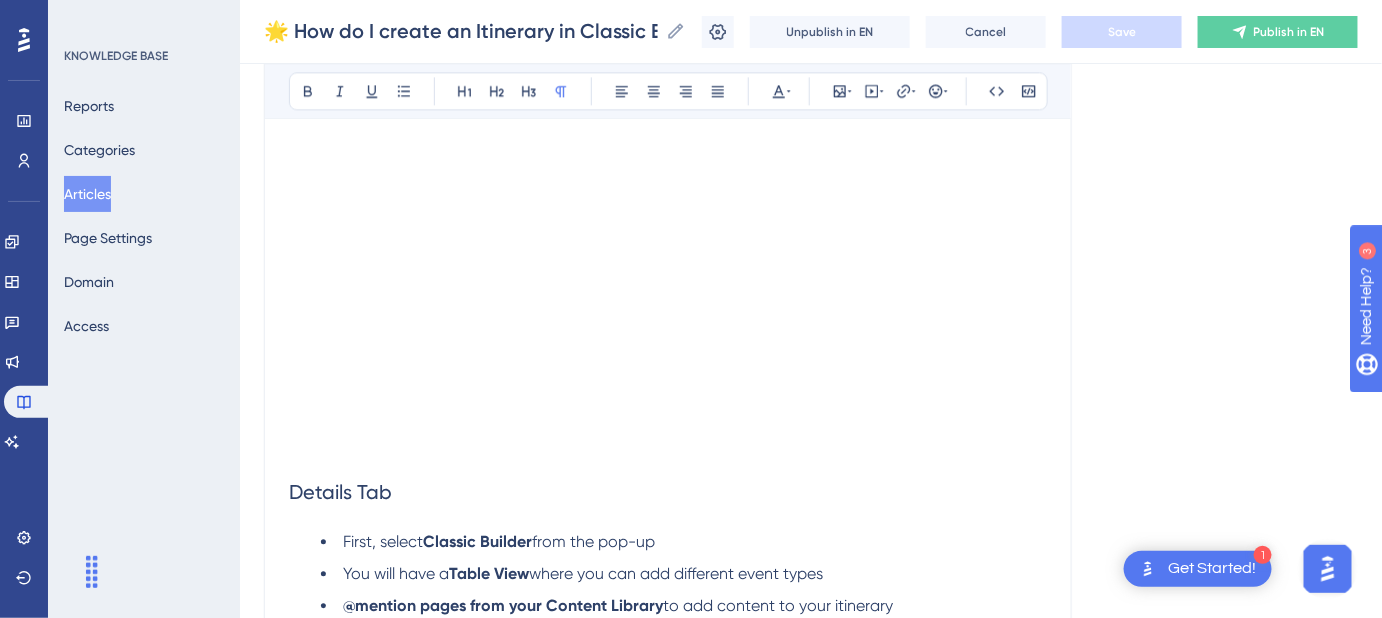 scroll, scrollTop: 0, scrollLeft: 0, axis: both 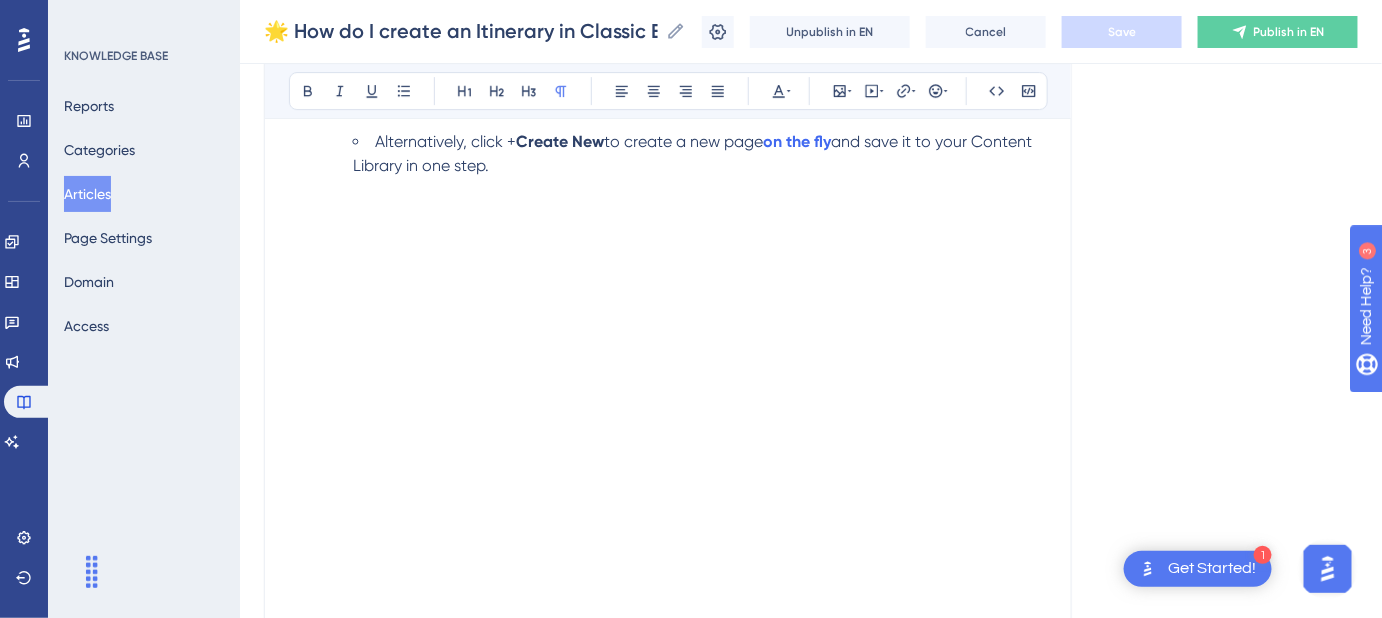 click on "Language English (Default) 🌟 How do I create an Itinerary in Classic Builder? Full walkthrough of the Classic Builder Bold Italic Underline Bullet Point Heading 1 Heading 2 Heading 3 Normal Align Left Align Center Align Right Align Justify Text Color Insert Image Embed Video Hyperlink Emojis Code Code Block Here's What You Can Do with Classic Builder Itineraries Generate An Itinerary With a Page for Every Individual Content Page : In Classic Builder, any content page that you include in the itinerary by @mentioning it from the Details tab will automatically generate its own dedicated page within the itinerary. Customizable Layout Options : You have full control over the placement of your content. For instance, you can insert complete pages between events with set dates, giving you flexibility to organize the itinerary exactly as you want. Read on for step-by-step instructions, or   watch the video lesson on Classic Builder Itineraries   on the  Safari Portal Academy . Step-by-Step Instructions Click the  ." at bounding box center [811, 873] 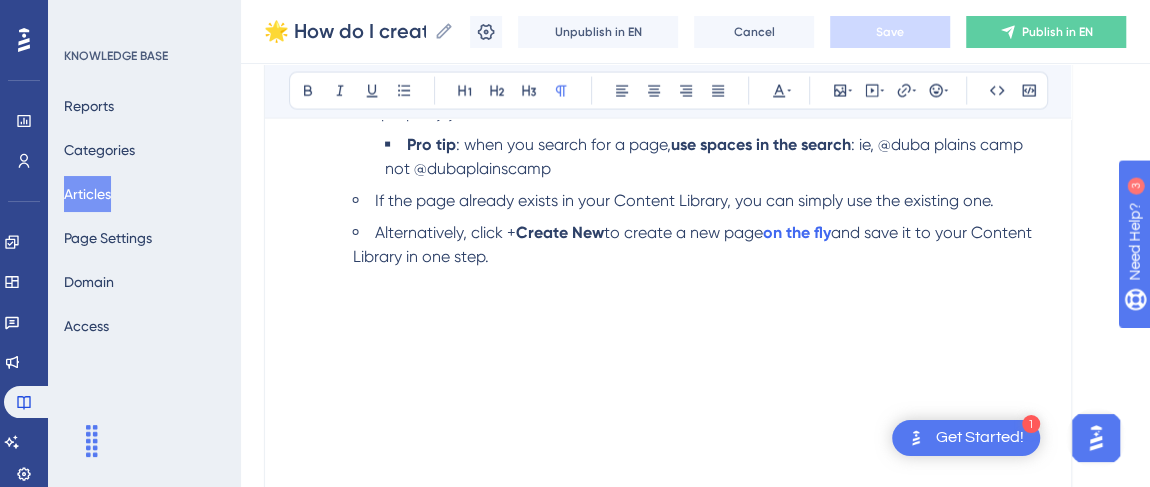 scroll, scrollTop: 1999, scrollLeft: 13, axis: both 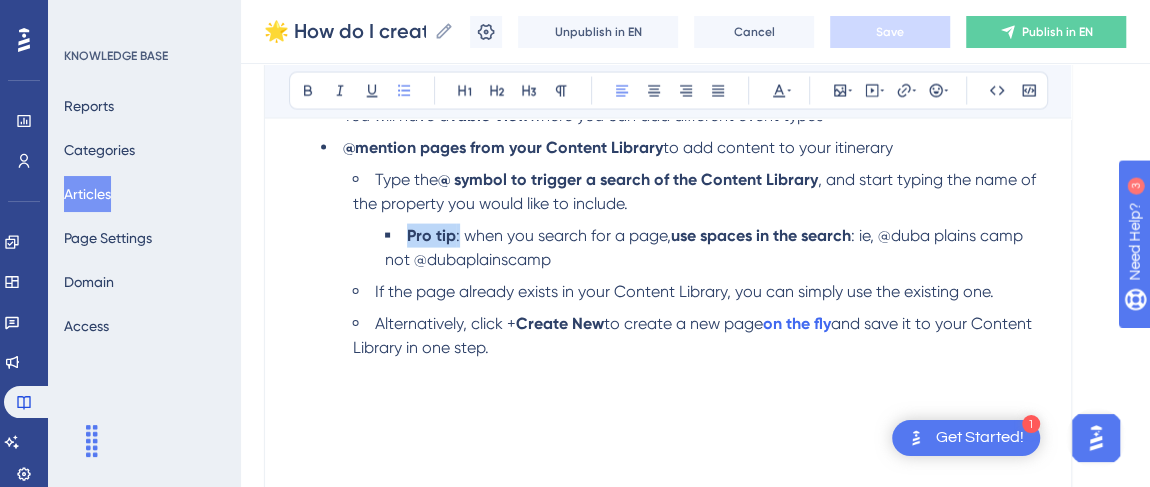 drag, startPoint x: 444, startPoint y: 231, endPoint x: 386, endPoint y: 231, distance: 58 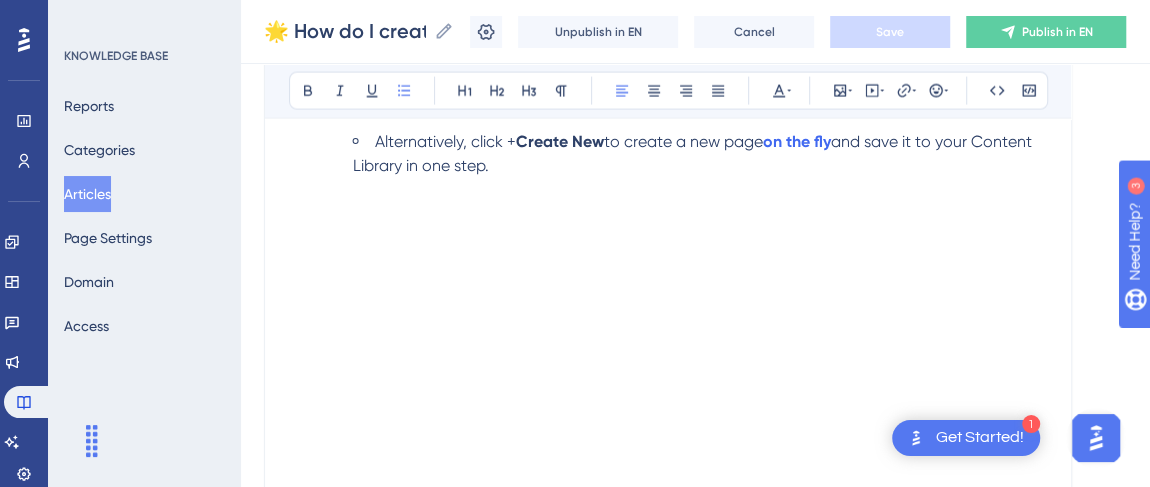 scroll, scrollTop: 2272, scrollLeft: 13, axis: both 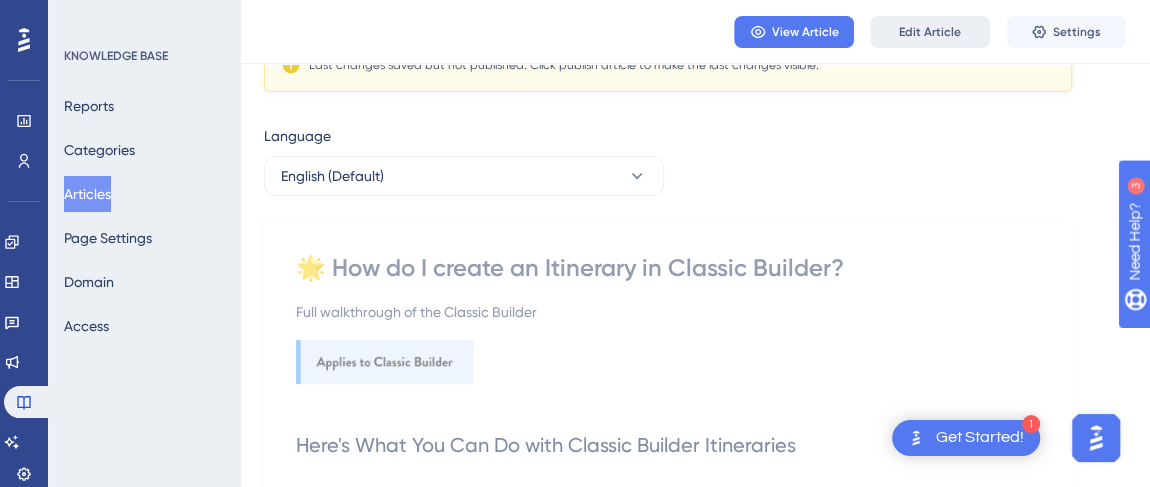 click on "Edit Article" at bounding box center [930, 32] 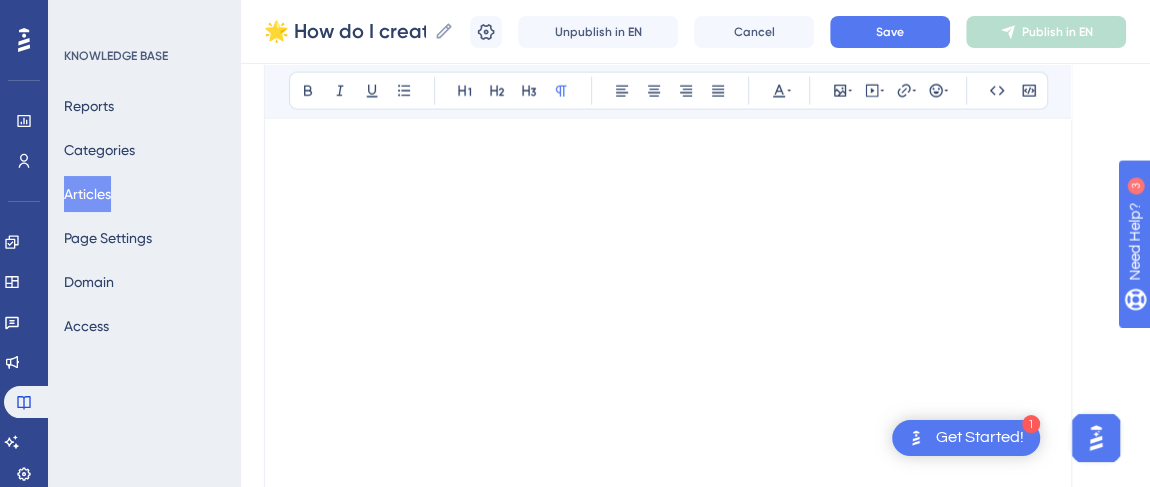 scroll, scrollTop: 1923, scrollLeft: 0, axis: vertical 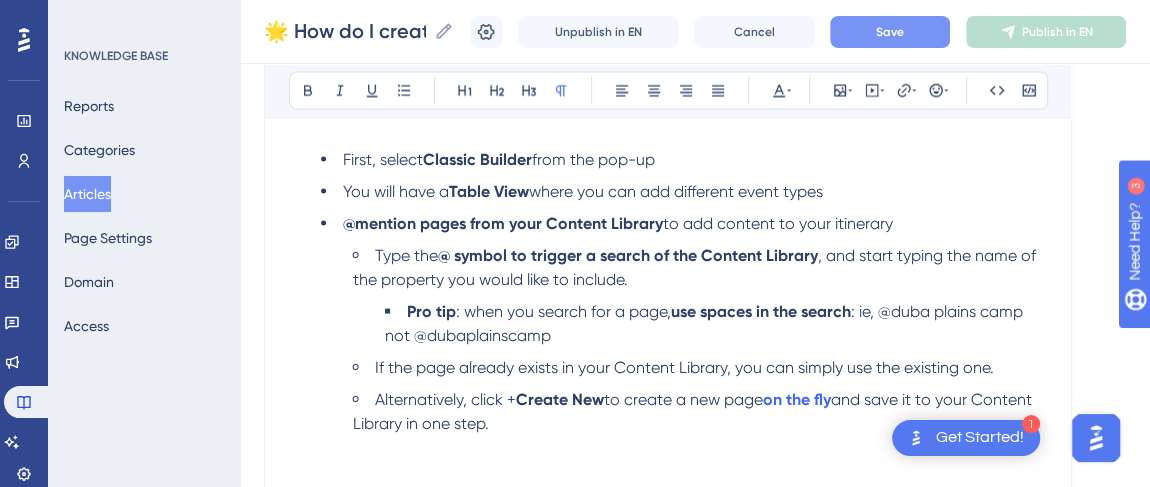 click on "Save" at bounding box center (890, 32) 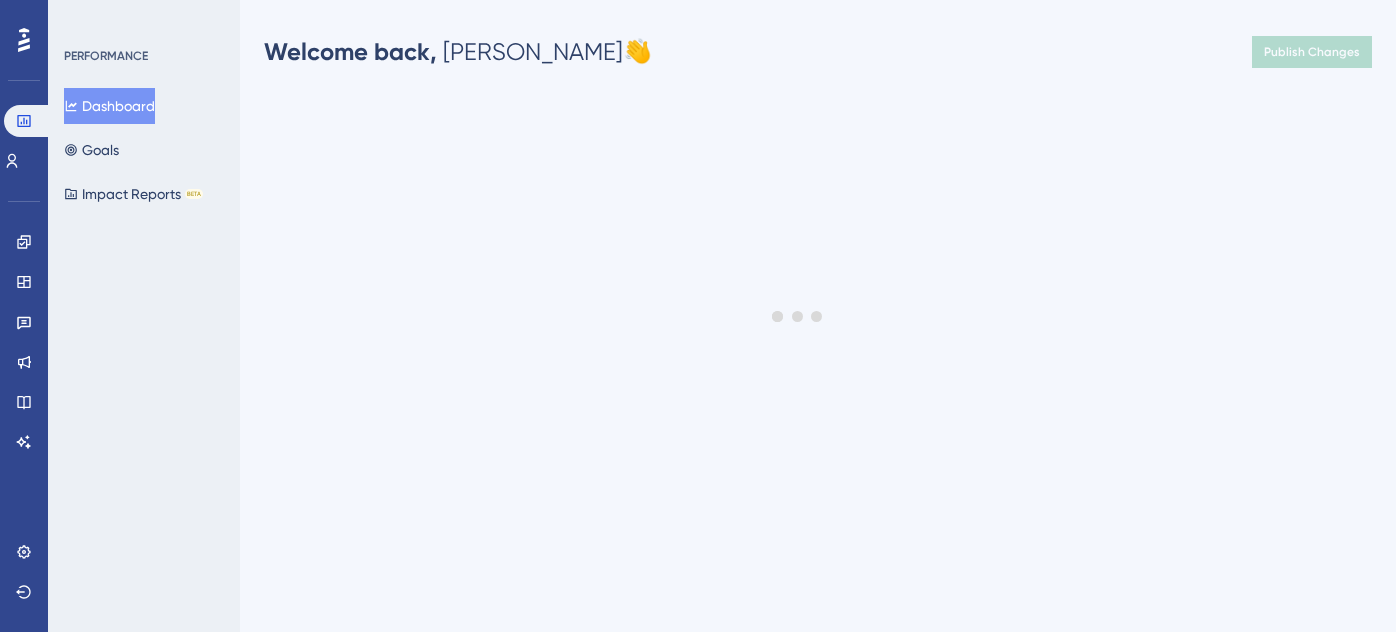 scroll, scrollTop: 0, scrollLeft: 0, axis: both 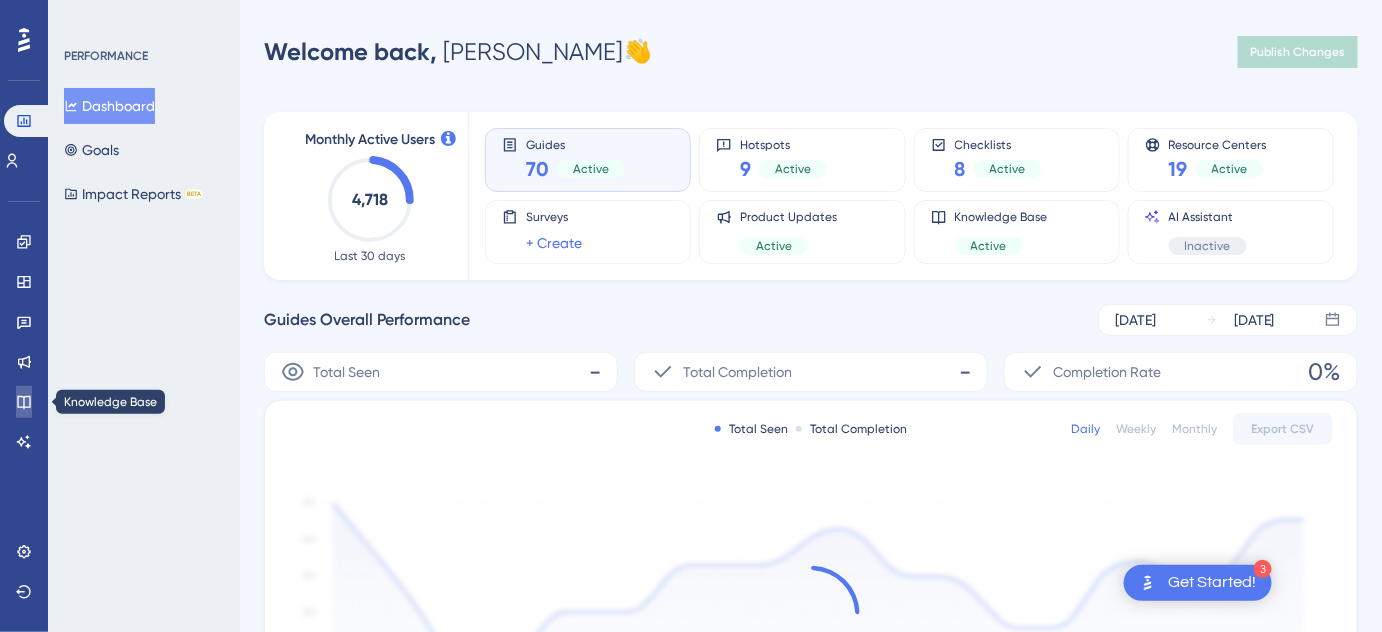 click 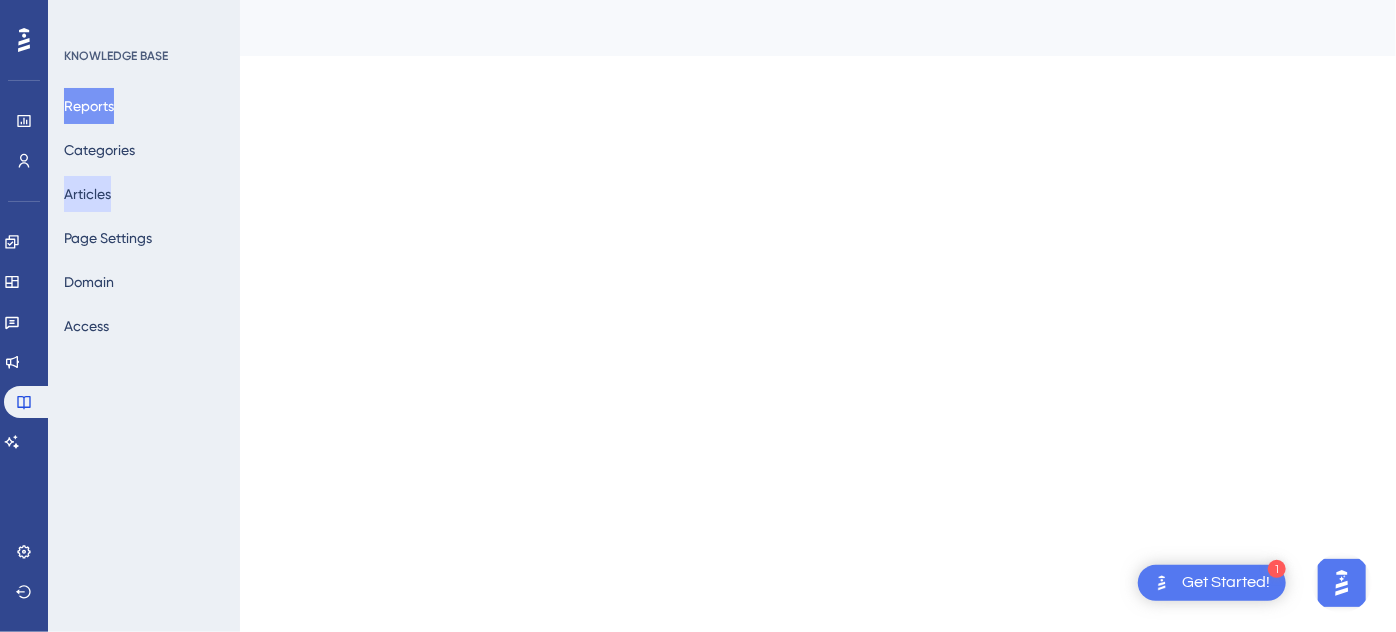 scroll, scrollTop: 0, scrollLeft: 0, axis: both 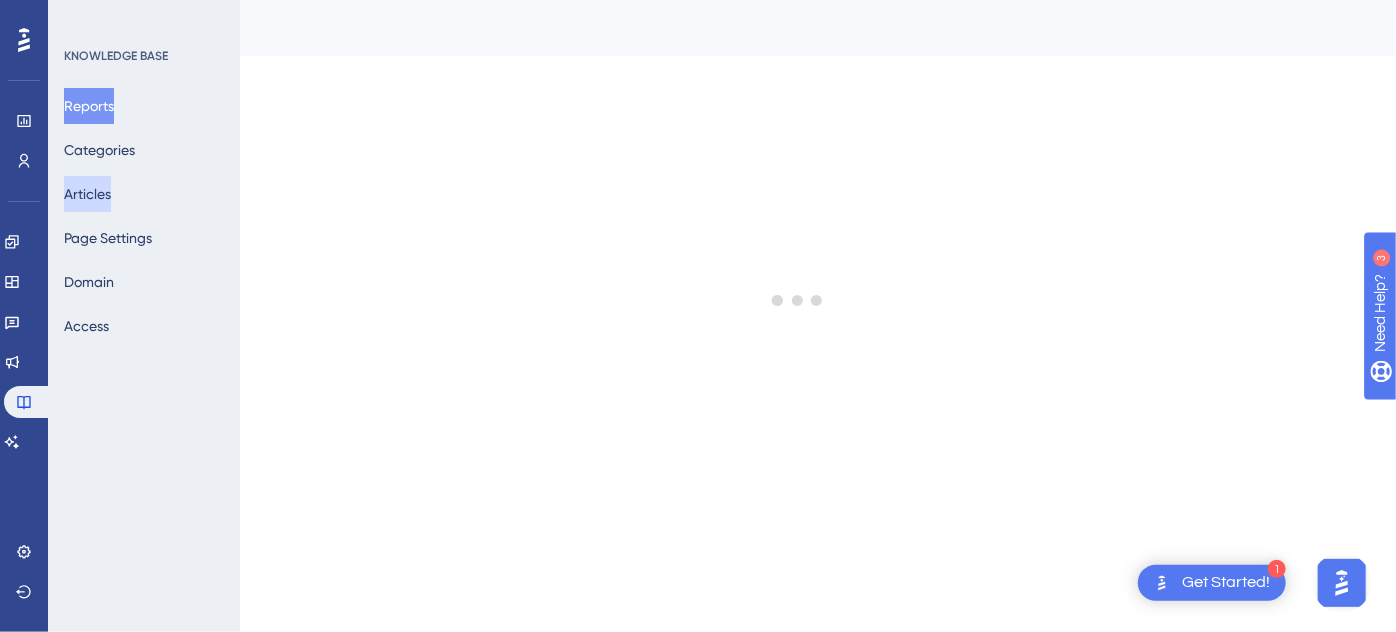 click on "Articles" at bounding box center (87, 194) 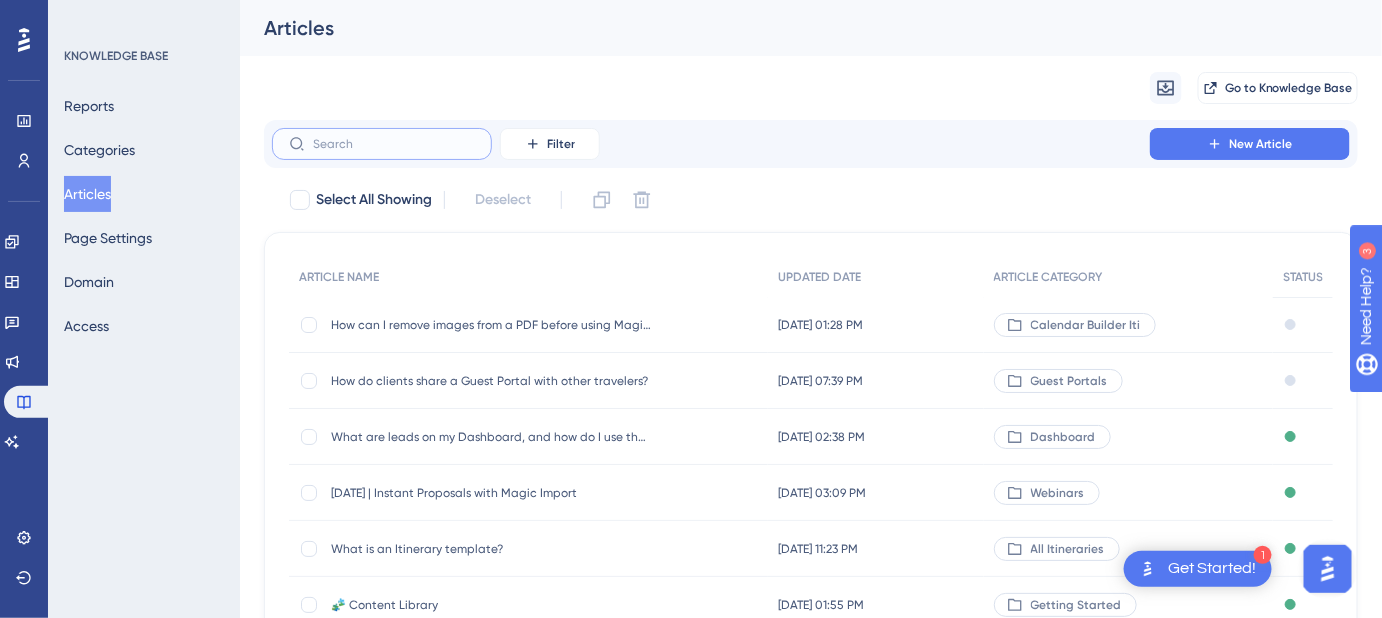 click at bounding box center (394, 144) 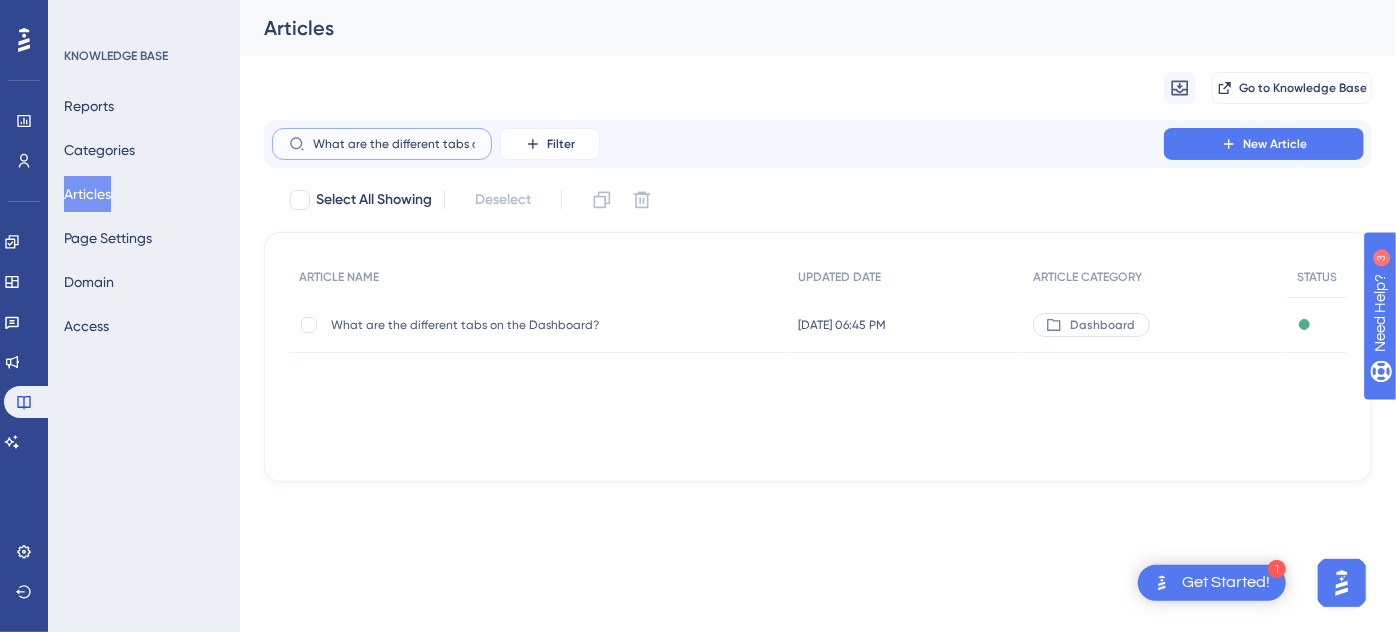 scroll, scrollTop: 0, scrollLeft: 96, axis: horizontal 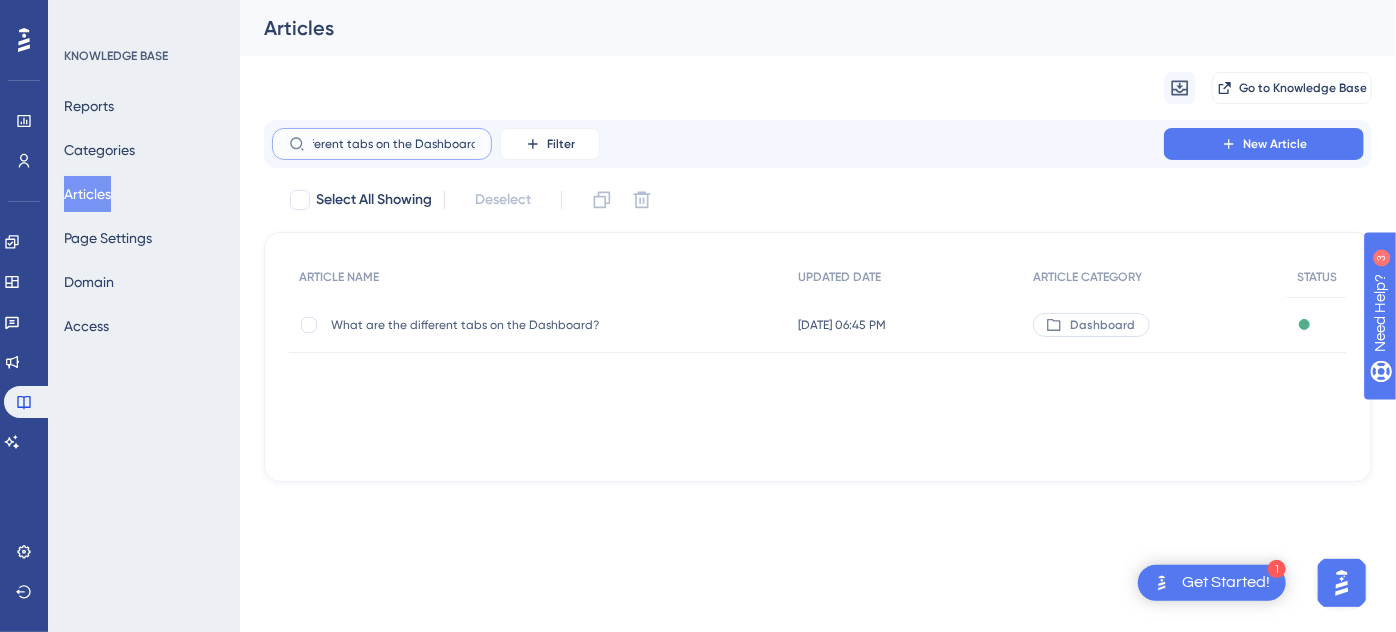 type on "What are the different tabs on the Dashboard?" 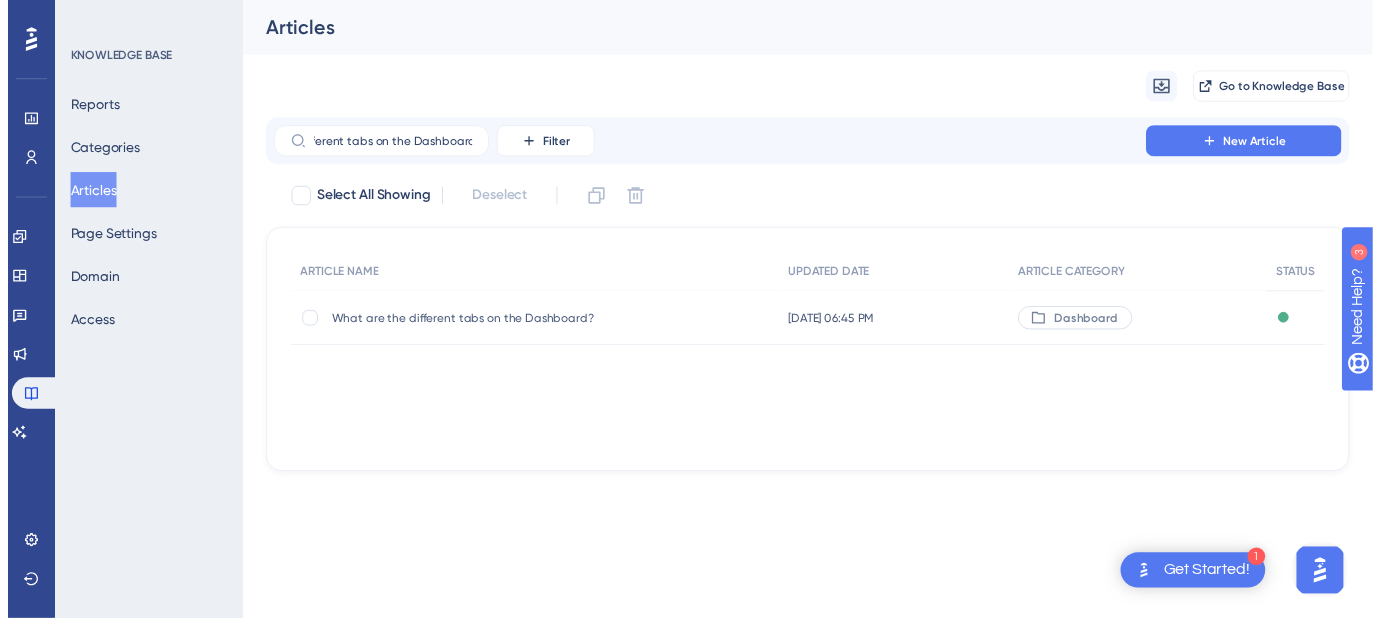 scroll, scrollTop: 0, scrollLeft: 0, axis: both 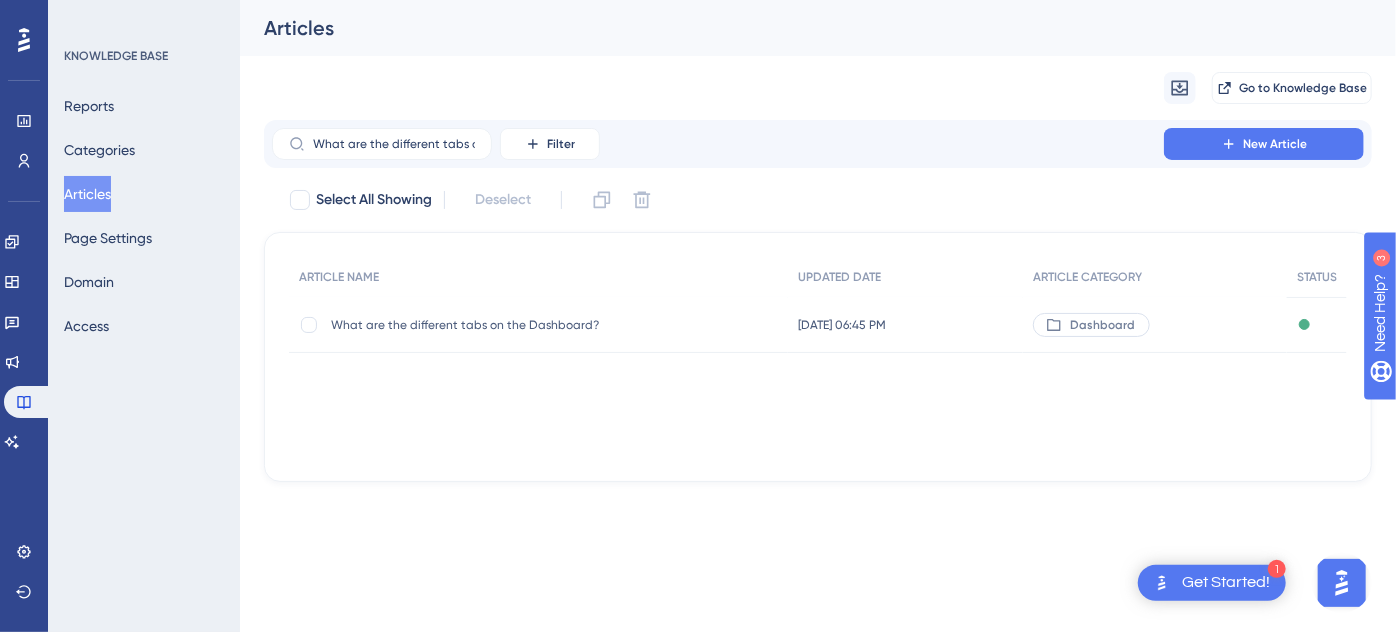 click on "What are the different tabs on the Dashboard?" at bounding box center (491, 325) 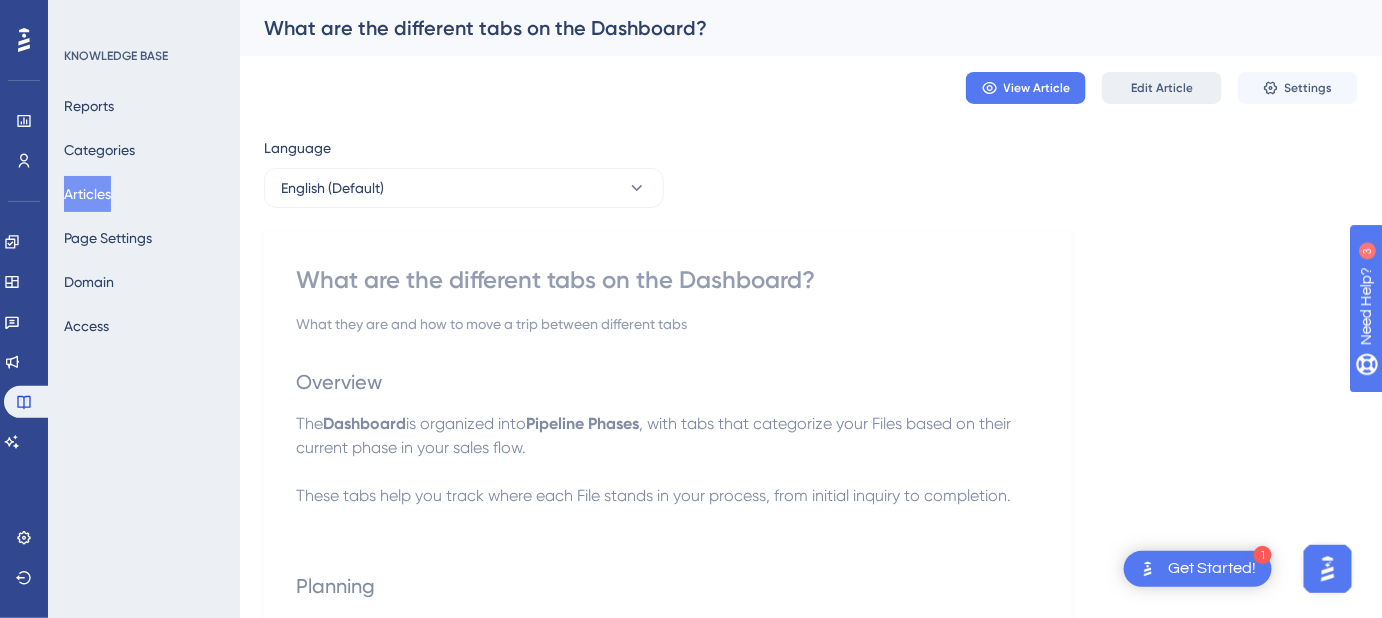 click on "Edit Article" at bounding box center (1162, 88) 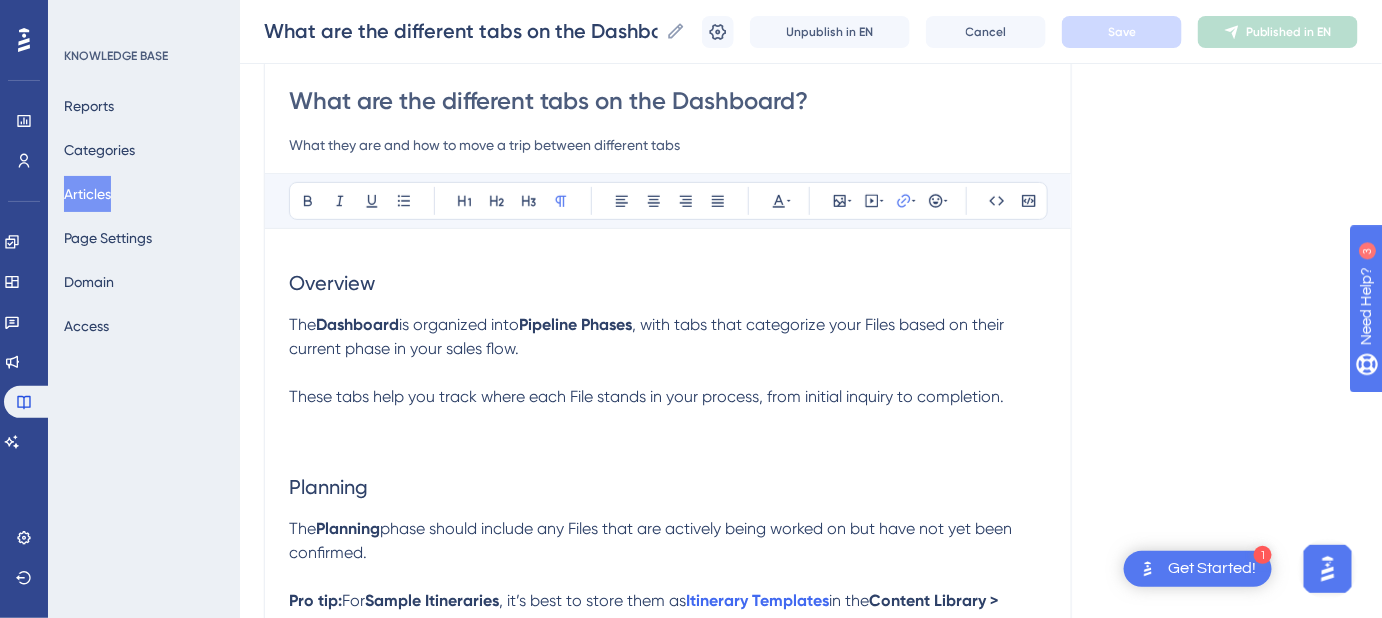 scroll, scrollTop: 181, scrollLeft: 0, axis: vertical 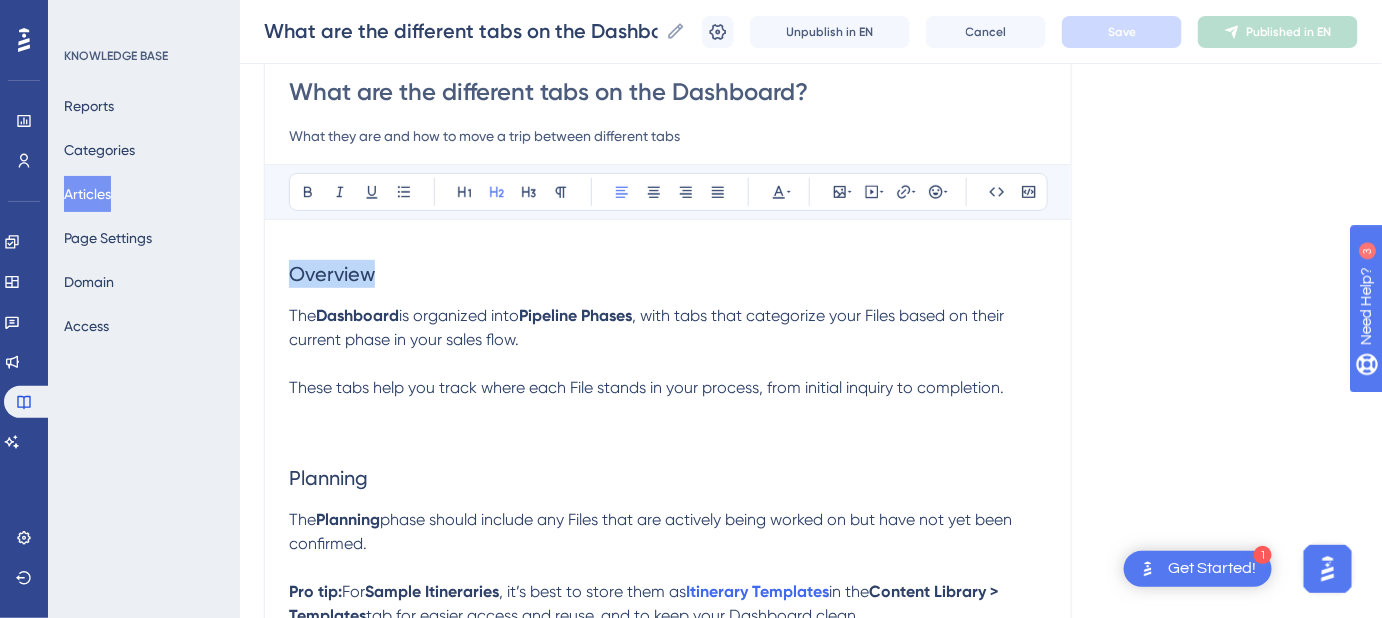 drag, startPoint x: 258, startPoint y: 263, endPoint x: 209, endPoint y: 262, distance: 49.010204 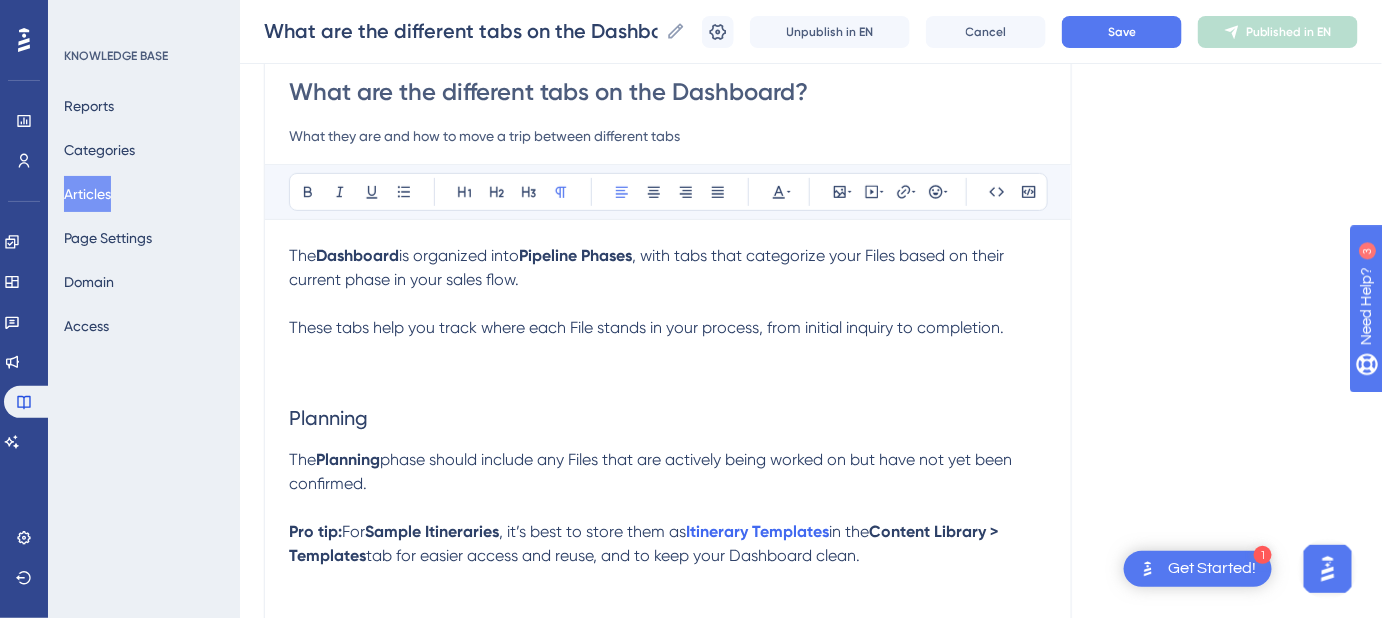 click on "These tabs help you track where each File stands in your process, from initial inquiry to completion." at bounding box center [668, 328] 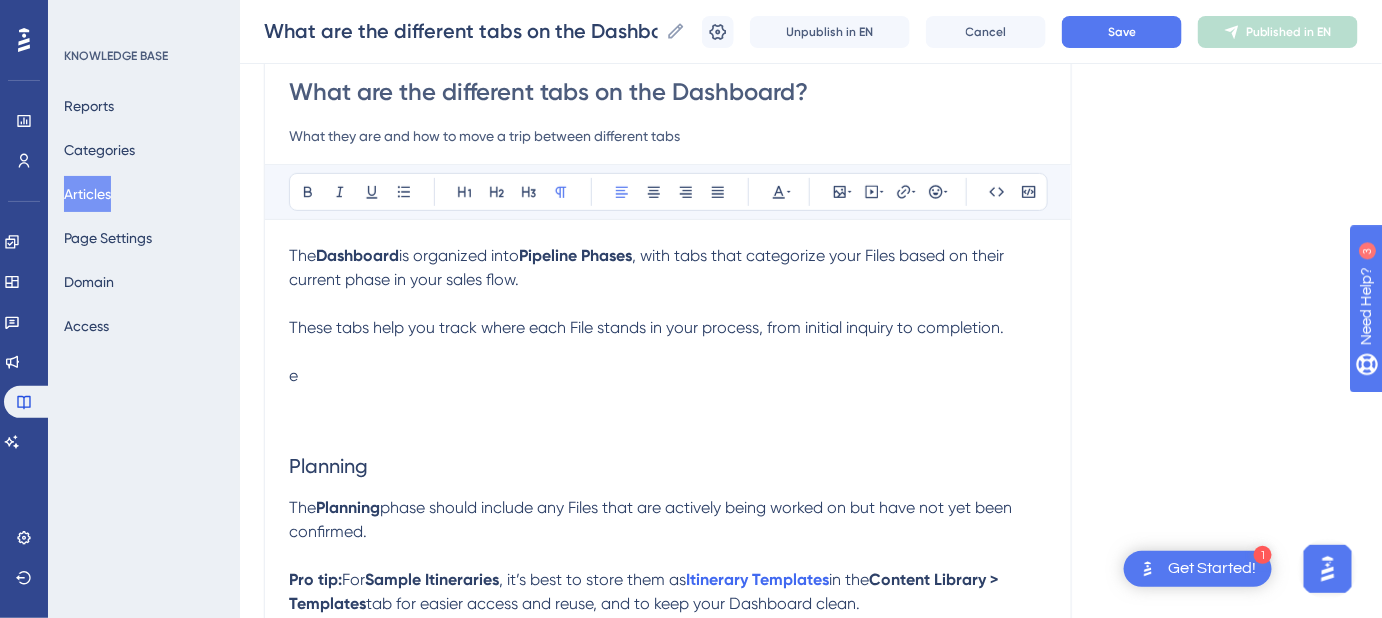 type 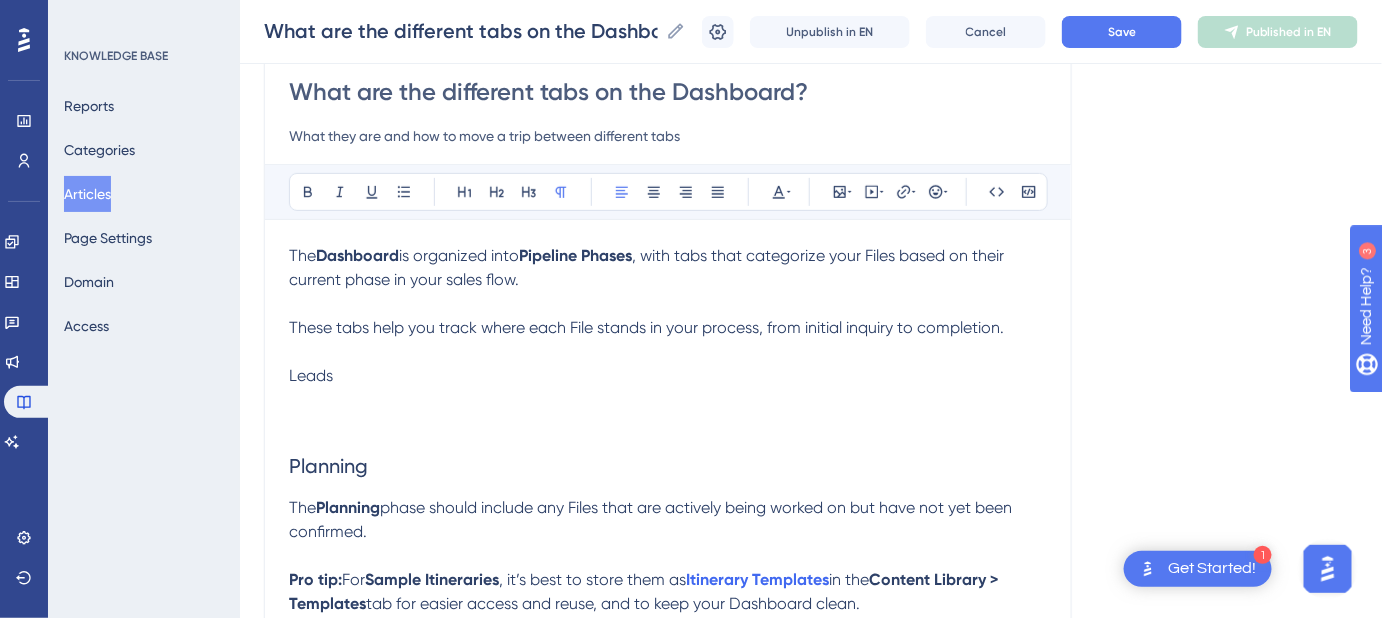 click on "Planning" at bounding box center (328, 466) 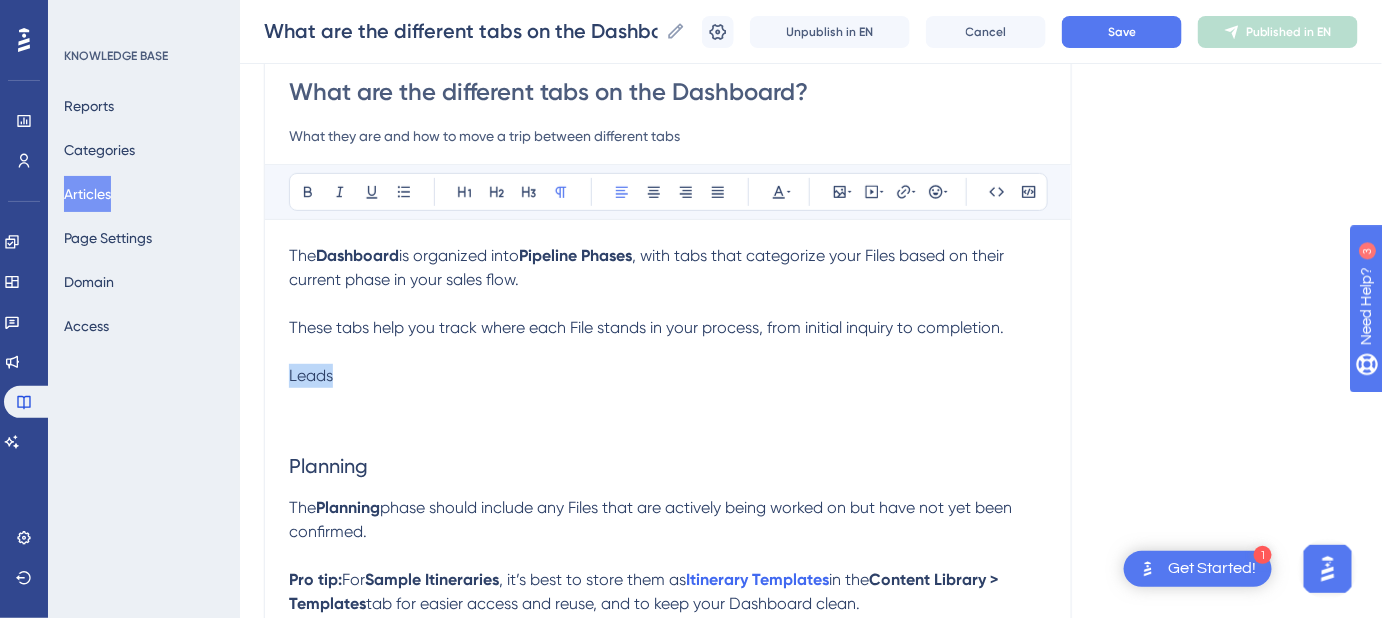 drag, startPoint x: 305, startPoint y: 372, endPoint x: 252, endPoint y: 372, distance: 53 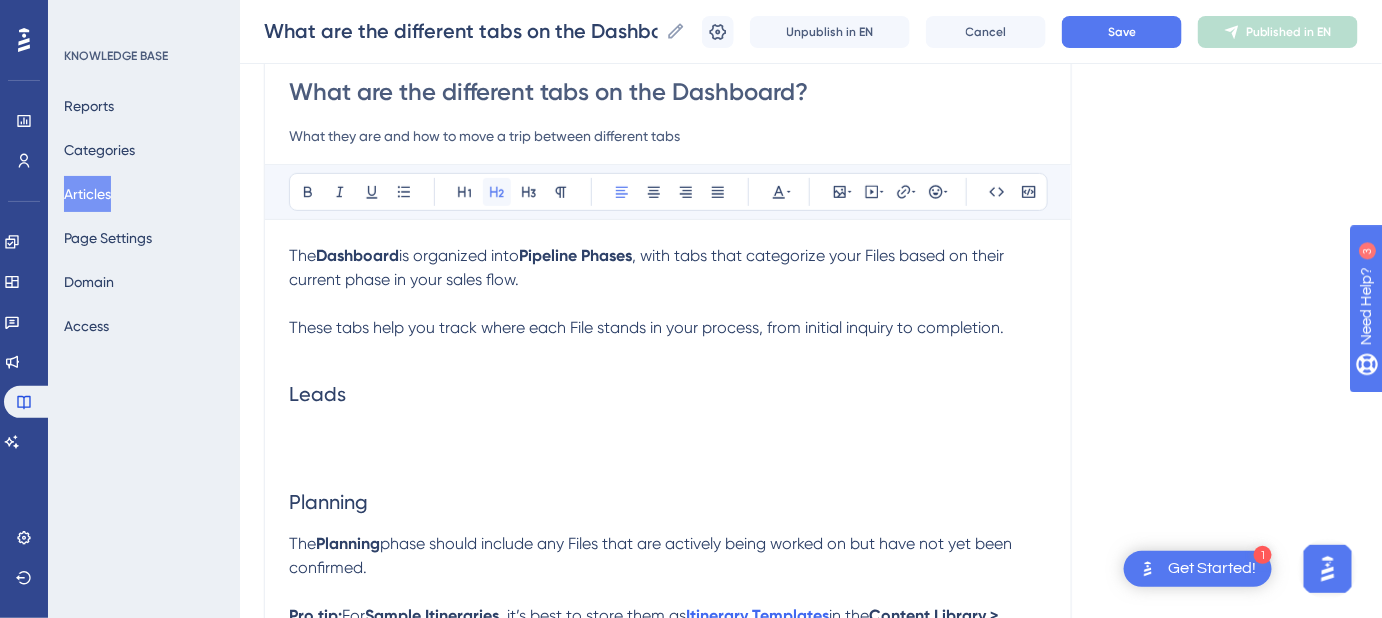 click 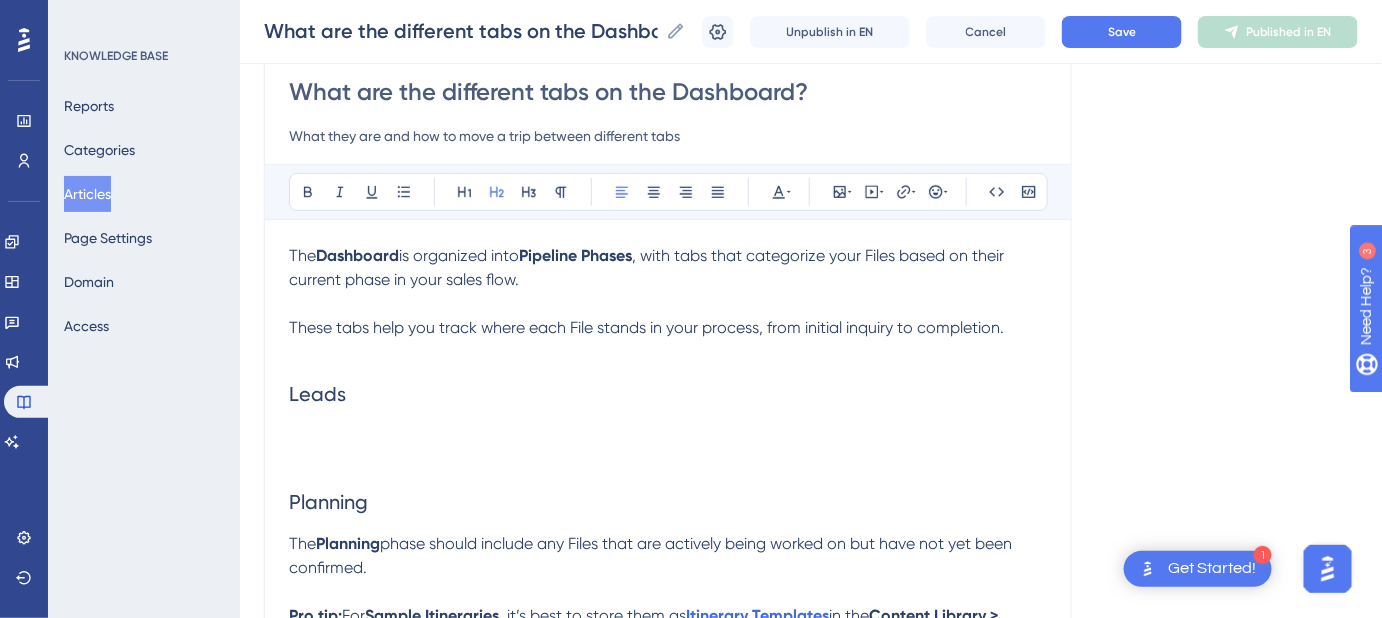 click on "Leads" at bounding box center (668, 394) 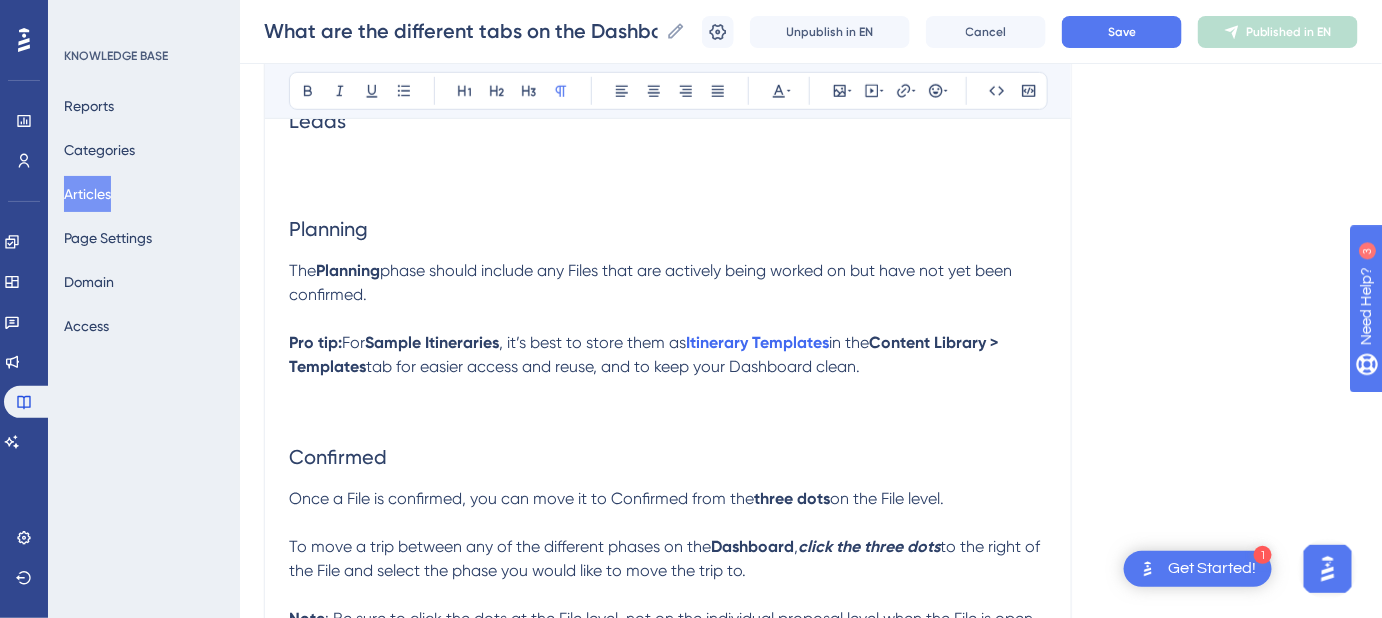 scroll, scrollTop: 545, scrollLeft: 0, axis: vertical 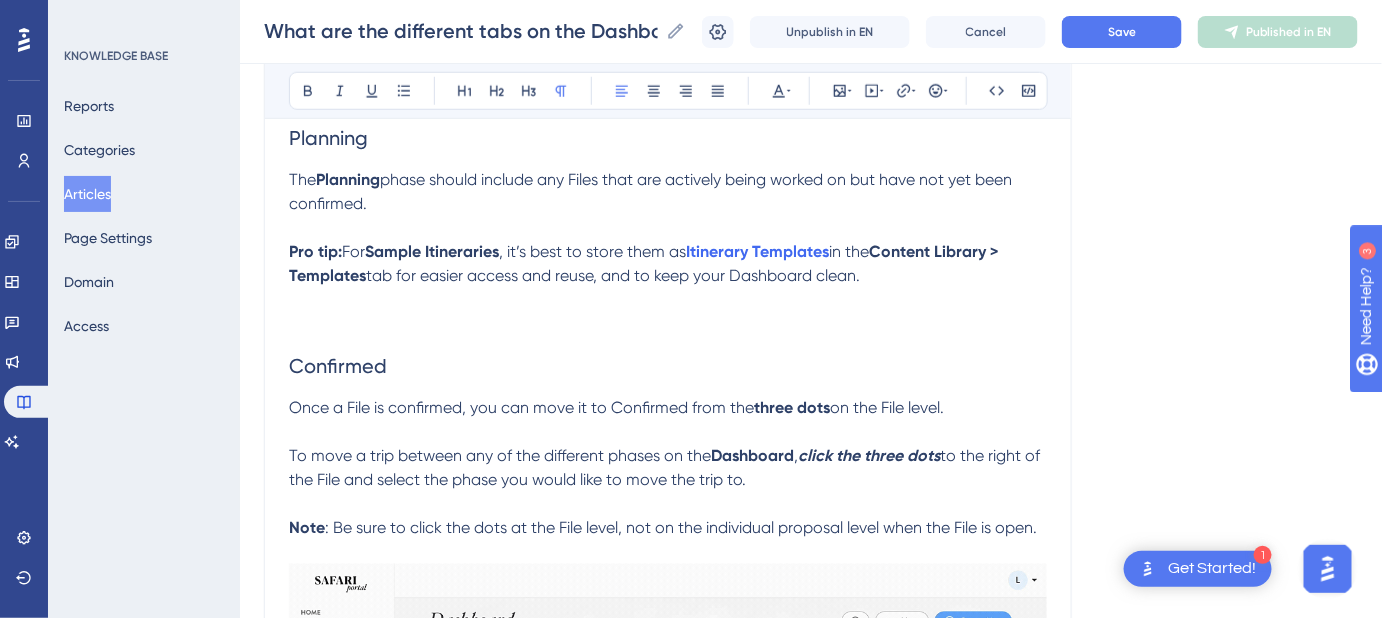 click on "Pro tip:  For  Sample Itineraries , it’s best to store them as  Itinerary Templates  in the  Content Library > Templates  tab for easier access and reuse, and to keep your Dashboard clean." at bounding box center [668, 264] 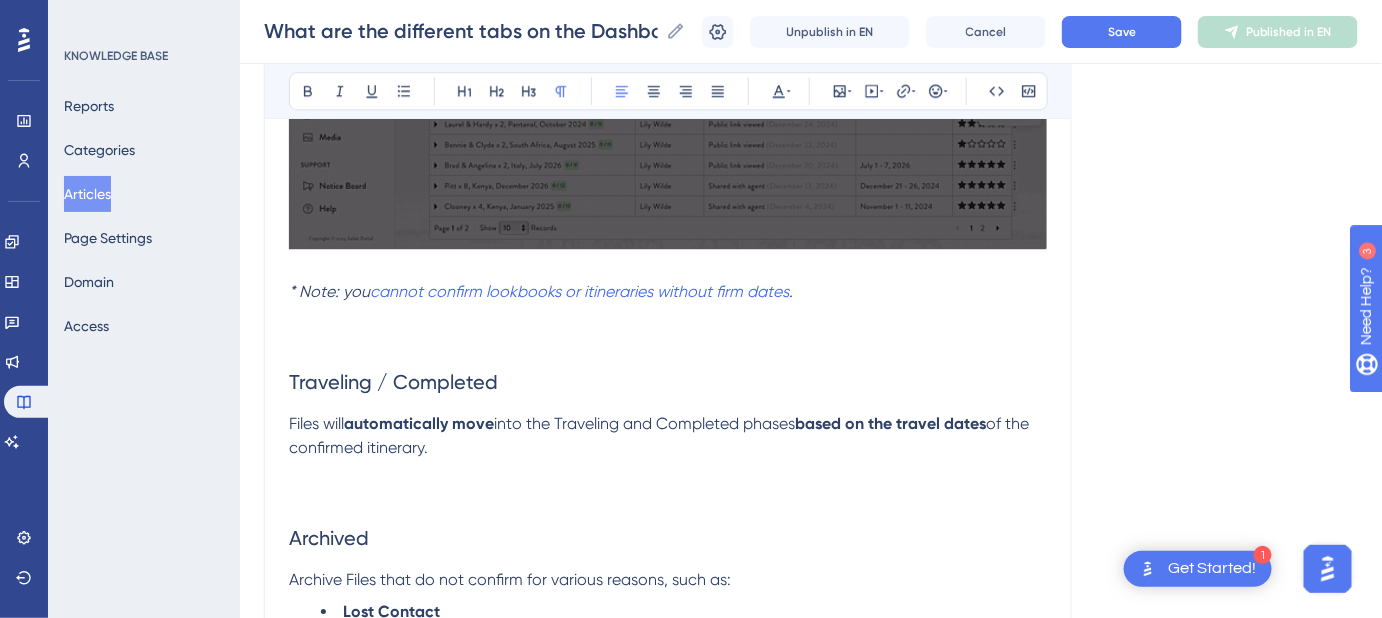 scroll, scrollTop: 1727, scrollLeft: 0, axis: vertical 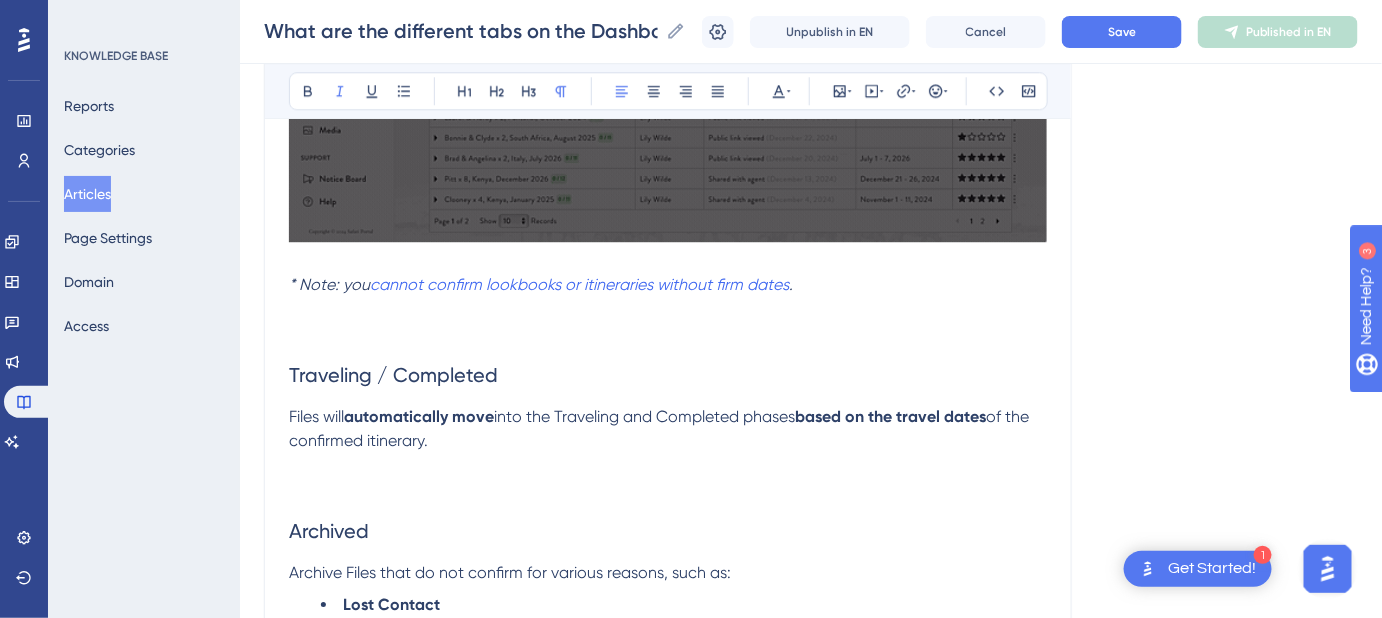 click on "* Note: you  cannot confirm lookbooks or itineraries without firm dates ." at bounding box center [668, 285] 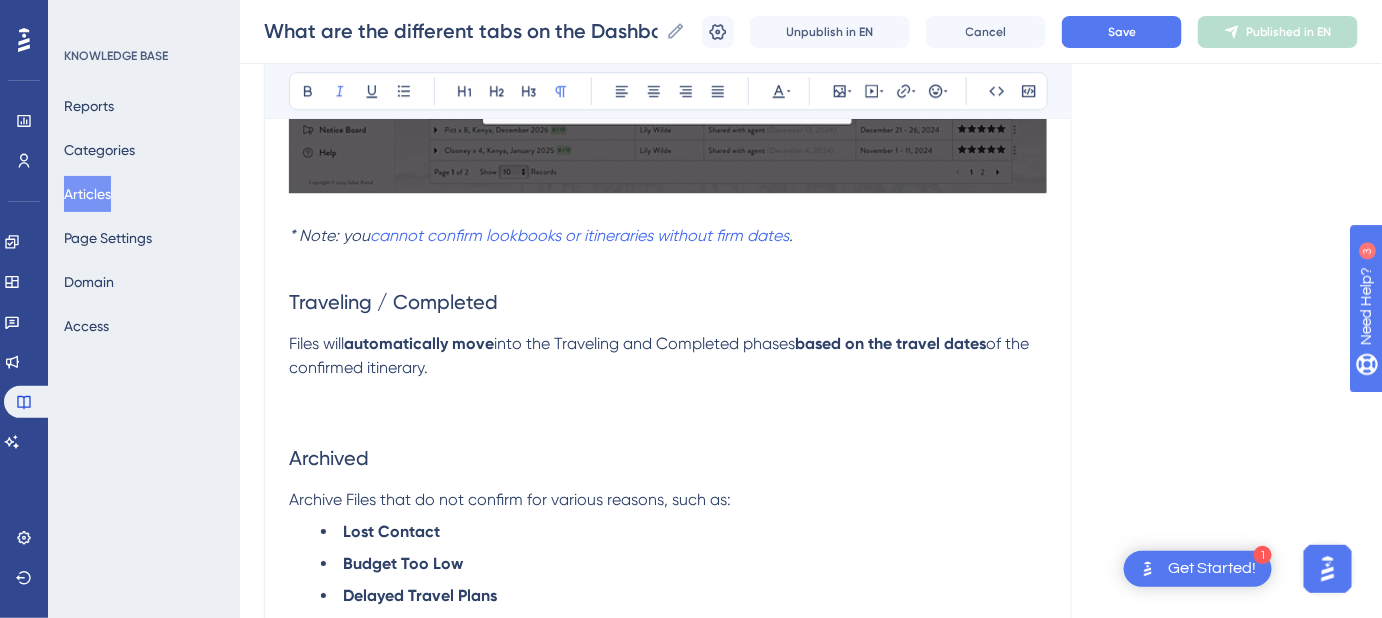 scroll, scrollTop: 1818, scrollLeft: 0, axis: vertical 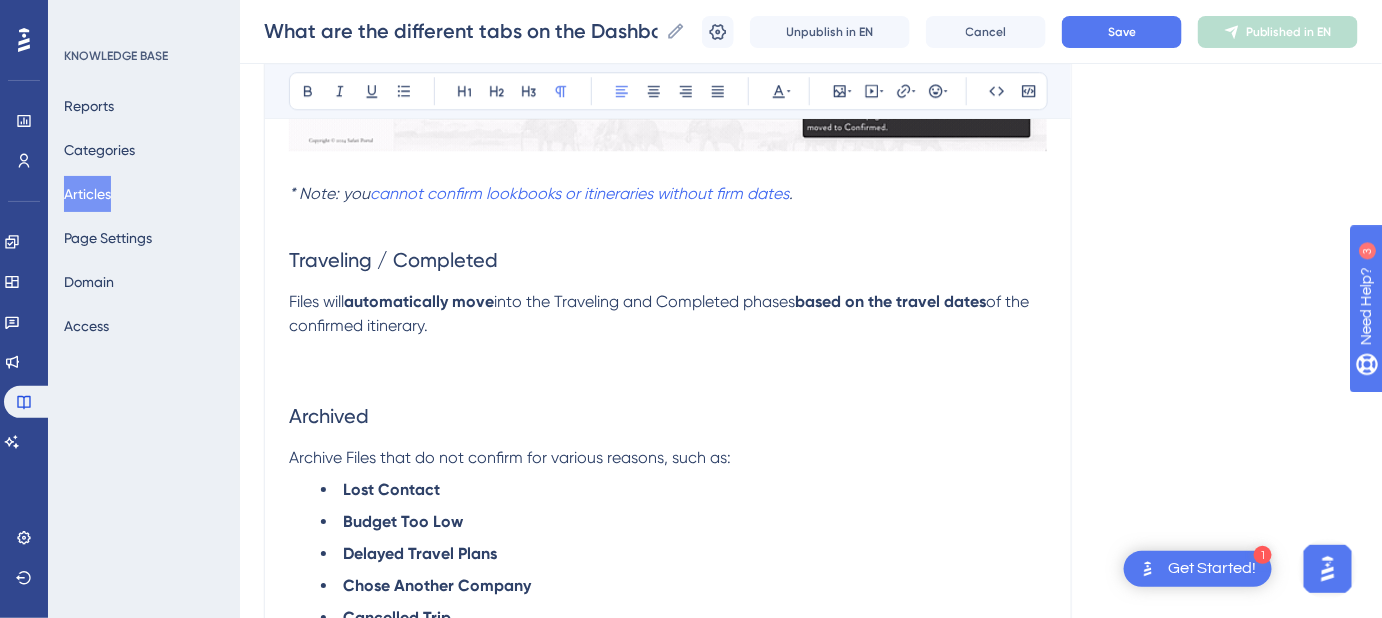 click on "Files will  automatically move  into the Traveling and Completed phases  based on the travel dates  of the confirmed itinerary." at bounding box center [668, 314] 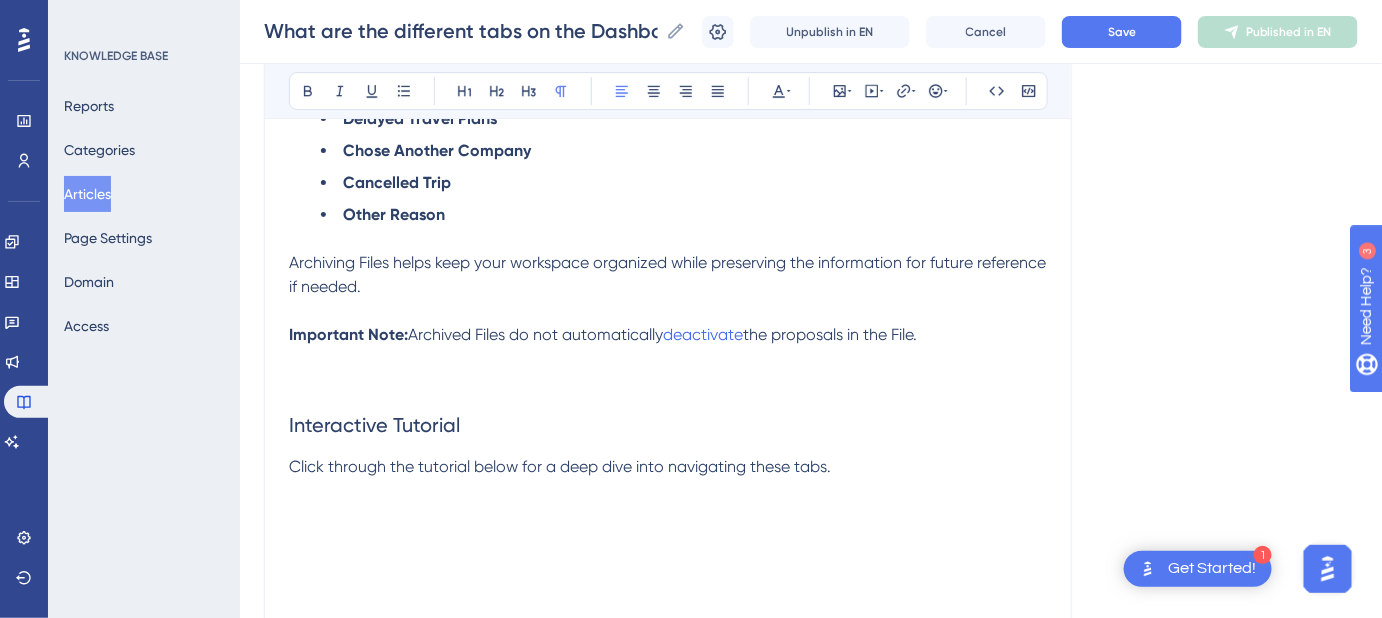 scroll, scrollTop: 2272, scrollLeft: 0, axis: vertical 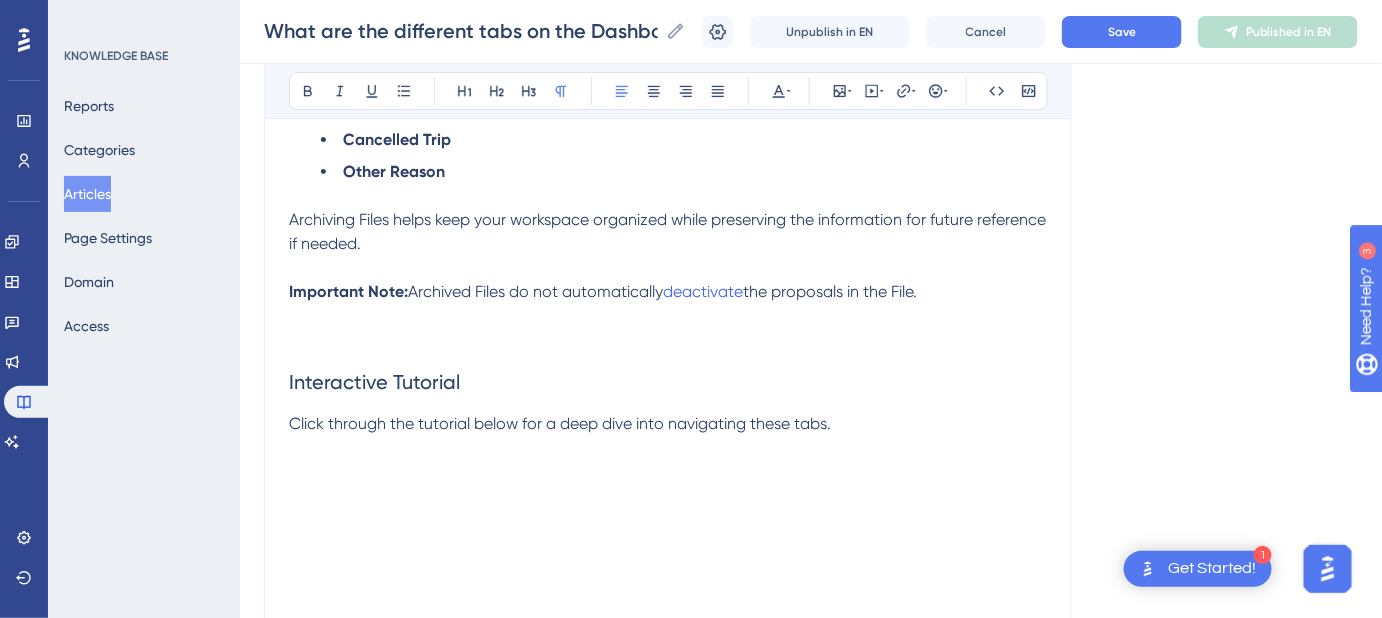 click on "Important Note:  Archived Files do not automatically  deactivate  the proposals in the File." at bounding box center [668, 292] 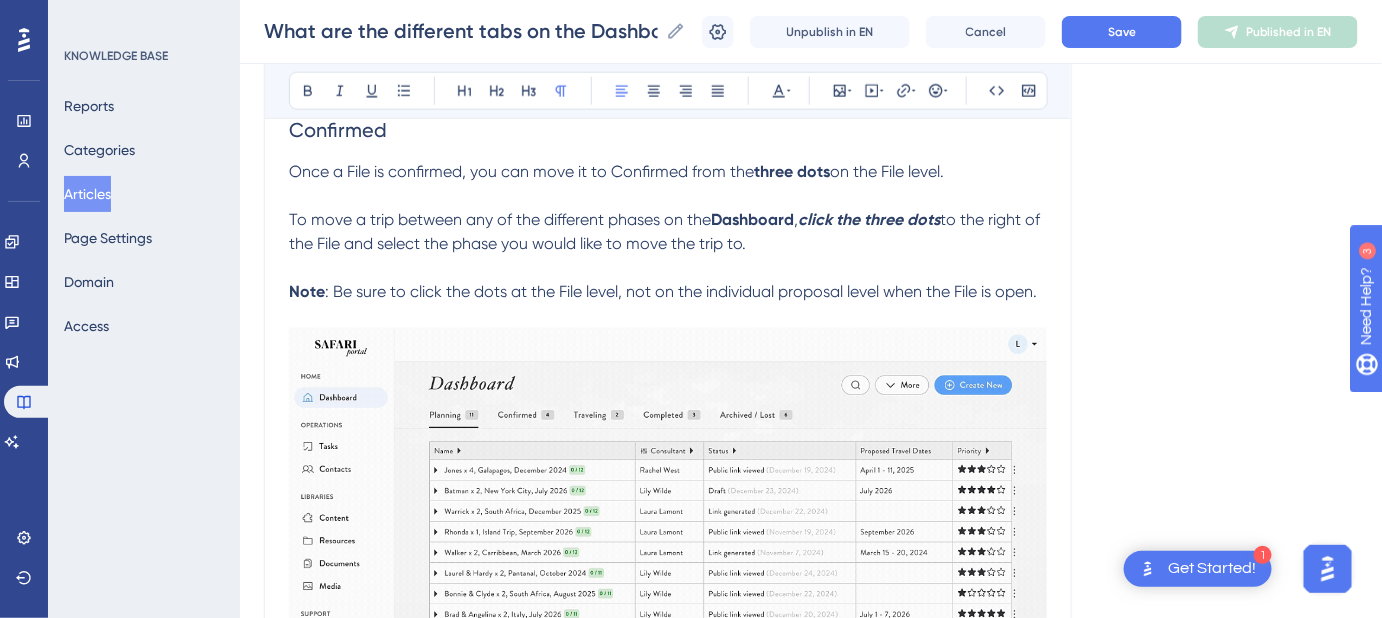 scroll, scrollTop: 727, scrollLeft: 0, axis: vertical 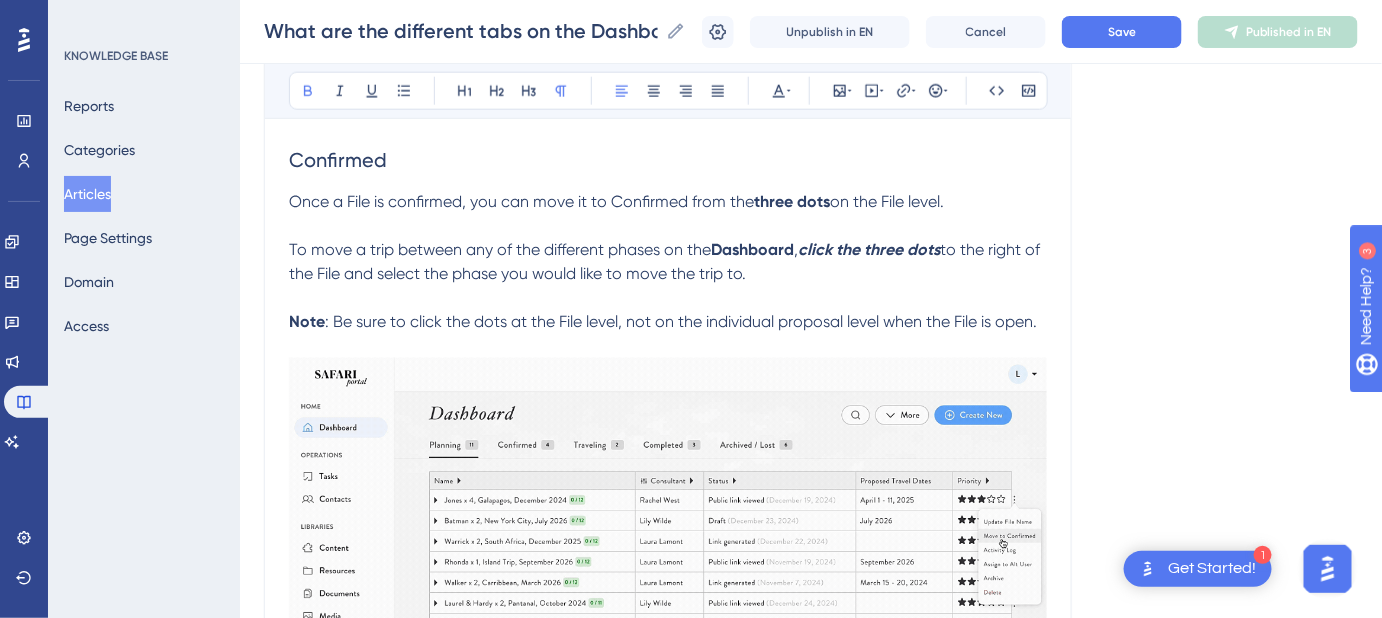 click on "three dots" at bounding box center [792, 201] 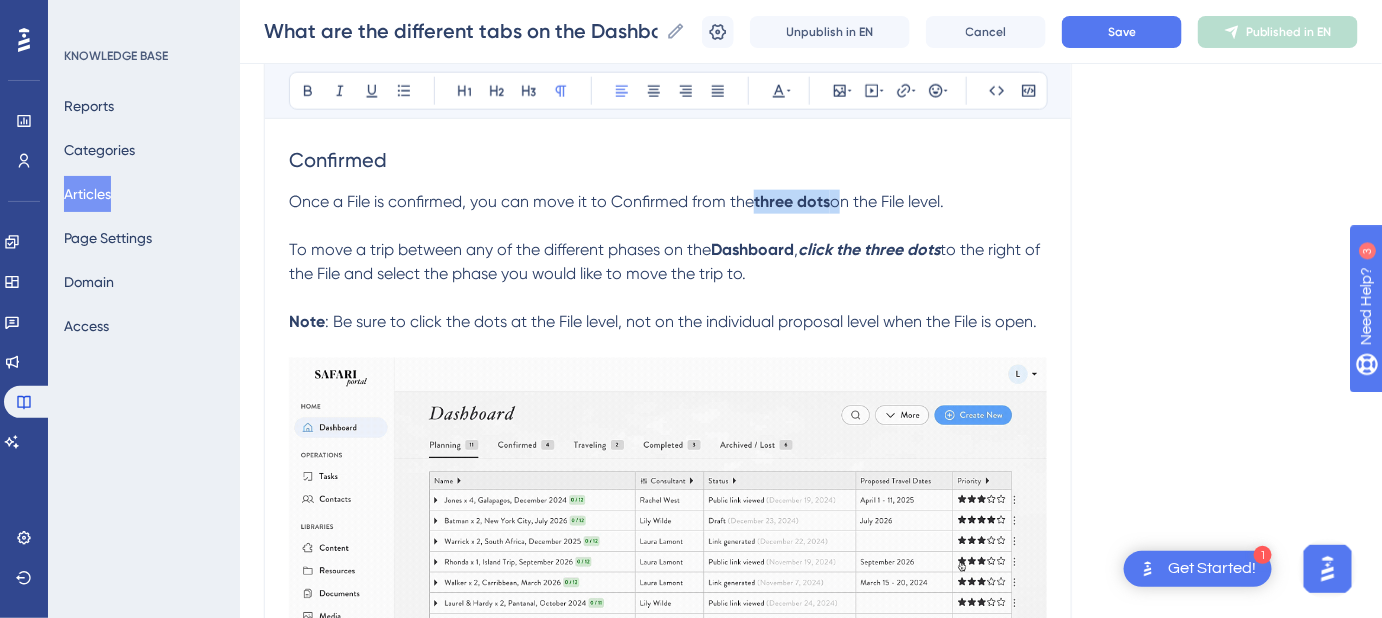 drag, startPoint x: 830, startPoint y: 199, endPoint x: 776, endPoint y: 207, distance: 54.589375 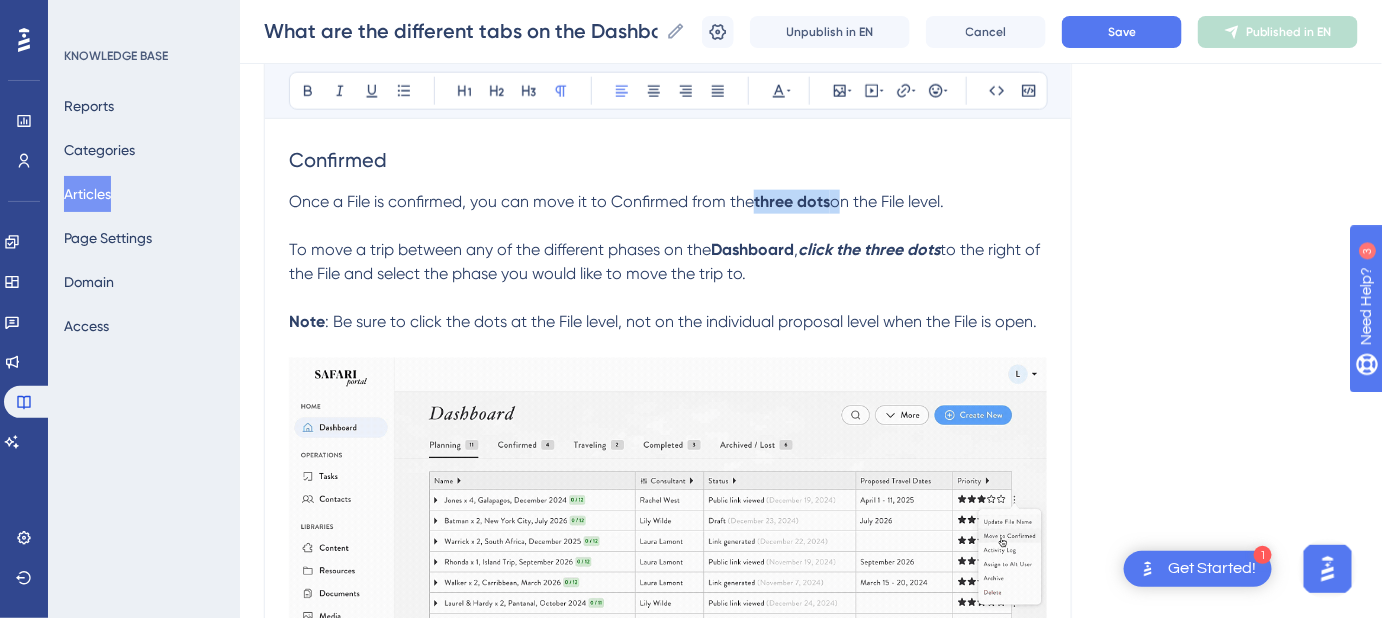 click on "three dots" at bounding box center (792, 201) 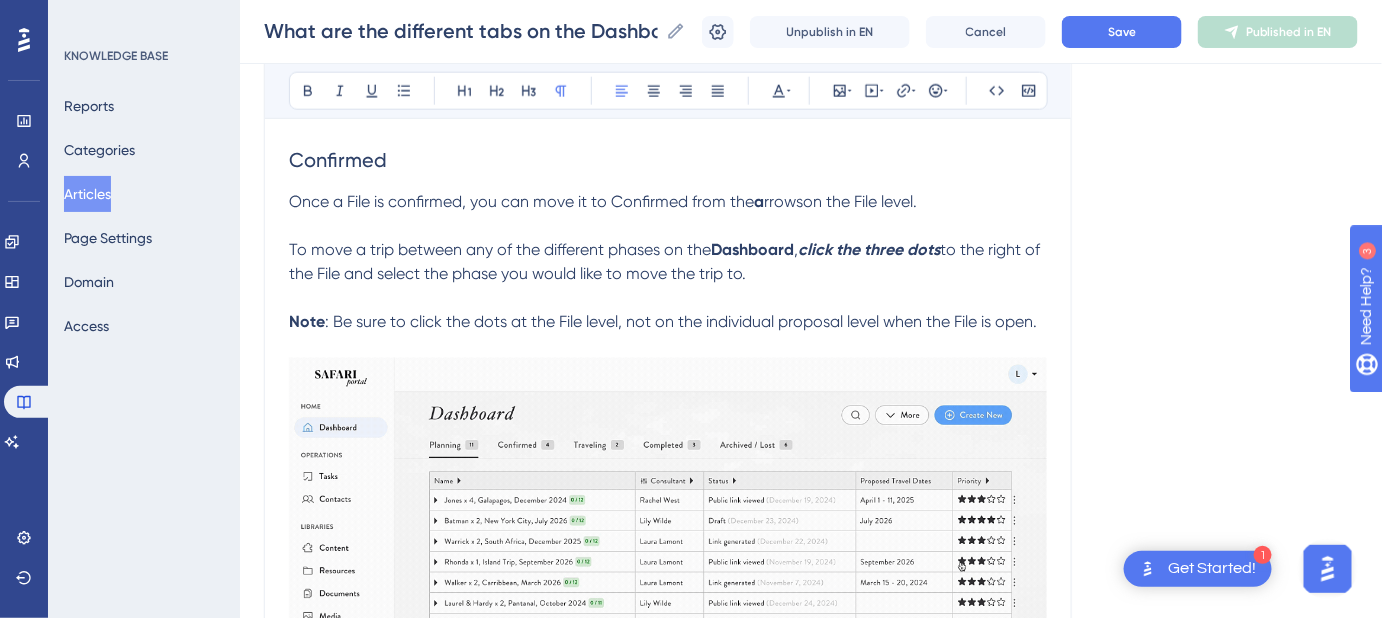 click on "rrowson the File level." at bounding box center [840, 201] 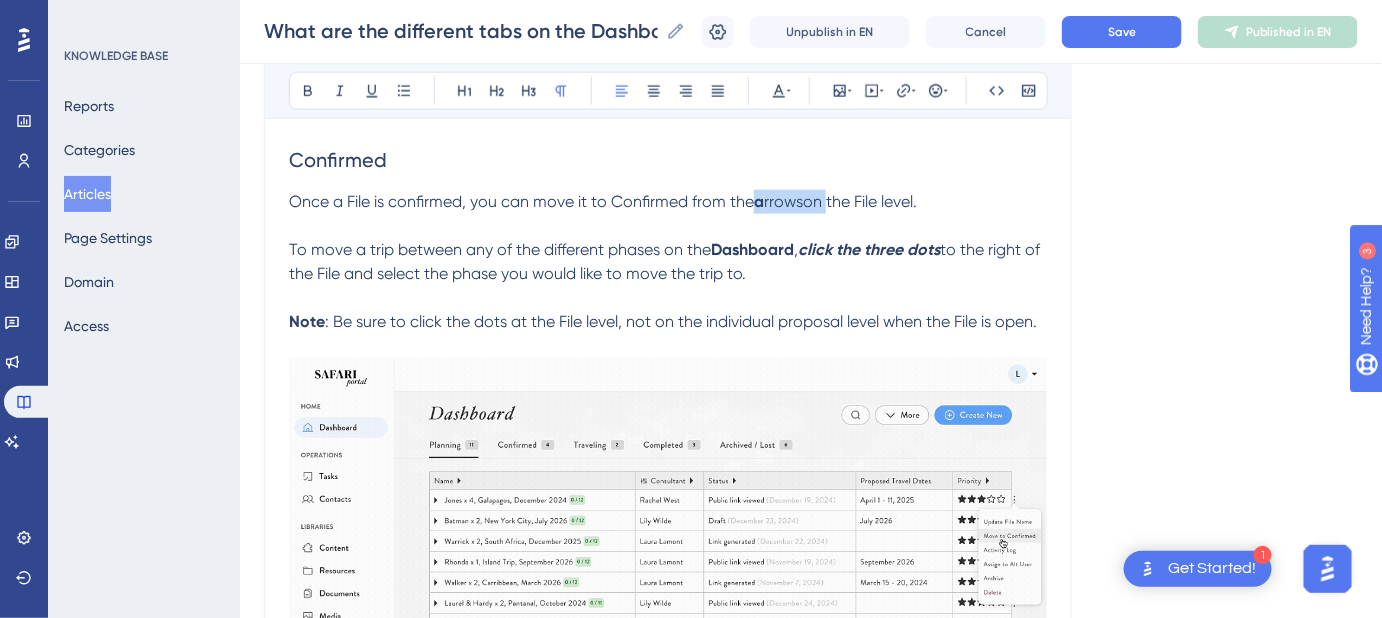 click on "rrowson the File level." at bounding box center (840, 201) 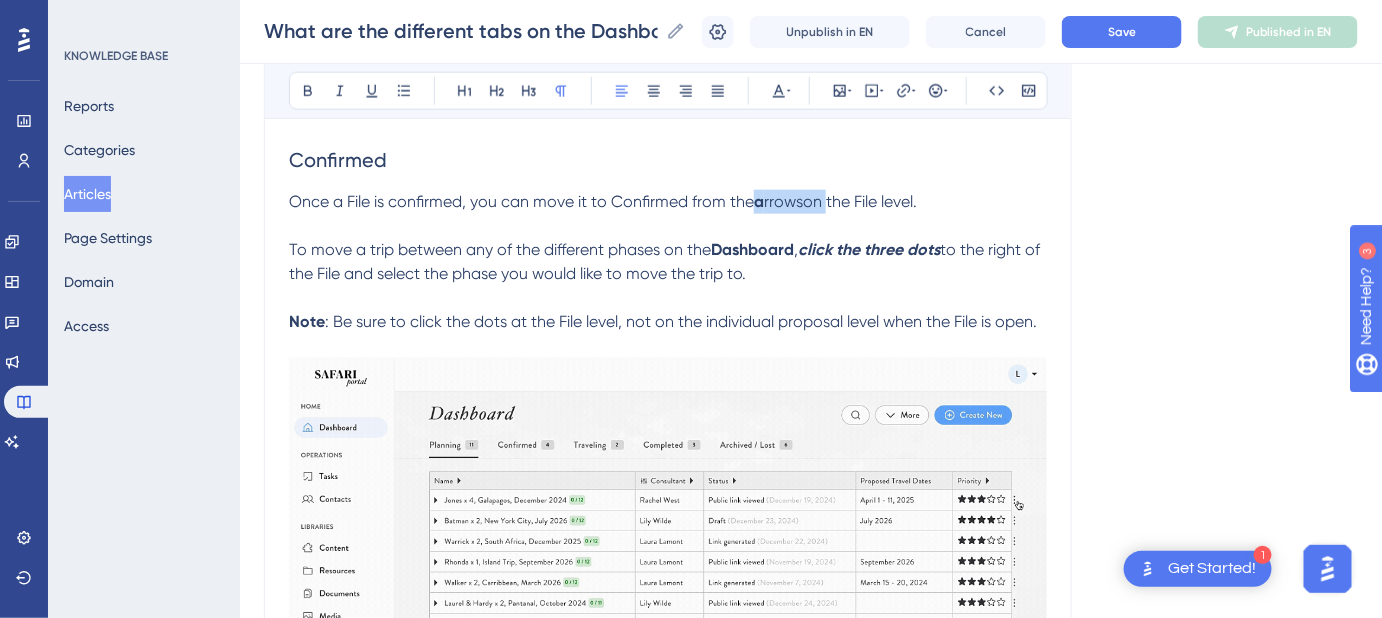 click on "rrowson the File level." at bounding box center [840, 201] 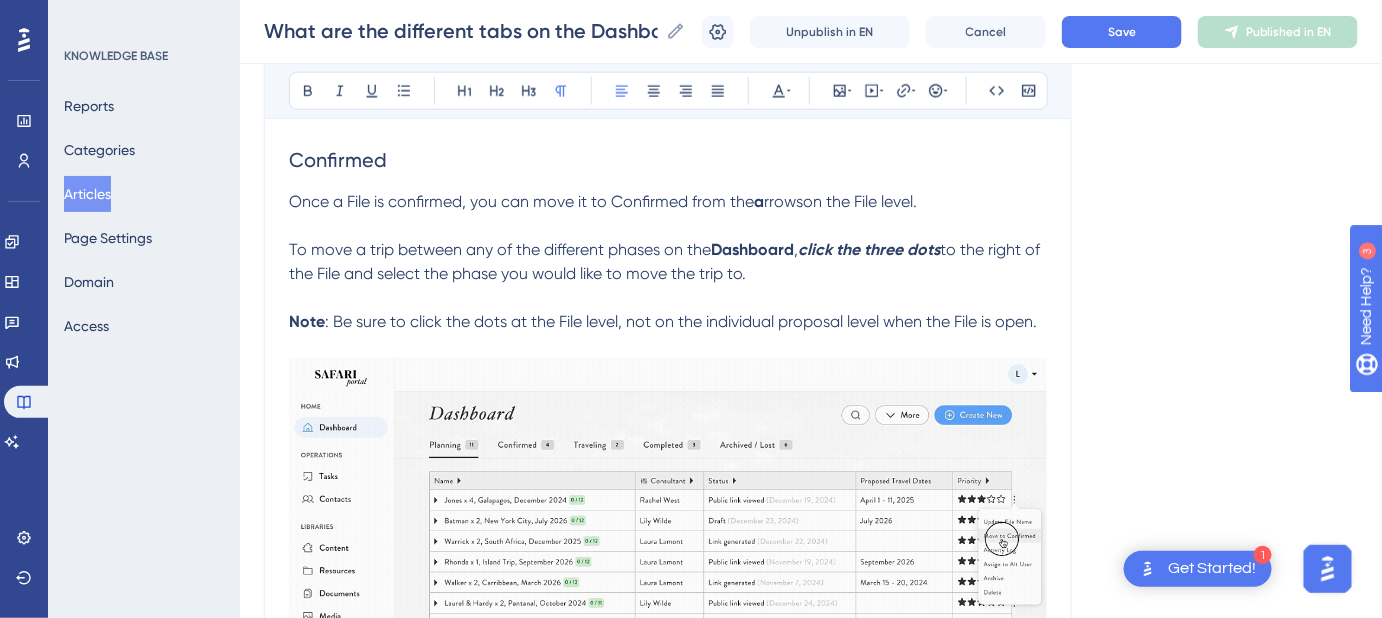 click on "rrowson the File level." at bounding box center (840, 201) 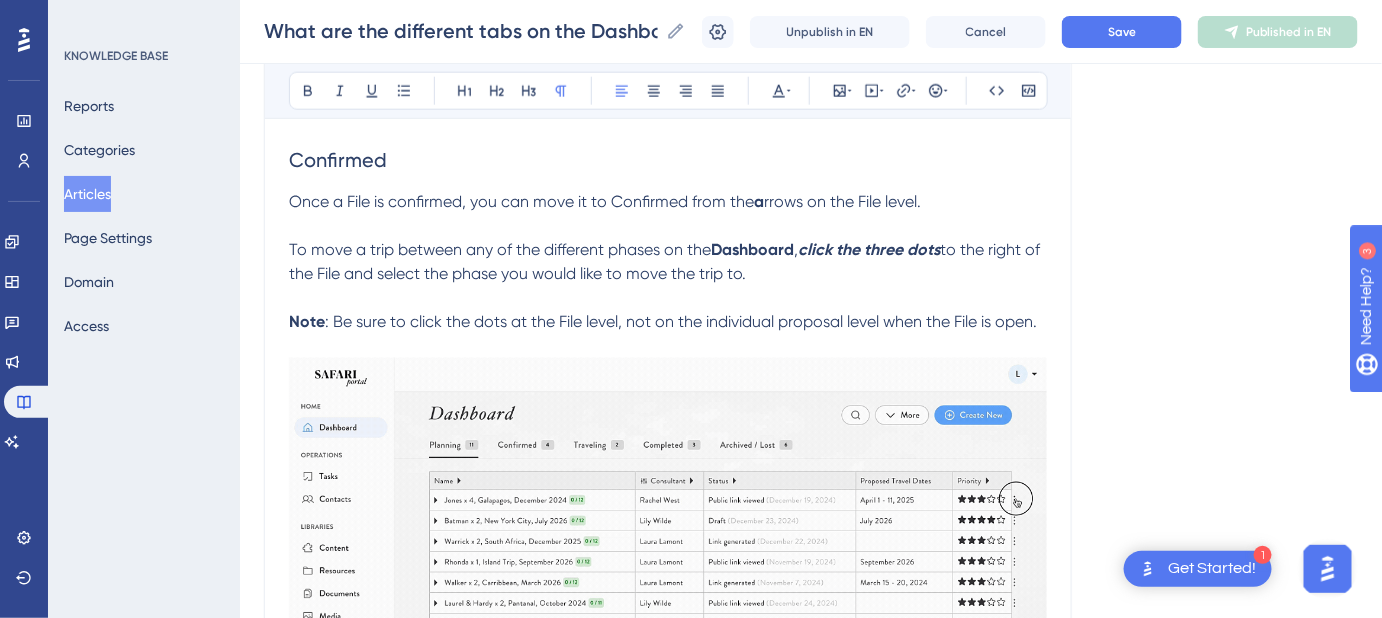 click on "rrows on the File level." at bounding box center [842, 201] 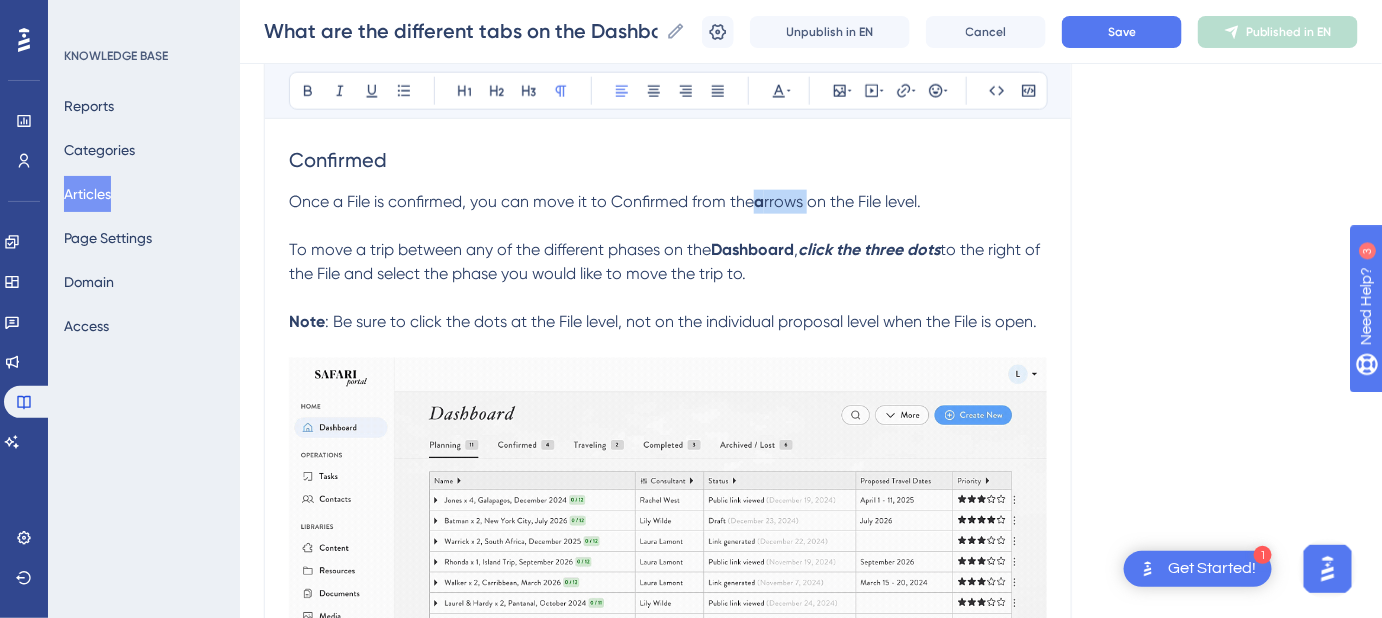 click on "rrows on the File level." at bounding box center [842, 201] 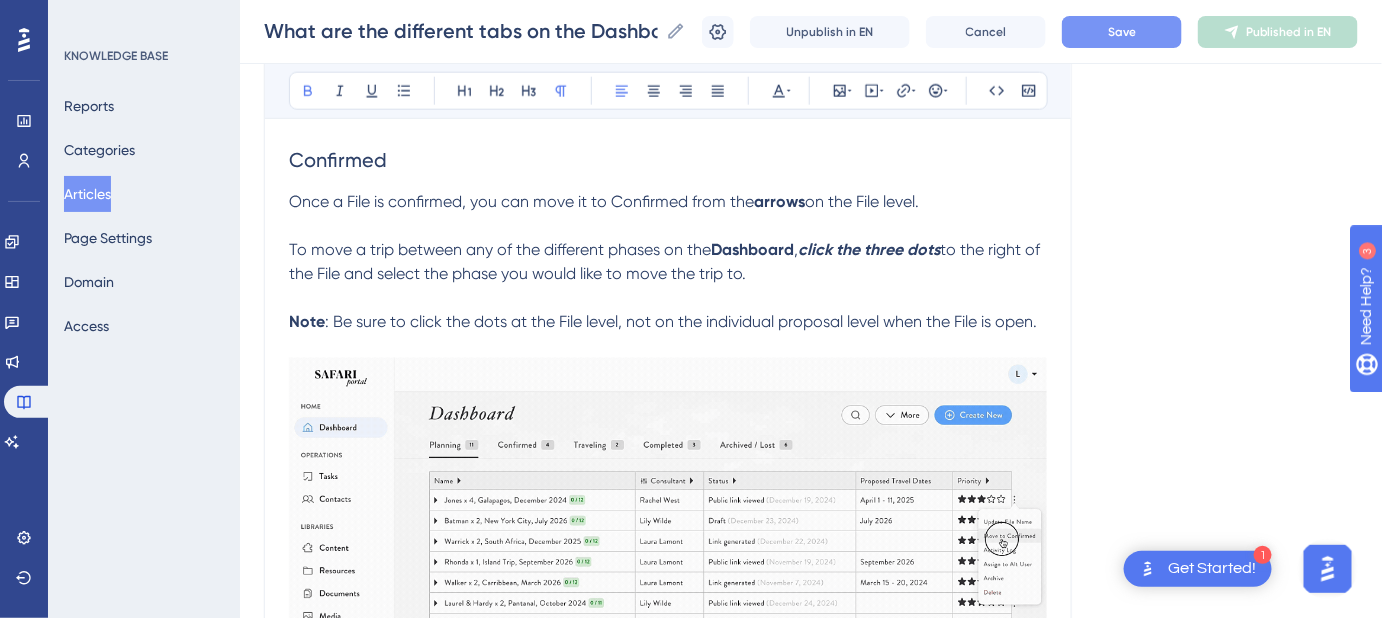 click on "Save" at bounding box center [1122, 32] 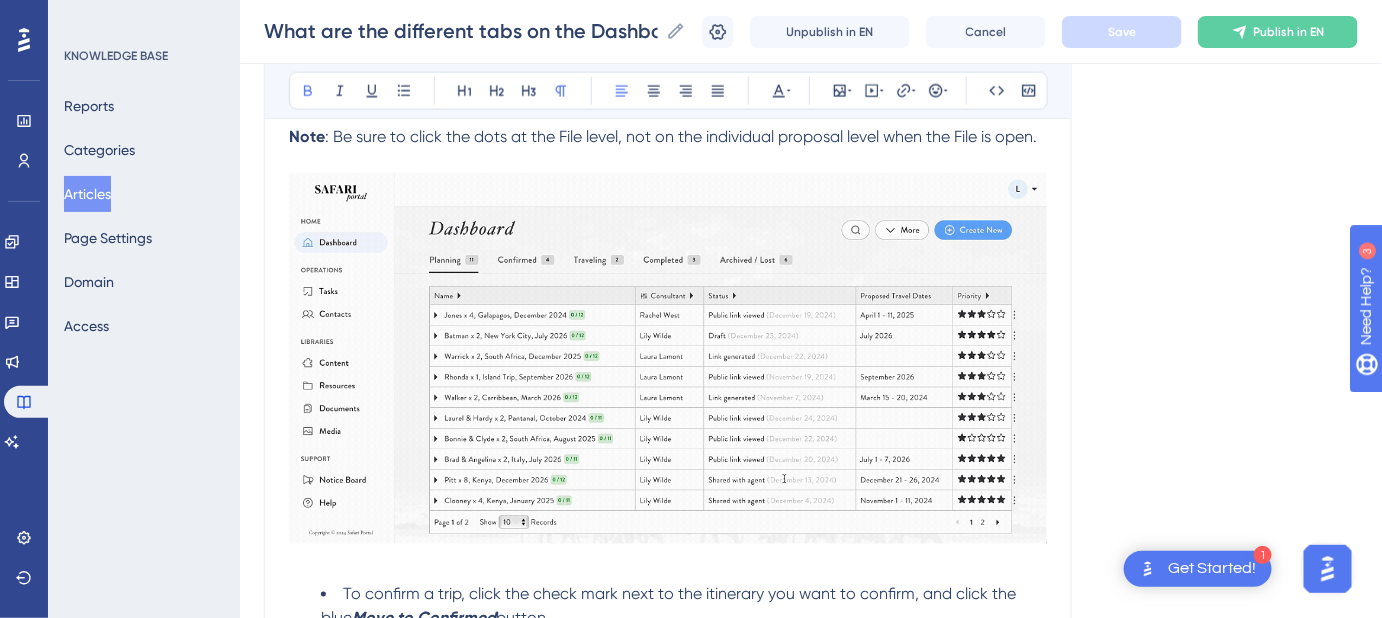 scroll, scrollTop: 813, scrollLeft: 0, axis: vertical 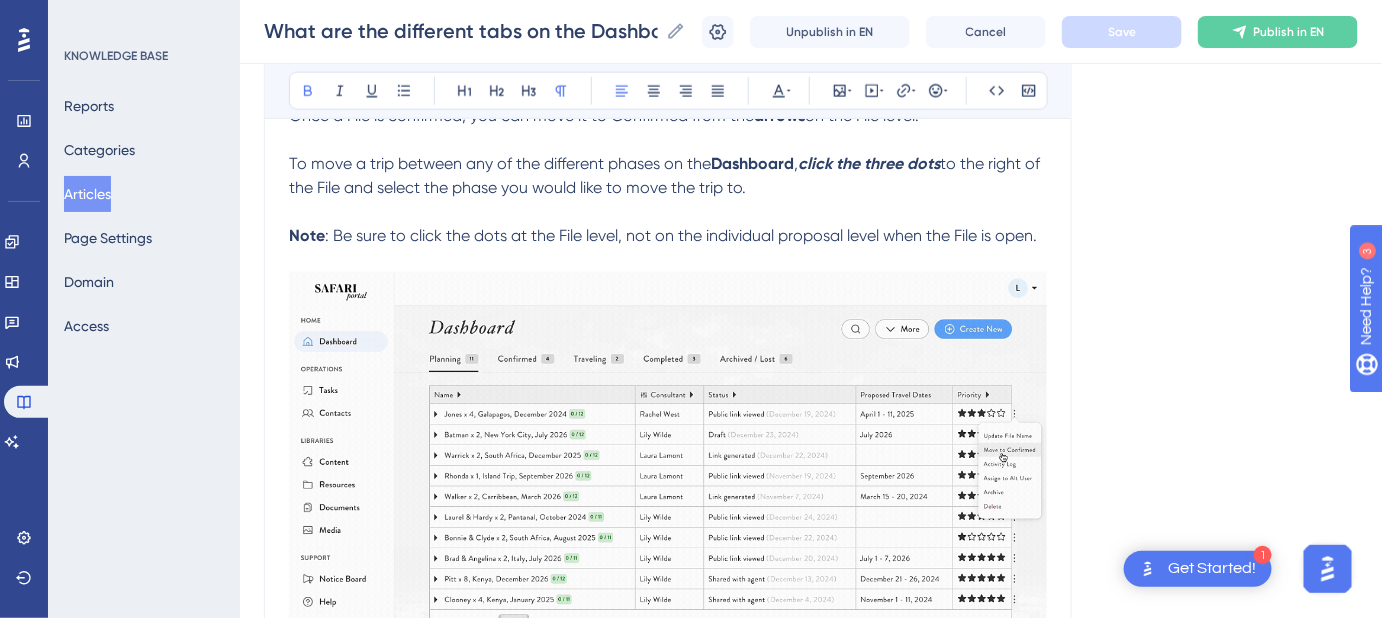 click on "To move a trip between any of the different phases on the  Dashboard ,  click the three dots  to the right of the File and select the phase you would like to move the trip to." at bounding box center [668, 176] 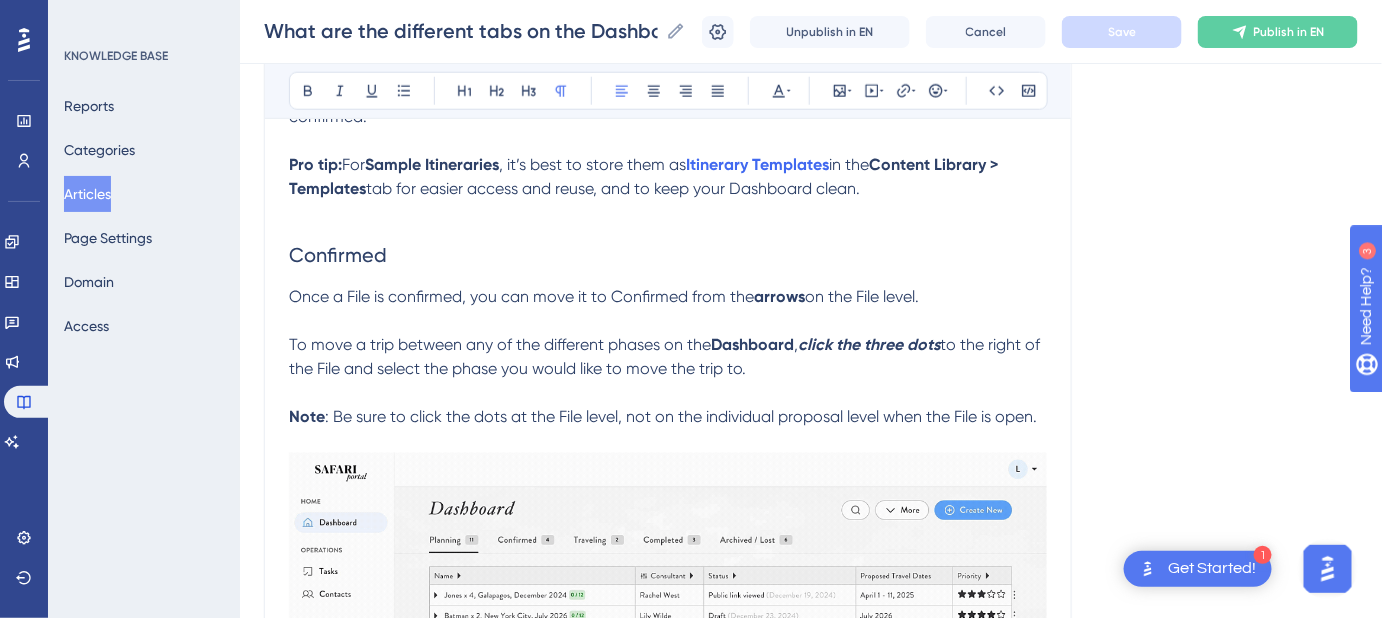 scroll, scrollTop: 631, scrollLeft: 0, axis: vertical 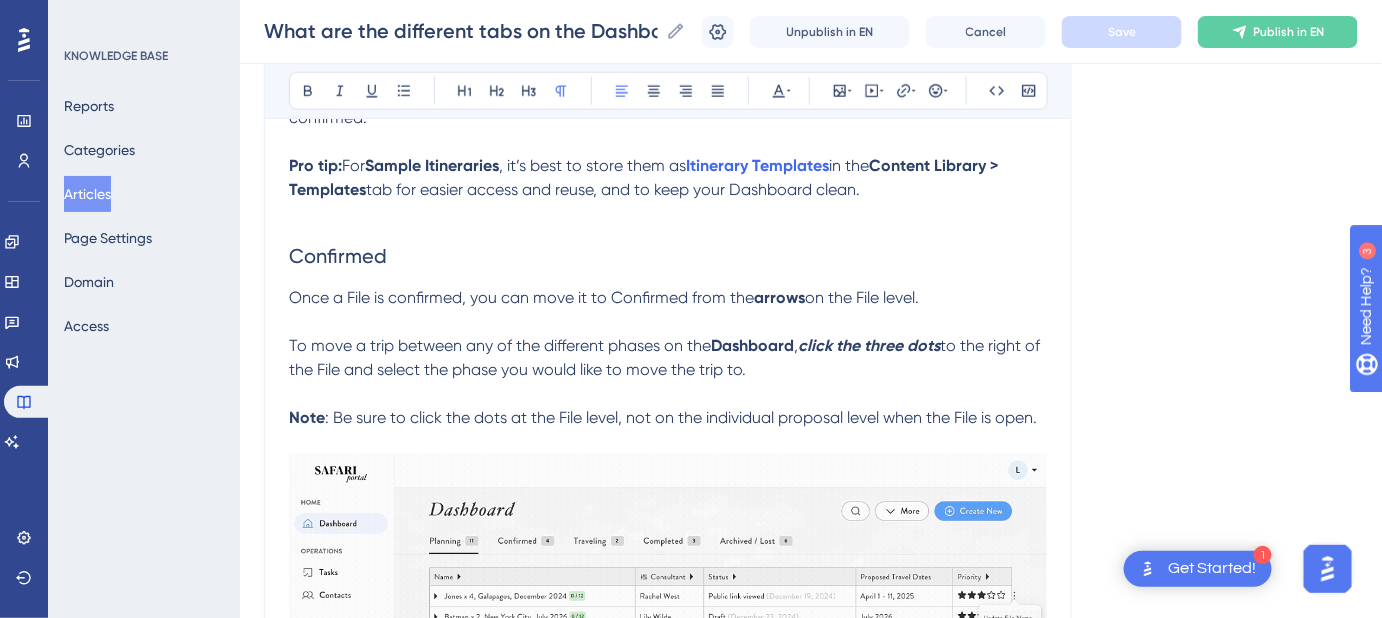 click on "arrows" at bounding box center [779, 297] 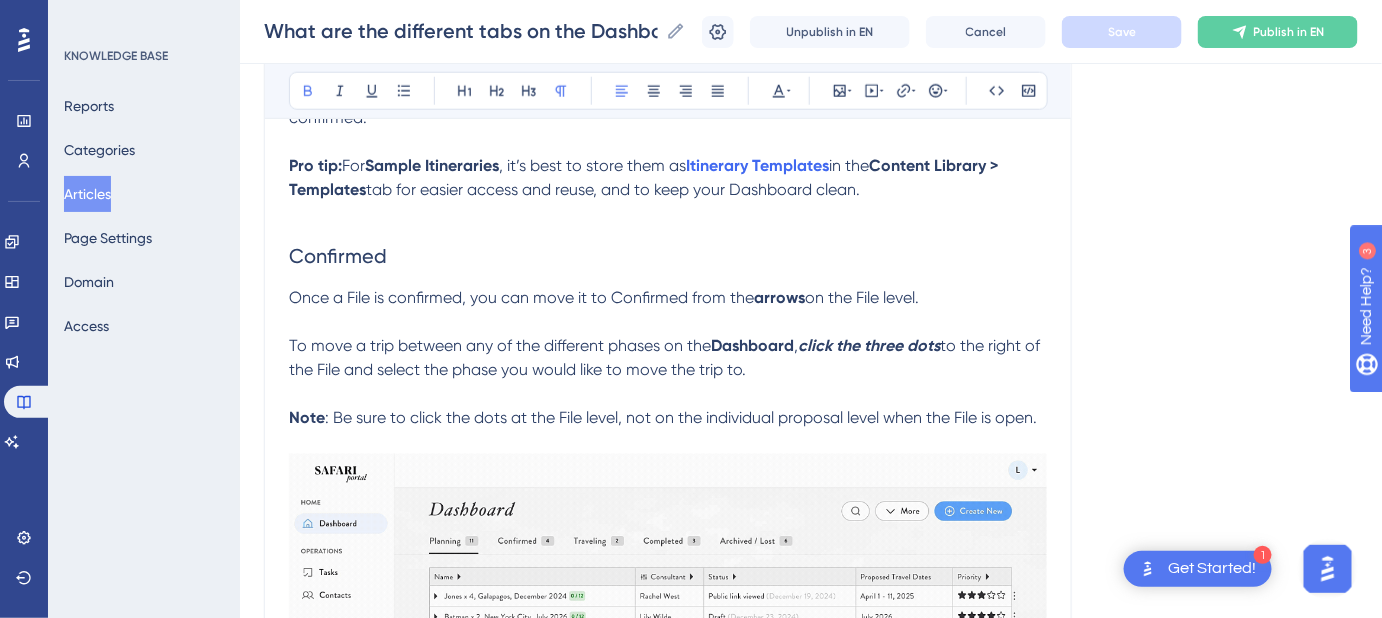 click on "arrows" at bounding box center [779, 297] 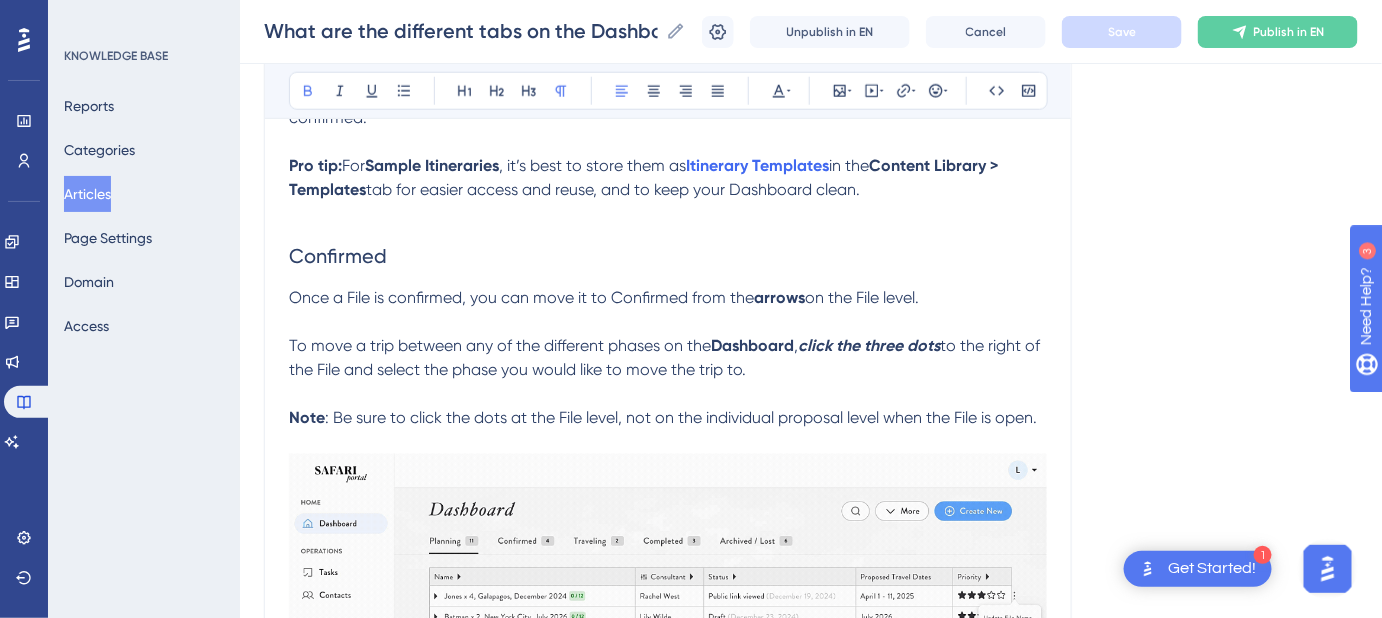 click on "arrows" at bounding box center (779, 297) 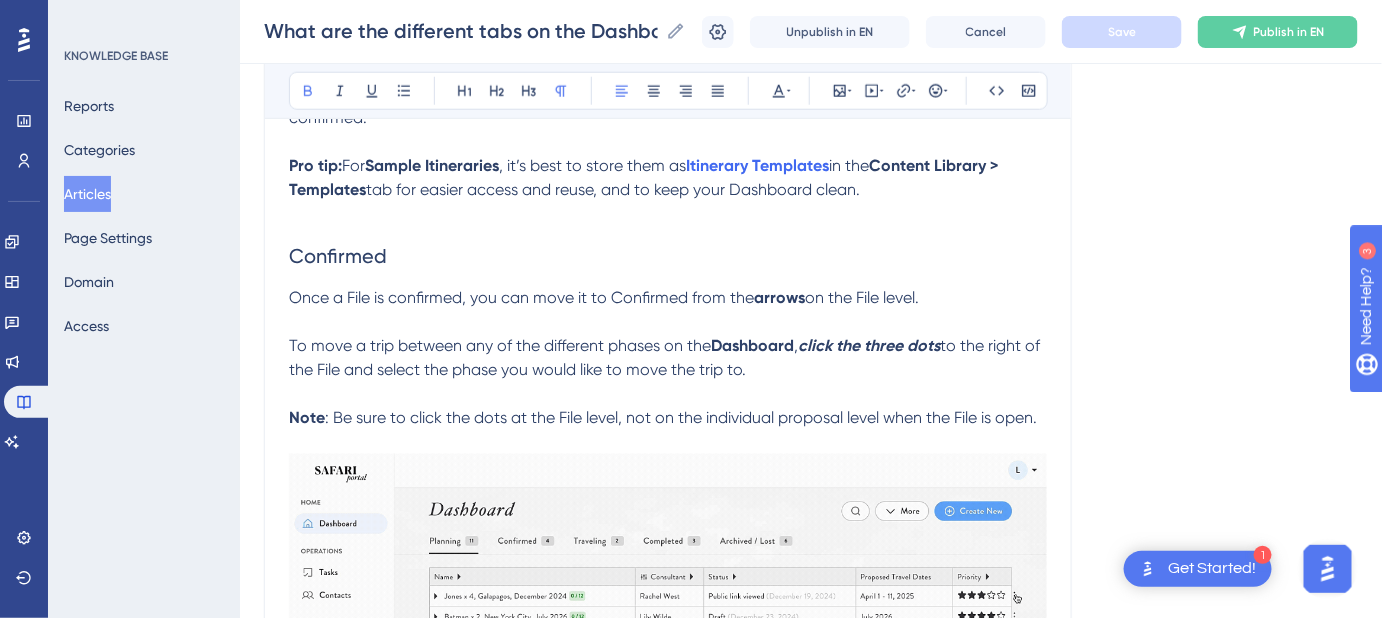 click on "arrows" at bounding box center (779, 297) 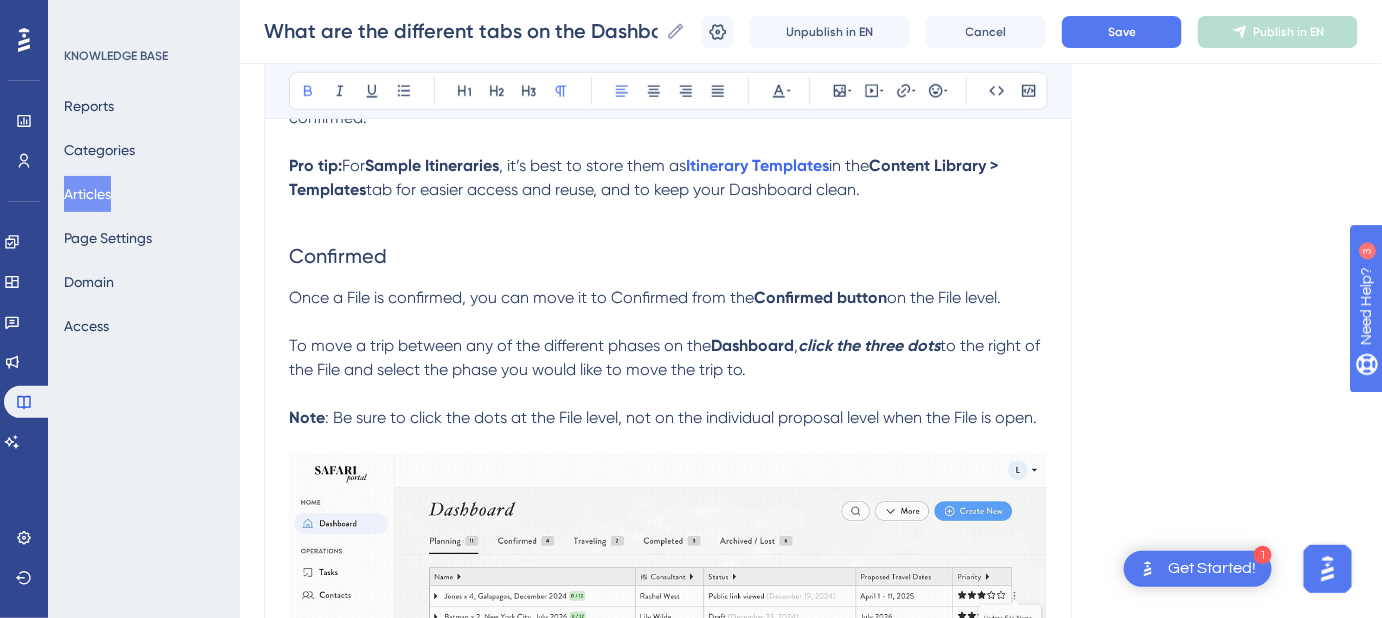 click on "Confirmed button" at bounding box center [820, 297] 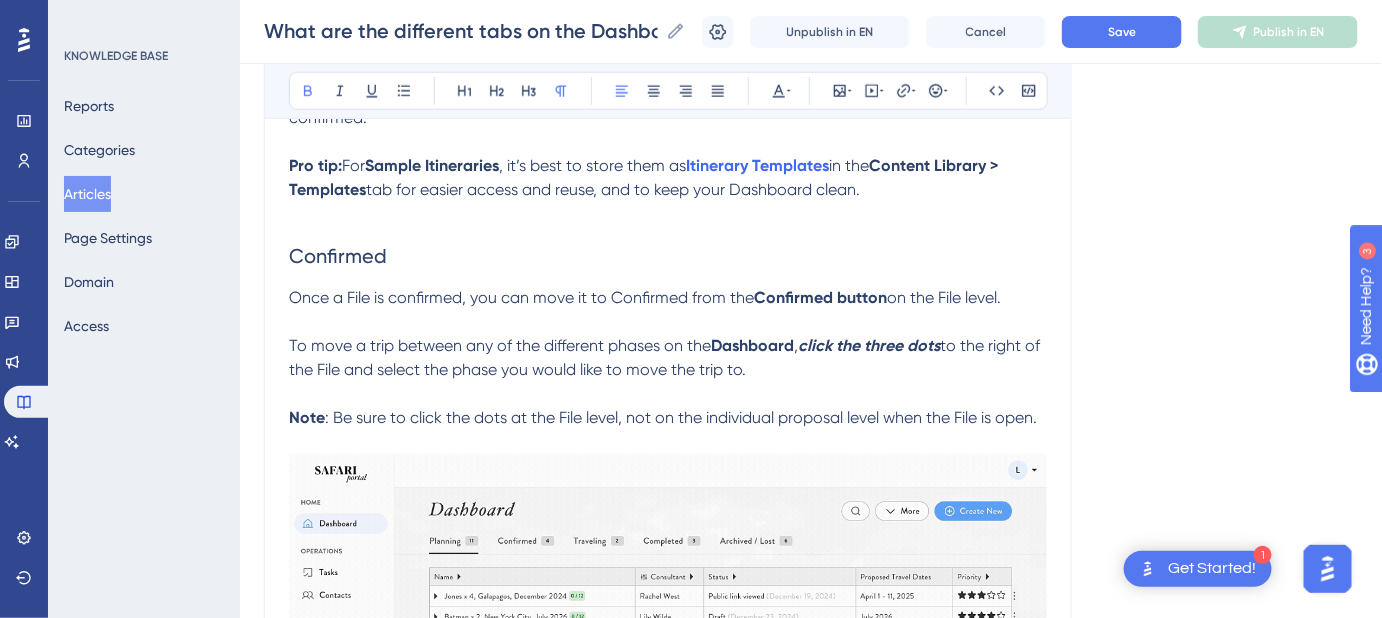 click on "Confirmed button" at bounding box center (820, 297) 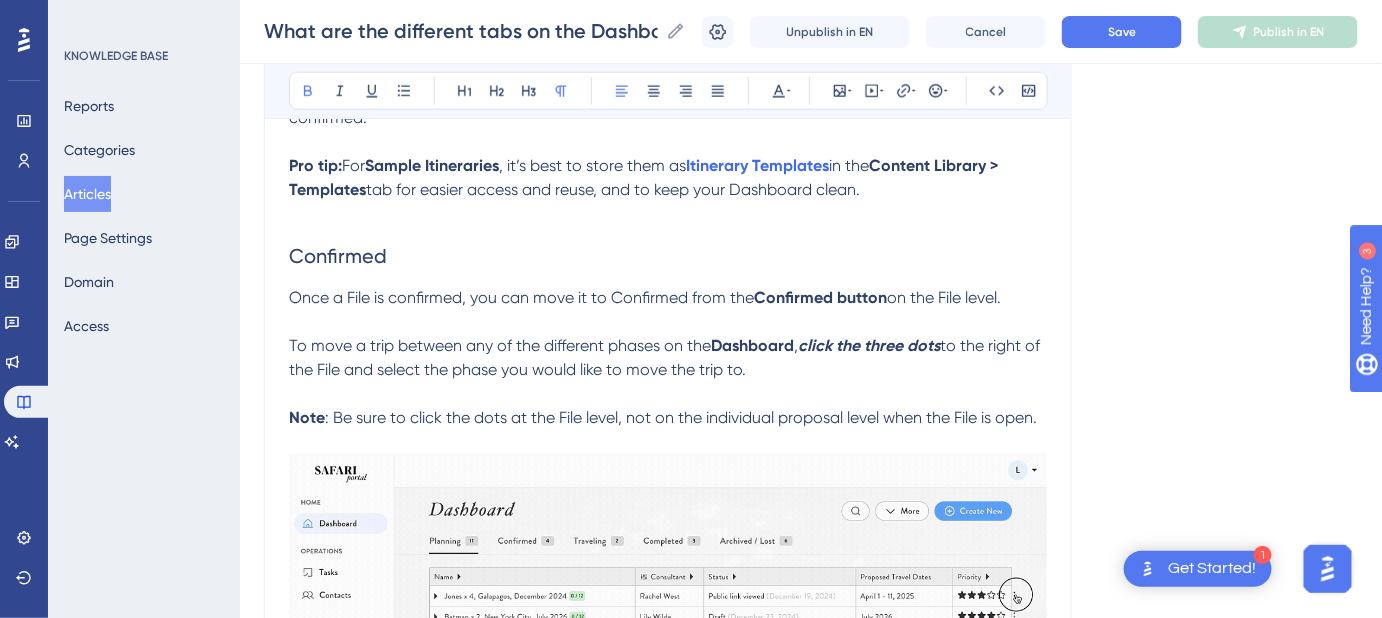 click on "Confirmed button" at bounding box center (820, 297) 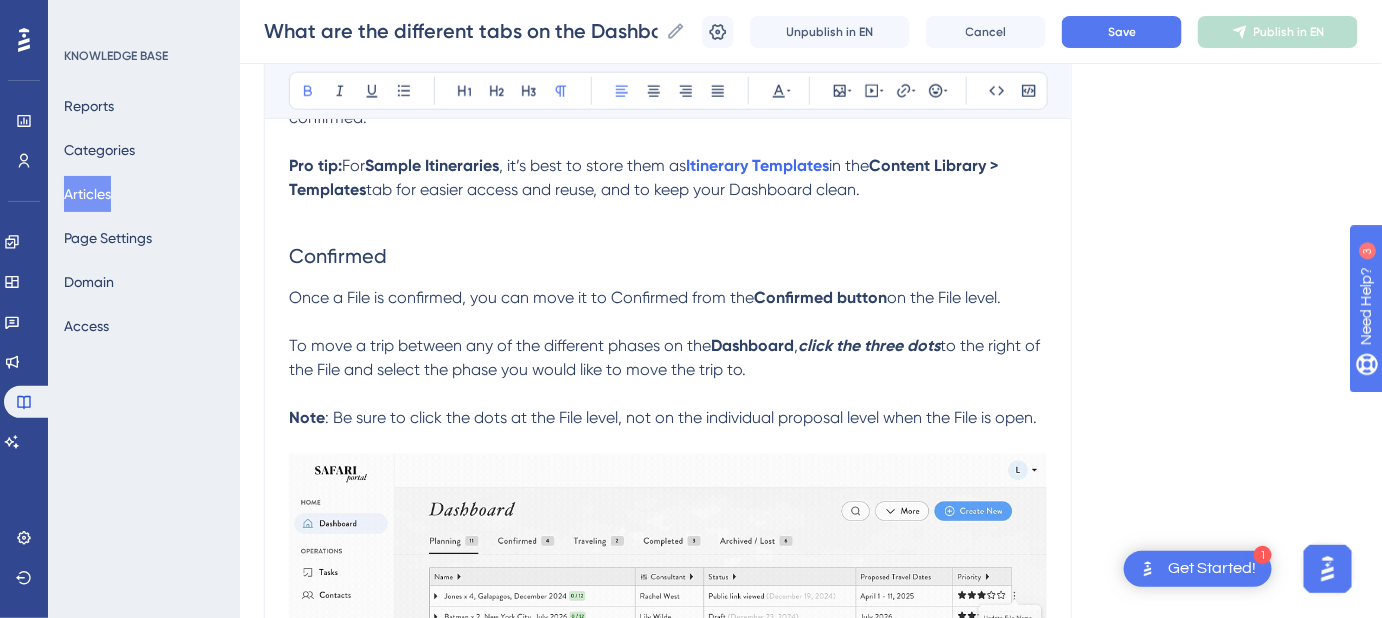 click on "Confirmed button" at bounding box center [820, 297] 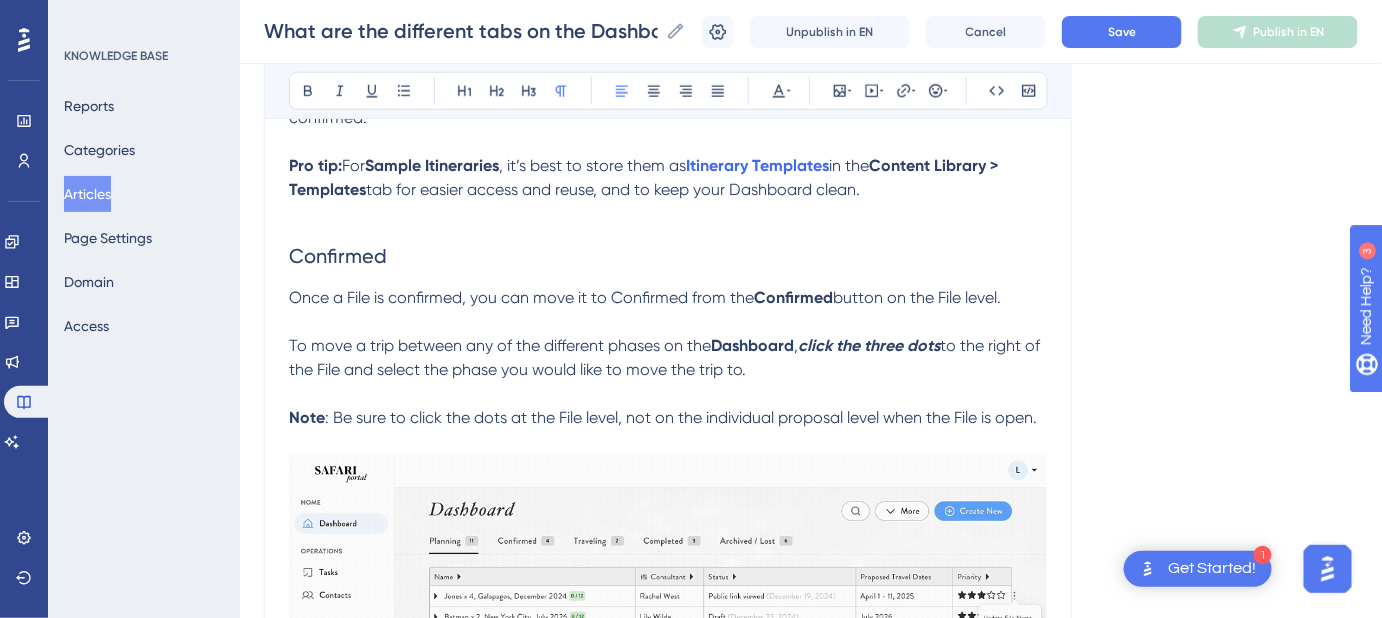 click on "Once a File is confirmed, you can move it to Confirmed from the  Confirmed  button on the File level." at bounding box center (668, 298) 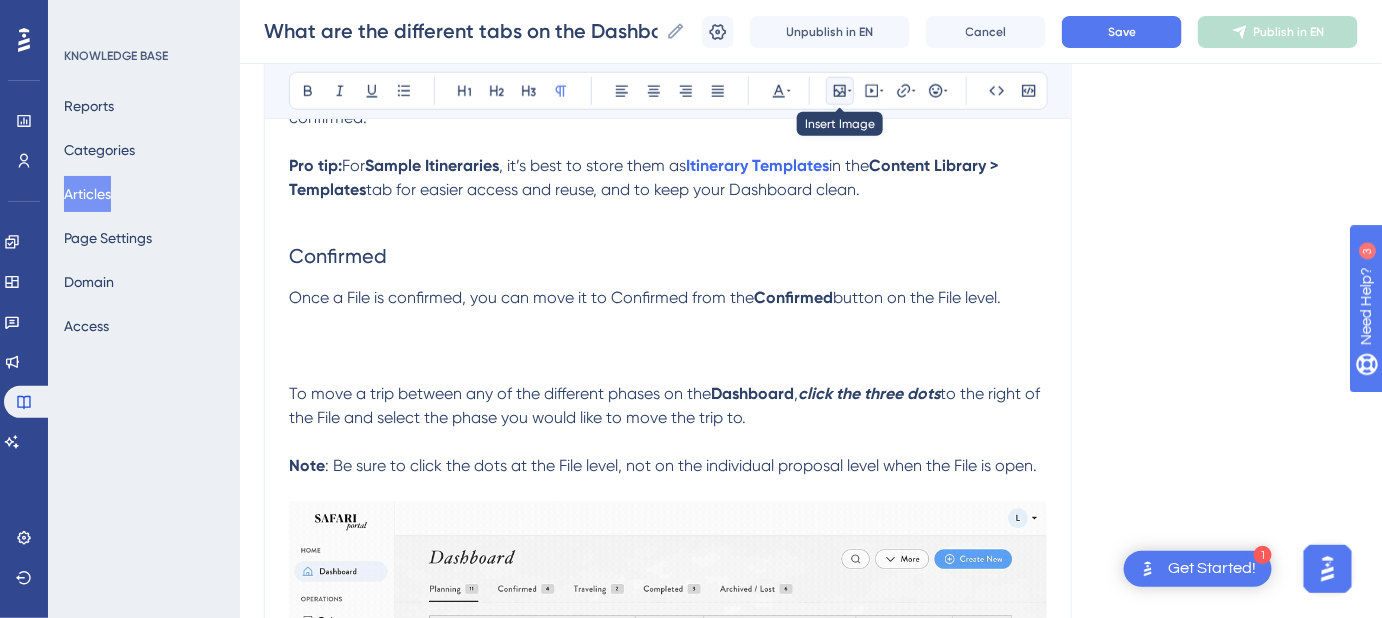 click 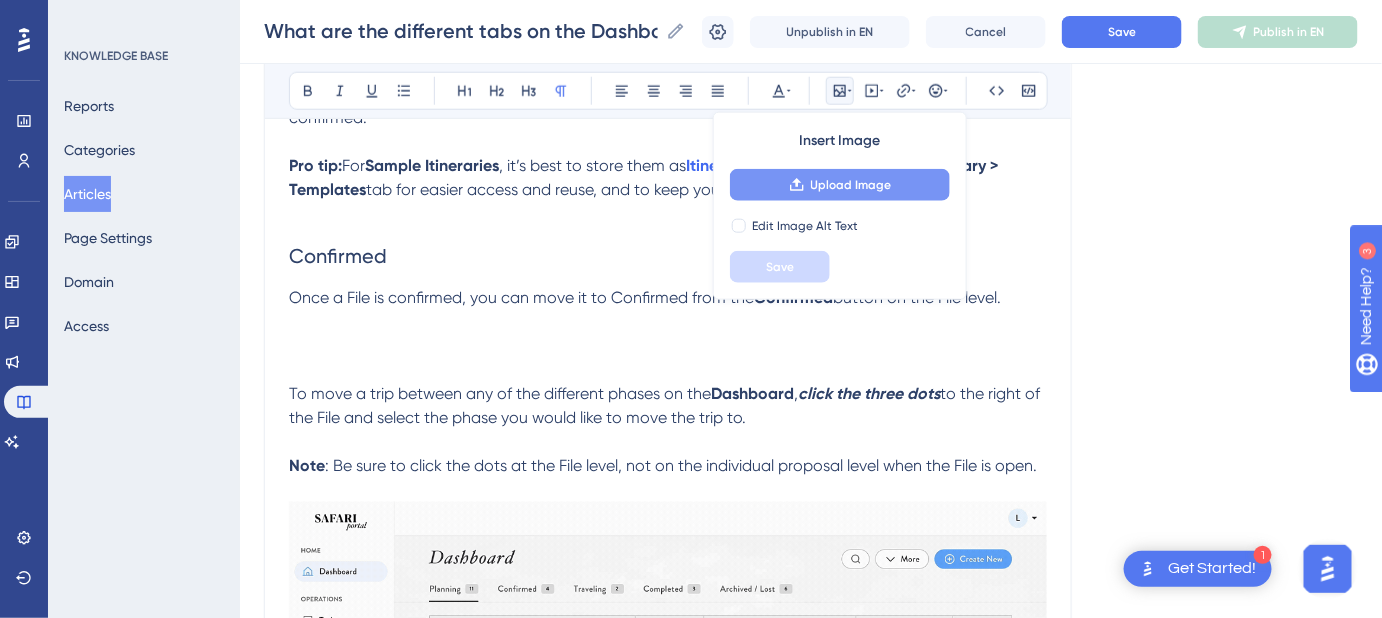 click on "Upload Image" at bounding box center (851, 185) 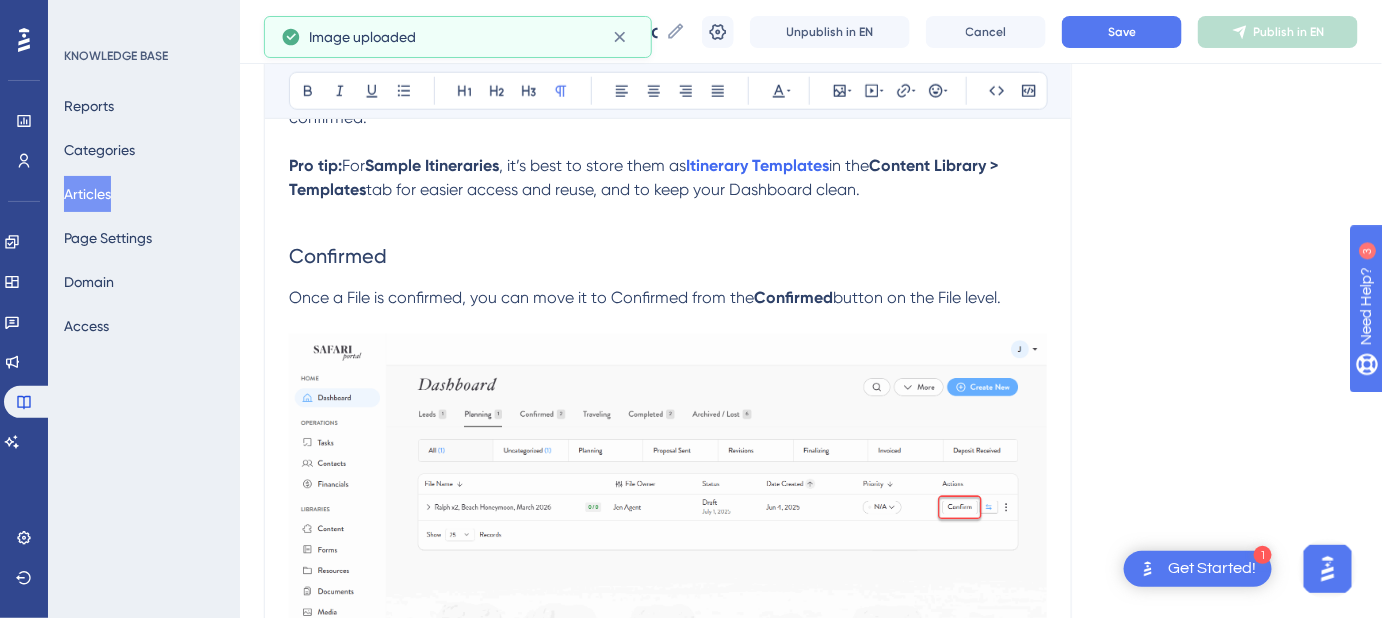 click on "Language English (Default) What are the different tabs on the Dashboard? What they are and how to move a trip between different tabs Bold Italic Underline Bullet Point Heading 1 Heading 2 Heading 3 Normal Align Left Align Center Align Right Align Justify Text Color Insert Image Embed Video Hyperlink Emojis Code Code Block The  Dashboard  is organized into  Pipeline Phases , with tabs that categorize your Files based on their current phase in your sales flow. These tabs help you track where each File stands in your process, from initial inquiry to completion. Leads Planning The  Planning  phase should include any Files that are actively being worked on but have not yet been confirmed. Pro tip:  For  Sample Itineraries , it’s best to store them as  Itinerary Templates  in the  Content Library > Templates  tab for easier access and reuse, and to keep your Dashboard clean. Confirmed Once a File is confirmed, you can move it to Confirmed from the  Confirmed  button on the File level. Dashboard ,  Note  button. )" at bounding box center (811, 1254) 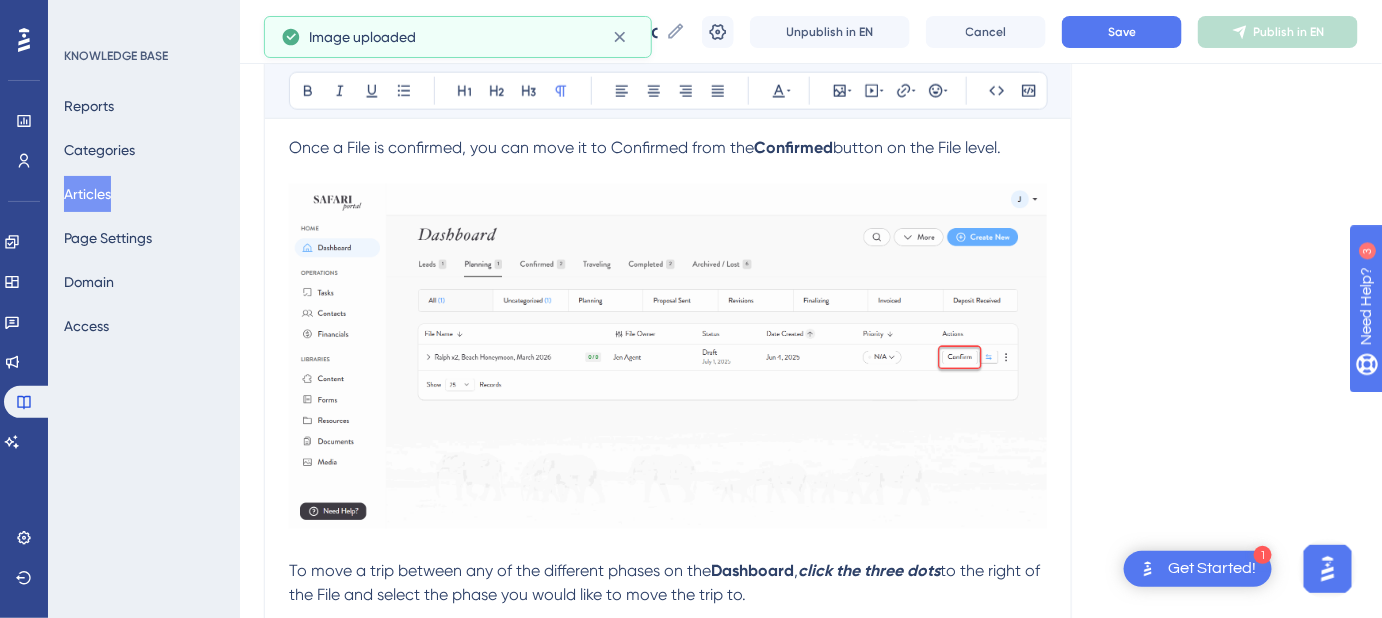 scroll, scrollTop: 813, scrollLeft: 0, axis: vertical 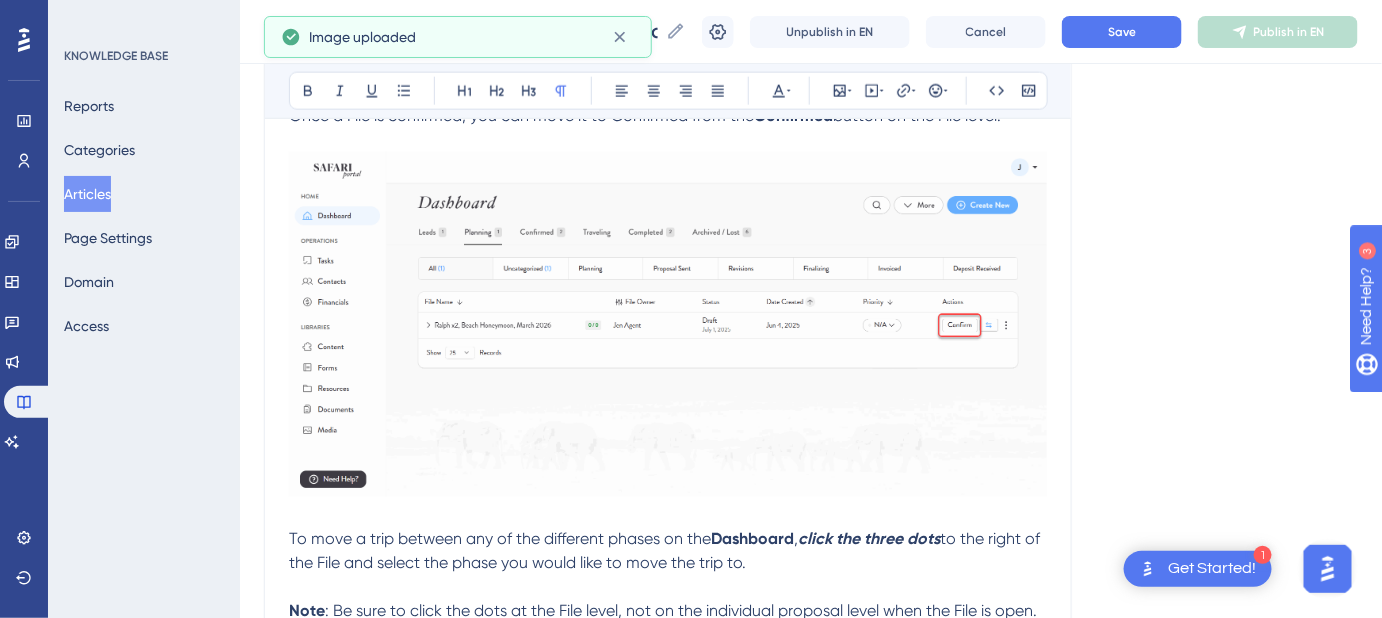 click at bounding box center [668, 324] 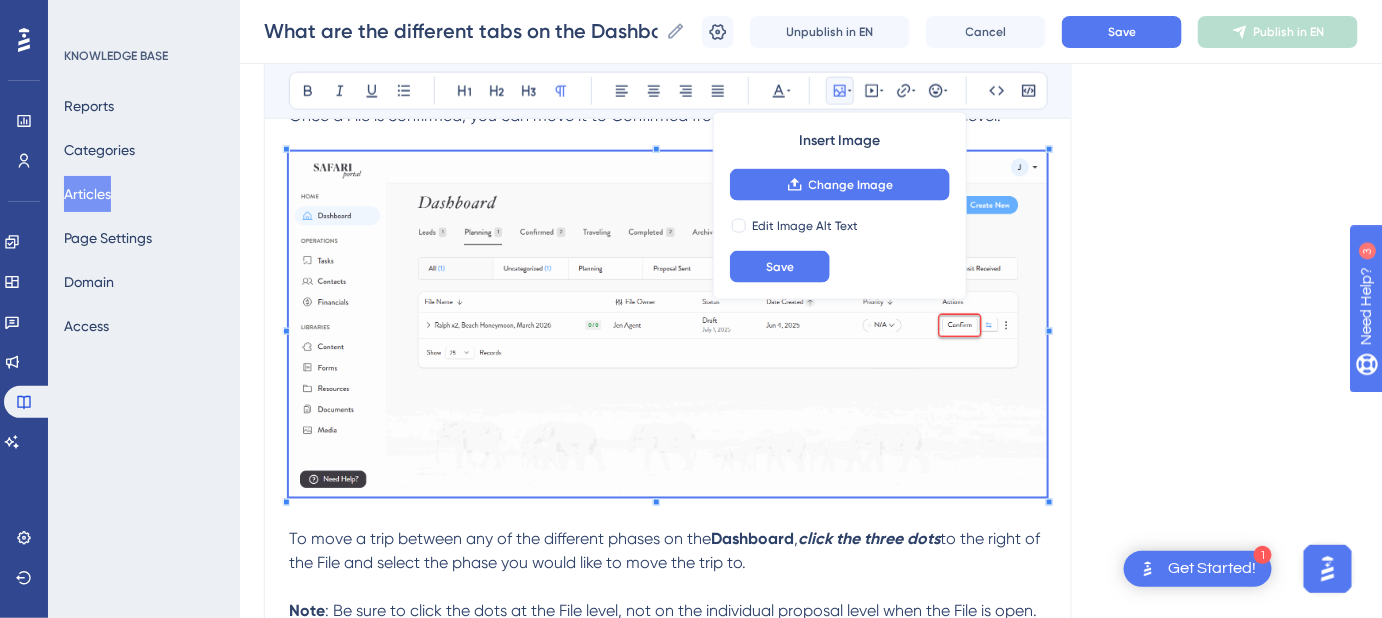 click on "Language English (Default) What are the different tabs on the Dashboard? What they are and how to move a trip between different tabs Bold Italic Underline Bullet Point Heading 1 Heading 2 Heading 3 Normal Align Left Align Center Align Right Align Justify Text Color Insert Image Change Image Edit Image Alt Text Save Embed Video Hyperlink Emojis Code Code Block The  Dashboard  is organized into  Pipeline Phases , with tabs that categorize your Files based on their current phase in your sales flow. These tabs help you track where each File stands in your process, from initial inquiry to completion. Leads Planning The  Planning  phase should include any Files that are actively being worked on but have not yet been confirmed. Pro tip:  For  Sample Itineraries , it’s best to store them as  Itinerary Templates  in the  Content Library > Templates  tab for easier access and reuse, and to keep your Dashboard clean. Confirmed Once a File is confirmed, you can move it to Confirmed from the  Confirmed  Dashboard ,  )" at bounding box center (811, 1072) 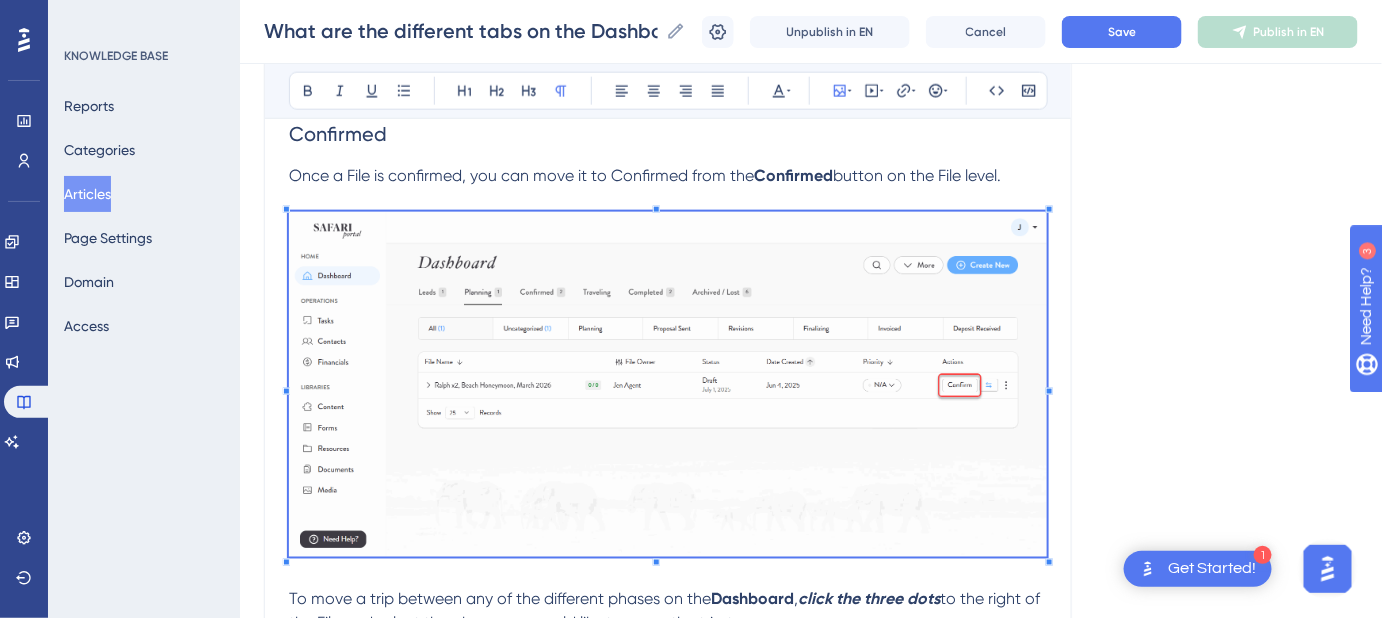 scroll, scrollTop: 722, scrollLeft: 0, axis: vertical 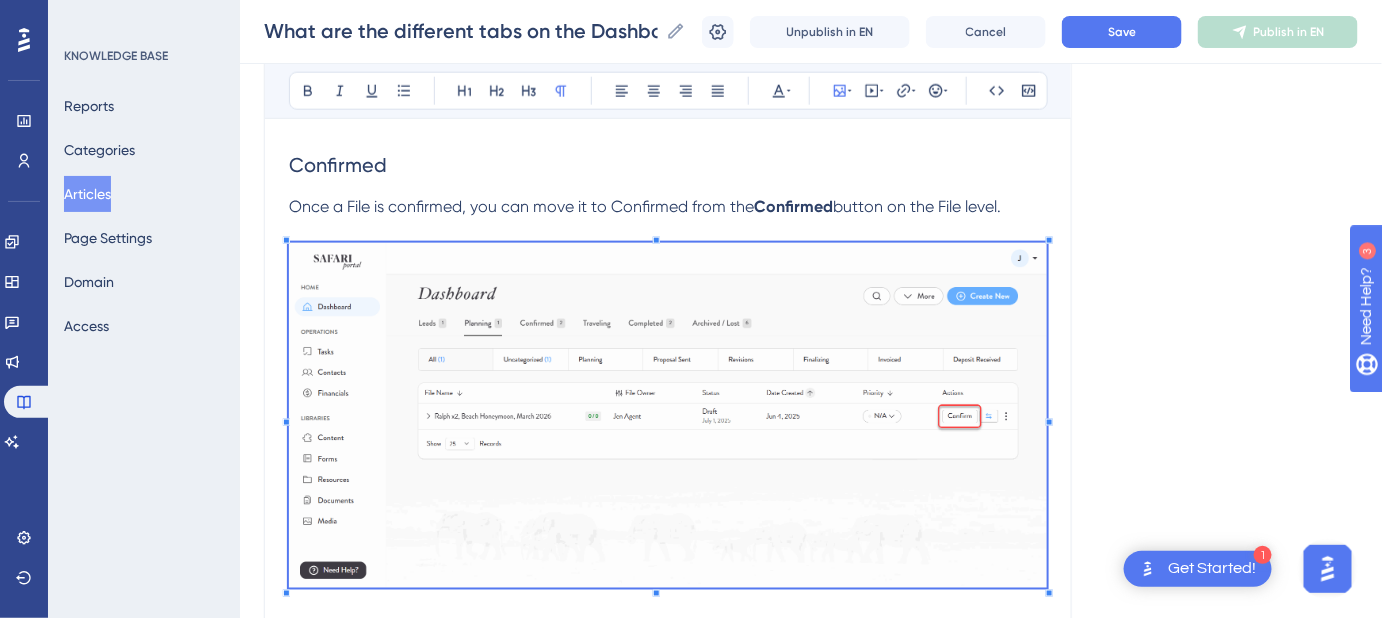 click on "Language English (Default) What are the different tabs on the Dashboard? What they are and how to move a trip between different tabs Bold Italic Underline Bullet Point Heading 1 Heading 2 Heading 3 Normal Align Left Align Center Align Right Align Justify Text Color Insert Image Embed Video Hyperlink Emojis Code Code Block The  Dashboard  is organized into  Pipeline Phases , with tabs that categorize your Files based on their current phase in your sales flow. These tabs help you track where each File stands in your process, from initial inquiry to completion. Leads Planning The  Planning  phase should include any Files that are actively being worked on but have not yet been confirmed. Pro tip:  For  Sample Itineraries , it’s best to store them as  Itinerary Templates  in the  Content Library > Templates  tab for easier access and reuse, and to keep your Dashboard clean. Confirmed Once a File is confirmed, you can move it to Confirmed from the  Confirmed  button on the File level. Dashboard ,  Note  button. )" at bounding box center (811, 1163) 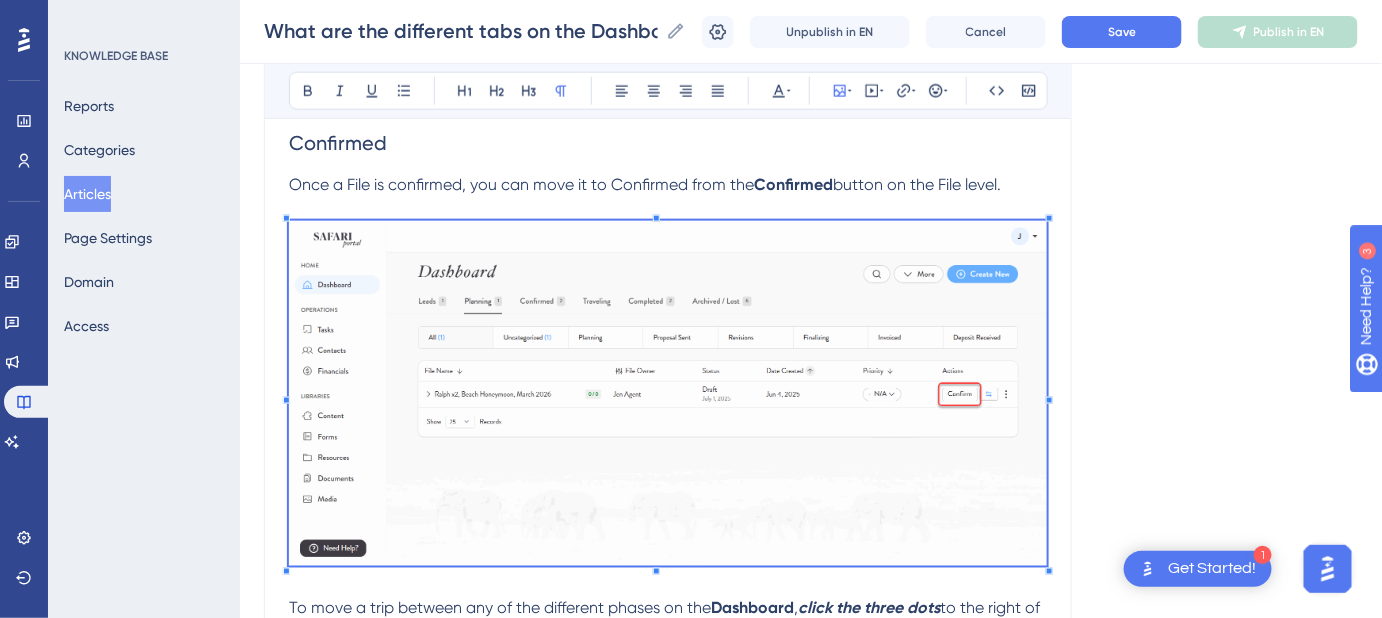 scroll, scrollTop: 631, scrollLeft: 0, axis: vertical 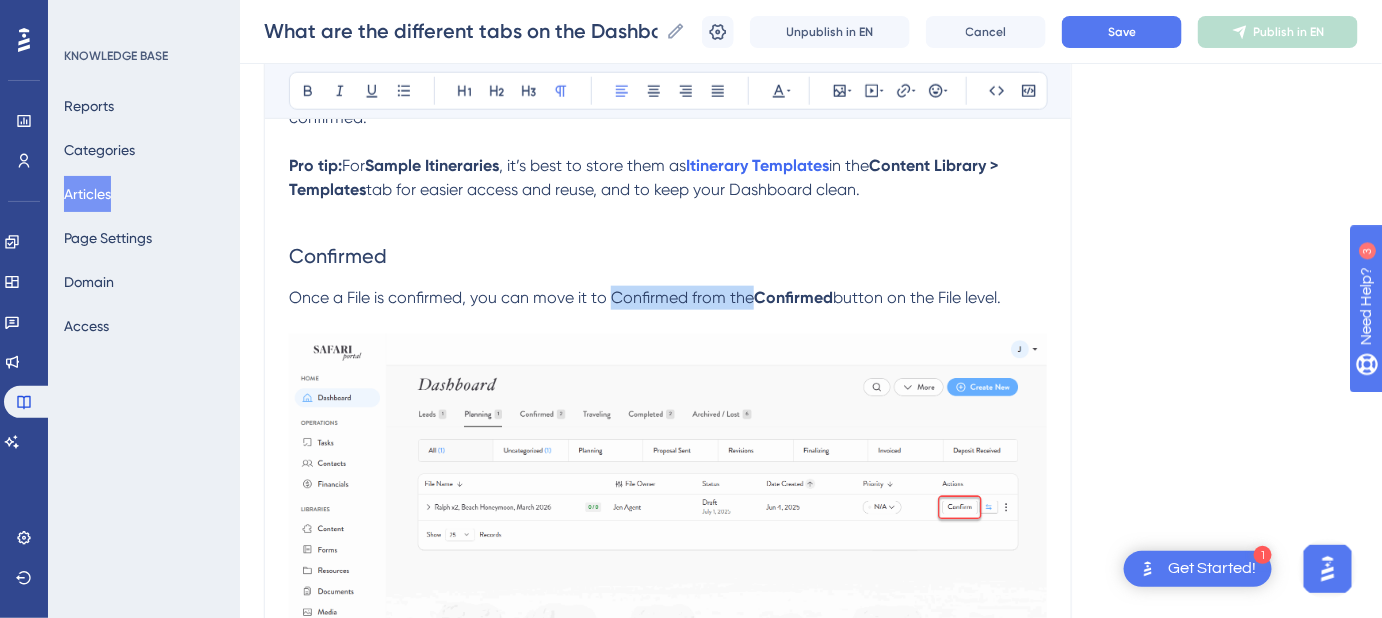 drag, startPoint x: 752, startPoint y: 297, endPoint x: 608, endPoint y: 298, distance: 144.00348 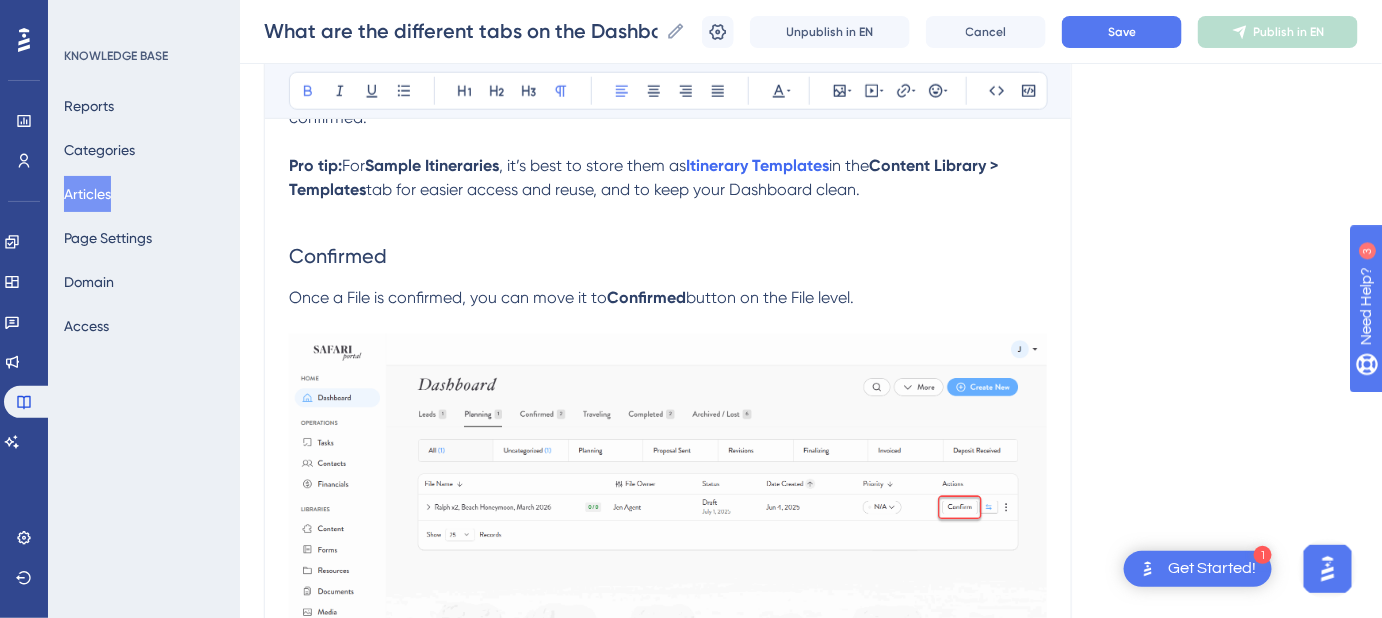 click on "button on the File level." at bounding box center (770, 297) 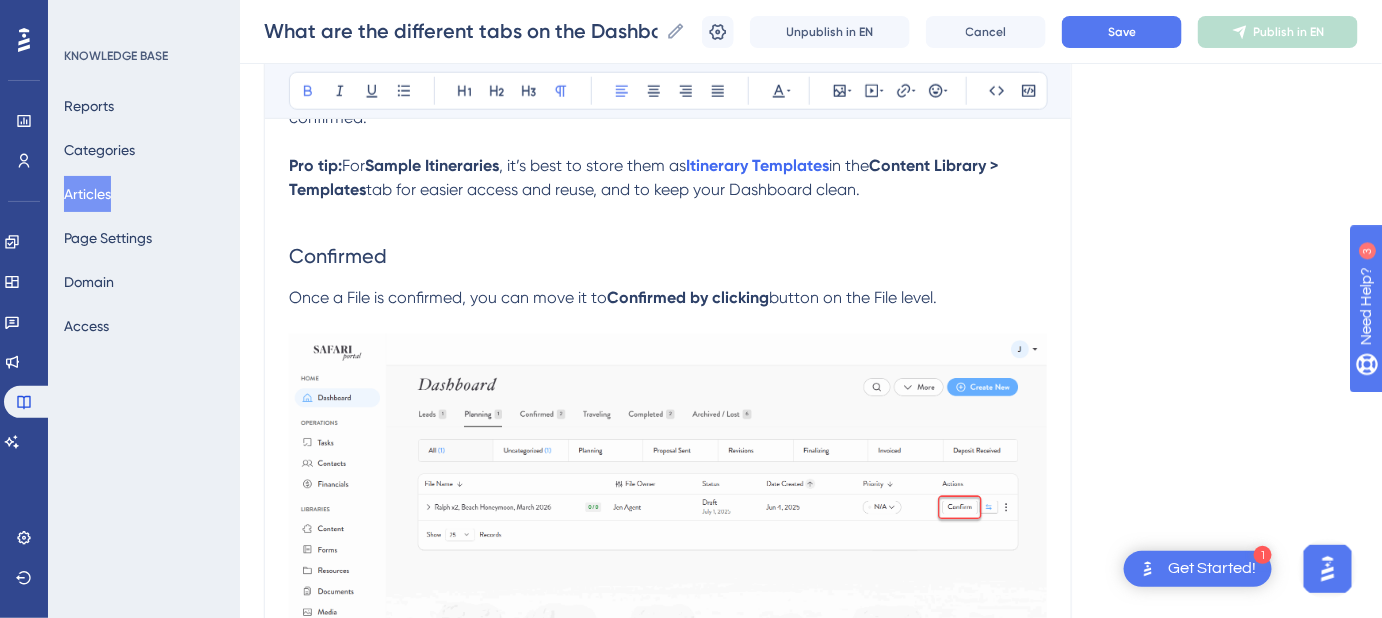 click on "Confirmed by clicking" at bounding box center [688, 297] 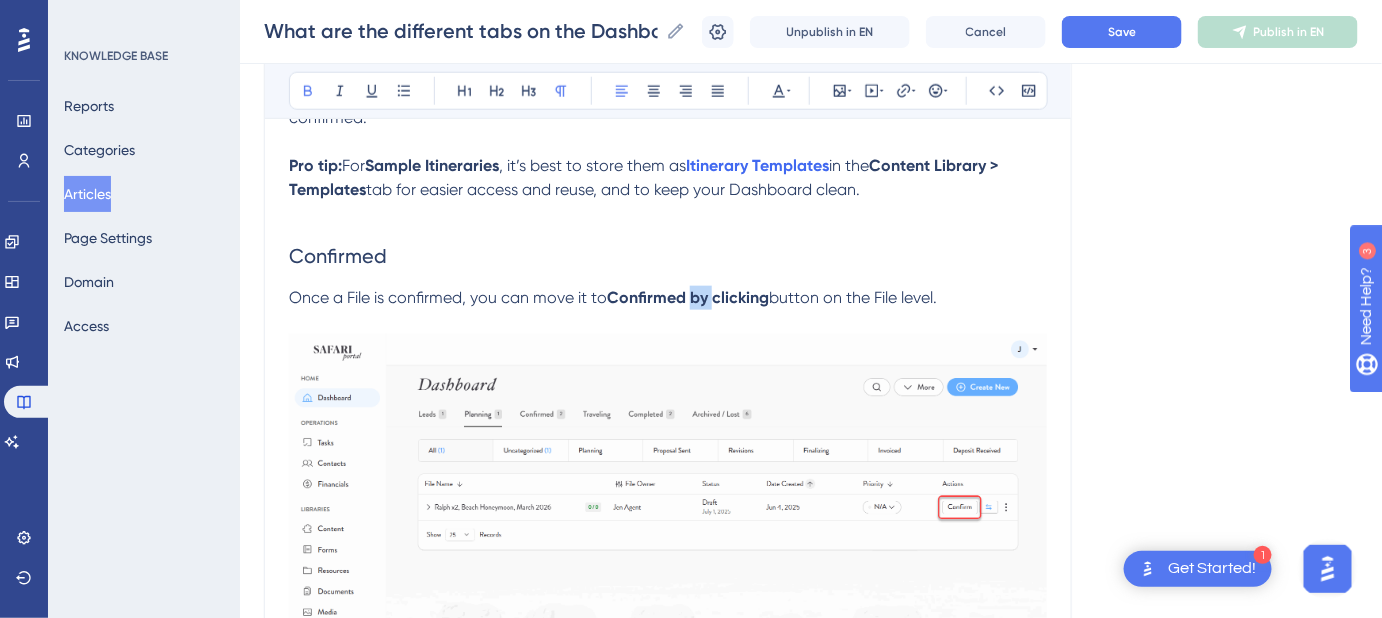 click on "Confirmed by clicking" at bounding box center [688, 297] 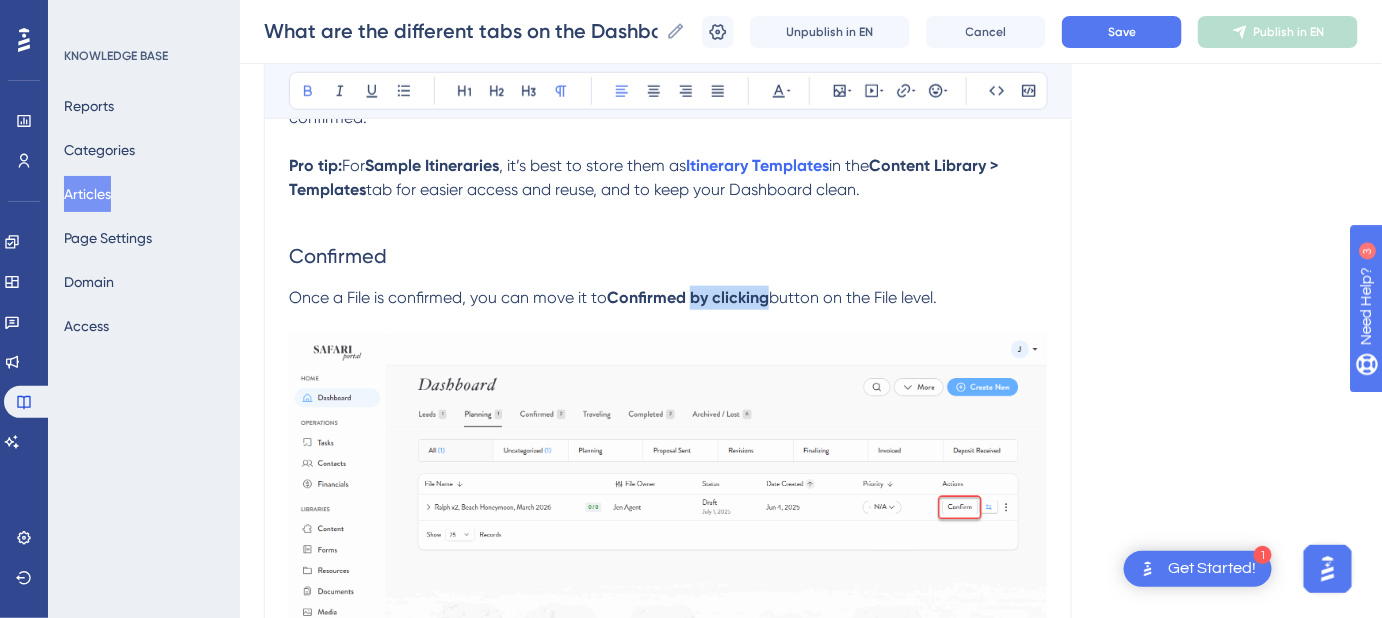 drag, startPoint x: 771, startPoint y: 293, endPoint x: 695, endPoint y: 295, distance: 76.02631 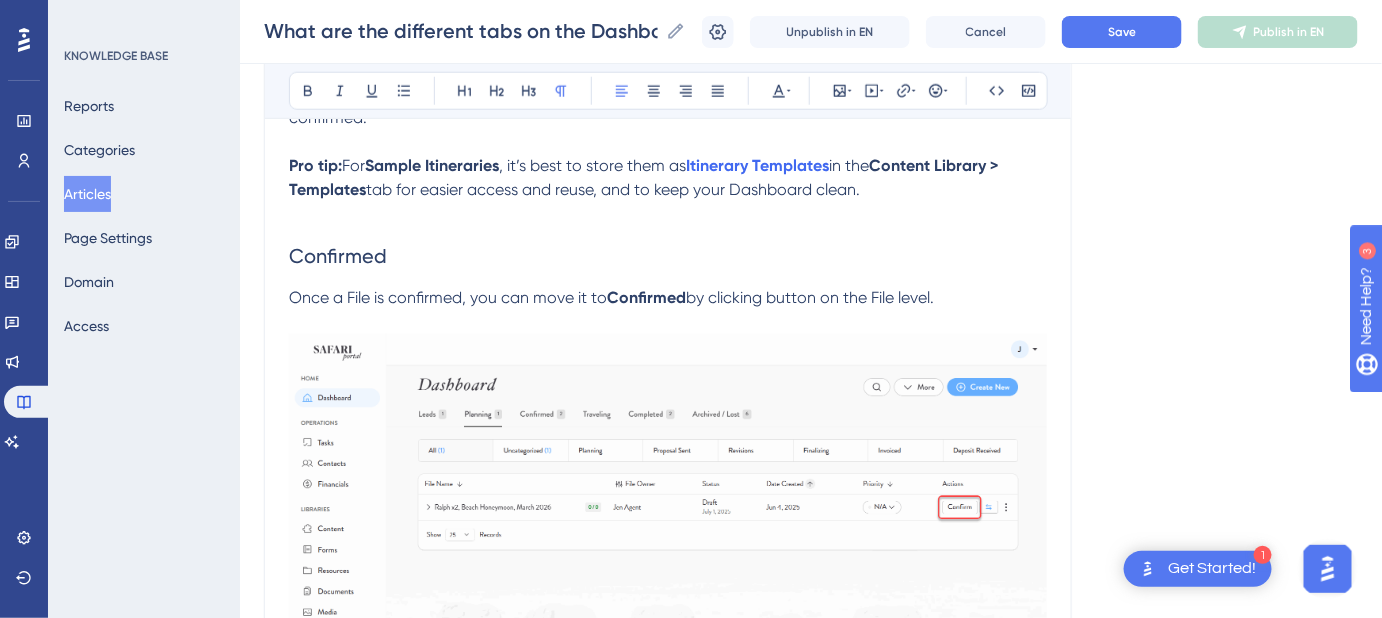 click on "Once a File is confirmed, you can move it to  Confirmed  by clicking   button on the File level." at bounding box center (668, 298) 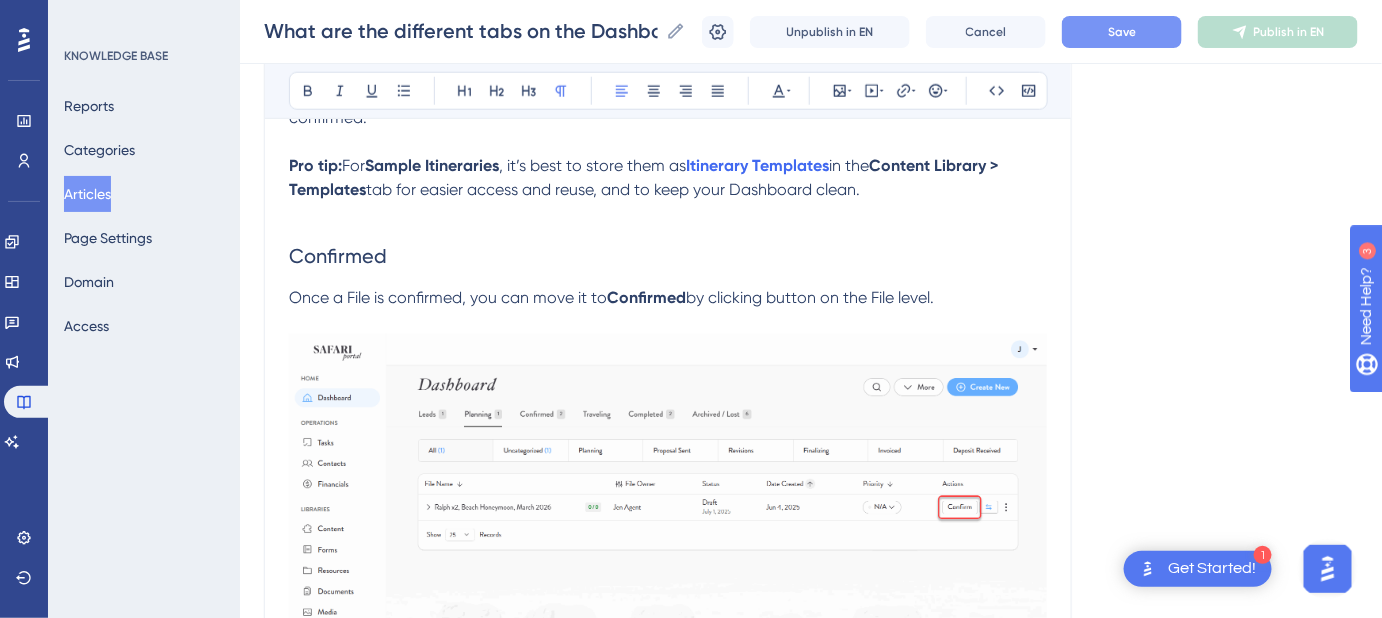 click on "Save" at bounding box center (1122, 32) 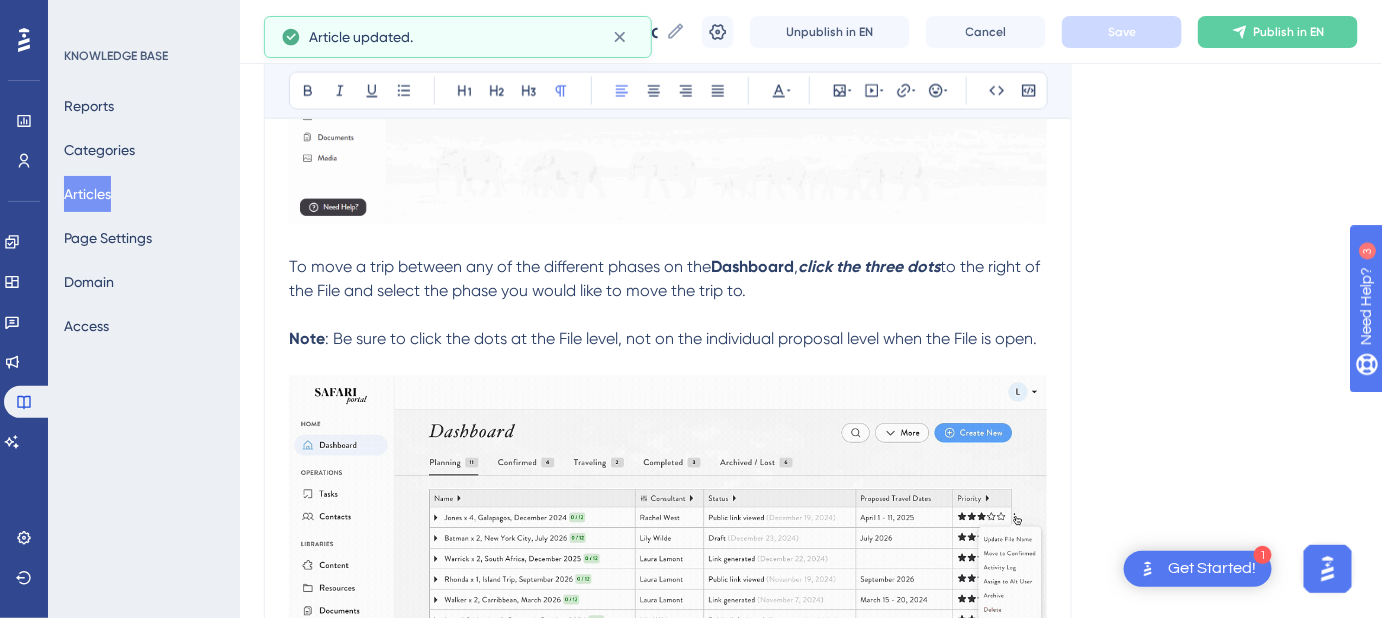 scroll, scrollTop: 1176, scrollLeft: 0, axis: vertical 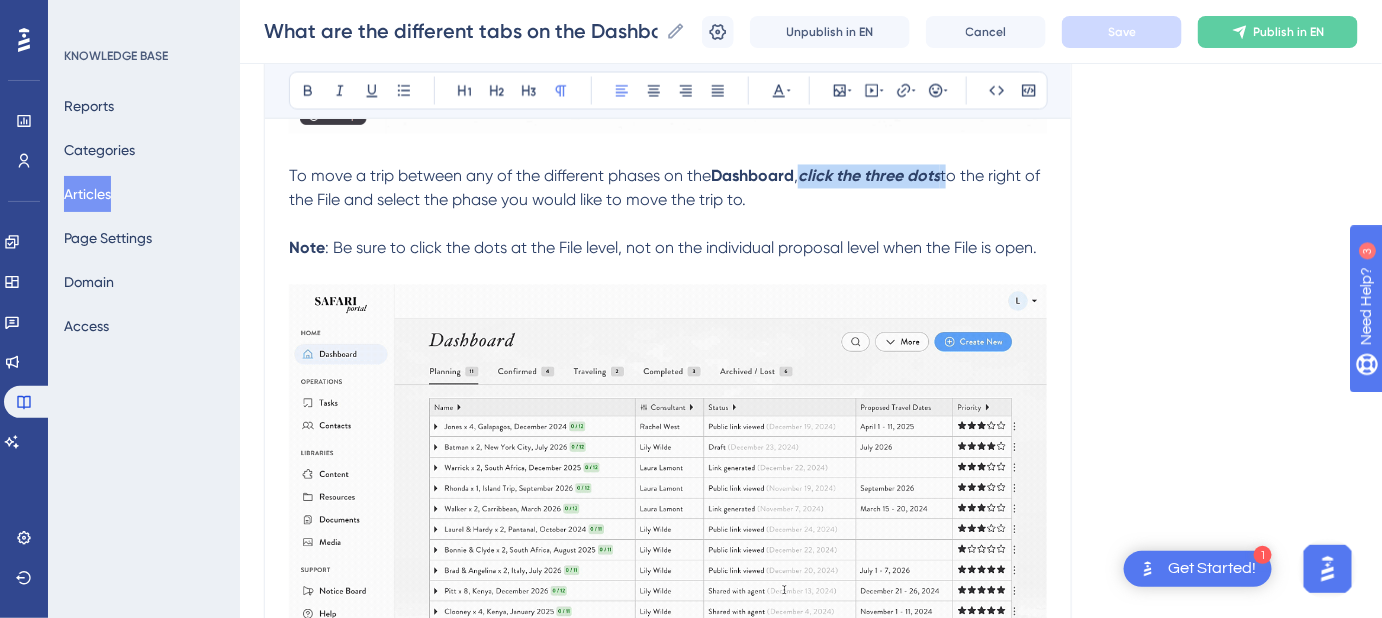 drag, startPoint x: 951, startPoint y: 172, endPoint x: 808, endPoint y: 177, distance: 143.08739 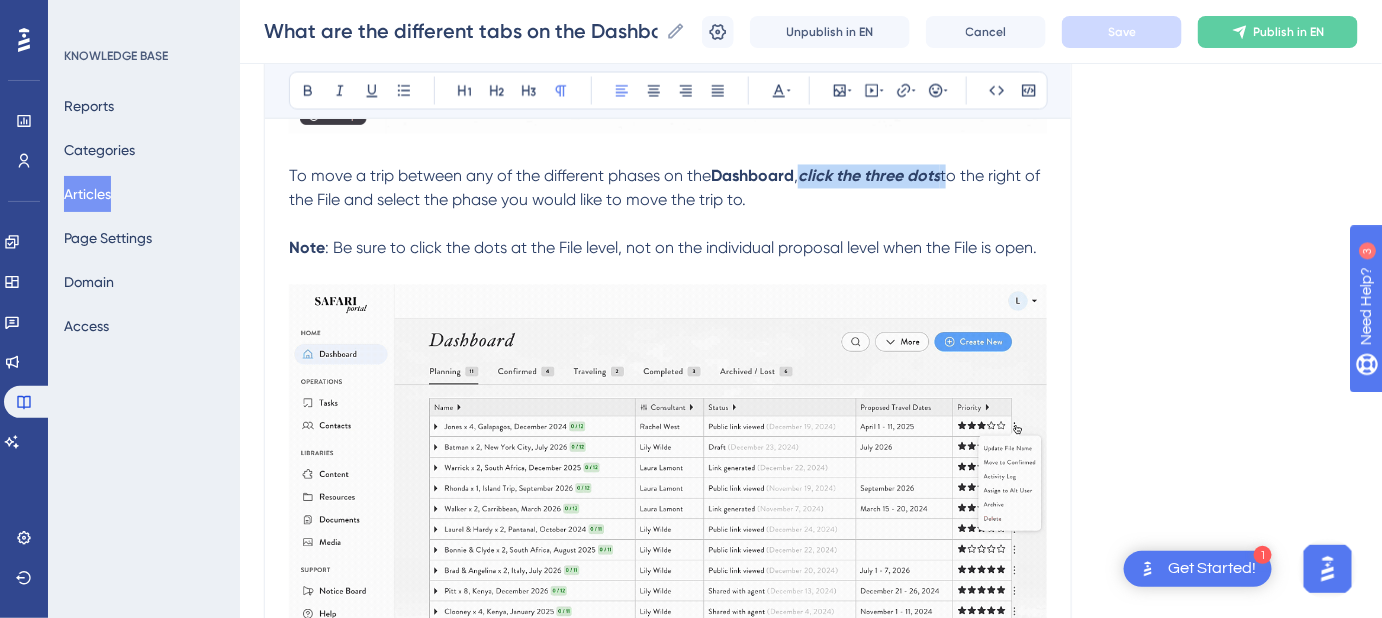 click on "To move a trip between any of the different phases on the  Dashboard ,  click the three dots  to the right of the File and select the phase you would like to move the trip to." at bounding box center (668, 189) 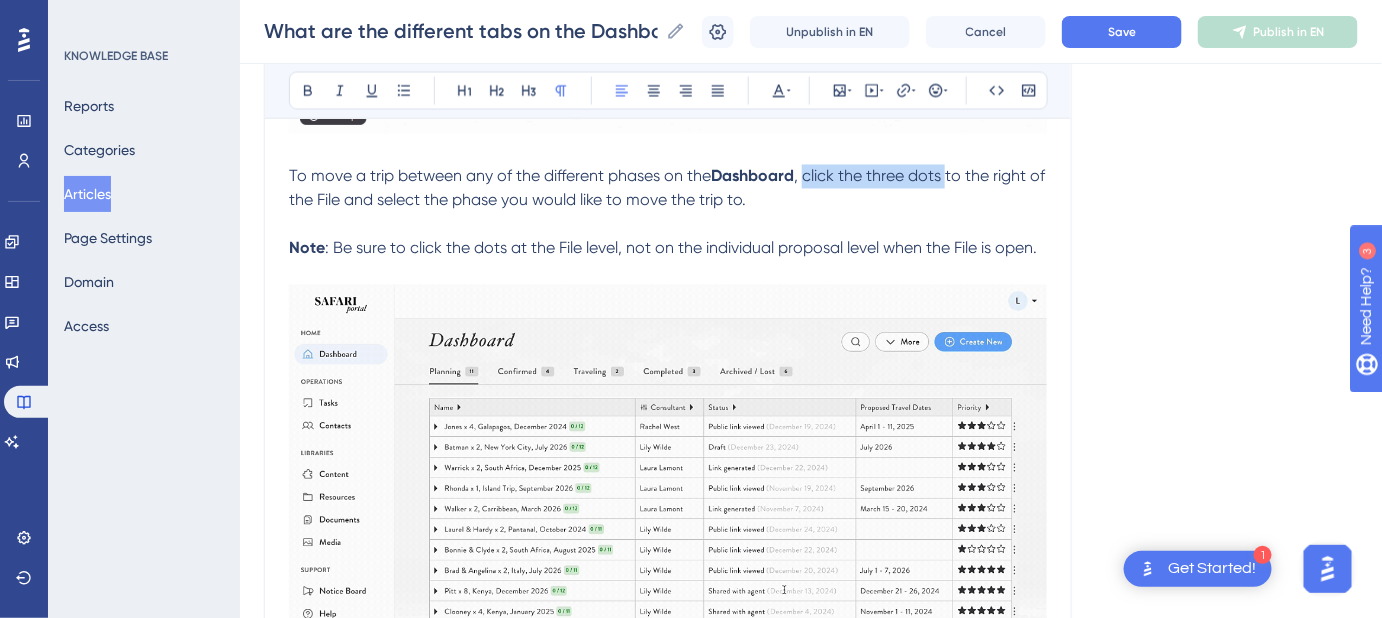 click at bounding box center [668, 225] 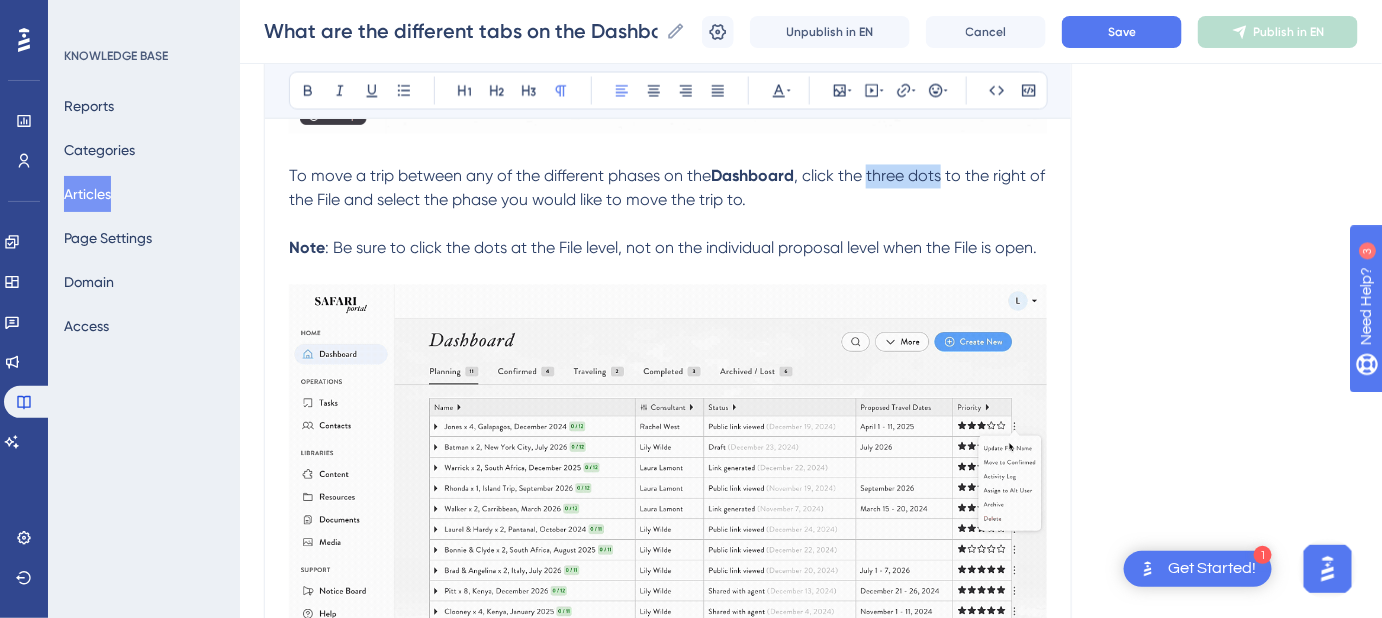 drag, startPoint x: 944, startPoint y: 175, endPoint x: 872, endPoint y: 178, distance: 72.06247 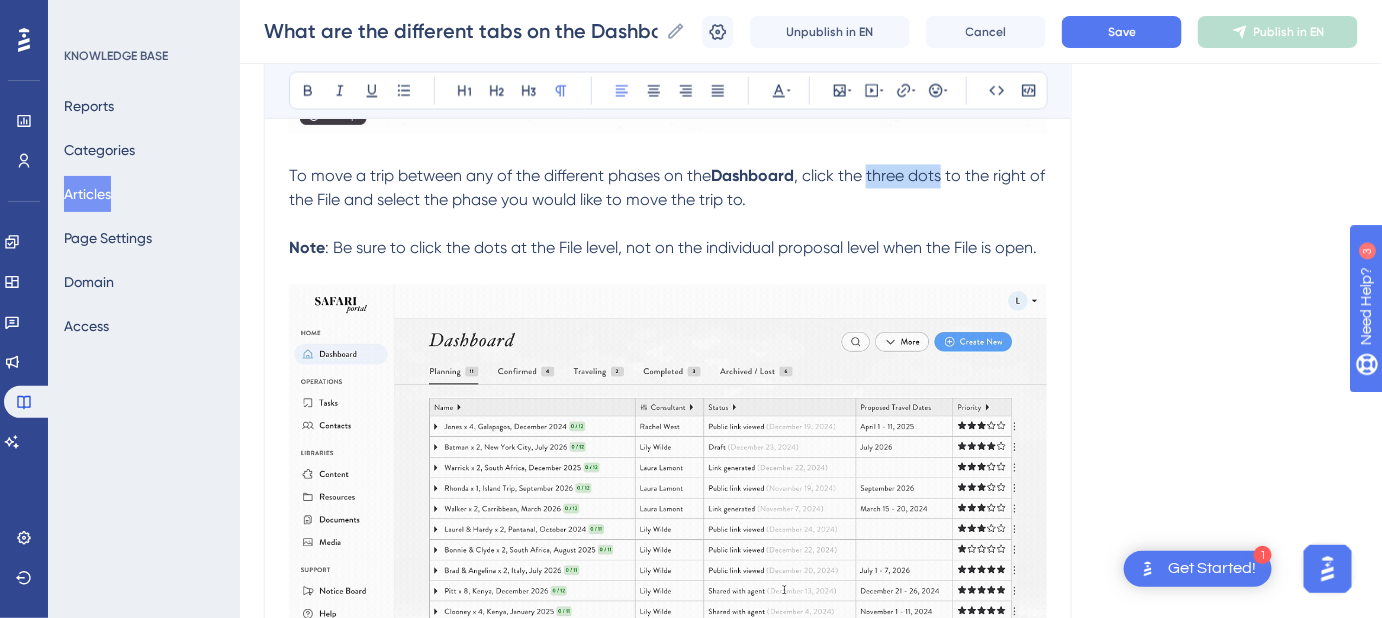 click on ", click the three dots to the right of the File and select the phase you would like to move the trip to." at bounding box center (669, 188) 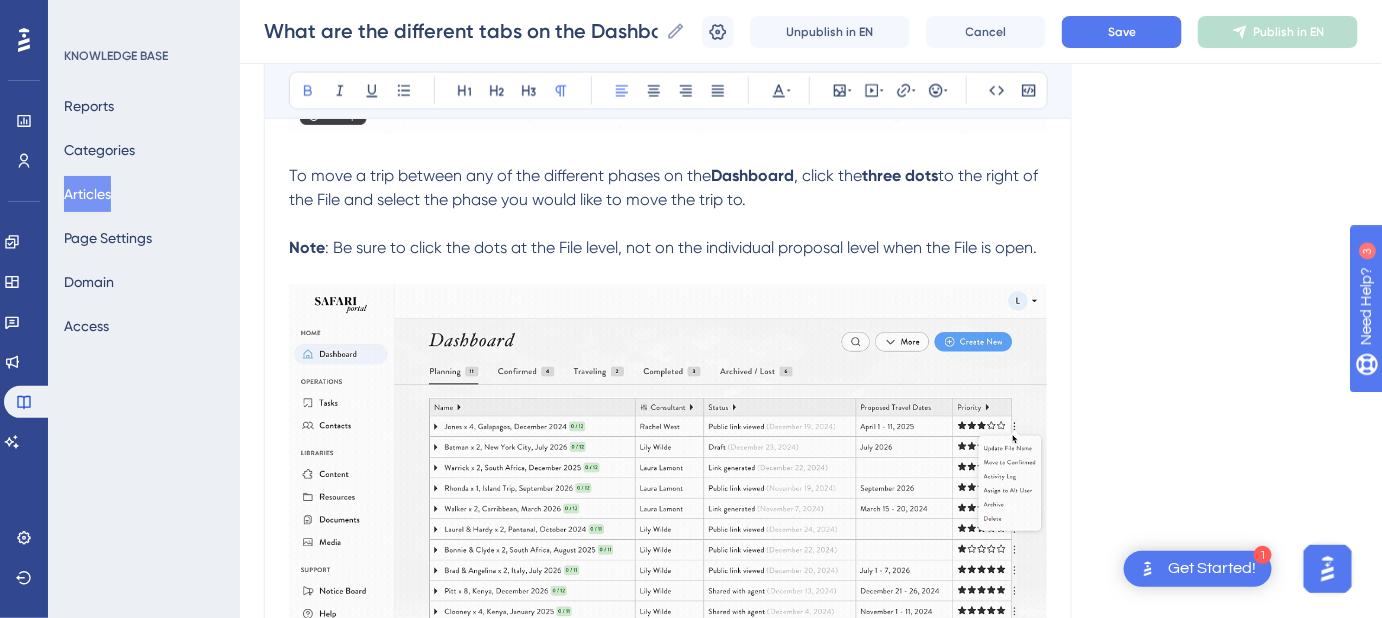 click on "Language English (Default) What are the different tabs on the Dashboard? What they are and how to move a trip between different tabs Bold Italic Underline Bullet Point Heading 1 Heading 2 Heading 3 Normal Align Left Align Center Align Right Align Justify Text Color Insert Image Embed Video Hyperlink Emojis Code Code Block The  Dashboard  is organized into  Pipeline Phases , with tabs that categorize your Files based on their current phase in your sales flow. These tabs help you track where each File stands in your process, from initial inquiry to completion. Leads Planning The  Planning  phase should include any Files that are actively being worked on but have not yet been confirmed. Pro tip:  For  Sample Itineraries , it’s best to store them as  Itinerary Templates  in the  Content Library > Templates  tab for easier access and reuse, and to keep your Dashboard clean. Confirmed Once a File is confirmed, you can move it to  Confirmed  by clicking   button on the File level. Dashboard , click the  three dots" at bounding box center (811, 709) 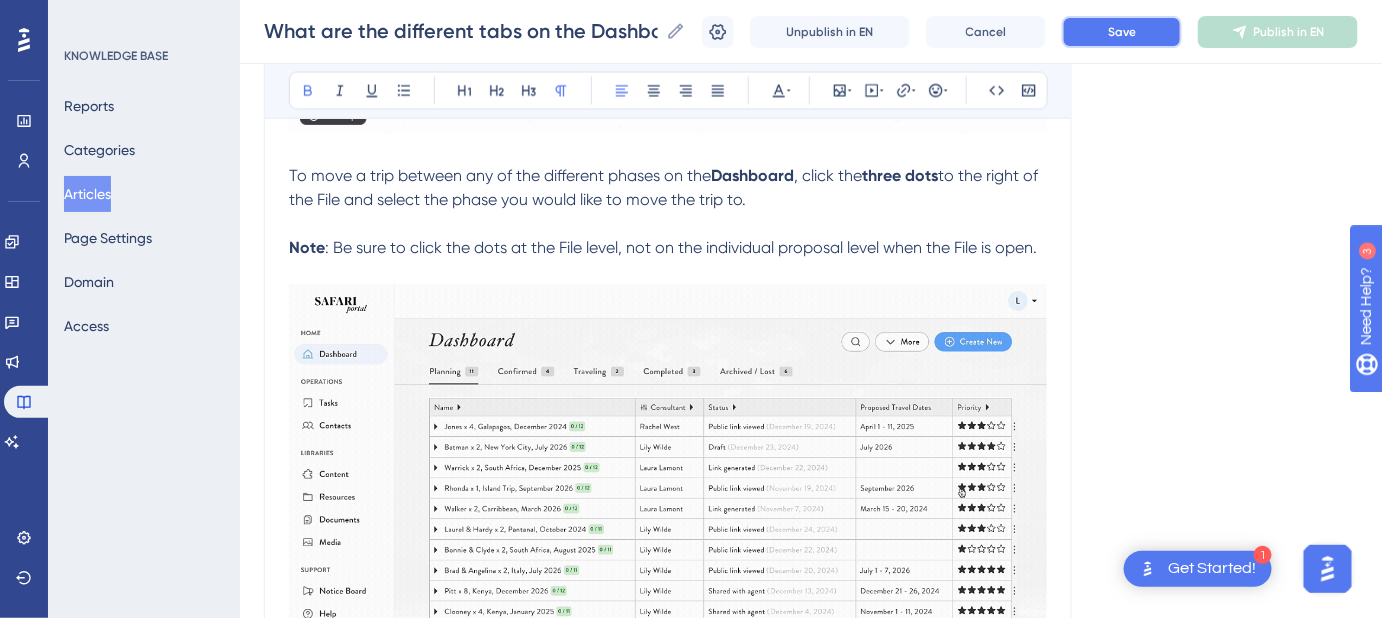 click on "Save" at bounding box center [1122, 32] 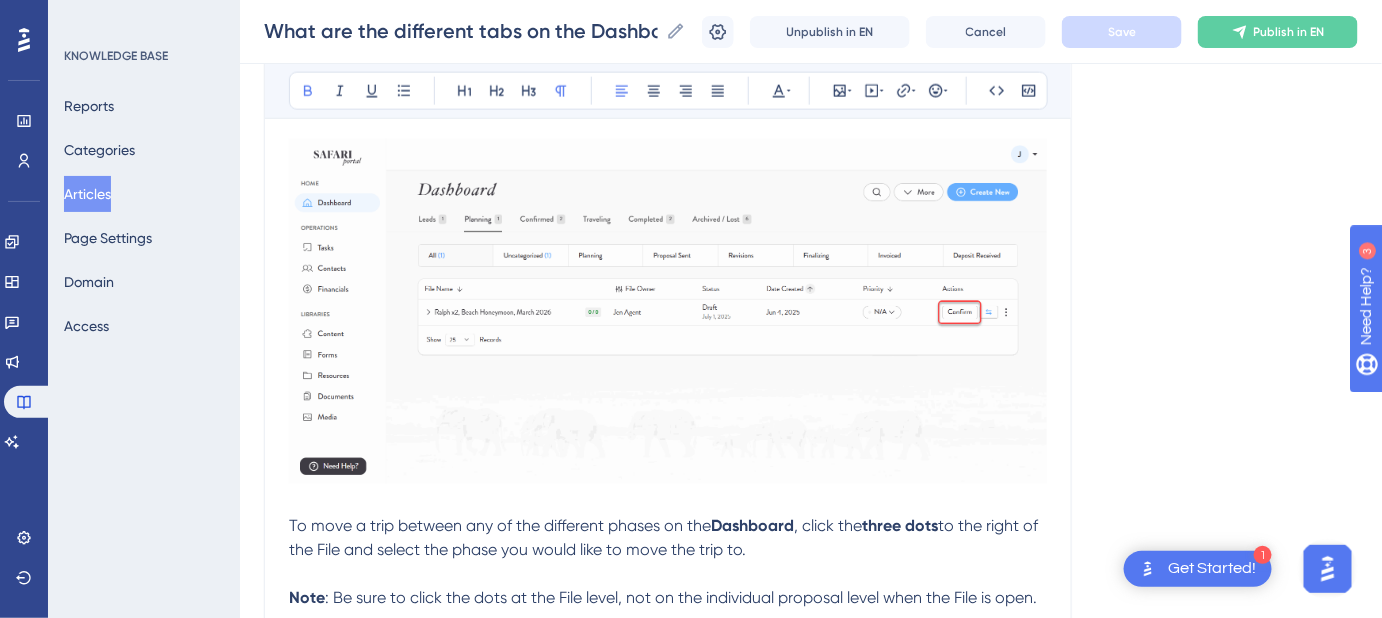 scroll, scrollTop: 722, scrollLeft: 0, axis: vertical 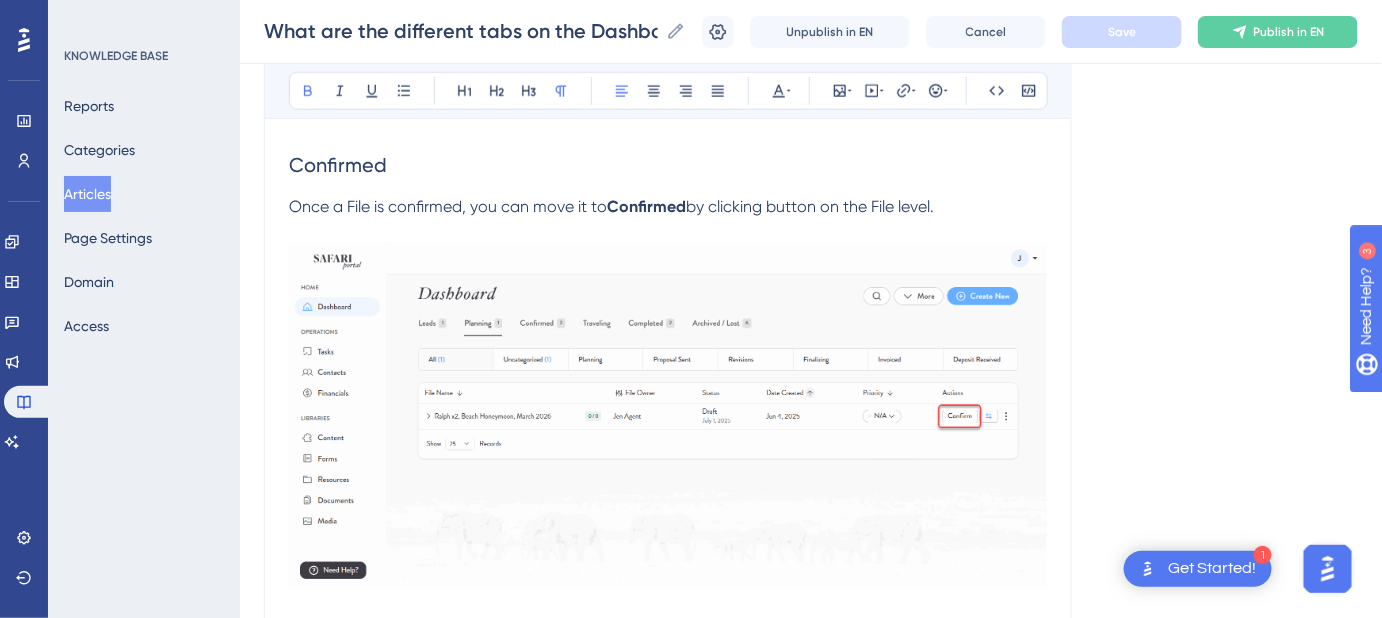 click on "button on the File level." at bounding box center (850, 206) 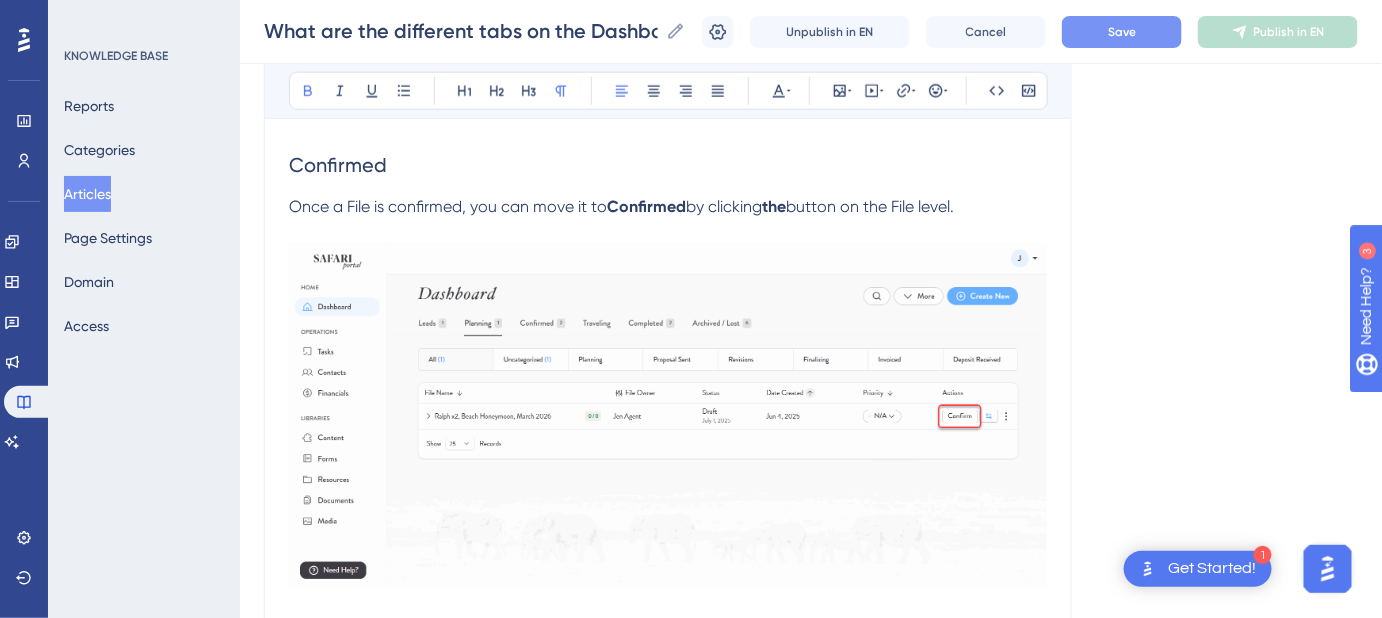 click on "the" at bounding box center (774, 206) 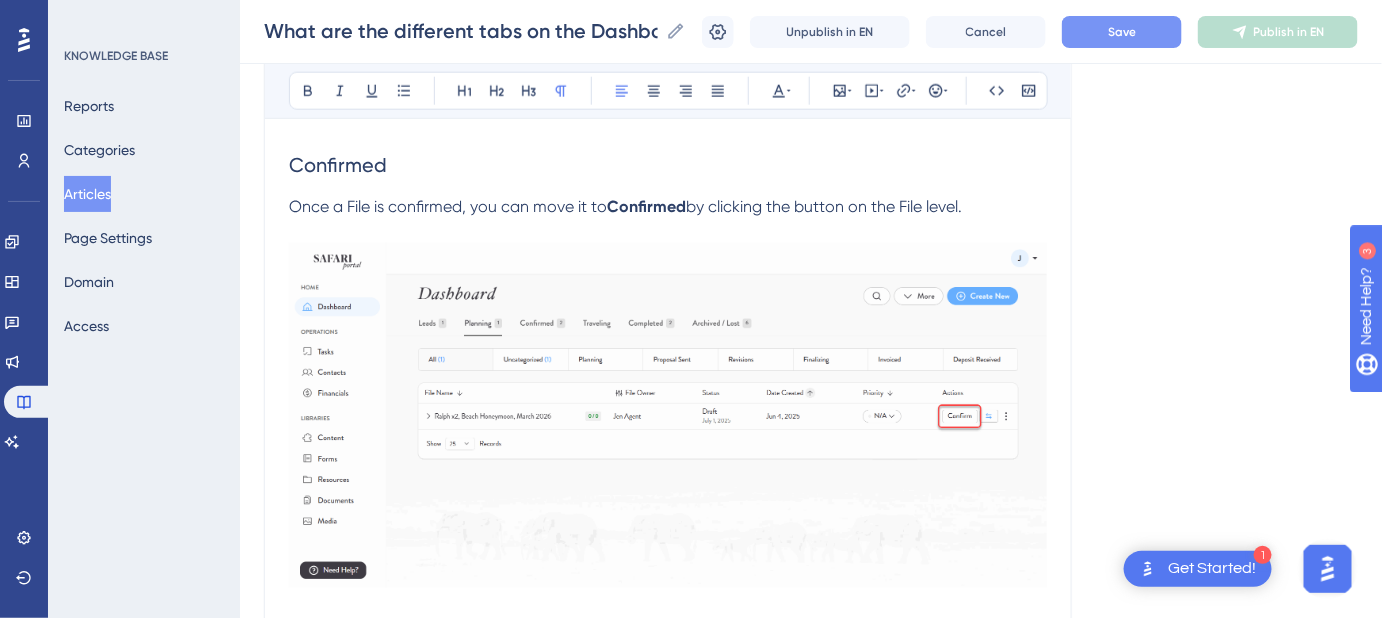 click on "Language English (Default) What are the different tabs on the Dashboard? What they are and how to move a trip between different tabs Bold Italic Underline Bullet Point Heading 1 Heading 2 Heading 3 Normal Align Left Align Center Align Right Align Justify Text Color Insert Image Embed Video Hyperlink Emojis Code Code Block The  Dashboard  is organized into  Pipeline Phases , with tabs that categorize your Files based on their current phase in your sales flow. These tabs help you track where each File stands in your process, from initial inquiry to completion. Leads Planning The  Planning  phase should include any Files that are actively being worked on but have not yet been confirmed. Pro tip:  For  Sample Itineraries , it’s best to store them as  Itinerary Templates  in the  Content Library > Templates  tab for easier access and reuse, and to keep your Dashboard clean. Confirmed Once a File is confirmed, you can move it to  Confirmed  by clicking   the button on the File level. Dashboard , click the  Note )" at bounding box center (811, 1163) 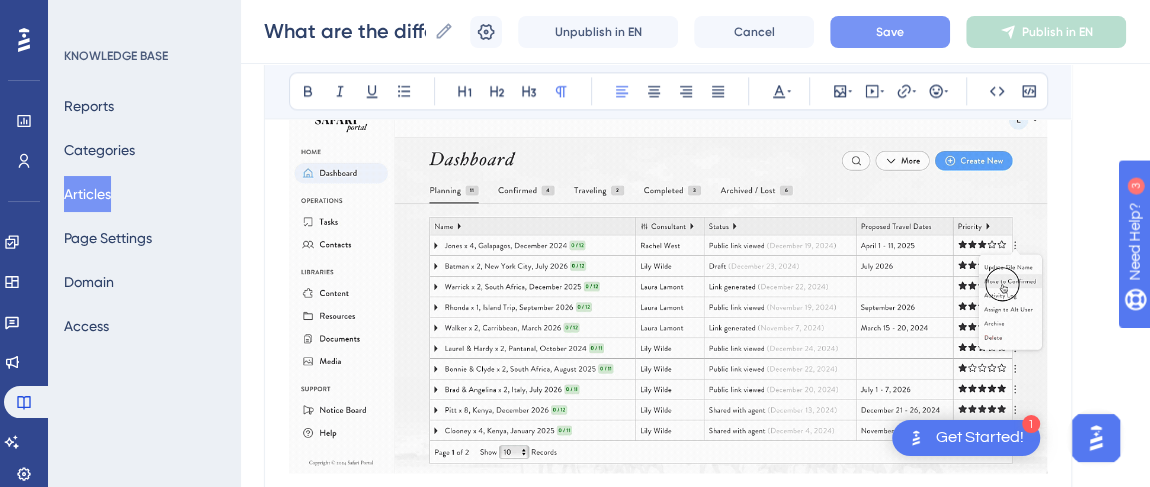 scroll, scrollTop: 1176, scrollLeft: 0, axis: vertical 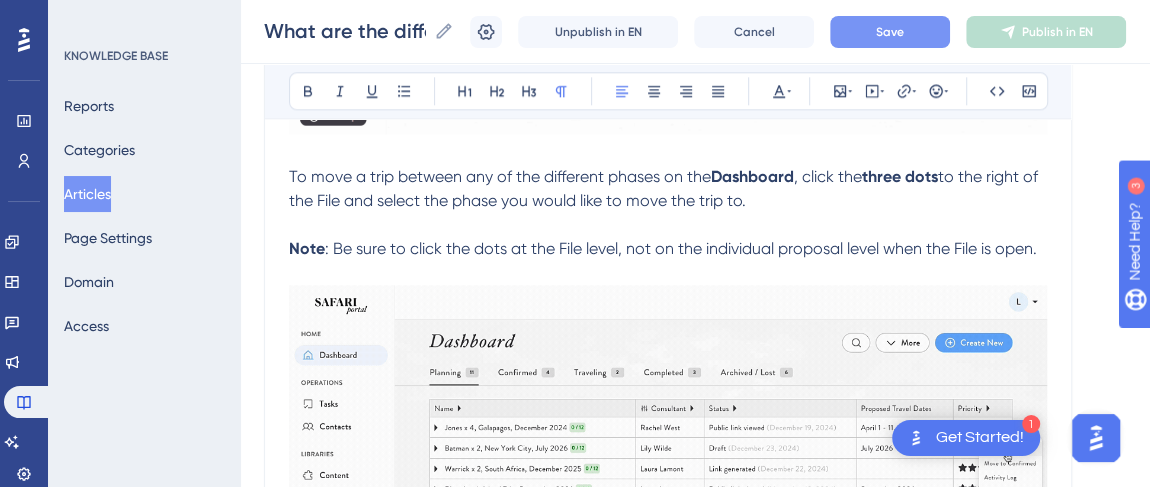 click on ": Be sure to click the dots at the File level, not on the individual proposal level when the File is open." at bounding box center (681, 248) 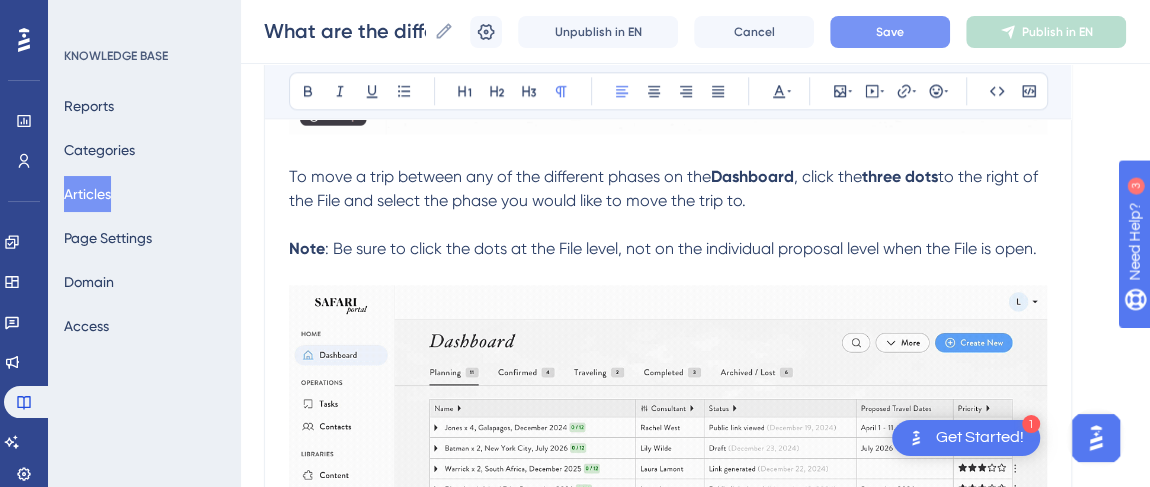 click at bounding box center [668, 470] 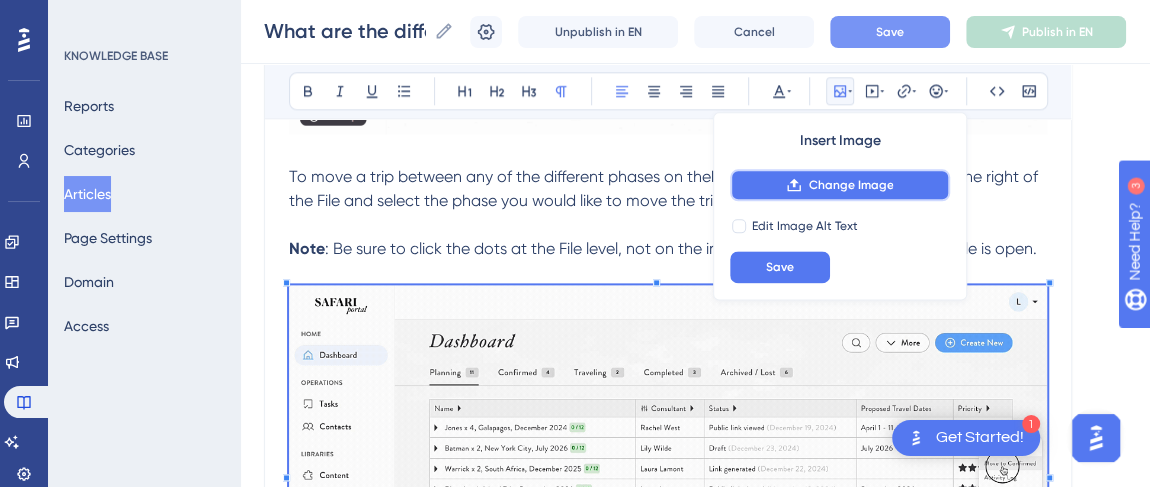 click on "Change Image" at bounding box center (850, 185) 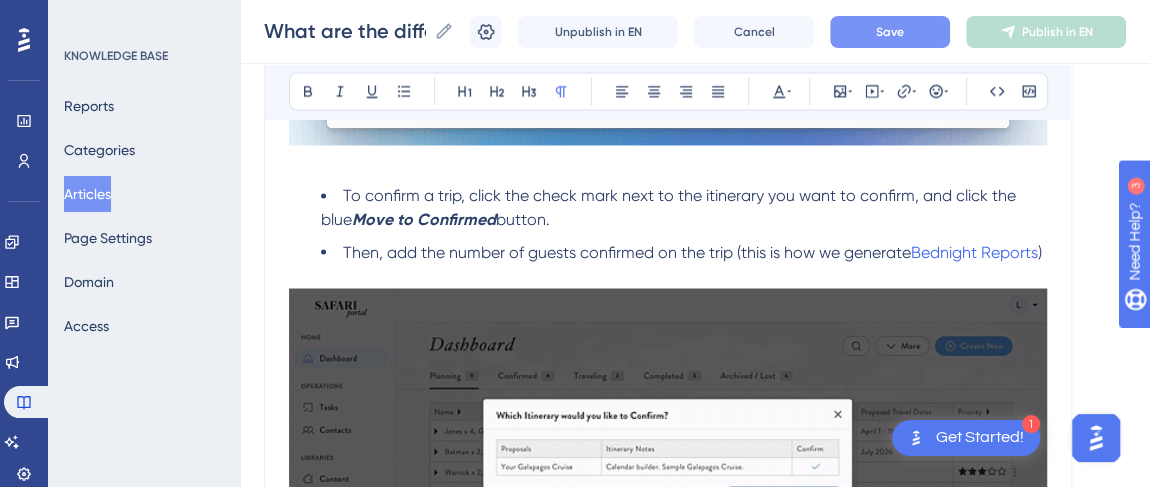scroll, scrollTop: 1631, scrollLeft: 0, axis: vertical 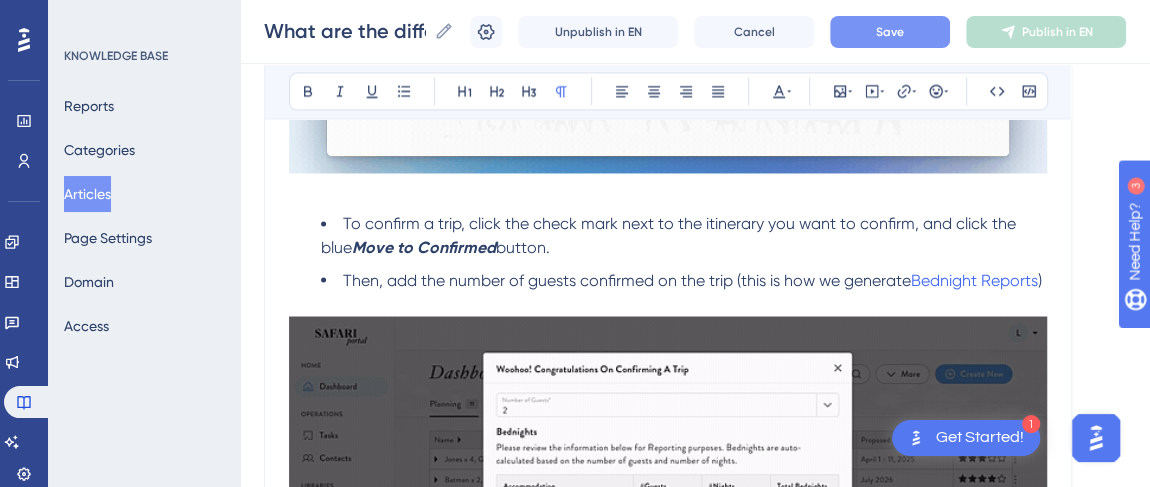 drag, startPoint x: 1052, startPoint y: 267, endPoint x: 545, endPoint y: 236, distance: 507.94684 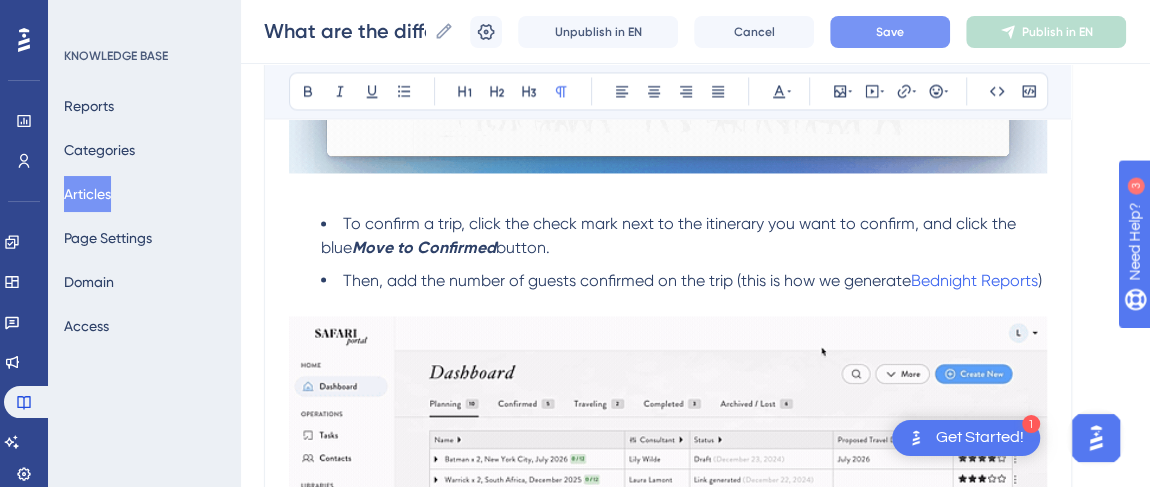 click on "What are the different tabs on the Dashboard? What they are and how to move a trip between different tabs Bold Italic Underline Bullet Point Heading 1 Heading 2 Heading 3 Normal Align Left Align Center Align Right Align Justify Text Color Insert Image Embed Video Hyperlink Emojis Code Code Block The  Dashboard  is organized into  Pipeline Phases , with tabs that categorize your Files based on their current phase in your sales flow. These tabs help you track where each File stands in your process, from initial inquiry to completion. Leads Planning The  Planning  phase should include any Files that are actively being worked on but have not yet been confirmed. Pro tip:  For  Sample Itineraries , it’s best to store them as  Itinerary Templates  in the  Content Library > Templates  tab for easier access and reuse, and to keep your Dashboard clean. Confirmed Once a File is confirmed, you can move it to  Confirmed  by clicking   the button on the File level. Dashboard , click the  three dots Note Move to Confirmed" at bounding box center [668, 228] 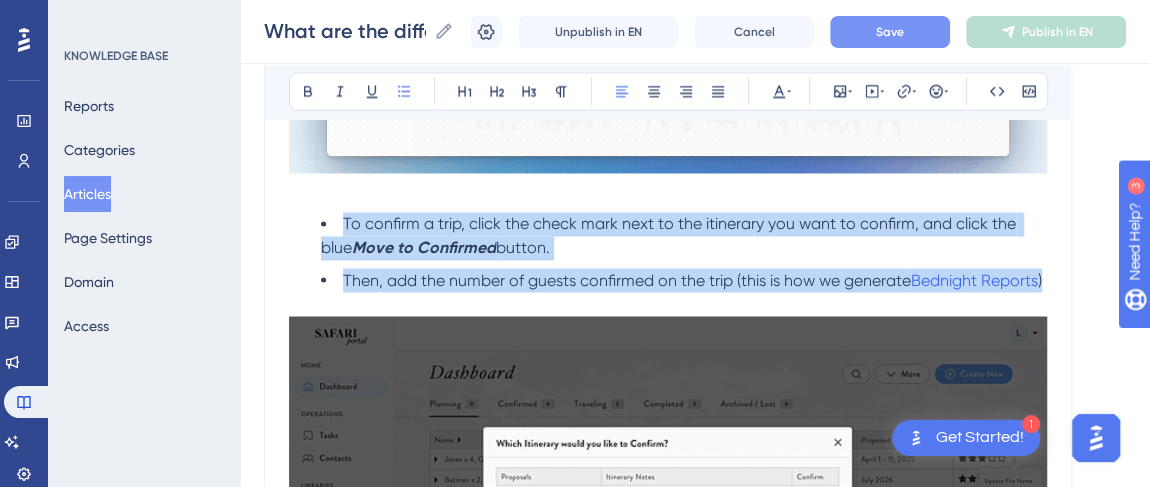 drag, startPoint x: 340, startPoint y: 226, endPoint x: 1050, endPoint y: 276, distance: 711.75836 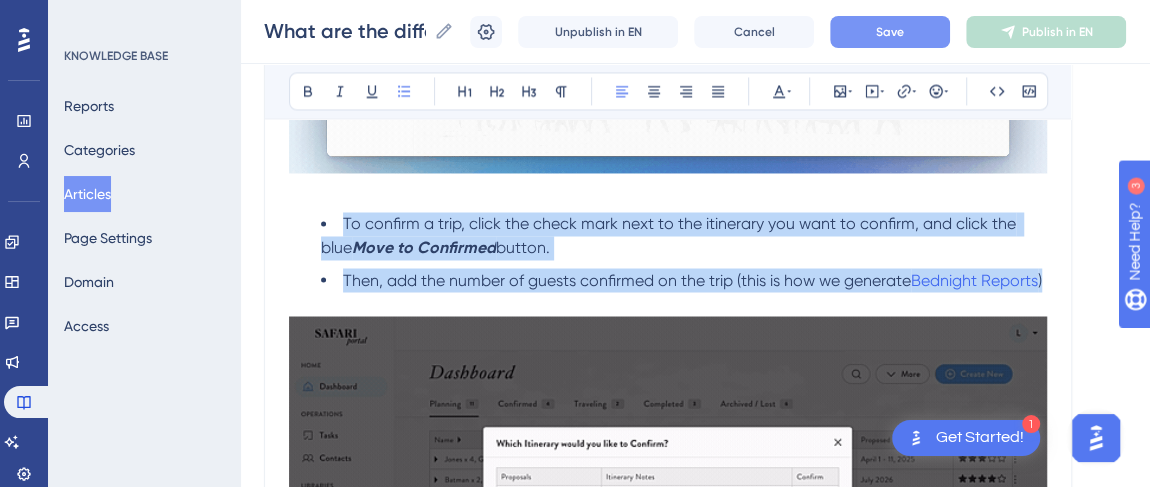 click on "What are the different tabs on the Dashboard? What they are and how to move a trip between different tabs Bold Italic Underline Bullet Point Heading 1 Heading 2 Heading 3 Normal Align Left Align Center Align Right Align Justify Text Color Insert Image Embed Video Hyperlink Emojis Code Code Block The  Dashboard  is organized into  Pipeline Phases , with tabs that categorize your Files based on their current phase in your sales flow. These tabs help you track where each File stands in your process, from initial inquiry to completion. Leads Planning The  Planning  phase should include any Files that are actively being worked on but have not yet been confirmed. Pro tip:  For  Sample Itineraries , it’s best to store them as  Itinerary Templates  in the  Content Library > Templates  tab for easier access and reuse, and to keep your Dashboard clean. Confirmed Once a File is confirmed, you can move it to  Confirmed  by clicking   the button on the File level. Dashboard , click the  three dots Note Move to Confirmed" at bounding box center [668, 228] 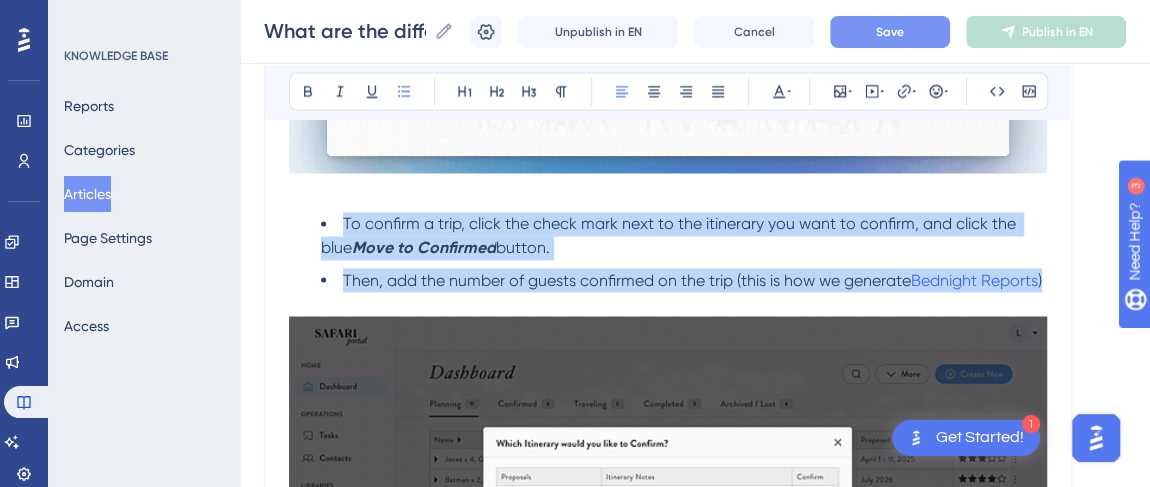 copy on "To confirm a trip, click the check mark next to the itinerary you want to confirm, and click the blue  Move to Confirmed  button. Then, add the number of guests confirmed on the trip (this is how we generate  Bednight Reports )" 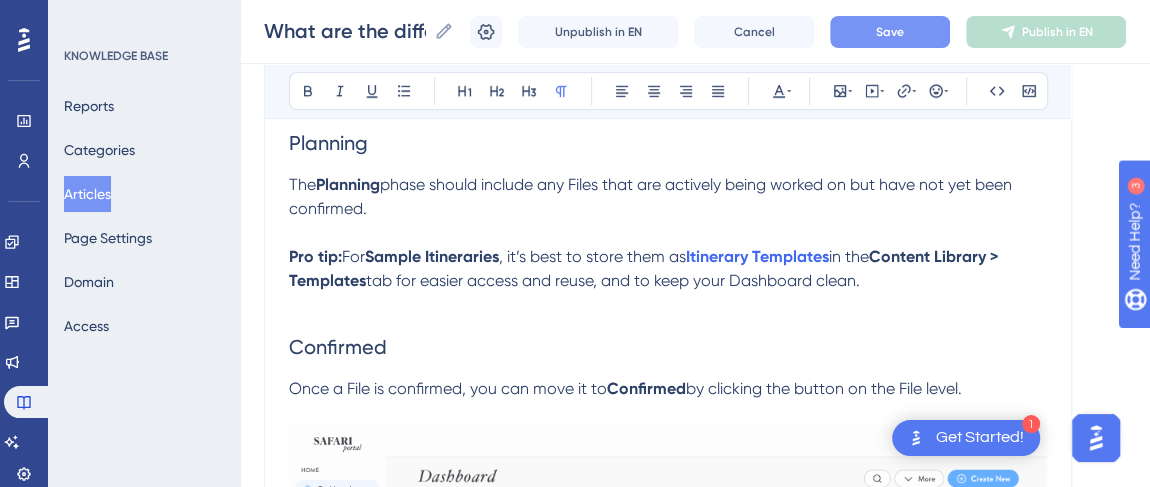 scroll, scrollTop: 722, scrollLeft: 0, axis: vertical 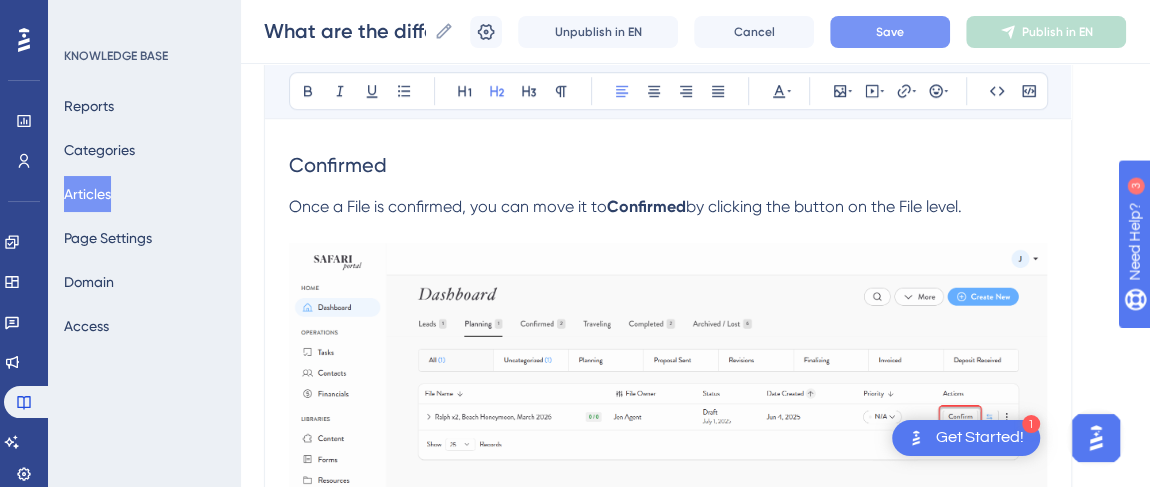 click on "Confirmed" at bounding box center (668, 165) 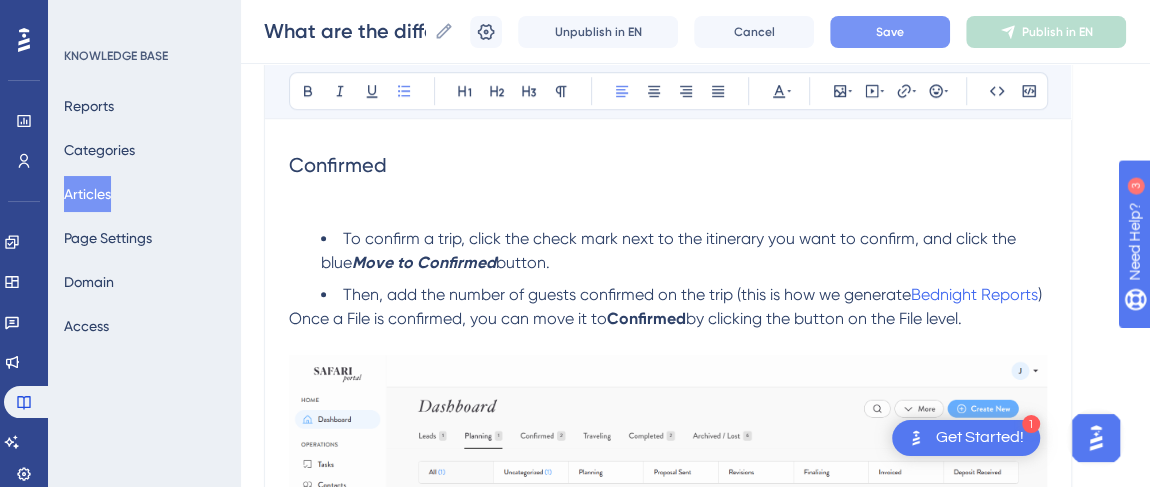 click on "Confirmed" at bounding box center (668, 165) 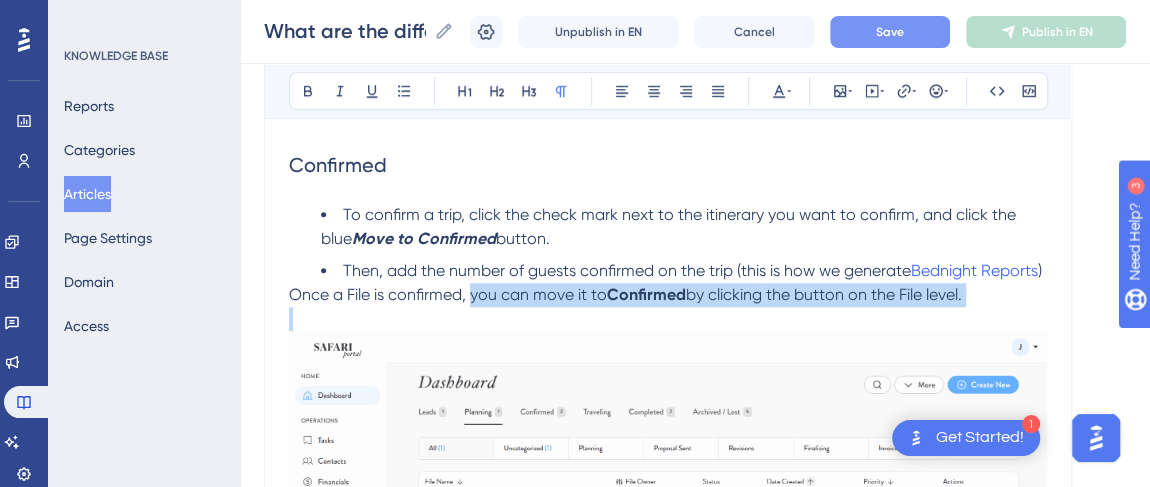 drag, startPoint x: 470, startPoint y: 286, endPoint x: 990, endPoint y: 305, distance: 520.347 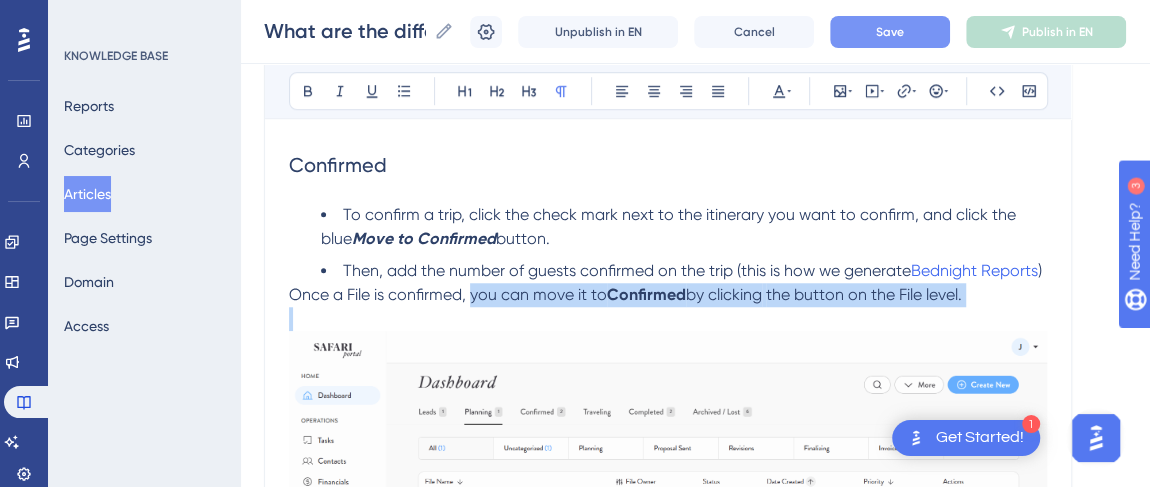 click on "The  Dashboard  is organized into  Pipeline Phases , with tabs that categorize your Files based on their current phase in your sales flow. These tabs help you track where each File stands in your process, from initial inquiry to completion. Leads Planning The  Planning  phase should include any Files that are actively being worked on but have not yet been confirmed. Pro tip:  For  Sample Itineraries , it’s best to store them as  Itinerary Templates  in the  Content Library > Templates  tab for easier access and reuse, and to keep your Dashboard clean. Confirmed To confirm a trip, click the check mark next to the itinerary you want to confirm, and click the blue  Move to Confirmed  button. Then, add the number of guests confirmed on the trip (this is how we generate  Bednight Reports ) Once a File is confirmed, you can move it to  Confirmed  by clicking   the button on the File level. To move a trip between any of the different phases on the  Dashboard , click the  three dots Note * Note: you  .  Files will" at bounding box center (668, 1225) 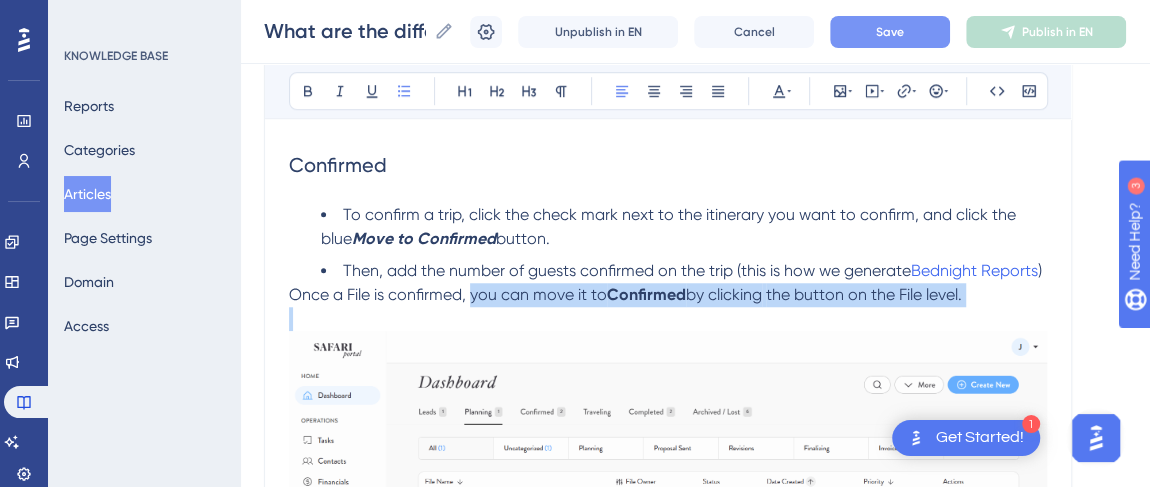 drag, startPoint x: 564, startPoint y: 240, endPoint x: 466, endPoint y: 209, distance: 102.78619 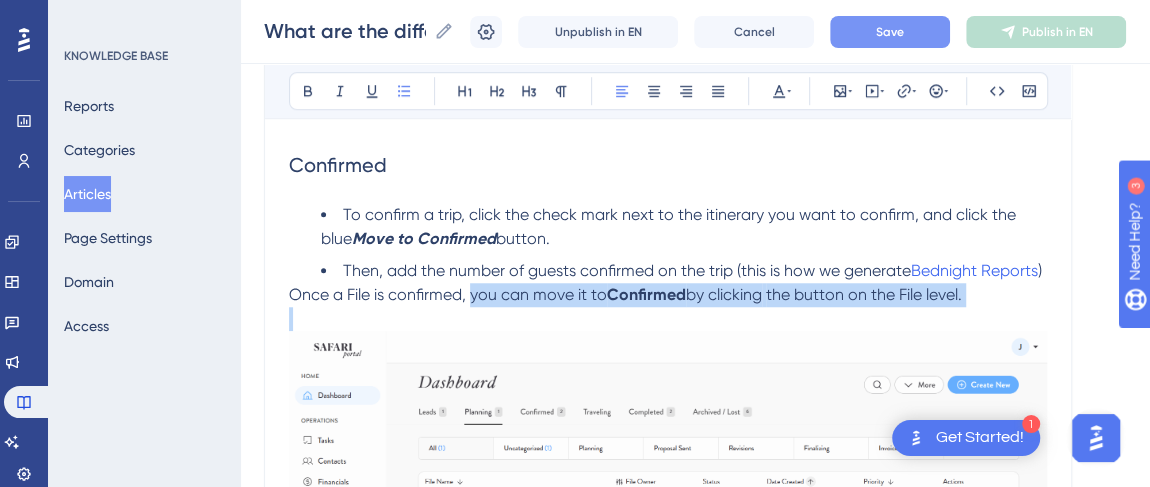 click on "To confirm a trip, click the check mark next to the itinerary you want to confirm, and click the blue  Move to Confirmed  button." at bounding box center (684, 227) 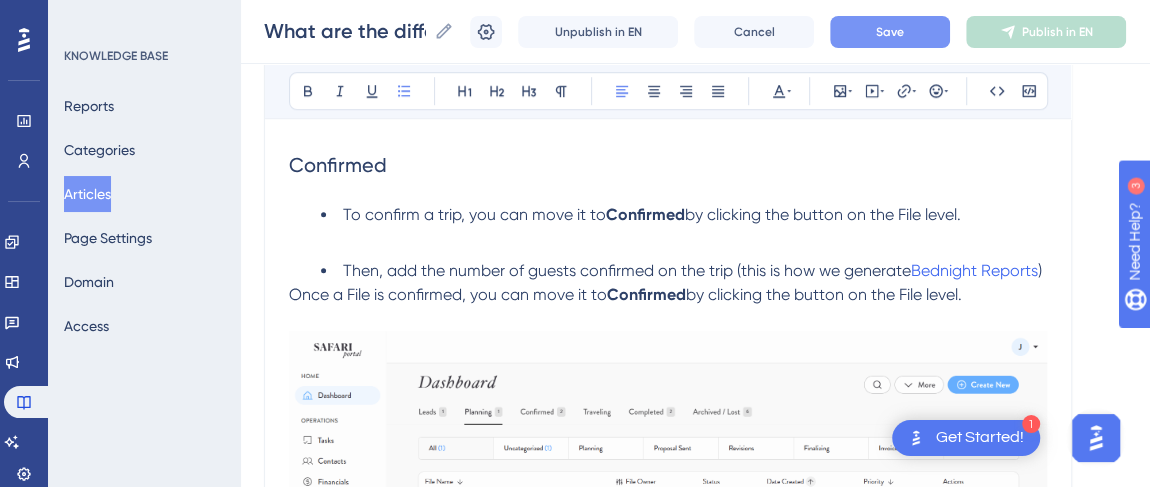 click on "To confirm a trip, you can move it to  Confirmed  by clicking   the button on the File level." at bounding box center (684, 215) 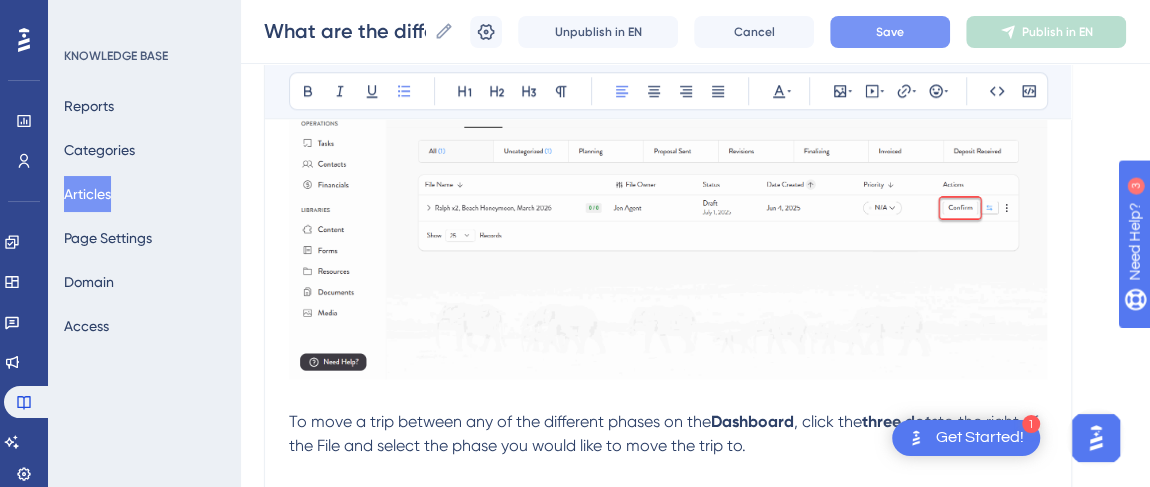 scroll, scrollTop: 722, scrollLeft: 0, axis: vertical 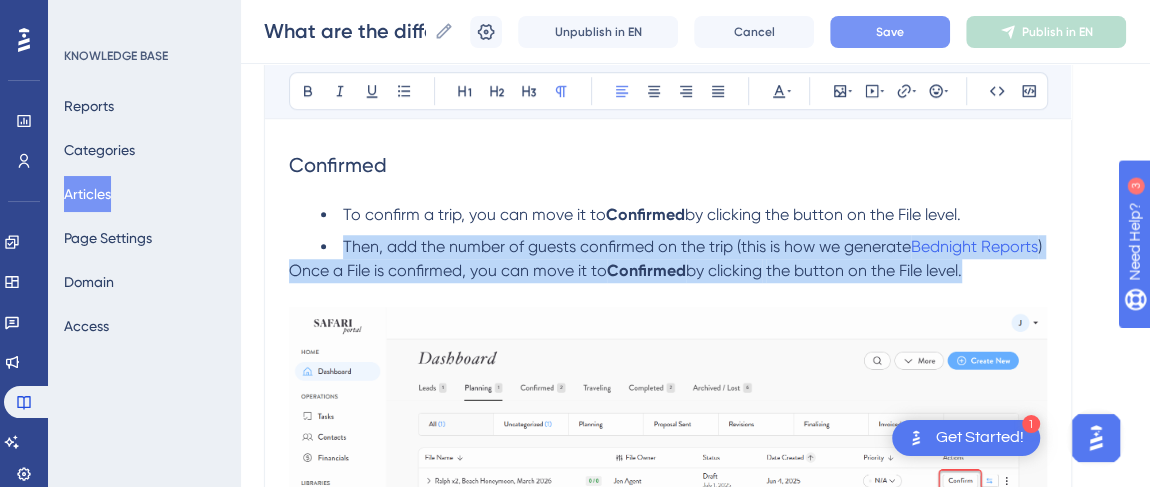 drag, startPoint x: 982, startPoint y: 268, endPoint x: 323, endPoint y: 236, distance: 659.7765 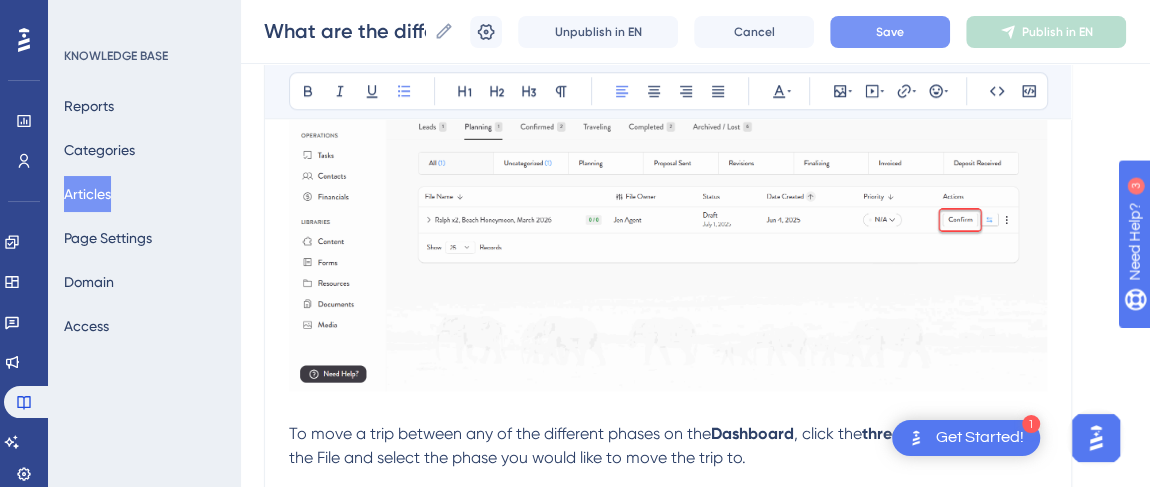 scroll, scrollTop: 904, scrollLeft: 0, axis: vertical 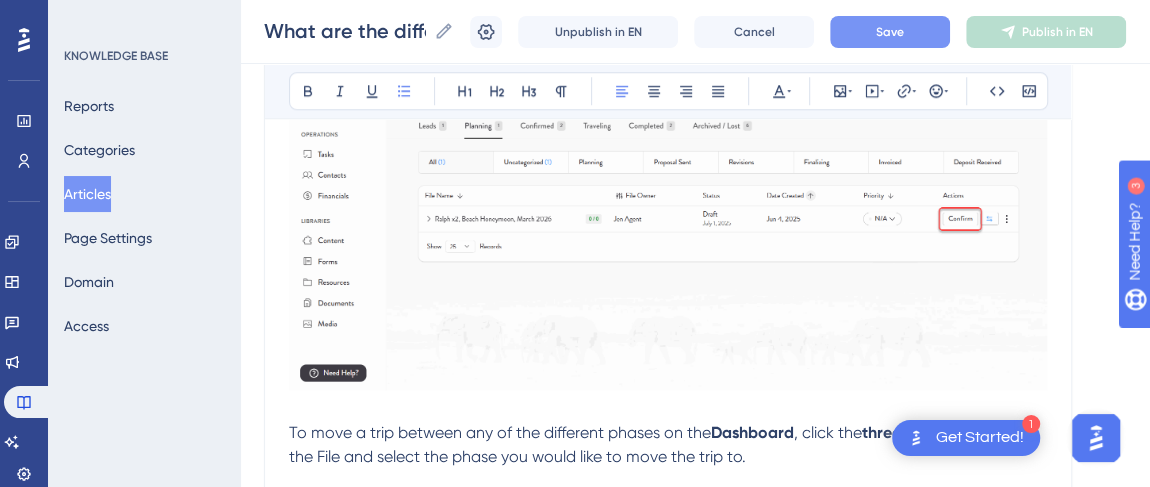 click at bounding box center (668, 409) 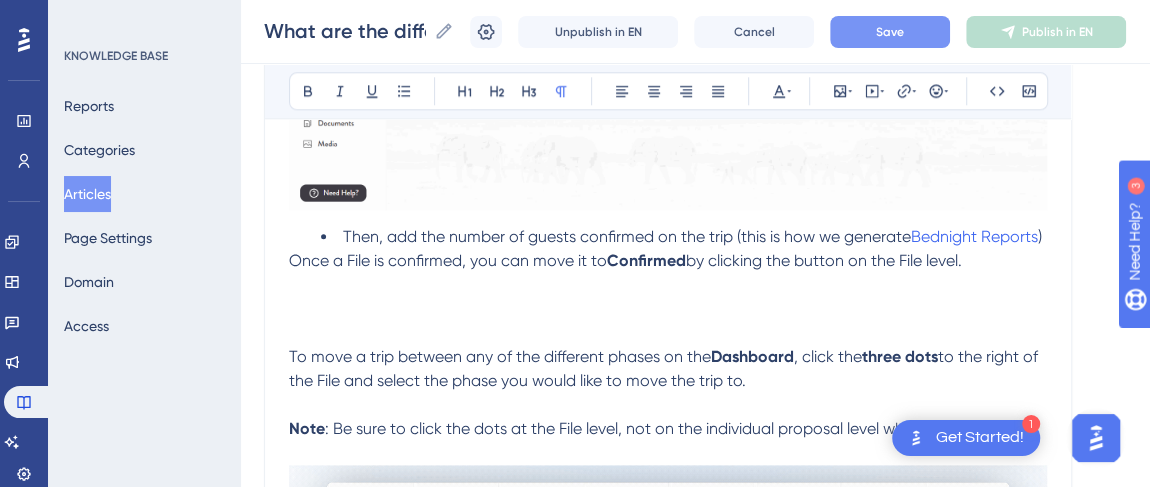 scroll, scrollTop: 1086, scrollLeft: 0, axis: vertical 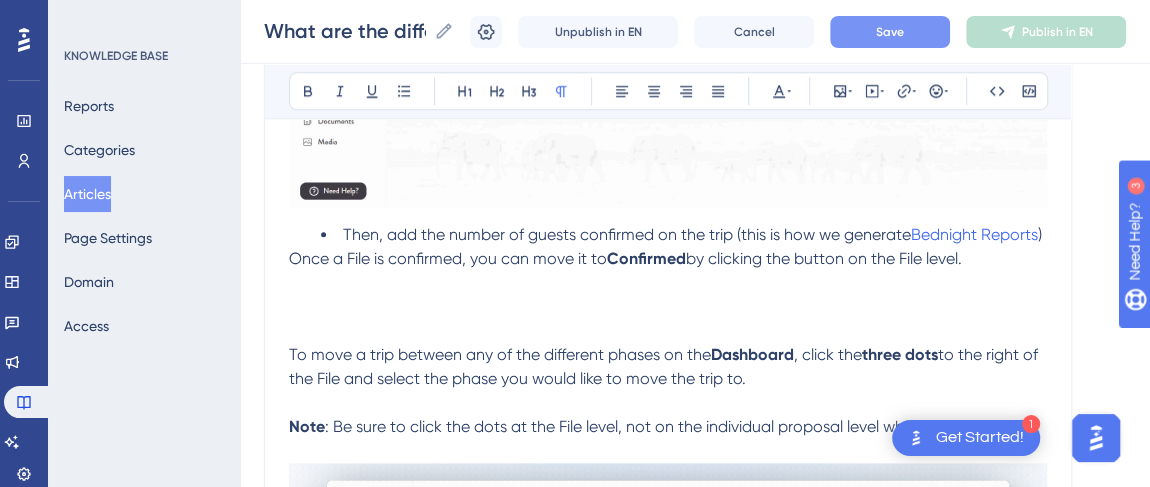 click on "Then, add the number of guests confirmed on the trip (this is how we generate" at bounding box center (627, 234) 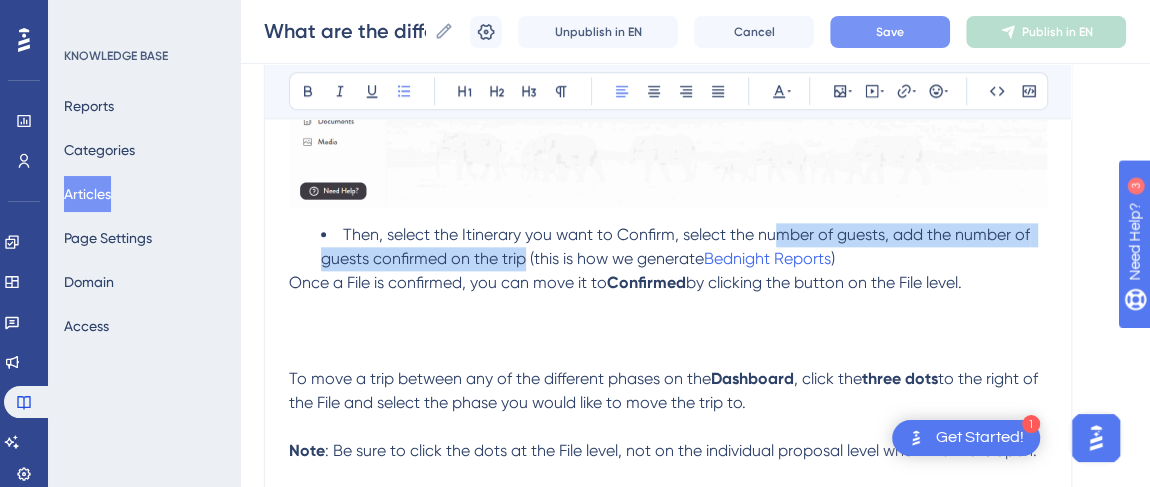 drag, startPoint x: 524, startPoint y: 259, endPoint x: 781, endPoint y: 242, distance: 257.56165 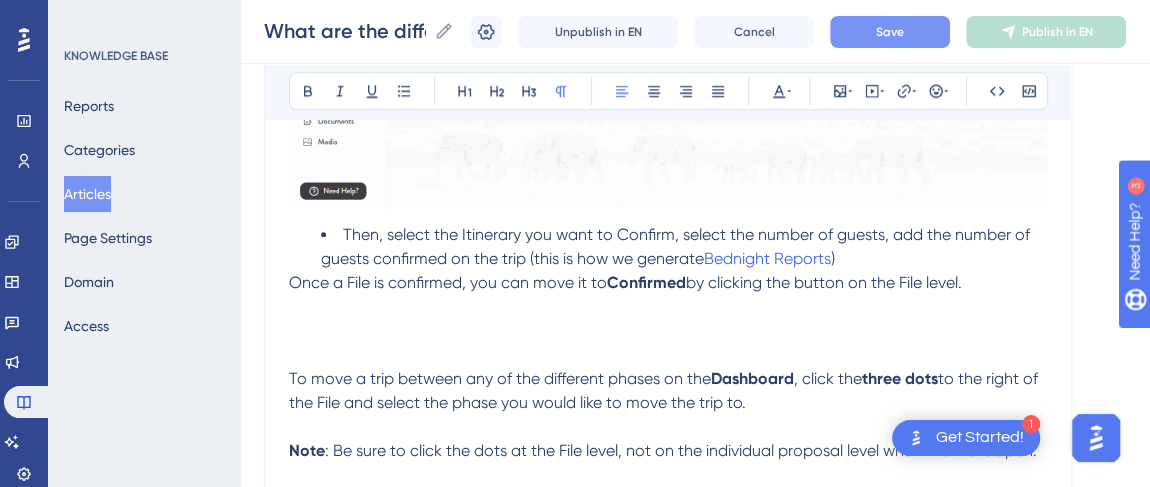 click on "the button on the File level." at bounding box center (864, 282) 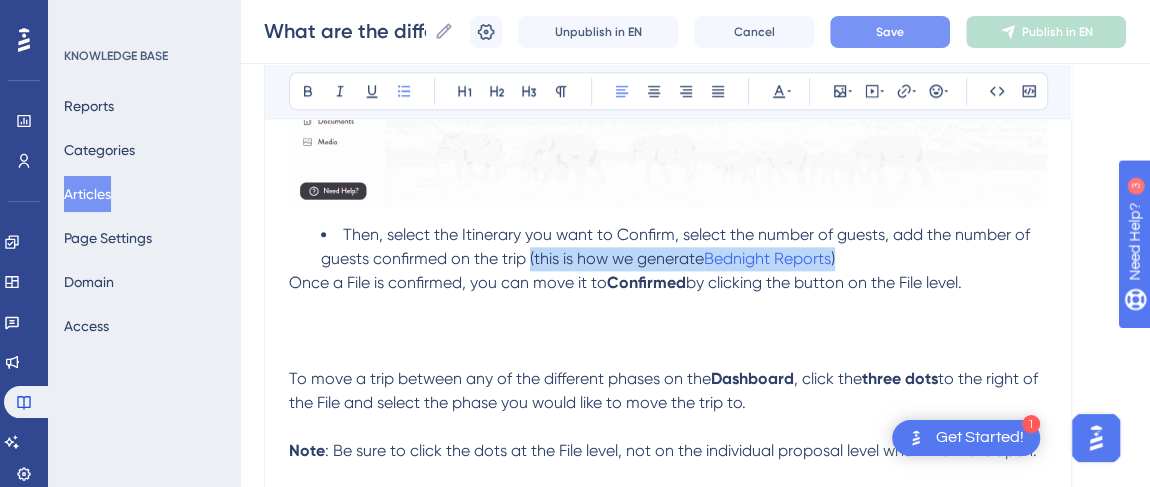 drag, startPoint x: 853, startPoint y: 254, endPoint x: 529, endPoint y: 257, distance: 324.0139 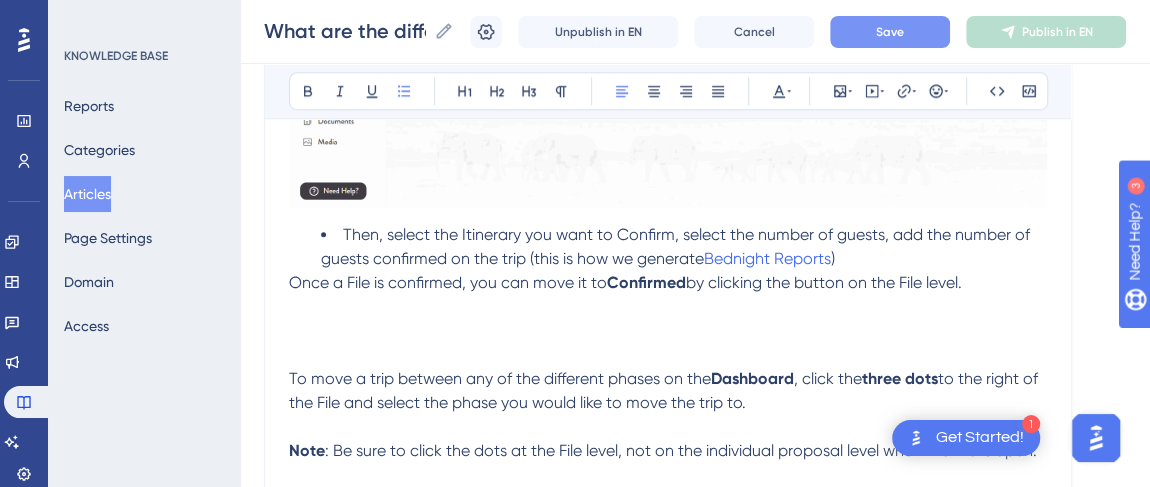 click on "Then, select the Itinerary you want to Confirm, select the number of guests, add the number of guests confirmed on the trip (this is how we generate" at bounding box center (677, 246) 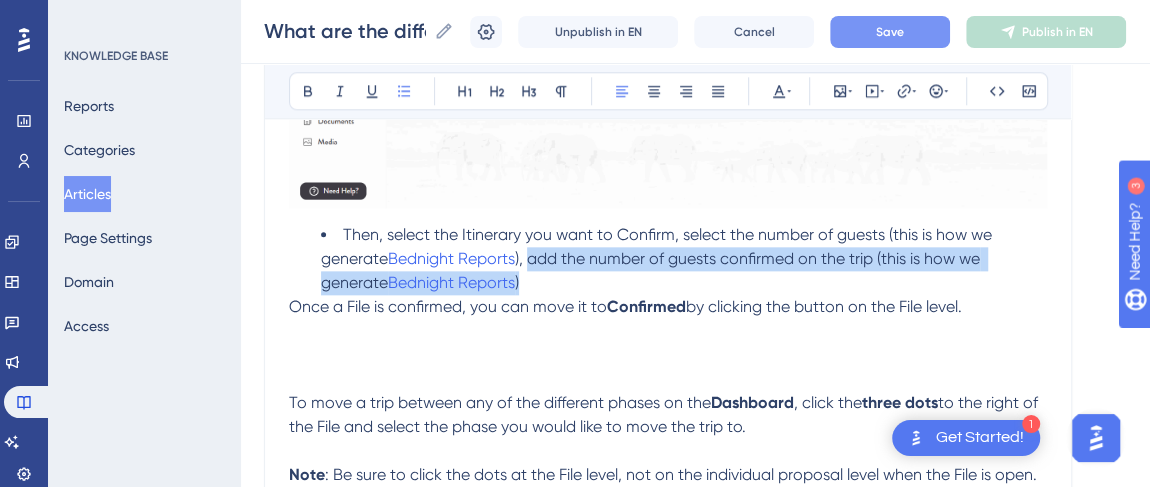 drag, startPoint x: 533, startPoint y: 257, endPoint x: 547, endPoint y: 278, distance: 25.23886 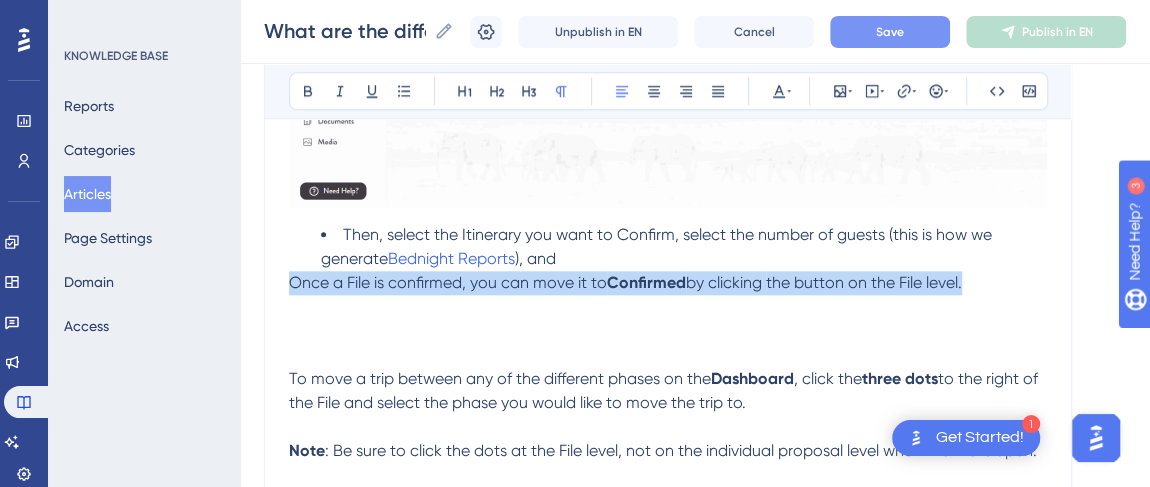 drag, startPoint x: 978, startPoint y: 278, endPoint x: 276, endPoint y: 284, distance: 702.02563 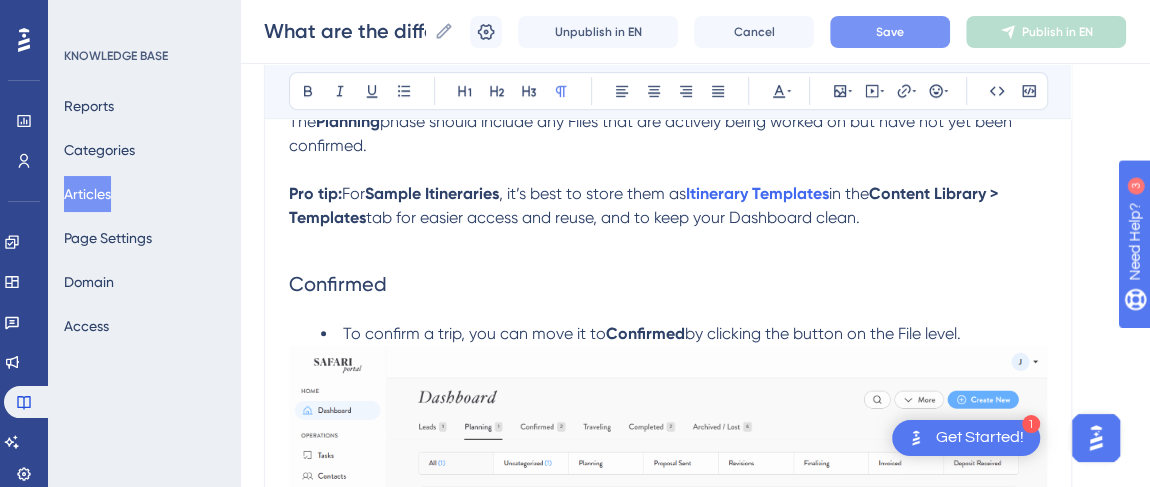 scroll, scrollTop: 631, scrollLeft: 0, axis: vertical 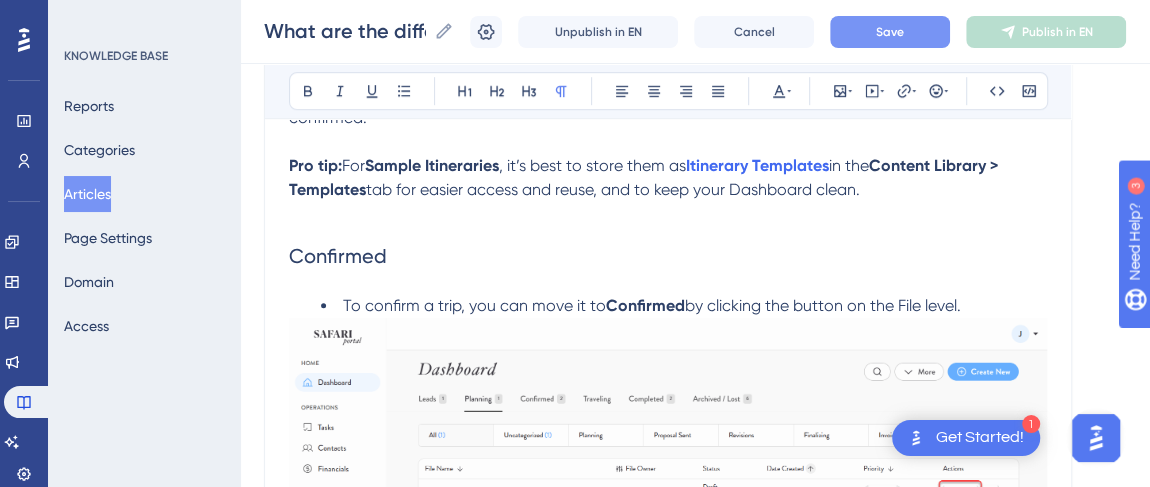 click on "To confirm a trip, you can move it to  Confirmed  by clicking   the button on the File level." at bounding box center (684, 306) 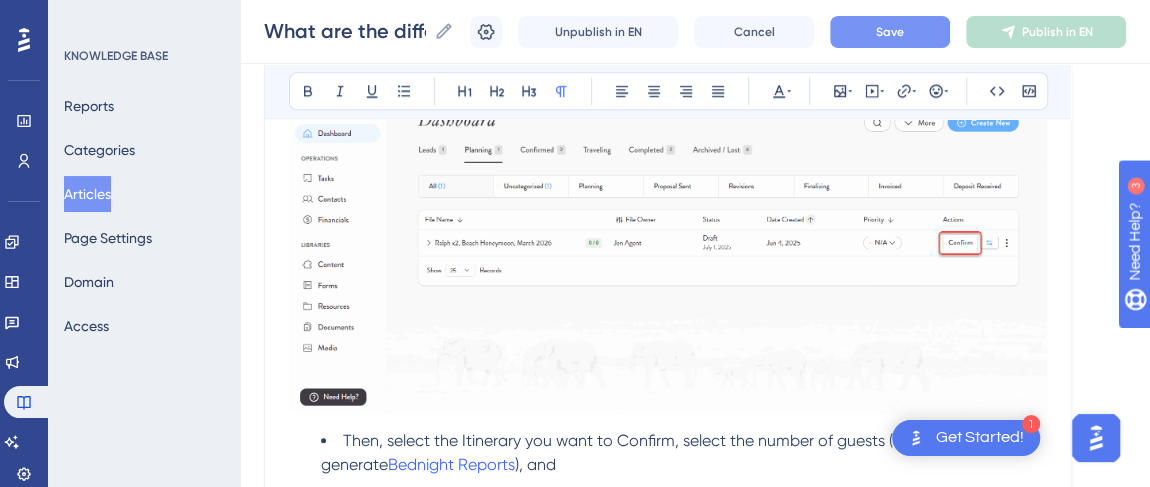 scroll, scrollTop: 995, scrollLeft: 0, axis: vertical 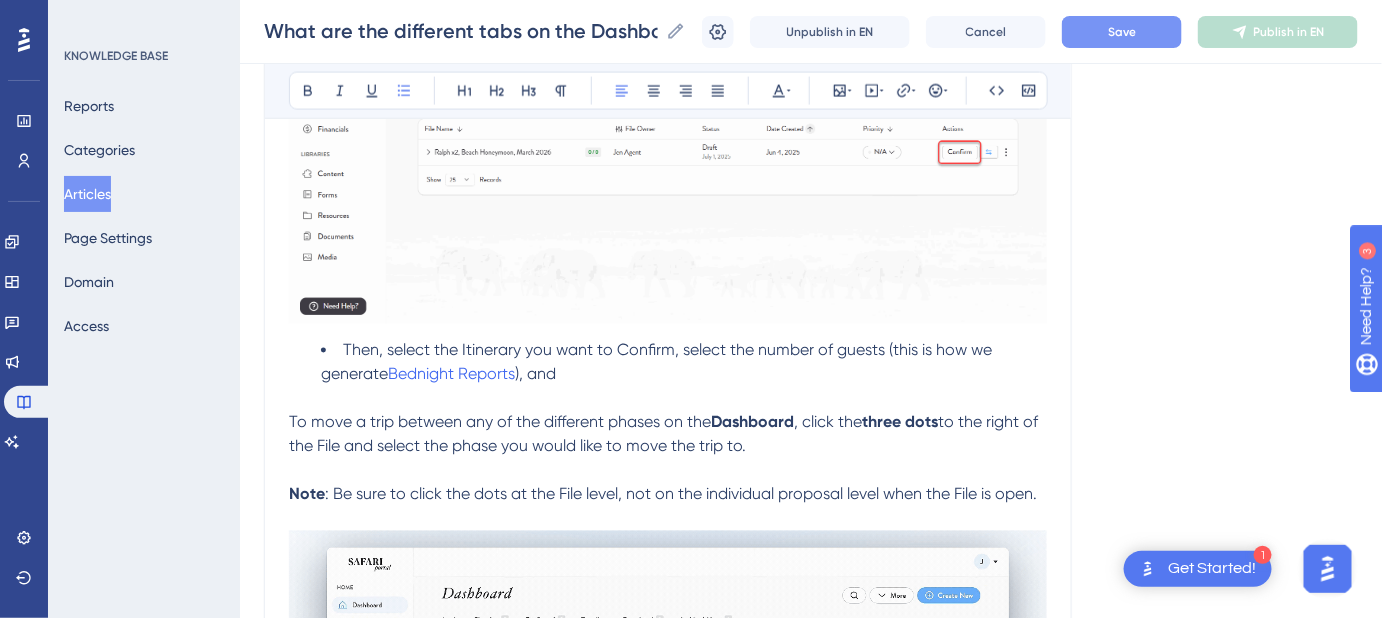click on "Then, select the Itinerary you want to Confirm, select the number of guests (this is how we generate  Bednight Reports ), and" at bounding box center [684, 363] 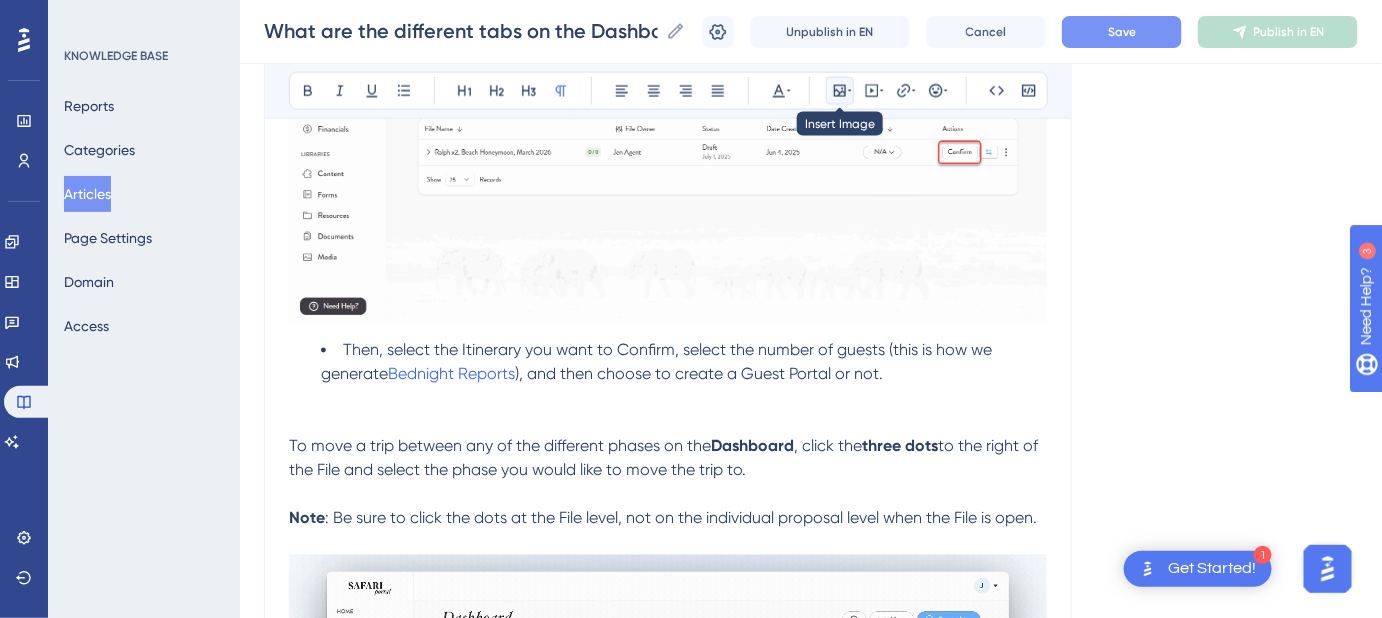 click 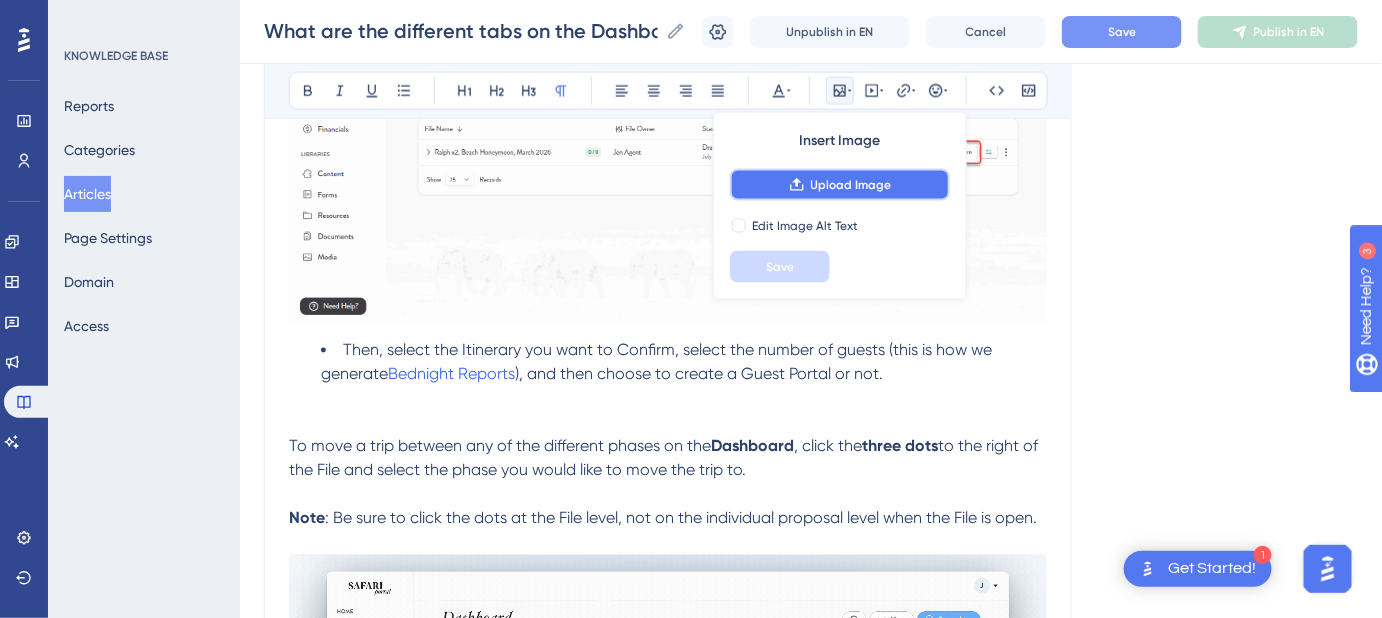 click on "Upload Image" at bounding box center (851, 185) 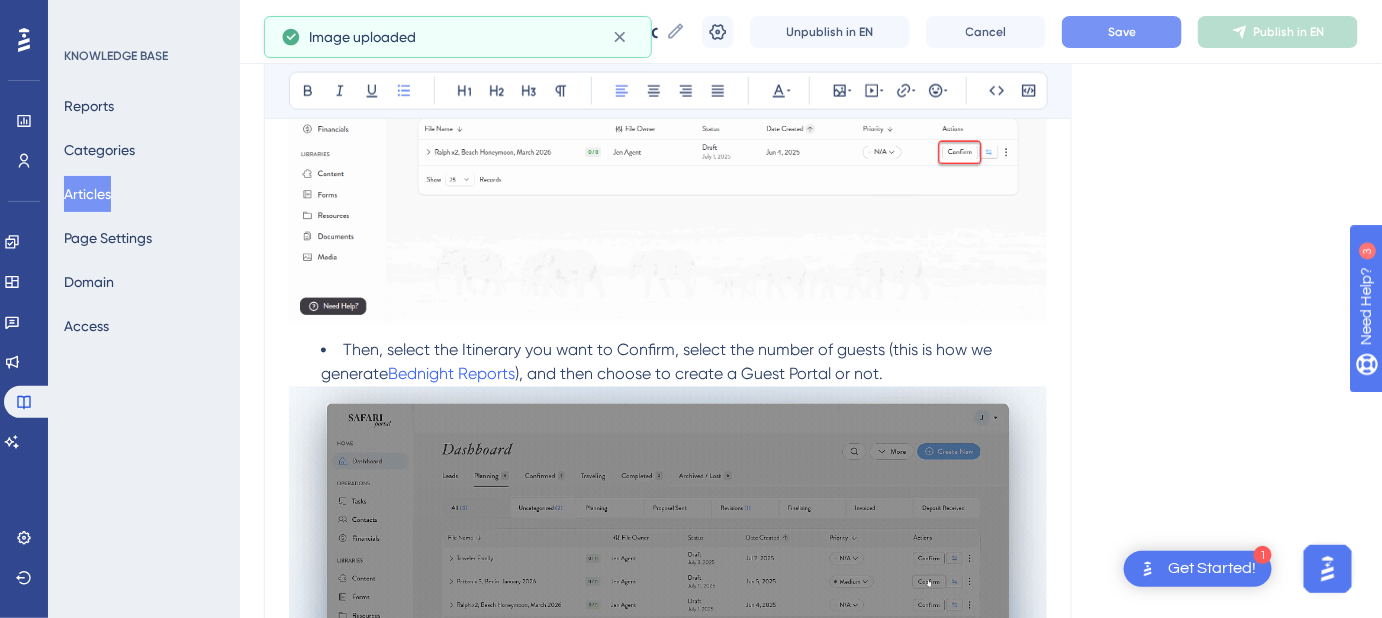 click on "Then, select the Itinerary you want to Confirm, select the number of guests (this is how we generate  Bednight Reports ), and then choose to create a Guest Portal or not." at bounding box center [684, 363] 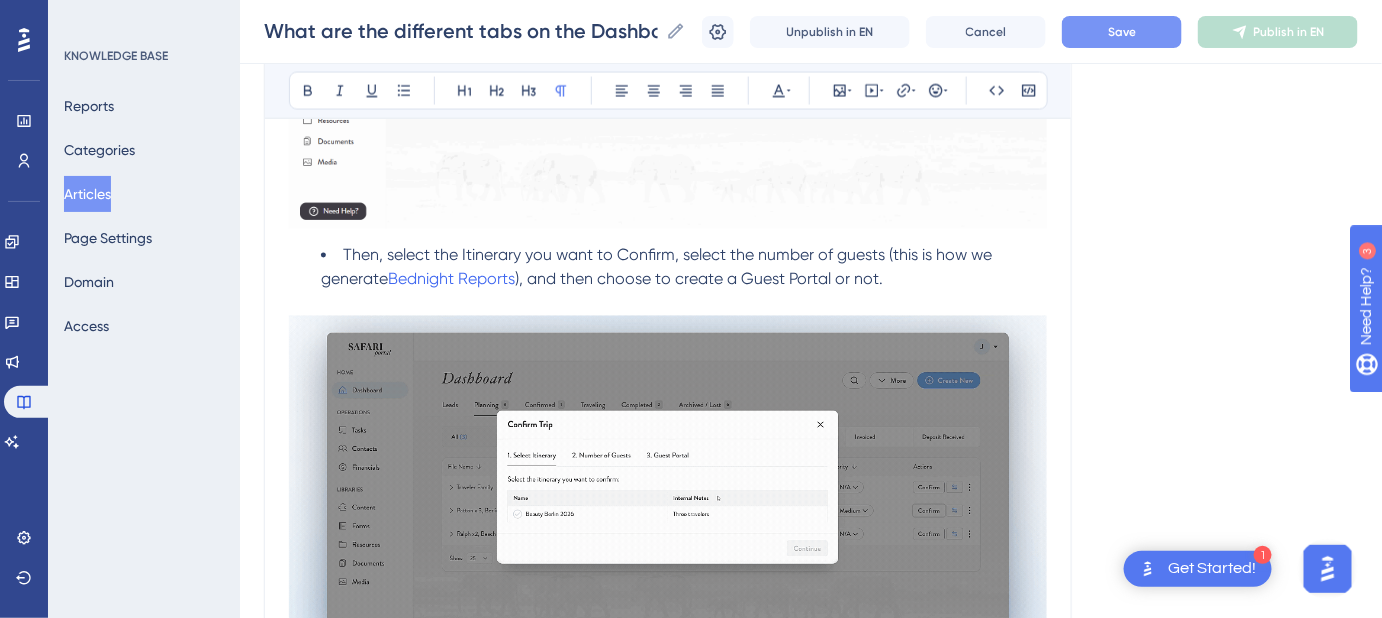 scroll, scrollTop: 1090, scrollLeft: 0, axis: vertical 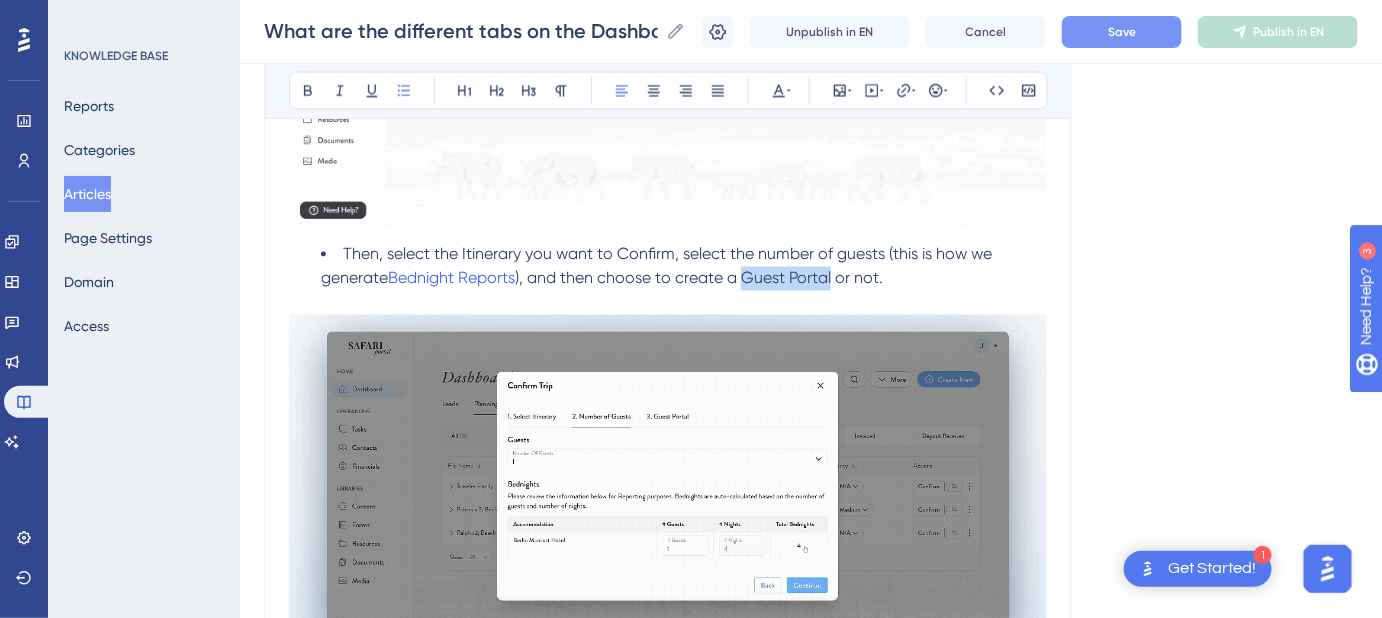 drag, startPoint x: 834, startPoint y: 276, endPoint x: 750, endPoint y: 278, distance: 84.0238 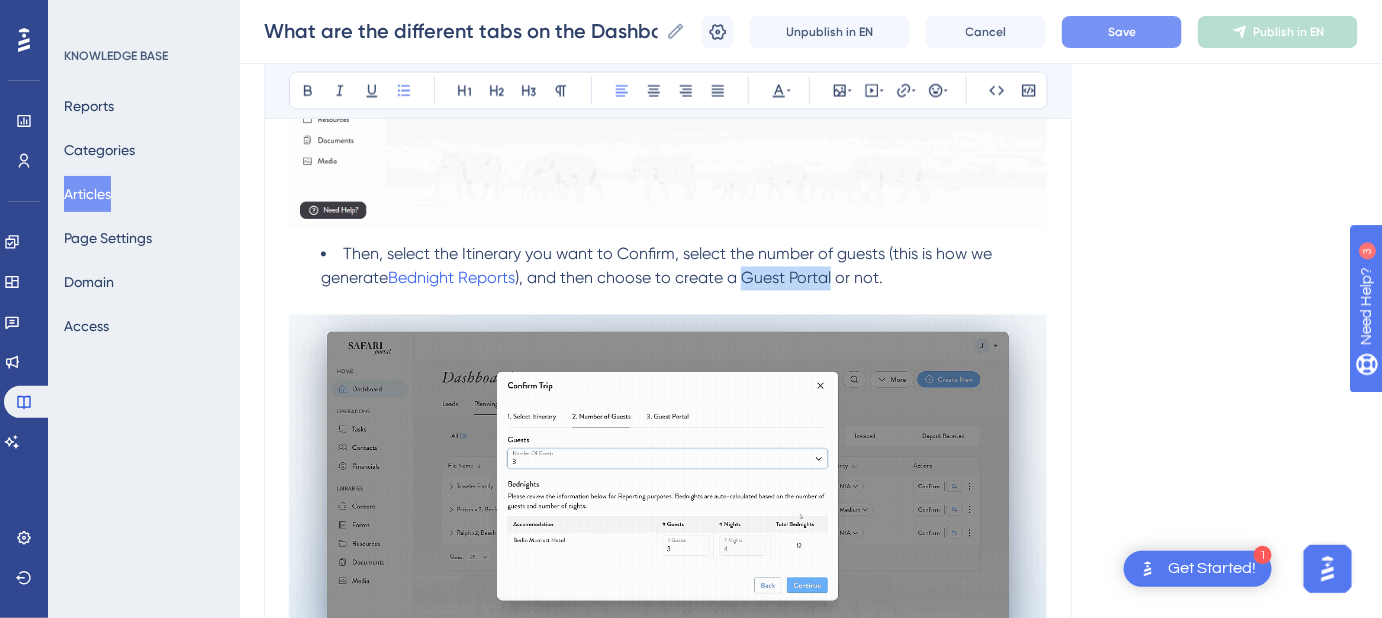click on "), and then choose to create a Guest Portal or not." at bounding box center [699, 278] 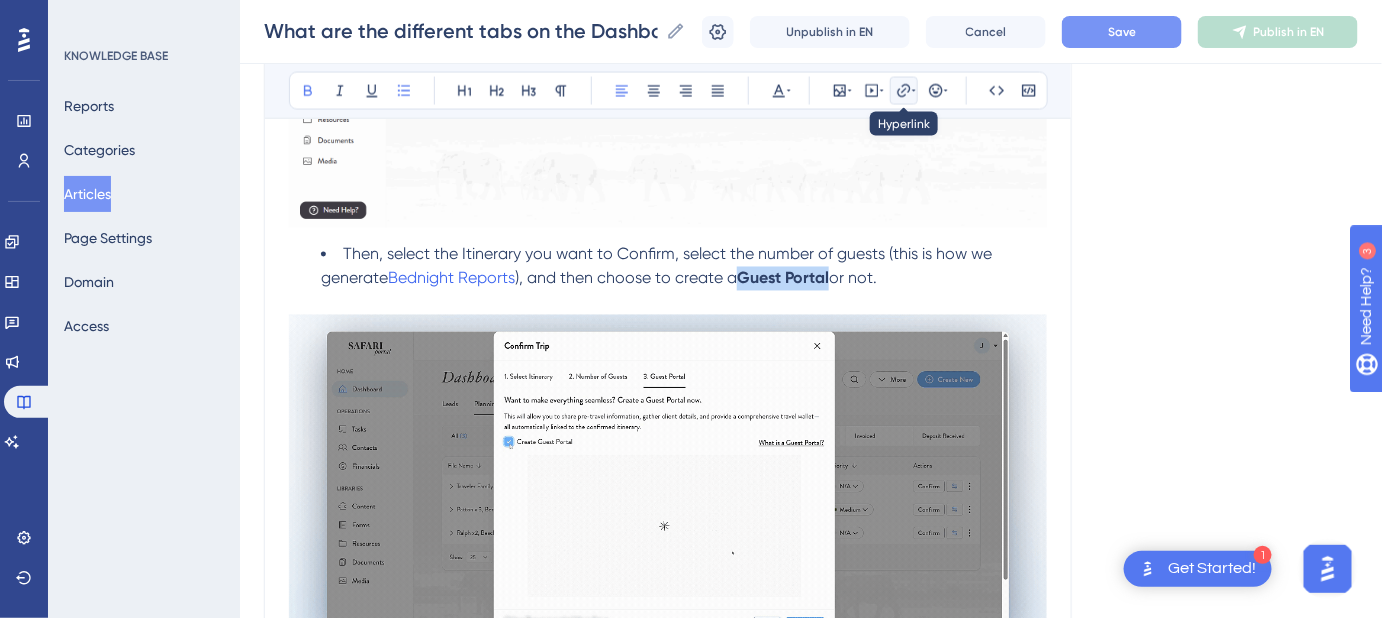 click 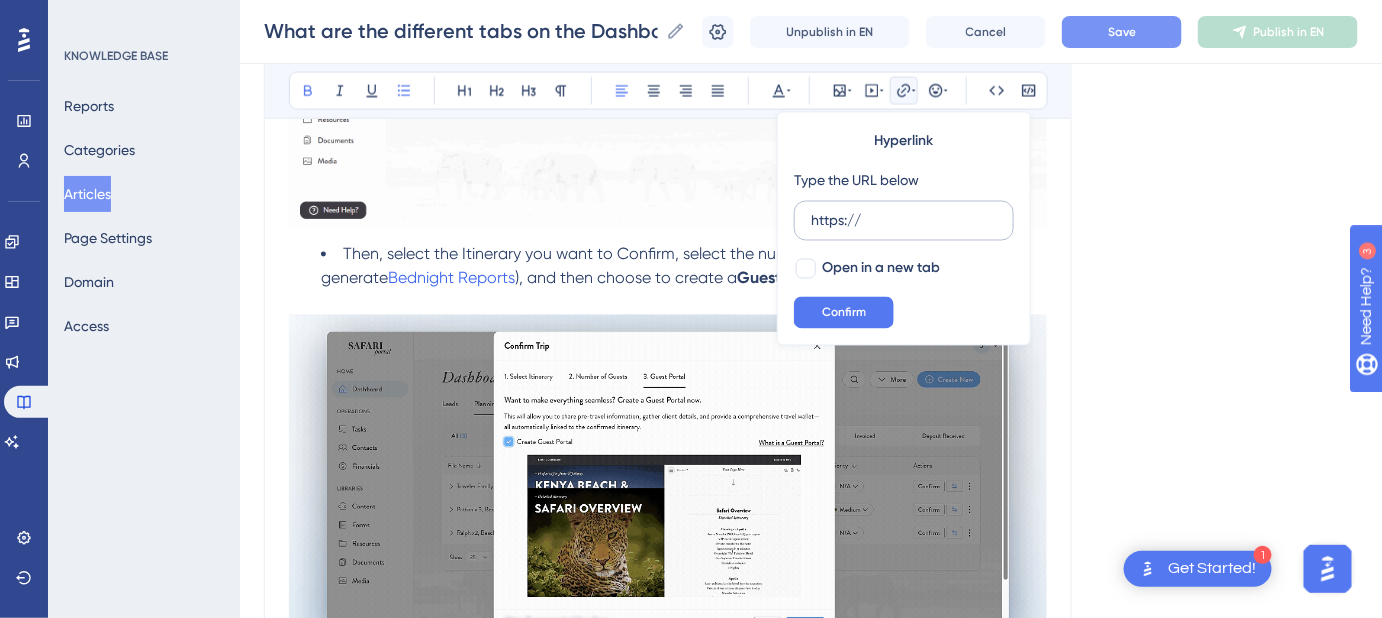 drag, startPoint x: 859, startPoint y: 225, endPoint x: 800, endPoint y: 225, distance: 59 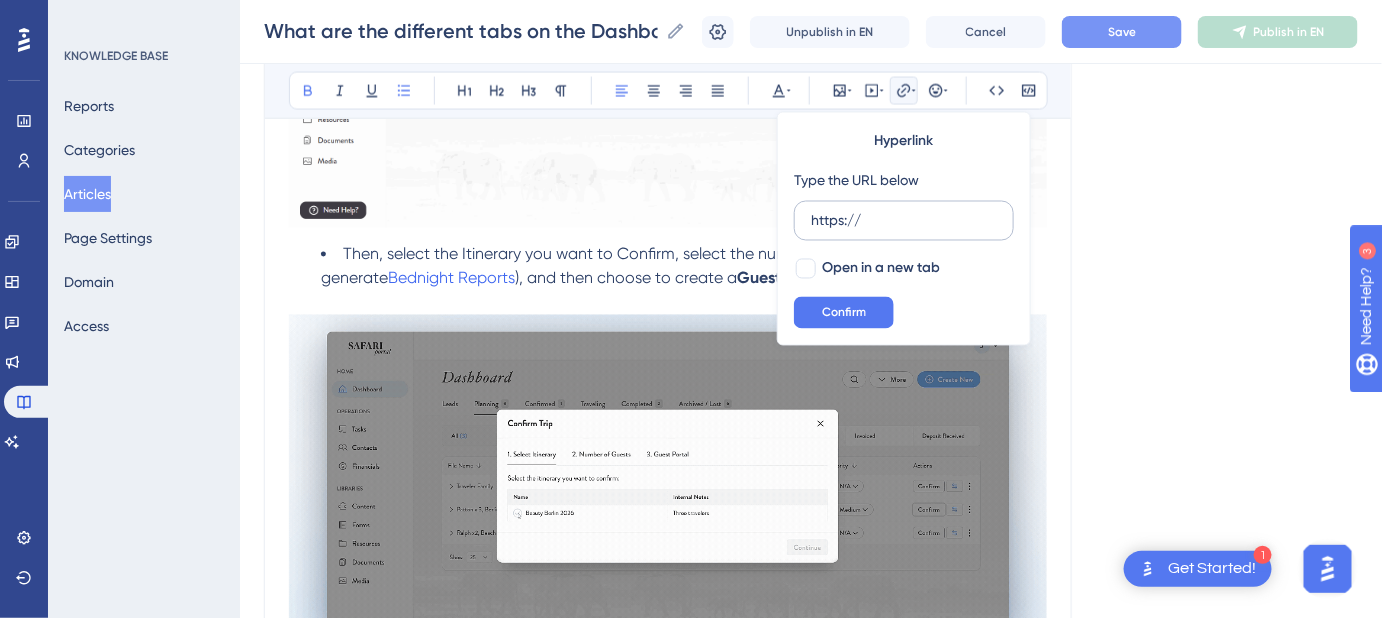 click on "https://" at bounding box center (904, 221) 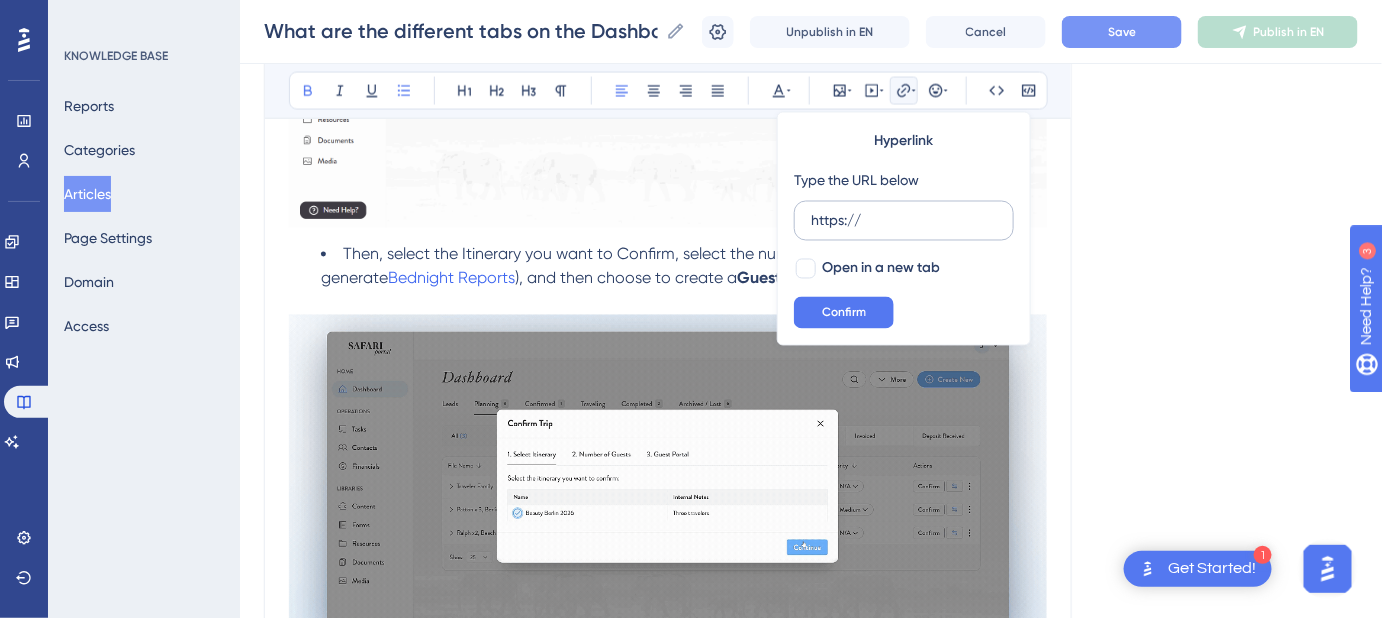 click on "https://" at bounding box center [904, 221] 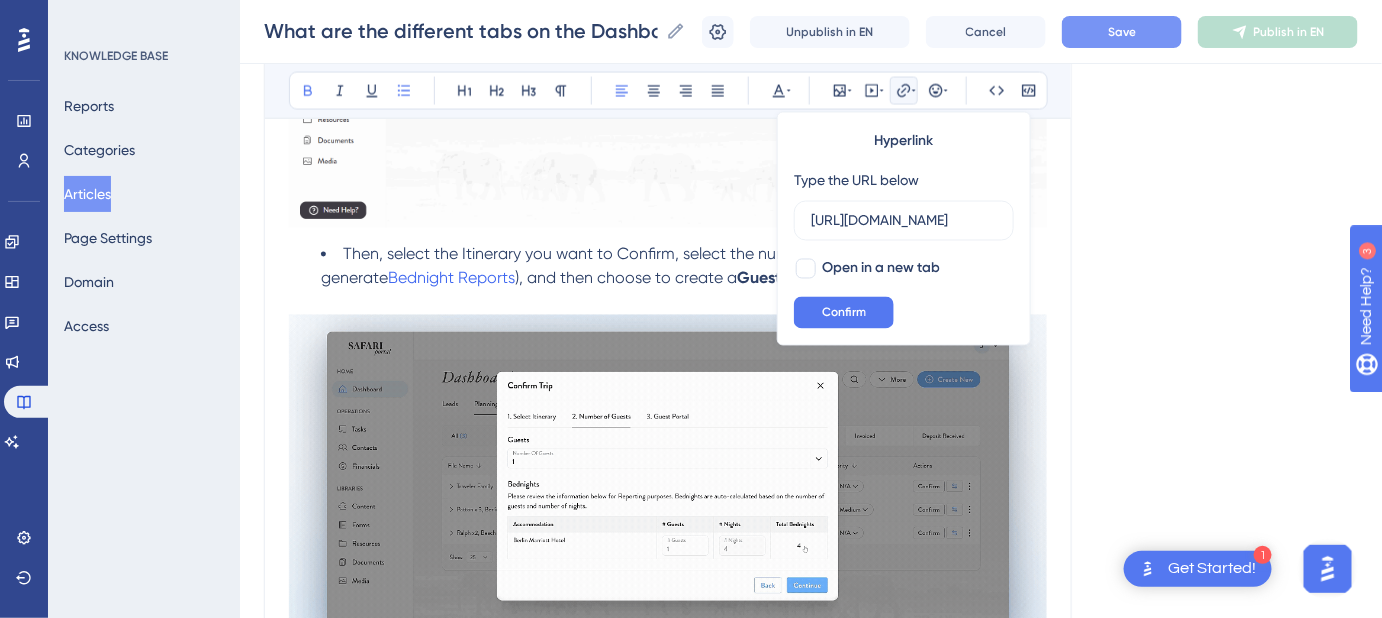 scroll, scrollTop: 0, scrollLeft: 279, axis: horizontal 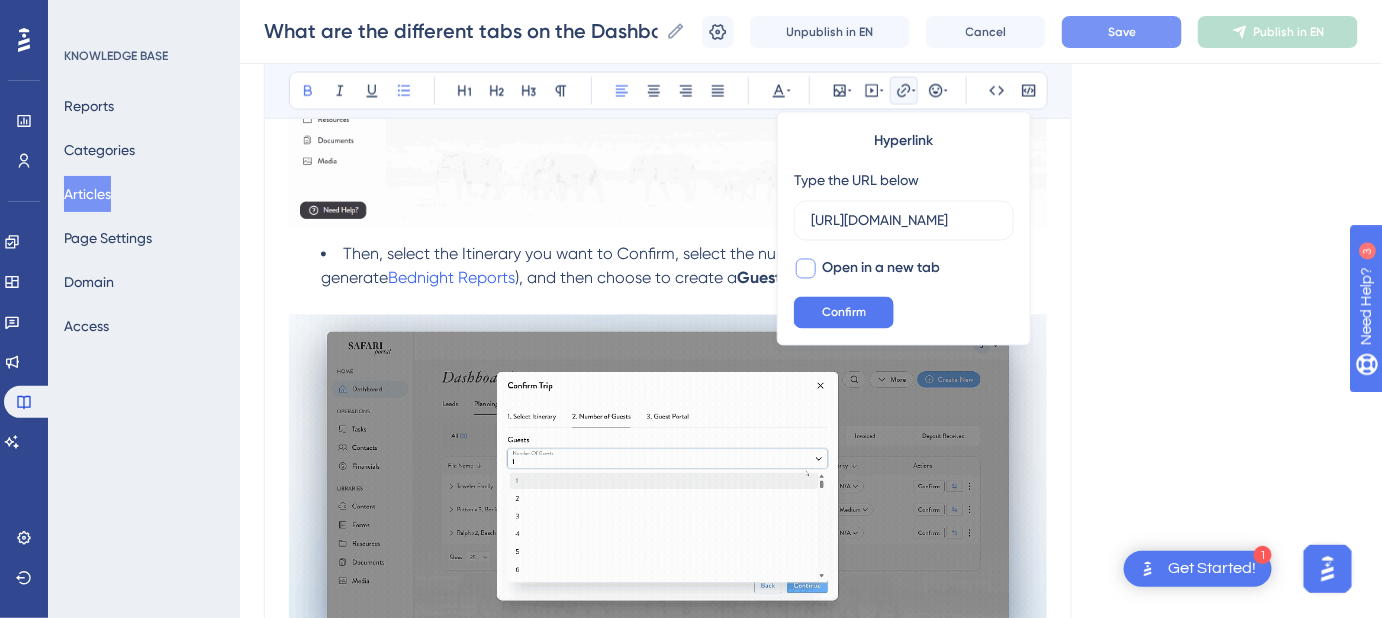 type on "https://help.safariportal.app/en/articles/5602-what-are-guest-portals" 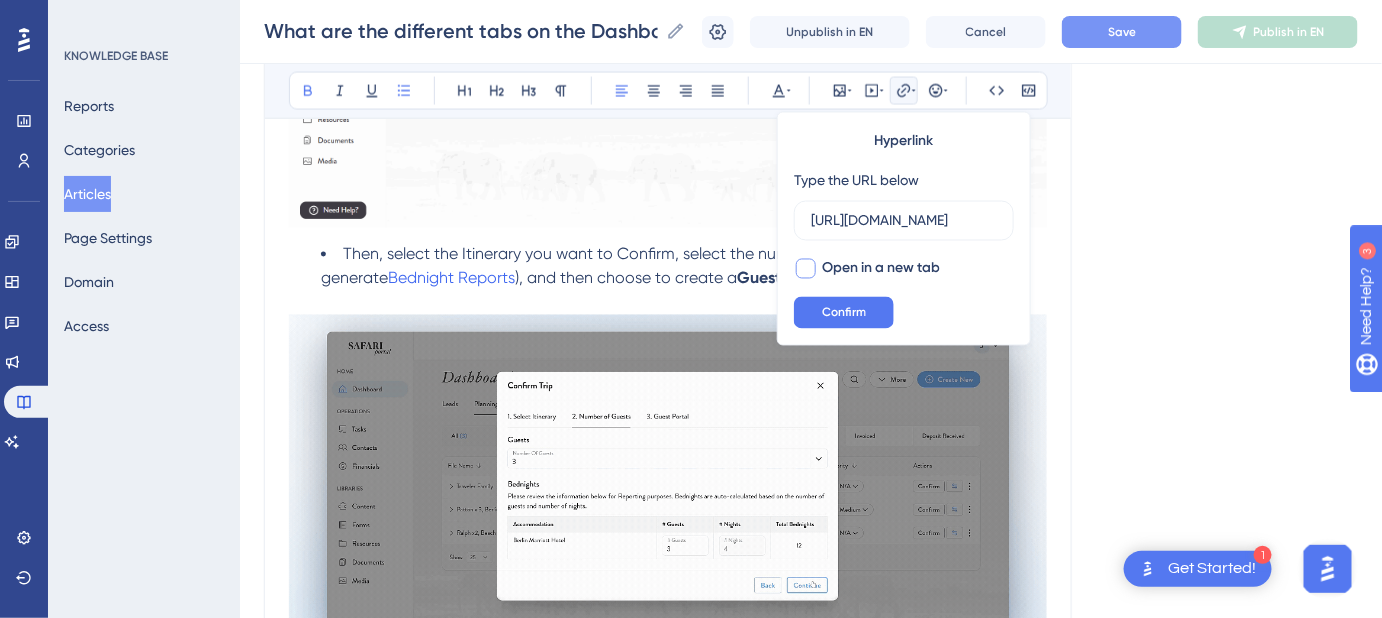 click at bounding box center (806, 269) 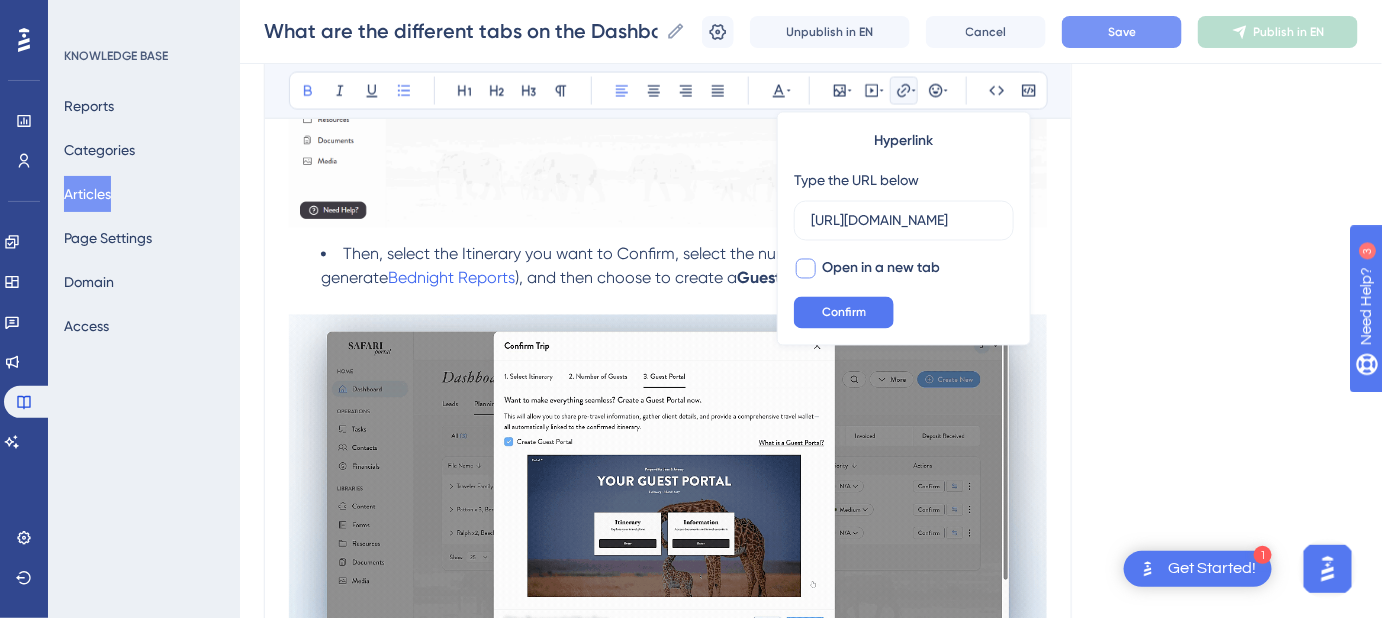 checkbox on "true" 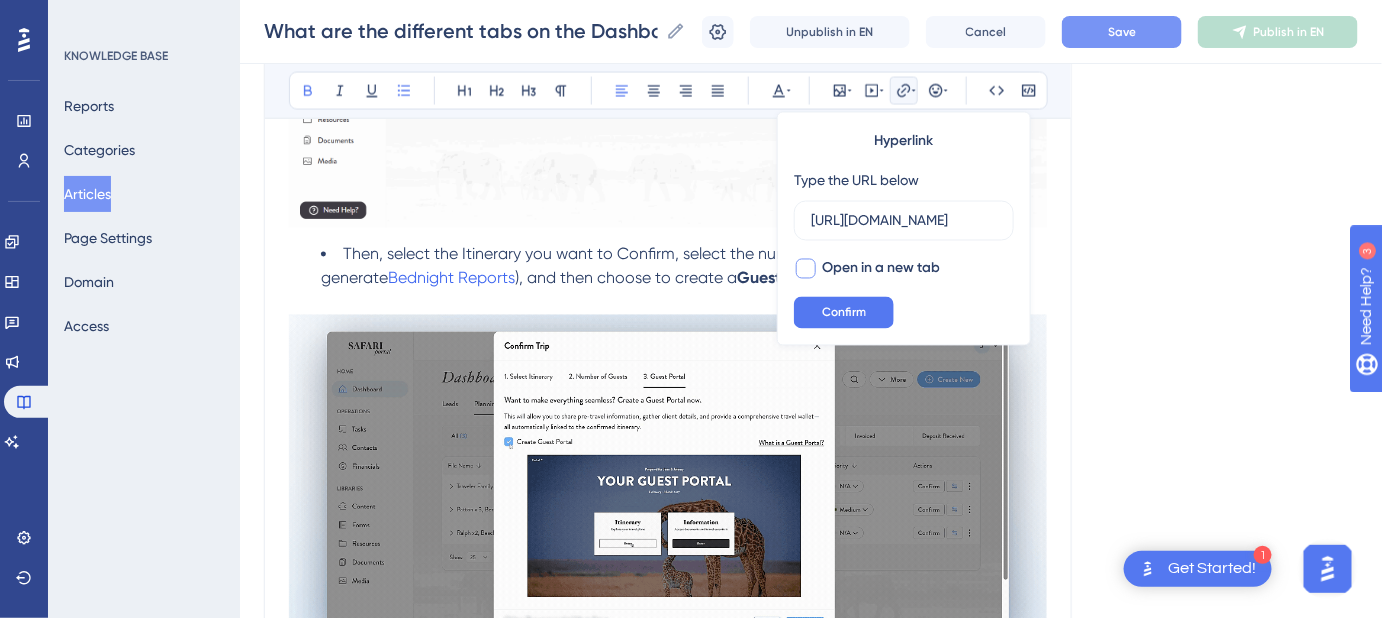 scroll, scrollTop: 0, scrollLeft: 0, axis: both 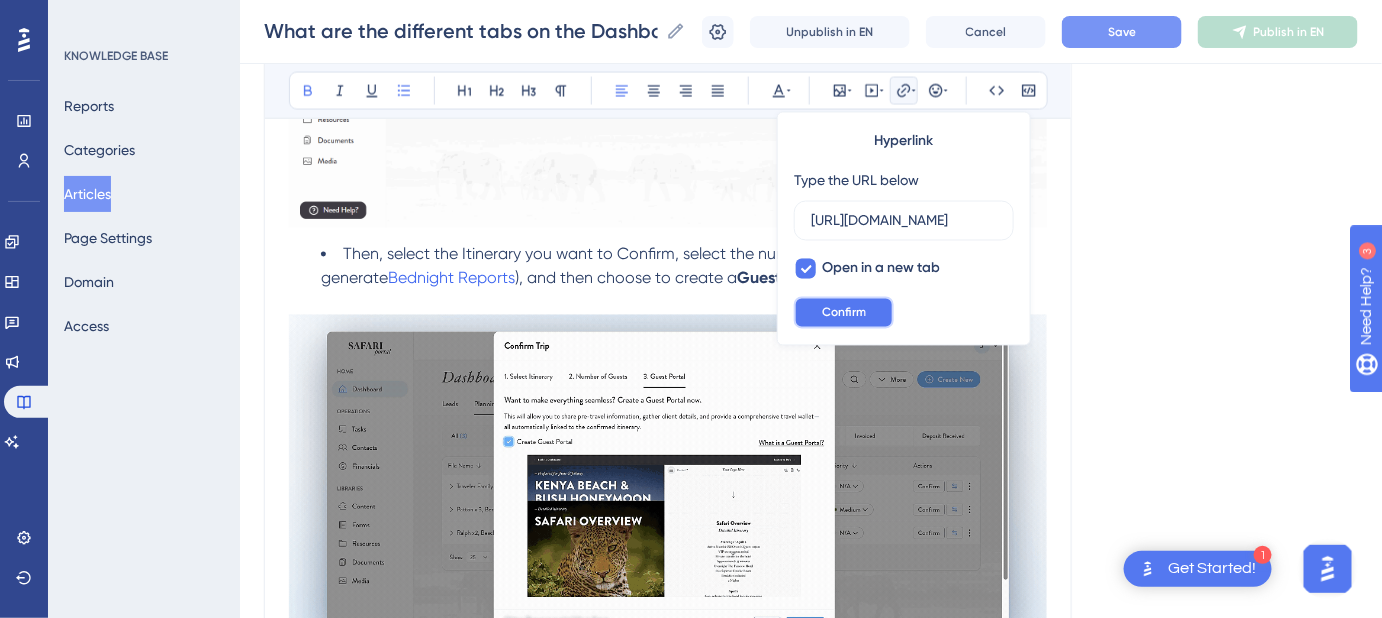 click on "Confirm" at bounding box center [844, 313] 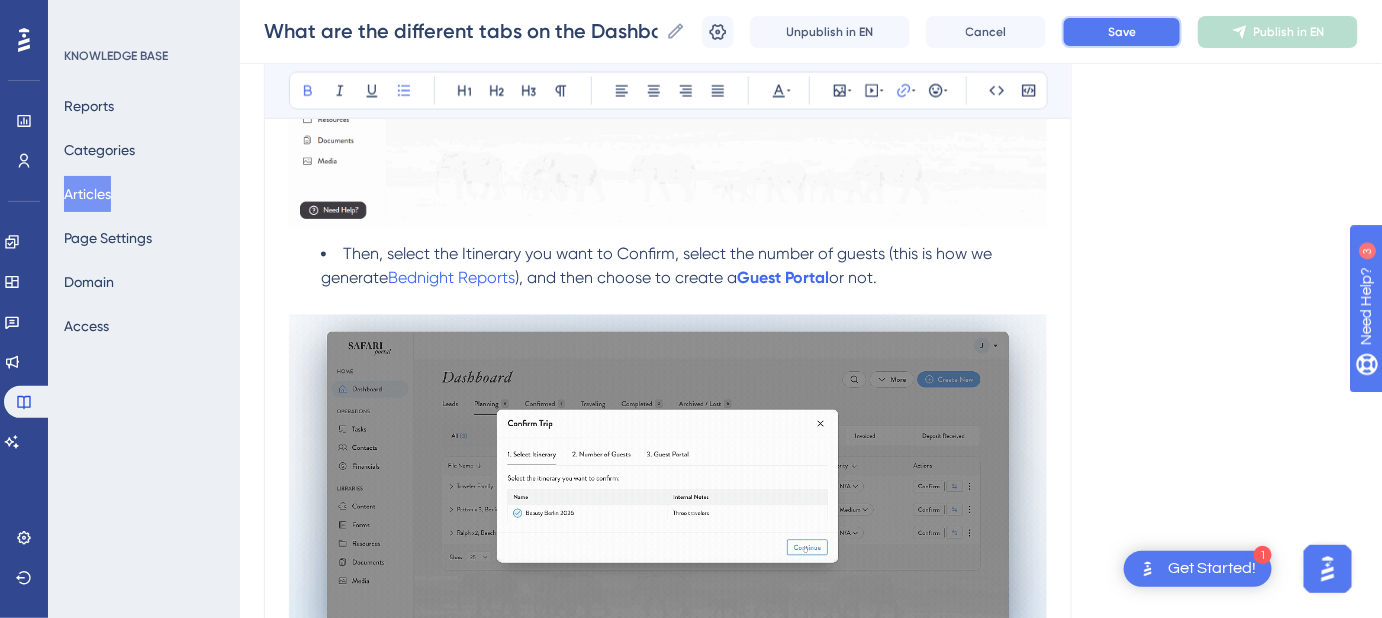 click on "Save" at bounding box center [1122, 32] 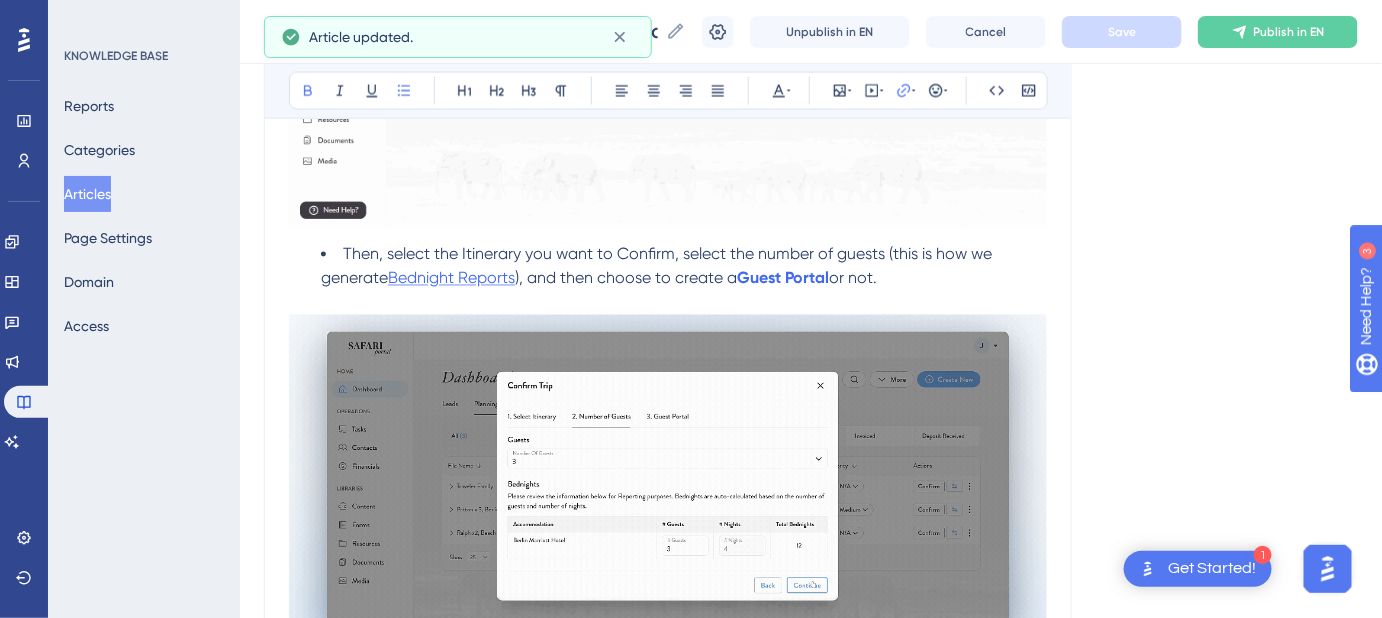 click on "Bednight Reports" at bounding box center [451, 278] 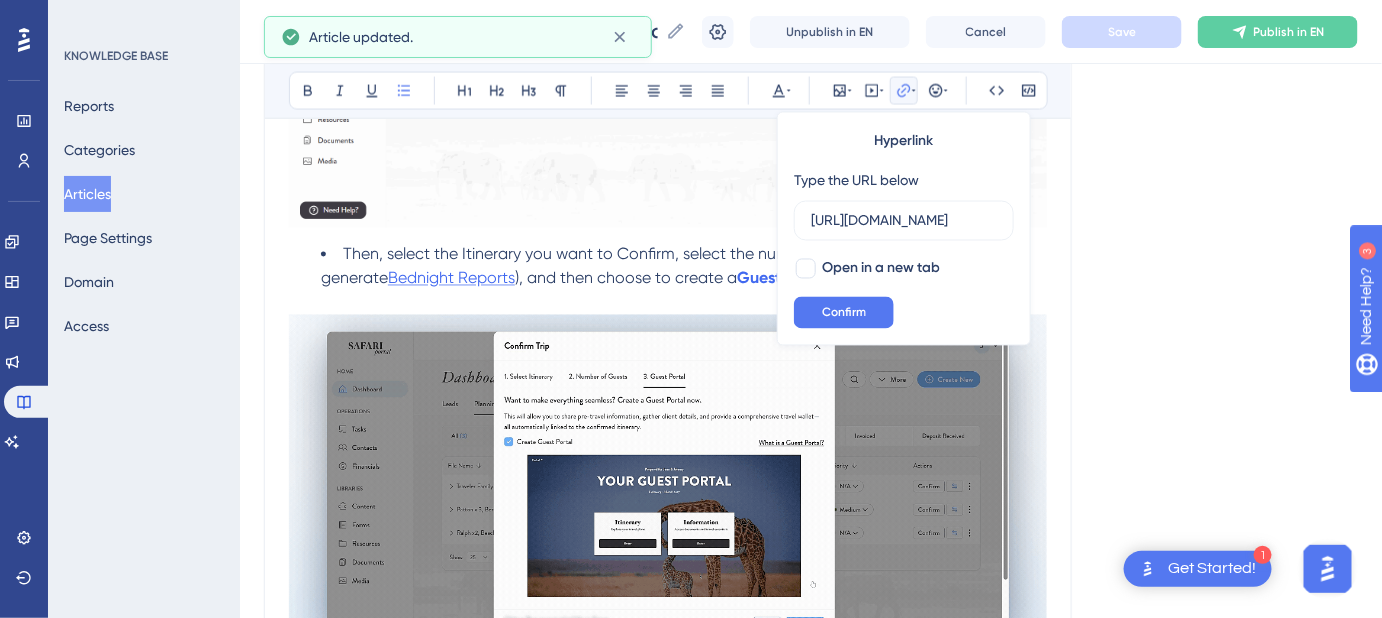 scroll, scrollTop: 0, scrollLeft: 456, axis: horizontal 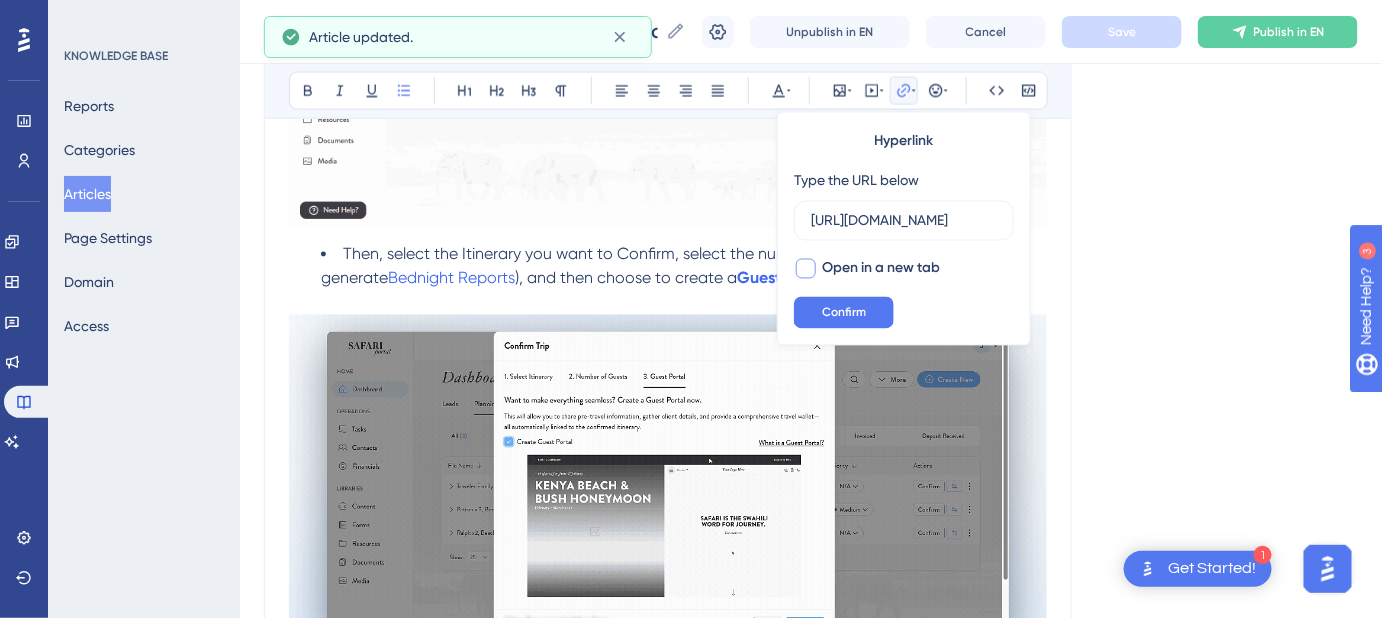click at bounding box center (806, 269) 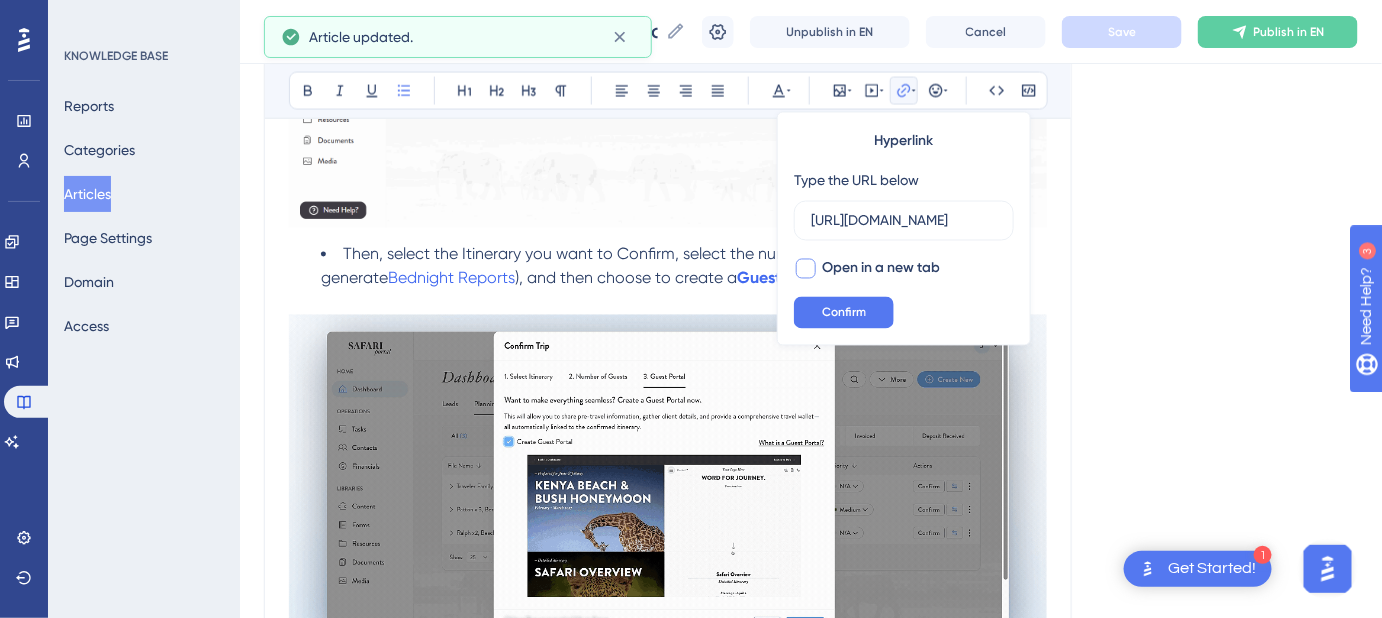 checkbox on "true" 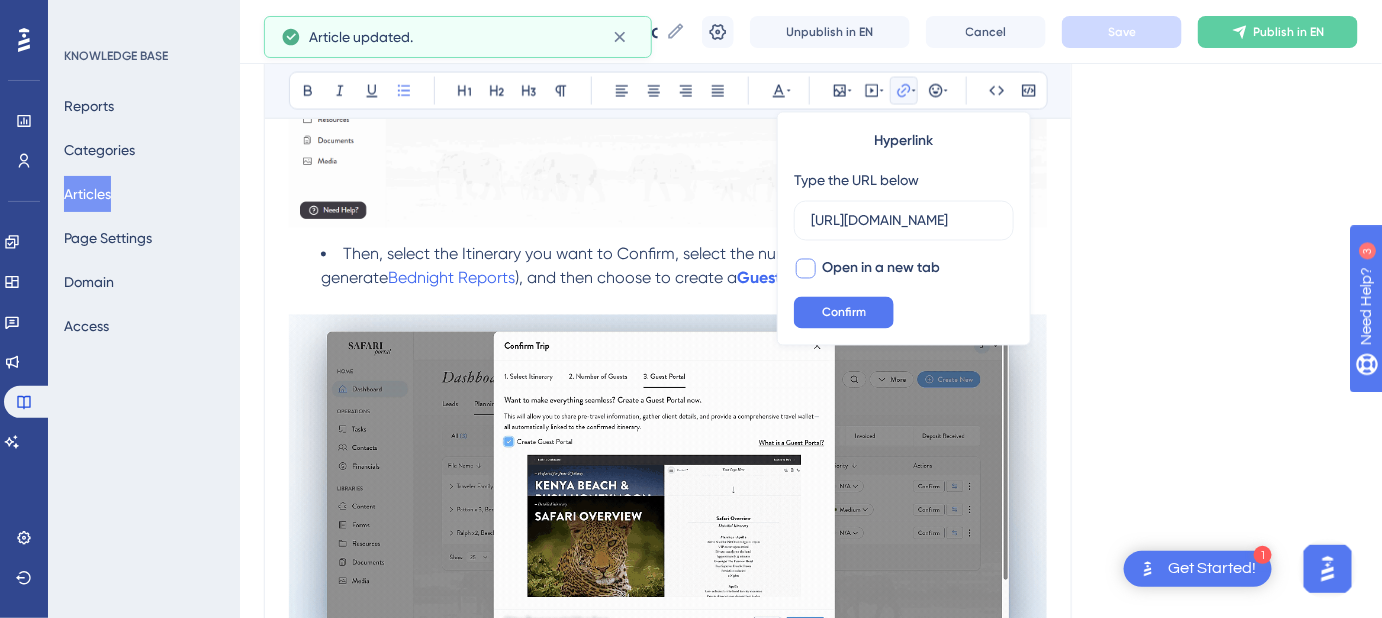 scroll, scrollTop: 0, scrollLeft: 0, axis: both 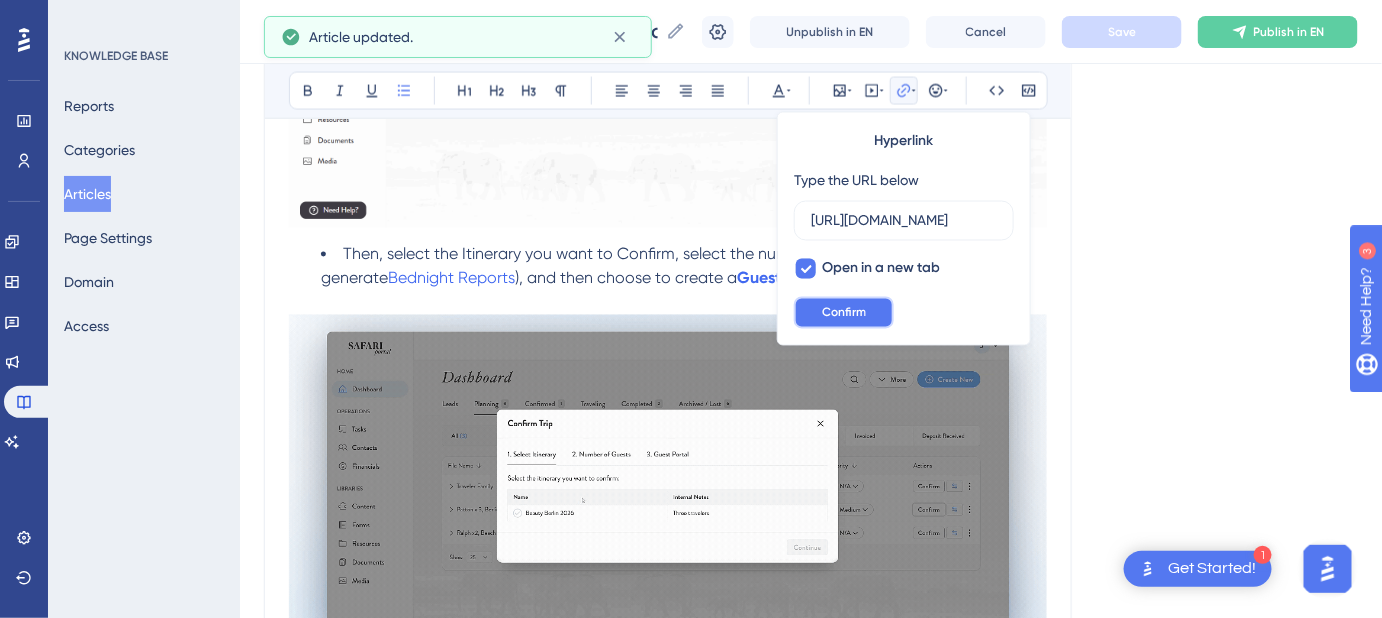 click on "Confirm" at bounding box center (844, 313) 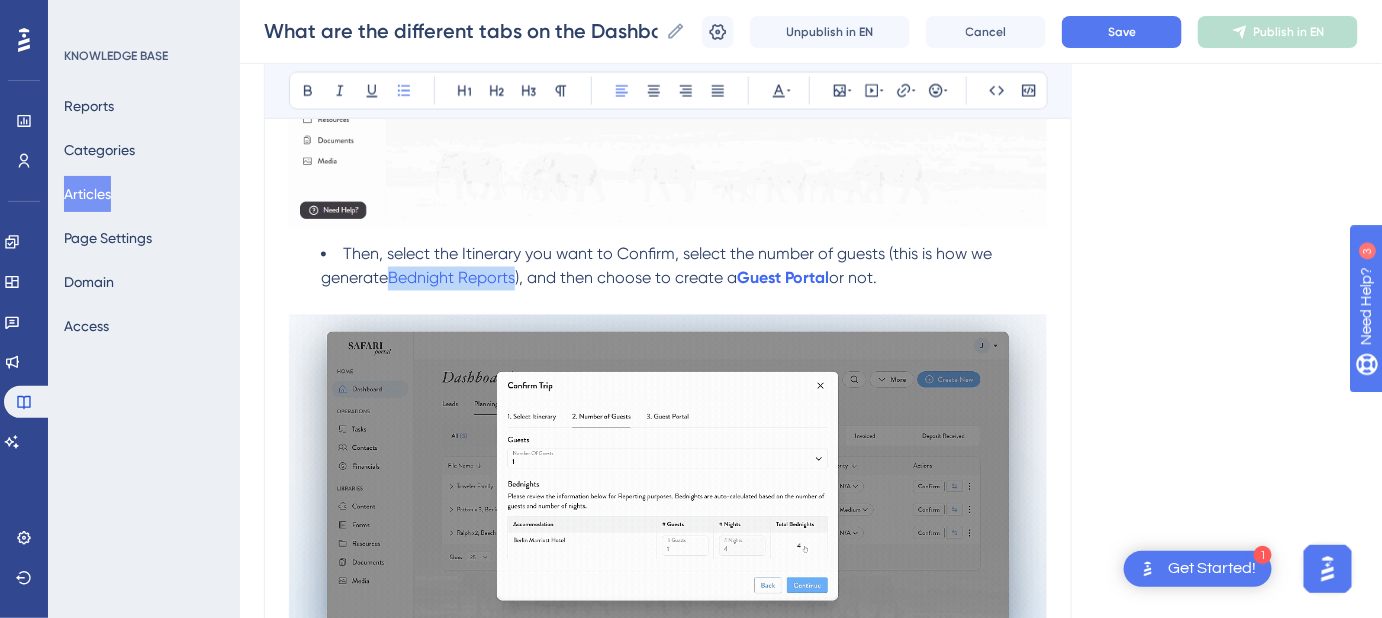 drag, startPoint x: 519, startPoint y: 274, endPoint x: 389, endPoint y: 275, distance: 130.00385 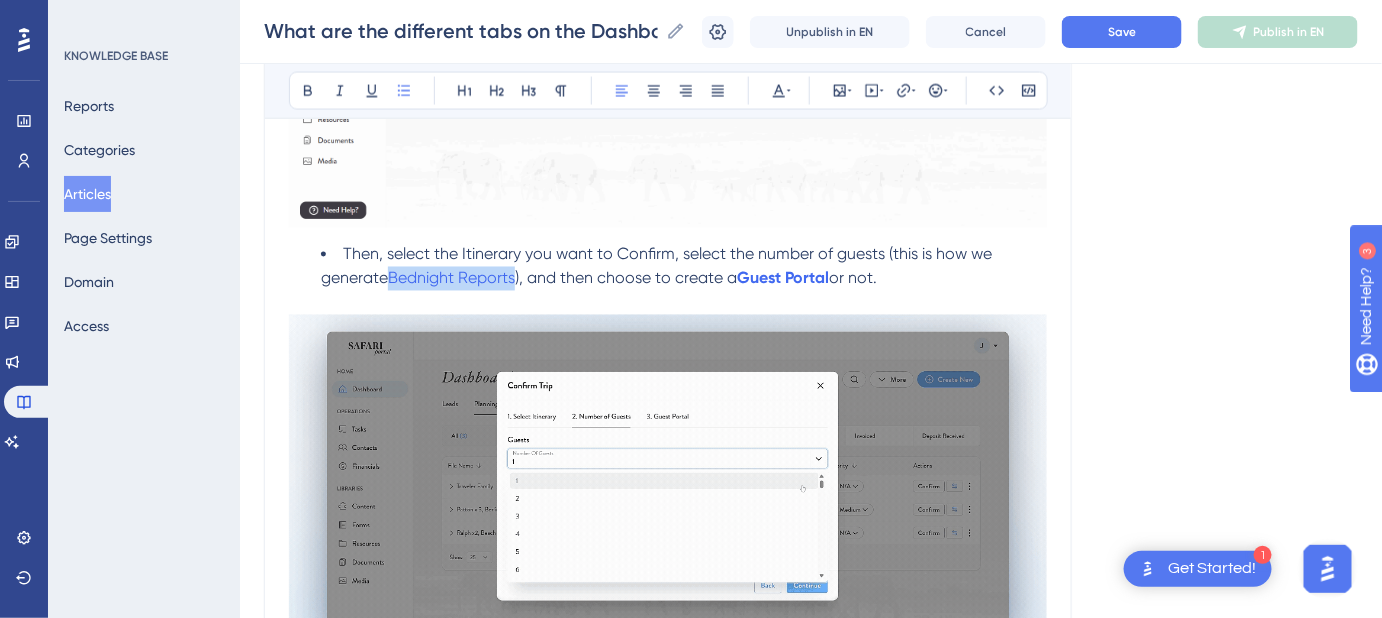 click on "Then, select the Itinerary you want to Confirm, select the number of guests (this is how we generate  Bednight Reports ), and then choose to create a  Guest Portal  or not." at bounding box center (684, 267) 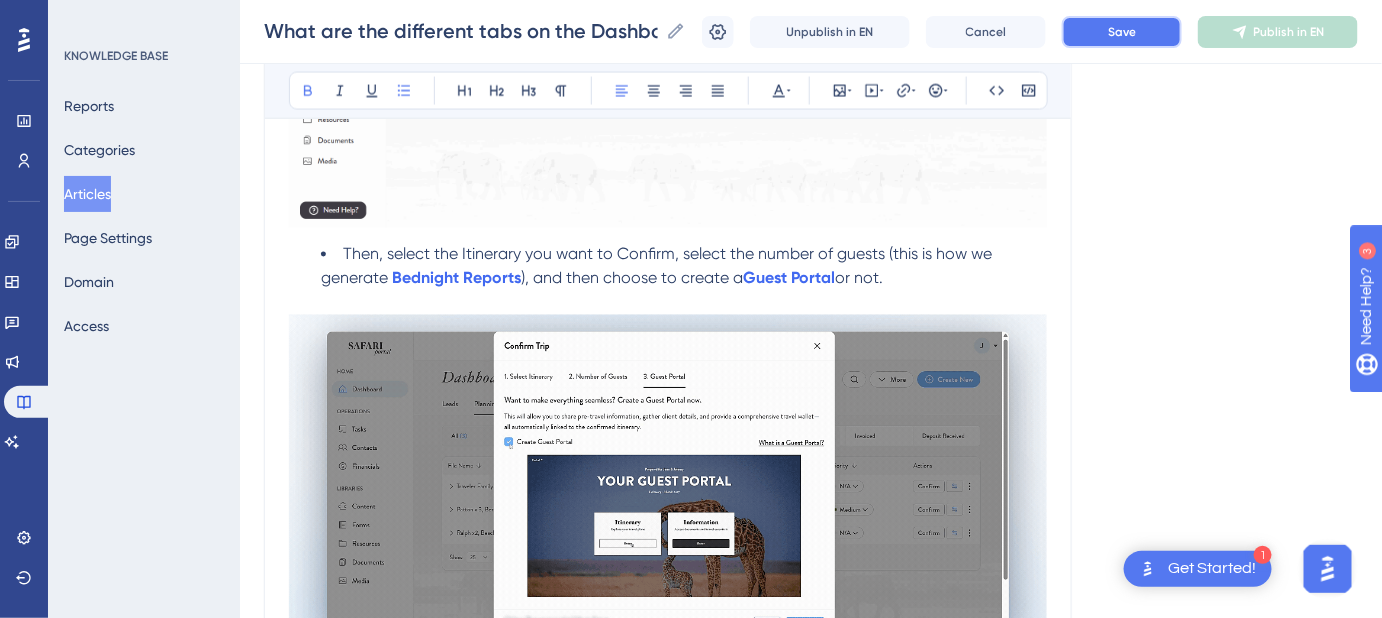 click on "Save" at bounding box center [1122, 32] 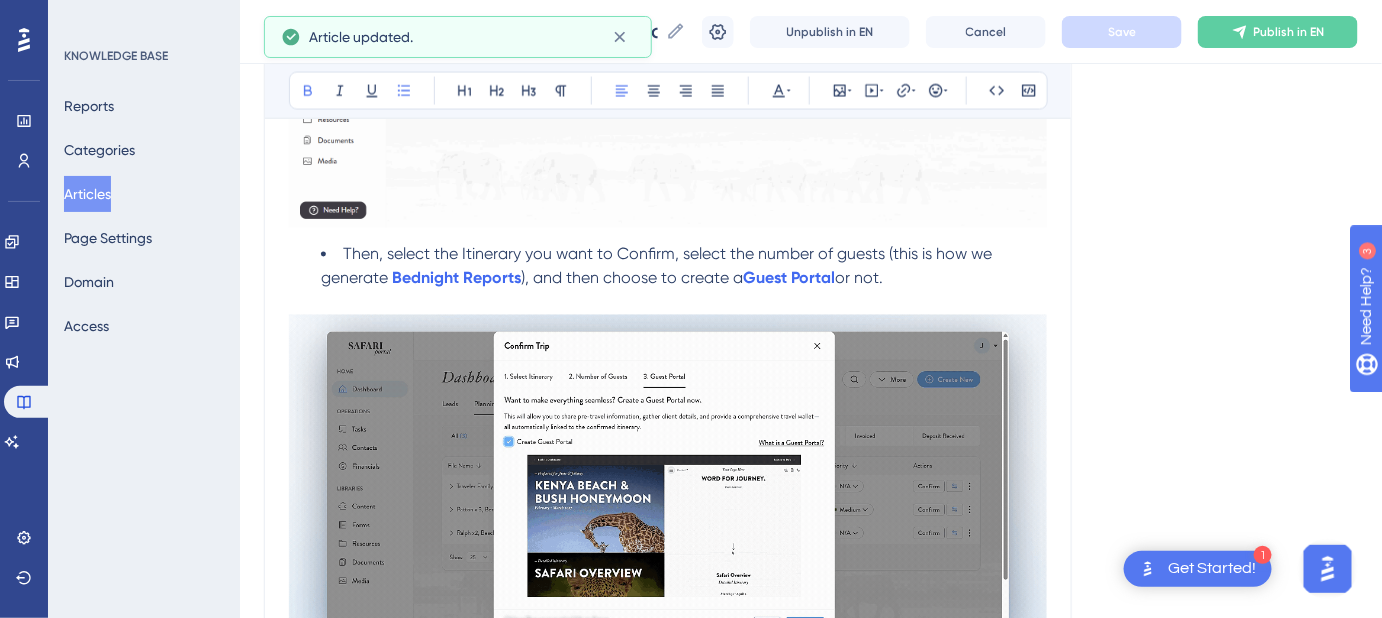 click on "Language English (Default) What are the different tabs on the Dashboard? What they are and how to move a trip between different tabs Bold Italic Underline Bullet Point Heading 1 Heading 2 Heading 3 Normal Align Left Align Center Align Right Align Justify Text Color Insert Image Embed Video Hyperlink Emojis Code Code Block The  Dashboard  is organized into  Pipeline Phases , with tabs that categorize your Files based on their current phase in your sales flow. These tabs help you track where each File stands in your process, from initial inquiry to completion. Leads Planning The  Planning  phase should include any Files that are actively being worked on but have not yet been confirmed. Pro tip:  For  Sample Itineraries , it’s best to store them as  Itinerary Templates  in the  Content Library > Templates  tab for easier access and reuse, and to keep your Dashboard clean. Confirmed To confirm a trip, you can move it to  Confirmed  by clicking   the button on the File level.   Bednight Reports Guest Portal Note" at bounding box center (811, 957) 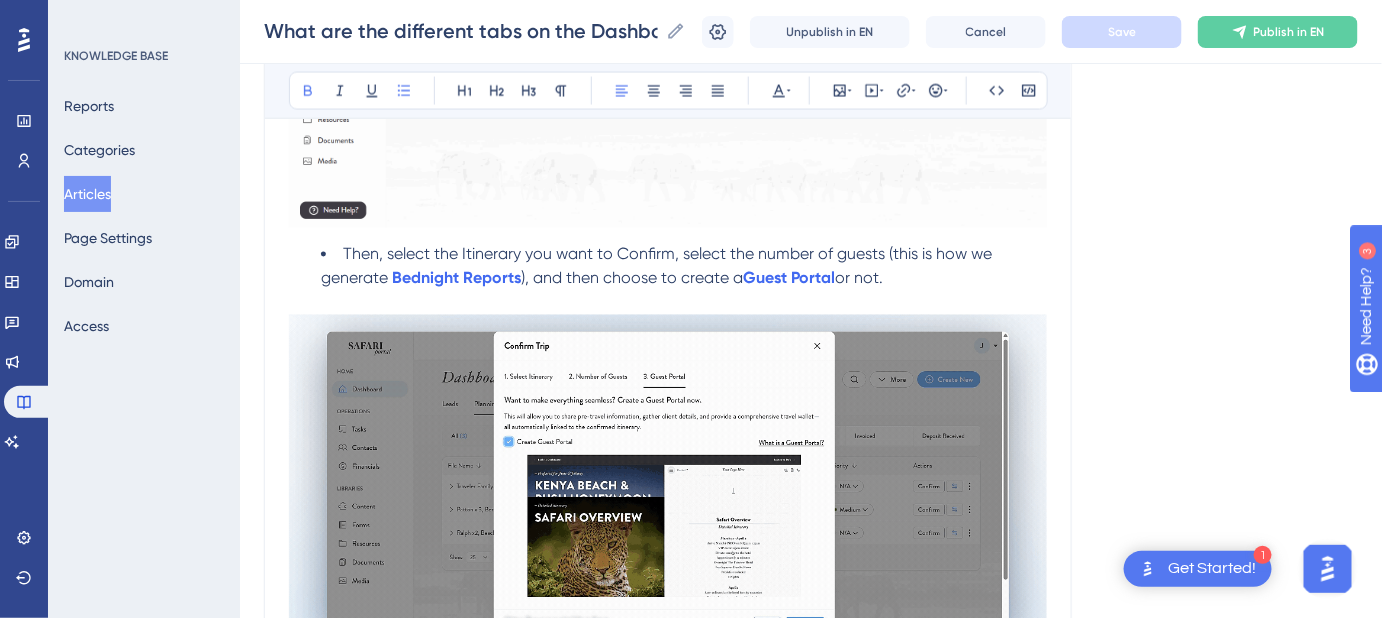 scroll, scrollTop: 1363, scrollLeft: 0, axis: vertical 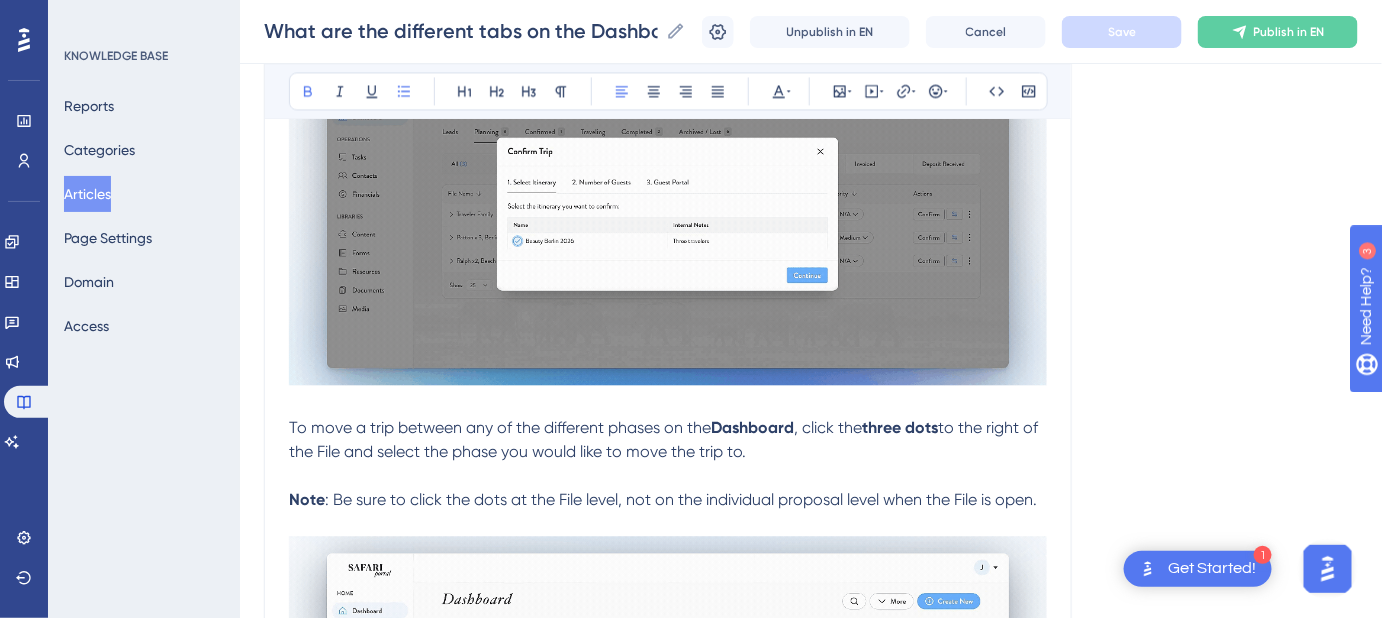click on "To move a trip between any of the different phases on the" at bounding box center [500, 427] 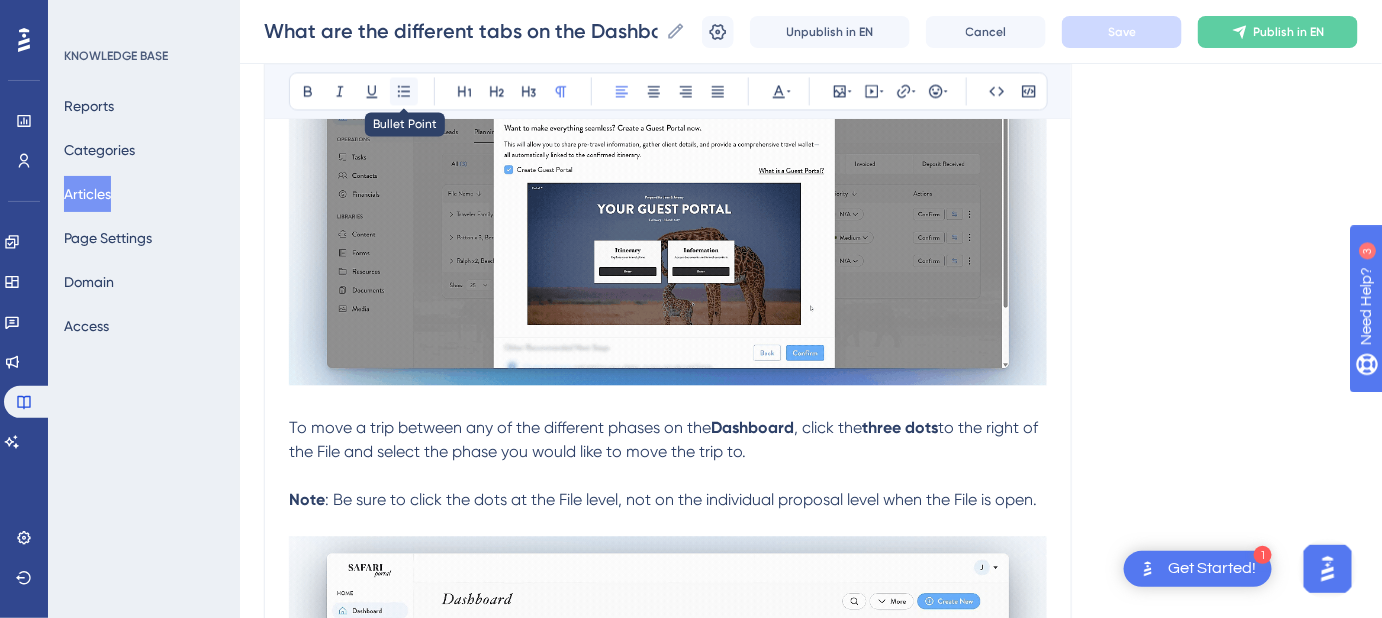 click 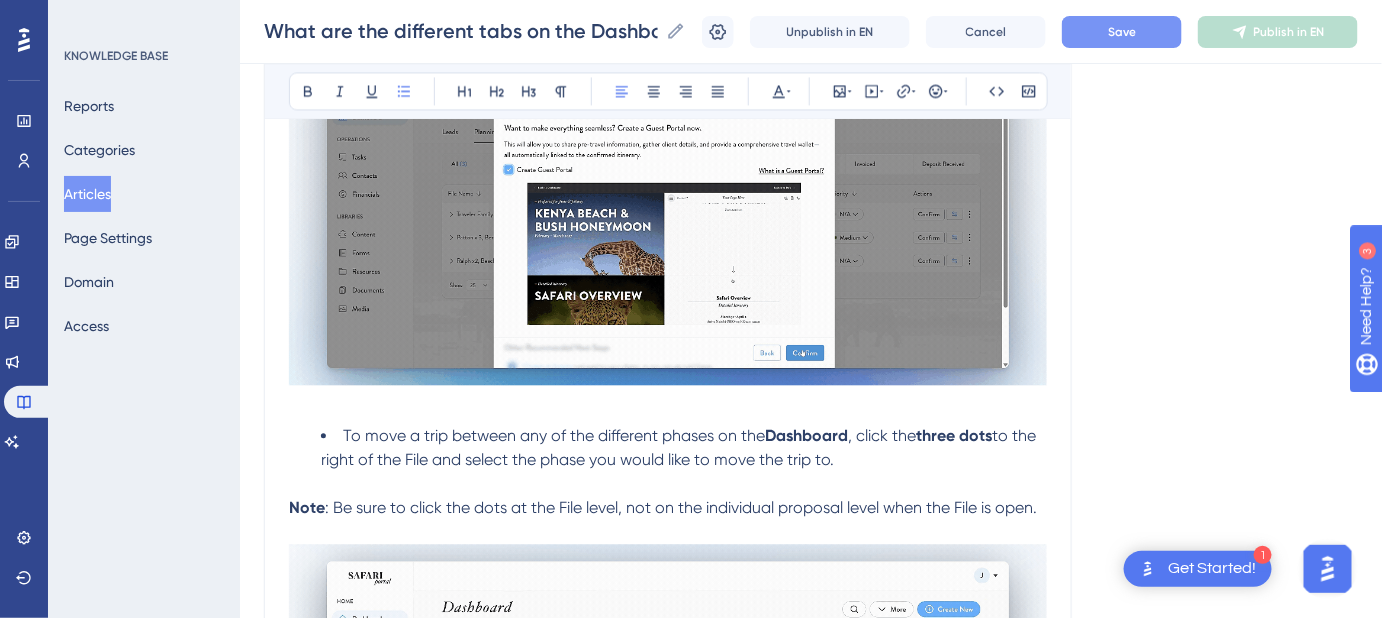 click on "Note" at bounding box center (307, 507) 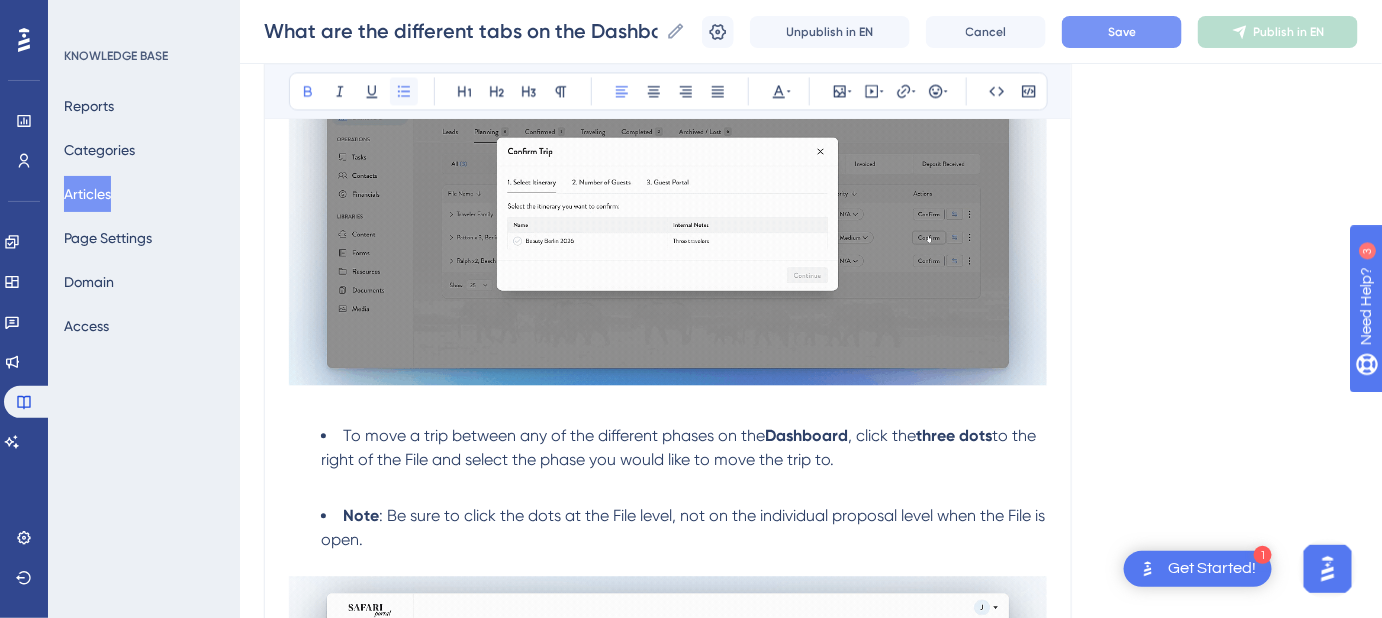 click 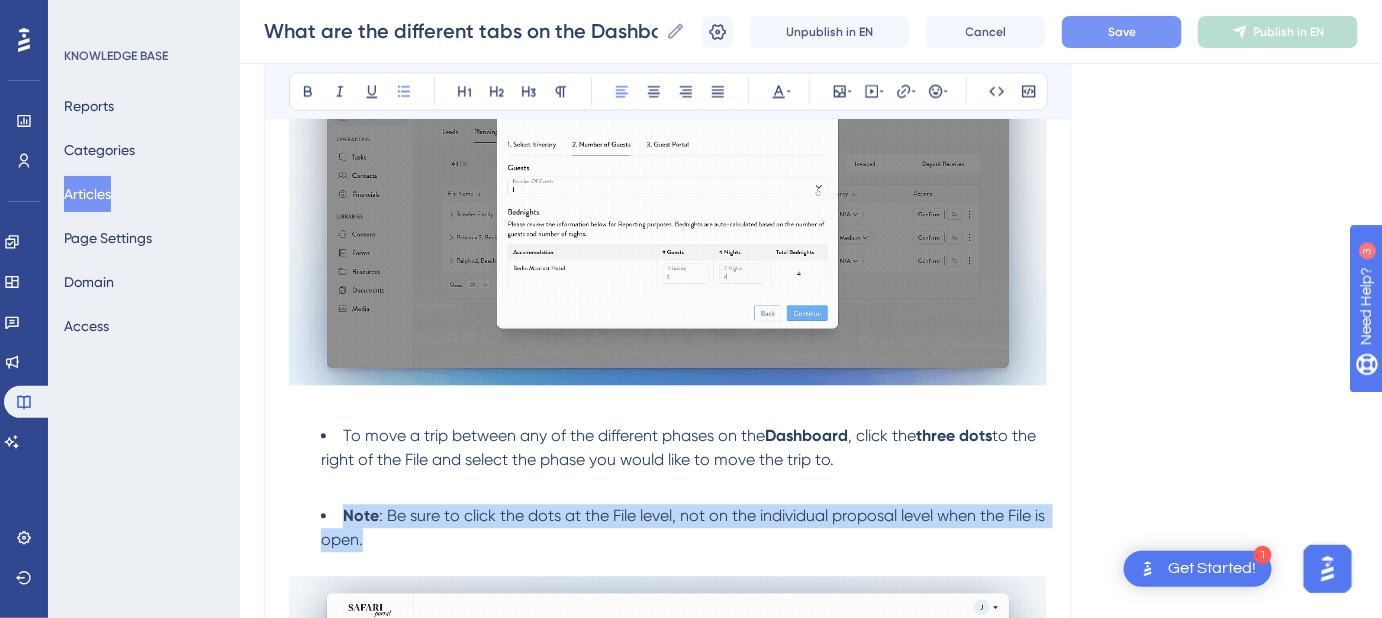 drag, startPoint x: 392, startPoint y: 543, endPoint x: 293, endPoint y: 506, distance: 105.68822 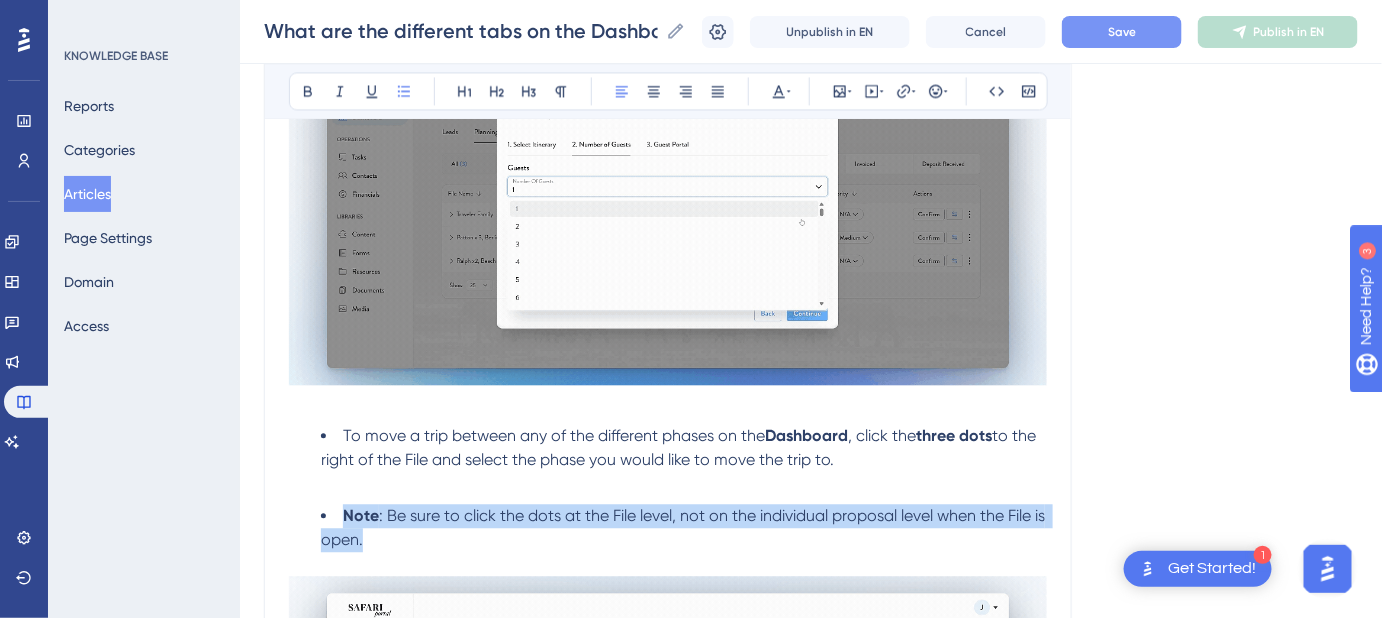 click on "Note : Be sure to click the dots at the File level, not on the individual proposal level when the File is open." at bounding box center [668, 528] 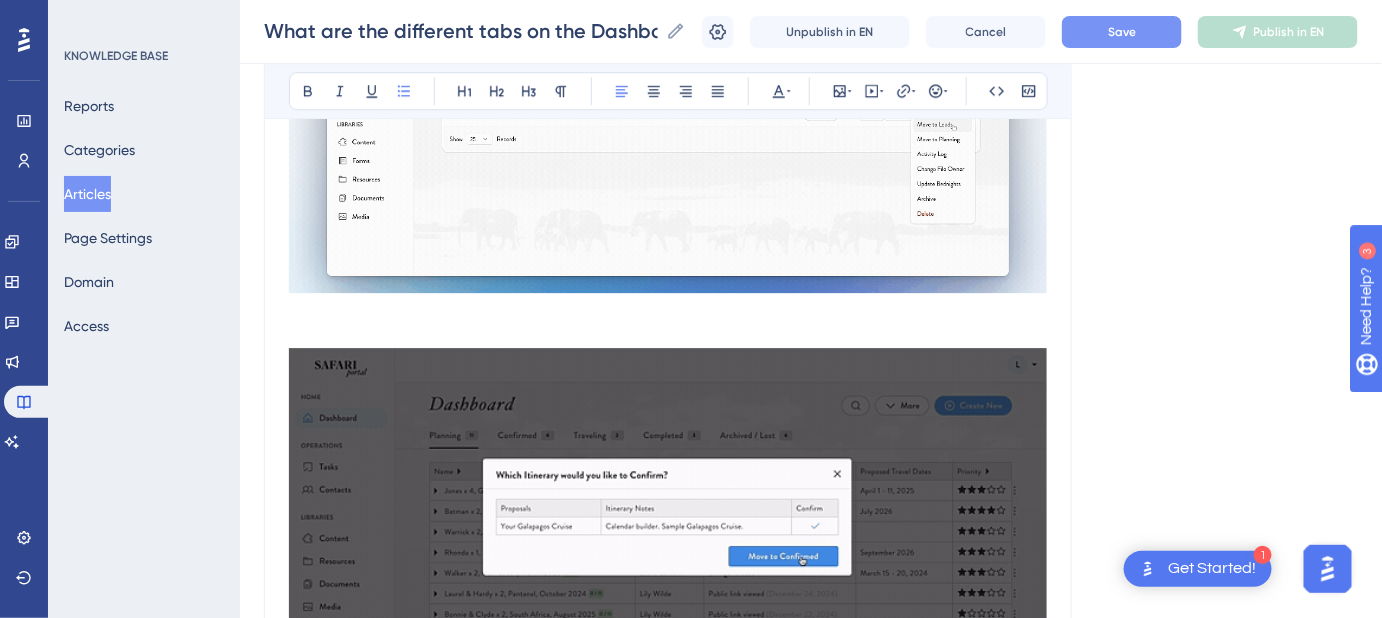 scroll, scrollTop: 2000, scrollLeft: 0, axis: vertical 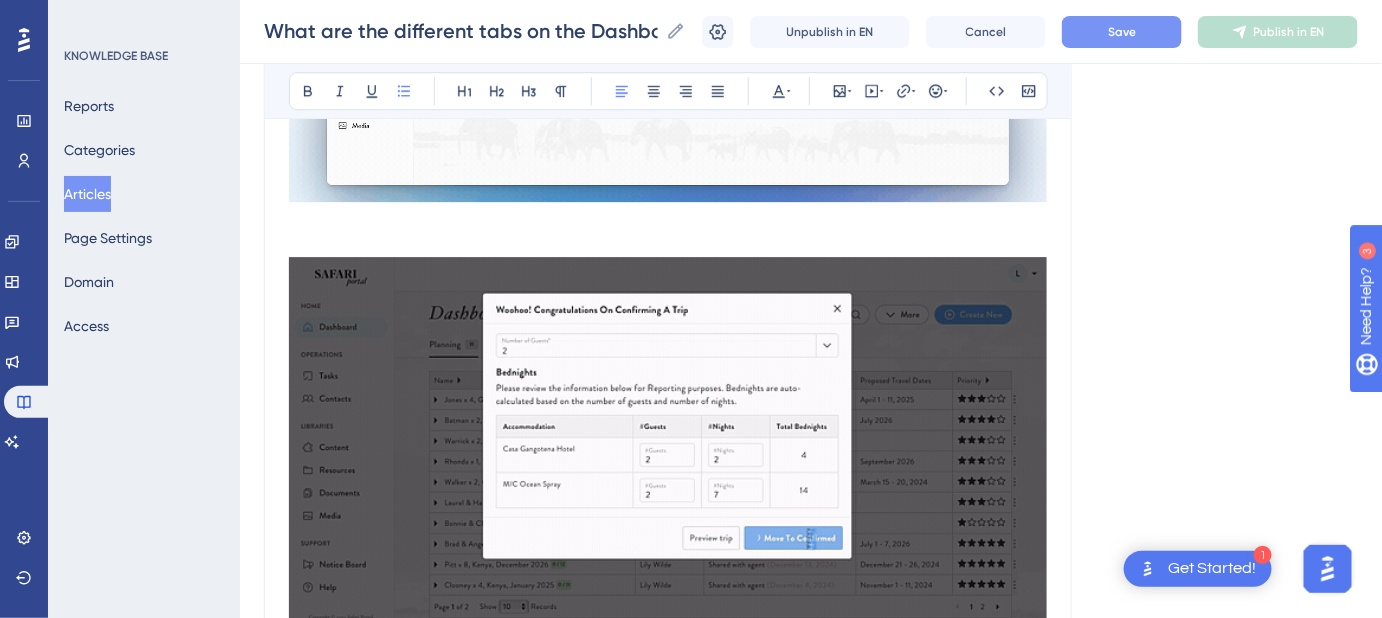 click at bounding box center [668, 233] 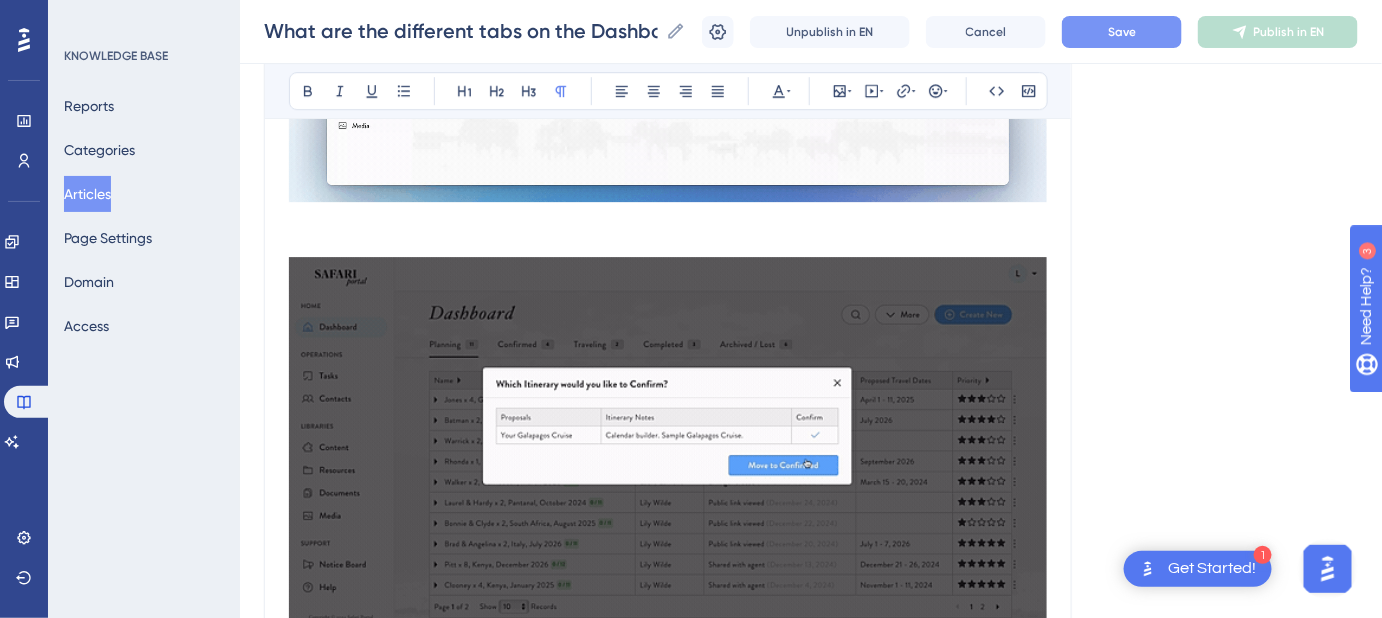 click at bounding box center (668, 442) 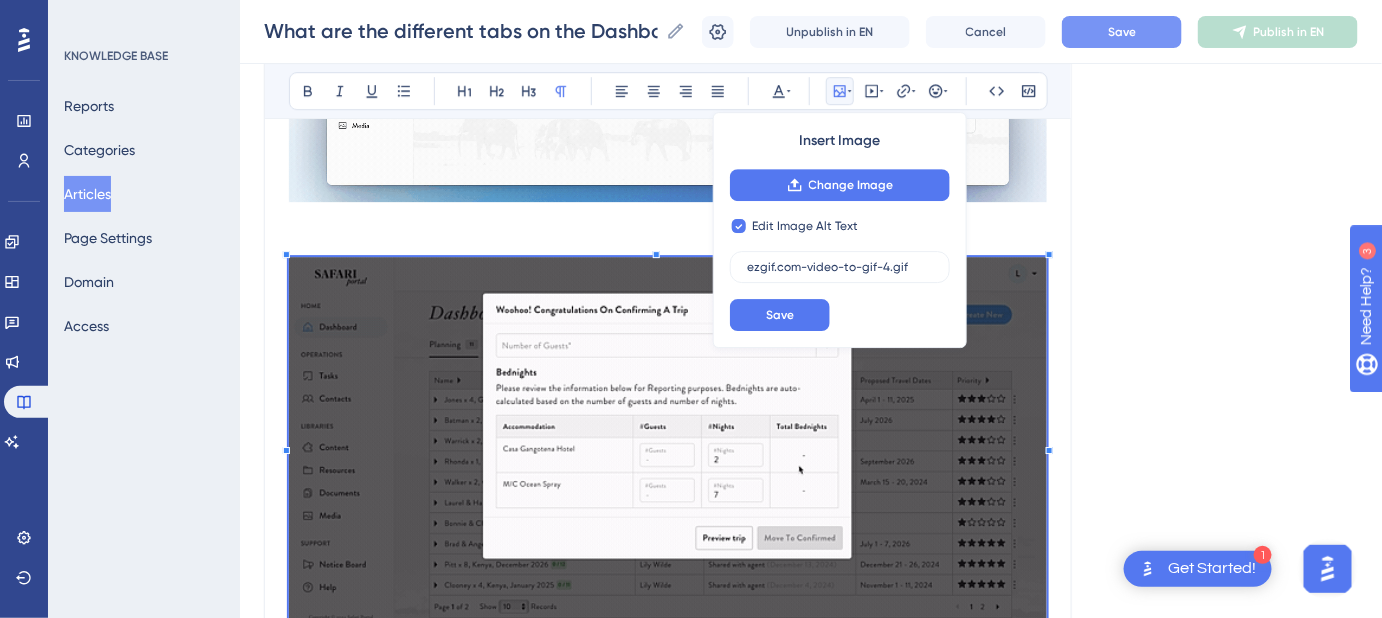checkbox on "false" 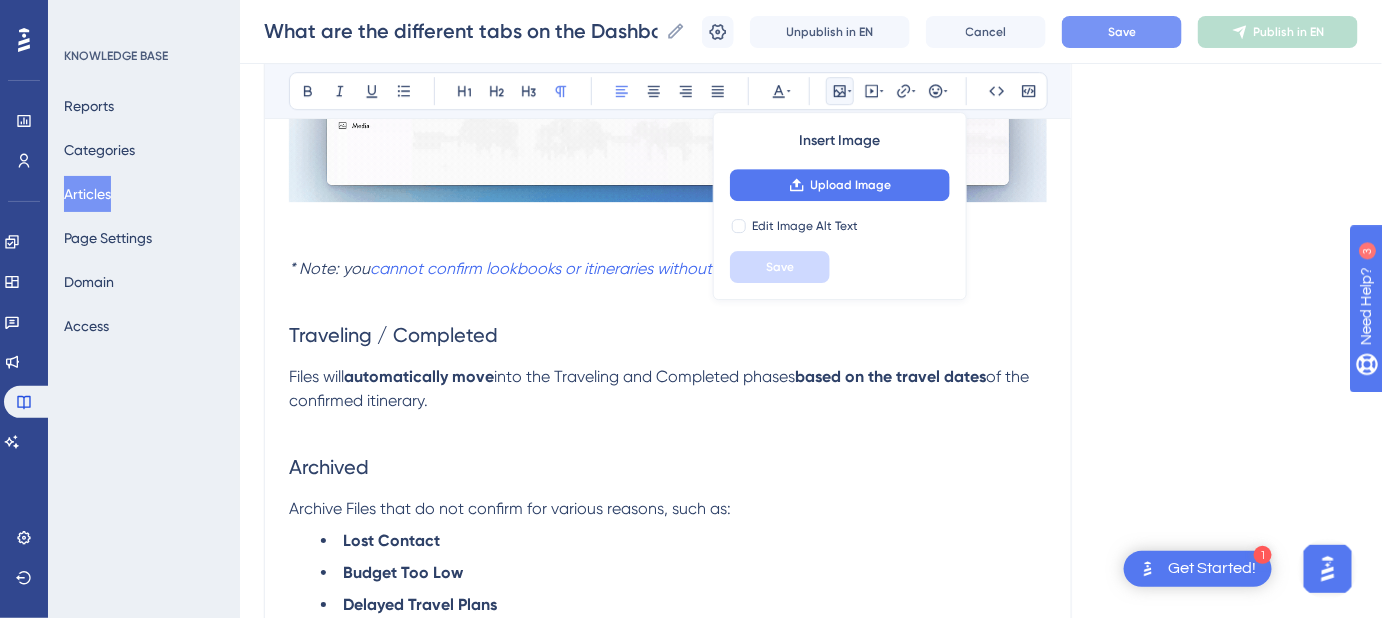 click on "Traveling / Completed" at bounding box center (668, 335) 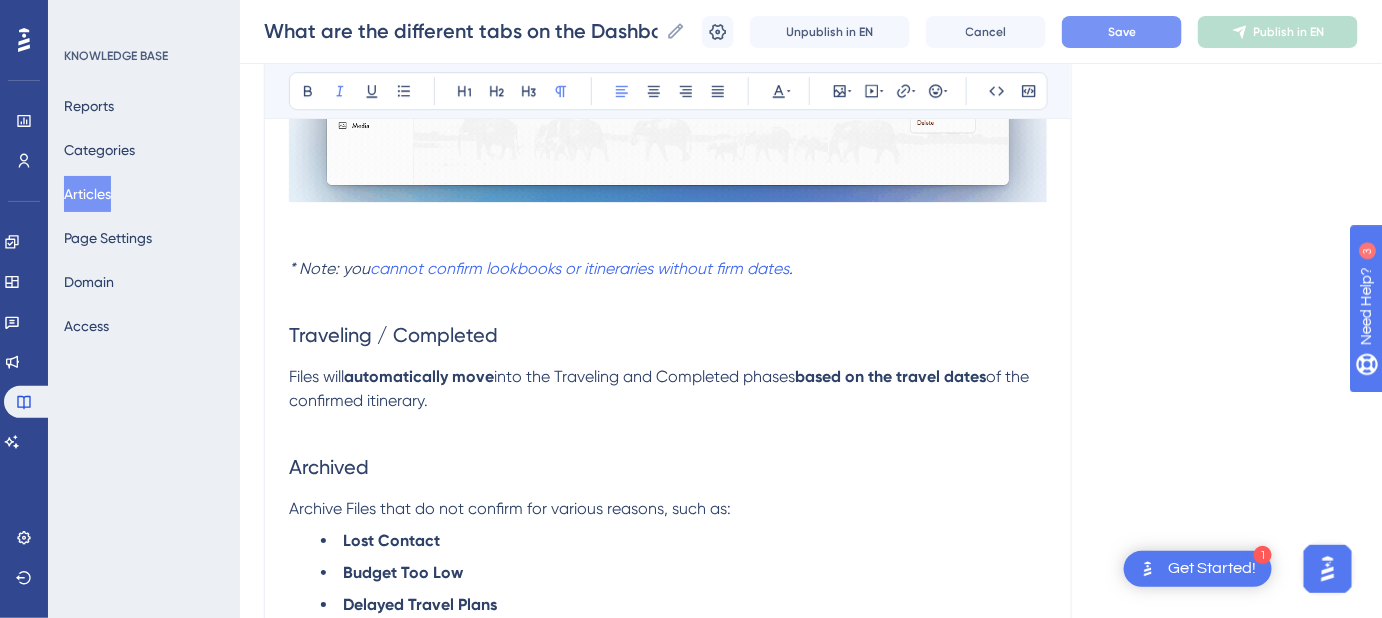 drag, startPoint x: 808, startPoint y: 264, endPoint x: 285, endPoint y: 274, distance: 523.0956 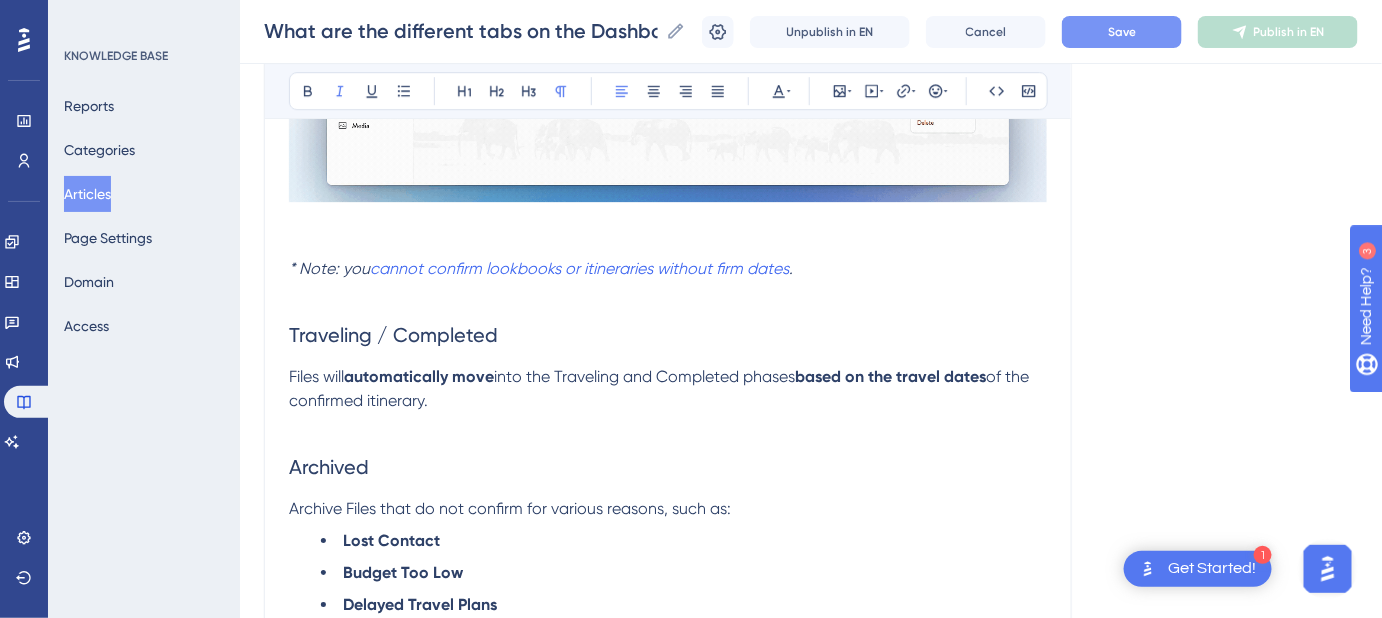 click on "What are the different tabs on the Dashboard? What they are and how to move a trip between different tabs Bold Italic Underline Bullet Point Heading 1 Heading 2 Heading 3 Normal Align Left Align Center Align Right Align Justify Text Color Insert Image Embed Video Hyperlink Emojis Code Code Block The  Dashboard  is organized into  Pipeline Phases , with tabs that categorize your Files based on their current phase in your sales flow. These tabs help you track where each File stands in your process, from initial inquiry to completion. Leads Planning The  Planning  phase should include any Files that are actively being worked on but have not yet been confirmed. Pro tip:  For  Sample Itineraries , it’s best to store them as  Itinerary Templates  in the  Content Library > Templates  tab for easier access and reuse, and to keep your Dashboard clean. Confirmed To confirm a trip, you can move it to  Confirmed  by clicking   the button on the File level.   Bednight Reports ), and then choose to create a  Guest Portal" at bounding box center [668, -186] 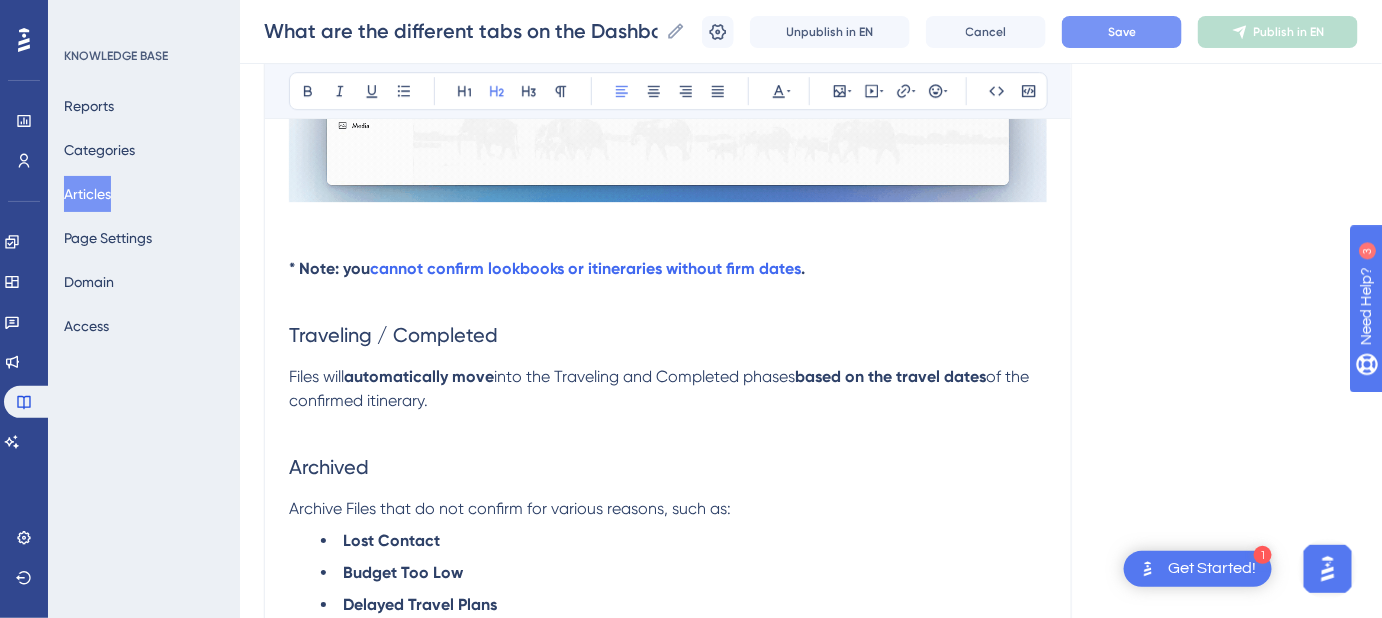 click on "Traveling / Completed" at bounding box center [668, 335] 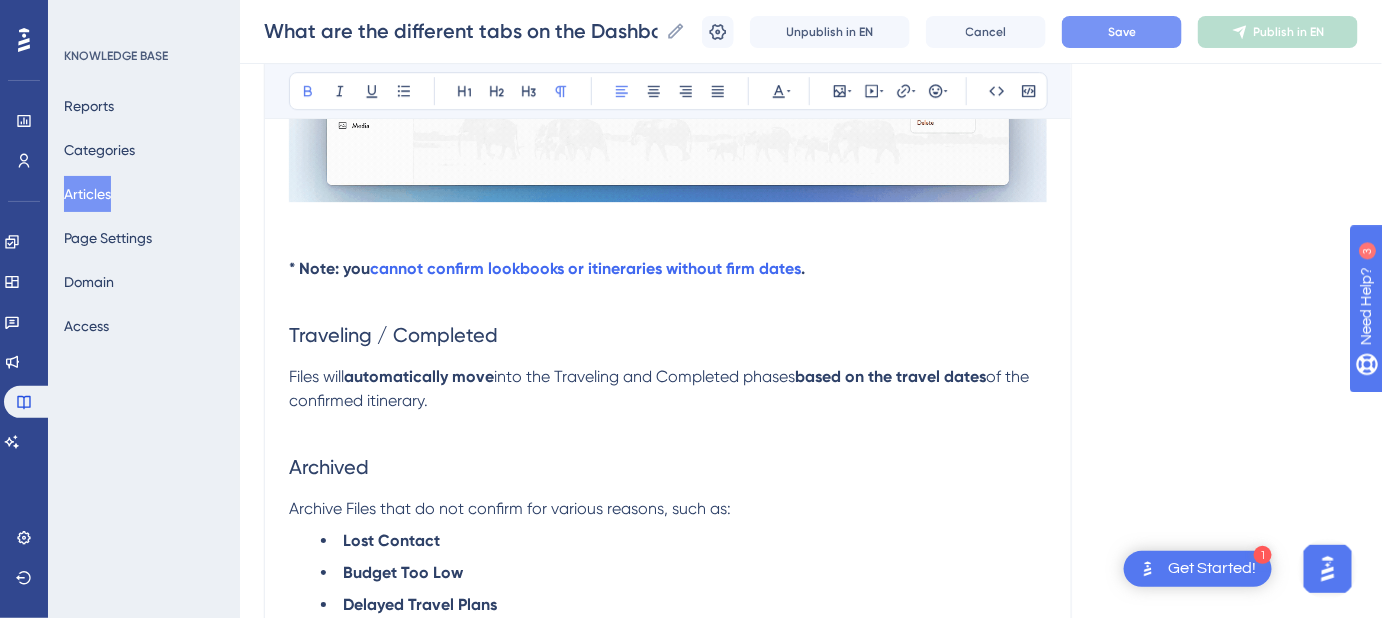 click on "* Note: you" at bounding box center [329, 268] 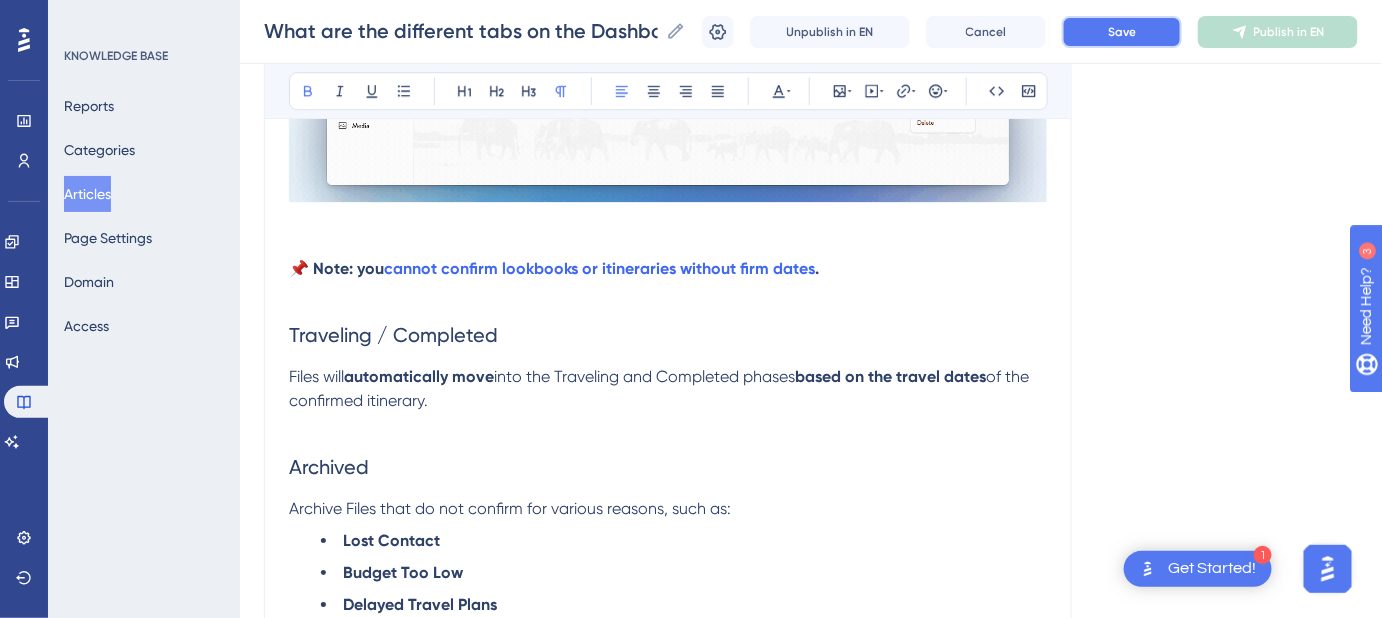 click on "Save" at bounding box center (1122, 32) 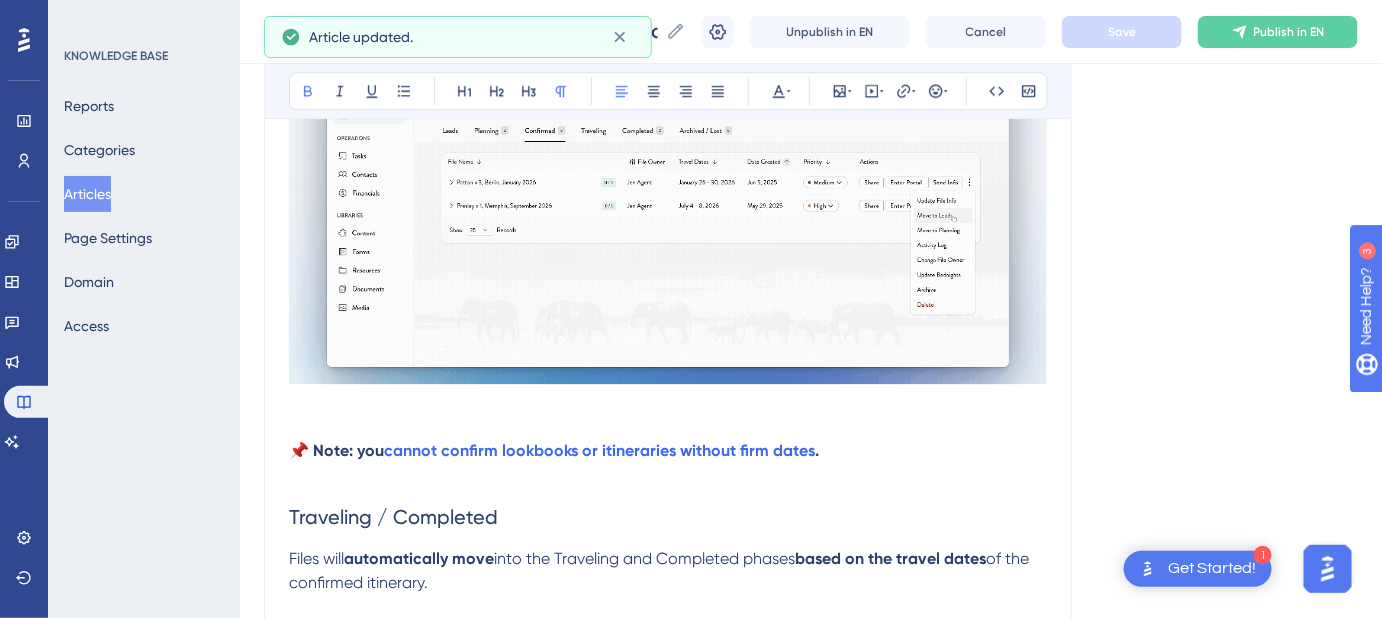 scroll, scrollTop: 2000, scrollLeft: 0, axis: vertical 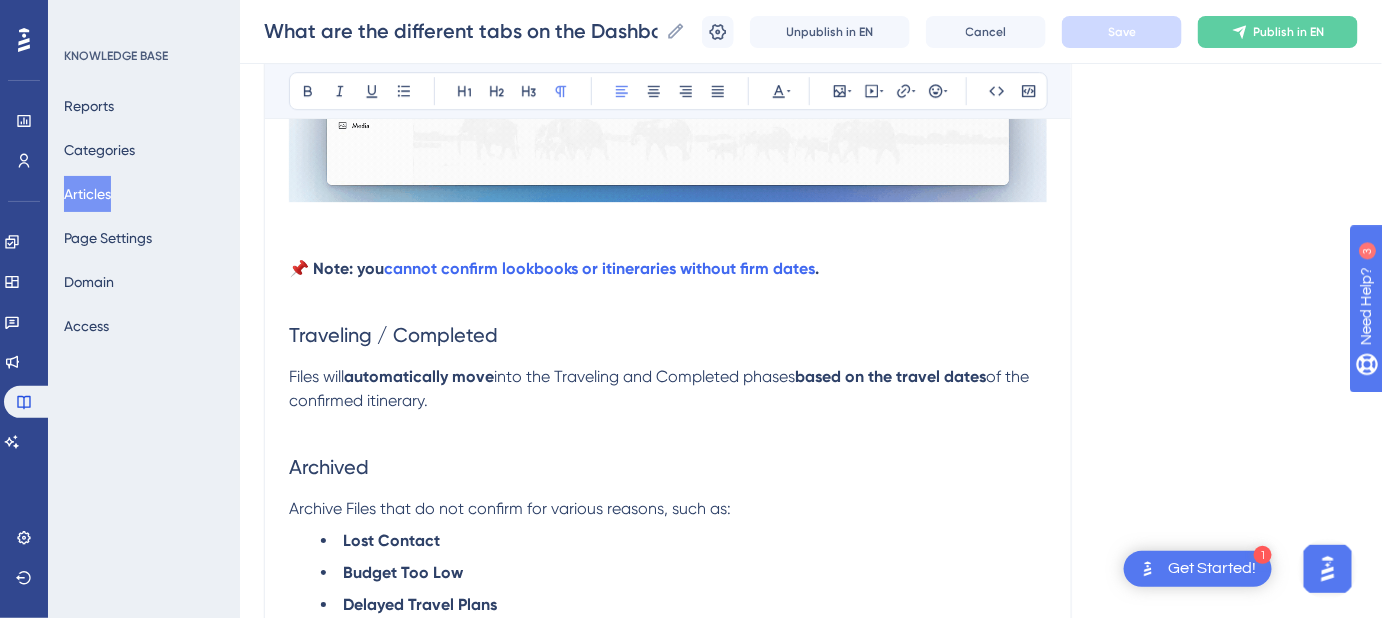 click on "Files will  automatically move  into the Traveling and Completed phases  based on the travel dates  of the confirmed itinerary." at bounding box center (668, 389) 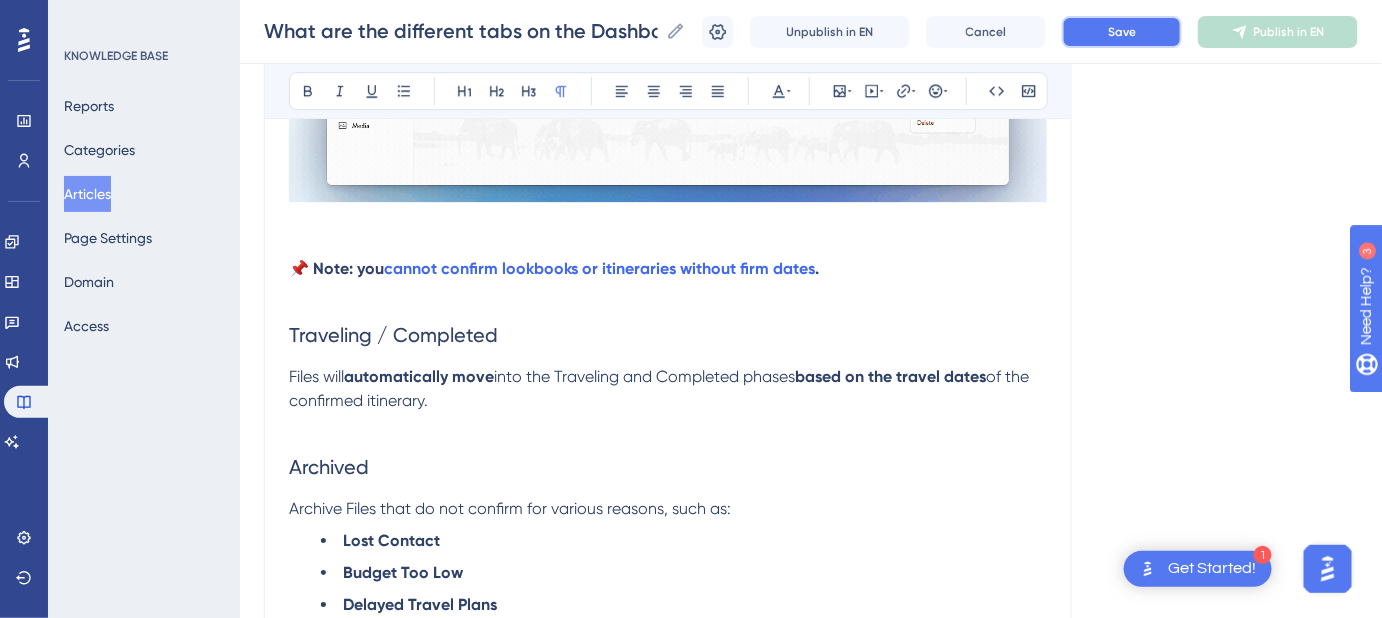 click on "Save" at bounding box center [1122, 32] 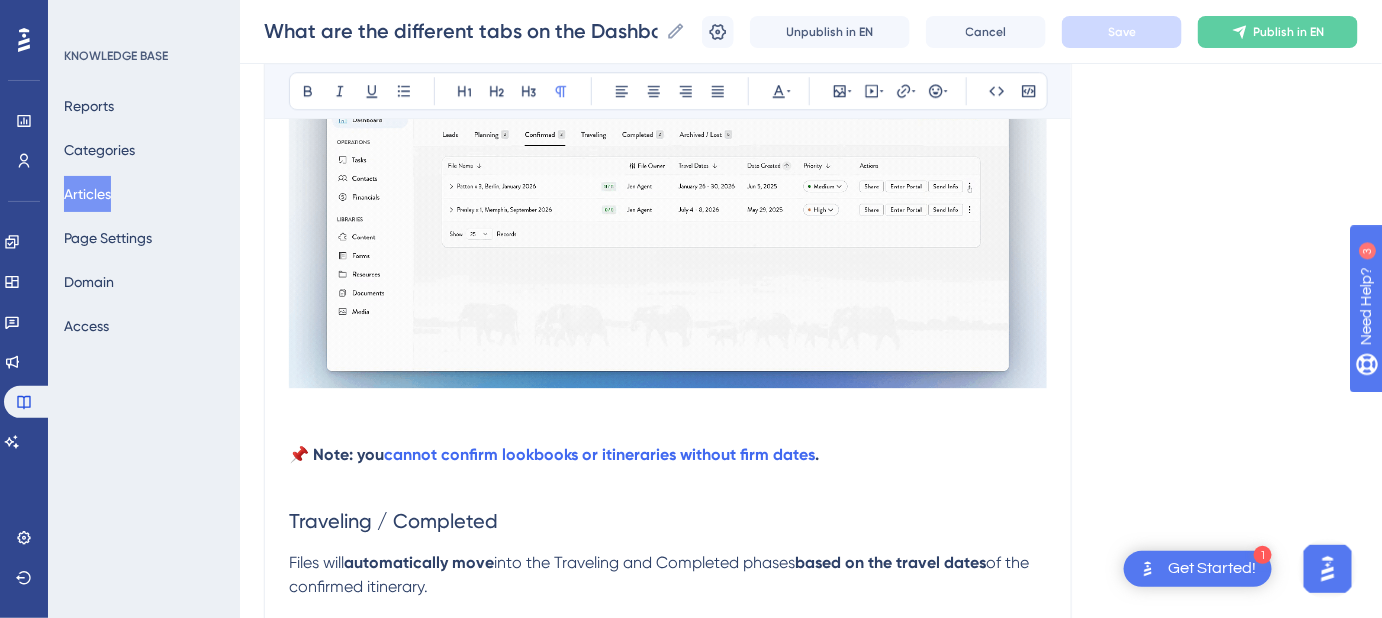 scroll, scrollTop: 1818, scrollLeft: 0, axis: vertical 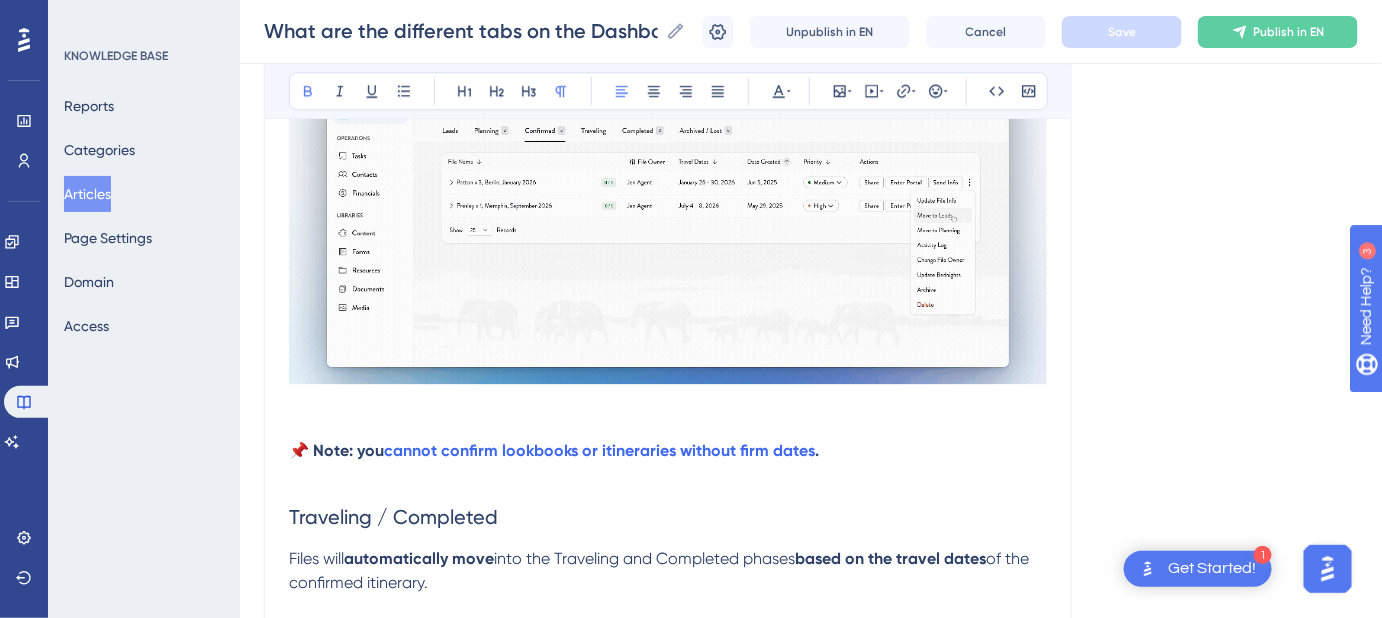 drag, startPoint x: 729, startPoint y: 449, endPoint x: 287, endPoint y: 450, distance: 442.00113 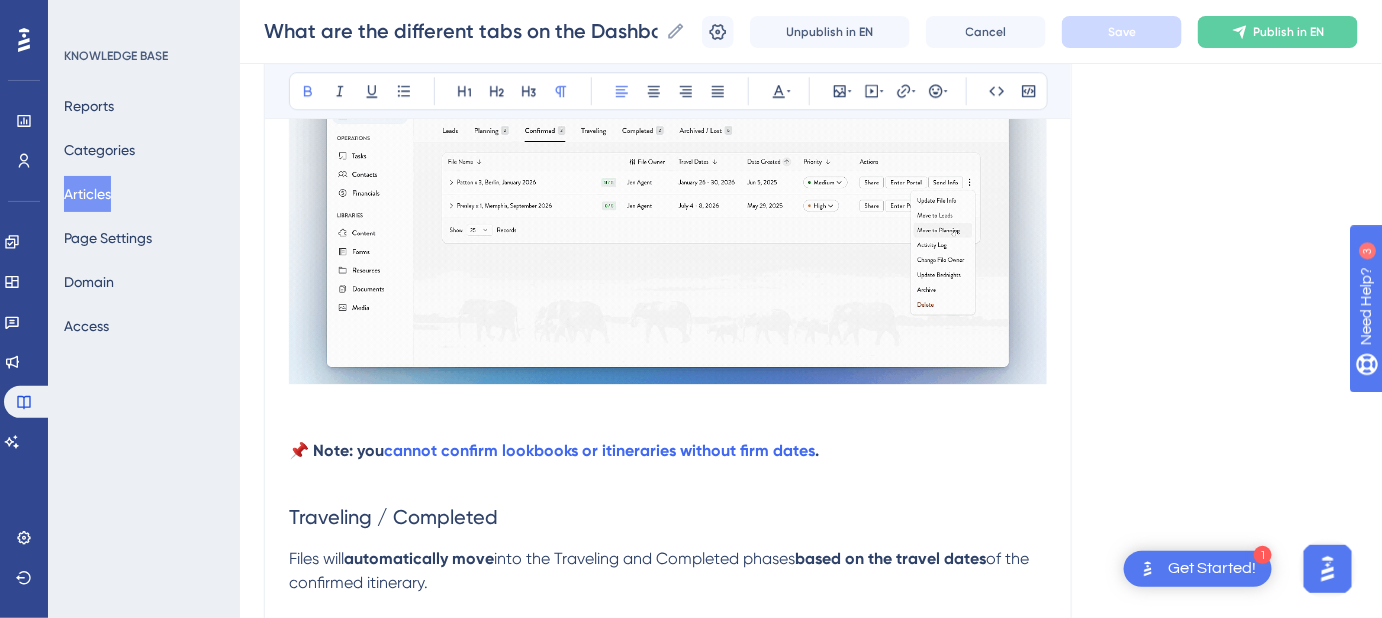 click on "What are the different tabs on the Dashboard? What they are and how to move a trip between different tabs Bold Italic Underline Bullet Point Heading 1 Heading 2 Heading 3 Normal Align Left Align Center Align Right Align Justify Text Color Insert Image Embed Video Hyperlink Emojis Code Code Block The  Dashboard  is organized into  Pipeline Phases , with tabs that categorize your Files based on their current phase in your sales flow. These tabs help you track where each File stands in your process, from initial inquiry to completion. Leads Planning The  Planning  phase should include any Files that are actively being worked on but have not yet been confirmed. Pro tip:  For  Sample Itineraries , it’s best to store them as  Itinerary Templates  in the  Content Library > Templates  tab for easier access and reuse, and to keep your Dashboard clean. Confirmed To confirm a trip, you can move it to  Confirmed  by clicking   the button on the File level.   Bednight Reports ), and then choose to create a  Guest Portal" at bounding box center (668, -4) 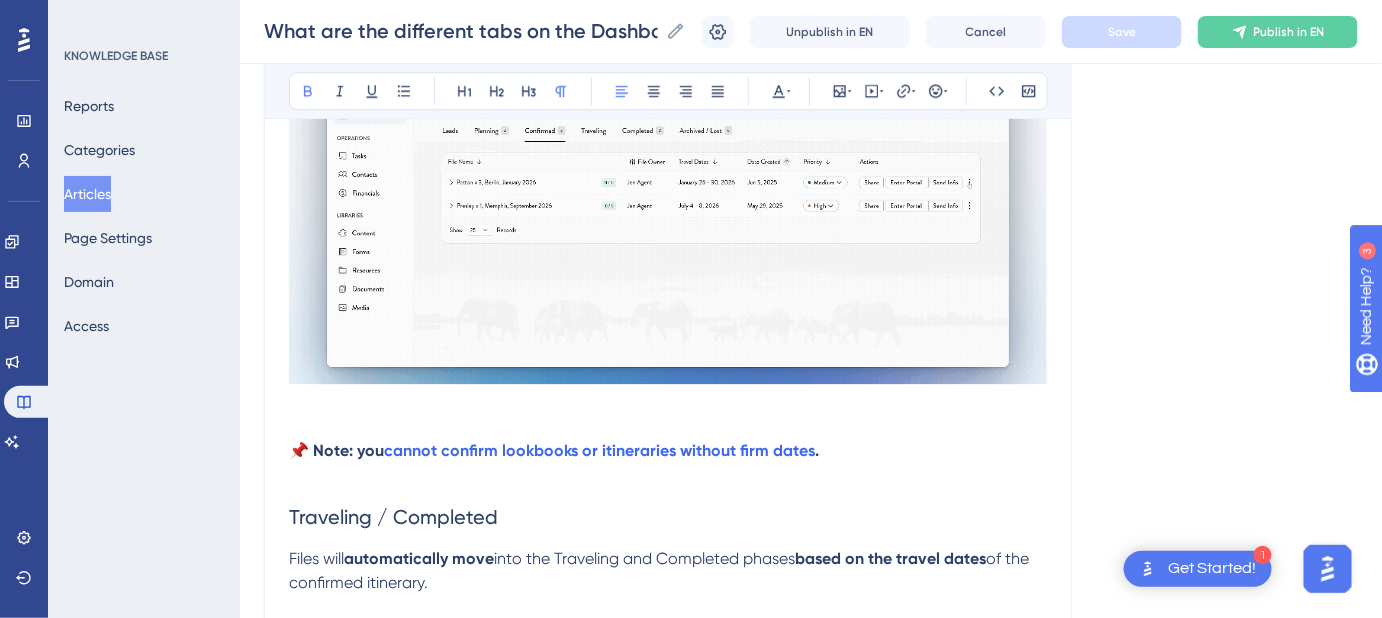 copy on "📌 Note: you  cannot confirm lookbooks or itineraries without firm dates ." 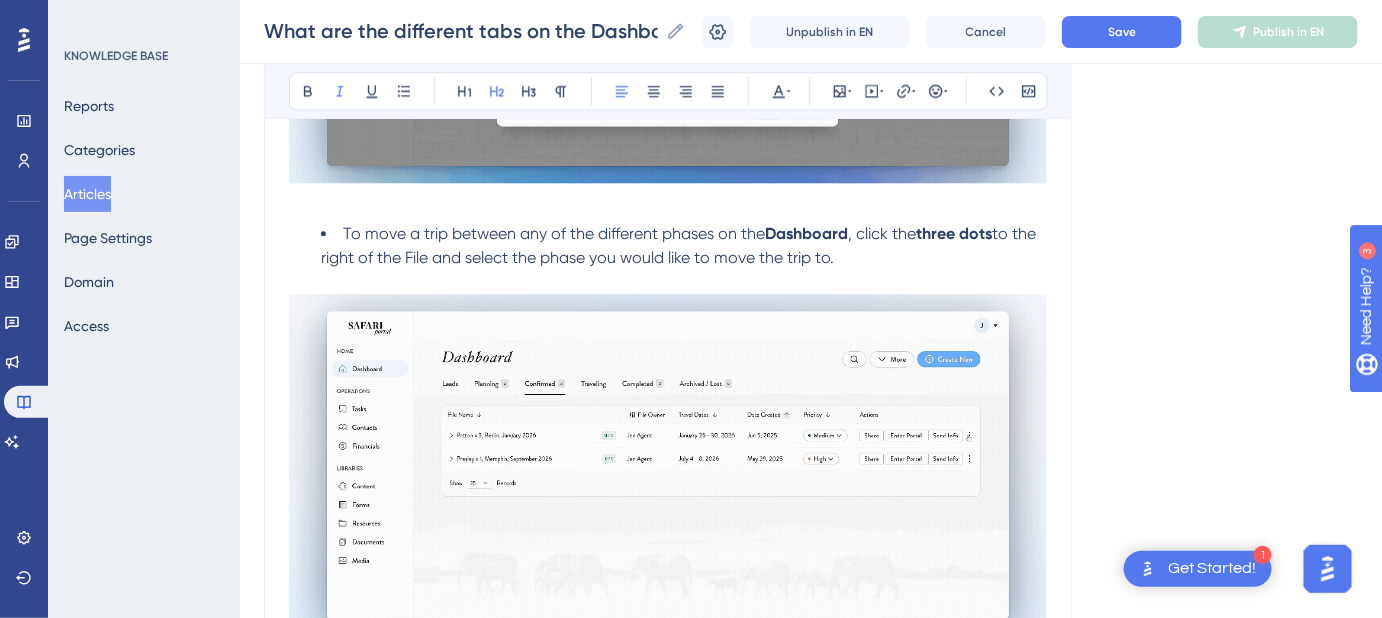 scroll, scrollTop: 1545, scrollLeft: 0, axis: vertical 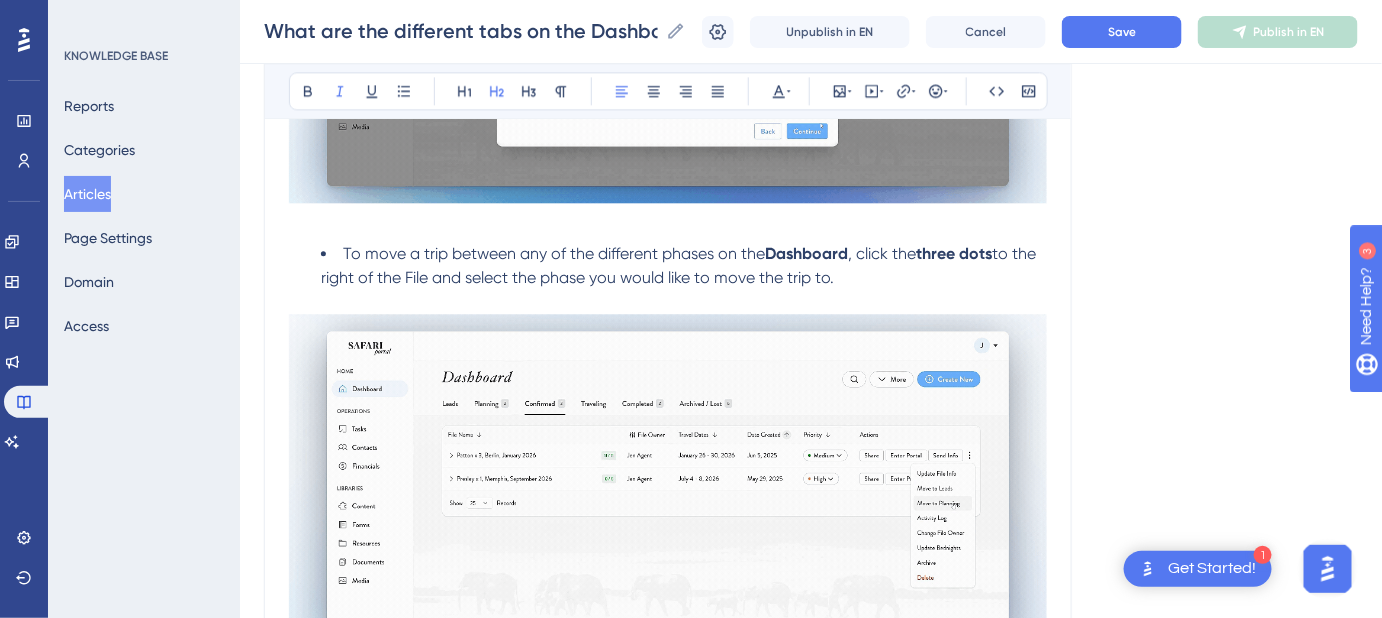 click on "To move a trip between any of the different phases on the  Dashboard , click the  three dots  to the right of the File and select the phase you would like to move the trip to." at bounding box center (684, 266) 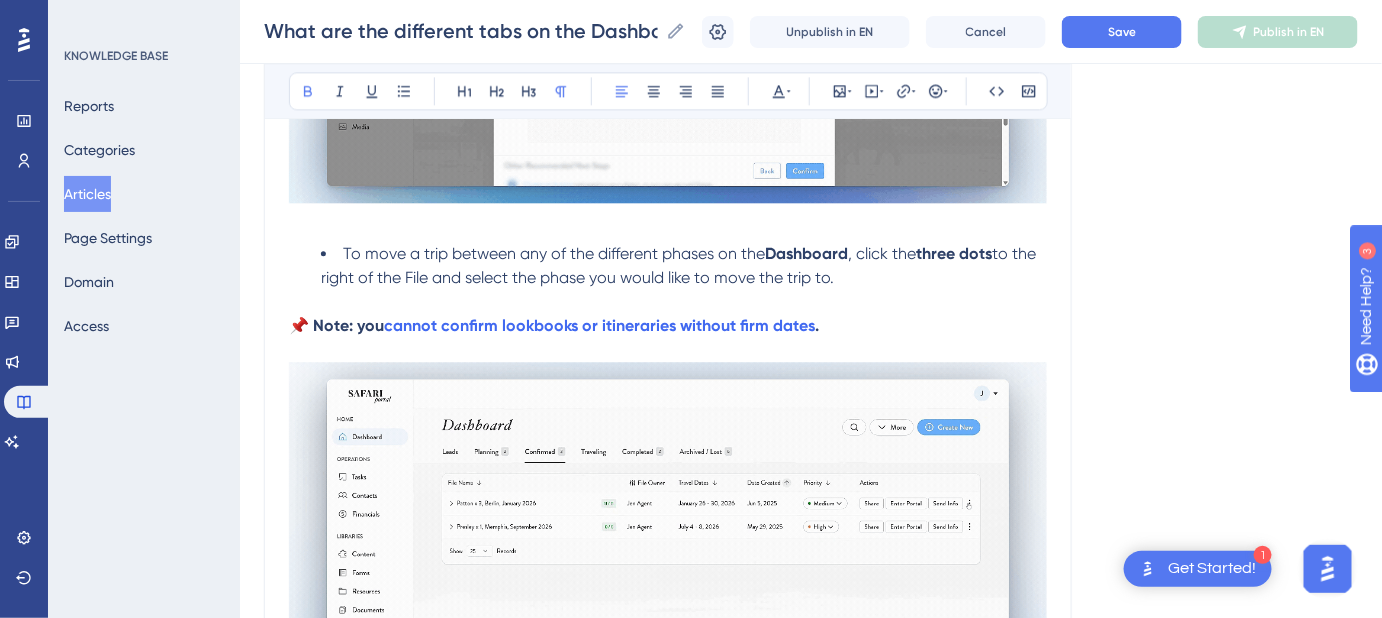 click on "📌 Note: you" at bounding box center [336, 325] 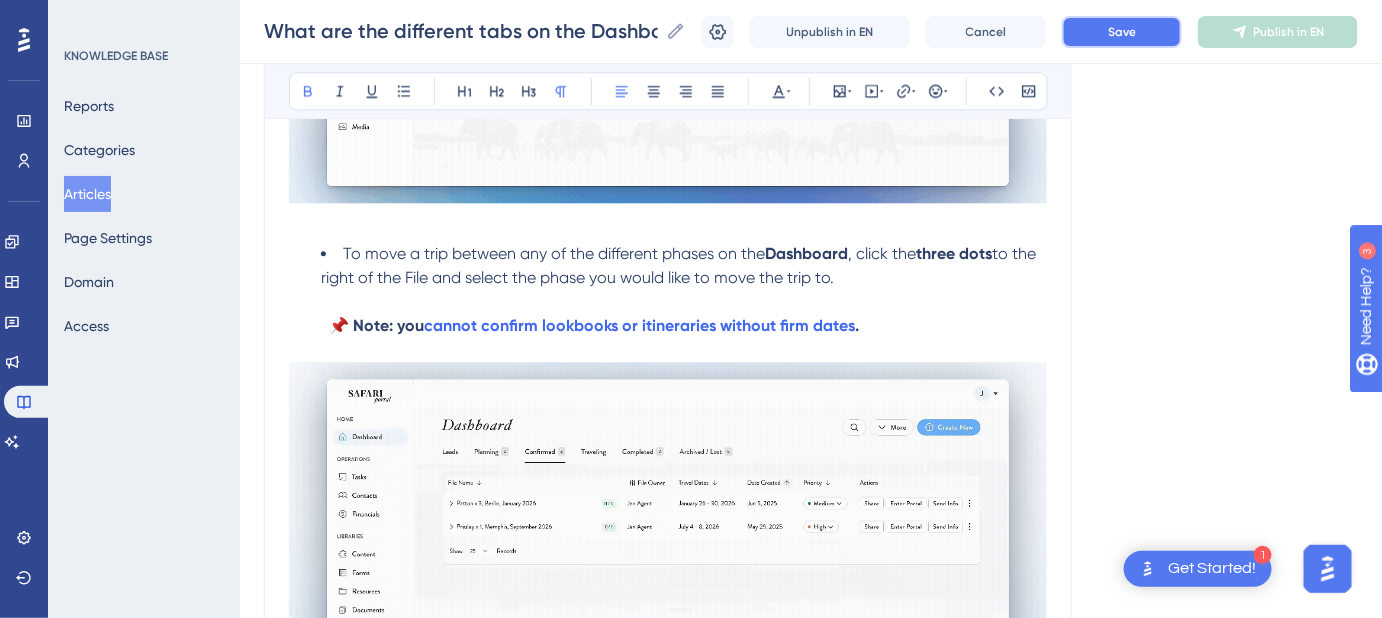 click on "Save" at bounding box center [1122, 32] 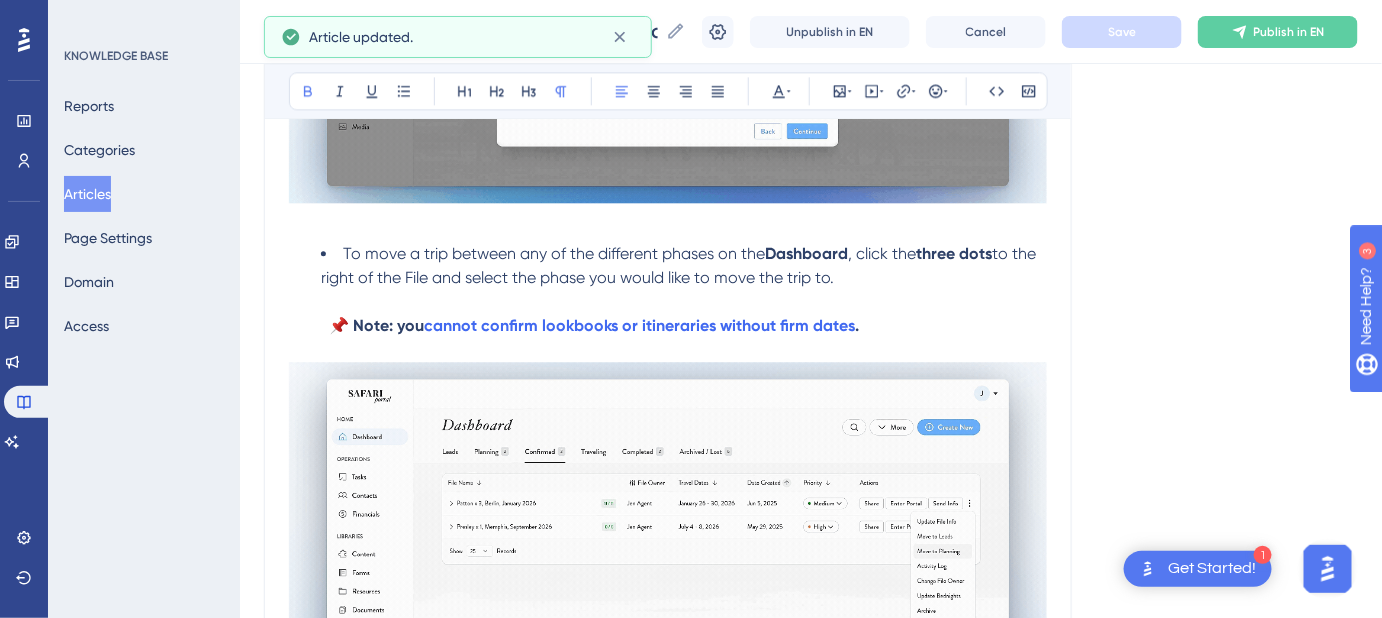 click on "." at bounding box center (857, 325) 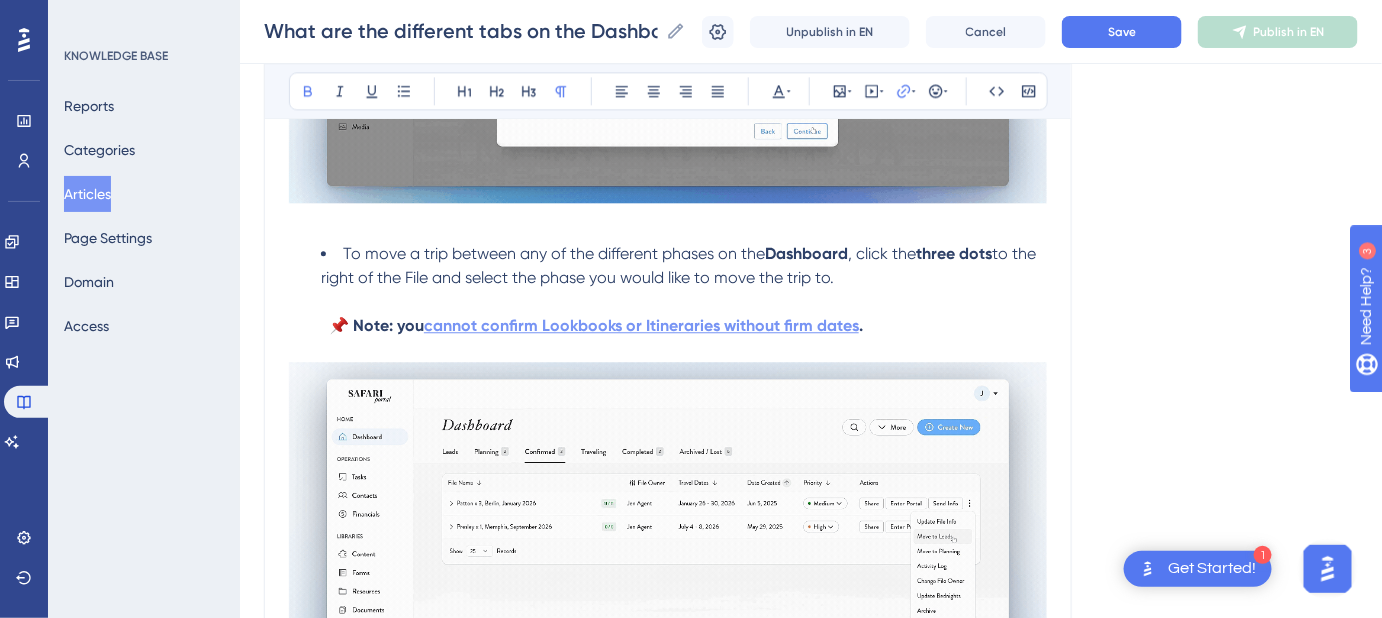 click on "cannot confirm Lookbooks or Itineraries without firm dates" at bounding box center (641, 325) 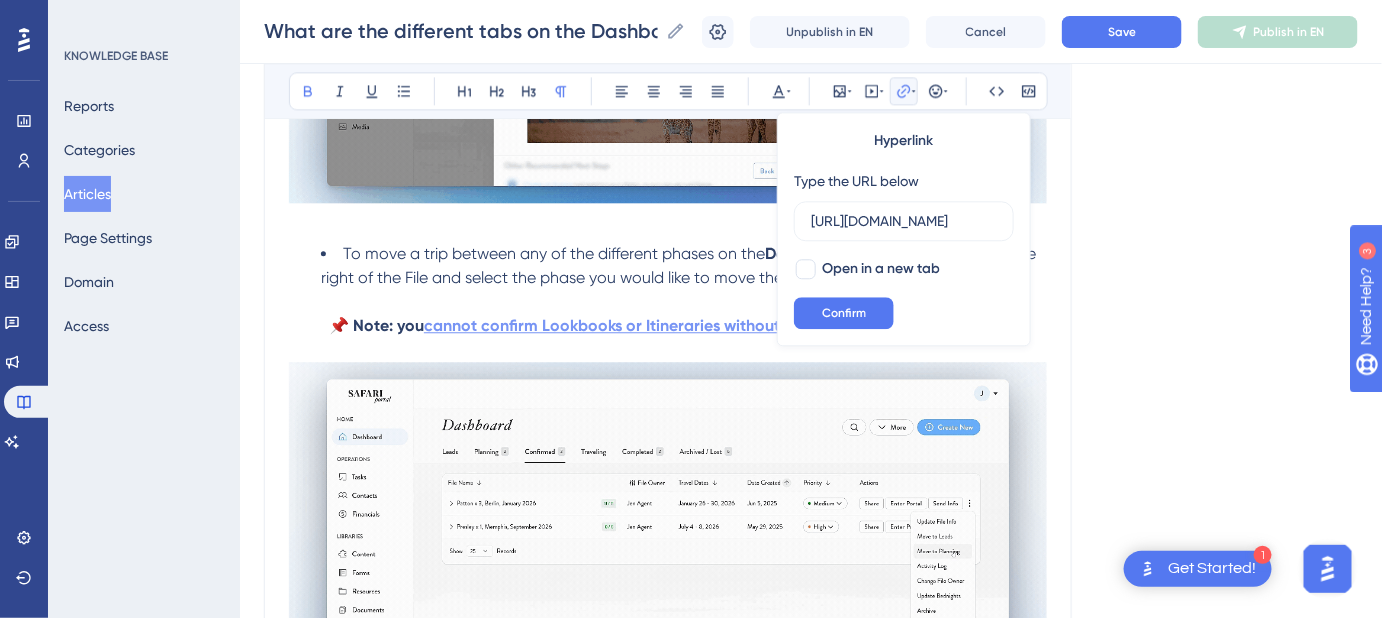 scroll, scrollTop: 0, scrollLeft: 535, axis: horizontal 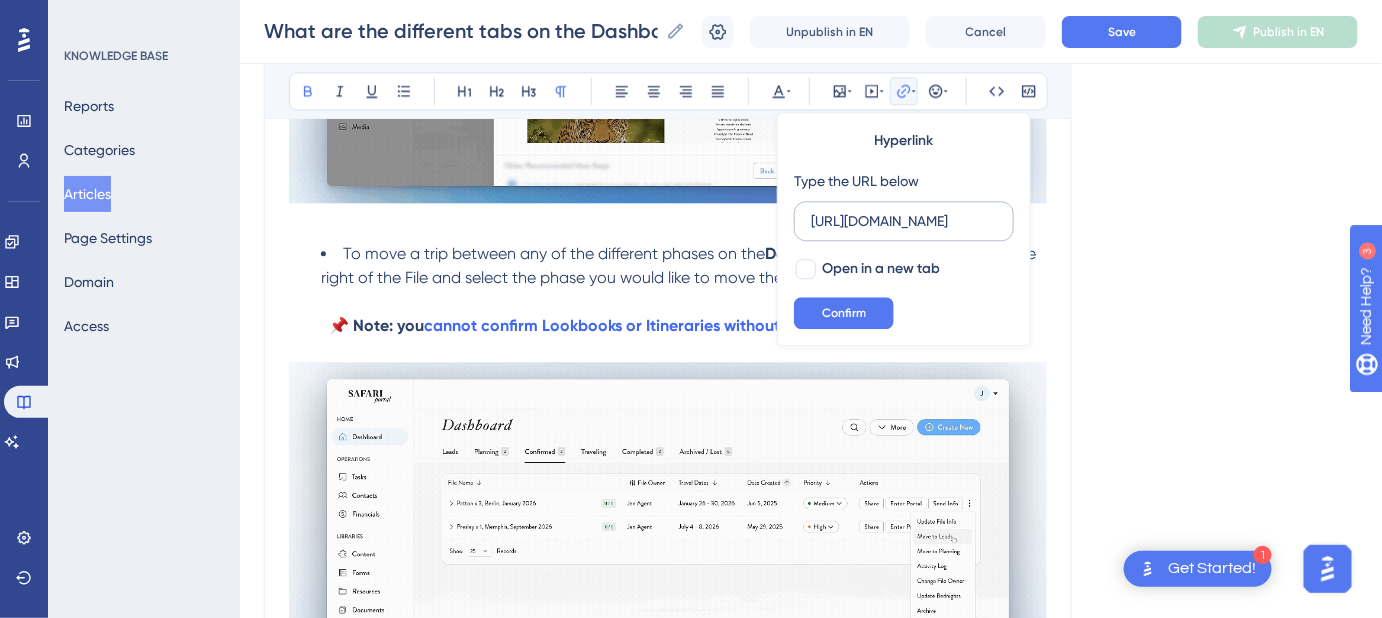 click on "https://safariportal.help.userguiding.com/en/articles/5781-help-the-system-wont-let-me-confirm-my-itinerary" at bounding box center [904, 221] 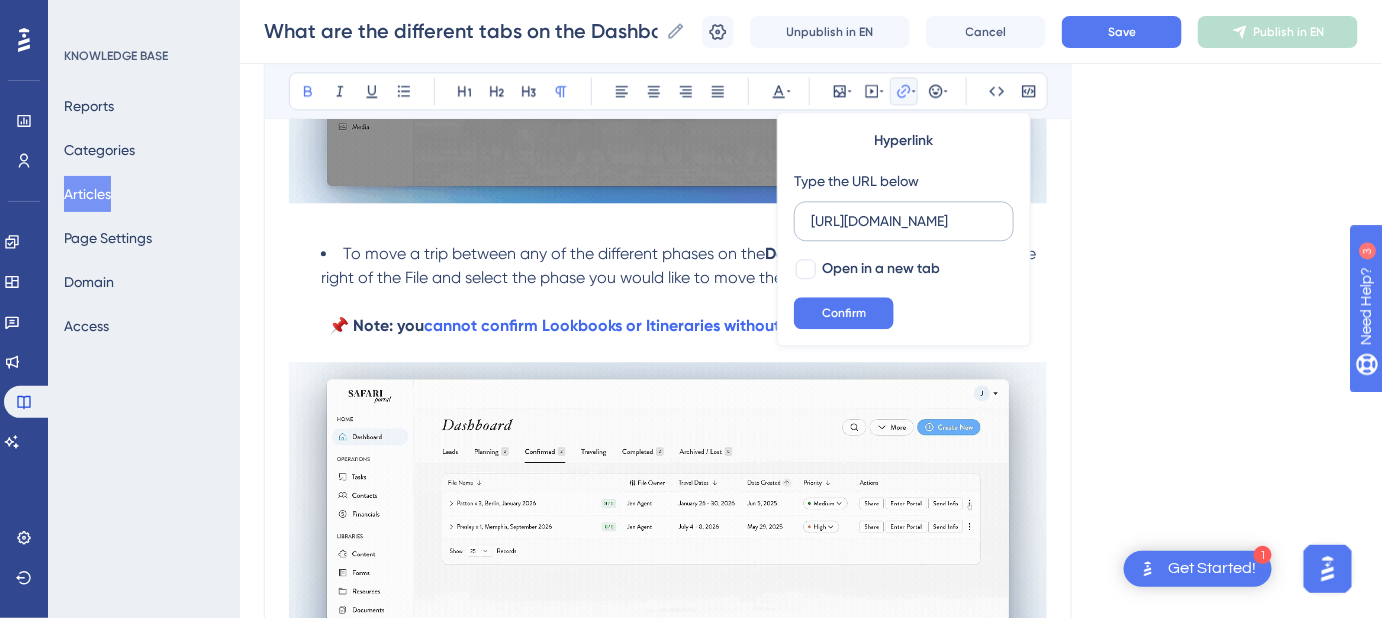 click on "https://safariportal.help.userguiding.com/en/articles/5781-help-the-system-wont-let-me-confirm-my-itinerary" at bounding box center [904, 221] 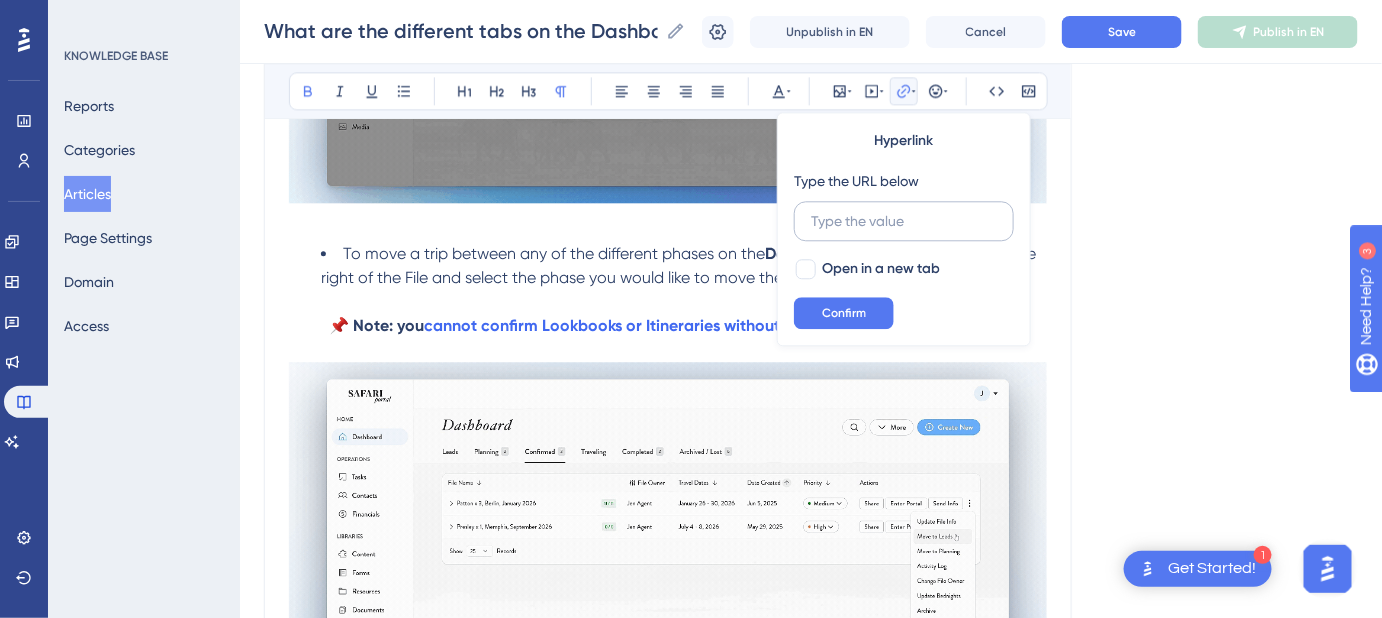 scroll, scrollTop: 0, scrollLeft: 0, axis: both 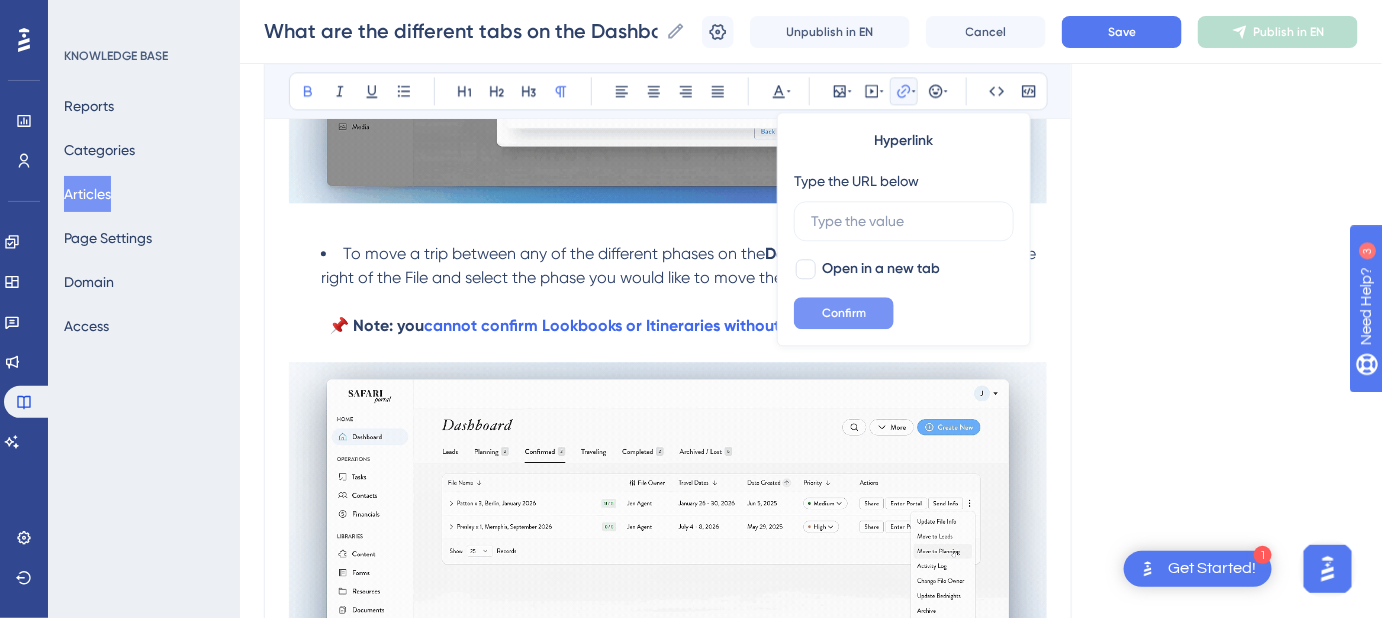 type 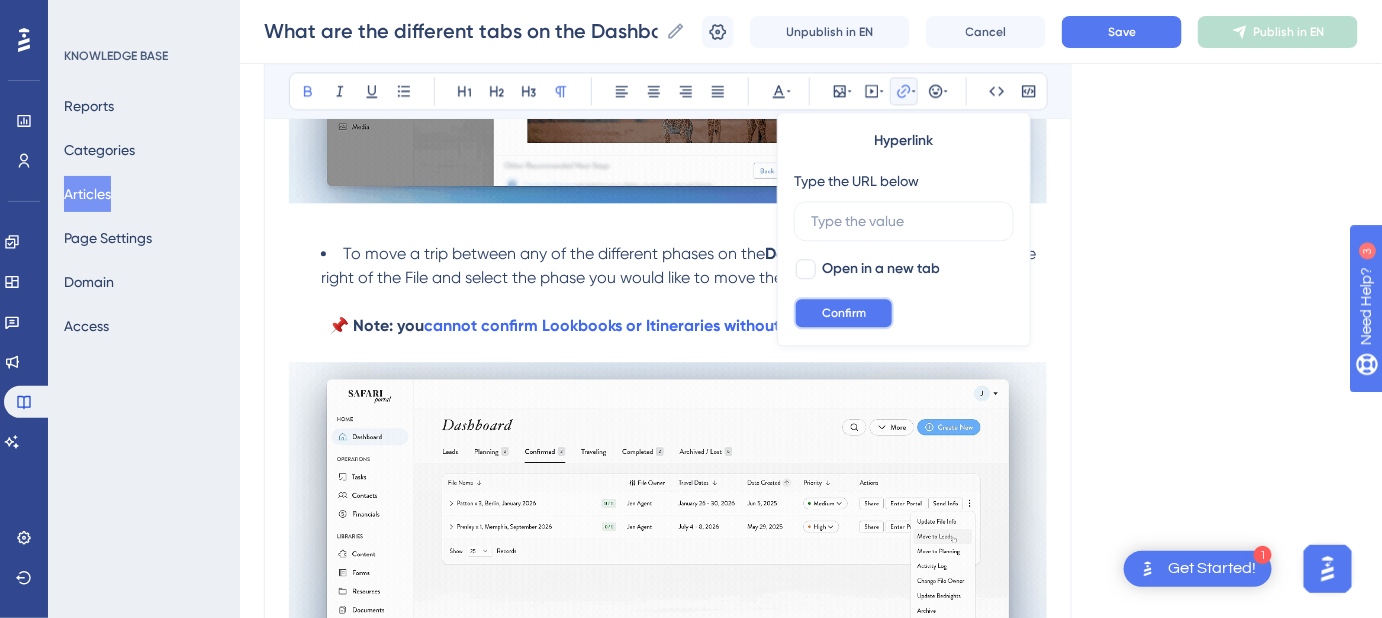 click on "Confirm" at bounding box center [844, 313] 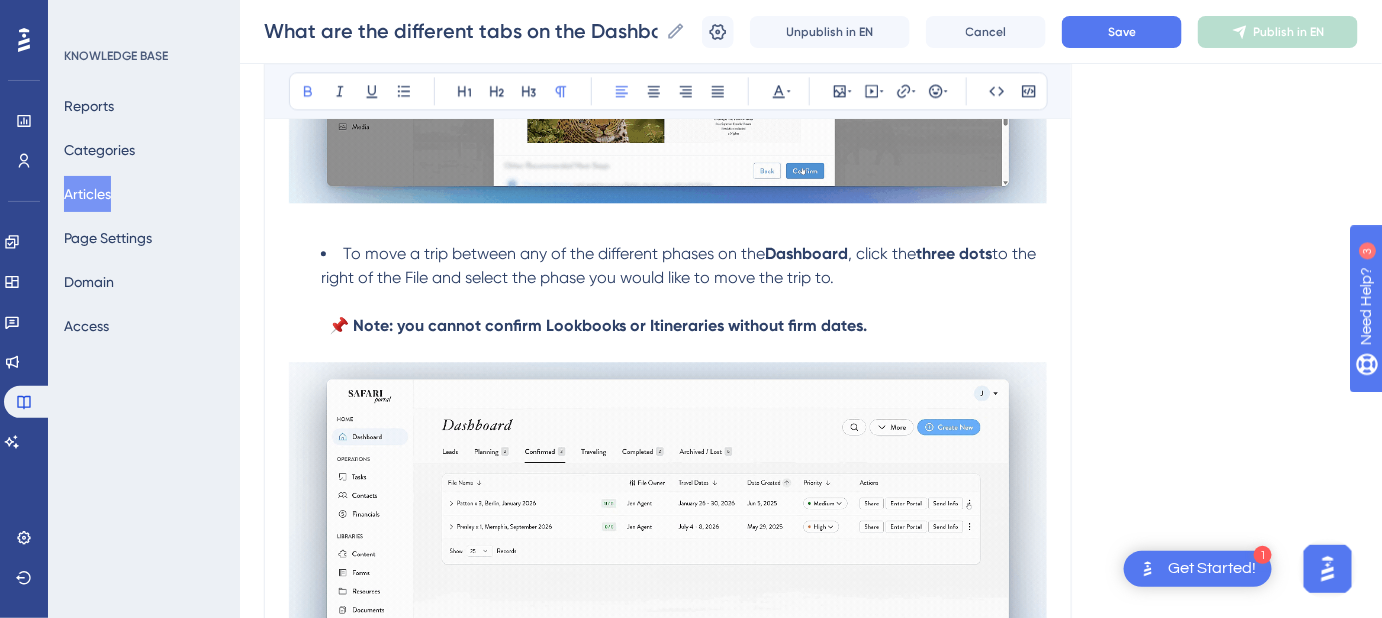 click on "📌 Note: you cannot confirm Lookbooks or Itineraries without firm dates." at bounding box center (598, 325) 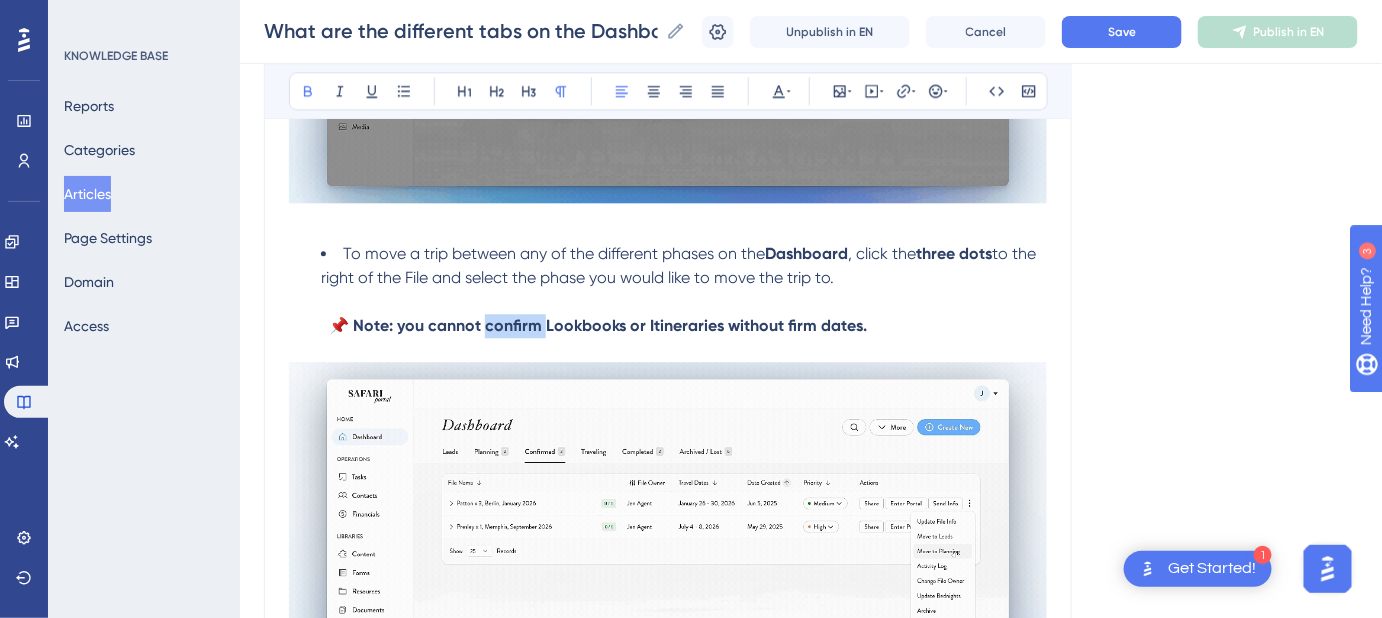click on "📌 Note: you cannot confirm Lookbooks or Itineraries without firm dates." at bounding box center [598, 325] 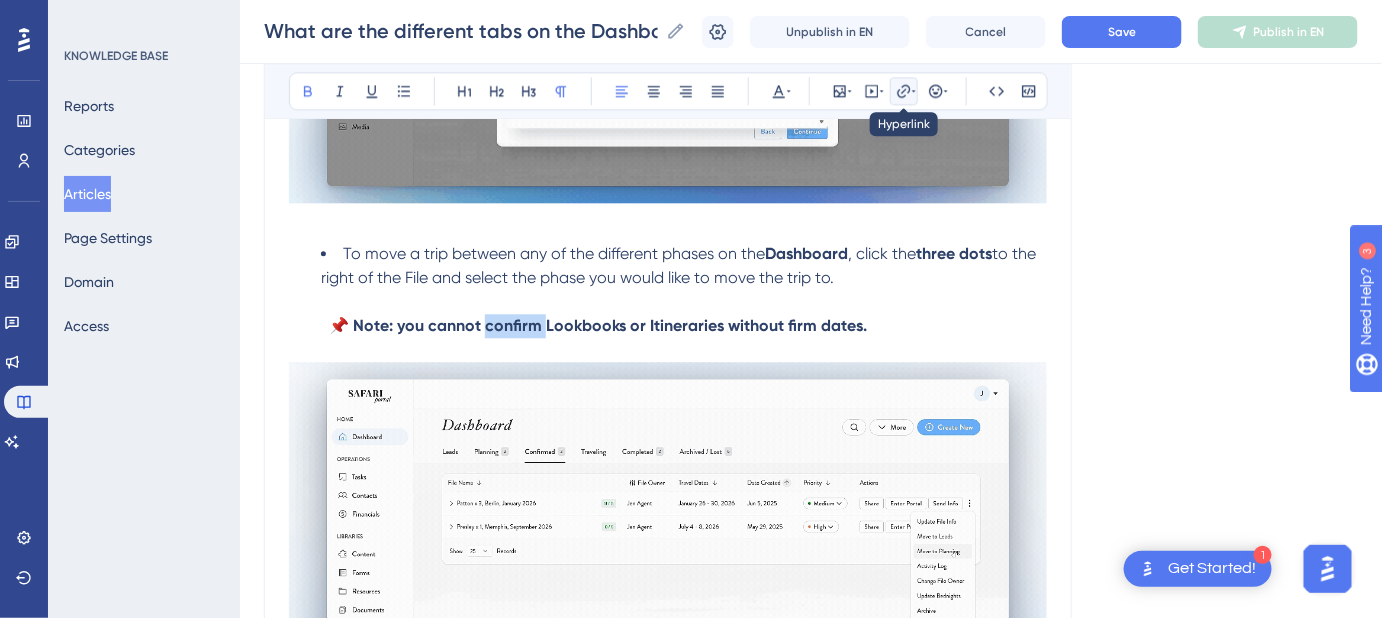 click 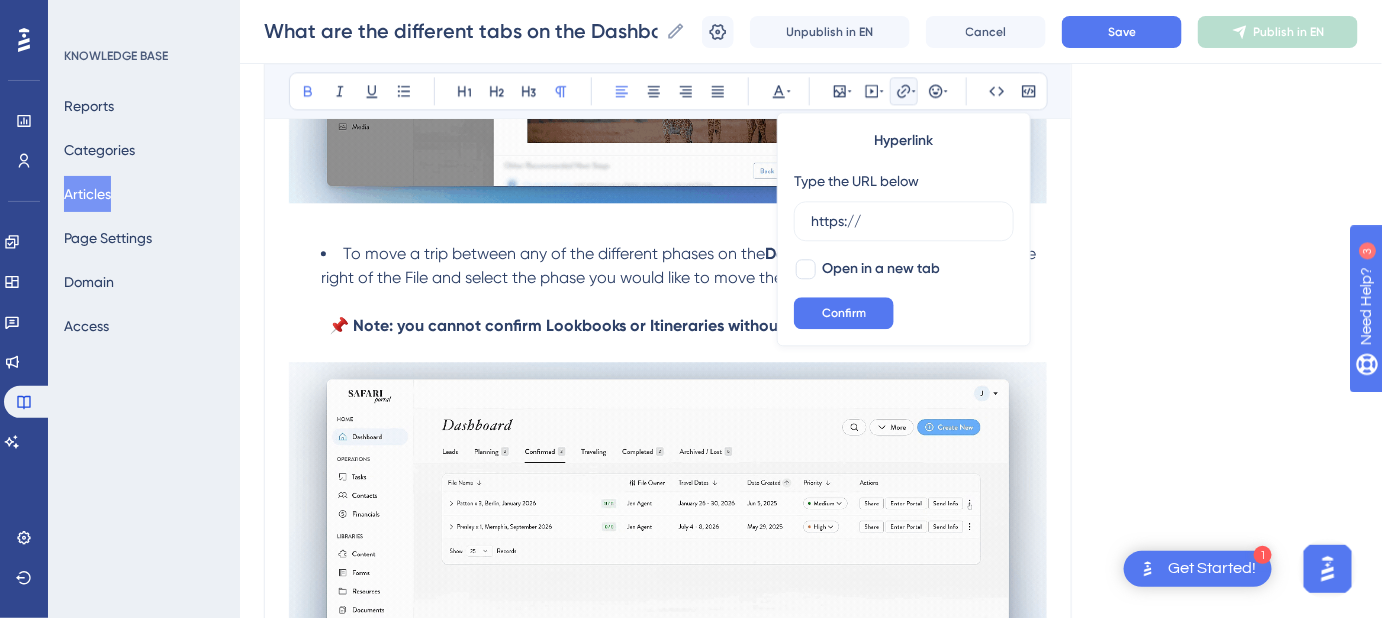drag, startPoint x: 892, startPoint y: 215, endPoint x: 782, endPoint y: 225, distance: 110.45361 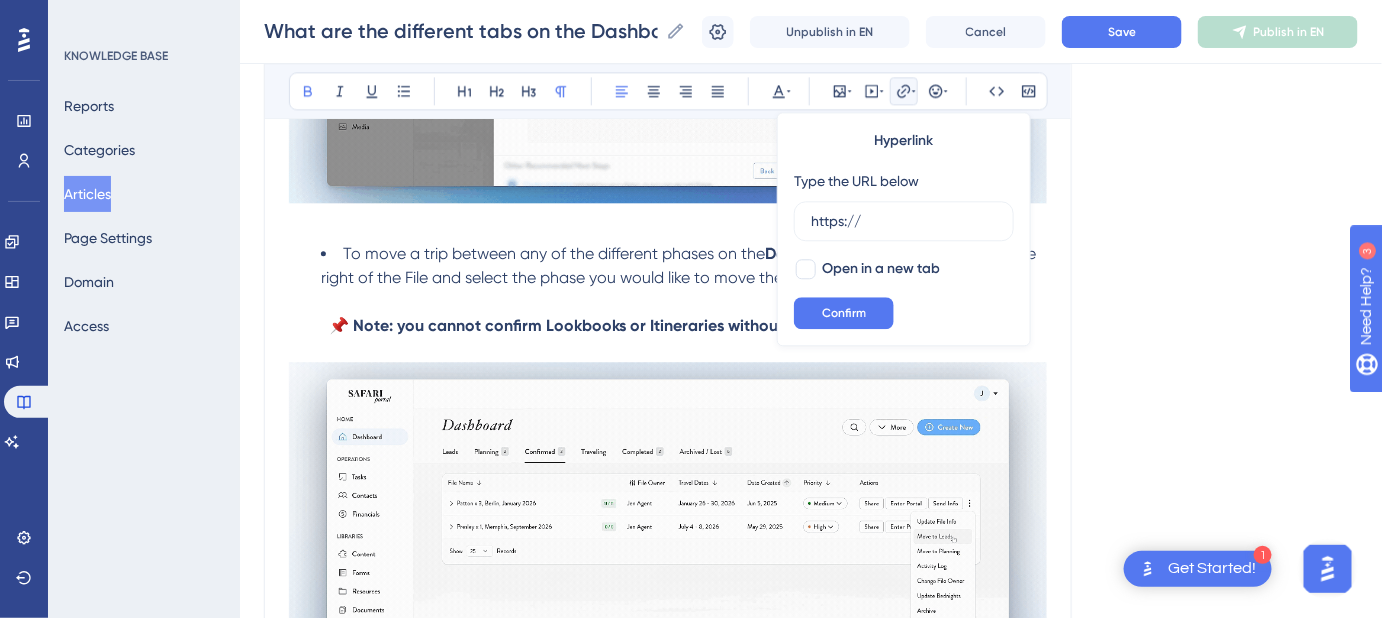 click on "Hyperlink Type the URL below https:// Open in a new tab Confirm" at bounding box center [904, 229] 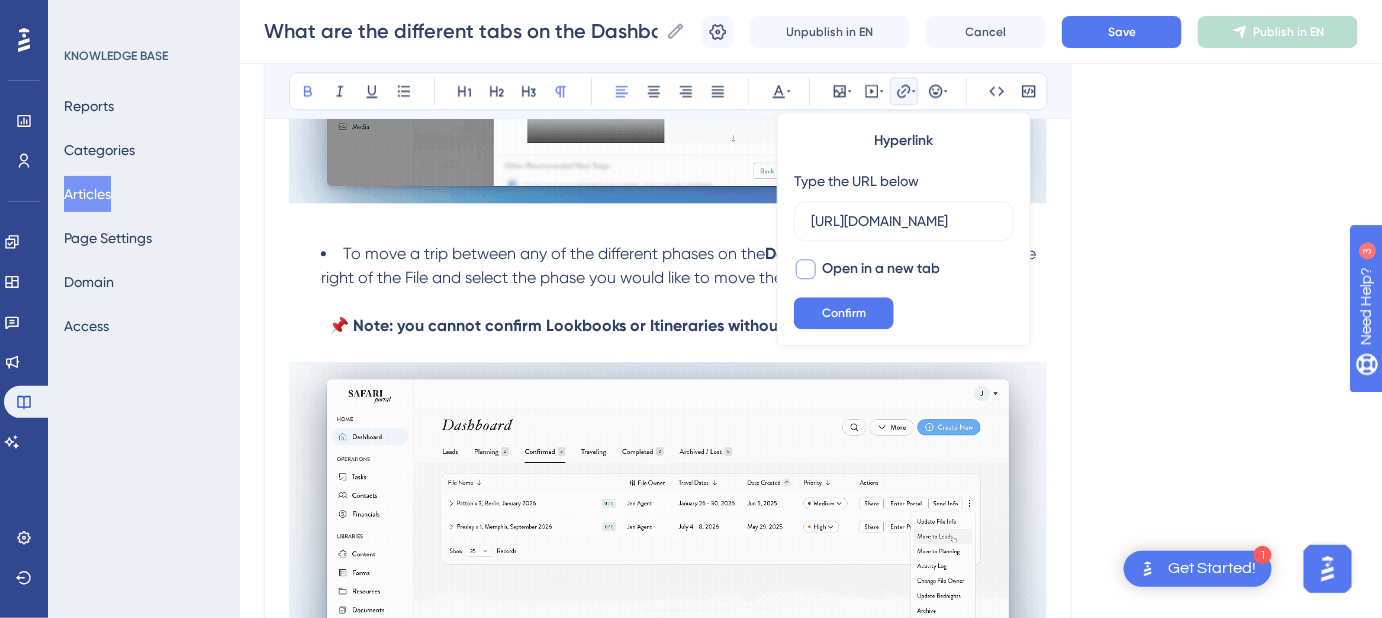 scroll, scrollTop: 0, scrollLeft: 535, axis: horizontal 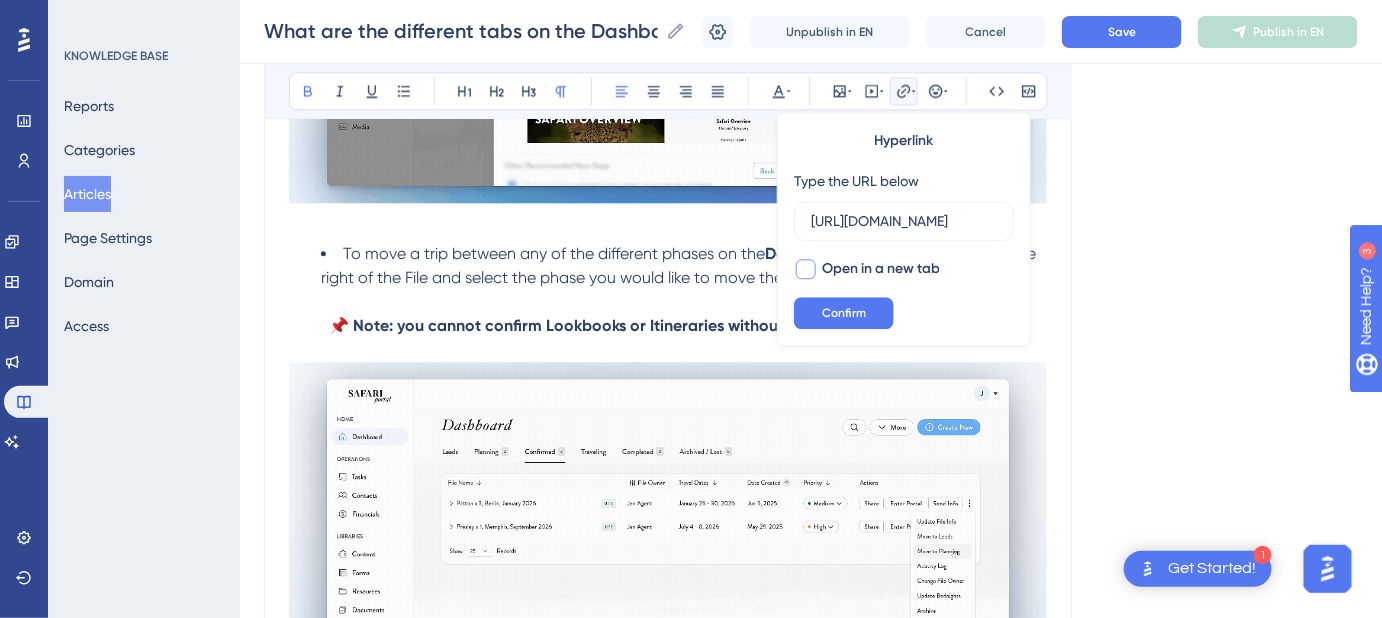 type on "https://safariportal.help.userguiding.com/en/articles/5781-help-the-system-wont-let-me-confirm-my-itinerary" 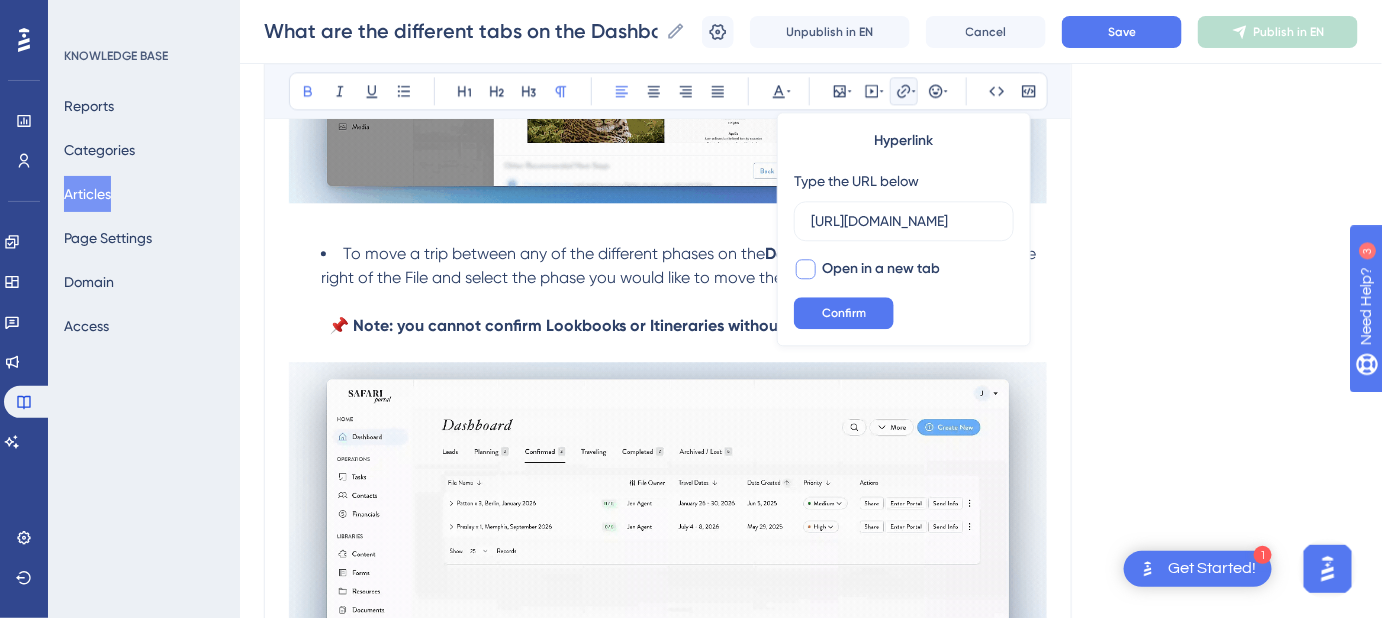 click at bounding box center (806, 269) 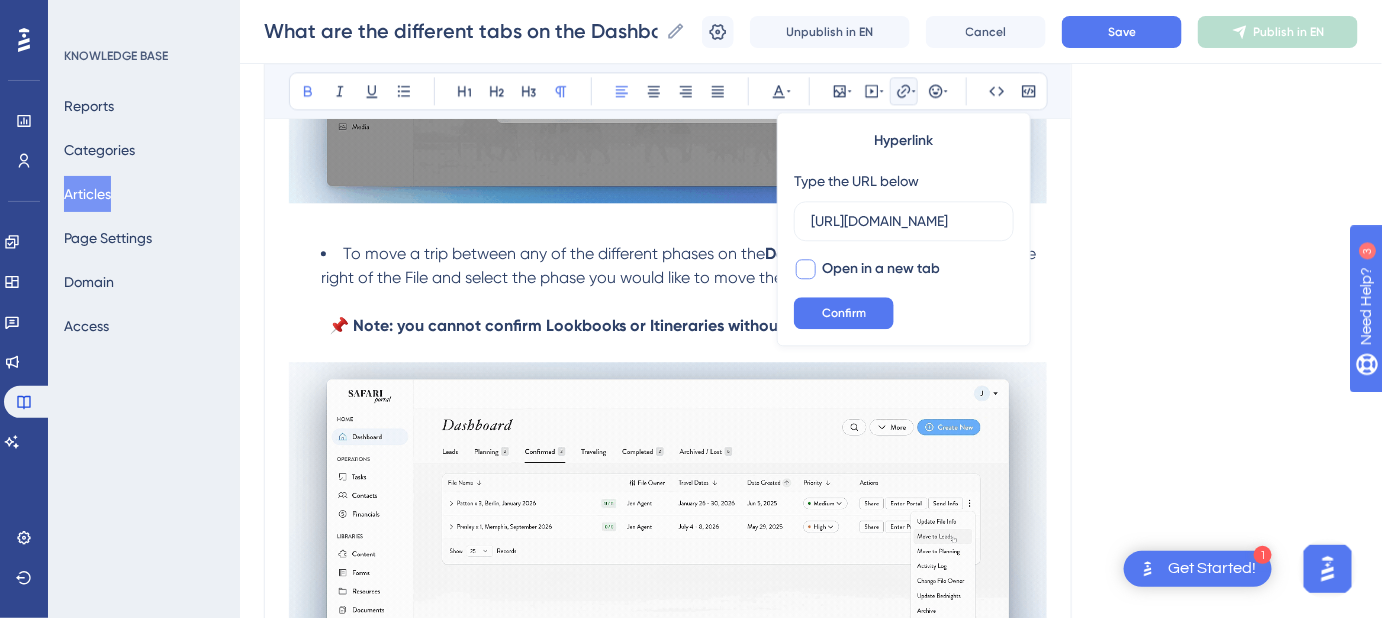 checkbox on "true" 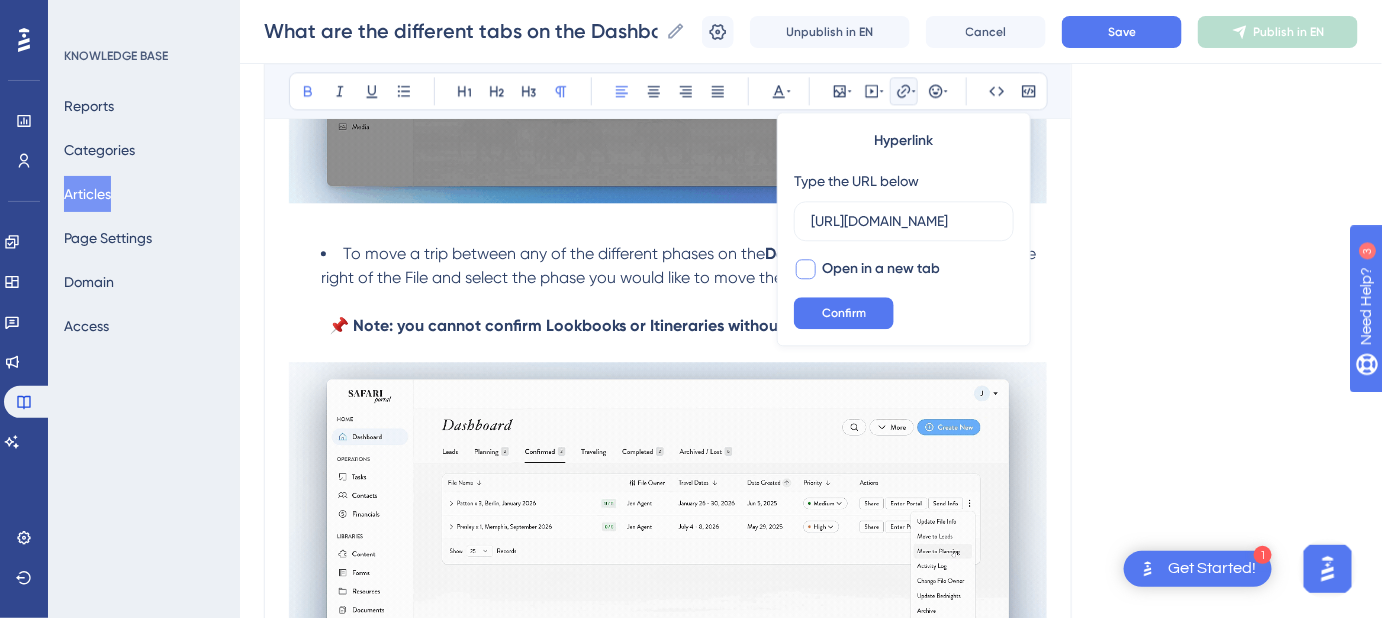 scroll, scrollTop: 0, scrollLeft: 0, axis: both 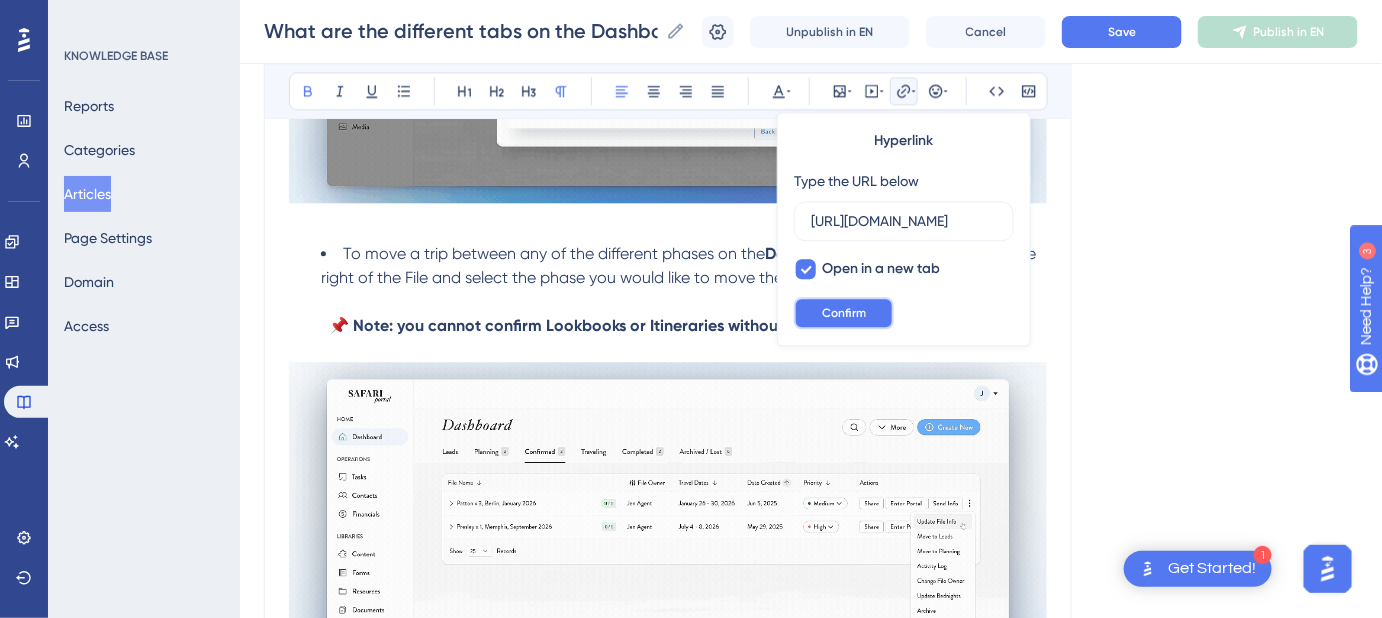 click on "Confirm" at bounding box center [844, 313] 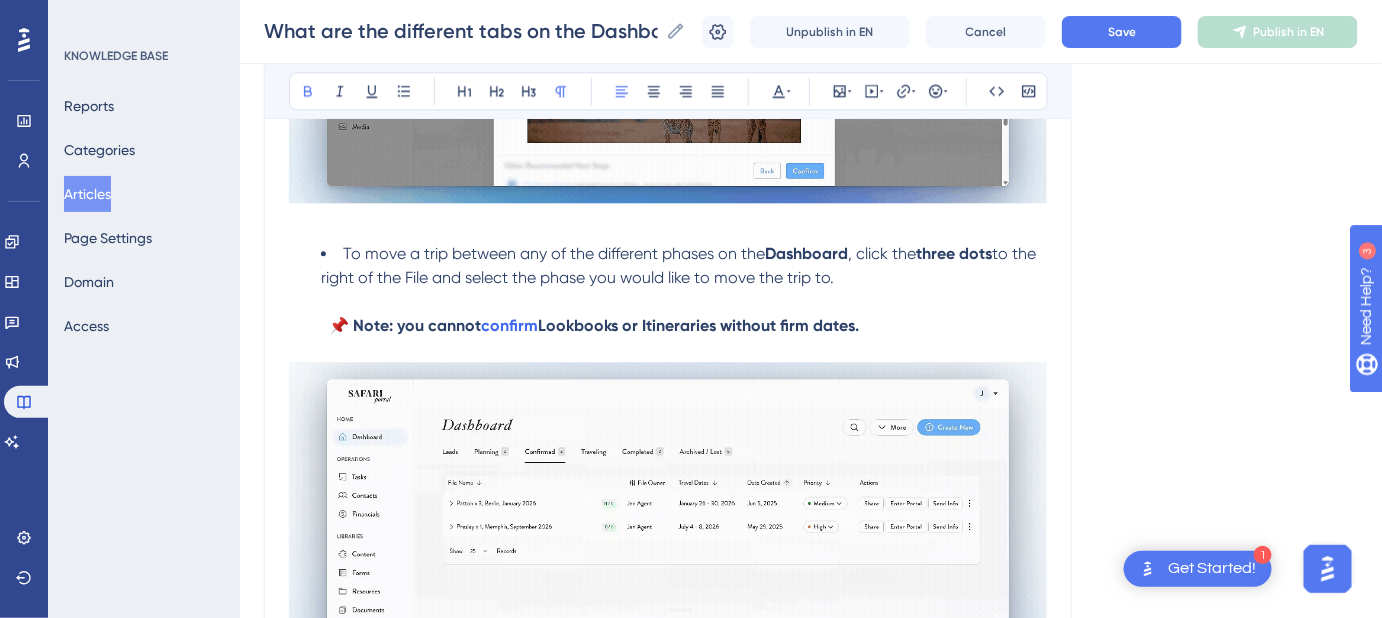 drag, startPoint x: 856, startPoint y: 327, endPoint x: 546, endPoint y: 328, distance: 310.00162 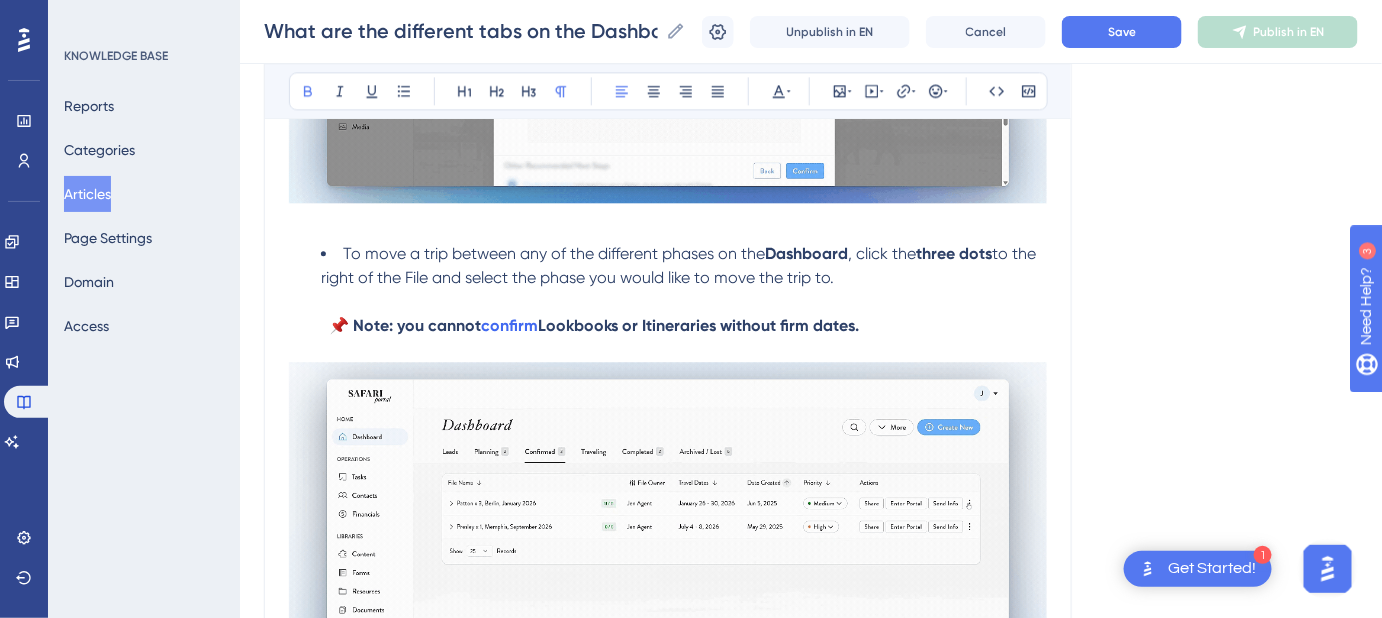 click on "📌 Note: you cannot  confirm  Lookbooks or Itineraries without firm dates." at bounding box center (668, 326) 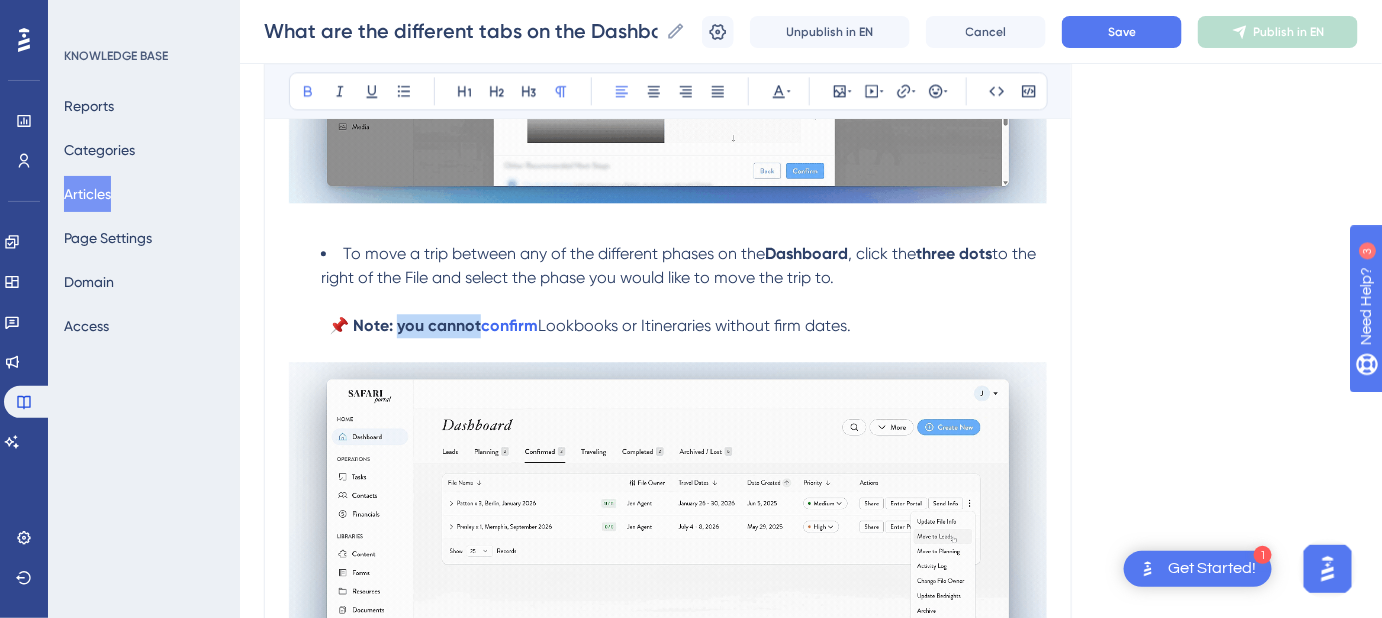 drag, startPoint x: 481, startPoint y: 322, endPoint x: 402, endPoint y: 327, distance: 79.15807 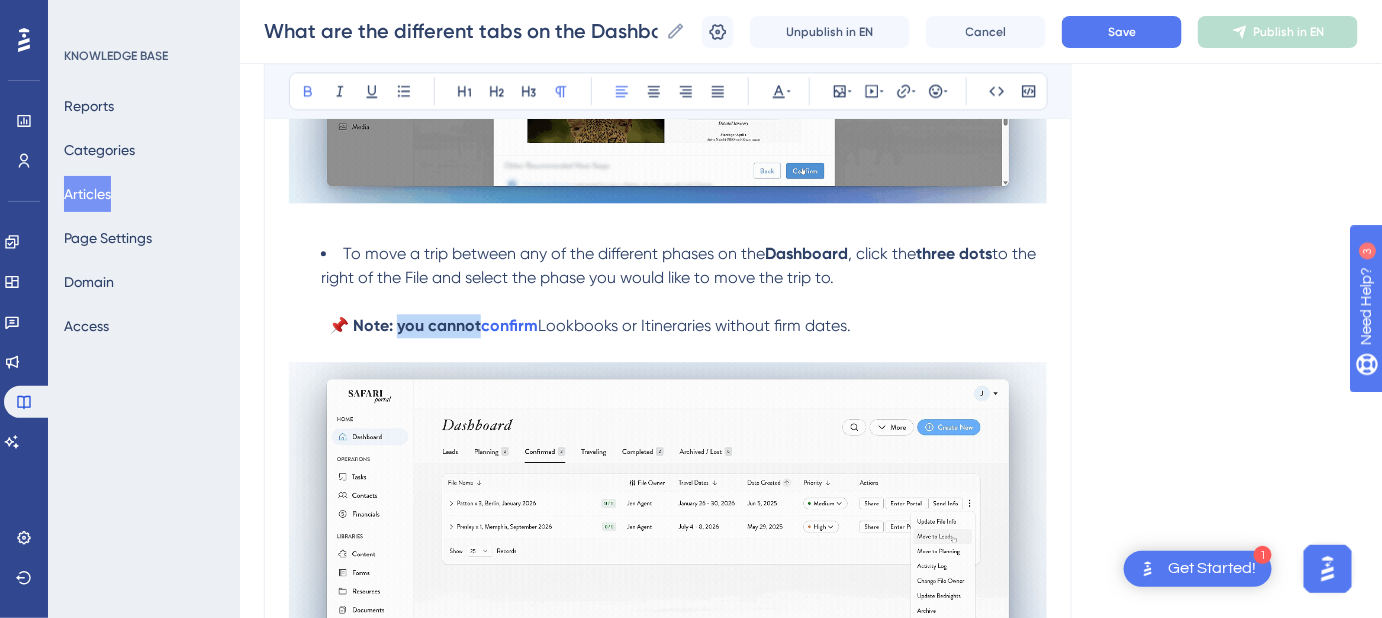 click on "📌 Note: you cannot" at bounding box center (405, 325) 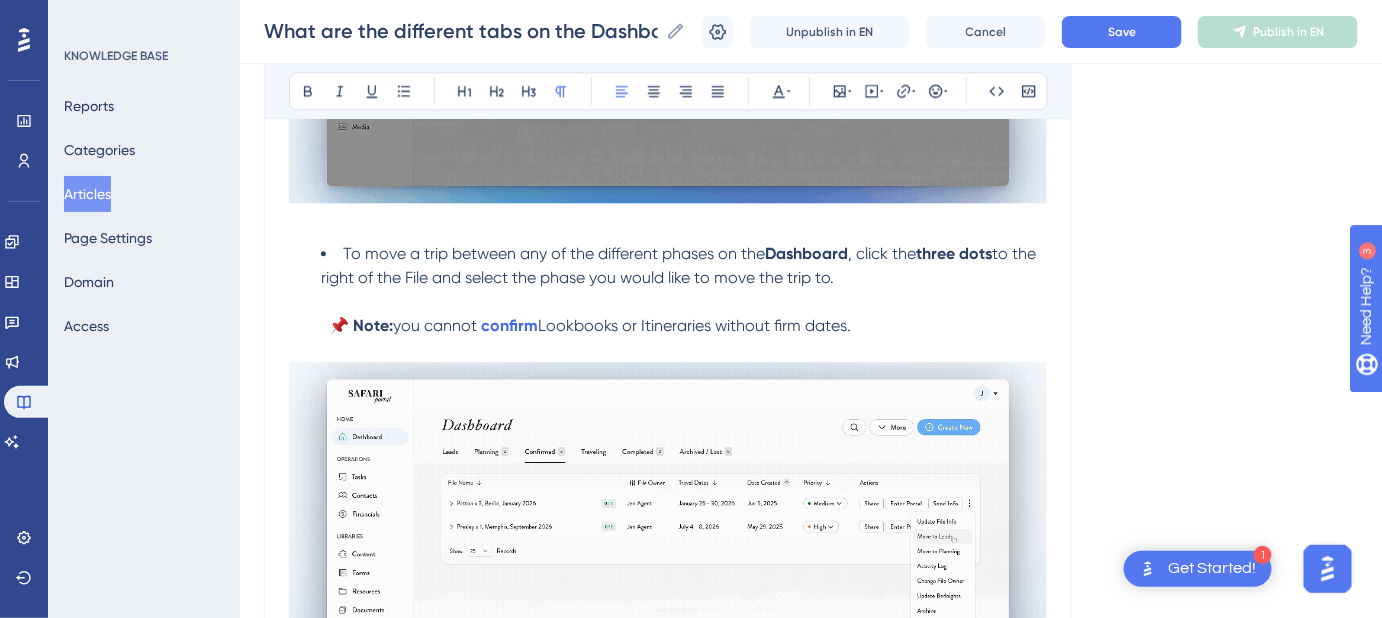 click on "Language English (Default) What are the different tabs on the Dashboard? What they are and how to move a trip between different tabs Bold Italic Underline Bullet Point Heading 1 Heading 2 Heading 3 Normal Align Left Align Center Align Right Align Justify Text Color Insert Image Embed Video Hyperlink Emojis Code Code Block The  Dashboard  is organized into  Pipeline Phases , with tabs that categorize your Files based on their current phase in your sales flow. These tabs help you track where each File stands in your process, from initial inquiry to completion. Leads Planning The  Planning  phase should include any Files that are actively being worked on but have not yet been confirmed. Pro tip:  For  Sample Itineraries , it’s best to store them as  Itinerary Templates  in the  Content Library > Templates  tab for easier access and reuse, and to keep your Dashboard clean. Confirmed To confirm a trip, you can move it to  Confirmed  by clicking   the button on the File level.   Bednight Reports Guest Portal" at bounding box center [811, 281] 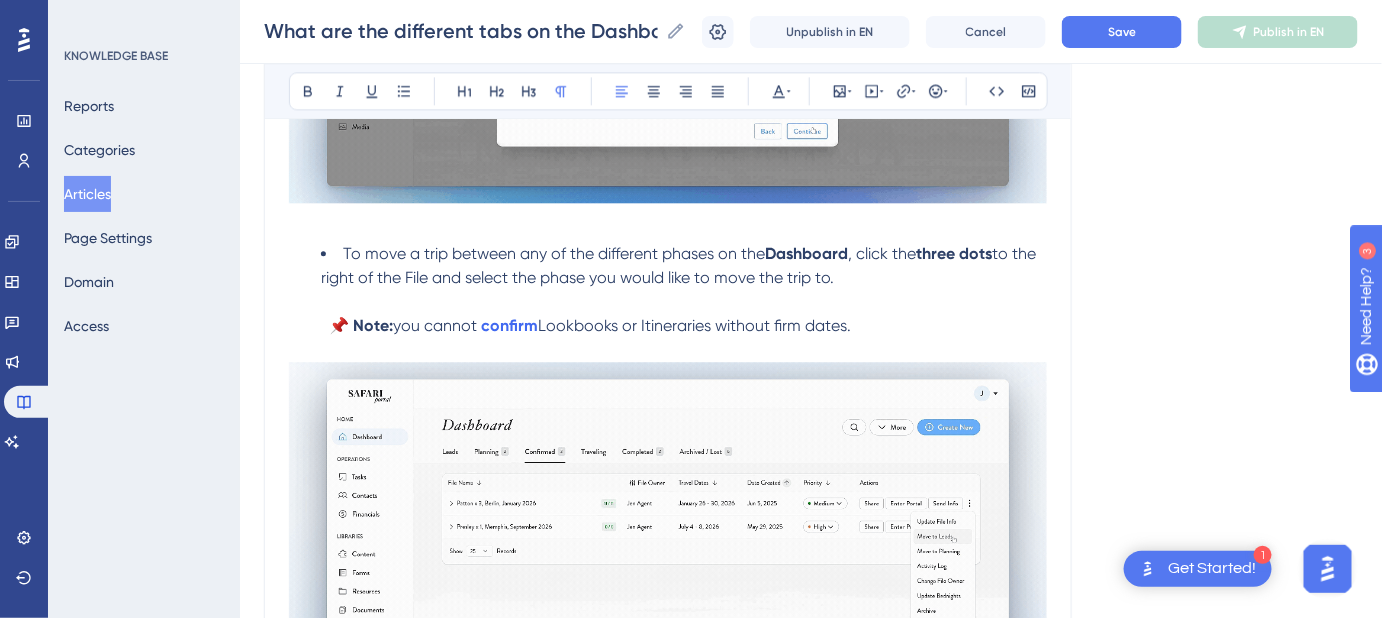 click on "Lookbooks or Itineraries without firm dates." at bounding box center (694, 325) 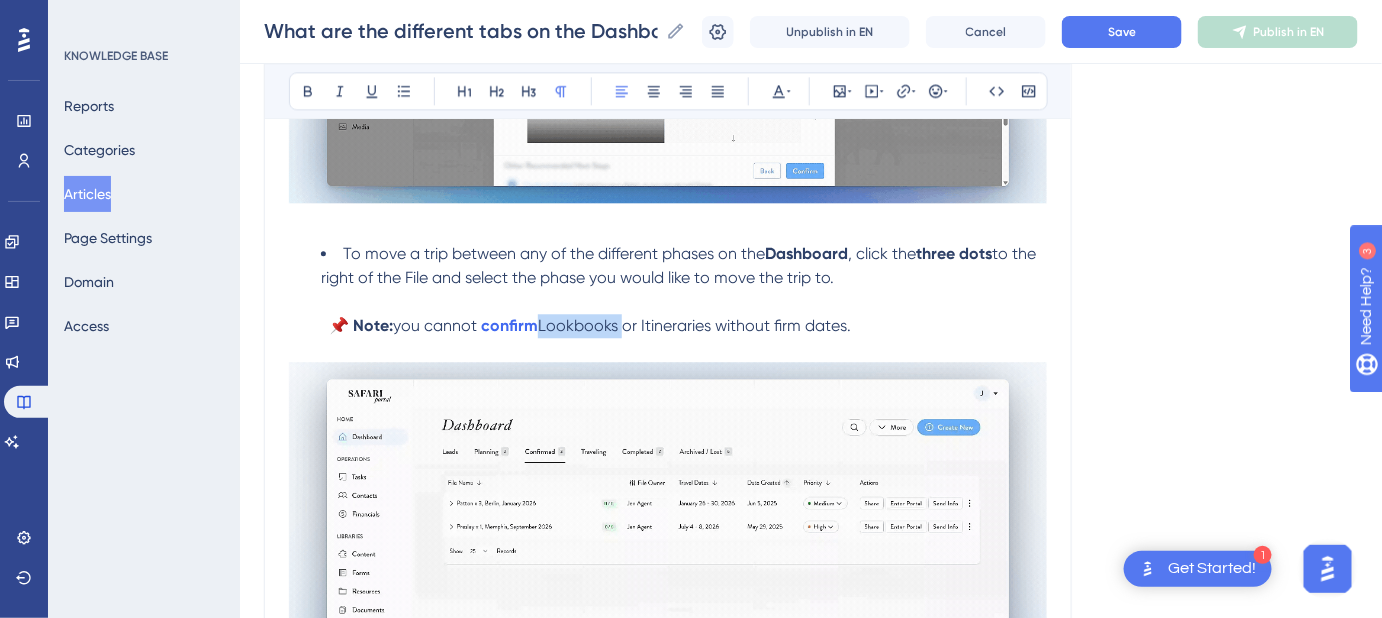 click on "Lookbooks or Itineraries without firm dates." at bounding box center (694, 325) 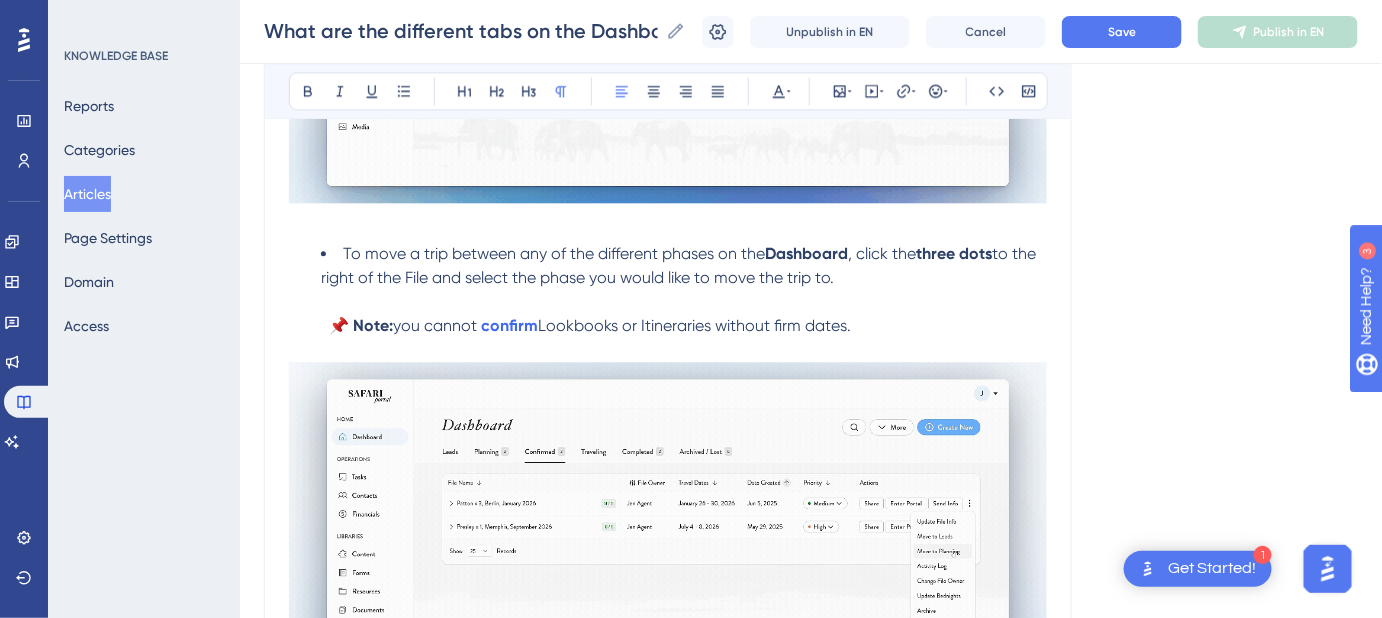 click on "📌 Note:  you cannot   confirm  Lookbooks or Itineraries without firm dates." at bounding box center [668, 326] 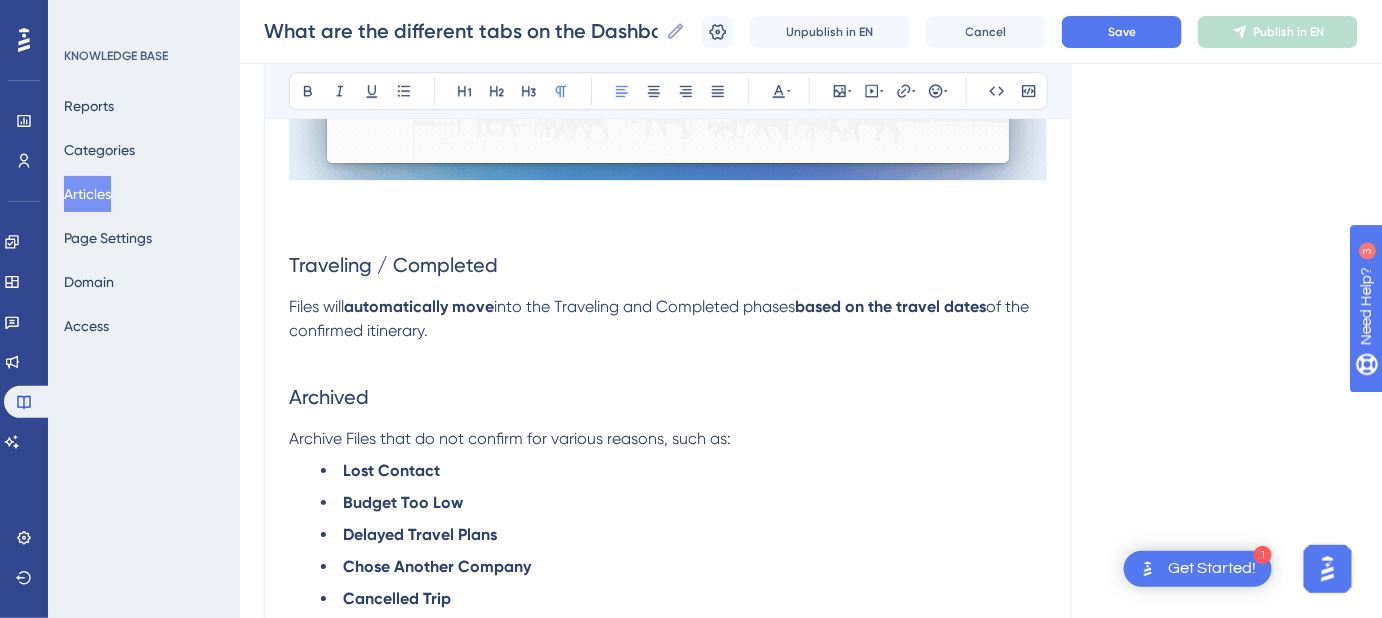 scroll, scrollTop: 2090, scrollLeft: 0, axis: vertical 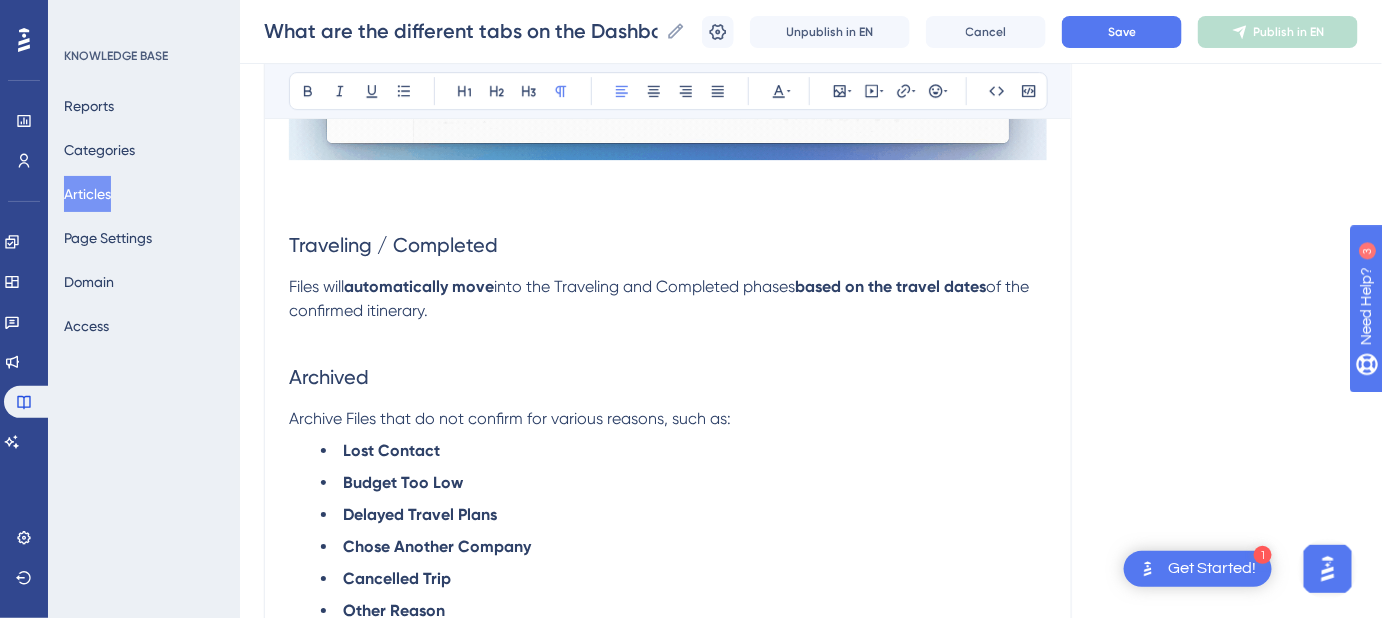 click on "of the confirmed itinerary." at bounding box center [661, 298] 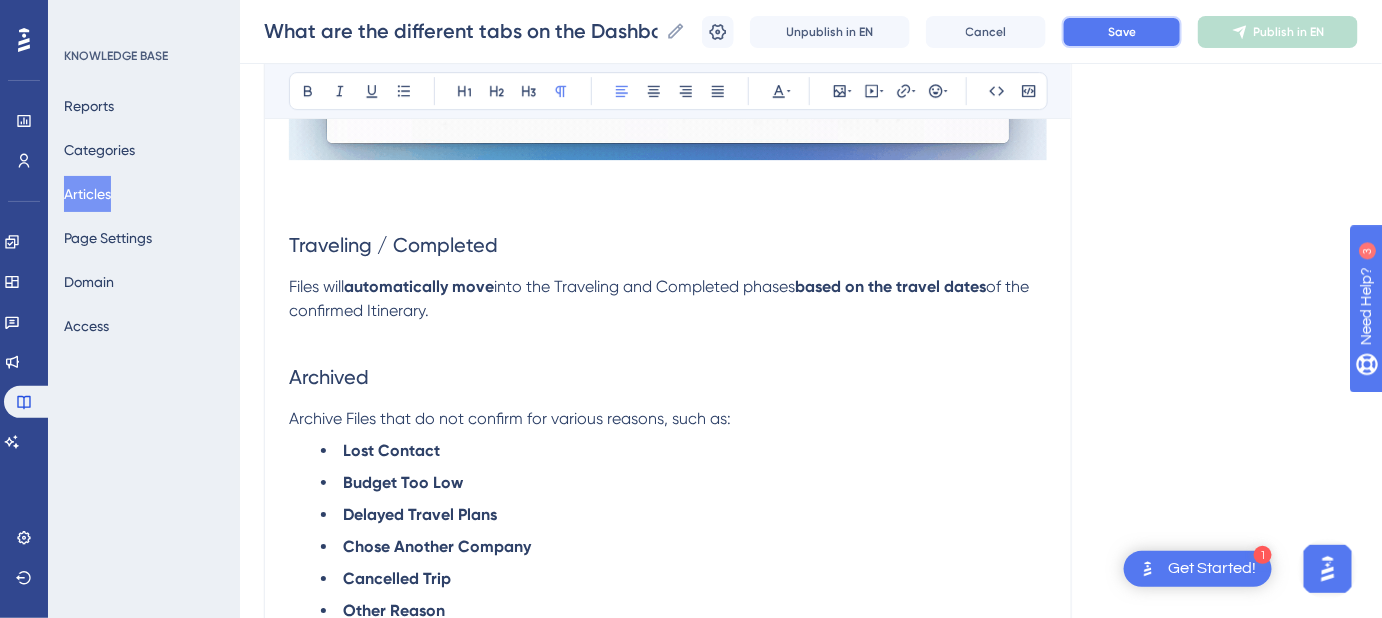 click on "Save" at bounding box center (1122, 32) 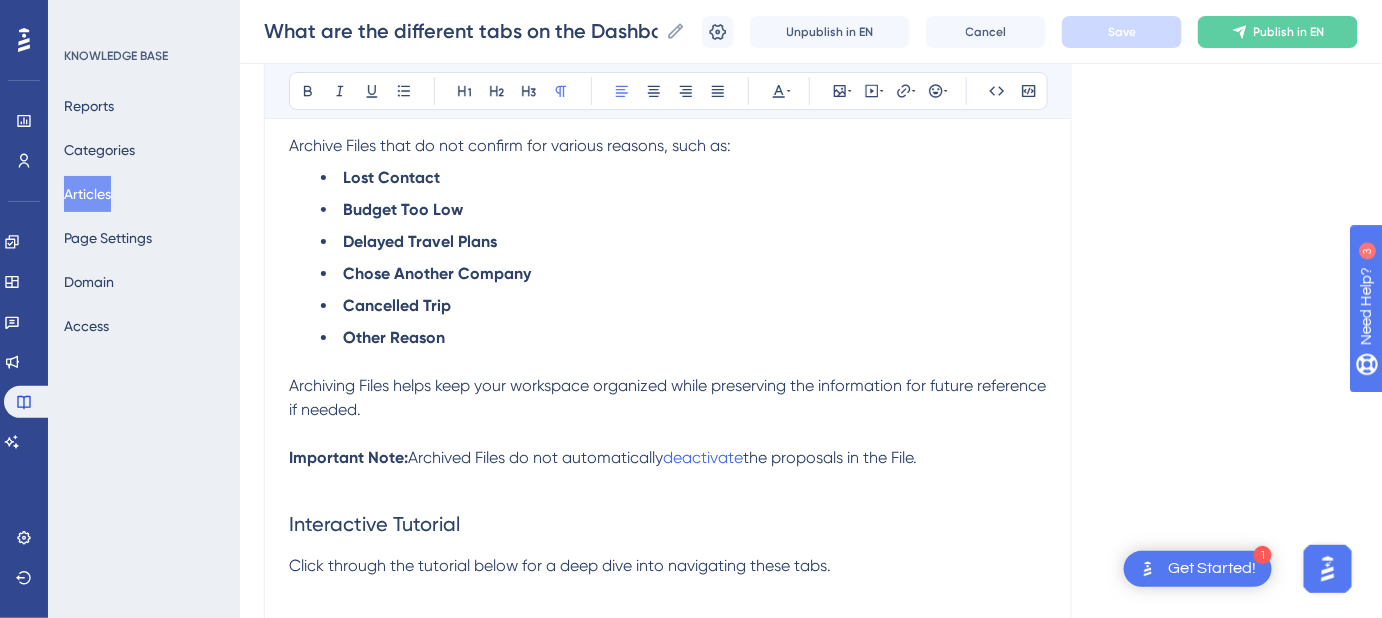 scroll, scrollTop: 2454, scrollLeft: 0, axis: vertical 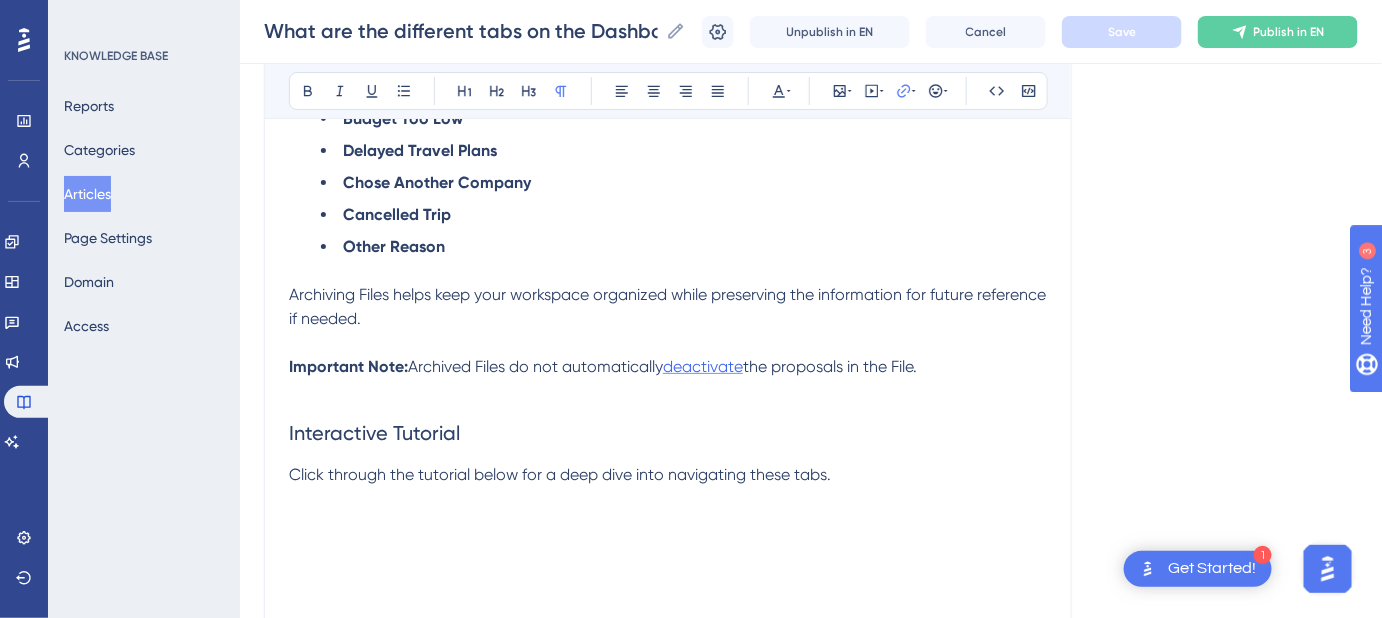 click on "deactivate" at bounding box center (703, 366) 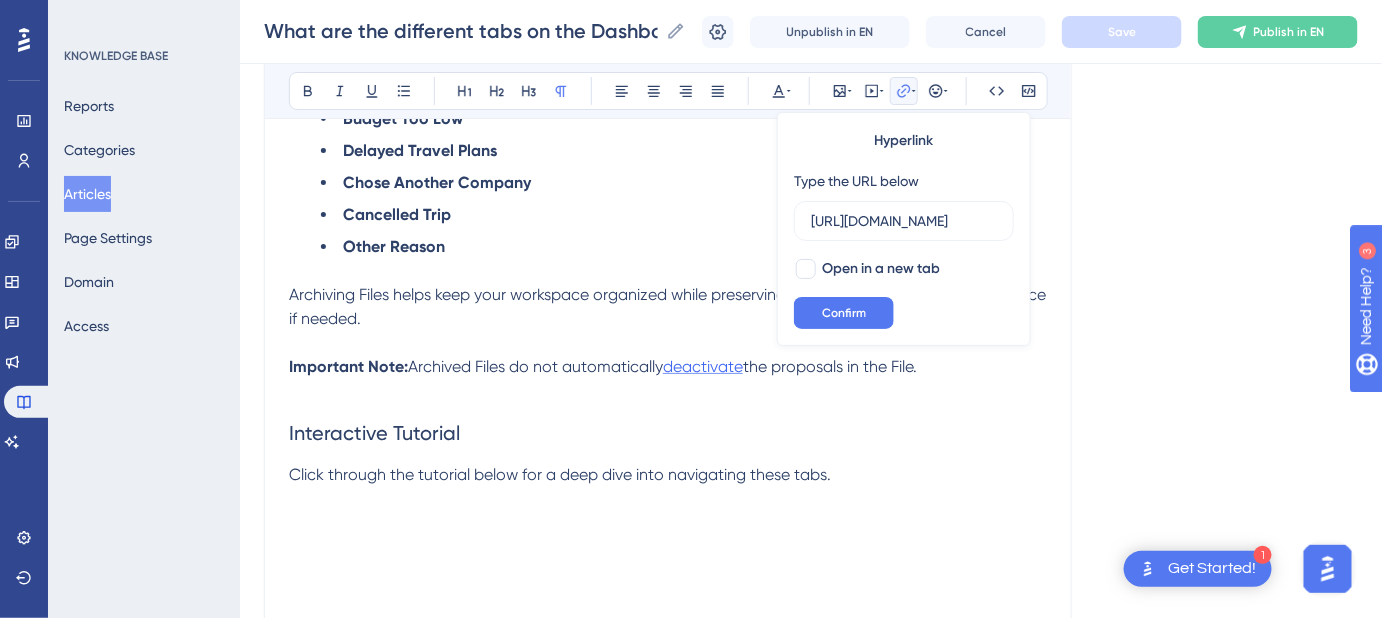 scroll, scrollTop: 0, scrollLeft: 533, axis: horizontal 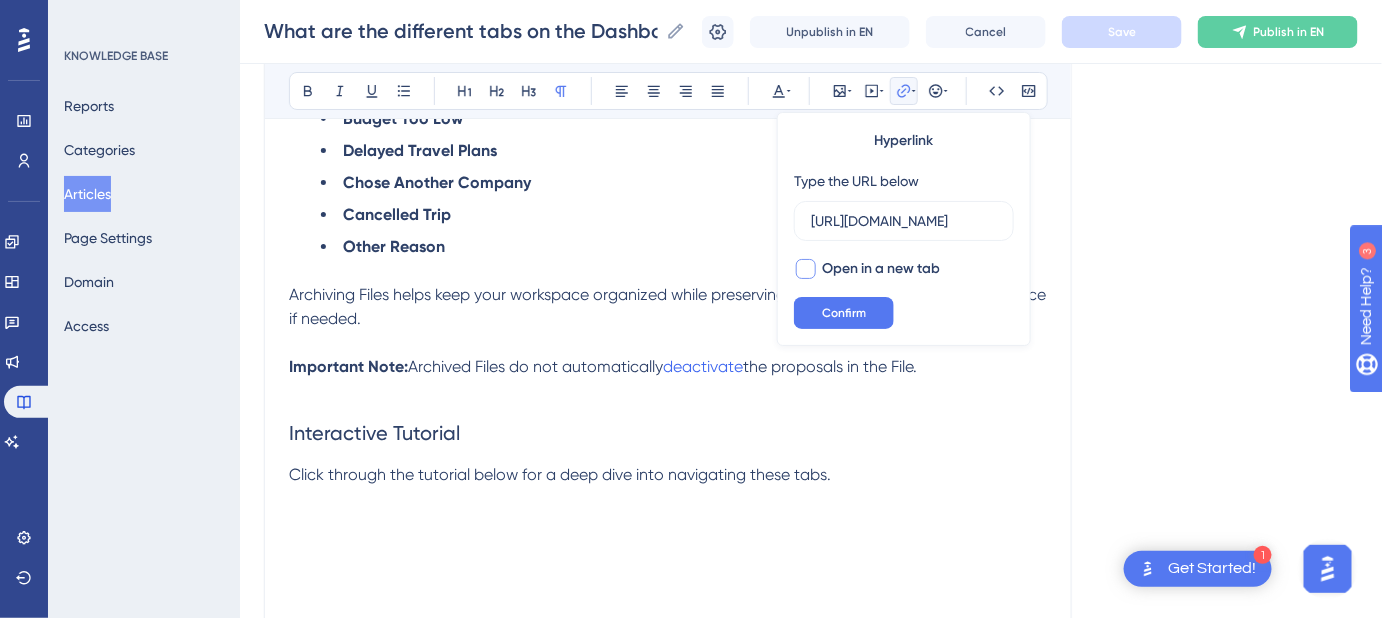 click at bounding box center [806, 269] 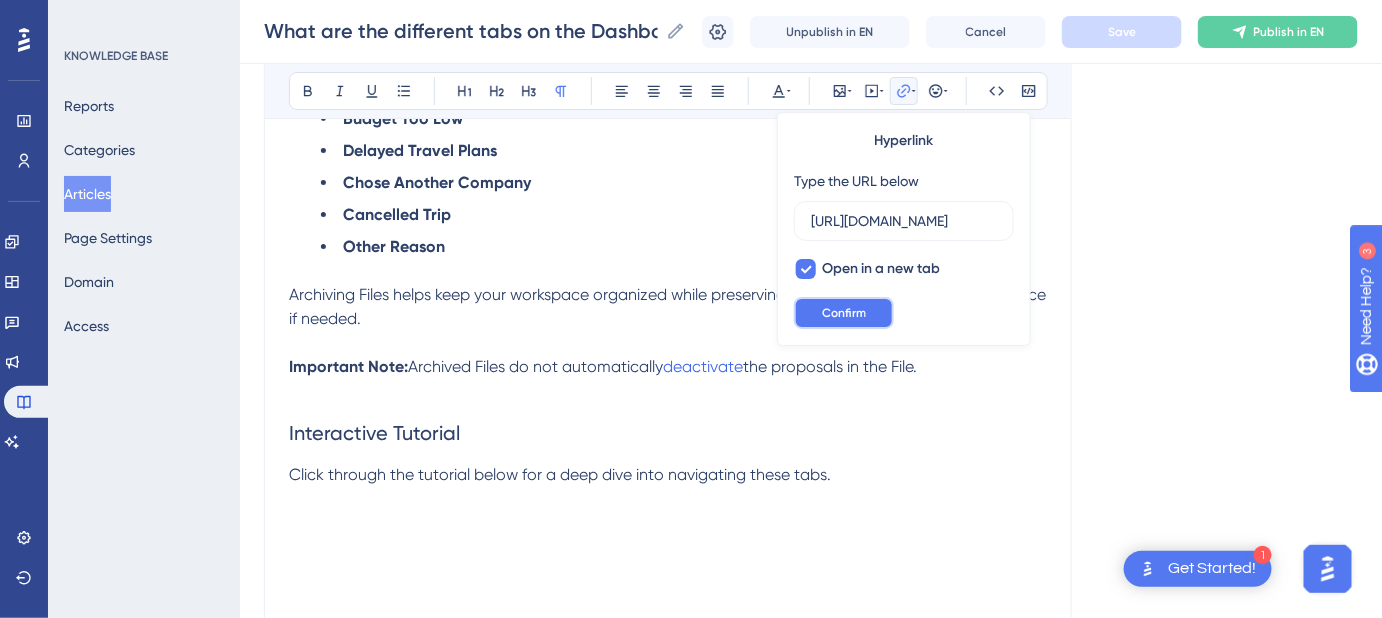 click on "Confirm" at bounding box center (844, 313) 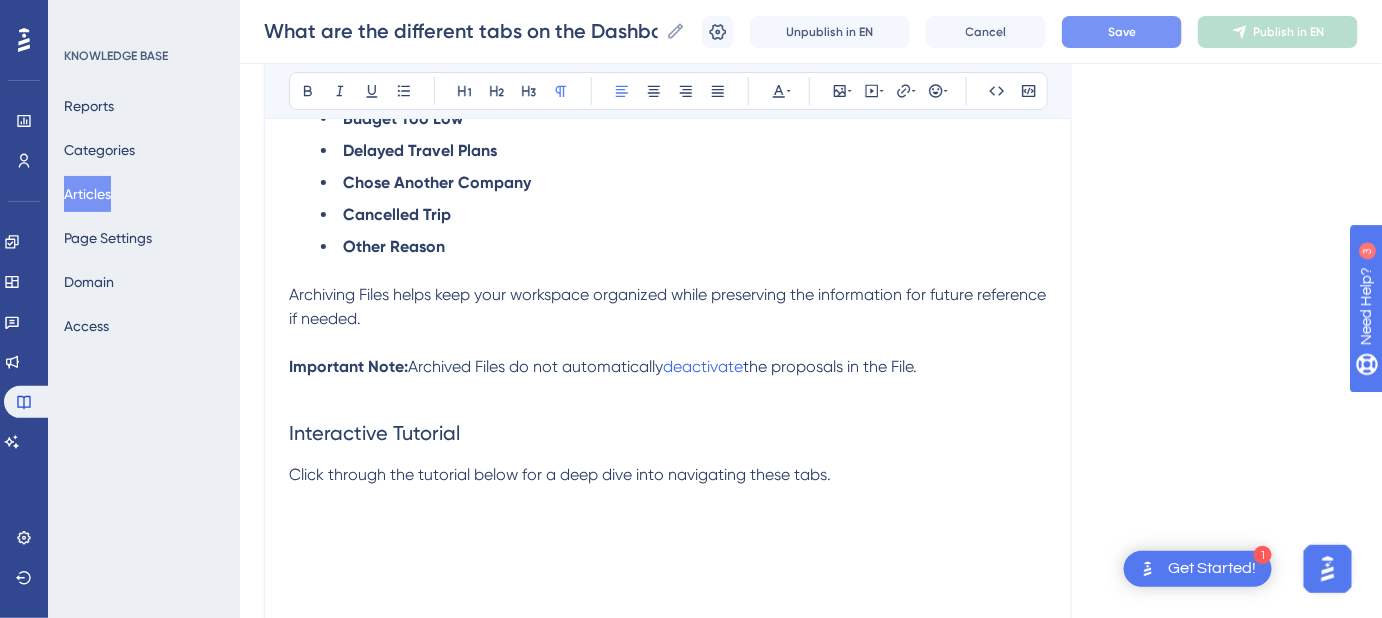 drag, startPoint x: 752, startPoint y: 365, endPoint x: 664, endPoint y: 364, distance: 88.005684 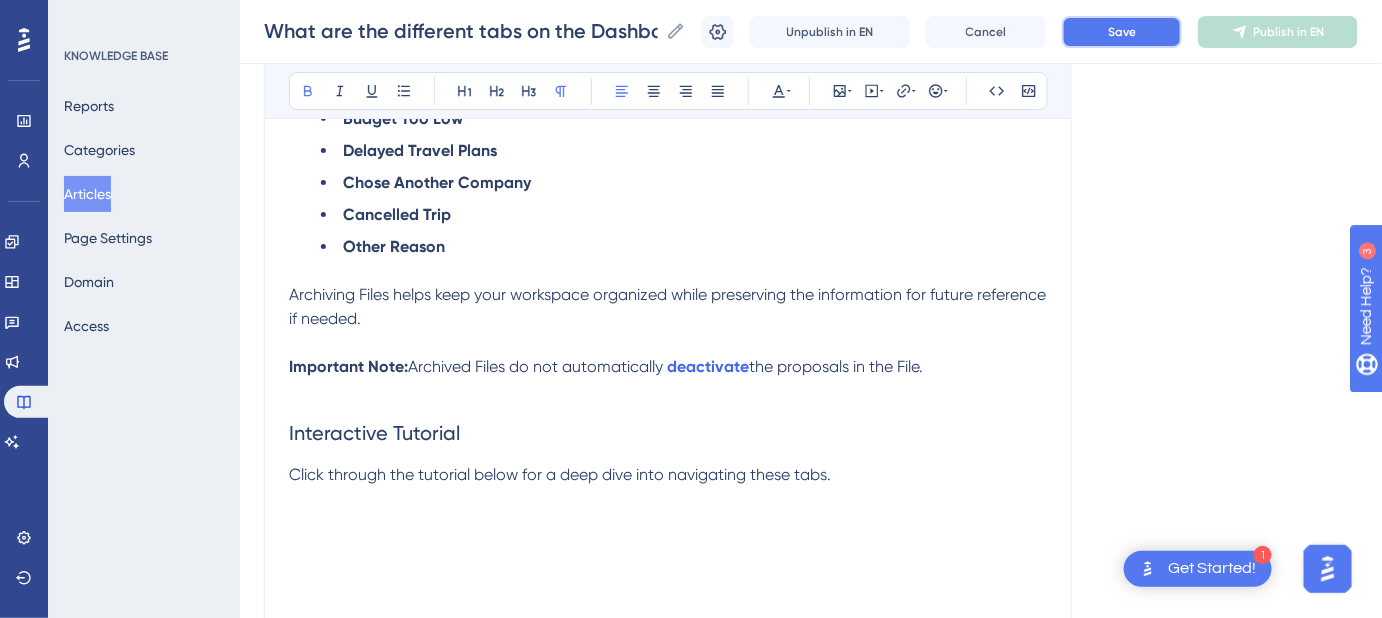 click on "Save" at bounding box center [1122, 32] 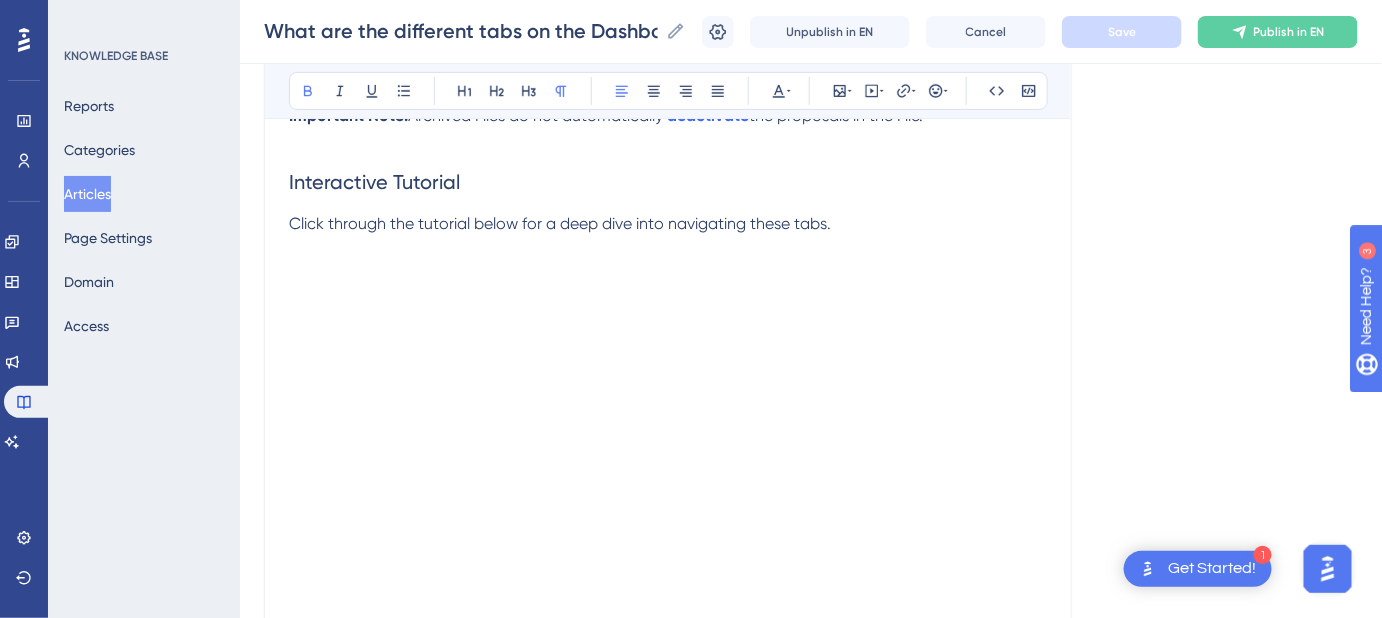 scroll, scrollTop: 2636, scrollLeft: 0, axis: vertical 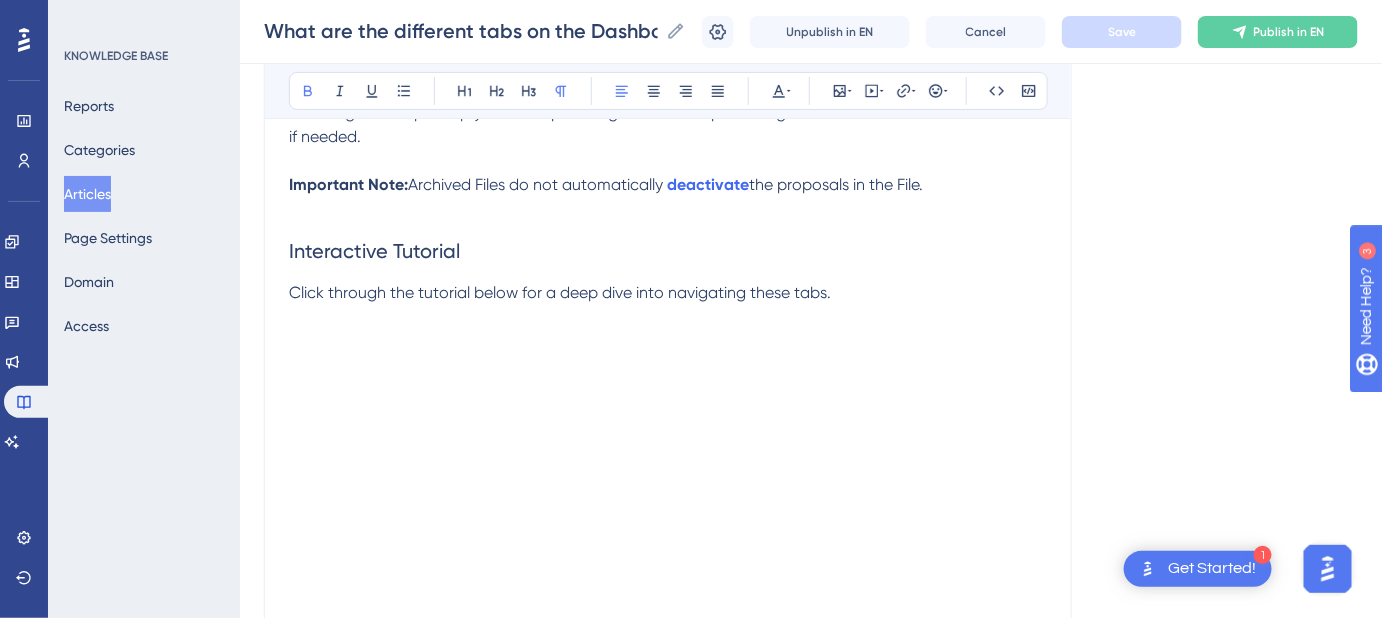 click on "Click through the tutorial below for a deep dive into navigating these tabs." at bounding box center [668, 293] 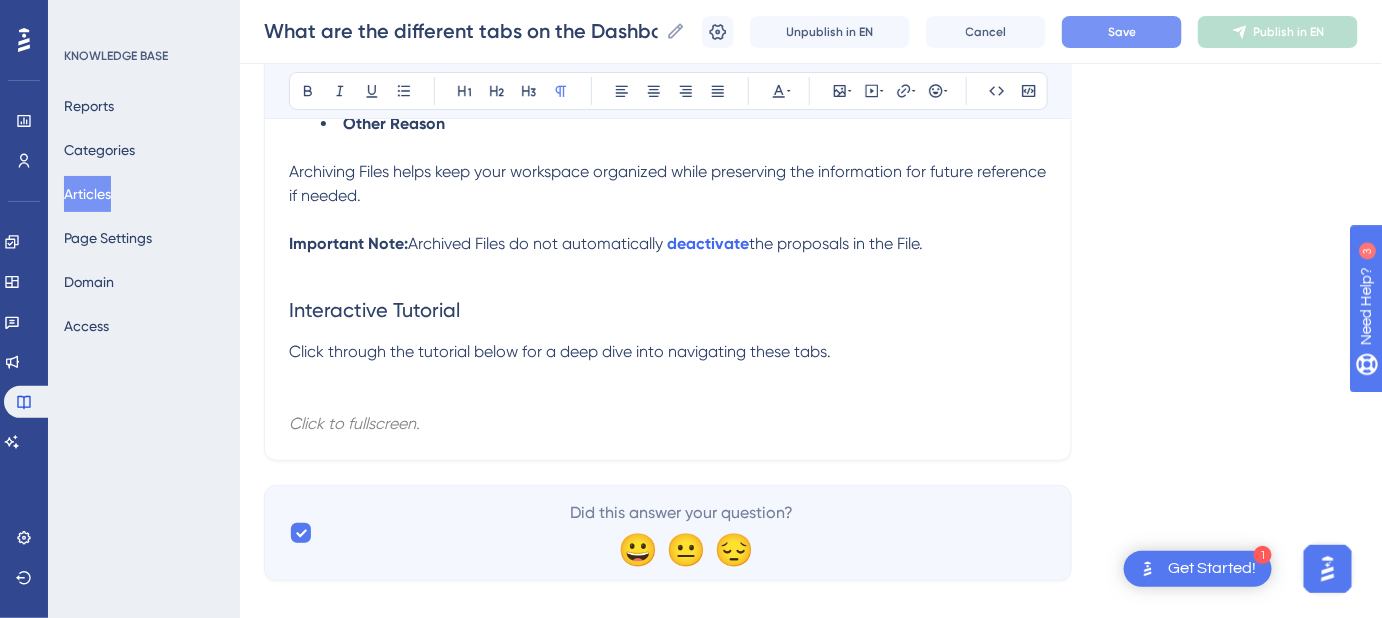 scroll, scrollTop: 2601, scrollLeft: 0, axis: vertical 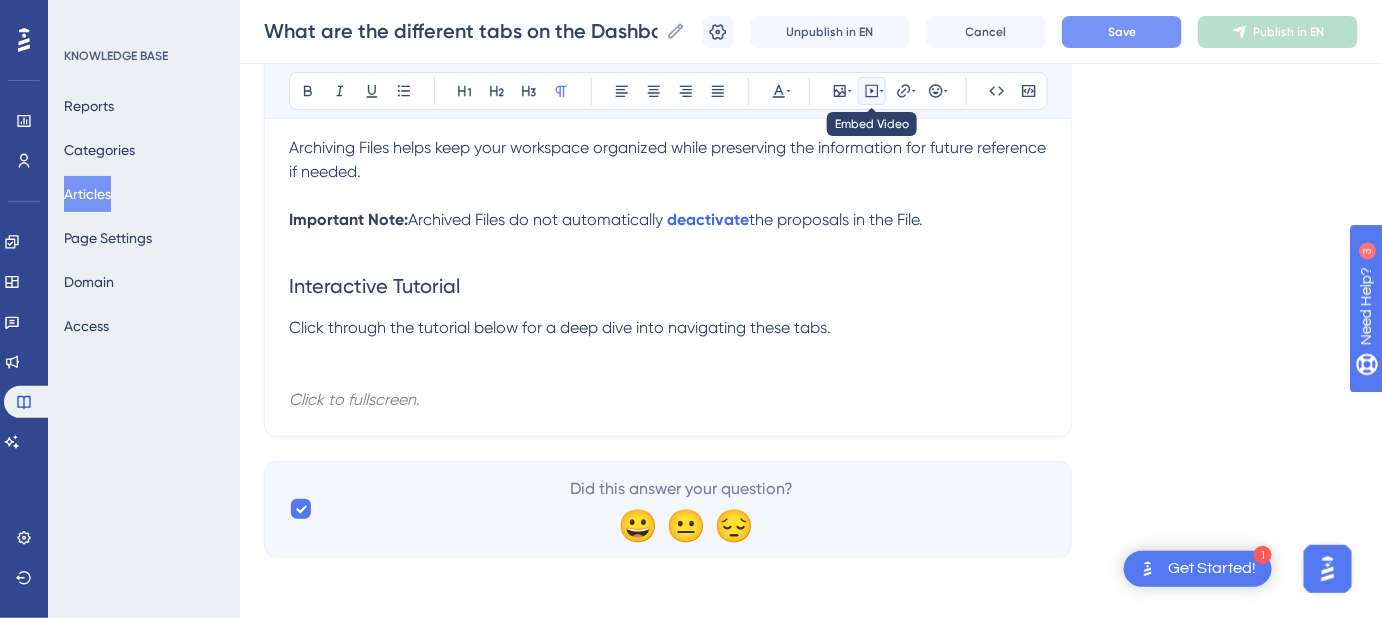 click 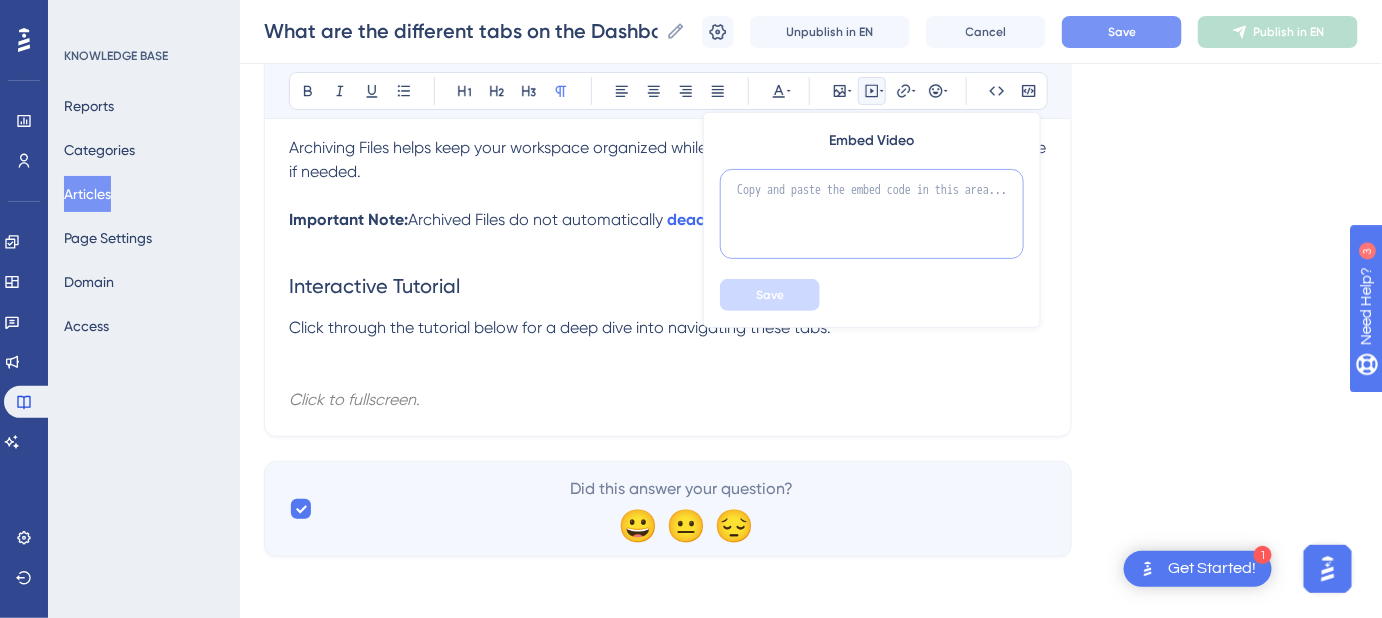 click at bounding box center (872, 214) 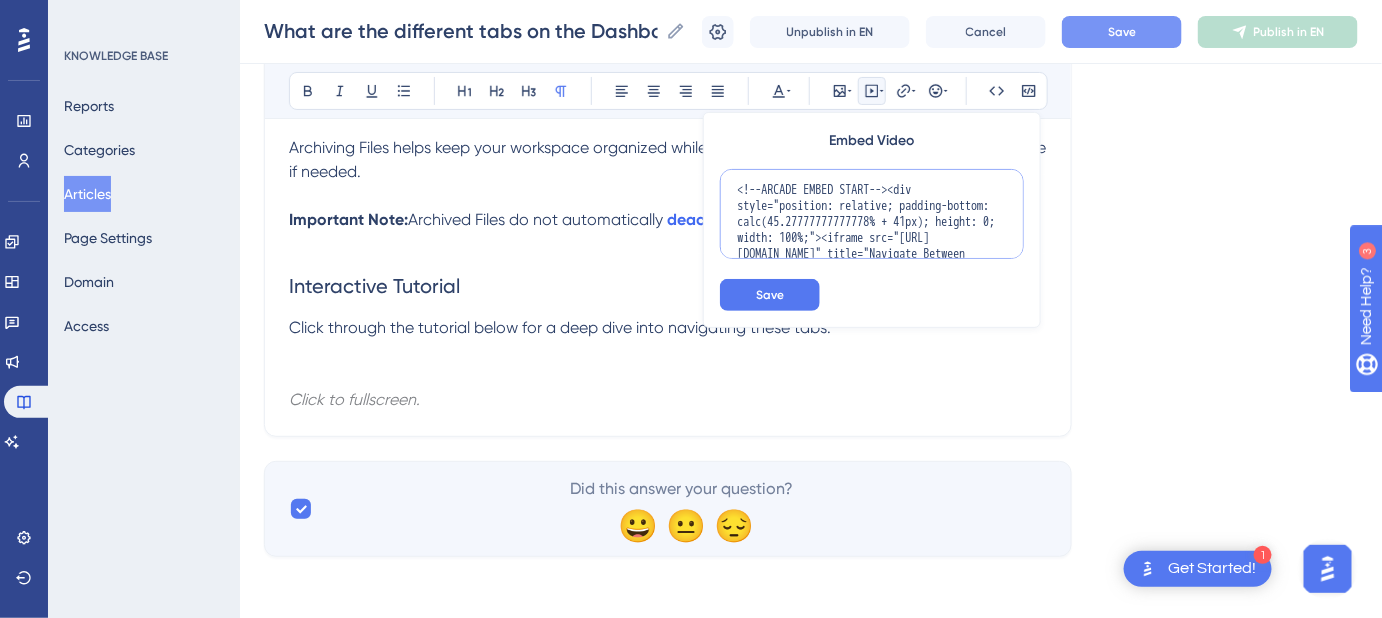 scroll, scrollTop: 226, scrollLeft: 0, axis: vertical 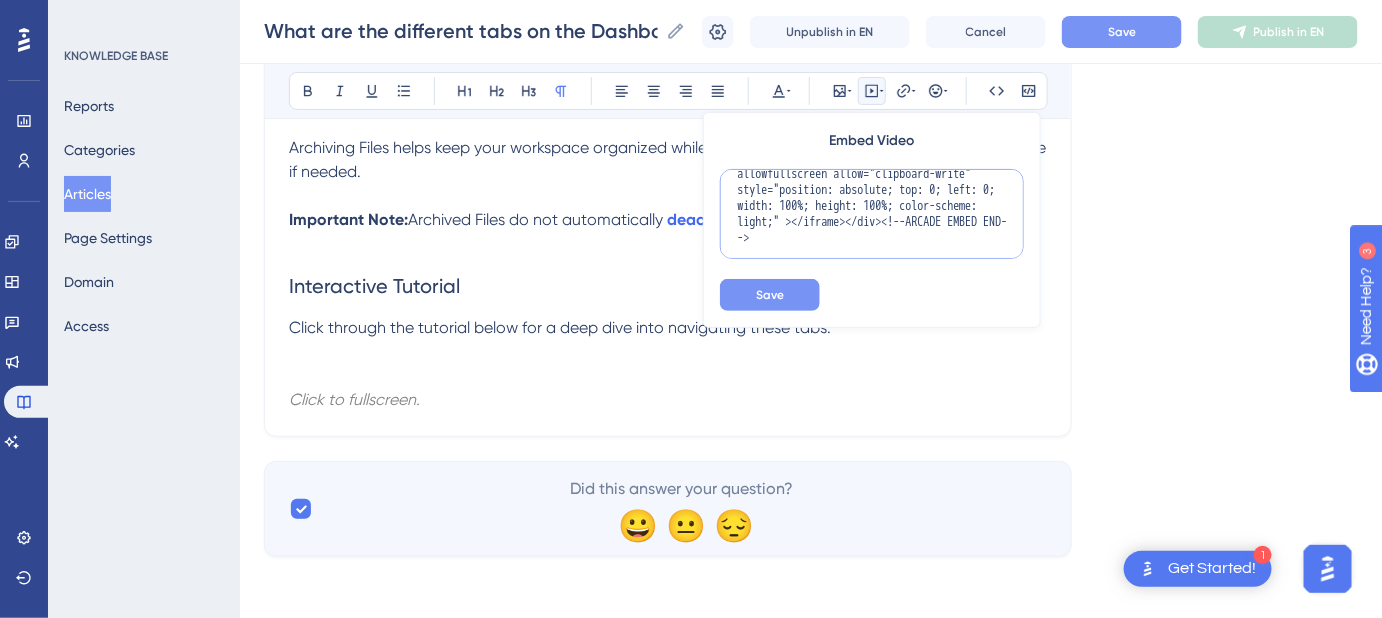 type on "<!--ARCADE EMBED START--><div style="position: relative; padding-bottom: calc(45.27777777777778% + 41px); height: 0; width: 100%;"><iframe src="https://demo.arcade.software/7NPXe26Ohfu7ZCFJhzq1?embed&embed_mobile=inline&embed_desktop=inline&show_copy_link=true" title="Navigate Between Workflow Stages in the Dashboard" frameborder="0" loading="lazy" webkitallowfullscreen mozallowfullscreen allowfullscreen allow="clipboard-write" style="position: absolute; top: 0; left: 0; width: 100%; height: 100%; color-scheme: light;" ></iframe></div><!--ARCADE EMBED END-->" 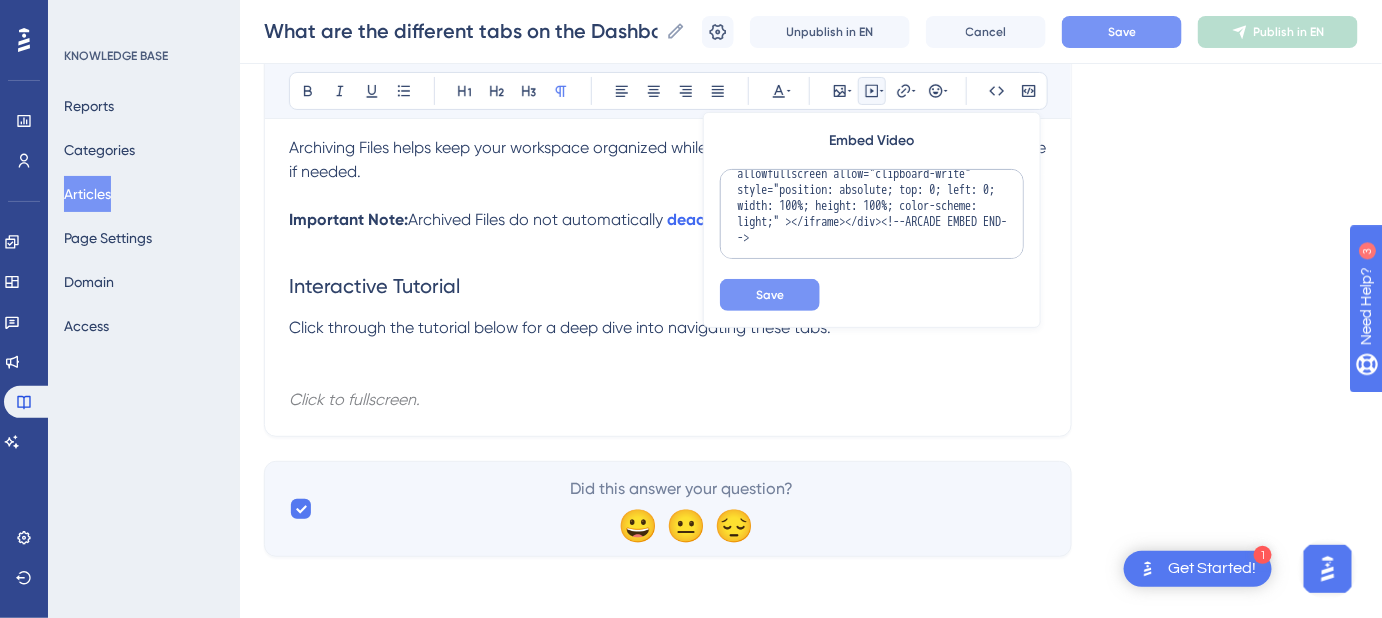 click on "Save" at bounding box center [770, 295] 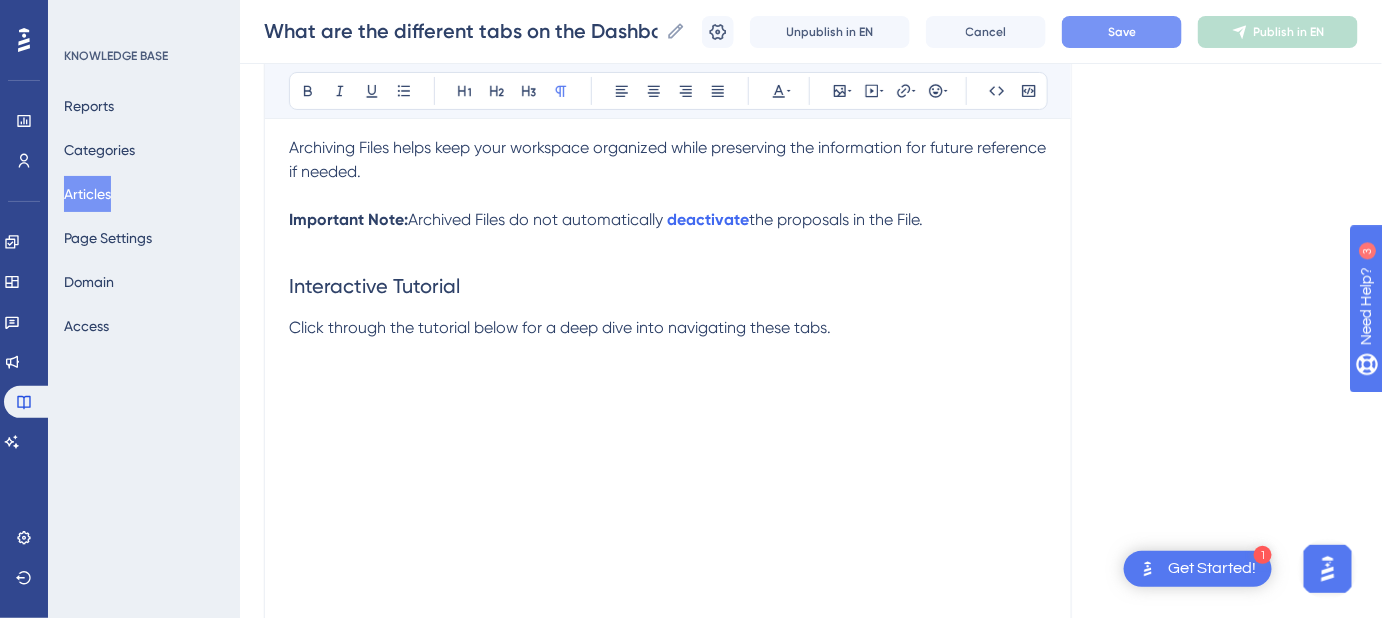 scroll, scrollTop: 2760, scrollLeft: 0, axis: vertical 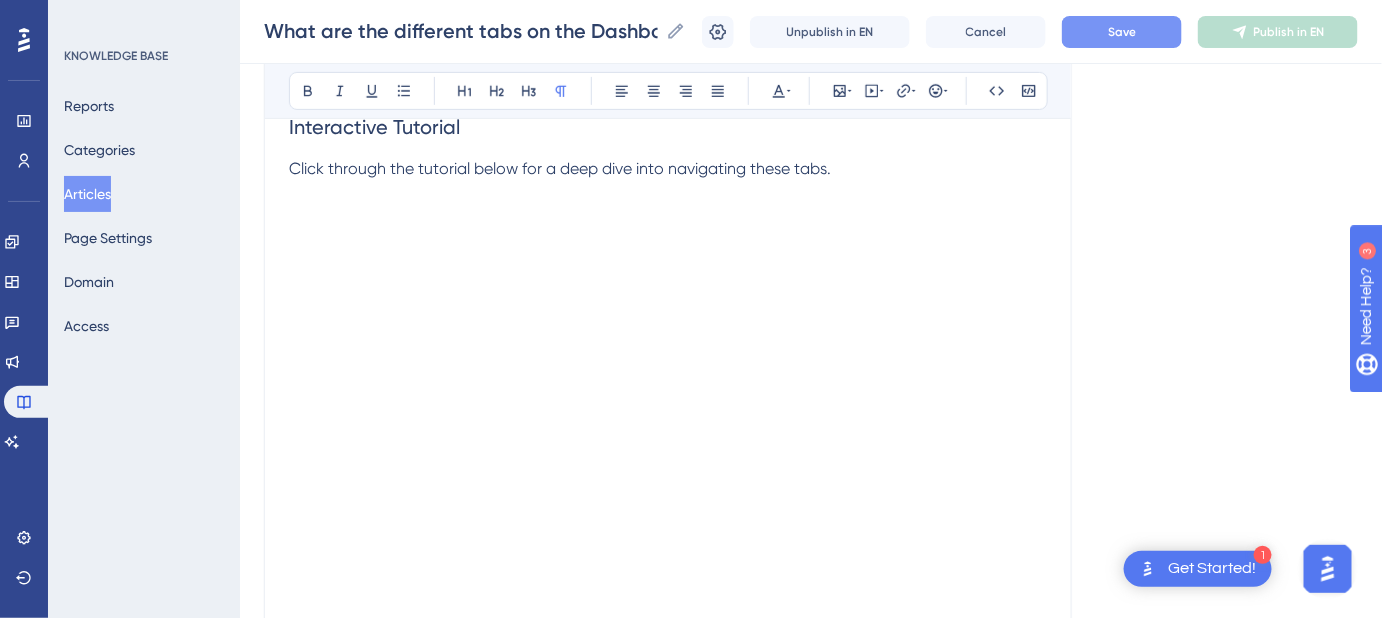 click on "Click through the tutorial below for a deep dive into navigating these tabs." at bounding box center (668, 169) 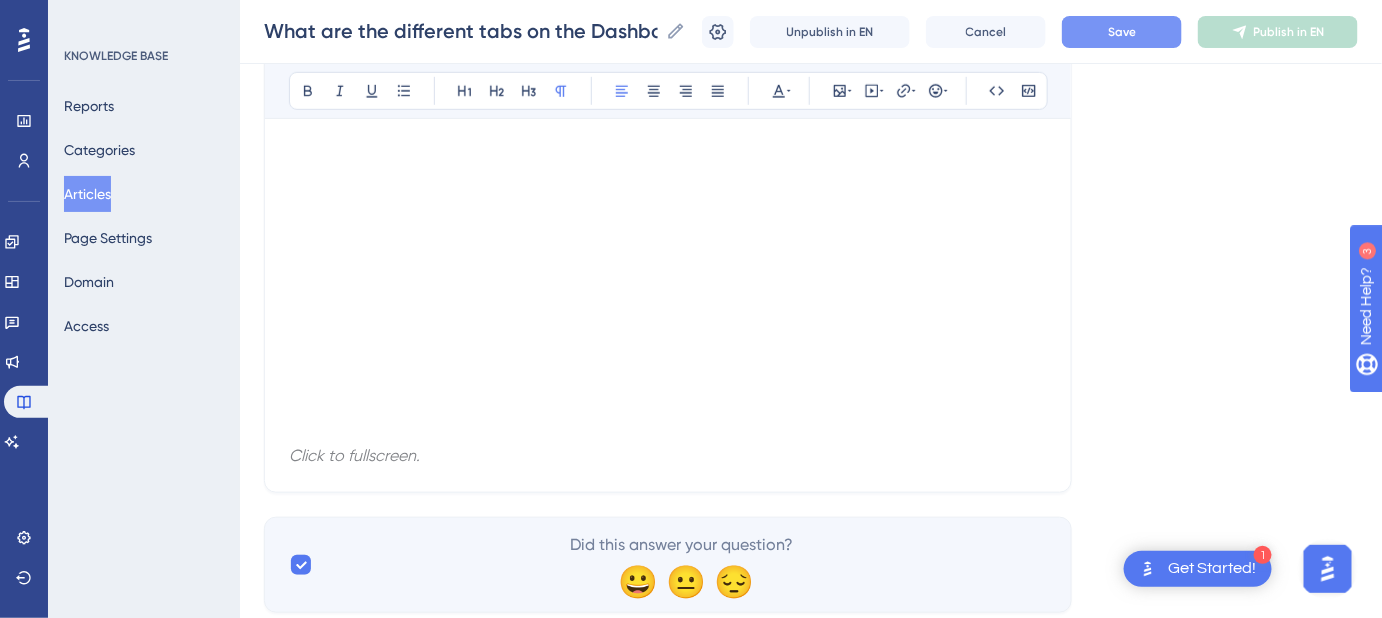 scroll, scrollTop: 2941, scrollLeft: 0, axis: vertical 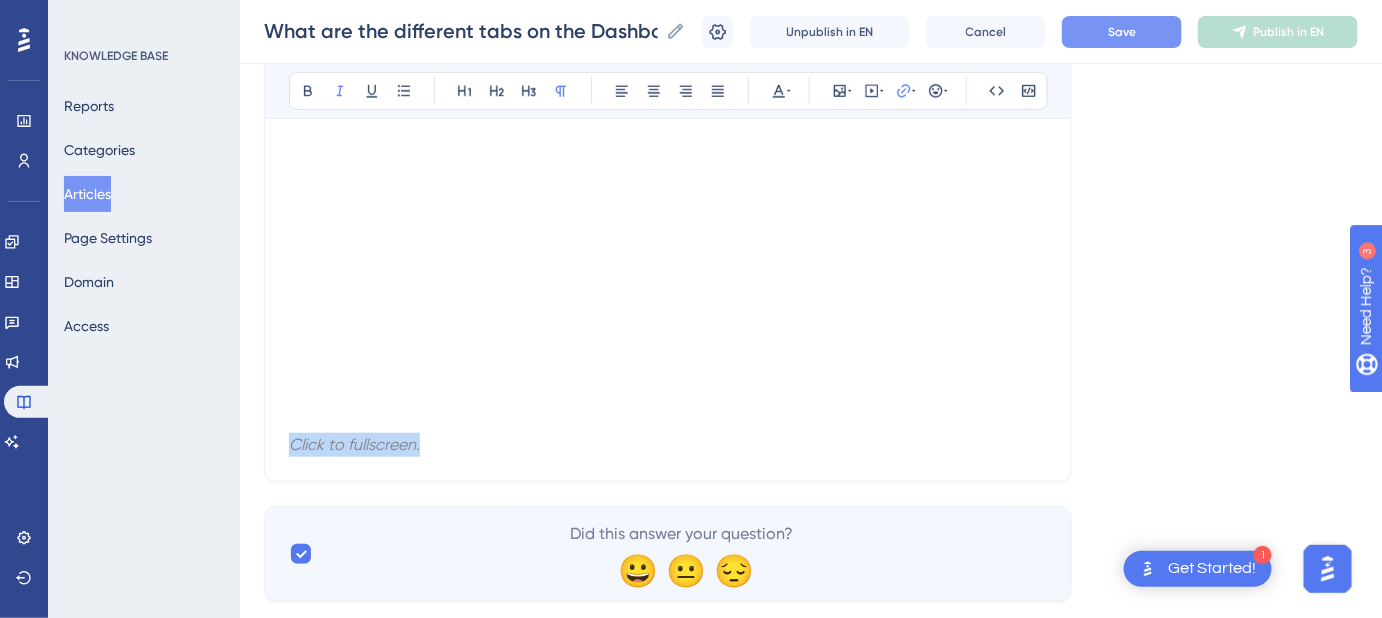 drag, startPoint x: 448, startPoint y: 449, endPoint x: 263, endPoint y: 440, distance: 185.2188 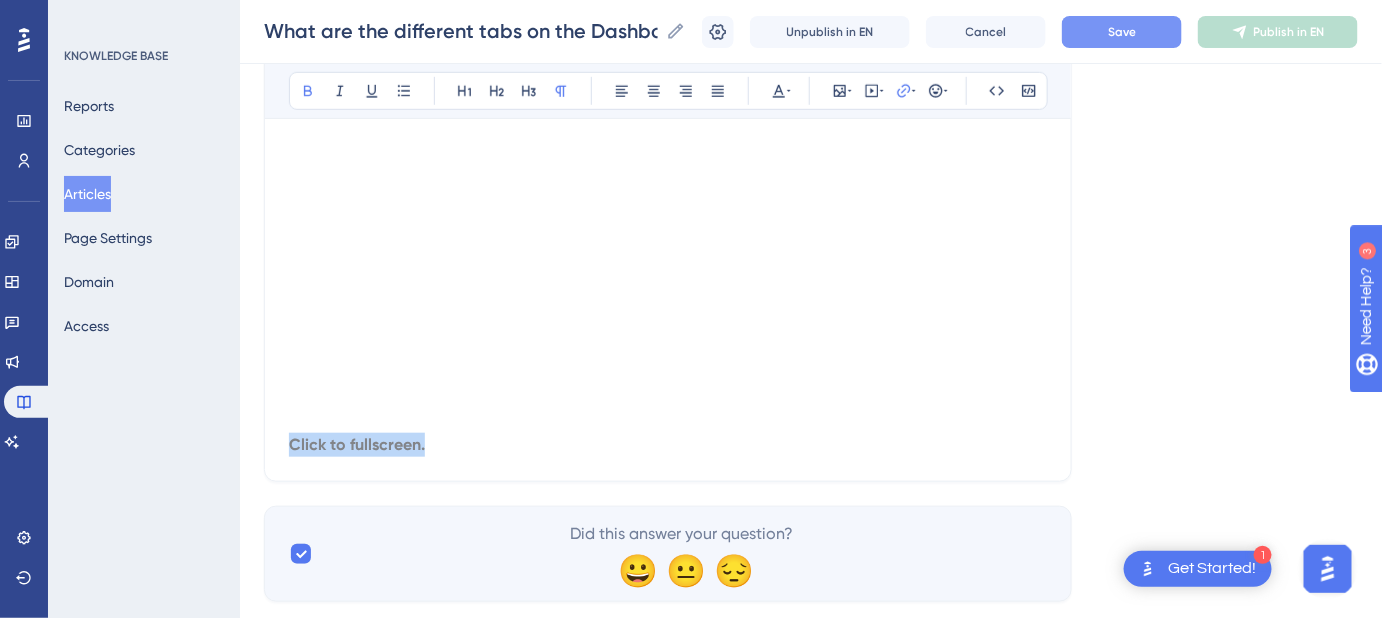 click on "Save" at bounding box center (1122, 32) 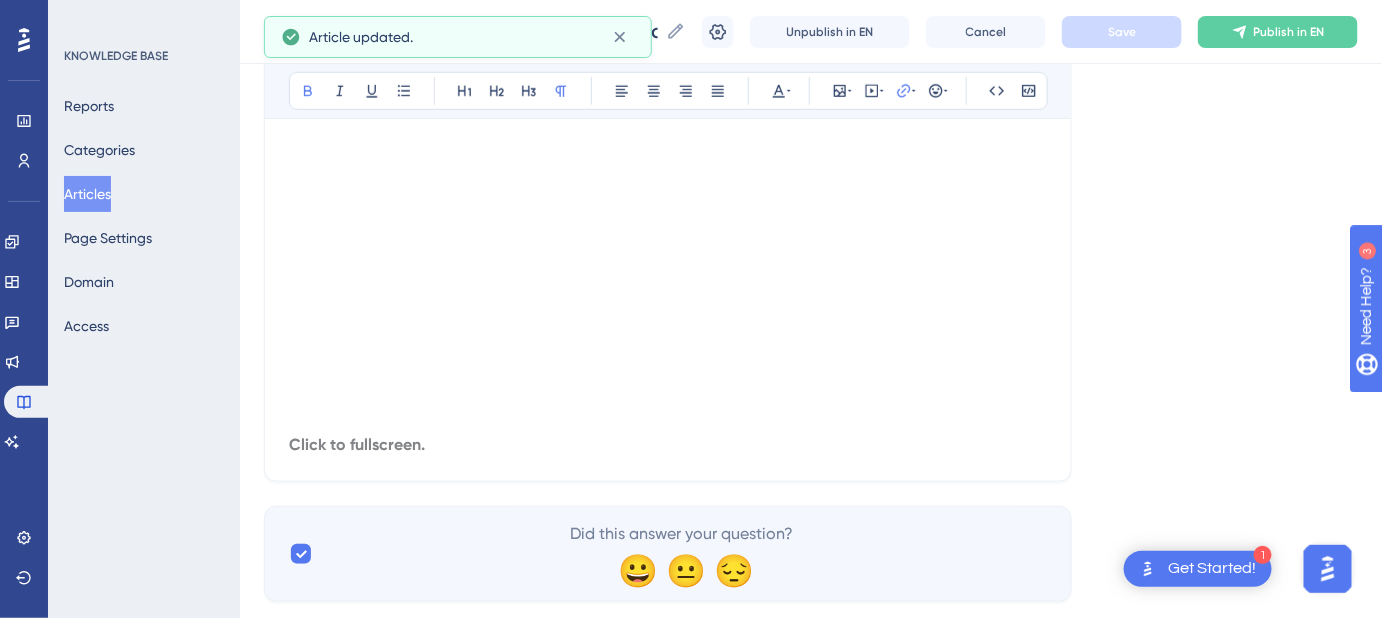 click on "Language English (Default) What are the different tabs on the Dashboard? What they are and how to move a trip between different tabs Bold Italic Underline Bullet Point Heading 1 Heading 2 Heading 3 Normal Align Left Align Center Align Right Align Justify Text Color Insert Image Embed Video Hyperlink Emojis Code Code Block The  Dashboard  is organized into  Pipeline Phases , with tabs that categorize your Files based on their current phase in your sales flow. These tabs help you track where each File stands in your process, from initial inquiry to completion. Leads Planning The  Planning  phase should include any Files that are actively being worked on but have not yet been confirmed. Pro tip:  For  Sample Itineraries , it’s best to store them as  Itinerary Templates  in the  Content Library > Templates  tab for easier access and reuse, and to keep your Dashboard clean. Confirmed To confirm a trip, you can move it to  Confirmed  by clicking   the button on the File level.   Bednight Reports Guest Portal" at bounding box center (811, -1106) 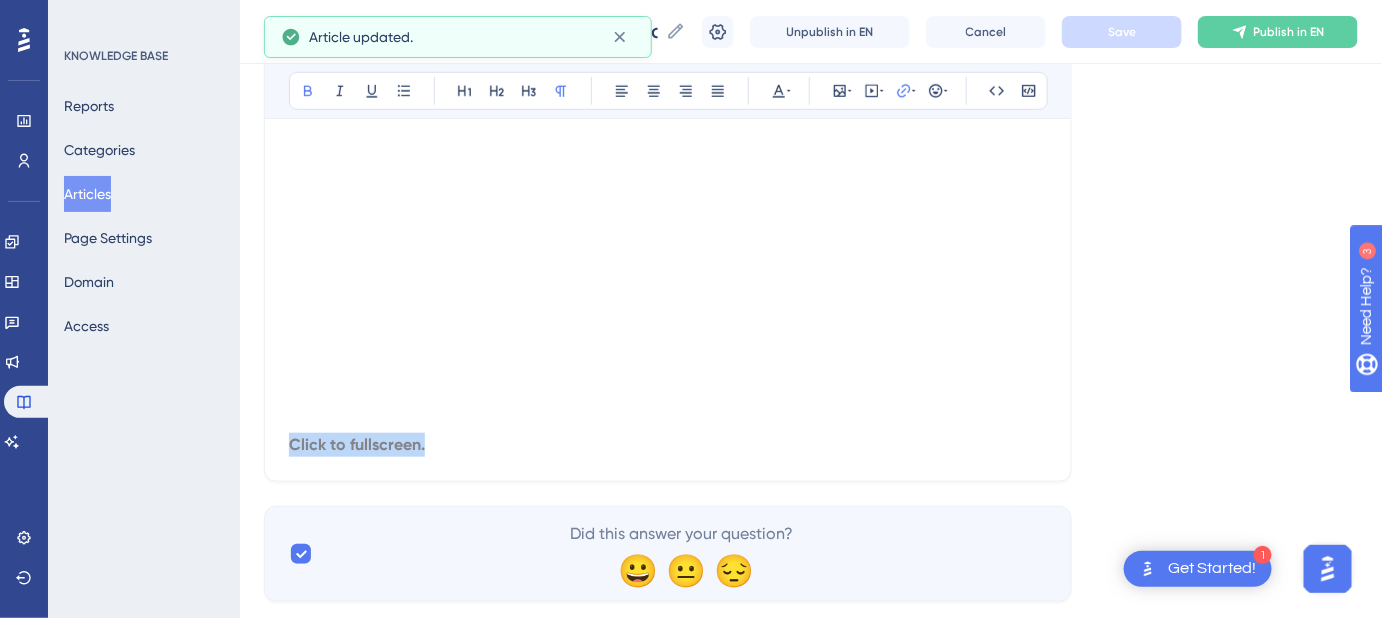 drag, startPoint x: 427, startPoint y: 444, endPoint x: 274, endPoint y: 444, distance: 153 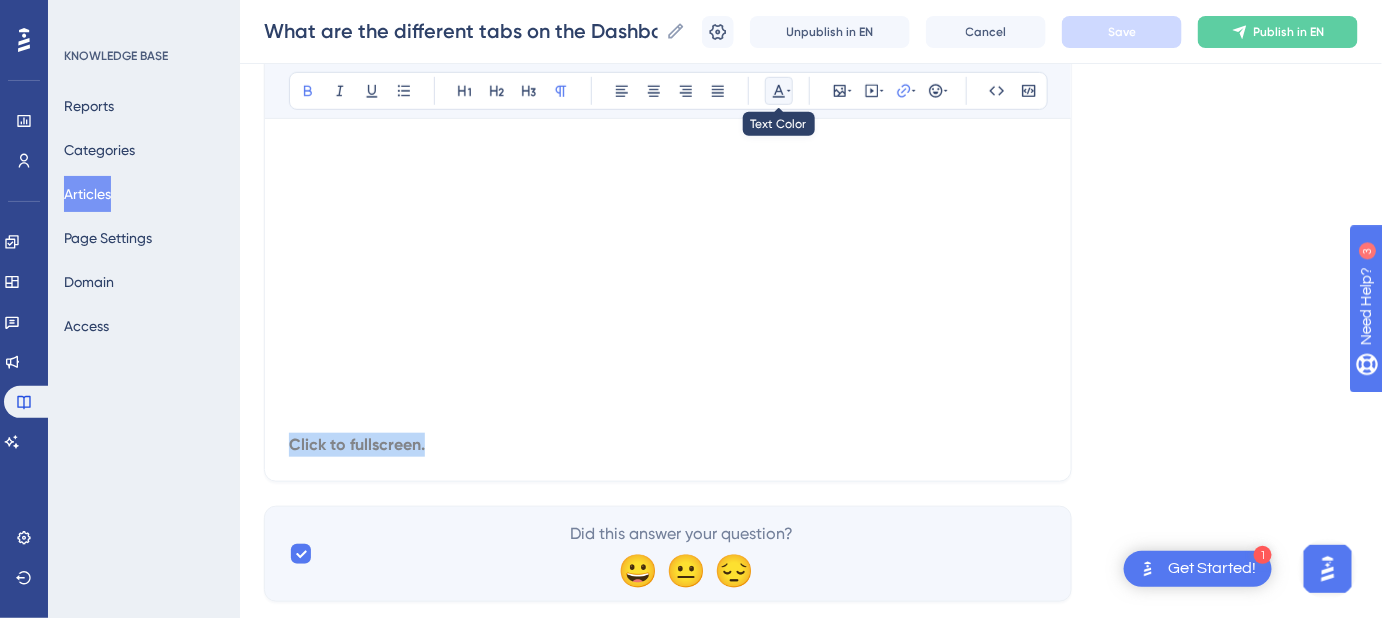 click 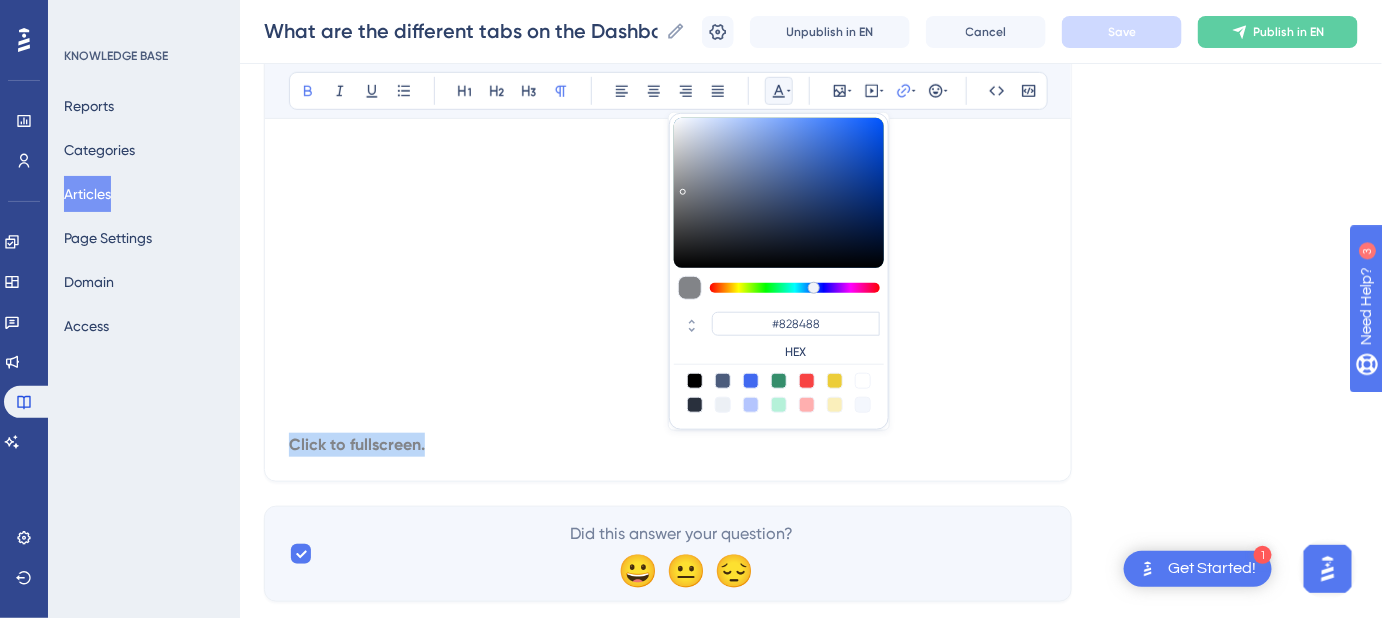 click at bounding box center (751, 381) 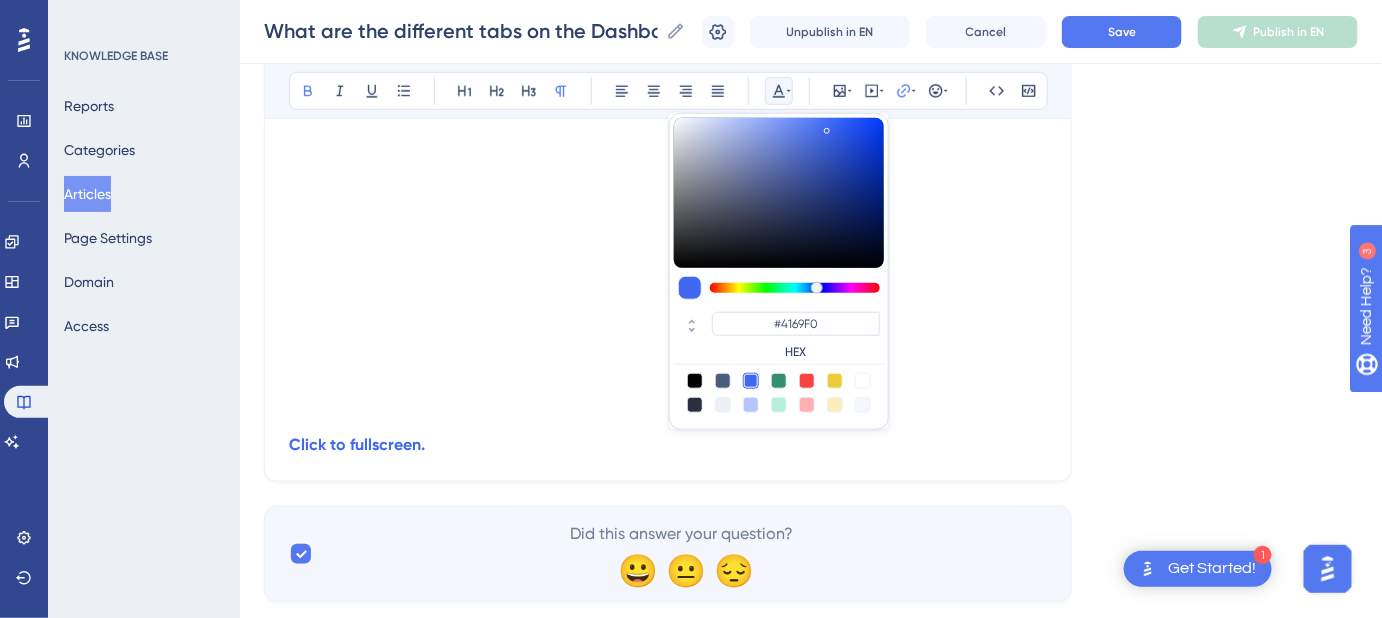 click on "Language English (Default) What are the different tabs on the Dashboard? What they are and how to move a trip between different tabs Bold Italic Underline Bullet Point Heading 1 Heading 2 Heading 3 Normal Align Left Align Center Align Right Align Justify #4169F0 HEX Insert Image Embed Video Hyperlink Emojis Code Code Block The  Dashboard  is organized into  Pipeline Phases , with tabs that categorize your Files based on their current phase in your sales flow. These tabs help you track where each File stands in your process, from initial inquiry to completion. Leads Planning The  Planning  phase should include any Files that are actively being worked on but have not yet been confirmed. Pro tip:  For  Sample Itineraries , it’s best to store them as  Itinerary Templates  in the  Content Library > Templates  tab for easier access and reuse, and to keep your Dashboard clean. Confirmed To confirm a trip, you can move it to  Confirmed  by clicking   the button on the File level.   Bednight Reports Guest Portal" at bounding box center [811, -1106] 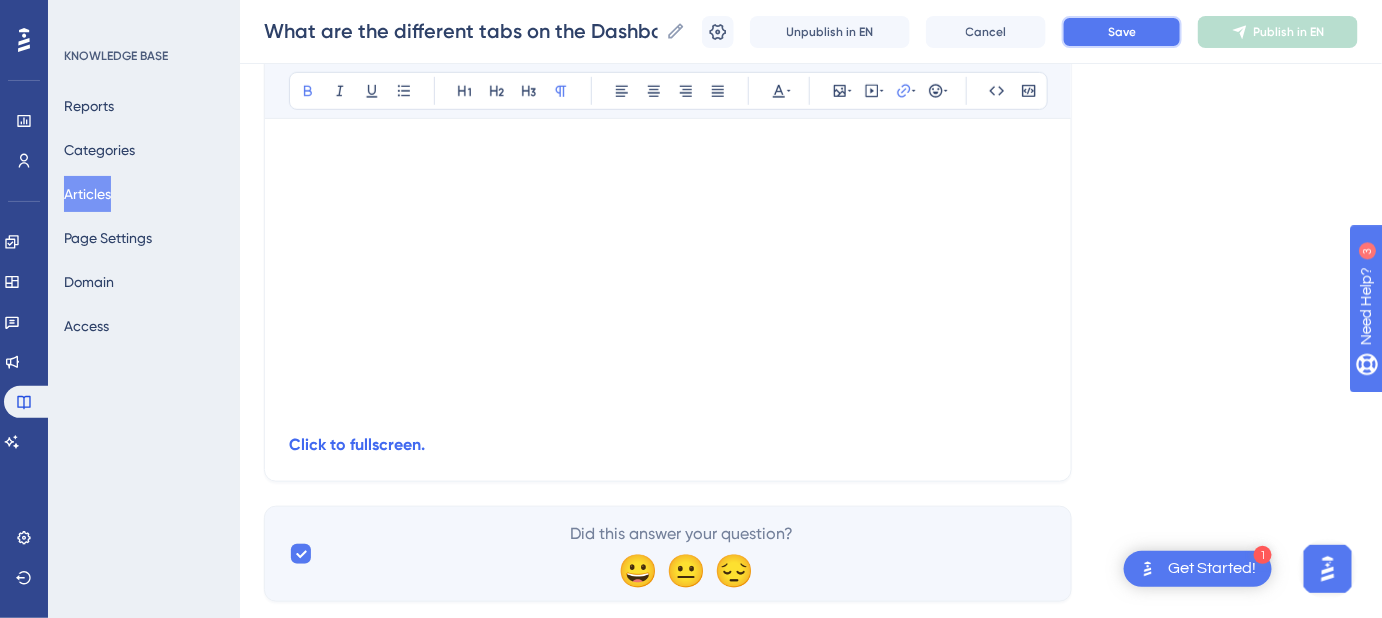 click on "Save" at bounding box center (1122, 32) 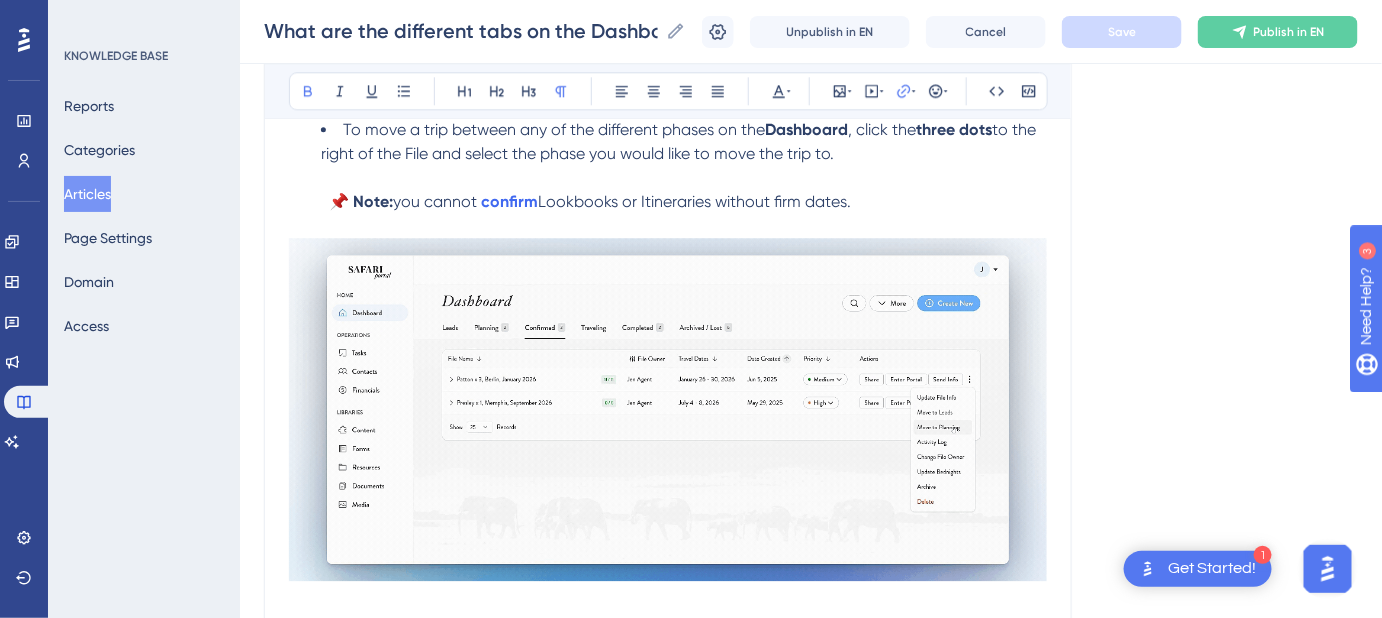 scroll, scrollTop: 2032, scrollLeft: 0, axis: vertical 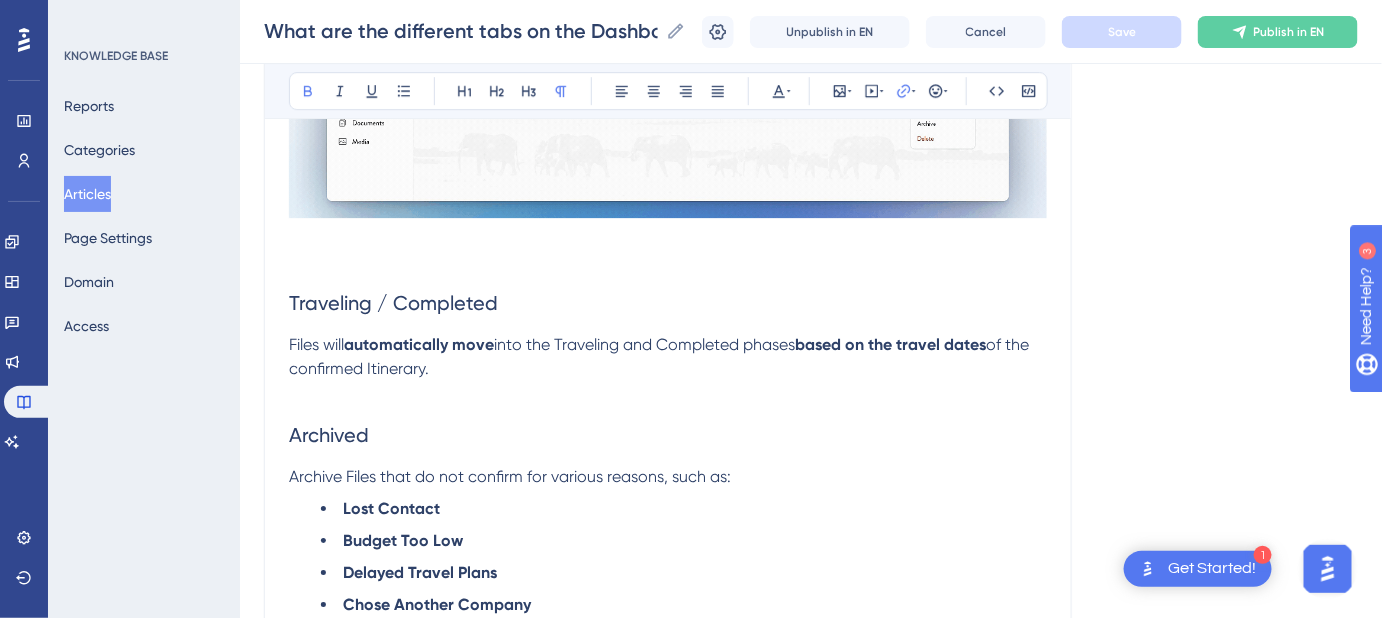 click at bounding box center [668, 249] 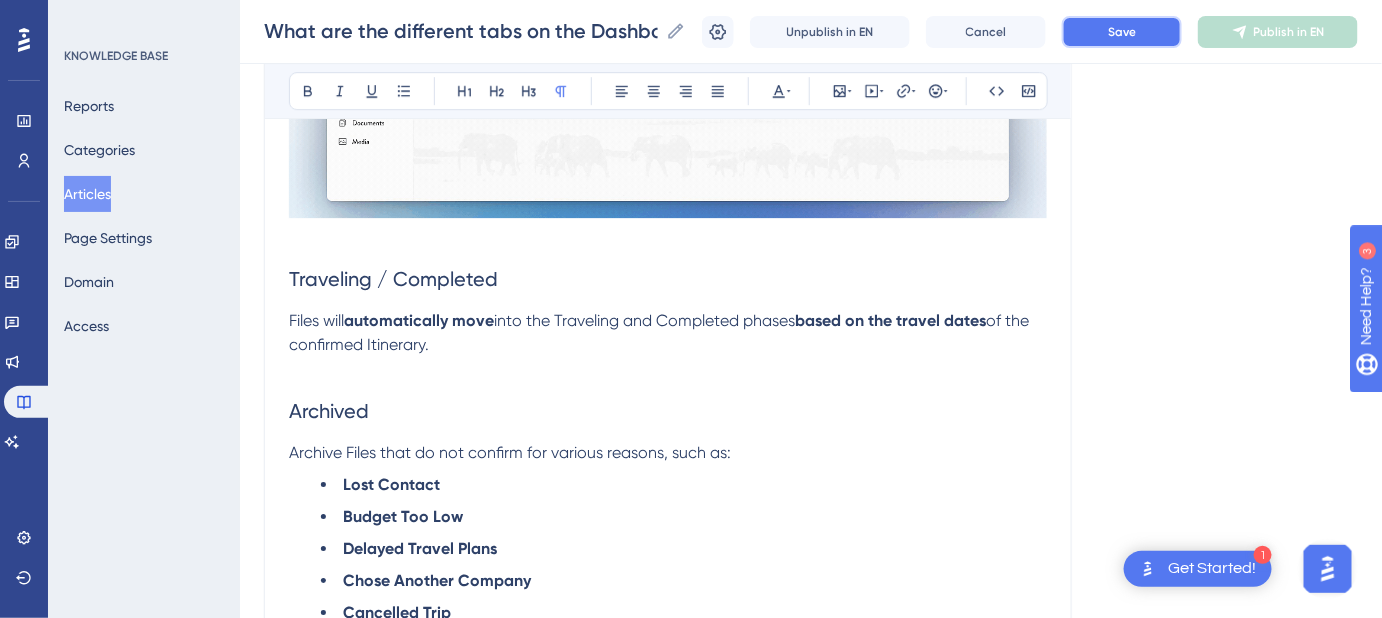 click on "Save" at bounding box center [1122, 32] 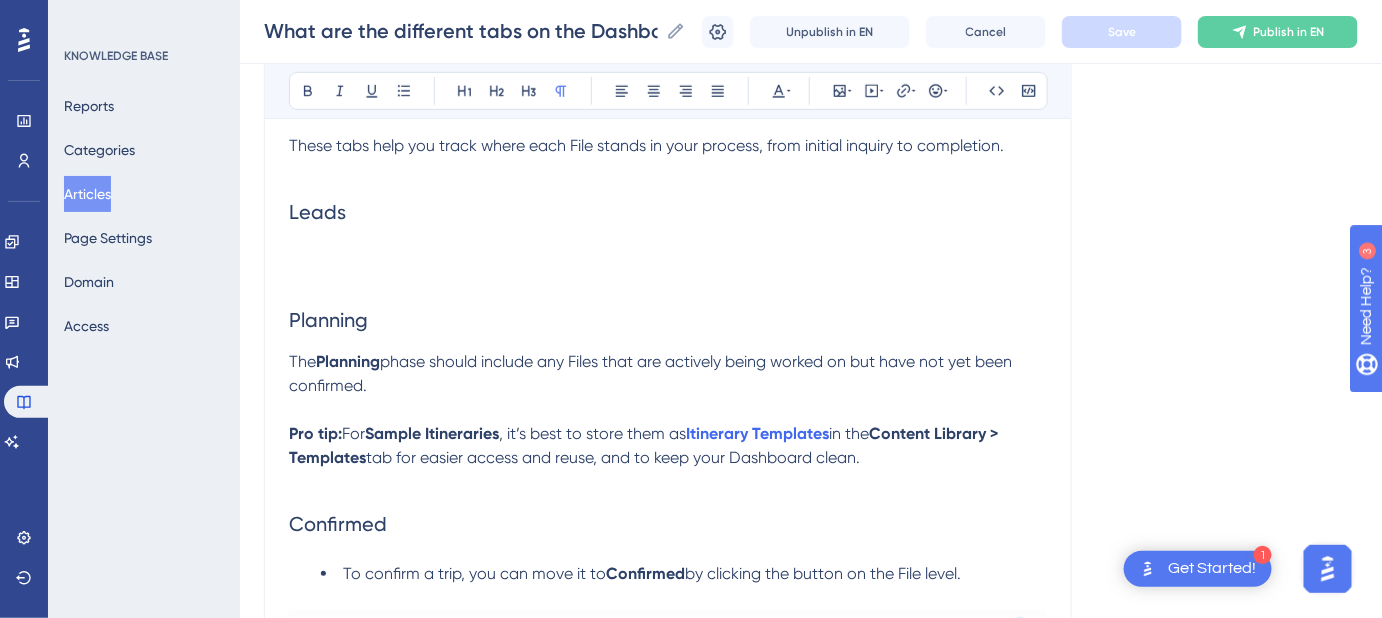 scroll, scrollTop: 454, scrollLeft: 0, axis: vertical 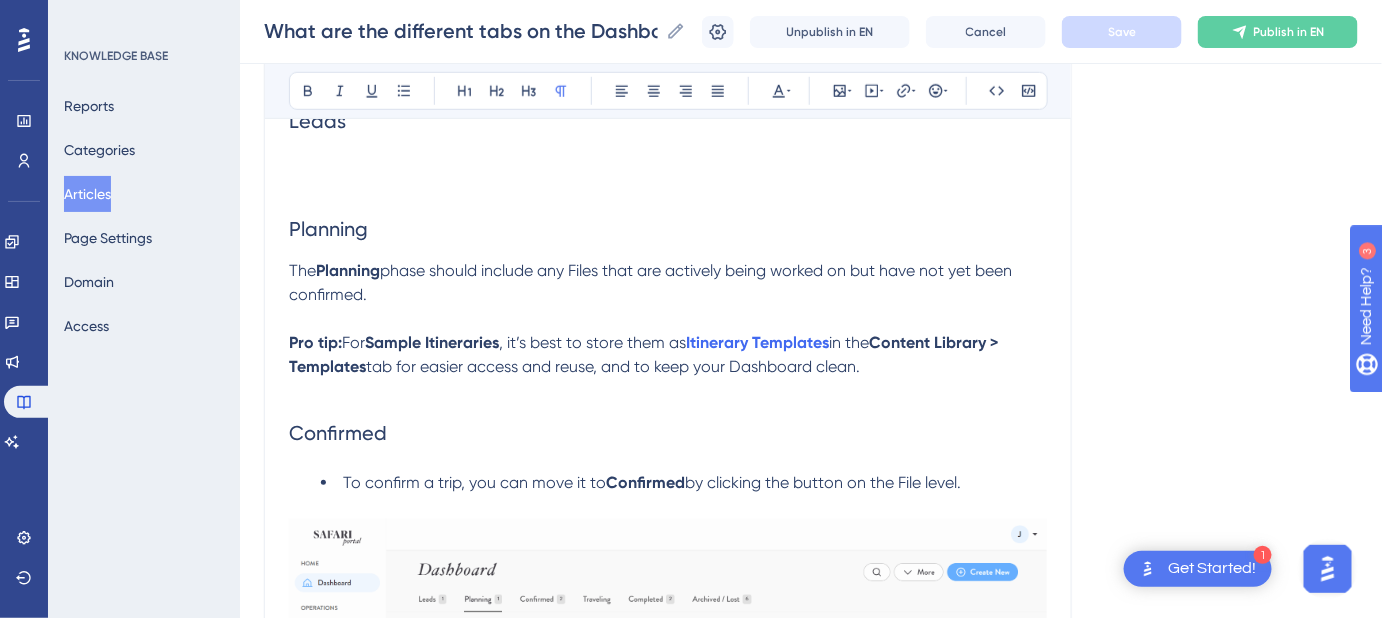 click at bounding box center [668, 163] 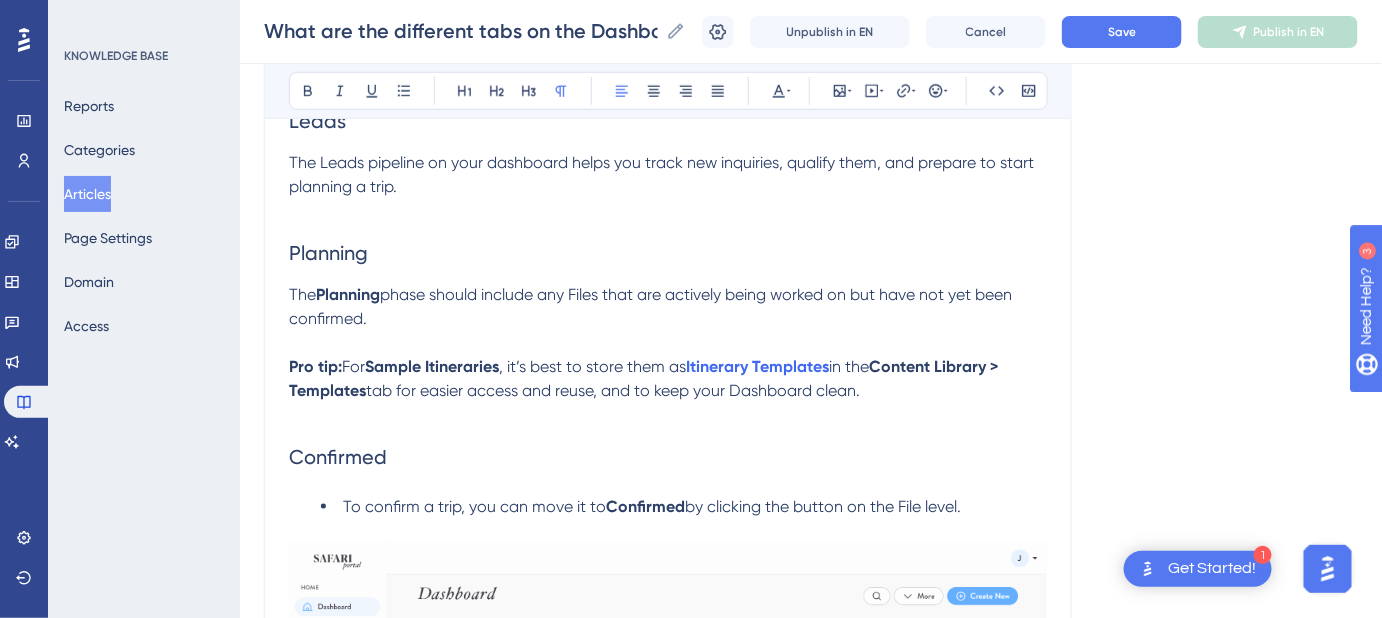 click on "The Leads pipeline on your dashboard helps you track new inquiries, qualify them, and prepare to start planning a trip." at bounding box center (663, 174) 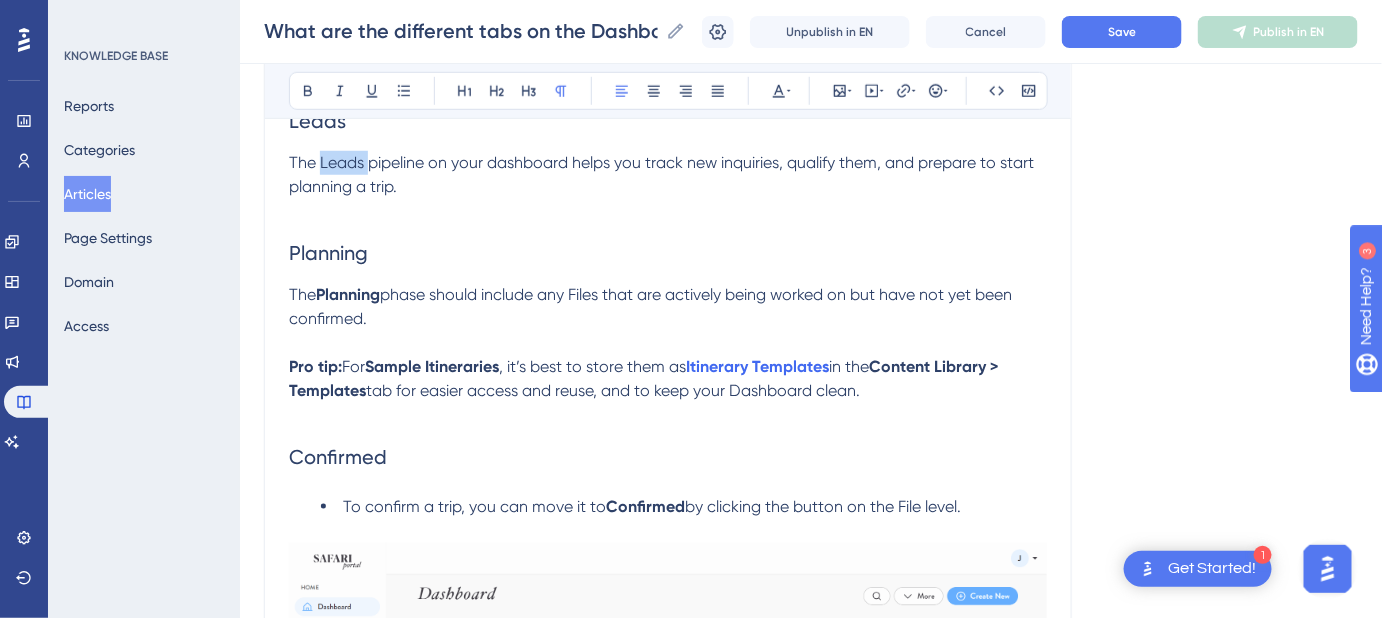 click on "The Leads pipeline on your dashboard helps you track new inquiries, qualify them, and prepare to start planning a trip." at bounding box center (663, 174) 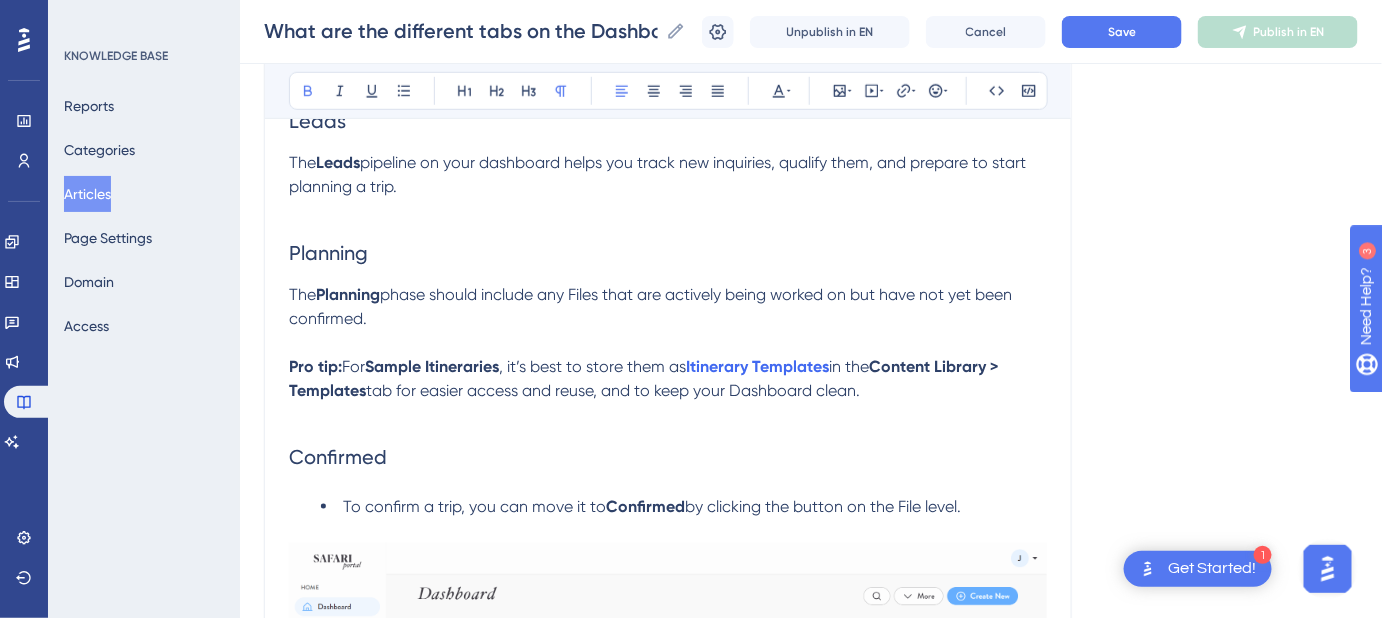 click on "pipeline on your dashboard helps you track new inquiries, qualify them, and prepare to start planning a trip." at bounding box center [659, 174] 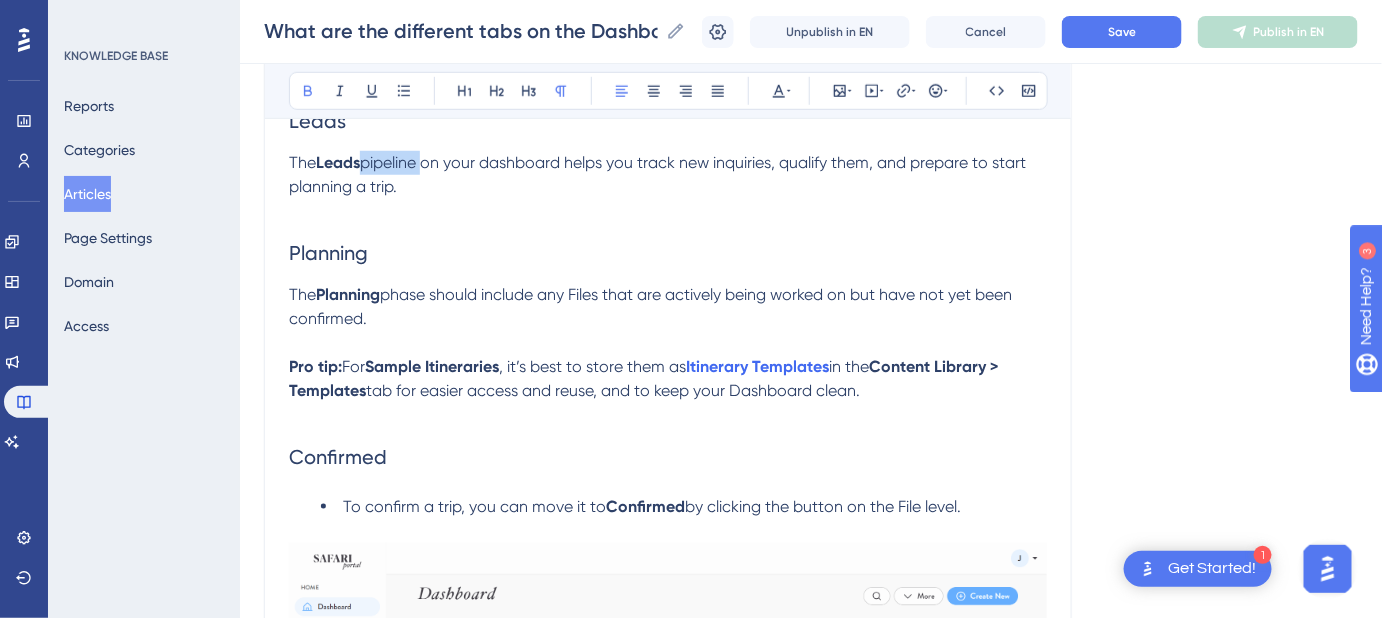 click on "pipeline on your dashboard helps you track new inquiries, qualify them, and prepare to start planning a trip." at bounding box center (659, 174) 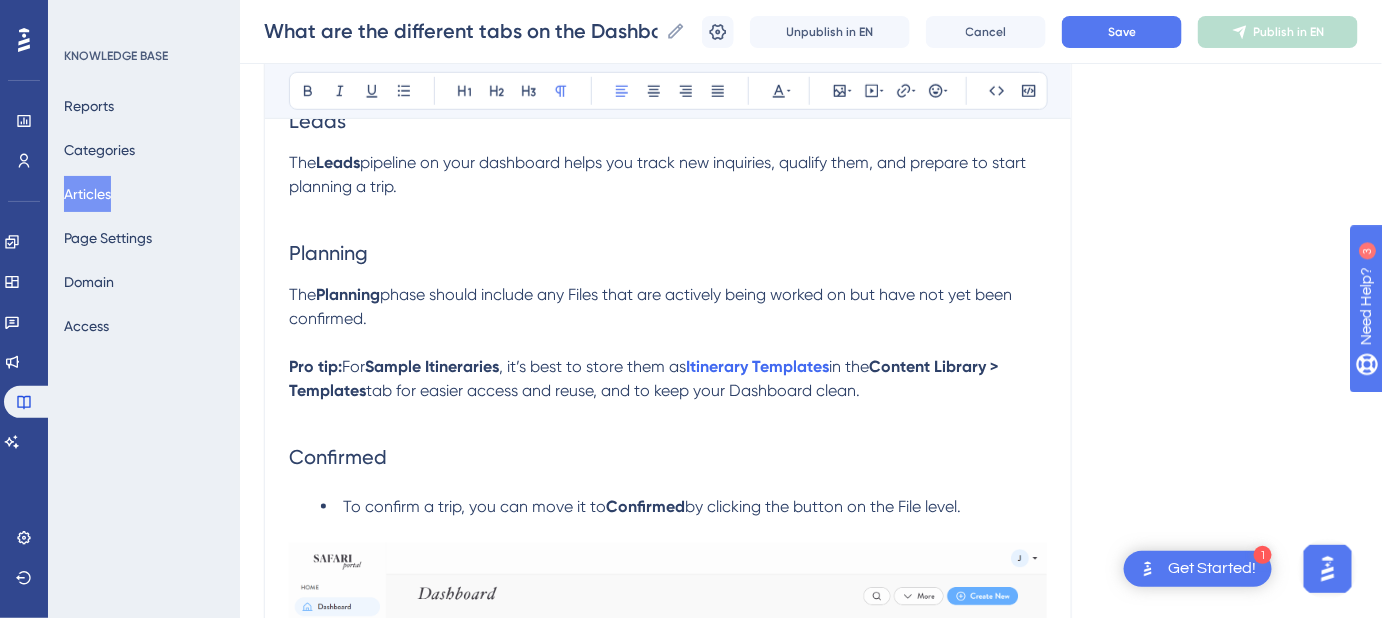 click on "Planning" at bounding box center (668, 253) 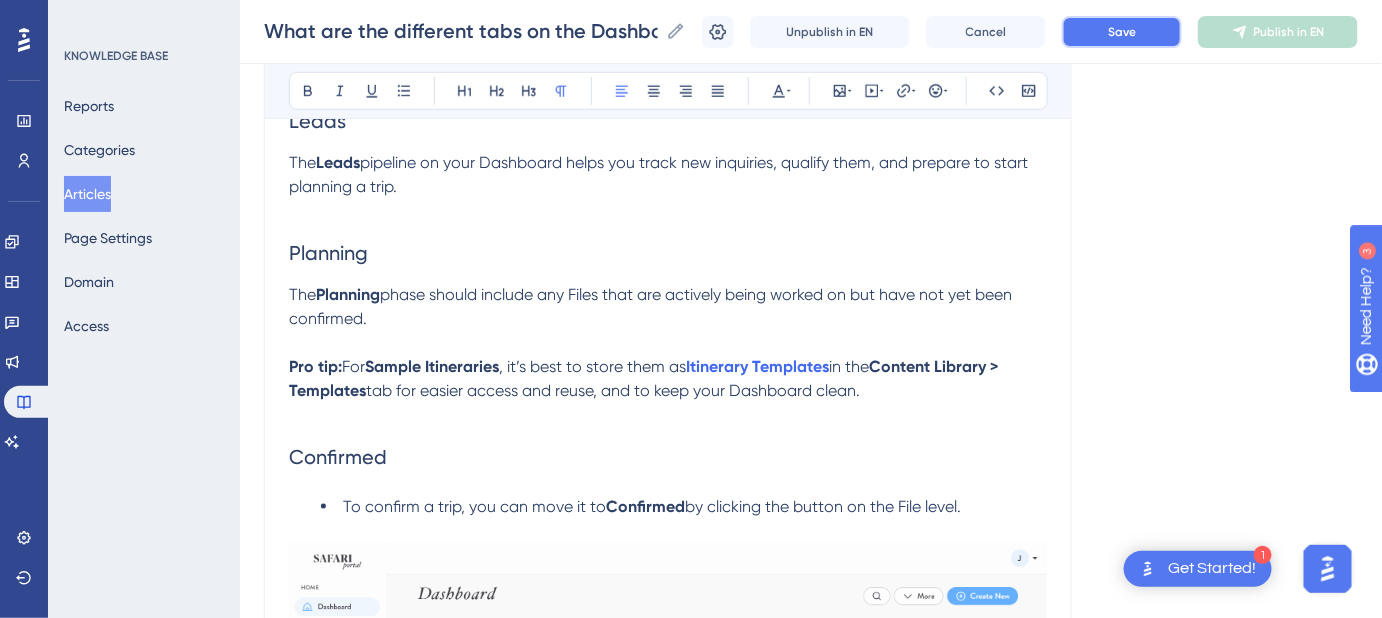 click on "Save" at bounding box center (1122, 32) 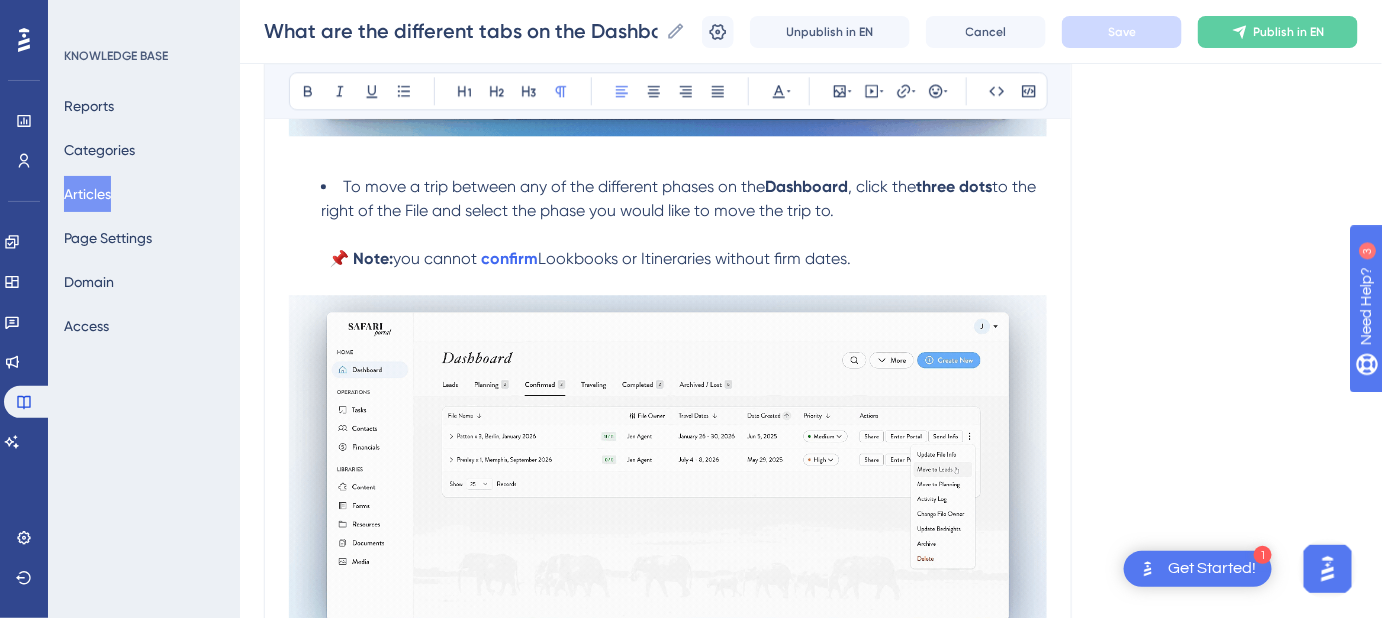 scroll, scrollTop: 1727, scrollLeft: 0, axis: vertical 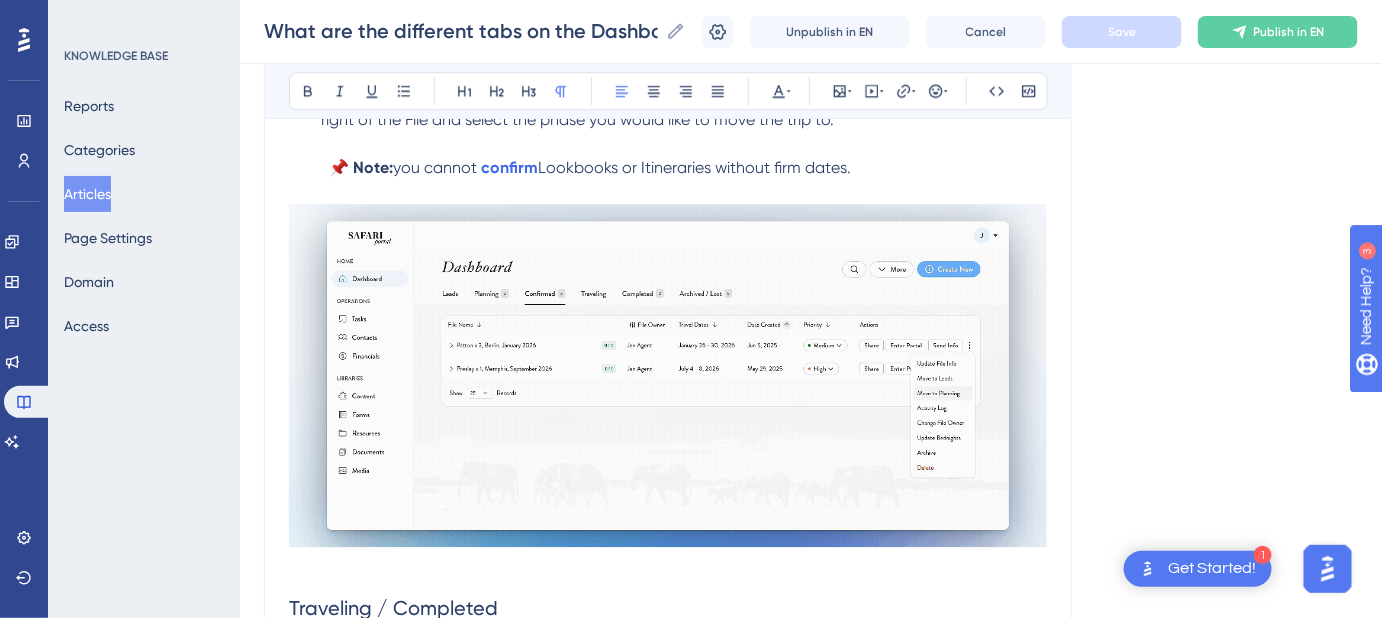 click on "you cannot" at bounding box center [435, 167] 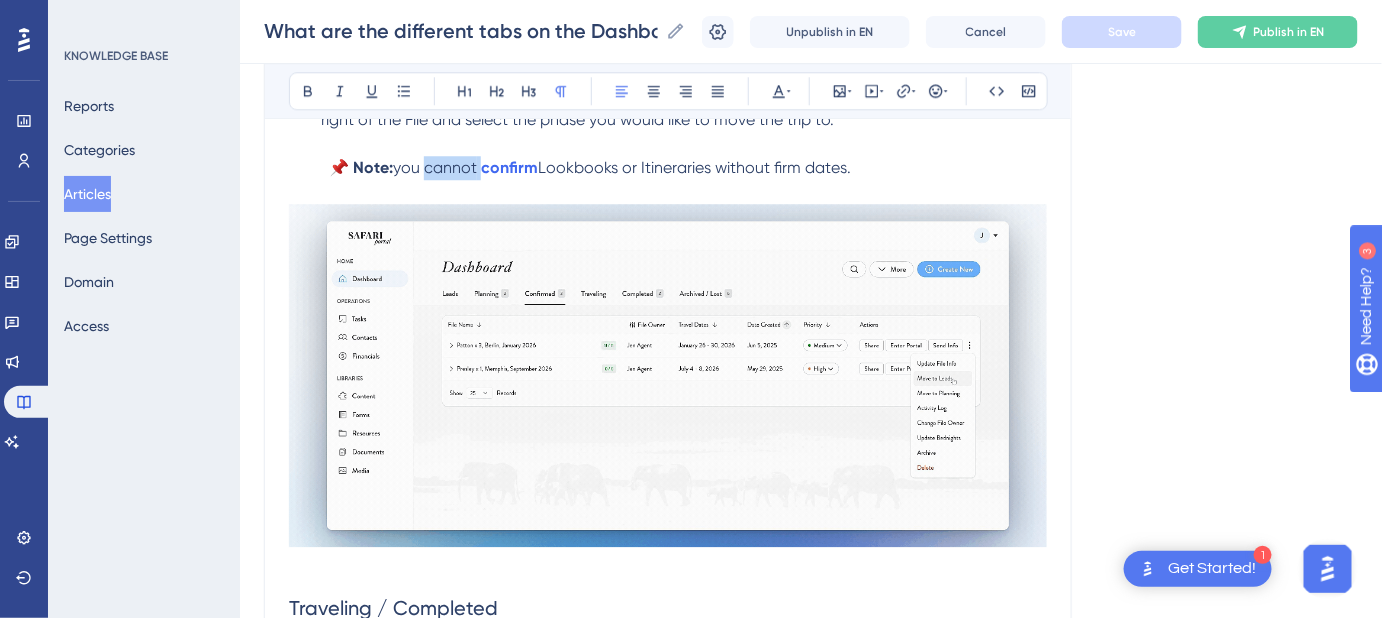 click on "you cannot" at bounding box center (435, 167) 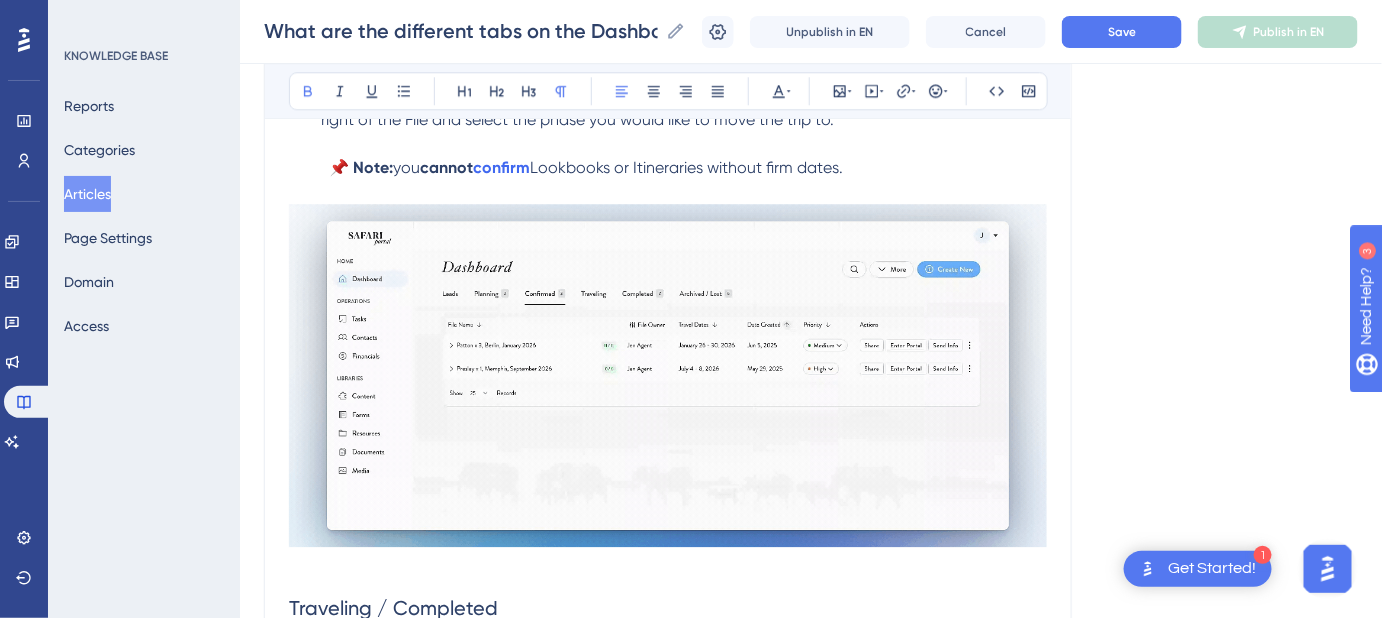 click on "Language English (Default) What are the different tabs on the Dashboard? What they are and how to move a trip between different tabs Bold Italic Underline Bullet Point Heading 1 Heading 2 Heading 3 Normal Align Left Align Center Align Right Align Justify Text Color Insert Image Embed Video Hyperlink Emojis Code Code Block The  Dashboard  is organized into  Pipeline Phases , with tabs that categorize your Files based on their current phase in your sales flow. These tabs help you track where each File stands in your process, from initial inquiry to completion. Leads The  Leads  pipeline on your Dashboard helps you track new inquiries, qualify them, and prepare to start planning a trip. Planning The  Planning  phase should include any Files that are actively being worked on but have not yet been confirmed. Pro tip:  For  Sample Itineraries , it’s best to store them as  Itinerary Templates  in the  Content Library > Templates  tab for easier access and reuse, and to keep your Dashboard clean. Confirmed     you" at bounding box center (811, 108) 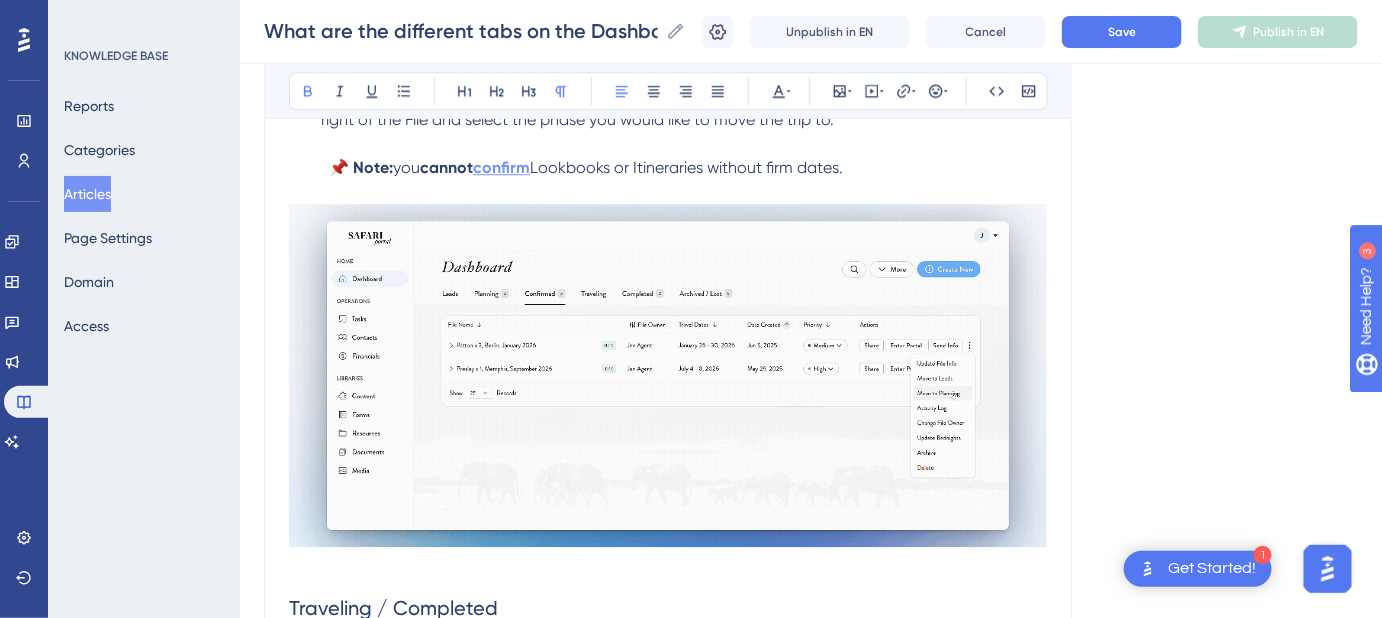 click on "confirm" at bounding box center (501, 167) 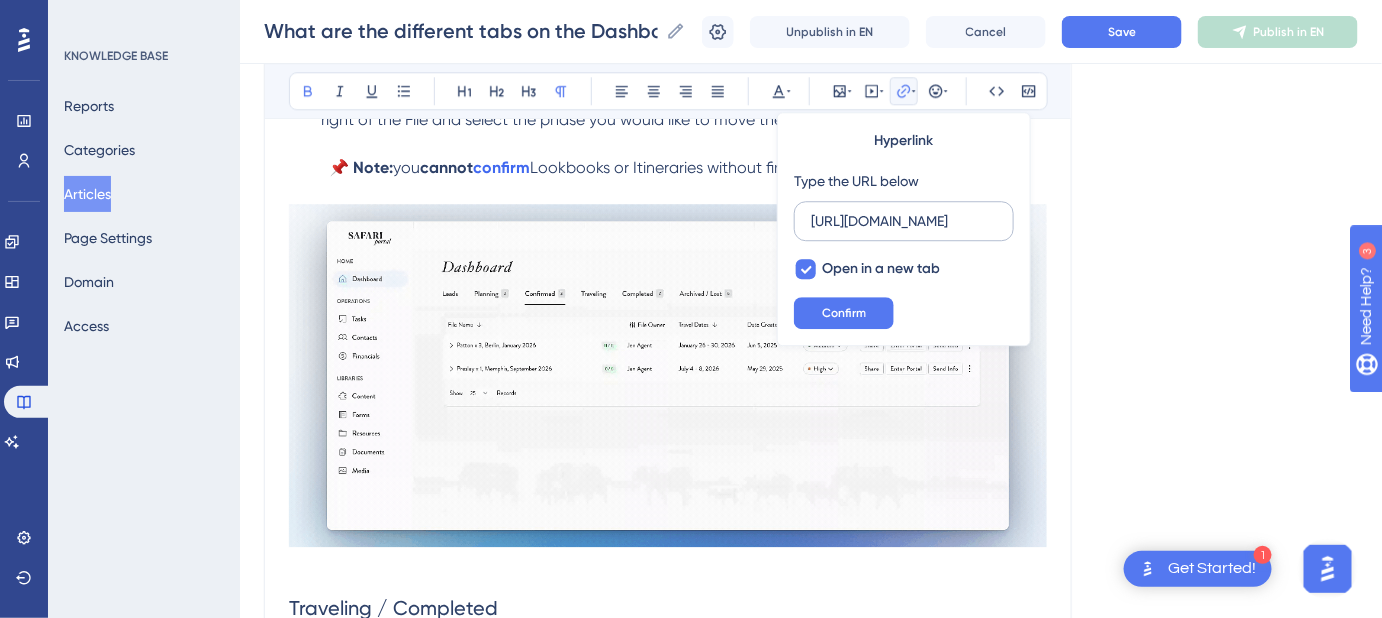 scroll, scrollTop: 0, scrollLeft: 535, axis: horizontal 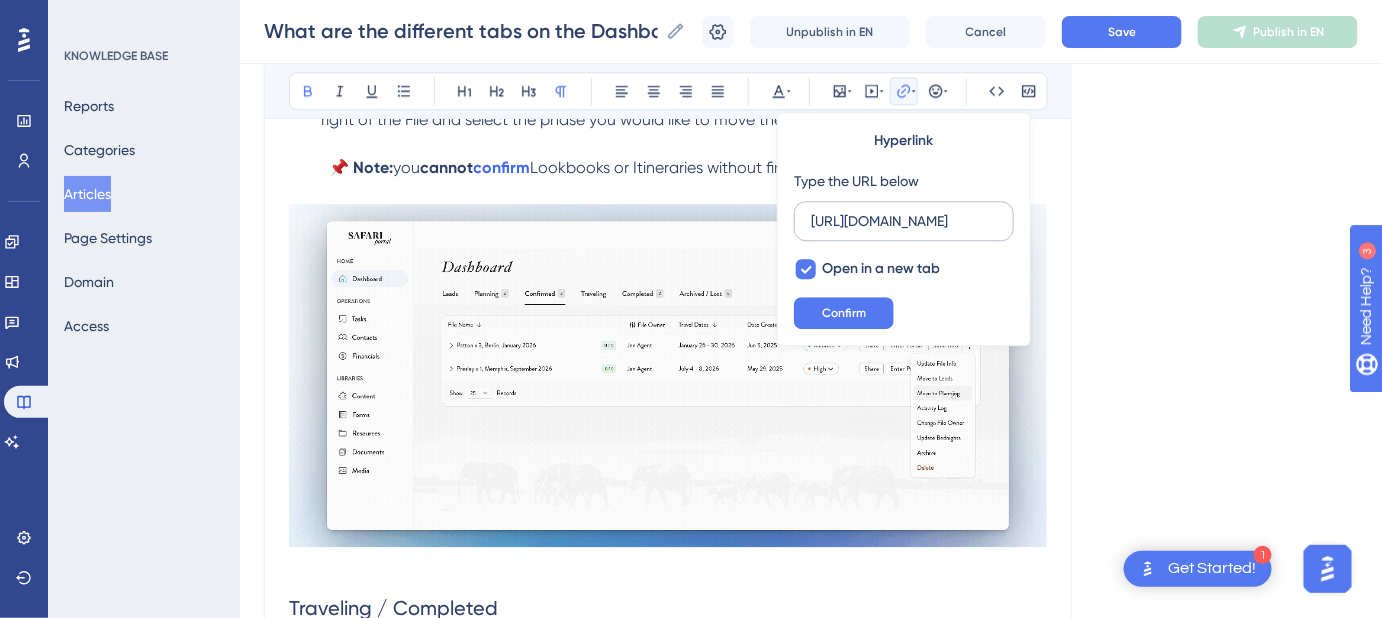 click on "https://safariportal.help.userguiding.com/en/articles/5781-help-the-system-wont-let-me-confirm-my-itinerary" at bounding box center [904, 221] 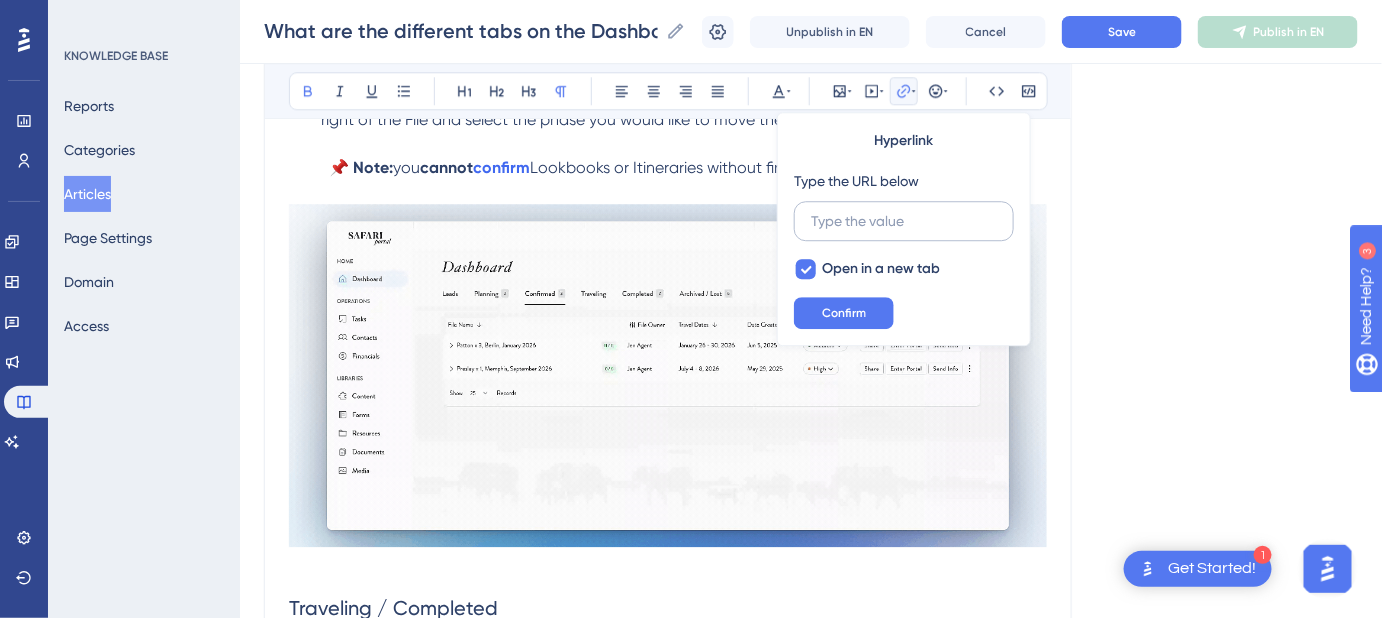 scroll, scrollTop: 0, scrollLeft: 0, axis: both 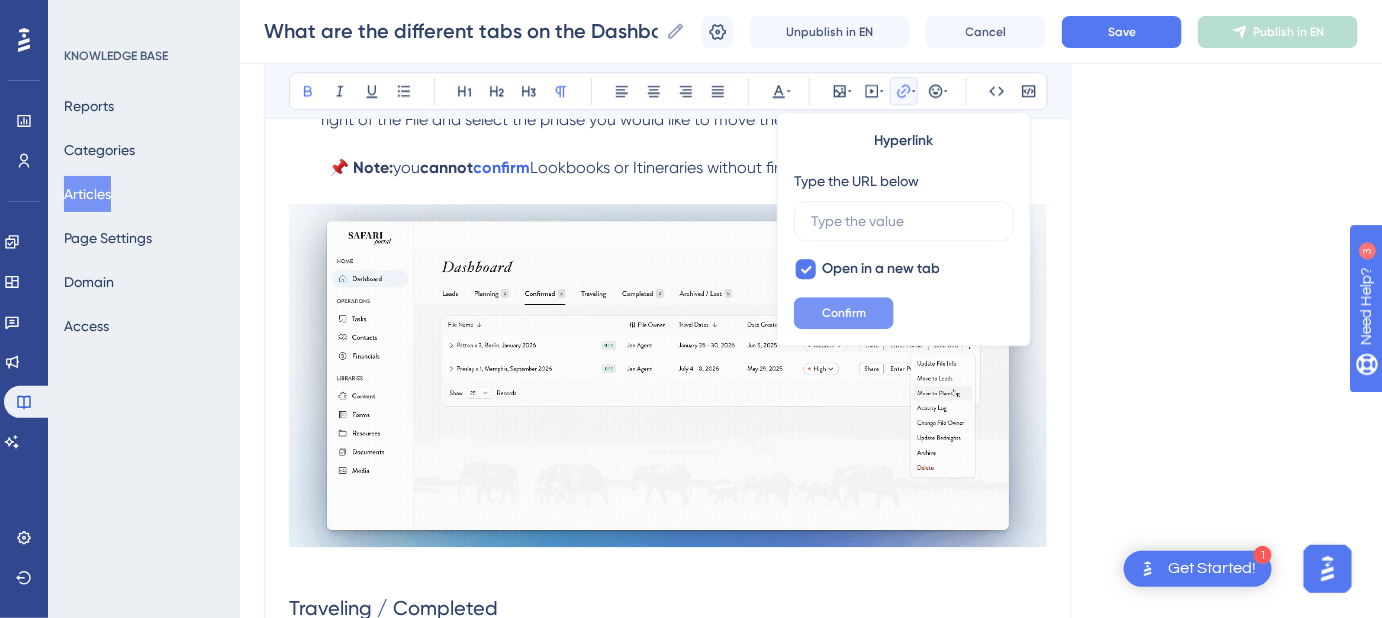 type 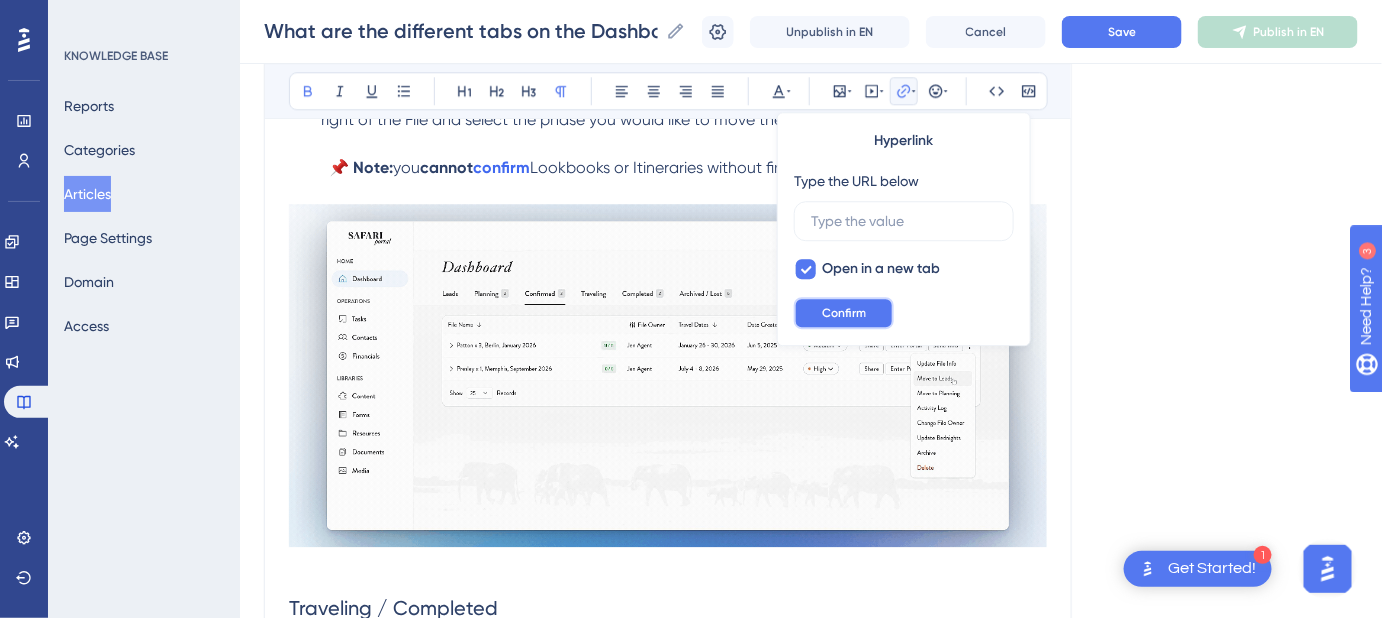 click on "Confirm" at bounding box center [844, 313] 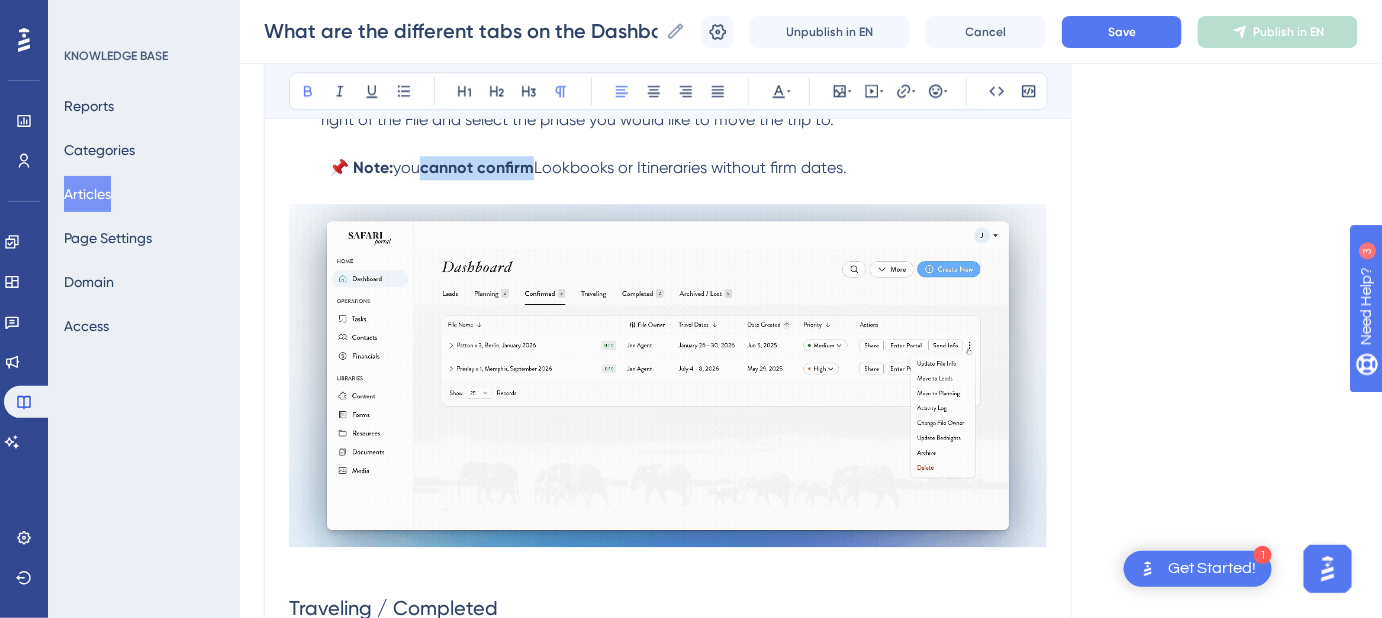 drag, startPoint x: 539, startPoint y: 165, endPoint x: 432, endPoint y: 168, distance: 107.042046 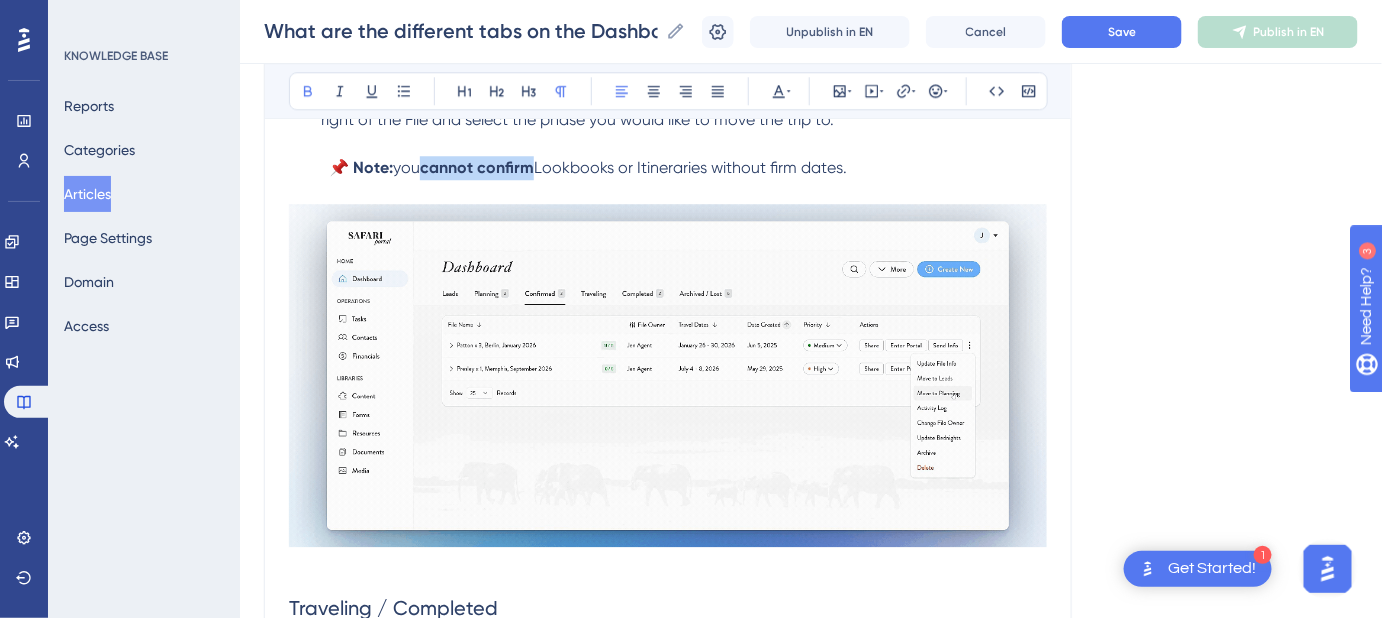 click on "cannot confirm" at bounding box center (477, 167) 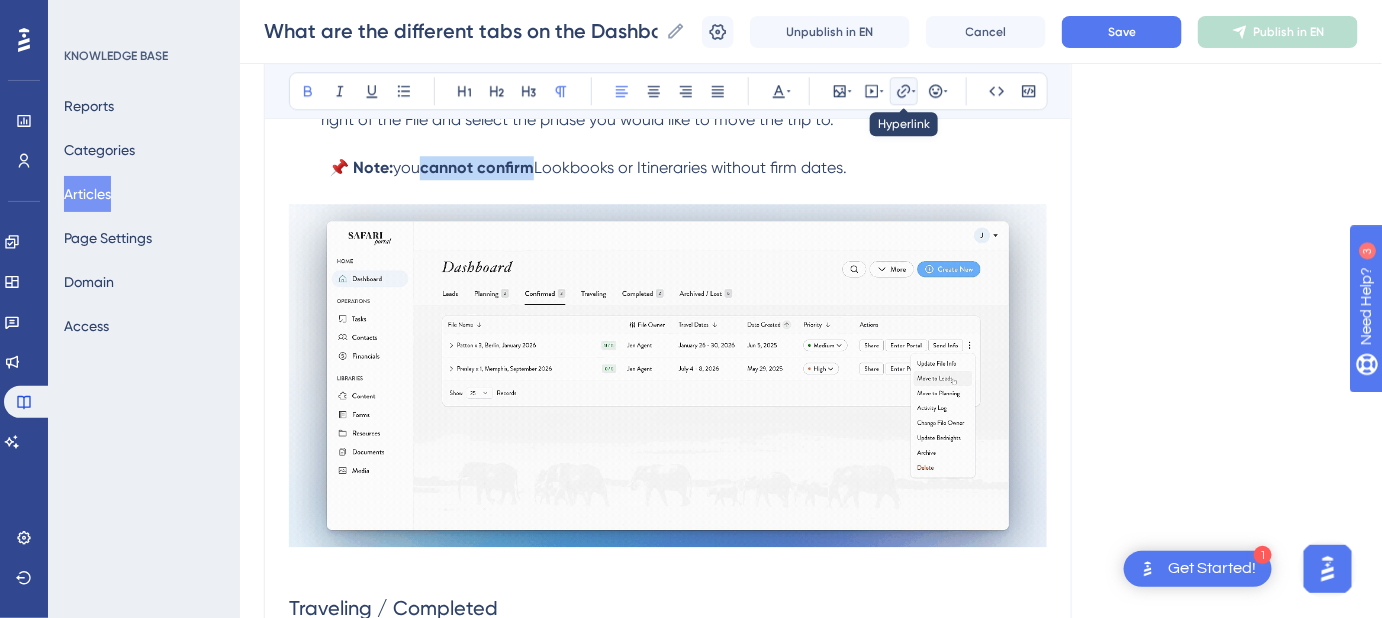 click 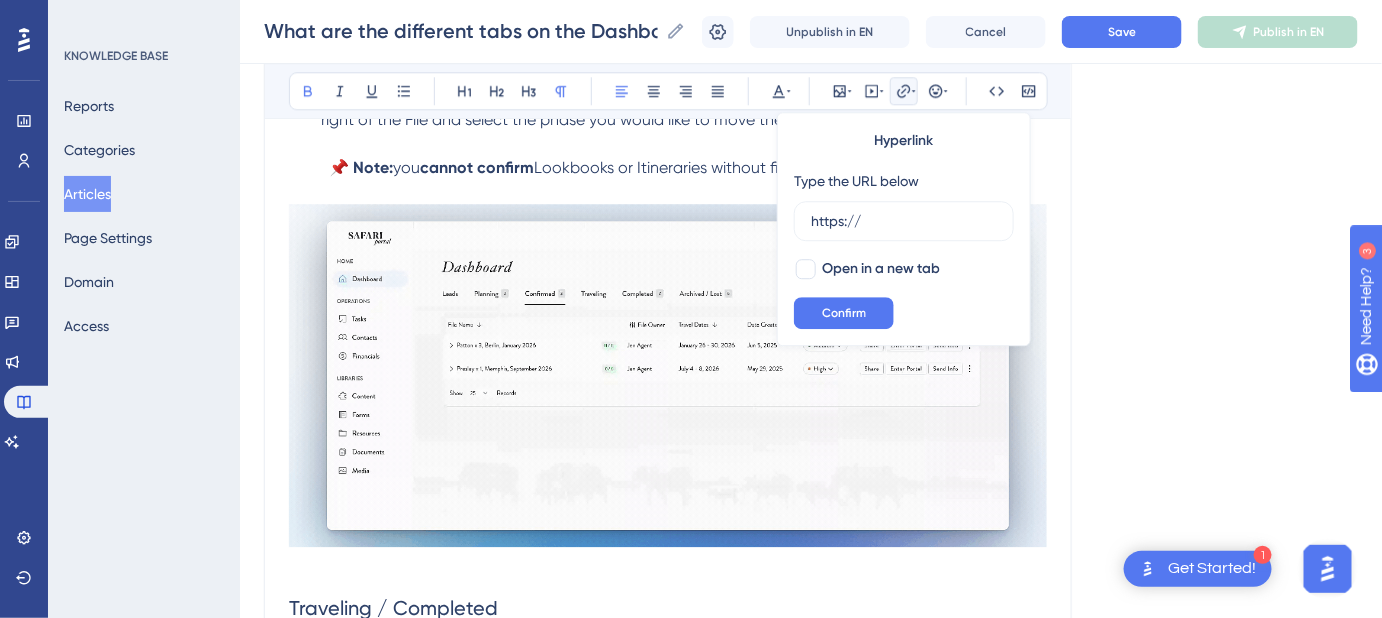 drag, startPoint x: 873, startPoint y: 228, endPoint x: 779, endPoint y: 221, distance: 94.26028 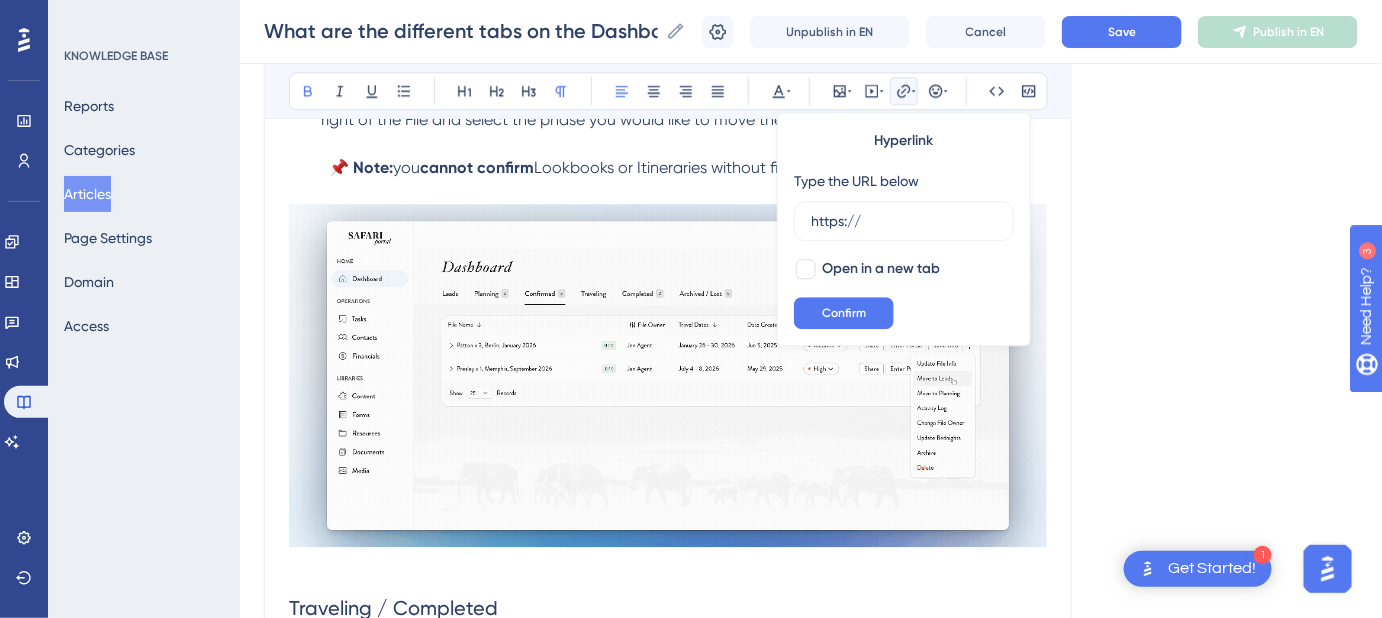 click on "Hyperlink Type the URL below https:// Open in a new tab Confirm" at bounding box center [904, 229] 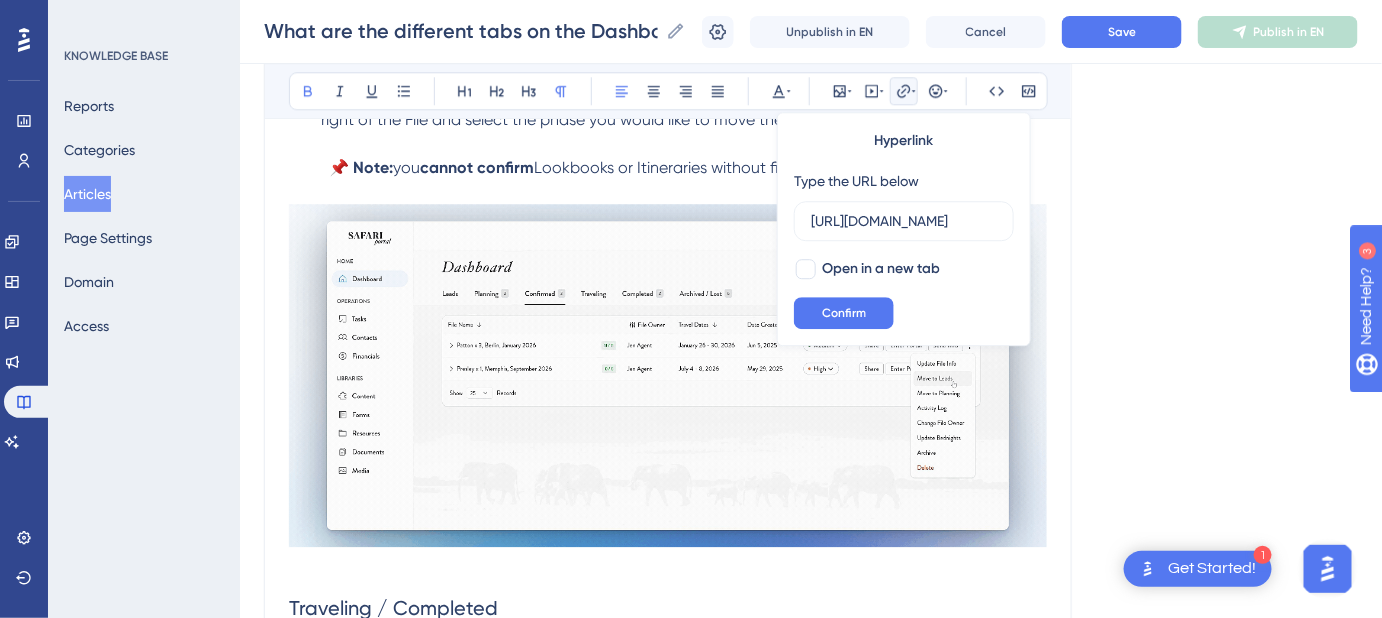 scroll, scrollTop: 0, scrollLeft: 535, axis: horizontal 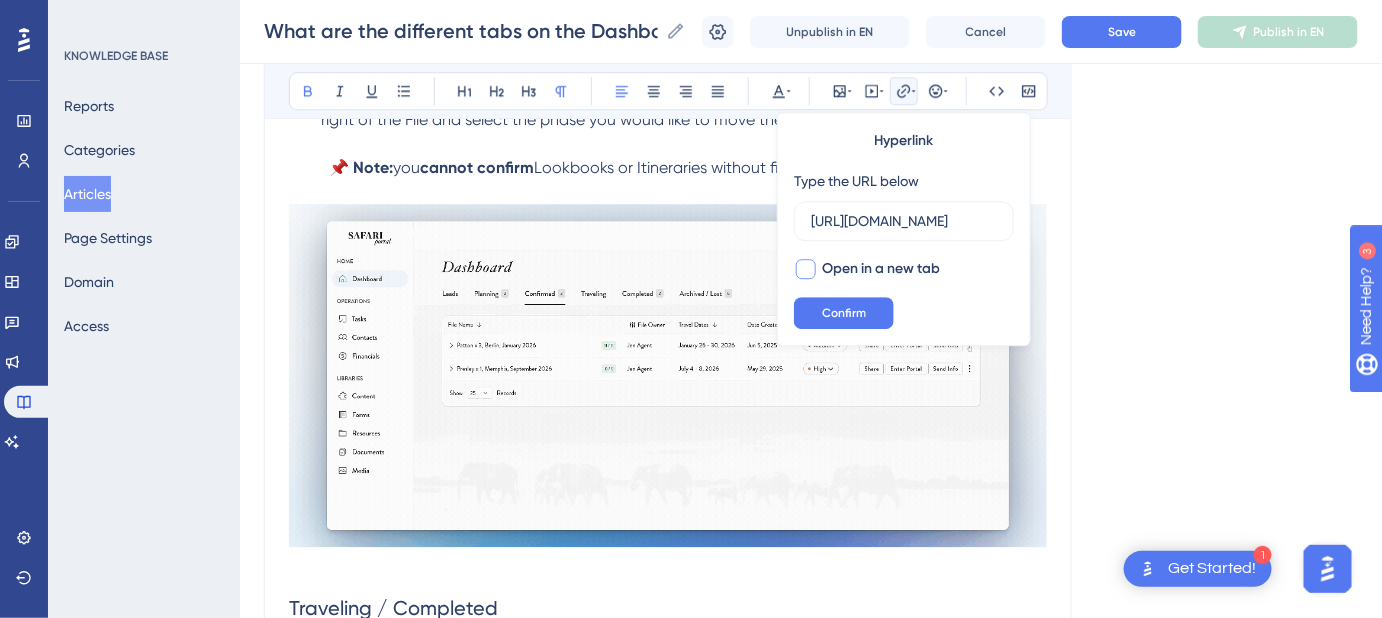 type on "https://safariportal.help.userguiding.com/en/articles/5781-help-the-system-wont-let-me-confirm-my-itinerary" 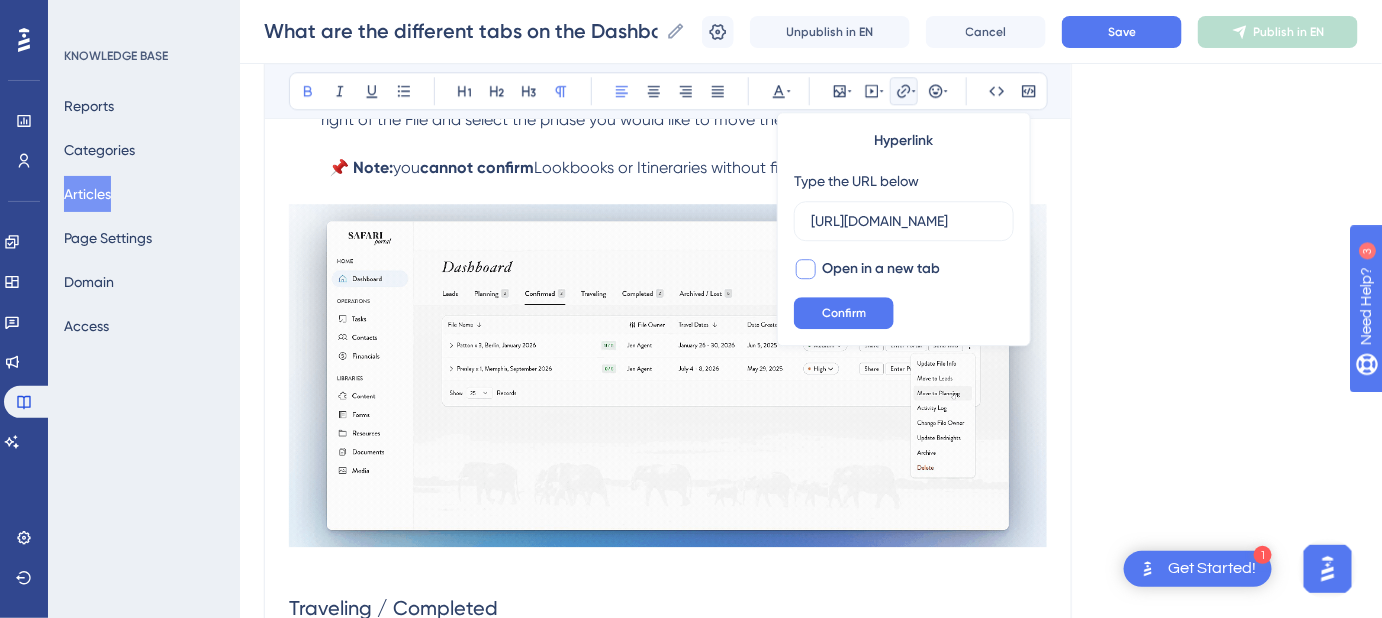click at bounding box center [806, 269] 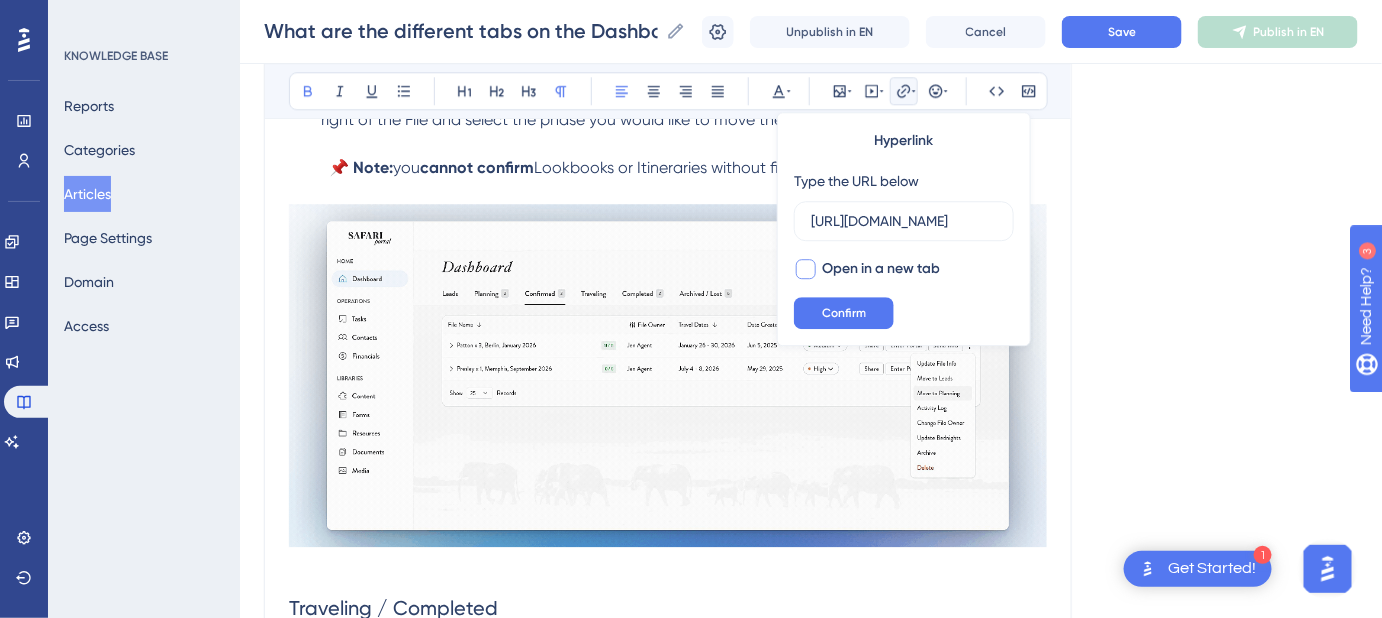 checkbox on "true" 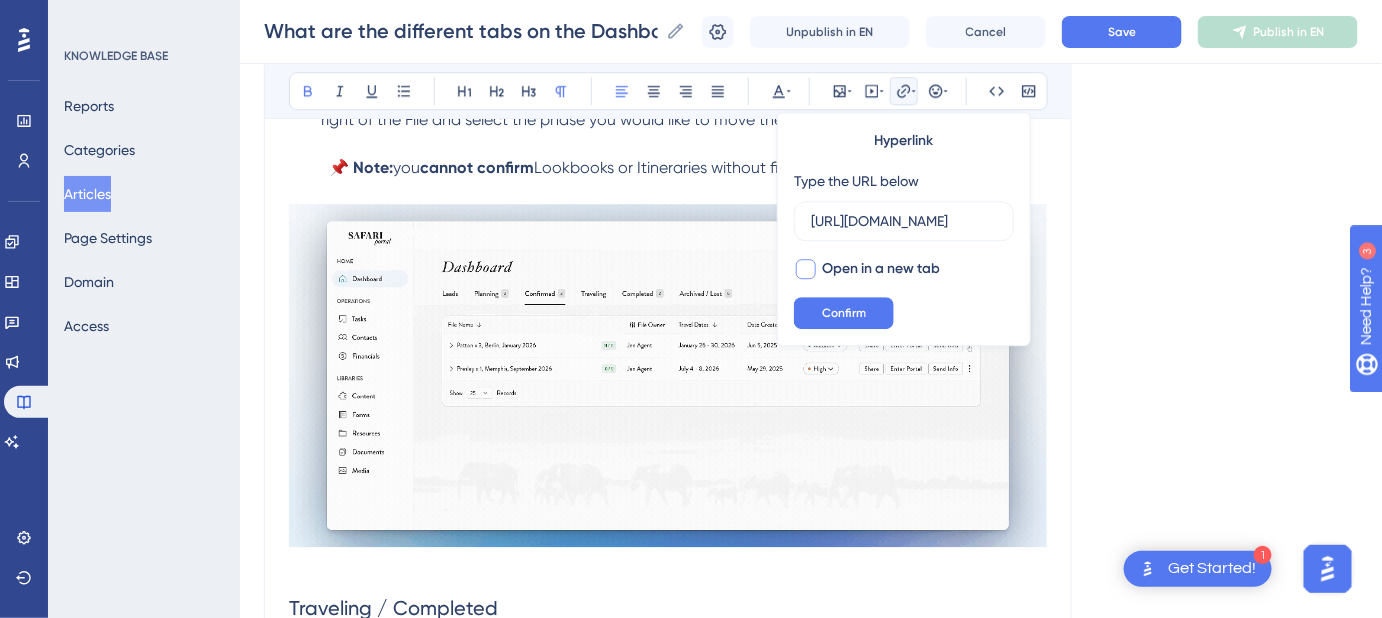 scroll, scrollTop: 0, scrollLeft: 0, axis: both 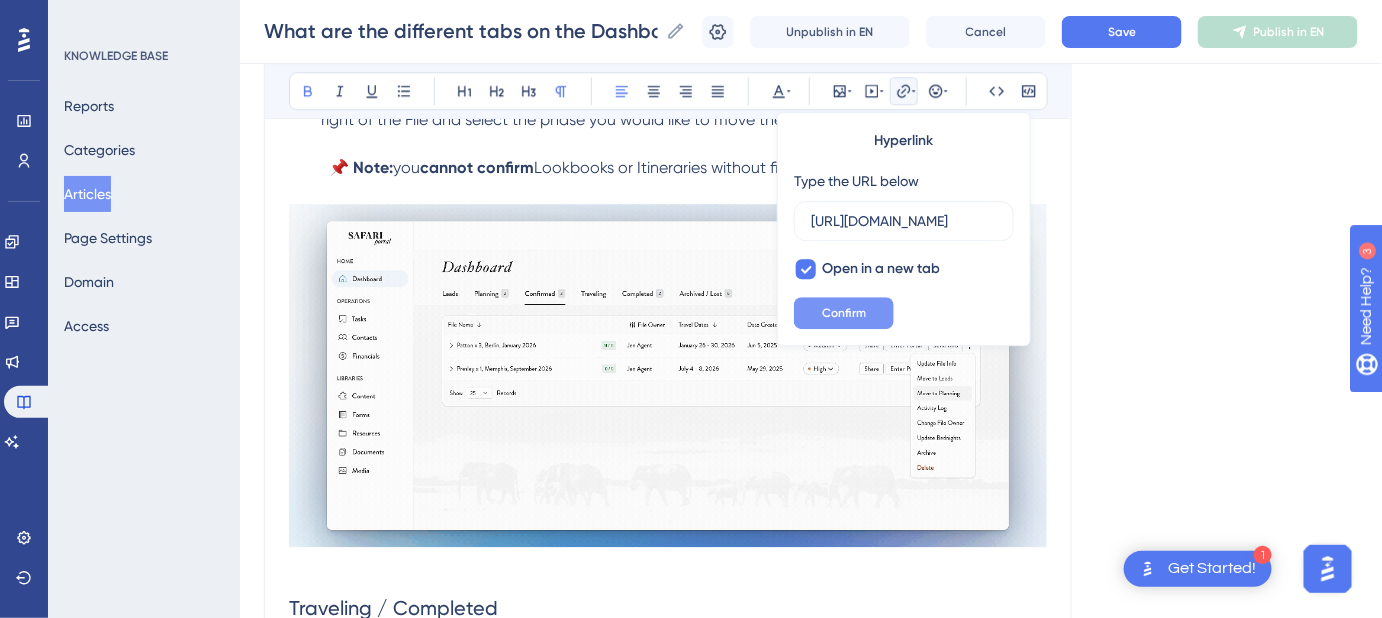click on "Confirm" at bounding box center [844, 313] 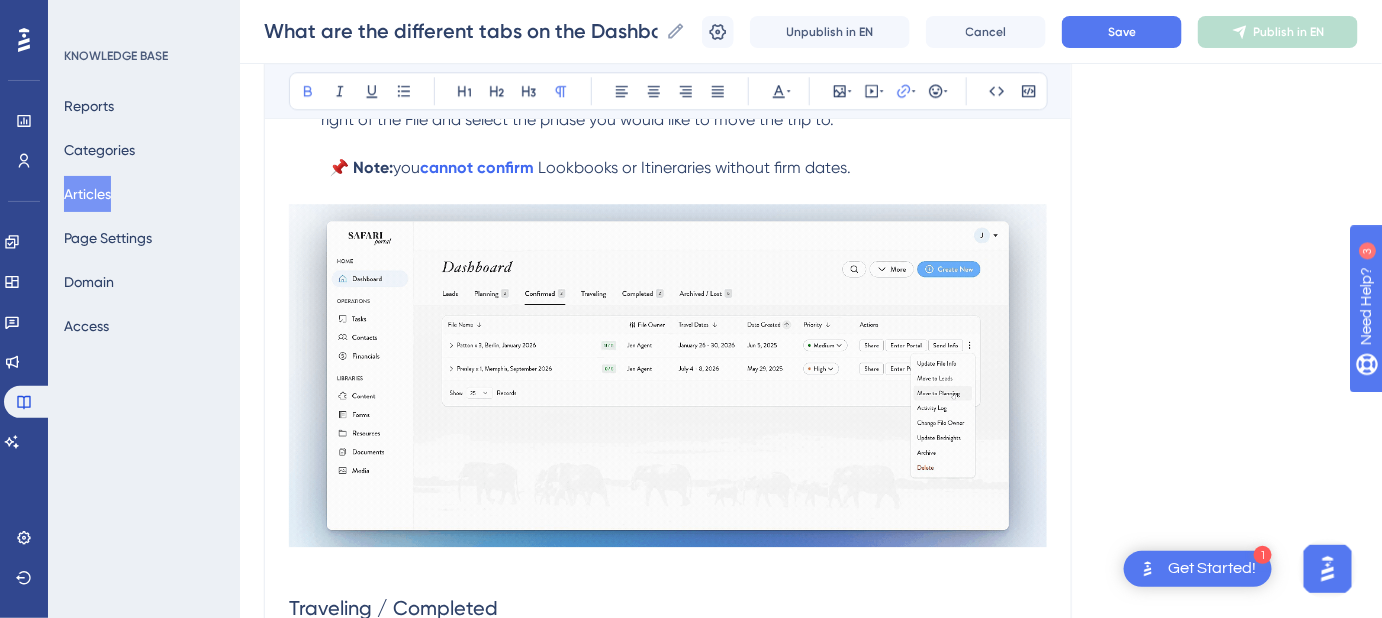 click on "Language English (Default) What are the different tabs on the Dashboard? What they are and how to move a trip between different tabs Bold Italic Underline Bullet Point Heading 1 Heading 2 Heading 3 Normal Align Left Align Center Align Right Align Justify Text Color Insert Image Embed Video Hyperlink Emojis Code Code Block The  Dashboard  is organized into  Pipeline Phases , with tabs that categorize your Files based on their current phase in your sales flow. These tabs help you track where each File stands in your process, from initial inquiry to completion. Leads The  Leads  pipeline on your Dashboard helps you track new inquiries, qualify them, and prepare to start planning a trip. Planning The  Planning  phase should include any Files that are actively being worked on but have not yet been confirmed. Pro tip:  For  Sample Itineraries , it’s best to store them as  Itinerary Templates  in the  Content Library > Templates  tab for easier access and reuse, and to keep your Dashboard clean. Confirmed     you" at bounding box center [811, 108] 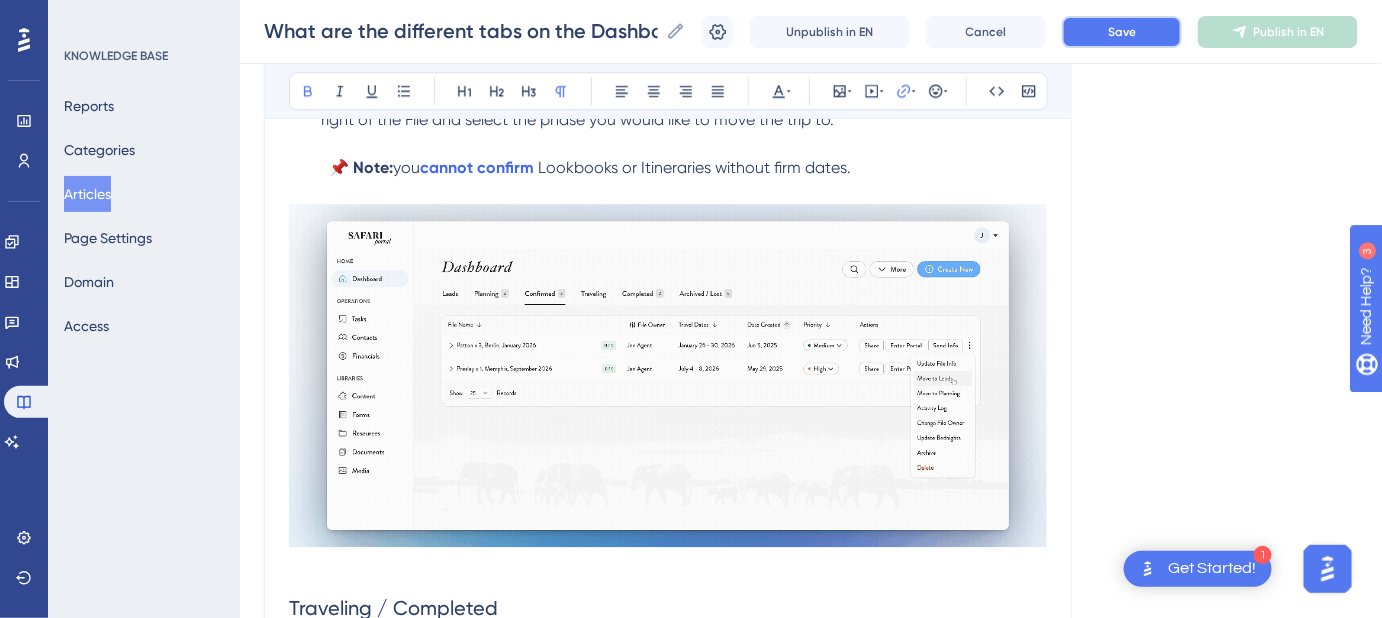 click on "Save" at bounding box center [1122, 32] 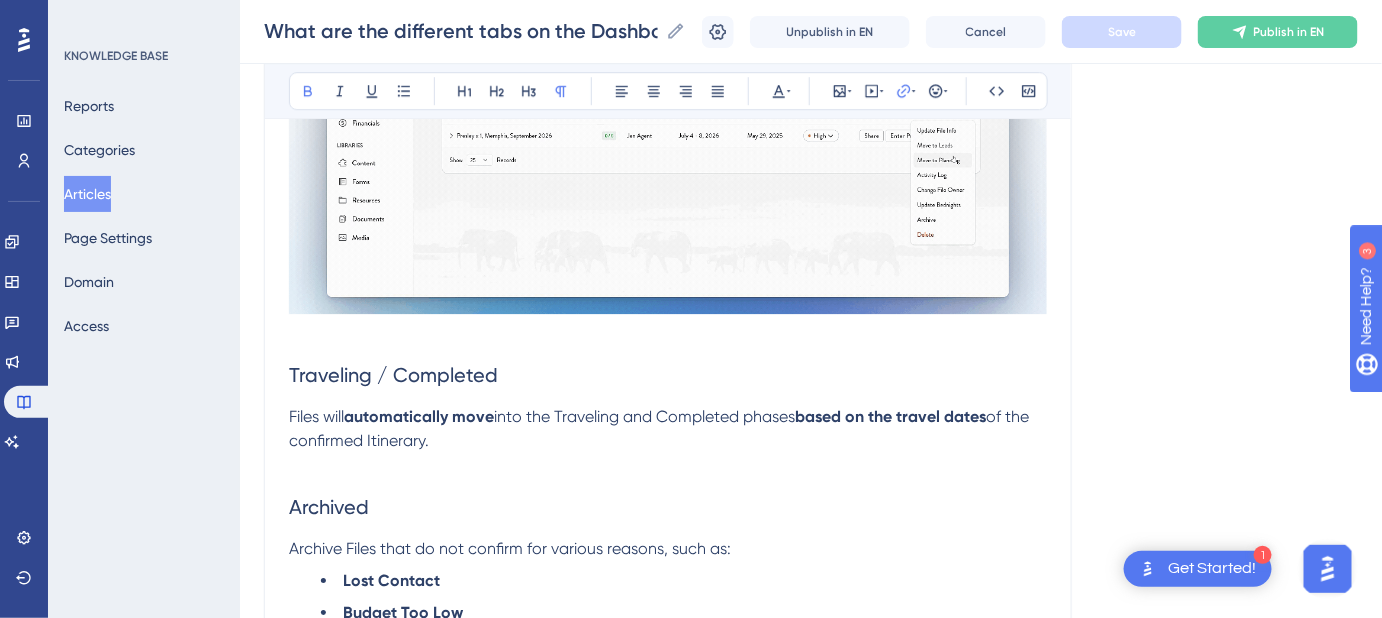 scroll, scrollTop: 2000, scrollLeft: 0, axis: vertical 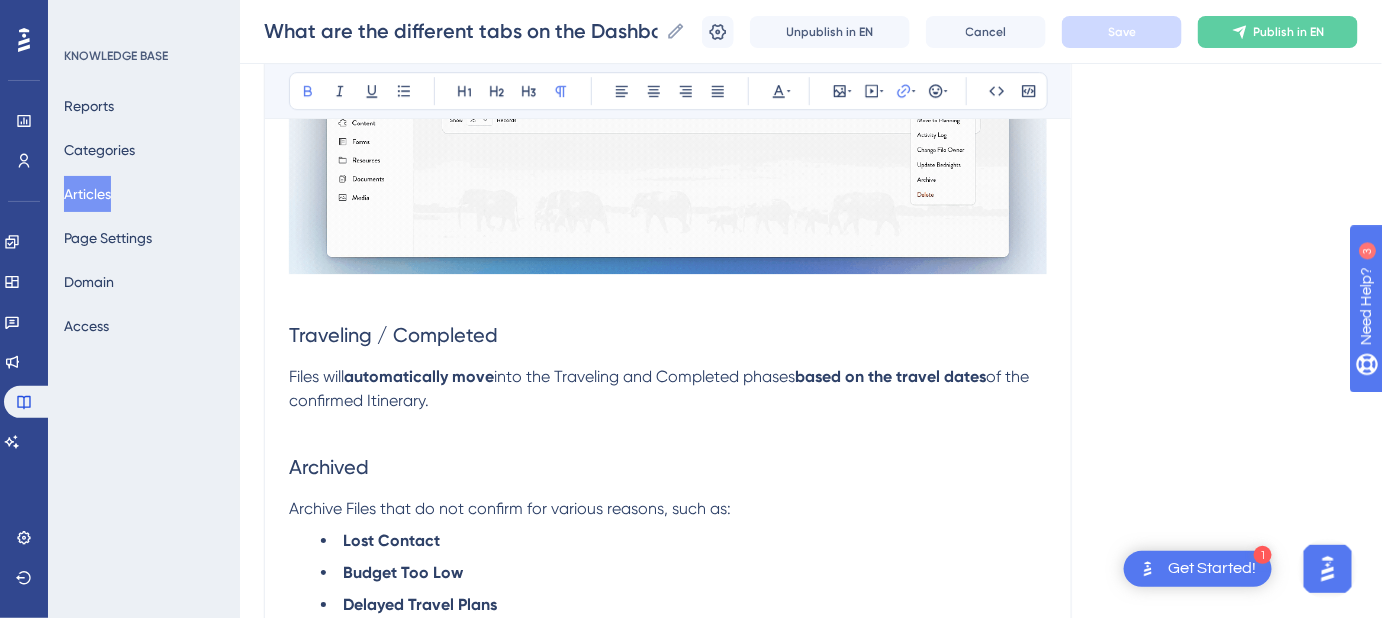 click on "Files will  automatically move  into the Traveling and Completed phases  based on the travel dates  of the confirmed Itinerary." at bounding box center [668, 389] 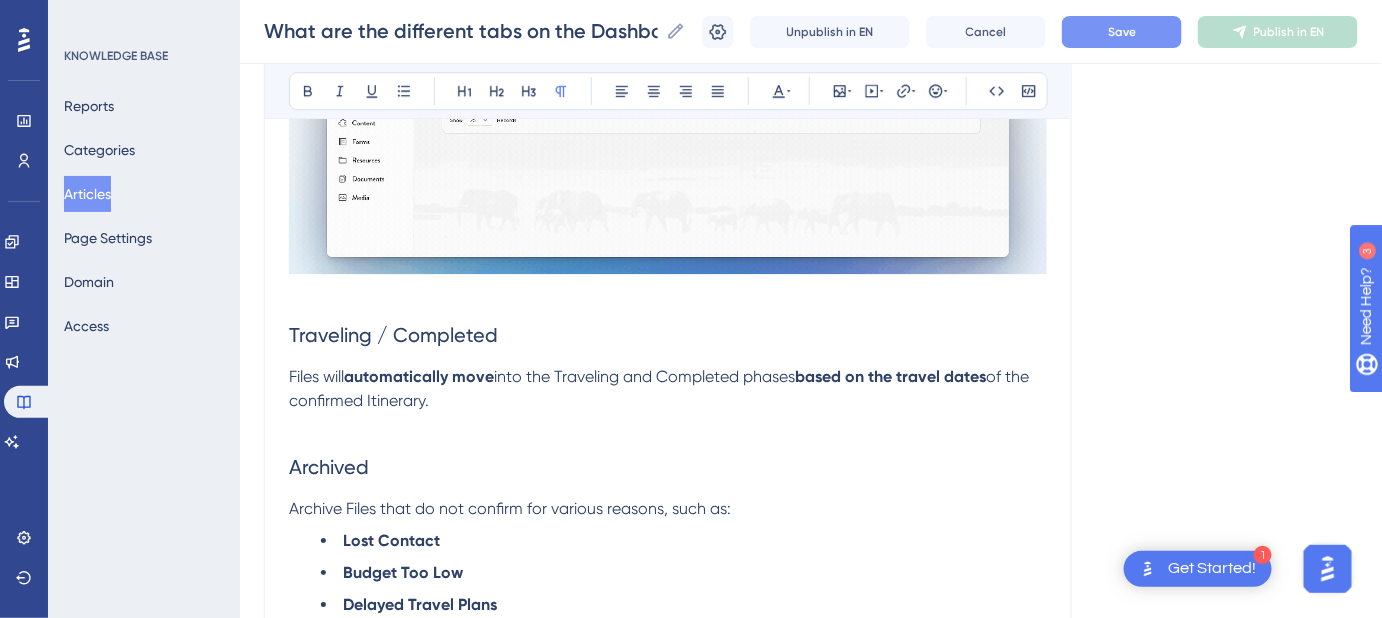 click on "Save" at bounding box center (1122, 32) 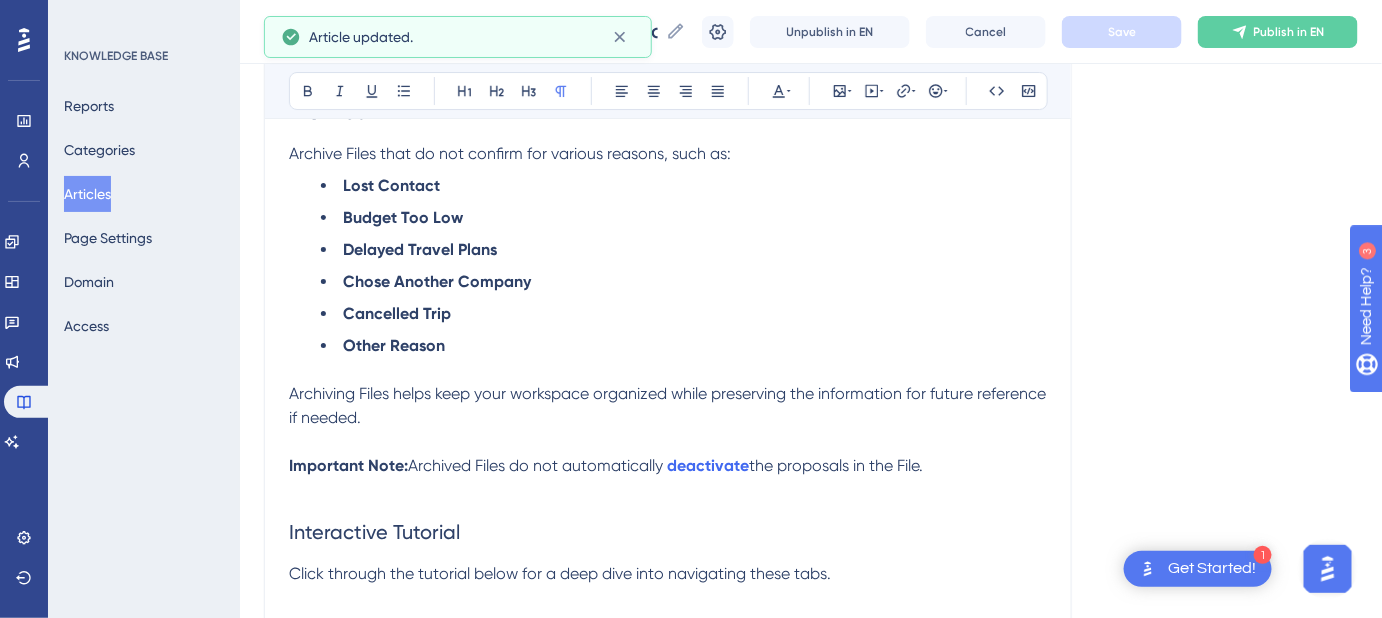 scroll, scrollTop: 2454, scrollLeft: 0, axis: vertical 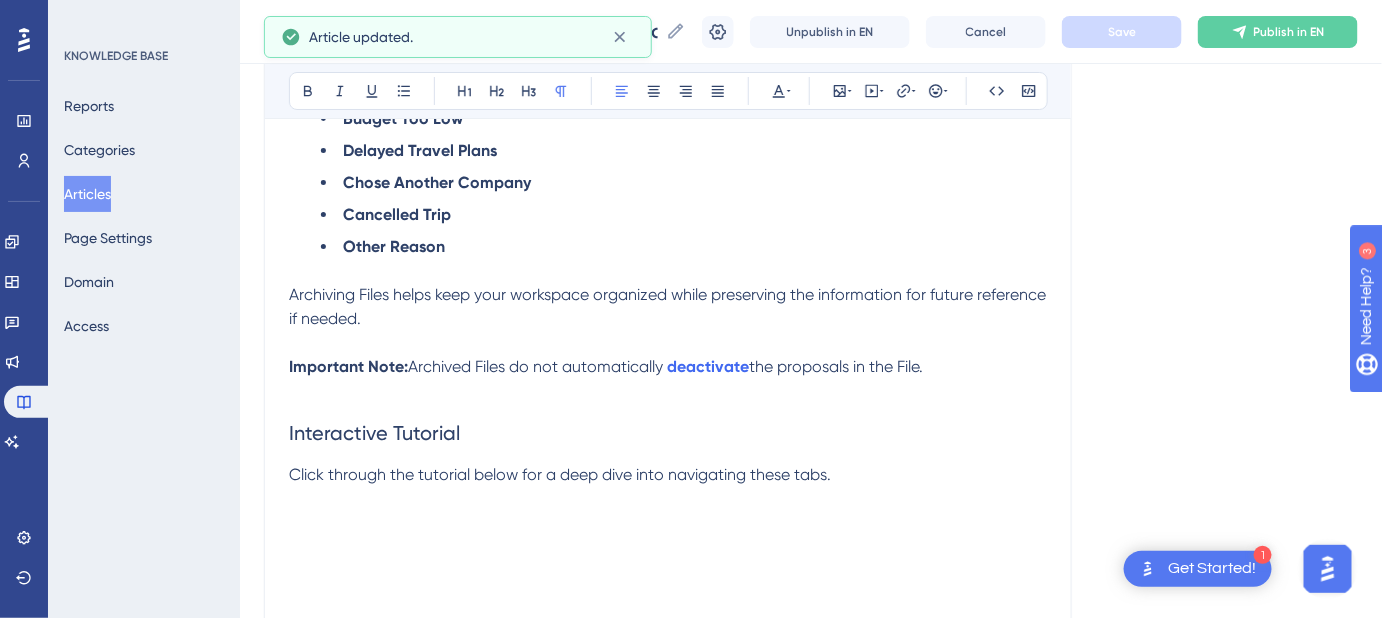 click on "Important Note:  Archived Files do not automatically   deactivate  the proposals in the File." at bounding box center (668, 367) 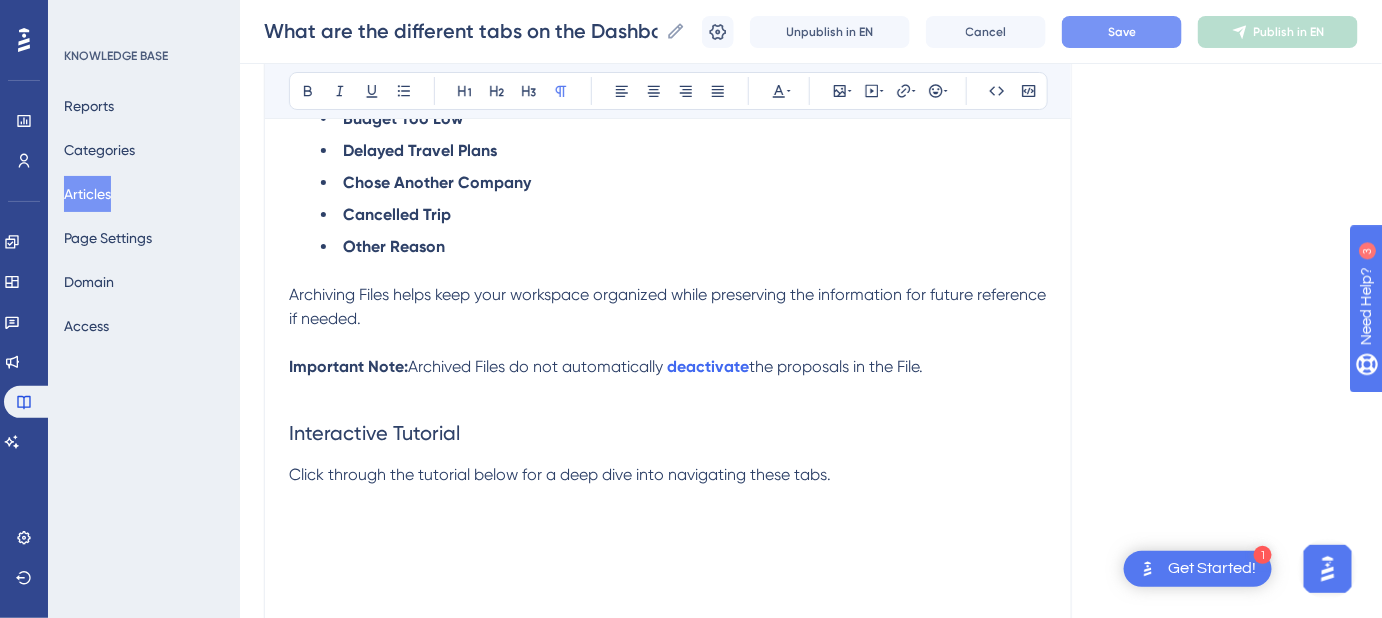 click on "Save" at bounding box center (1122, 32) 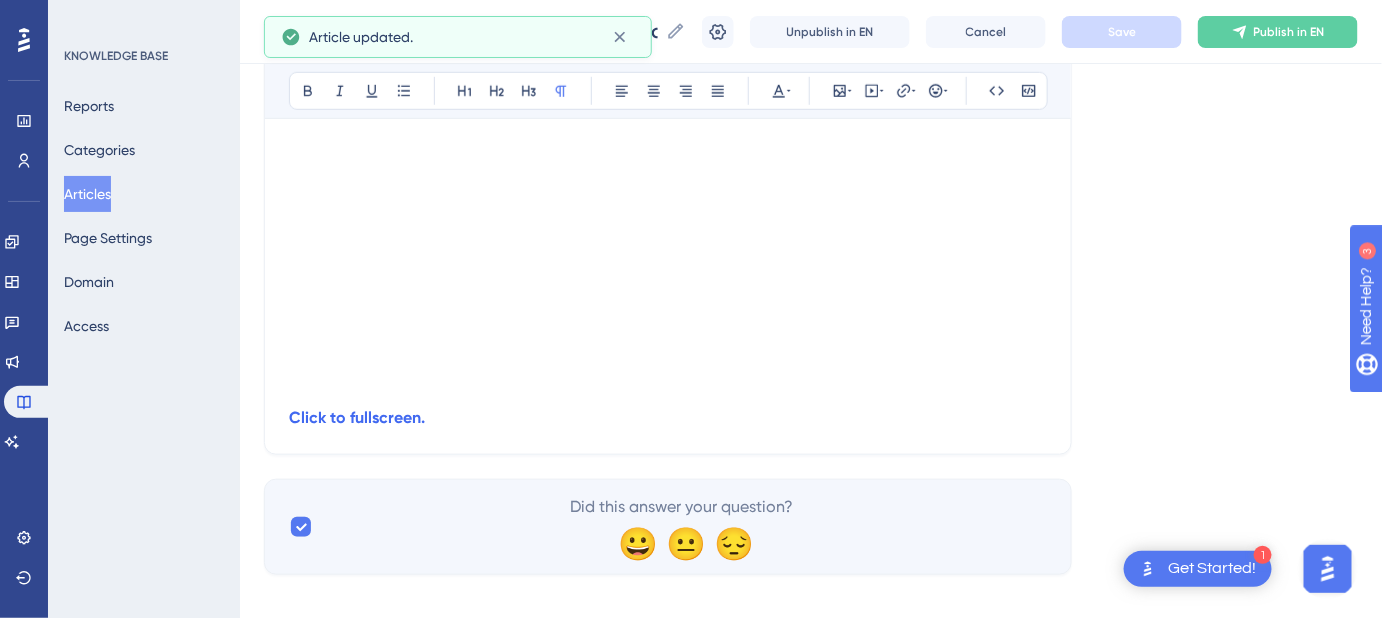 scroll, scrollTop: 2985, scrollLeft: 0, axis: vertical 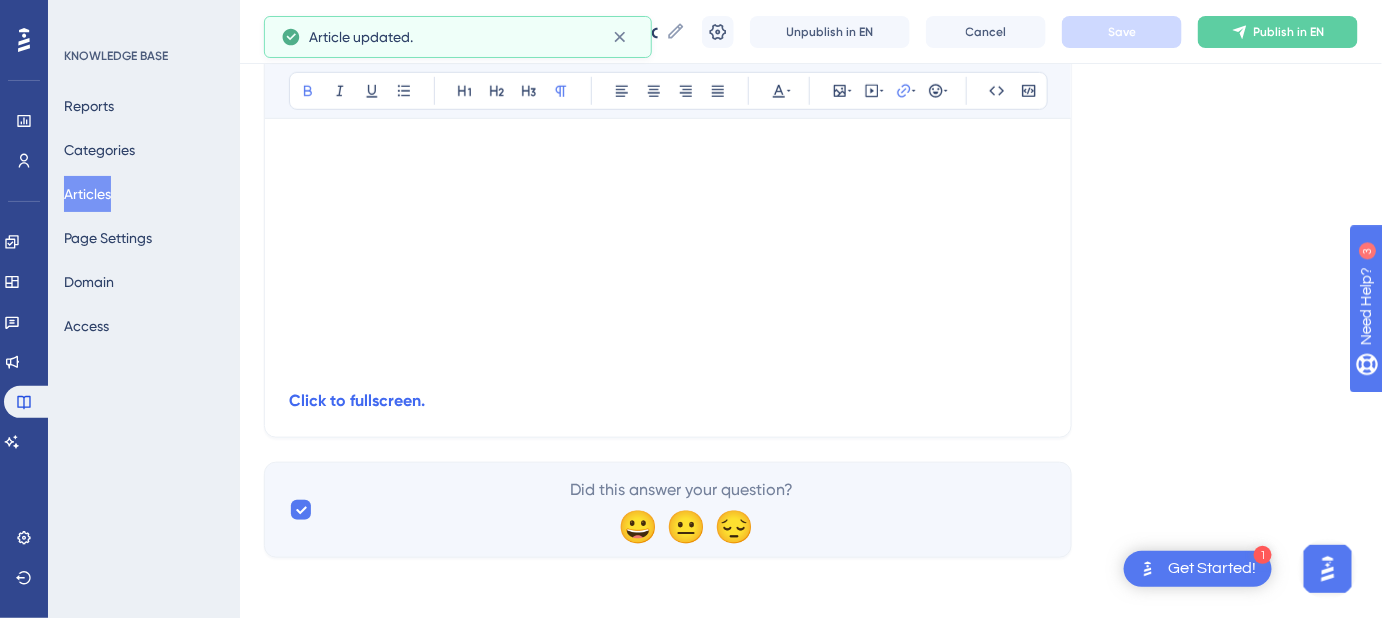 click on "Click to fullscreen." at bounding box center (668, 401) 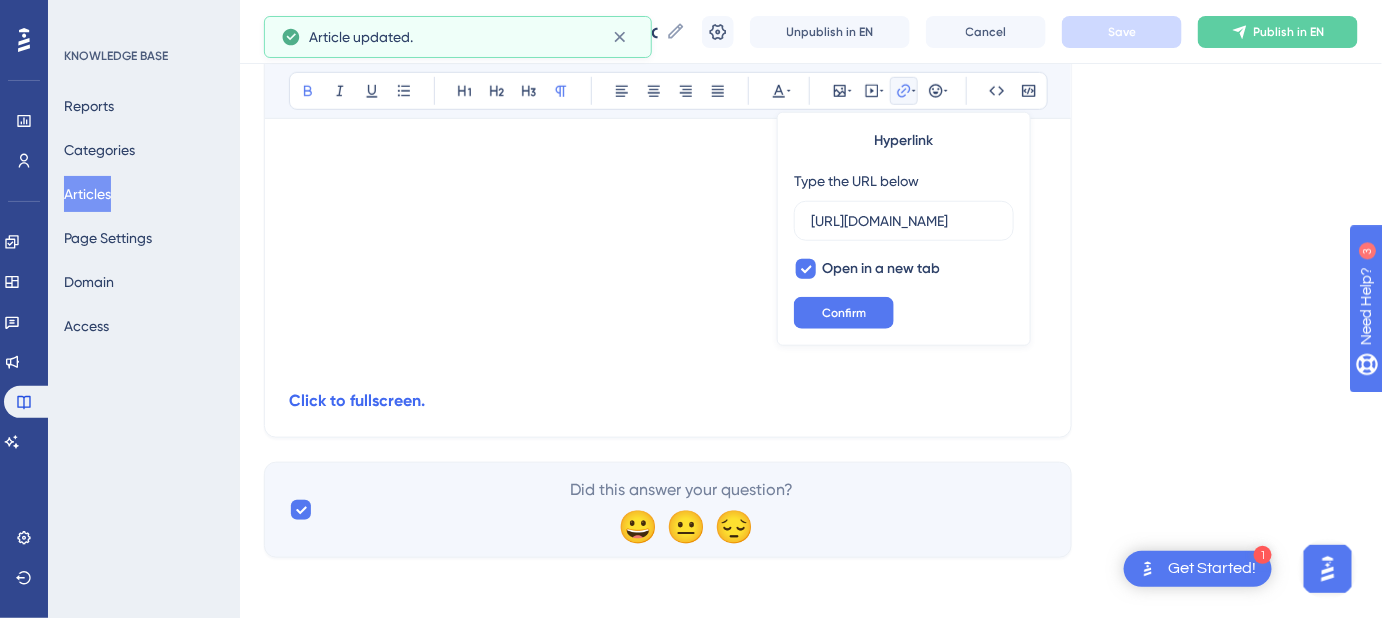 scroll, scrollTop: 0, scrollLeft: 299, axis: horizontal 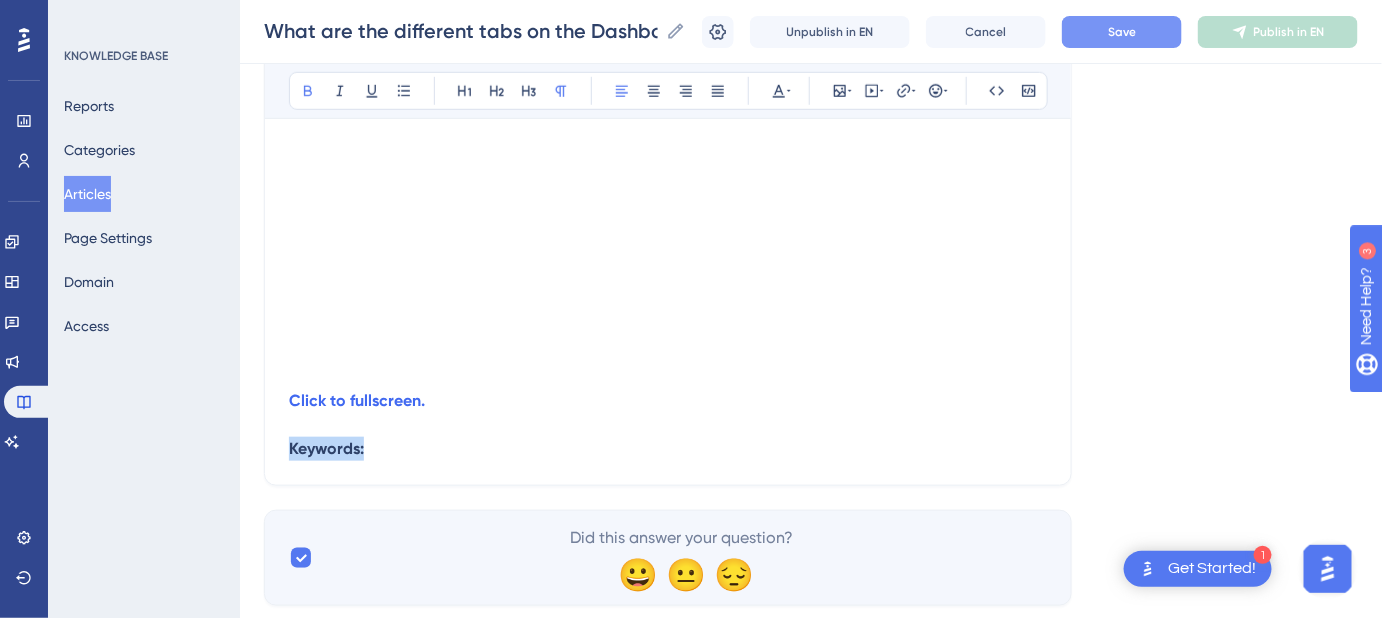 drag, startPoint x: 338, startPoint y: 454, endPoint x: 285, endPoint y: 458, distance: 53.15073 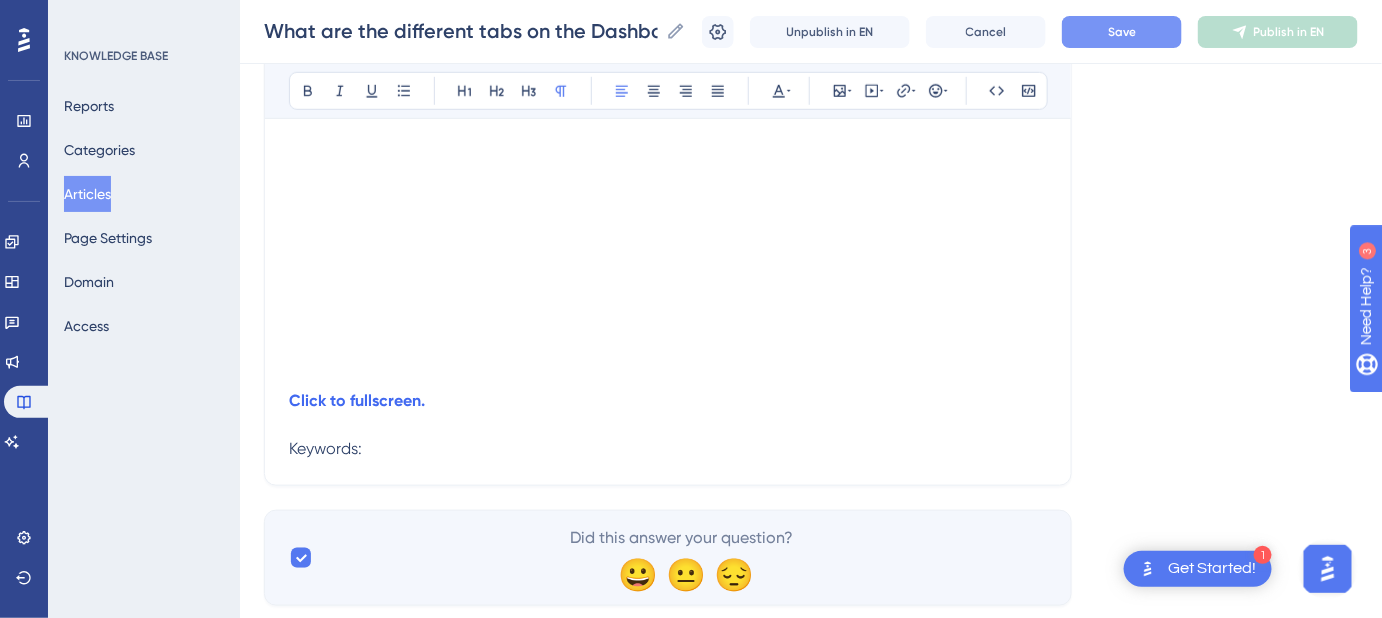 click on "Keywords:" at bounding box center (668, 449) 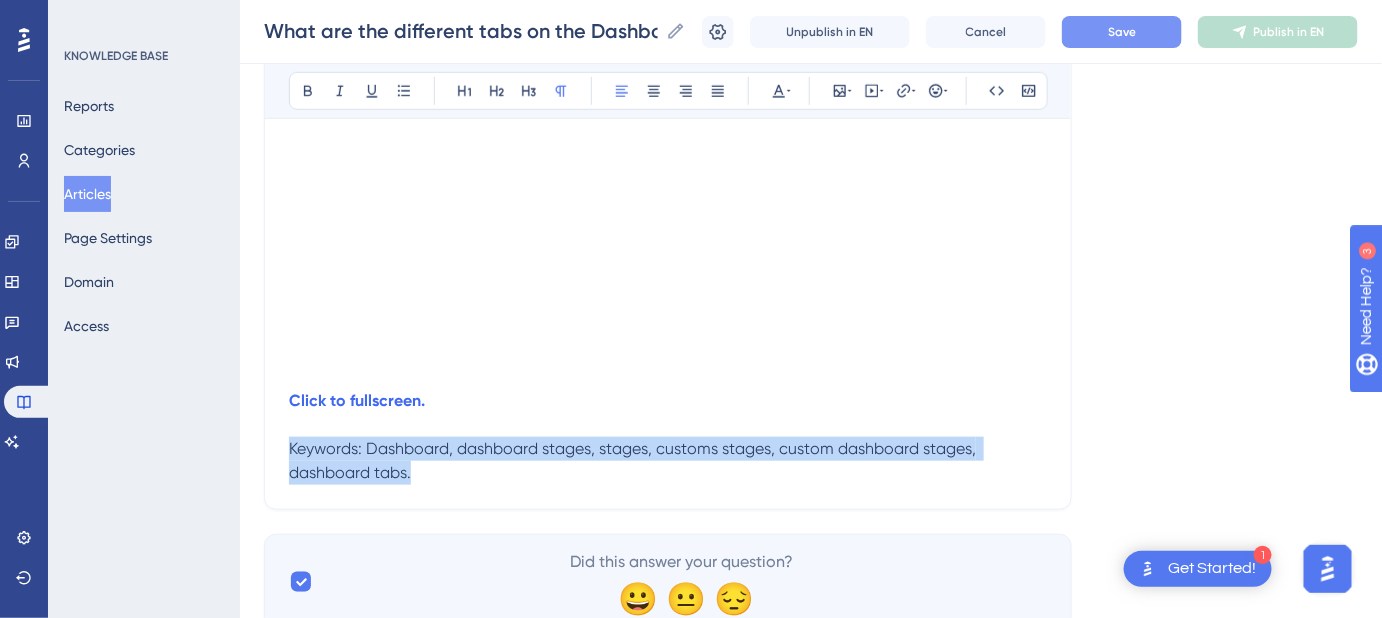 drag, startPoint x: 442, startPoint y: 479, endPoint x: 271, endPoint y: 454, distance: 172.81783 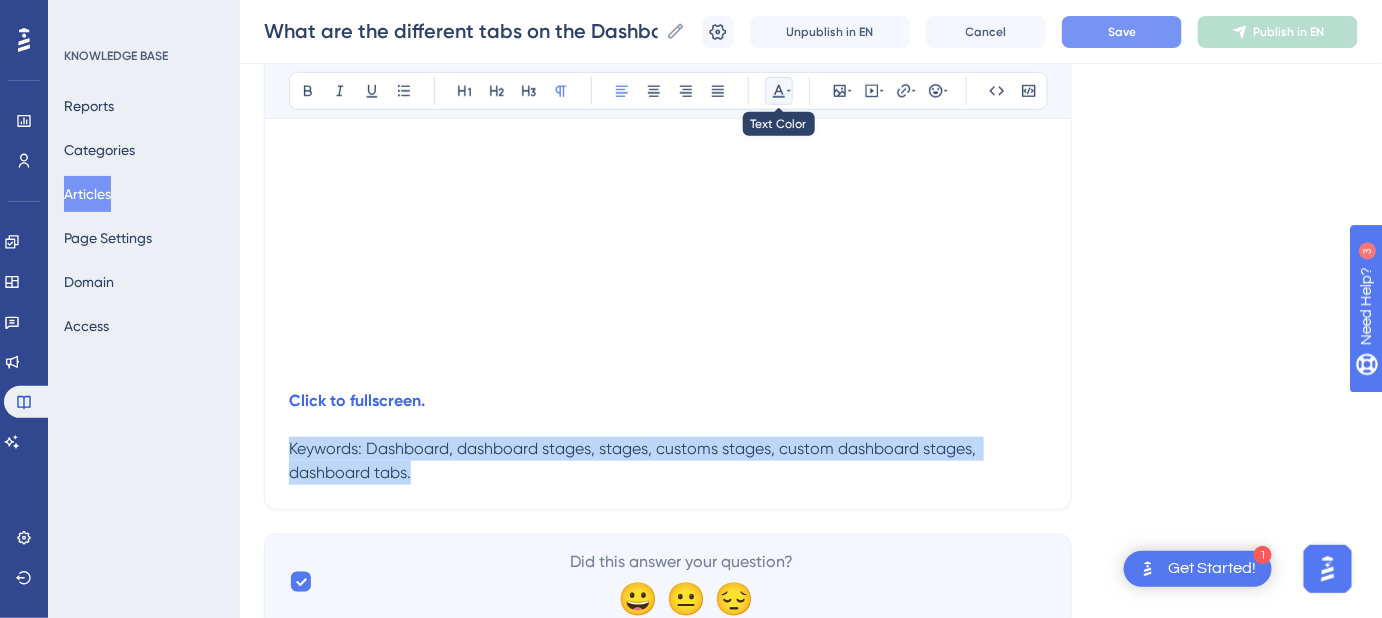 click 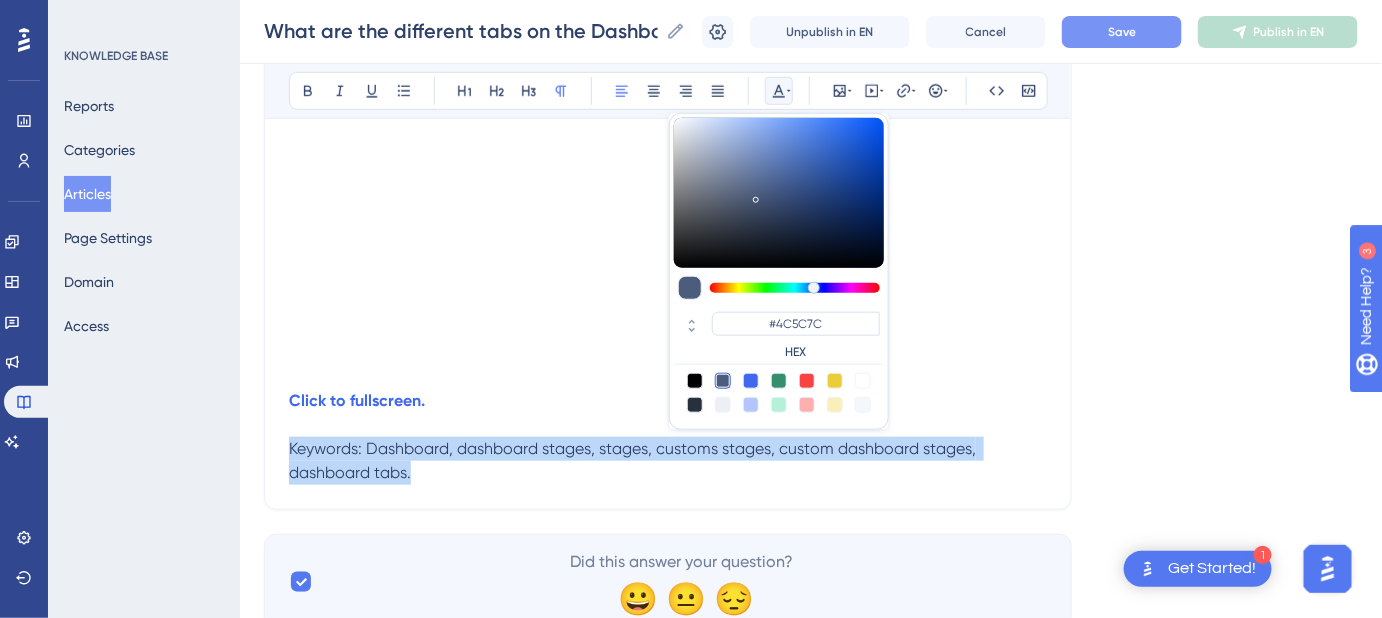 click at bounding box center [723, 405] 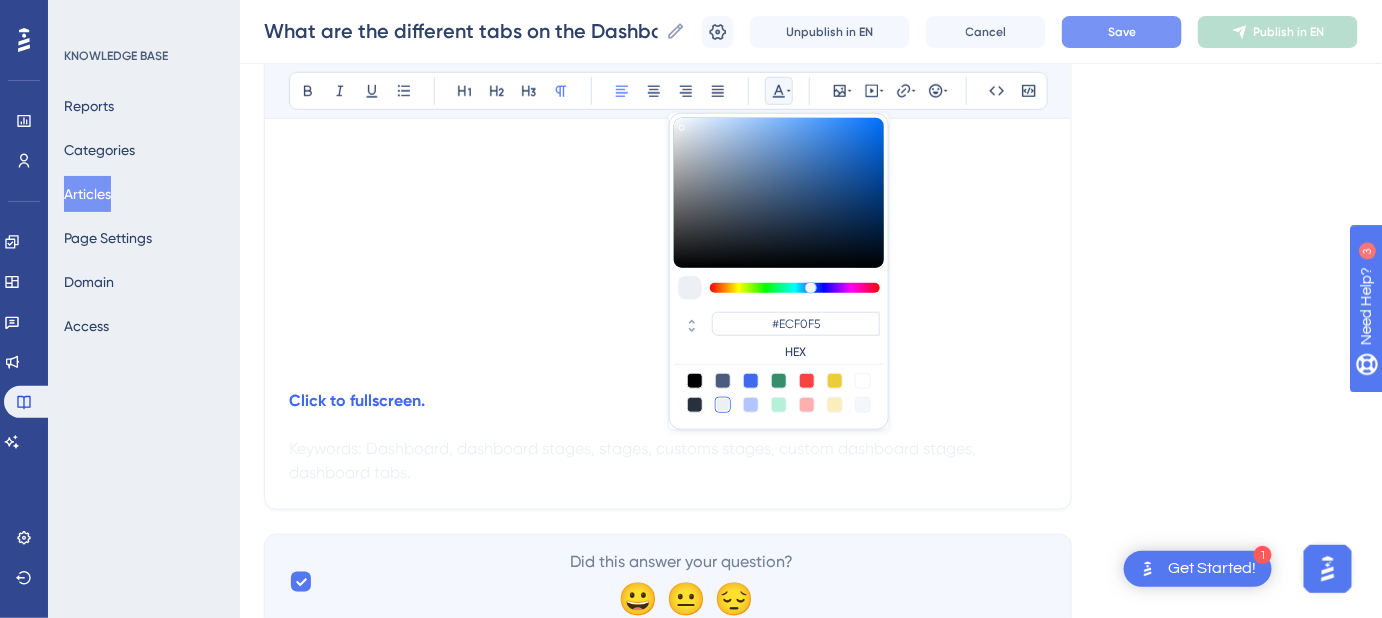 click on "Language English (Default) What are the different tabs on the Dashboard? What they are and how to move a trip between different tabs Bold Italic Underline Bullet Point Heading 1 Heading 2 Heading 3 Normal Align Left Align Center Align Right Align Justify #ECF0F5 HEX Insert Image Embed Video Hyperlink Emojis Code Code Block The  Dashboard  is organized into  Pipeline Phases , with tabs that categorize your Files based on their current phase in your sales flow. These tabs help you track where each File stands in your process, from initial inquiry to completion. Leads The  Leads  pipeline on your Dashboard helps you track new inquiries, qualify them, and prepare to start planning a trip. Planning The  Planning  phase should include any Files that are actively being worked on but have not yet been confirmed. Pro tip:  For  Sample Itineraries , it’s best to store them as  Itinerary Templates  in the  Content Library > Templates  tab for easier access and reuse, and to keep your Dashboard clean. Confirmed" at bounding box center (811, -1114) 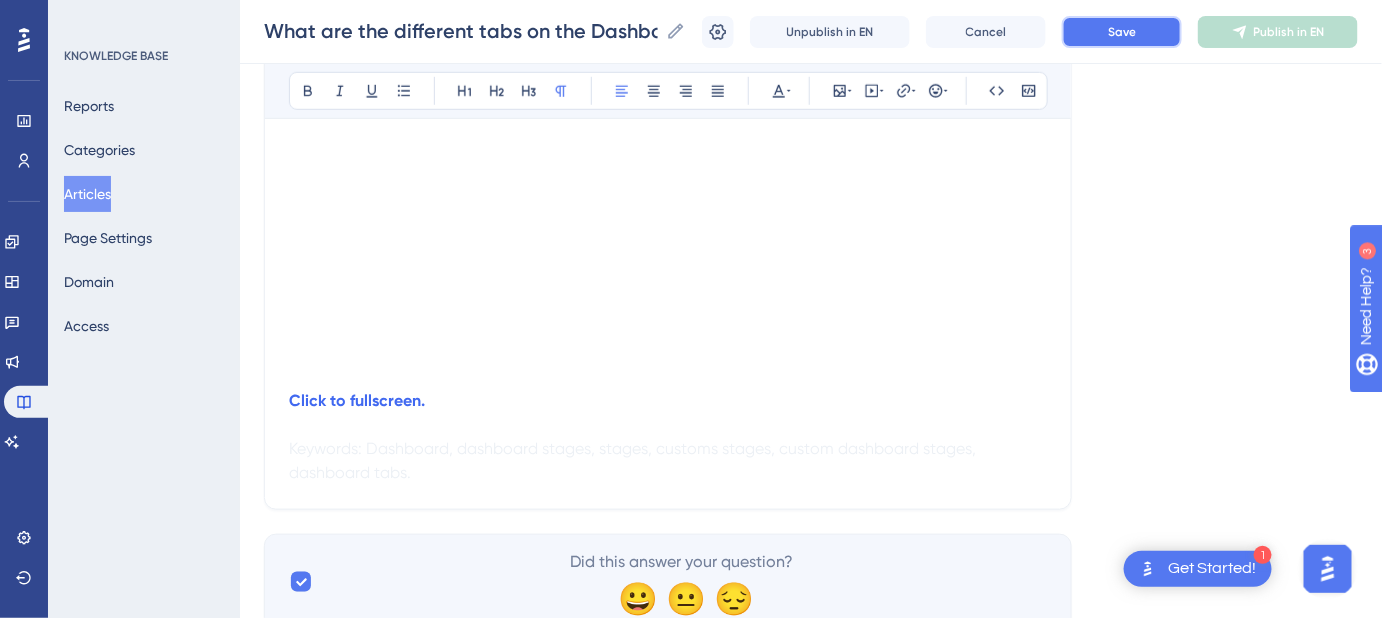click on "Save" at bounding box center (1122, 32) 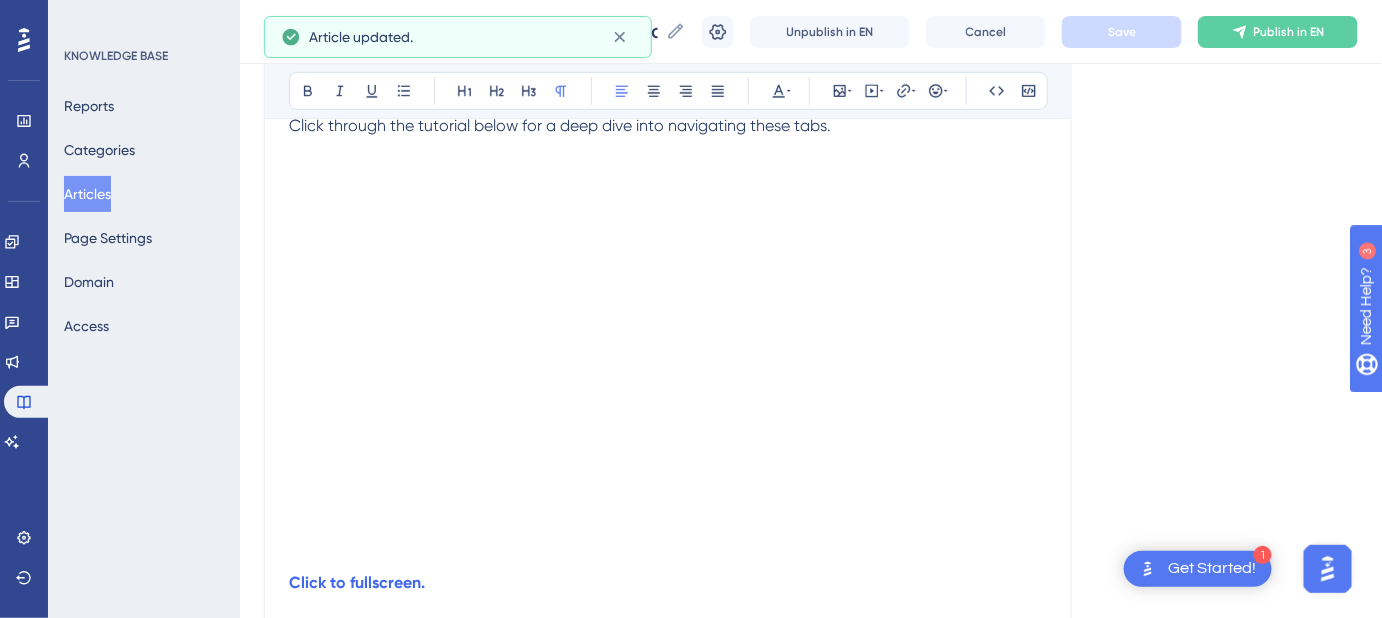 scroll, scrollTop: 2985, scrollLeft: 0, axis: vertical 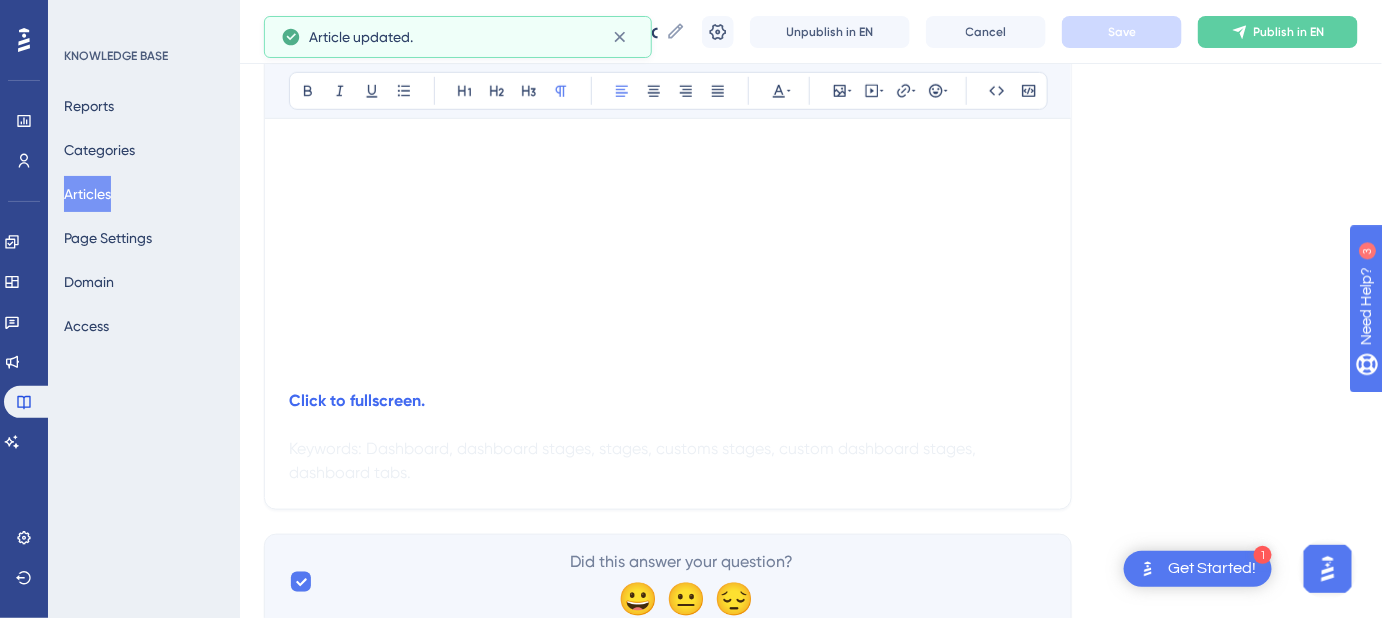 click on "Click to fullscreen." at bounding box center (668, 401) 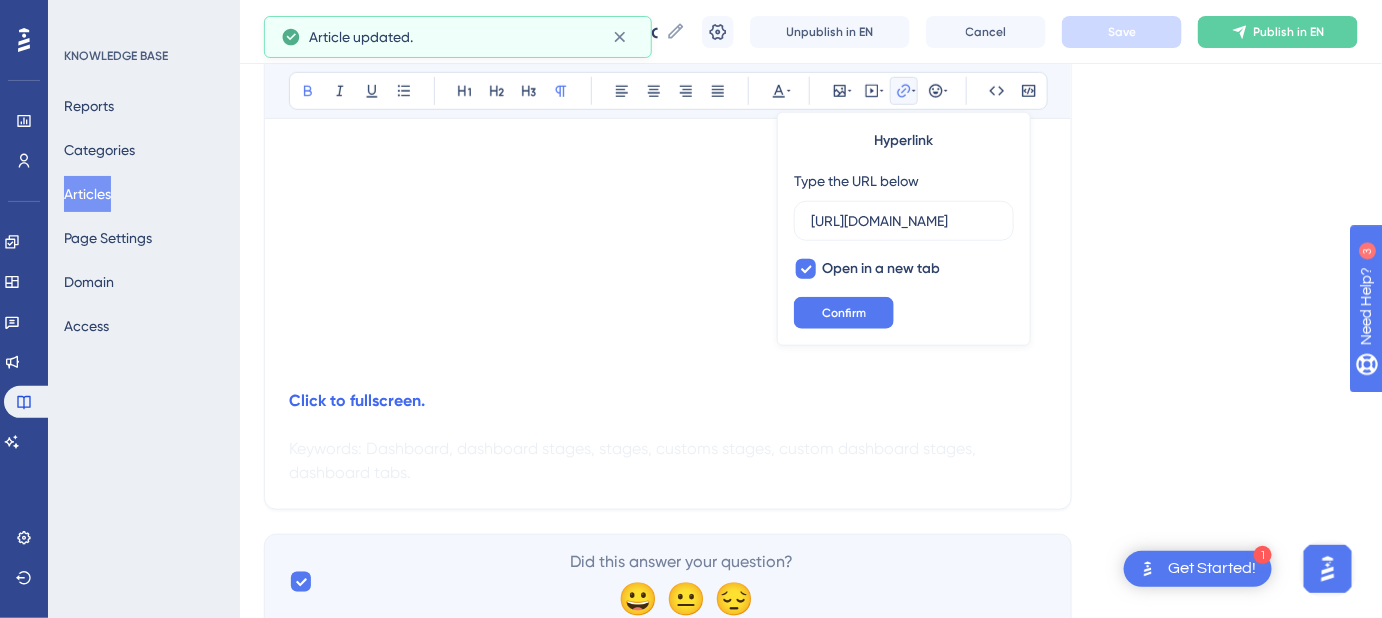 scroll, scrollTop: 0, scrollLeft: 299, axis: horizontal 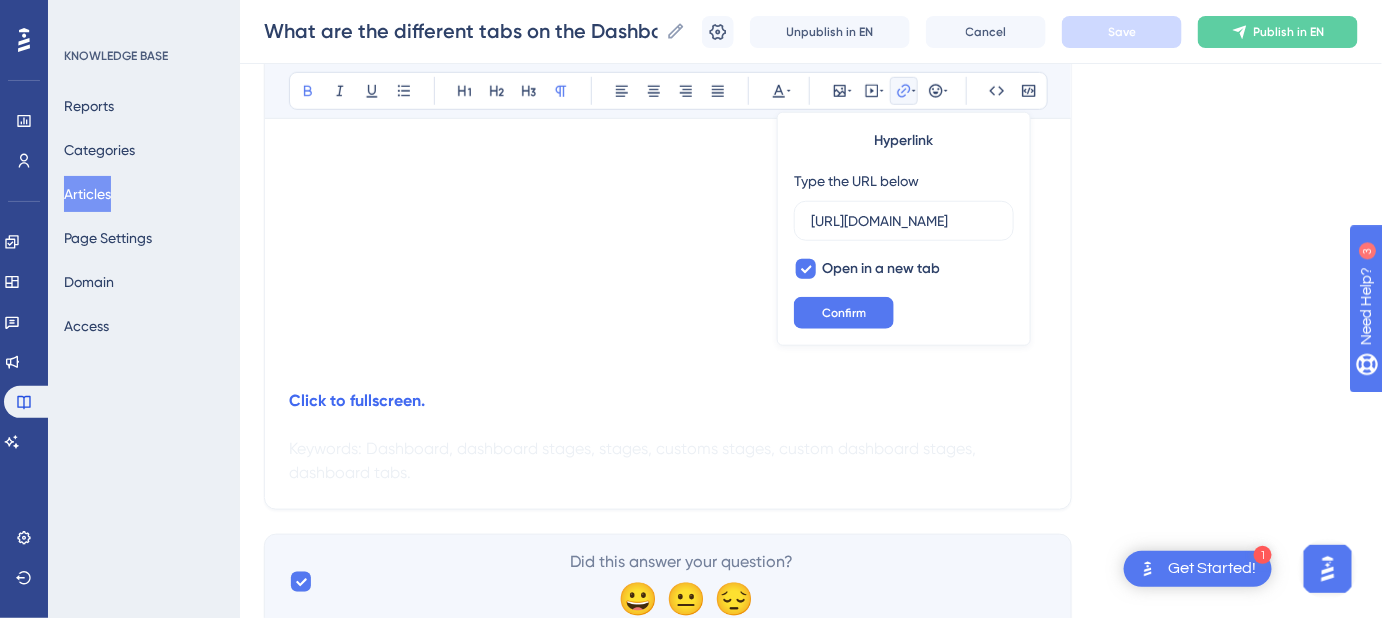 click on "Click to fullscreen." at bounding box center (668, 401) 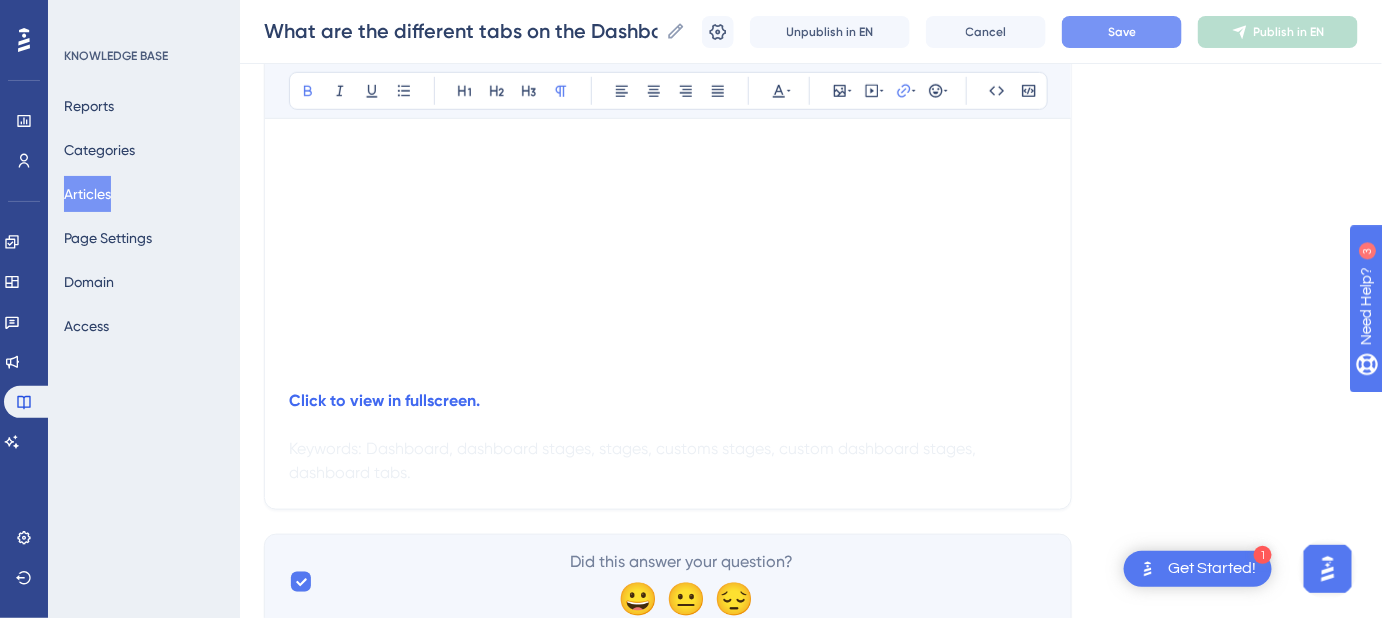 click at bounding box center (668, 425) 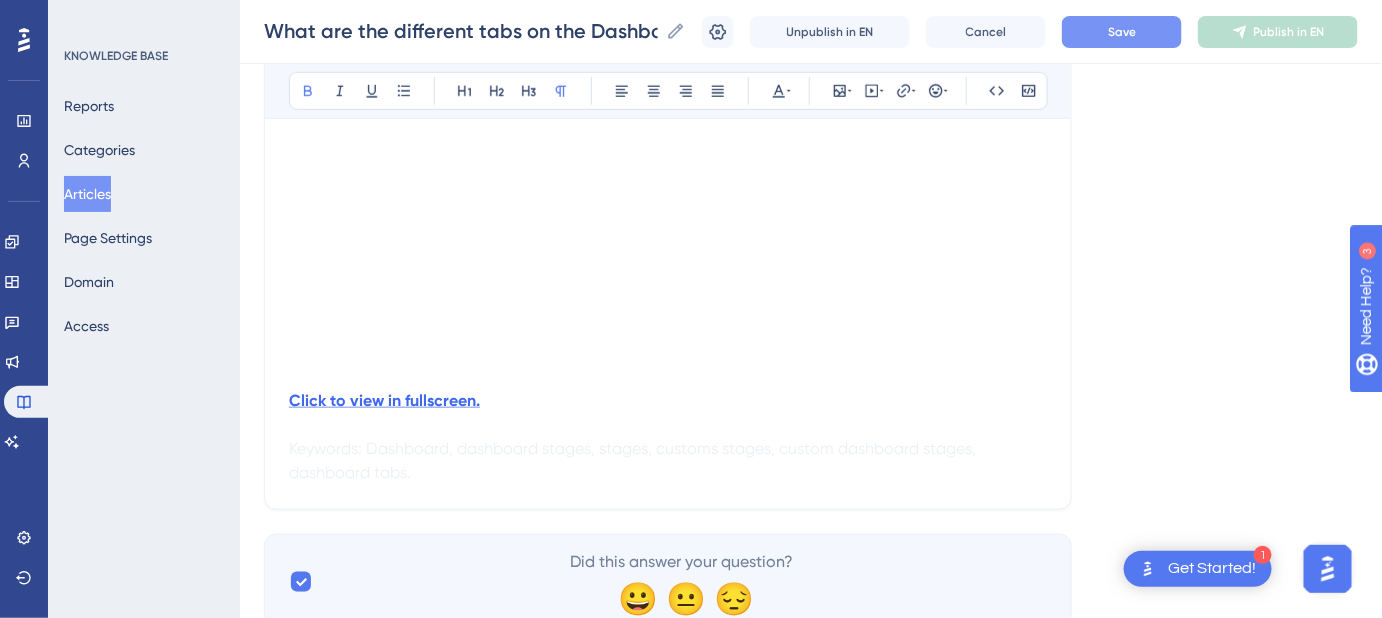 click on "Click to view in fullscreen." at bounding box center (384, 400) 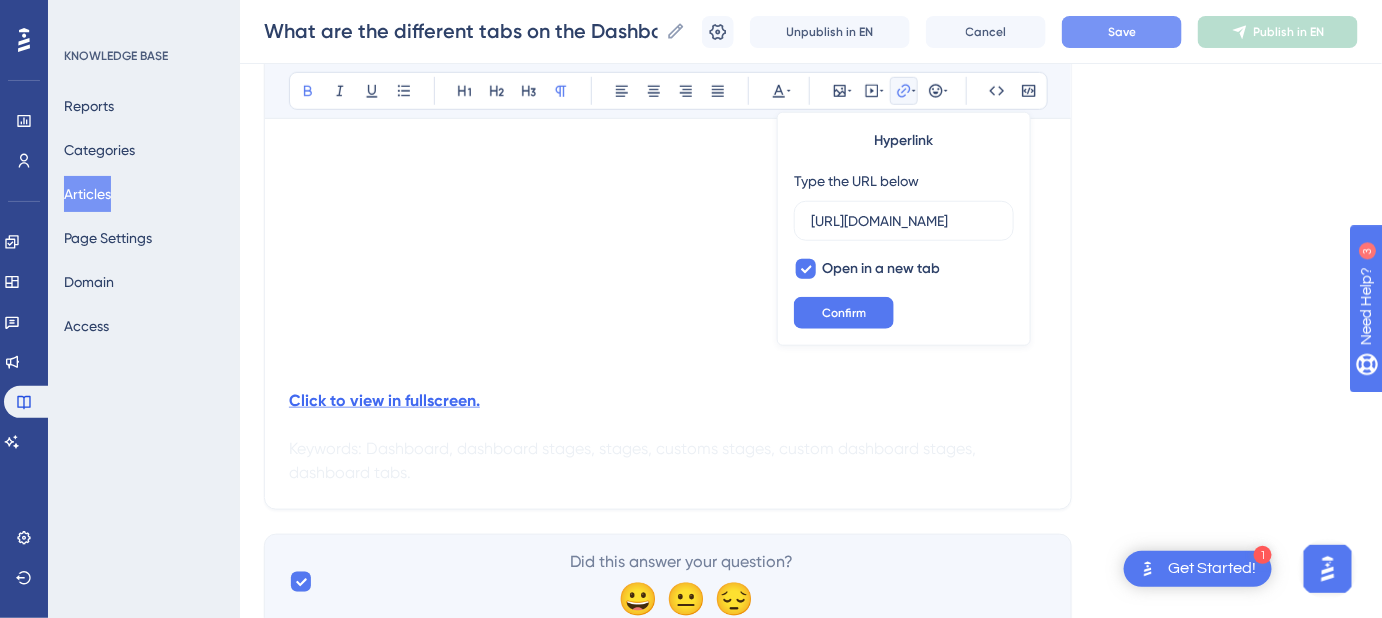 scroll, scrollTop: 0, scrollLeft: 299, axis: horizontal 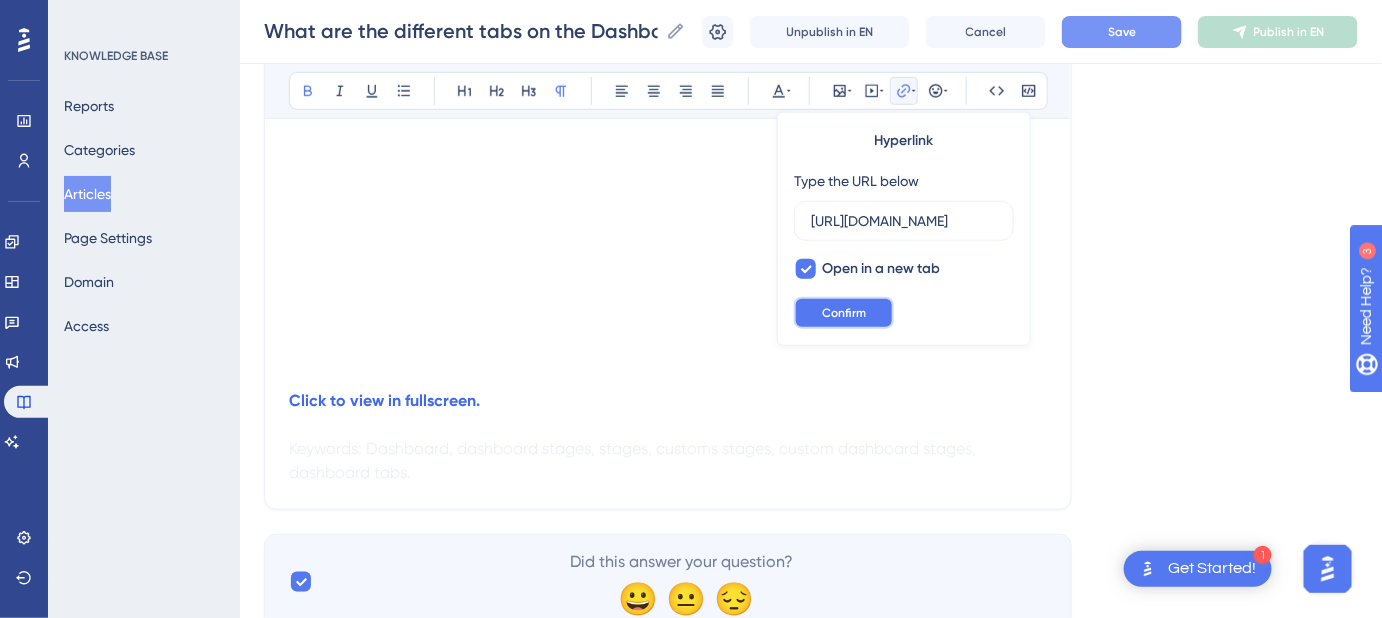 click on "Confirm" at bounding box center [844, 313] 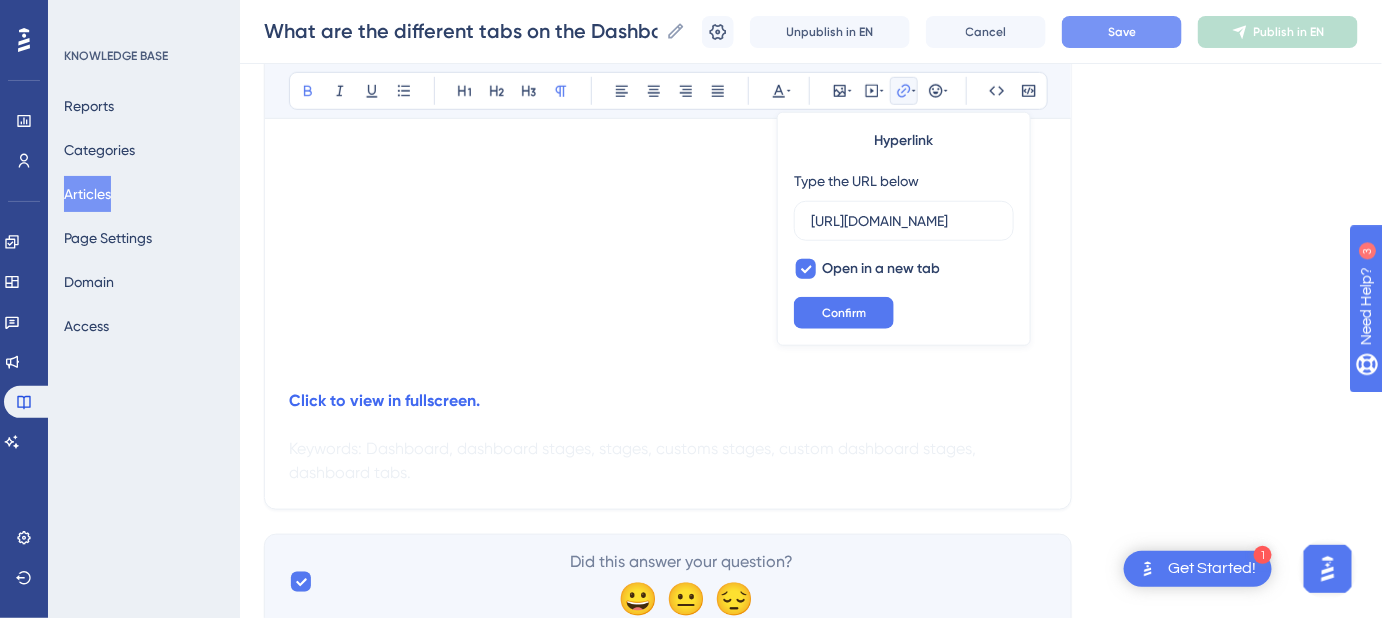 scroll, scrollTop: 0, scrollLeft: 0, axis: both 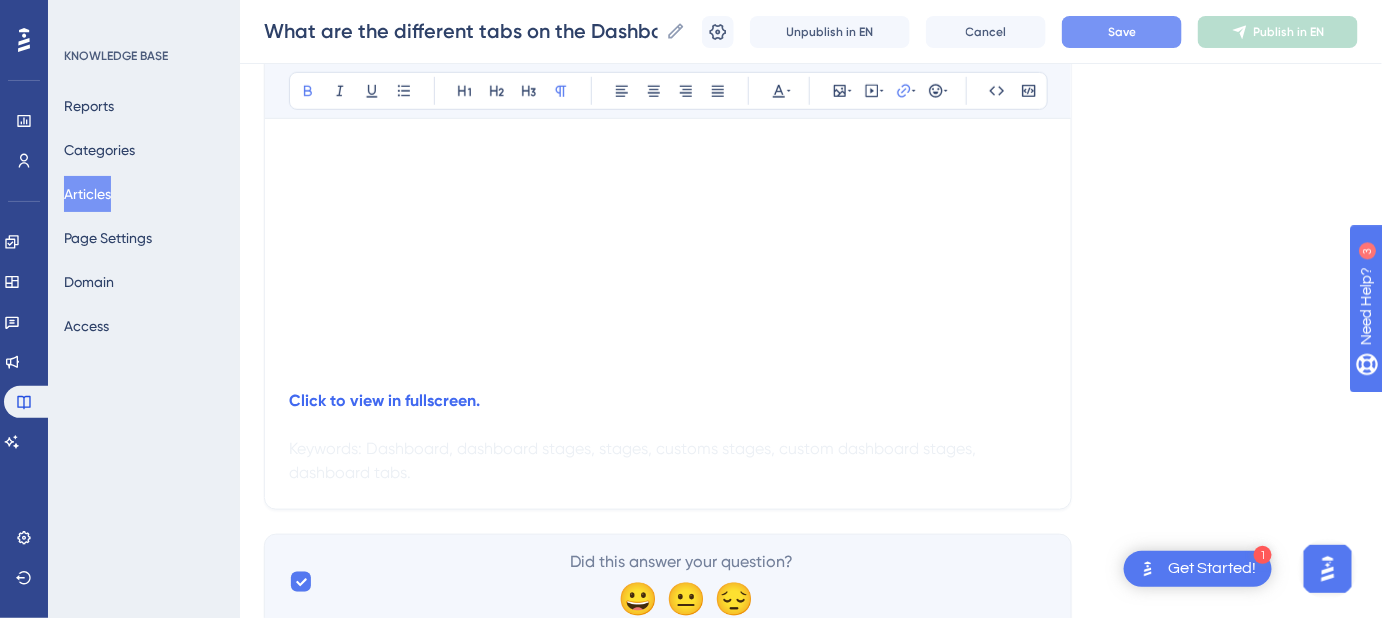 click on "Save" at bounding box center (1122, 32) 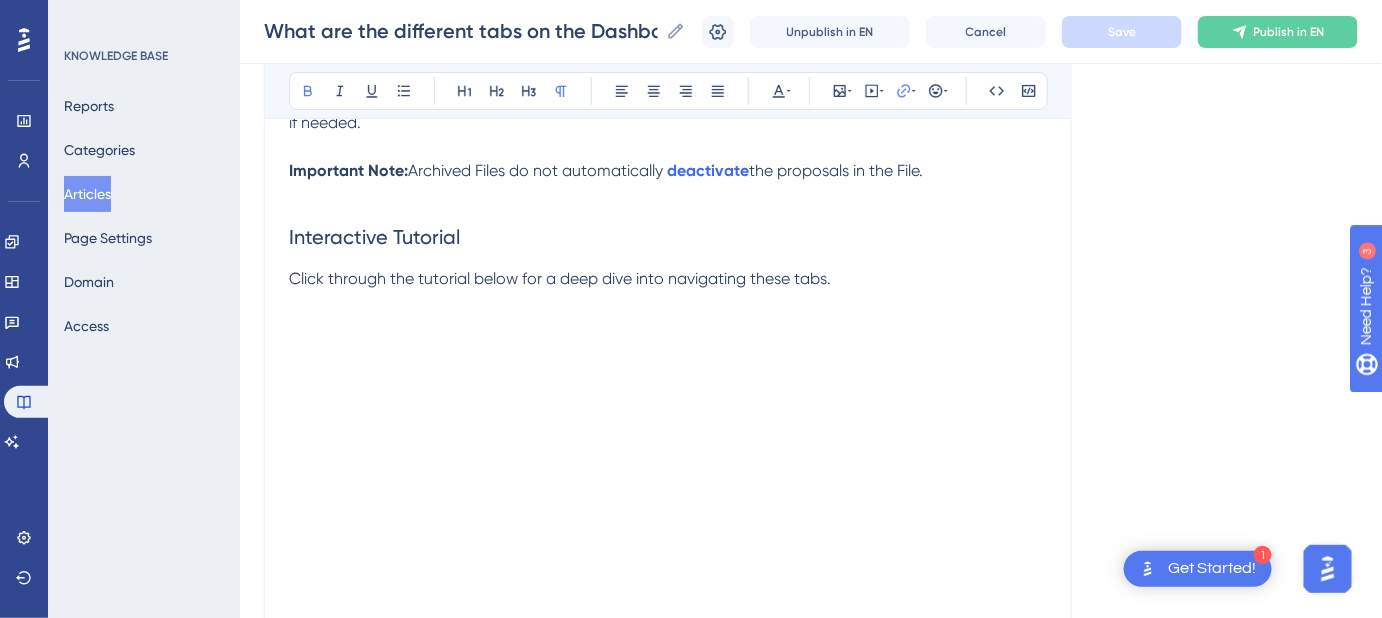 scroll, scrollTop: 2621, scrollLeft: 0, axis: vertical 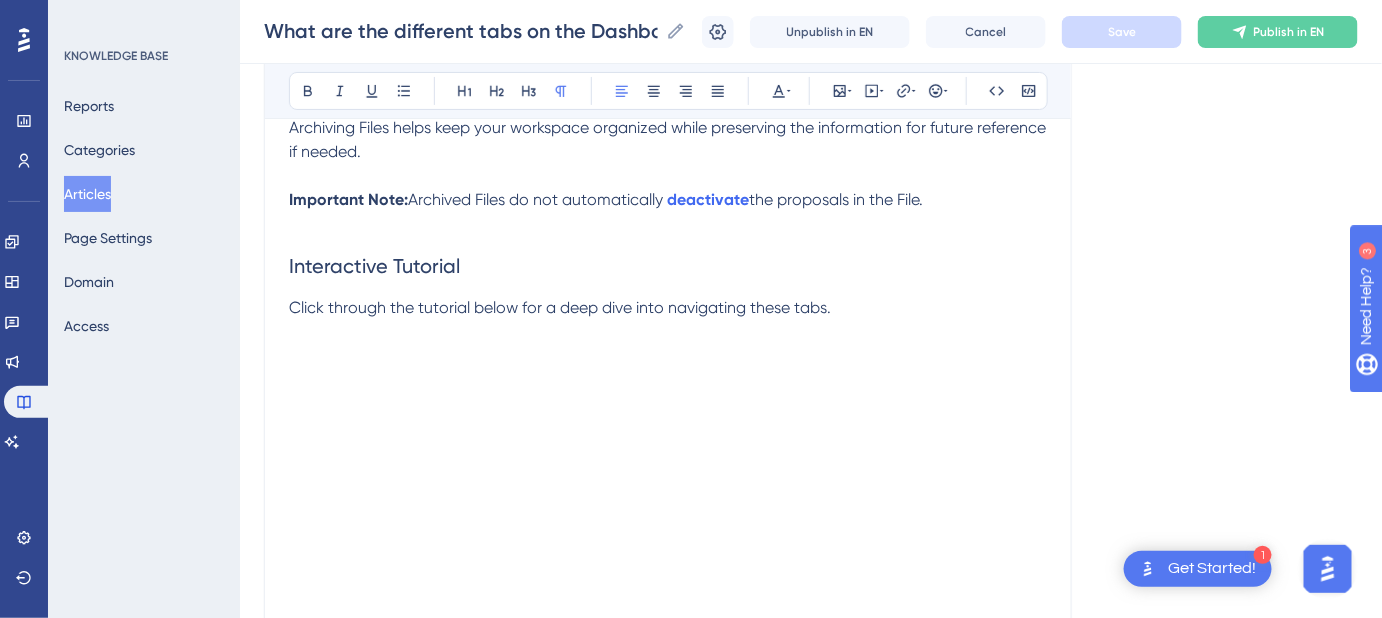 click on "Click through the tutorial below for a deep dive into navigating these tabs." at bounding box center (560, 307) 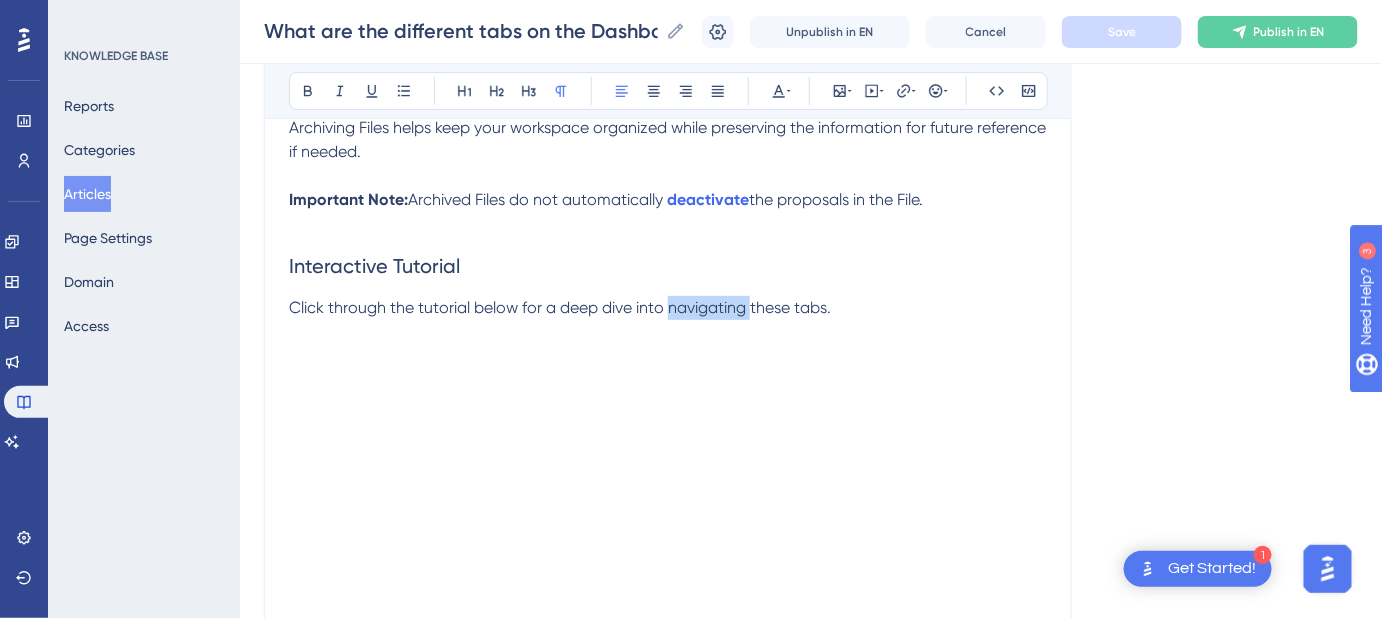 click on "Click through the tutorial below for a deep dive into navigating these tabs." at bounding box center (560, 307) 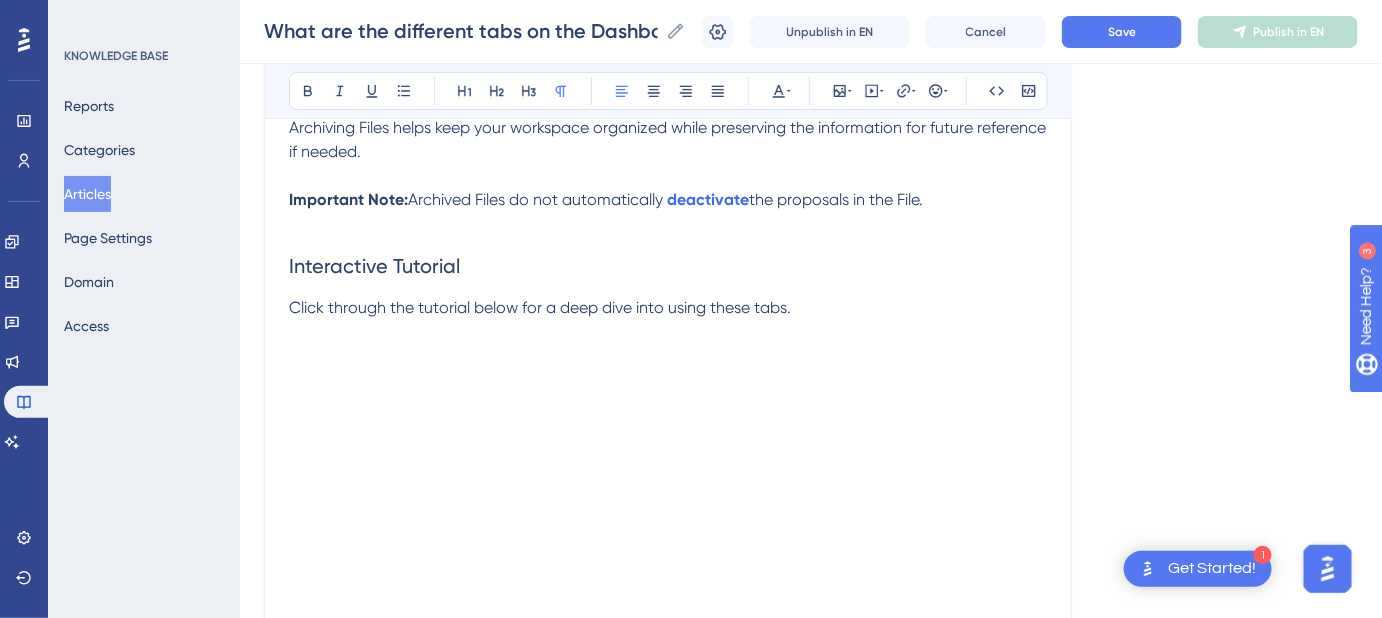 click on "Click through the tutorial below for a deep dive into using these tabs." at bounding box center (540, 307) 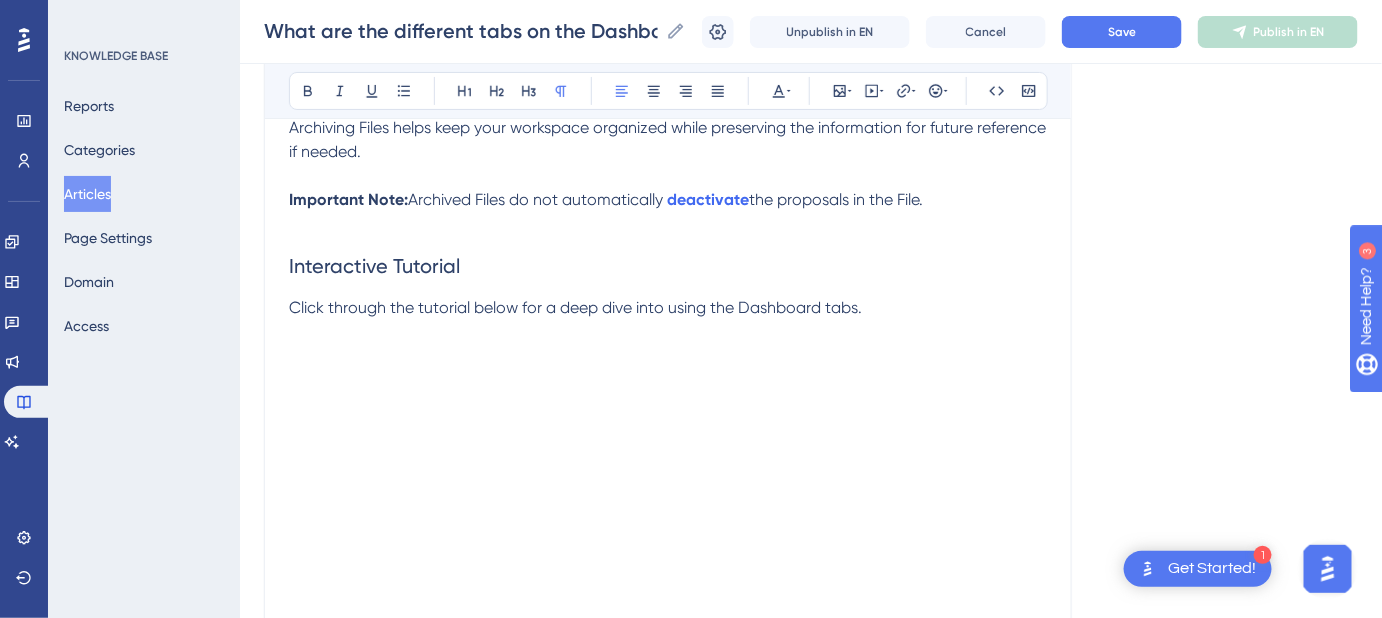 click on "Click through the tutorial below for a deep dive into using the Dashboard tabs." at bounding box center (575, 307) 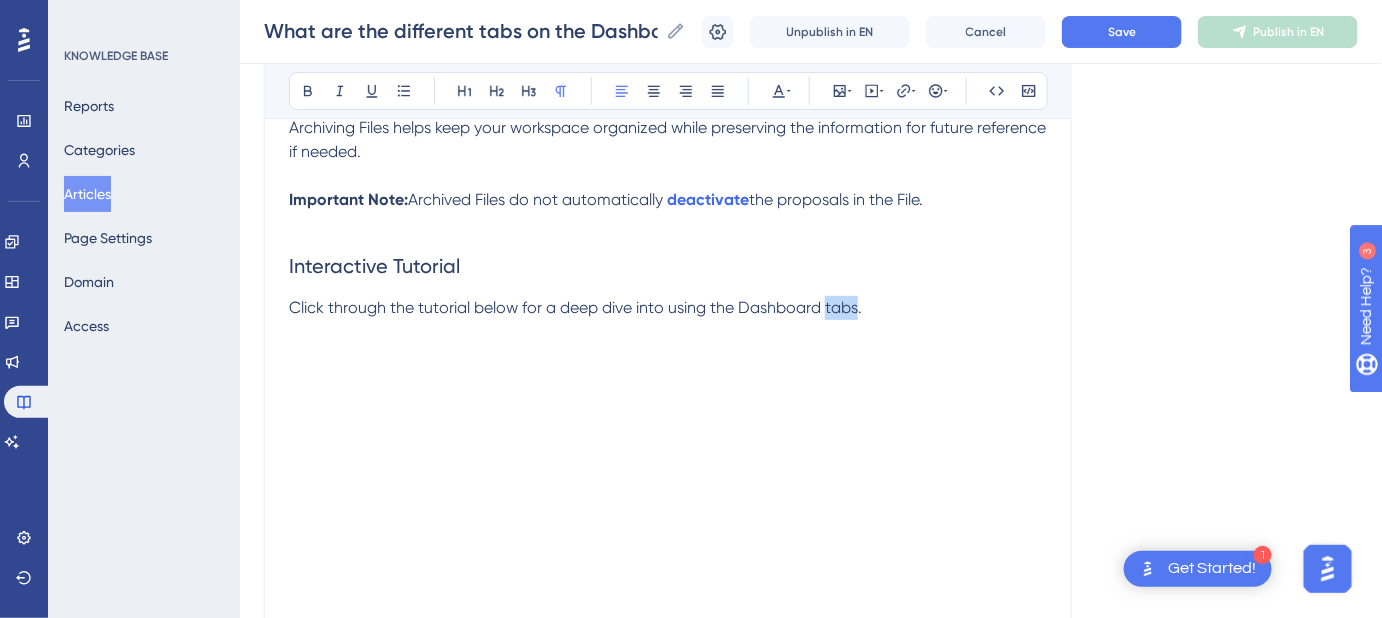 click on "Click through the tutorial below for a deep dive into using the Dashboard tabs." at bounding box center (575, 307) 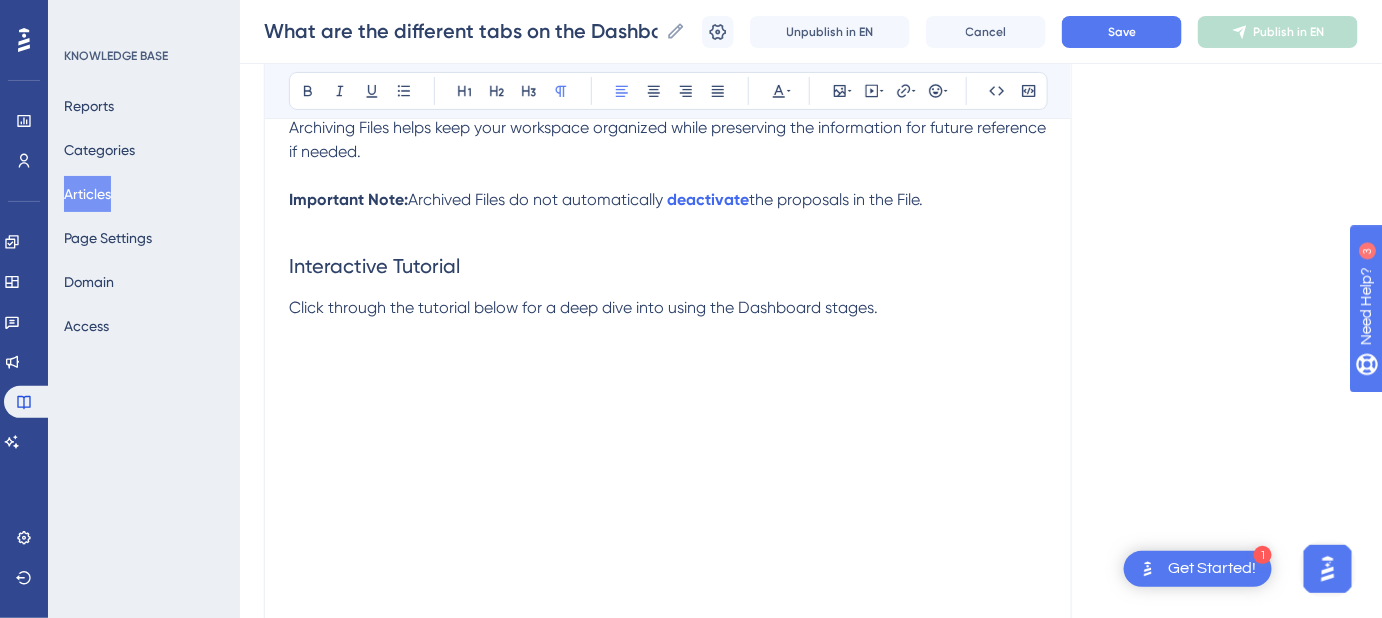 click on "Click through the tutorial below for a deep dive into using the Dashboard stages." at bounding box center (583, 307) 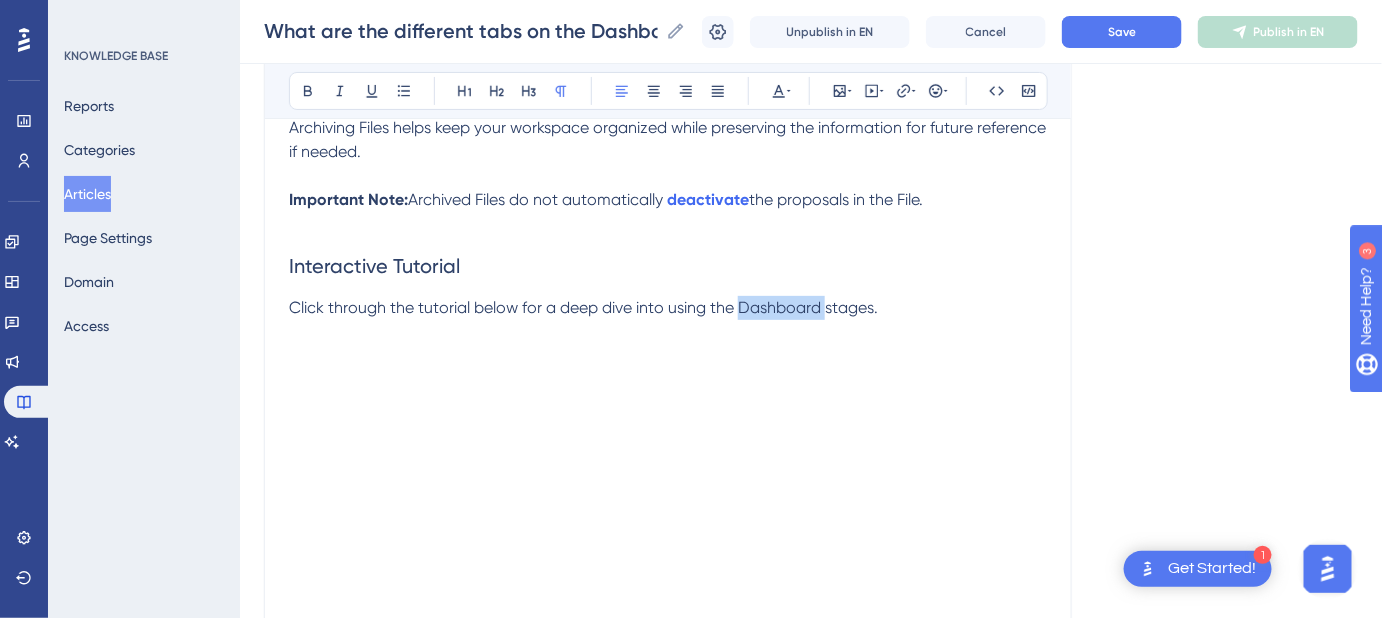 click on "Click through the tutorial below for a deep dive into using the Dashboard stages." at bounding box center (583, 307) 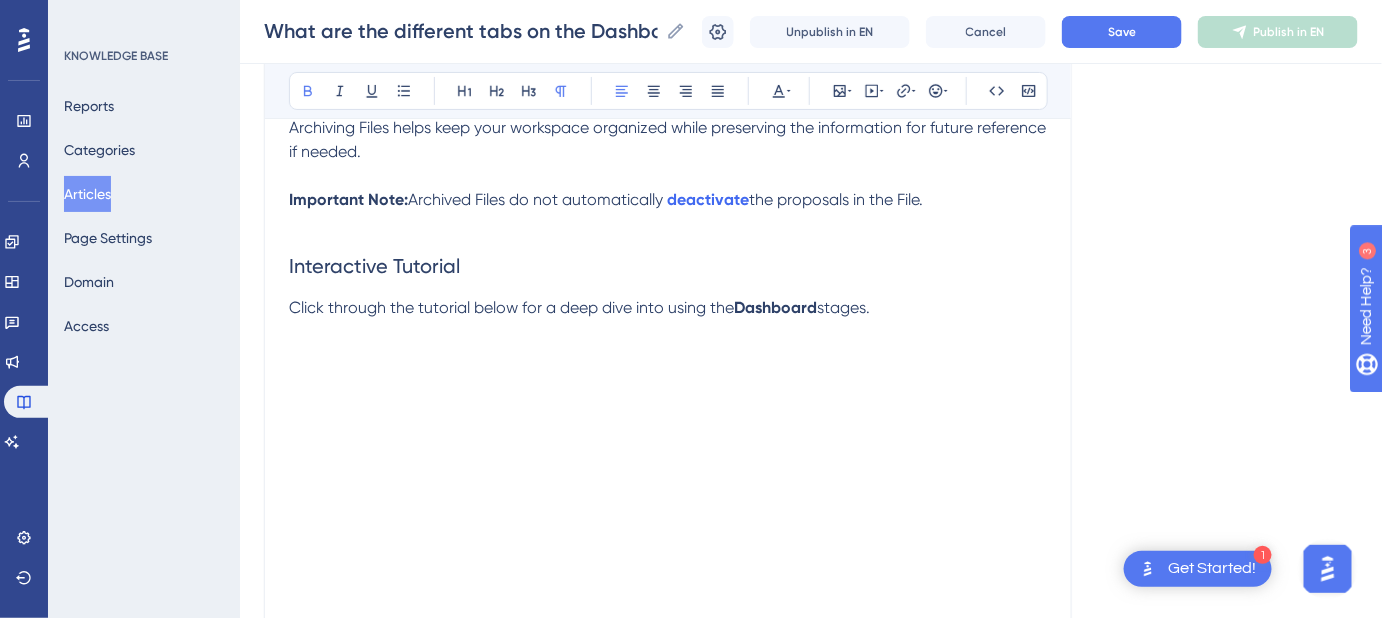 click on "Click through the tutorial below for a deep dive into using the  Dashboard  stages." at bounding box center (668, 308) 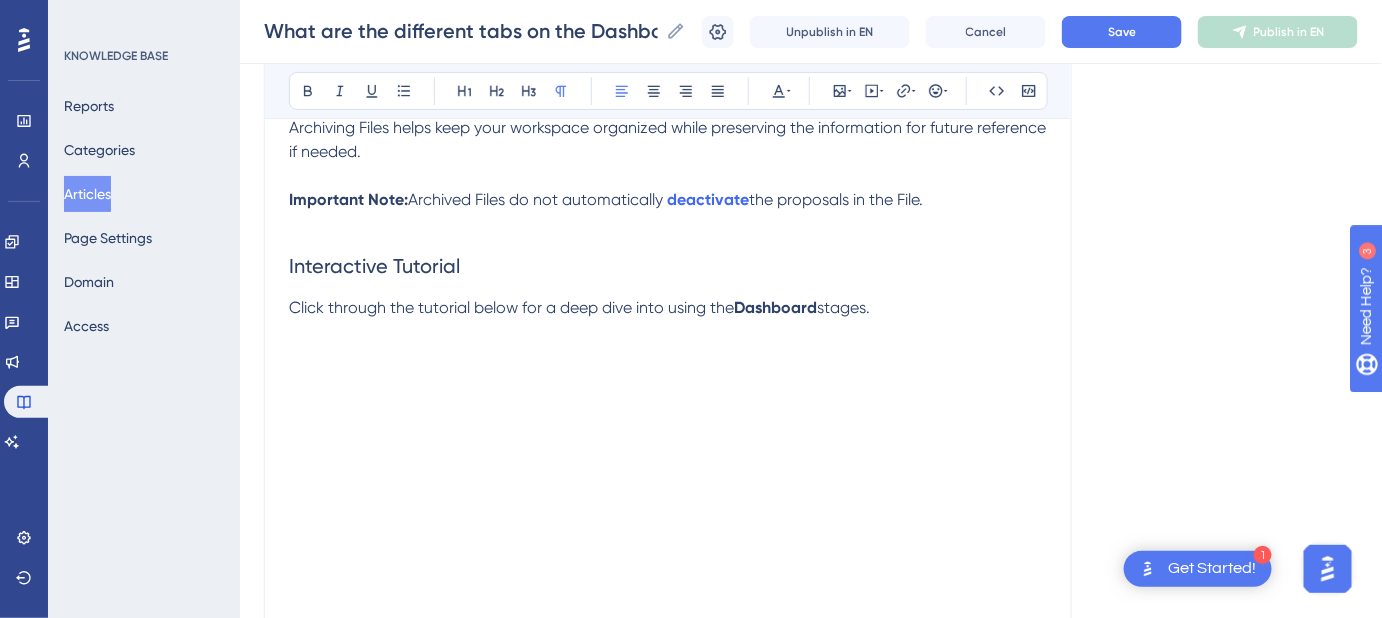 click on "Click through the tutorial below for a deep dive into using the  Dashboard  stages." at bounding box center (668, 308) 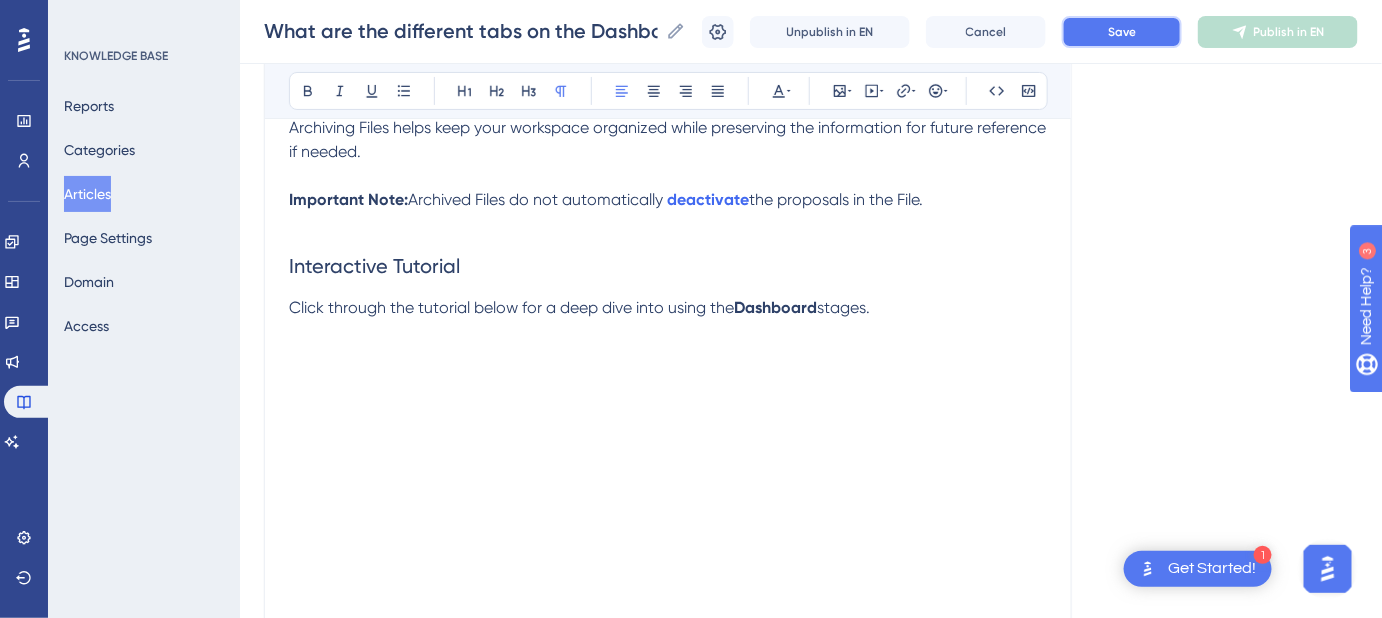 click on "Save" at bounding box center (1122, 32) 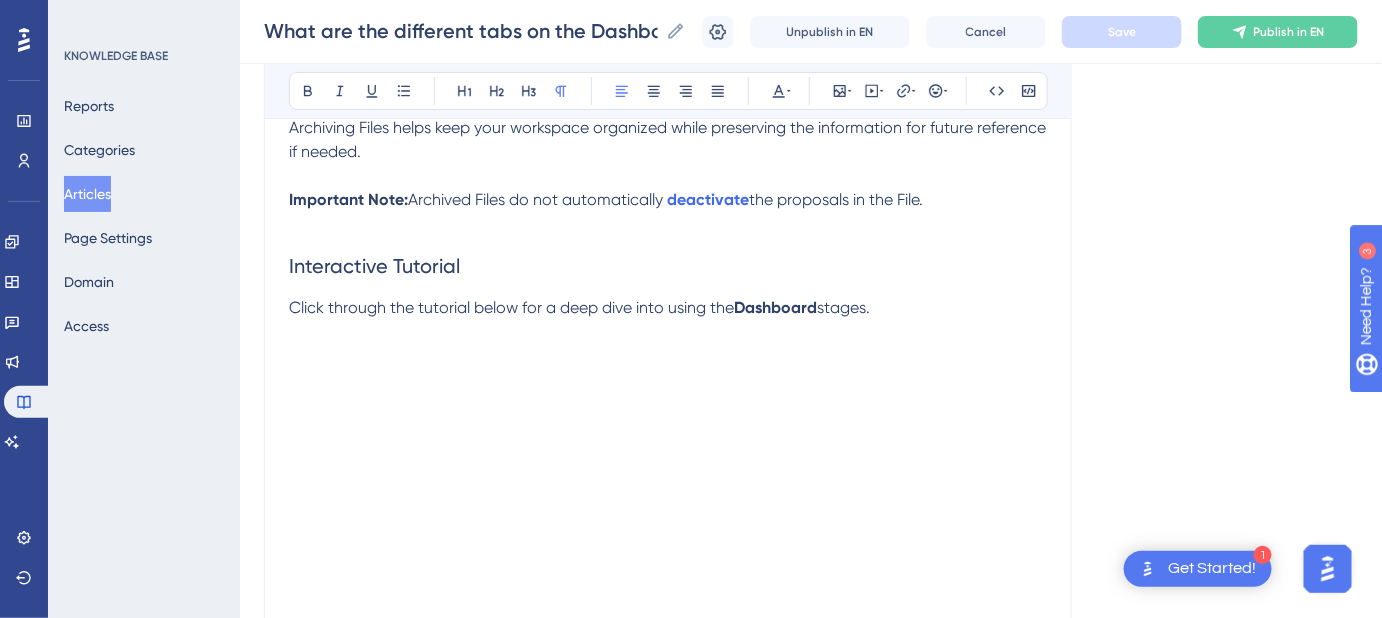 click on "Click through the tutorial below for a deep dive into using the" at bounding box center (511, 307) 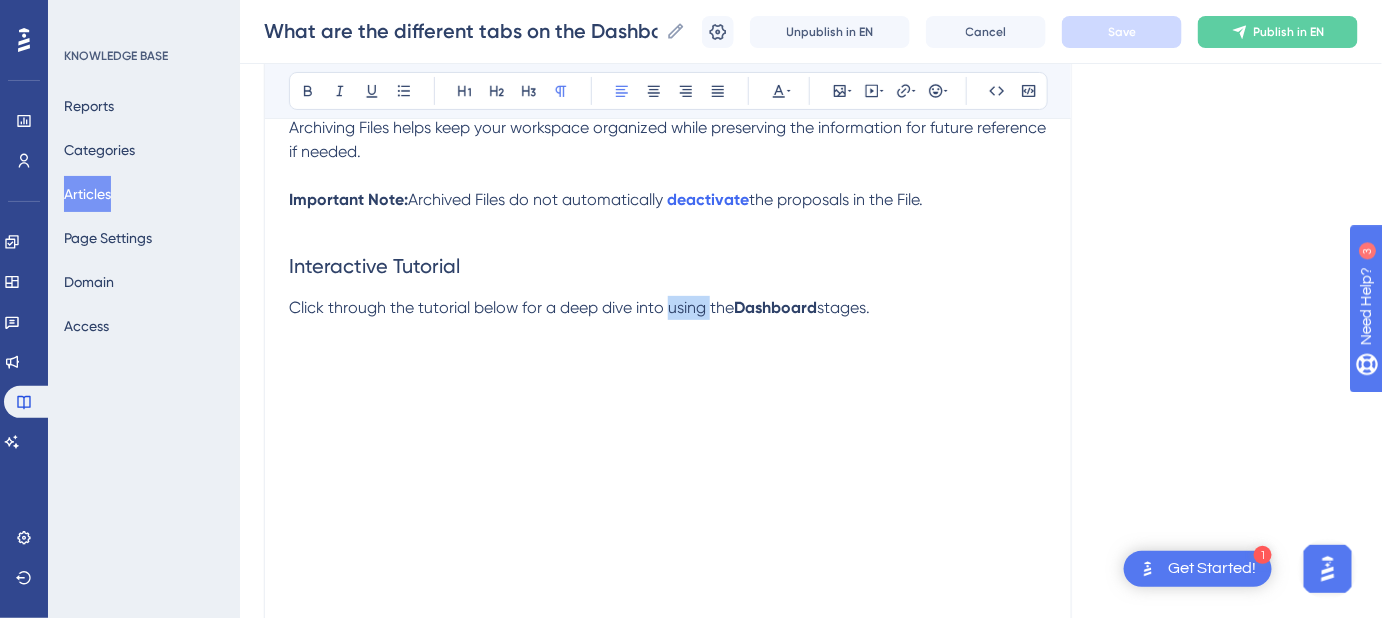click on "Click through the tutorial below for a deep dive into using the" at bounding box center (511, 307) 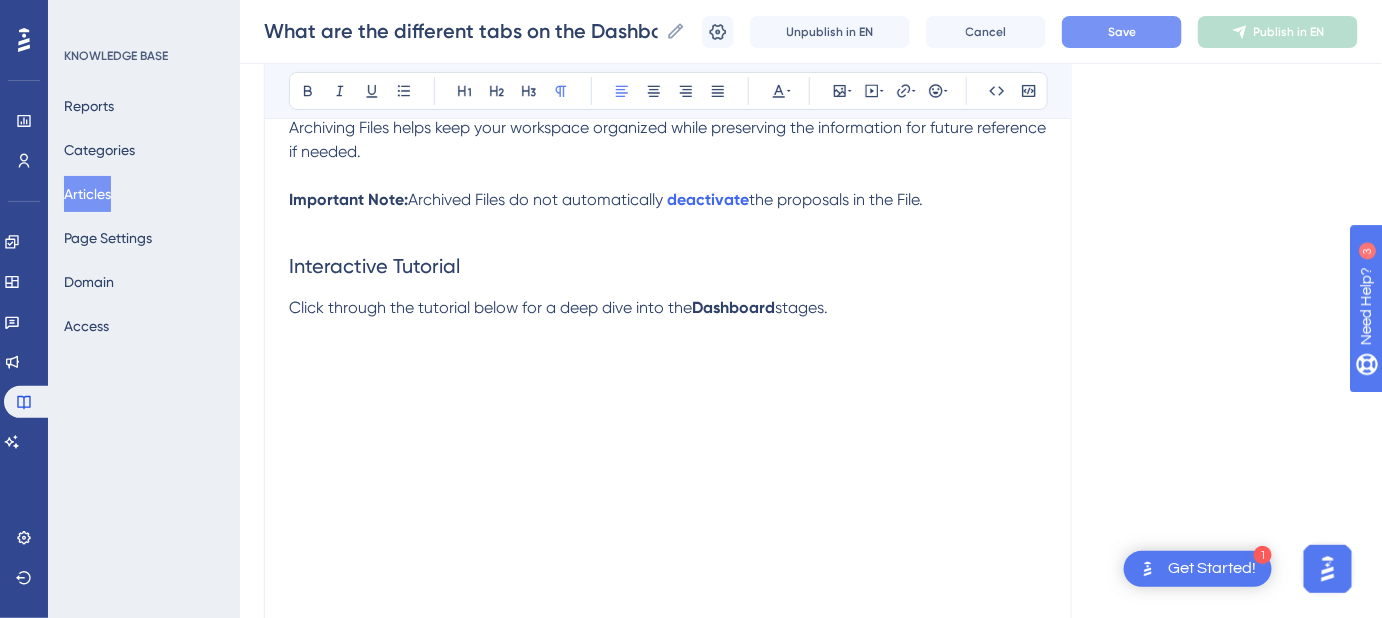 click on "Save" at bounding box center (1122, 32) 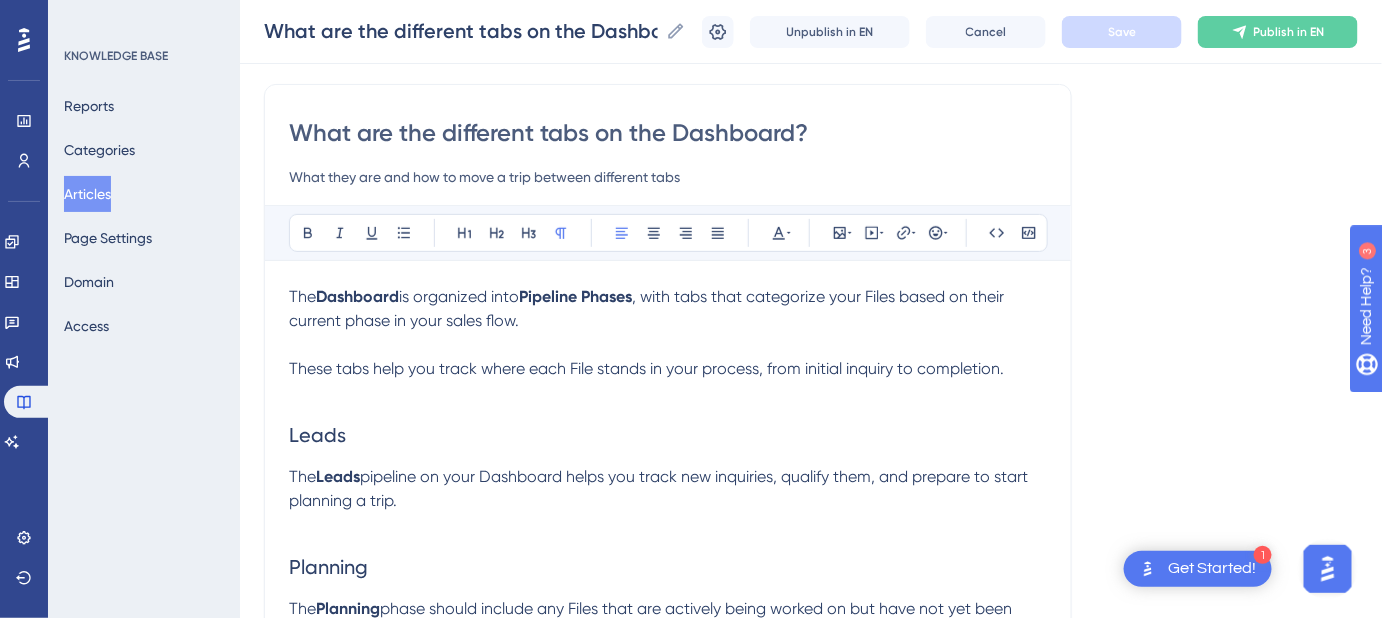 scroll, scrollTop: 0, scrollLeft: 0, axis: both 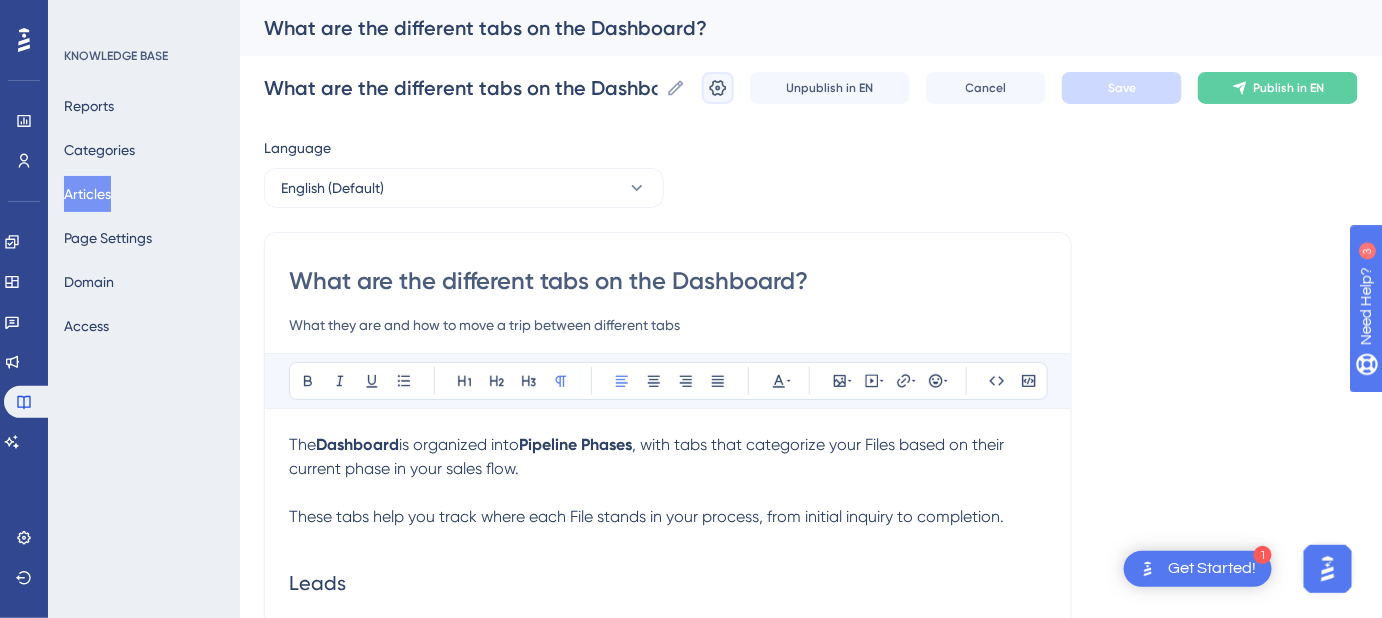 click 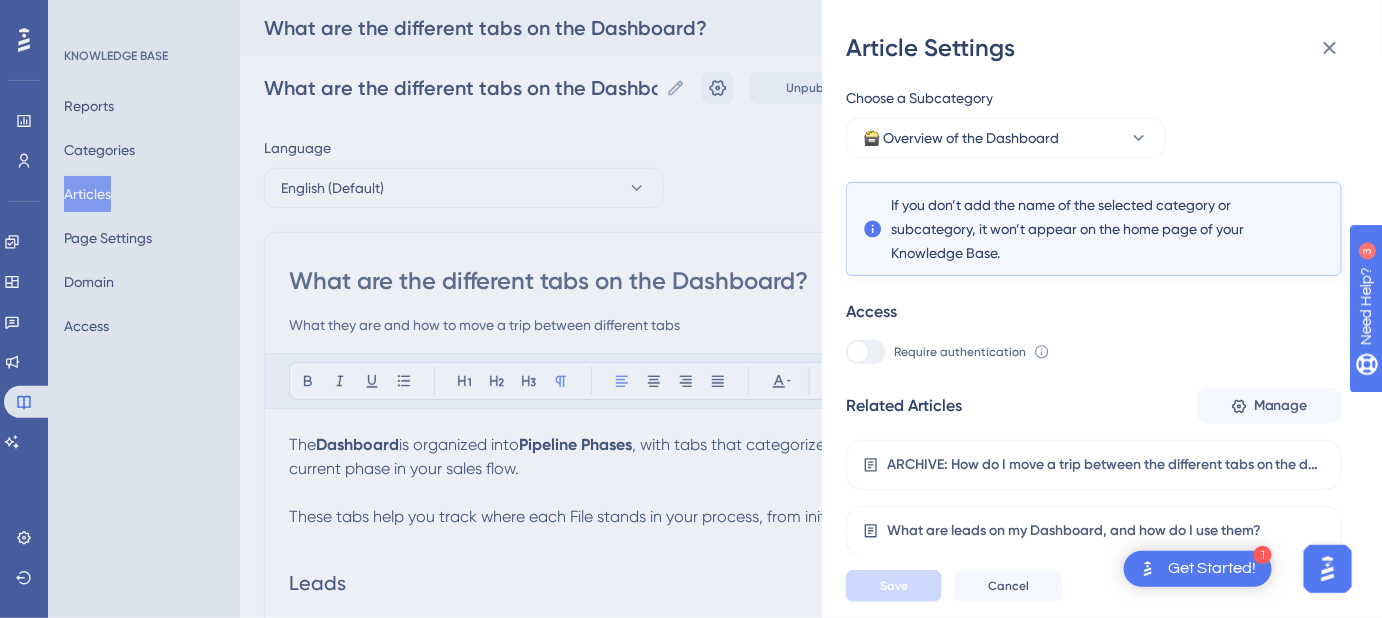 scroll, scrollTop: 293, scrollLeft: 0, axis: vertical 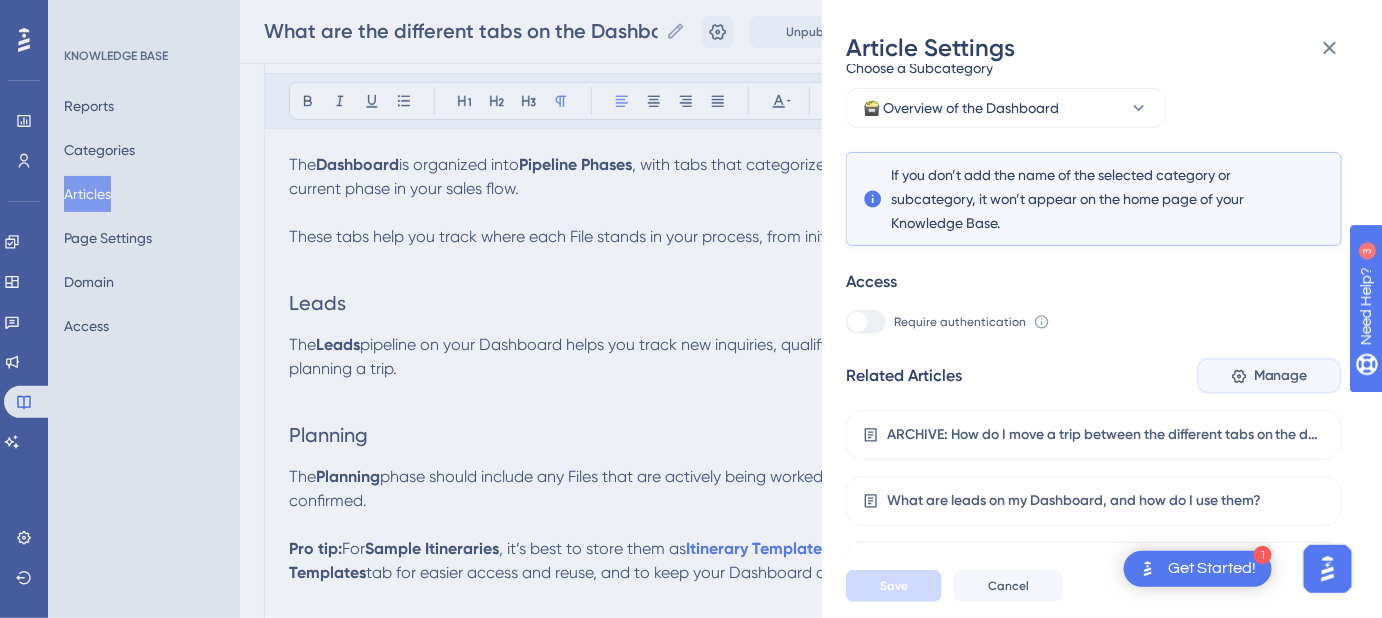 click on "Manage" at bounding box center (1269, 376) 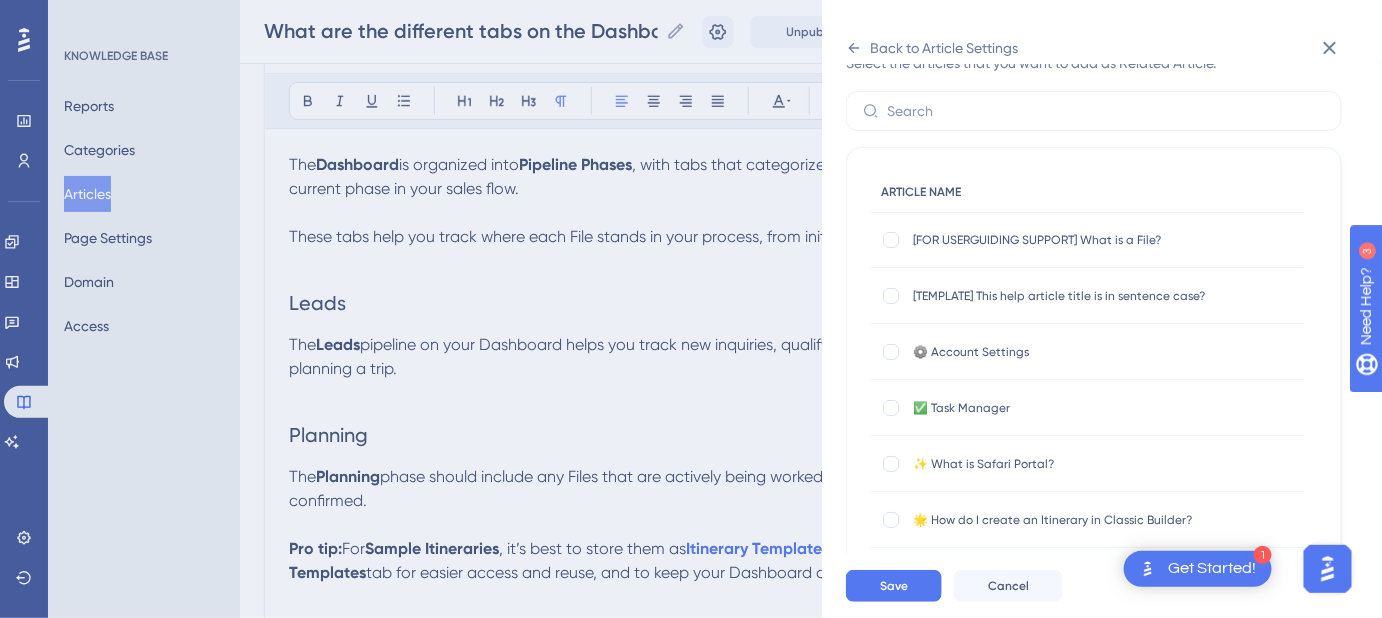 scroll, scrollTop: 82, scrollLeft: 0, axis: vertical 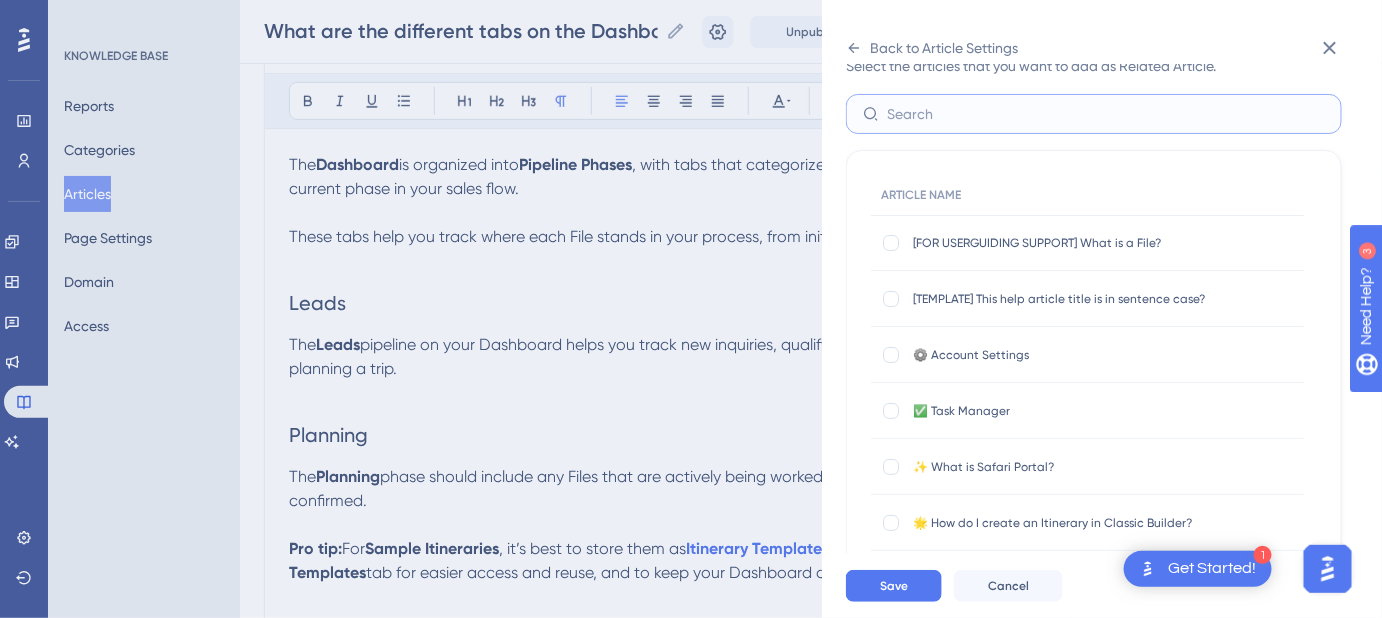click at bounding box center [1106, 114] 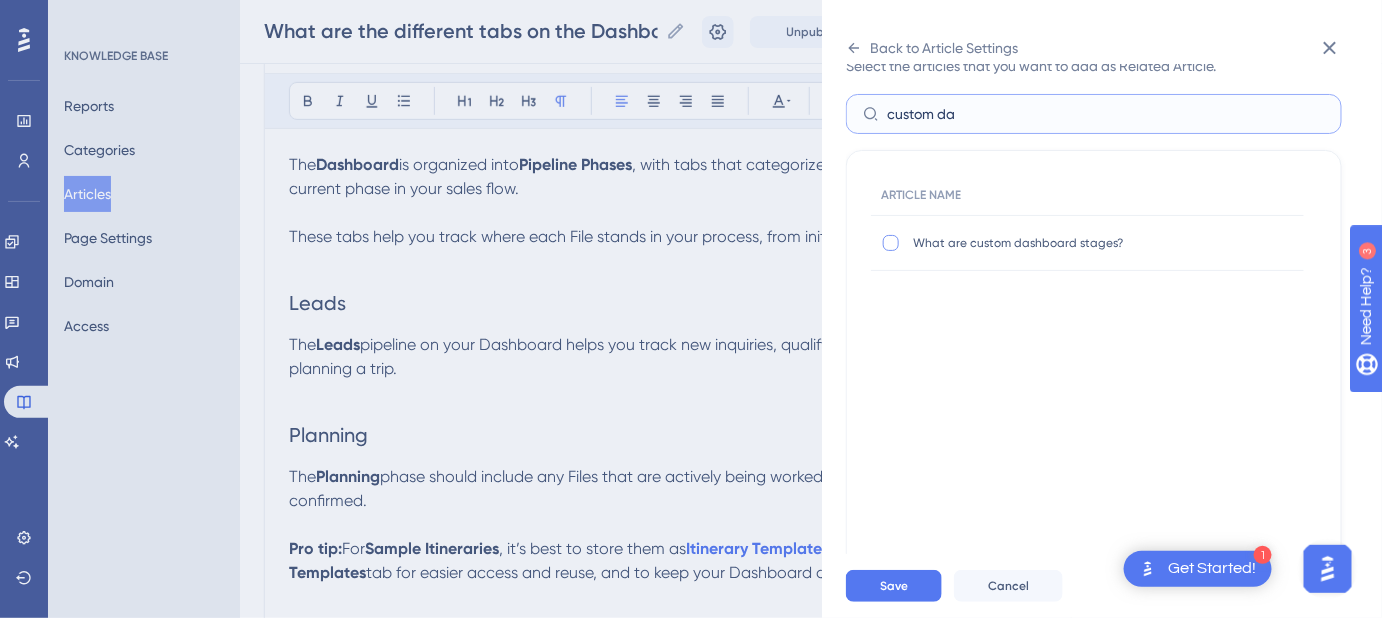 type on "custom da" 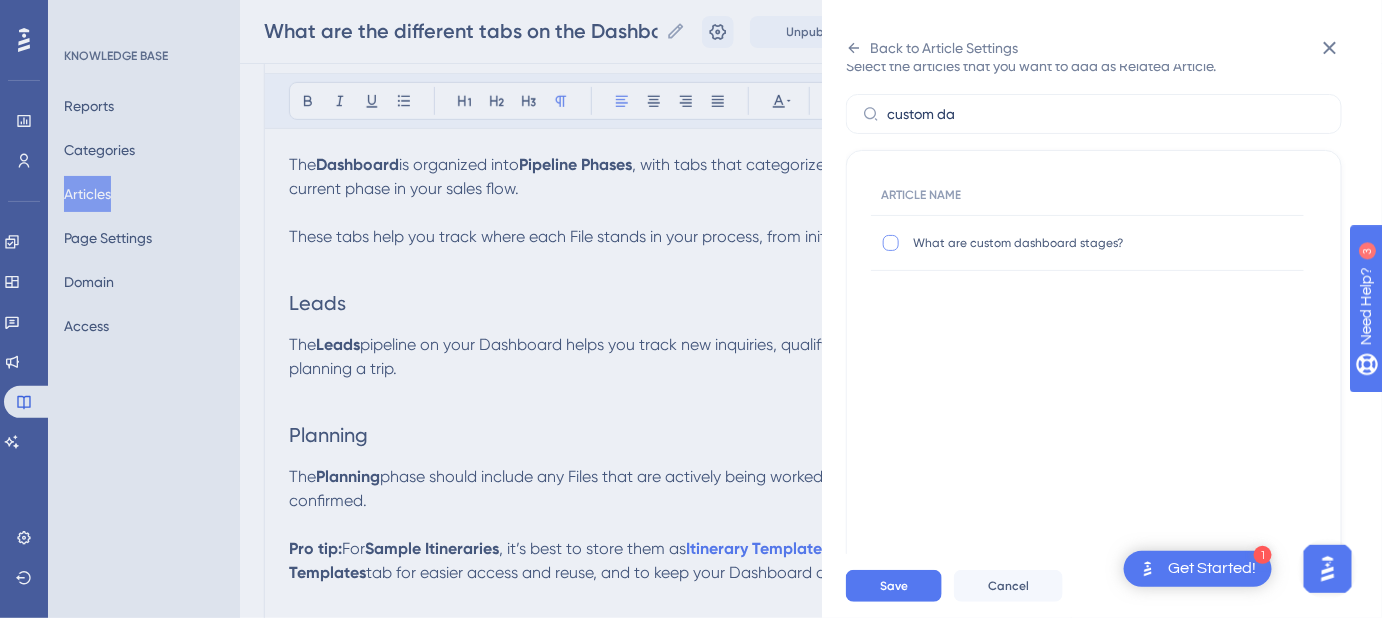 click at bounding box center (891, 243) 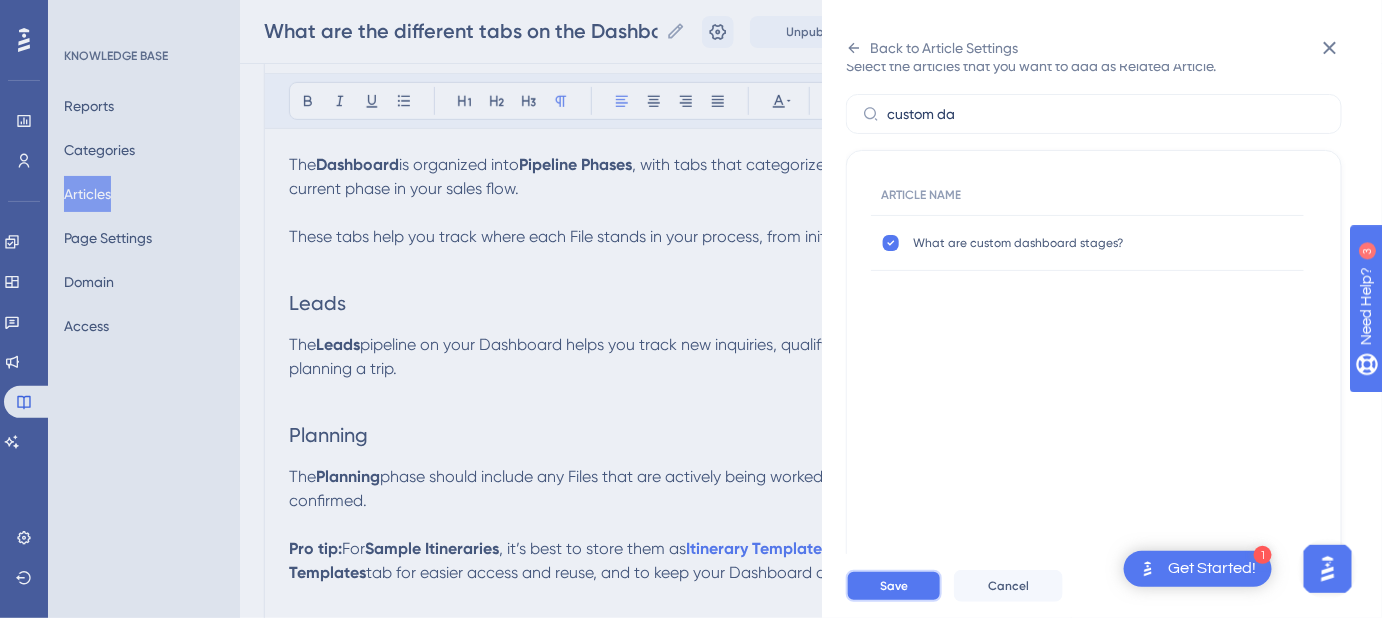 click on "Save" at bounding box center [894, 586] 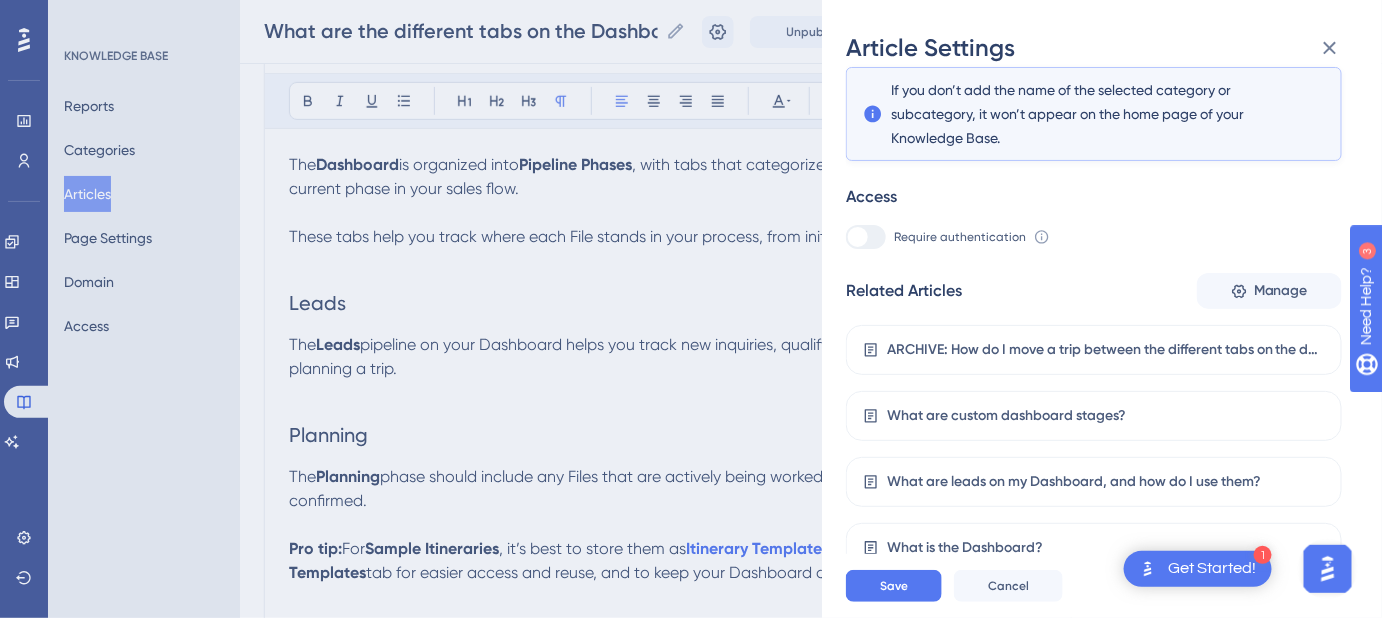 scroll, scrollTop: 359, scrollLeft: 0, axis: vertical 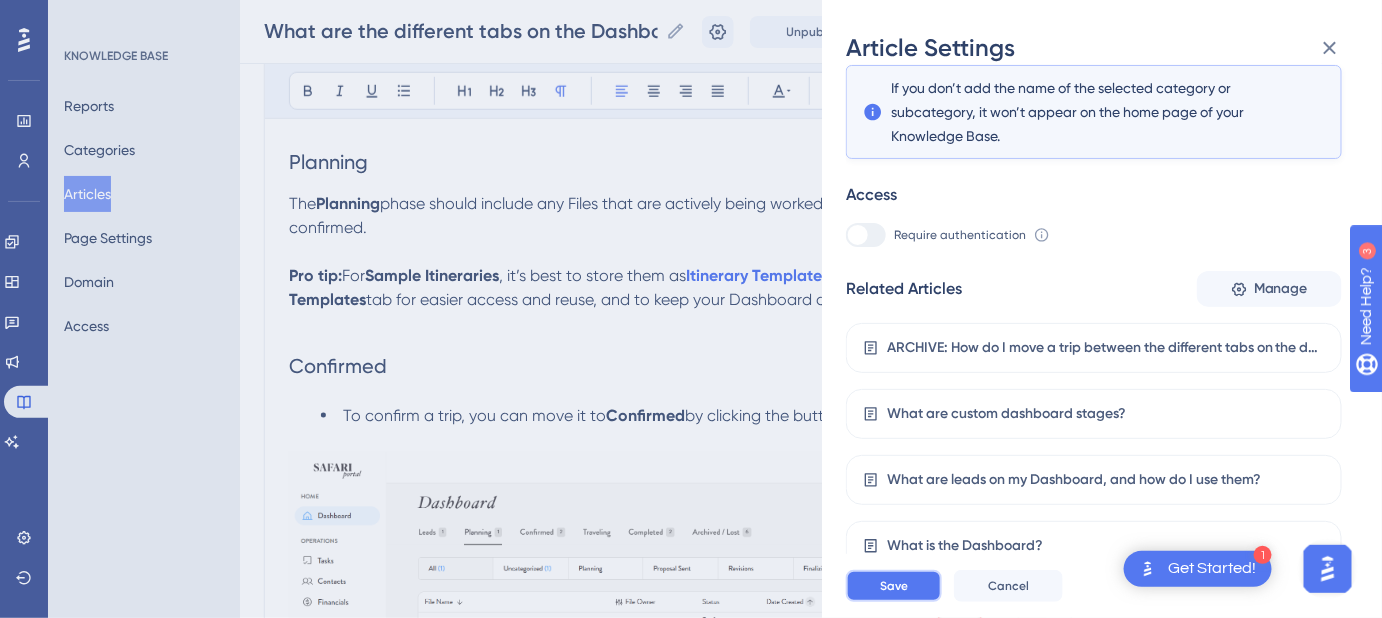 drag, startPoint x: 902, startPoint y: 600, endPoint x: 995, endPoint y: 378, distance: 240.69275 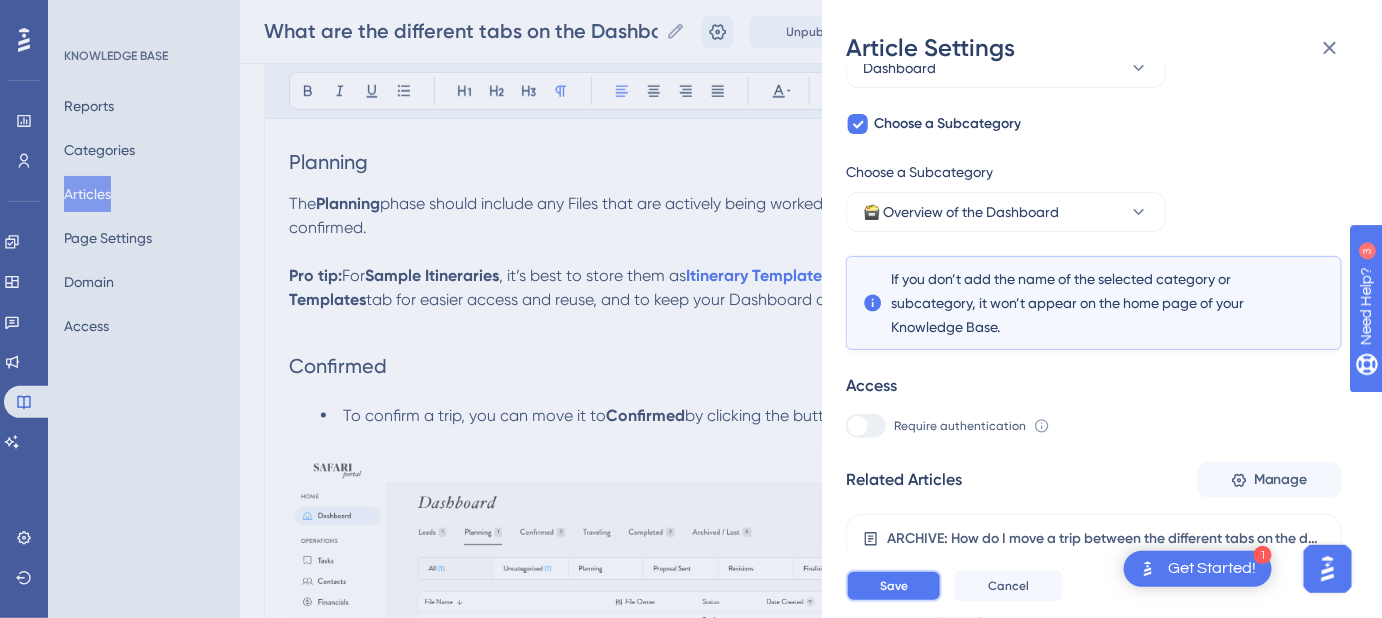 scroll, scrollTop: 272, scrollLeft: 0, axis: vertical 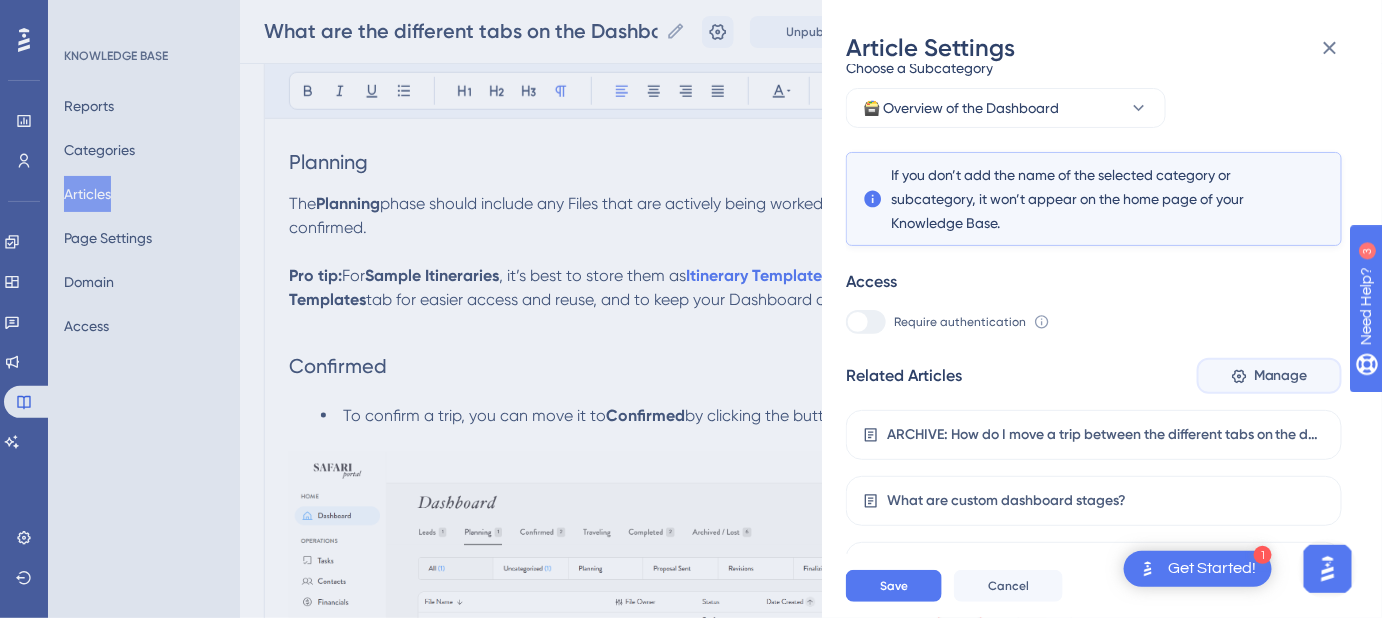 click on "Manage" at bounding box center [1281, 376] 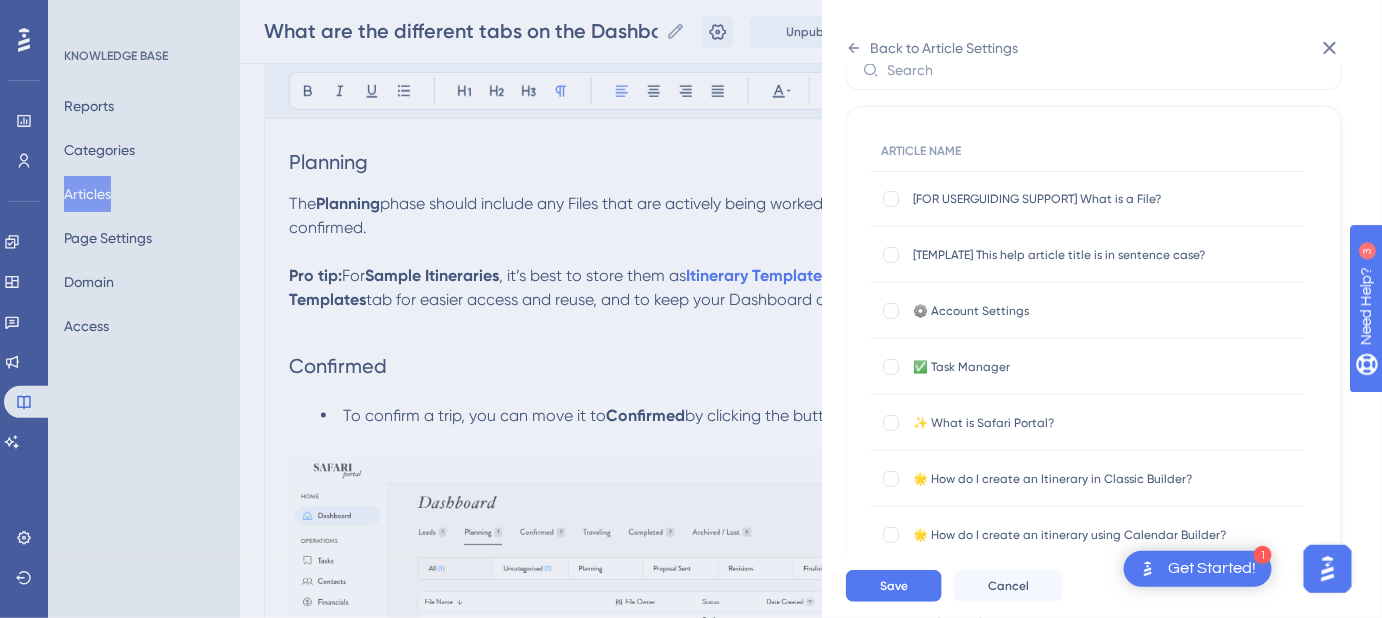 scroll, scrollTop: 0, scrollLeft: 0, axis: both 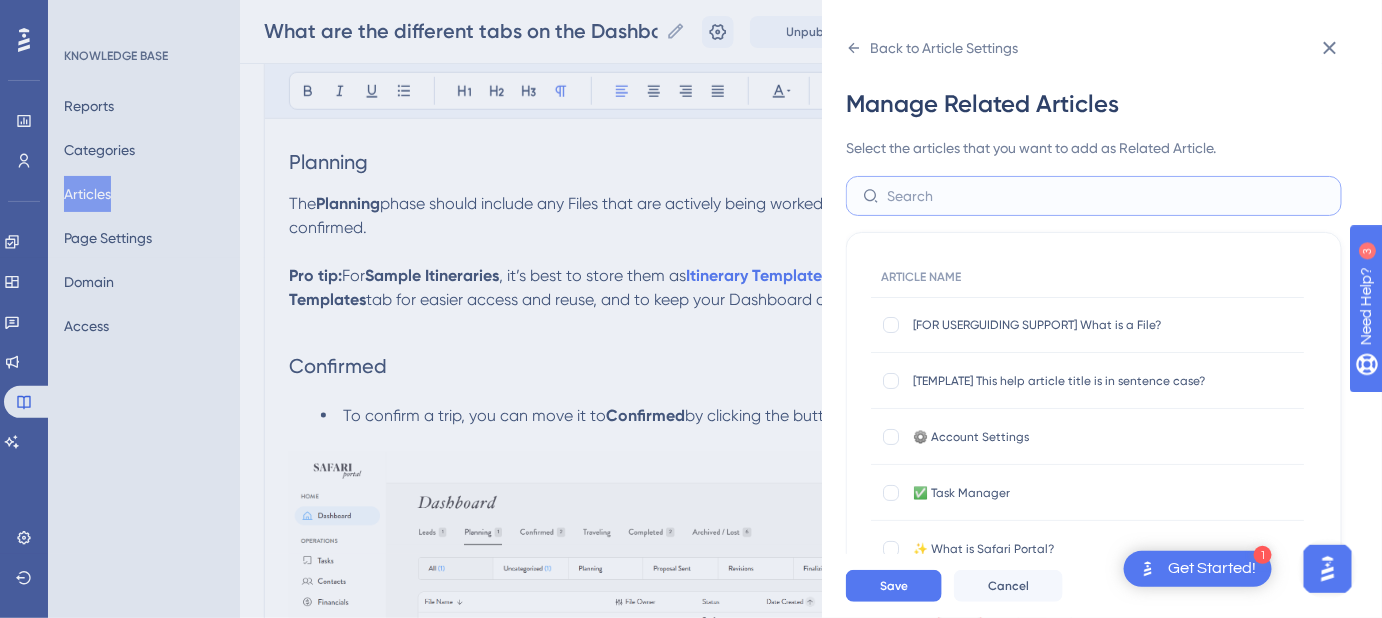 click at bounding box center [1106, 196] 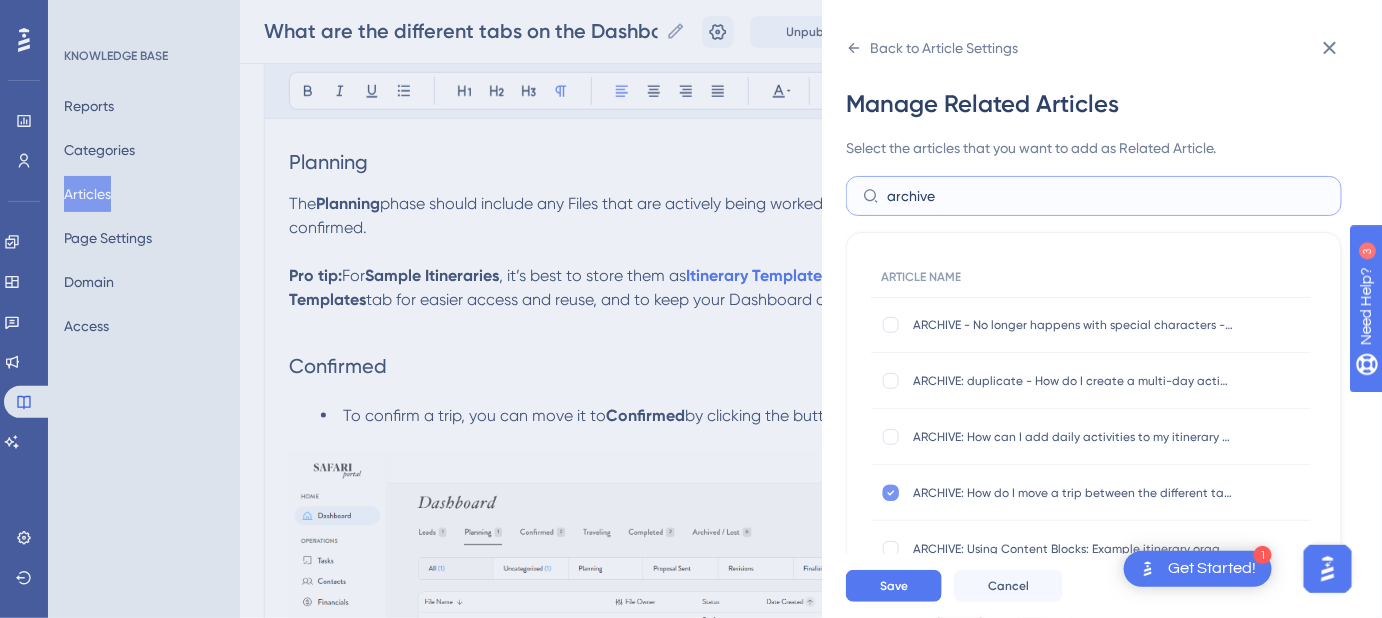 type on "archive" 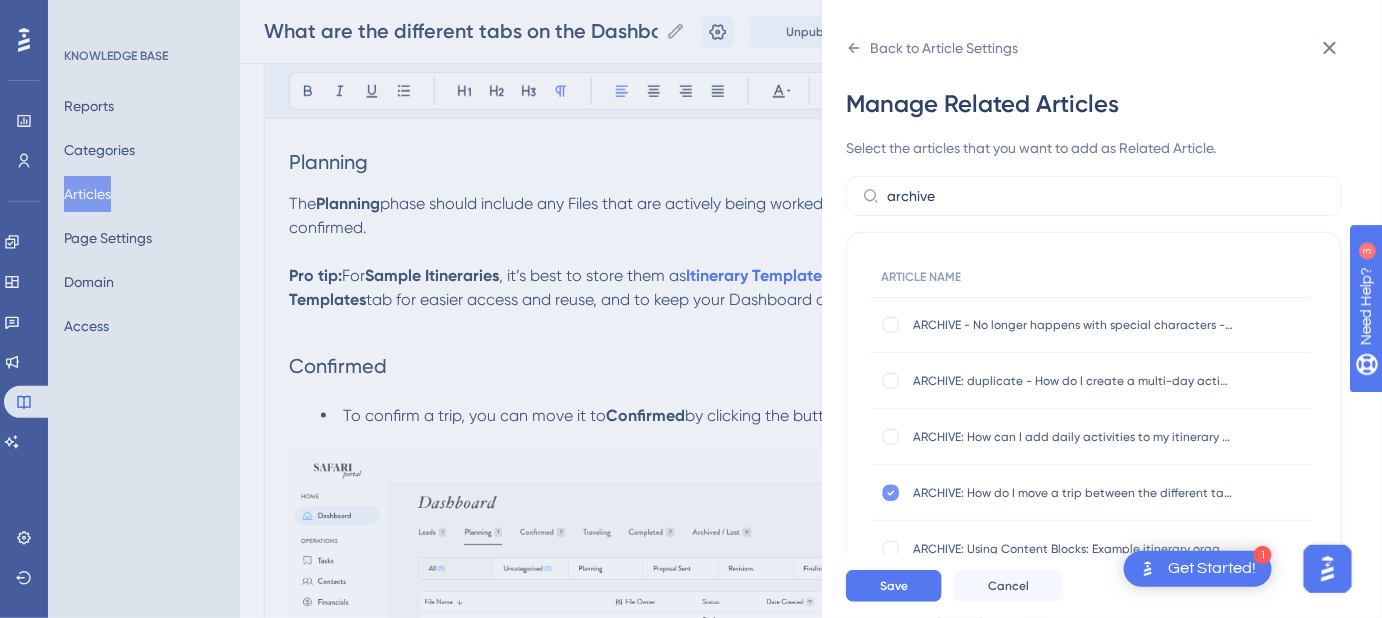 click 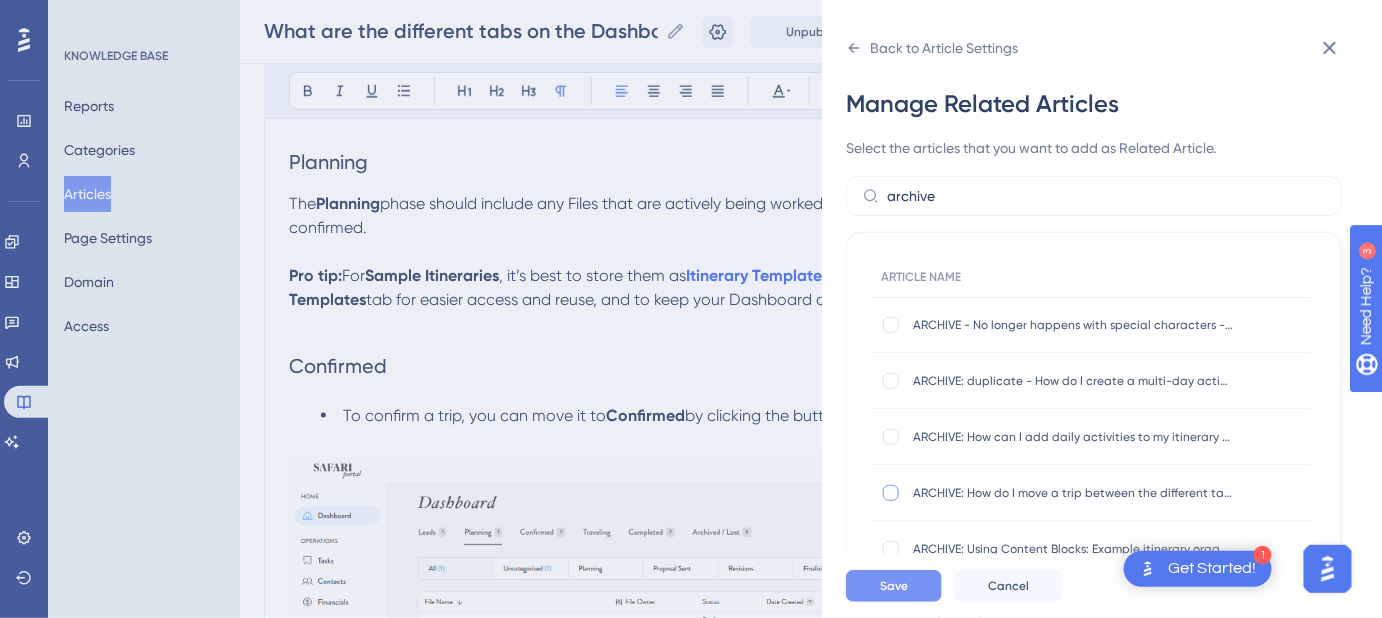 click on "Save" at bounding box center [894, 586] 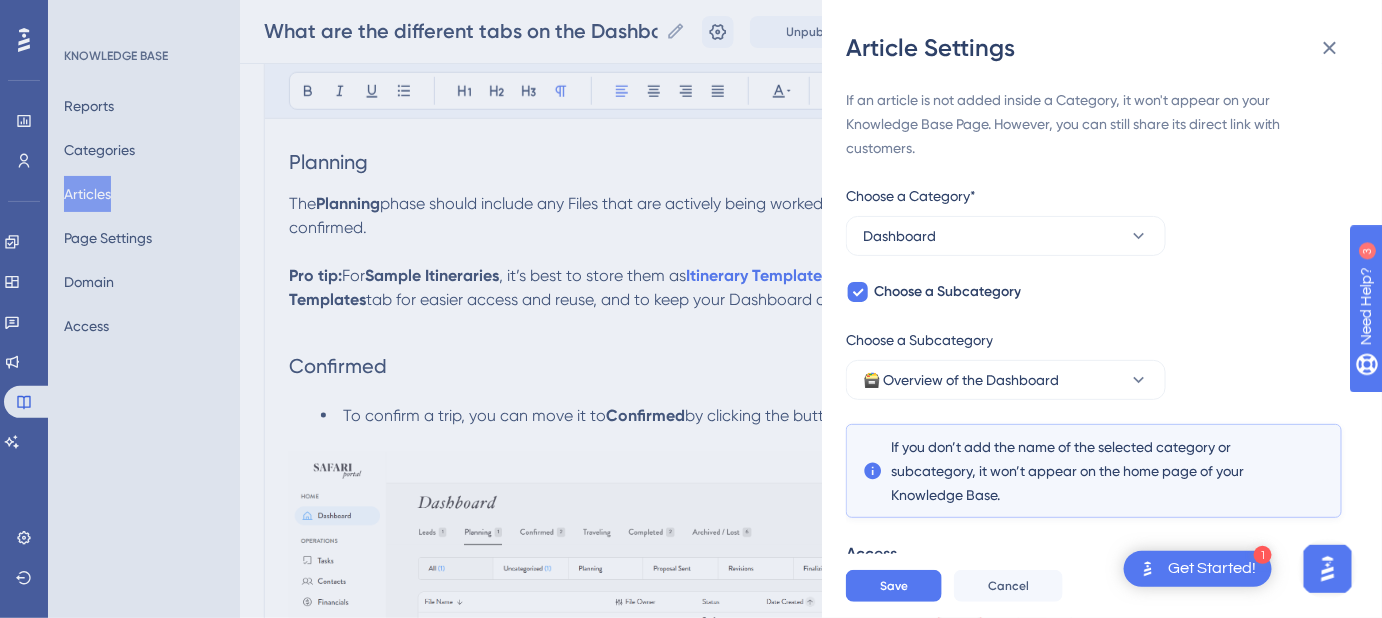 scroll, scrollTop: 293, scrollLeft: 0, axis: vertical 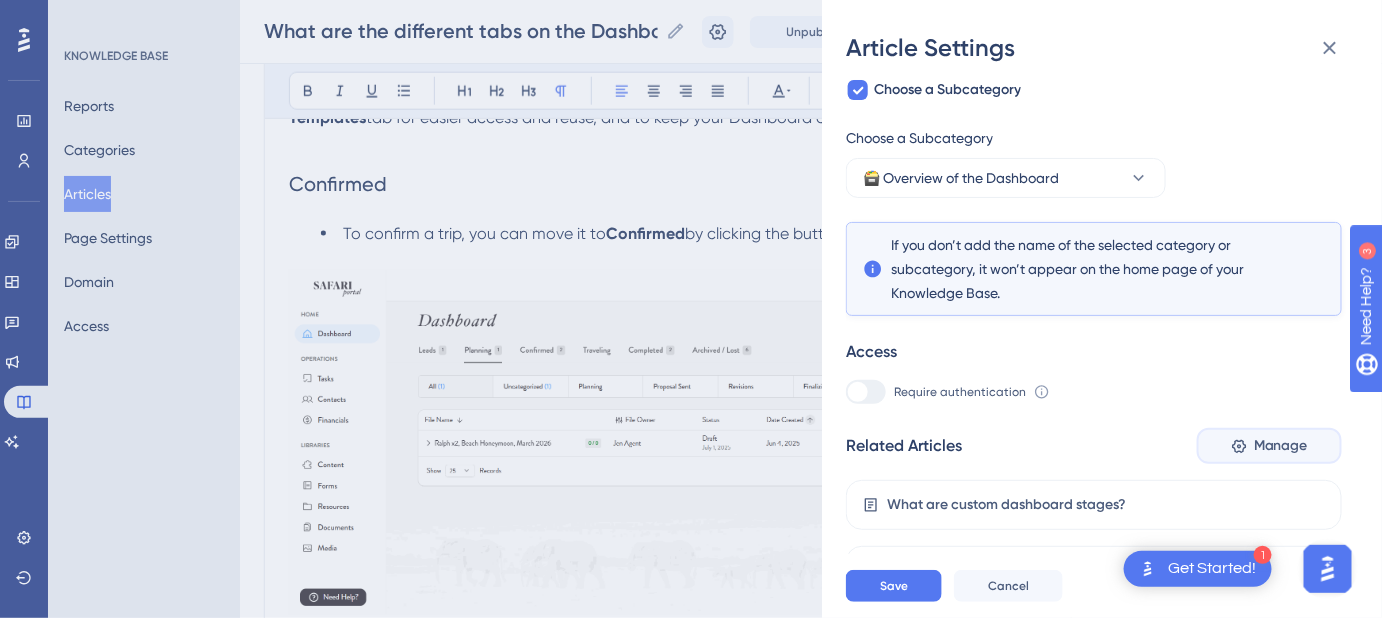 click 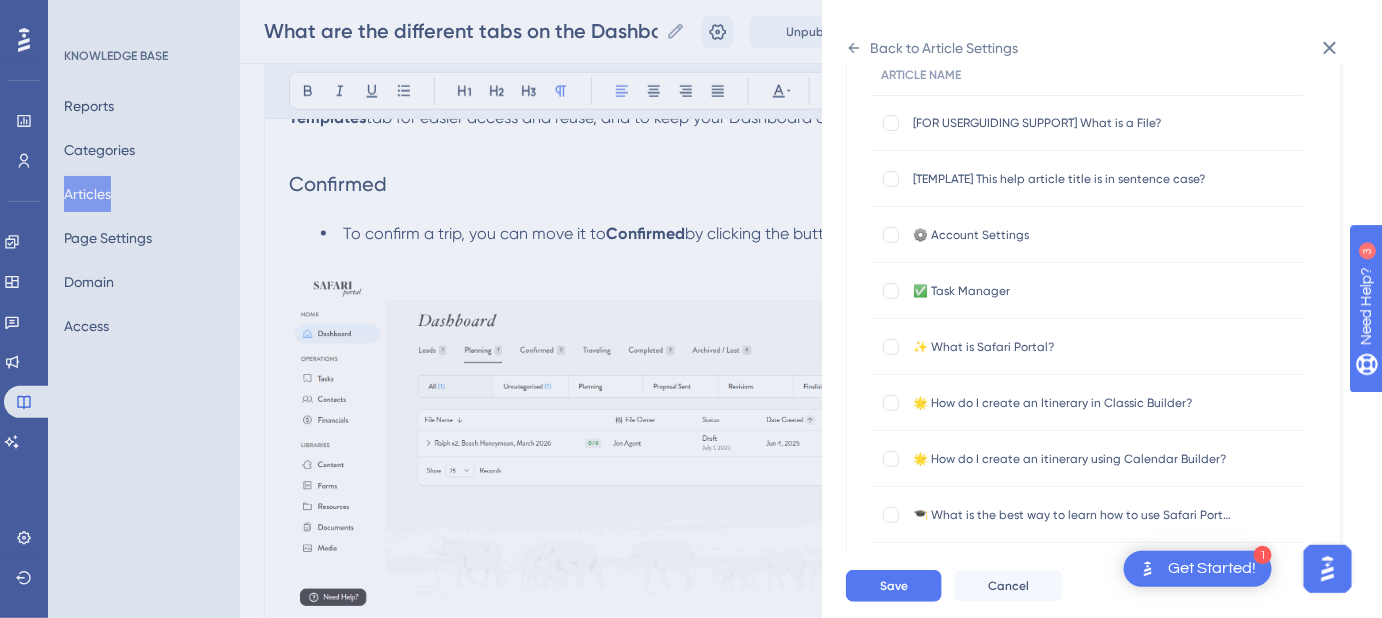 scroll, scrollTop: 0, scrollLeft: 0, axis: both 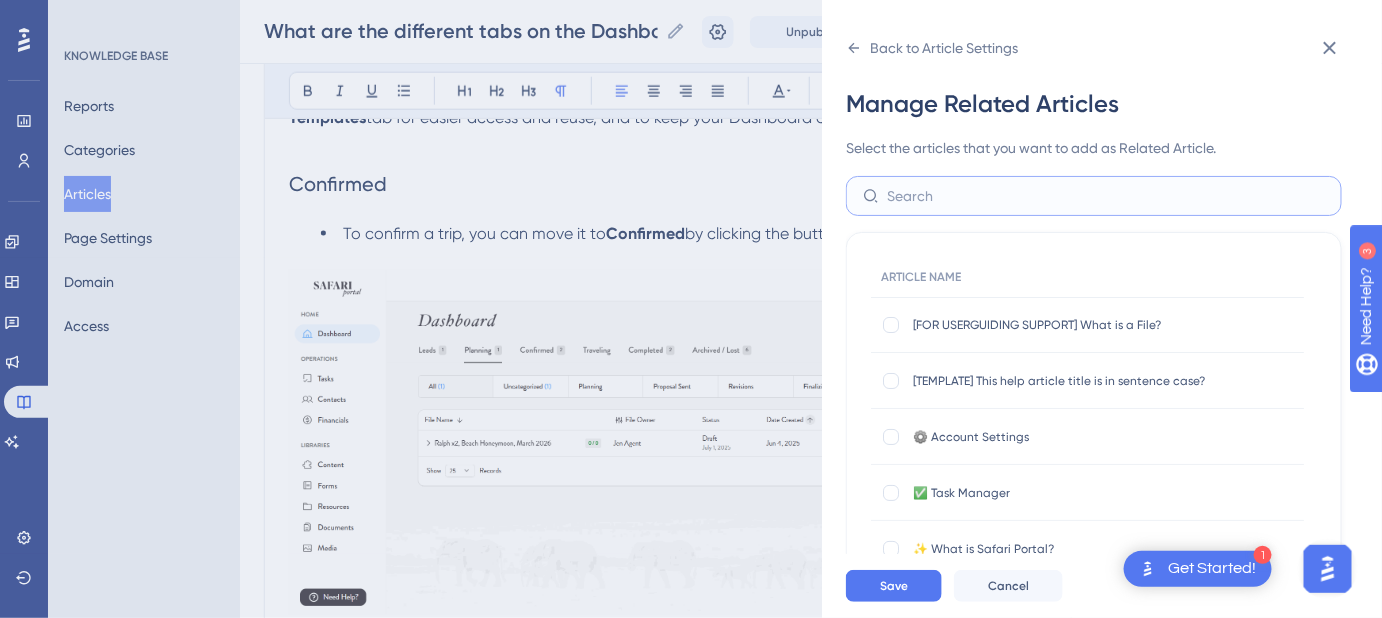 click at bounding box center [1106, 196] 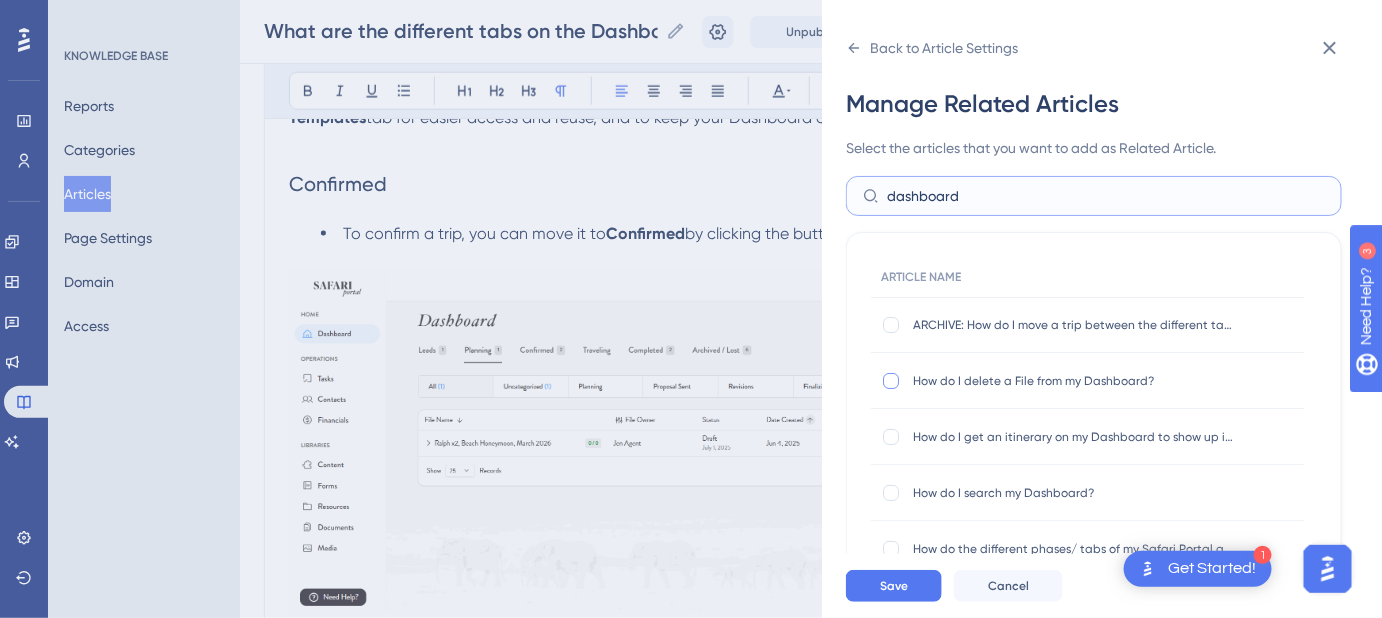 type on "dashboard" 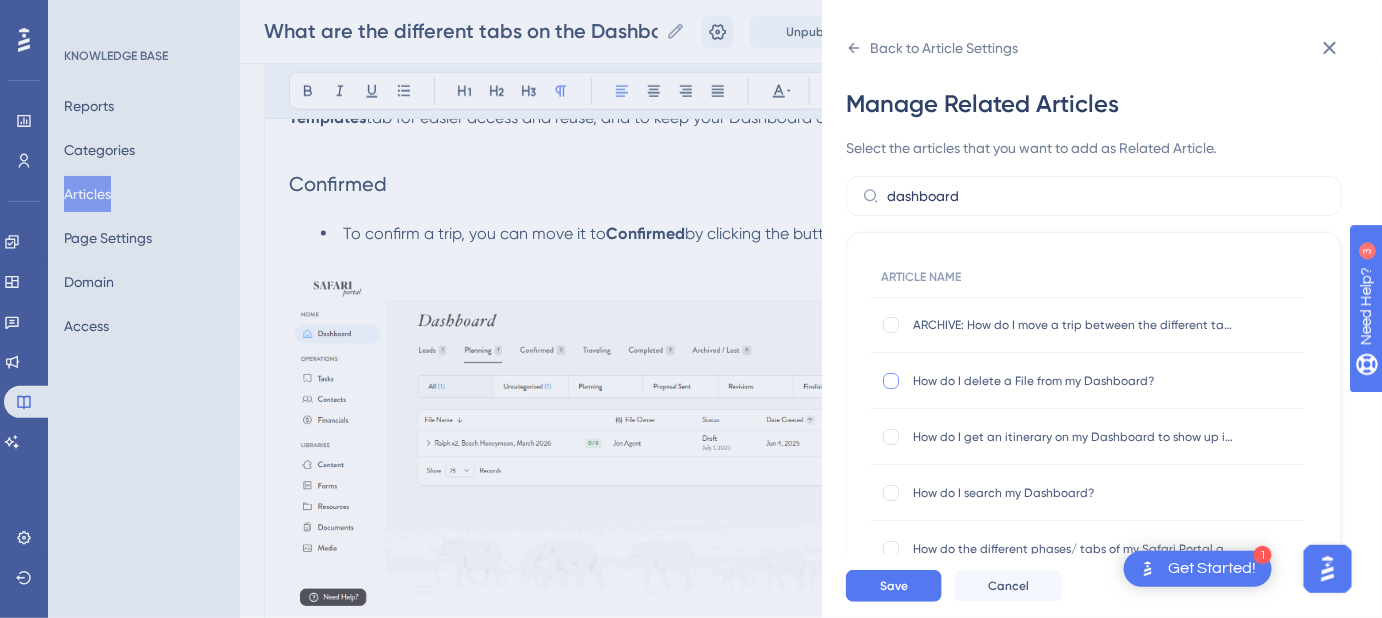 click at bounding box center (891, 381) 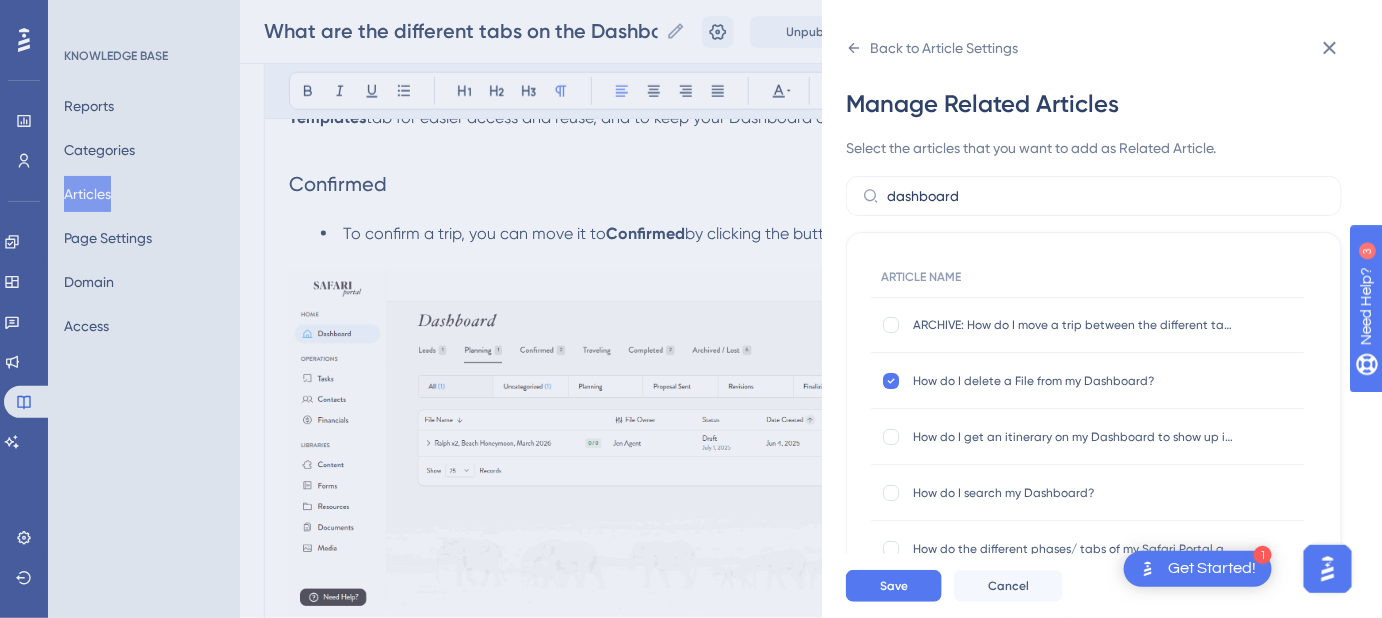 scroll, scrollTop: 73, scrollLeft: 0, axis: vertical 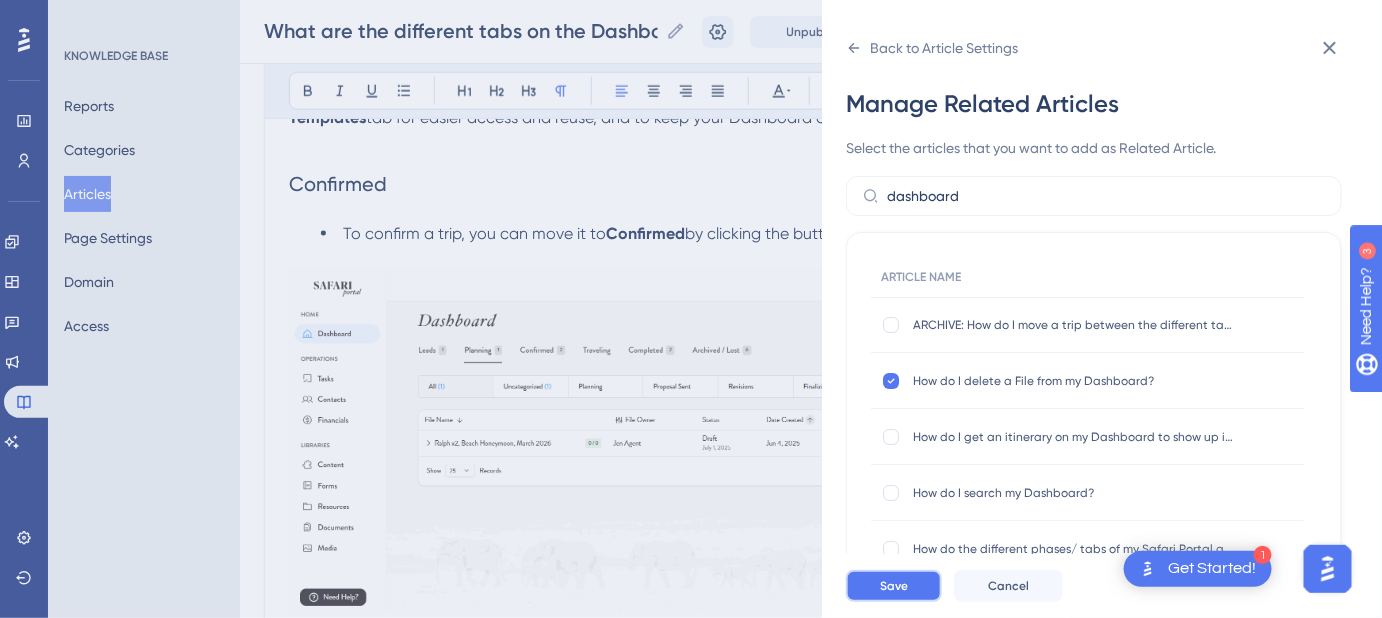 click on "Save" at bounding box center (894, 586) 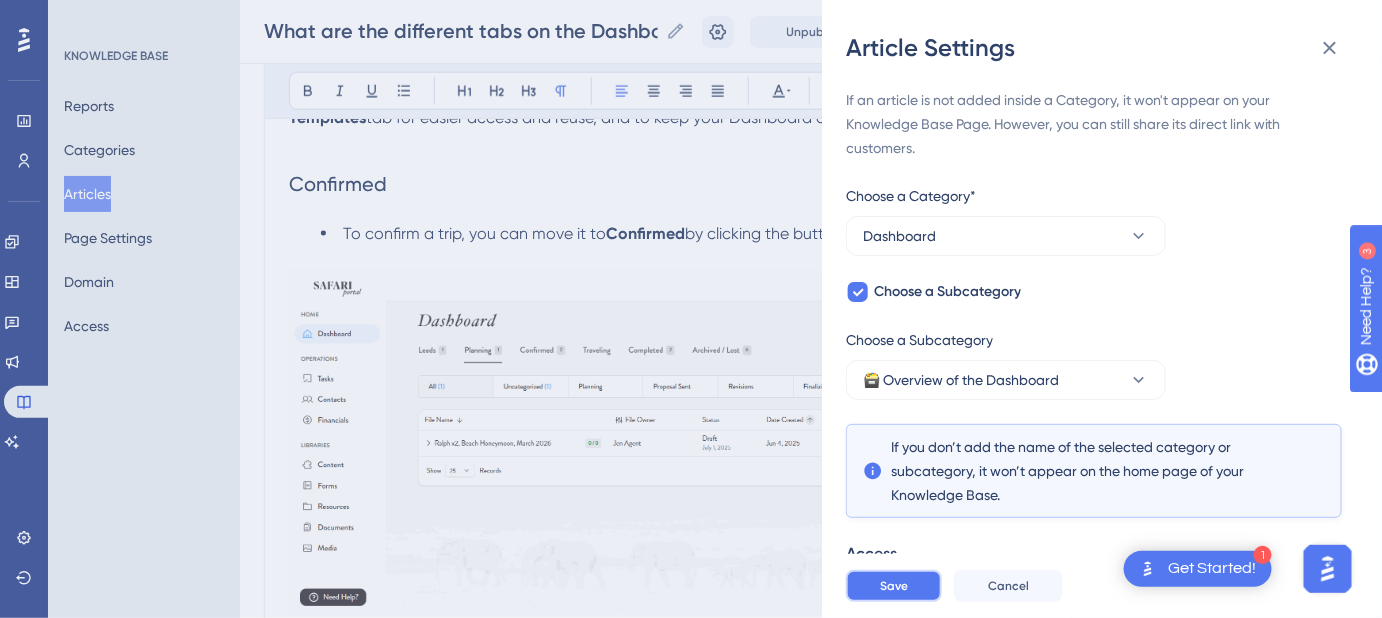 click on "Save" at bounding box center [894, 586] 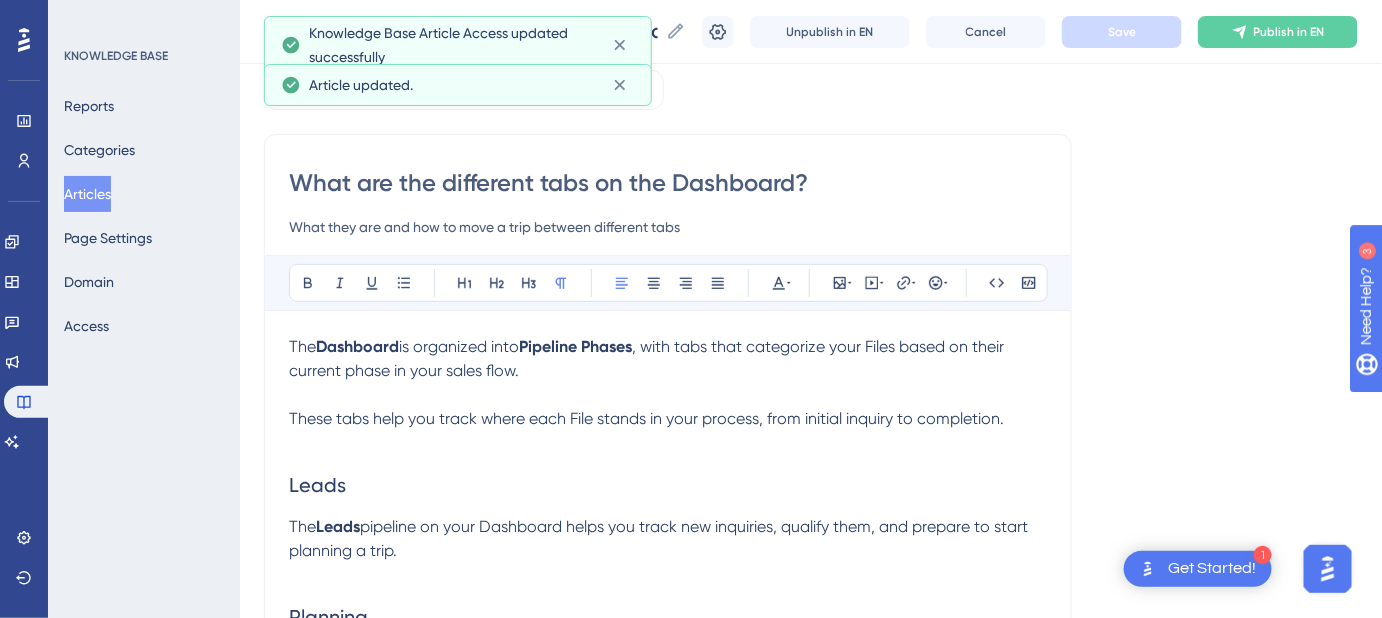 scroll, scrollTop: 0, scrollLeft: 0, axis: both 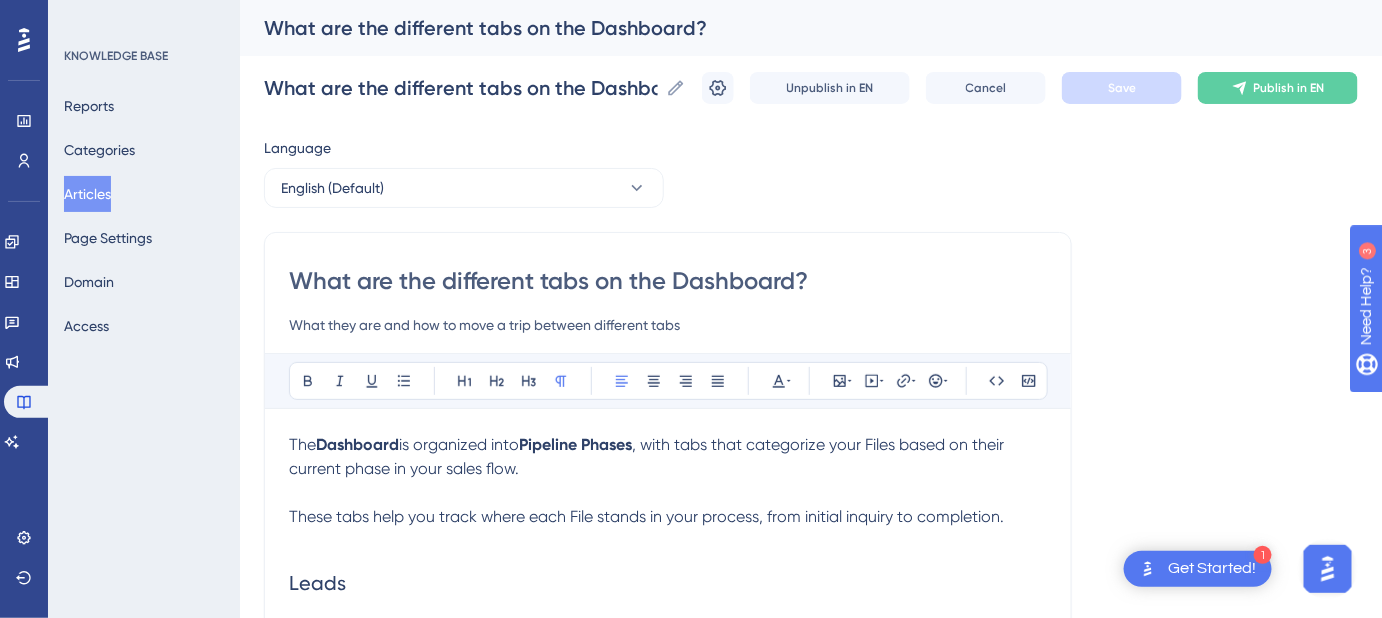 click on "What they are and how to move a trip between different tabs" at bounding box center [668, 325] 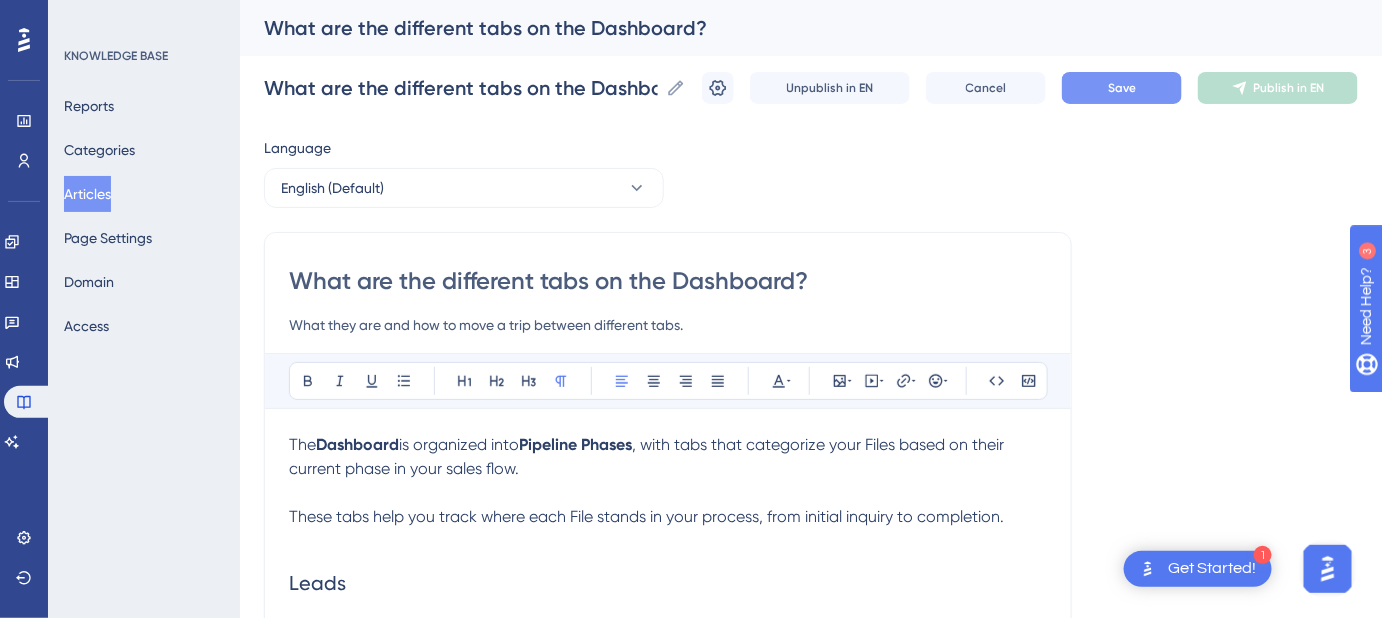 type on "What they are and how to move a trip between different tabs." 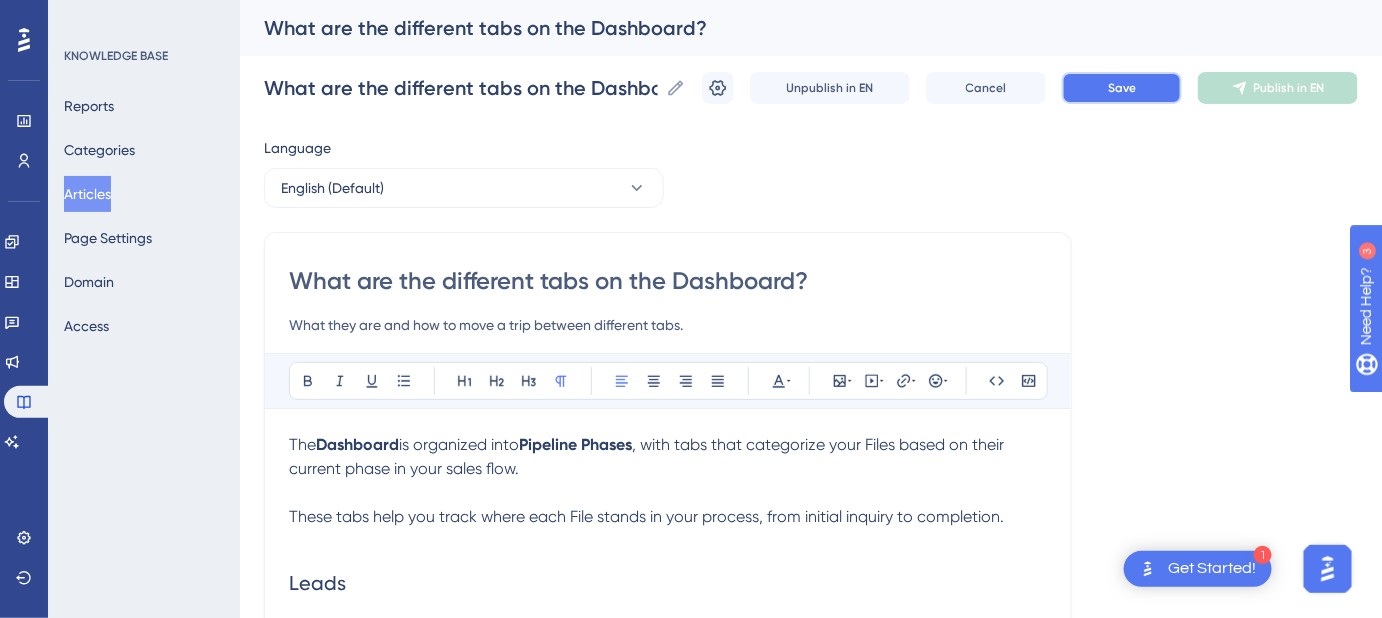 click on "Save" at bounding box center (1122, 88) 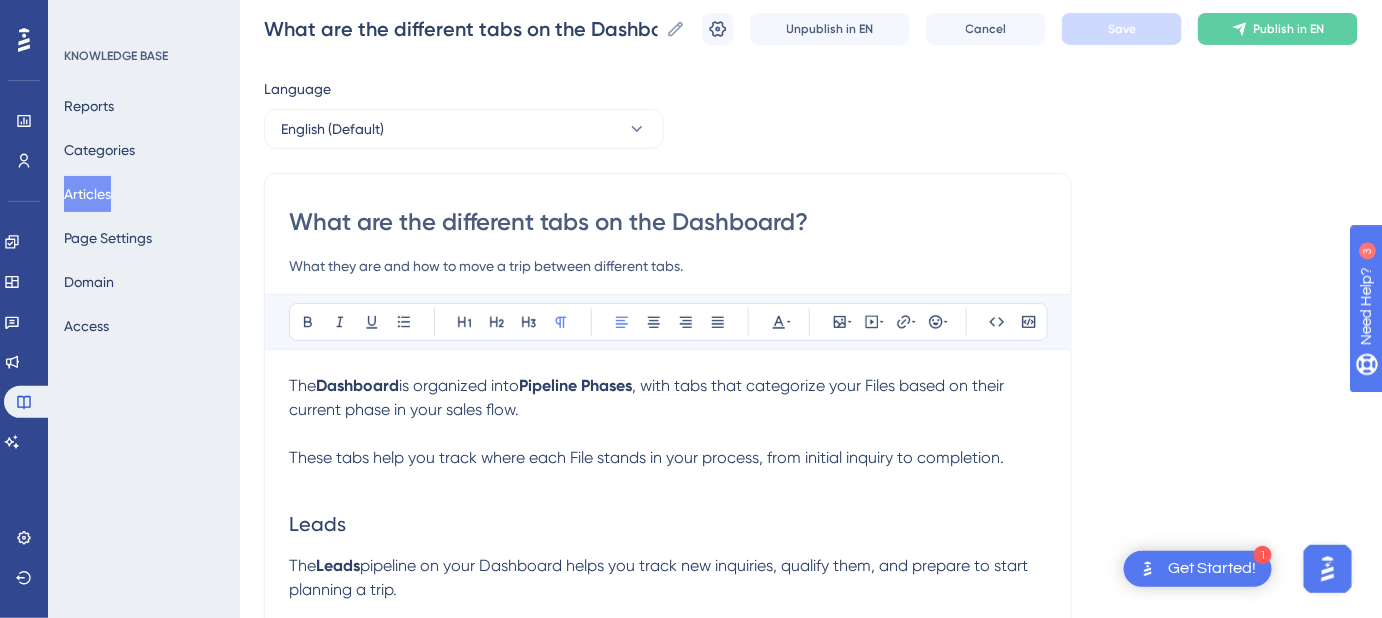 scroll, scrollTop: 90, scrollLeft: 0, axis: vertical 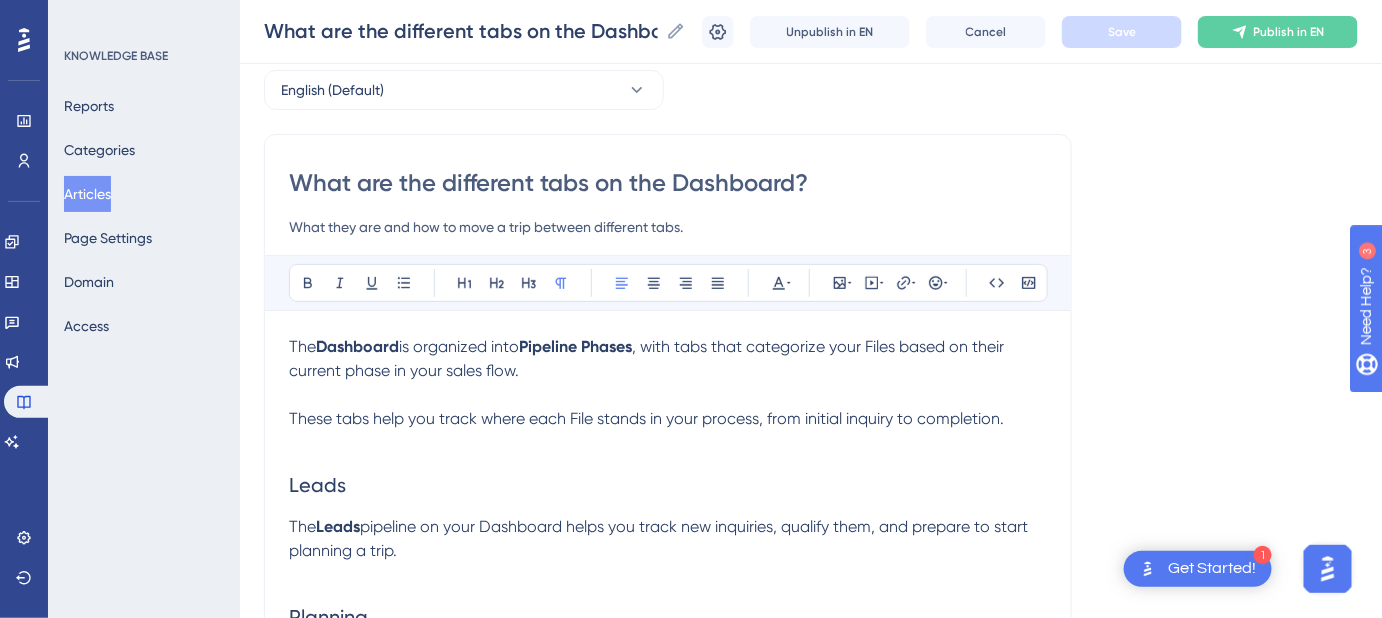 click on ", with tabs that categorize your Files based on their current phase in your sales flow." at bounding box center [648, 358] 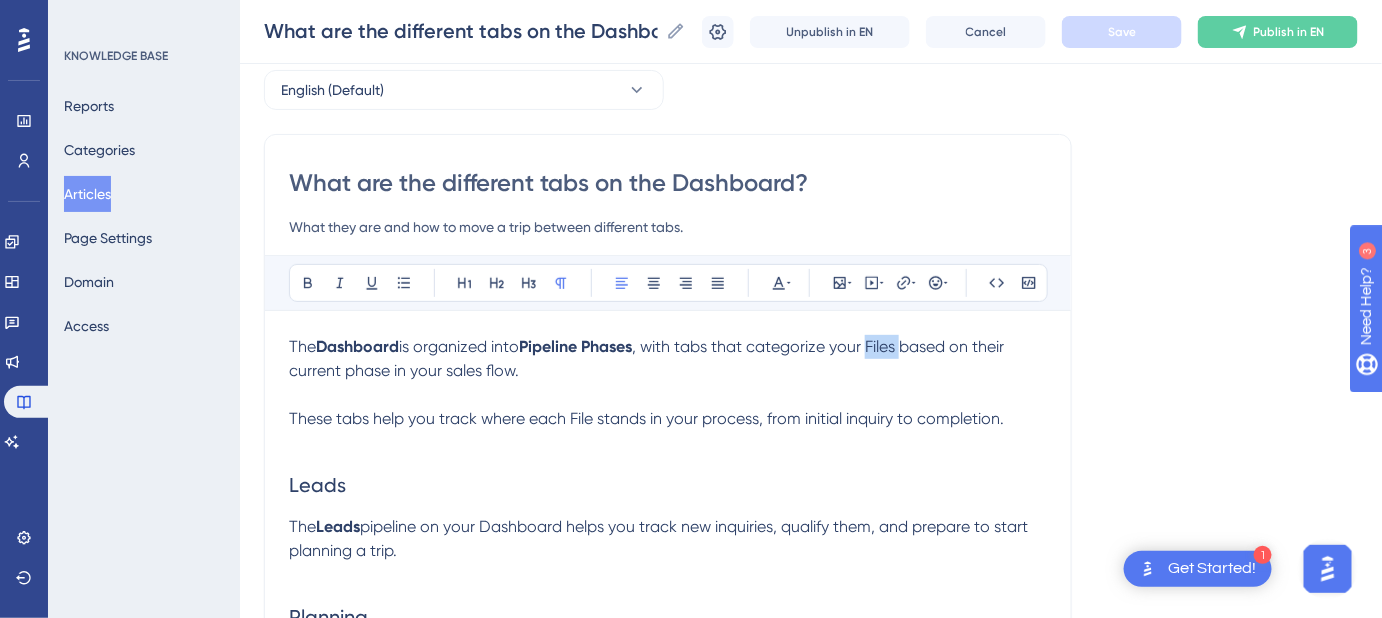 click on ", with tabs that categorize your Files based on their current phase in your sales flow." at bounding box center [648, 358] 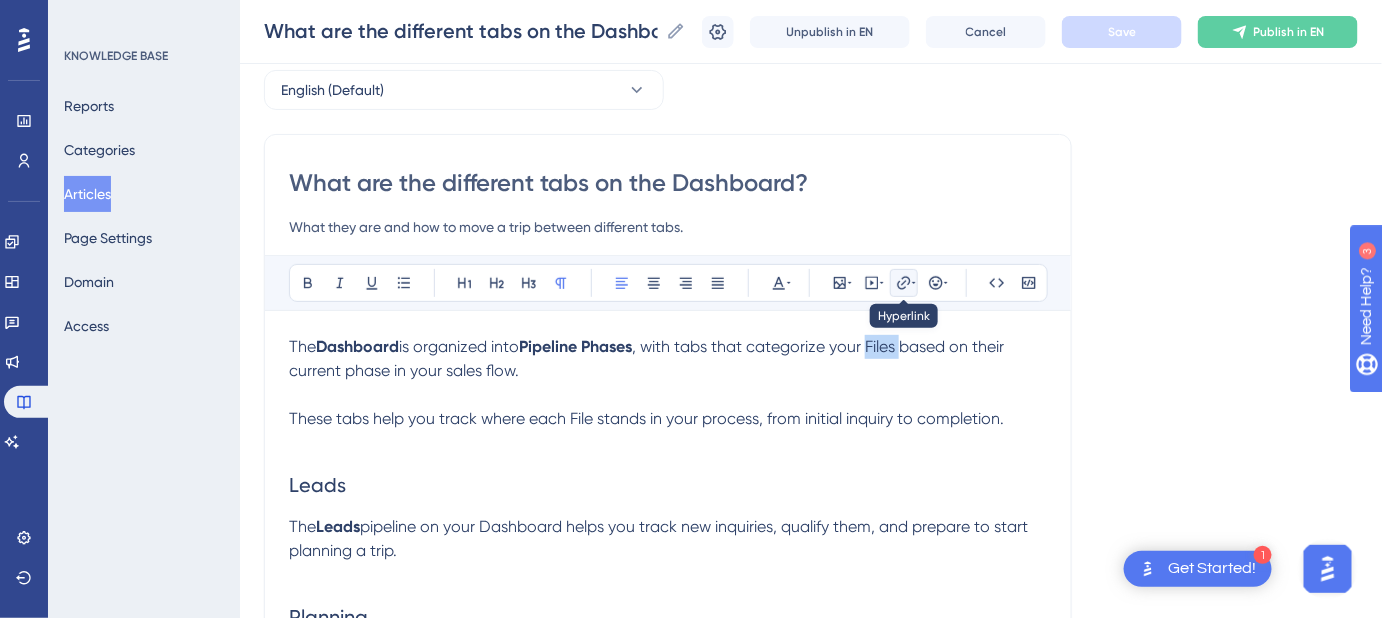 click 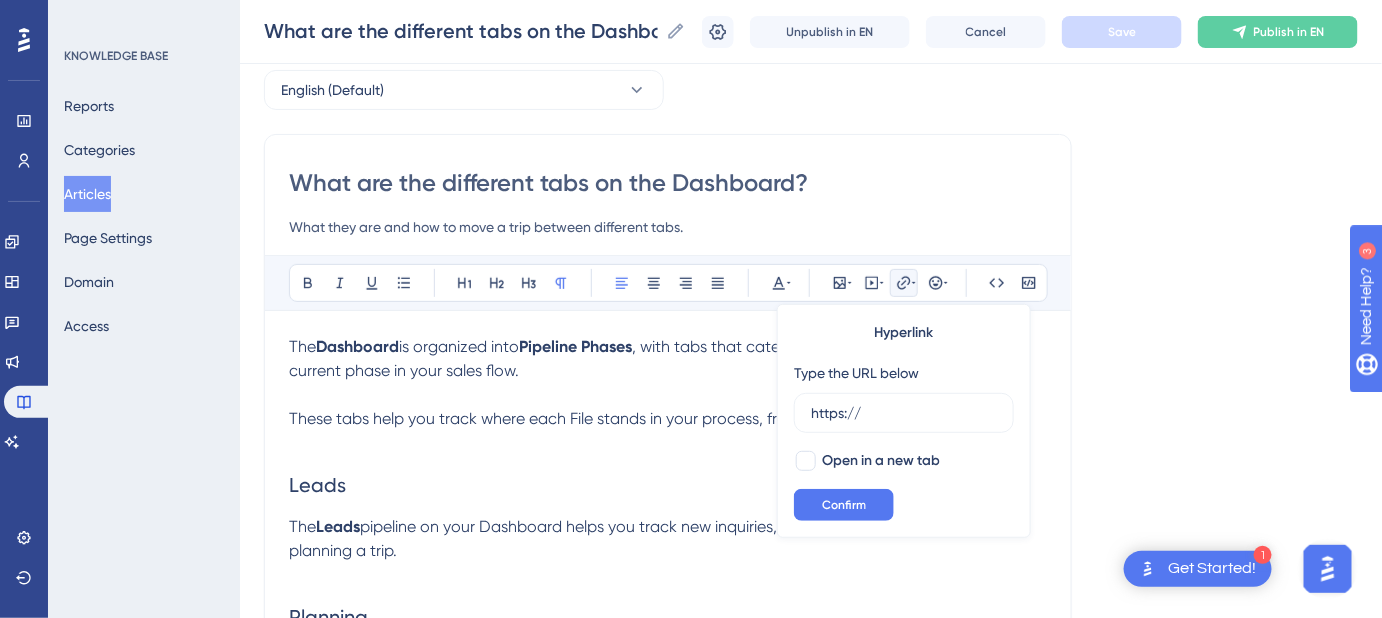 drag, startPoint x: 873, startPoint y: 410, endPoint x: 792, endPoint y: 416, distance: 81.22192 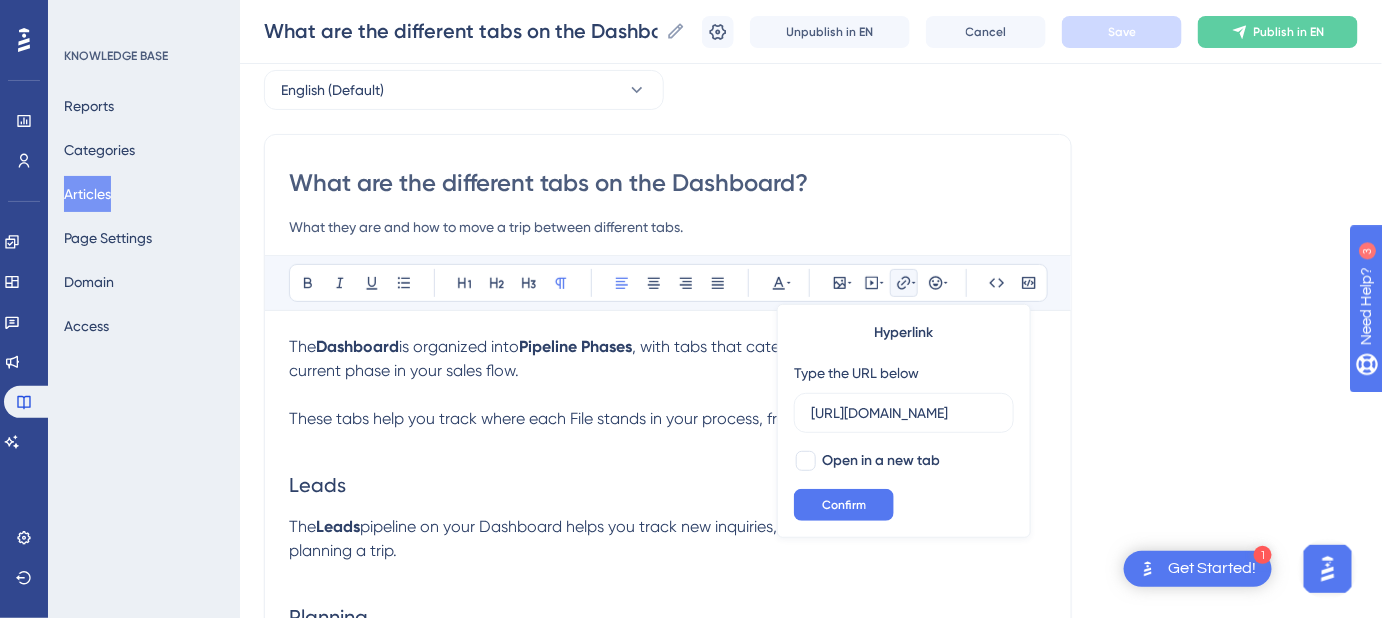 scroll, scrollTop: 0, scrollLeft: 214, axis: horizontal 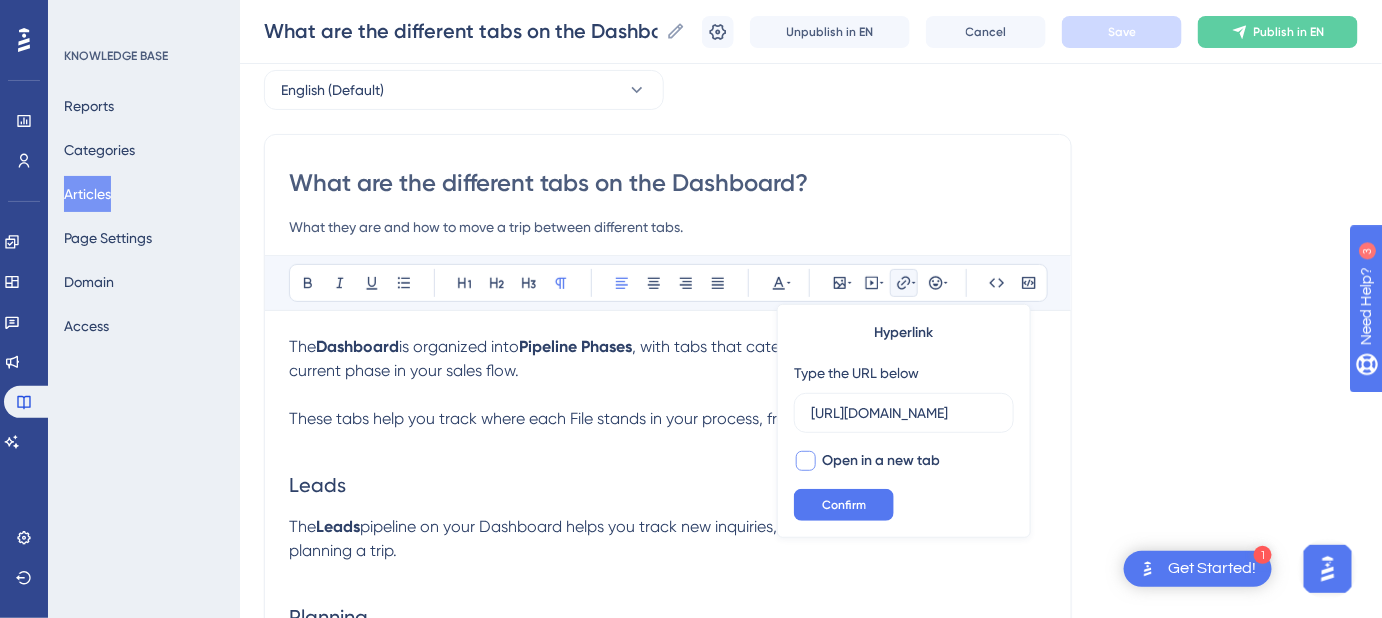 type on "[URL][DOMAIN_NAME]" 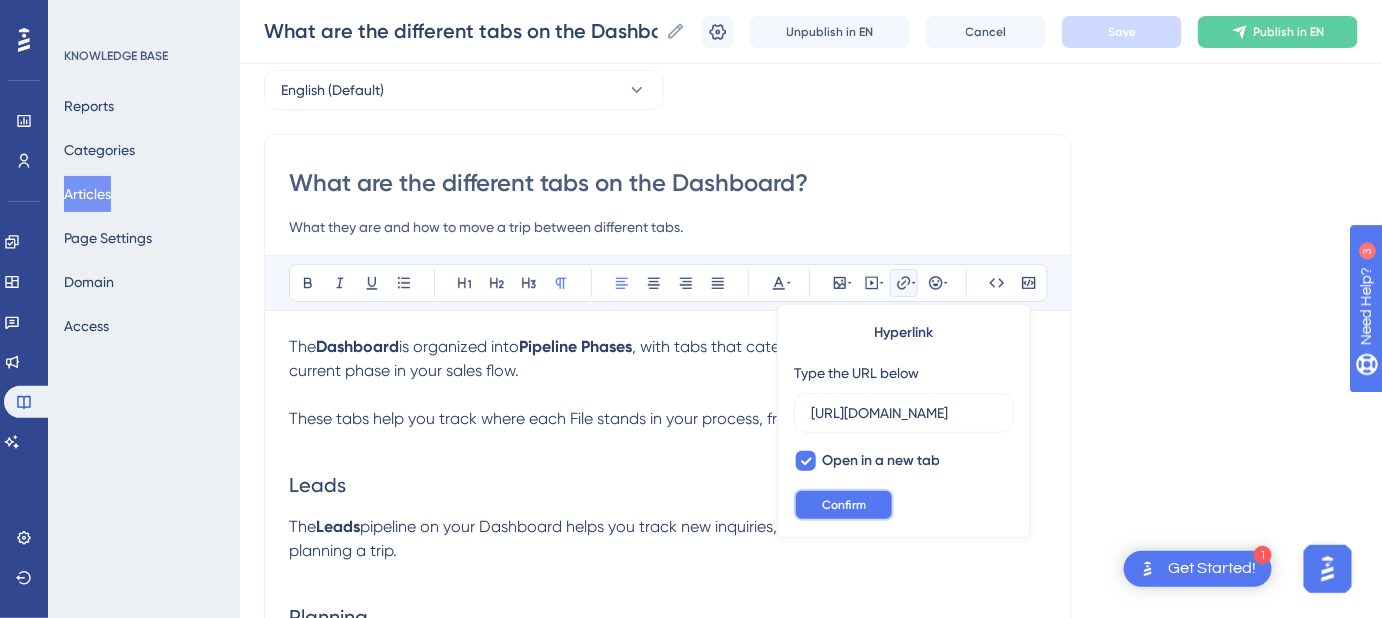 click on "Confirm" at bounding box center (844, 505) 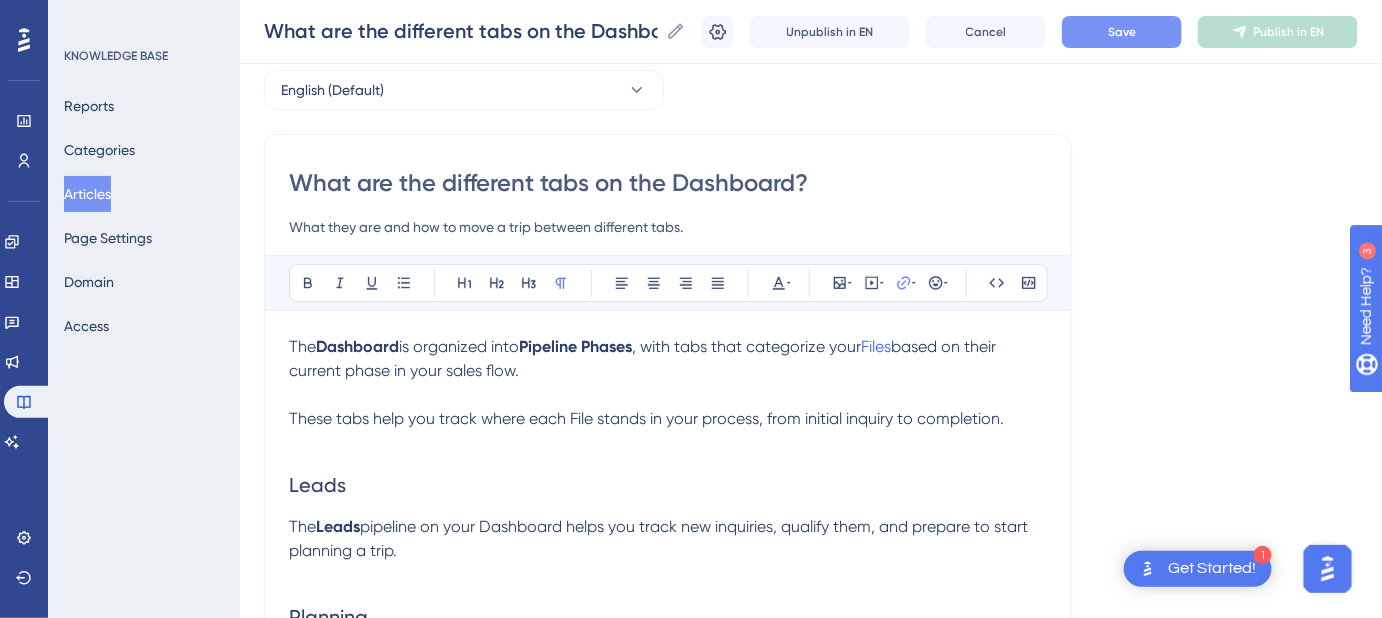 click on "Save" at bounding box center [1122, 32] 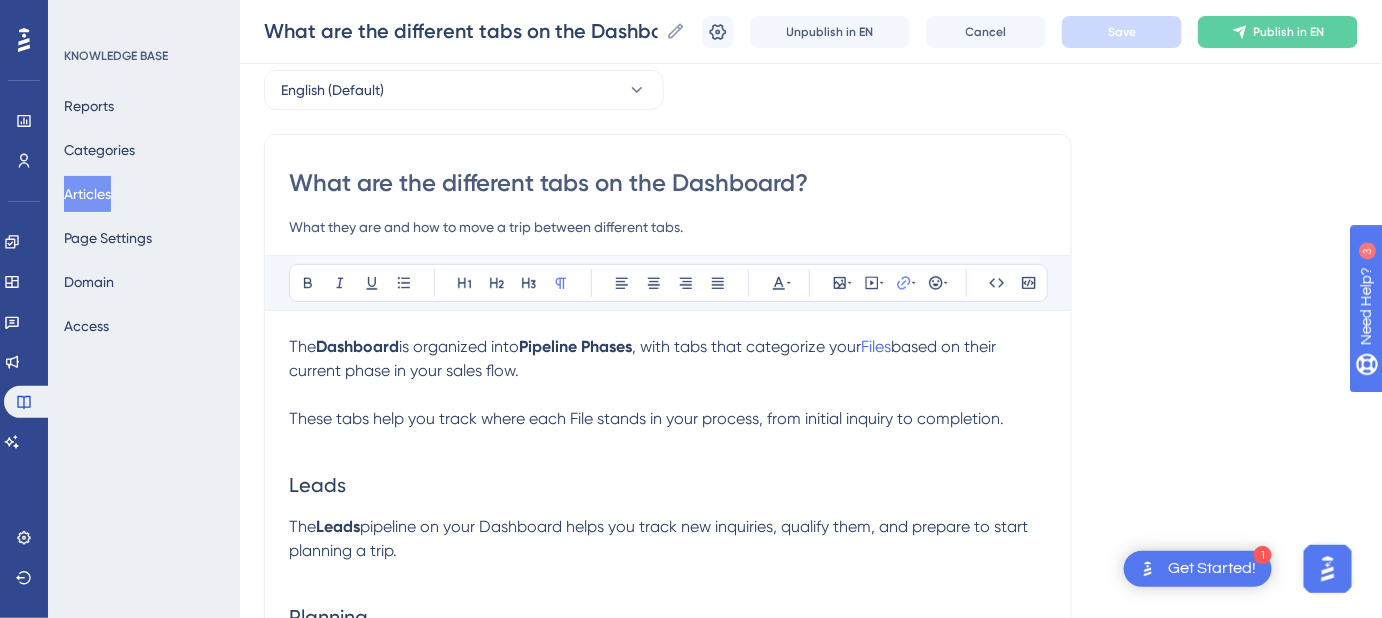 click on "Language English (Default) What are the different tabs on the Dashboard? What they are and how to move a trip between different tabs. Bold Italic Underline Bullet Point Heading 1 Heading 2 Heading 3 Normal Align Left Align Center Align Right Align Justify Text Color Insert Image Embed Video Hyperlink Emojis Code Code Block The  Dashboard  is organized into  Pipeline Phases , with tabs that categorize your  Files  based on their current phase in your sales flow. These tabs help you track where each File stands in your process, from initial inquiry to completion. Leads The  Leads  pipeline on your Dashboard helps you track new inquiries, qualify them, and prepare to start planning a trip. Planning The  Planning  phase should include any Files that are actively being worked on but have not yet been confirmed. Pro tip:  For  Sample Itineraries , it’s best to store them as  Itinerary Templates  in the  Content Library > Templates  tab for easier access and reuse, and to keep your Dashboard clean. Confirmed" at bounding box center [811, 1781] 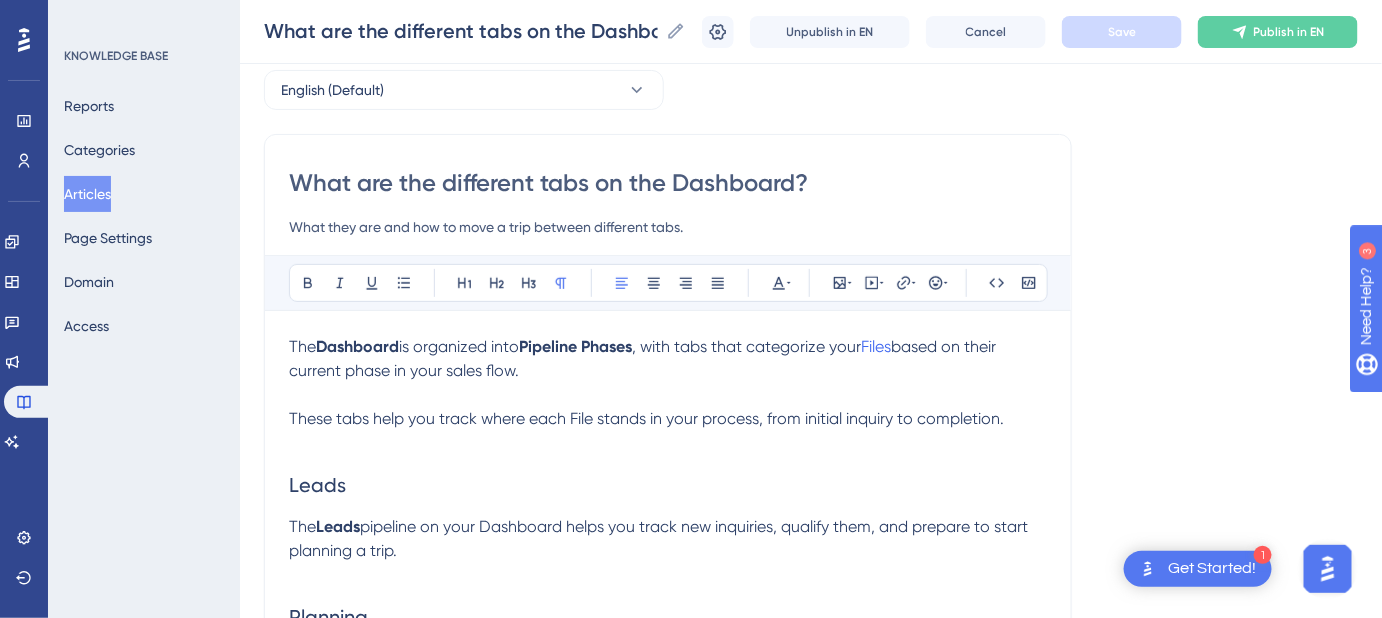 drag, startPoint x: 912, startPoint y: 348, endPoint x: 873, endPoint y: 354, distance: 39.45884 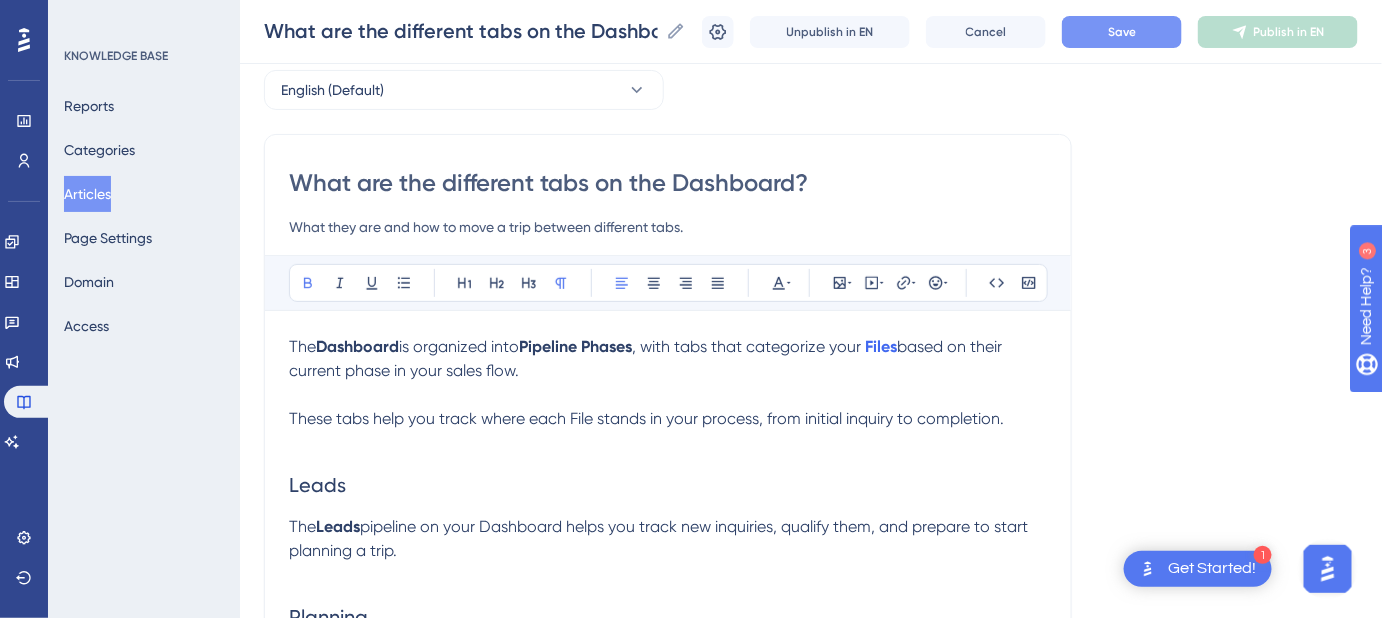 click on "Language English (Default) What are the different tabs on the Dashboard? What they are and how to move a trip between different tabs. Bold Italic Underline Bullet Point Heading 1 Heading 2 Heading 3 Normal Align Left Align Center Align Right Align Justify Text Color Insert Image Embed Video Hyperlink Emojis Code Code Block The  Dashboard  is organized into  Pipeline Phases , with tabs that categorize your   Files  based on their current phase in your sales flow. These tabs help you track where each File stands in your process, from initial inquiry to completion. Leads The  Leads  pipeline on your Dashboard helps you track new inquiries, qualify them, and prepare to start planning a trip. Planning The  Planning  phase should include any Files that are actively being worked on but have not yet been confirmed. Pro tip:  For  Sample Itineraries , it’s best to store them as  Itinerary Templates  in the  Content Library > Templates  tab for easier access and reuse, and to keep your Dashboard clean. Confirmed" at bounding box center (811, 1781) 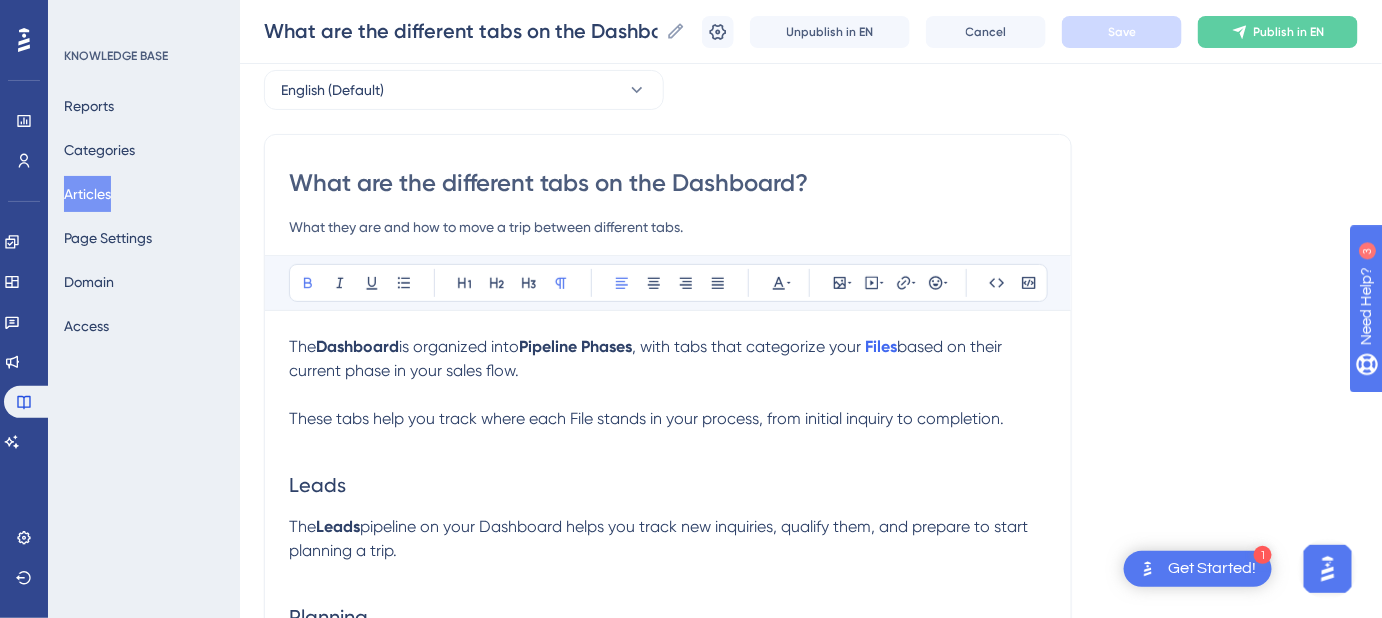 click on "Dashboard" at bounding box center [357, 346] 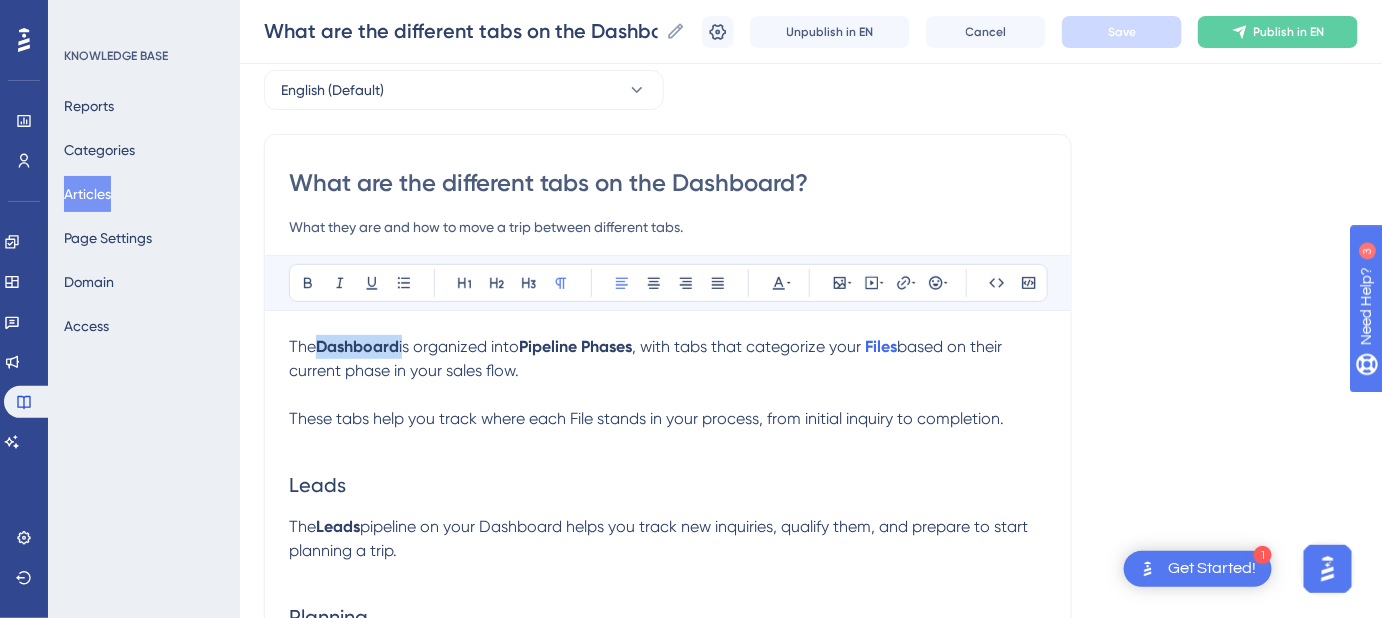 click on "Dashboard" at bounding box center [357, 346] 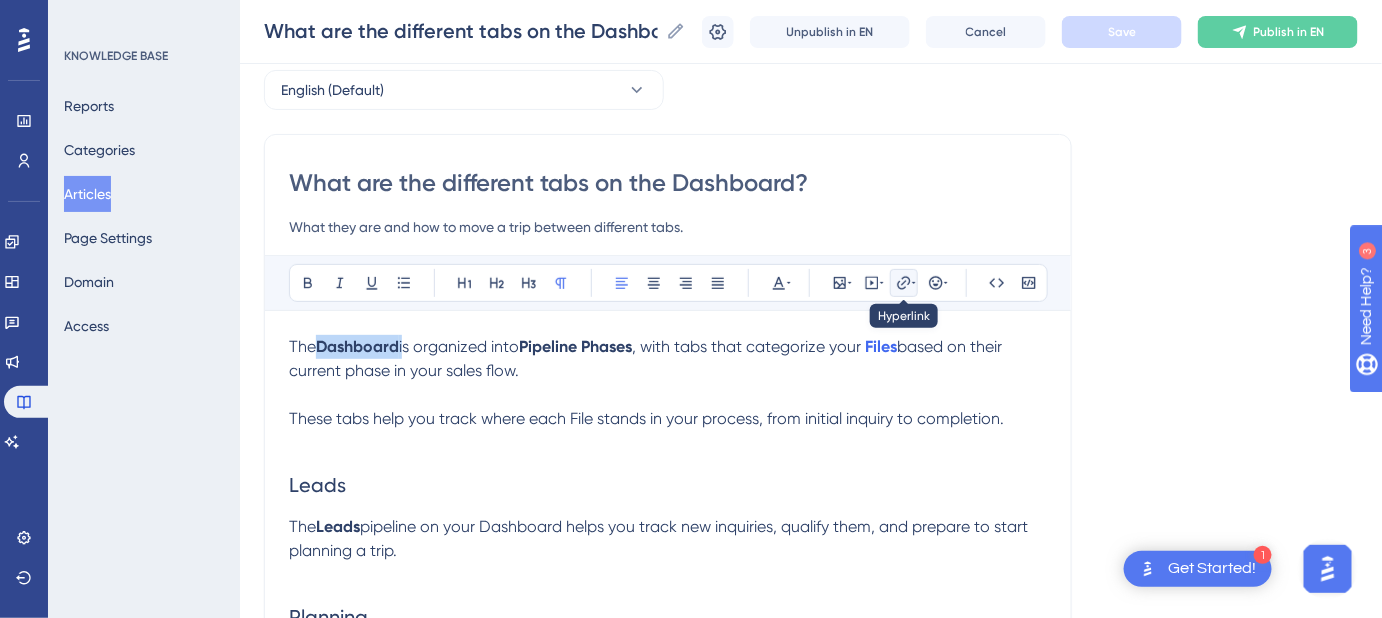 click 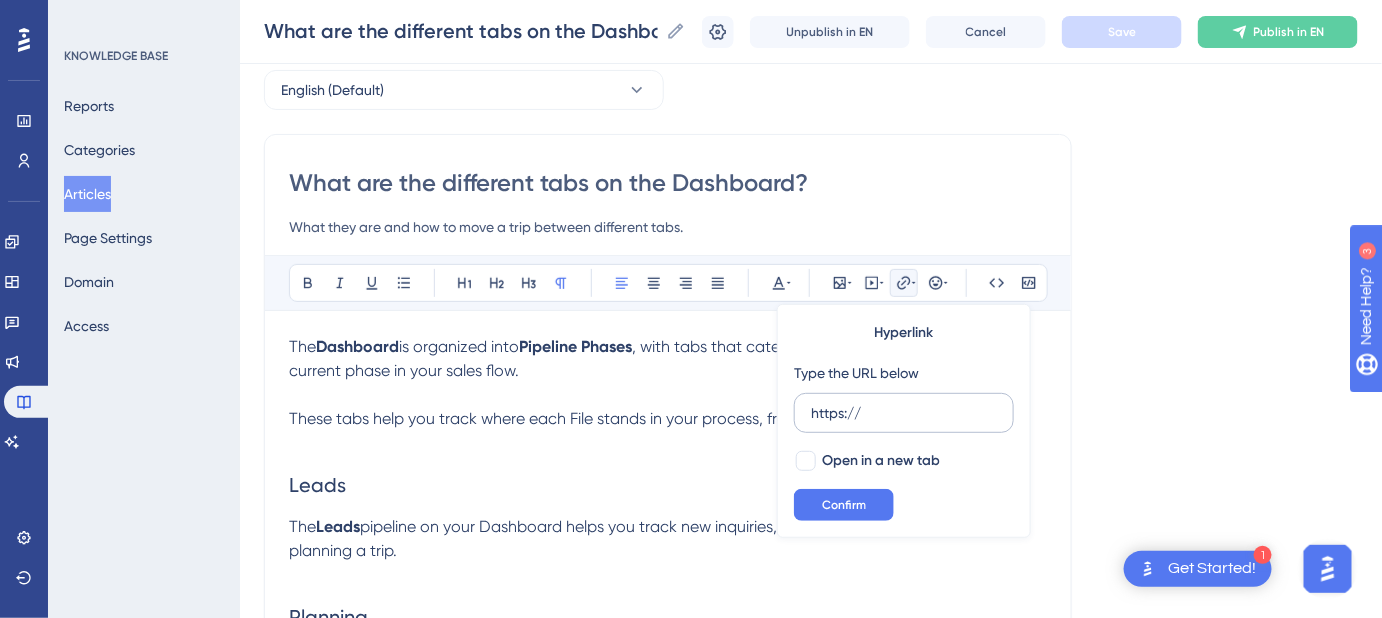 drag, startPoint x: 885, startPoint y: 407, endPoint x: 800, endPoint y: 412, distance: 85.146935 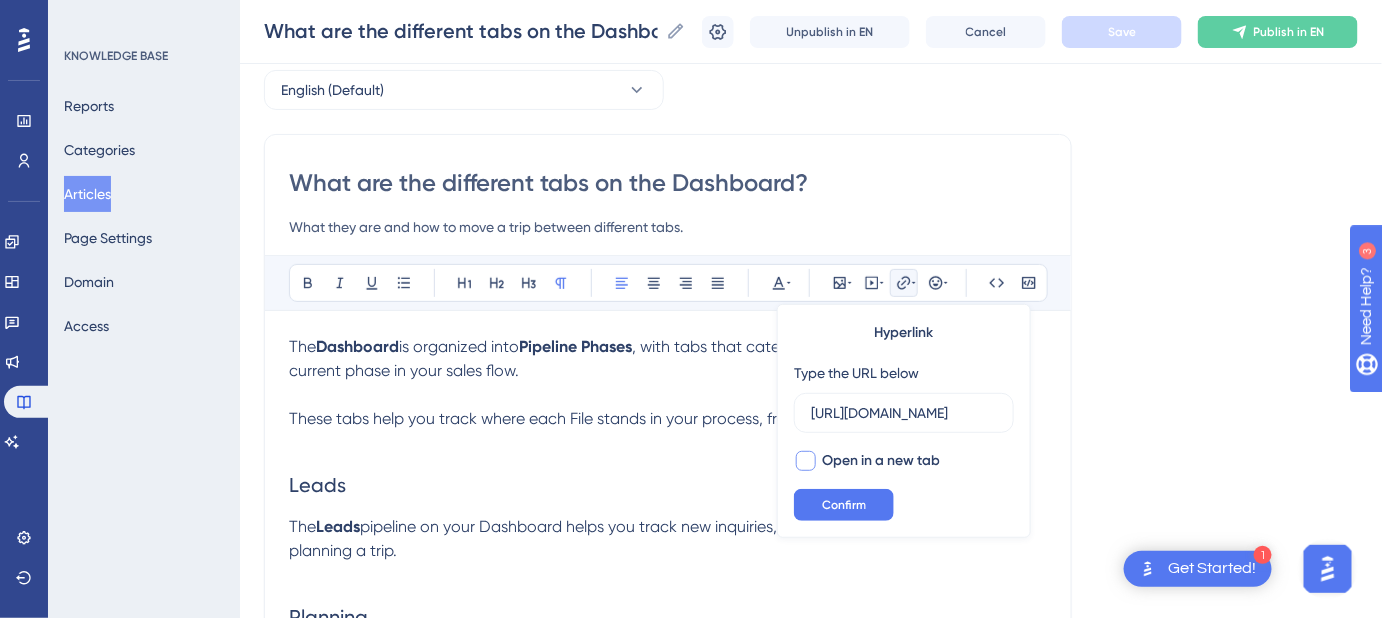 scroll, scrollTop: 0, scrollLeft: 278, axis: horizontal 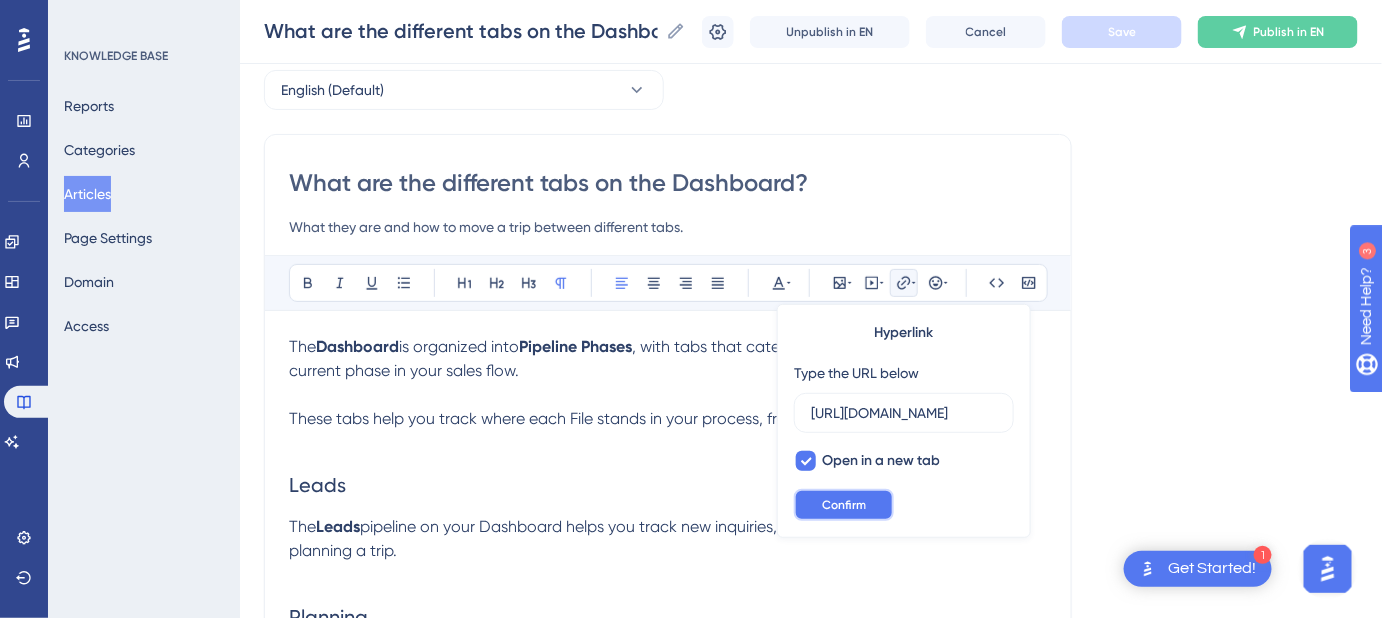 click on "Confirm" at bounding box center [844, 505] 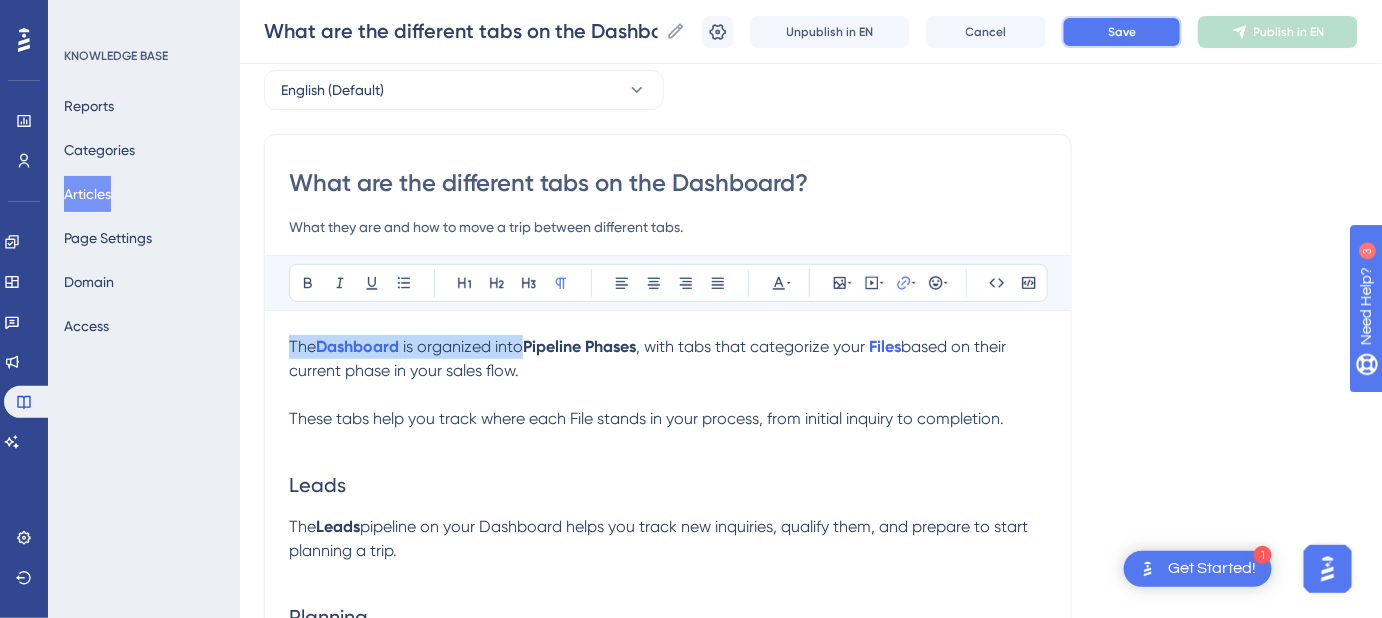 click on "Save" at bounding box center (1122, 32) 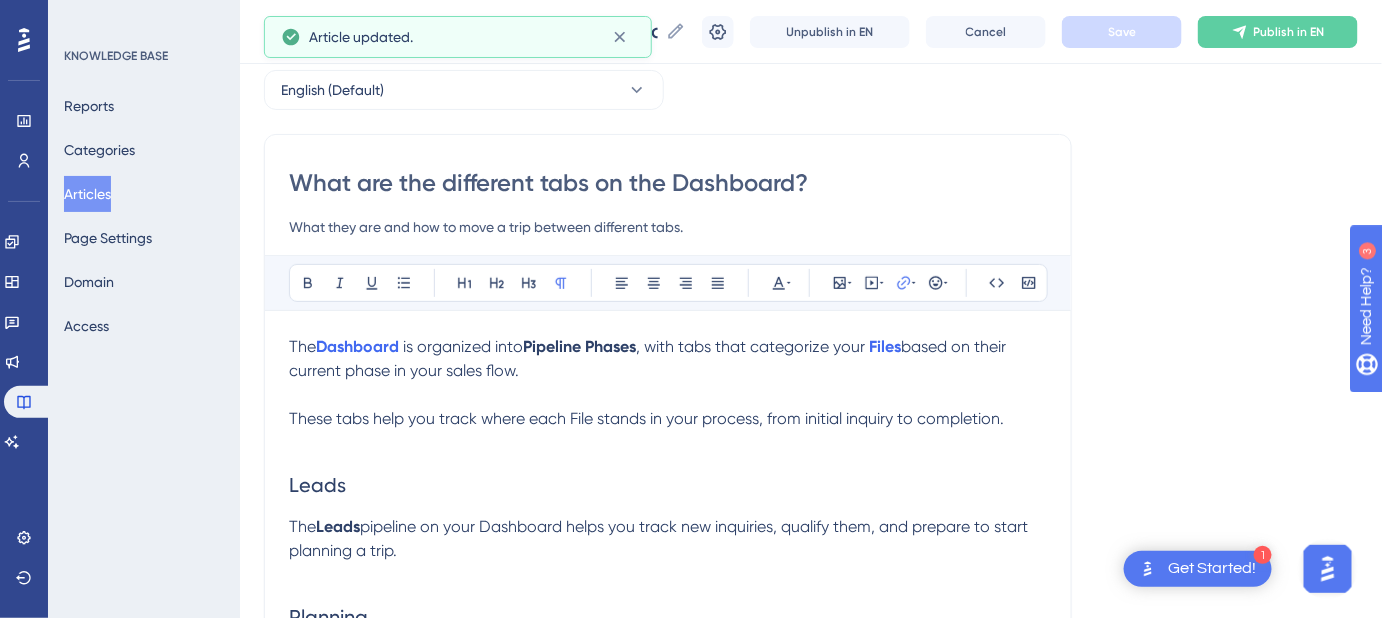 click on "Language English (Default) What are the different tabs on the Dashboard? What they are and how to move a trip between different tabs. Bold Italic Underline Bullet Point Heading 1 Heading 2 Heading 3 Normal Align Left Align Center Align Right Align Justify Text Color Insert Image Embed Video Hyperlink Emojis Code Code Block The  Dashboard   is organized into  Pipeline Phases , with tabs that categorize your   Files  based on their current phase in your sales flow. These tabs help you track where each File stands in your process, from initial inquiry to completion. Leads The  Leads  pipeline on your Dashboard helps you track new inquiries, qualify them, and prepare to start planning a trip. Planning The  Planning  phase should include any Files that are actively being worked on but have not yet been confirmed. Pro tip:  For  Sample Itineraries , it’s best to store them as  Itinerary Templates  in the  Content Library > Templates  tab for easier access and reuse, and to keep your Dashboard clean. Confirmed" at bounding box center [811, 1781] 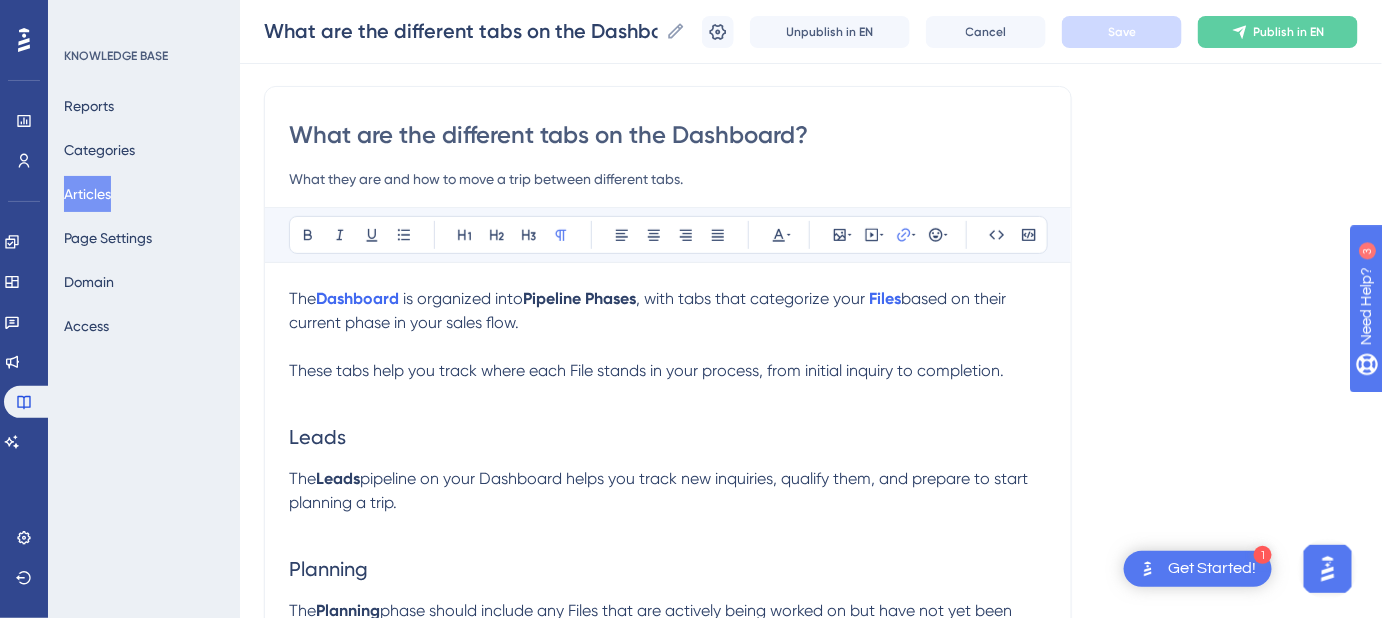 scroll, scrollTop: 181, scrollLeft: 0, axis: vertical 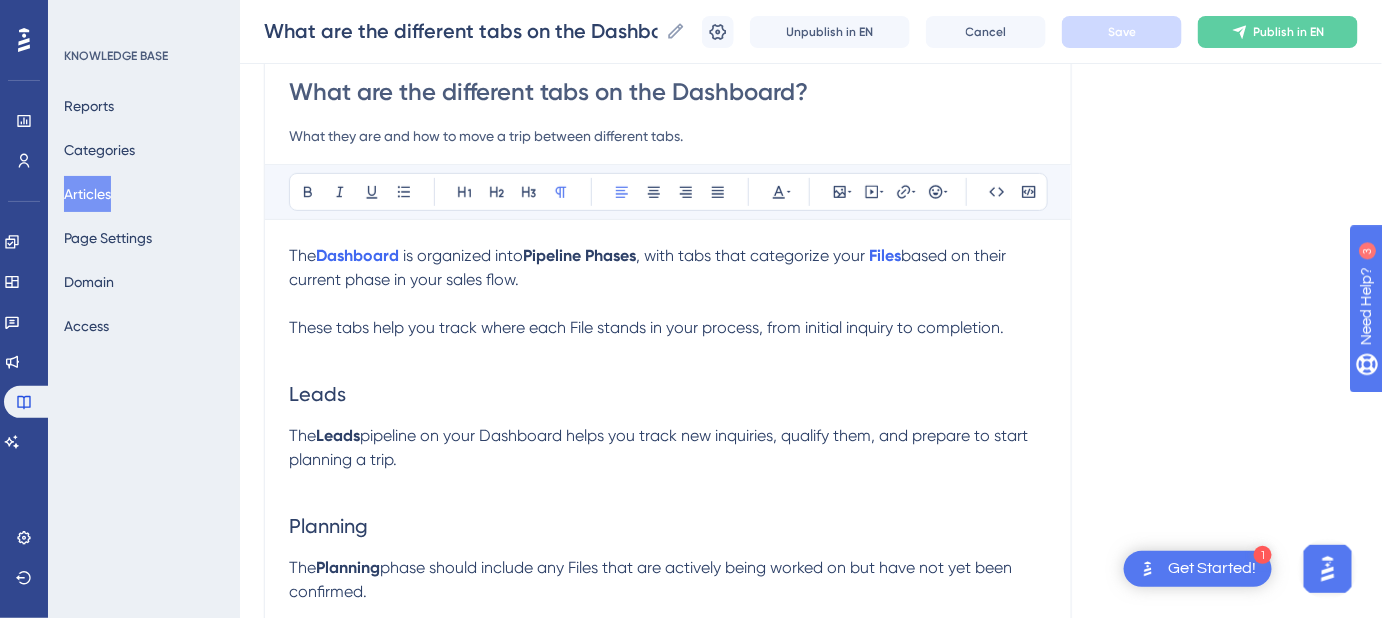 click on "The  Dashboard   is organized into  Pipeline Phases , with tabs that categorize your   Files  based on their current phase in your sales flow." at bounding box center (668, 268) 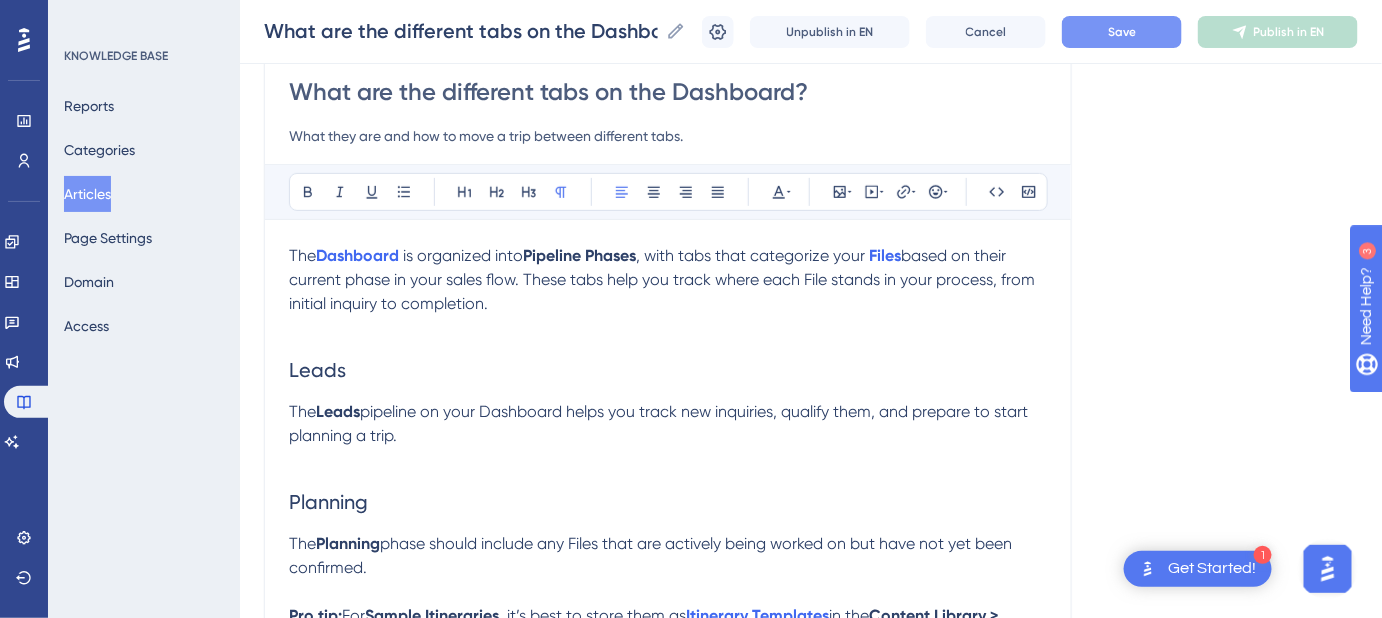 click on "Save" at bounding box center [1122, 32] 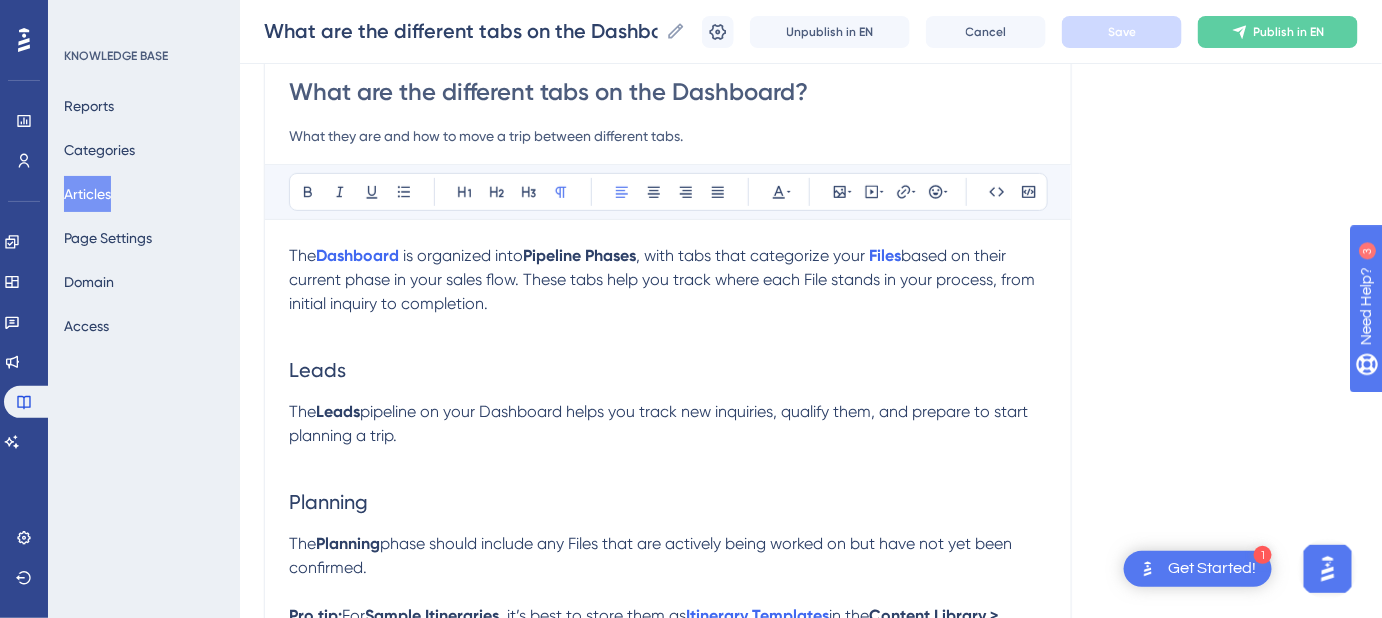 click on "The  Dashboard   is organized into  Pipeline Phases , with tabs that categorize your   Files  based on their current phase in your sales flow. These tabs help you track where each File stands in your process, from initial inquiry to completion." at bounding box center (668, 280) 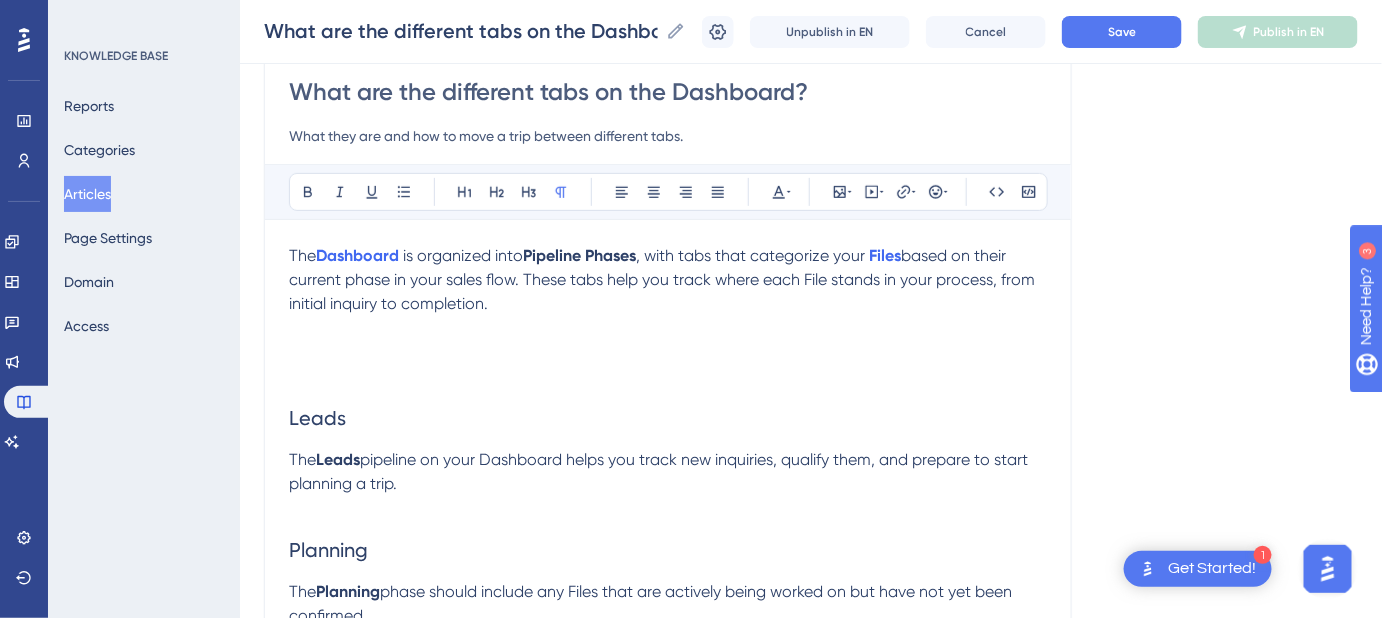 click at bounding box center (668, 352) 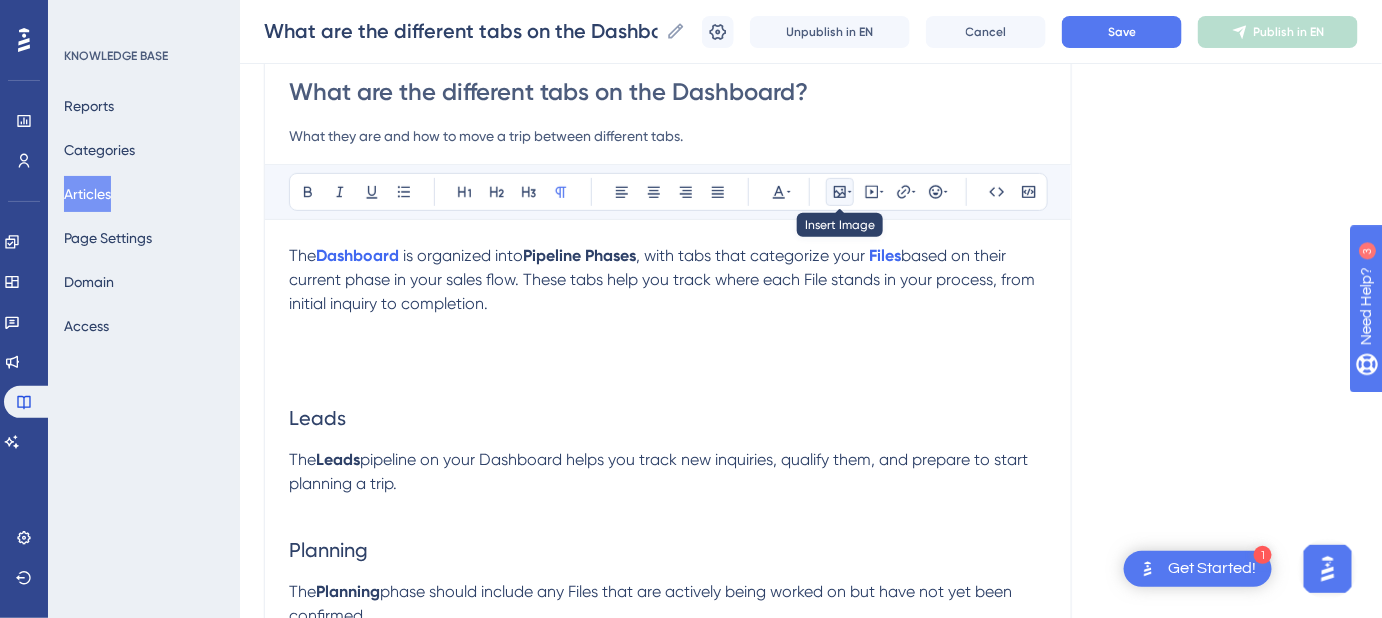click 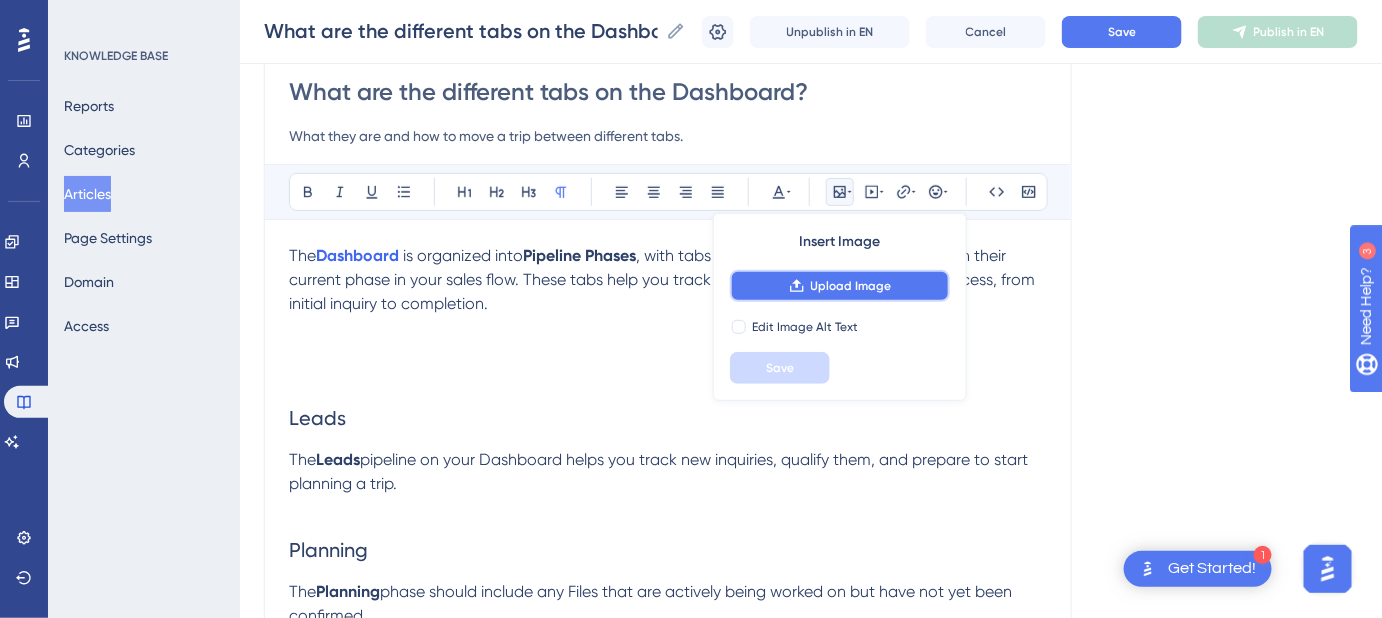 click on "Upload Image" at bounding box center (851, 286) 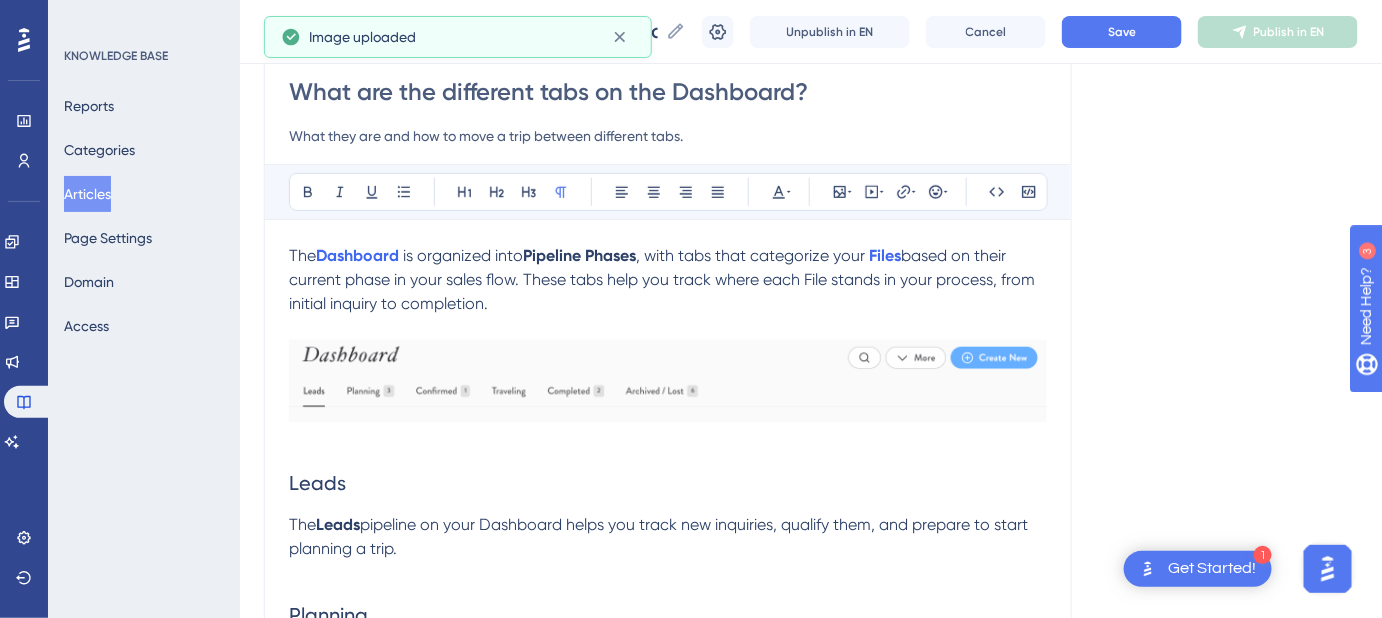 click at bounding box center (668, 441) 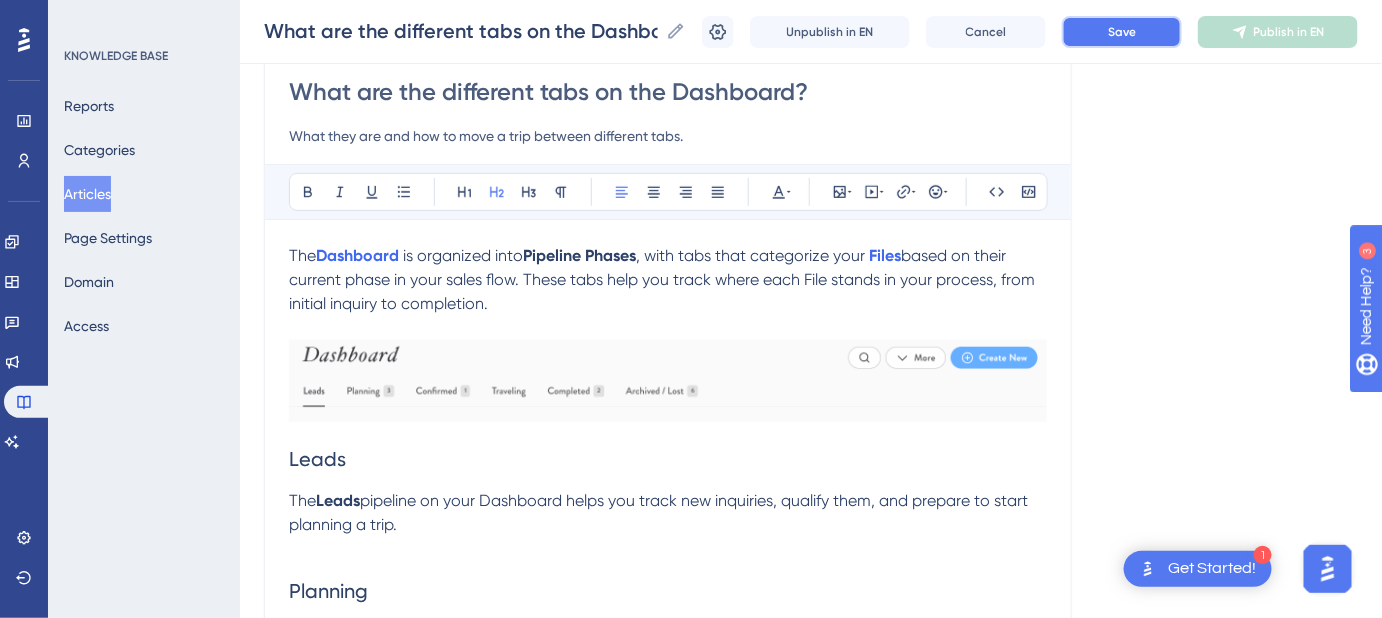 click on "Save" at bounding box center (1122, 32) 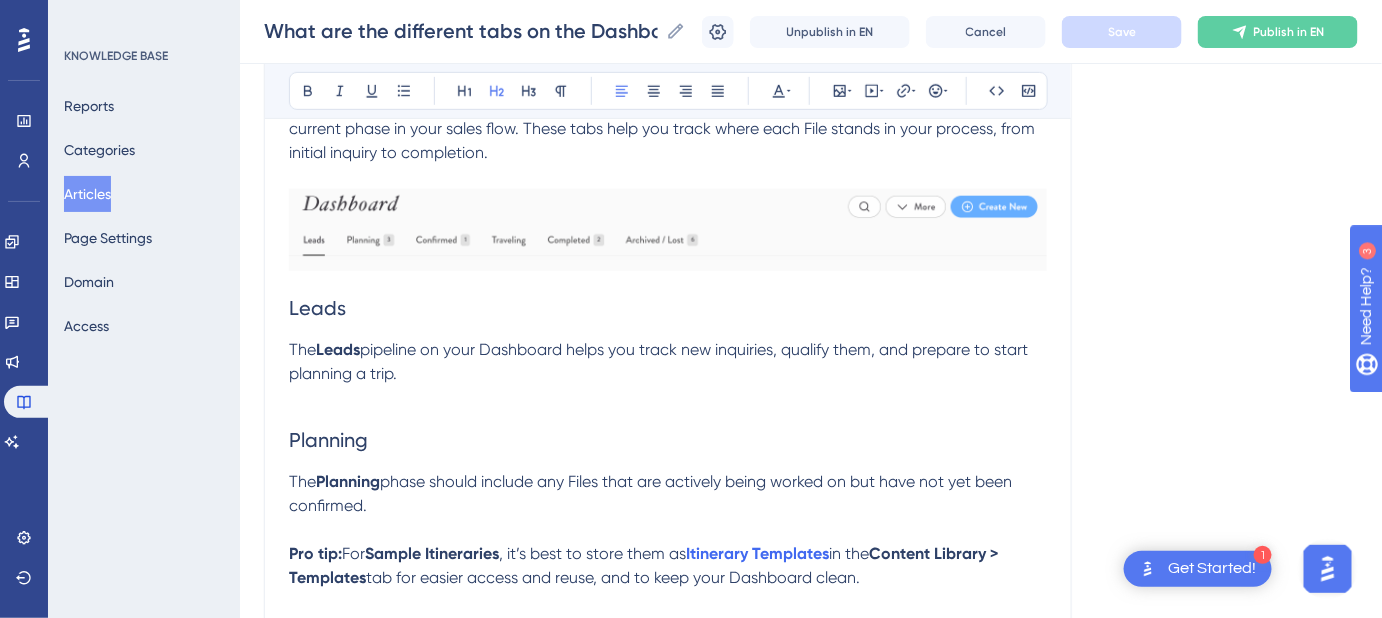scroll, scrollTop: 363, scrollLeft: 0, axis: vertical 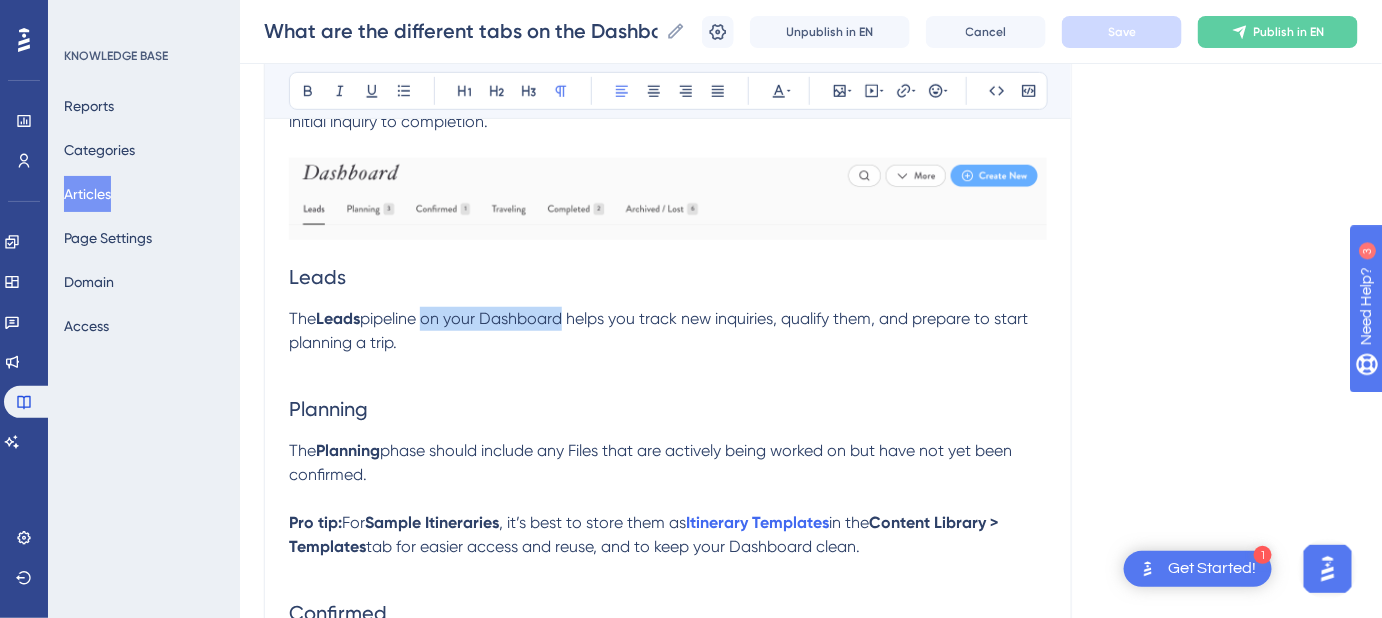 drag, startPoint x: 569, startPoint y: 308, endPoint x: 432, endPoint y: 322, distance: 137.71347 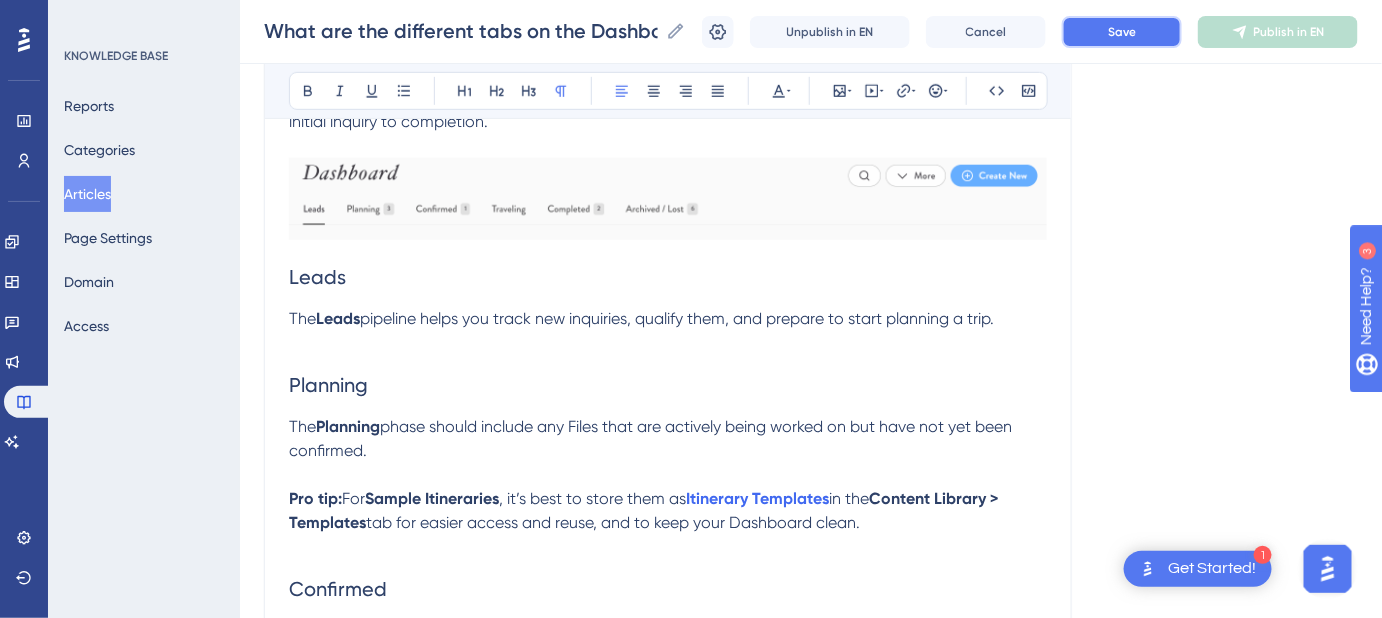 click on "Save" at bounding box center (1122, 32) 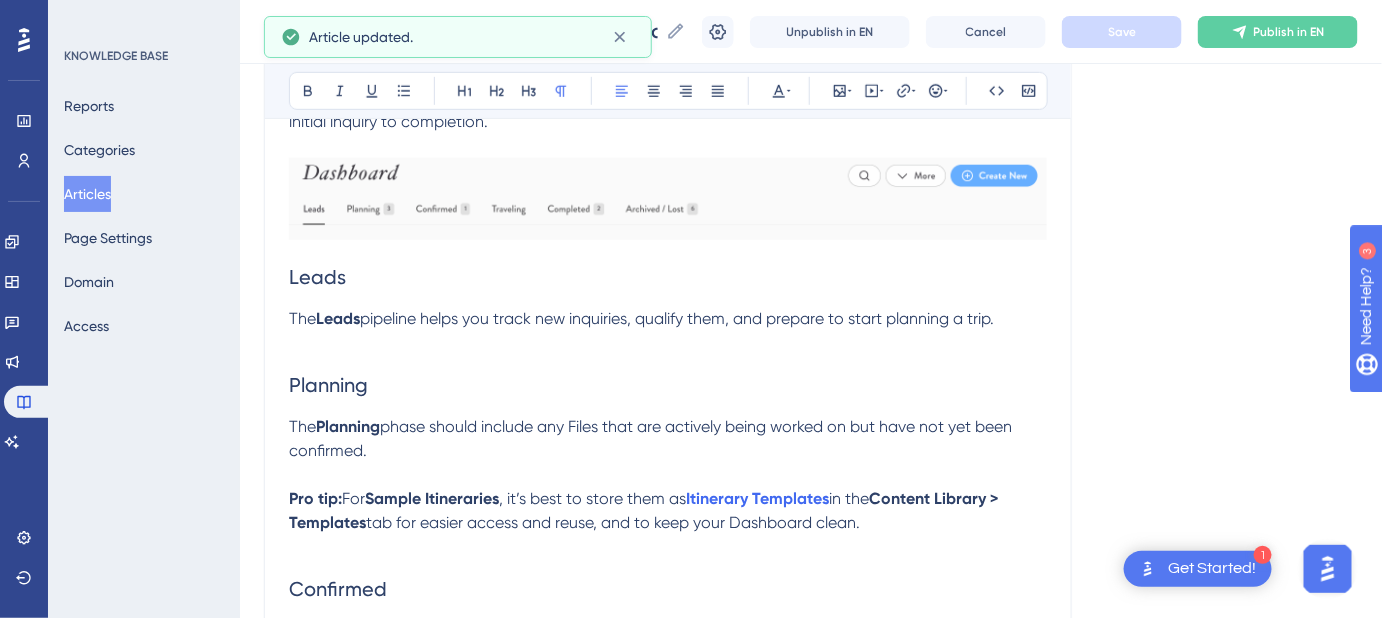 click on "The  Leads  pipeline helps you track new inquiries, qualify them, and prepare to start planning a trip." at bounding box center [668, 319] 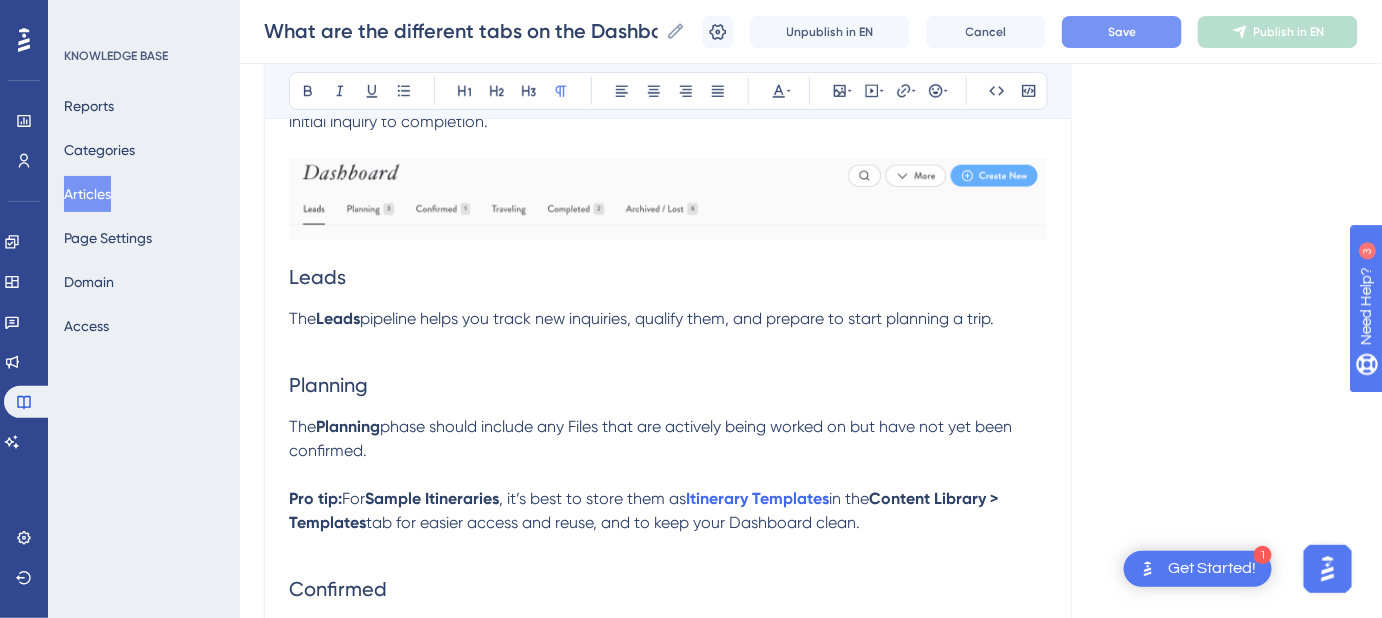 click on "Save" at bounding box center (1122, 32) 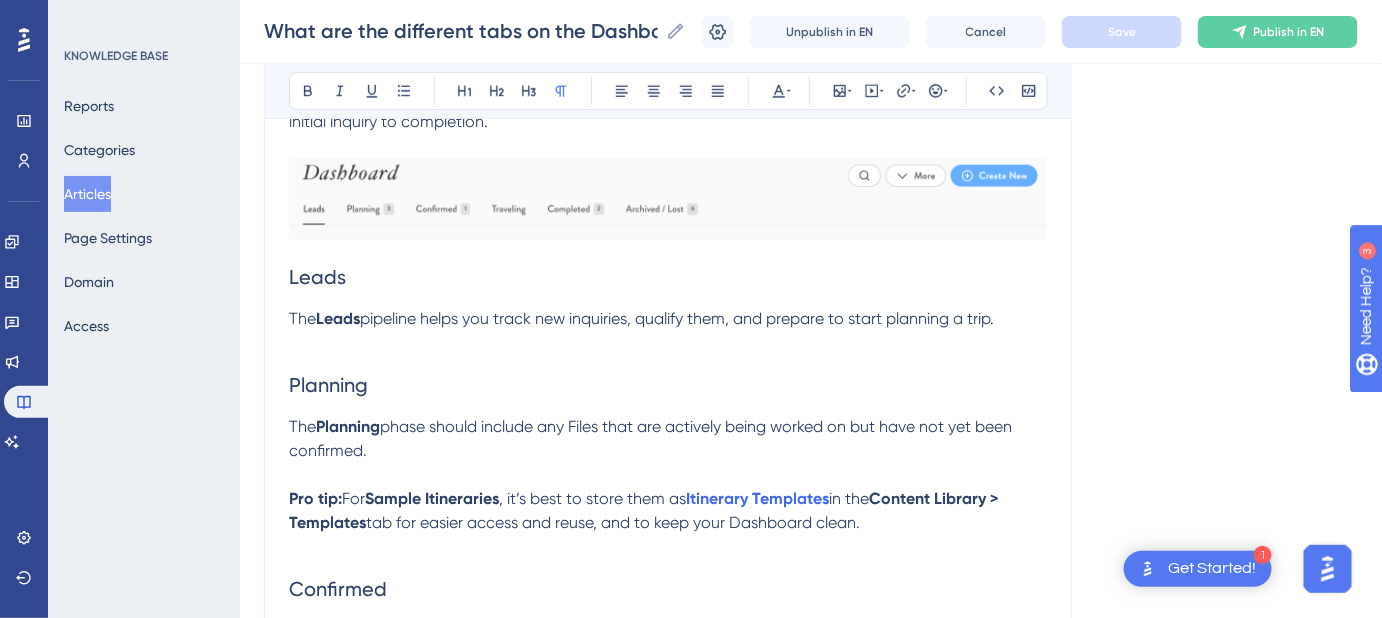 click on "What are the different tabs on the Dashboard? What they are and how to move a trip between different tabs. Bold Italic Underline Bullet Point Heading 1 Heading 2 Heading 3 Normal Align Left Align Center Align Right Align Justify Text Color Insert Image Embed Video Hyperlink Emojis Code Code Block The  Dashboard   is organized into  Pipeline Phases , with tabs that categorize your   Files  based on their current phase in your sales flow. These tabs help you track where each File stands in your process, from initial inquiry to completion. Leads The  Leads  pipeline helps you track new inquiries, qualify them, and prepare to start planning a trip. Planning The  Planning  phase should include any Files that are actively being worked on but have not yet been confirmed. Pro tip:  For  Sample Itineraries , it’s best to store them as  Itinerary Templates  in the  Content Library > Templates  tab for easier access and reuse, and to keep your Dashboard clean. Confirmed To confirm a trip, you can move it to      you" at bounding box center [668, 1516] 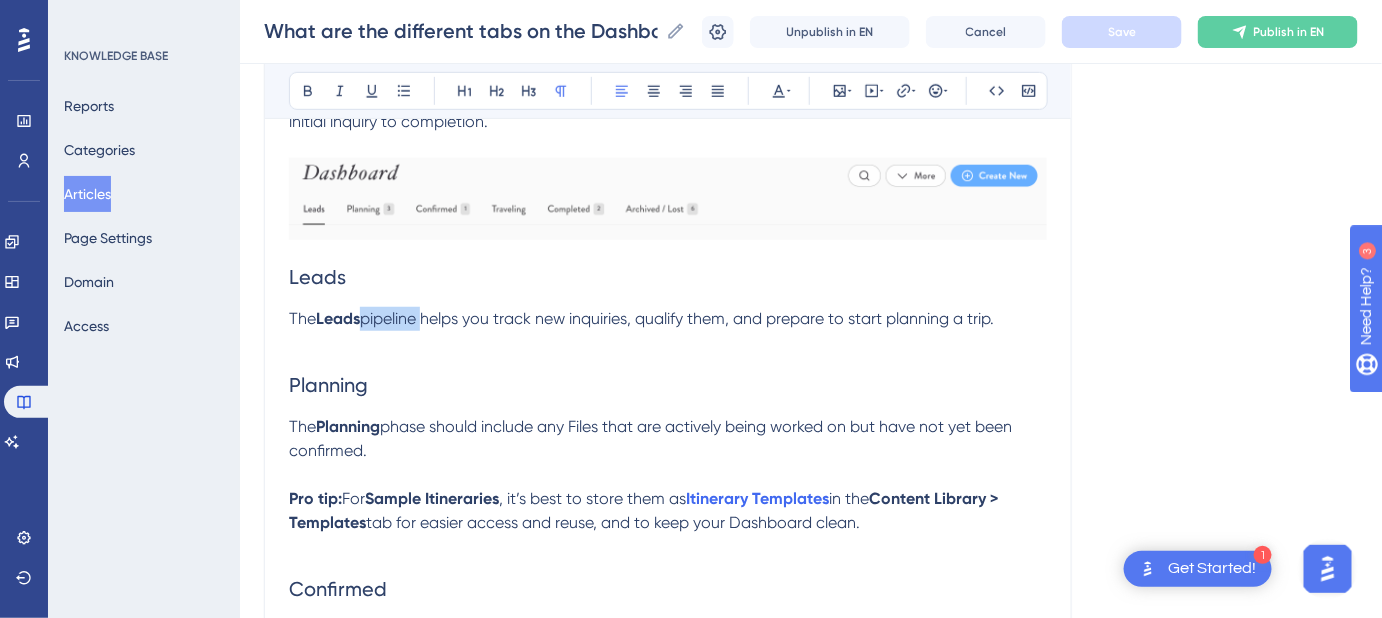 click on "pipeline helps you track new inquiries, qualify them, and prepare to start planning a trip." at bounding box center (677, 318) 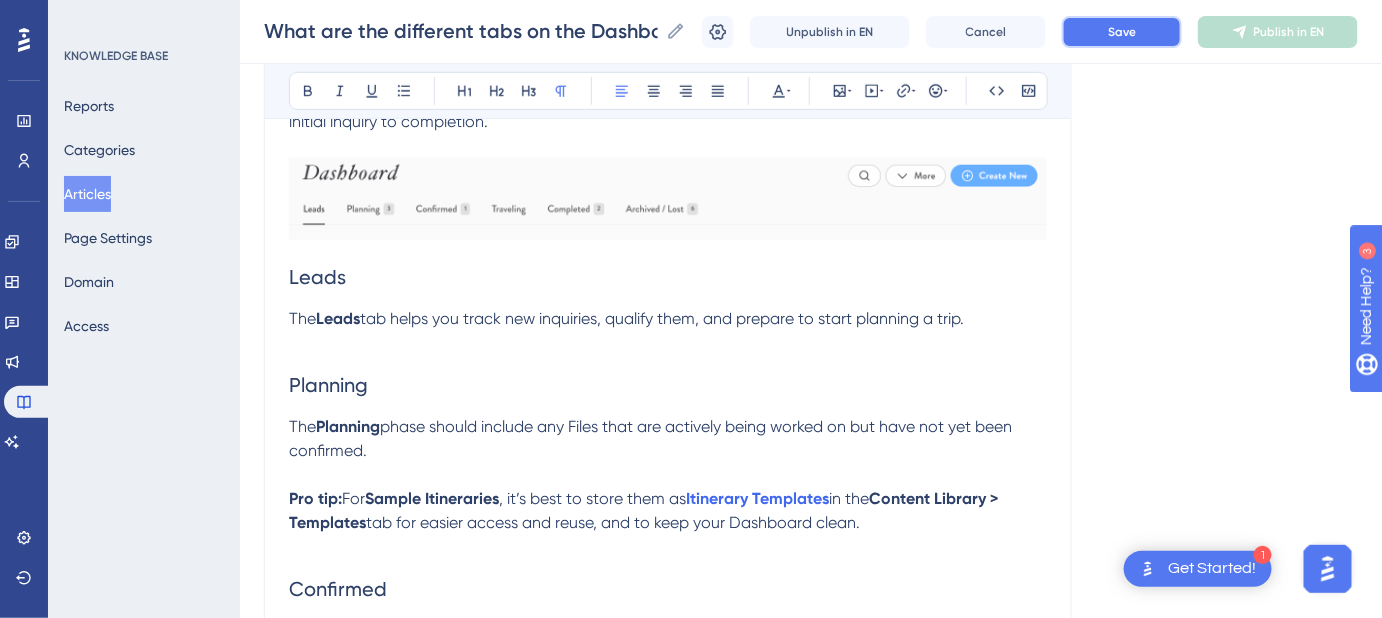 click on "Save" at bounding box center (1122, 32) 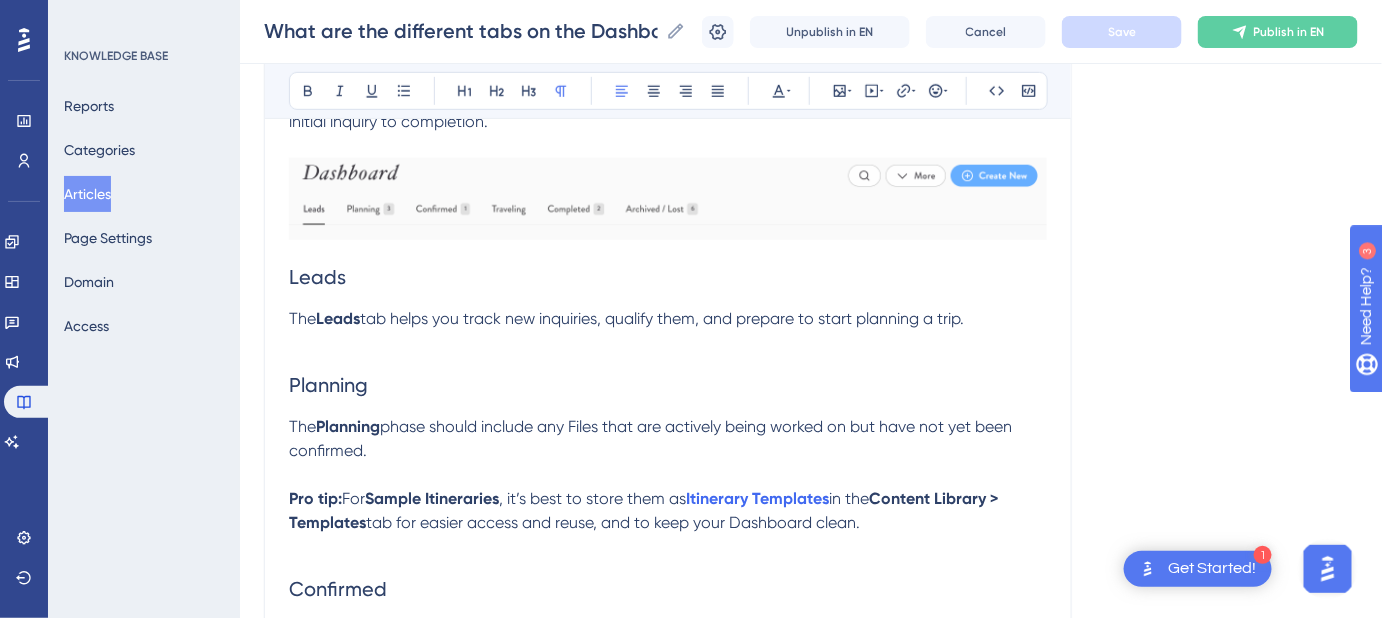 scroll, scrollTop: 454, scrollLeft: 0, axis: vertical 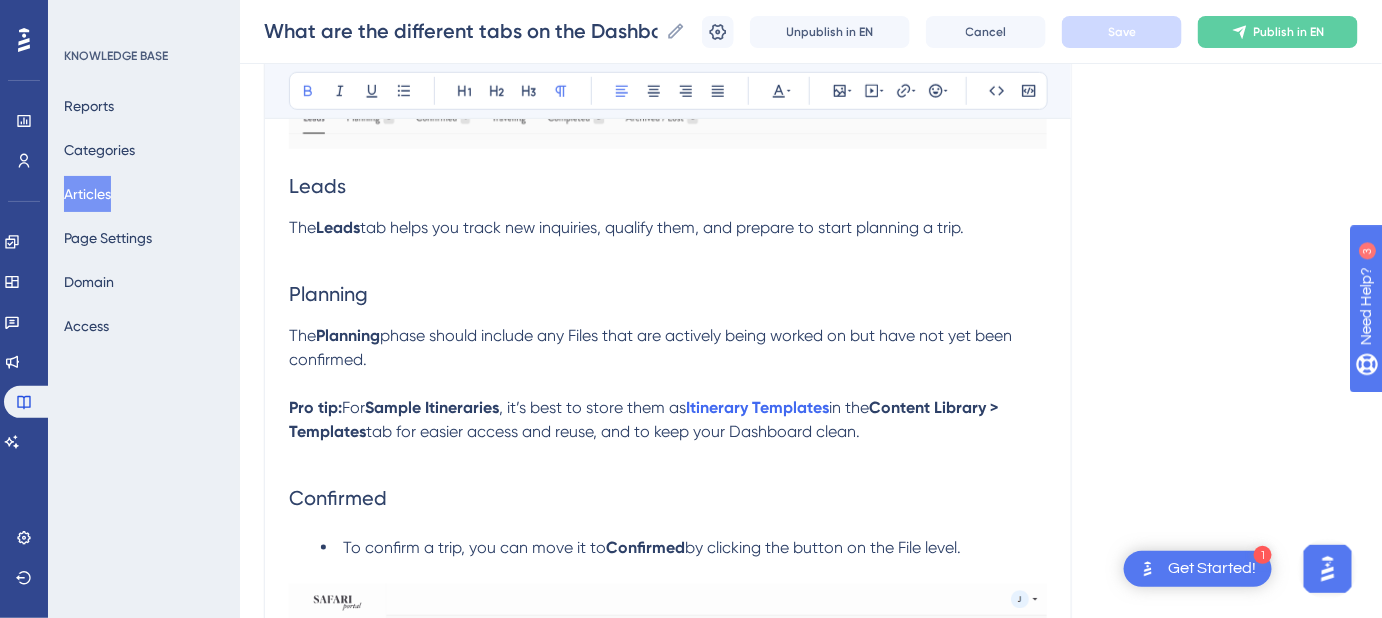 click on "Pro tip:" at bounding box center (315, 407) 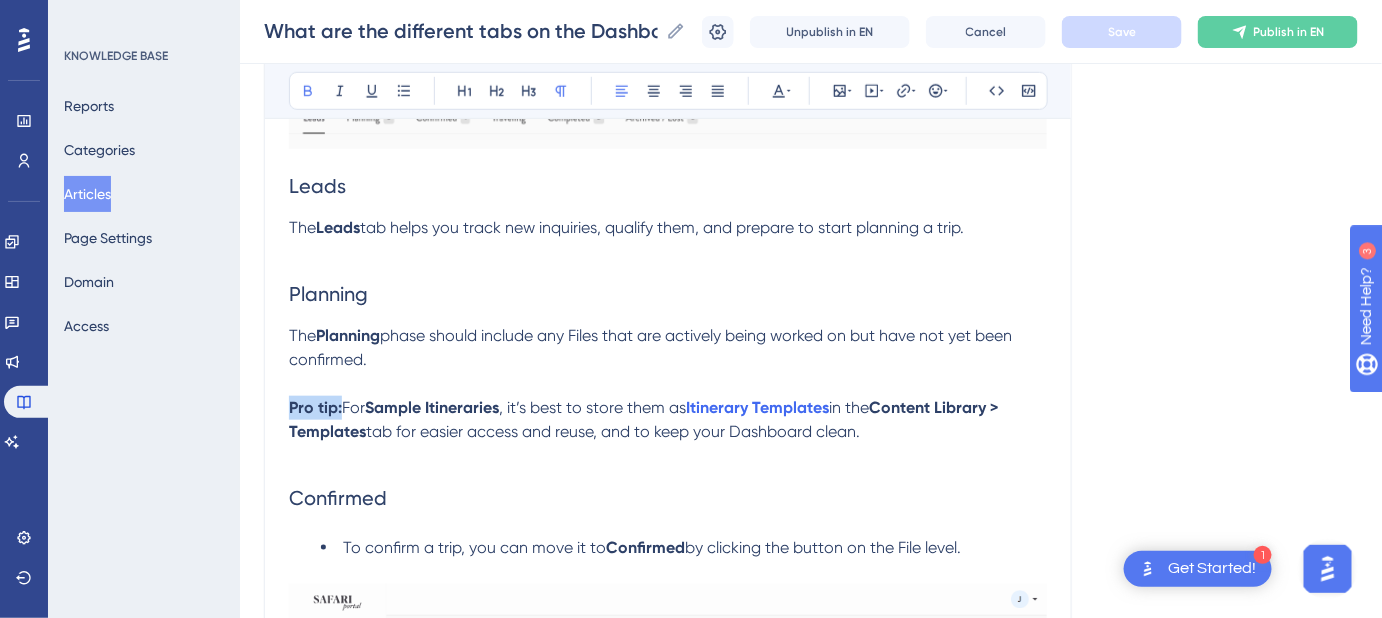 drag, startPoint x: 340, startPoint y: 407, endPoint x: 283, endPoint y: 407, distance: 57 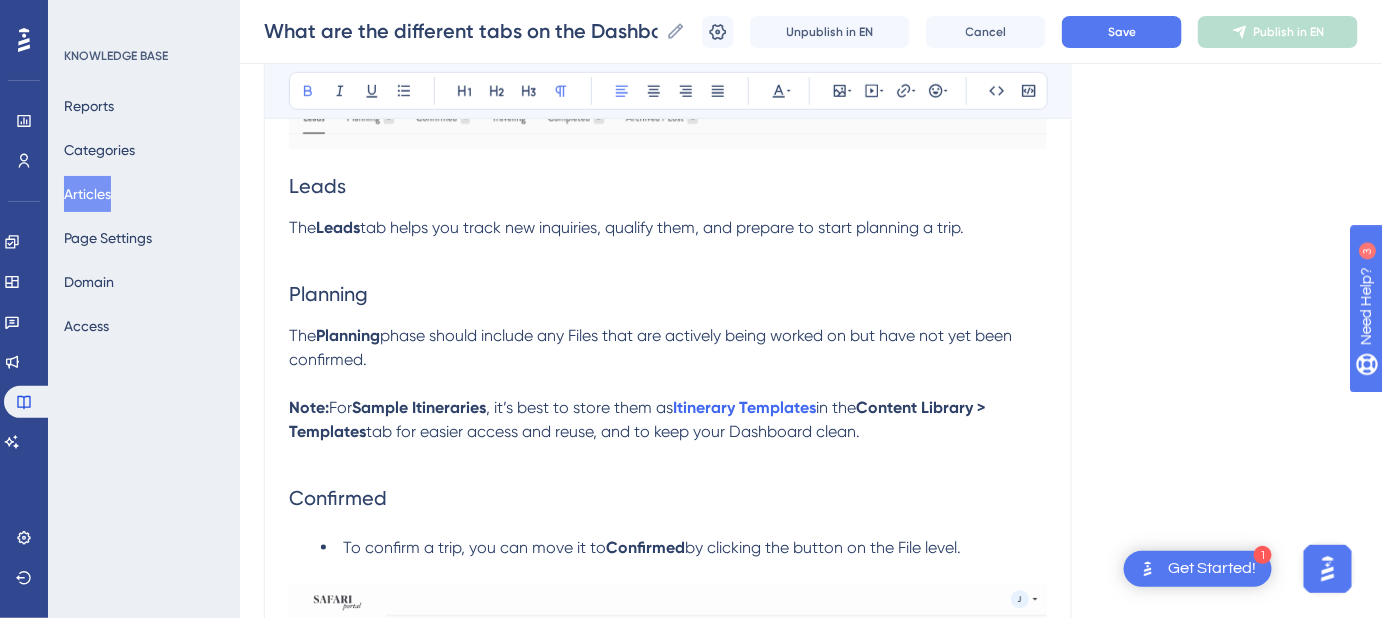 click on "Note:" at bounding box center [309, 407] 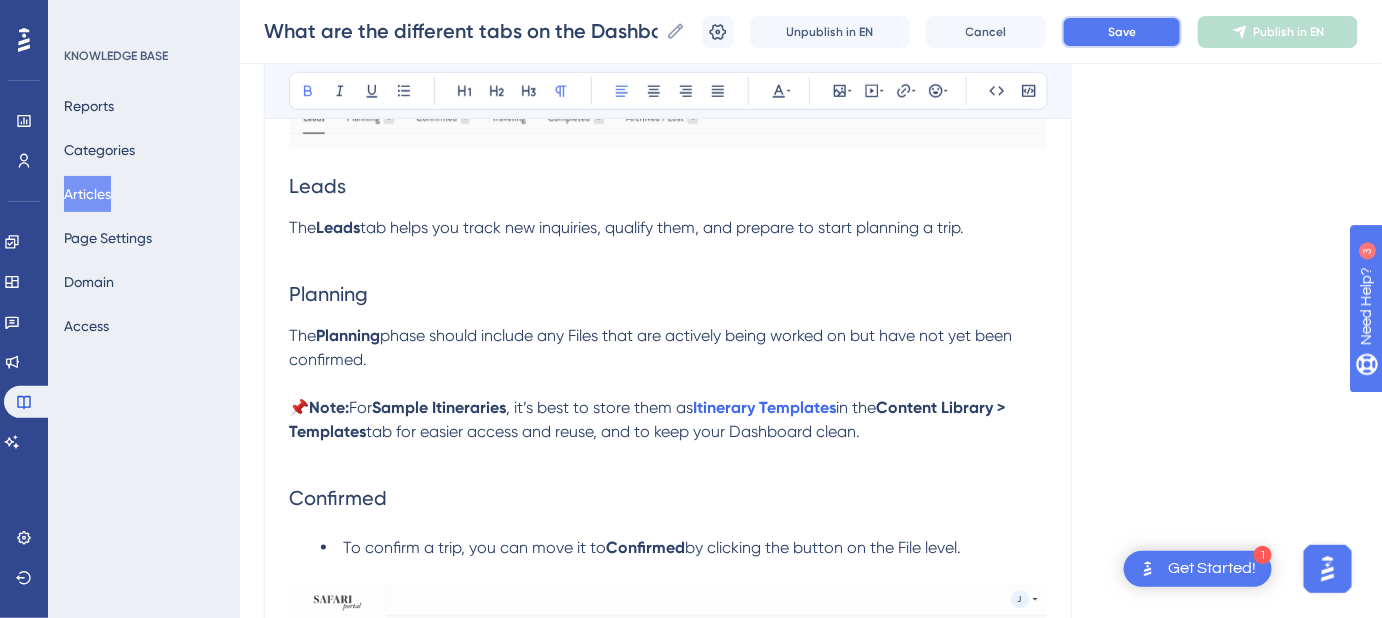 click on "Save" at bounding box center (1122, 32) 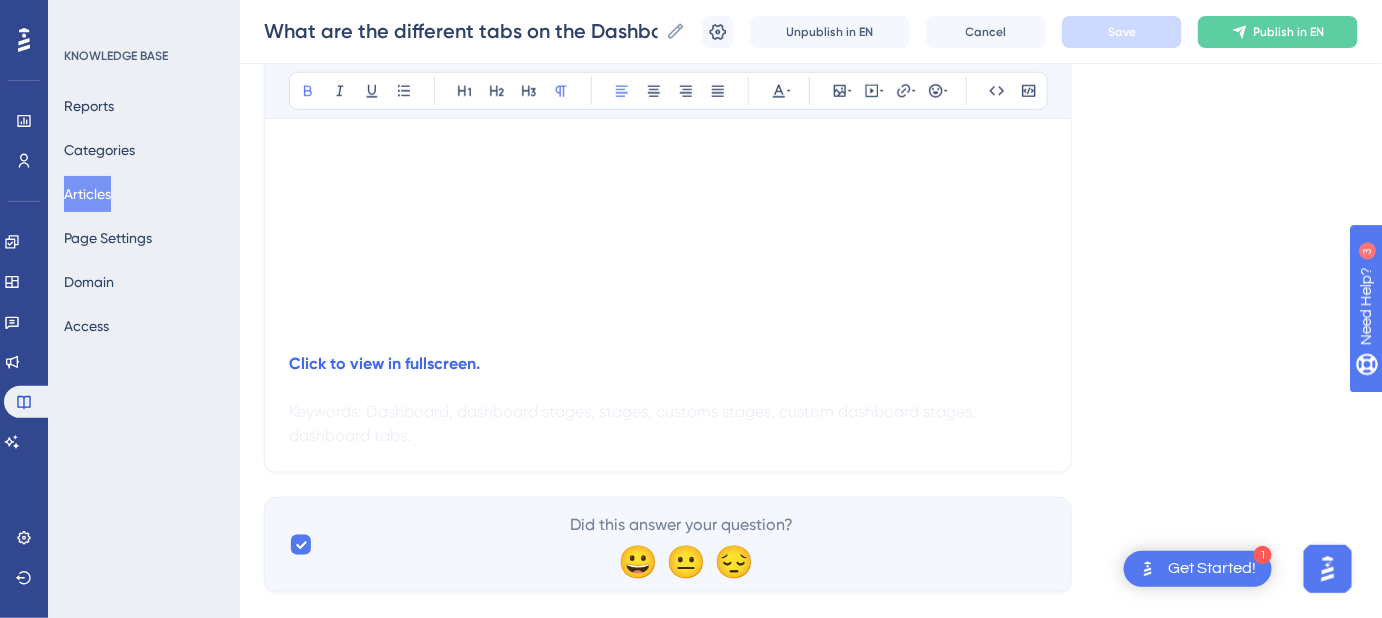 scroll, scrollTop: 3097, scrollLeft: 0, axis: vertical 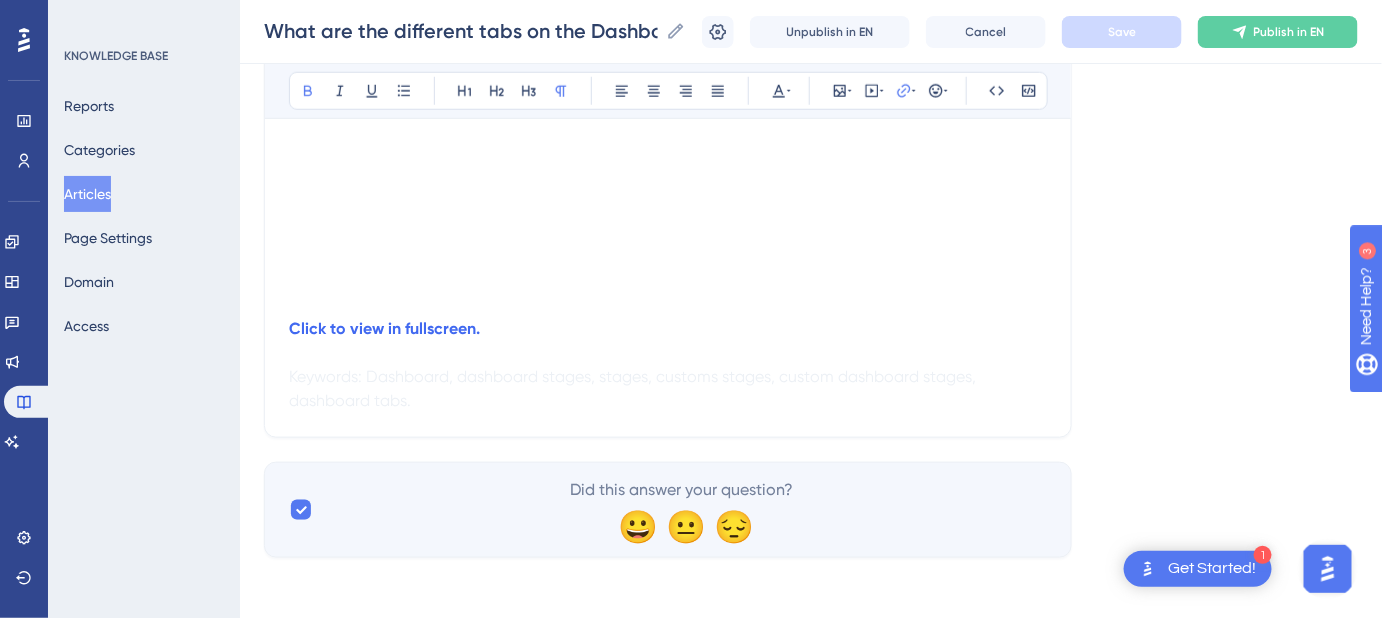 click on "Click to view in fullscreen." at bounding box center [668, 329] 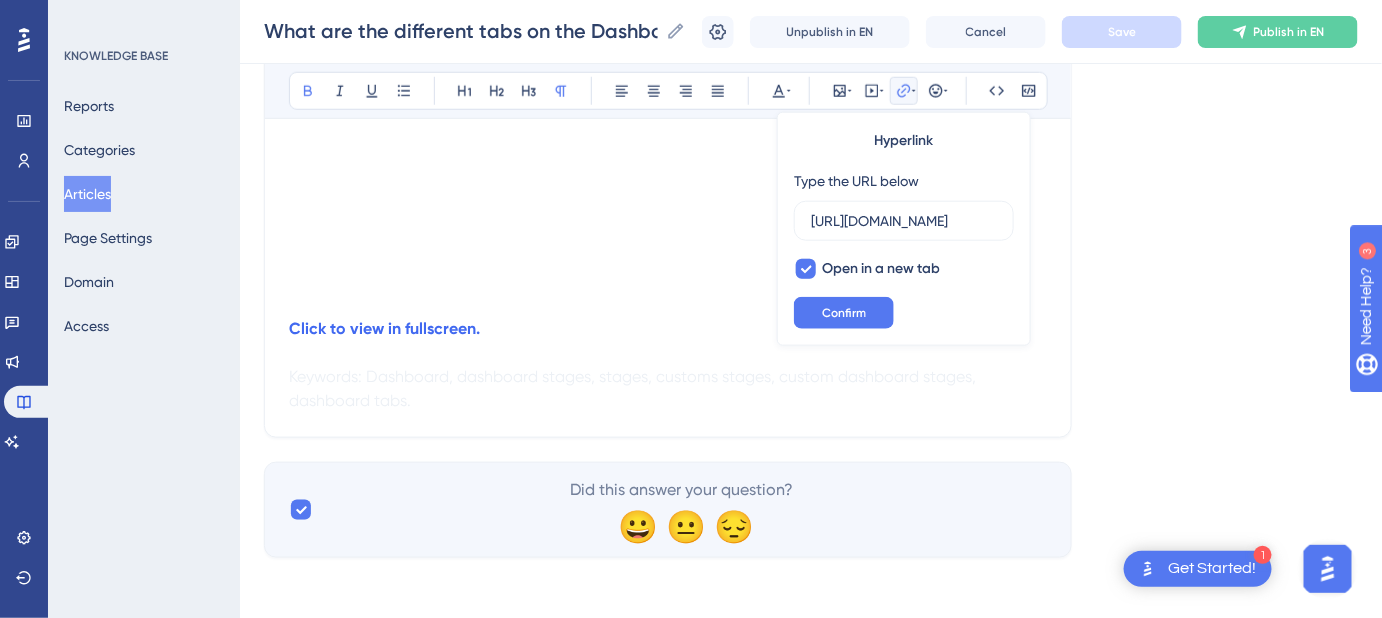scroll, scrollTop: 0, scrollLeft: 299, axis: horizontal 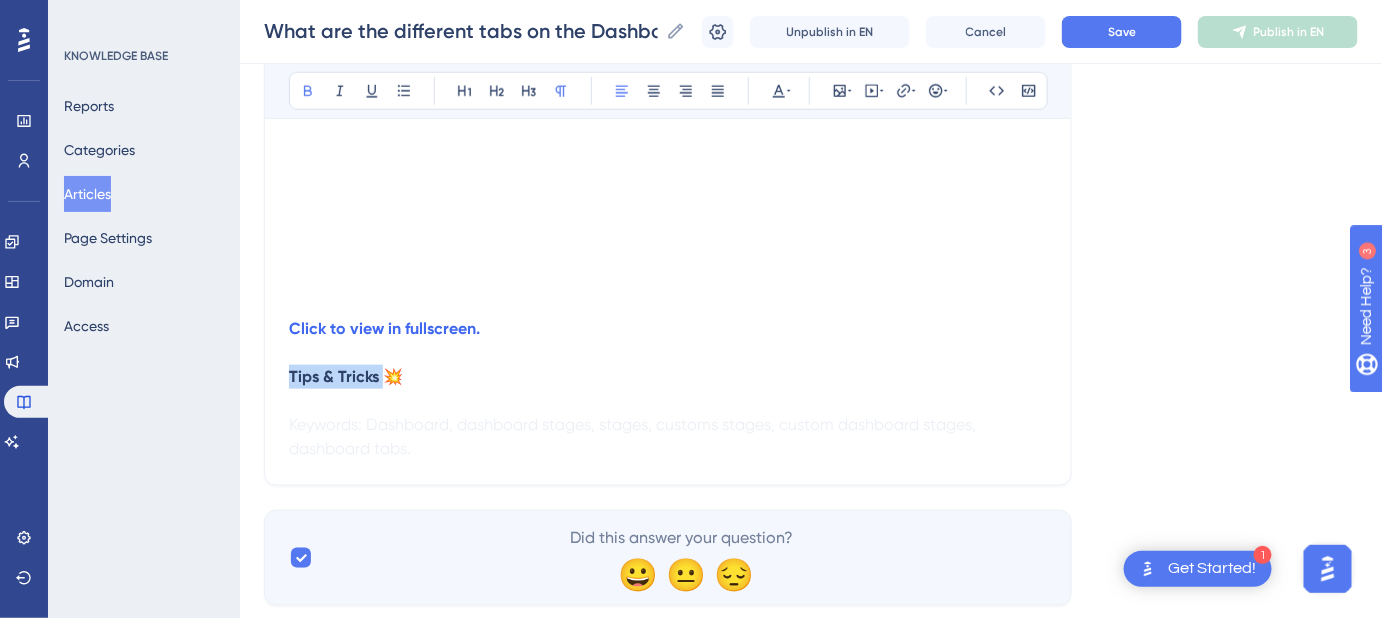drag, startPoint x: 290, startPoint y: 372, endPoint x: 385, endPoint y: 378, distance: 95.189285 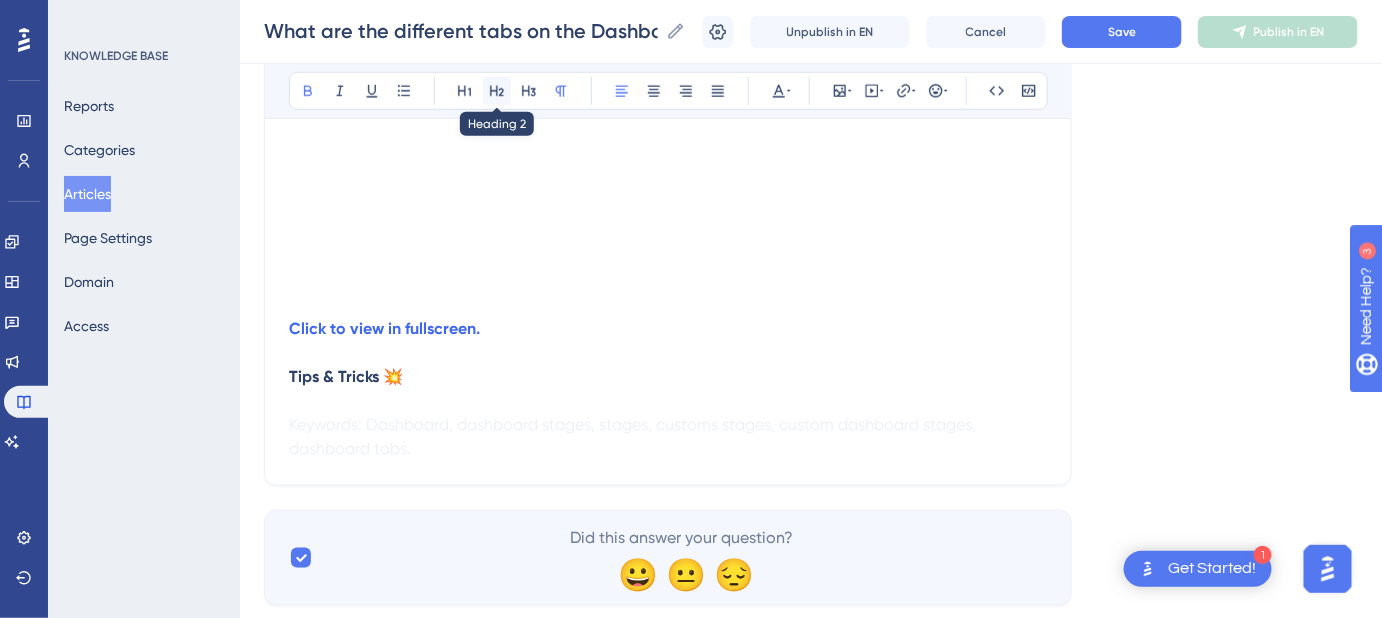 click 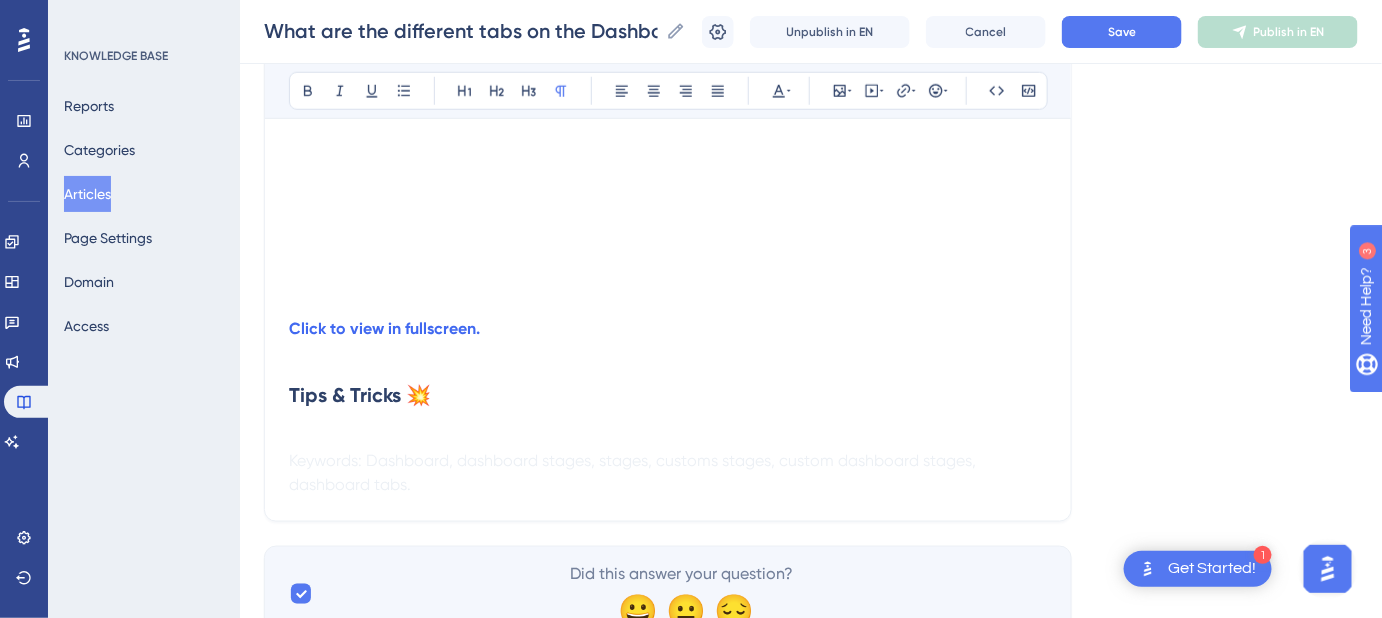 click at bounding box center [668, 305] 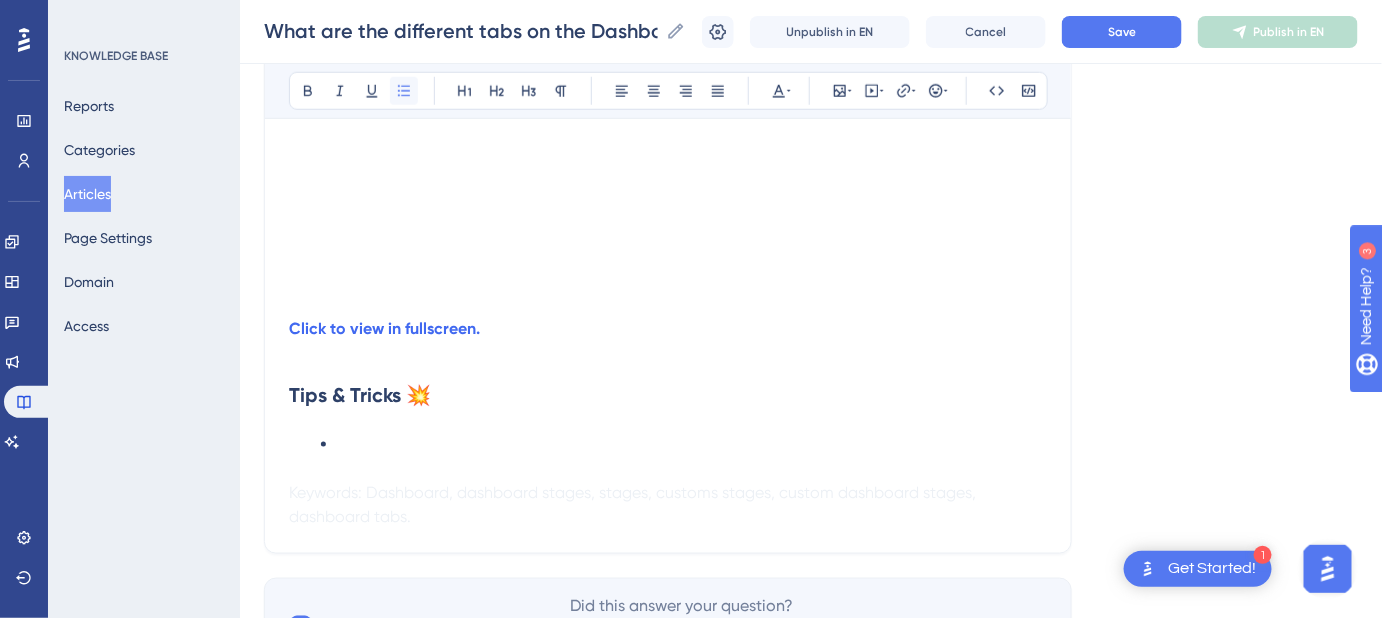click 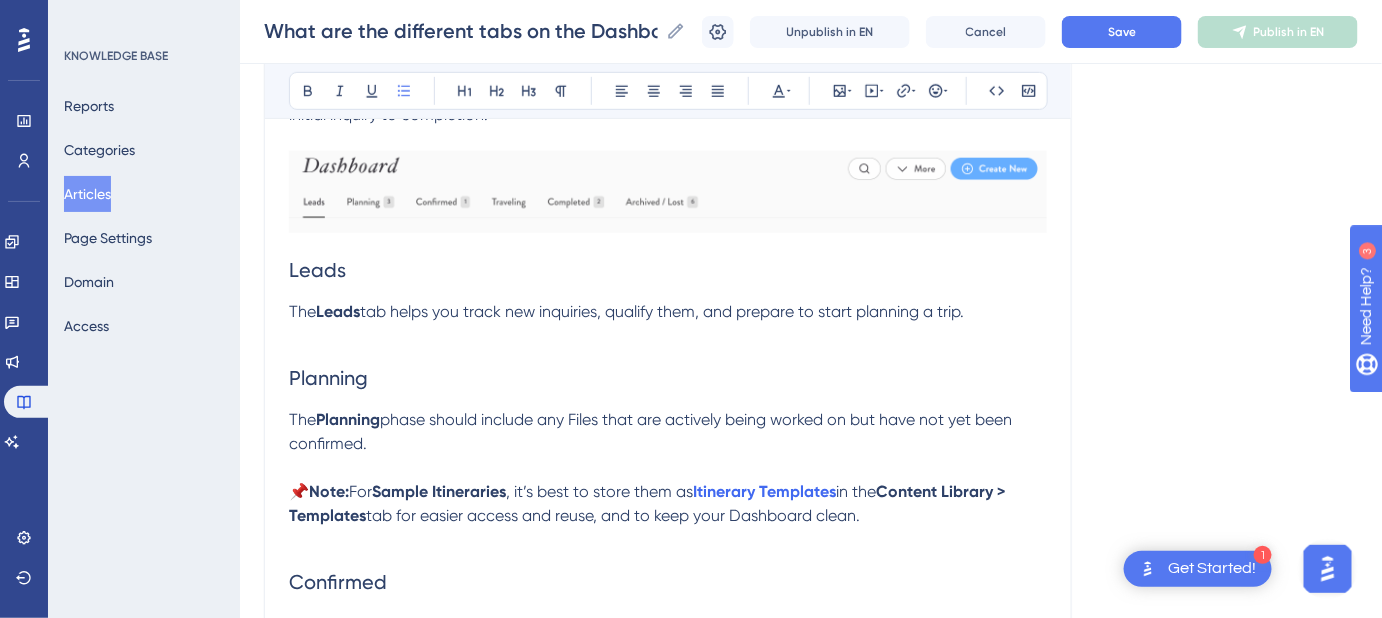 scroll, scrollTop: 461, scrollLeft: 0, axis: vertical 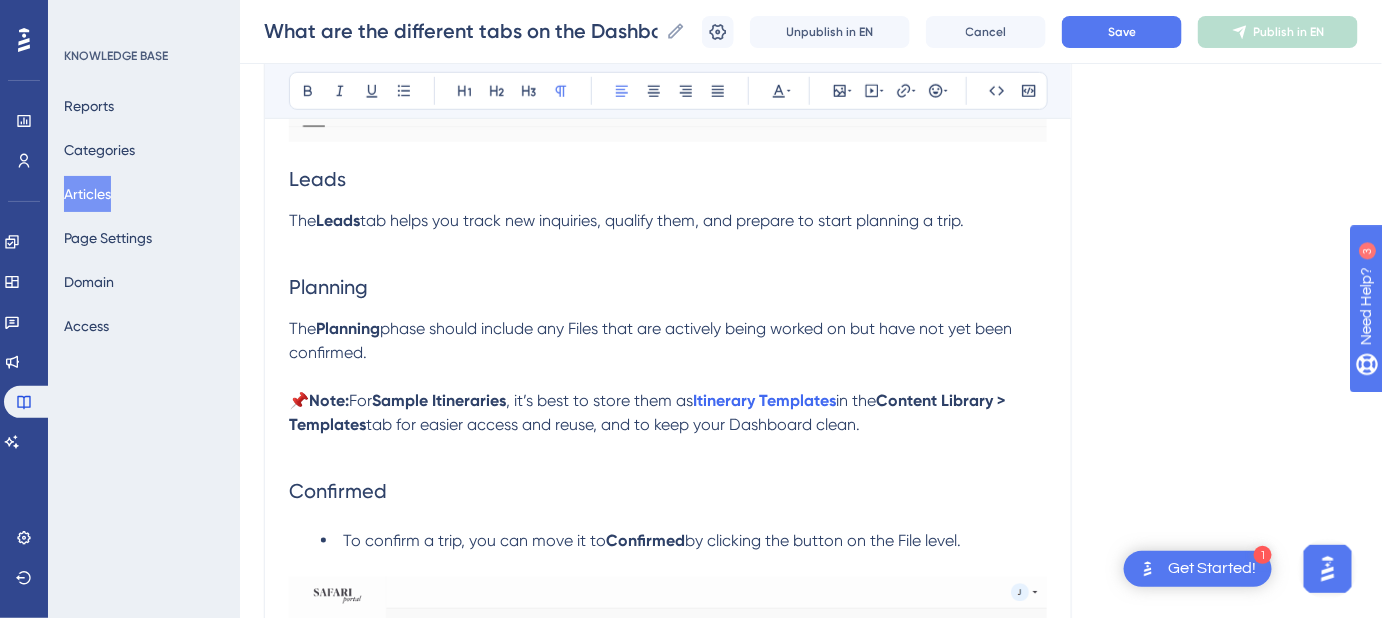 drag, startPoint x: 893, startPoint y: 427, endPoint x: 357, endPoint y: 399, distance: 536.73083 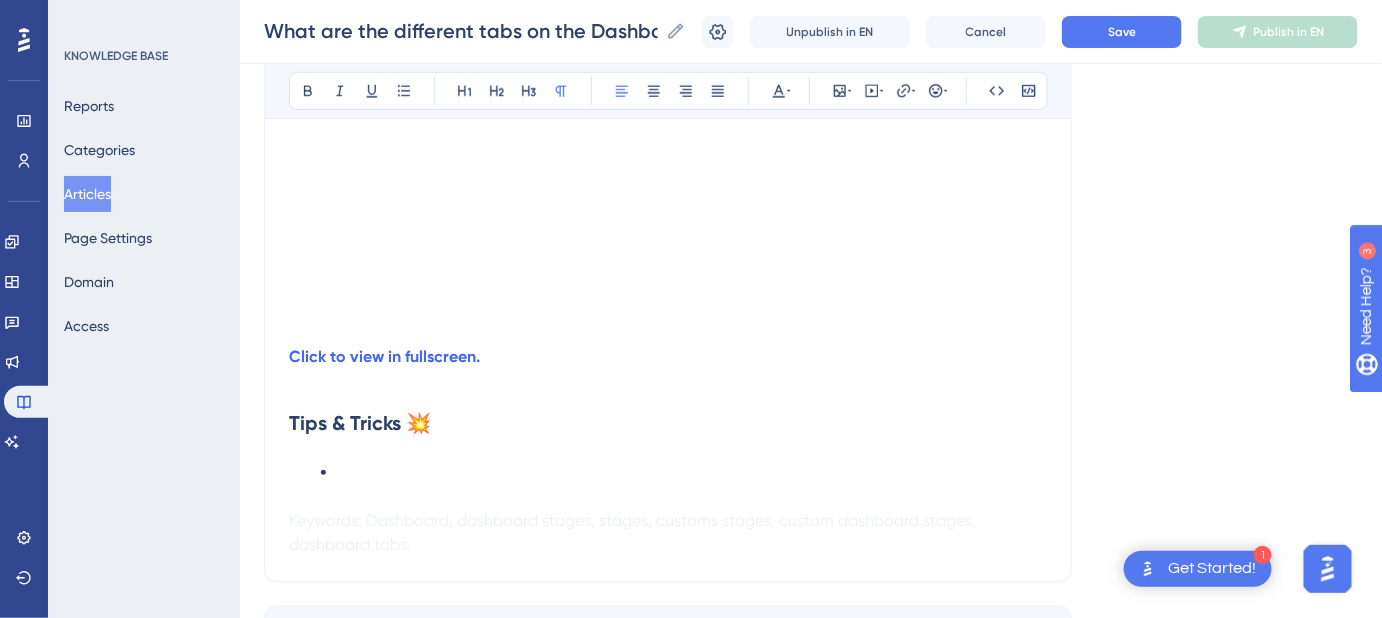 scroll, scrollTop: 3006, scrollLeft: 0, axis: vertical 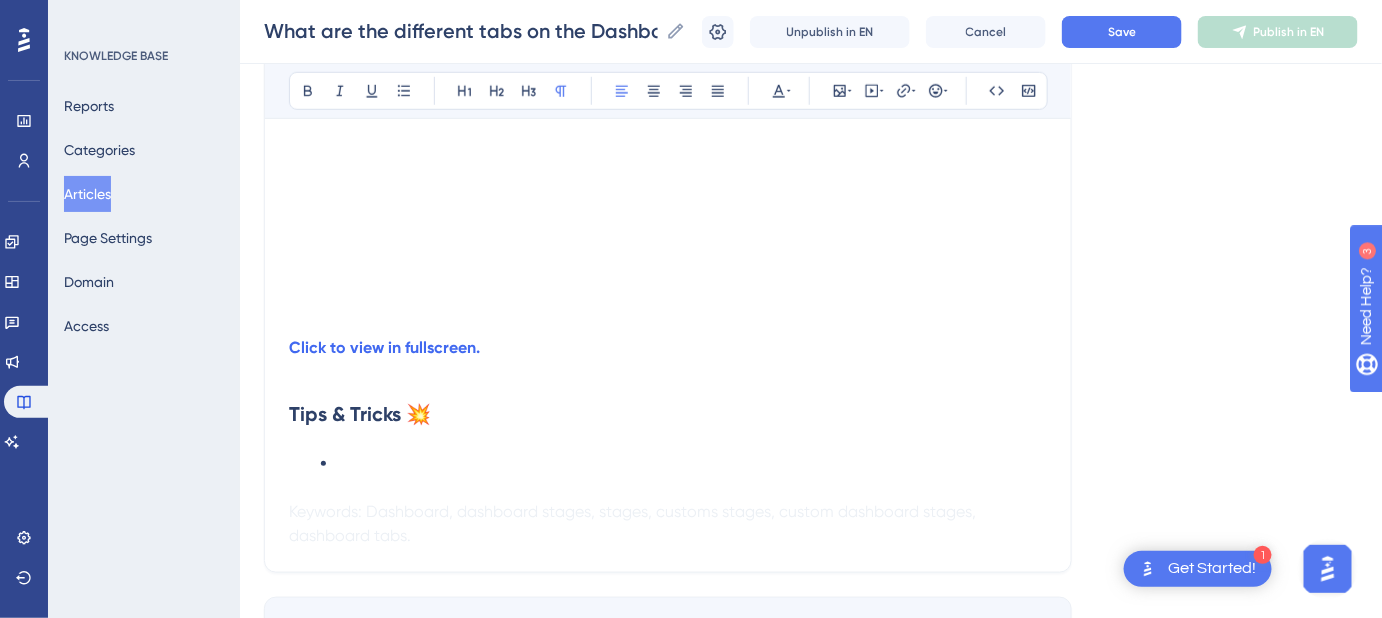 click at bounding box center (684, 464) 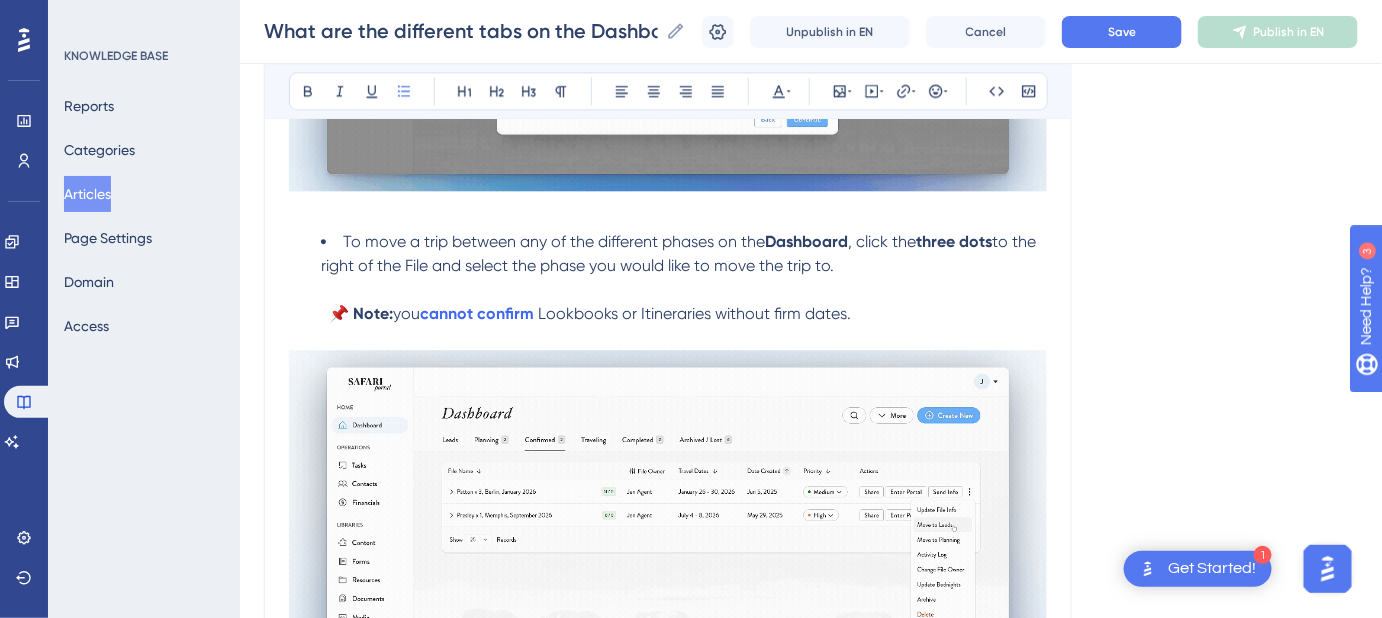 scroll, scrollTop: 1370, scrollLeft: 0, axis: vertical 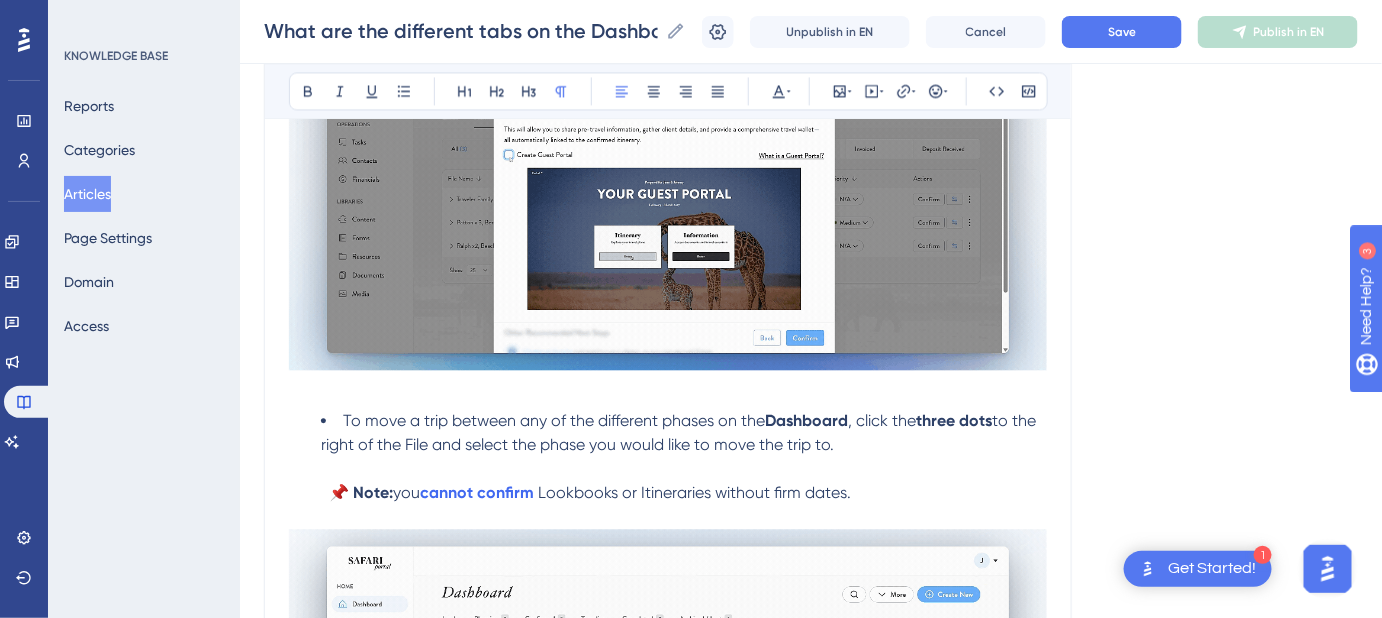 drag, startPoint x: 851, startPoint y: 490, endPoint x: 397, endPoint y: 497, distance: 454.05396 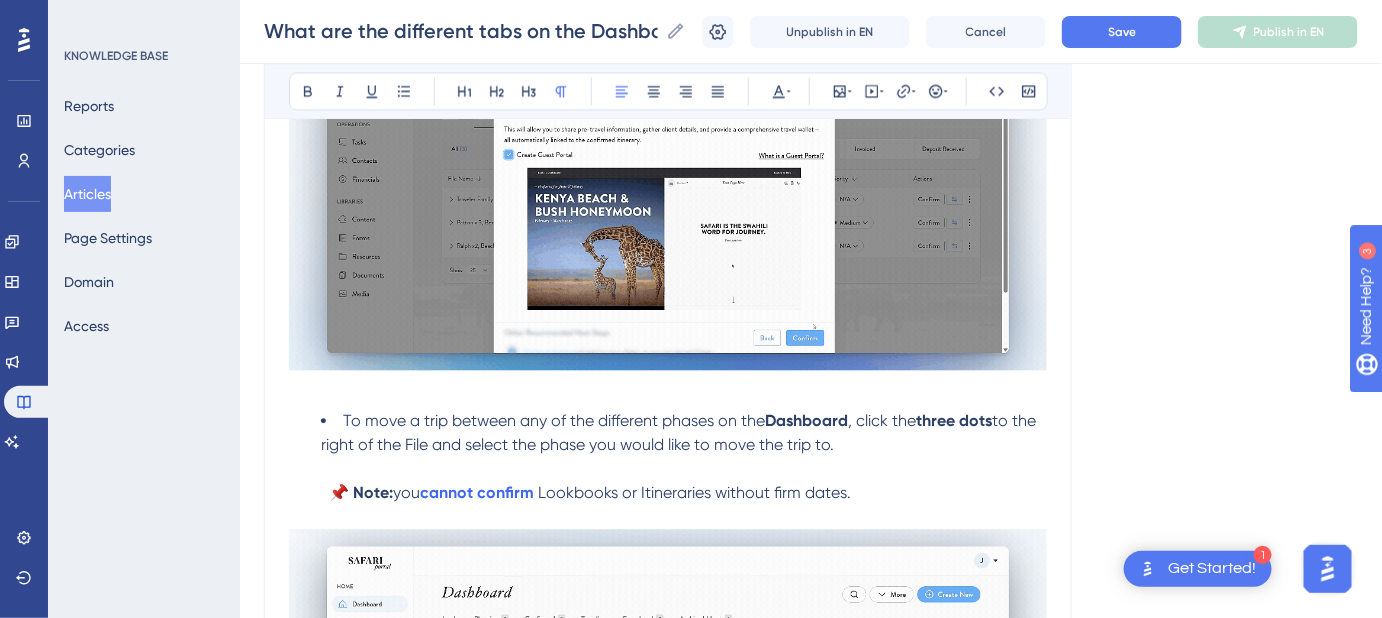 click on "📌 Note:  you  cannot confirm   Lookbooks or Itineraries without firm dates." at bounding box center [668, 493] 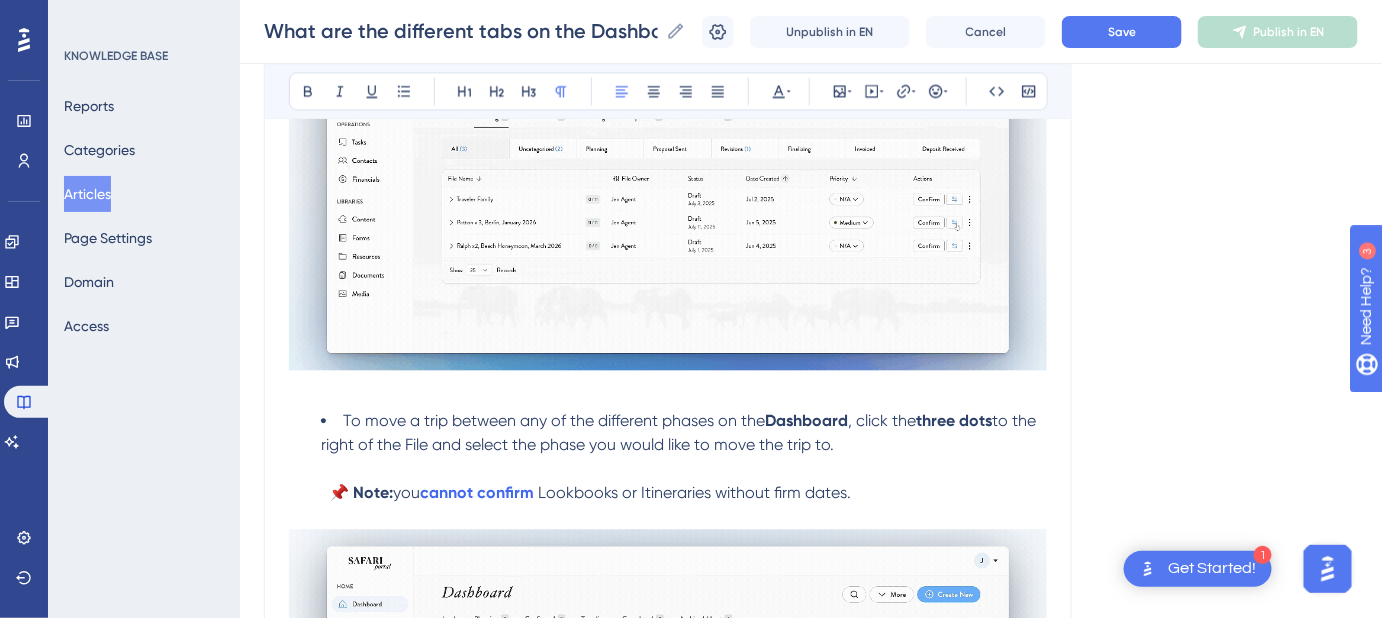 copy on "you  cannot confirm   Lookbooks or Itineraries without firm dates." 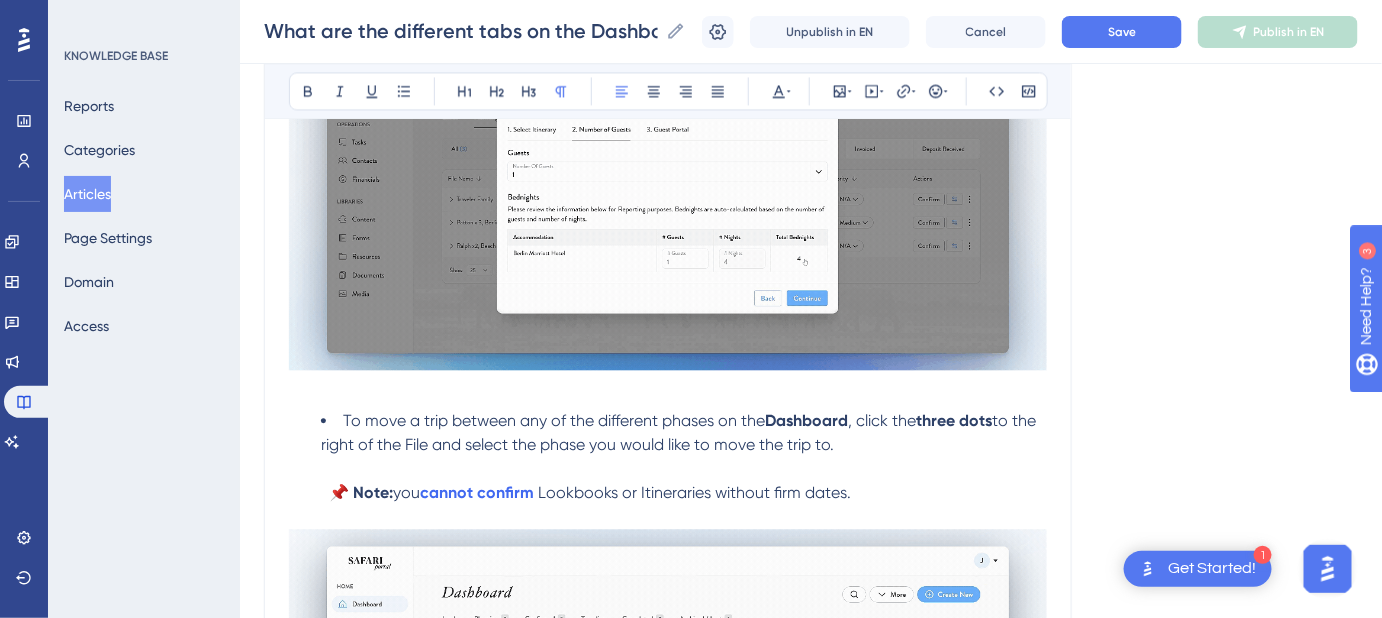 click on "📌 Note:  you  cannot confirm   Lookbooks or Itineraries without firm dates." at bounding box center [668, 493] 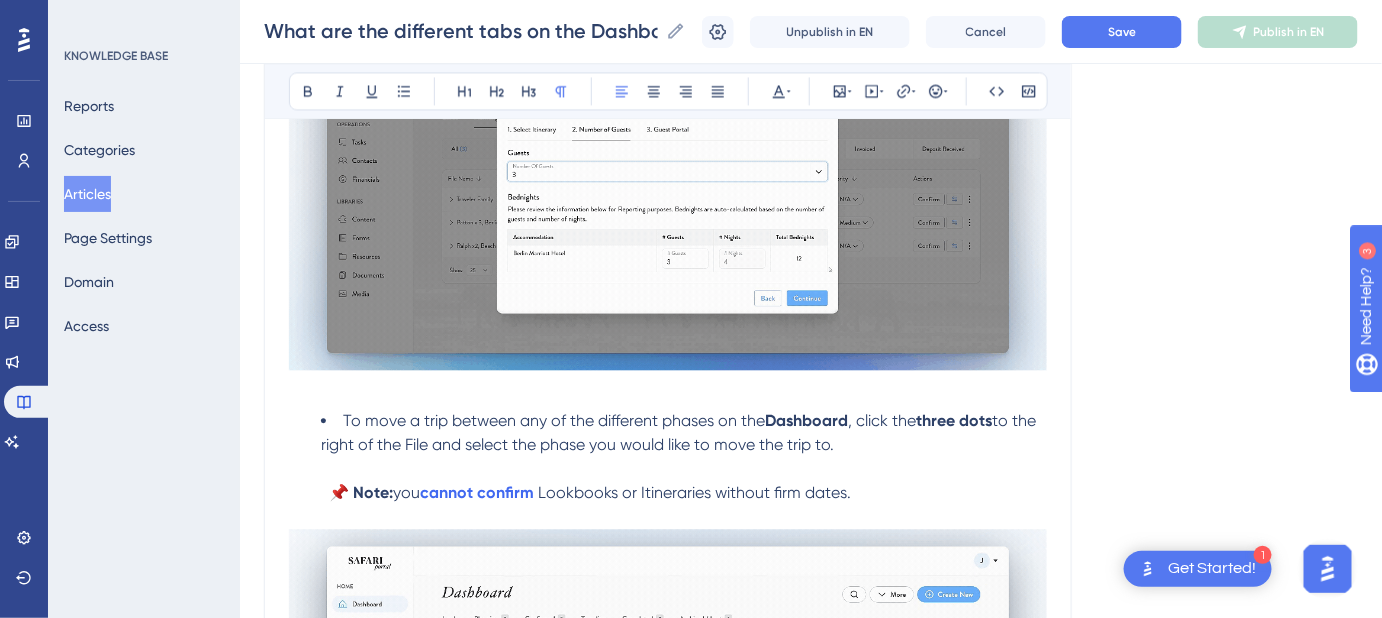 drag, startPoint x: 781, startPoint y: 492, endPoint x: 249, endPoint y: 492, distance: 532 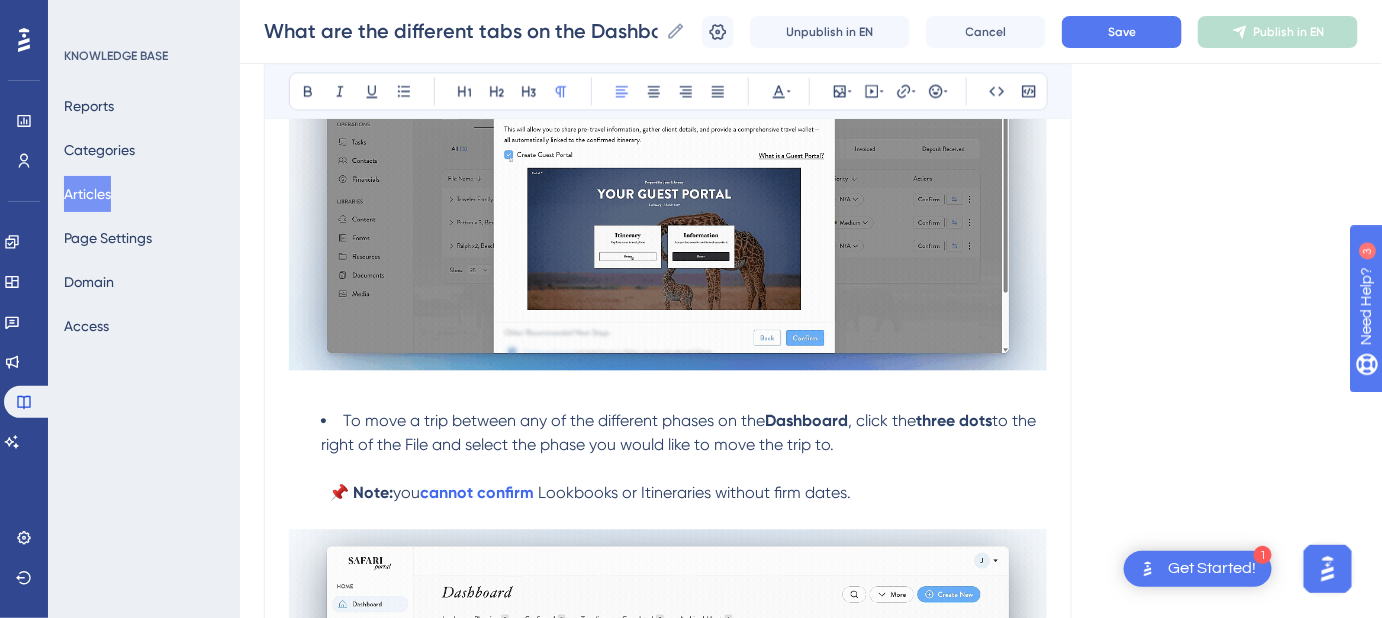 click on "Performance Users Engagement Widgets Feedback Product Updates Knowledge Base AI Assistant Settings Logout KNOWLEDGE BASE Reports Categories Articles Page Settings Domain Access What are the different tabs on the Dashboard? What are the different tabs on the Dashboard? What are the different tabs on the Dashboard? Unpublish in EN Cancel Save Publish in EN Language English (Default) What are the different tabs on the Dashboard? What they are and how to move a trip between different tabs. Bold Italic Underline Bullet Point Heading 1 Heading 2 Heading 3 Normal Align Left Align Center Align Right Align Justify Text Color Insert Image Embed Video Hyperlink Emojis Code Code Block The  Dashboard   is organized into  Pipeline Phases , with tabs that categorize your   Files  based on their current phase in your sales flow. These tabs help you track where each File stands in your process, from initial inquiry to completion. Leads The  Leads  Planning The  Planning Confirmed To confirm a trip, you can move it to" at bounding box center (811, 523) 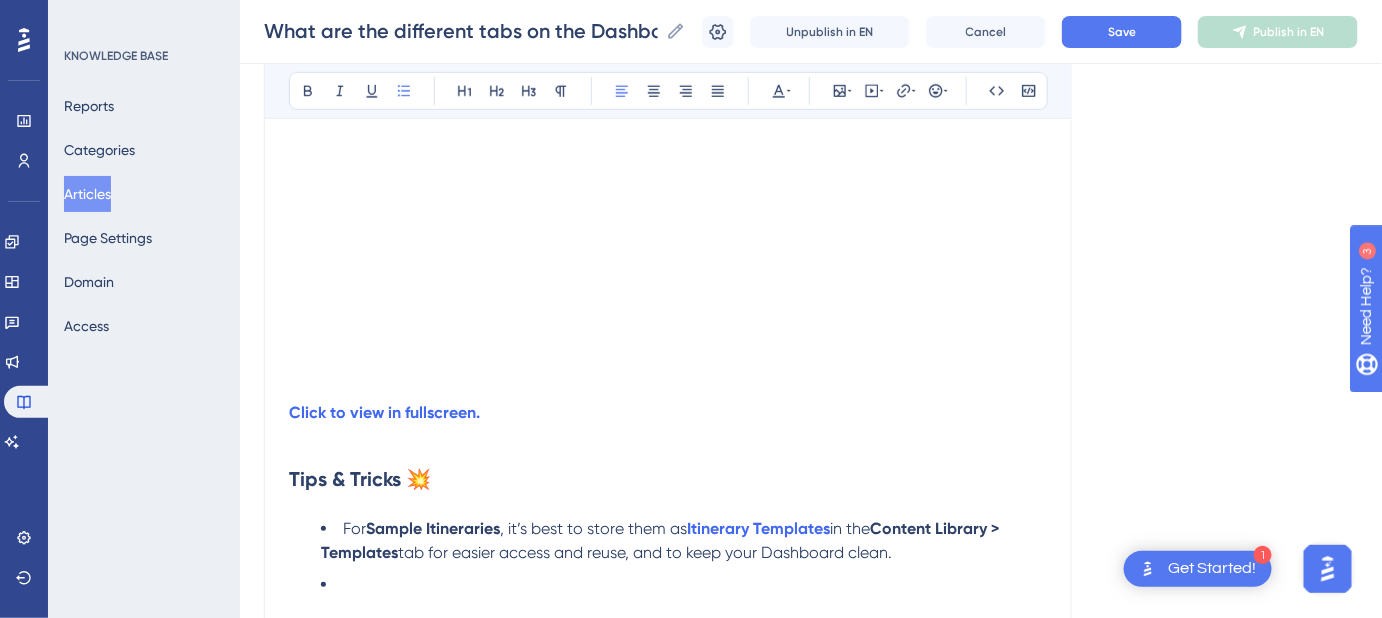 scroll, scrollTop: 3097, scrollLeft: 0, axis: vertical 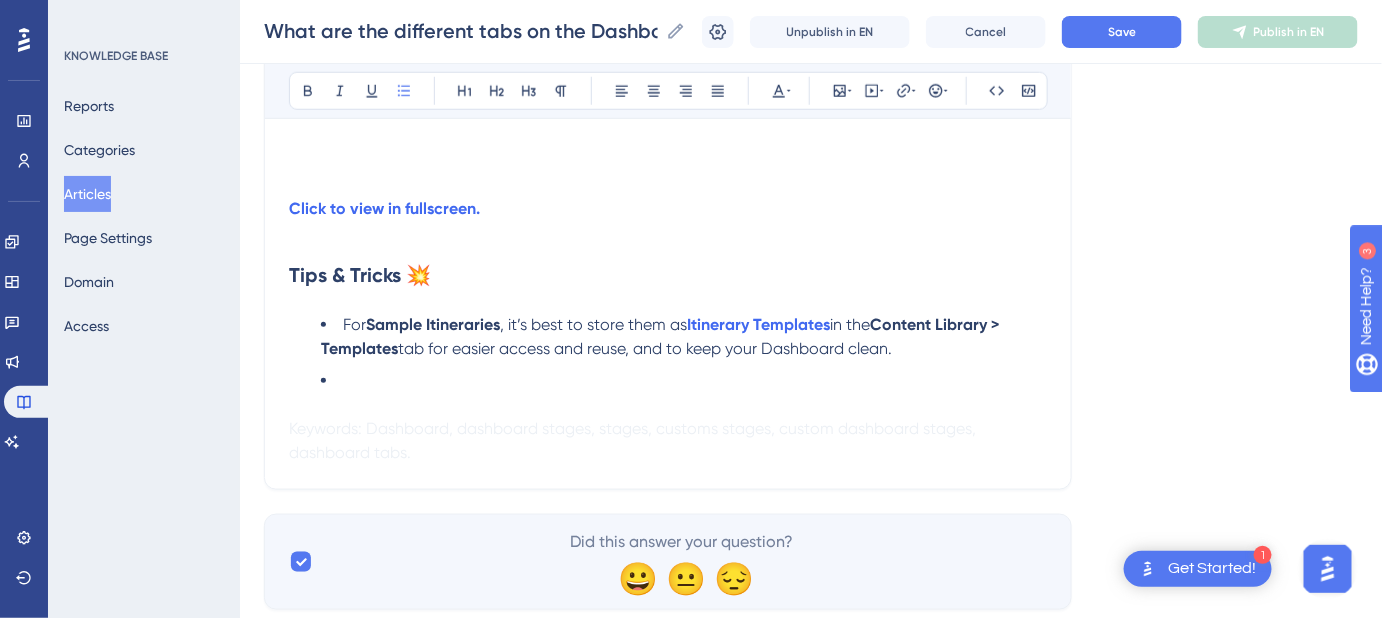 click at bounding box center [684, 381] 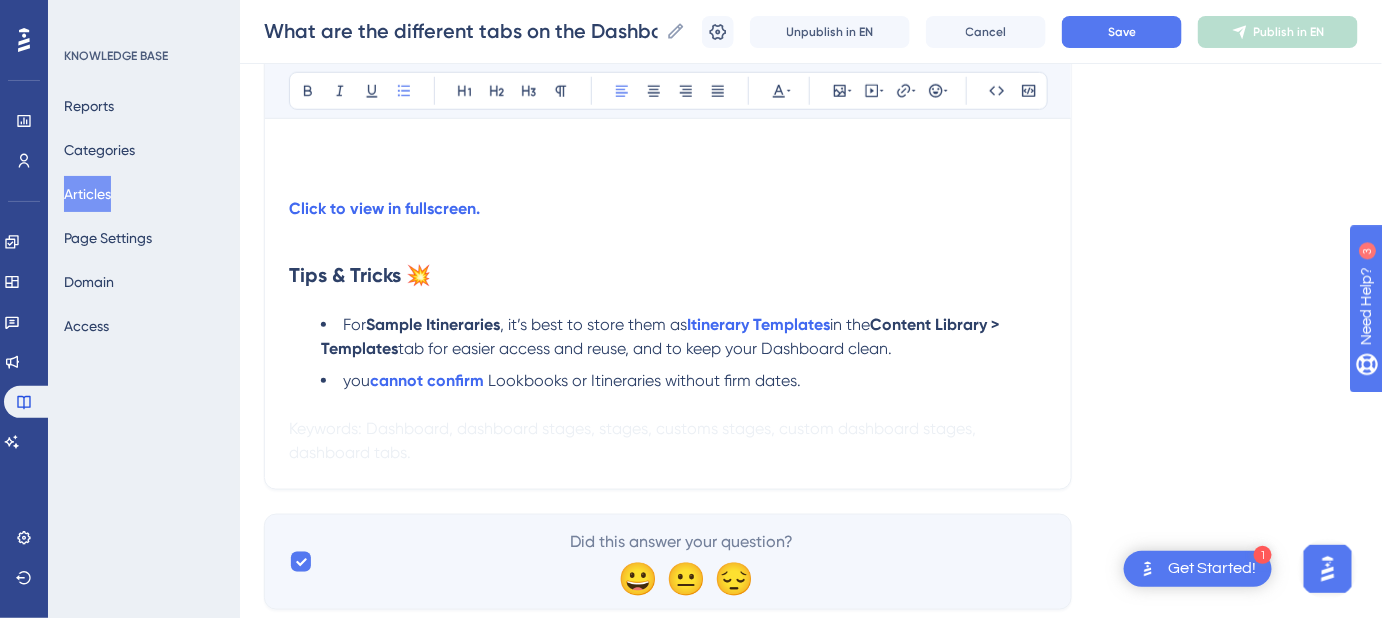 click on "you" at bounding box center (356, 380) 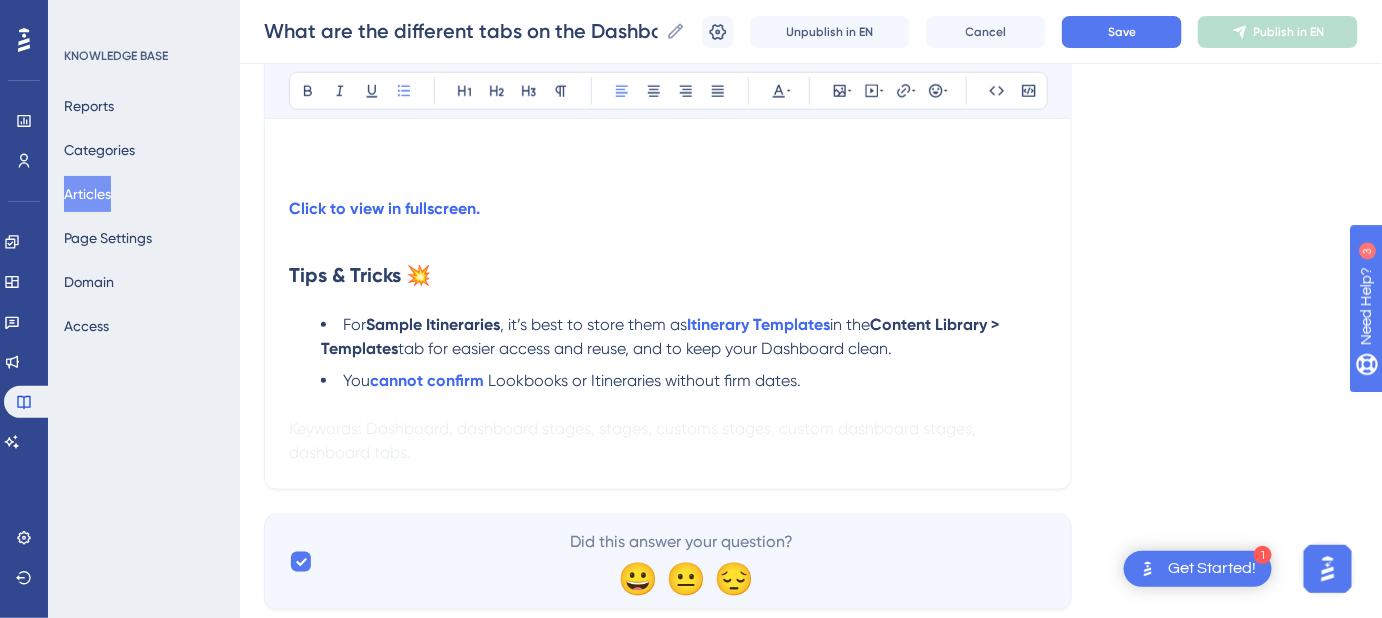 drag, startPoint x: 821, startPoint y: 385, endPoint x: 338, endPoint y: 385, distance: 483 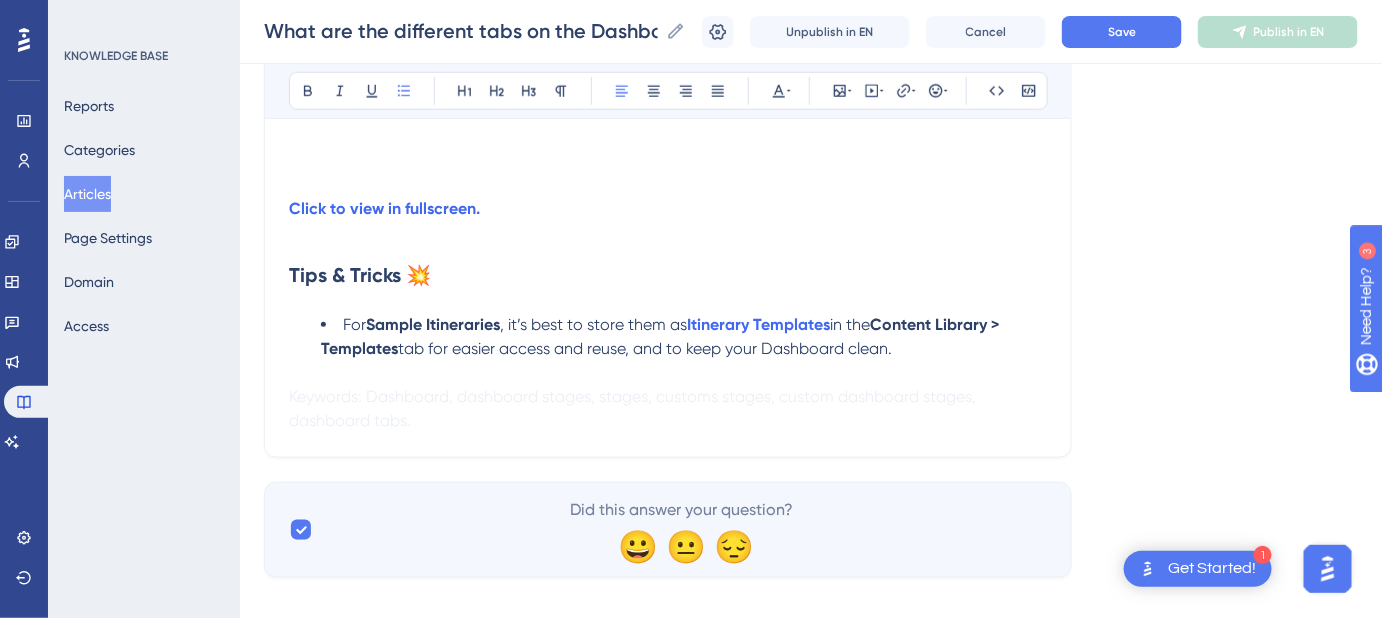 click on "For" at bounding box center (354, 324) 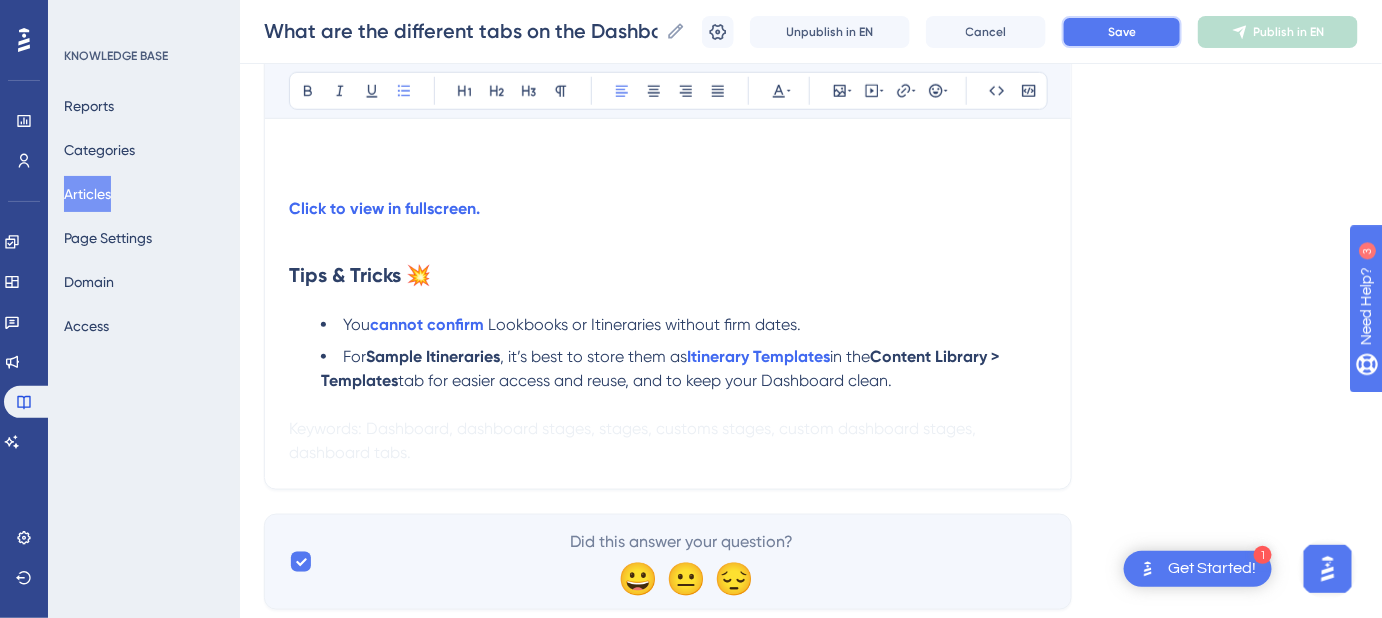 click on "Save" at bounding box center [1122, 32] 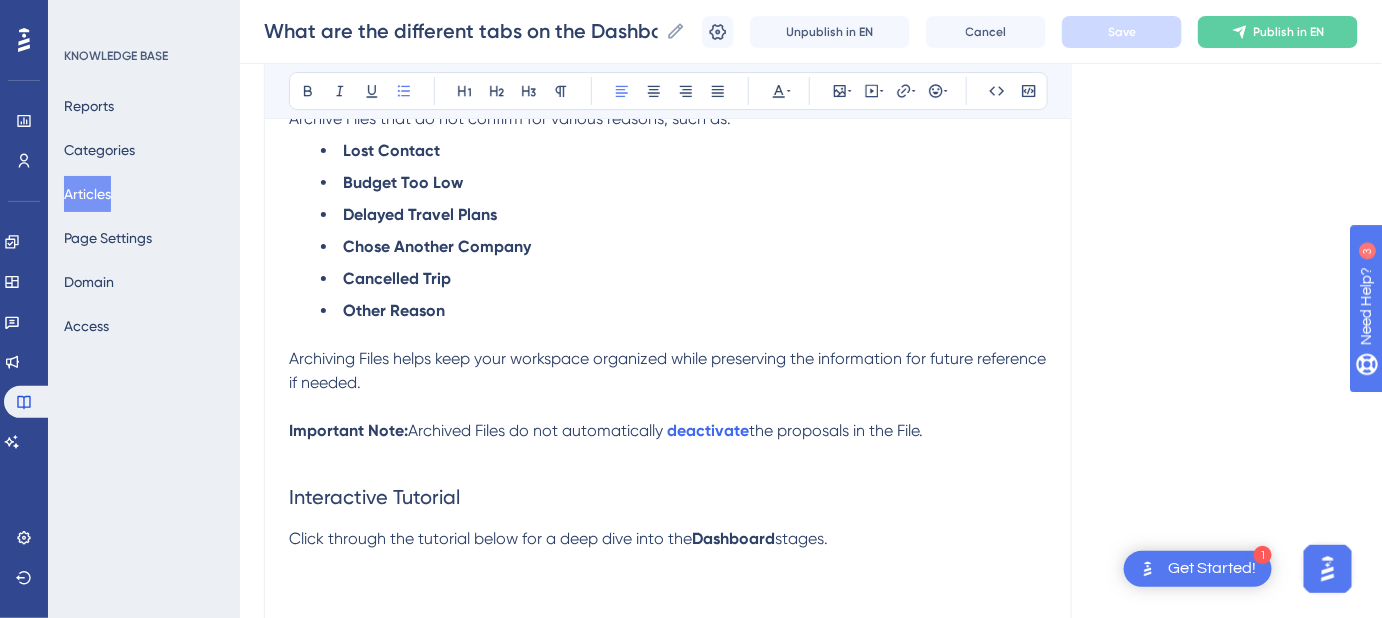 scroll, scrollTop: 2279, scrollLeft: 0, axis: vertical 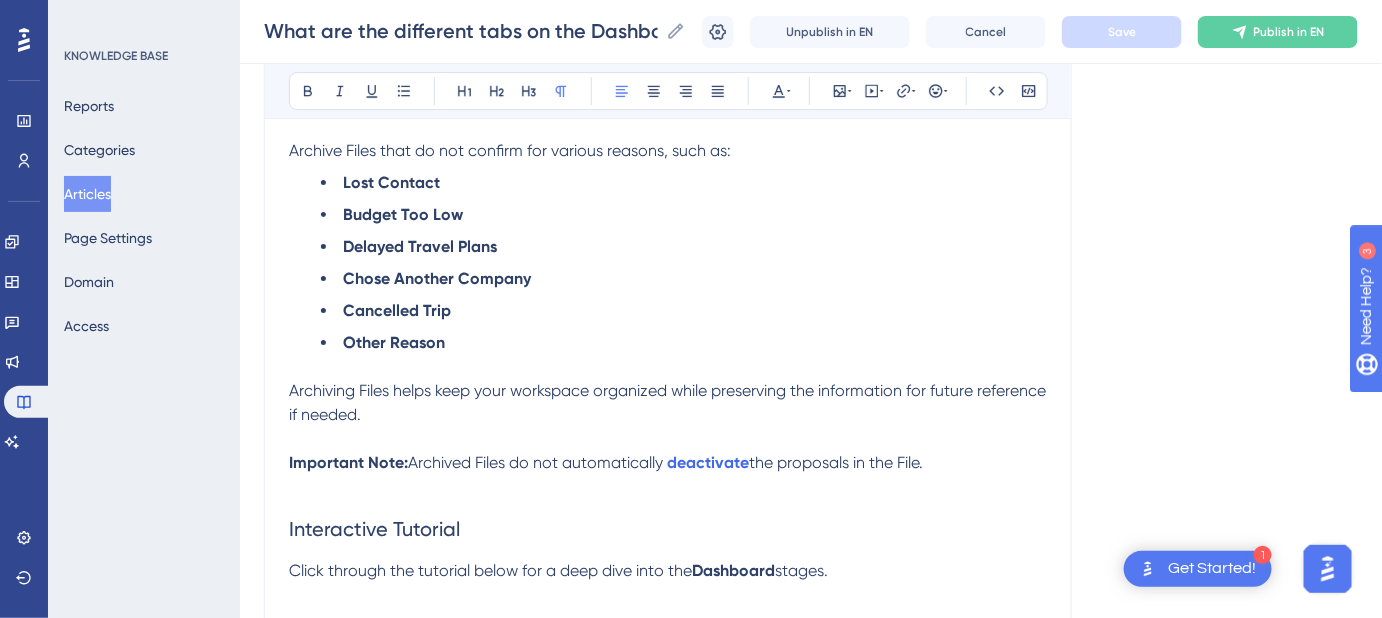 drag, startPoint x: 940, startPoint y: 464, endPoint x: 411, endPoint y: 464, distance: 529 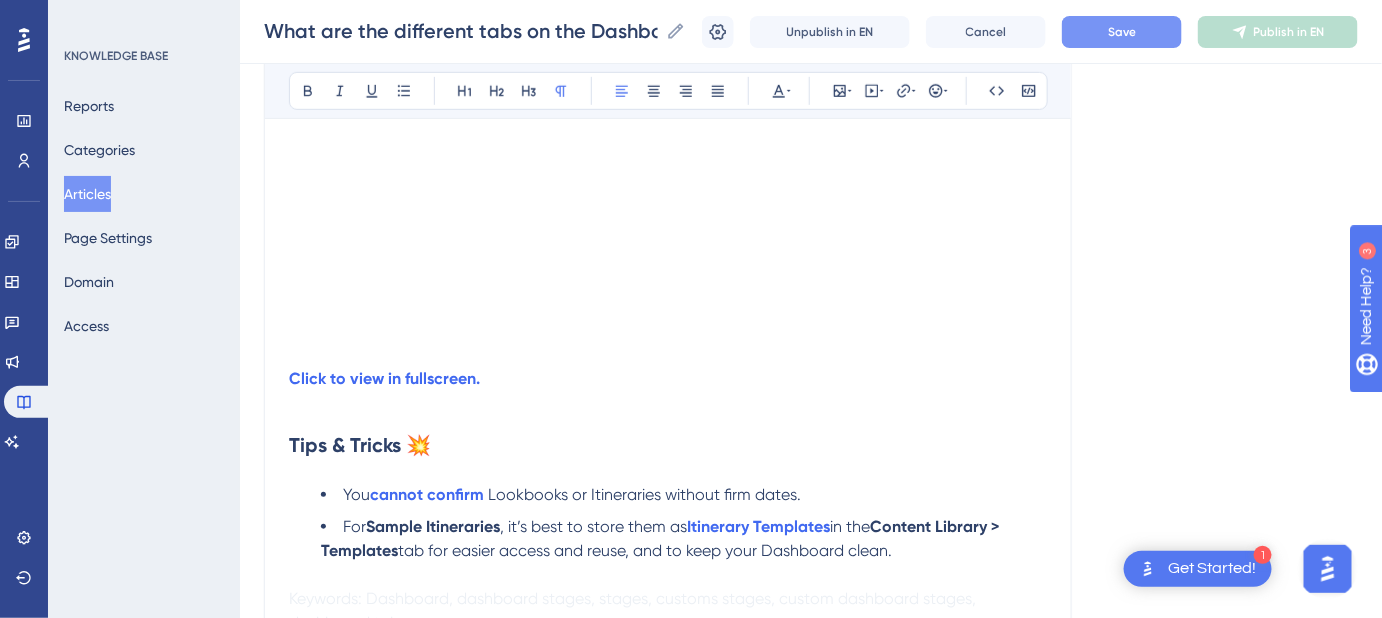scroll, scrollTop: 3006, scrollLeft: 0, axis: vertical 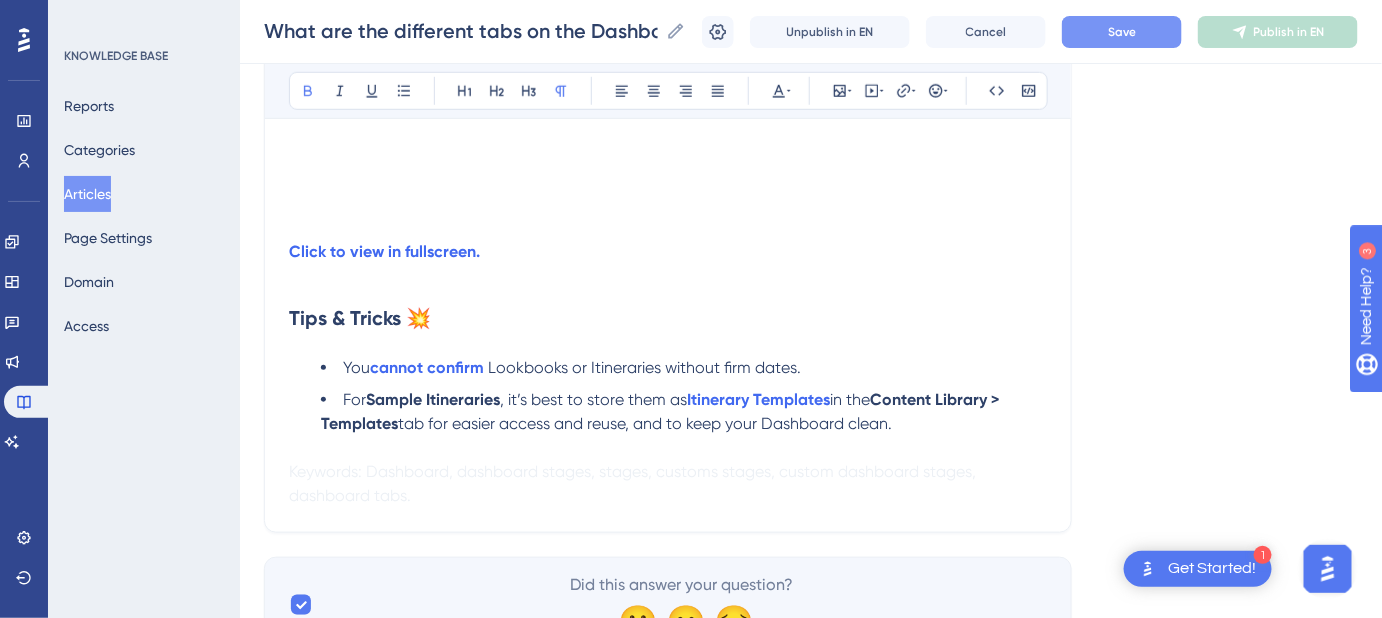 click at bounding box center [668, 448] 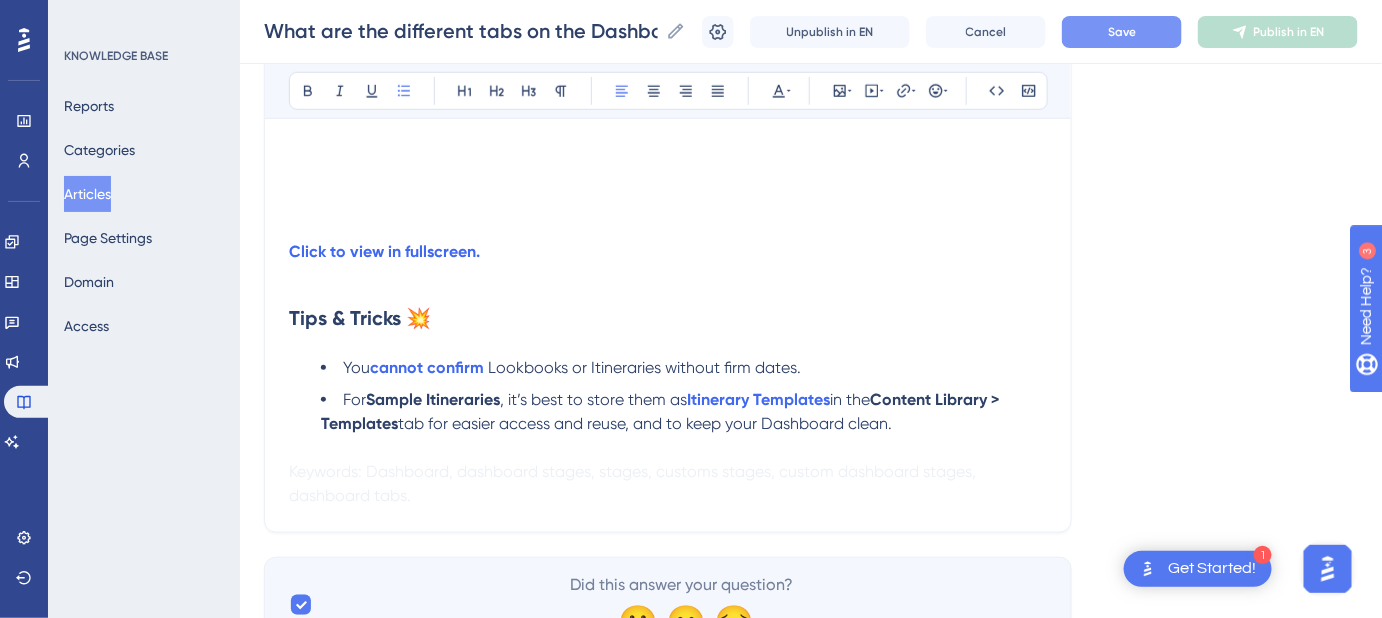 click on "For  Sample Itineraries , it’s best to store them as  Itinerary Templates  in the  Content Library > Templates  tab for easier access and reuse, and to keep your Dashboard clean." at bounding box center (684, 412) 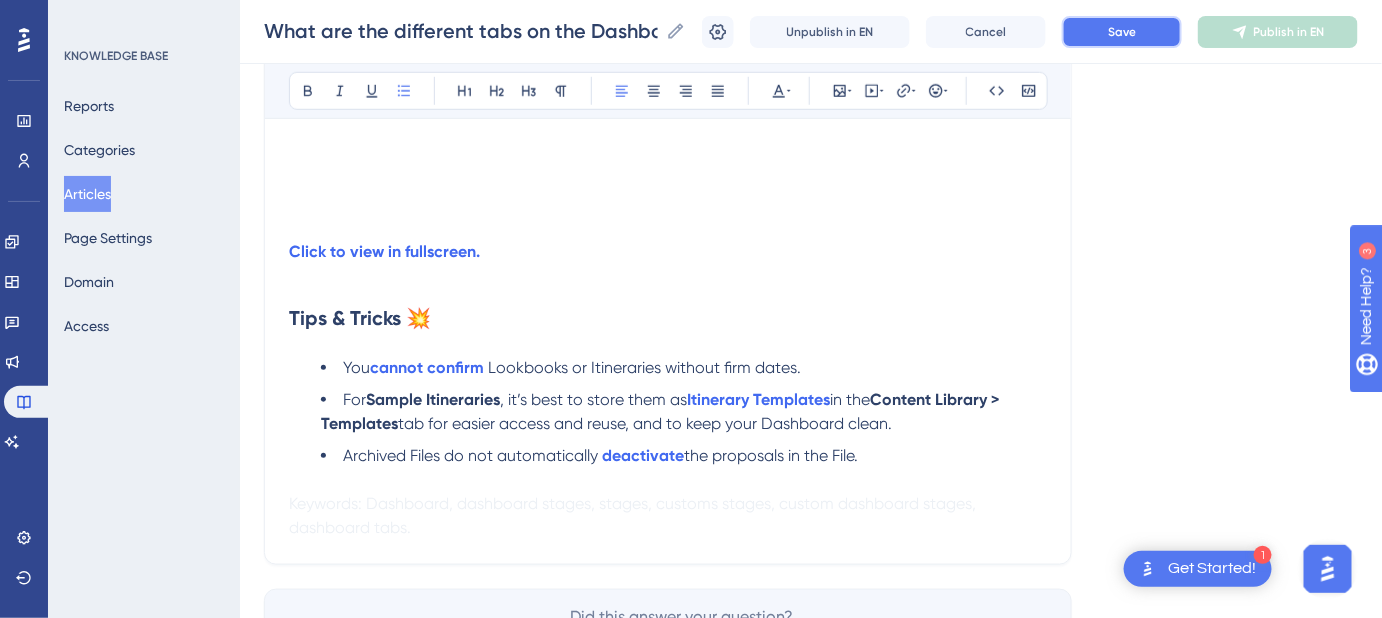 click on "Save" at bounding box center [1122, 32] 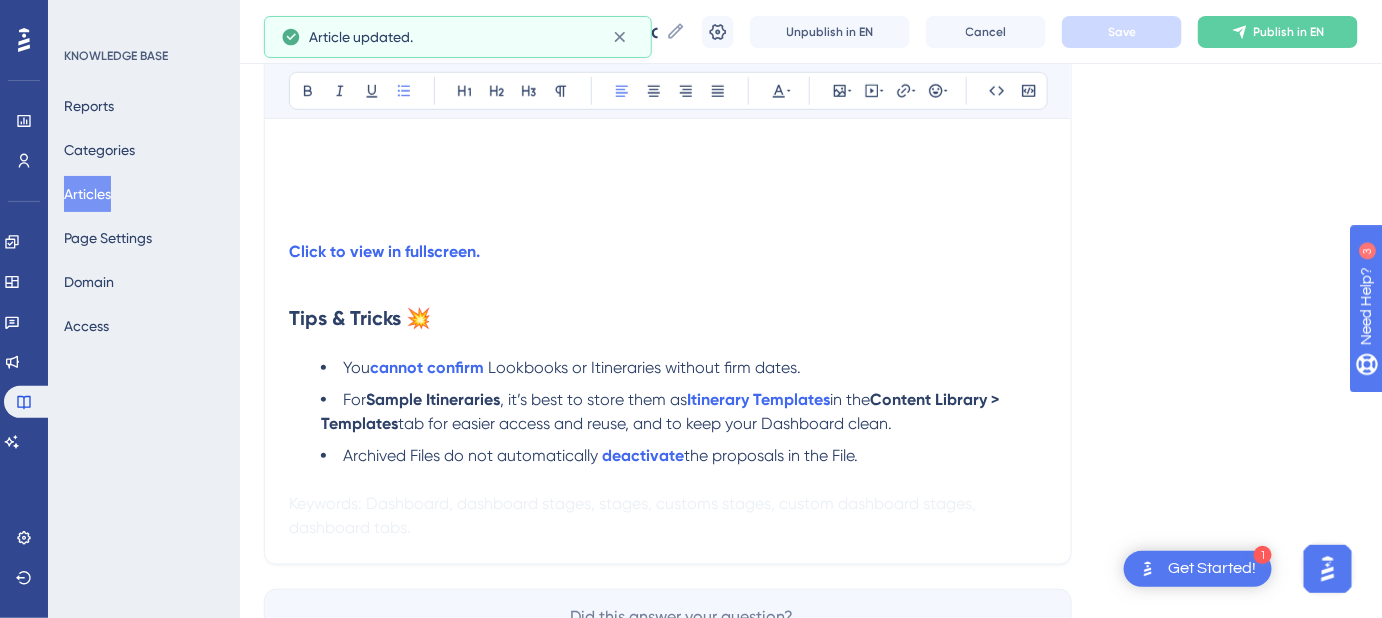 click on "Tips & Tricks 💥" at bounding box center [360, 318] 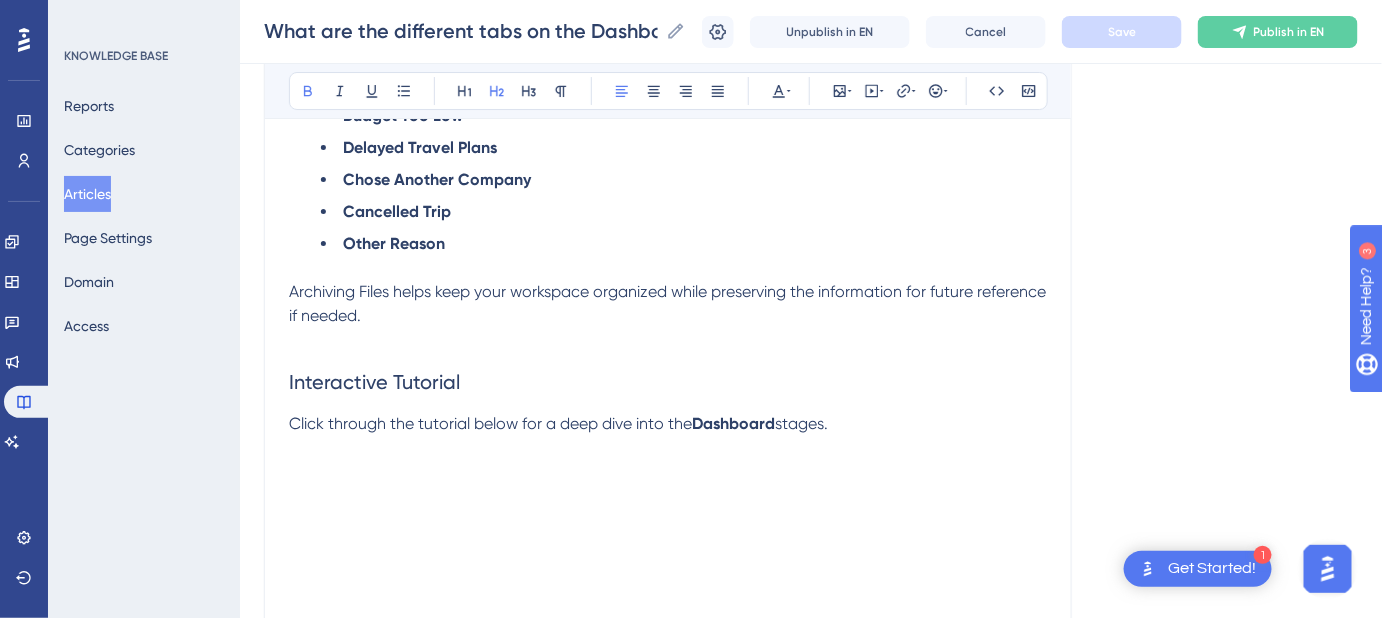 scroll, scrollTop: 2279, scrollLeft: 0, axis: vertical 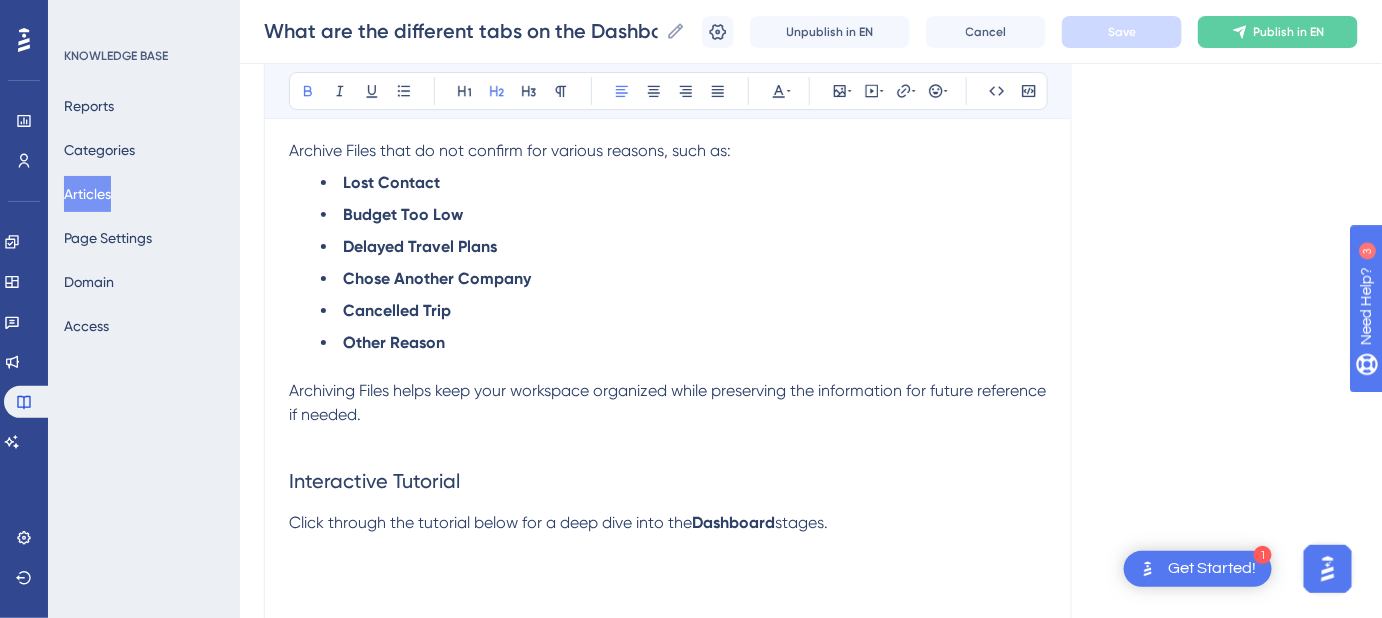click on "Archiving Files helps keep your workspace organized while preserving the information for future reference if needed." at bounding box center [668, 403] 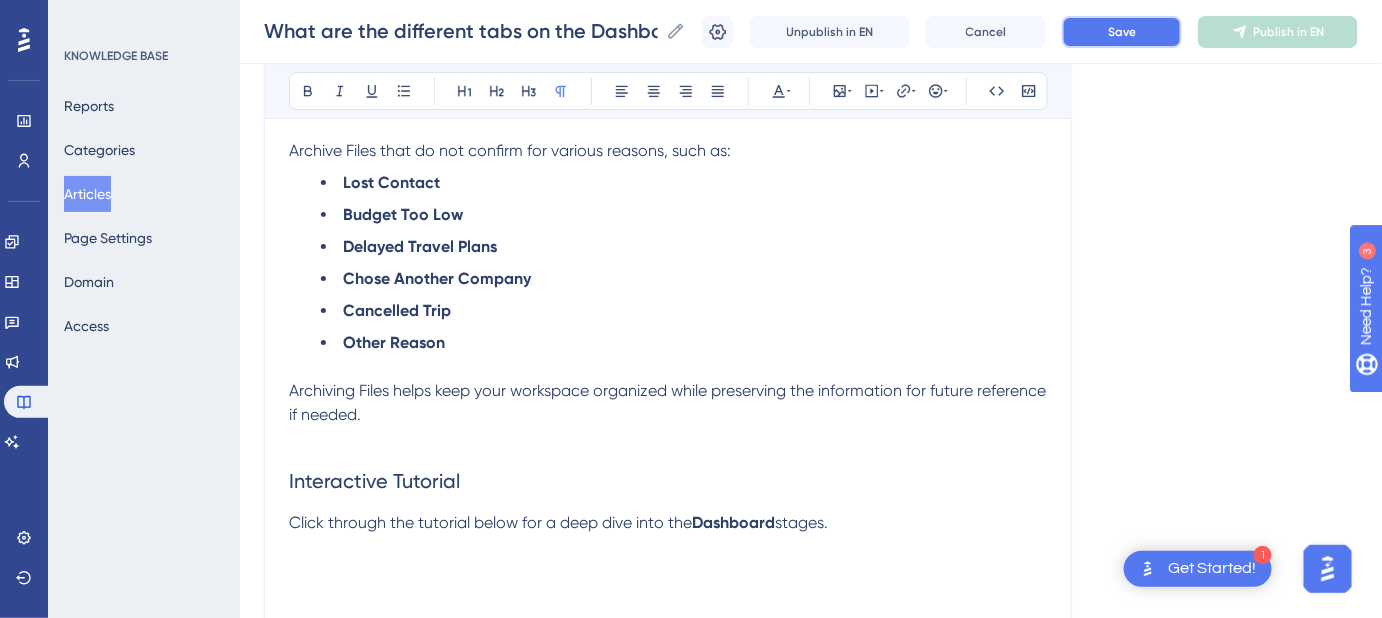 click on "Save" at bounding box center (1122, 32) 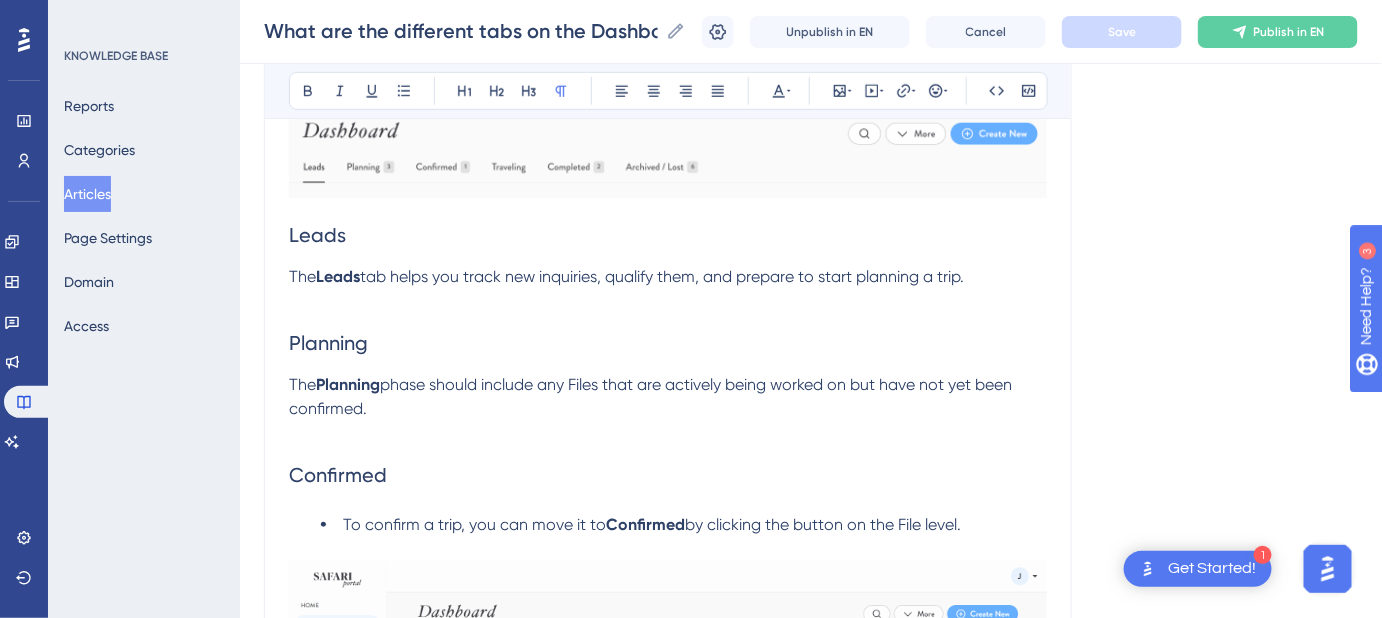 scroll, scrollTop: 363, scrollLeft: 0, axis: vertical 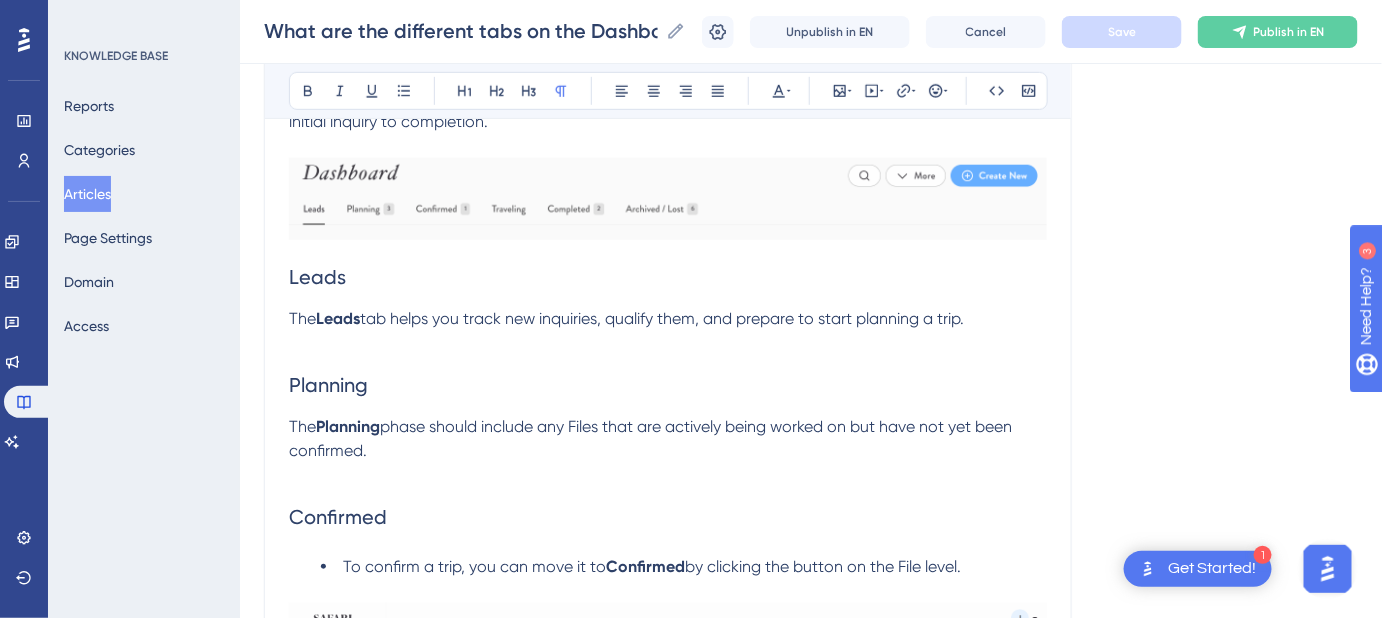 click on "Leads" at bounding box center [338, 318] 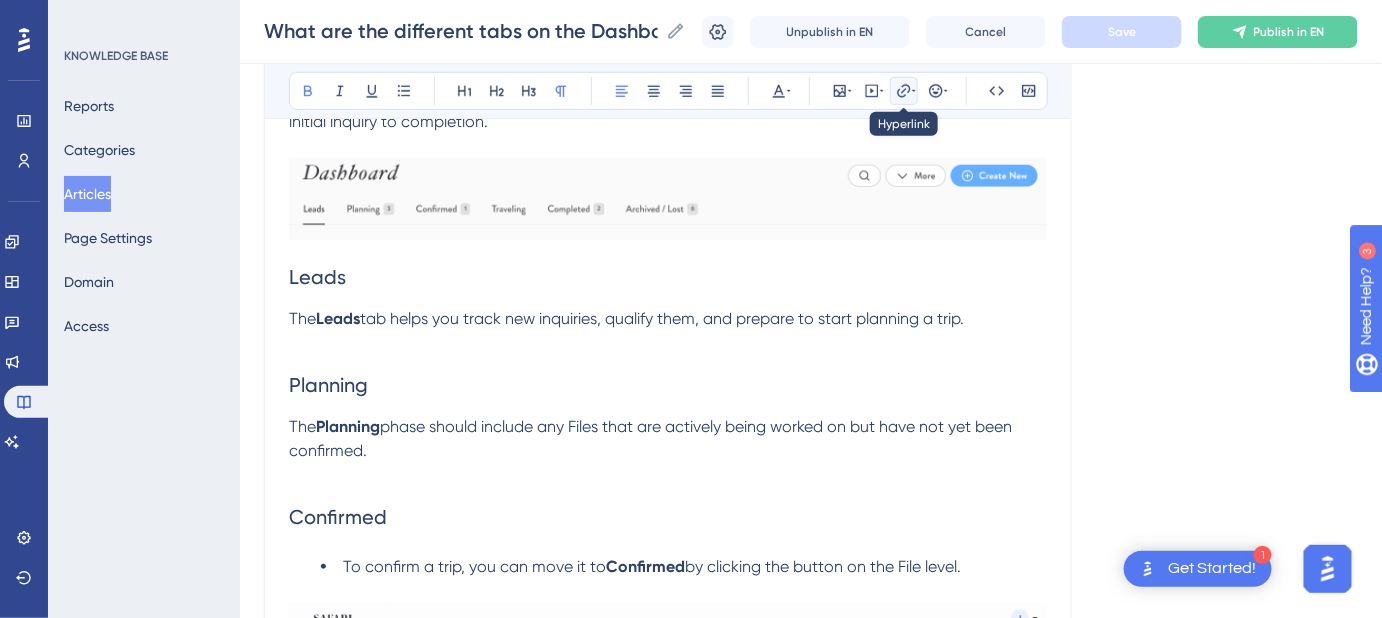 click 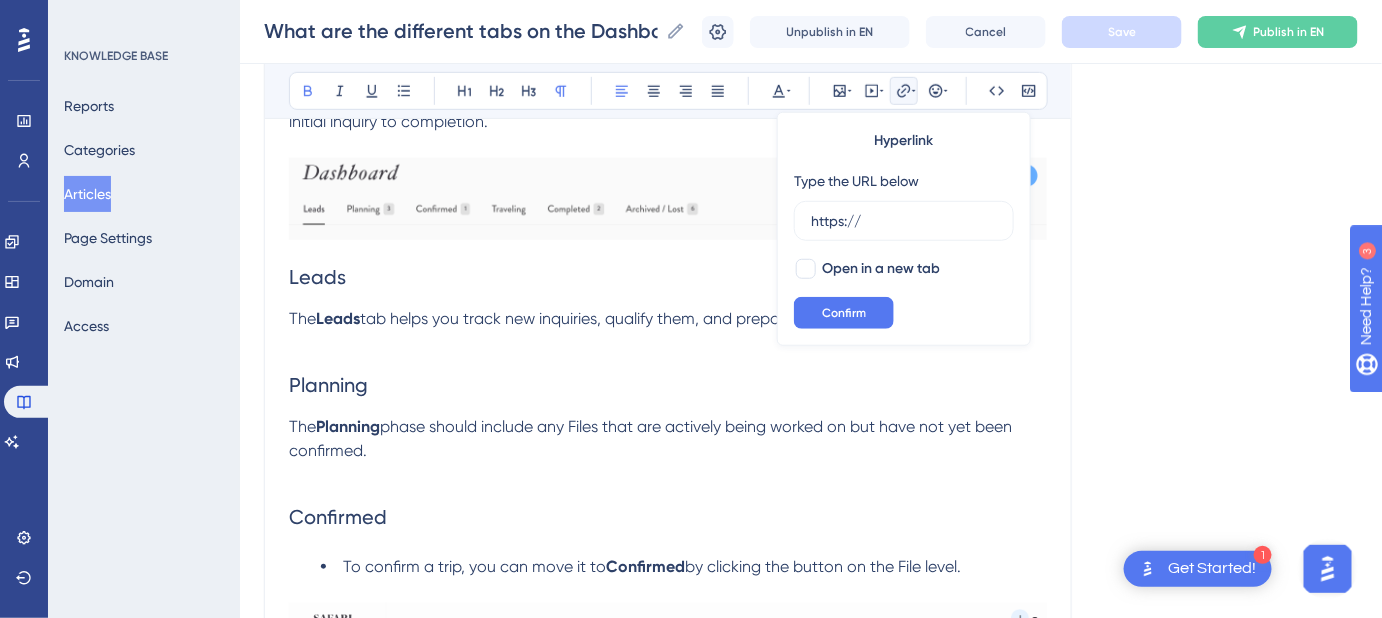 drag, startPoint x: 880, startPoint y: 229, endPoint x: 783, endPoint y: 229, distance: 97 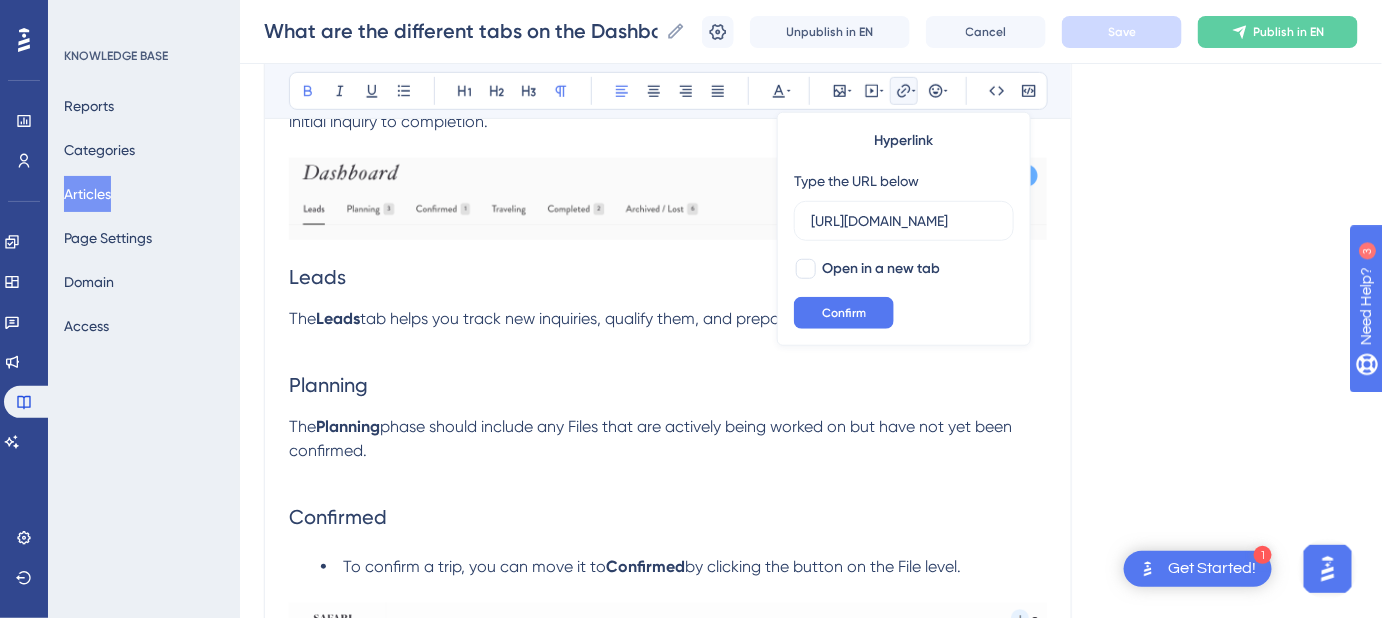 scroll, scrollTop: 0, scrollLeft: 479, axis: horizontal 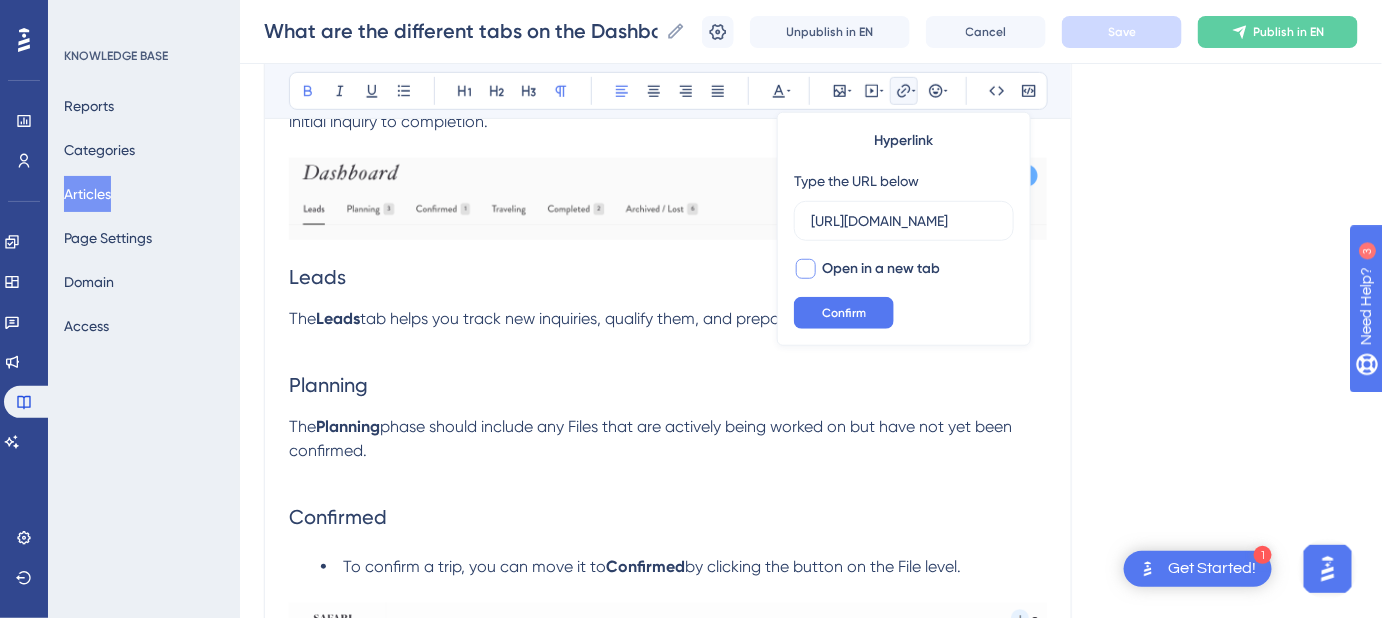 type on "http://help.safariportal.app/en/articles/13123-what-are-leads-on-my-dashboard-and-how-do-i-use" 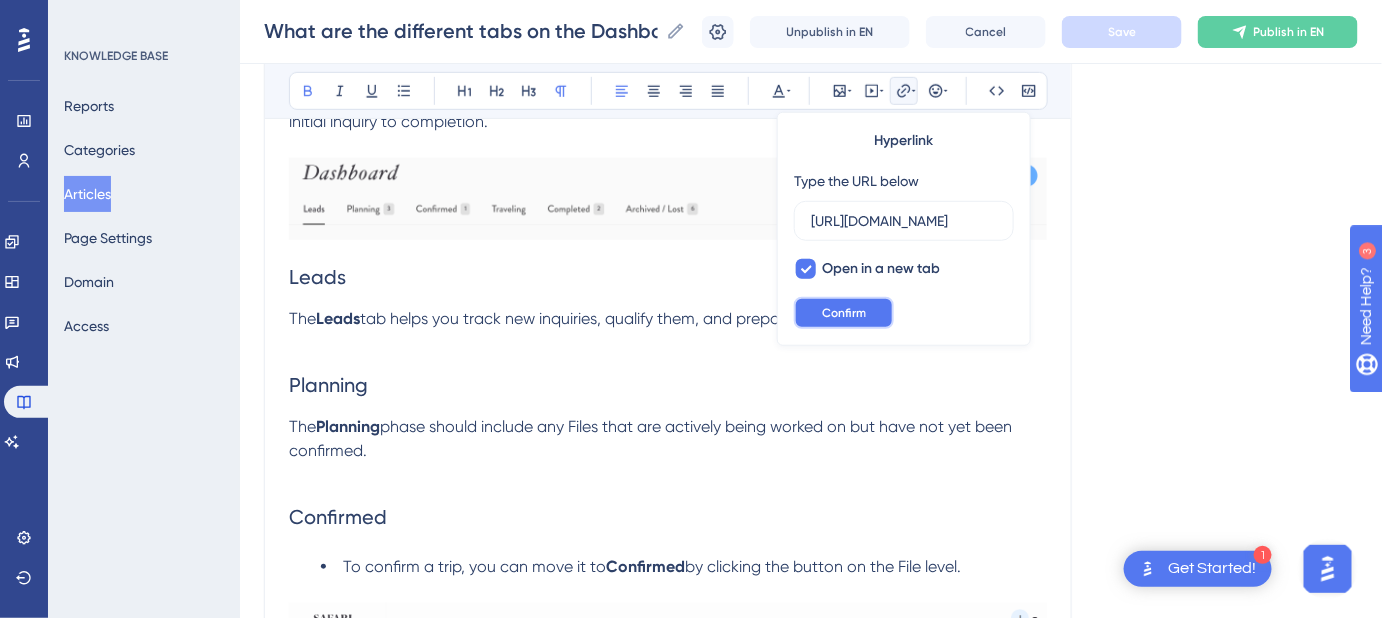 click on "Confirm" at bounding box center (844, 313) 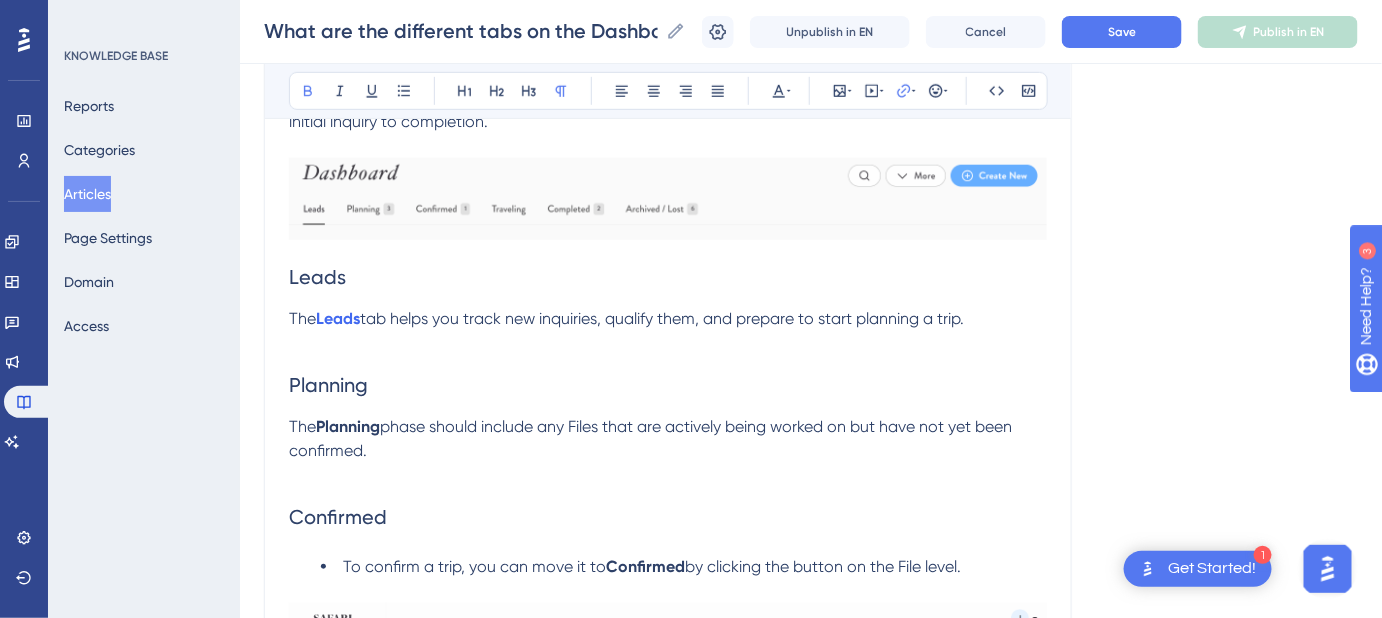click on "Planning" at bounding box center [668, 385] 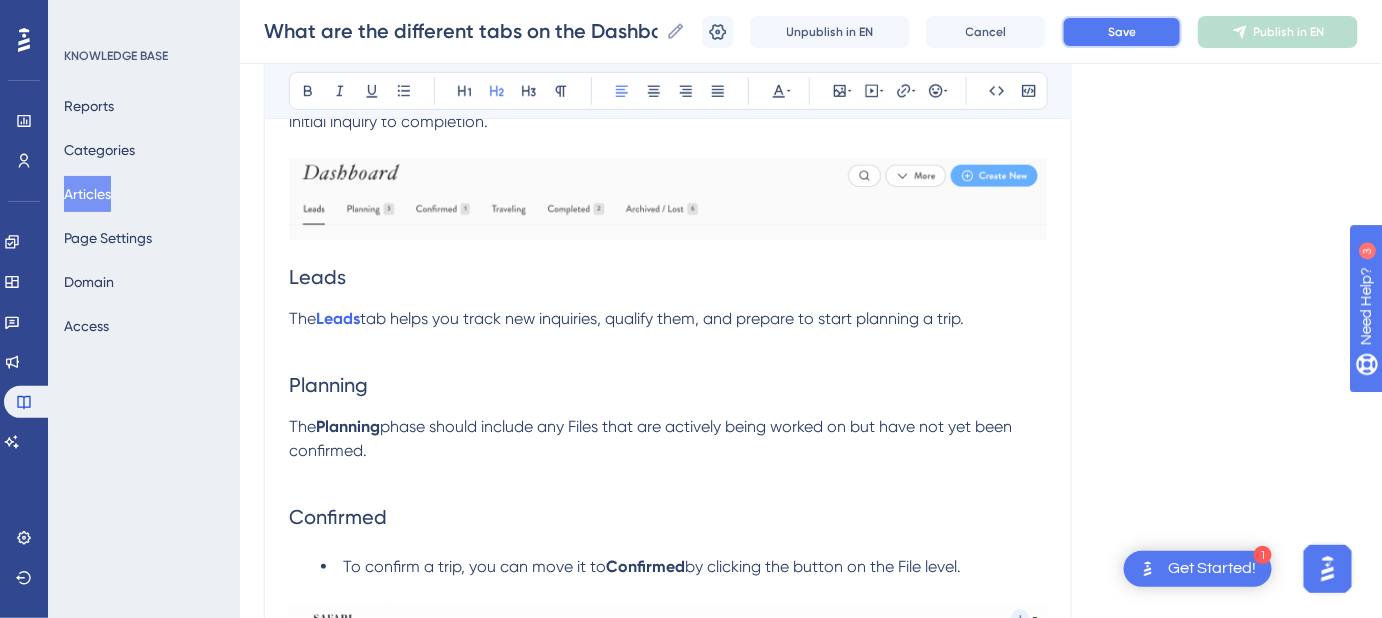 click on "Save" at bounding box center (1122, 32) 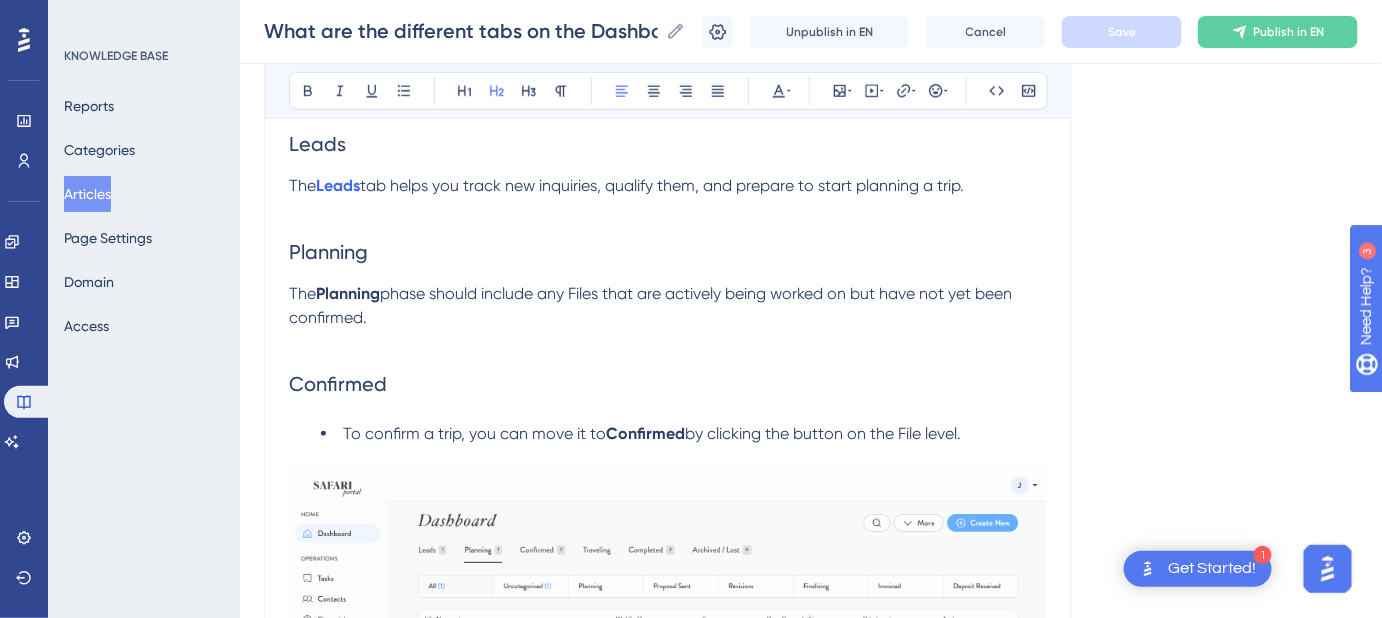 scroll, scrollTop: 454, scrollLeft: 0, axis: vertical 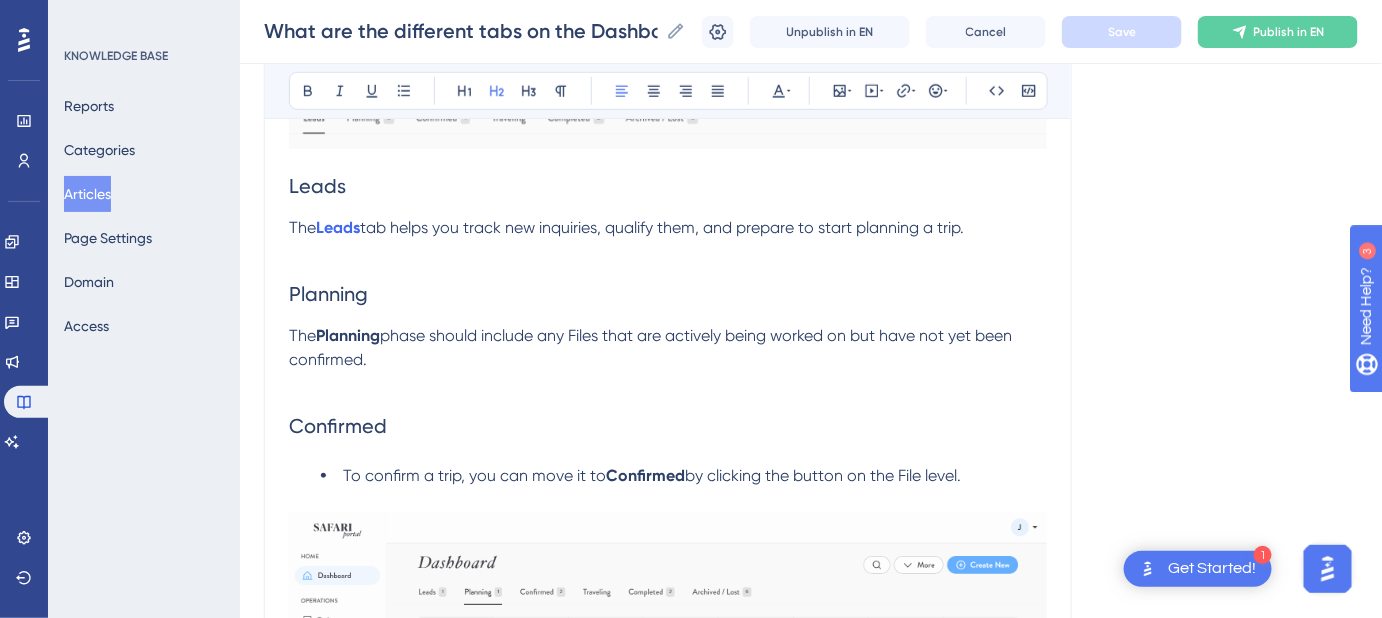 click on "To confirm a trip, you can move it to" at bounding box center (474, 475) 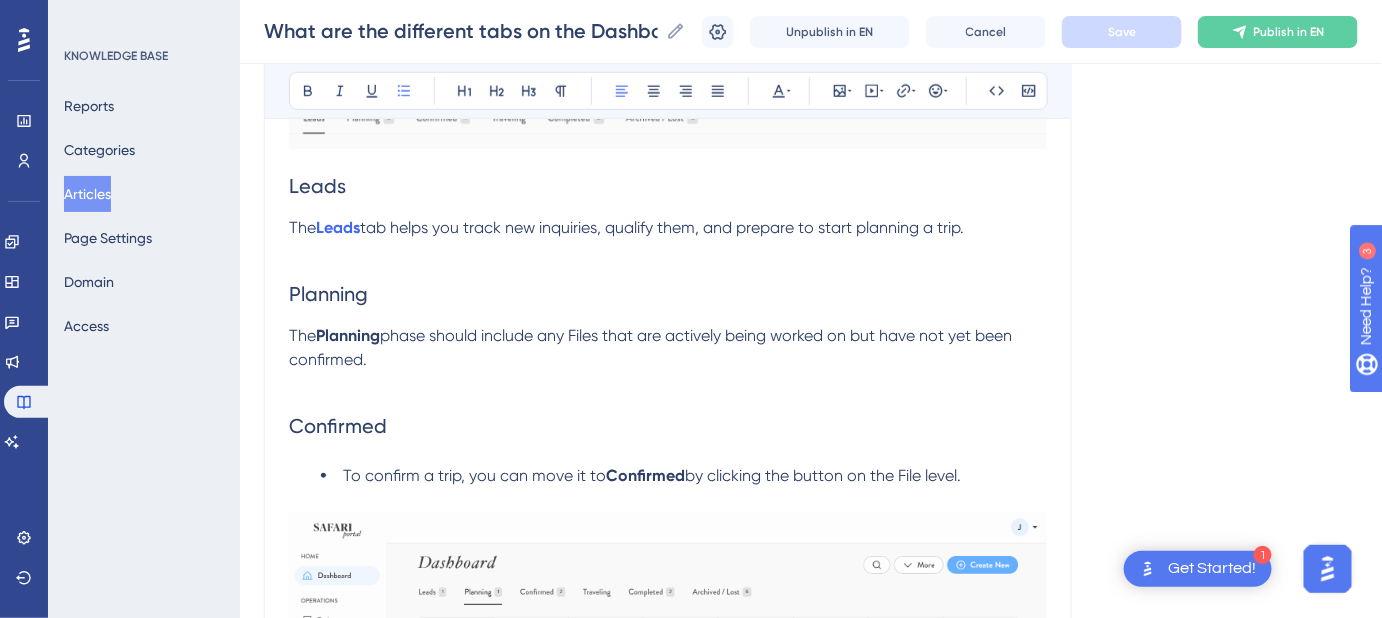 click on "To confirm a trip, you can move it to" at bounding box center (474, 475) 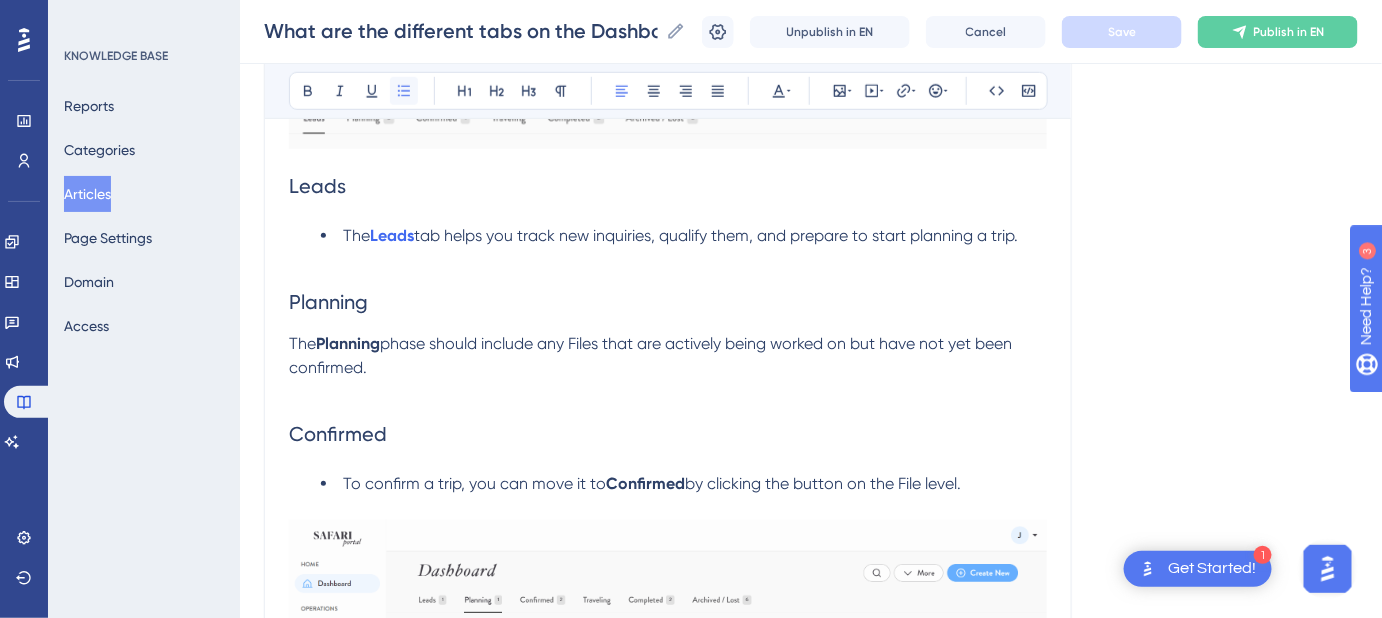 click at bounding box center [404, 91] 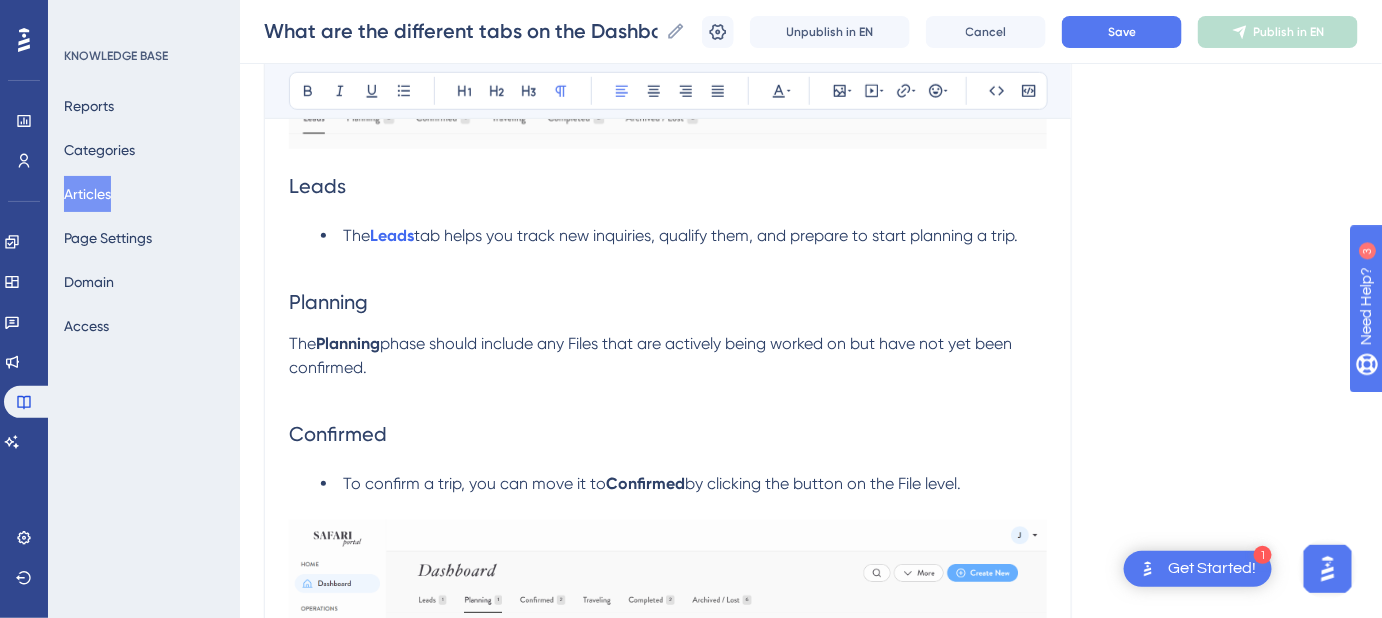 click on "The" at bounding box center [302, 343] 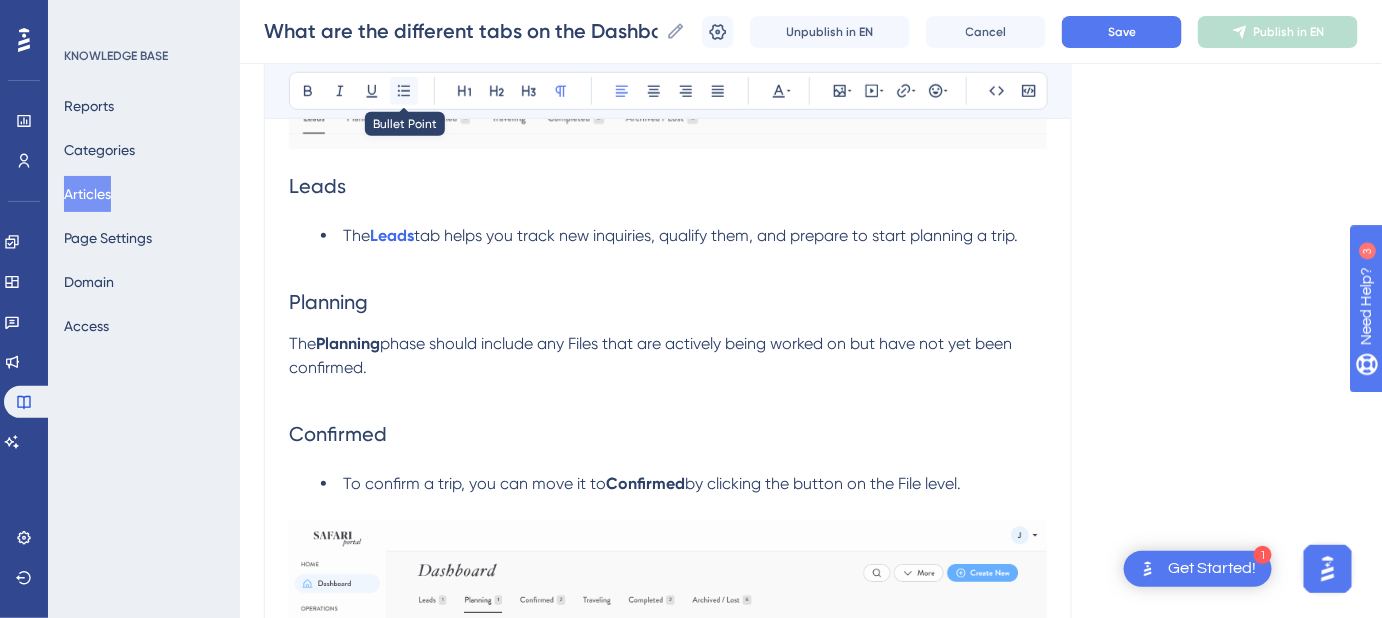 click at bounding box center (404, 91) 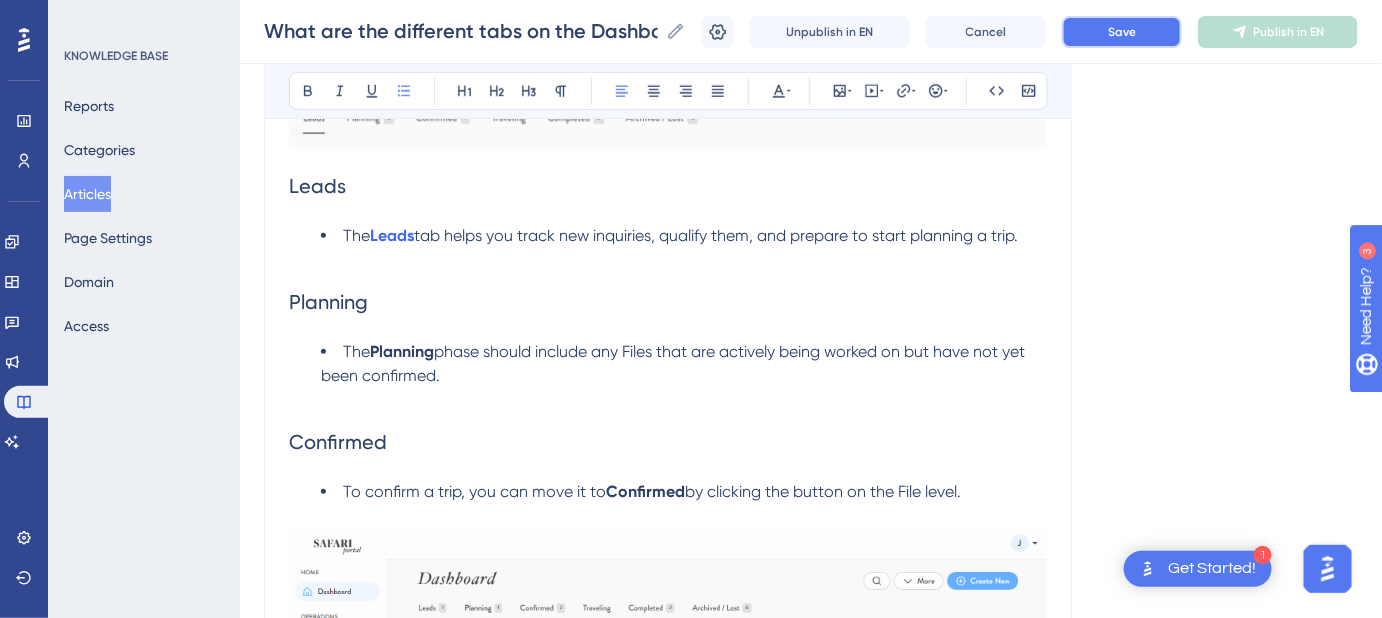 click on "Save" at bounding box center [1122, 32] 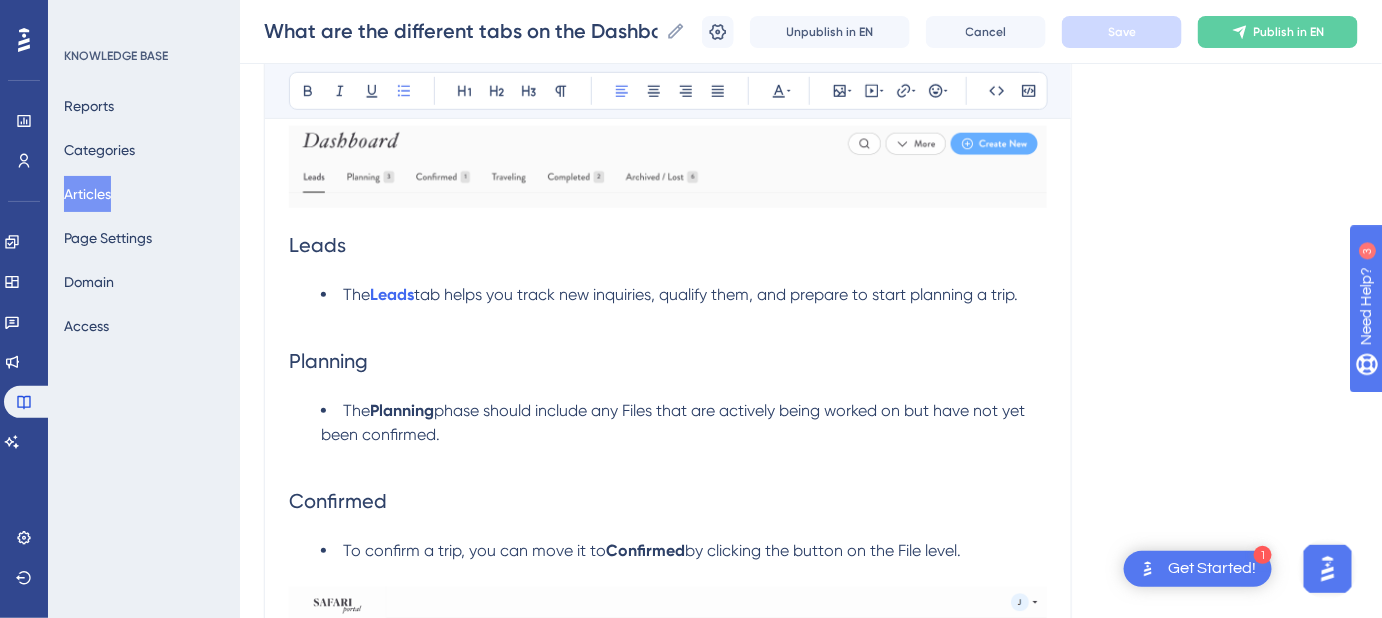 scroll, scrollTop: 272, scrollLeft: 0, axis: vertical 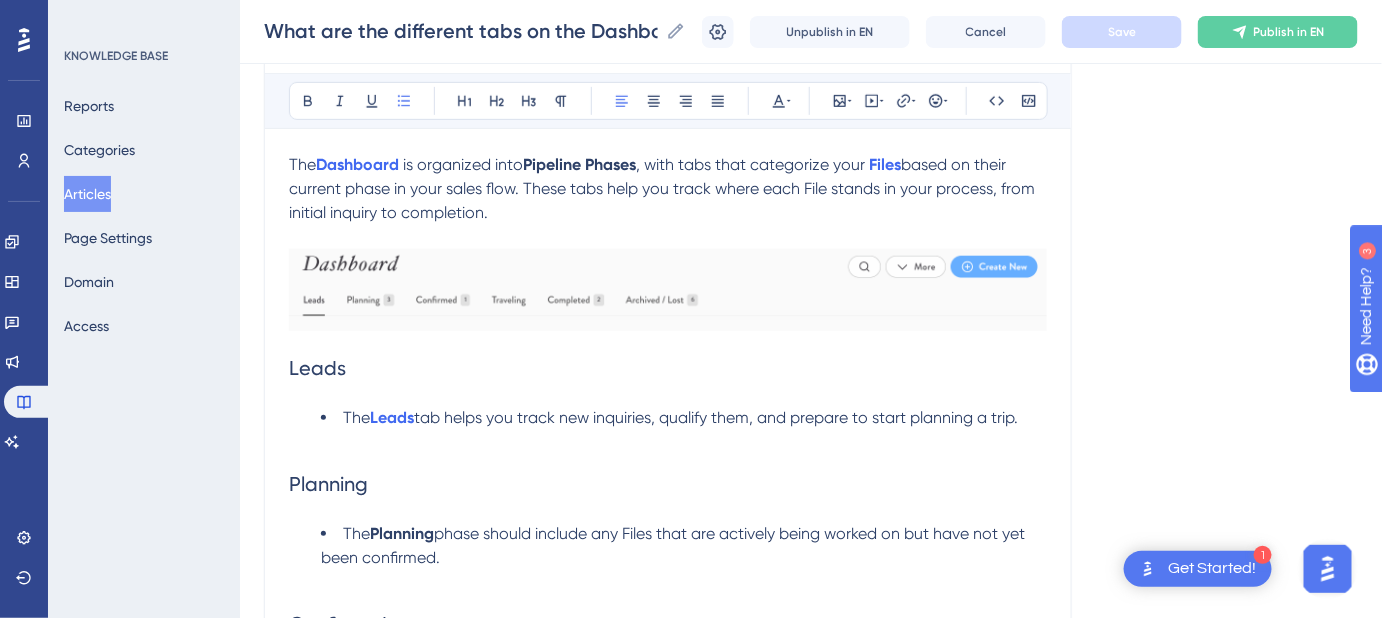 click on "The" at bounding box center (356, 417) 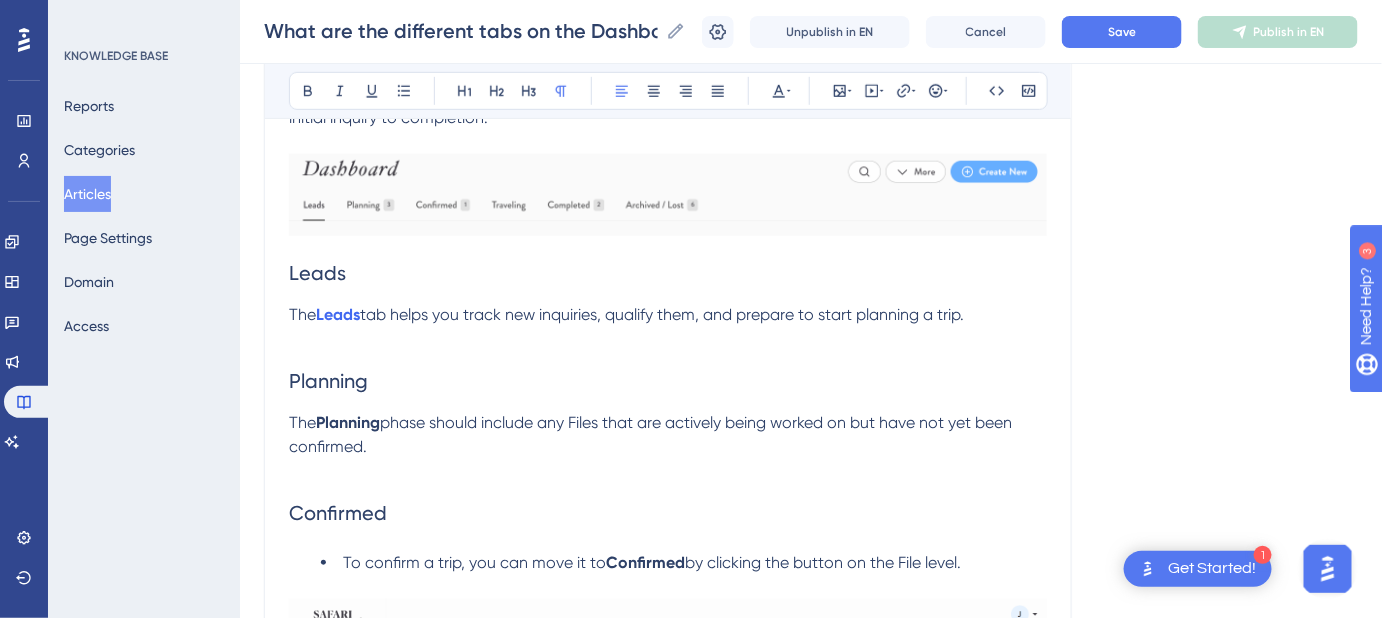 scroll, scrollTop: 454, scrollLeft: 0, axis: vertical 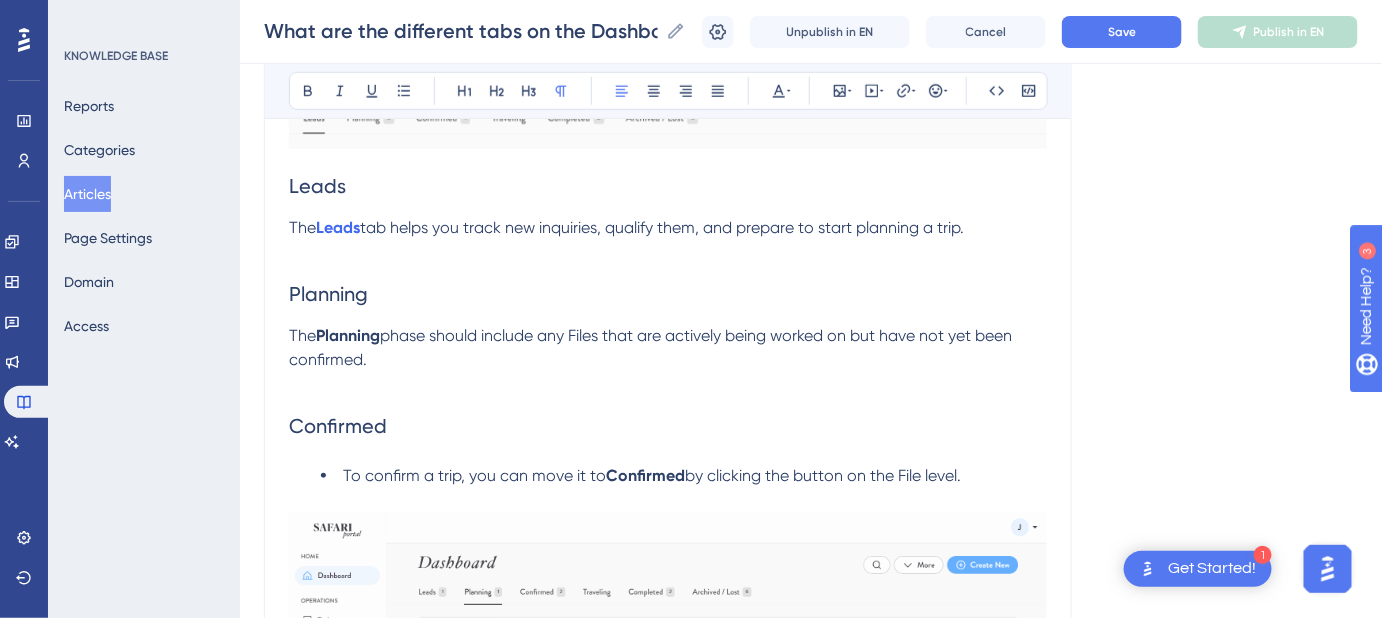 click on "To confirm a trip, you can move it to" at bounding box center [474, 475] 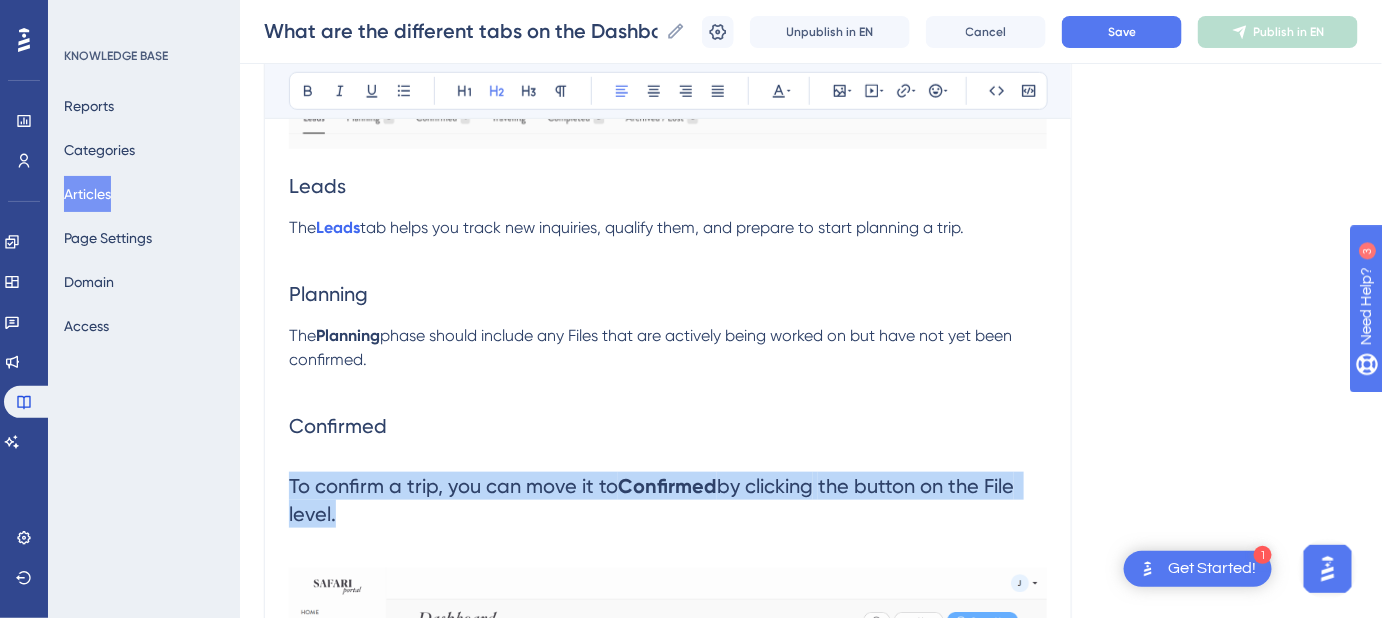 drag, startPoint x: 349, startPoint y: 524, endPoint x: 289, endPoint y: 484, distance: 72.11102 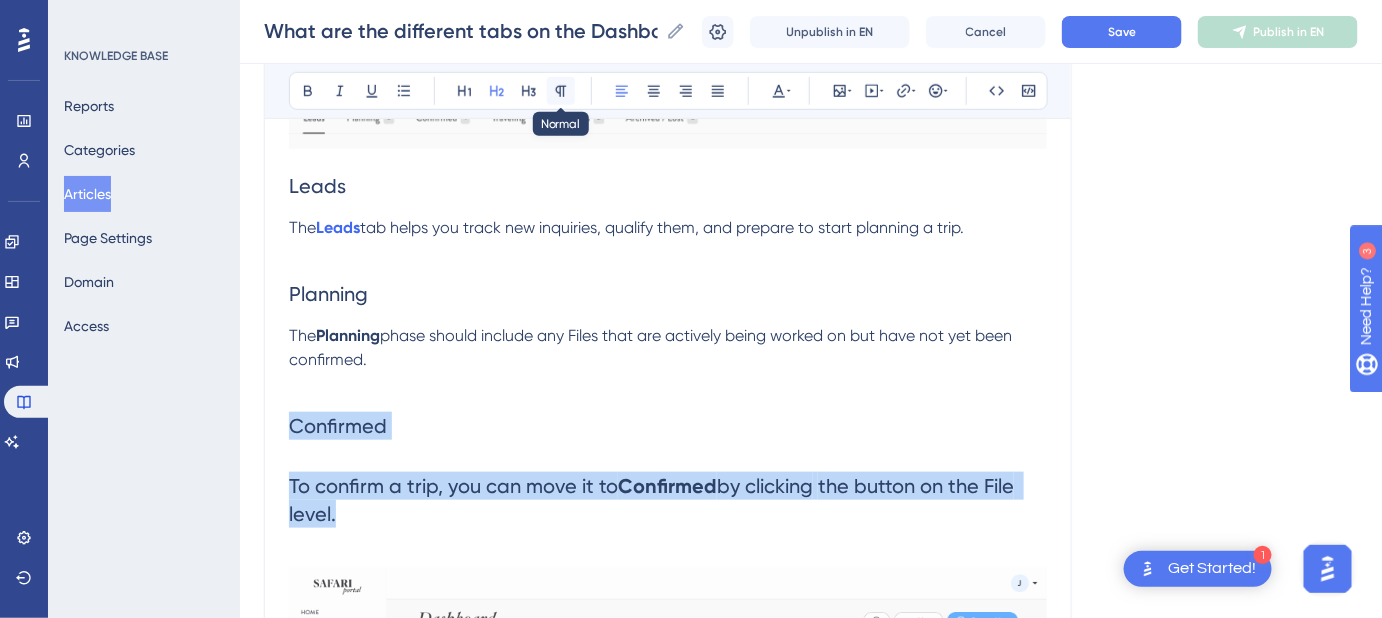 click 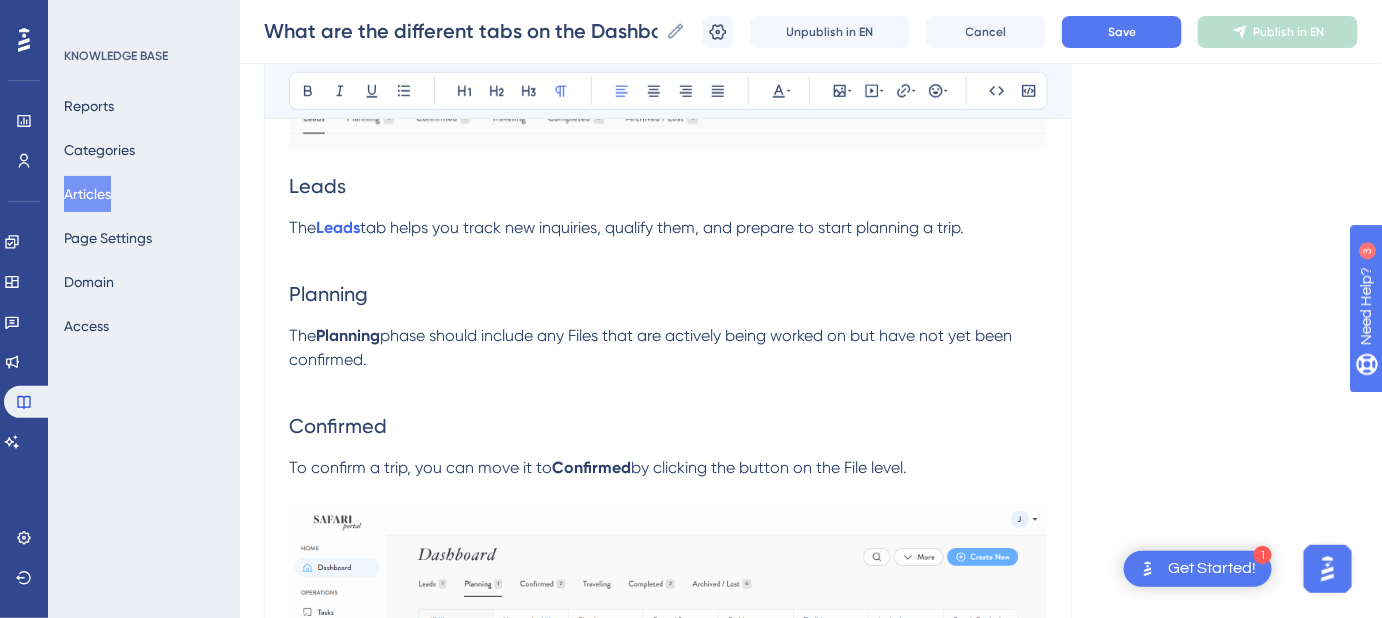 click on "Planning" at bounding box center [668, 294] 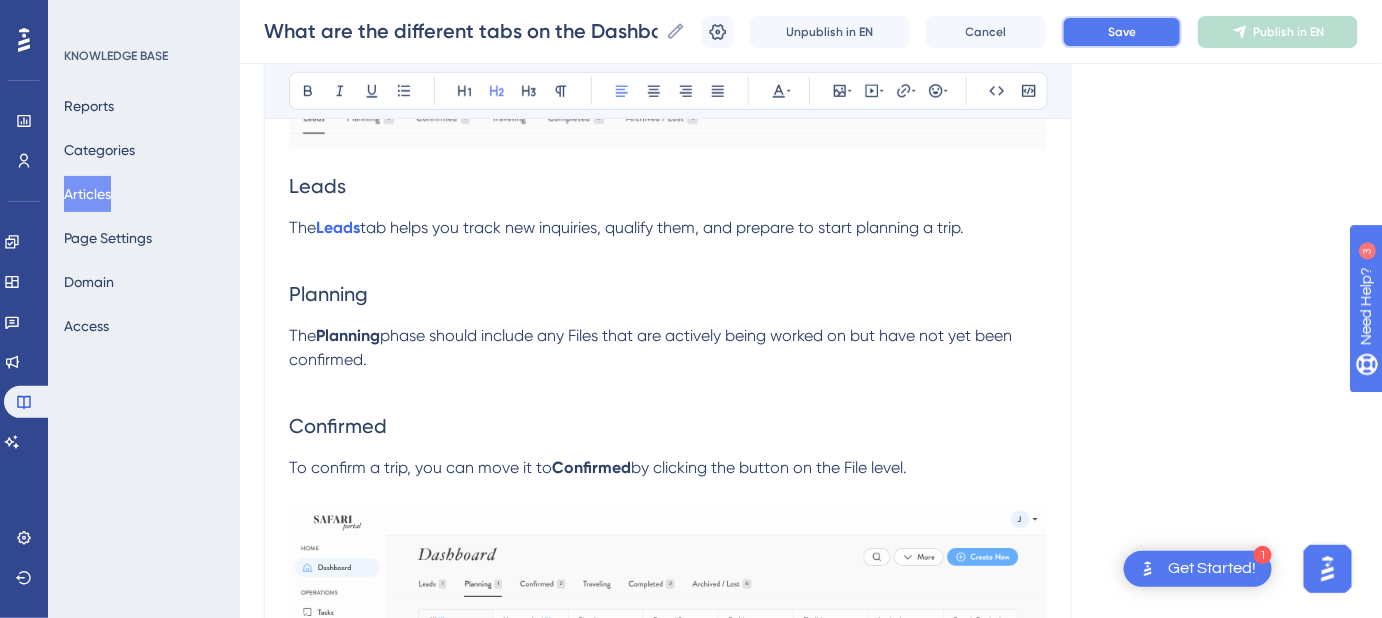 click on "Save" at bounding box center (1122, 32) 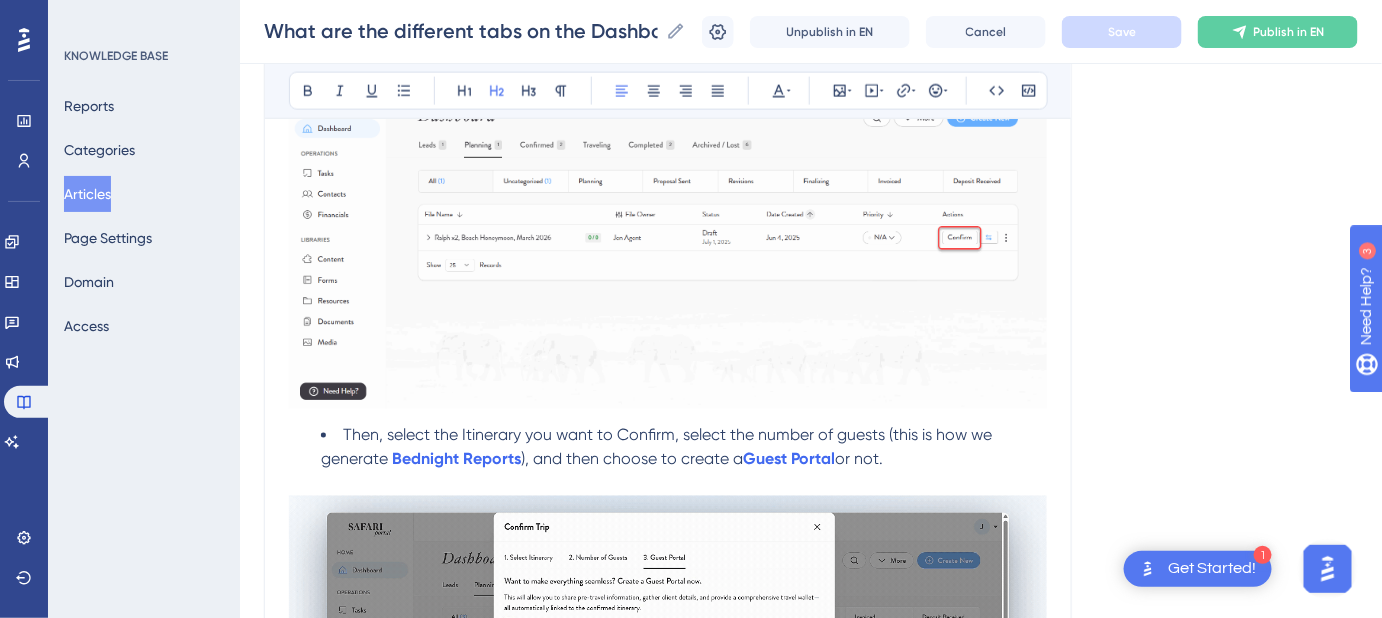scroll, scrollTop: 909, scrollLeft: 0, axis: vertical 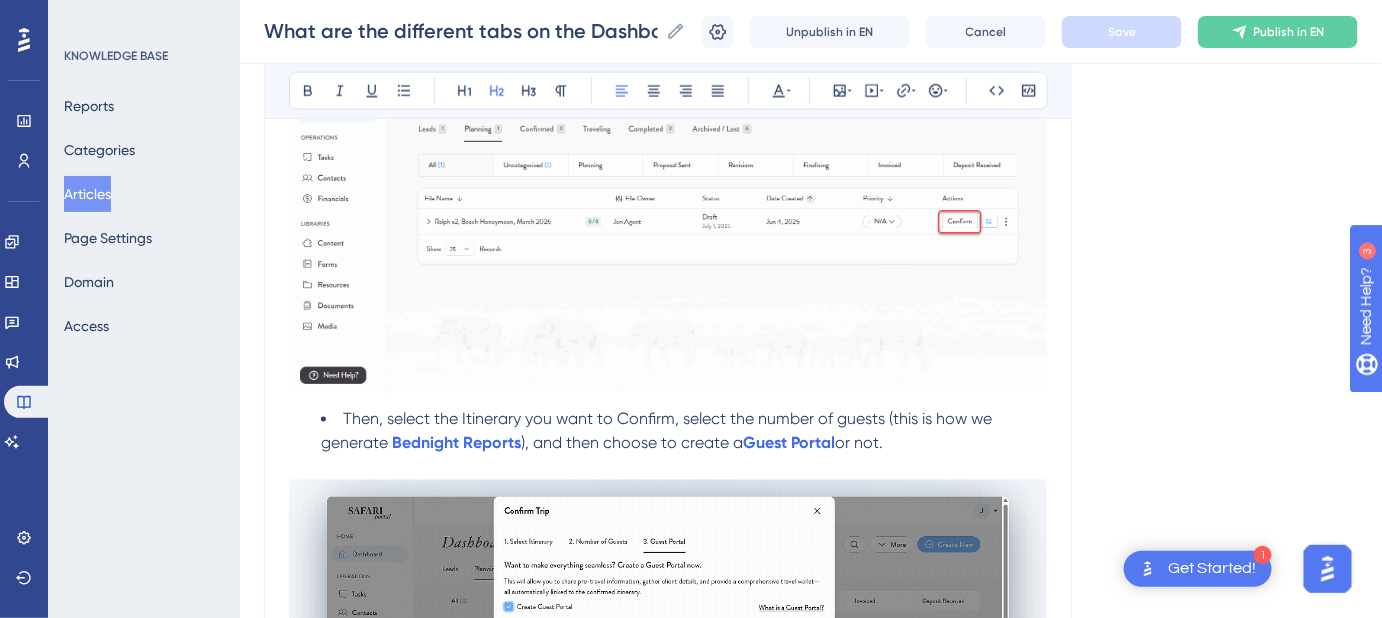 click on "Then, select the Itinerary you want to Confirm, select the number of guests (this is how we generate" at bounding box center (658, 431) 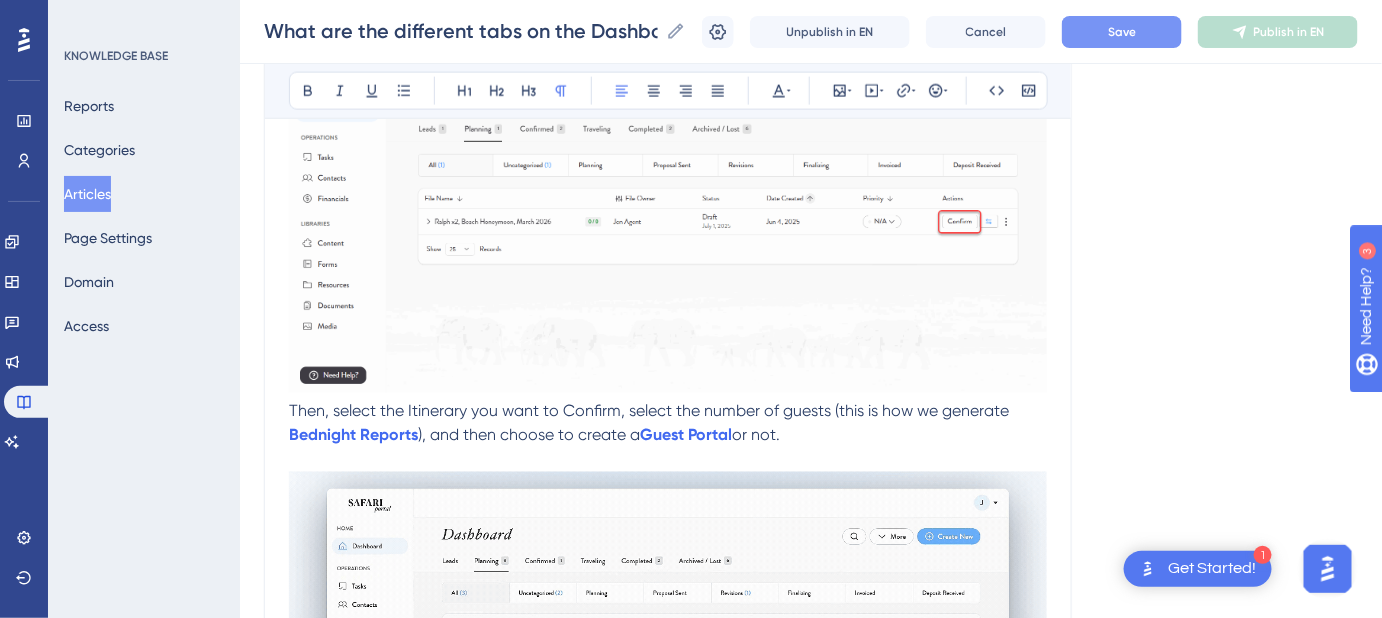 click on "Save" at bounding box center [1122, 32] 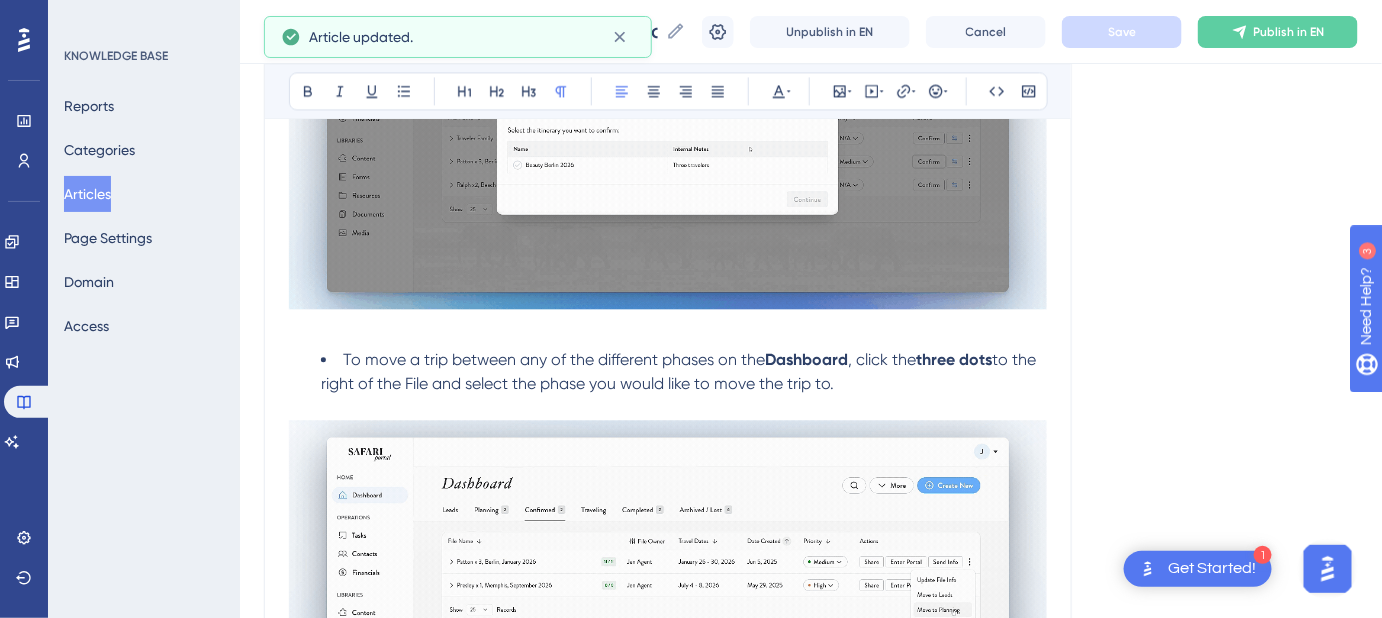 scroll, scrollTop: 1454, scrollLeft: 0, axis: vertical 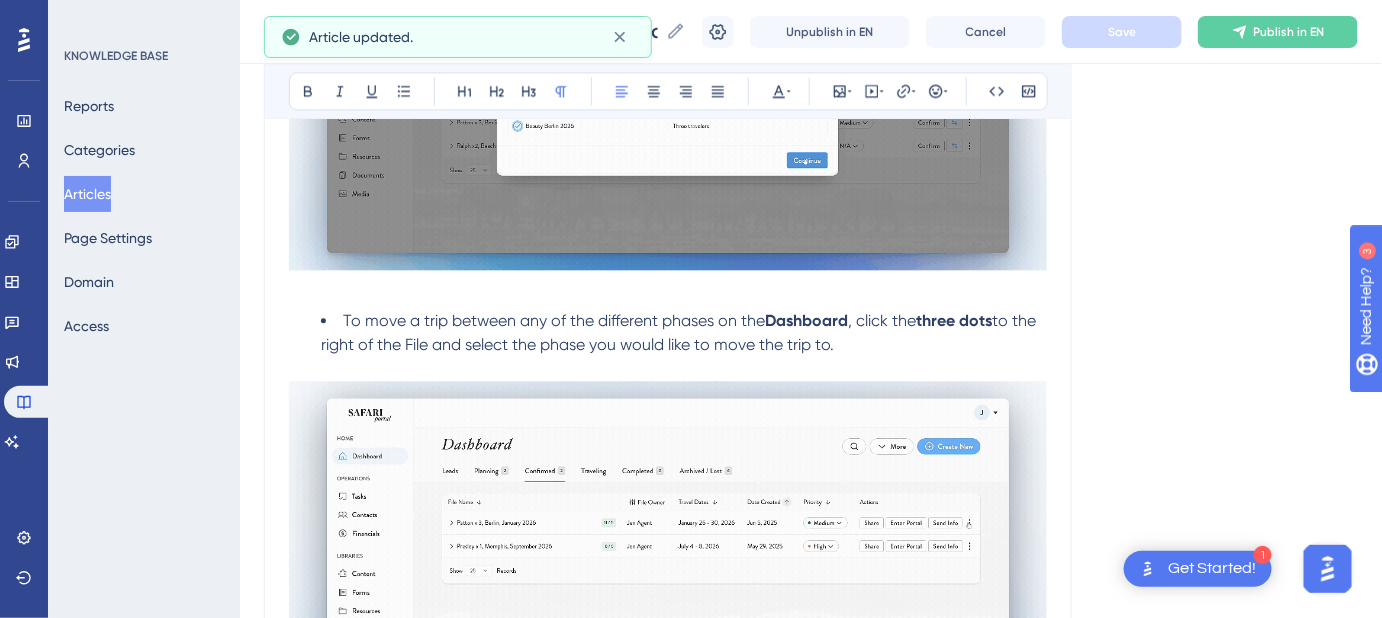 click on "To move a trip between any of the different phases on the" at bounding box center [554, 320] 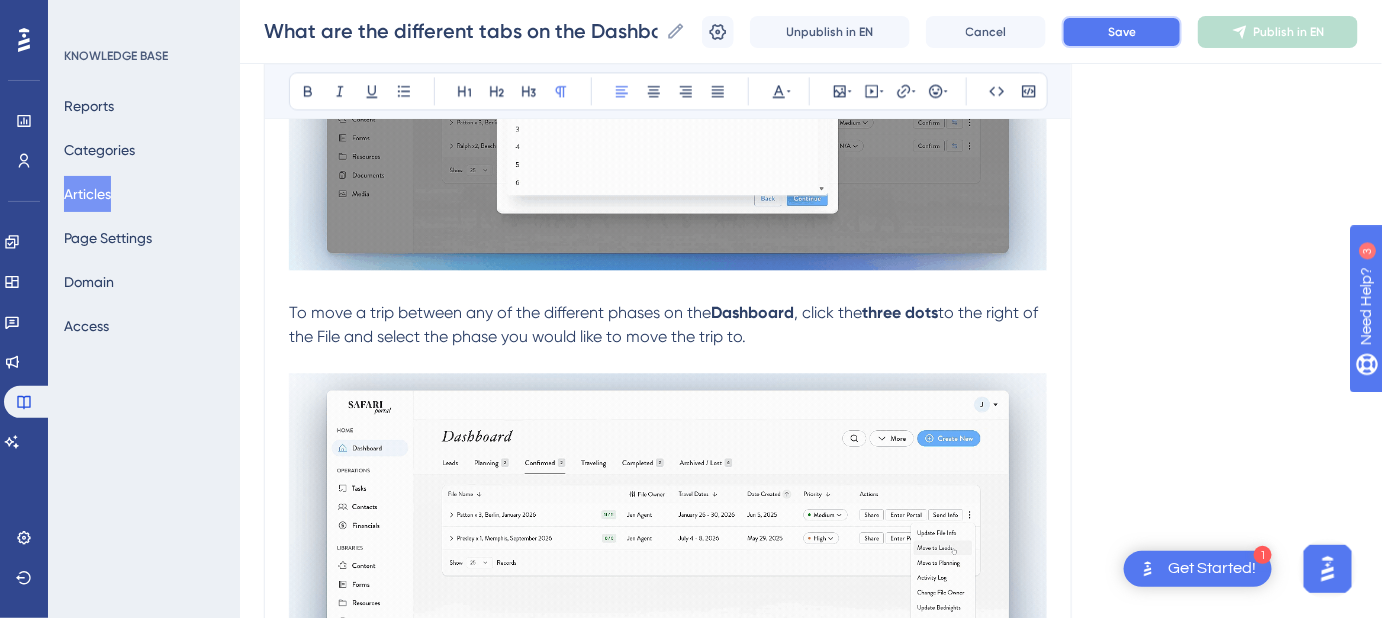 click on "Save" at bounding box center [1122, 32] 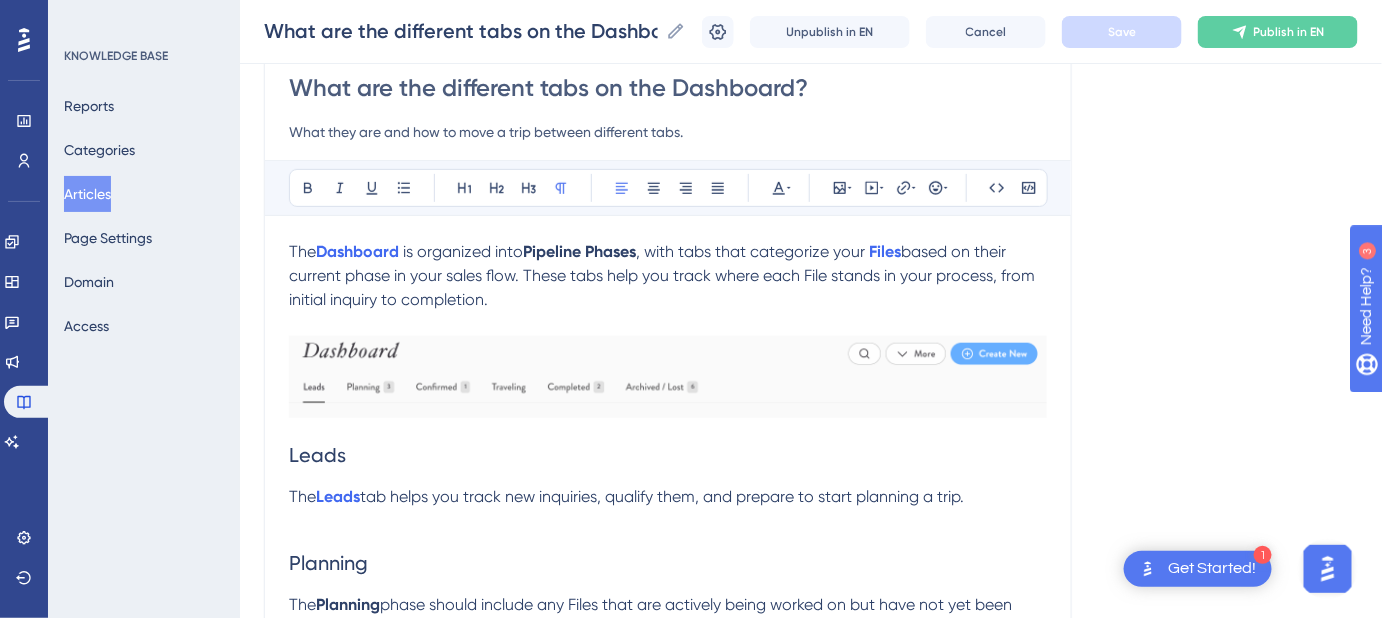 scroll, scrollTop: 272, scrollLeft: 0, axis: vertical 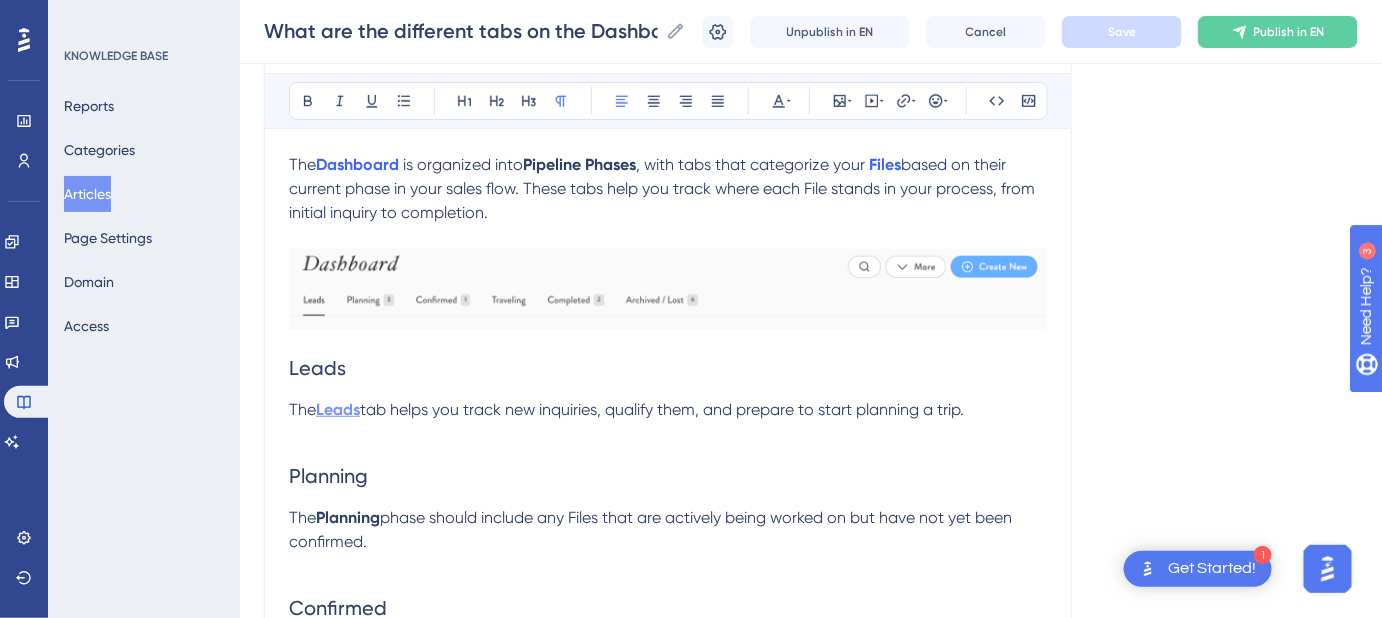 click on "Leads" at bounding box center [338, 409] 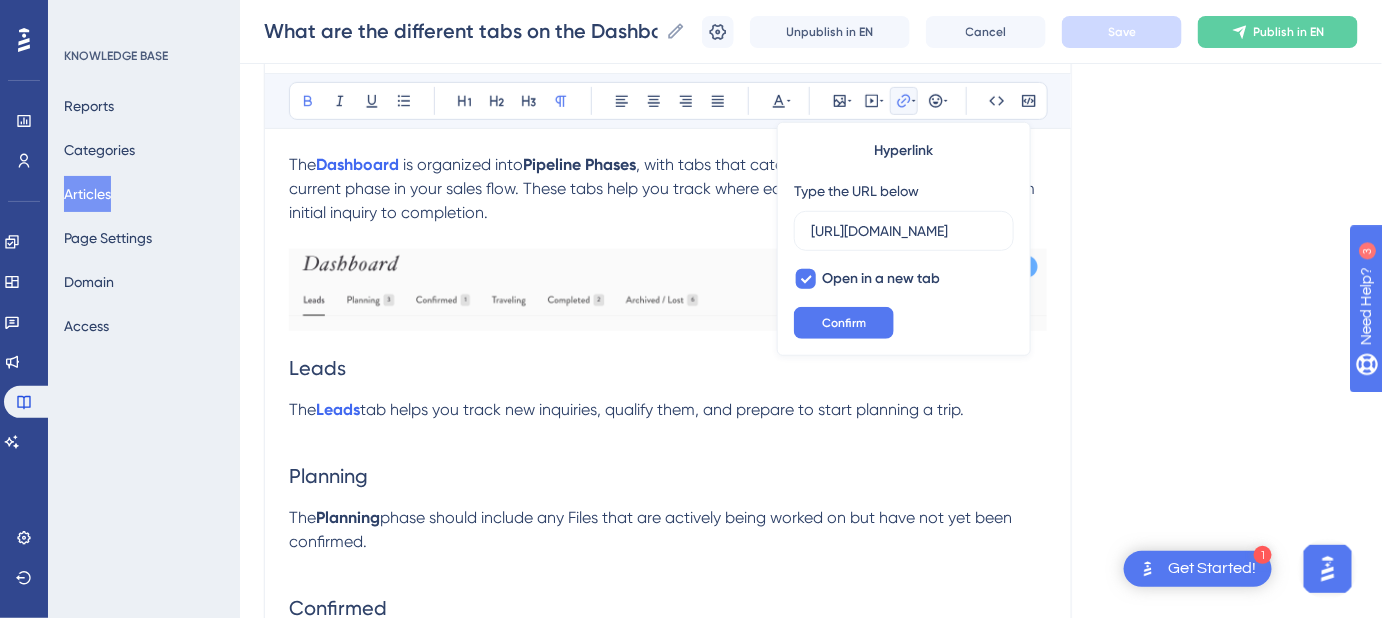 scroll, scrollTop: 0, scrollLeft: 0, axis: both 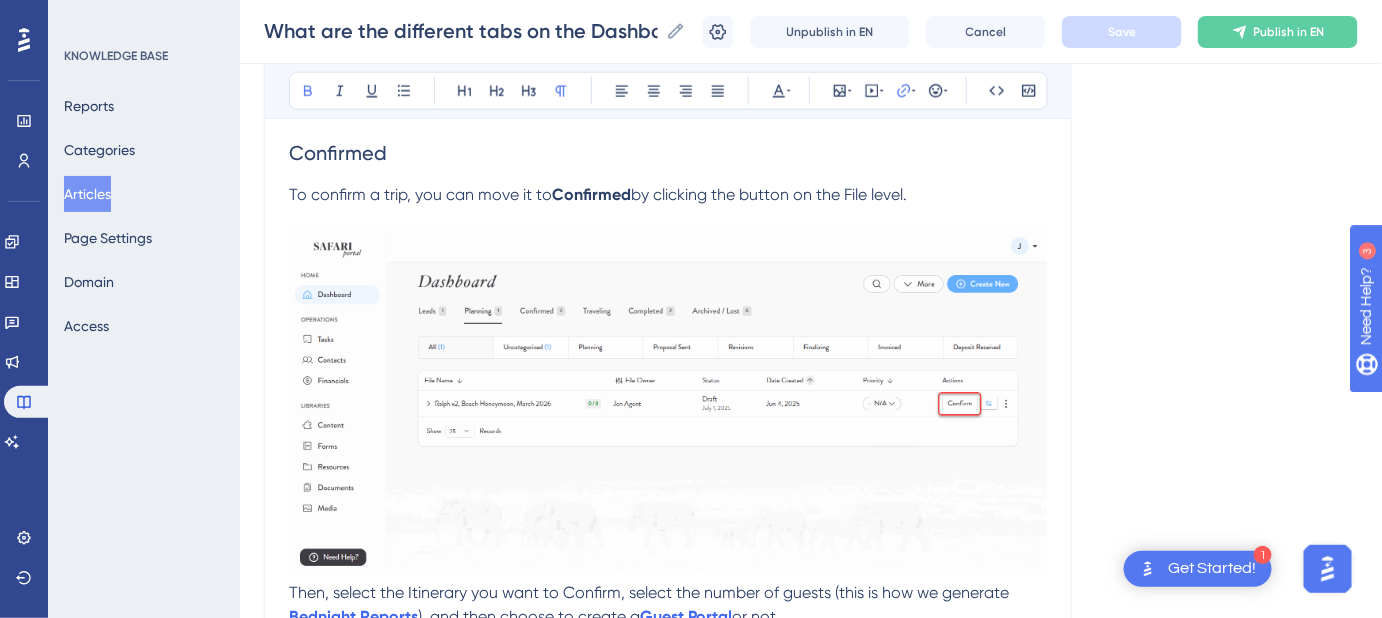 click on "the button on the File level." at bounding box center (809, 194) 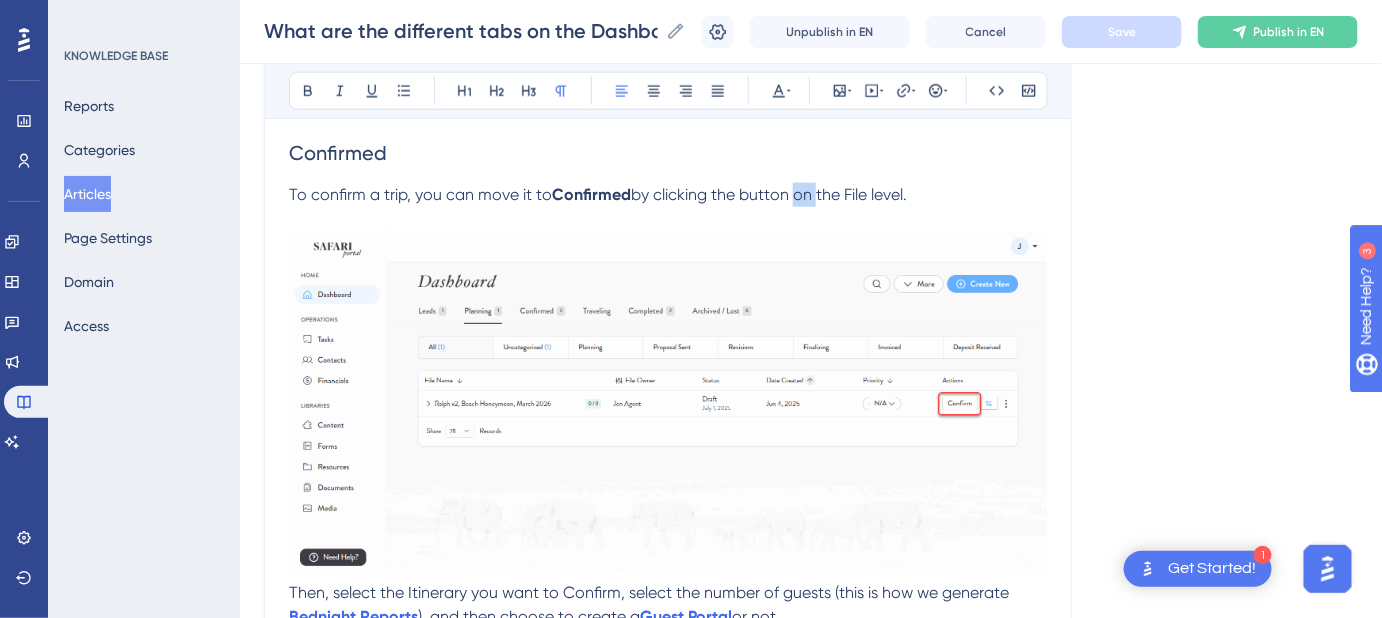 click on "the button on the File level." at bounding box center [809, 194] 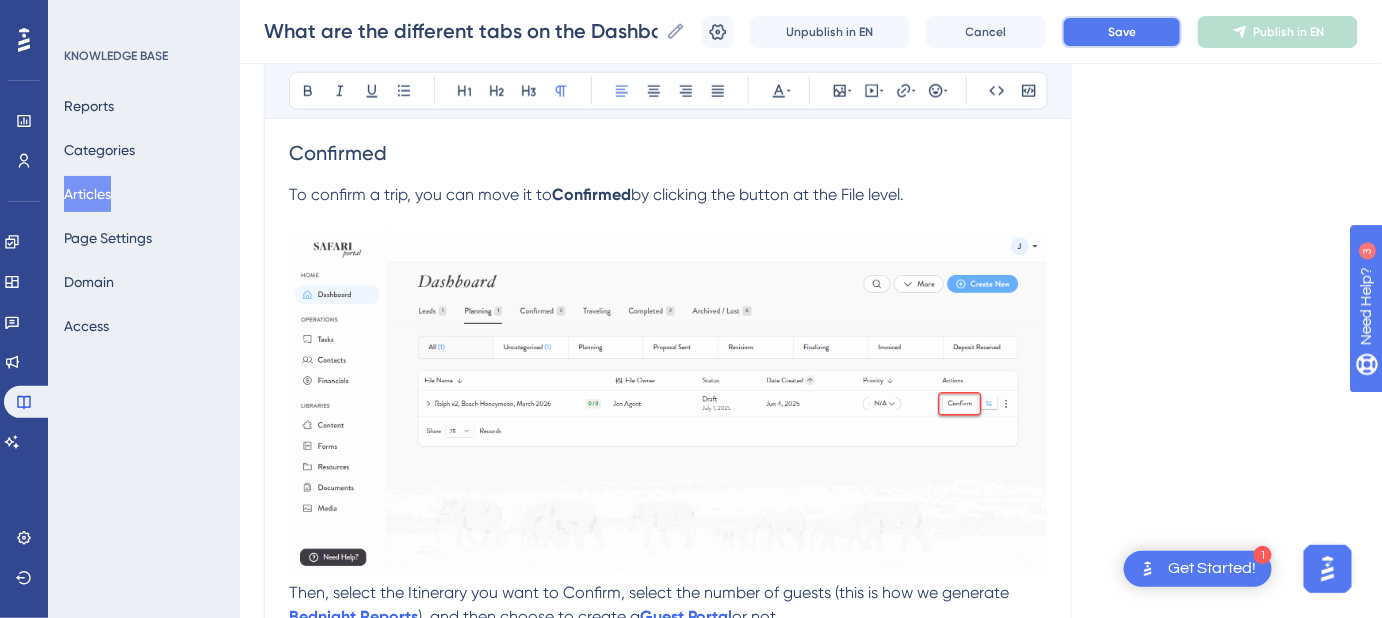 click on "Save" at bounding box center [1122, 32] 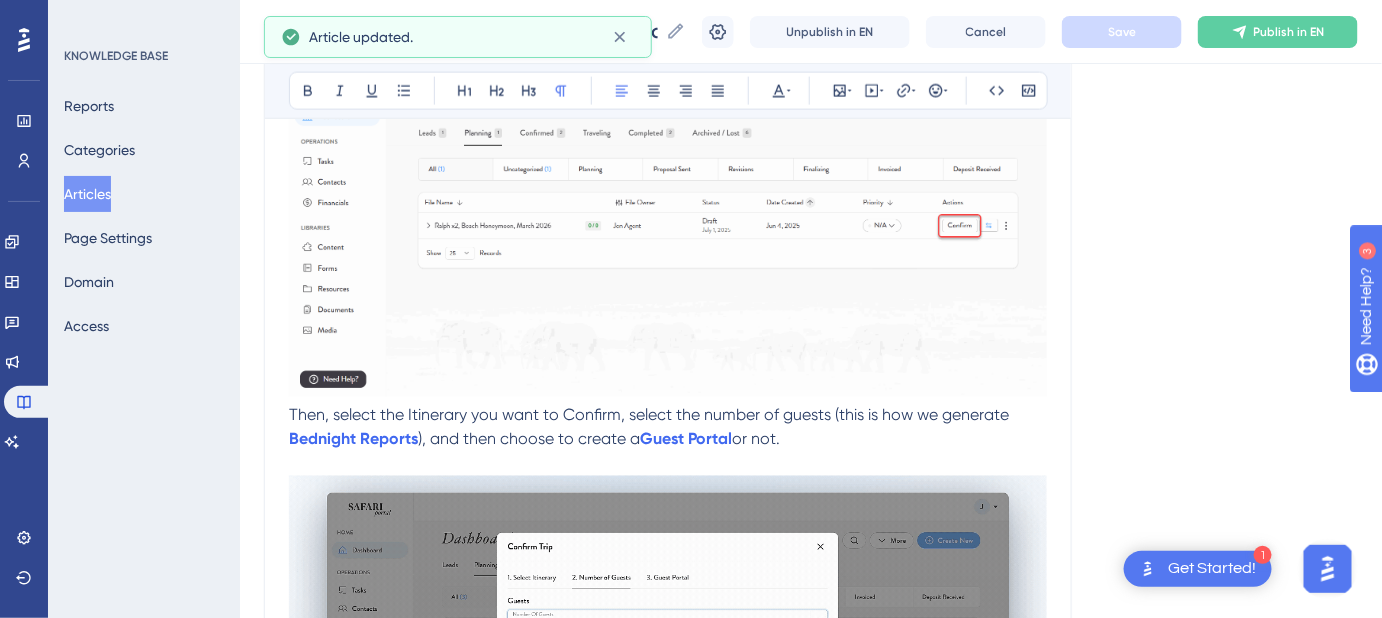 scroll, scrollTop: 909, scrollLeft: 0, axis: vertical 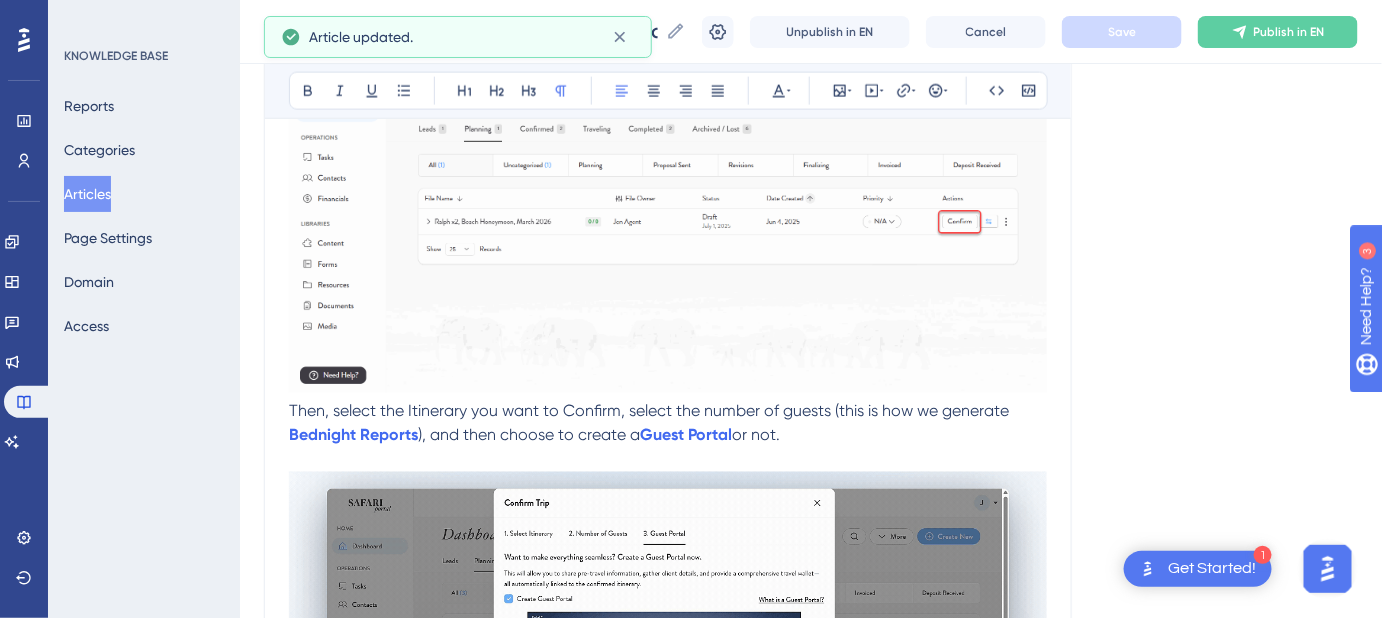 click on "Then, select the Itinerary you want to Confirm, select the number of guests (this is how we generate" at bounding box center (649, 411) 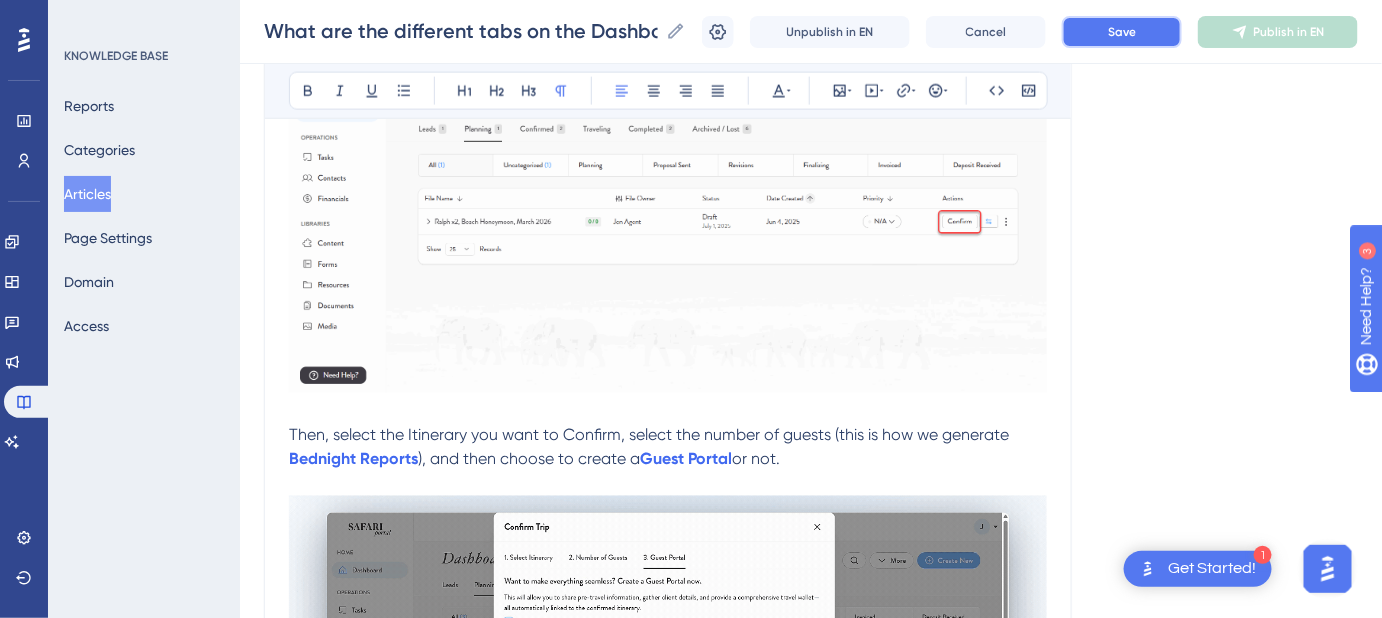 click on "Save" at bounding box center (1122, 32) 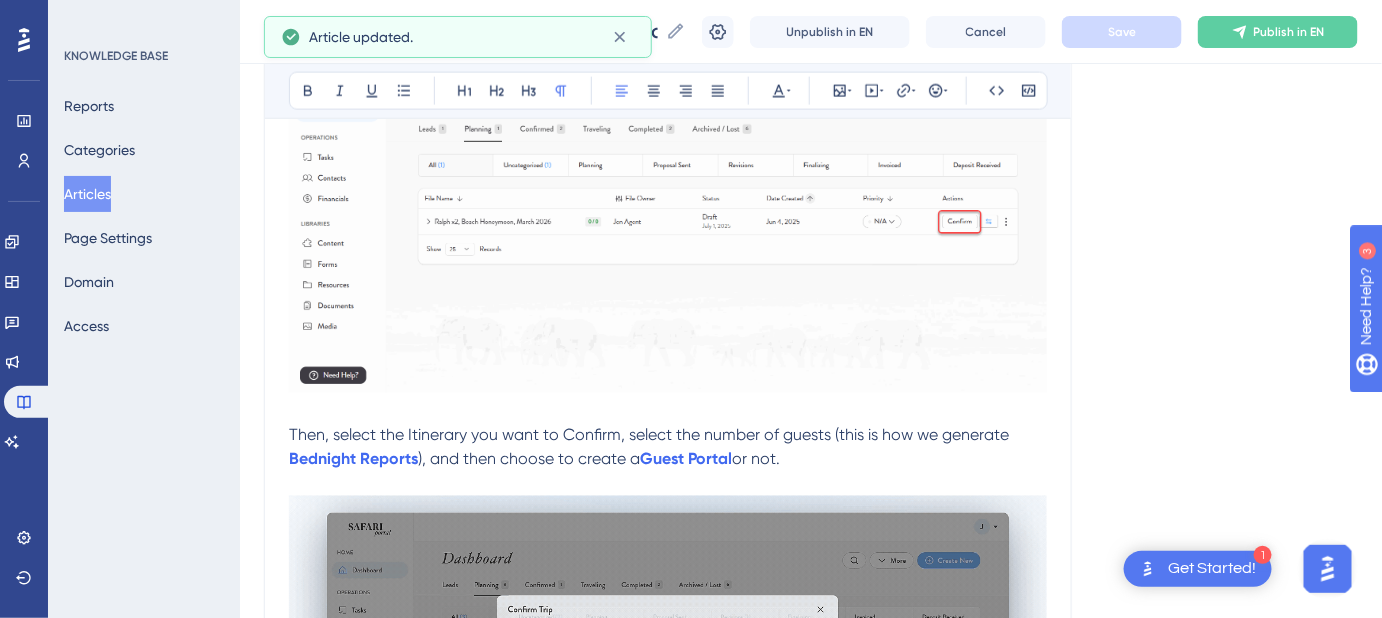 click at bounding box center [668, 412] 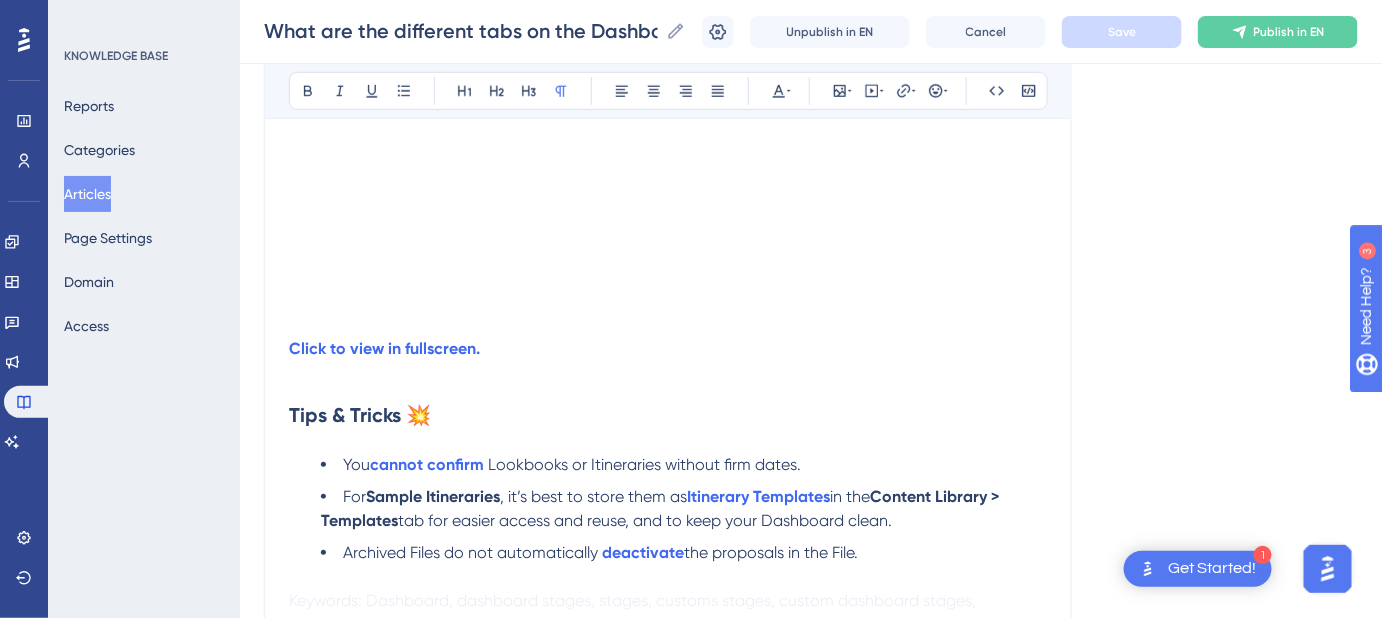 scroll, scrollTop: 3000, scrollLeft: 0, axis: vertical 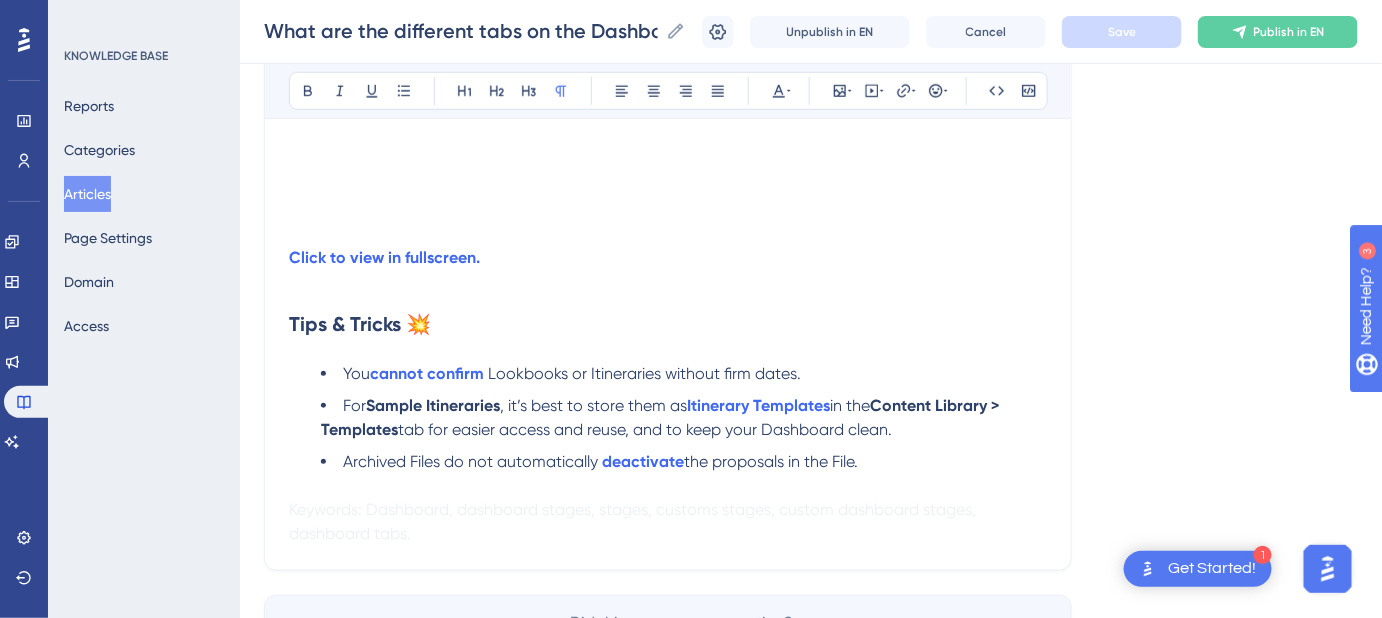 click on "Tips & Tricks 💥" at bounding box center (360, 324) 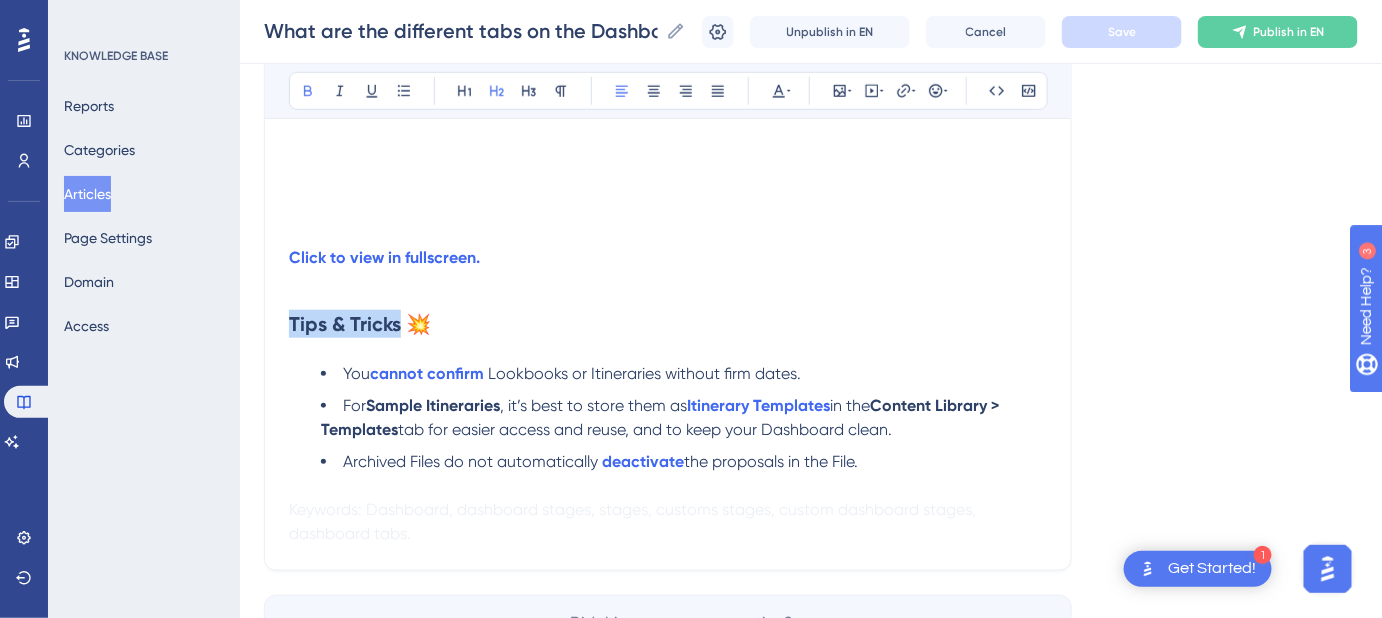 drag, startPoint x: 397, startPoint y: 317, endPoint x: 283, endPoint y: 328, distance: 114.52947 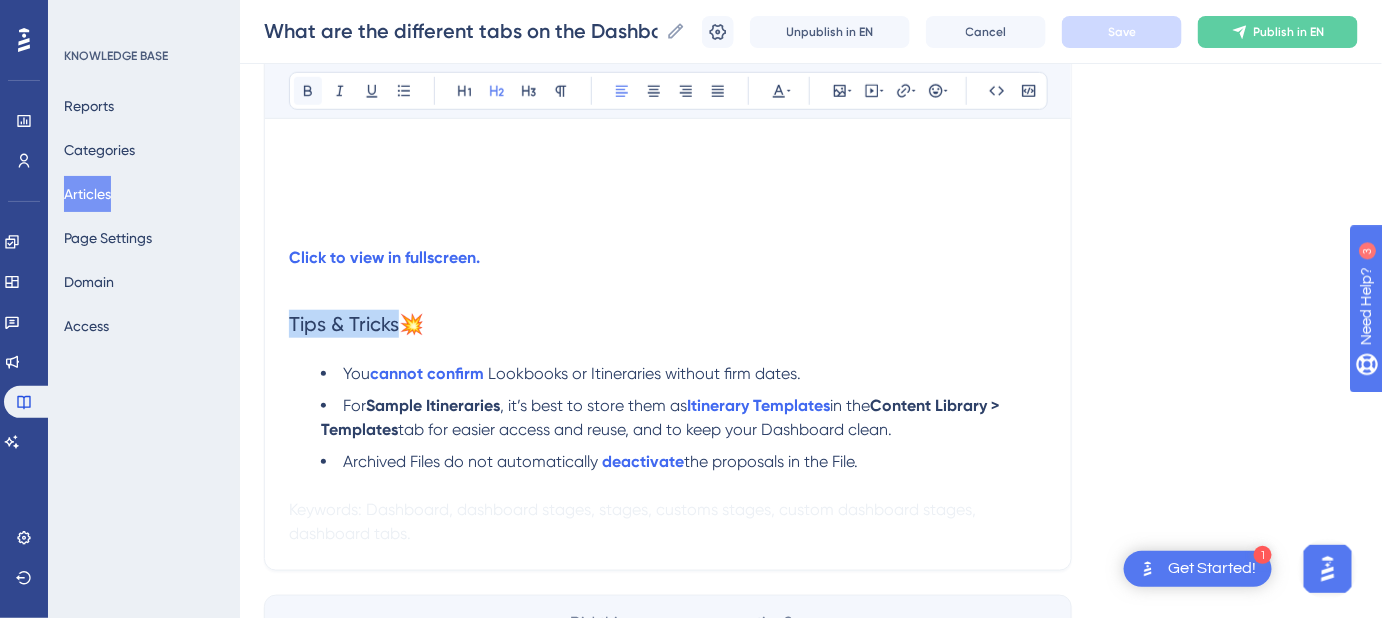 click 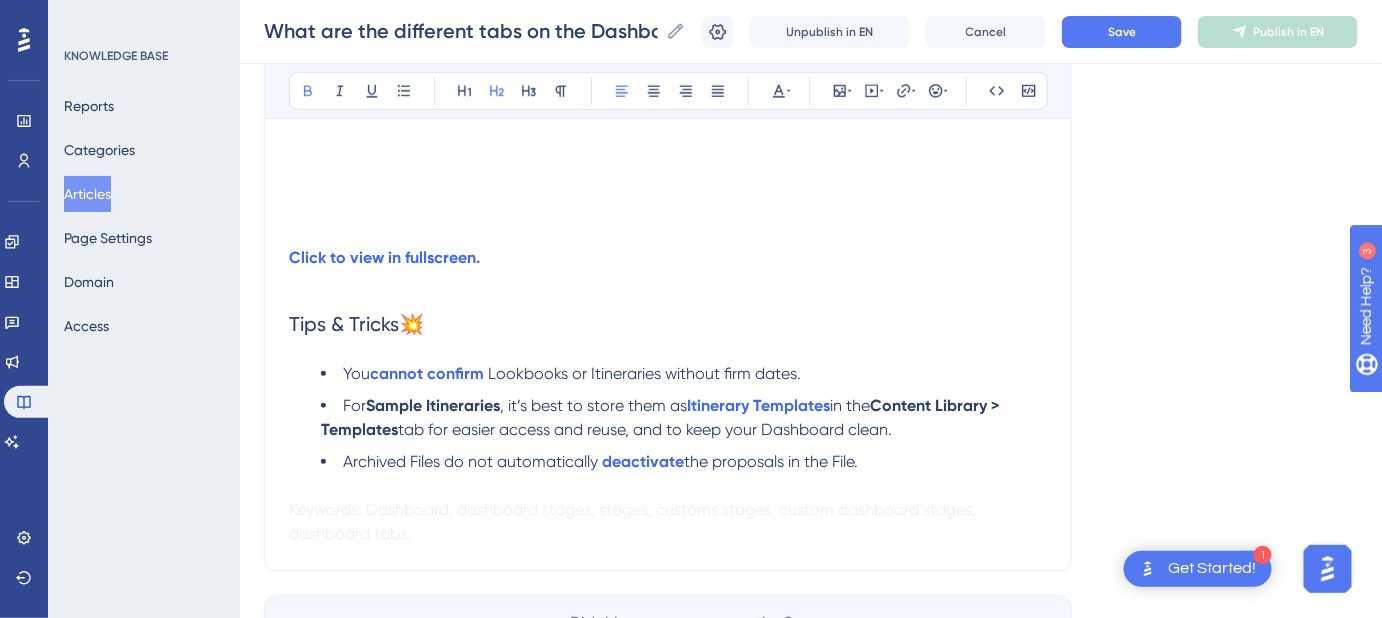 click on "Tips & Tricks  💥" at bounding box center [668, 324] 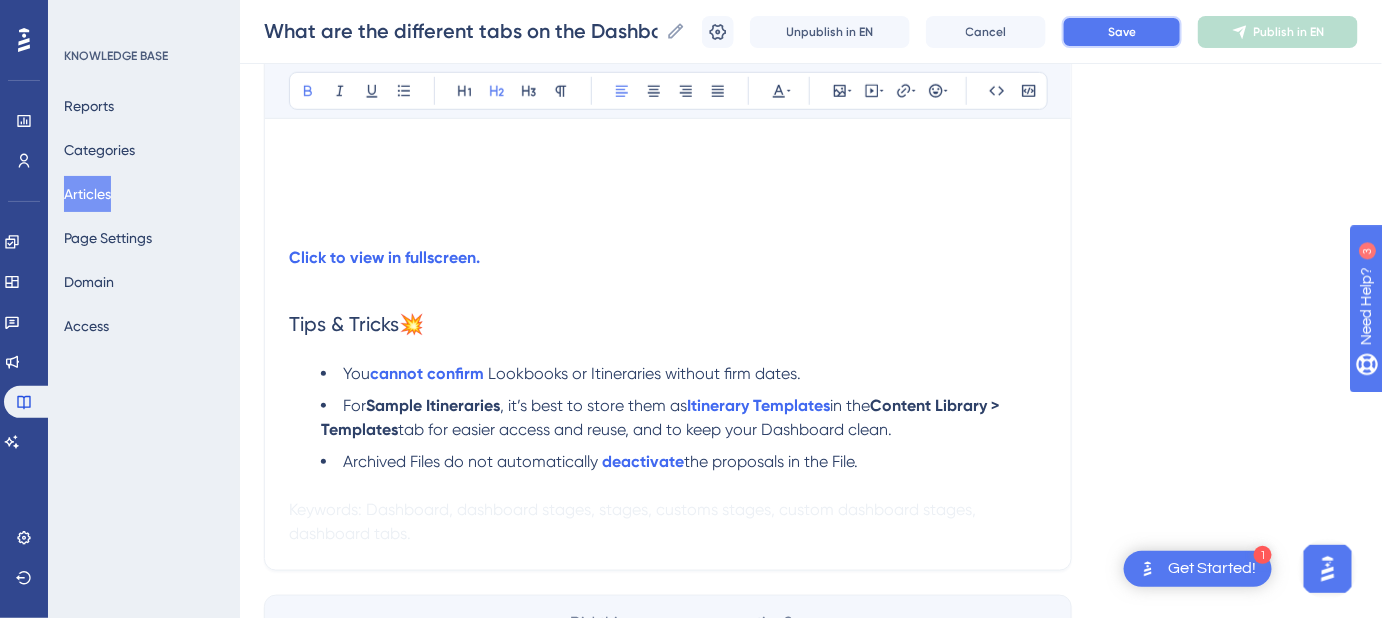 click on "Save" at bounding box center (1122, 32) 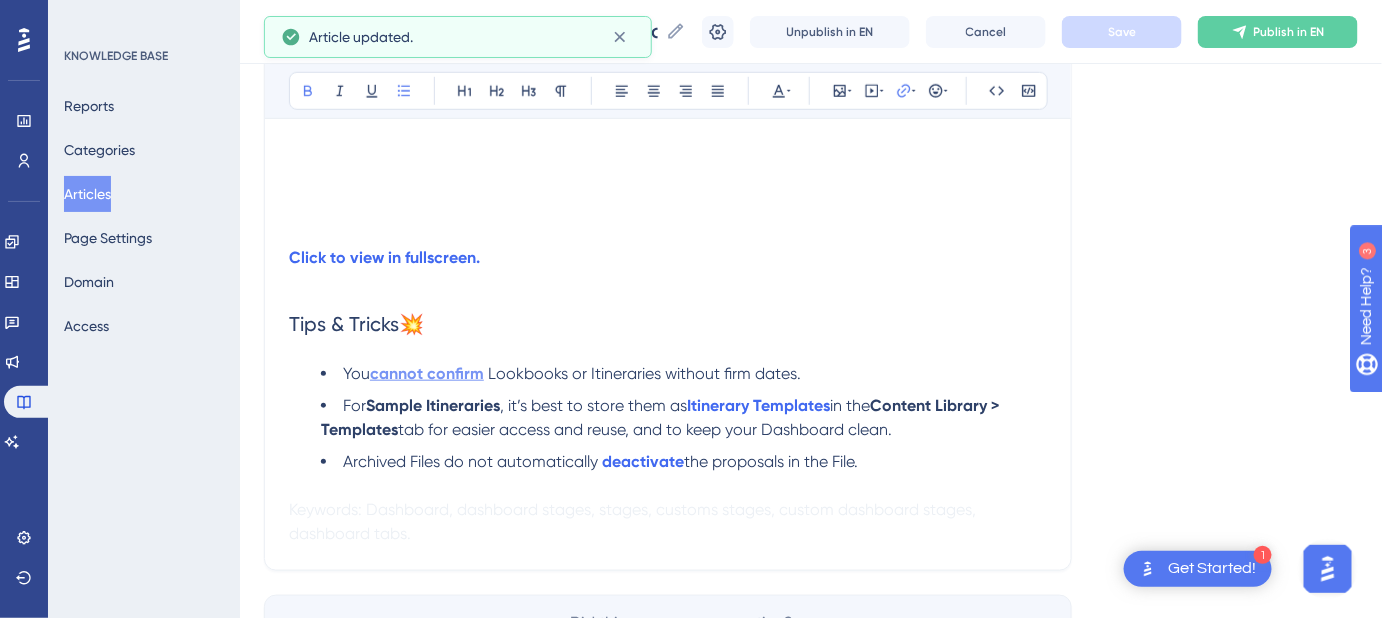 click on "cannot confirm" at bounding box center (427, 373) 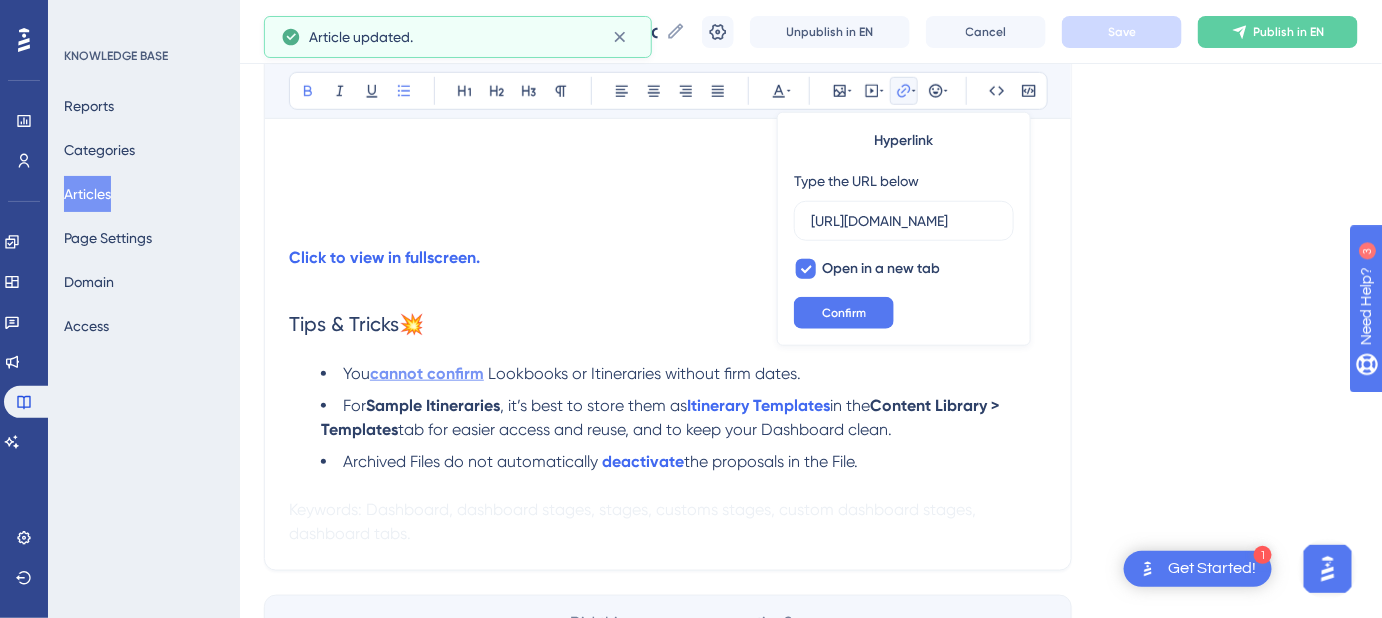scroll, scrollTop: 0, scrollLeft: 535, axis: horizontal 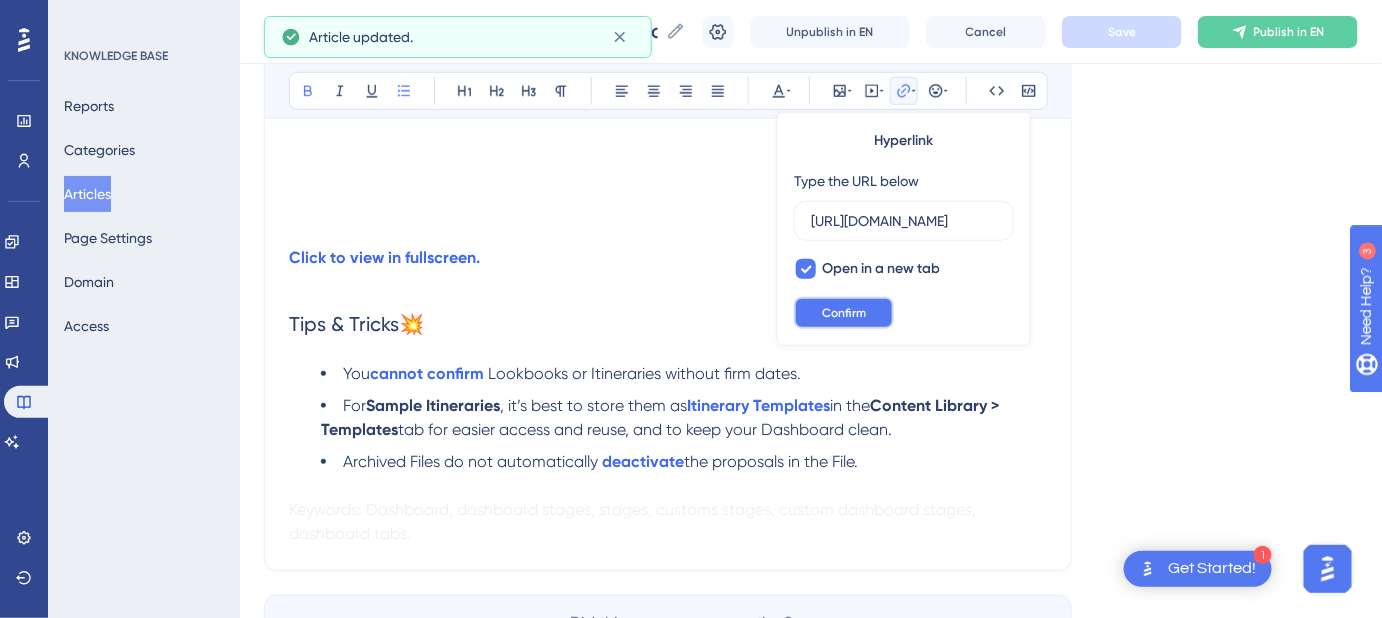 click on "Confirm" at bounding box center [844, 313] 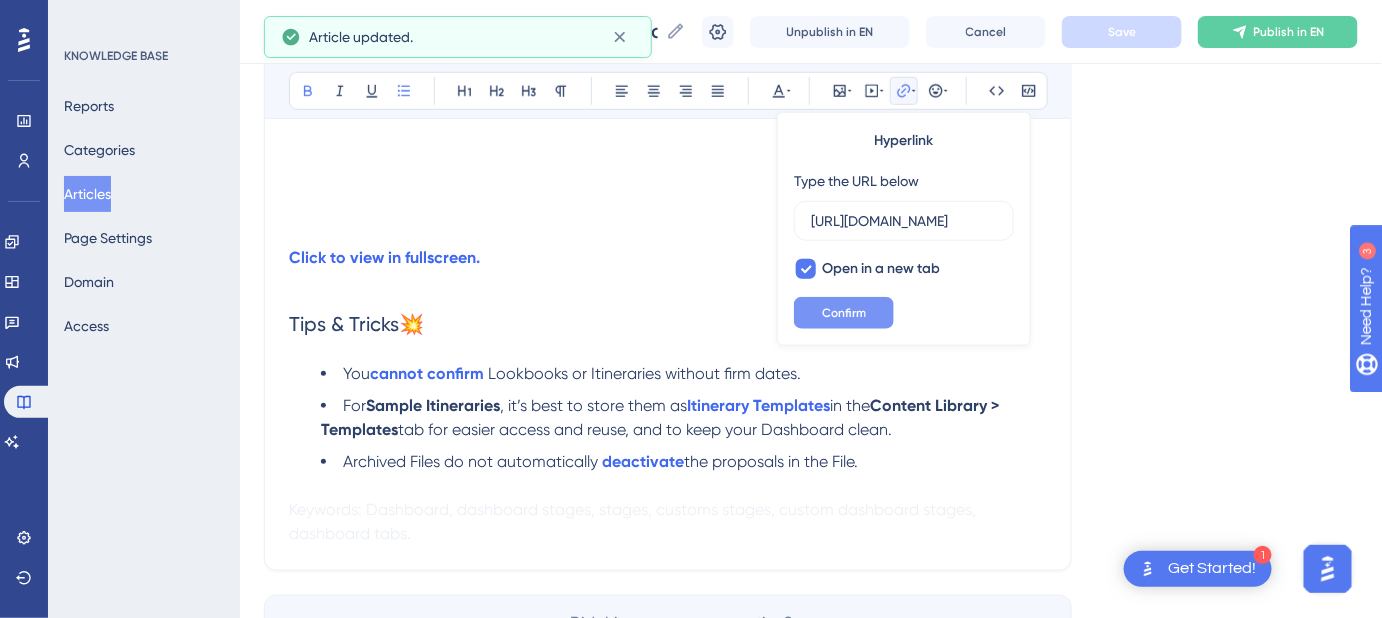 scroll, scrollTop: 0, scrollLeft: 0, axis: both 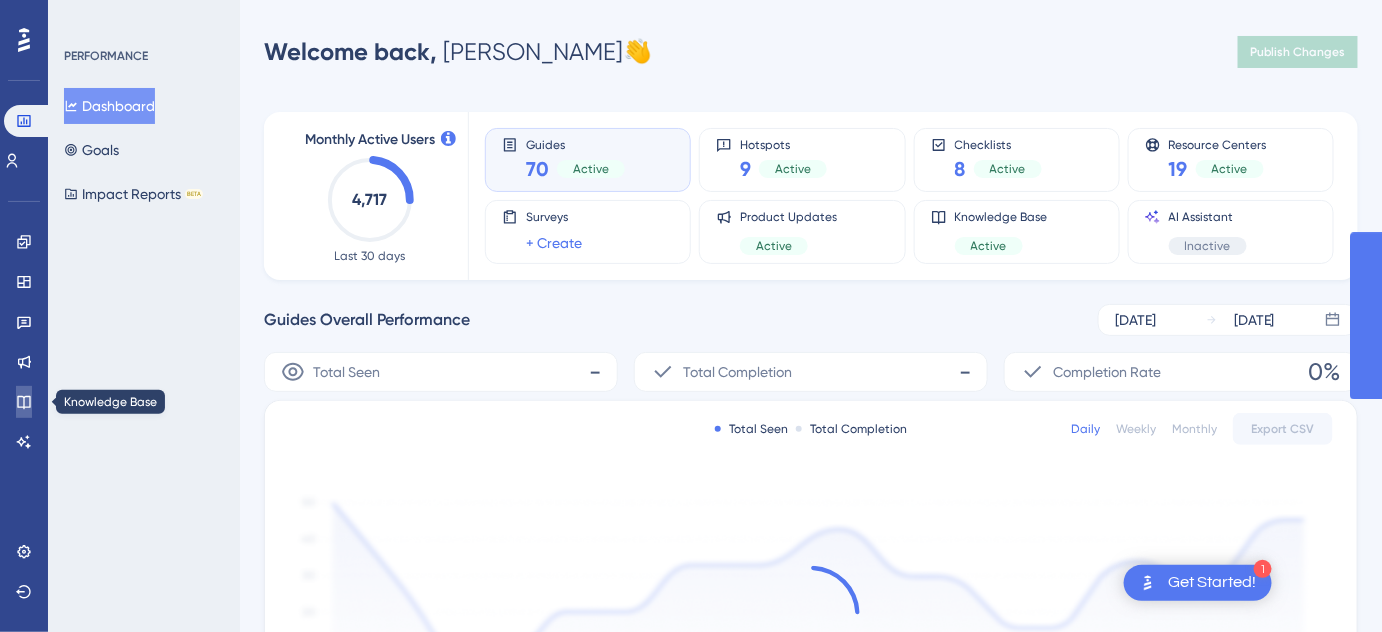 click 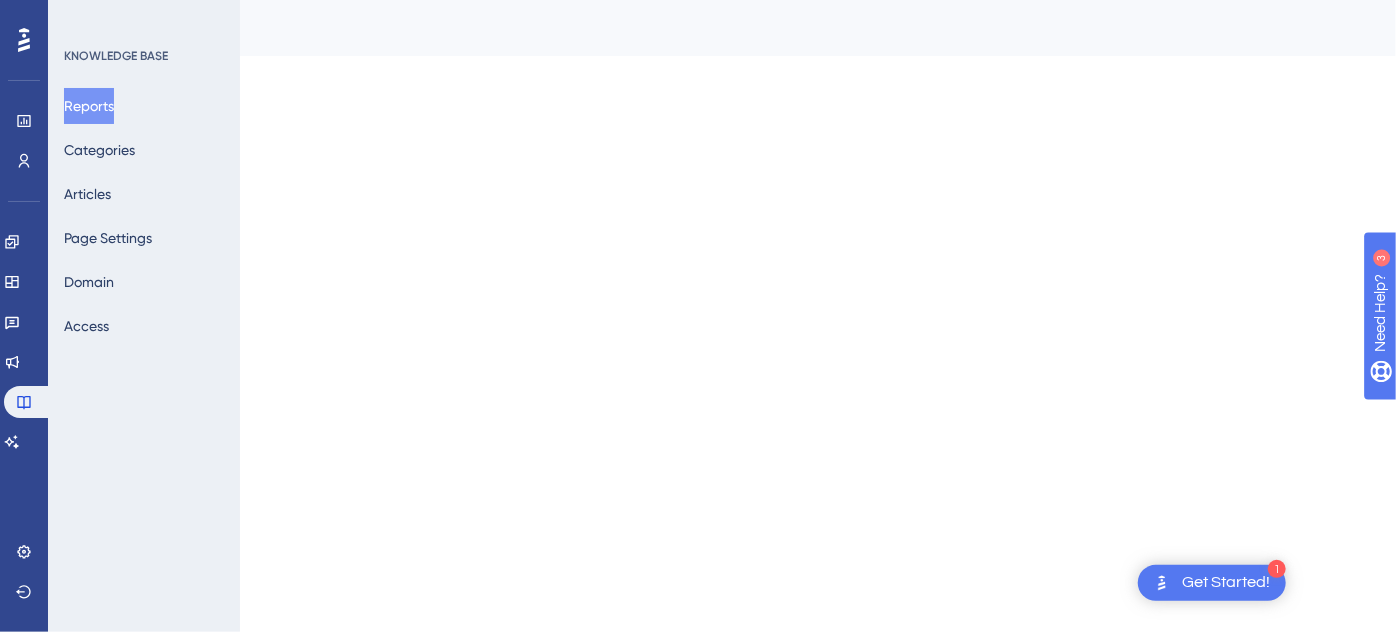 scroll, scrollTop: 0, scrollLeft: 0, axis: both 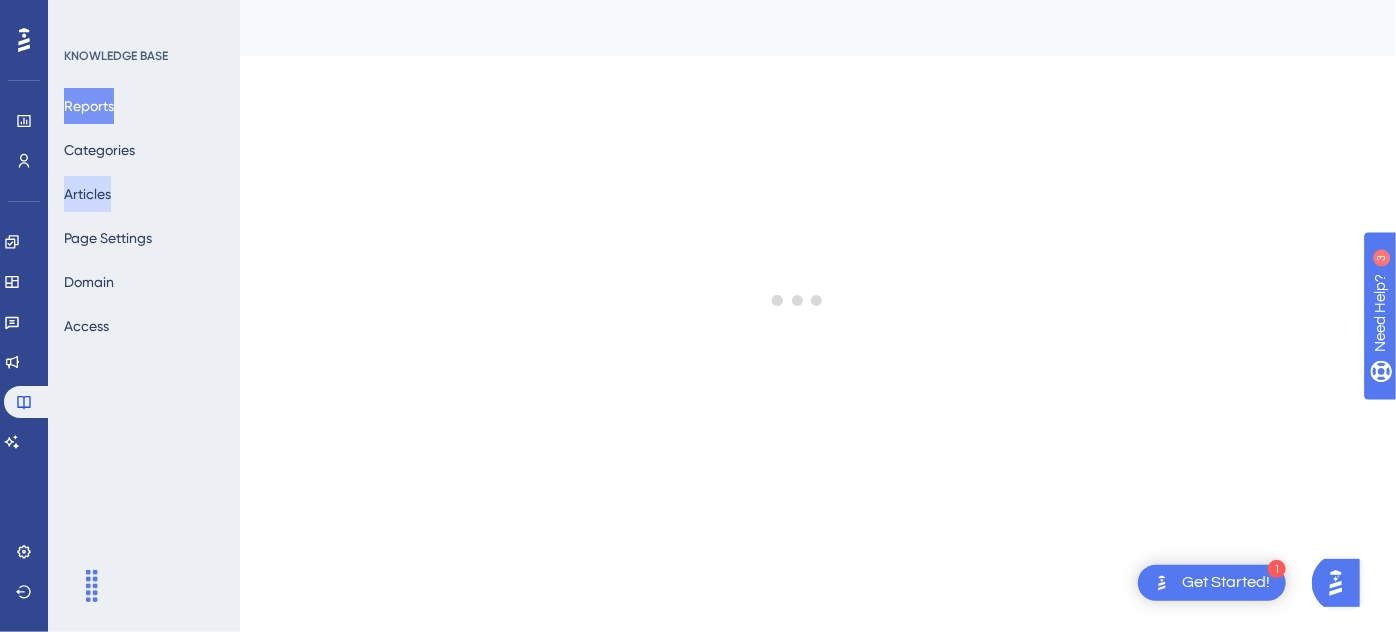 click on "Articles" at bounding box center (87, 194) 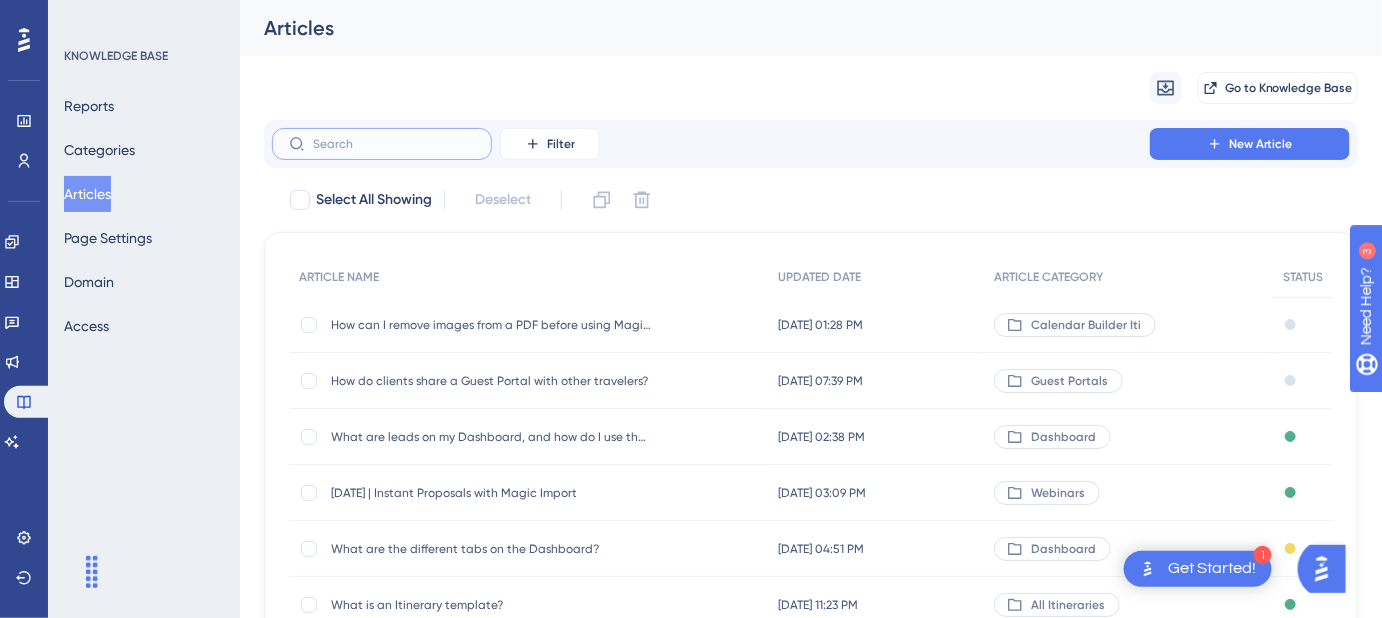 click at bounding box center (394, 144) 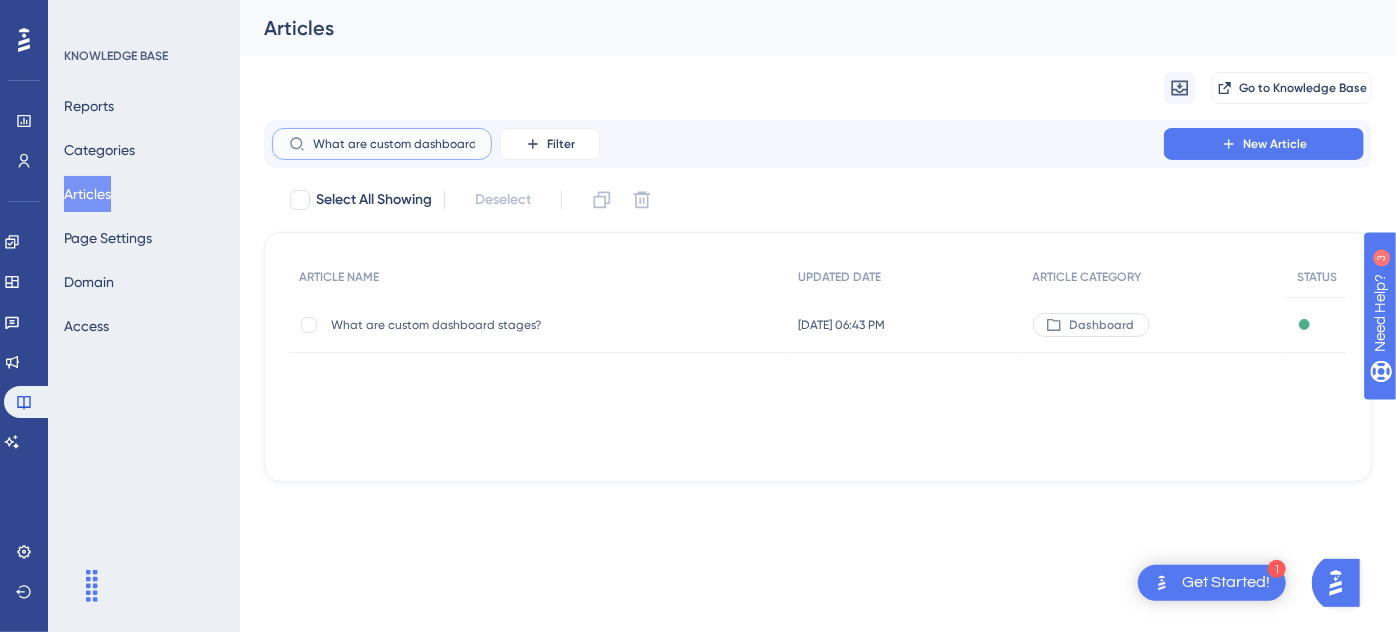scroll, scrollTop: 0, scrollLeft: 41, axis: horizontal 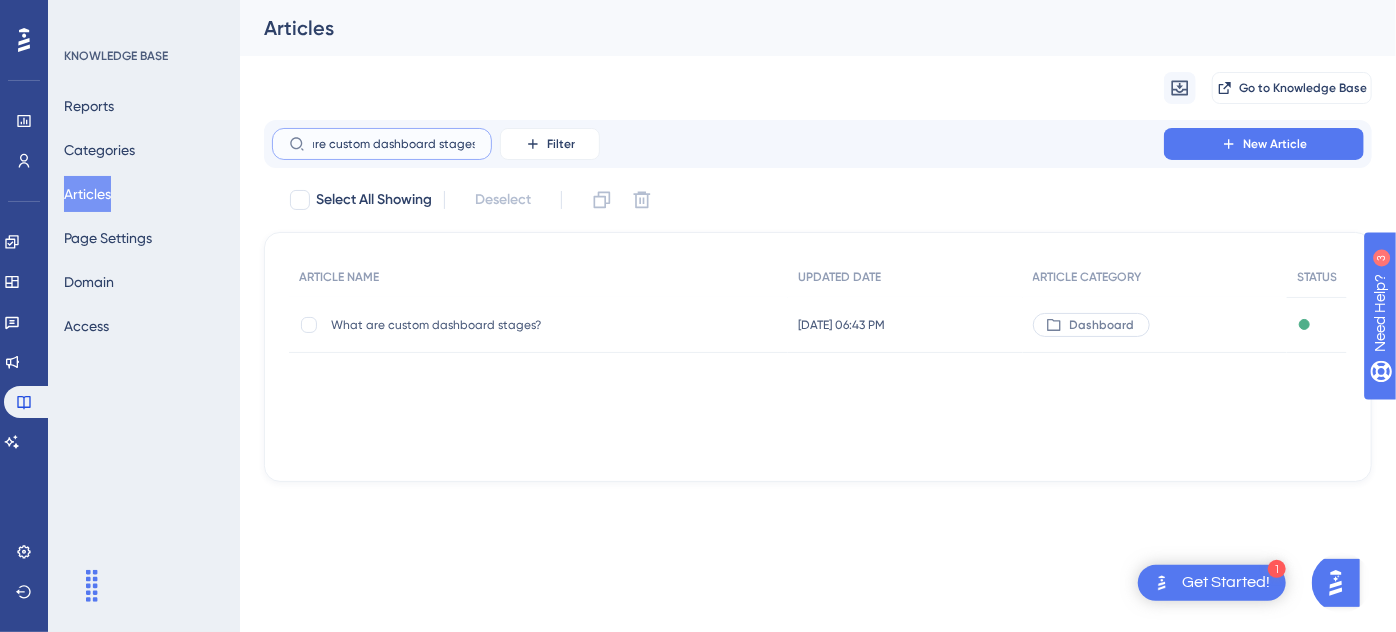 type on "What are custom dashboard stages?" 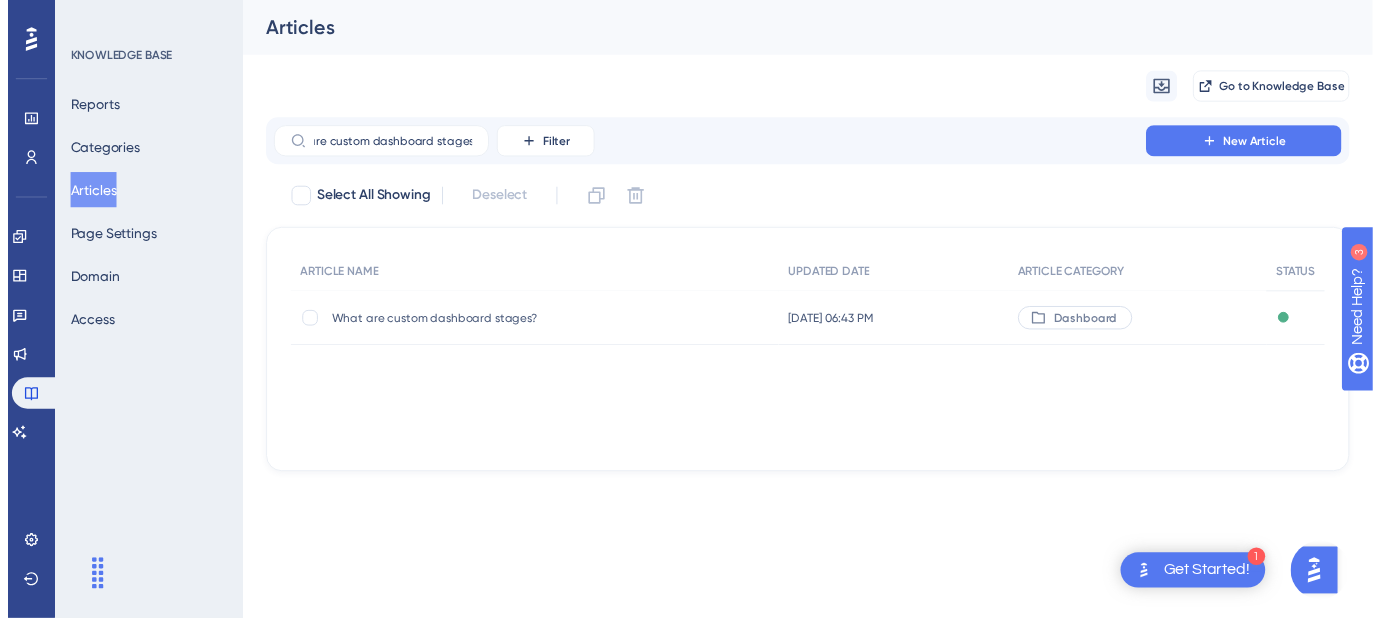scroll, scrollTop: 0, scrollLeft: 0, axis: both 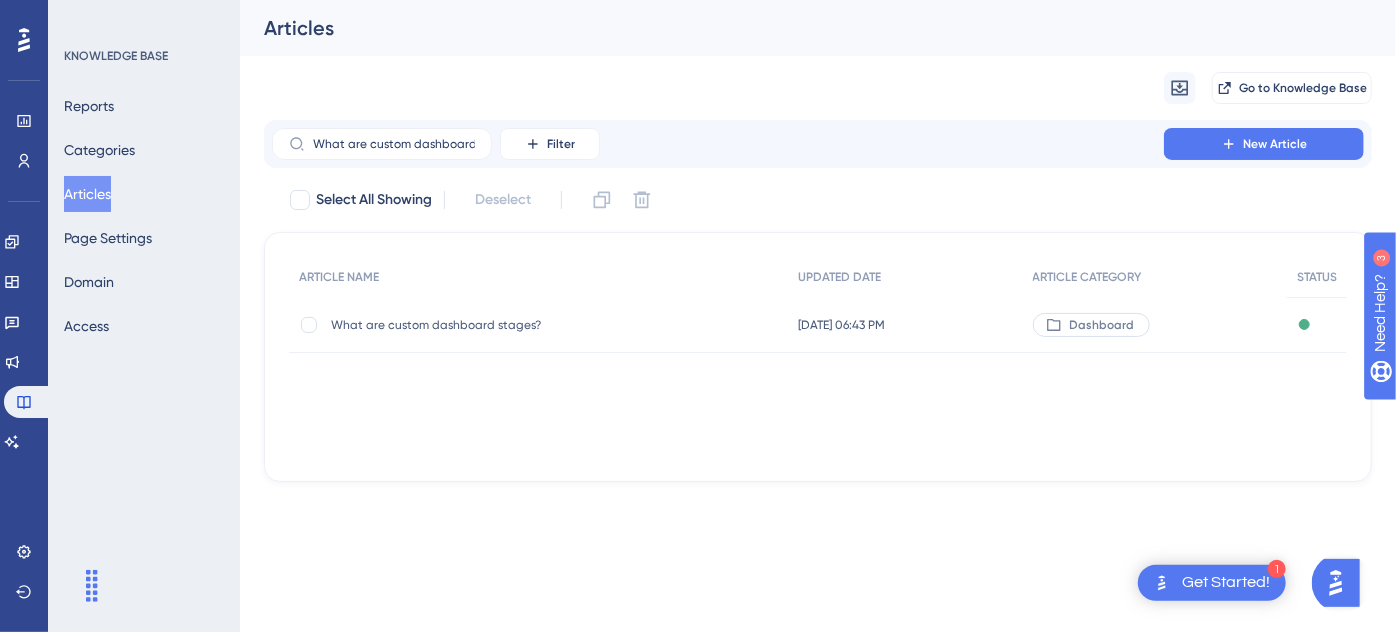 click on "What are custom dashboard stages?" at bounding box center (491, 325) 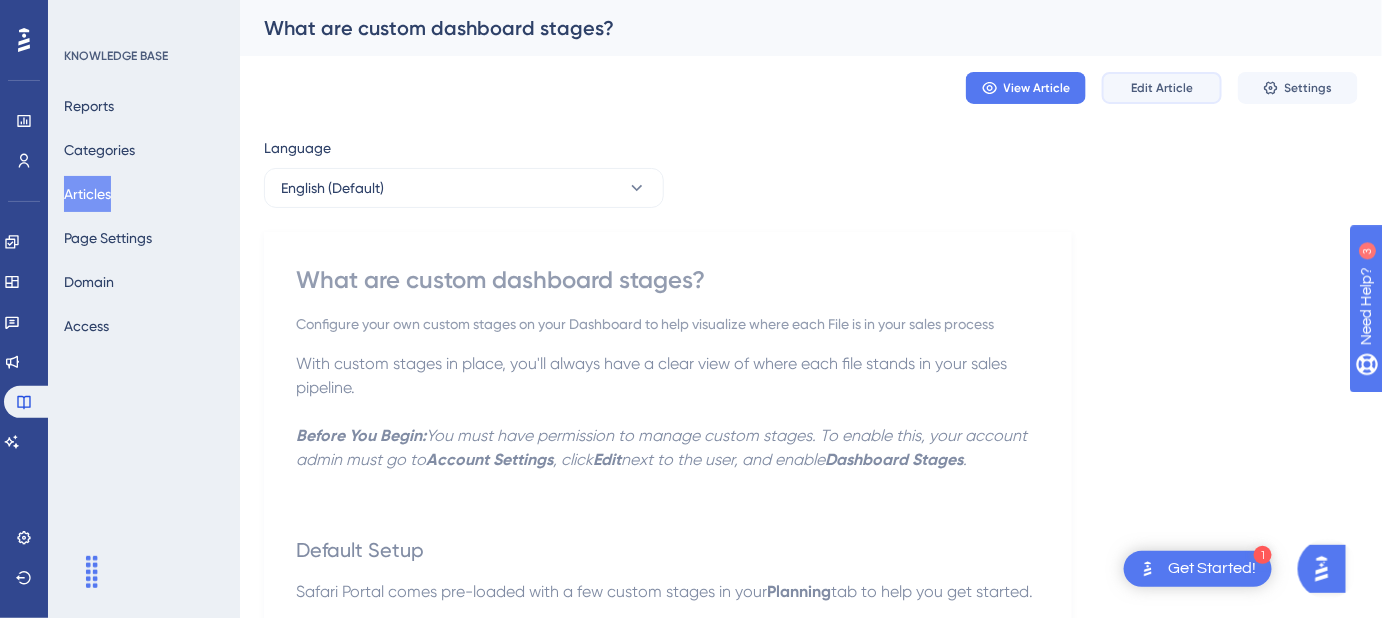 click on "Edit Article" at bounding box center [1162, 88] 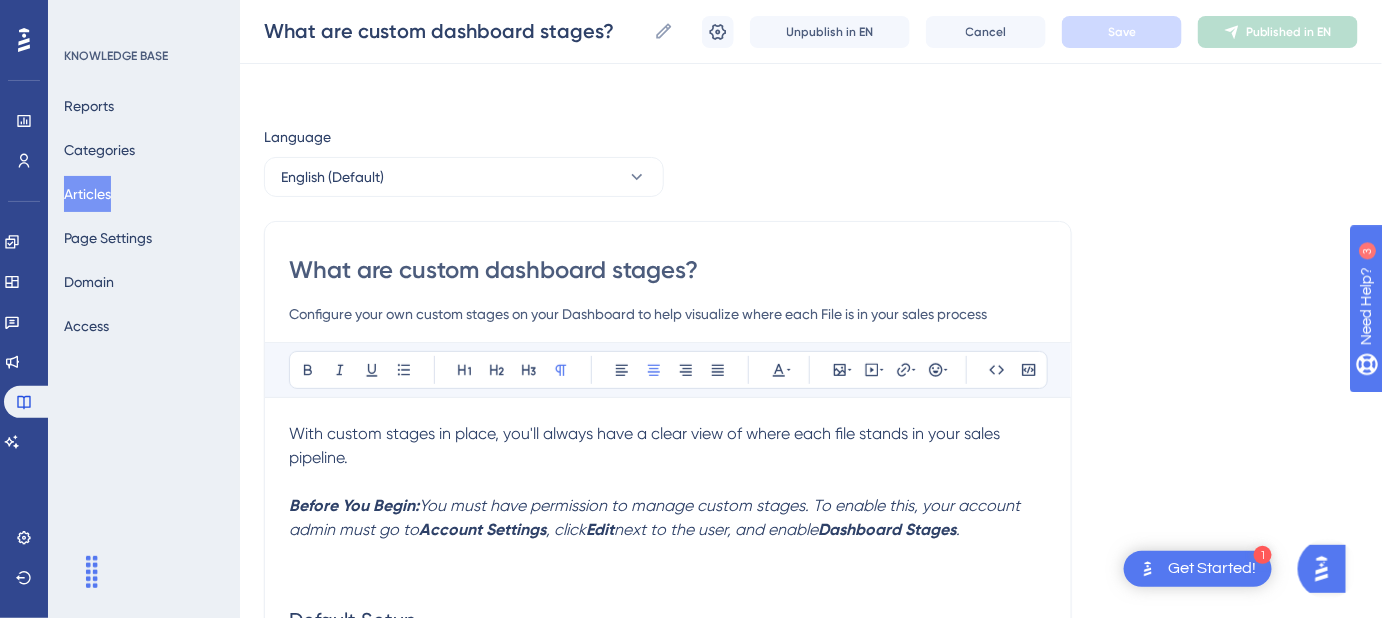 scroll, scrollTop: 0, scrollLeft: 0, axis: both 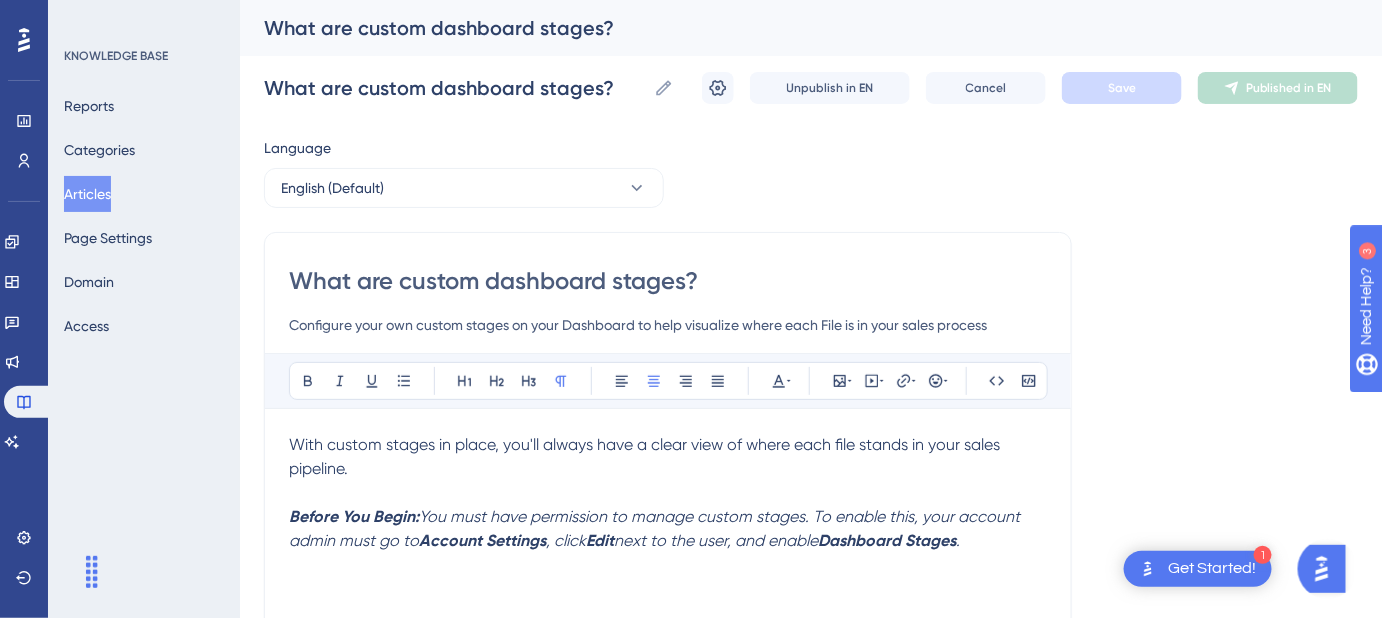 click on "What are custom dashboard stages?" at bounding box center [668, 281] 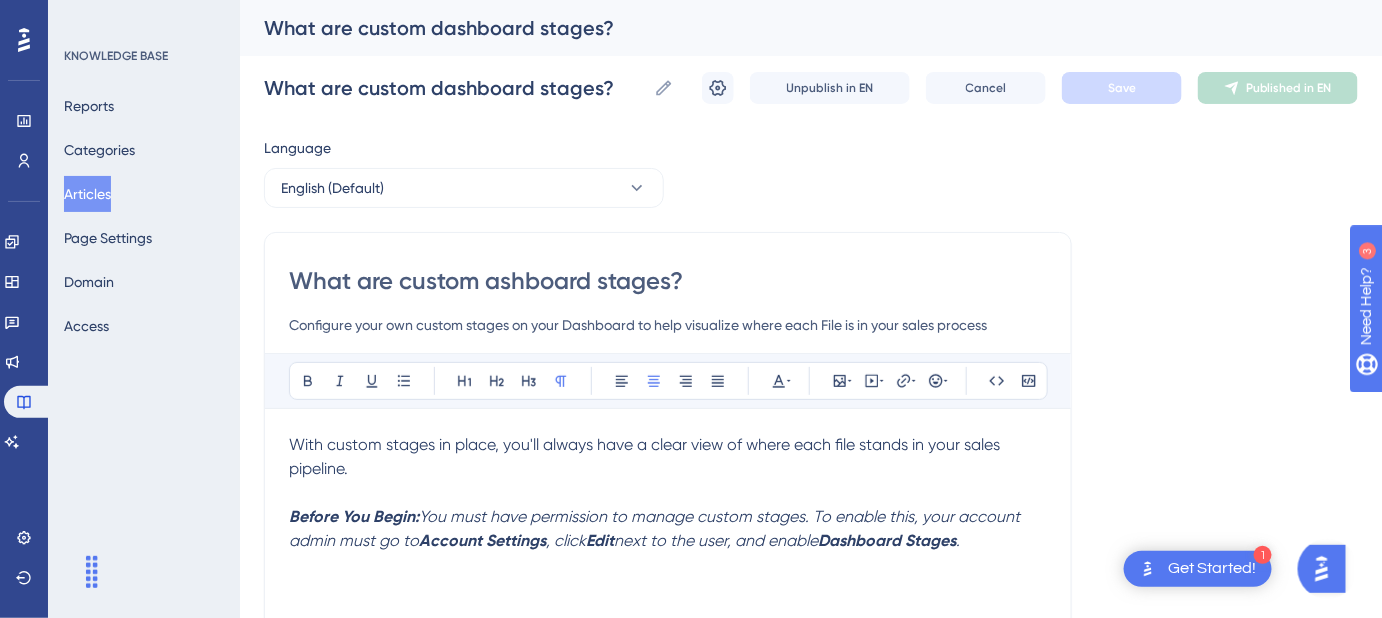 type on "What are custom Dashboard stages?" 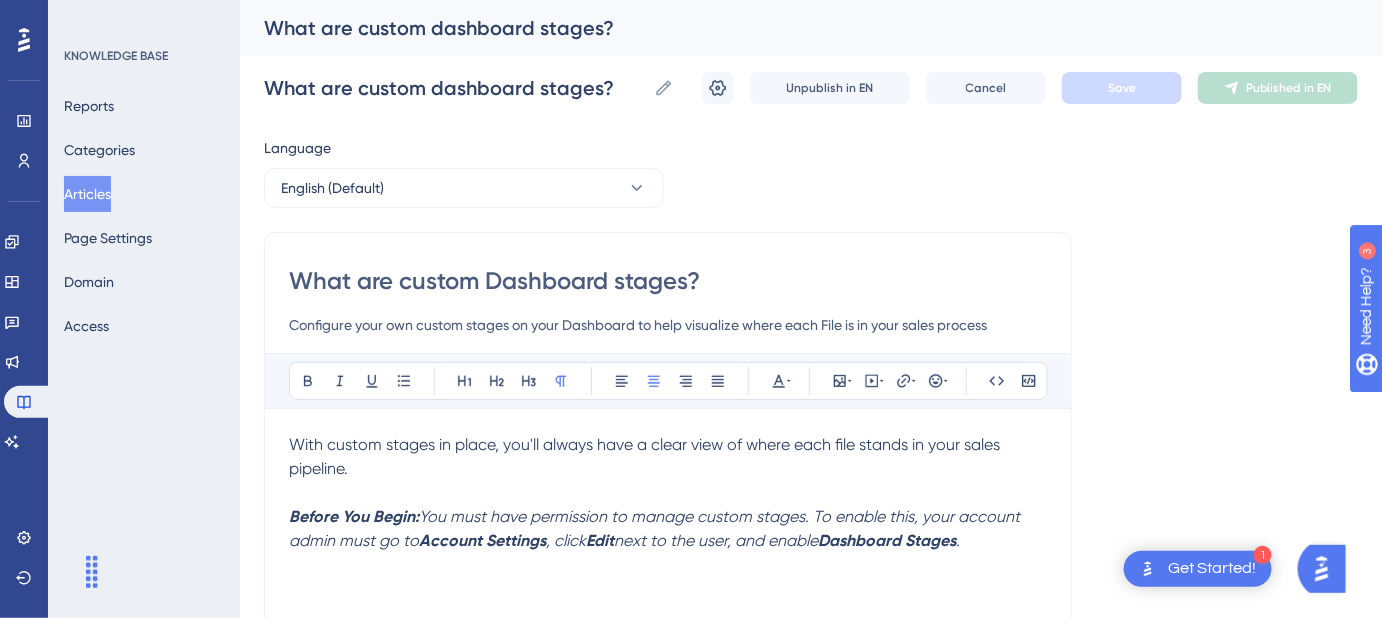 type on "What are custom Dashboard stages?" 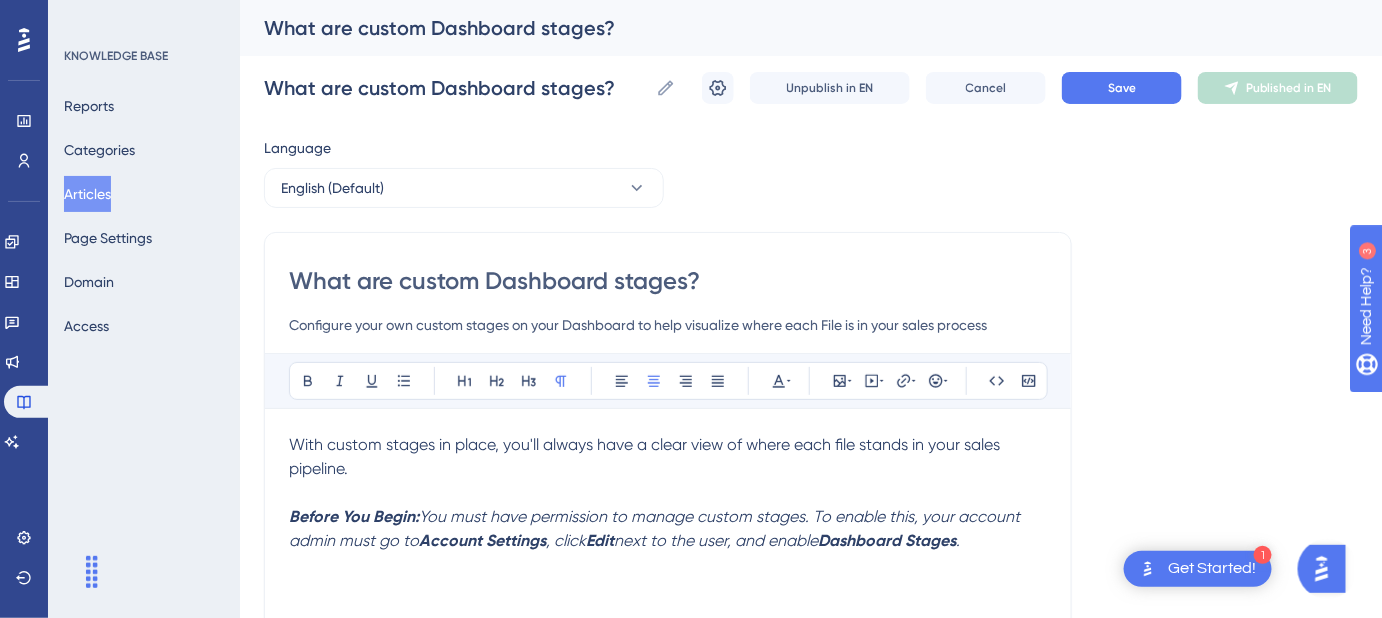 type on "What are custom Dashboard stages?" 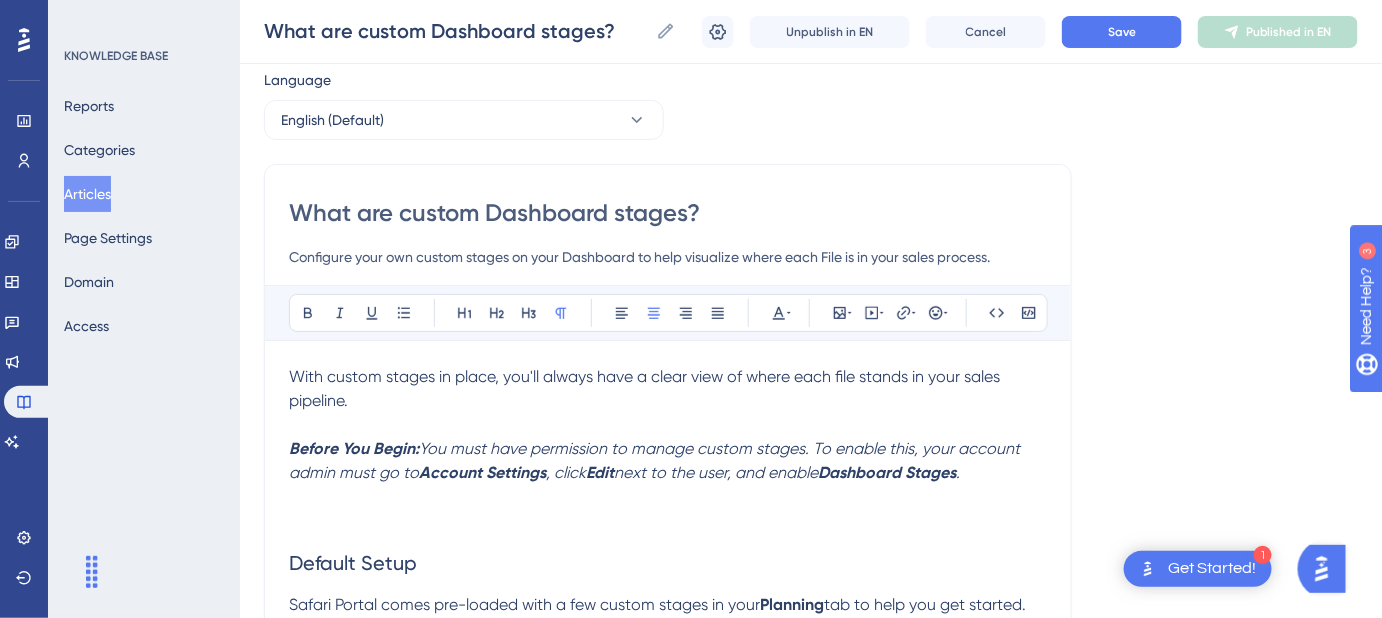 scroll, scrollTop: 90, scrollLeft: 0, axis: vertical 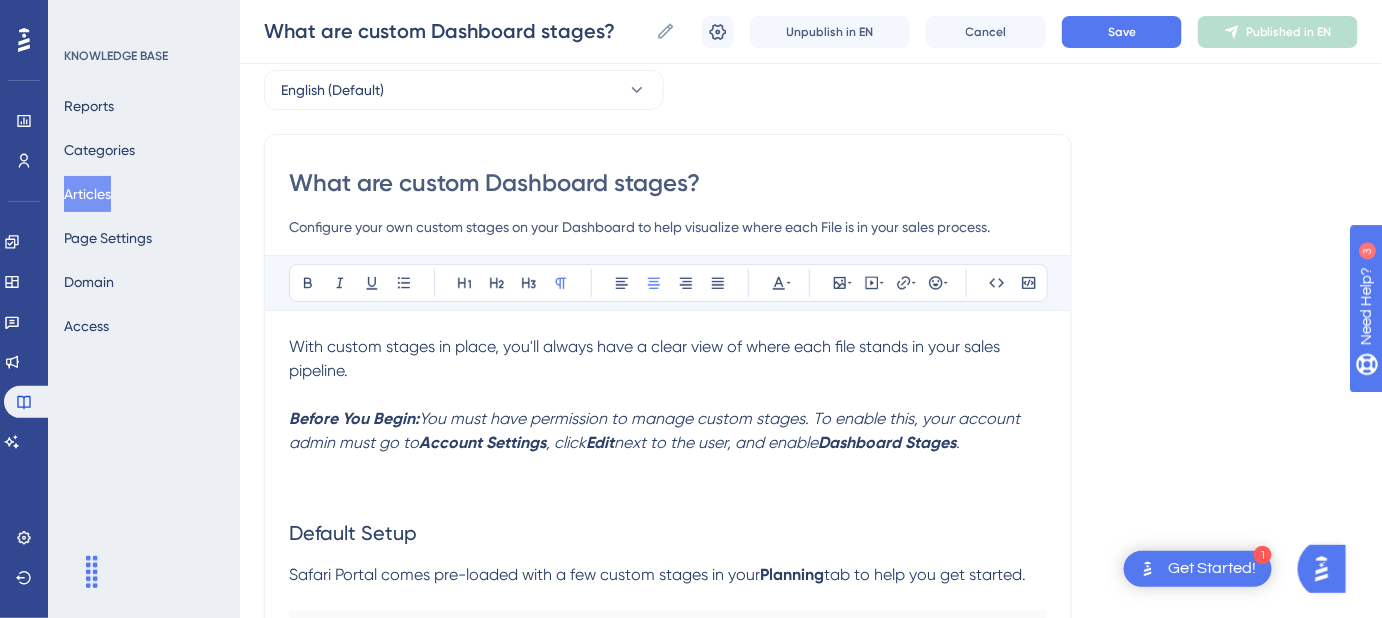 type on "Configure your own custom stages on your Dashboard to help visualize where each File is in your sales process." 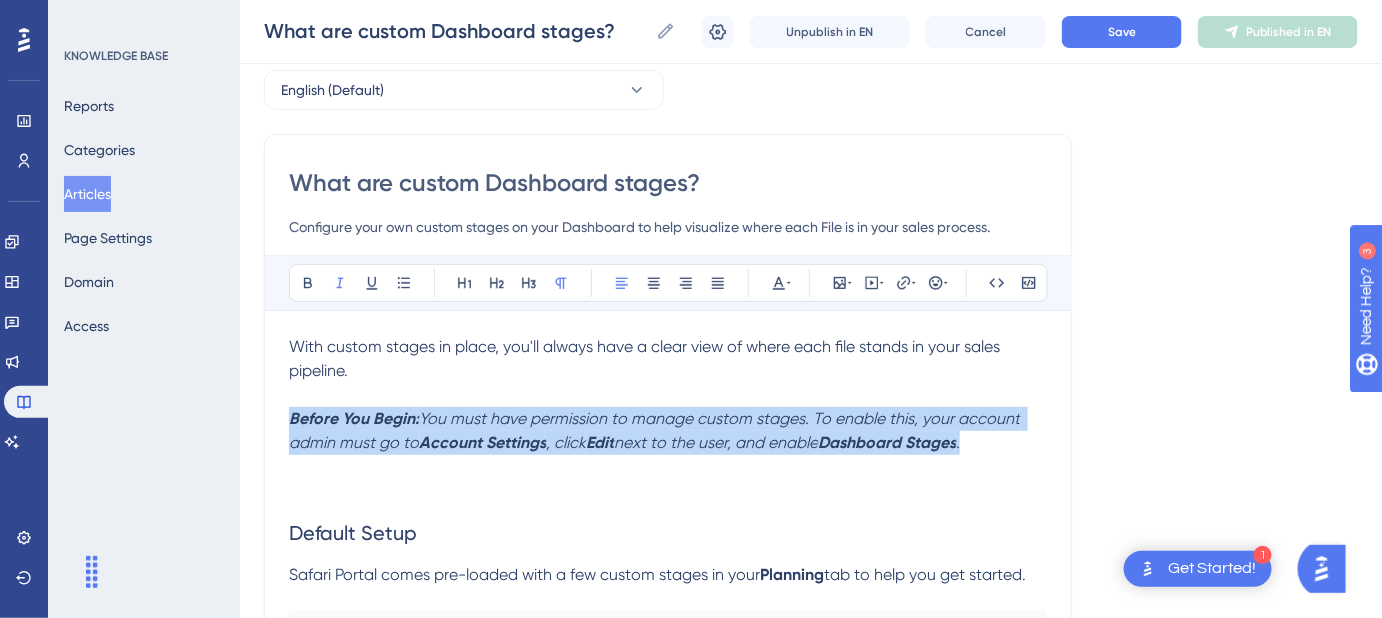 drag, startPoint x: 889, startPoint y: 441, endPoint x: 285, endPoint y: 428, distance: 604.1399 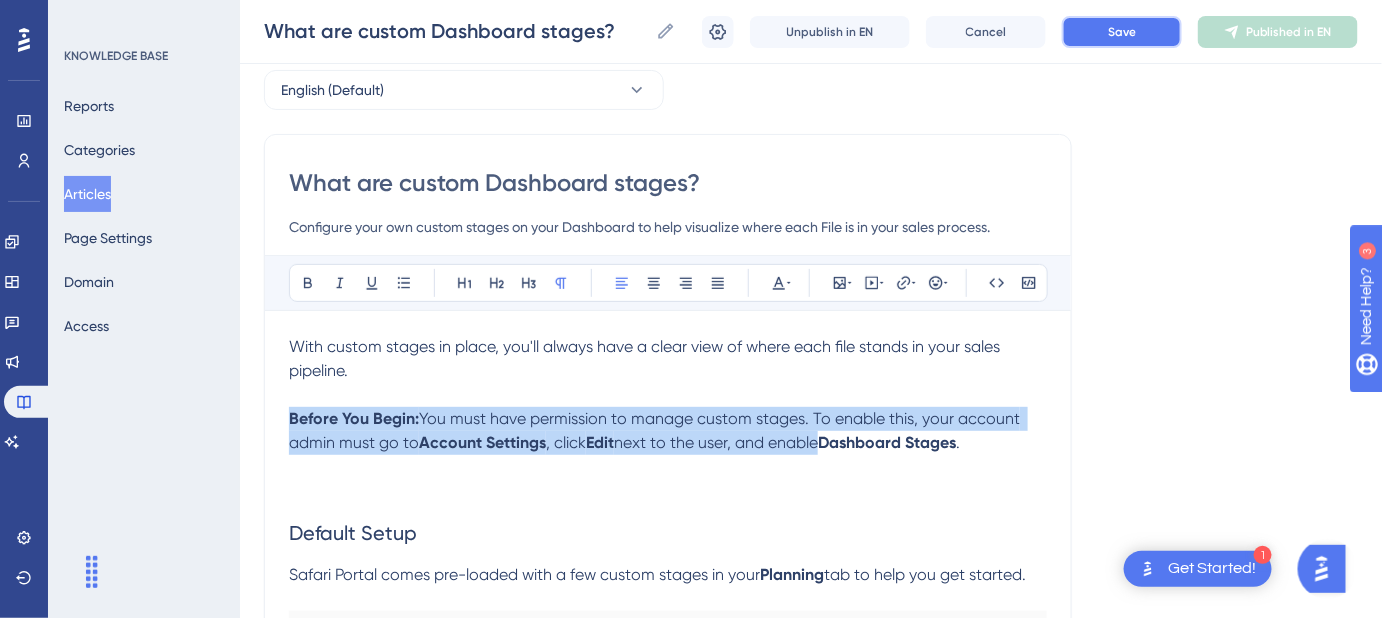 click on "Save" at bounding box center [1122, 32] 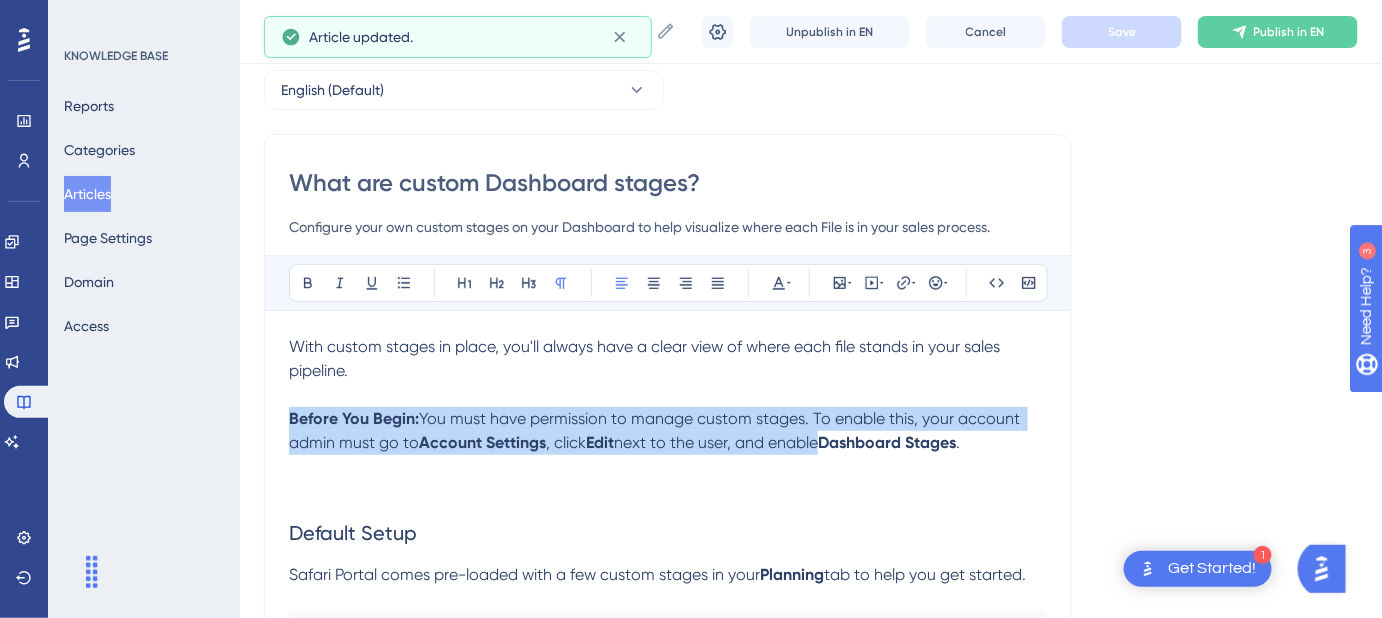 click on "Before You Begin:  You must have permission to manage custom stages. To enable this, your account admin must go to  Account Settings , click  Edit  next to the user, and enable  Dashboard Stages ." at bounding box center [668, 431] 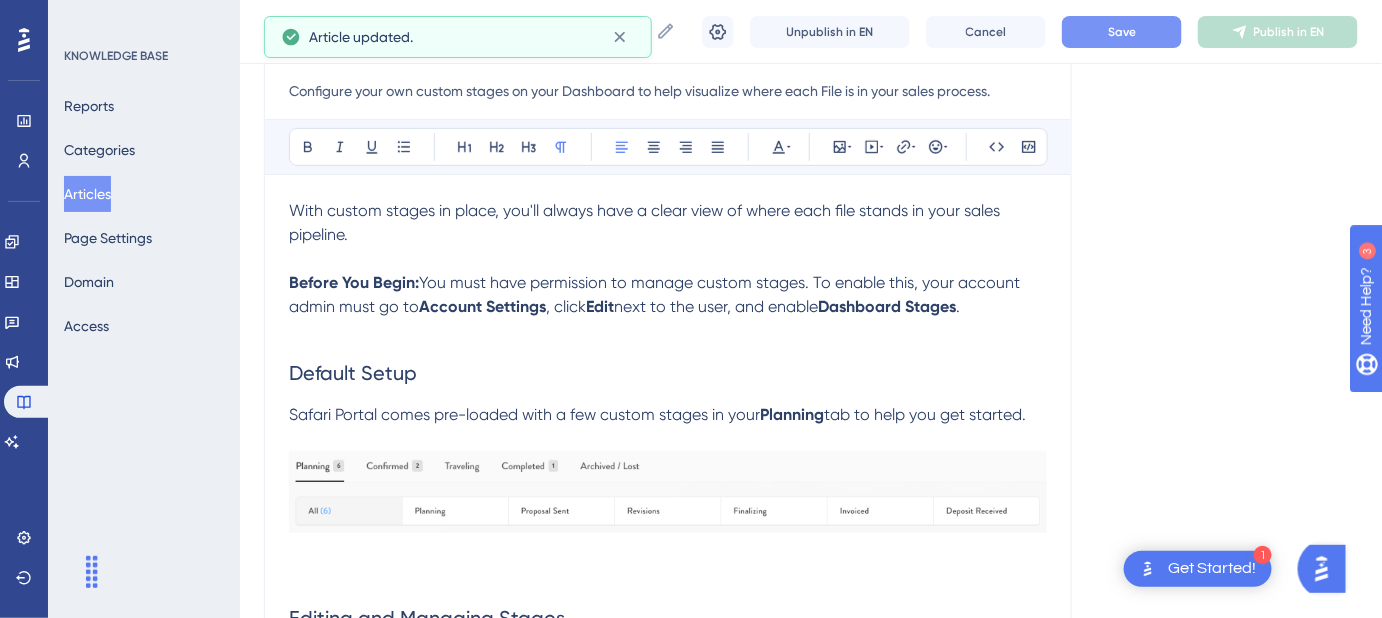 scroll, scrollTop: 272, scrollLeft: 0, axis: vertical 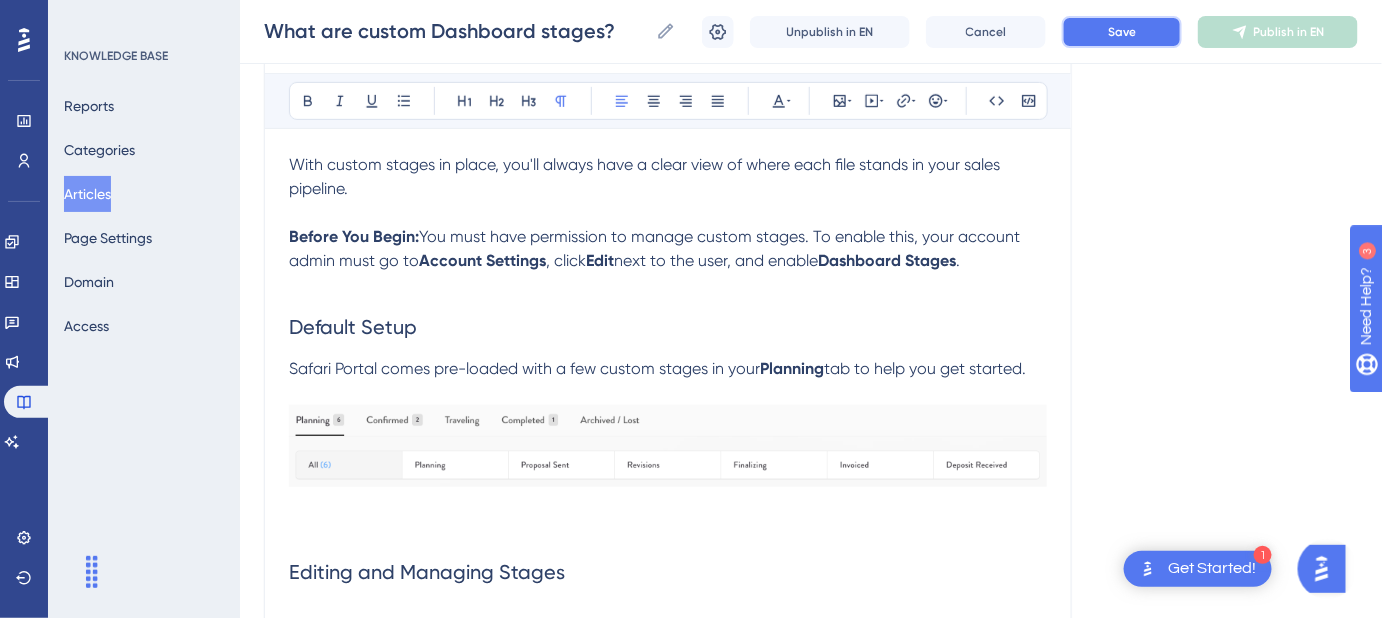 click on "Save" at bounding box center (1122, 32) 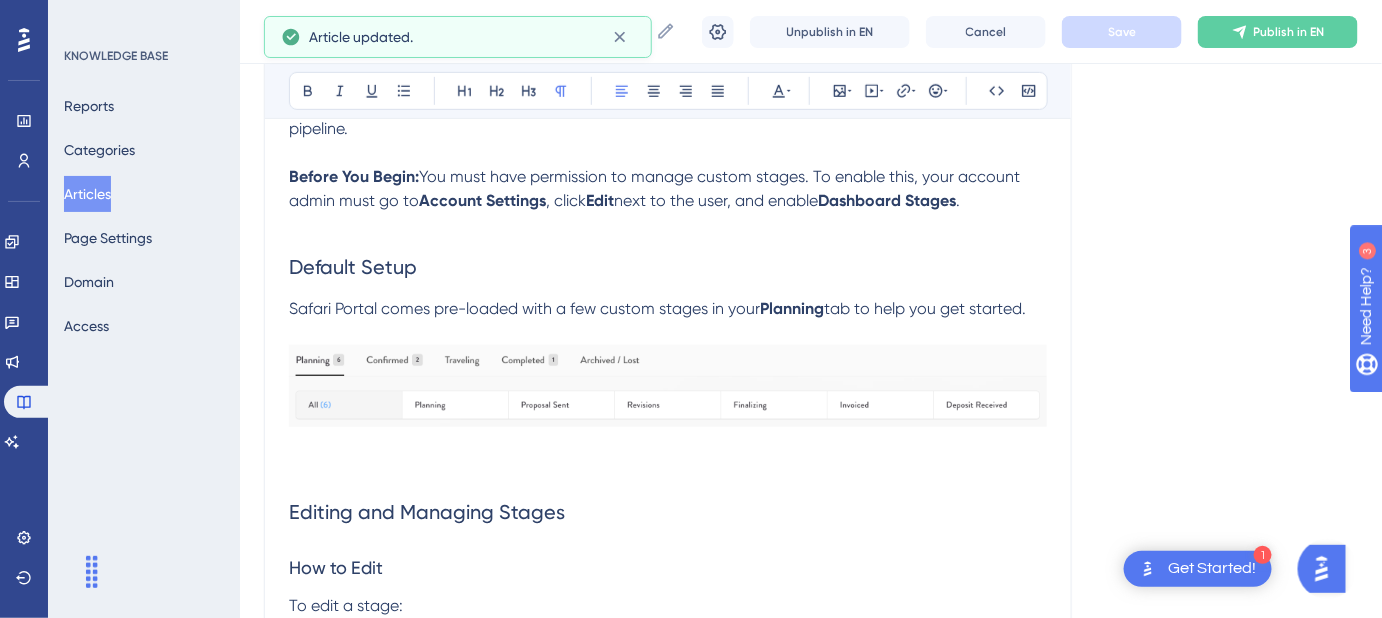 scroll, scrollTop: 363, scrollLeft: 0, axis: vertical 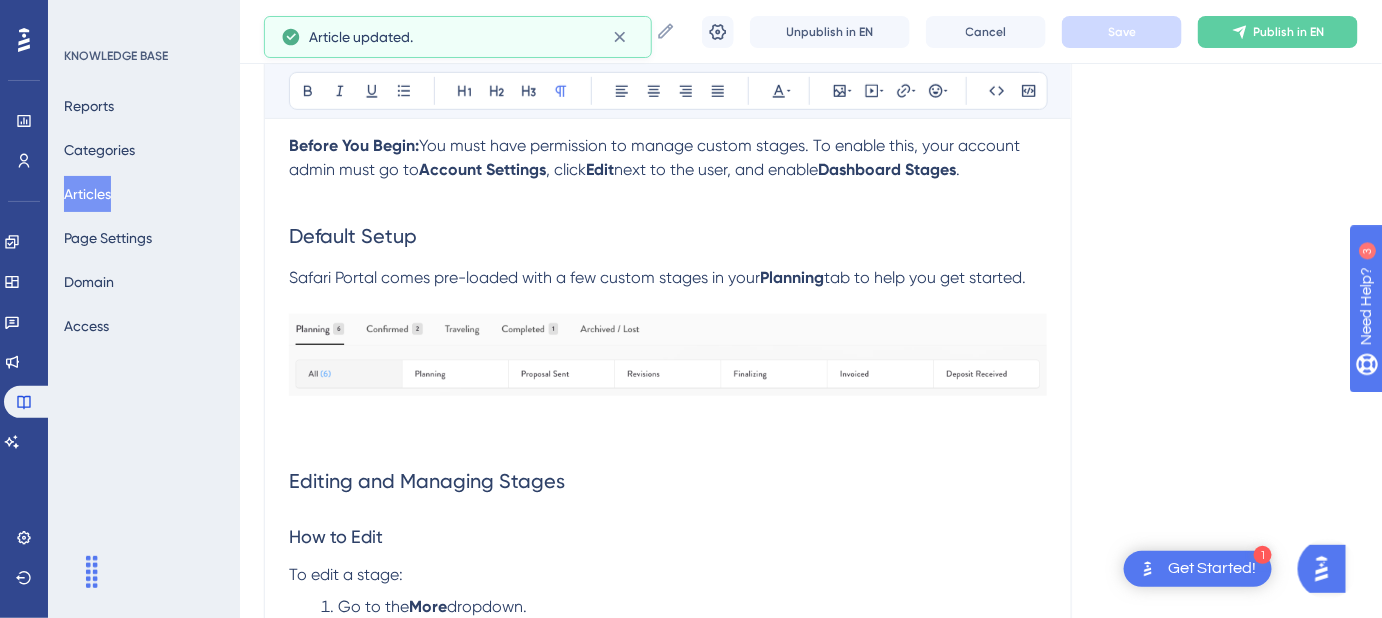 click at bounding box center [668, 415] 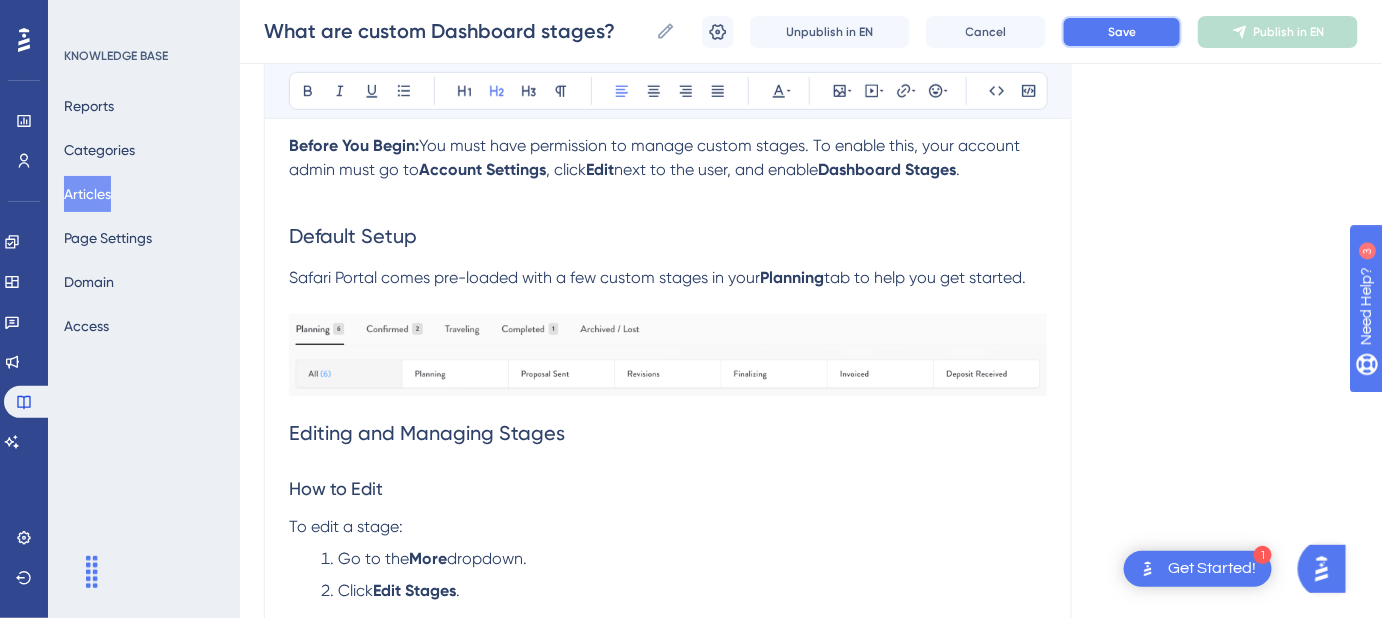 click on "Save" at bounding box center [1122, 32] 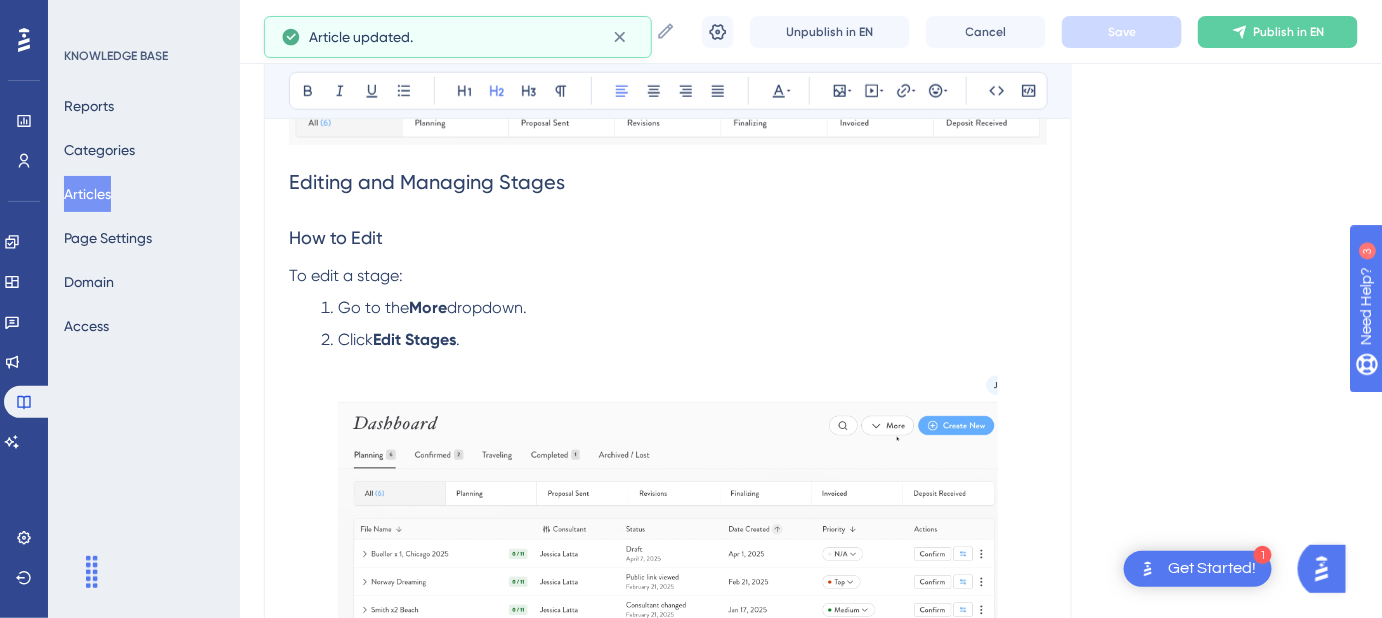 scroll, scrollTop: 636, scrollLeft: 0, axis: vertical 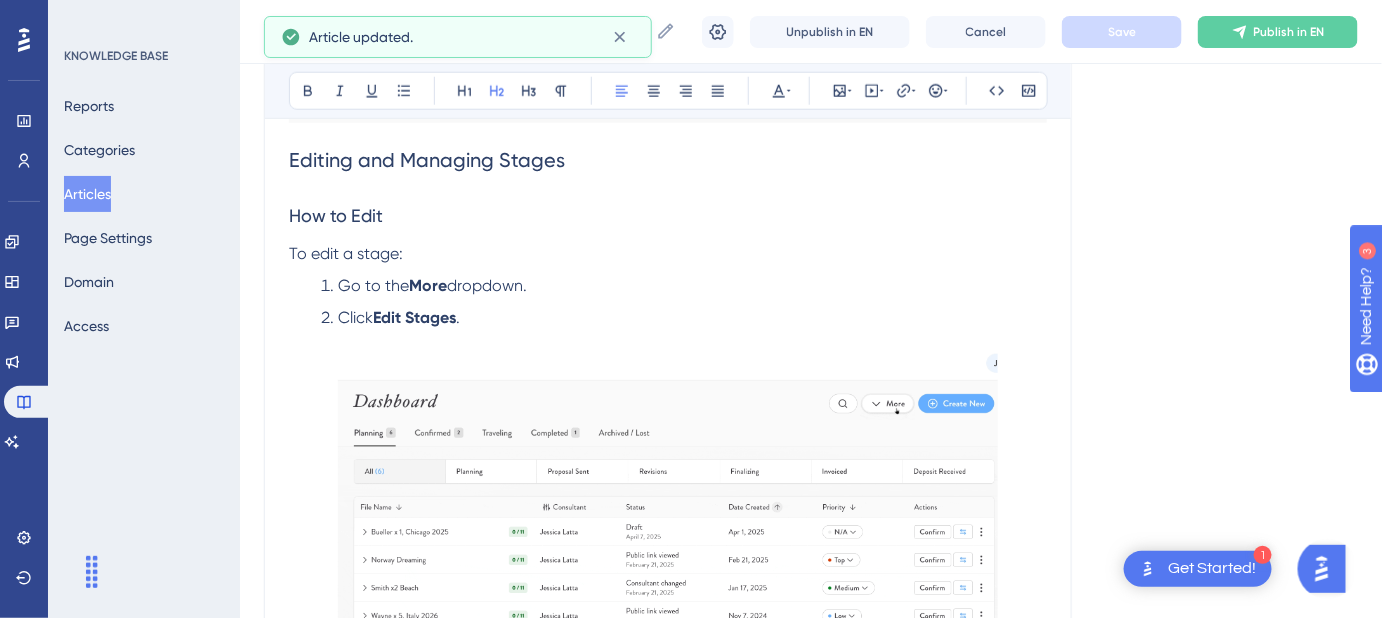 click on "Click  Edit Stages ." at bounding box center (684, 330) 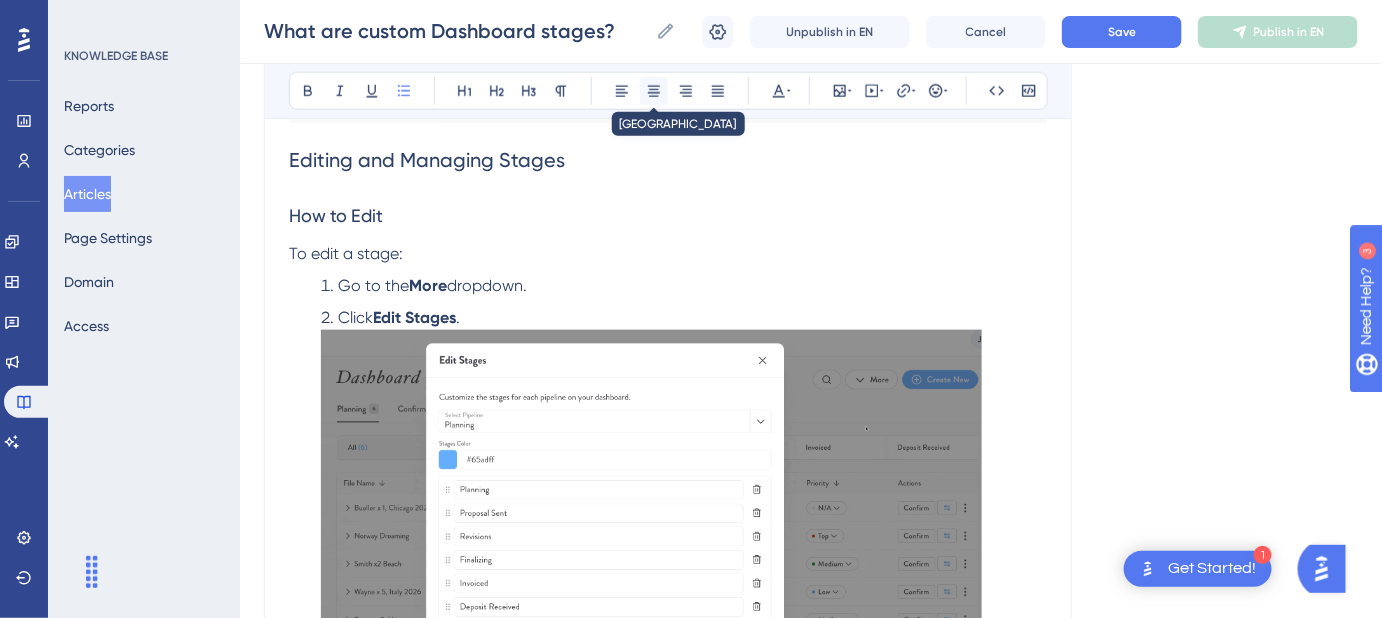 scroll, scrollTop: 712, scrollLeft: 0, axis: vertical 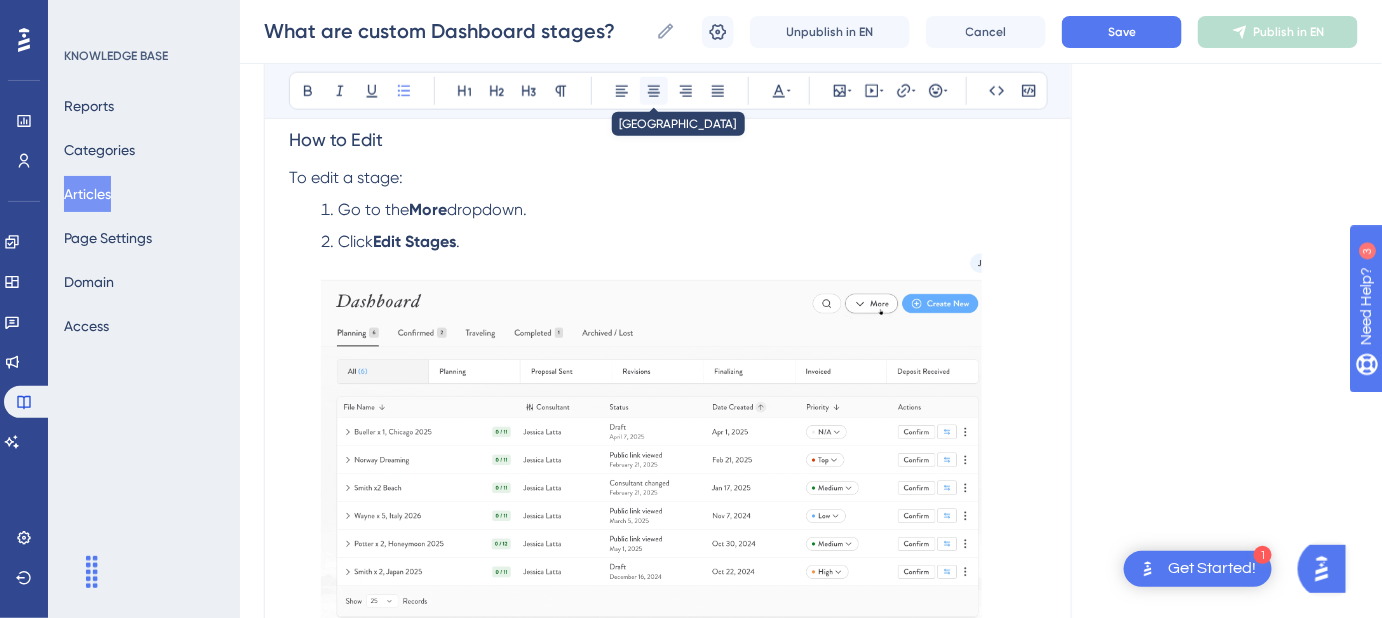 click at bounding box center (654, 91) 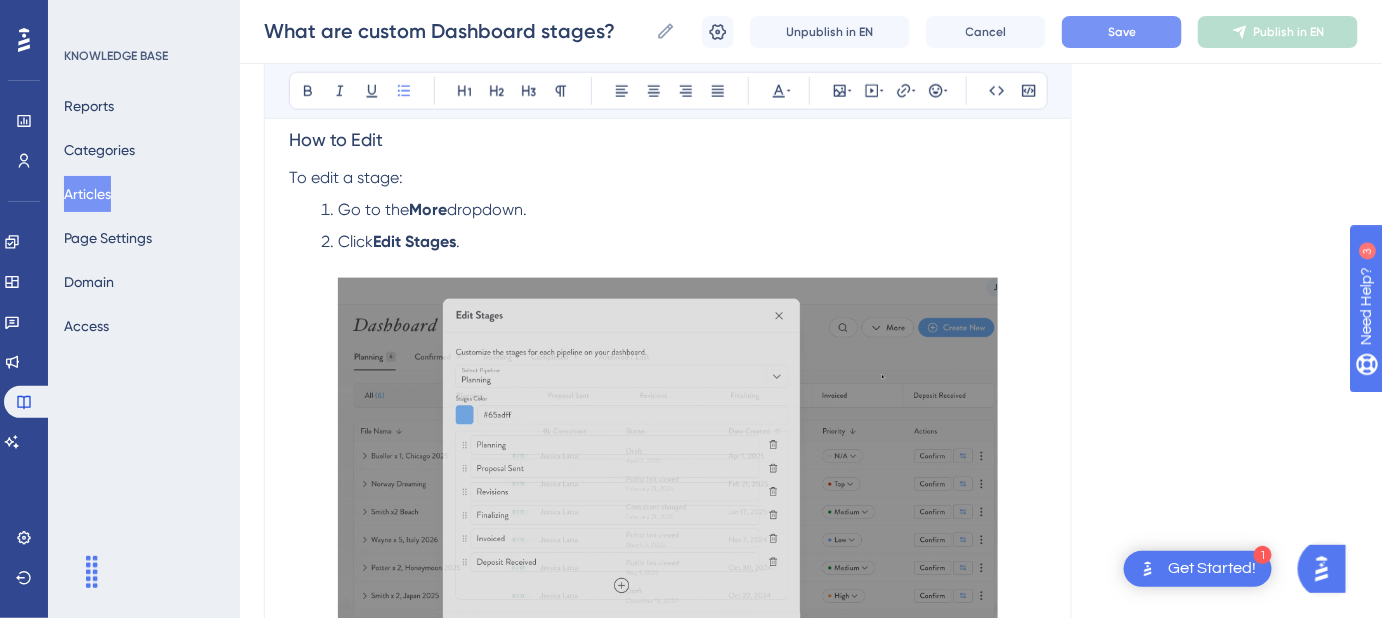 click on "Save" at bounding box center [1122, 32] 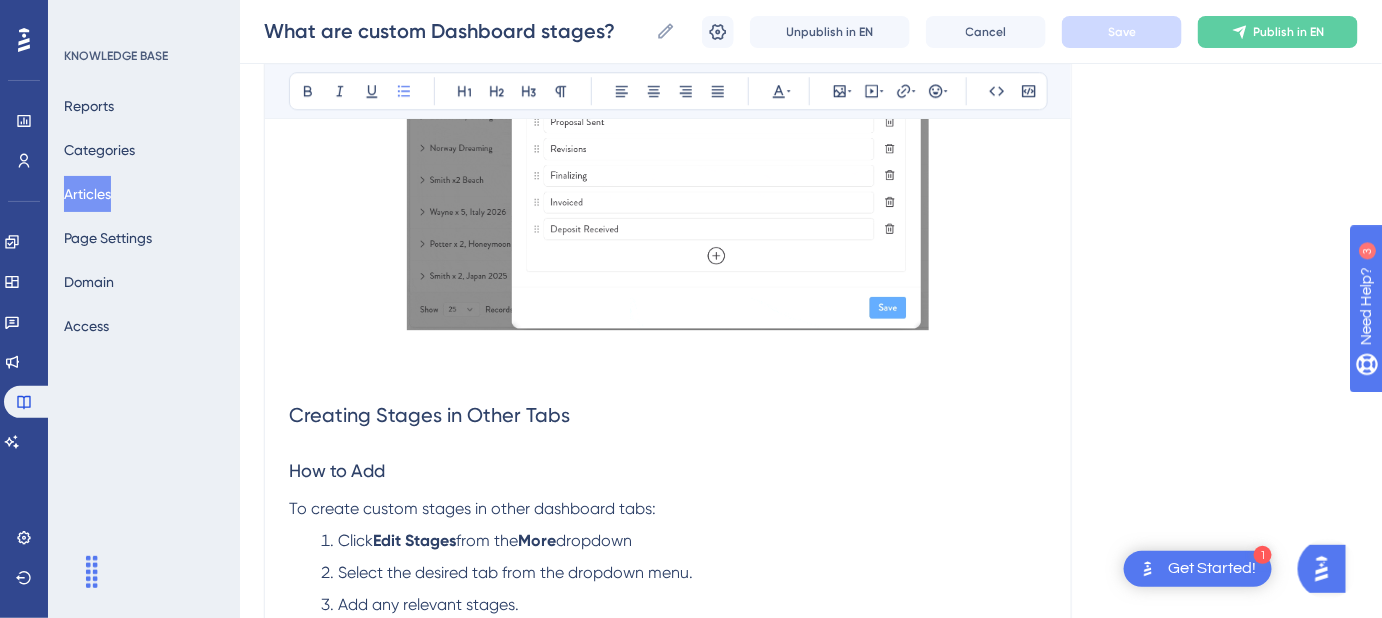 scroll, scrollTop: 1802, scrollLeft: 0, axis: vertical 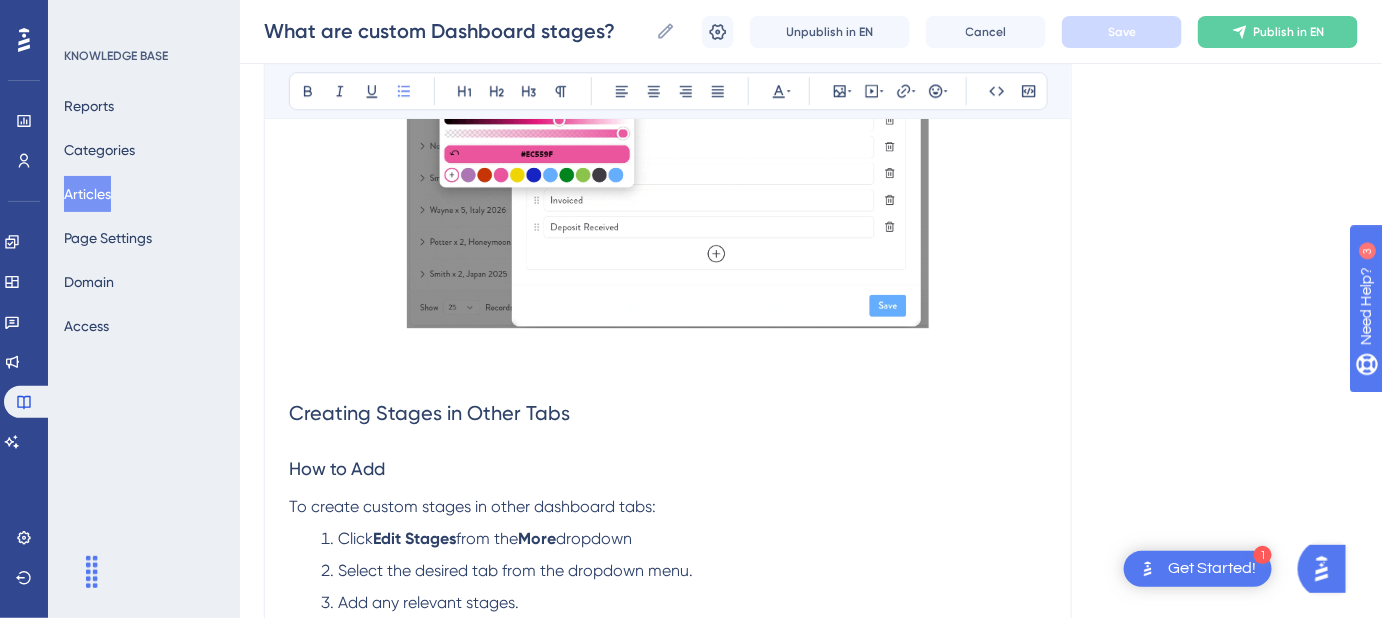 click at bounding box center [668, 371] 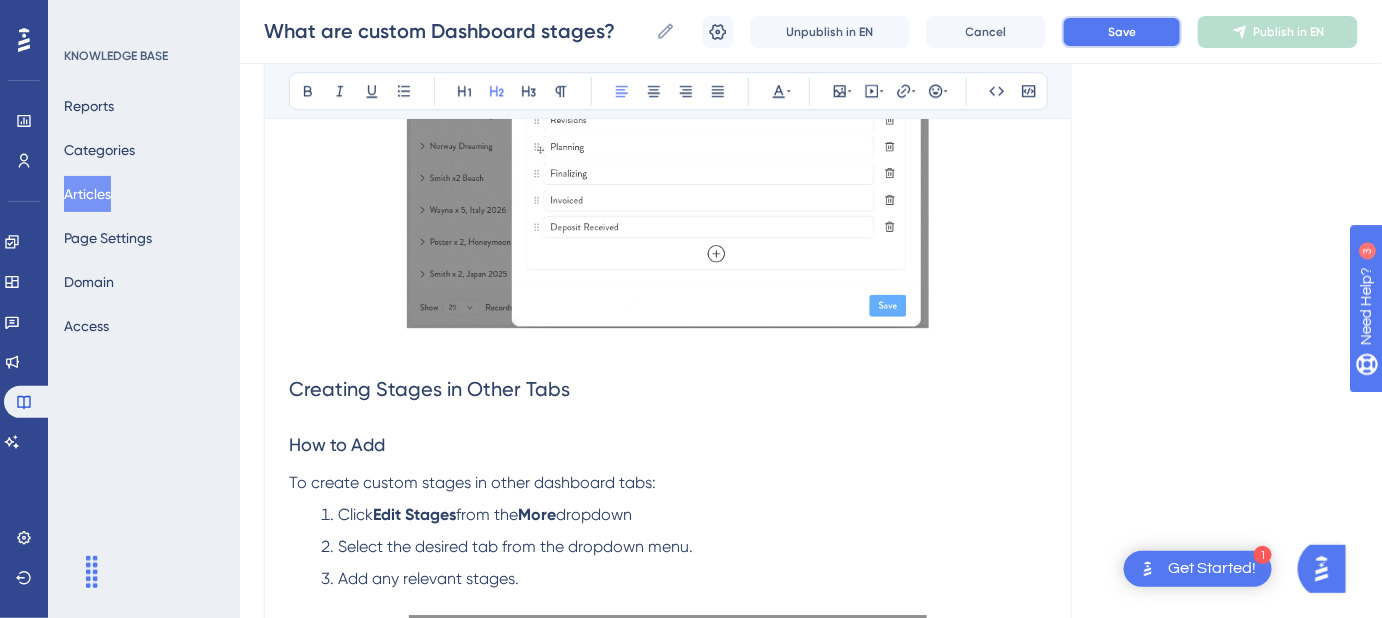 click on "Save" at bounding box center (1122, 32) 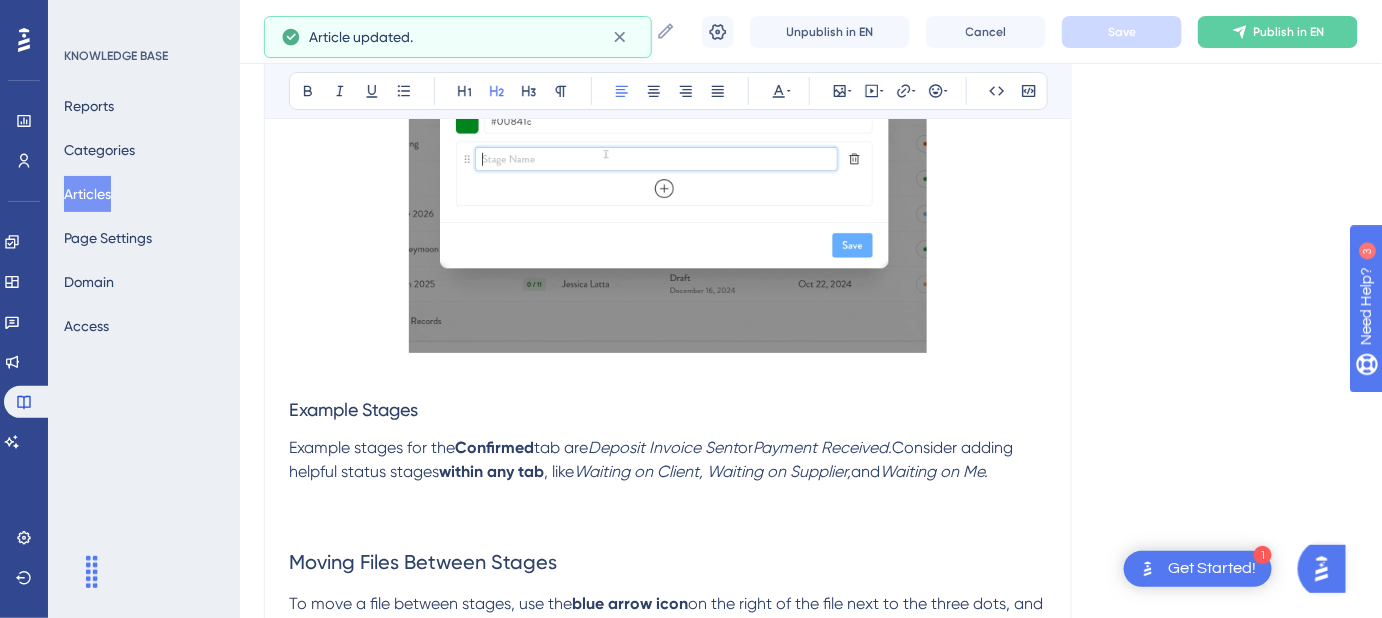 scroll, scrollTop: 2621, scrollLeft: 0, axis: vertical 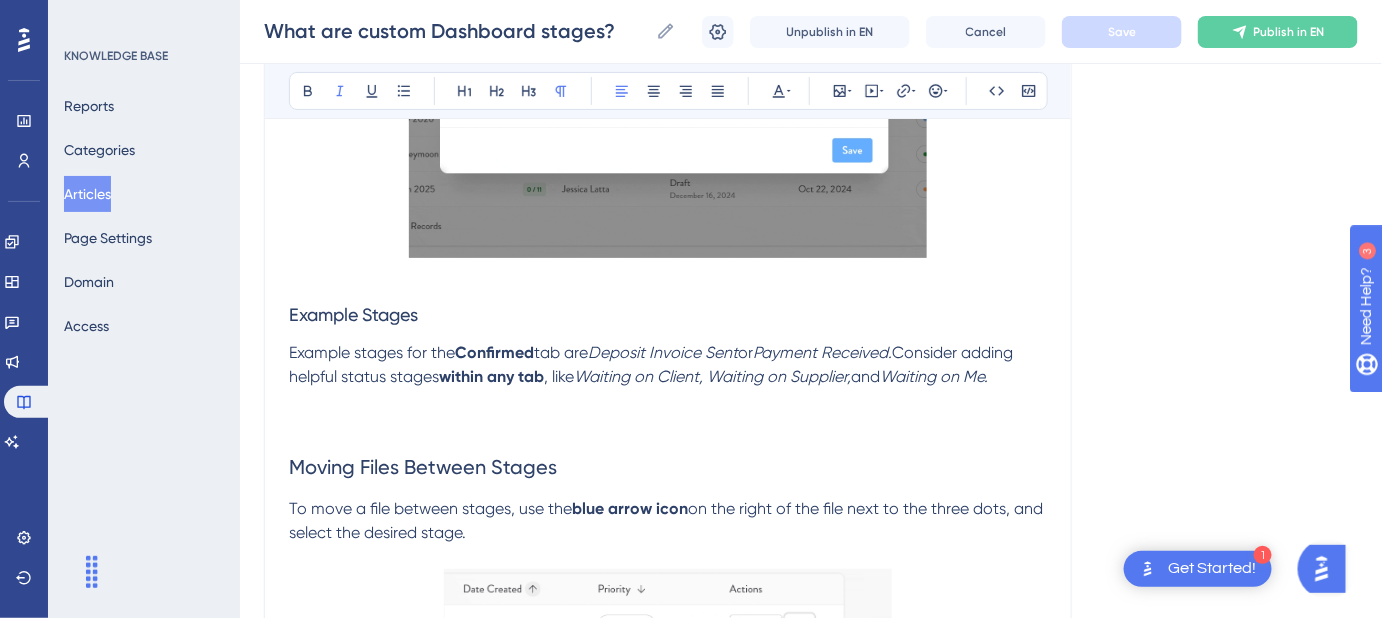 click on "Example stages for the  Confirmed  tab are  Deposit Invoice Sent  or  Payment Received.  Consider adding helpful status stages  within any tab , like  Waiting on Client, Waiting on Supplier,  and  Waiting on Me." at bounding box center (668, 365) 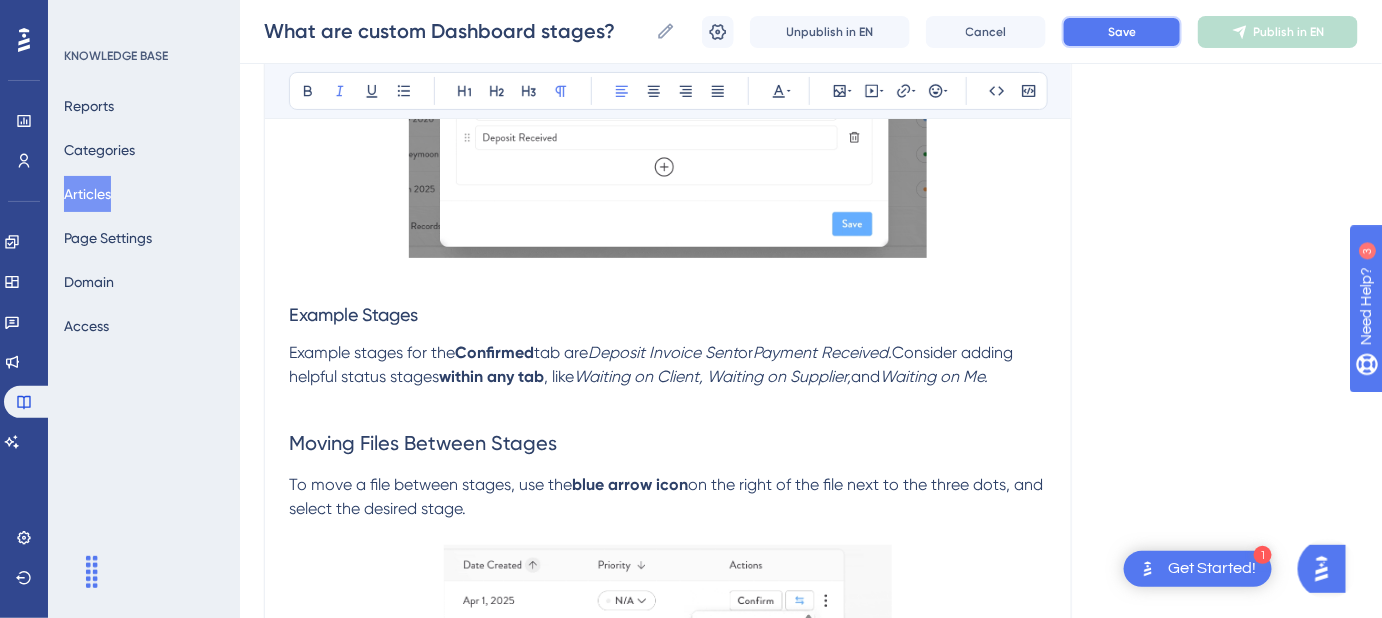 click on "Save" at bounding box center [1122, 32] 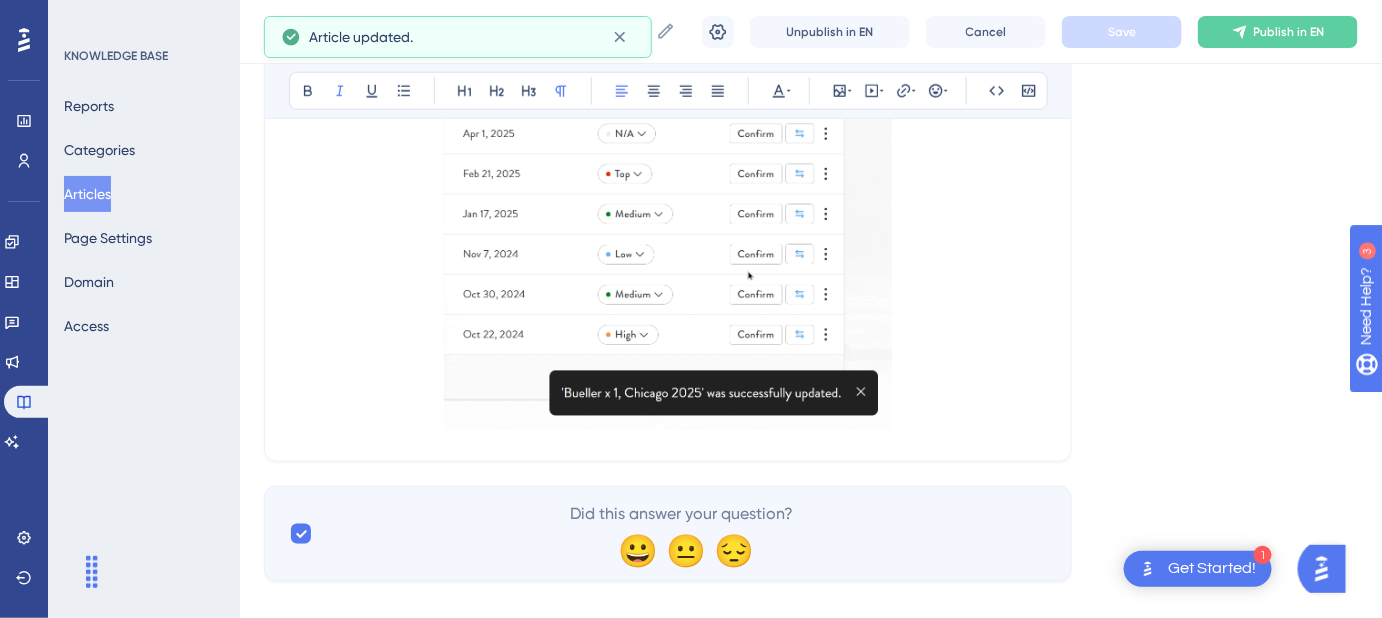 scroll, scrollTop: 3112, scrollLeft: 0, axis: vertical 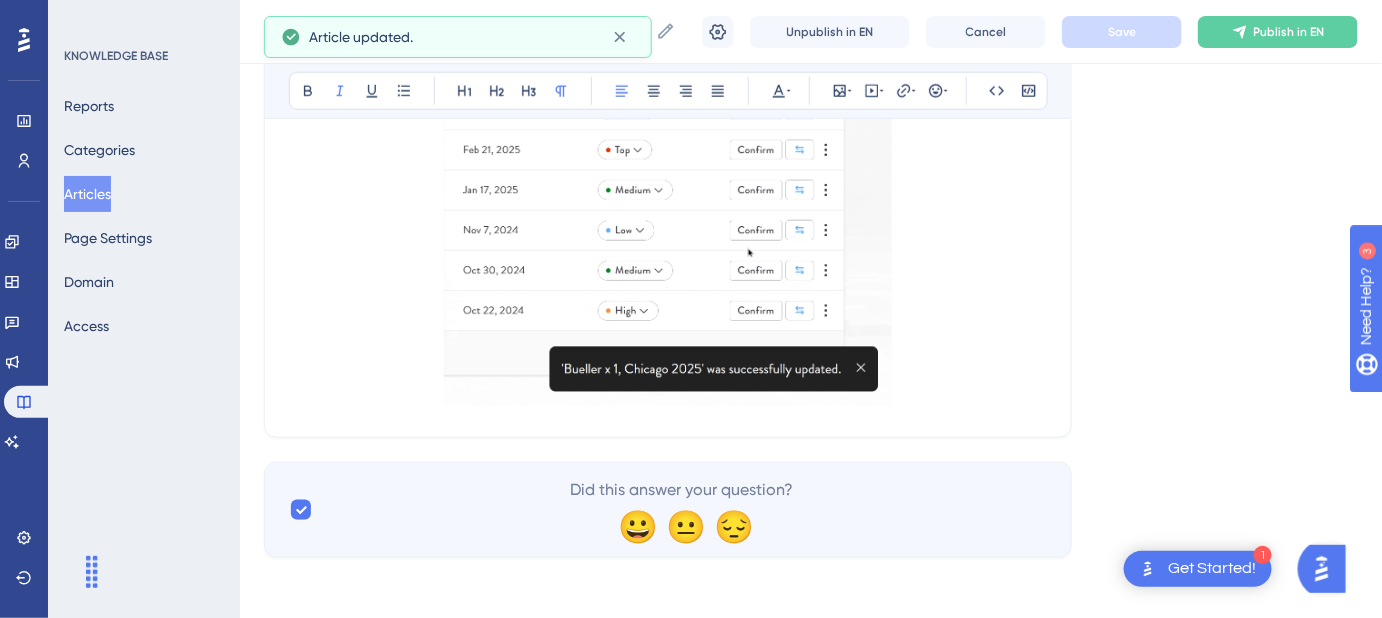 click on "What are custom Dashboard stages? Configure your own custom stages on your Dashboard to help visualize where each File is in your sales process. Bold Italic Underline Bullet Point Heading 1 Heading 2 Heading 3 Normal Align Left Align Center Align Right Align Justify Text Color Insert Image Embed Video Hyperlink Emojis Code Code Block With custom stages in place, you'll always have a clear view of where each file stands in your sales pipeline. Before You Begin:  You must have permission to manage custom stages. To enable this, your account admin must go to  Account Settings , click  Edit  next to the user, and enable  Dashboard Stages . Default Setup Safari Portal comes pre-loaded with a few custom stages in your  Planning  tab to help you get started. Editing and Managing Stages How to Edit To edit a stage: Go to the  More  dropdown. Click  Edit Stages . What You Can Customize  From here, you can: Add new stages. Edit or remove existing ones. Rearrange the order of stages. Creating Stages in Other Tabs Click" at bounding box center [668, -1225] 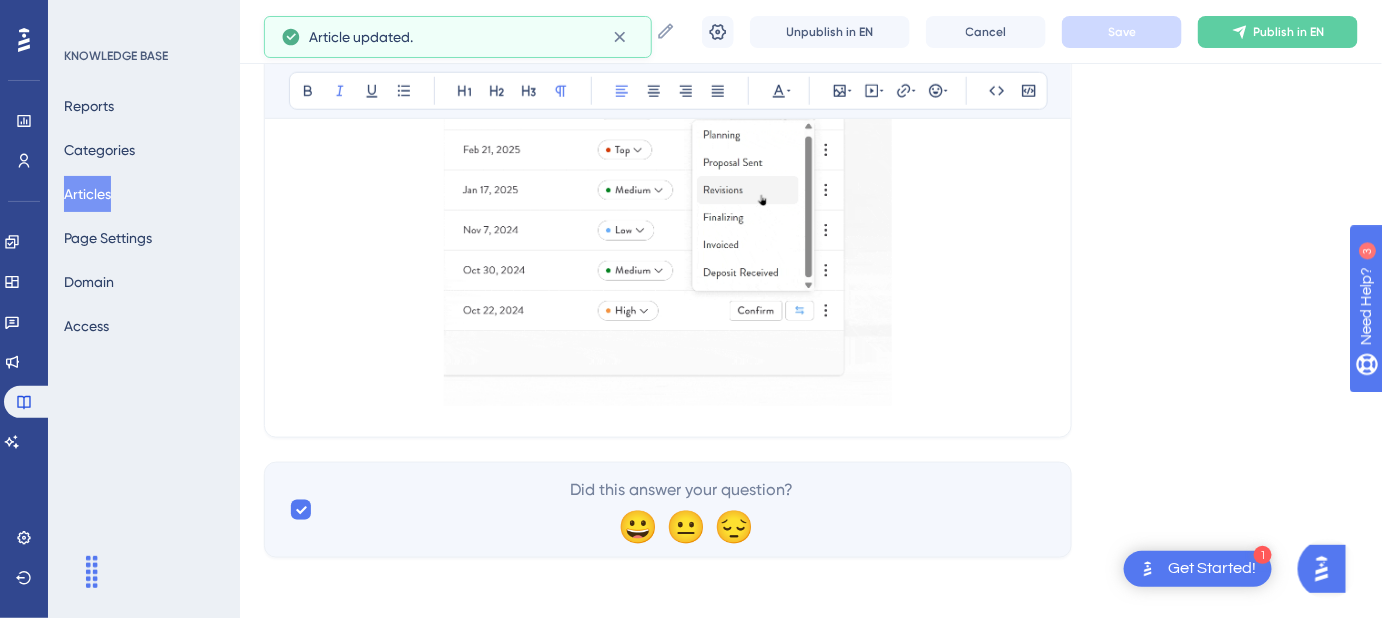 click at bounding box center [668, 233] 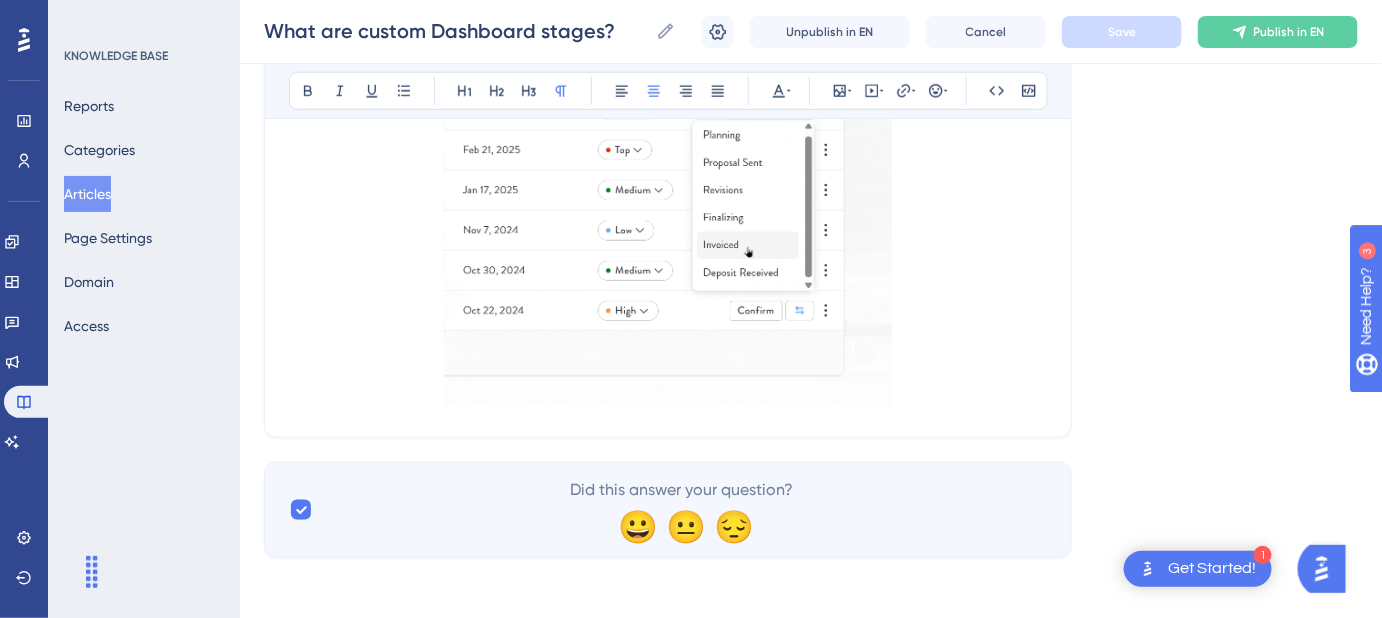 click on "What are custom Dashboard stages? Configure your own custom stages on your Dashboard to help visualize where each File is in your sales process. Bold Italic Underline Bullet Point Heading 1 Heading 2 Heading 3 Normal Align Left Align Center Align Right Align Justify Text Color Insert Image Embed Video Hyperlink Emojis Code Code Block With custom stages in place, you'll always have a clear view of where each file stands in your sales pipeline. Before You Begin:  You must have permission to manage custom stages. To enable this, your account admin must go to  Account Settings , click  Edit  next to the user, and enable  Dashboard Stages . Default Setup Safari Portal comes pre-loaded with a few custom stages in your  Planning  tab to help you get started. Editing and Managing Stages How to Edit To edit a stage: Go to the  More  dropdown. Click  Edit Stages . What You Can Customize  From here, you can: Add new stages. Edit or remove existing ones. Rearrange the order of stages. Creating Stages in Other Tabs Click" at bounding box center (668, -1225) 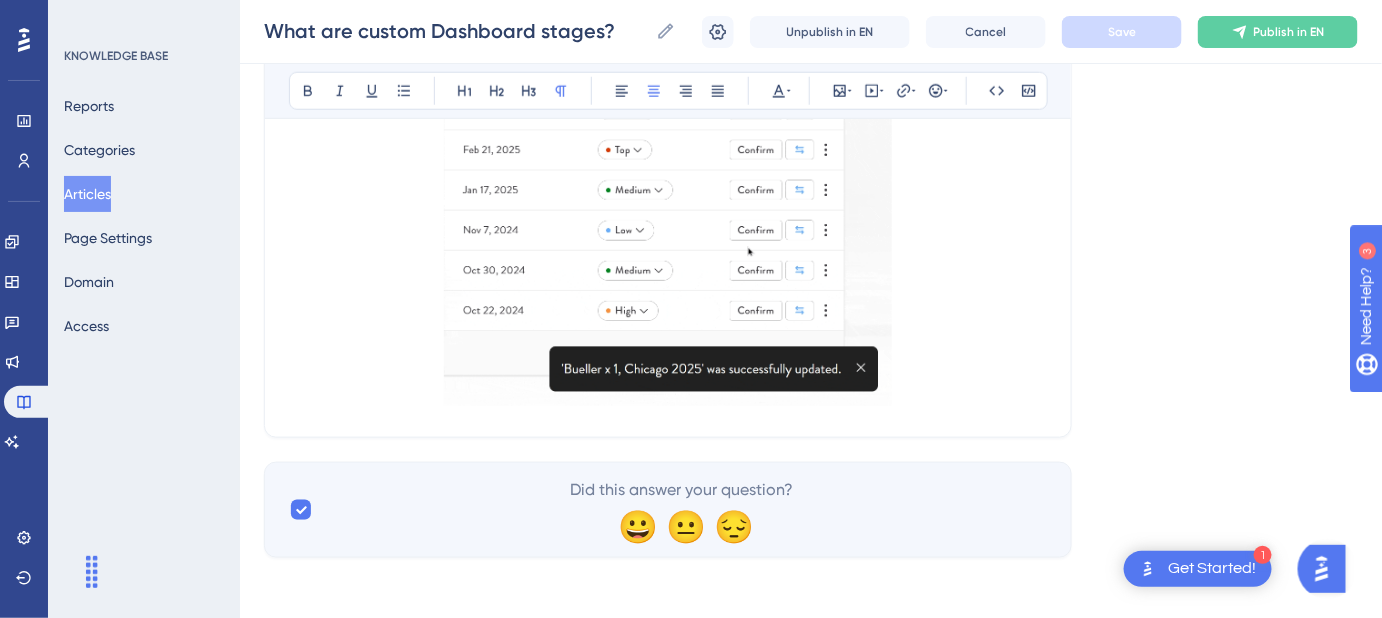 click at bounding box center (668, 233) 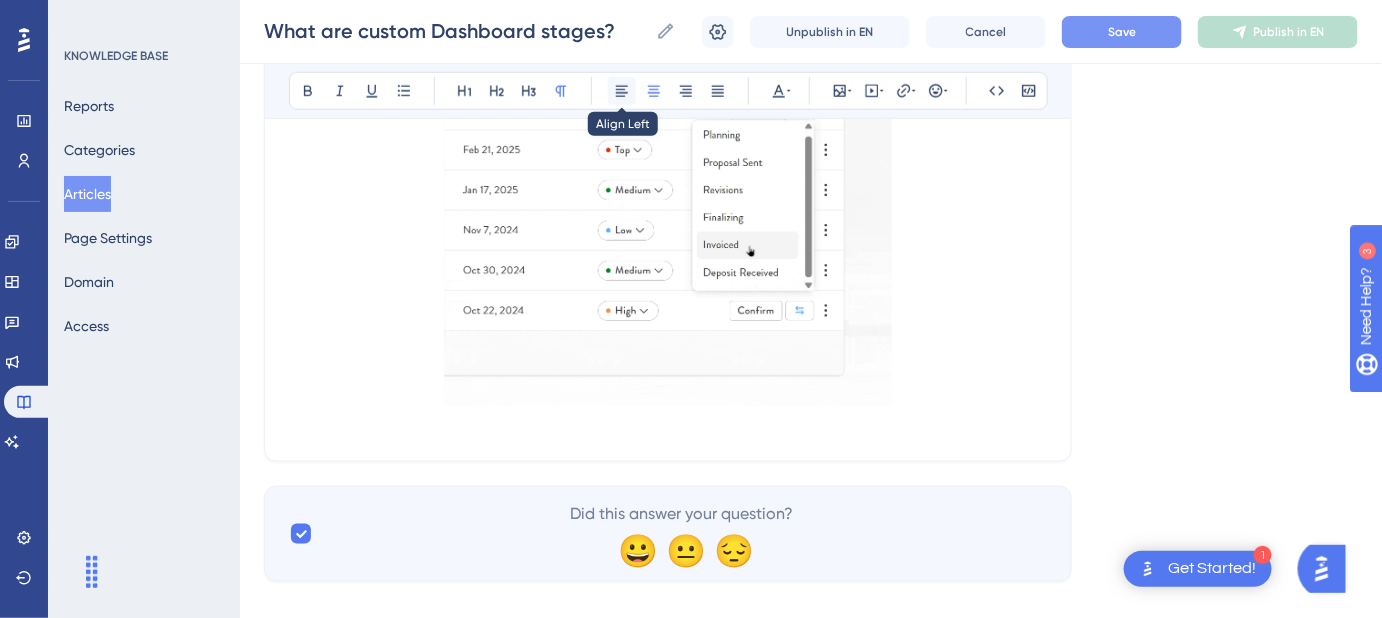 click at bounding box center (622, 91) 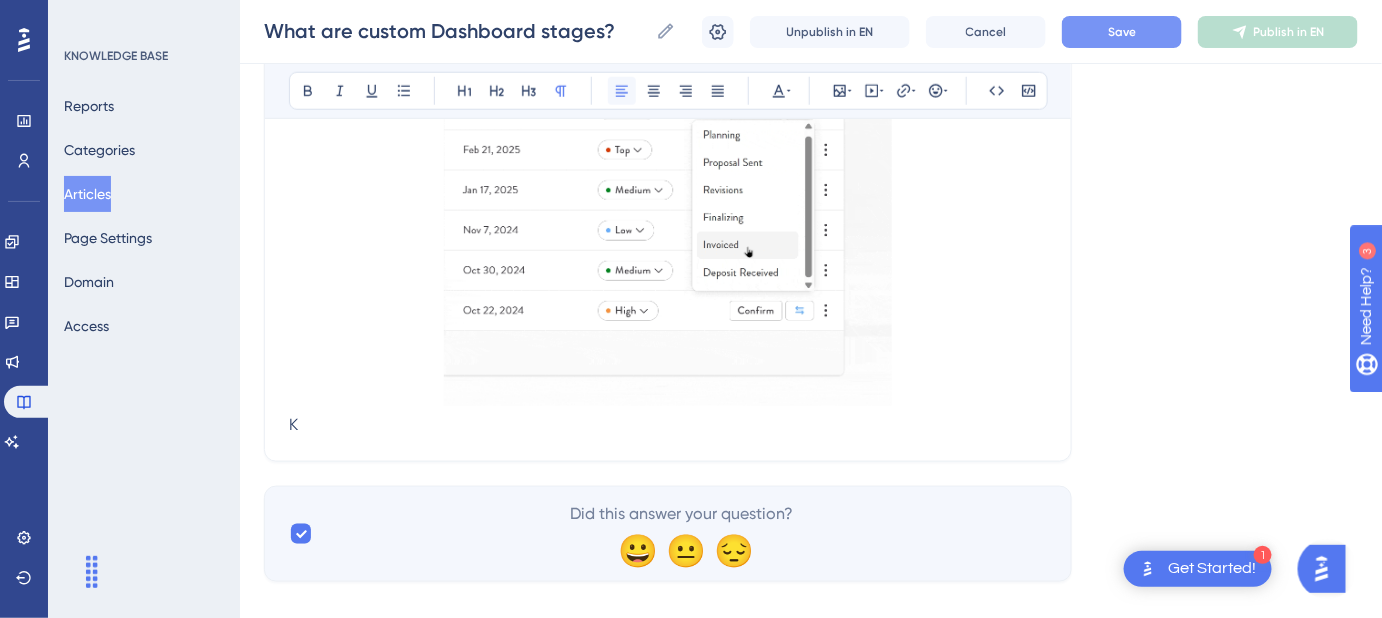 type 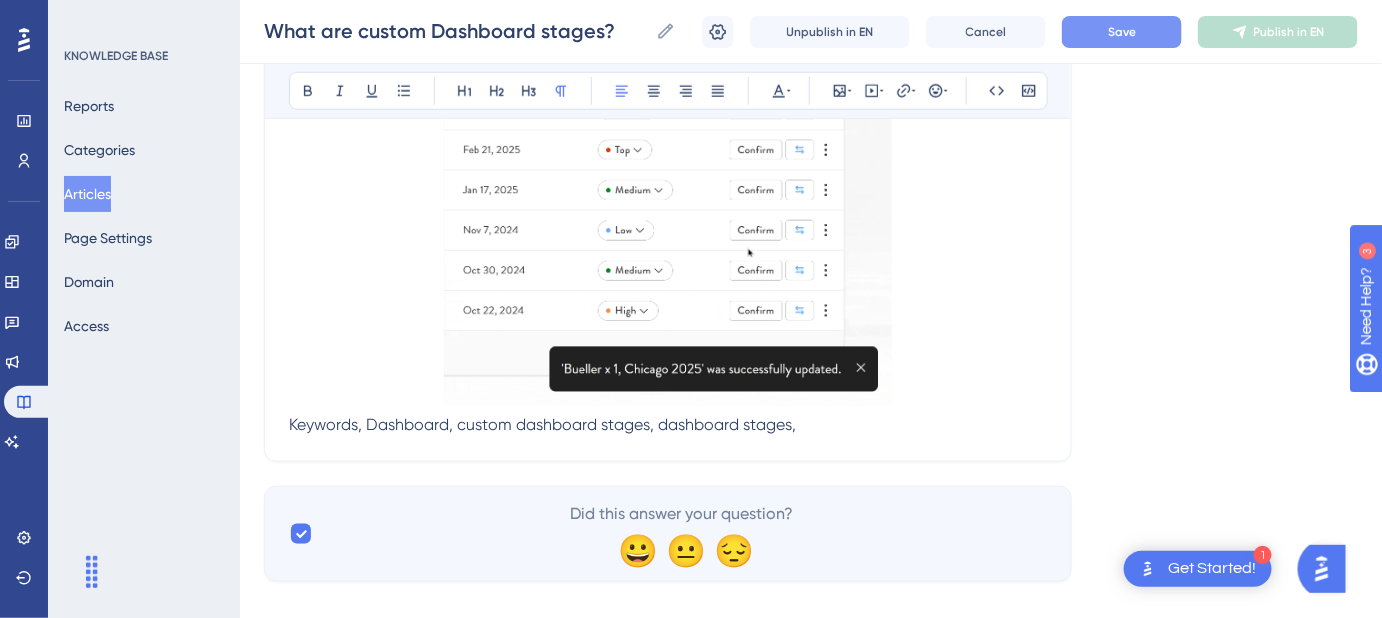 drag, startPoint x: 798, startPoint y: 420, endPoint x: 277, endPoint y: 425, distance: 521.024 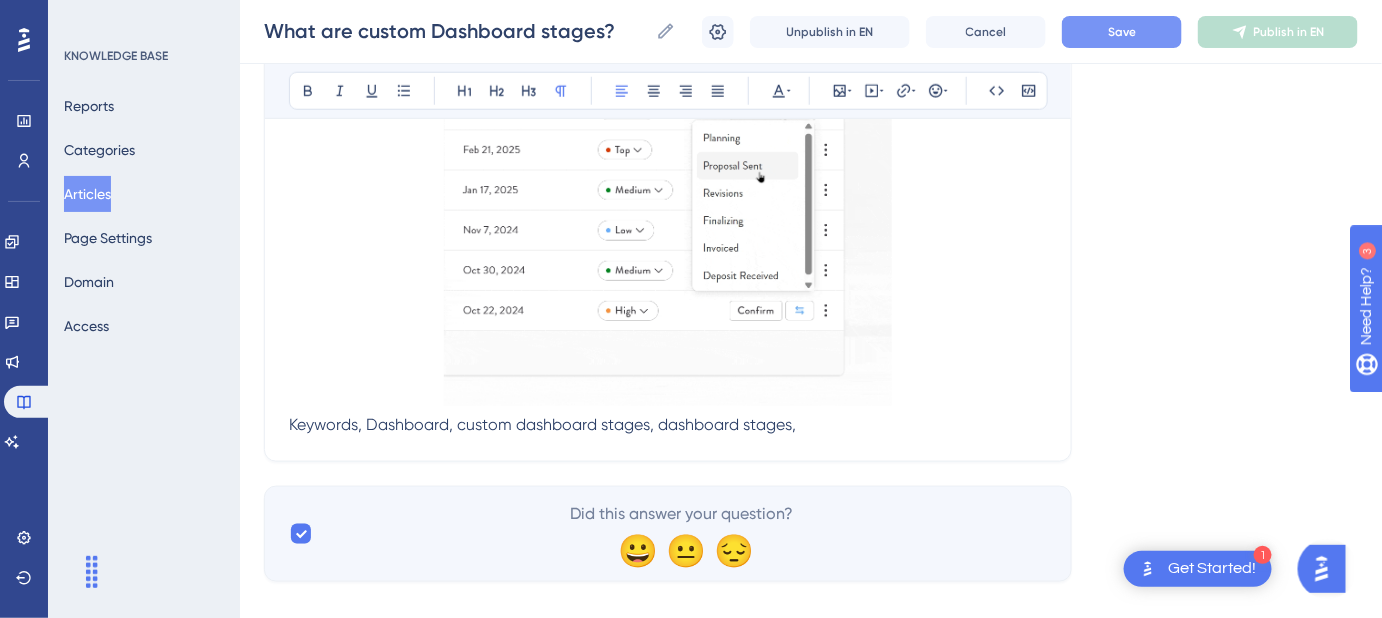 click on "What are custom Dashboard stages? Configure your own custom stages on your Dashboard to help visualize where each File is in your sales process. Bold Italic Underline Bullet Point Heading 1 Heading 2 Heading 3 Normal Align Left Align Center Align Right Align Justify Text Color Insert Image Embed Video Hyperlink Emojis Code Code Block With custom stages in place, you'll always have a clear view of where each file stands in your sales pipeline. Before You Begin:  You must have permission to manage custom stages. To enable this, your account admin must go to  Account Settings , click  Edit  next to the user, and enable  Dashboard Stages . Default Setup Safari Portal comes pre-loaded with a few custom stages in your  Planning  tab to help you get started. Editing and Managing Stages How to Edit To edit a stage: Go to the  More  dropdown. Click  Edit Stages . What You Can Customize  From here, you can: Add new stages. Edit or remove existing ones. Rearrange the order of stages. Creating Stages in Other Tabs Click" at bounding box center (668, -1213) 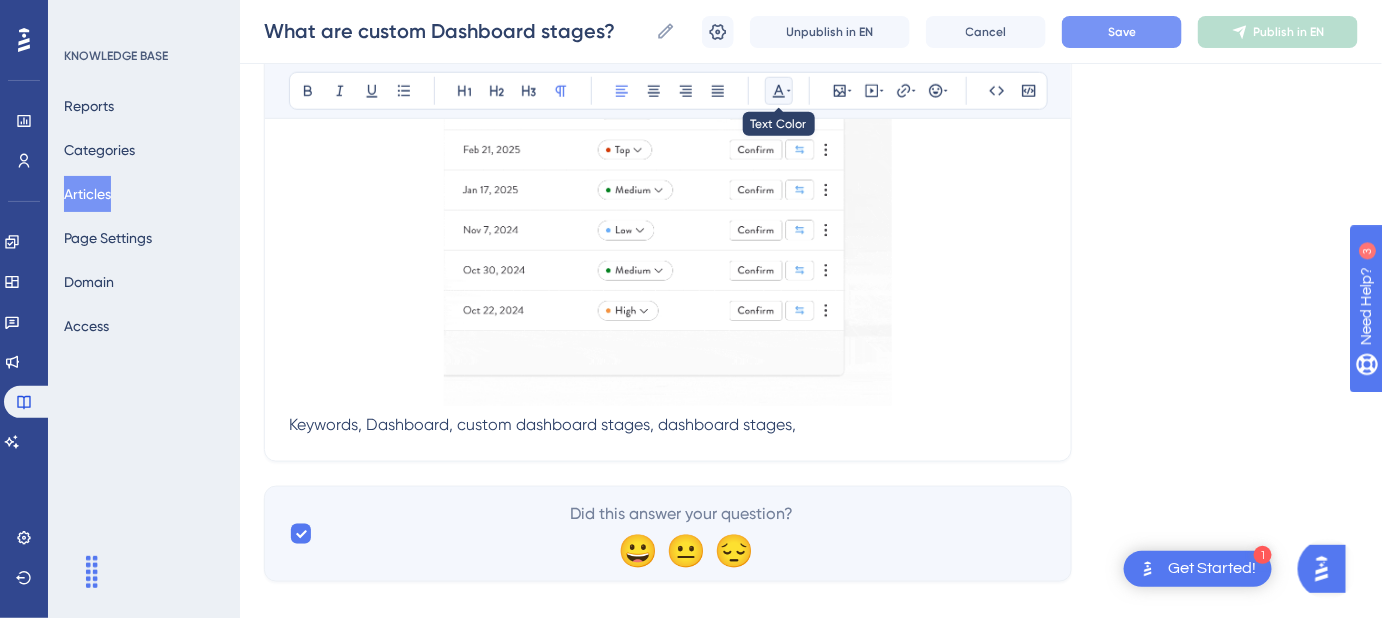 click 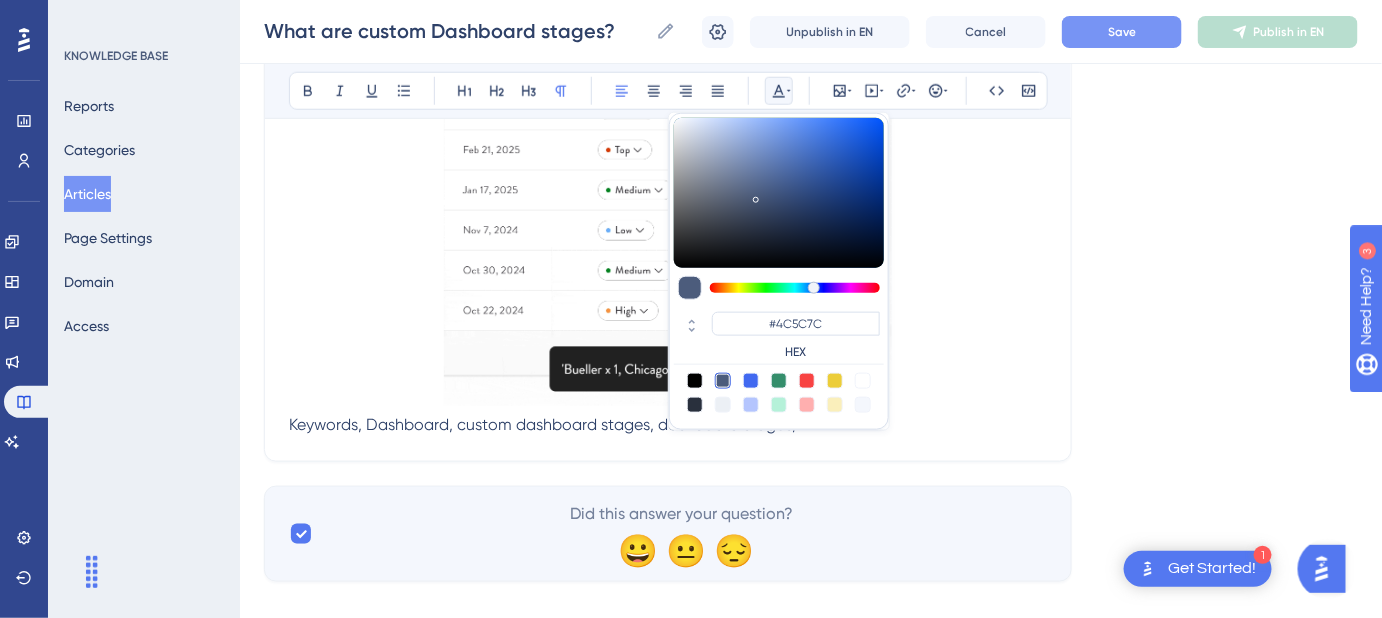 click at bounding box center (723, 405) 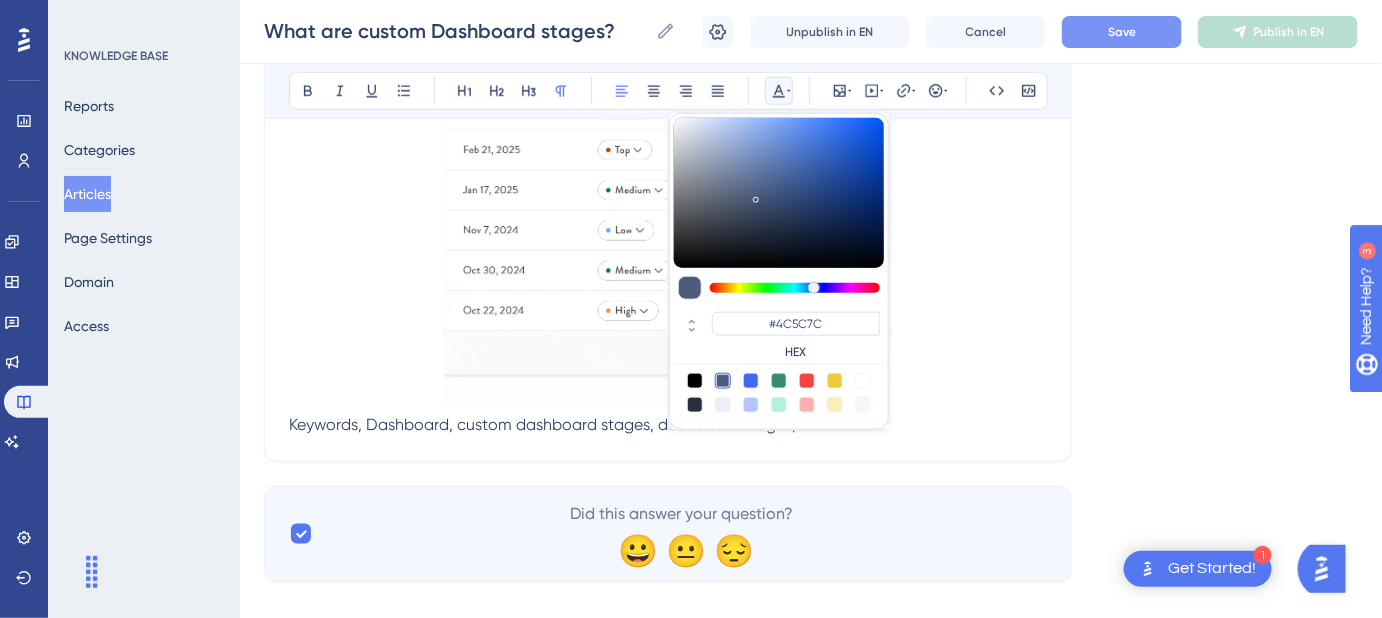type on "#ECF0F5" 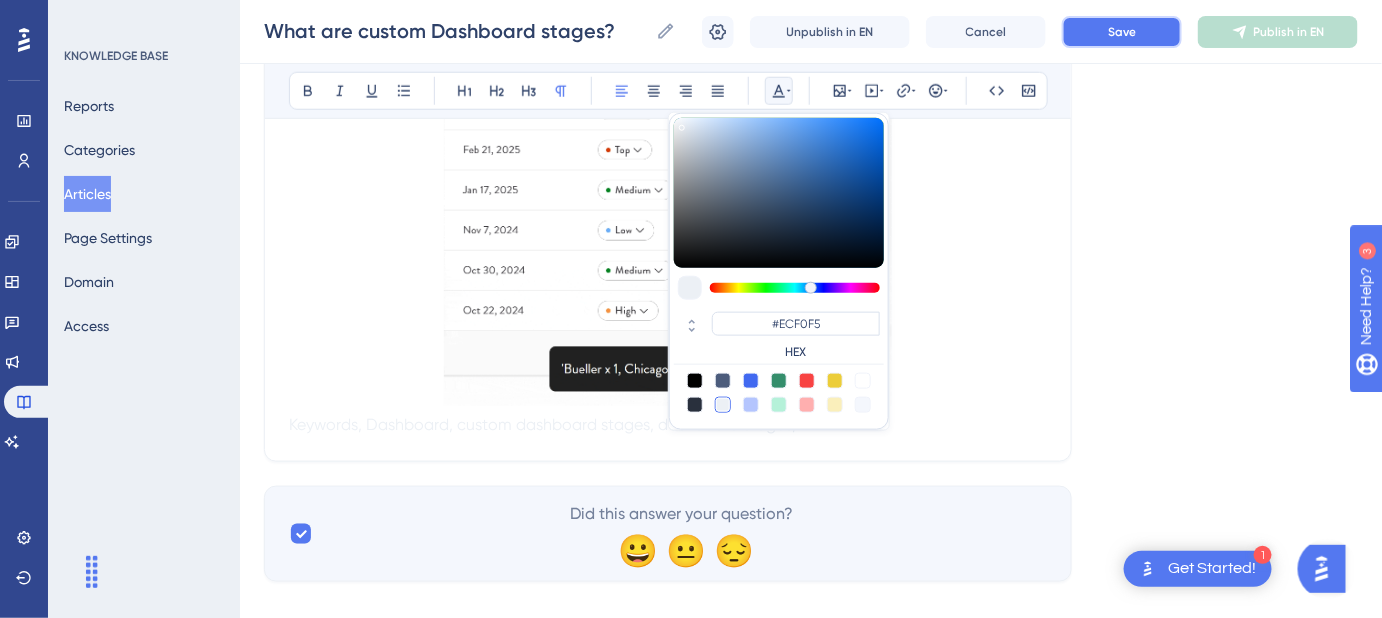 click on "Save" at bounding box center (1122, 32) 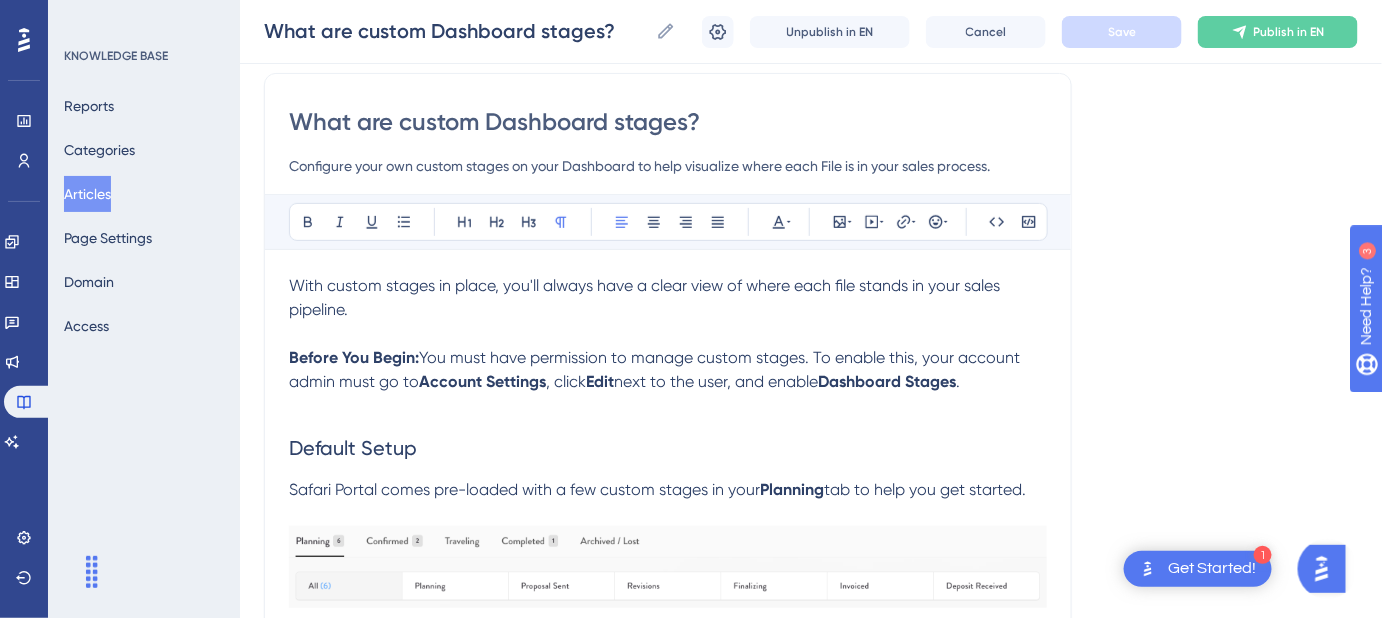 scroll, scrollTop: 181, scrollLeft: 0, axis: vertical 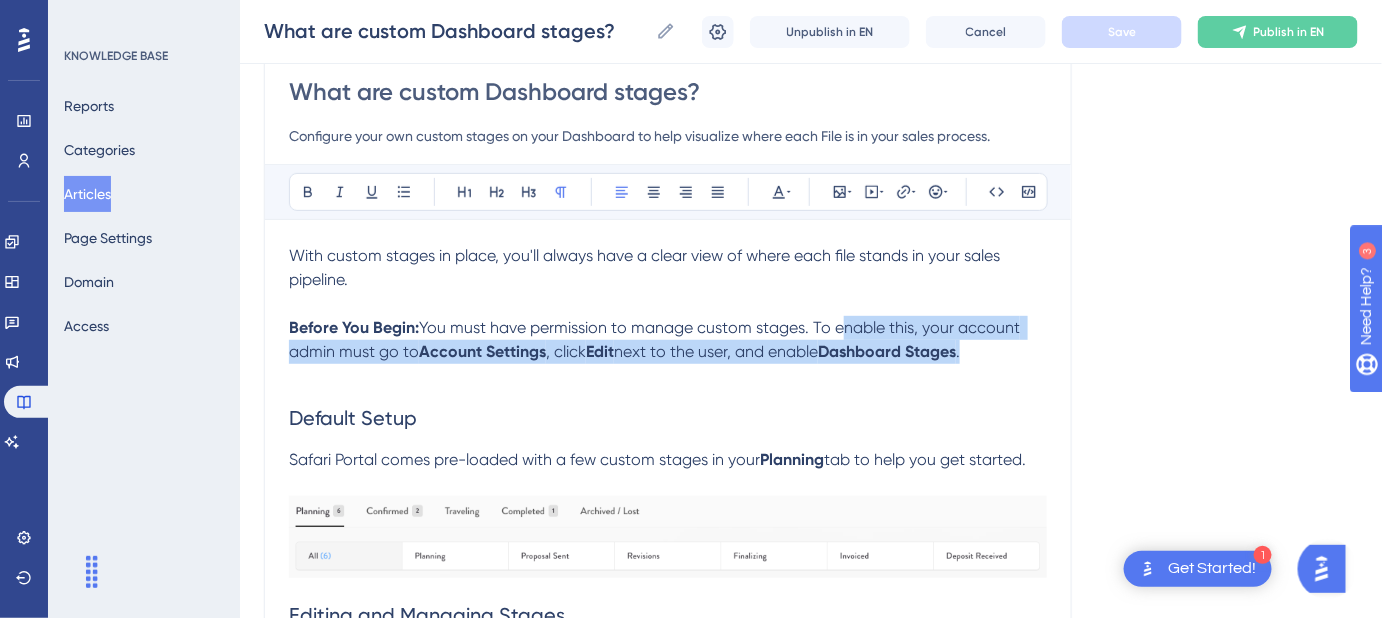 drag, startPoint x: 984, startPoint y: 351, endPoint x: 834, endPoint y: 330, distance: 151.46286 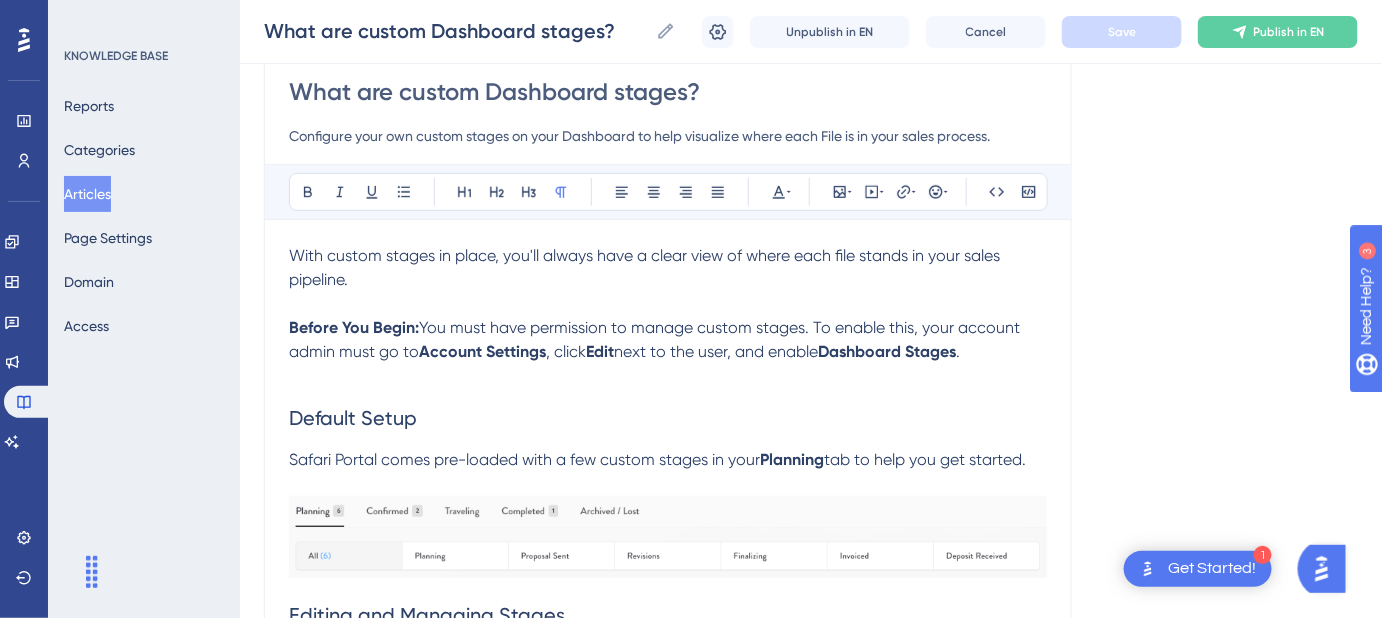 click at bounding box center [668, 376] 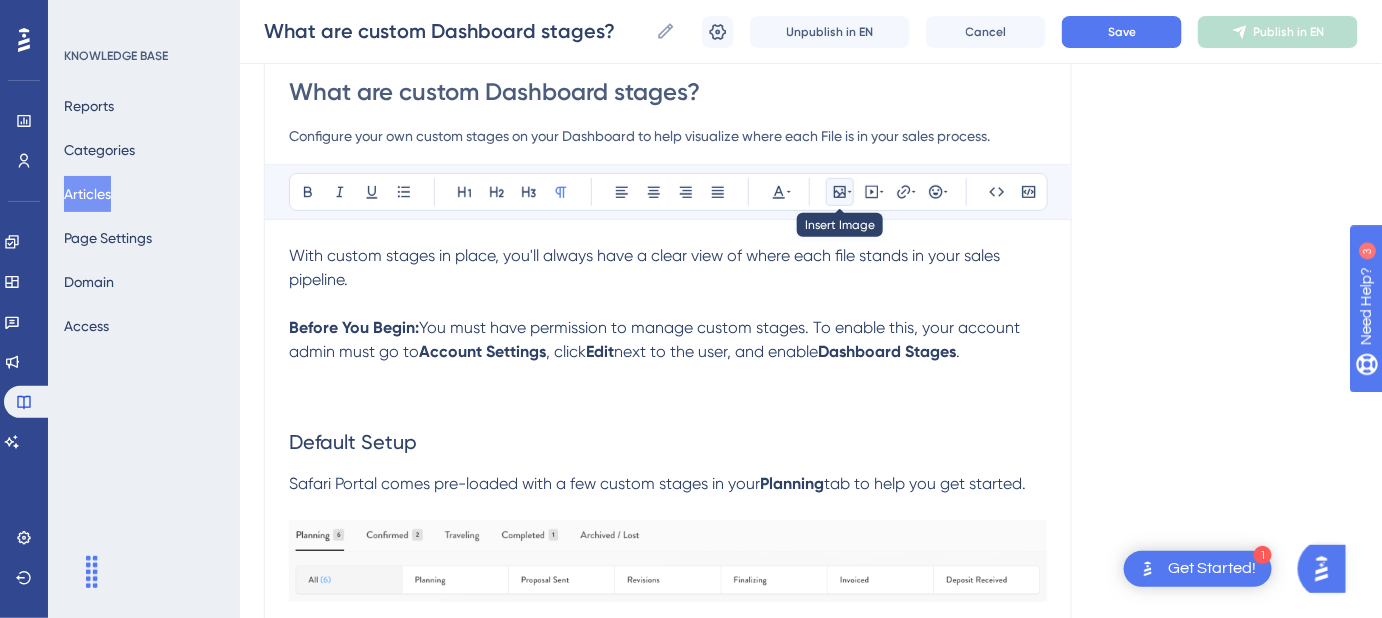 click 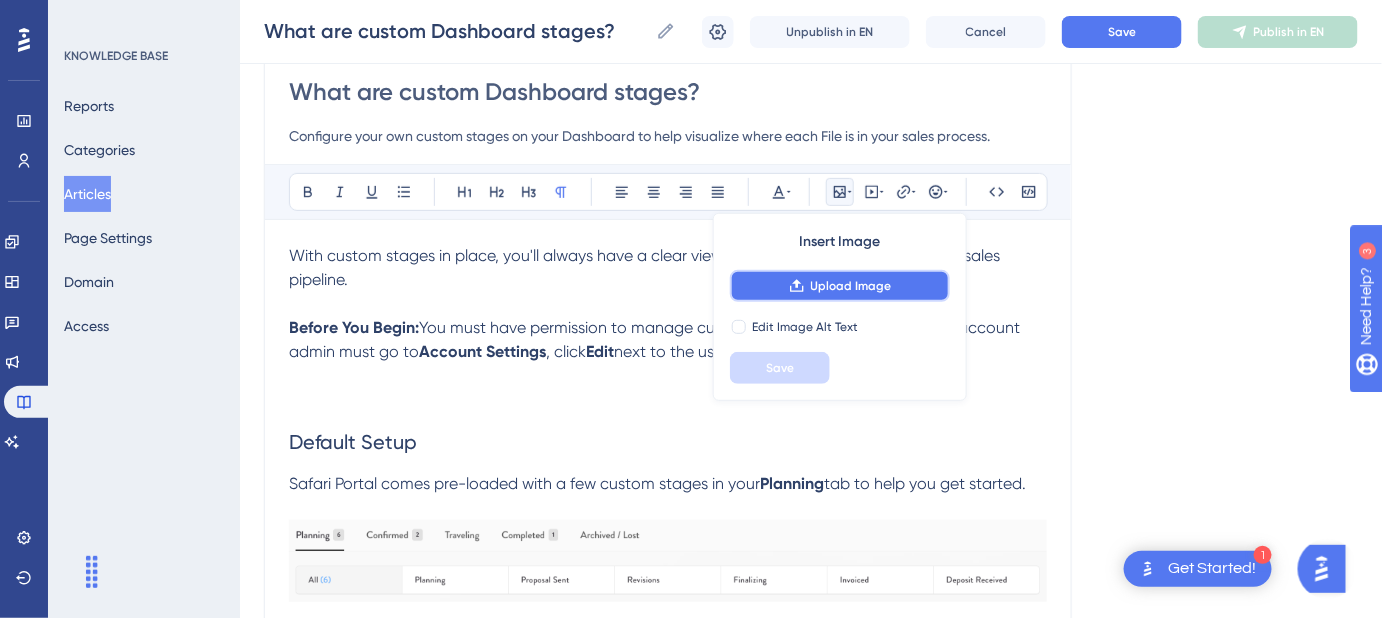 click on "Upload Image" at bounding box center (851, 286) 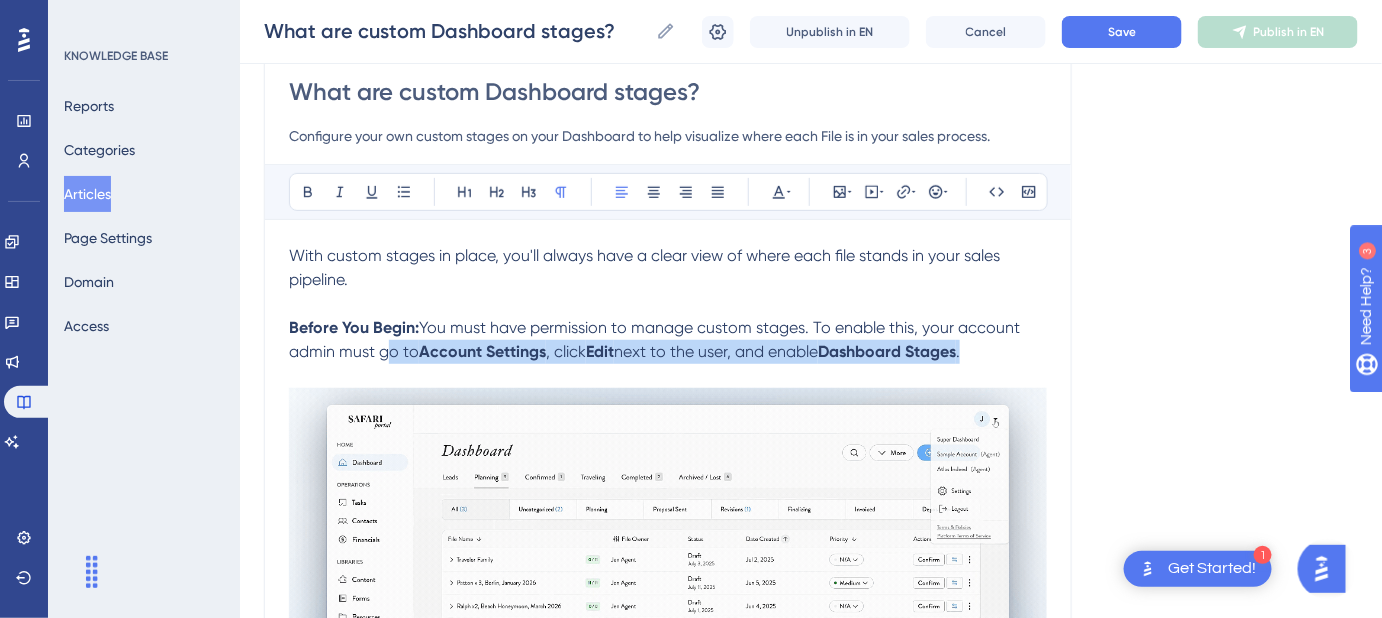 drag, startPoint x: 990, startPoint y: 354, endPoint x: 383, endPoint y: 346, distance: 607.05273 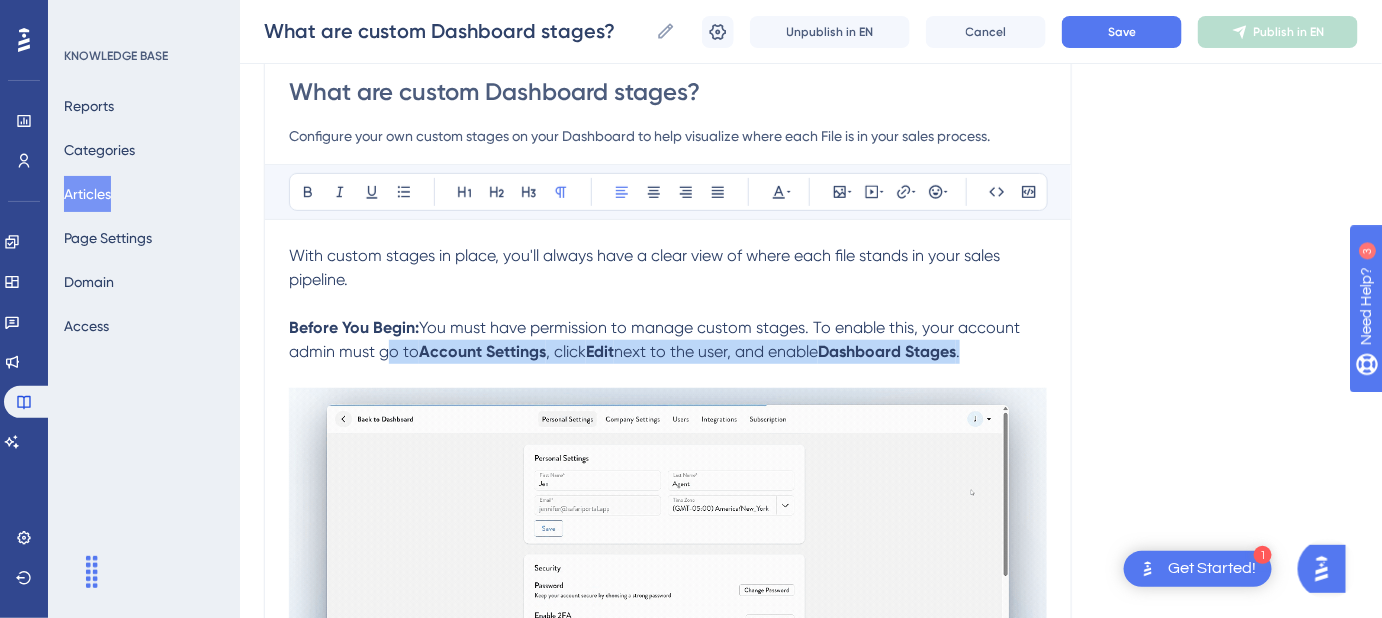 click on "Before You Begin:  You must have permission to manage custom stages. To enable this, your account admin must go to  Account Settings , click  Edit  next to the user, and enable  Dashboard Stages ." at bounding box center (668, 340) 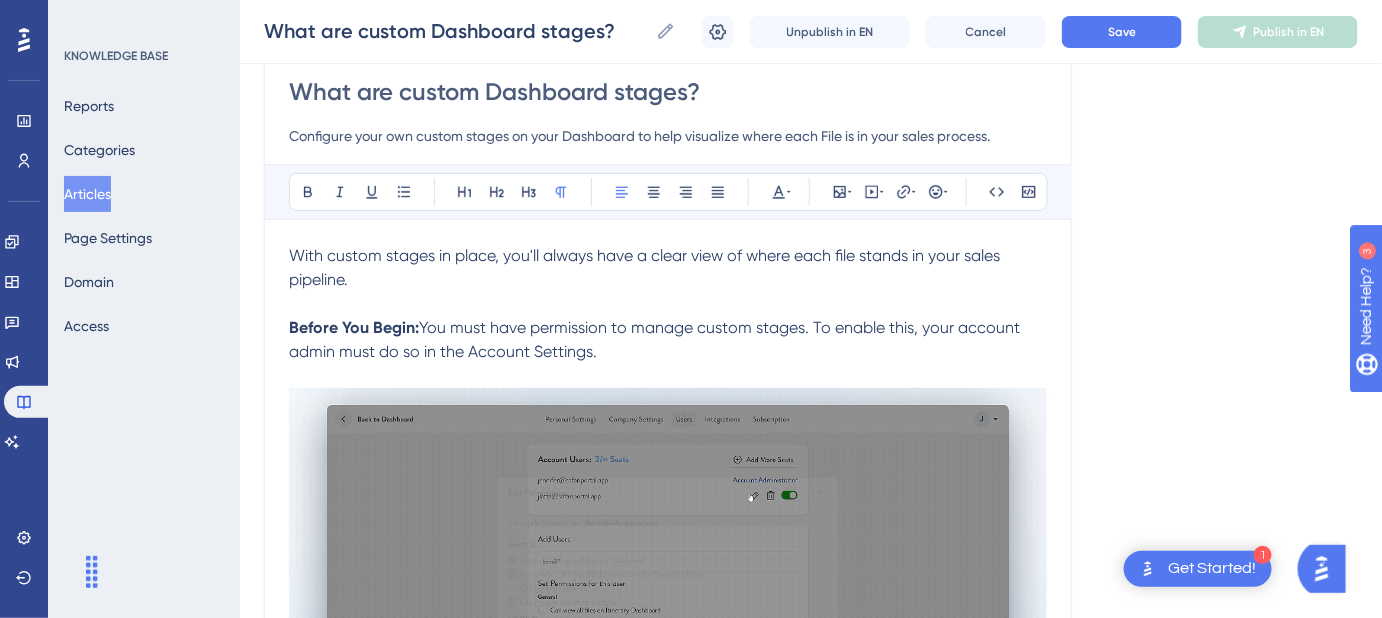 click on "You must have permission to manage custom stages. To enable this, your account admin must do so in the Account Settings." at bounding box center (656, 339) 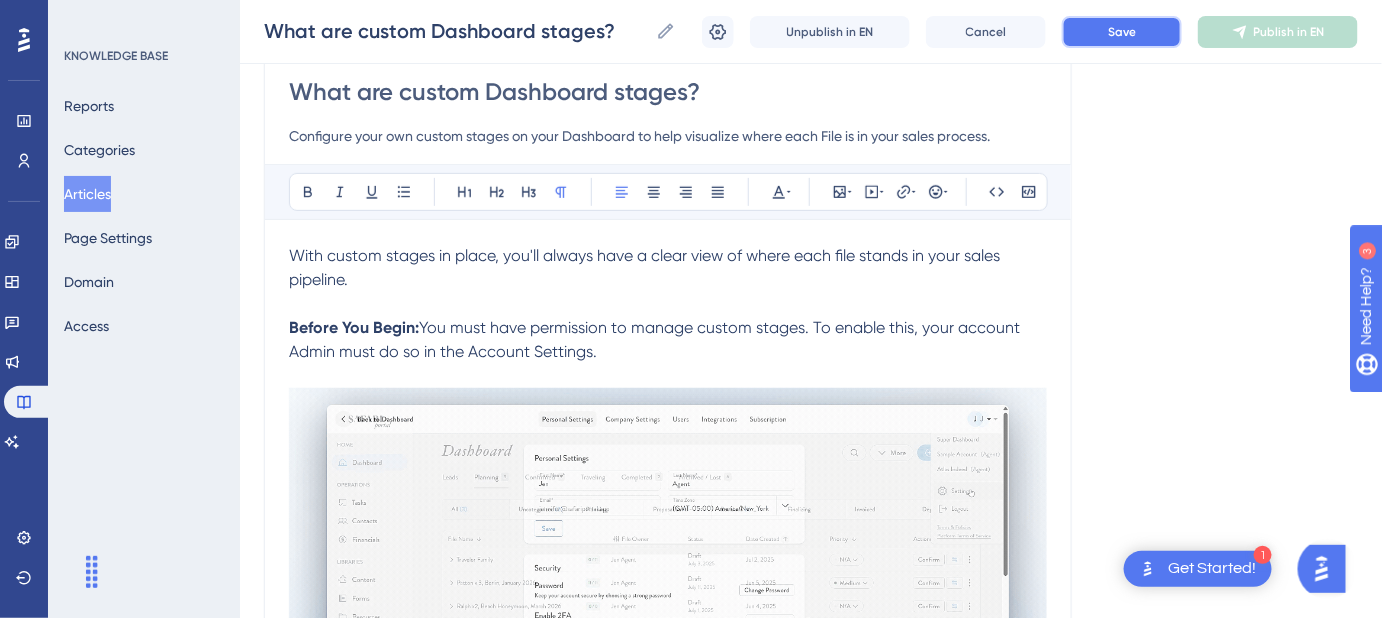 click on "Save" at bounding box center [1122, 32] 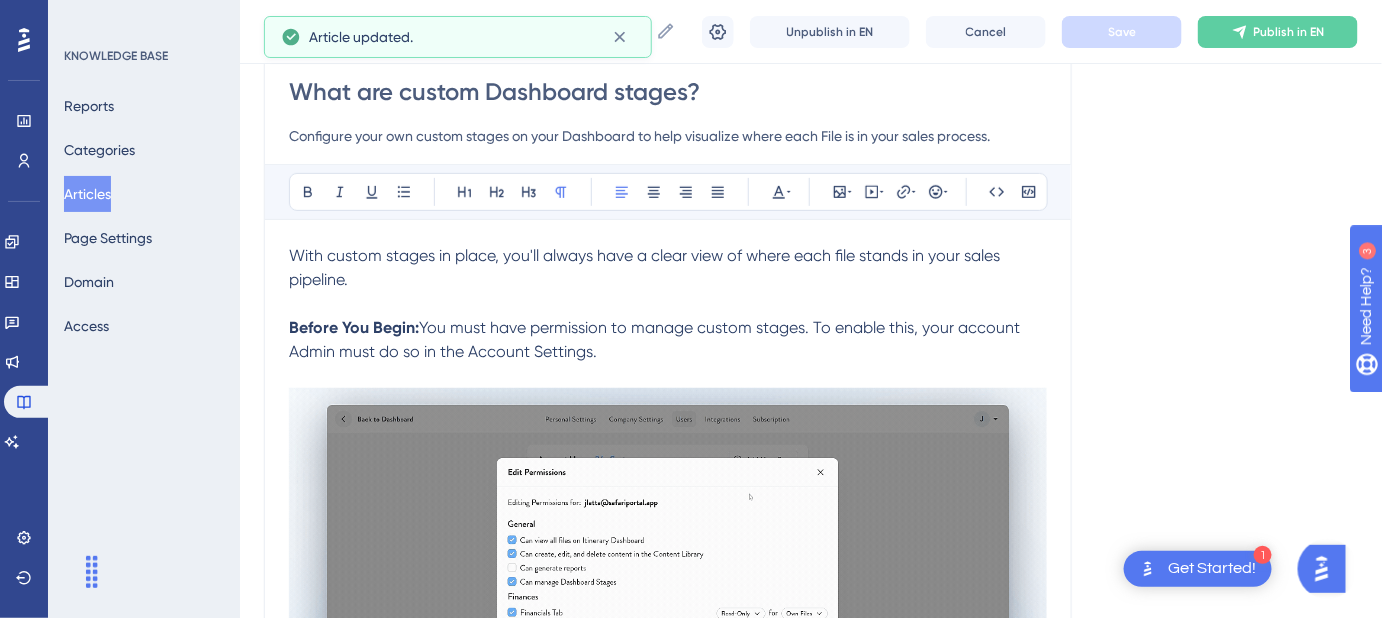 drag, startPoint x: 613, startPoint y: 350, endPoint x: 287, endPoint y: 328, distance: 326.7415 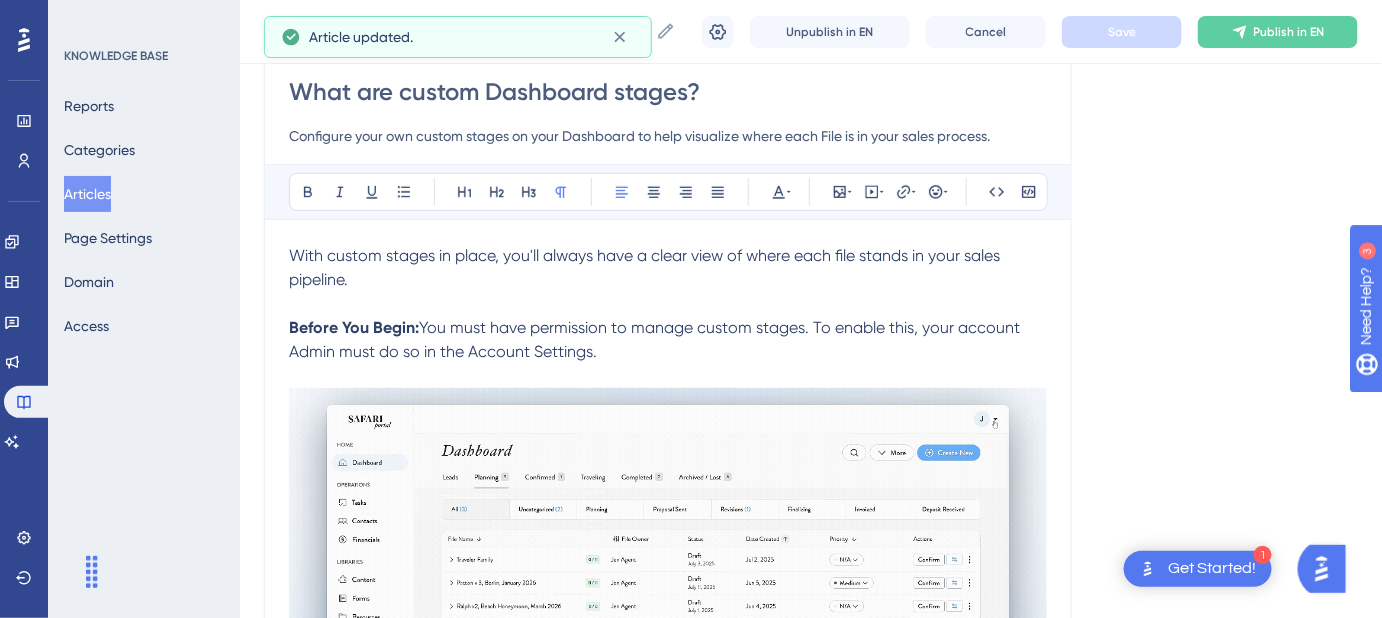 click on "What are custom Dashboard stages? Configure your own custom stages on your Dashboard to help visualize where each File is in your sales process. Bold Italic Underline Bullet Point Heading 1 Heading 2 Heading 3 Normal Align Left Align Center Align Right Align Justify Text Color Insert Image Embed Video Hyperlink Emojis Code Code Block With custom stages in place, you'll always have a clear view of where each file stands in your sales pipeline. Before You Begin:  You must have permission to manage custom stages. To enable this, your account Admin must do so in the Account Settings. Default Setup Safari Portal comes pre-loaded with a few custom stages in your  Planning  tab to help you get started. Editing and Managing Stages How to Edit To edit a stage: Go to the  More  dropdown. Click  Edit Stages . What You Can Customize  From here, you can: Add new stages. Edit or remove existing ones. Rearrange the order of stages. Assign custom colors for visual clarity. Creating Stages in Other Tabs How to Add Click  or" at bounding box center [668, 1893] 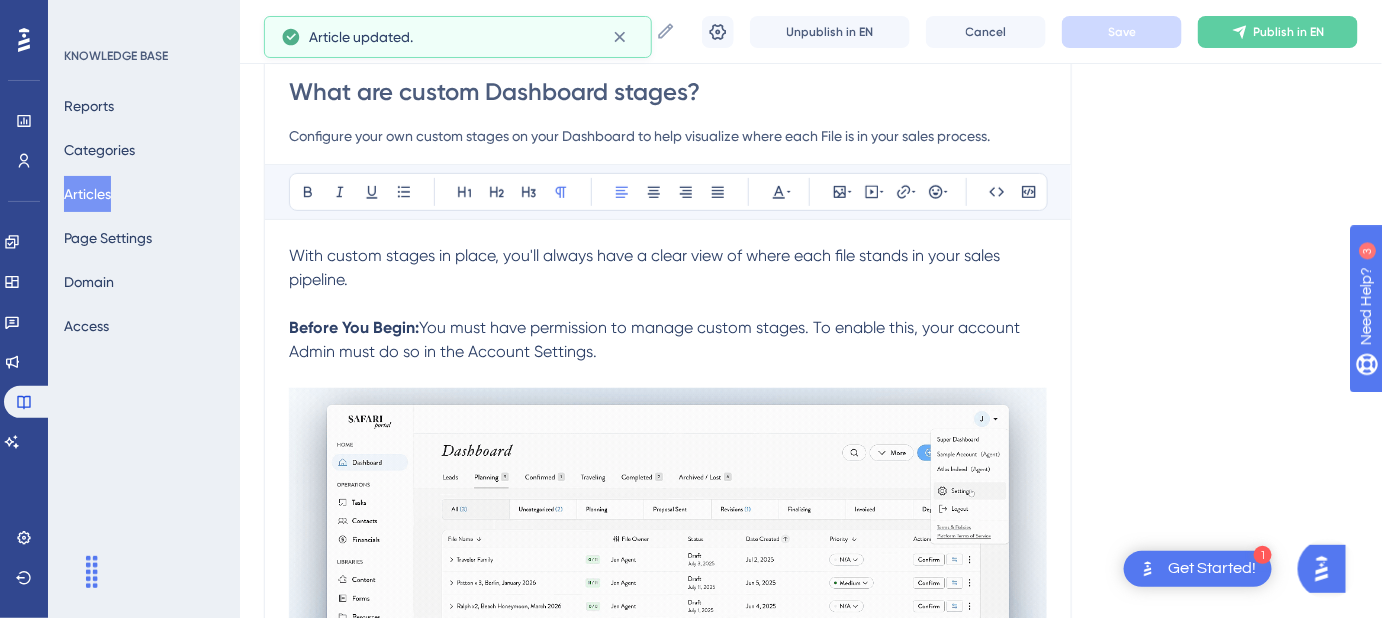 copy on "Before You Begin:  You must have permission to manage custom stages. To enable this, your account Admin must do so in the Account Settings." 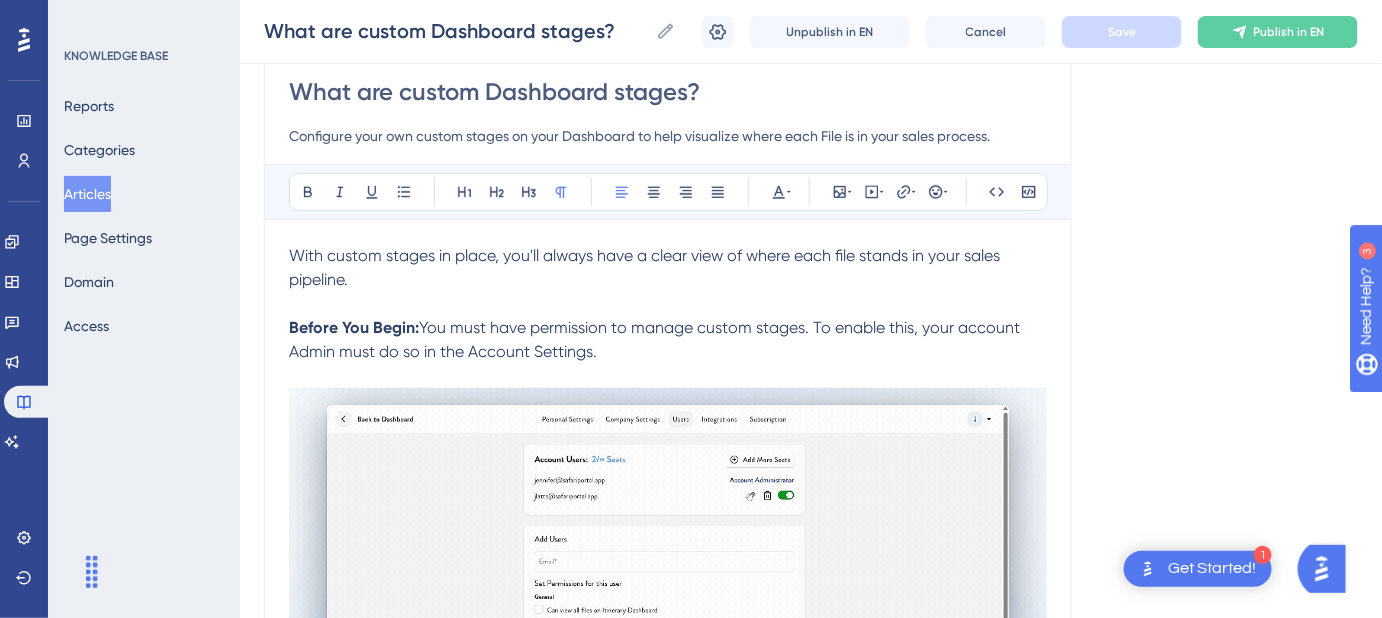 drag, startPoint x: 723, startPoint y: 330, endPoint x: 692, endPoint y: 342, distance: 33.24154 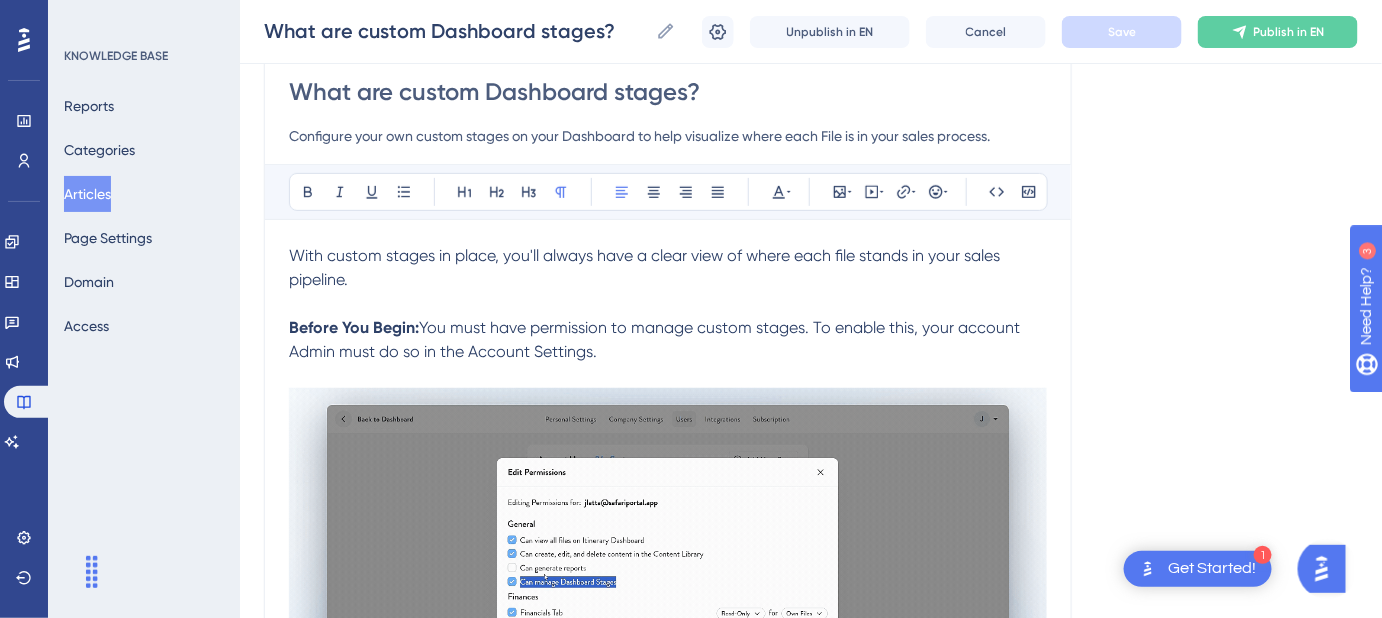 click on "You must have permission to manage custom stages. To enable this, your account Admin must do so in the Account Settings." at bounding box center [656, 339] 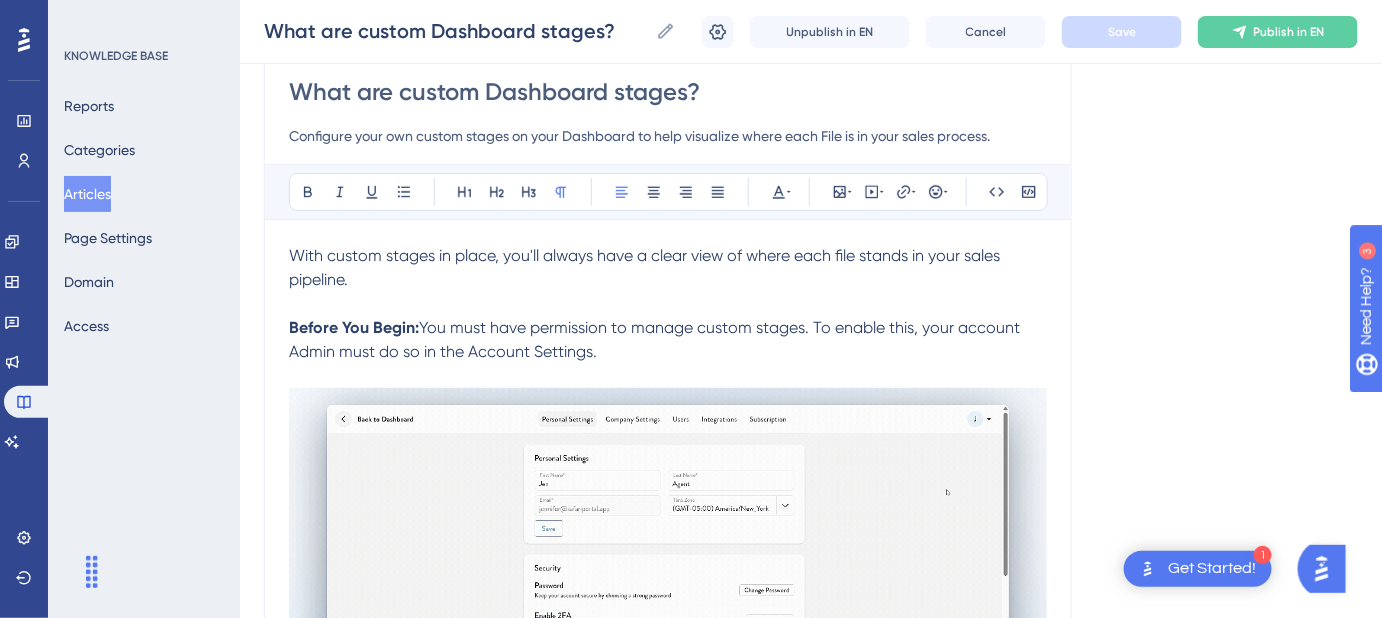 drag, startPoint x: 600, startPoint y: 351, endPoint x: 282, endPoint y: 335, distance: 318.40225 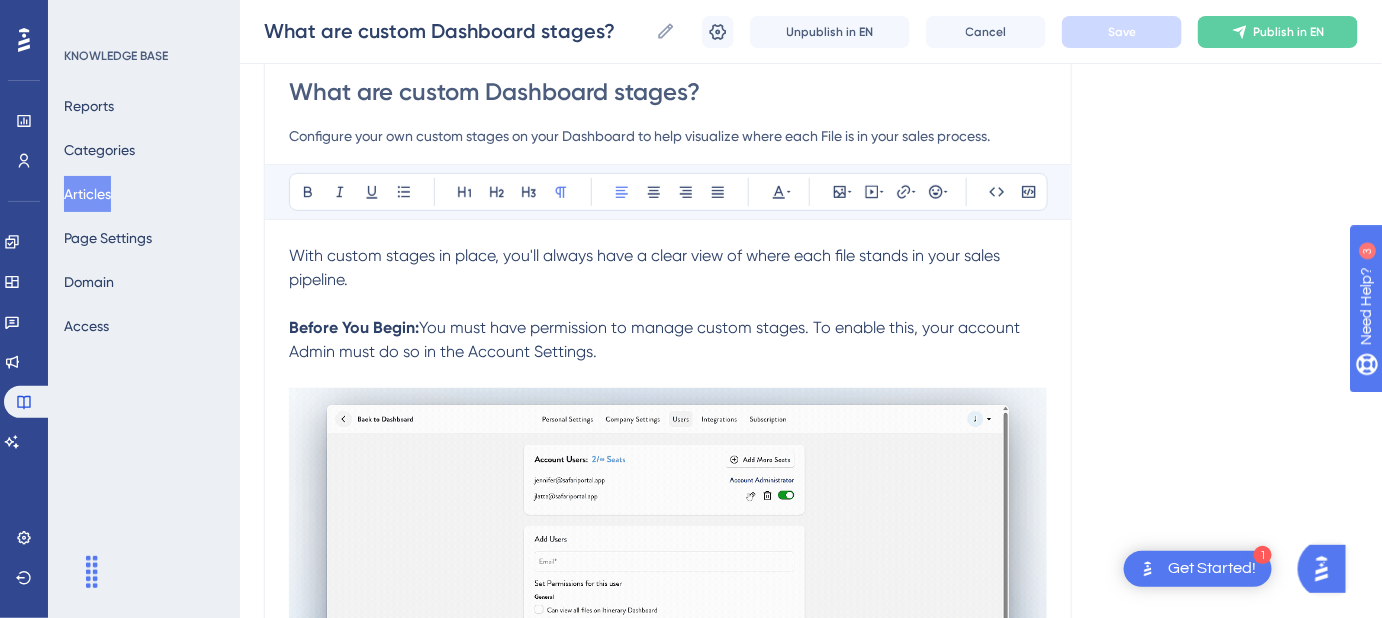click on "What are custom Dashboard stages? Configure your own custom stages on your Dashboard to help visualize where each File is in your sales process. Bold Italic Underline Bullet Point Heading 1 Heading 2 Heading 3 Normal Align Left Align Center Align Right Align Justify Text Color Insert Image Embed Video Hyperlink Emojis Code Code Block With custom stages in place, you'll always have a clear view of where each file stands in your sales pipeline. Before You Begin:  You must have permission to manage custom stages. To enable this, your account Admin must do so in the Account Settings. Default Setup Safari Portal comes pre-loaded with a few custom stages in your  Planning  tab to help you get started. Editing and Managing Stages How to Edit To edit a stage: Go to the  More  dropdown. Click  Edit Stages . What You Can Customize  From here, you can: Add new stages. Edit or remove existing ones. Rearrange the order of stages. Assign custom colors for visual clarity. Creating Stages in Other Tabs How to Add Click  or" at bounding box center [668, 1893] 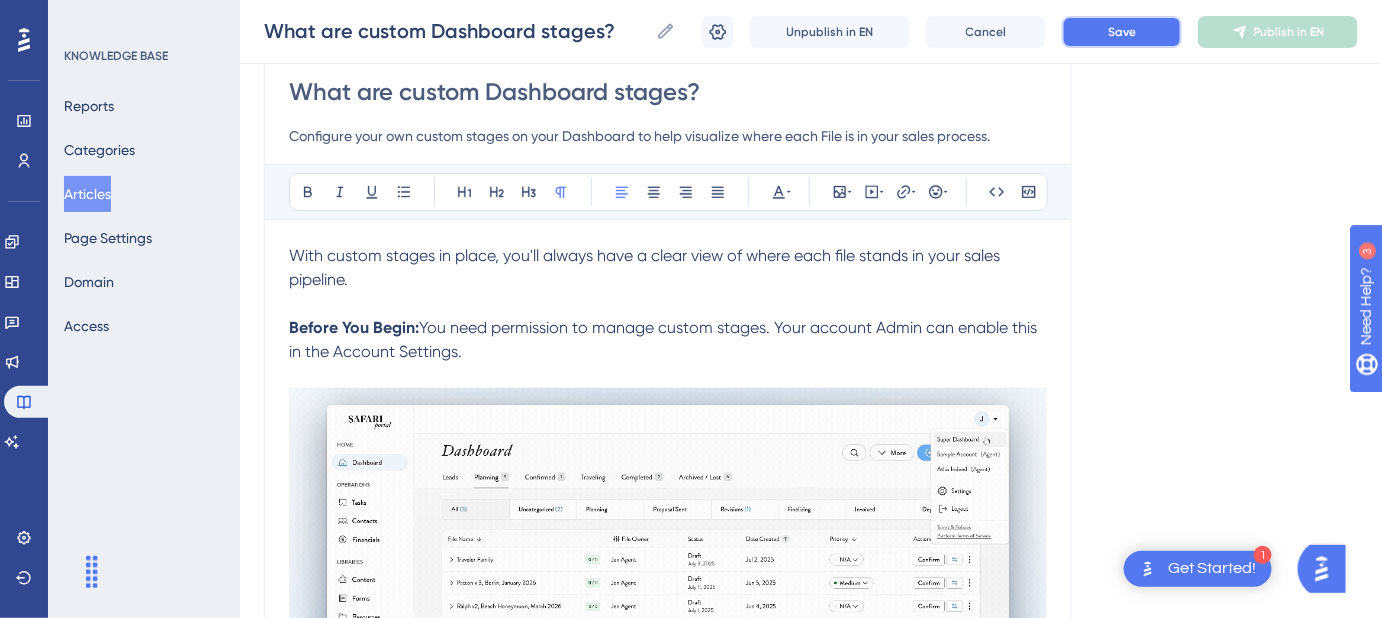 click on "Save" at bounding box center [1122, 32] 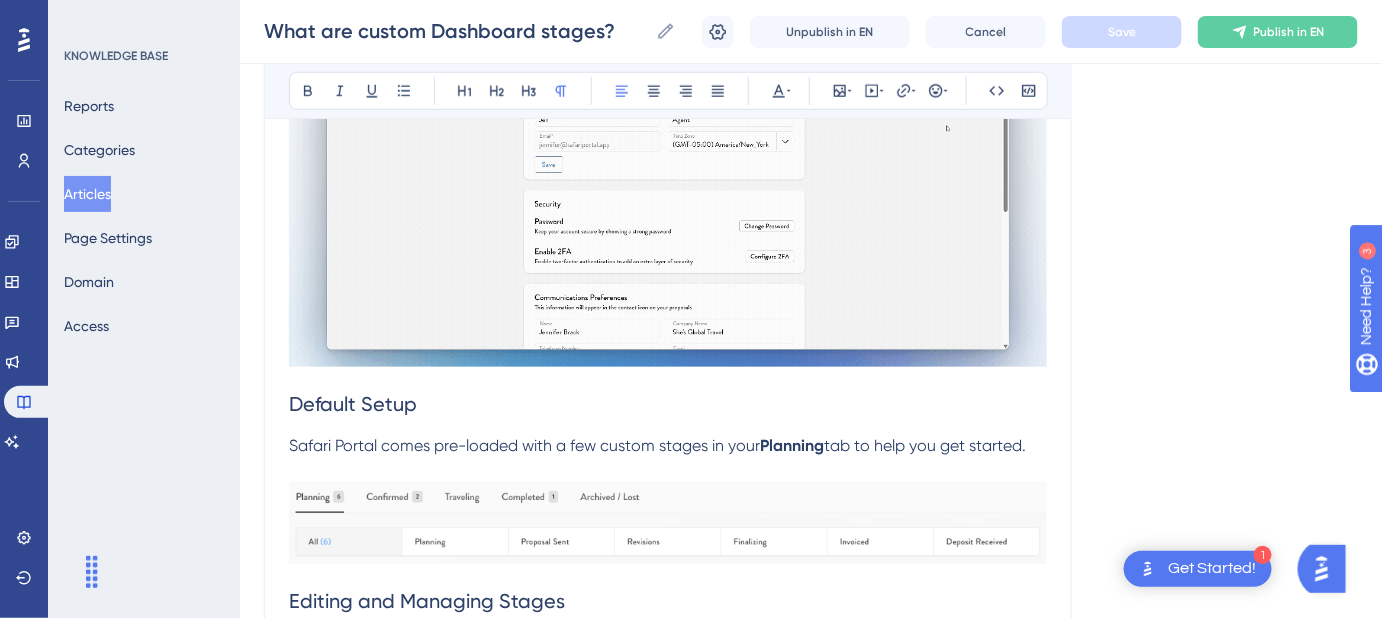 scroll, scrollTop: 636, scrollLeft: 0, axis: vertical 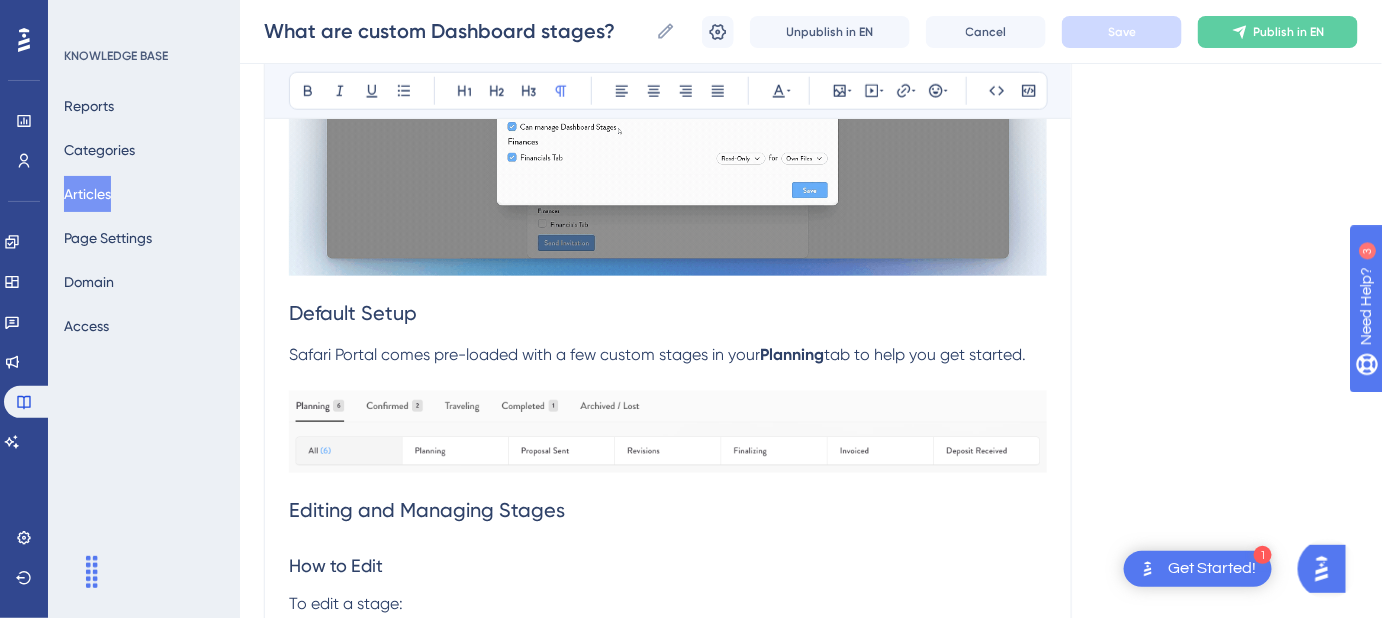 click at bounding box center [668, 379] 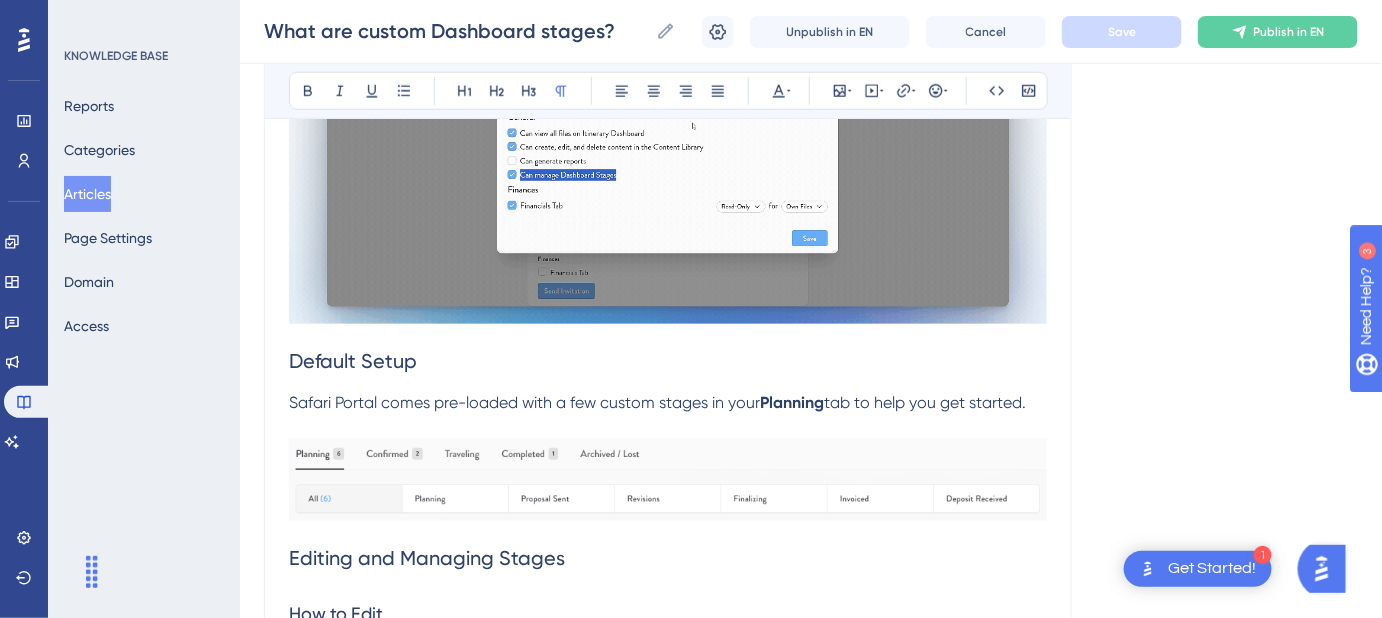 scroll, scrollTop: 545, scrollLeft: 0, axis: vertical 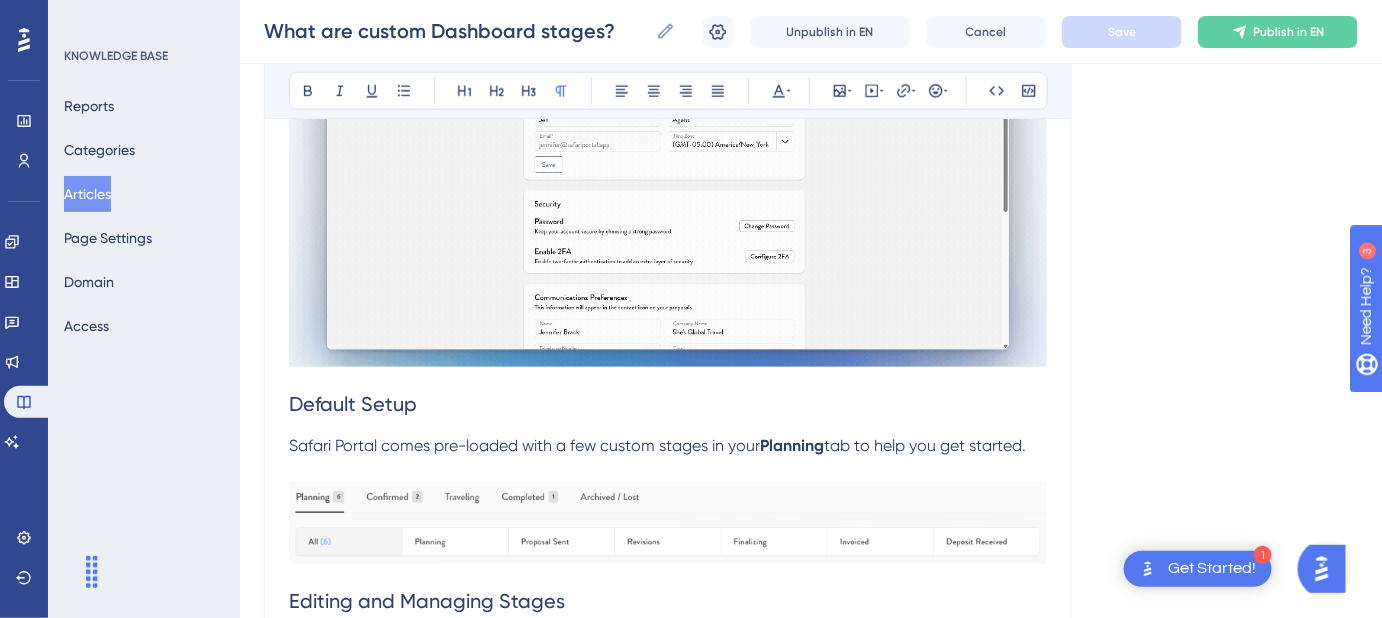 click at bounding box center (668, 523) 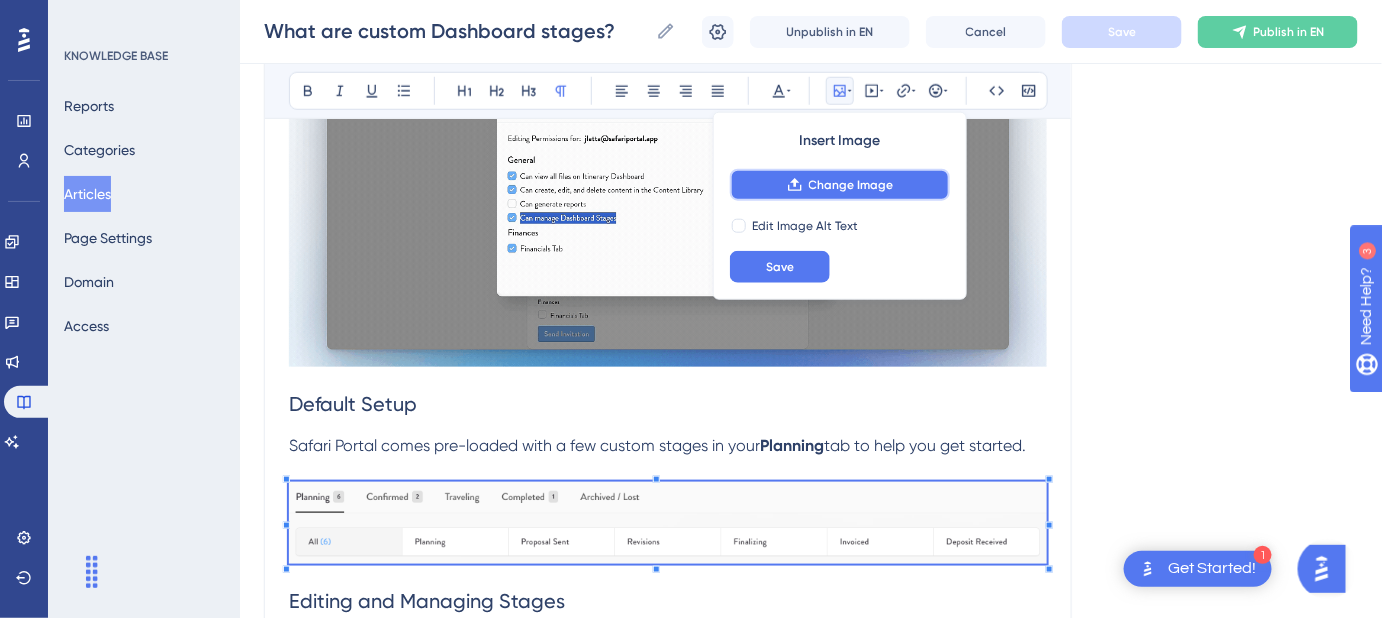 click on "Change Image" at bounding box center [851, 185] 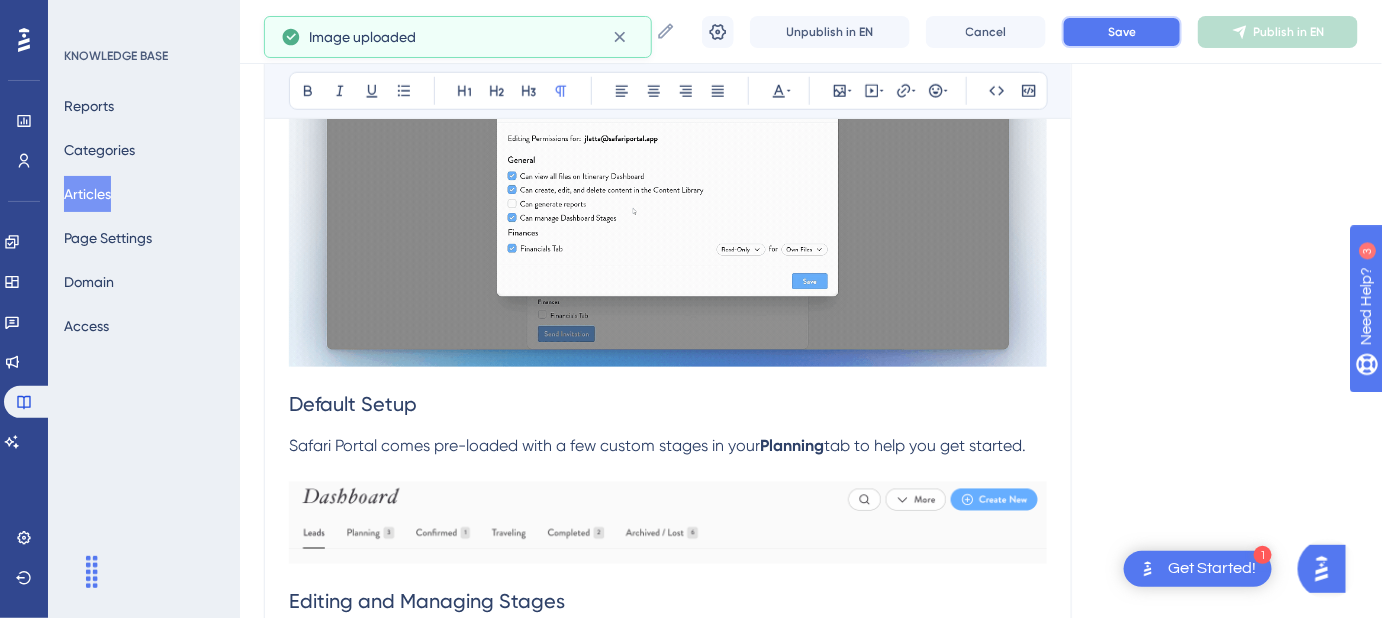 click on "Save" at bounding box center [1122, 32] 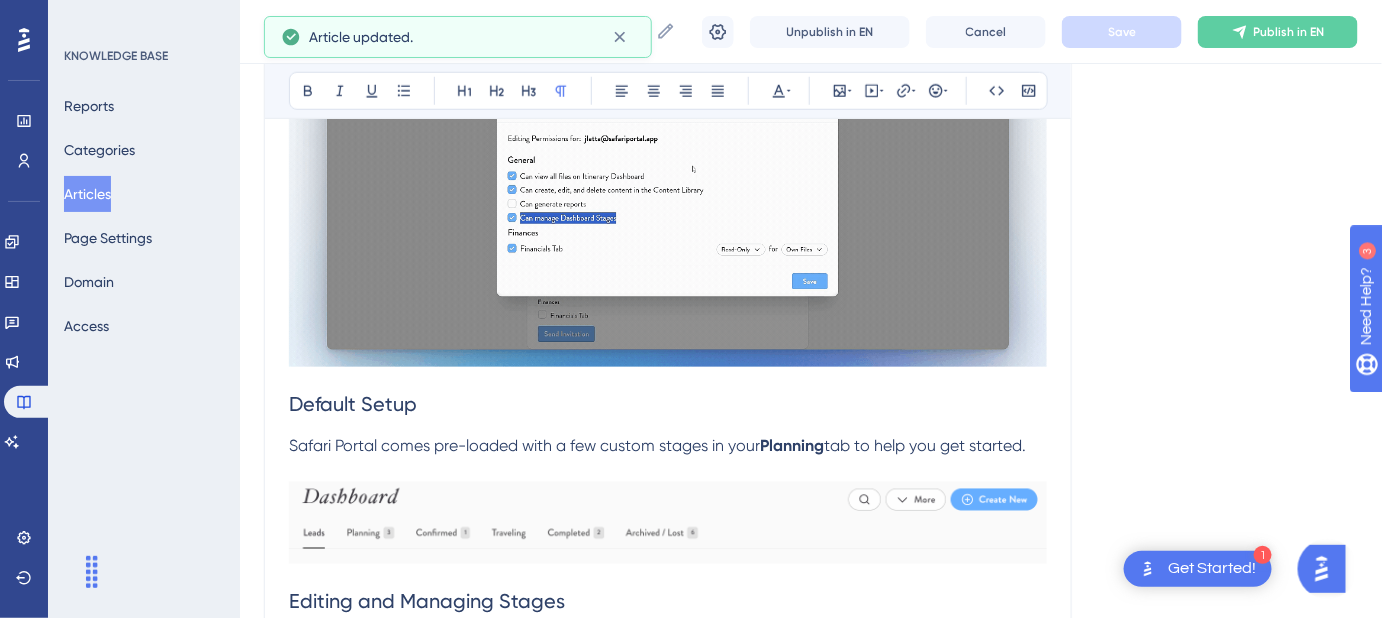 scroll, scrollTop: 636, scrollLeft: 0, axis: vertical 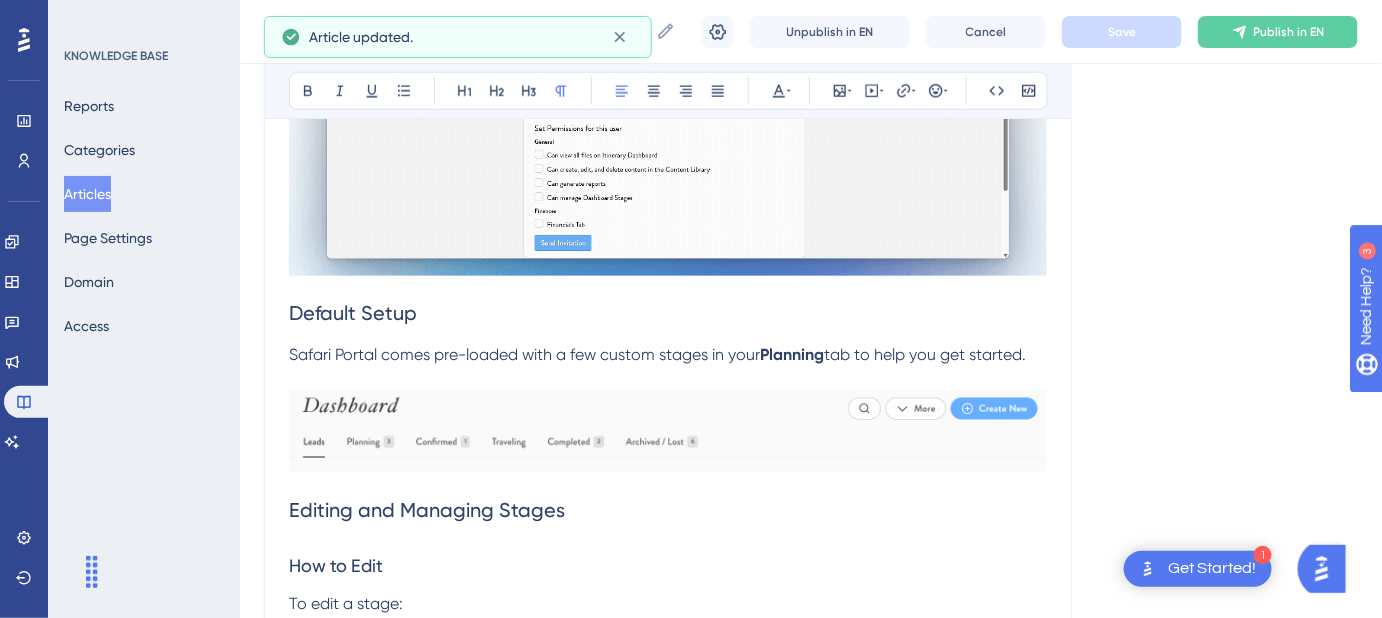 click on "Safari Portal comes pre-loaded with a few custom stages in your" at bounding box center [524, 354] 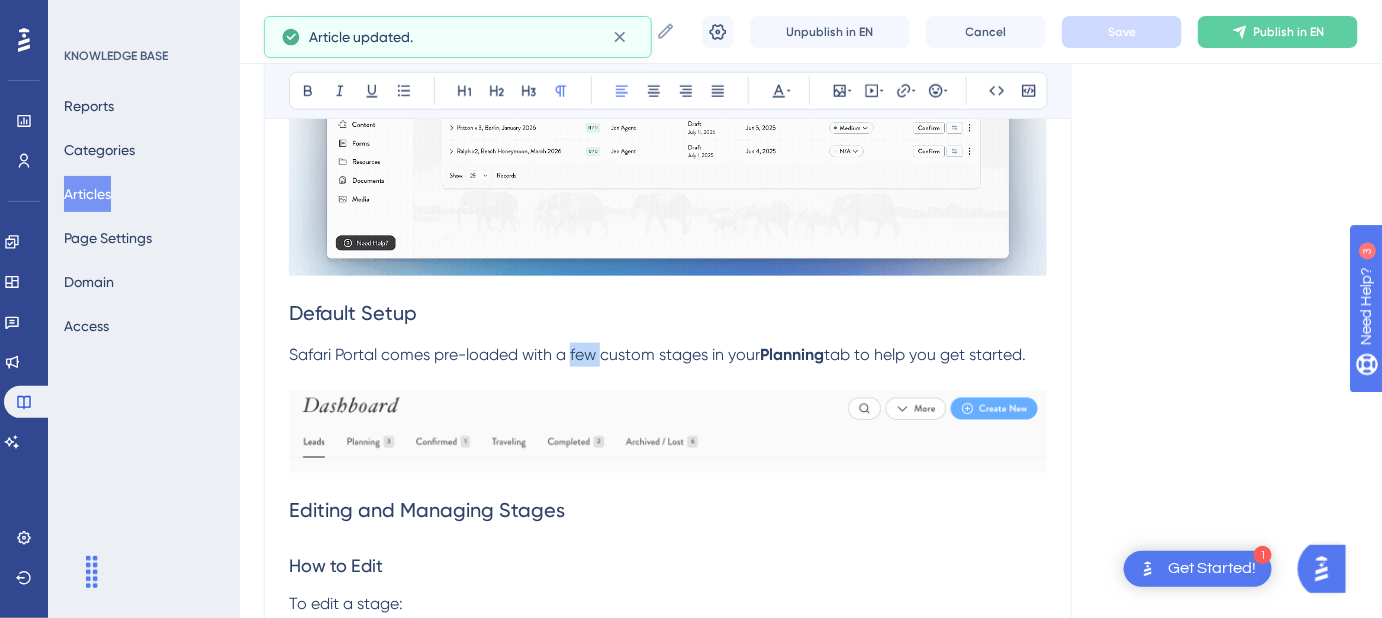 click on "Safari Portal comes pre-loaded with a few custom stages in your" at bounding box center [524, 354] 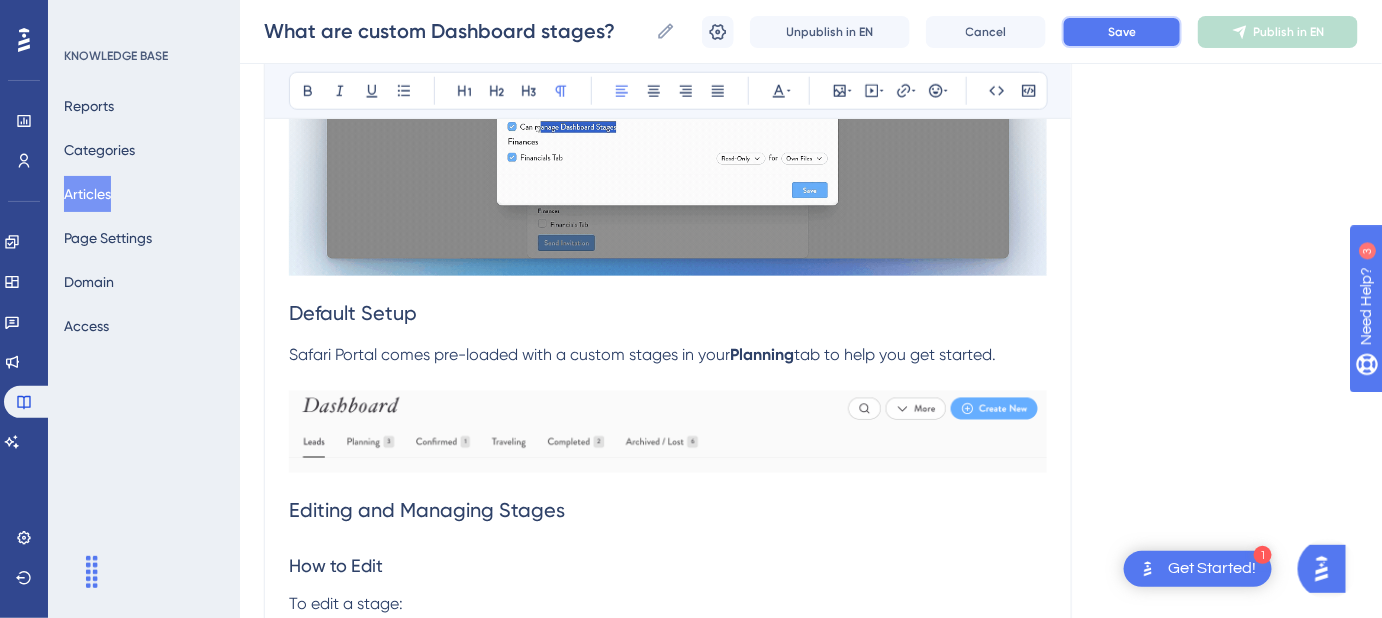 click on "Save" at bounding box center (1122, 32) 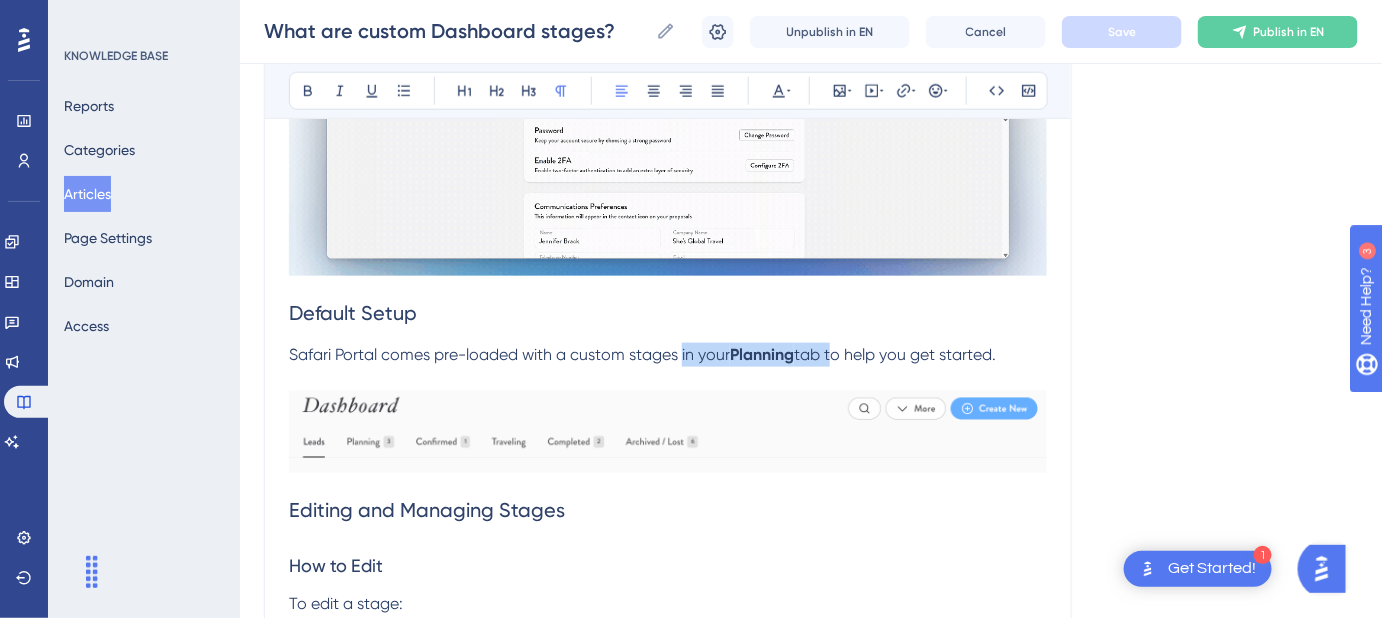 drag, startPoint x: 833, startPoint y: 351, endPoint x: 683, endPoint y: 359, distance: 150.21318 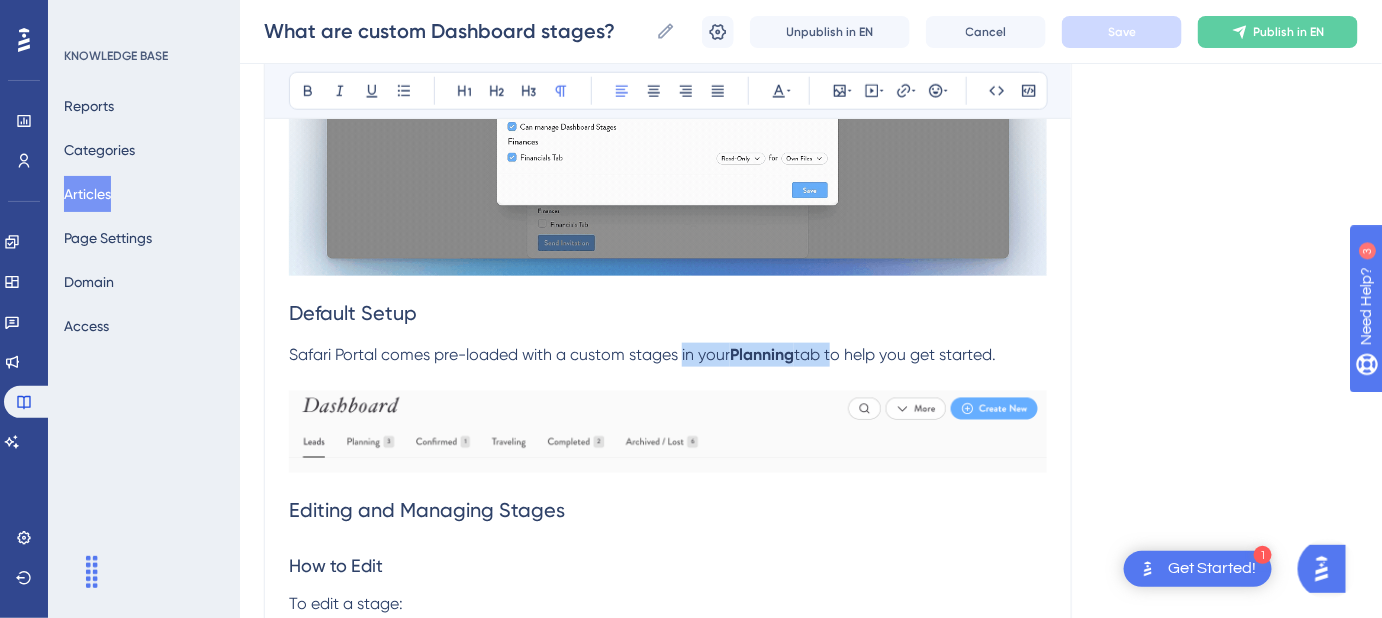 click on "Safari Portal comes pre-loaded with a custom stages in your  Planning  tab to help you get started." at bounding box center (668, 355) 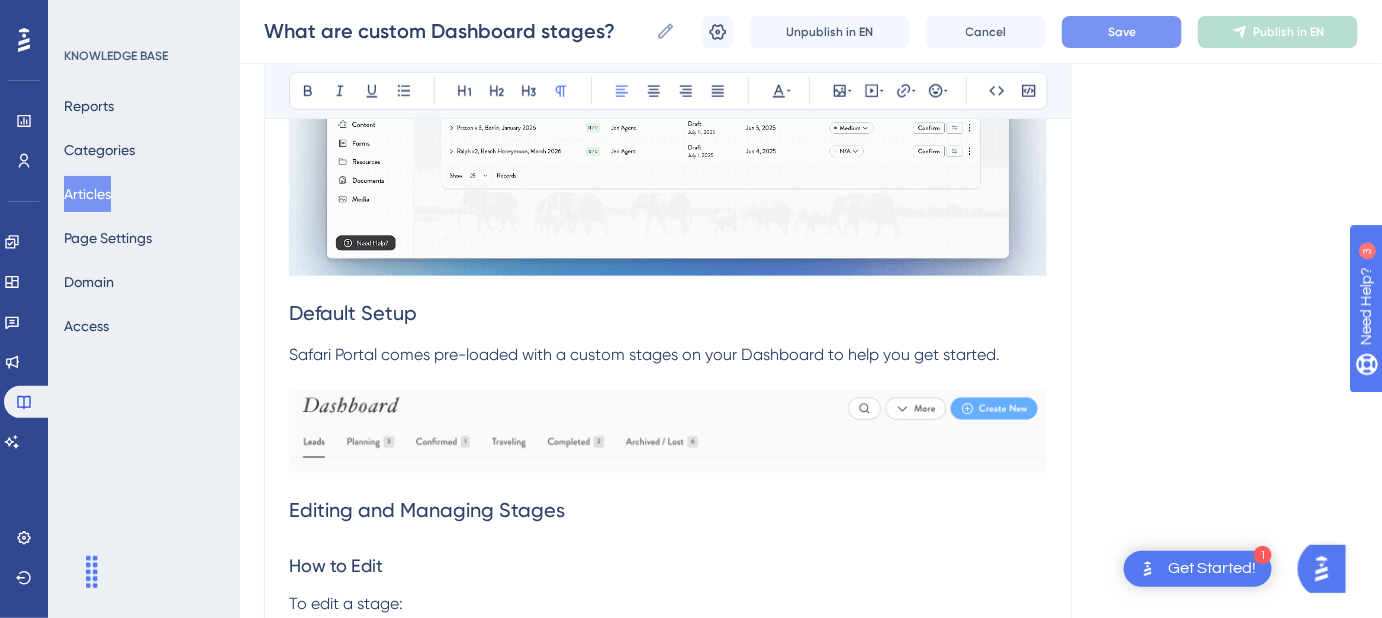 click on "Safari Portal comes pre-loaded with a custom stages on your Dashboard to help you get started." at bounding box center [644, 354] 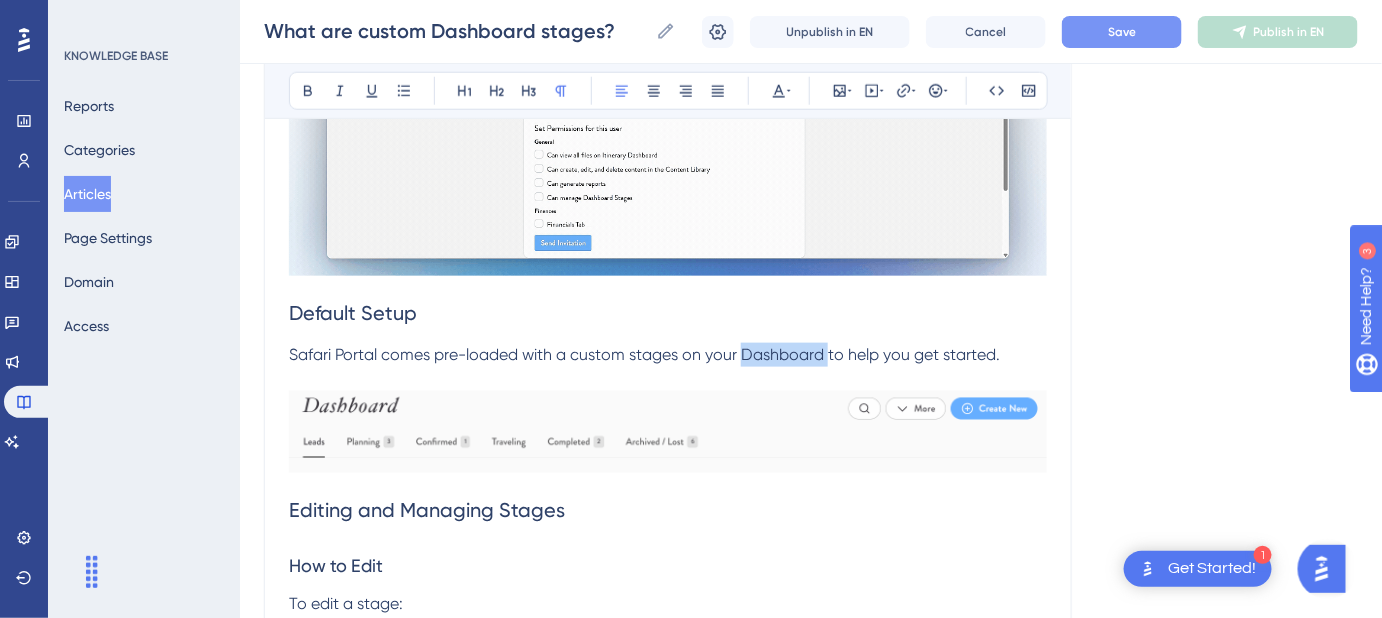 click on "Safari Portal comes pre-loaded with a custom stages on your Dashboard to help you get started." at bounding box center (644, 354) 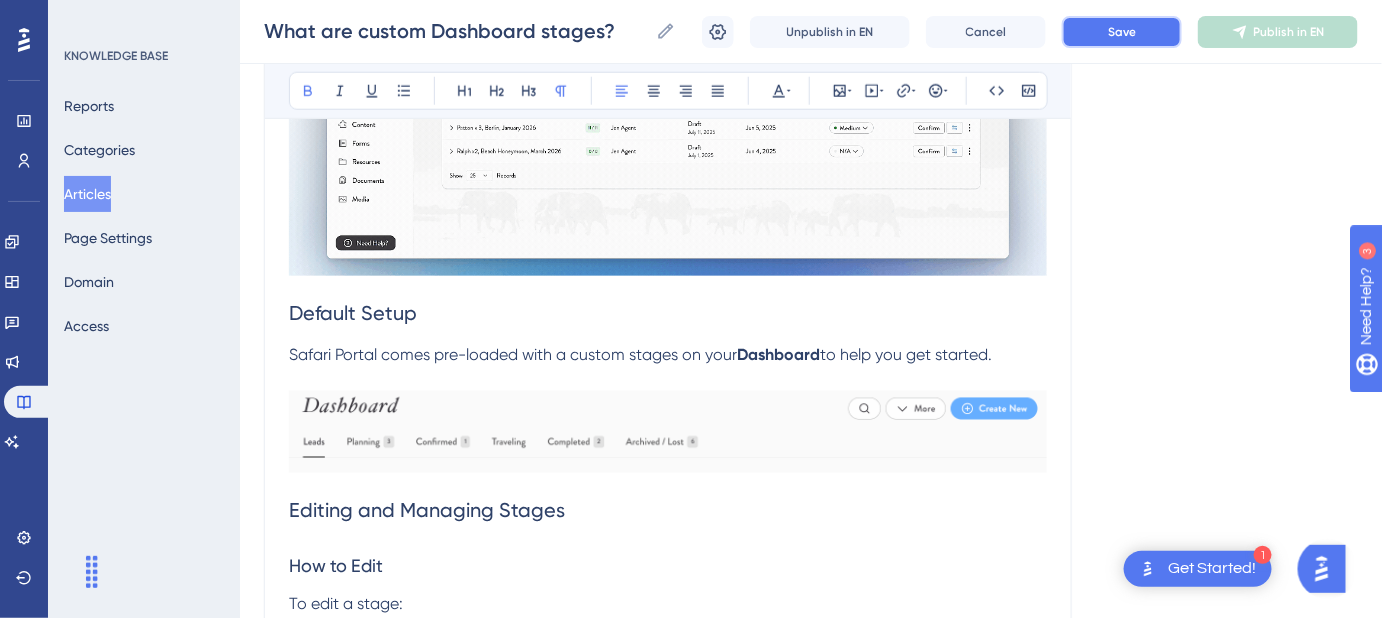 click on "Save" at bounding box center (1122, 32) 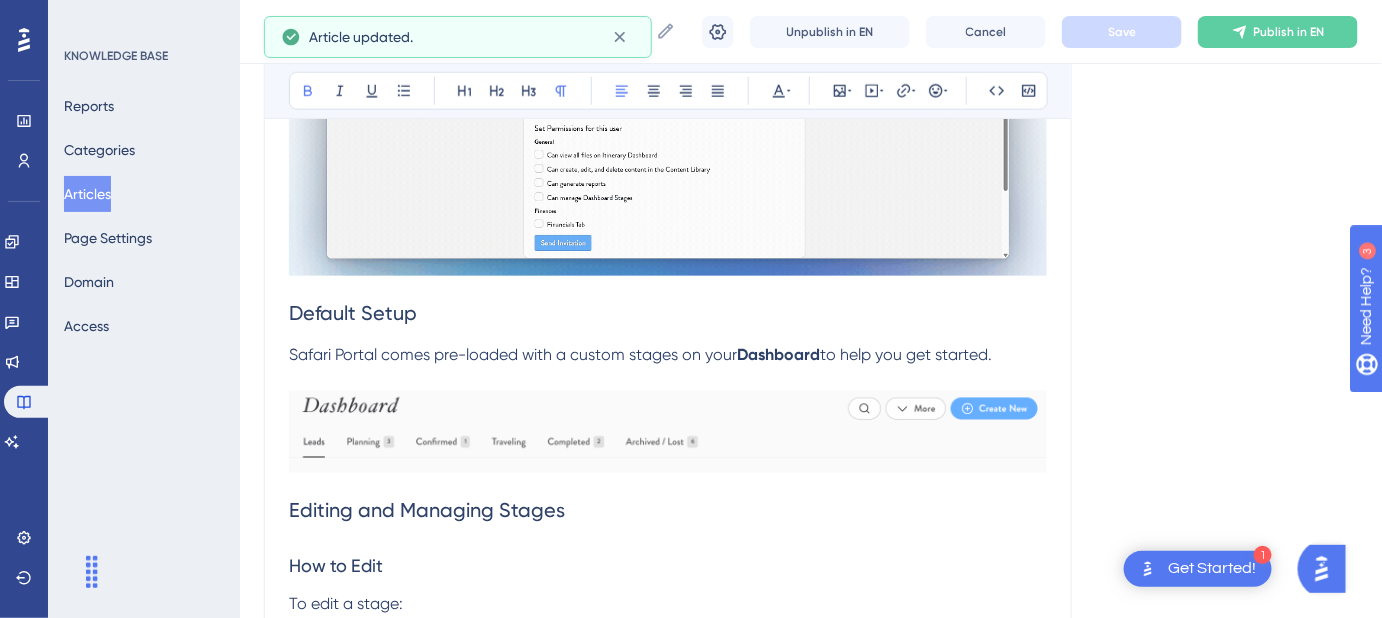click on "Language English (Default) What are custom Dashboard stages? Configure your own custom stages on your Dashboard to help visualize where each File is in your sales process. Bold Italic Underline Bullet Point Heading 1 Heading 2 Heading 3 Normal Align Left Align Center Align Right Align Justify Text Color Insert Image Embed Video Hyperlink Emojis Code Code Block With custom stages in place, you'll always have a clear view of where each file stands in your sales pipeline. Before You Begin:  You need permission to manage custom stages. Your account Admin can enable this in the Account Settings. Default Setup Safari Portal comes pre-loaded with a custom stages on your  Dashboard  to help you get started. Editing and Managing Stages How to Edit To edit a stage: Go to the  More  dropdown. Click  Edit Stages . What You Can Customize  From here, you can: Add new stages. Edit or remove existing ones. Rearrange the order of stages. Assign custom colors for visual clarity. Creating Stages in Other Tabs How to Add Click" at bounding box center (811, 1450) 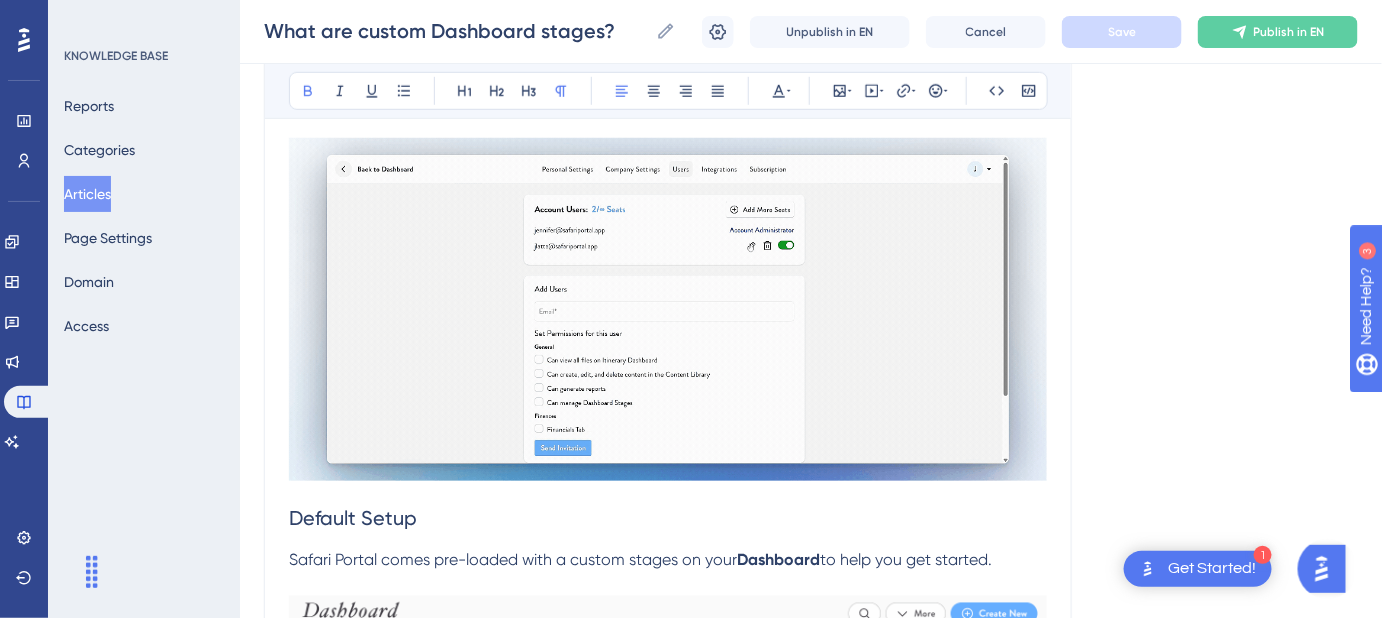 scroll, scrollTop: 636, scrollLeft: 0, axis: vertical 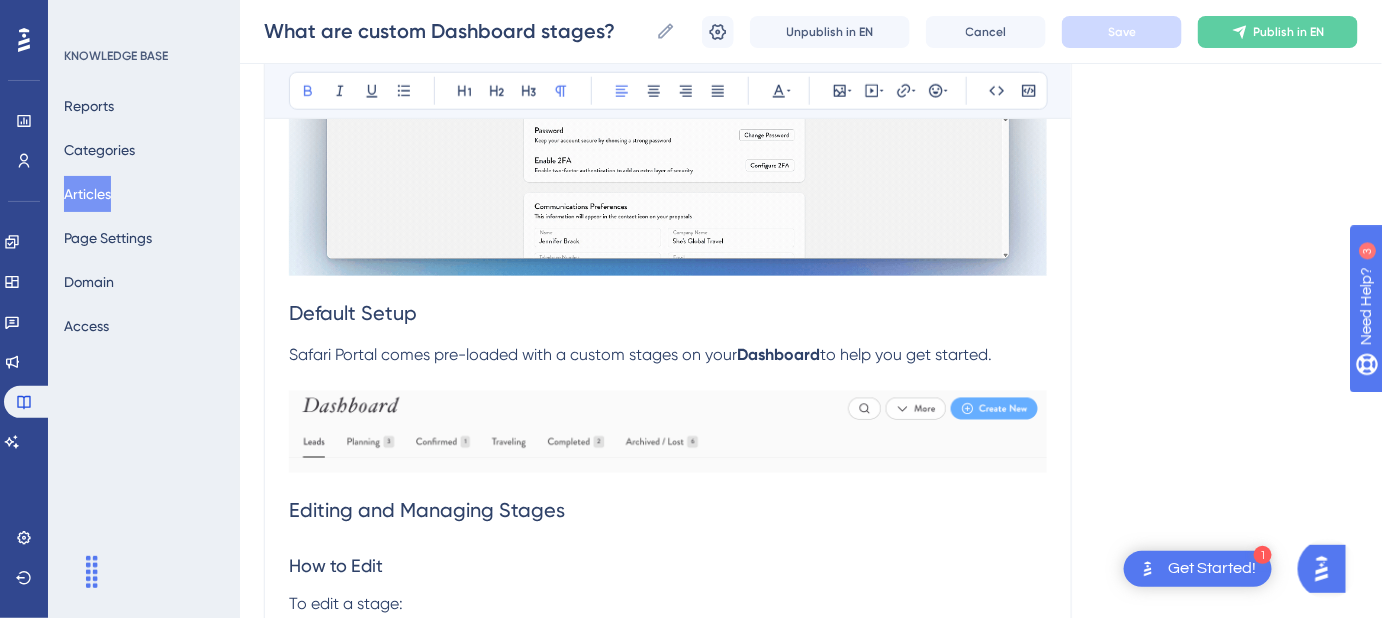 click on "Dashboard" at bounding box center [778, 354] 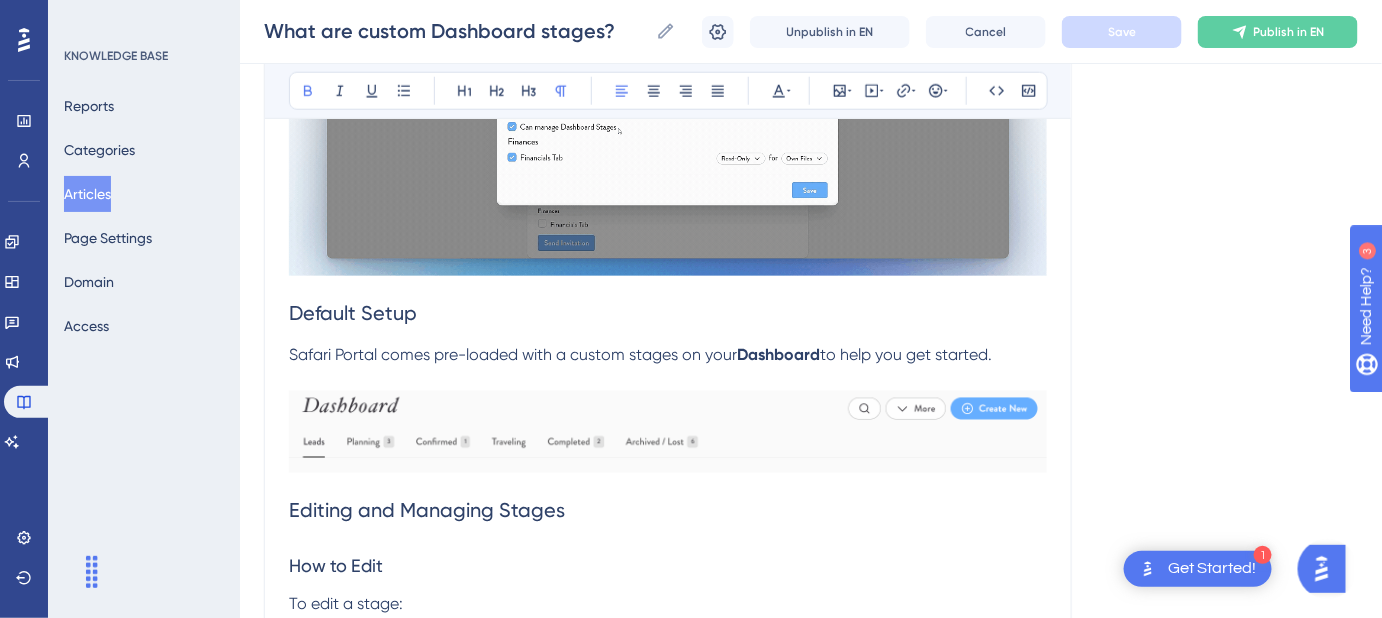 click on "Dashboard" at bounding box center (778, 354) 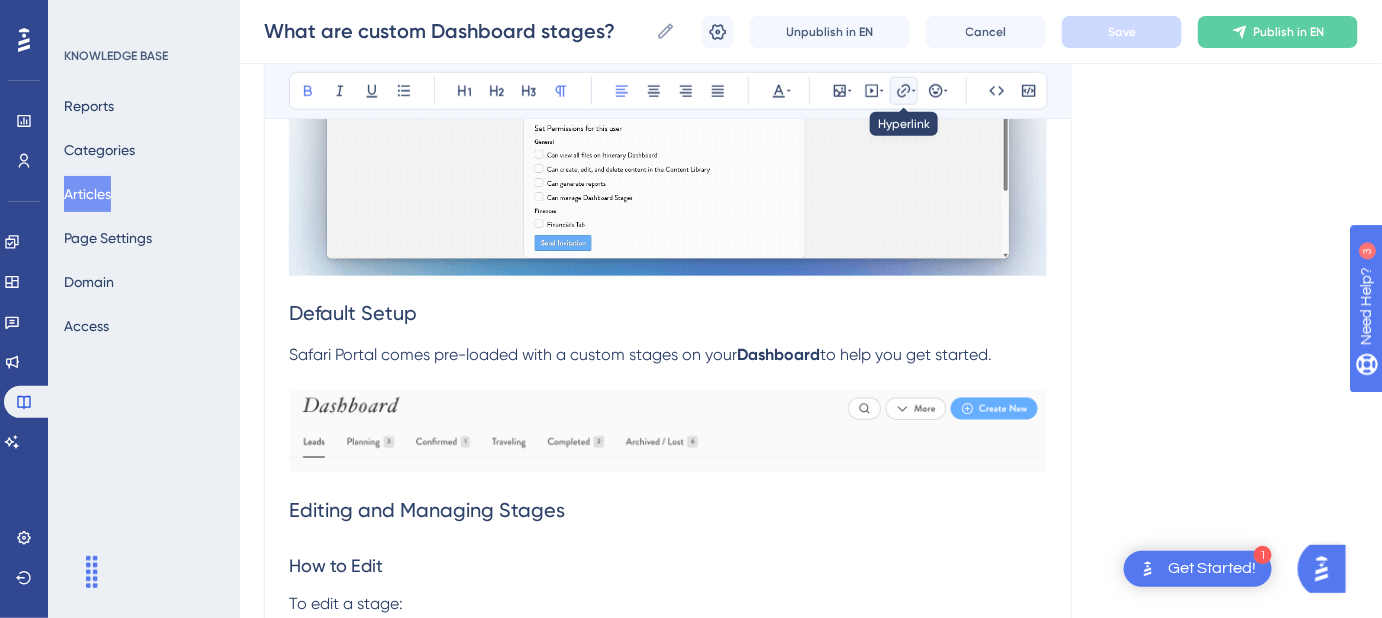 click 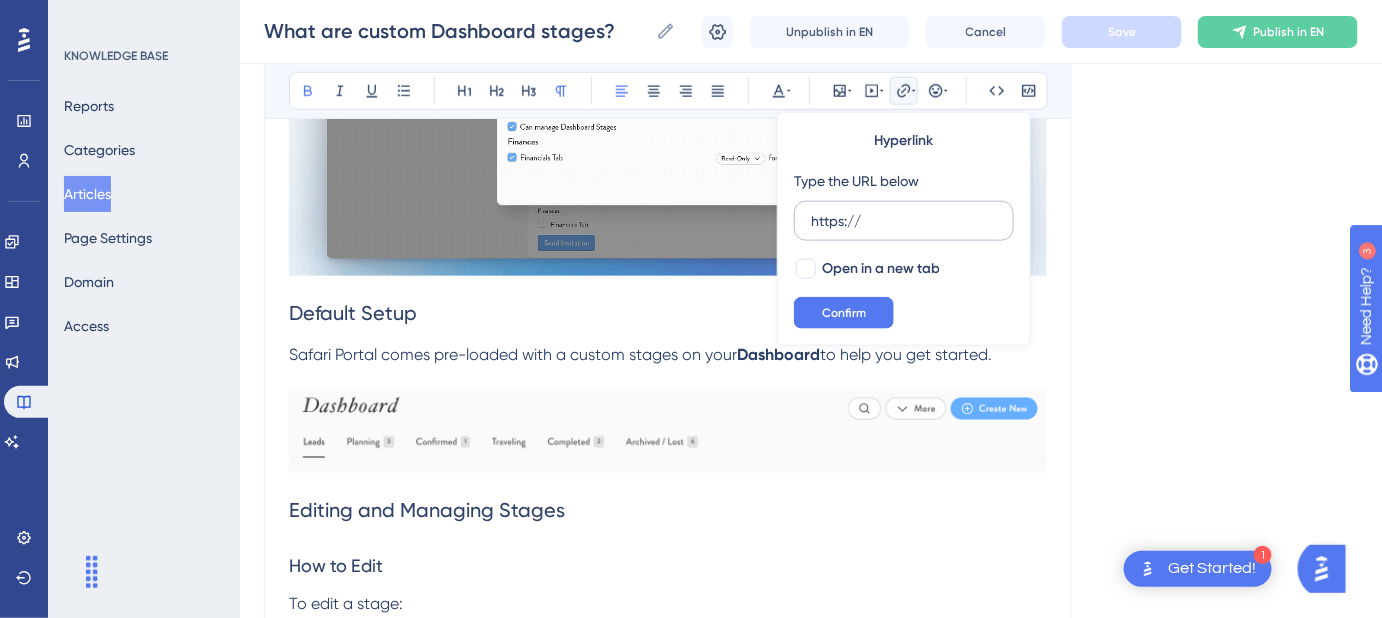 drag, startPoint x: 884, startPoint y: 220, endPoint x: 808, endPoint y: 228, distance: 76.41989 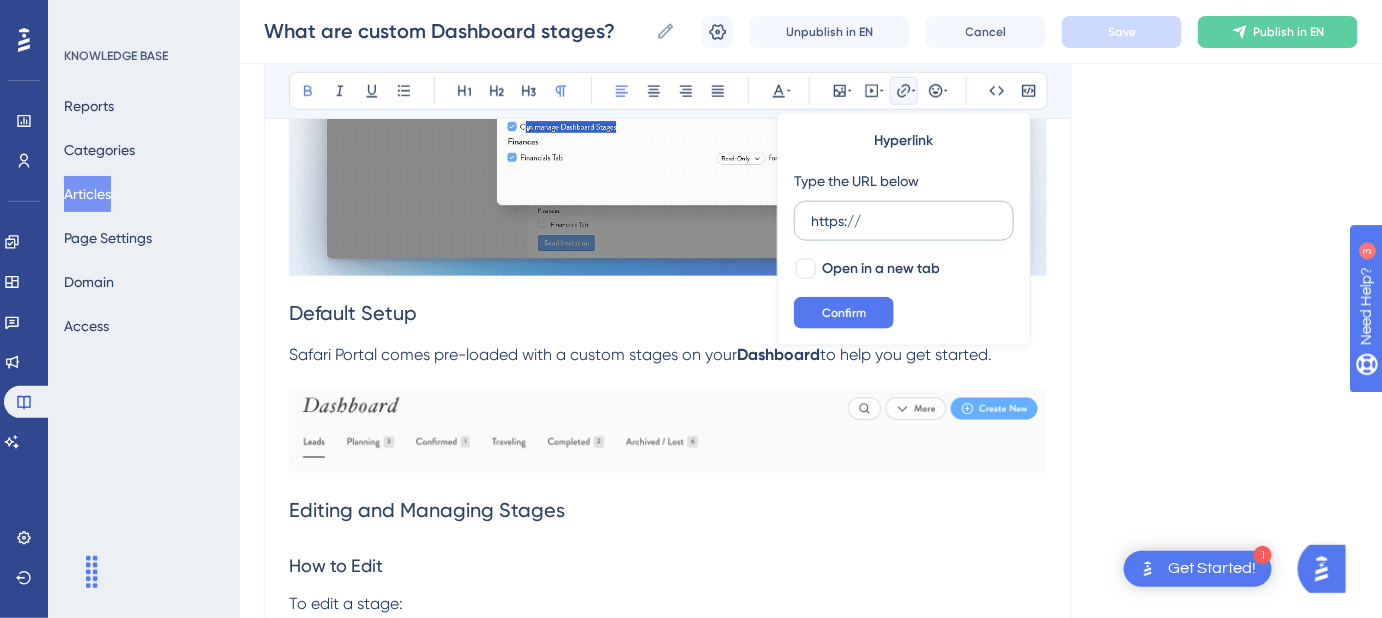 click on "https://" at bounding box center [904, 221] 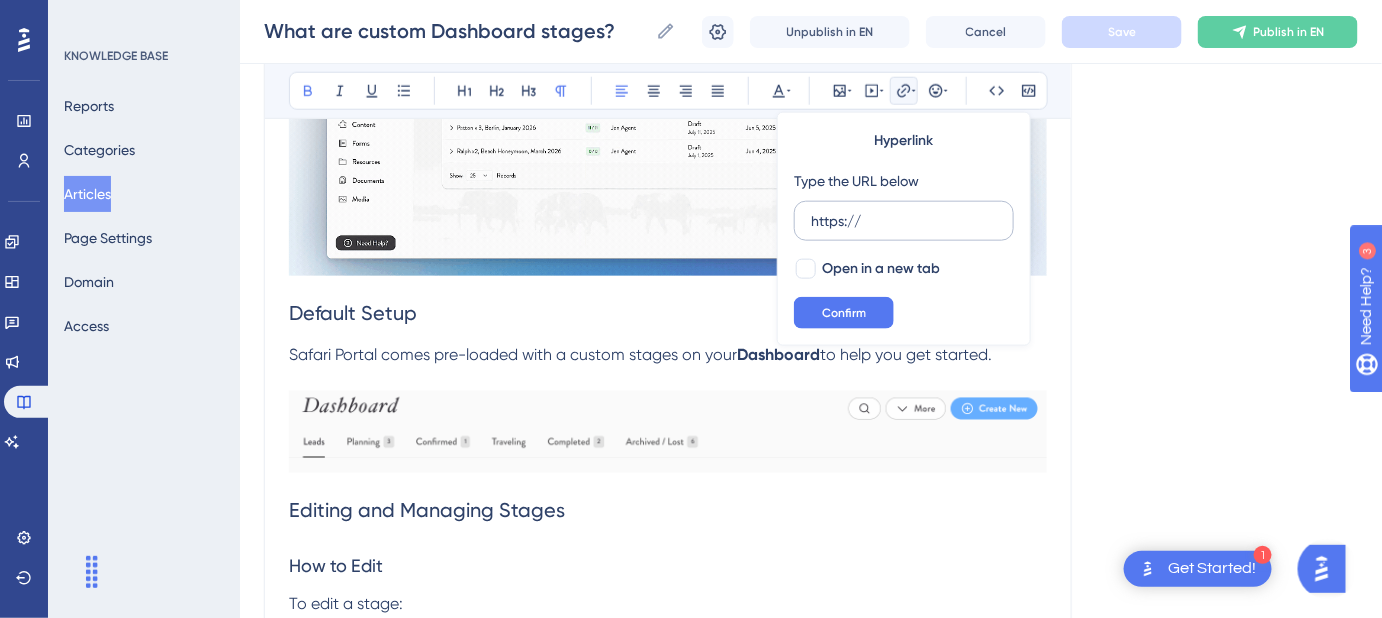 click on "https://" at bounding box center (904, 221) 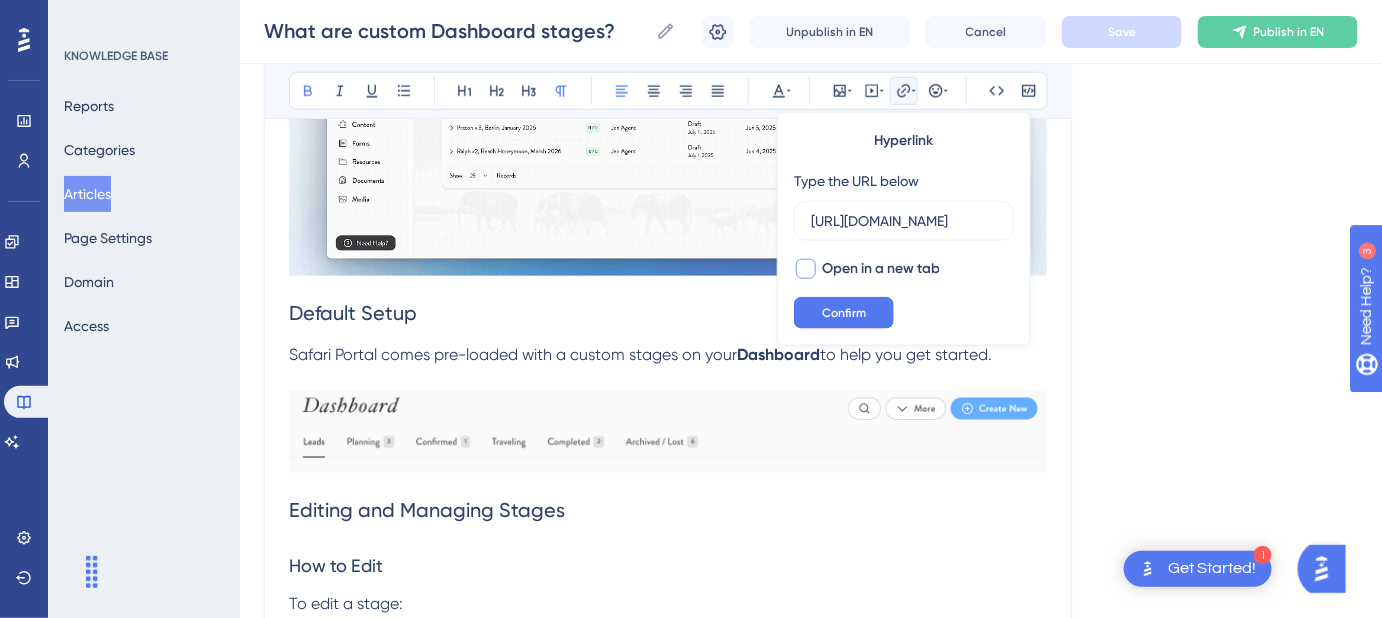 scroll, scrollTop: 0, scrollLeft: 278, axis: horizontal 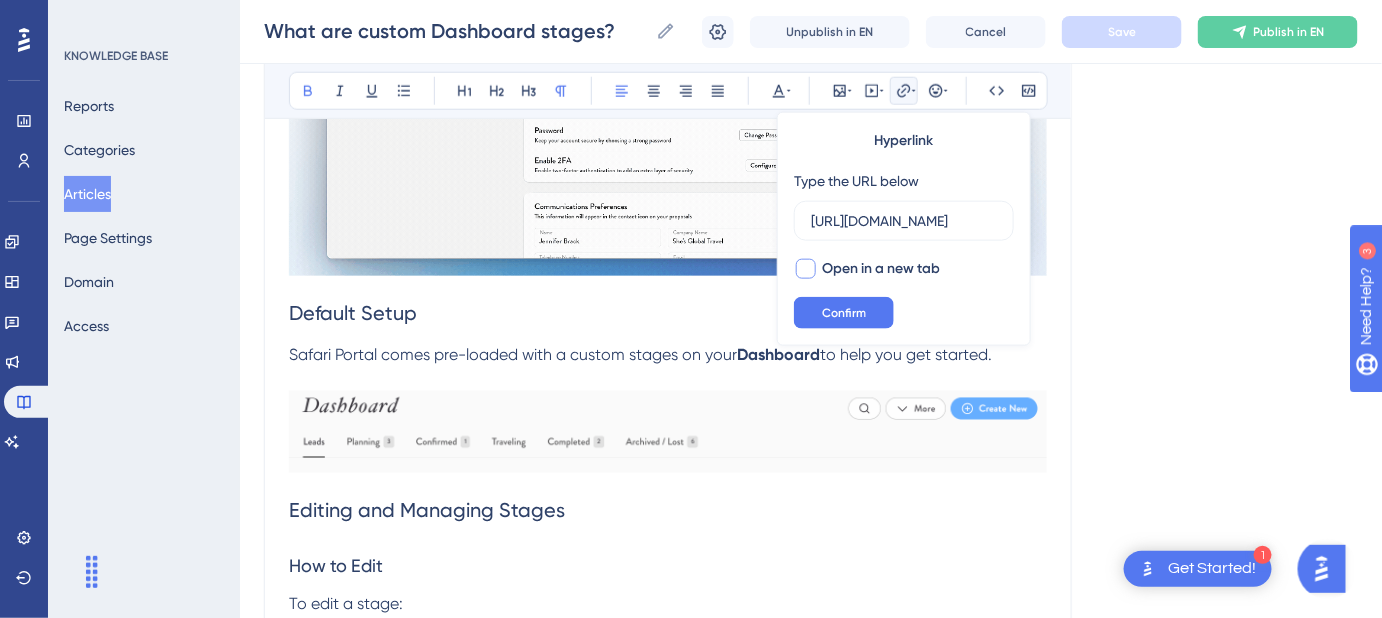 type on "https://help.safariportal.app/en/articles/6052-what-is-the-dashboard" 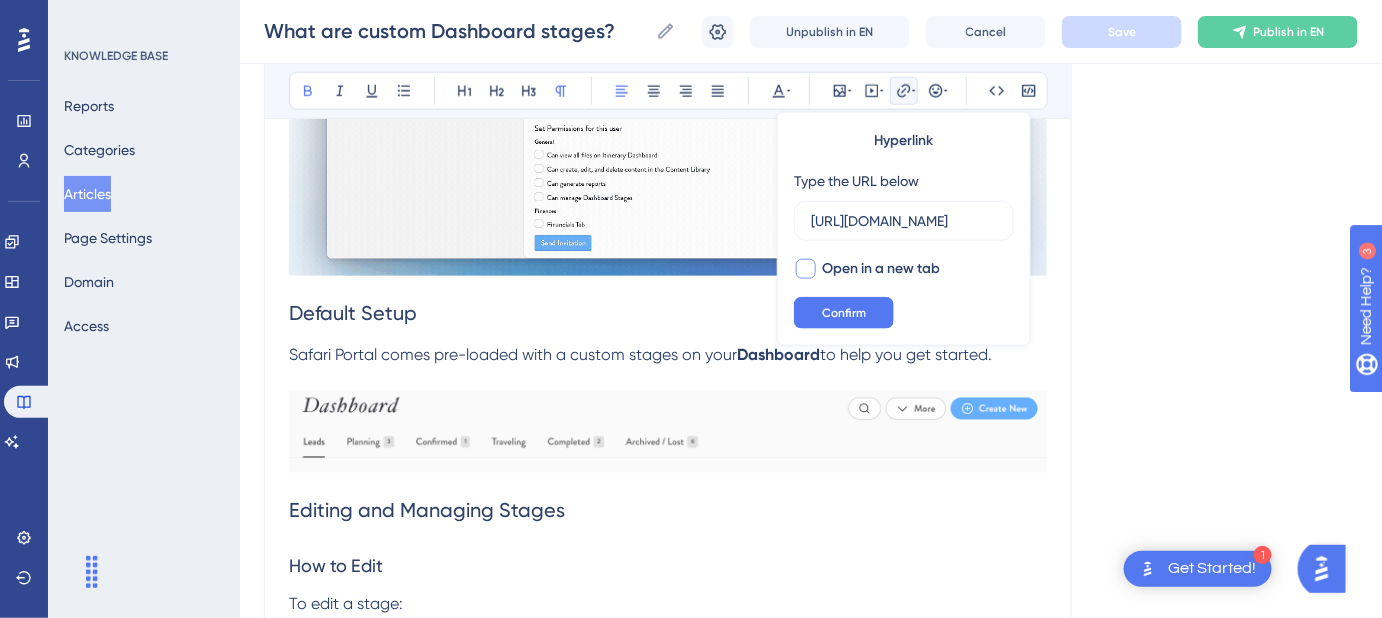 click at bounding box center [806, 269] 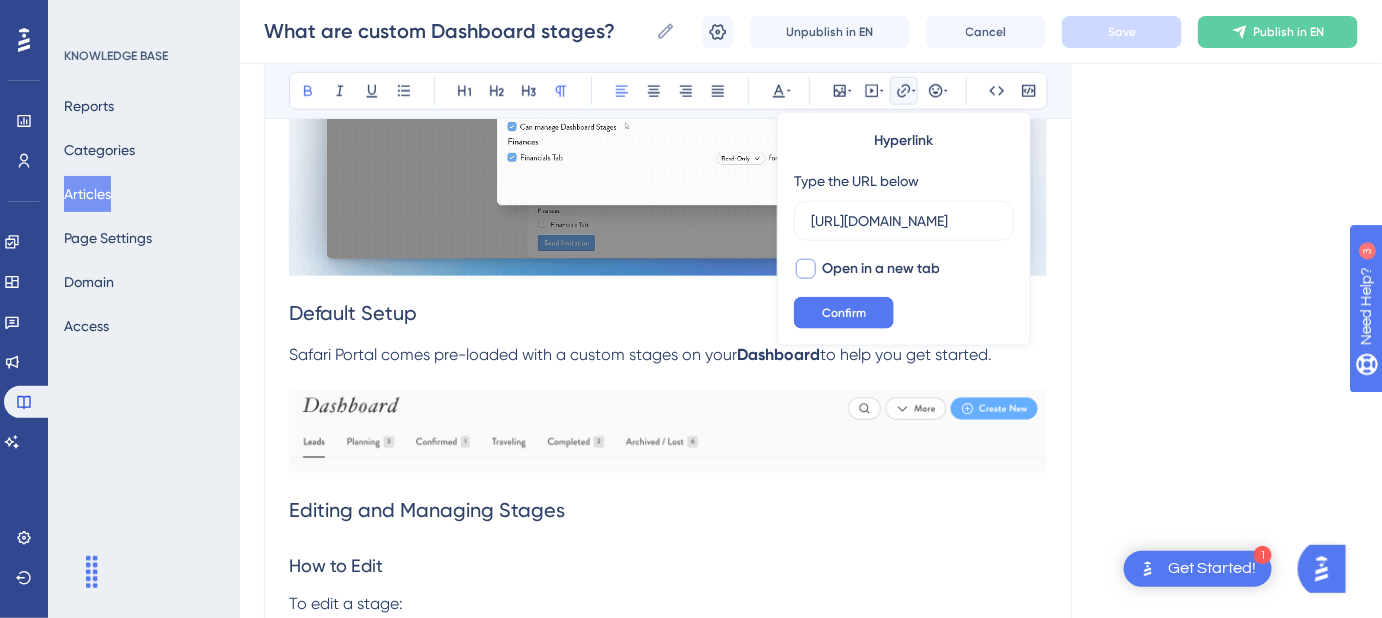 checkbox on "true" 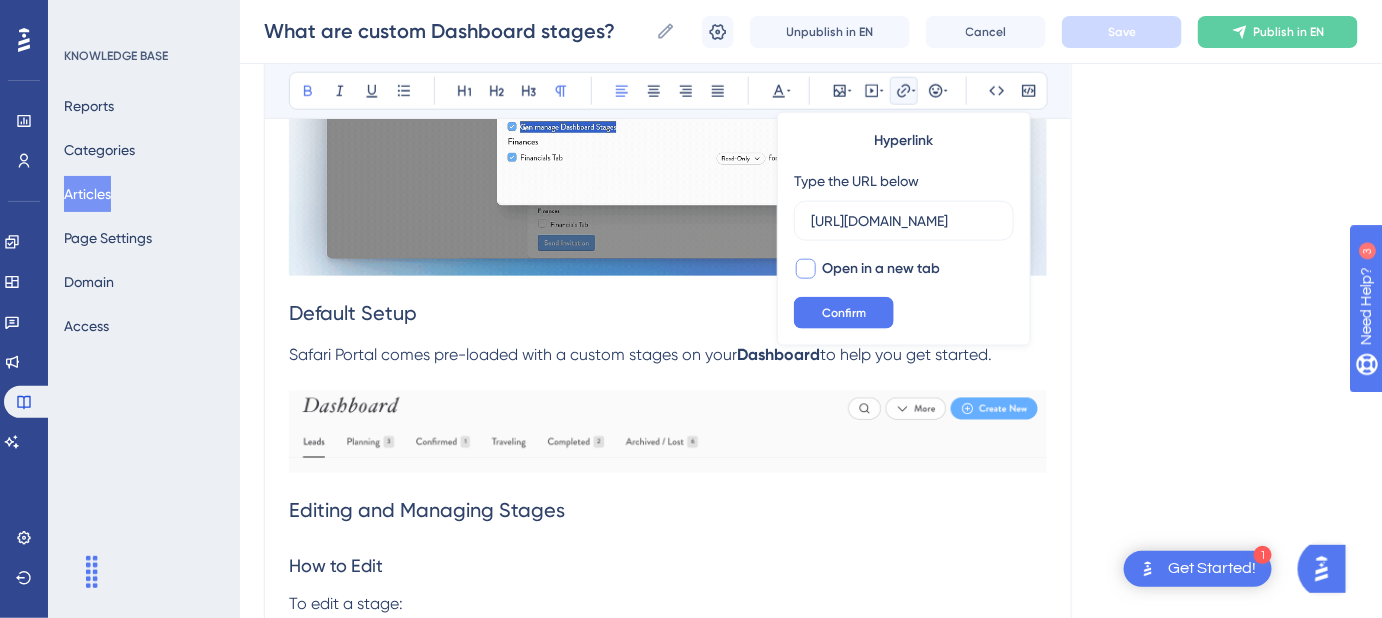 scroll, scrollTop: 0, scrollLeft: 0, axis: both 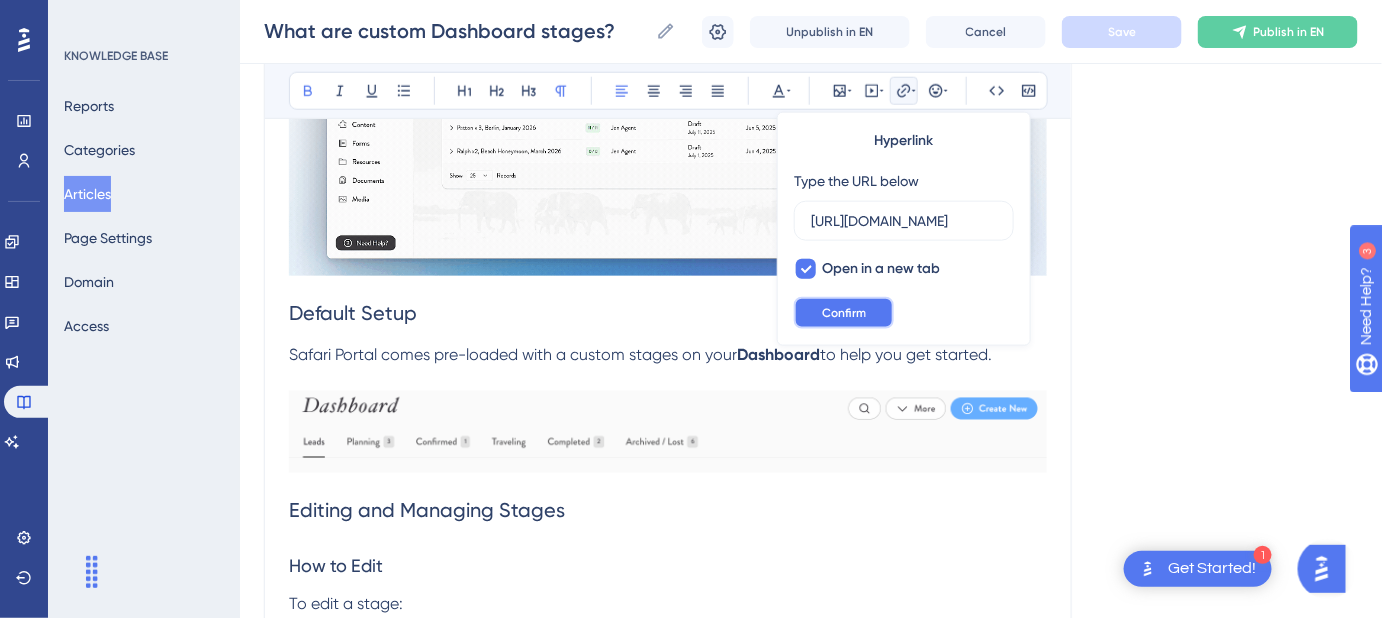 click on "Confirm" at bounding box center [844, 313] 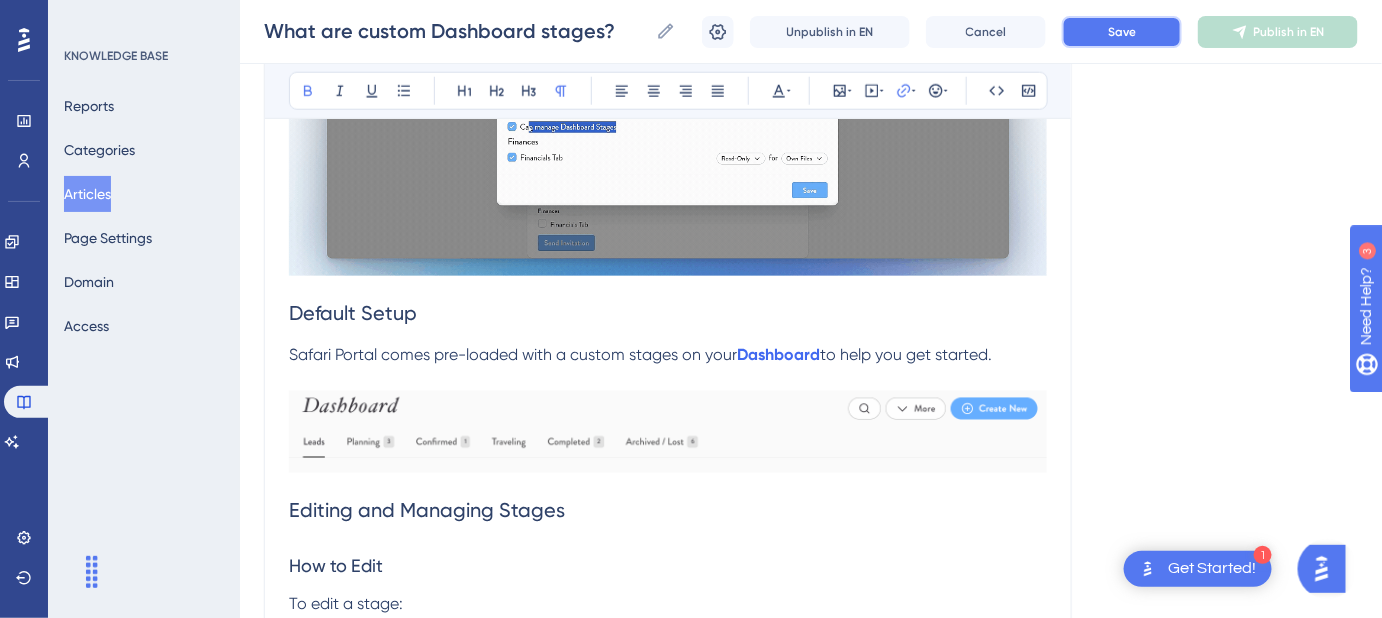 click on "Save" at bounding box center [1122, 32] 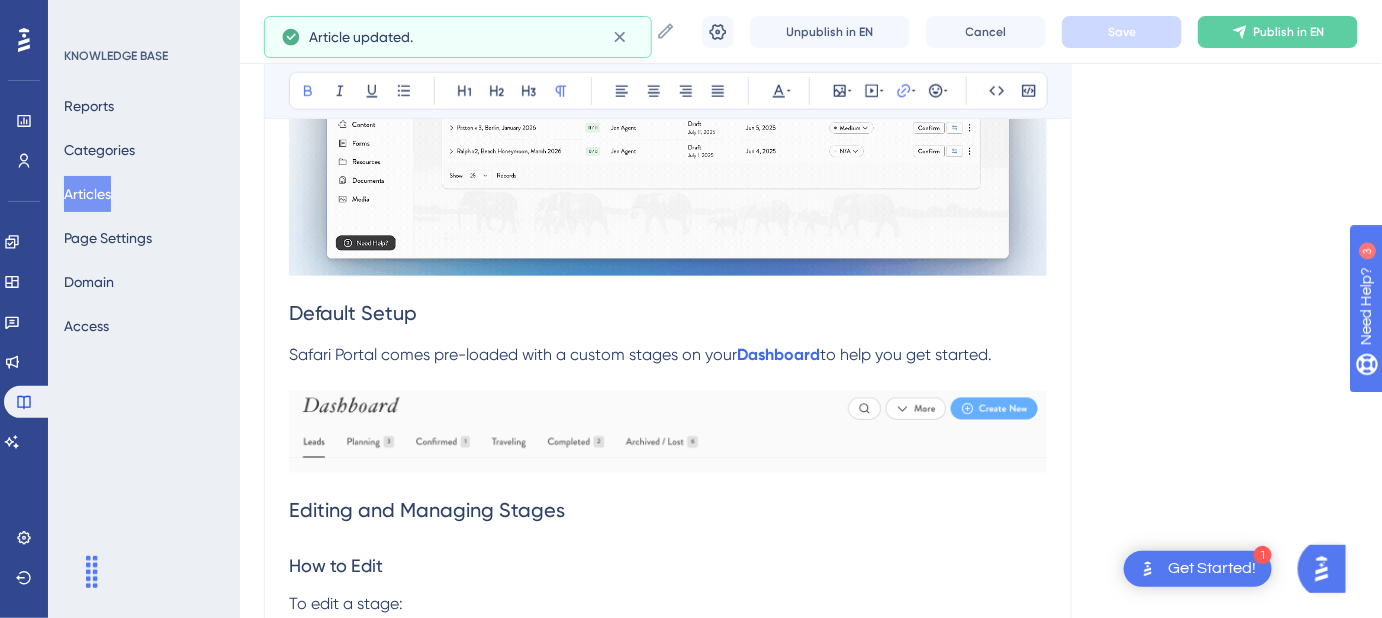 click on "Language English (Default) What are custom Dashboard stages? Configure your own custom stages on your Dashboard to help visualize where each File is in your sales process. Bold Italic Underline Bullet Point Heading 1 Heading 2 Heading 3 Normal Align Left Align Center Align Right Align Justify Text Color Insert Image Embed Video Hyperlink Emojis Code Code Block With custom stages in place, you'll always have a clear view of where each file stands in your sales pipeline. Before You Begin:  You need permission to manage custom stages. Your account Admin can enable this in the Account Settings. Default Setup Safari Portal comes pre-loaded with a custom stages on your  Dashboard  to help you get started. Editing and Managing Stages How to Edit To edit a stage: Go to the  More  dropdown. Click  Edit Stages . What You Can Customize  From here, you can: Add new stages. Edit or remove existing ones. Rearrange the order of stages. Assign custom colors for visual clarity. Creating Stages in Other Tabs How to Add Click" at bounding box center [811, 1450] 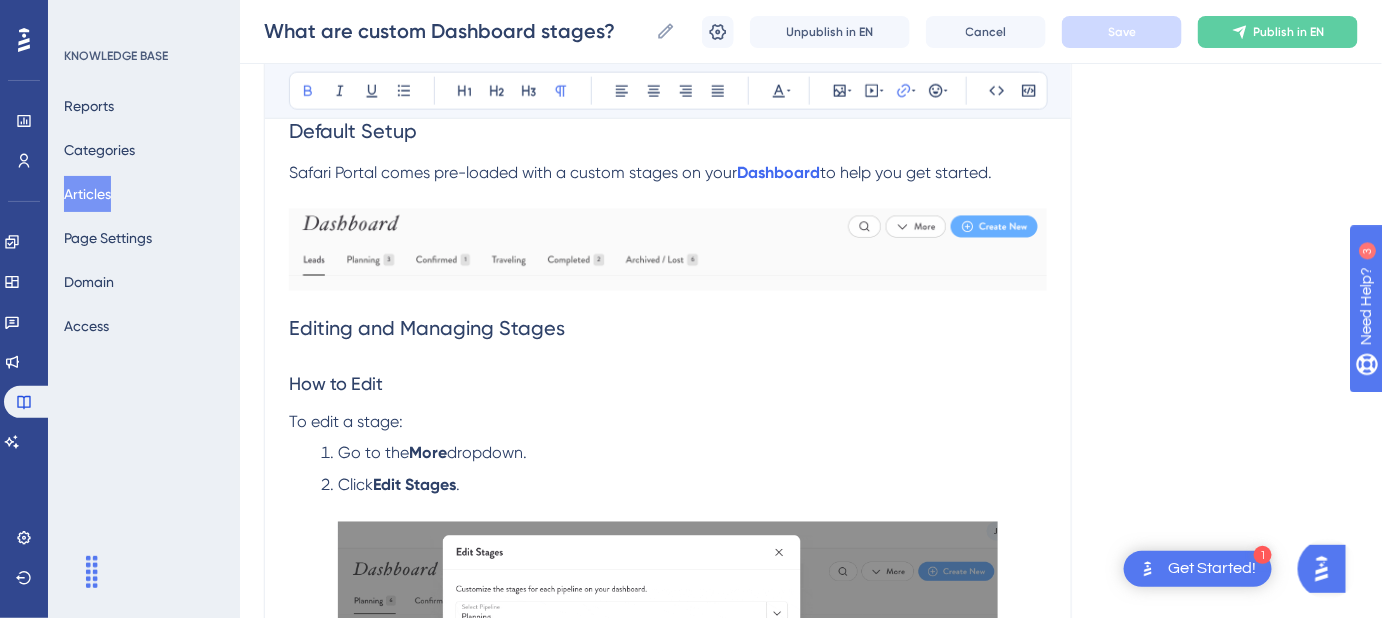 scroll, scrollTop: 727, scrollLeft: 0, axis: vertical 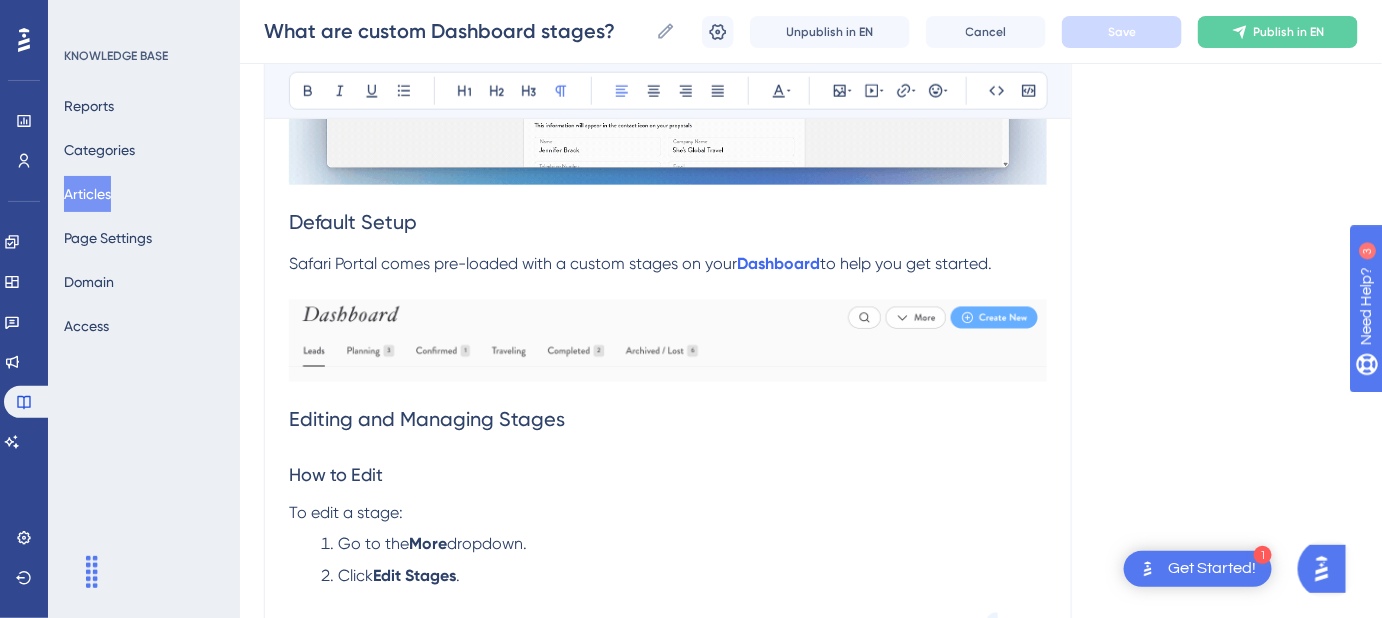 click on "Safari Portal comes pre-loaded with a custom stages on your  Dashboard  to help you get started." at bounding box center [668, 264] 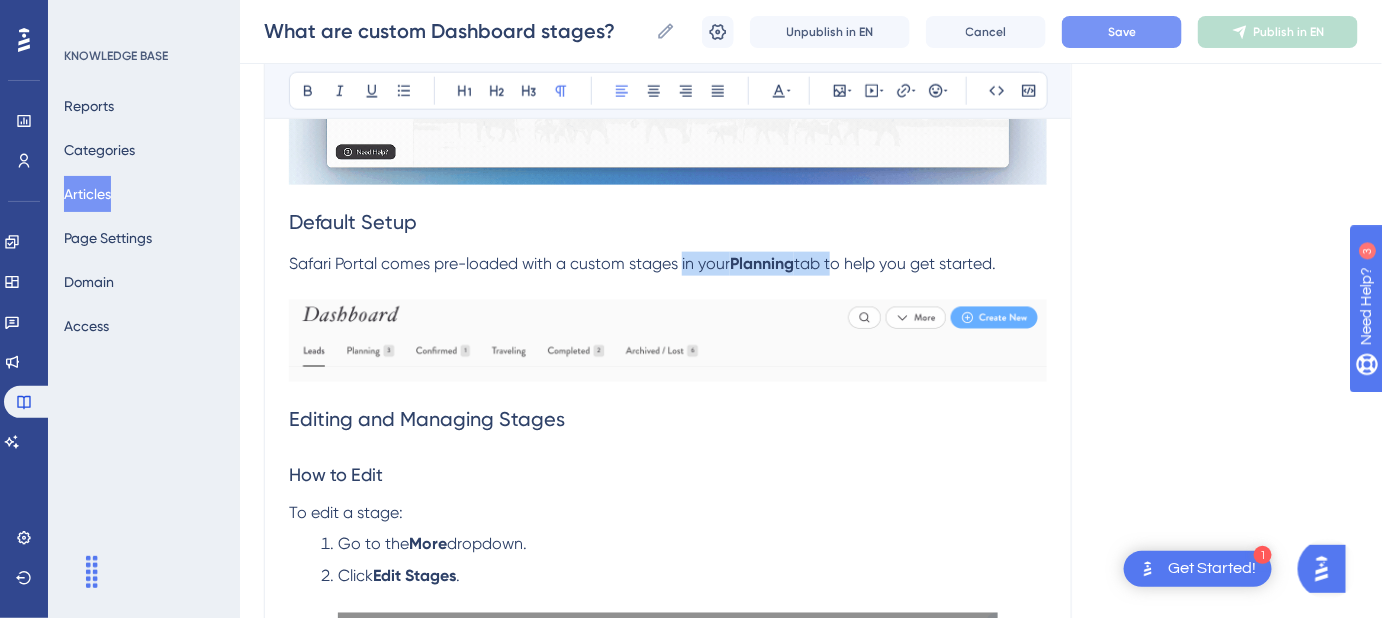 click on "Safari Portal comes pre-loaded with a custom stages in your  Planning  tab to help you get started." at bounding box center (668, 264) 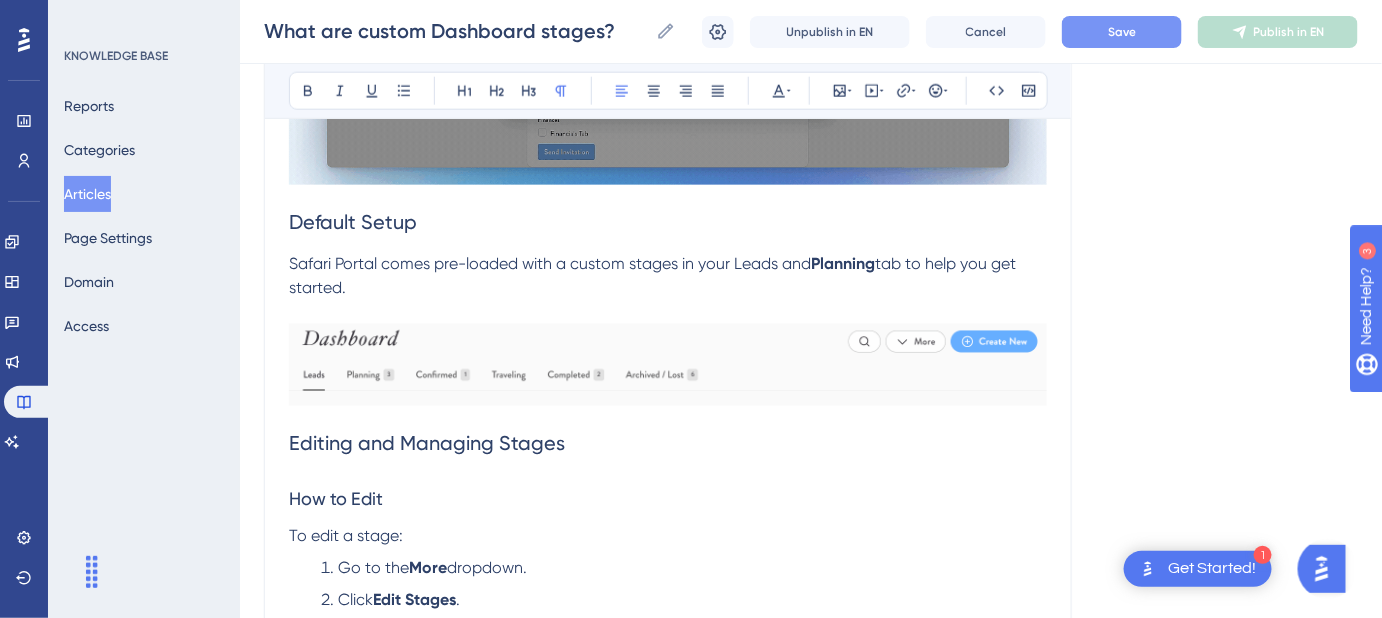click on "Safari Portal comes pre-loaded with a custom stages in your Leads and" at bounding box center (550, 263) 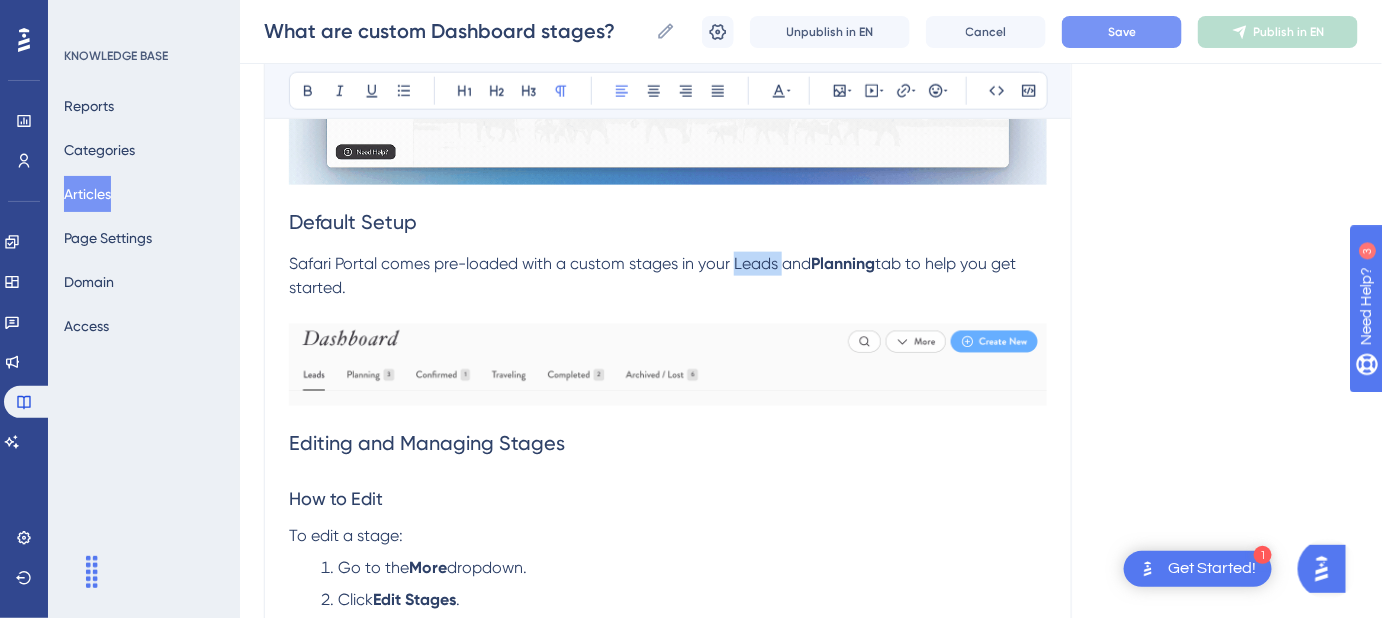 click on "Safari Portal comes pre-loaded with a custom stages in your Leads and" at bounding box center [550, 263] 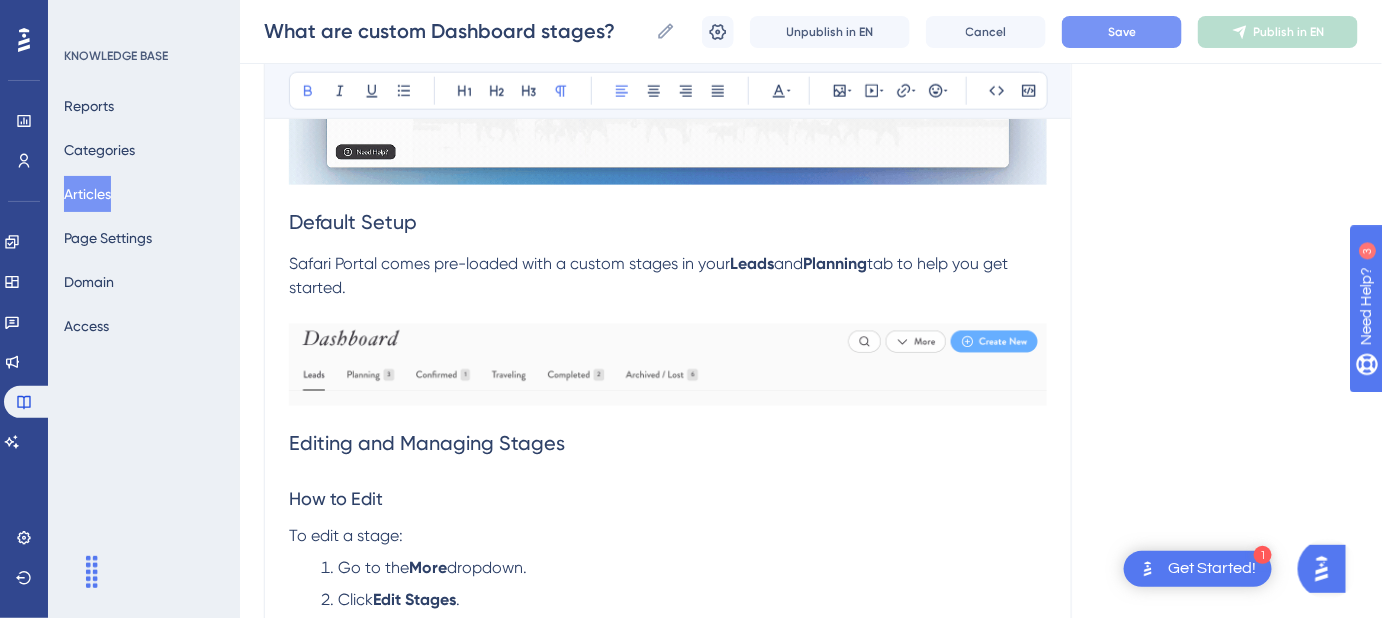 click on "Safari Portal comes pre-loaded with a custom stages in your" at bounding box center (509, 263) 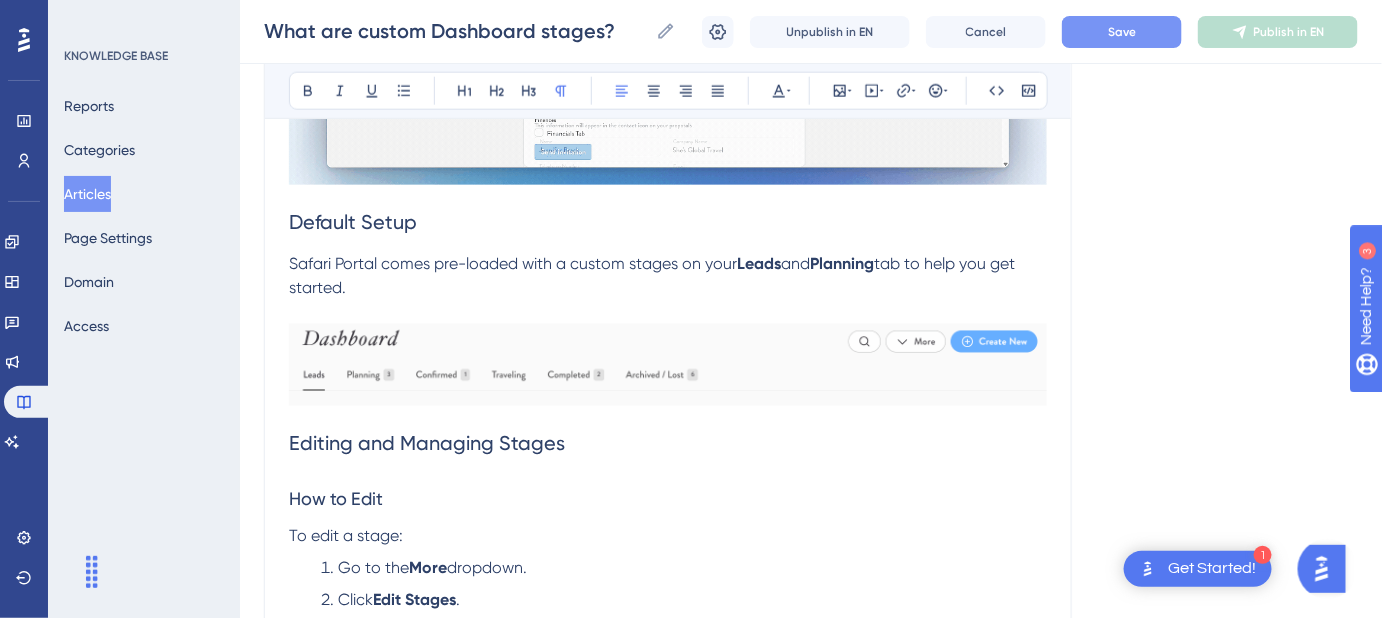click at bounding box center (668, 365) 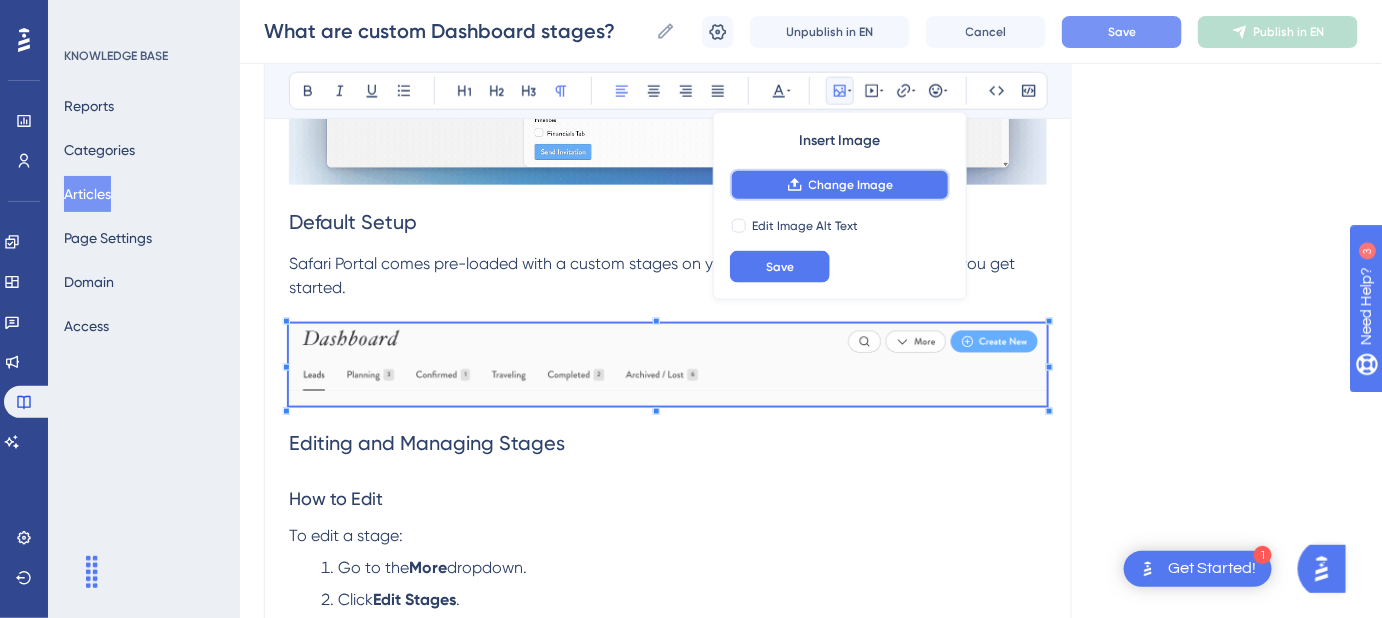 click on "Change Image" at bounding box center (851, 185) 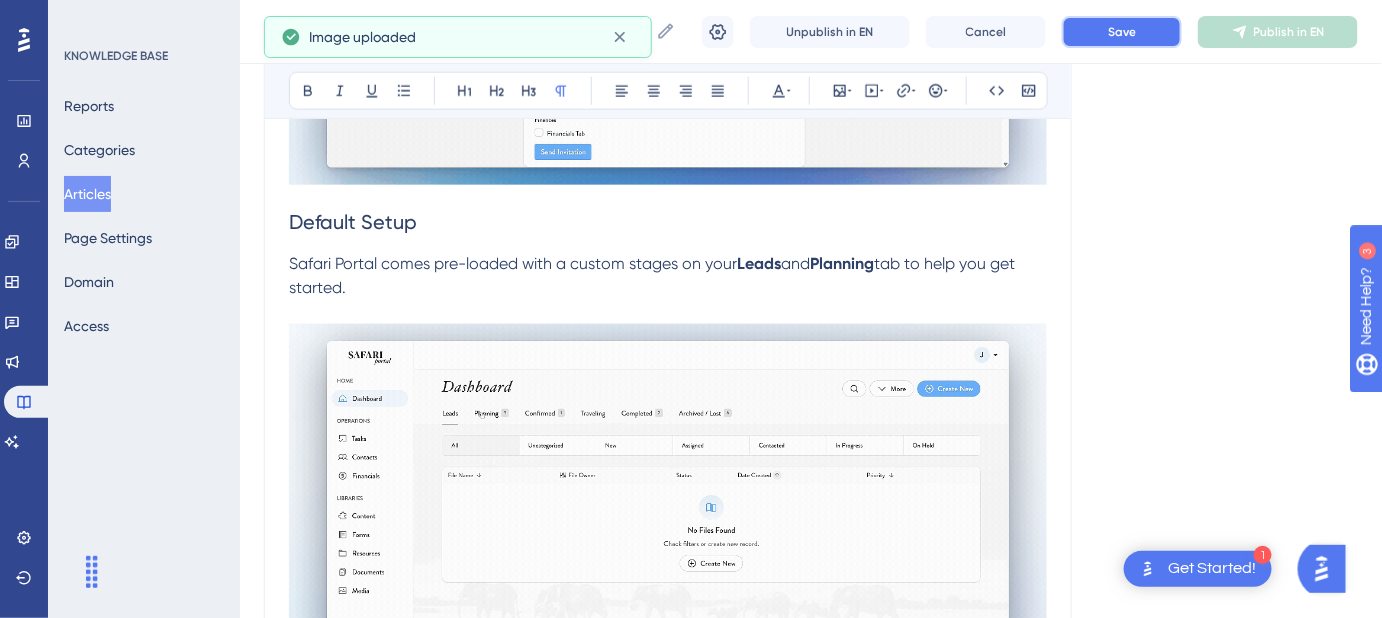 click on "Save" at bounding box center (1122, 32) 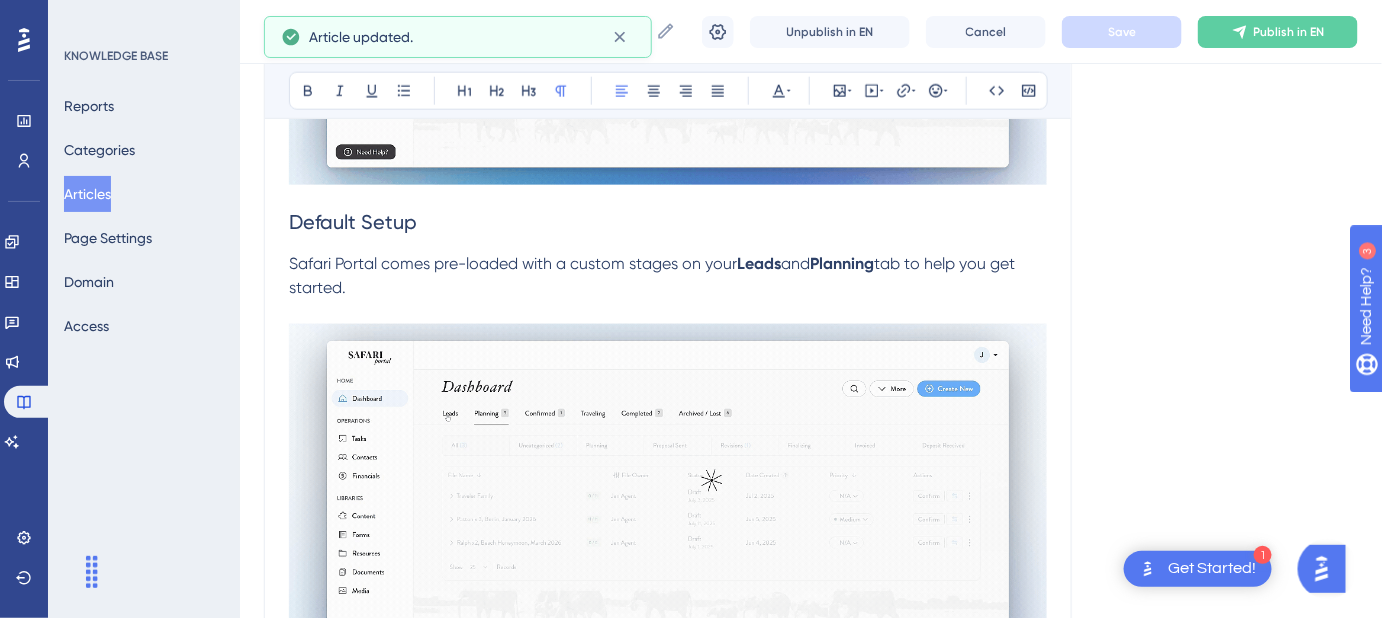 click on "Safari Portal comes pre-loaded with a custom stages on your" at bounding box center [513, 263] 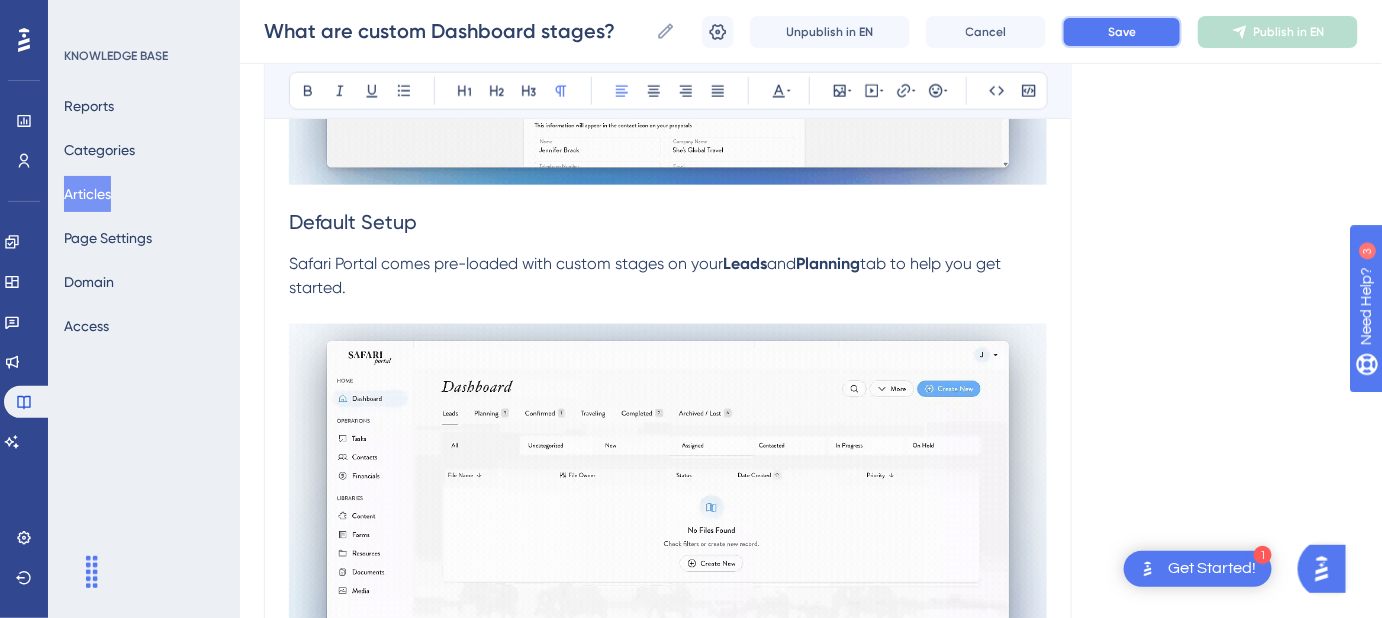 click on "Save" at bounding box center [1122, 32] 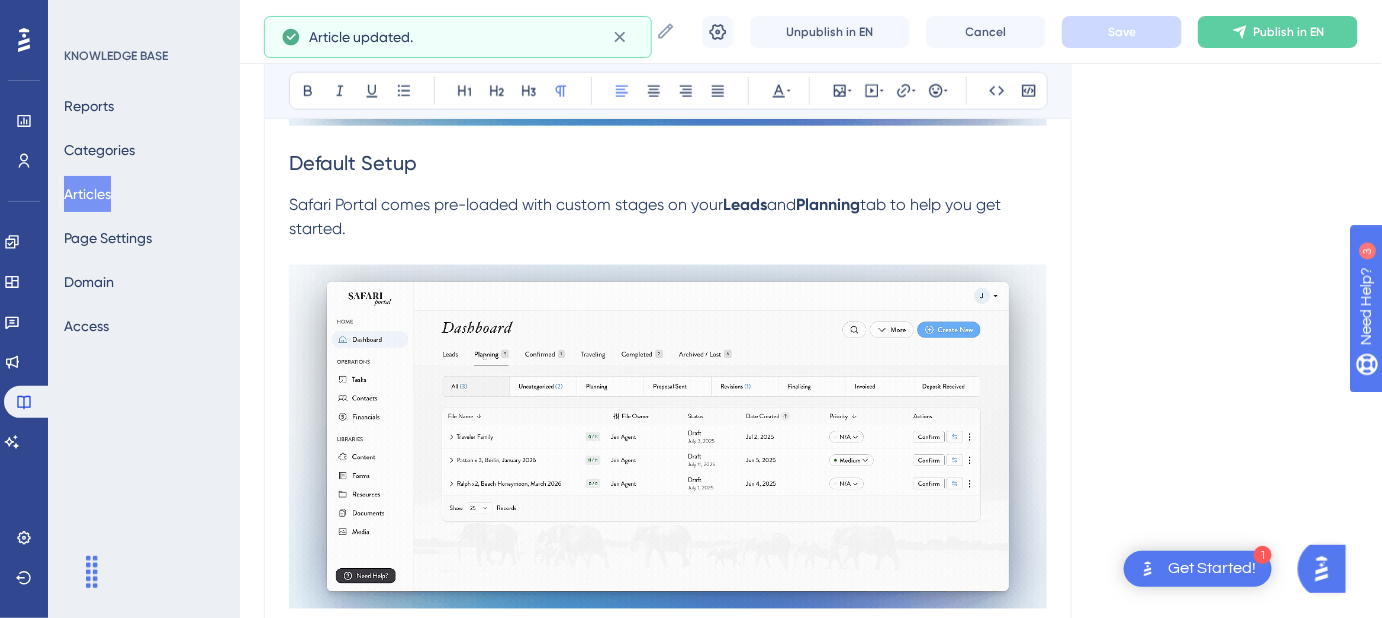 scroll, scrollTop: 818, scrollLeft: 0, axis: vertical 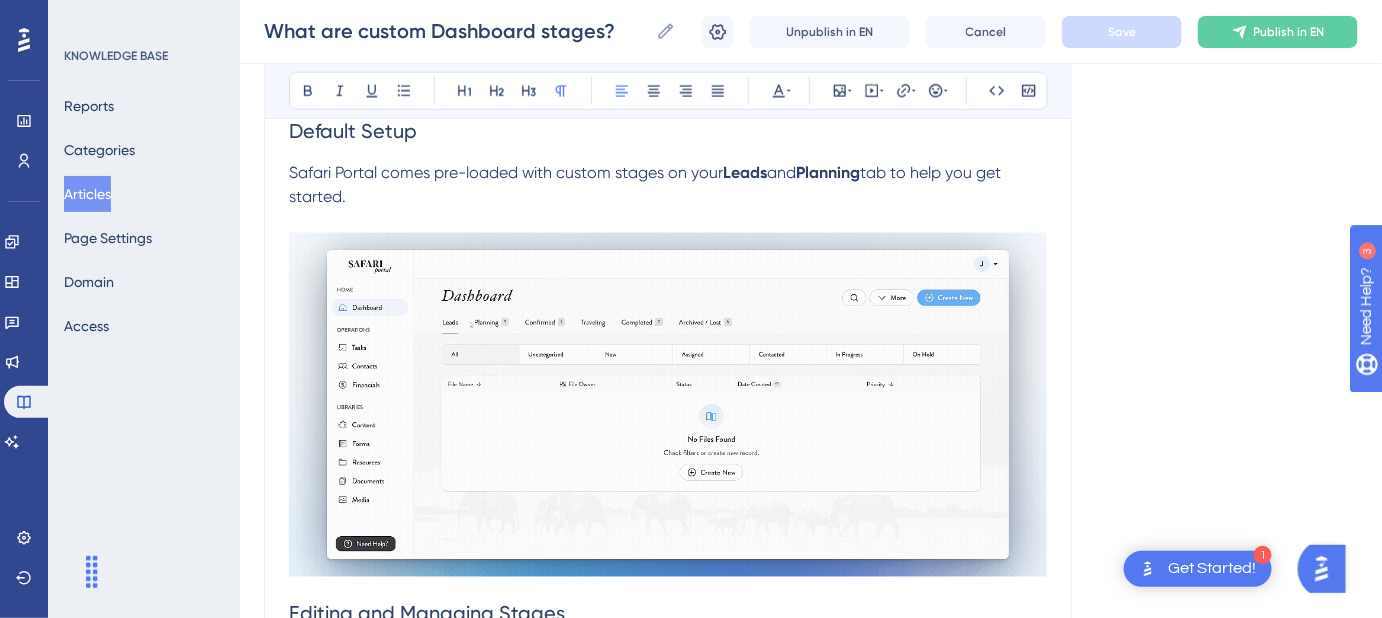 click on "Safari Portal comes pre-loaded with custom stages on your  Leads  and  Planning  tab to help you get started." at bounding box center [668, 185] 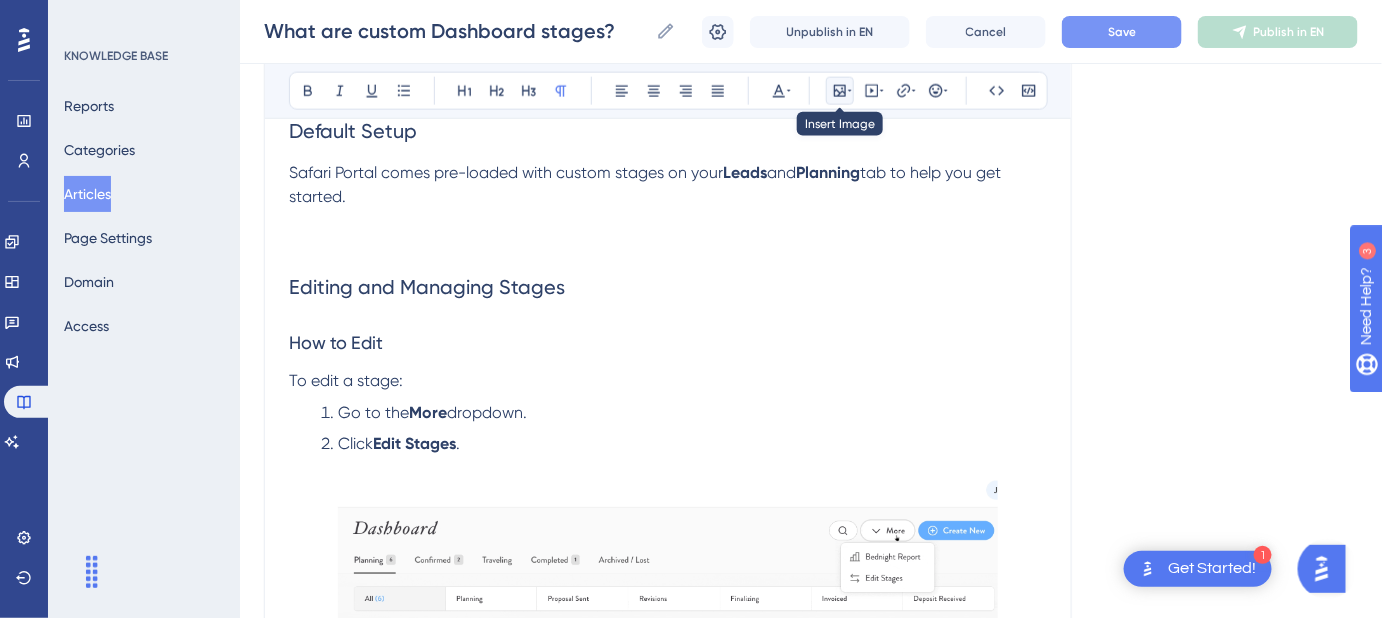 click 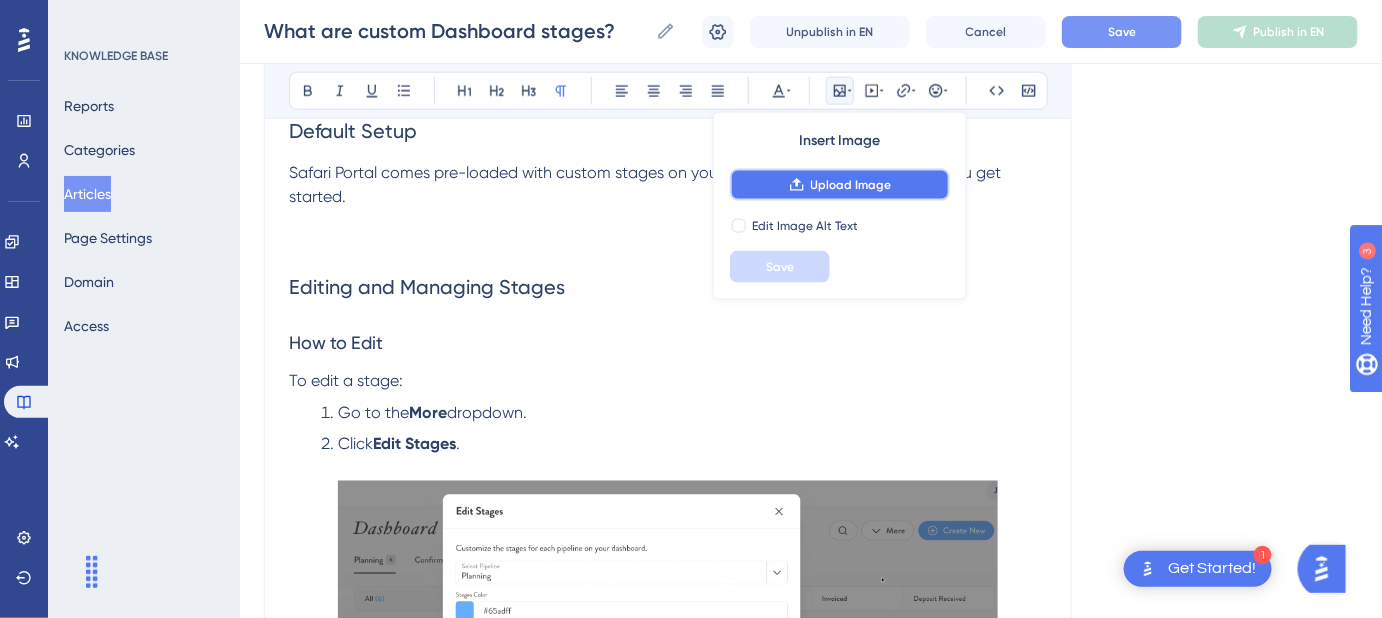 click on "Upload Image" at bounding box center (851, 185) 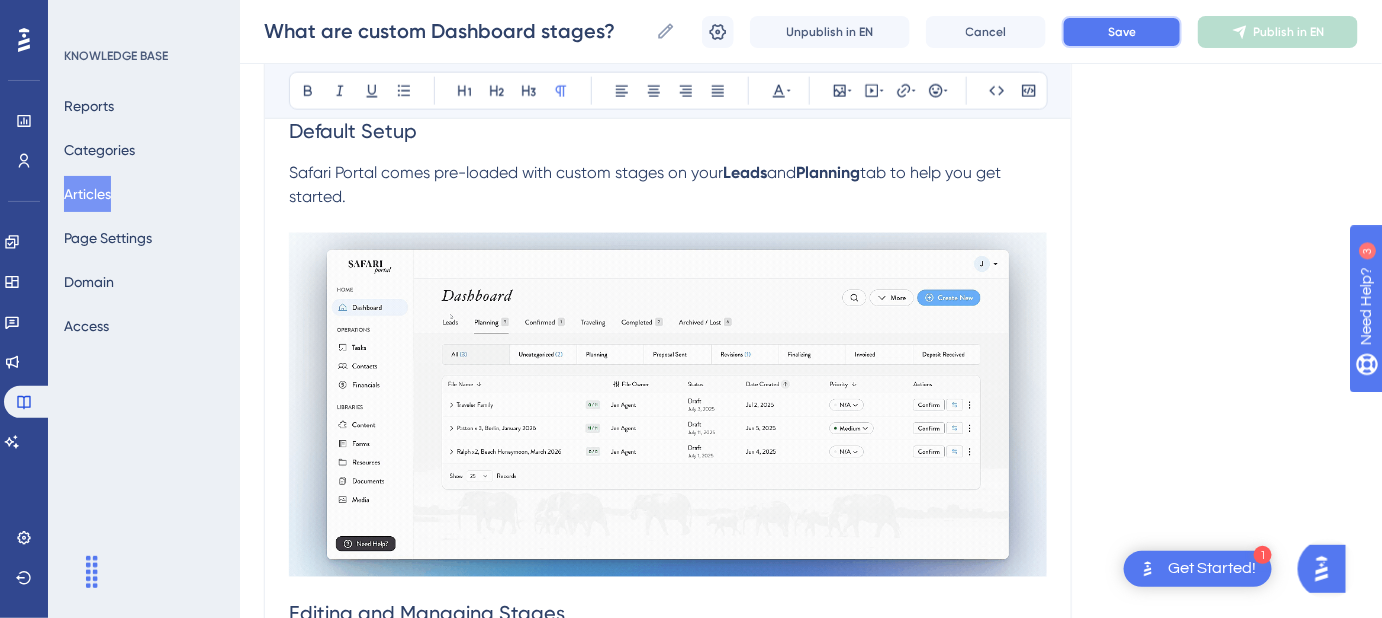 click on "Save" at bounding box center (1122, 32) 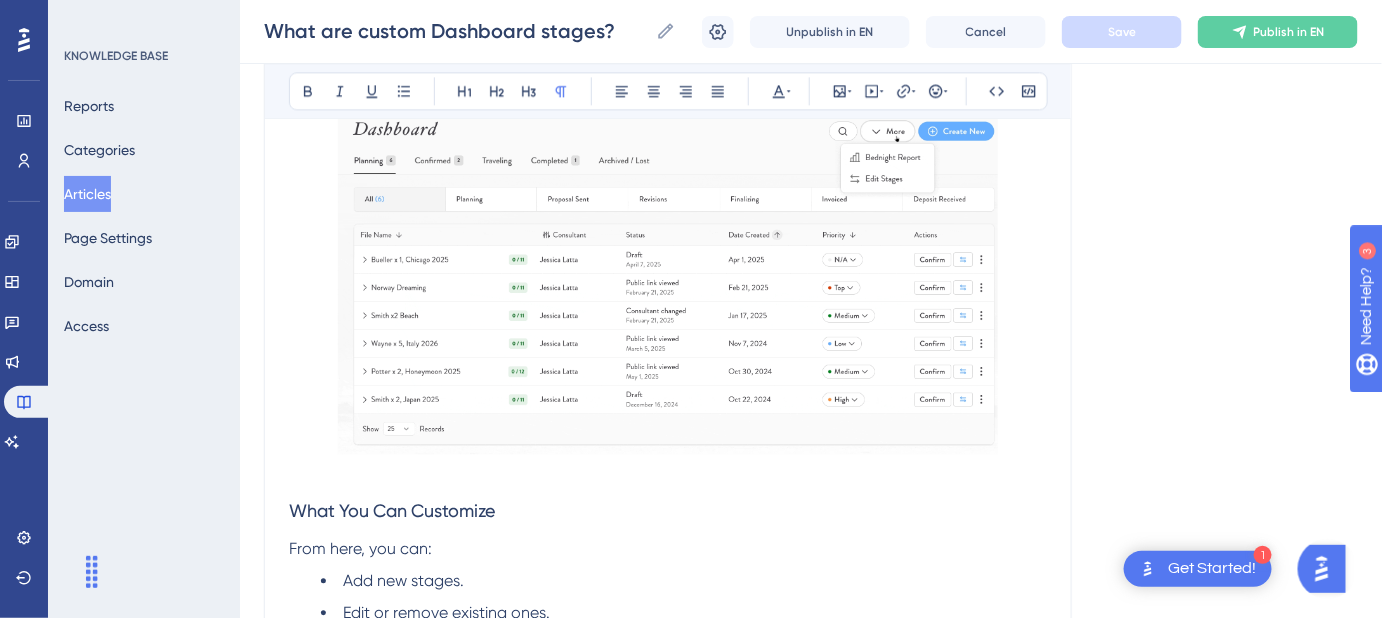 scroll, scrollTop: 1363, scrollLeft: 0, axis: vertical 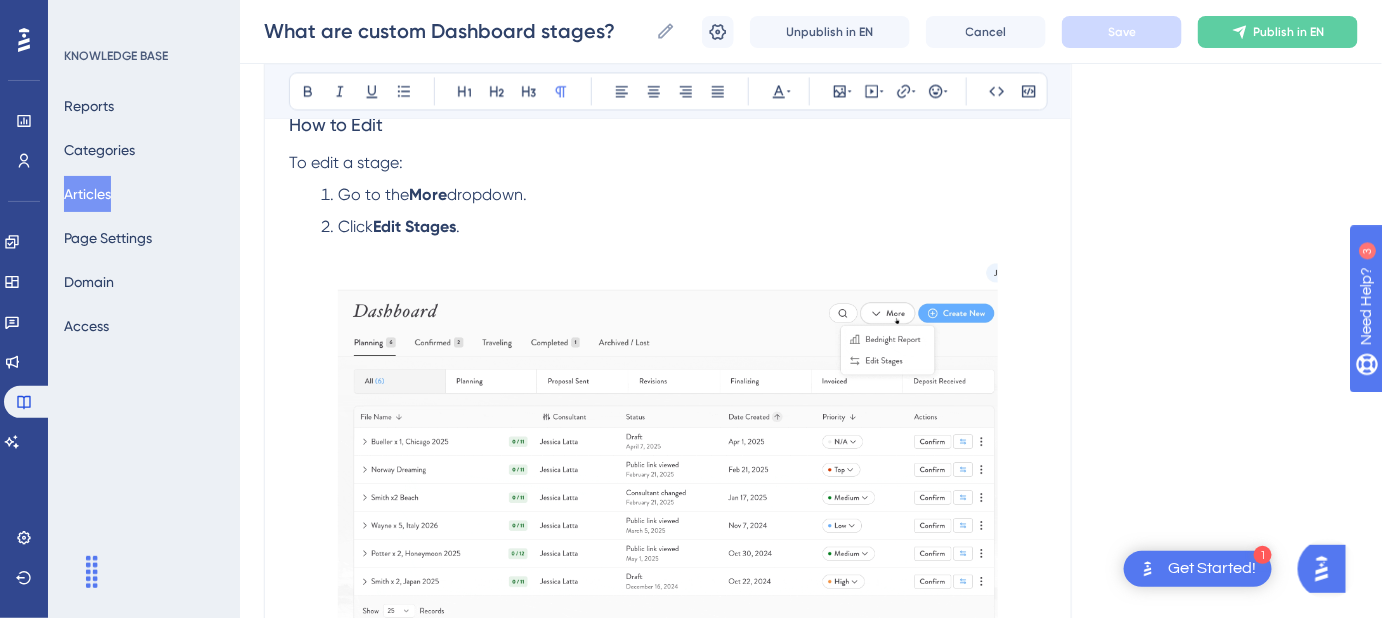click at bounding box center [668, 449] 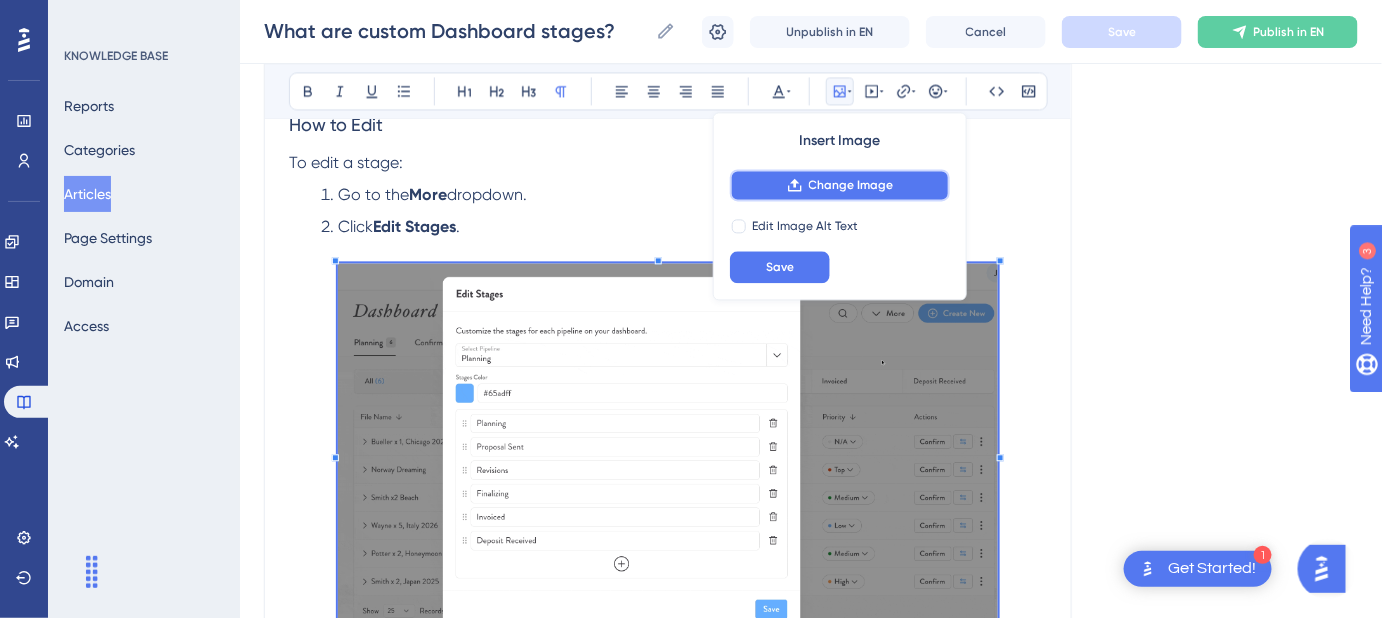 click on "Change Image" at bounding box center [851, 185] 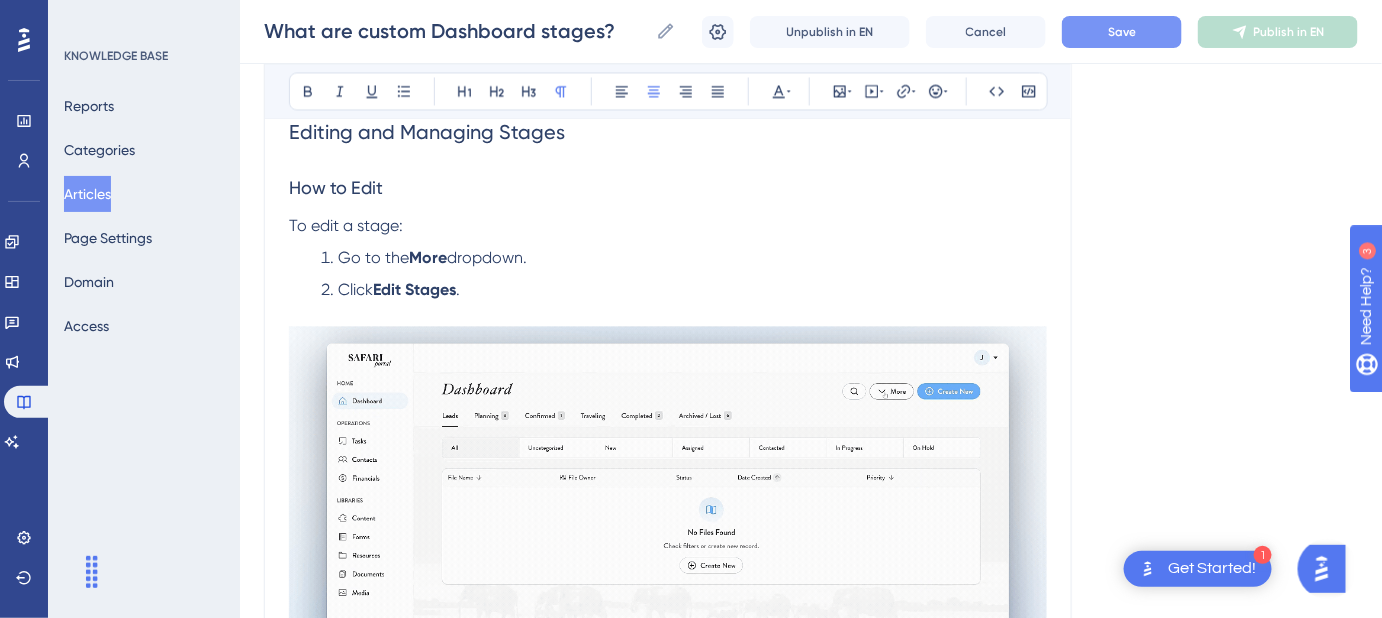 scroll, scrollTop: 1272, scrollLeft: 0, axis: vertical 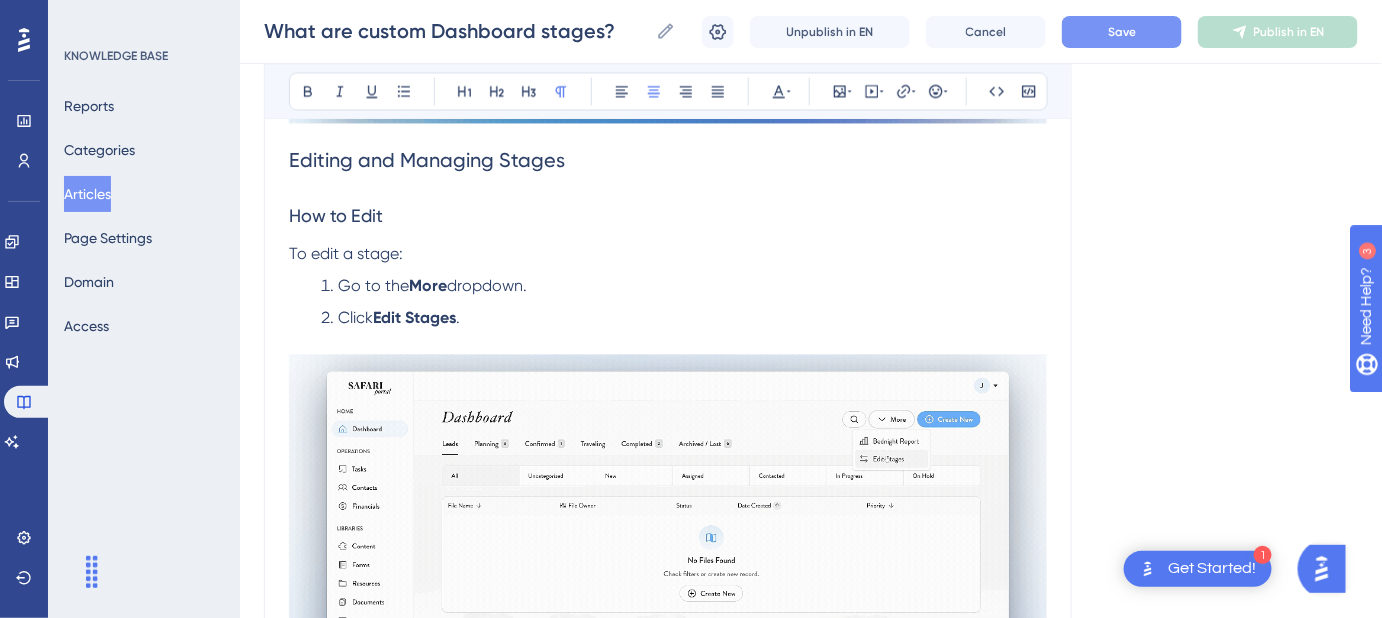 click on "How to Edit" at bounding box center (336, 215) 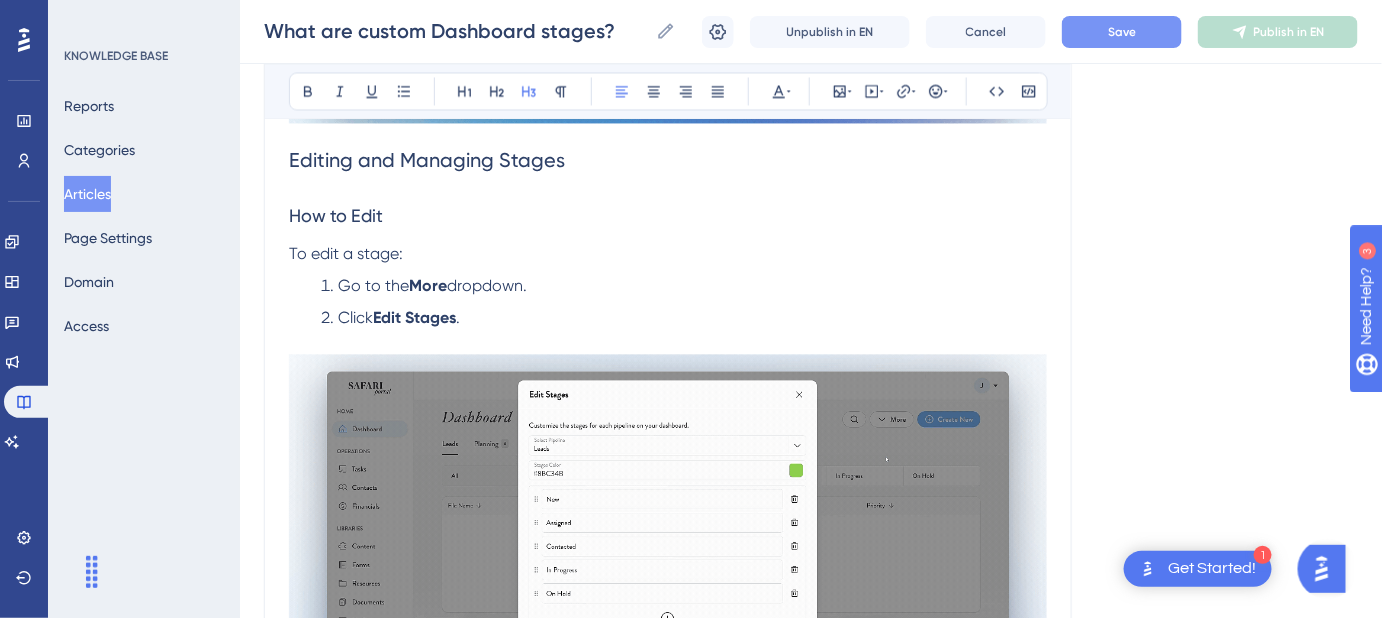 scroll, scrollTop: 1181, scrollLeft: 0, axis: vertical 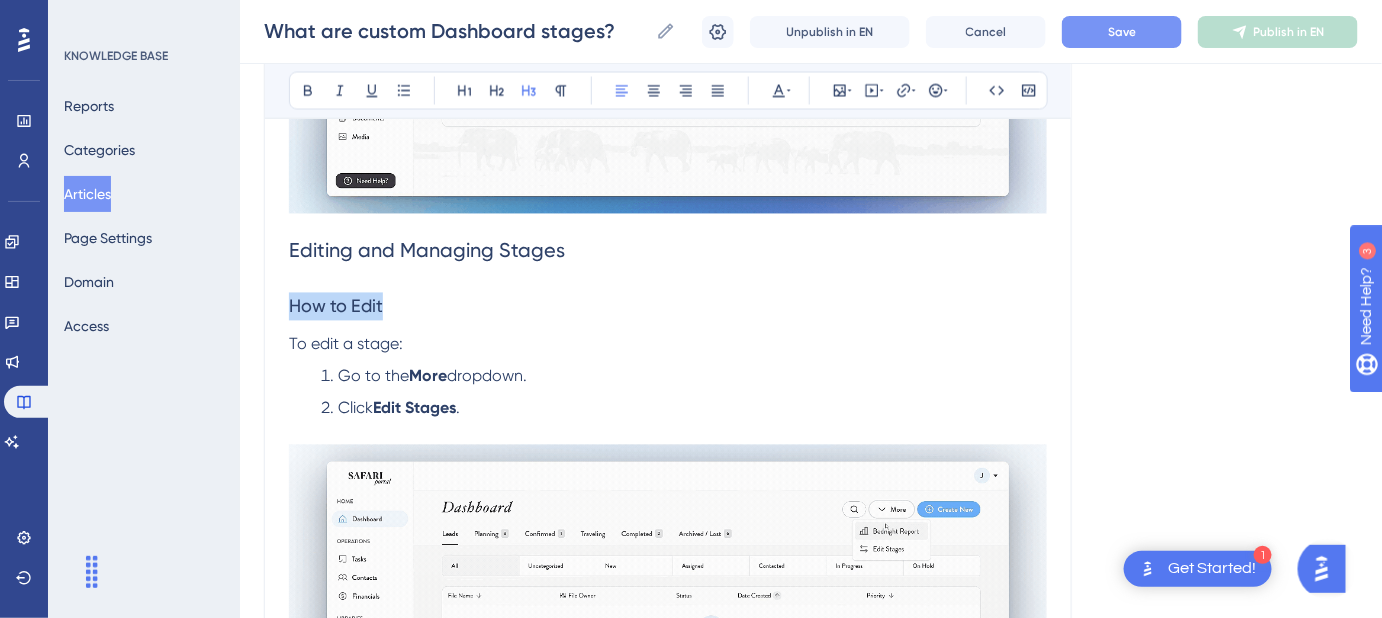 drag, startPoint x: 400, startPoint y: 304, endPoint x: 361, endPoint y: 140, distance: 168.57343 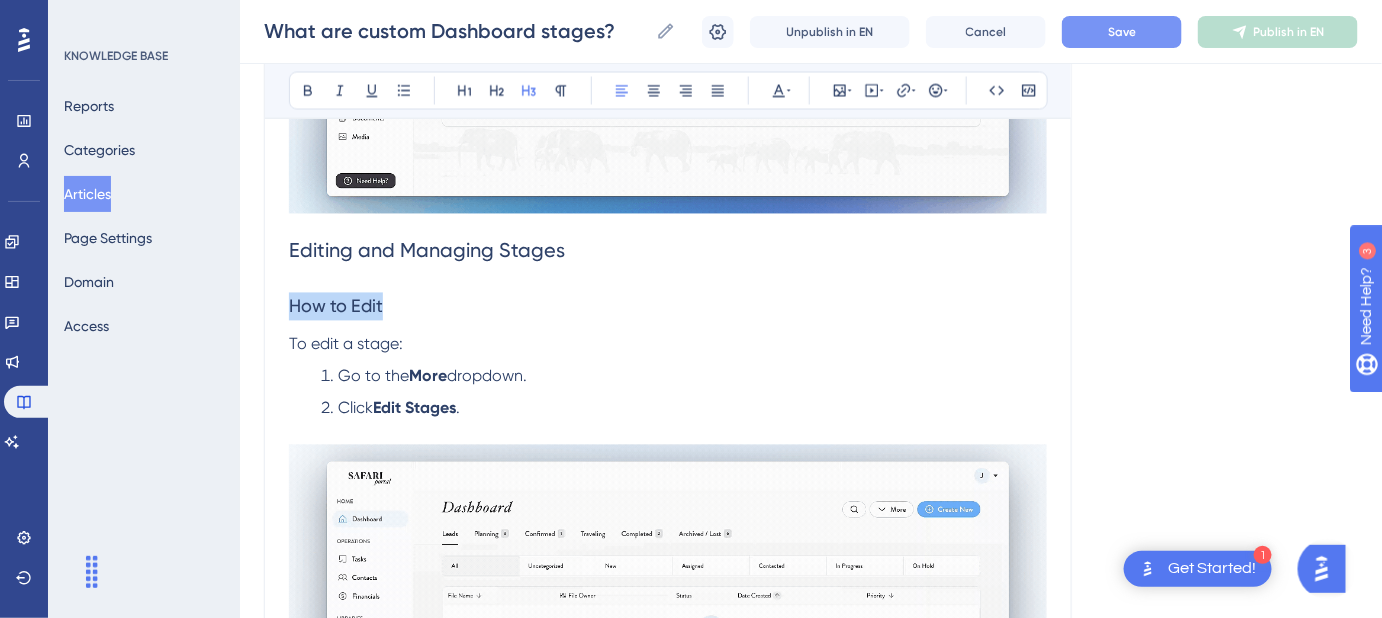 click on "Performance Users Engagement Widgets Feedback Product Updates Knowledge Base AI Assistant Settings Logout KNOWLEDGE BASE Reports Categories Articles Page Settings Domain Access What are custom Dashboard stages? What are custom Dashboard stages? What are custom Dashboard stages? Unpublish in EN Cancel Save Publish in EN Language English (Default) What are custom Dashboard stages? Configure your own custom stages on your Dashboard to help visualize where each File is in your sales process. Bold Italic Underline Bullet Point Heading 1 Heading 2 Heading 3 Normal Align Left Align Center Align Right Align Justify Text Color Insert Image Embed Video Hyperlink Emojis Code Code Block With custom stages in place, you'll always have a clear view of where each file stands in your sales pipeline. Before You Begin:  You need permission to manage custom stages. Your account Admin can enable this in the Account Settings. Default Setup Safari Portal comes pre-loaded with custom stages on your  Leads  and  Planning How to Edit" at bounding box center (811, 985) 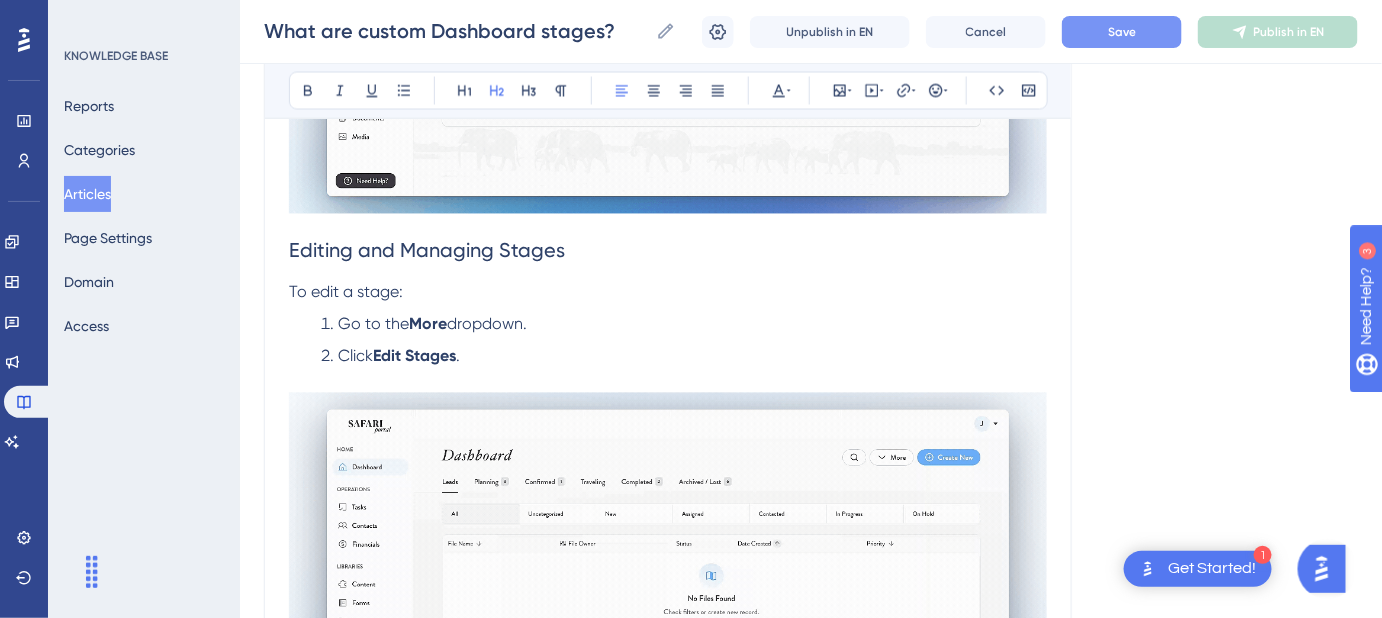 click on "Editing and Managing Stages" at bounding box center [427, 251] 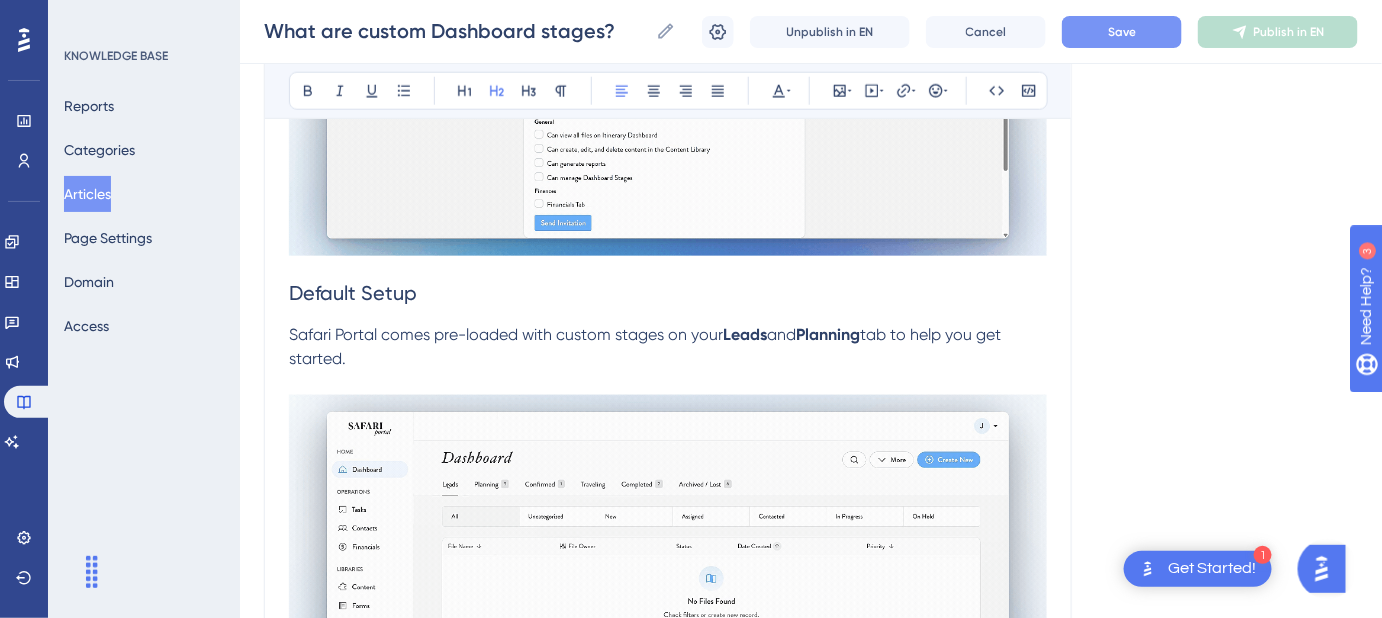 scroll, scrollTop: 636, scrollLeft: 0, axis: vertical 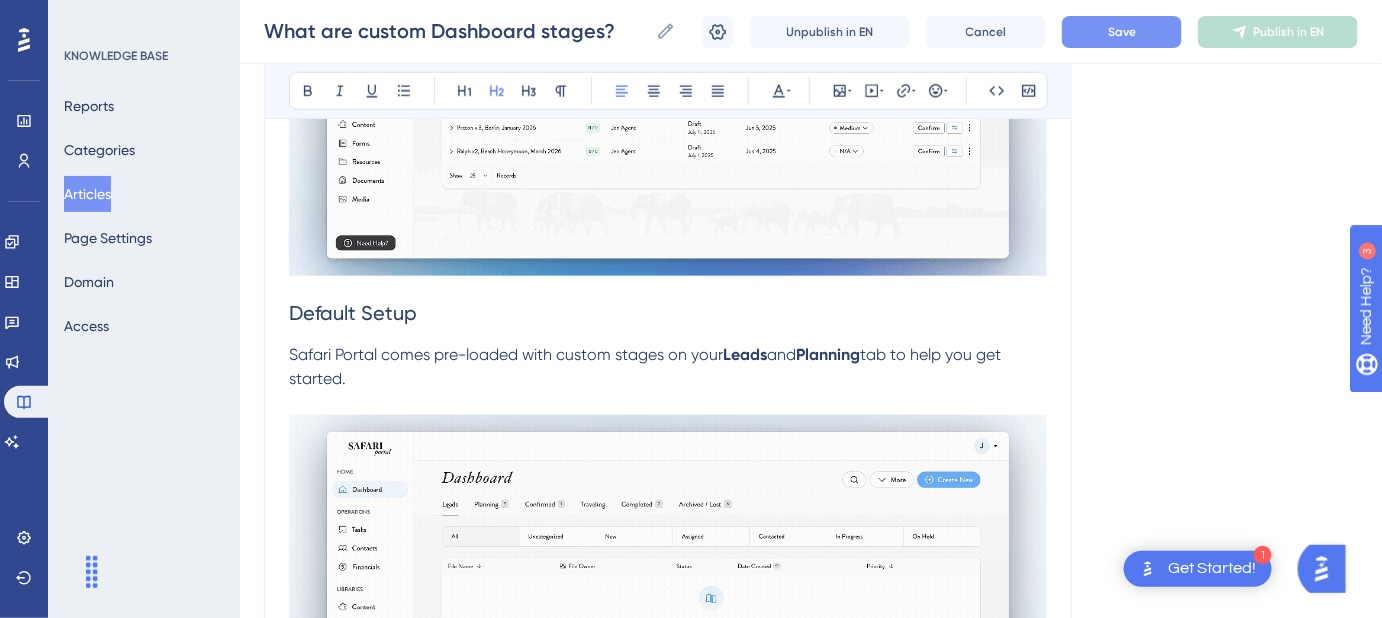 click on "Default Setup" at bounding box center (353, 313) 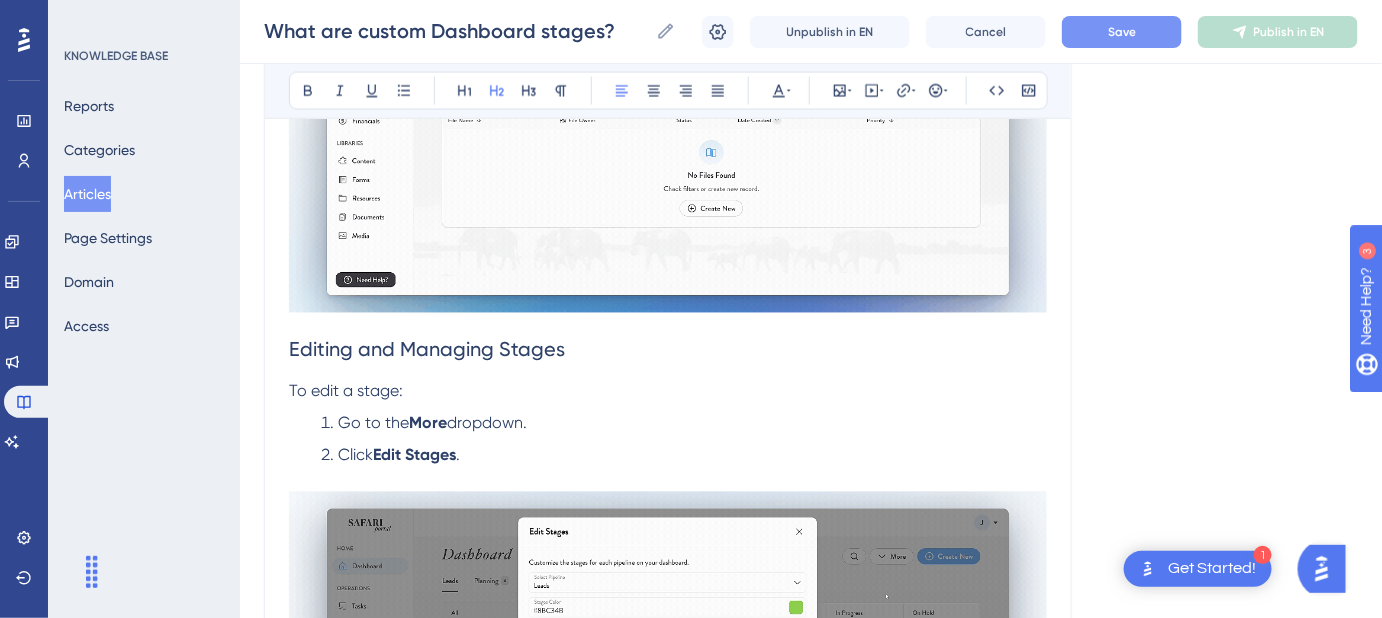 scroll, scrollTop: 1090, scrollLeft: 0, axis: vertical 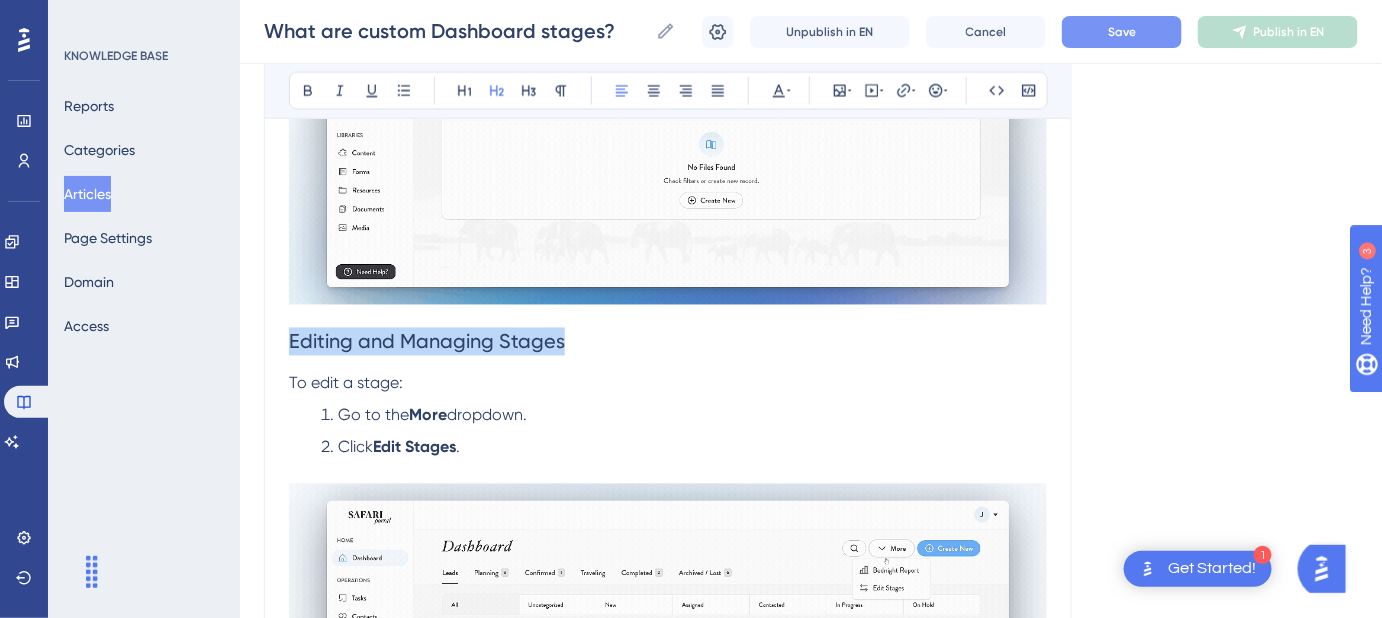drag, startPoint x: 561, startPoint y: 340, endPoint x: 275, endPoint y: 340, distance: 286 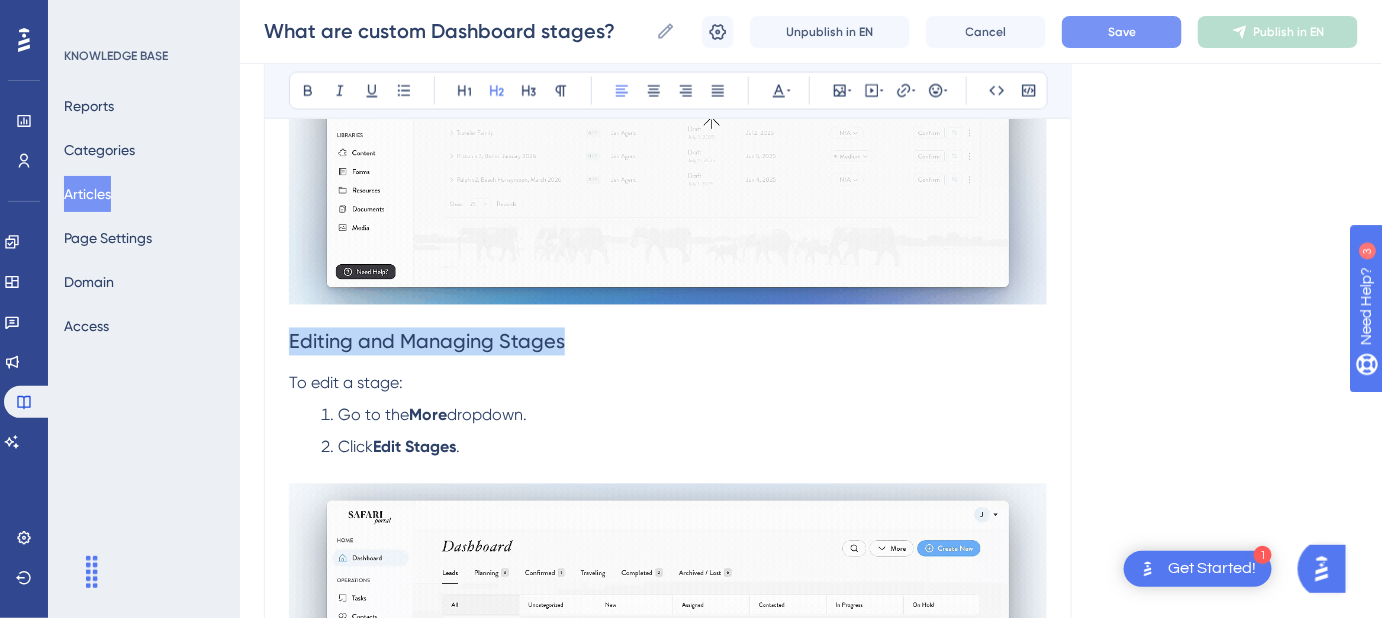 click on "What are custom Dashboard stages? Configure your own custom stages on your Dashboard to help visualize where each File is in your sales process. Bold Italic Underline Bullet Point Heading 1 Heading 2 Heading 3 Normal Align Left Align Center Align Right Align Justify Text Color Insert Image Embed Video Hyperlink Emojis Code Code Block With custom stages in place, you'll always have a clear view of where each file stands in your sales pipeline. Before You Begin:  You need permission to manage custom stages. Your account Admin can enable this in the Account Settings. Default Setup Safari Portal comes pre-loaded with custom stages on your  Leads  and  Planning  tab to help you get started. Editing and Managing Stages To edit a stage: Go to the  More  dropdown. Click  Edit Stages . What You Can Customize  From here, you can: Add new stages. Edit or remove existing ones. Rearrange the order of stages. Assign custom colors for visual clarity. Creating Stages in Other Tabs How to Add Click  Edit Stages  from the  or" at bounding box center (668, 1086) 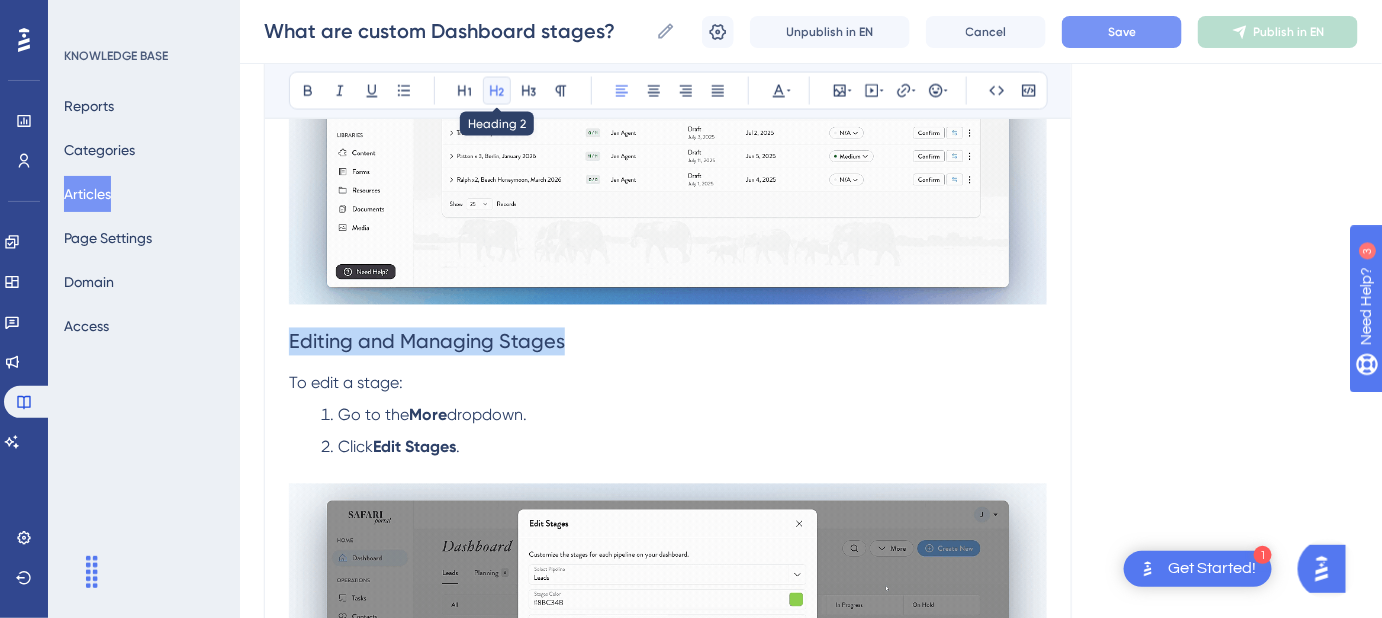 click 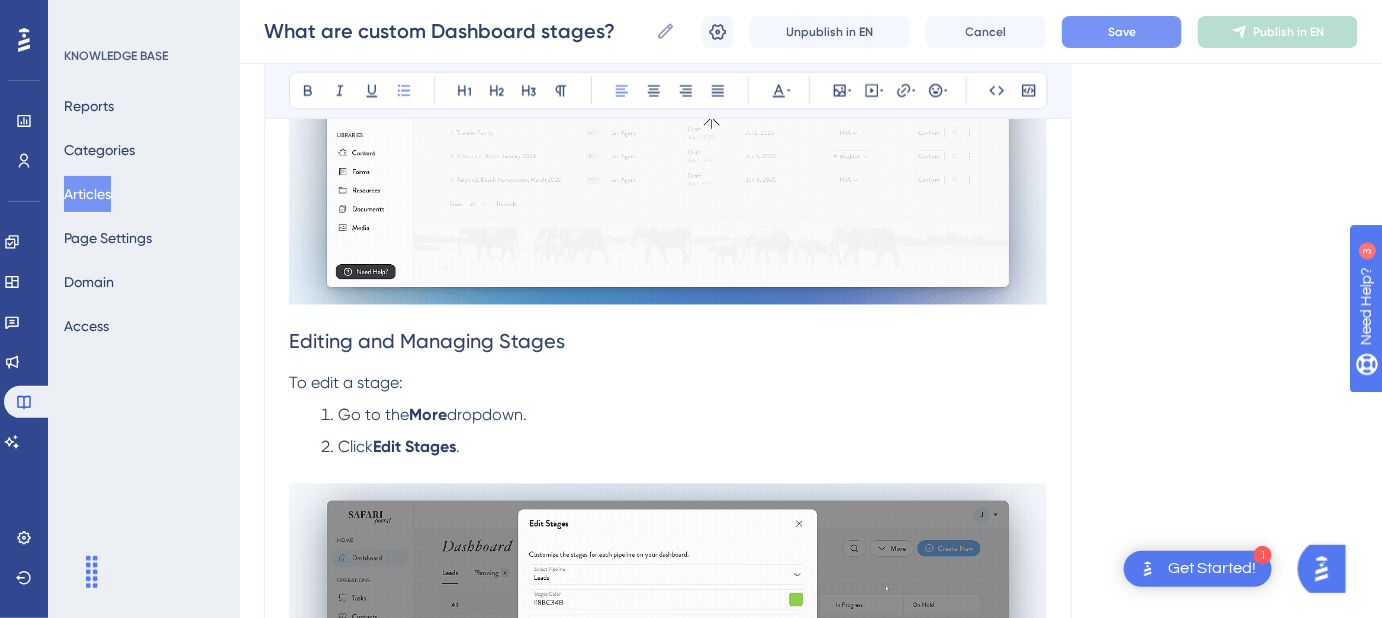 click on "With custom stages in place, you'll always have a clear view of where each file stands in your sales pipeline. Before You Begin:  You need permission to manage custom stages. Your account Admin can enable this in the Account Settings. Default Setup Safari Portal comes pre-loaded with custom stages on your  Leads  and  Planning  tab to help you get started. Editing and Managing Stages To edit a stage: Go to the  More  dropdown. Click  Edit Stages . What You Can Customize  From here, you can: Add new stages. Edit or remove existing ones. Rearrange the order of stages. Assign custom colors for visual clarity. Each Dashboard tab (e.g., Planning, Confirmed, etc.) can have its own set of stages and colors. For instance, you might set stages in Planning to pink, and stages in Confirmed to green—or use your own custom brand colors! Creating Stages in Other Tabs How to Add To create custom stages in other dashboard tabs: Click  Edit Stages  from the  More  dropdown Select the desired tab from the dropdown menu. or" at bounding box center [668, 1174] 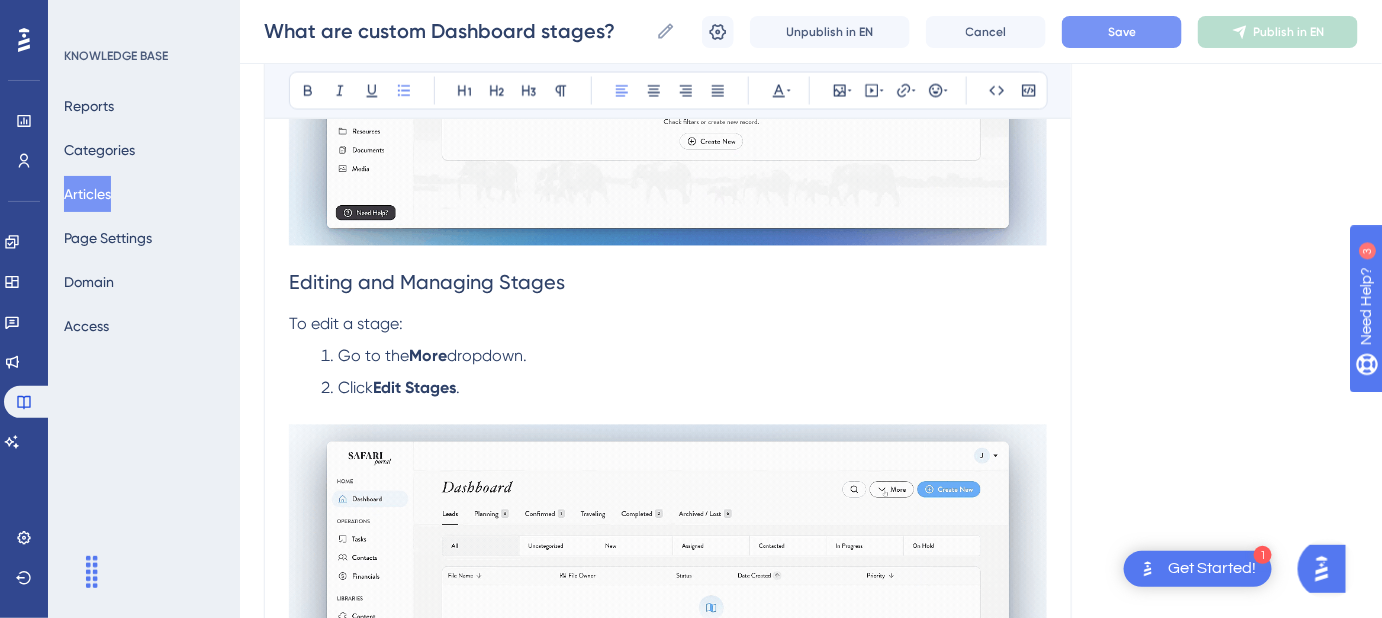 scroll, scrollTop: 1181, scrollLeft: 0, axis: vertical 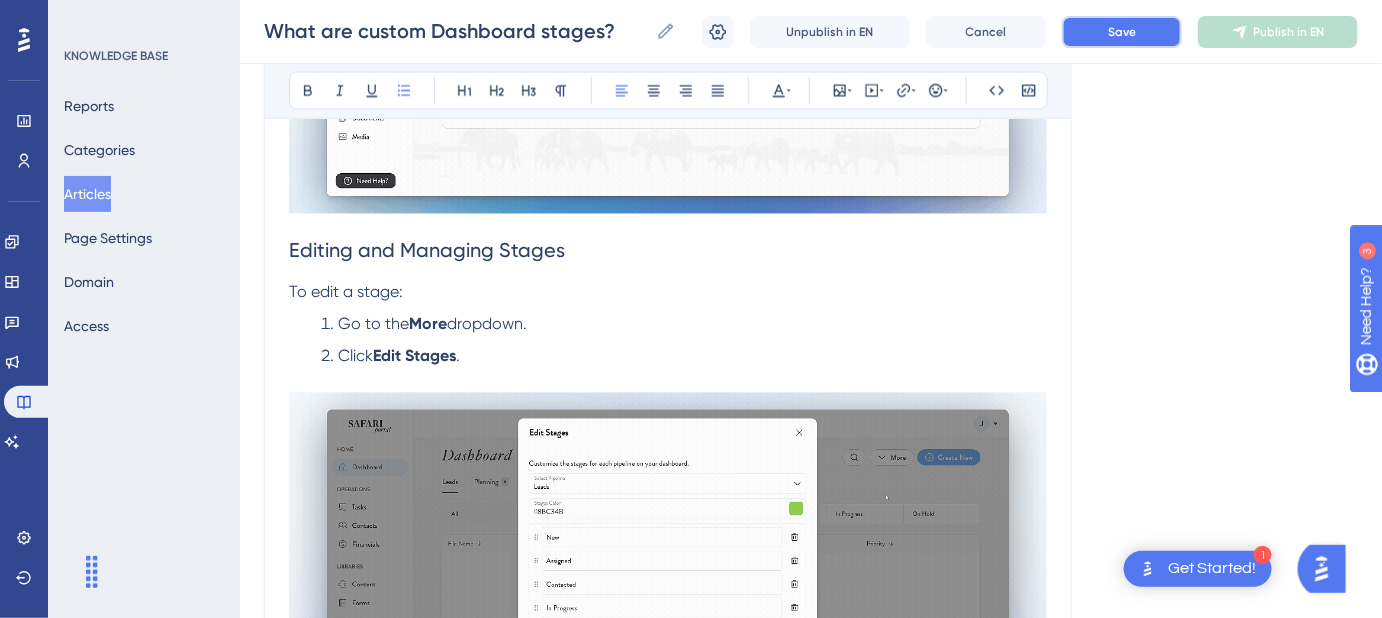 click on "Save" at bounding box center (1122, 32) 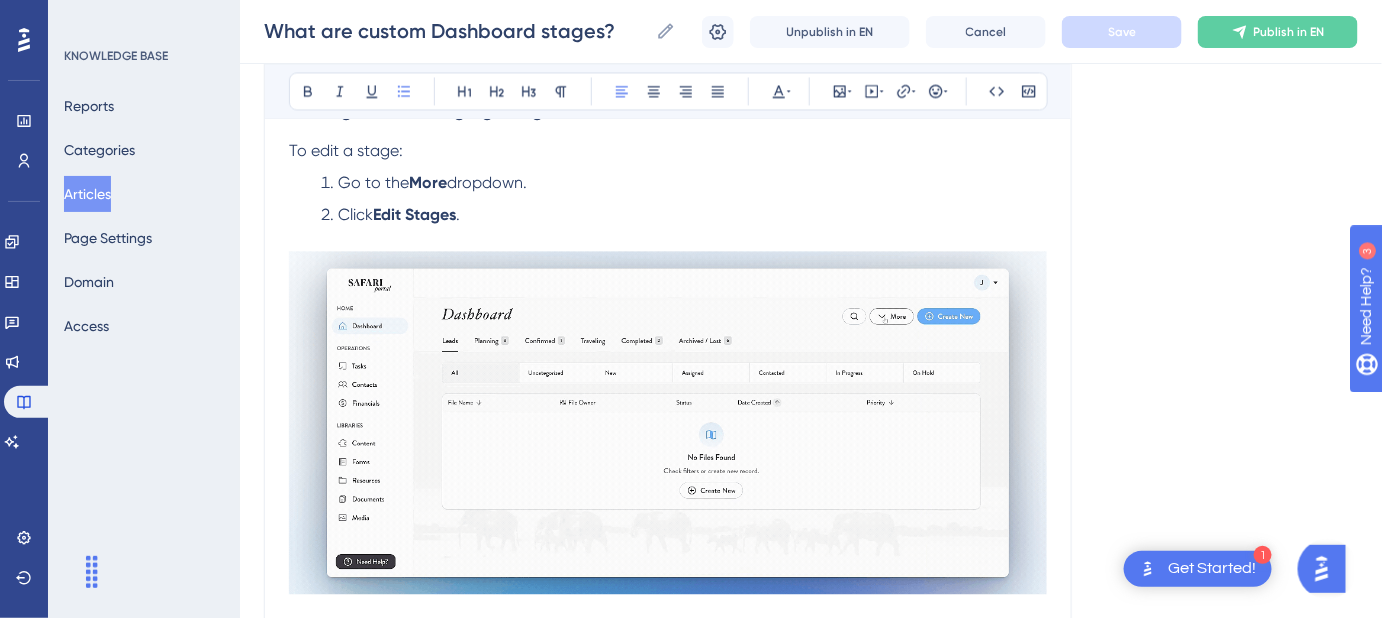 scroll, scrollTop: 1363, scrollLeft: 0, axis: vertical 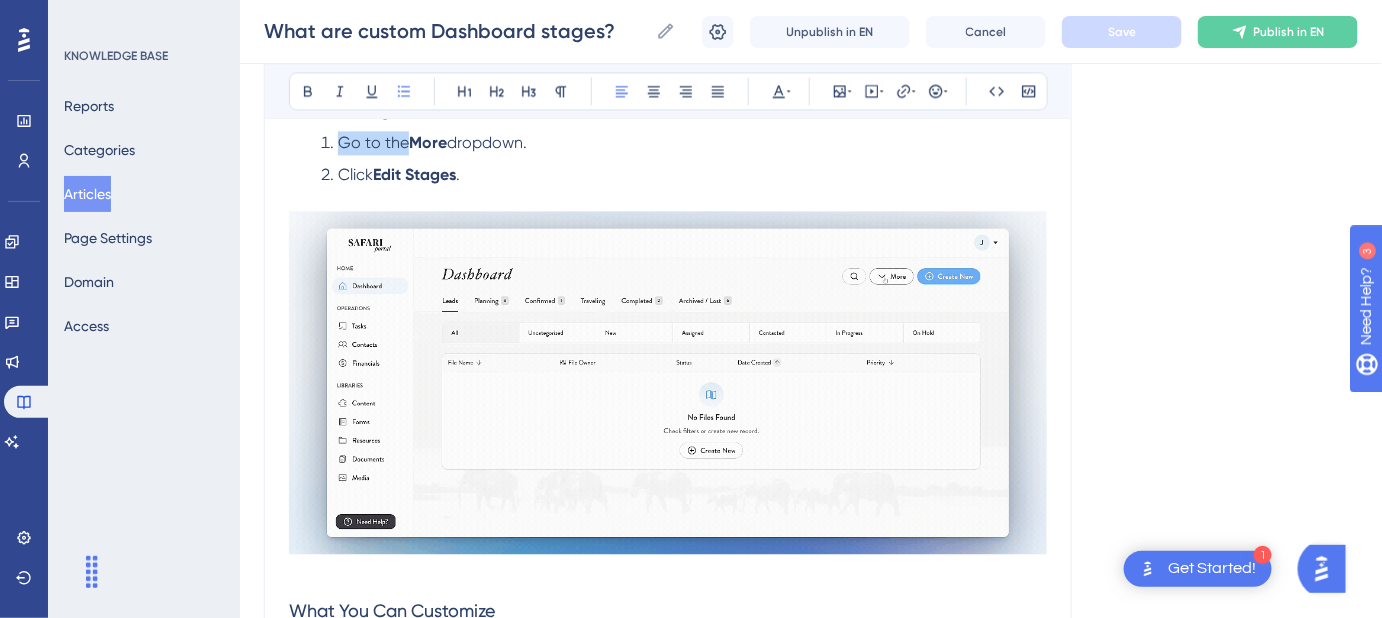 drag, startPoint x: 408, startPoint y: 133, endPoint x: 336, endPoint y: 140, distance: 72.33948 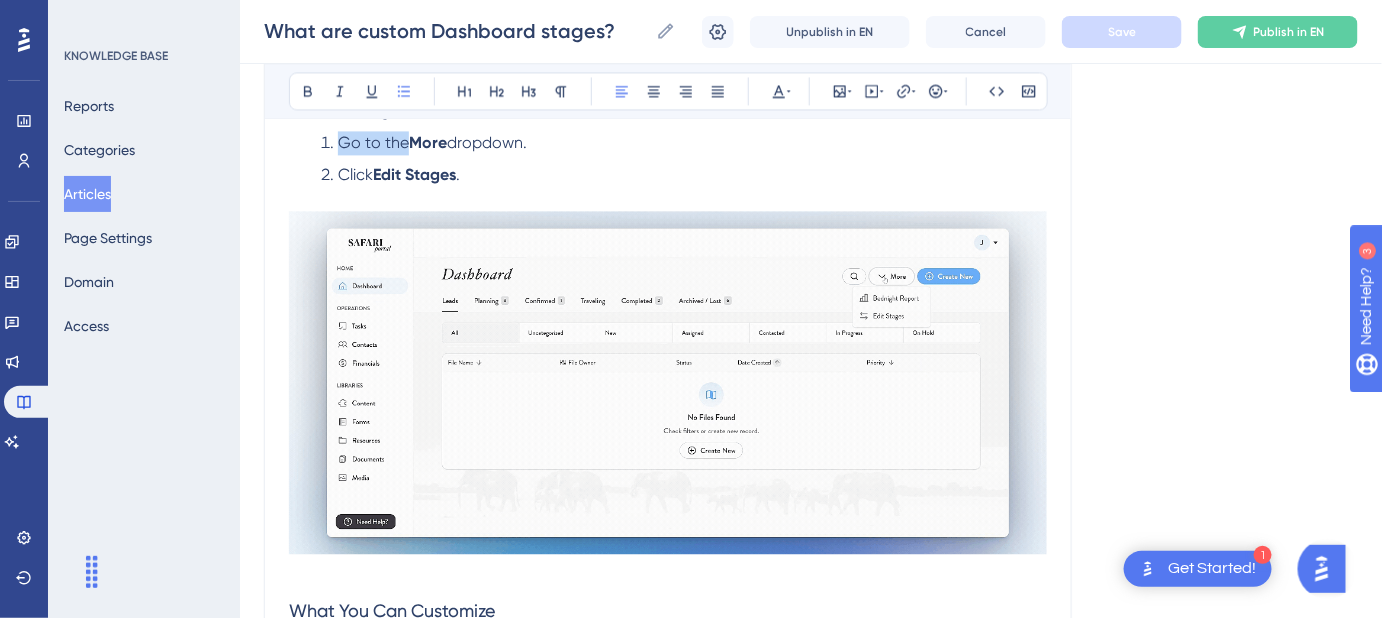 click on "Go to the  More  dropdown." at bounding box center (684, 143) 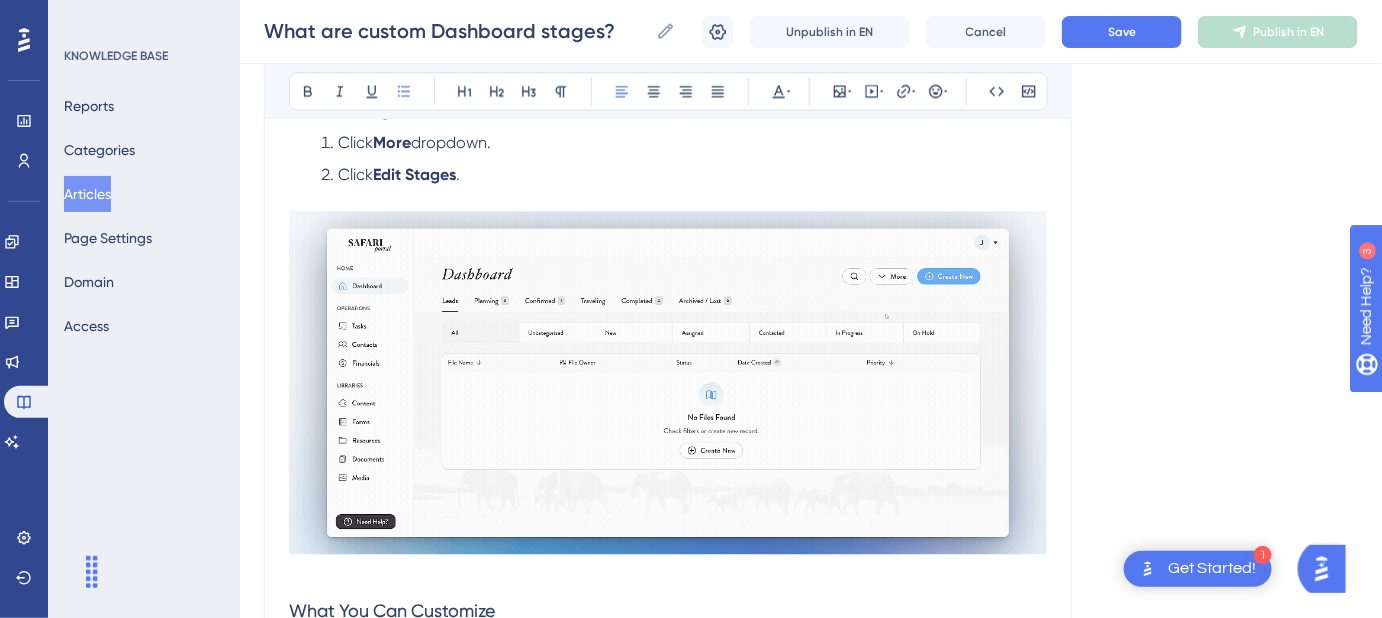 click on "dropdown." at bounding box center [451, 142] 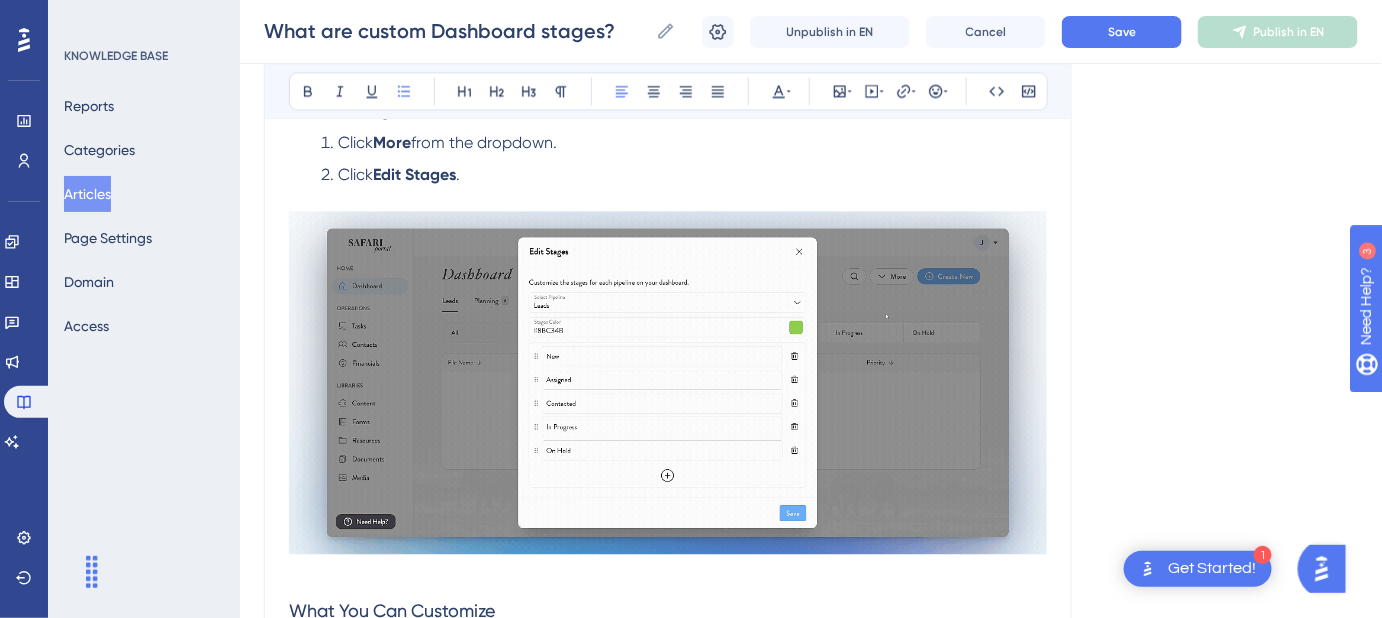 click on "Click" at bounding box center [355, 174] 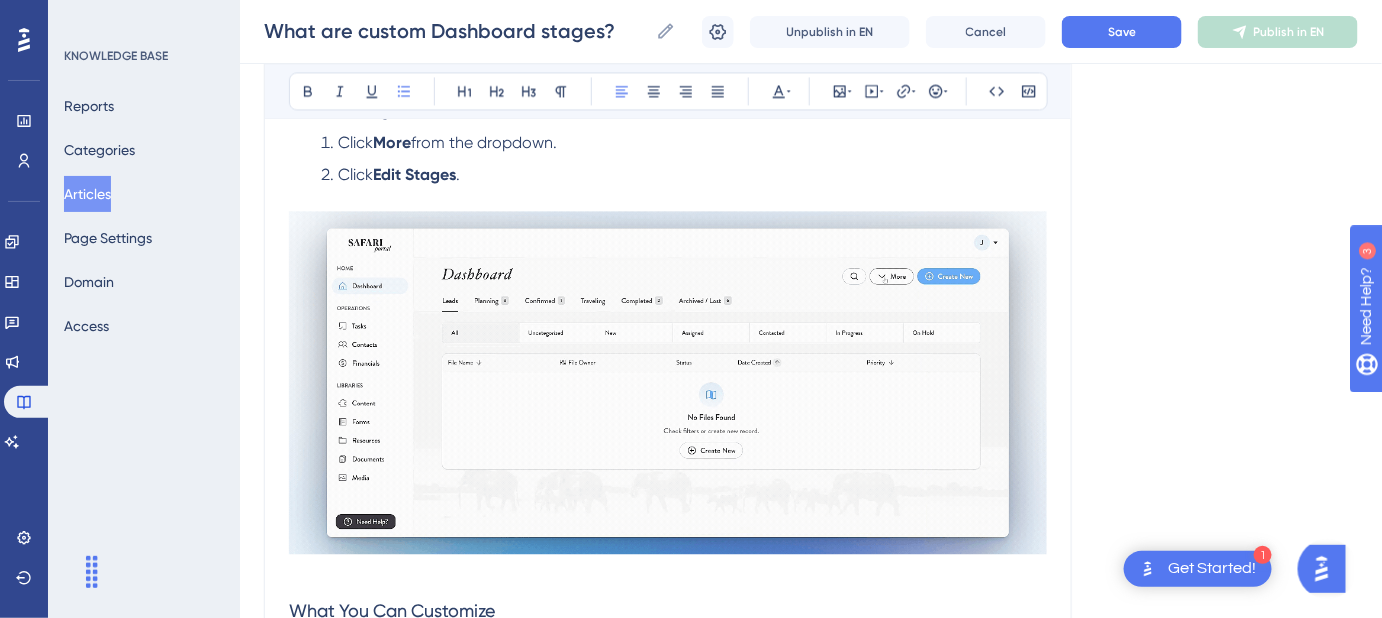click on "Click" at bounding box center [355, 174] 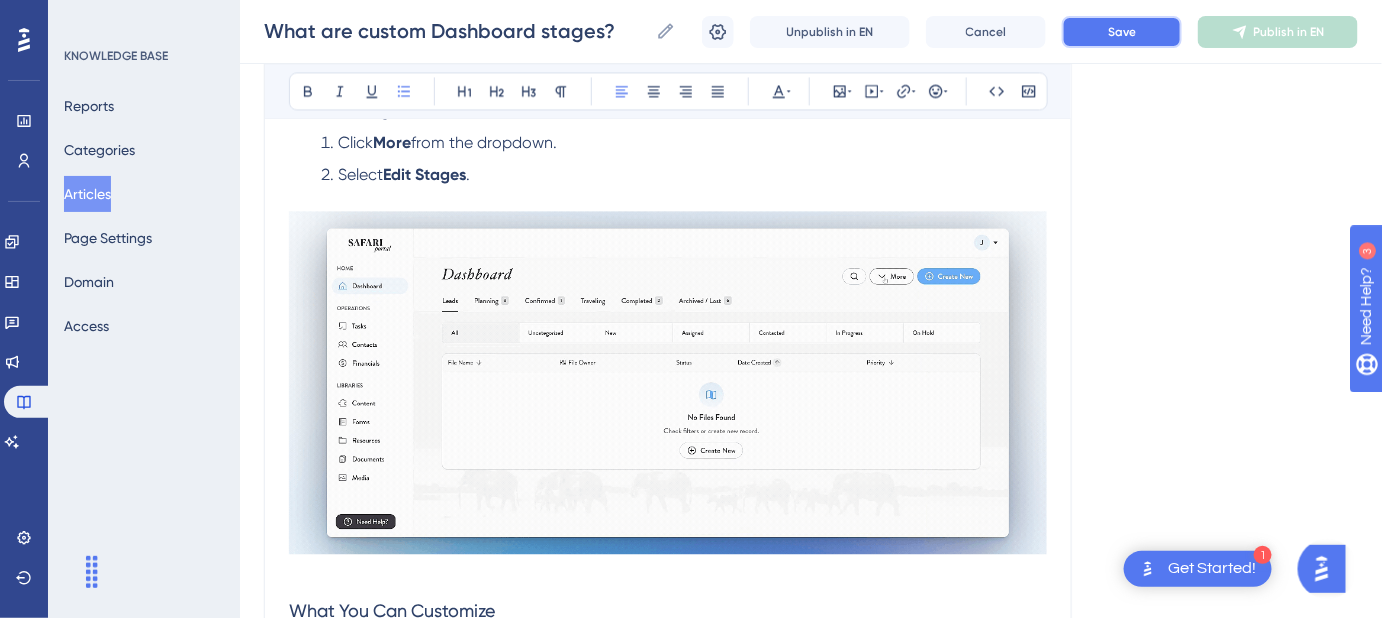 click on "Save" at bounding box center [1122, 32] 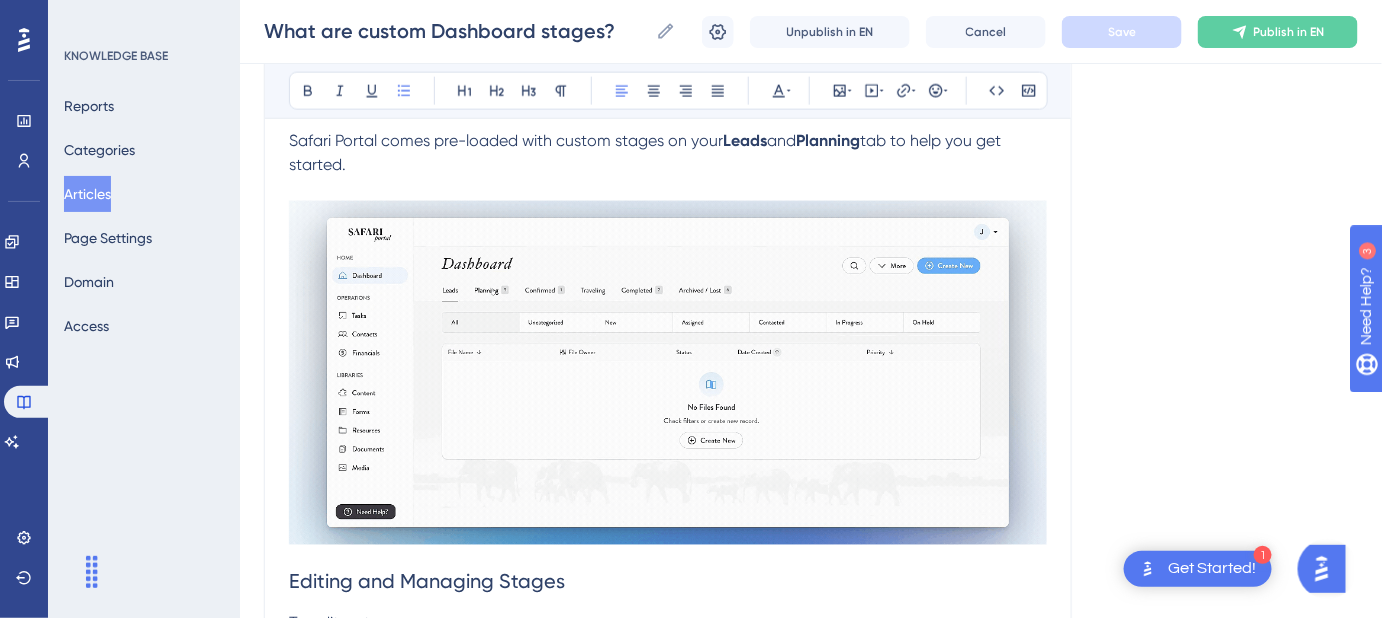 scroll, scrollTop: 818, scrollLeft: 0, axis: vertical 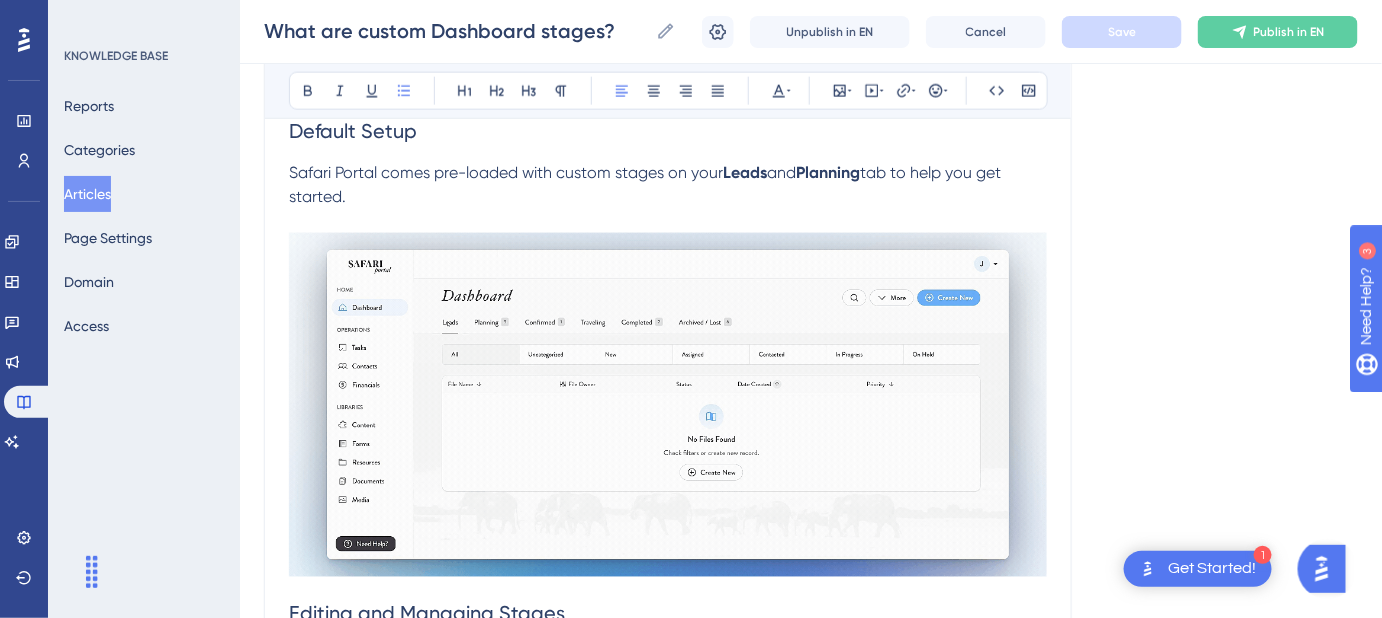 click on "Safari Portal comes pre-loaded with custom stages on your  Leads  and  Planning  tab to help you get started." at bounding box center (668, 185) 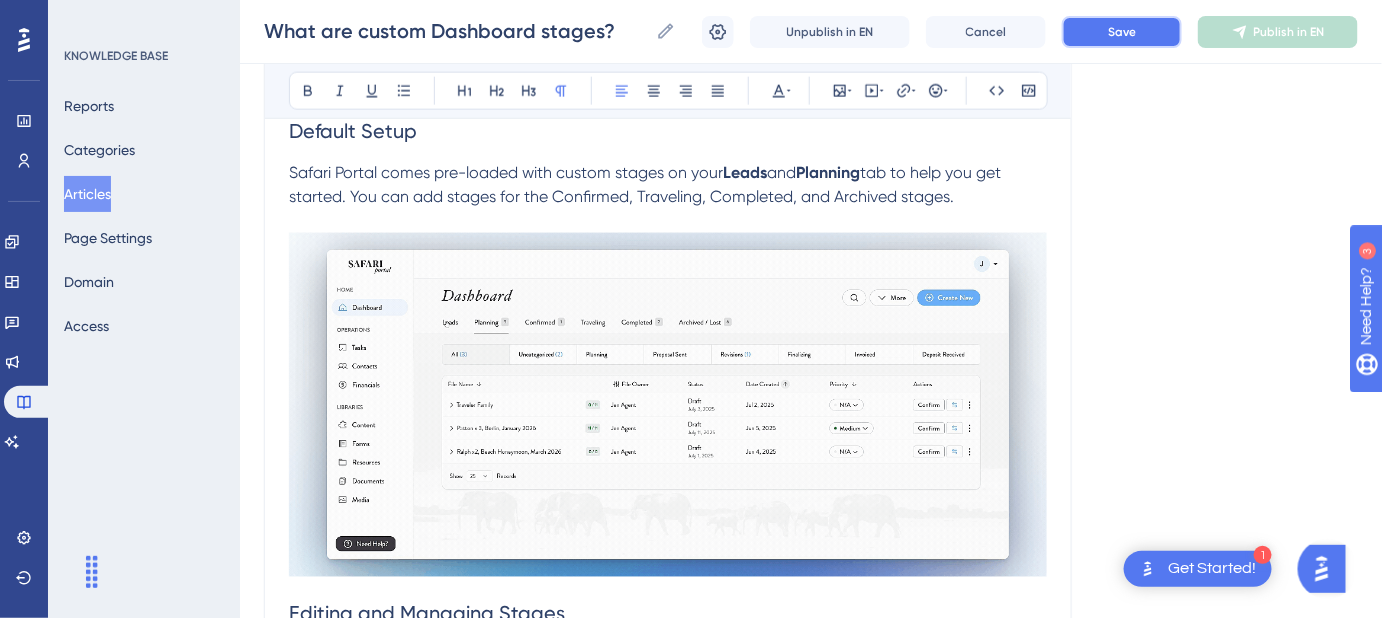 click on "Save" at bounding box center (1122, 32) 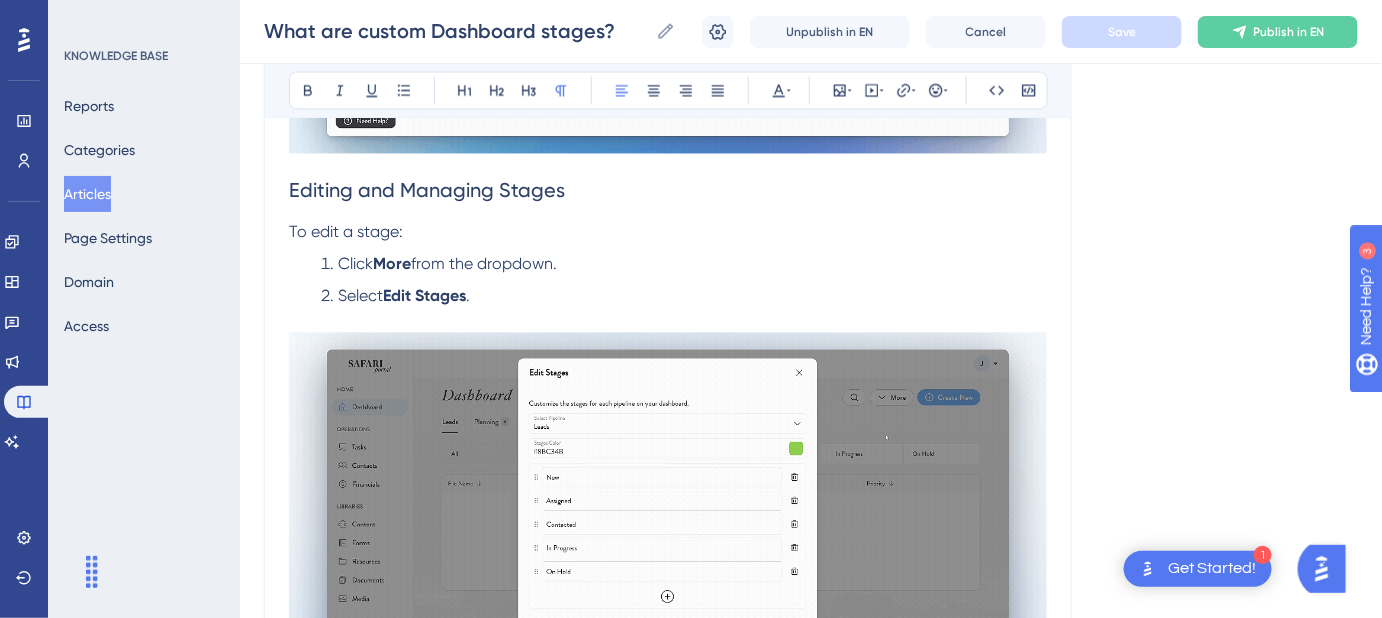 scroll, scrollTop: 1272, scrollLeft: 0, axis: vertical 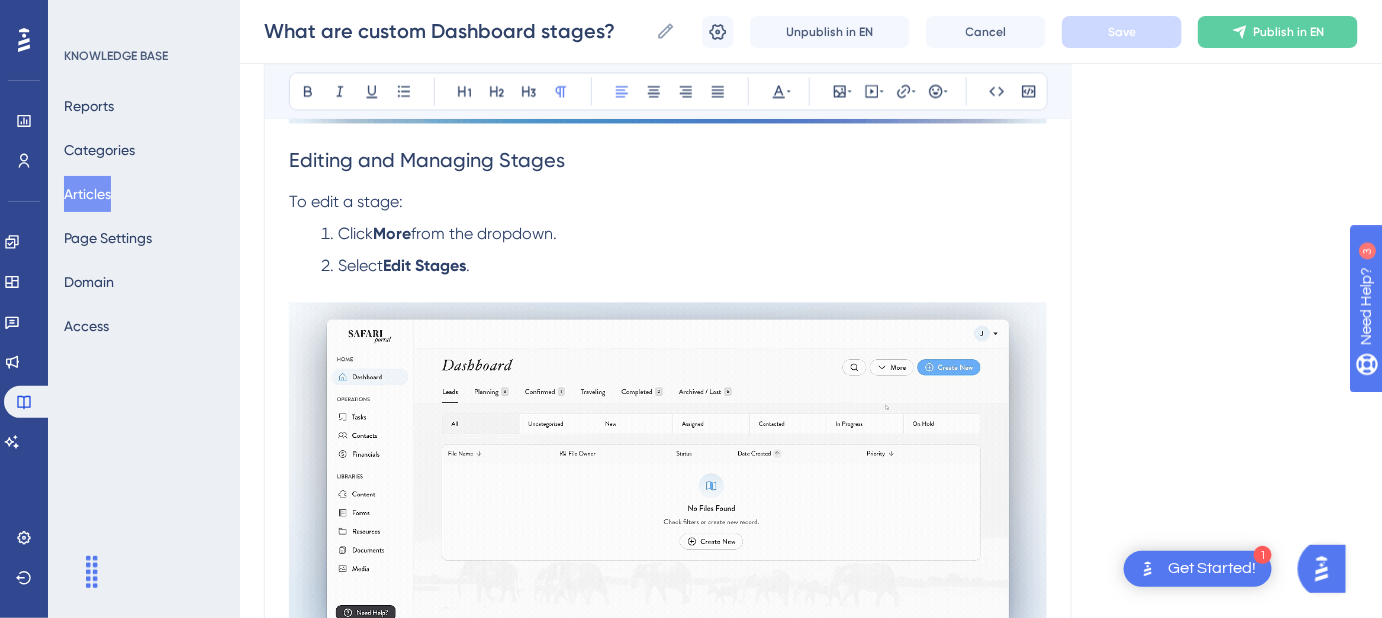 click on "Editing and Managing Stages" at bounding box center [427, 160] 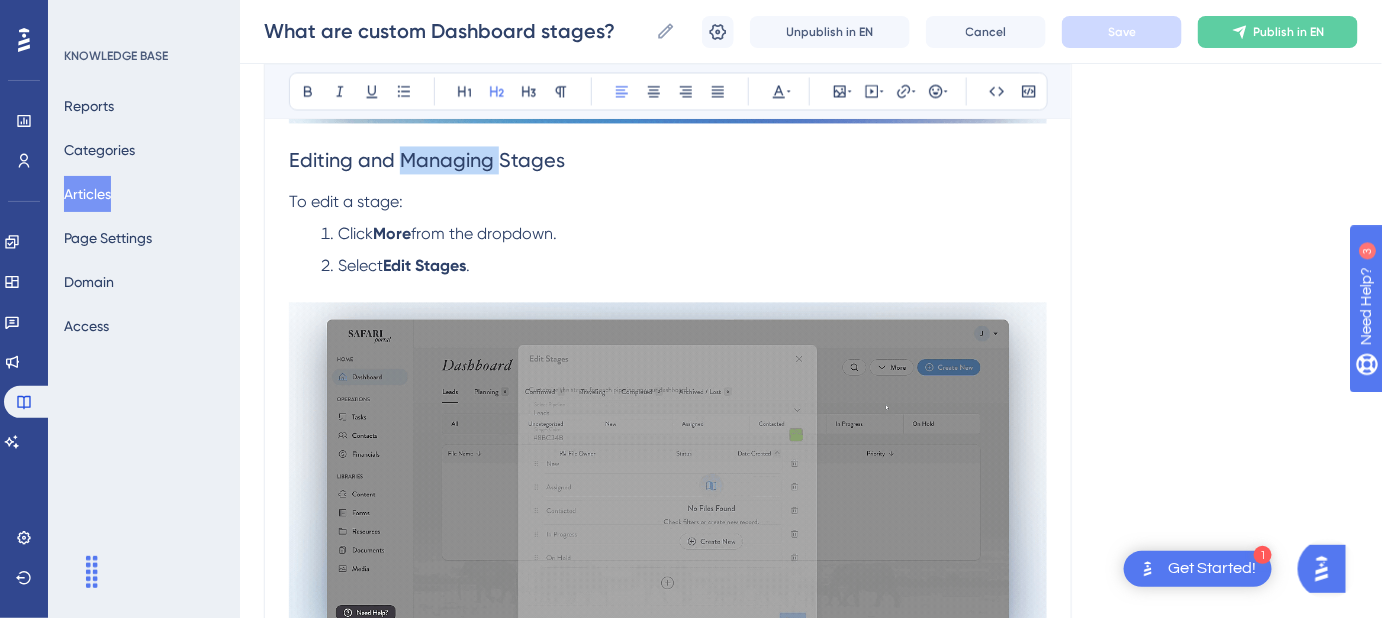click on "Editing and Managing Stages" at bounding box center (427, 160) 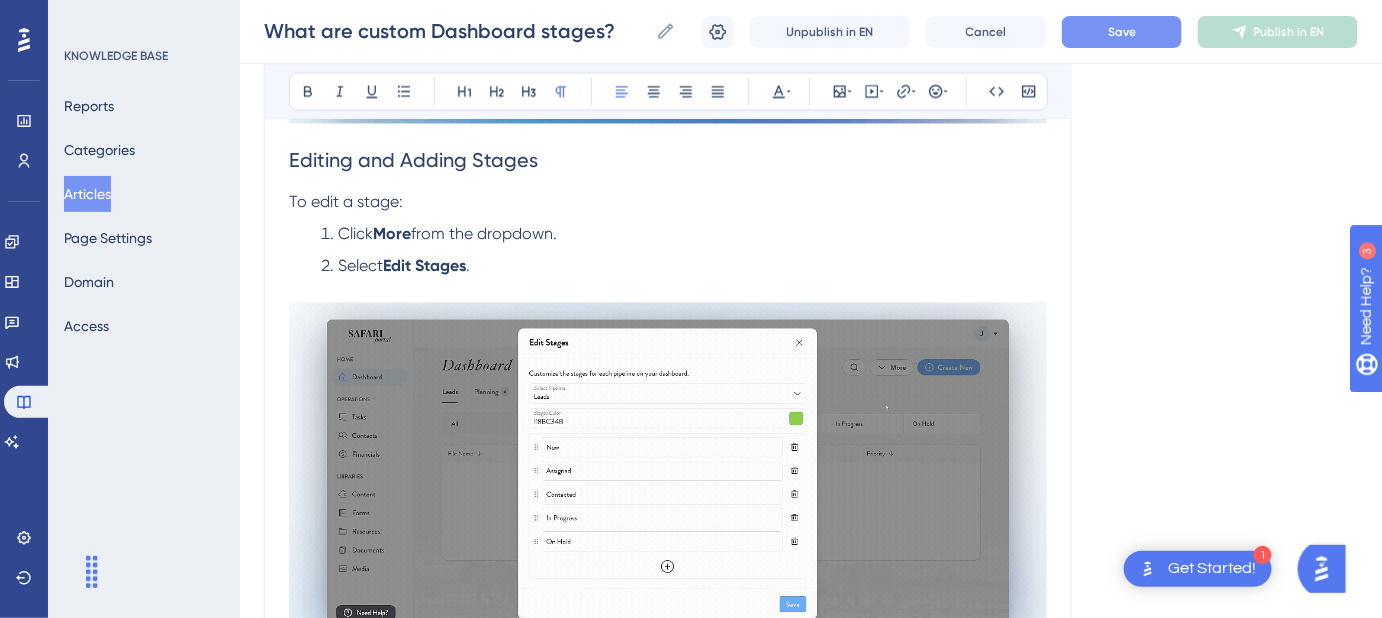 click on "To edit a stage:" at bounding box center (346, 201) 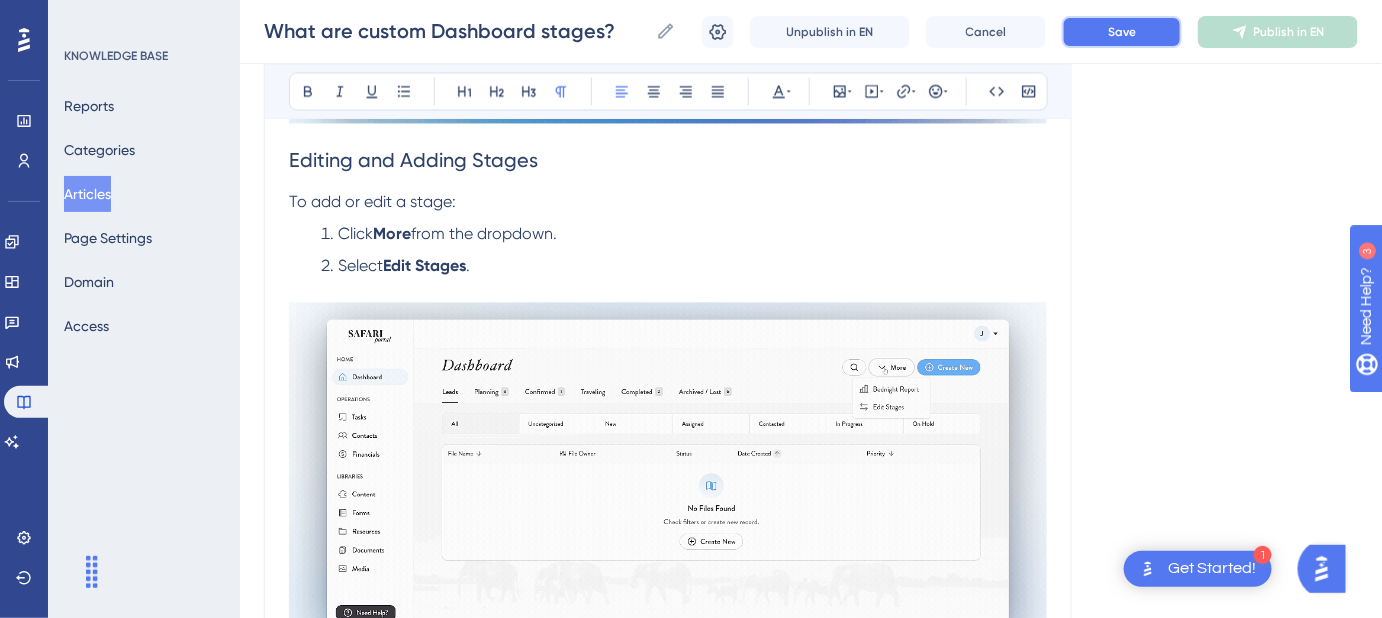 click on "Save" at bounding box center (1122, 32) 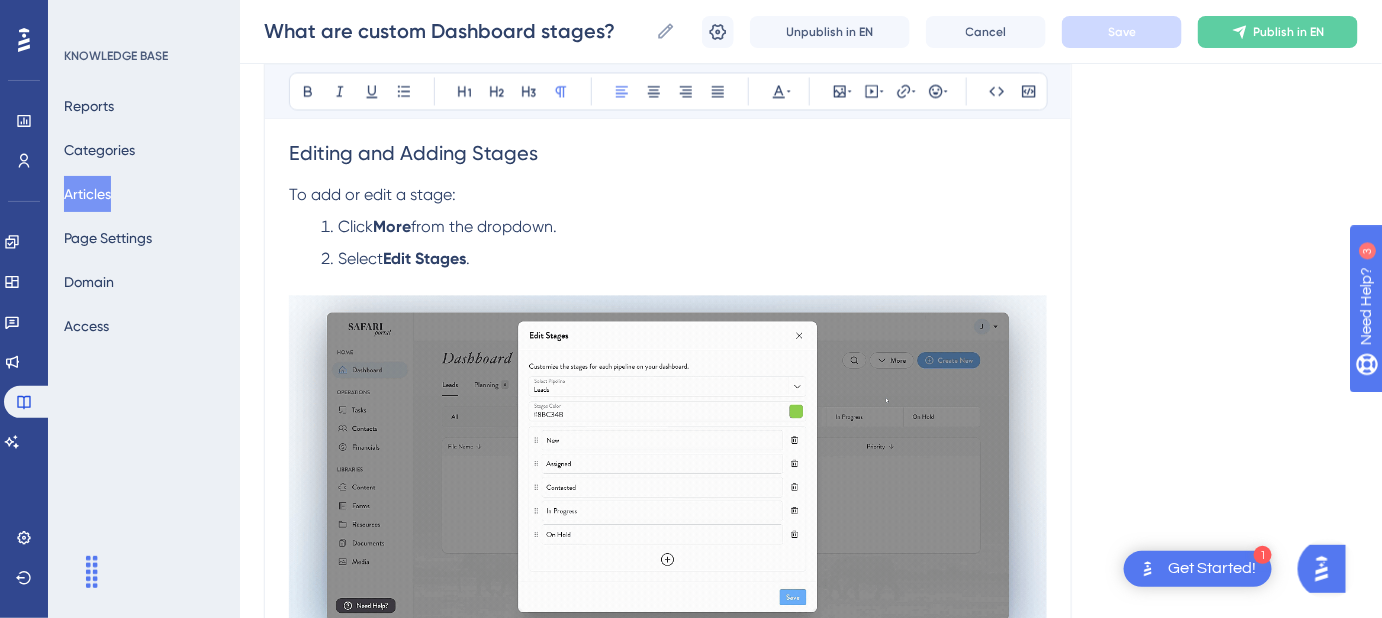 scroll, scrollTop: 1181, scrollLeft: 0, axis: vertical 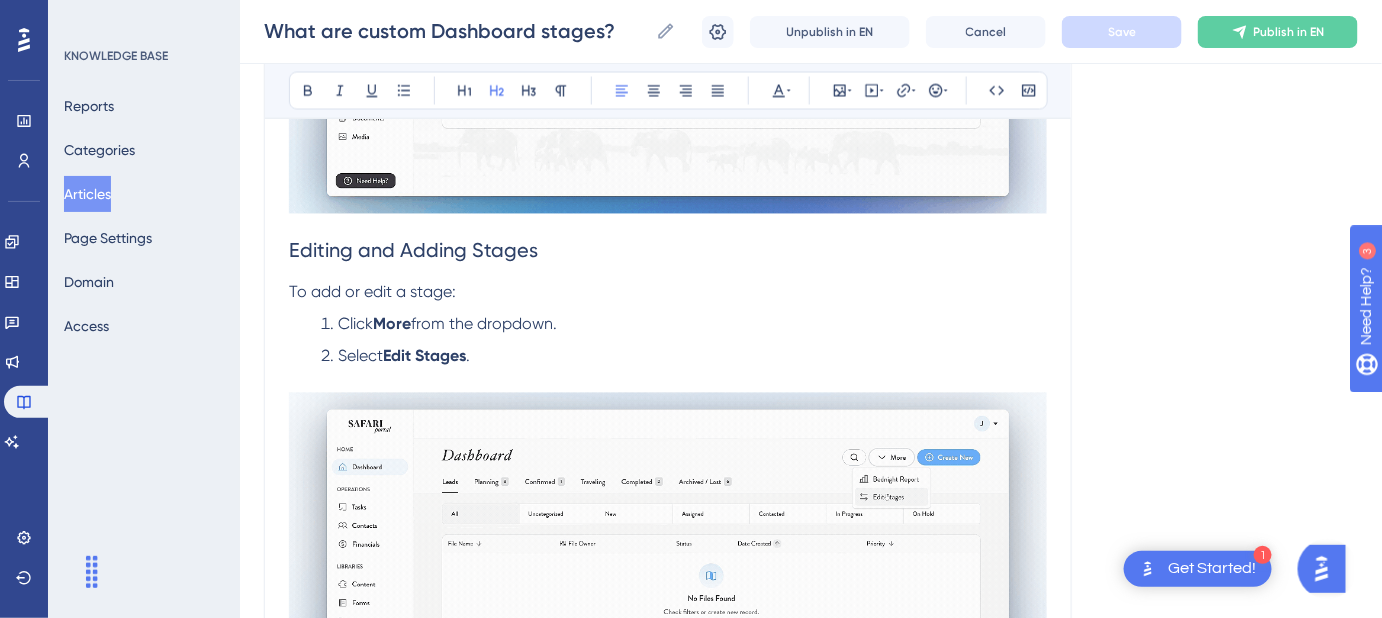 click on "Editing and Adding Stages" at bounding box center (413, 251) 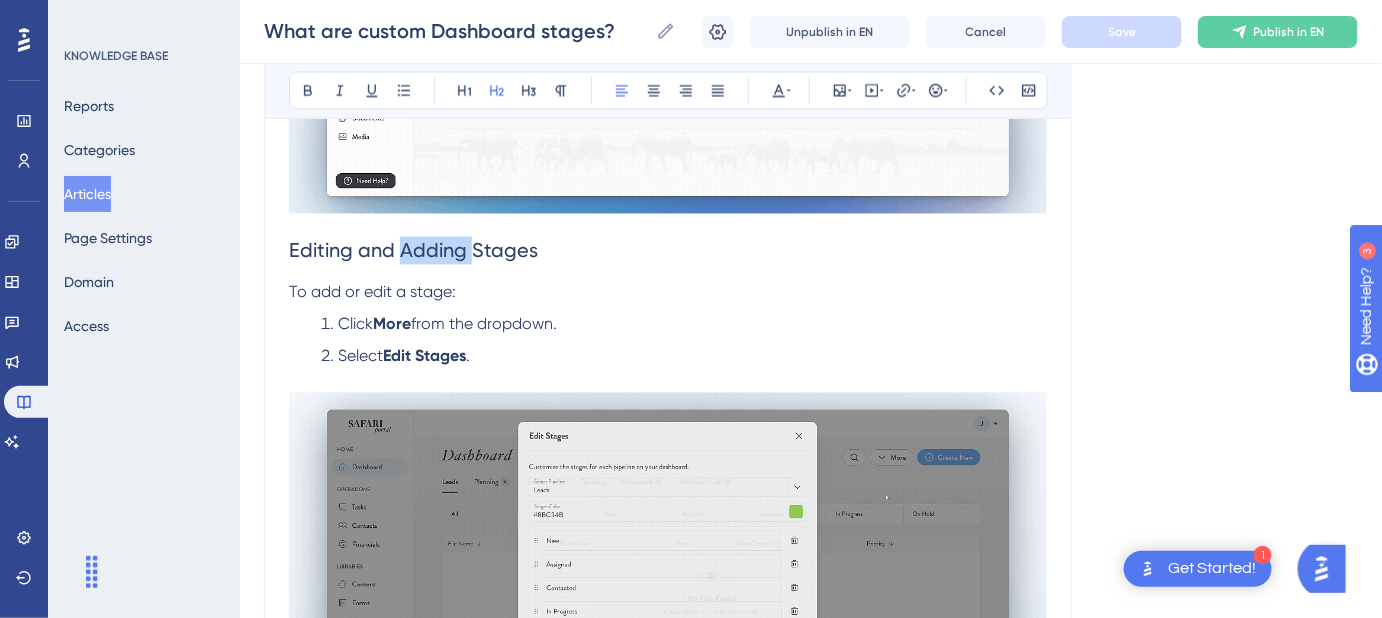 click on "Editing and Adding Stages" at bounding box center [413, 251] 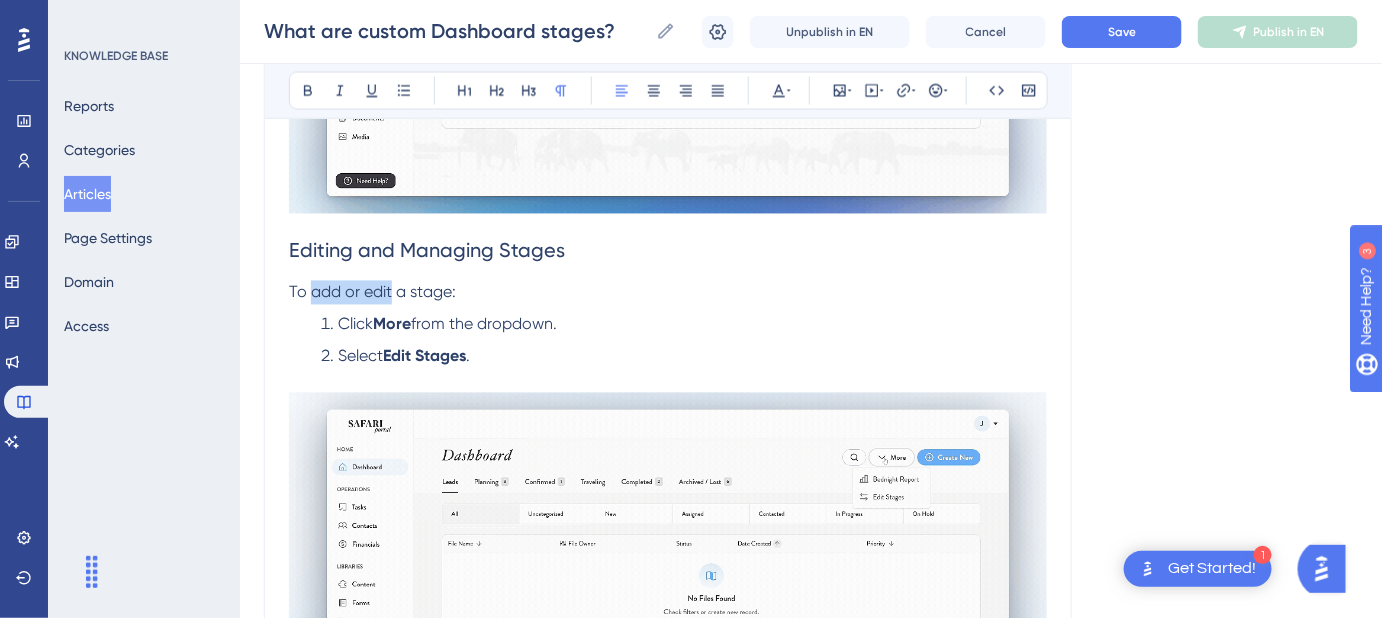 drag, startPoint x: 389, startPoint y: 288, endPoint x: 308, endPoint y: 290, distance: 81.02469 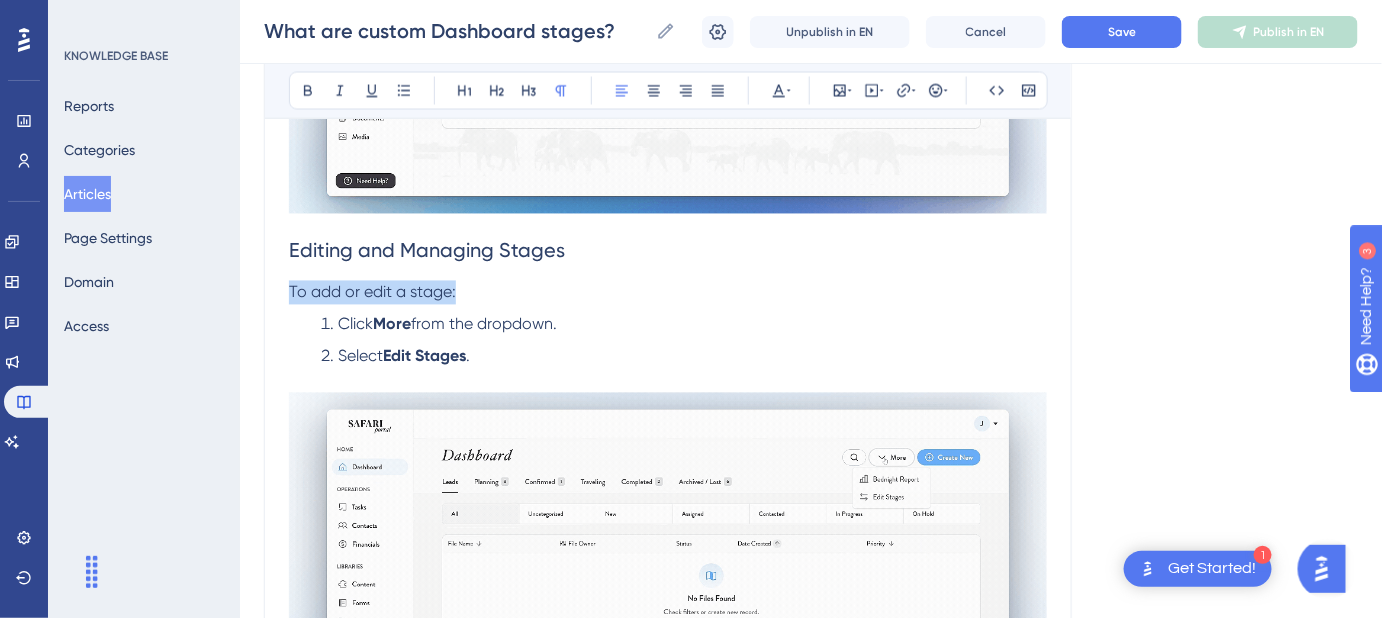 drag, startPoint x: 469, startPoint y: 290, endPoint x: 280, endPoint y: 290, distance: 189 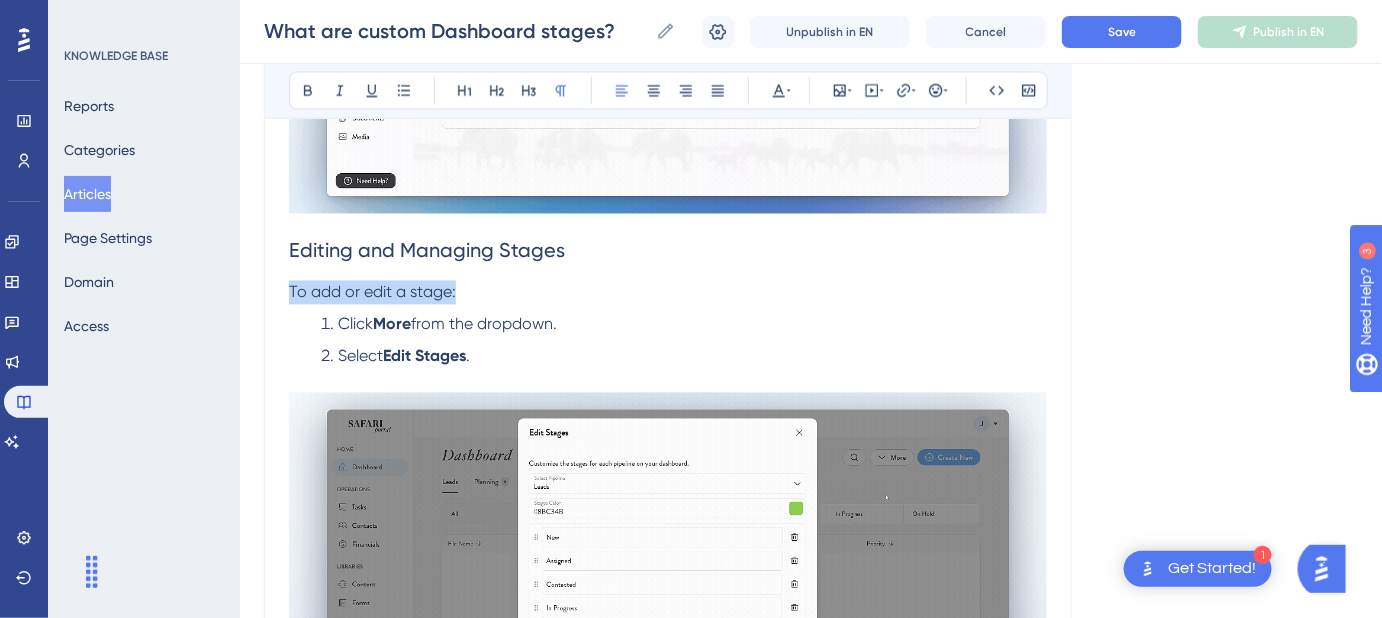 click on "What are custom Dashboard stages? Configure your own custom stages on your Dashboard to help visualize where each File is in your sales process. Bold Italic Underline Bullet Point Heading 1 Heading 2 Heading 3 Normal Align Left Align Center Align Right Align Justify Text Color Insert Image Embed Video Hyperlink Emojis Code Code Block With custom stages in place, you'll always have a clear view of where each file stands in your sales pipeline. Before You Begin:  You need permission to manage custom stages. Your account Admin can enable this in the Account Settings. Default Setup Safari Portal comes pre-loaded with custom stages on your  Leads  and  Planning  tab to help you get started. You can add stages for the Confirmed, Traveling, Completed, and Archived stages. Editing and Managing Stages To add or edit a stage: Click  More  from the dropdown. Select  Edit Stages . What You Can Customize  From here, you can: Add new stages. Edit or remove existing ones. Rearrange the order of stages. How to Add Click  or" at bounding box center [668, 995] 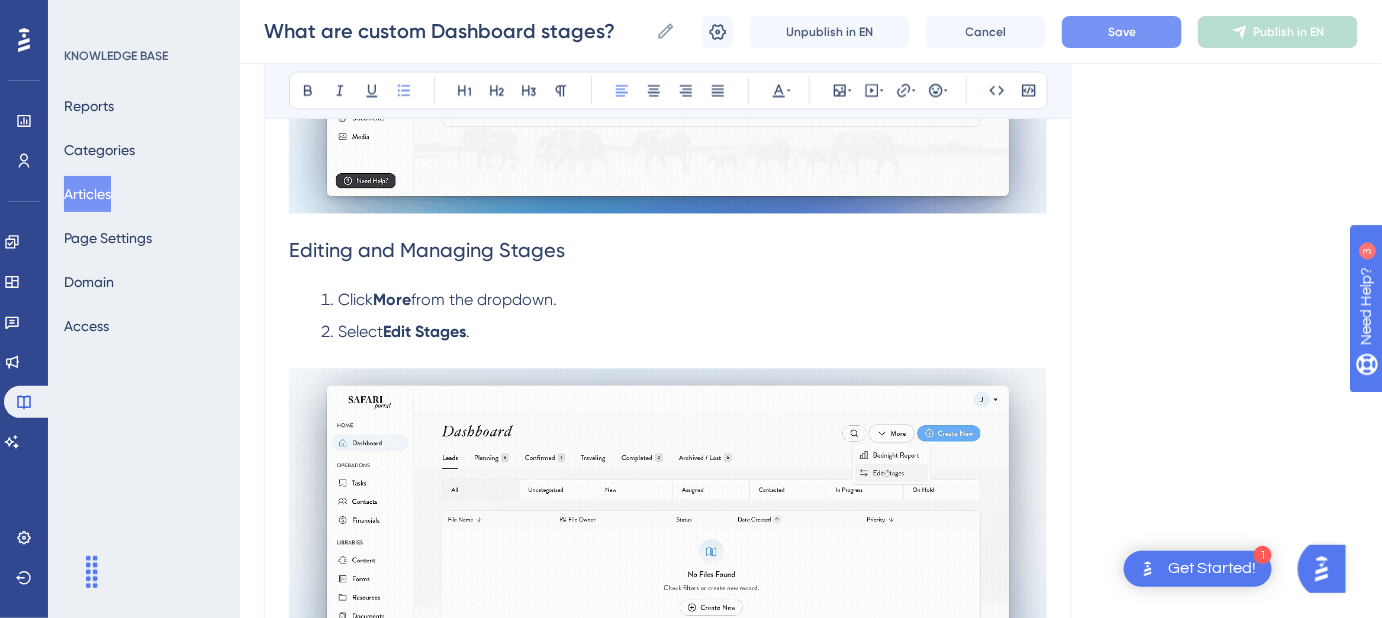click on "Save" at bounding box center [1122, 32] 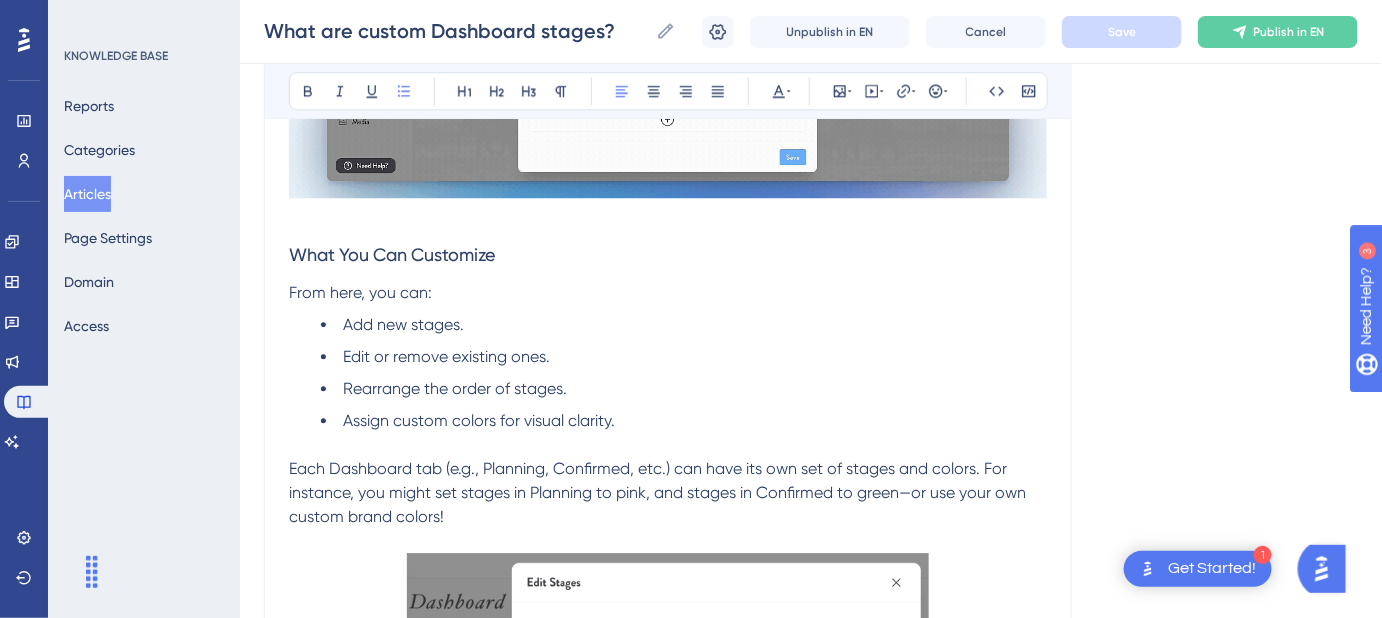 scroll, scrollTop: 1727, scrollLeft: 0, axis: vertical 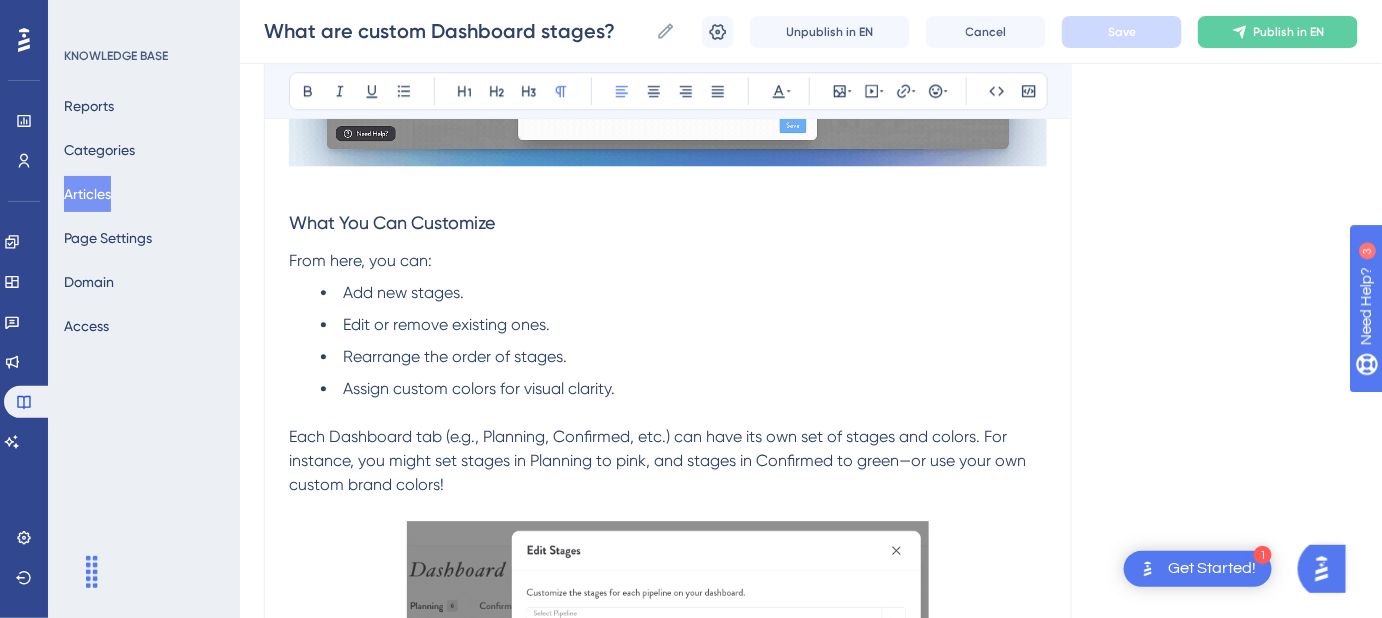click on "Each Dashboard tab (e.g., Planning, Confirmed, etc.) can have its own set of stages and colors. For instance, you might set stages in Planning to pink, and stages in Confirmed to green—or use your own custom brand colors!" at bounding box center [659, 460] 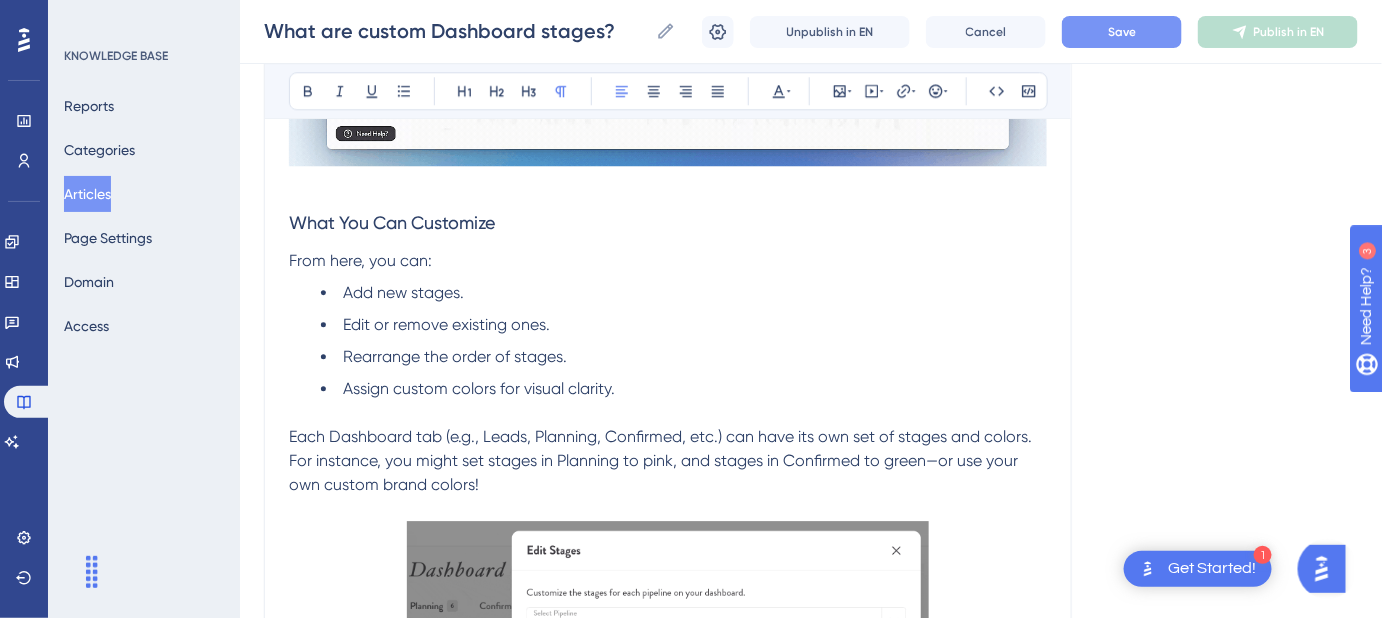 click on "Save" at bounding box center (1122, 32) 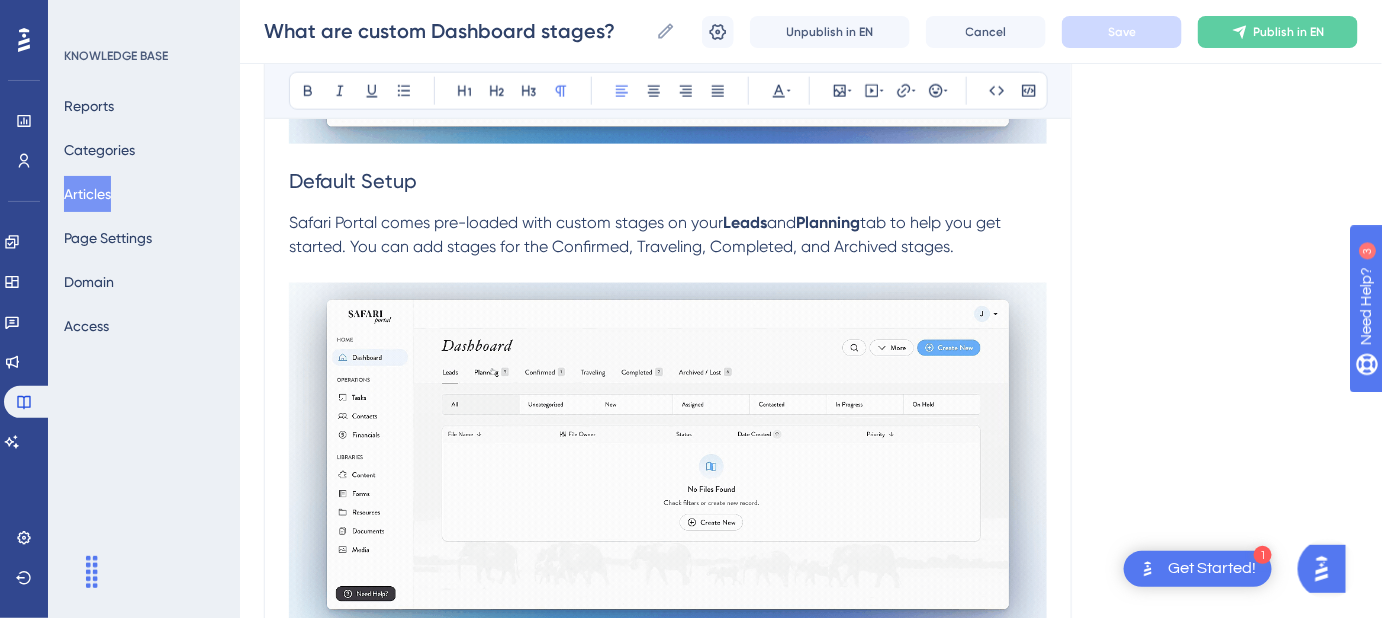 scroll, scrollTop: 727, scrollLeft: 0, axis: vertical 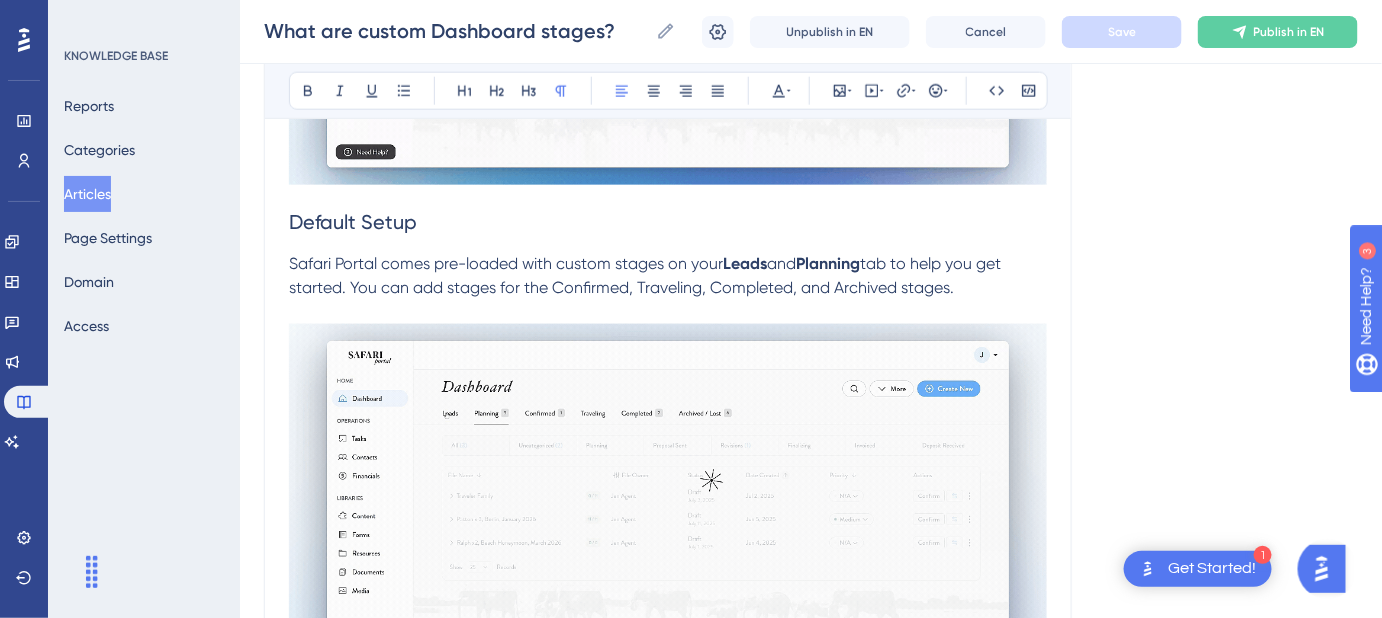 click on "tab to help you get started. You can add stages for the Confirmed, Traveling, Completed, and Archived stages." at bounding box center [647, 275] 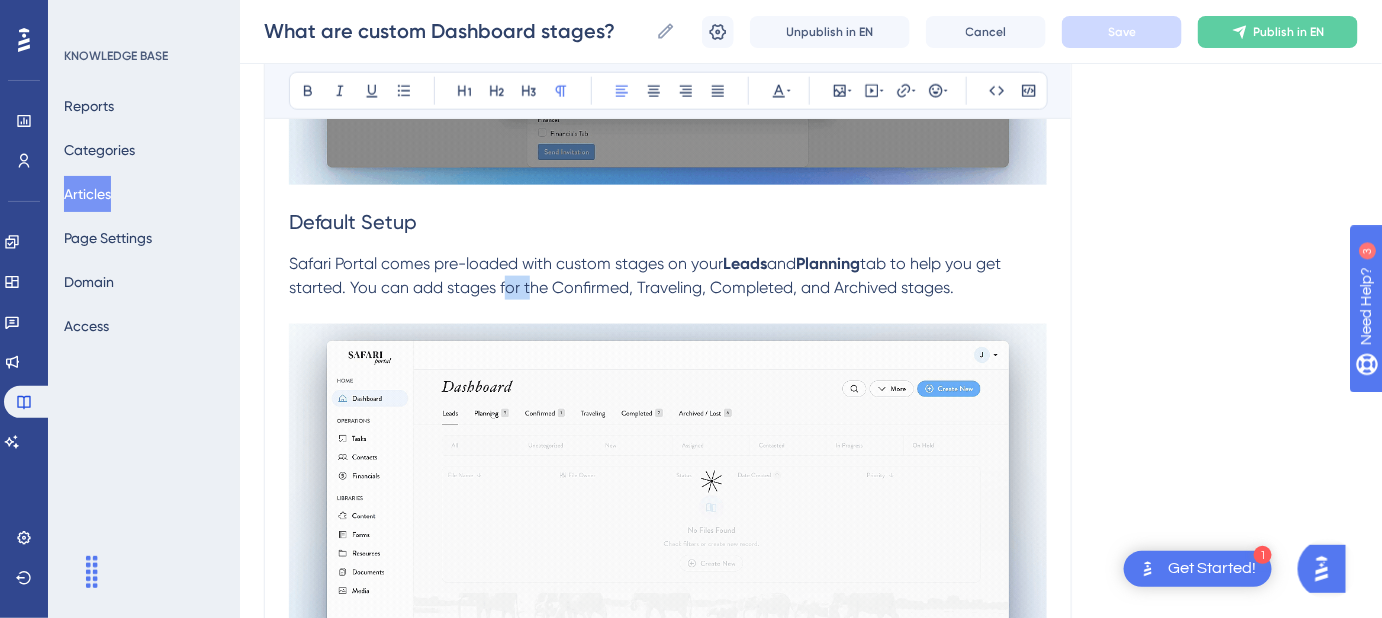 click on "tab to help you get started. You can add stages for the Confirmed, Traveling, Completed, and Archived stages." at bounding box center [647, 275] 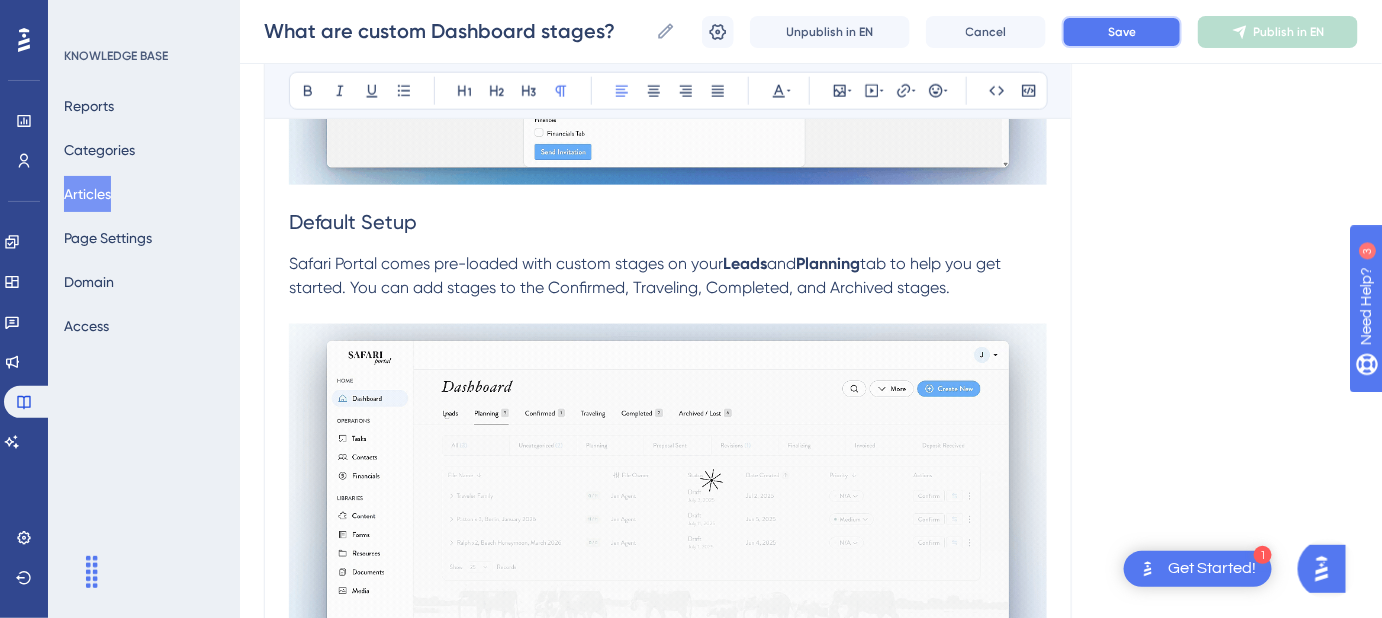 click on "Save" at bounding box center [1122, 32] 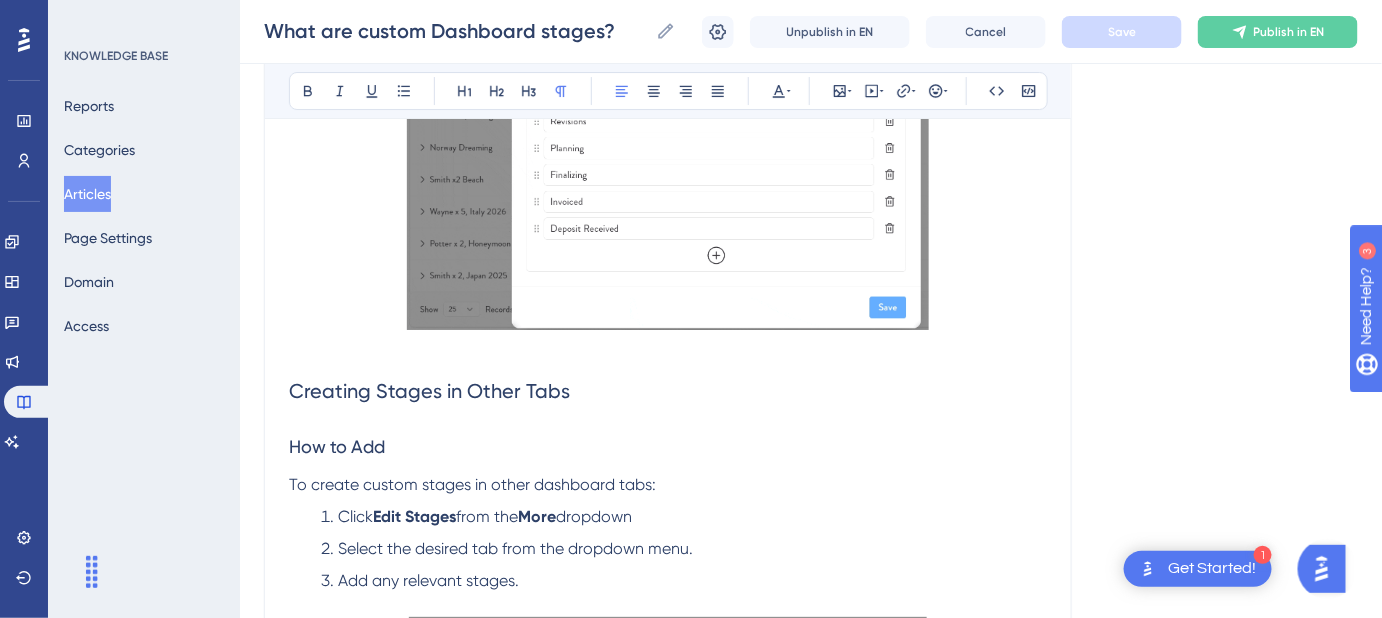 scroll, scrollTop: 2363, scrollLeft: 0, axis: vertical 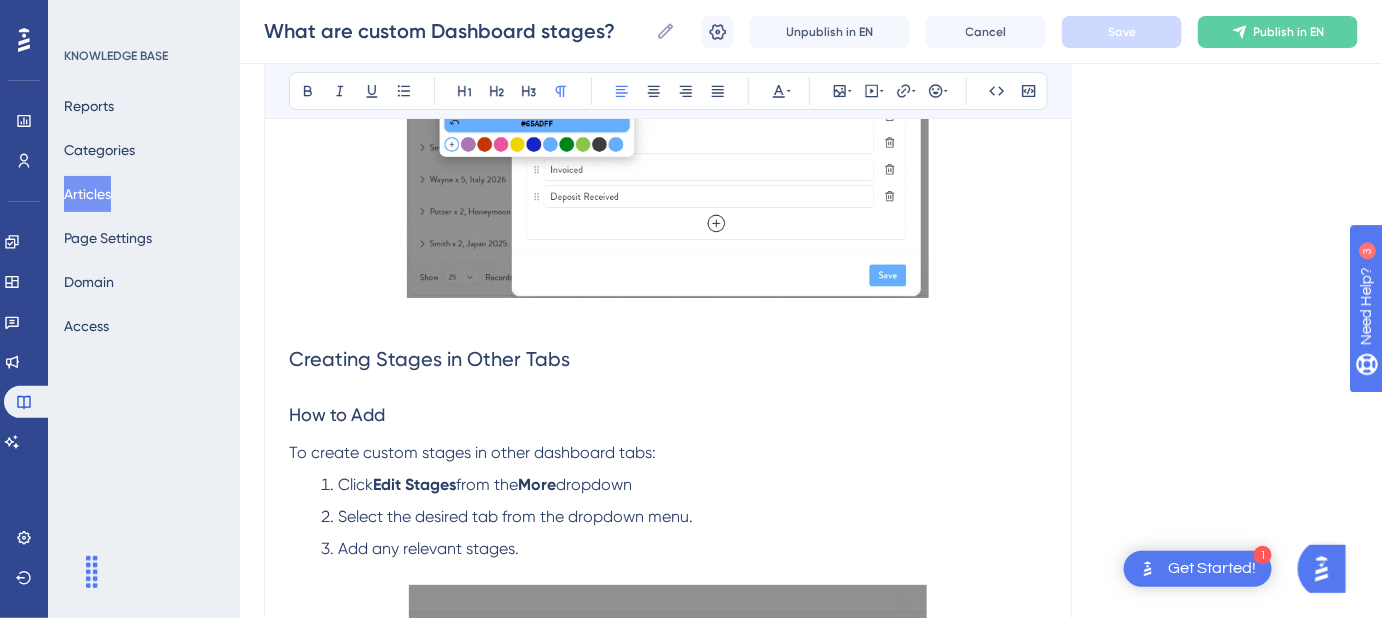 click on "How to Add" at bounding box center [668, 415] 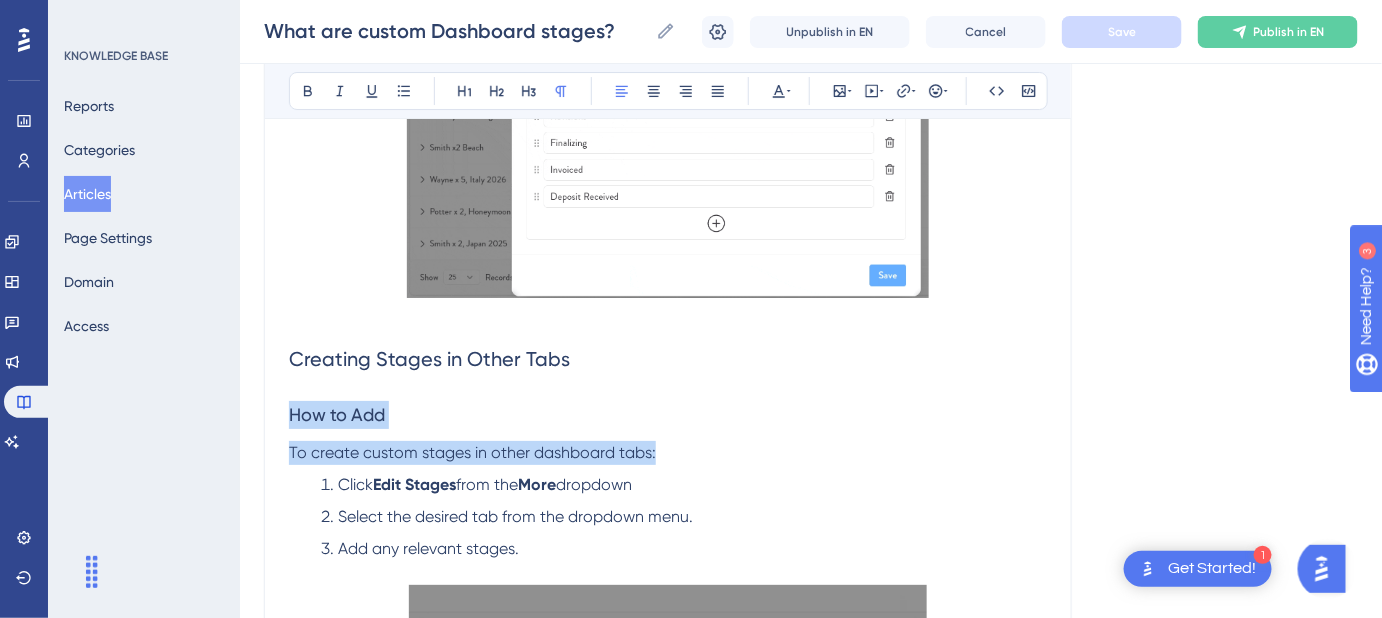 drag, startPoint x: 650, startPoint y: 453, endPoint x: 256, endPoint y: 422, distance: 395.21765 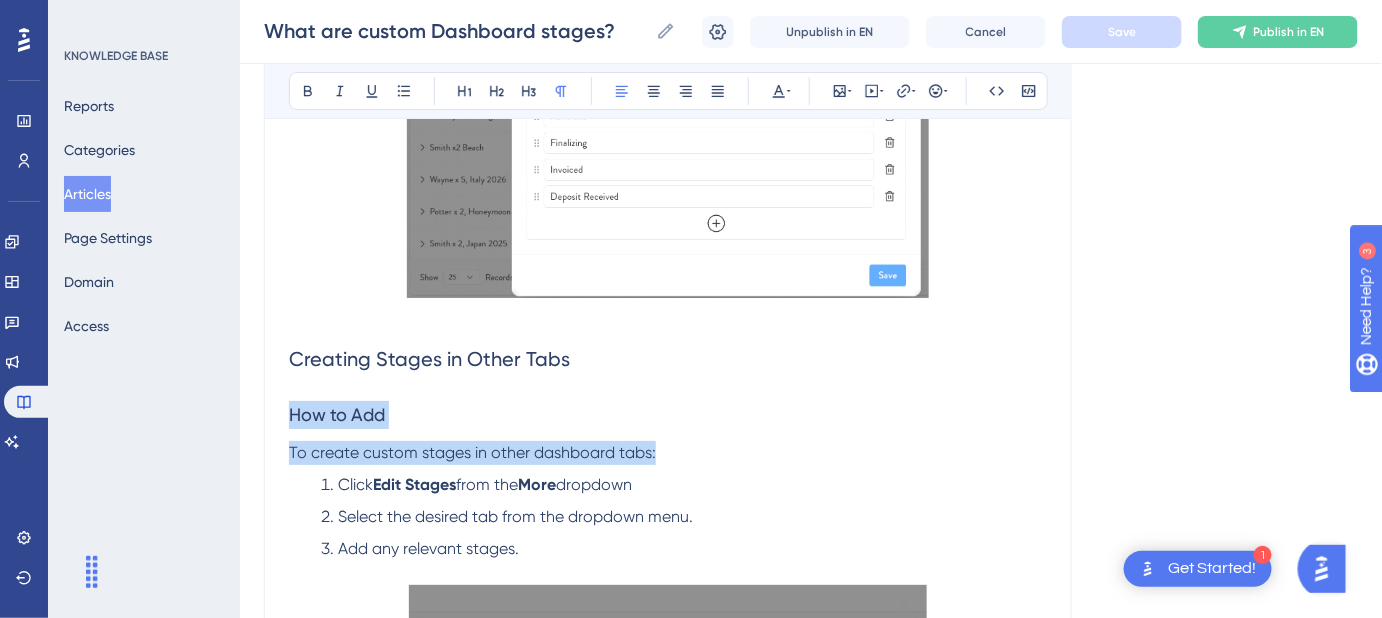 click on "Performance Users Engagement Widgets Feedback Product Updates Knowledge Base AI Assistant Settings Logout KNOWLEDGE BASE Reports Categories Articles Page Settings Domain Access What are custom Dashboard stages? What are custom Dashboard stages? What are custom Dashboard stages? Unpublish in EN Cancel Save Publish in EN Language English (Default) What are custom Dashboard stages? Configure your own custom stages on your Dashboard to help visualize where each File is in your sales process. Bold Italic Underline Bullet Point Heading 1 Heading 2 Heading 3 Normal Align Left Align Center Align Right Align Justify Text Color Insert Image Embed Video Hyperlink Emojis Code Code Block With custom stages in place, you'll always have a clear view of where each file stands in your sales pipeline. Before You Begin:  You need permission to manage custom stages. Your account Admin can enable this in the Account Settings. Default Setup Safari Portal comes pre-loaded with custom stages on your  Leads  and  Planning Click  More" at bounding box center [811, -235] 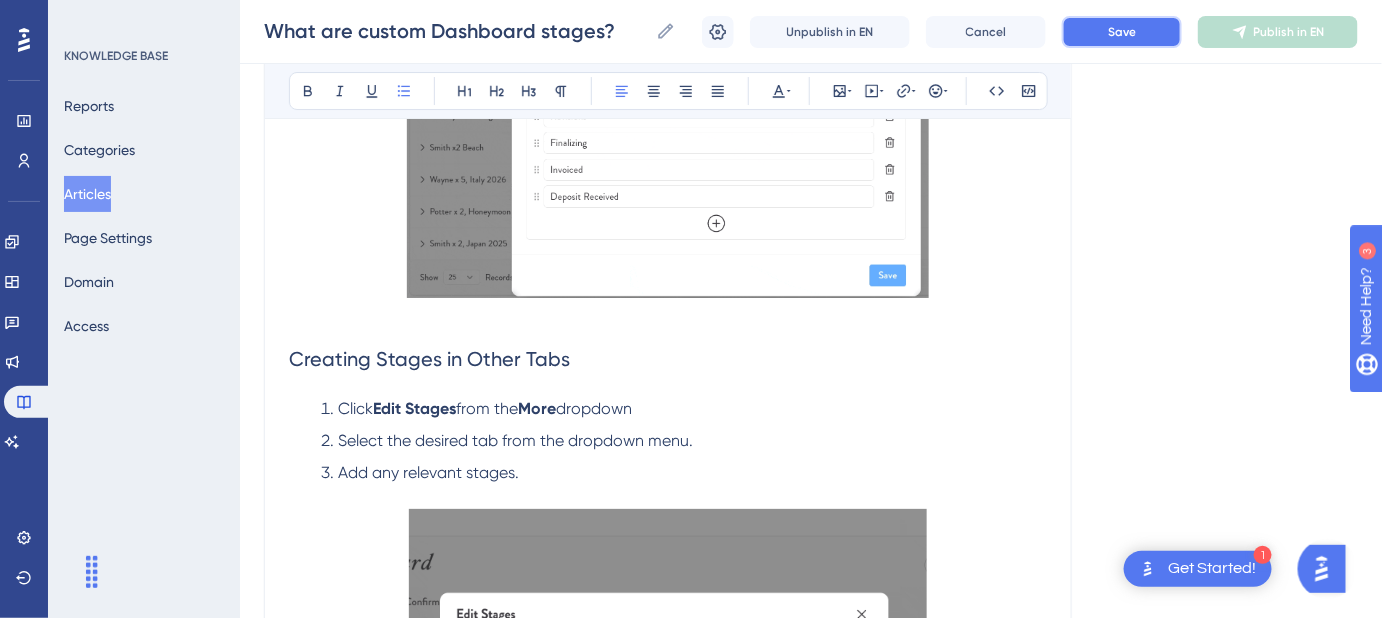 click on "Save" at bounding box center (1122, 32) 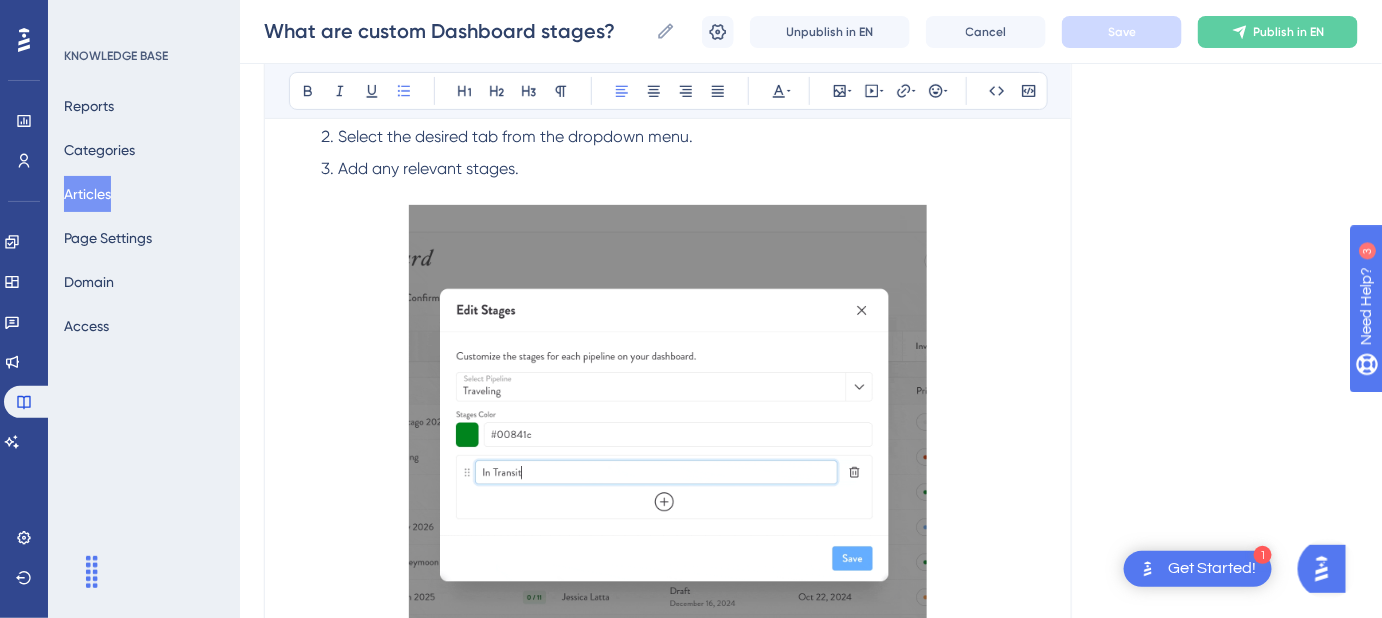scroll, scrollTop: 2636, scrollLeft: 0, axis: vertical 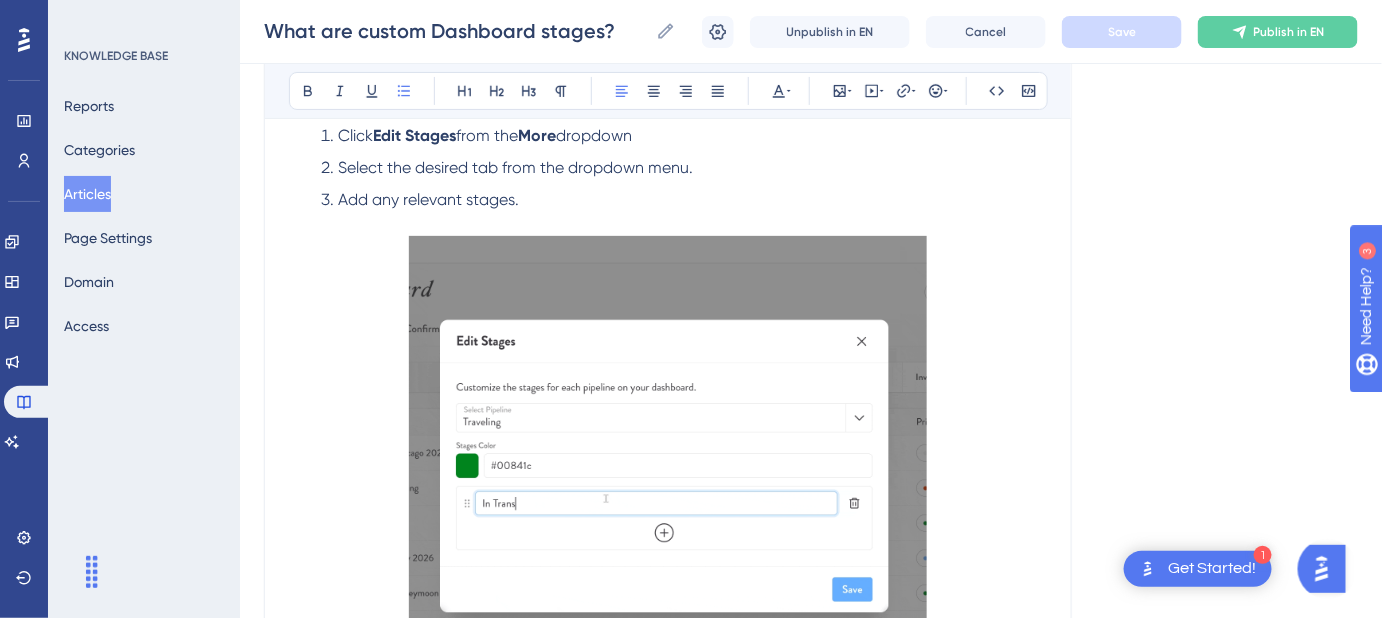 click on "Add any relevant stages." at bounding box center [684, 200] 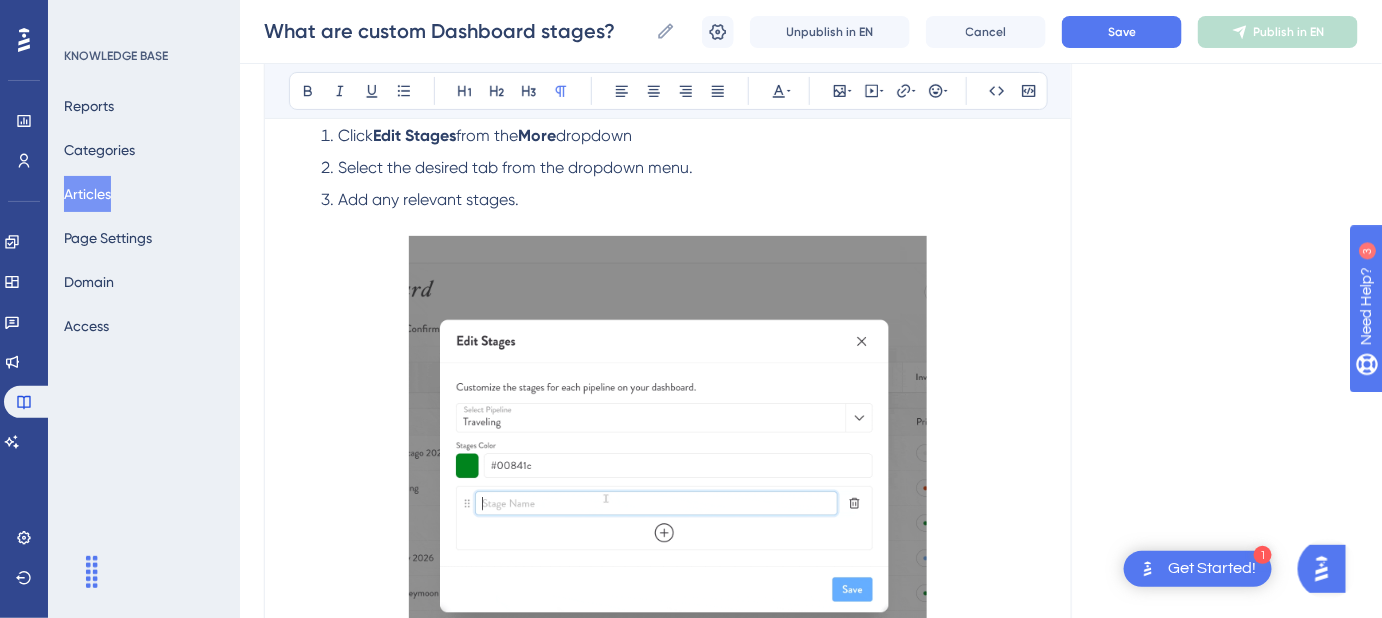 click at bounding box center [668, 466] 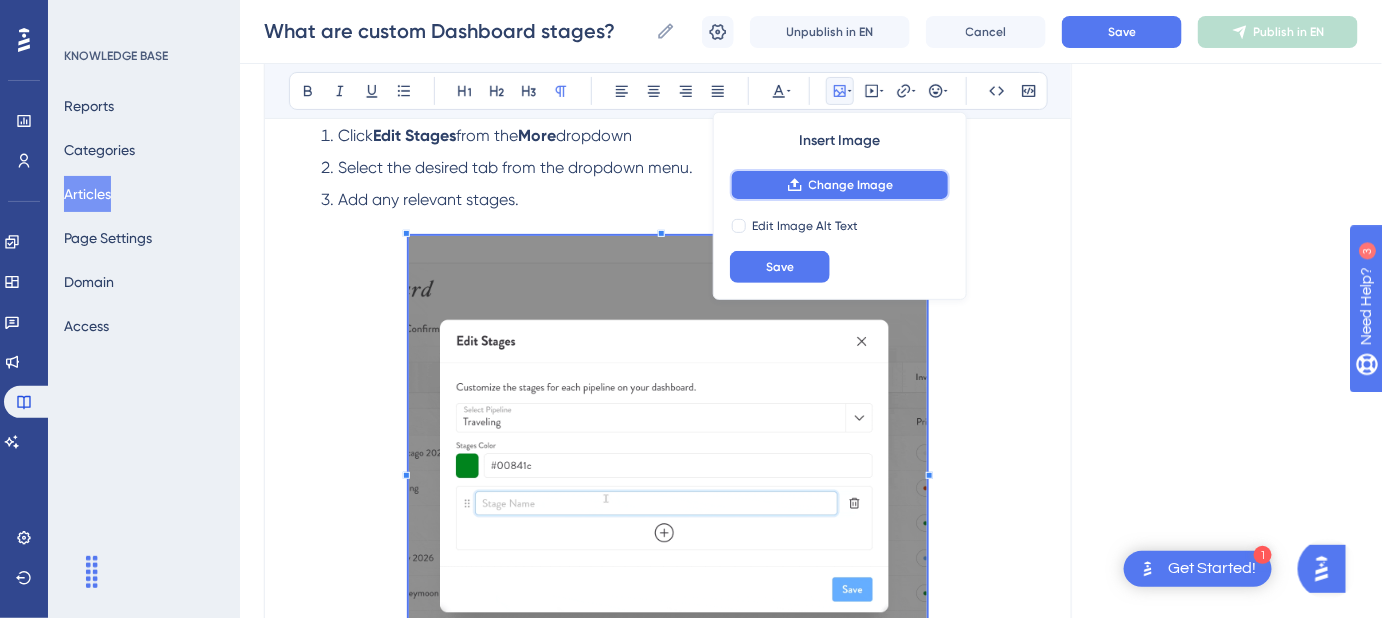 click on "Change Image" at bounding box center [851, 185] 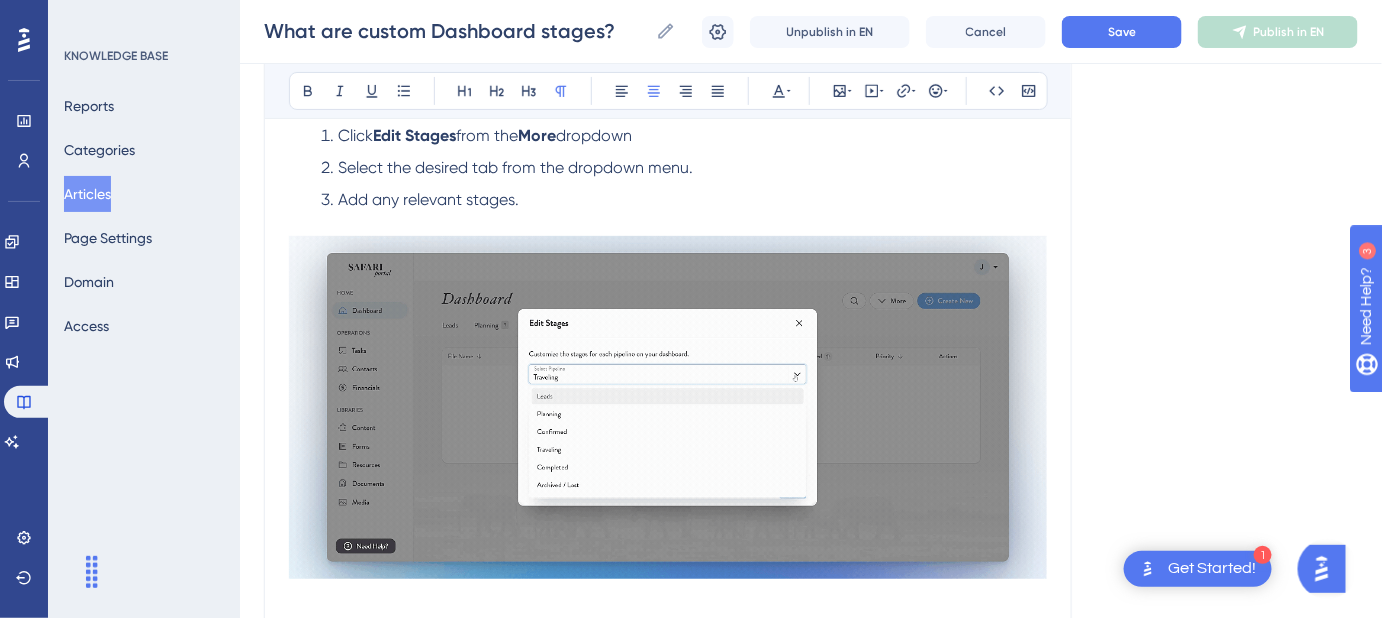 click on "What are custom Dashboard stages? What are custom Dashboard stages? Unpublish in EN Cancel Save Publish in EN" at bounding box center [811, 32] 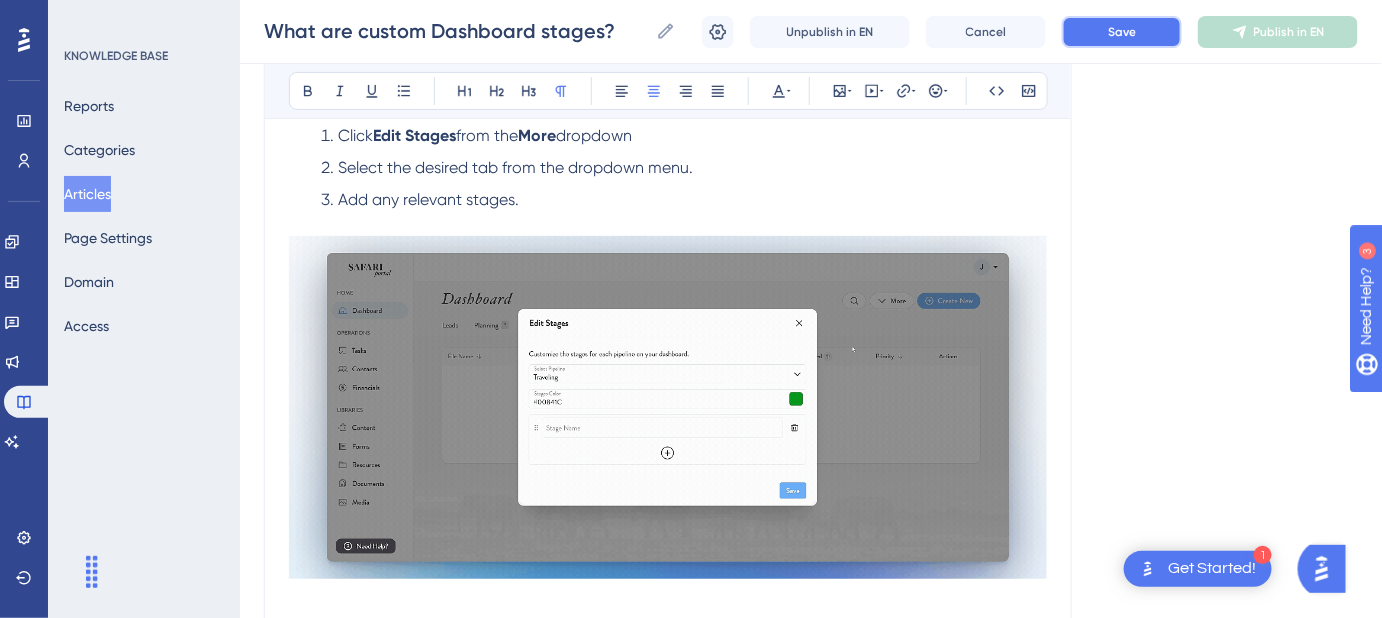 click on "Save" at bounding box center (1122, 32) 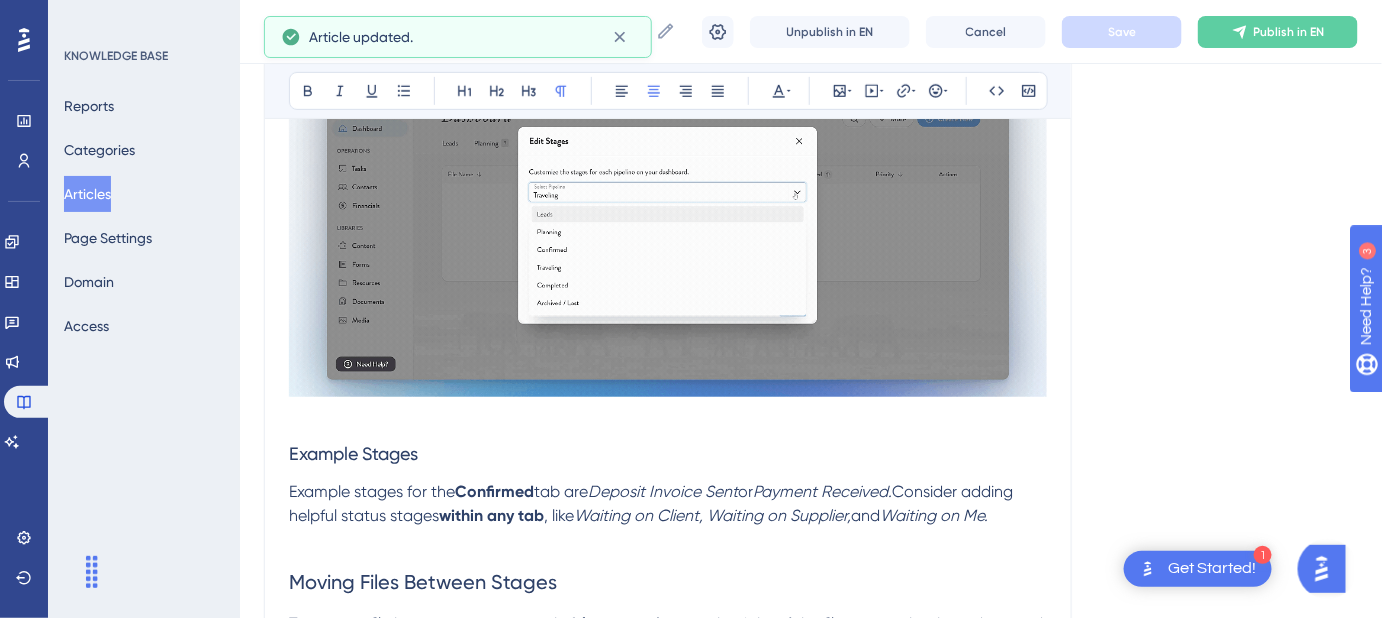 scroll, scrollTop: 2909, scrollLeft: 0, axis: vertical 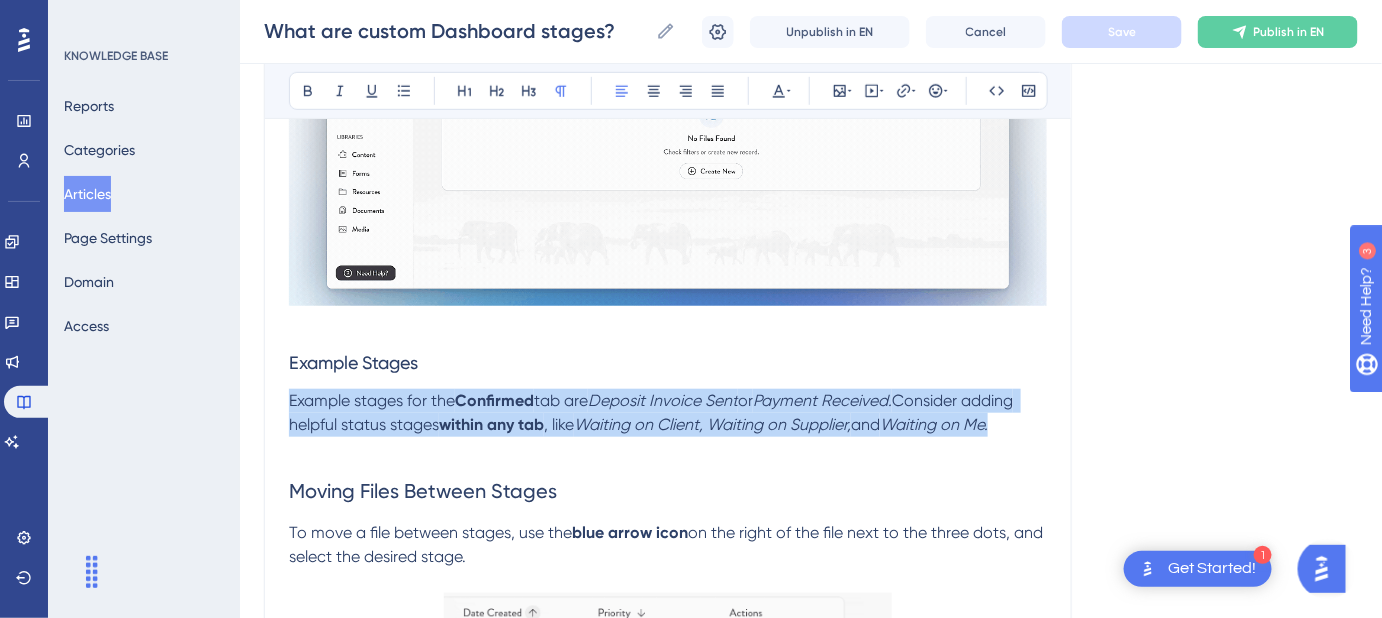 drag, startPoint x: 862, startPoint y: 420, endPoint x: 276, endPoint y: 403, distance: 586.2465 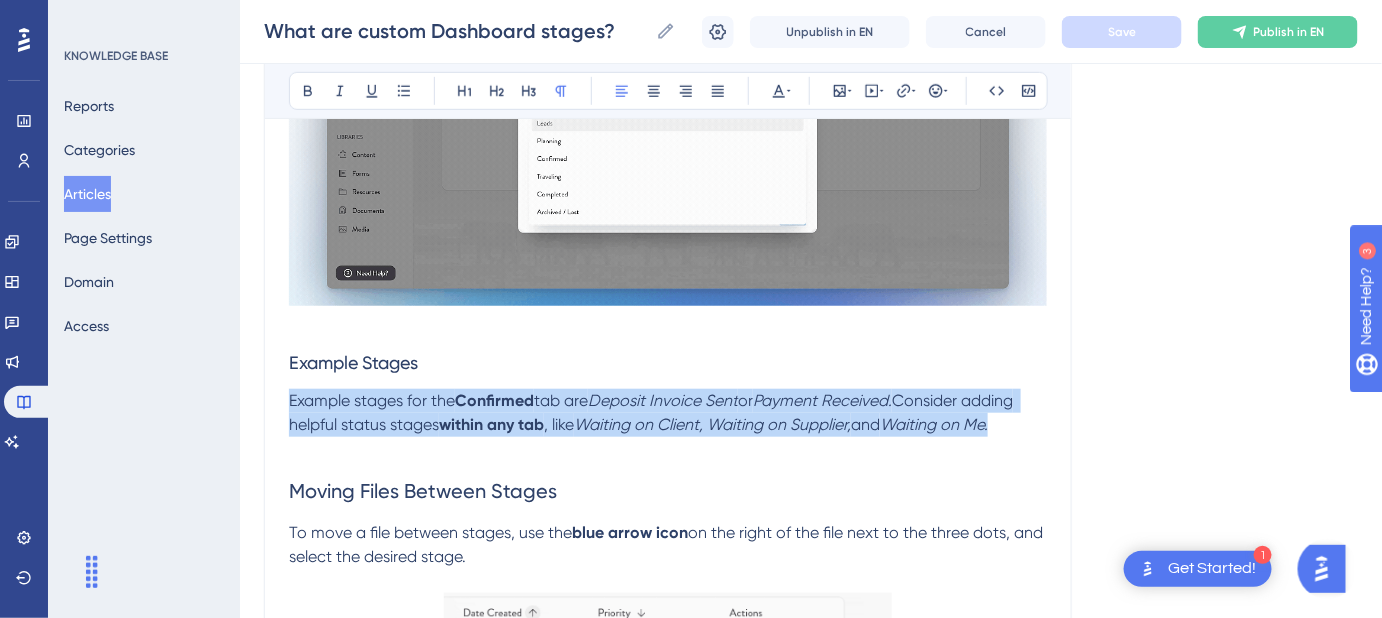 click on "What are custom Dashboard stages? Configure your own custom stages on your Dashboard to help visualize where each File is in your sales process. Bold Italic Underline Bullet Point Heading 1 Heading 2 Heading 3 Normal Align Left Align Center Align Right Align Justify Text Color Insert Image Embed Video Hyperlink Emojis Code Code Block With custom stages in place, you'll always have a clear view of where each file stands in your sales pipeline. Before You Begin:  You need permission to manage custom stages. Your account Admin can enable this in the Account Settings. Default Setup Safari Portal comes pre-loaded with custom stages on your  Leads  and  Planning  tab to help you get started. You can add stages to the Confirmed, Traveling, Completed, and Archived stages. Editing and Managing Stages Click  More  from the dropdown. Select  Edit Stages . What You Can Customize  From here, you can: Add new stages. Edit or remove existing ones. Rearrange the order of stages. Assign custom colors for visual clarity. More" at bounding box center [668, -842] 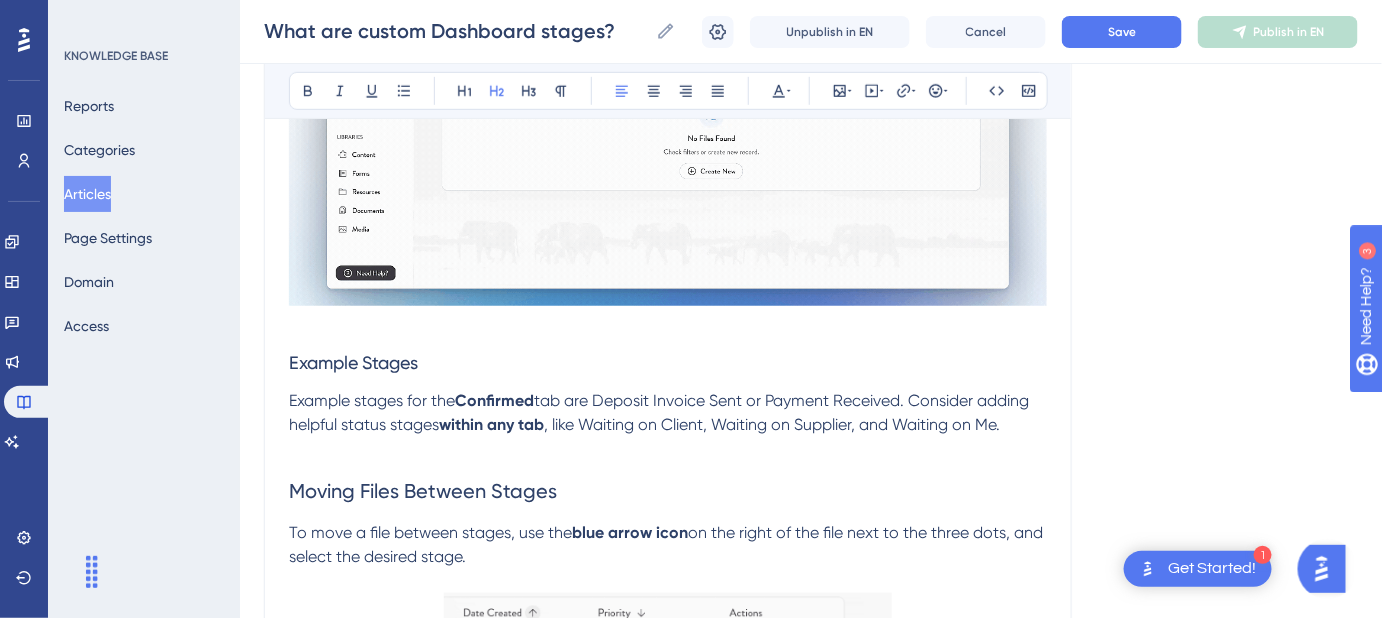 click on "Moving Files Between Stages" at bounding box center [668, 491] 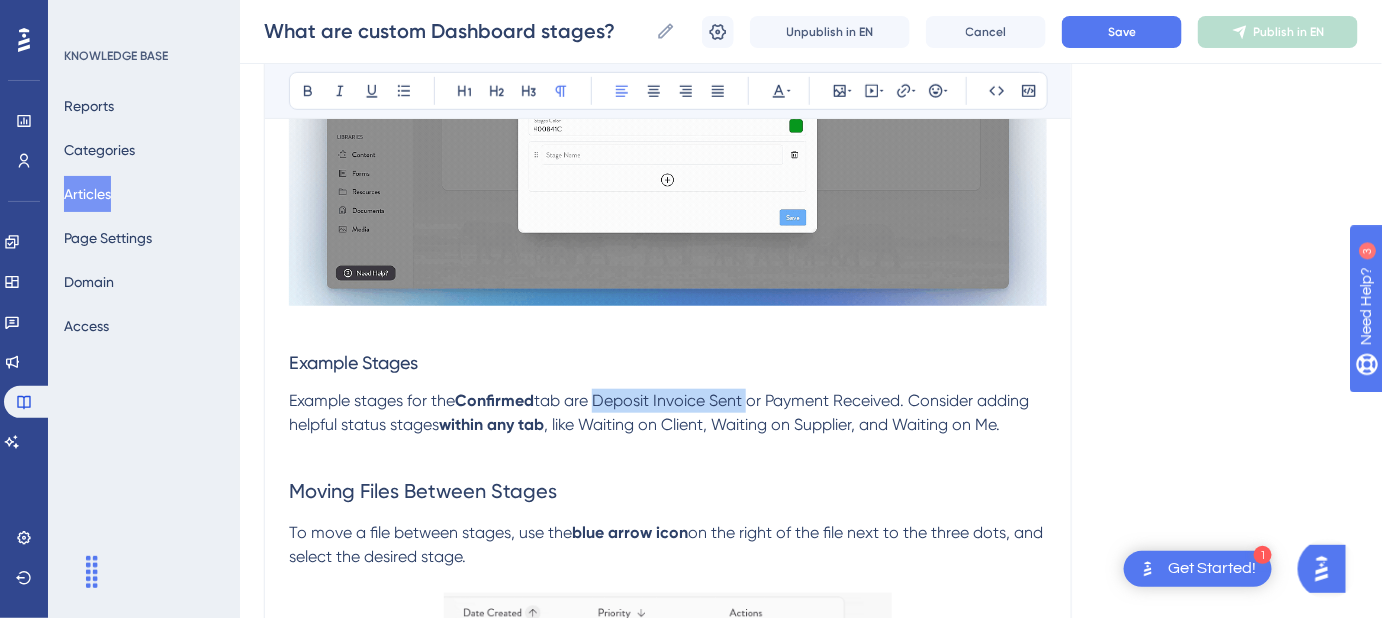 drag, startPoint x: 597, startPoint y: 396, endPoint x: 748, endPoint y: 402, distance: 151.11916 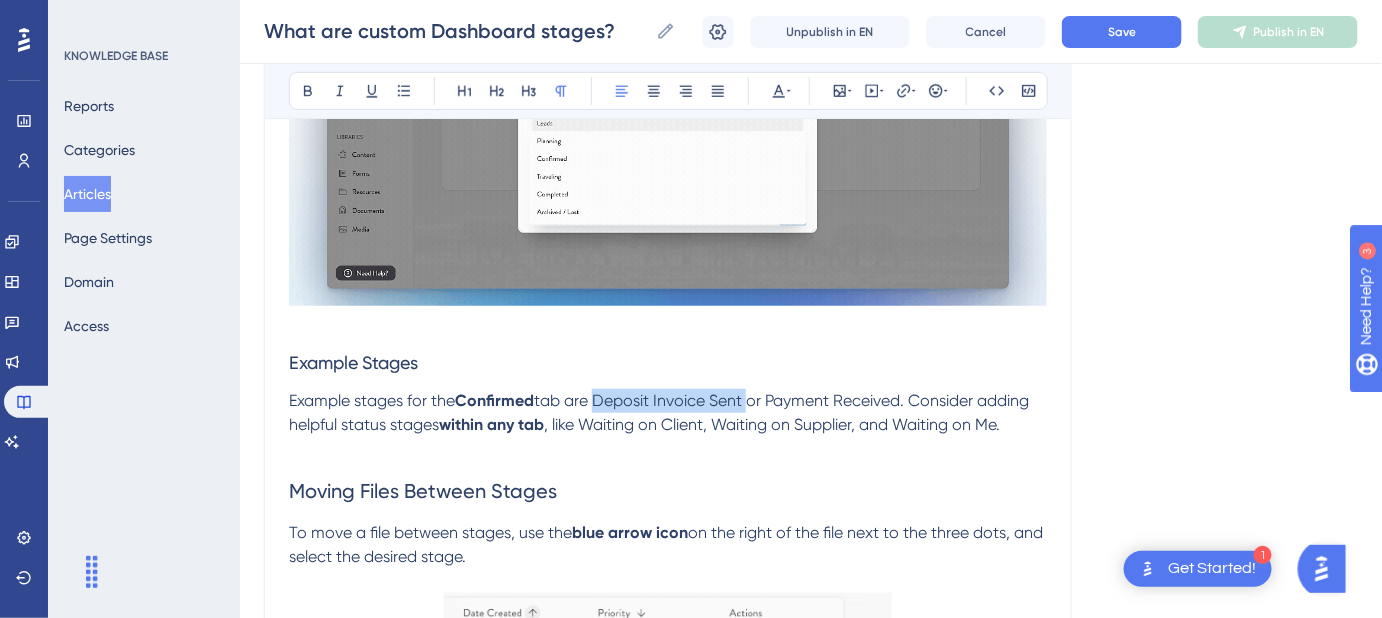click on "tab are Deposit Invoice Sent or Payment Received. Consider adding helpful status stages" at bounding box center (661, 412) 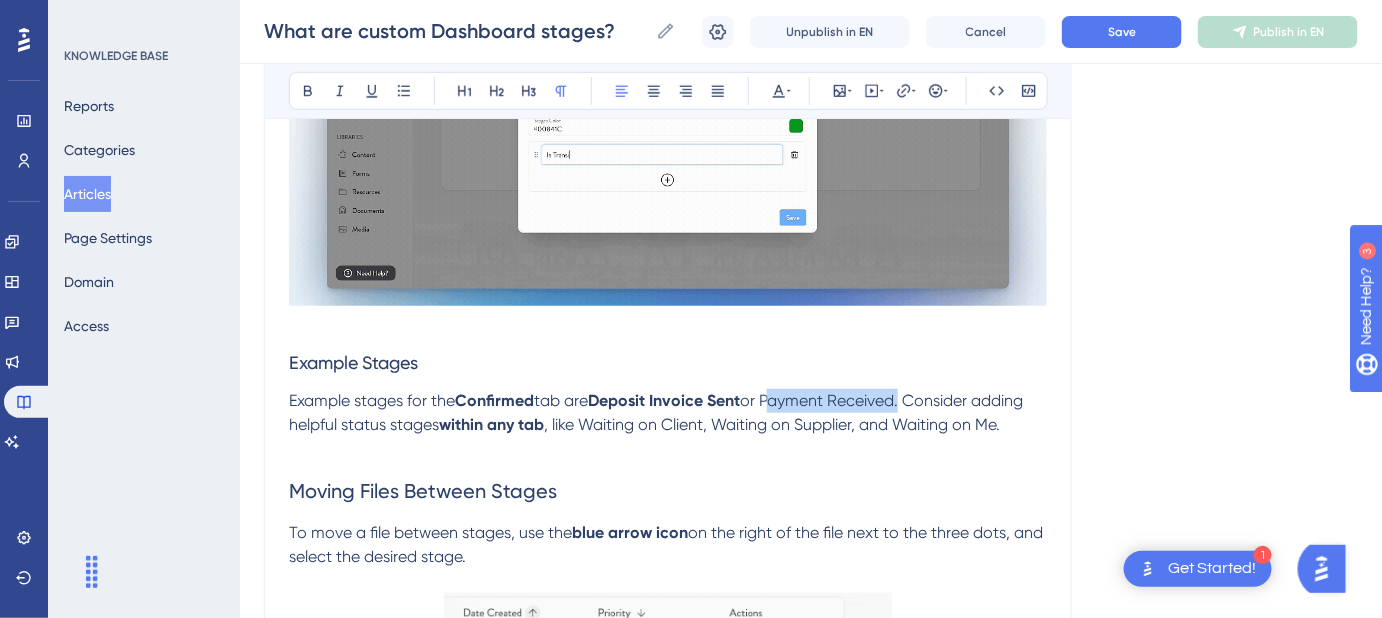 drag, startPoint x: 785, startPoint y: 402, endPoint x: 909, endPoint y: 408, distance: 124.14507 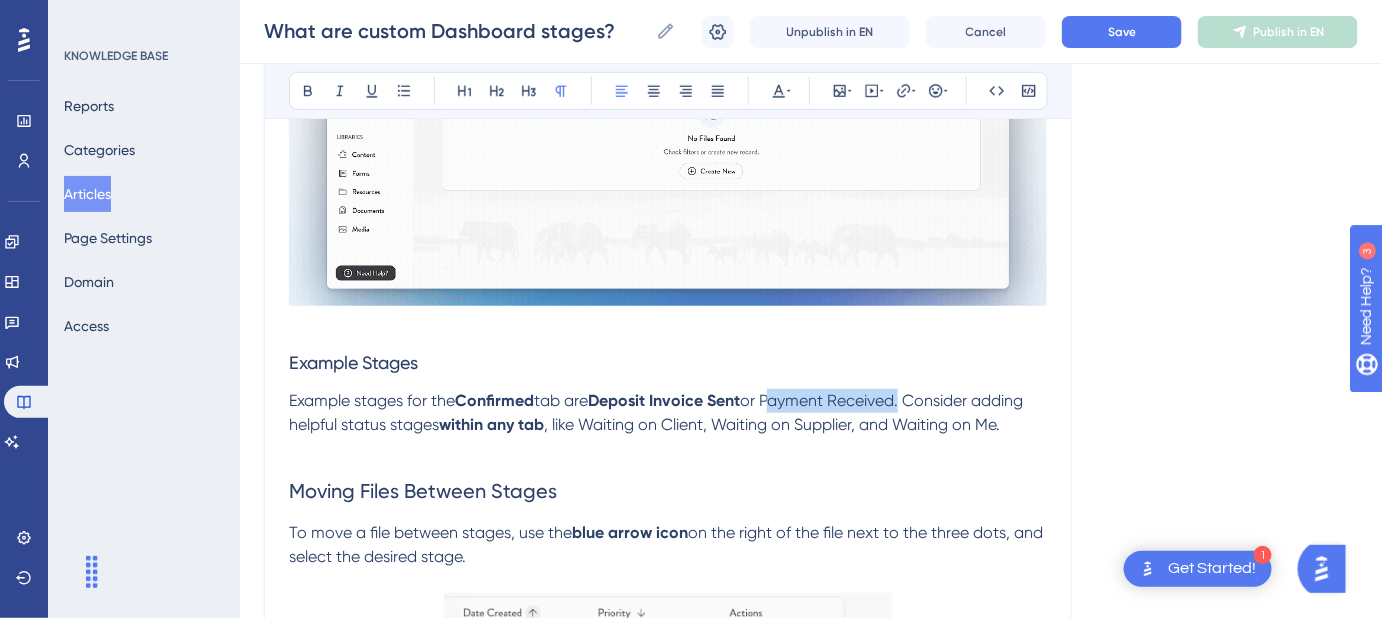 click on "Example stages for the  Confirmed  tab are  Deposit Invoice Sent  or Payment Received. Consider adding helpful status stages  within any tab , like Waiting on Client, Waiting on Supplier, and Waiting on Me." at bounding box center [668, 413] 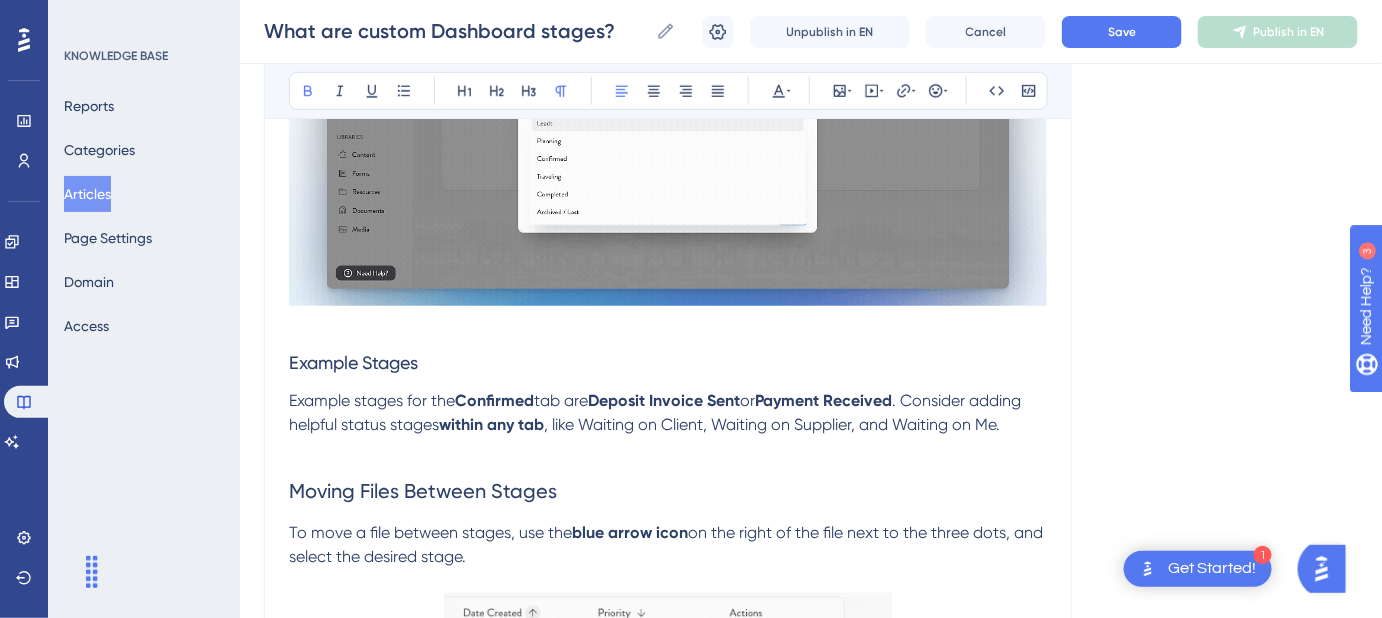 click on "Moving Files Between Stages" at bounding box center [668, 491] 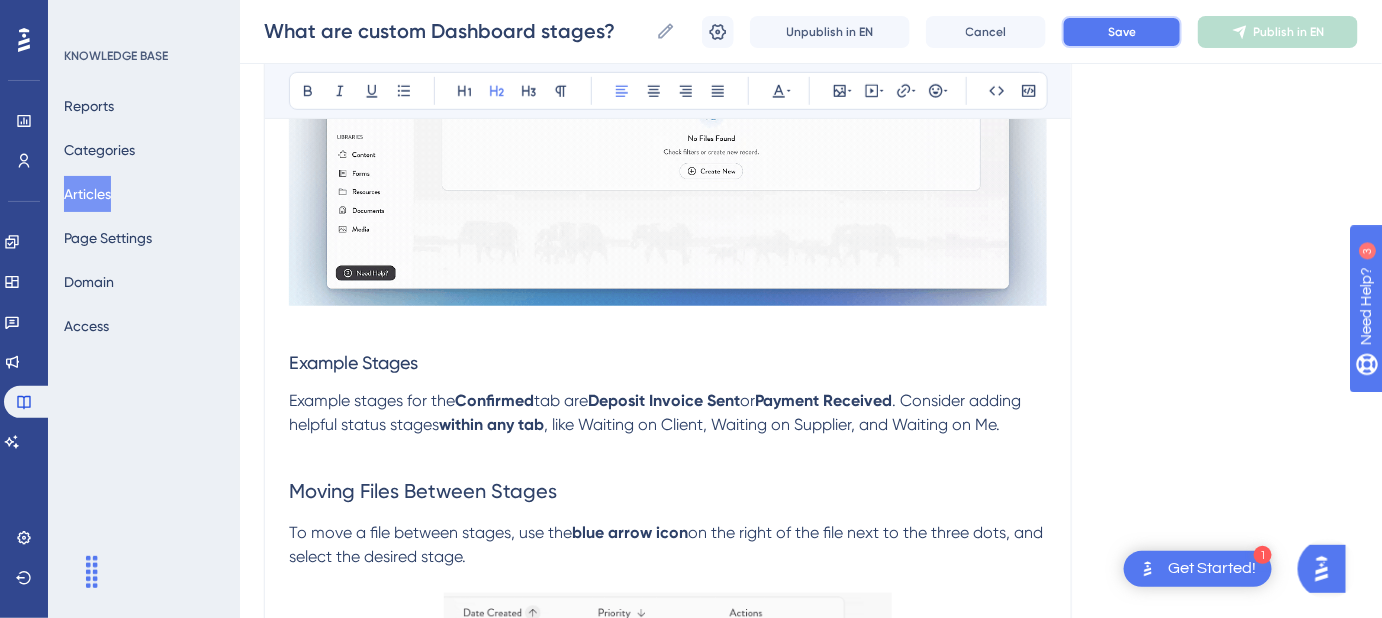 click on "Save" at bounding box center [1122, 32] 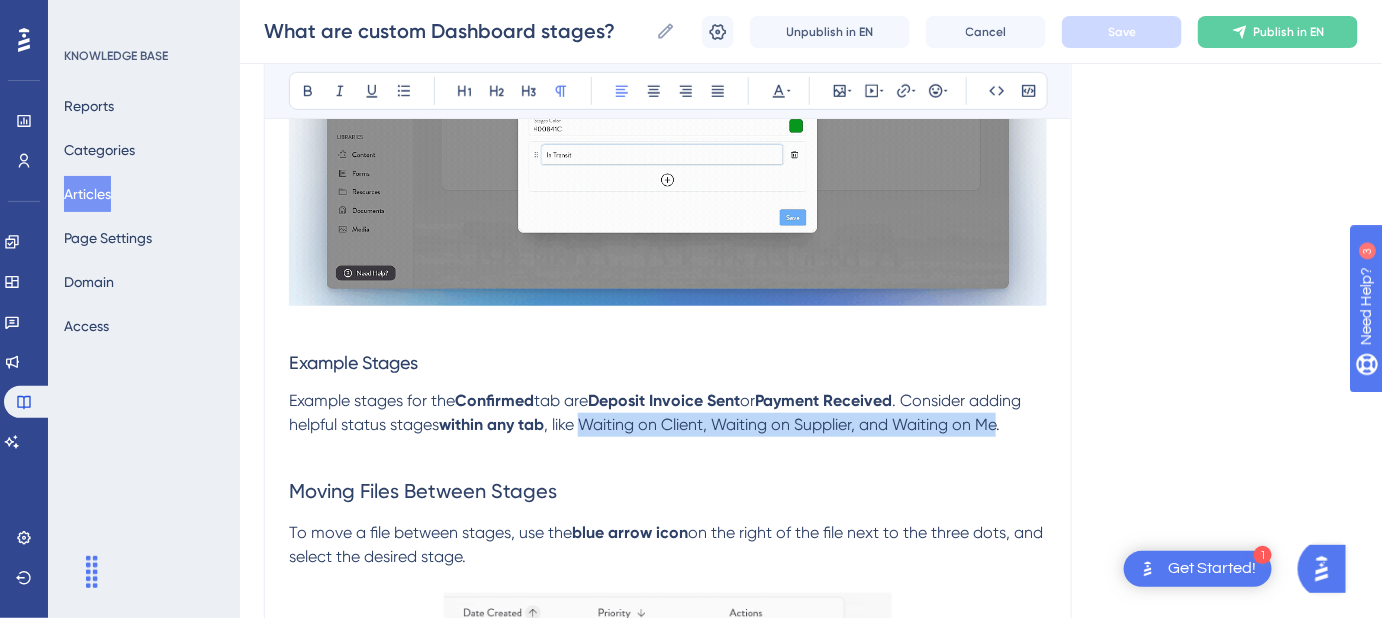 drag, startPoint x: 585, startPoint y: 419, endPoint x: 1007, endPoint y: 426, distance: 422.05804 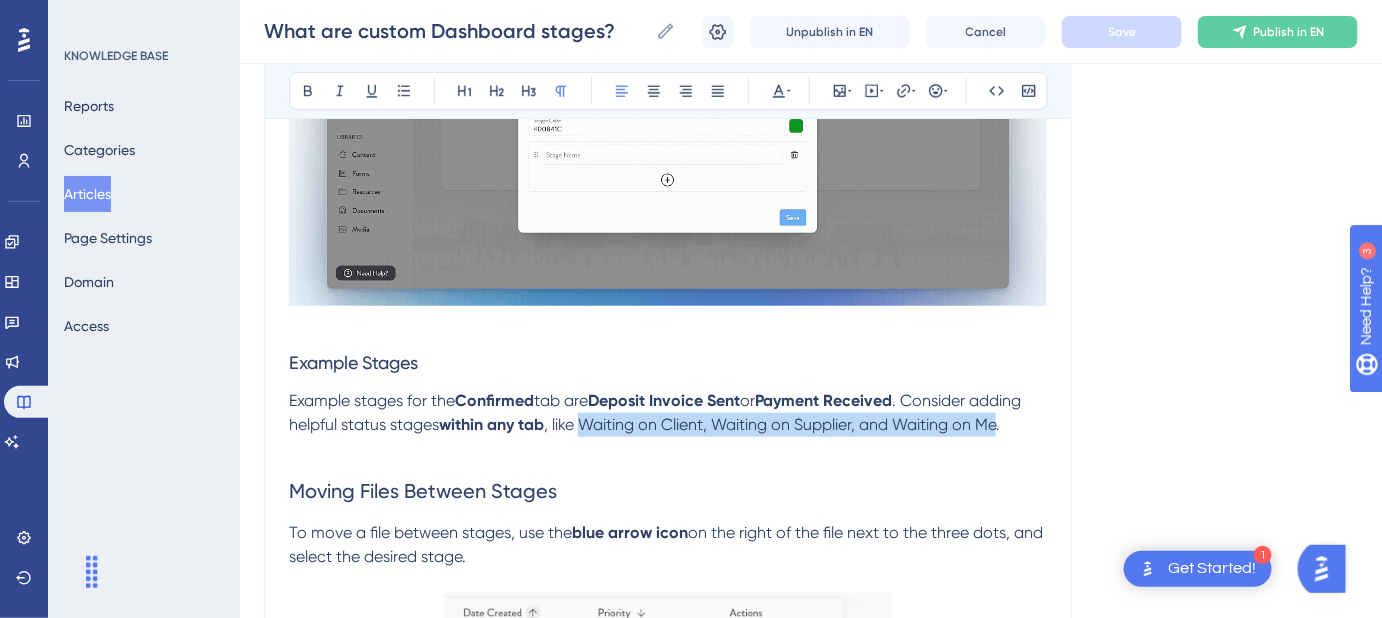 click on ", like Waiting on Client, Waiting on Supplier, and Waiting on Me." at bounding box center (772, 424) 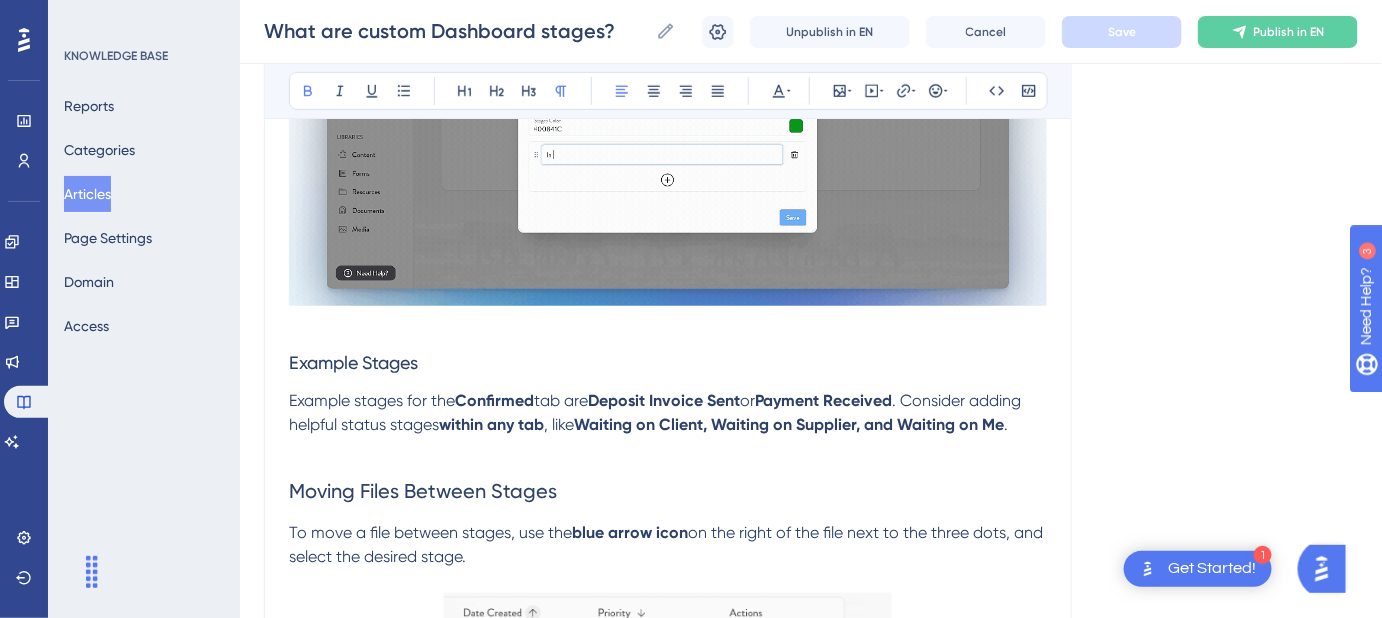 click on "Language English (Default) What are custom Dashboard stages? Configure your own custom stages on your Dashboard to help visualize where each File is in your sales process. Bold Italic Underline Bullet Point Heading 1 Heading 2 Heading 3 Normal Align Left Align Center Align Right Align Justify Text Color Insert Image Embed Video Hyperlink Emojis Code Code Block With custom stages in place, you'll always have a clear view of where each file stands in your sales pipeline. Before You Begin:  You need permission to manage custom stages. Your account Admin can enable this in the Account Settings. Default Setup Safari Portal comes pre-loaded with custom stages on your  Leads  and  Planning  tab to help you get started. You can add stages to the Confirmed, Traveling, Completed, and Archived stages. Editing and Managing Stages Click  More  from the dropdown. Select  Edit Stages . What You Can Customize  From here, you can: Add new stages. Edit or remove existing ones. Rearrange the order of stages. Click  Edit Stages" at bounding box center (811, -830) 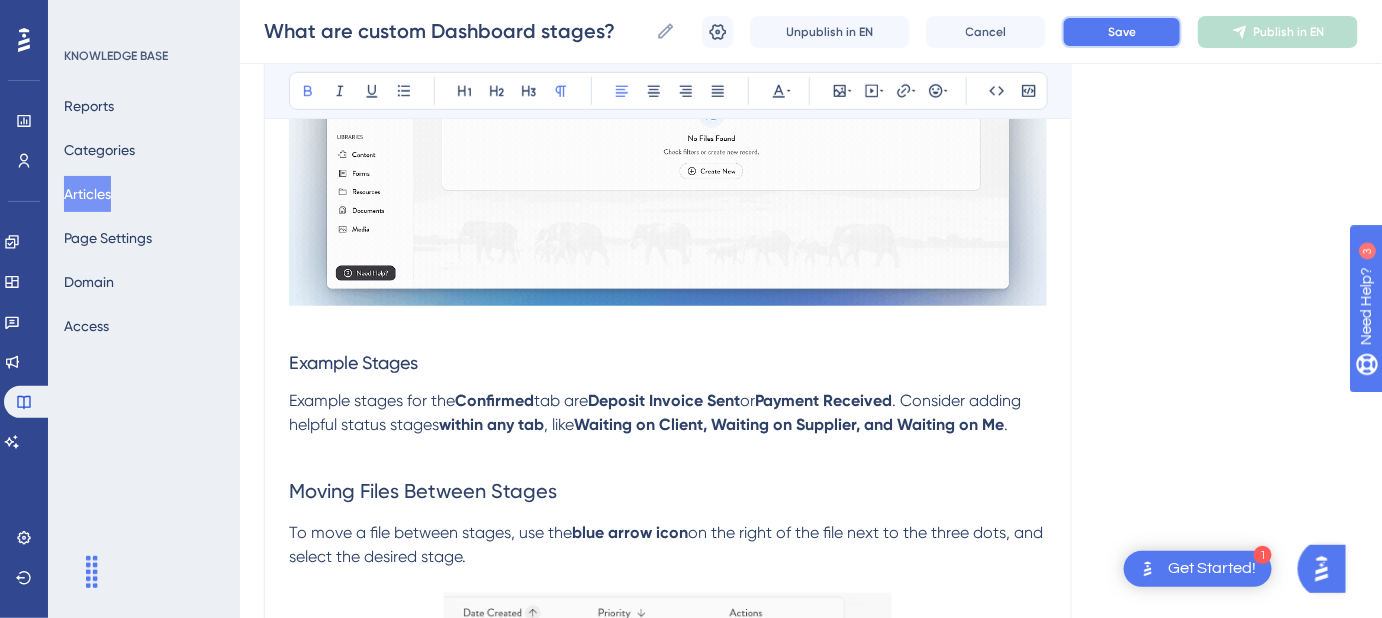 click on "Save" at bounding box center [1122, 32] 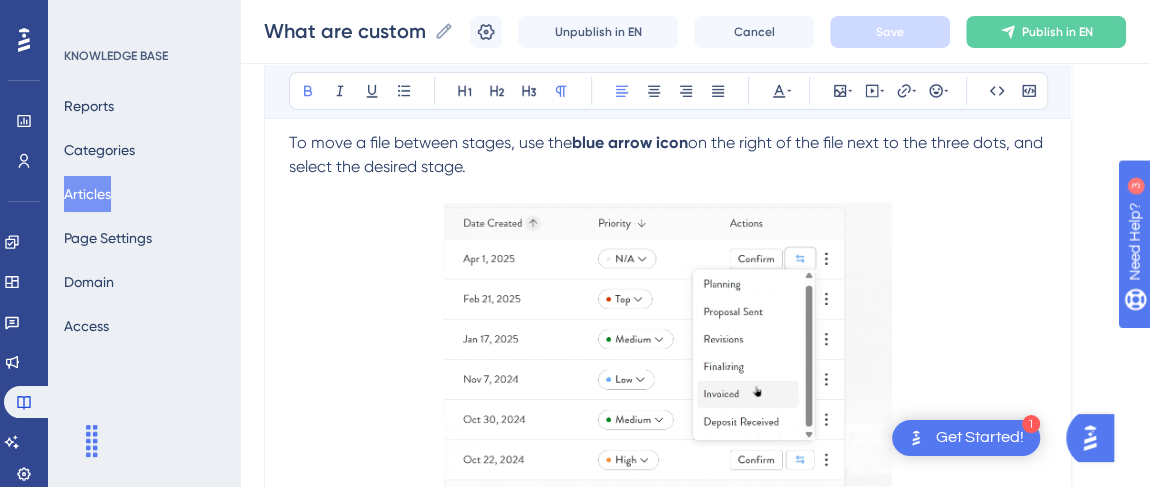 scroll, scrollTop: 3272, scrollLeft: 0, axis: vertical 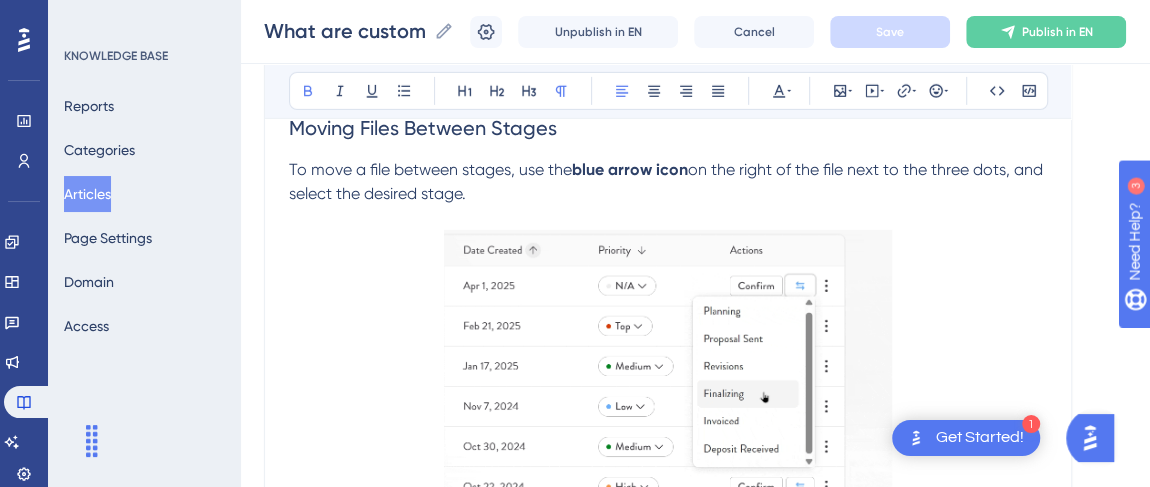 click at bounding box center (668, 406) 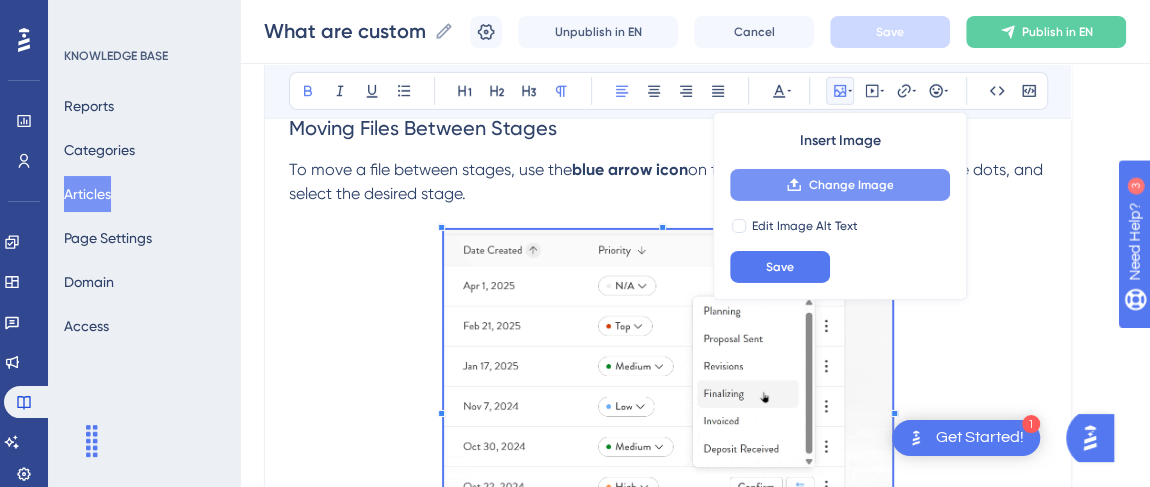click on "Change Image" at bounding box center [850, 185] 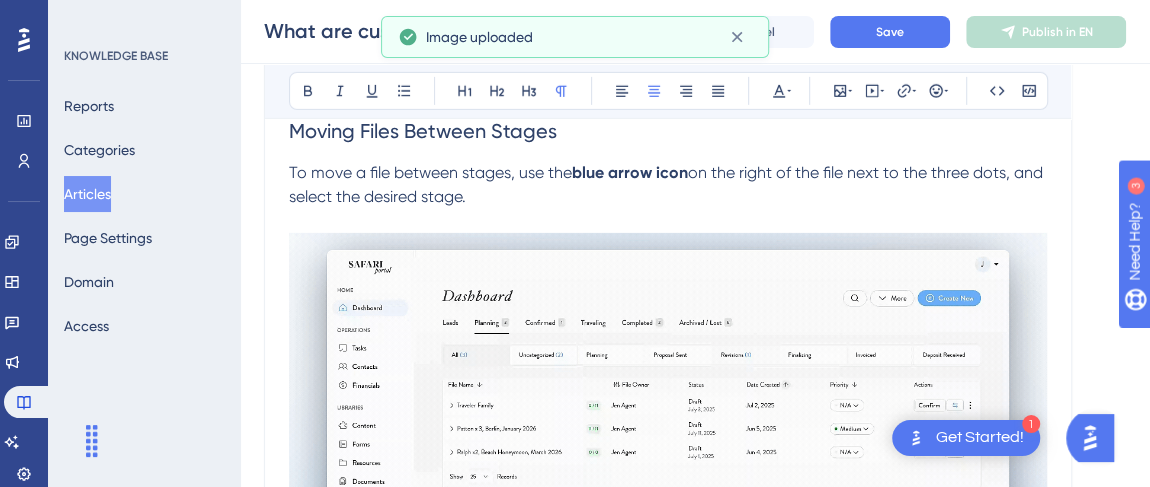 scroll, scrollTop: 3359, scrollLeft: 0, axis: vertical 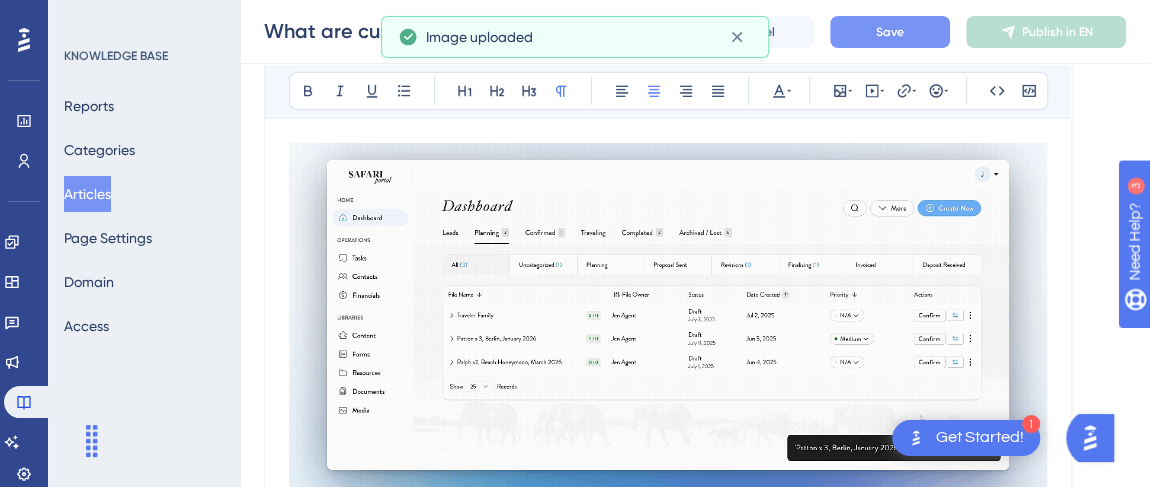 click on "Save" at bounding box center (890, 32) 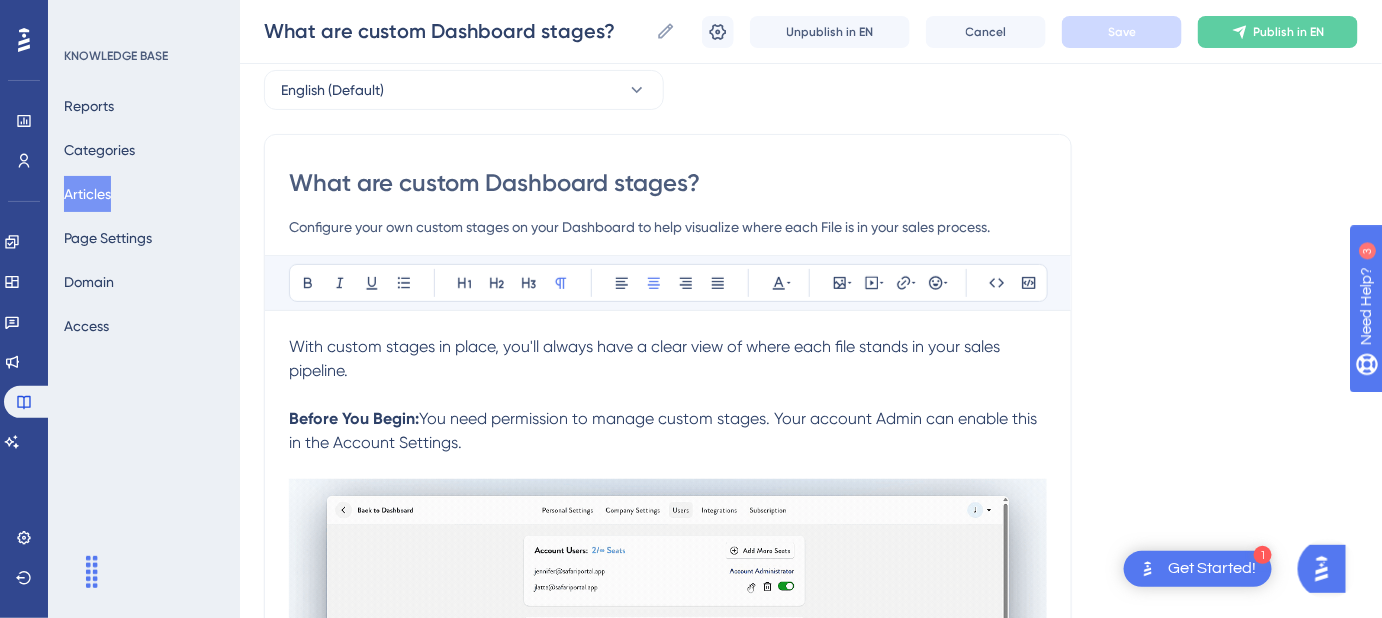 scroll, scrollTop: 181, scrollLeft: 0, axis: vertical 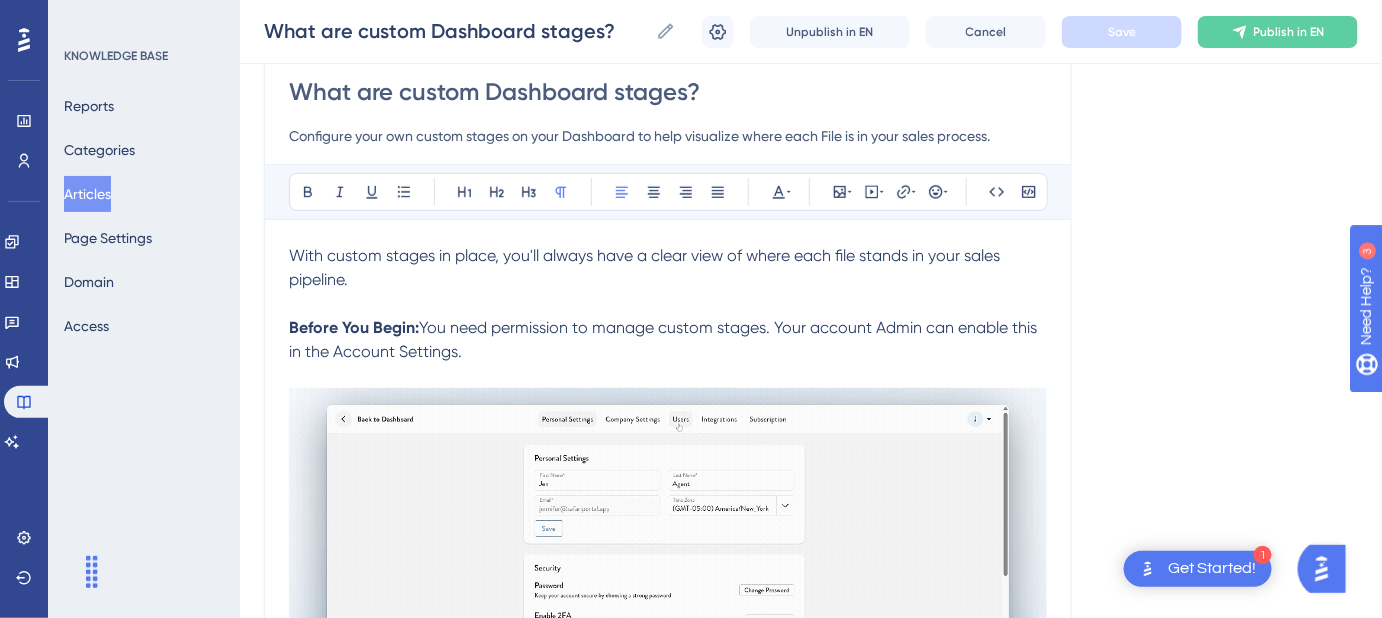 click on "With custom stages in place, you'll always have a clear view of where each file stands in your sales pipeline." at bounding box center [646, 267] 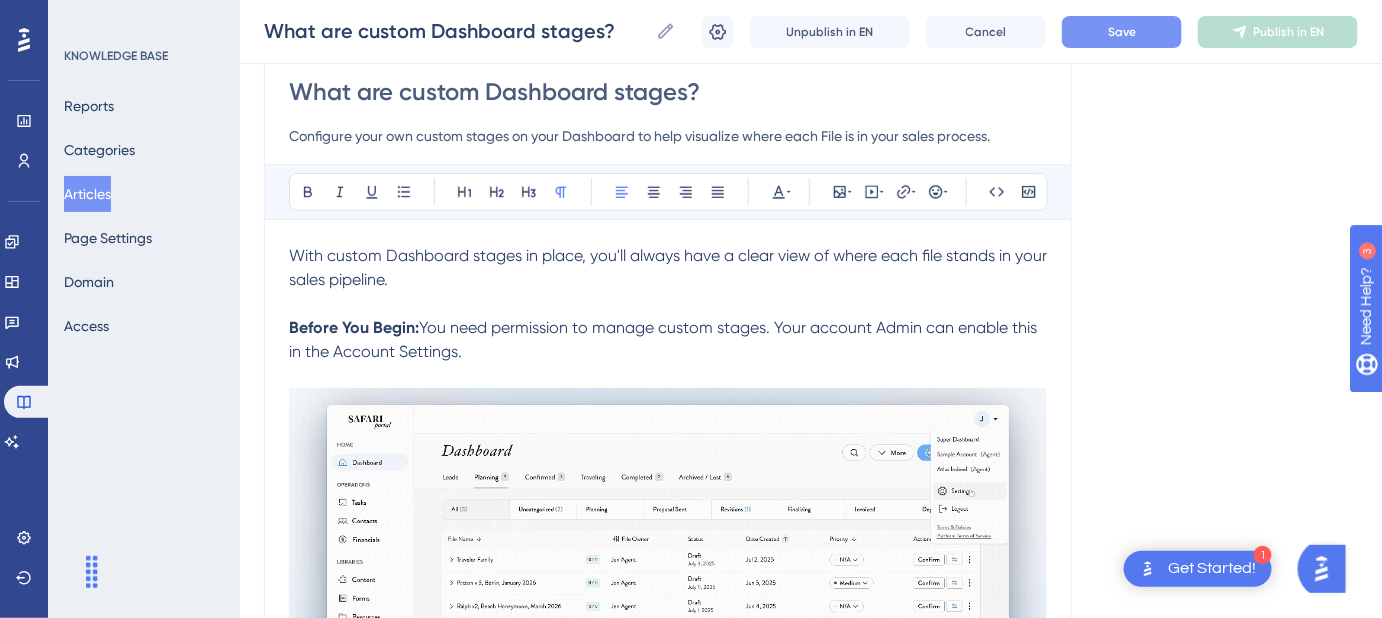 click on "Save" at bounding box center [1122, 32] 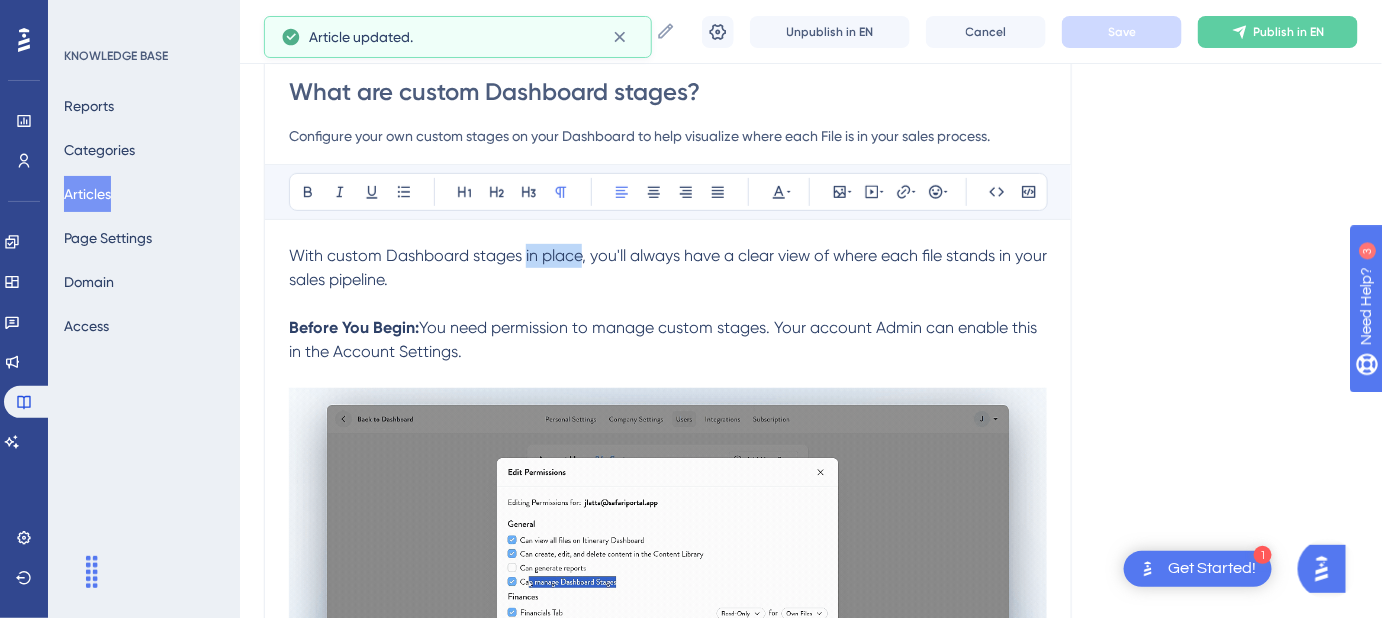 drag, startPoint x: 581, startPoint y: 254, endPoint x: 524, endPoint y: 254, distance: 57 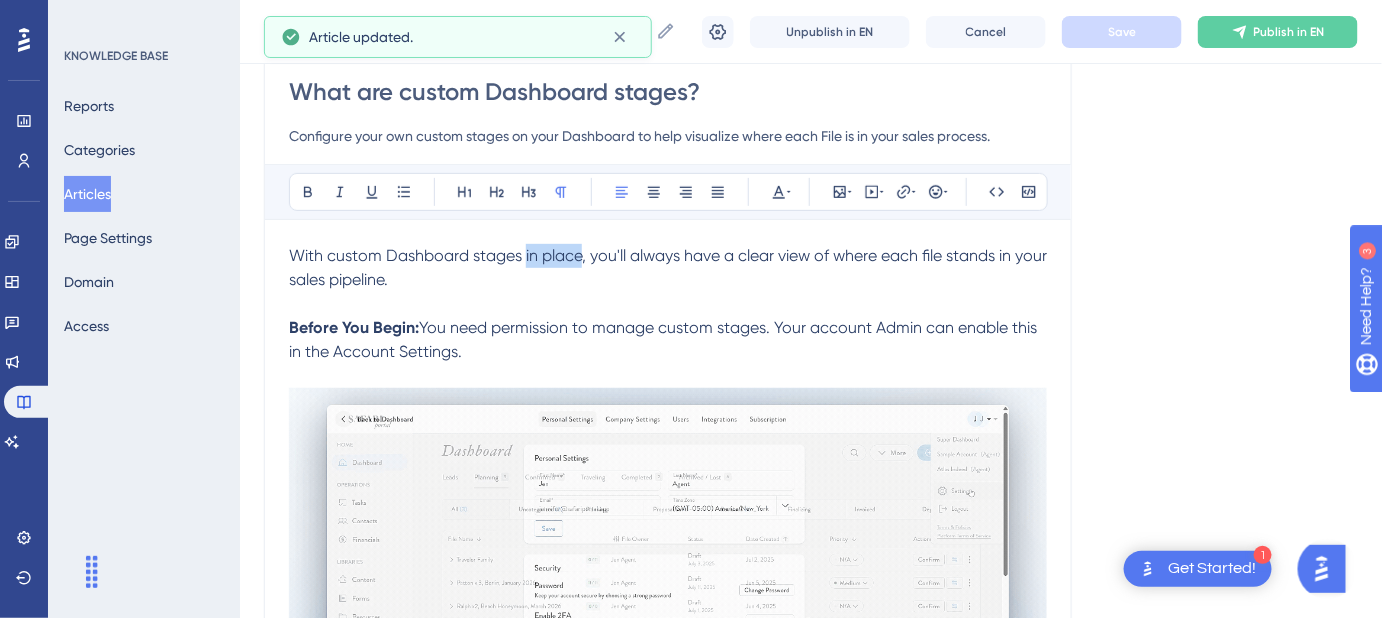 click on "With custom Dashboard stages in place, you'll always have a clear view of where each file stands in your sales pipeline." at bounding box center (670, 267) 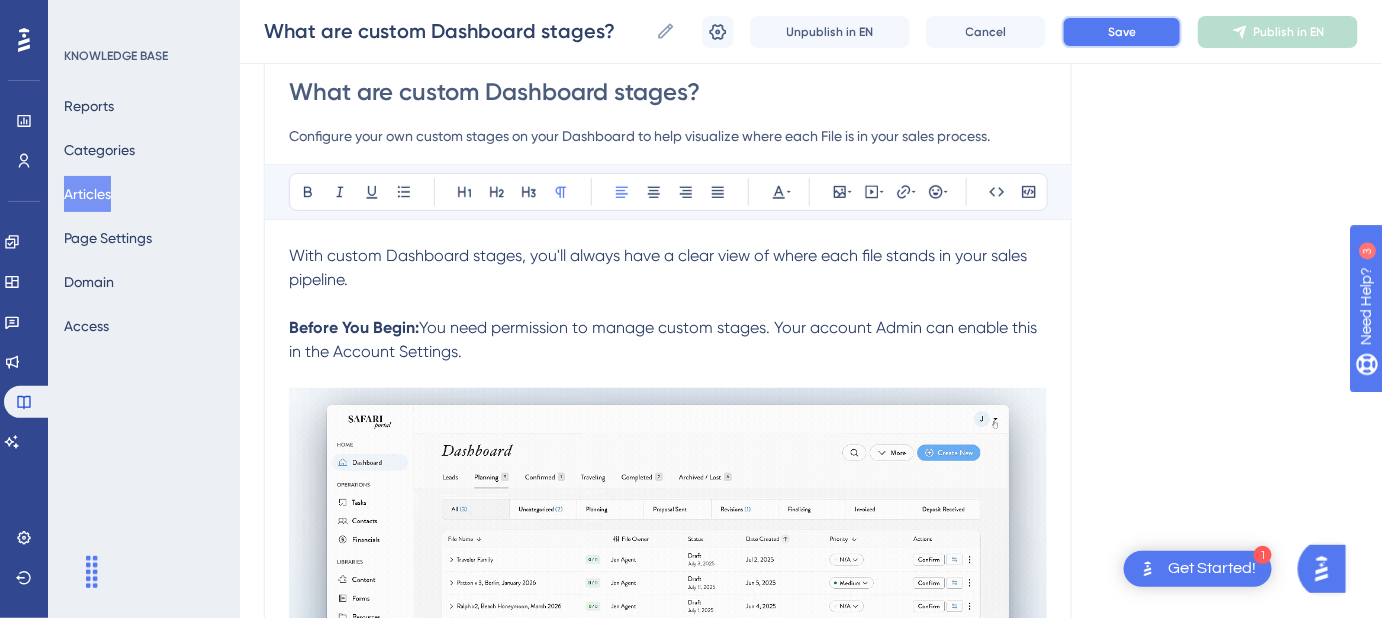 click on "Save" at bounding box center [1122, 32] 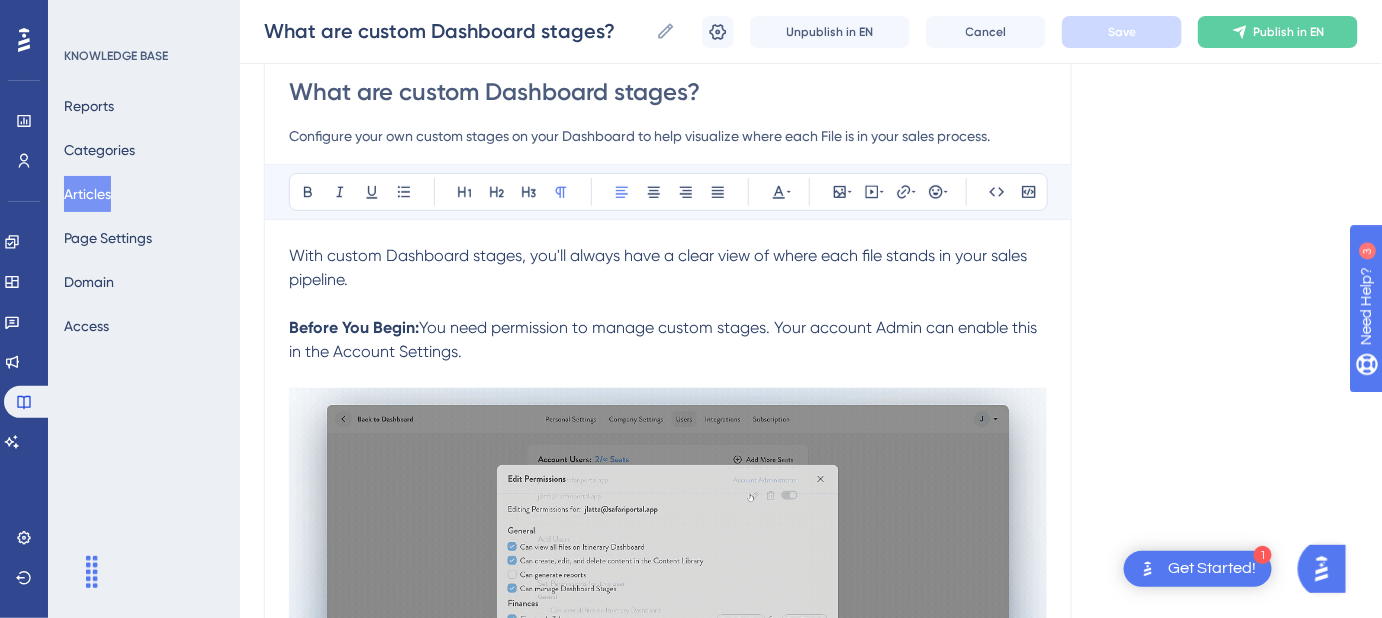 click on "You need permission to manage custom stages. Your account Admin can enable this in the Account Settings." at bounding box center [665, 339] 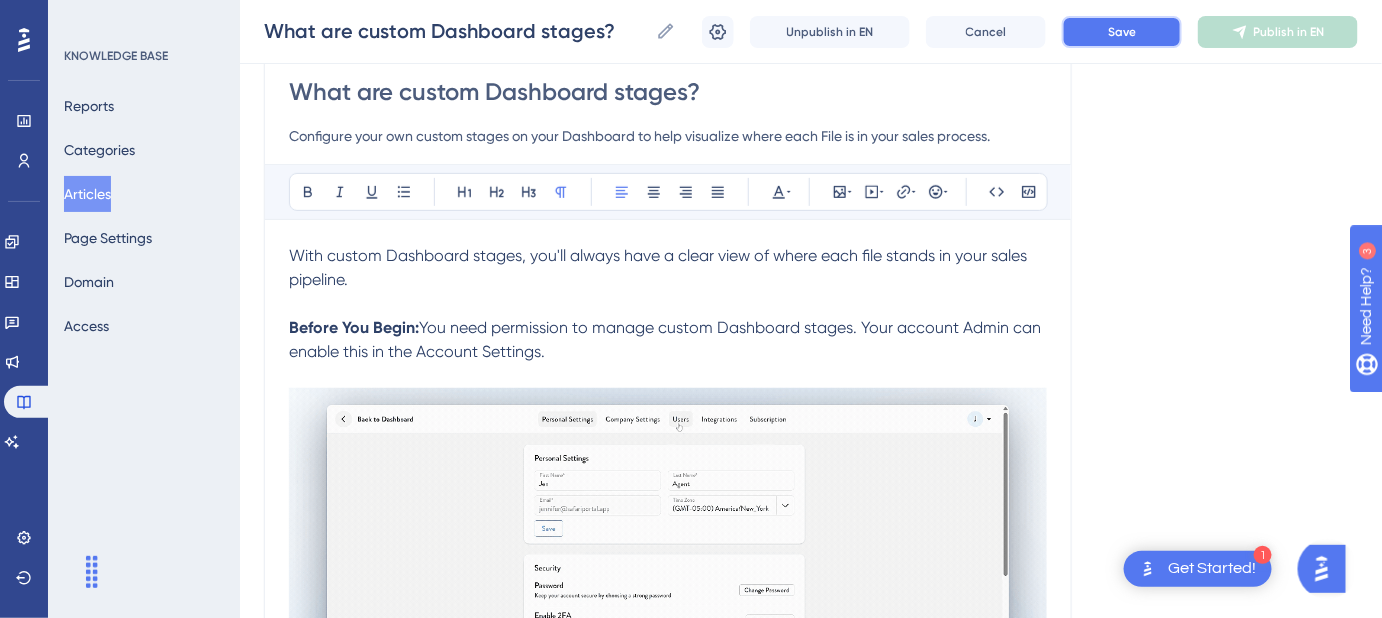click on "Save" at bounding box center (1122, 32) 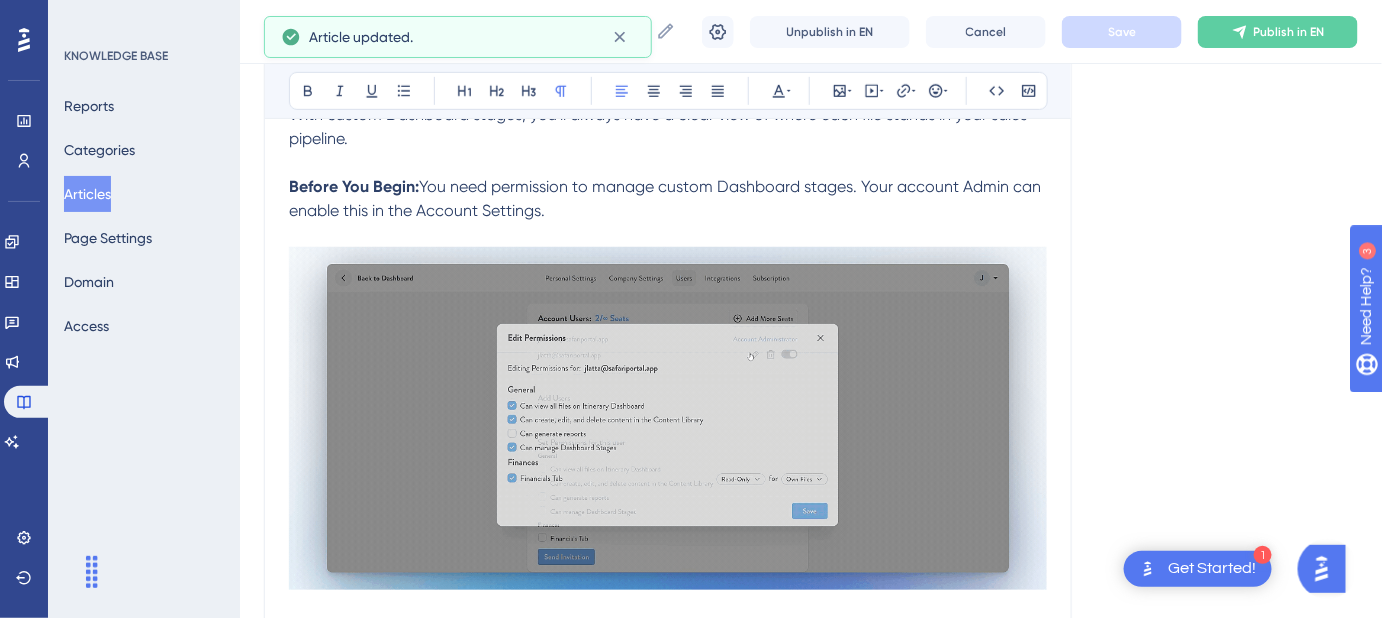 scroll, scrollTop: 363, scrollLeft: 0, axis: vertical 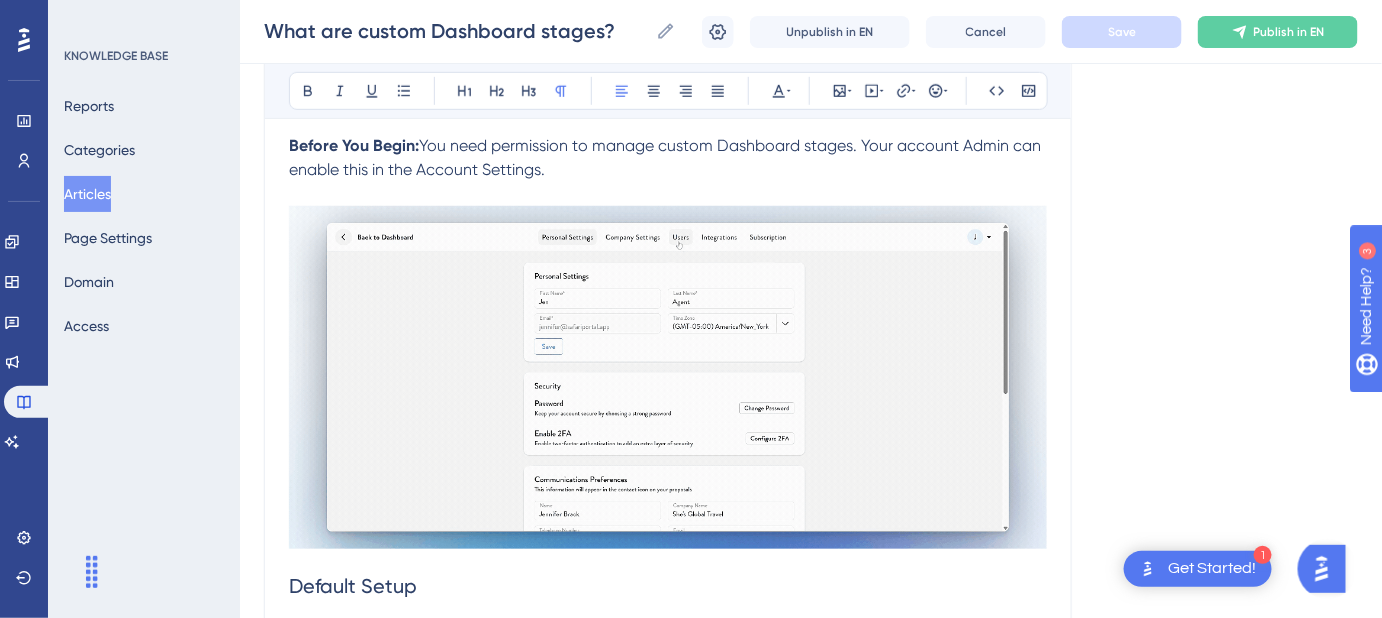 click on "You need permission to manage custom Dashboard stages. Your account Admin can enable this in the Account Settings." at bounding box center [667, 157] 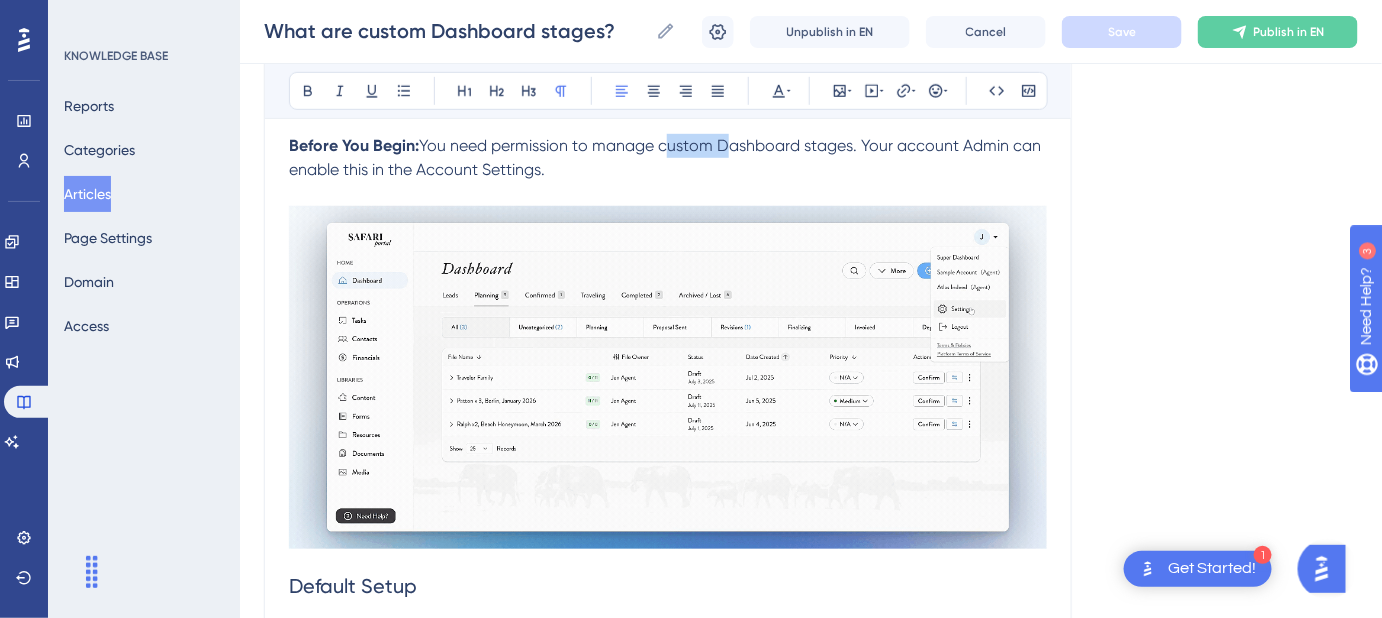 click on "You need permission to manage custom Dashboard stages. Your account Admin can enable this in the Account Settings." at bounding box center (667, 157) 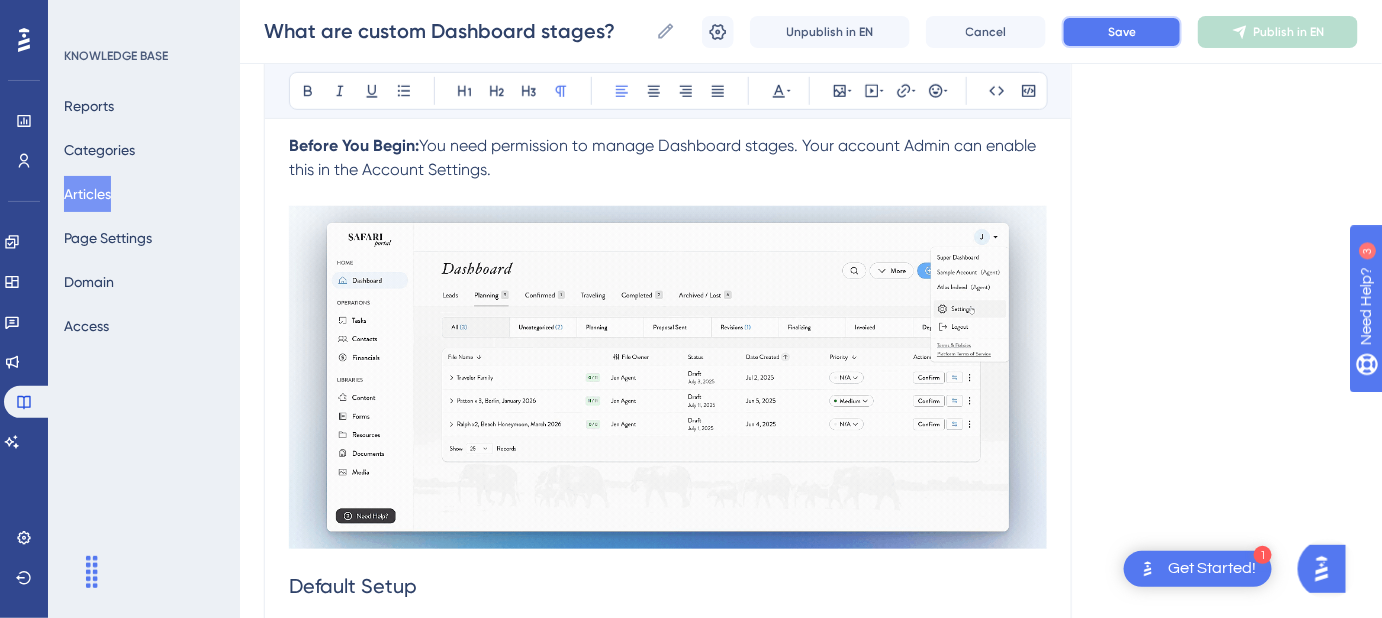 click on "Save" at bounding box center (1122, 32) 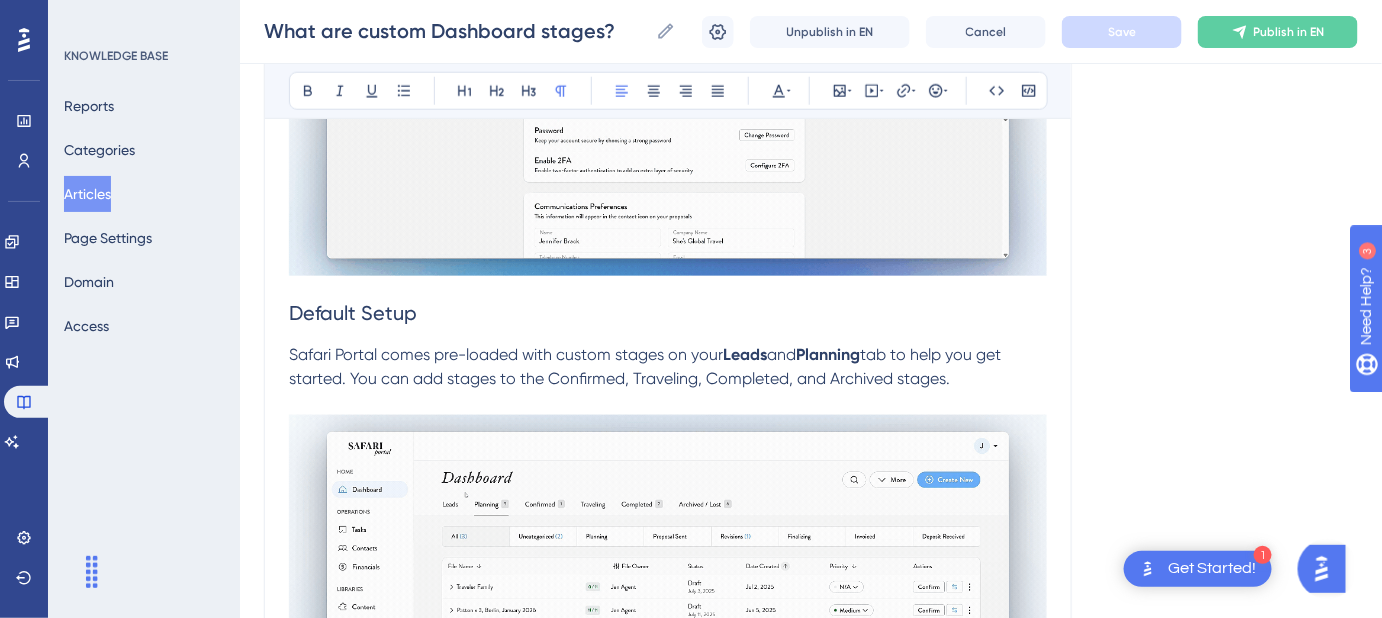 scroll, scrollTop: 727, scrollLeft: 0, axis: vertical 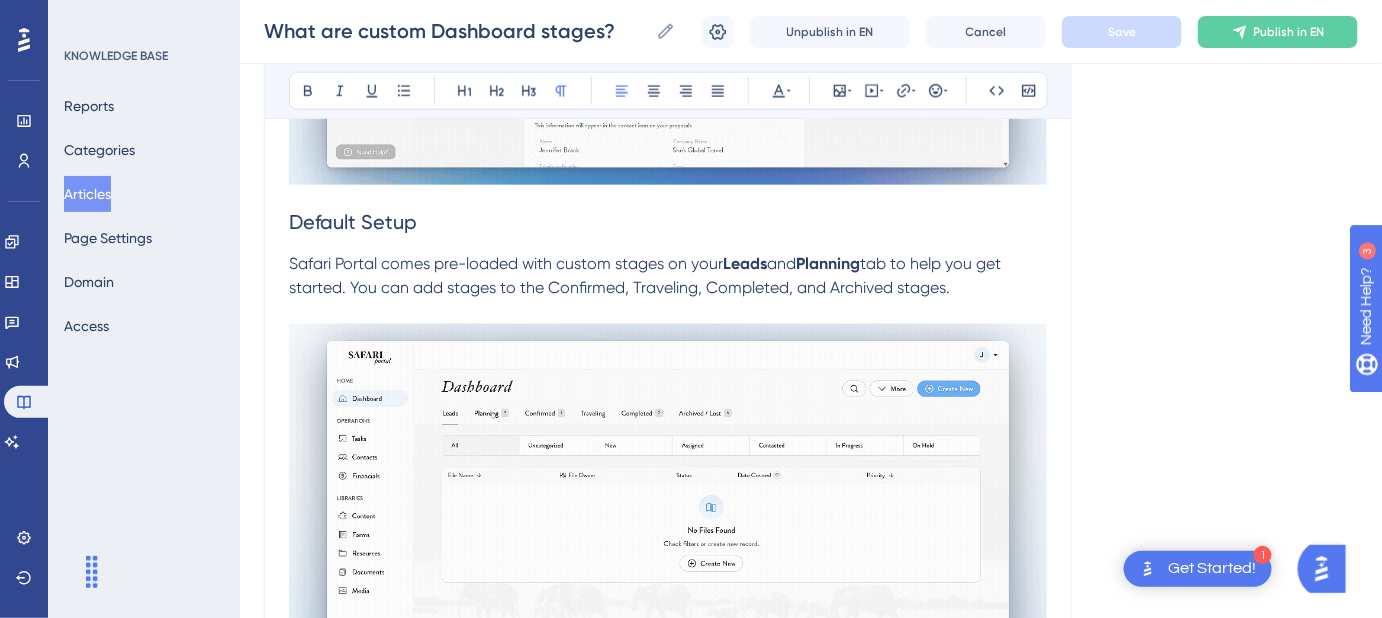 drag, startPoint x: 989, startPoint y: 291, endPoint x: 265, endPoint y: 252, distance: 725.0497 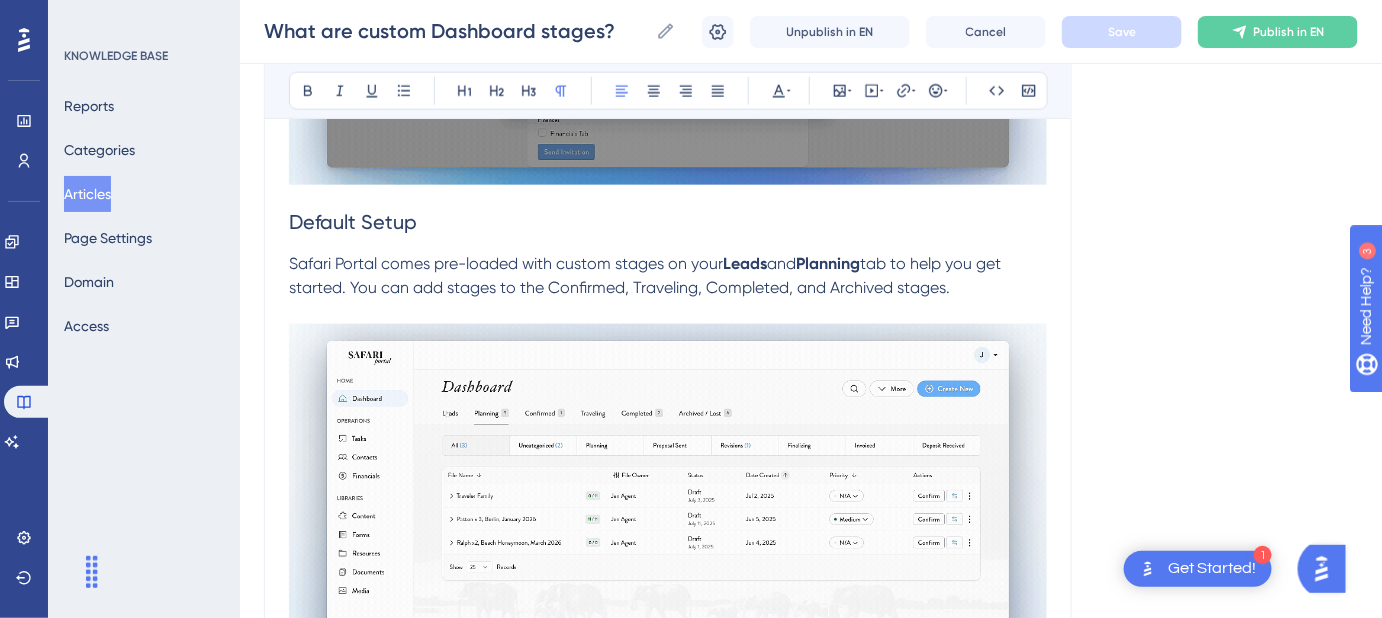 click on "What are custom Dashboard stages? Configure your own custom stages on your Dashboard to help visualize where each File is in your sales process. Bold Italic Underline Bullet Point Heading 1 Heading 2 Heading 3 Normal Align Left Align Center Align Right Align Justify Text Color Insert Image Embed Video Hyperlink Emojis Code Code Block With custom Dashboard stages, you'll always have a clear view of where each file stands in your sales pipeline. Before You Begin:  You need permission to manage Dashboard stages. Your account Admin can enable this in the Account Settings. Default Setup Safari Portal comes pre-loaded with custom stages on your  Leads  and  Planning  tab to help you get started. You can add stages to the Confirmed, Traveling, Completed, and Archived stages. Editing and Managing Stages Click  More  from the dropdown. Select  Edit Stages . What You Can Customize  From here, you can: Add new stages. Edit or remove existing ones. Rearrange the order of stages. Assign custom colors for visual clarity. ." at bounding box center [668, 1336] 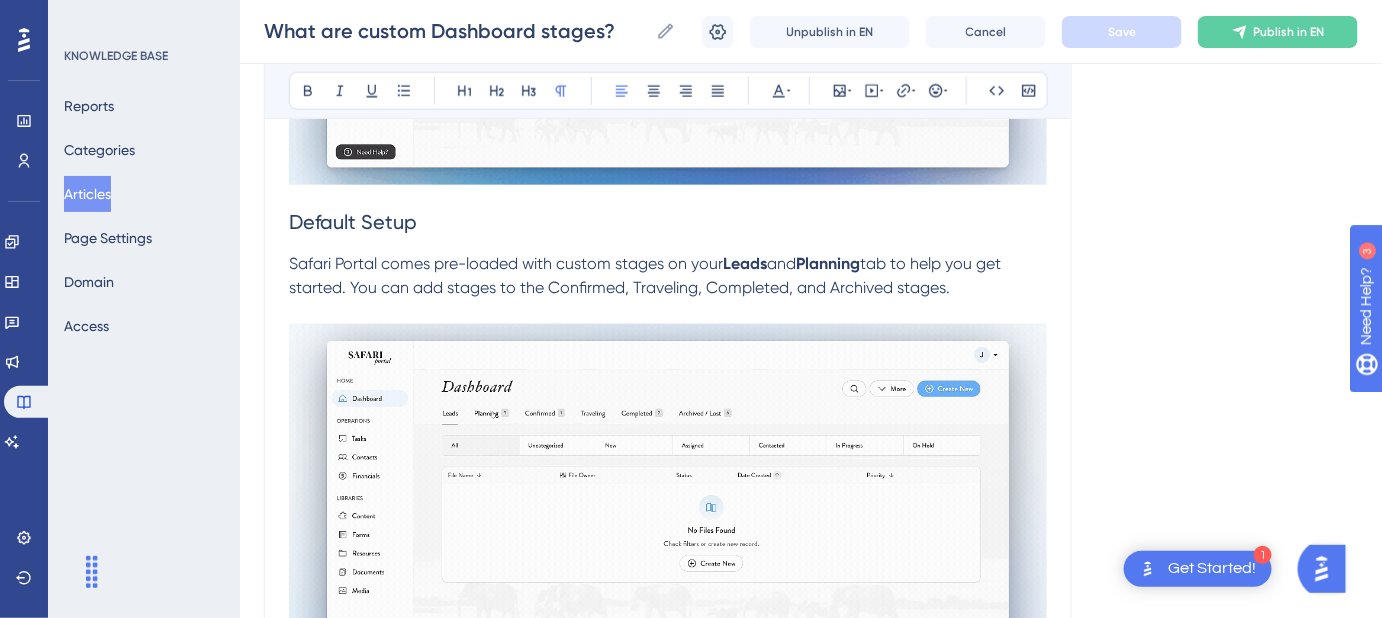 copy on "Safari Portal comes pre-loaded with custom stages on your  Leads  and  Planning  tab to help you get started. You can add stages to the Confirmed, Traveling, Completed, and Archived stages." 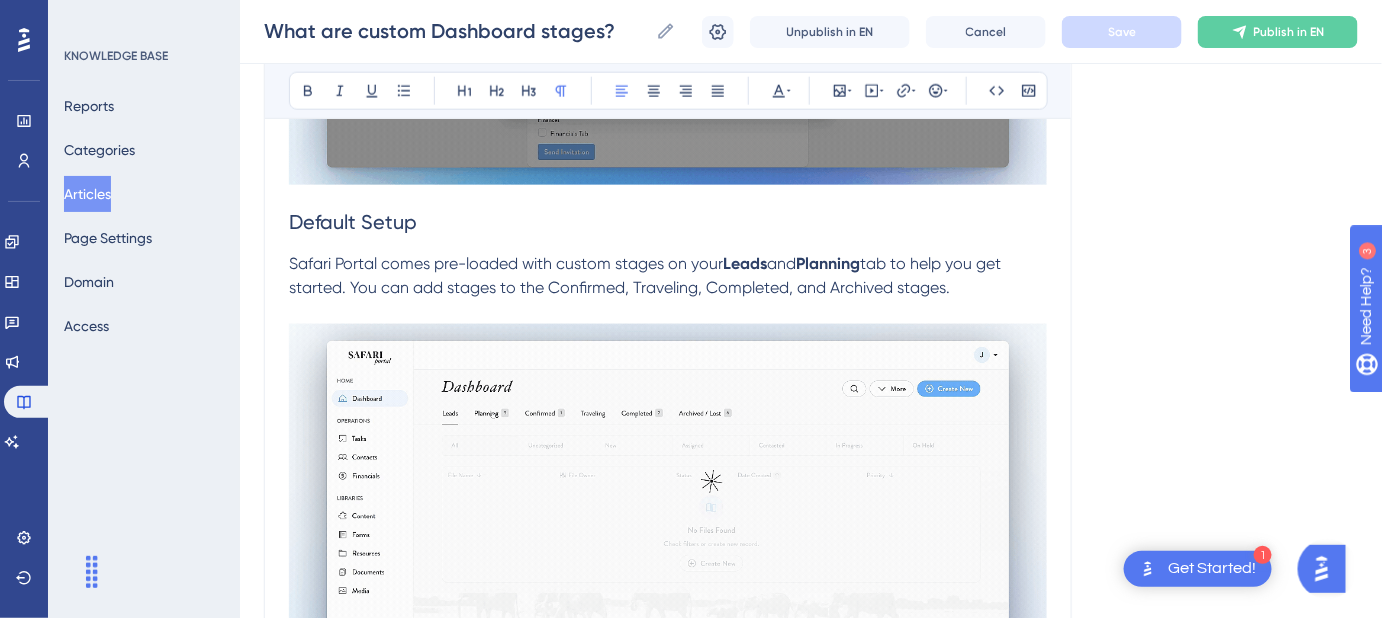 click on "Language English (Default) What are custom Dashboard stages? Configure your own custom stages on your Dashboard to help visualize where each File is in your sales process. Bold Italic Underline Bullet Point Heading 1 Heading 2 Heading 3 Normal Align Left Align Center Align Right Align Justify Text Color Insert Image Embed Video Hyperlink Emojis Code Code Block With custom Dashboard stages, you'll always have a clear view of where each file stands in your sales pipeline. Before You Begin:  You need permission to manage Dashboard stages. Your account Admin can enable this in the Account Settings. Default Setup Safari Portal comes pre-loaded with custom stages on your  Leads  and  Planning  tab to help you get started. You can add stages to the Confirmed, Traveling, Completed, and Archived stages. Editing and Managing Stages Click  More  from the dropdown. Select  Edit Stages . What You Can Customize  From here, you can: Add new stages. Edit or remove existing ones. Rearrange the order of stages. Click  More  ." at bounding box center [811, 1348] 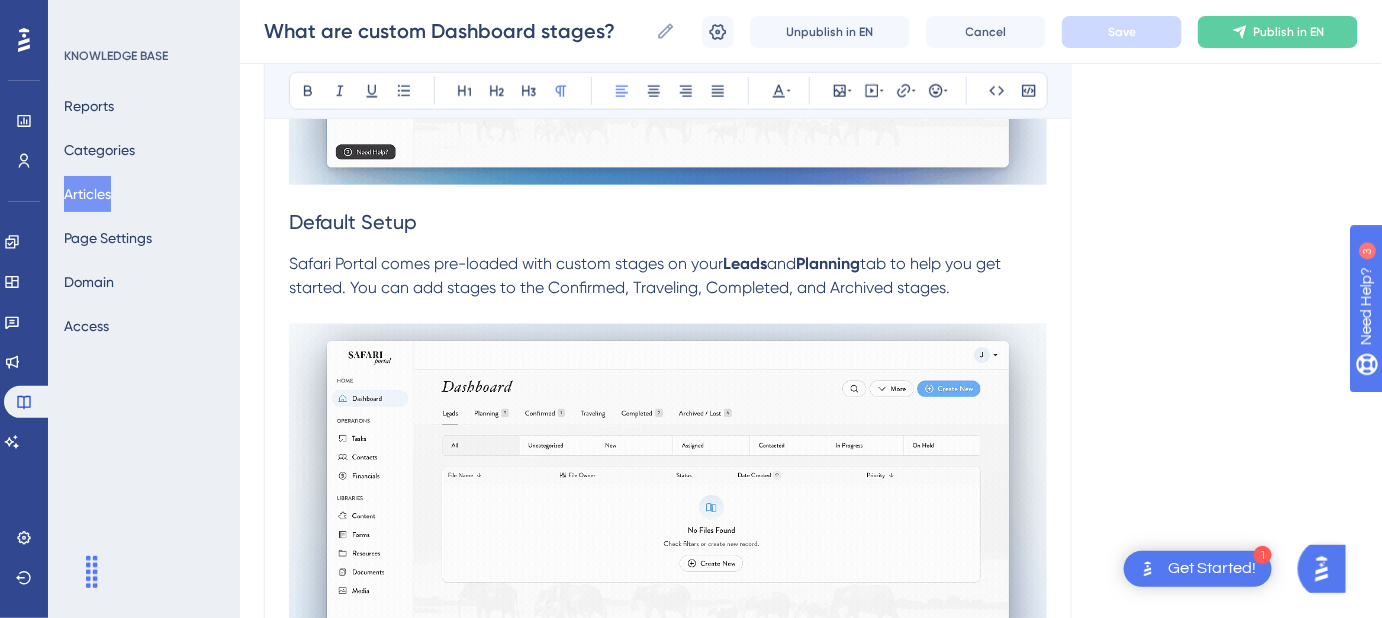 scroll, scrollTop: 818, scrollLeft: 0, axis: vertical 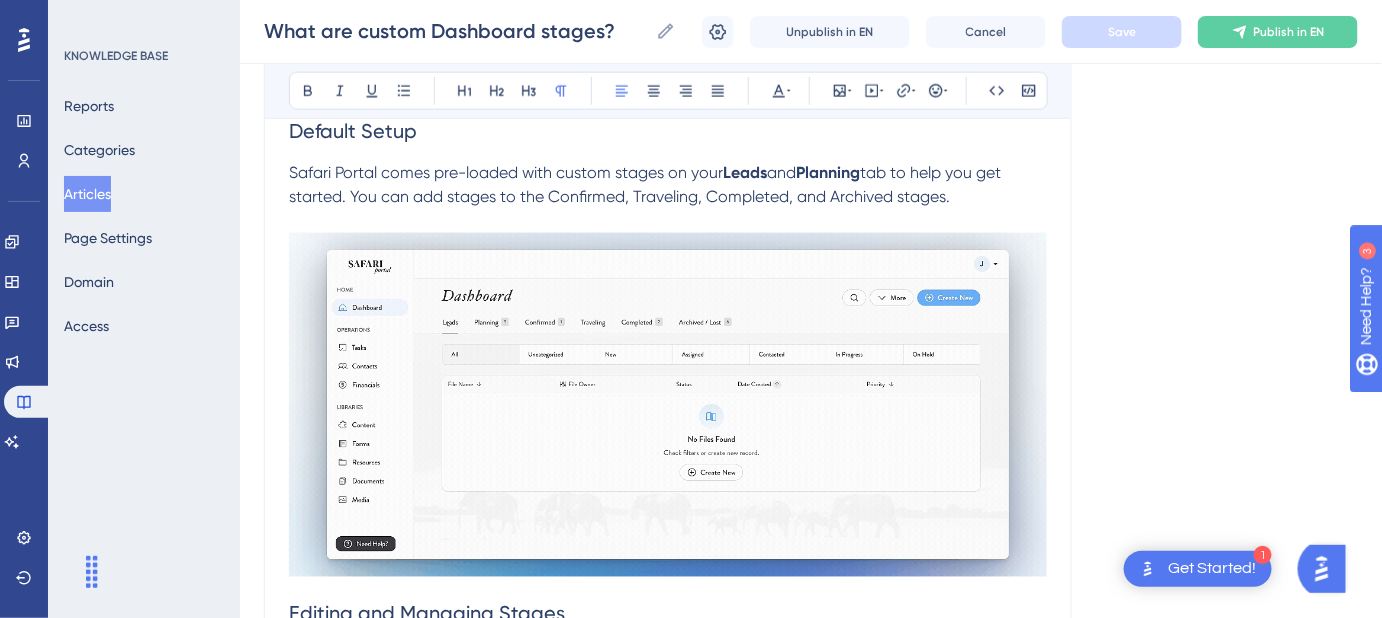 click on "tab to help you get started. You can add stages to the Confirmed, Traveling, Completed, and Archived stages." at bounding box center [647, 184] 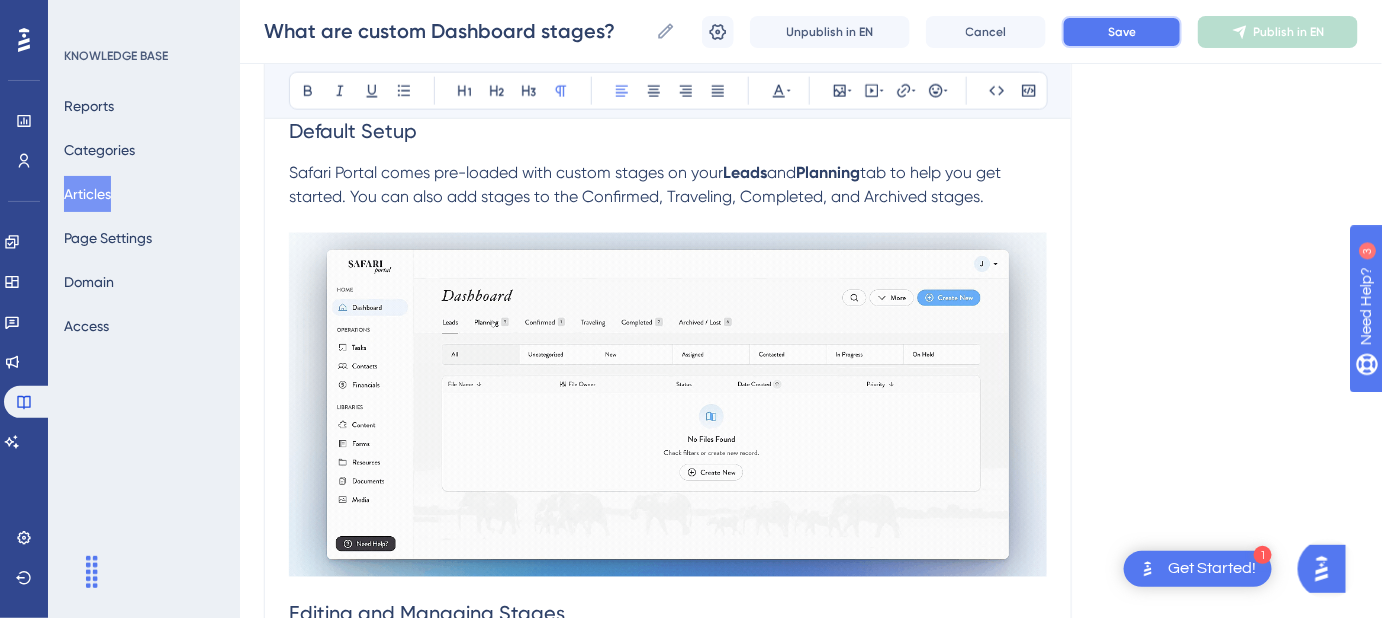 click on "Save" at bounding box center [1122, 32] 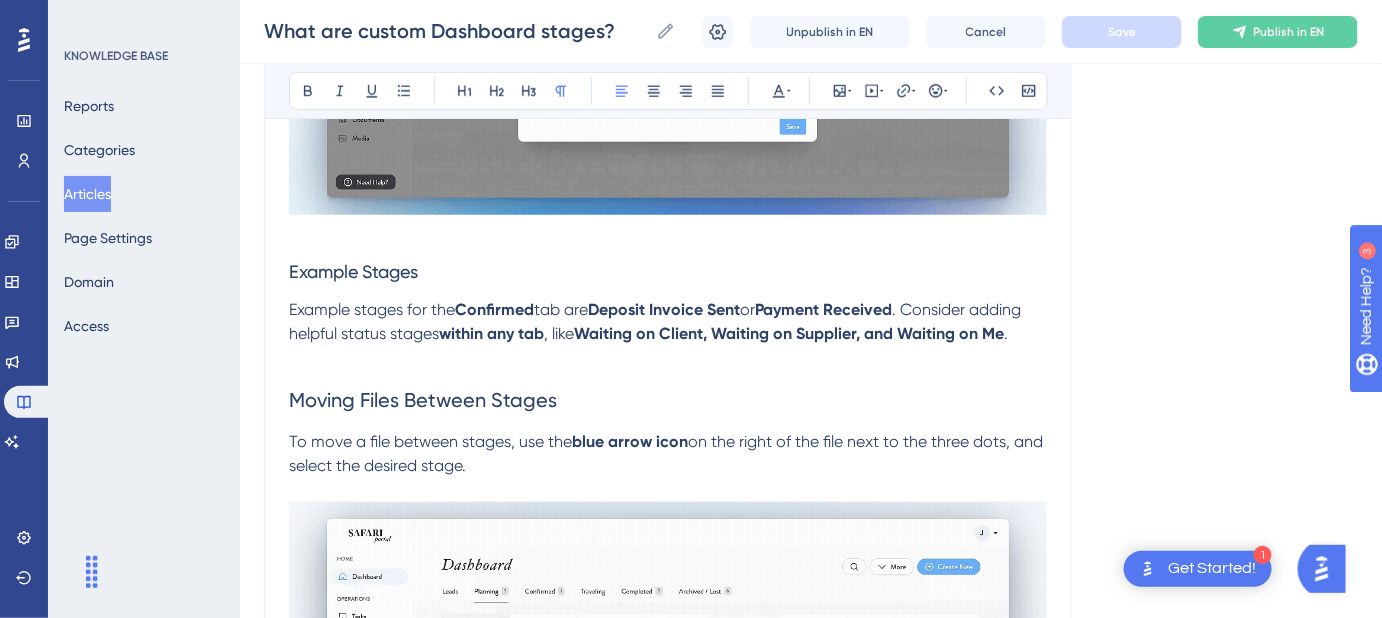 scroll, scrollTop: 3090, scrollLeft: 0, axis: vertical 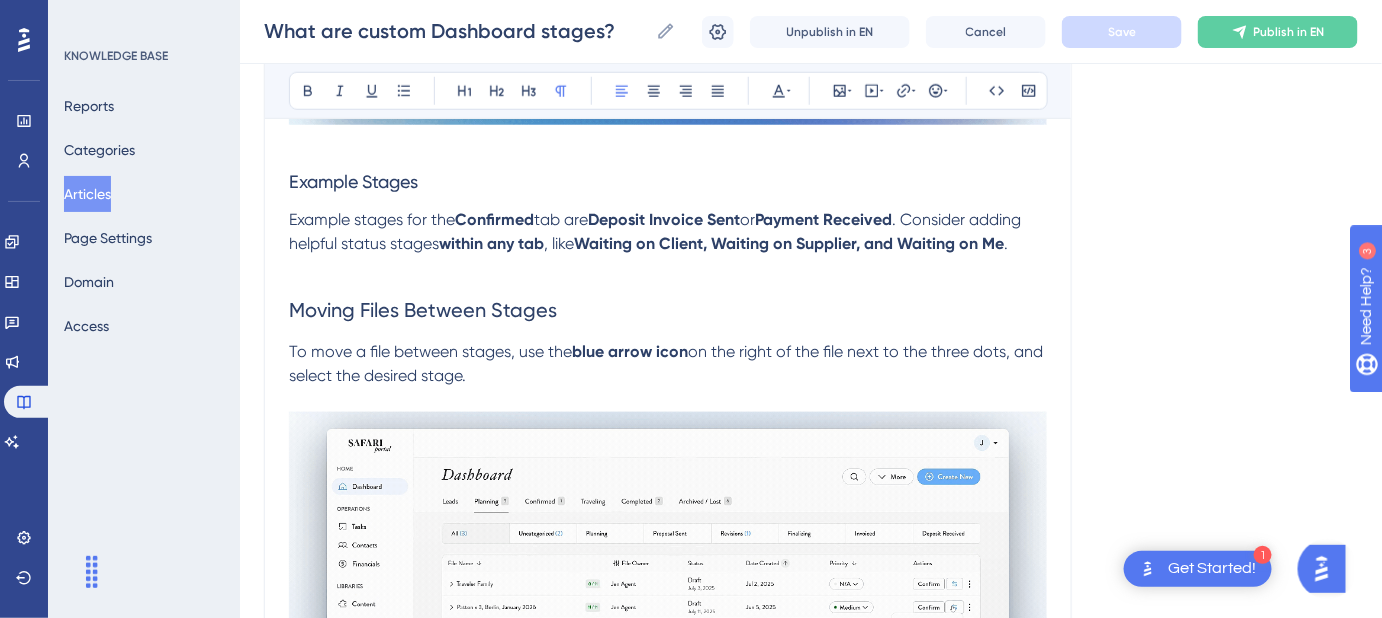 click on "To move a file between stages, use the" at bounding box center [430, 351] 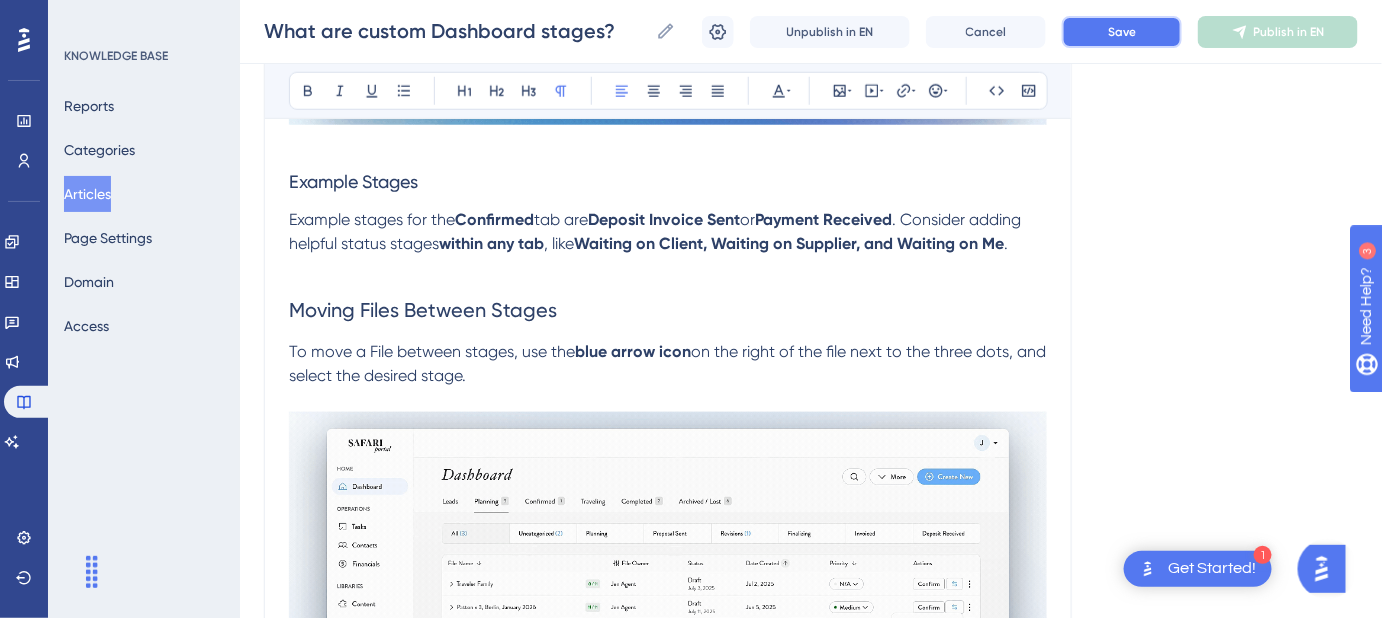 click on "Save" at bounding box center [1122, 32] 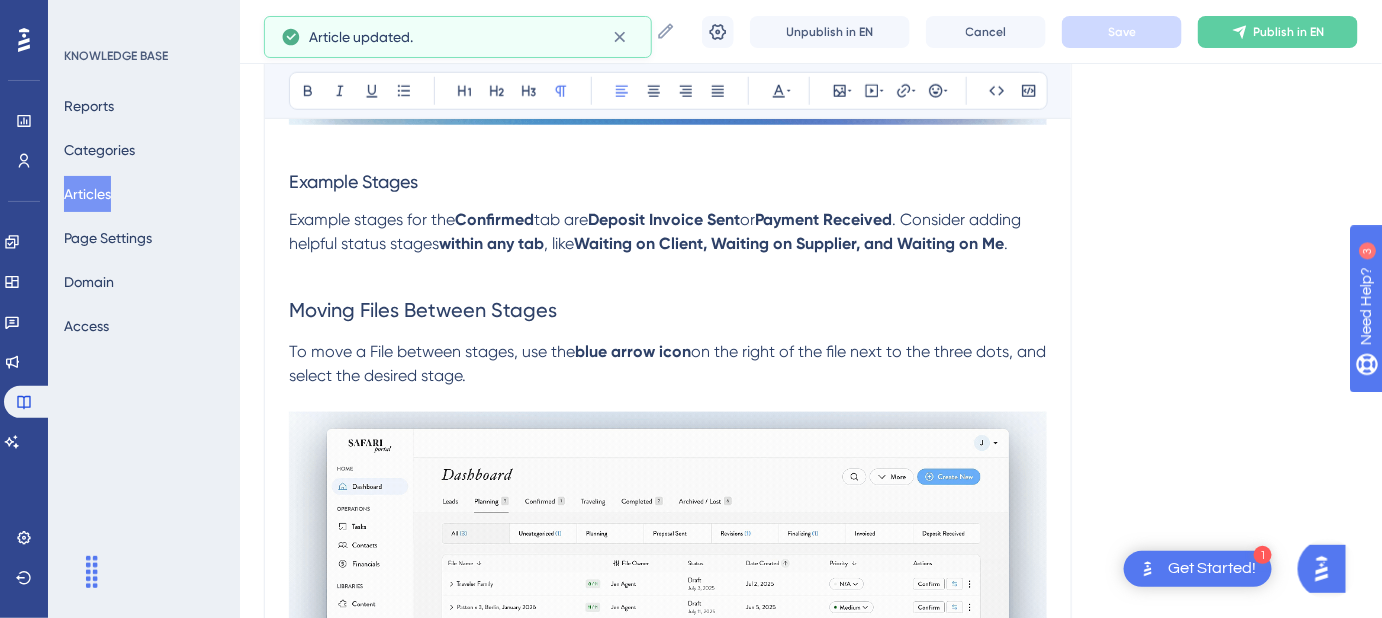scroll, scrollTop: 3181, scrollLeft: 0, axis: vertical 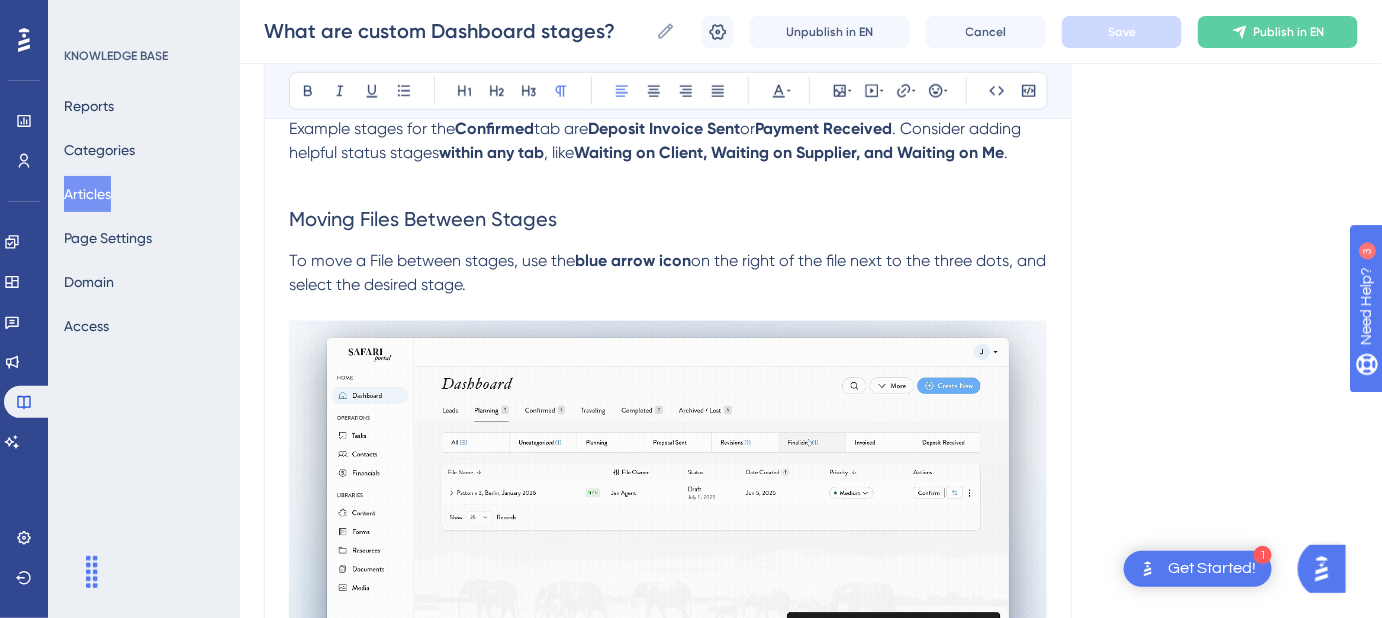click on "on the right of the file next to the three dots, and select the desired stage." at bounding box center [669, 272] 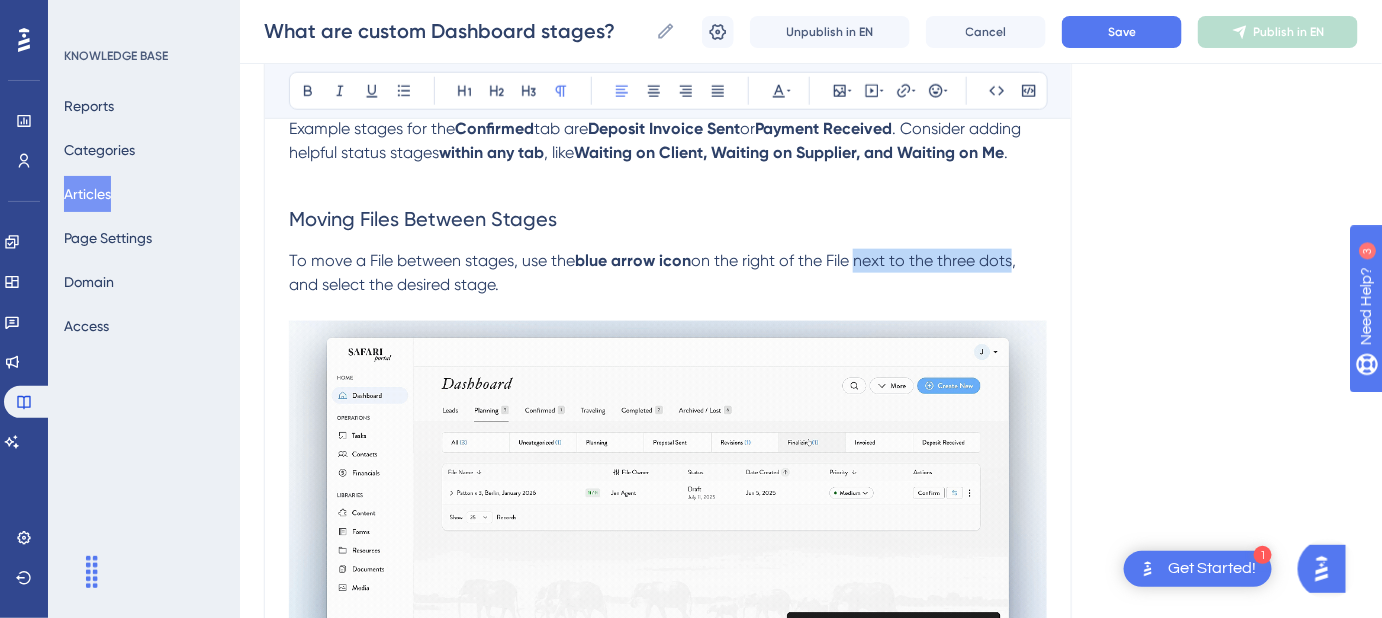 drag, startPoint x: 1018, startPoint y: 259, endPoint x: 858, endPoint y: 261, distance: 160.0125 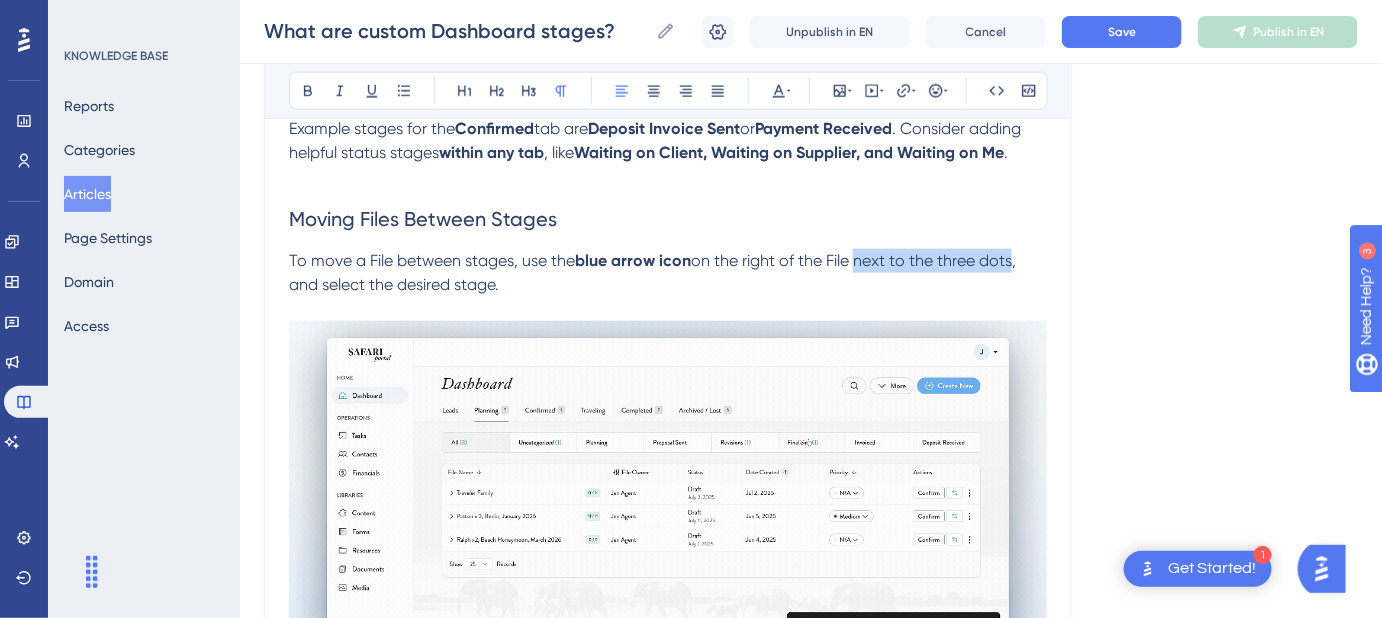 click on "on the right of the File next to the three dots, and select the desired stage." at bounding box center (654, 272) 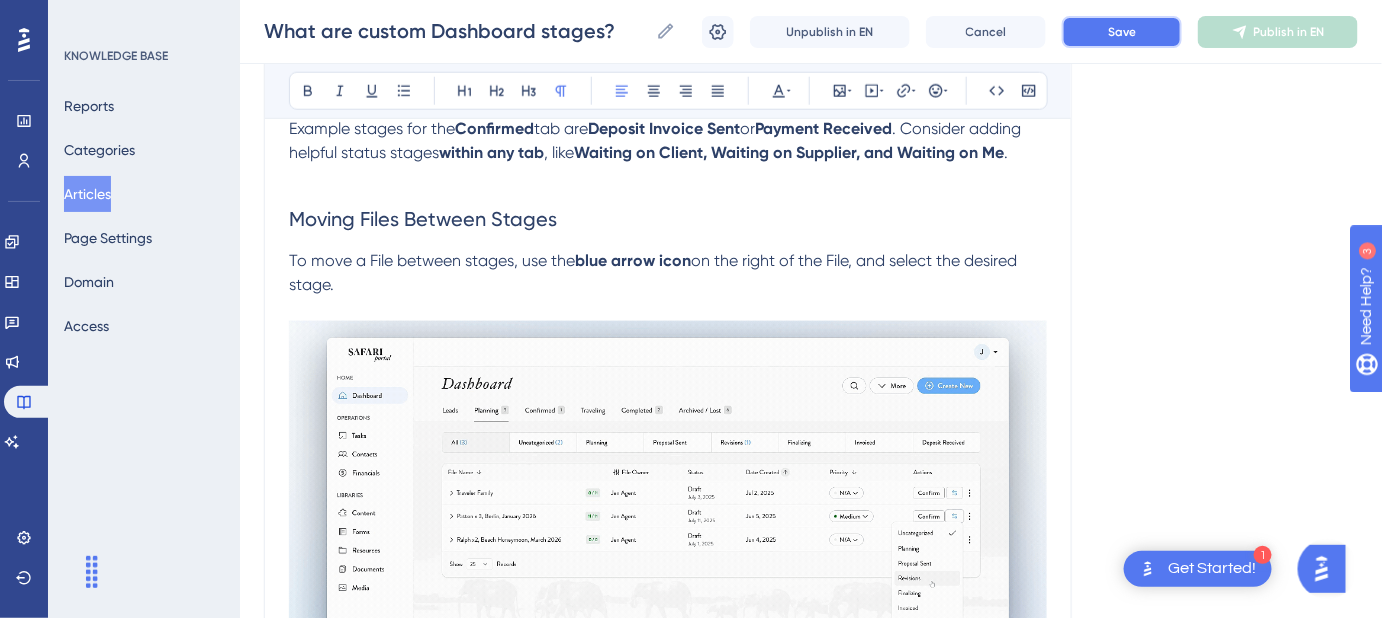 click on "Save" at bounding box center [1122, 32] 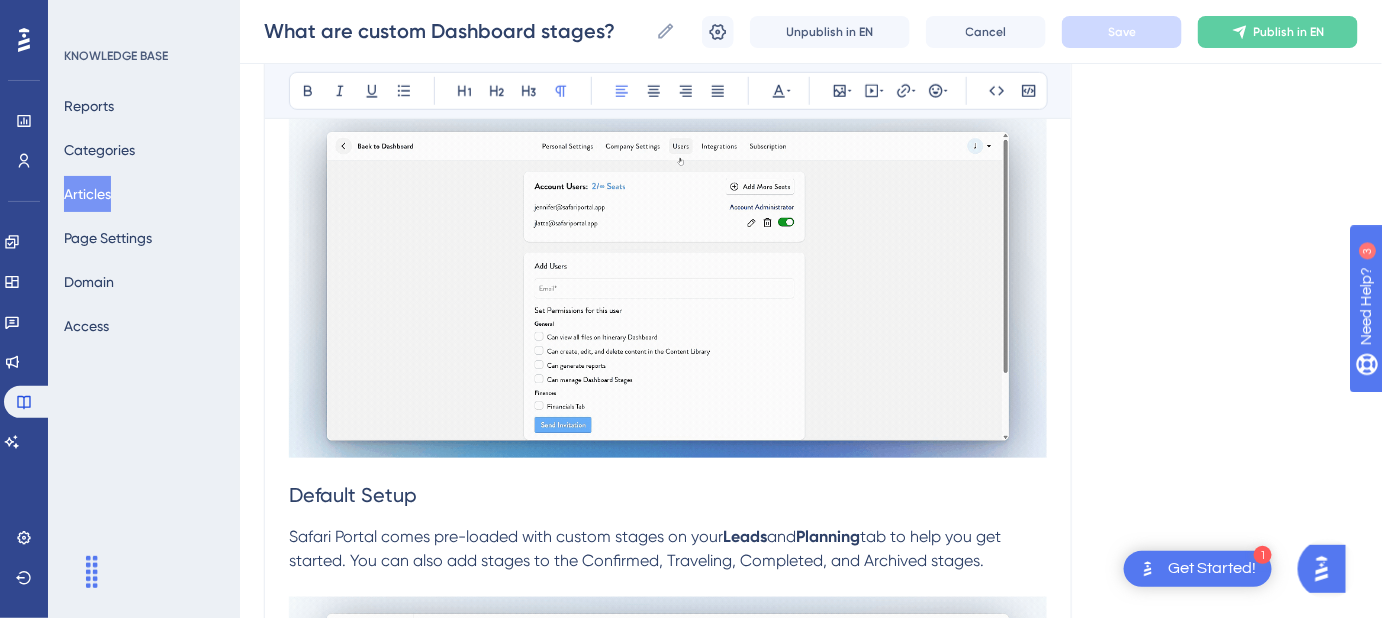 scroll, scrollTop: 0, scrollLeft: 0, axis: both 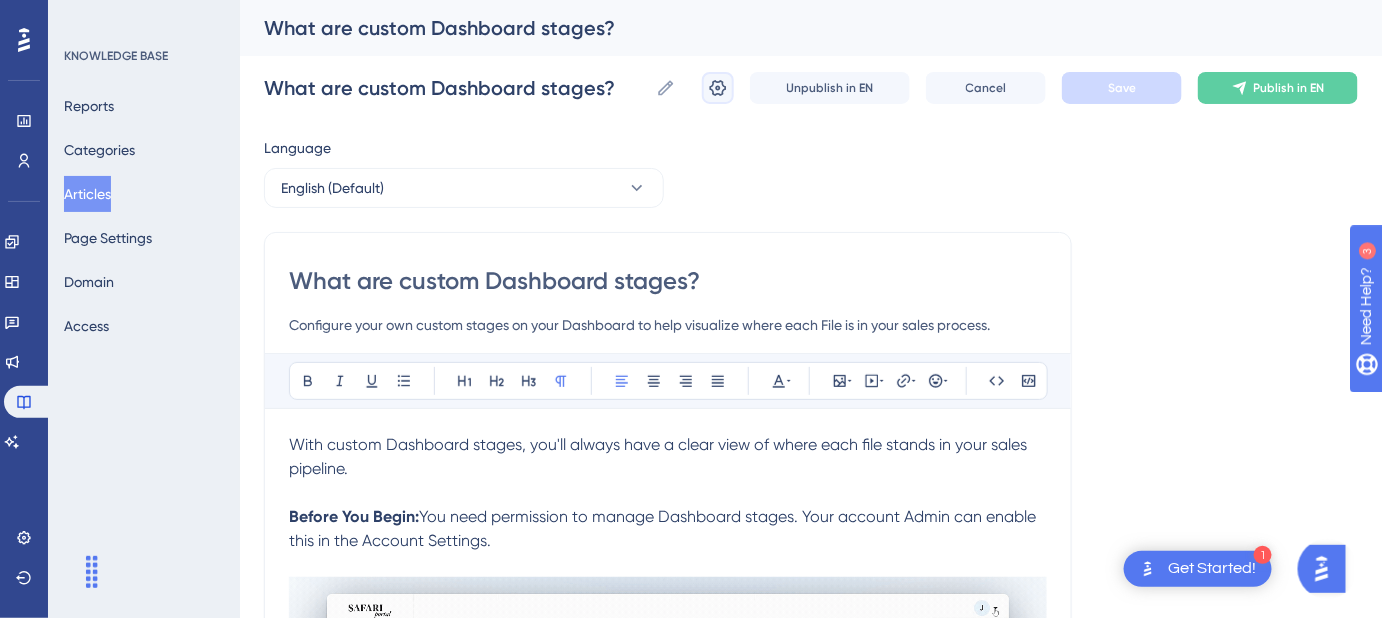 click 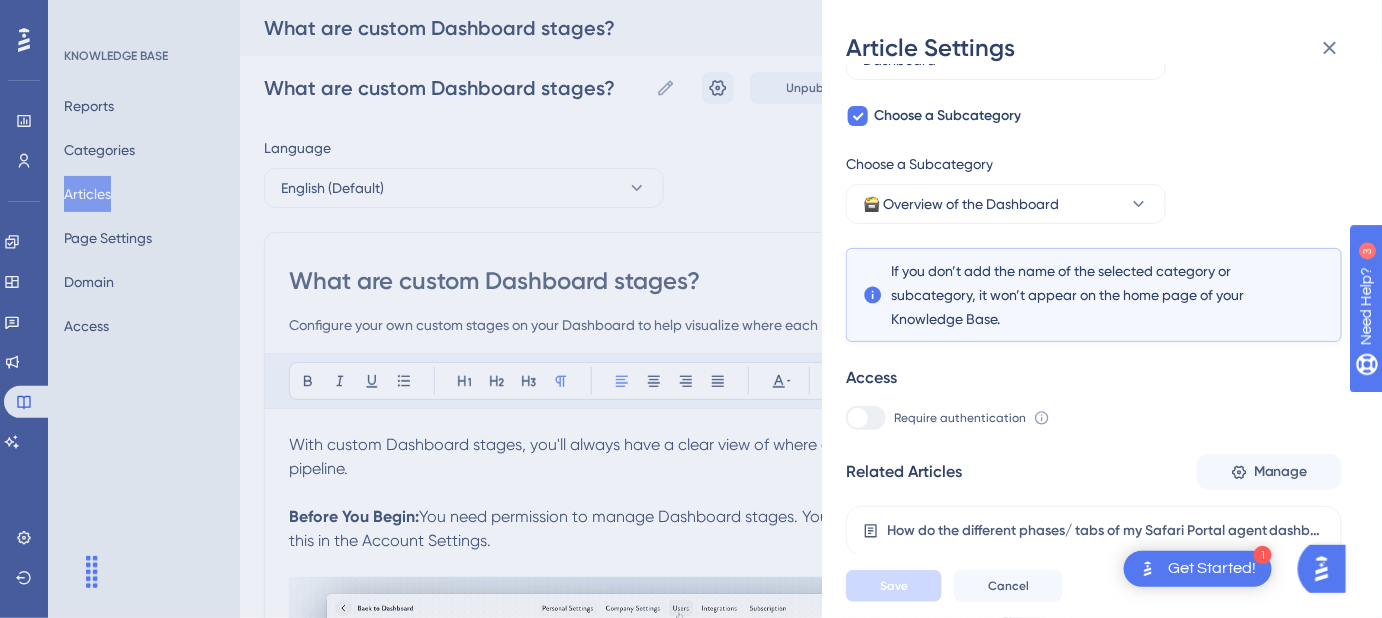 scroll, scrollTop: 359, scrollLeft: 0, axis: vertical 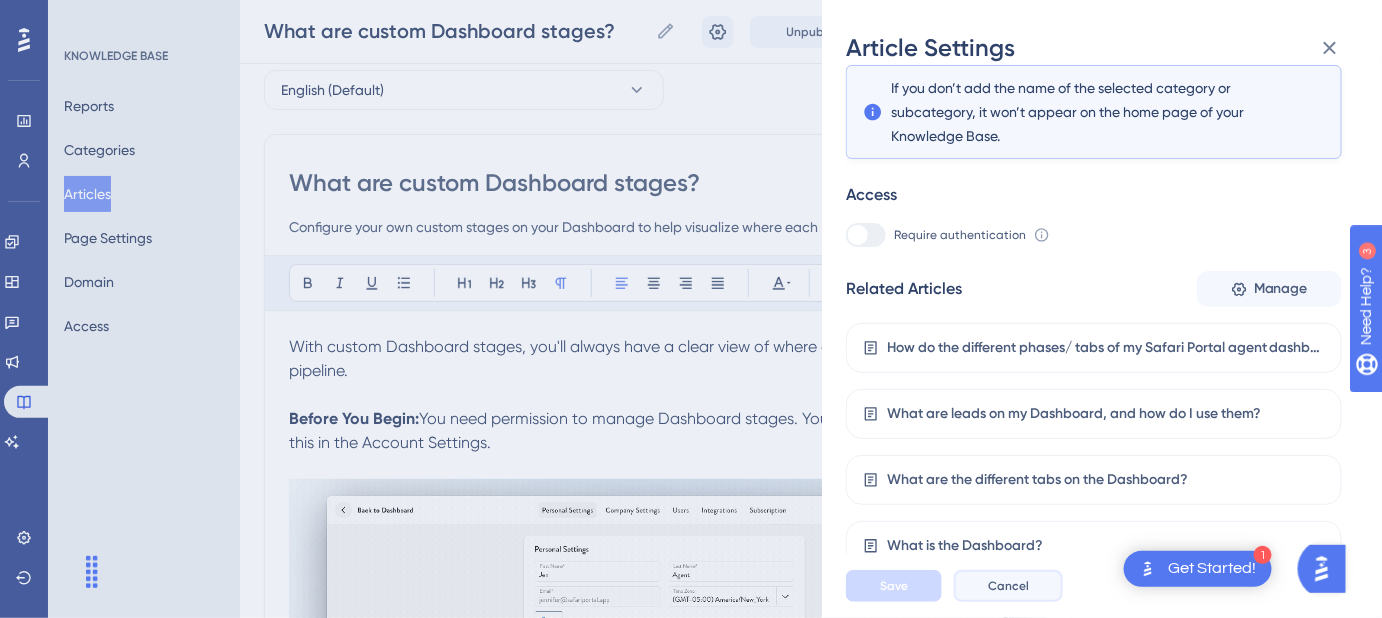 click on "Cancel" at bounding box center [1008, 586] 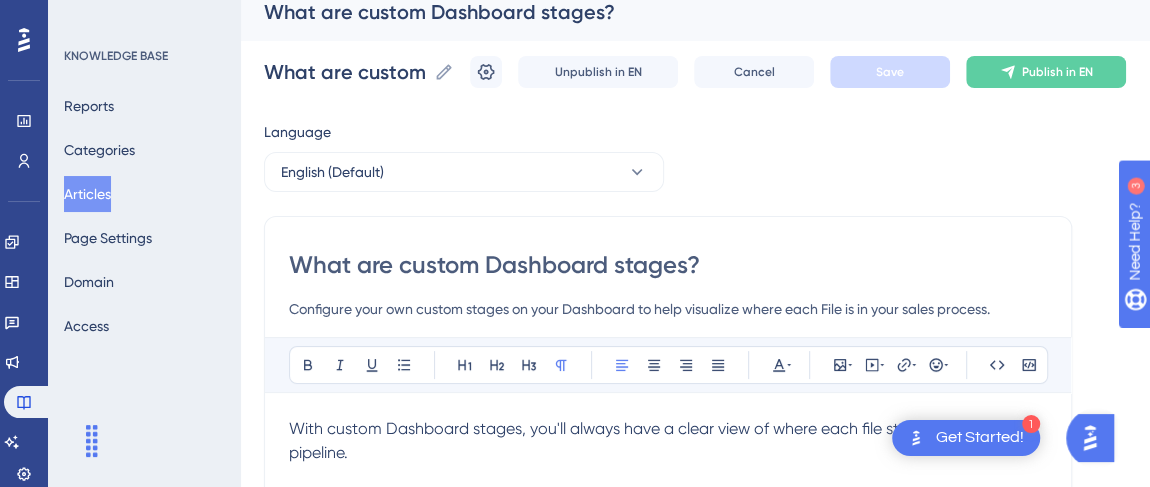 scroll, scrollTop: 0, scrollLeft: 0, axis: both 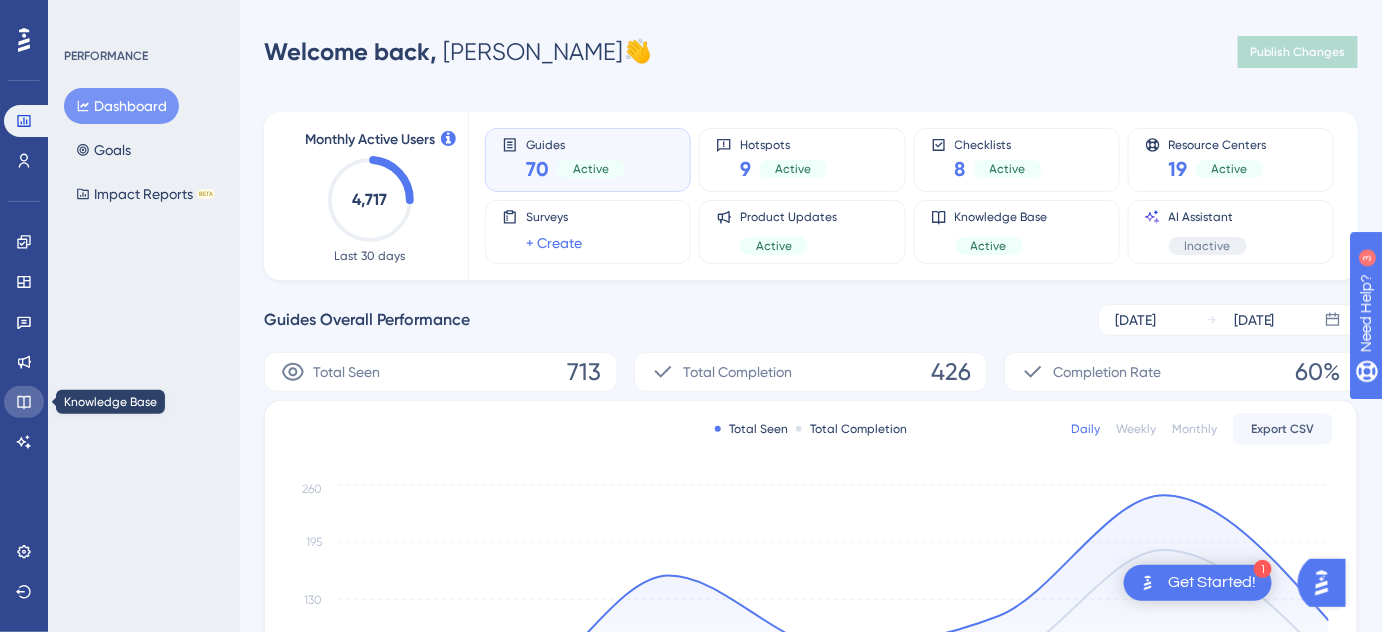 click 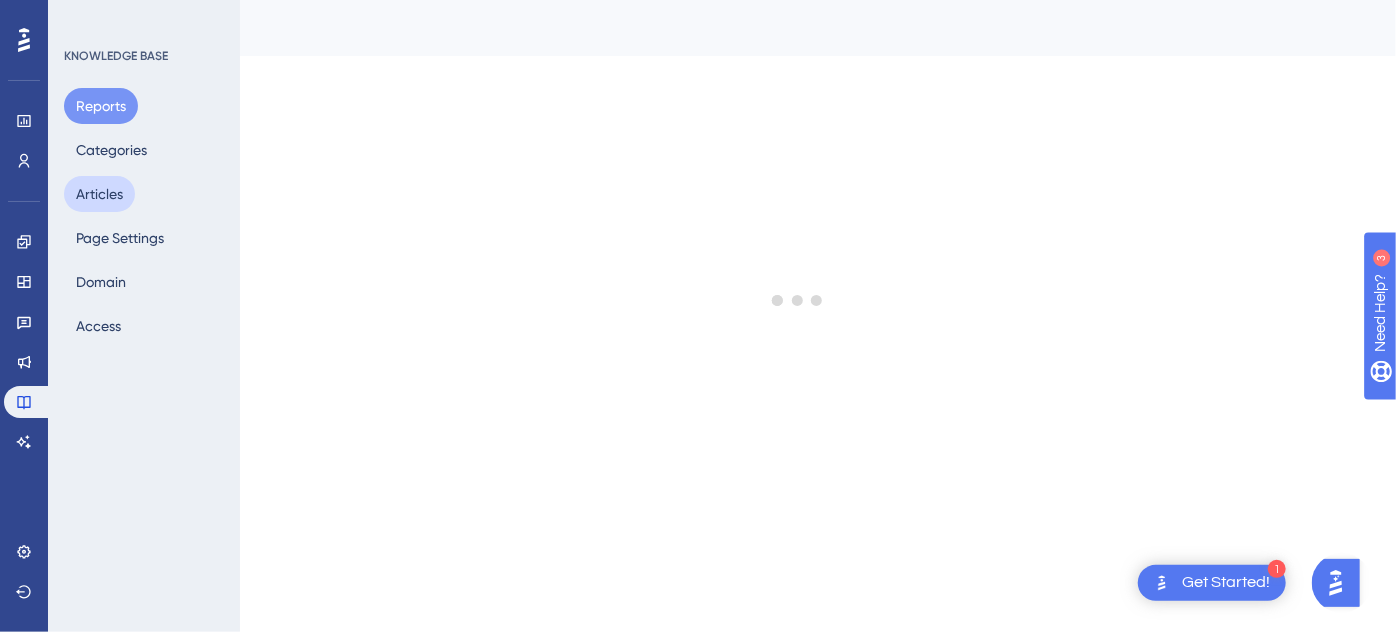 click on "Articles" at bounding box center (99, 194) 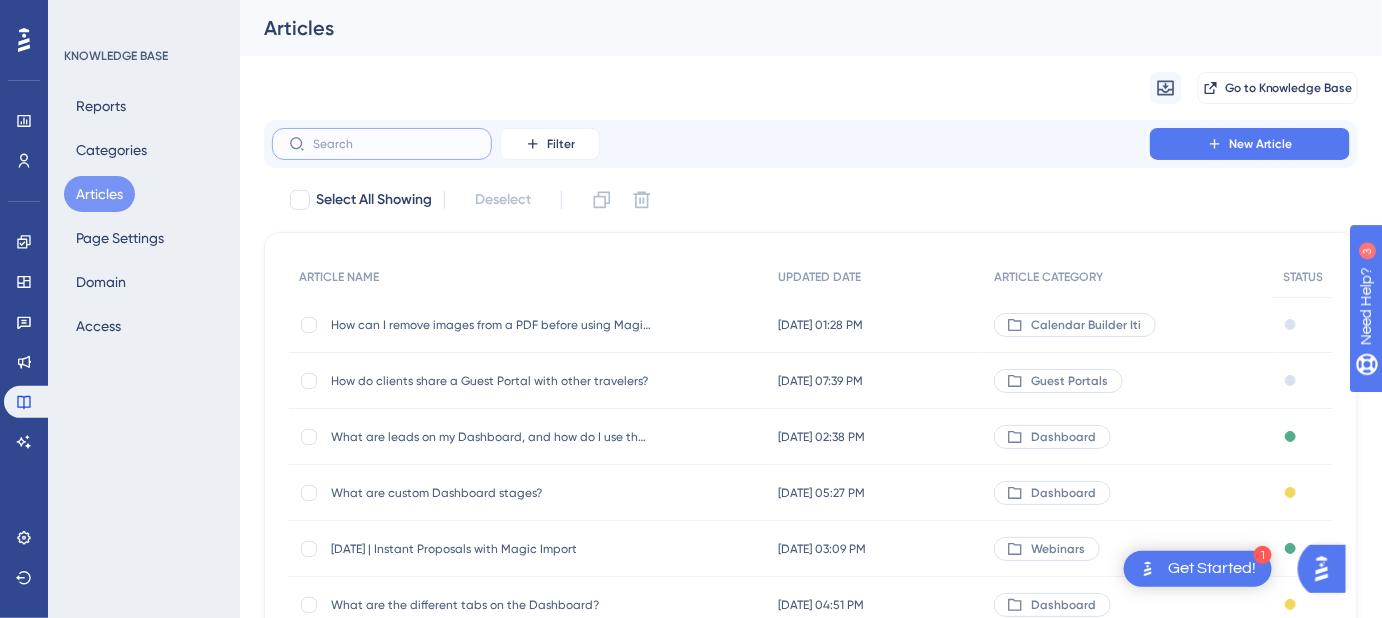 click at bounding box center (394, 144) 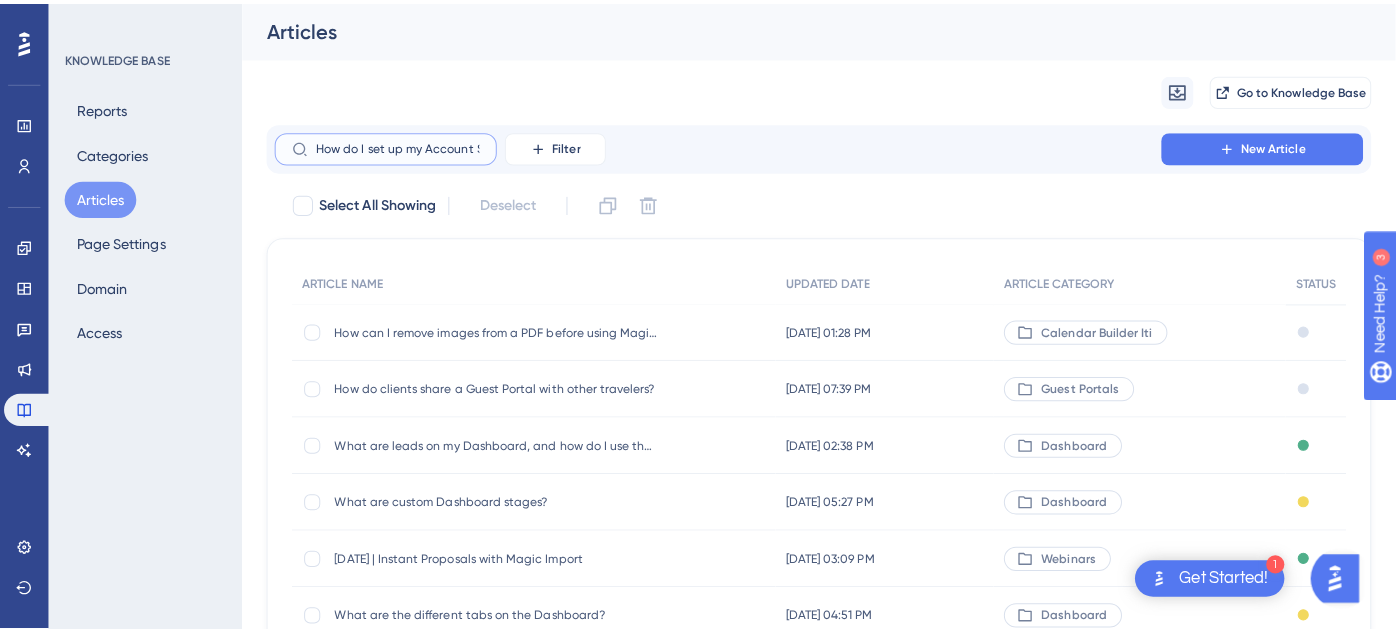 scroll, scrollTop: 0, scrollLeft: 164, axis: horizontal 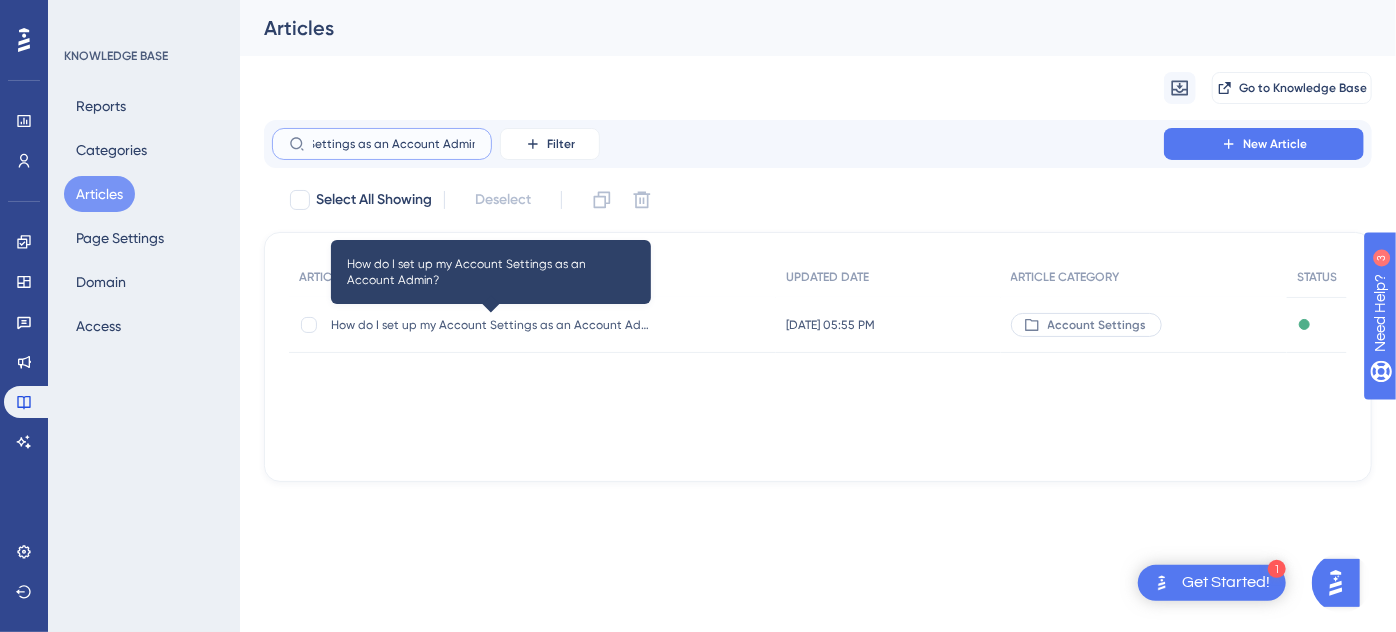 type on "How do I set up my Account Settings as an Account Admin?" 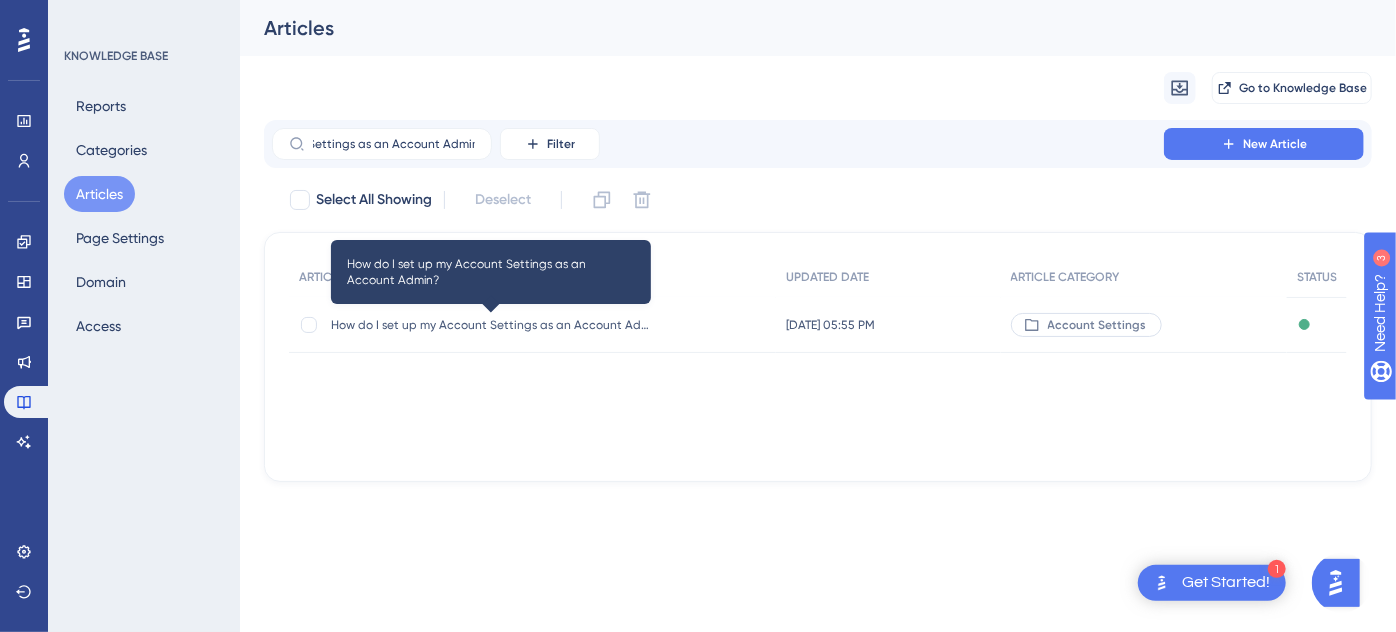 click on "How do I set up my Account Settings as an Account Admin?" at bounding box center (491, 325) 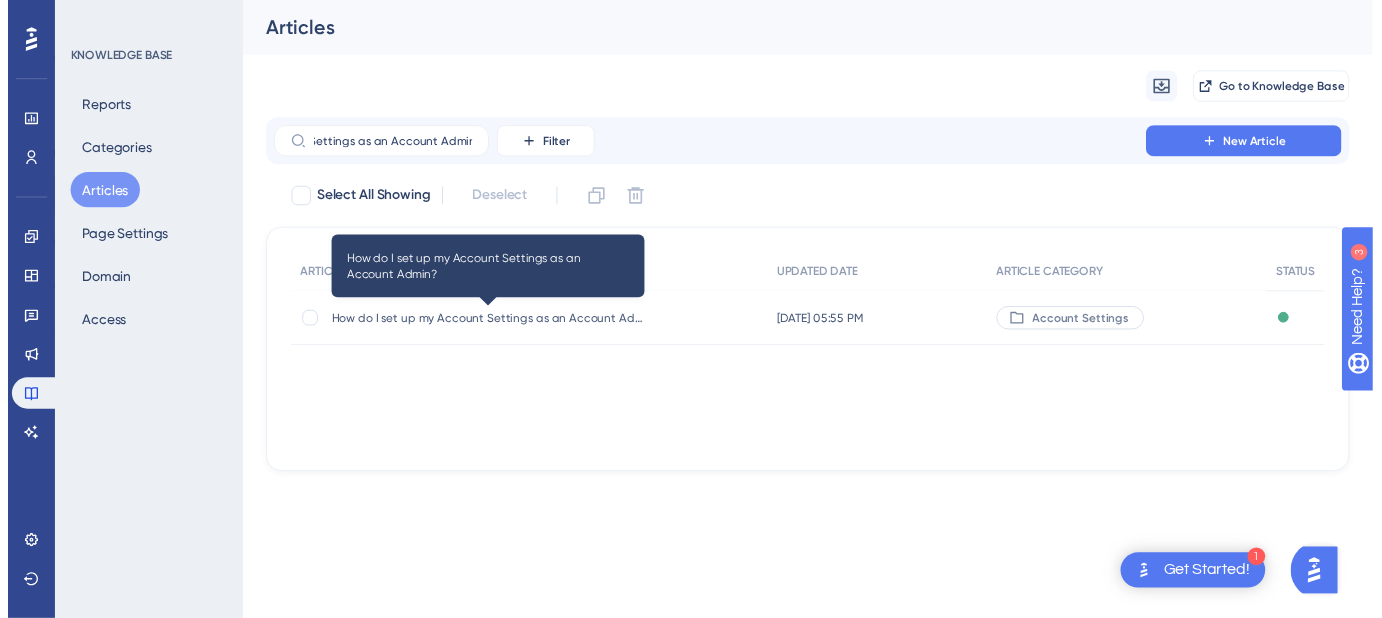 scroll, scrollTop: 0, scrollLeft: 0, axis: both 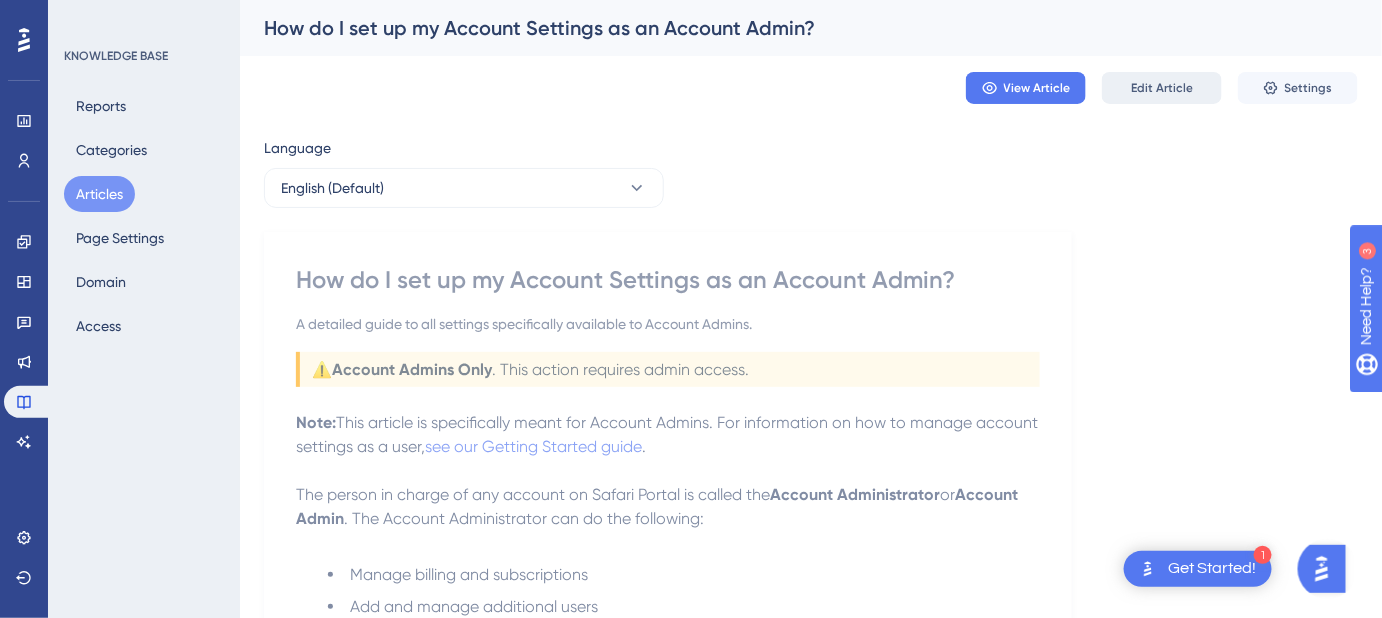 click on "Edit Article" at bounding box center [1162, 88] 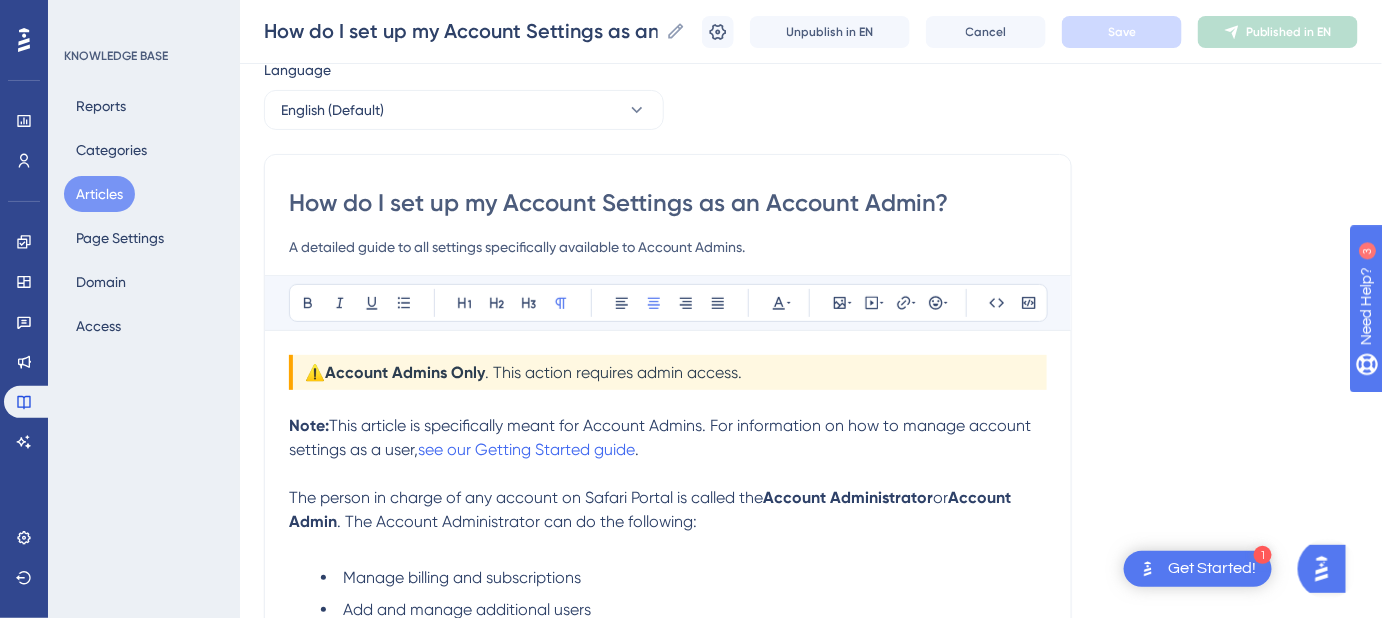 scroll, scrollTop: 0, scrollLeft: 0, axis: both 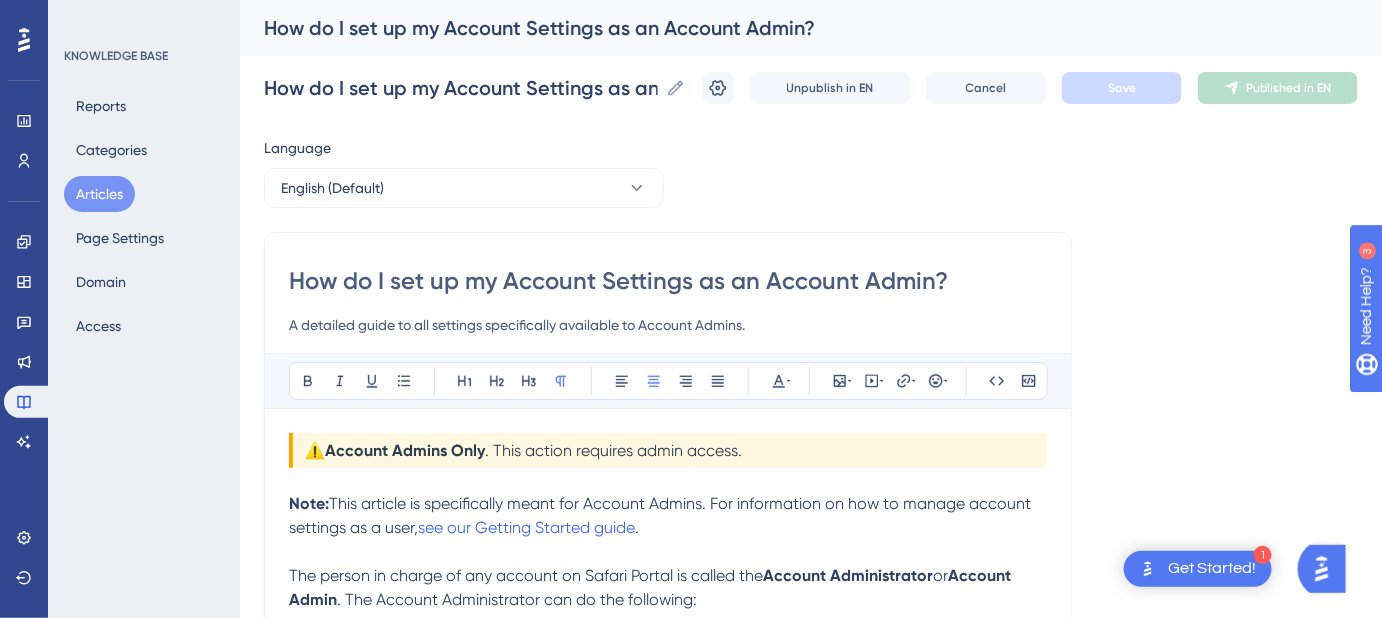 click on "⚠️  Account Admins Only . This action requires admin access." at bounding box center [668, 450] 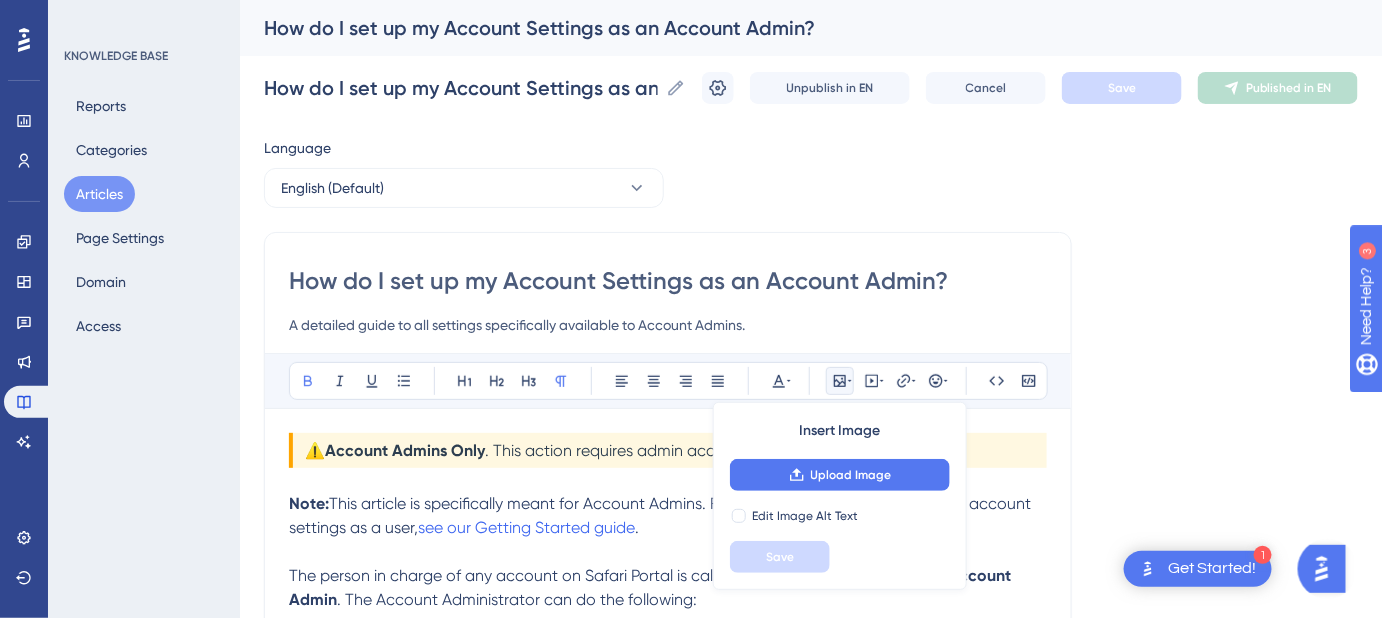 click on "⚠️  Account Admins Only . This action requires admin access." at bounding box center [668, 450] 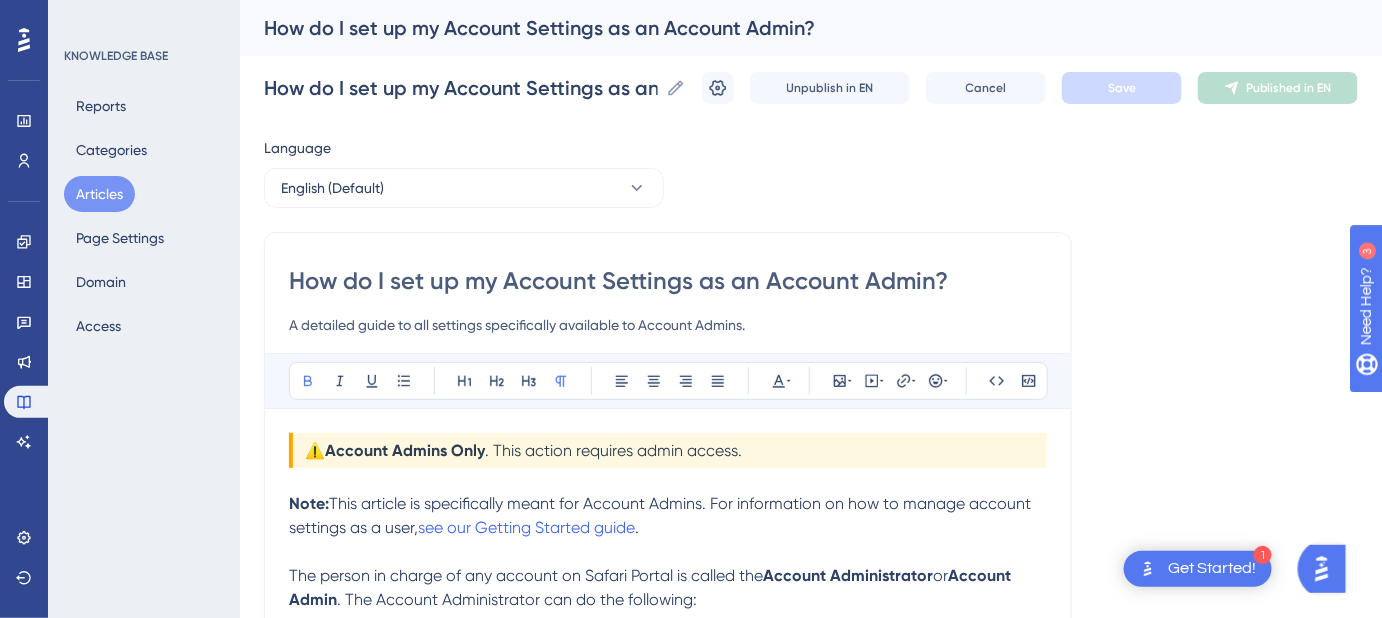 click on "⚠️  Account Admins Only . This action requires admin access." at bounding box center (668, 450) 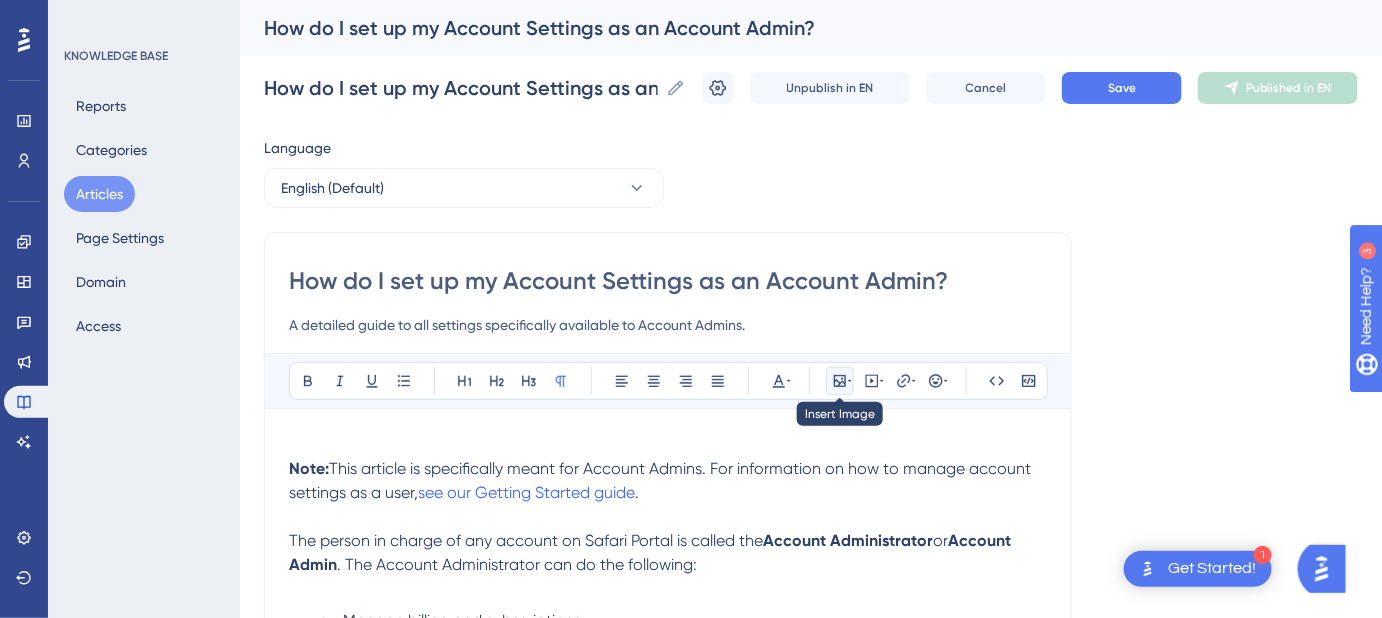 click 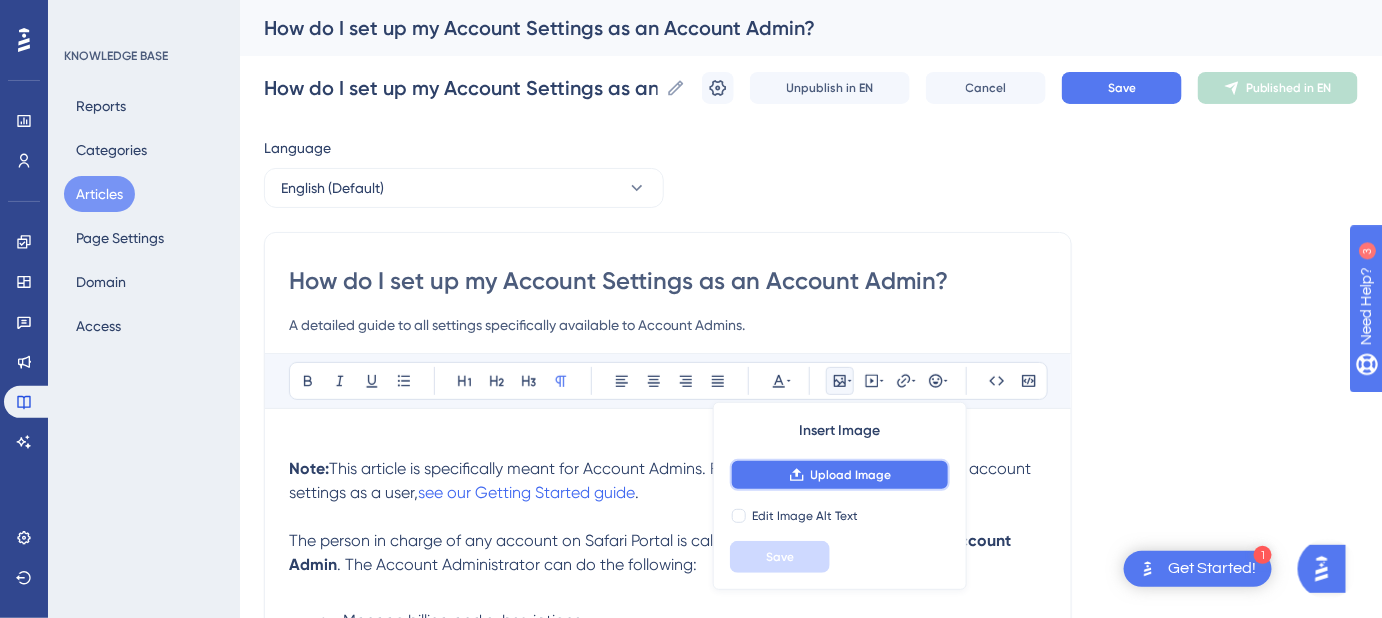 click on "Upload Image" at bounding box center [851, 475] 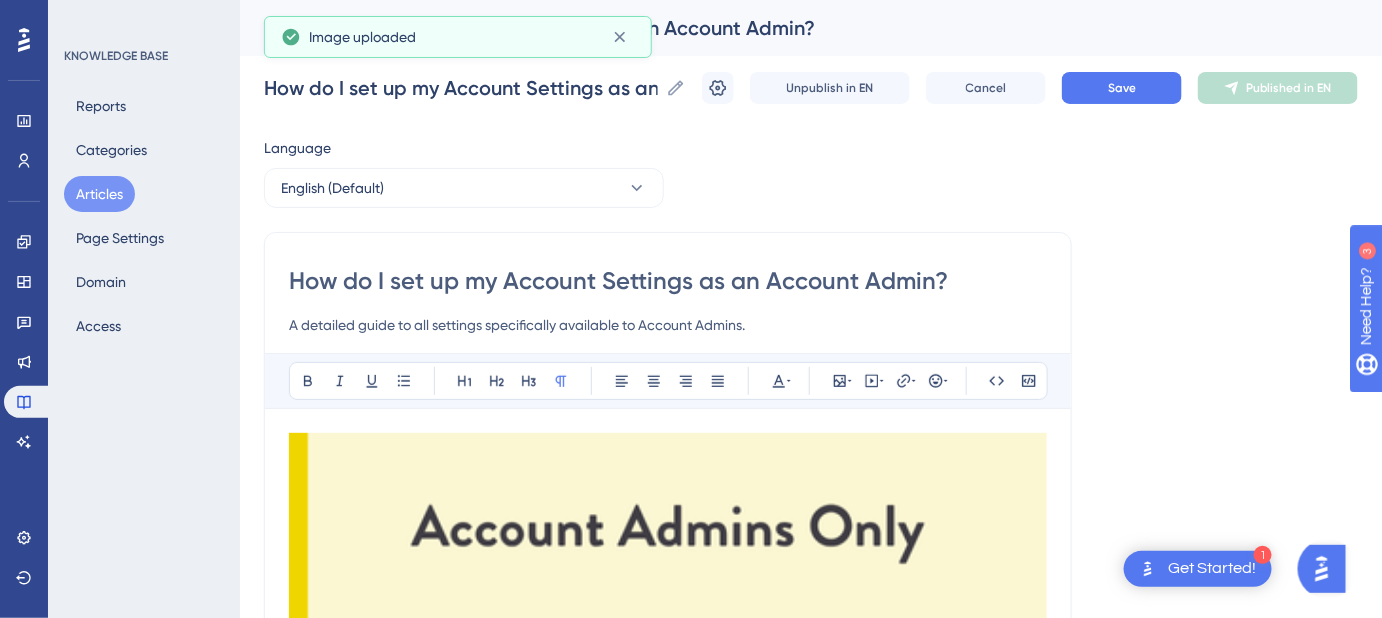 click at bounding box center (668, 528) 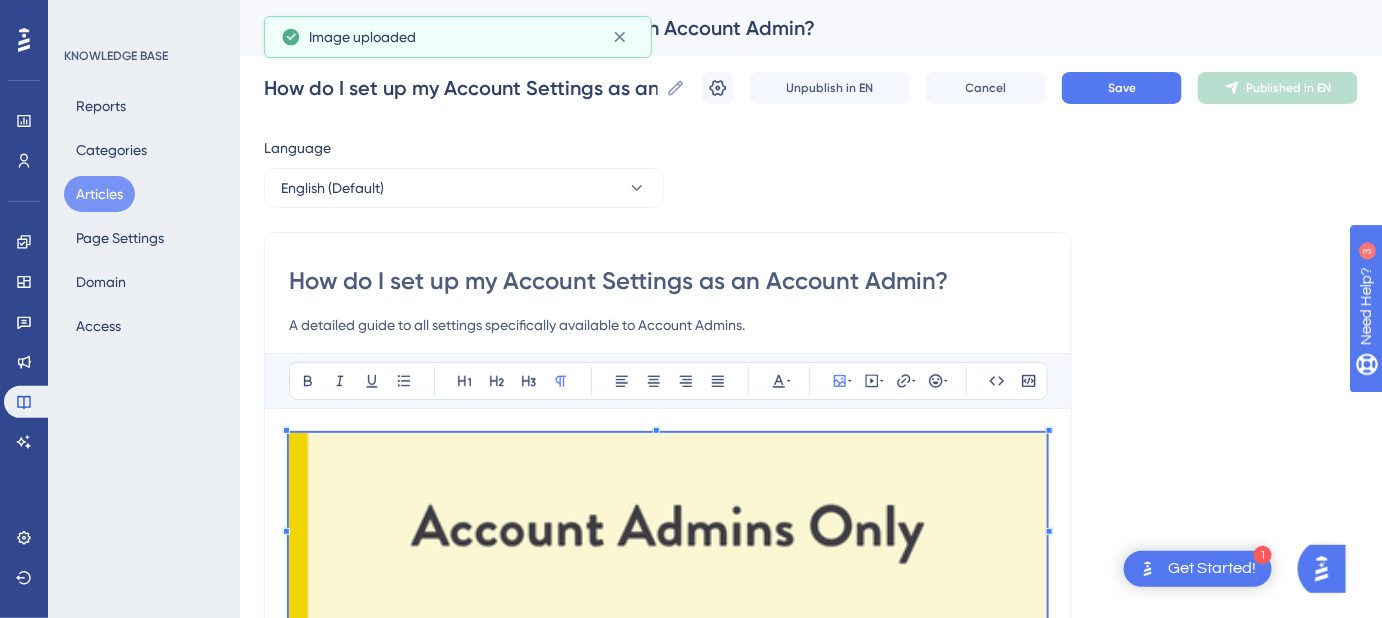 scroll, scrollTop: 181, scrollLeft: 0, axis: vertical 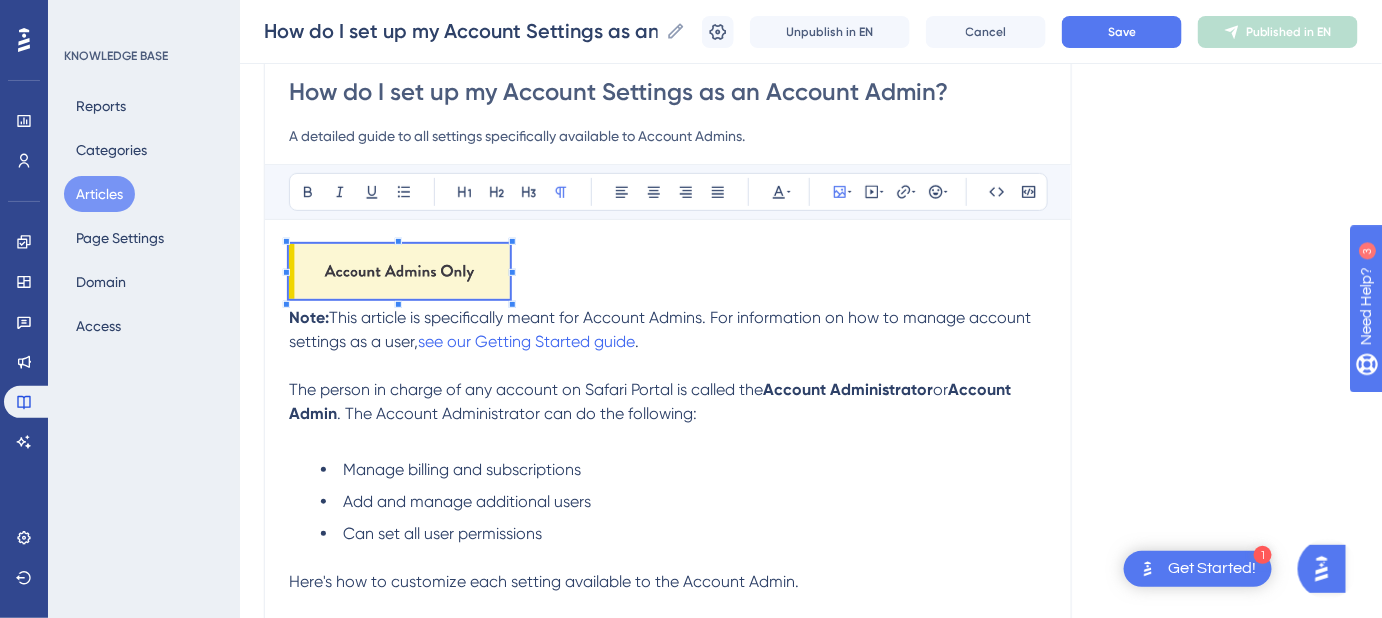 click at bounding box center [668, 275] 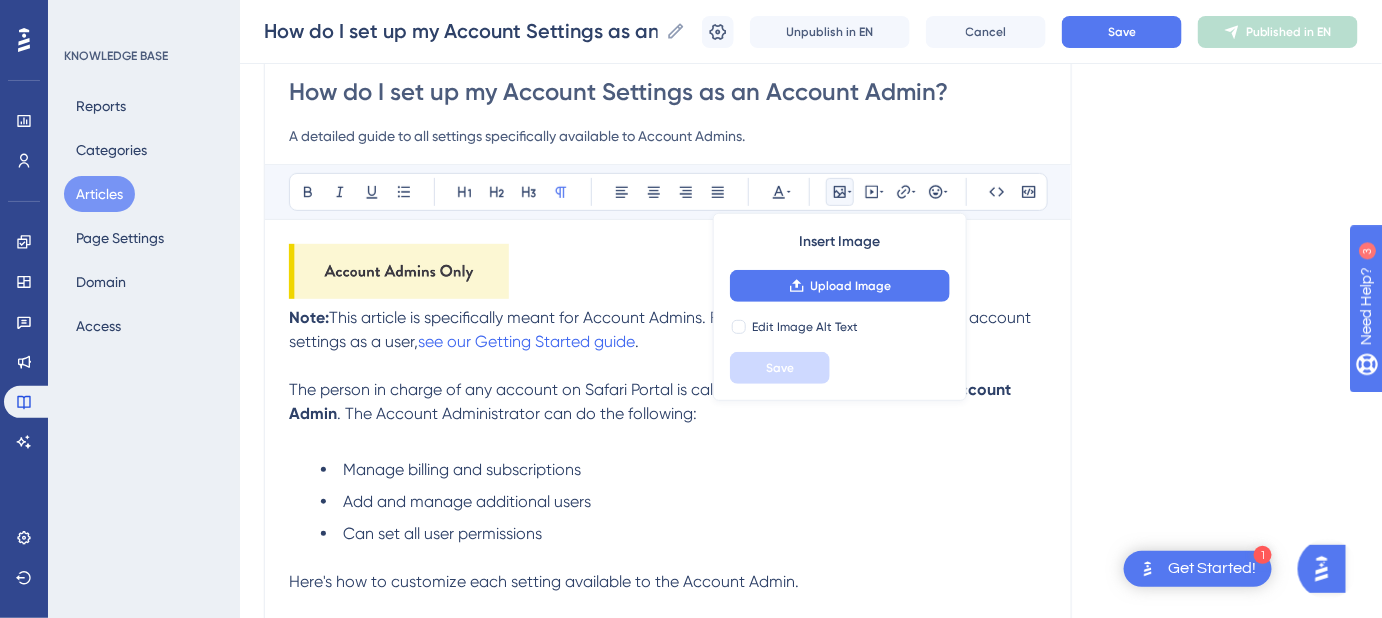 click at bounding box center [668, 275] 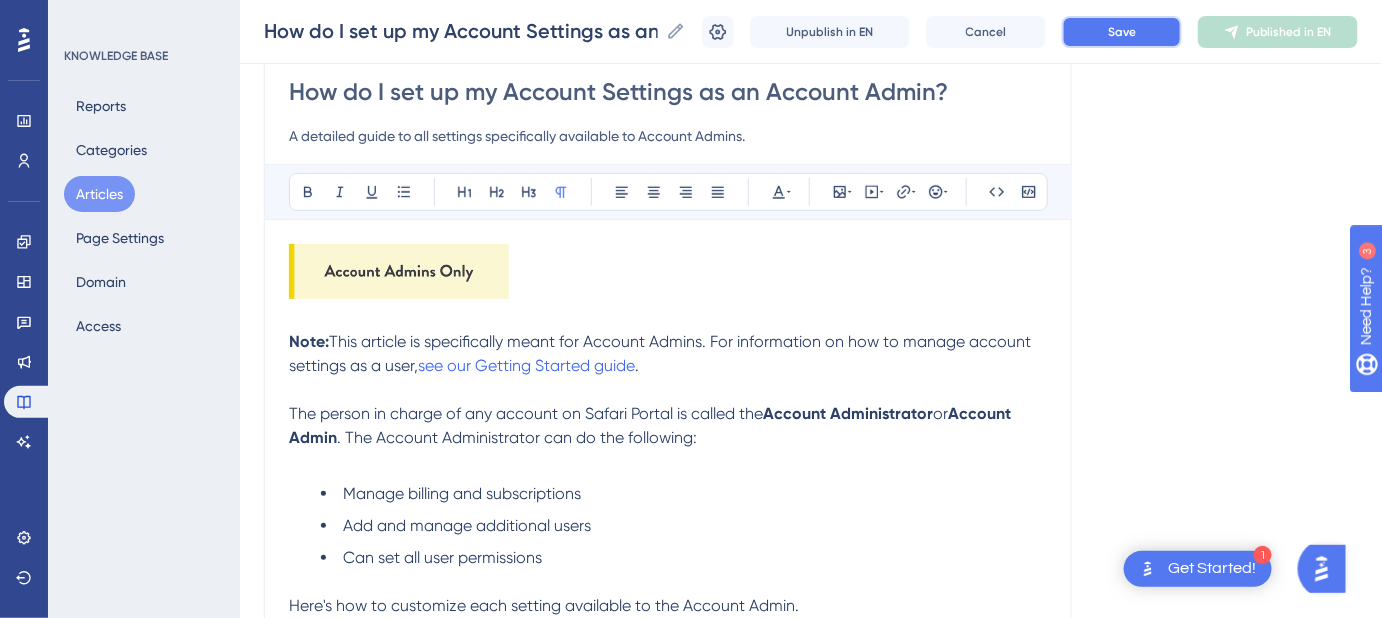 click on "Save" at bounding box center [1122, 32] 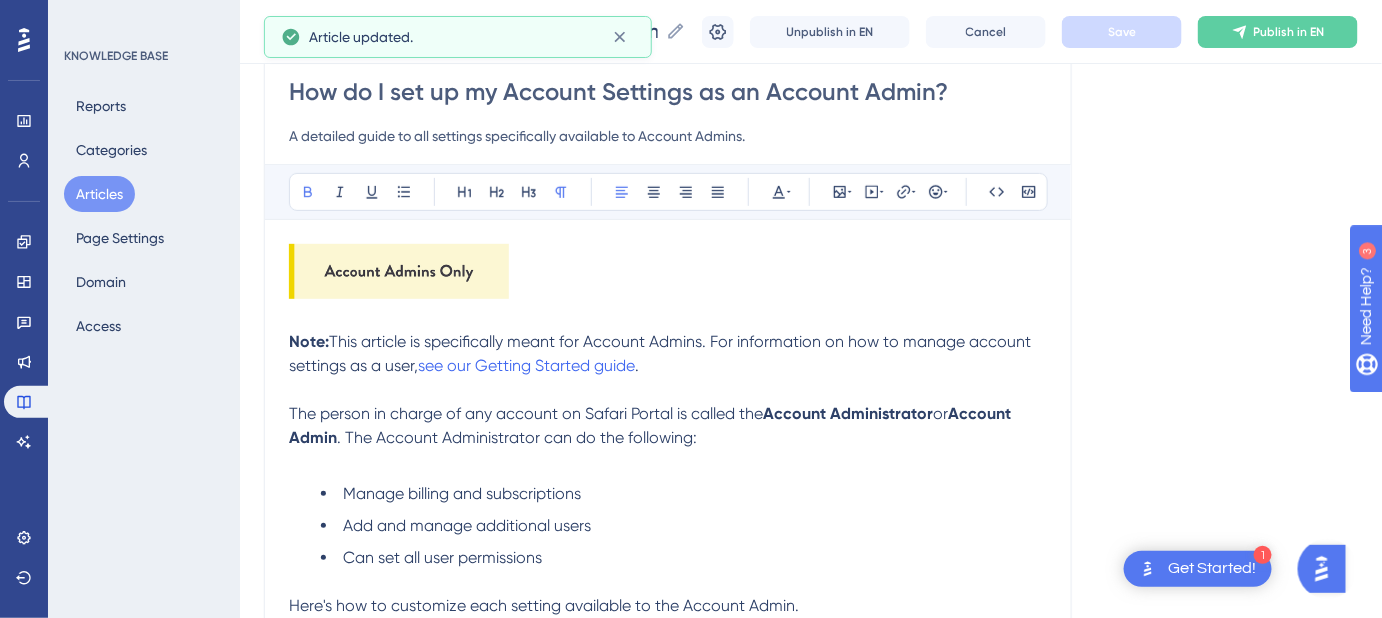 drag, startPoint x: 333, startPoint y: 335, endPoint x: 290, endPoint y: 333, distance: 43.046486 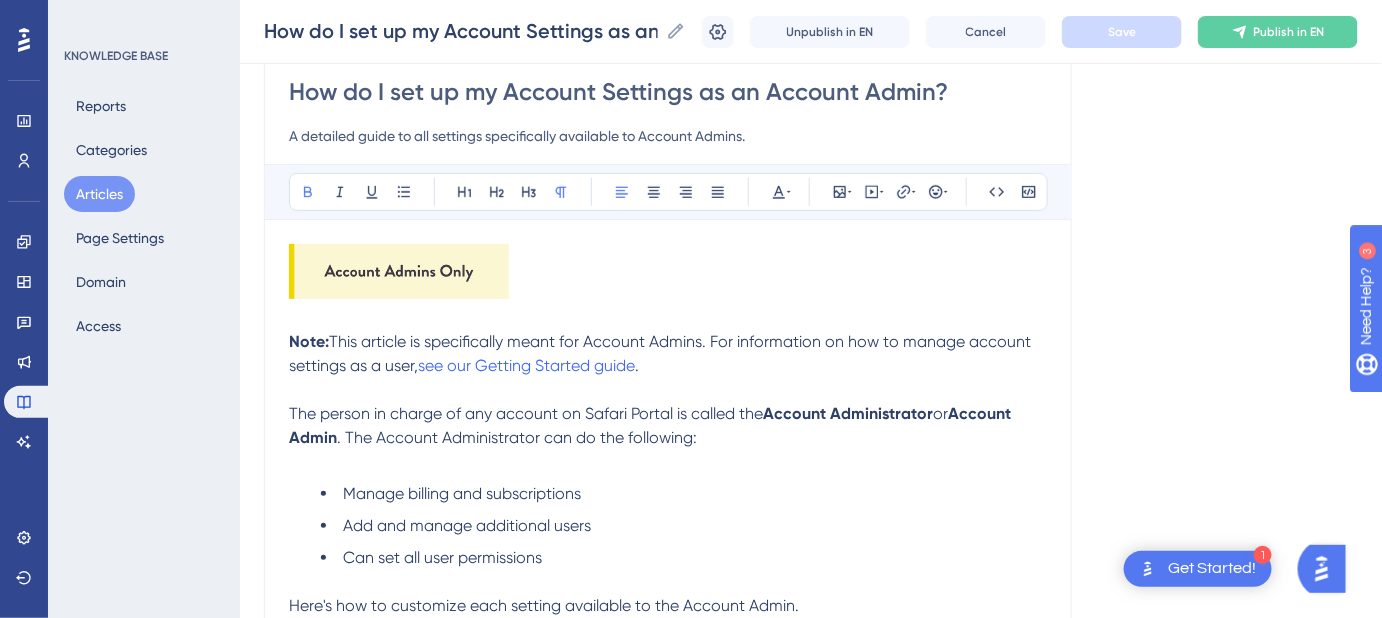 type 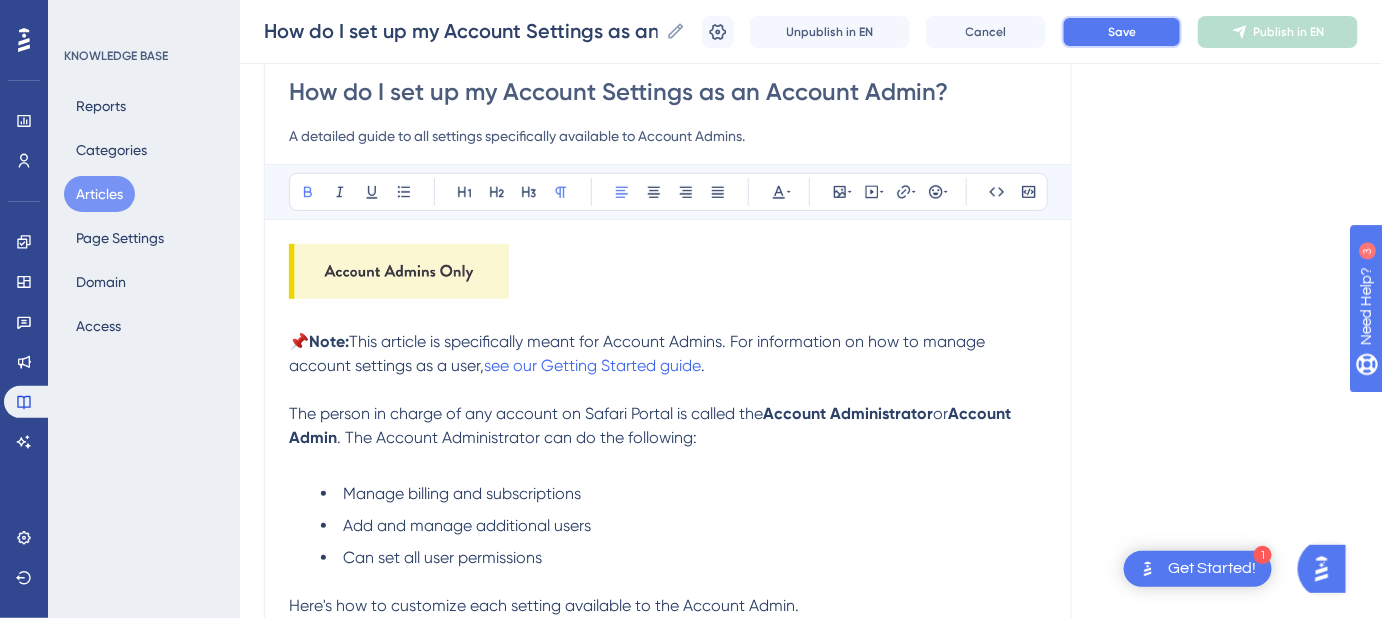 click on "Save" at bounding box center [1122, 32] 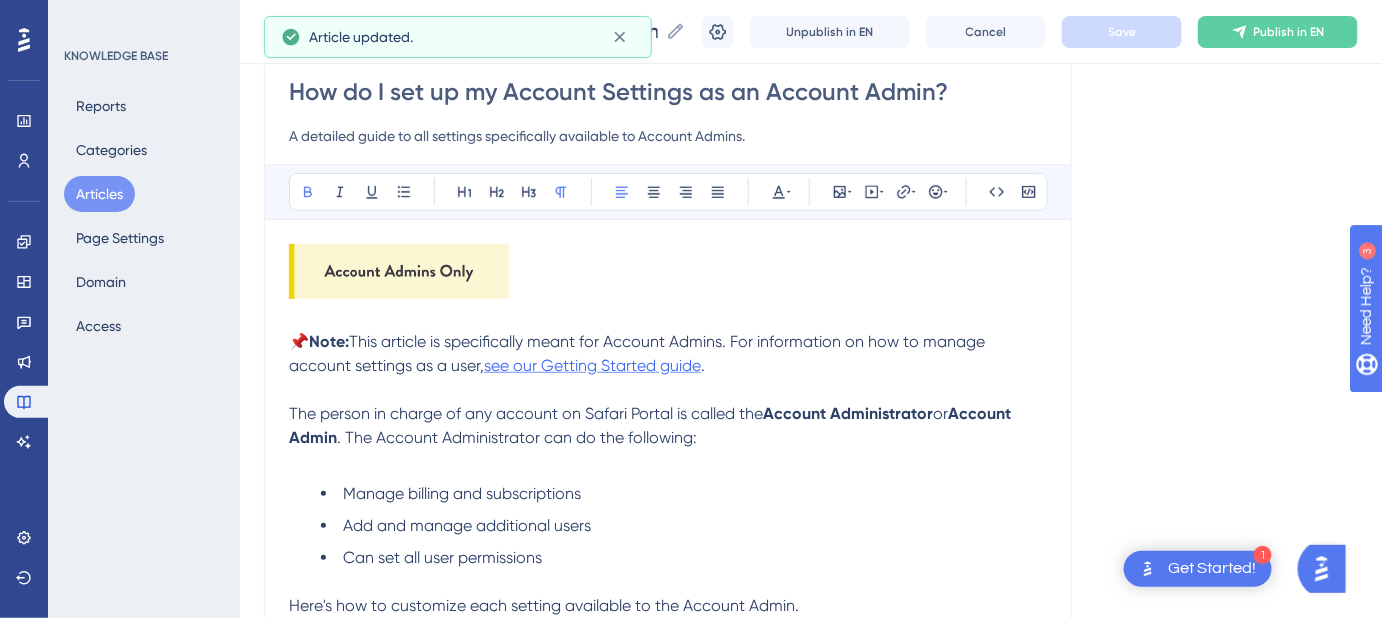 click on "see our Getting Started guide" at bounding box center [592, 365] 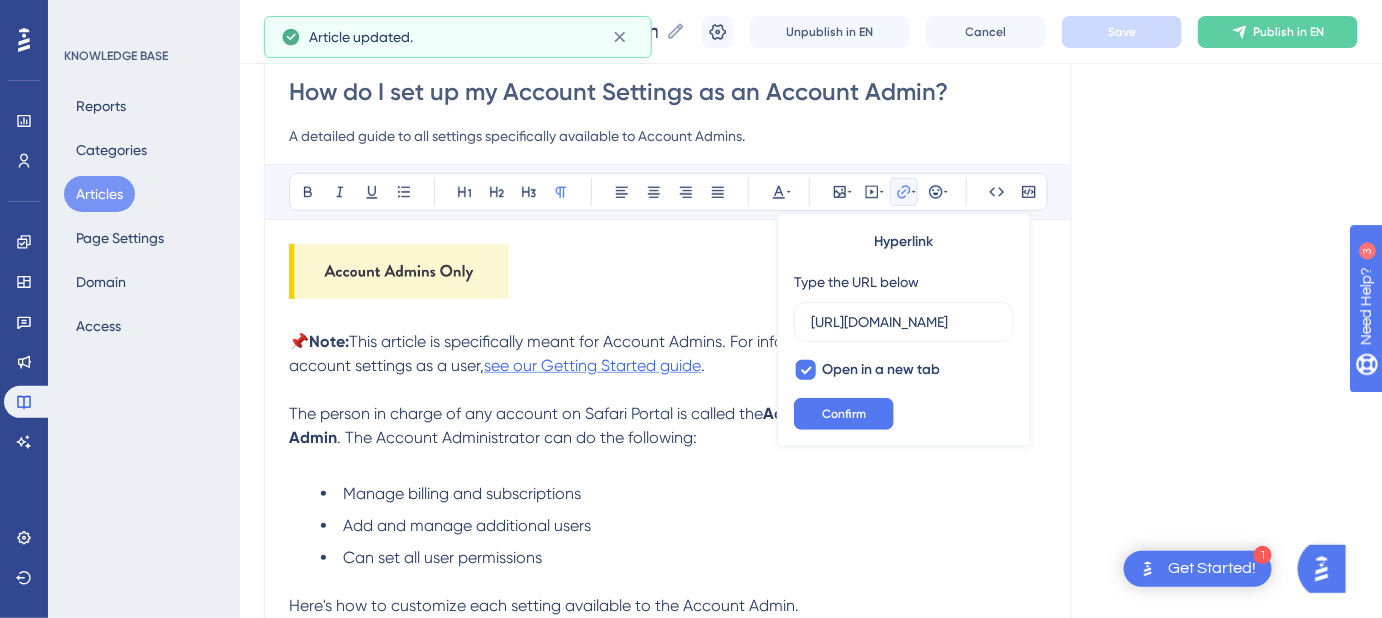 scroll, scrollTop: 0, scrollLeft: 240, axis: horizontal 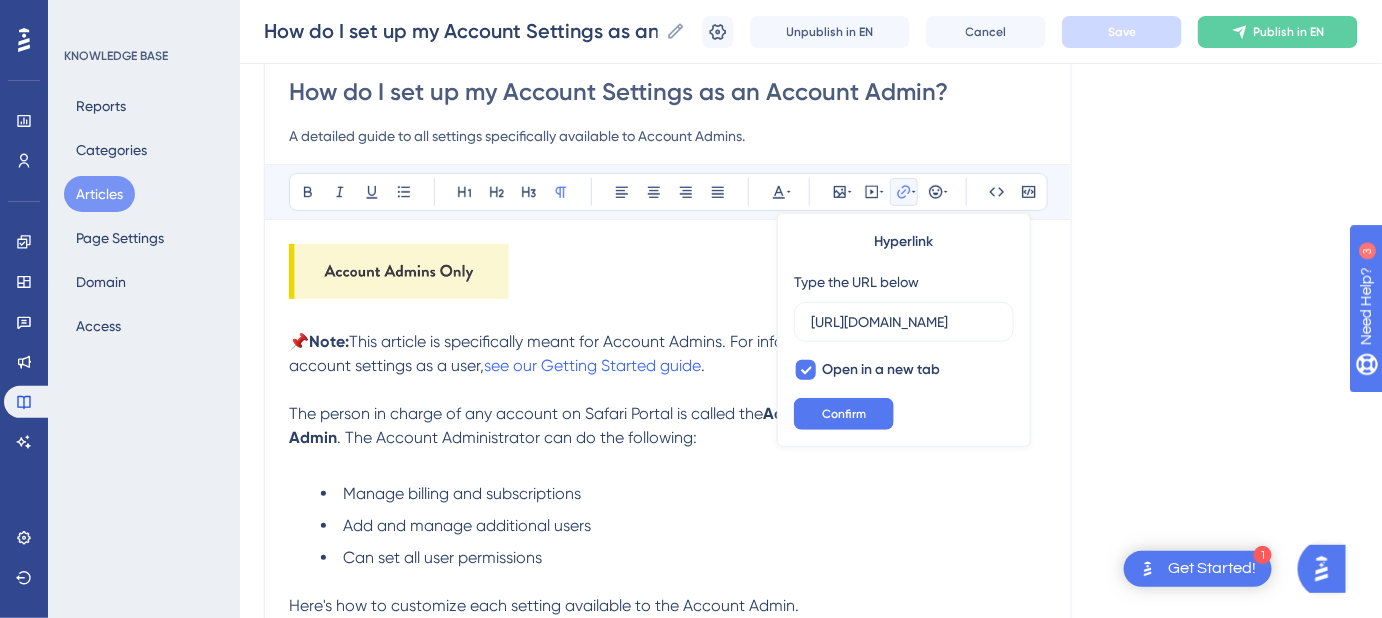 click at bounding box center (668, 318) 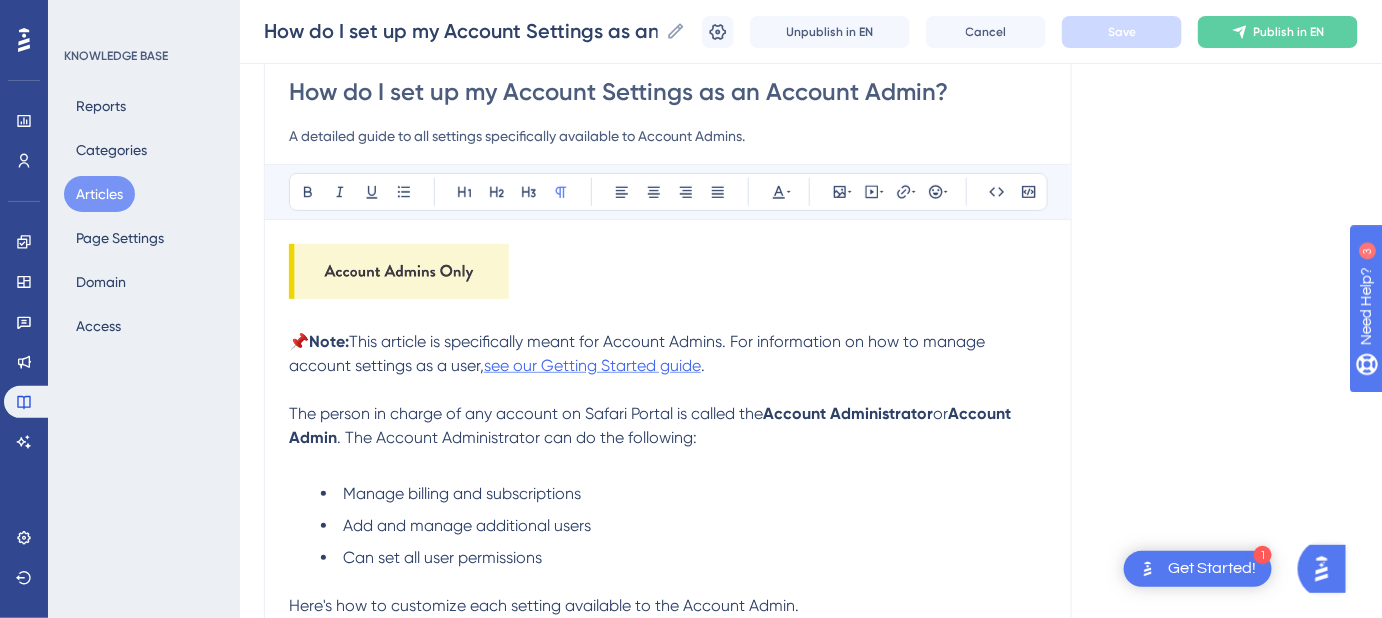 click on "see our Getting Started guide" at bounding box center [592, 365] 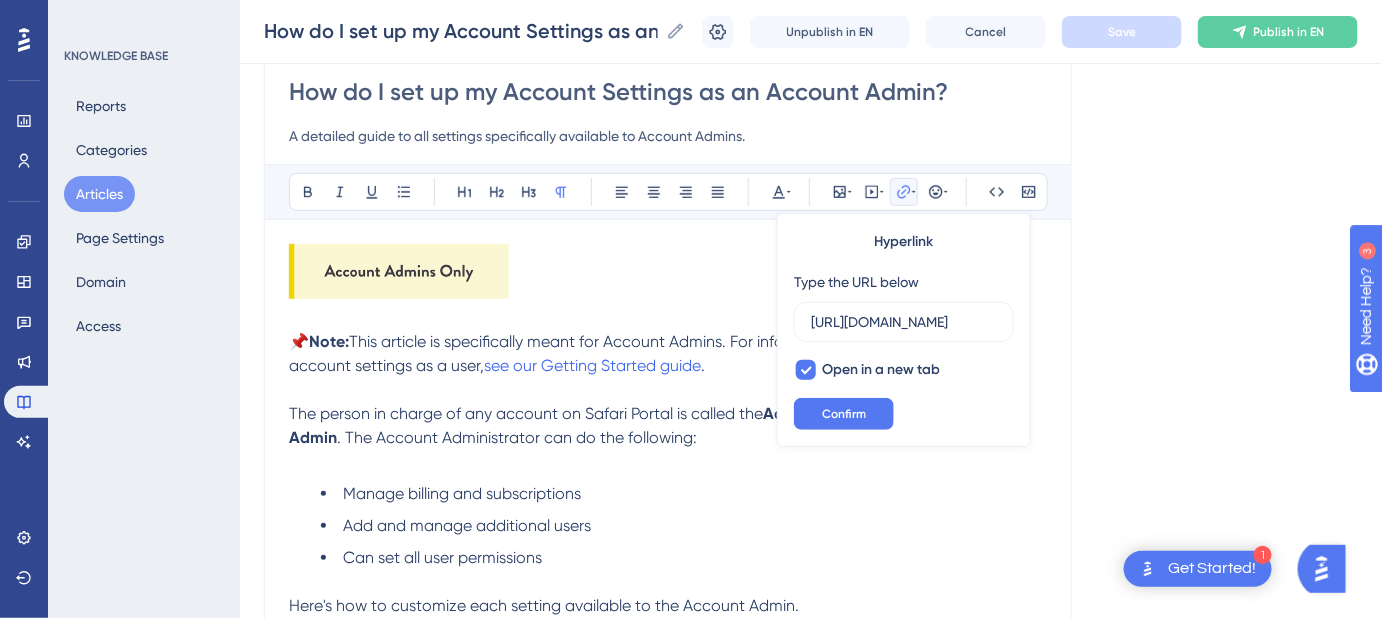 scroll, scrollTop: 0, scrollLeft: 240, axis: horizontal 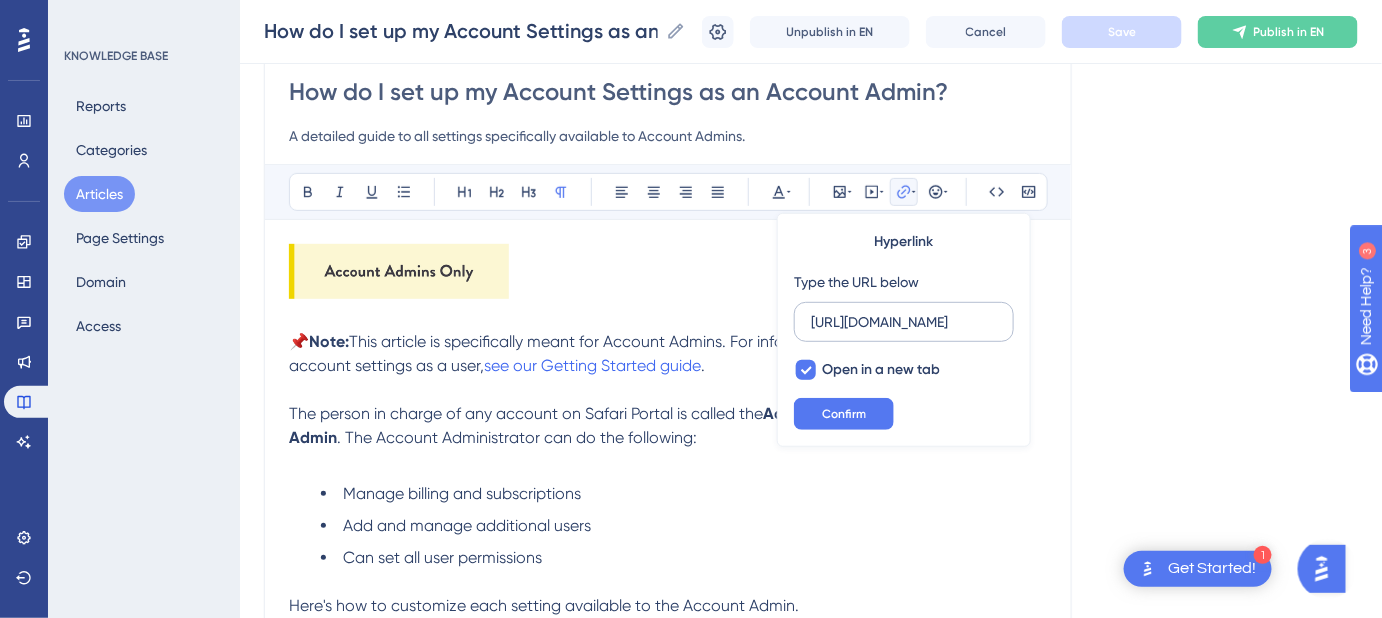 click on "https://help.safariportal.app/en/articles/5598--account-settings" at bounding box center [904, 322] 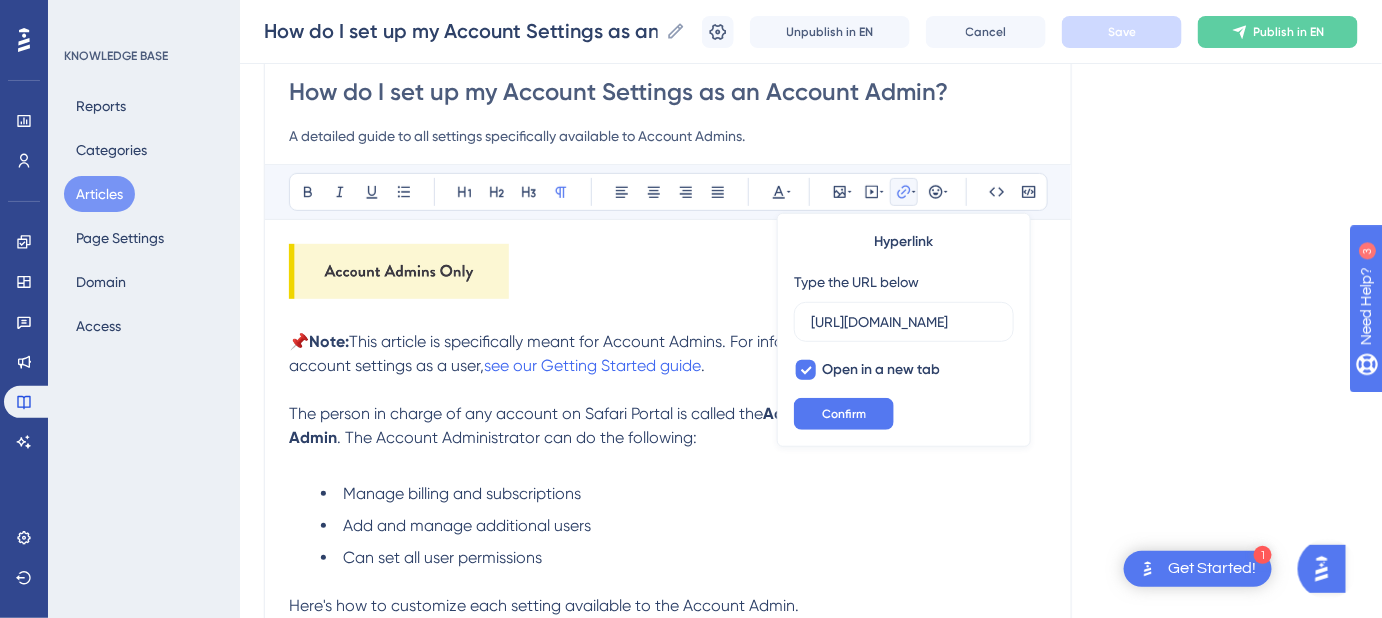 scroll, scrollTop: 0, scrollLeft: 0, axis: both 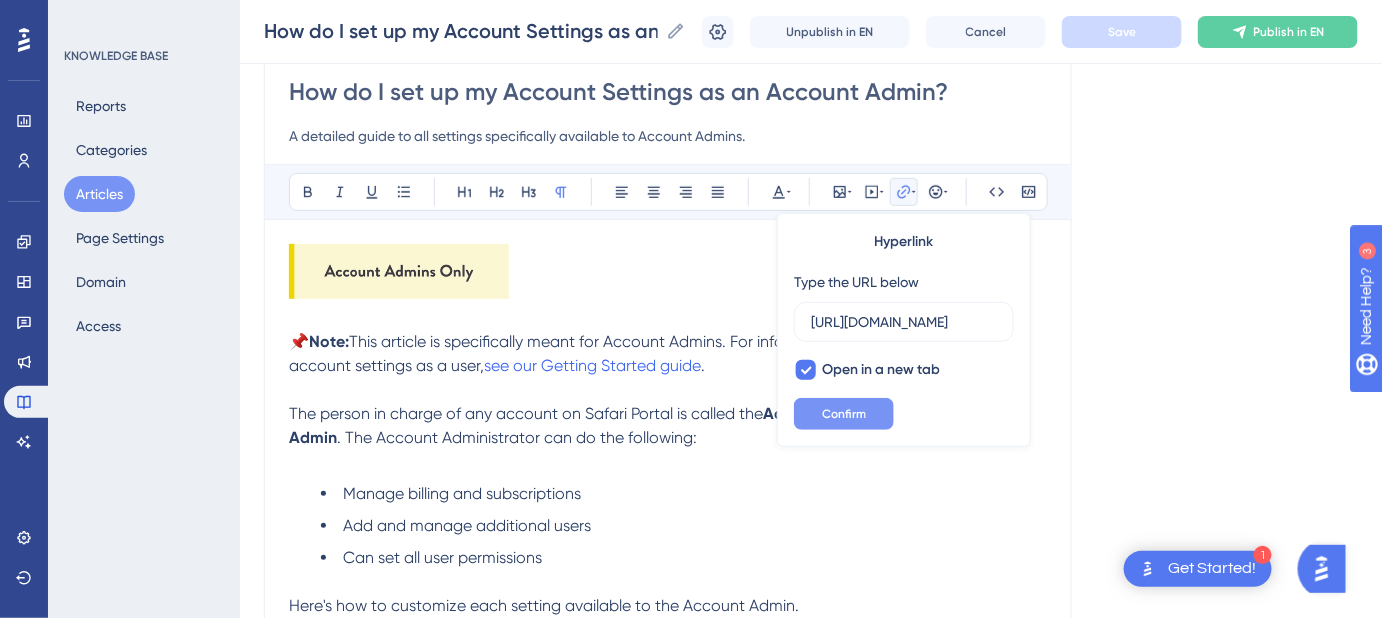 click on "Confirm" at bounding box center (844, 414) 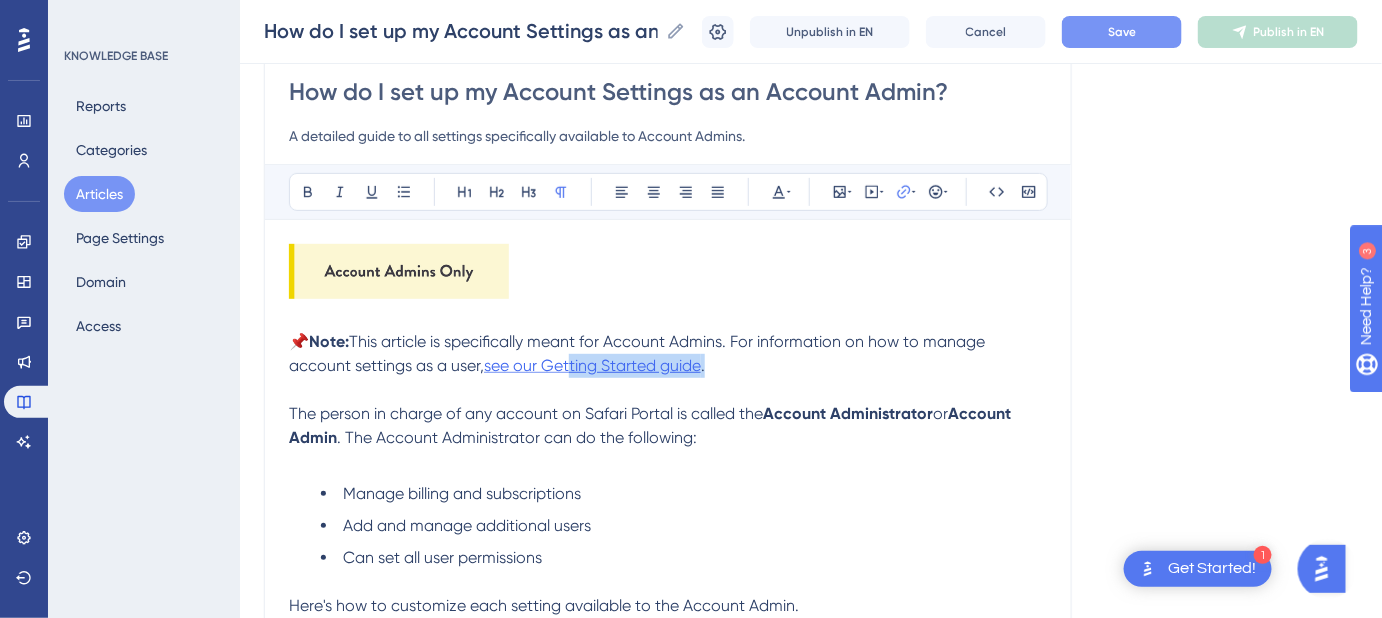 drag, startPoint x: 708, startPoint y: 363, endPoint x: 570, endPoint y: 364, distance: 138.00362 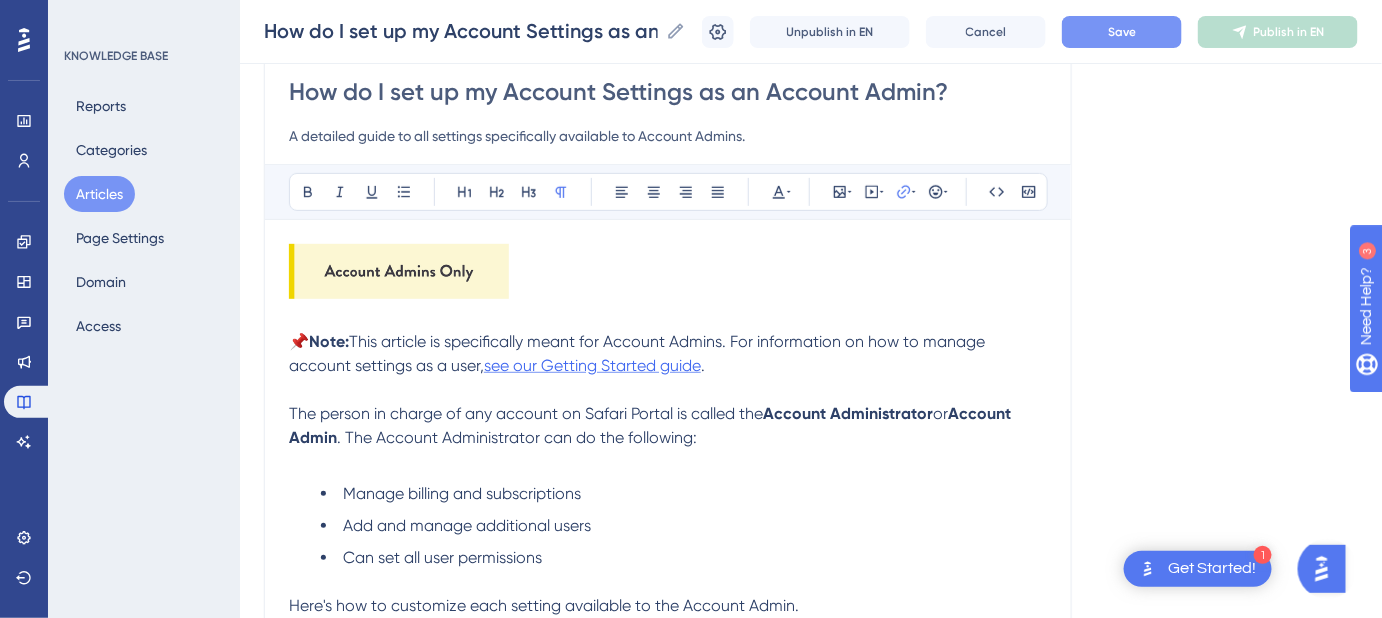 click on "see our Getting Started guide" at bounding box center (592, 365) 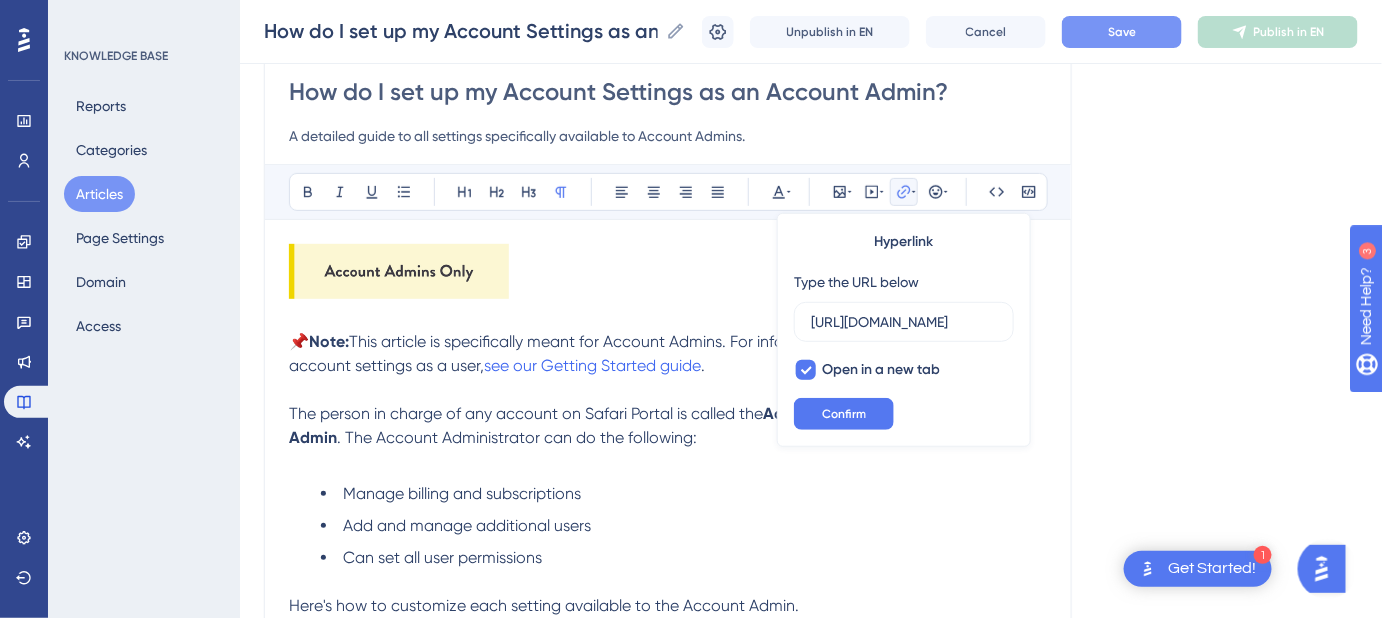 scroll, scrollTop: 0, scrollLeft: 240, axis: horizontal 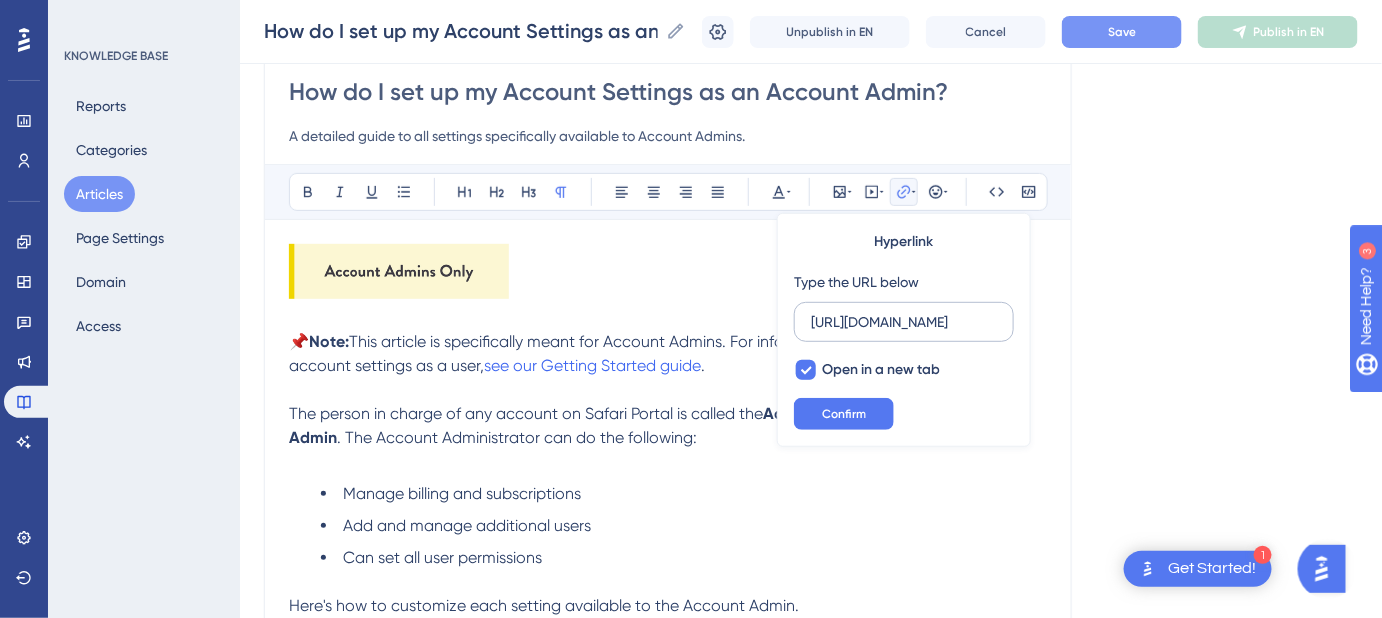 click on "https://help.safariportal.app/en/articles/5598--account-settings" at bounding box center [904, 322] 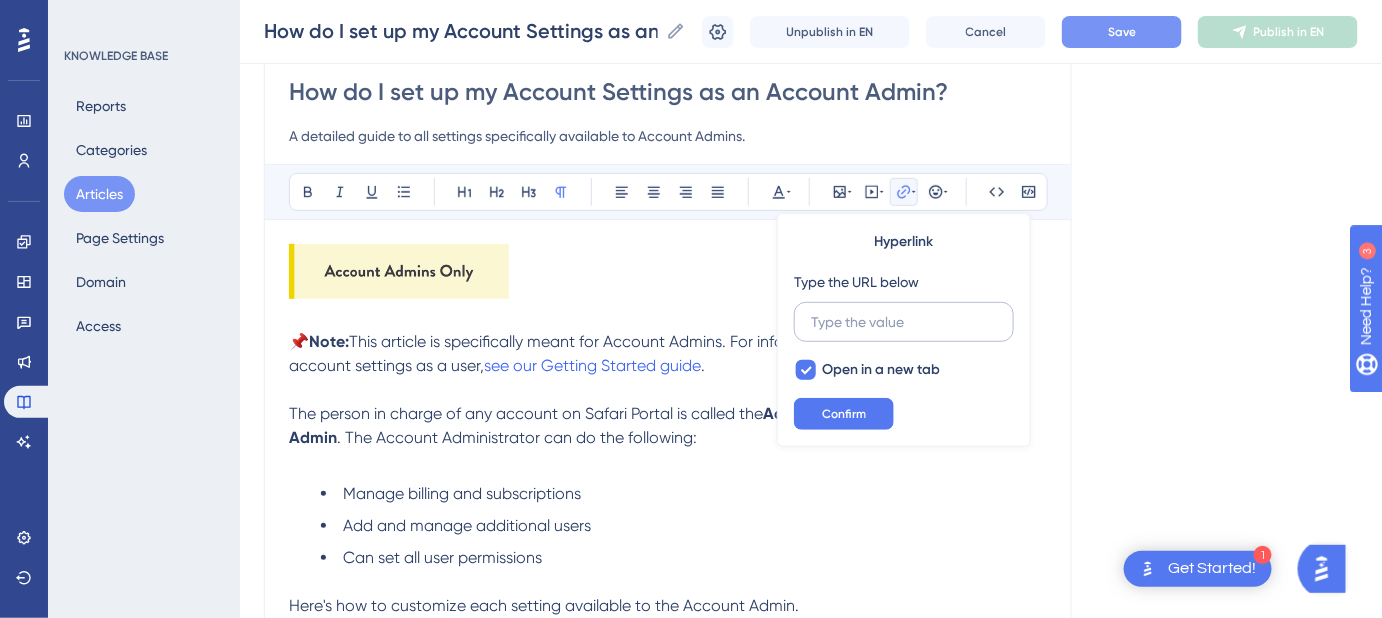 scroll, scrollTop: 0, scrollLeft: 0, axis: both 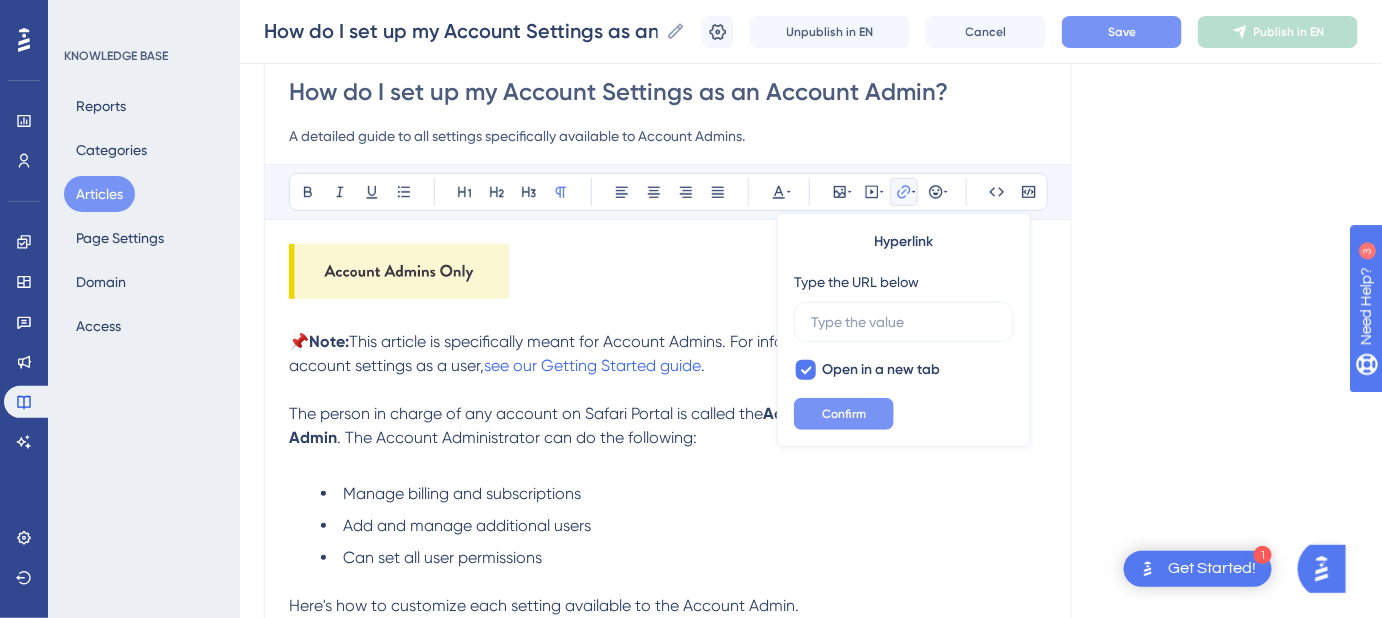 type 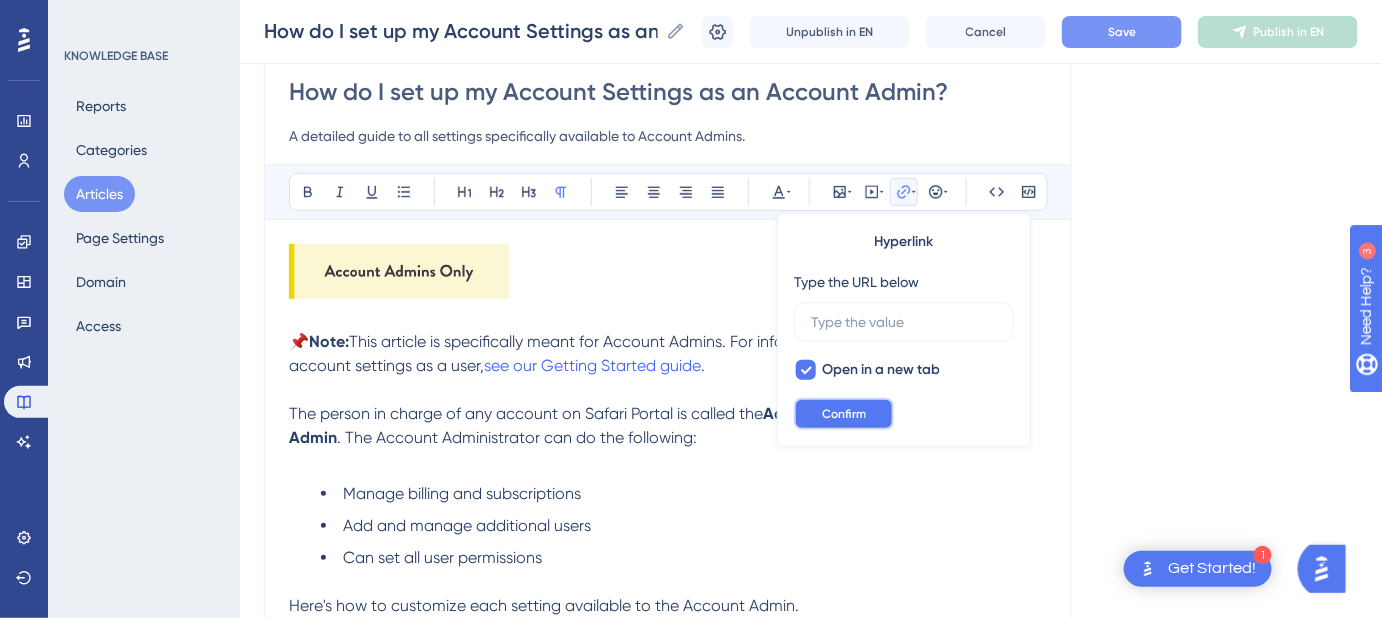click on "Confirm" at bounding box center [844, 414] 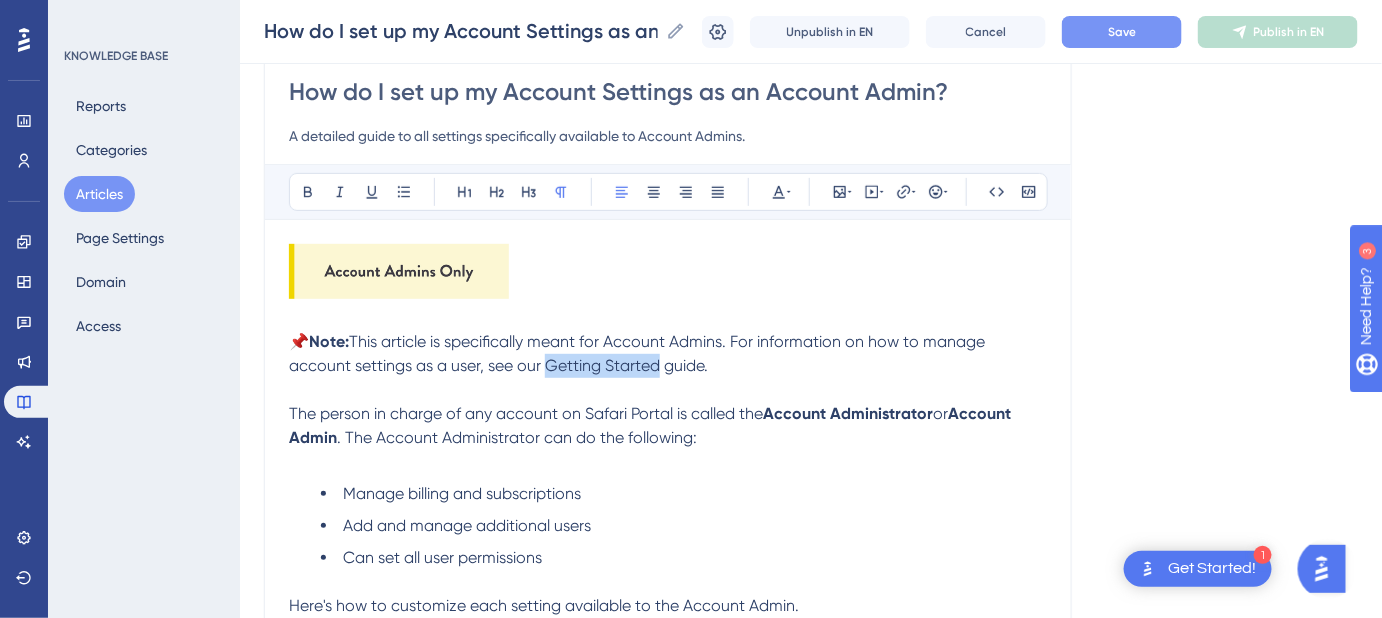 drag, startPoint x: 658, startPoint y: 362, endPoint x: 550, endPoint y: 362, distance: 108 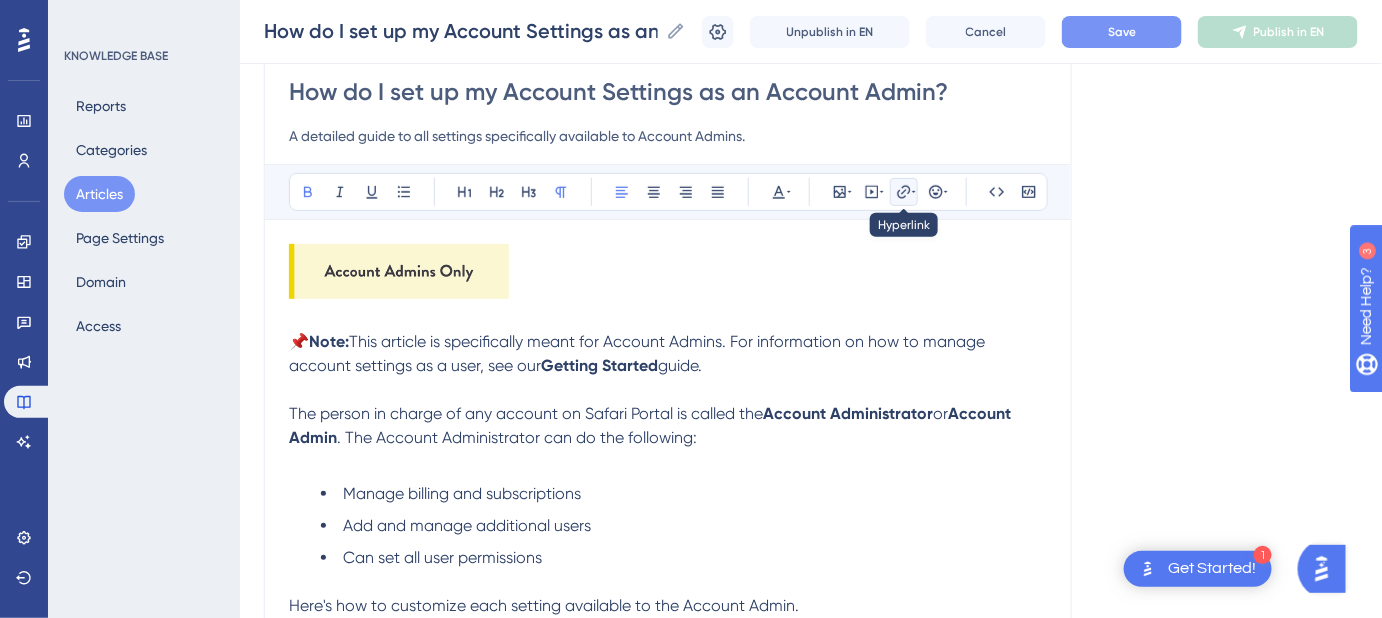 click 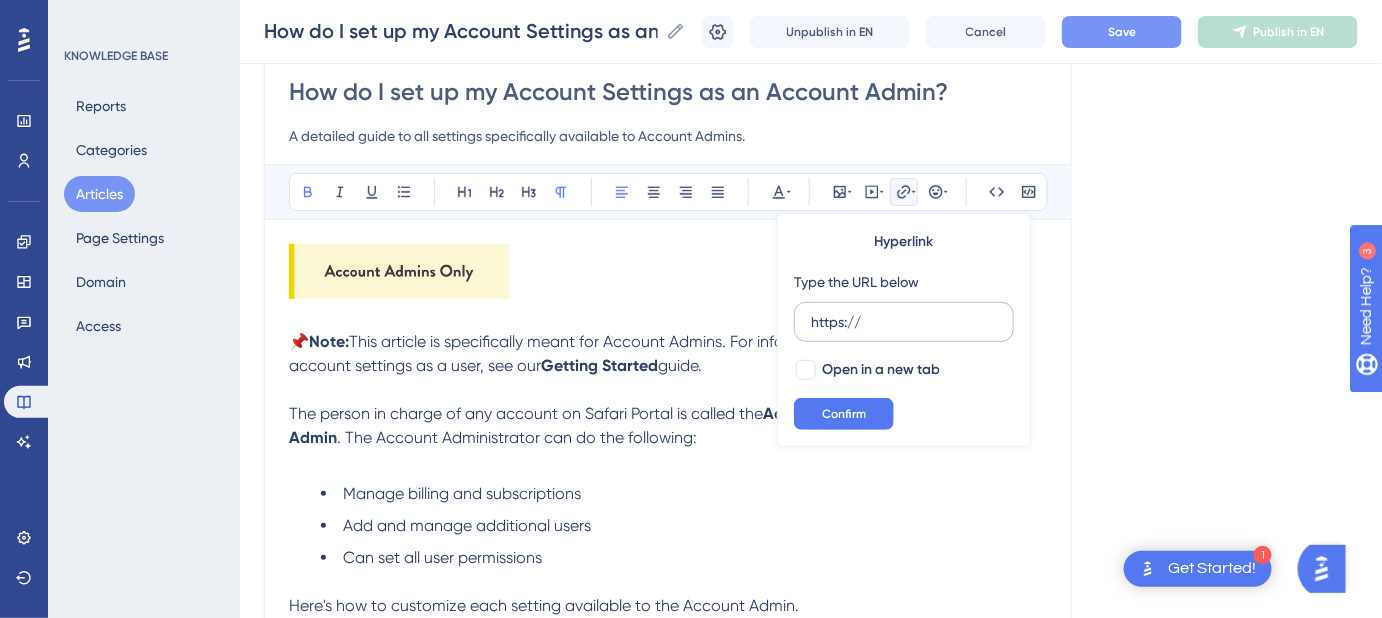 drag, startPoint x: 862, startPoint y: 316, endPoint x: 804, endPoint y: 322, distance: 58.30952 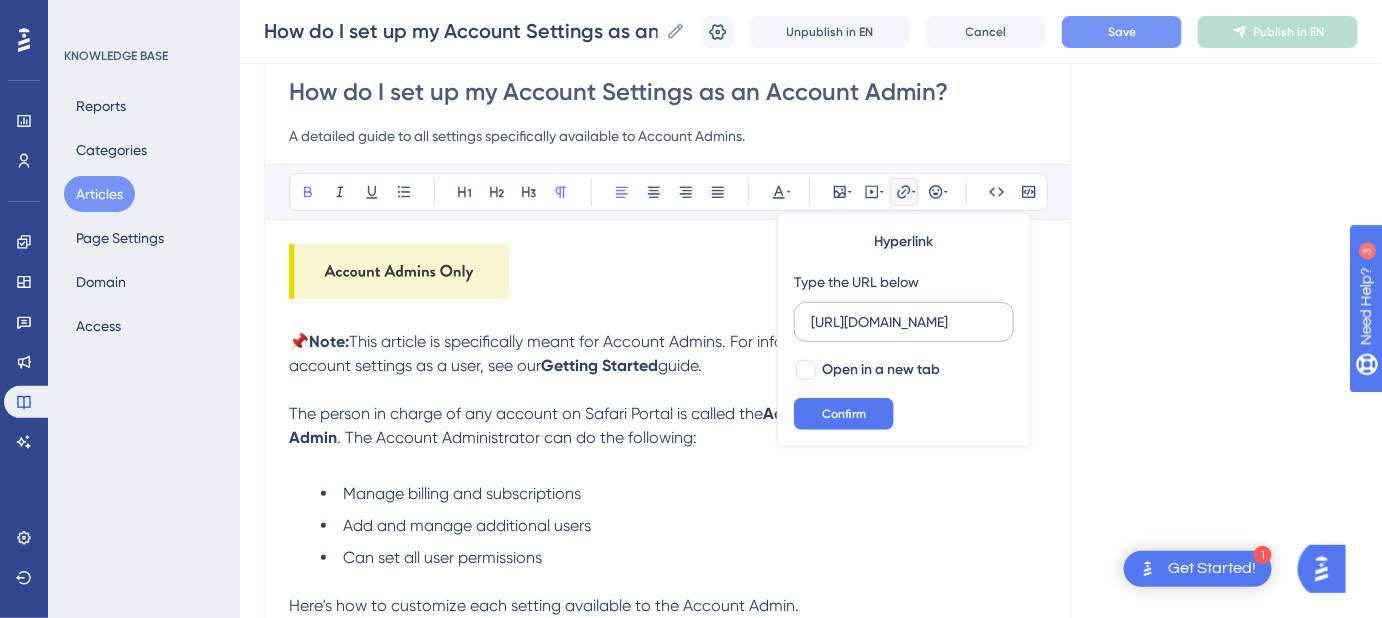 scroll, scrollTop: 0, scrollLeft: 240, axis: horizontal 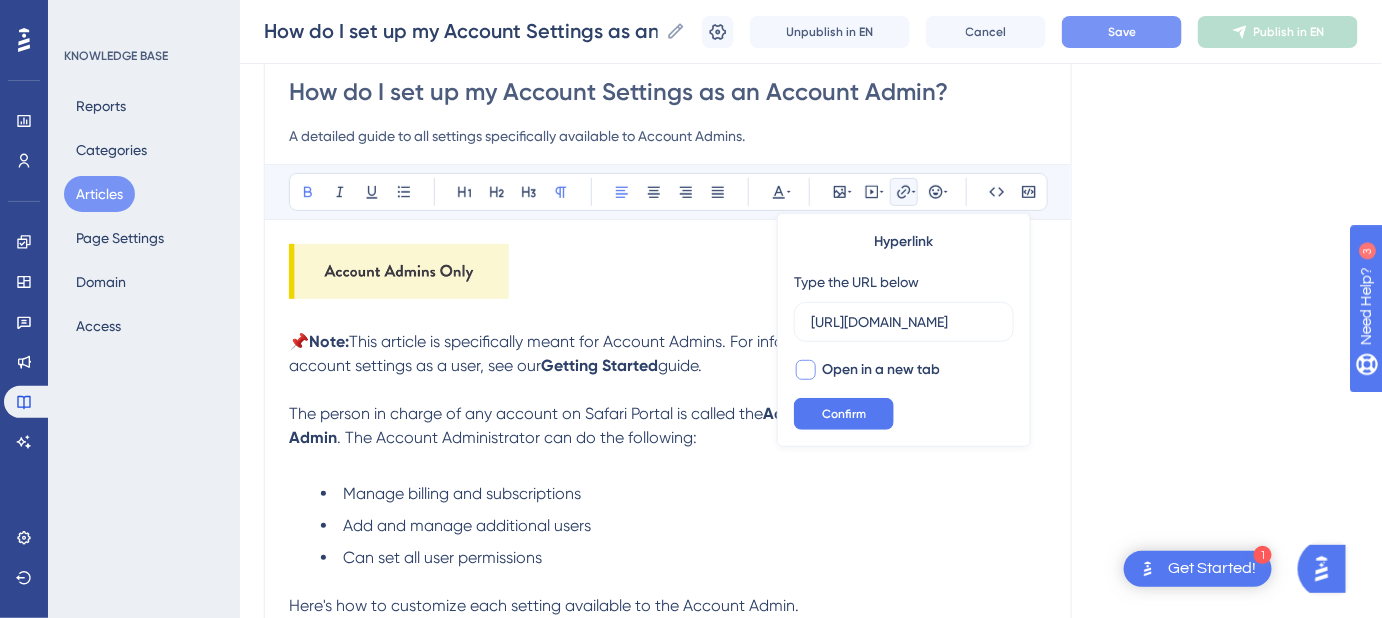 type on "https://help.safariportal.app/en/articles/5598--account-settings" 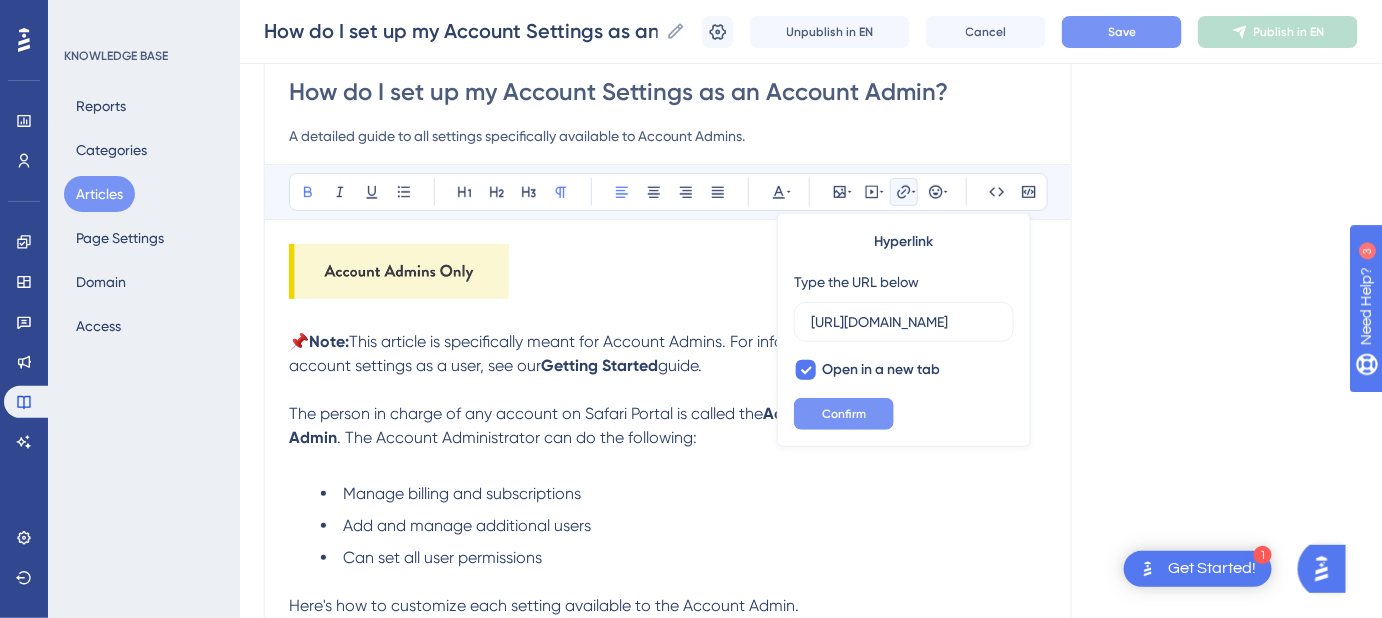 click on "Confirm" at bounding box center [844, 414] 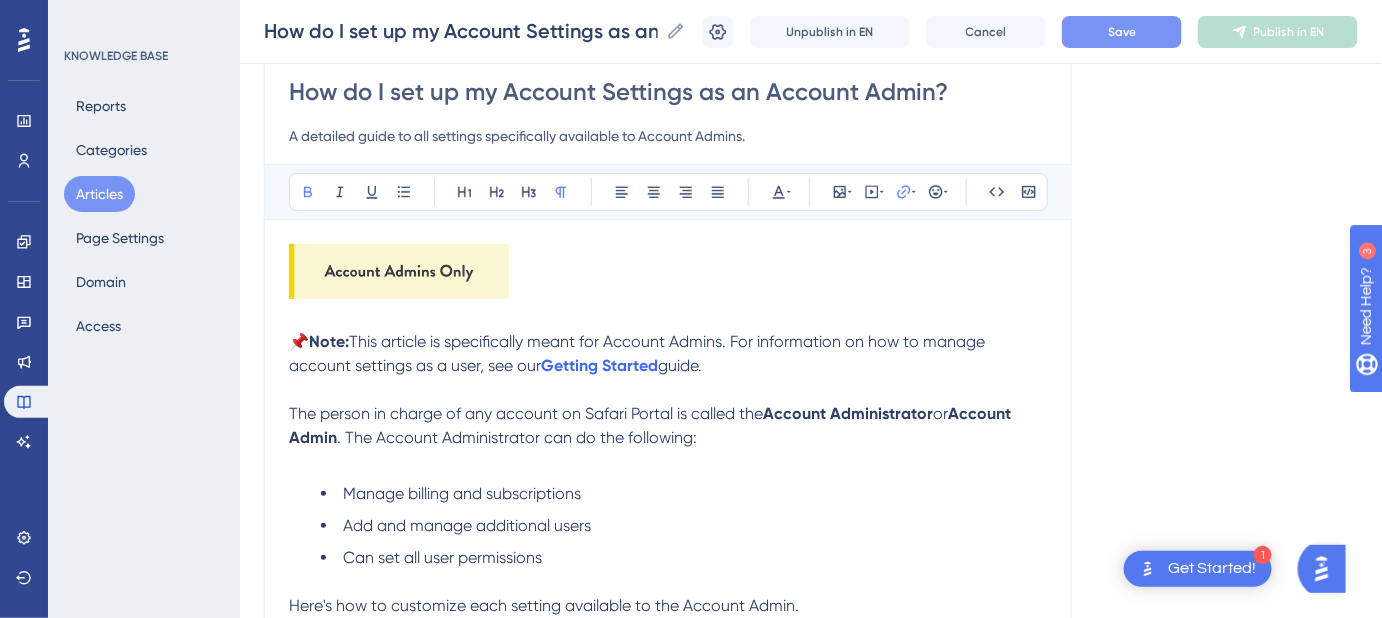 click on "Save" at bounding box center [1122, 32] 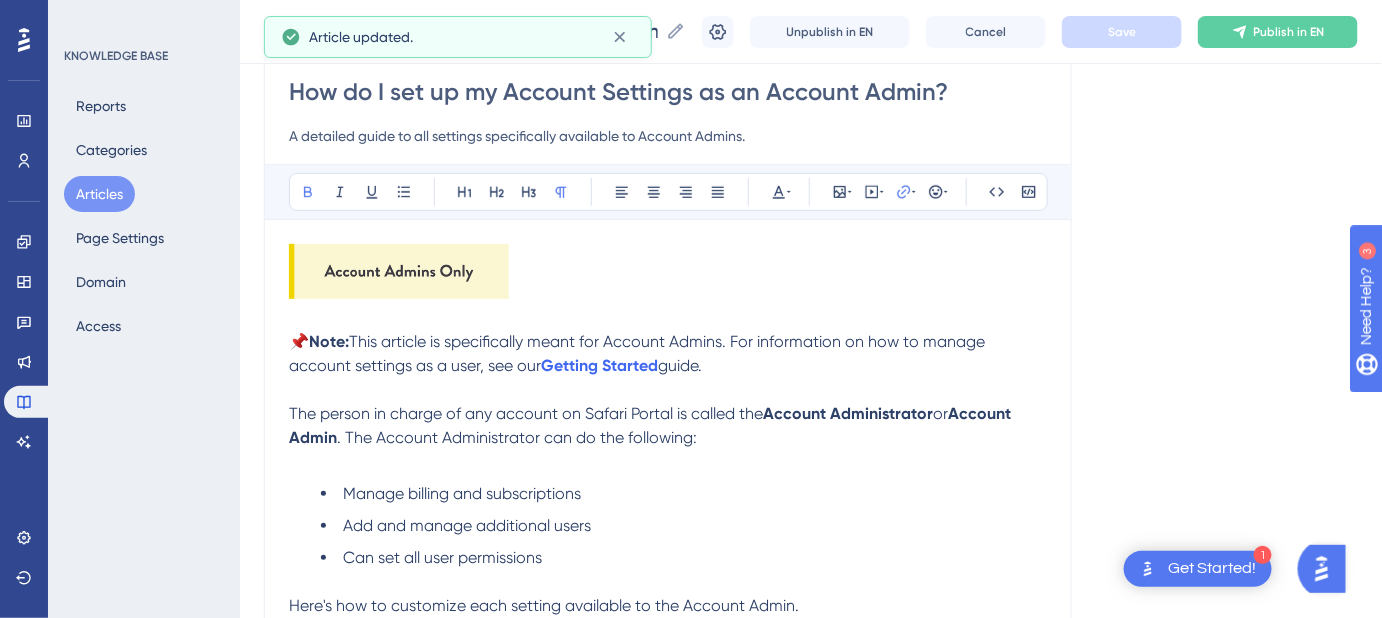 click on "The person in charge of any account on Safari Portal is called the  Account Administrator  or  Account Admin . The Account Administrator can do the following:" at bounding box center [668, 426] 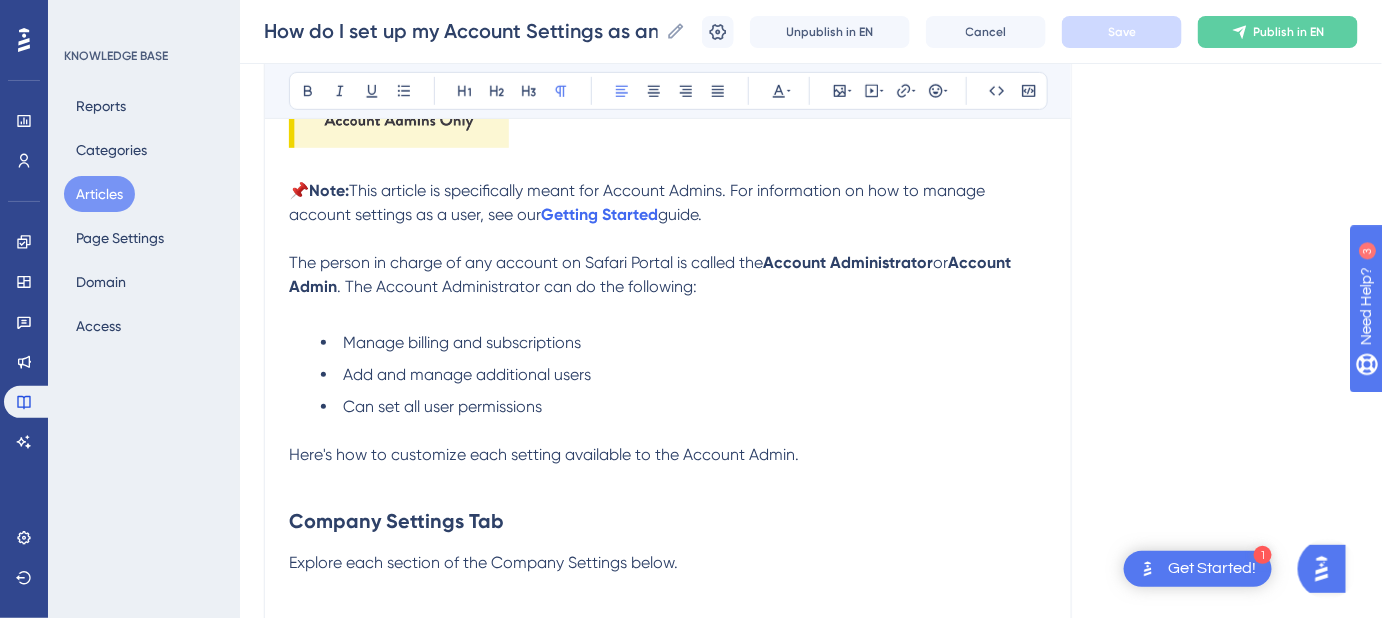 scroll, scrollTop: 363, scrollLeft: 0, axis: vertical 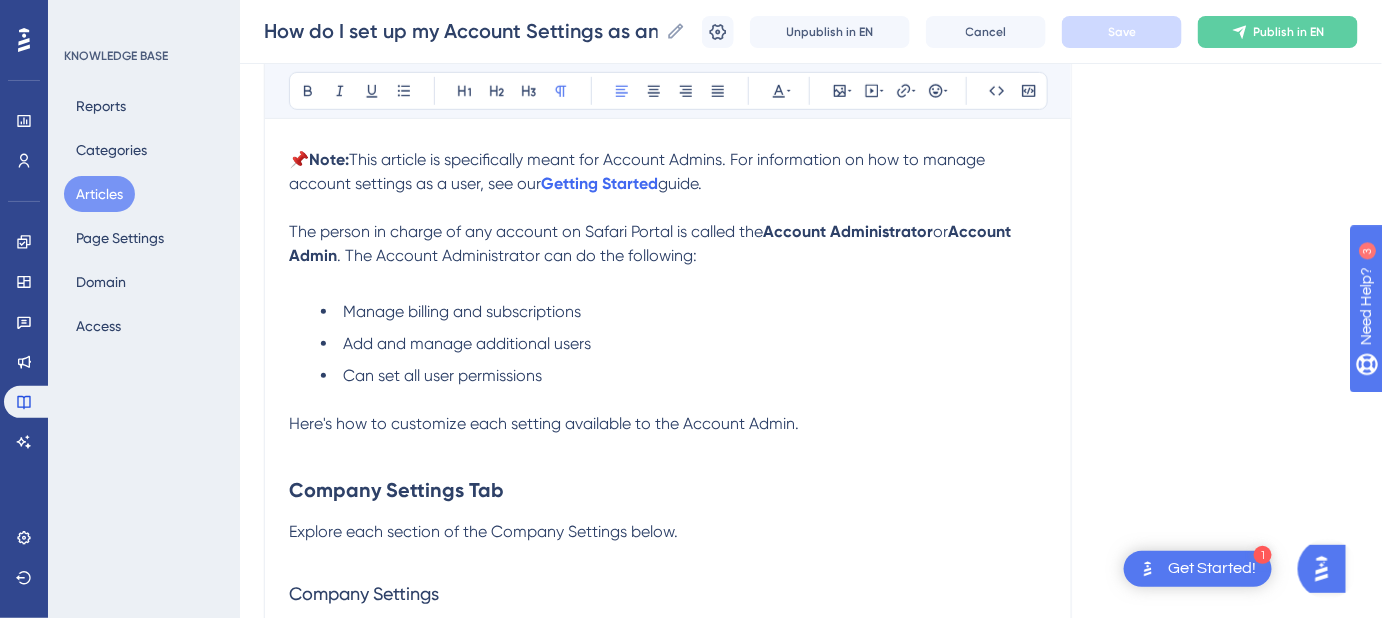 click on "Here's how to customize each setting available to the Account Admin." at bounding box center [668, 424] 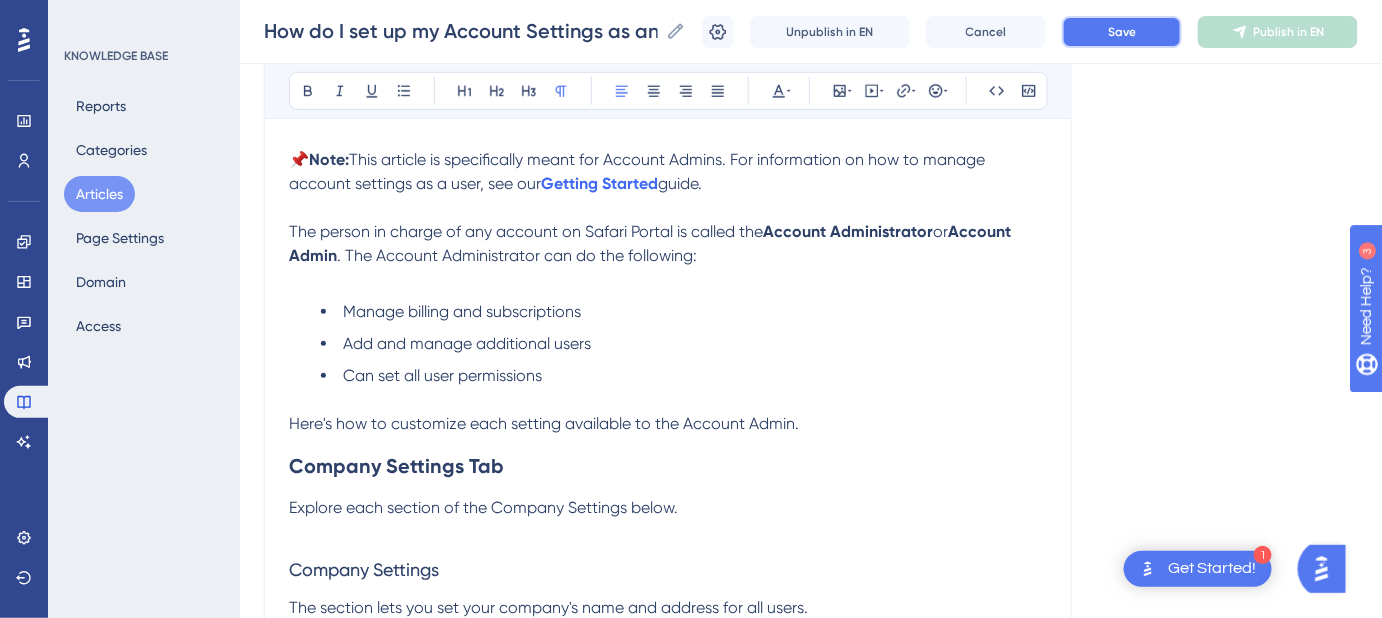 click on "Save" at bounding box center (1122, 32) 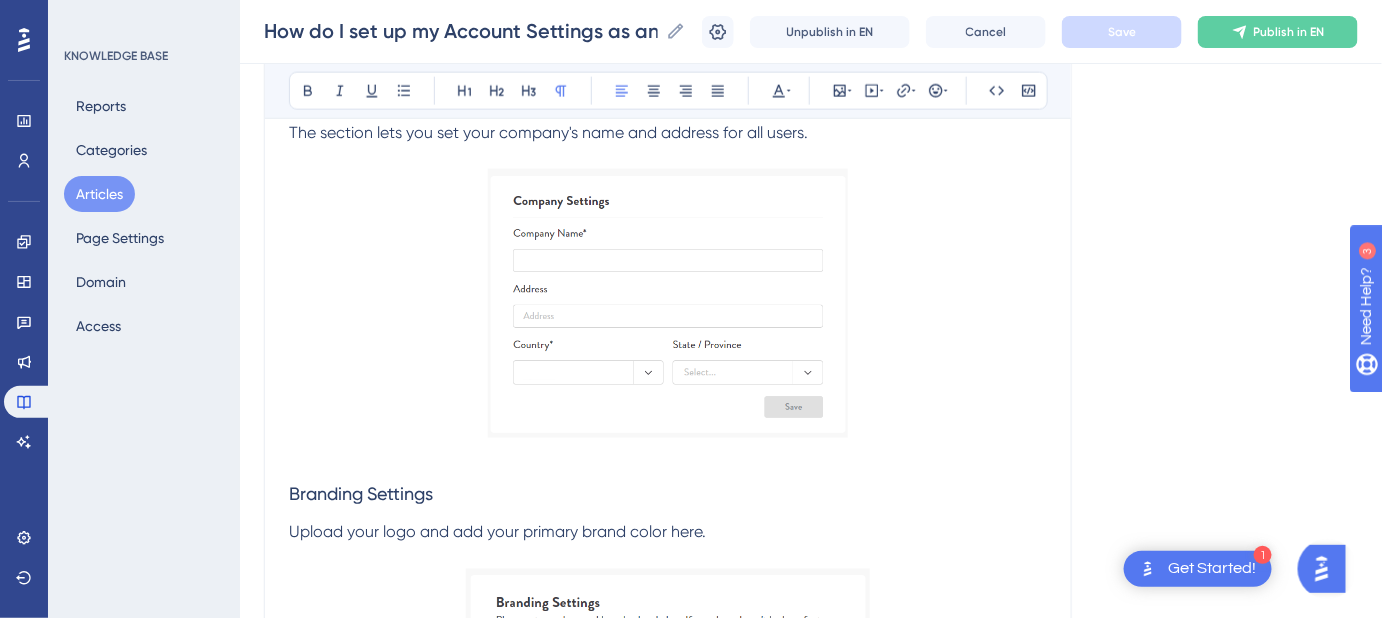 scroll, scrollTop: 747, scrollLeft: 0, axis: vertical 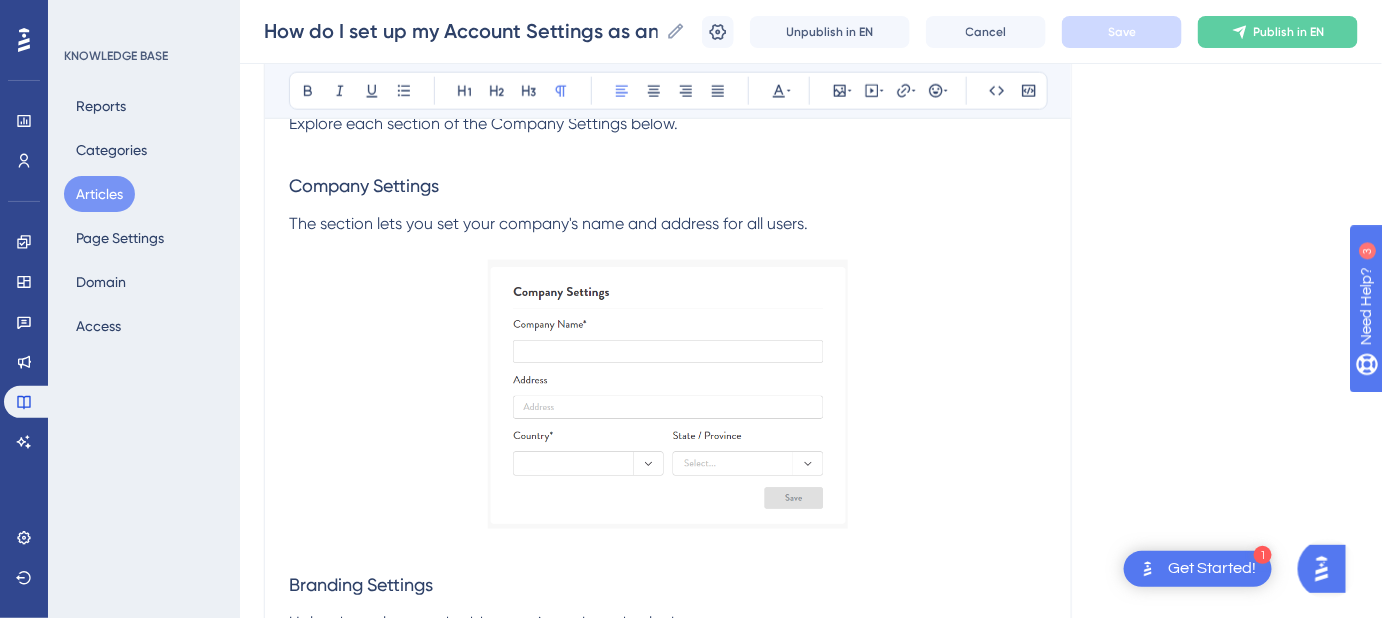 click at bounding box center (668, 394) 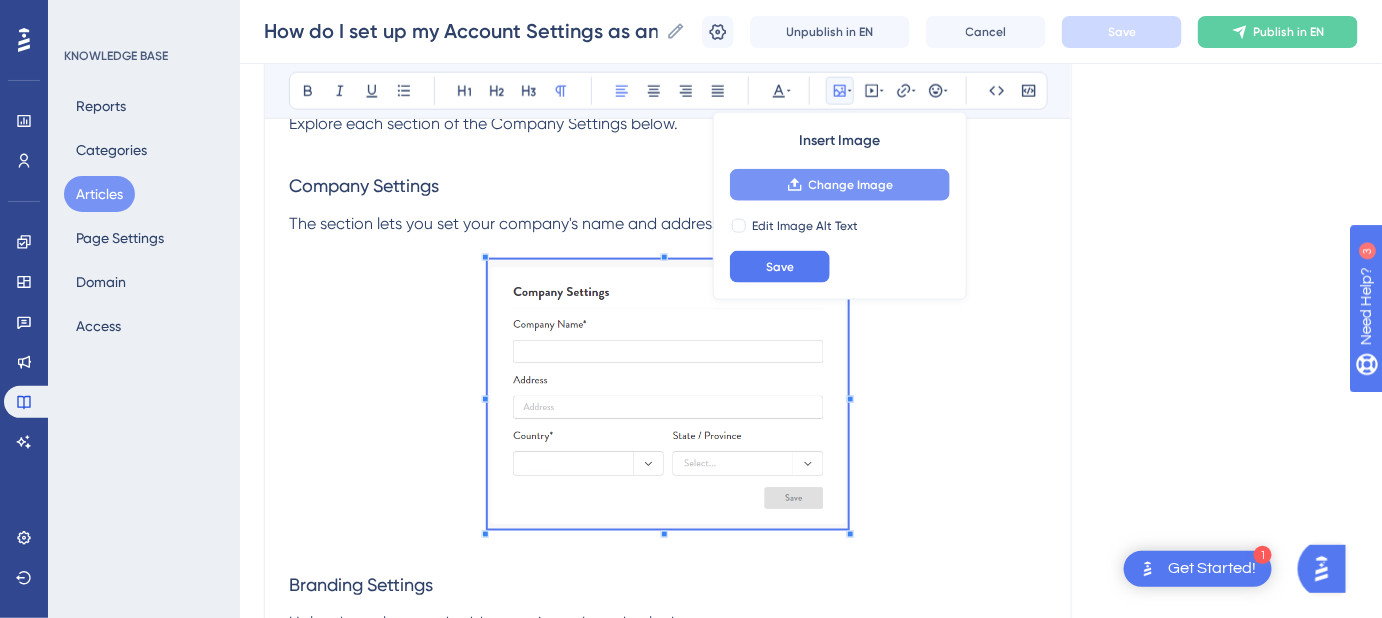 click on "Change Image" at bounding box center (840, 185) 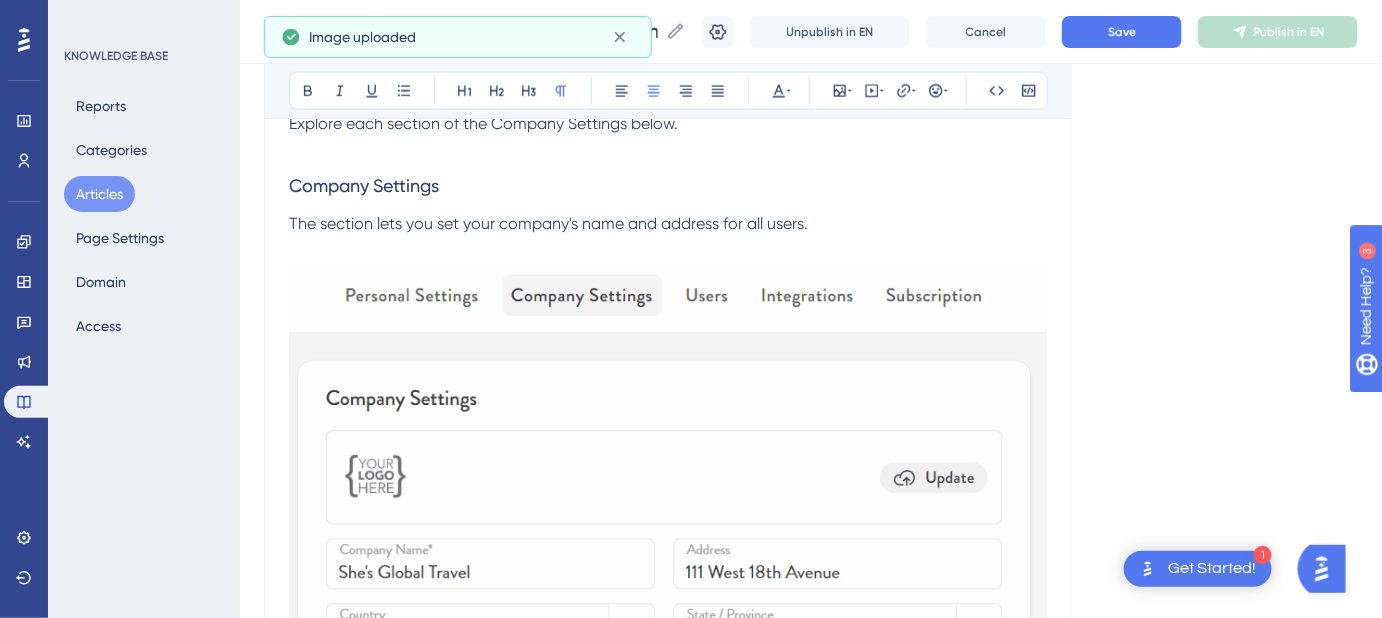 click at bounding box center (668, 732) 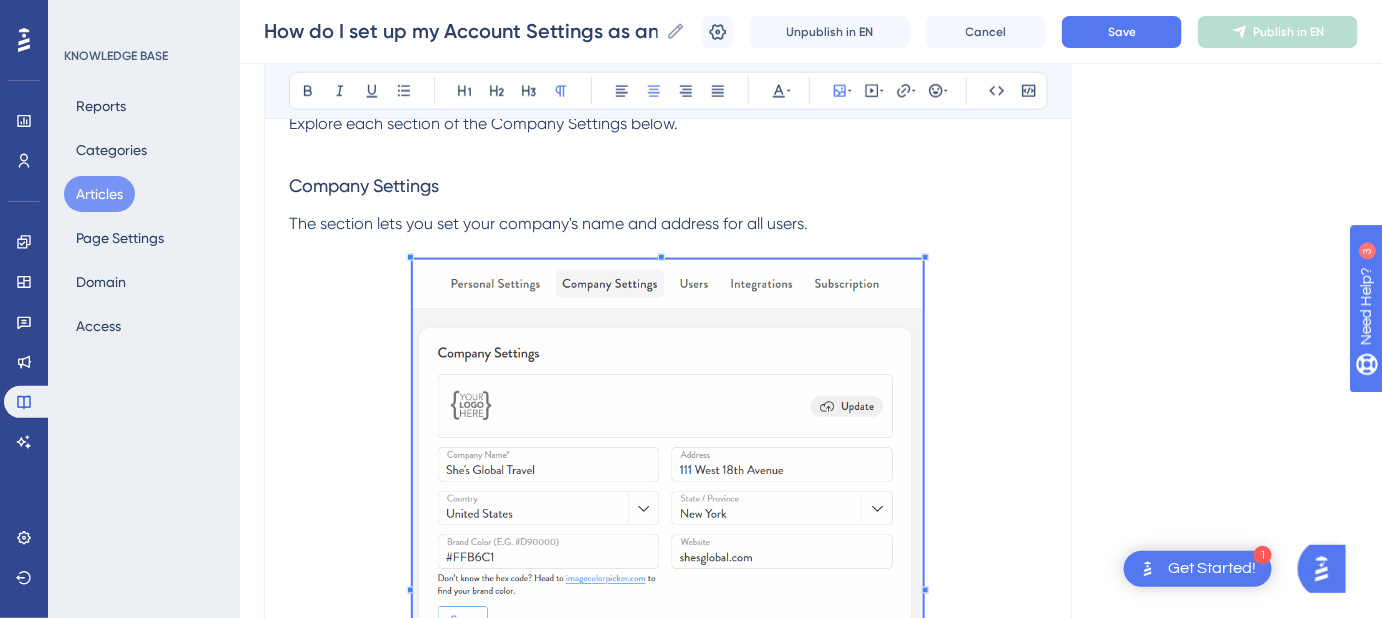 click at bounding box center (668, 581) 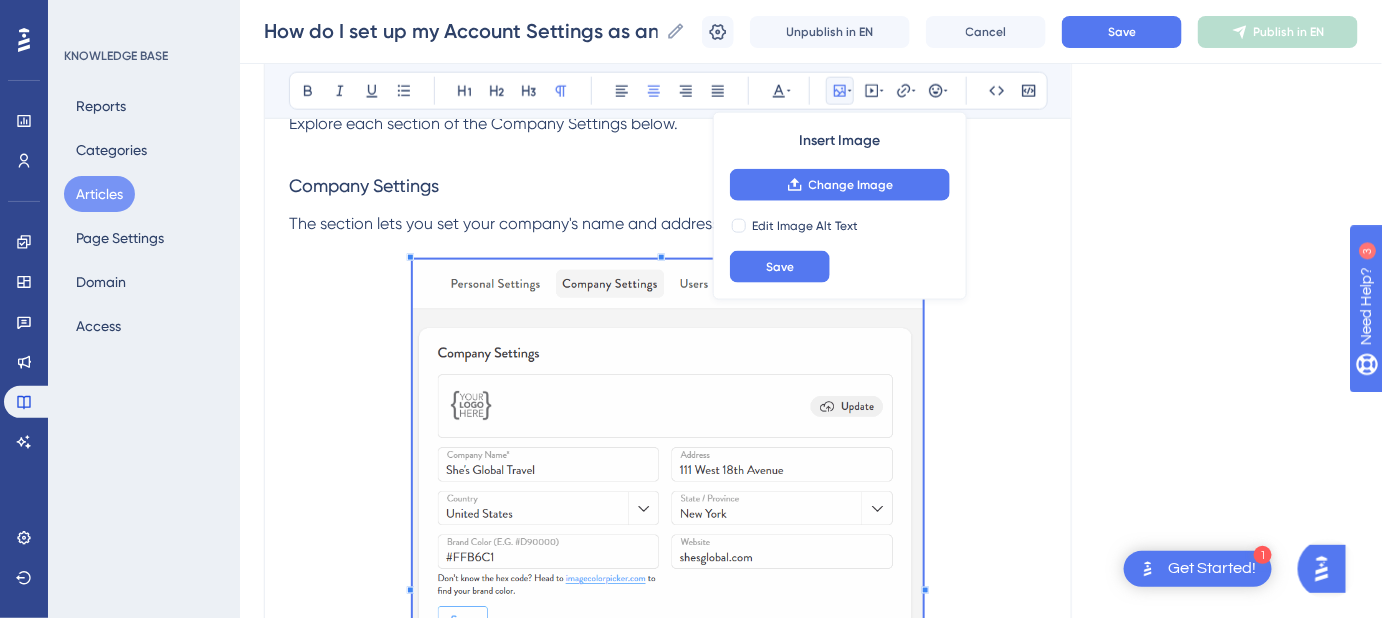 click on "Language English (Default) How do I set up my Account Settings as an Account Admin? A detailed guide to all settings specifically available to Account Admins. Bold Italic Underline Bullet Point Heading 1 Heading 2 Heading 3 Normal Align Left Align Center Align Right Align Justify Text Color Insert Image Change Image Edit Image Alt Text Save Embed Video Hyperlink Emojis Code Code Block 📌Note:  This article is specifically meant for Account Admins. For information on how to manage account settings as a user, see our  Getting Started  guide.  The person in charge of any account on Safari Portal is called the  Account Administrator  or  Account Admin . The Account Administrator can do the following: Manage billing and subscriptions Add and manage additional users Can set all user permissions Here's how to customize each setting available to the Account Admin. Company Settings Tab Explore each section of the Company Settings below.  Company Settings Branding Settings  subtle accents  Customized Link Sharing . ." at bounding box center [811, 2518] 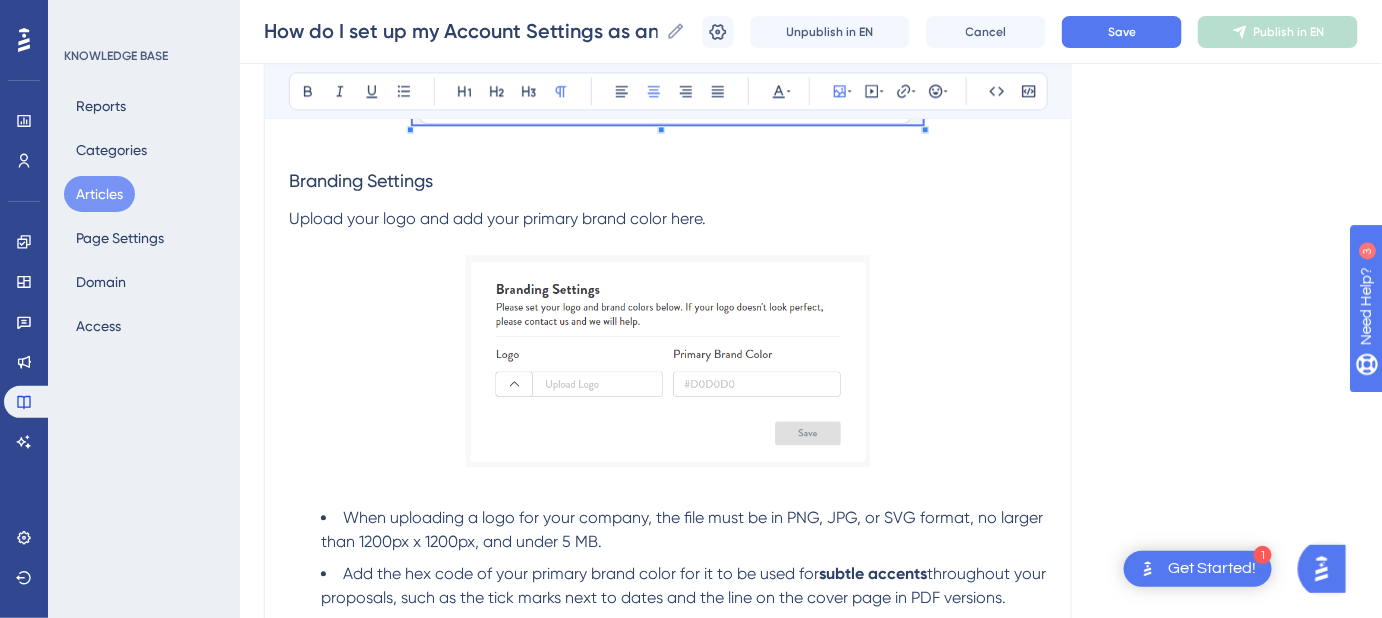 scroll, scrollTop: 1474, scrollLeft: 0, axis: vertical 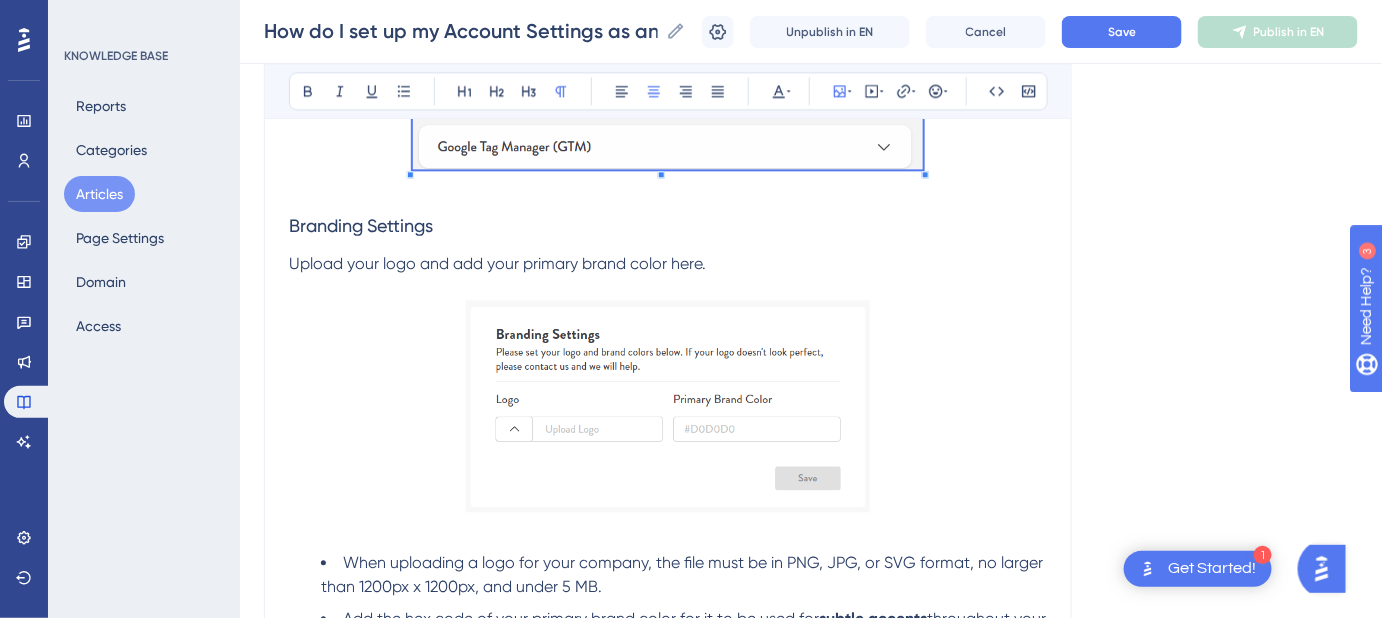 click at bounding box center [668, 406] 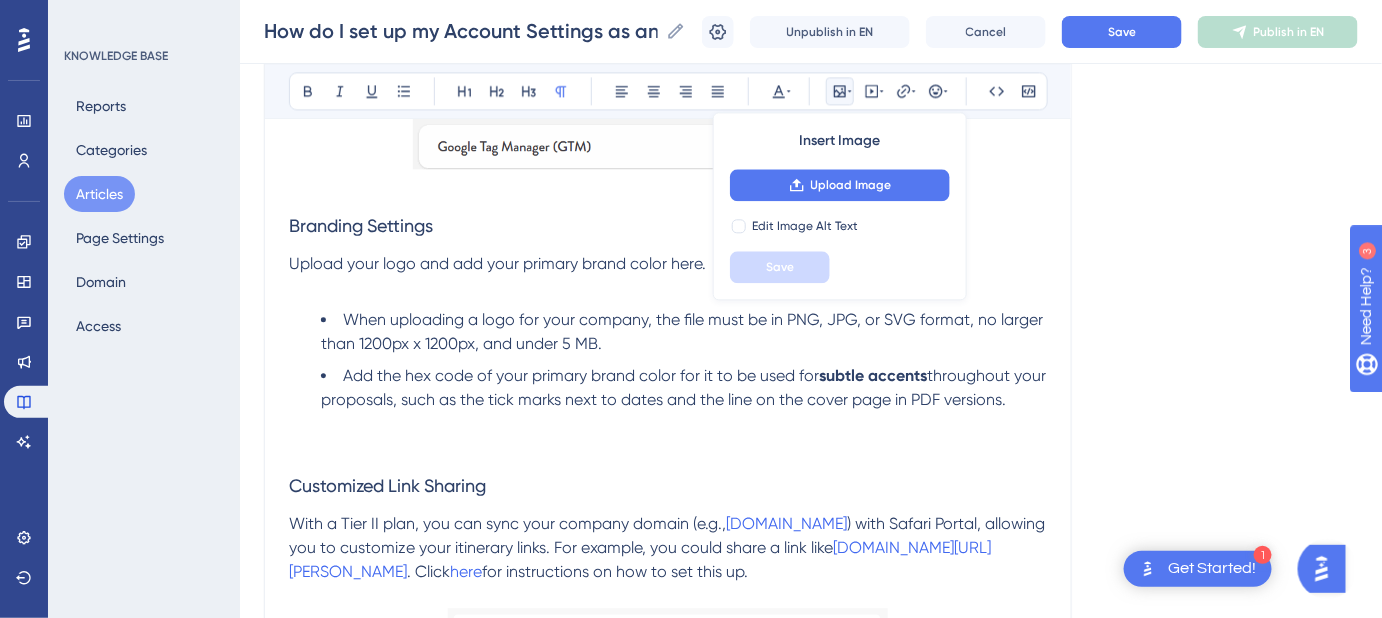 click at bounding box center (668, 188) 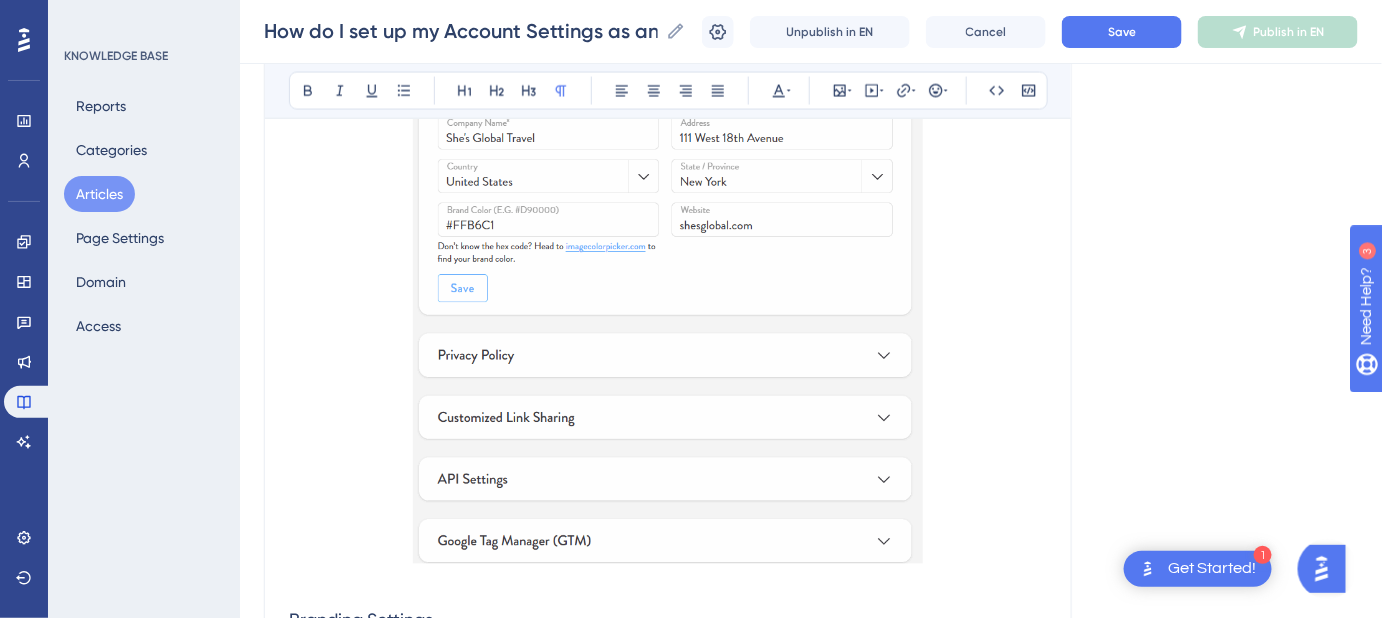 scroll, scrollTop: 1111, scrollLeft: 0, axis: vertical 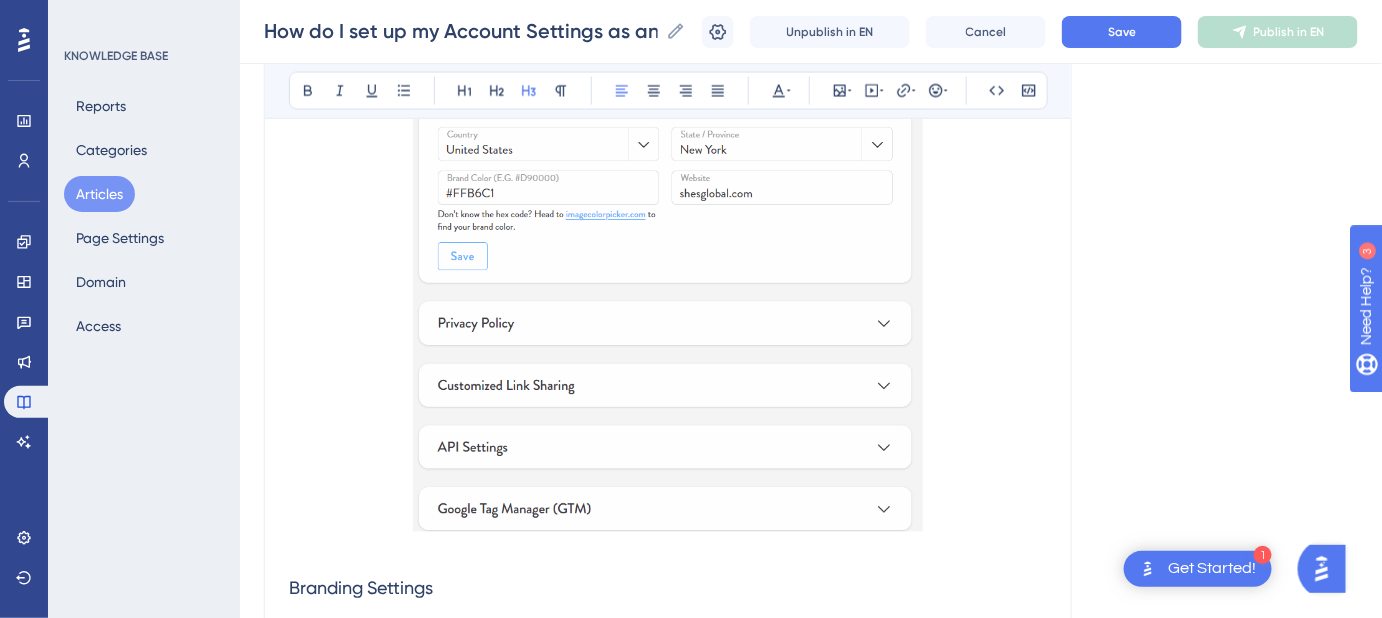 click on "Branding Settings" at bounding box center (361, 588) 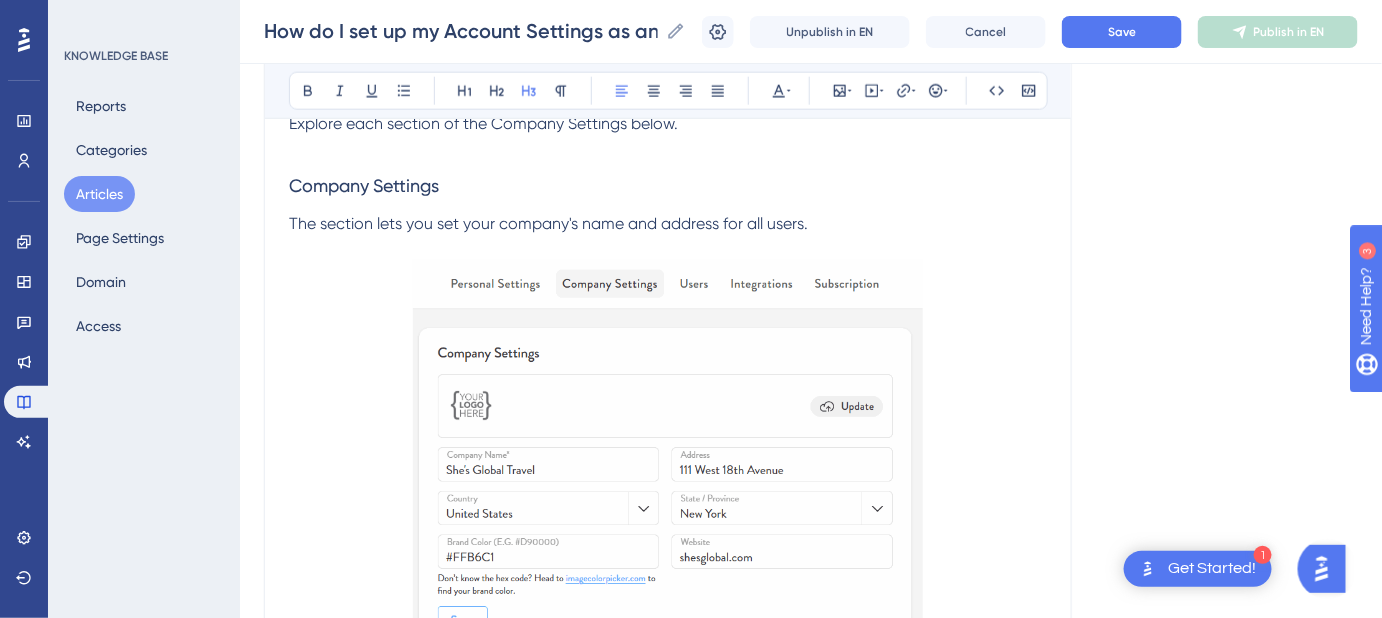 click on "Company Settings" at bounding box center (364, 185) 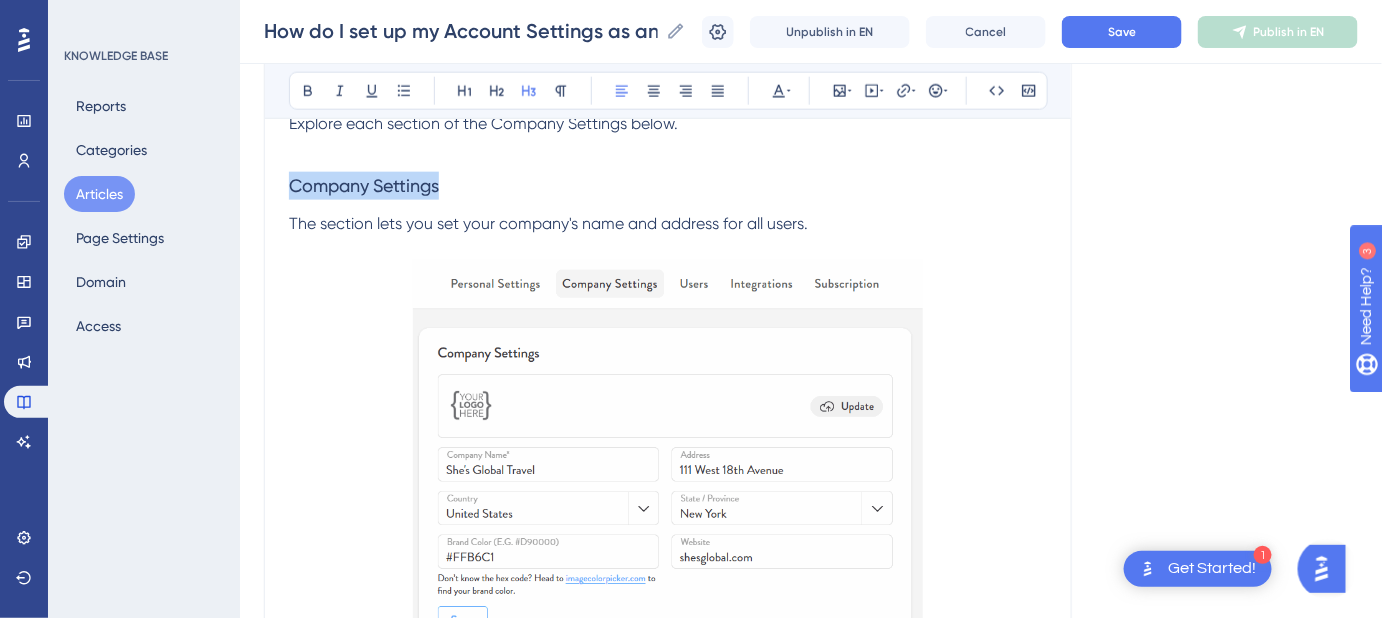 drag, startPoint x: 445, startPoint y: 178, endPoint x: 282, endPoint y: 183, distance: 163.07668 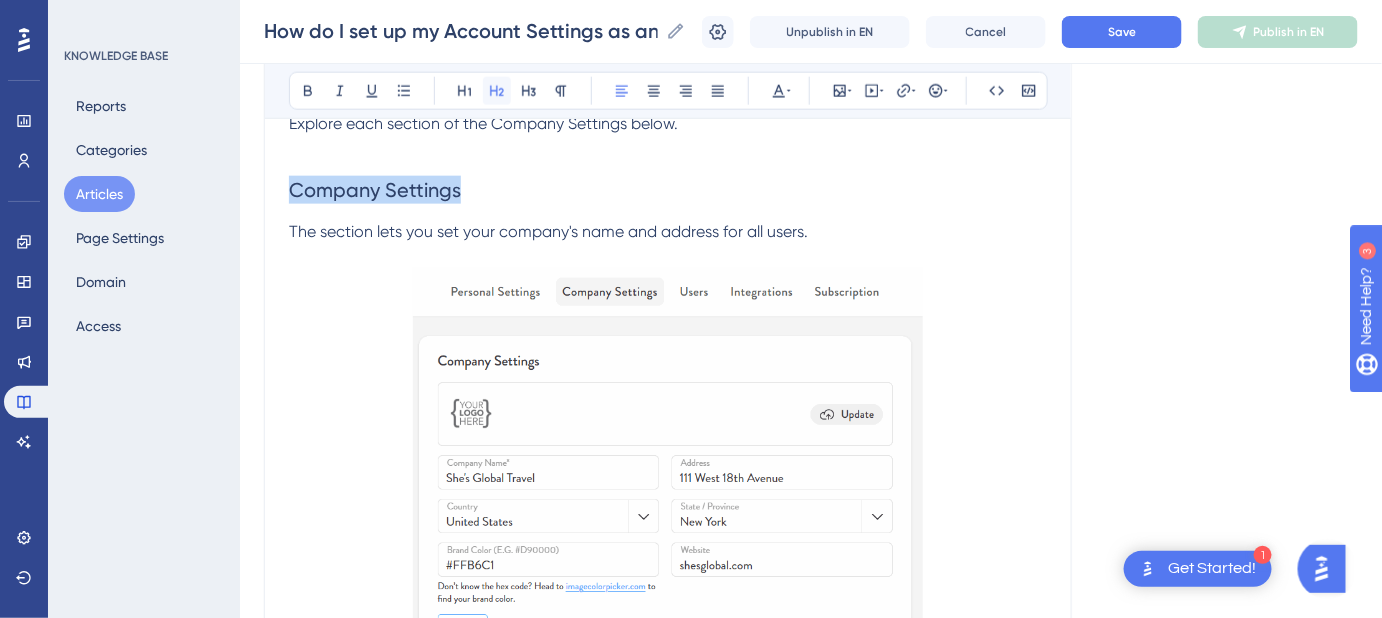 click 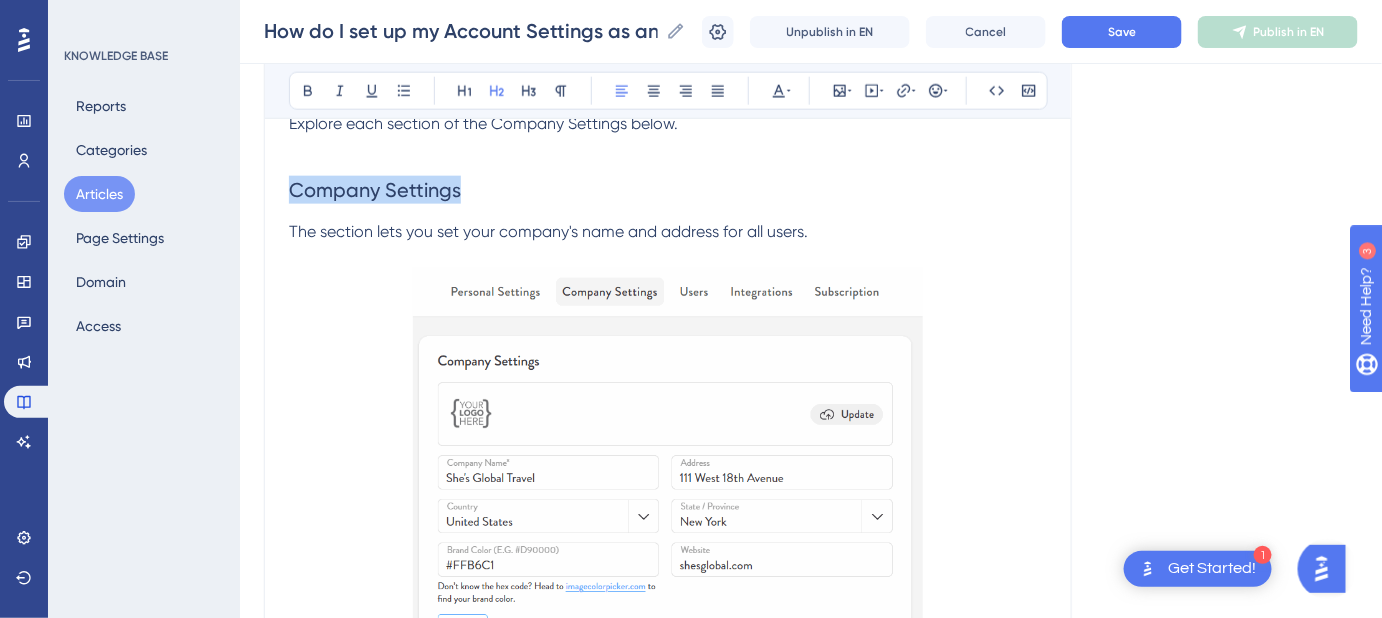 click on "Company Settings" at bounding box center (668, 190) 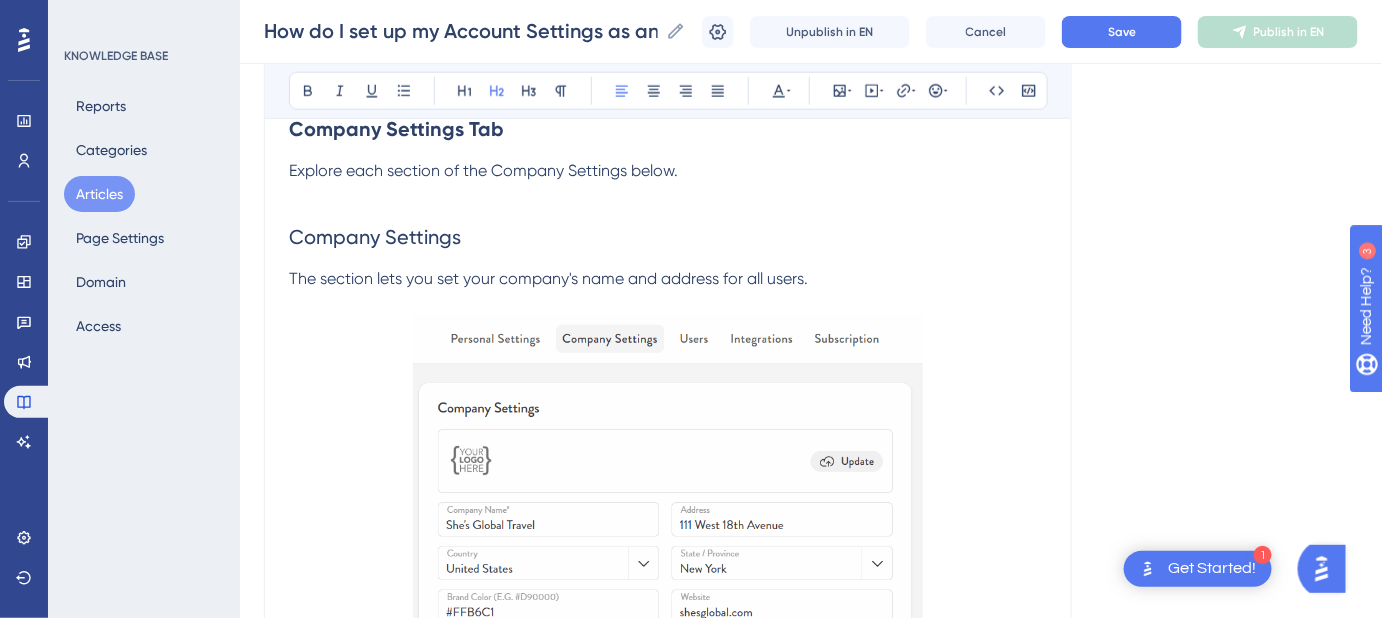 scroll, scrollTop: 656, scrollLeft: 0, axis: vertical 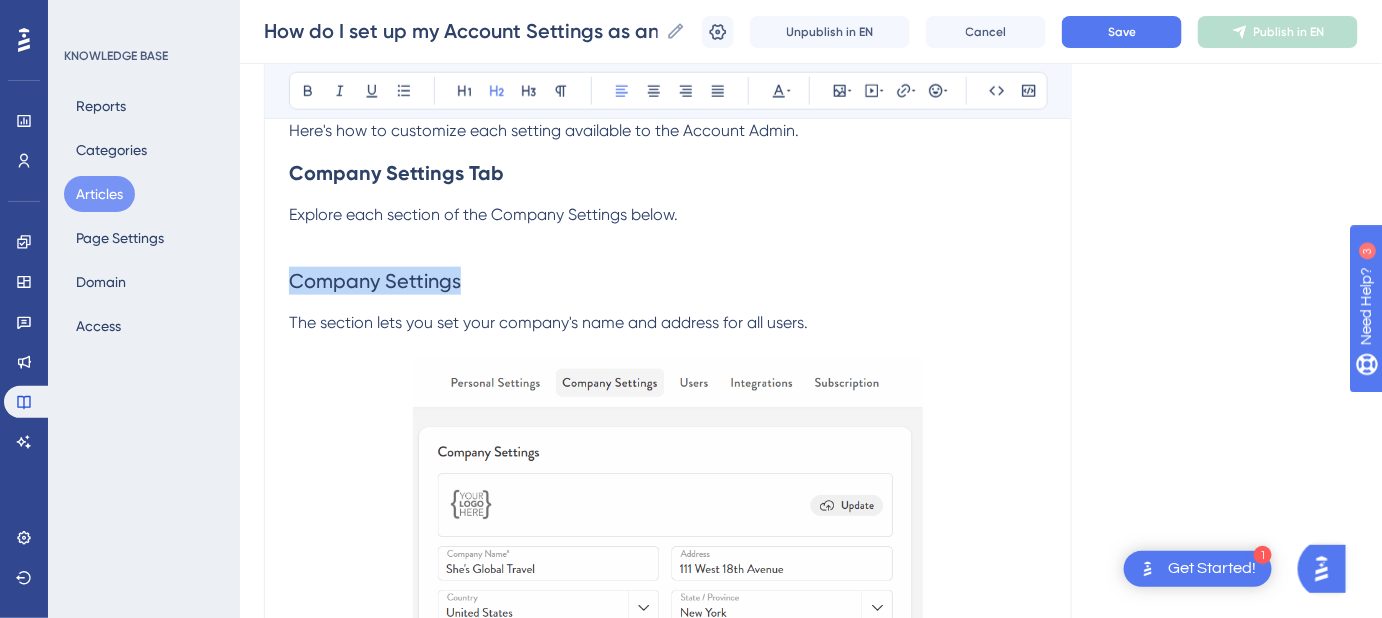 drag, startPoint x: 467, startPoint y: 278, endPoint x: 273, endPoint y: 278, distance: 194 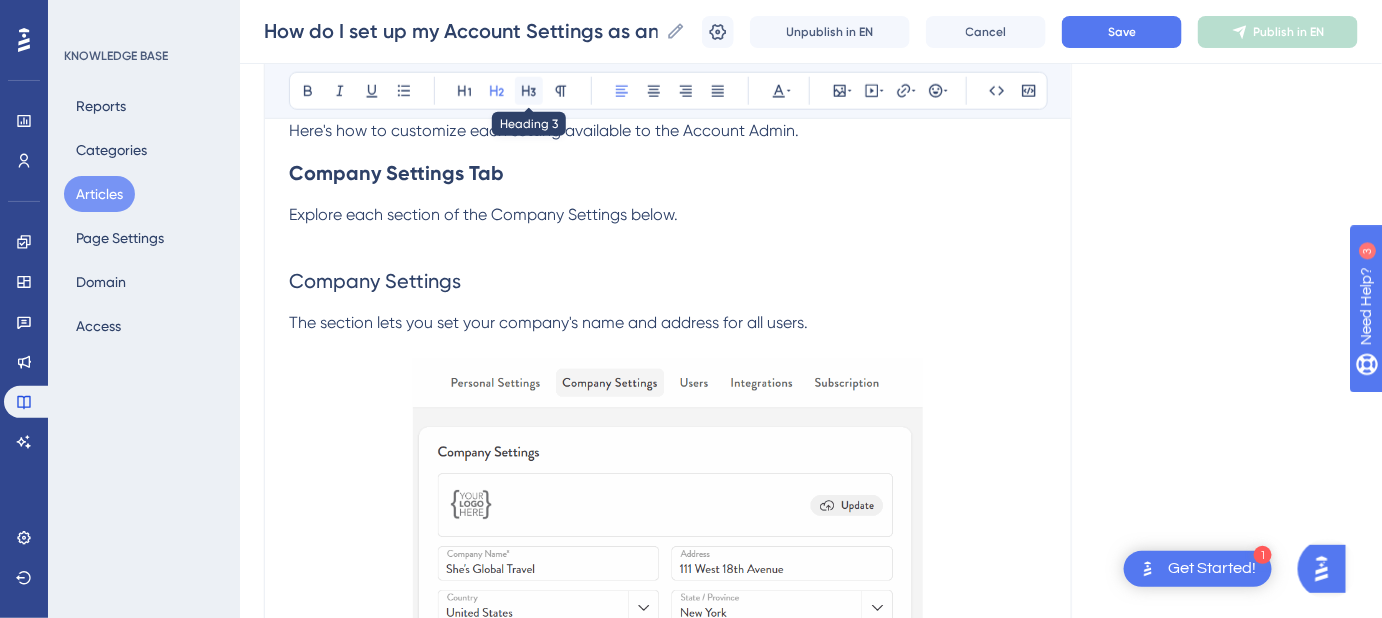 click 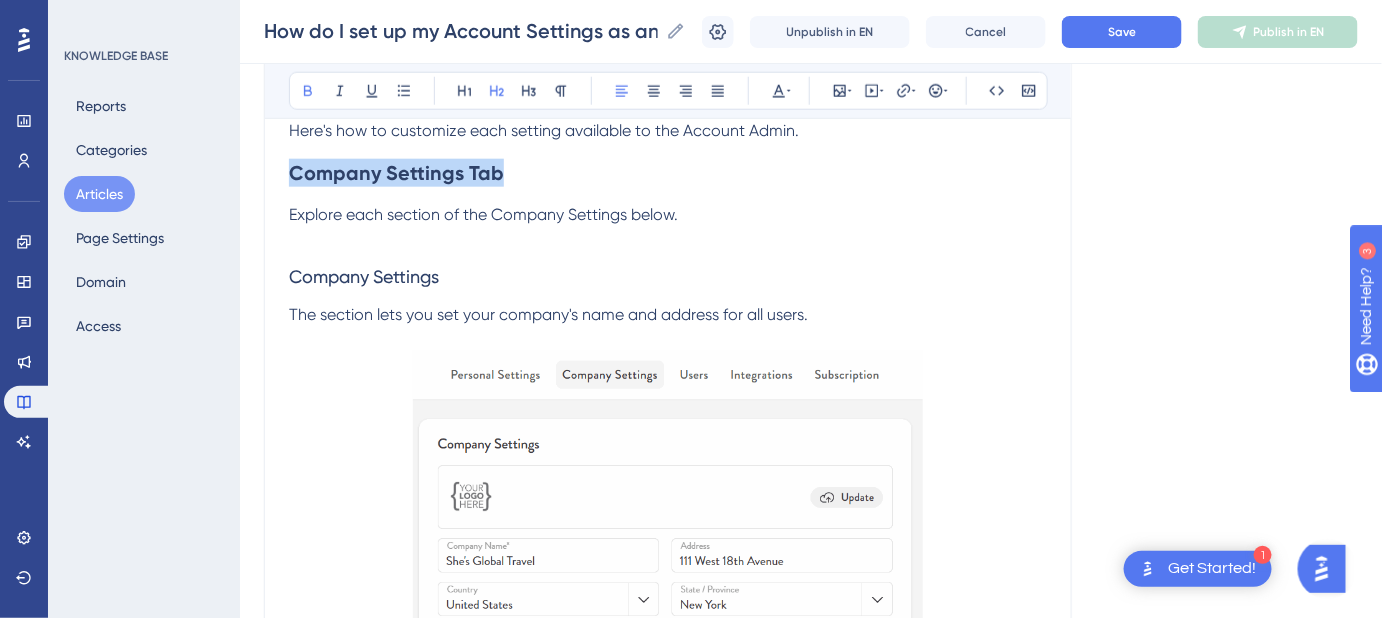 drag, startPoint x: 503, startPoint y: 167, endPoint x: 282, endPoint y: 165, distance: 221.00905 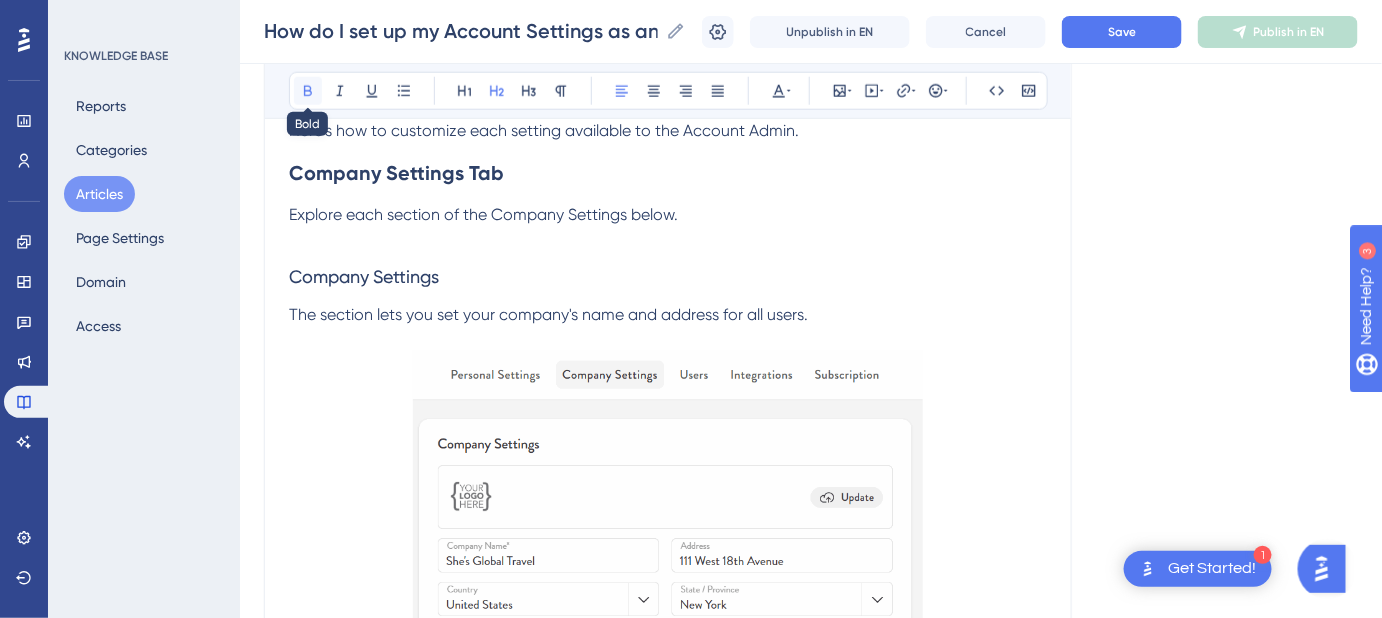 click 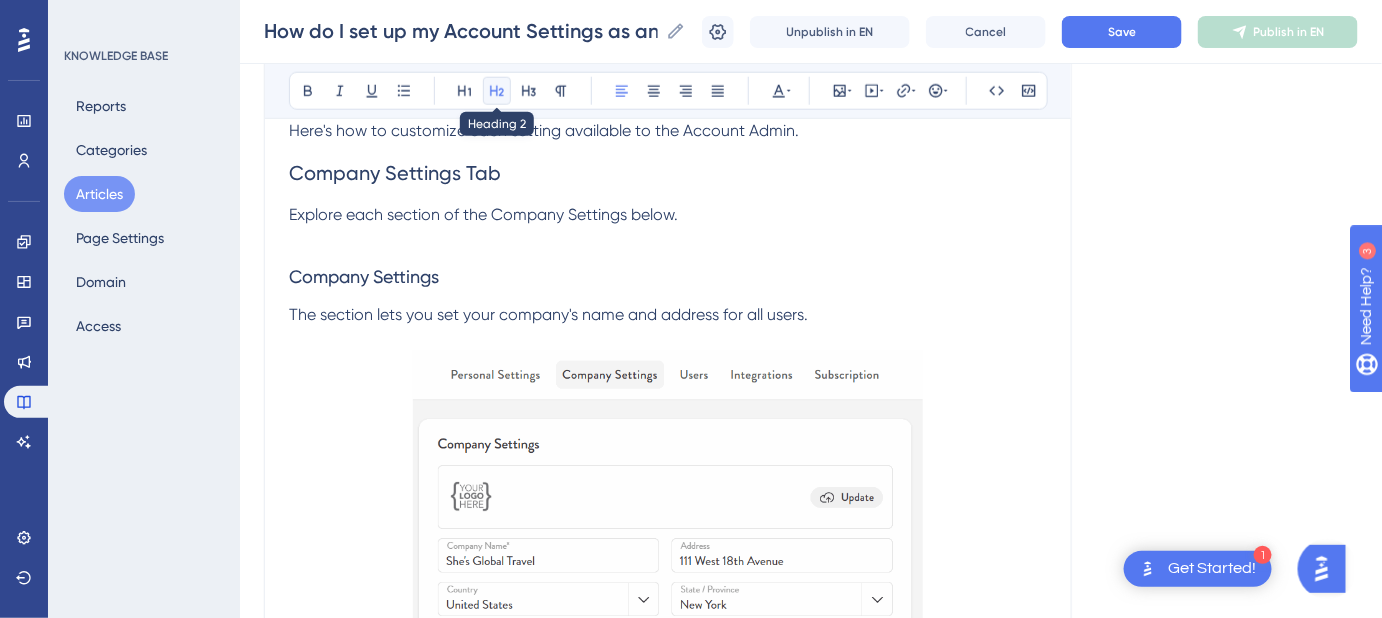 click 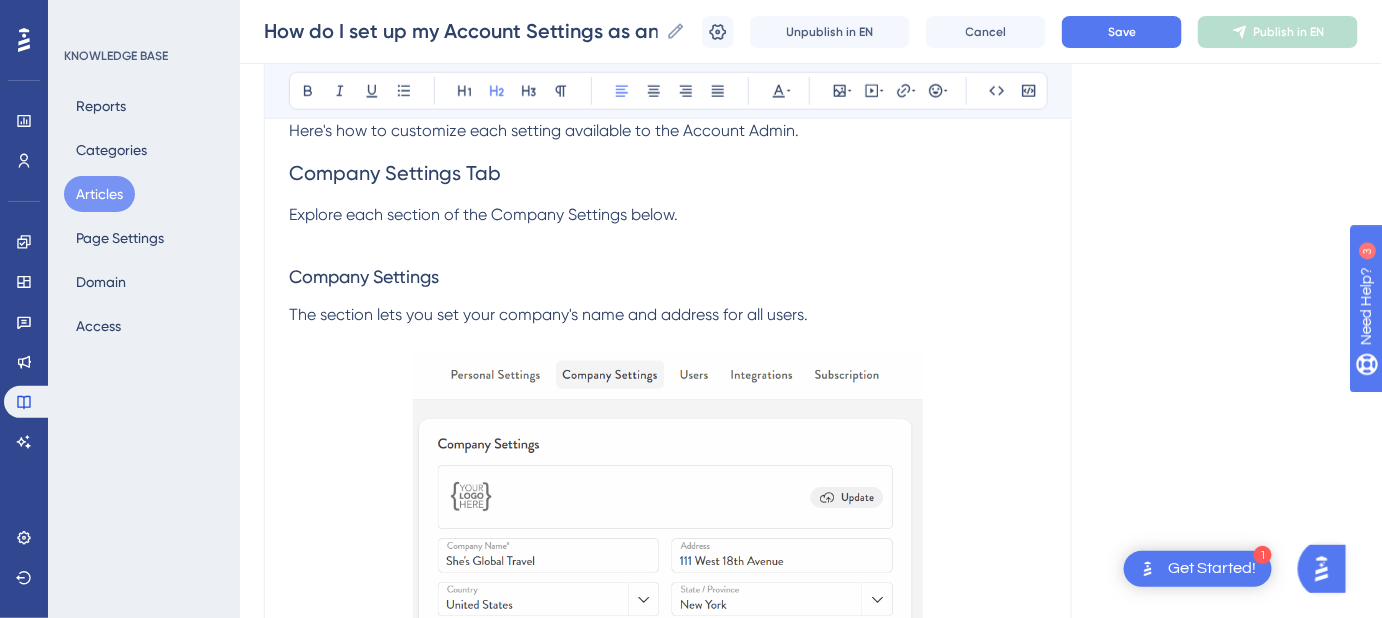 click on "Explore each section of the Company Settings below." at bounding box center [483, 214] 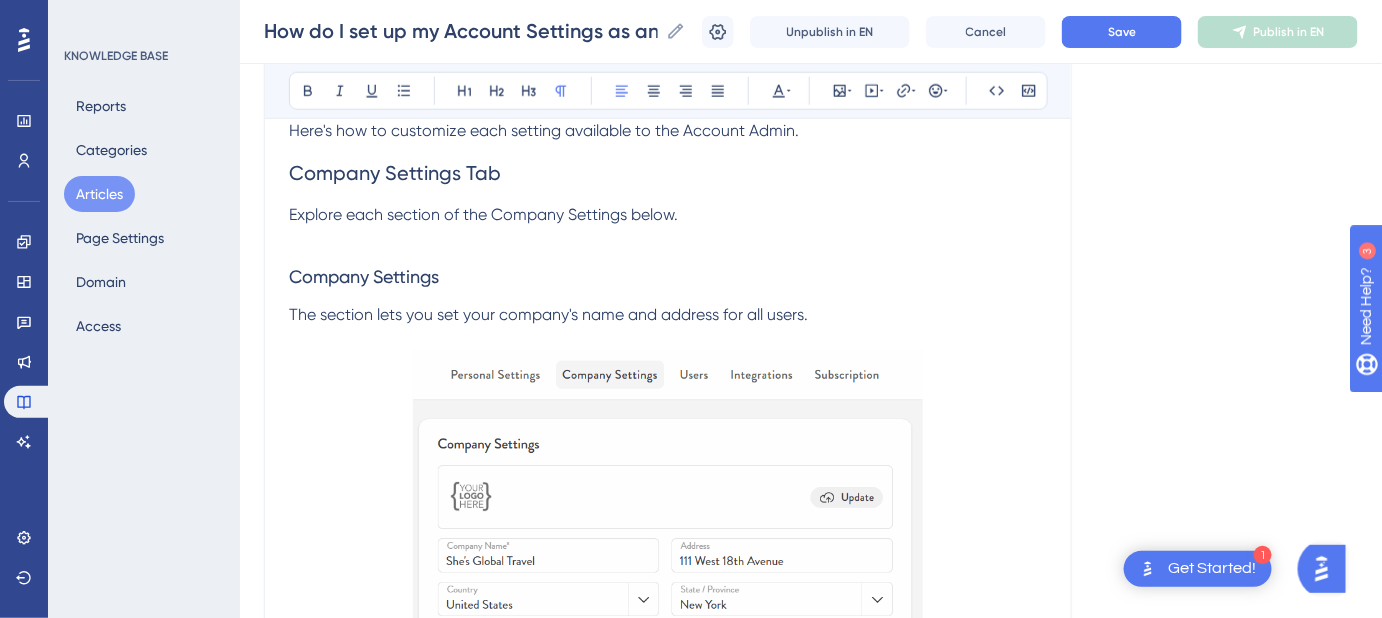 drag, startPoint x: 688, startPoint y: 210, endPoint x: 290, endPoint y: 185, distance: 398.7844 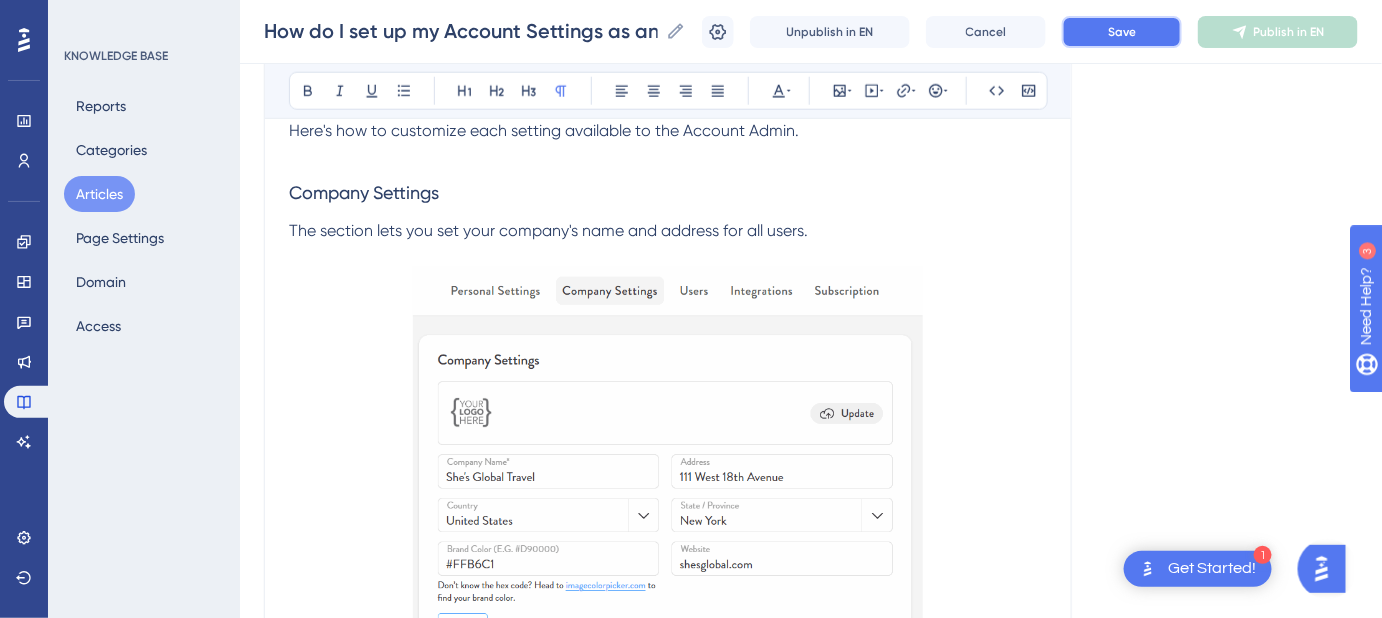 click on "Save" at bounding box center [1122, 32] 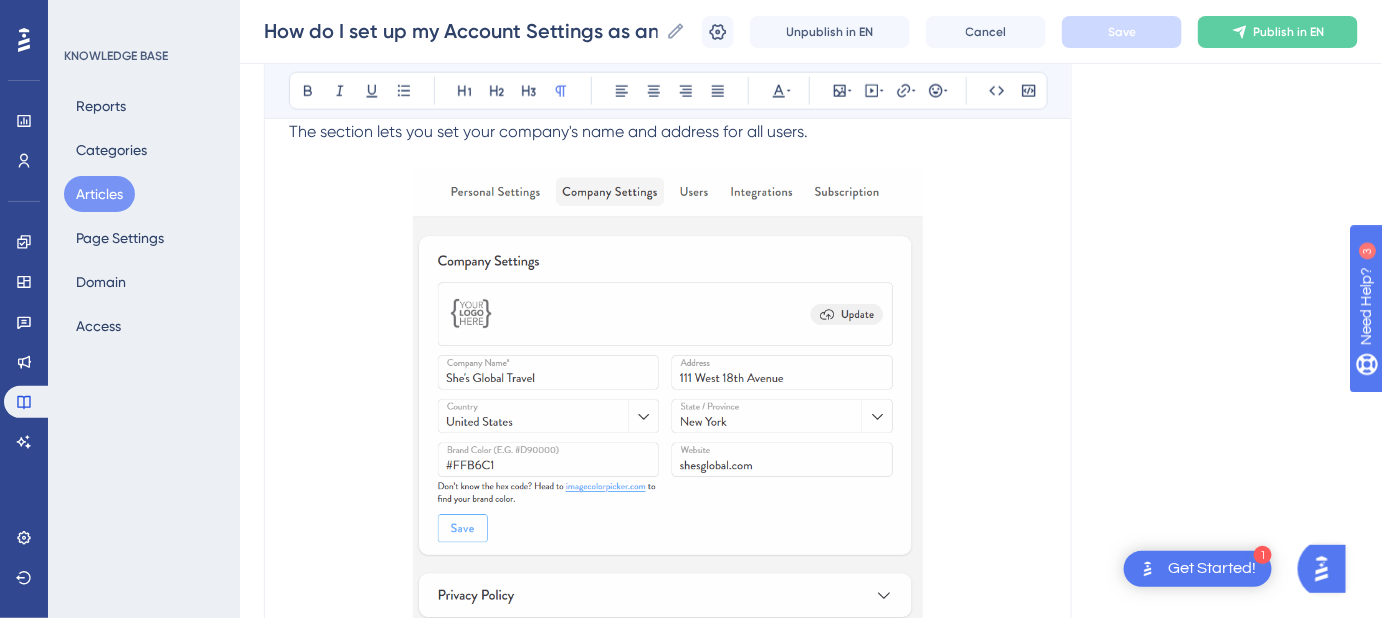scroll, scrollTop: 747, scrollLeft: 0, axis: vertical 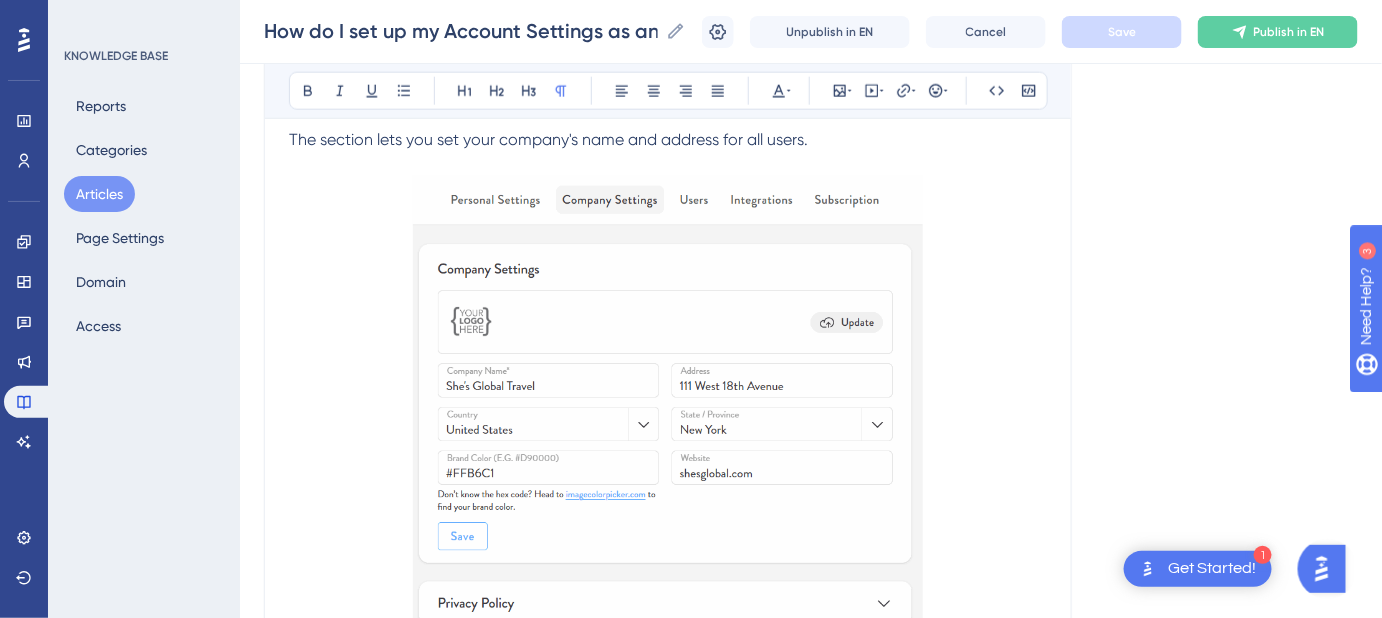 click on "The section lets you set your company's name and address for all users." at bounding box center [548, 139] 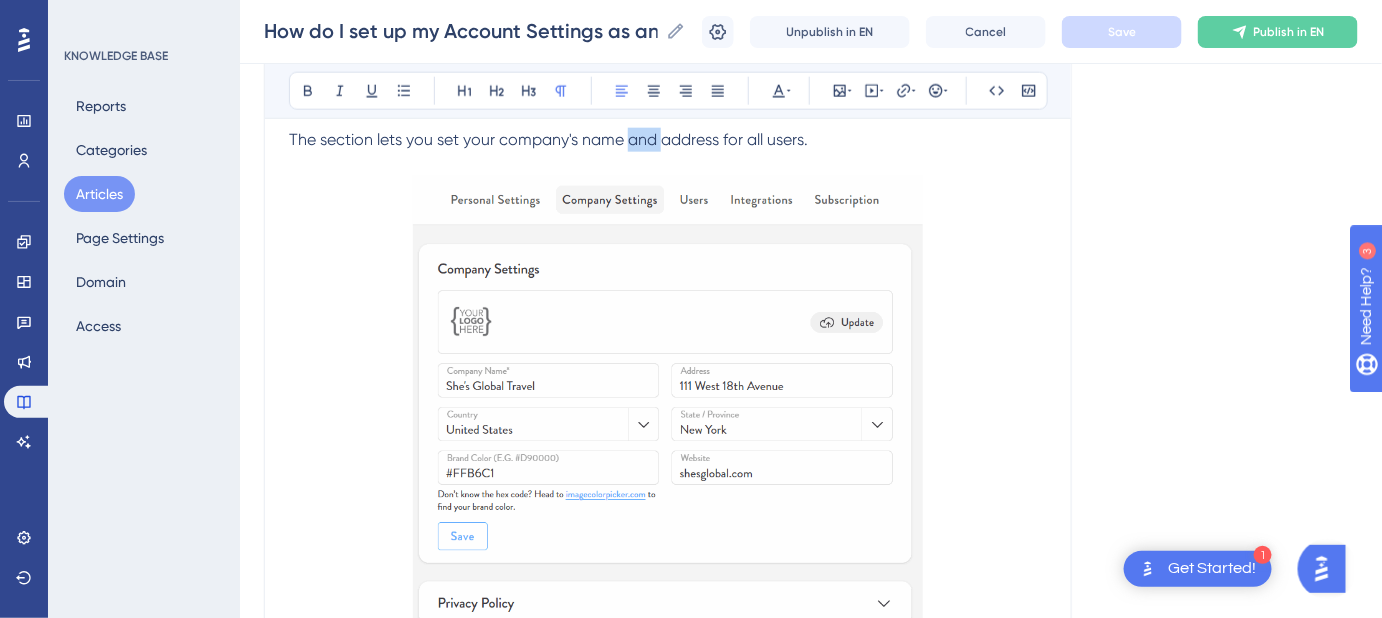 click on "The section lets you set your company's name and address for all users." at bounding box center (548, 139) 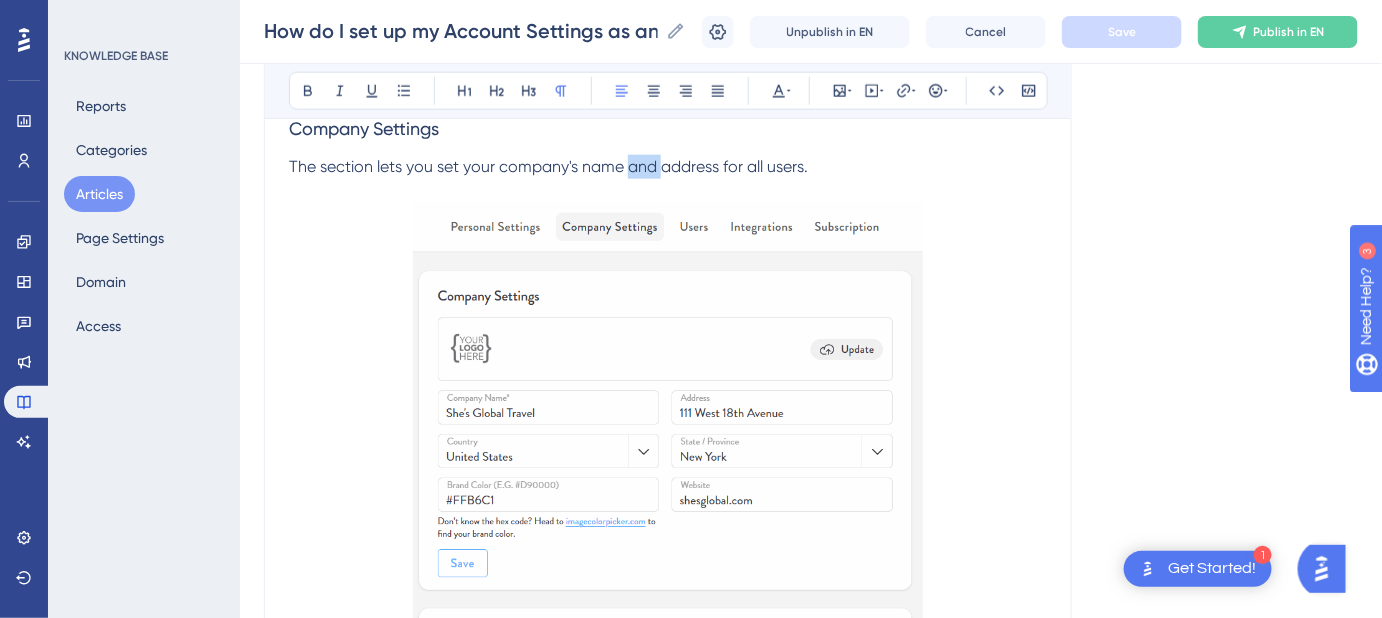 scroll, scrollTop: 747, scrollLeft: 0, axis: vertical 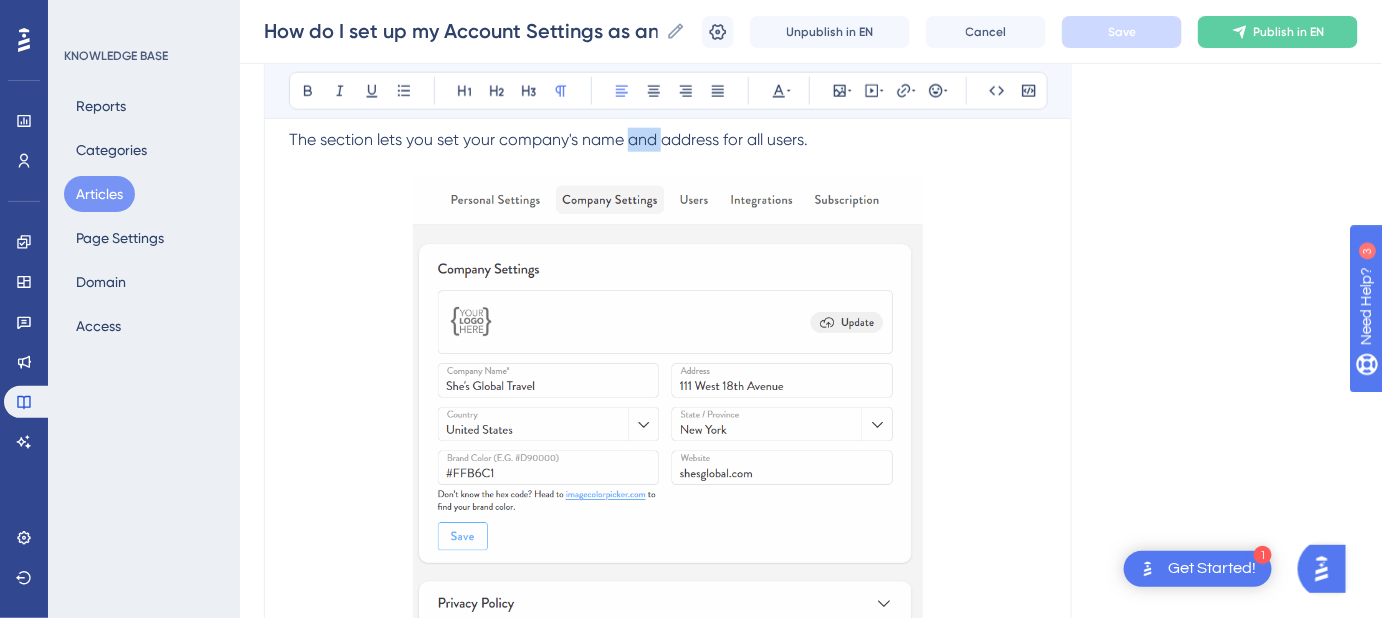 drag, startPoint x: 810, startPoint y: 139, endPoint x: 715, endPoint y: 143, distance: 95.084175 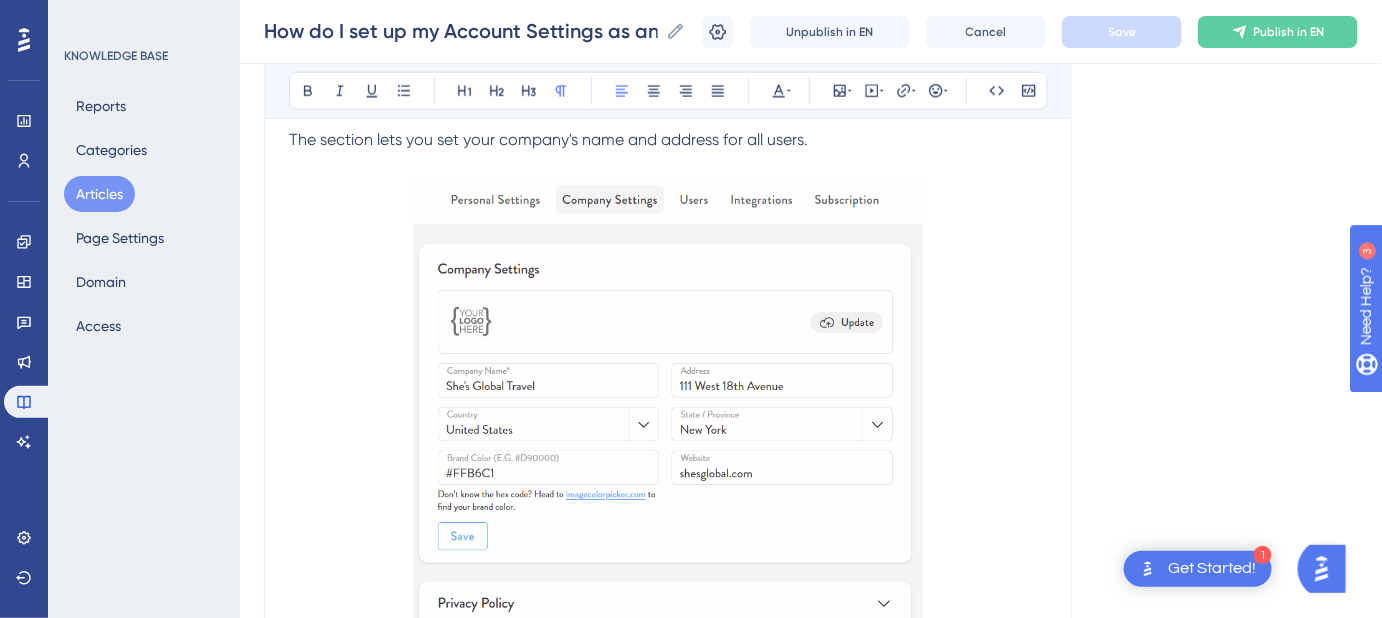 click at bounding box center (668, 497) 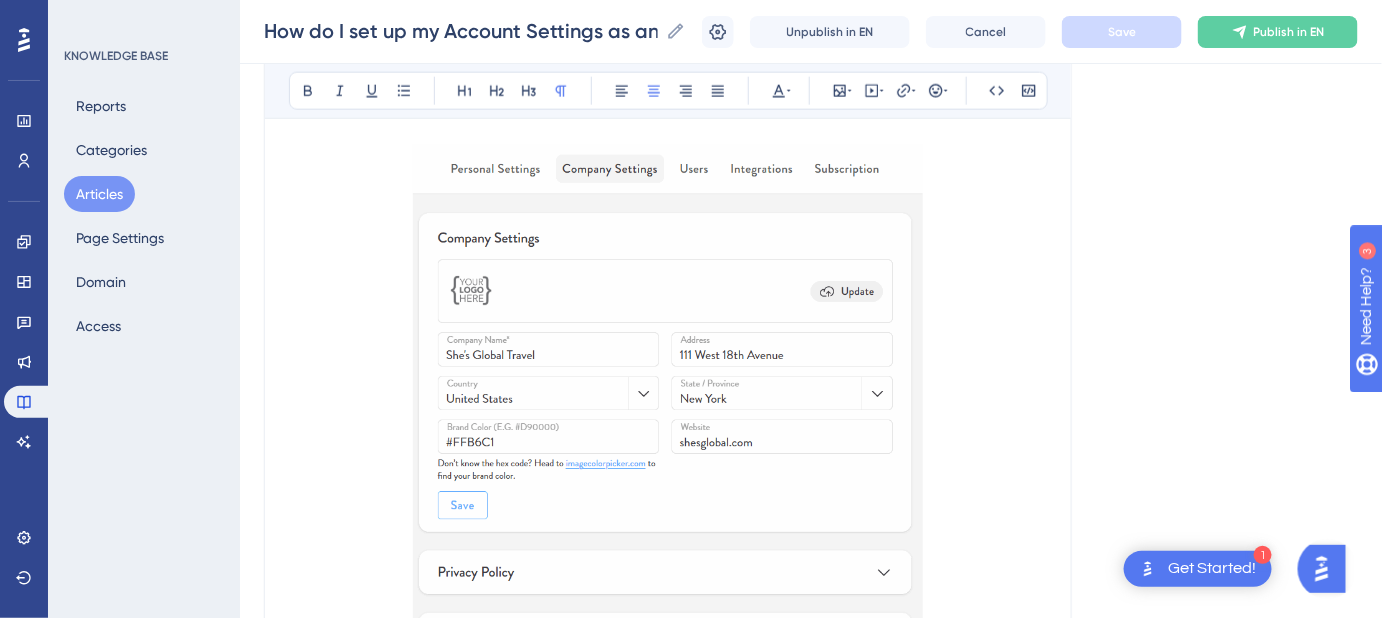 scroll, scrollTop: 746, scrollLeft: 0, axis: vertical 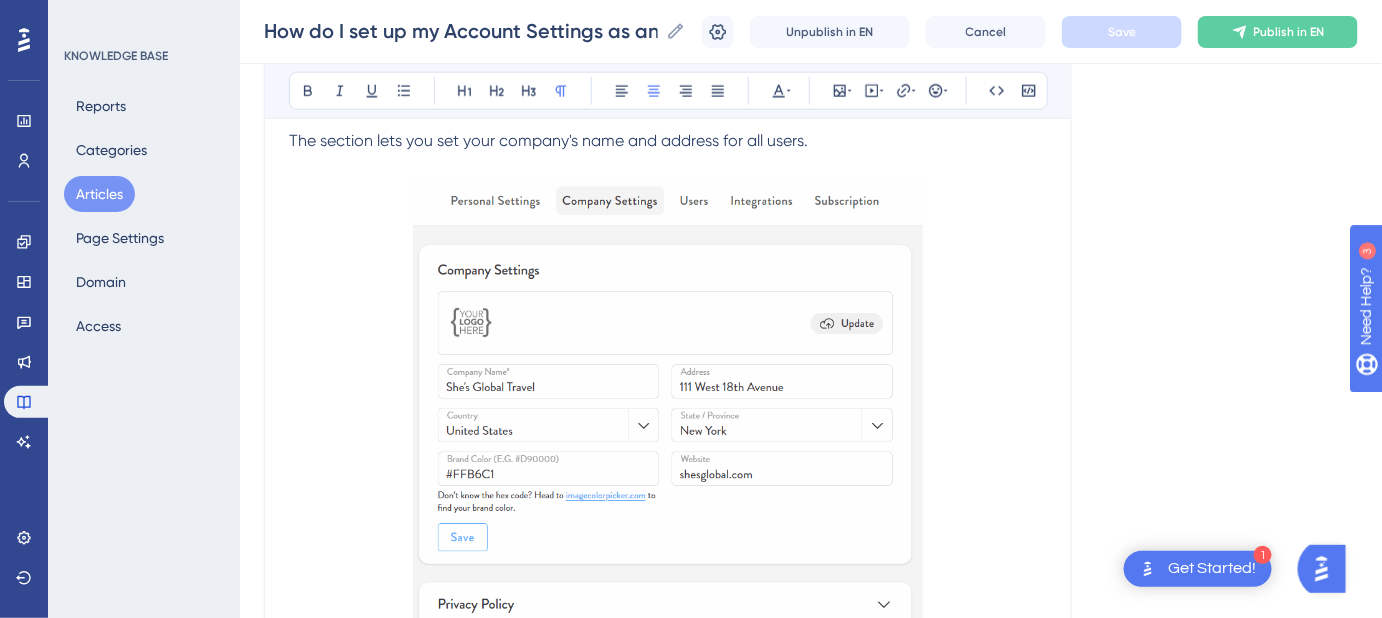 click at bounding box center (668, 495) 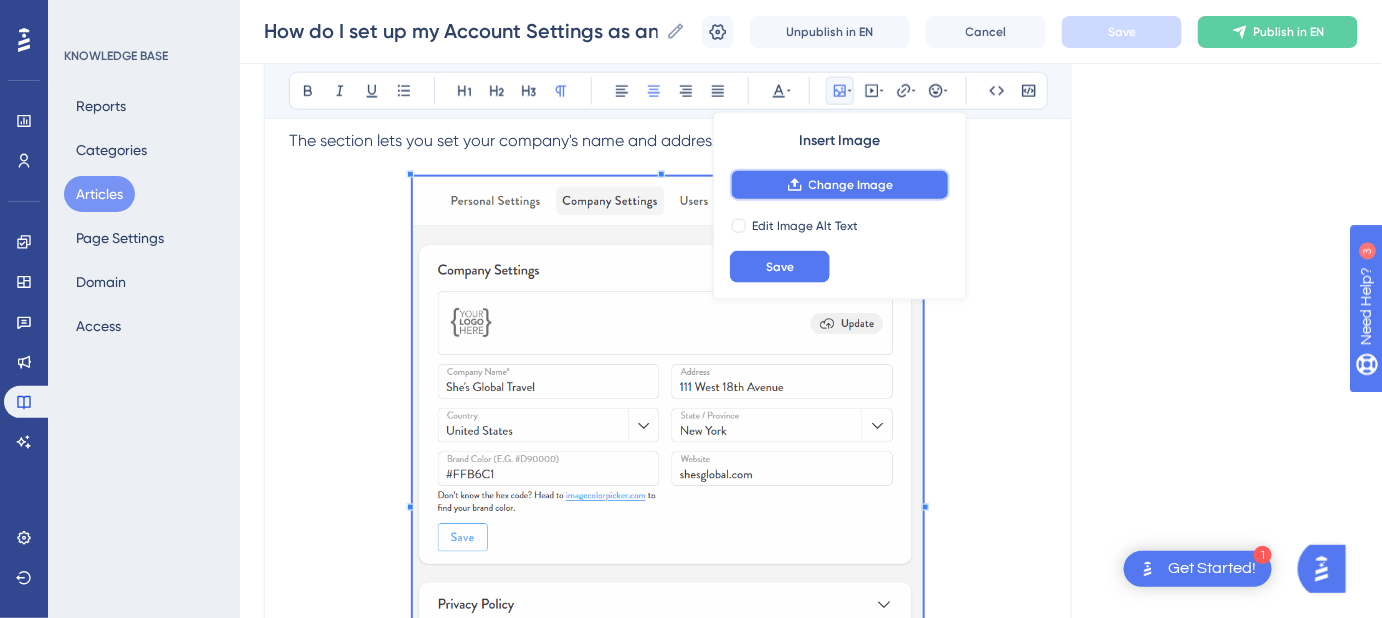 click on "Change Image" at bounding box center (840, 185) 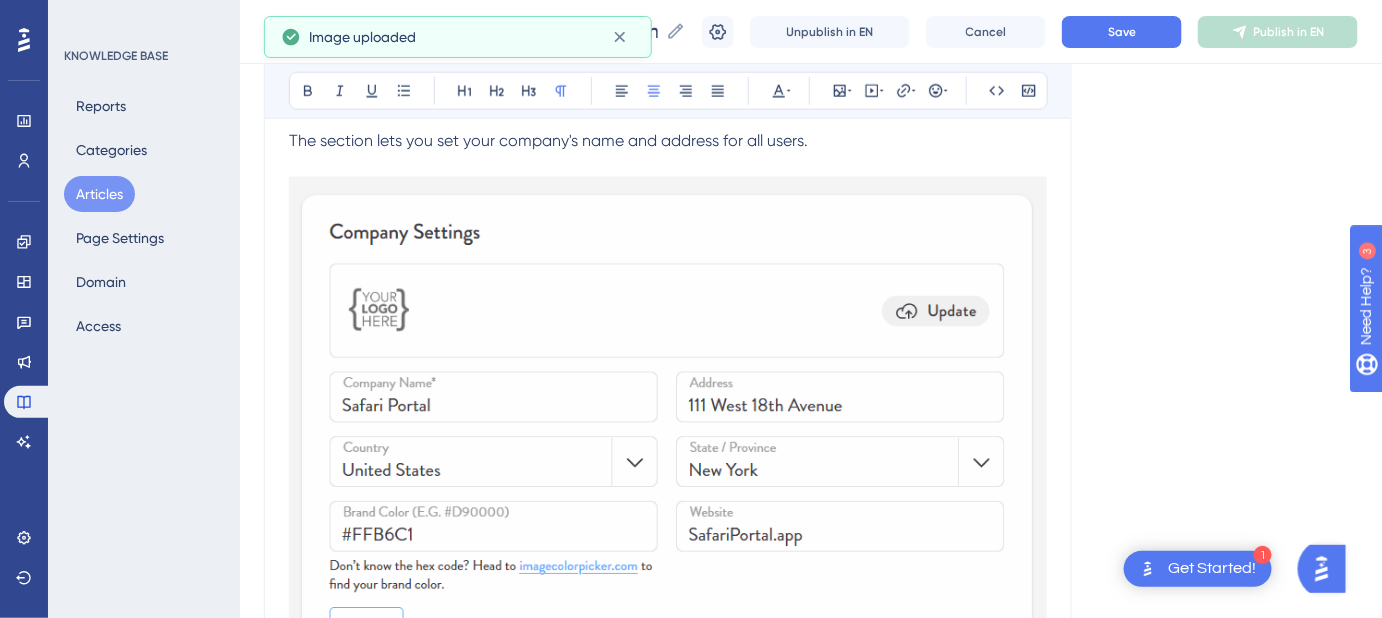 click at bounding box center [668, 614] 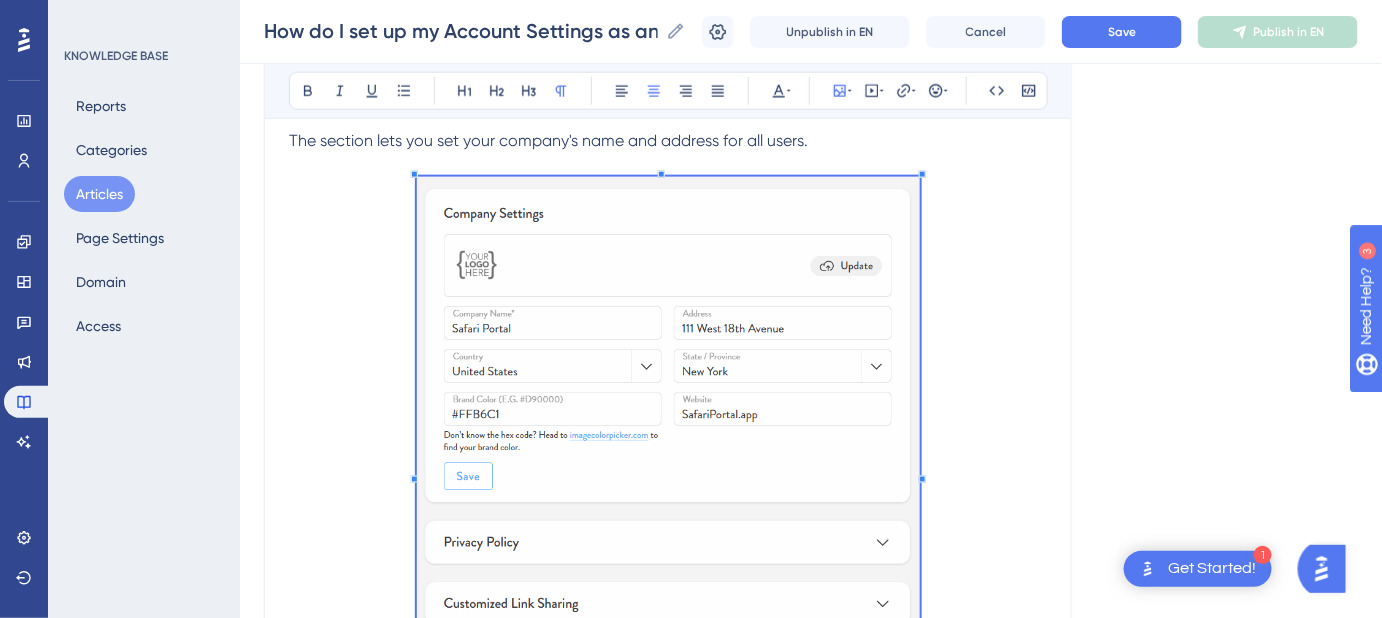 click at bounding box center (668, 471) 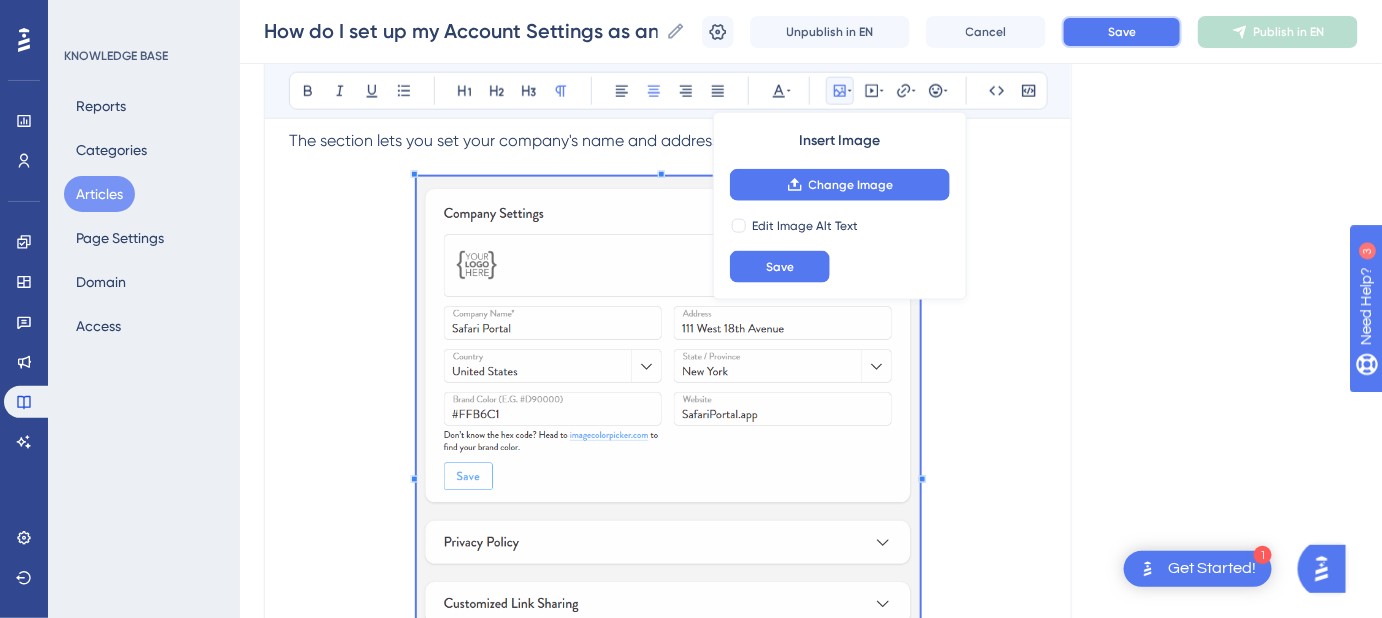 click on "Save" at bounding box center (1122, 32) 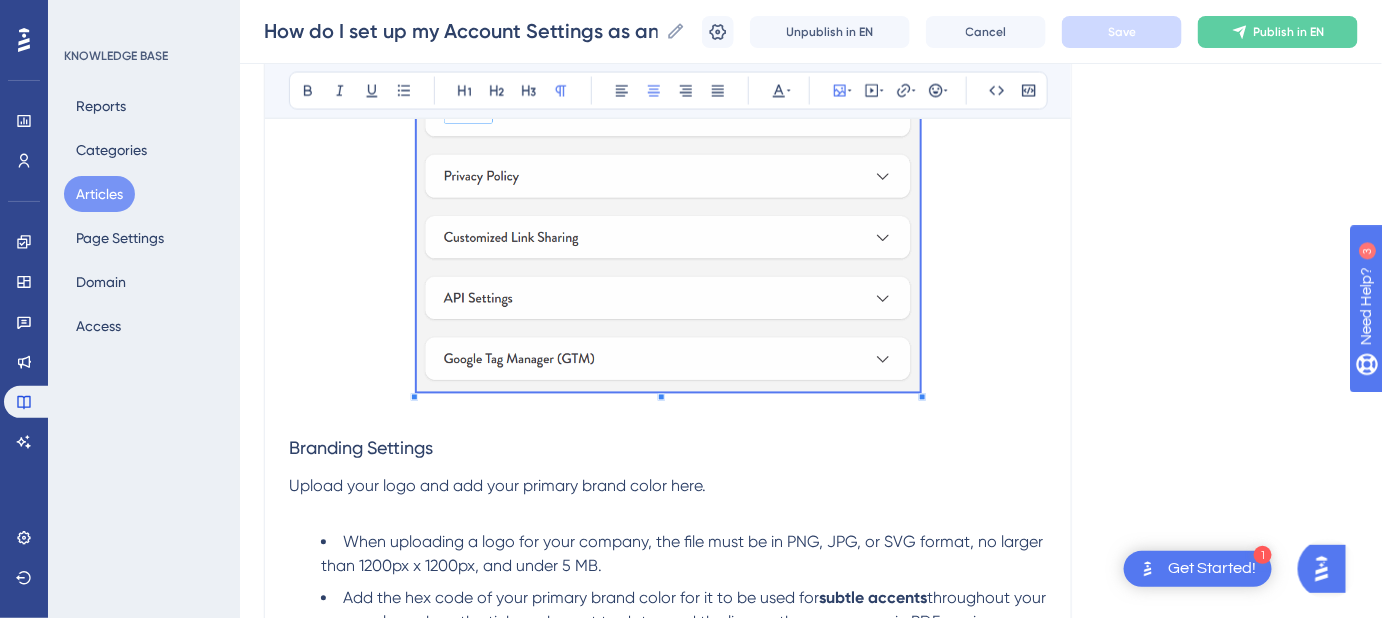 scroll, scrollTop: 1201, scrollLeft: 0, axis: vertical 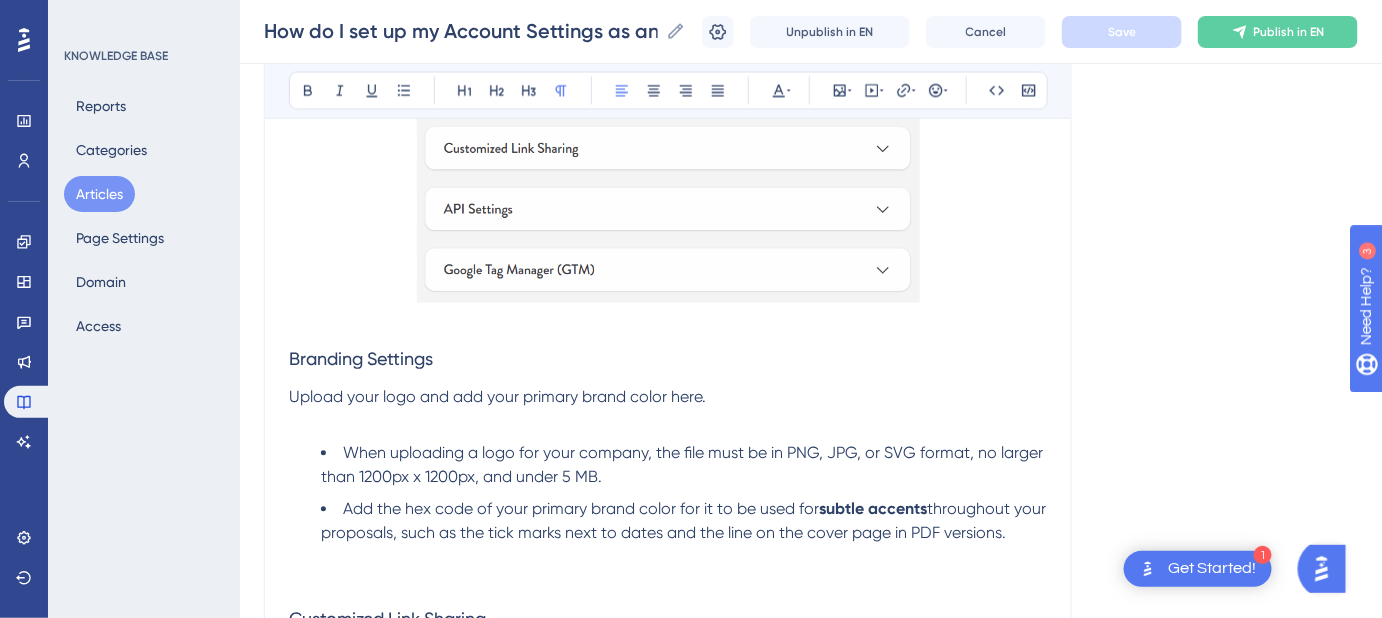click on "Upload your logo and add your primary brand color here." at bounding box center (668, 398) 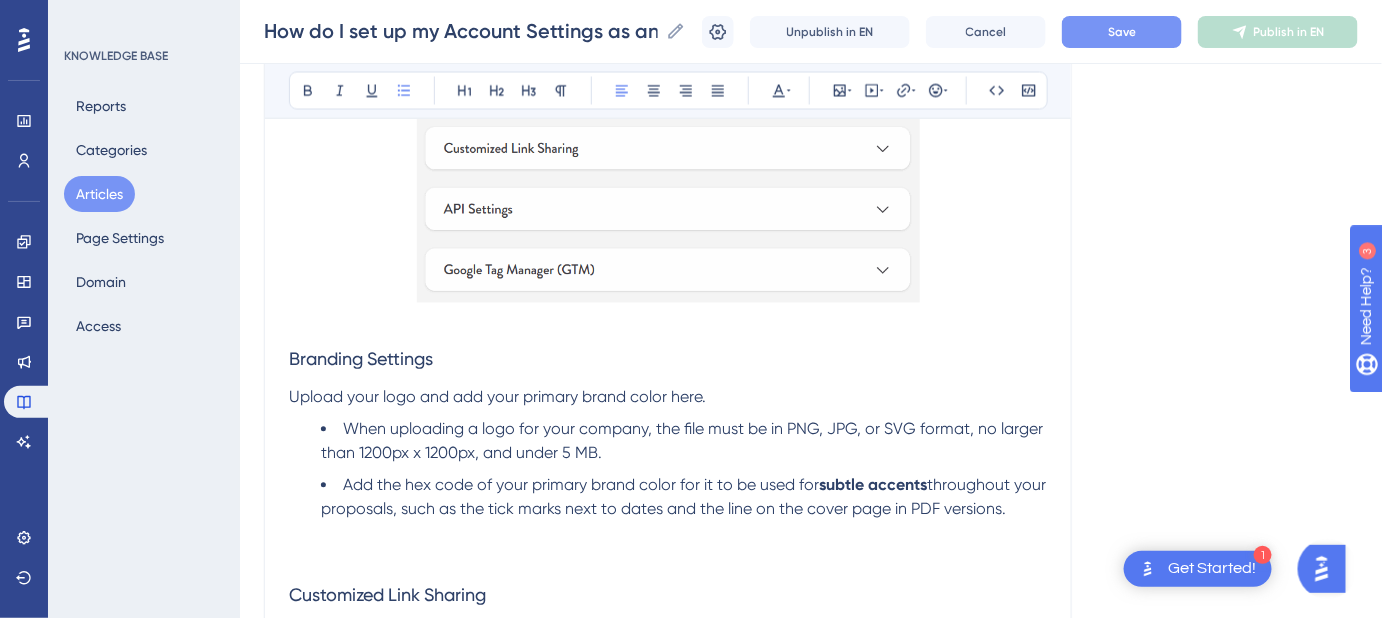 click on "throughout your proposals, such as the tick marks next to dates and the line on the cover page in PDF versions." at bounding box center (685, 497) 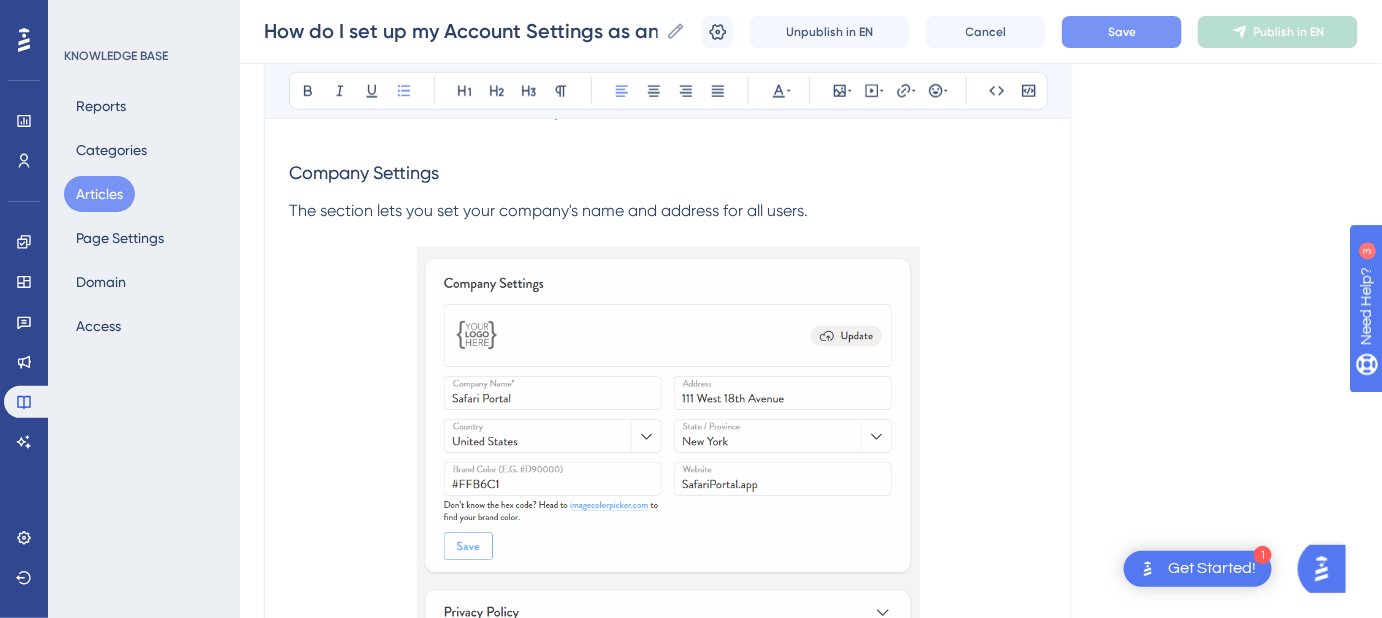 scroll, scrollTop: 656, scrollLeft: 0, axis: vertical 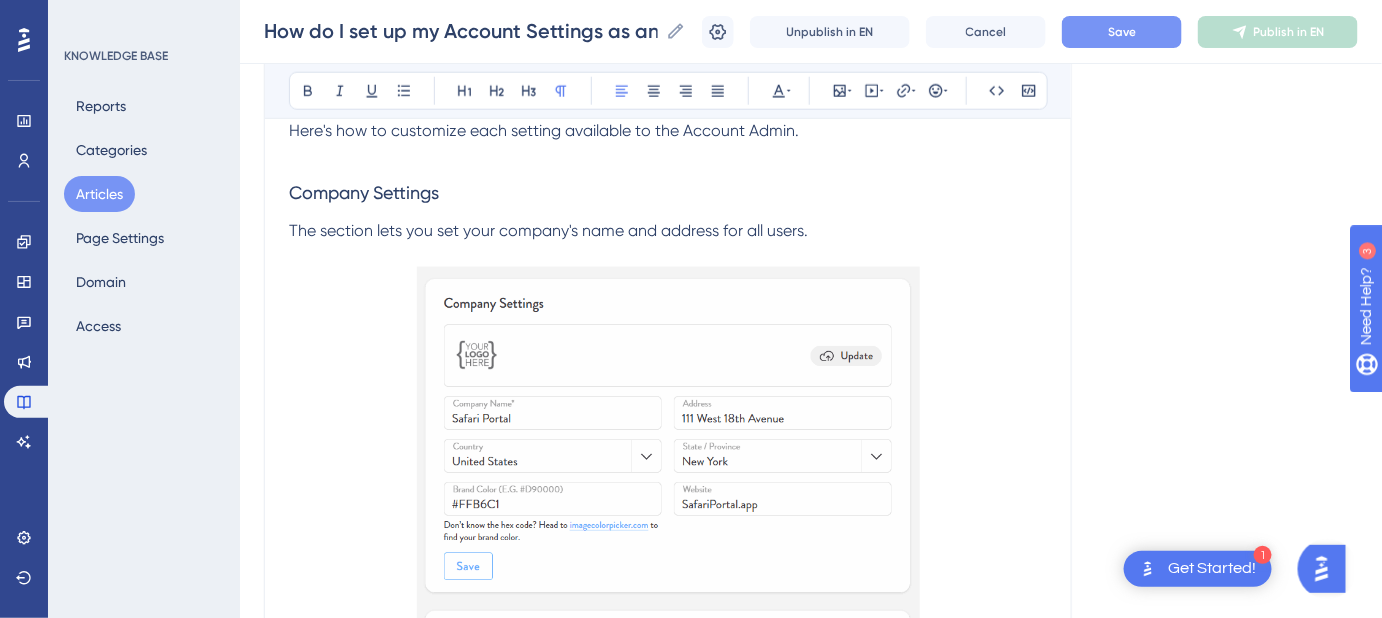 drag, startPoint x: 816, startPoint y: 228, endPoint x: 292, endPoint y: 237, distance: 524.0773 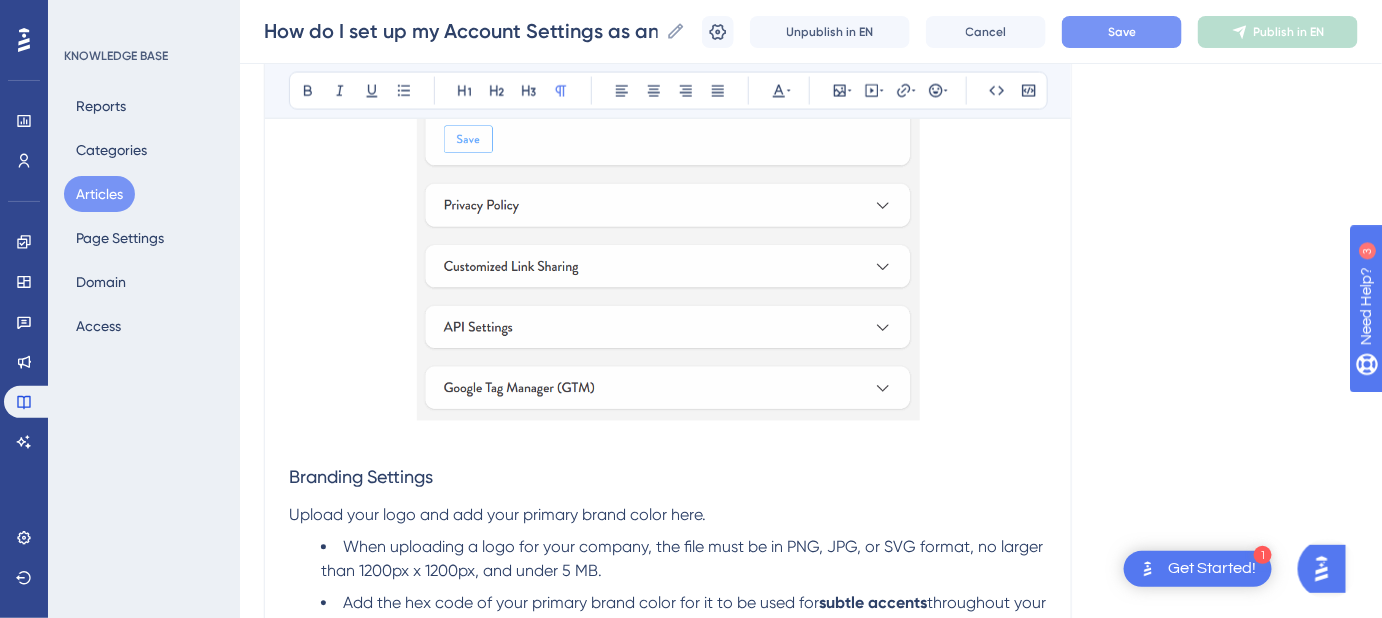 scroll, scrollTop: 1110, scrollLeft: 0, axis: vertical 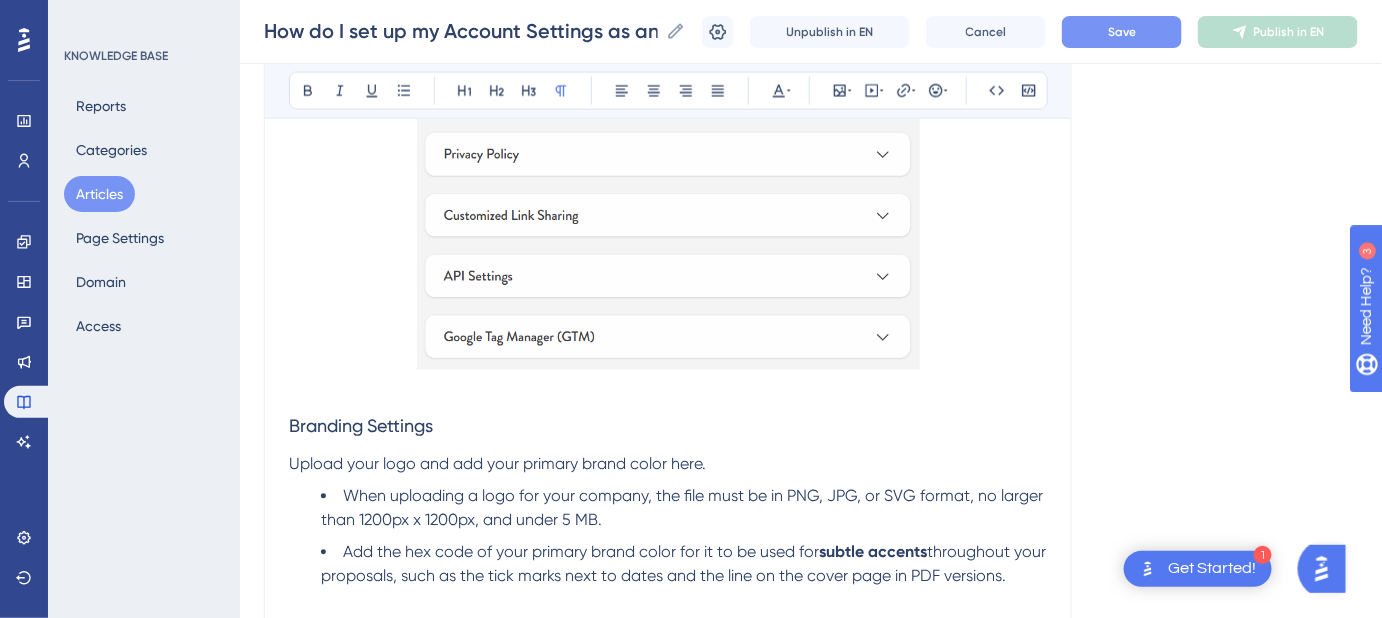 click at bounding box center [668, 389] 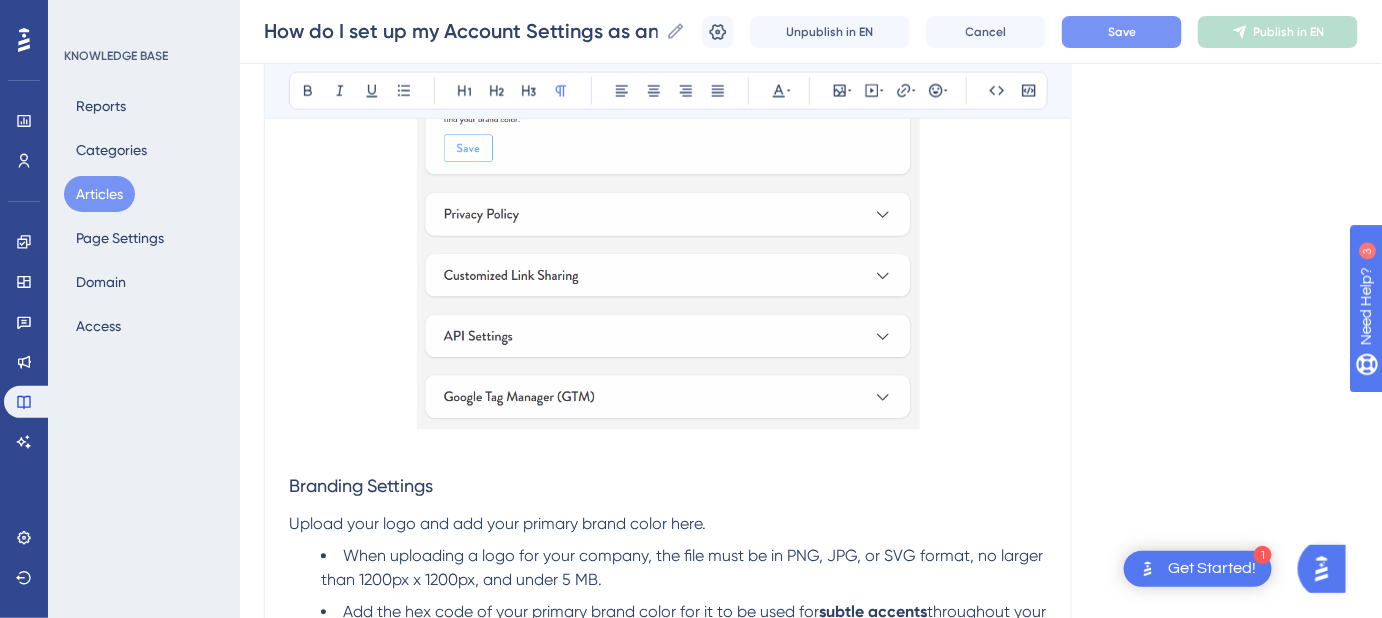scroll, scrollTop: 1201, scrollLeft: 0, axis: vertical 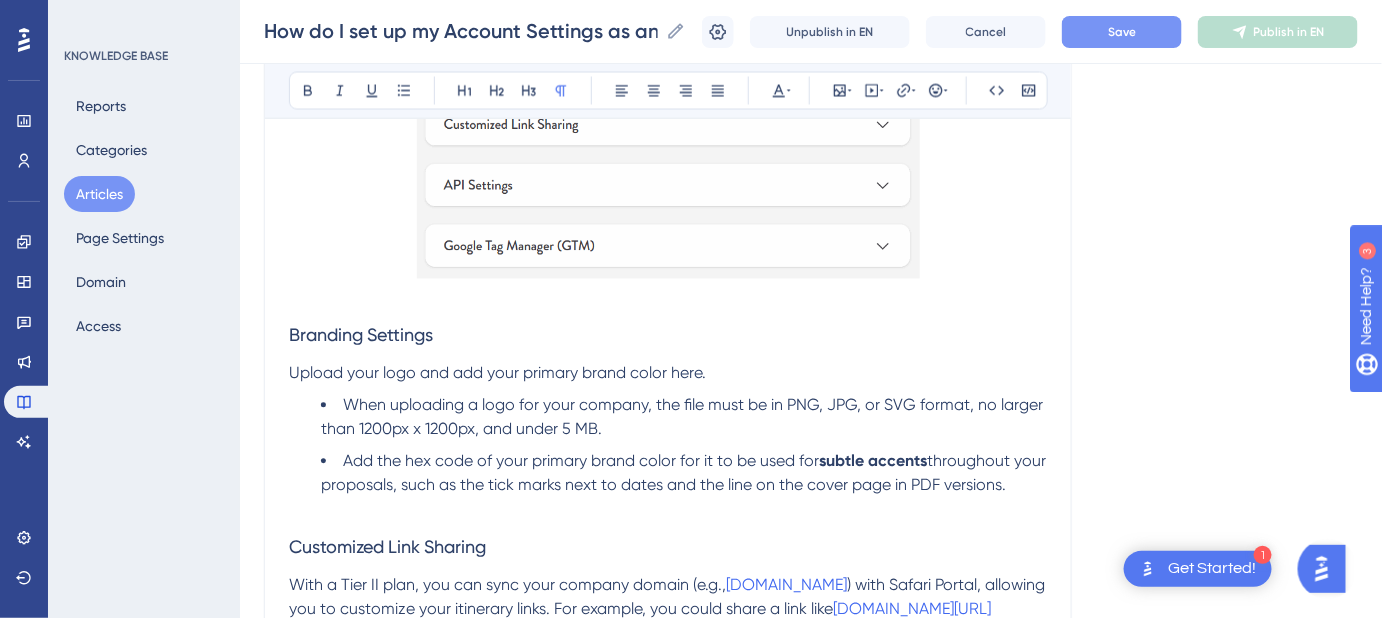 click on "Branding Settings" at bounding box center (361, 335) 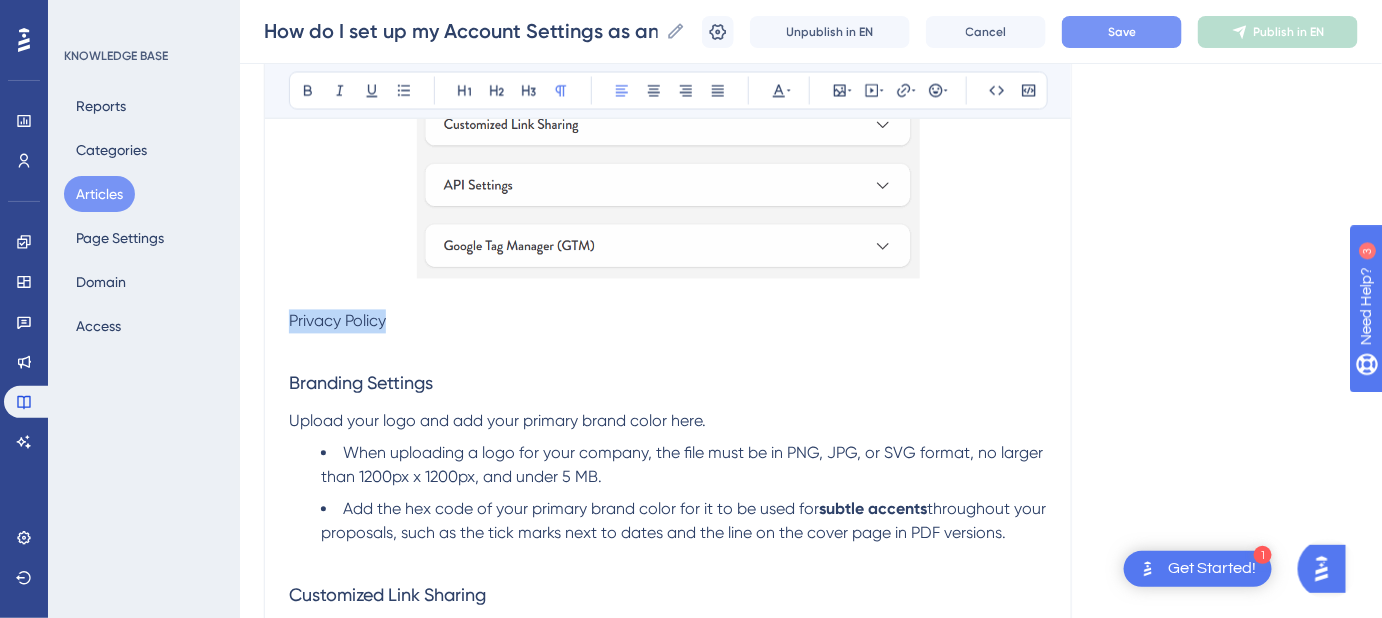 drag, startPoint x: 422, startPoint y: 317, endPoint x: 277, endPoint y: 322, distance: 145.08618 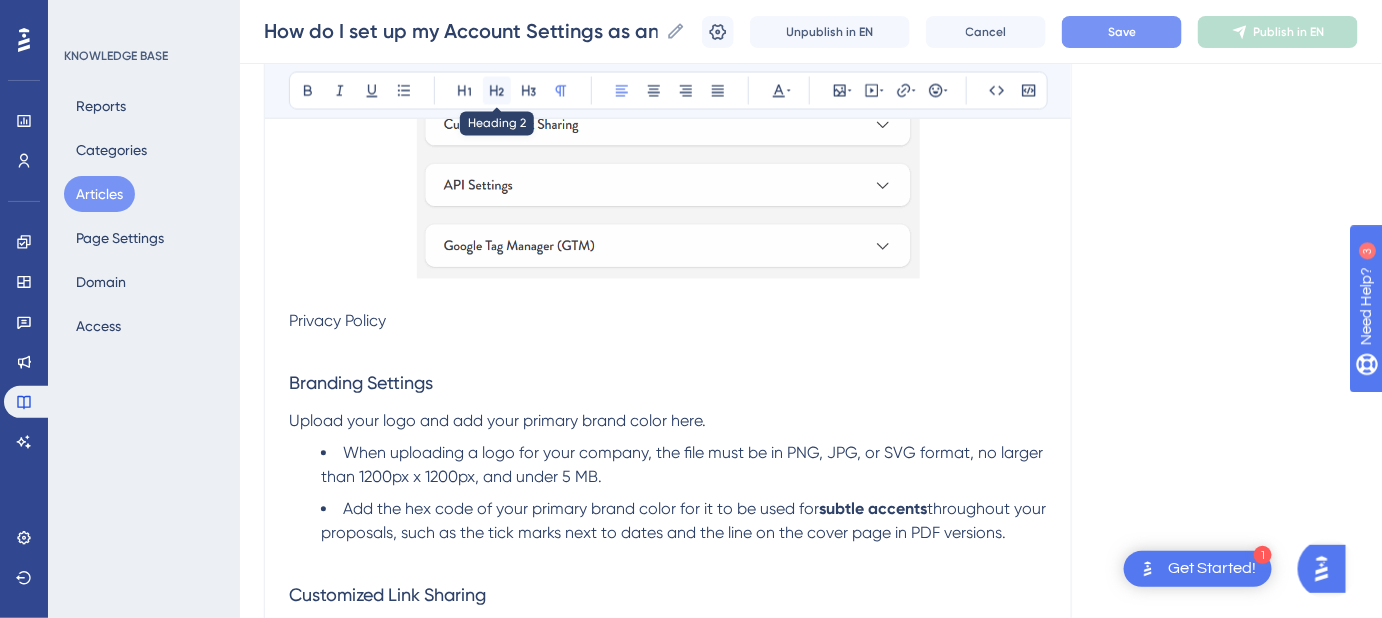 click 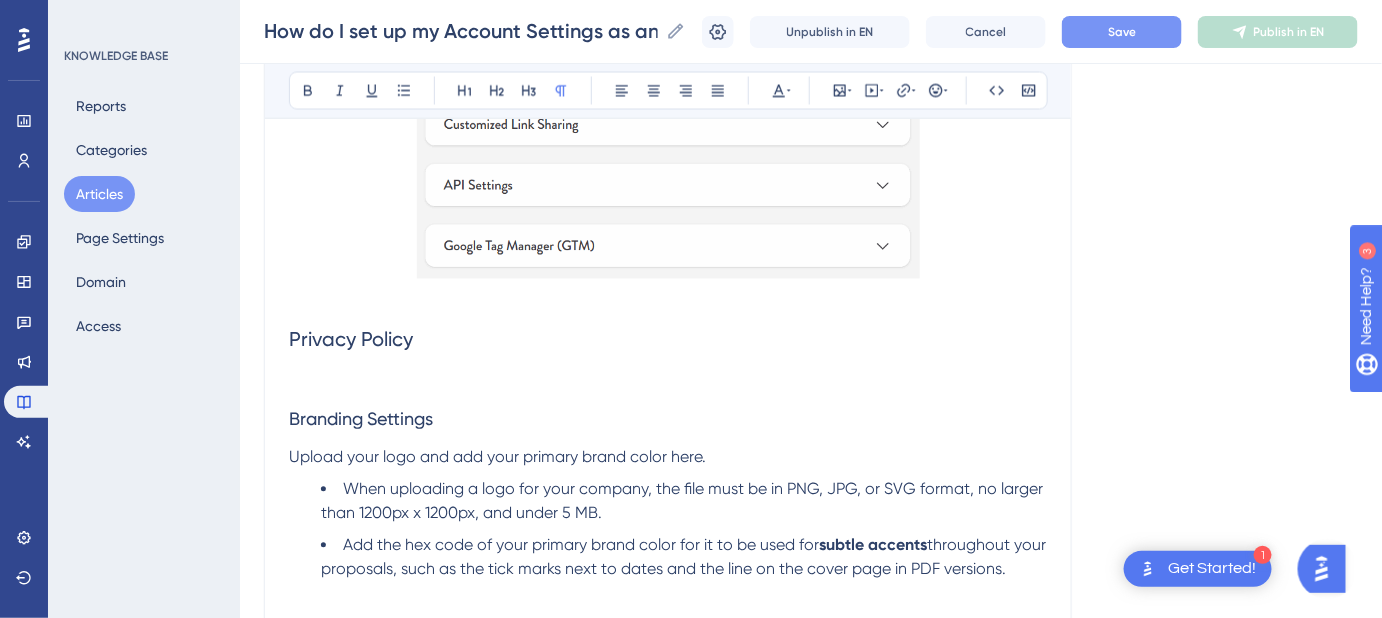 click at bounding box center [668, 382] 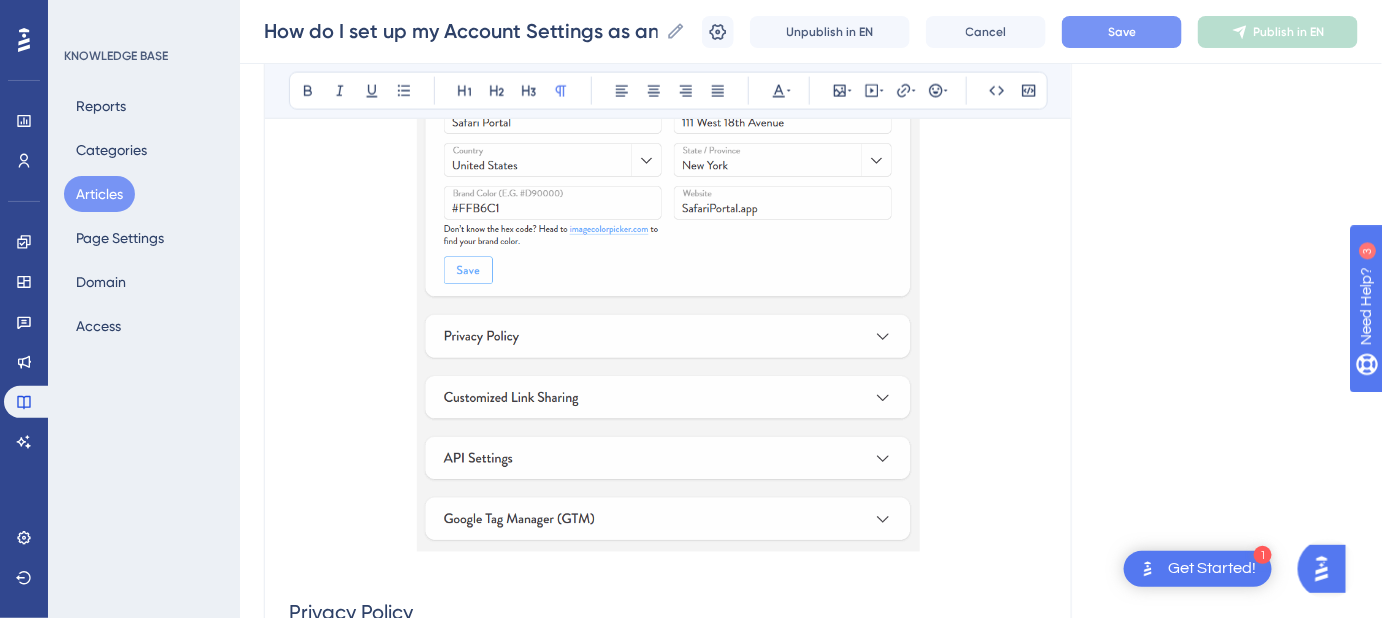 scroll, scrollTop: 1019, scrollLeft: 0, axis: vertical 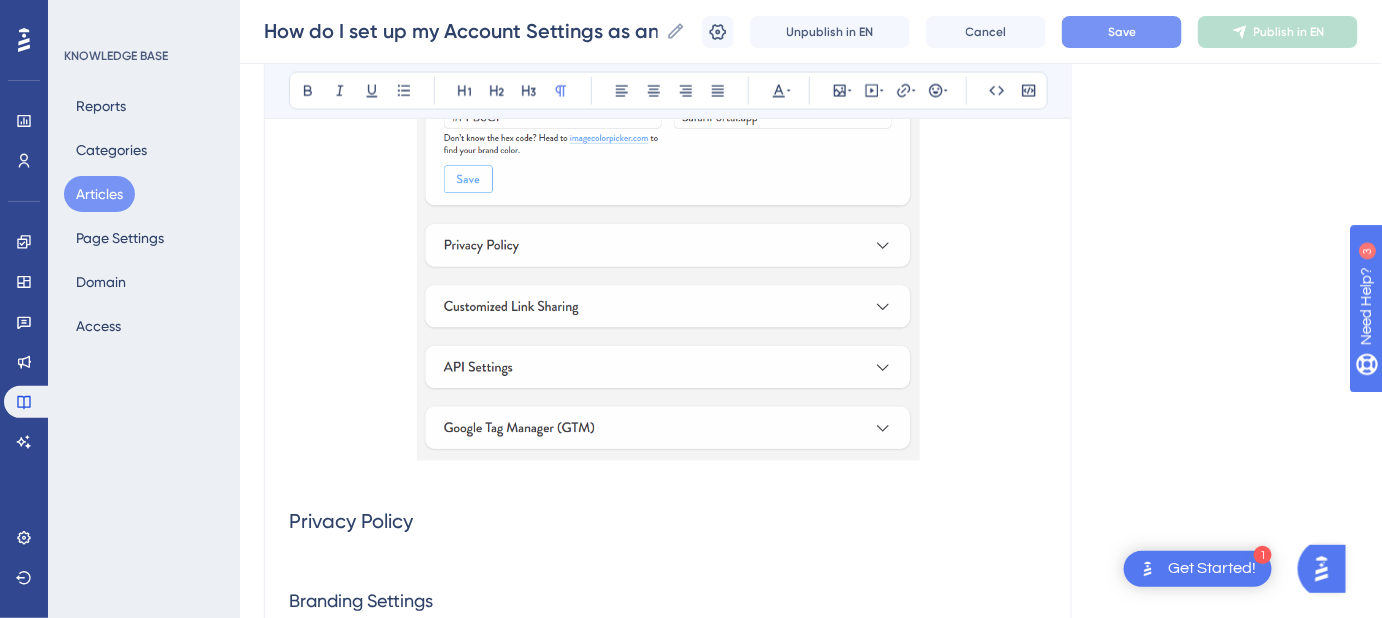click at bounding box center [668, 480] 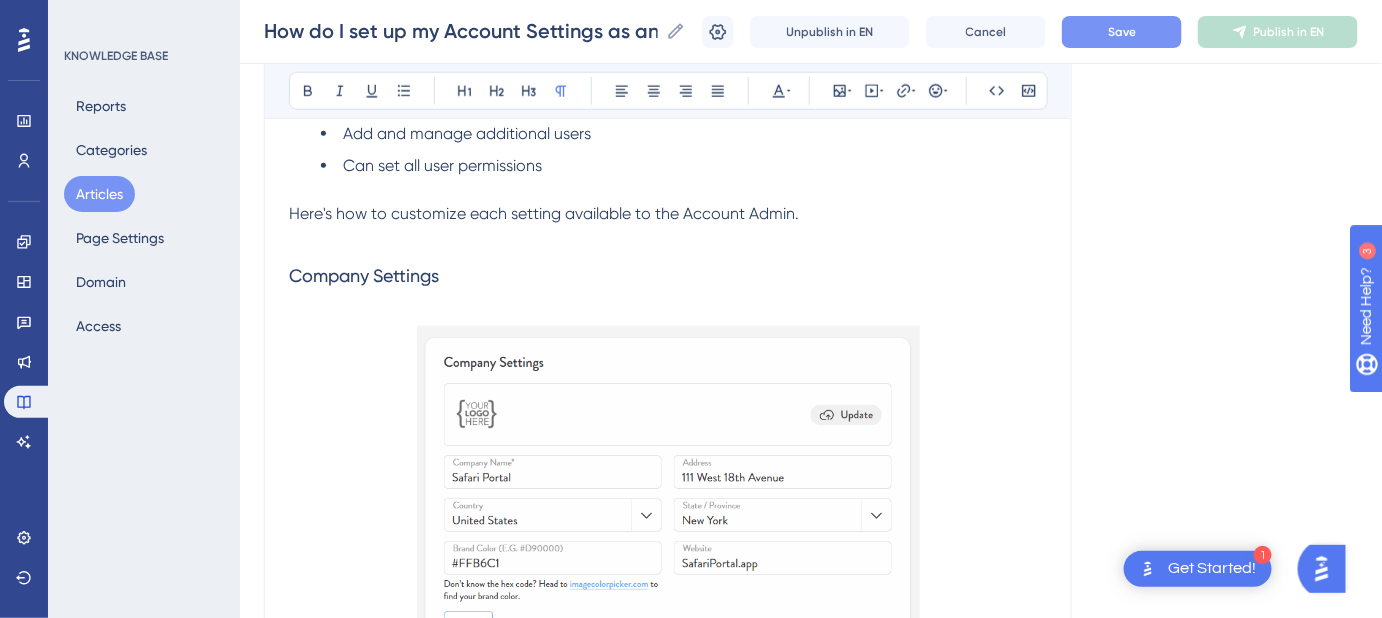 scroll, scrollTop: 565, scrollLeft: 0, axis: vertical 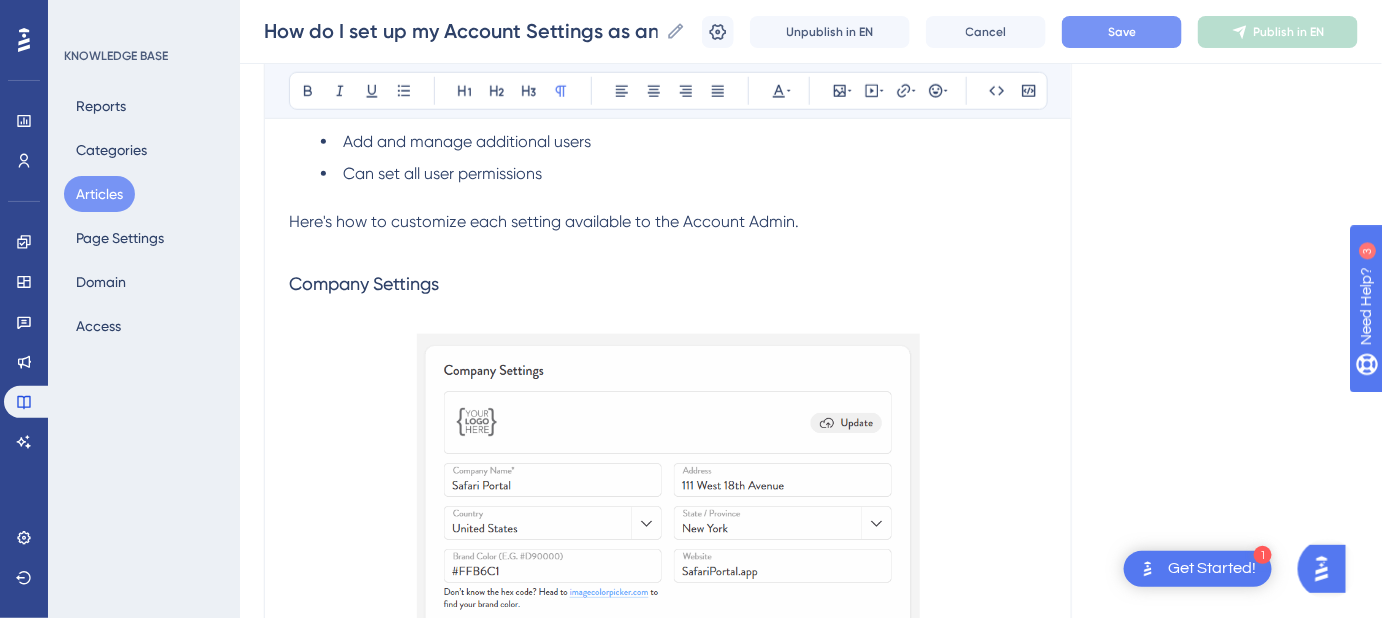 click on "Company Settings" at bounding box center [668, 284] 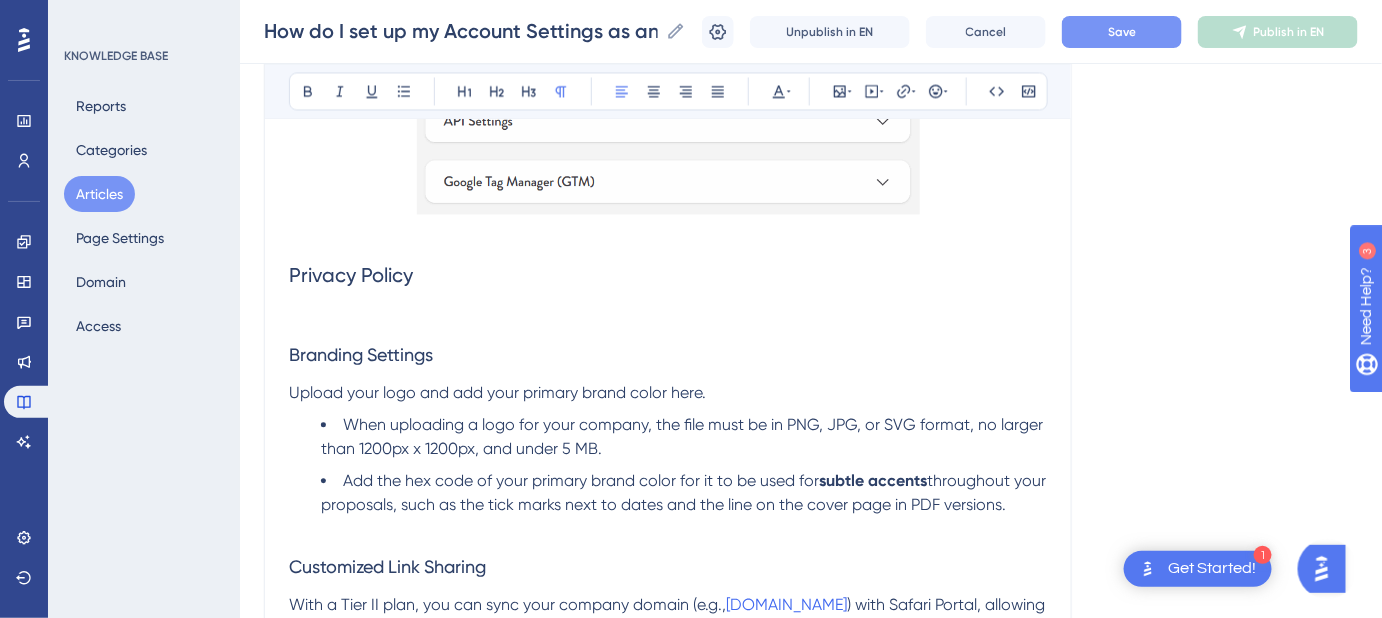 scroll, scrollTop: 1292, scrollLeft: 0, axis: vertical 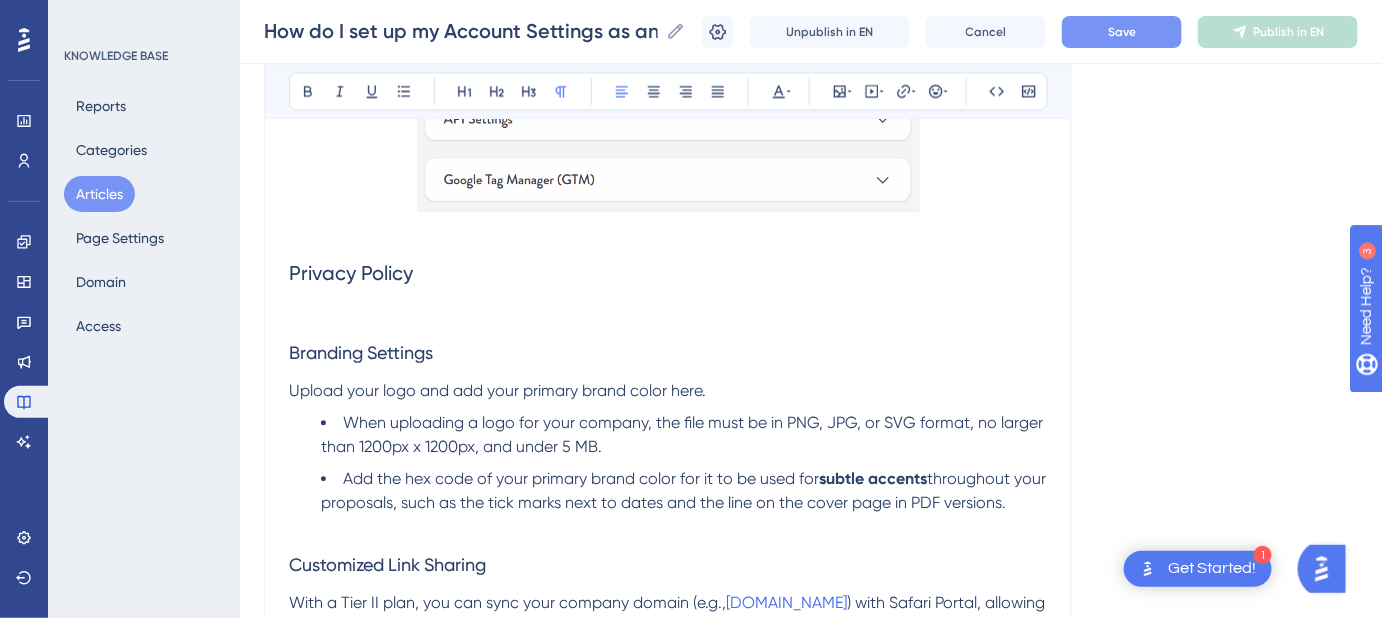 drag, startPoint x: 706, startPoint y: 388, endPoint x: 289, endPoint y: 392, distance: 417.0192 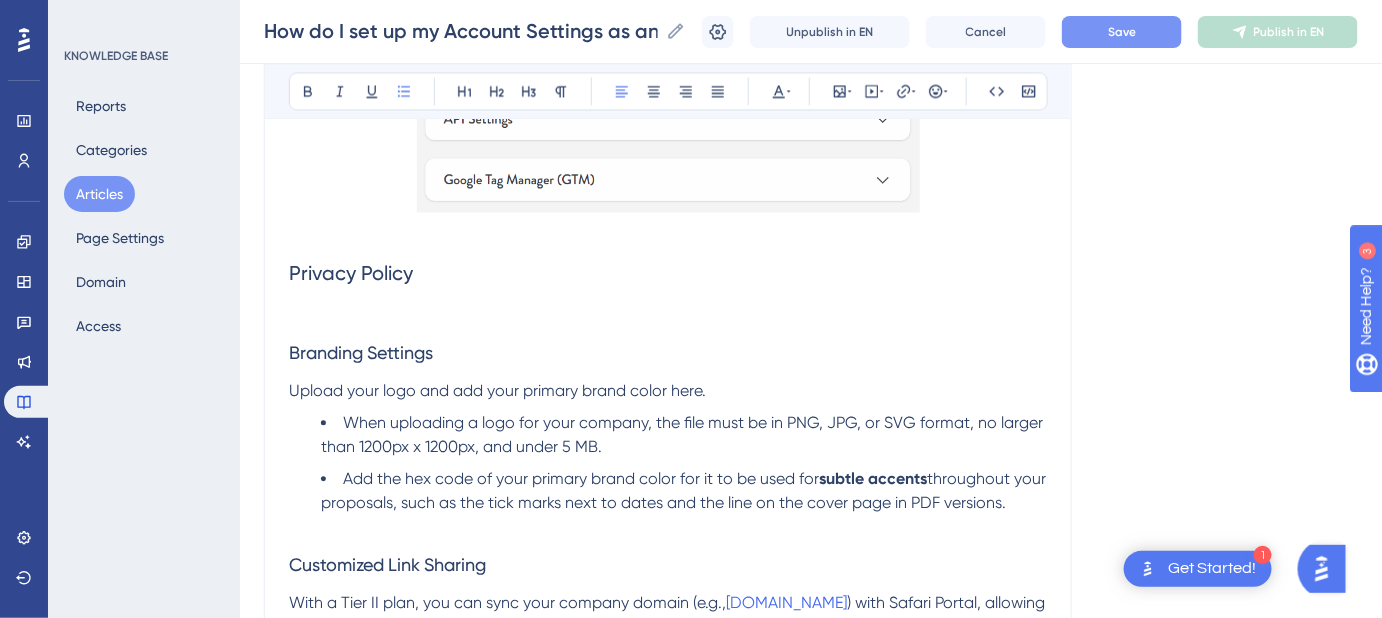 click on "Add the hex code of your primary brand color for it to be used for  subtle accents  throughout your proposals, such as the tick marks next to dates and the line on the cover page in PDF versions." at bounding box center [684, 491] 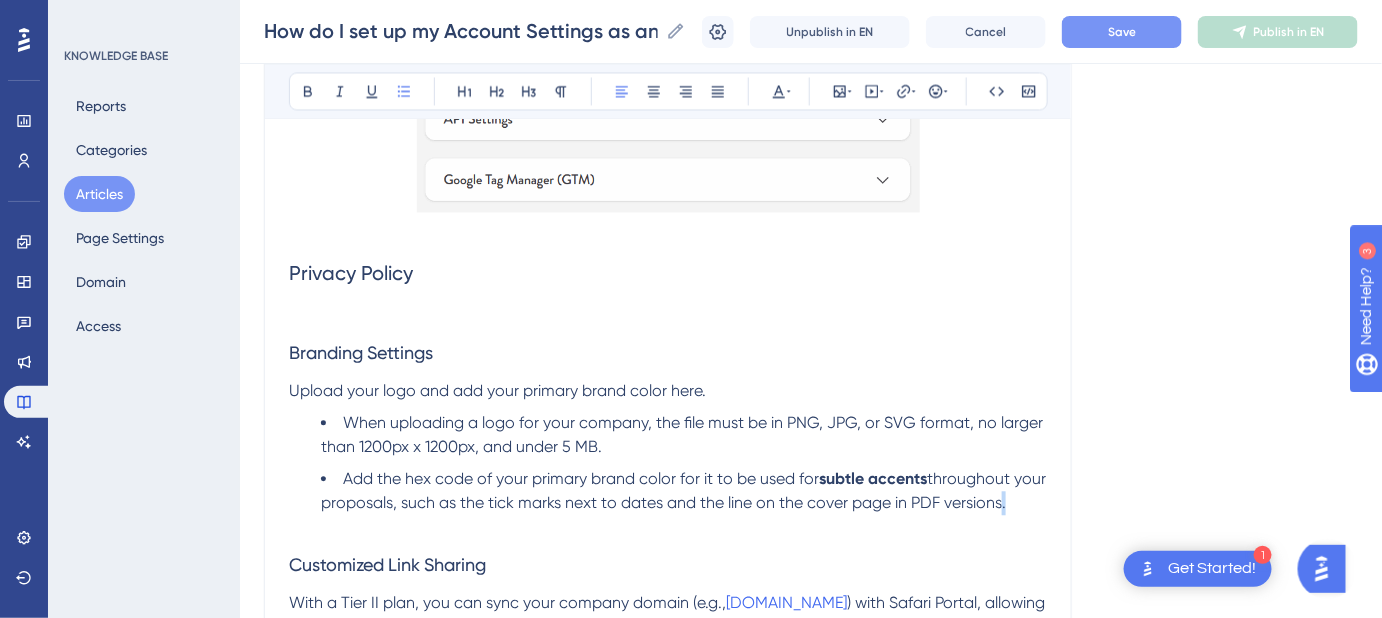 click on "throughout your proposals, such as the tick marks next to dates and the line on the cover page in PDF versions." at bounding box center [685, 490] 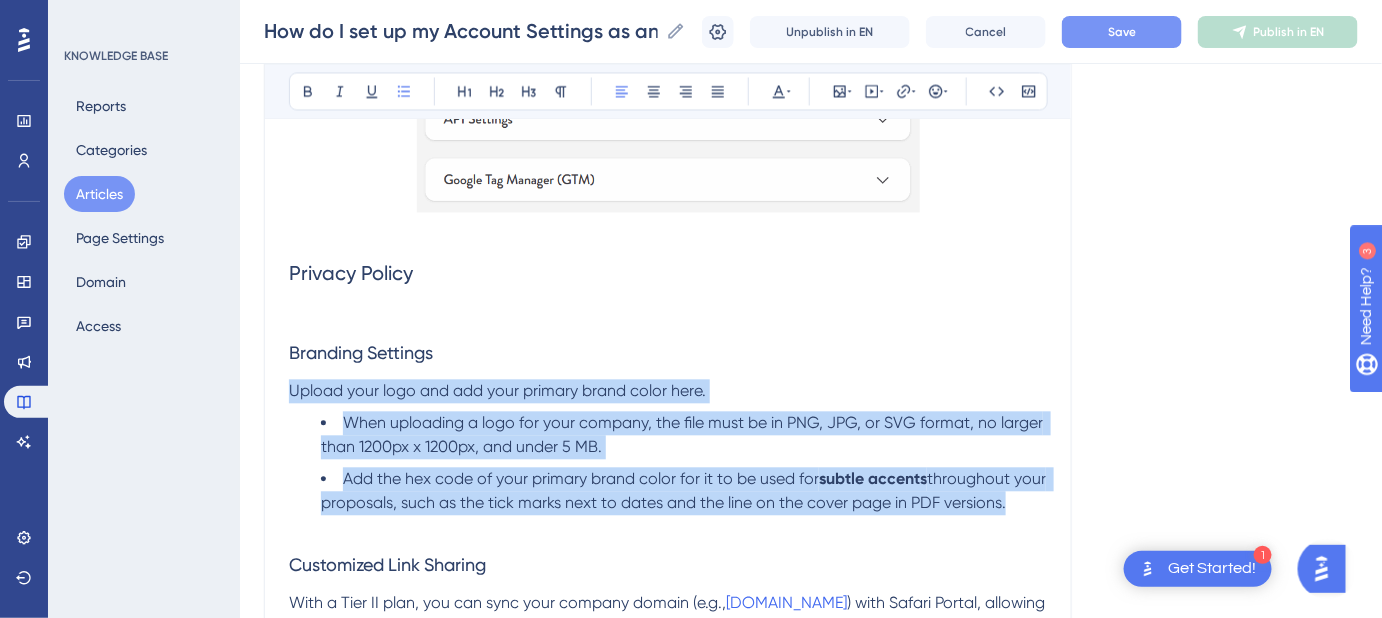 drag, startPoint x: 1044, startPoint y: 498, endPoint x: 280, endPoint y: 388, distance: 771.87823 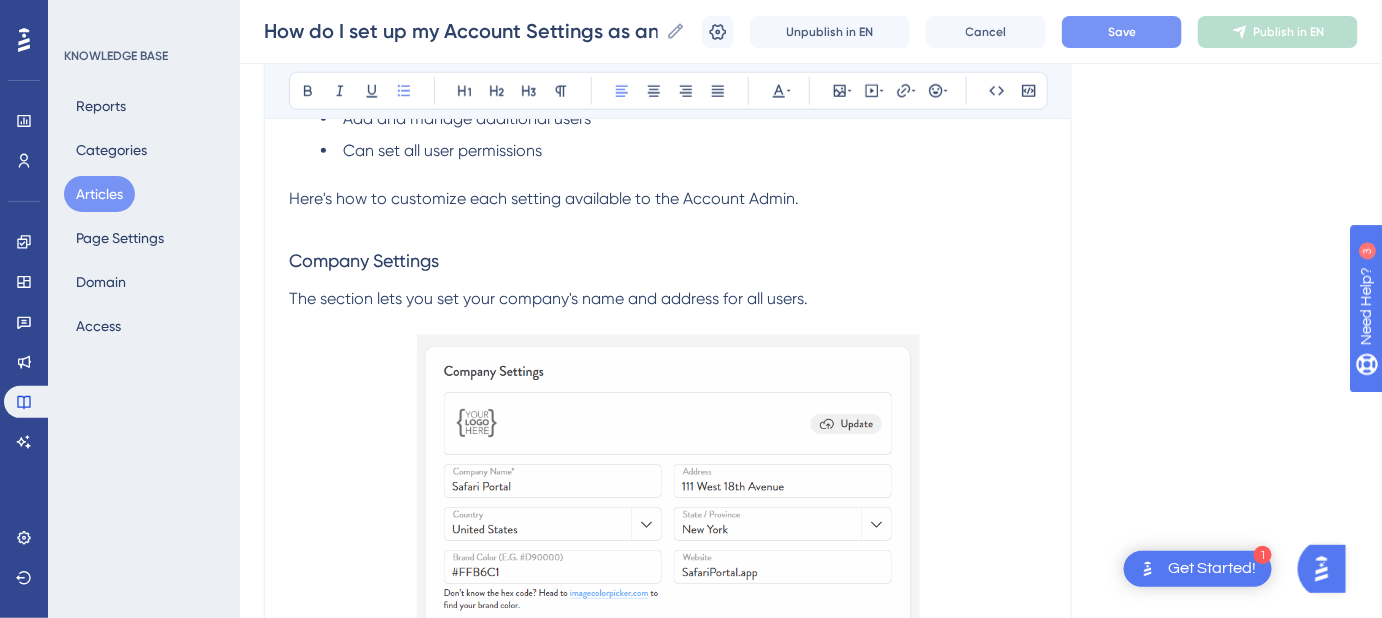 scroll, scrollTop: 565, scrollLeft: 0, axis: vertical 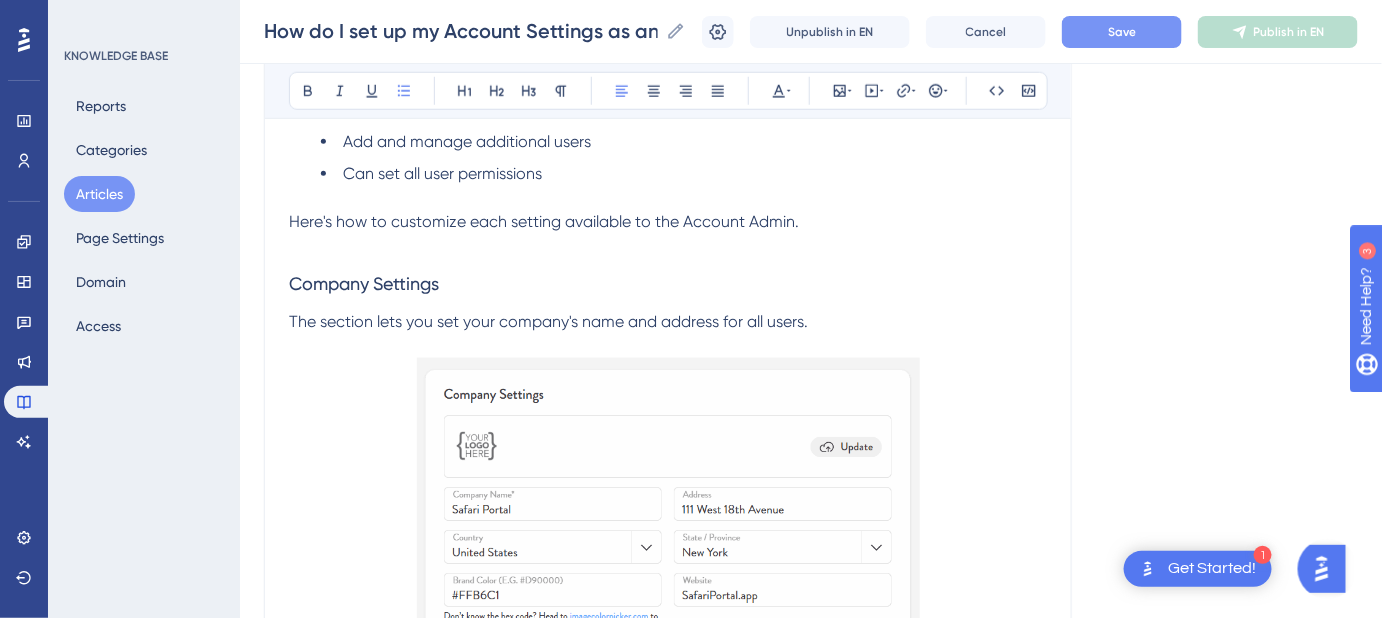 click on "The section lets you set your company's name and address for all users." at bounding box center (668, 322) 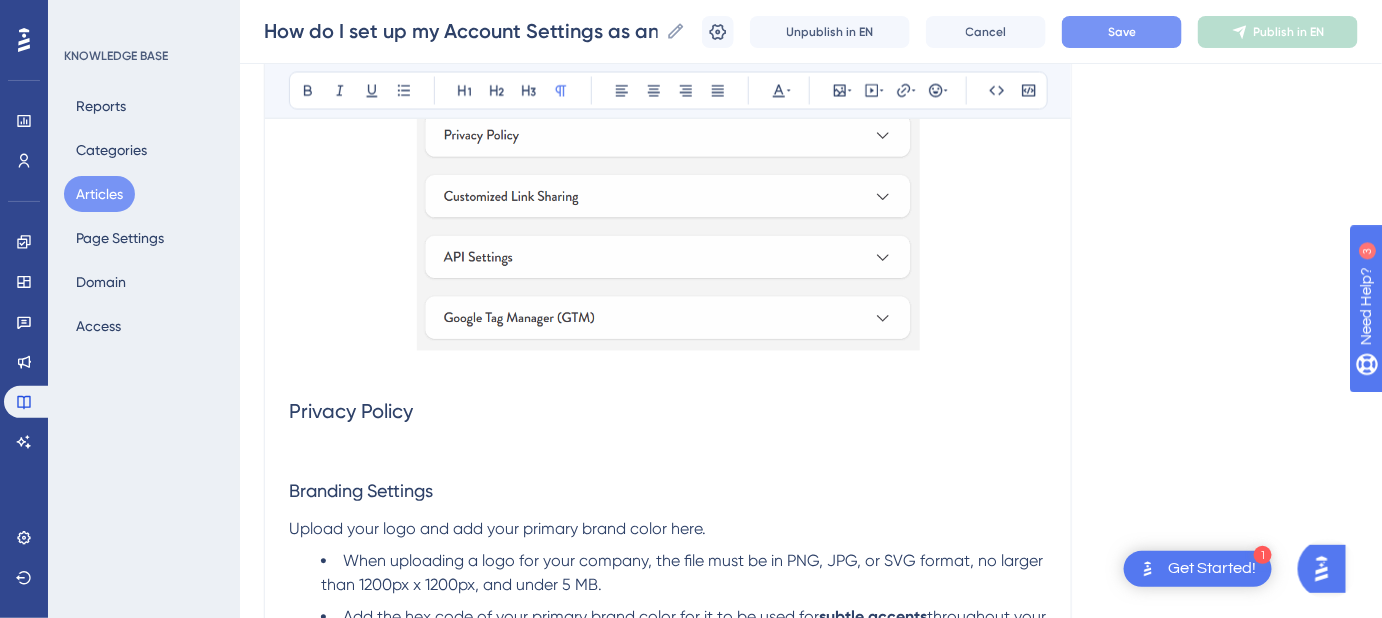 scroll, scrollTop: 1383, scrollLeft: 0, axis: vertical 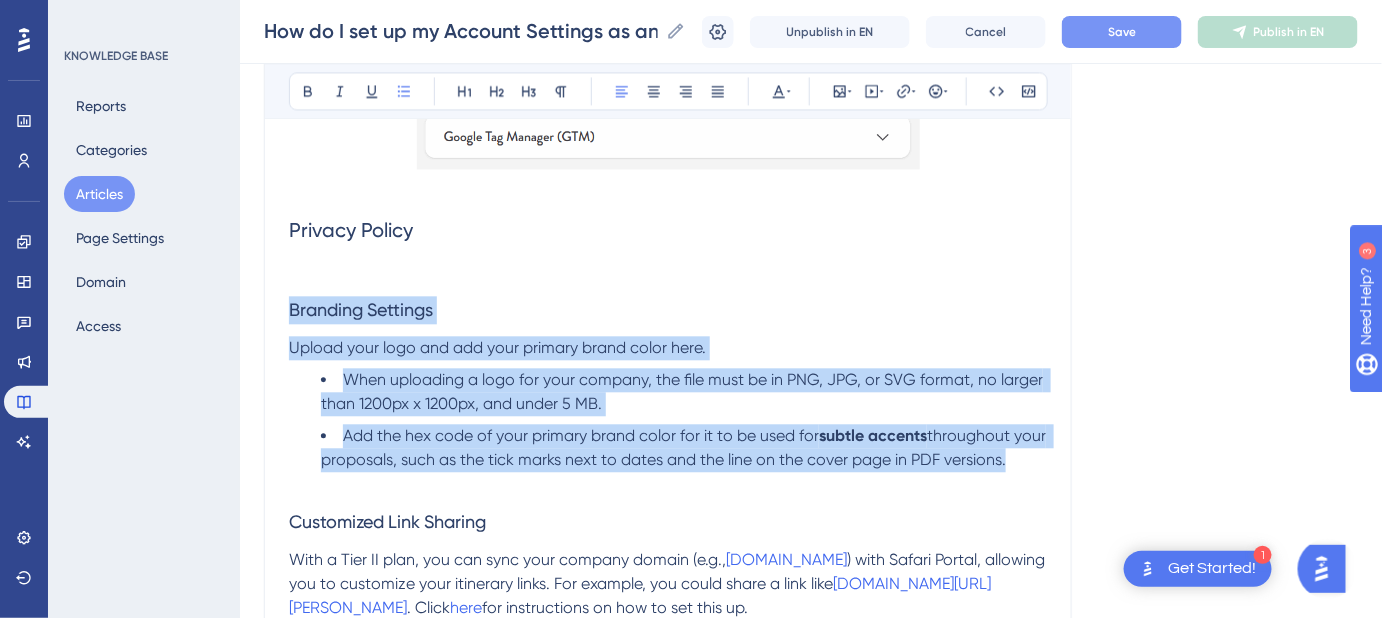 drag, startPoint x: 1042, startPoint y: 457, endPoint x: 283, endPoint y: 327, distance: 770.0526 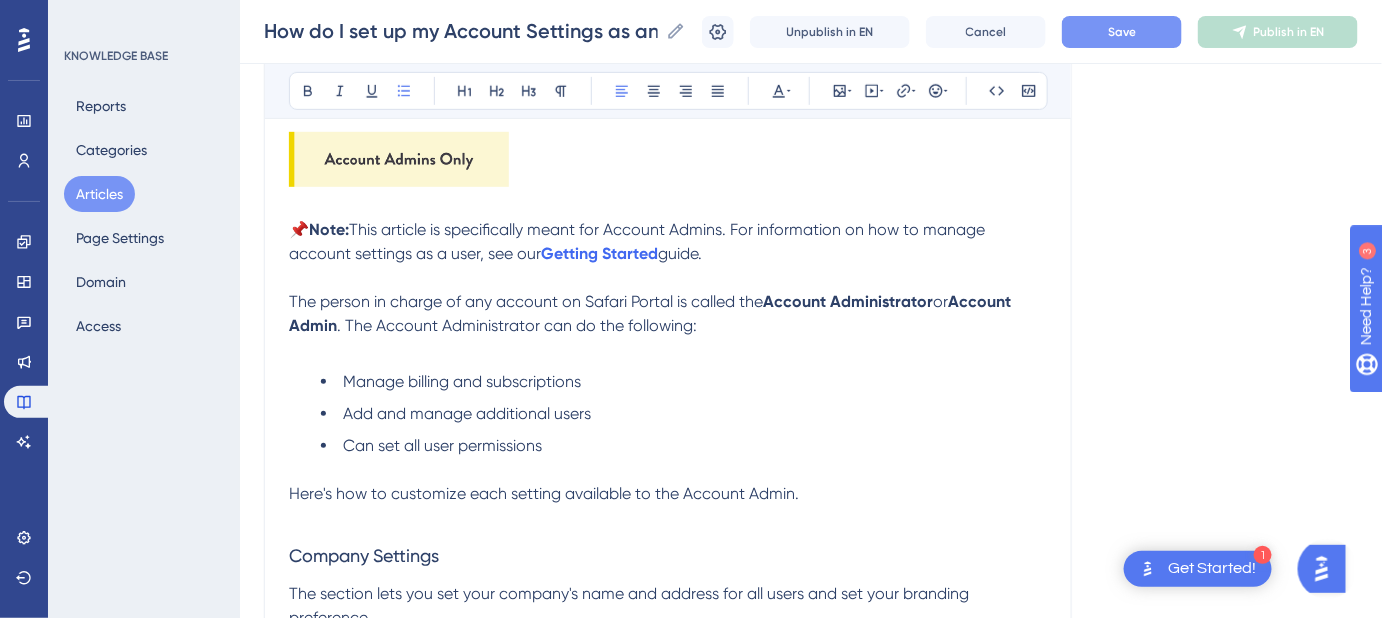 scroll, scrollTop: 272, scrollLeft: 0, axis: vertical 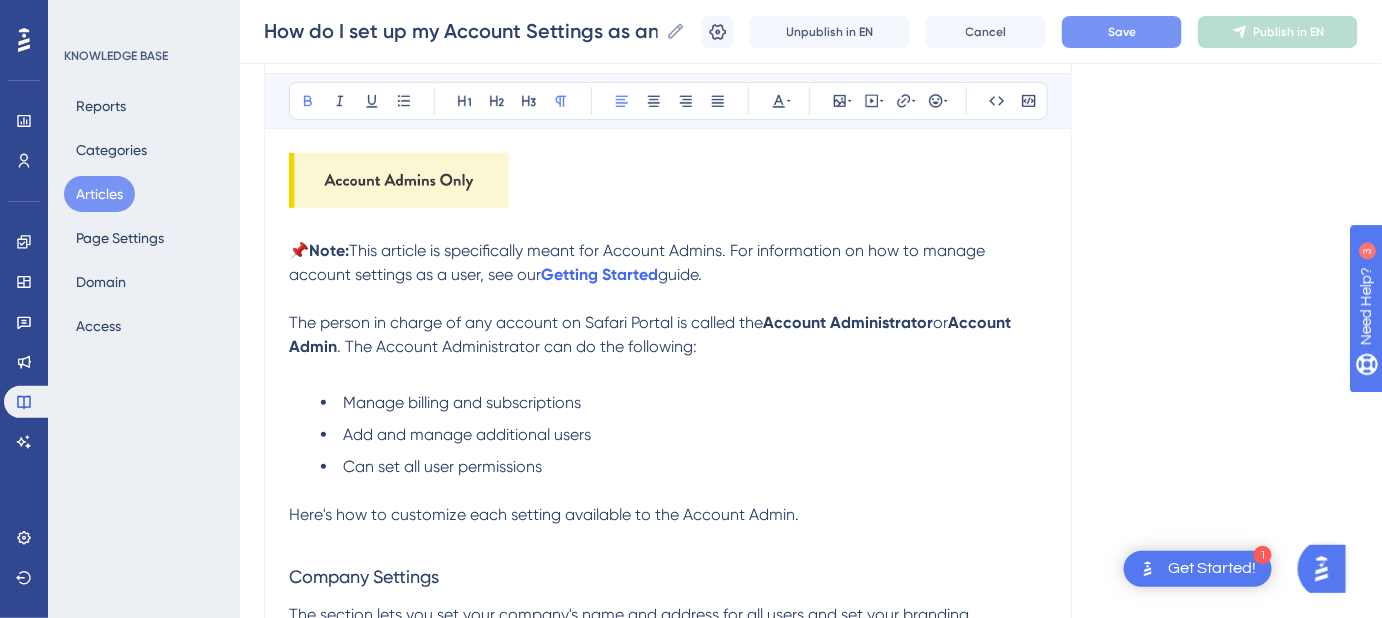 drag, startPoint x: 354, startPoint y: 247, endPoint x: 263, endPoint y: 251, distance: 91.08787 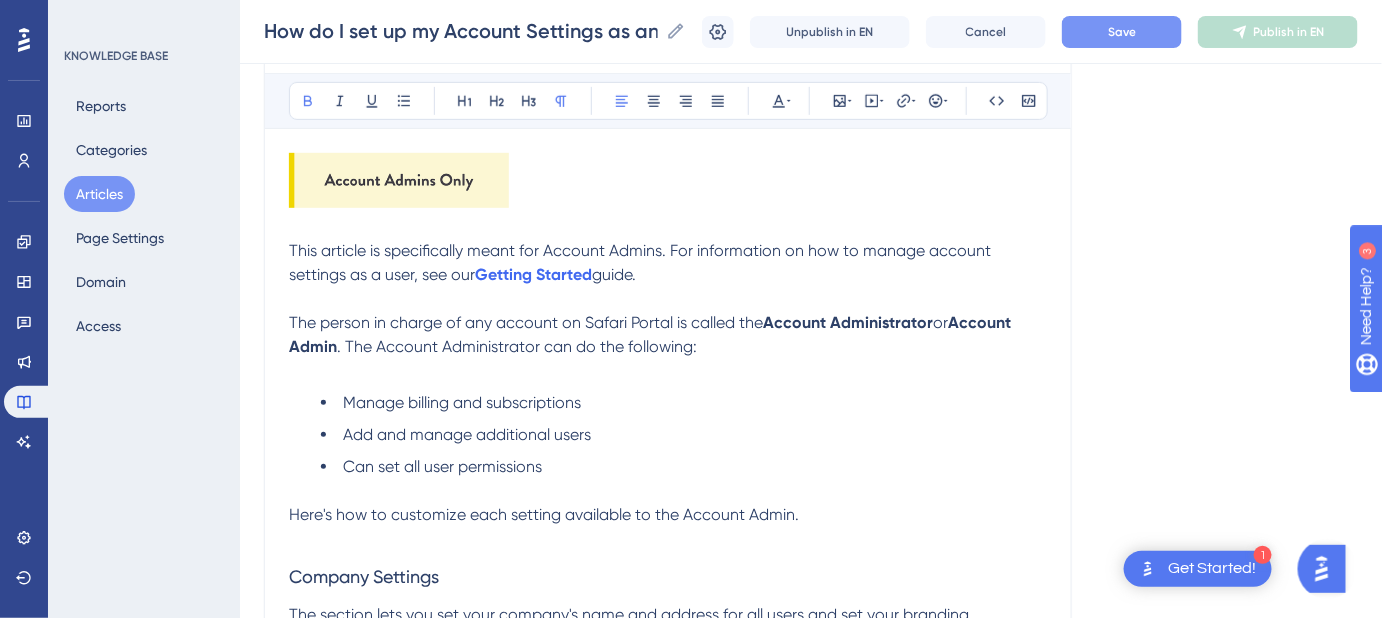 click on "Save" at bounding box center (1122, 32) 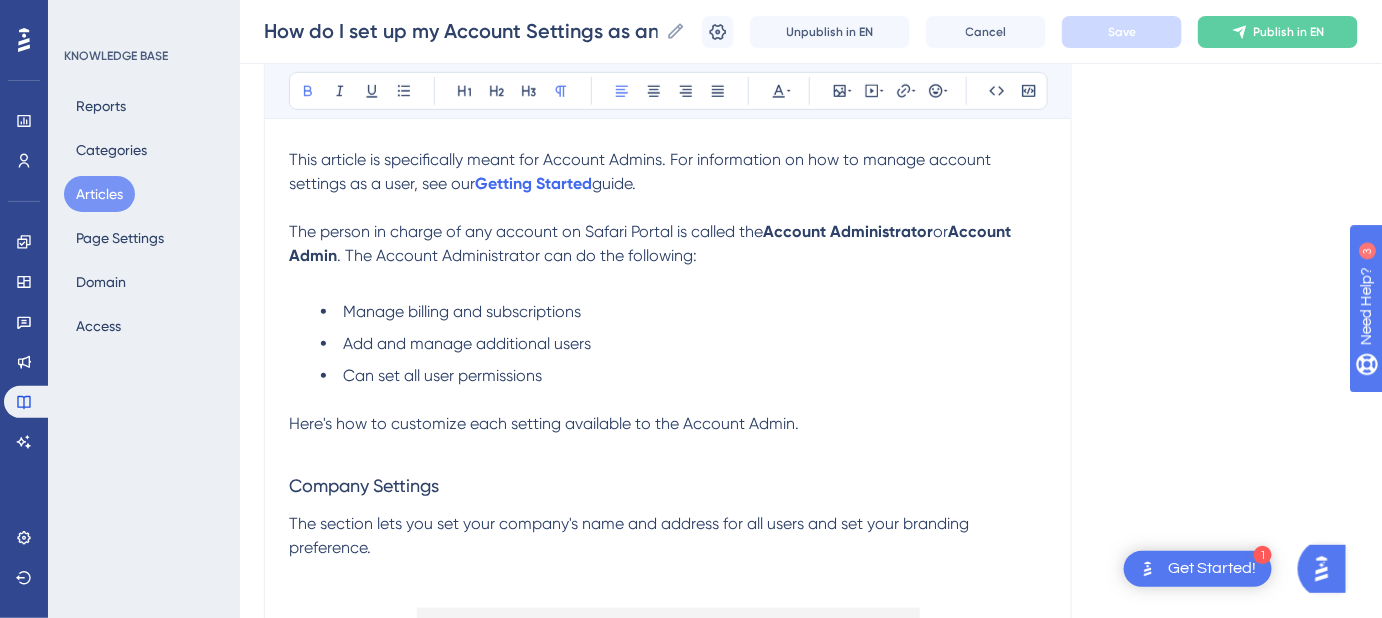scroll, scrollTop: 454, scrollLeft: 0, axis: vertical 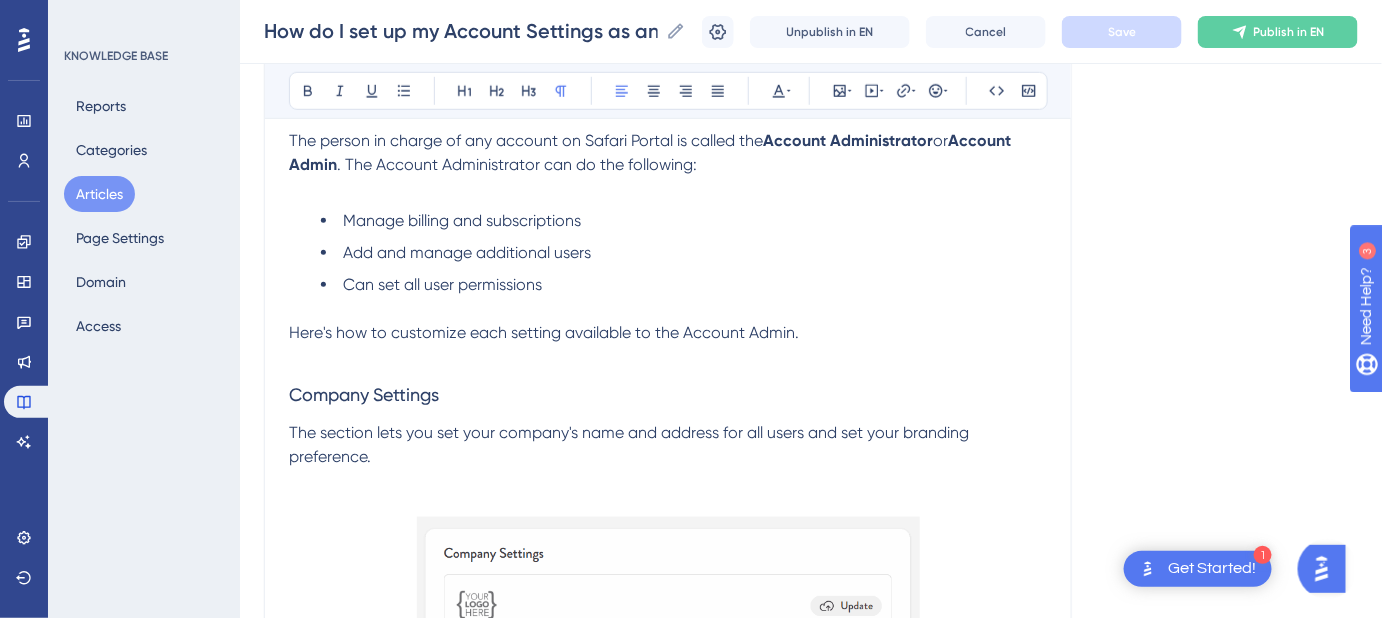 click on "Here's how to customize each setting available to the Account Admin." at bounding box center (668, 333) 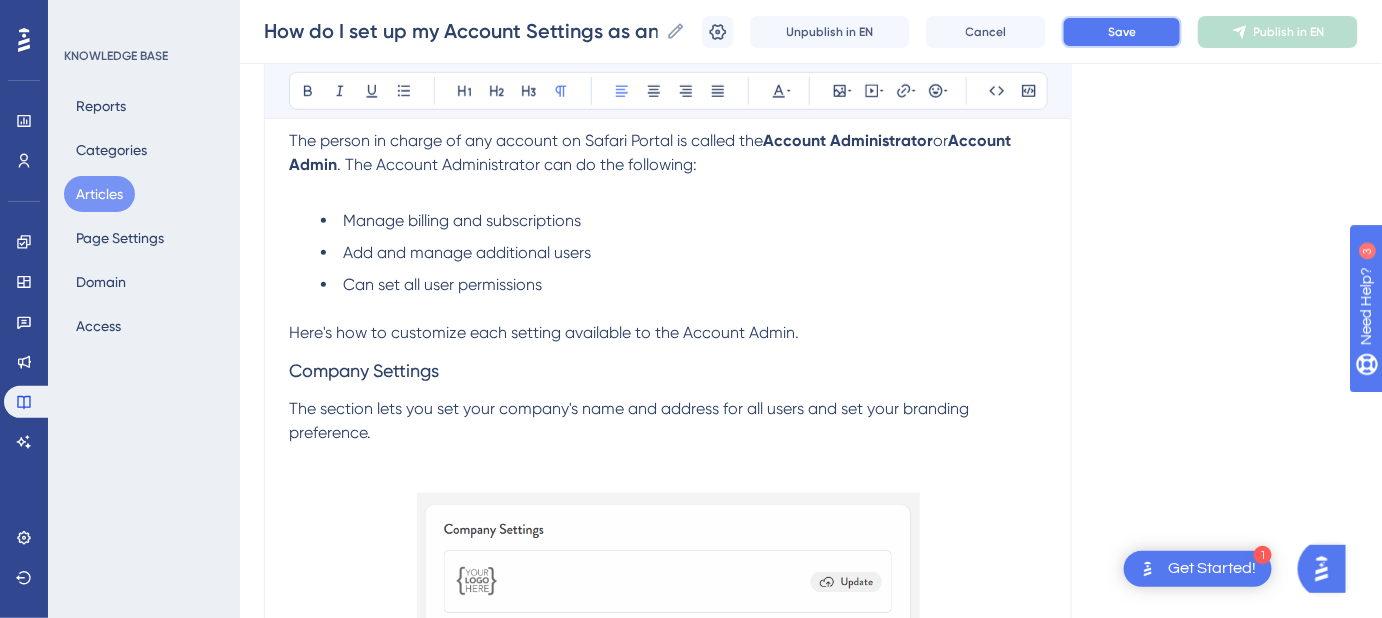 click on "Save" at bounding box center (1122, 32) 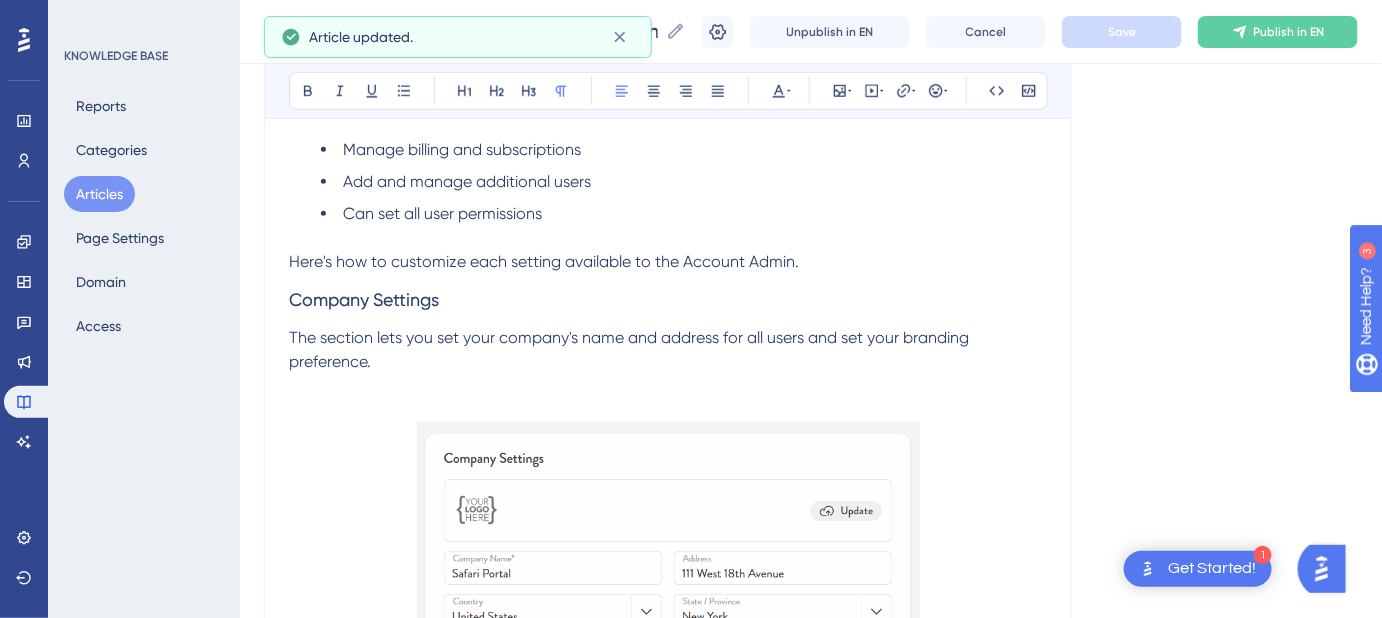 scroll, scrollTop: 545, scrollLeft: 0, axis: vertical 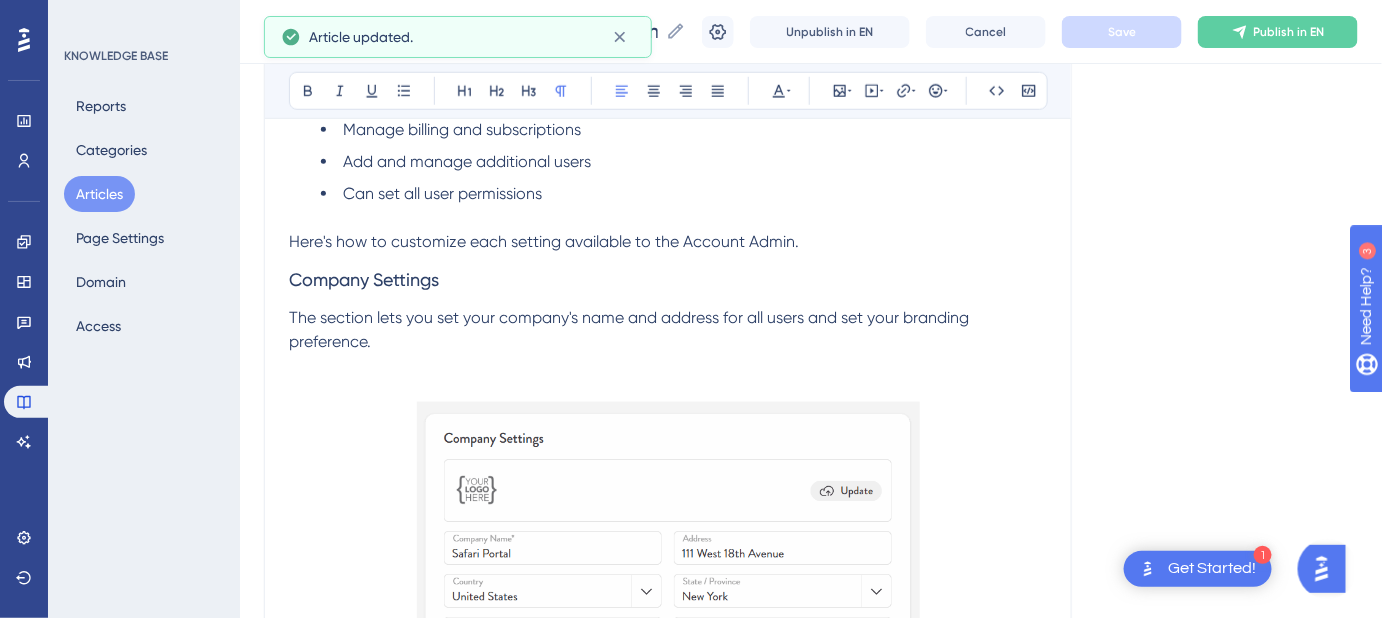 click on "Here's how to customize each setting available to the Account Admin." at bounding box center (668, 242) 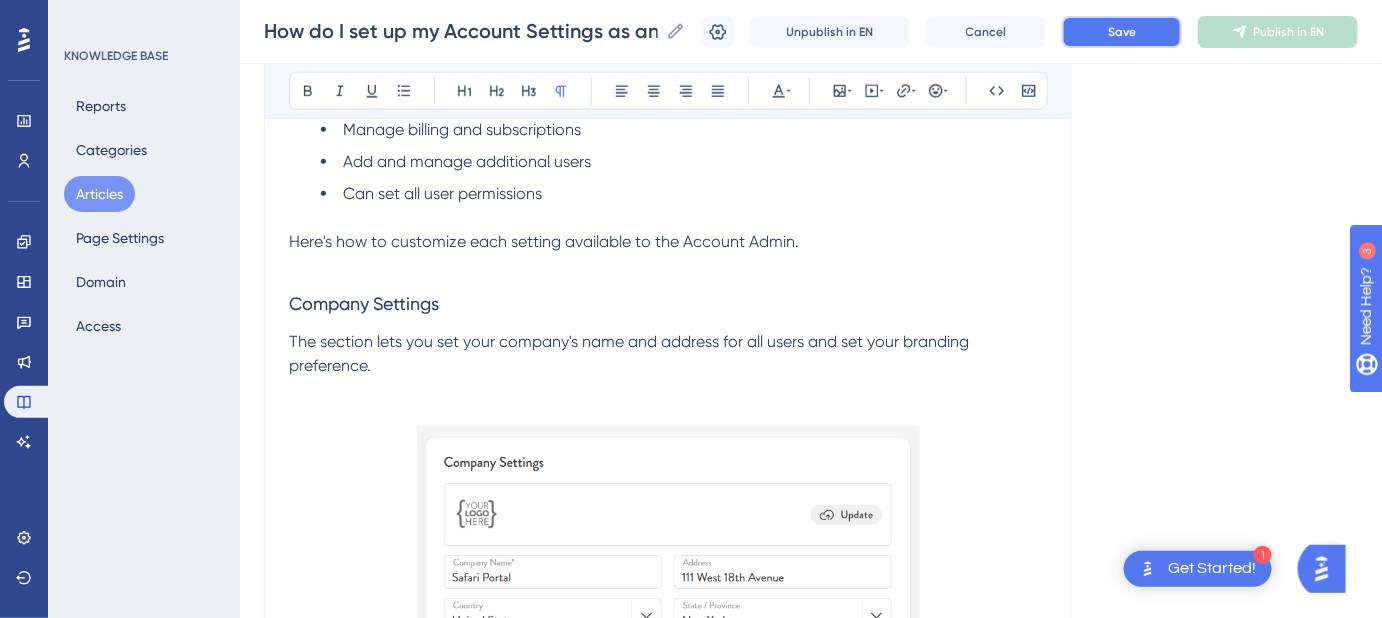 click on "Save" at bounding box center (1122, 32) 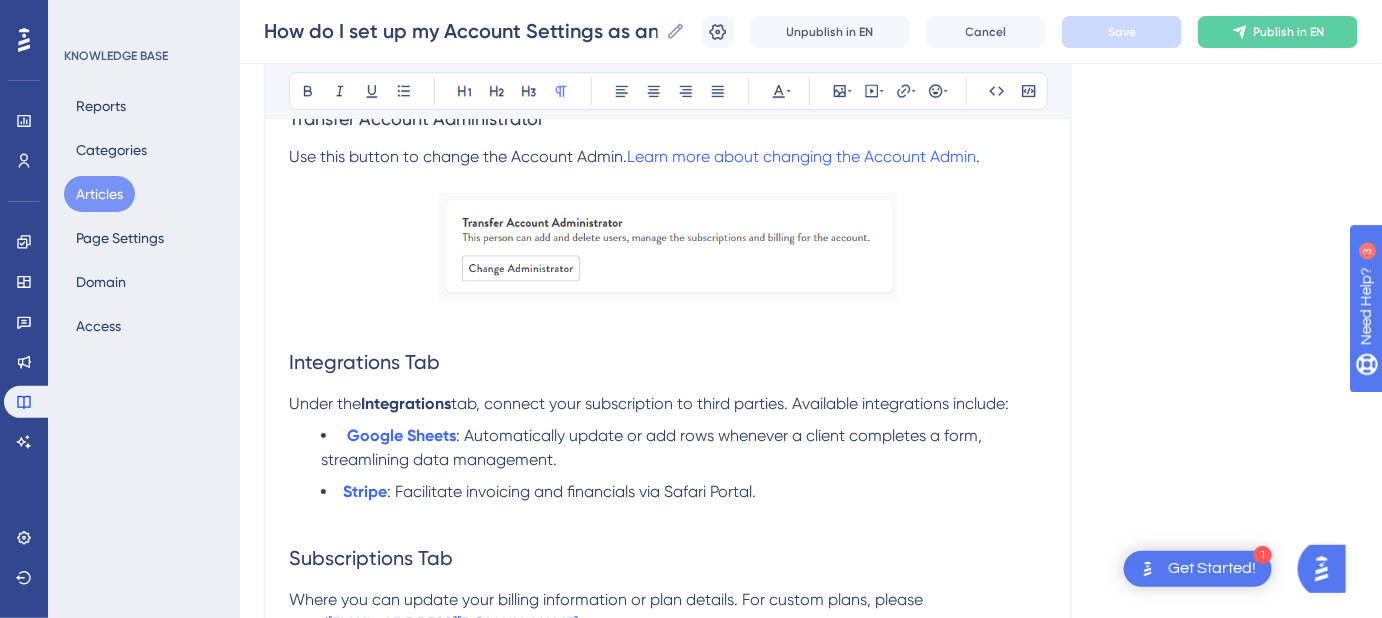 scroll, scrollTop: 4818, scrollLeft: 0, axis: vertical 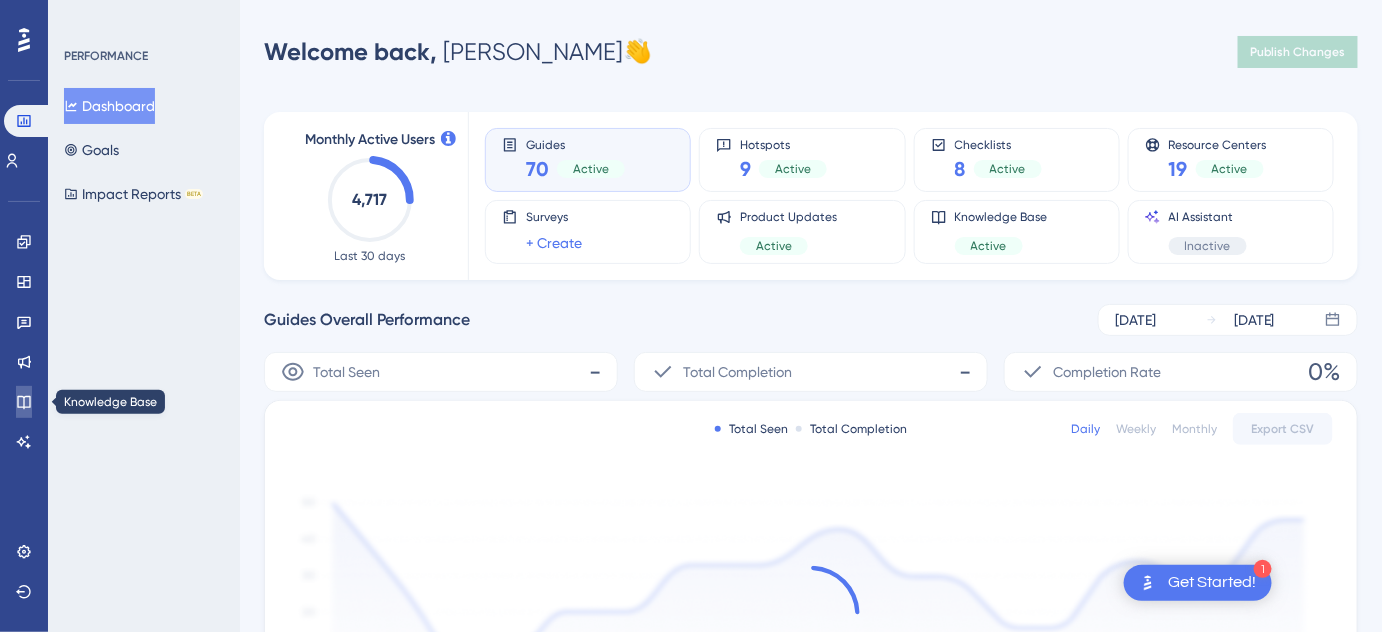 click 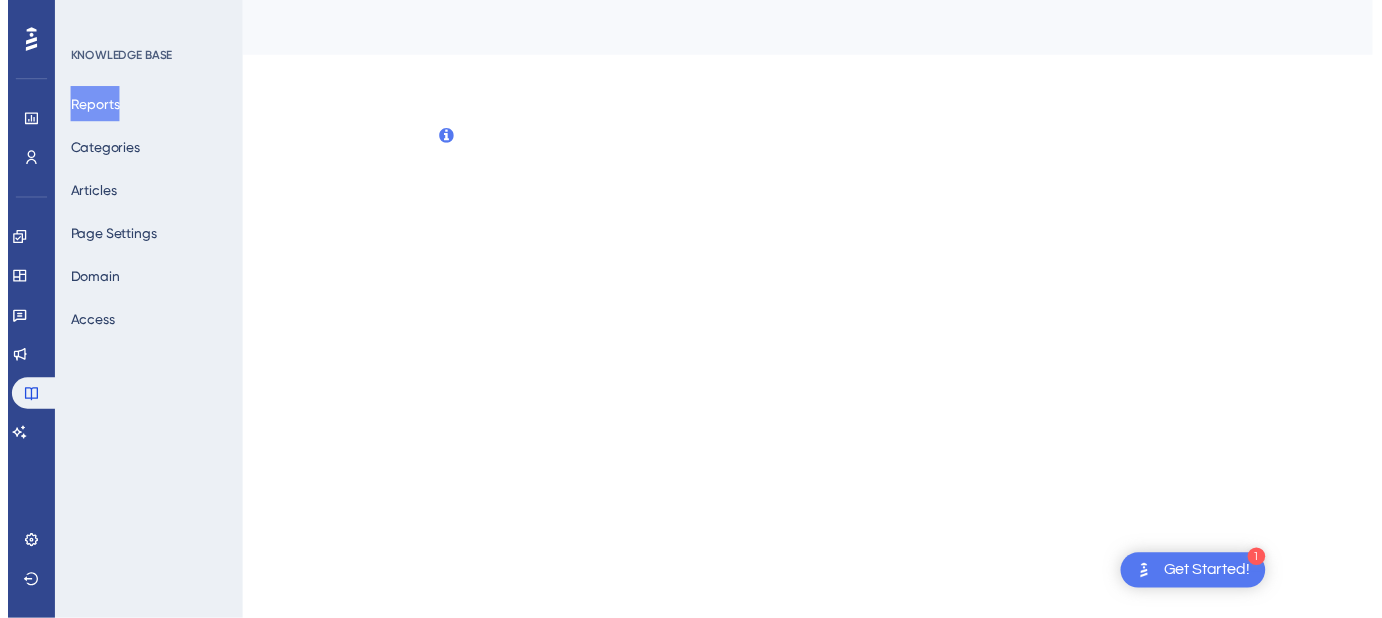 scroll, scrollTop: 0, scrollLeft: 0, axis: both 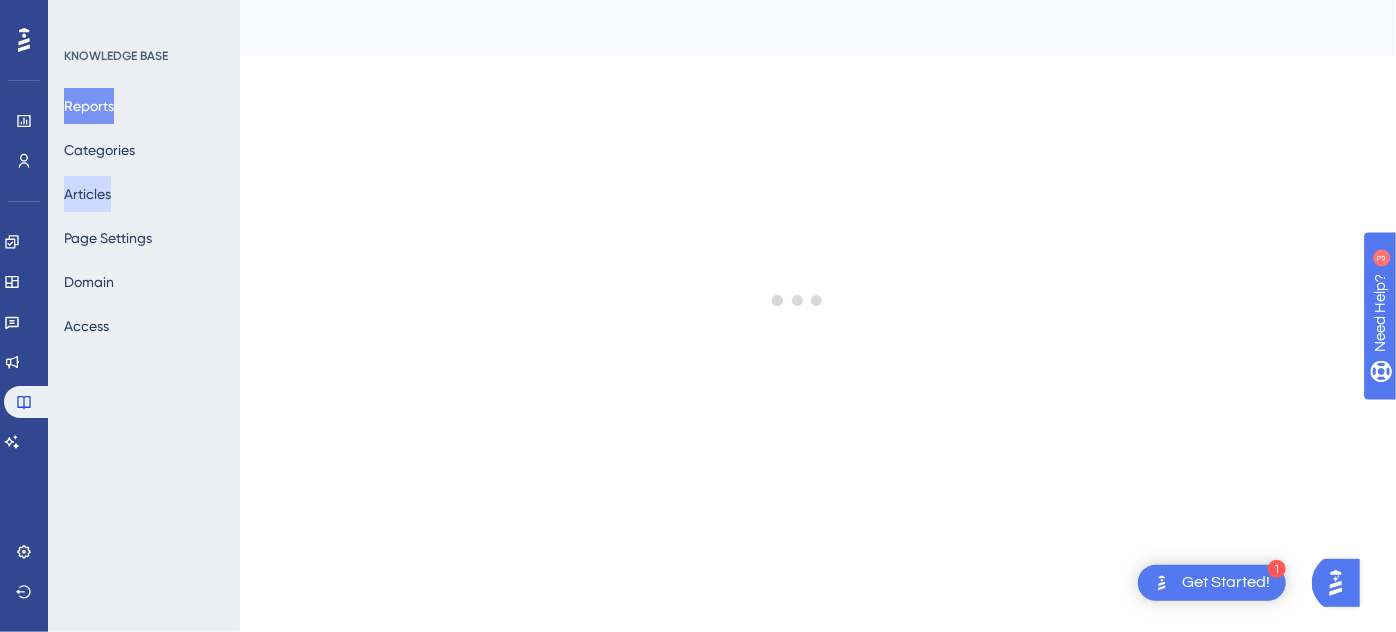 click on "Articles" at bounding box center [87, 194] 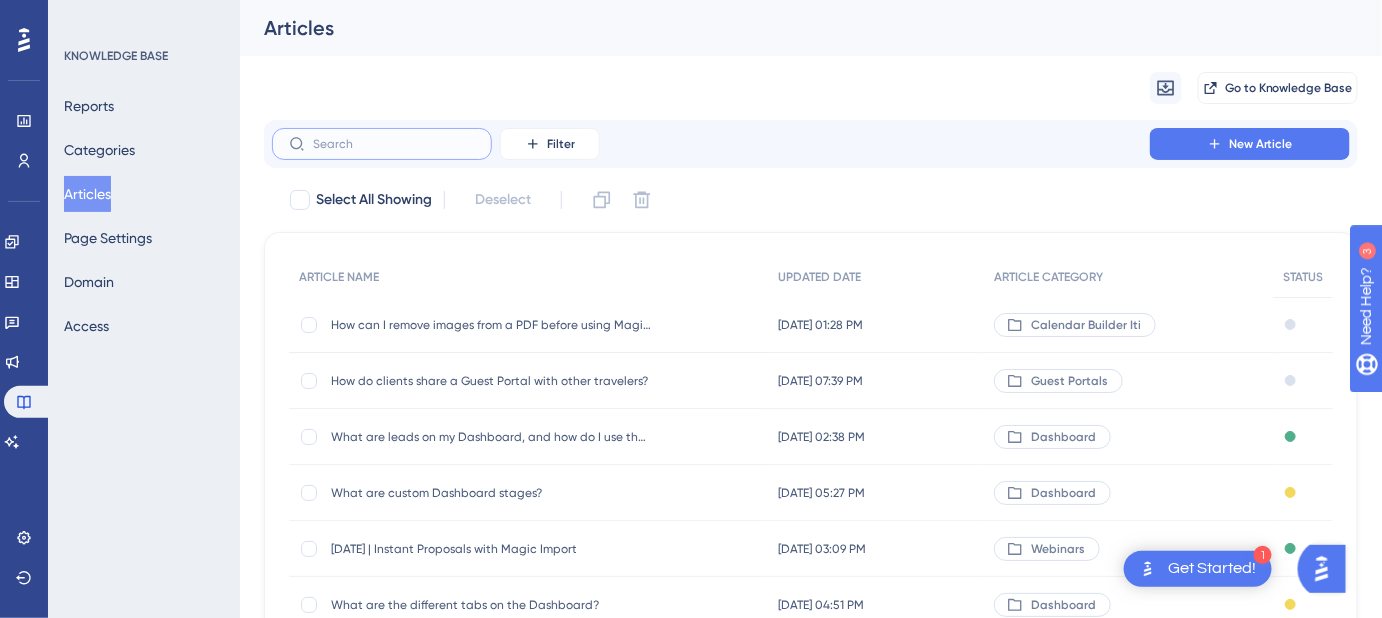 click at bounding box center (394, 144) 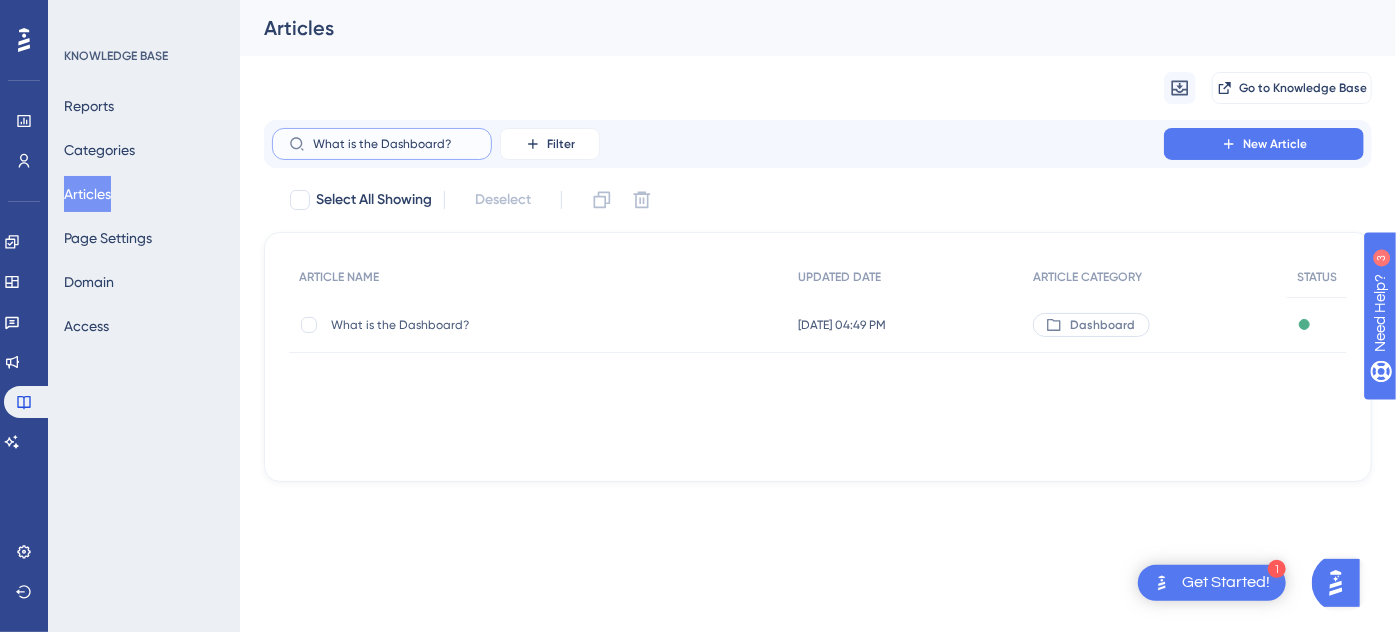 type on "What is the Dashboard?" 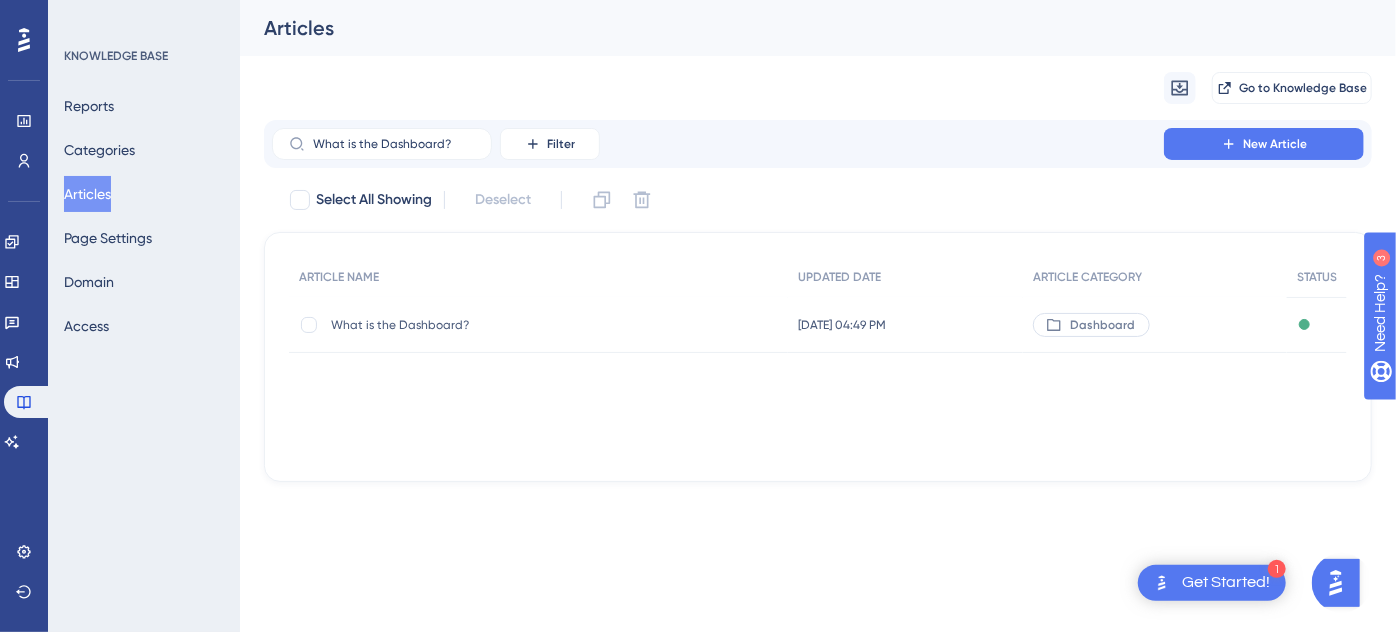 click on "What is the Dashboard?" at bounding box center (491, 325) 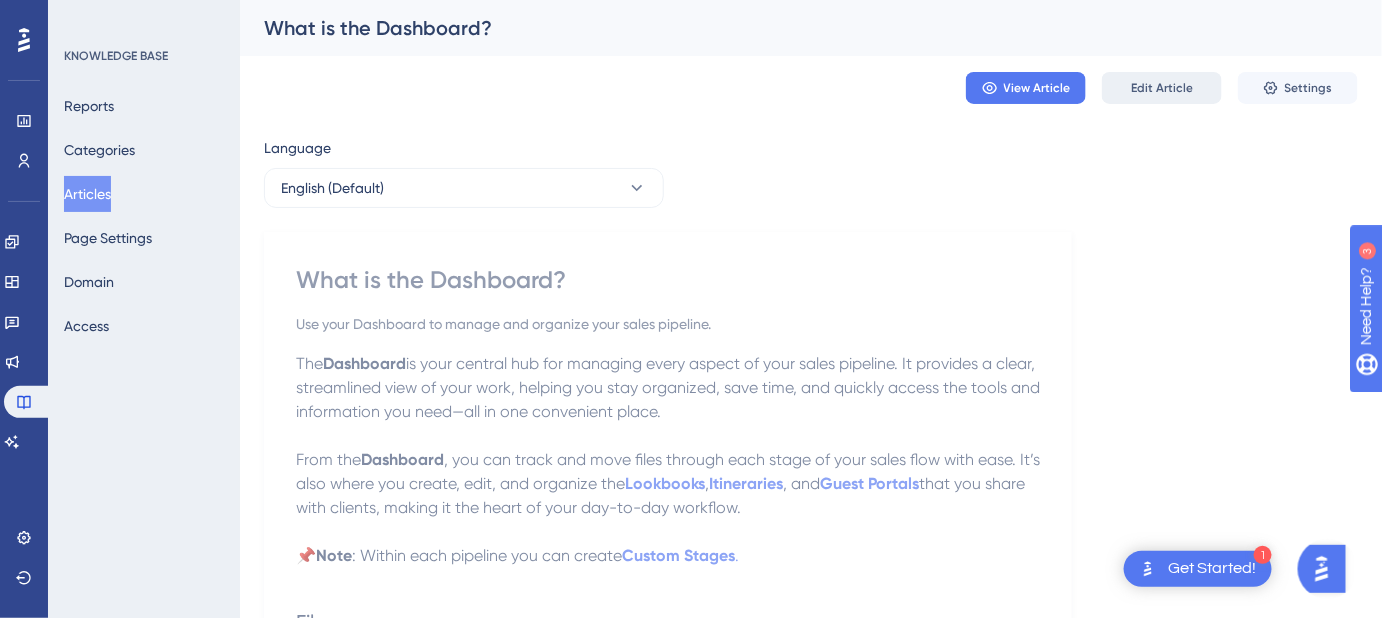 click on "Edit Article" at bounding box center [1162, 88] 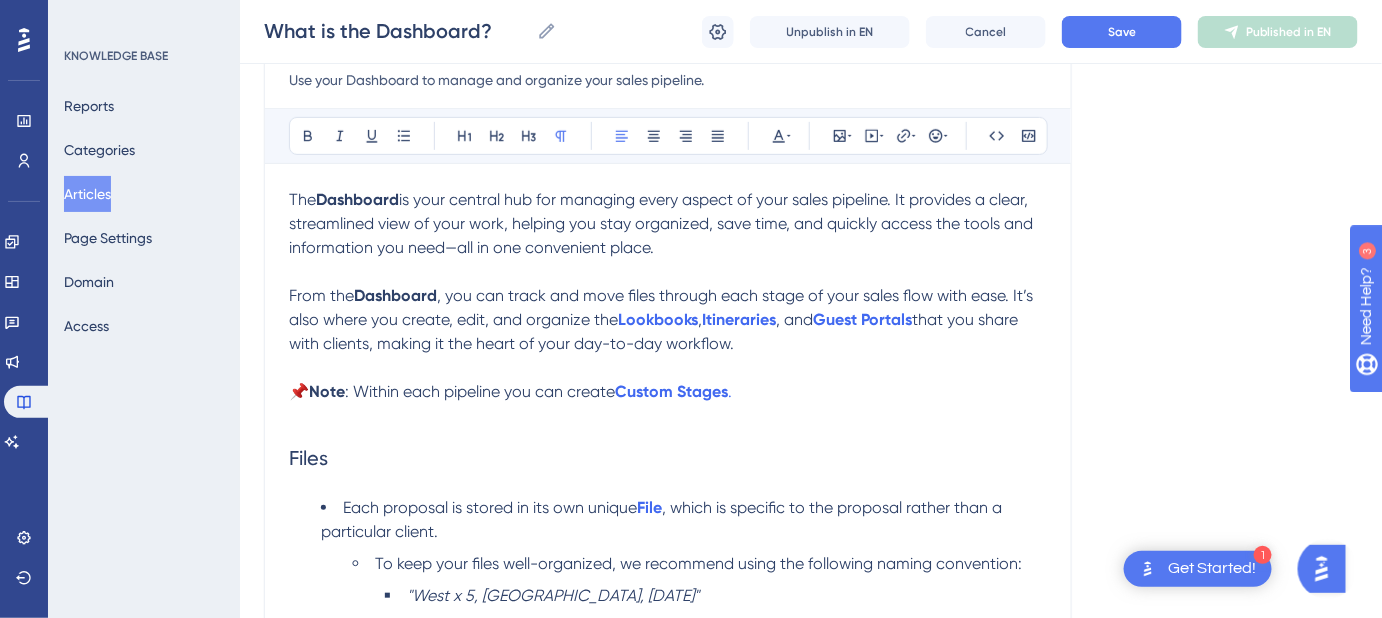 scroll, scrollTop: 272, scrollLeft: 0, axis: vertical 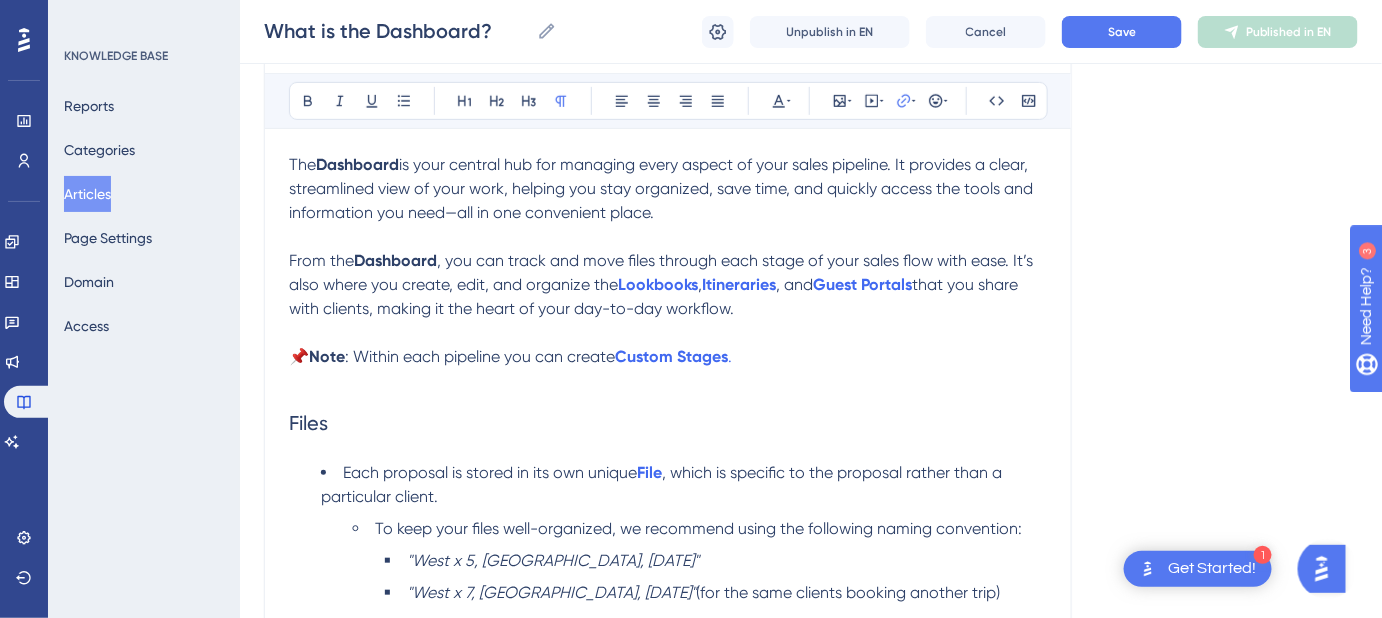 click on "📌  Note : Within each pipeline you can create  Custom Stages ." at bounding box center (668, 357) 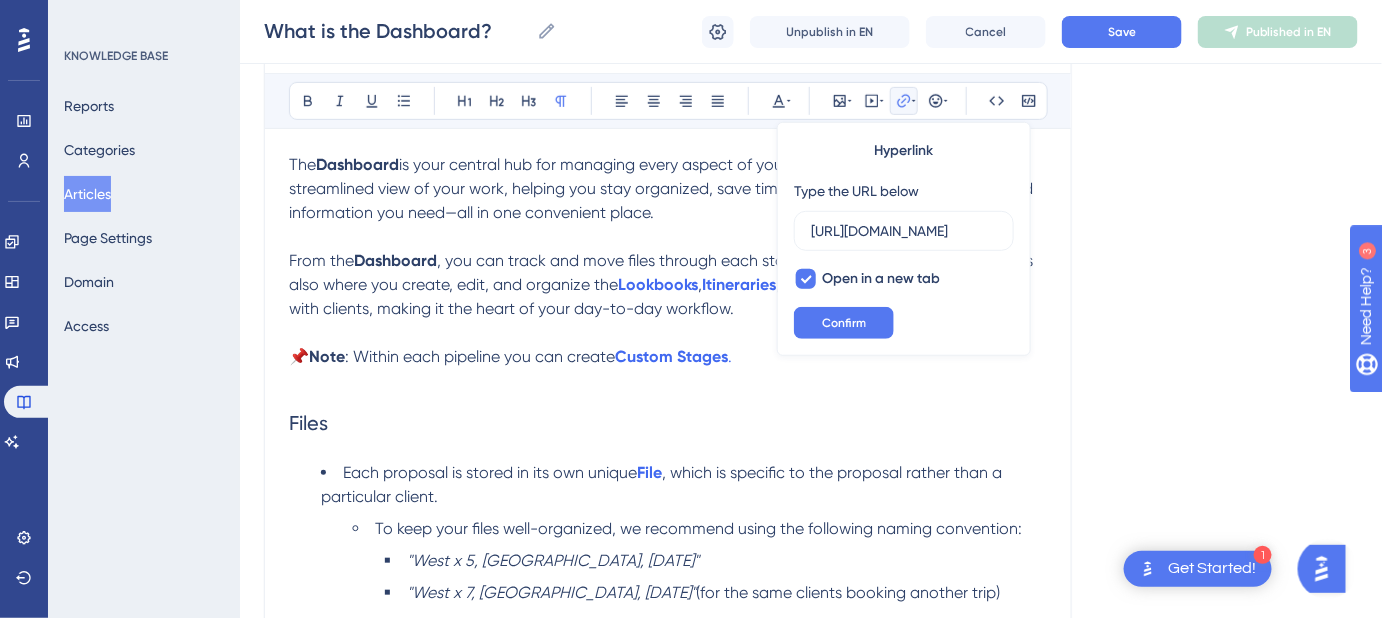 scroll, scrollTop: 0, scrollLeft: 369, axis: horizontal 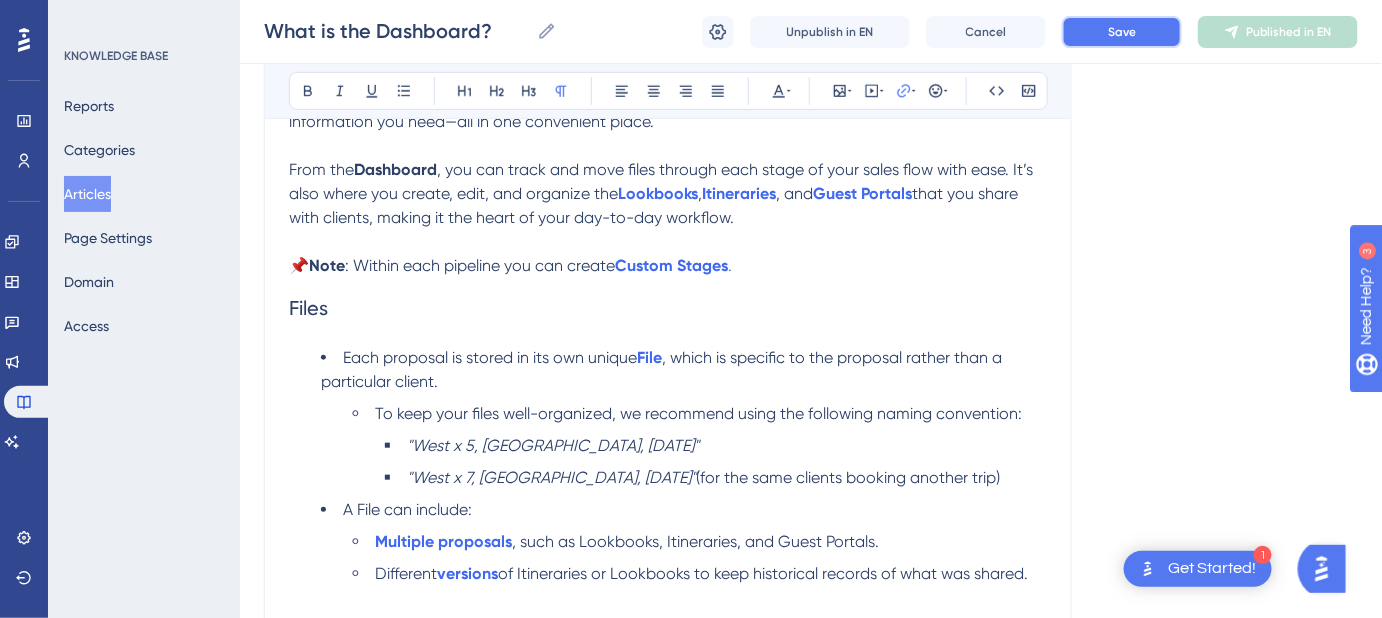 click on "Save" at bounding box center (1122, 32) 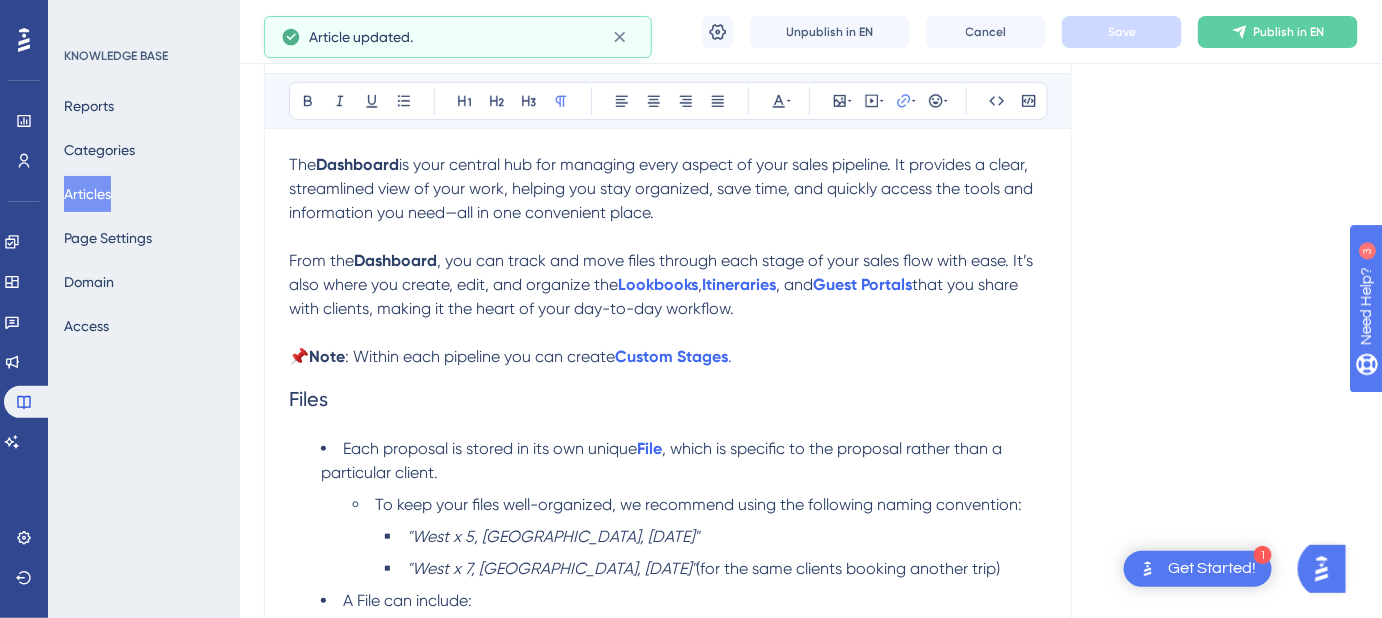 scroll, scrollTop: 454, scrollLeft: 0, axis: vertical 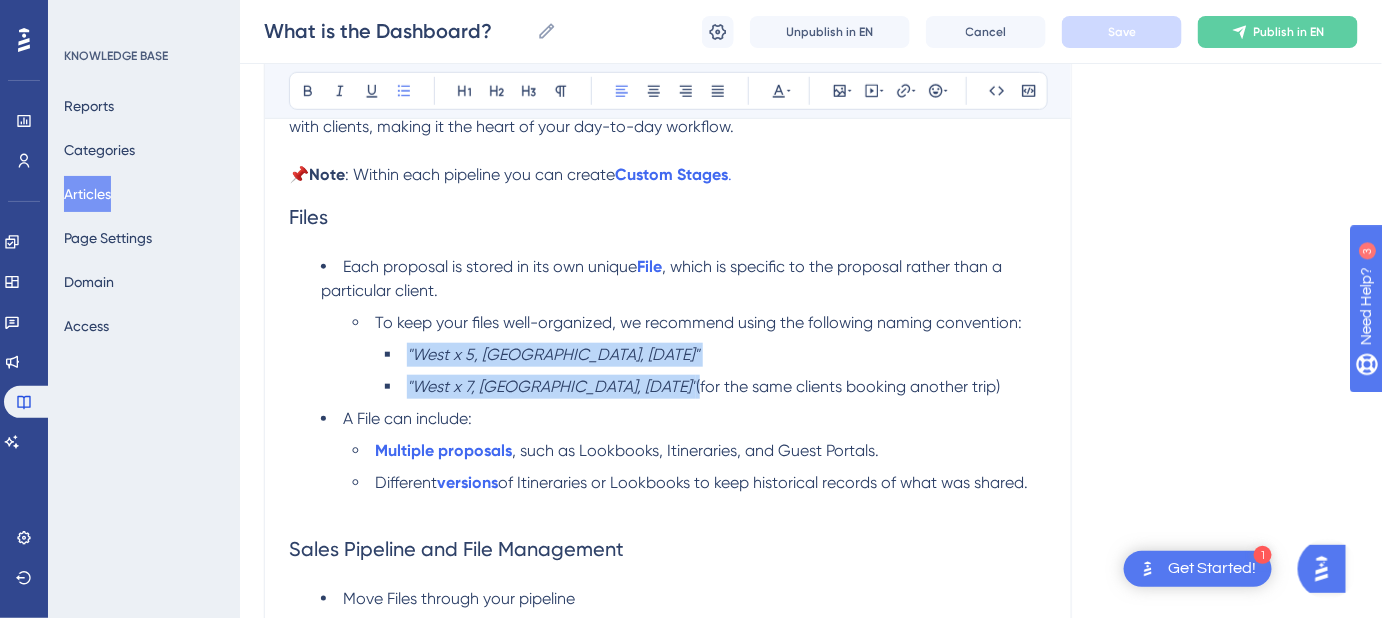 drag, startPoint x: 634, startPoint y: 386, endPoint x: 406, endPoint y: 354, distance: 230.23466 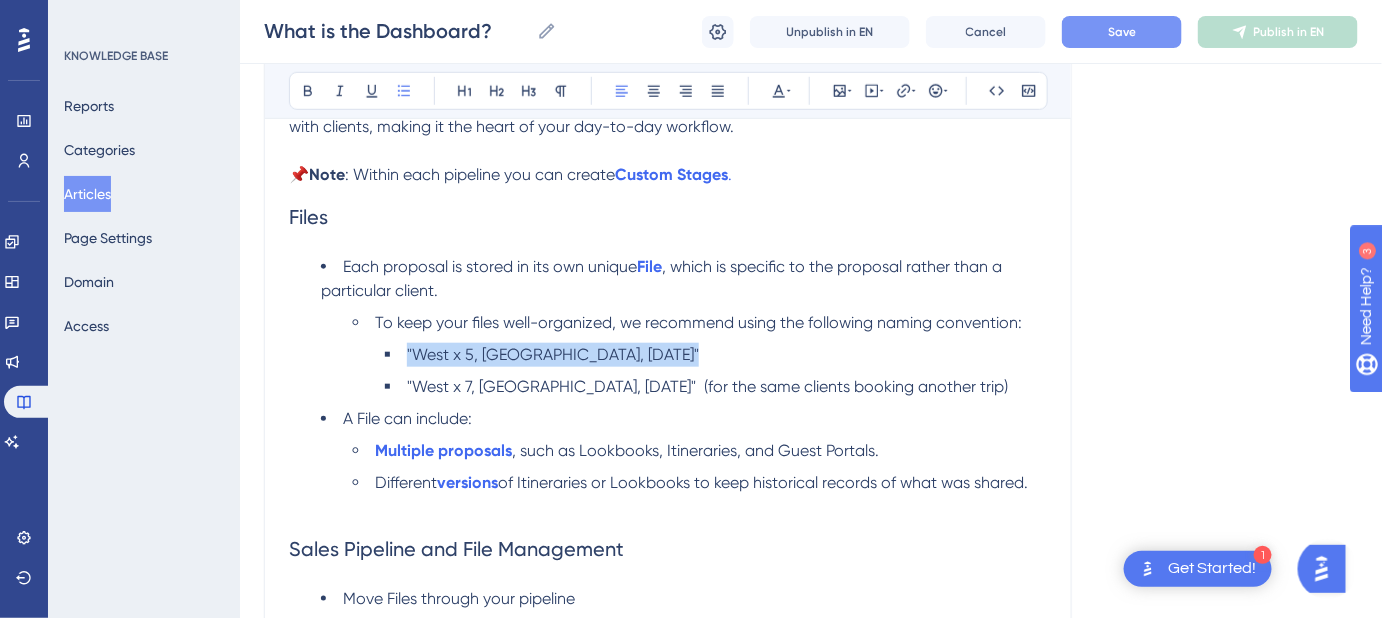 click on "Save" at bounding box center [1122, 32] 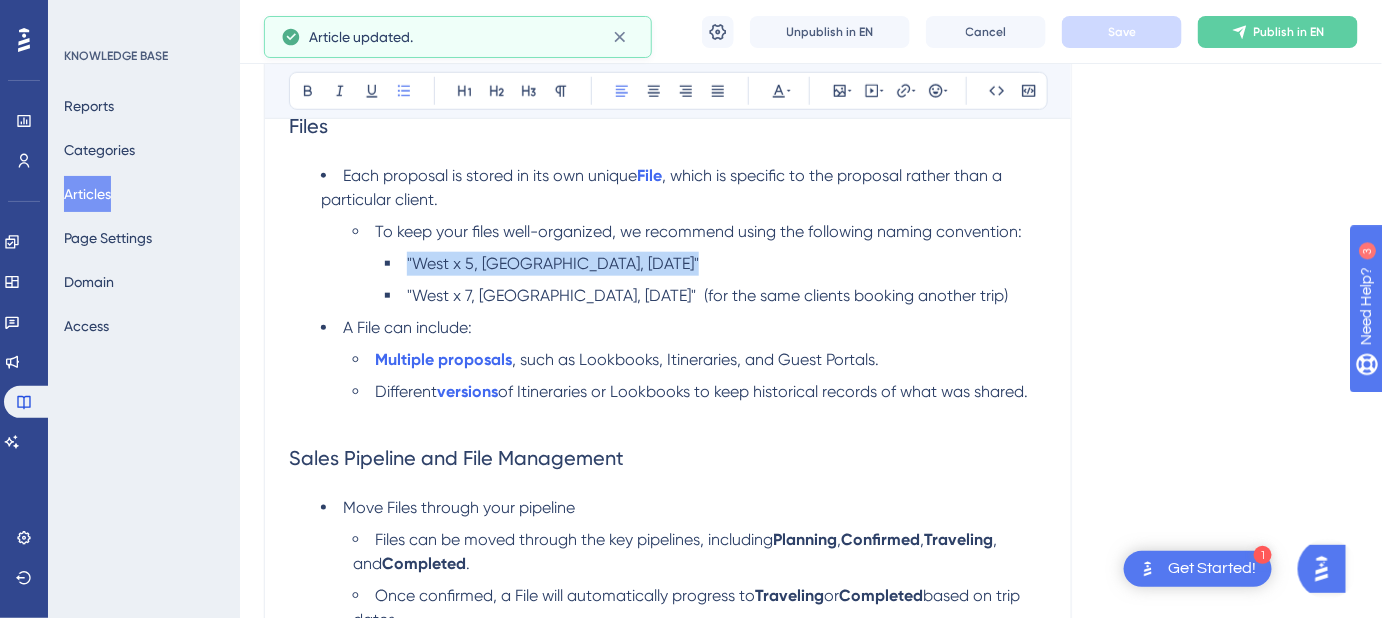 scroll, scrollTop: 636, scrollLeft: 0, axis: vertical 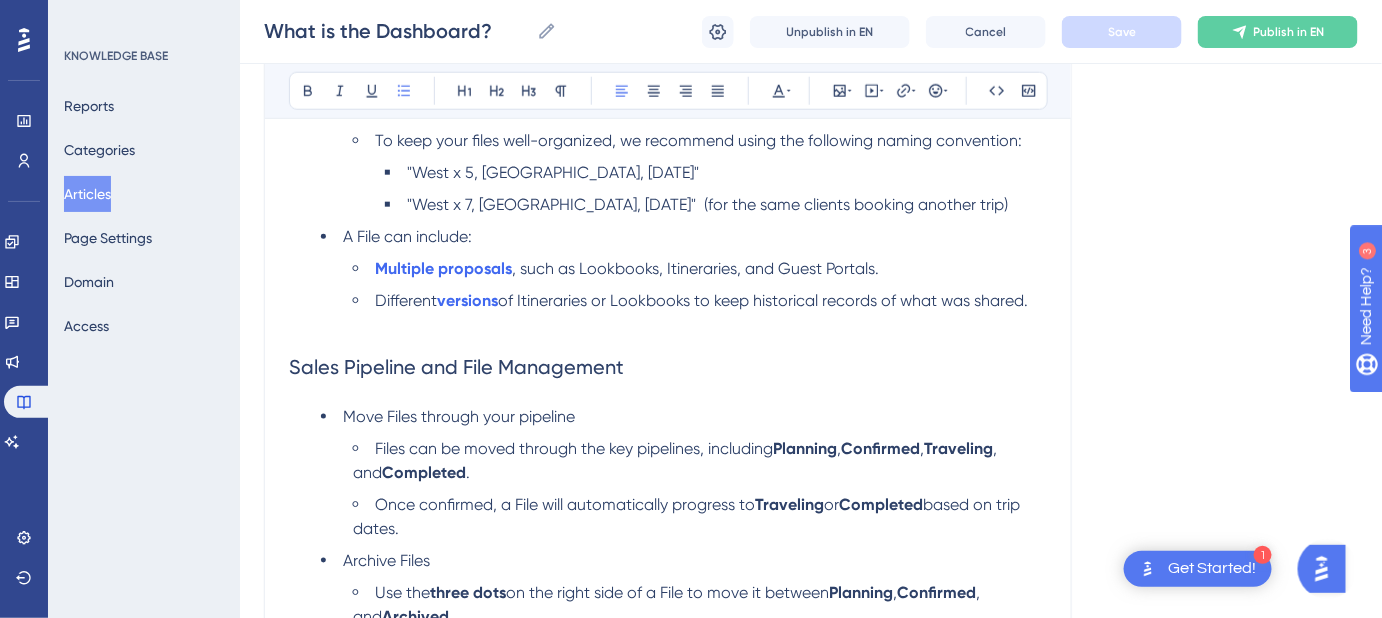 click on "Planning" at bounding box center [805, 448] 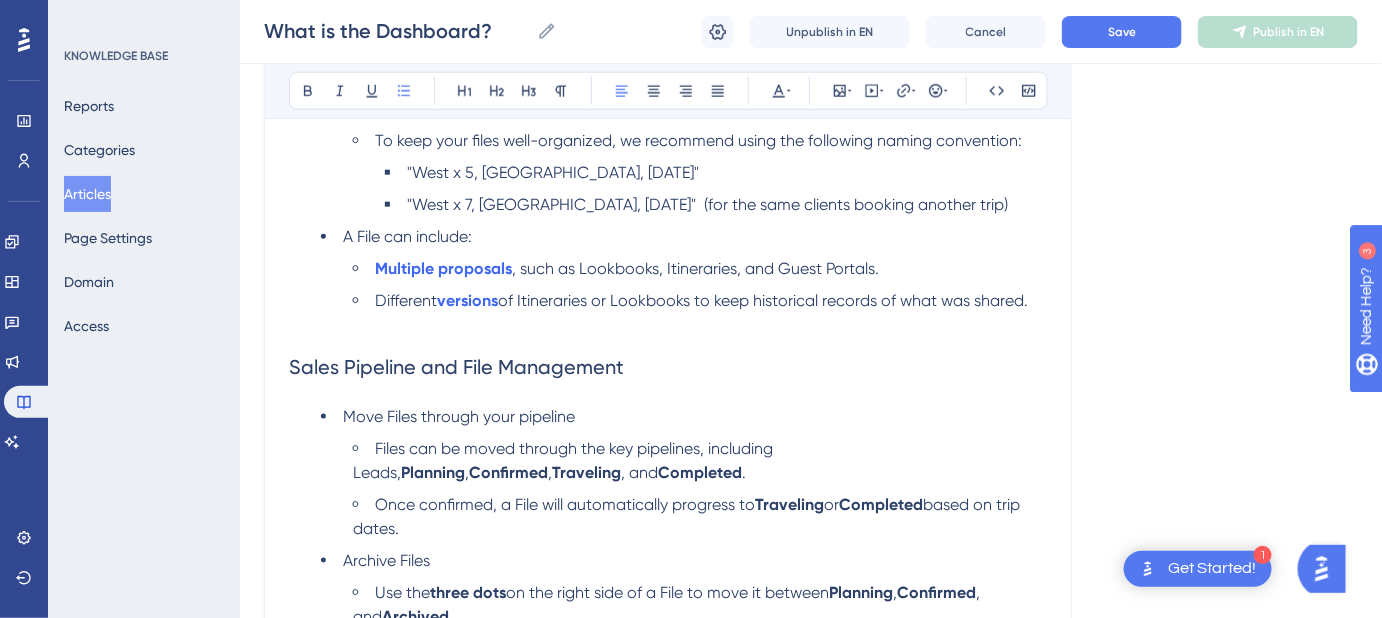 click on "Files can be moved through the key pipelines, including Leads," at bounding box center (565, 460) 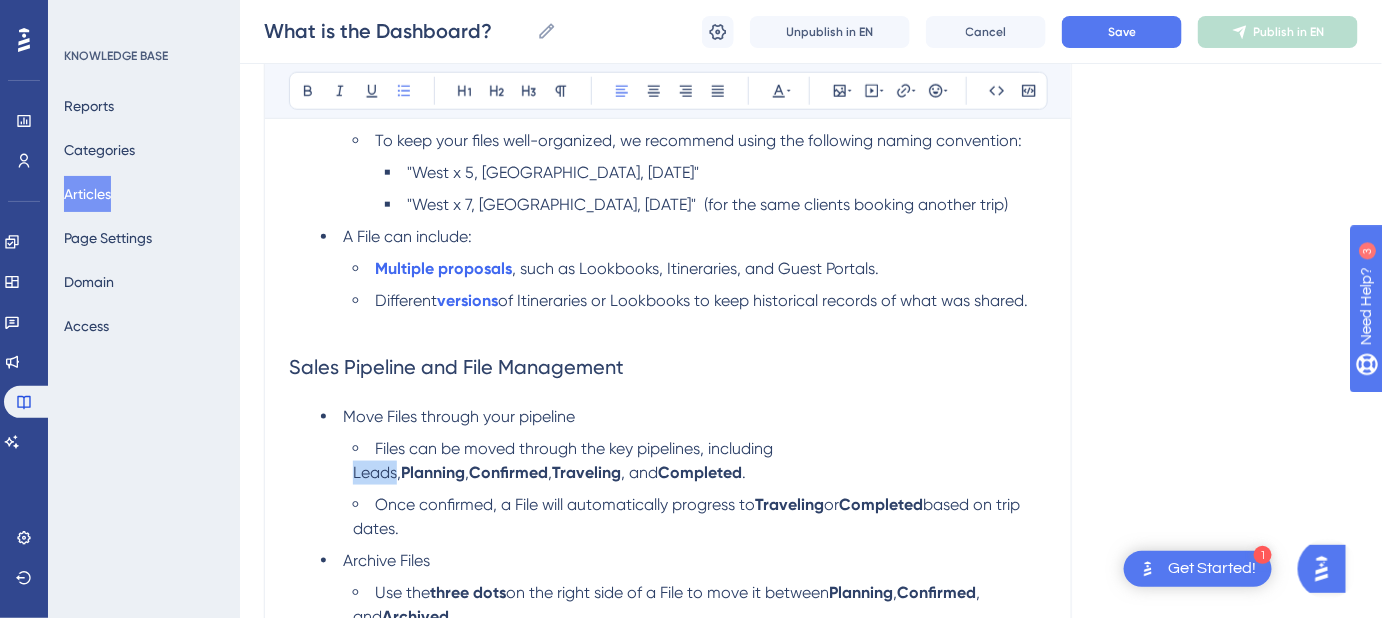 click on "Files can be moved through the key pipelines, including Leads," at bounding box center (565, 460) 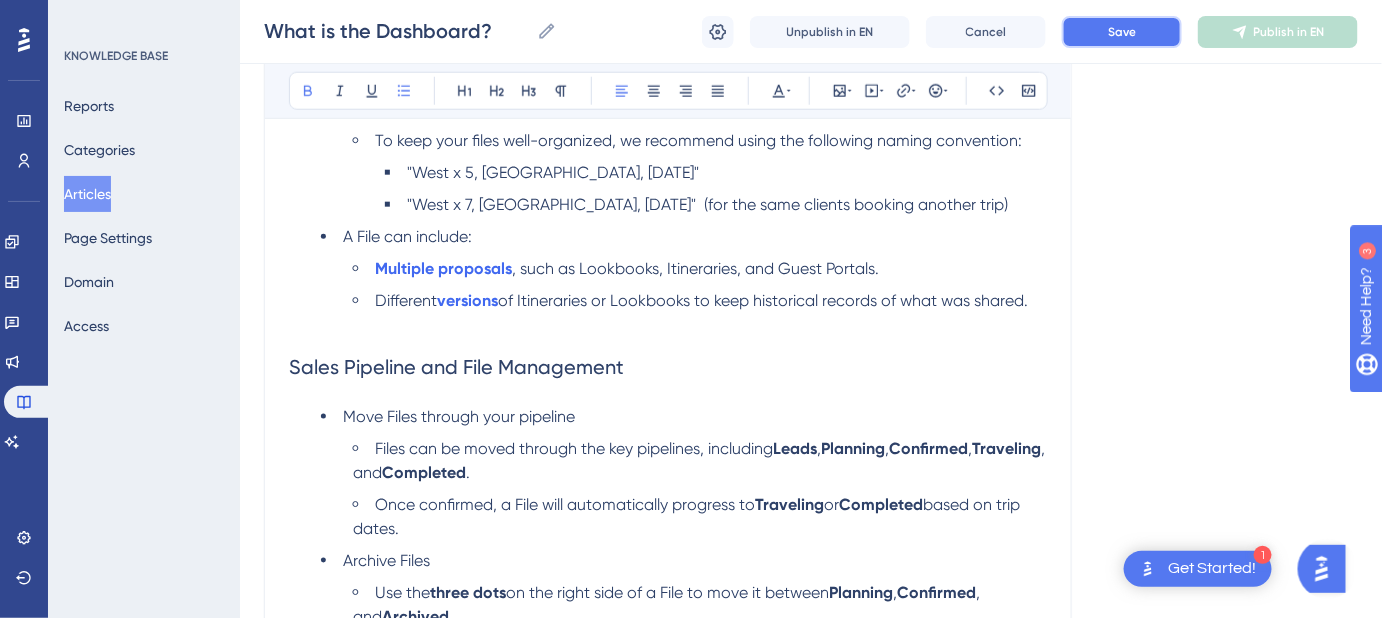 click on "Save" at bounding box center (1122, 32) 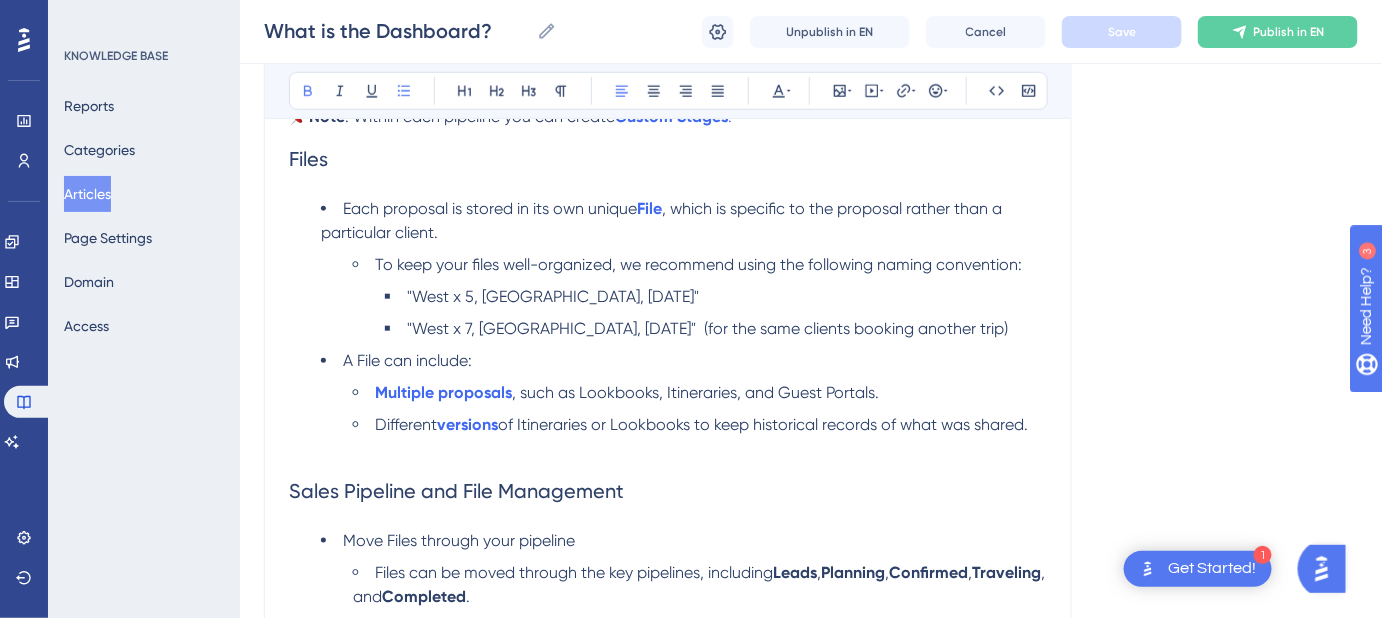 scroll, scrollTop: 545, scrollLeft: 0, axis: vertical 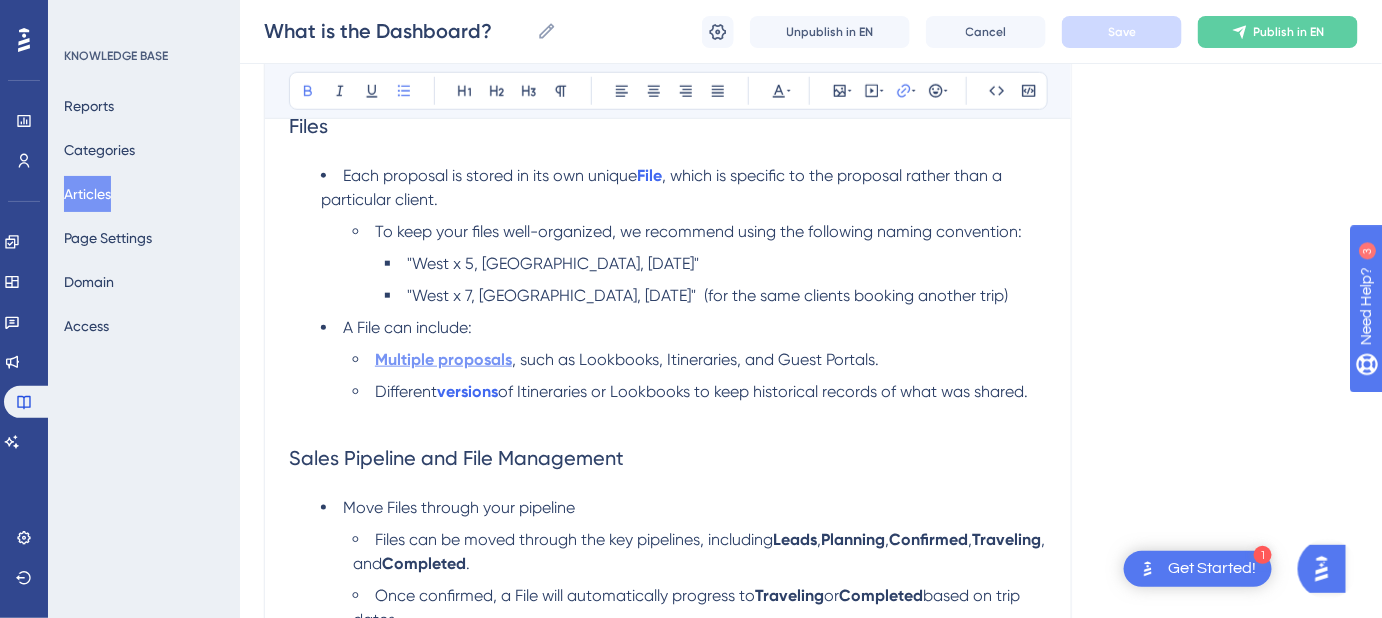 click on "Multiple proposals" at bounding box center [443, 359] 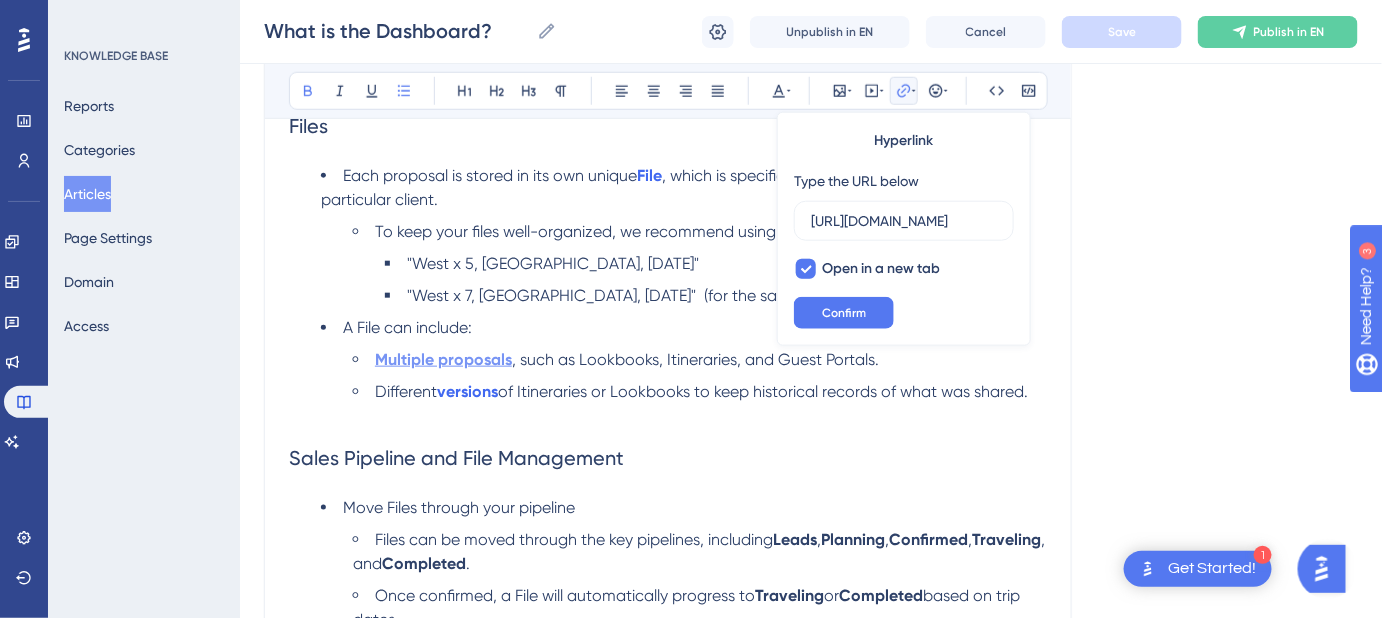 scroll, scrollTop: 0, scrollLeft: 530, axis: horizontal 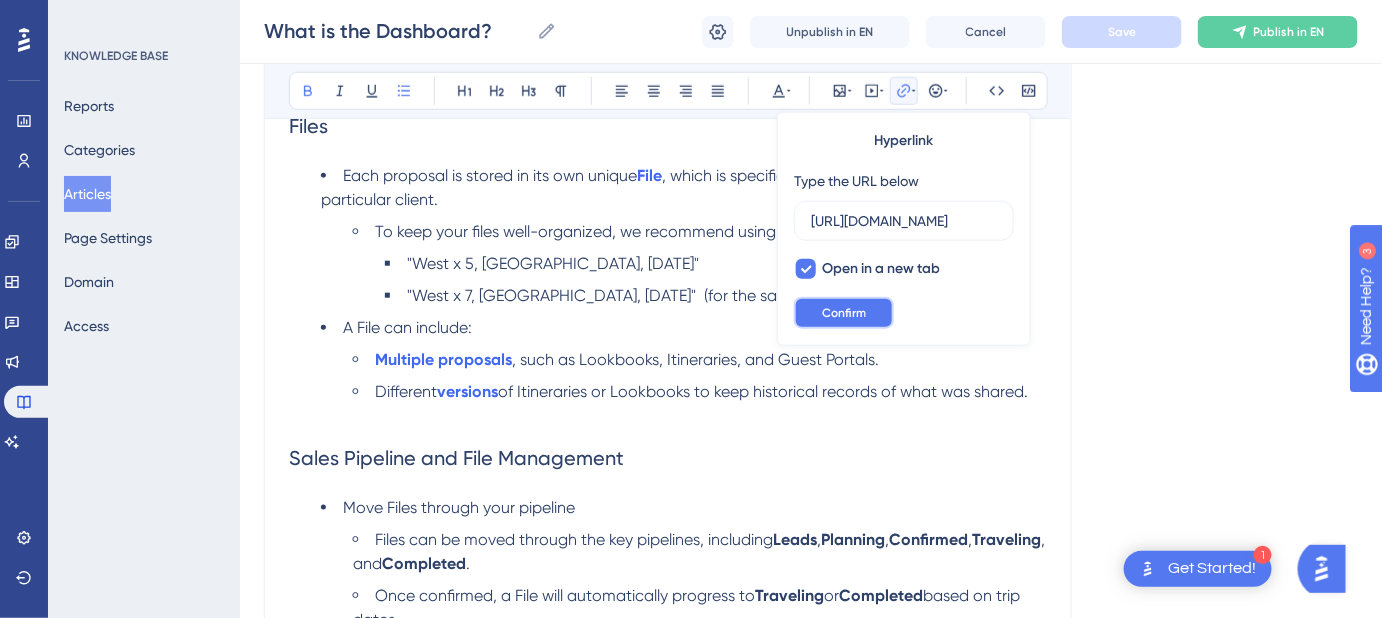 click on "Confirm" at bounding box center [844, 313] 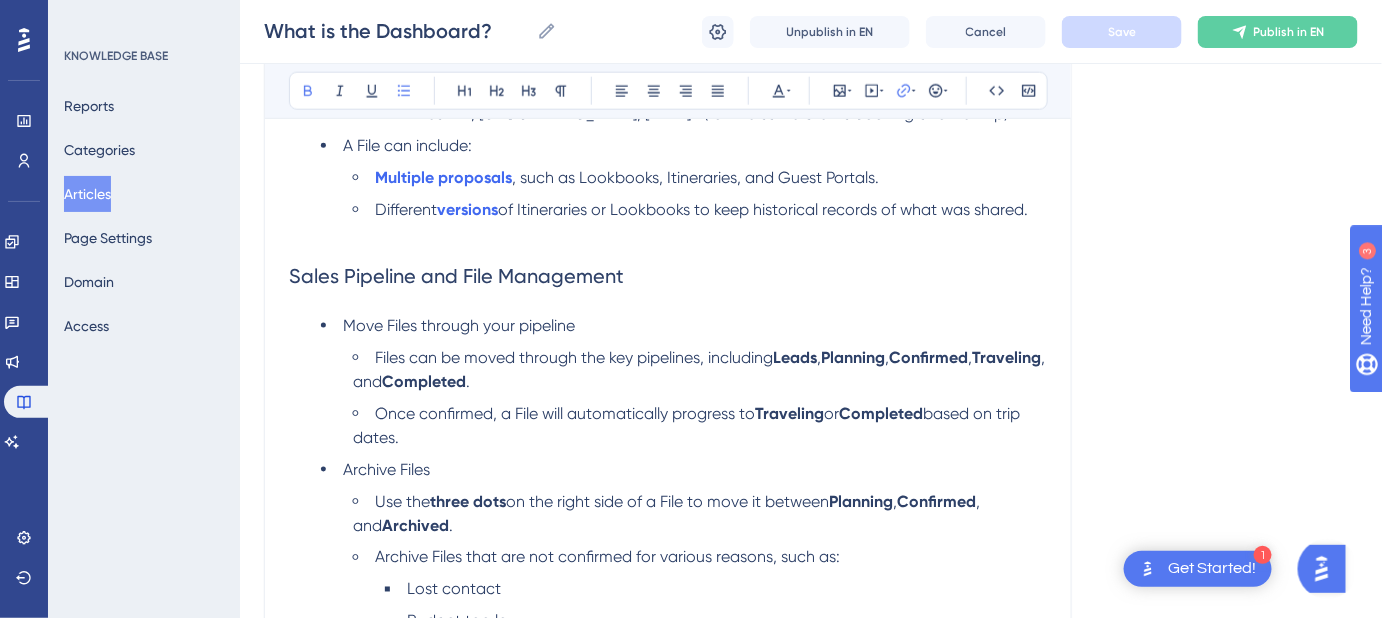 scroll, scrollTop: 818, scrollLeft: 0, axis: vertical 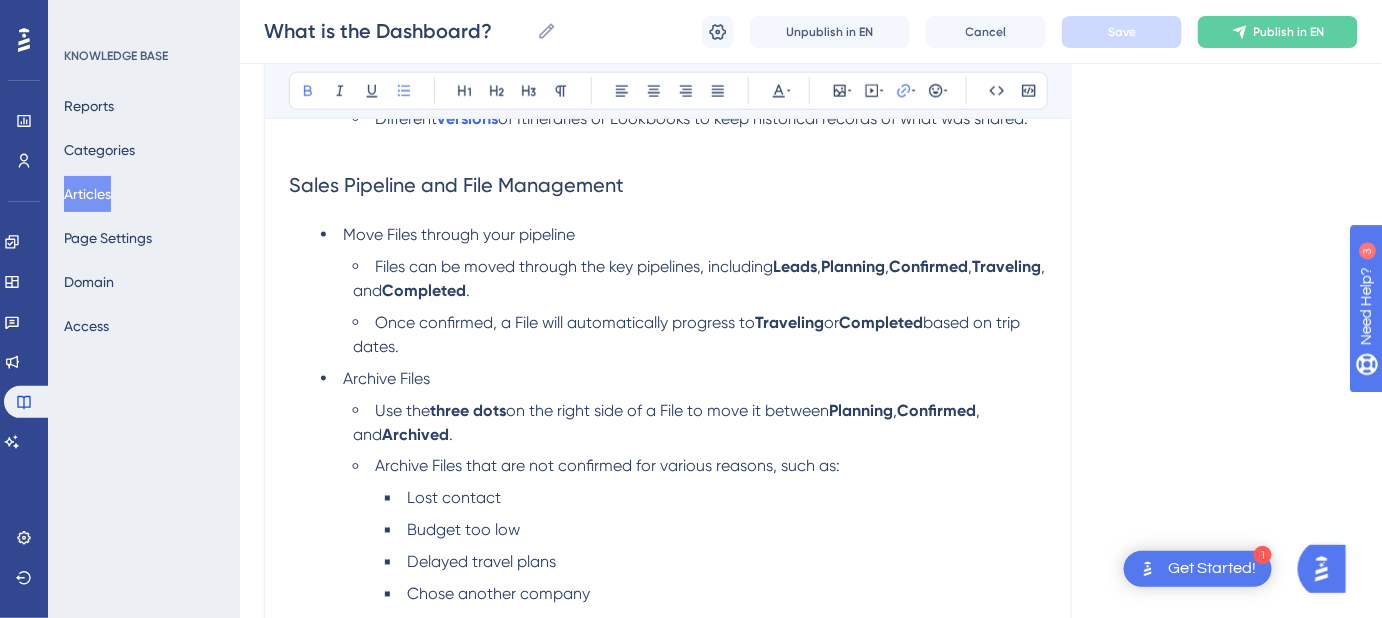 click on "Planning" at bounding box center [861, 410] 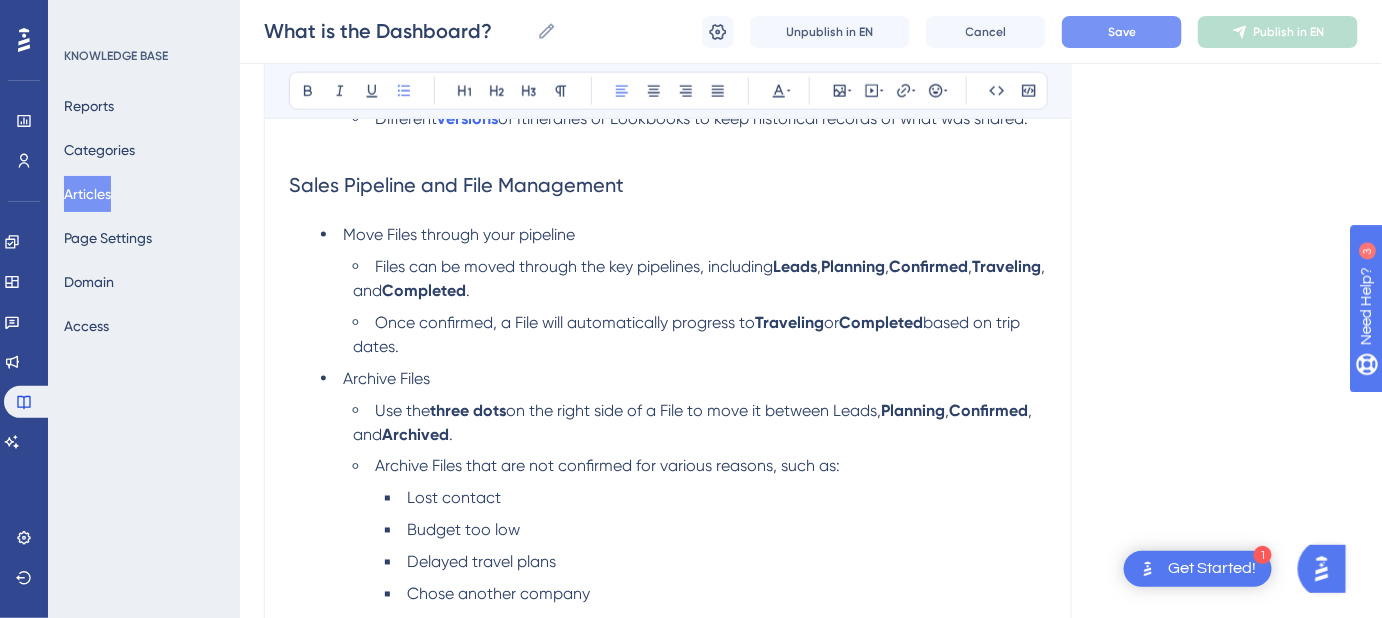 click on "on the right side of a File to move it between Leads," at bounding box center (693, 410) 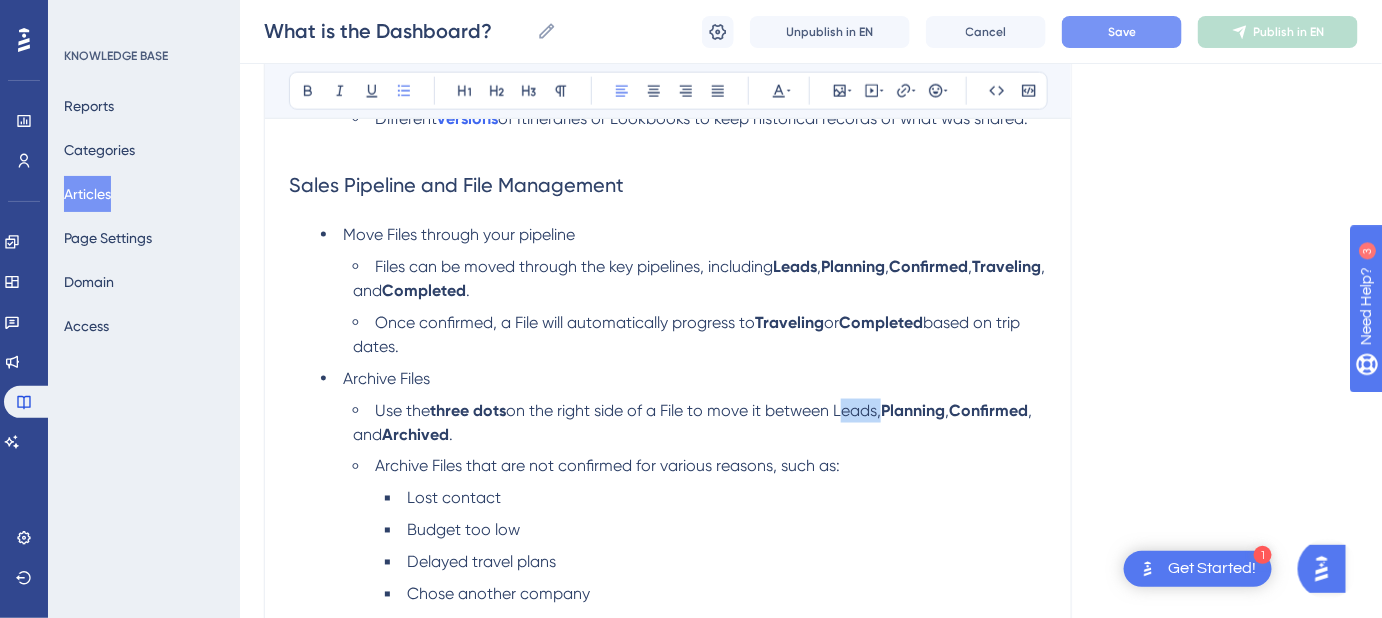 click on "on the right side of a File to move it between Leads," at bounding box center [693, 410] 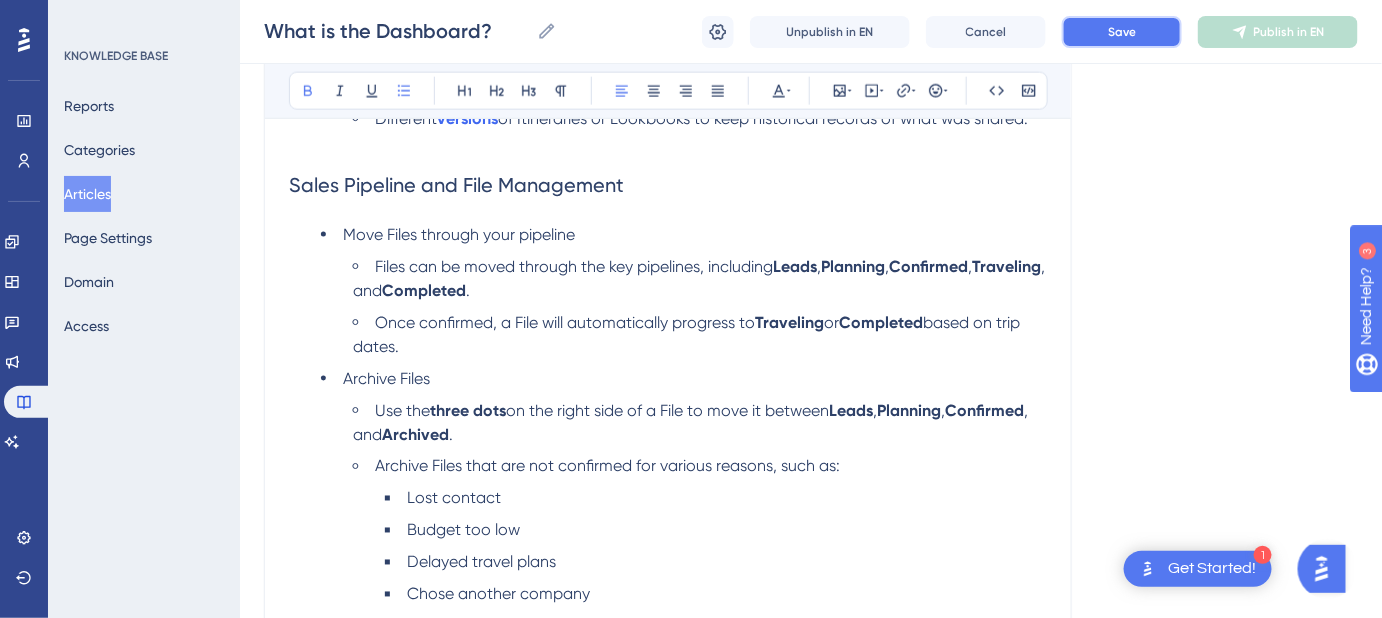 click on "Save" at bounding box center [1122, 32] 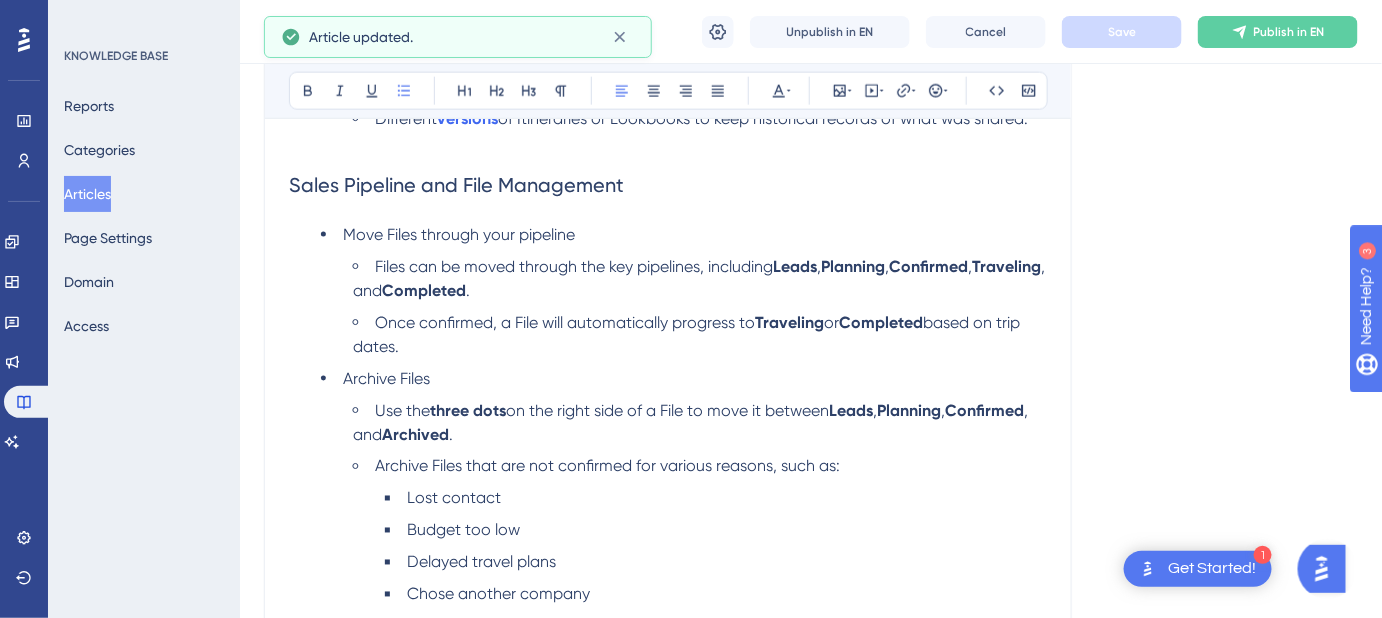 click on "Budget too low" at bounding box center (716, 531) 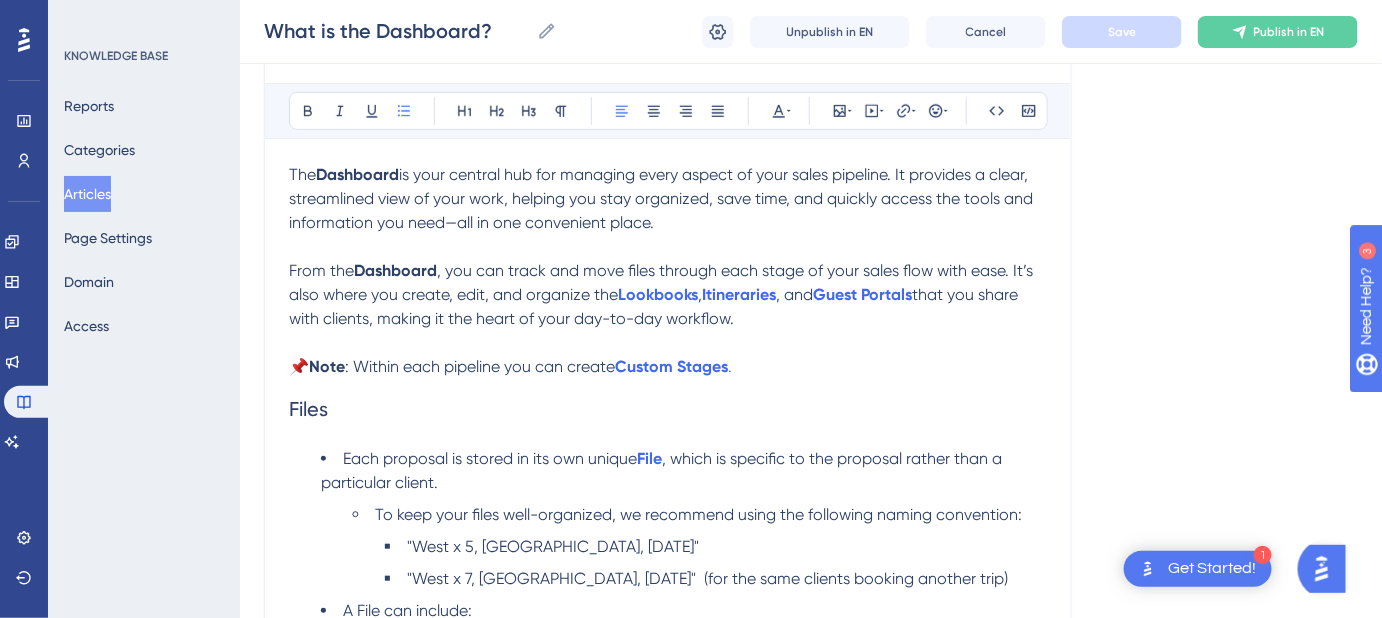 scroll, scrollTop: 0, scrollLeft: 0, axis: both 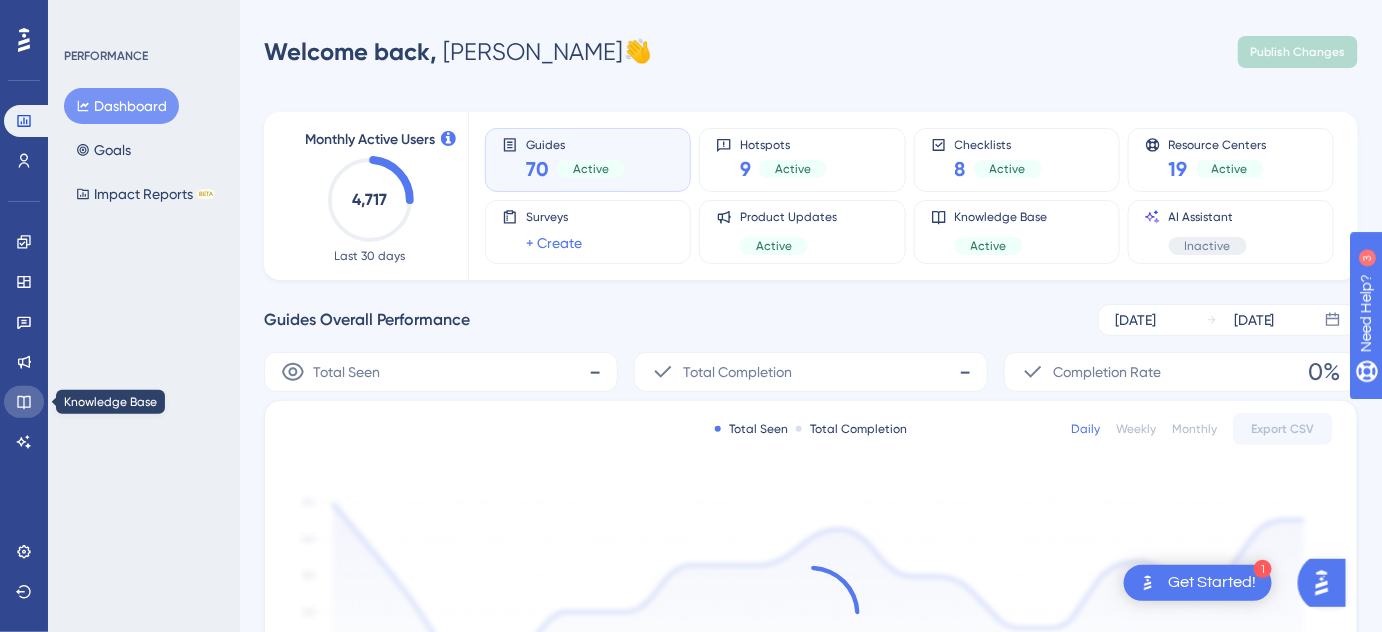 click 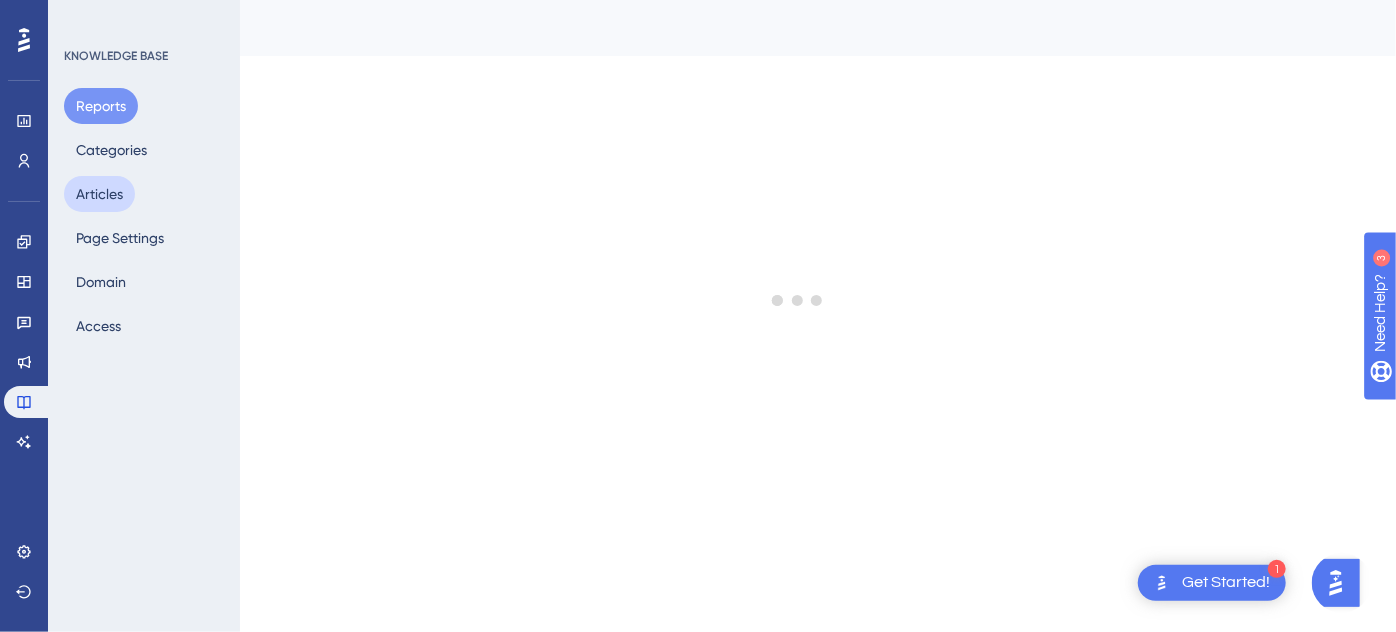 click on "Articles" at bounding box center [99, 194] 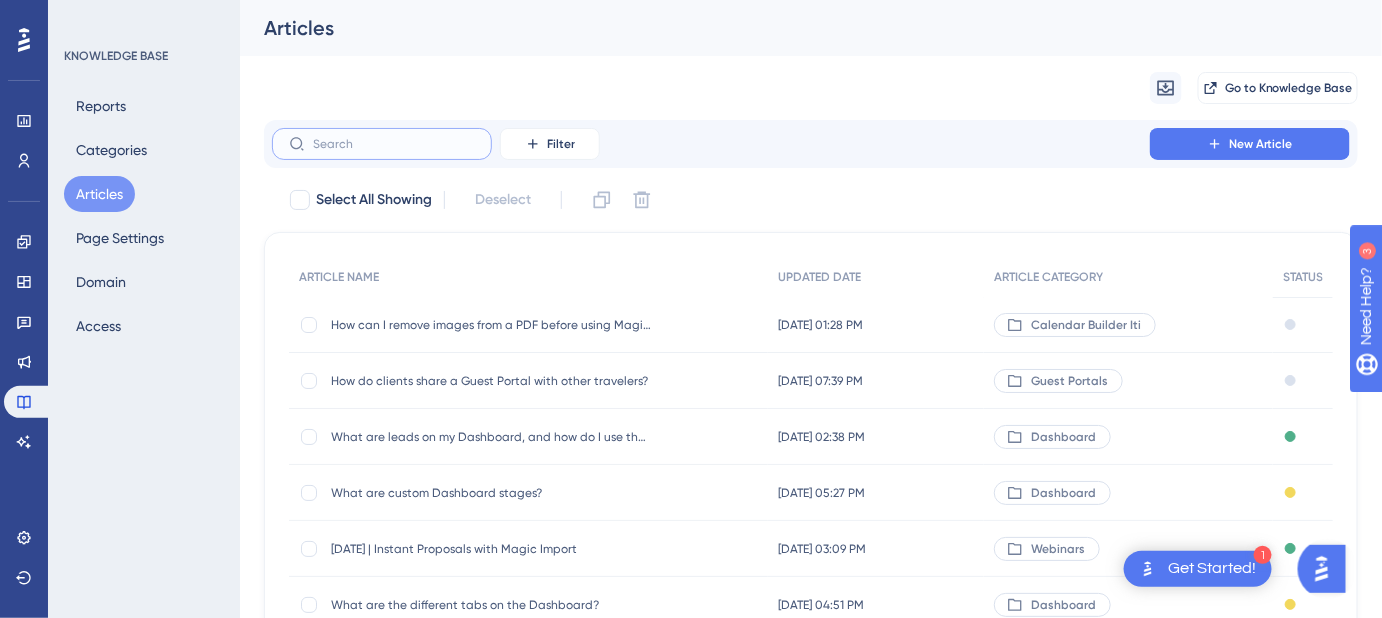 click at bounding box center [394, 144] 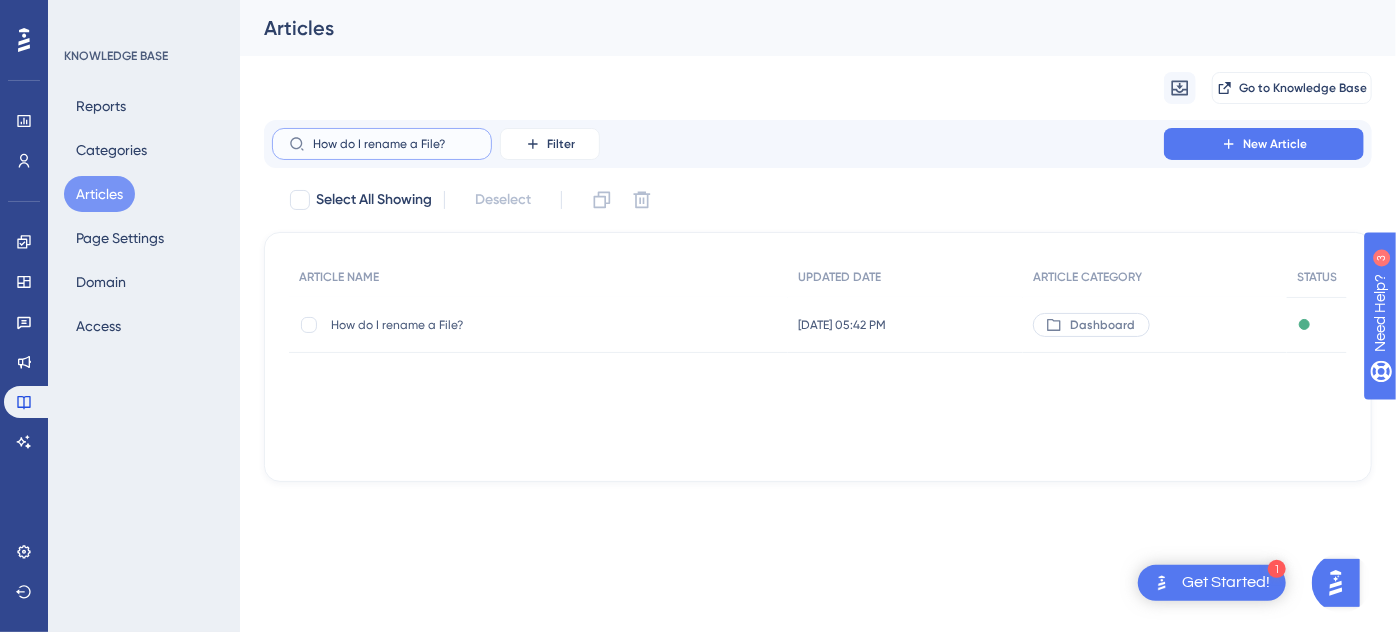 type on "How do I rename a File?" 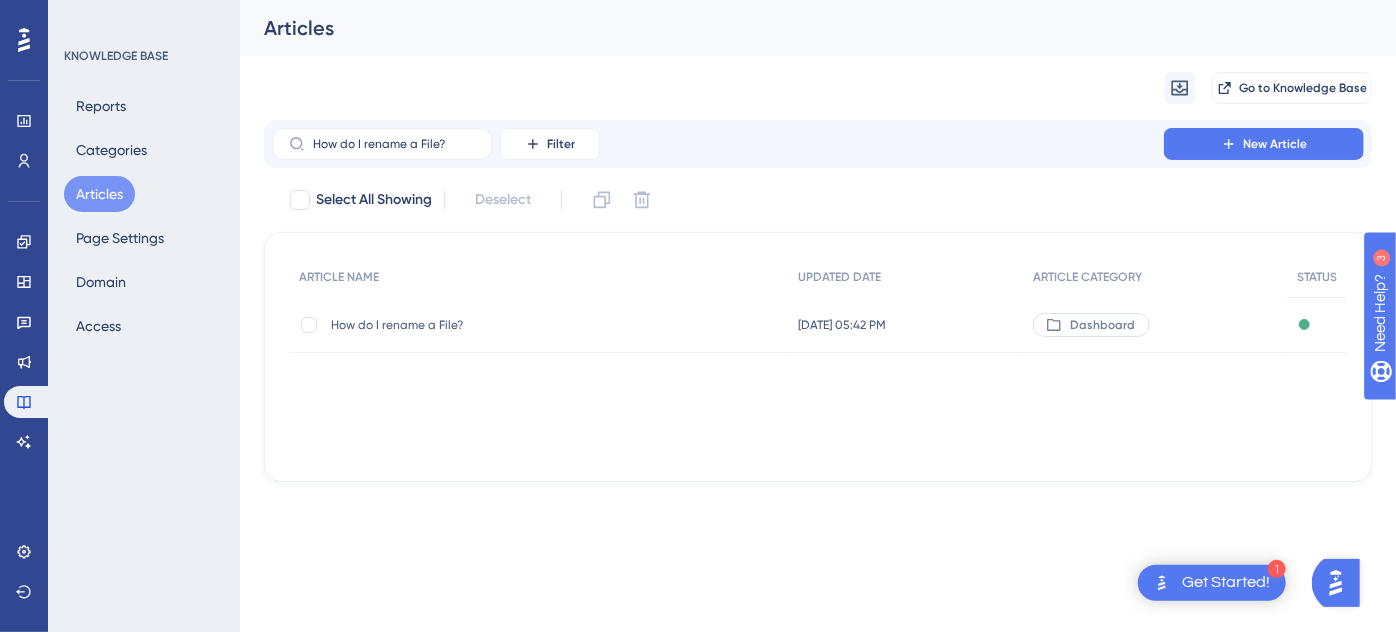 click on "How do I rename a File?" at bounding box center [491, 325] 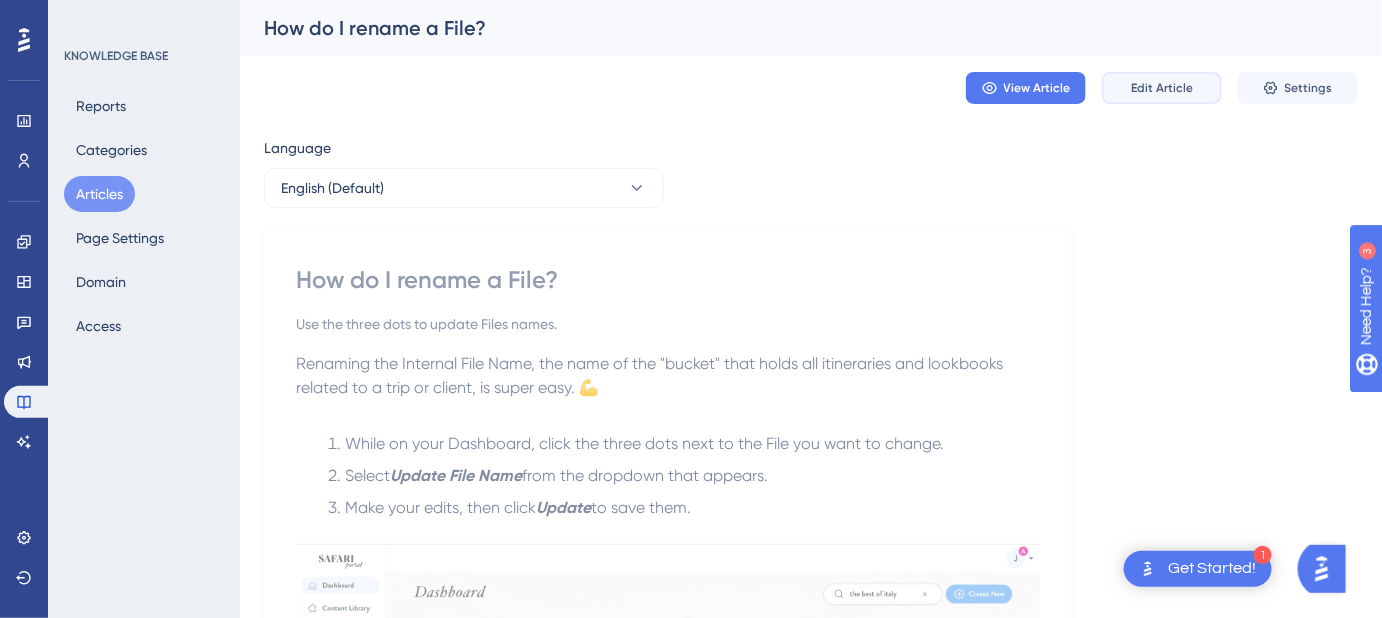 click on "Edit Article" at bounding box center (1162, 88) 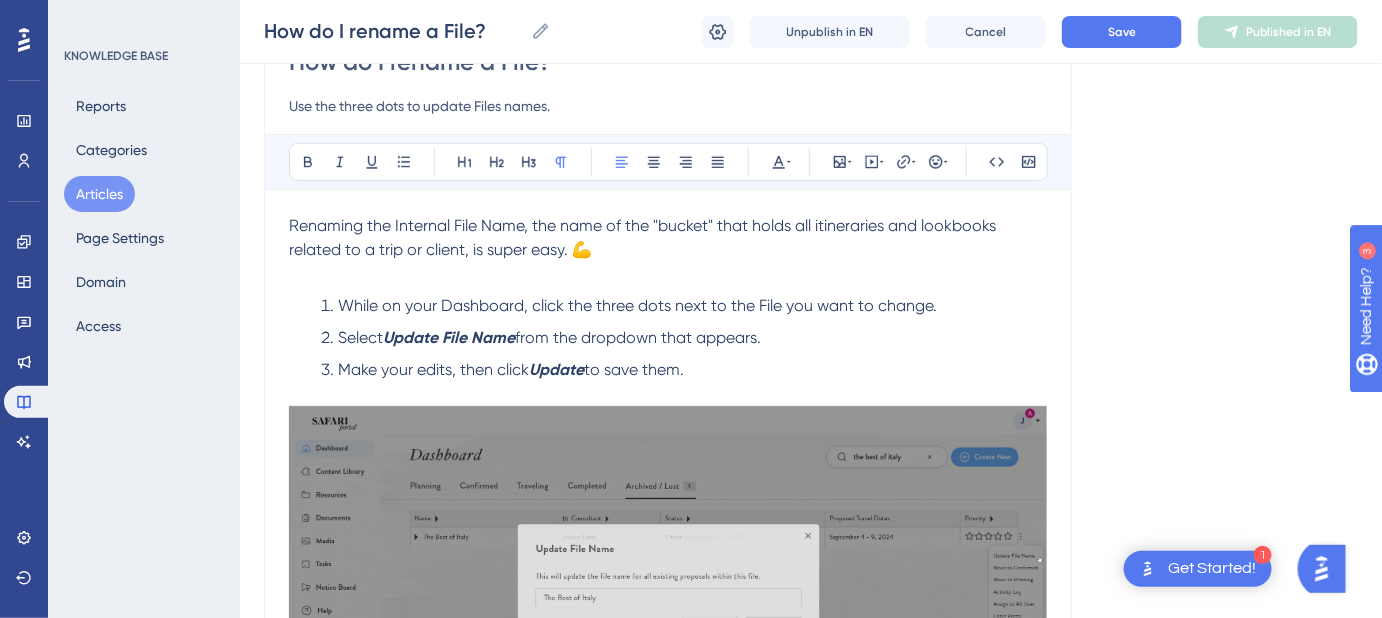 scroll, scrollTop: 242, scrollLeft: 0, axis: vertical 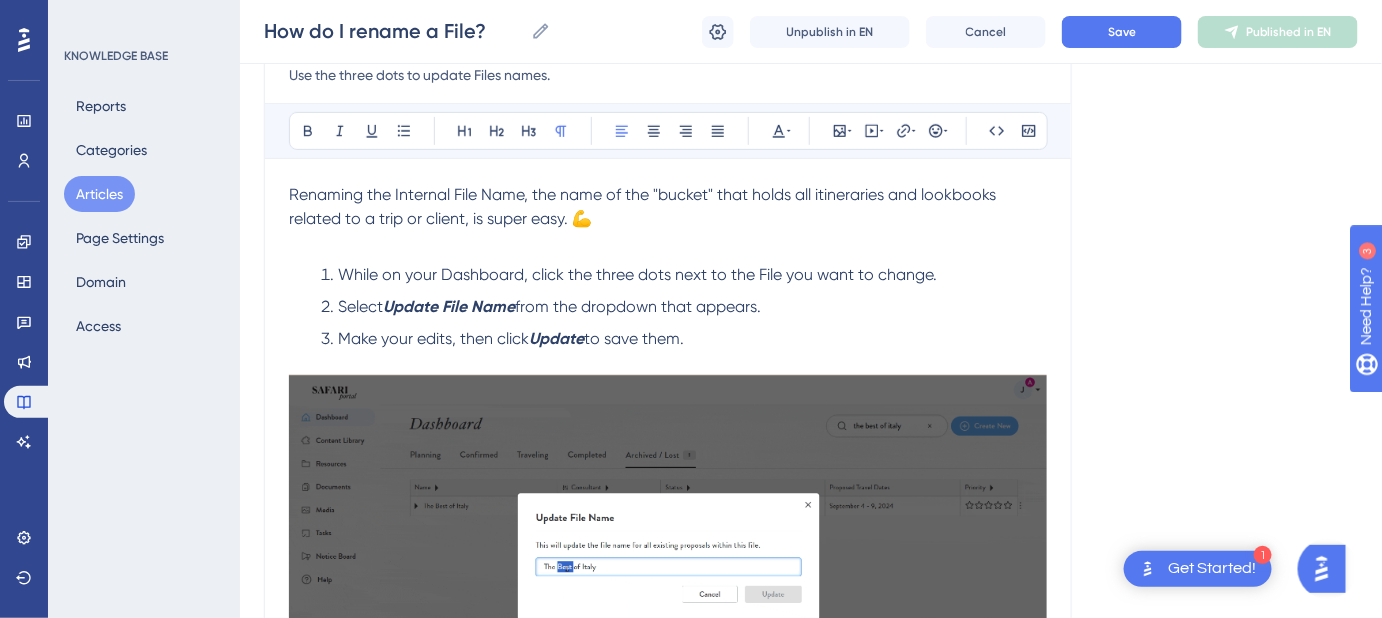 click on "Renaming the Internal File Name, the name of the "bucket" that holds all itineraries and lookbooks related to a trip or client, is super easy. 💪" at bounding box center [644, 206] 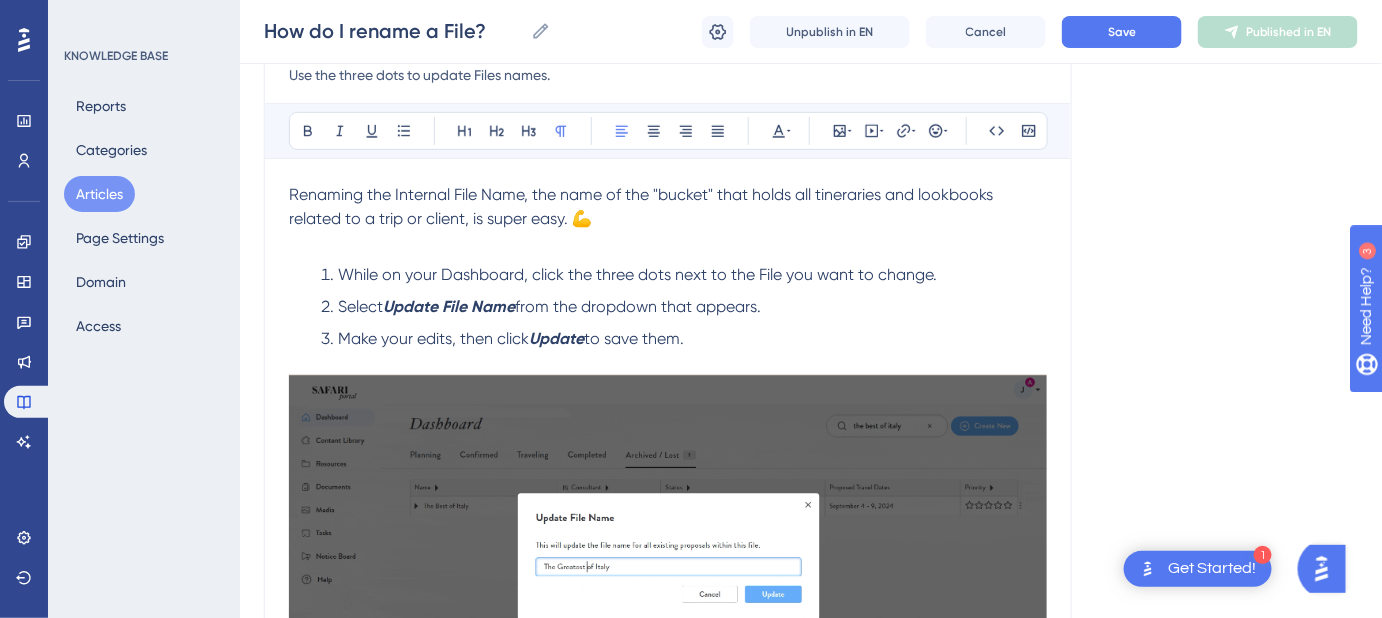 type 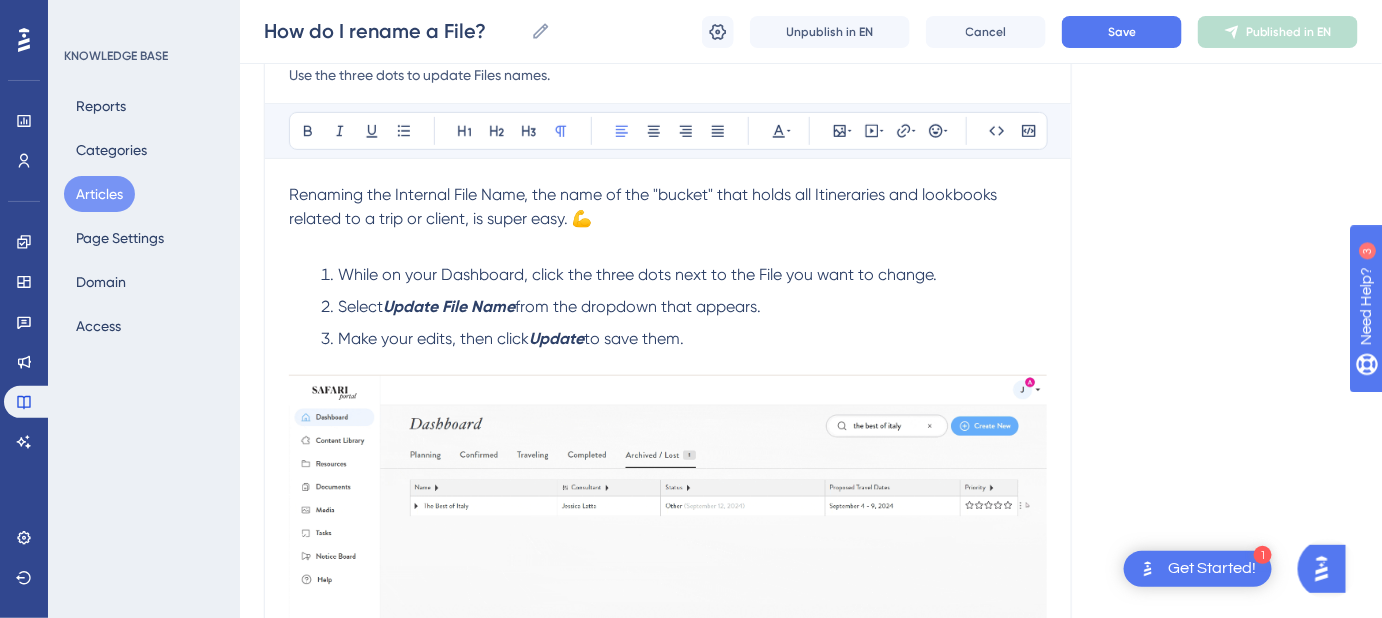 click on "Renaming the Internal File Name, the name of the "bucket" that holds all Itineraries and lookbooks related to a trip or client, is super easy. 💪" at bounding box center (645, 206) 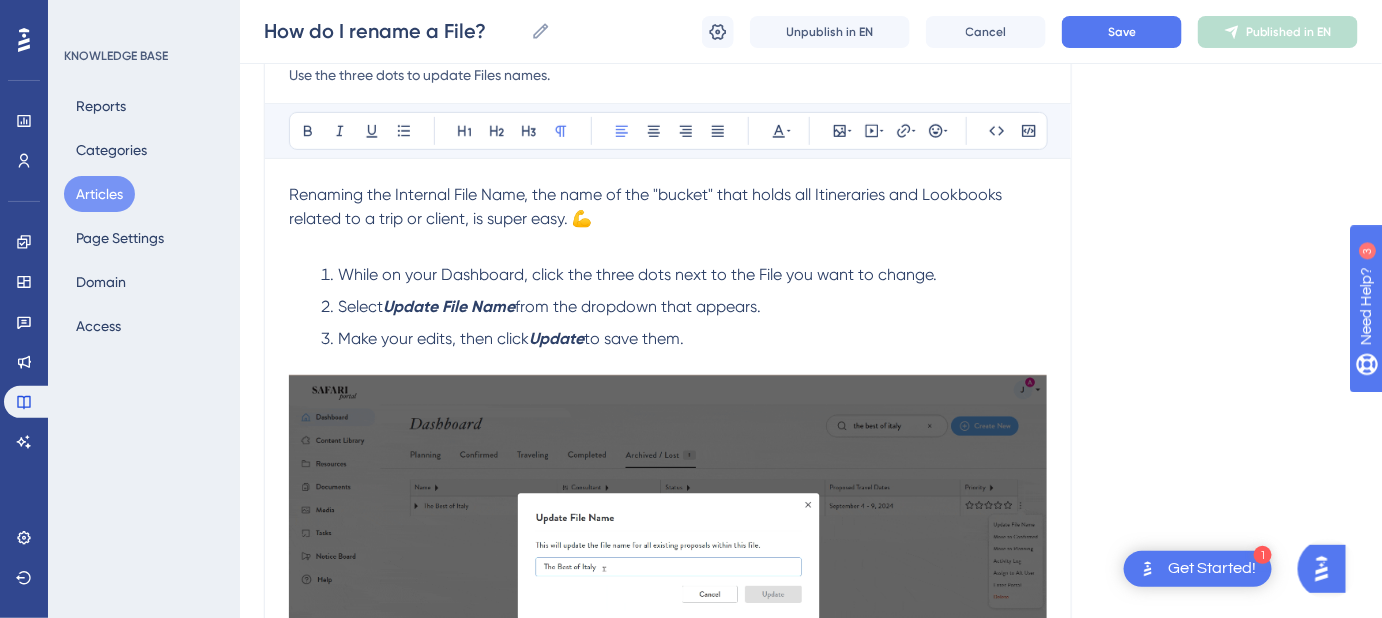 click on "Renaming the Internal File Name, the name of the "bucket" that holds all Itineraries and Lookbooks related to a trip or client, is super easy. 💪" at bounding box center (647, 206) 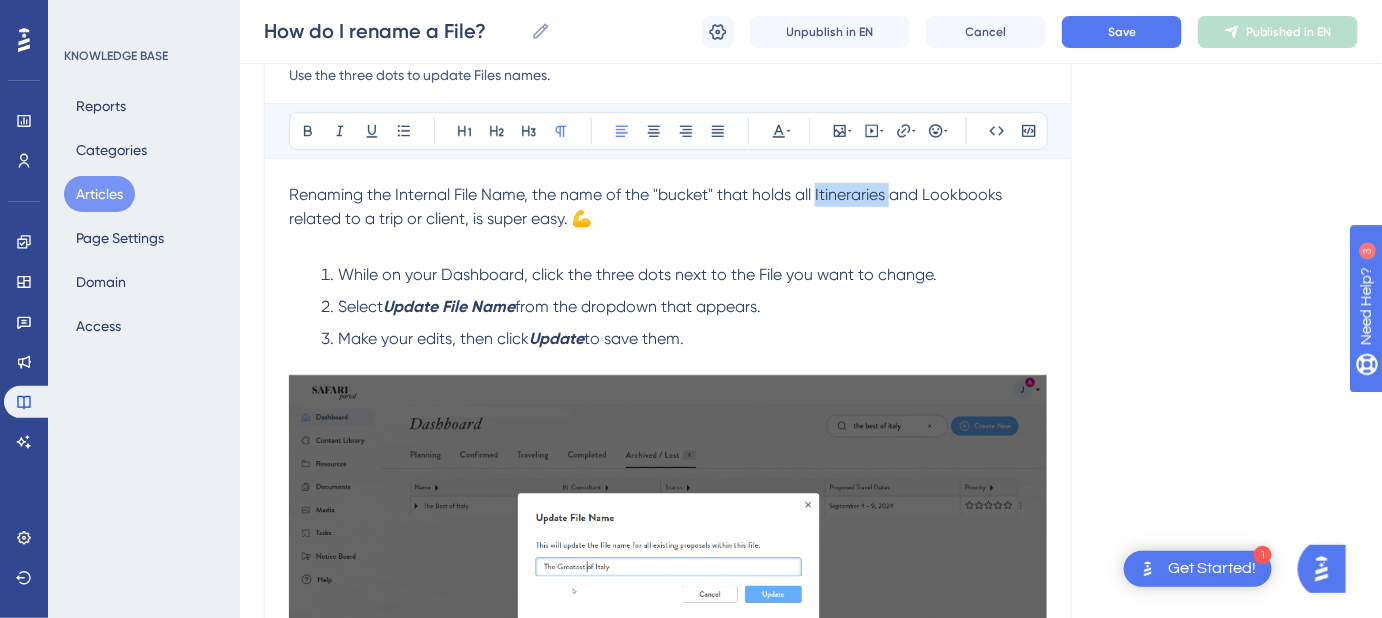 click on "Renaming the Internal File Name, the name of the "bucket" that holds all Itineraries and Lookbooks related to a trip or client, is super easy. 💪" at bounding box center (647, 206) 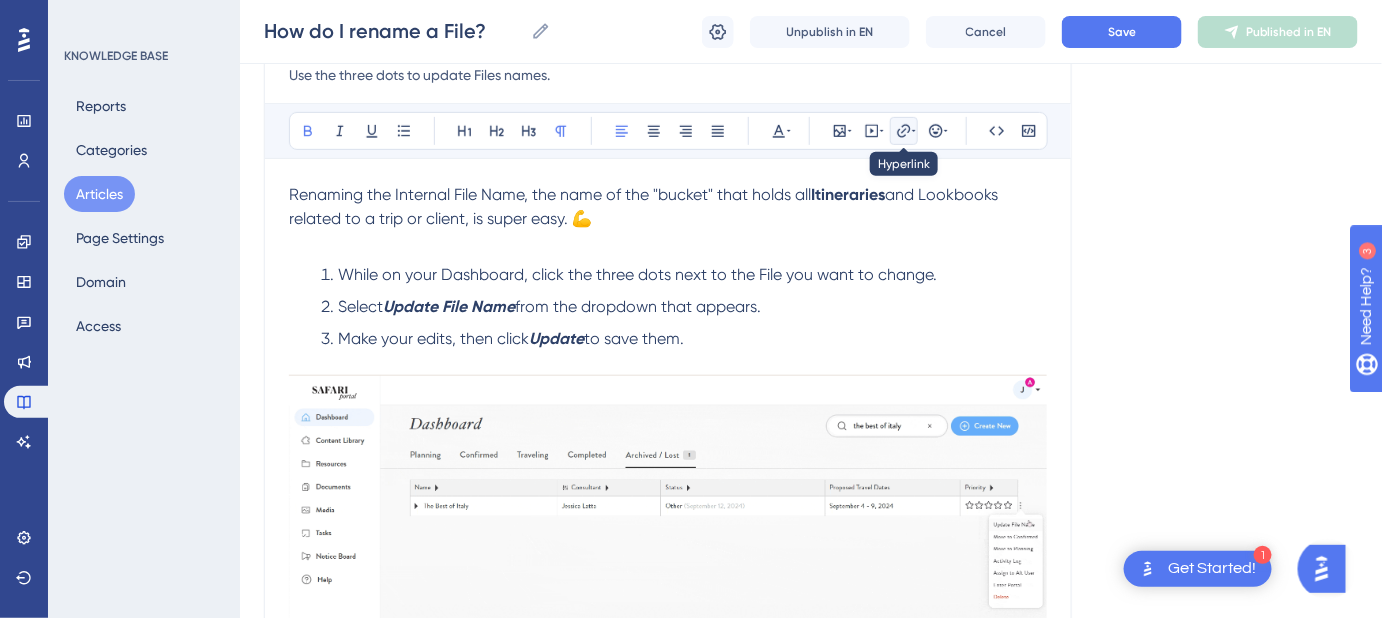 click 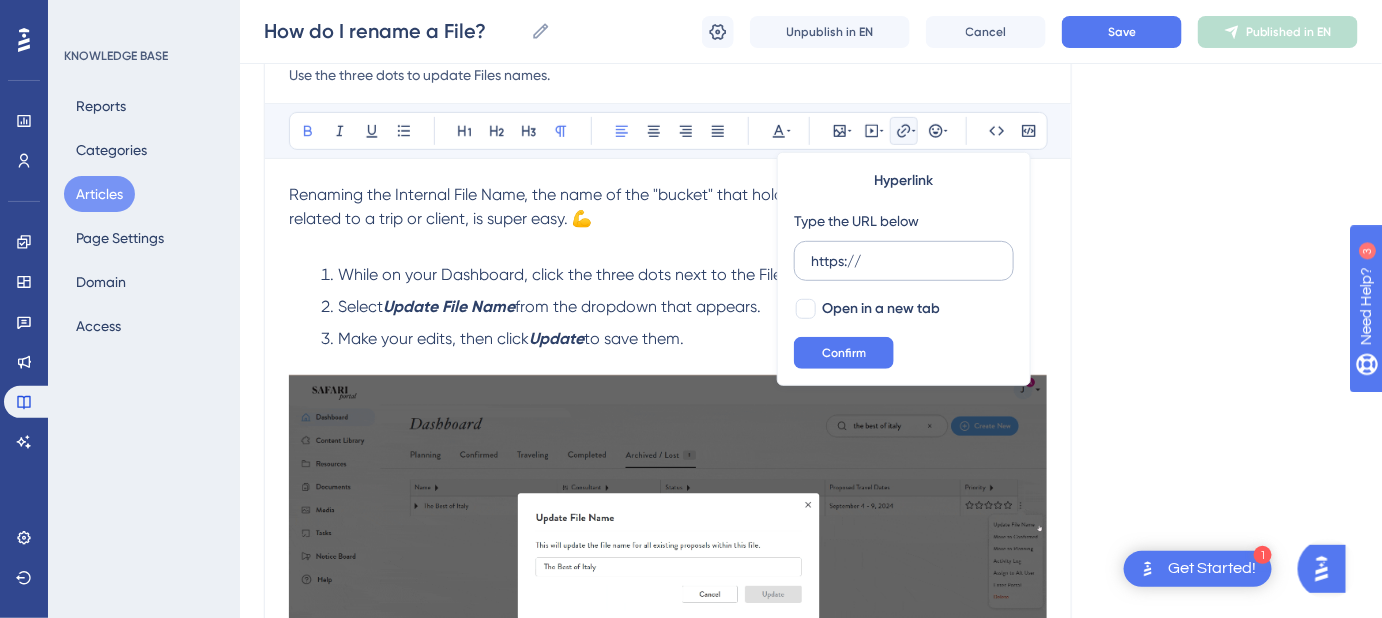 drag, startPoint x: 859, startPoint y: 255, endPoint x: 801, endPoint y: 257, distance: 58.034473 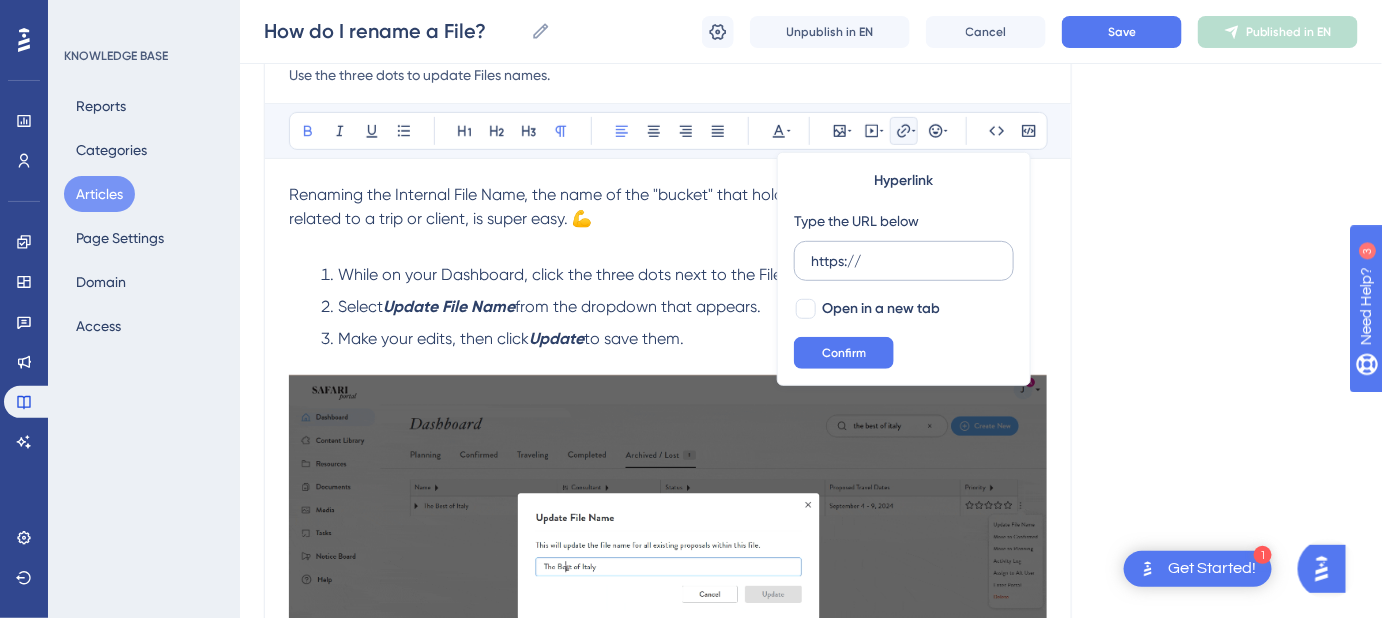 click on "https://" at bounding box center [904, 261] 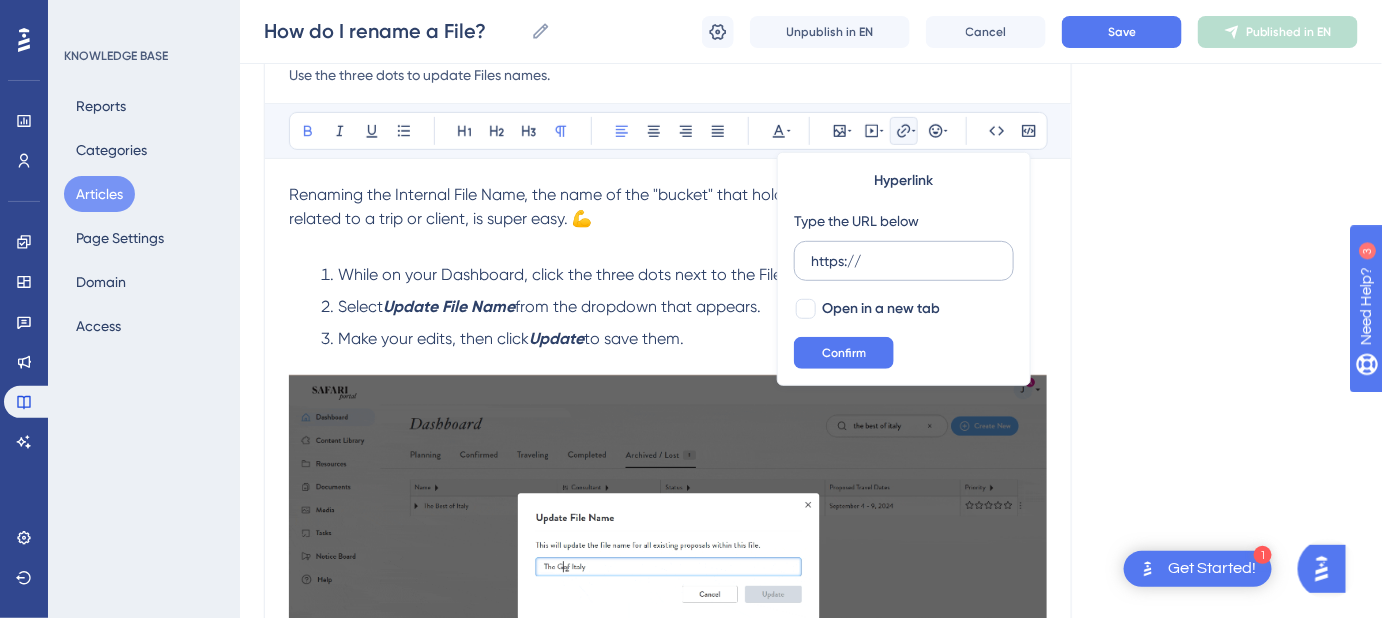 click on "https://" at bounding box center [904, 261] 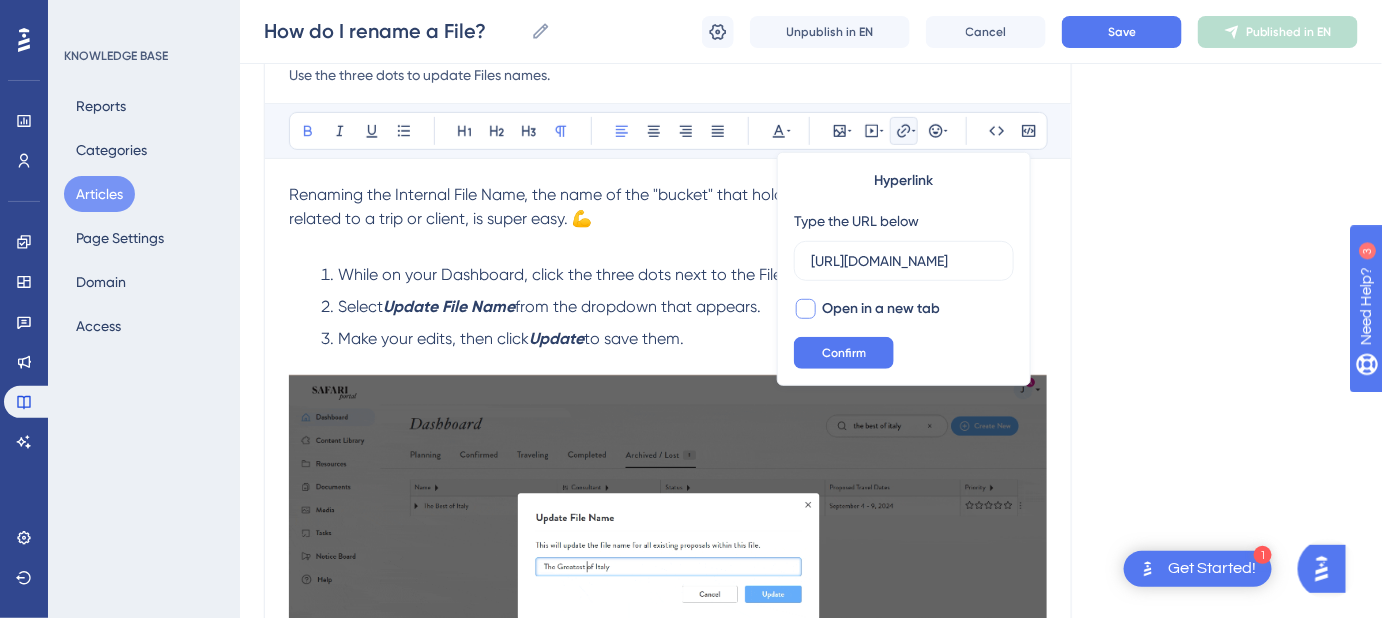 scroll, scrollTop: 0, scrollLeft: 191, axis: horizontal 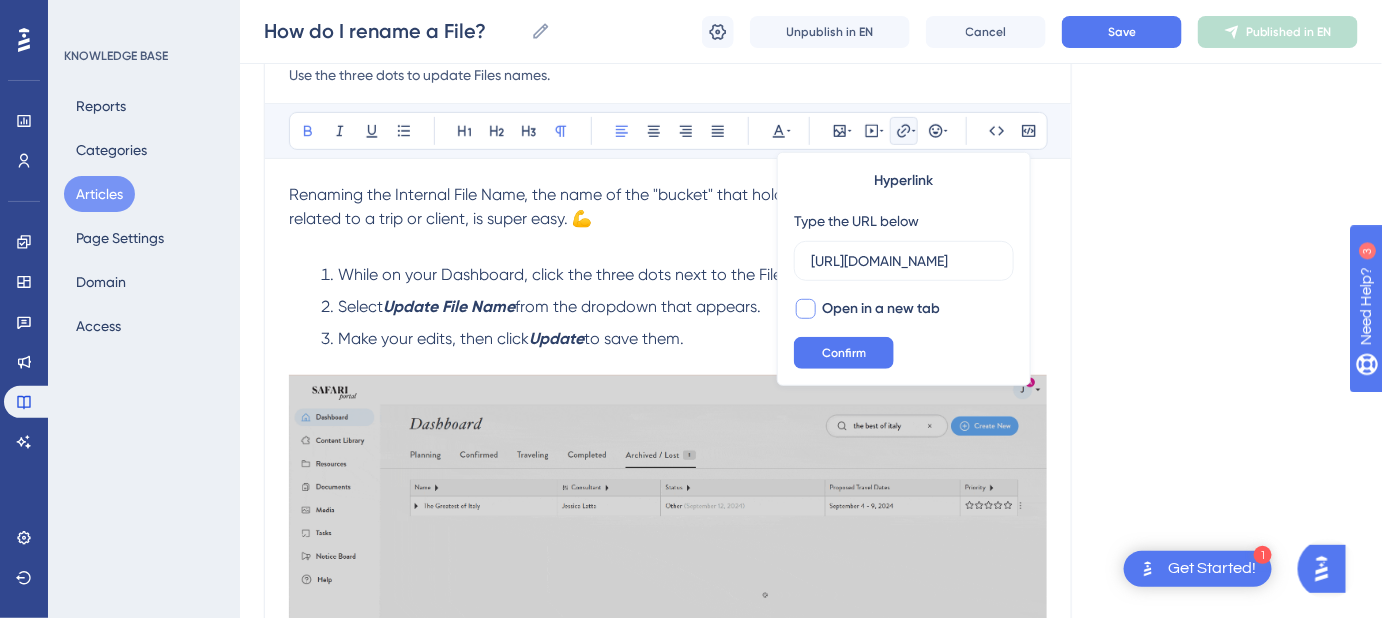 type on "[URL][DOMAIN_NAME]" 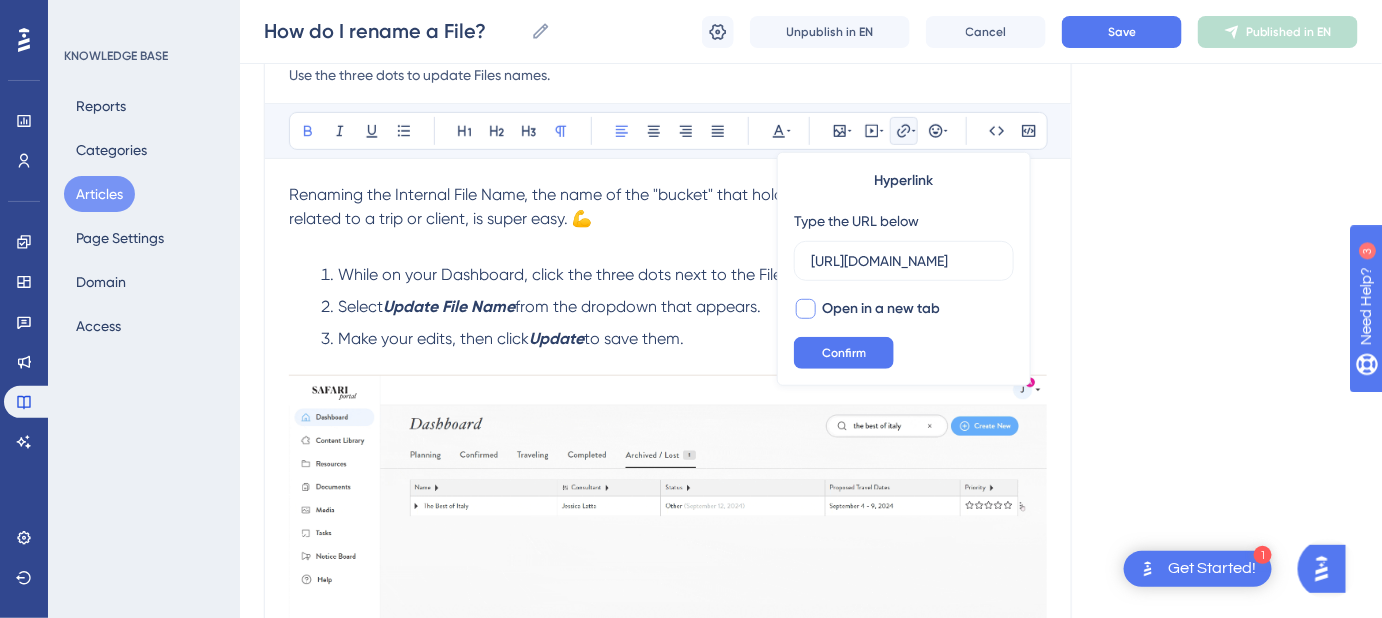 click at bounding box center [806, 309] 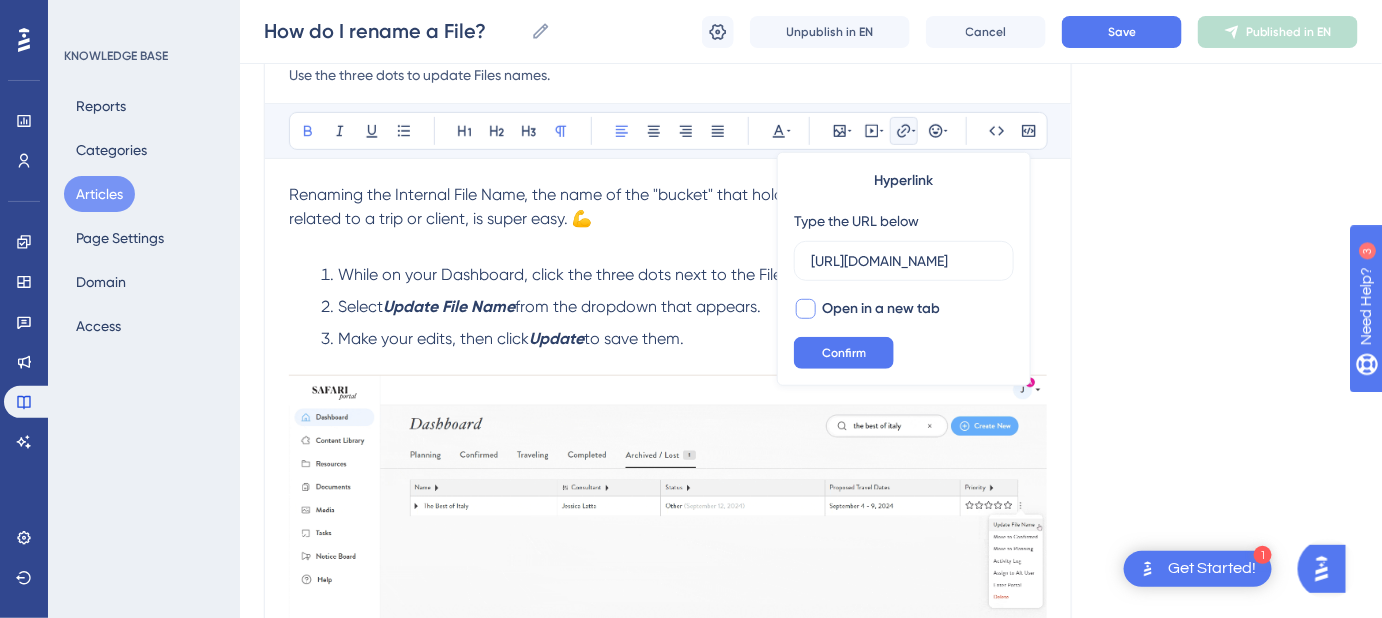 checkbox on "true" 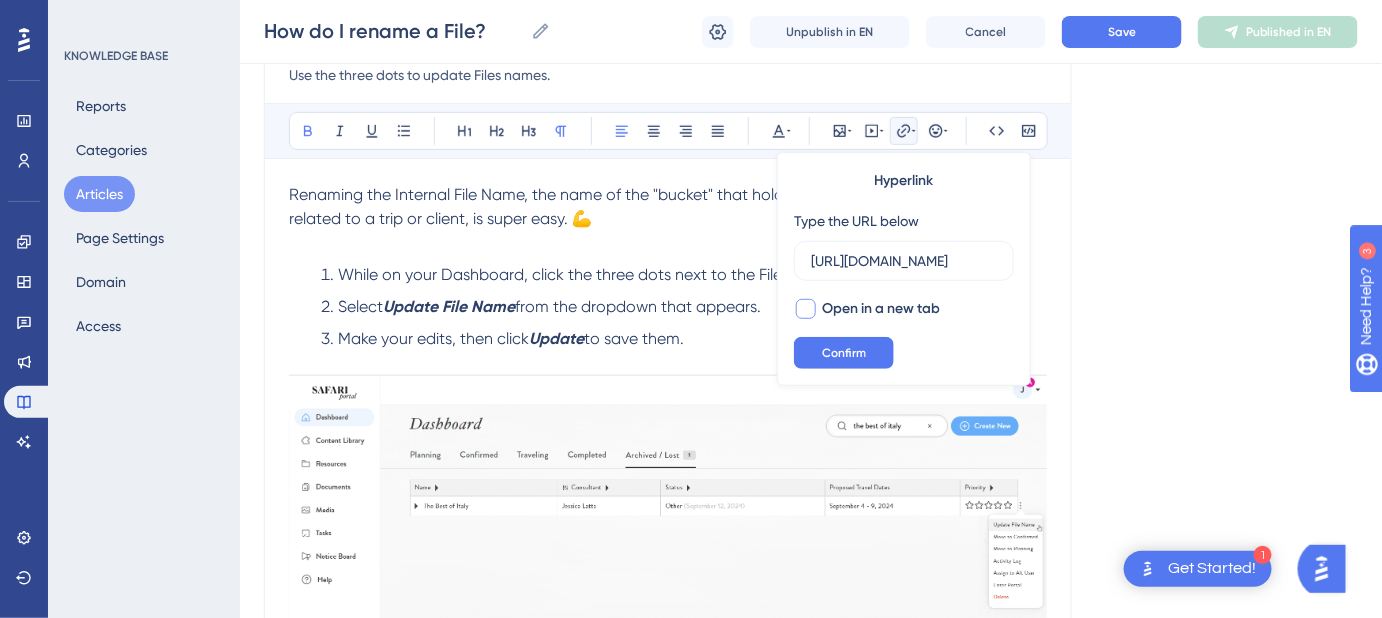 scroll, scrollTop: 0, scrollLeft: 0, axis: both 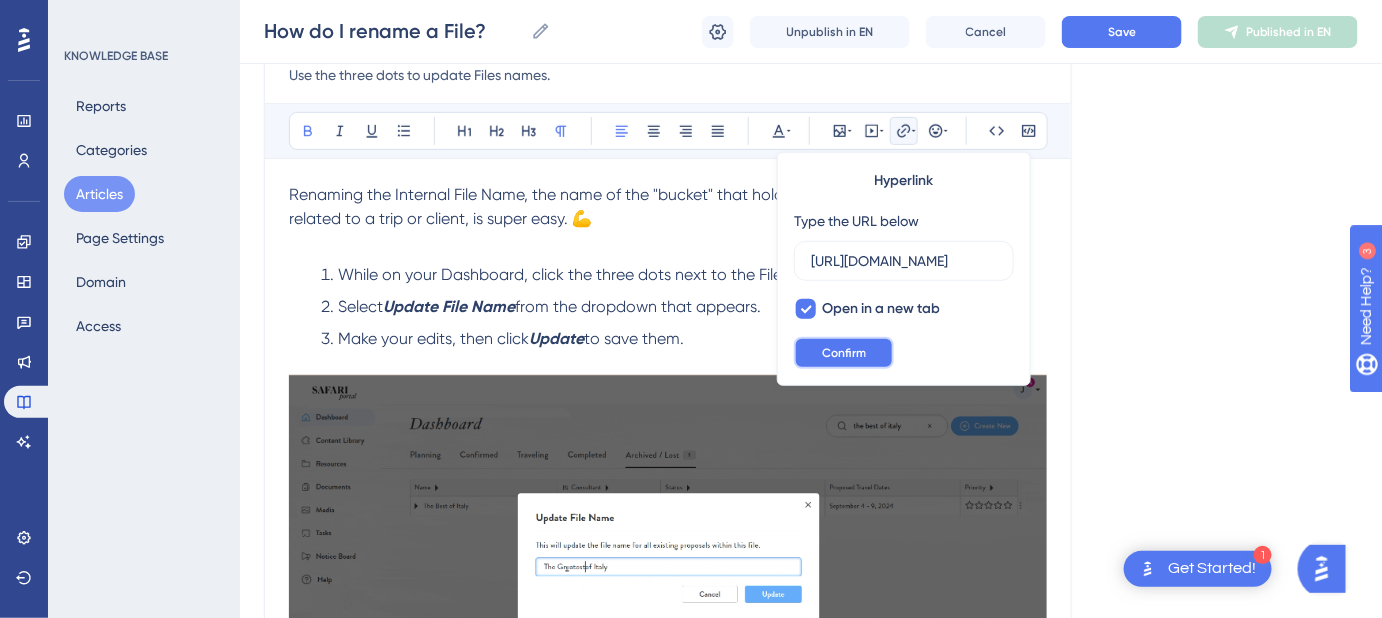click on "Confirm" at bounding box center (844, 353) 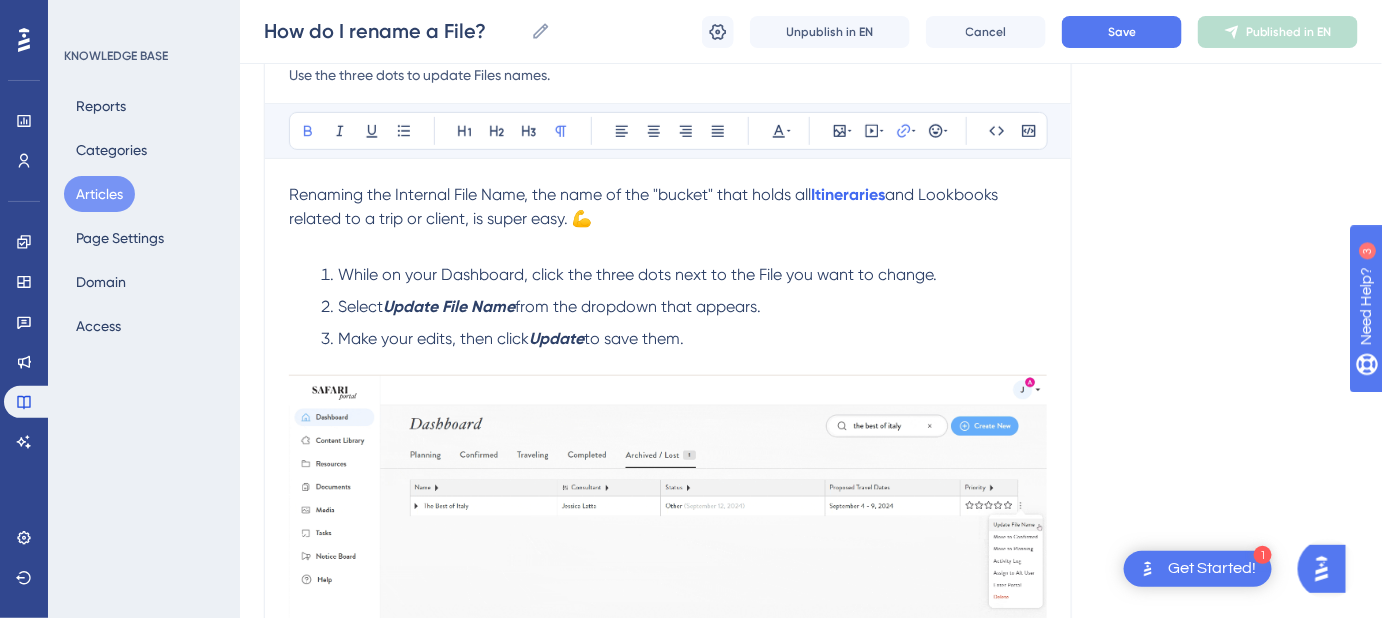 click on "and Lookbooks related to a trip or client, is super easy. 💪" at bounding box center (645, 206) 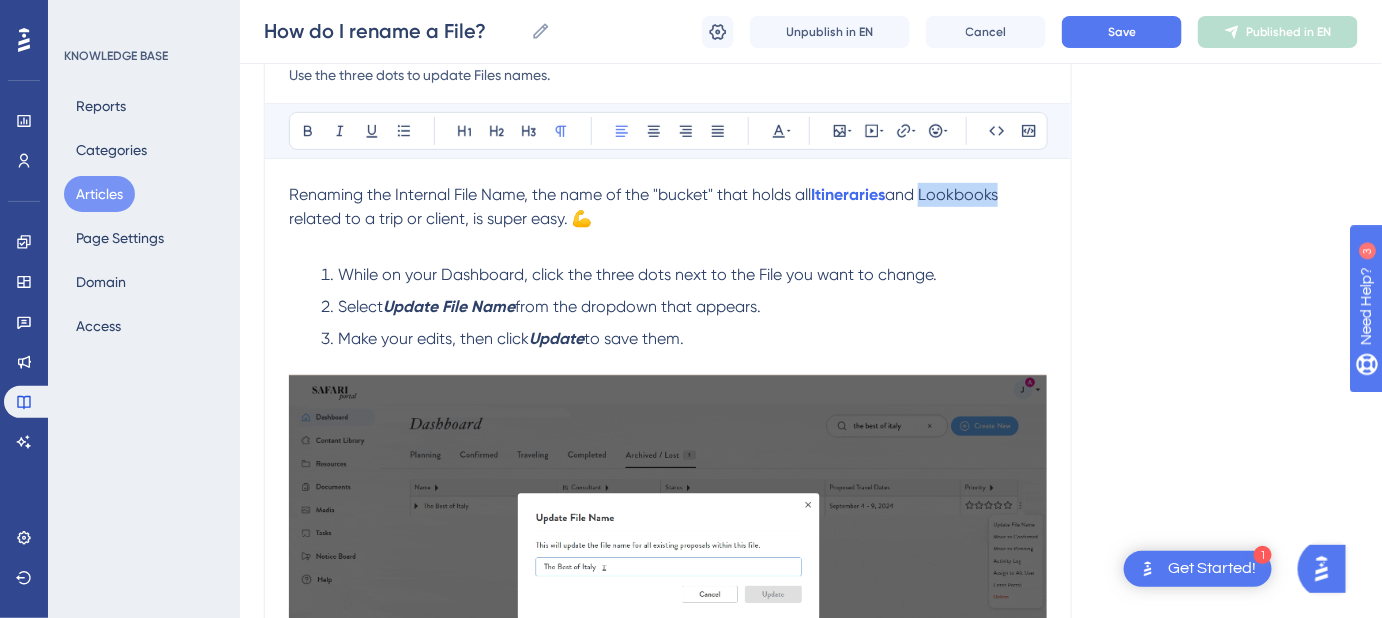 click on "and Lookbooks related to a trip or client, is super easy. 💪" at bounding box center (645, 206) 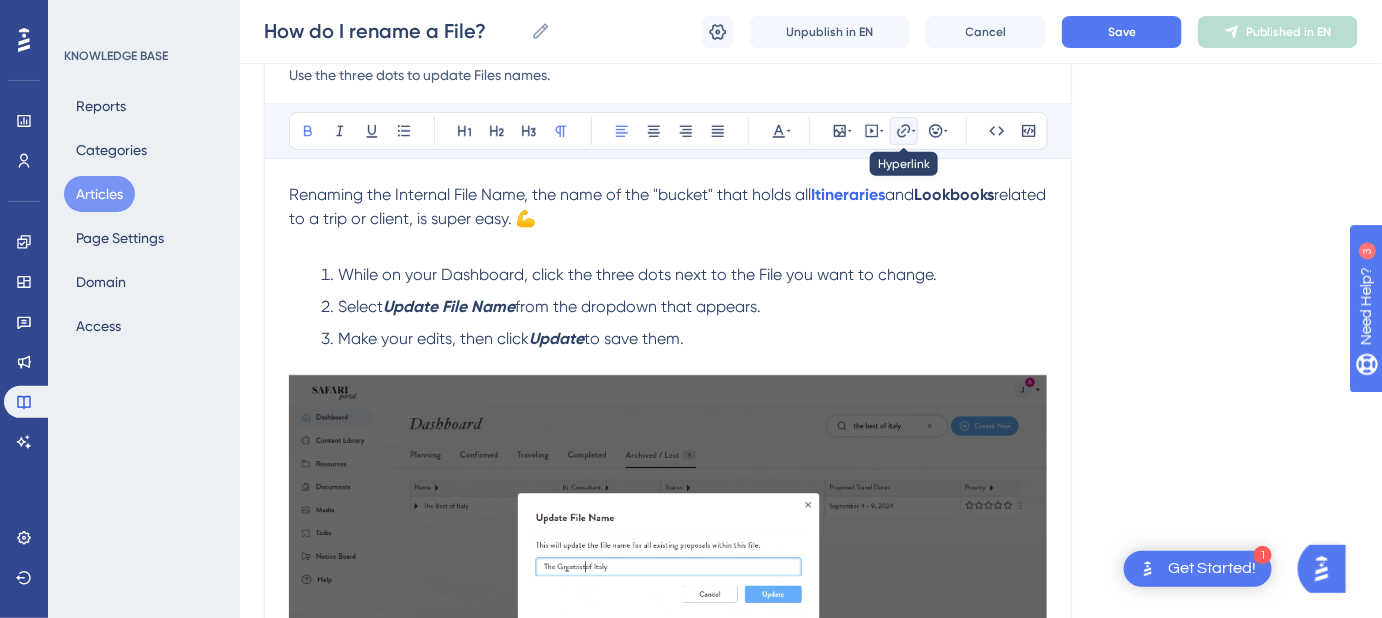 click 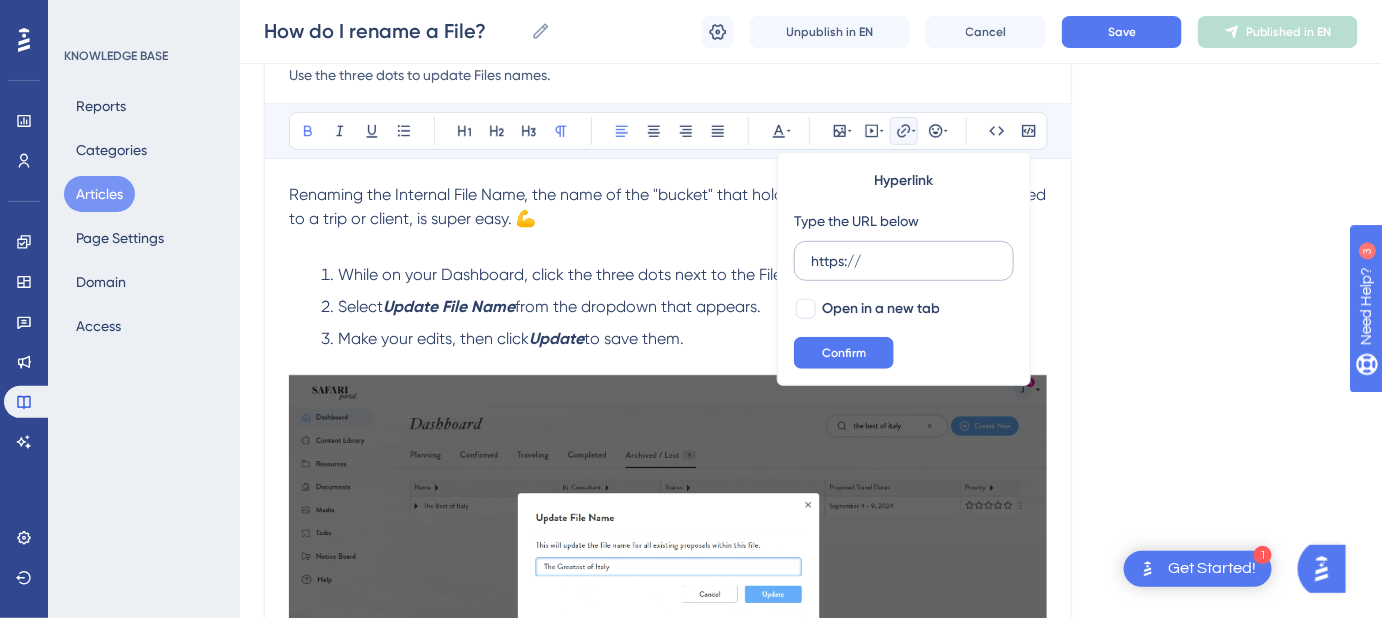 click on "https://" at bounding box center [904, 261] 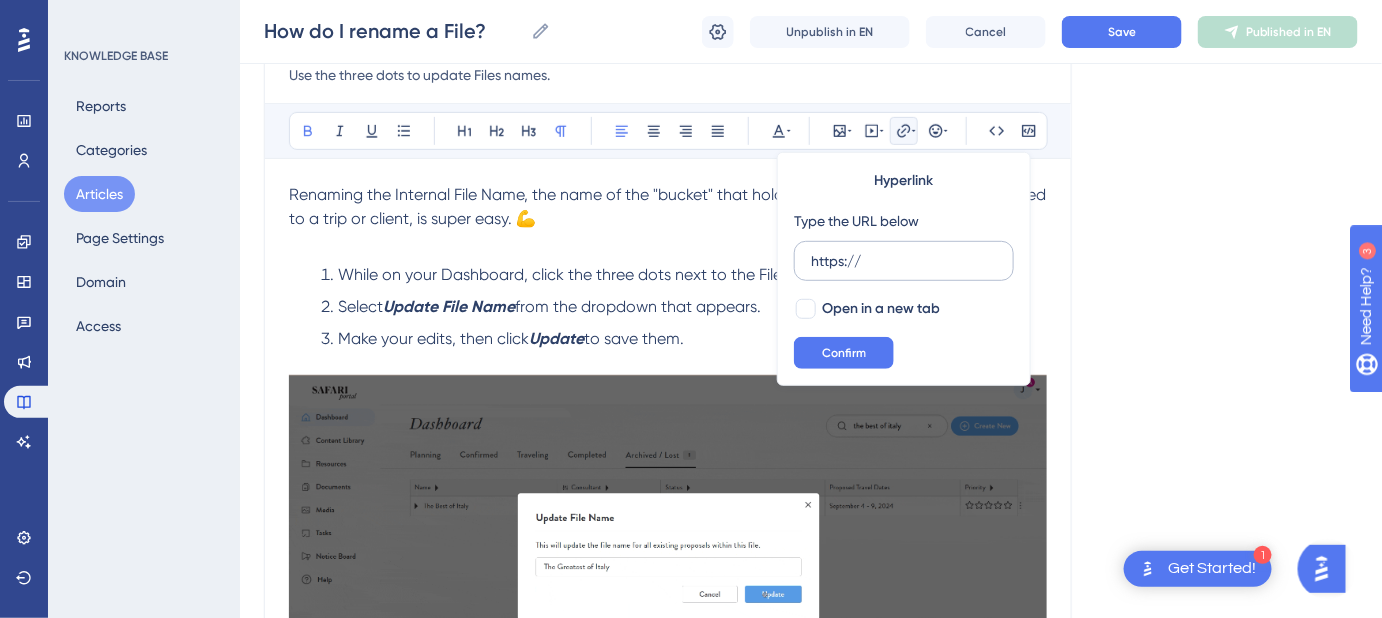 click on "https://" at bounding box center [904, 261] 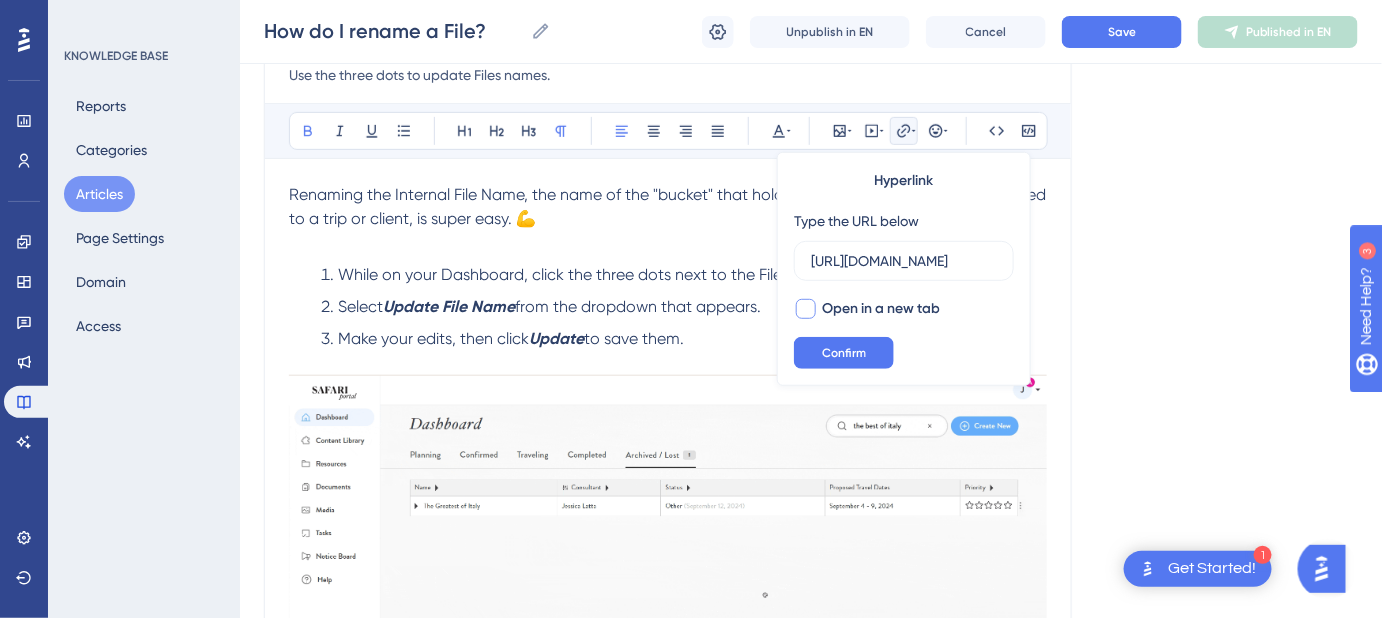 scroll, scrollTop: 0, scrollLeft: 194, axis: horizontal 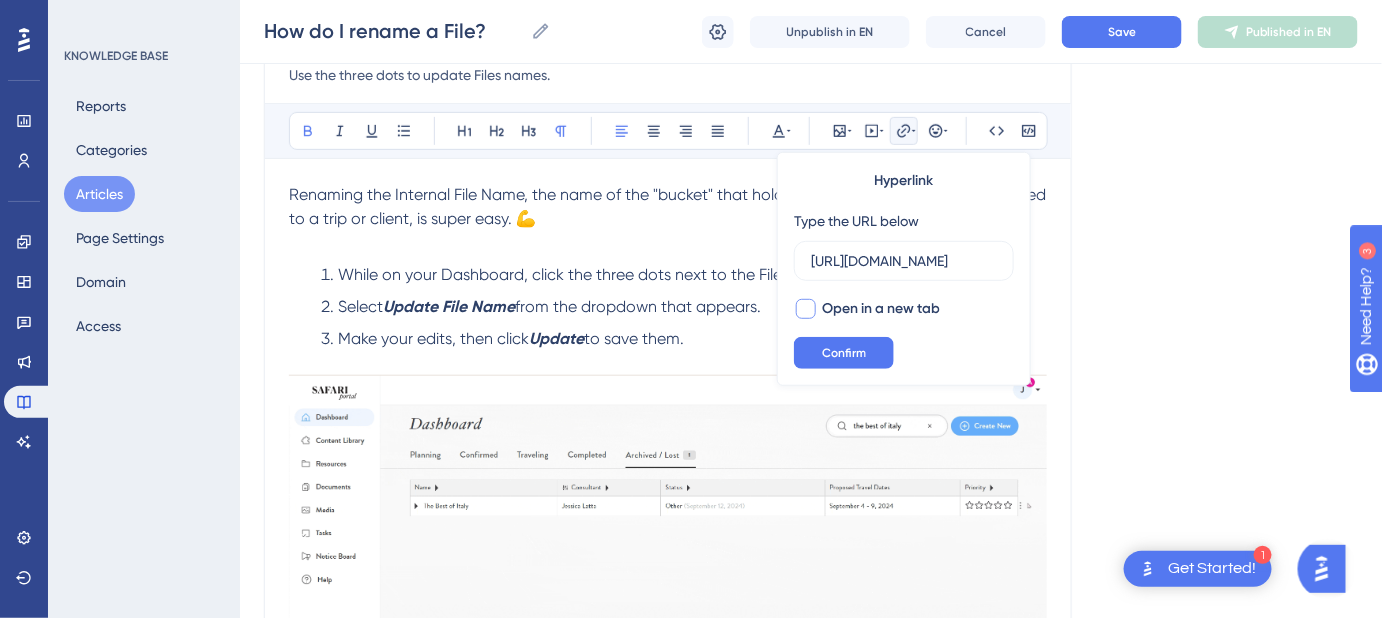 type on "[URL][DOMAIN_NAME]" 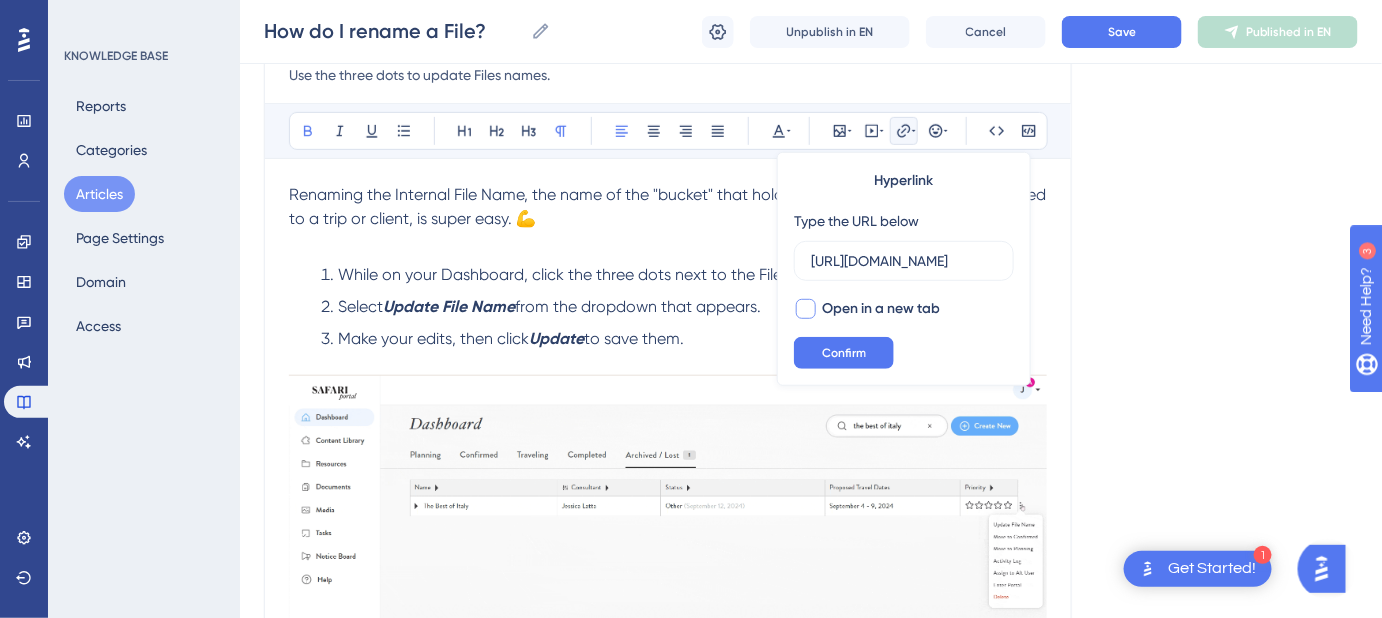 click at bounding box center (806, 309) 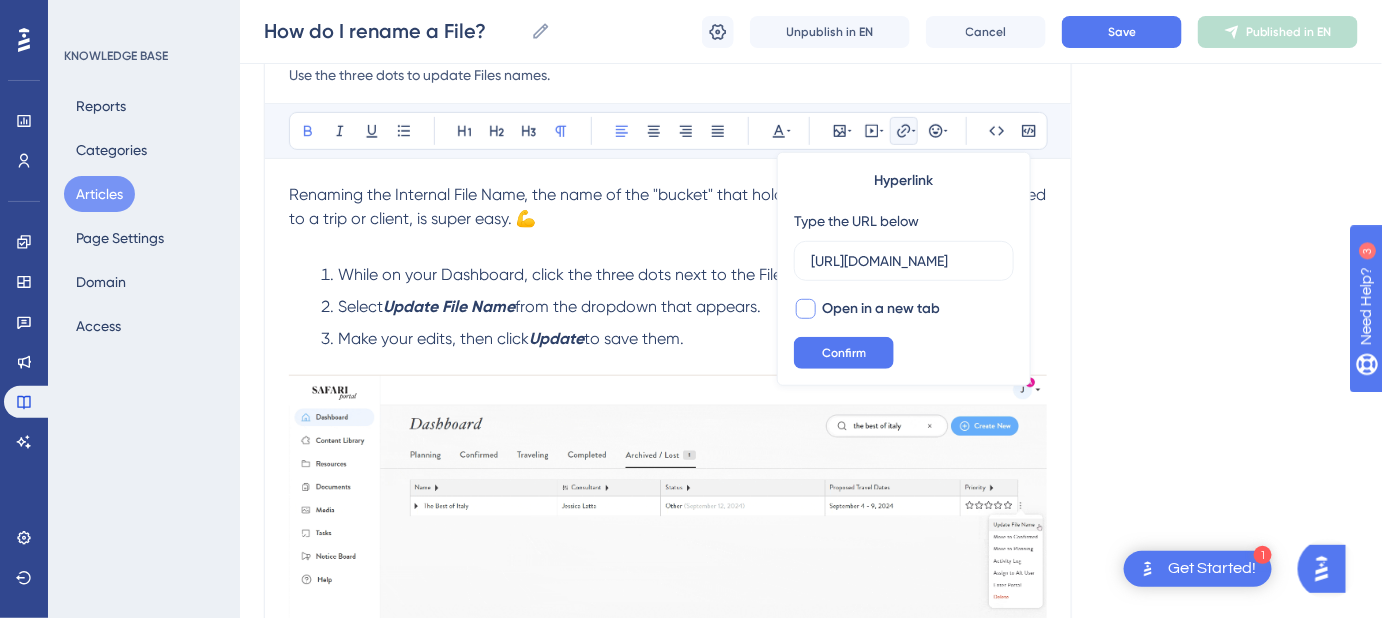 checkbox on "true" 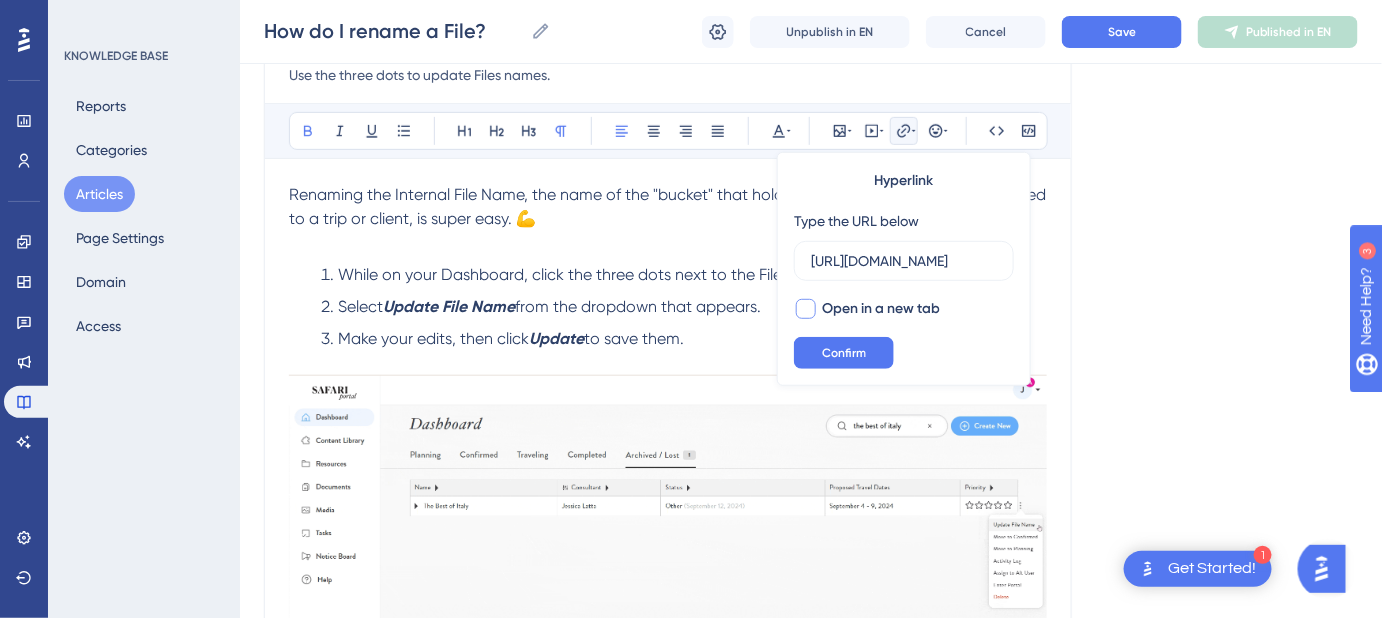 scroll, scrollTop: 0, scrollLeft: 0, axis: both 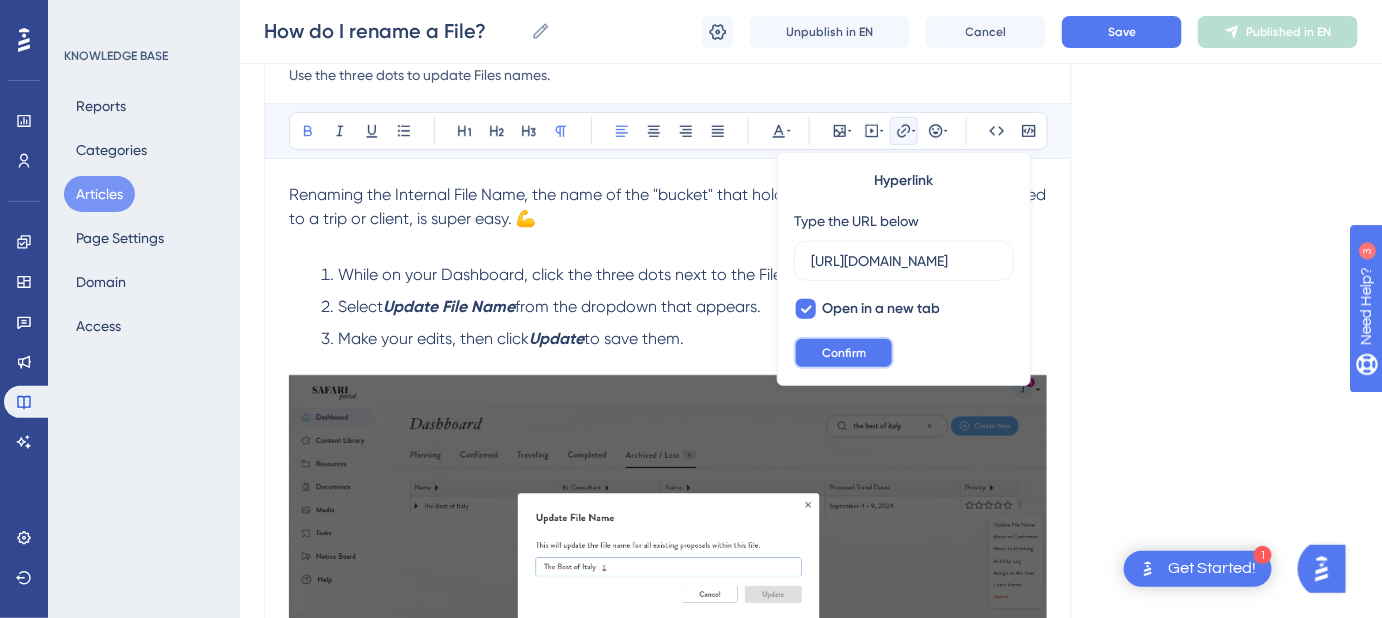 click on "Confirm" at bounding box center [844, 353] 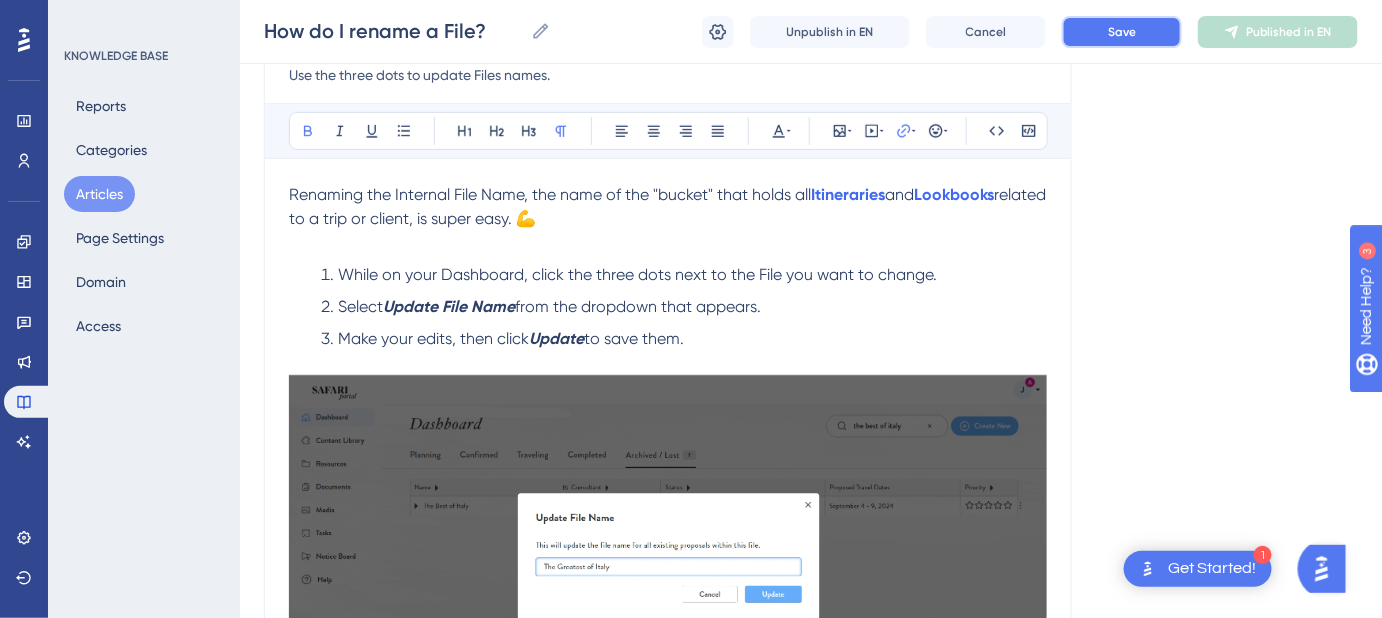 click on "Save" at bounding box center [1122, 32] 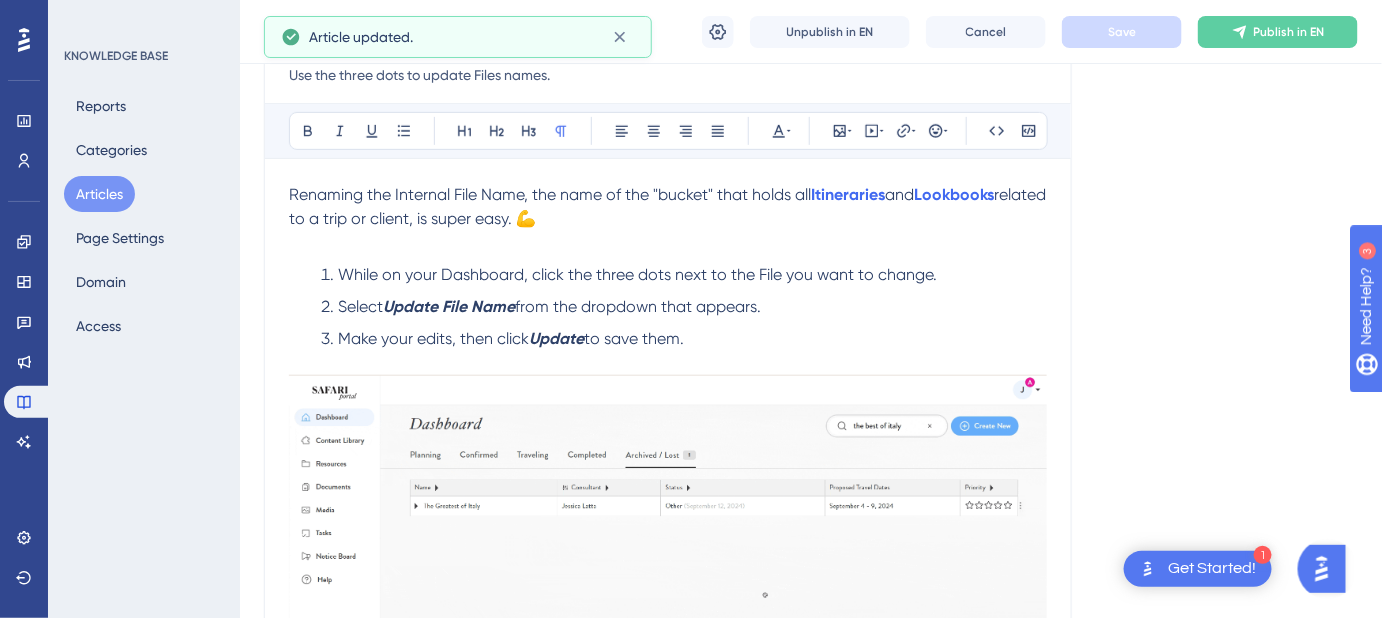 click at bounding box center (668, 243) 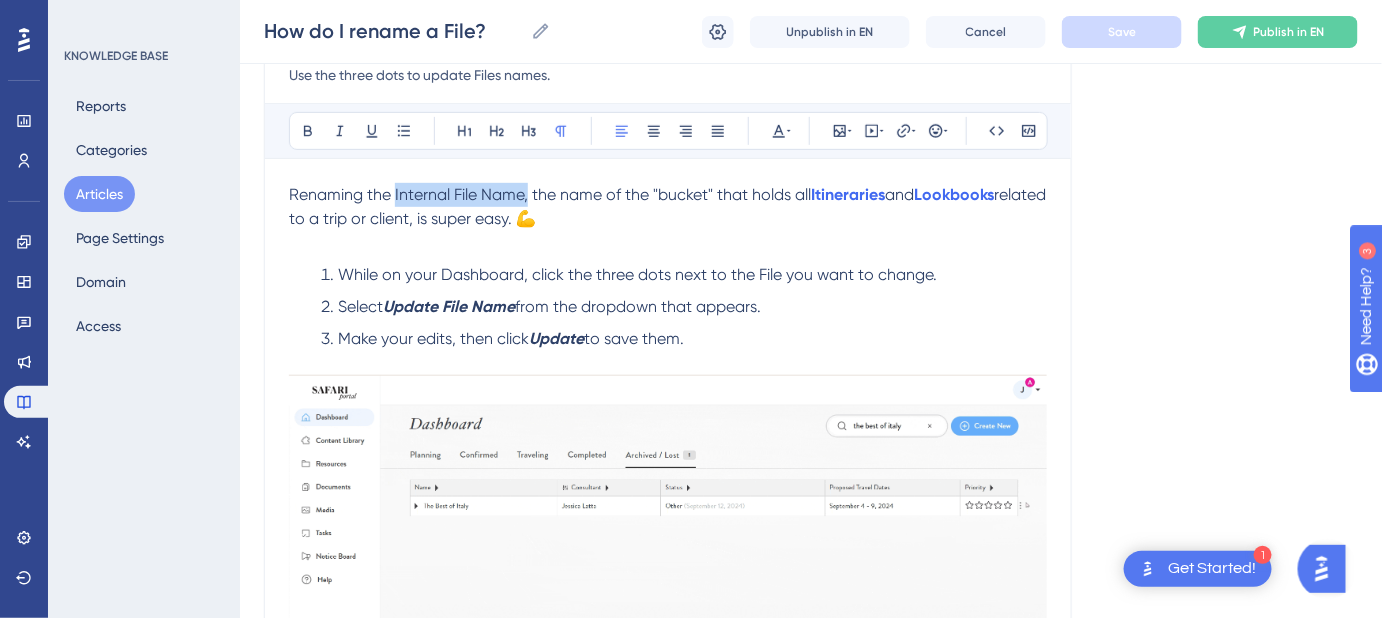 drag, startPoint x: 527, startPoint y: 188, endPoint x: 396, endPoint y: 199, distance: 131.46101 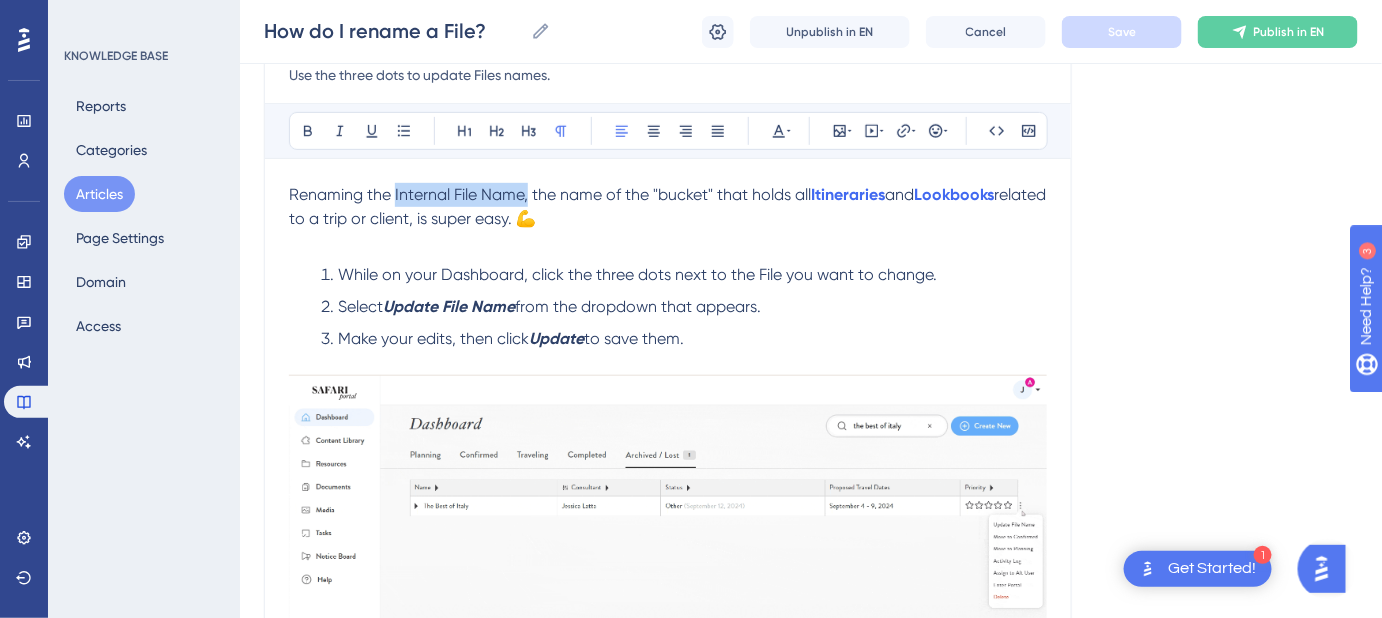 click on "Renaming the Internal File Name, the name of the "bucket" that holds all" at bounding box center [550, 194] 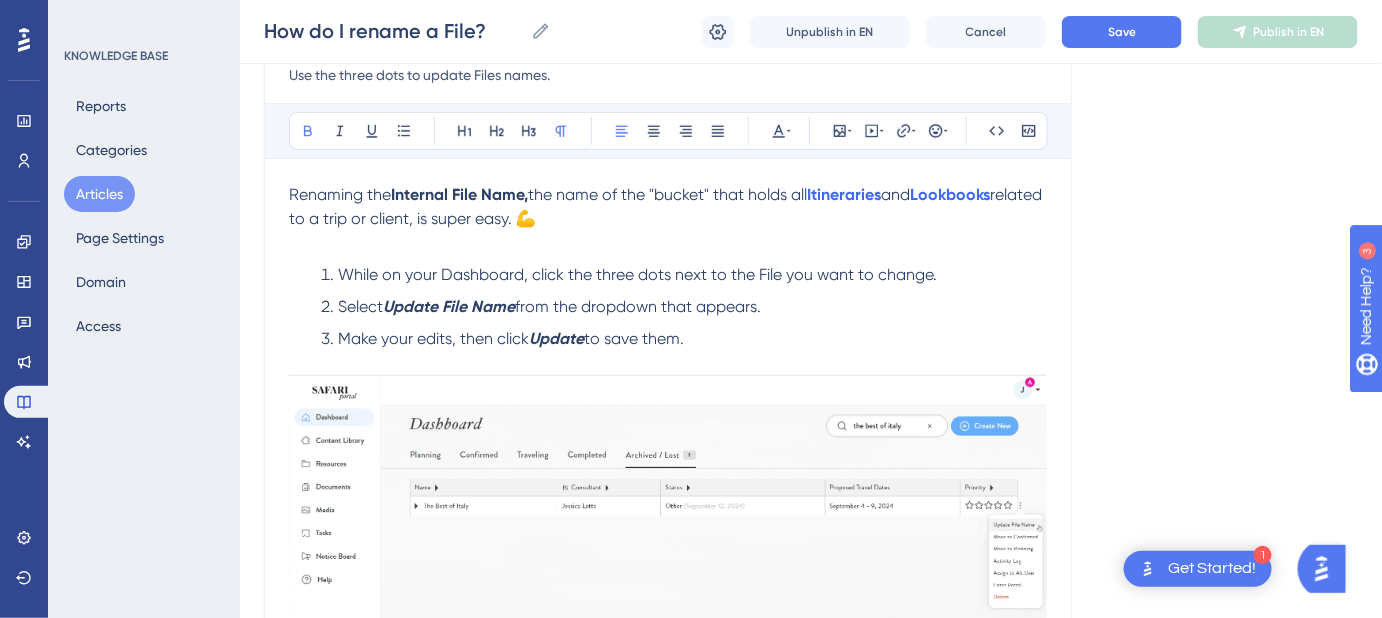 click on "Language English (Default) How do I rename a File? Use the three dots to update Files names. Bold Italic Underline Bullet Point Heading 1 Heading 2 Heading 3 Normal Align Left Align Center Align Right Align Justify Text Color Insert Image Embed Video Hyperlink Emojis Code Code Block Renaming the  Internal File Name,  the name of the "bucket" that holds all  Itineraries  and  Lookbooks  related to a trip or client, is super easy. 💪 While on your Dashboard, click the three dots next to the File you want to change. Select  Update File Name  from the dropdown that appears. Make your edits, then click  Update  to save them. Voila! 🥳 Did this answer your question? 😀 😐 😔" at bounding box center (811, 411) 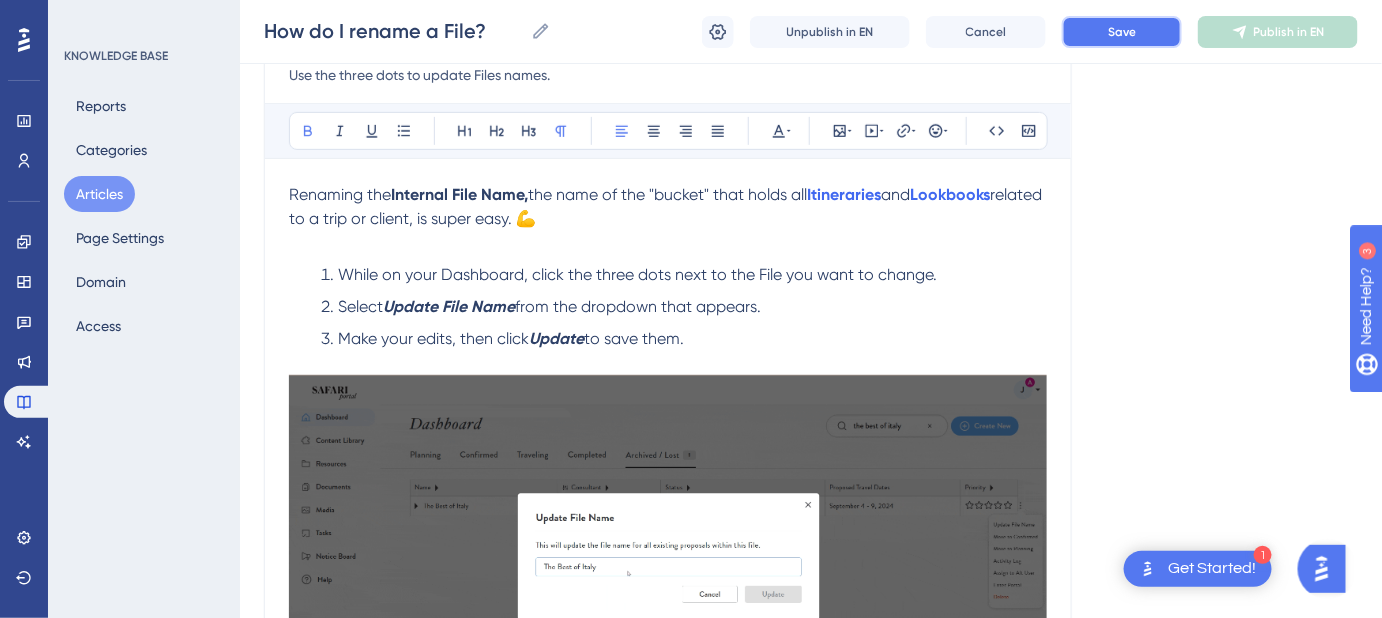 click on "Save" at bounding box center (1122, 32) 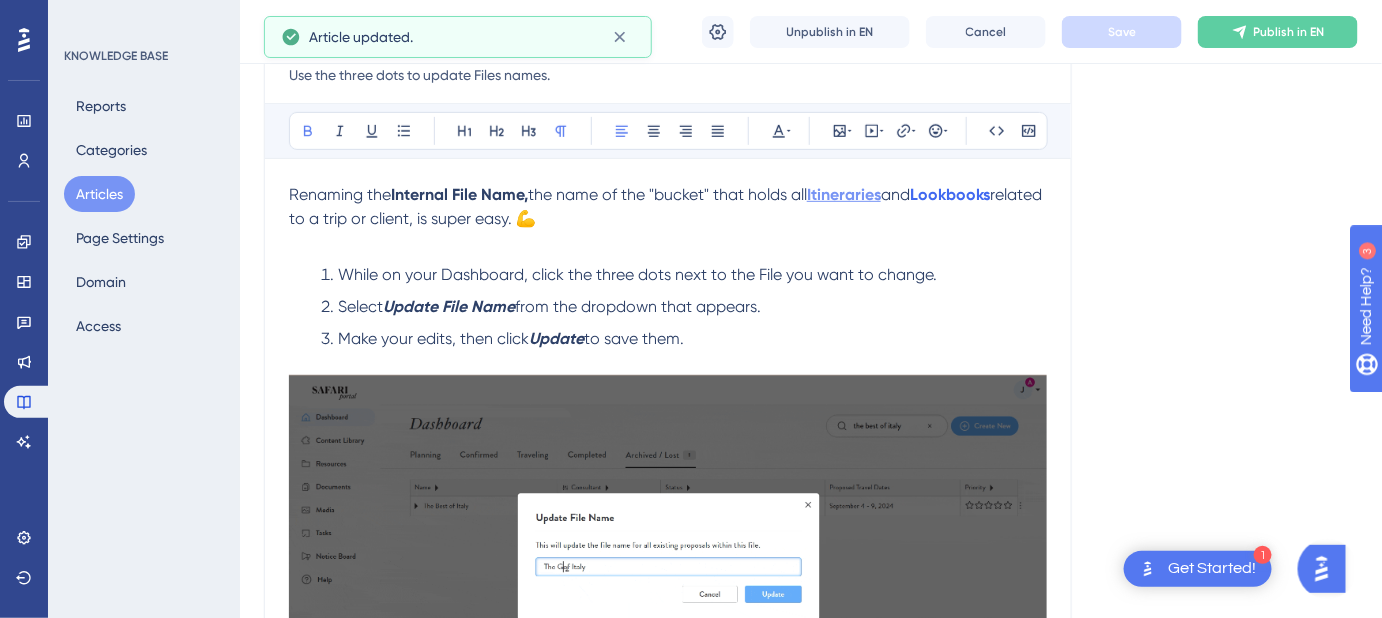 click on "Itineraries" at bounding box center [844, 194] 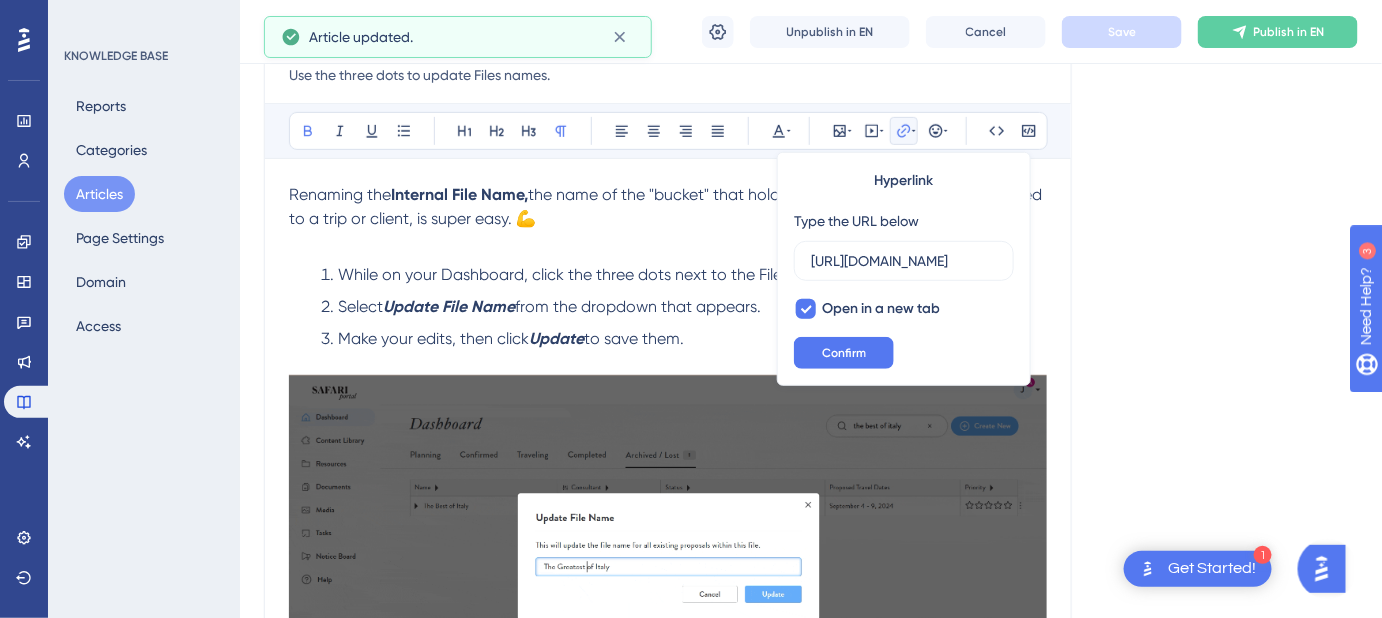 scroll, scrollTop: 0, scrollLeft: 191, axis: horizontal 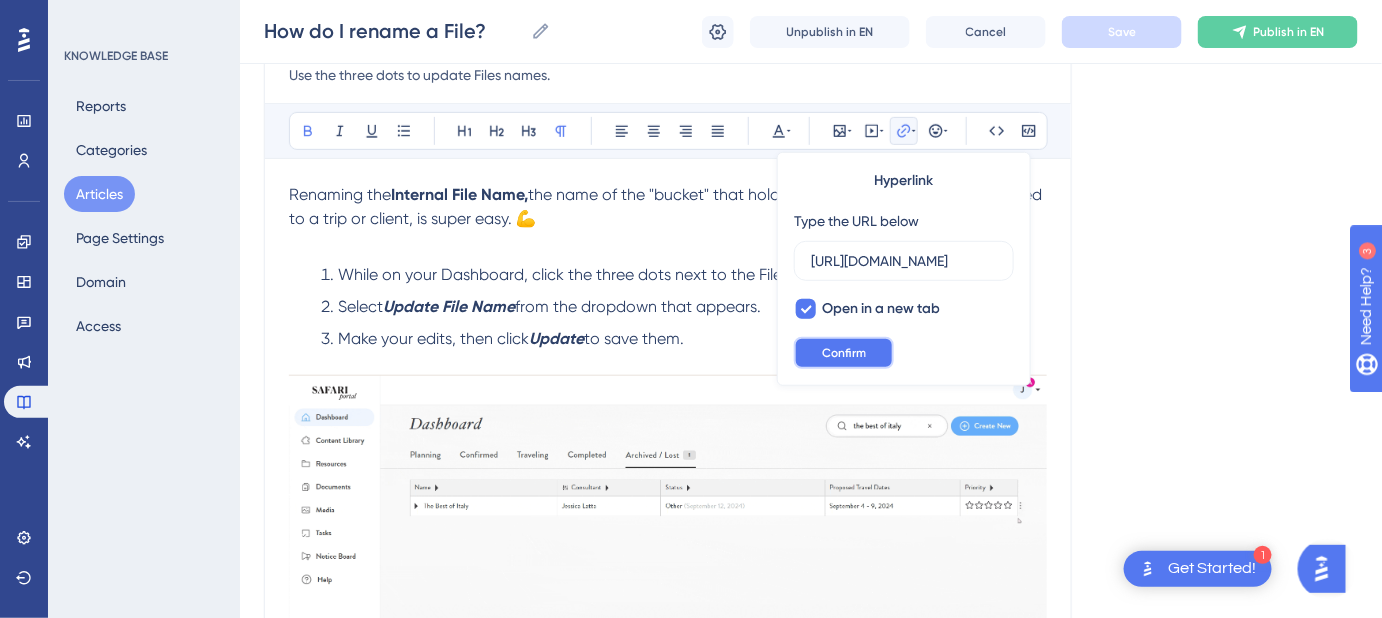 click on "Confirm" at bounding box center (844, 353) 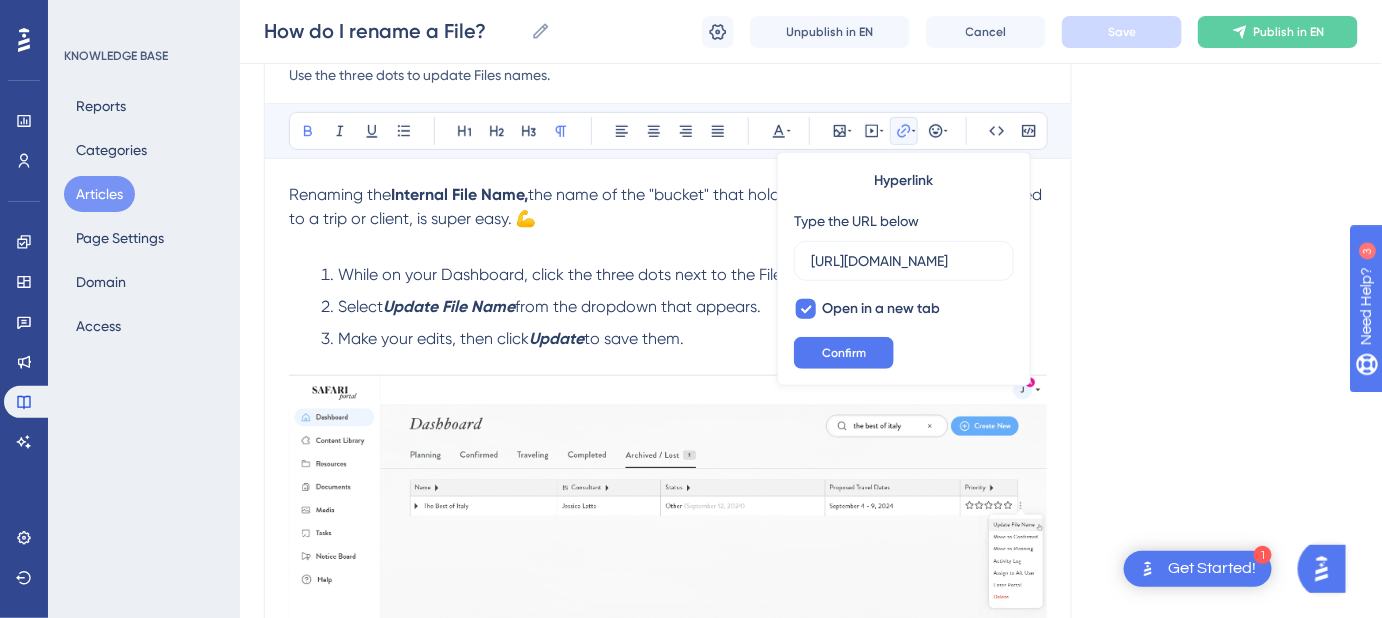 scroll, scrollTop: 0, scrollLeft: 0, axis: both 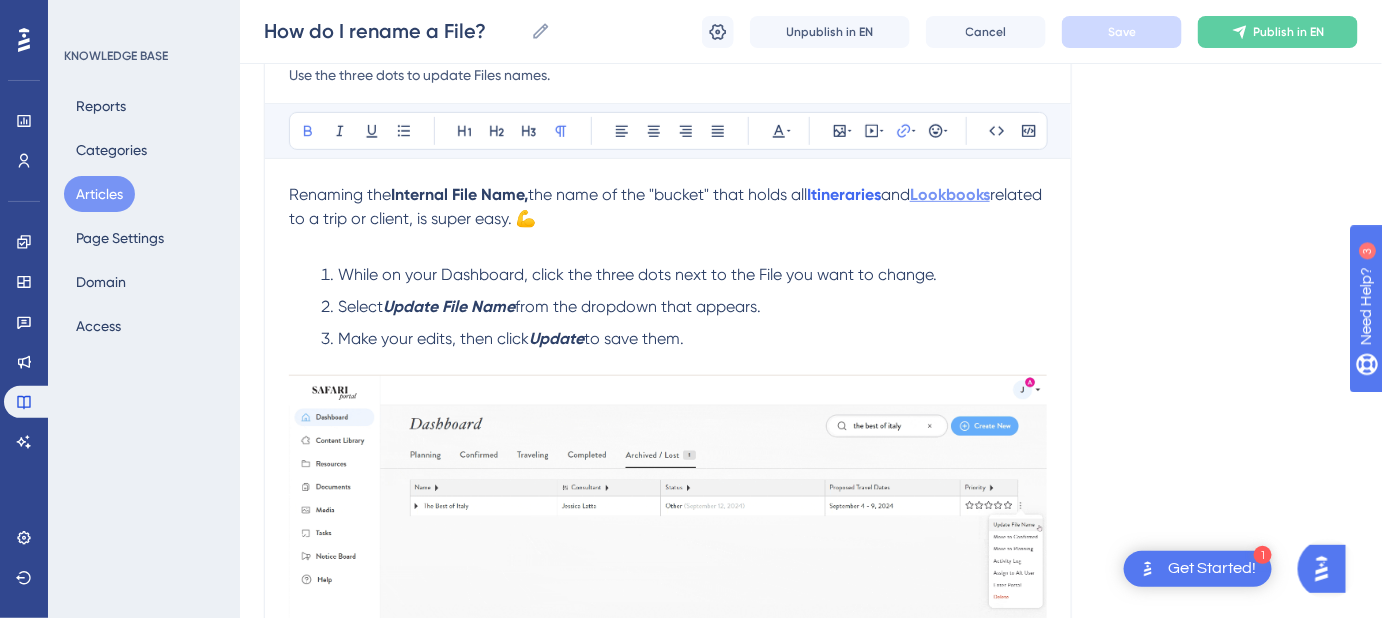 click on "Lookbooks" at bounding box center [950, 194] 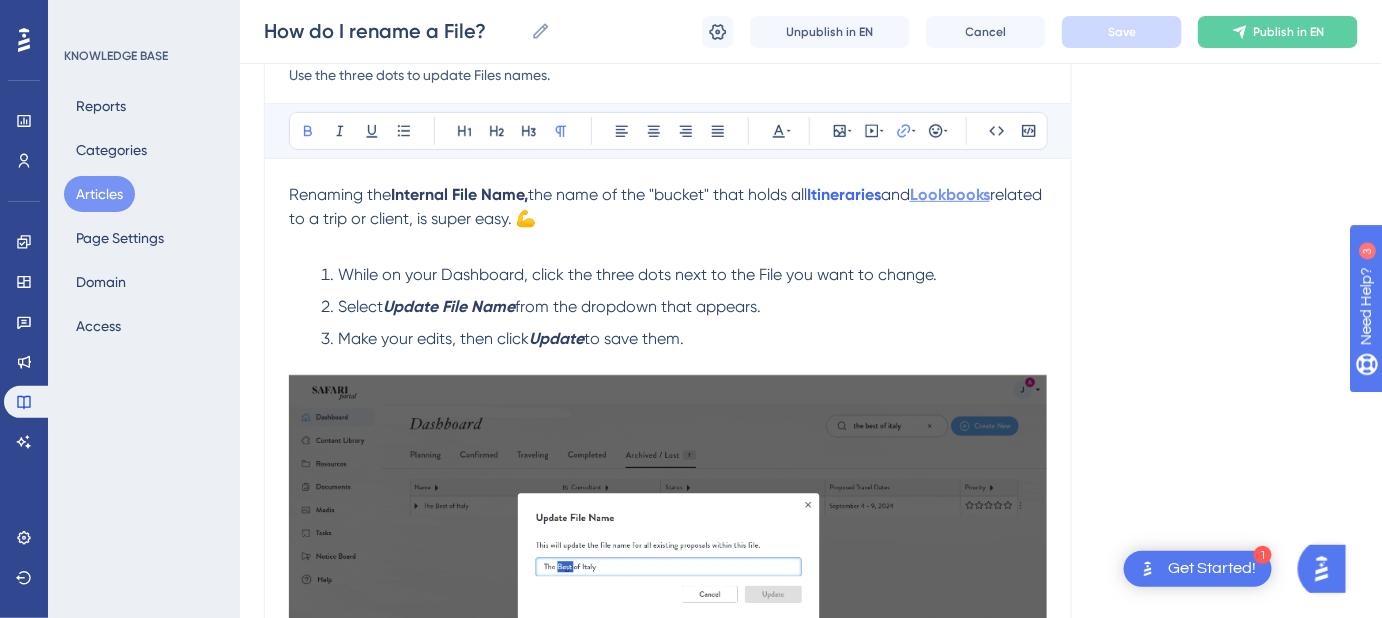 click on "Lookbooks" at bounding box center [950, 194] 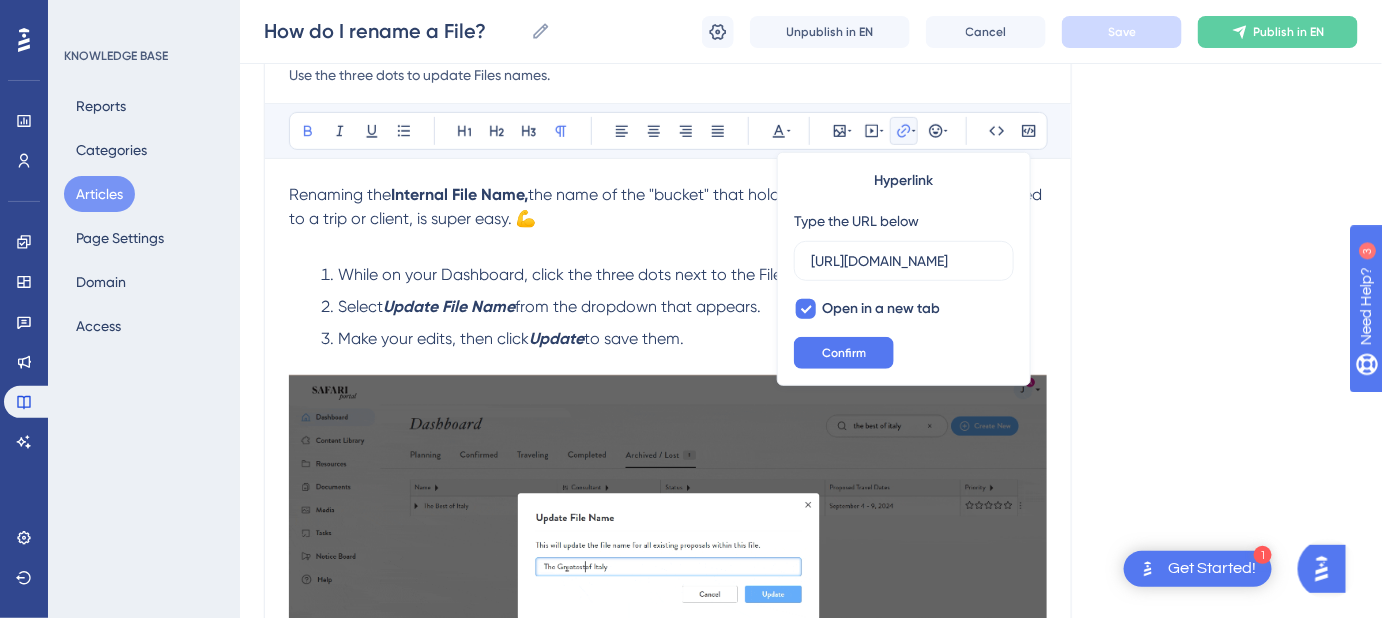 scroll, scrollTop: 0, scrollLeft: 194, axis: horizontal 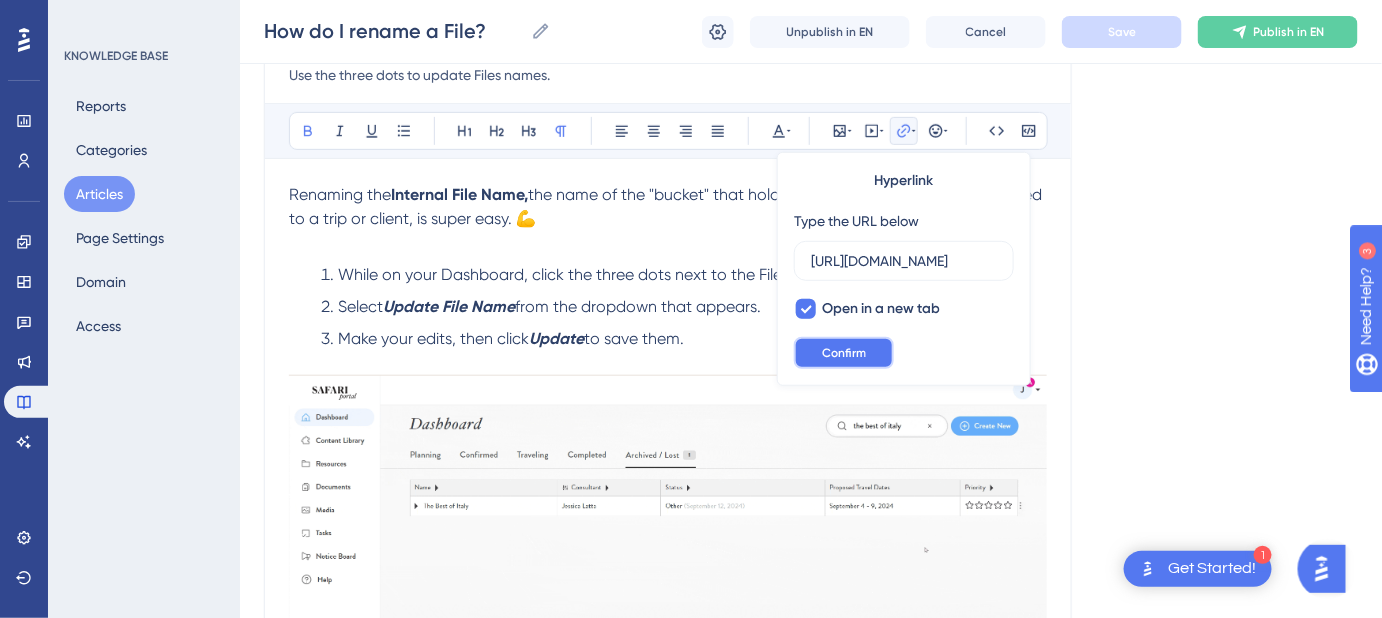 click on "Confirm" at bounding box center [844, 353] 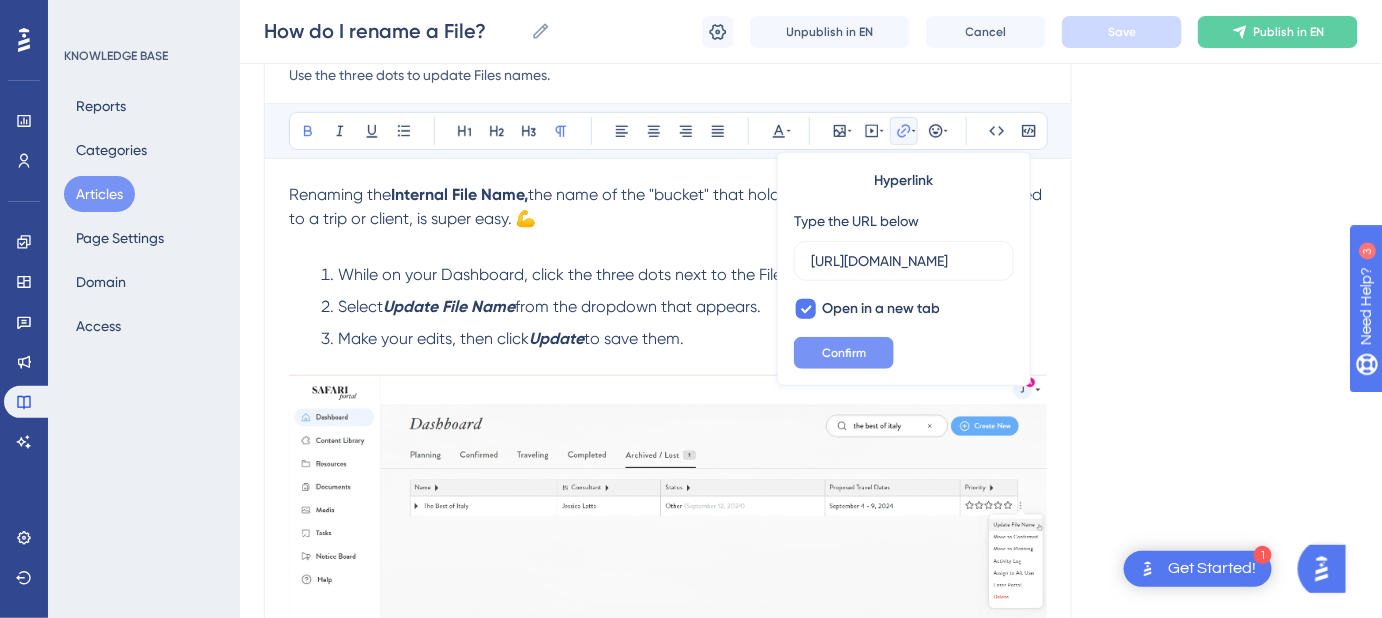 scroll, scrollTop: 0, scrollLeft: 0, axis: both 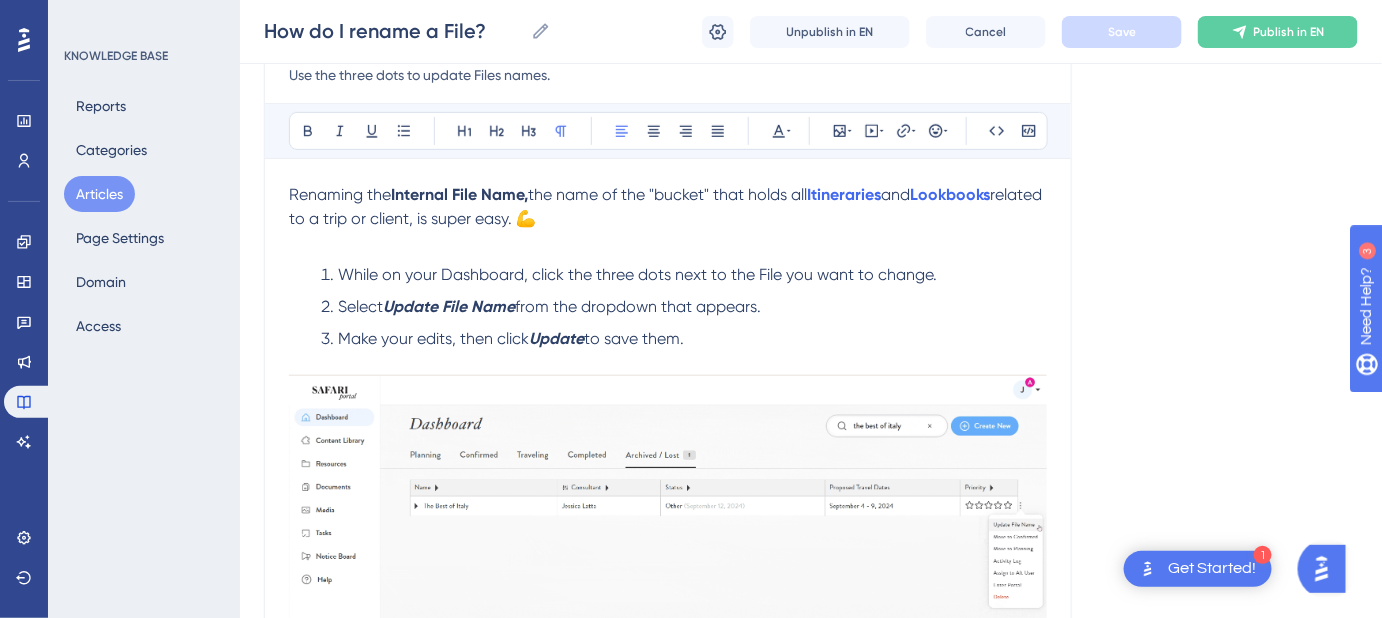 click on "Renaming the  Internal File Name,  the name of the "bucket" that holds all  Itineraries  and  Lookbooks  related to a trip or client, is super easy. 💪" at bounding box center [668, 207] 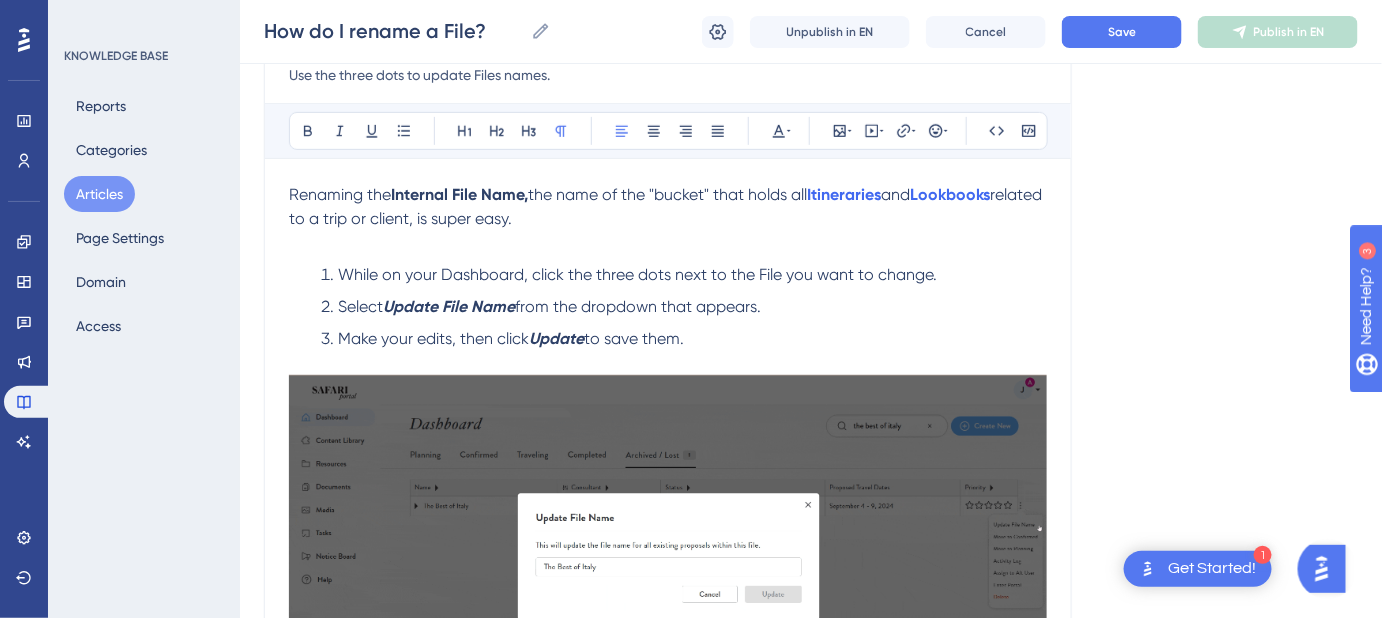 drag, startPoint x: 509, startPoint y: 205, endPoint x: 269, endPoint y: 192, distance: 240.35182 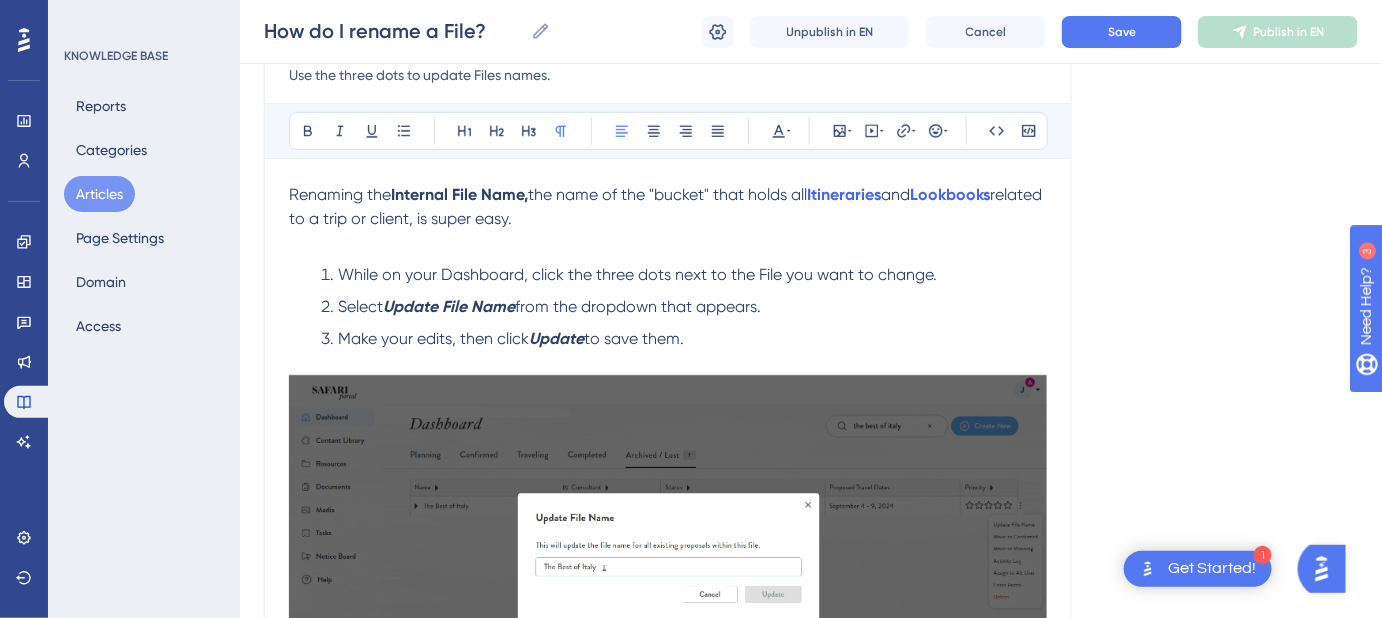 click on "How do I rename a File? Use the three dots to update Files names. Bold Italic Underline Bullet Point Heading 1 Heading 2 Heading 3 Normal Align Left Align Center Align Right Align Justify Text Color Insert Image Embed Video Hyperlink Emojis Code Code Block Renaming the  Internal File Name,  the name of the "bucket" that holds all  Itineraries  and  Lookbooks  related to a trip or client, is super easy.  While on your Dashboard, click the three dots next to the File you want to change. Select  Update File Name  from the dropdown that appears. Make your edits, then click  Update  to save them. Voila! 🥳" at bounding box center [668, 399] 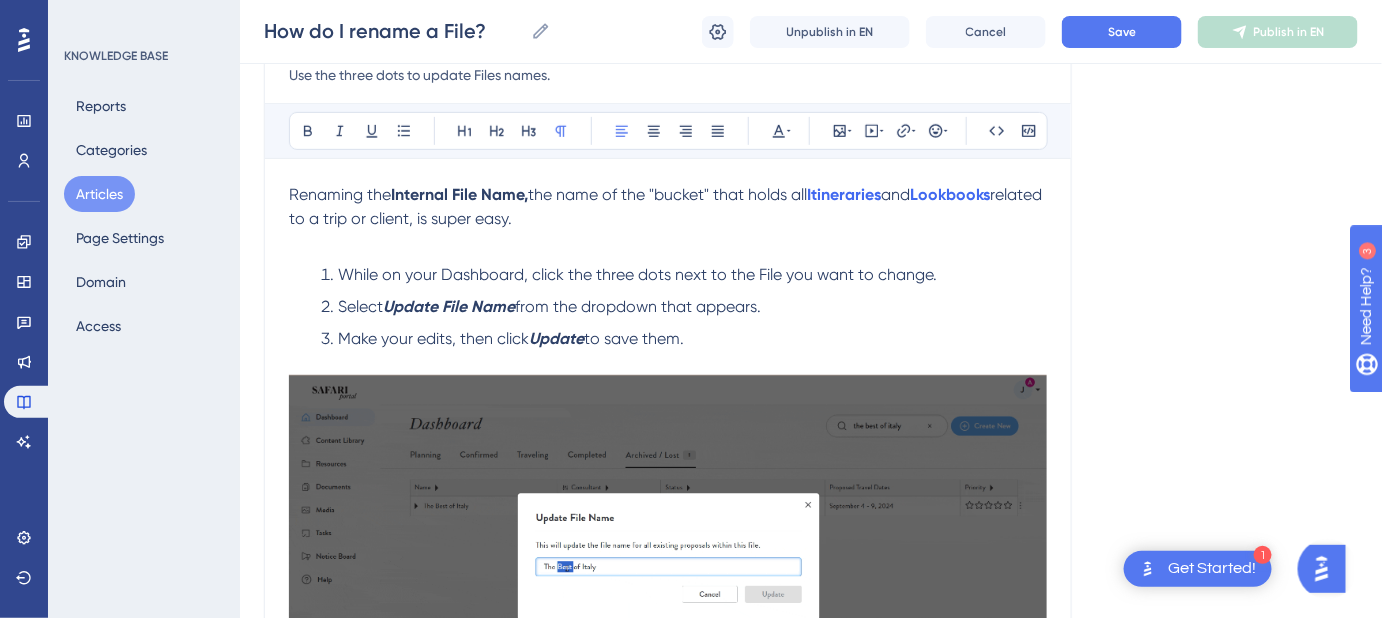 copy on "Renaming the  Internal File Name,  the name of the "bucket" that holds all  Itineraries  and  Lookbooks  related to a trip or client, is super easy." 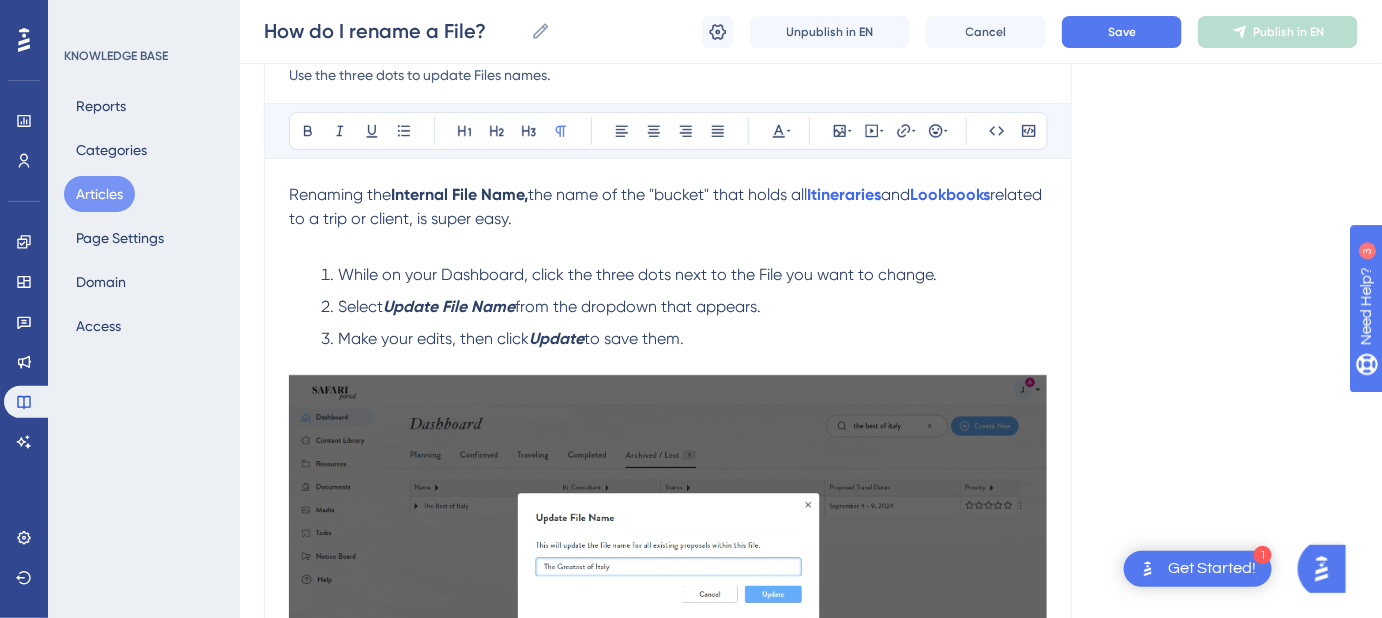 click at bounding box center [668, 243] 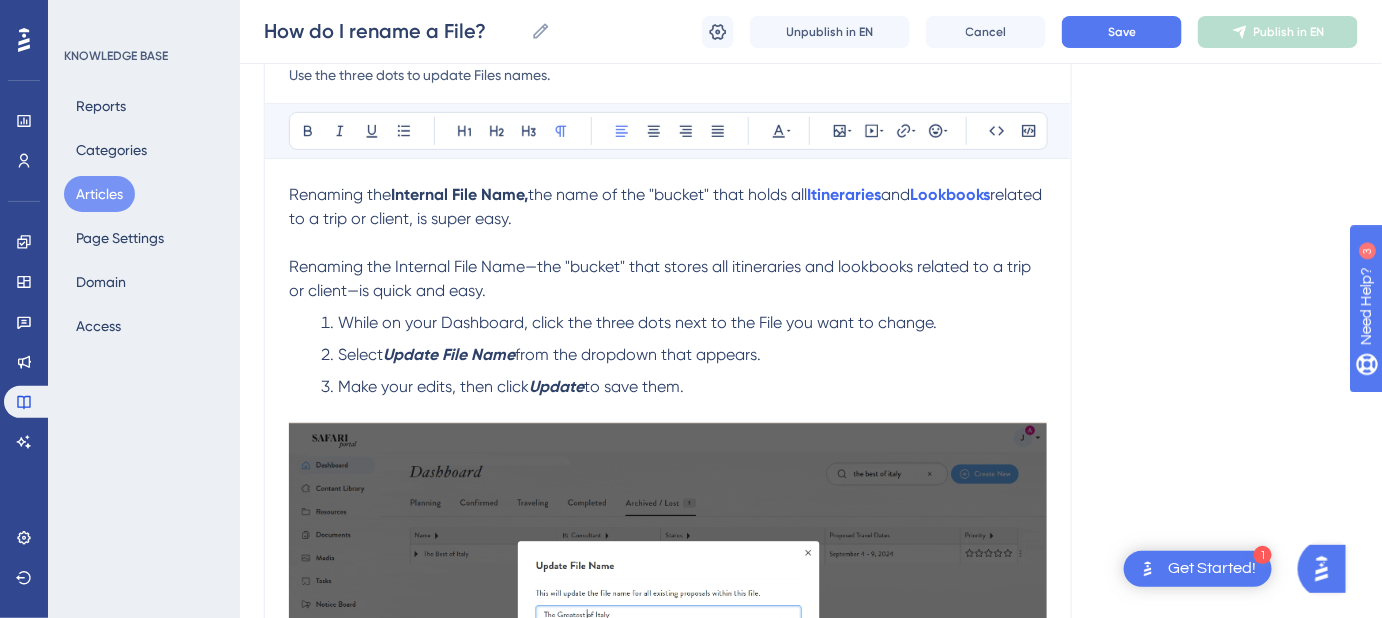 drag, startPoint x: 1018, startPoint y: 189, endPoint x: 818, endPoint y: 191, distance: 200.01 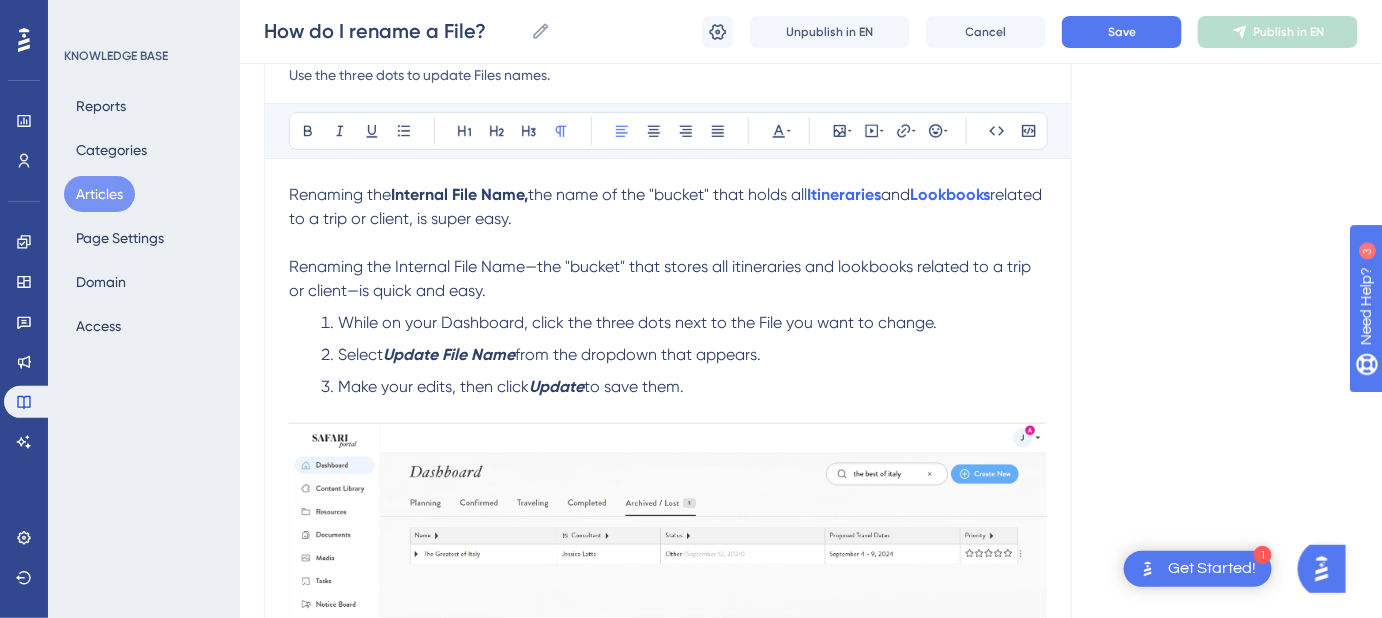 click on "Renaming the  Internal File Name,  the name of the "bucket" that holds all  Itineraries  and  Lookbooks  related to a trip or client, is super easy." at bounding box center (668, 207) 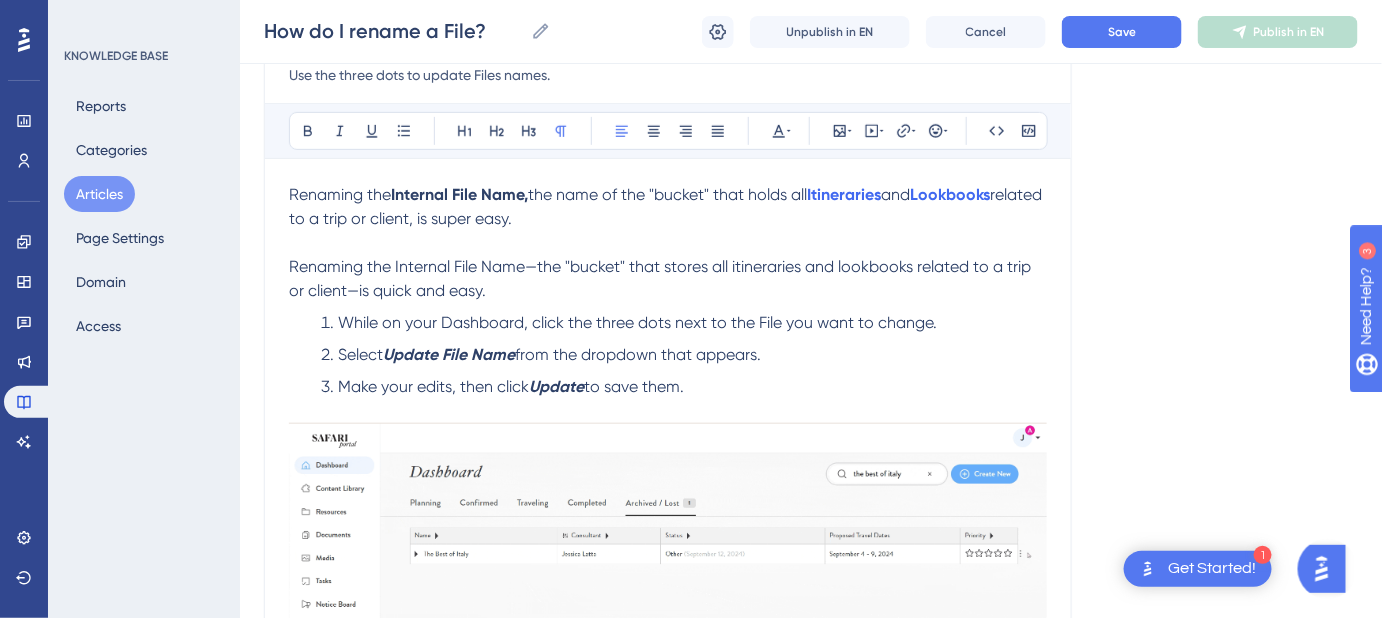 copy on "Itineraries  and  Lookbooks" 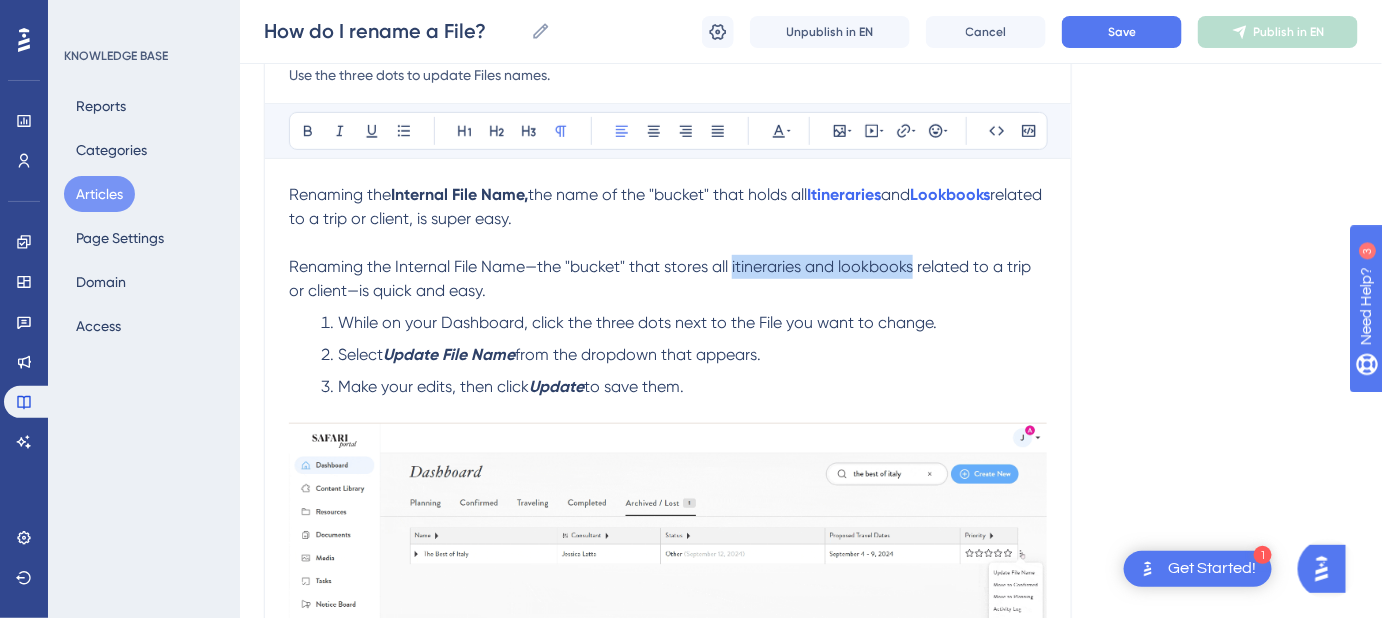 drag, startPoint x: 914, startPoint y: 262, endPoint x: 730, endPoint y: 262, distance: 184 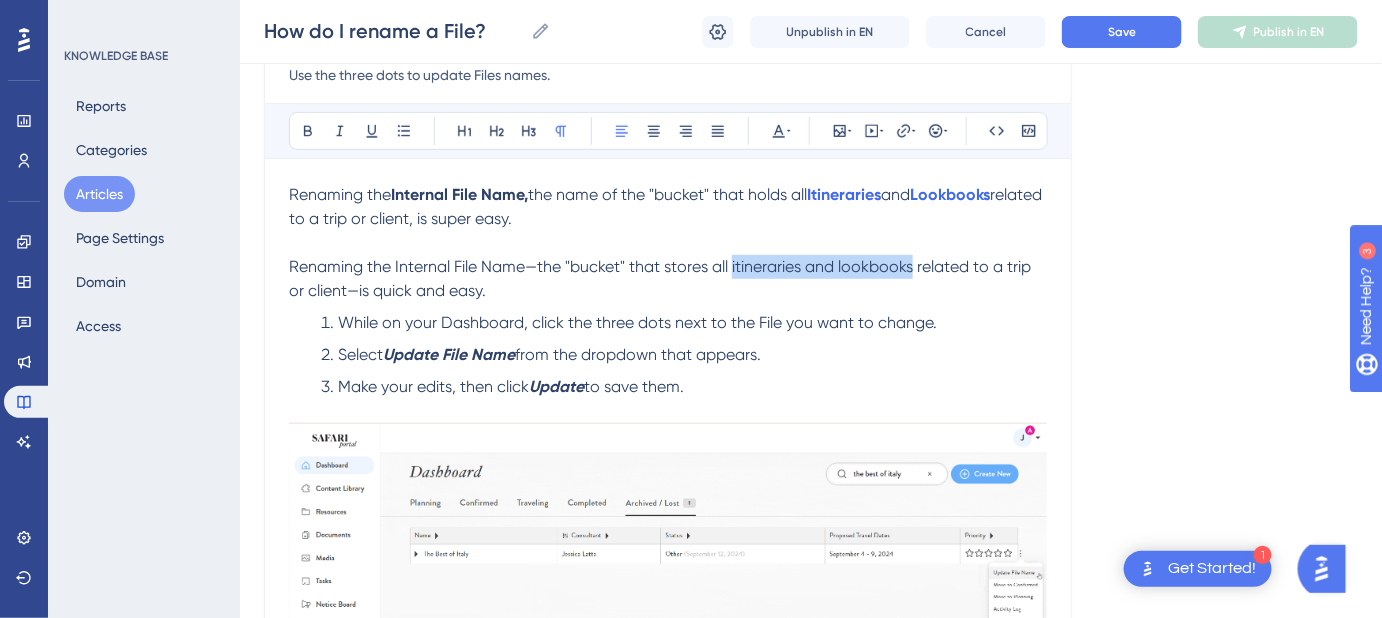 click on "Renaming the Internal File Name—the "bucket" that stores all itineraries and lookbooks related to a trip or client—is quick and easy." at bounding box center (662, 278) 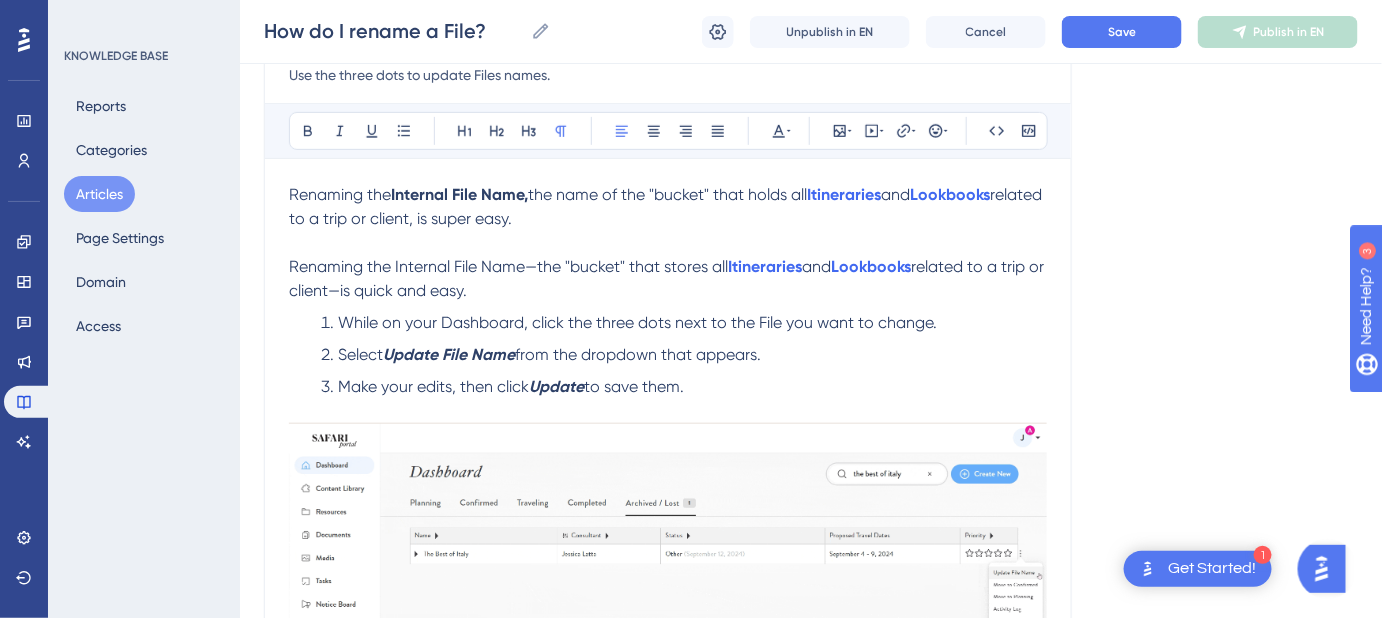 click on "Renaming the Internal File Name—the "bucket" that stores all" at bounding box center (508, 266) 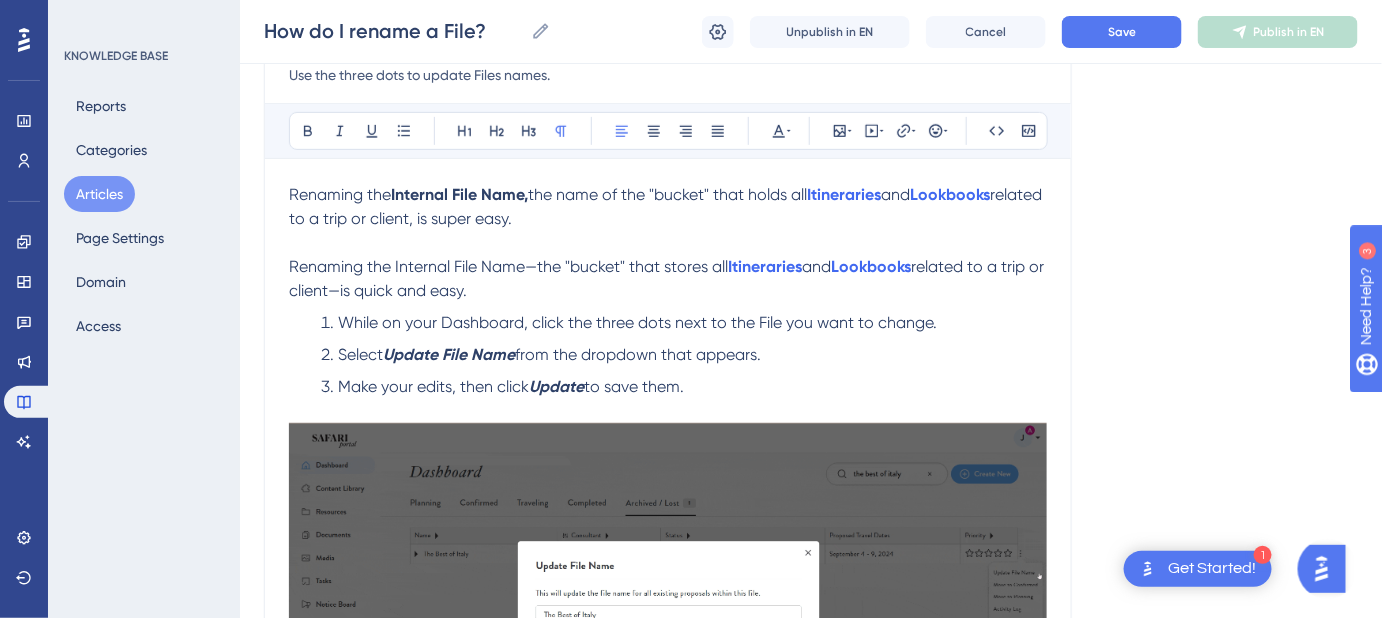 click on "related to a trip or client—is quick and easy." at bounding box center [668, 278] 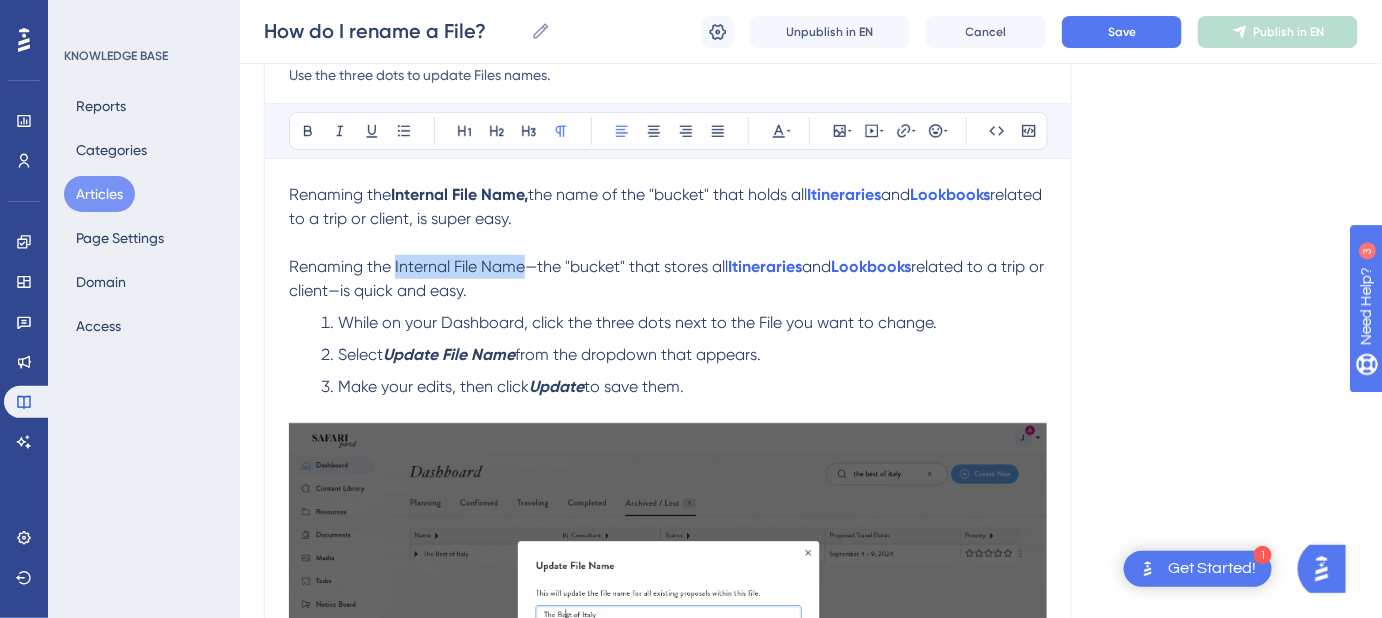drag, startPoint x: 524, startPoint y: 268, endPoint x: 395, endPoint y: 268, distance: 129 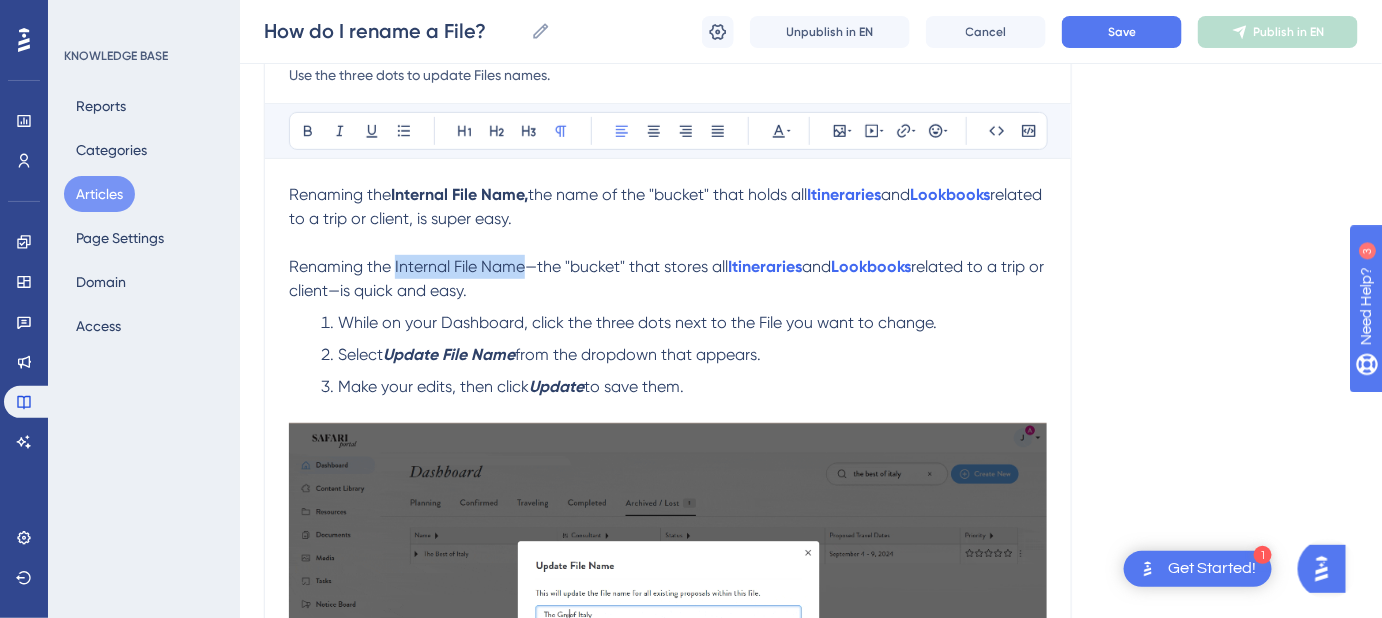 click on "Renaming the Internal File Name—the "bucket" that stores all" at bounding box center (508, 266) 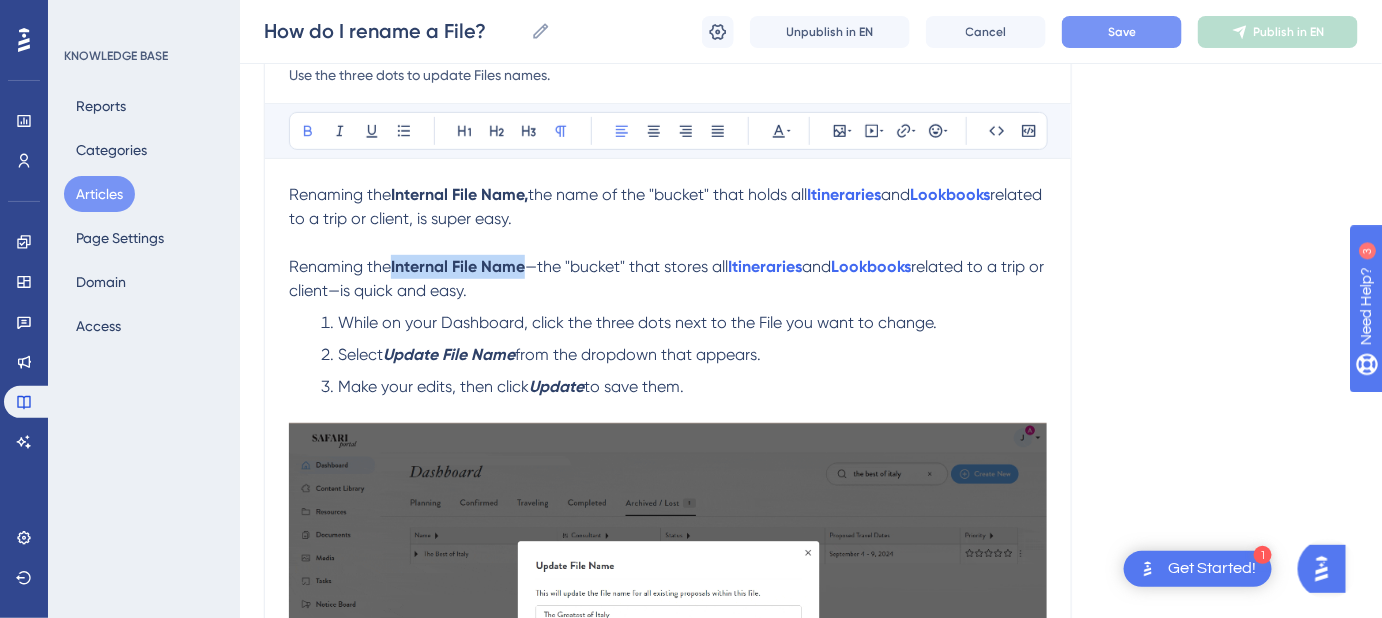 click on "Save" at bounding box center (1122, 32) 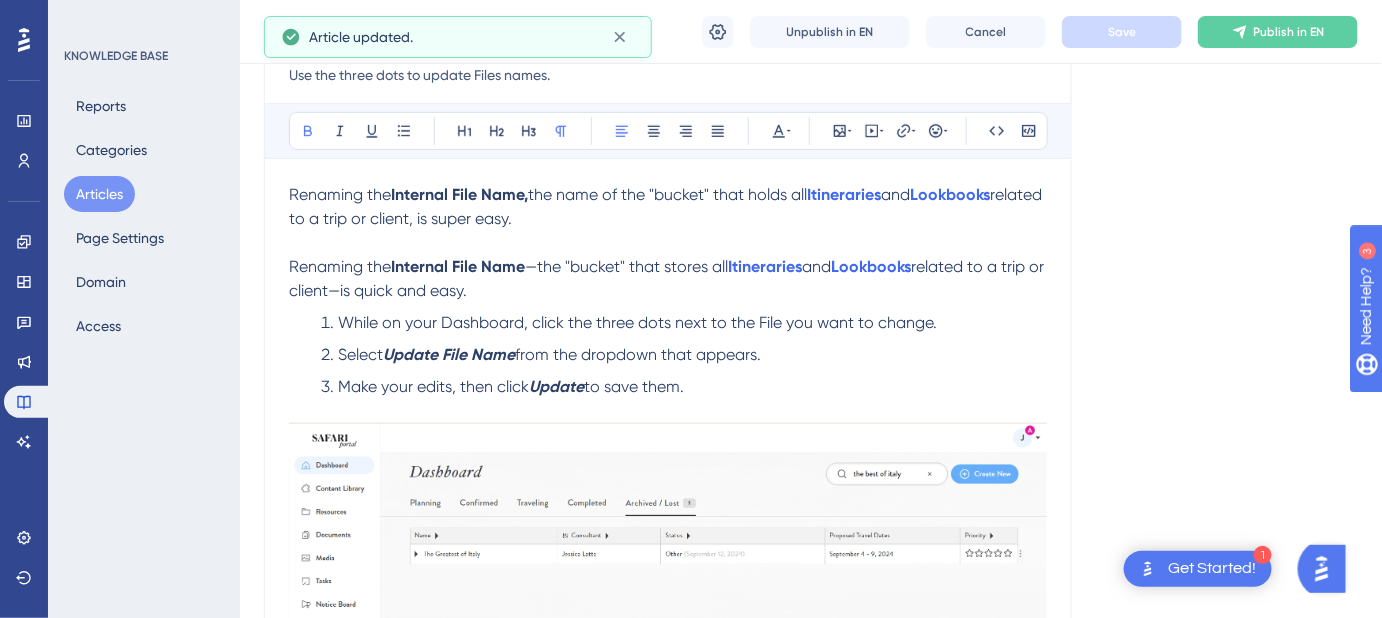 click on "Language English (Default) How do I rename a File? Use the three dots to update Files names. Bold Italic Underline Bullet Point Heading 1 Heading 2 Heading 3 Normal Align Left Align Center Align Right Align Justify Text Color Insert Image Embed Video Hyperlink Emojis Code Code Block Renaming the  Internal File Name,  the name of the "bucket" that holds all  Itineraries  and  Lookbooks  related to a trip or client, is super easy.  Renaming the  Internal File Name —the "bucket" that stores all  Itineraries  and  Lookbooks  related to a trip or client—is quick and easy. While on your Dashboard, click the three dots next to the File you want to change. Select  Update File Name  from the dropdown that appears. Make your edits, then click  Update  to save them. Voila! 🥳 Did this answer your question? 😀 😐 😔" at bounding box center (811, 435) 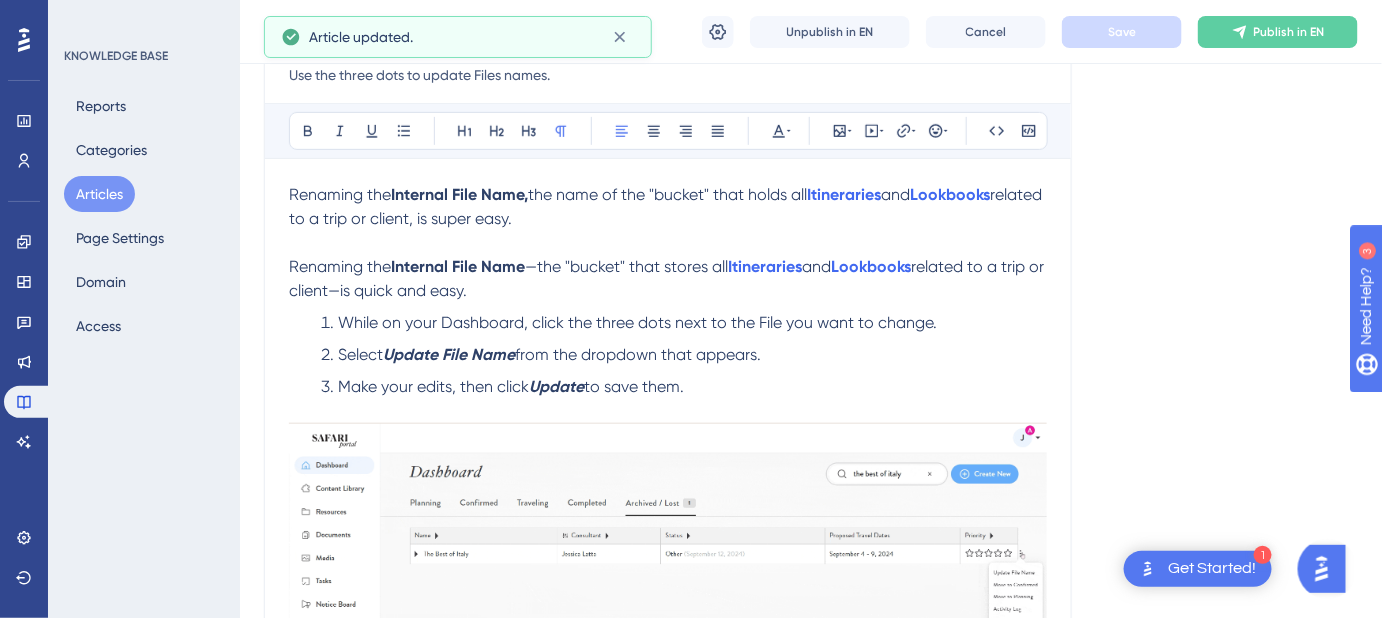 drag, startPoint x: 583, startPoint y: 217, endPoint x: 308, endPoint y: 94, distance: 301.25406 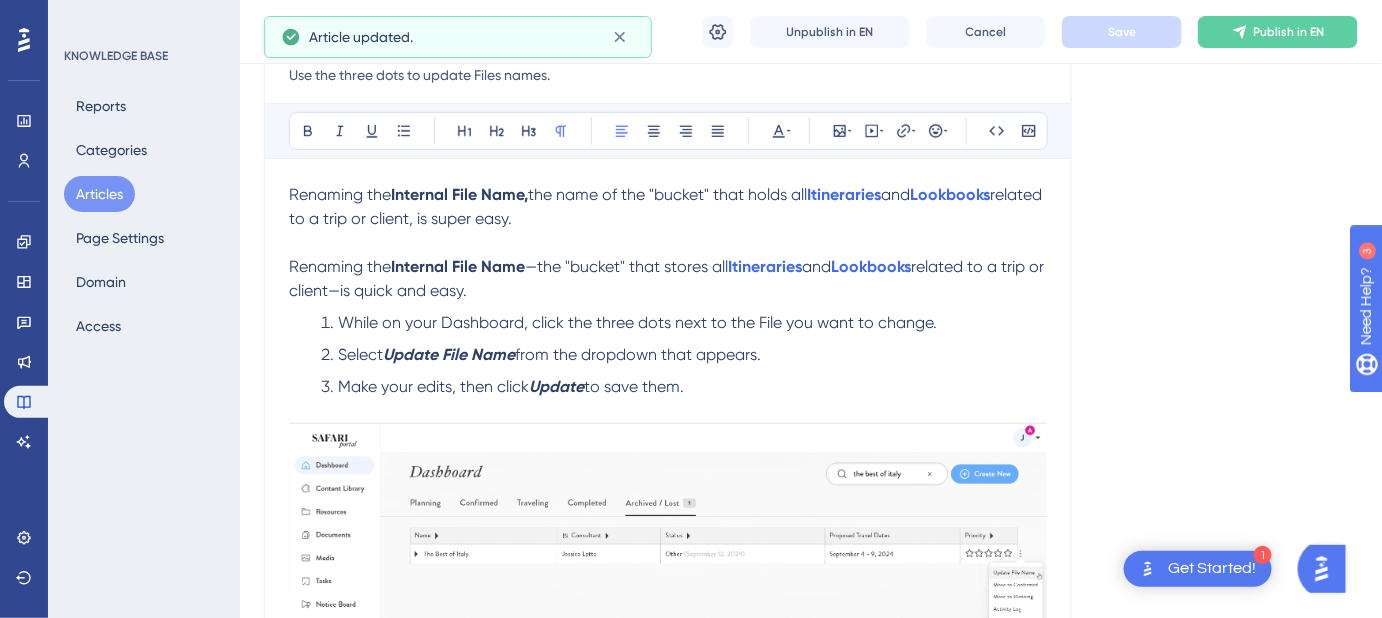 click on "Performance Users Engagement Widgets Feedback Product Updates Knowledge Base AI Assistant Settings Logout KNOWLEDGE BASE Reports Categories Articles Page Settings Domain Access How do I rename a File? How do I rename a File? How do I rename a File? Unpublish in EN Cancel Save Publish in EN Language English (Default) How do I rename a File? Use the three dots to update Files names. Bold Italic Underline Bullet Point Heading 1 Heading 2 Heading 3 Normal Align Left Align Center Align Right Align Justify Text Color Insert Image Embed Video Hyperlink Emojis Code Code Block Renaming the  Internal File Name,  the name of the "bucket" that holds all  Itineraries  and  Lookbooks  related to a trip or client, is super easy.  Renaming the  Internal File Name —the "bucket" that stores all  Itineraries  and  Lookbooks  related to a trip or client—is quick and easy. While on your Dashboard, click the three dots next to the File you want to change. Select  Update File Name  from the dropdown that appears. Update  😀" at bounding box center [811, 387] 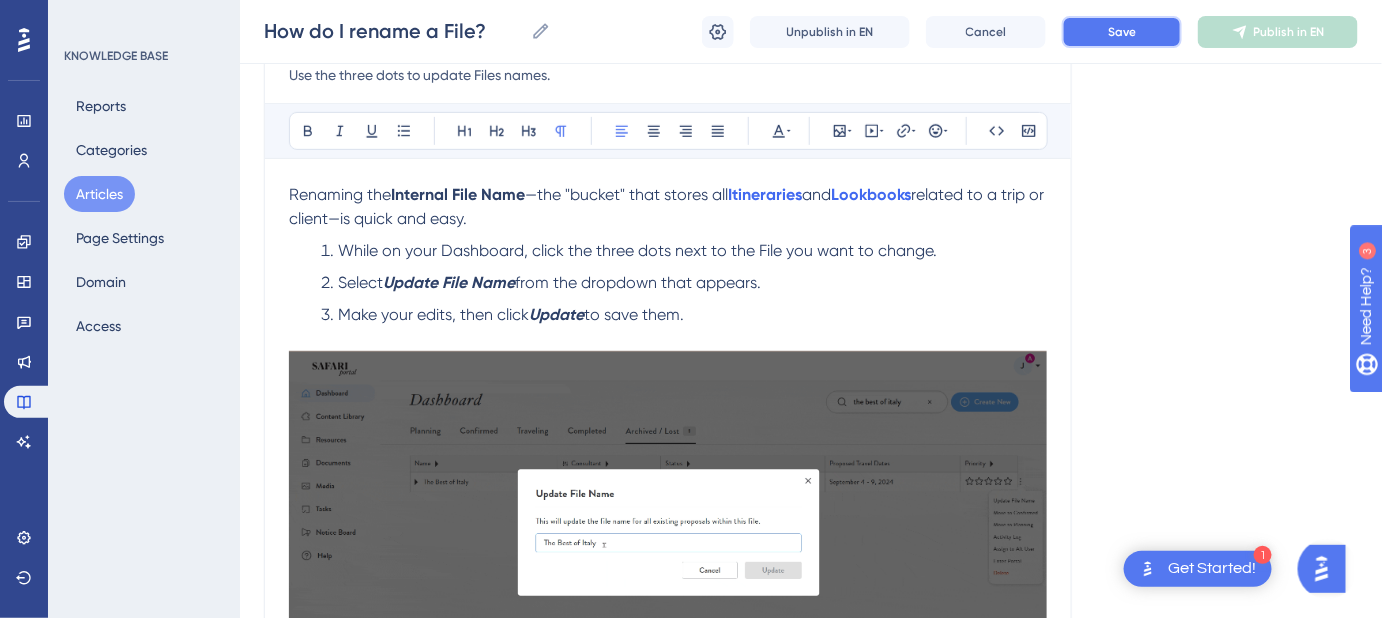 click on "Save" at bounding box center [1122, 32] 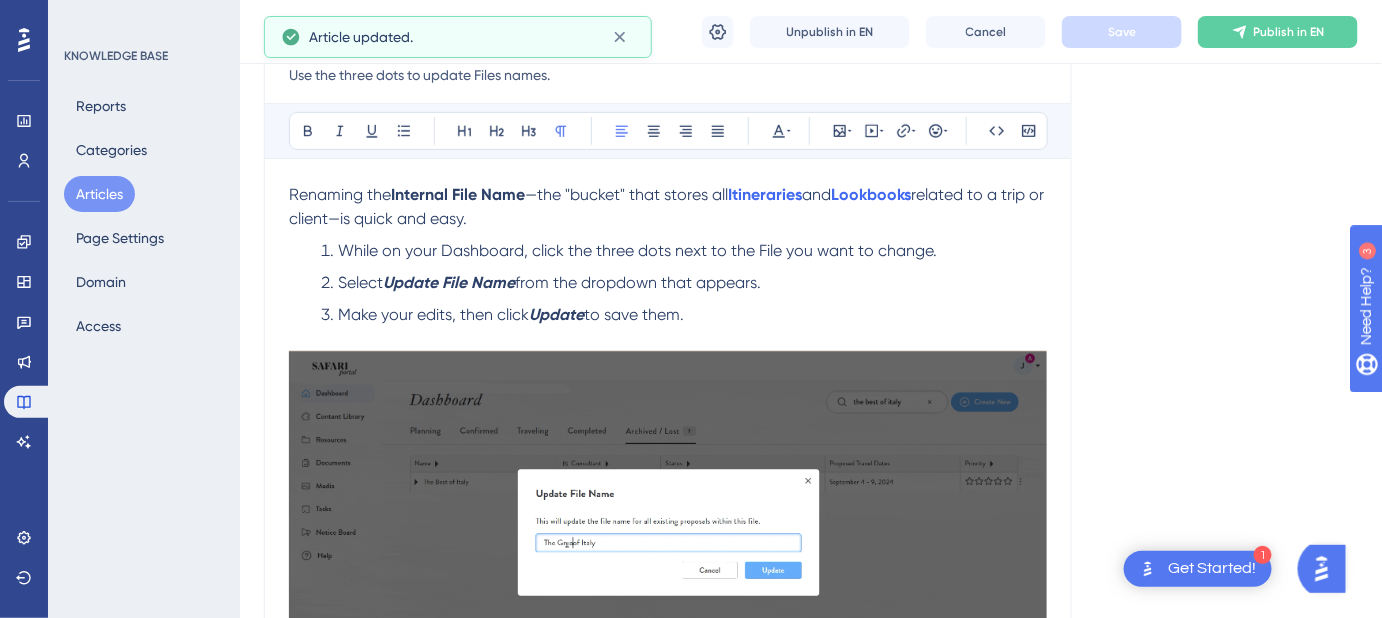 click on "Renaming the  Internal File Name —the "bucket" that stores all  Itineraries  and  Lookbooks  related to a trip or client—is quick and easy." at bounding box center [668, 207] 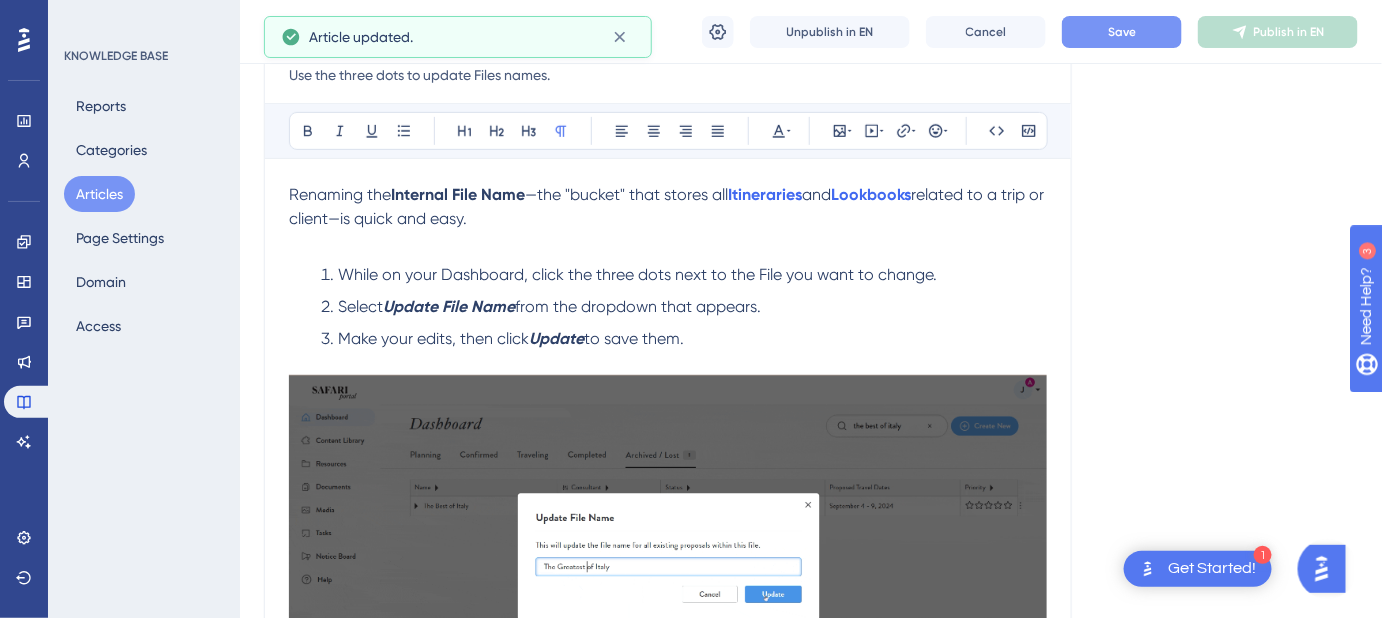 click on "Save" at bounding box center (1122, 32) 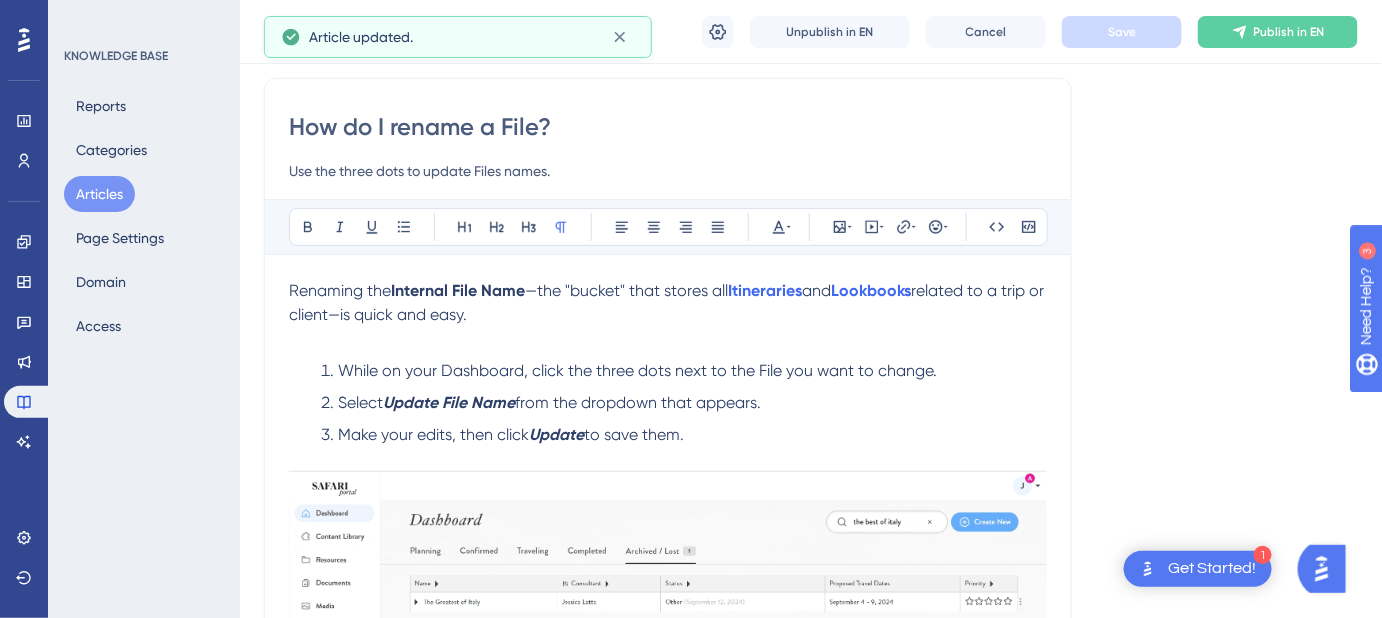 scroll, scrollTop: 242, scrollLeft: 0, axis: vertical 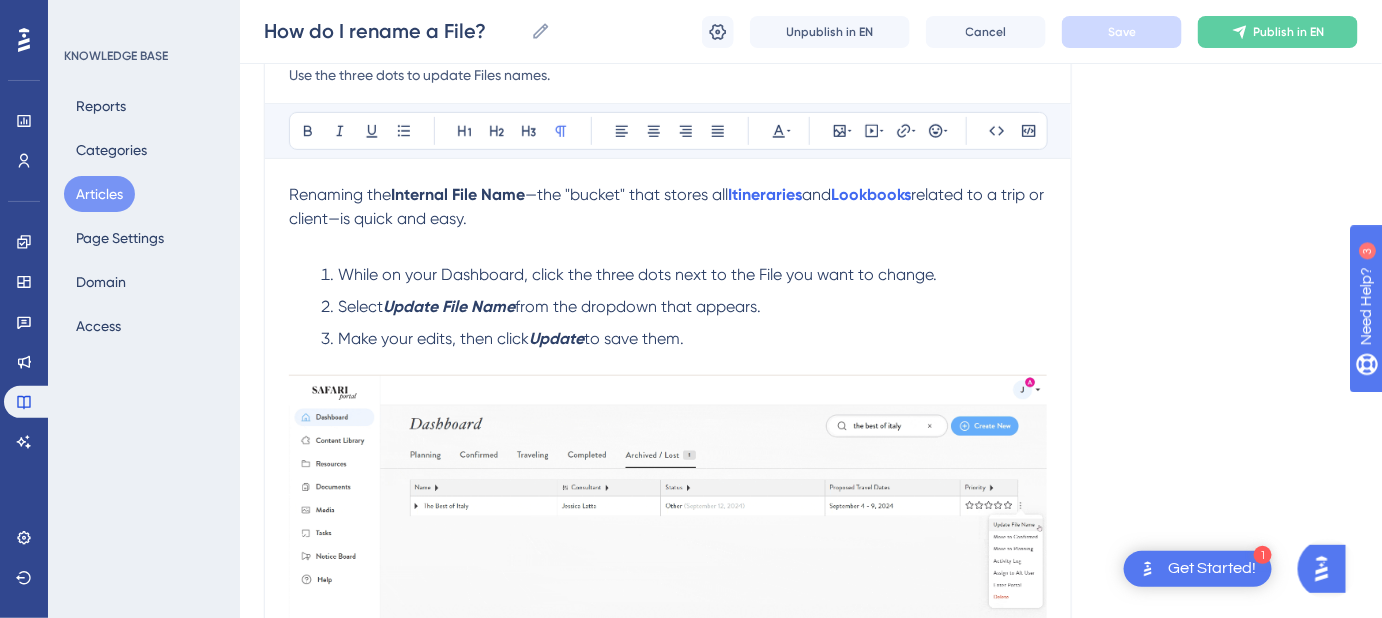 click on "While on your Dashboard, click the three dots next to the File you want to change." at bounding box center (637, 274) 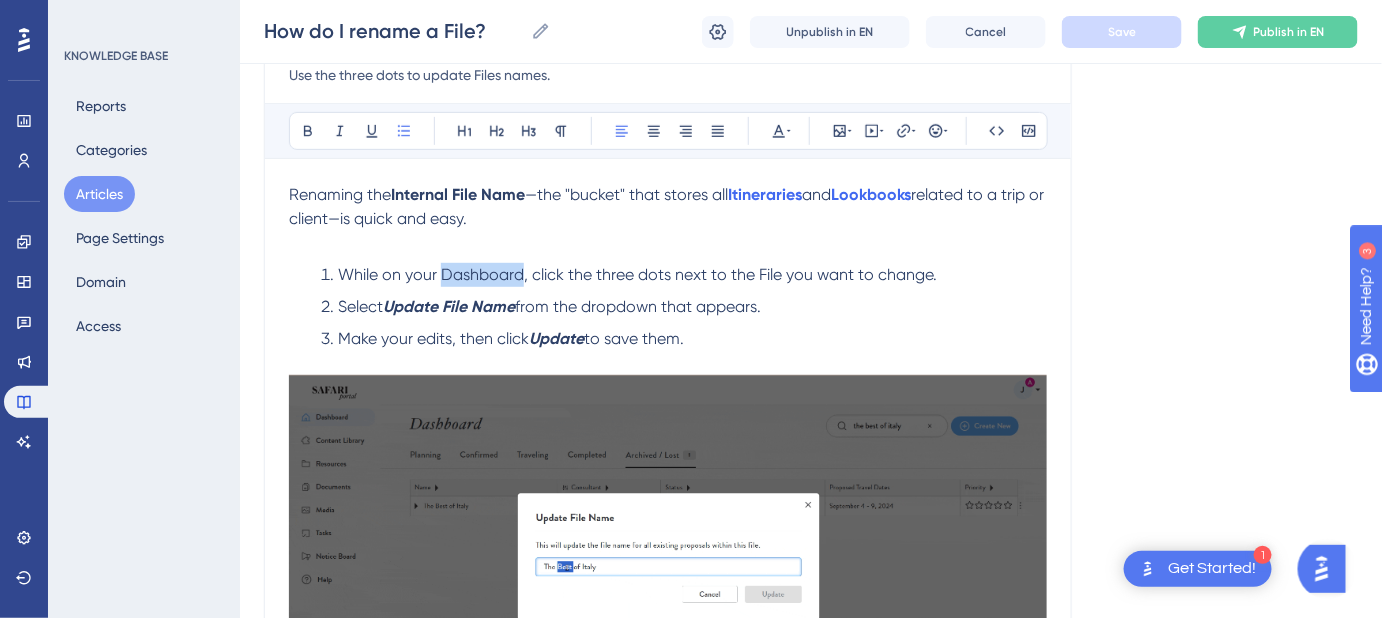 click on "While on your Dashboard, click the three dots next to the File you want to change." at bounding box center [637, 274] 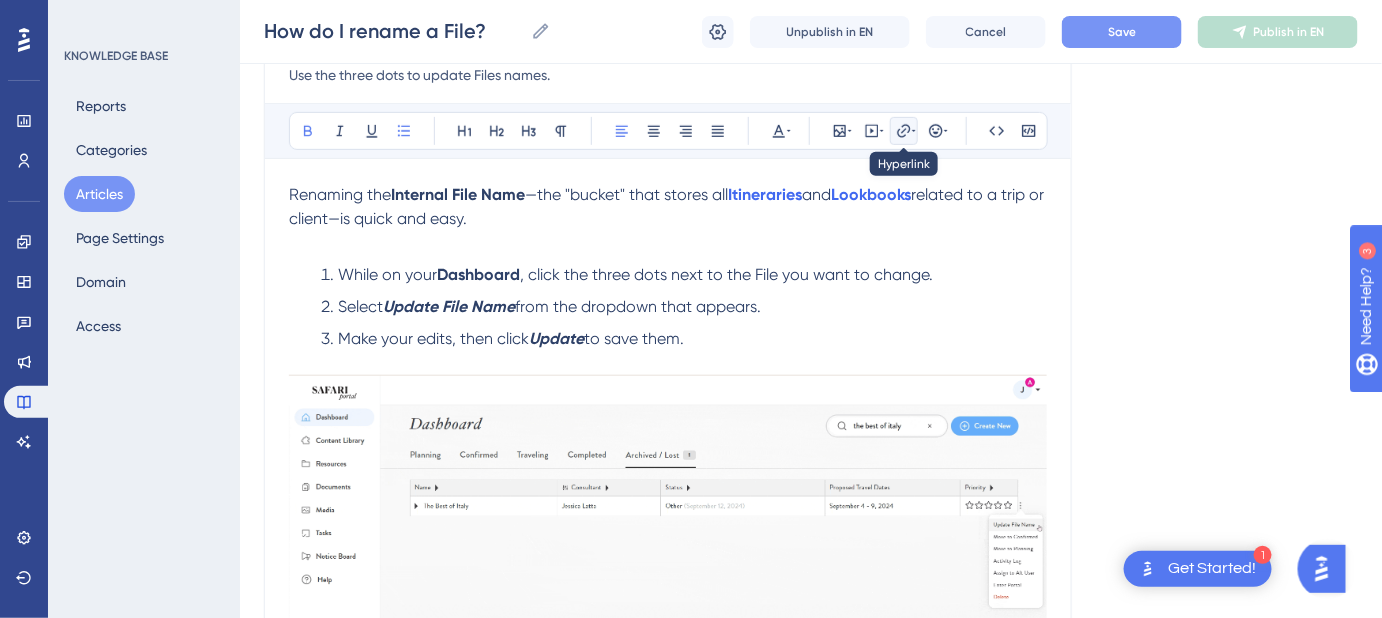 click 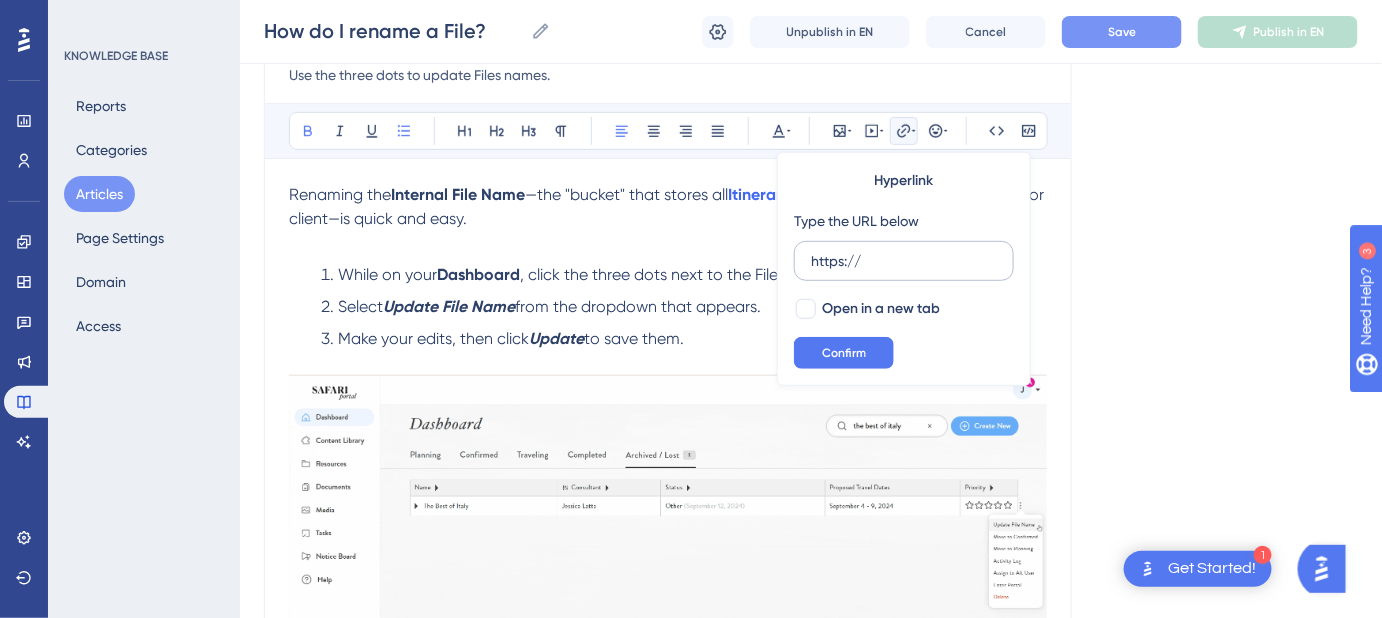 drag, startPoint x: 867, startPoint y: 264, endPoint x: 807, endPoint y: 263, distance: 60.00833 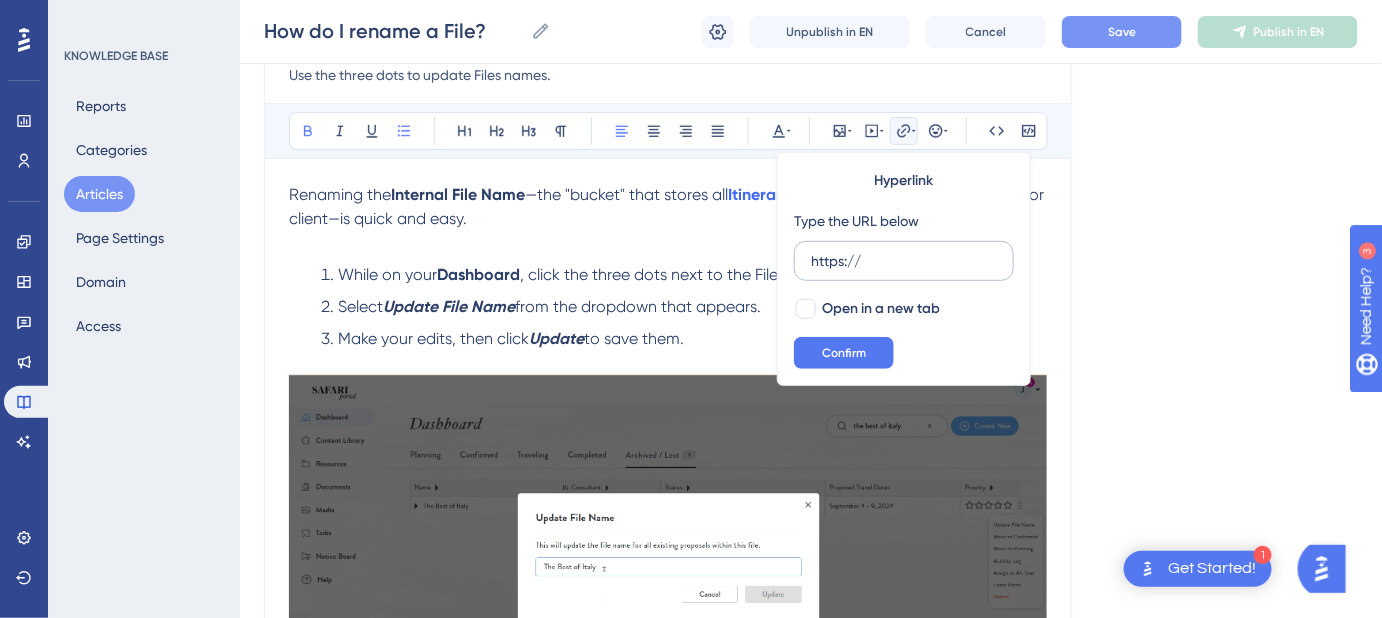 click on "https://" at bounding box center [904, 261] 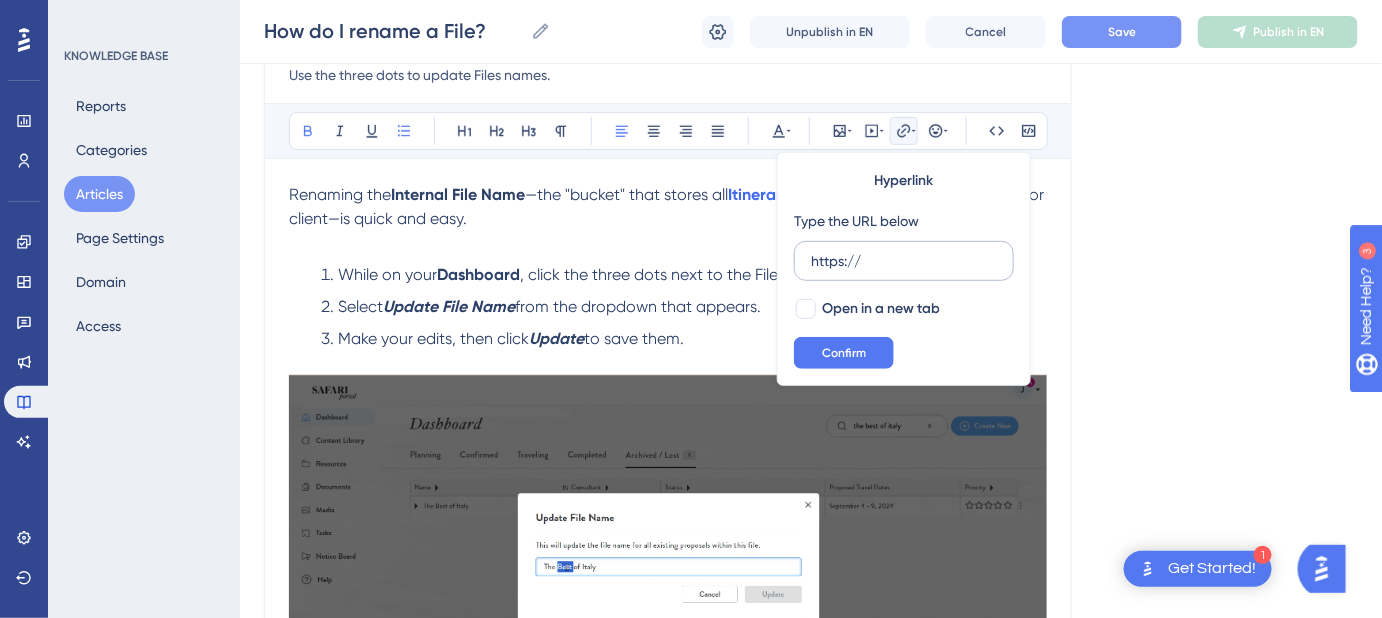 click on "https://" at bounding box center [904, 261] 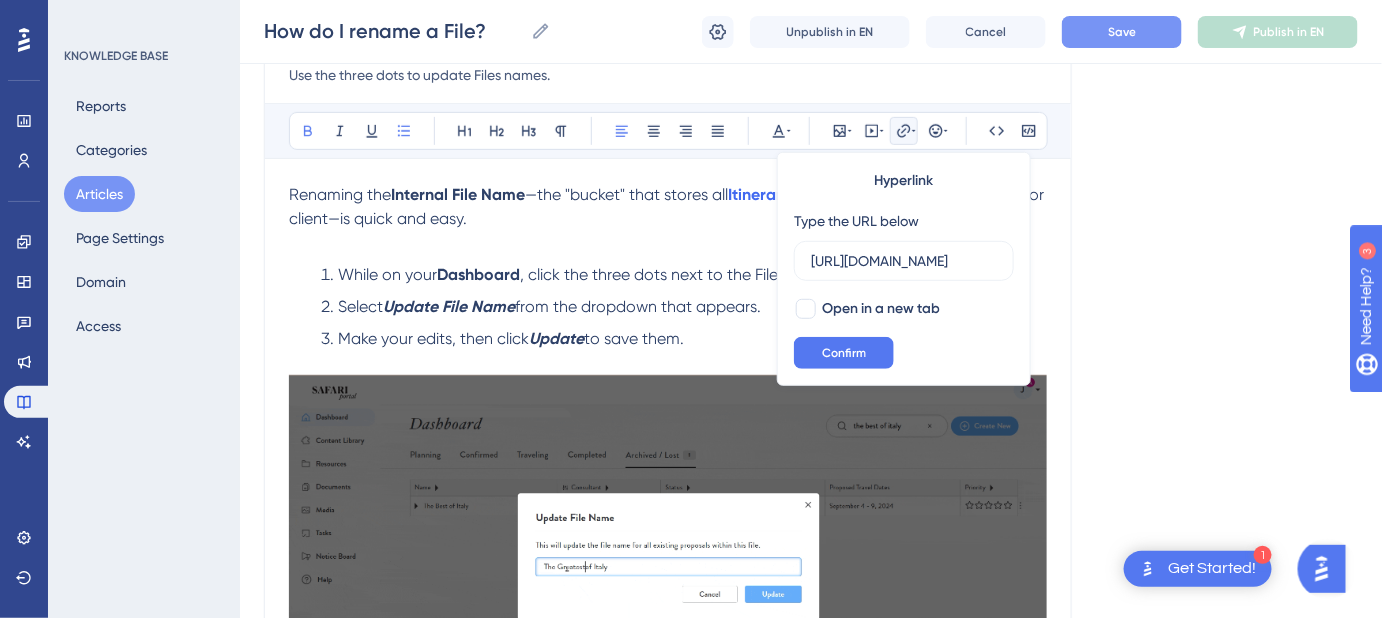 scroll, scrollTop: 0, scrollLeft: 278, axis: horizontal 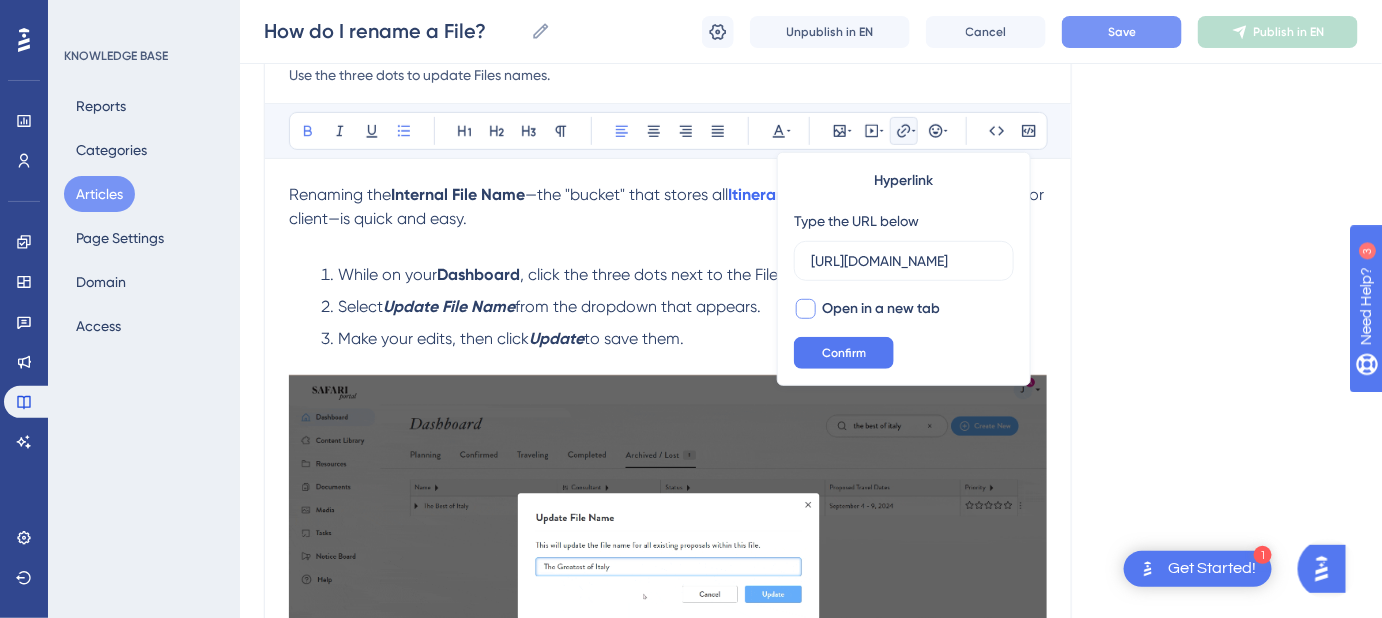 type on "https://help.safariportal.app/en/articles/6052-what-is-the-dashboard" 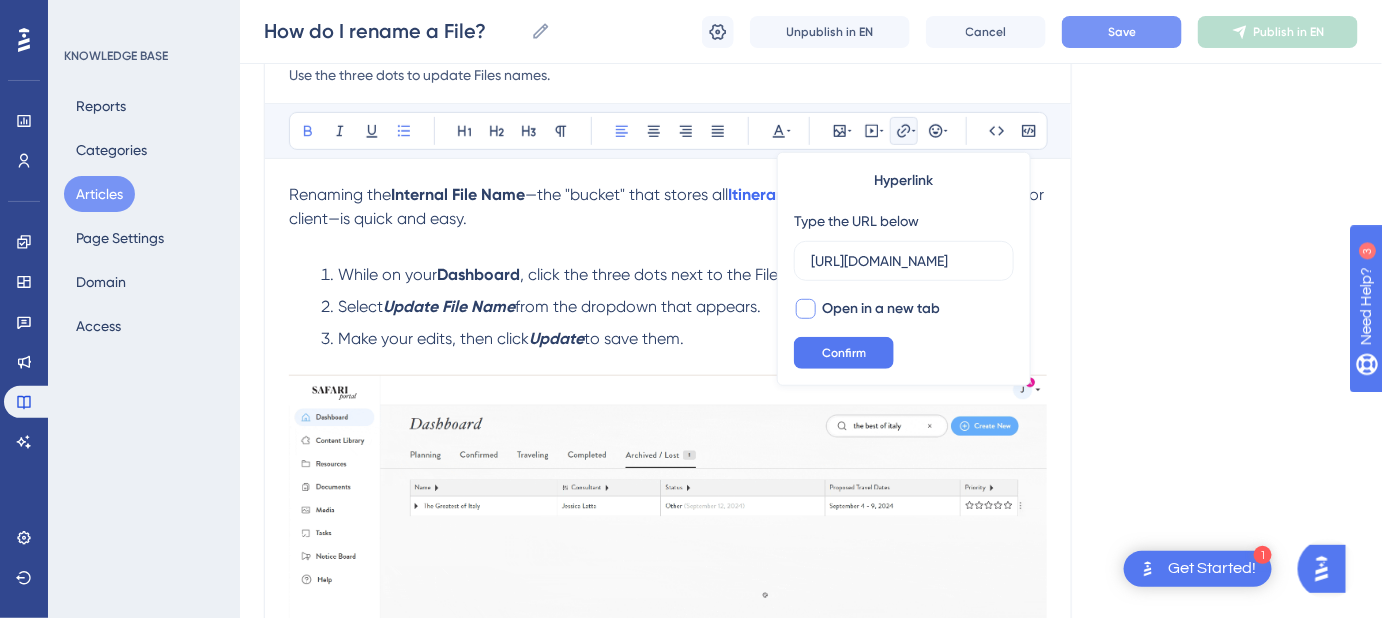 click at bounding box center (806, 309) 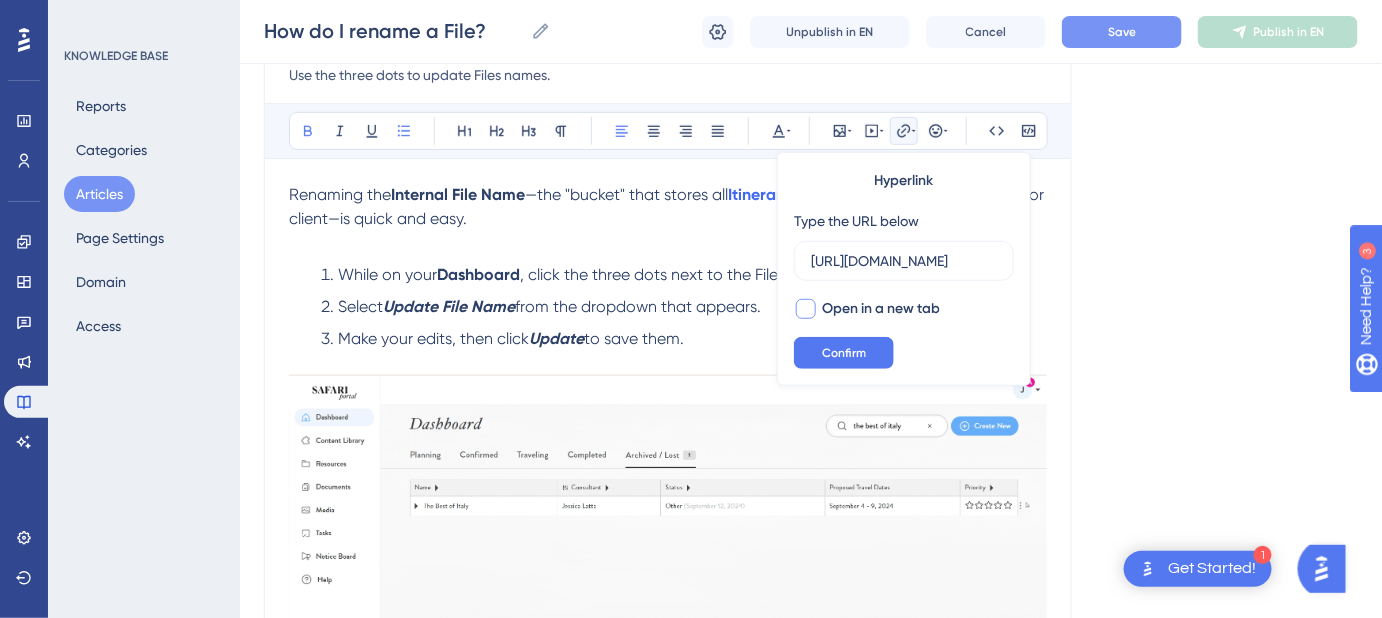 checkbox on "true" 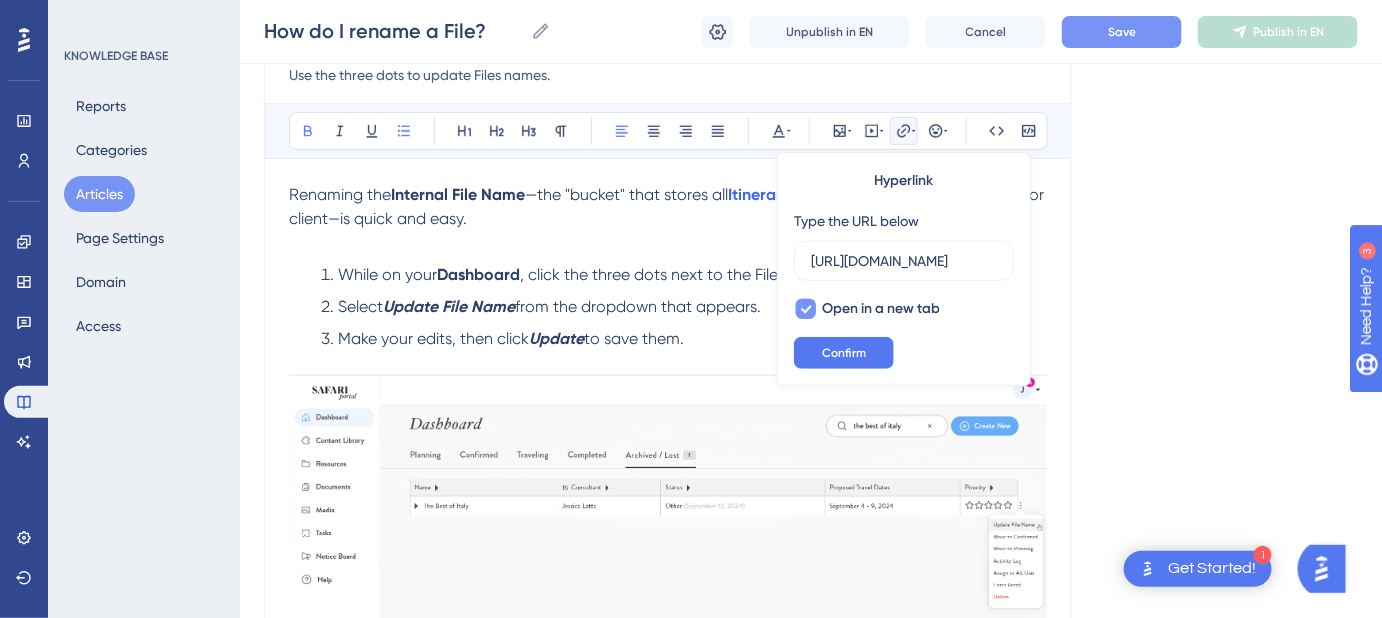 scroll, scrollTop: 0, scrollLeft: 0, axis: both 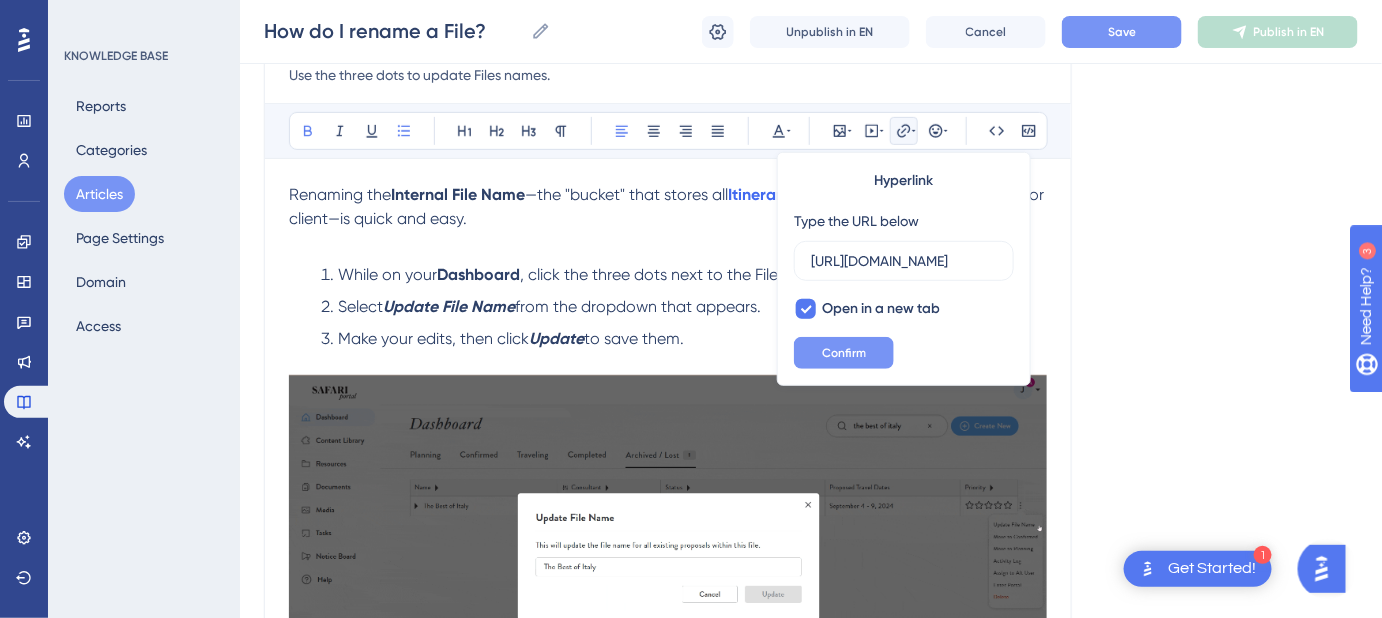 click on "Confirm" at bounding box center (844, 353) 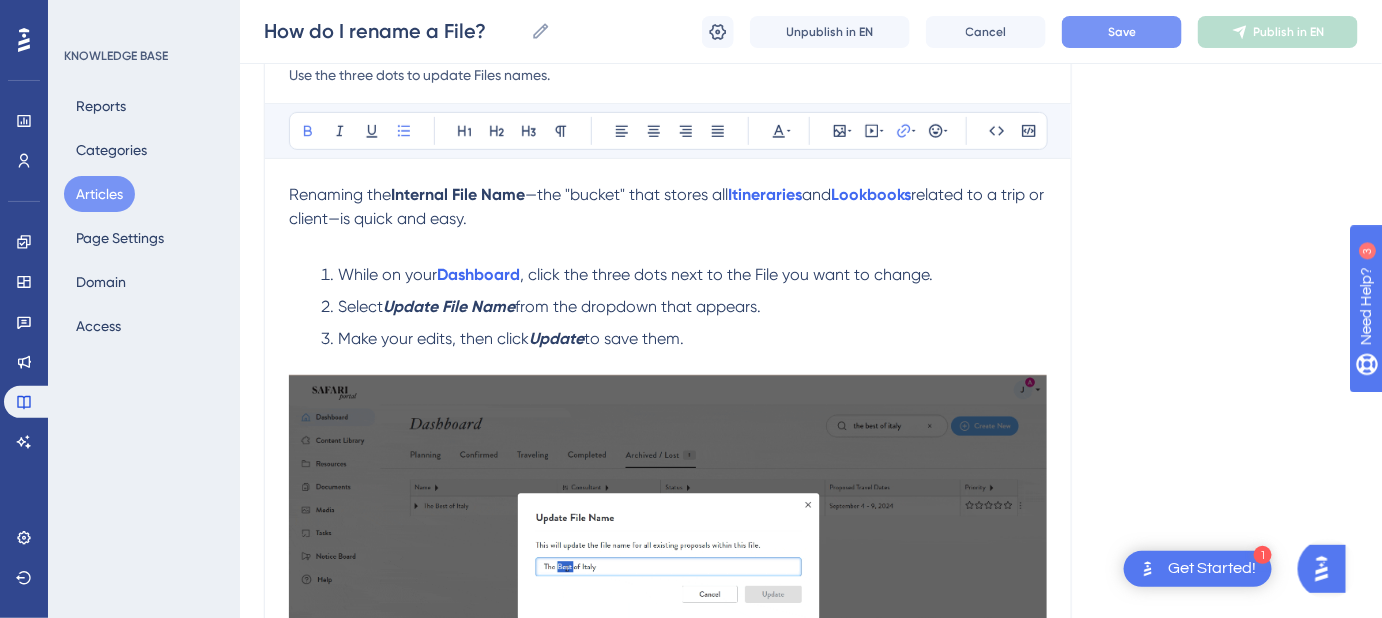 click on "Language English (Default) How do I rename a File? Use the three dots to update Files names. Bold Italic Underline Bullet Point Heading 1 Heading 2 Heading 3 Normal Align Left Align Center Align Right Align Justify Text Color Insert Image Embed Video Hyperlink Emojis Code Code Block Renaming the  Internal File Name —the "bucket" that stores all  Itineraries  and  Lookbooks  related to a trip or client—is quick and easy. While on your  Dashboard , click the three dots next to the File you want to change. Select  Update File Name  from the dropdown that appears. Make your edits, then click  Update  to save them. Voila! 🥳 Did this answer your question? 😀 😐 😔" at bounding box center [811, 411] 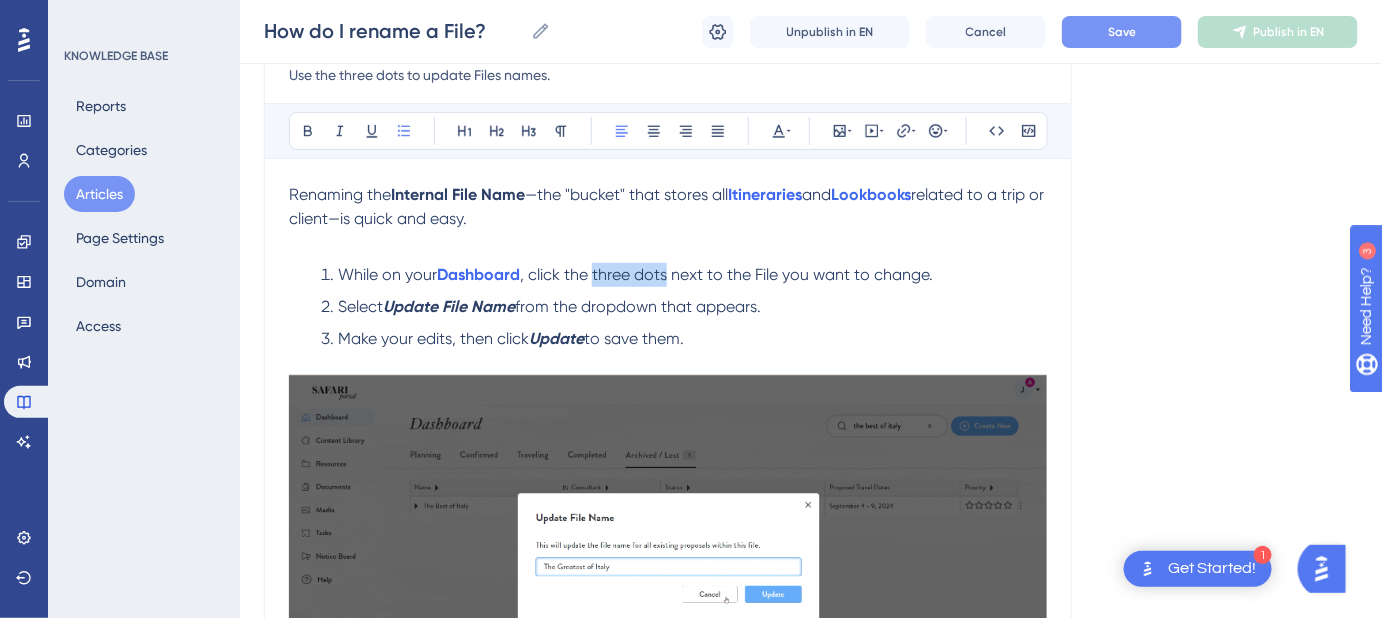 drag, startPoint x: 667, startPoint y: 272, endPoint x: 597, endPoint y: 269, distance: 70.064255 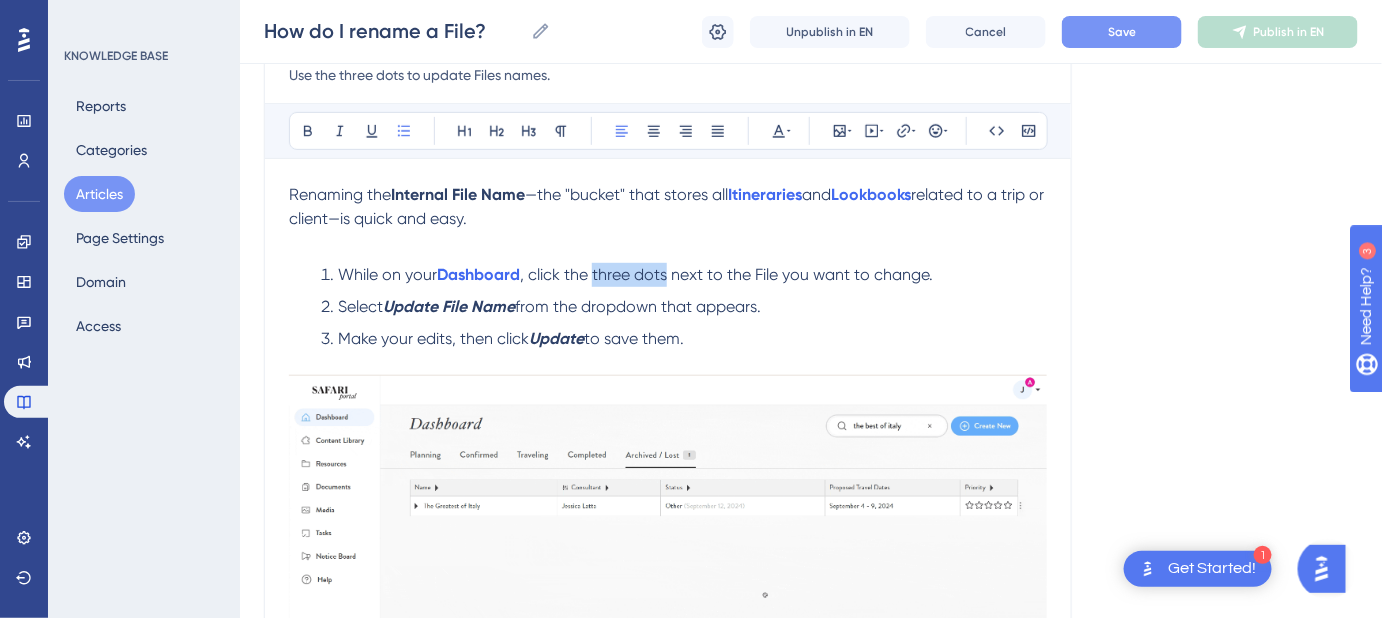 click on ", click the three dots next to the File you want to change." at bounding box center (726, 274) 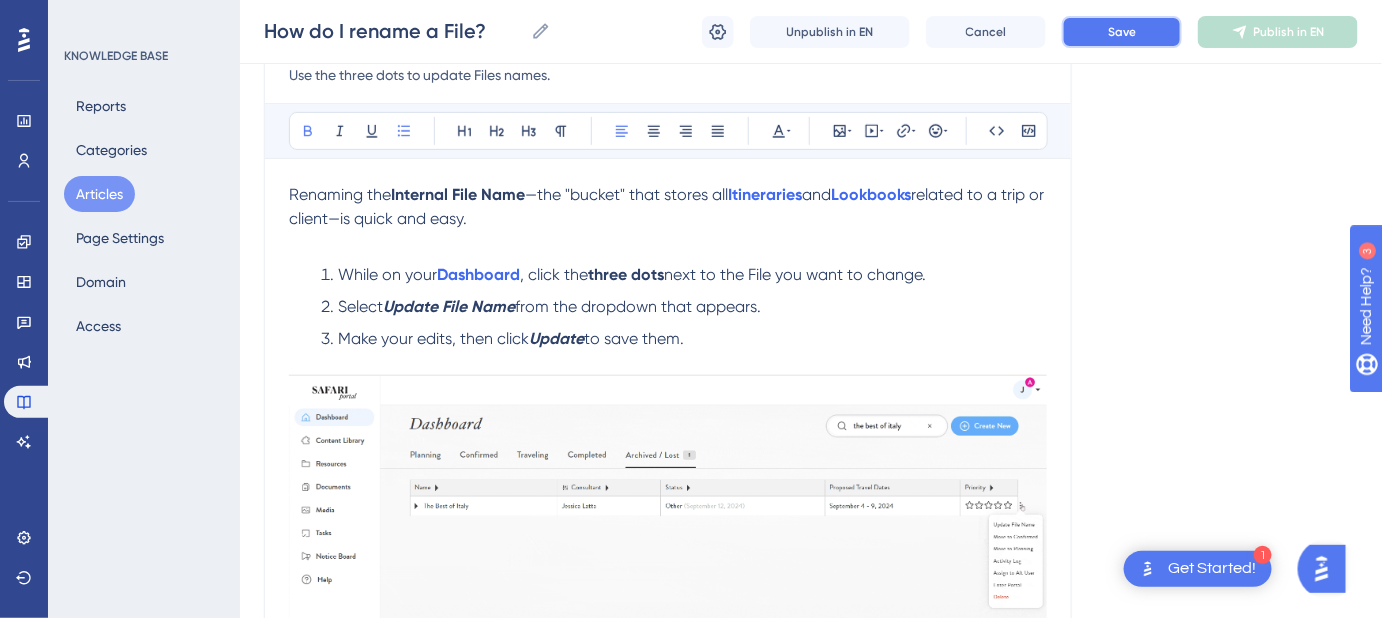 click on "Save" at bounding box center (1122, 32) 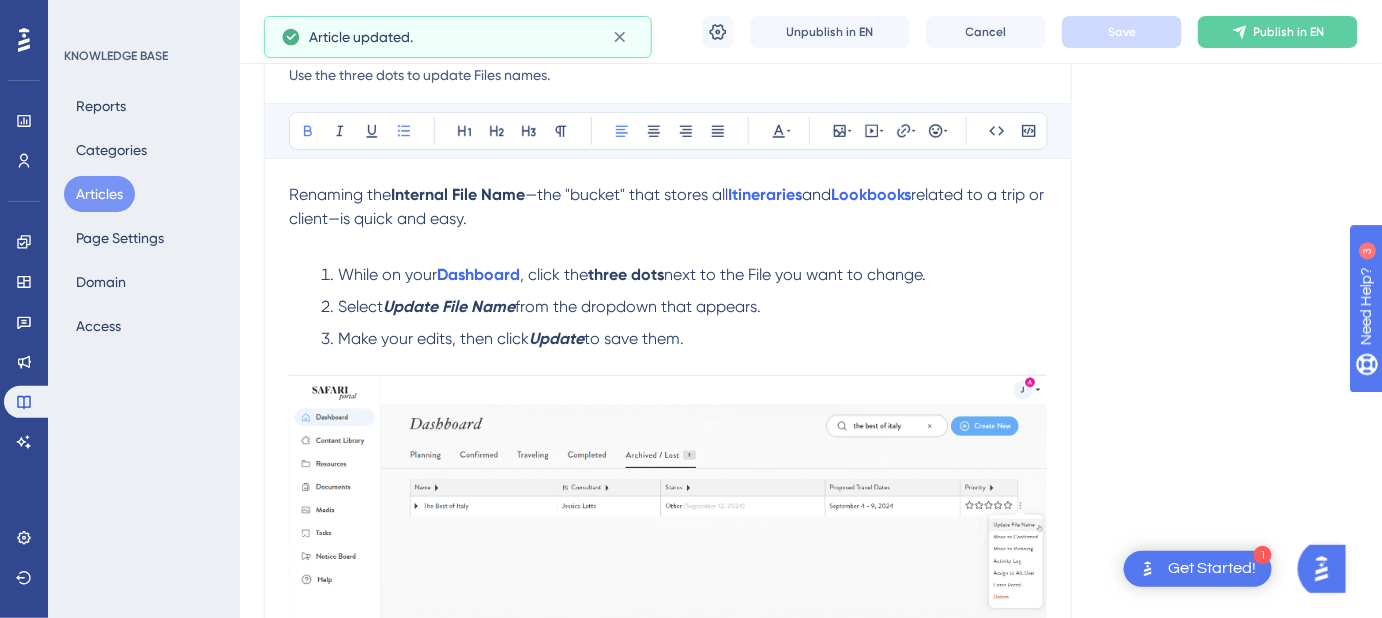 click on "Language English (Default) How do I rename a File? Use the three dots to update Files names. Bold Italic Underline Bullet Point Heading 1 Heading 2 Heading 3 Normal Align Left Align Center Align Right Align Justify Text Color Insert Image Embed Video Hyperlink Emojis Code Code Block Renaming the  Internal File Name —the "bucket" that stores all  Itineraries  and  Lookbooks  related to a trip or client—is quick and easy. While on your  Dashboard , click the  three dots  next to the File you want to change. Select  Update File Name  from the dropdown that appears. Make your edits, then click  Update  to save them. Voila! 🥳 Did this answer your question? 😀 😐 😔" at bounding box center (811, 411) 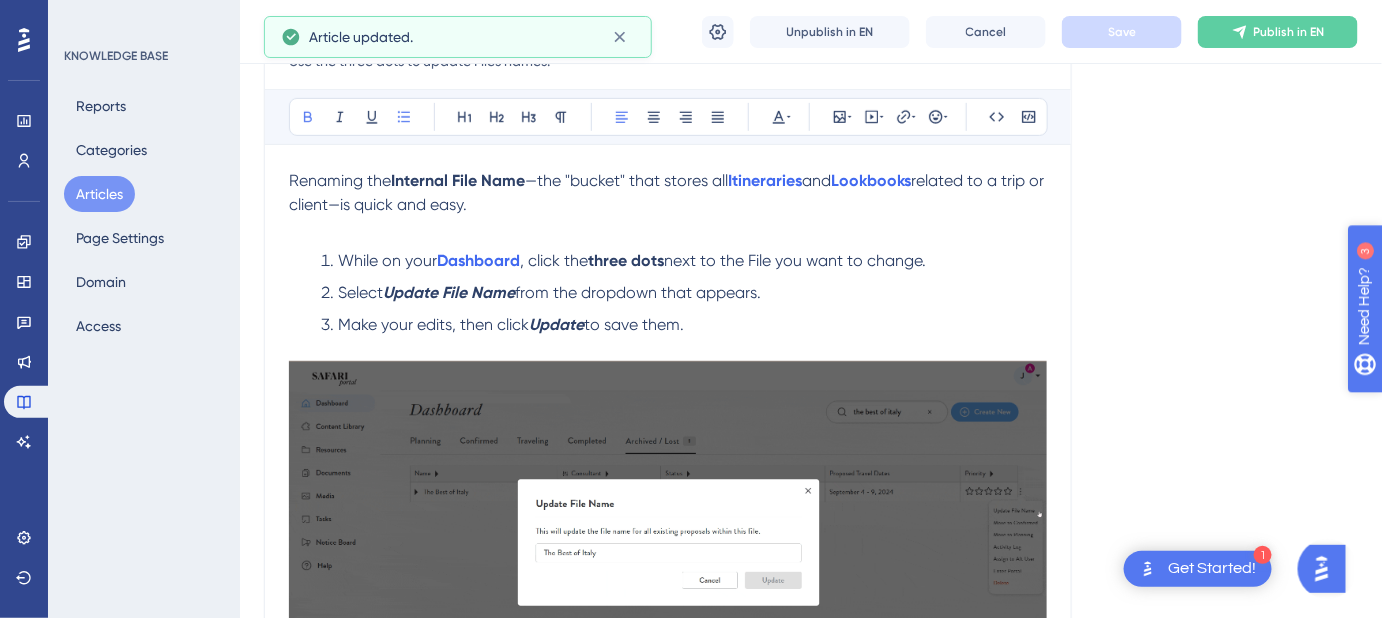 scroll, scrollTop: 272, scrollLeft: 0, axis: vertical 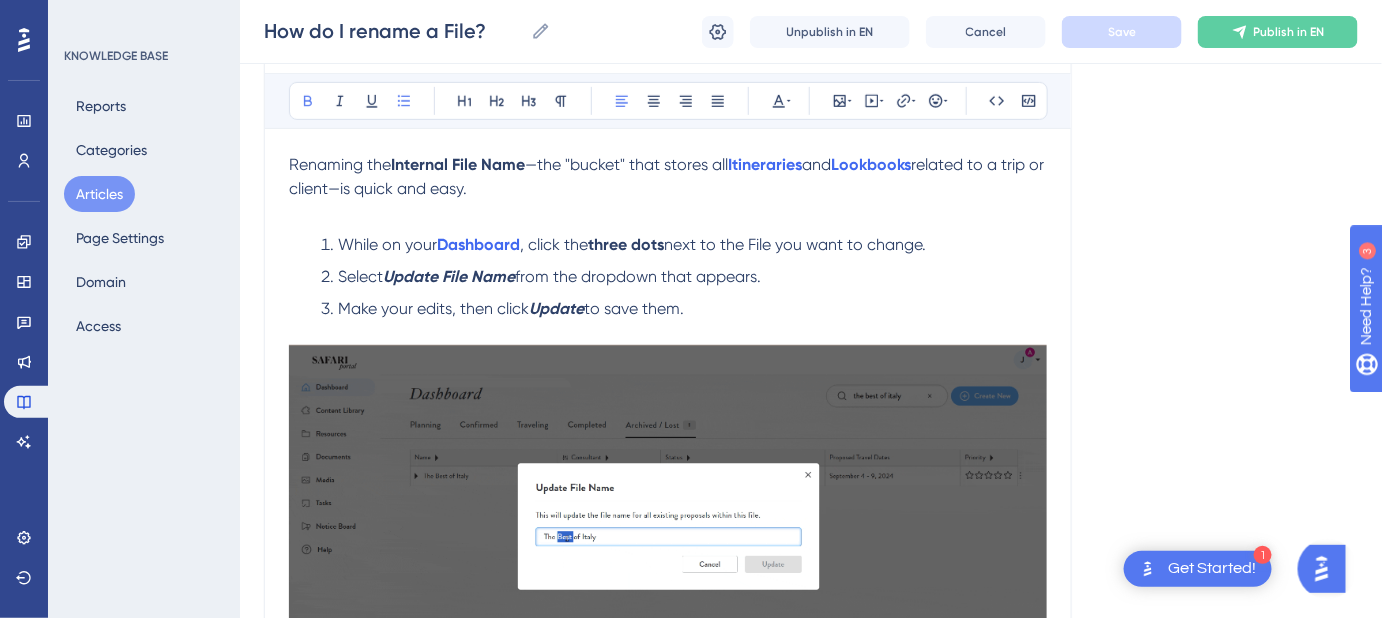 click on "next to the File you want to change." at bounding box center (795, 244) 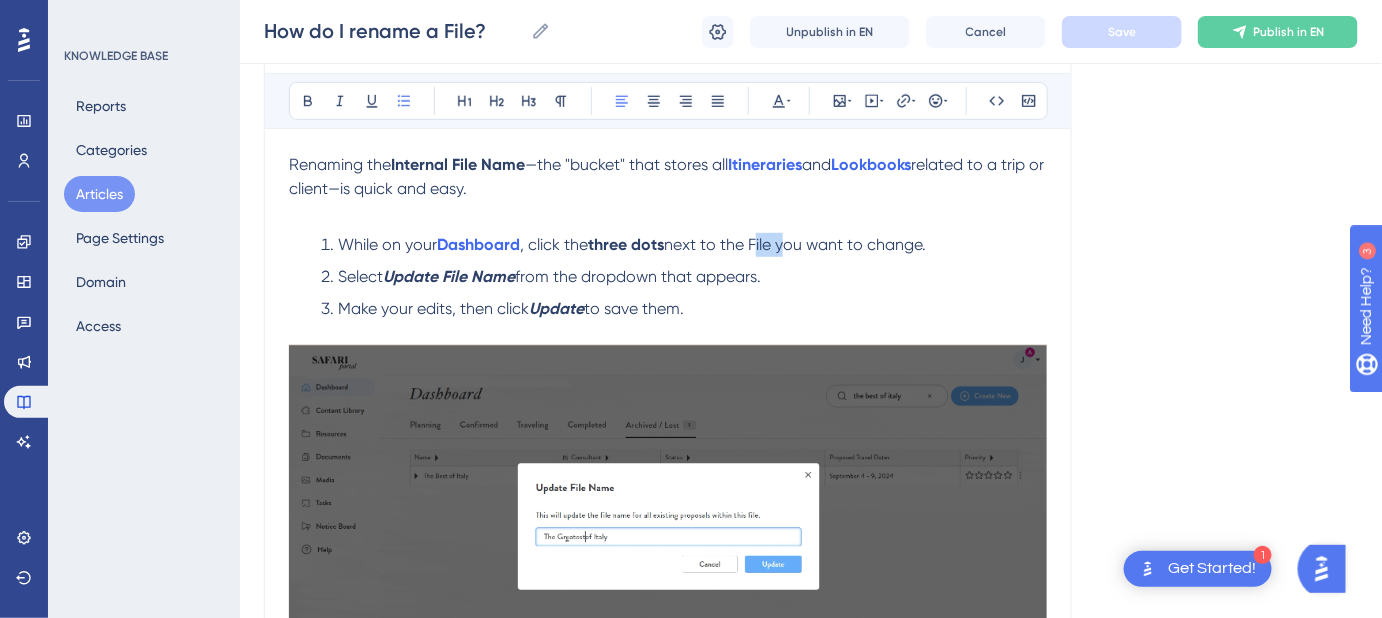 click on "next to the File you want to change." at bounding box center (795, 244) 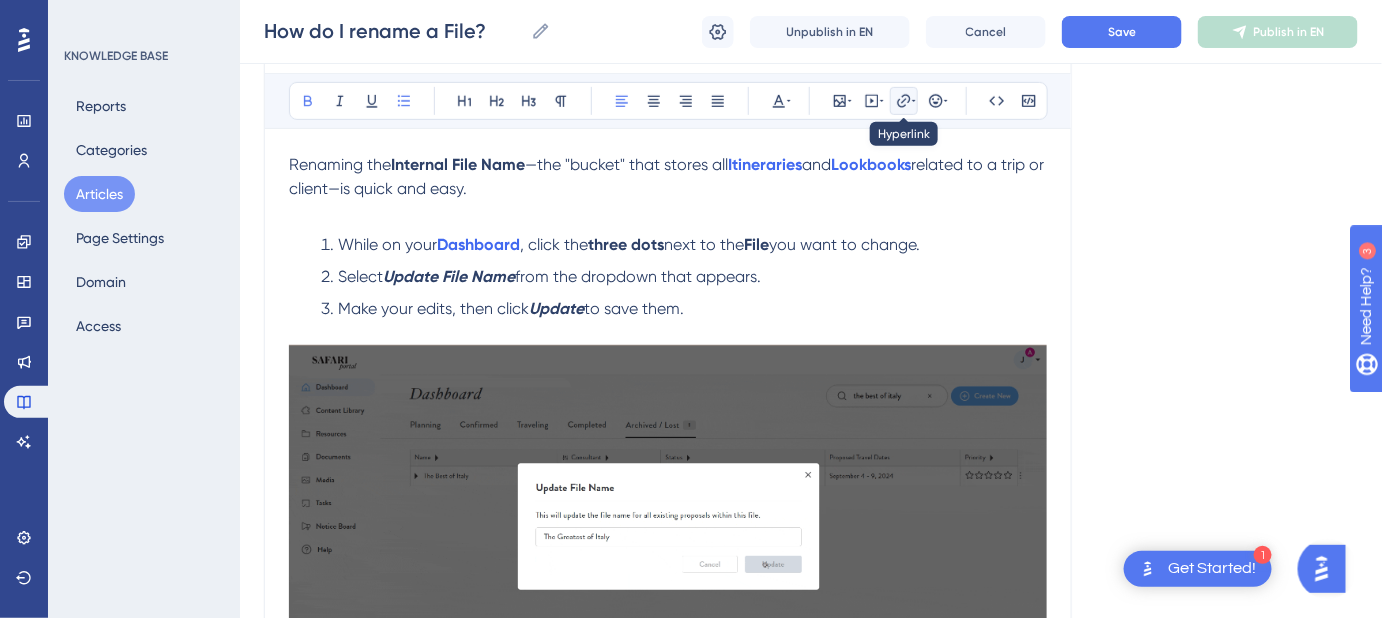 click 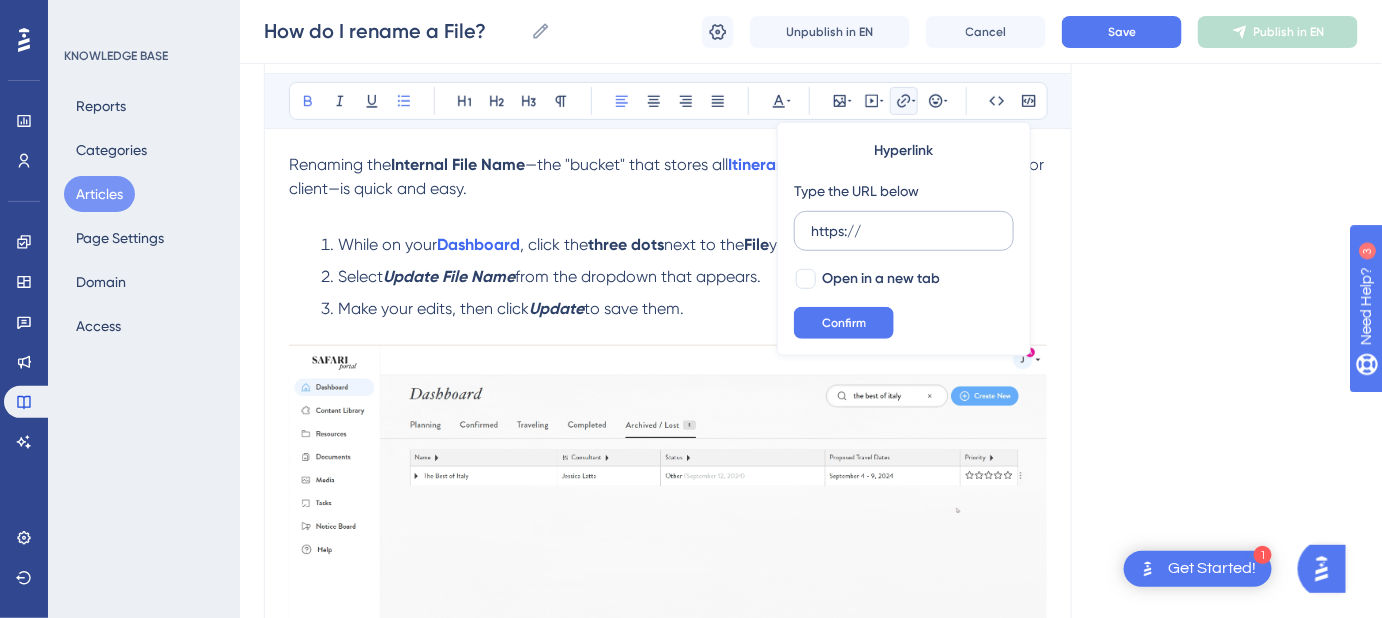 drag, startPoint x: 884, startPoint y: 224, endPoint x: 809, endPoint y: 230, distance: 75.23962 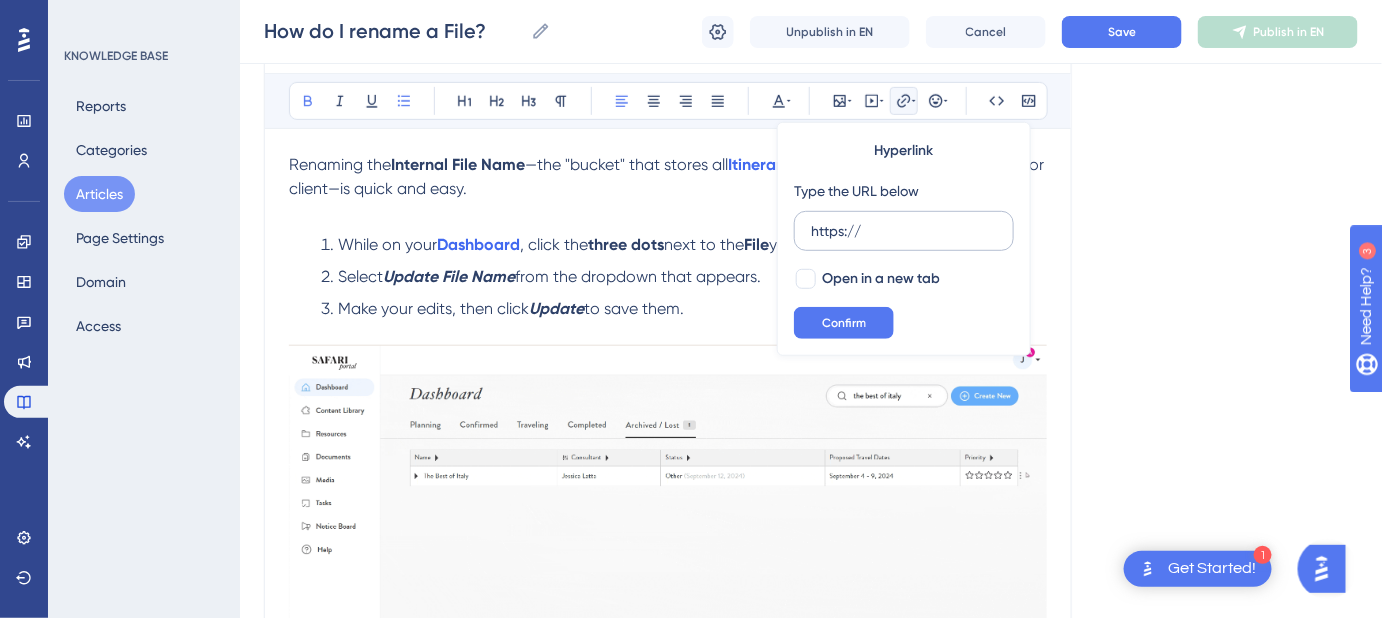 click on "https://" at bounding box center [904, 231] 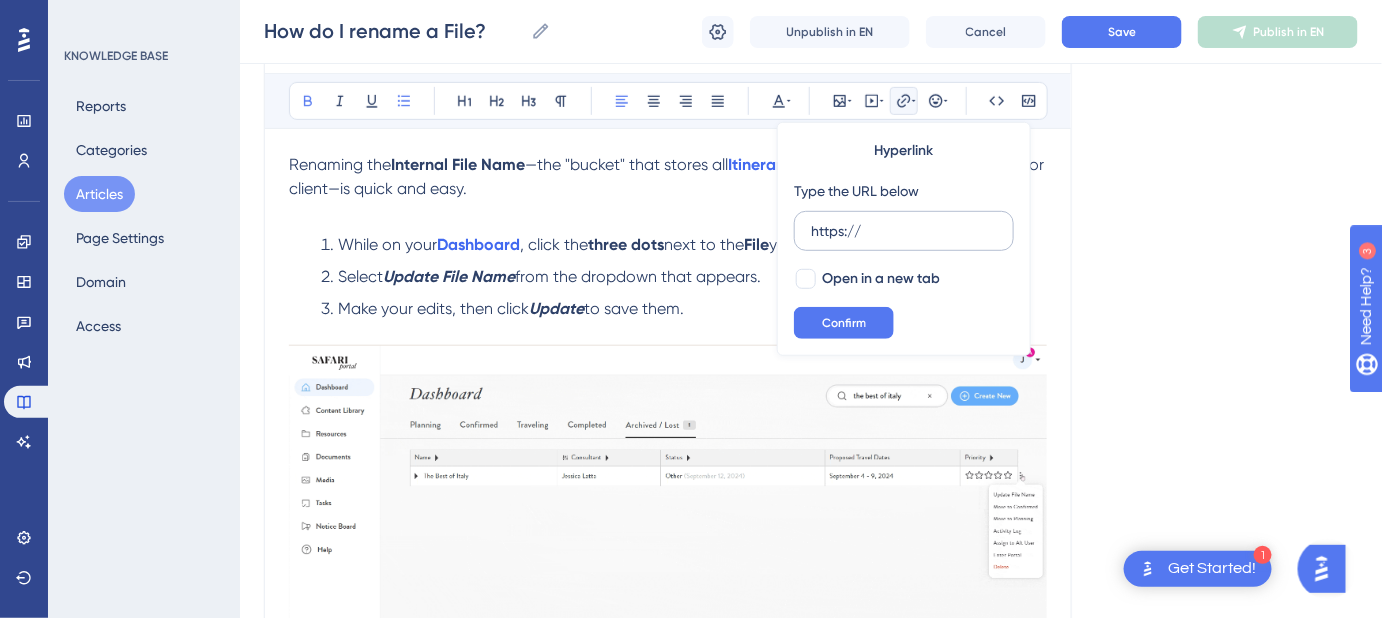 click on "https://" at bounding box center (904, 231) 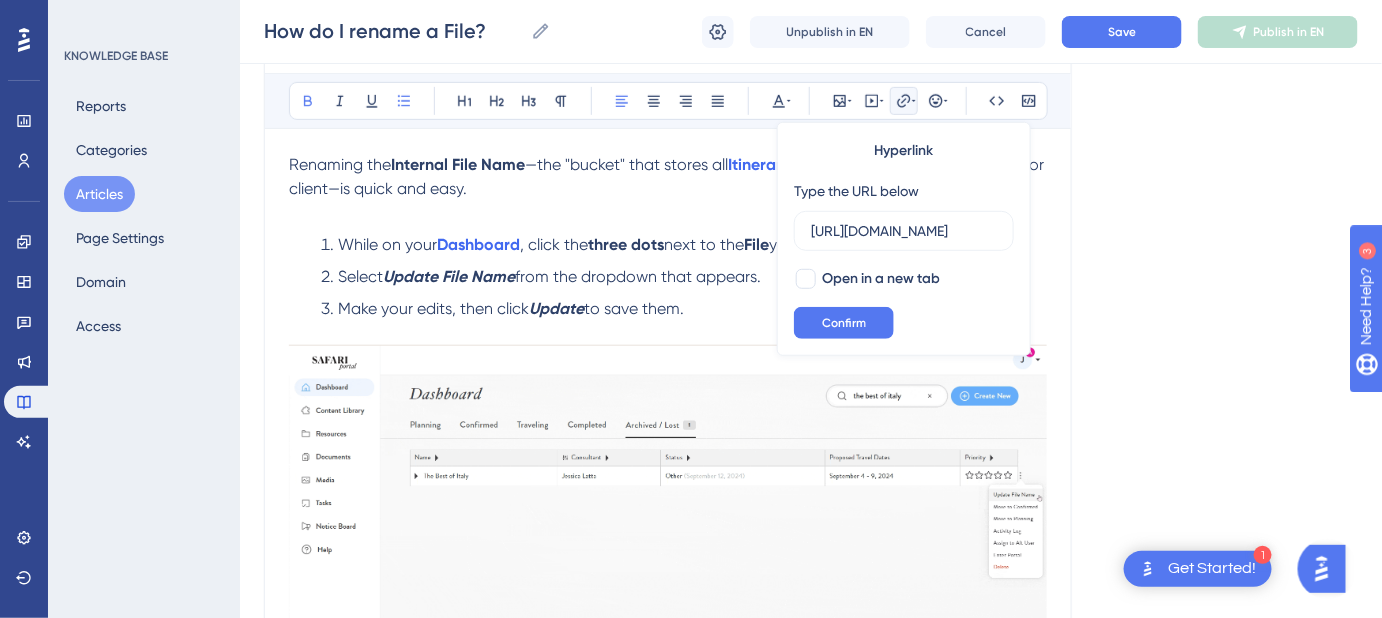 scroll, scrollTop: 0, scrollLeft: 214, axis: horizontal 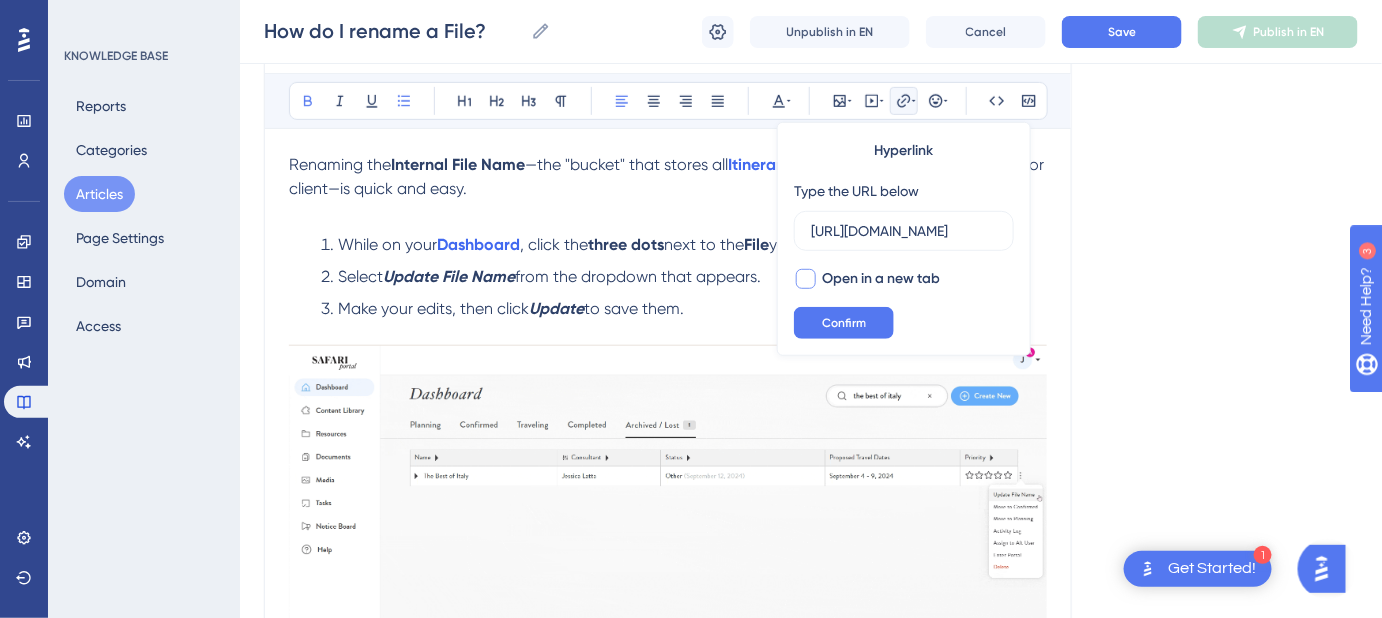 type on "[URL][DOMAIN_NAME]" 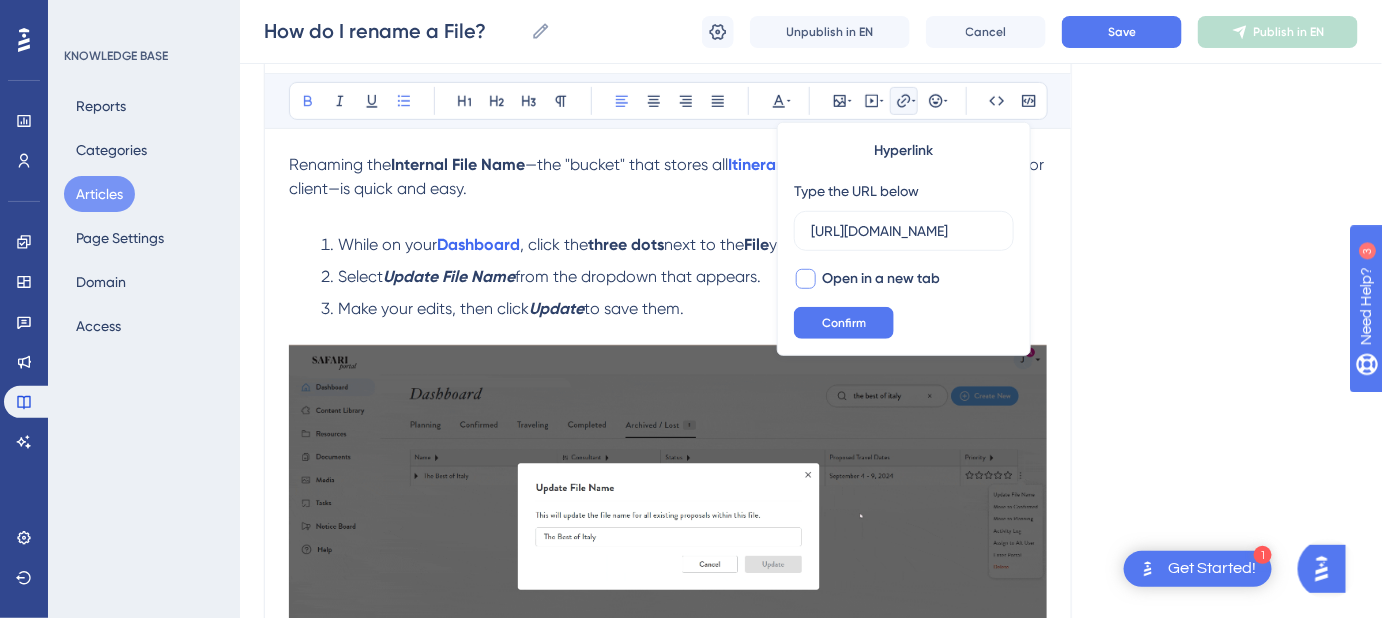 click at bounding box center (806, 279) 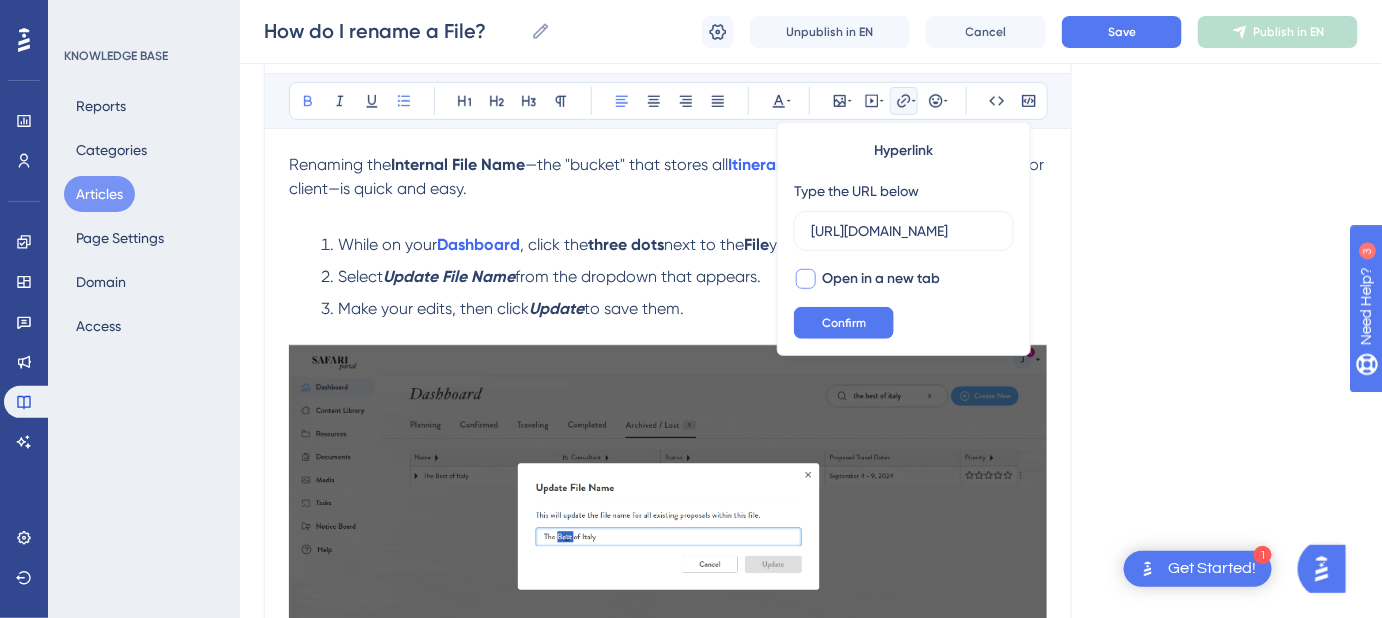 checkbox on "true" 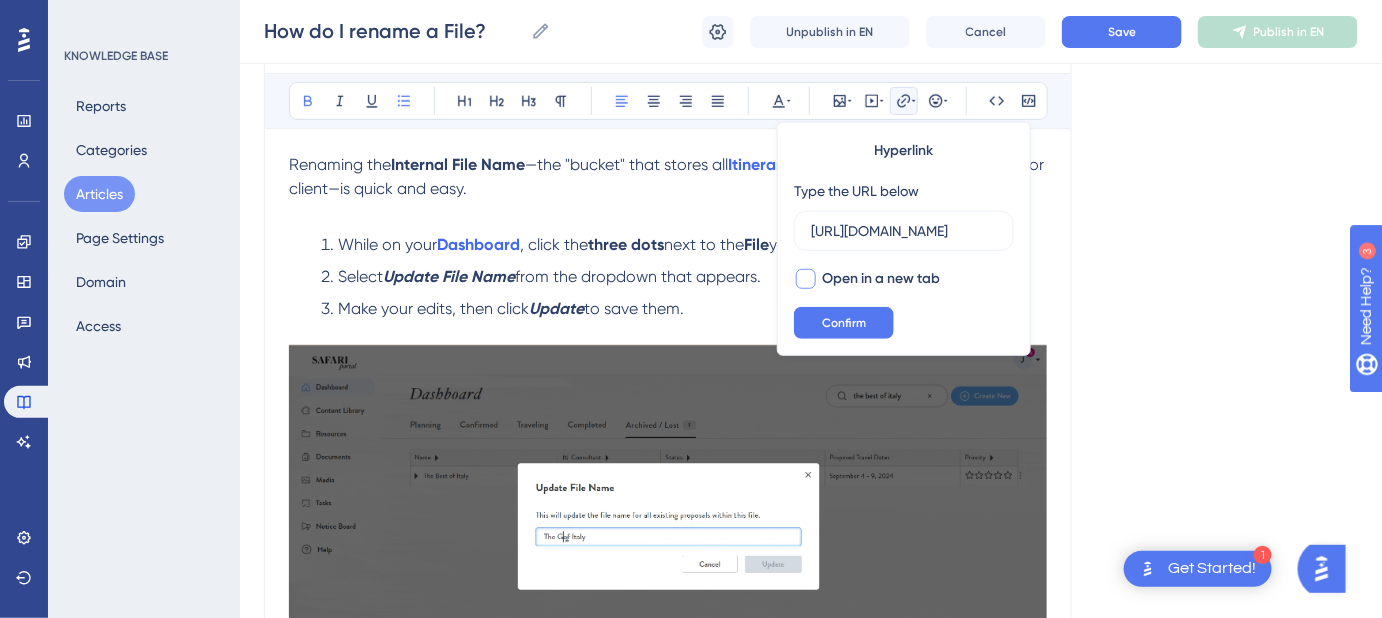 scroll, scrollTop: 0, scrollLeft: 0, axis: both 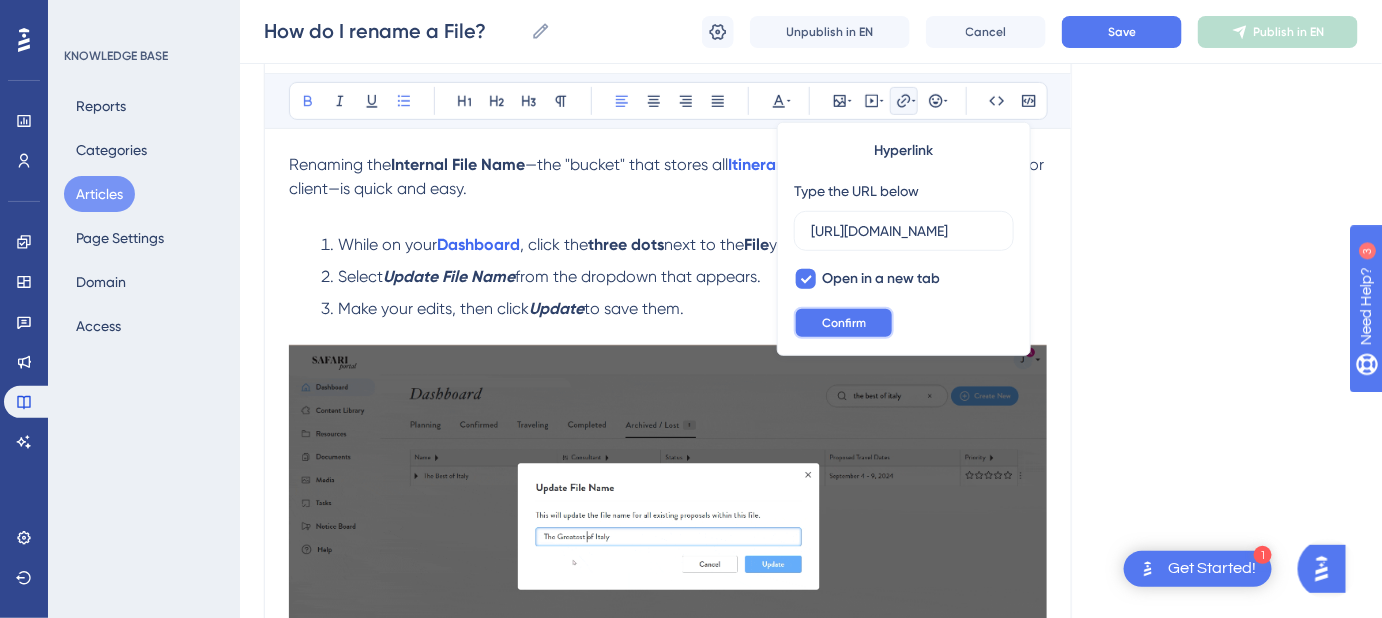 click on "Confirm" at bounding box center [844, 323] 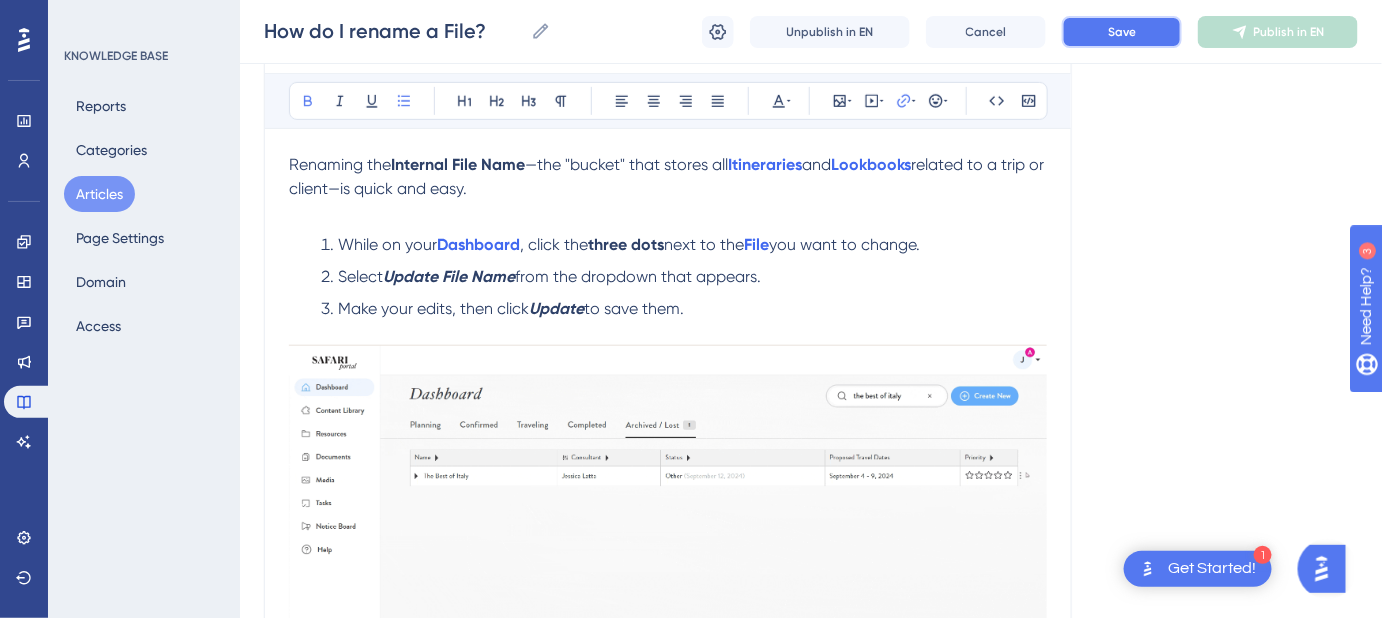 click on "Save" at bounding box center (1122, 32) 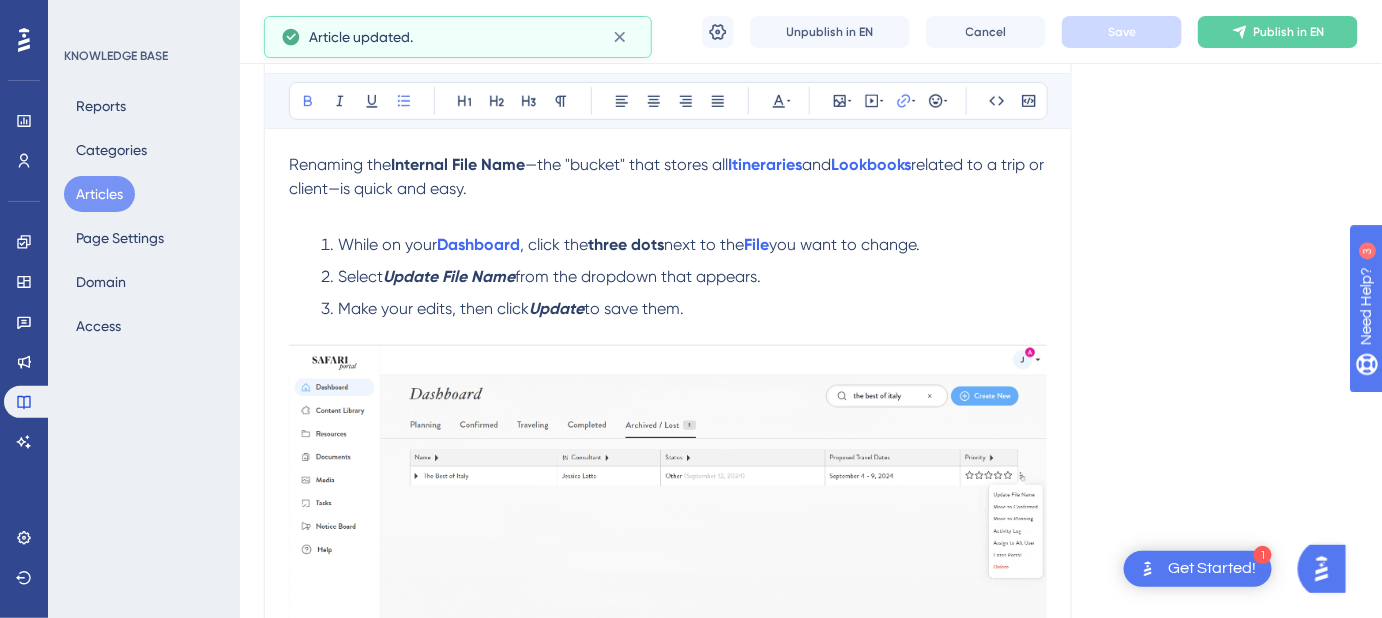 click on "Language English (Default) How do I rename a File? Use the three dots to update Files names. Bold Italic Underline Bullet Point Heading 1 Heading 2 Heading 3 Normal Align Left Align Center Align Right Align Justify Text Color Insert Image Embed Video Hyperlink Emojis Code Code Block Renaming the  Internal File Name —the "bucket" that stores all  Itineraries  and  Lookbooks  related to a trip or client—is quick and easy. While on your  Dashboard , click the  three dots  next to the  File  you want to change. Select  Update File Name  from the dropdown that appears. Make your edits, then click  Update  to save them. Voila! 🥳 Did this answer your question? 😀 😐 😔" at bounding box center [811, 381] 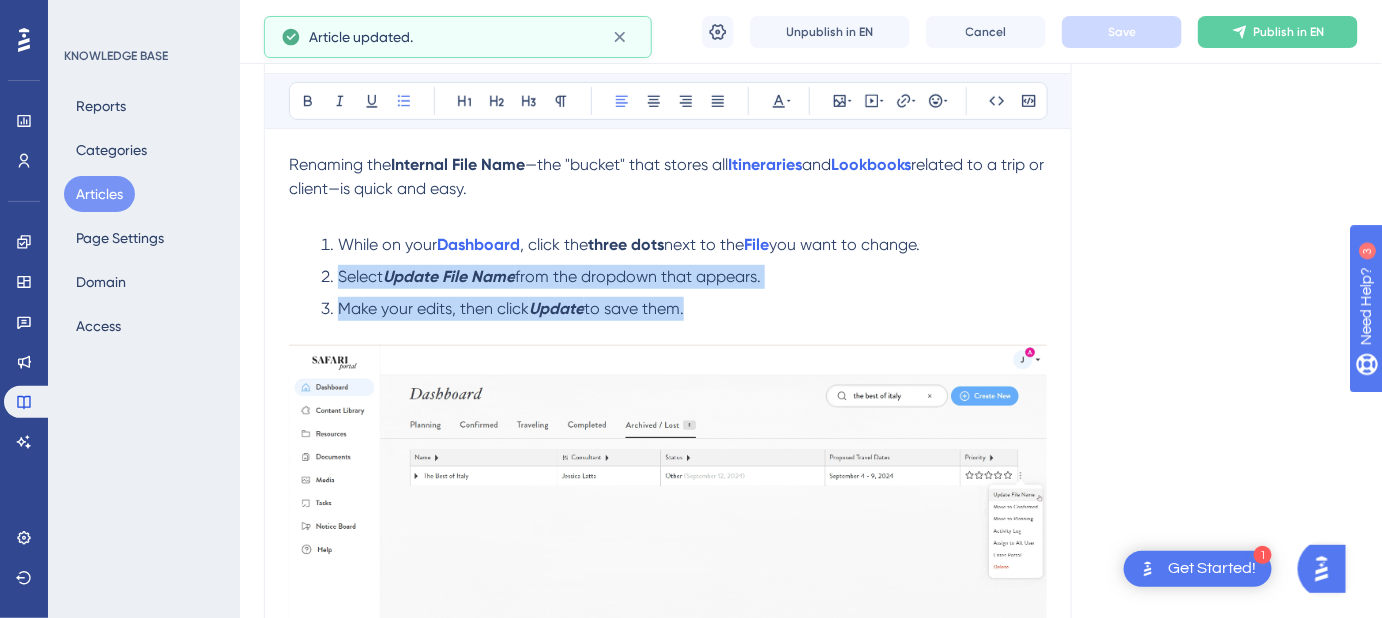 drag, startPoint x: 618, startPoint y: 311, endPoint x: 336, endPoint y: 275, distance: 284.28857 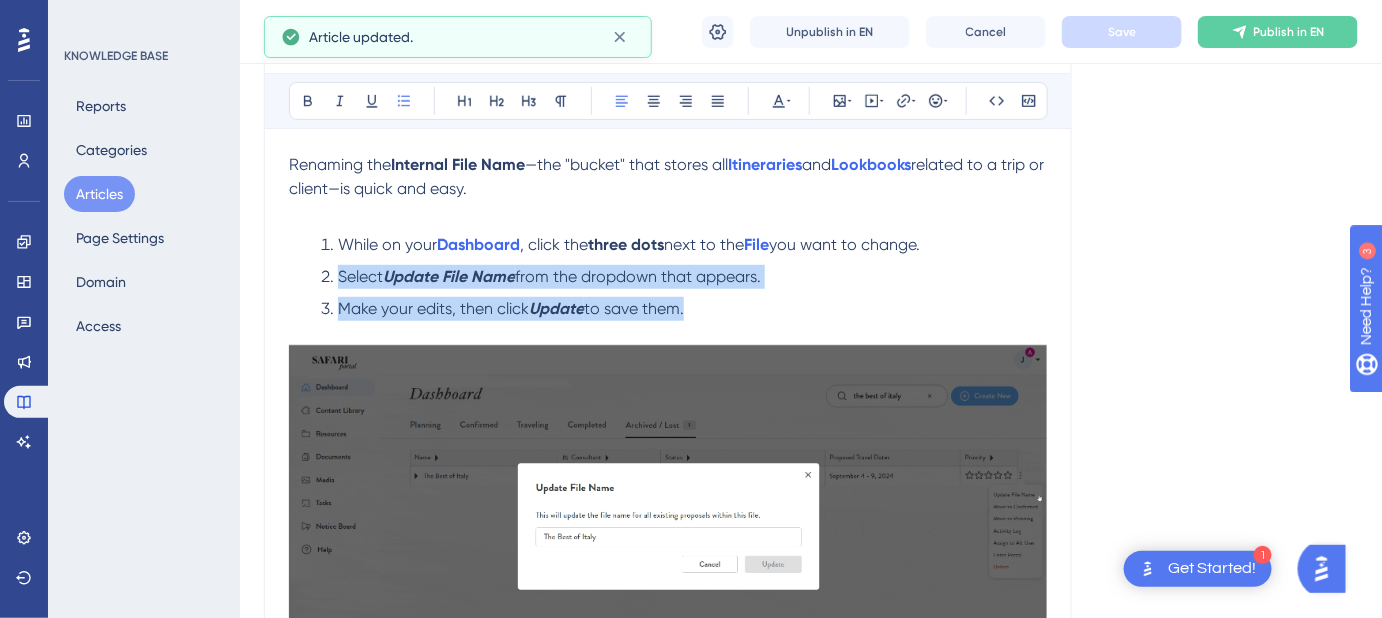 click on "While on your  Dashboard , click the  three dots  next to the  File  you want to change. Select  Update File Name  from the dropdown that appears. Make your edits, then click  Update  to save them." at bounding box center [668, 277] 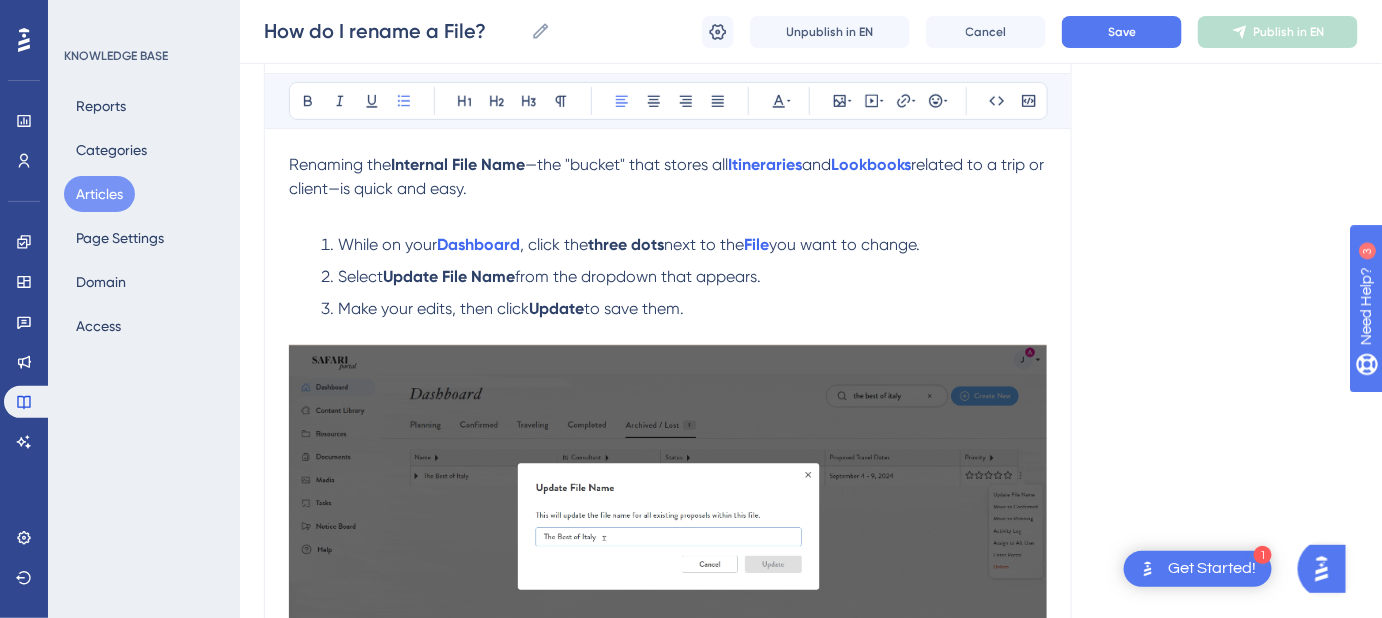 click on "Language English (Default) How do I rename a File? Use the three dots to update Files names. Bold Italic Underline Bullet Point Heading 1 Heading 2 Heading 3 Normal Align Left Align Center Align Right Align Justify Text Color Insert Image Embed Video Hyperlink Emojis Code Code Block Renaming the  Internal File Name —the "bucket" that stores all  Itineraries  and  Lookbooks  related to a trip or client—is quick and easy. While on your  Dashboard , click the  three dots  next to the  File  you want to change. Select  Update File Name  from the dropdown that appears. Make your edits, then click  Update  to save them. Voila! 🥳 Did this answer your question? 😀 😐 😔" at bounding box center [811, 381] 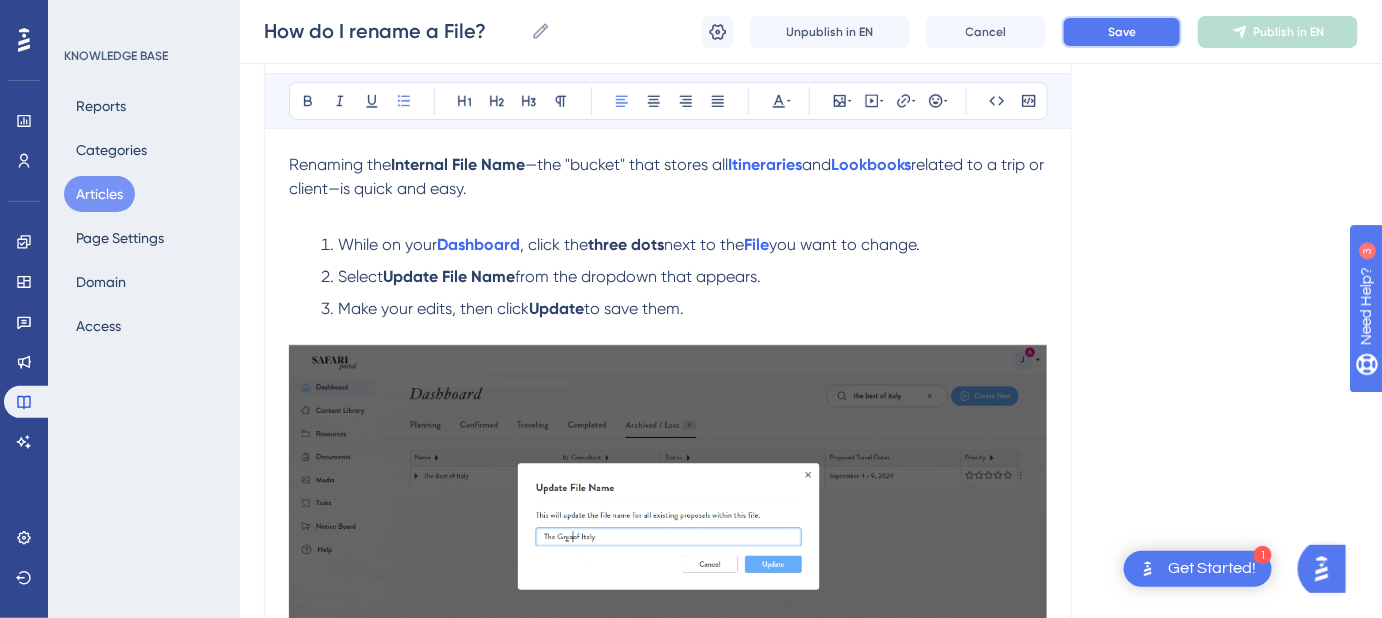 click on "Save" at bounding box center [1122, 32] 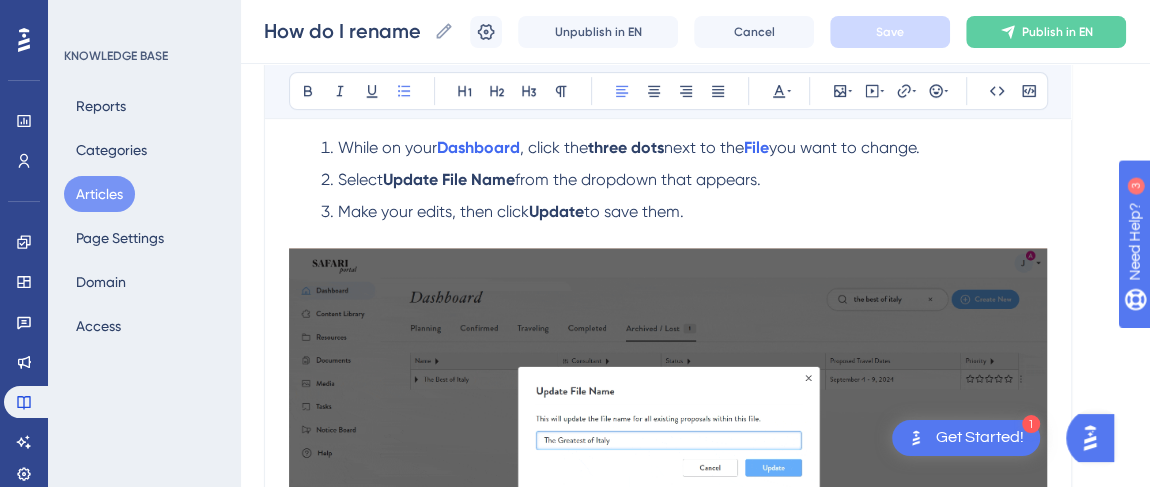 scroll, scrollTop: 363, scrollLeft: 0, axis: vertical 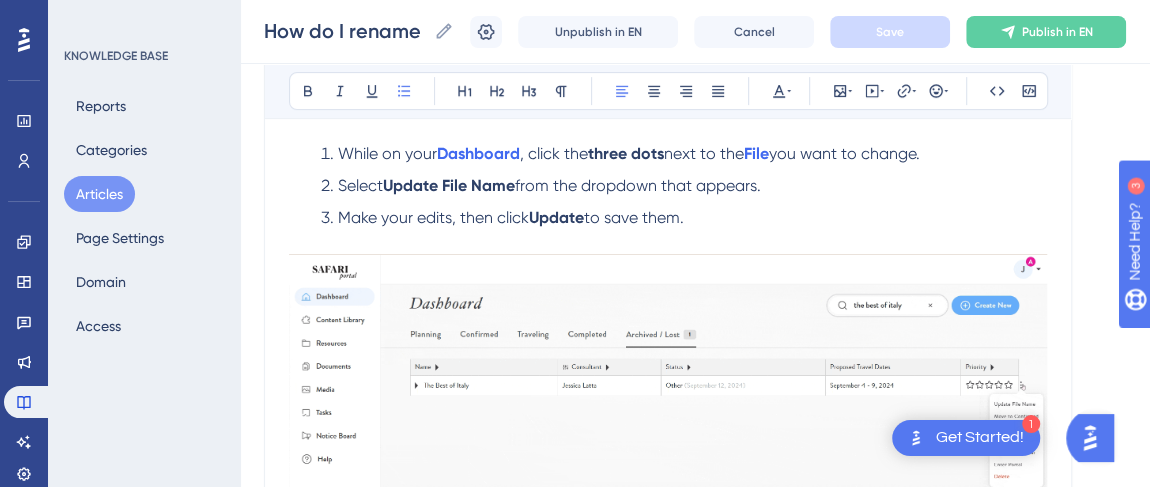 click on "Update File Name" at bounding box center [449, 185] 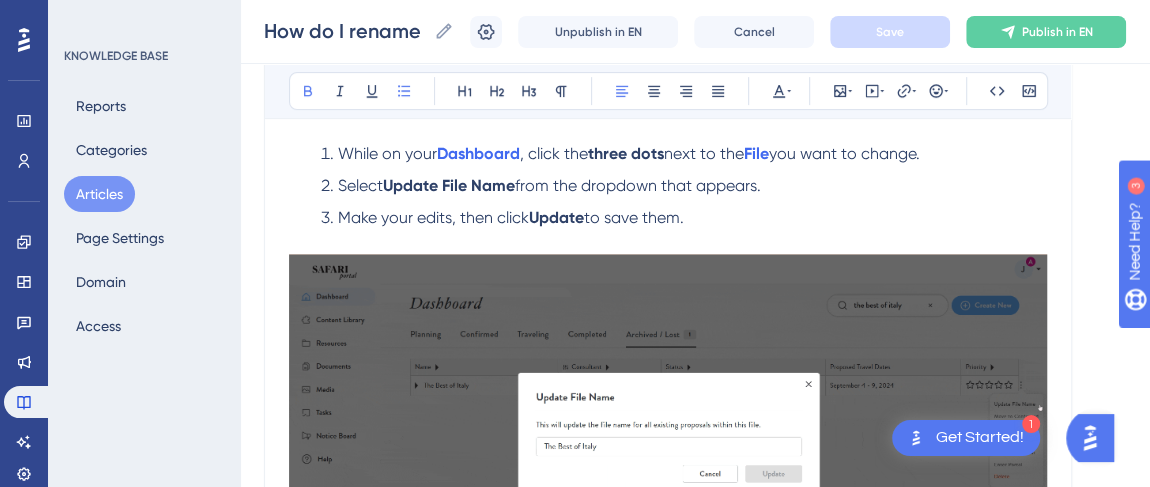 click on "Update File Name" at bounding box center [449, 185] 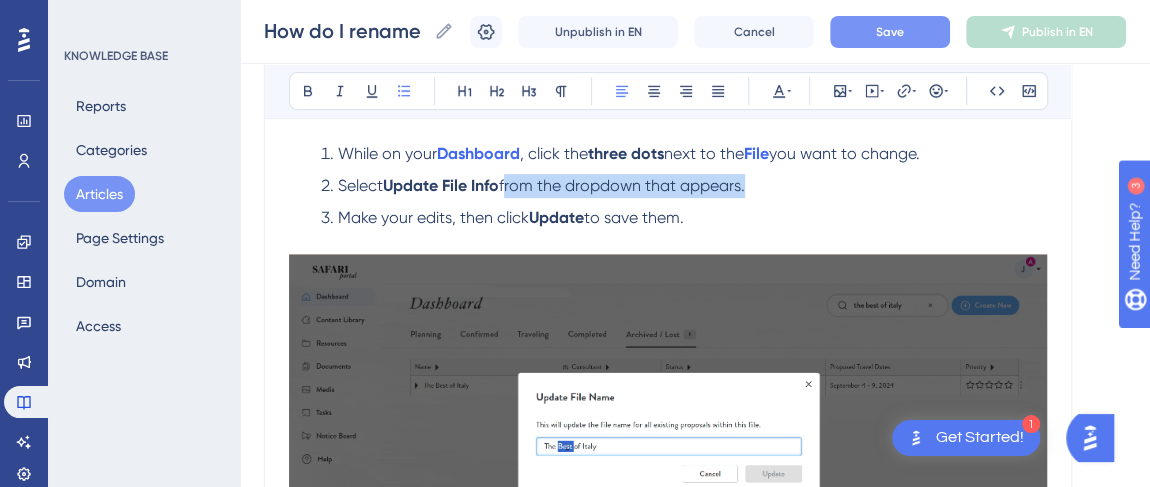drag, startPoint x: 755, startPoint y: 183, endPoint x: 511, endPoint y: 191, distance: 244.13112 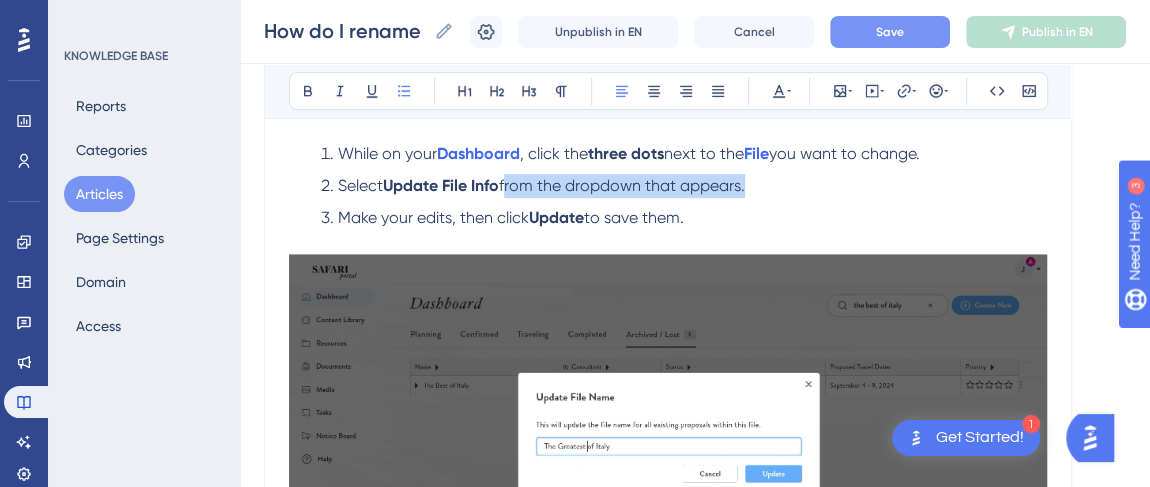 click on "Select  Update File Info  from the dropdown that appears." at bounding box center (684, 186) 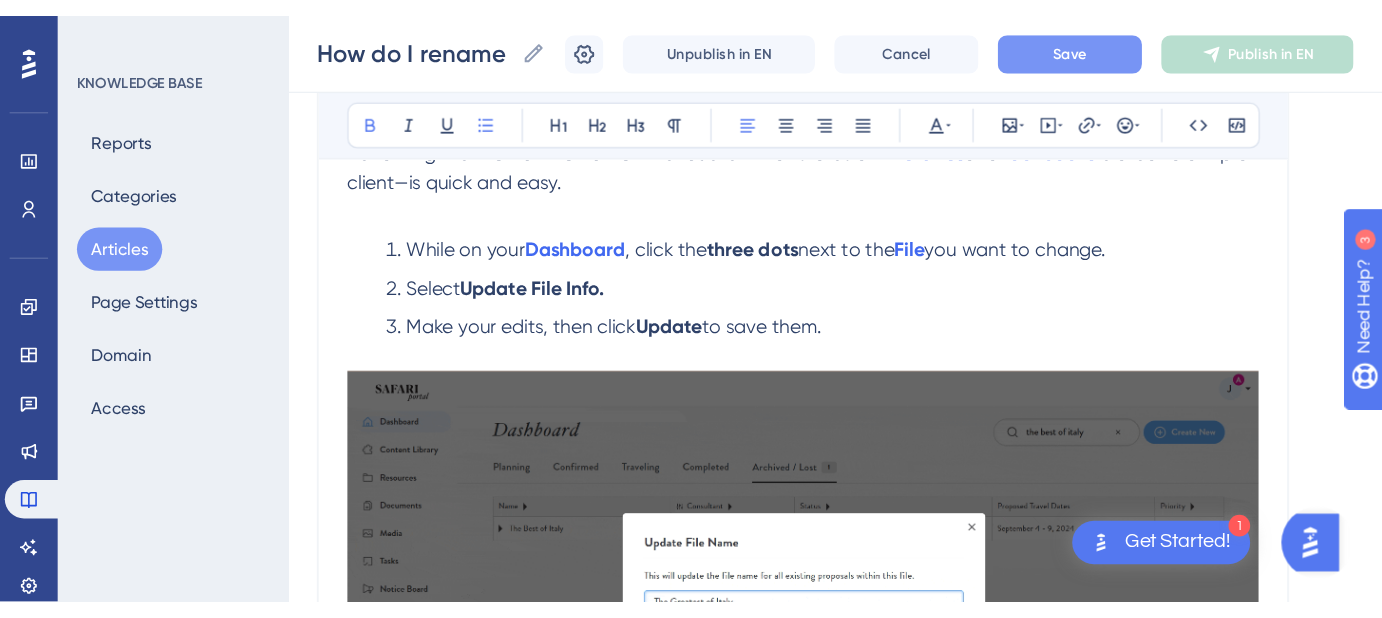 scroll, scrollTop: 363, scrollLeft: 0, axis: vertical 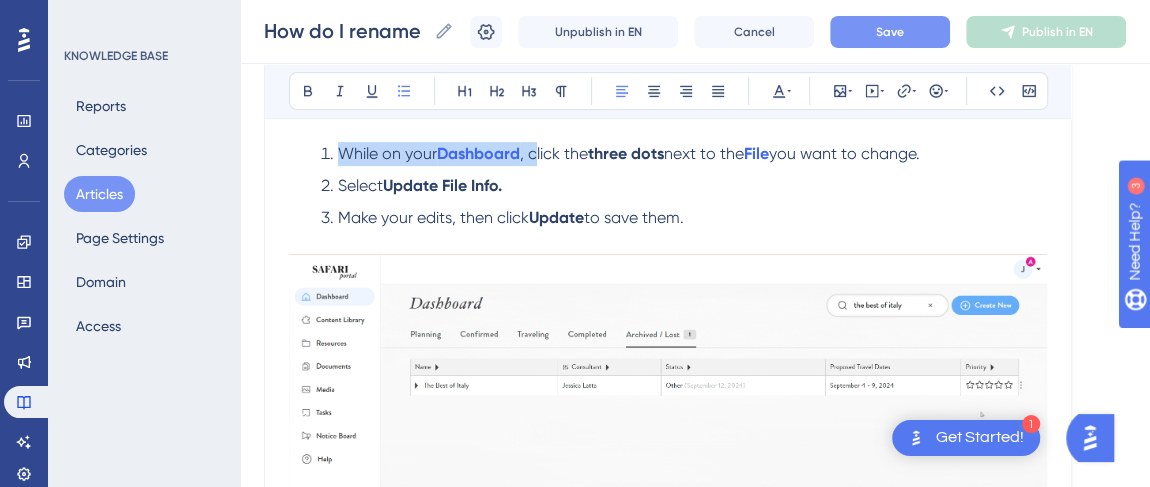 drag, startPoint x: 537, startPoint y: 149, endPoint x: 339, endPoint y: 146, distance: 198.02272 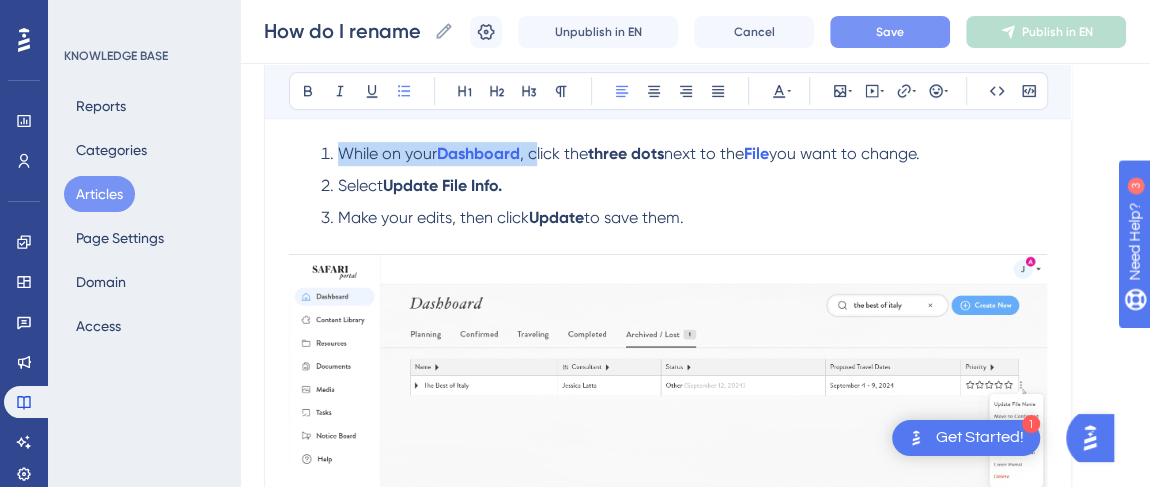 click on "While on your  Dashboard , click the  three dots  next to the  File  you want to change." at bounding box center (684, 154) 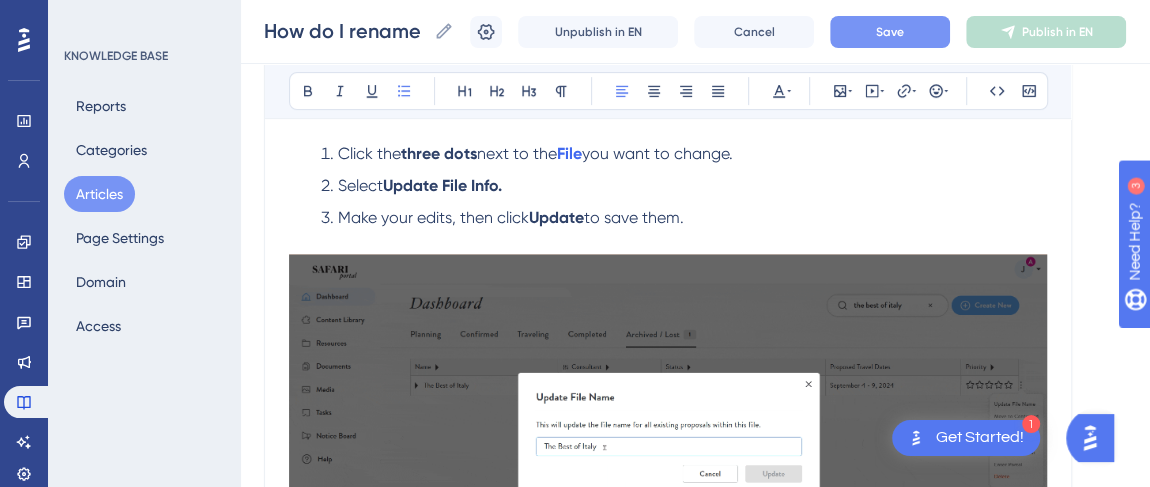 click on "Save" at bounding box center (890, 32) 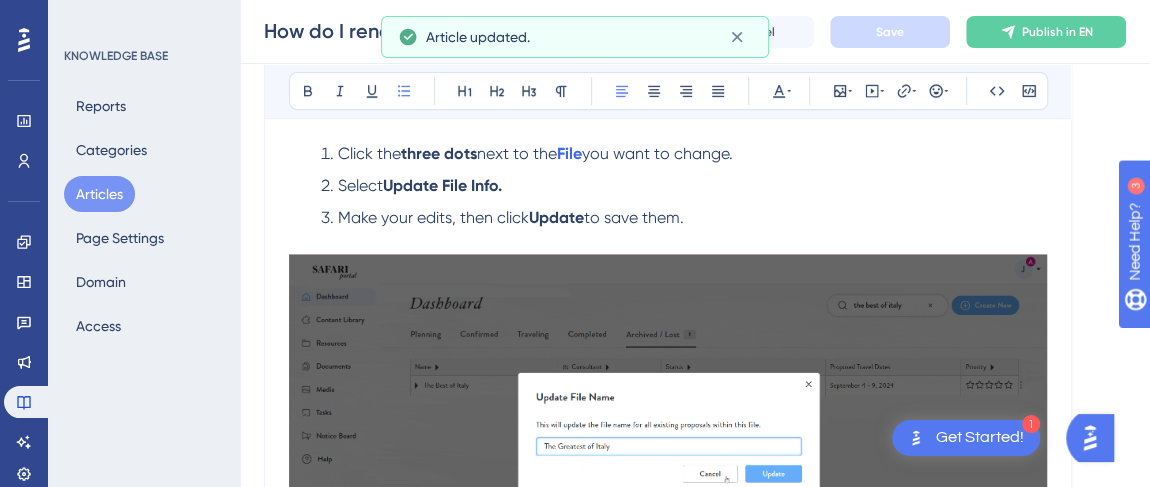 click on "you want to change." at bounding box center [657, 153] 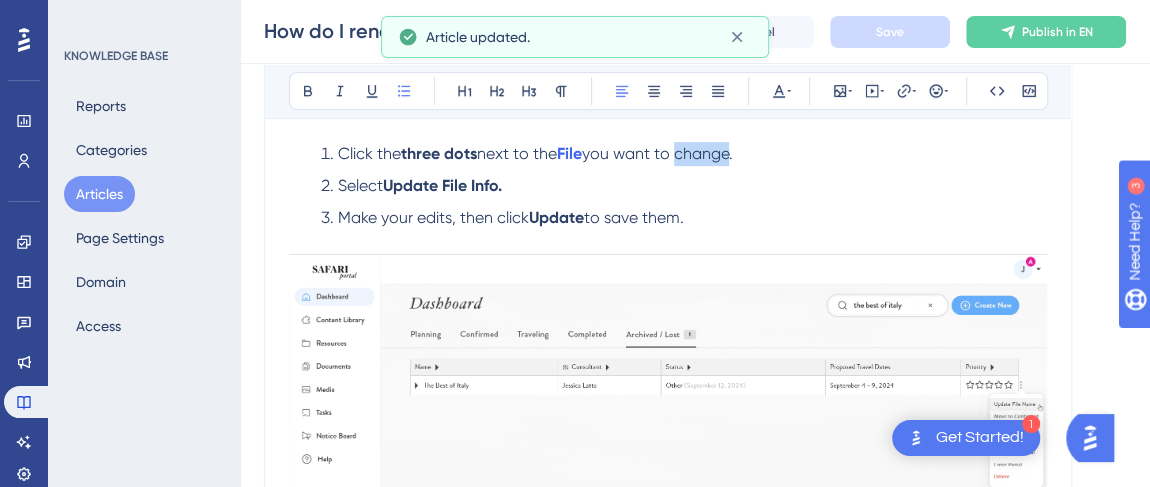 click on "you want to change." at bounding box center [657, 153] 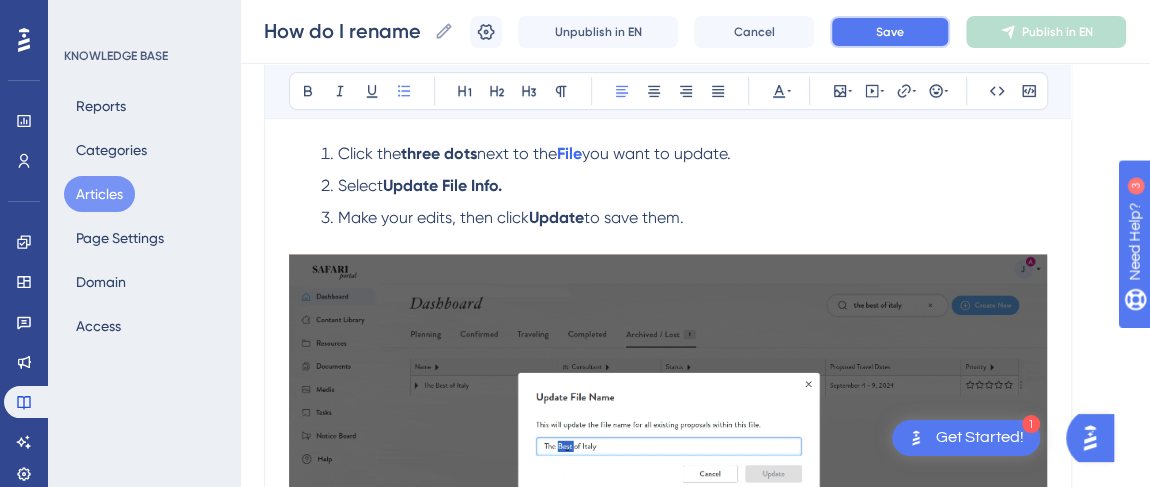 click on "Save" at bounding box center (890, 32) 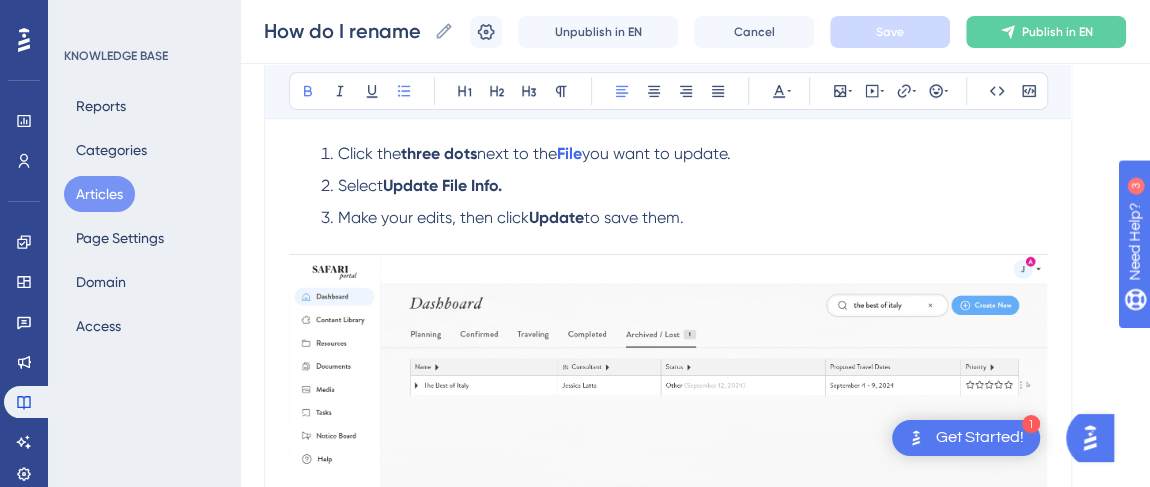click on "Make your edits, then click  Update  to save them." at bounding box center (684, 218) 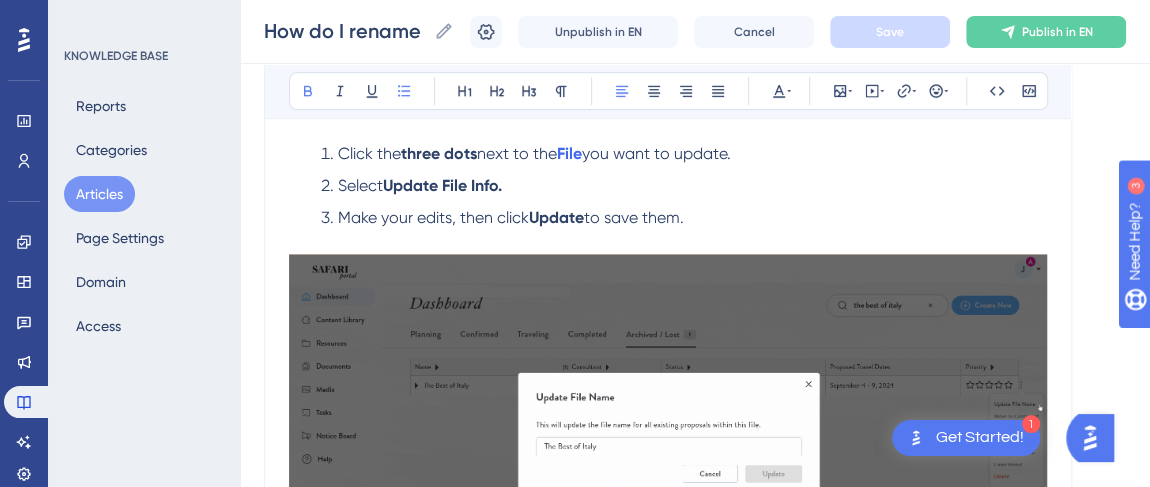 click on "Make your edits, then click  Update  to save them." at bounding box center (684, 218) 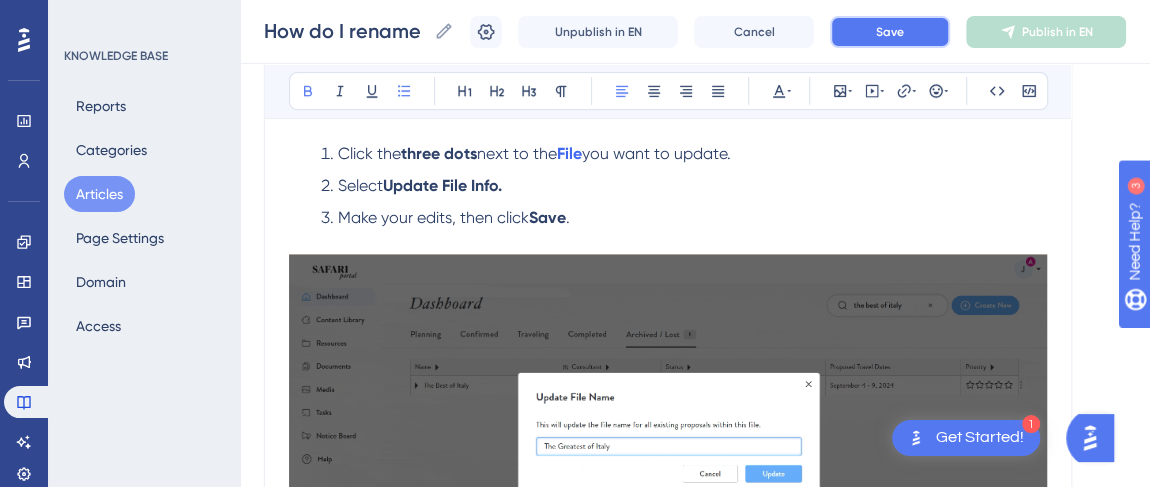 click on "Save" at bounding box center [890, 32] 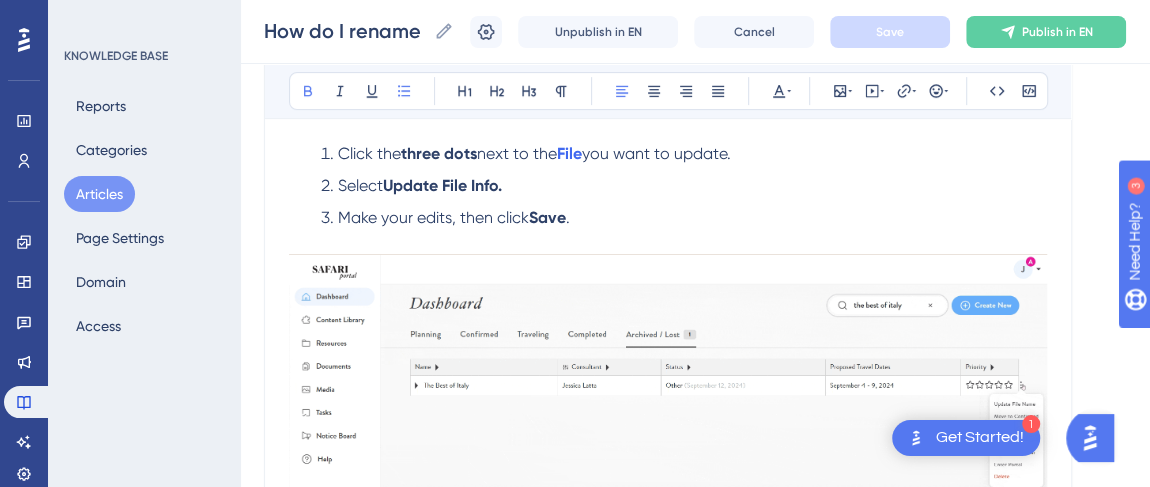 click at bounding box center [668, 435] 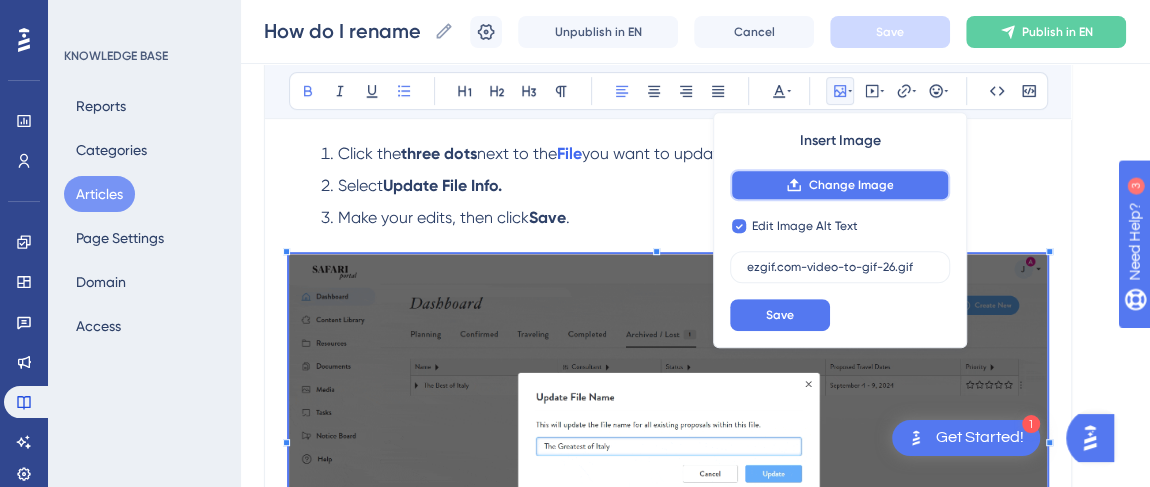 click on "Change Image" at bounding box center [850, 185] 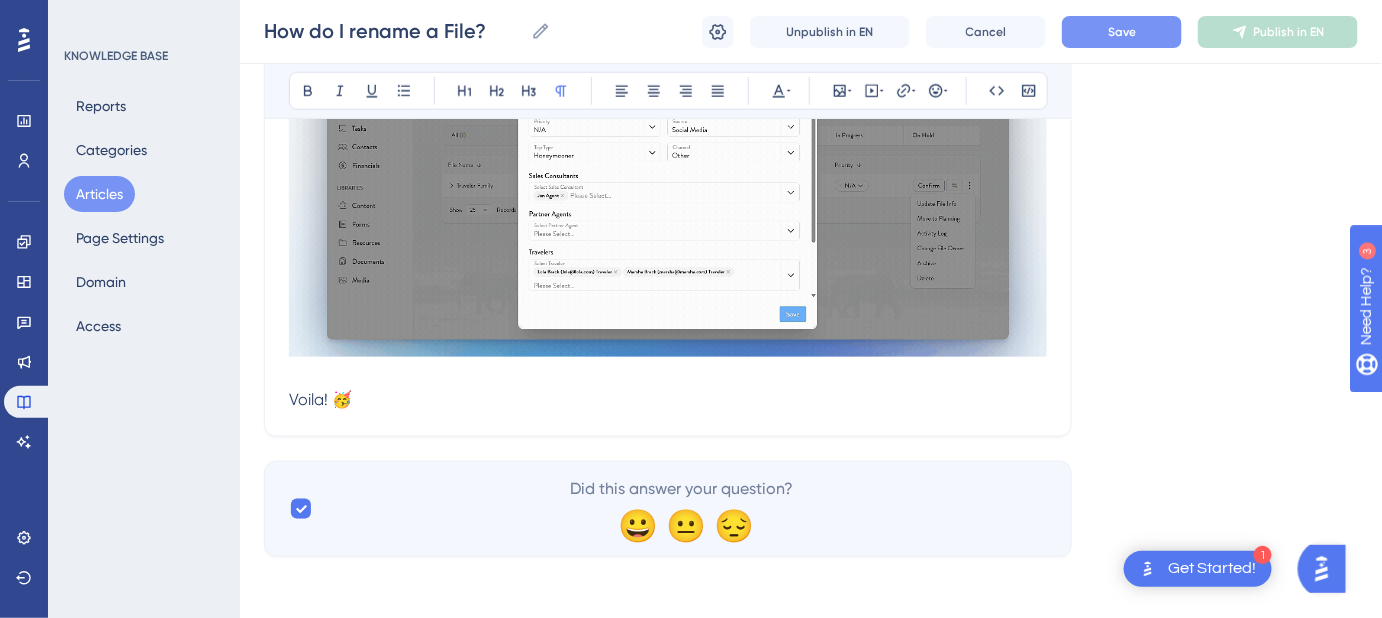 scroll, scrollTop: 604, scrollLeft: 0, axis: vertical 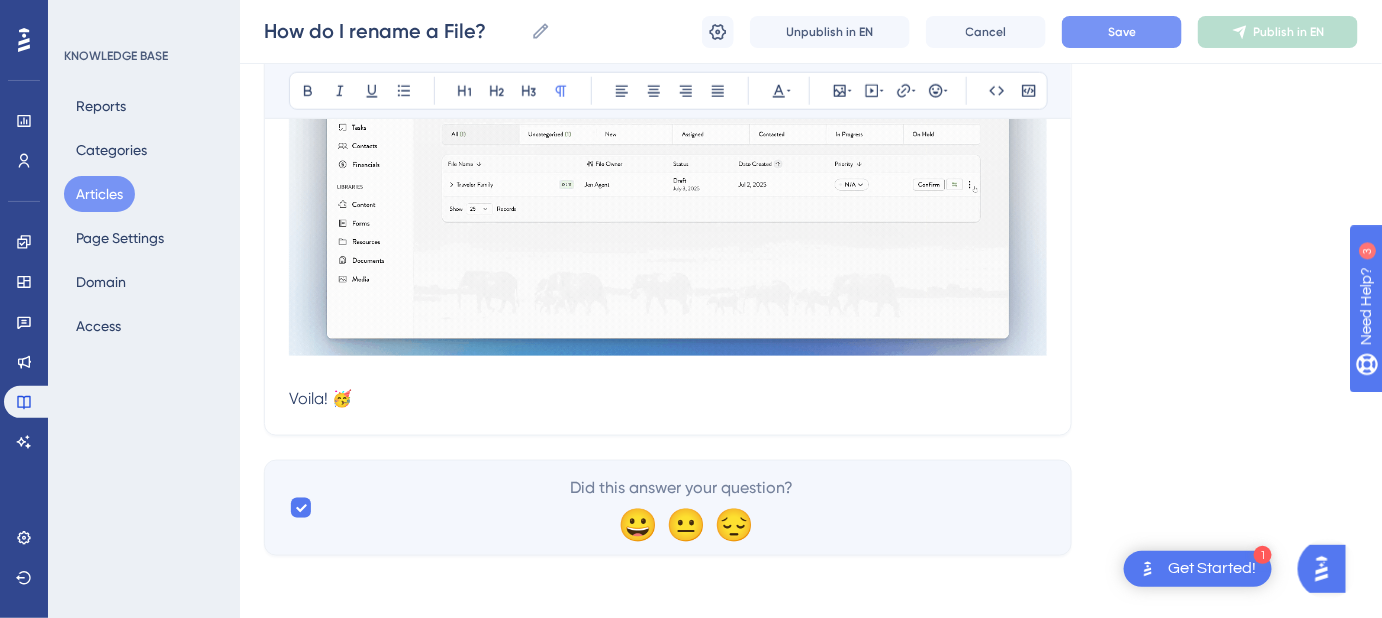 click on "How do I rename a File? Use the three dots to update Files names. Bold Italic Underline Bullet Point Heading 1 Heading 2 Heading 3 Normal Align Left Align Center Align Right Align Justify Text Color Insert Image Embed Video Hyperlink Emojis Code Code Block Renaming the  Internal File Name —the "bucket" that stores all  Itineraries  and  Lookbooks  related to a trip or client—is quick and easy. Click the  three dots  next to the  File  you want to update. Select  Update File Info. Make your edits, then click  Save . Voila! 🥳" at bounding box center (668, 28) 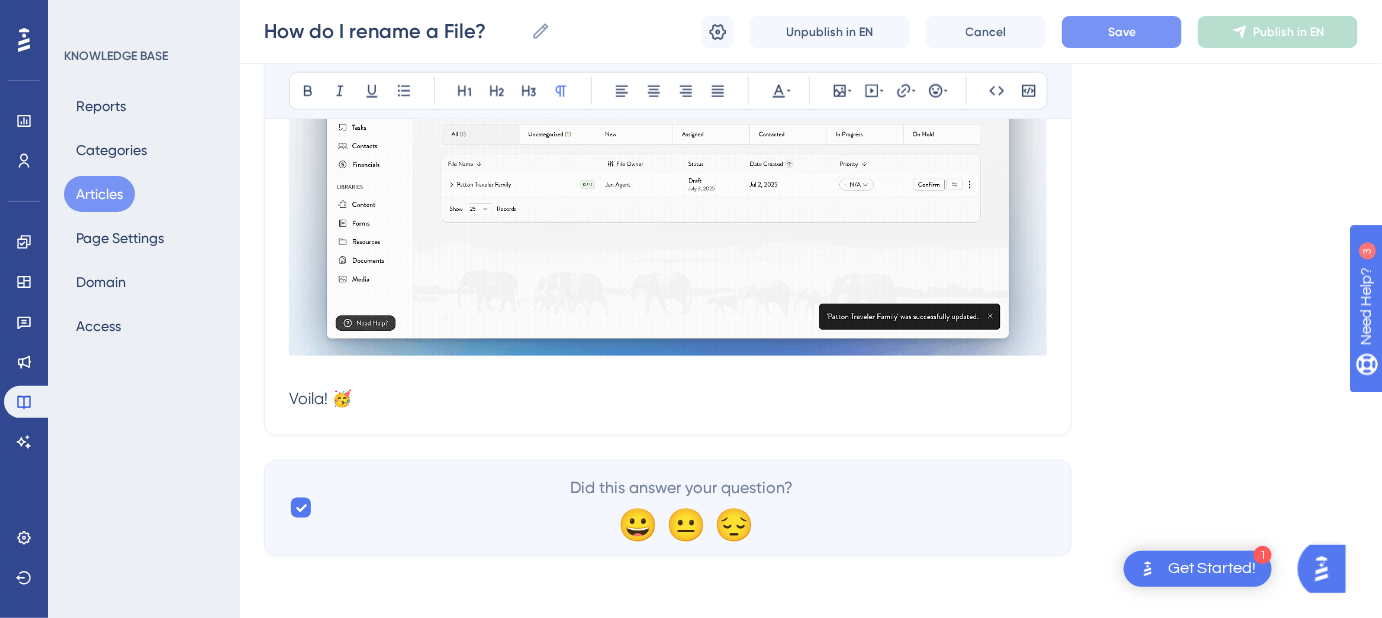 click on "Voila! 🥳" at bounding box center (668, 399) 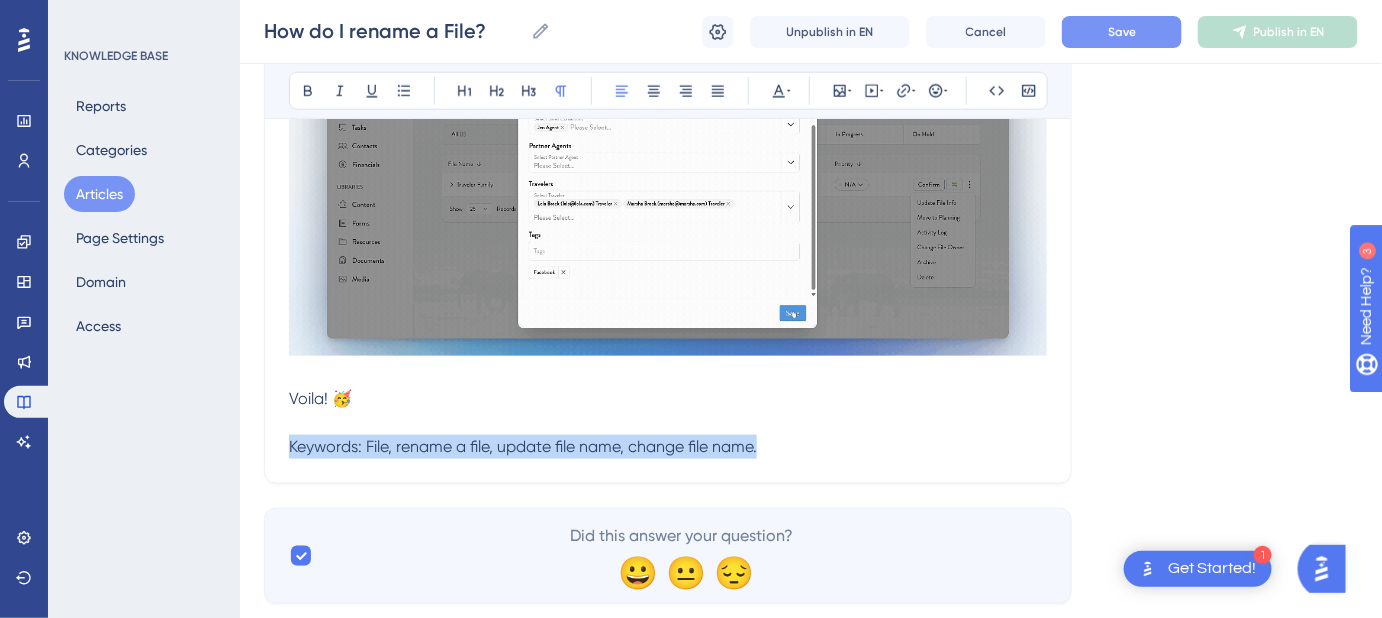 drag, startPoint x: 750, startPoint y: 440, endPoint x: 262, endPoint y: 450, distance: 488.10245 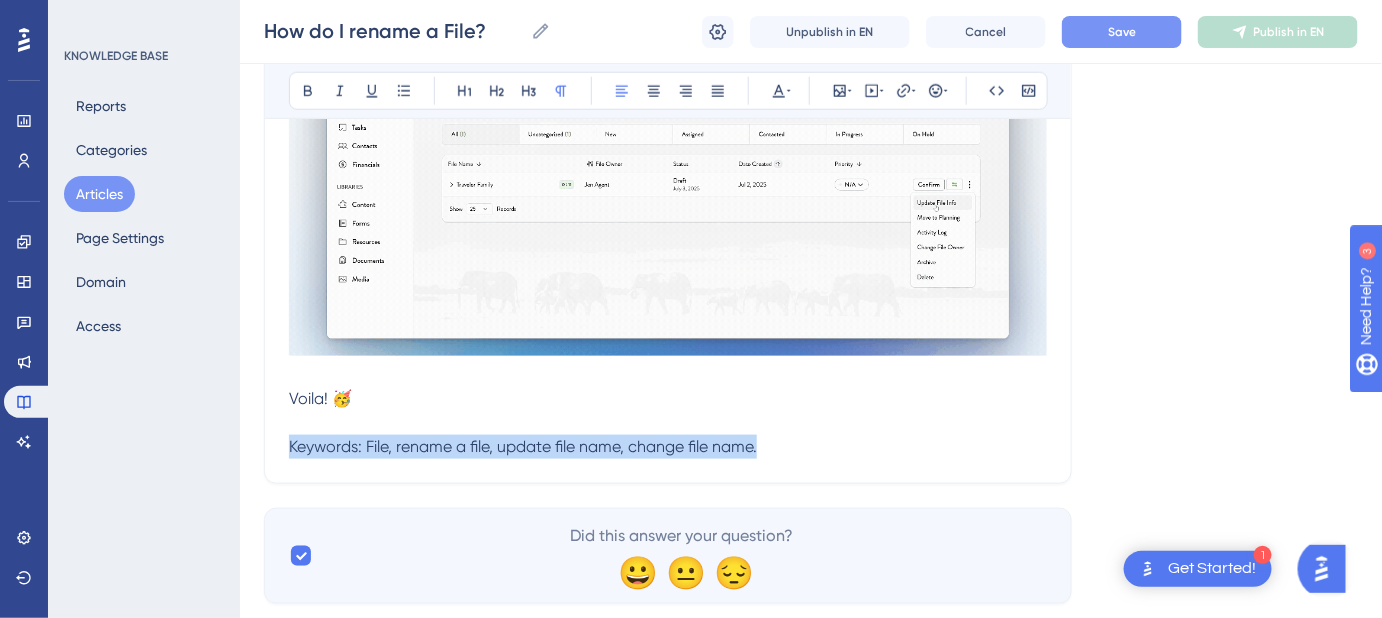 click on "Performance Users Engagement Widgets Feedback Product Updates Knowledge Base AI Assistant Settings Logout KNOWLEDGE BASE Reports Categories Articles Page Settings Domain Access How do I rename a File? How do I rename a File? How do I rename a File? Unpublish in EN Cancel Save Publish in EN Language English (Default) How do I rename a File? Use the three dots to update Files names. Bold Italic Underline Bullet Point Heading 1 Heading 2 Heading 3 Normal Align Left Align Center Align Right Align Justify Text Color Insert Image Embed Video Hyperlink Emojis Code Code Block Renaming the  Internal File Name —the "bucket" that stores all  Itineraries  and  Lookbooks  related to a trip or client—is quick and easy. Click the  three dots  next to the  File  you want to update. Select  Update File Info. Make your edits, then click  Save . Voila! 🥳 Keywords: File, rename a file, update file name, change file name. Did this answer your question? 😀 😐 😔" at bounding box center [811, 16] 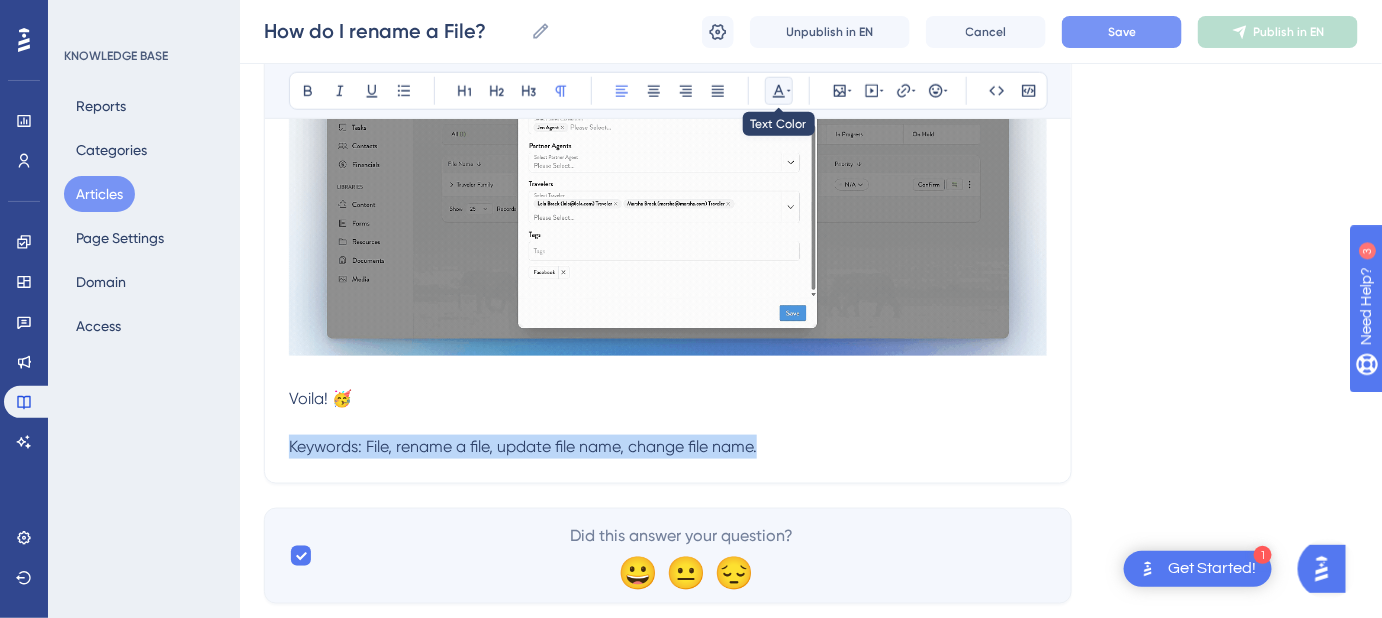 click 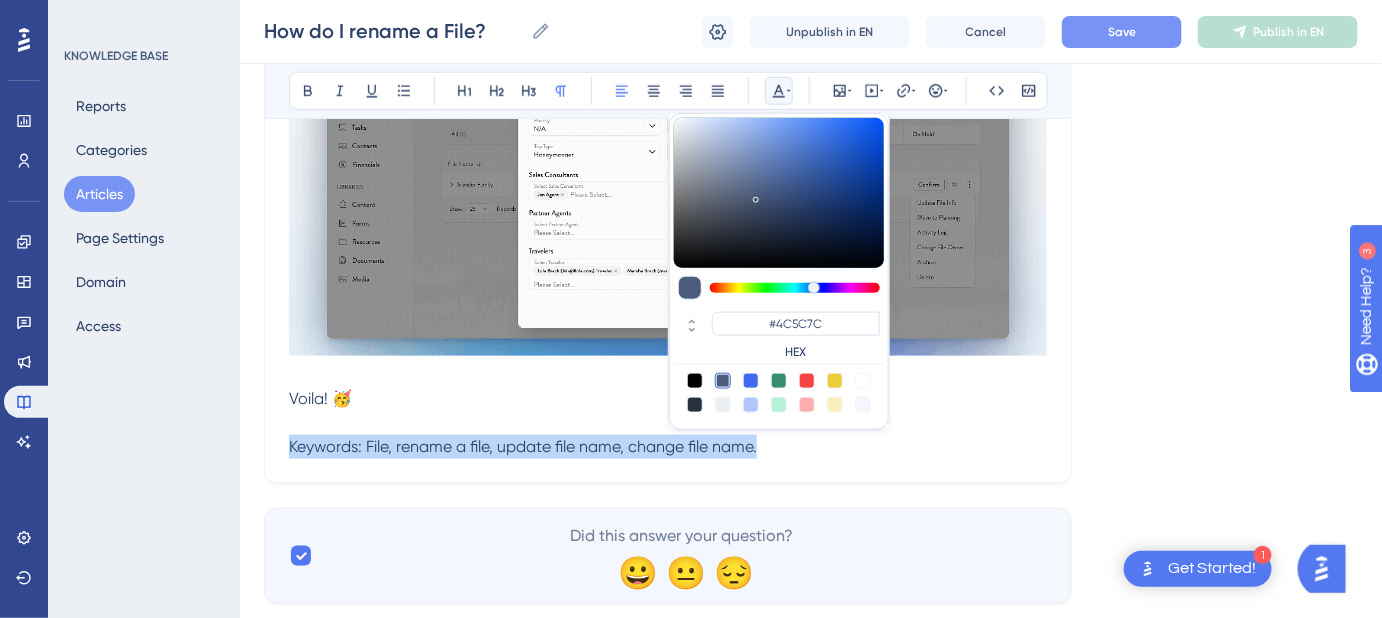 click at bounding box center (723, 405) 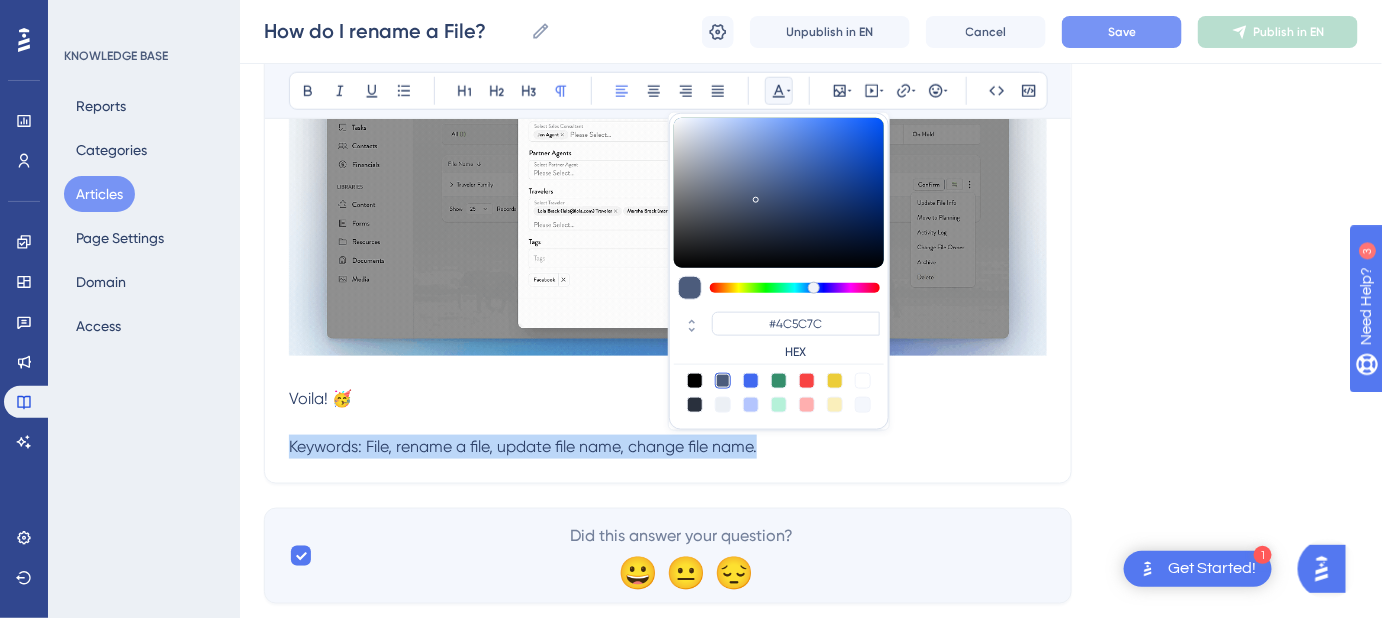 type on "#ECF0F5" 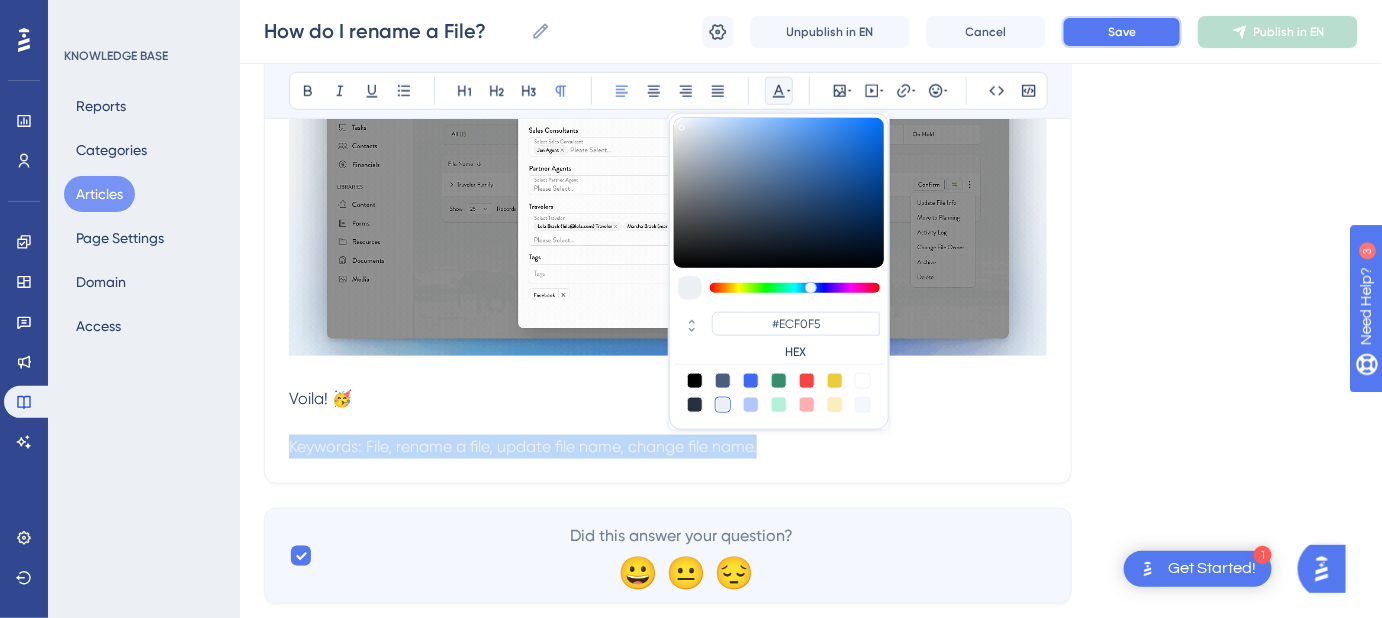 click on "Save" at bounding box center [1122, 32] 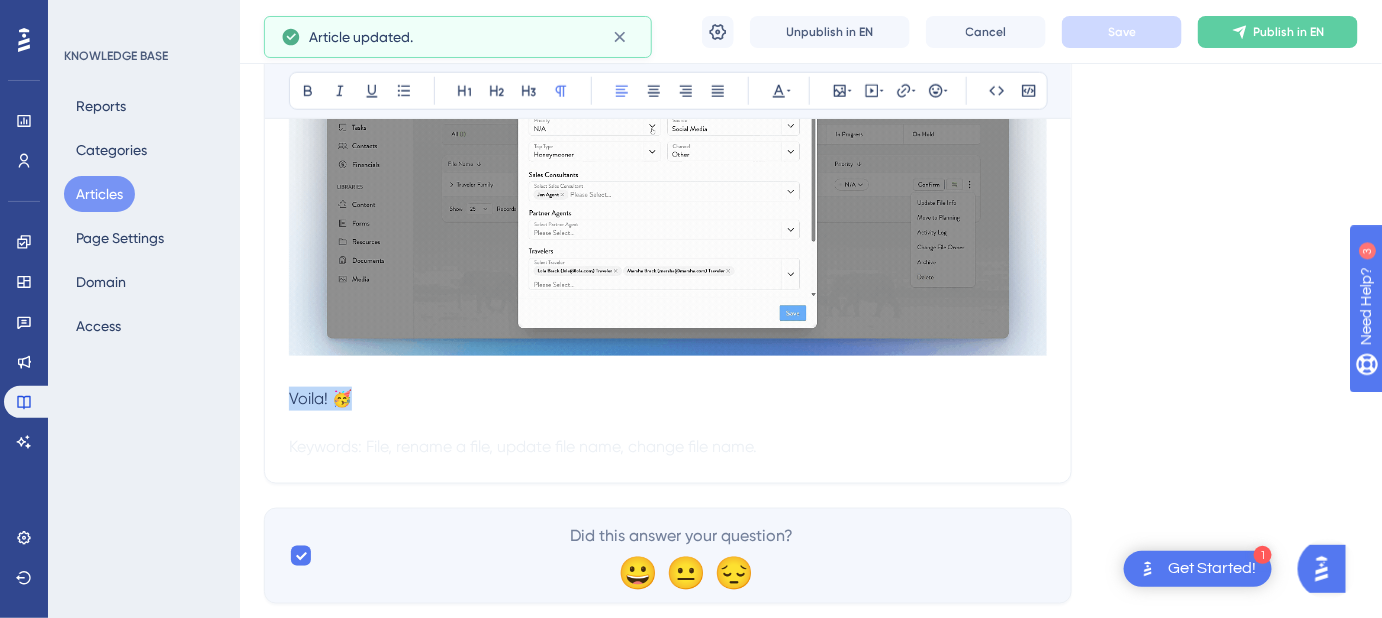drag, startPoint x: 357, startPoint y: 394, endPoint x: 277, endPoint y: 394, distance: 80 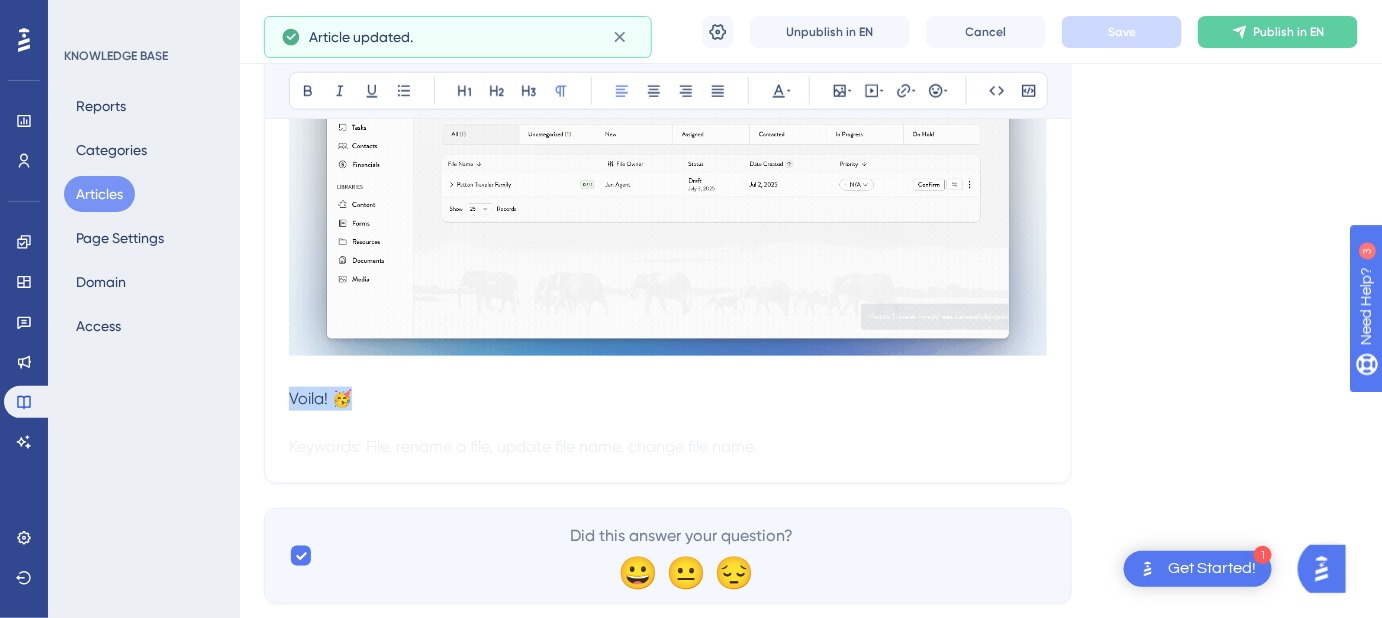 click on "How do I rename a File? Use the three dots to update Files names. Bold Italic Underline Bullet Point Heading 1 Heading 2 Heading 3 Normal Align Left Align Center Align Right Align Justify Text Color Insert Image Embed Video Hyperlink Emojis Code Code Block Renaming the  Internal File Name —the "bucket" that stores all  Itineraries  and  Lookbooks  related to a trip or client—is quick and easy. Click the  three dots  next to the  File  you want to update. Select  Update File Info. Make your edits, then click  Save . Voila! 🥳 Keywords: File, rename a file, update file name, change file name." at bounding box center [668, 52] 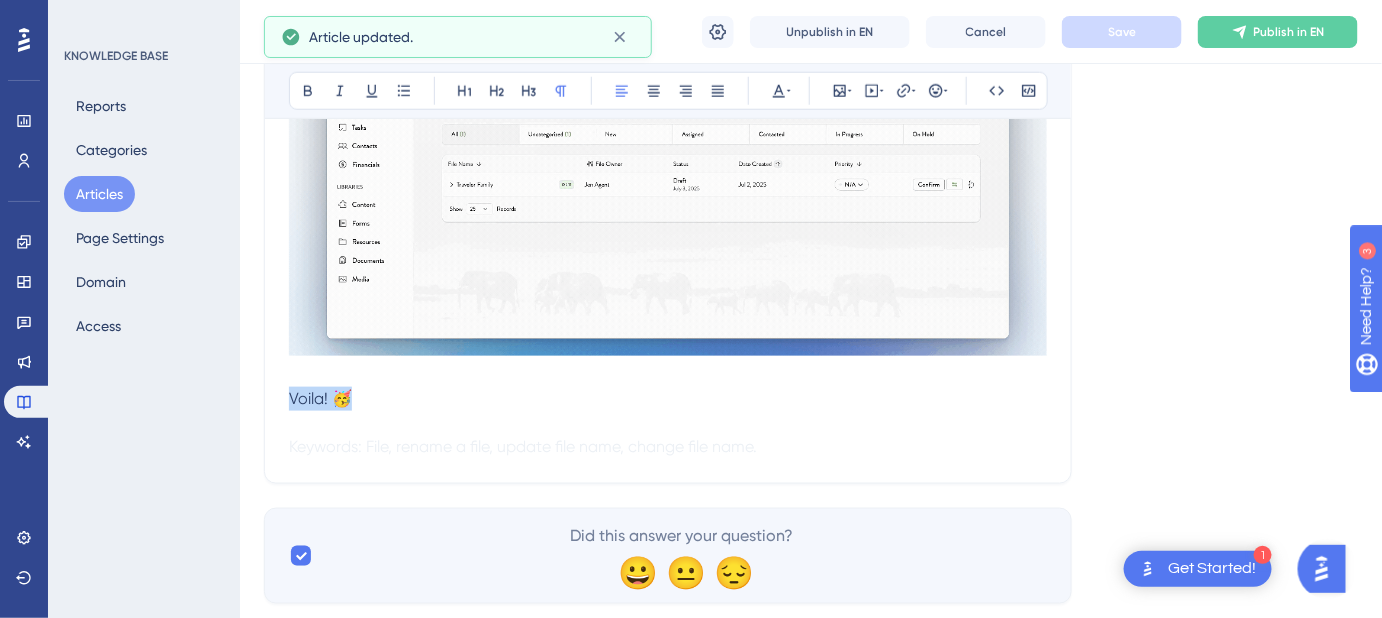 copy on "Voila! 🥳" 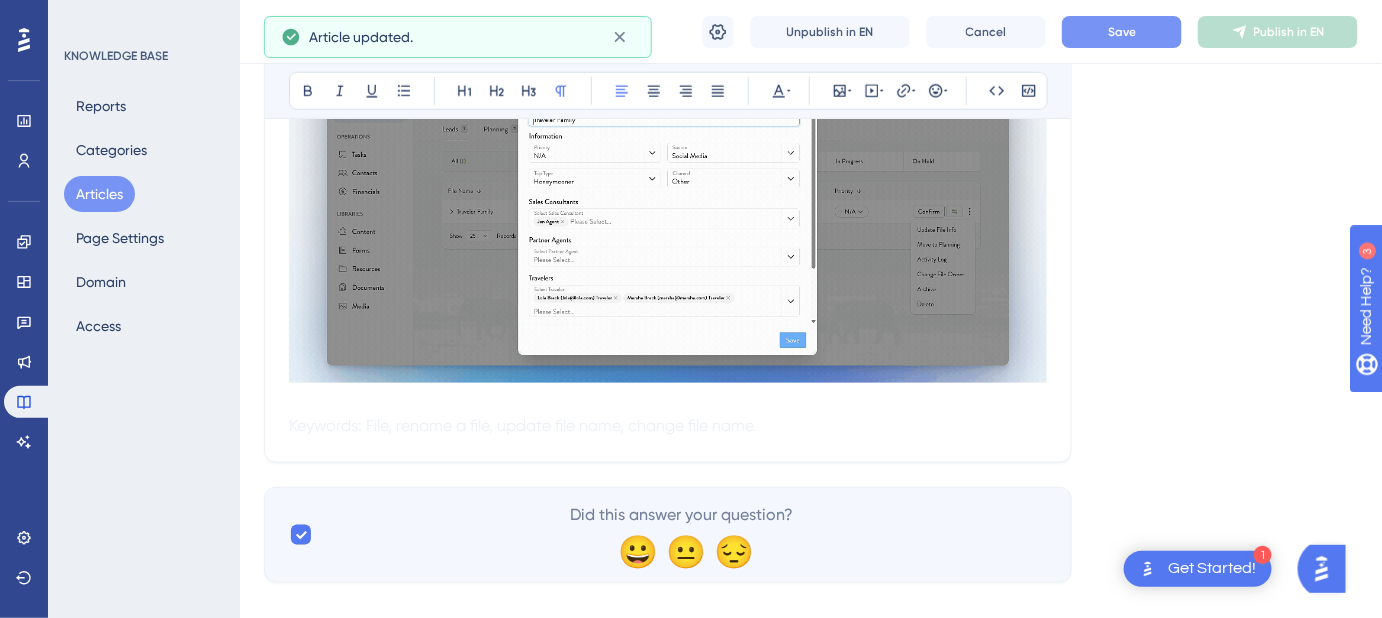 scroll, scrollTop: 331, scrollLeft: 0, axis: vertical 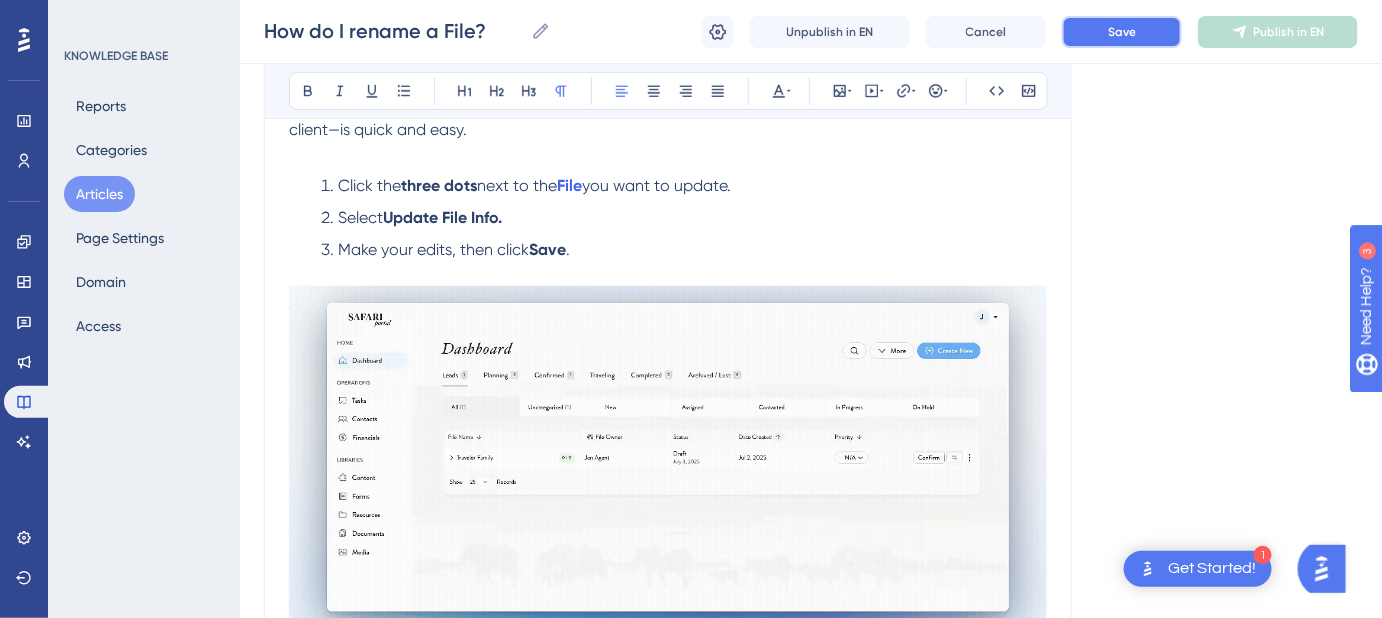 click on "Save" at bounding box center (1122, 32) 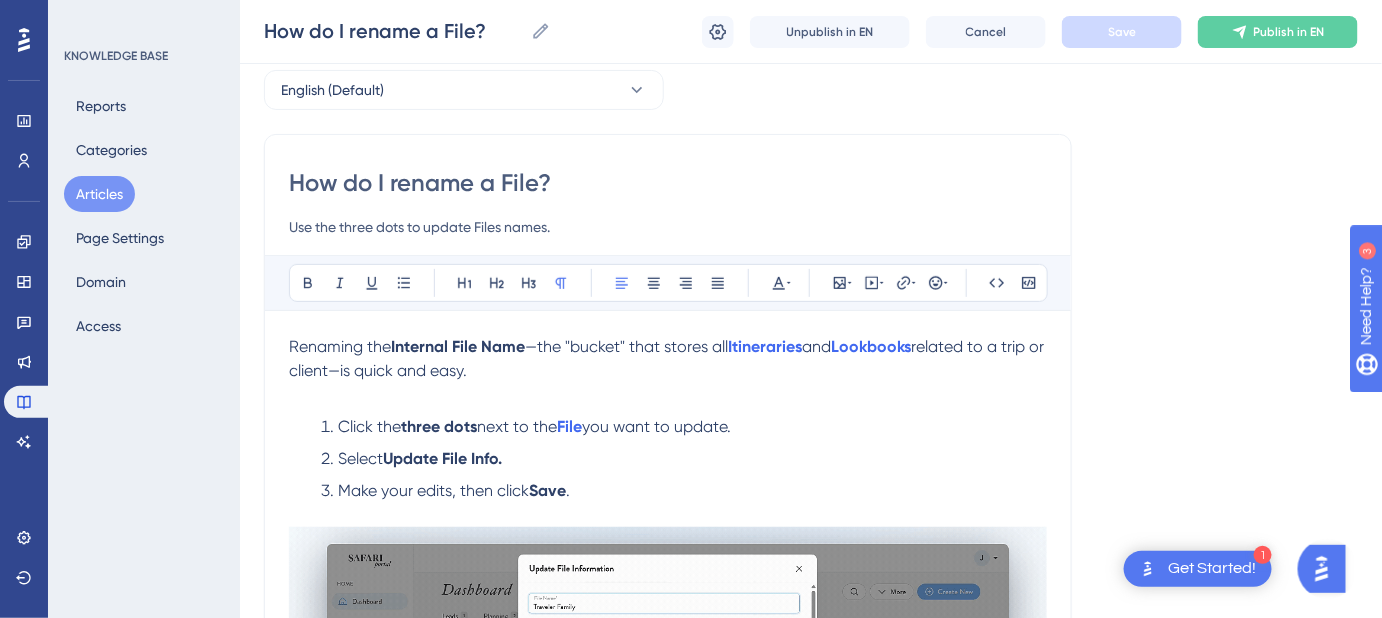 scroll, scrollTop: 0, scrollLeft: 0, axis: both 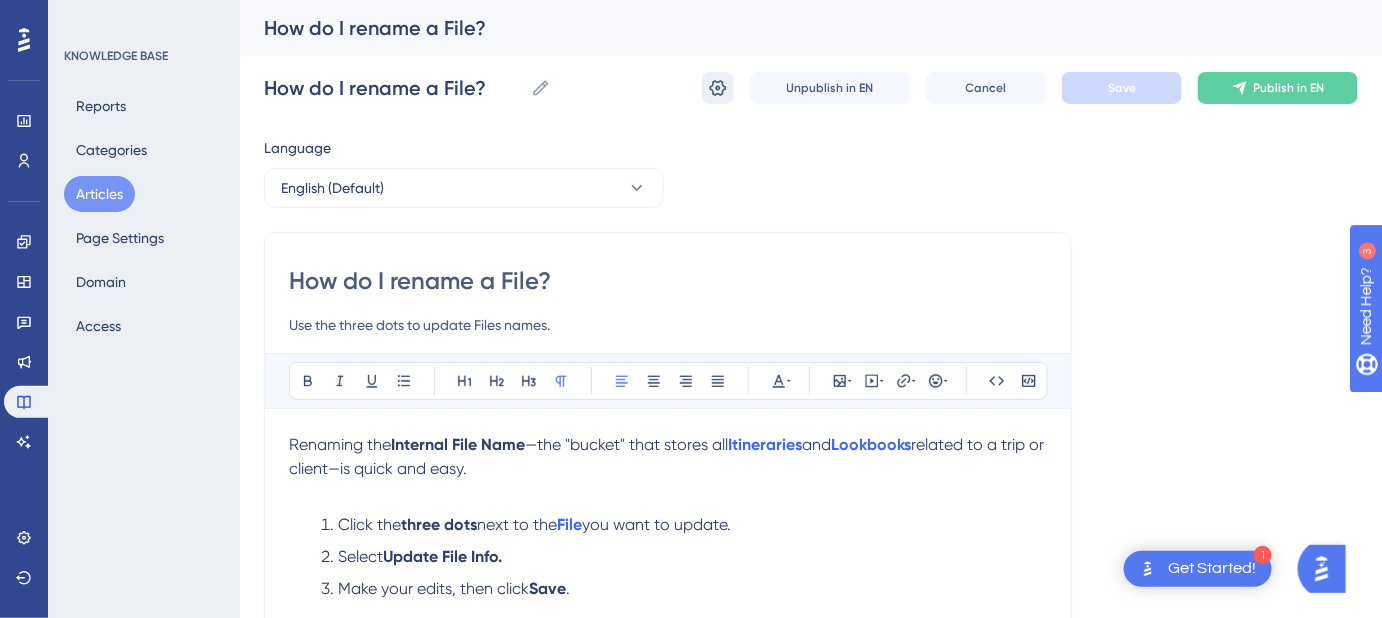 click 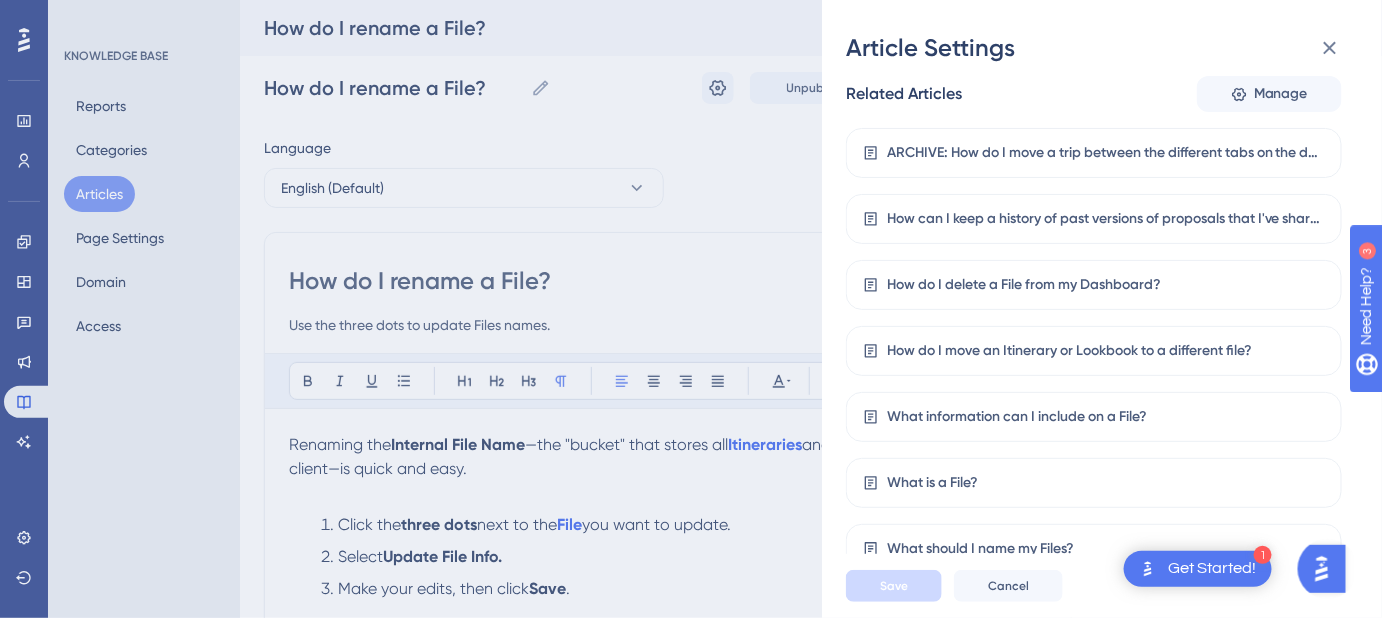 scroll, scrollTop: 555, scrollLeft: 0, axis: vertical 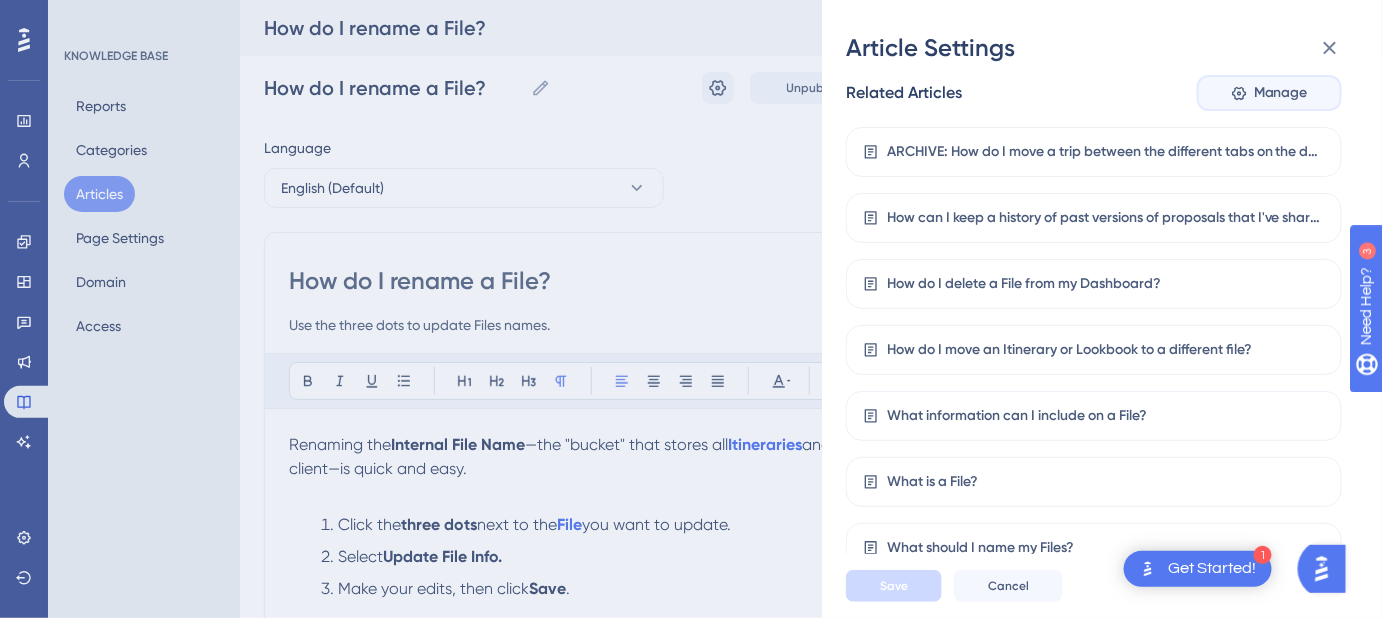 click on "Manage" at bounding box center [1269, 93] 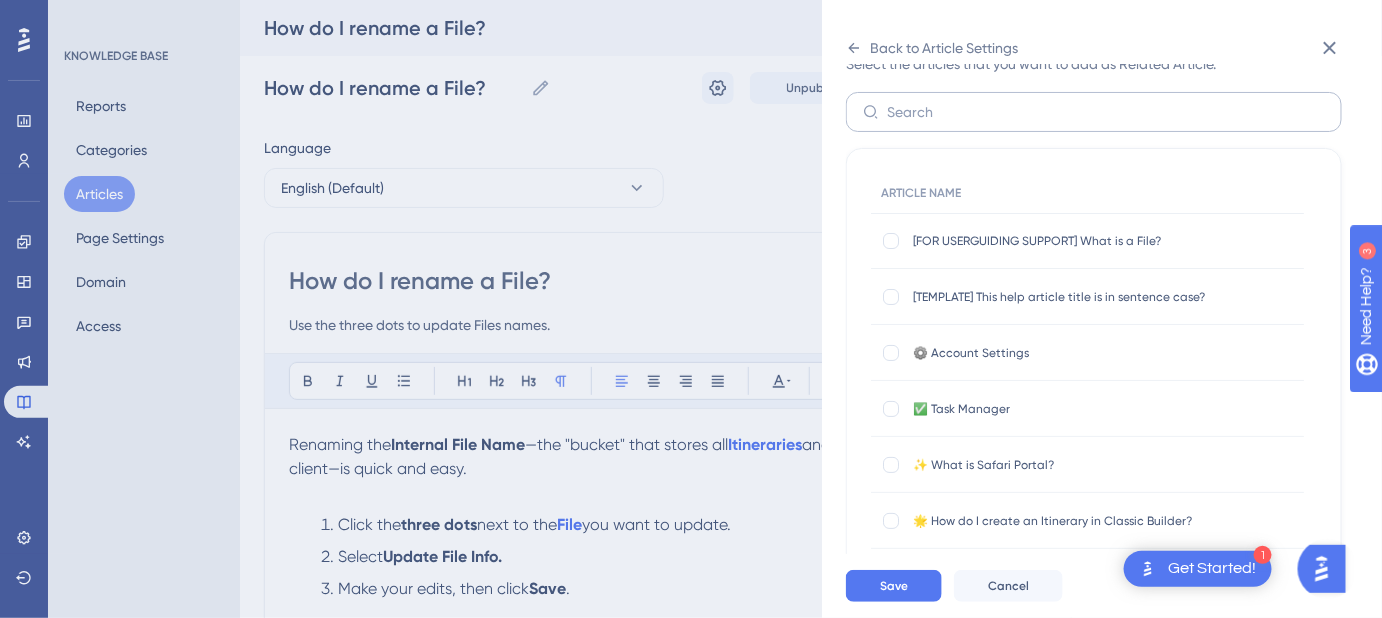 scroll, scrollTop: 0, scrollLeft: 0, axis: both 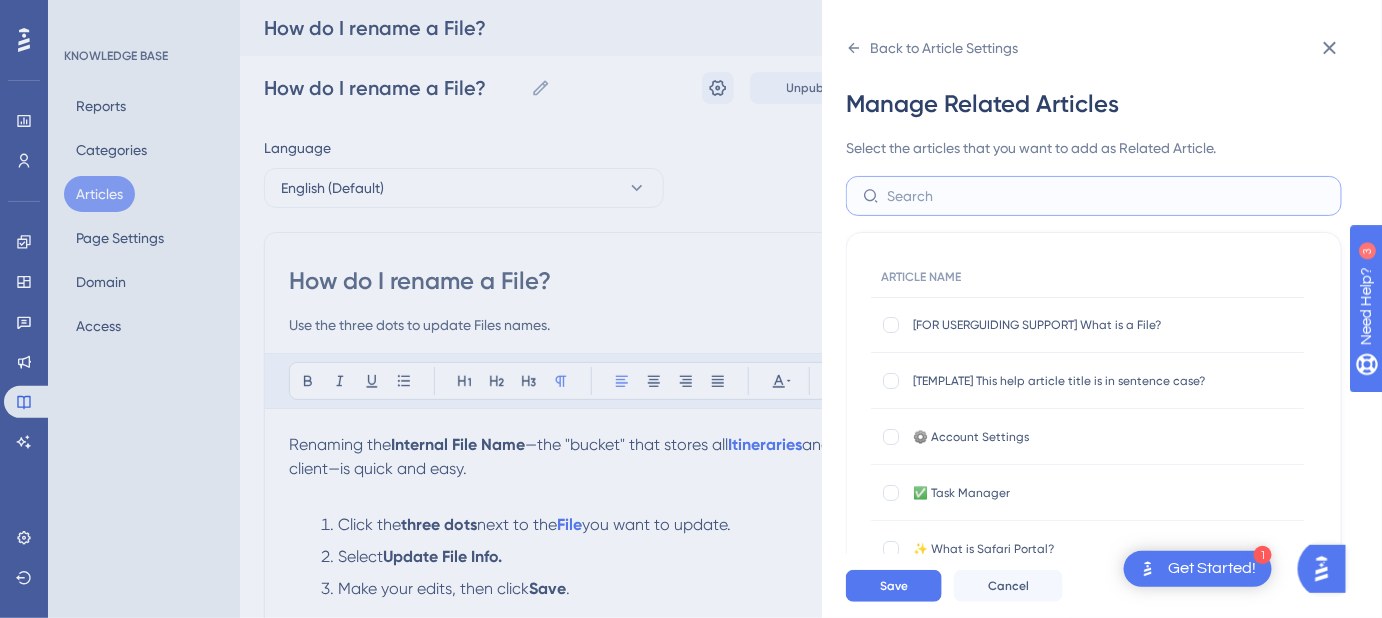 click at bounding box center (1106, 196) 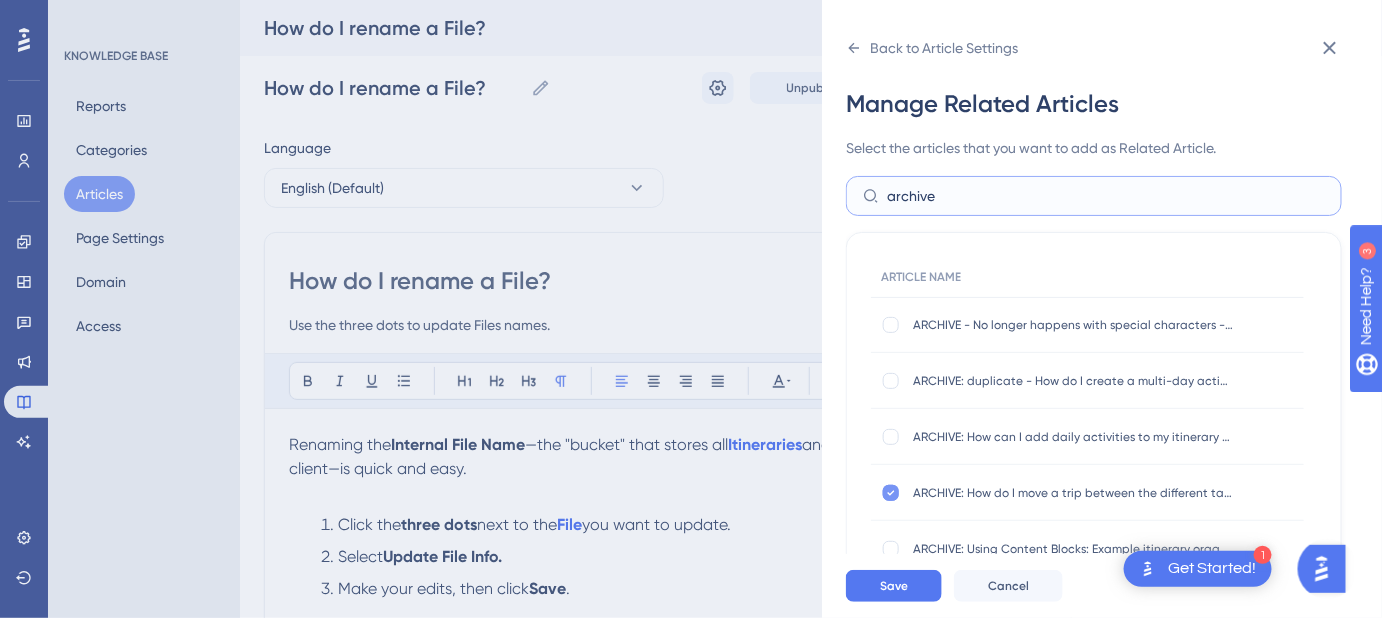 type on "archive" 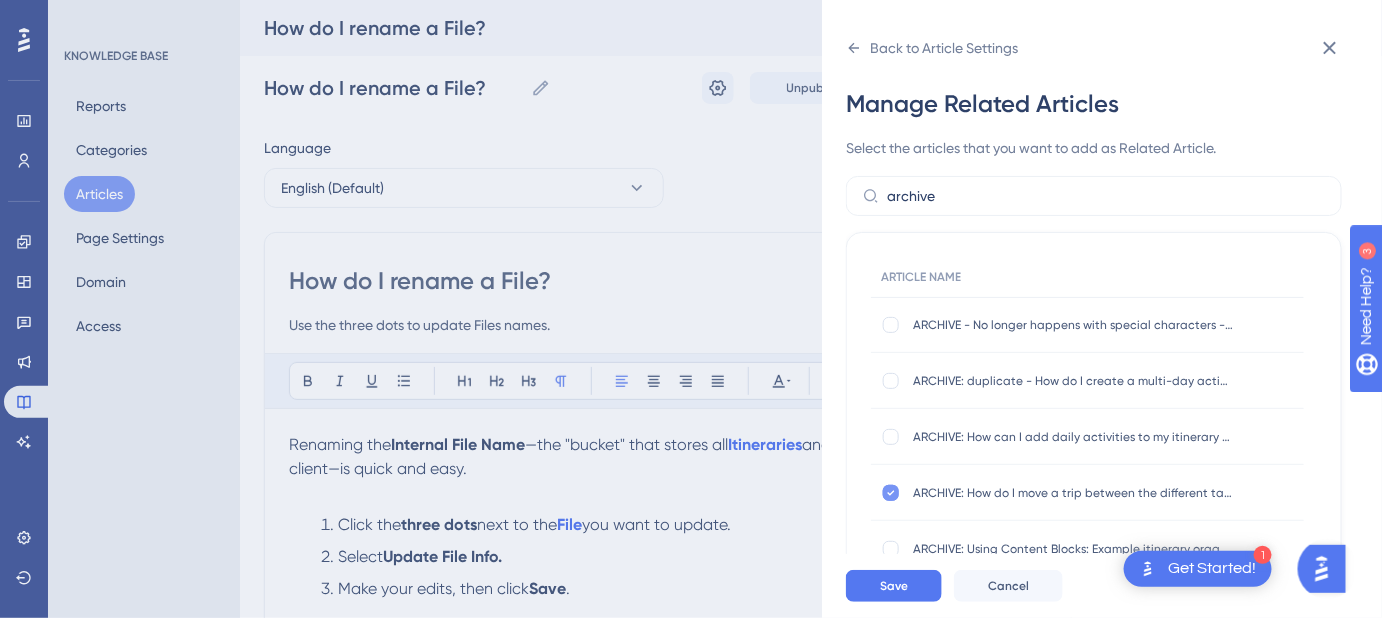 click 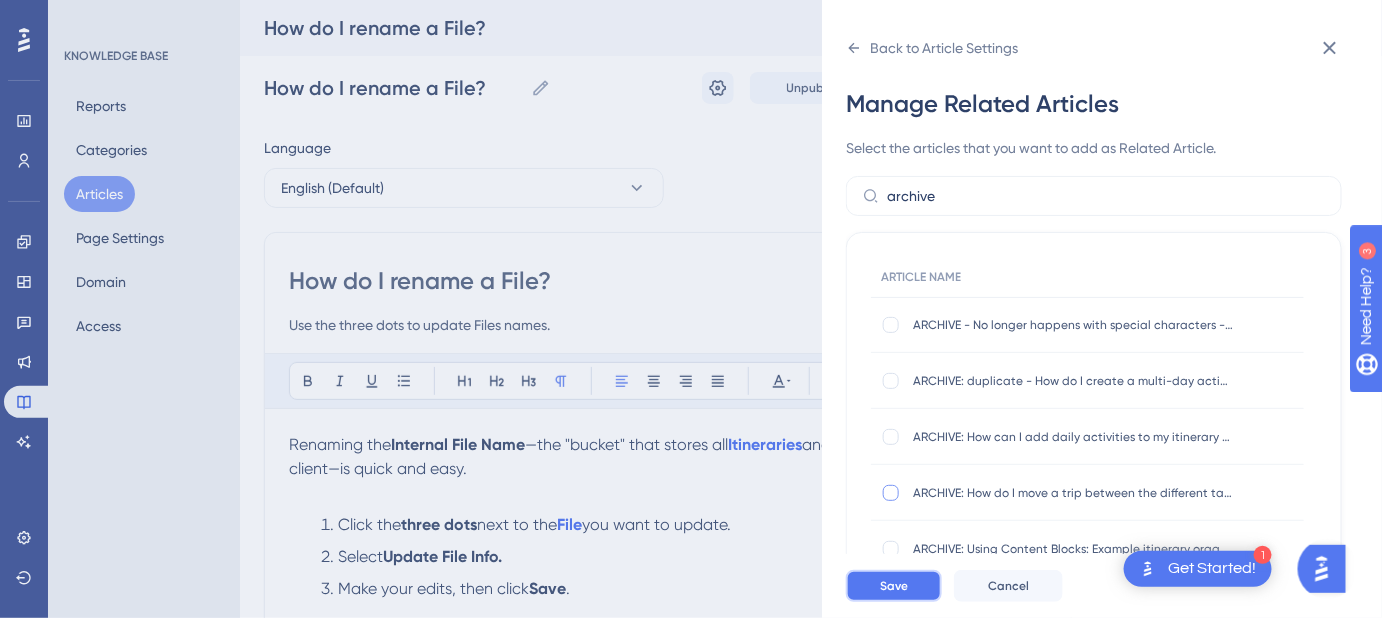 click on "Save" at bounding box center (894, 586) 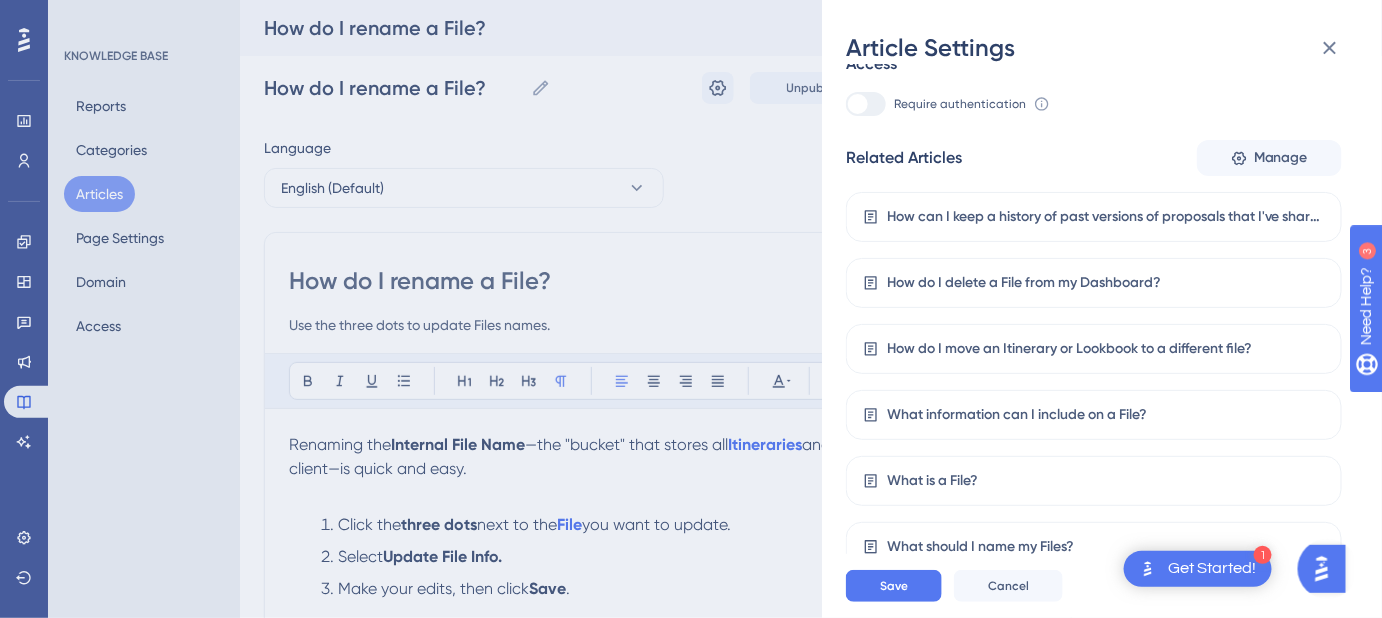 scroll, scrollTop: 217, scrollLeft: 0, axis: vertical 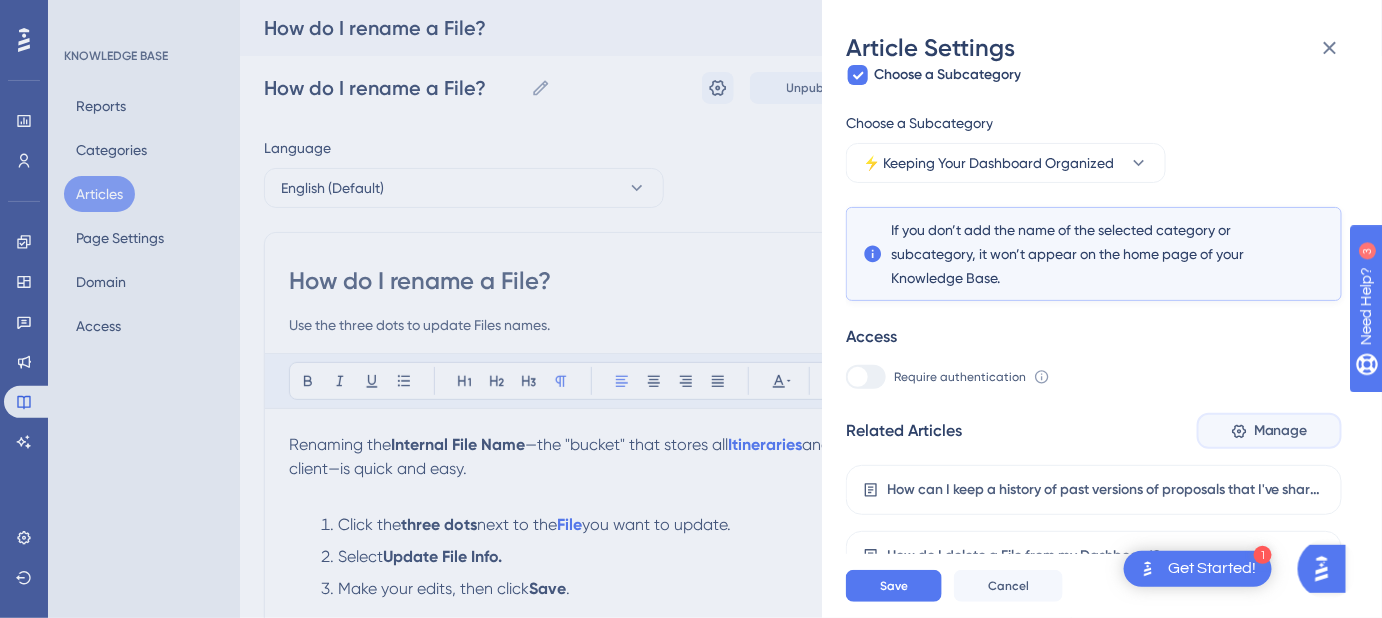 click on "Manage" at bounding box center [1281, 431] 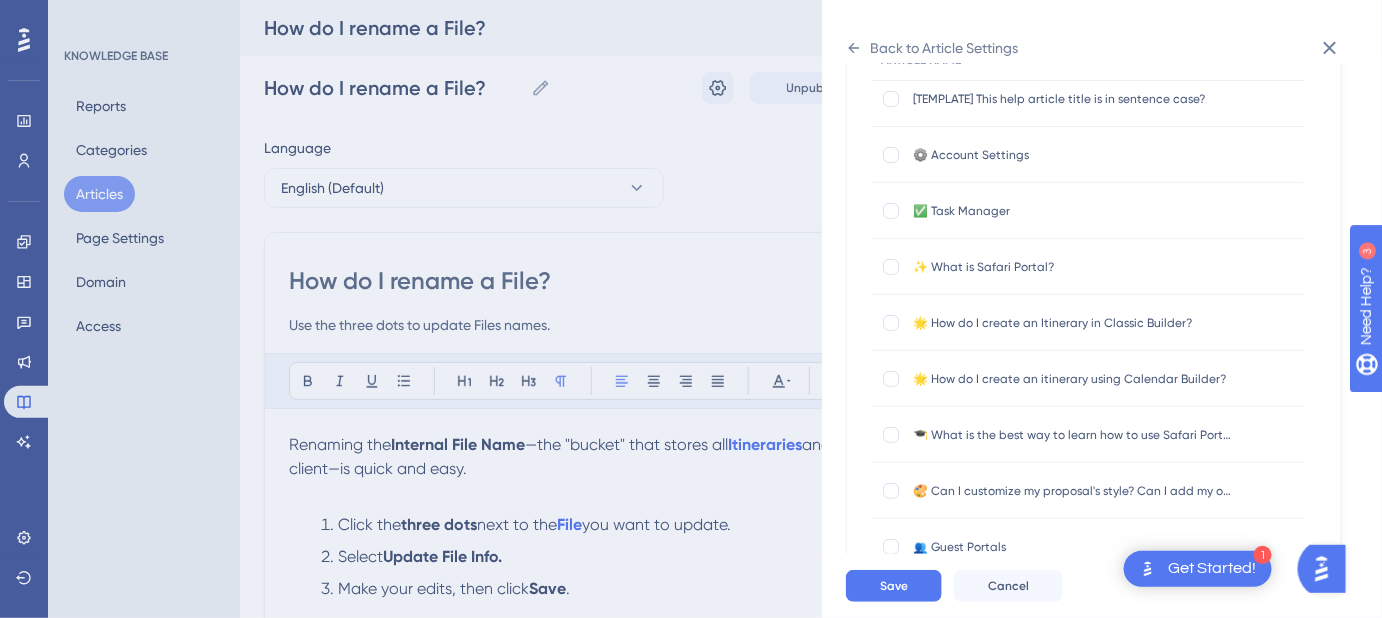 scroll, scrollTop: 0, scrollLeft: 0, axis: both 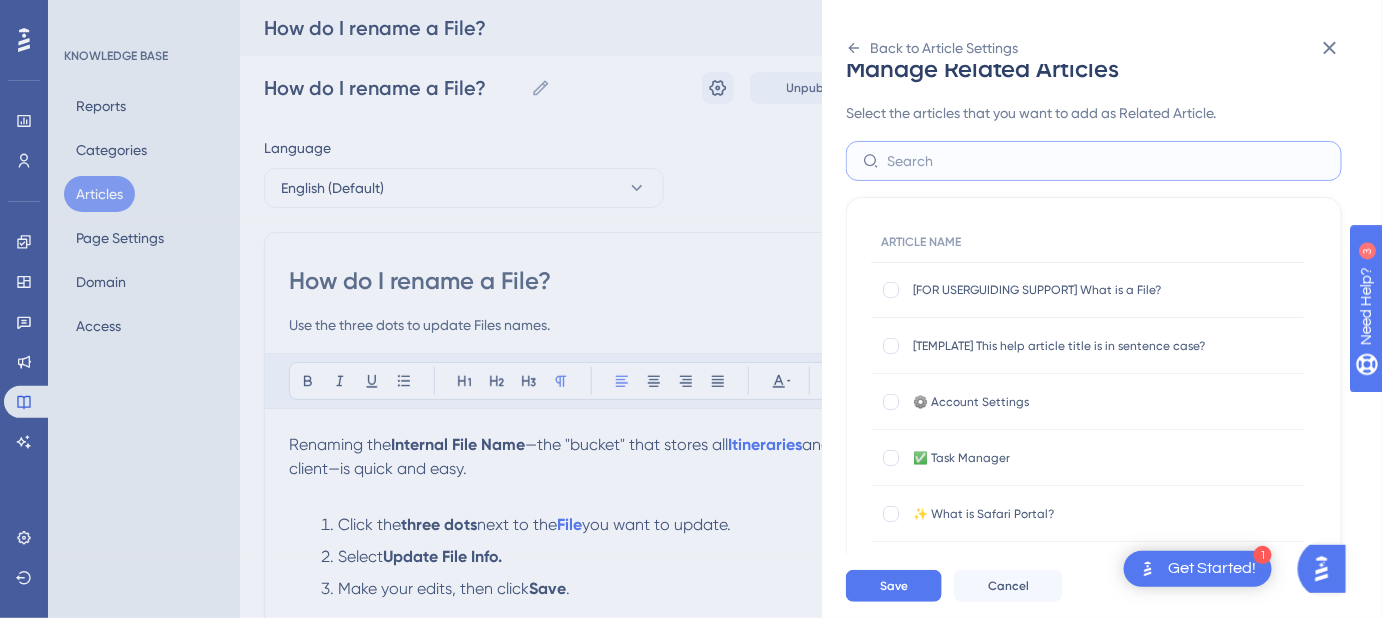 click at bounding box center [1106, 161] 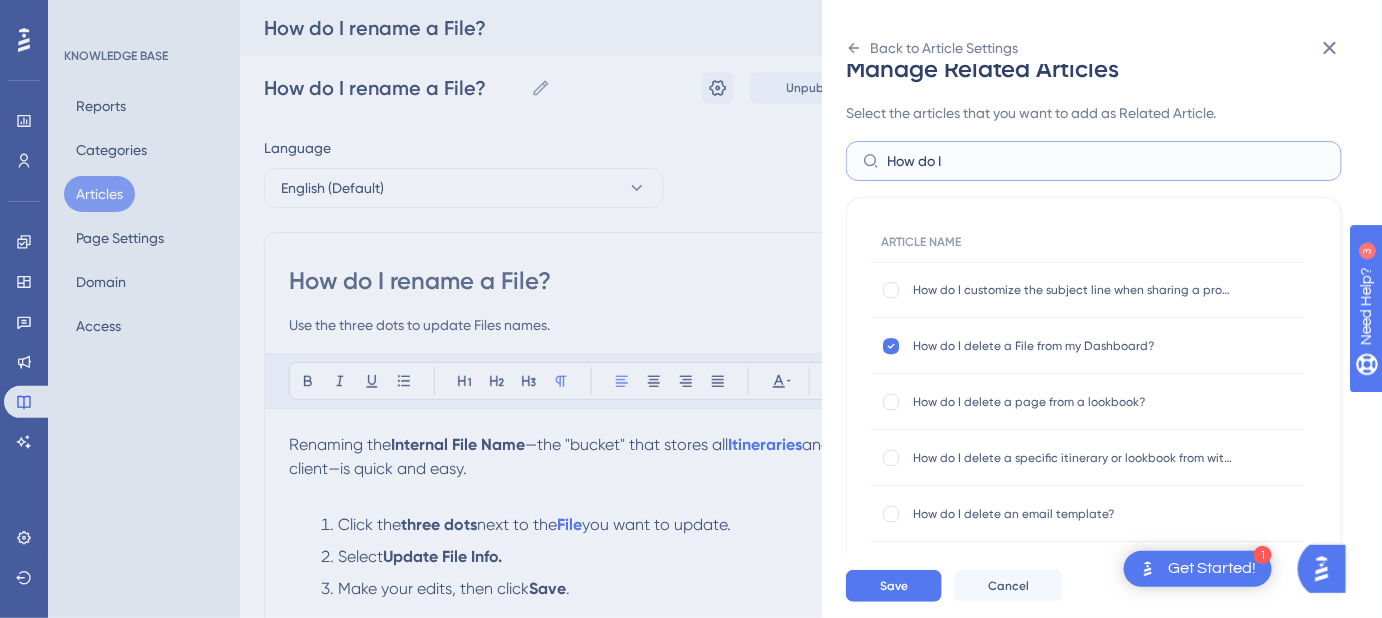 scroll, scrollTop: 2090, scrollLeft: 0, axis: vertical 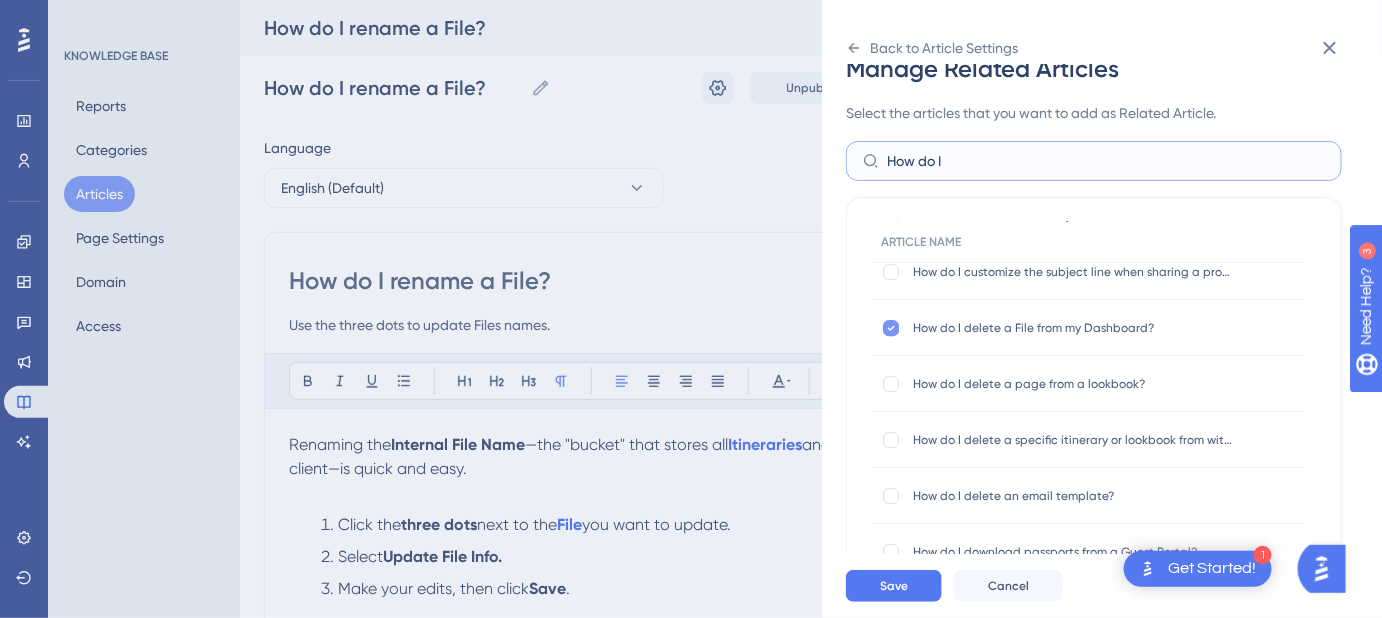type on "How do I" 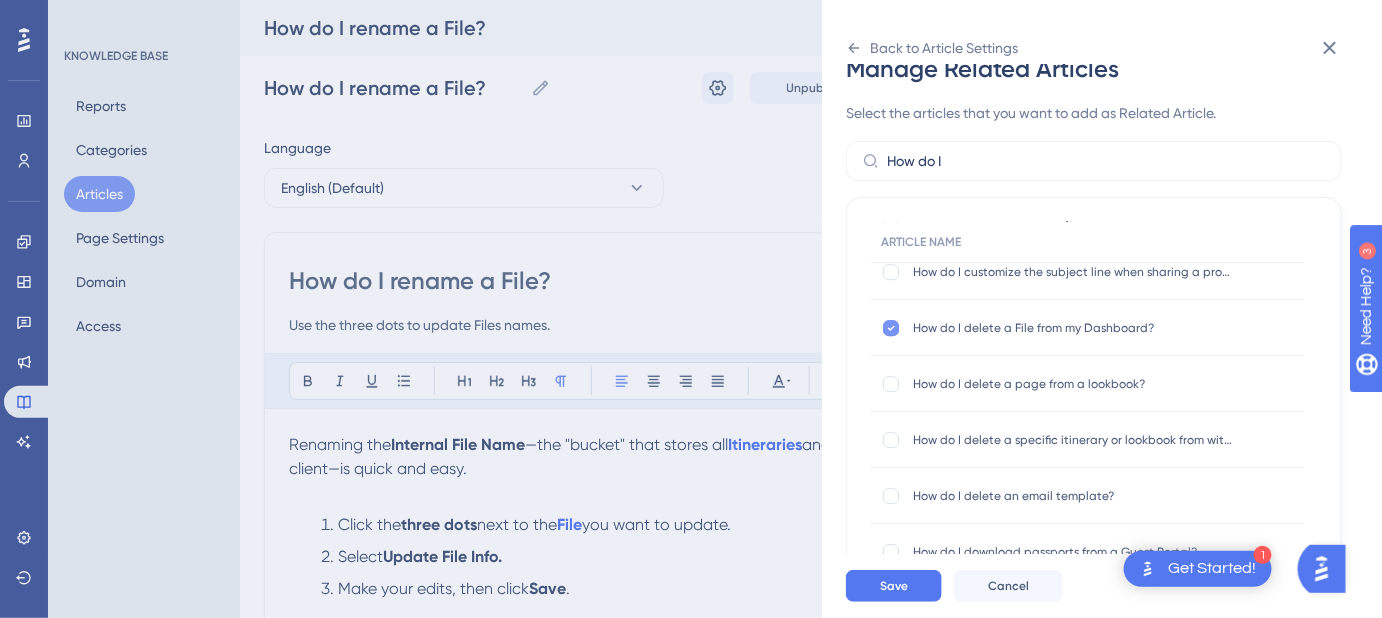 click 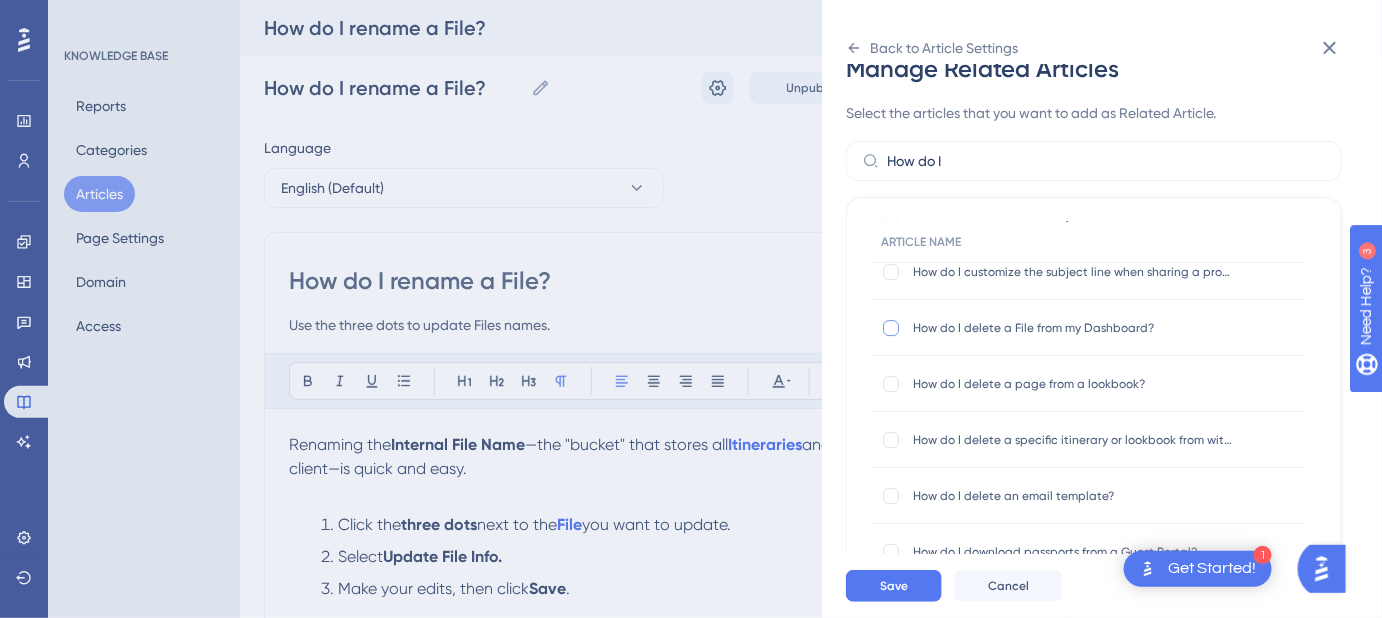 click at bounding box center [891, 328] 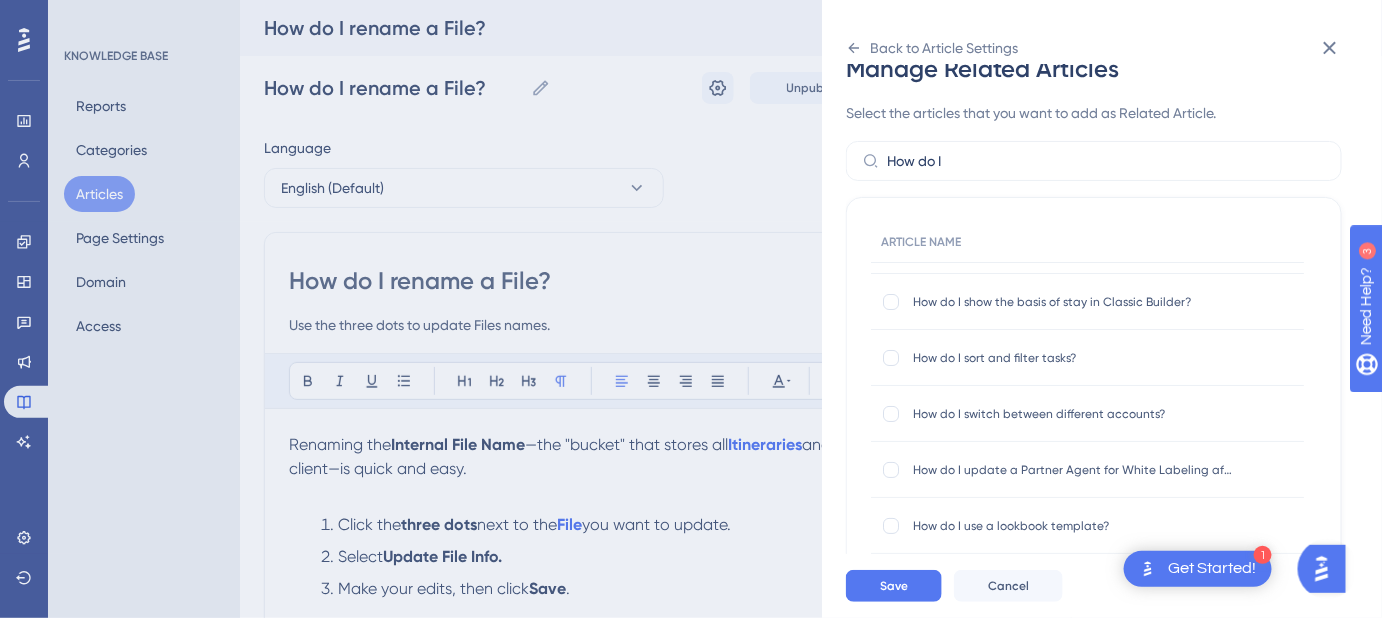 scroll, scrollTop: 4988, scrollLeft: 0, axis: vertical 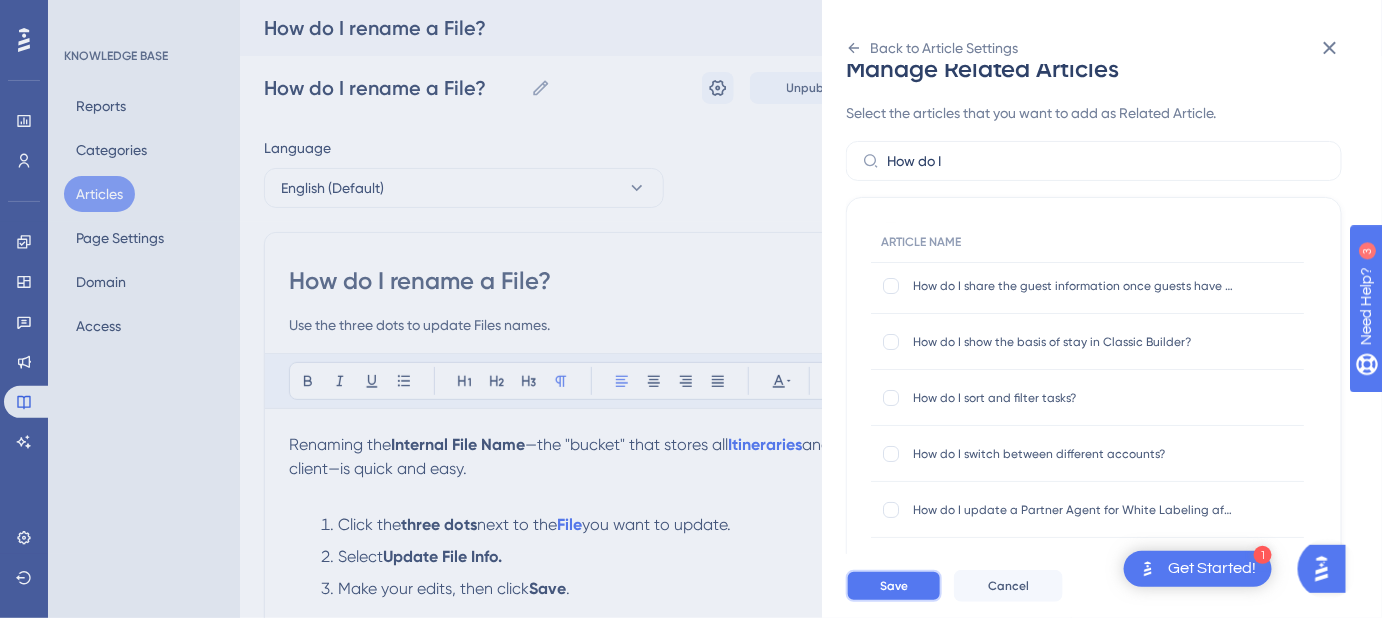 click on "Save" at bounding box center (894, 586) 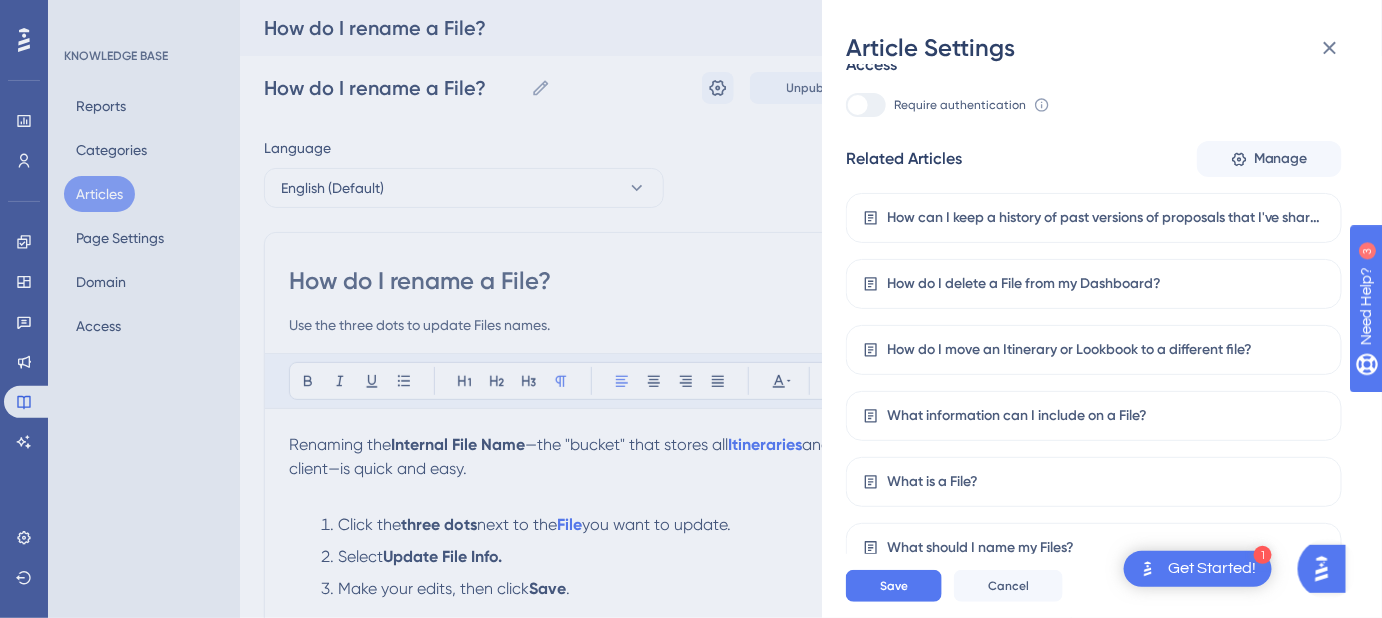 scroll, scrollTop: 490, scrollLeft: 0, axis: vertical 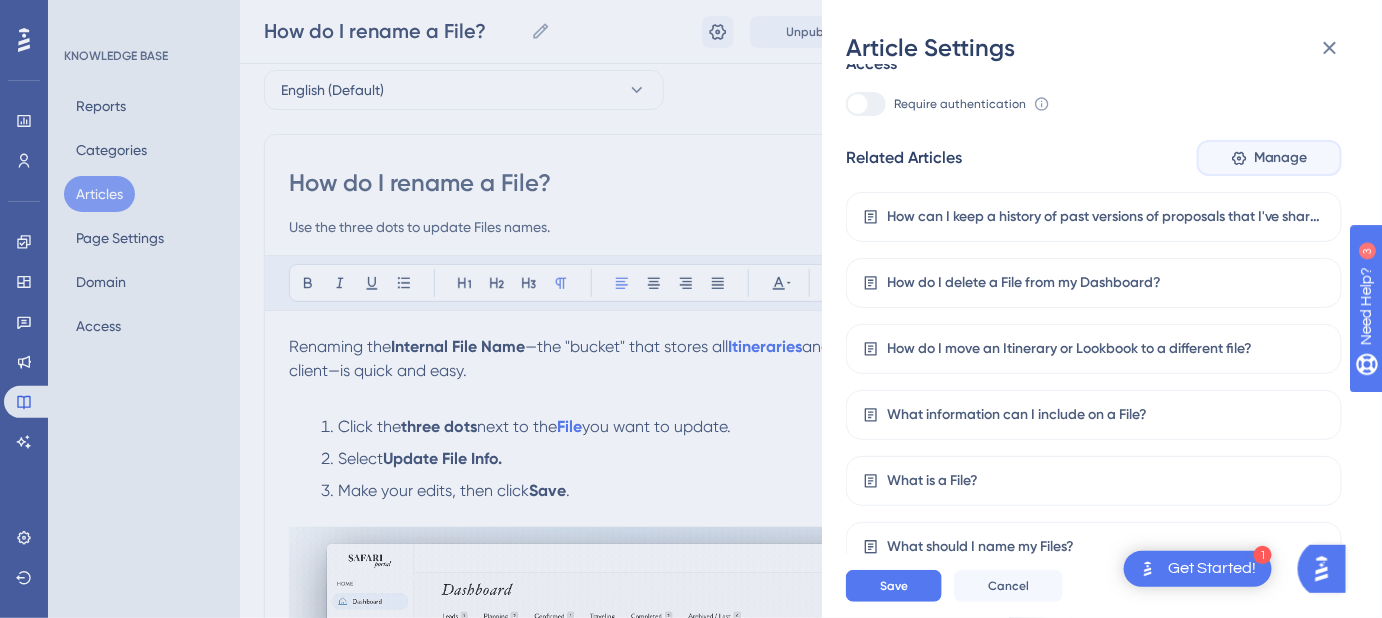 click on "Manage" at bounding box center [1281, 158] 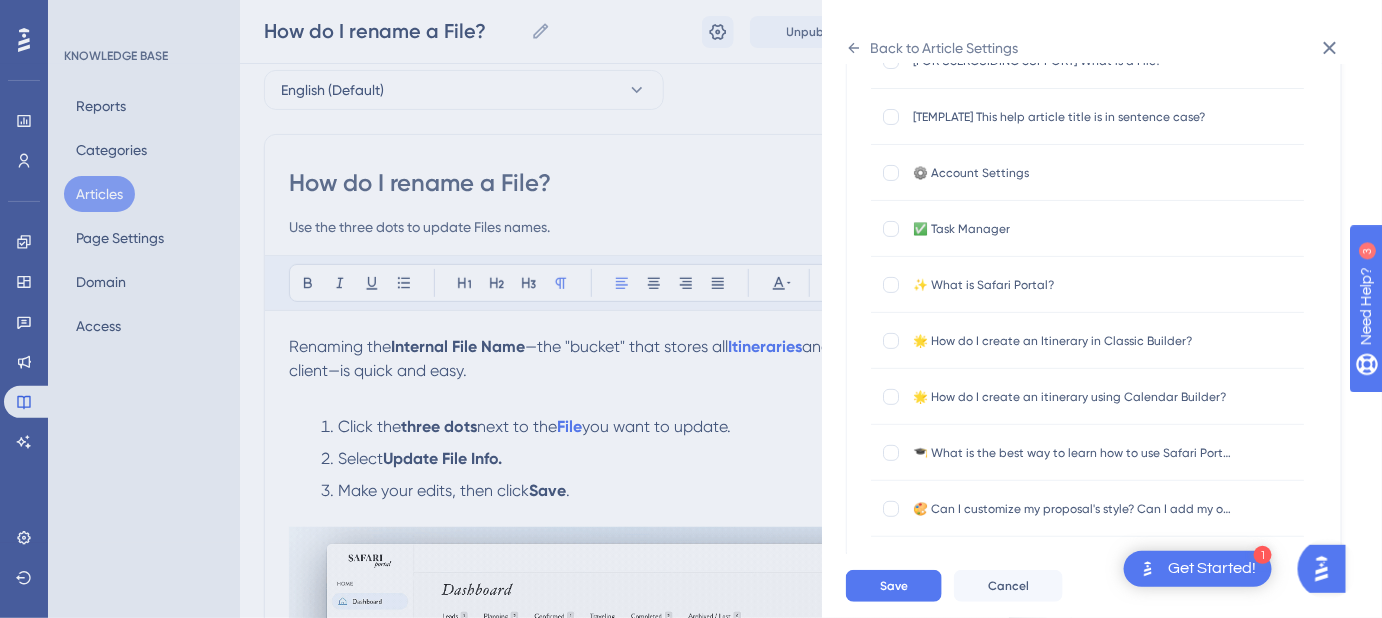 scroll, scrollTop: 0, scrollLeft: 0, axis: both 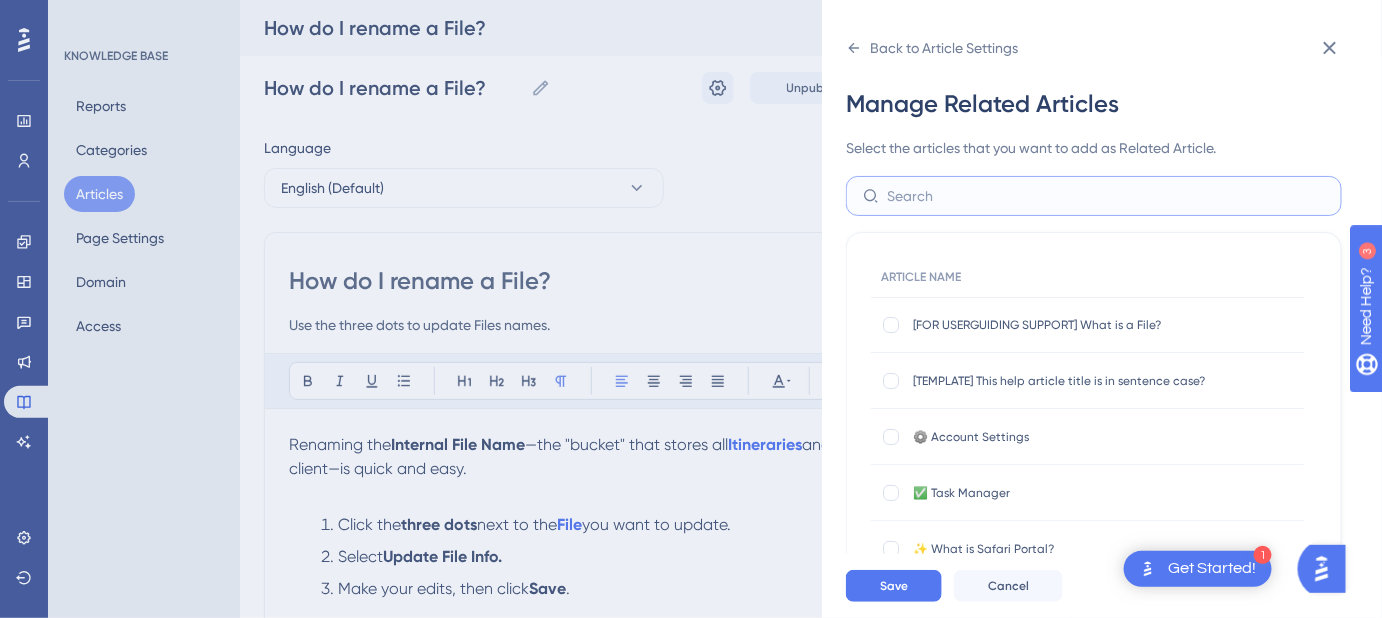 click at bounding box center [1106, 196] 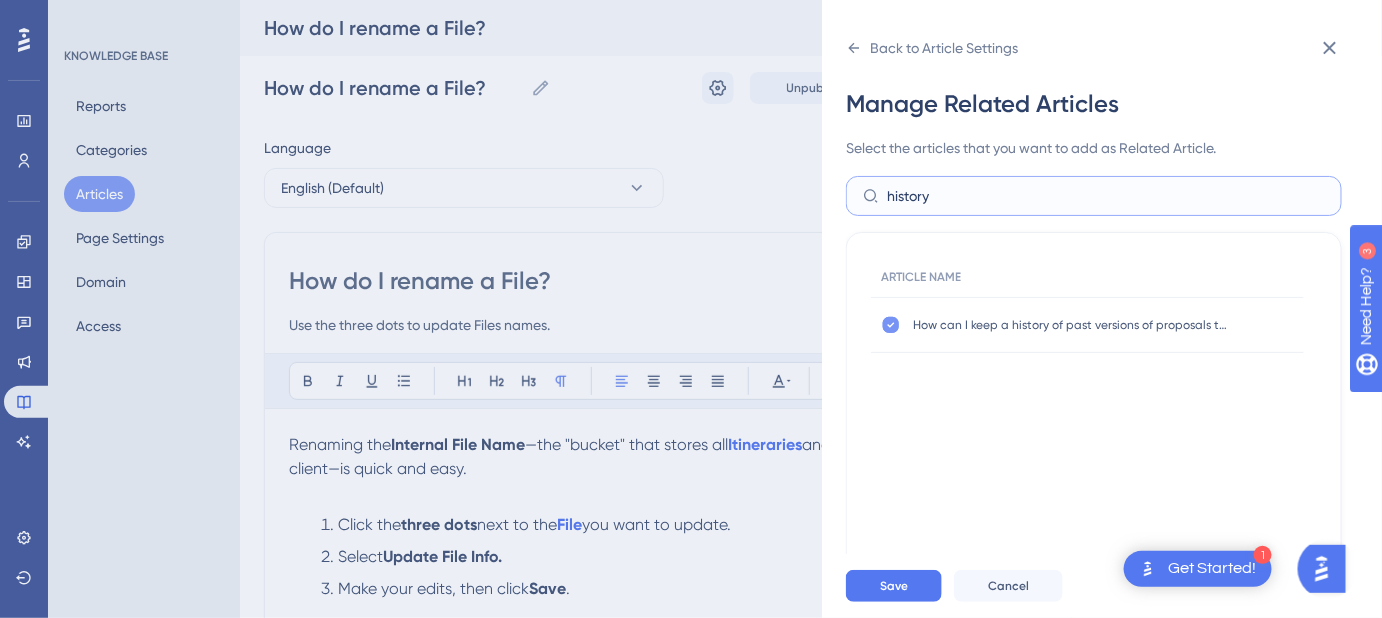 type on "history" 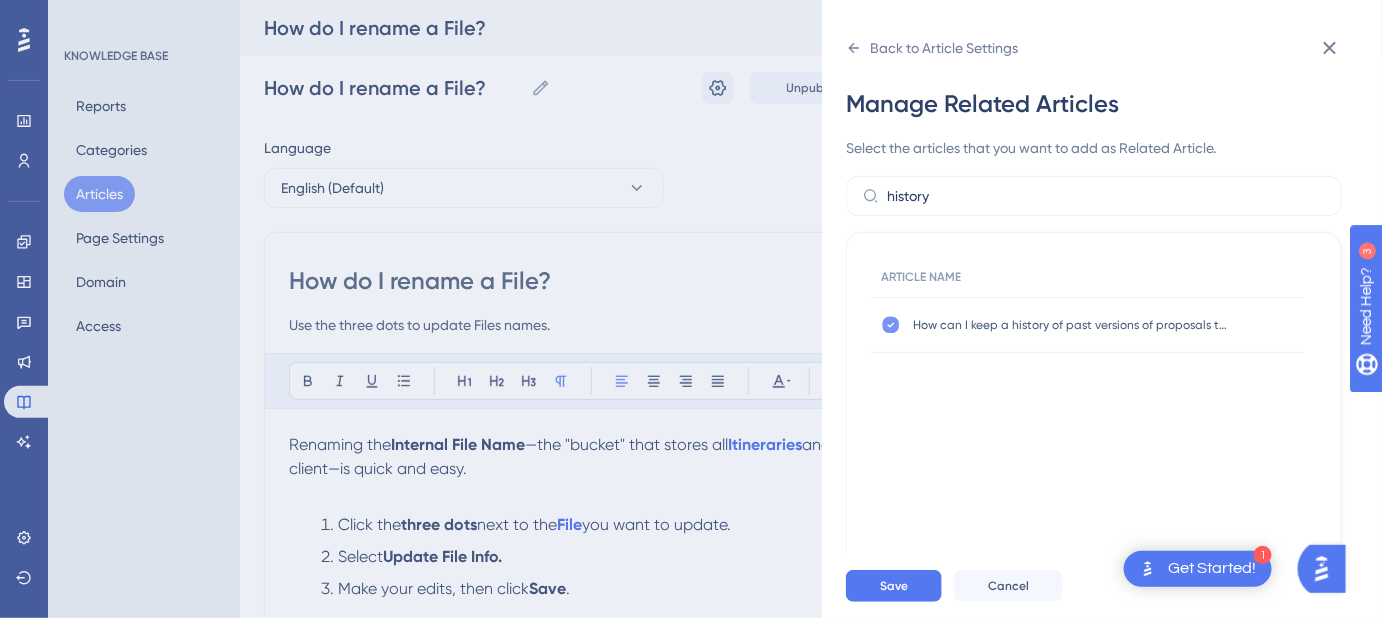 click at bounding box center [891, 325] 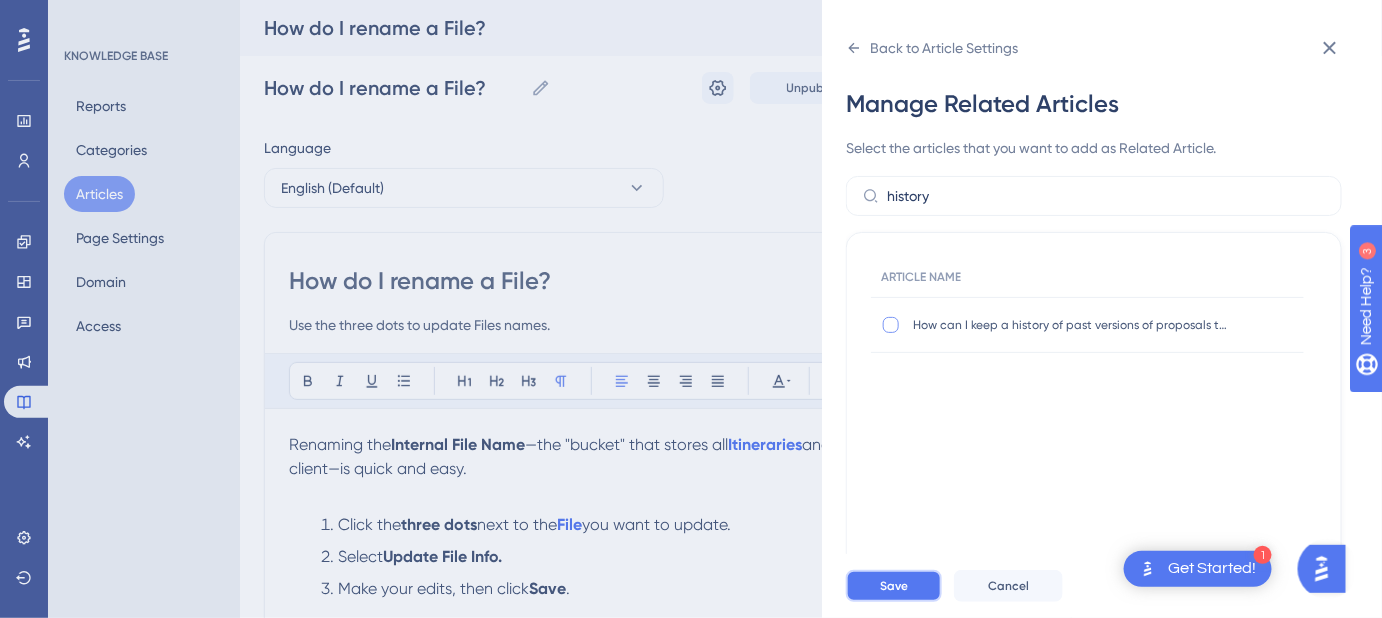 click on "Save" at bounding box center [894, 586] 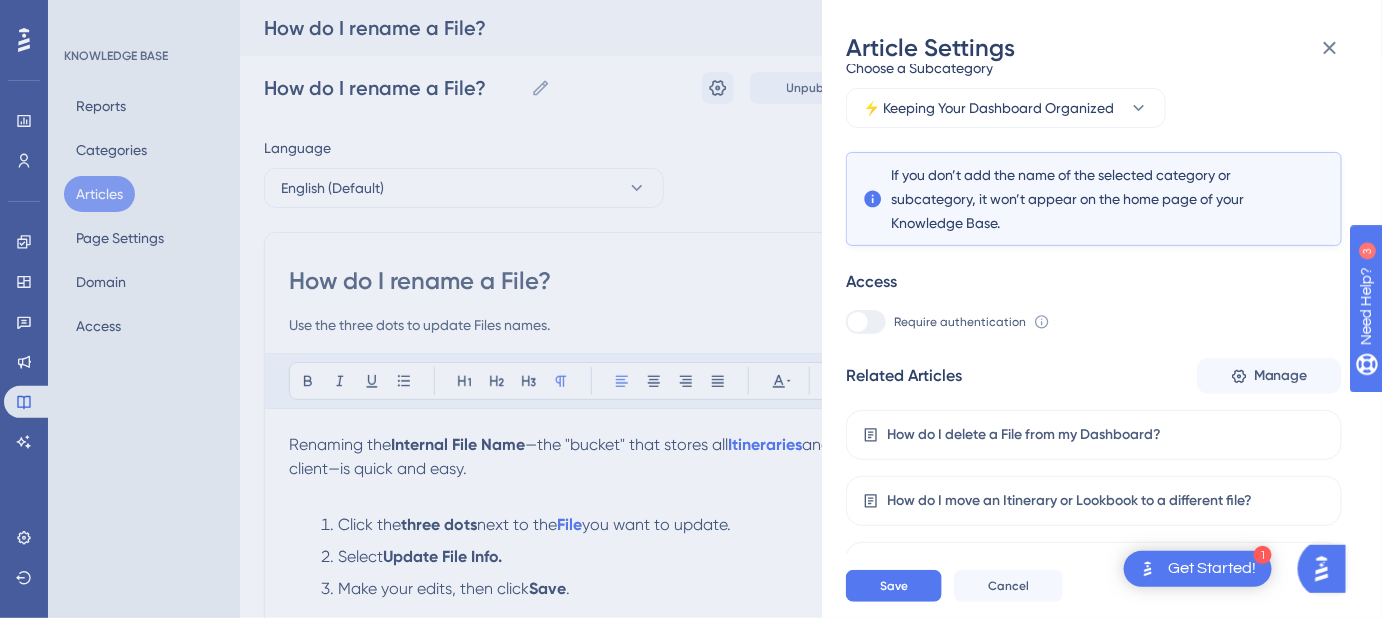 scroll, scrollTop: 424, scrollLeft: 0, axis: vertical 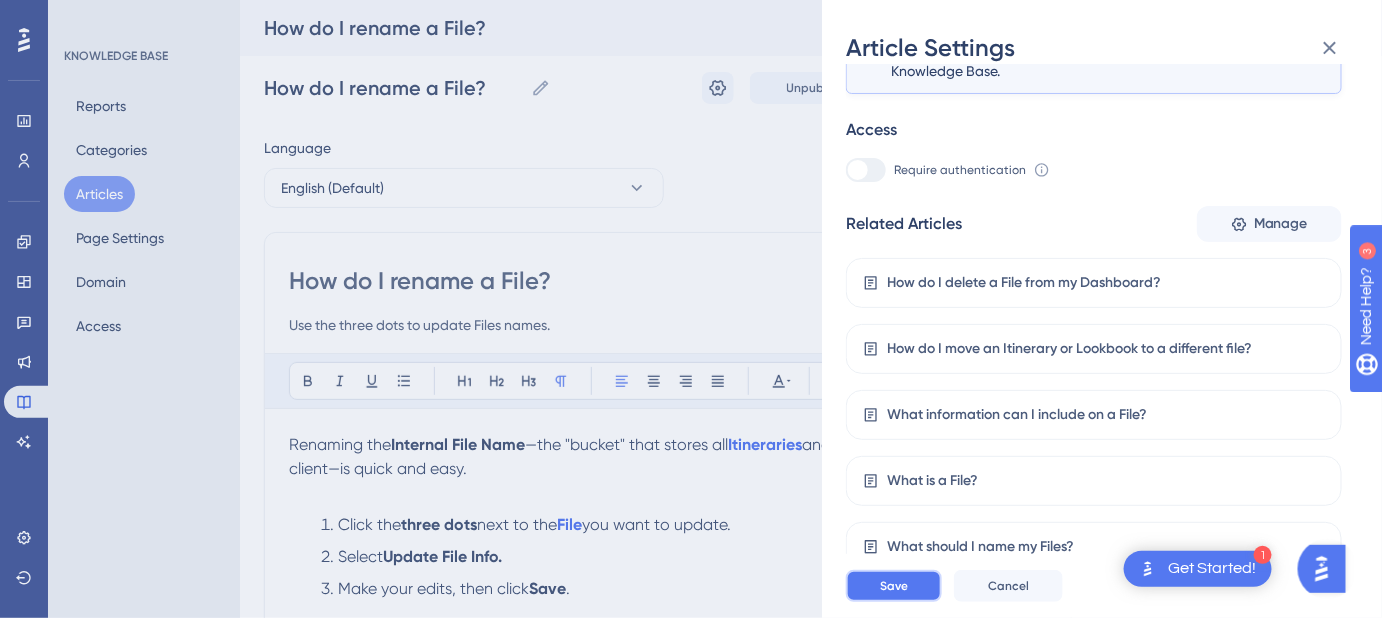click on "Save" at bounding box center [894, 586] 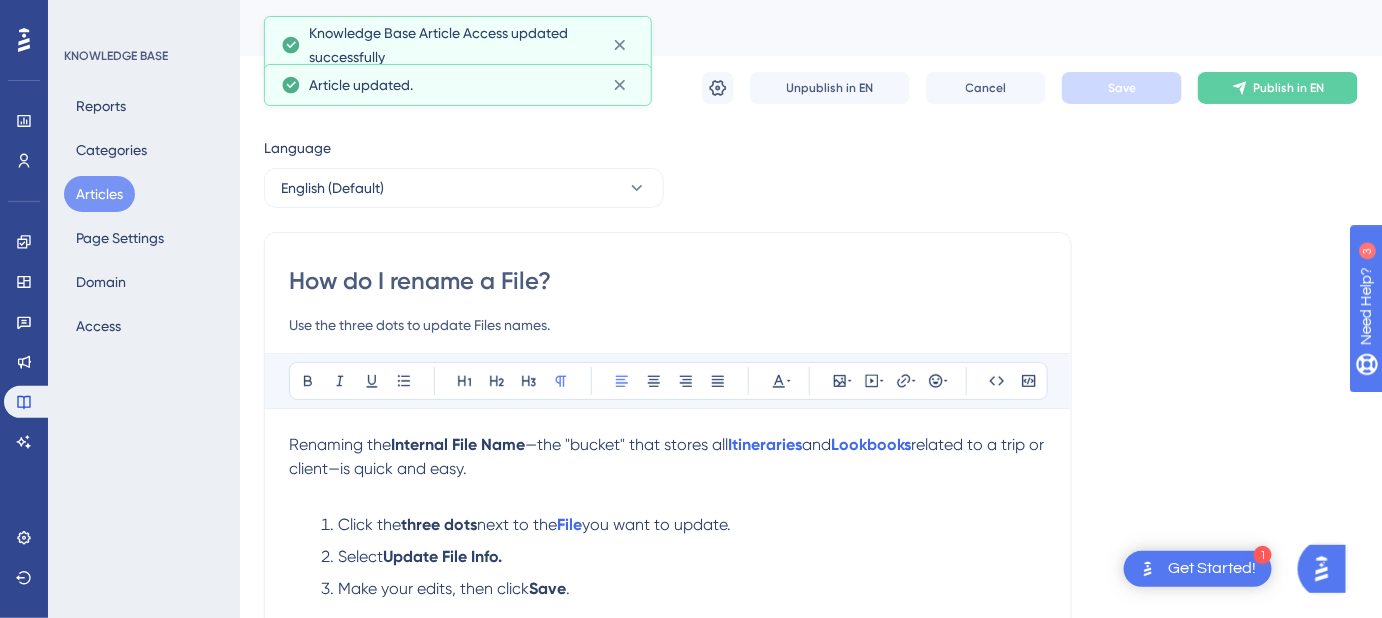 drag, startPoint x: 562, startPoint y: 328, endPoint x: 284, endPoint y: 332, distance: 278.02878 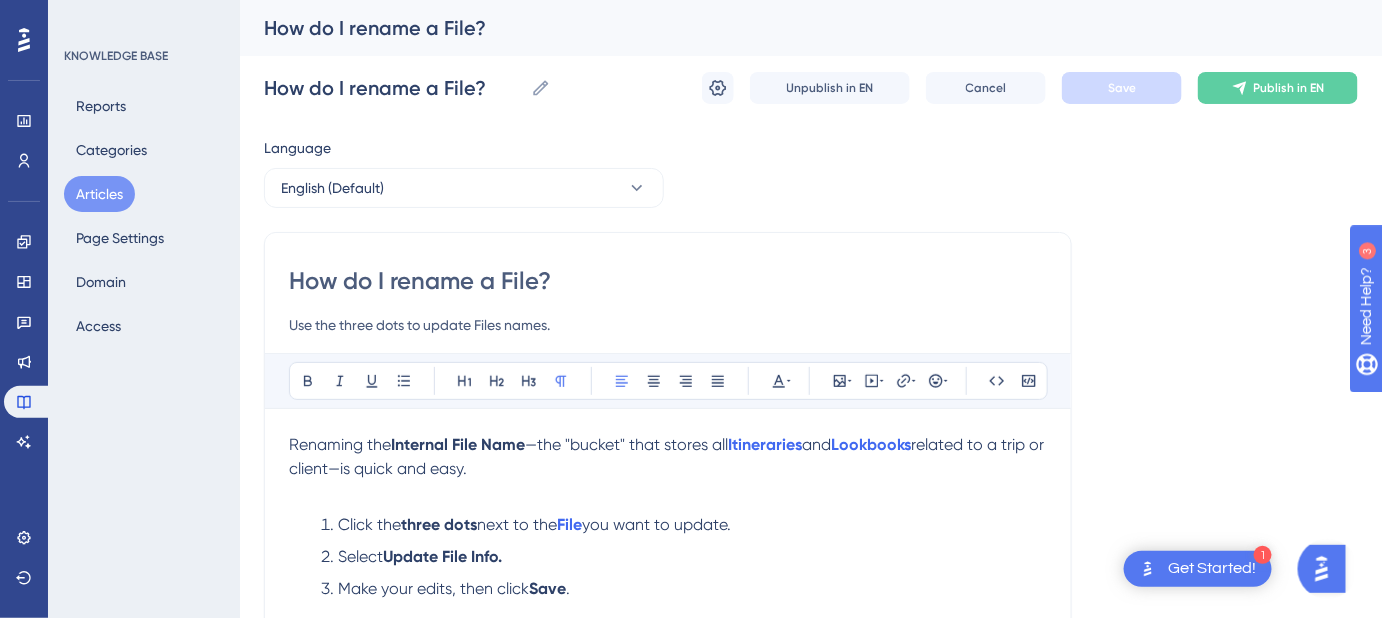 drag, startPoint x: 521, startPoint y: 274, endPoint x: 277, endPoint y: 281, distance: 244.10039 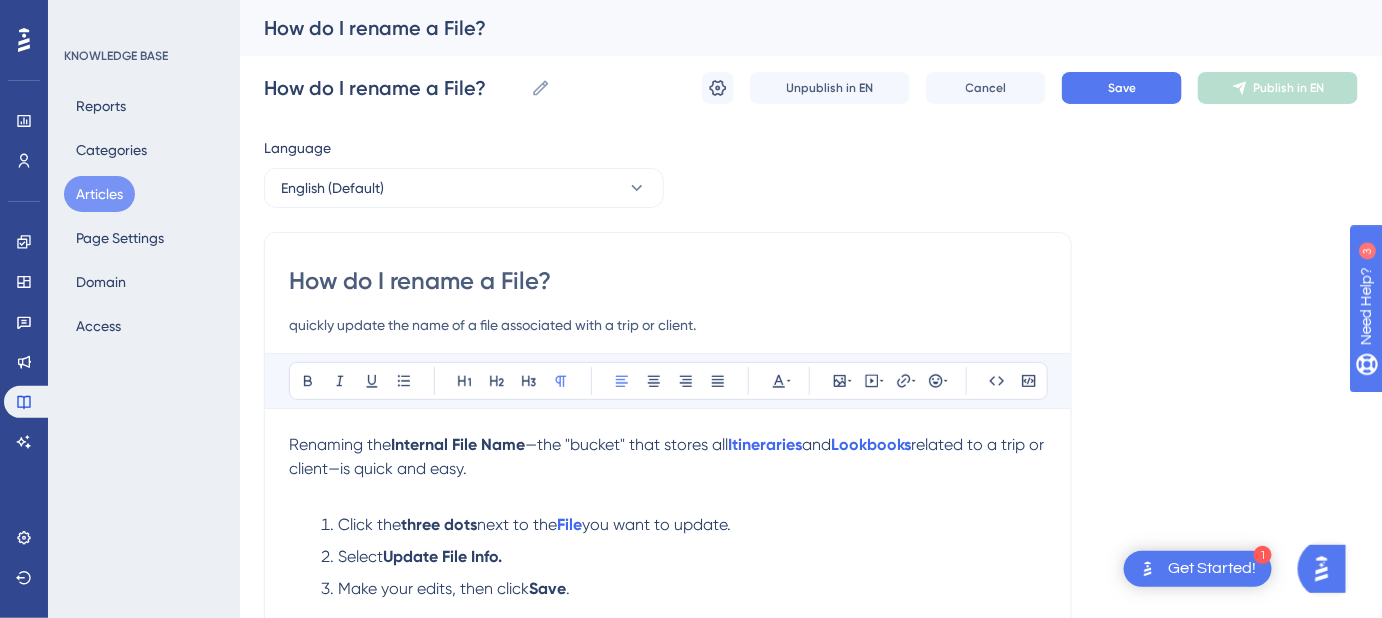 click on "quickly update the name of a file associated with a trip or client." at bounding box center (668, 325) 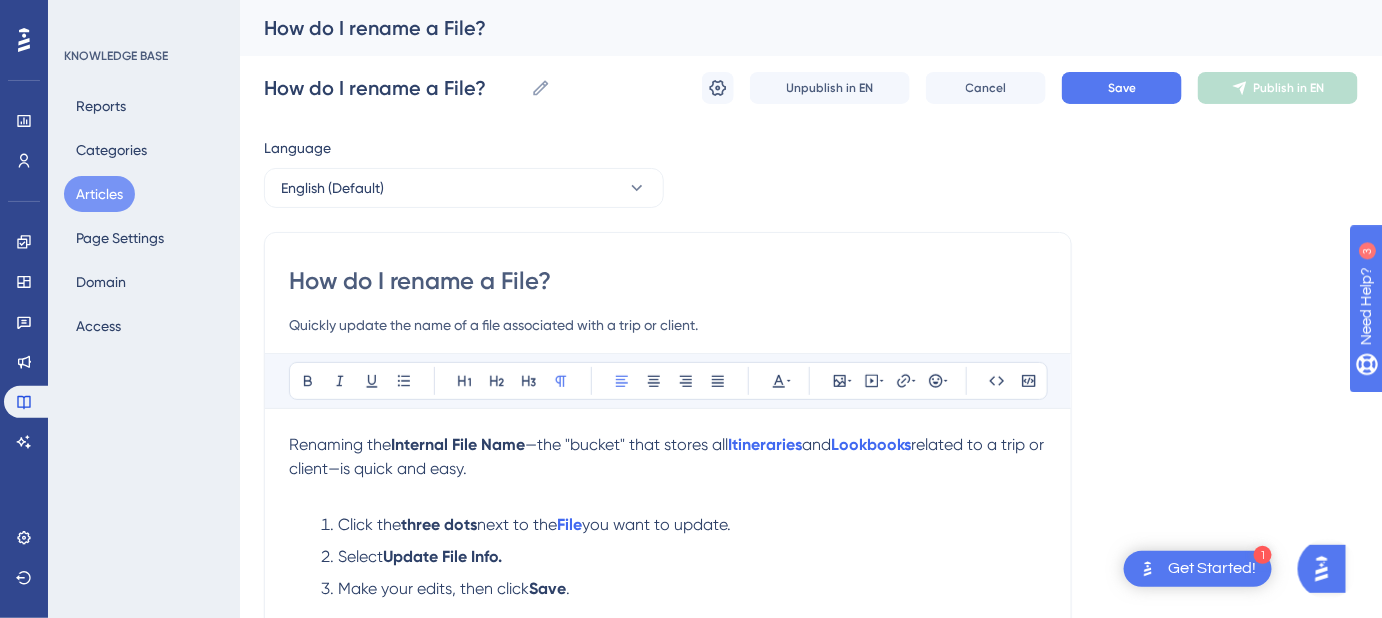 click on "Quickly update the name of a file associated with a trip or client." at bounding box center [668, 325] 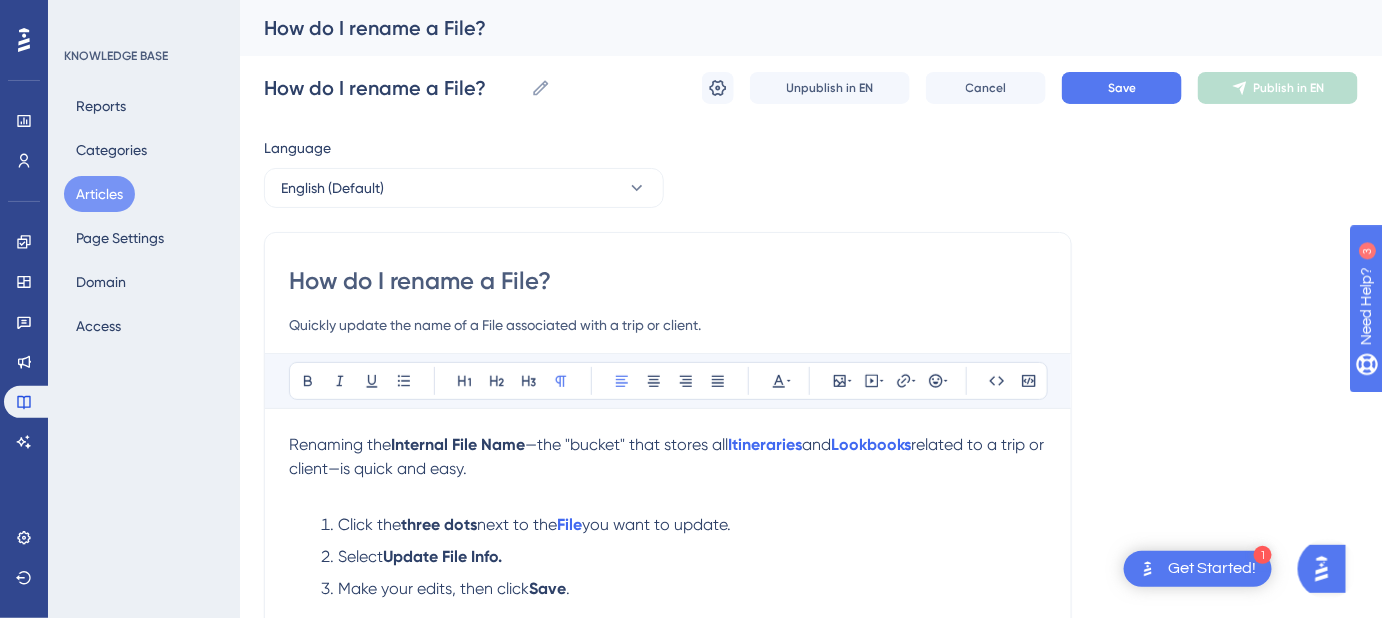 drag, startPoint x: 719, startPoint y: 323, endPoint x: 503, endPoint y: 325, distance: 216.00926 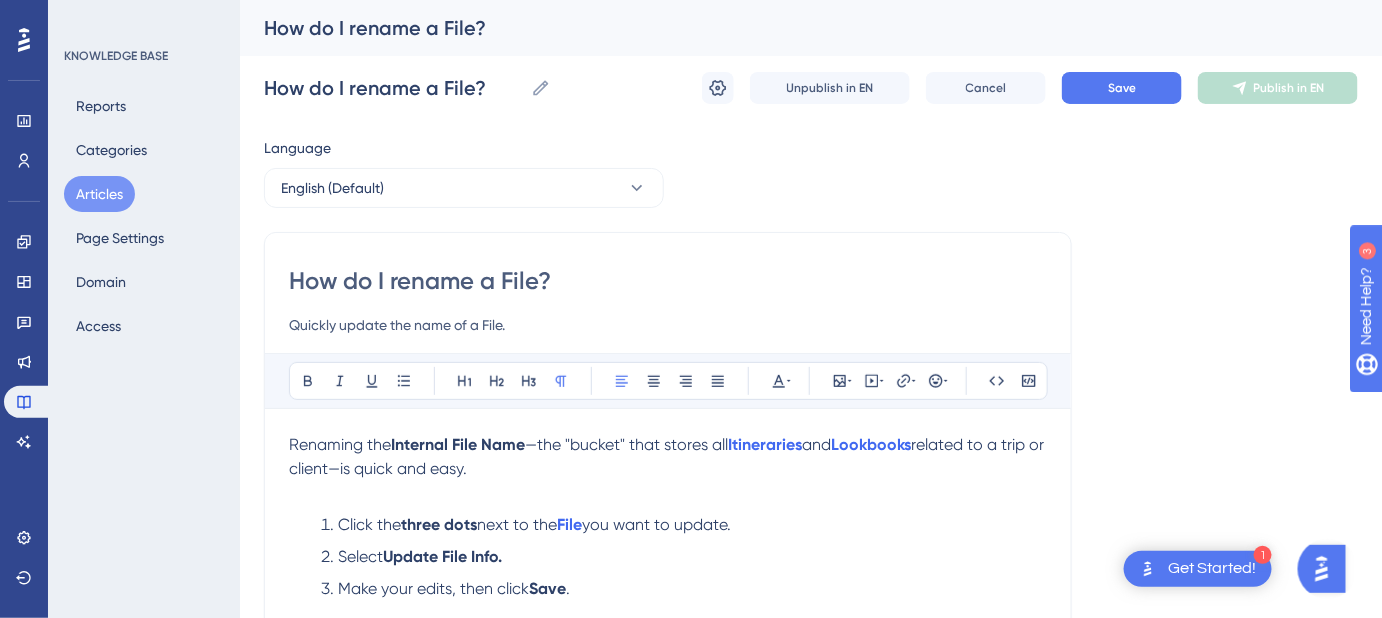drag, startPoint x: 296, startPoint y: 321, endPoint x: 314, endPoint y: 300, distance: 27.658634 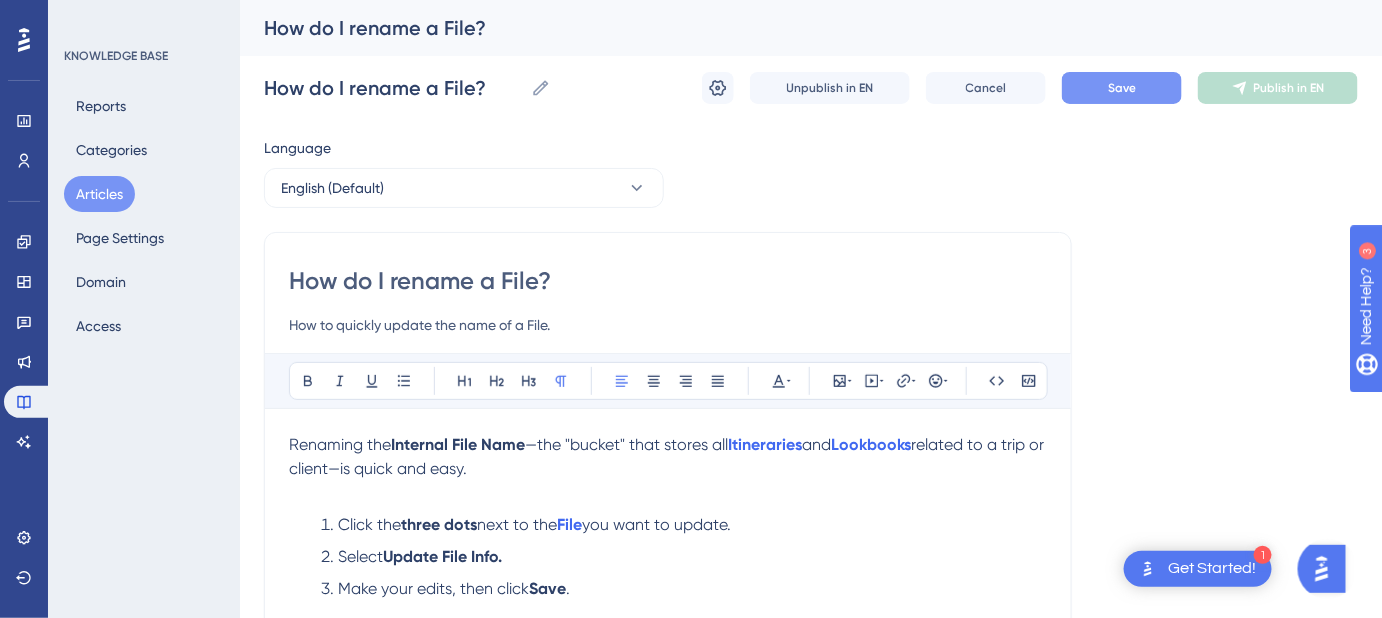 type on "How to quickly update the name of a File." 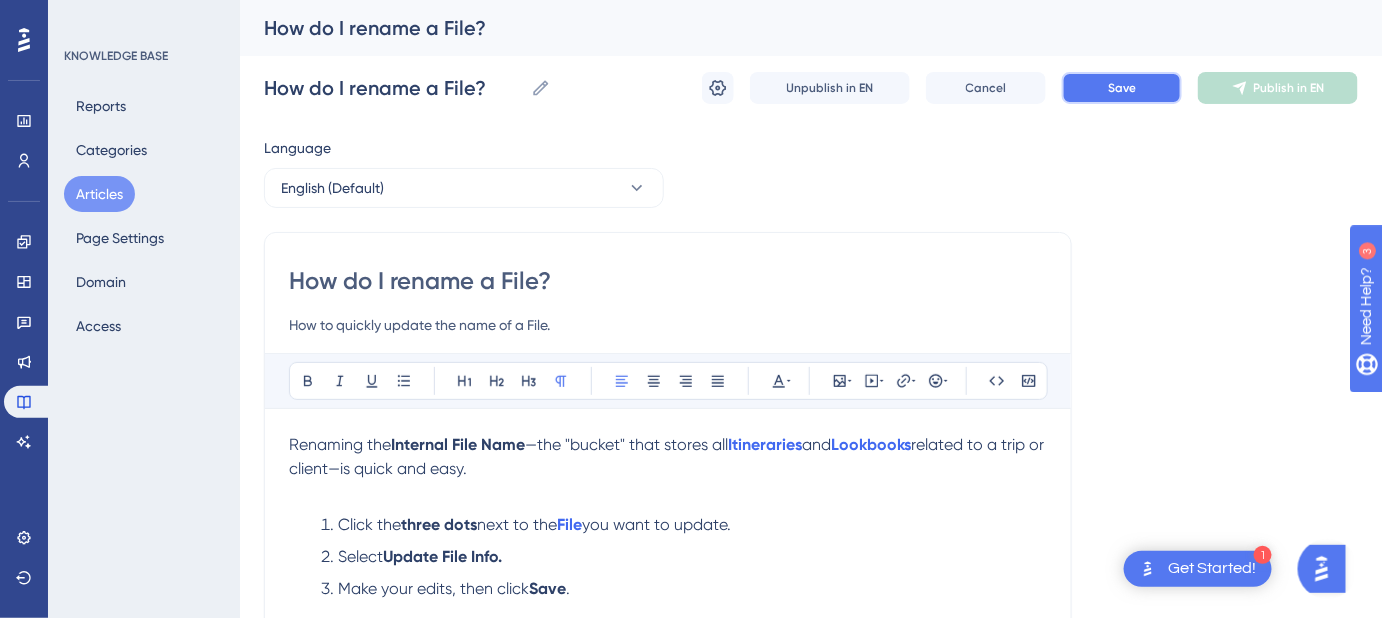 click on "Save" at bounding box center (1122, 88) 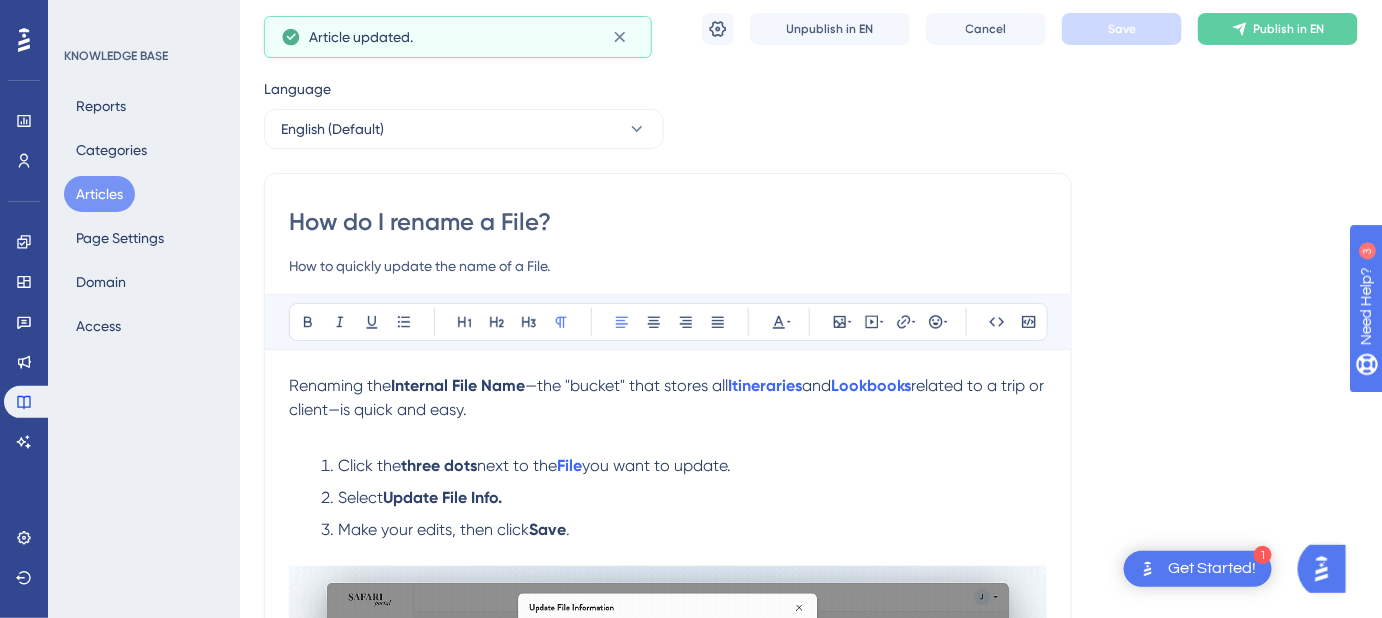scroll, scrollTop: 90, scrollLeft: 0, axis: vertical 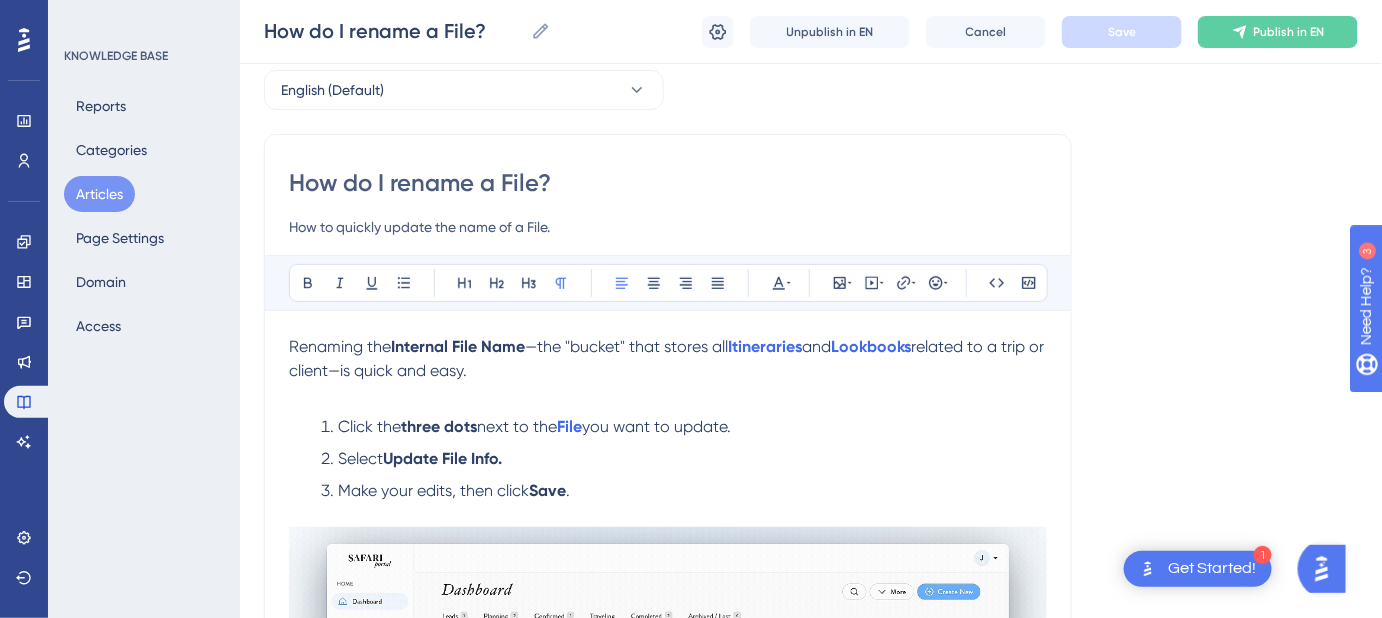 click on "Renaming the" at bounding box center (340, 346) 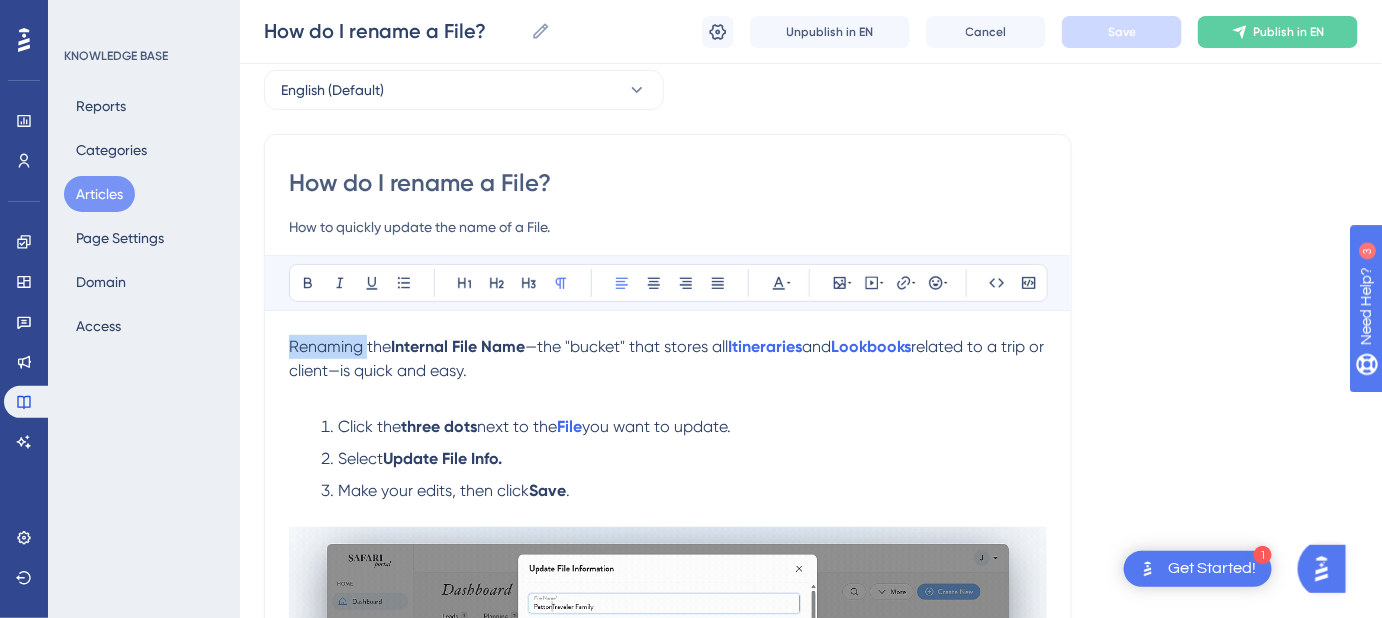 click on "Renaming the" at bounding box center (340, 346) 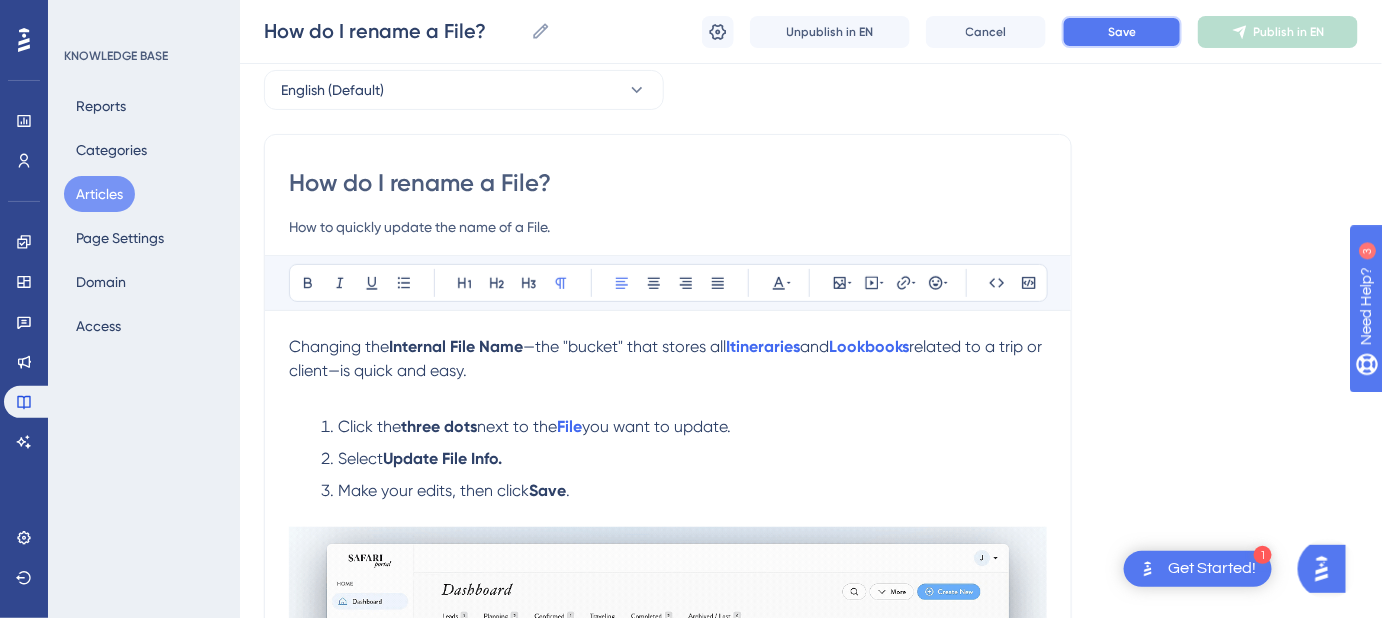 click on "Save" at bounding box center (1122, 32) 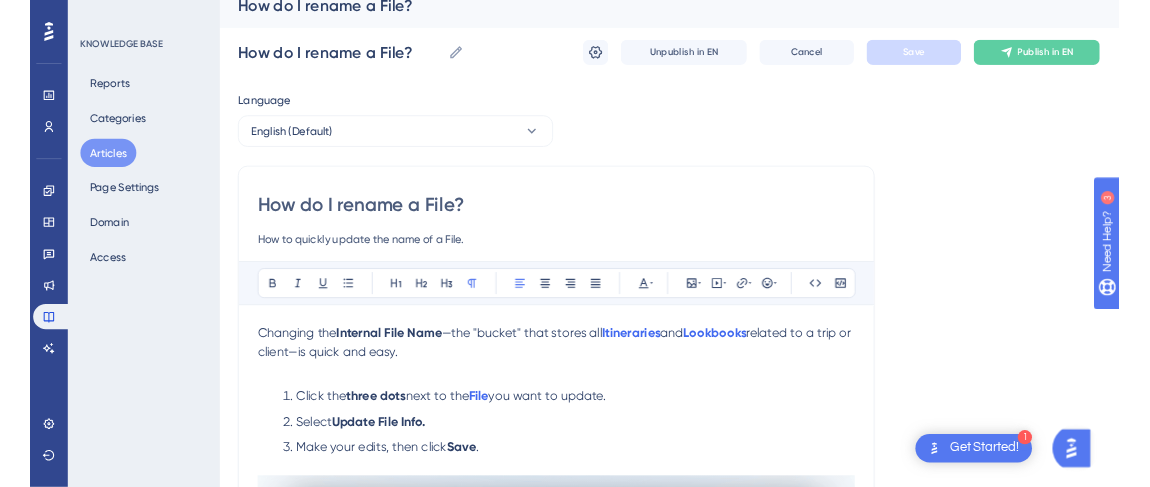 scroll, scrollTop: 0, scrollLeft: 0, axis: both 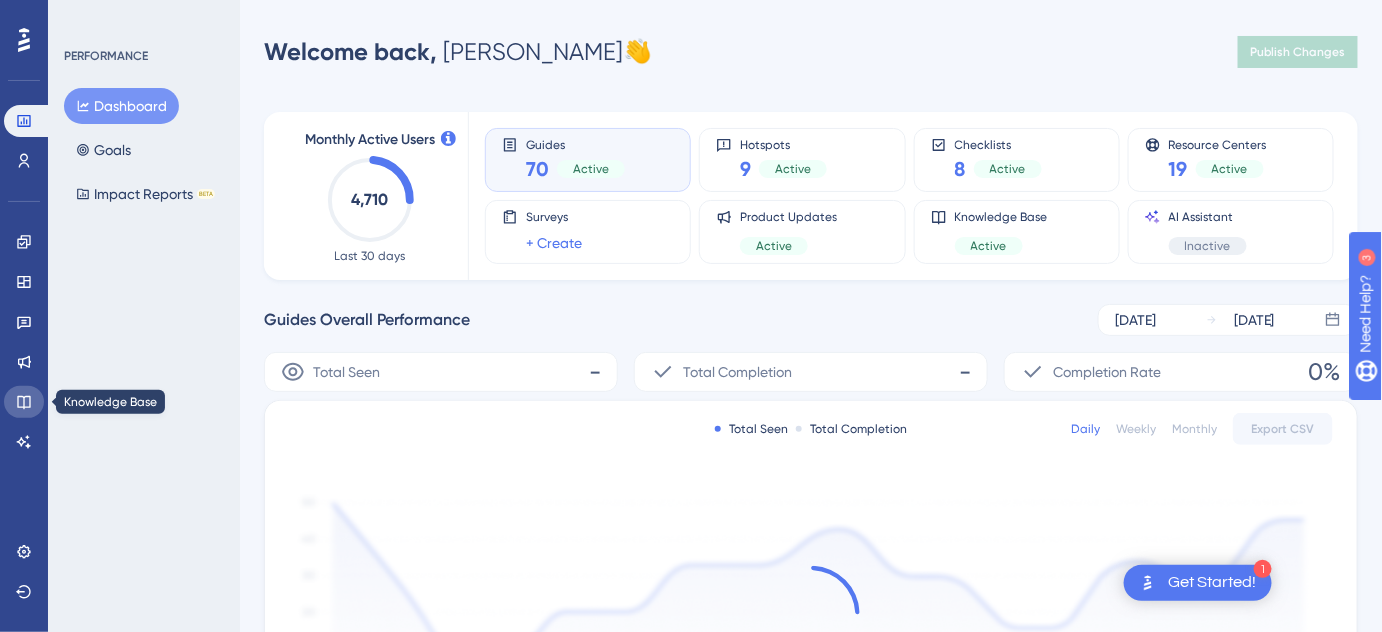 click 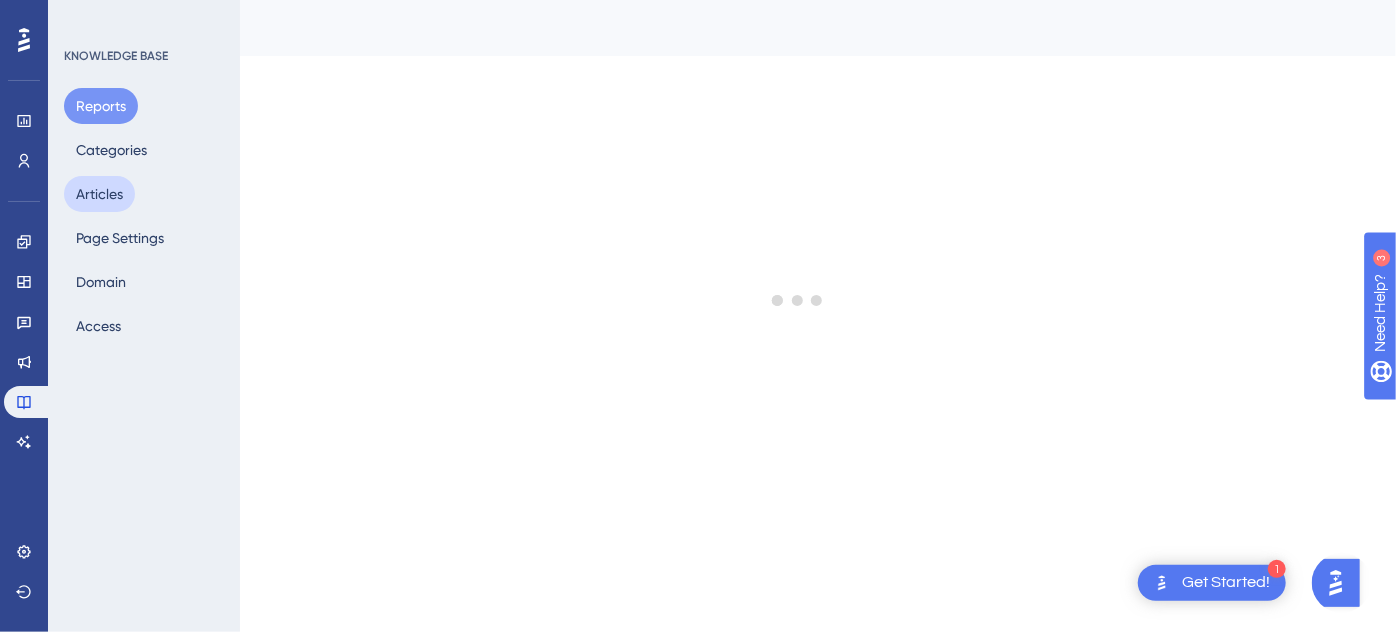 click on "Articles" at bounding box center [99, 194] 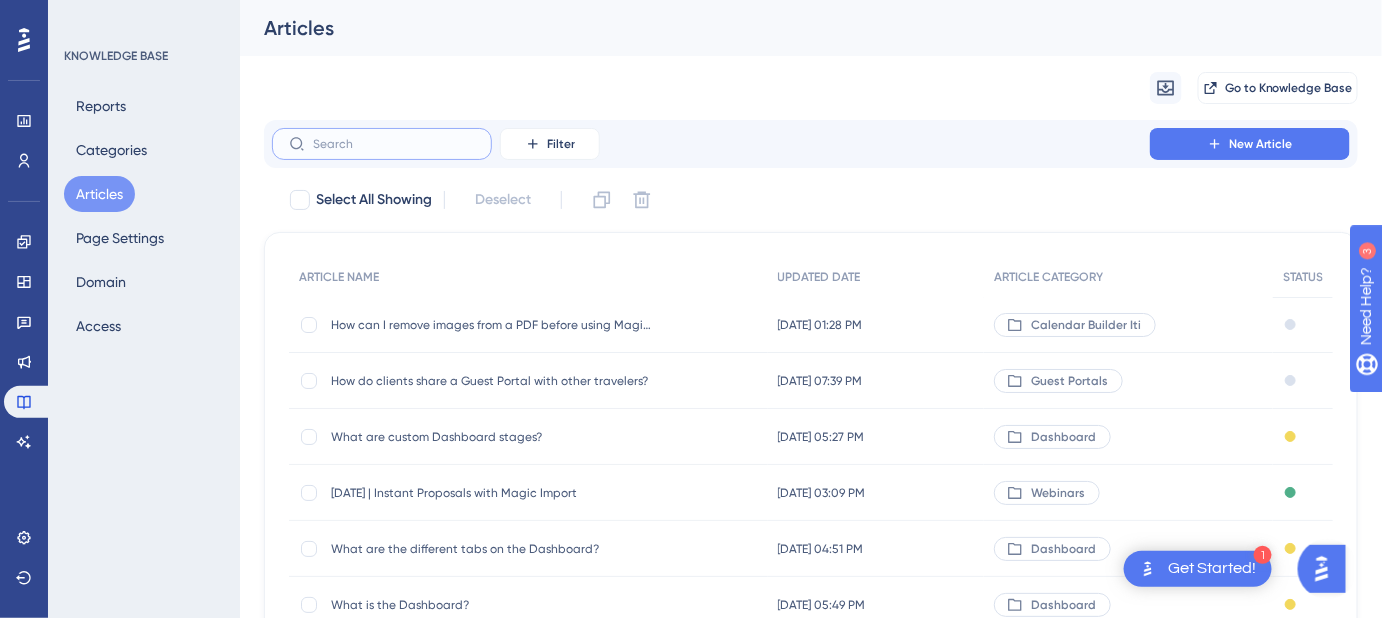 click at bounding box center [394, 144] 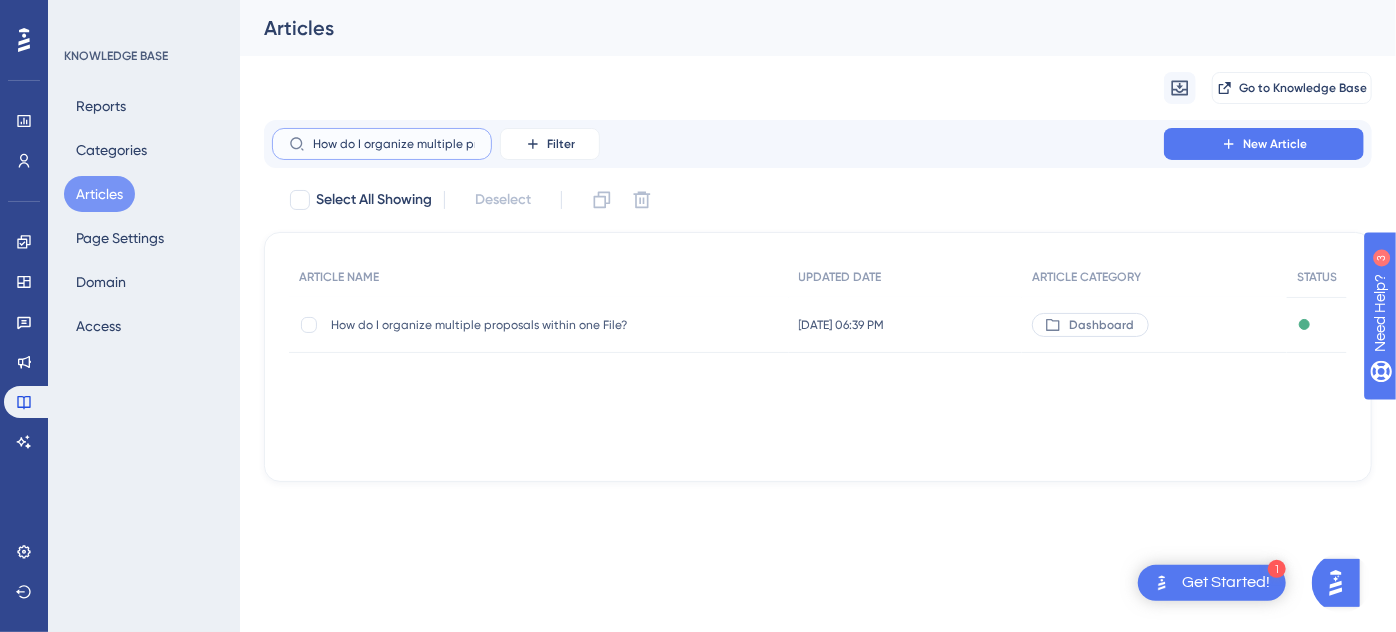 scroll, scrollTop: 0, scrollLeft: 126, axis: horizontal 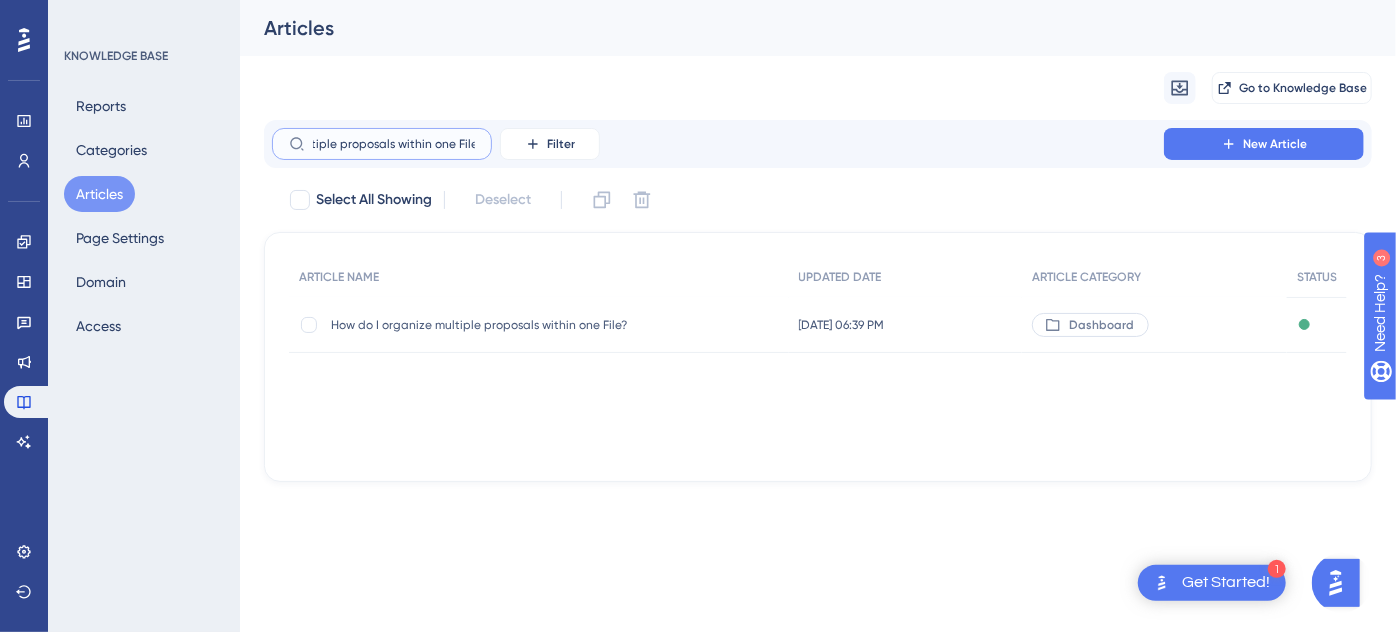 type on "How do I organize multiple proposals within one File?" 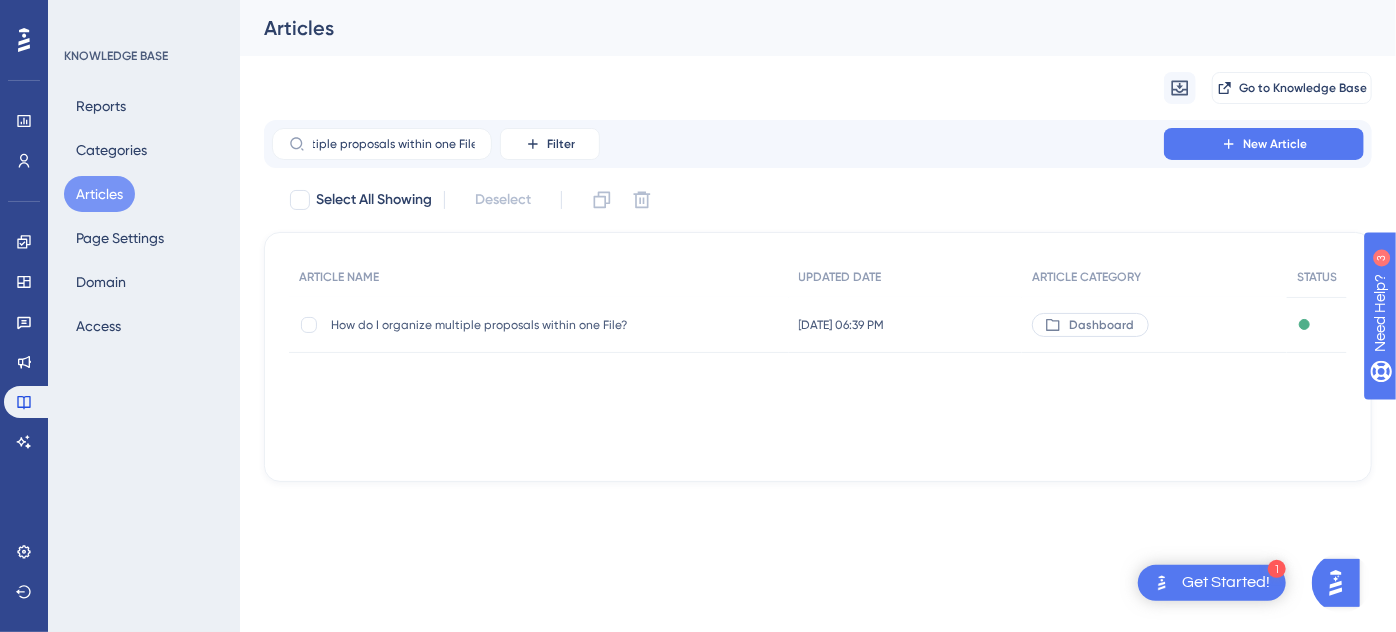 click on "How do I organize multiple proposals within one File?" at bounding box center [491, 325] 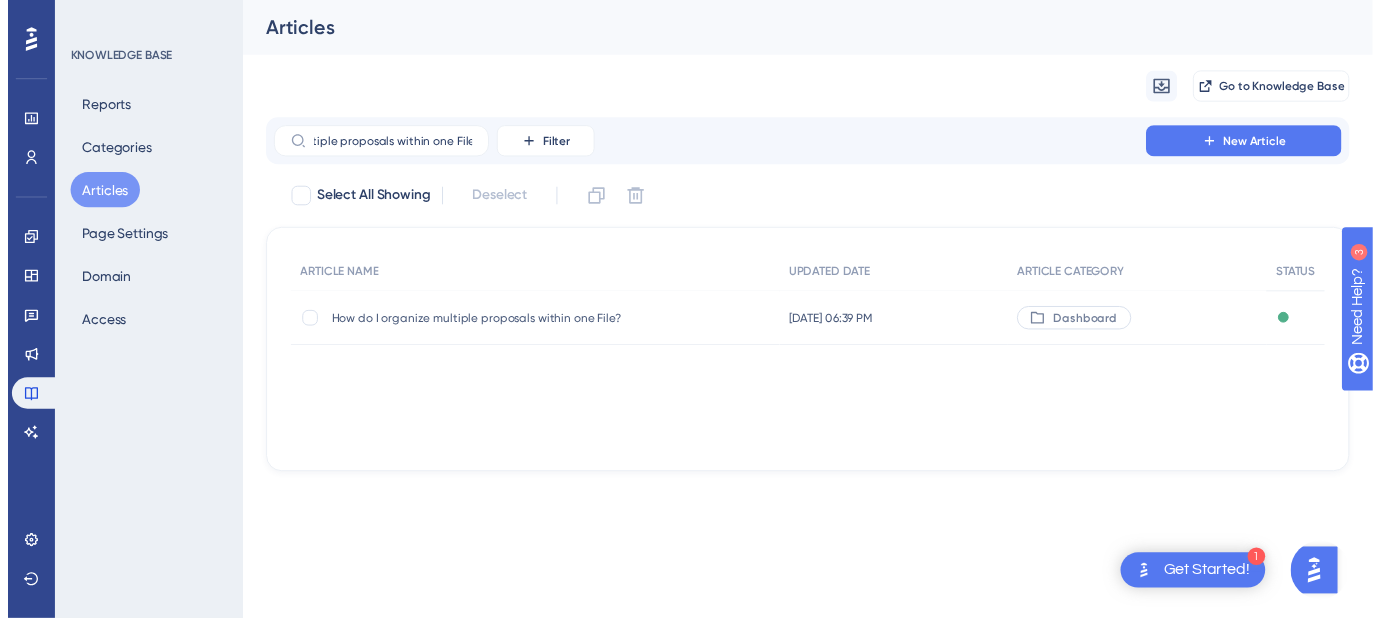scroll, scrollTop: 0, scrollLeft: 0, axis: both 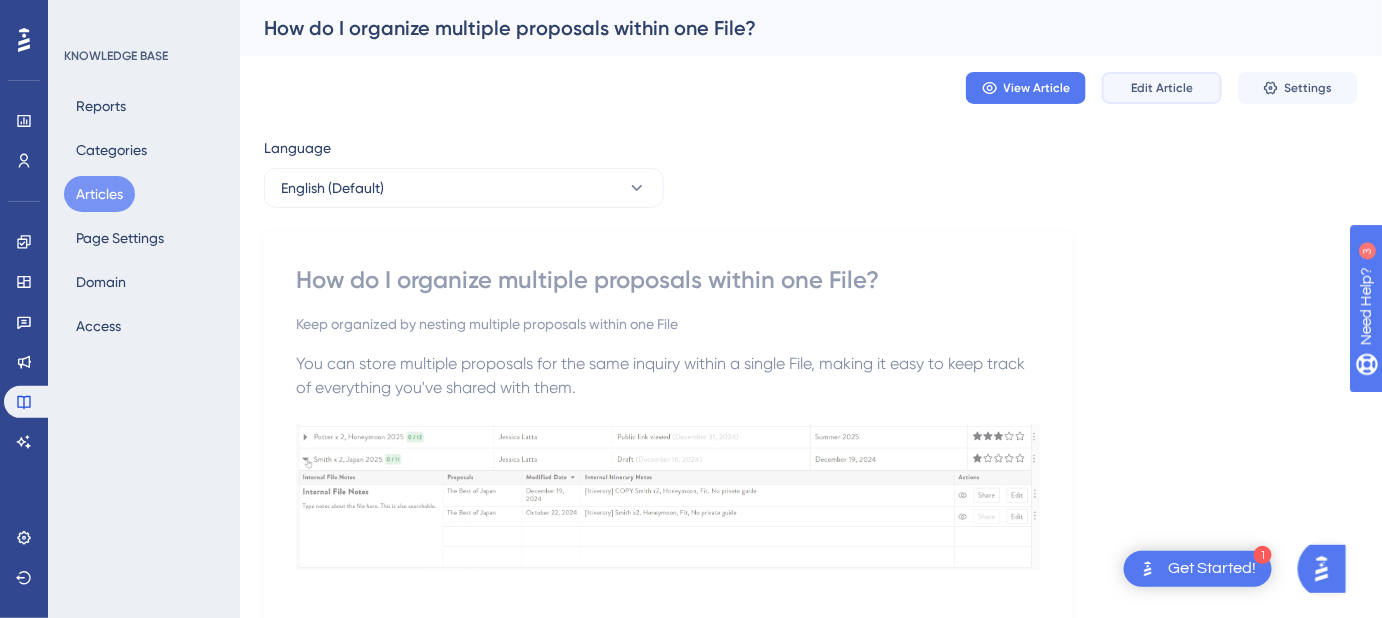 click on "Edit Article" at bounding box center [1162, 88] 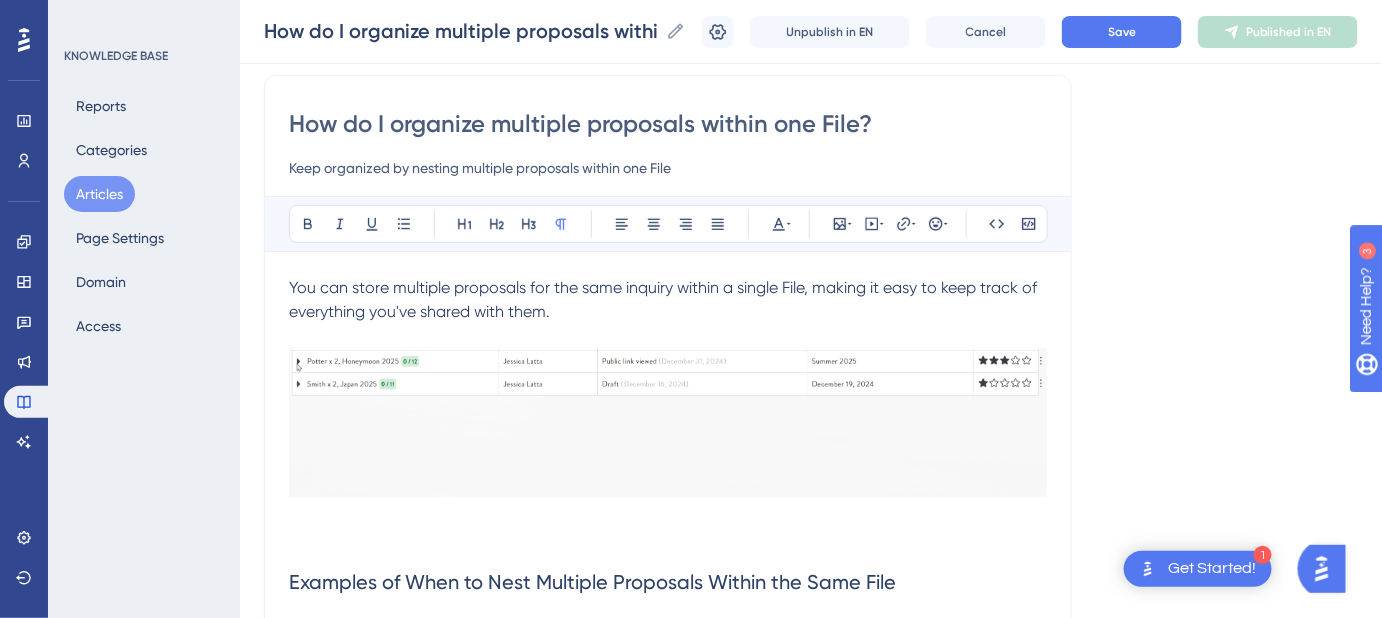 scroll, scrollTop: 240, scrollLeft: 0, axis: vertical 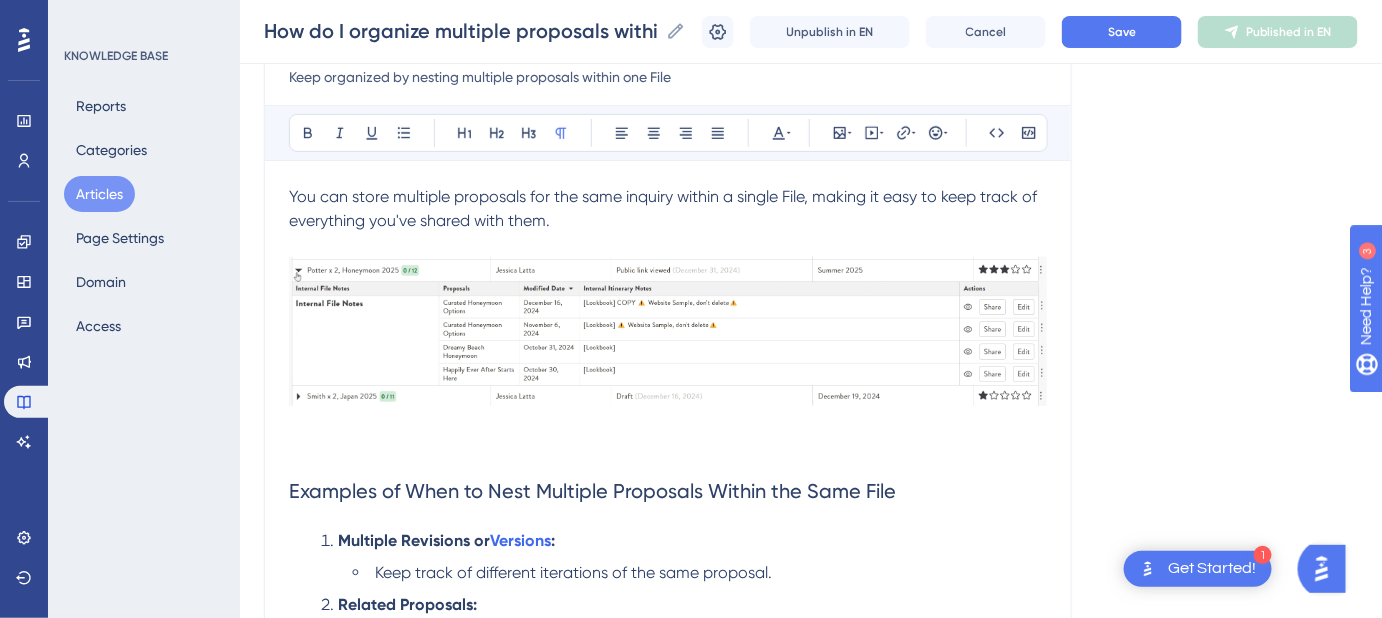 click on "You can store multiple proposals for the same inquiry within a single File, making it easy to keep track of everything you've shared with them." at bounding box center (665, 208) 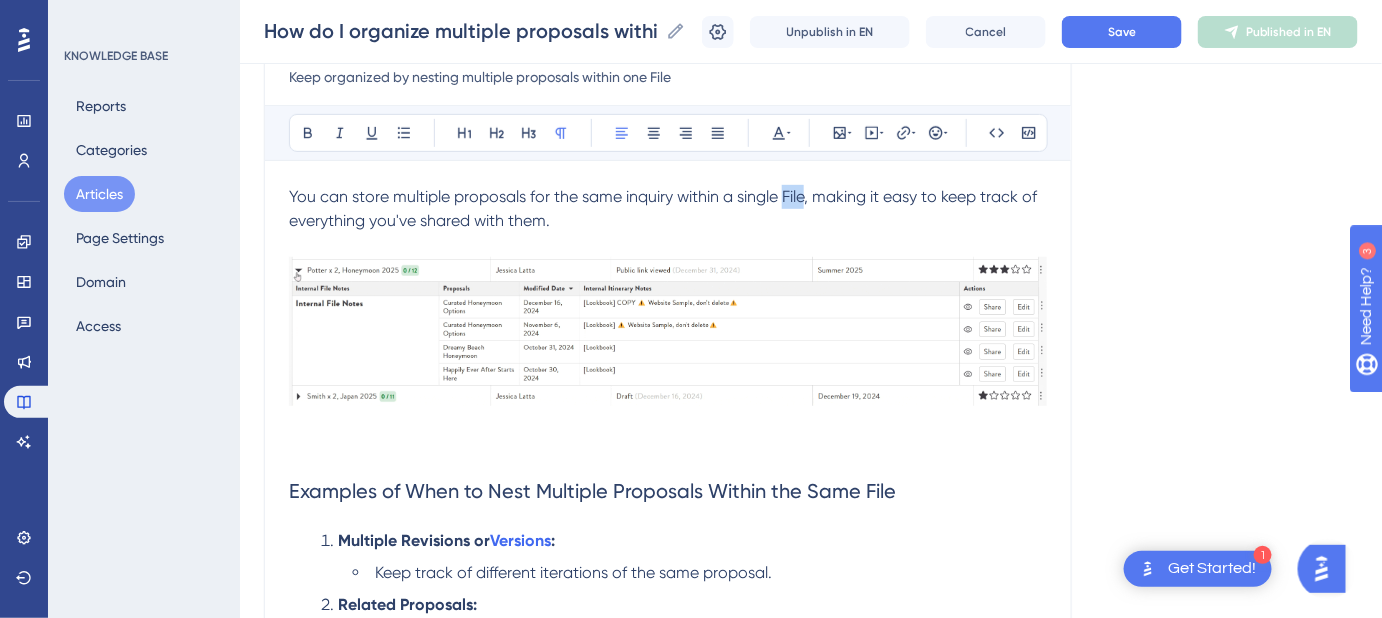 click on "You can store multiple proposals for the same inquiry within a single File, making it easy to keep track of everything you've shared with them." at bounding box center [665, 208] 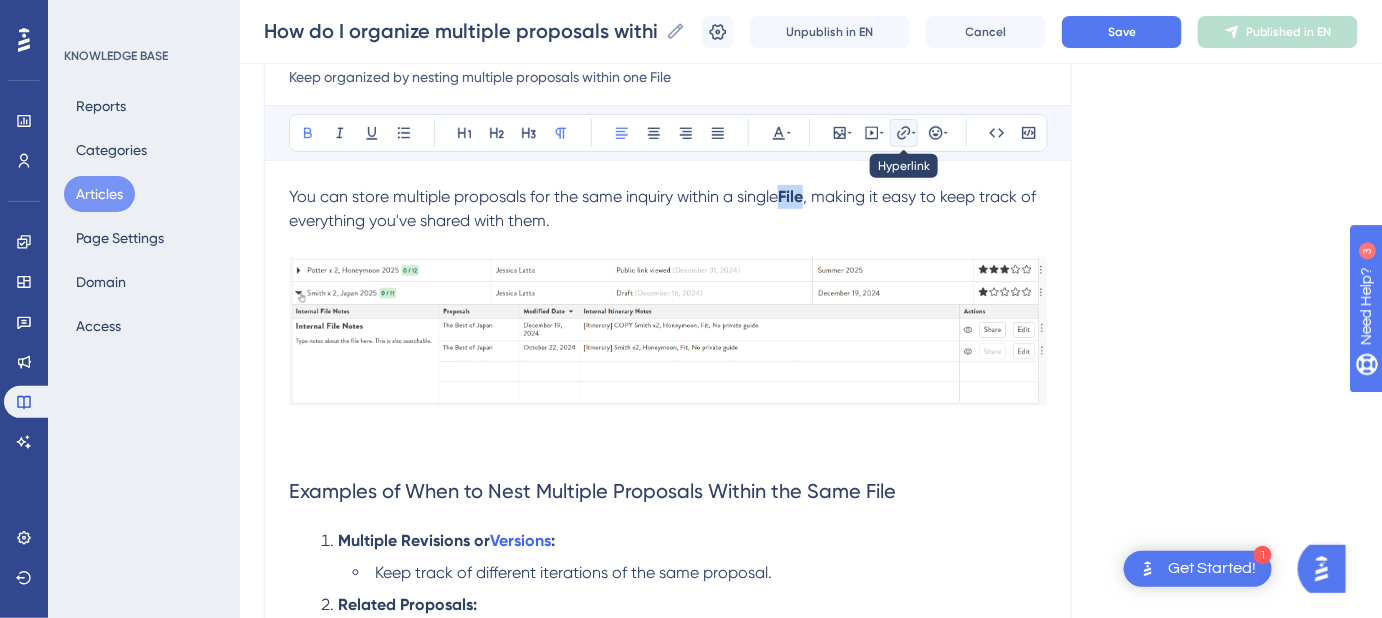 click 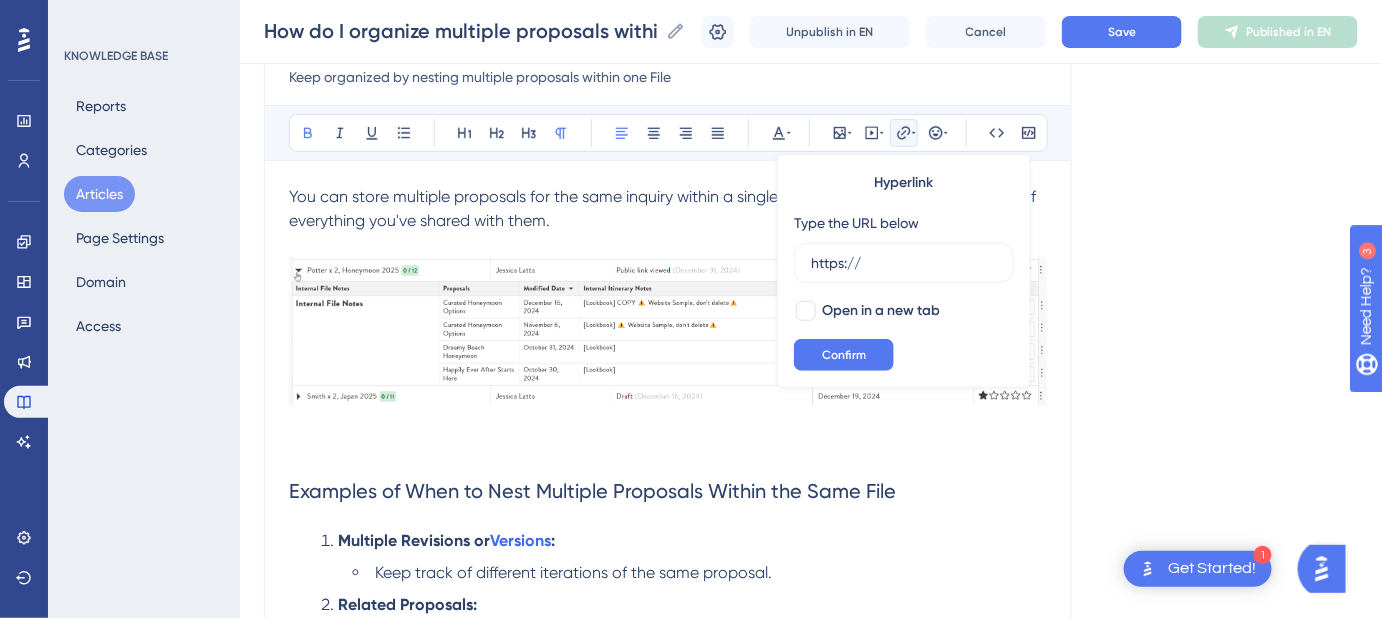 drag, startPoint x: 878, startPoint y: 258, endPoint x: 770, endPoint y: 277, distance: 109.65856 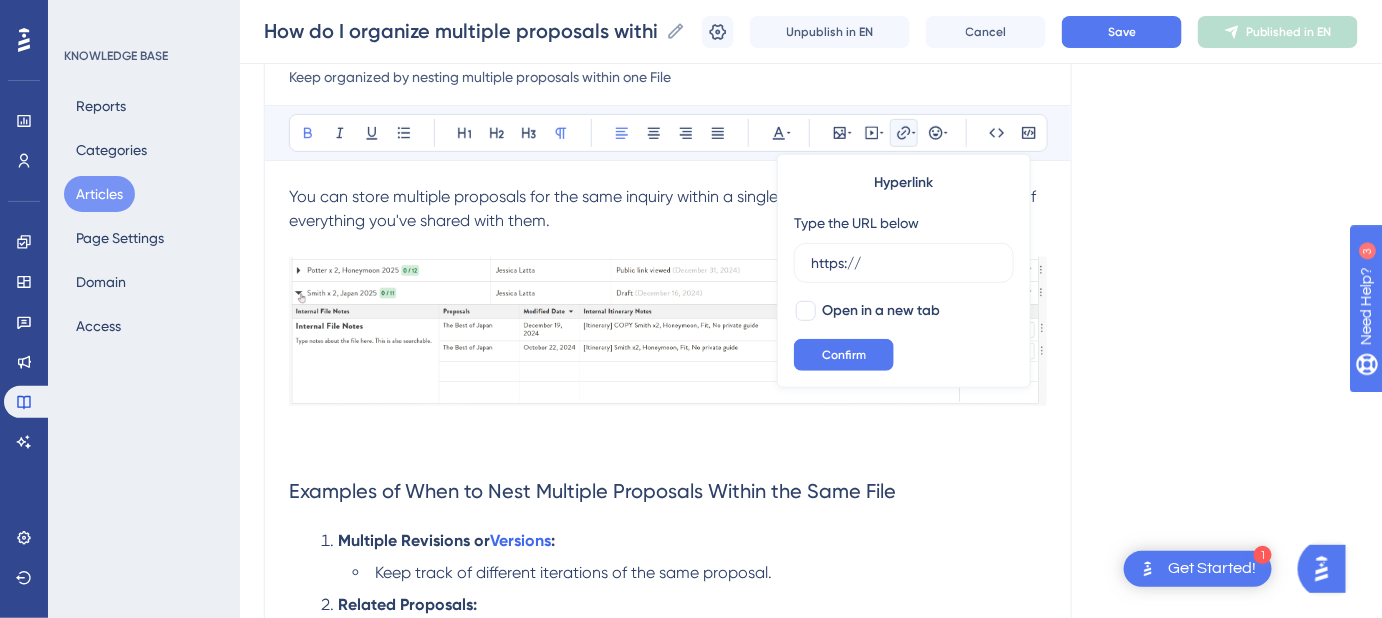 click on "Bold Italic Underline Bullet Point Heading 1 Heading 2 Heading 3 Normal Align Left Align Center Align Right Align Justify Text Color Insert Image Embed Video Hyperlink Type the URL below https:// Open in a new tab Confirm Emojis Code Code Block You can store multiple proposals for the same inquiry within a single  File , making it easy to keep track of everything you've shared with them. Examples of When to Nest Multiple Proposals Within the Same File Multiple Revisions or  Versions : Keep track of different iterations of the same proposal. Related Proposals: Organize itineraries, lookbooks, and Guest Portals connected to the same client inquiry. Client Requests for Options: Manage multiple options provided for the same inquiry within one File. How To Add Proposals to Files Steps to Add a New Proposal to an Existing File Create Your New Itinerary or Lookbook: Start by creating your new proposal. Access the General Info Tab: Navigate to the  General Info  tab of the new proposal. Link to an Existing File: Edit" at bounding box center (668, 1261) 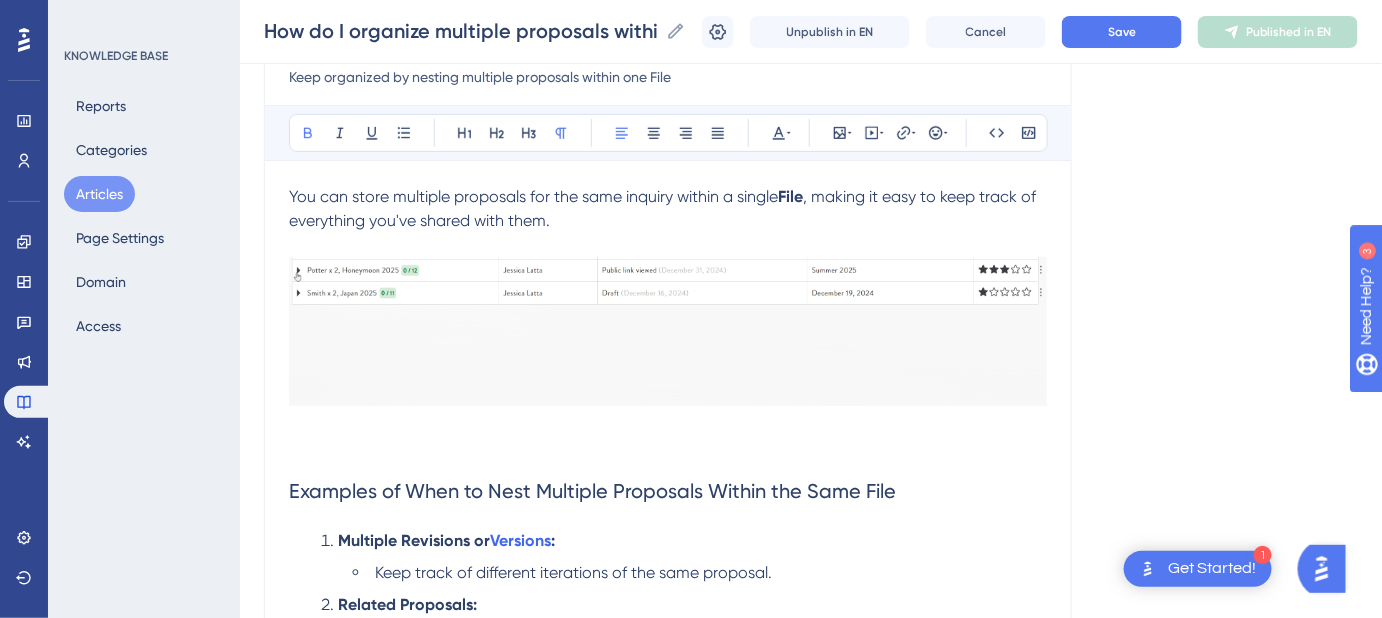 click on "File" at bounding box center [790, 196] 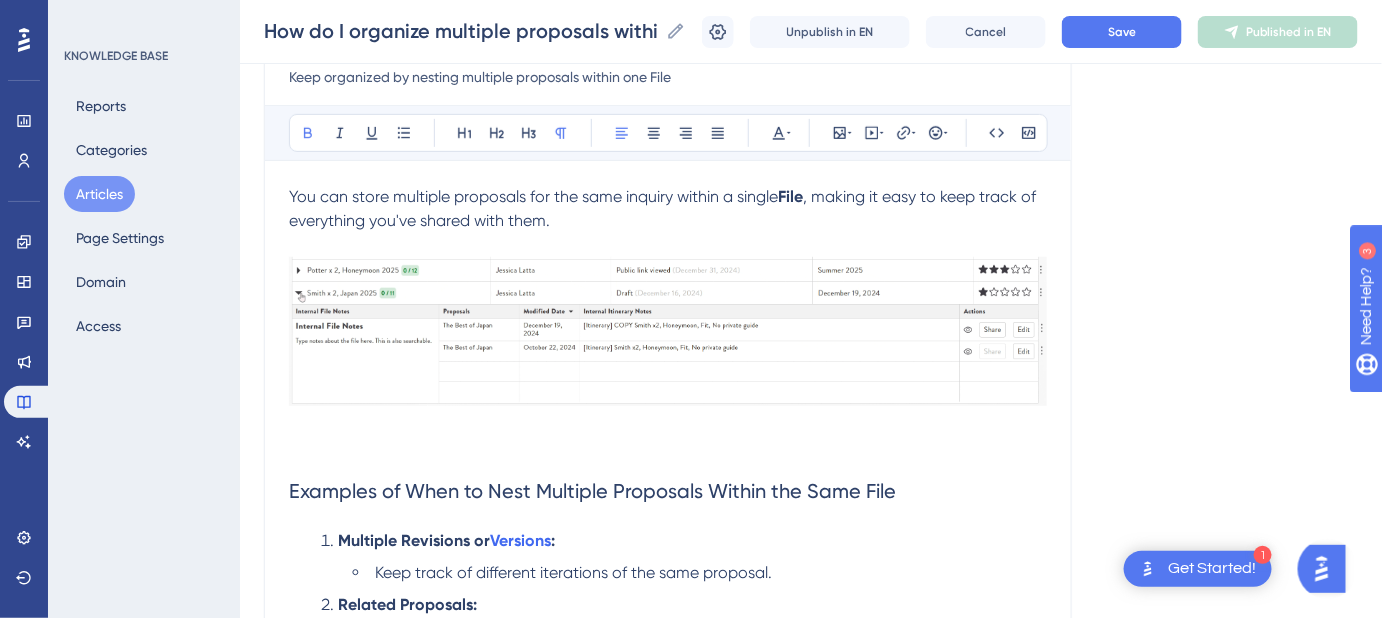 click on "File" at bounding box center (790, 196) 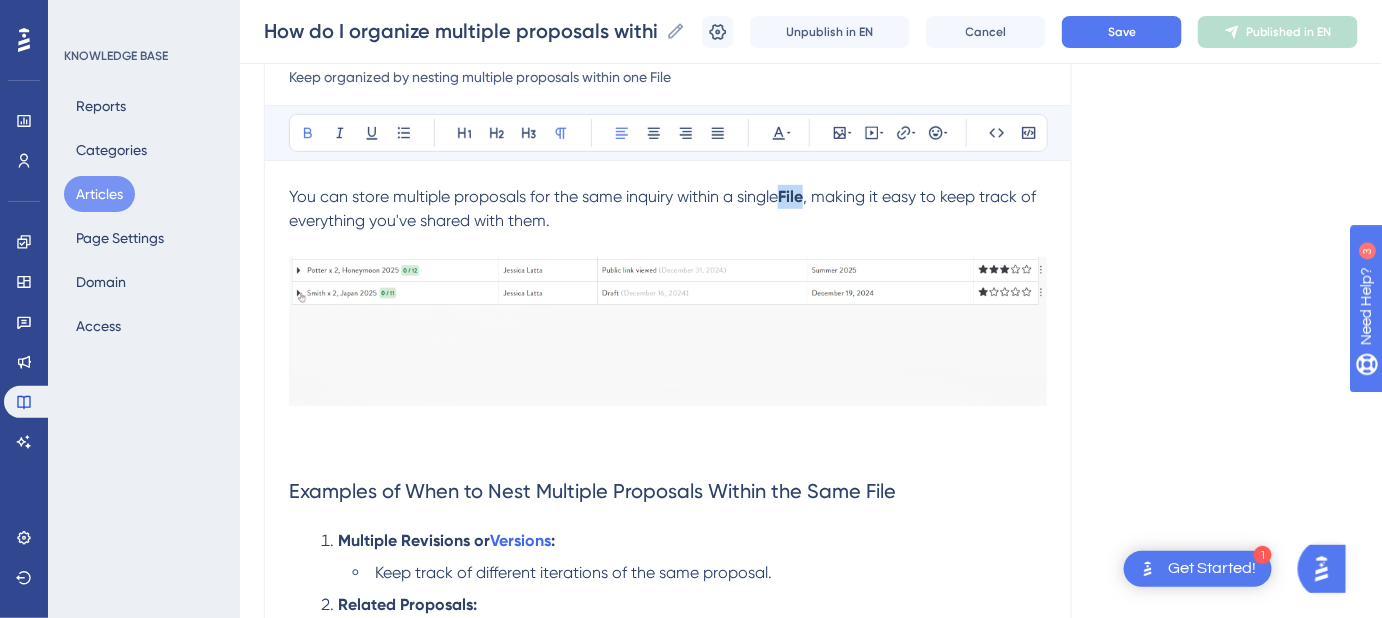 click on "File" at bounding box center [790, 196] 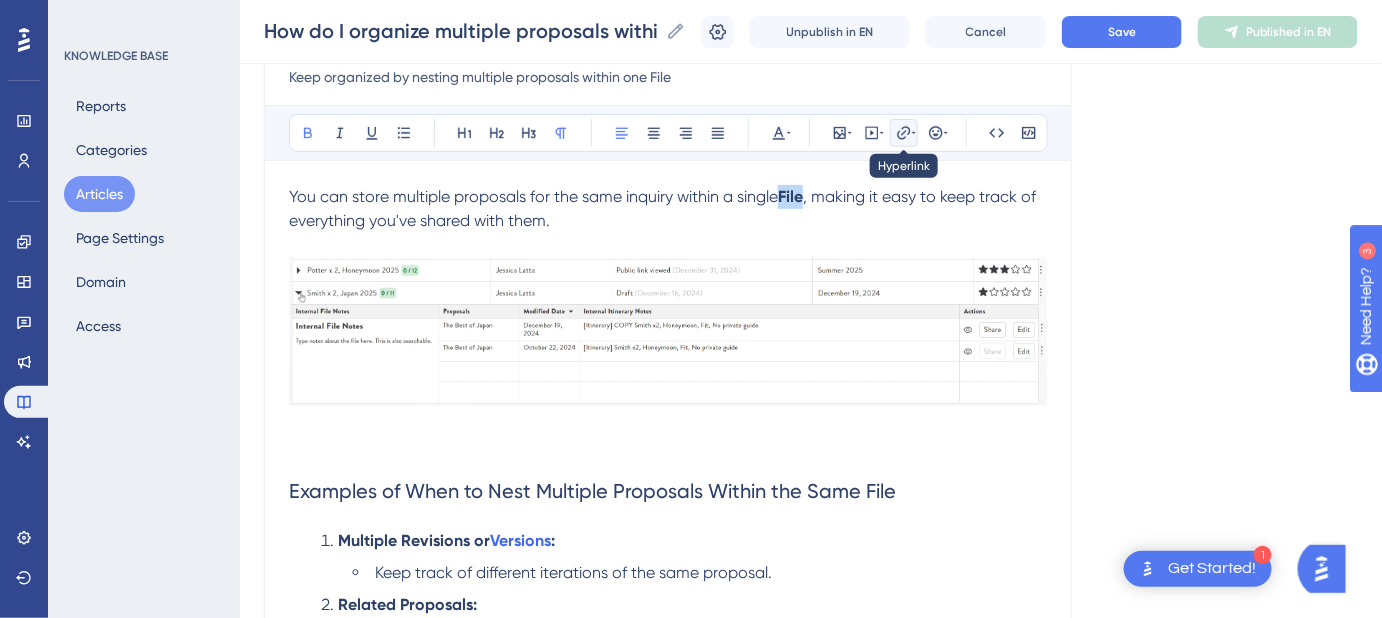 click 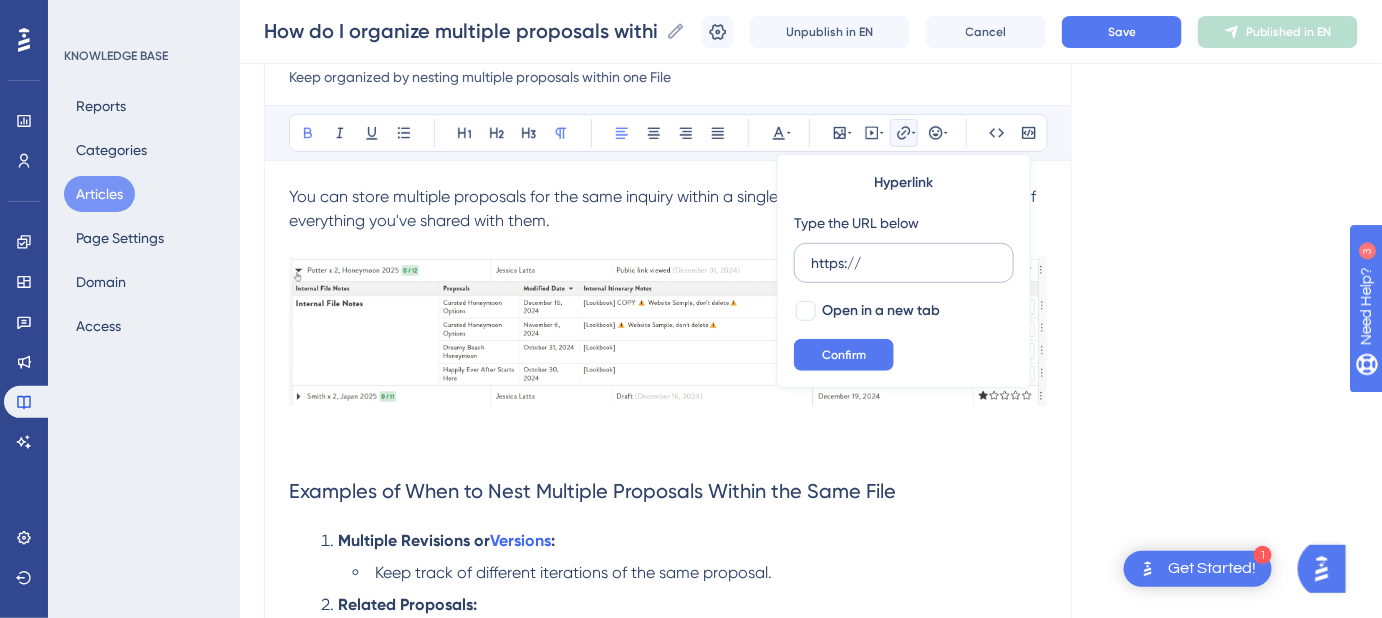 drag, startPoint x: 874, startPoint y: 247, endPoint x: 801, endPoint y: 253, distance: 73.24616 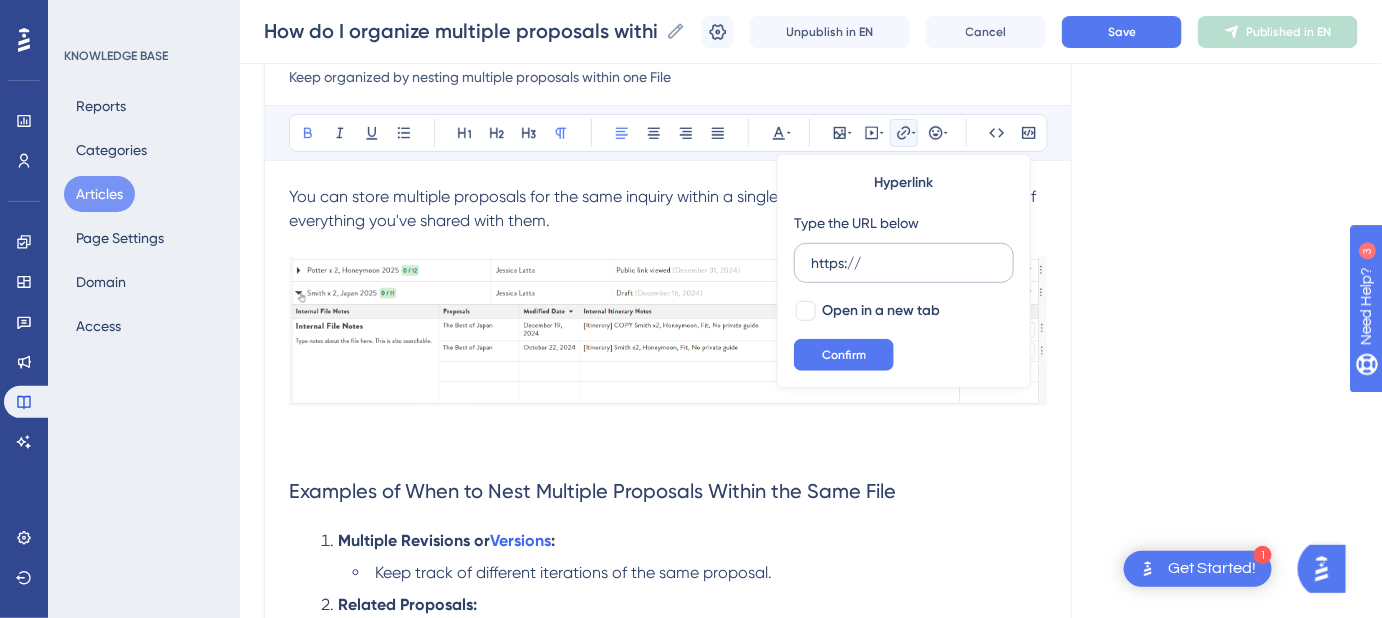 click on "https://" at bounding box center [904, 263] 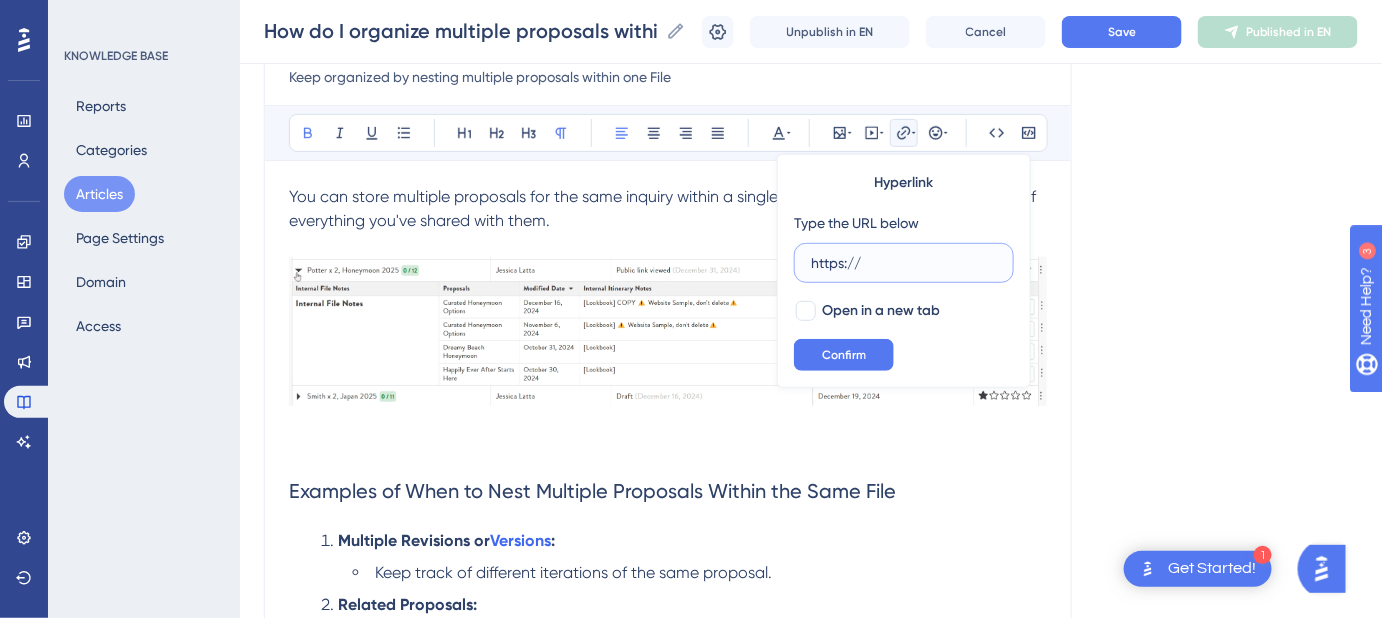click on "https://" at bounding box center [904, 263] 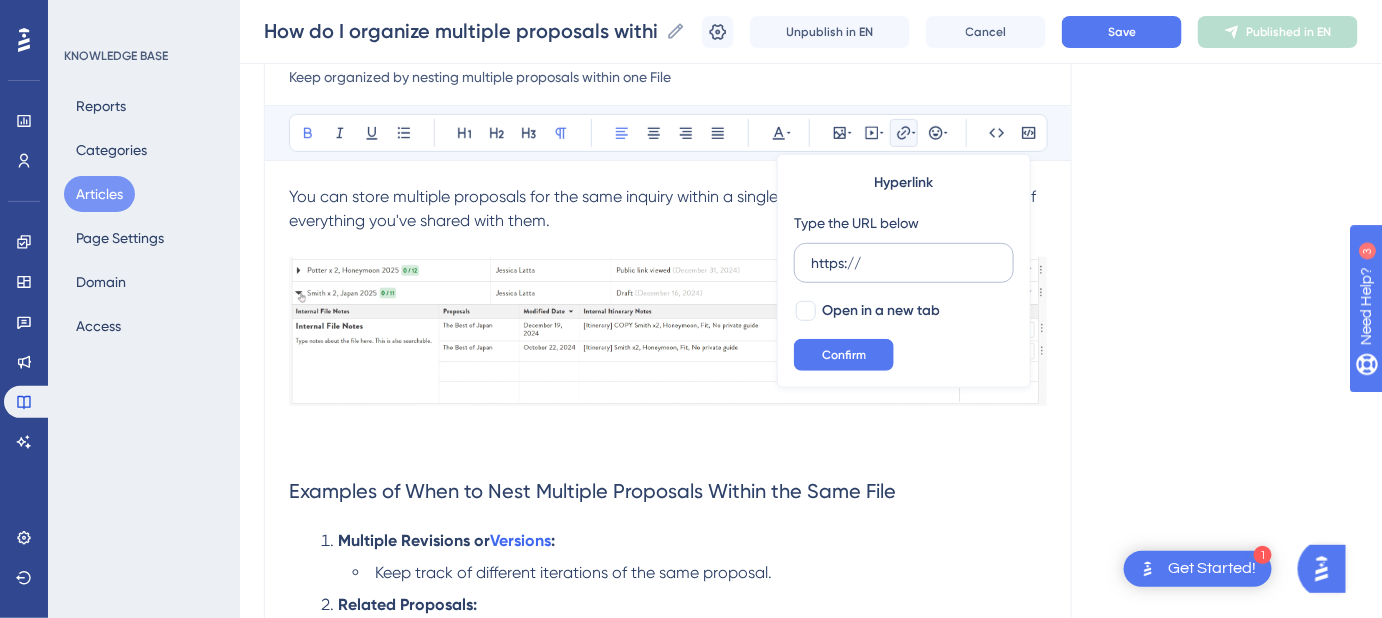 drag, startPoint x: 814, startPoint y: 254, endPoint x: 874, endPoint y: 260, distance: 60.299255 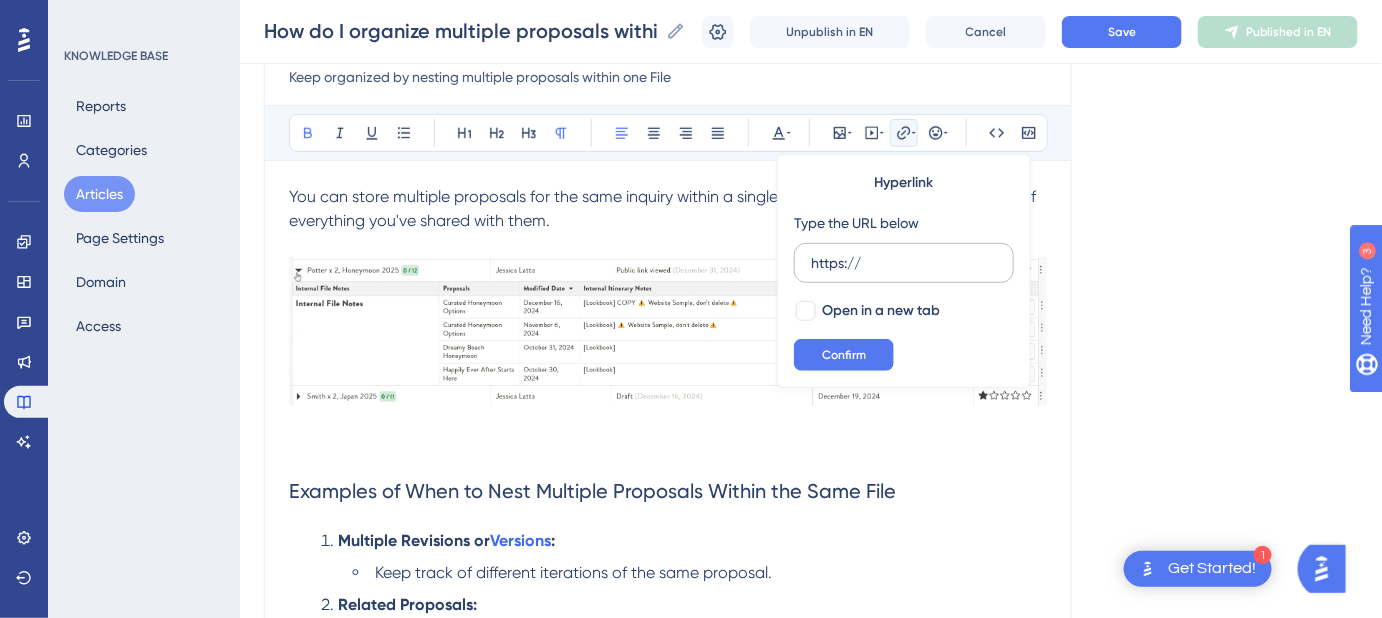 click on "https://" at bounding box center (904, 263) 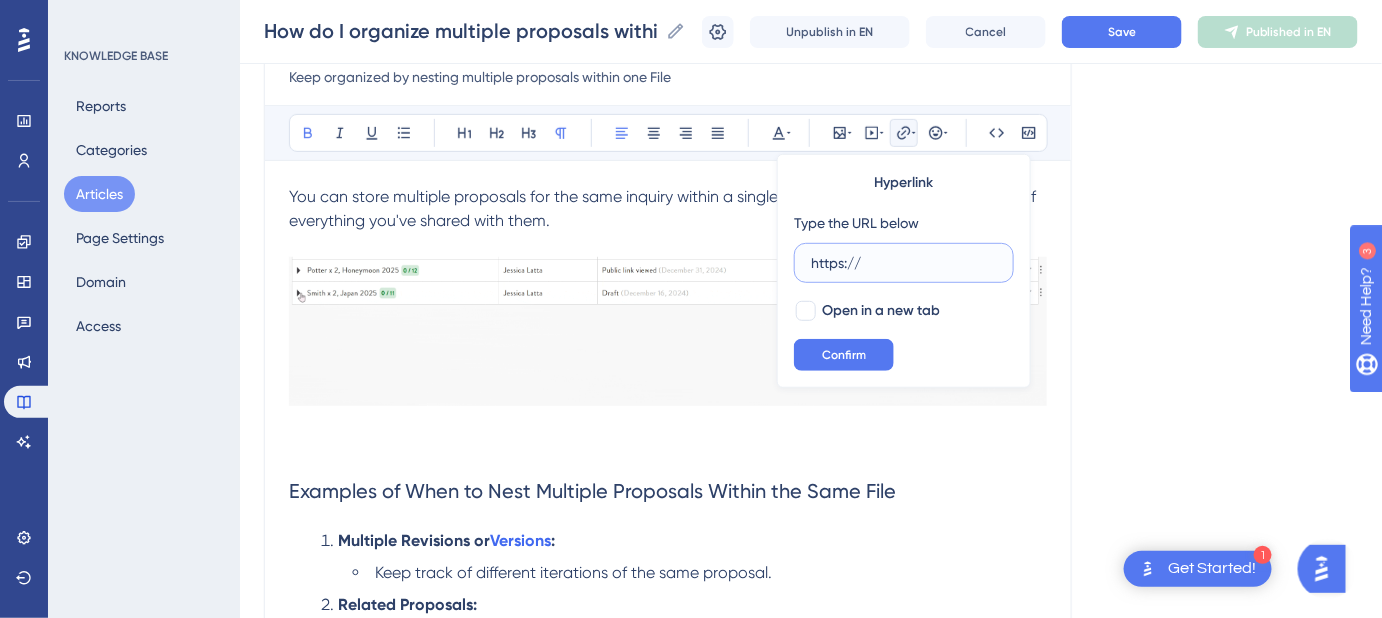 drag, startPoint x: 874, startPoint y: 260, endPoint x: 787, endPoint y: 266, distance: 87.20665 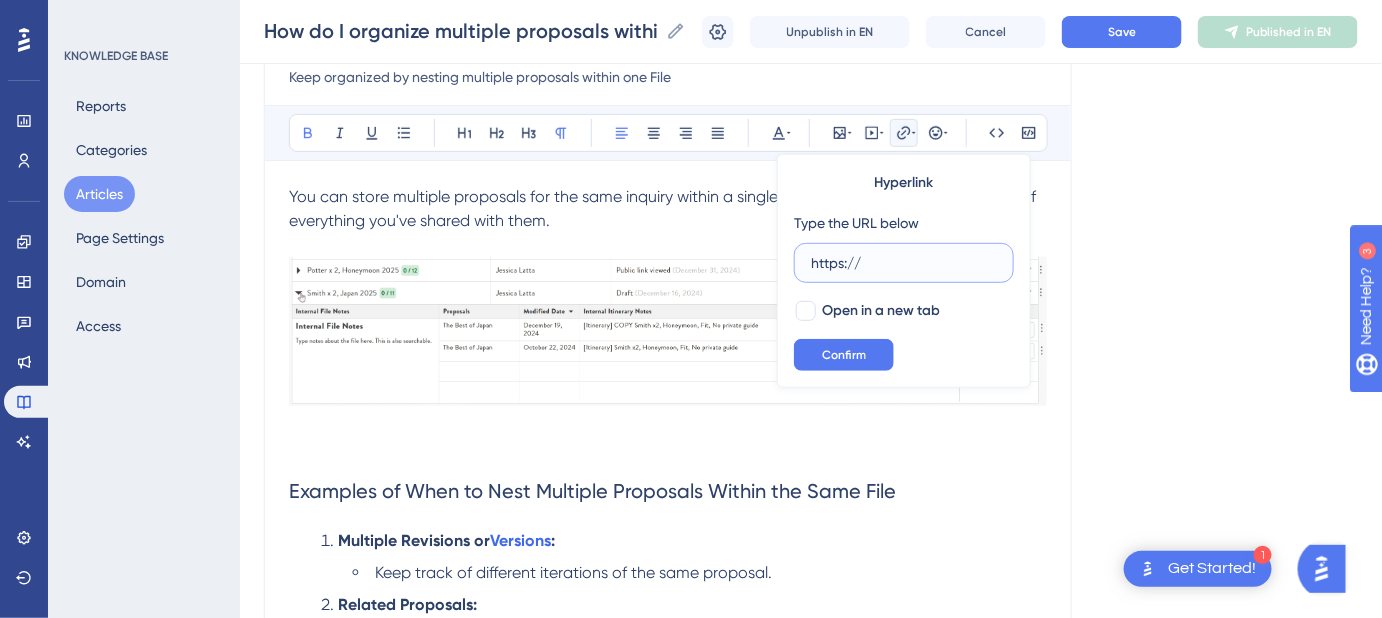 click on "Hyperlink Type the URL below https:// Open in a new tab Confirm" at bounding box center [904, 271] 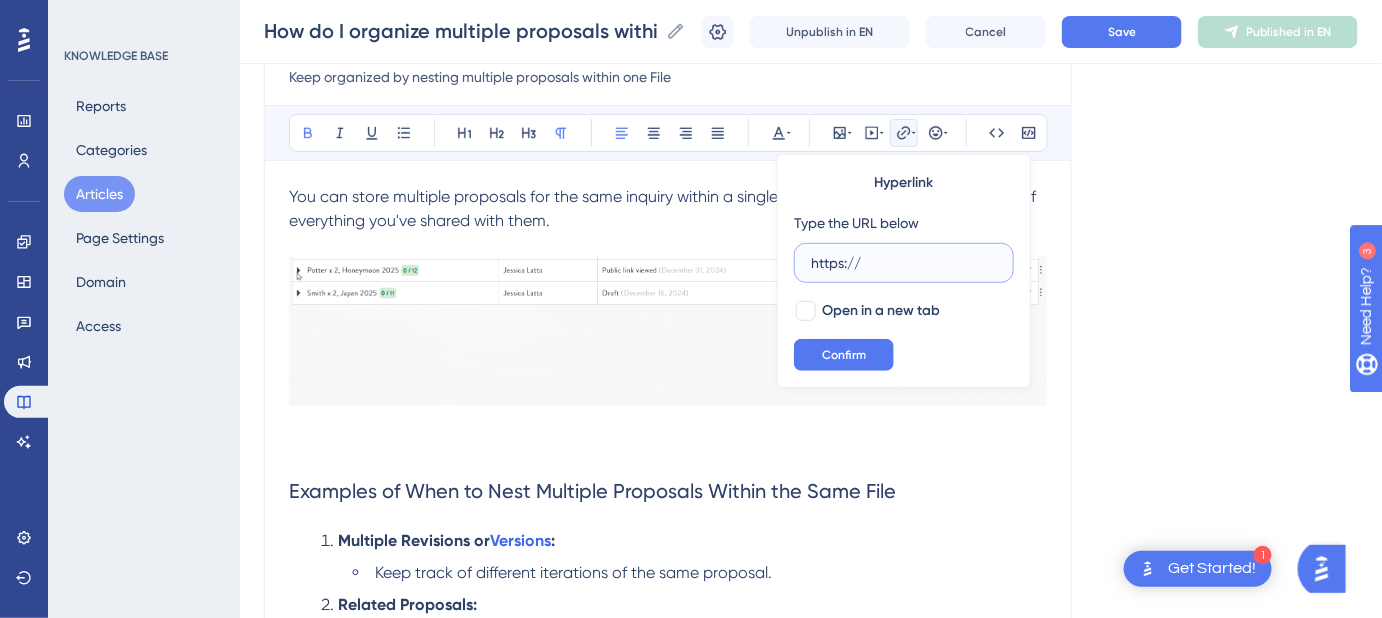 paste on "[DOMAIN_NAME][URL]" 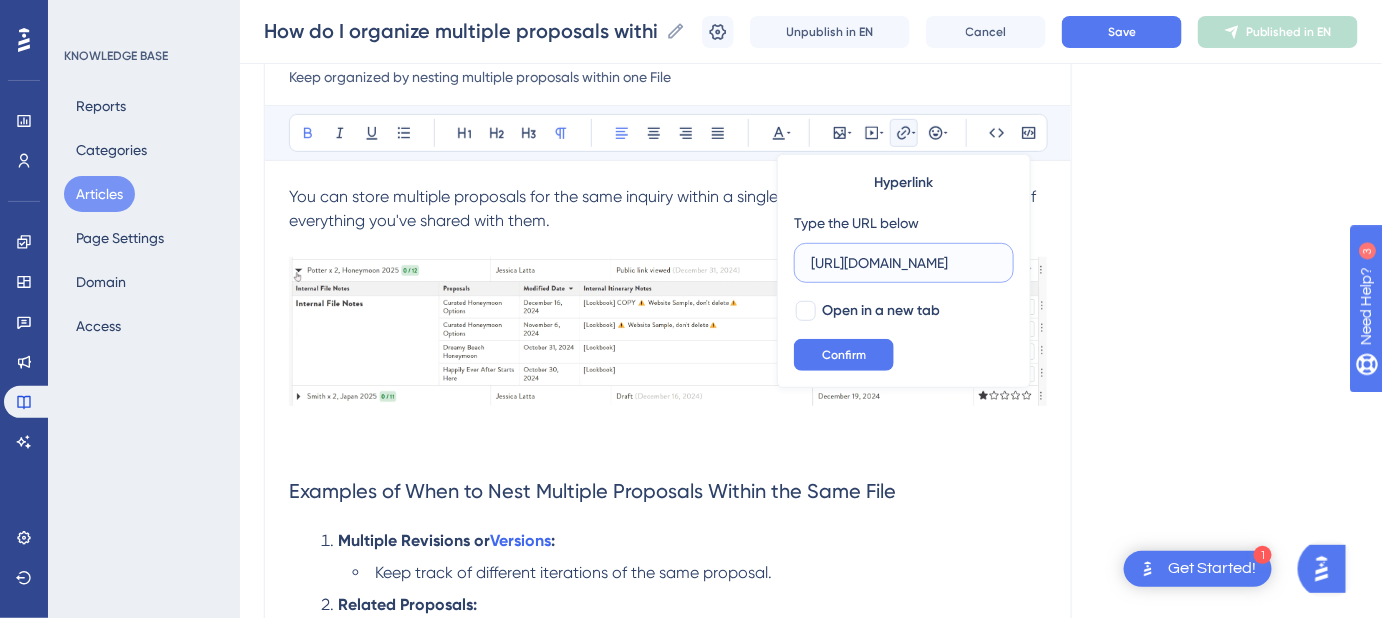 scroll, scrollTop: 0, scrollLeft: 214, axis: horizontal 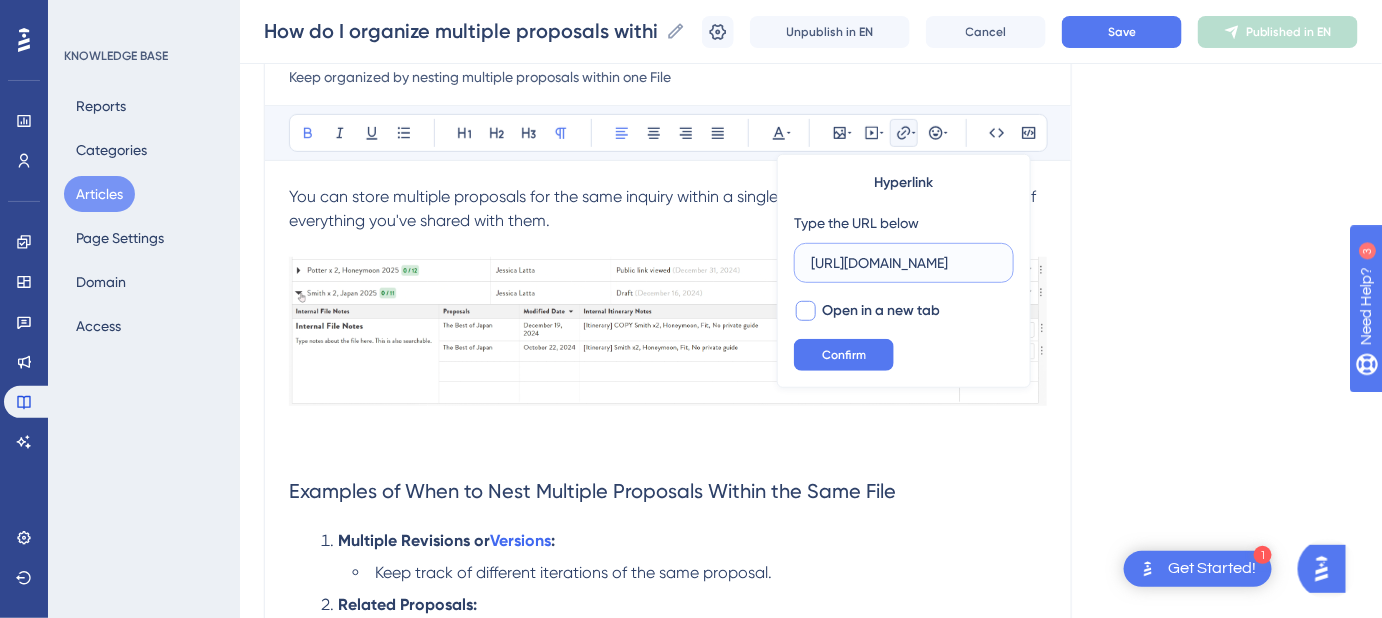 type on "[URL][DOMAIN_NAME]" 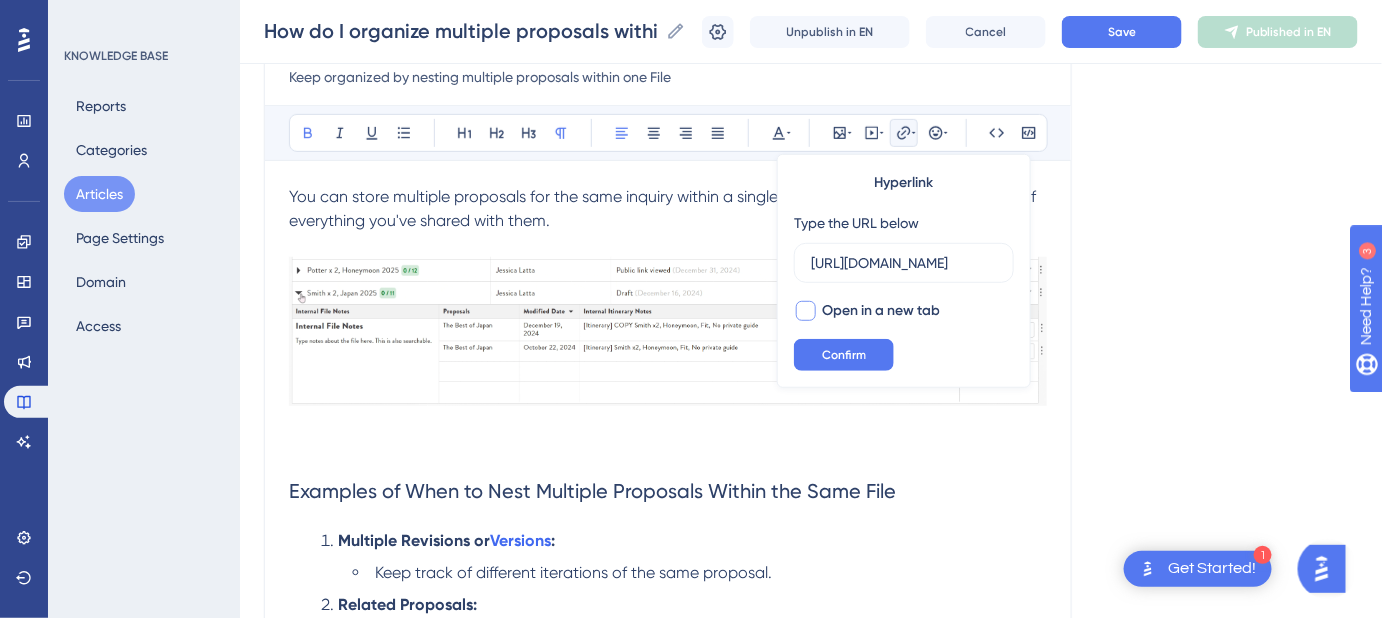 click at bounding box center [806, 311] 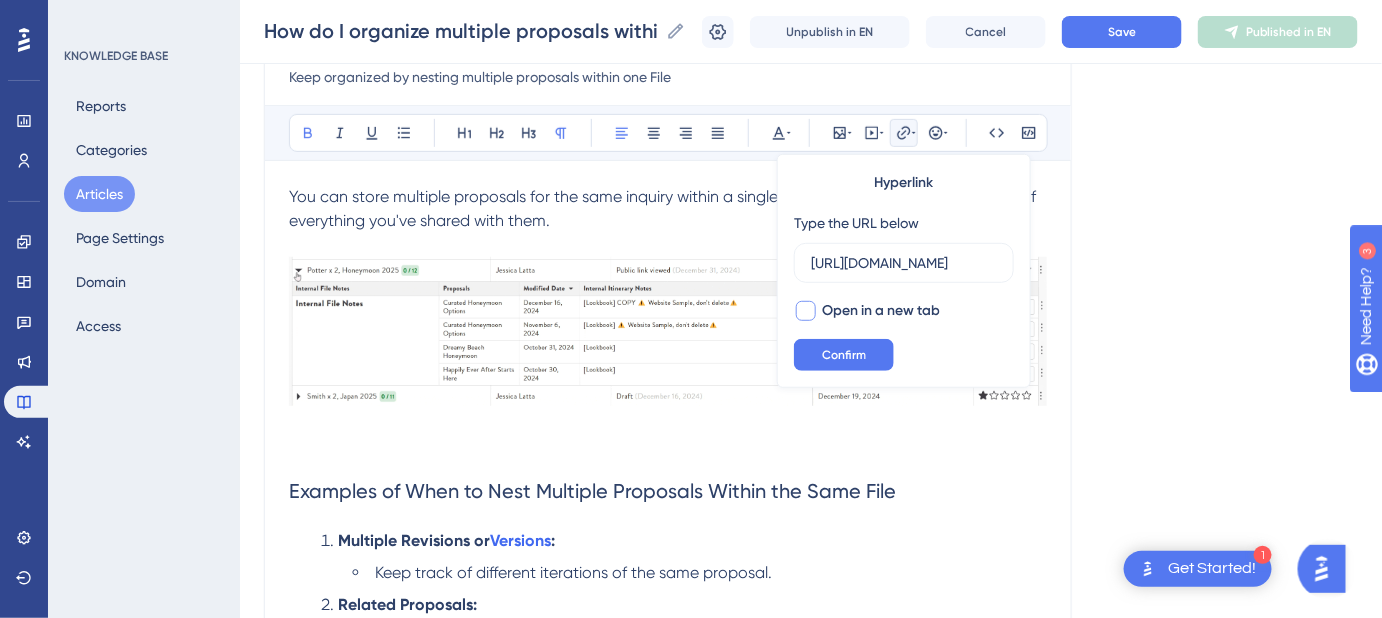 checkbox on "true" 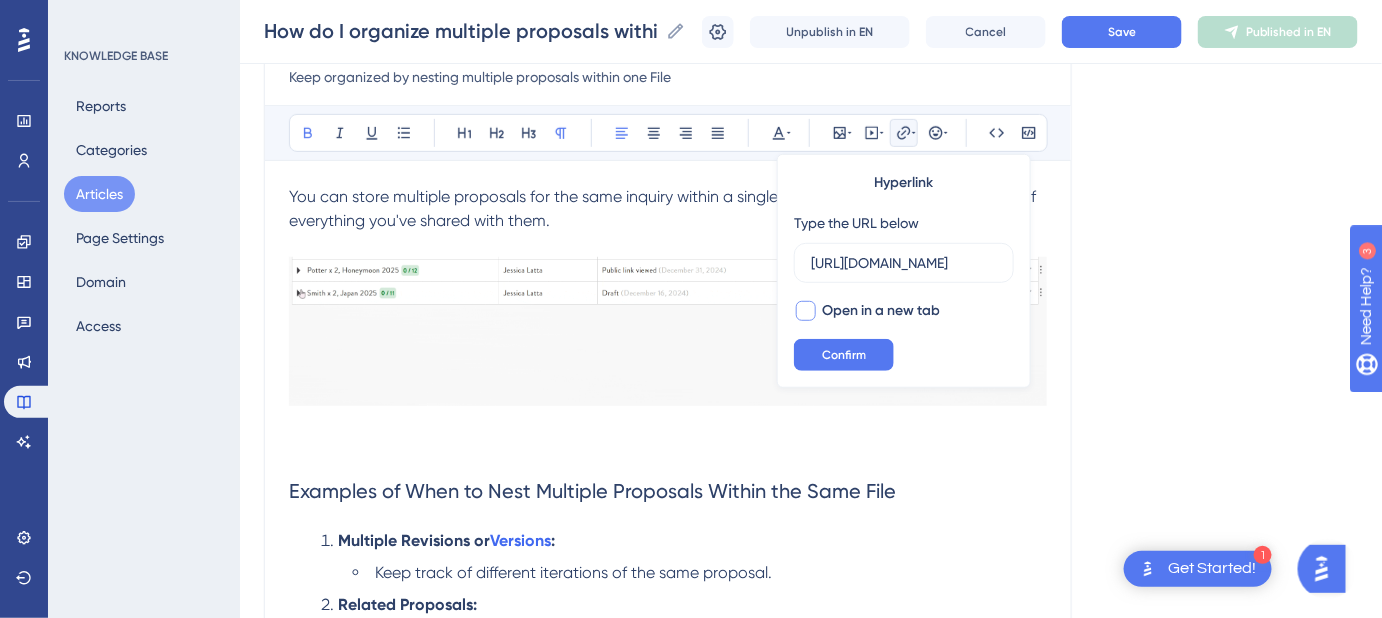 scroll, scrollTop: 0, scrollLeft: 0, axis: both 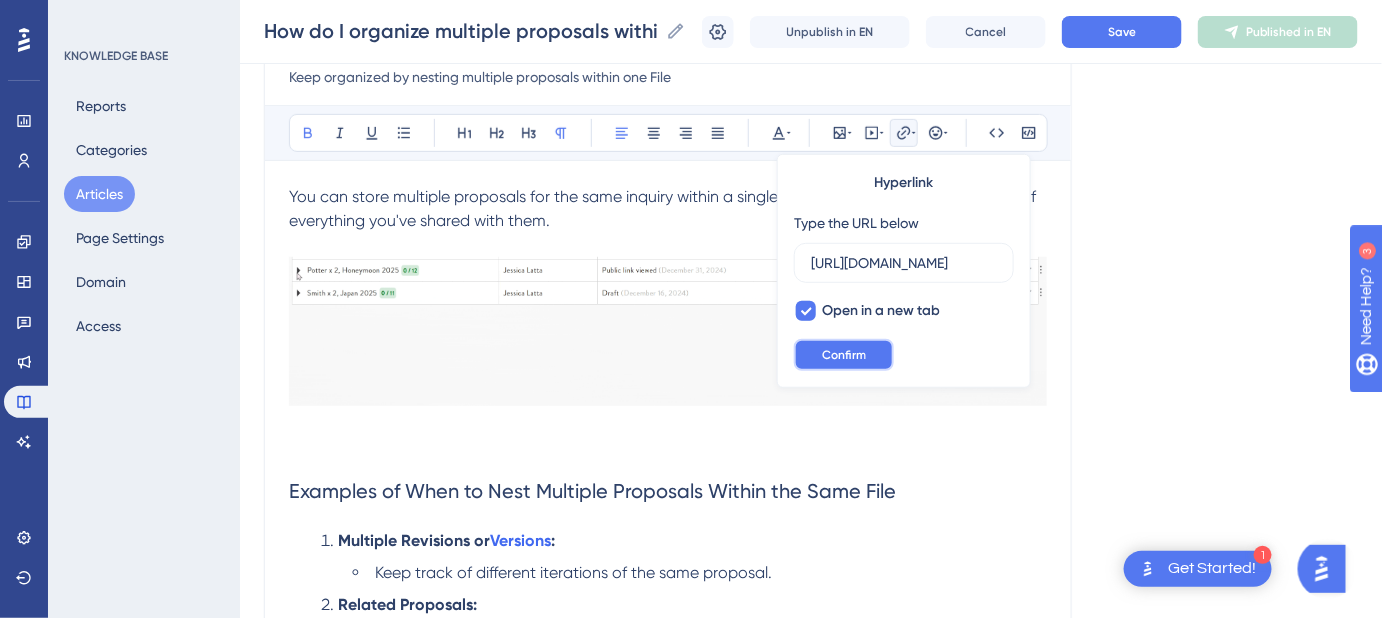 click on "Confirm" at bounding box center (844, 355) 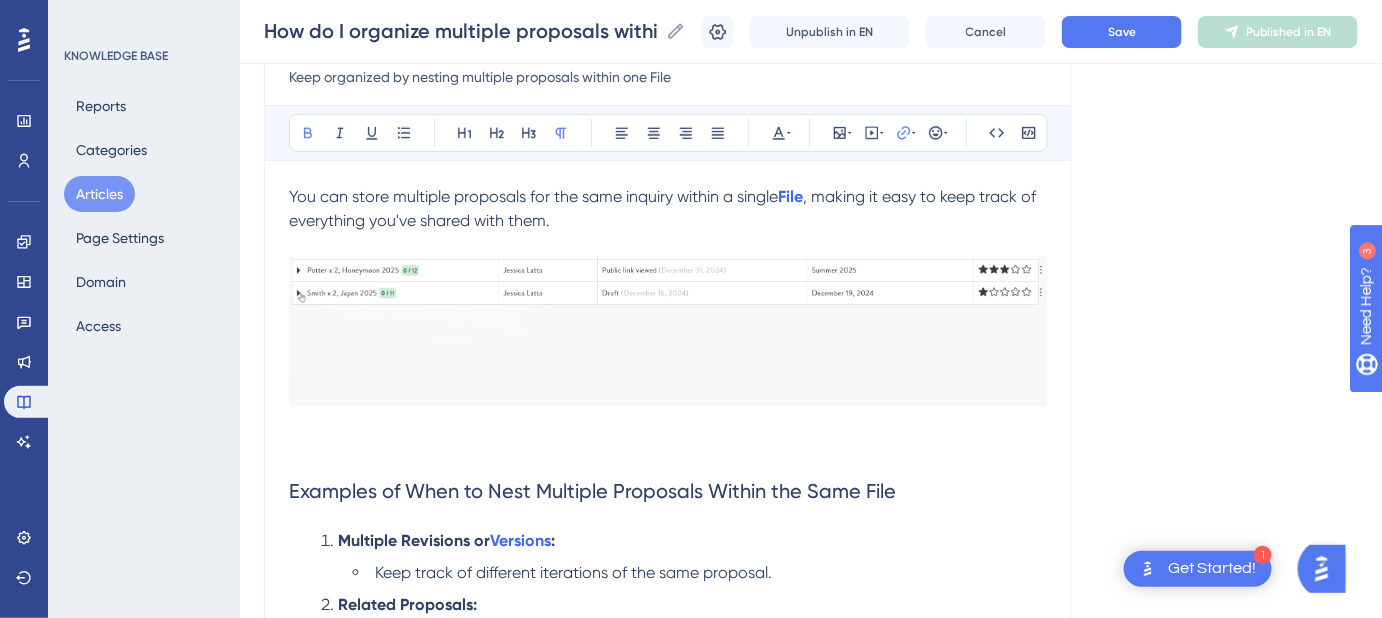 click on "Language English (Default) How do I organize multiple proposals within one File? Keep organized by nesting multiple proposals within one File Bold Italic Underline Bullet Point Heading 1 Heading 2 Heading 3 Normal Align Left Align Center Align Right Align Justify Text Color Insert Image Embed Video Hyperlink Emojis Code Code Block You can store multiple proposals for the same inquiry within a single  File , making it easy to keep track of everything you've shared with them. Examples of When to Nest Multiple Proposals Within the Same File Multiple Revisions or  Versions : Keep track of different iterations of the same proposal. Related Proposals: Organize itineraries, lookbooks, and Guest Portals connected to the same client inquiry. Client Requests for Options: Manage multiple options provided for the same inquiry within one File. How To Add Proposals to Files Steps to Add a New Proposal to an Existing File Create Your New Itinerary or Lookbook: Start by creating your new proposal. Navigate to the  Under" at bounding box center [811, 1225] 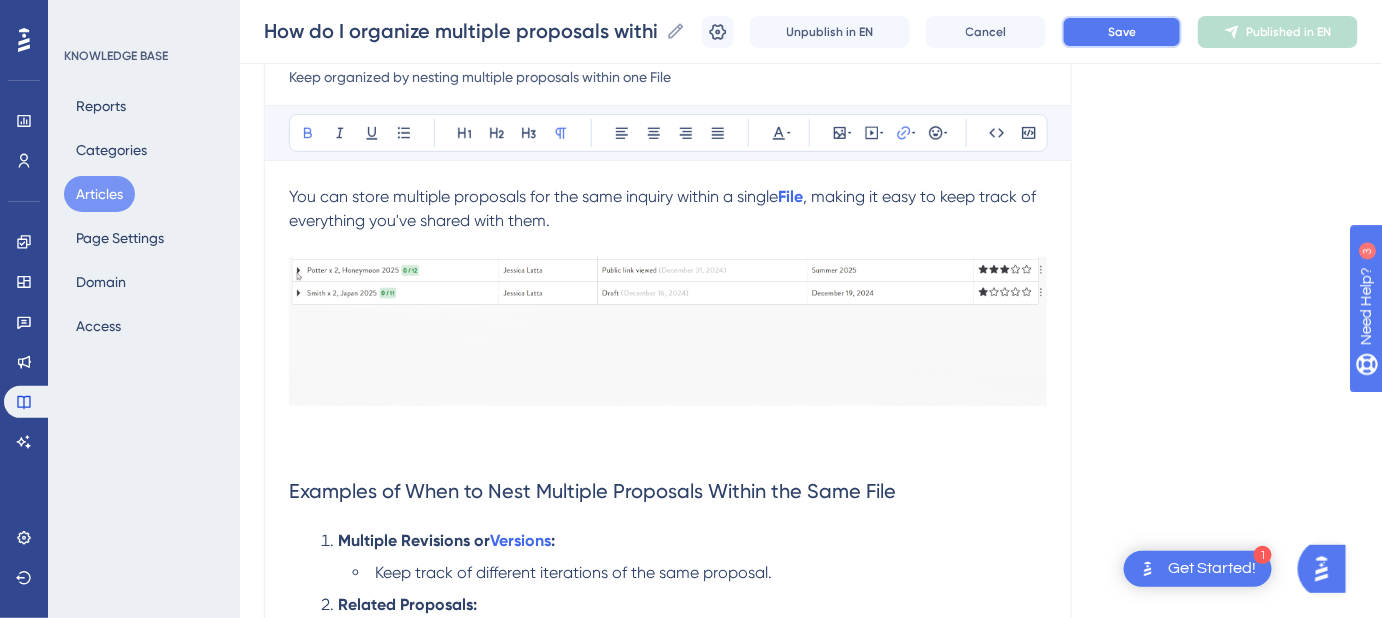 click on "Save" at bounding box center (1122, 32) 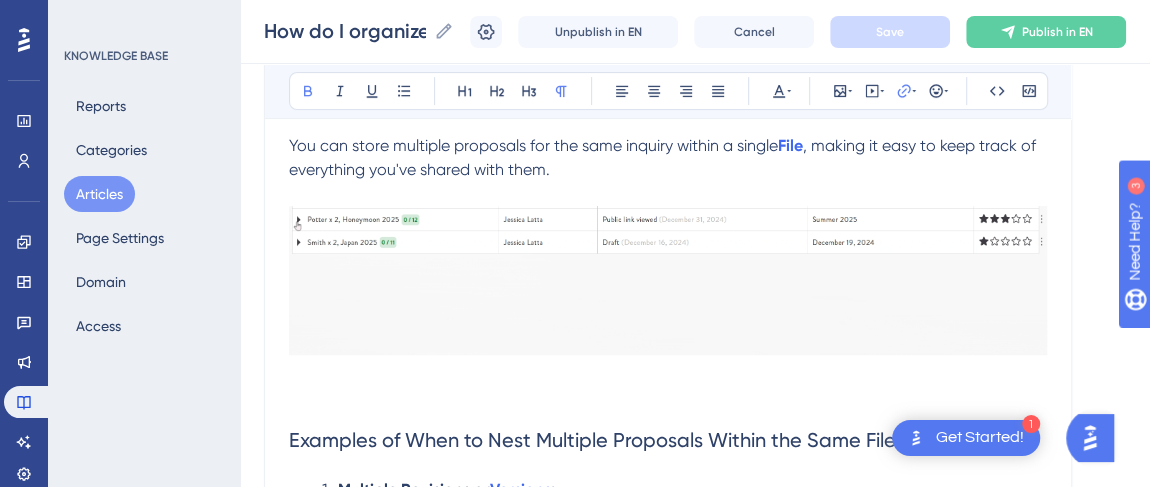 scroll, scrollTop: 330, scrollLeft: 0, axis: vertical 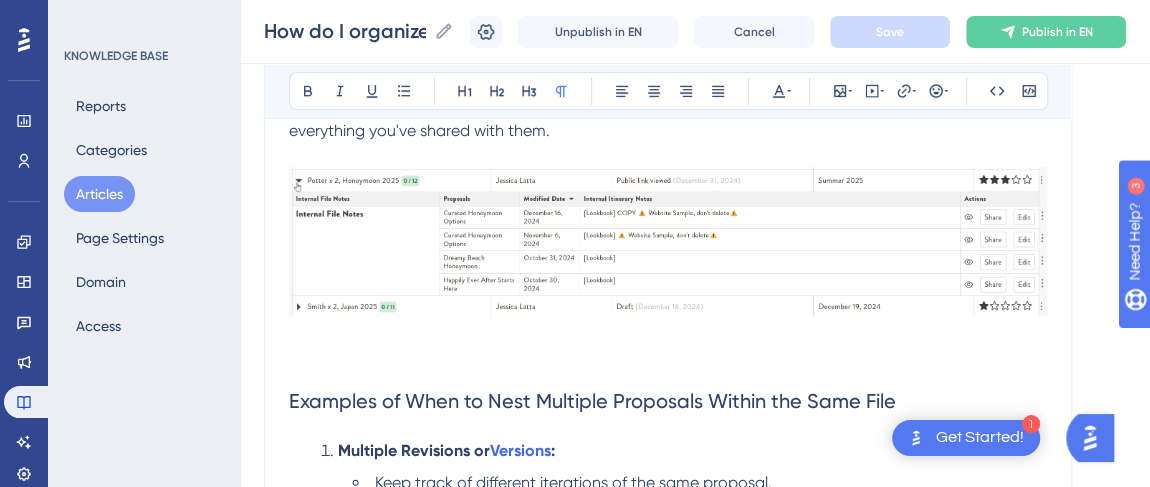 click at bounding box center [668, 335] 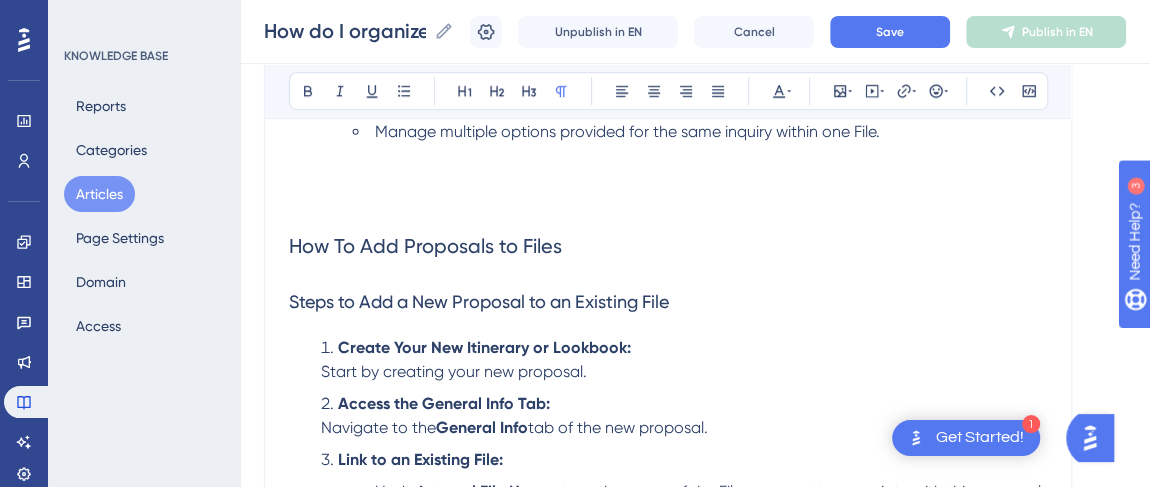 scroll, scrollTop: 694, scrollLeft: 0, axis: vertical 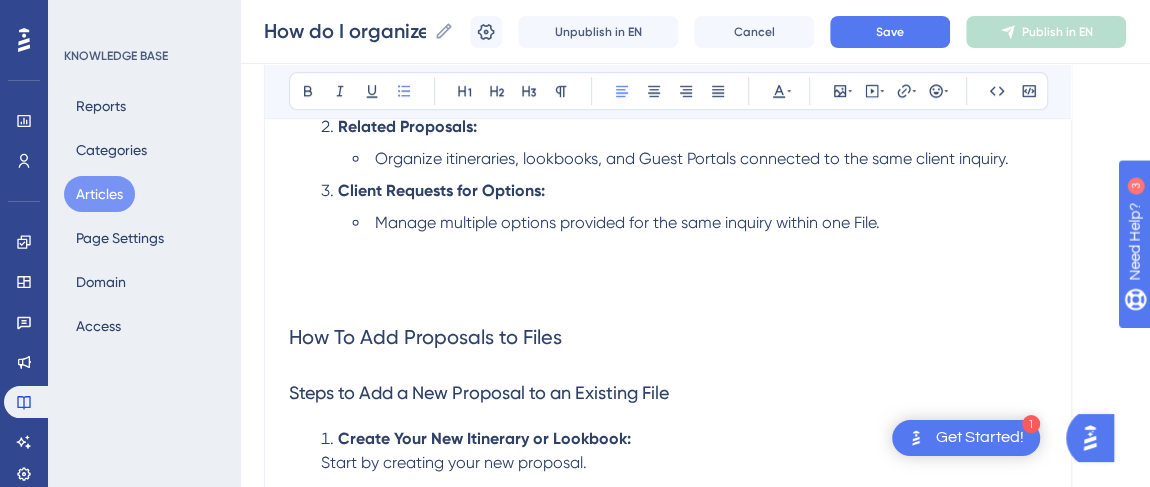 click on "Manage multiple options provided for the same inquiry within one File." at bounding box center [700, 223] 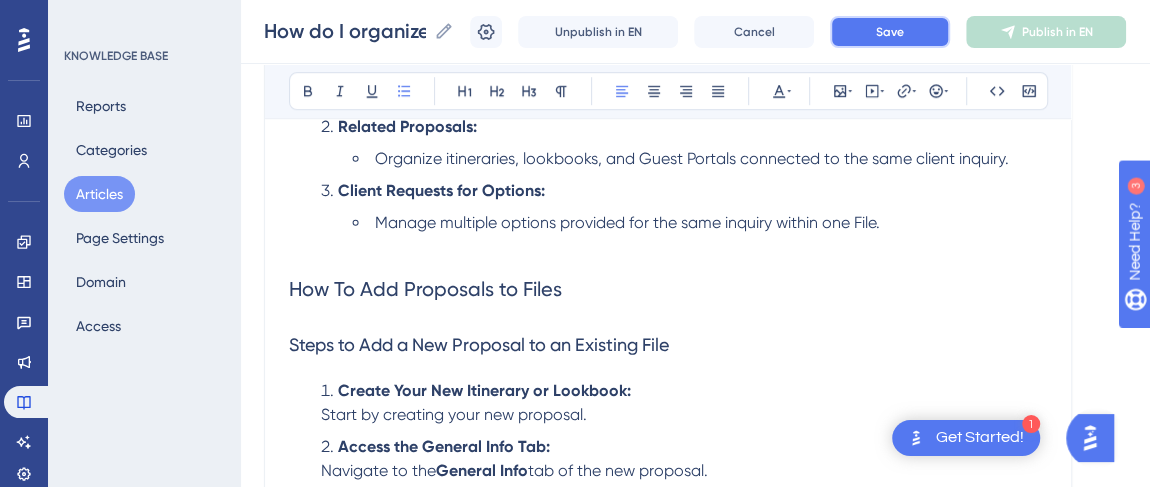 click on "Save" at bounding box center [890, 32] 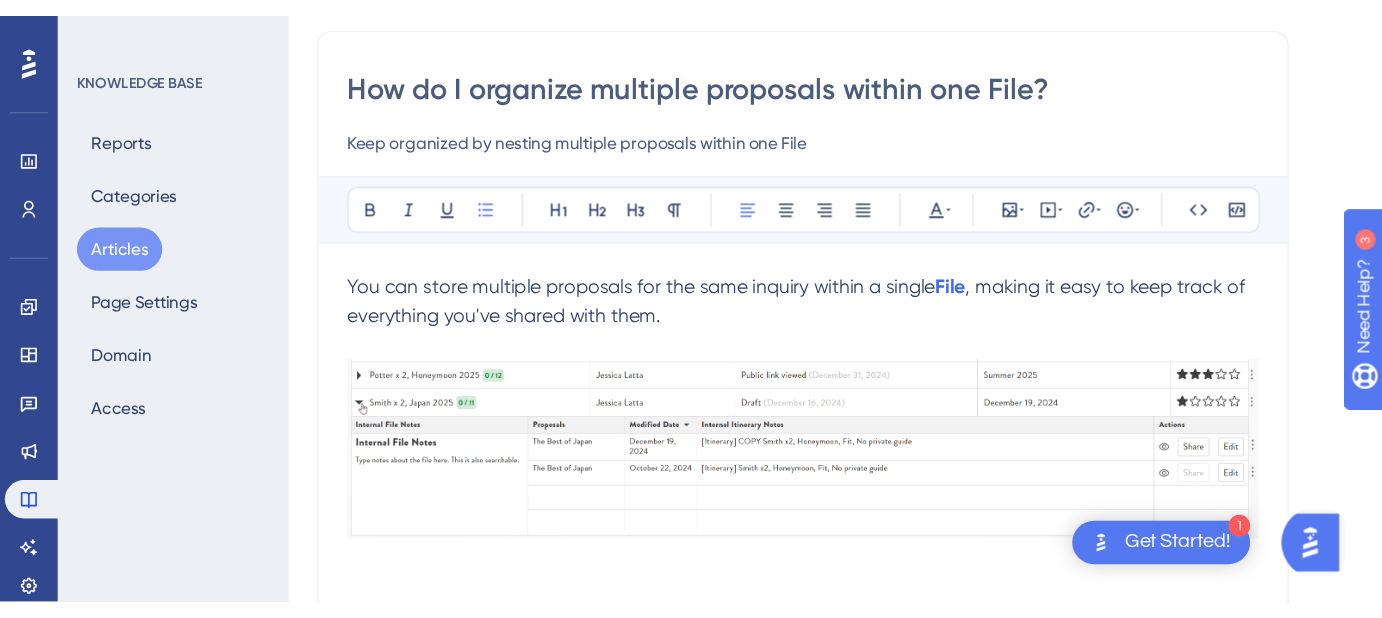 scroll, scrollTop: 0, scrollLeft: 0, axis: both 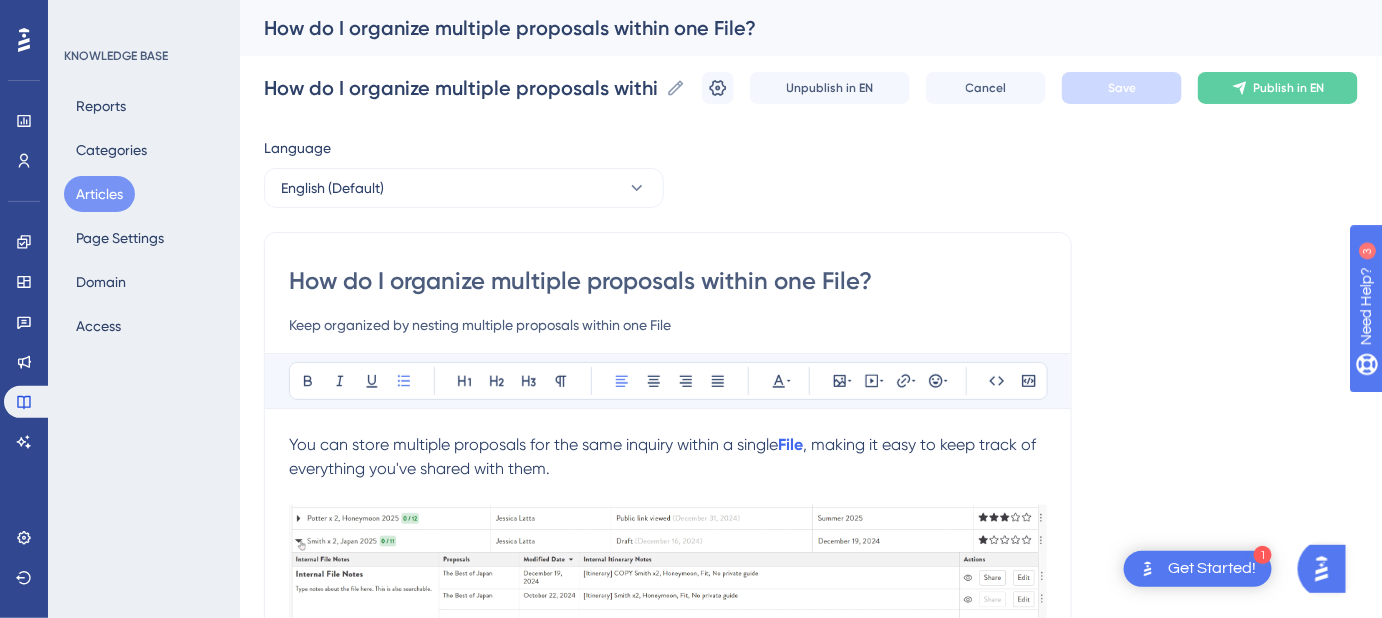 click at bounding box center [668, 579] 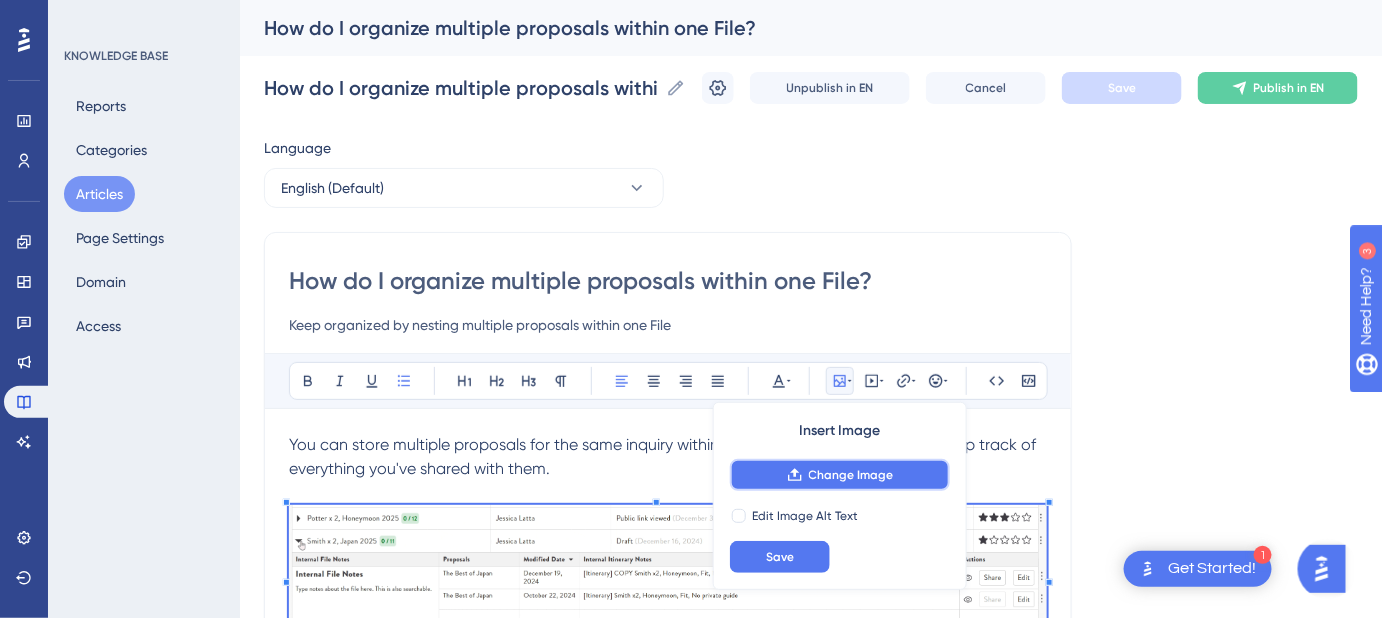click on "Change Image" at bounding box center (851, 475) 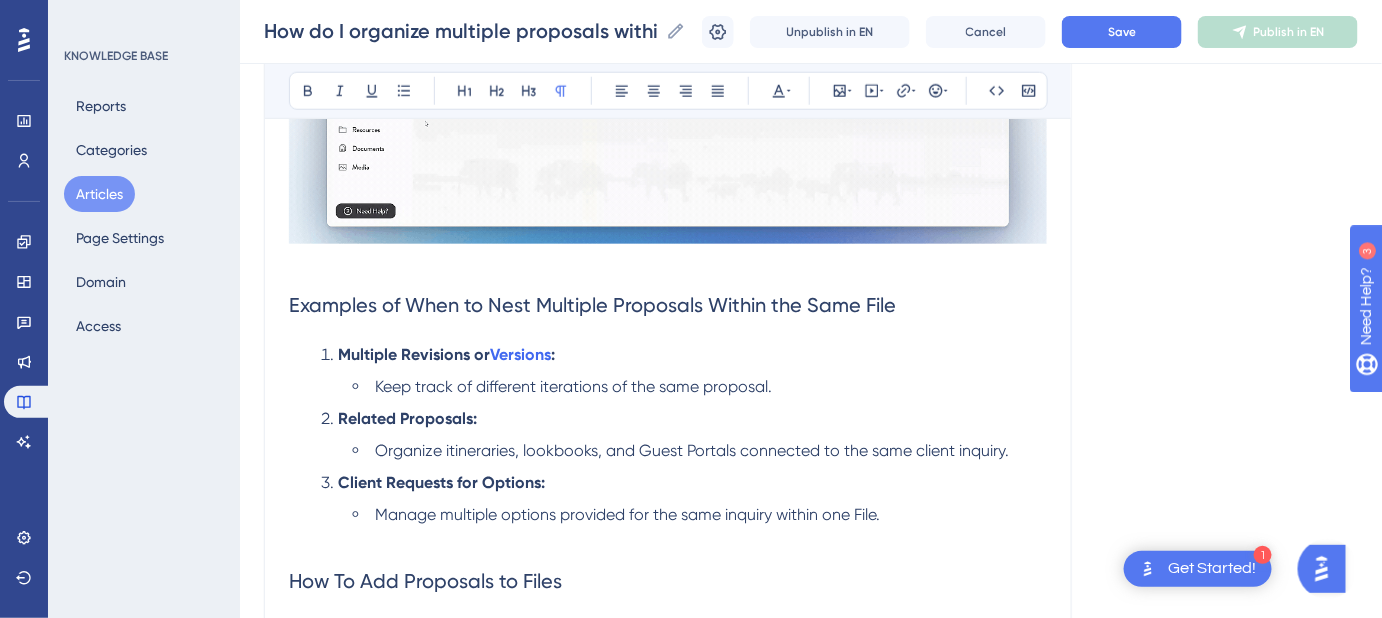 scroll, scrollTop: 636, scrollLeft: 0, axis: vertical 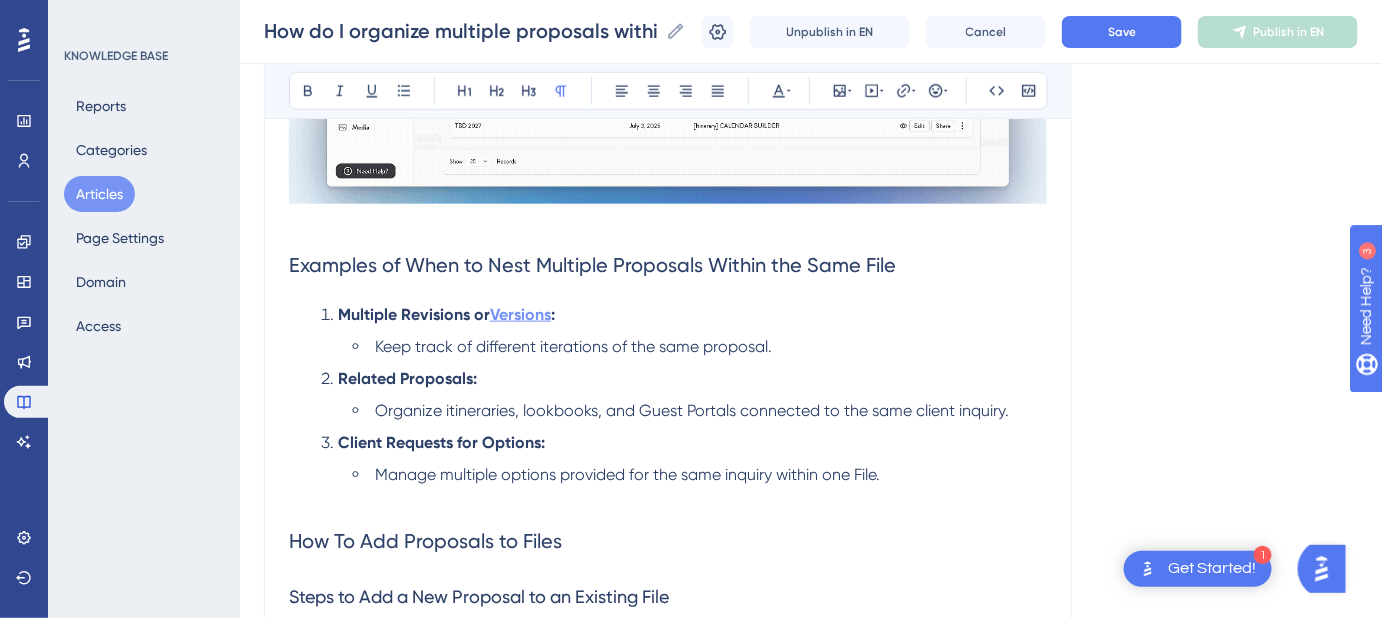 click on "Versions" at bounding box center [520, 314] 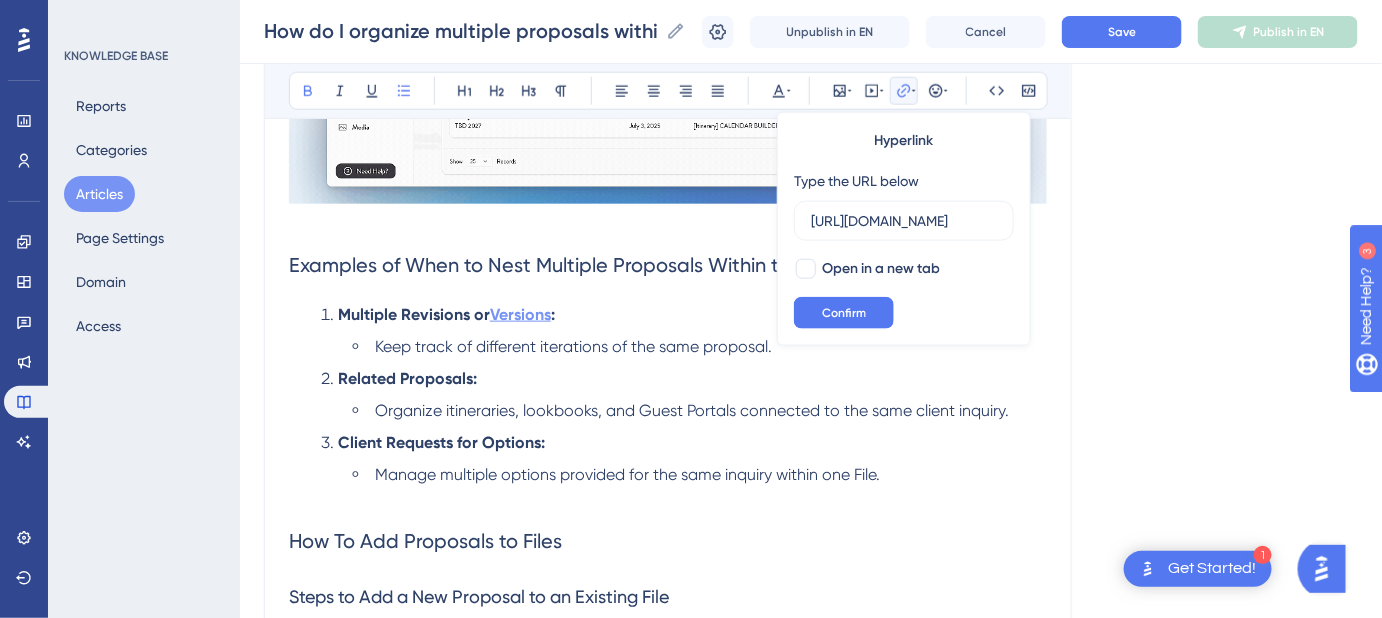 scroll, scrollTop: 0, scrollLeft: 509, axis: horizontal 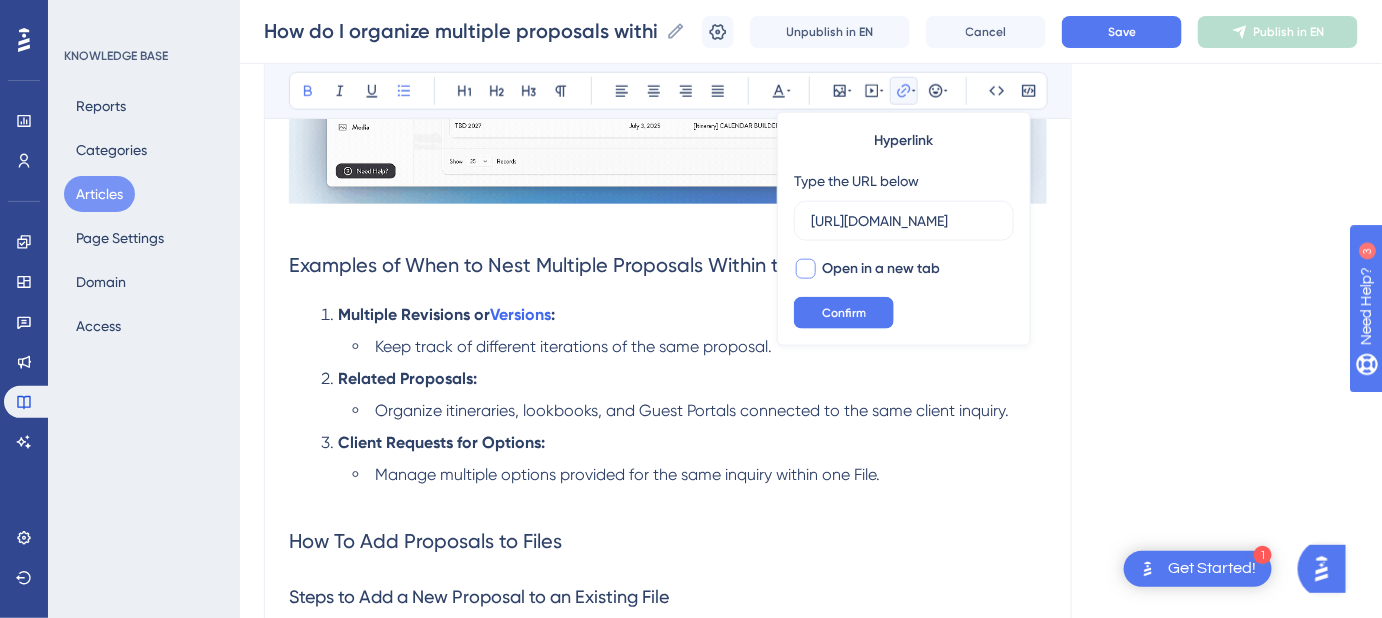 click at bounding box center [806, 269] 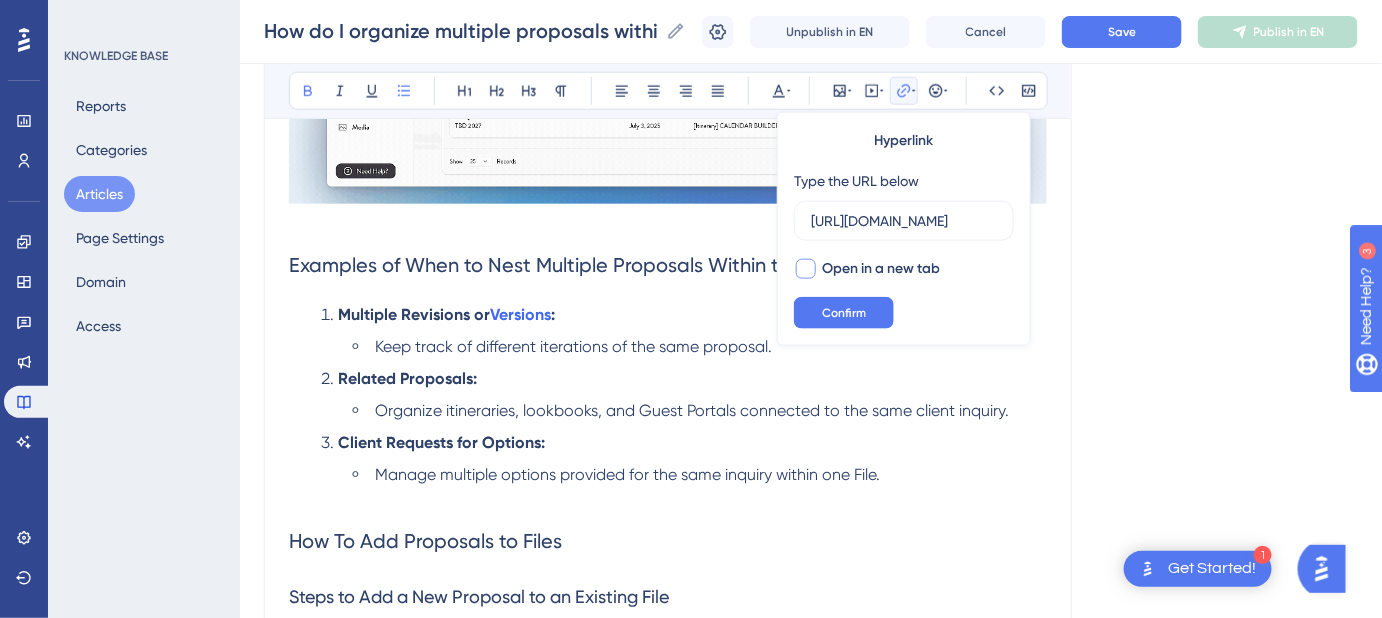 checkbox on "true" 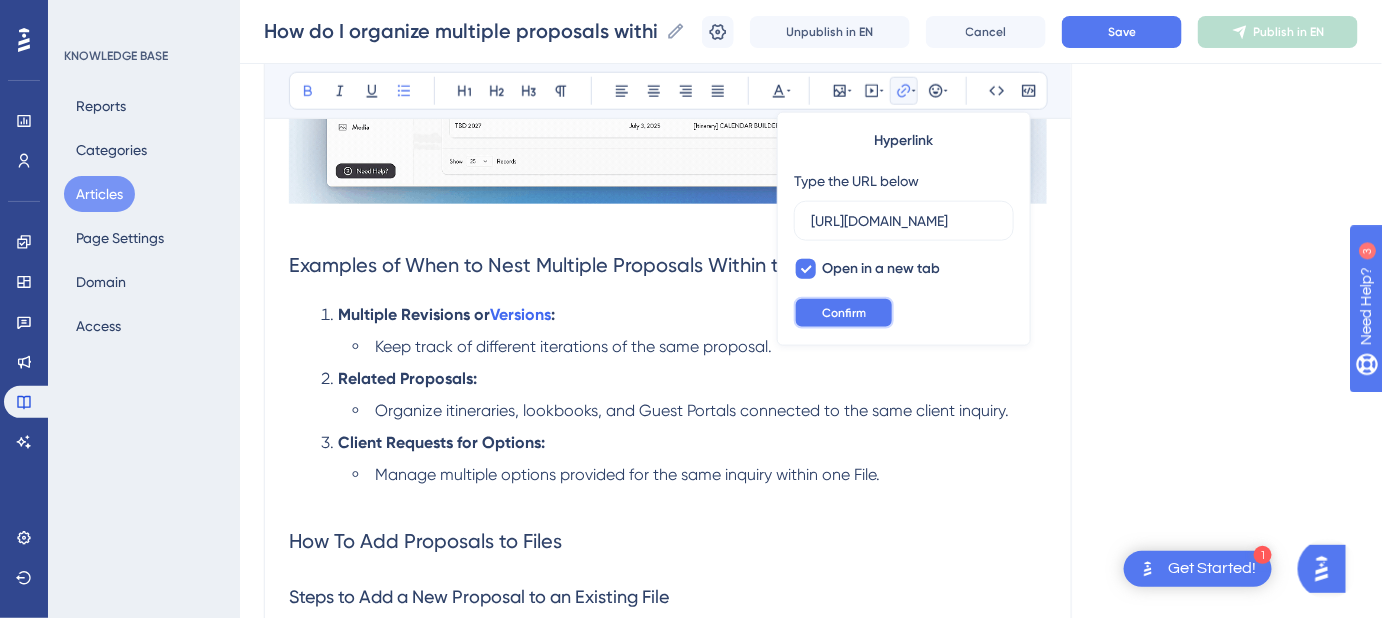 click on "Confirm" at bounding box center (844, 313) 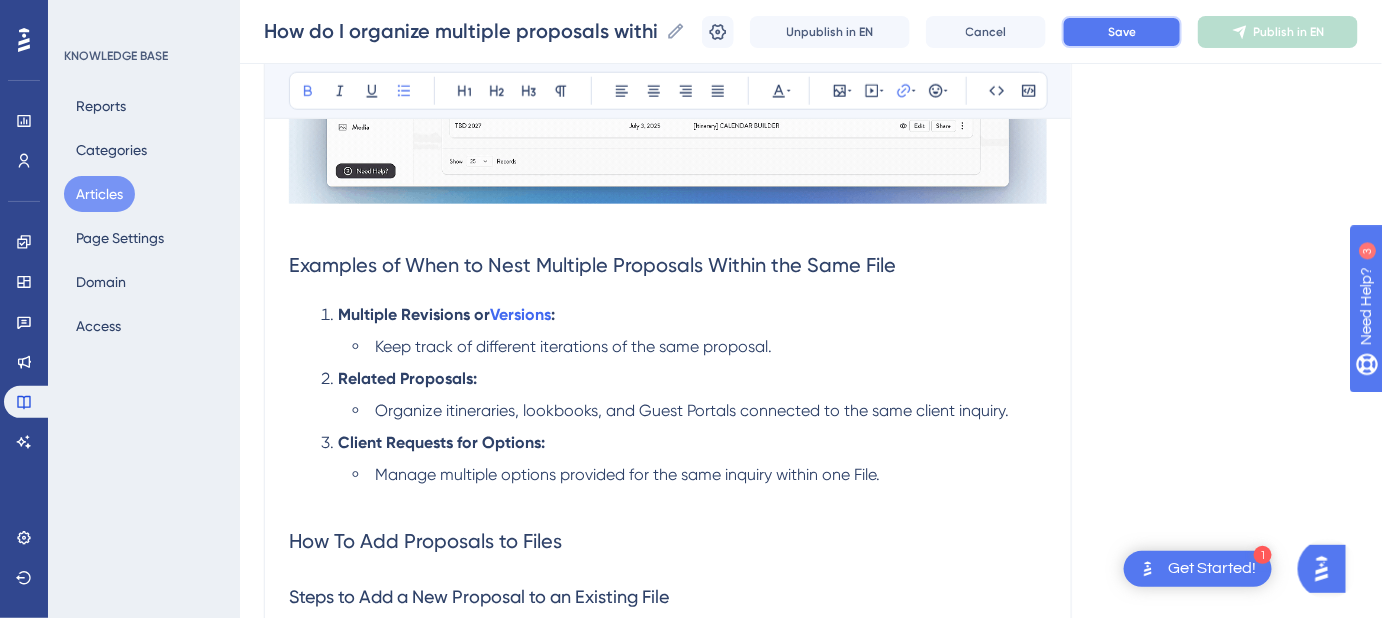click on "Save" at bounding box center [1122, 32] 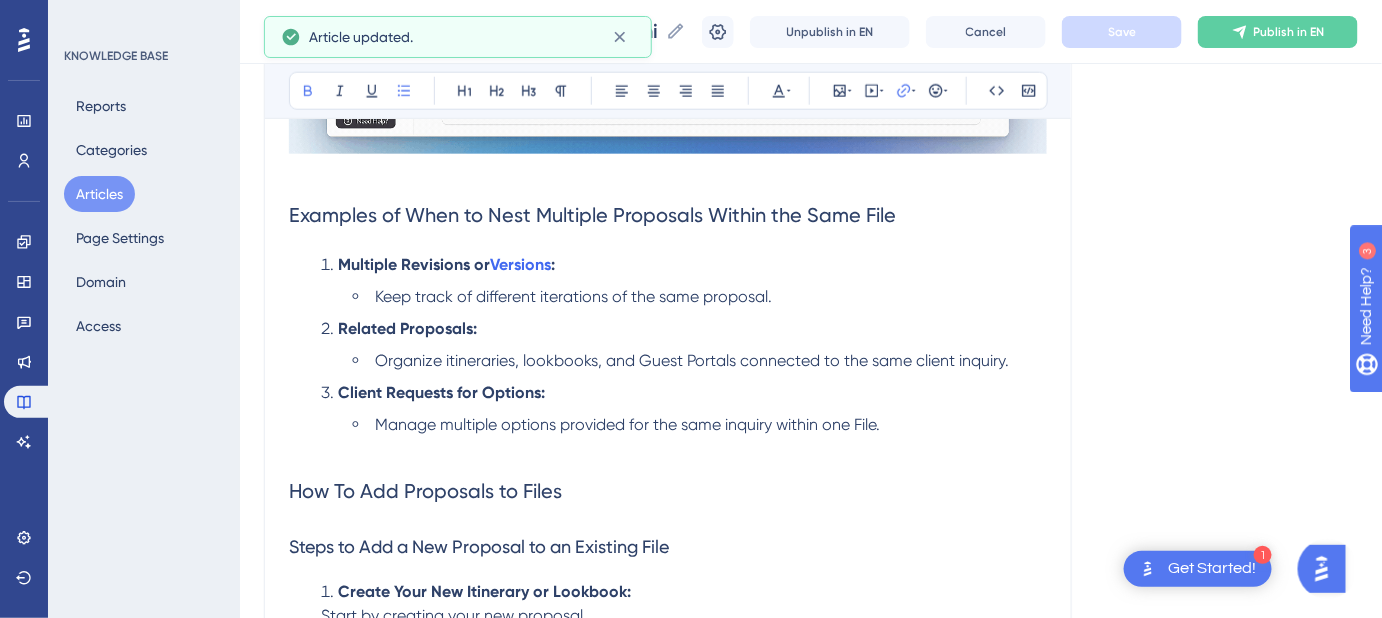 scroll, scrollTop: 727, scrollLeft: 0, axis: vertical 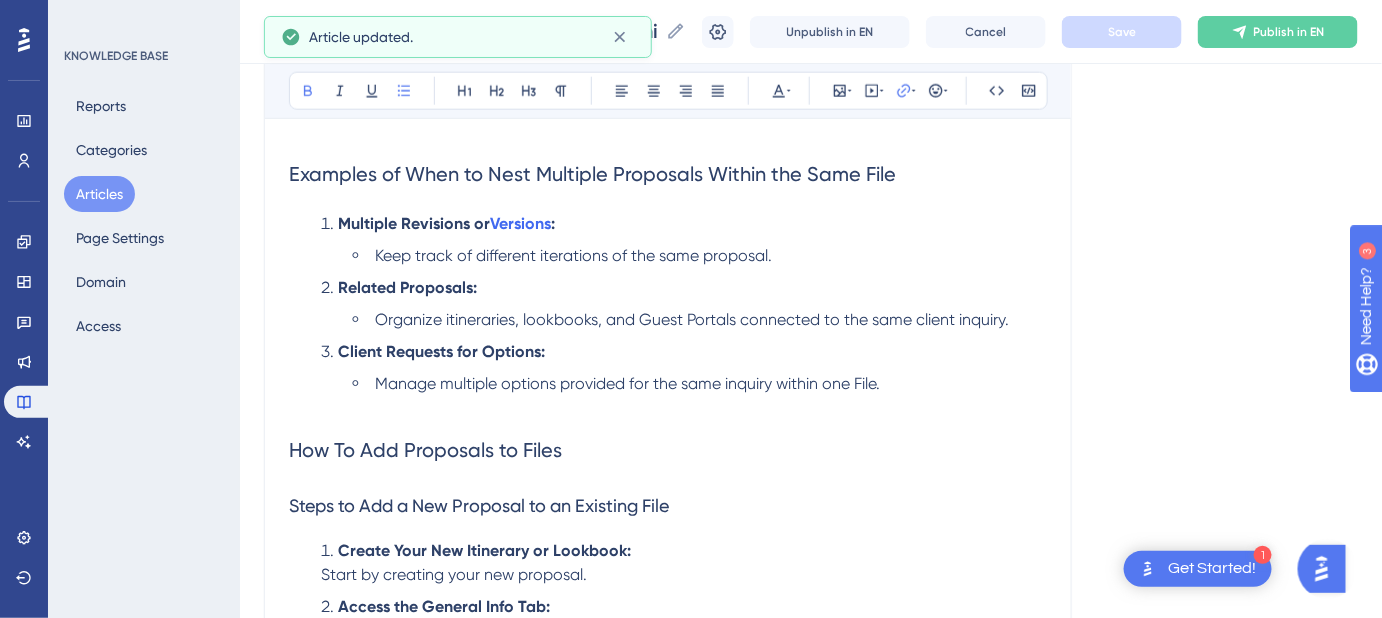 click on "Organize itineraries, lookbooks, and Guest Portals connected to the same client inquiry." at bounding box center [692, 319] 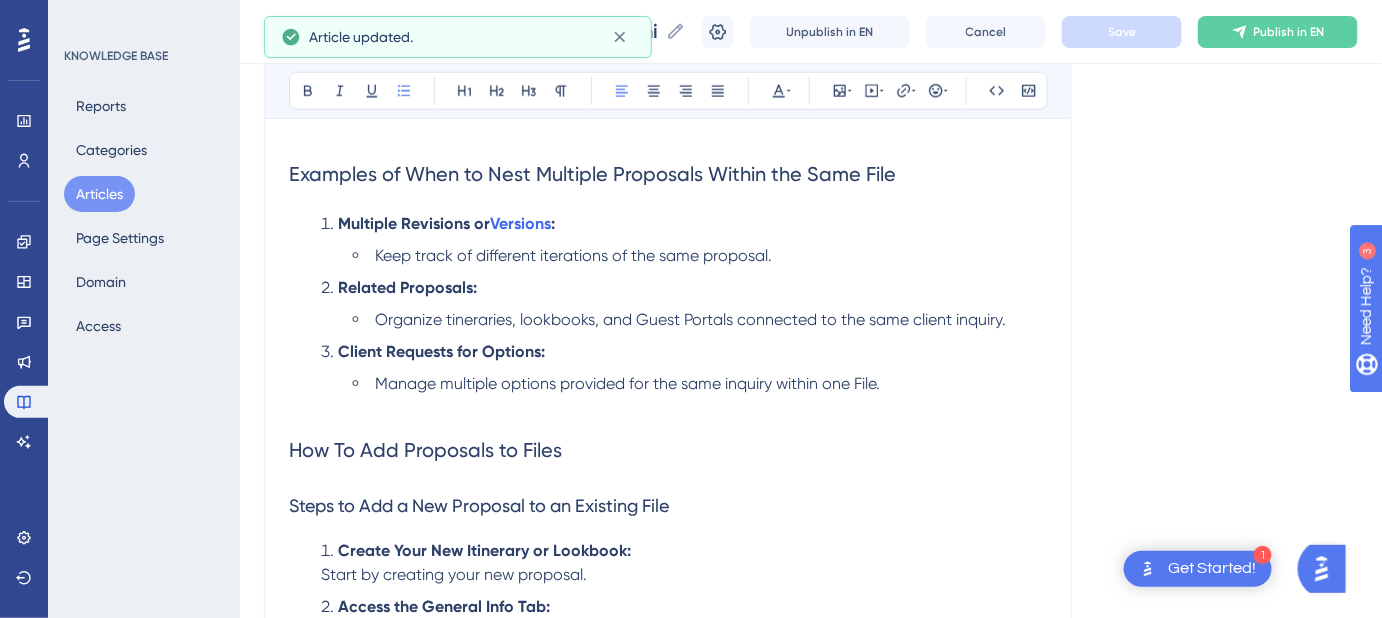 type 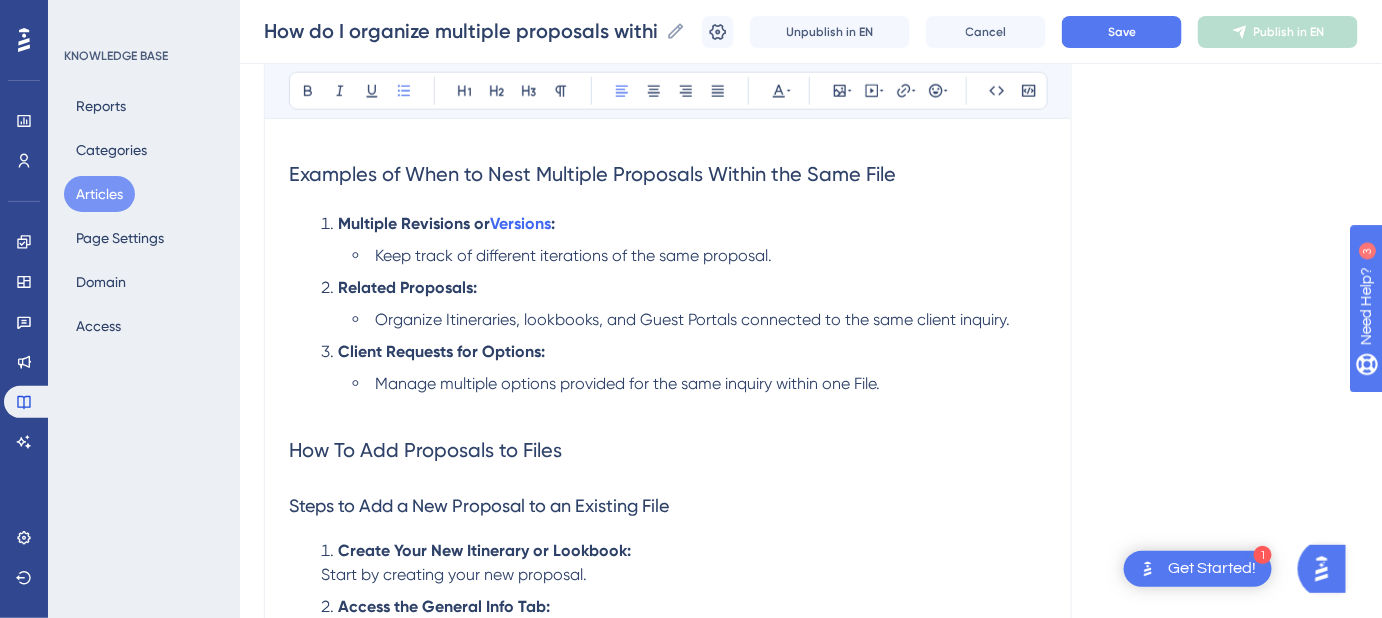click on "Organize Itineraries, lookbooks, and Guest Portals connected to the same client inquiry." at bounding box center (692, 319) 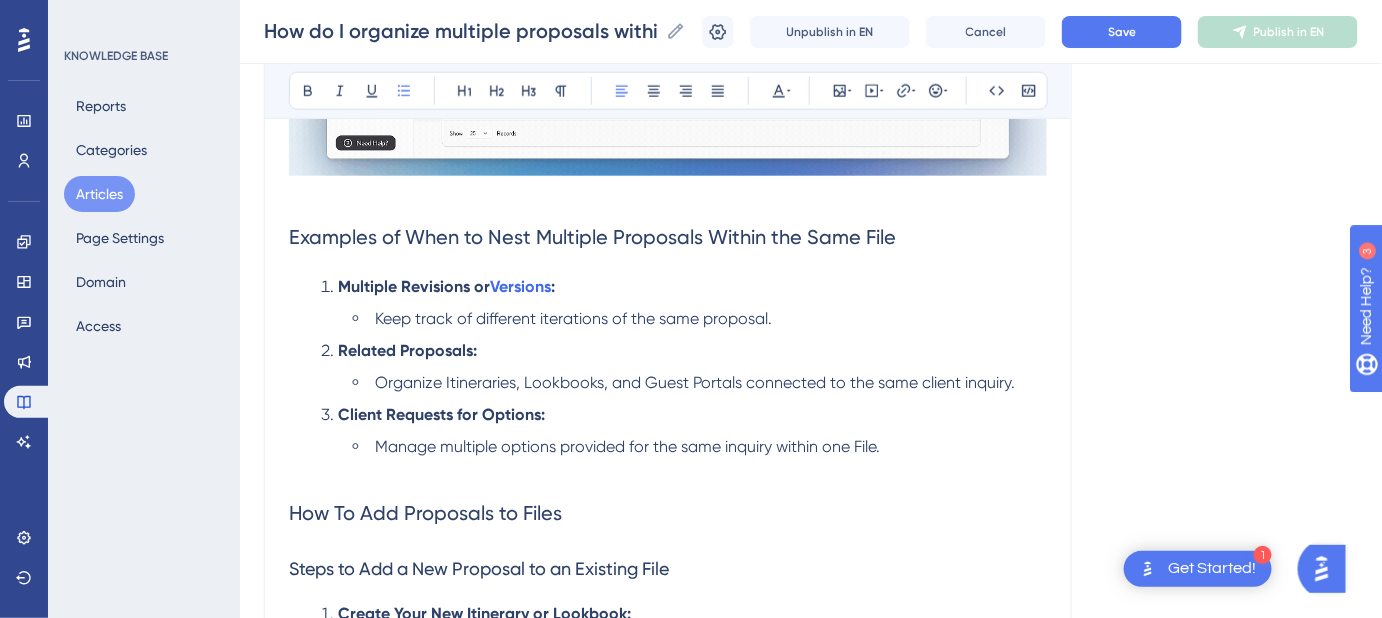 scroll, scrollTop: 818, scrollLeft: 0, axis: vertical 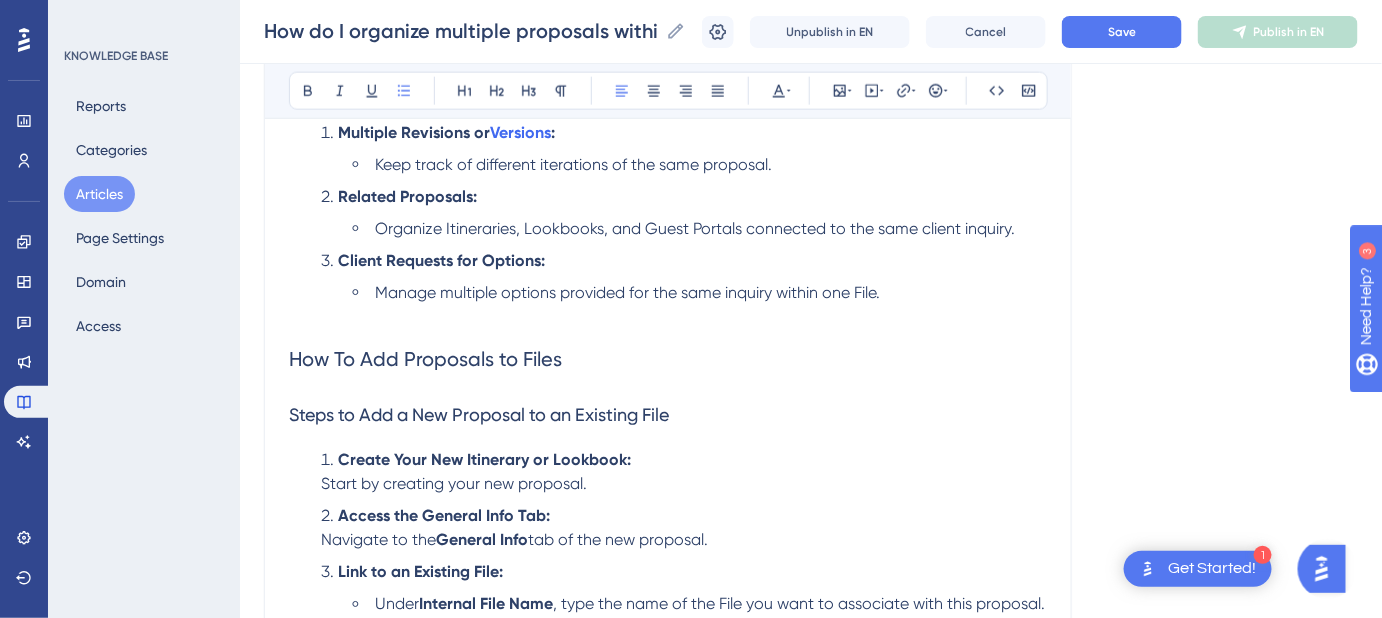 click on "Organize Itineraries, Lookbooks, and Guest Portals connected to the same client inquiry." at bounding box center (695, 228) 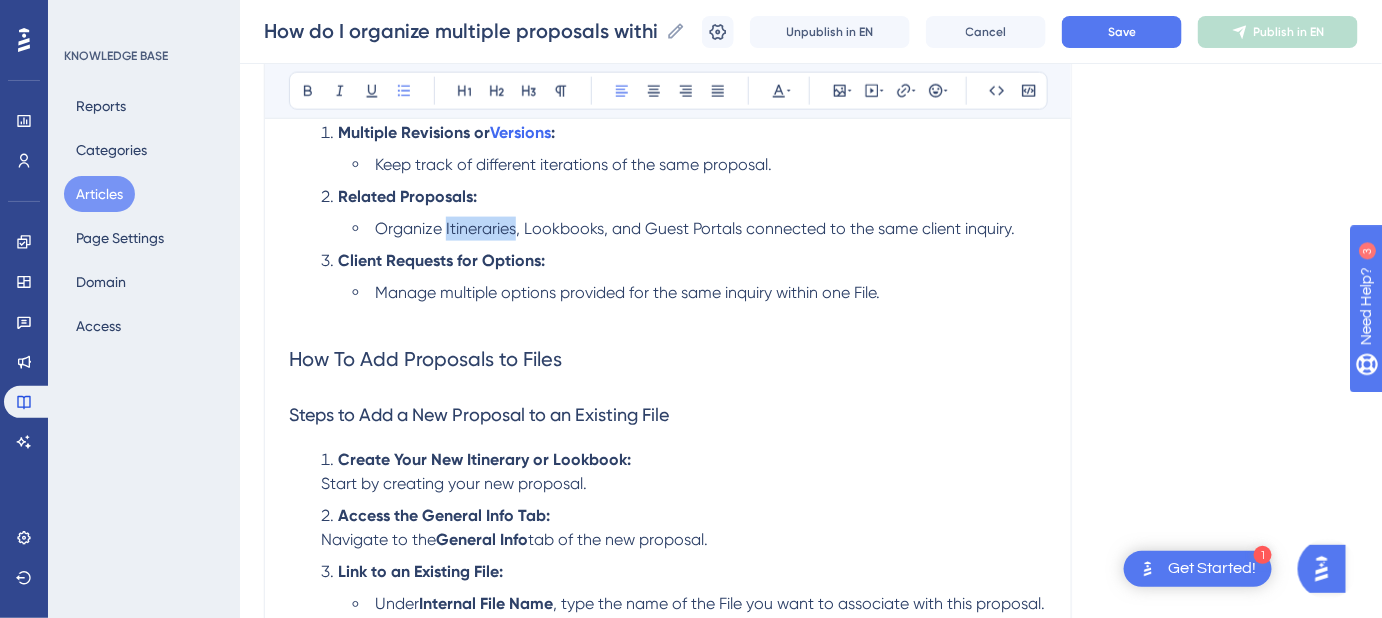 click on "Organize Itineraries, Lookbooks, and Guest Portals connected to the same client inquiry." at bounding box center (695, 228) 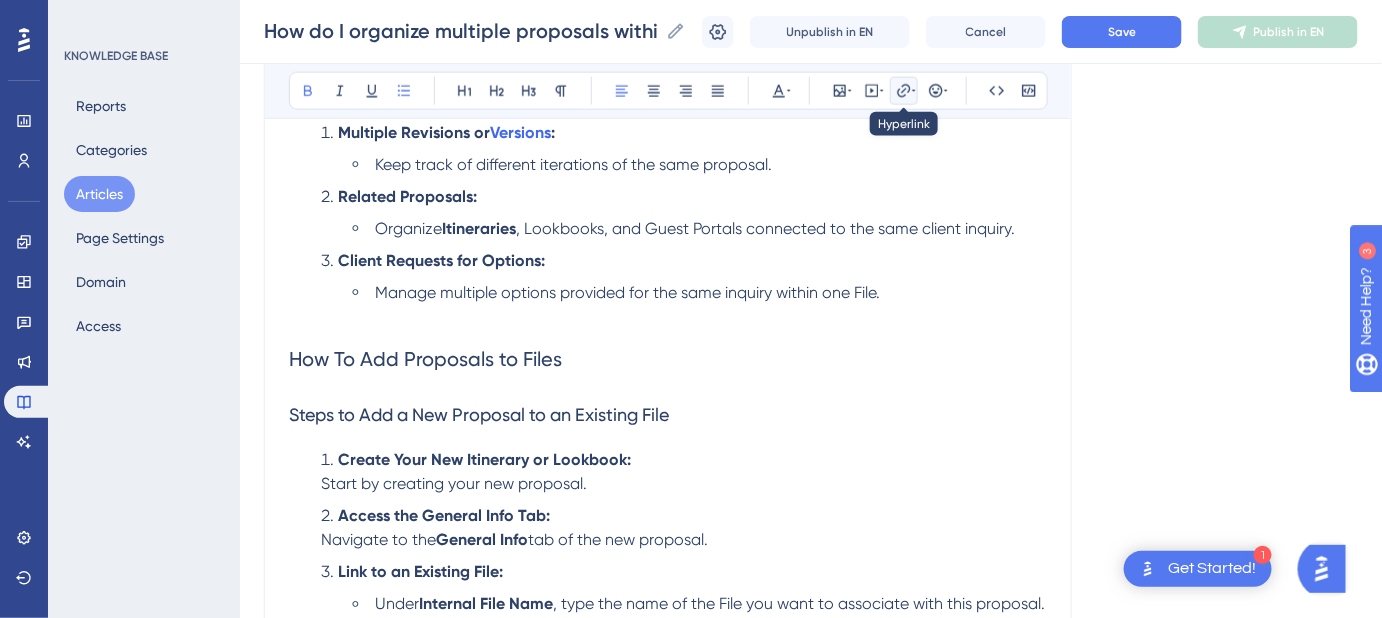 click 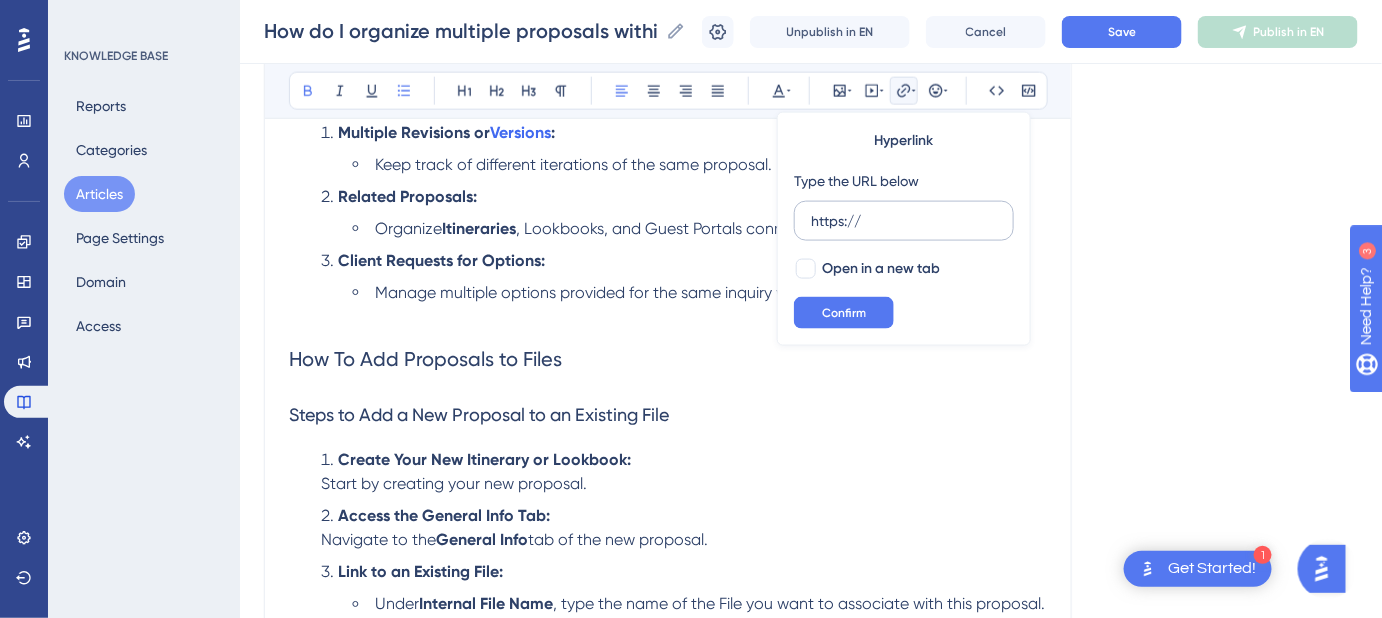 drag, startPoint x: 864, startPoint y: 220, endPoint x: 807, endPoint y: 222, distance: 57.035076 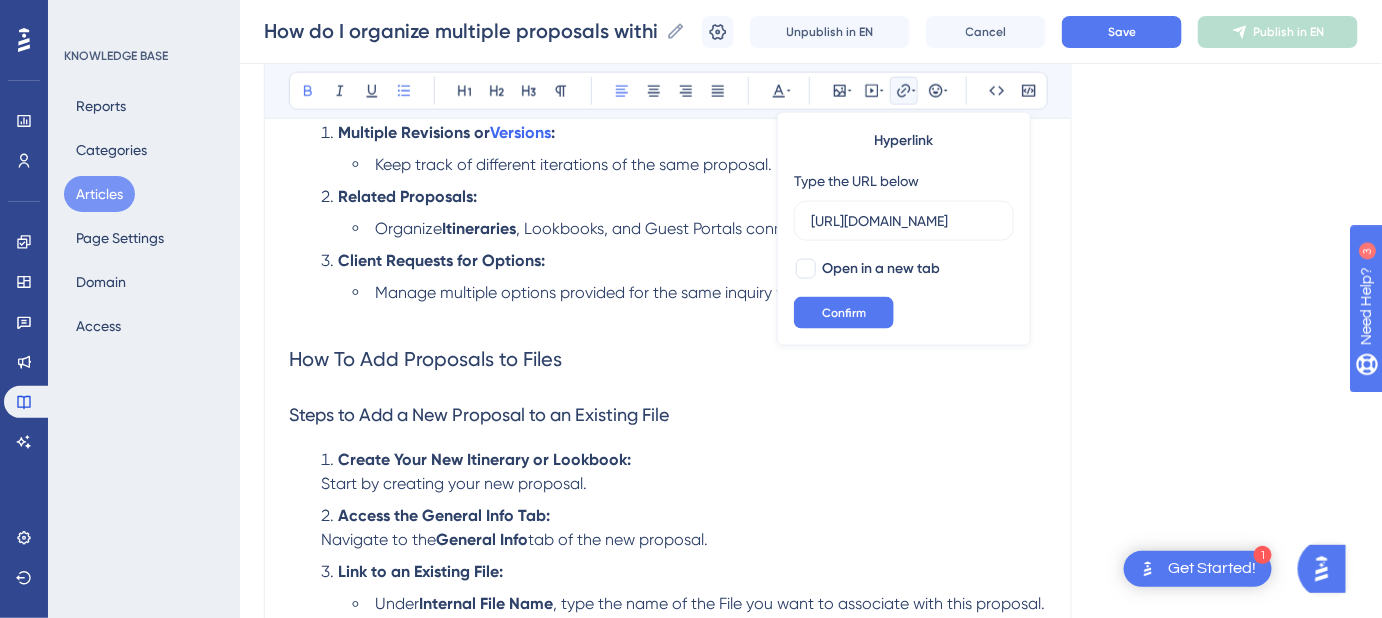 scroll, scrollTop: 0, scrollLeft: 191, axis: horizontal 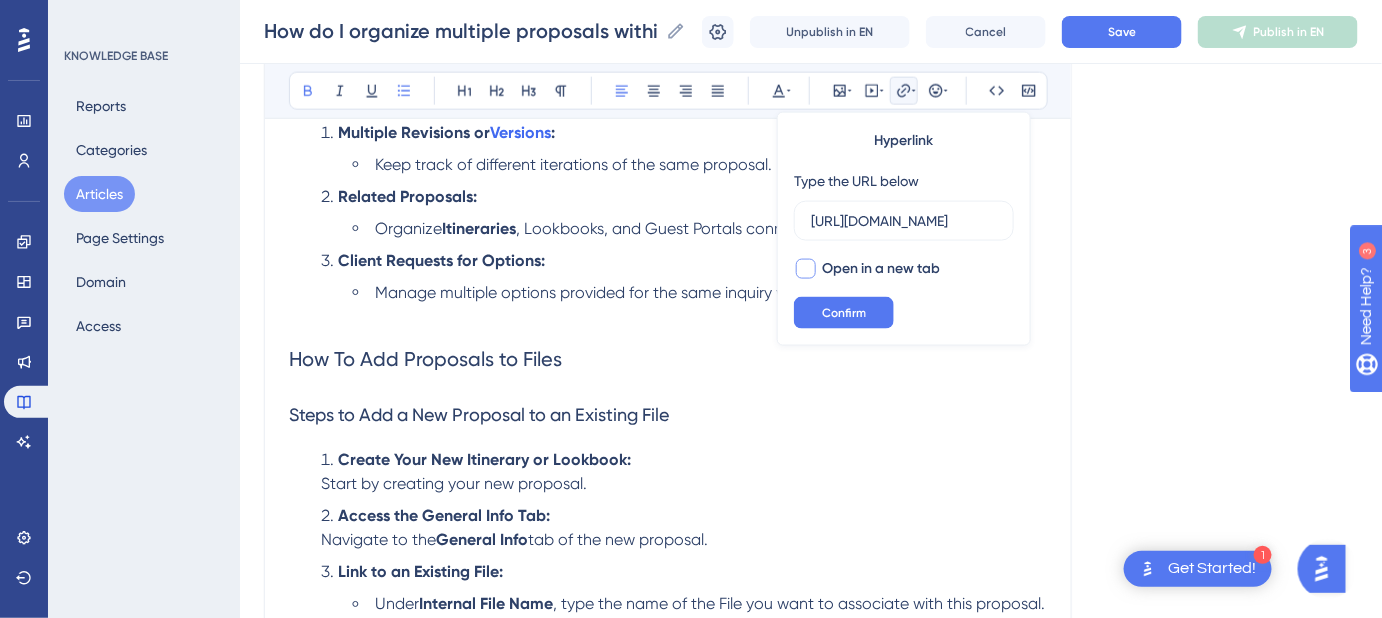 type on "[URL][DOMAIN_NAME]" 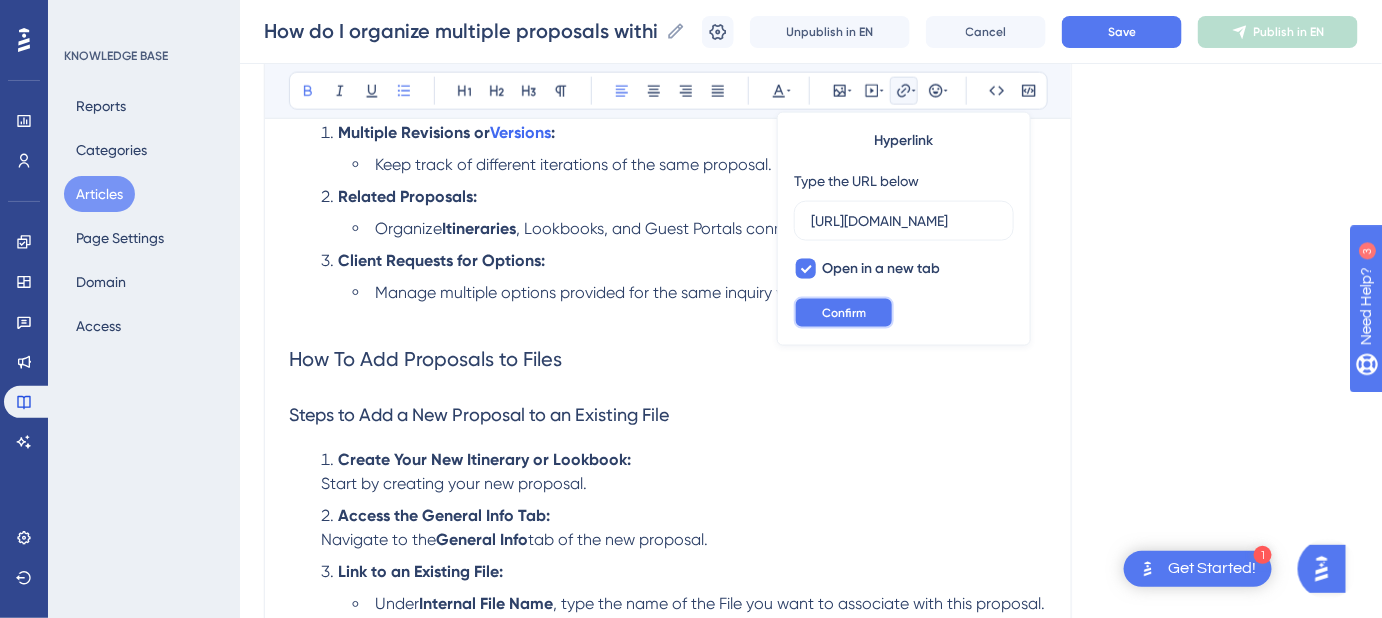 click on "Confirm" at bounding box center [844, 313] 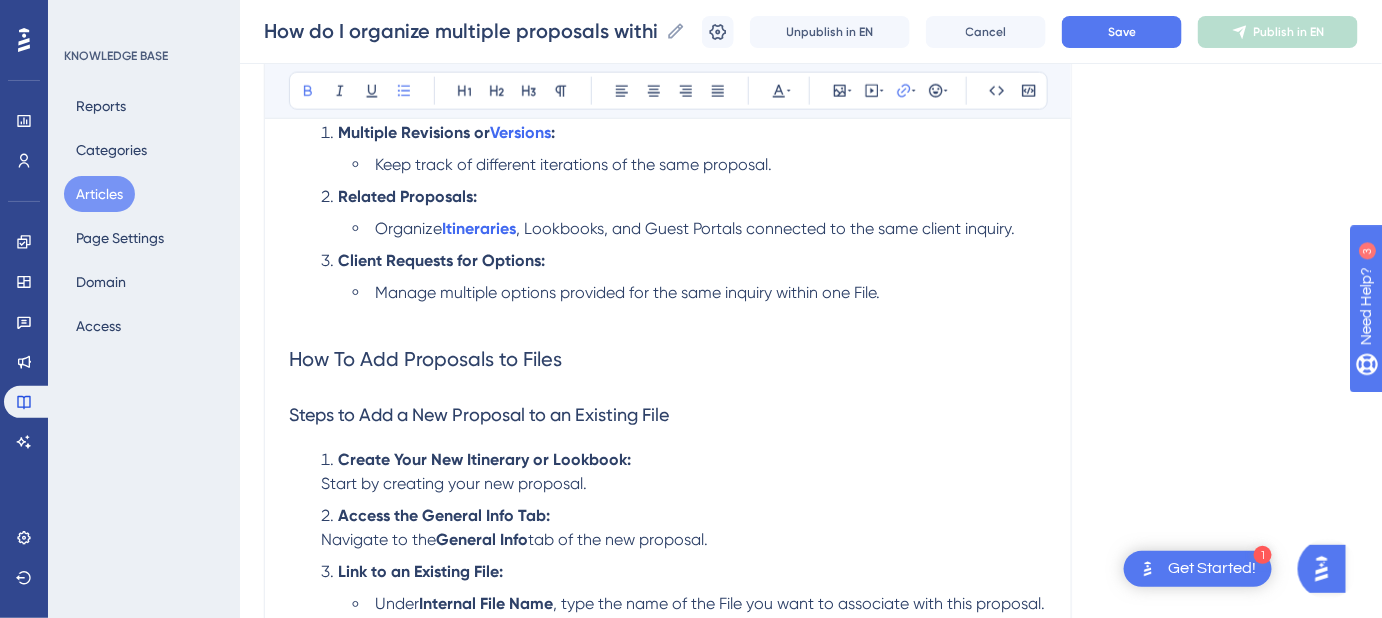click on ", Lookbooks, and Guest Portals connected to the same client inquiry." at bounding box center [765, 228] 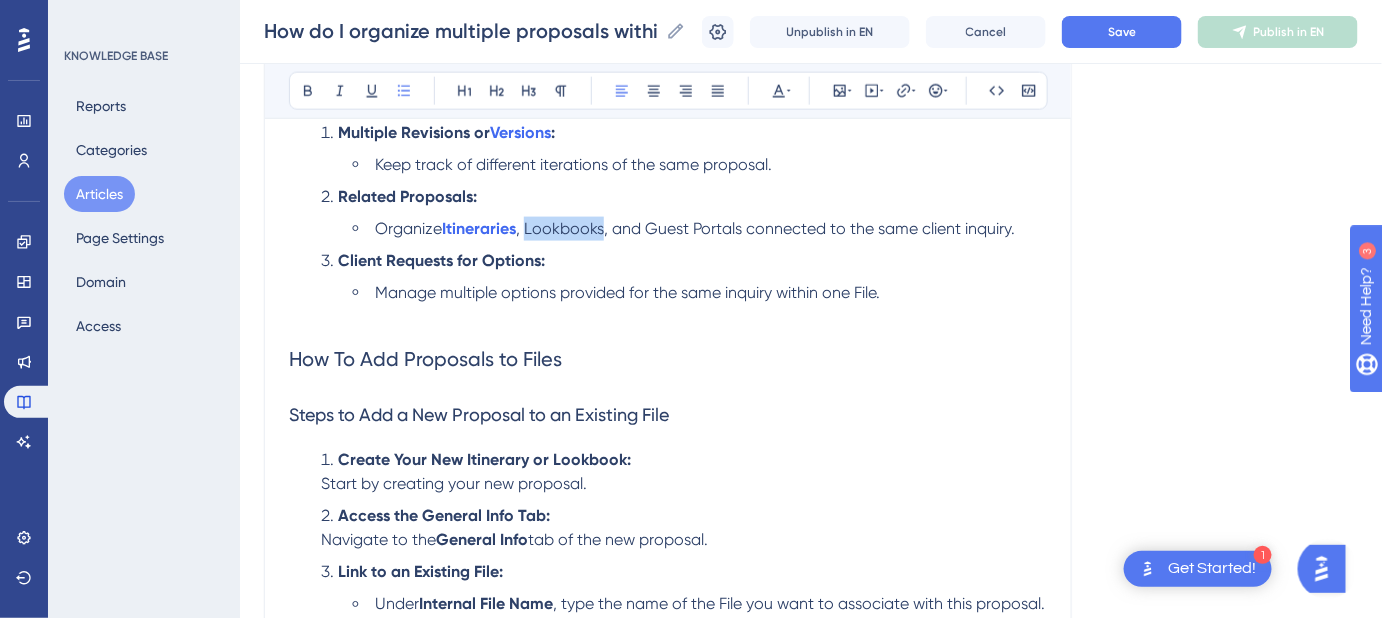 click on ", Lookbooks, and Guest Portals connected to the same client inquiry." at bounding box center [765, 228] 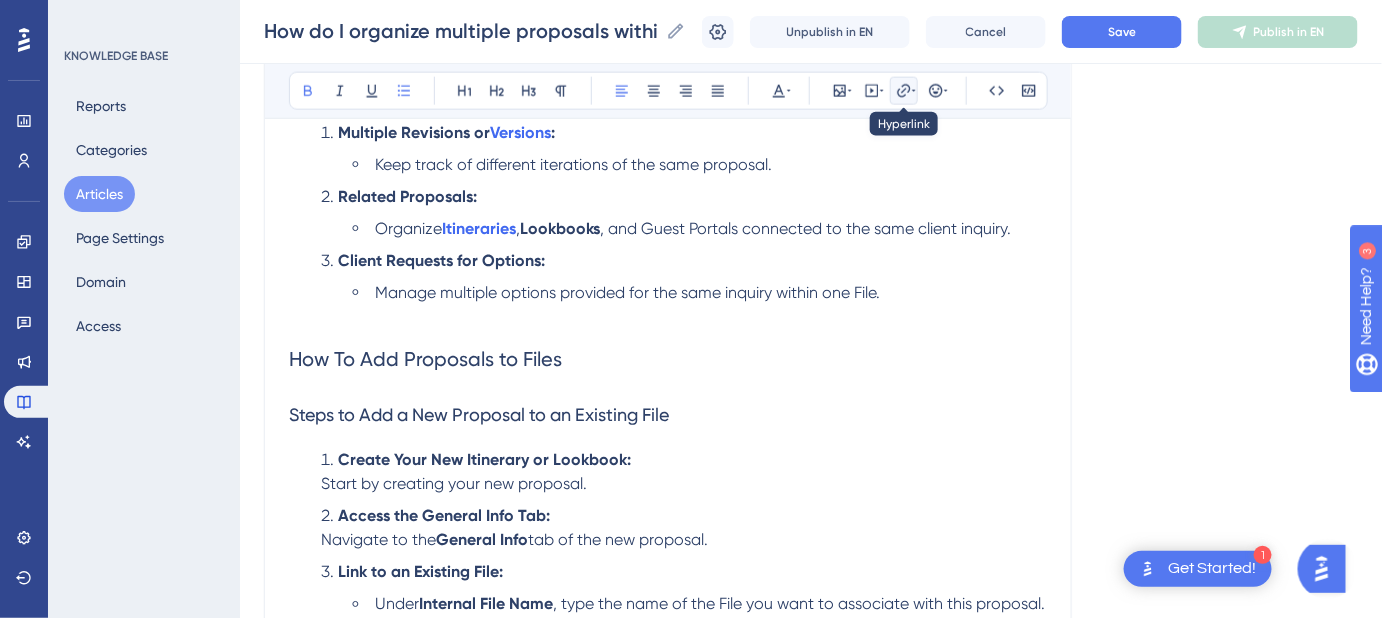 click 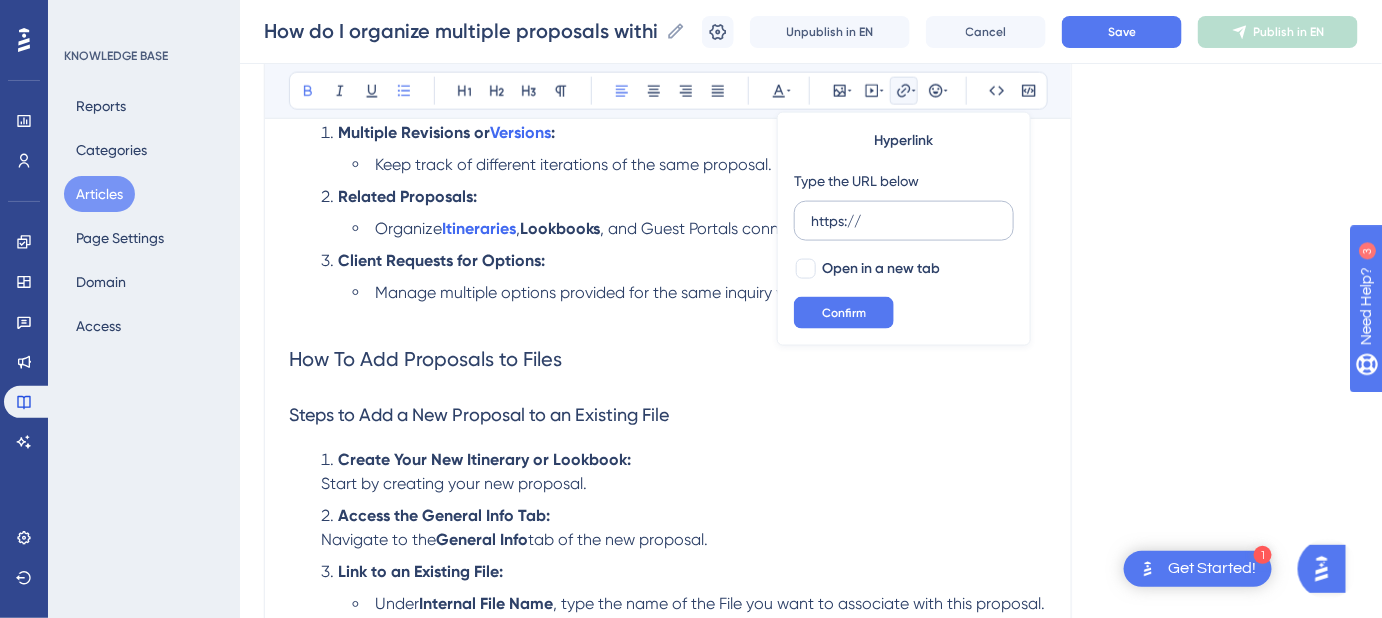 drag, startPoint x: 873, startPoint y: 218, endPoint x: 800, endPoint y: 215, distance: 73.061615 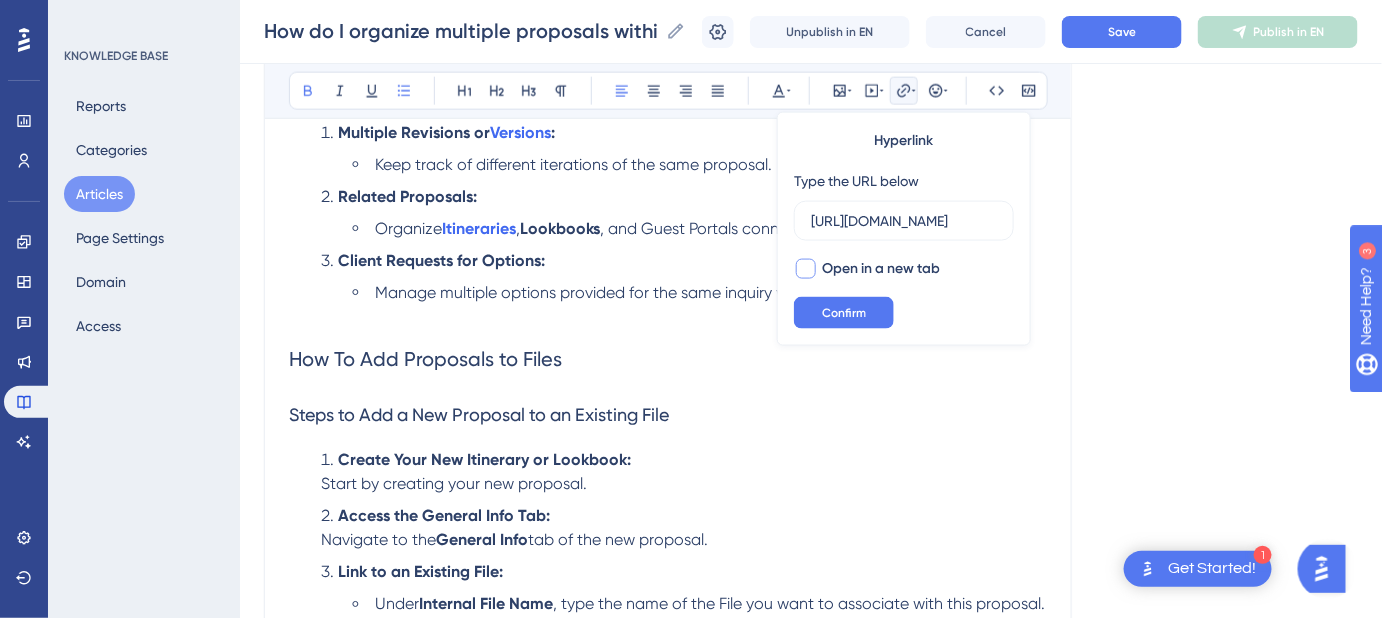 scroll, scrollTop: 0, scrollLeft: 194, axis: horizontal 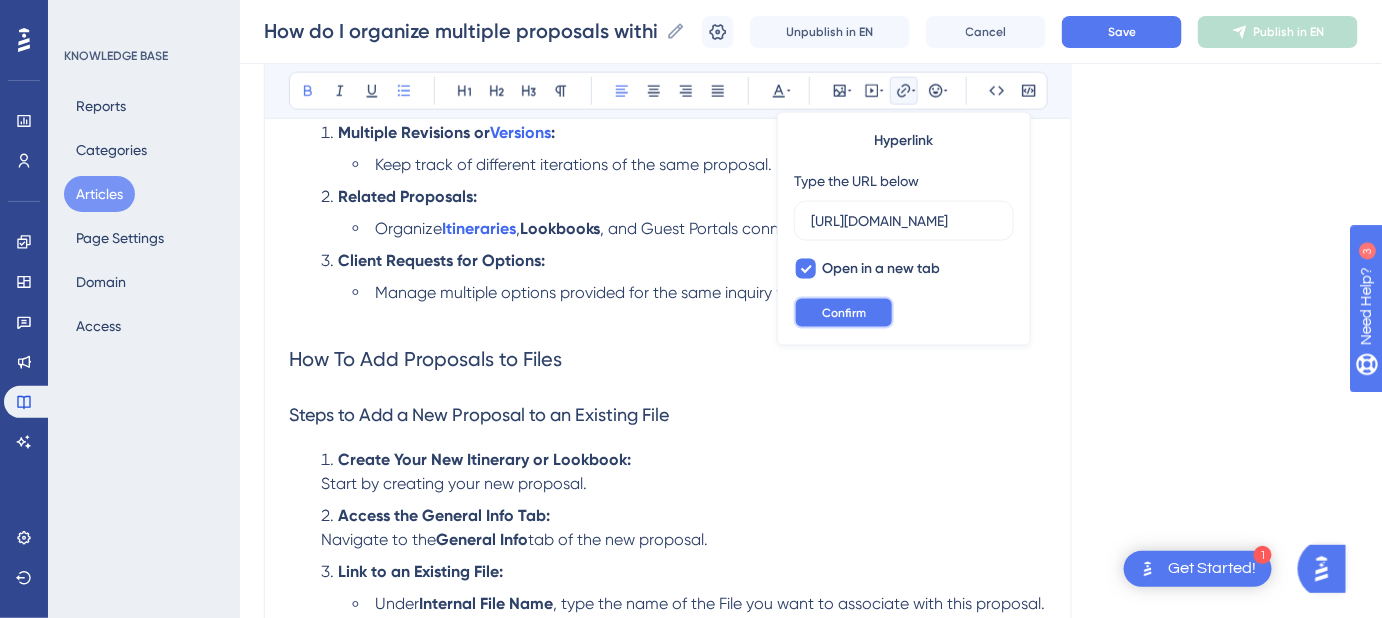 click on "Confirm" at bounding box center (844, 313) 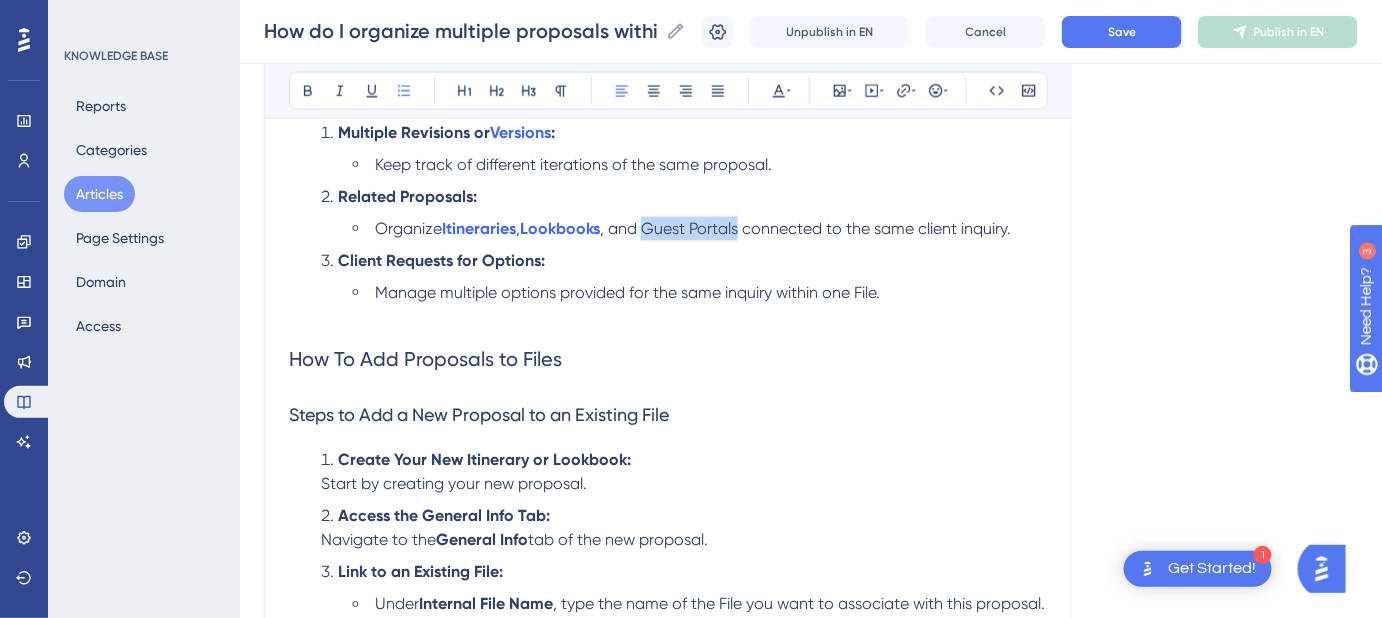 drag, startPoint x: 744, startPoint y: 229, endPoint x: 650, endPoint y: 231, distance: 94.02127 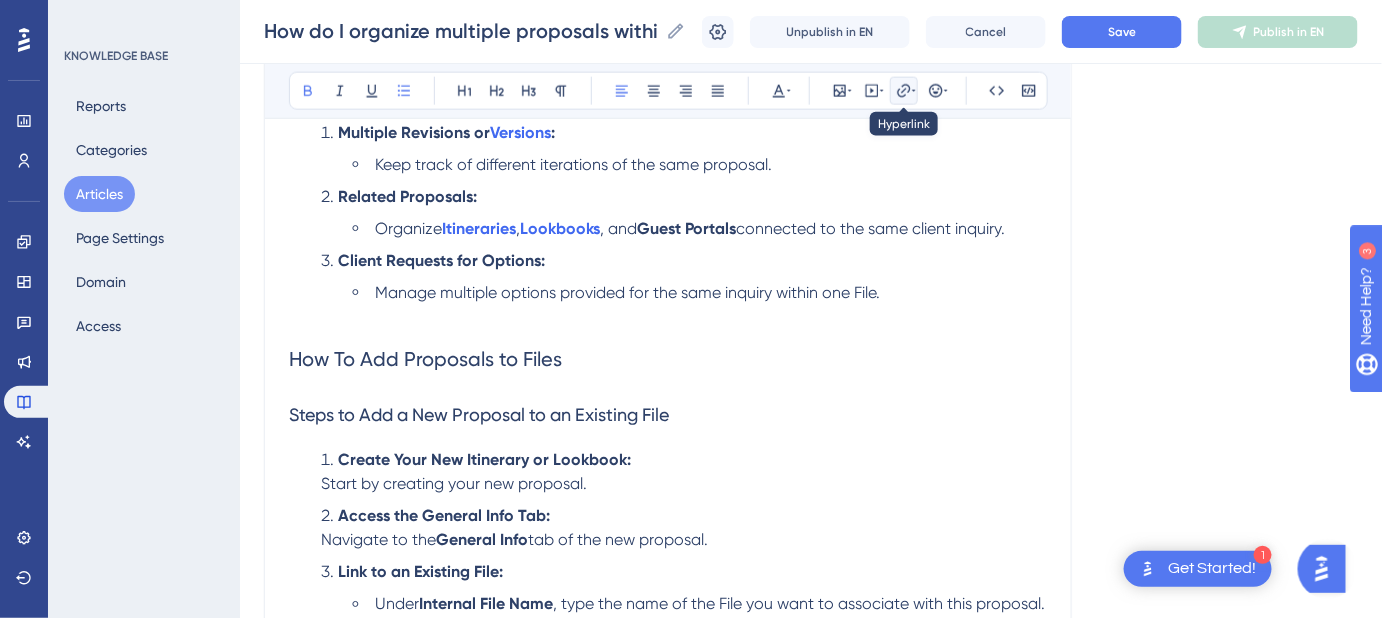 click 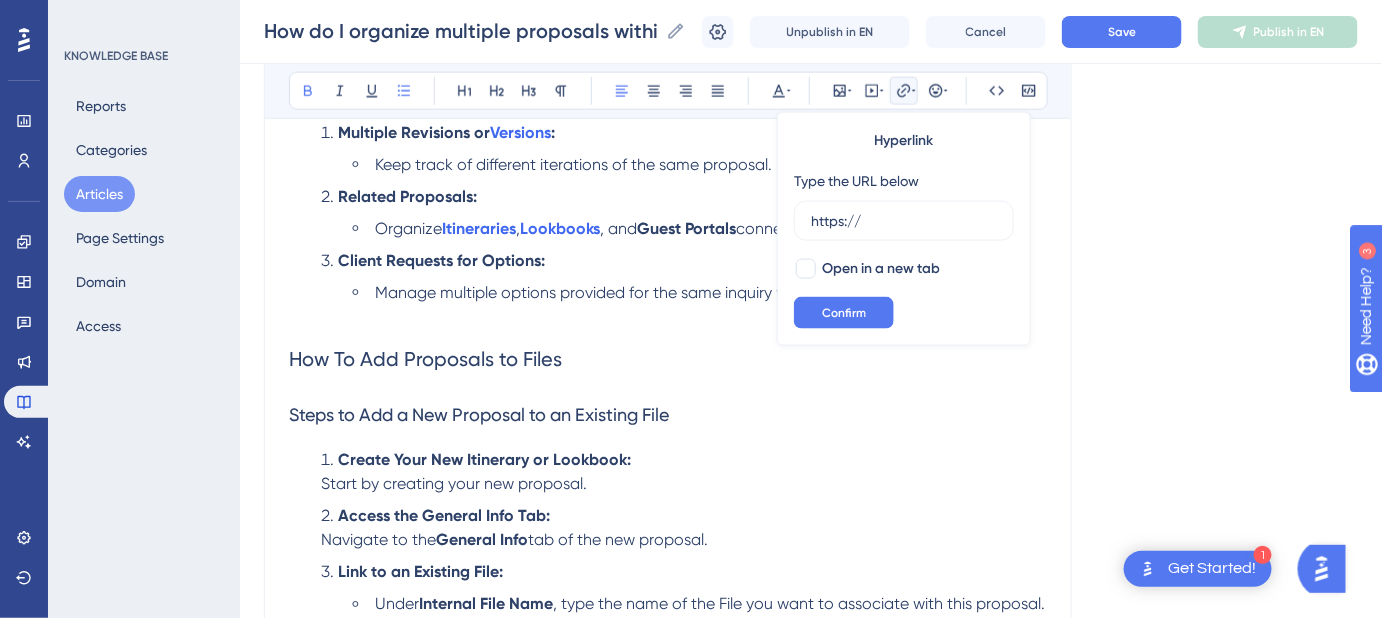 drag, startPoint x: 861, startPoint y: 217, endPoint x: 781, endPoint y: 218, distance: 80.00625 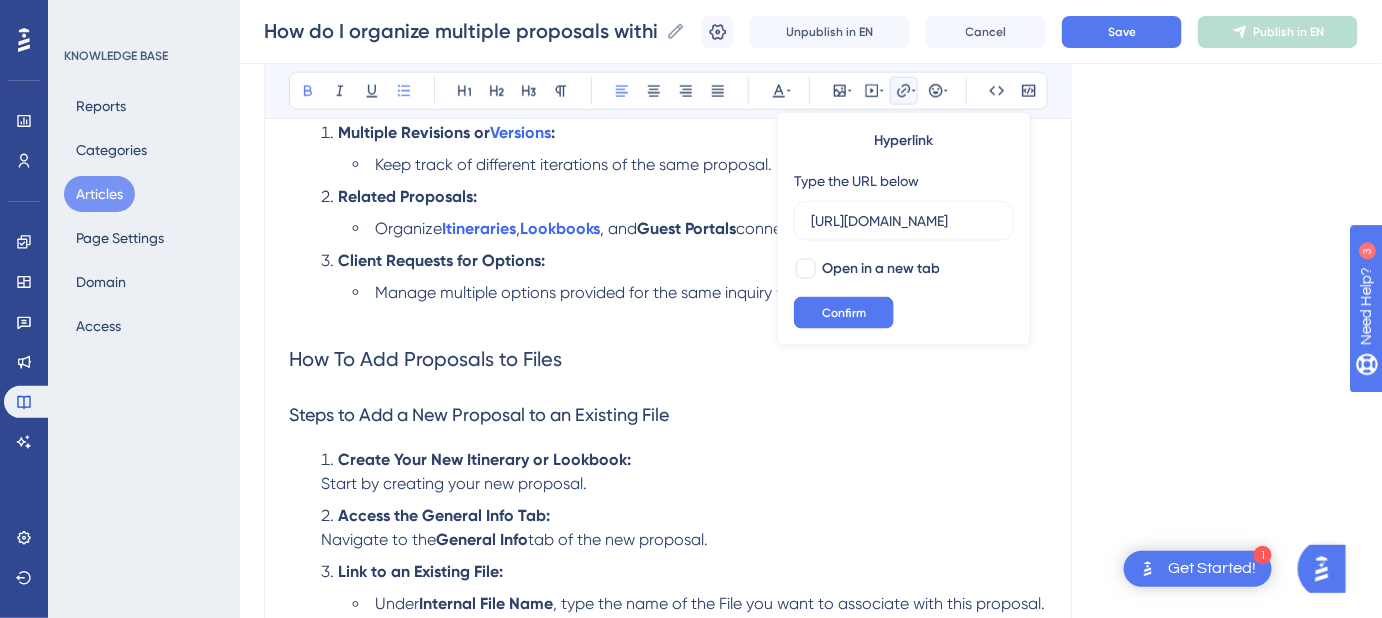 scroll, scrollTop: 0, scrollLeft: 215, axis: horizontal 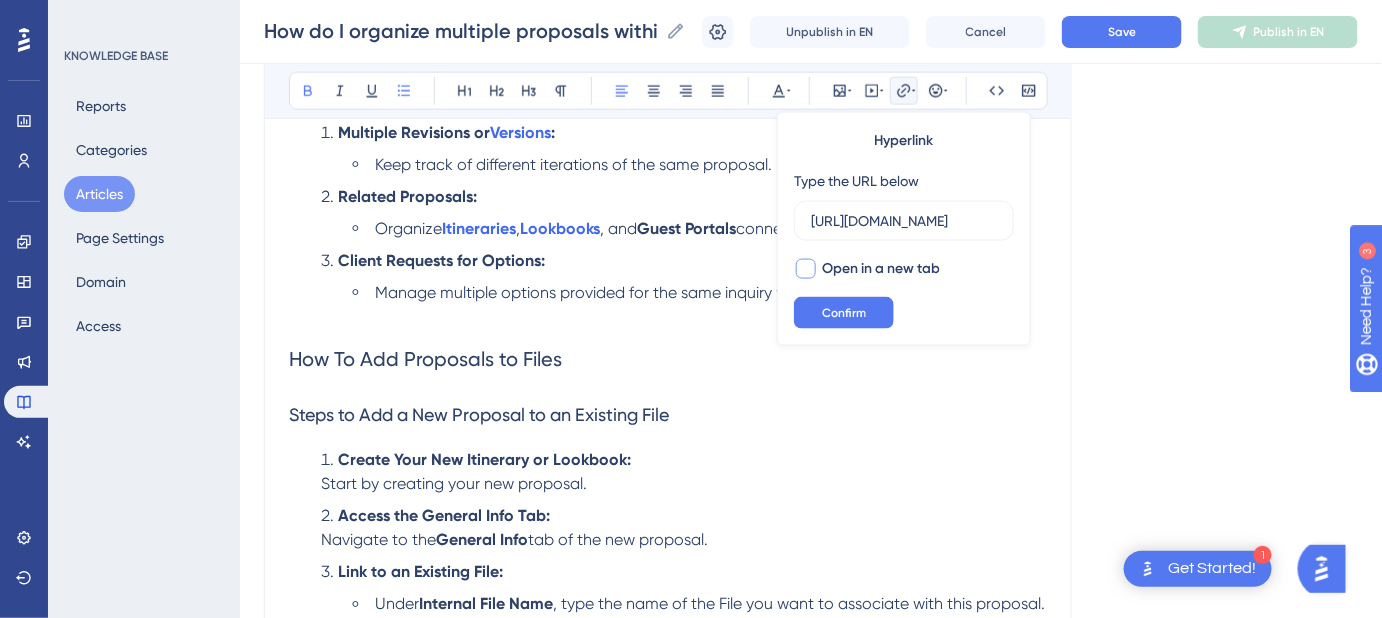 type on "[URL][DOMAIN_NAME]" 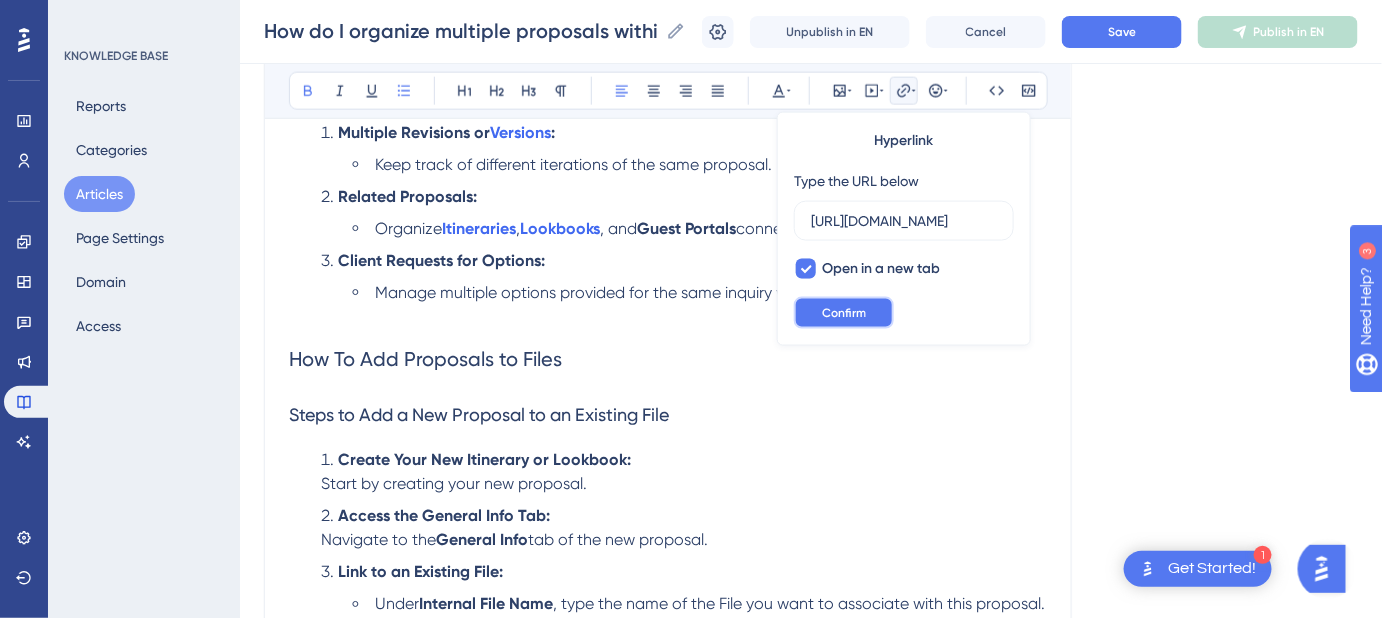 click on "Confirm" at bounding box center (844, 313) 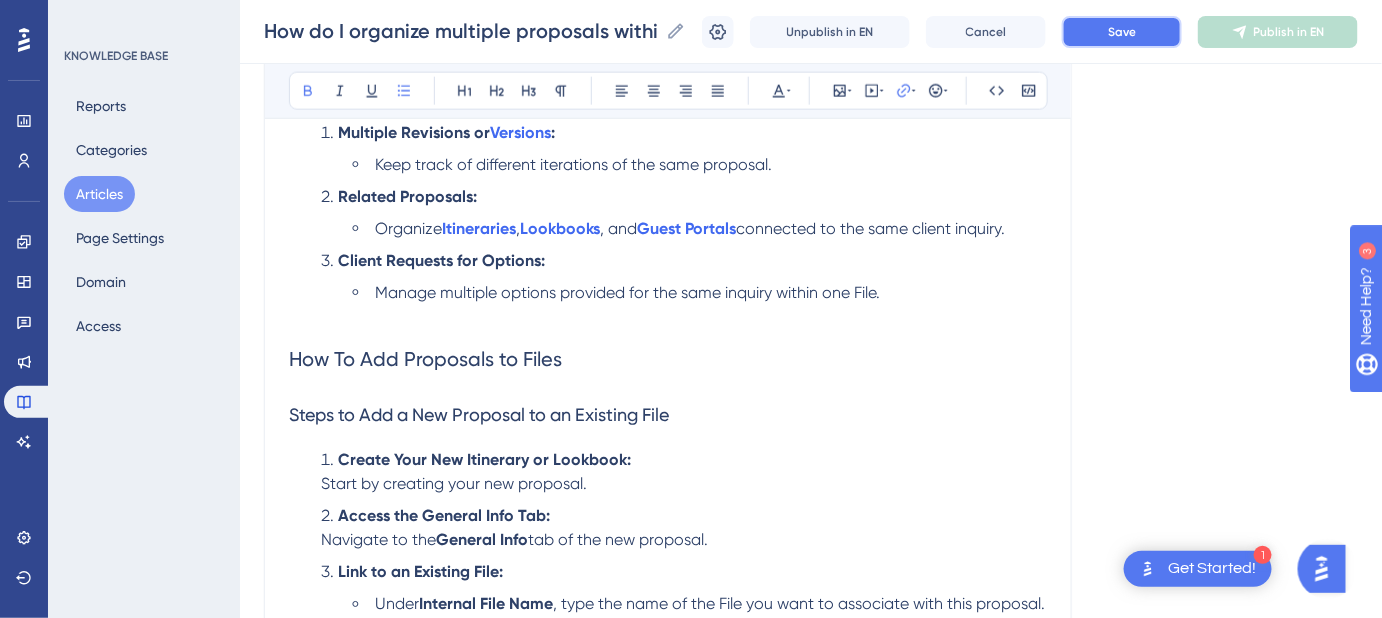 click on "Save" at bounding box center (1122, 32) 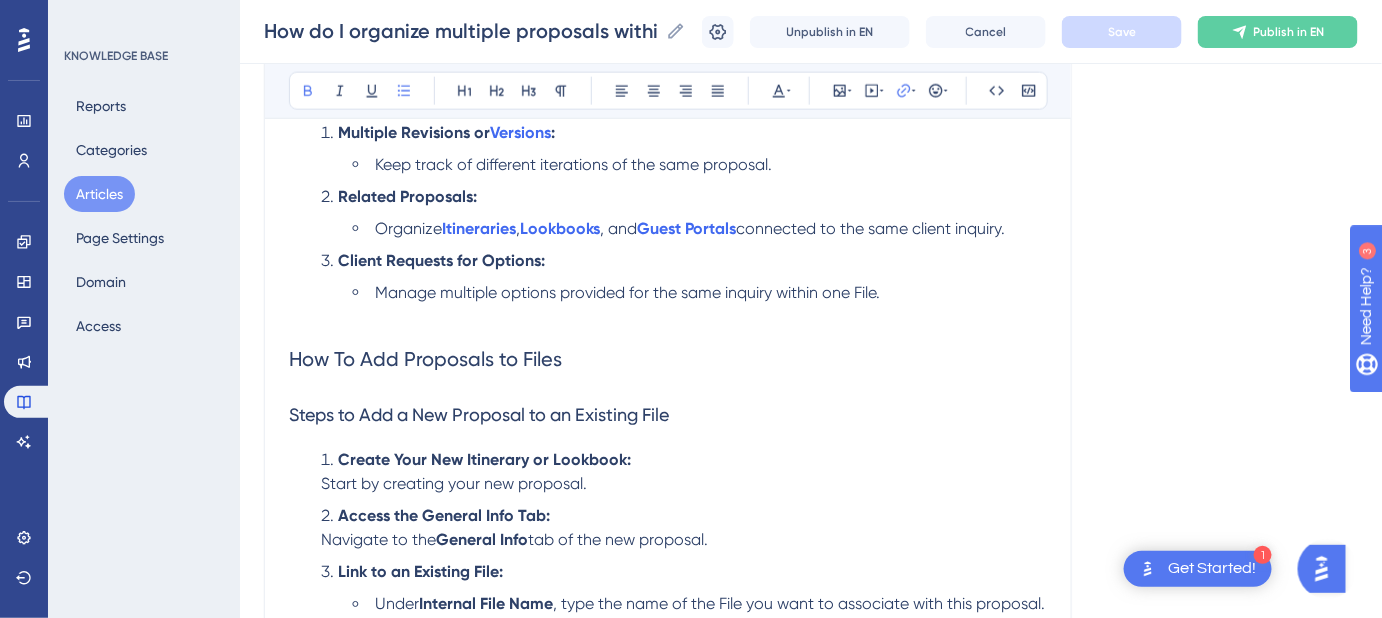 scroll, scrollTop: 909, scrollLeft: 0, axis: vertical 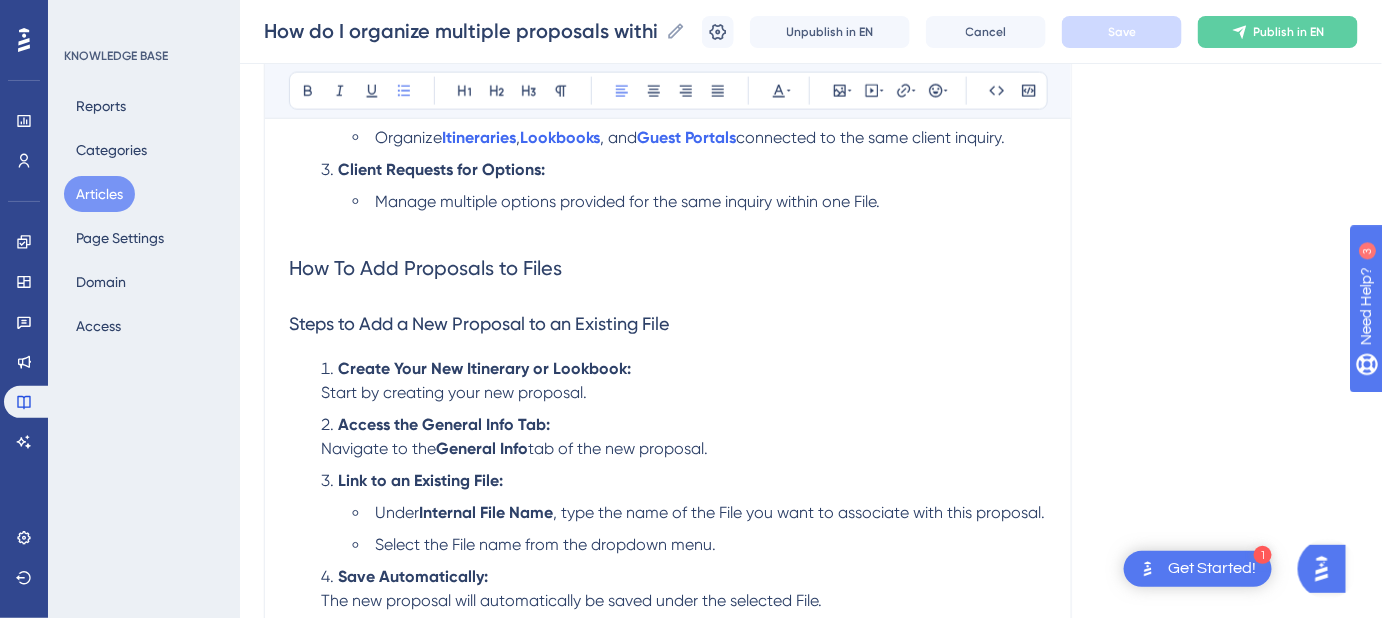 click on "Create Your New Itinerary or Lookbook: Start by creating your new proposal. Access the General Info Tab: Navigate to the  General Info  tab of the new proposal. Link to an Existing File: Under  Internal File Name , type the name of the File you want to associate with this proposal. Select the File name from the dropdown menu. Save Automatically: The new proposal will automatically be saved under the selected File." at bounding box center [668, 486] 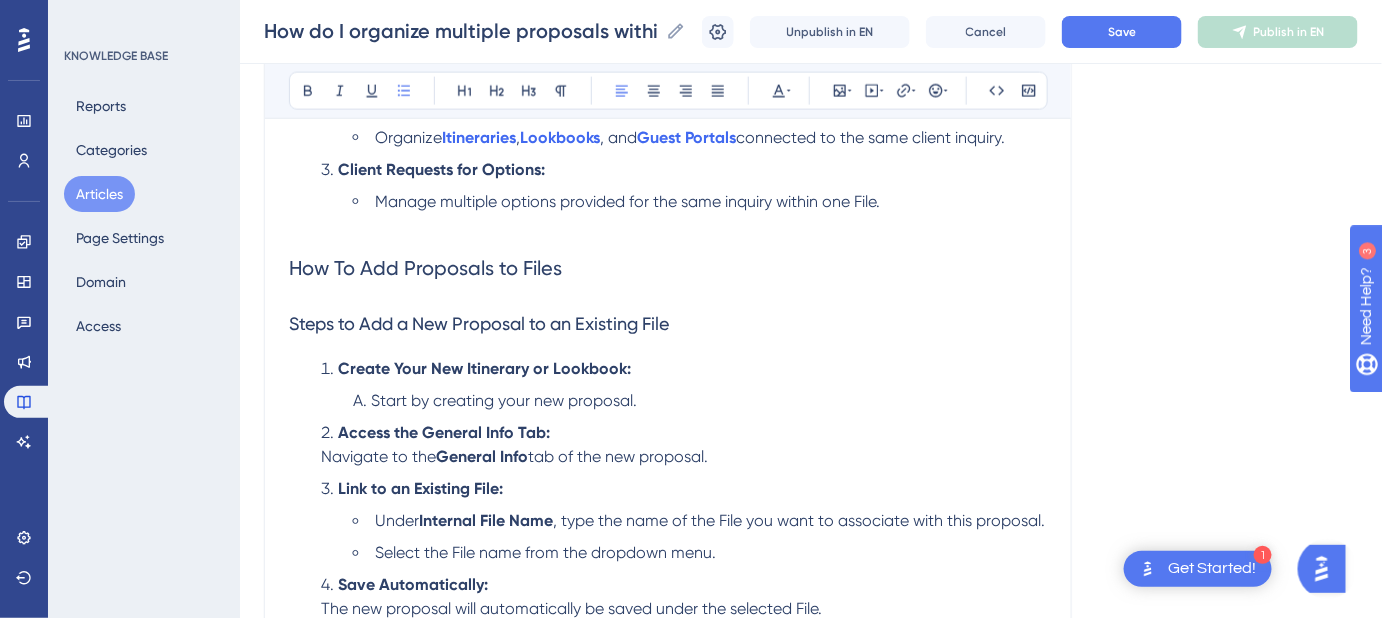 click on "Navigate to the" at bounding box center (378, 457) 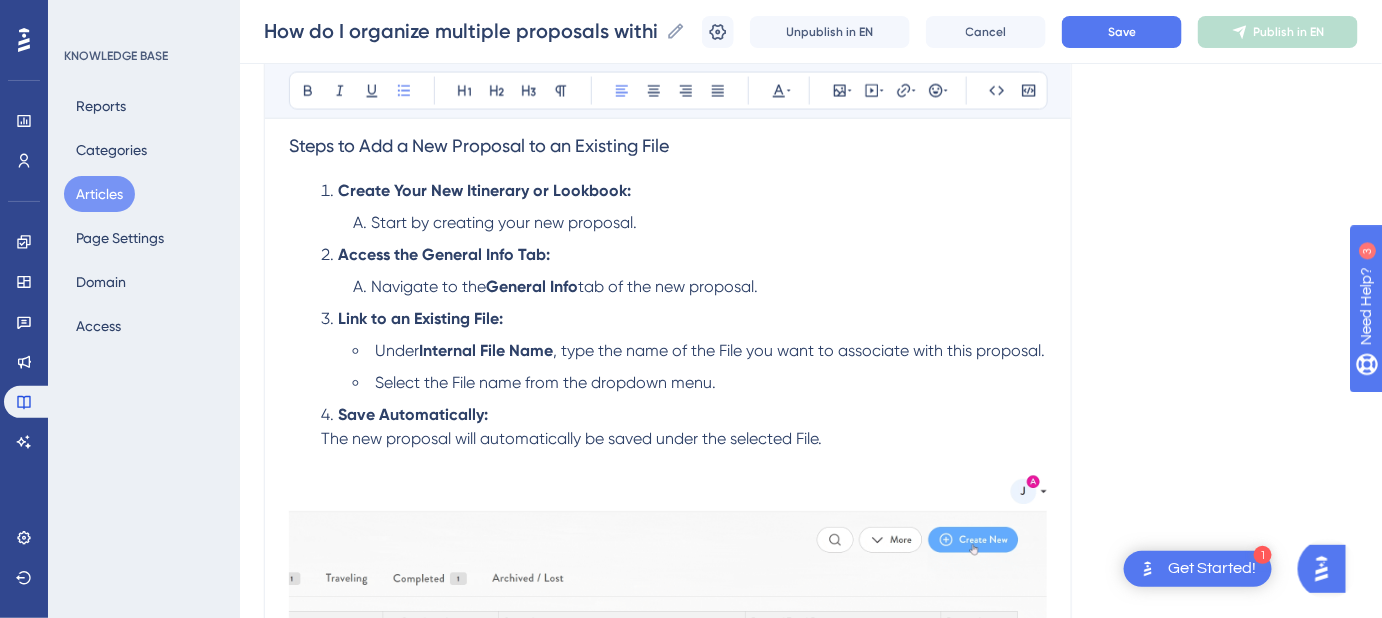 scroll, scrollTop: 1090, scrollLeft: 0, axis: vertical 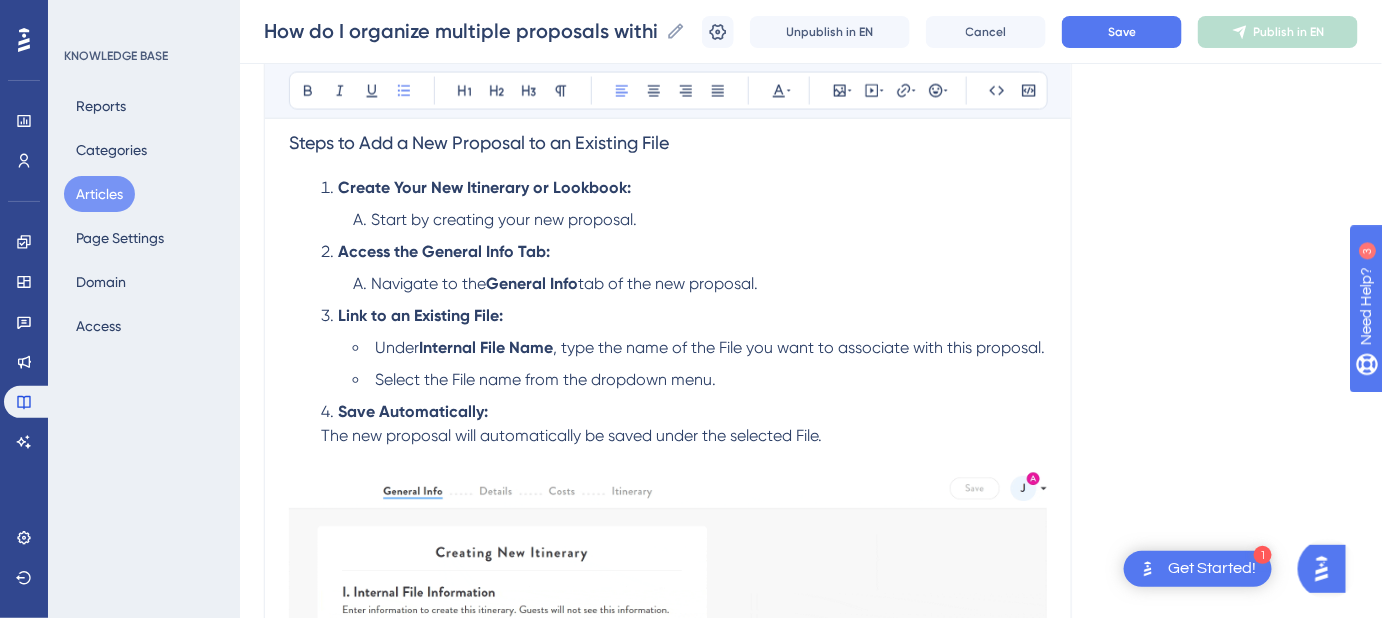 click on "Under" at bounding box center [397, 348] 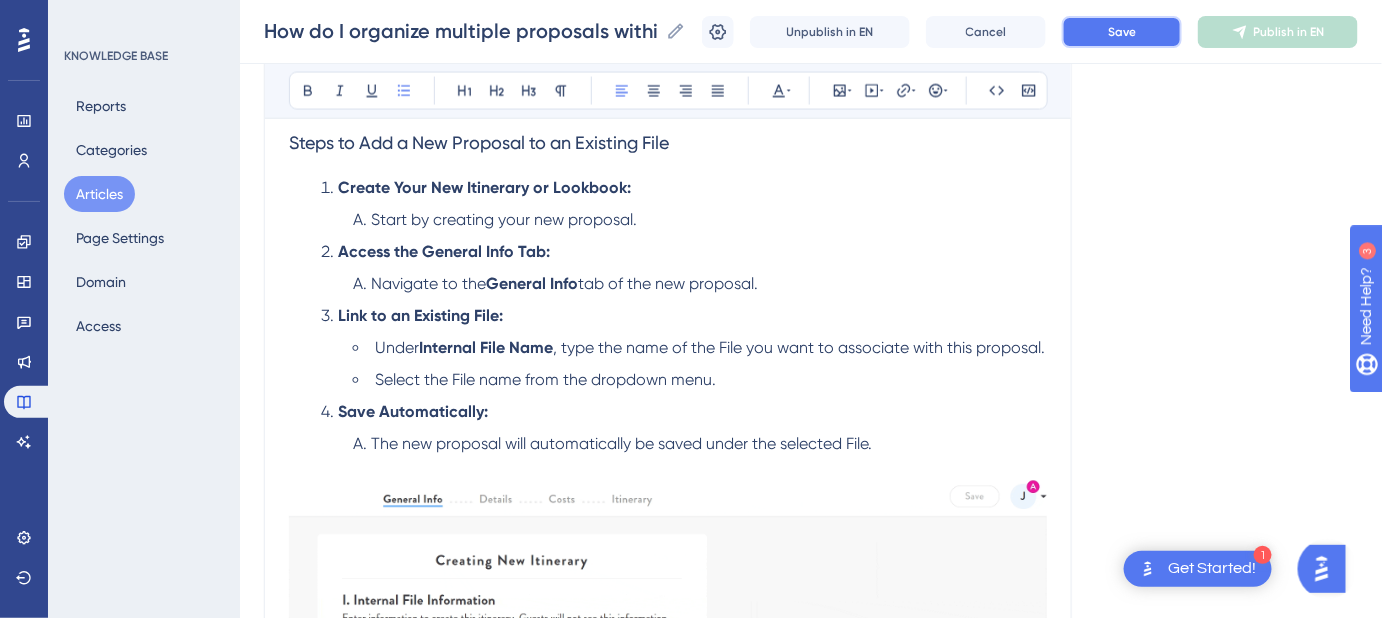 click on "Save" at bounding box center [1122, 32] 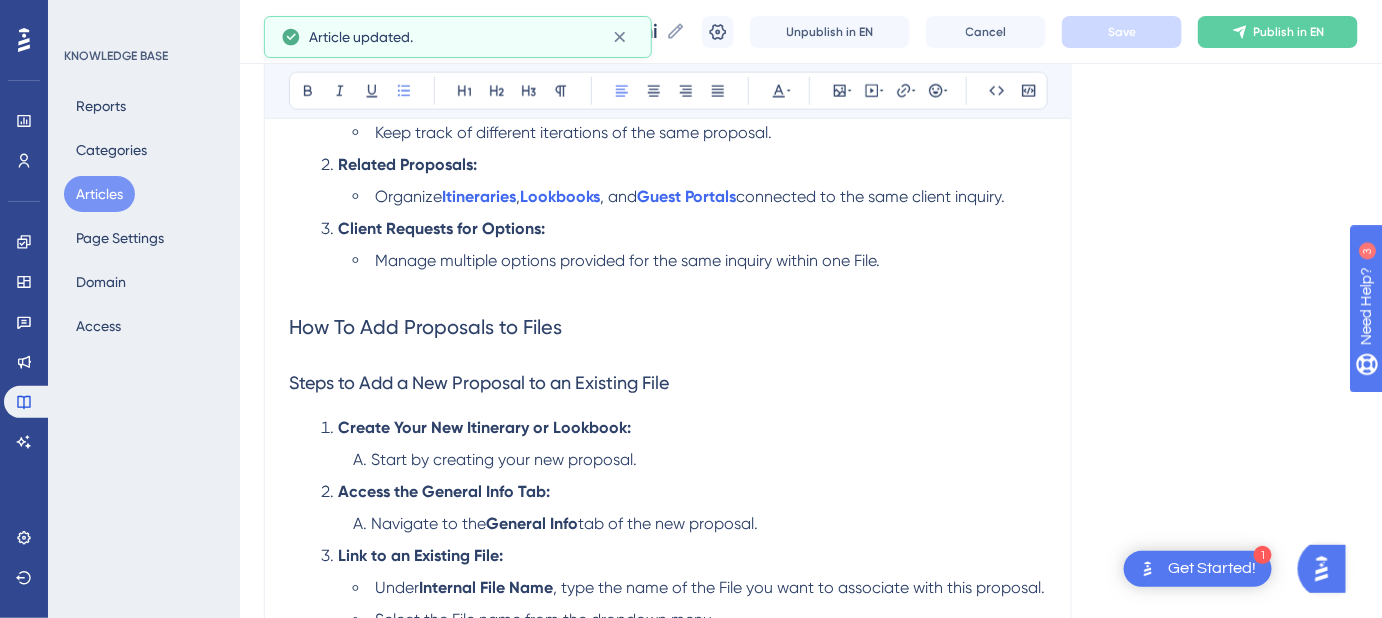 scroll, scrollTop: 818, scrollLeft: 0, axis: vertical 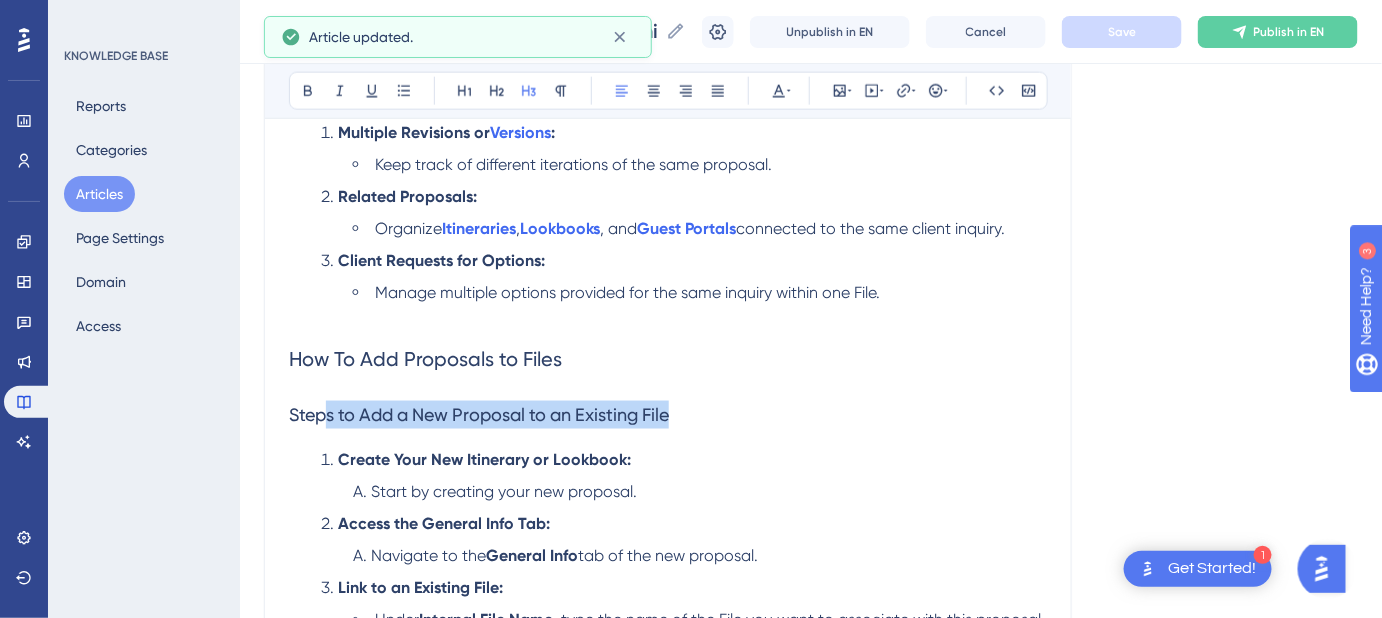 drag, startPoint x: 536, startPoint y: 416, endPoint x: 341, endPoint y: 399, distance: 195.73962 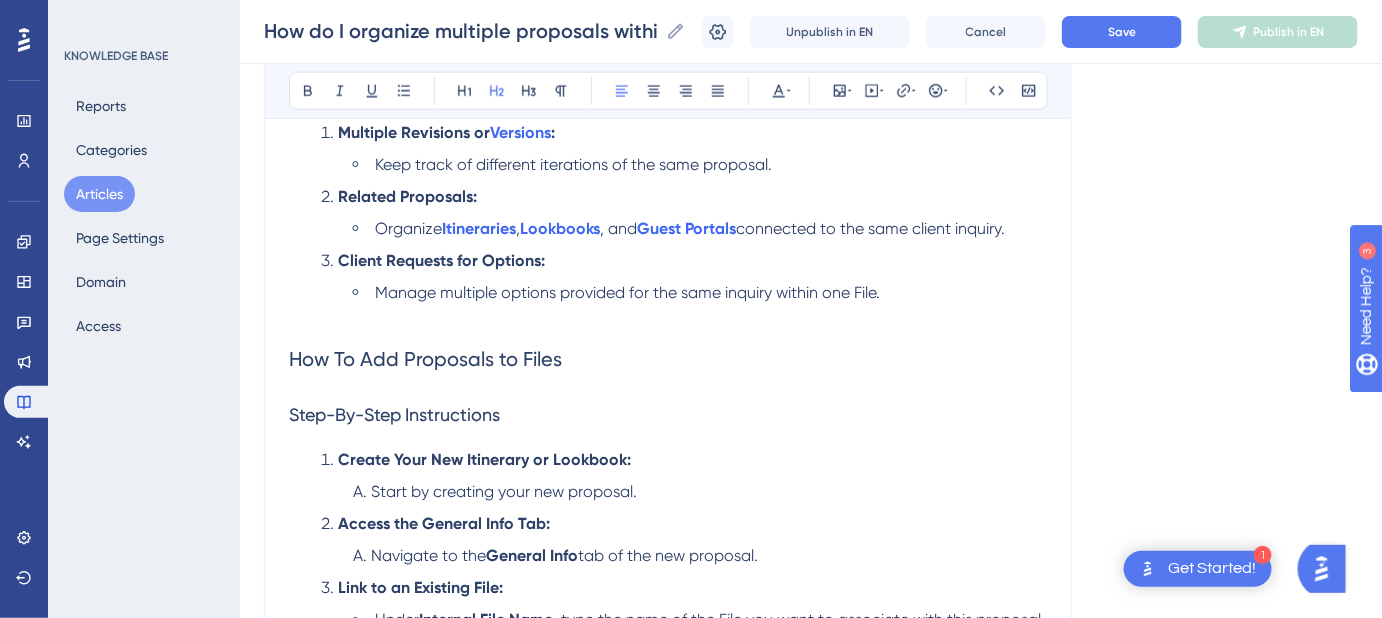 click on "How To Add Proposals to Files" at bounding box center (425, 359) 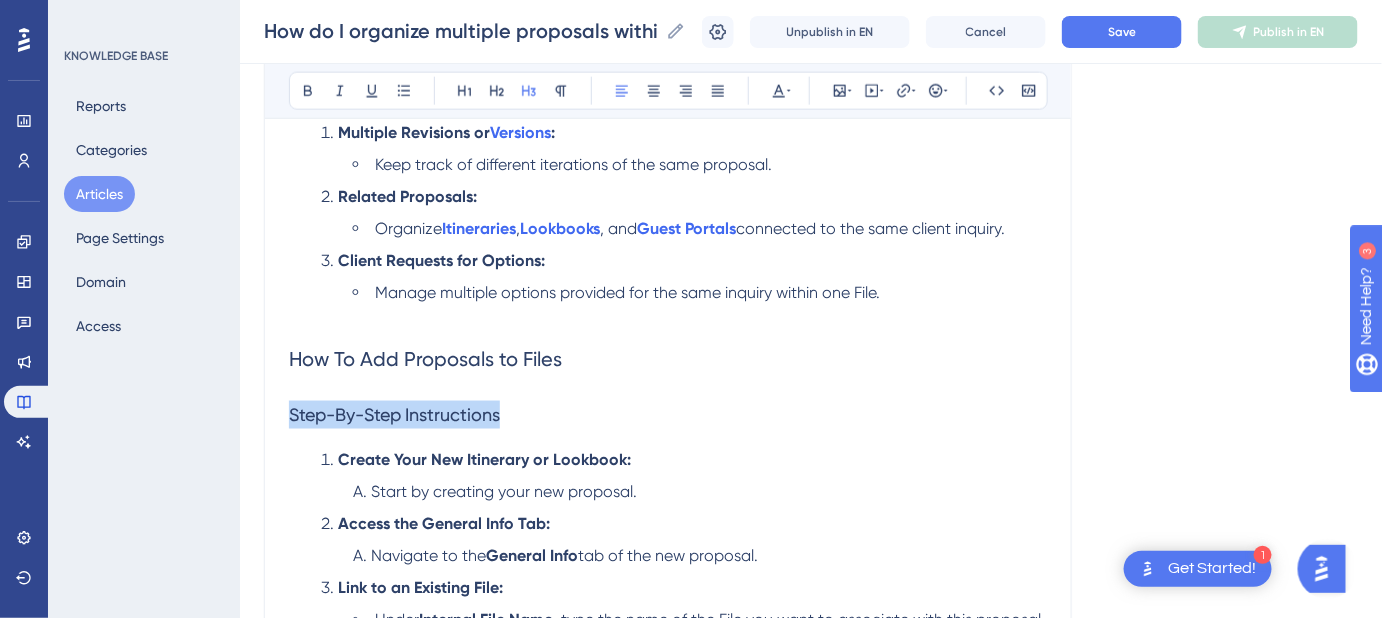 drag, startPoint x: 512, startPoint y: 412, endPoint x: 272, endPoint y: 416, distance: 240.03333 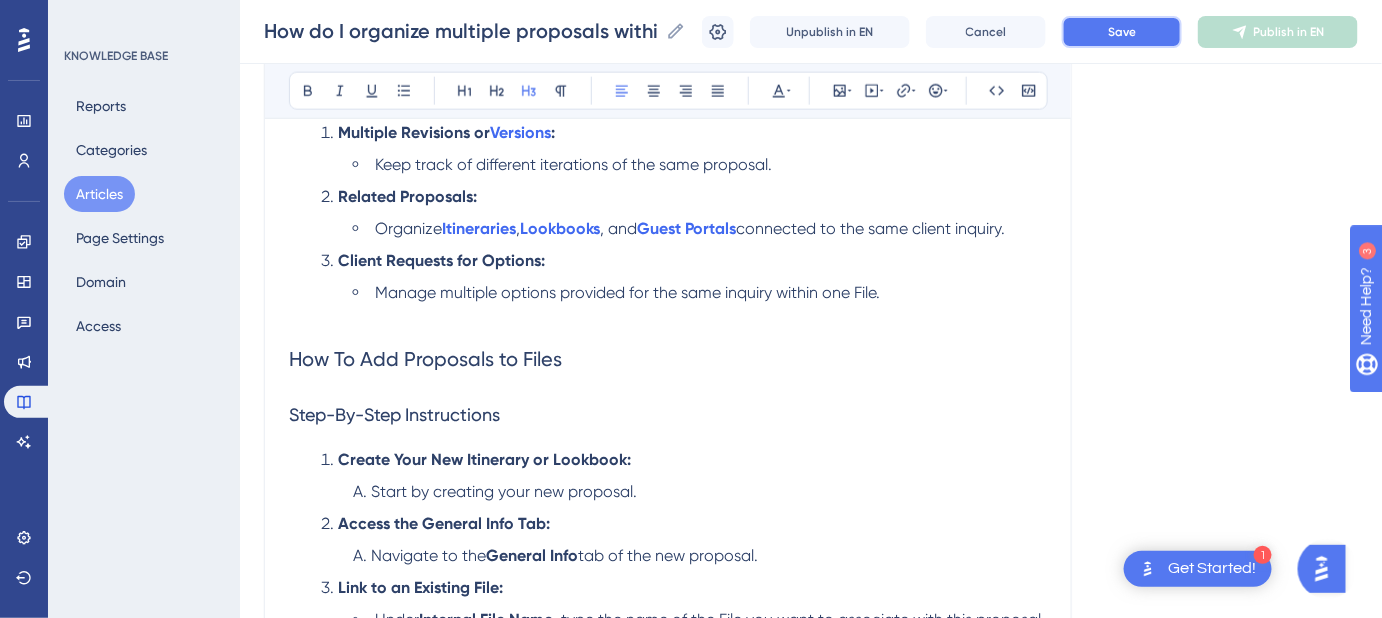 click on "Save" at bounding box center [1122, 32] 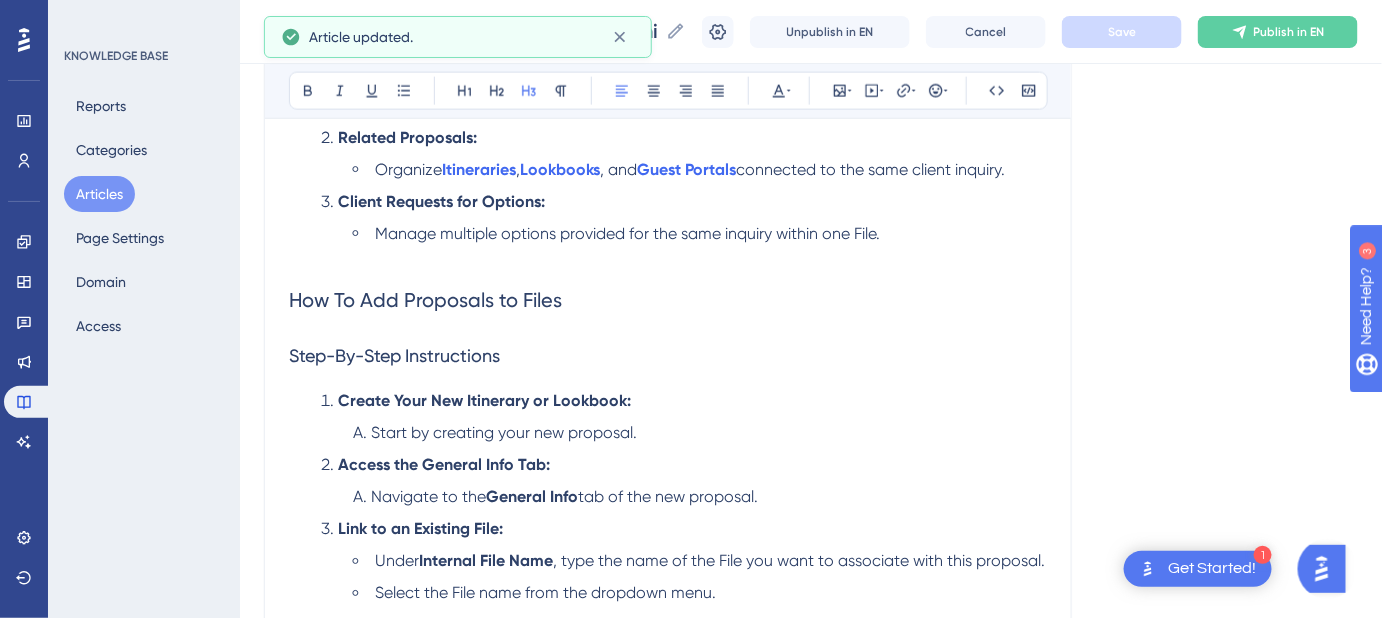 scroll, scrollTop: 909, scrollLeft: 0, axis: vertical 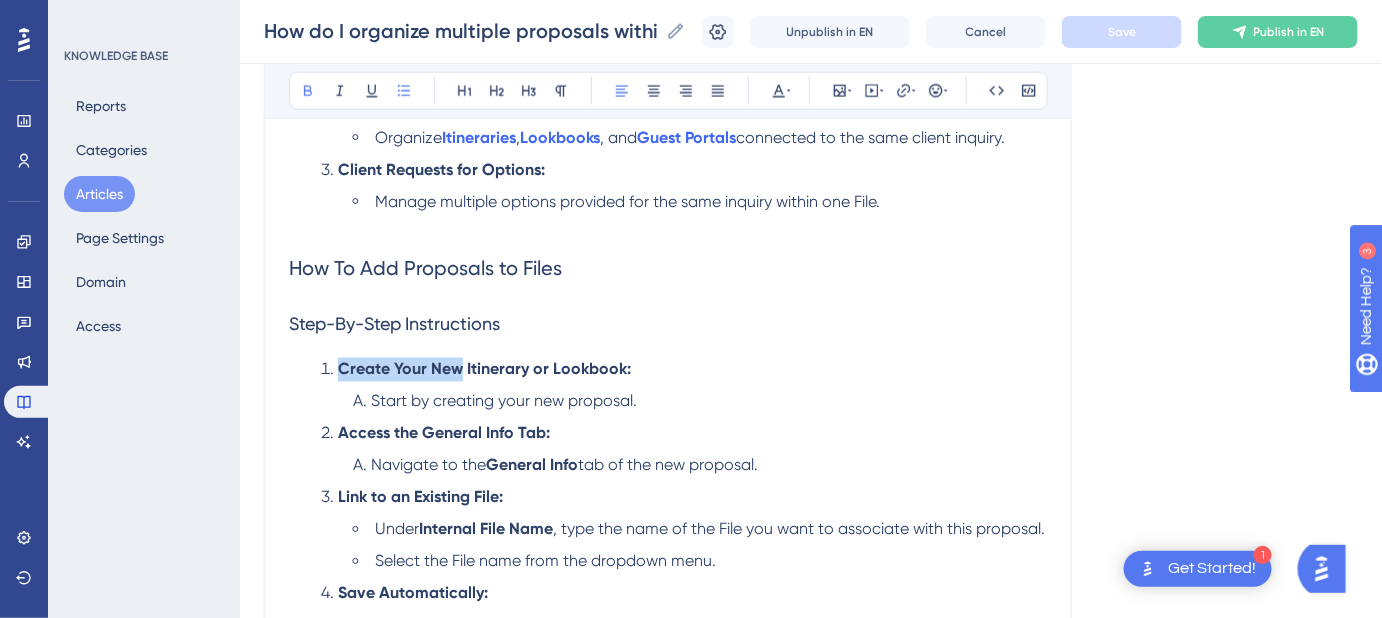 drag, startPoint x: 336, startPoint y: 368, endPoint x: 459, endPoint y: 376, distance: 123.25989 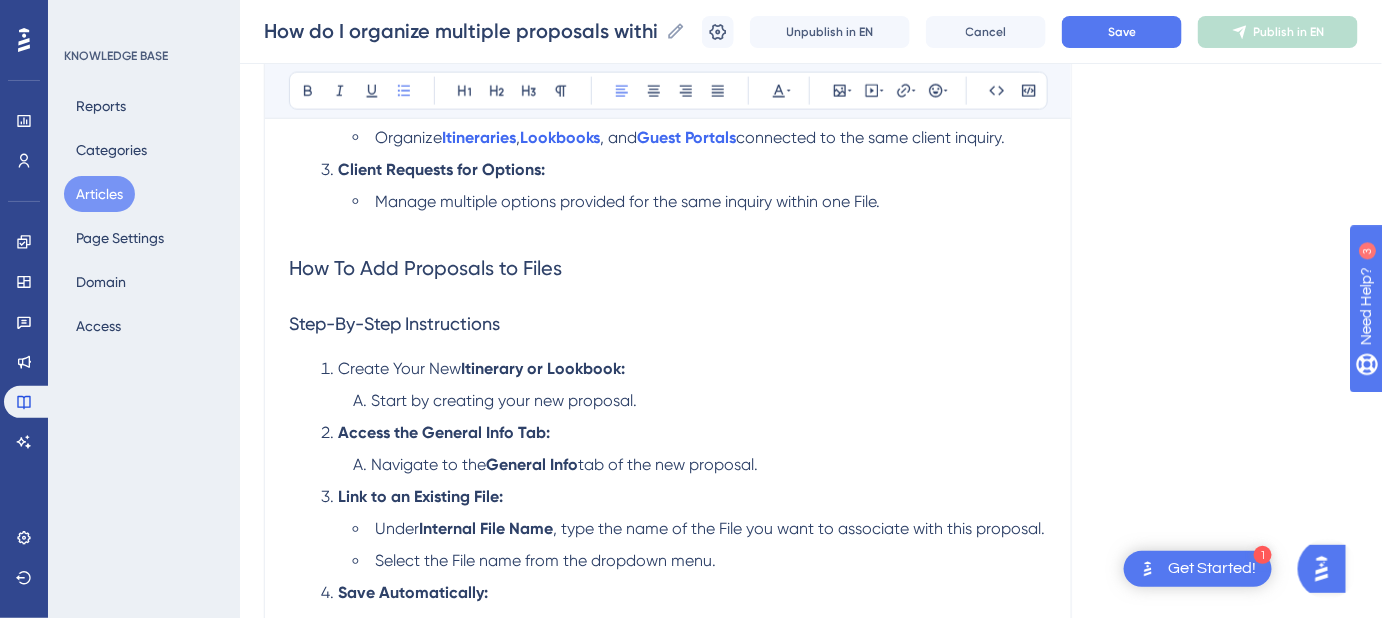click on "Itinerary or Lookbook:" at bounding box center (543, 369) 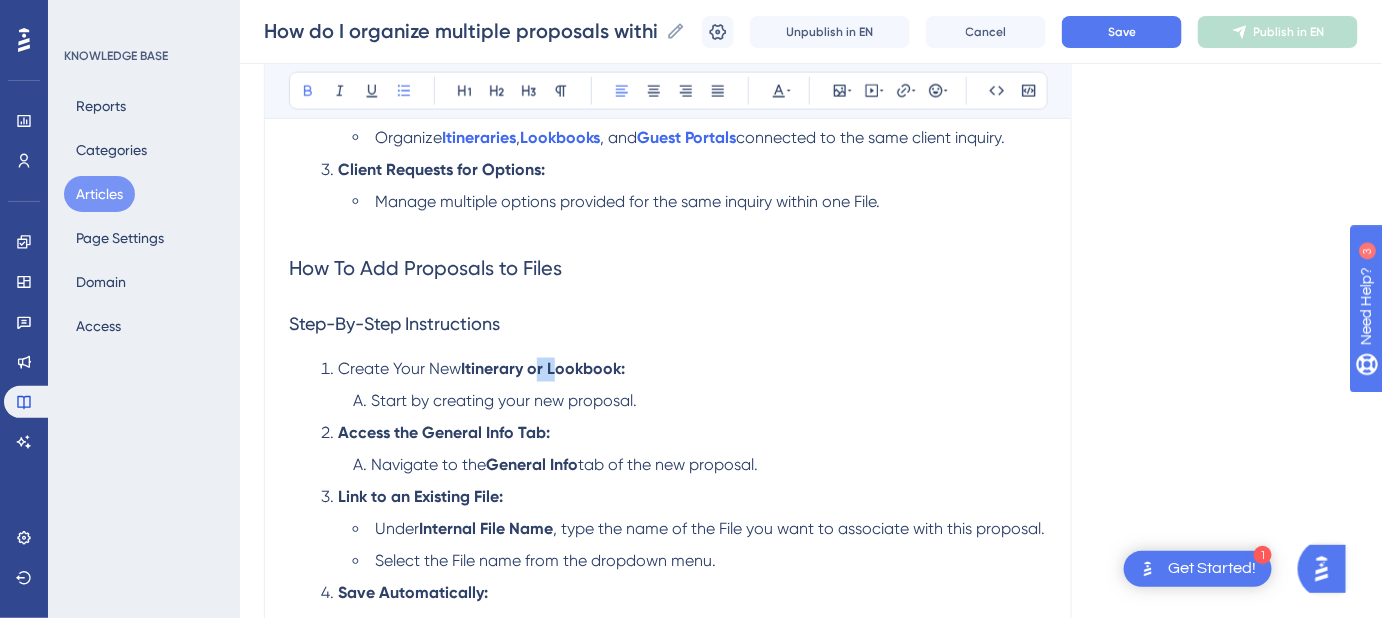 click on "Itinerary or Lookbook:" at bounding box center [543, 369] 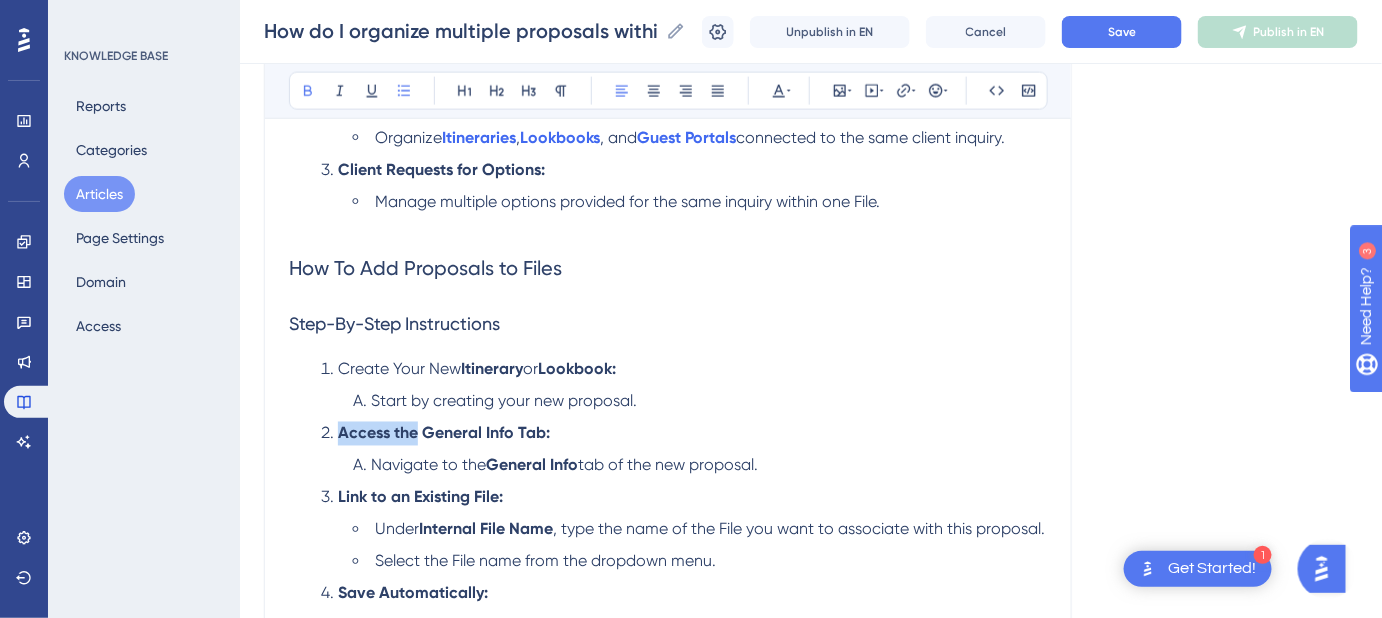 drag, startPoint x: 341, startPoint y: 426, endPoint x: 415, endPoint y: 439, distance: 75.13322 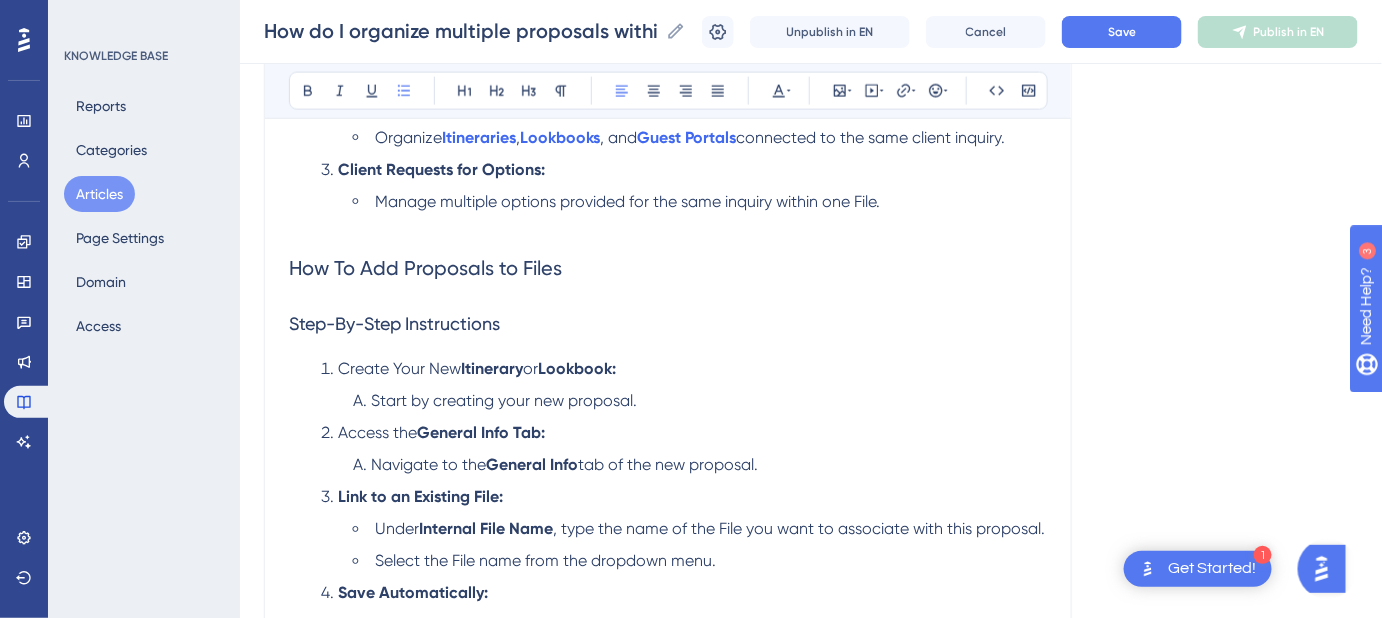click on "General Info Tab:" at bounding box center [481, 433] 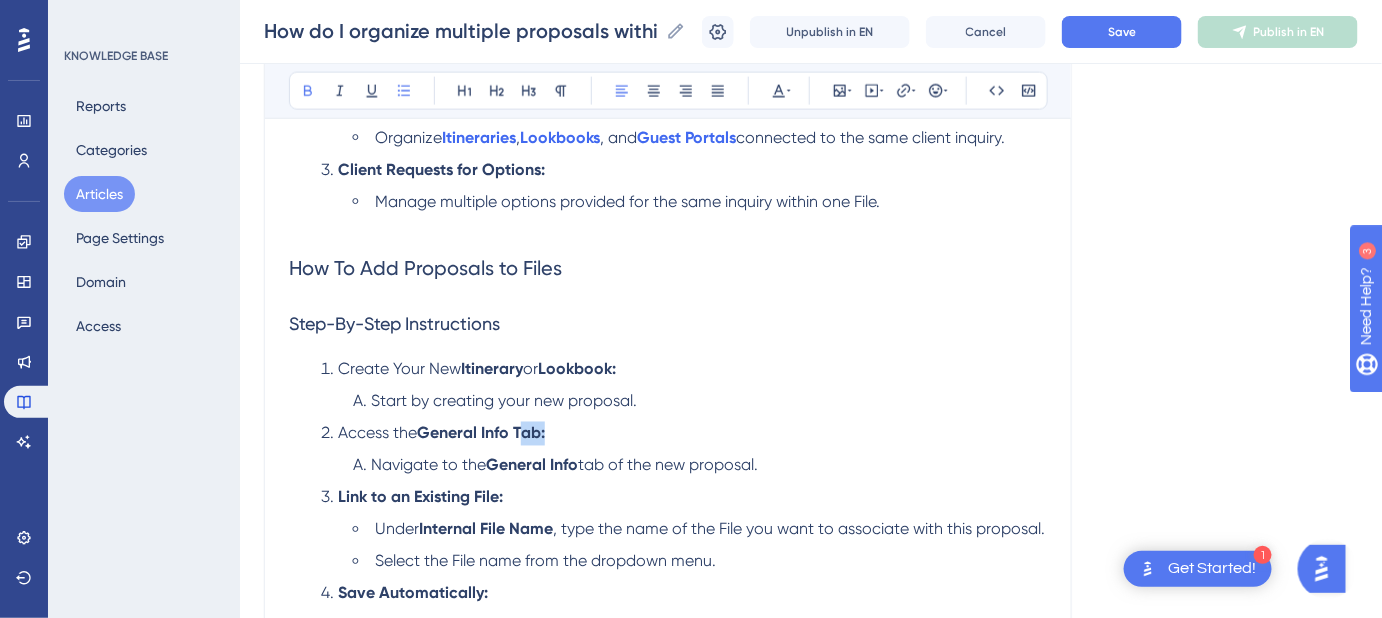 click on "General Info Tab:" at bounding box center (481, 433) 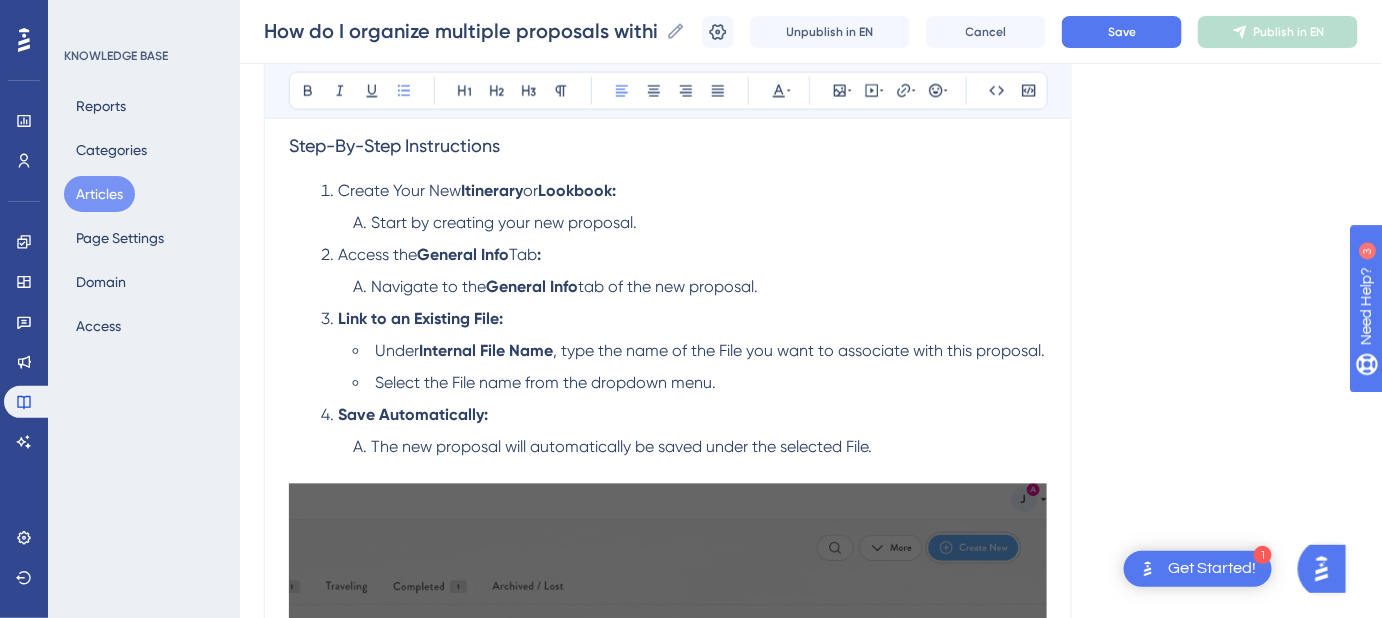 scroll, scrollTop: 1090, scrollLeft: 0, axis: vertical 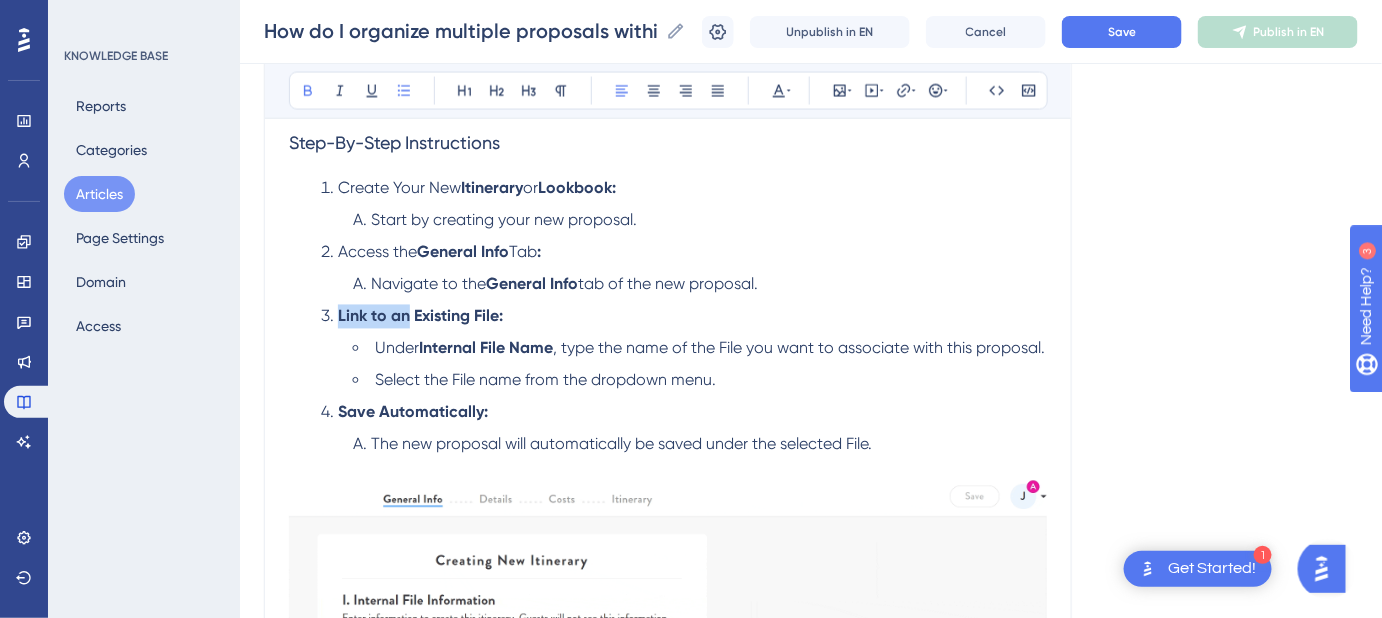 drag, startPoint x: 340, startPoint y: 313, endPoint x: 408, endPoint y: 318, distance: 68.18358 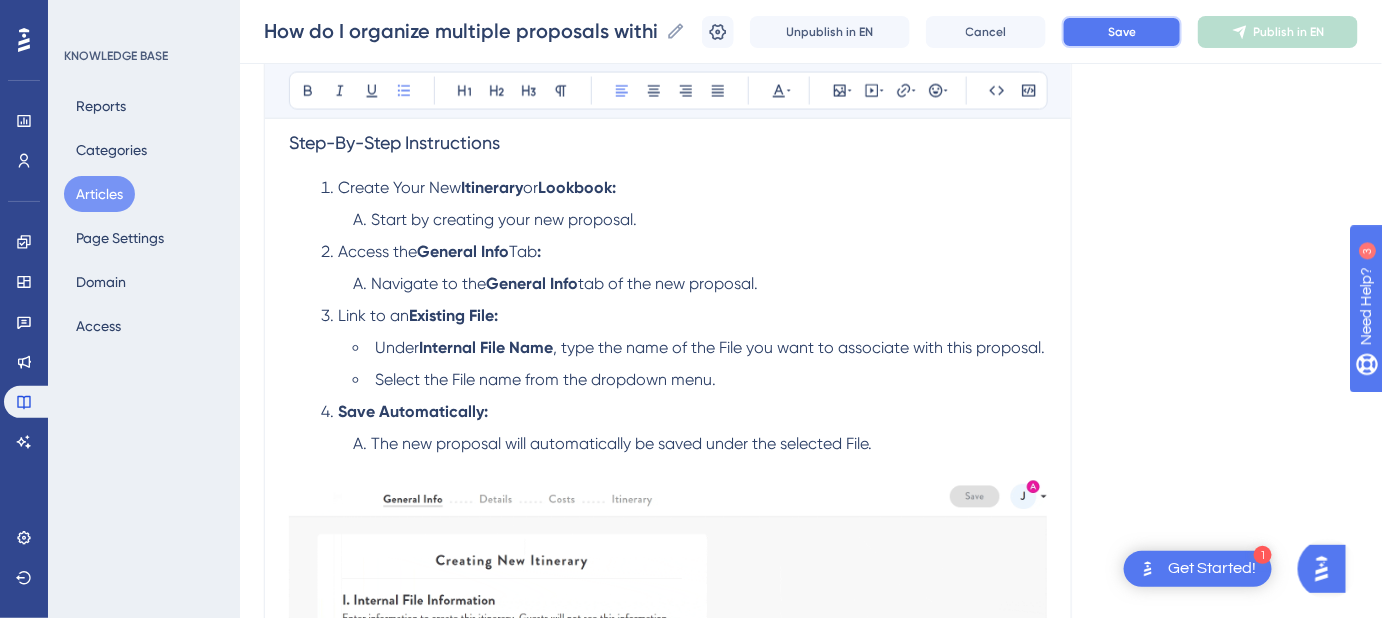 click on "Save" at bounding box center [1122, 32] 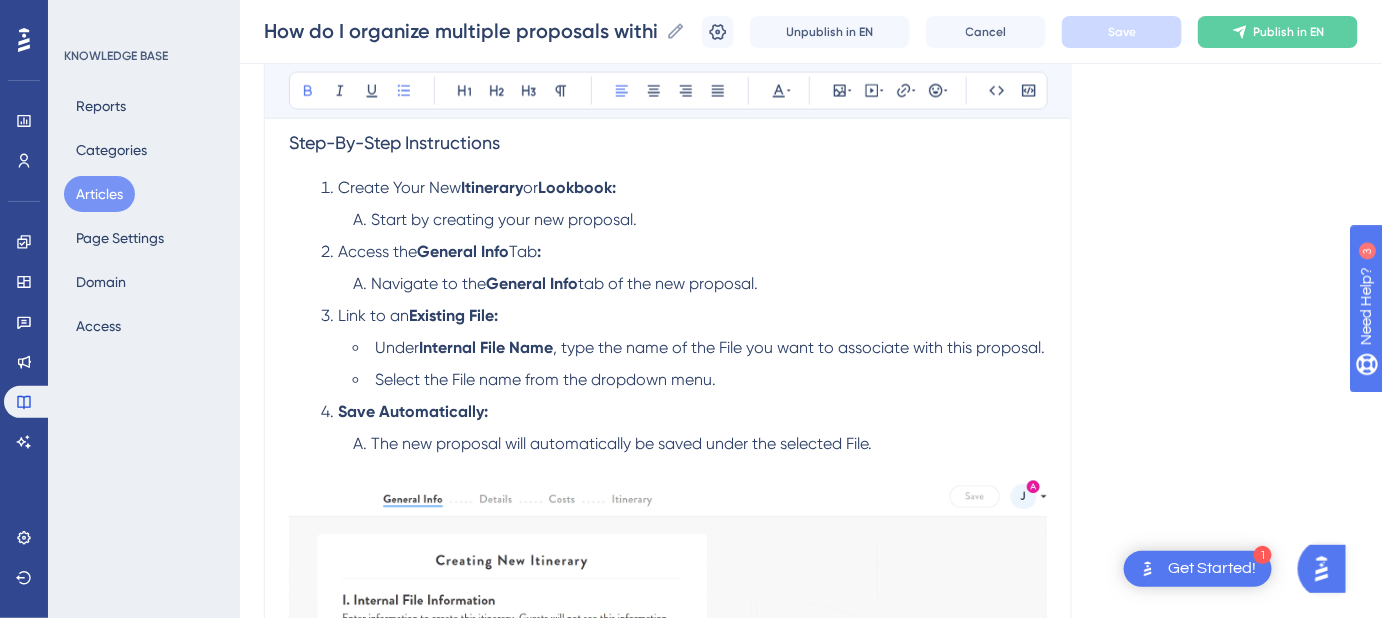 click on "Save Automatically:" at bounding box center (413, 412) 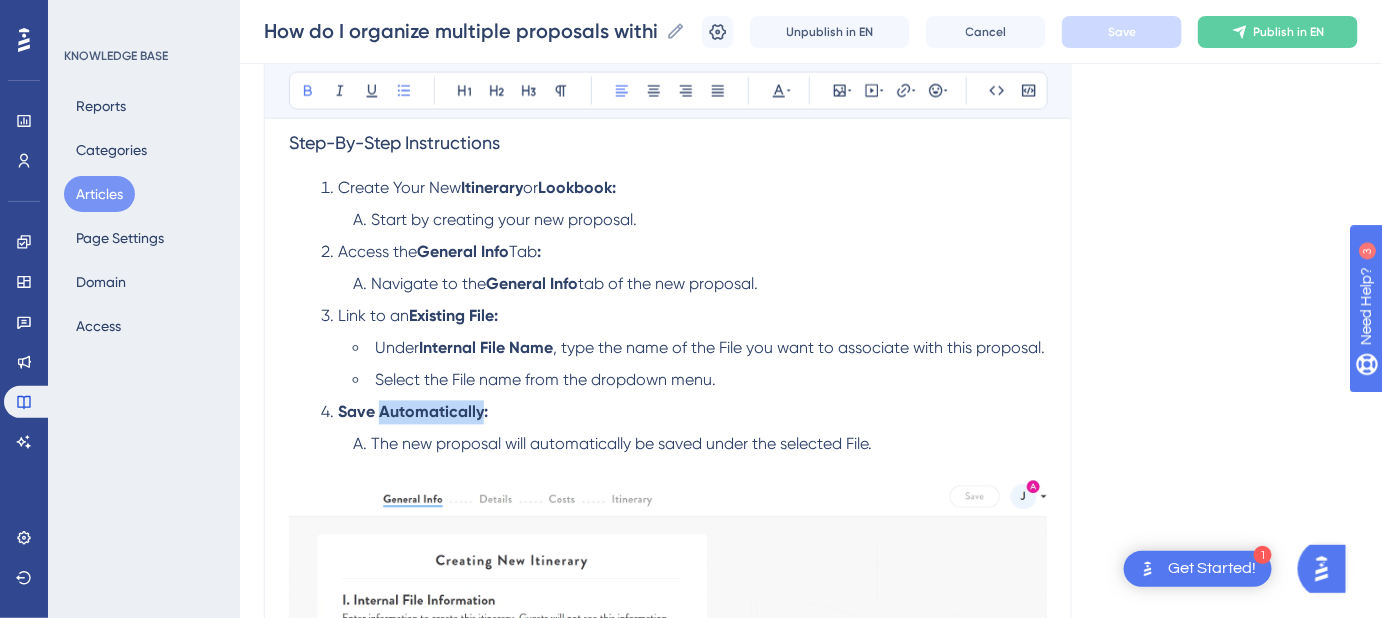 click on "Save Automatically:" at bounding box center [413, 412] 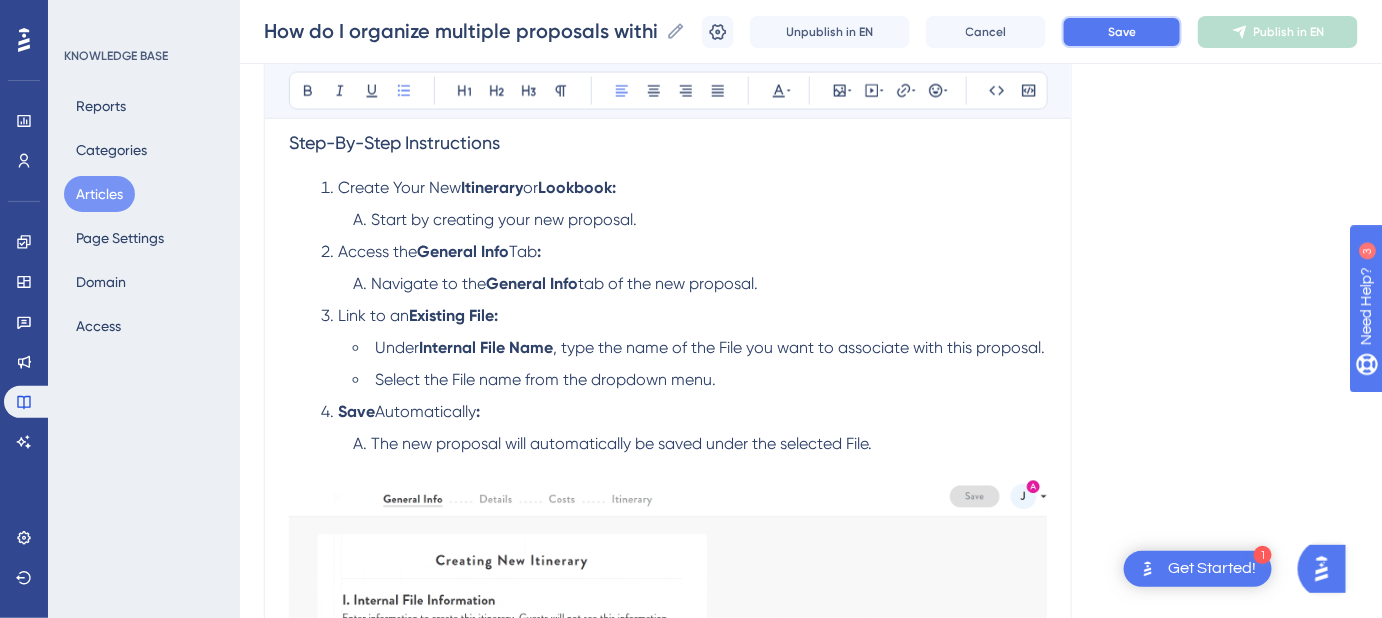 click on "Save" at bounding box center (1122, 32) 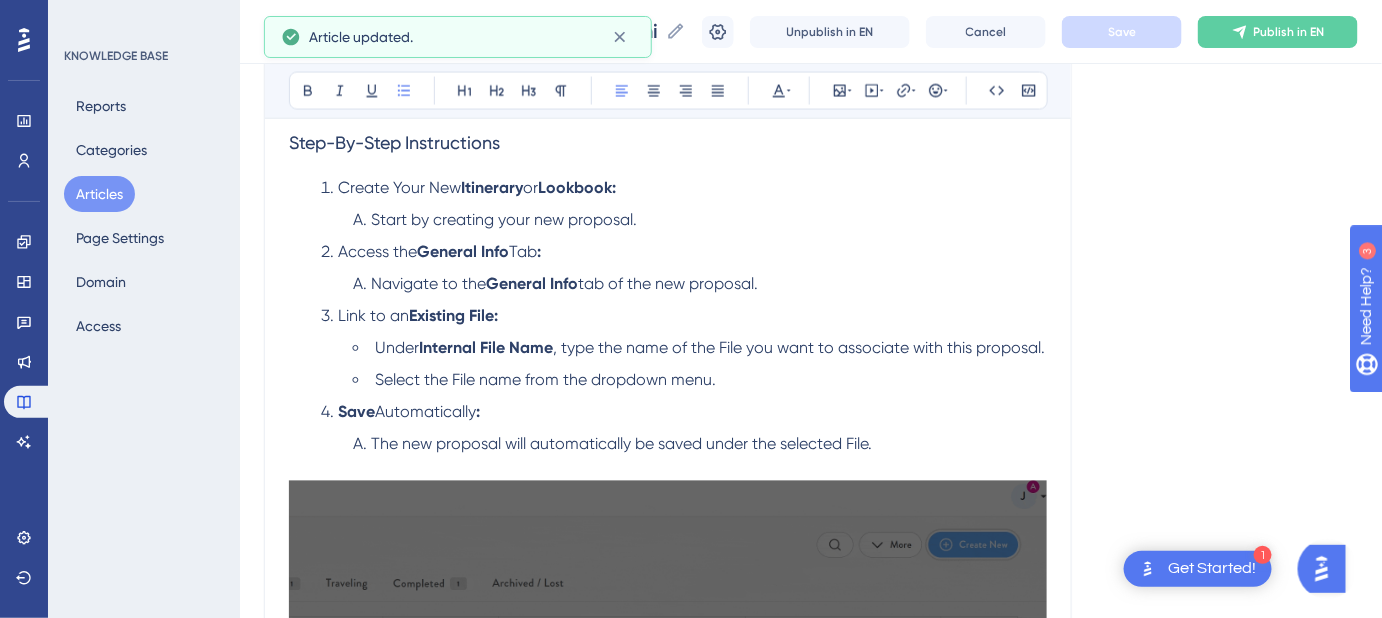 click on "How do I organize multiple proposals within one File? Keep organized by nesting multiple proposals within one File Bold Italic Underline Bullet Point Heading 1 Heading 2 Heading 3 Normal Align Left Align Center Align Right Align Justify Text Color Insert Image Embed Video Hyperlink Emojis Code Code Block You can store multiple proposals for the same inquiry within a single  File , making it easy to keep track of everything you've shared with them. Examples of When to Nest Multiple Proposals Within the Same File Multiple Revisions or  Versions : Keep track of different iterations of the same proposal. Related Proposals: Organize  Itineraries ,  Lookbooks , and  Guest Portals  connected to the same client inquiry. Client Requests for Options: Manage multiple options provided for the same inquiry within one File. How To Add Proposals to Files Step-By-Step Instructions Create Your New  Itinerary  or  Lookbook: Start by creating your new proposal. Access the  General Info  Tab : Navigate to the  General Info Save" at bounding box center [668, 436] 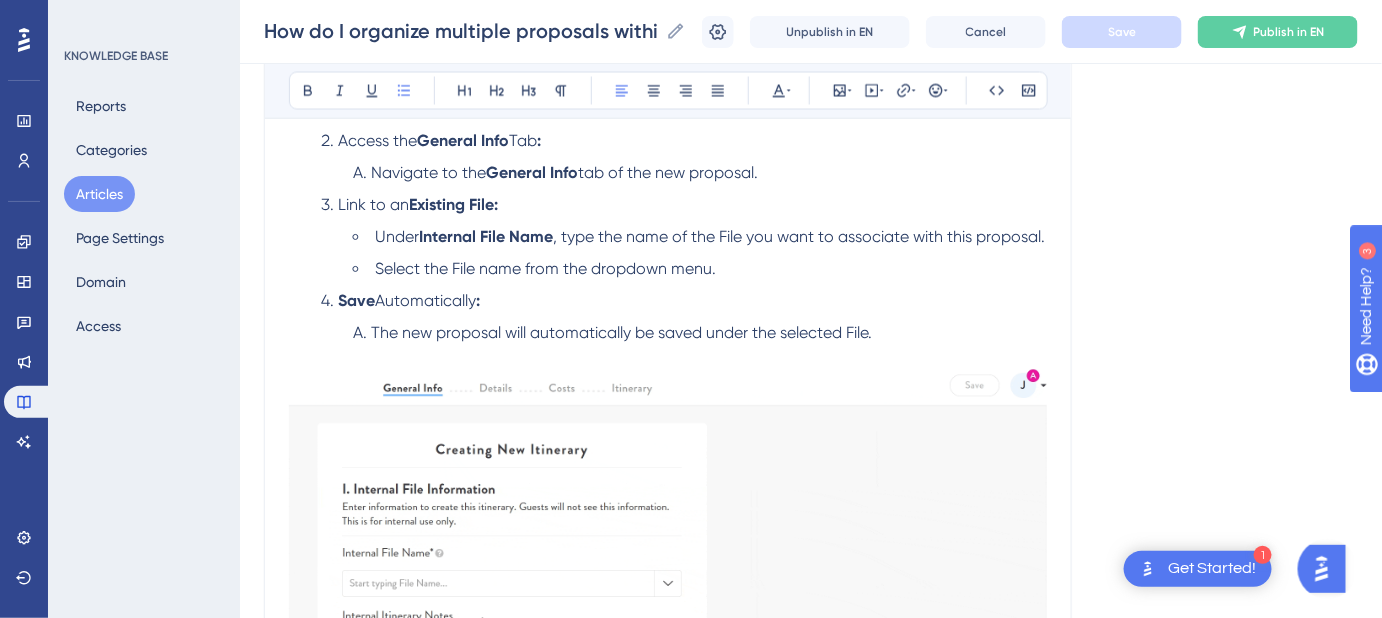 scroll, scrollTop: 1181, scrollLeft: 0, axis: vertical 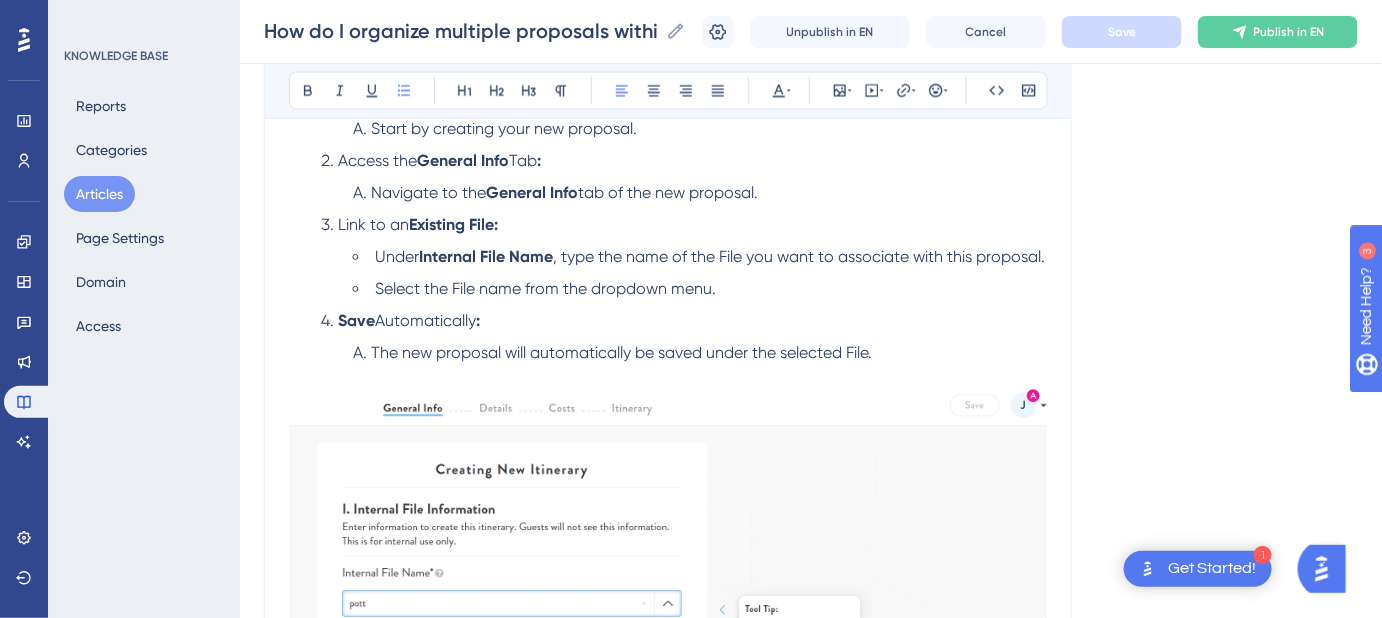 click on "Automatically" at bounding box center (425, 321) 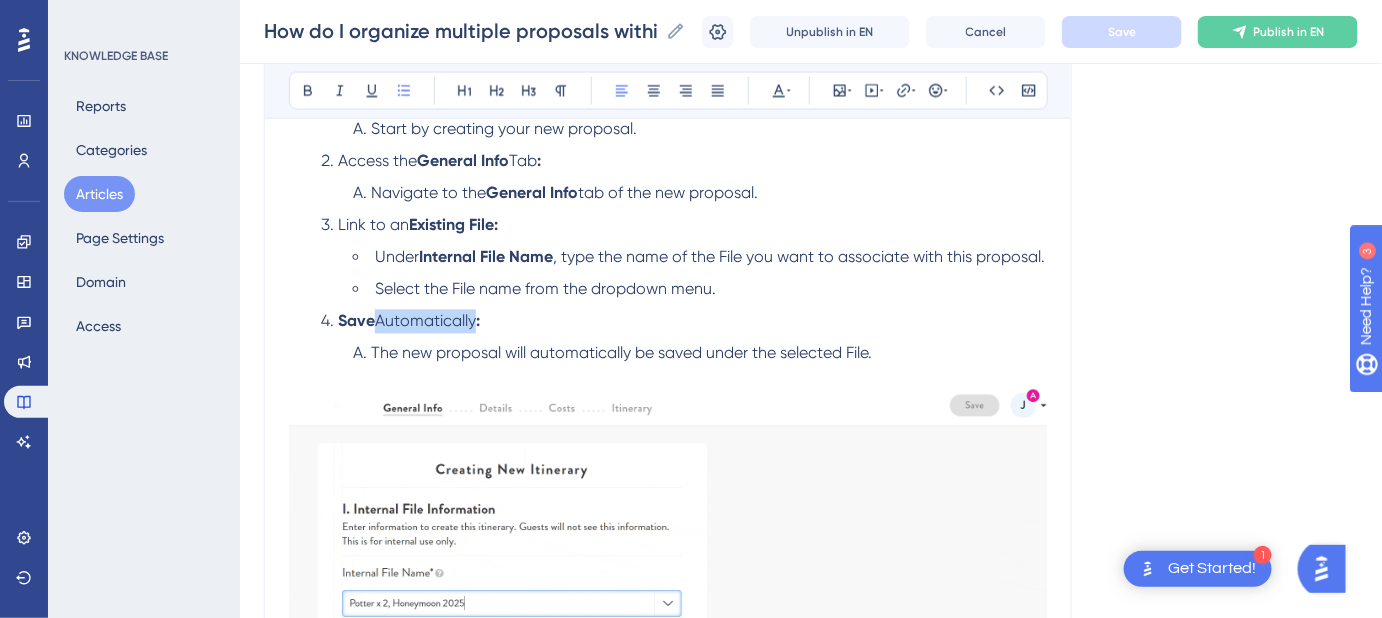 click on "Automatically" at bounding box center [425, 321] 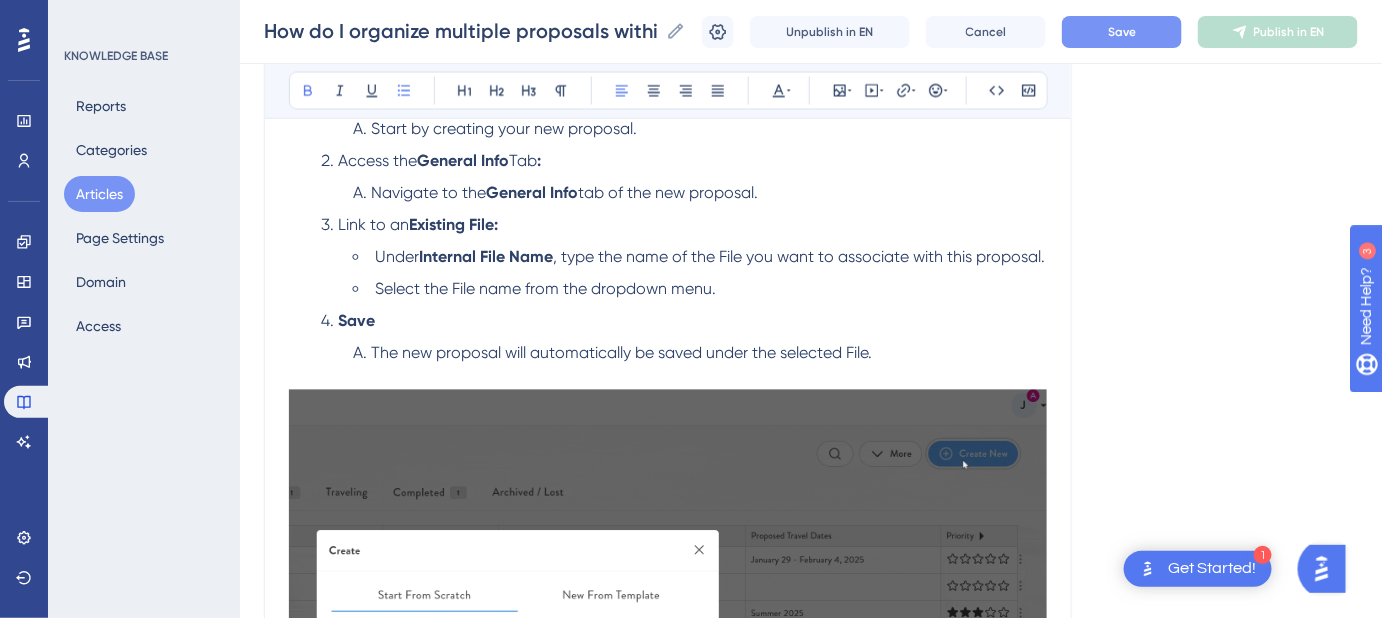 click on "Link to an  Existing File:" at bounding box center (684, 226) 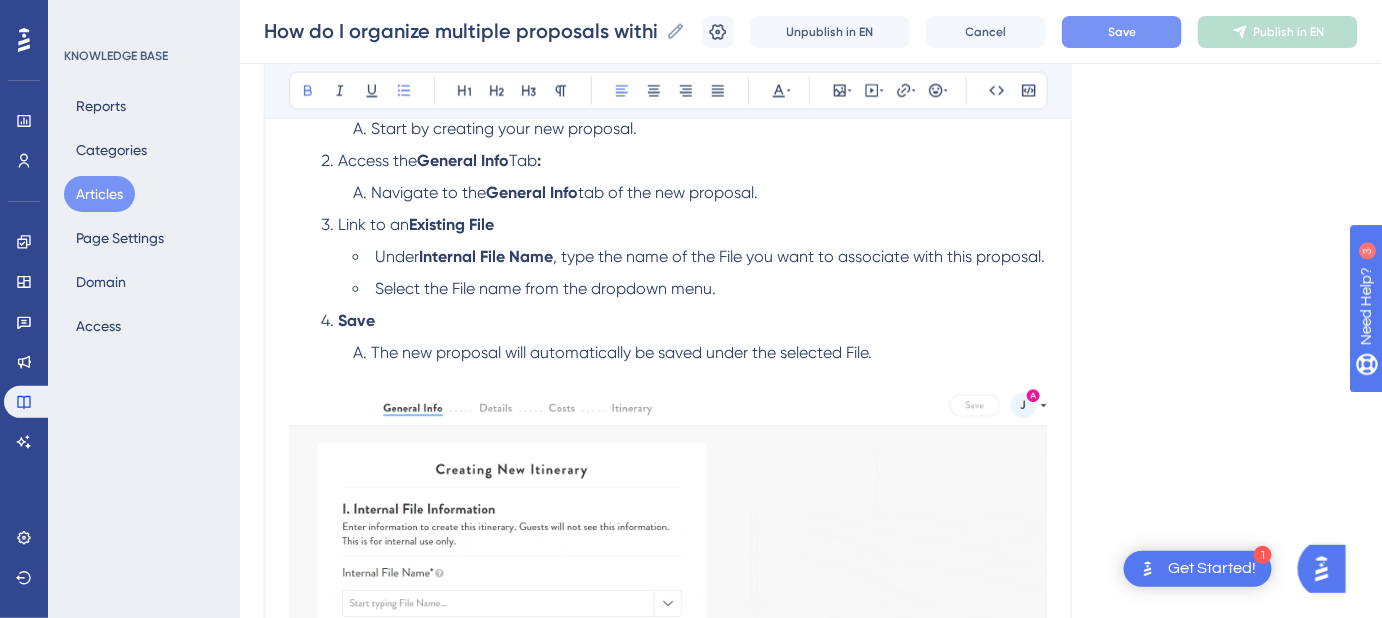 click on "Access the  General Info  Tab :" at bounding box center (684, 162) 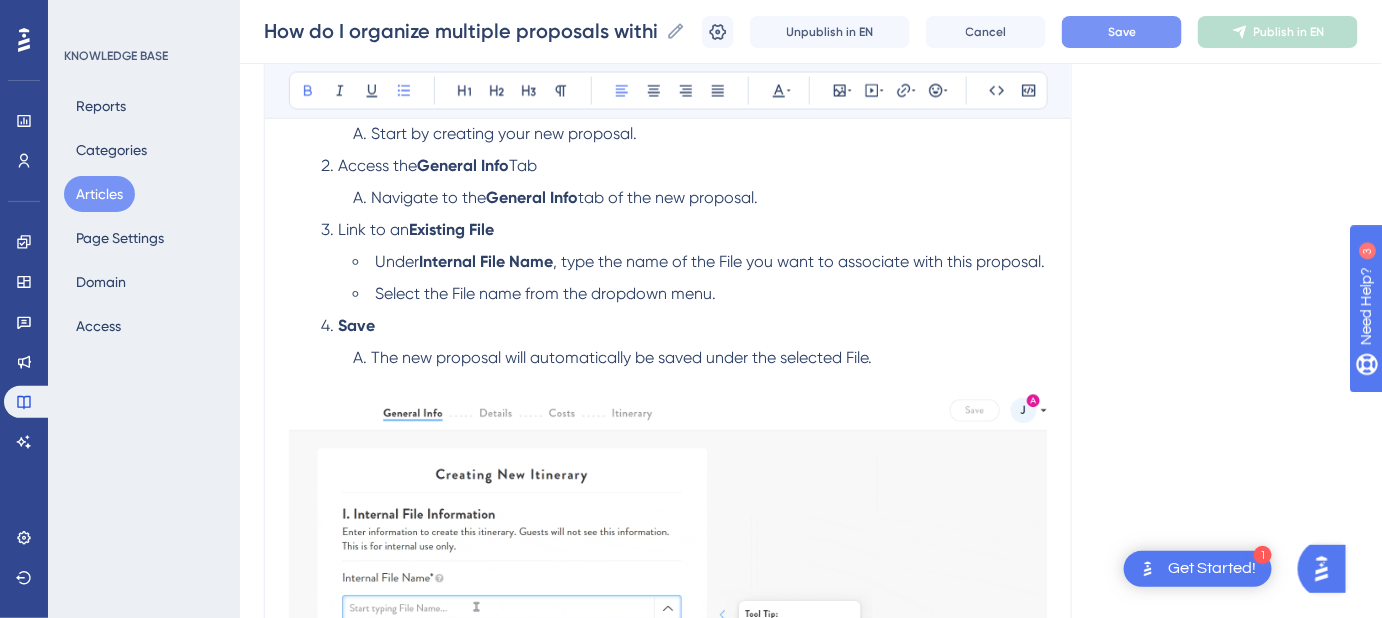 scroll, scrollTop: 1090, scrollLeft: 0, axis: vertical 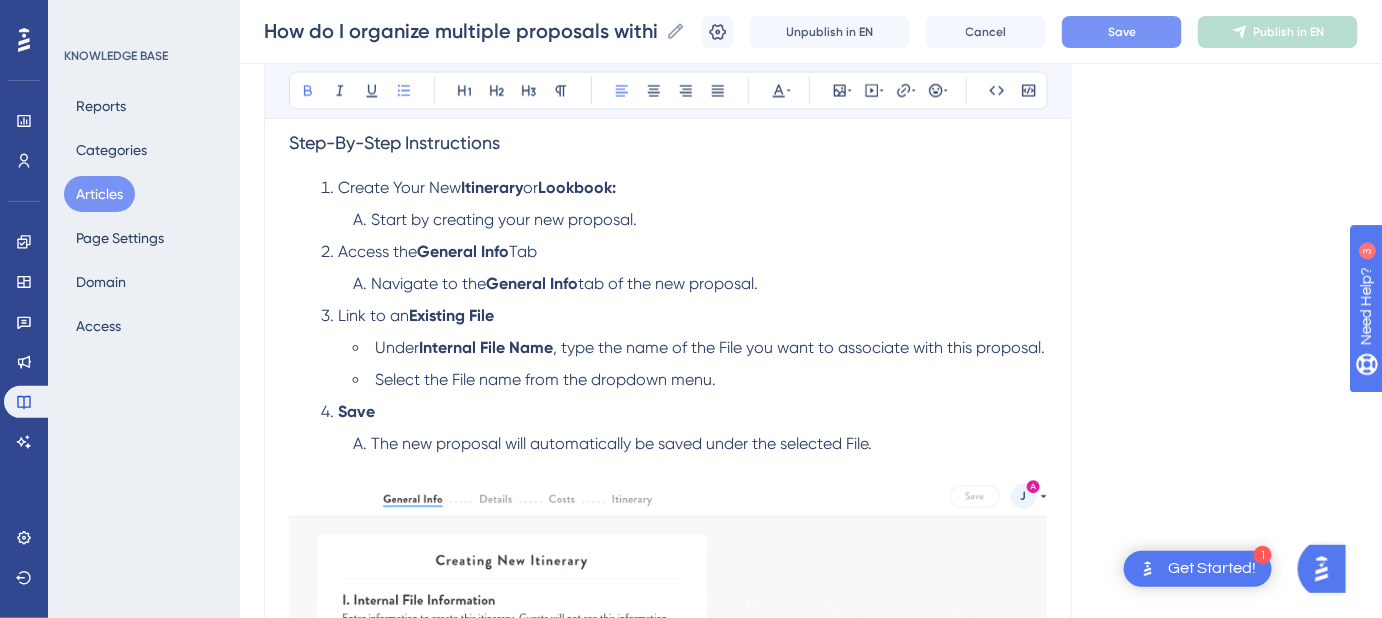 click on "Create Your New  Itinerary  or  Lookbook:" at bounding box center [684, 189] 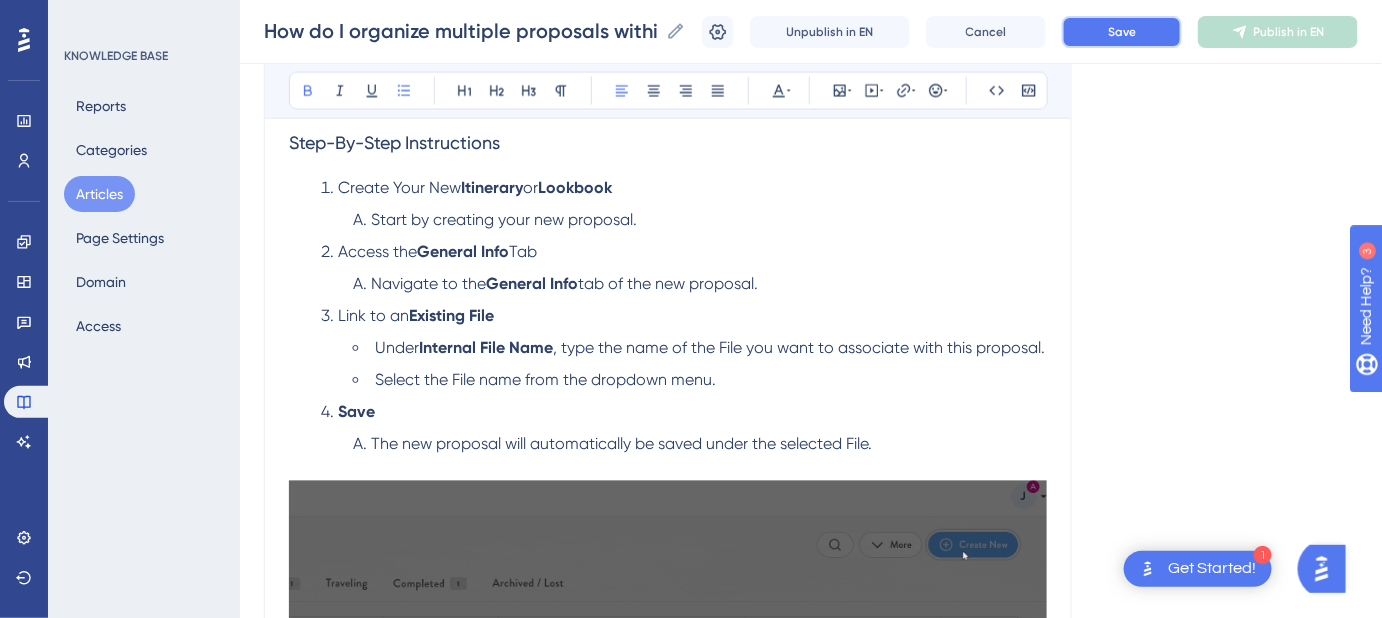 click on "Save" at bounding box center (1122, 32) 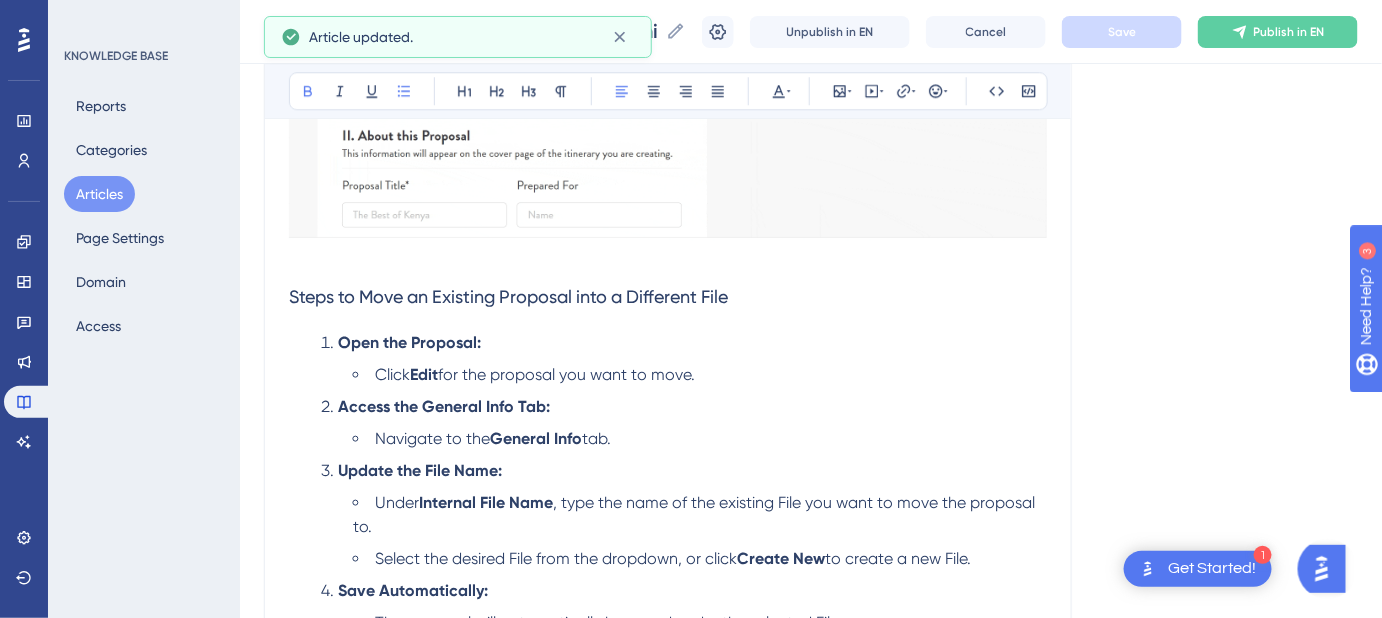scroll, scrollTop: 1818, scrollLeft: 0, axis: vertical 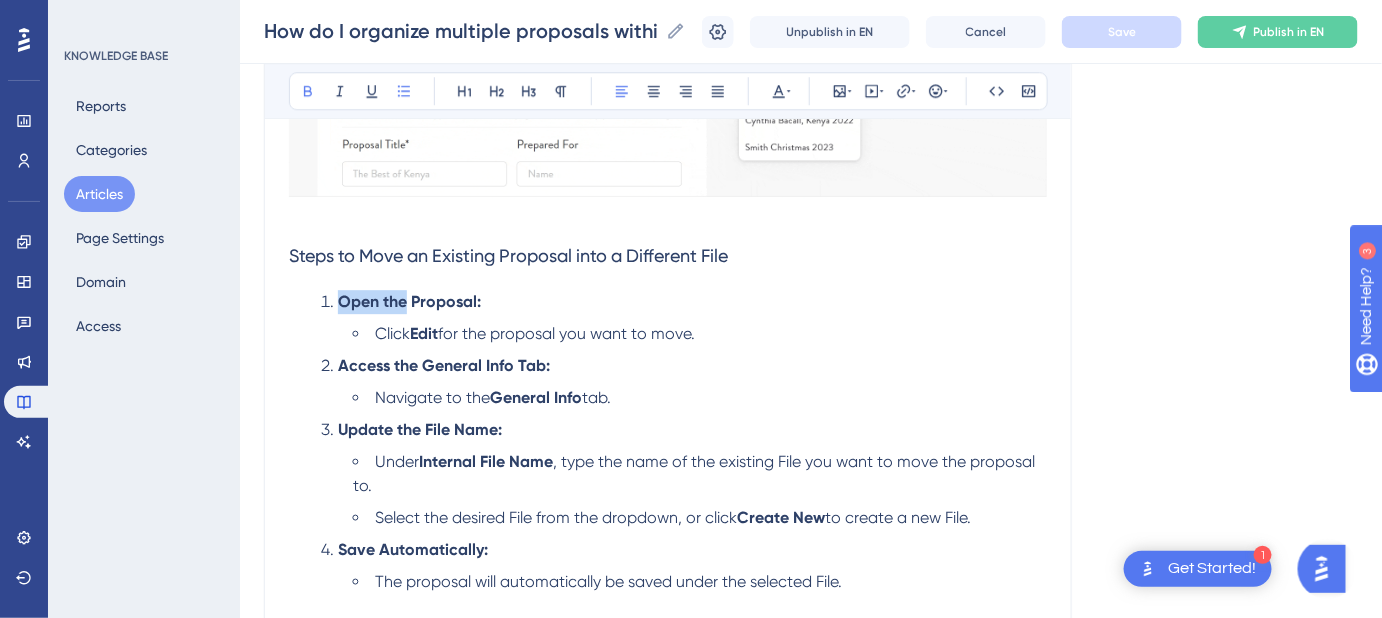 drag, startPoint x: 408, startPoint y: 322, endPoint x: 342, endPoint y: 321, distance: 66.007576 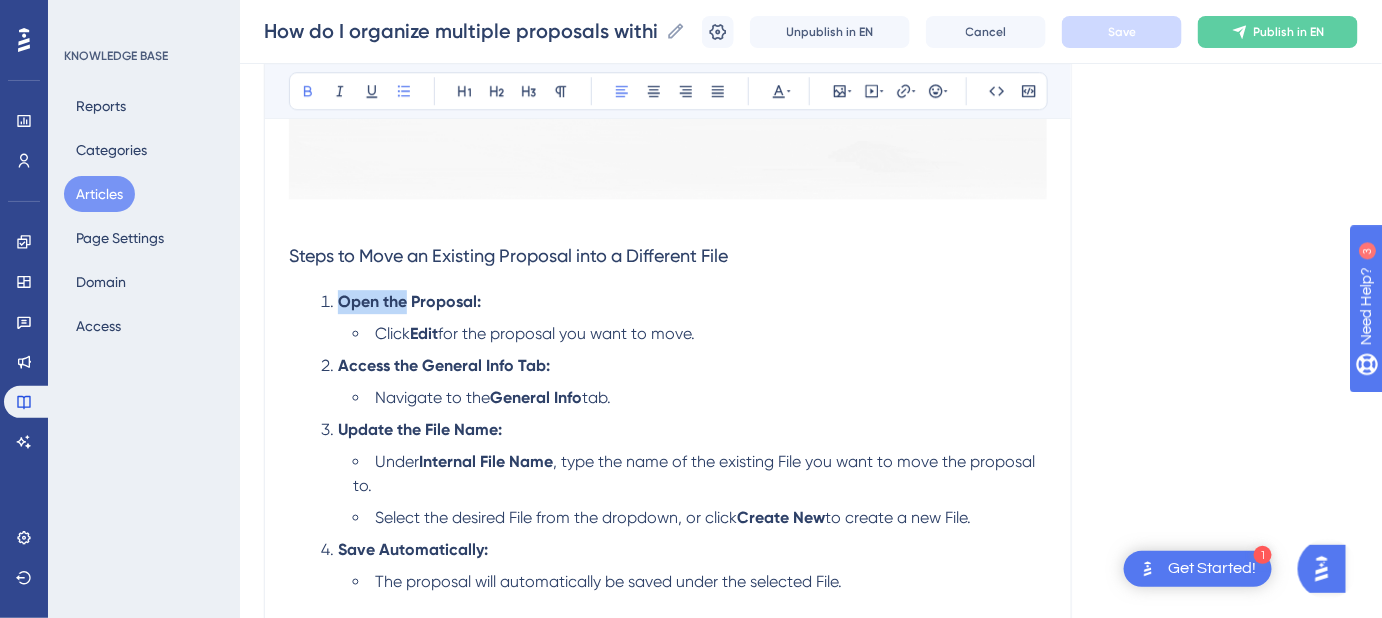 click on "Open the Proposal:" at bounding box center [409, 301] 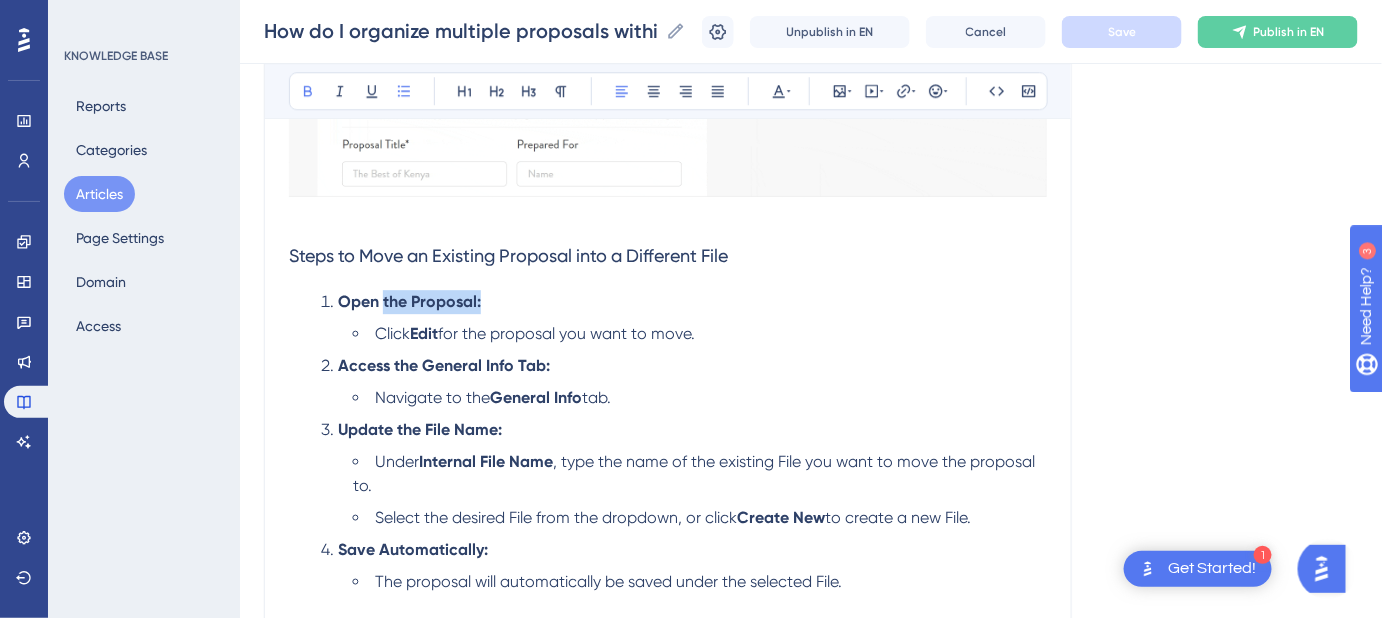drag, startPoint x: 481, startPoint y: 323, endPoint x: 382, endPoint y: 324, distance: 99.00505 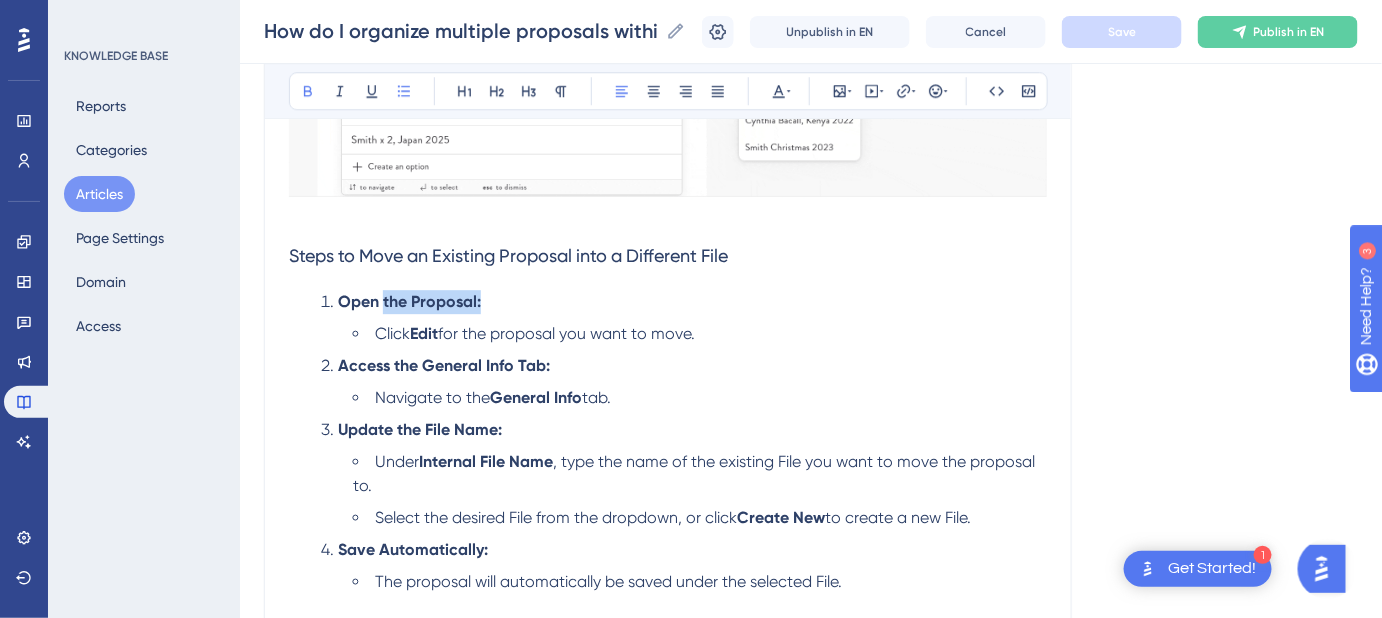 click on "Open the Proposal:" at bounding box center [684, 302] 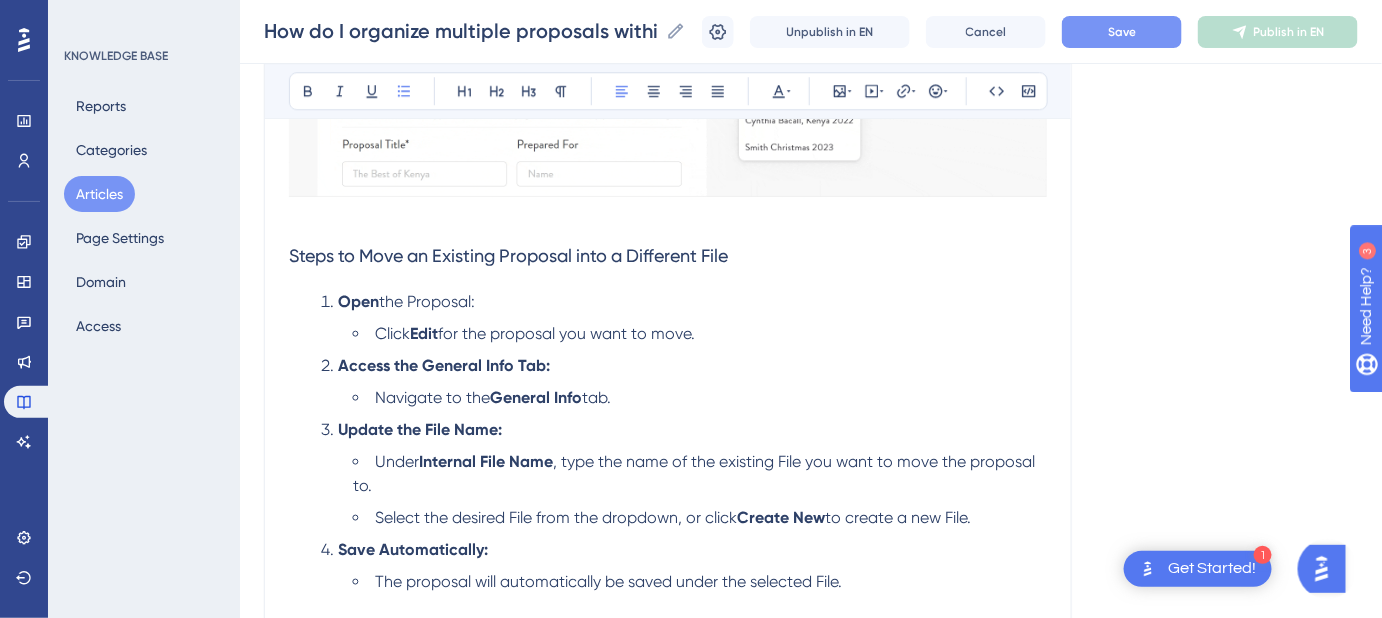 click on "Open  the Proposal:" at bounding box center [684, 302] 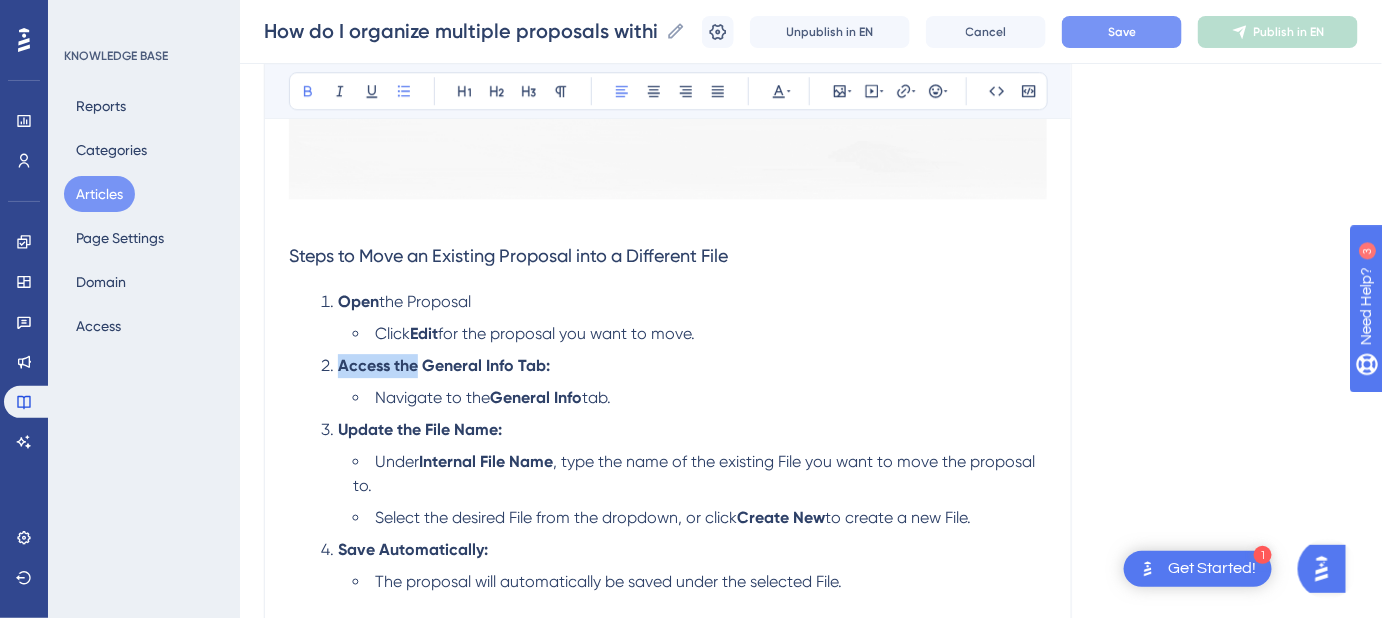 drag, startPoint x: 416, startPoint y: 386, endPoint x: 340, endPoint y: 393, distance: 76.321686 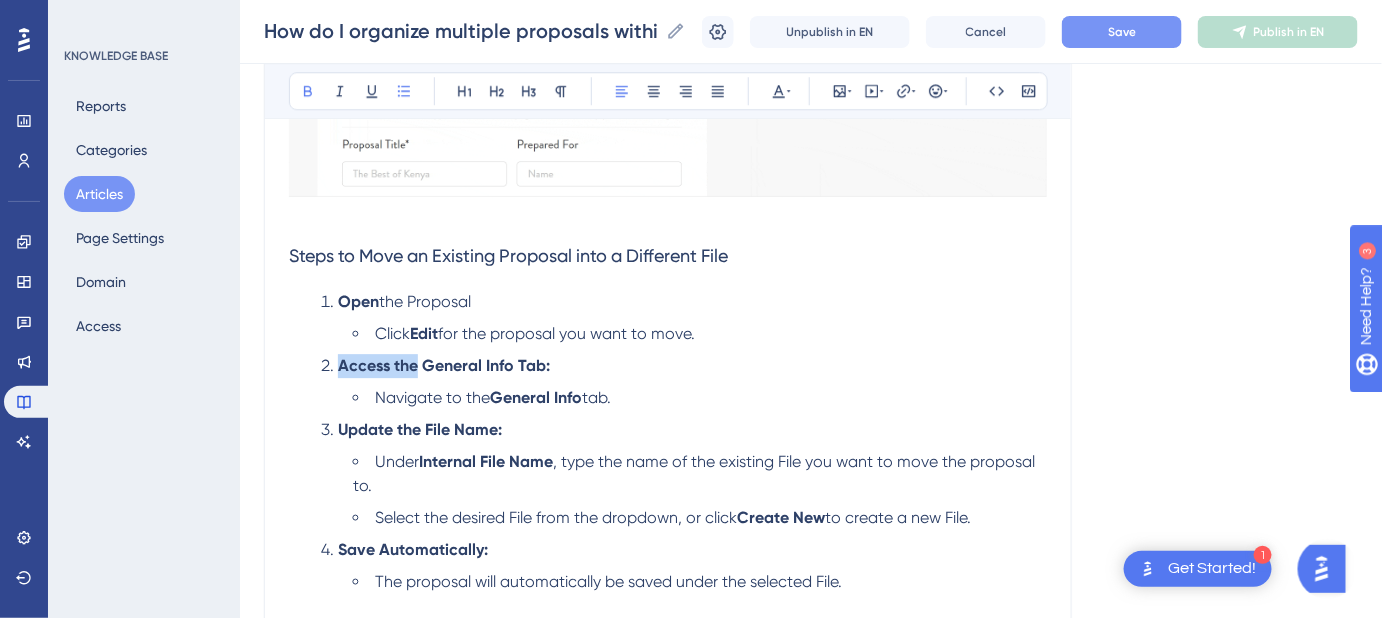 click on "Access the General Info Tab:" at bounding box center (444, 365) 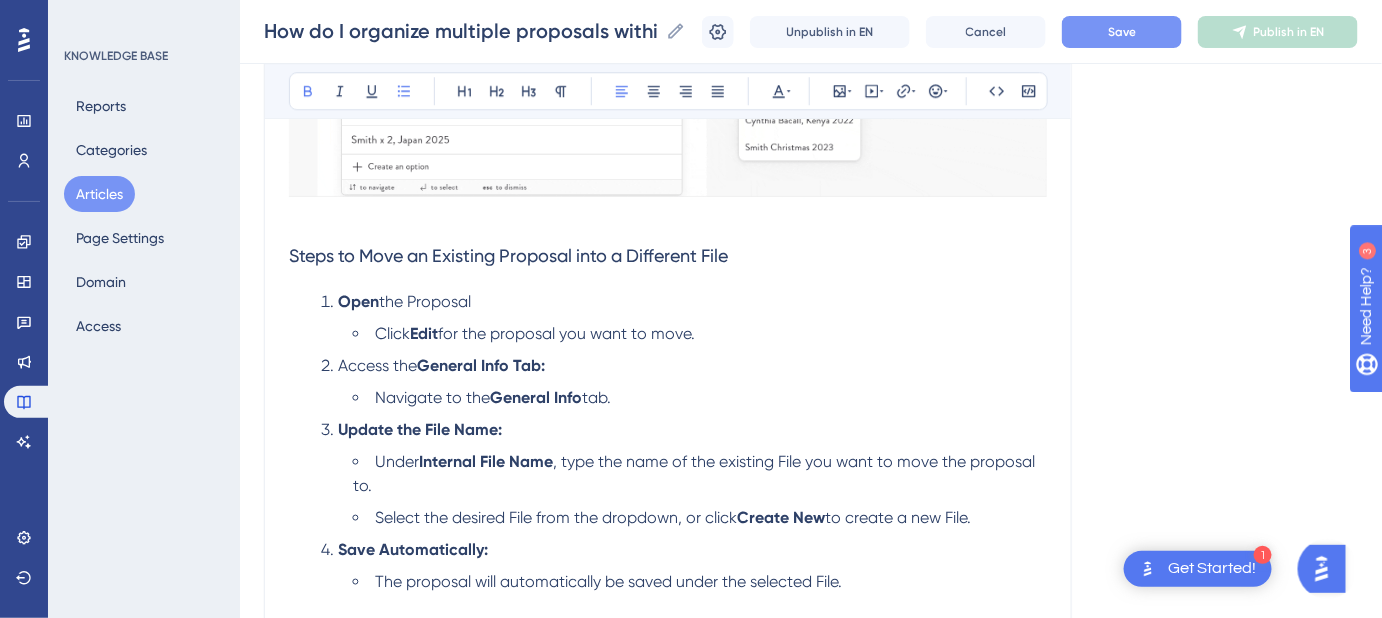 click on "General Info Tab:" at bounding box center (481, 365) 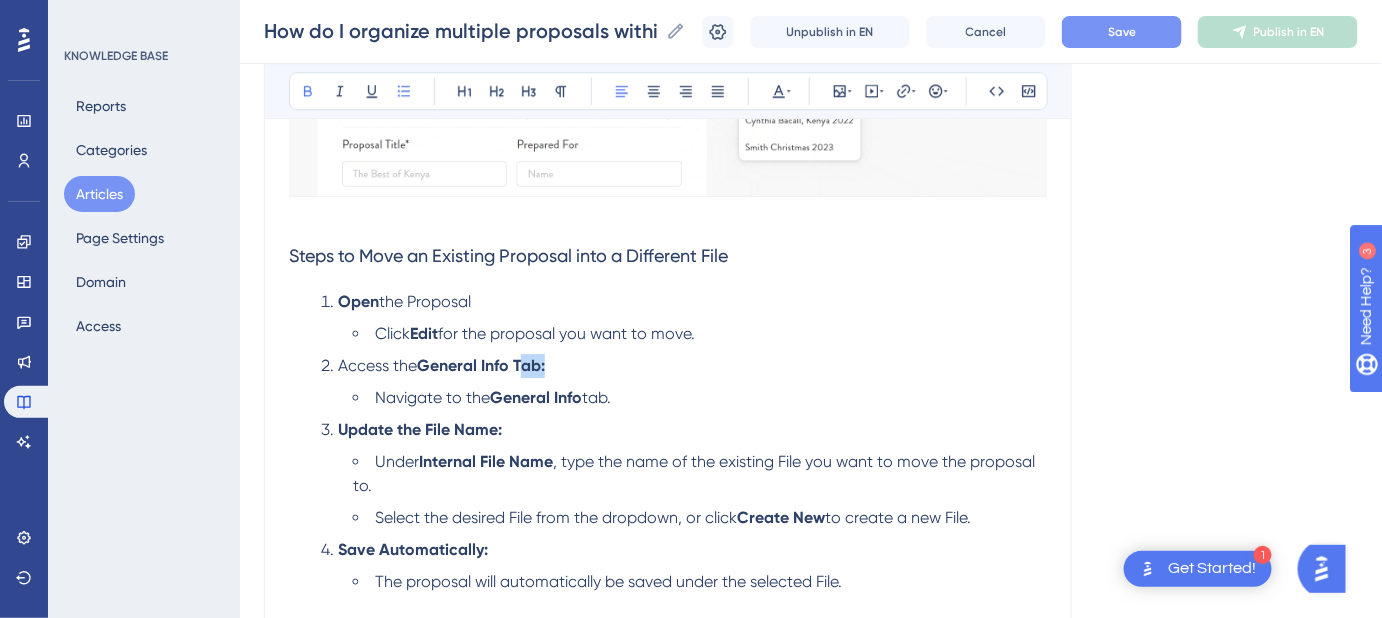 click on "General Info Tab:" at bounding box center [481, 365] 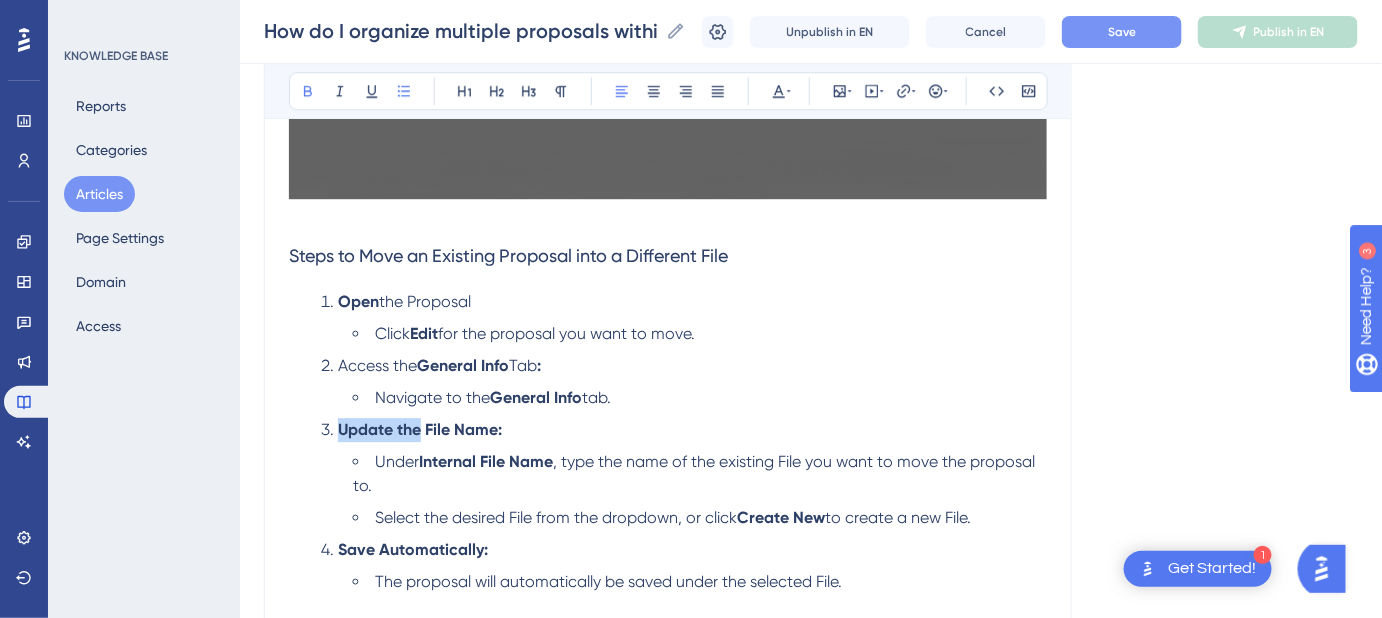 drag, startPoint x: 421, startPoint y: 452, endPoint x: 338, endPoint y: 452, distance: 83 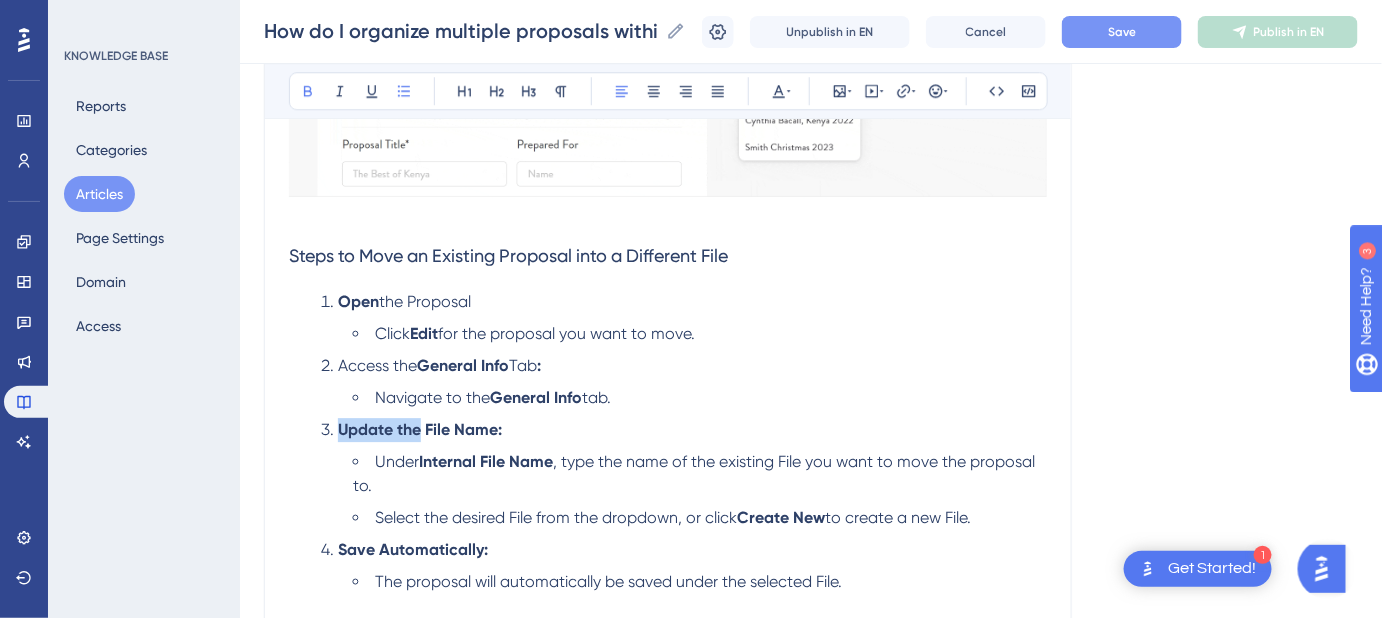 click on "Update the File Name:" at bounding box center (420, 429) 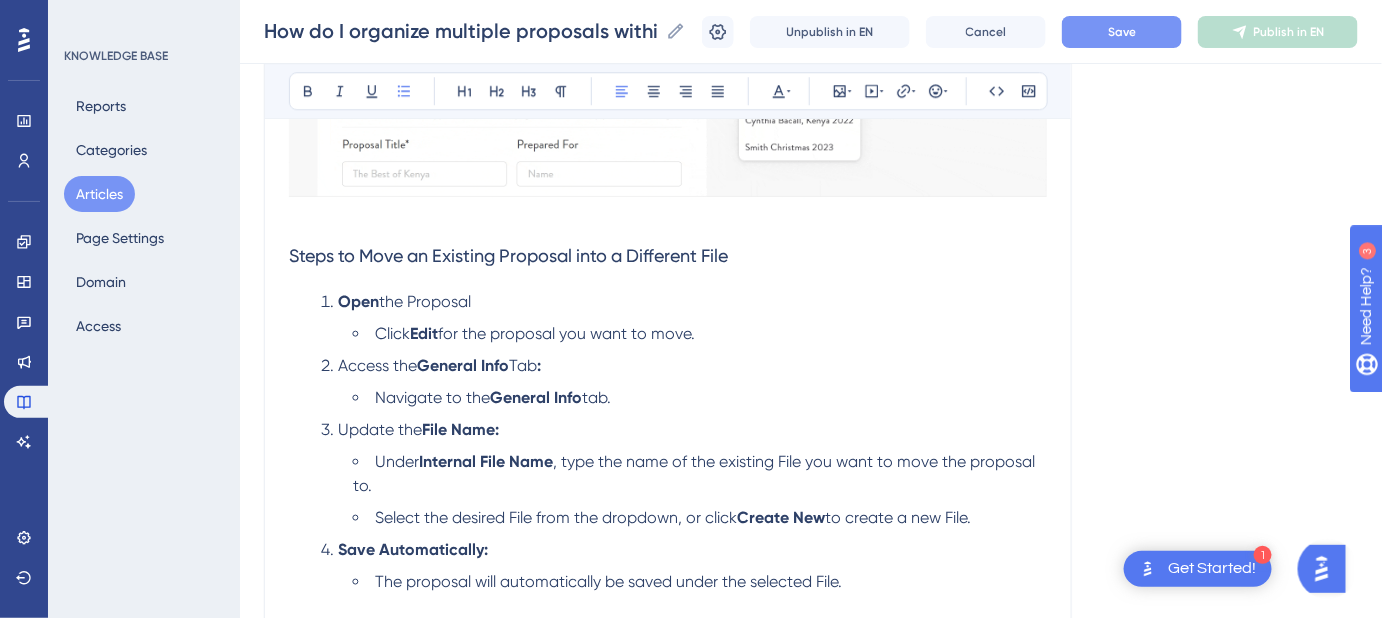 click on "Navigate to the  General Info  tab." at bounding box center [700, 398] 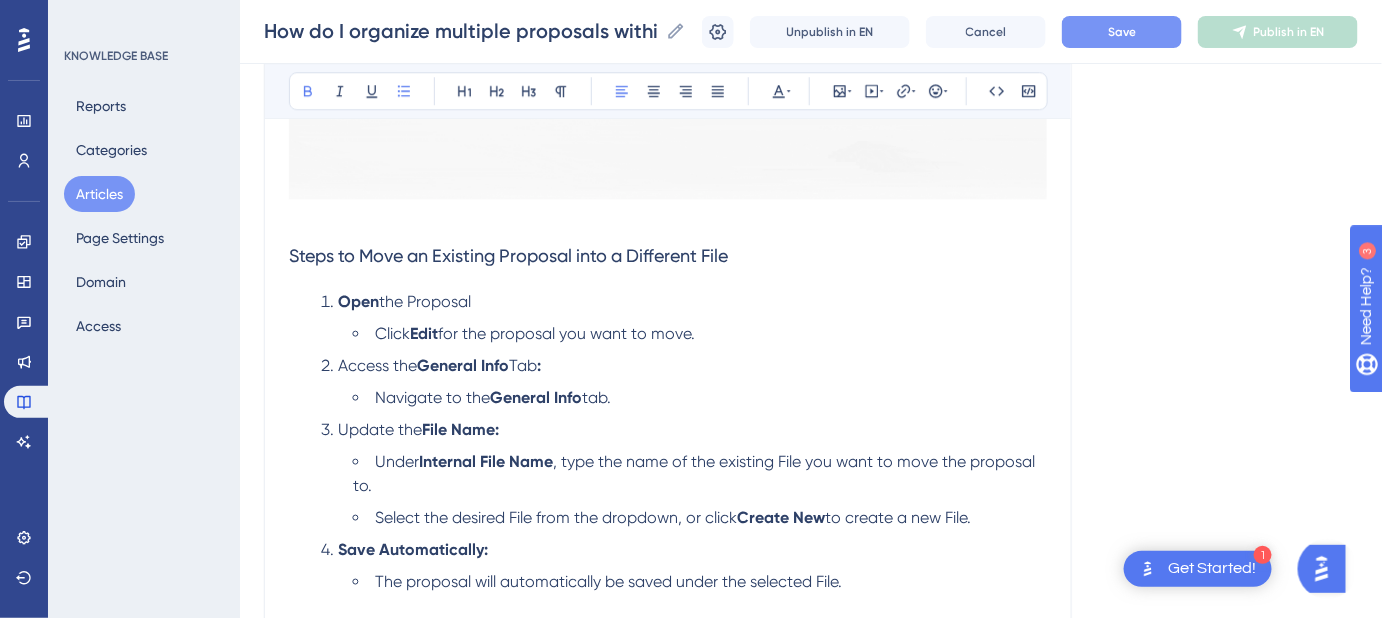 click on "Update the  File Name:" at bounding box center (684, 430) 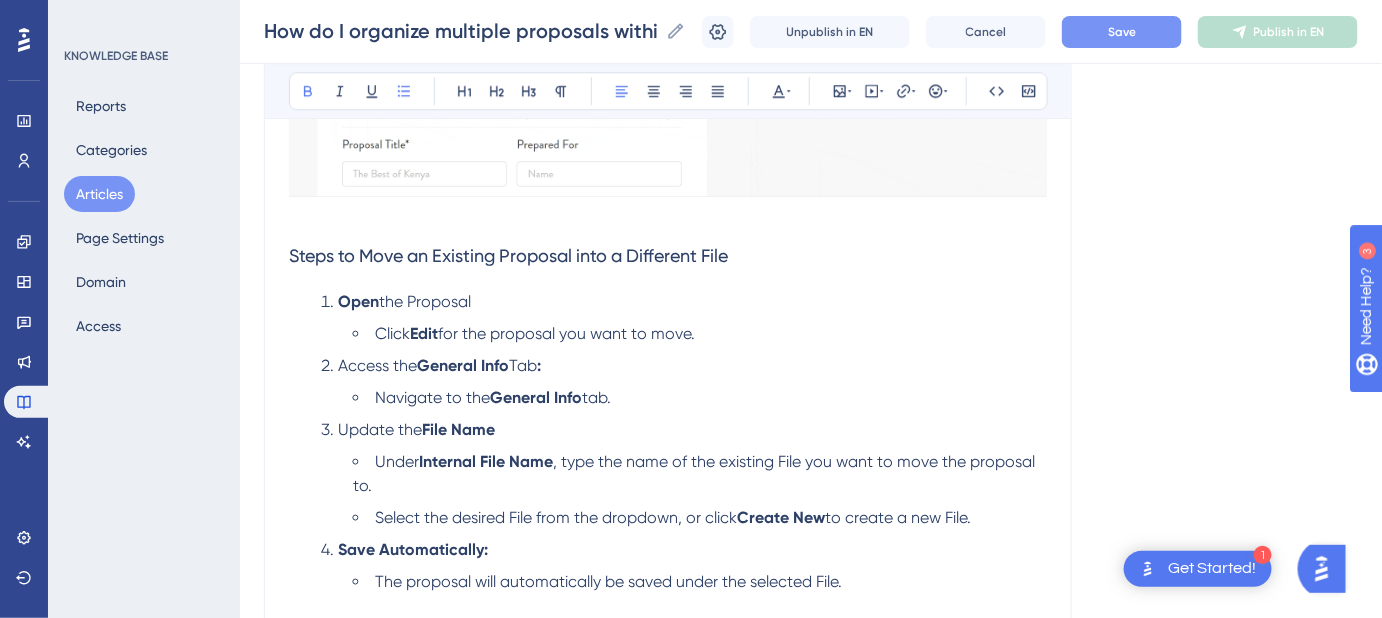 click on "Access the  General Info  Tab :" at bounding box center [684, 366] 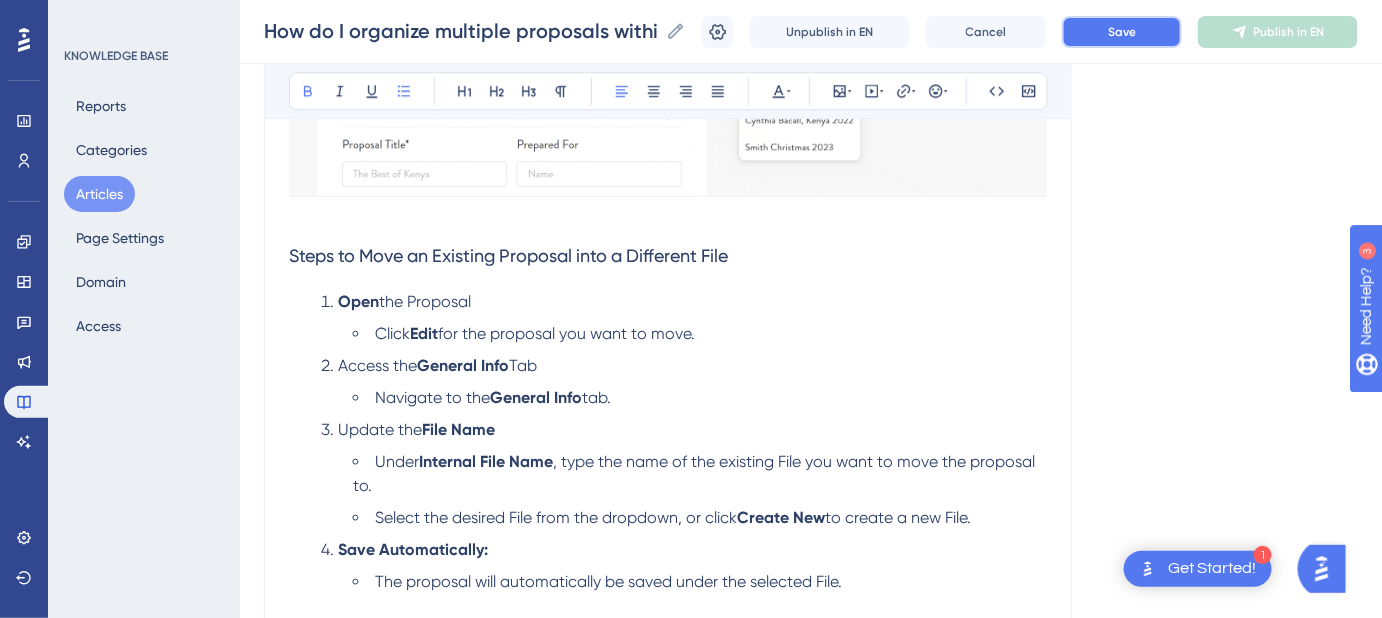 click on "Save" at bounding box center [1122, 32] 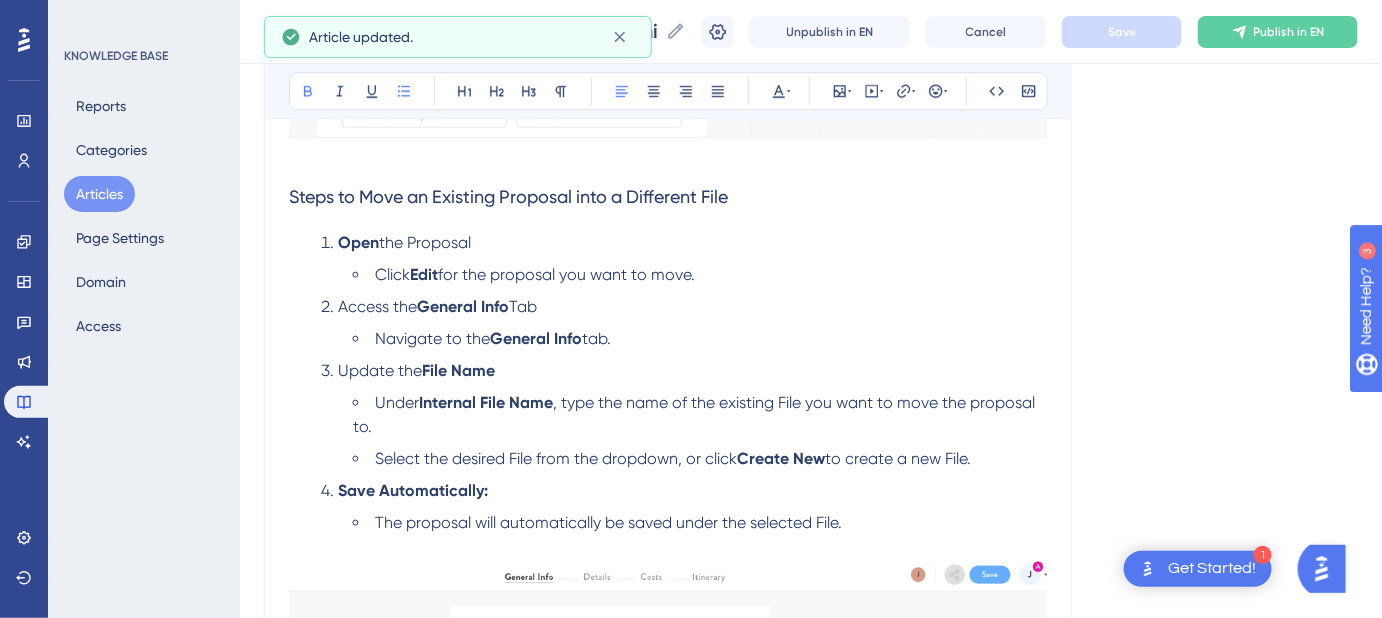 scroll, scrollTop: 1909, scrollLeft: 0, axis: vertical 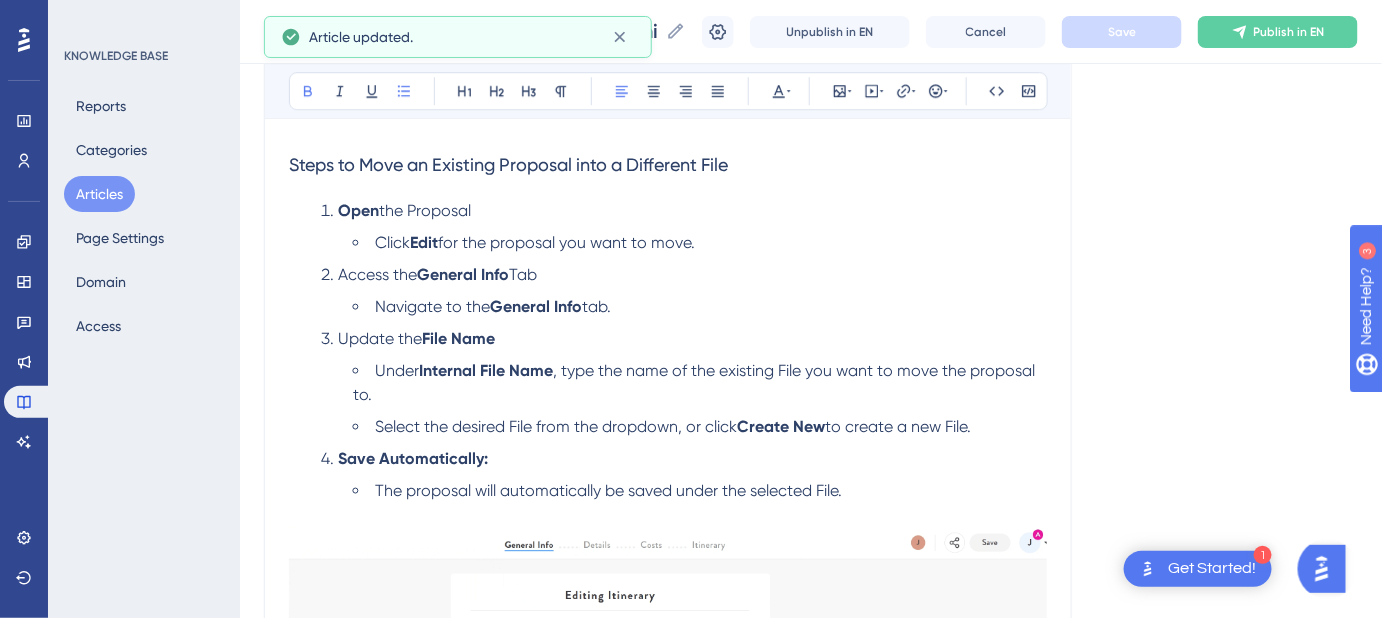 click on "Save Automatically:" at bounding box center [684, 459] 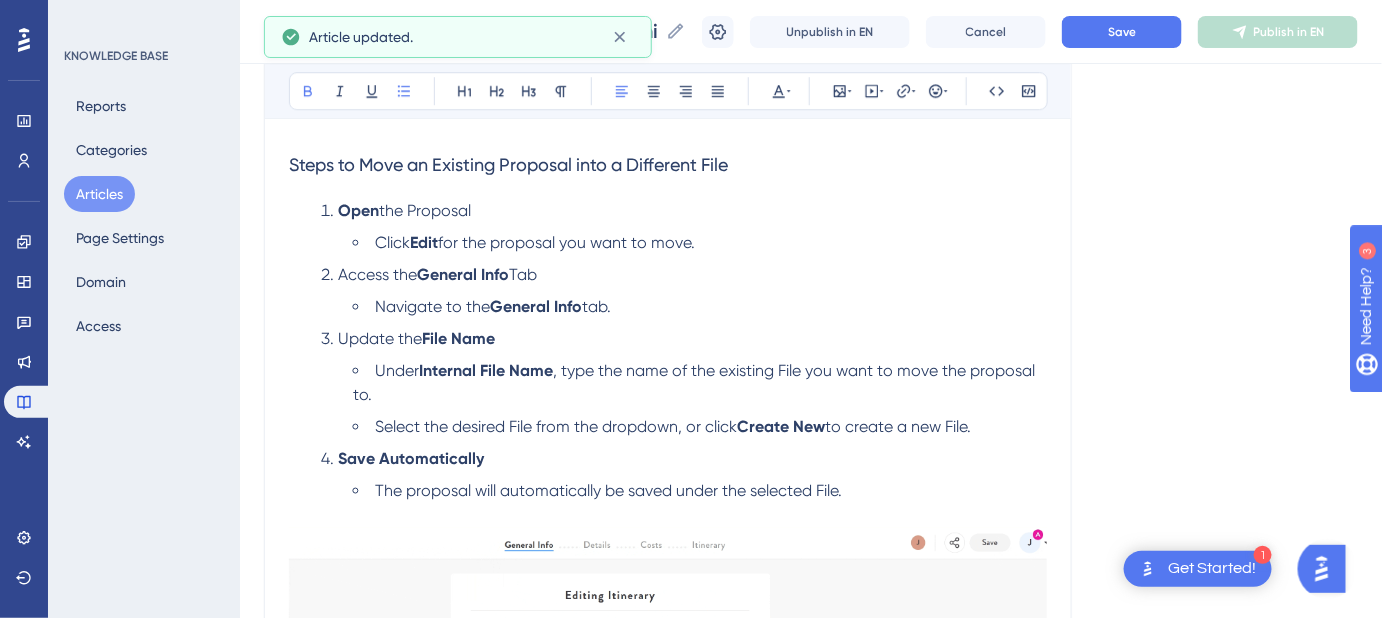 click on "Save Automatically" at bounding box center (411, 458) 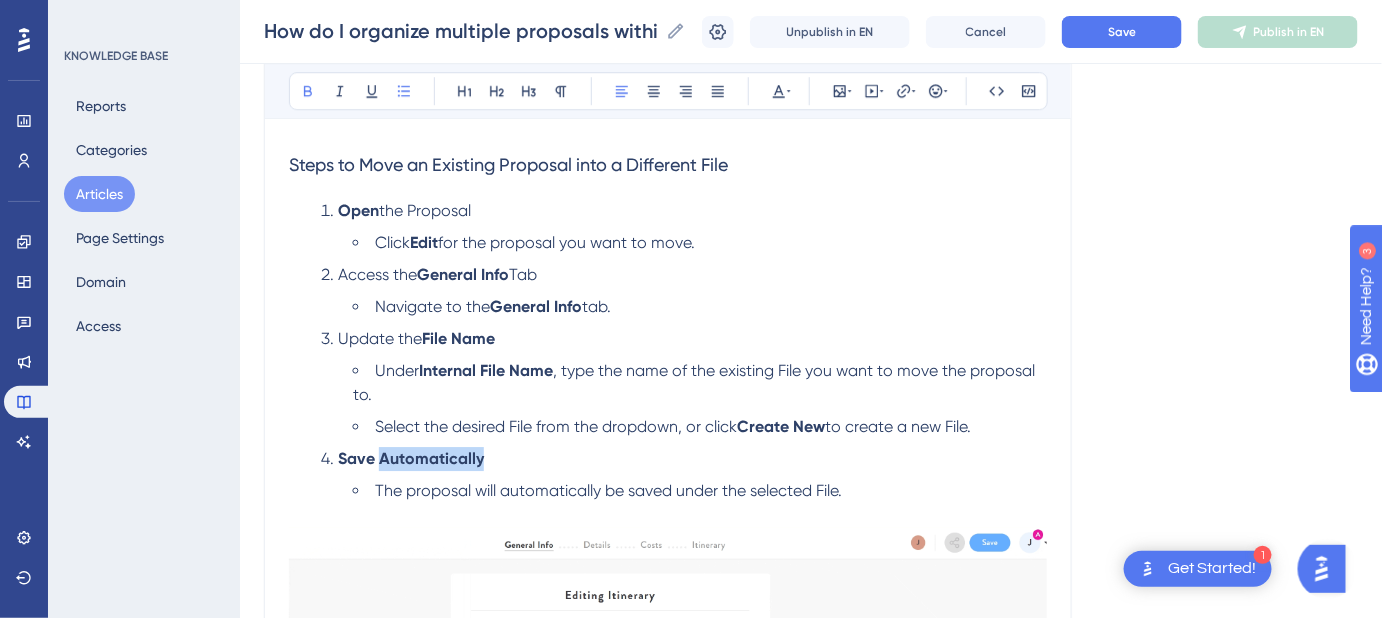click on "Save Automatically" at bounding box center (411, 458) 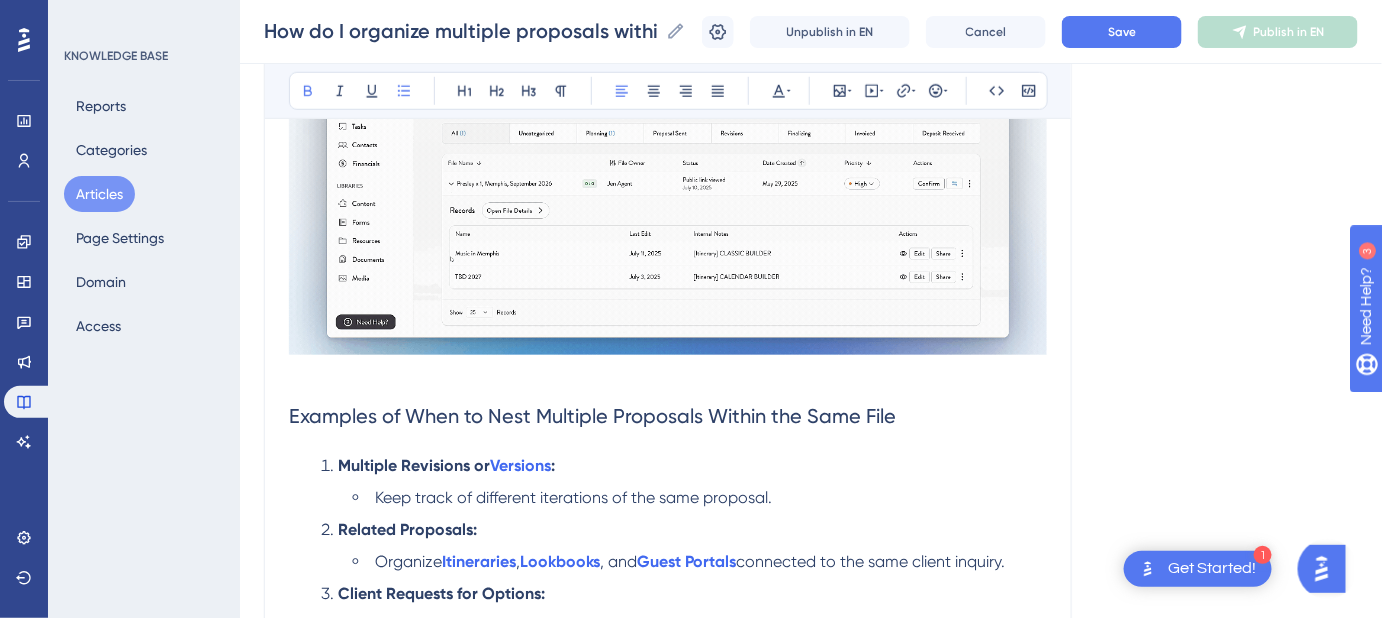 scroll, scrollTop: 506, scrollLeft: 0, axis: vertical 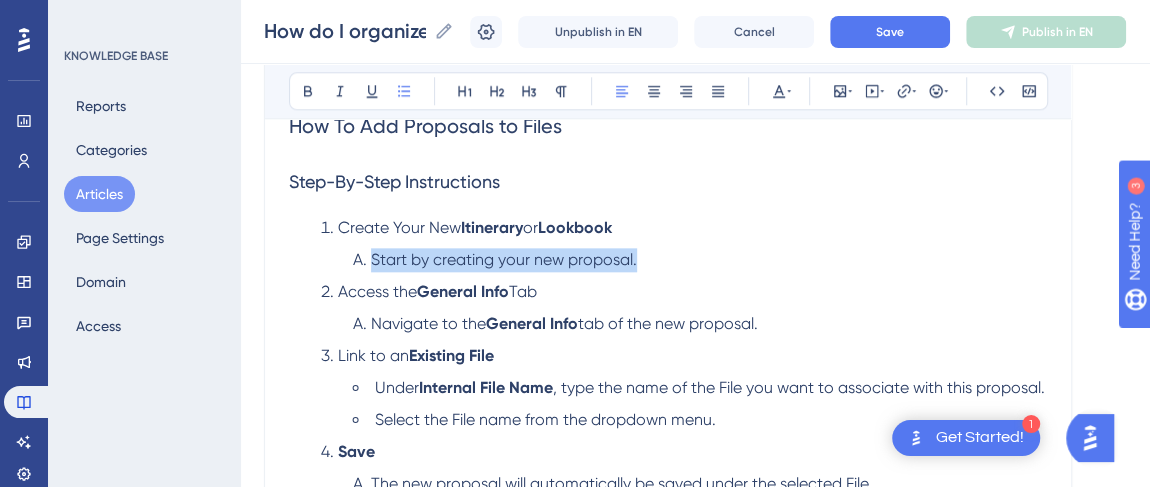 drag, startPoint x: 642, startPoint y: 260, endPoint x: 330, endPoint y: 259, distance: 312.00162 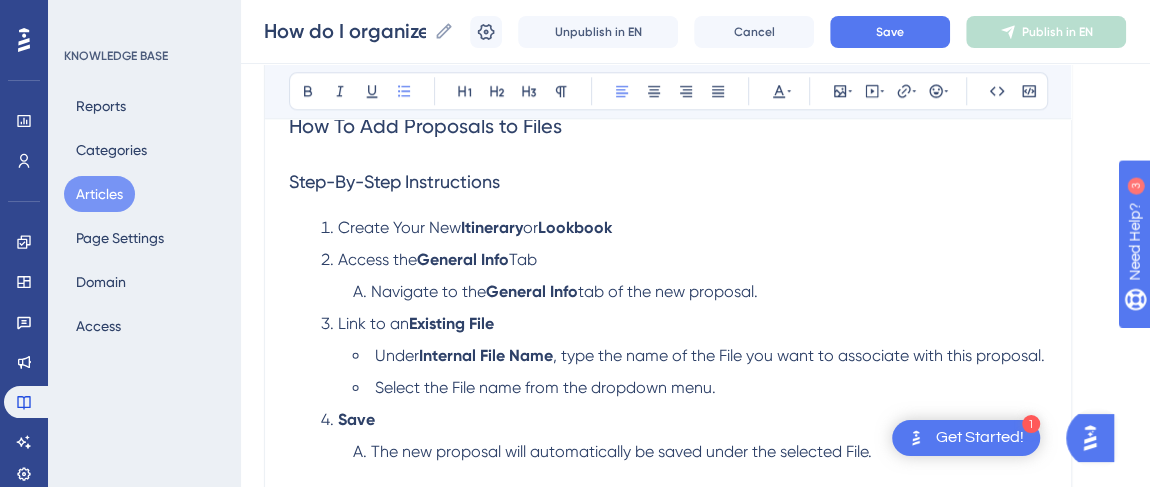click on "Create Your New" at bounding box center (399, 227) 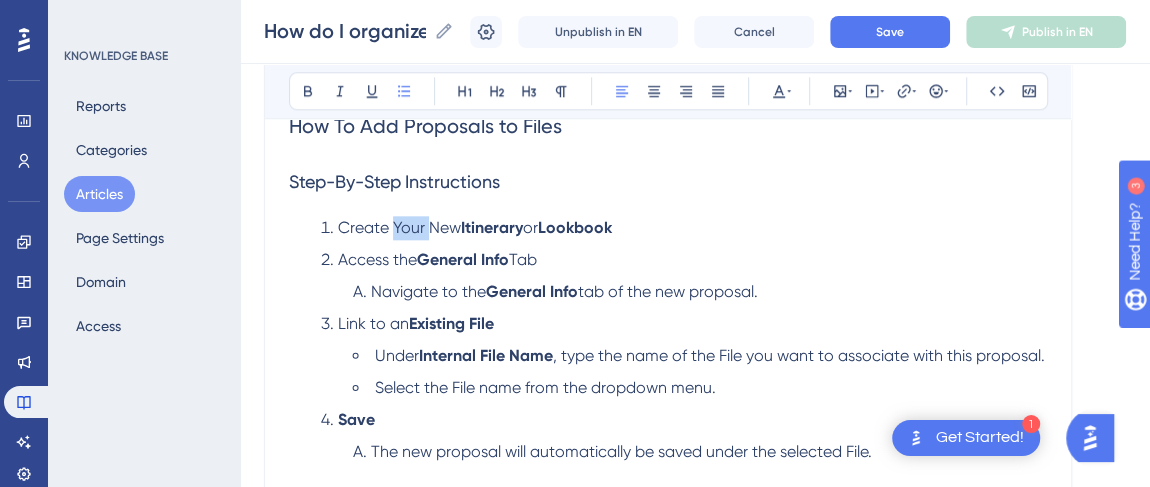 click on "Create Your New" at bounding box center [399, 227] 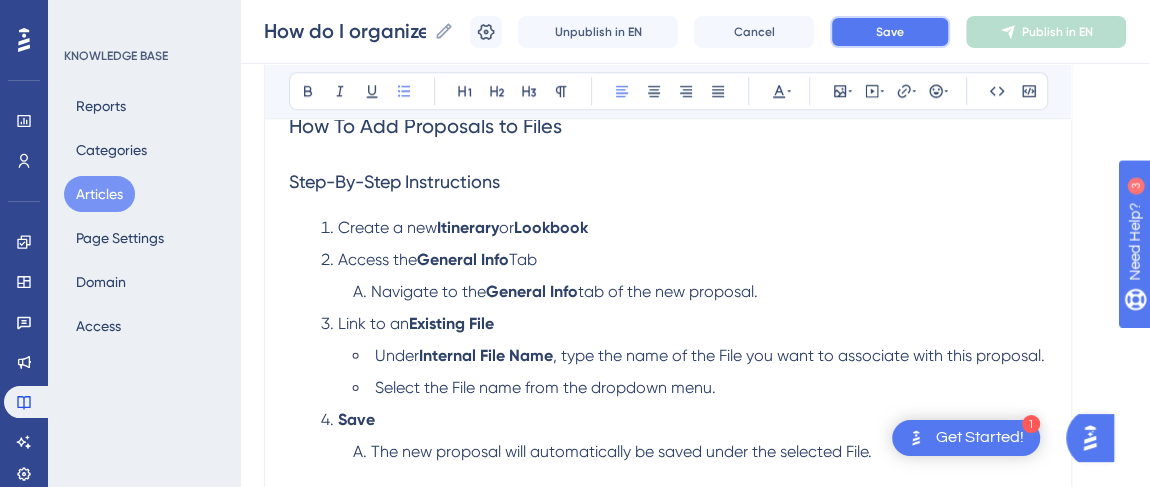 click on "Save" at bounding box center [890, 32] 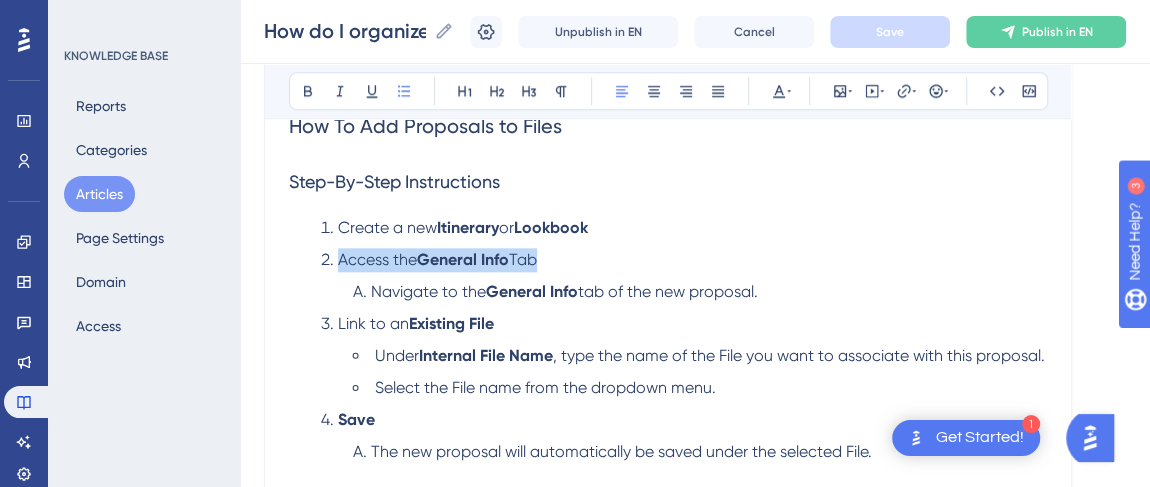 drag, startPoint x: 553, startPoint y: 253, endPoint x: 361, endPoint y: 242, distance: 192.31485 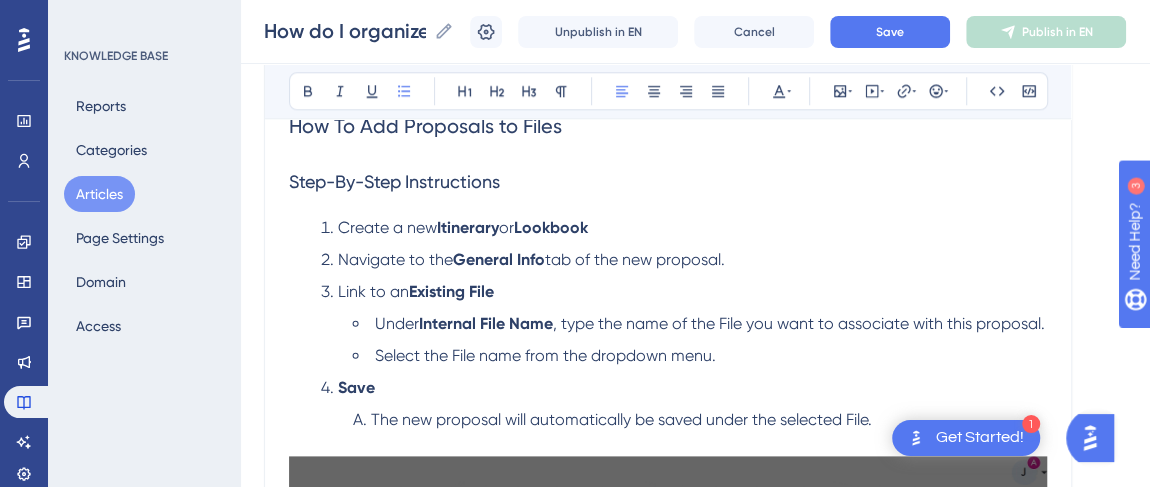 drag, startPoint x: 766, startPoint y: 256, endPoint x: 578, endPoint y: 261, distance: 188.06648 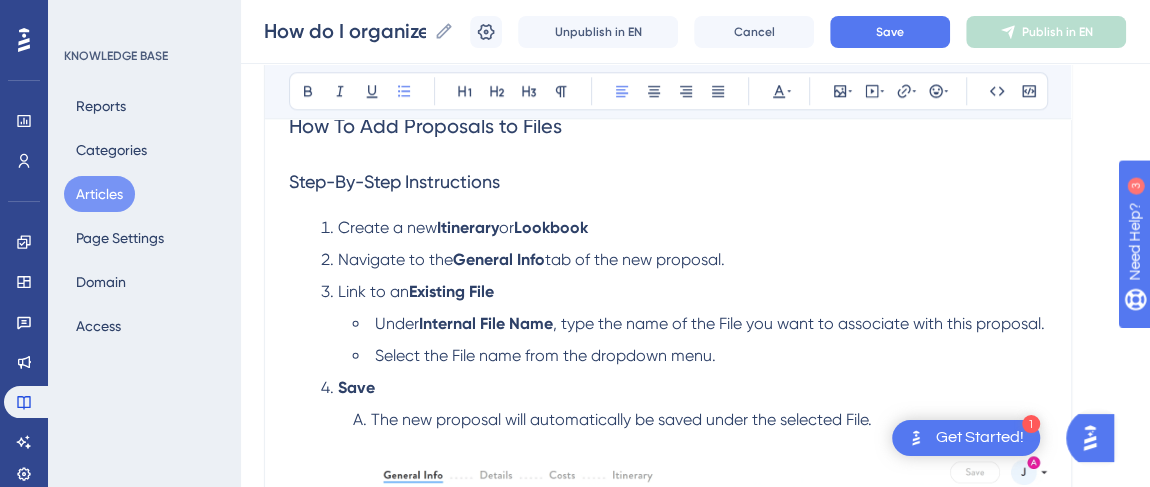 click on "Navigate to the  General Info  tab of the new proposal." at bounding box center [684, 260] 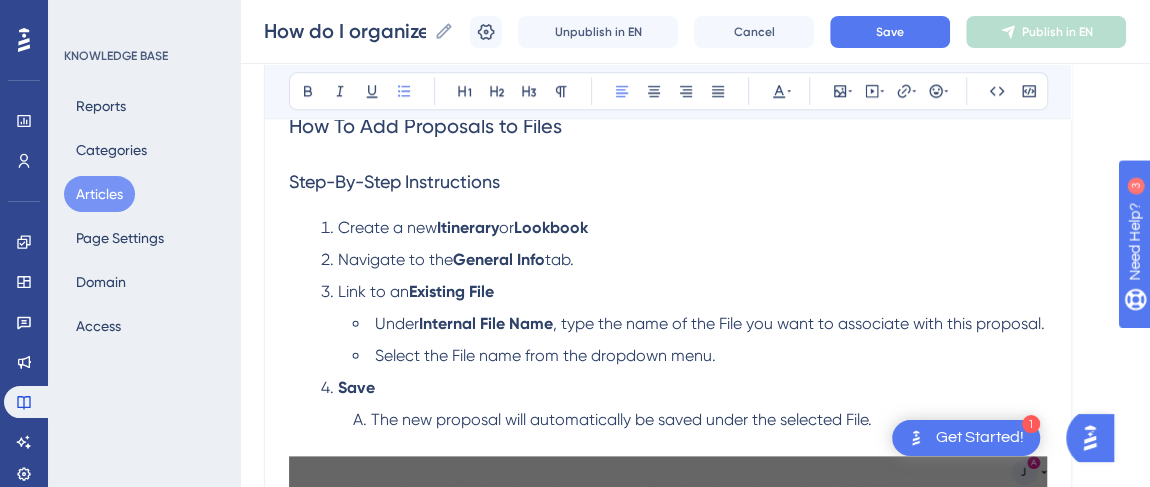 click on "Create a new  Itinerary  or  Lookbook Navigate to the  General Info  tab. Link to an  Existing File Under  Internal File Name , type the name of the File you want to associate with this proposal. Select the File name from the dropdown menu. Save The new proposal will automatically be saved under the selected File." at bounding box center (668, 324) 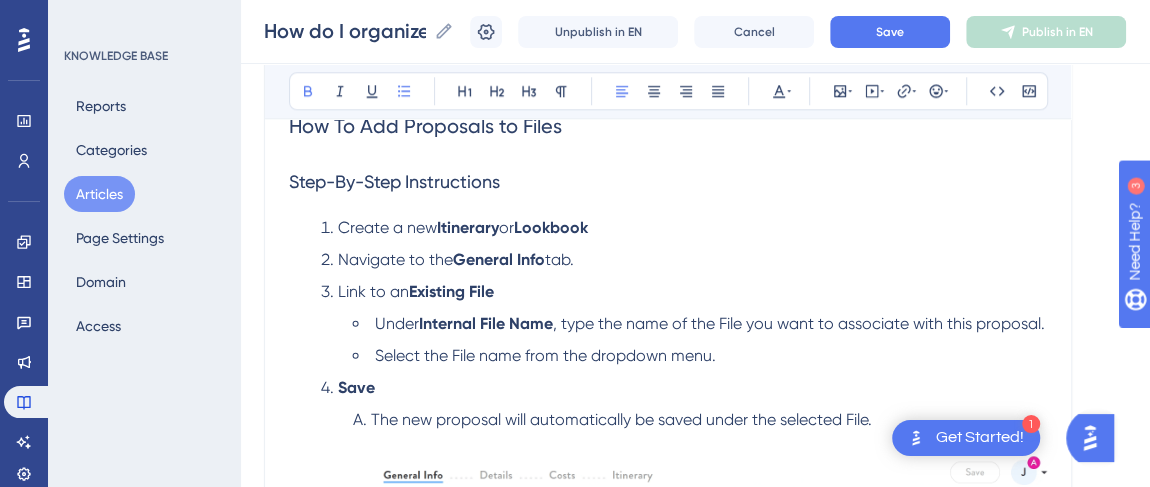 click on "Create a new  Itinerary  or  Lookbook" at bounding box center (684, 228) 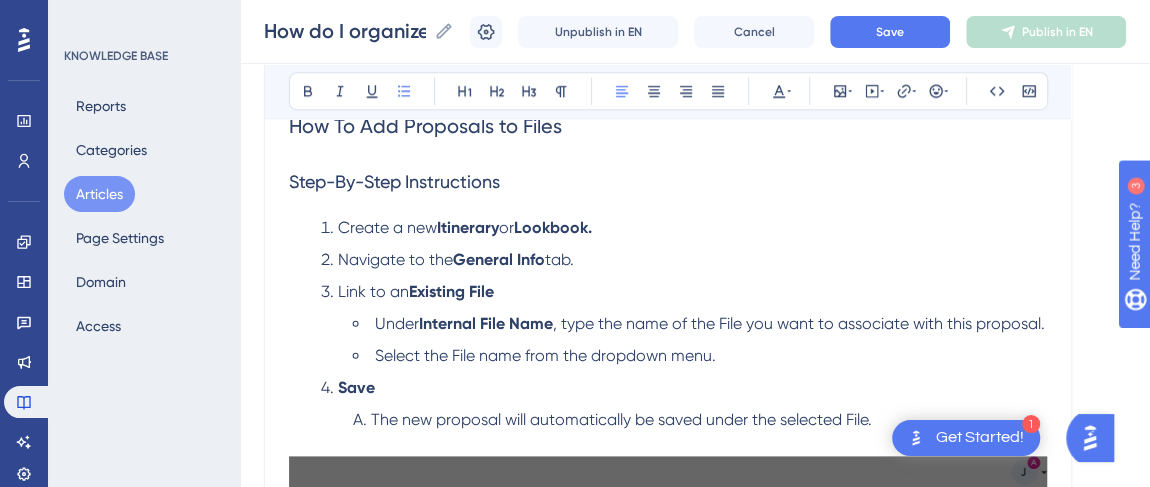 drag, startPoint x: 487, startPoint y: 297, endPoint x: 339, endPoint y: 296, distance: 148.00337 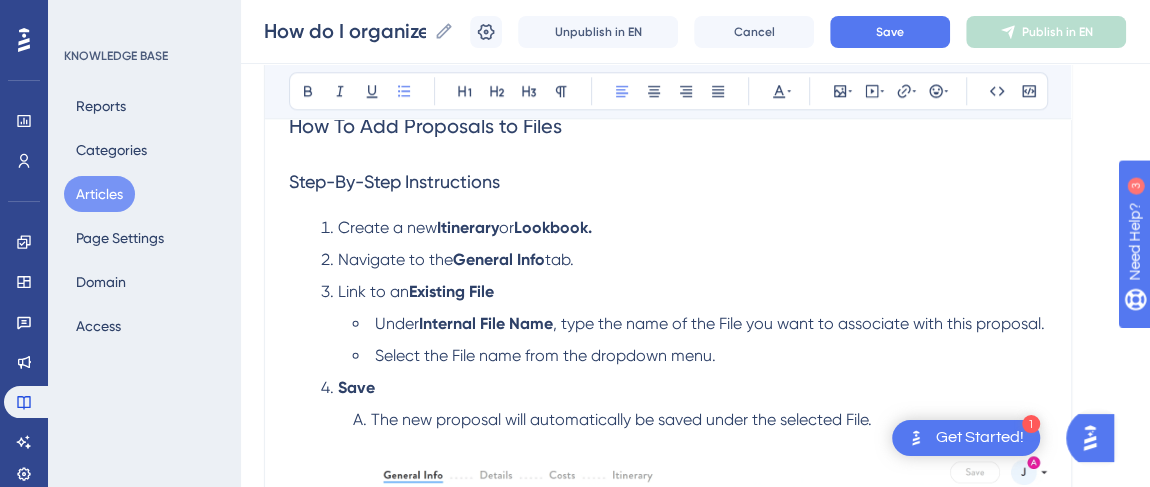 click on "Link to an  Existing File" at bounding box center (684, 292) 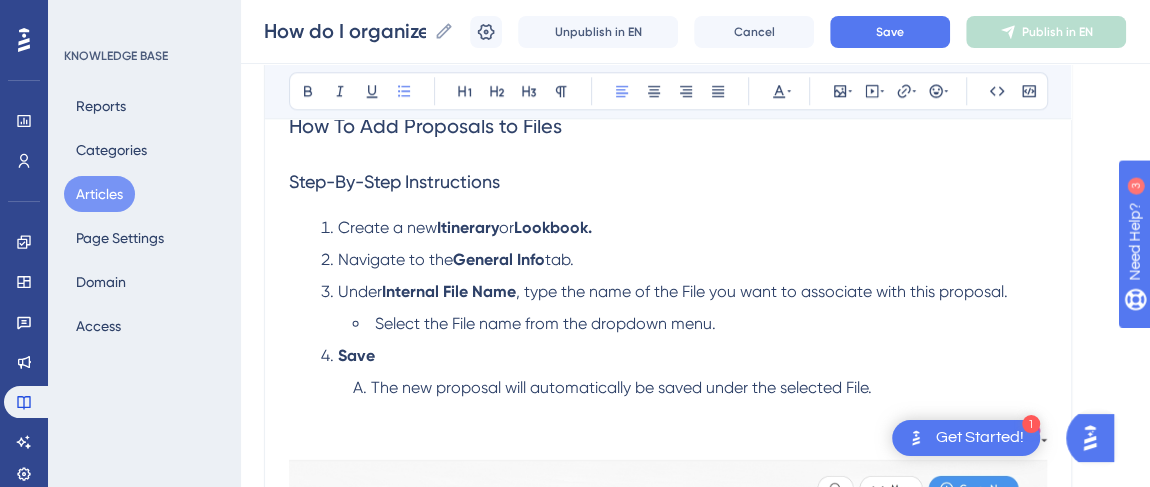 click on "Select the File name from the dropdown menu." at bounding box center [545, 323] 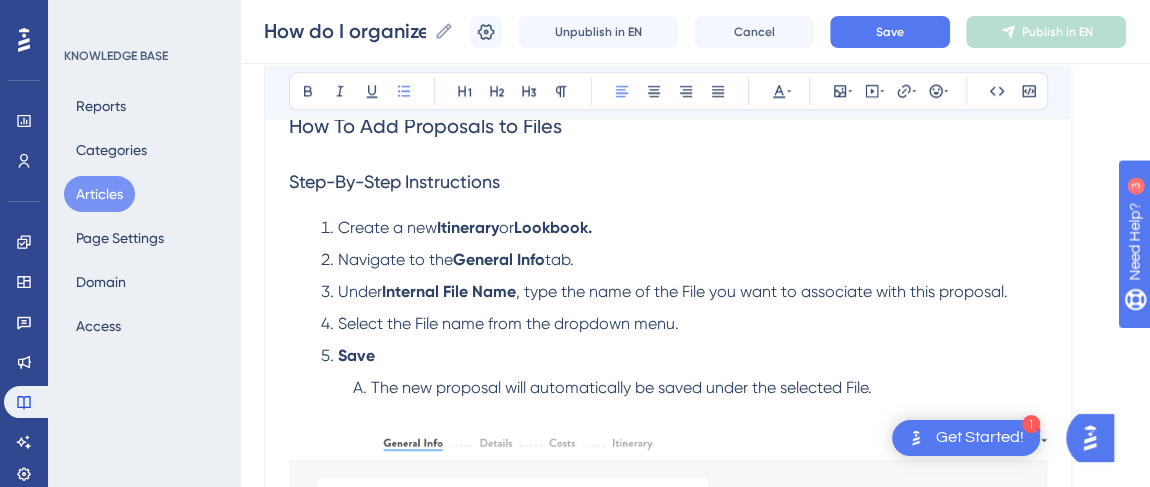 click on "Select the File name from the dropdown menu." at bounding box center (508, 323) 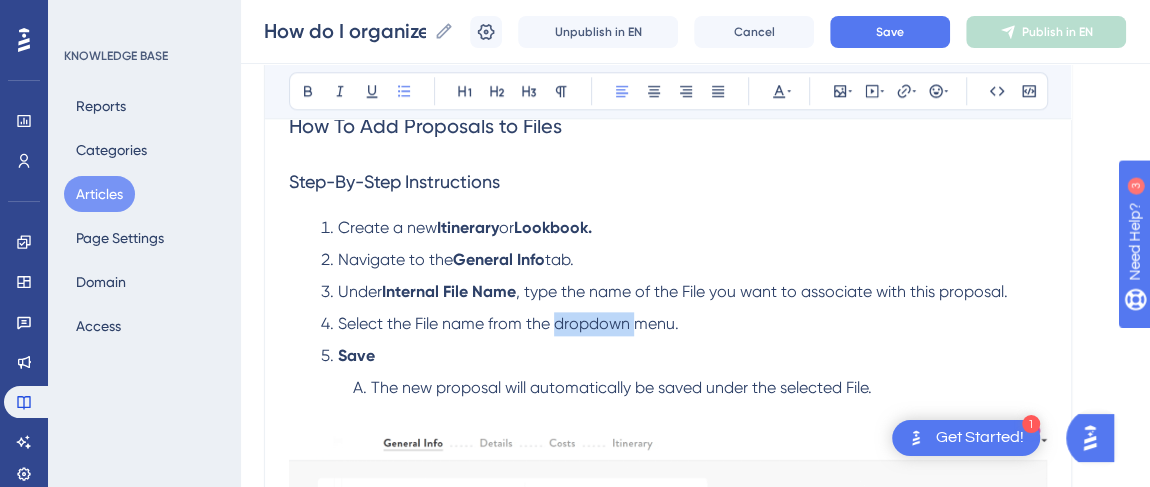 click on "Select the File name from the dropdown menu." at bounding box center [508, 323] 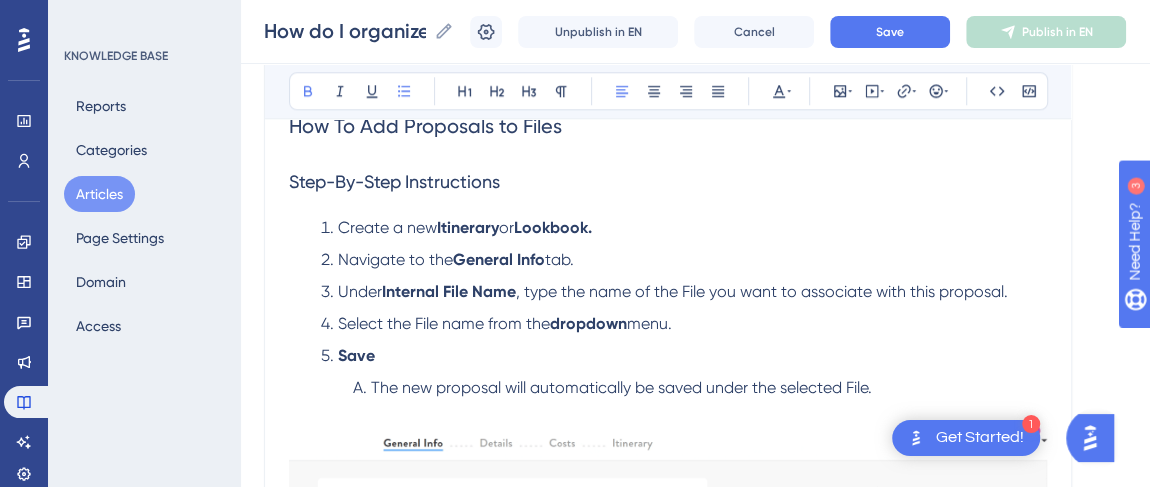 click on "Save" at bounding box center (684, 356) 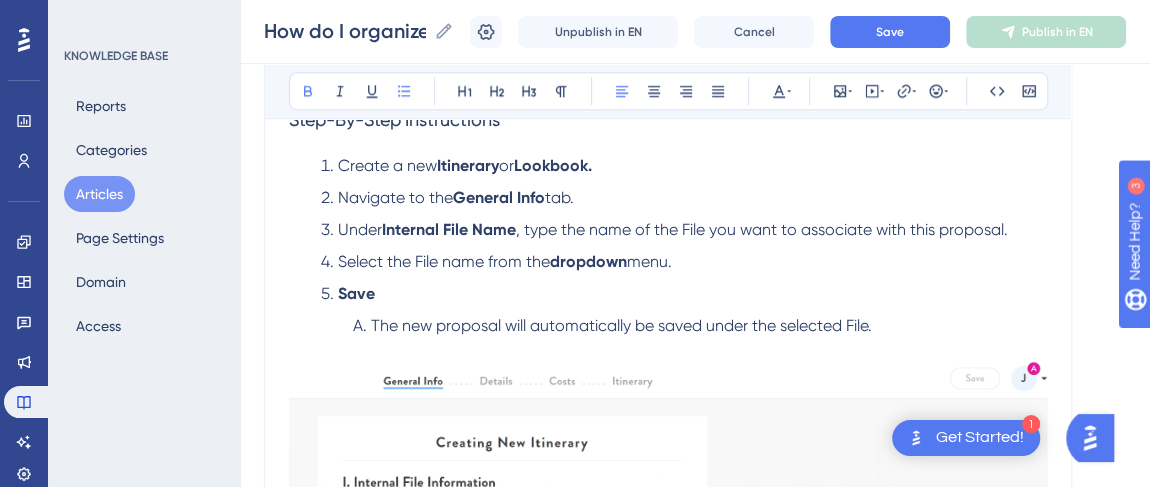 scroll, scrollTop: 1142, scrollLeft: 0, axis: vertical 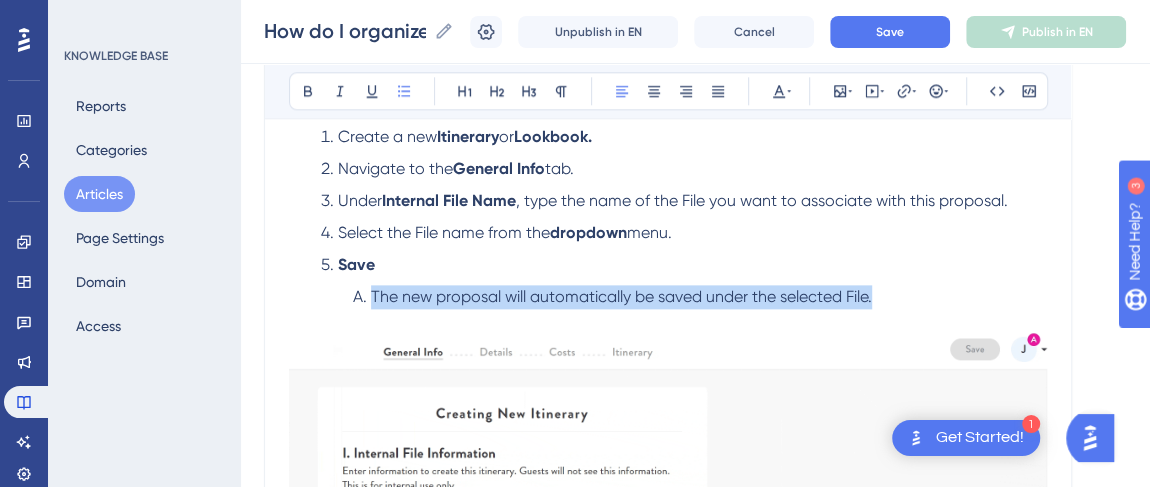 drag, startPoint x: 892, startPoint y: 293, endPoint x: 284, endPoint y: 299, distance: 608.0296 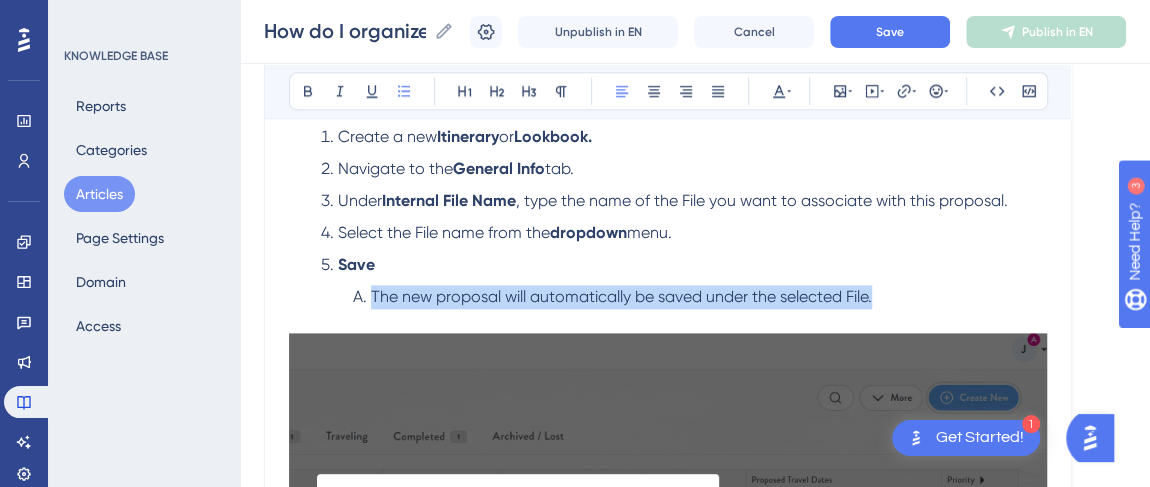 click on "How do I organize multiple proposals within one File? Keep organized by nesting multiple proposals within one File Bold Italic Underline Bullet Point Heading 1 Heading 2 Heading 3 Normal Align Left Align Center Align Right Align Justify Text Color Insert Image Embed Video Hyperlink Emojis Code Code Block You can store multiple proposals for the same inquiry within a single  File , making it easy to keep track of everything you've shared with them. Examples of When to Nest Multiple Proposals Within the Same File Multiple Revisions or  Versions : Keep track of different iterations of the same proposal. Related Proposals: Organize  Itineraries ,  Lookbooks , and  Guest Portals  connected to the same client inquiry. Client Requests for Options: Manage multiple options provided for the same inquiry within one File. How To Add Proposals to Files Step-By-Step Instructions Create a new  Itinerary  or  Lookbook. Navigate to the  General Info  tab. Under  Internal File Name Select the File name from the  dropdown  Save" at bounding box center (668, 336) 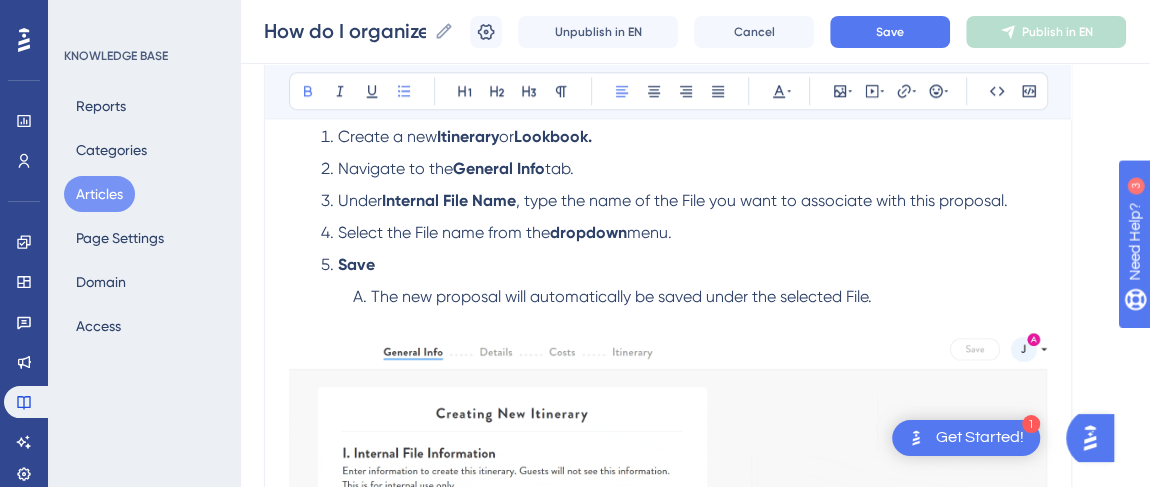 click on "Save" at bounding box center (356, 264) 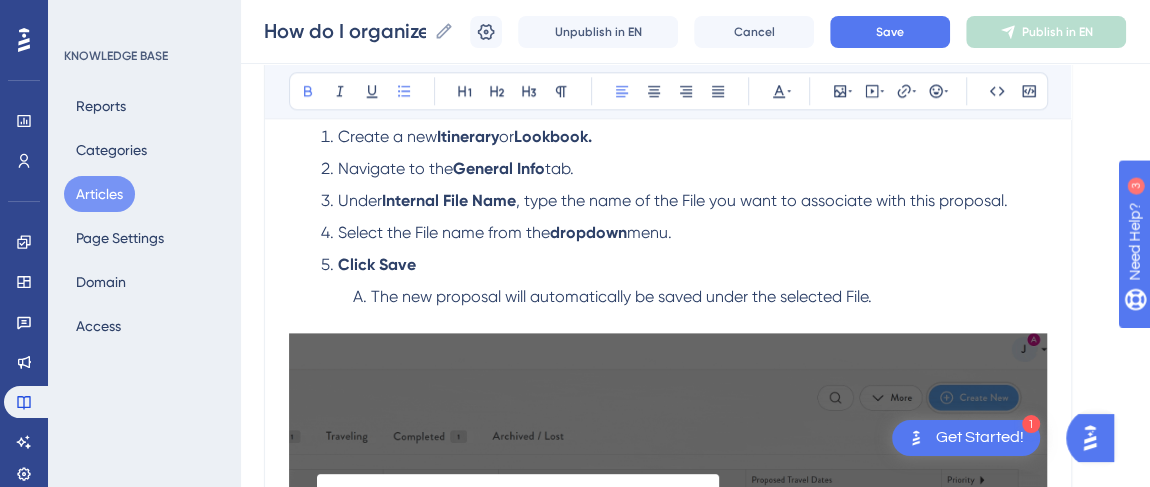 click on "Click Save" at bounding box center [377, 264] 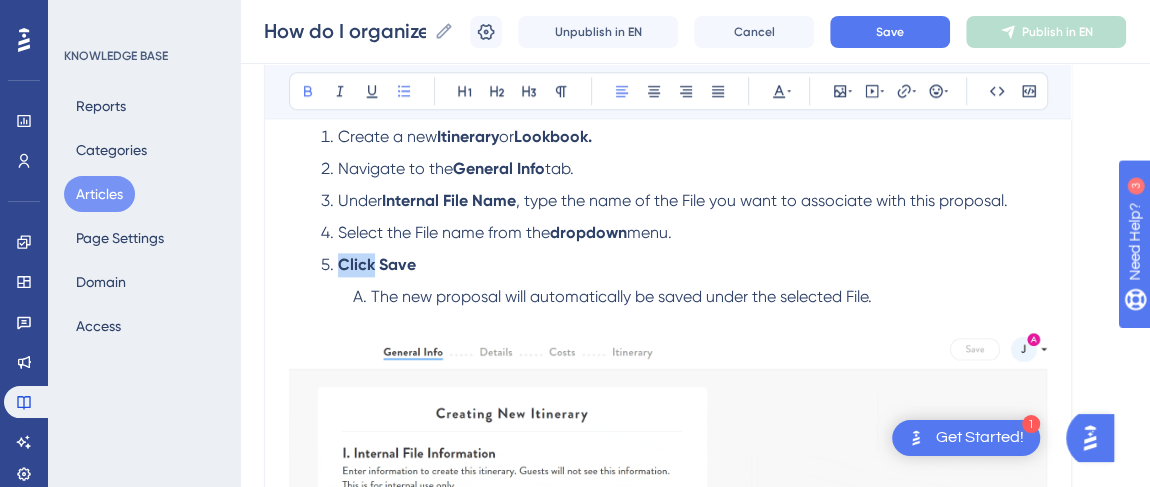 click on "Click Save" at bounding box center [377, 264] 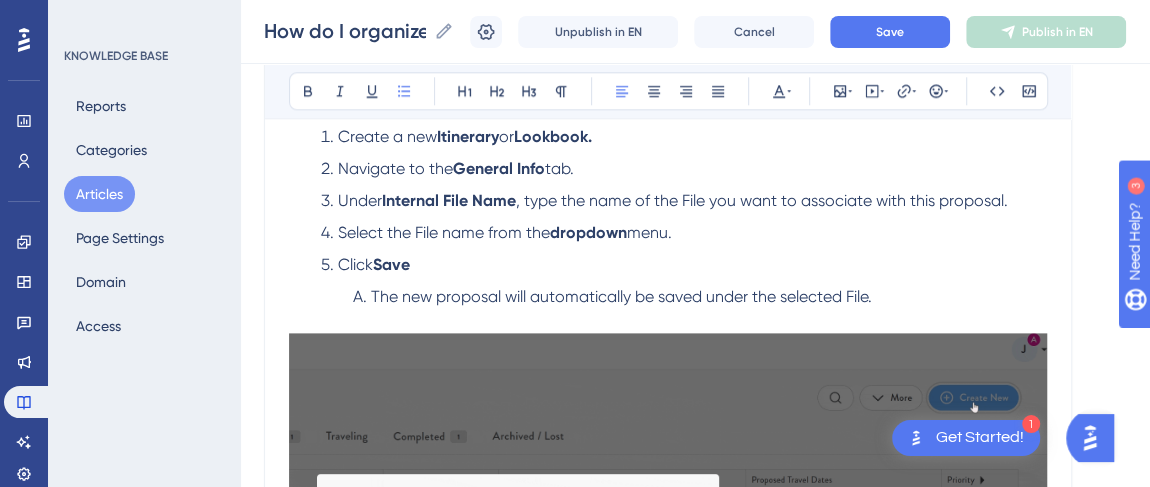click on "Click  Save" at bounding box center (684, 265) 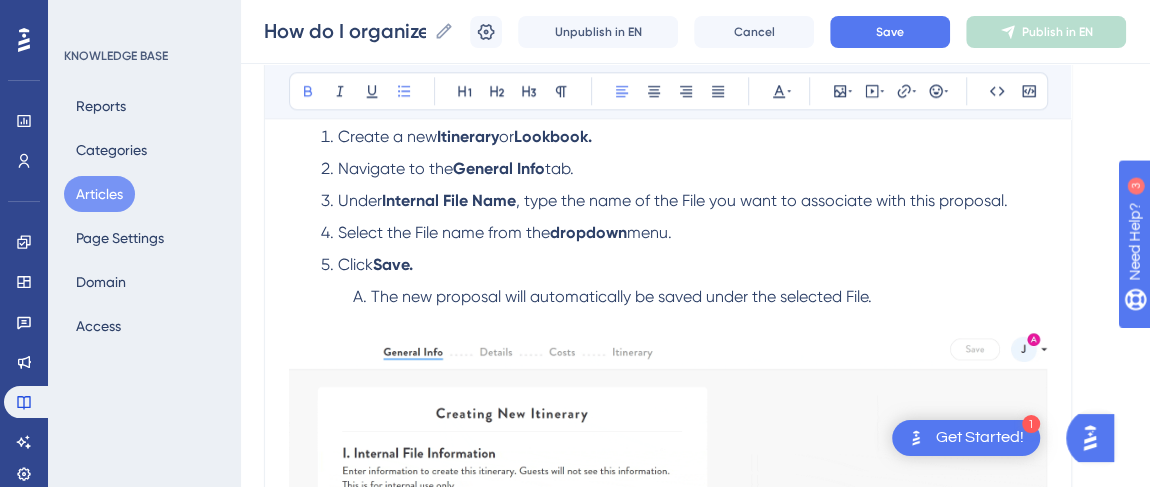 click on "Click  Save." at bounding box center [684, 265] 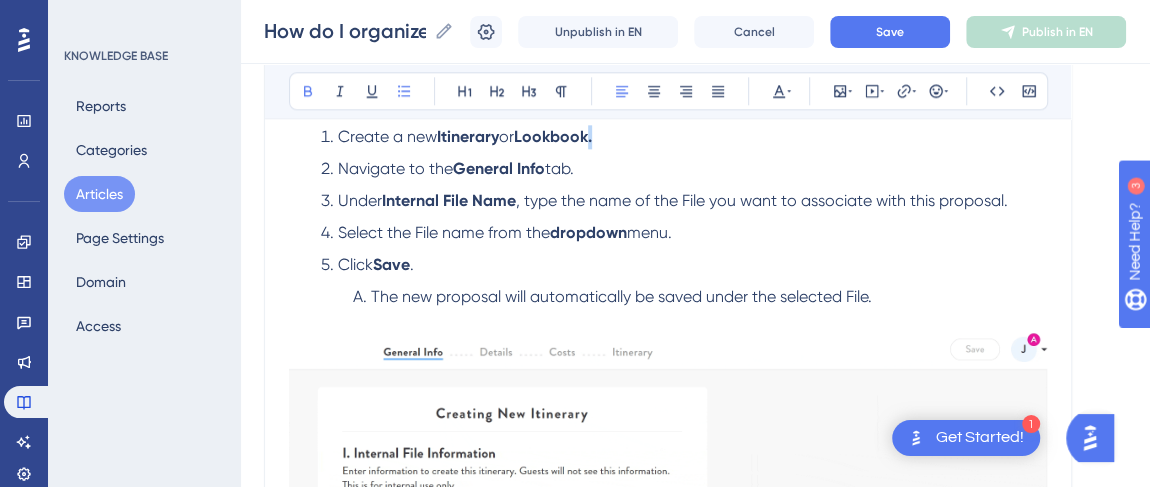 click on "Create a new  Itinerary  or  Lookbook." at bounding box center (684, 137) 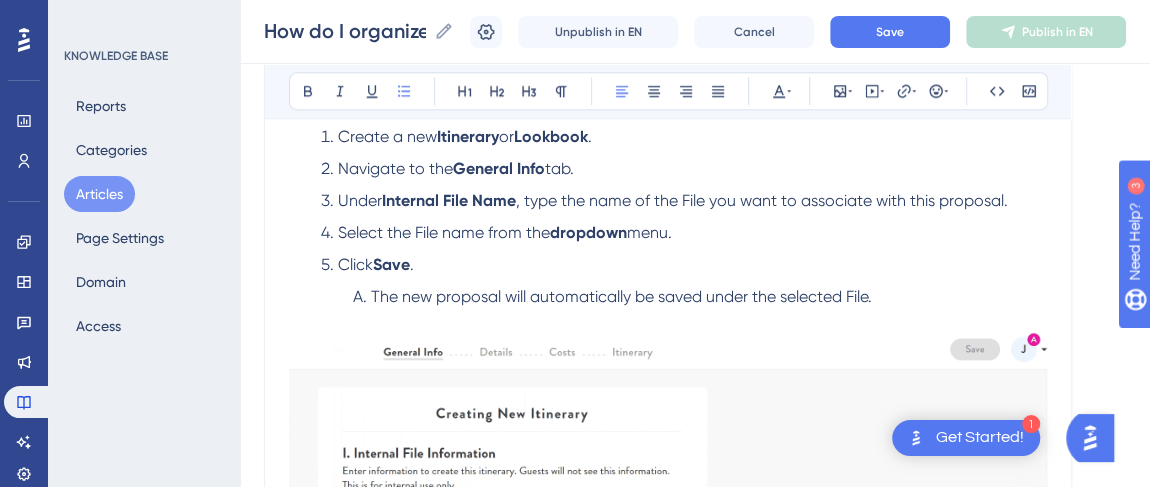 click on "Click  Save ." at bounding box center [684, 265] 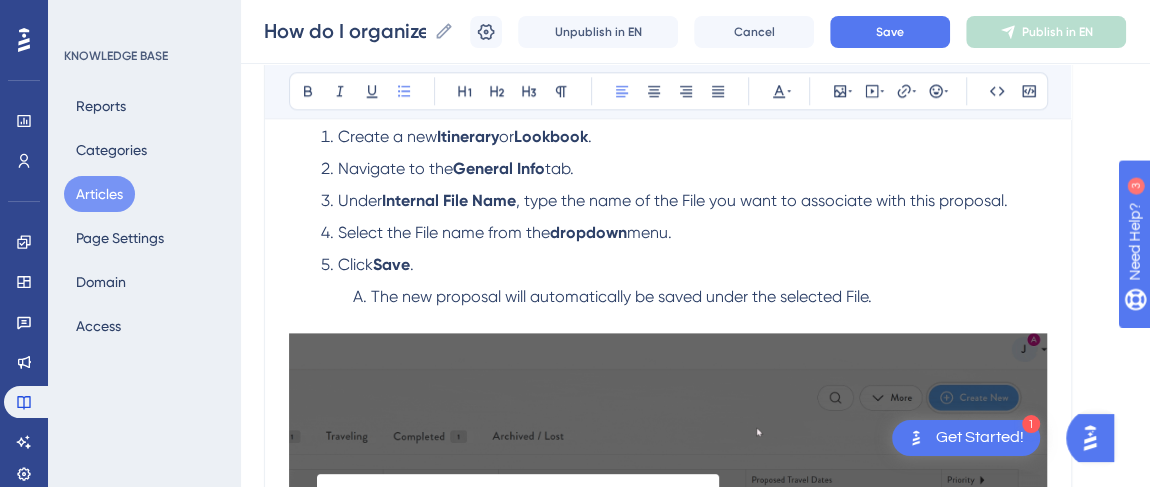 click on "The new proposal will automatically be saved under the selected File." at bounding box center (621, 296) 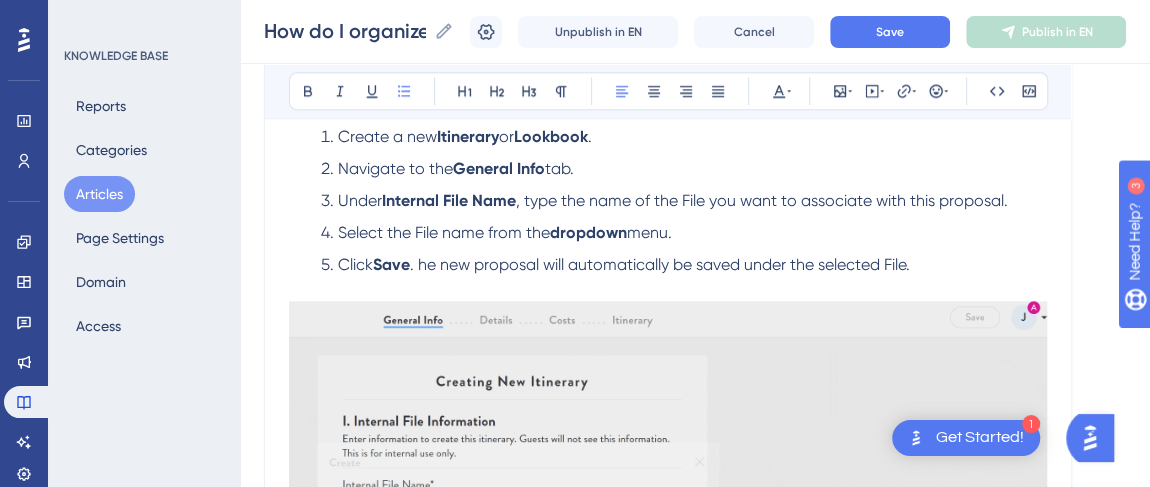 click on ". he new proposal will automatically be saved under the selected File." at bounding box center [660, 264] 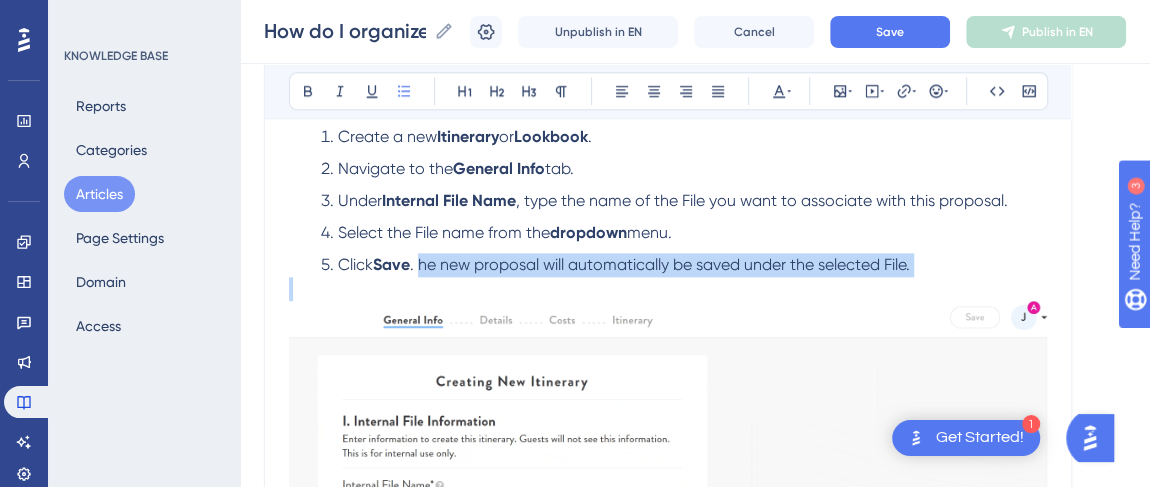 drag, startPoint x: 427, startPoint y: 260, endPoint x: 933, endPoint y: 262, distance: 506.00397 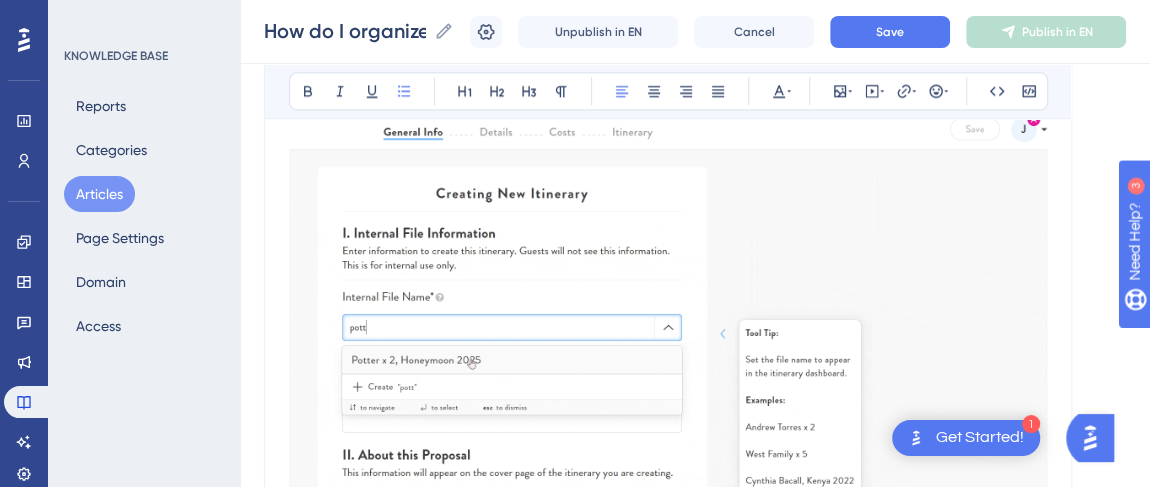 scroll, scrollTop: 1324, scrollLeft: 0, axis: vertical 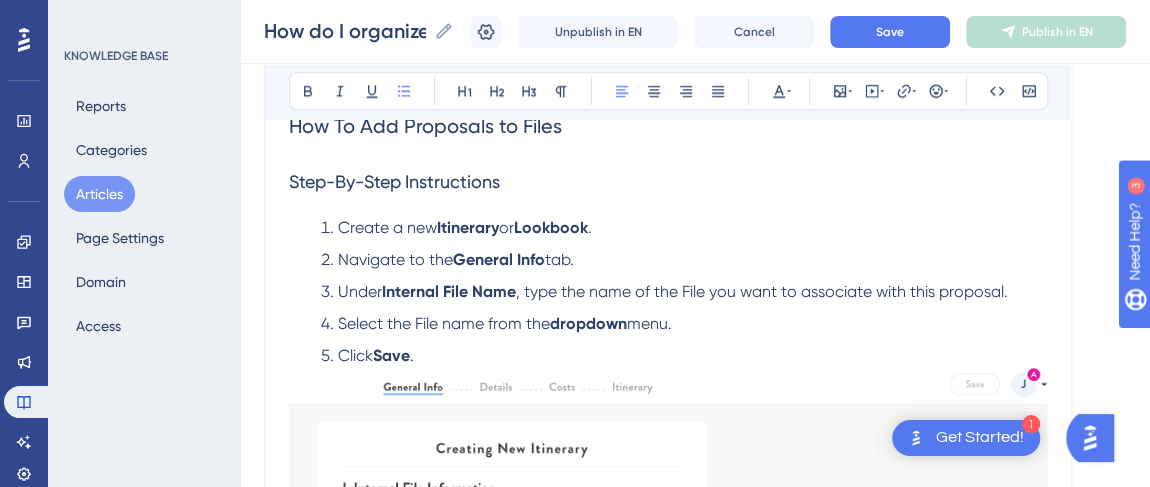 click on "Create a new  Itinerary  or  Lookbook ." at bounding box center [684, 228] 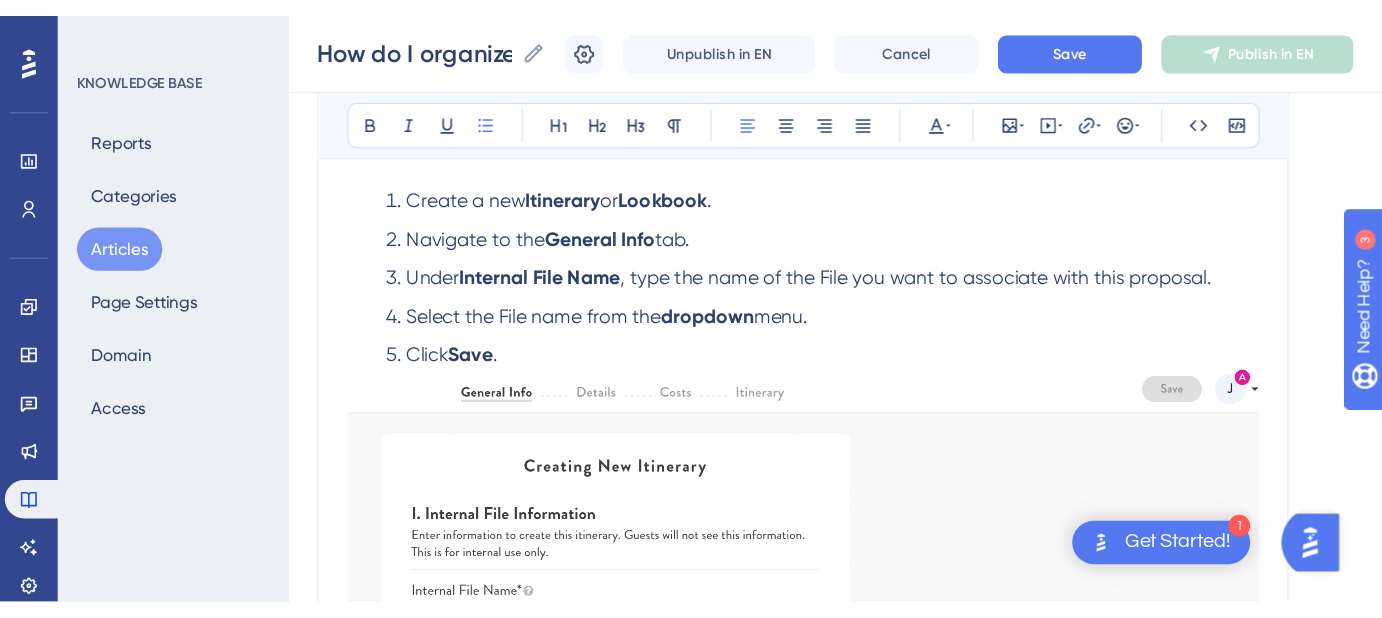 scroll, scrollTop: 1142, scrollLeft: 0, axis: vertical 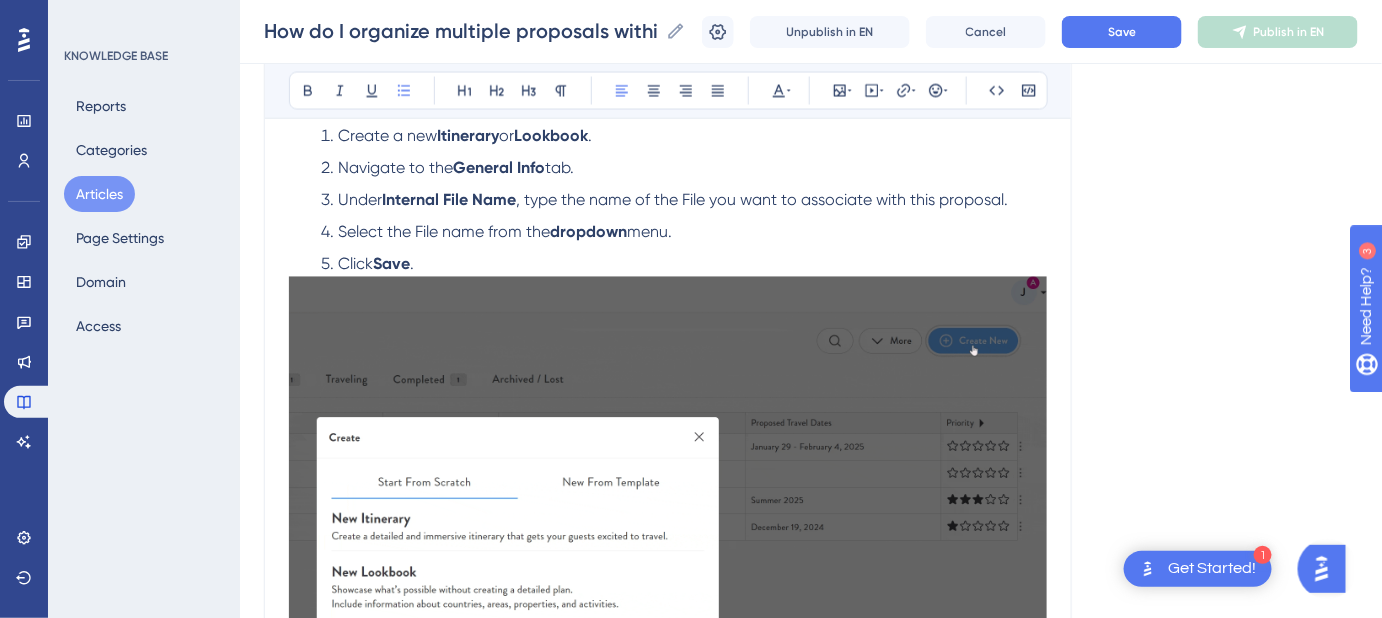 click at bounding box center (668, 500) 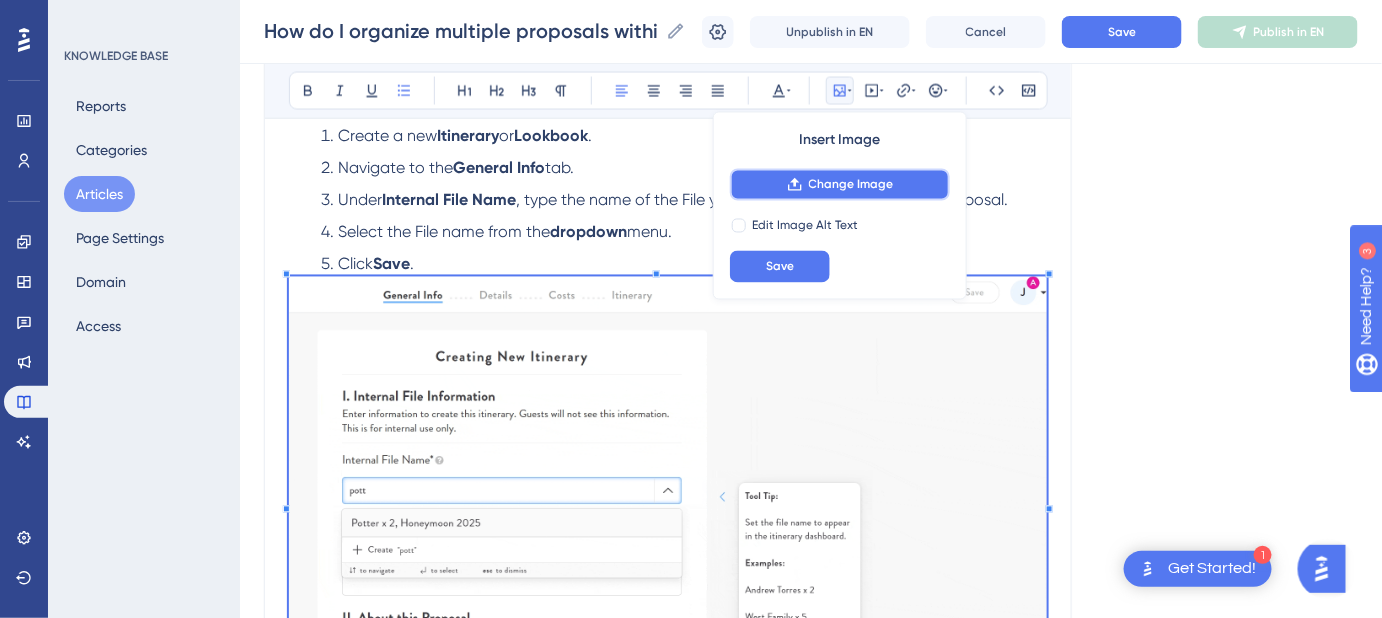 click on "Change Image" at bounding box center (851, 185) 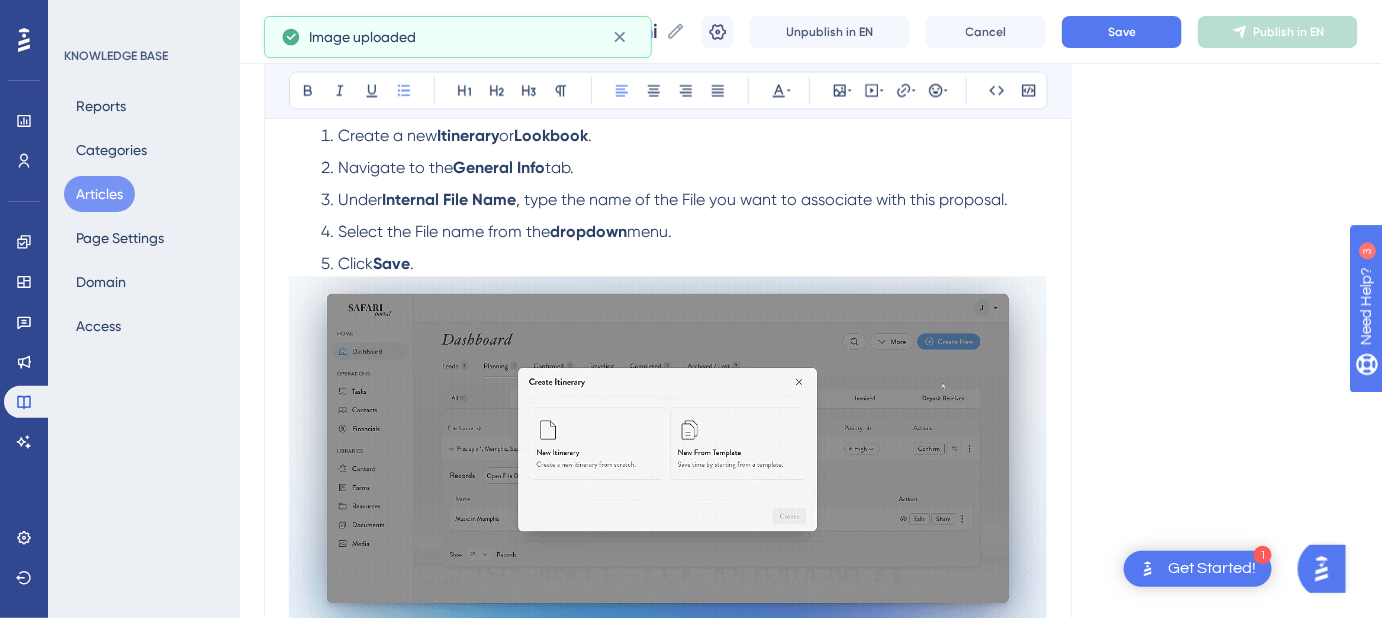 click on "Click  Save ." at bounding box center (684, 265) 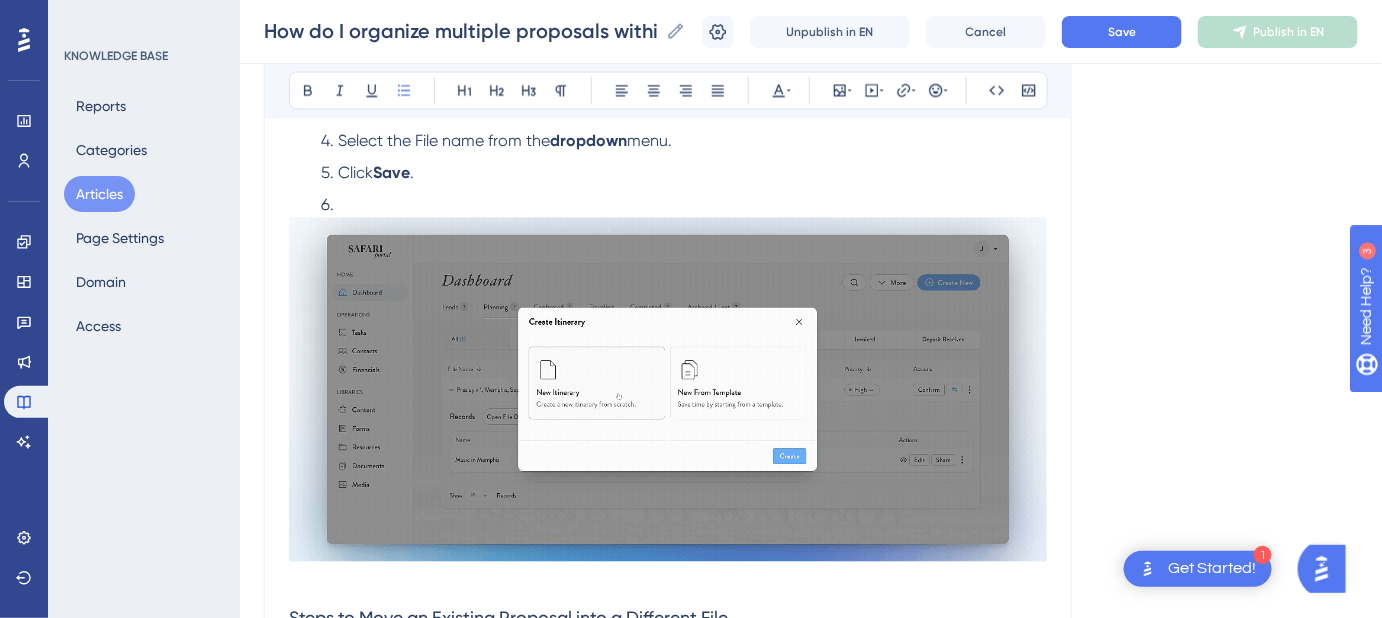 scroll, scrollTop: 1142, scrollLeft: 0, axis: vertical 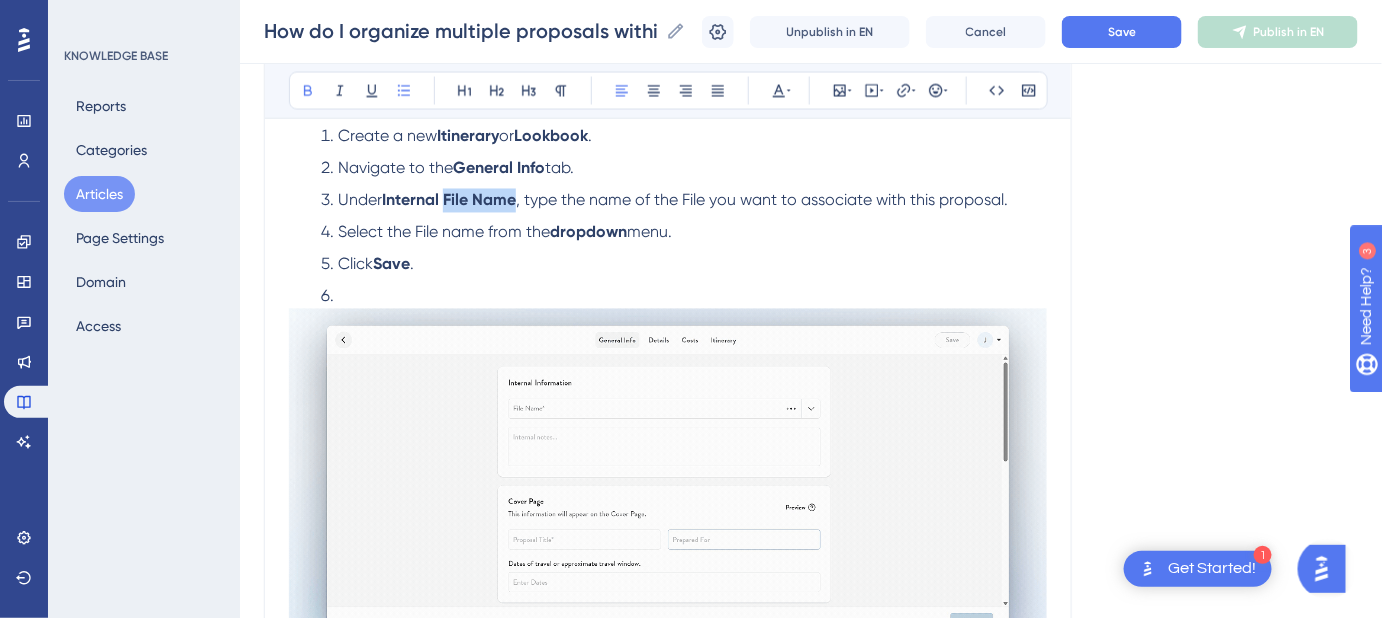drag, startPoint x: 520, startPoint y: 196, endPoint x: 448, endPoint y: 196, distance: 72 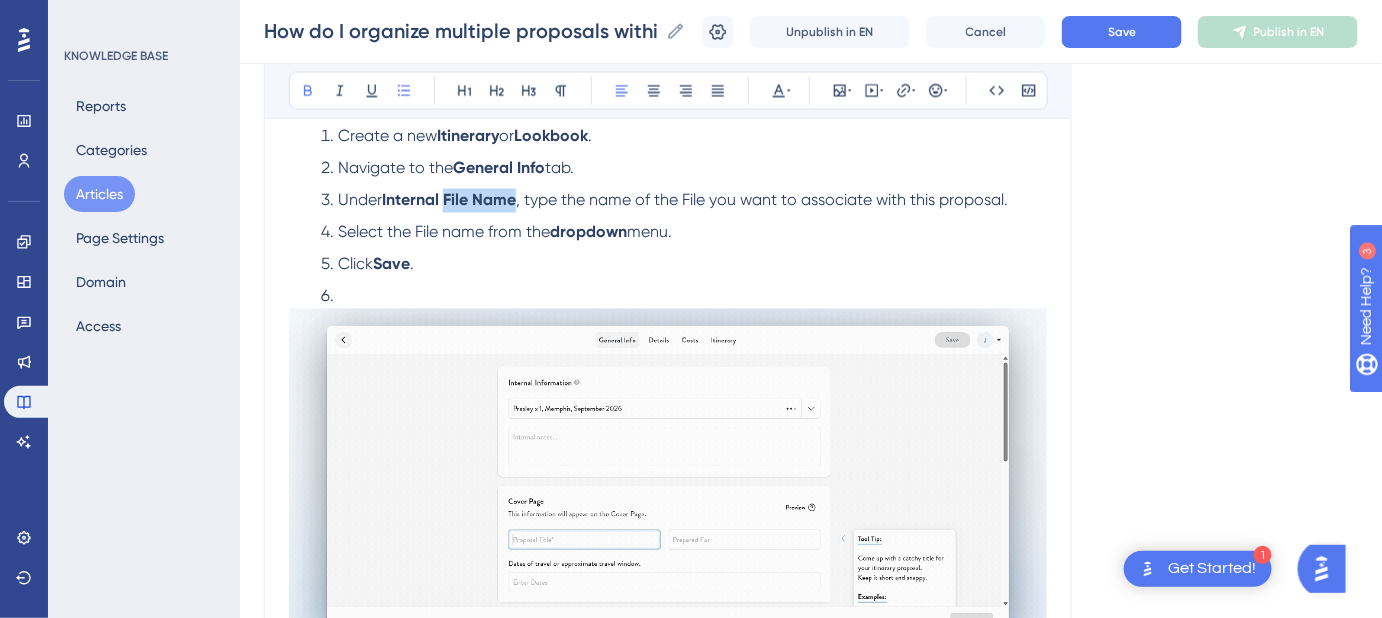 click on "Under  Internal File Name , type the name of the File you want to associate with this proposal." at bounding box center [684, 201] 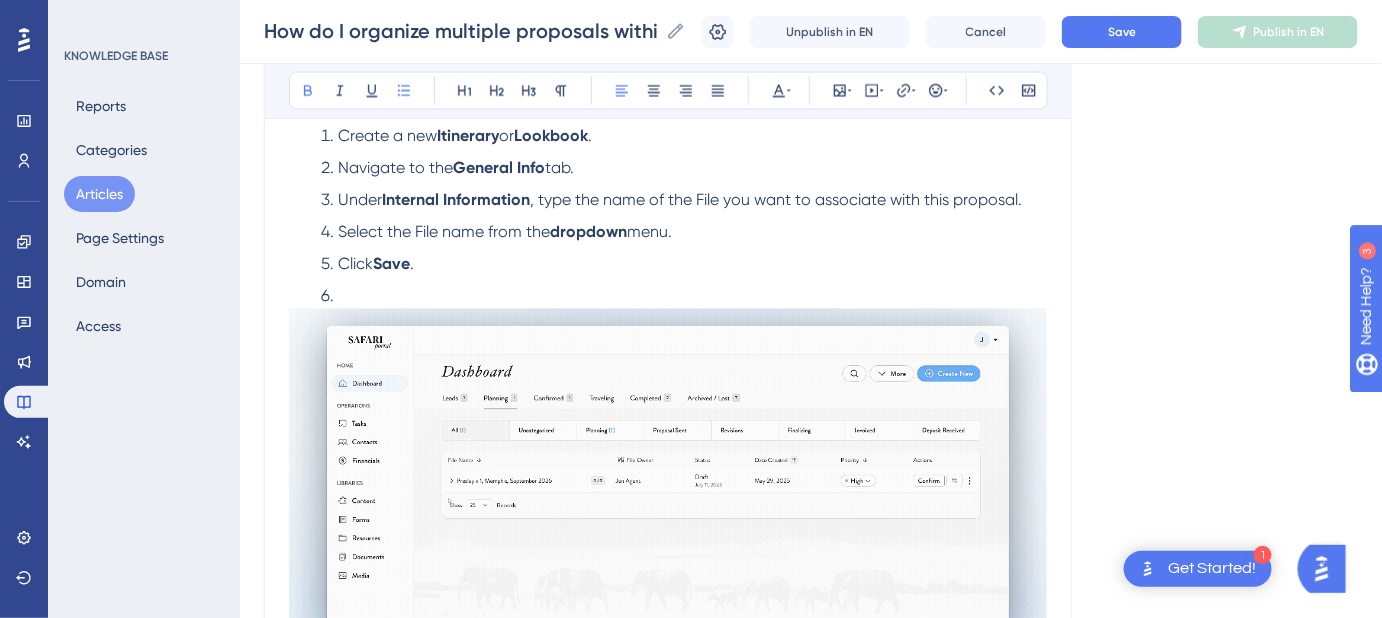 click on ", type the name of the File you want to associate with this proposal." at bounding box center (776, 200) 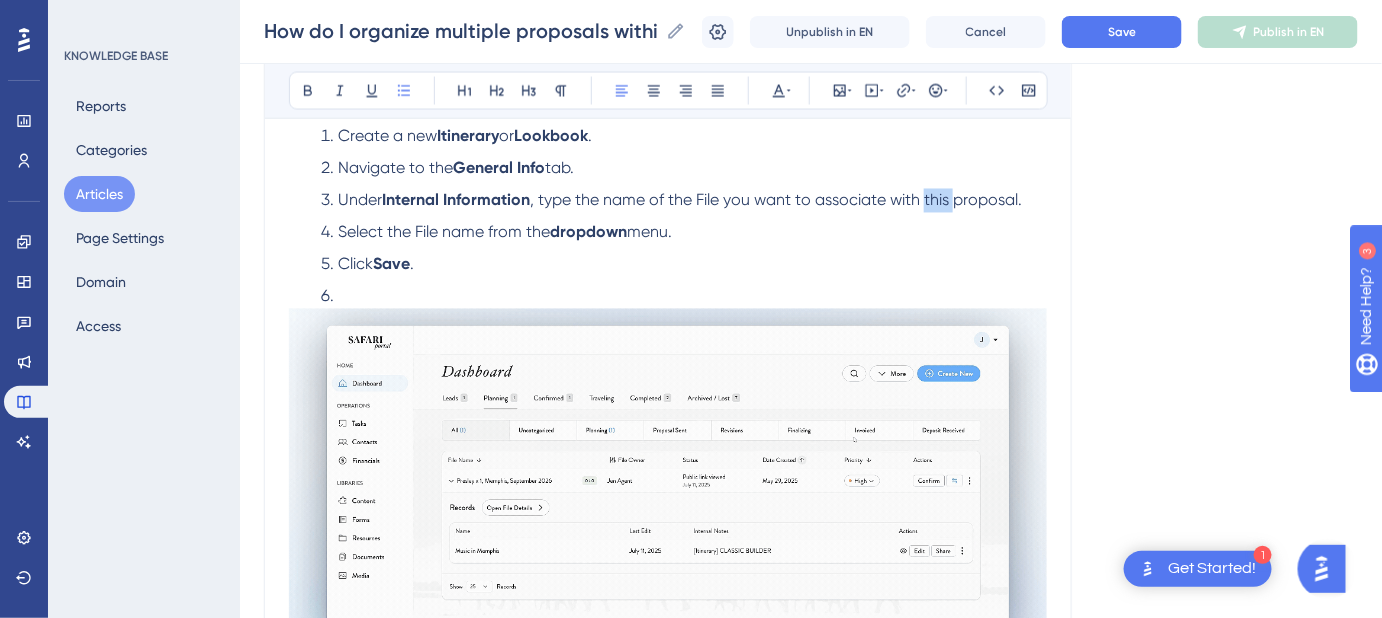 click on ", type the name of the File you want to associate with this proposal." at bounding box center [776, 200] 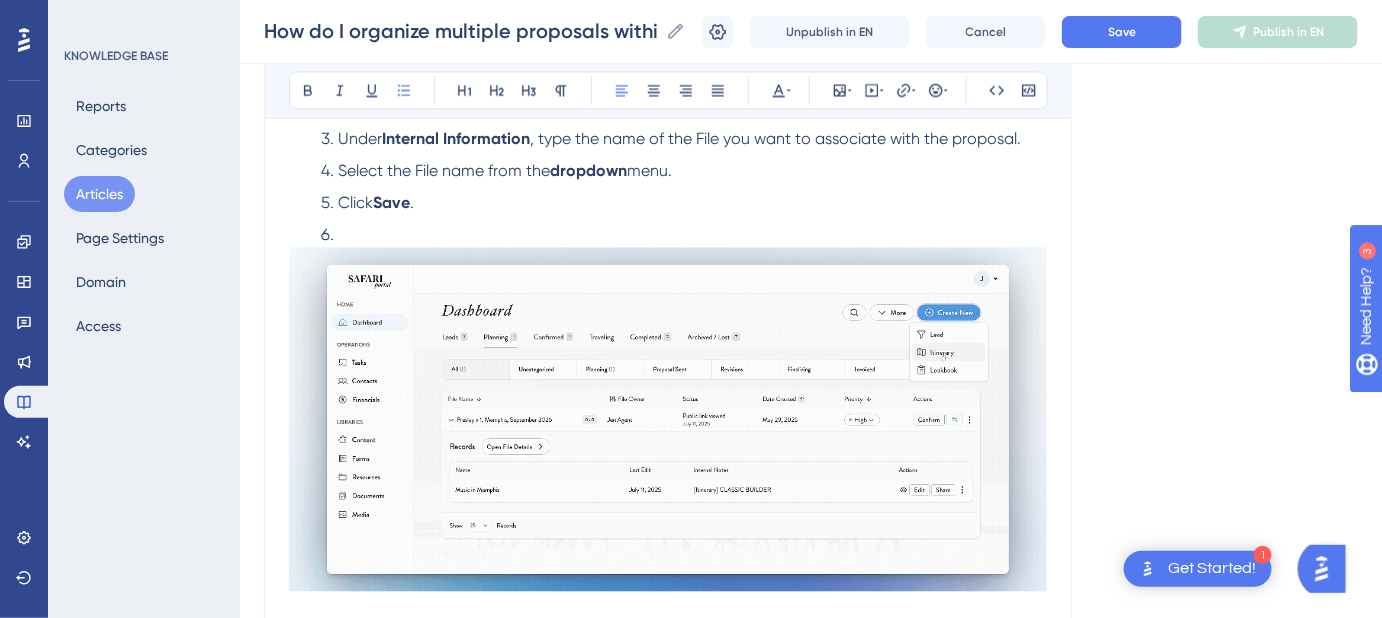 scroll, scrollTop: 1233, scrollLeft: 0, axis: vertical 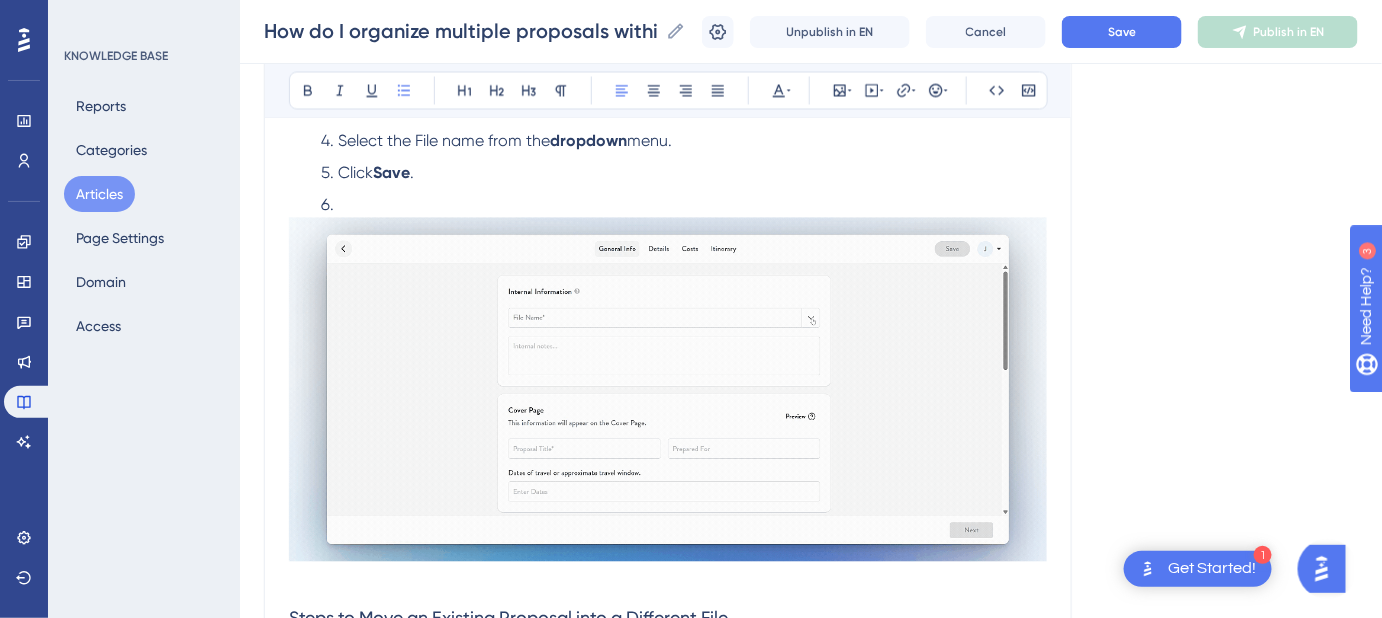 click at bounding box center (684, 206) 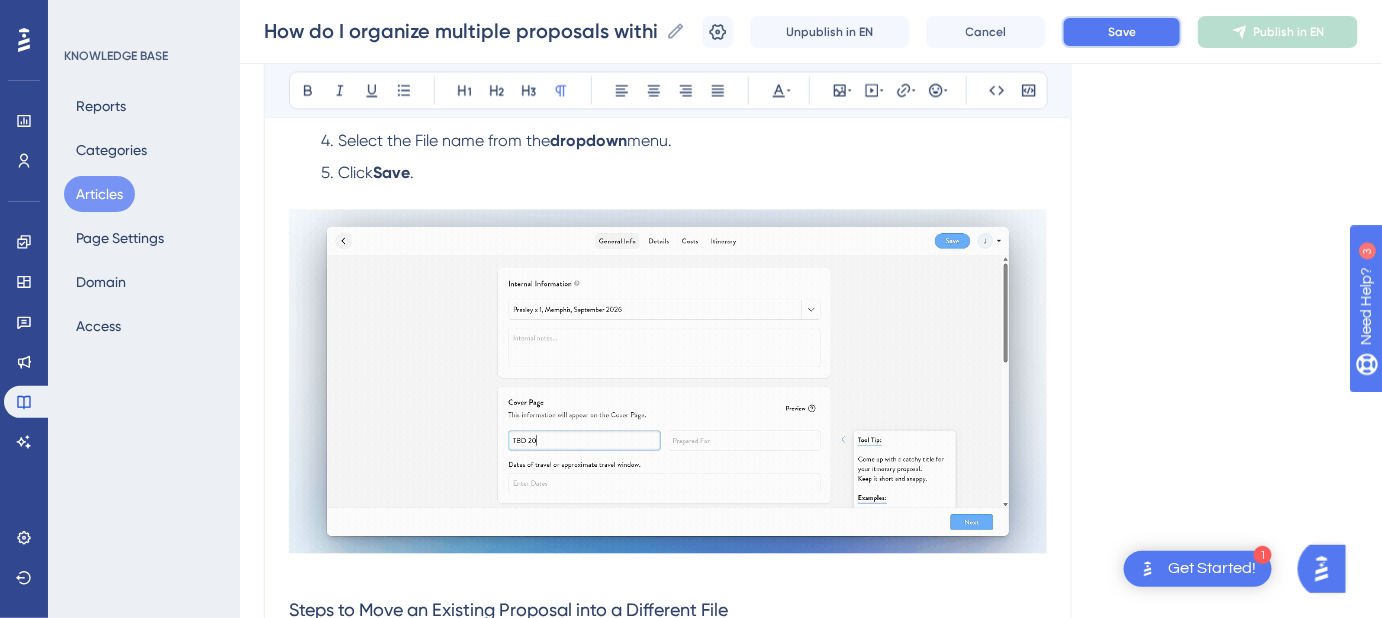 click on "Save" at bounding box center (1122, 32) 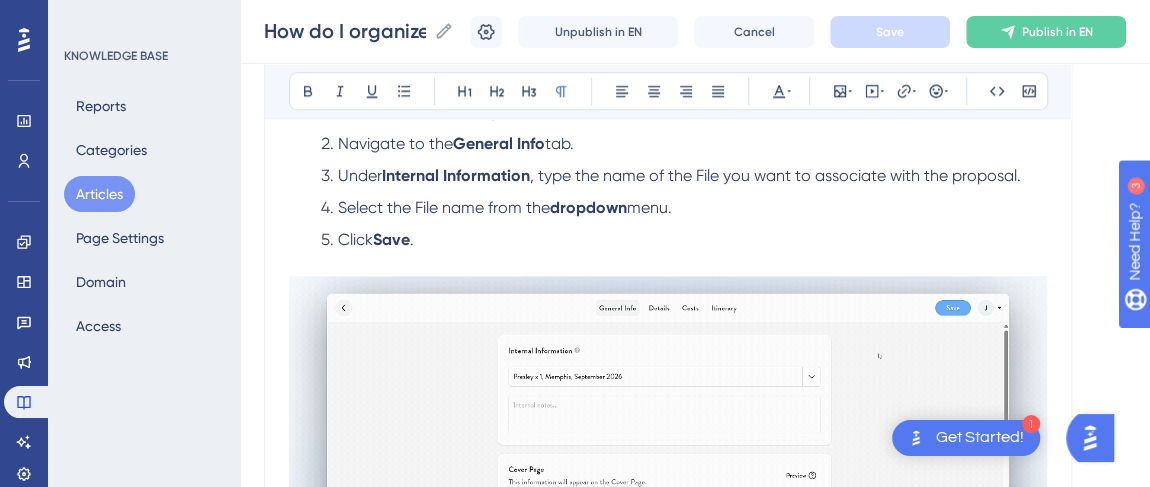 scroll, scrollTop: 1142, scrollLeft: 0, axis: vertical 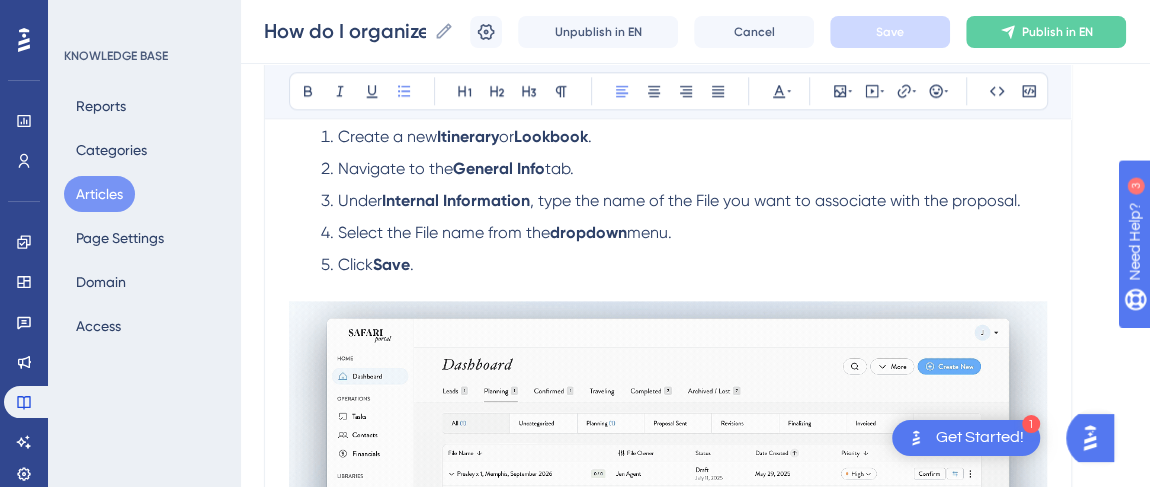 click on "Navigate to the" at bounding box center (395, 168) 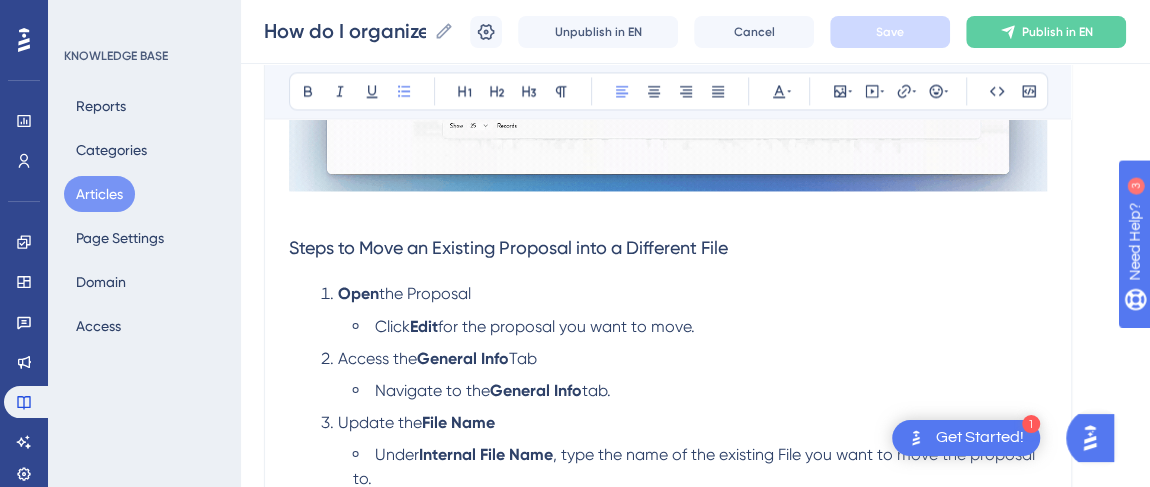 scroll, scrollTop: 1687, scrollLeft: 0, axis: vertical 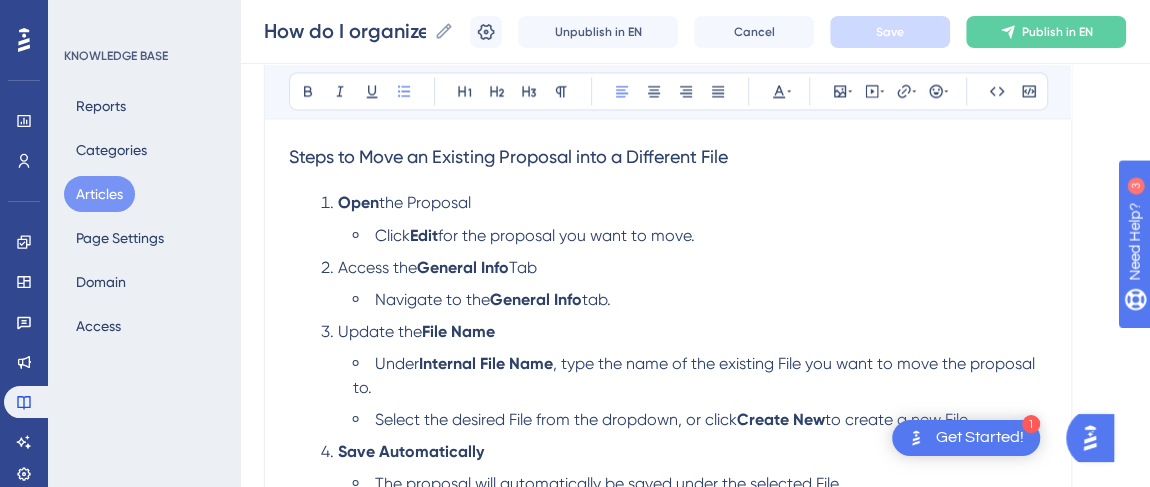 click on "the Proposal" at bounding box center [425, 202] 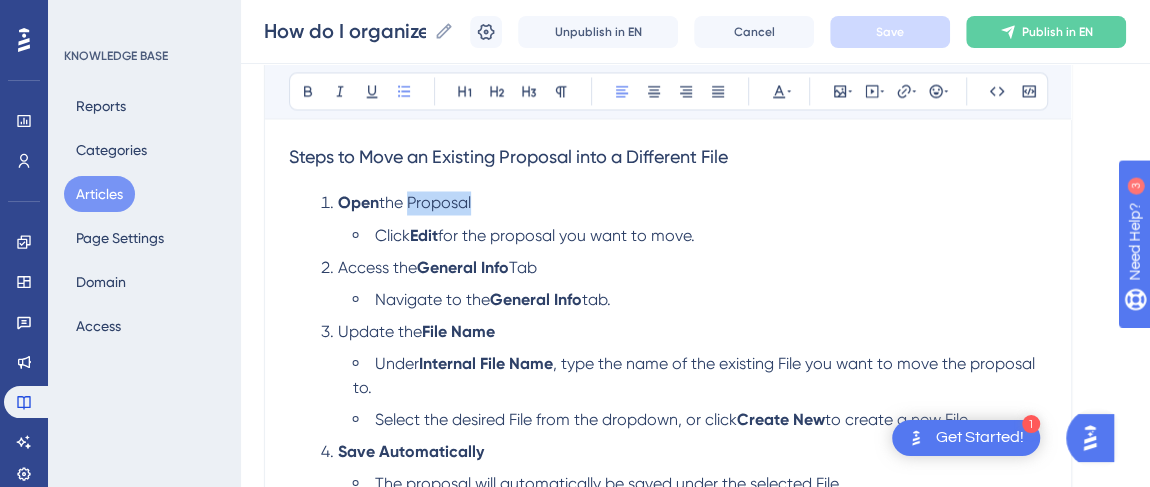 click on "the Proposal" at bounding box center (425, 202) 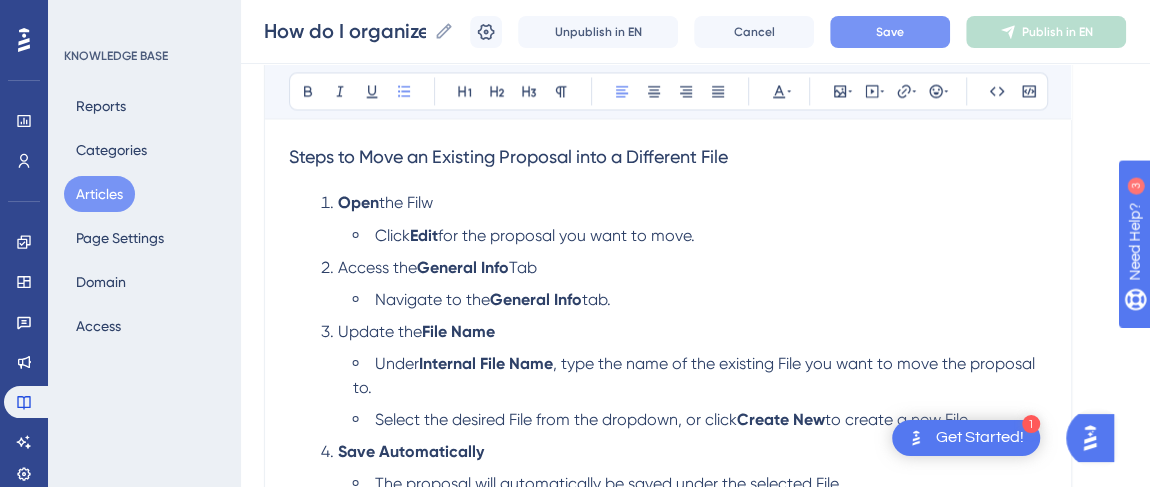 click on "Click" at bounding box center [392, 234] 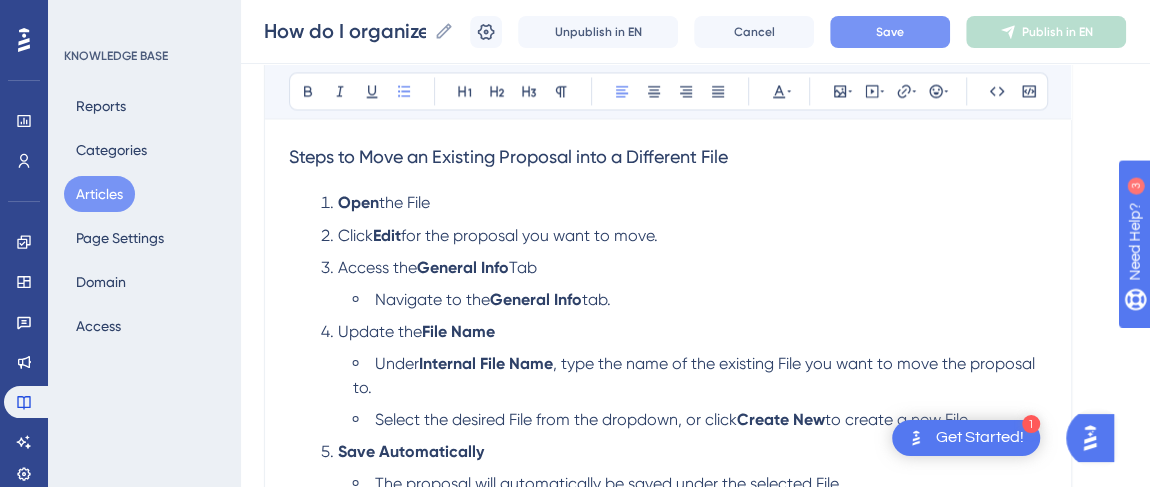 click on "for the proposal you want to move." at bounding box center [529, 234] 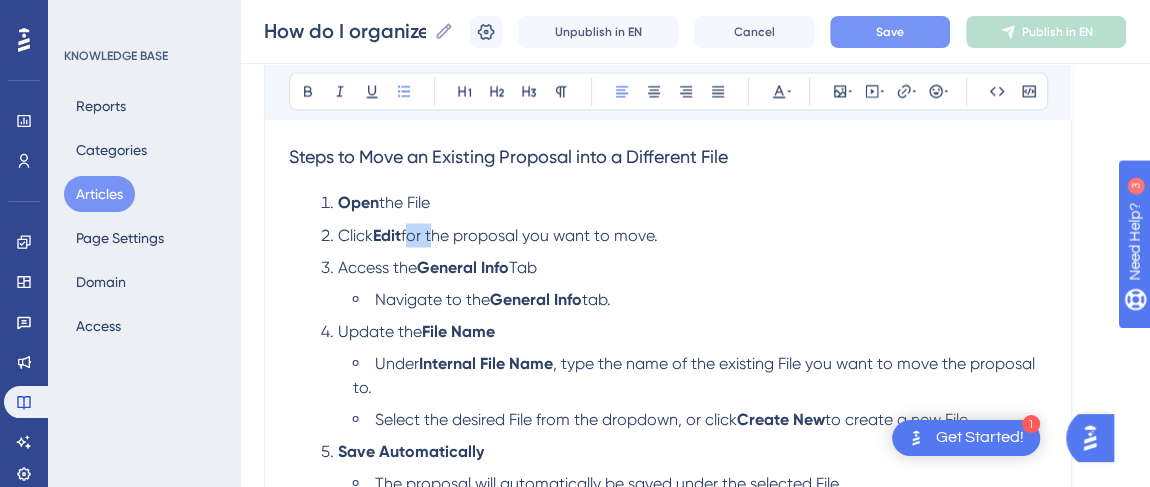 click on "for the proposal you want to move." at bounding box center (529, 234) 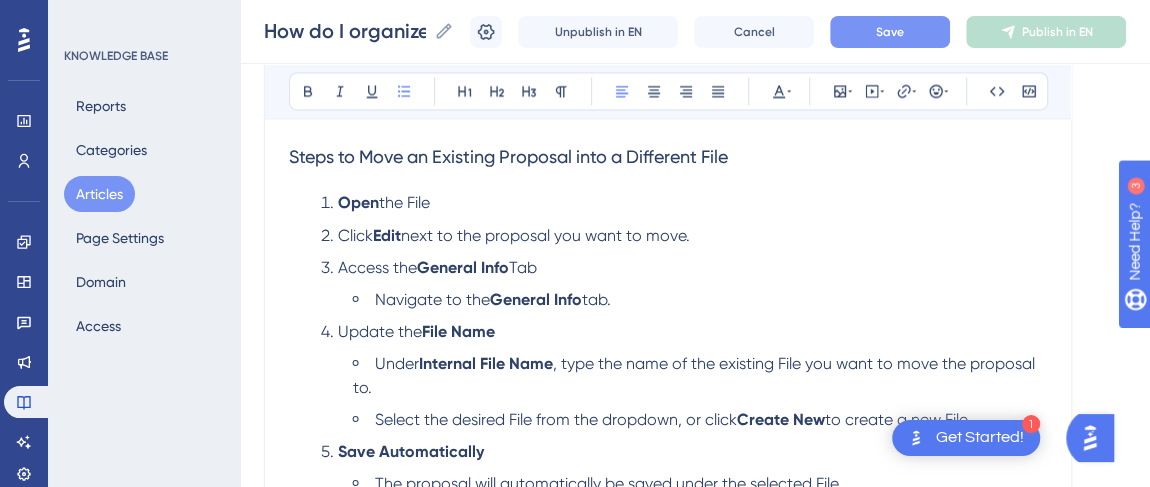 click on "Access the" at bounding box center (377, 266) 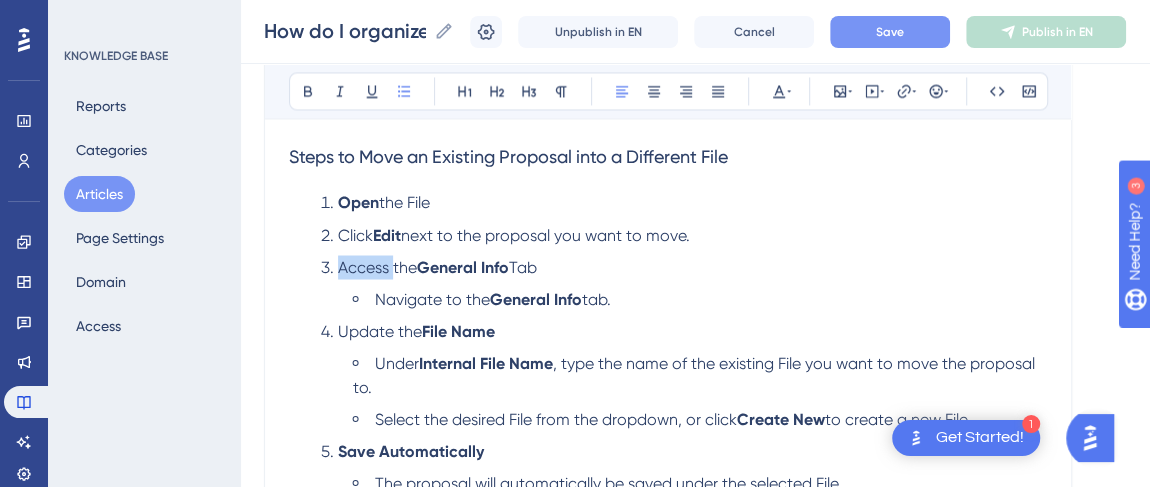 click on "Access the" at bounding box center (377, 266) 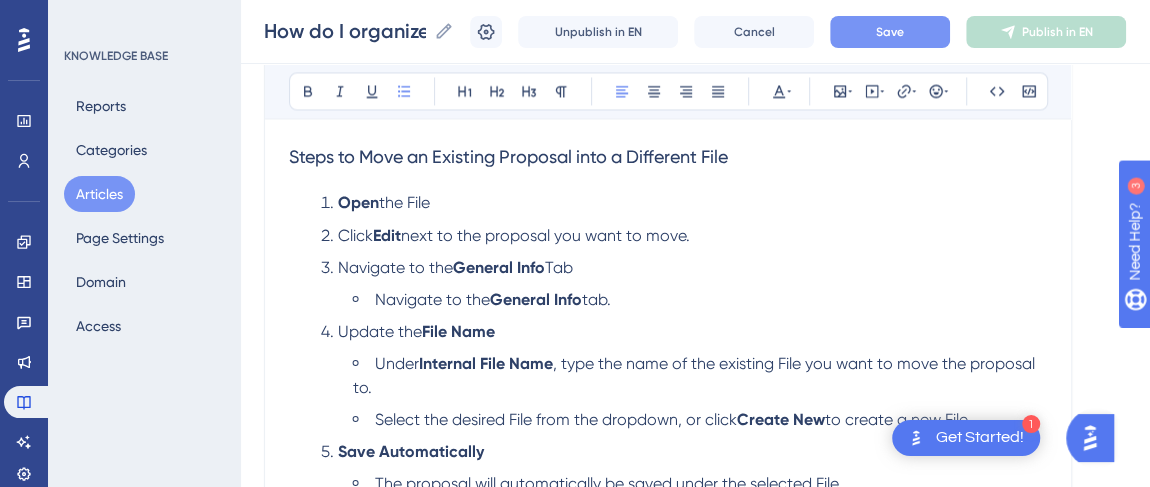drag, startPoint x: 498, startPoint y: 299, endPoint x: 311, endPoint y: 299, distance: 187 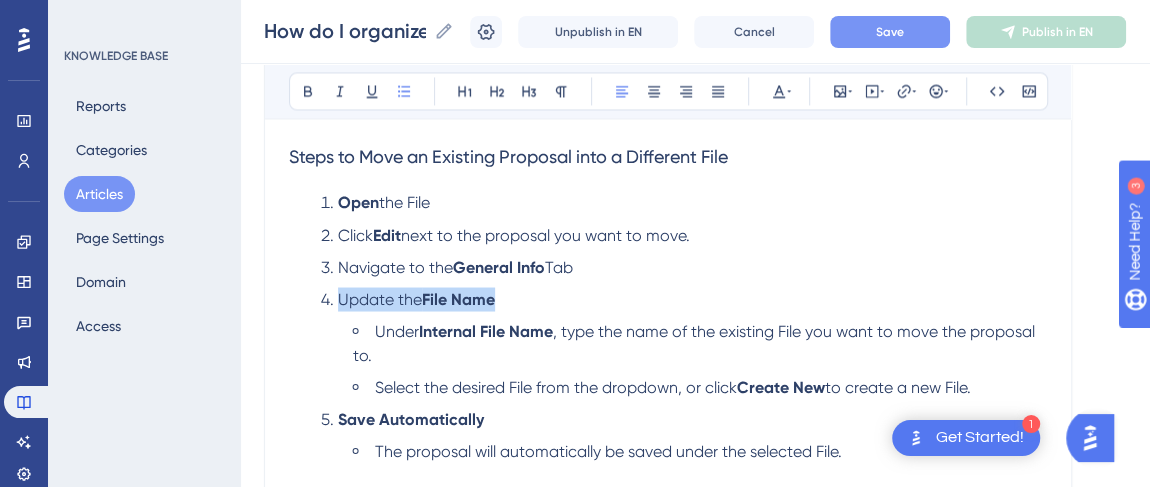 drag, startPoint x: 370, startPoint y: 326, endPoint x: 318, endPoint y: 304, distance: 56.462376 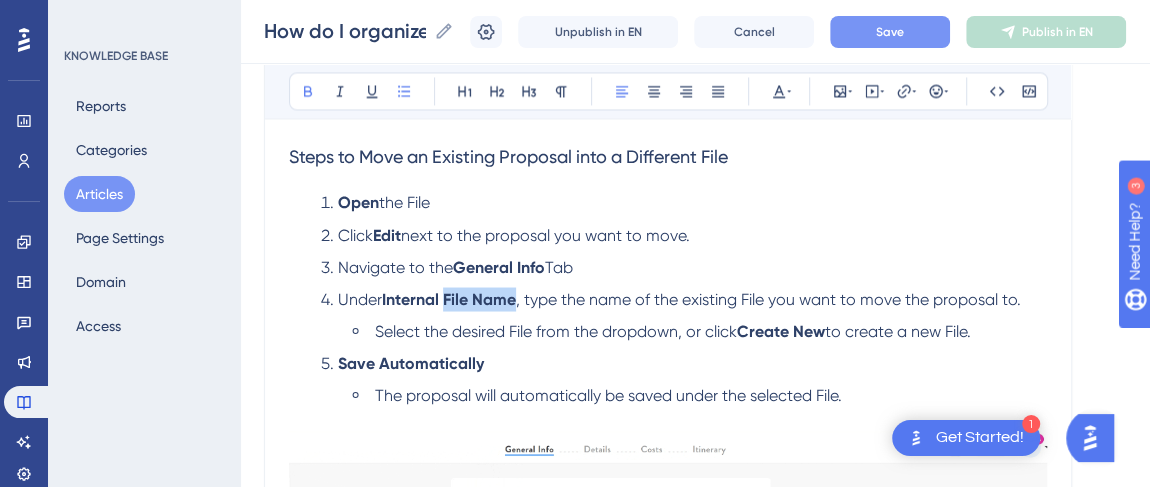 drag, startPoint x: 520, startPoint y: 295, endPoint x: 450, endPoint y: 294, distance: 70.00714 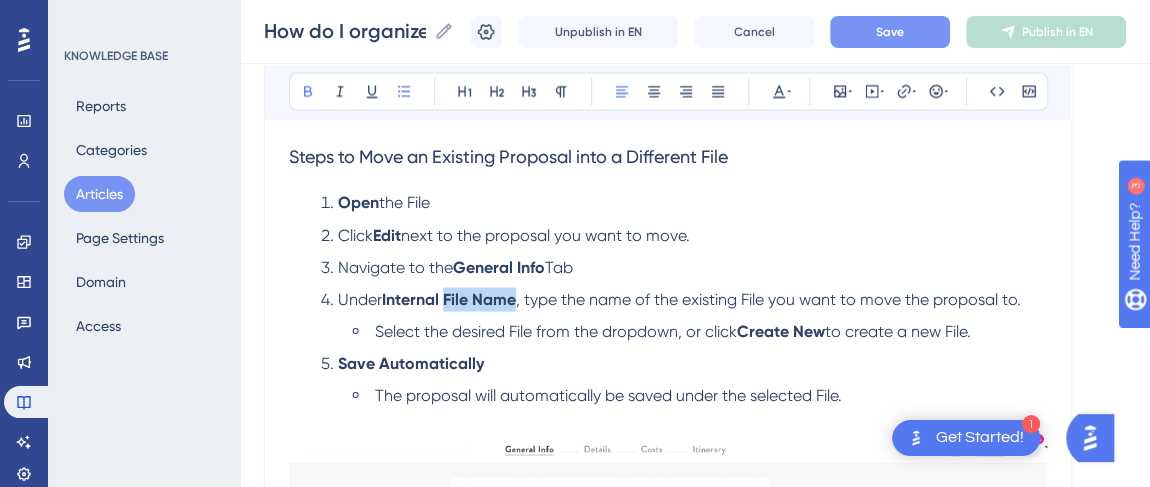 click on "Under  Internal File Name , type the name of the existing File you want to move the proposal to." at bounding box center [684, 299] 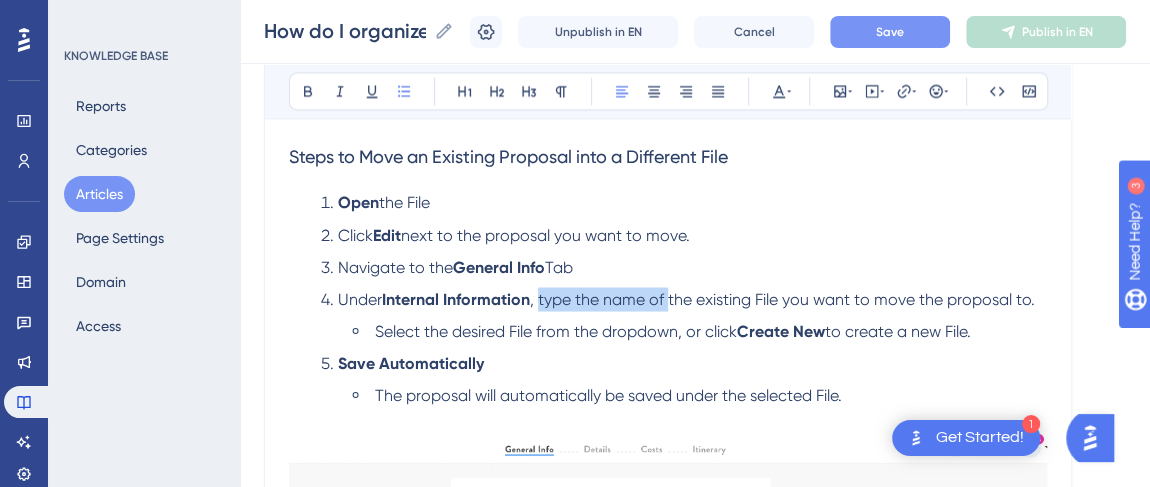 drag, startPoint x: 667, startPoint y: 293, endPoint x: 541, endPoint y: 298, distance: 126.09917 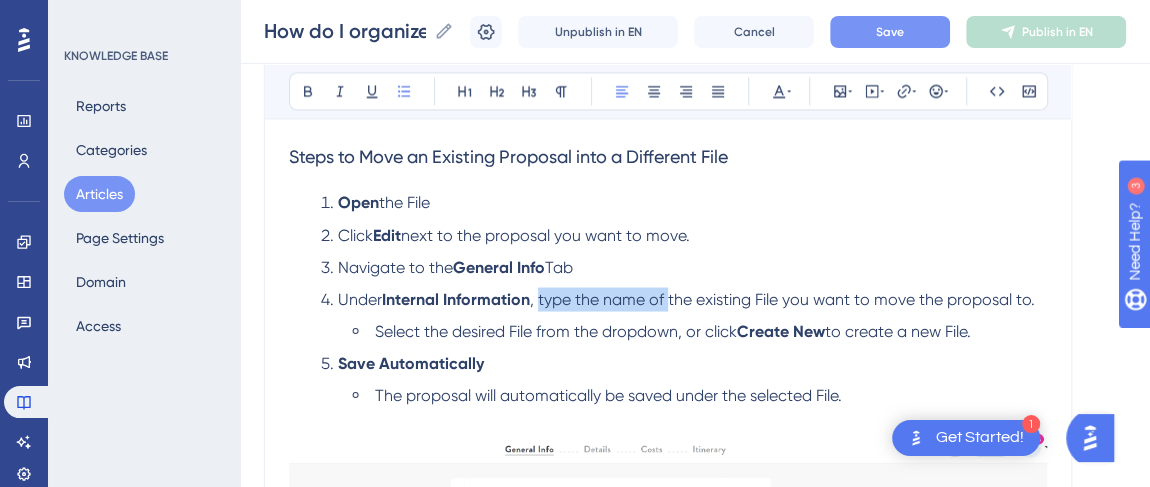 click on ", type the name of the existing File you want to move the proposal to." at bounding box center (782, 298) 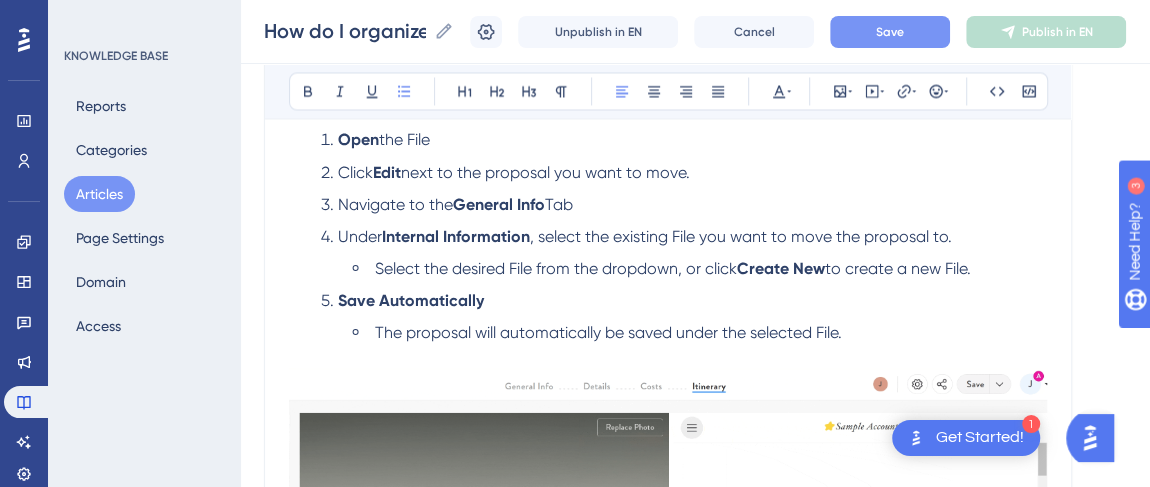 scroll, scrollTop: 1778, scrollLeft: 0, axis: vertical 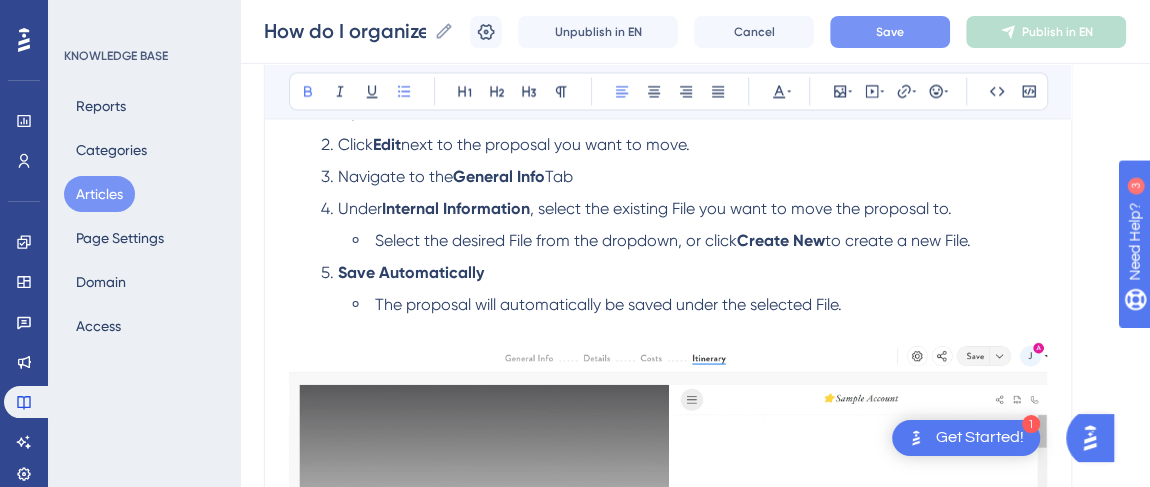 click on "Save Automatically" at bounding box center (411, 271) 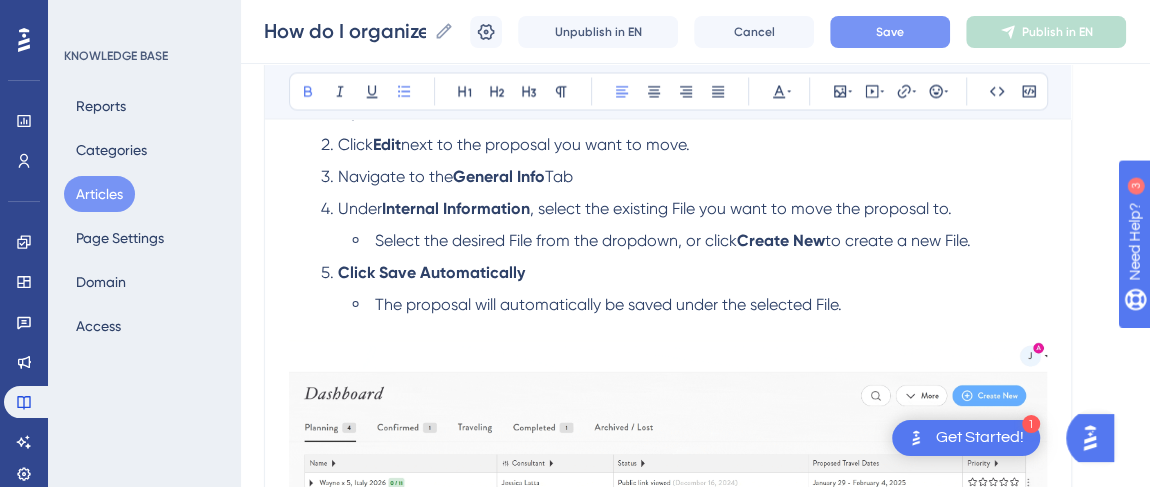 click on "Click Save Automatically" at bounding box center (431, 271) 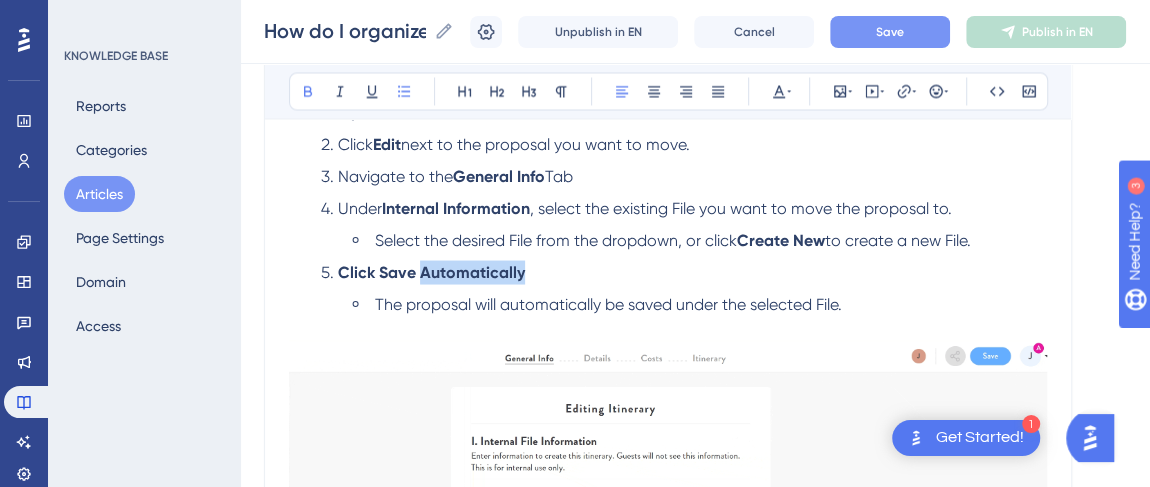 click on "Click Save Automatically" at bounding box center (431, 271) 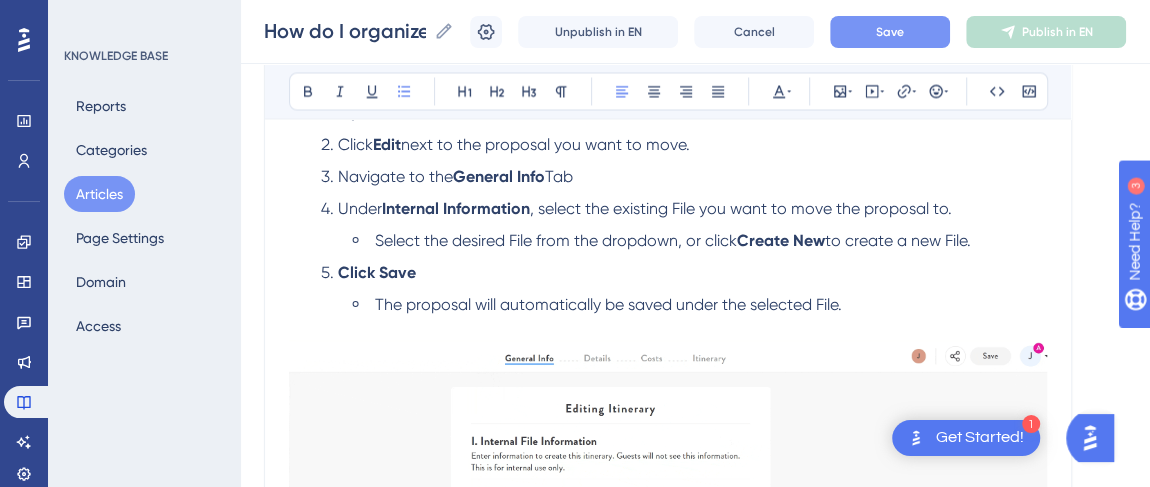 click on "The proposal will automatically be saved under the selected File." at bounding box center [608, 303] 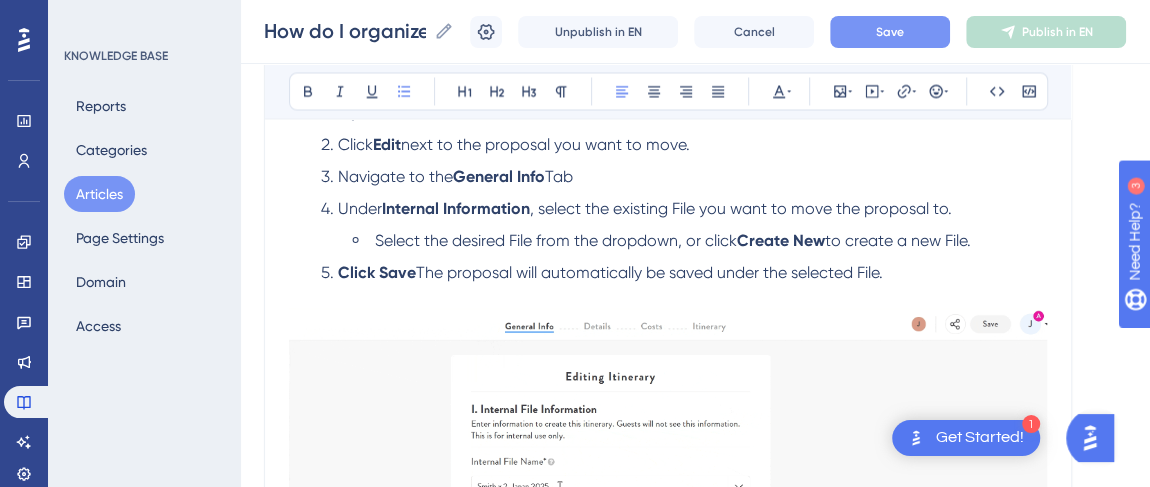 drag, startPoint x: 936, startPoint y: 275, endPoint x: 421, endPoint y: 276, distance: 515.001 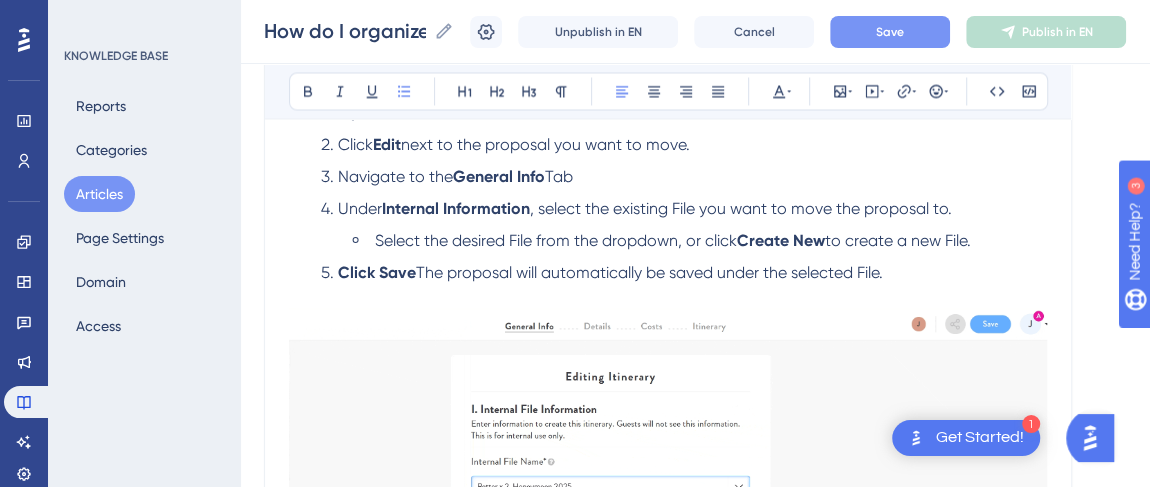 click on "Click Save  The proposal will automatically be saved under the selected File." at bounding box center [684, 272] 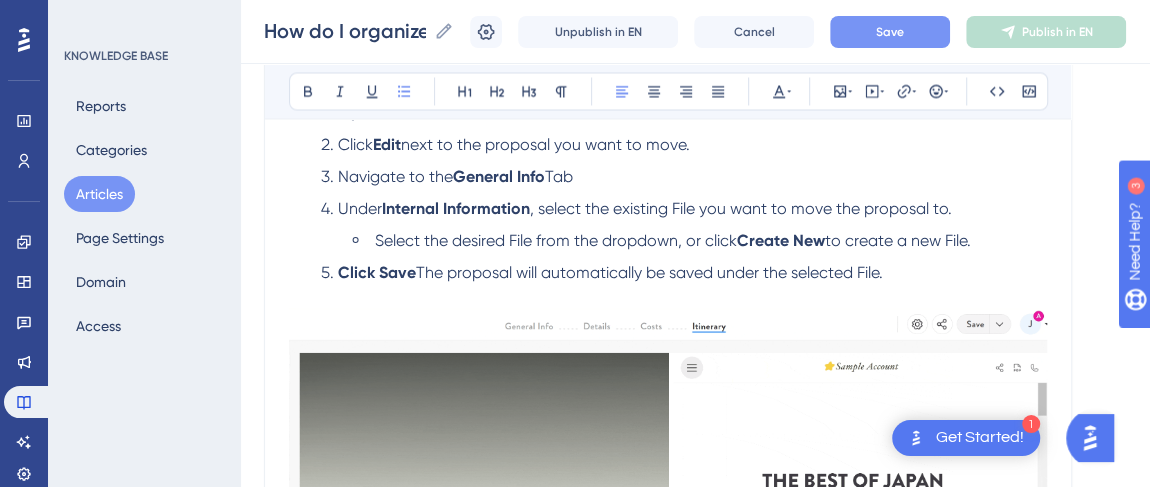copy on "The proposal will automatically be saved under the selected File." 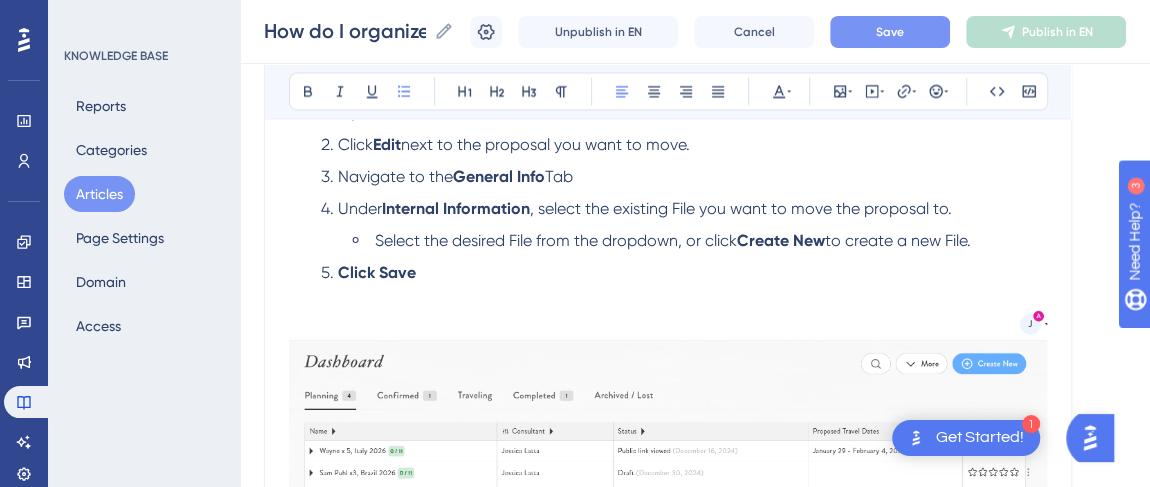 click on "Click Save" at bounding box center (377, 271) 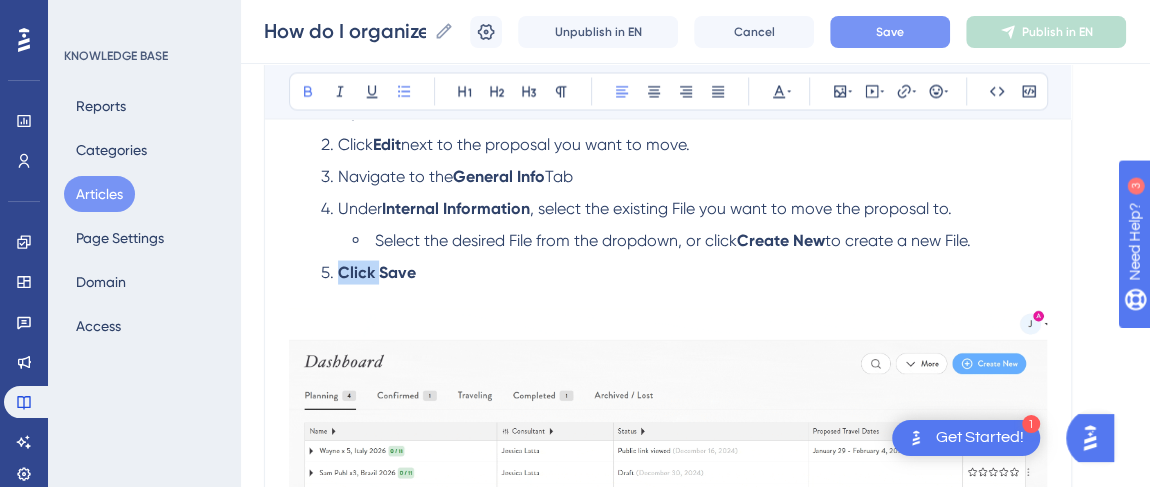 click on "Click Save" at bounding box center (377, 271) 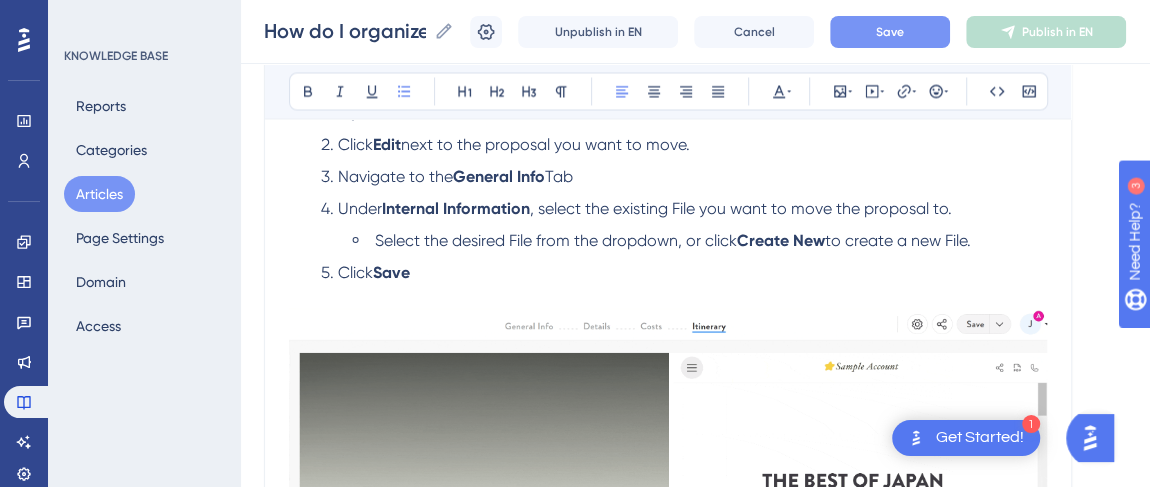 click at bounding box center (668, 488) 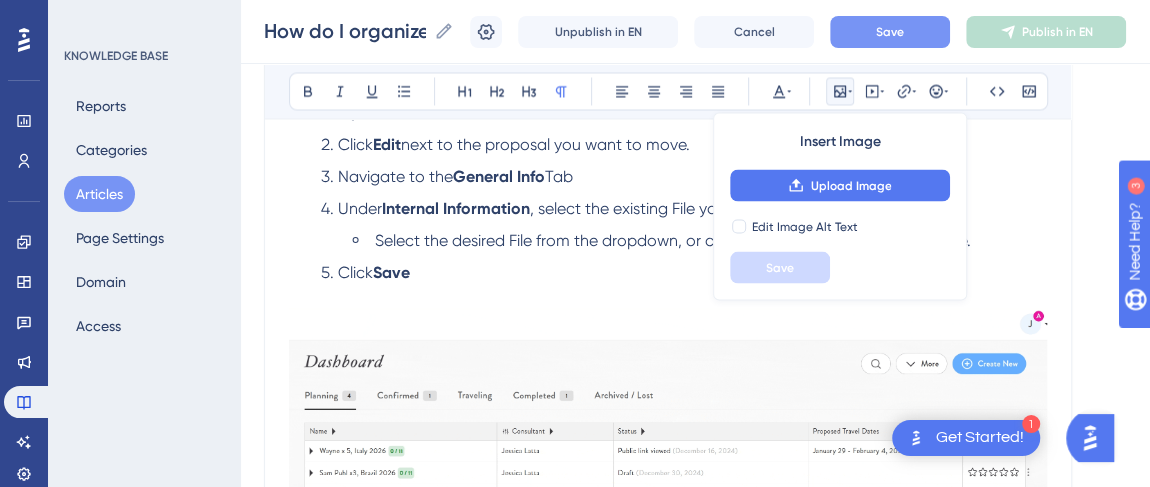 click at bounding box center (668, 296) 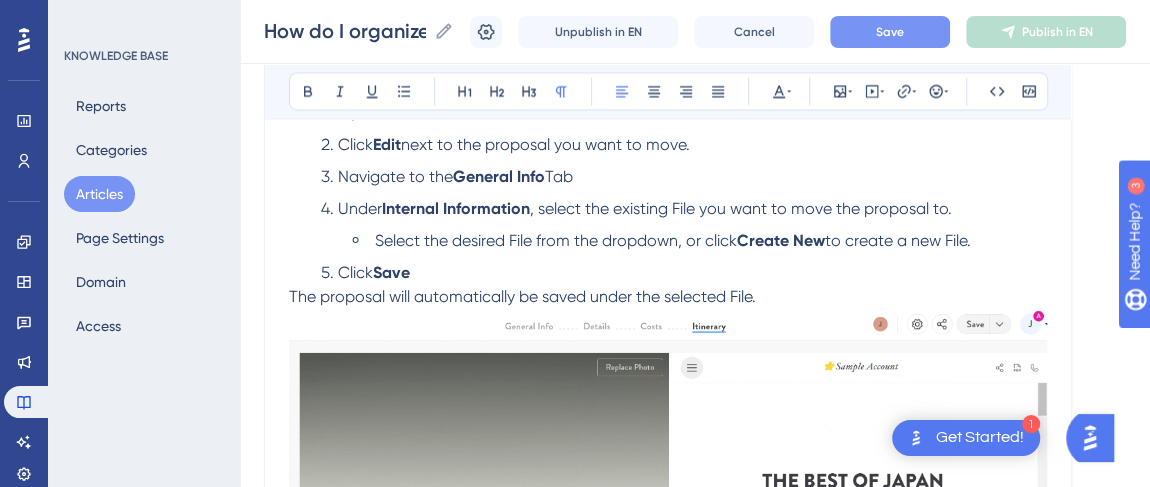 click on "The proposal will automatically be saved under the selected File." at bounding box center (522, 295) 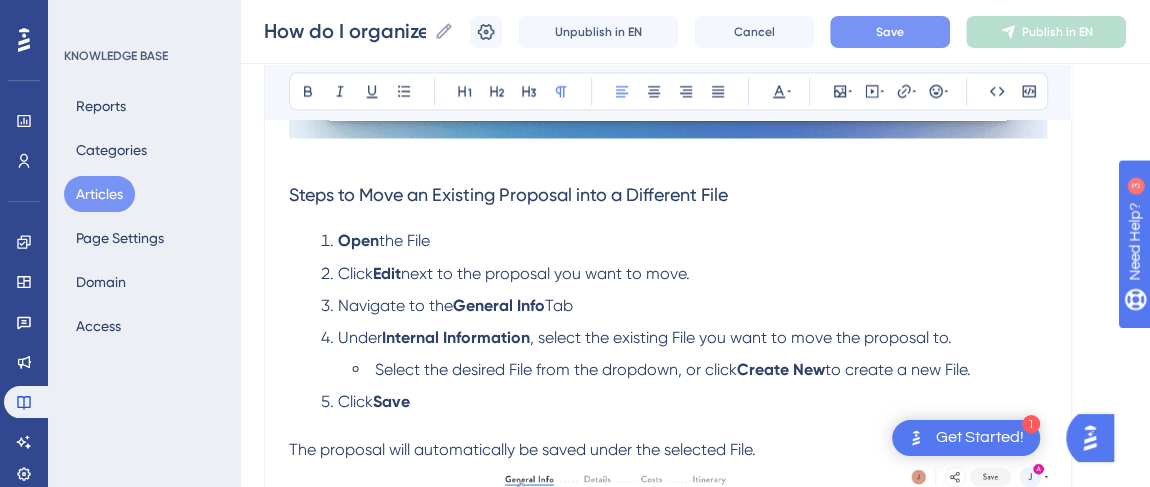 scroll, scrollTop: 1687, scrollLeft: 0, axis: vertical 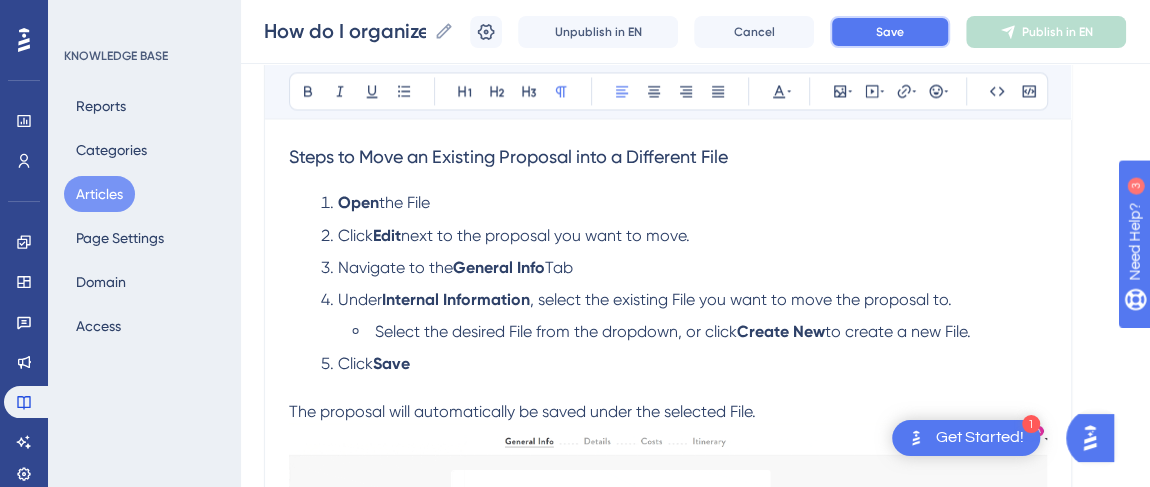 click on "Save" at bounding box center [890, 32] 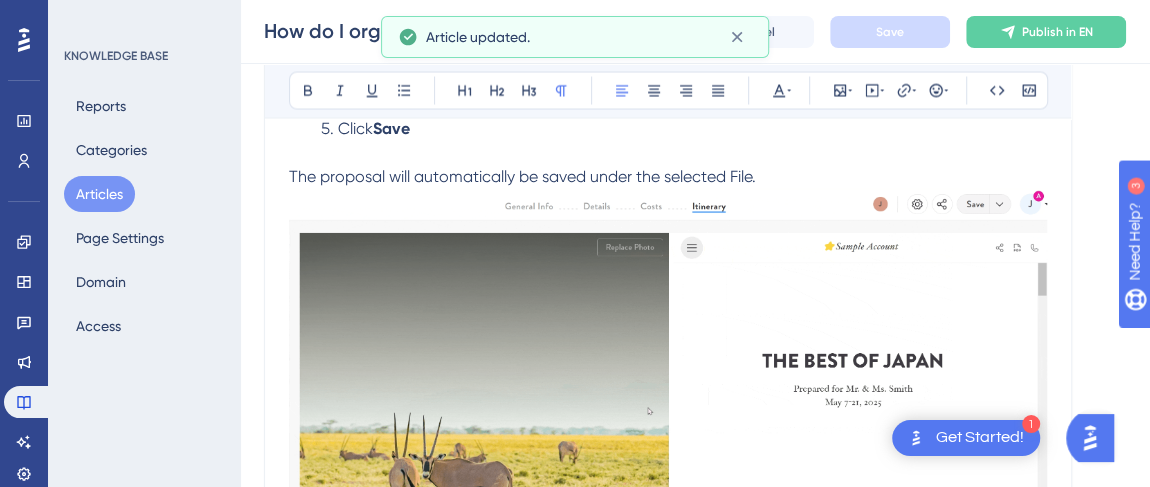 scroll, scrollTop: 1960, scrollLeft: 0, axis: vertical 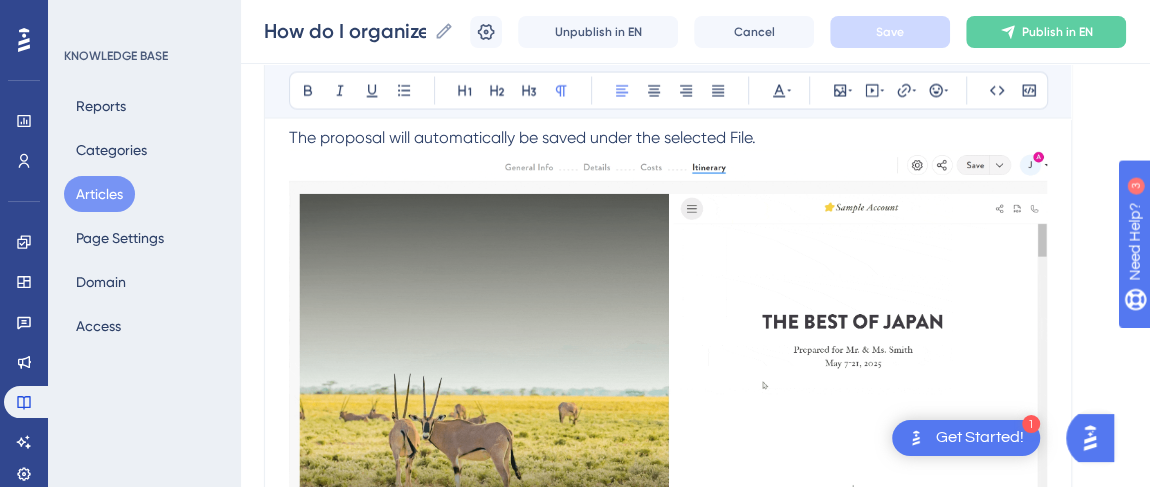 click on "The proposal will automatically be saved under the selected File." at bounding box center (668, 138) 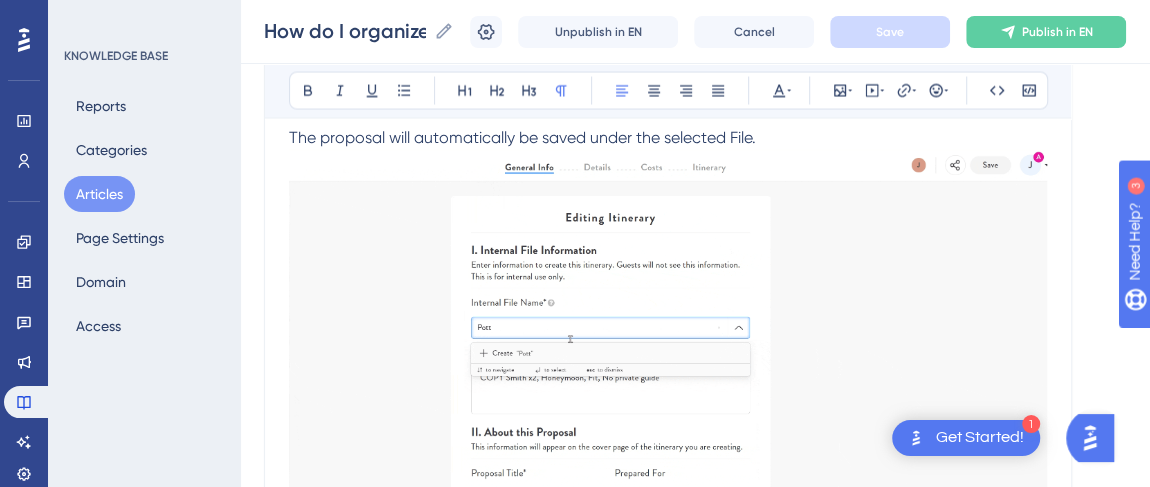 click at bounding box center (668, 330) 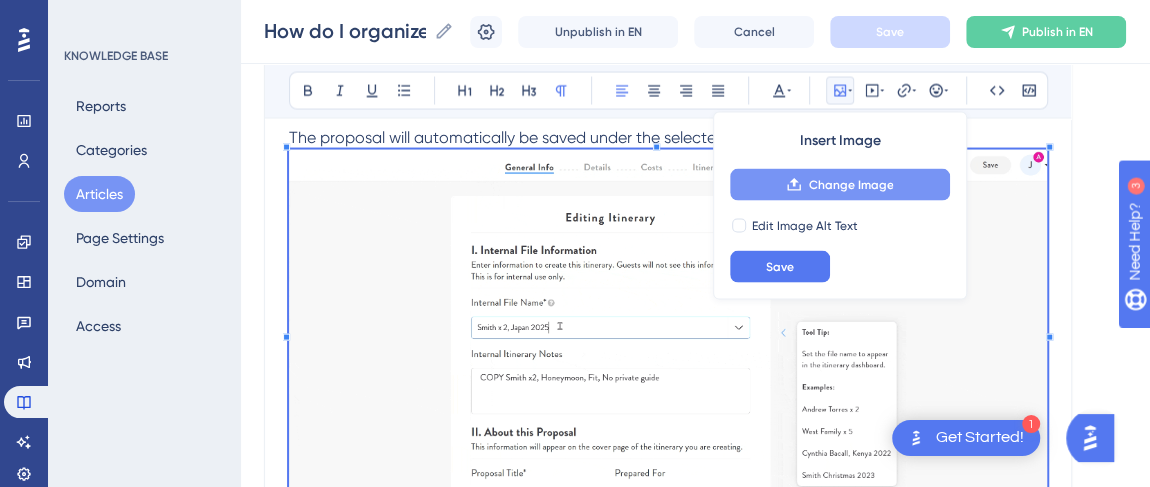 click on "Change Image" at bounding box center [850, 185] 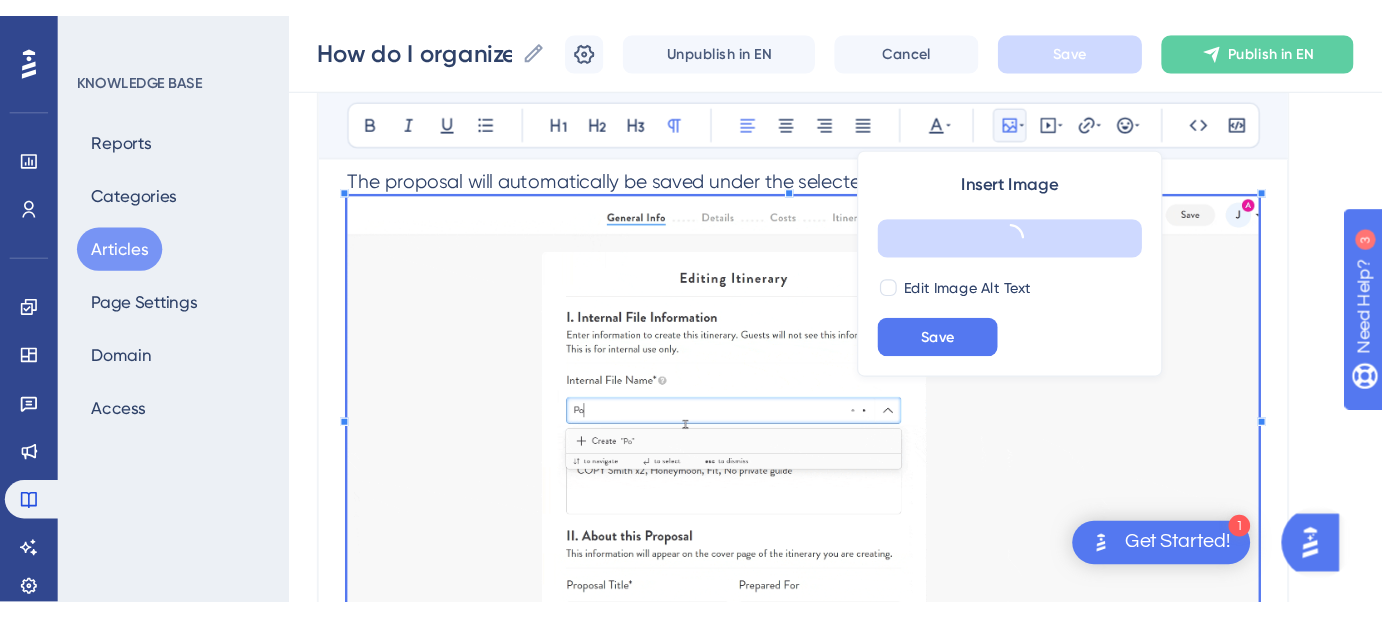 scroll, scrollTop: 1960, scrollLeft: 0, axis: vertical 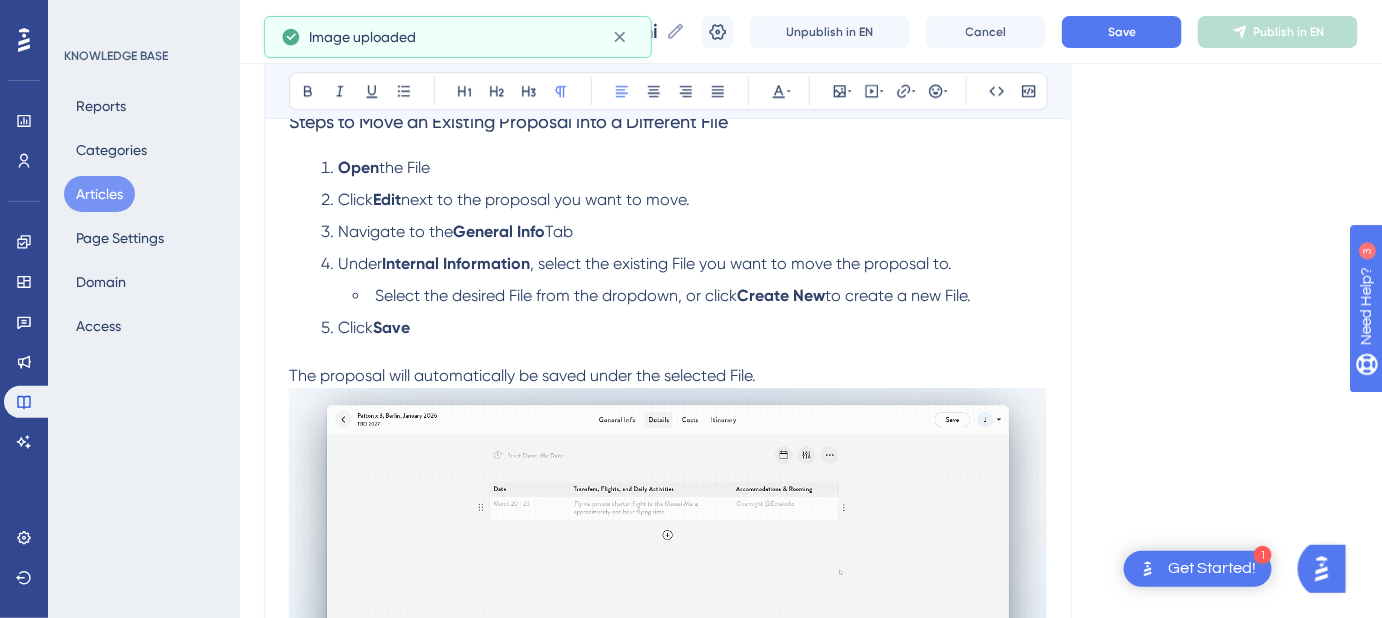 click on "The proposal will automatically be saved under the selected File." at bounding box center (668, 376) 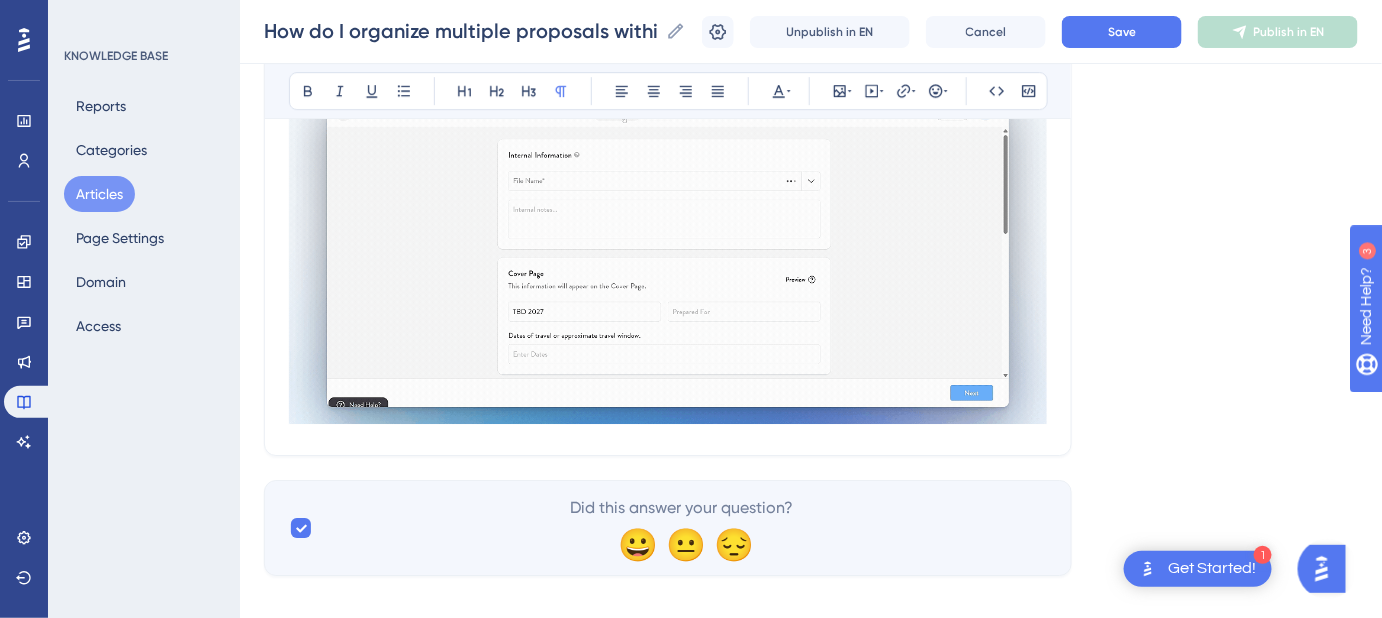 scroll, scrollTop: 2072, scrollLeft: 0, axis: vertical 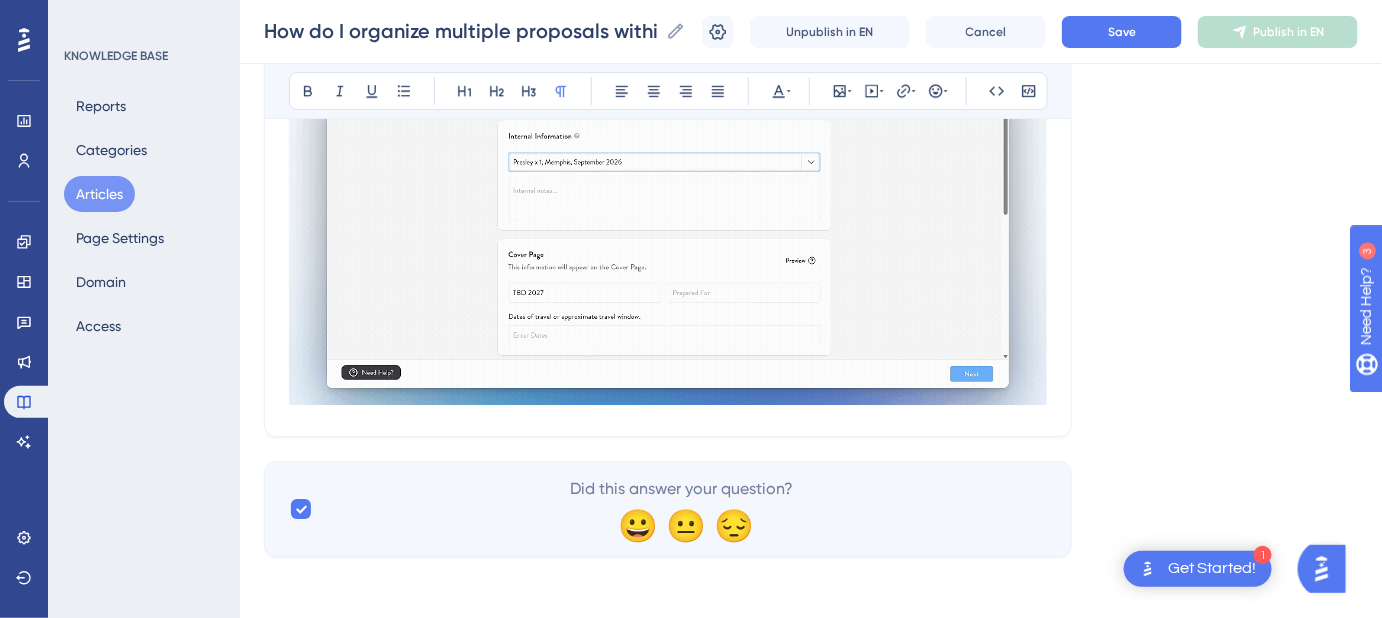 click at bounding box center (668, 237) 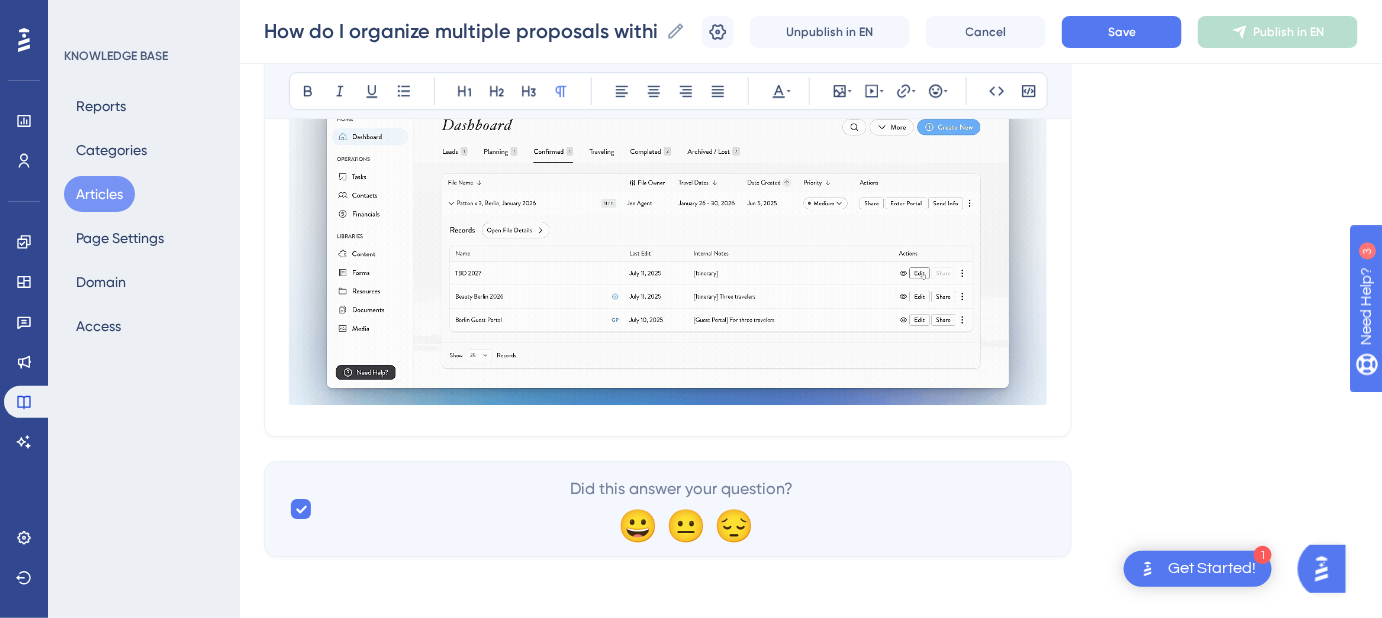 click on "How do I organize multiple proposals within one File? Keep organized by nesting multiple proposals within one File Bold Italic Underline Bullet Point Heading 1 Heading 2 Heading 3 Normal Align Left Align Center Align Right Align Justify Text Color Insert Image Embed Video Hyperlink Emojis Code Code Block You can store multiple proposals for the same inquiry within a single  File , making it easy to keep track of everything you've shared with them. Examples of When to Nest Multiple Proposals Within the Same File Multiple Revisions or  Versions : Keep track of different iterations of the same proposal. Related Proposals: Organize  Itineraries ,  Lookbooks , and  Guest Portals  connected to the same client inquiry. Client Requests for Options: Manage multiple options provided for the same inquiry within one File. How To Add Proposals to Files Step-By-Step Instructions Create a new  Itinerary  or  Lookbook . Navigate to the  General Info  tab. Under  Internal Information Select the File name from the  dropdown" at bounding box center (668, -706) 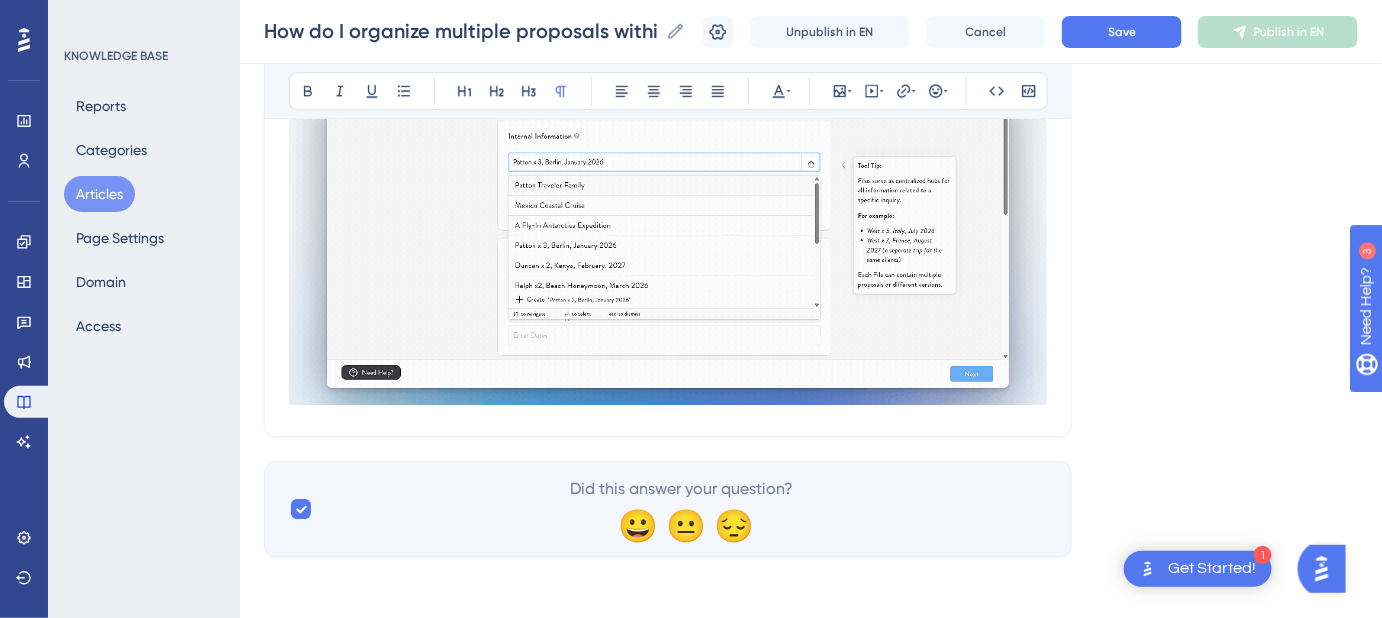 click on "How do I organize multiple proposals within one File? Keep organized by nesting multiple proposals within one File Bold Italic Underline Bullet Point Heading 1 Heading 2 Heading 3 Normal Align Left Align Center Align Right Align Justify Text Color Insert Image Embed Video Hyperlink Emojis Code Code Block You can store multiple proposals for the same inquiry within a single  File , making it easy to keep track of everything you've shared with them. Examples of When to Nest Multiple Proposals Within the Same File Multiple Revisions or  Versions : Keep track of different iterations of the same proposal. Related Proposals: Organize  Itineraries ,  Lookbooks , and  Guest Portals  connected to the same client inquiry. Client Requests for Options: Manage multiple options provided for the same inquiry within one File. How To Add Proposals to Files Step-By-Step Instructions Create a new  Itinerary  or  Lookbook . Navigate to the  General Info  tab. Under  Internal Information Select the File name from the  dropdown" at bounding box center [668, -706] 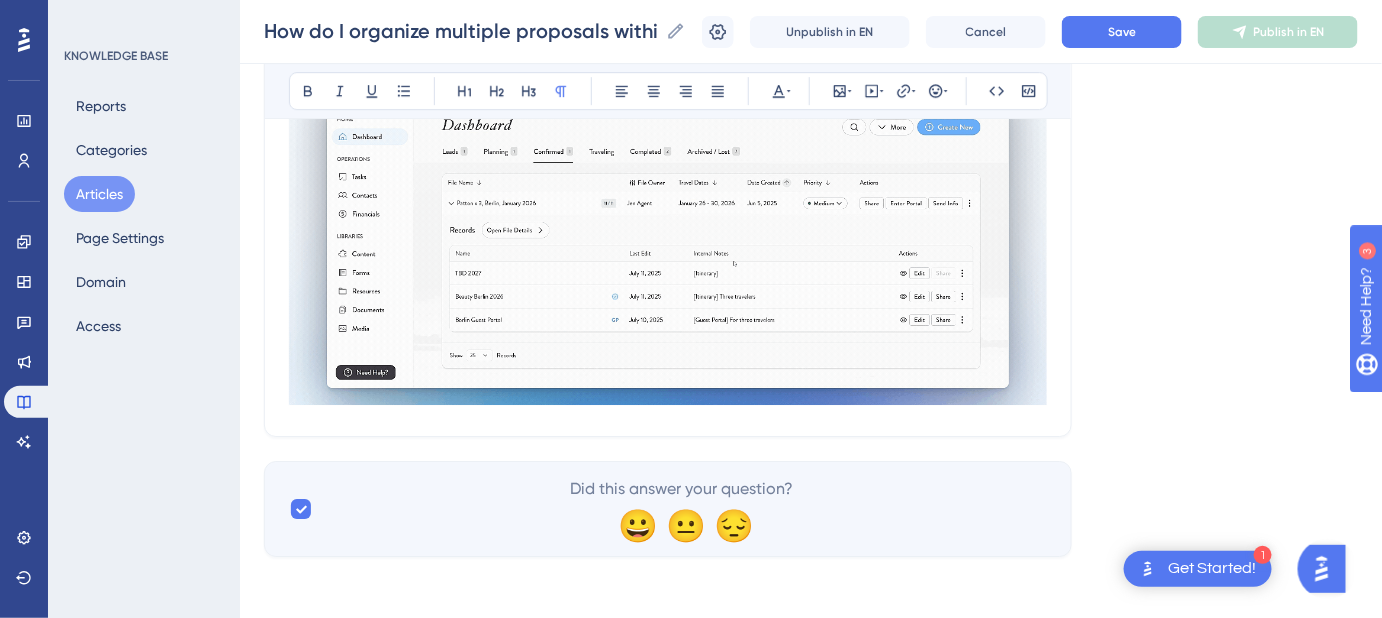 click at bounding box center [668, 233] 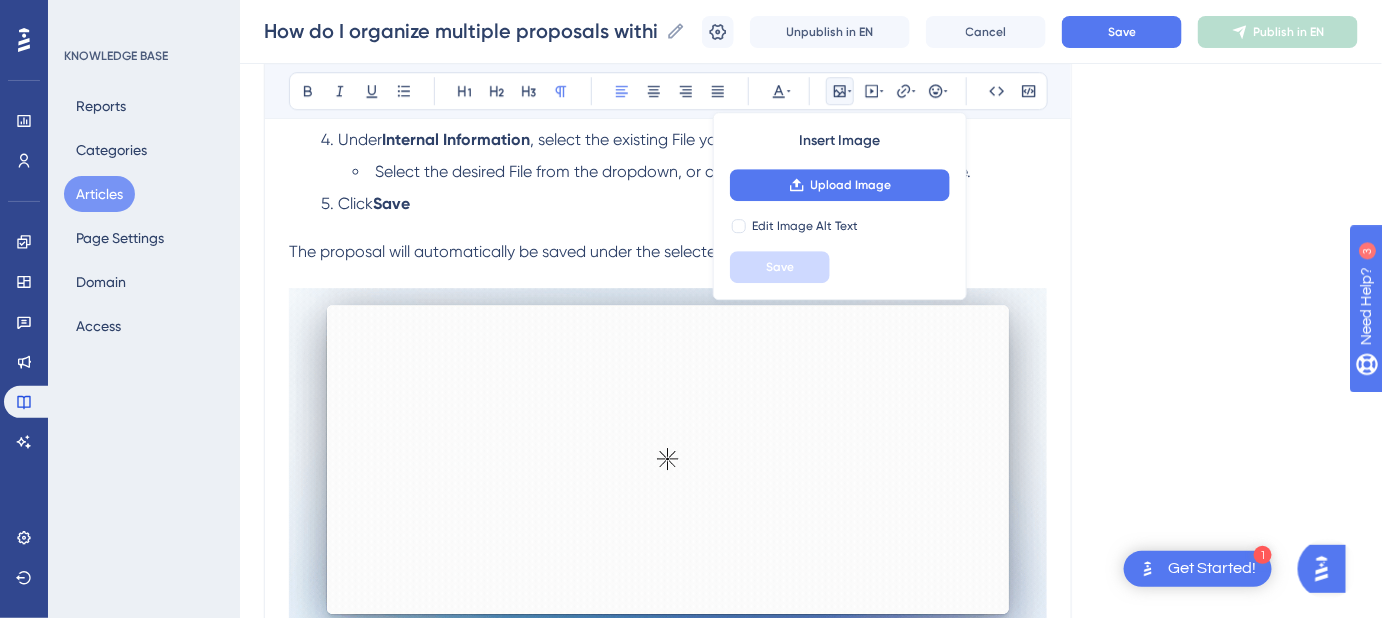scroll, scrollTop: 2029, scrollLeft: 0, axis: vertical 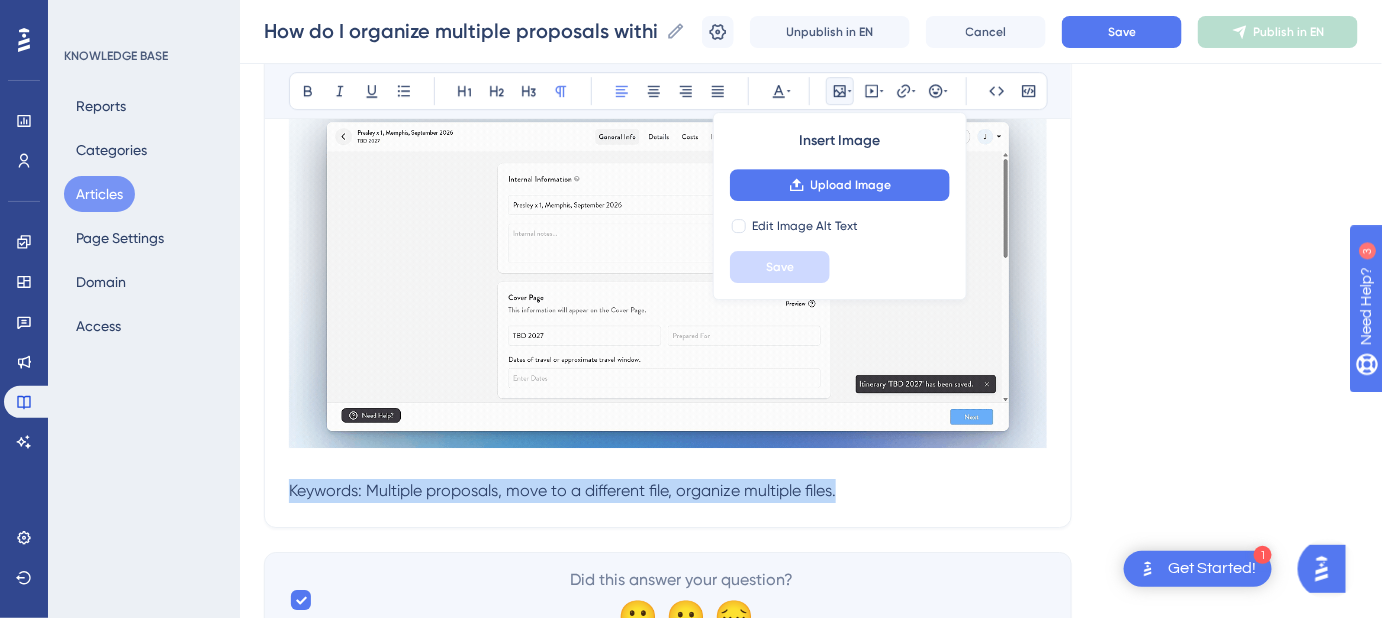 drag, startPoint x: 565, startPoint y: 491, endPoint x: 264, endPoint y: 503, distance: 301.2391 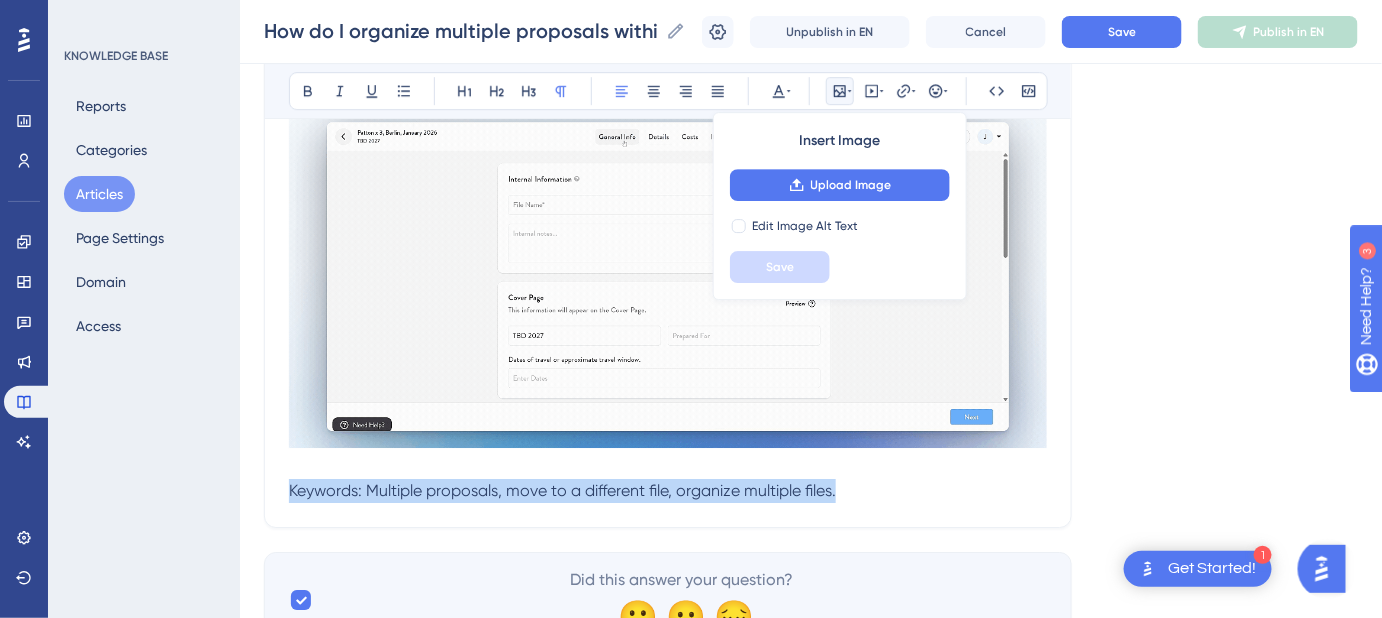 click on "How do I organize multiple proposals within one File? Keep organized by nesting multiple proposals within one File Bold Italic Underline Bullet Point Heading 1 Heading 2 Heading 3 Normal Align Left Align Center Align Right Align Justify Text Color Insert Image Upload Image Edit Image Alt Text Save Embed Video Hyperlink Emojis Code Code Block You can store multiple proposals for the same inquiry within a single  File , making it easy to keep track of everything you've shared with them. Examples of When to Nest Multiple Proposals Within the Same File Multiple Revisions or  Versions : Keep track of different iterations of the same proposal. Related Proposals: Organize  Itineraries ,  Lookbooks , and  Guest Portals  connected to the same client inquiry. Client Requests for Options: Manage multiple options provided for the same inquiry within one File. How To Add Proposals to Files Step-By-Step Instructions Create a new  Itinerary  or  Lookbook . Navigate to the  General Info  tab. Under  Internal Information ." at bounding box center [668, -639] 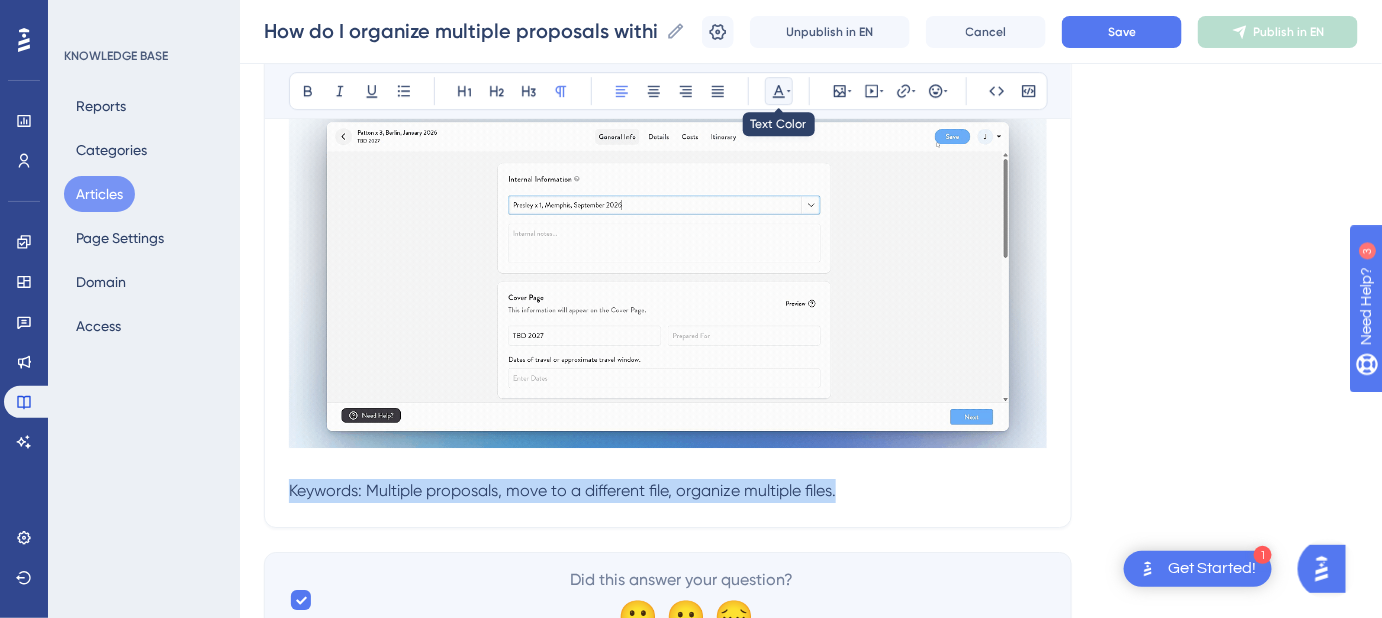 click 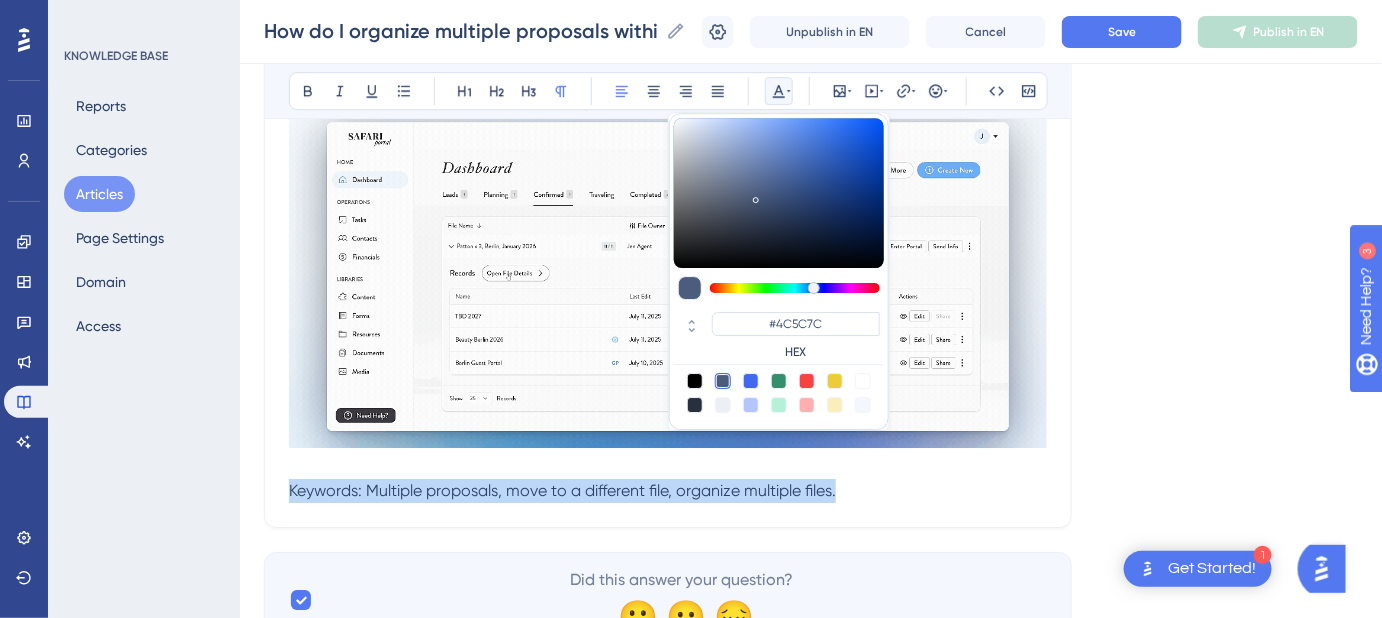 click at bounding box center (723, 405) 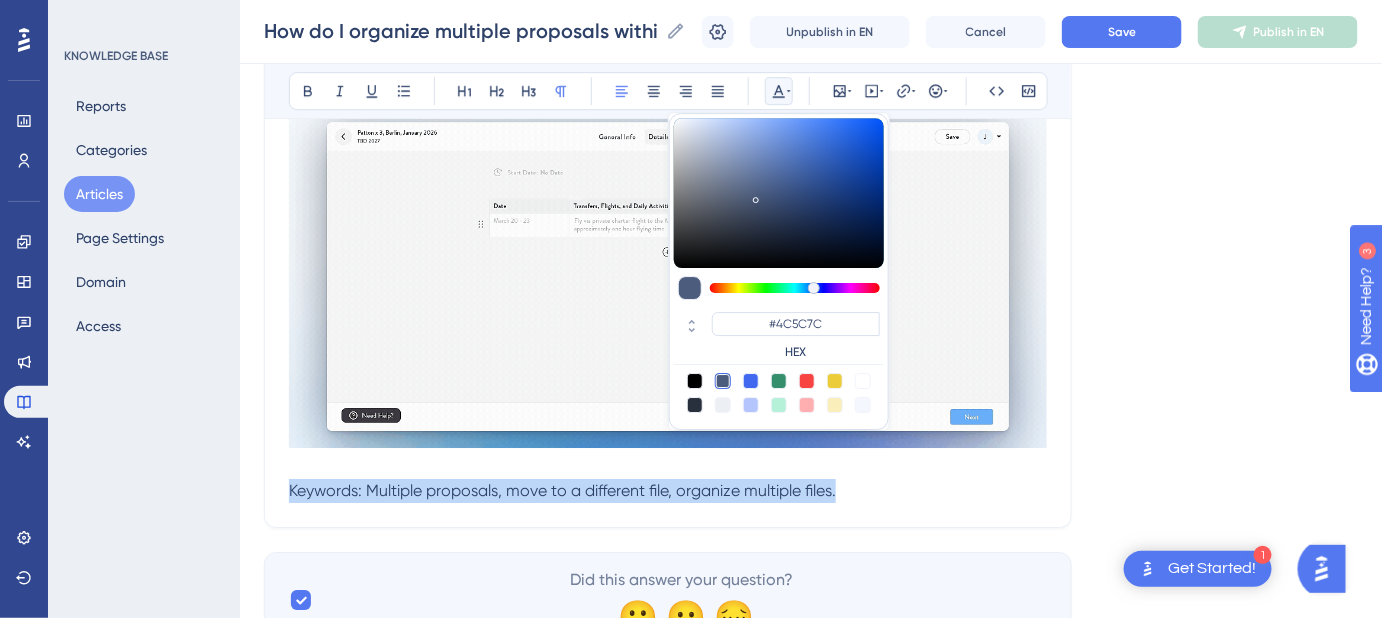 type on "#ECF0F5" 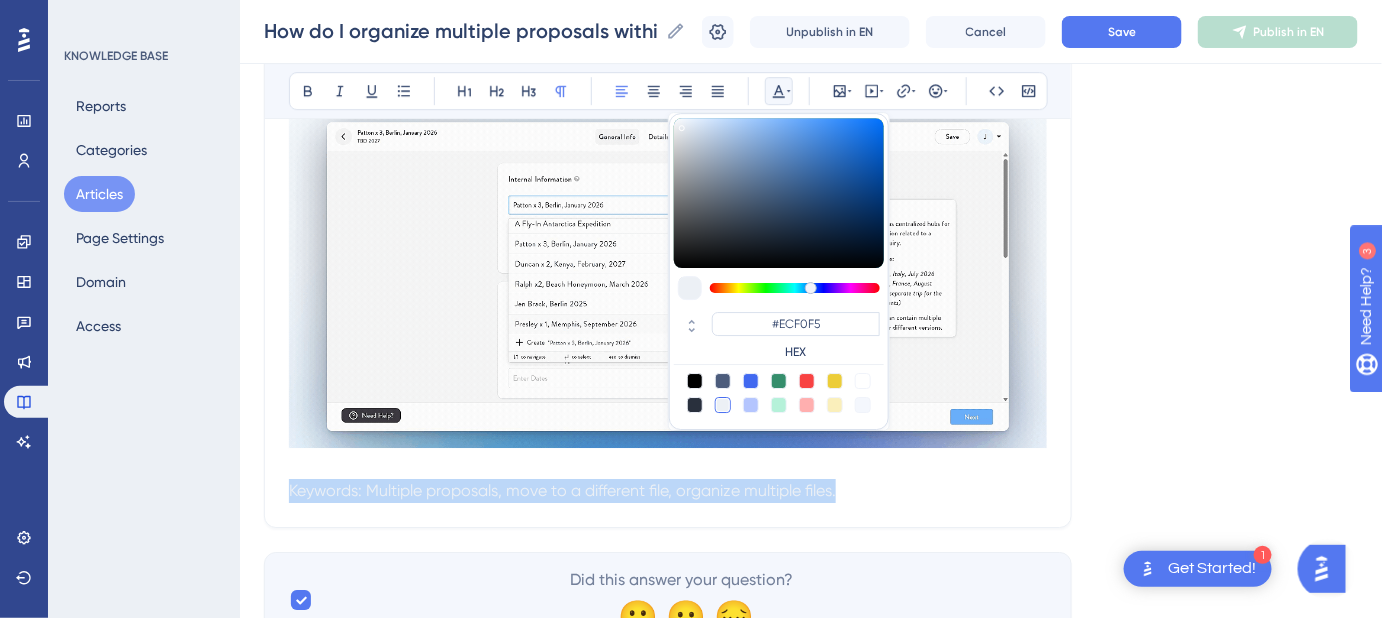 click on "Language English (Default) How do I organize multiple proposals within one File? Keep organized by nesting multiple proposals within one File Bold Italic Underline Bullet Point Heading 1 Heading 2 Heading 3 Normal Align Left Align Center Align Right Align Justify #ECF0F5 HEX Insert Image Embed Video Hyperlink Emojis Code Code Block You can store multiple proposals for the same inquiry within a single  File , making it easy to keep track of everything you've shared with them. Examples of When to Nest Multiple Proposals Within the Same File Multiple Revisions or  Versions : Keep track of different iterations of the same proposal. Related Proposals: Organize  Itineraries ,  Lookbooks , and  Guest Portals  connected to the same client inquiry. Client Requests for Options: Manage multiple options provided for the same inquiry within one File. How To Add Proposals to Files Step-By-Step Instructions Create a new  Itinerary  or  Lookbook . Navigate to the  General Info  tab. Under  Internal Information dropdown  ." at bounding box center (811, -627) 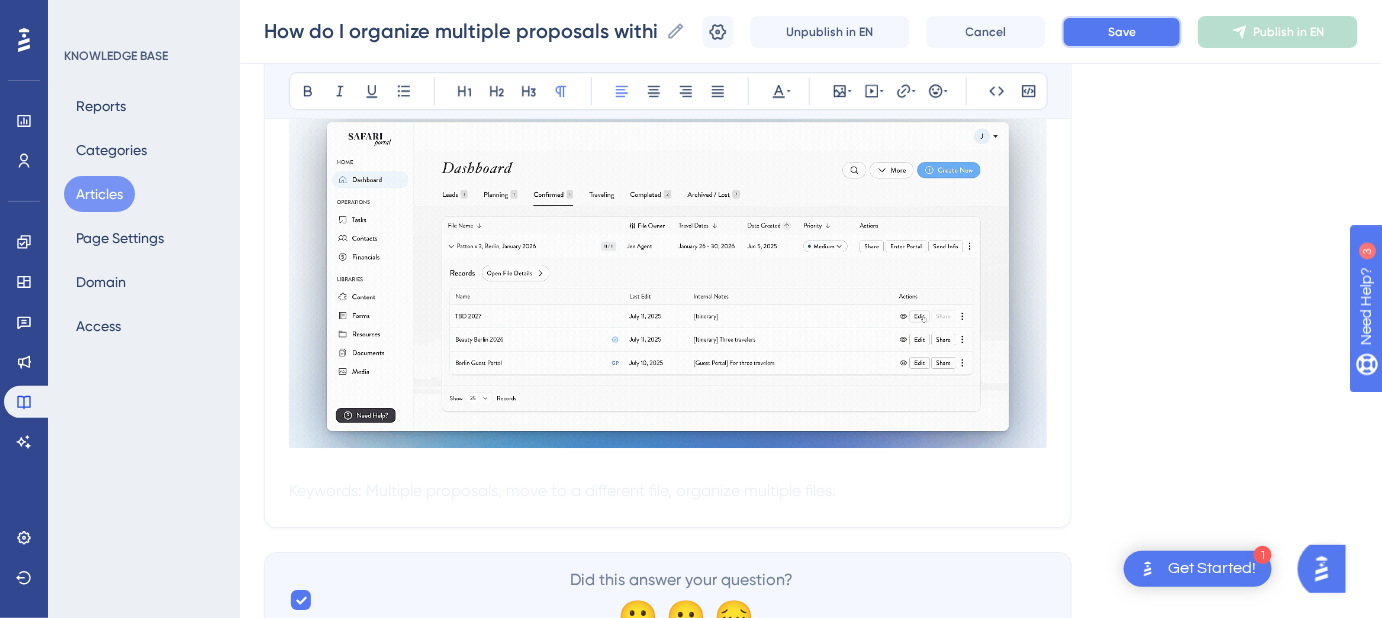 click on "Save" at bounding box center (1122, 32) 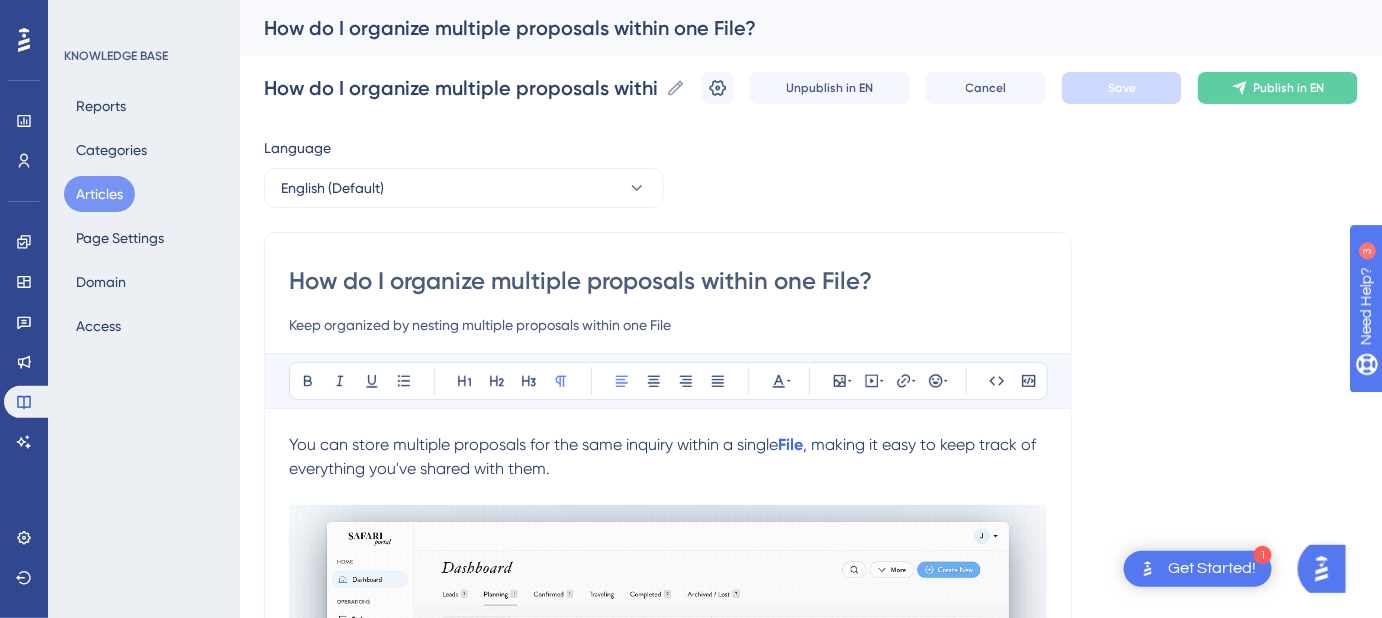 scroll, scrollTop: 90, scrollLeft: 0, axis: vertical 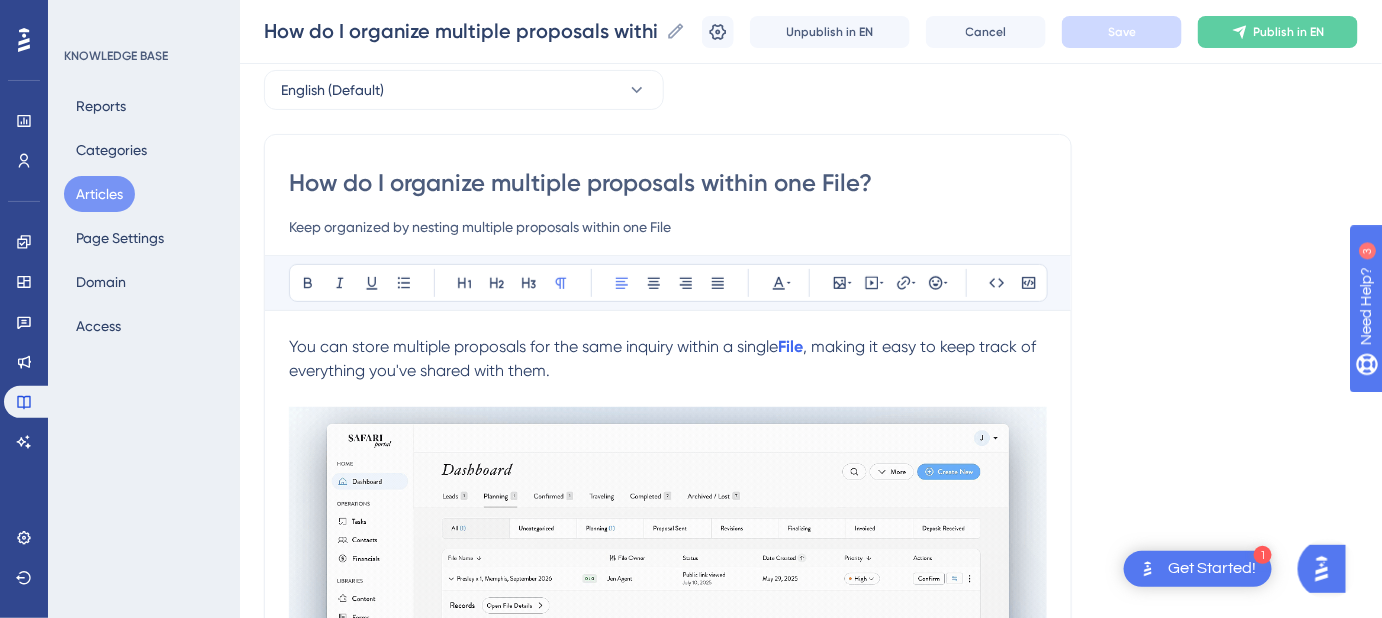 drag, startPoint x: 693, startPoint y: 232, endPoint x: 292, endPoint y: 231, distance: 401.00125 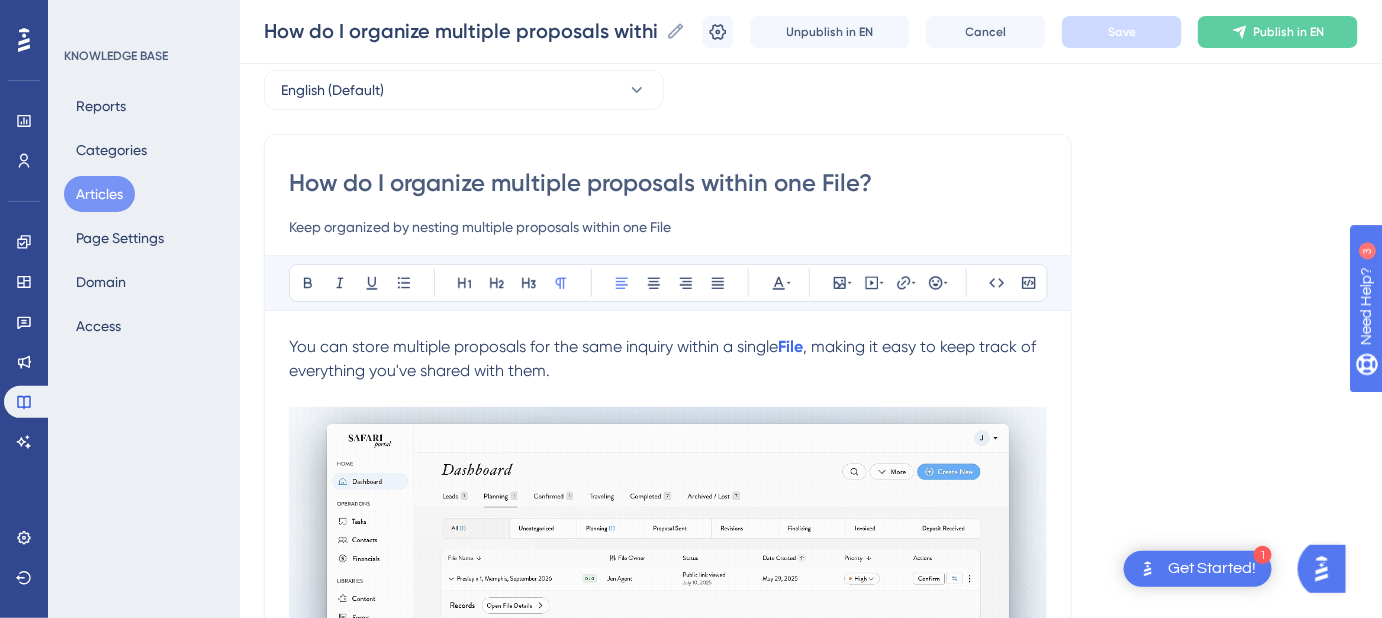 click on "Keep organized by nesting multiple proposals within one File" at bounding box center [668, 227] 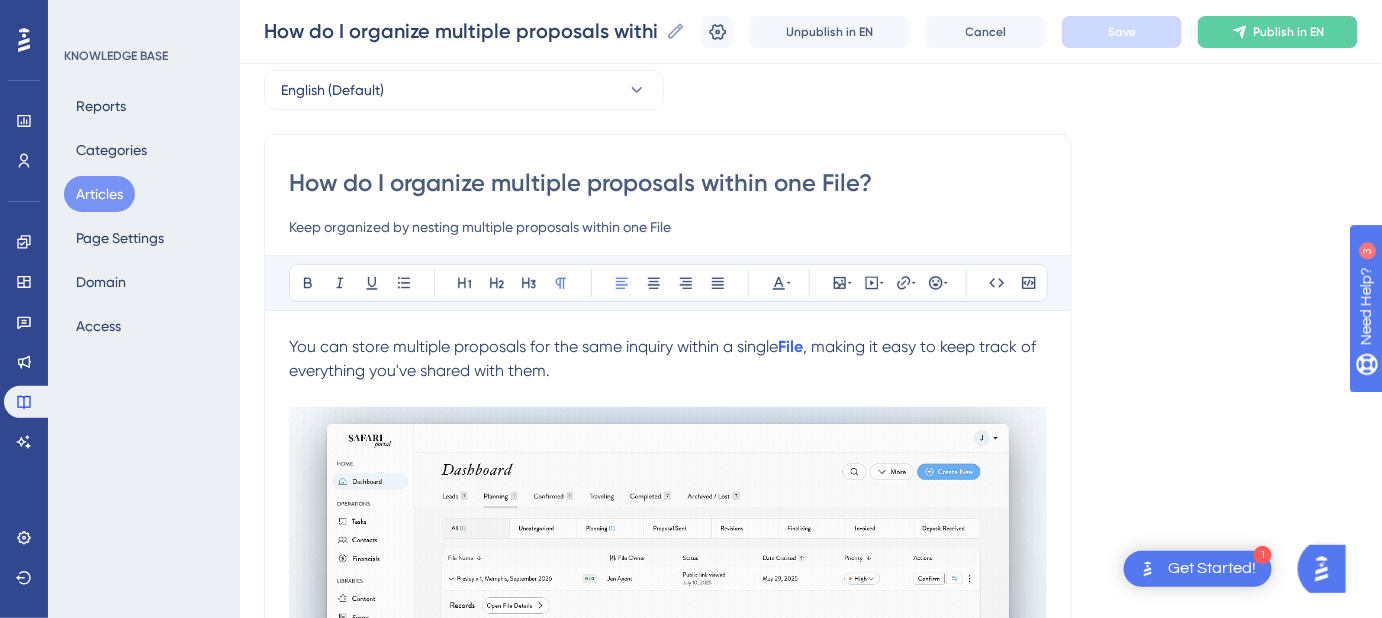 click on "Keep organized by nesting multiple proposals within one File" at bounding box center [668, 227] 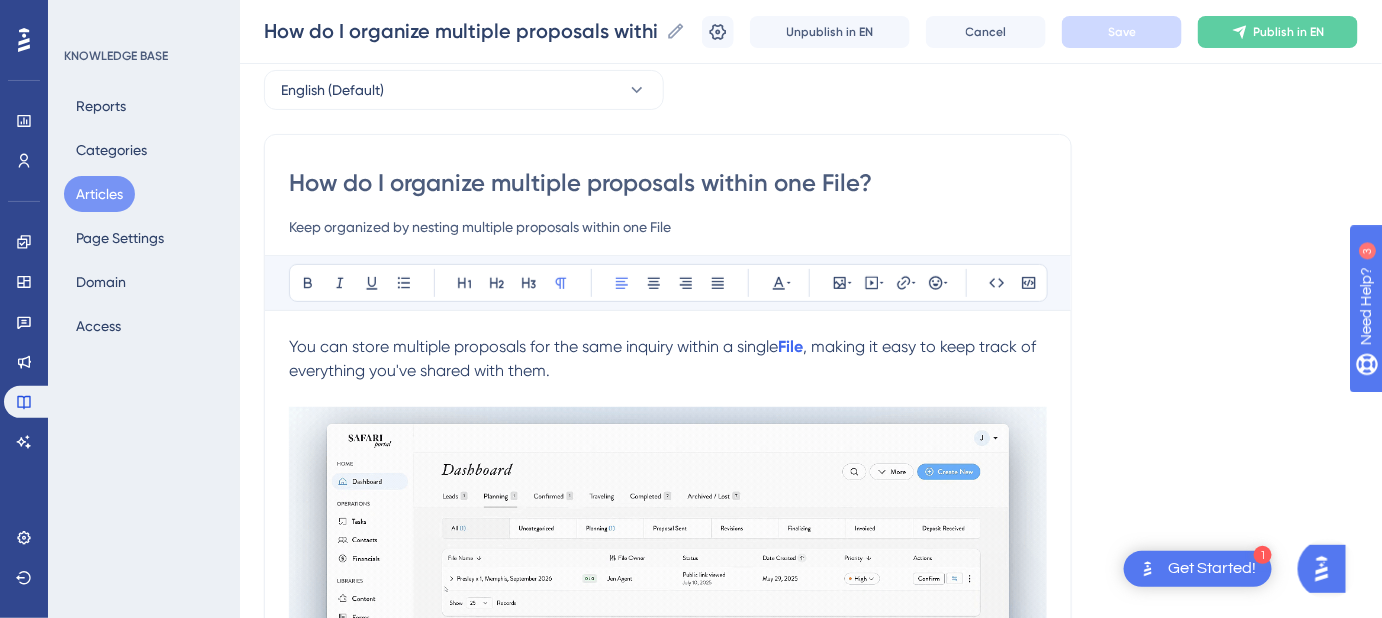 drag, startPoint x: 632, startPoint y: 224, endPoint x: 247, endPoint y: 218, distance: 385.04675 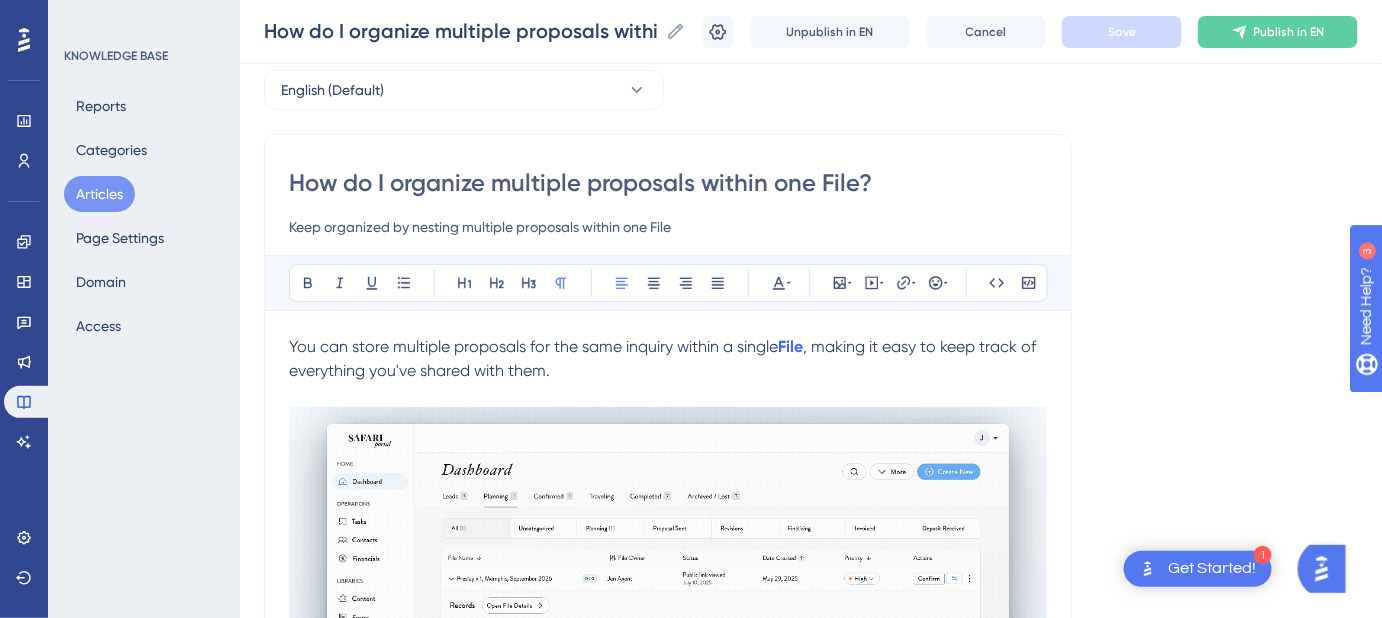 click on "Performance Users Engagement Widgets Feedback Product Updates Knowledge Base AI Assistant Settings Logout KNOWLEDGE BASE Reports Categories Articles Page Settings Domain Access How do I organize multiple proposals within one File? How do I organize multiple proposals within one File? How do I organize multiple proposals within one File? Unpublish in EN Cancel Save Publish in EN Language English (Default) How do I organize multiple proposals within one File? Keep organized by nesting multiple proposals within one File Bold Italic Underline Bullet Point Heading 1 Heading 2 Heading 3 Normal Align Left Align Center Align Right Align Justify Text Color Insert Image Embed Video Hyperlink Emojis Code Code Block You can store multiple proposals for the same inquiry within a single  File , making it easy to keep track of everything you've shared with them. Examples of When to Nest Multiple Proposals Within the Same File Multiple Revisions or  Versions : Keep track of different iterations of the same proposal. ,  or  ." at bounding box center [811, 1264] 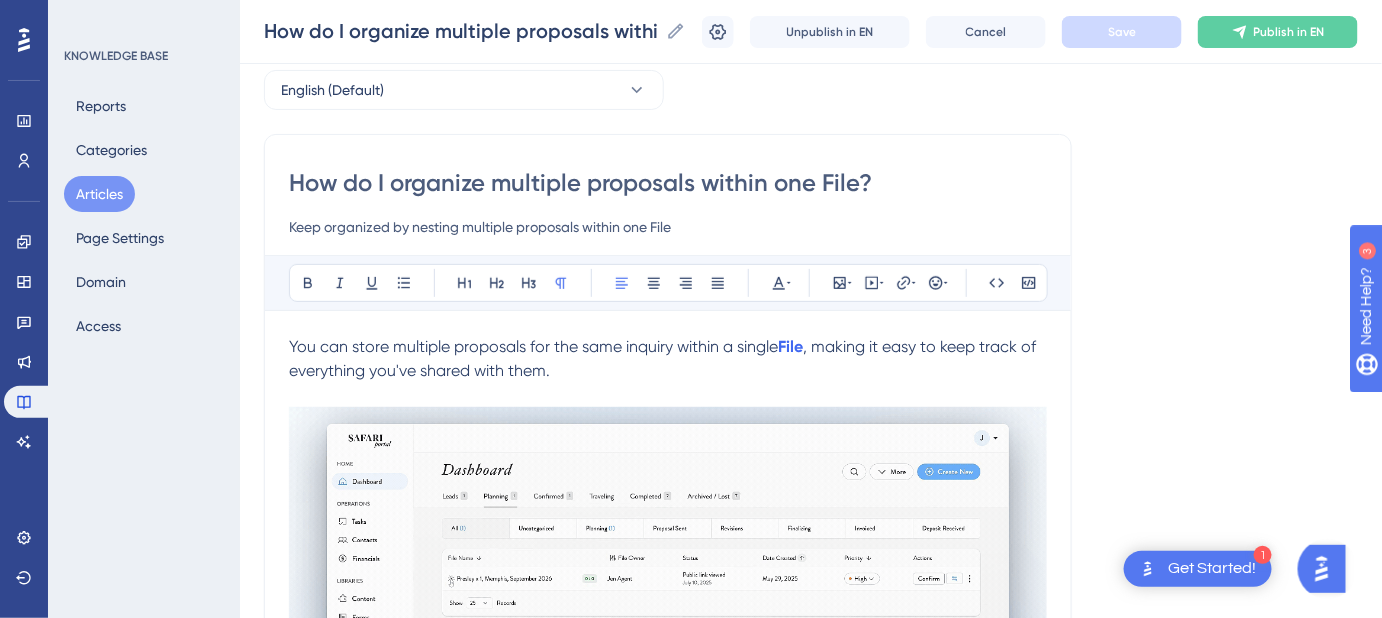 paste on "Stay organized by grouping multiple proposals within a single file." 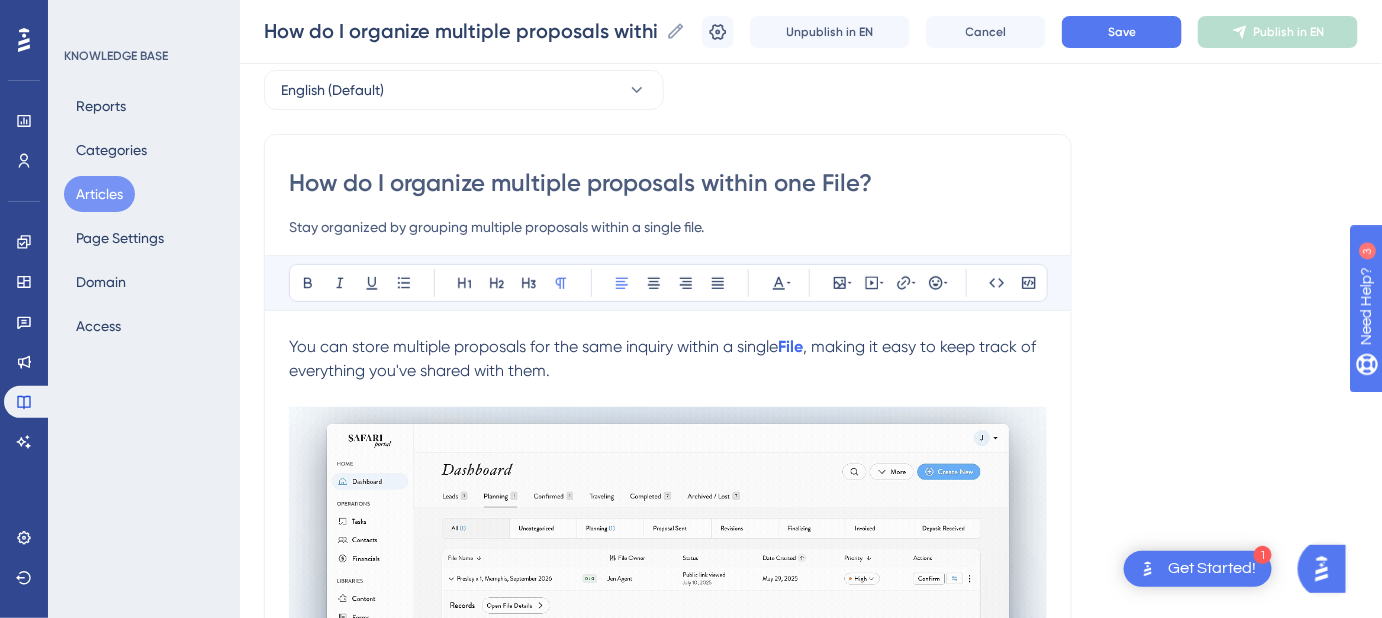 click on "Stay organized by grouping multiple proposals within a single file." at bounding box center (668, 227) 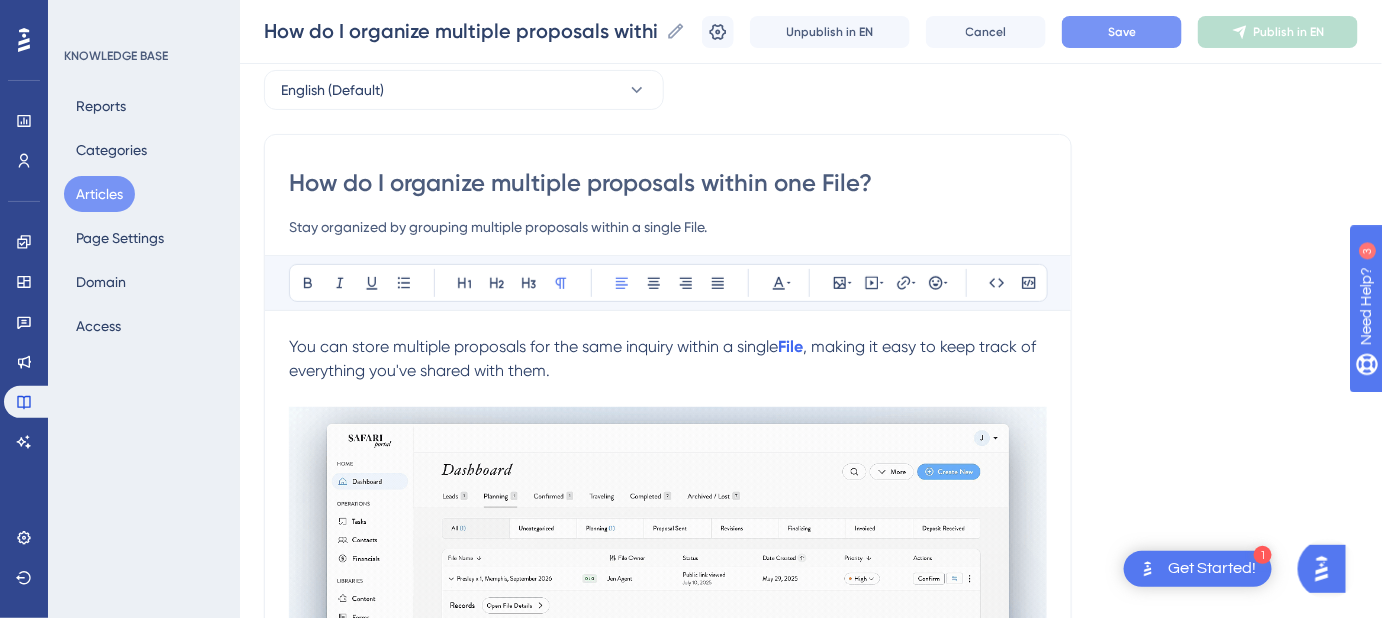 type on "Stay organized by grouping multiple proposals within a single File." 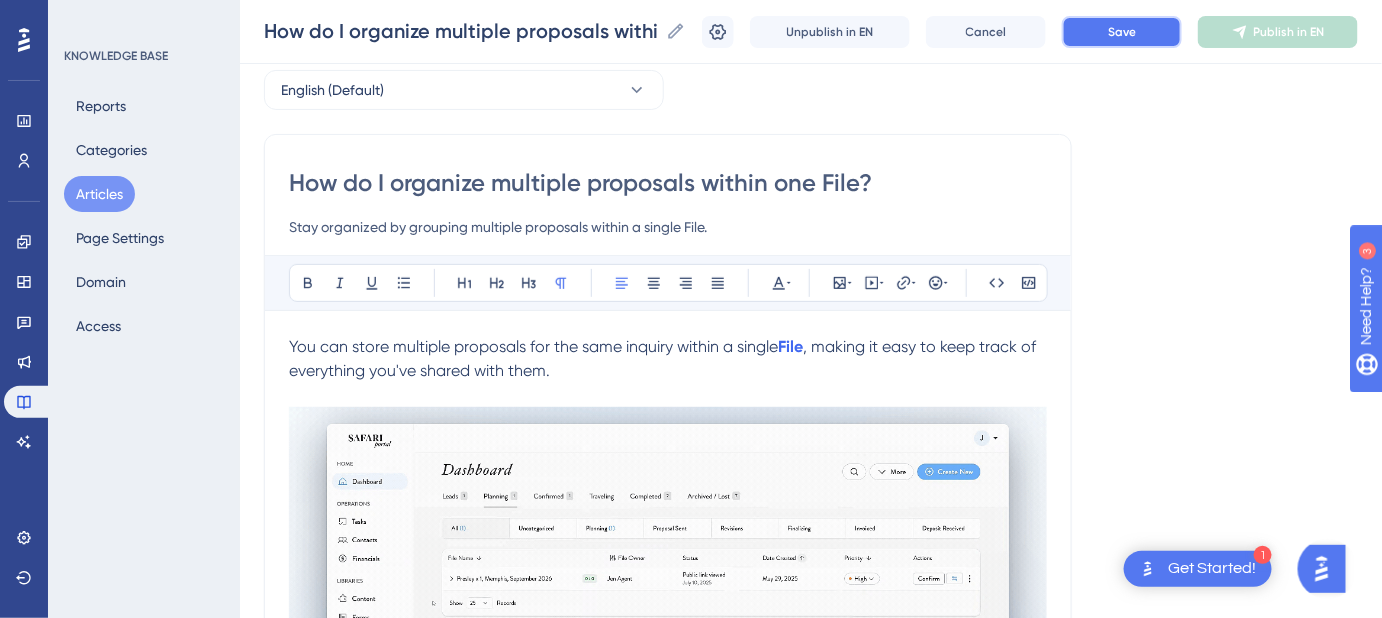 click on "Save" at bounding box center (1122, 32) 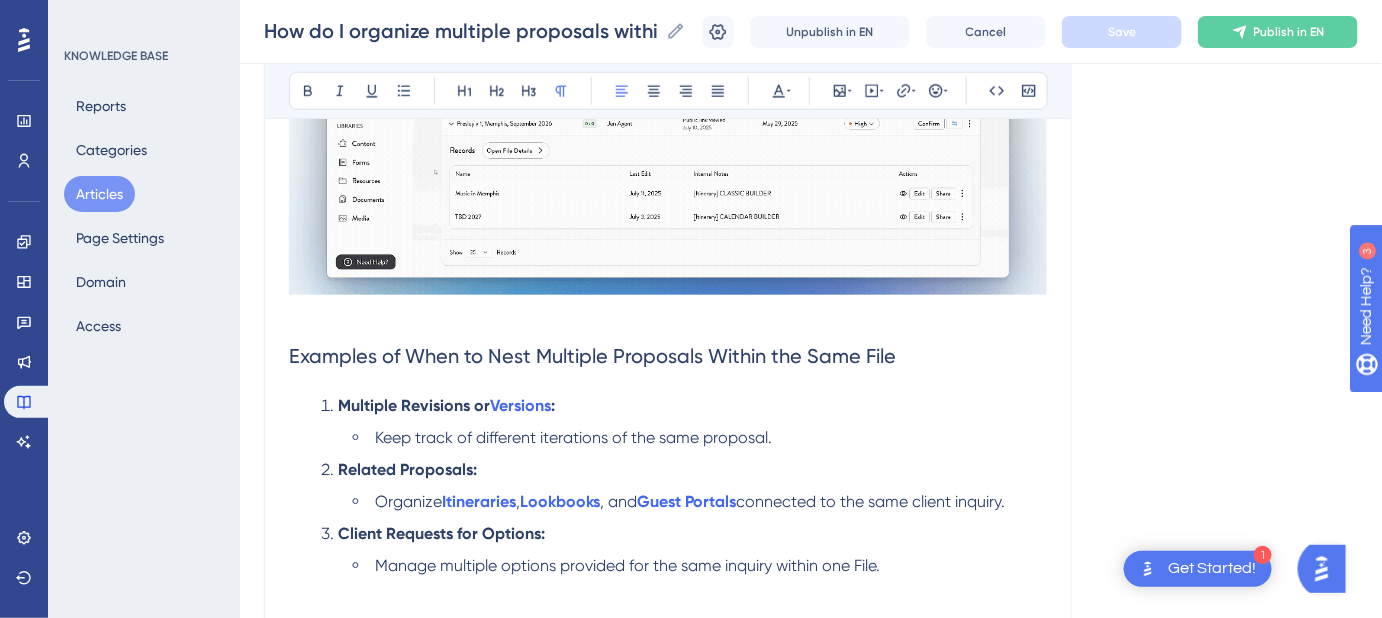 scroll, scrollTop: 636, scrollLeft: 0, axis: vertical 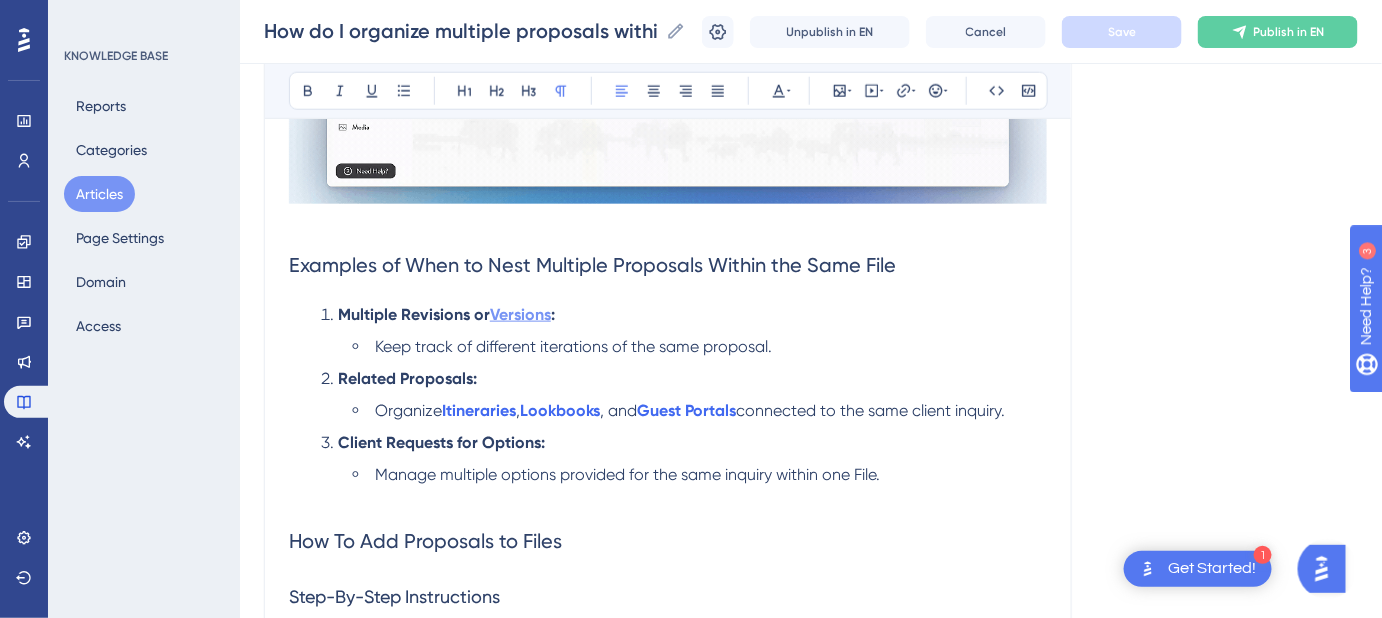 click on "Versions" at bounding box center [520, 314] 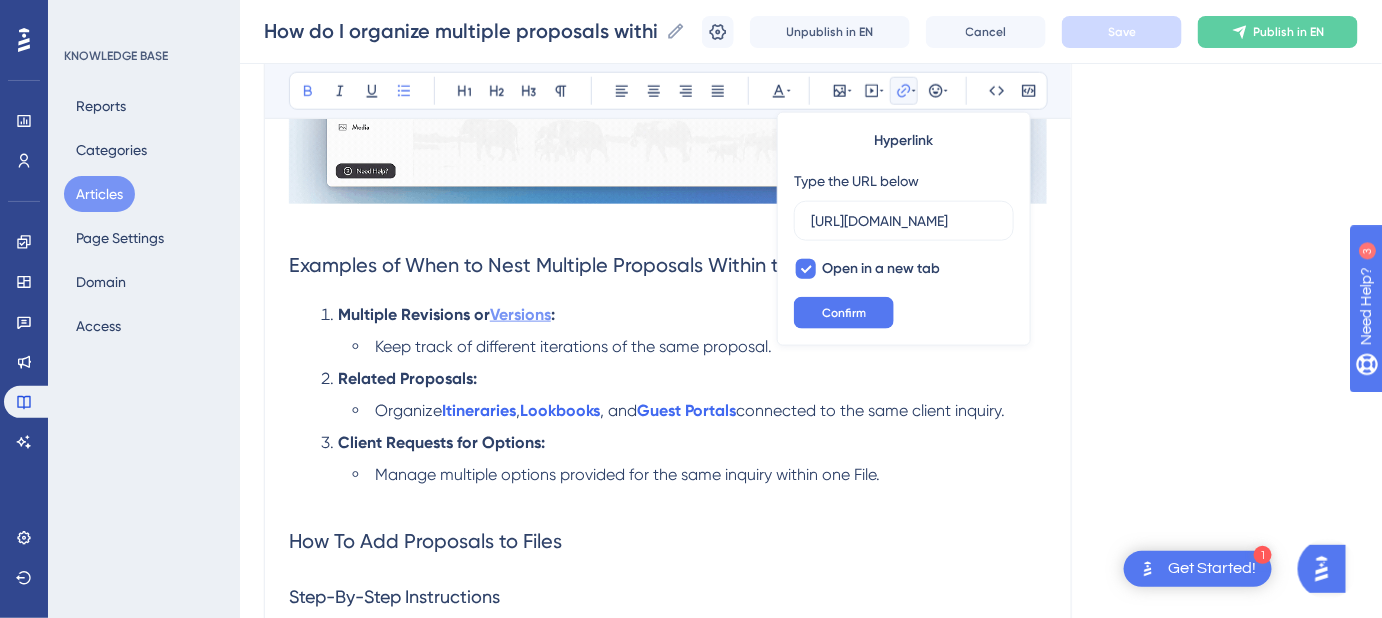 scroll, scrollTop: 0, scrollLeft: 509, axis: horizontal 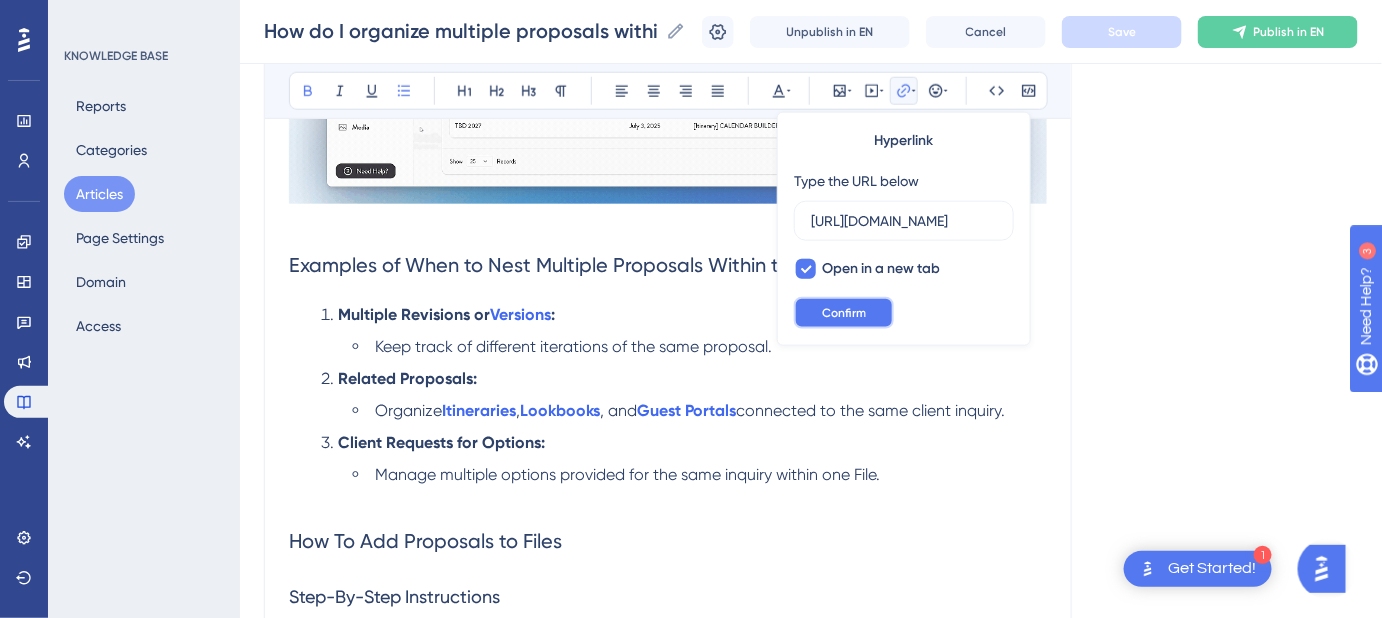 click on "Confirm" at bounding box center (844, 313) 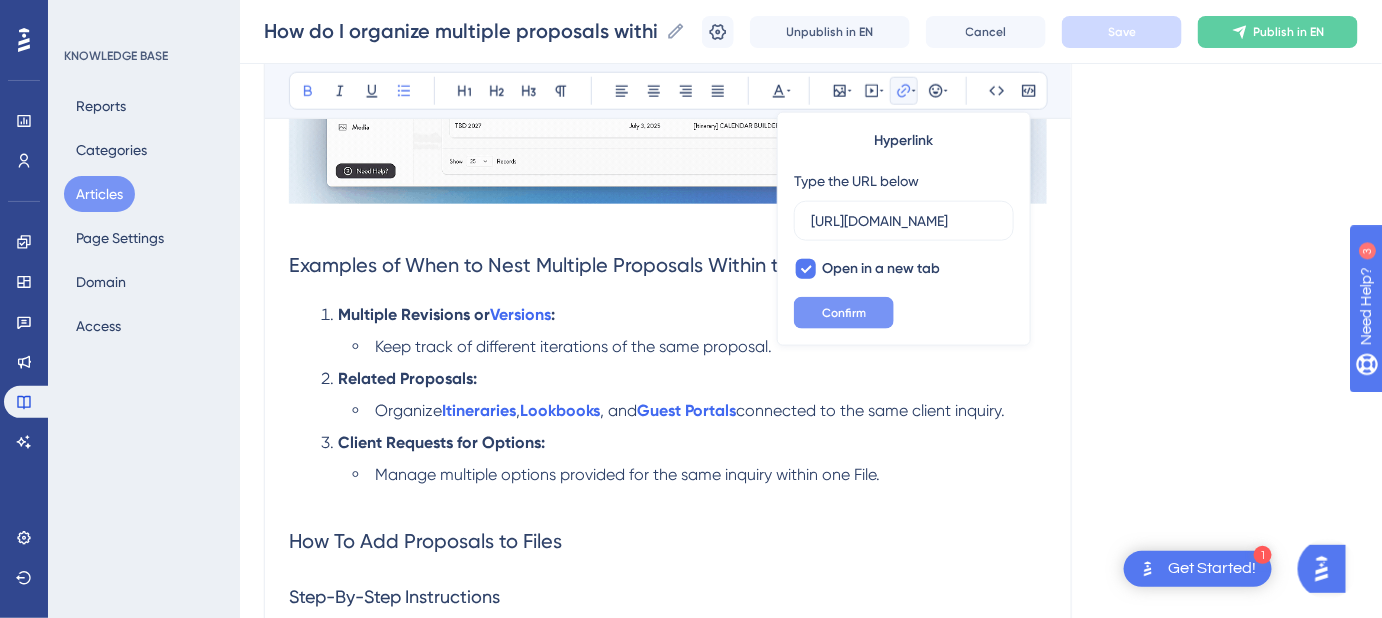 scroll, scrollTop: 0, scrollLeft: 0, axis: both 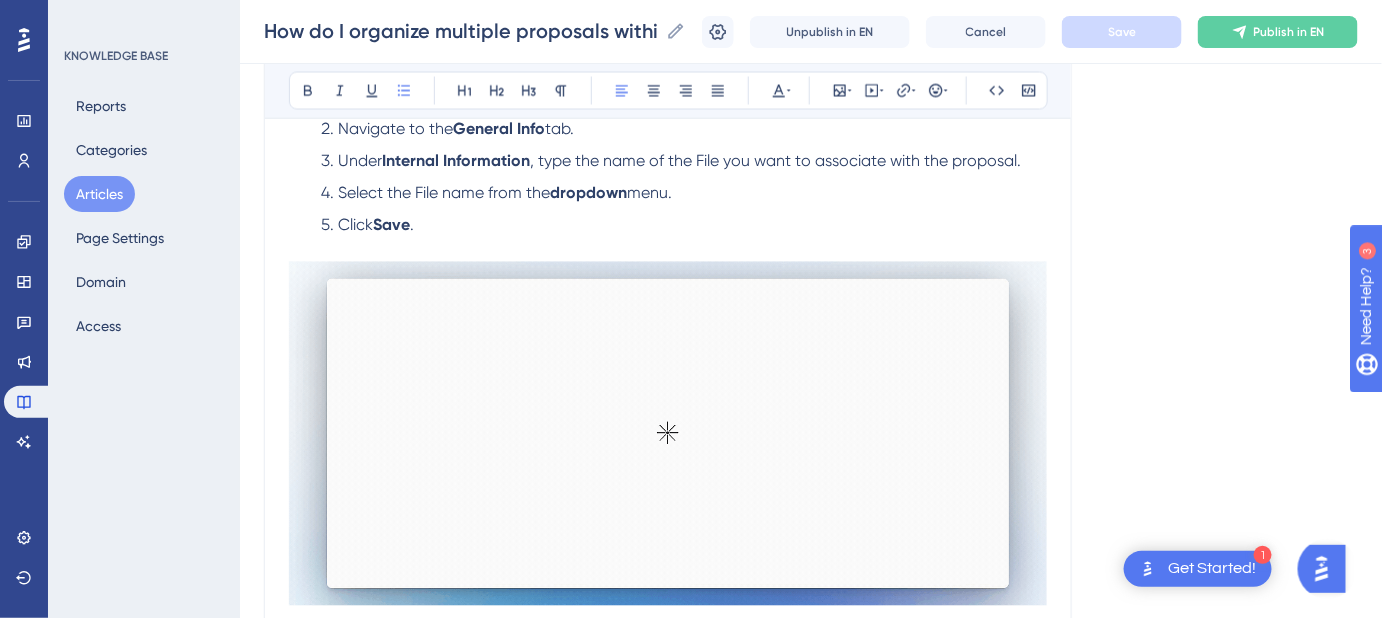 click on ", type the name of the File you want to associate with the proposal." at bounding box center (775, 161) 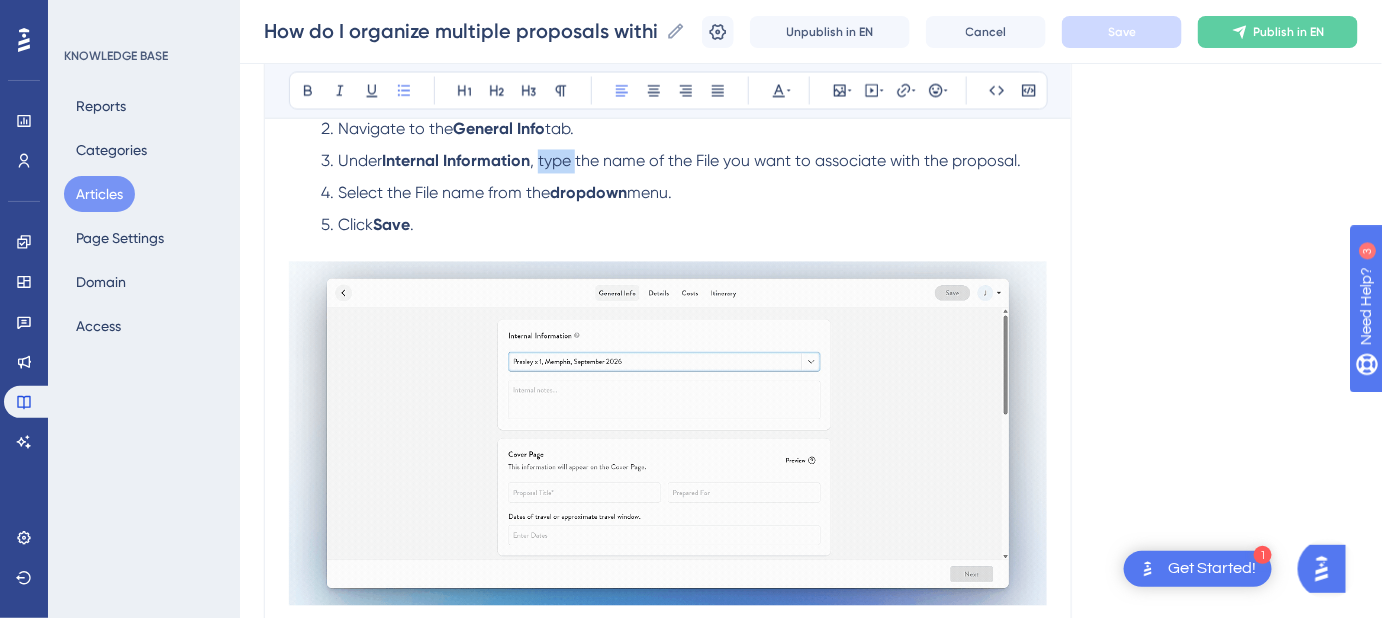 click on ", type the name of the File you want to associate with the proposal." at bounding box center [775, 161] 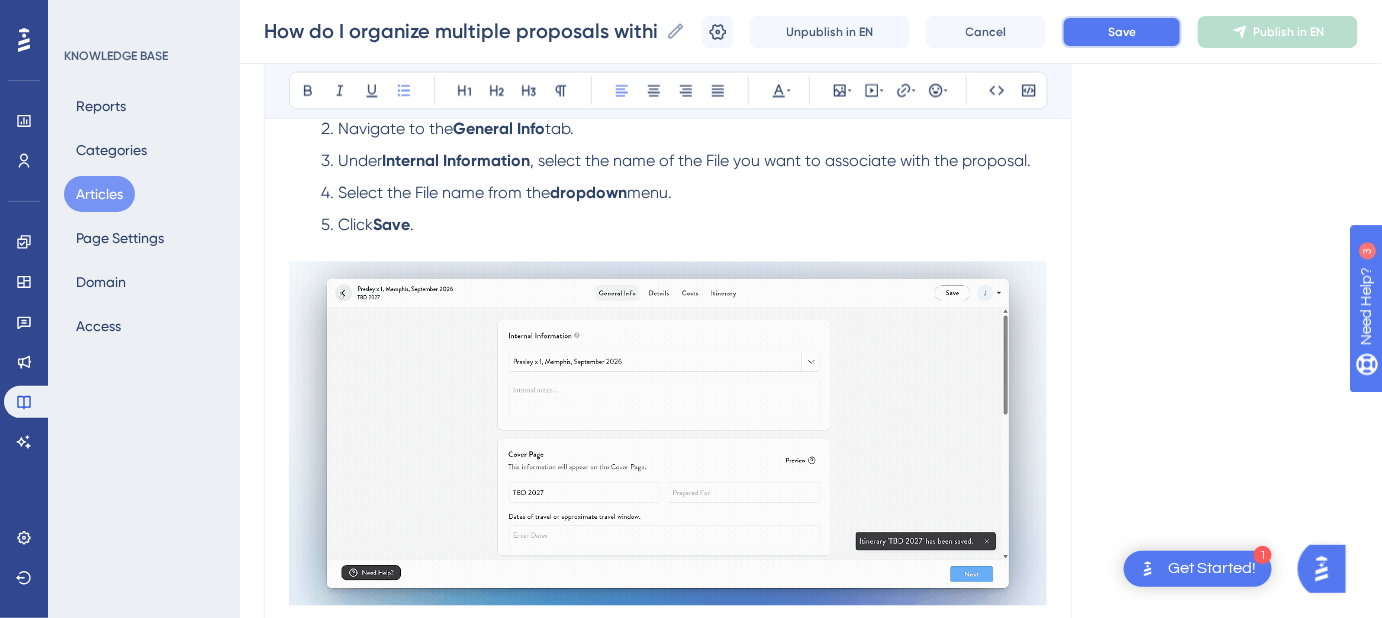 click on "Save" at bounding box center [1122, 32] 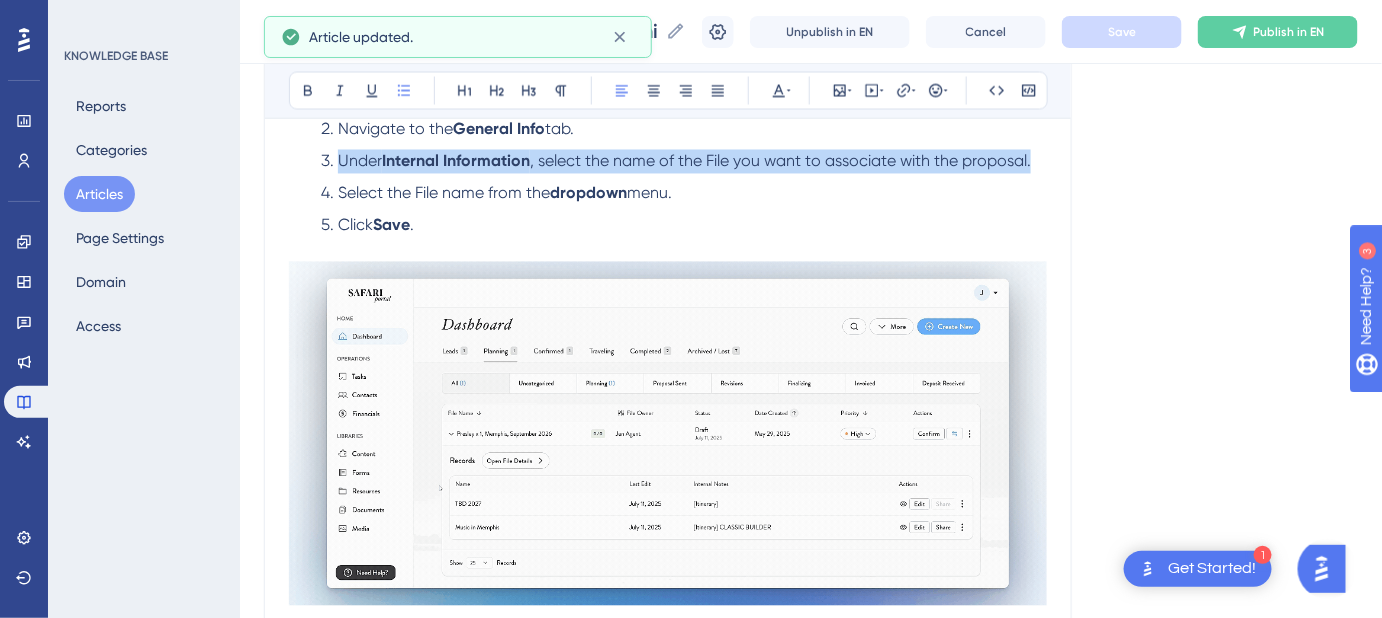 drag, startPoint x: 1036, startPoint y: 161, endPoint x: 333, endPoint y: 160, distance: 703.00073 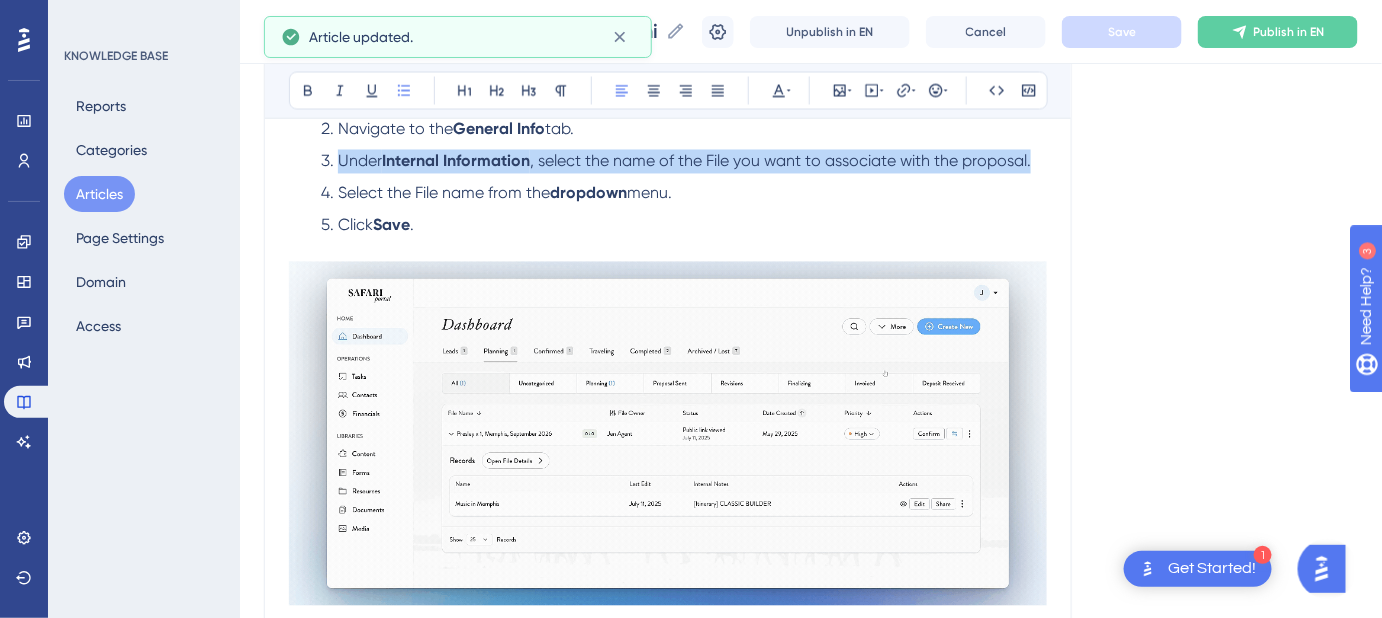 click on "Under  Internal Information , select the name of the File you want to associate with the proposal." at bounding box center (684, 162) 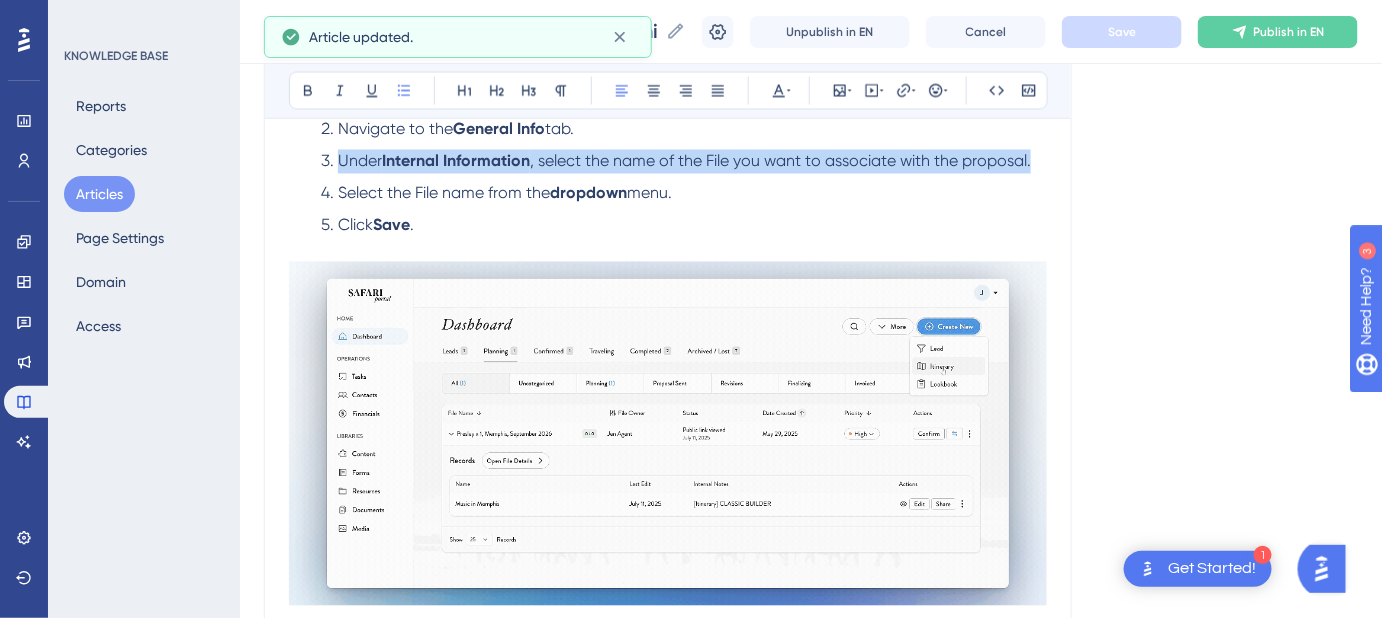 copy on "Under  Internal Information , select the name of the File you want to associate with the proposal." 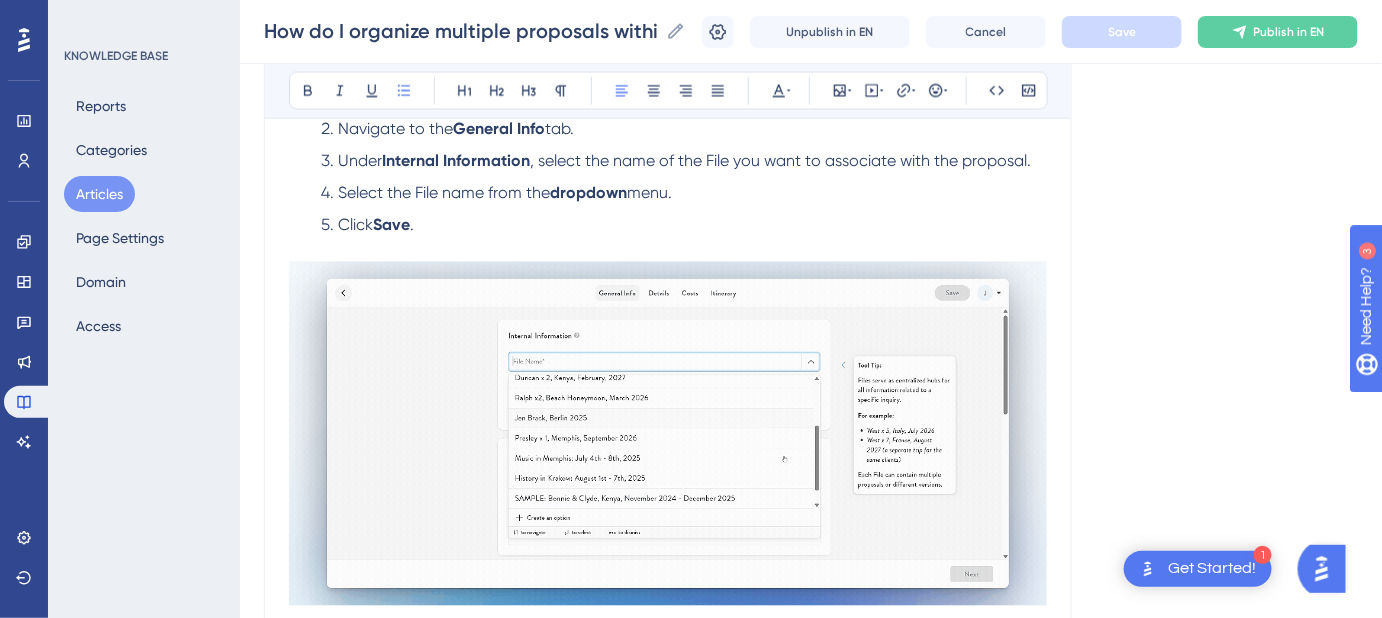 drag, startPoint x: 935, startPoint y: 203, endPoint x: 1042, endPoint y: 191, distance: 107.67079 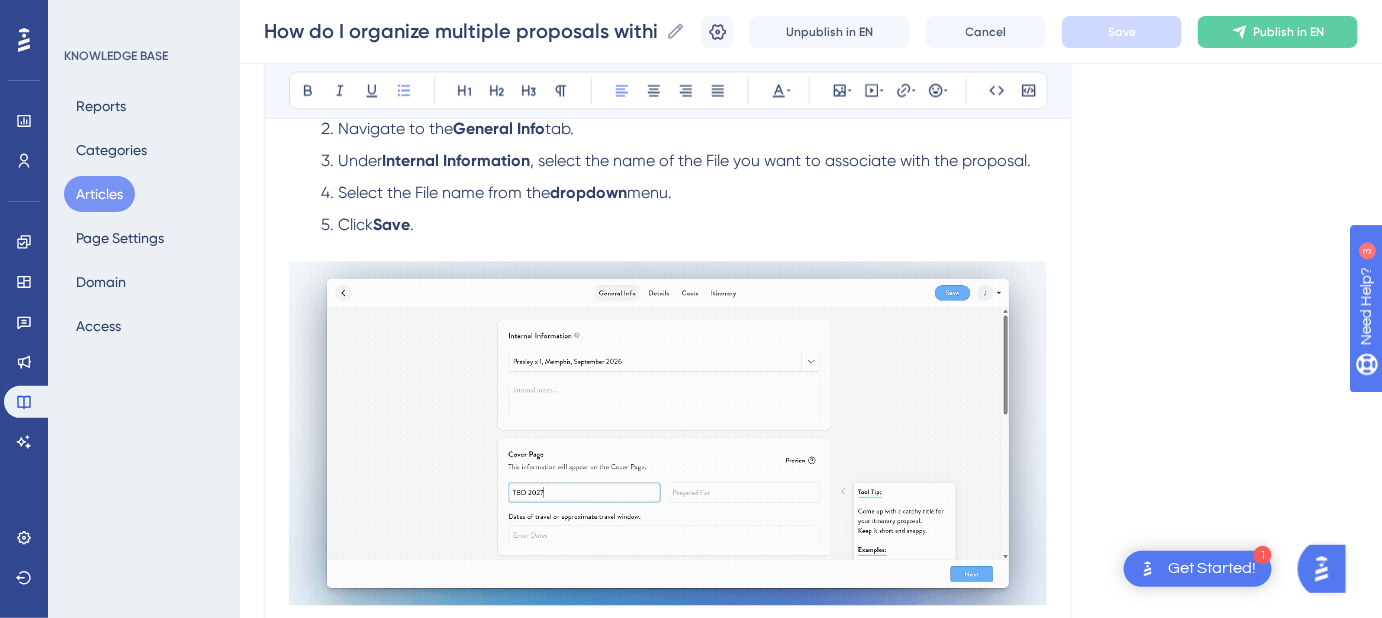 click on "Select the File name from the  dropdown  menu." at bounding box center (684, 194) 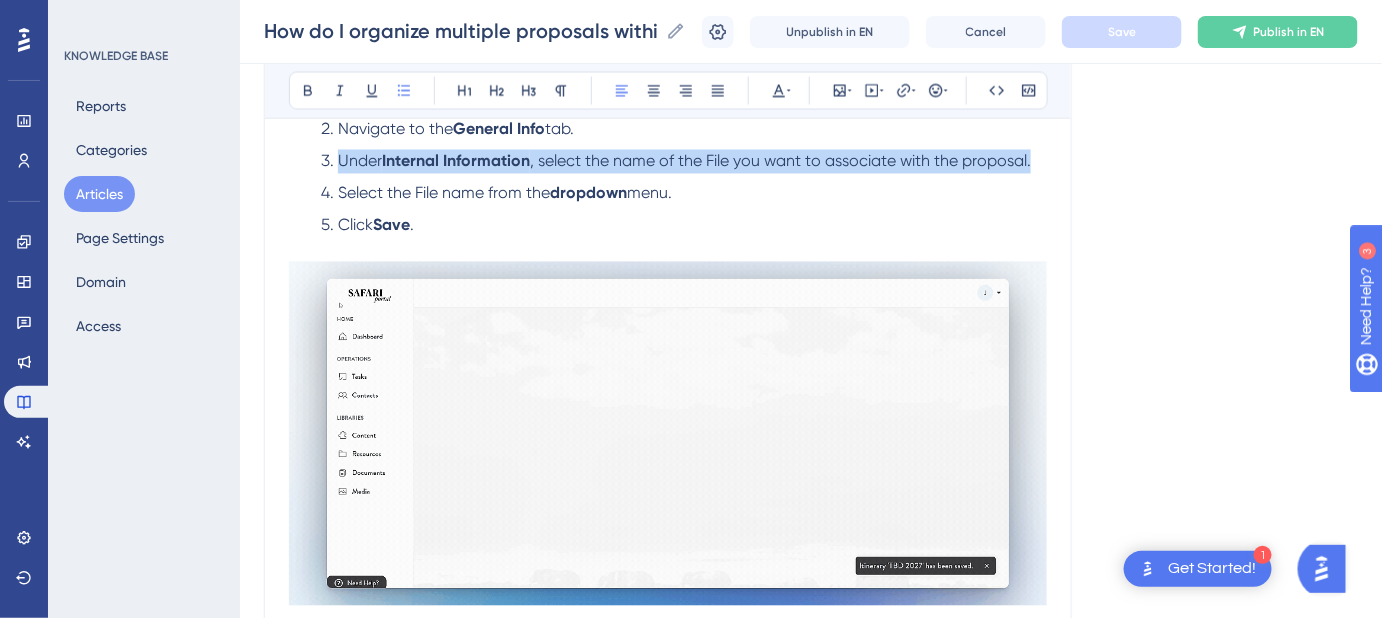 drag, startPoint x: 985, startPoint y: 158, endPoint x: 338, endPoint y: 155, distance: 647.00696 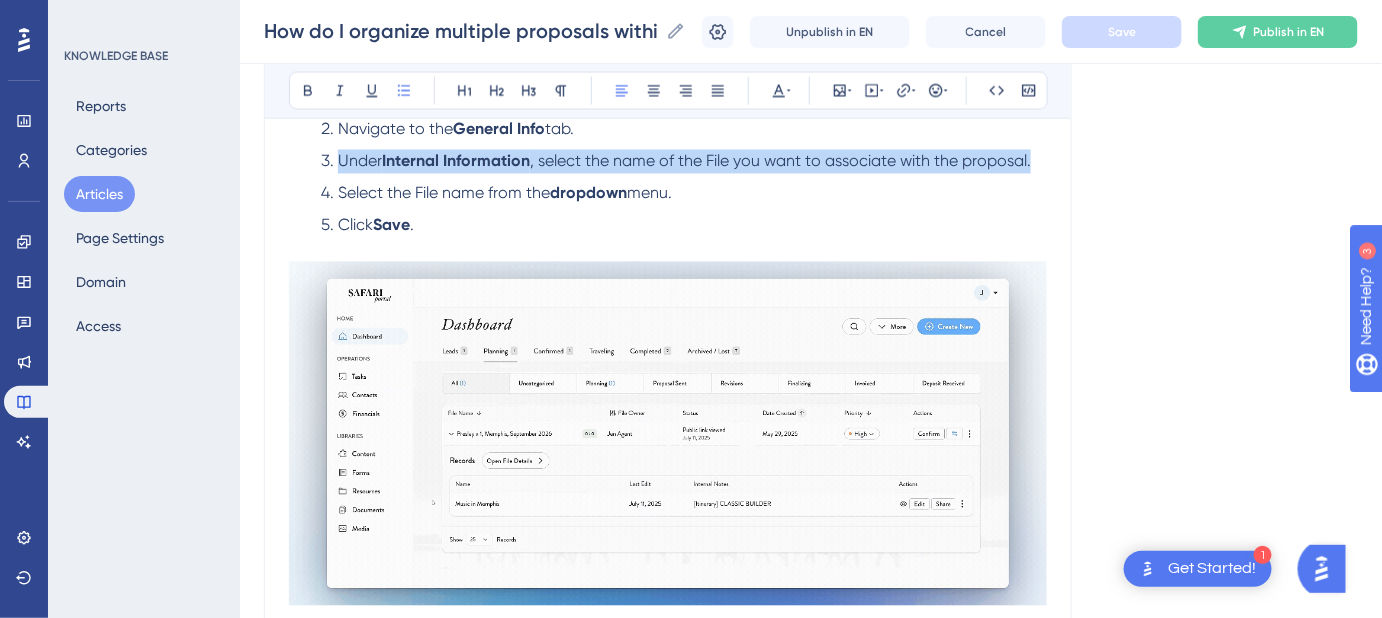 click on "Under  Internal Information , select the name of the File you want to associate with the proposal." at bounding box center [684, 162] 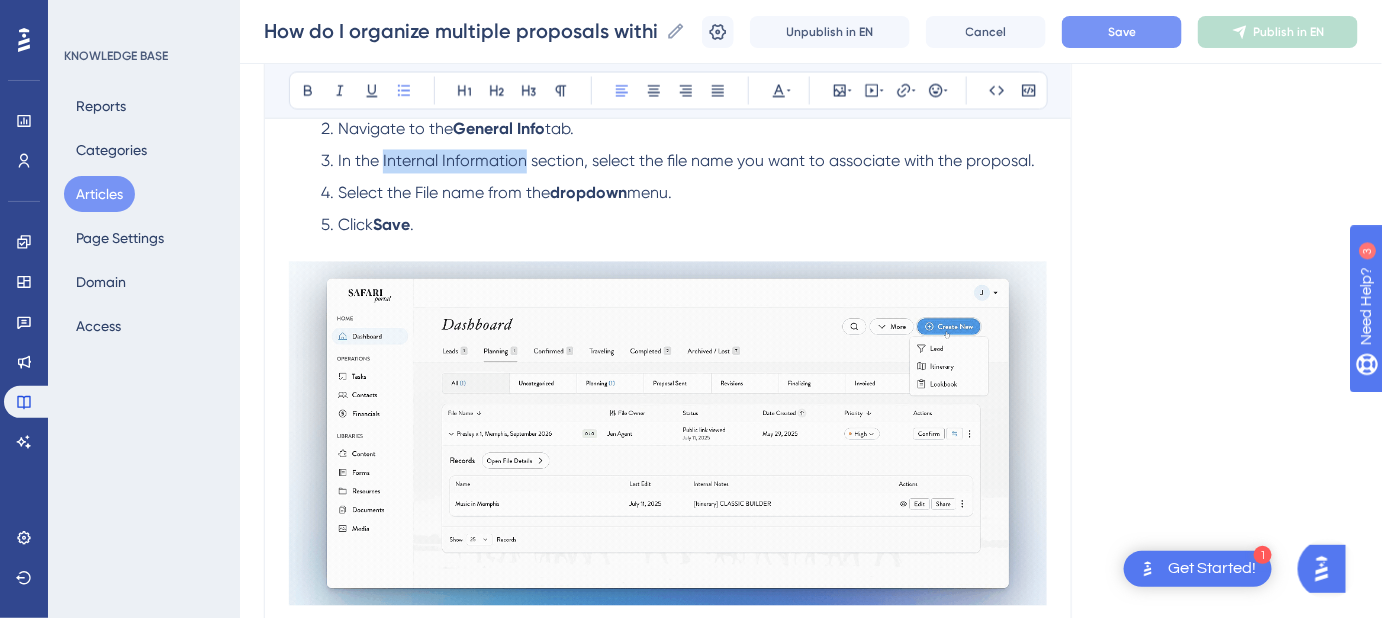 drag, startPoint x: 522, startPoint y: 162, endPoint x: 381, endPoint y: 159, distance: 141.0319 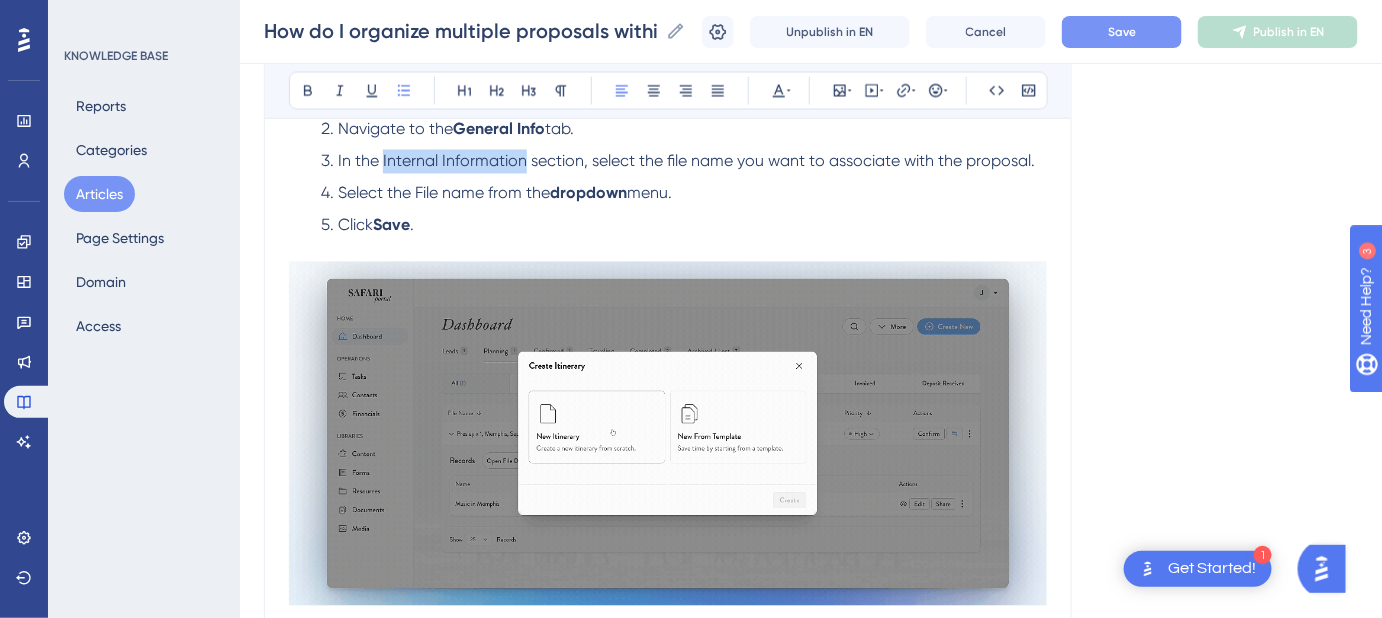 click on "In the Internal Information section, select the file name you want to associate with the proposal." at bounding box center [686, 161] 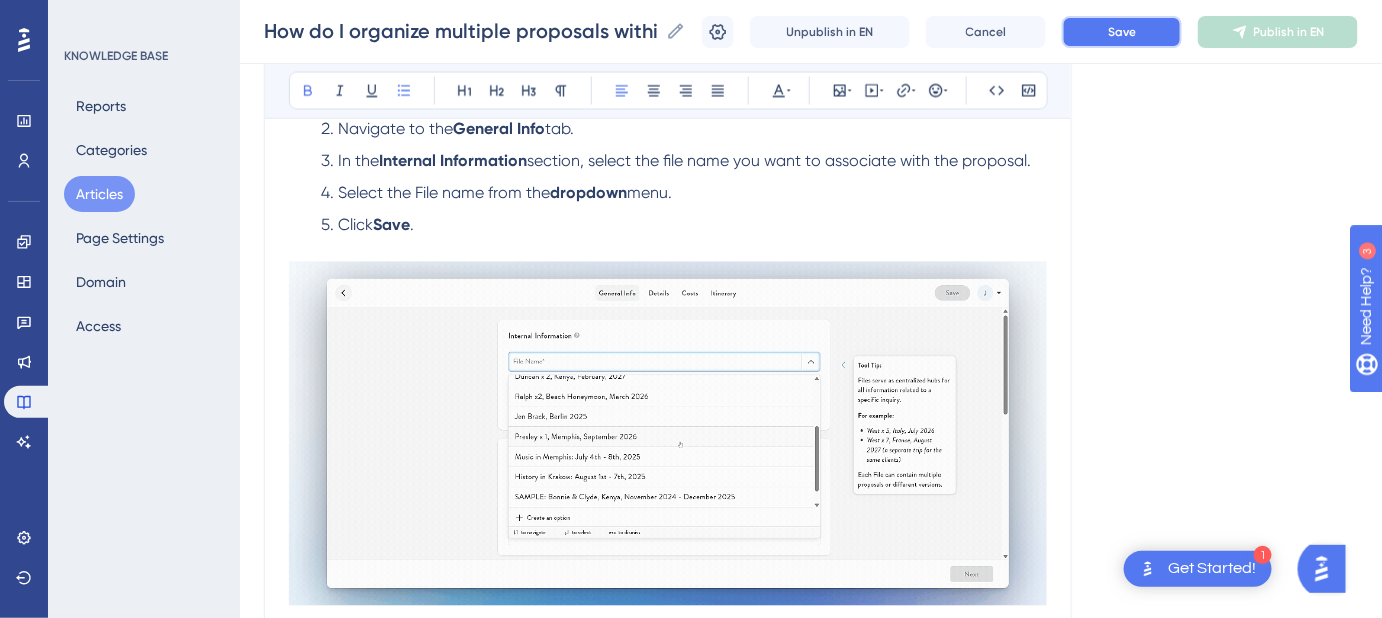 click on "Save" at bounding box center (1122, 32) 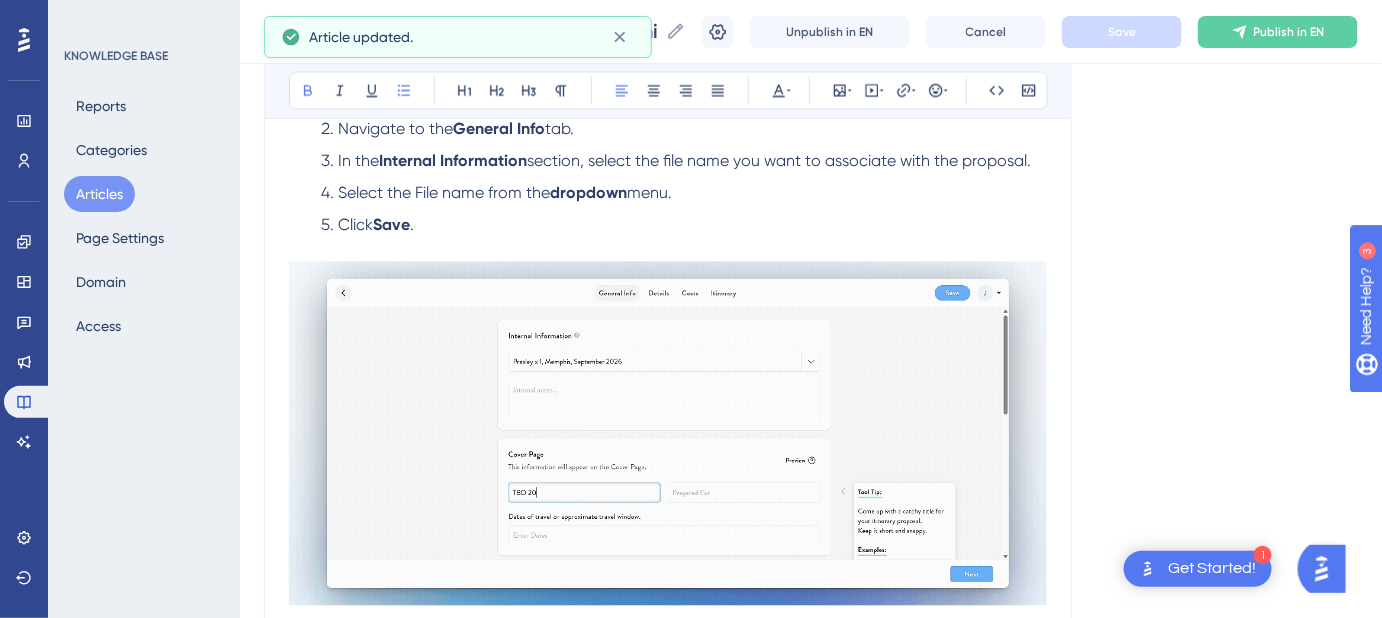 click on "Language English (Default) How do I organize multiple proposals within one File? Stay organized by grouping multiple proposals within a single File. Bold Italic Underline Bullet Point Heading 1 Heading 2 Heading 3 Normal Align Left Align Center Align Right Align Justify Text Color Insert Image Embed Video Hyperlink Emojis Code Code Block You can store multiple proposals for the same inquiry within a single  File , making it easy to keep track of everything you've shared with them. Examples of When to Nest Multiple Proposals Within the Same File Multiple Revisions or  Versions : Keep track of different iterations of the same proposal. Related Proposals: Organize  Itineraries ,  Lookbooks , and  Guest Portals  connected to the same client inquiry. Client Requests for Options: Manage multiple options provided for the same inquiry within one File. How To Add Proposals to Files Step-By-Step Instructions Create a new  Itinerary  or  Lookbook . Navigate to the  General Info  tab. In the  Internal Information menu." at bounding box center (811, 221) 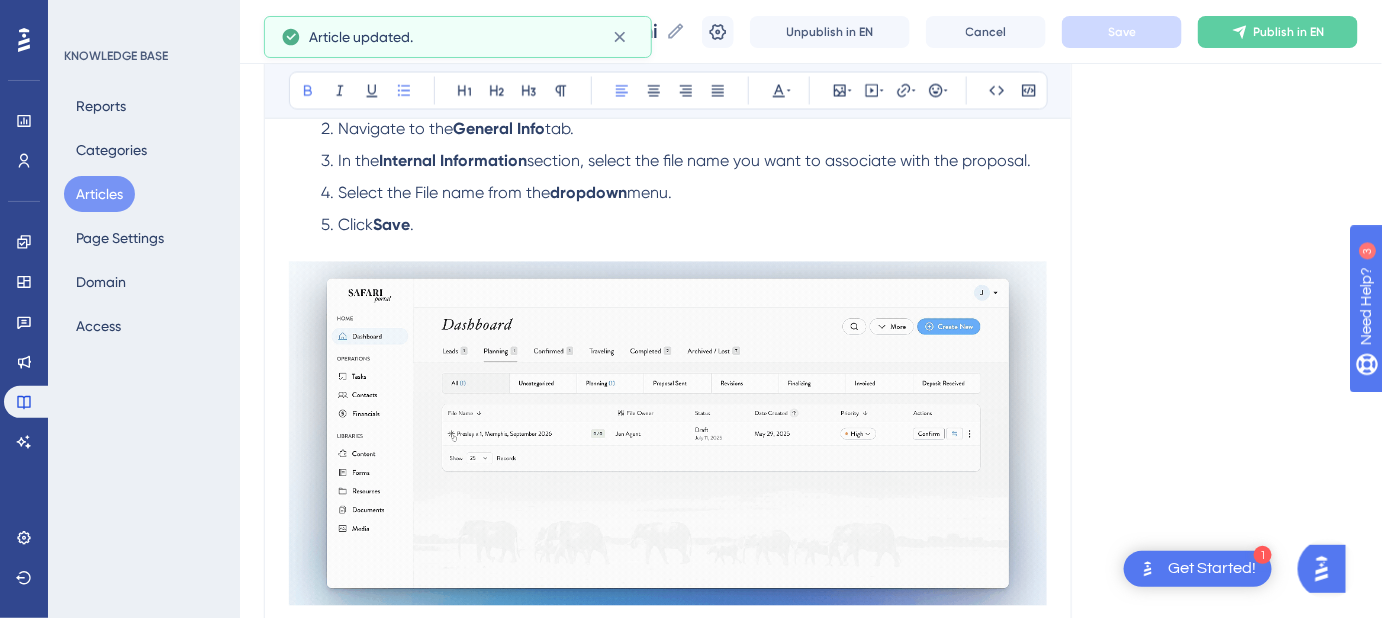 click on "section, select the file name you want to associate with the proposal." at bounding box center (779, 161) 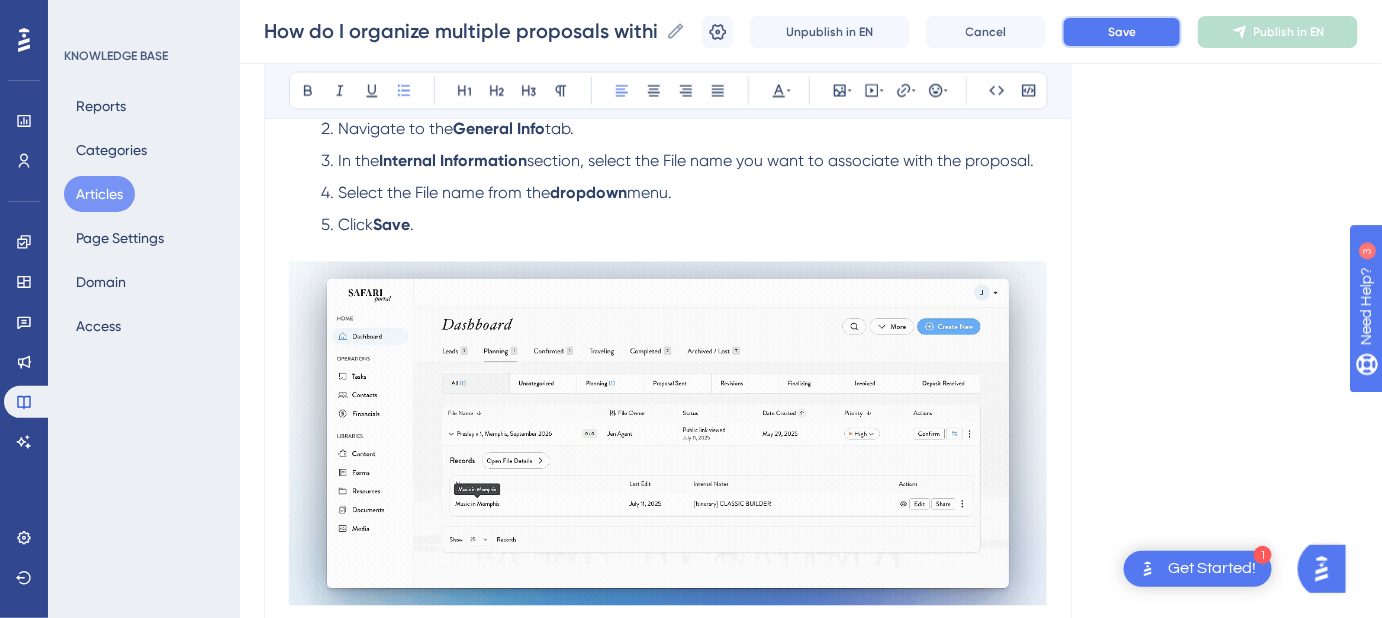 click on "Save" at bounding box center (1122, 32) 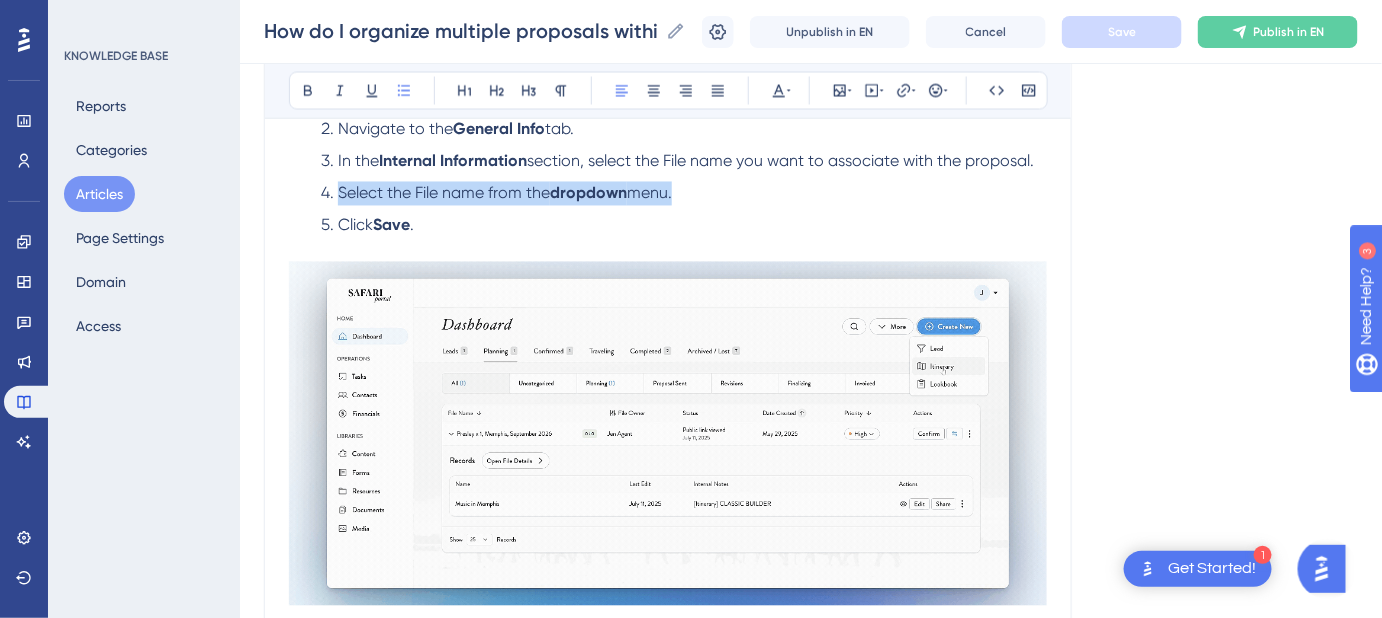 drag, startPoint x: 685, startPoint y: 196, endPoint x: 340, endPoint y: 192, distance: 345.0232 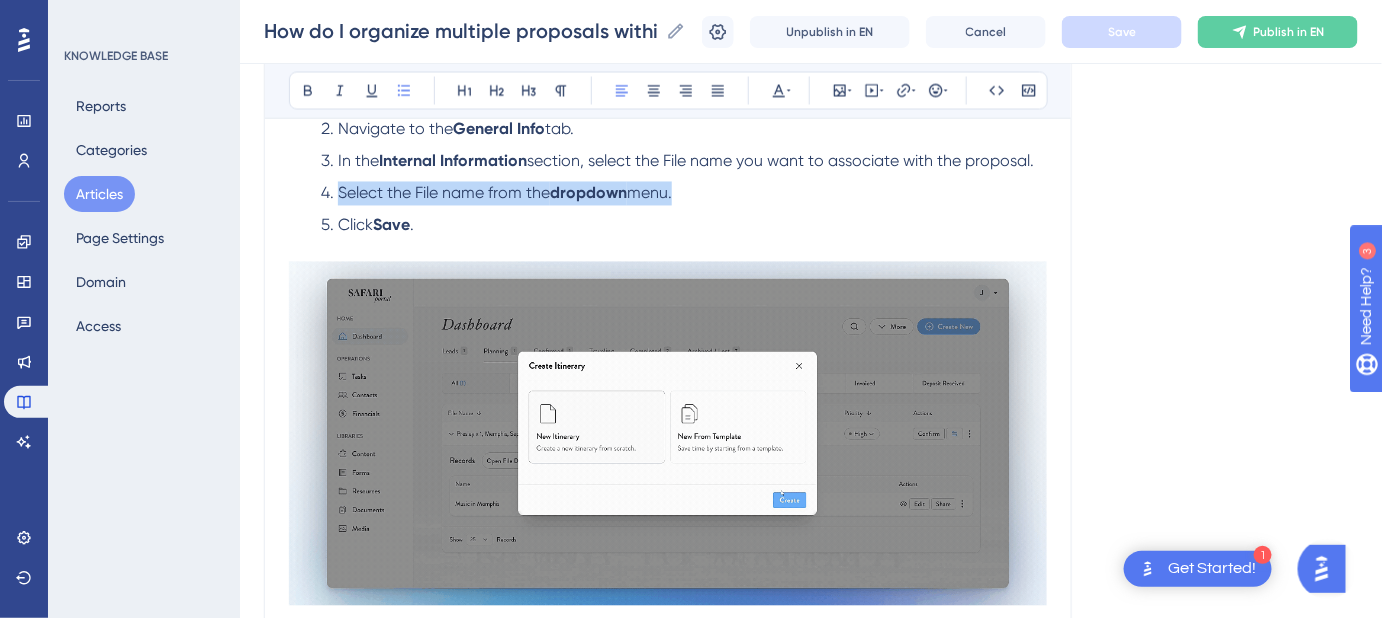 click on "Select the File name from the  dropdown  menu." at bounding box center (684, 194) 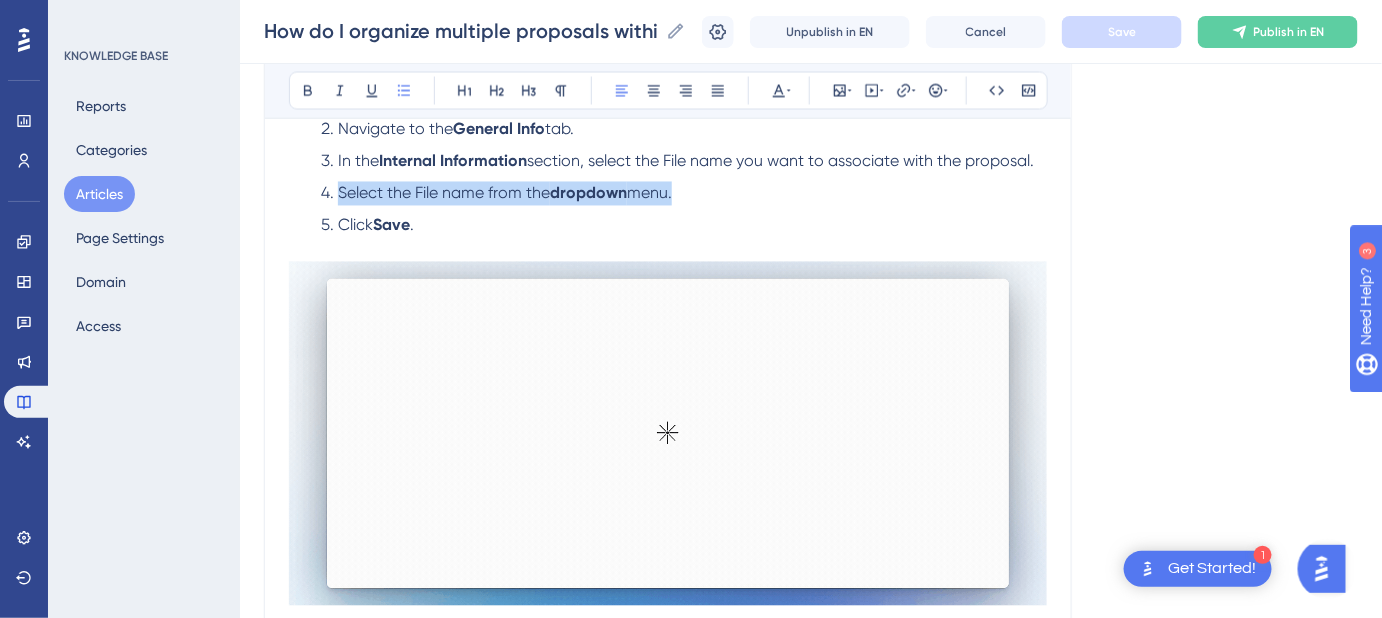 copy on "Select the File name from the  dropdown  menu." 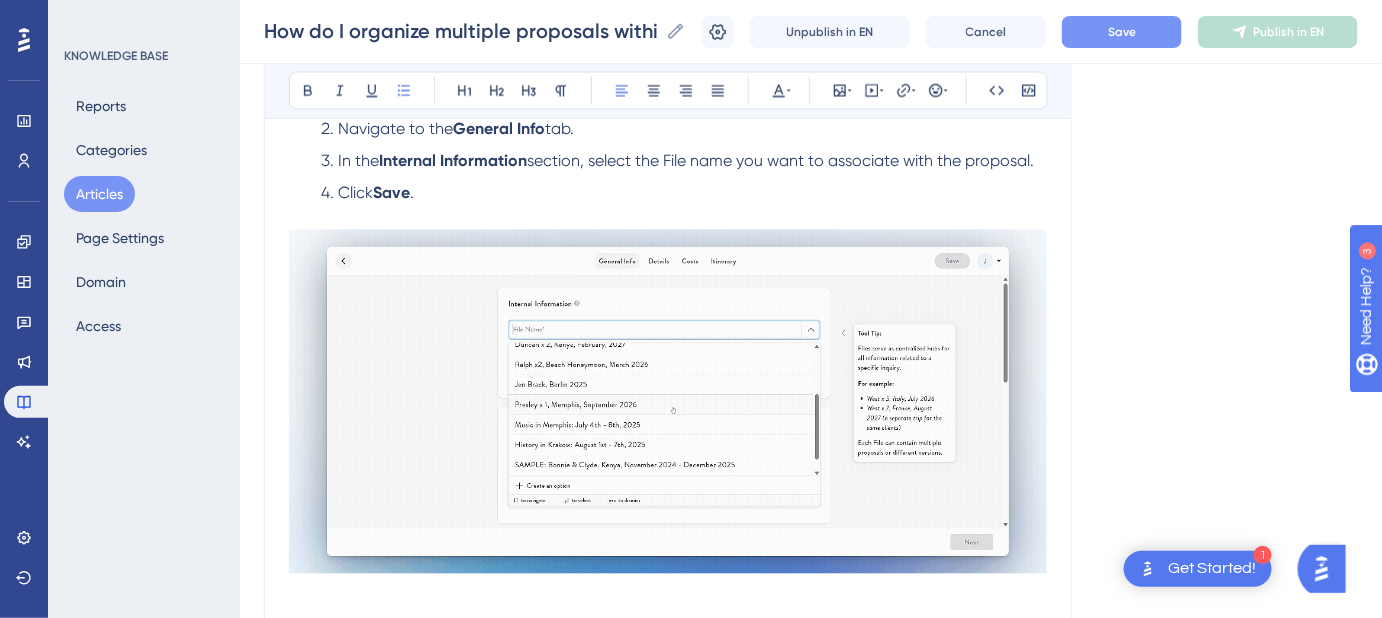 drag, startPoint x: 1054, startPoint y: 159, endPoint x: 605, endPoint y: 162, distance: 449.01 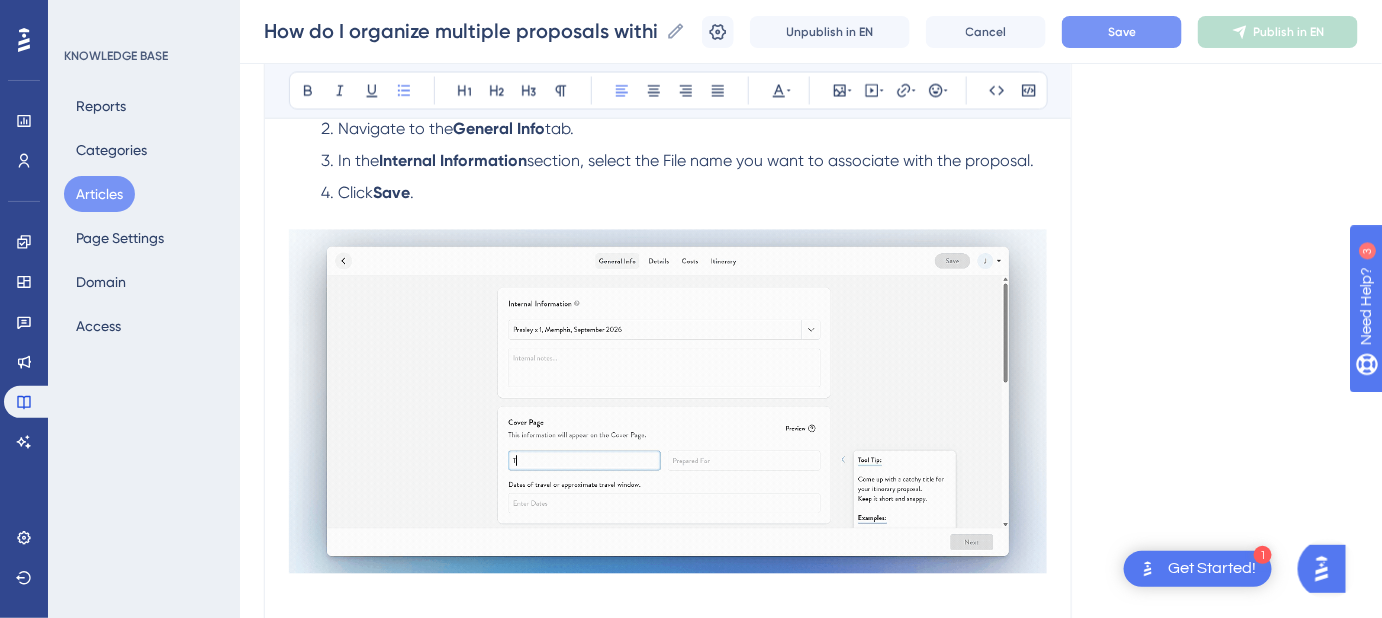 click on "How do I organize multiple proposals within one File? Stay organized by grouping multiple proposals within a single File. Bold Italic Underline Bullet Point Heading 1 Heading 2 Heading 3 Normal Align Left Align Center Align Right Align Justify Text Color Insert Image Embed Video Hyperlink Emojis Code Code Block You can store multiple proposals for the same inquiry within a single  File , making it easy to keep track of everything you've shared with them. Examples of When to Nest Multiple Proposals Within the Same File Multiple Revisions or  Versions : Keep track of different iterations of the same proposal. Related Proposals: Organize  Itineraries ,  Lookbooks , and  Guest Portals  connected to the same client inquiry. Client Requests for Options: Manage multiple options provided for the same inquiry within one File. How To Add Proposals to Files Step-By-Step Instructions Create a new  Itinerary  or  Lookbook . Navigate to the  General Info  tab. In the  Internal Information Click  Save .  Open  the File Edit" at bounding box center (668, 193) 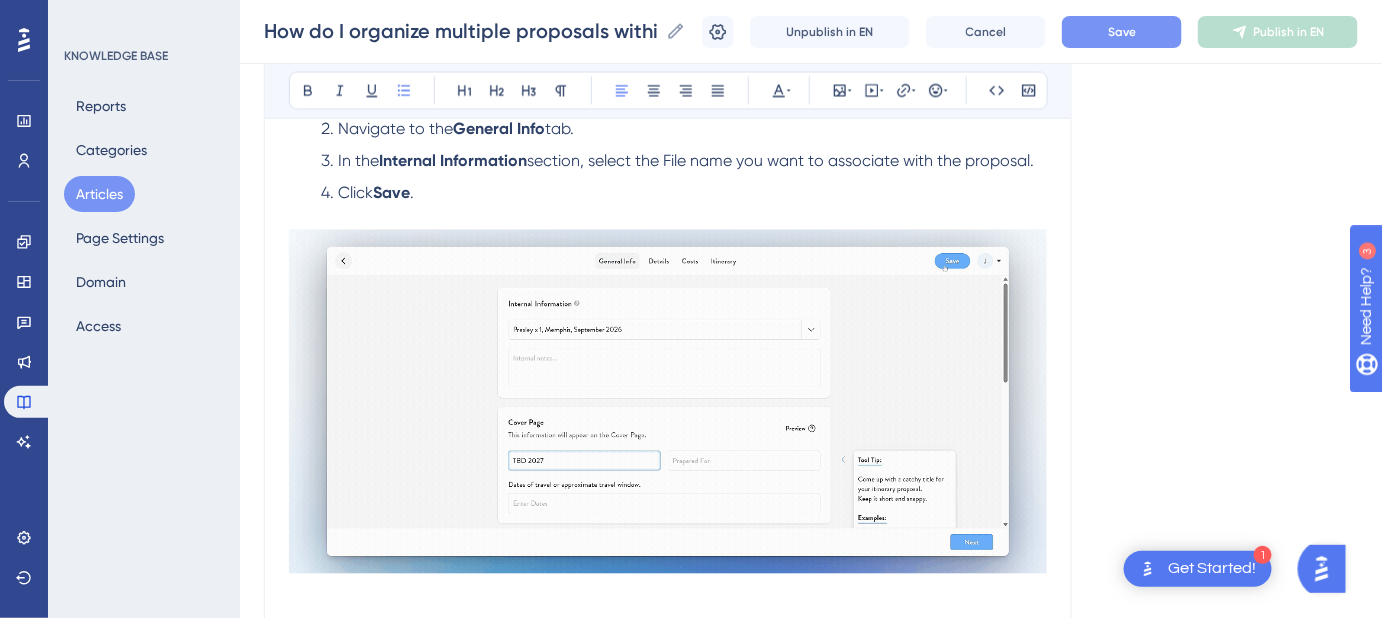 drag, startPoint x: 597, startPoint y: 159, endPoint x: 1043, endPoint y: 159, distance: 446 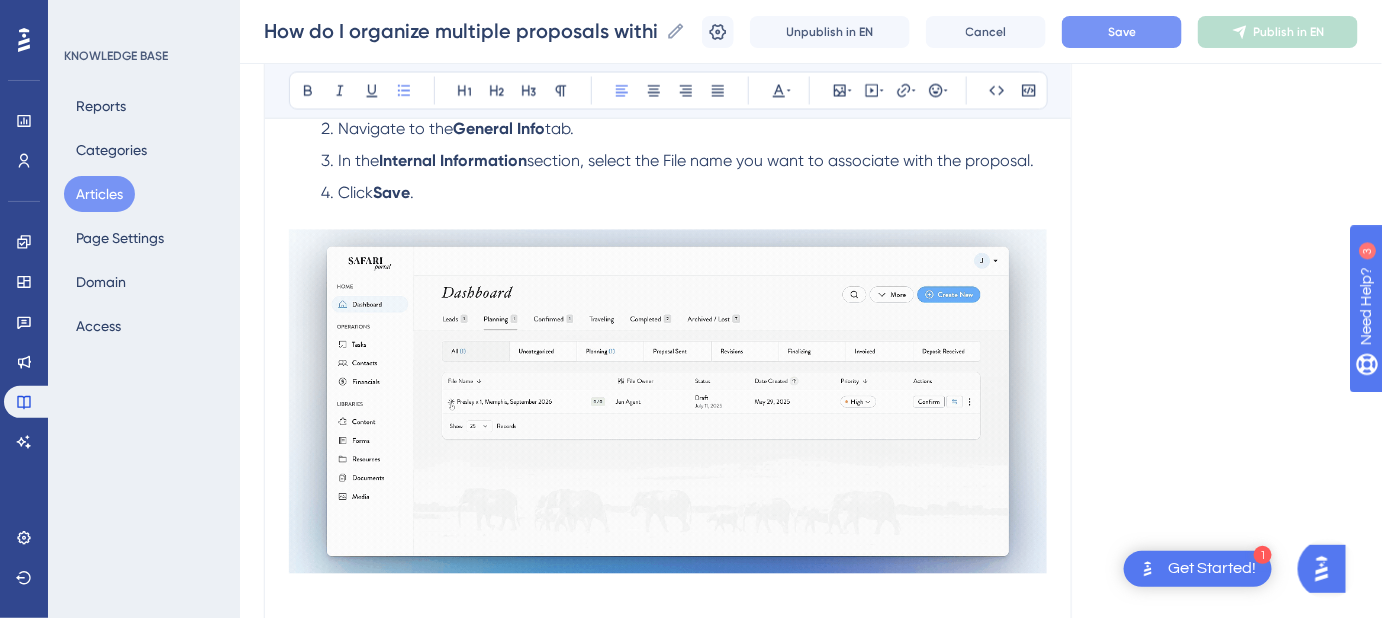 click on "In the  Internal Information  section, select the File name you want to associate with the proposal." at bounding box center (684, 162) 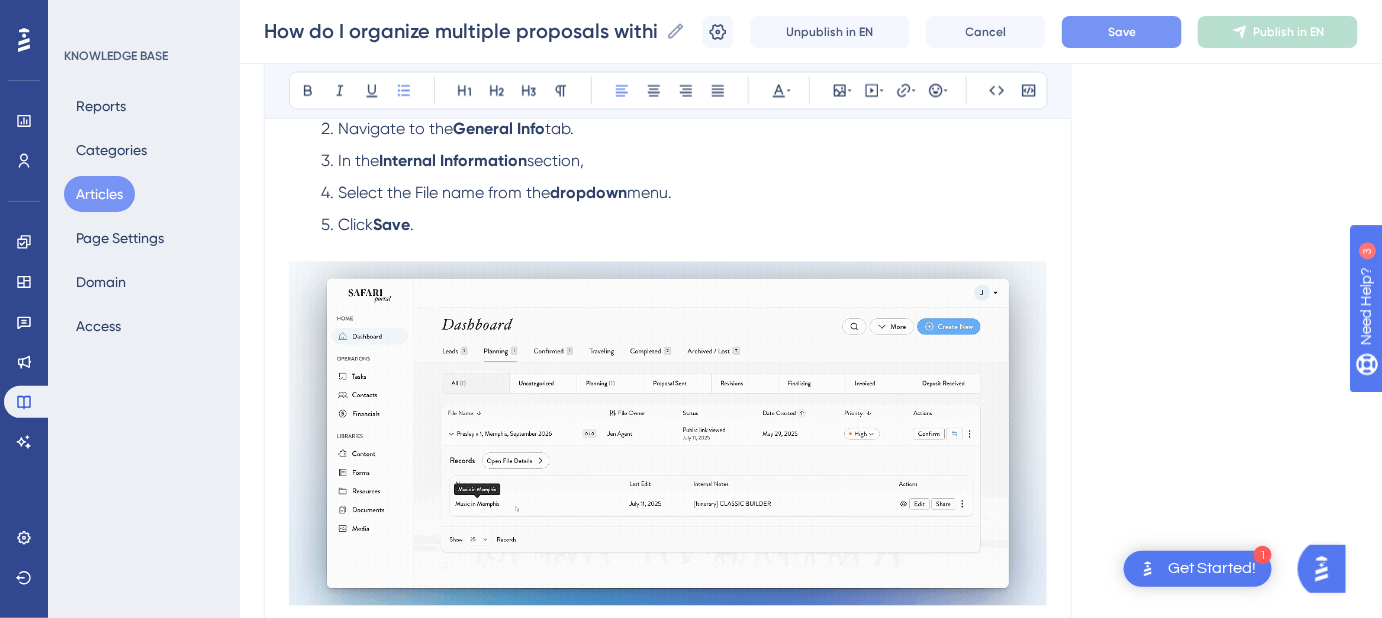 click on "In the  Internal Information  section," at bounding box center (684, 162) 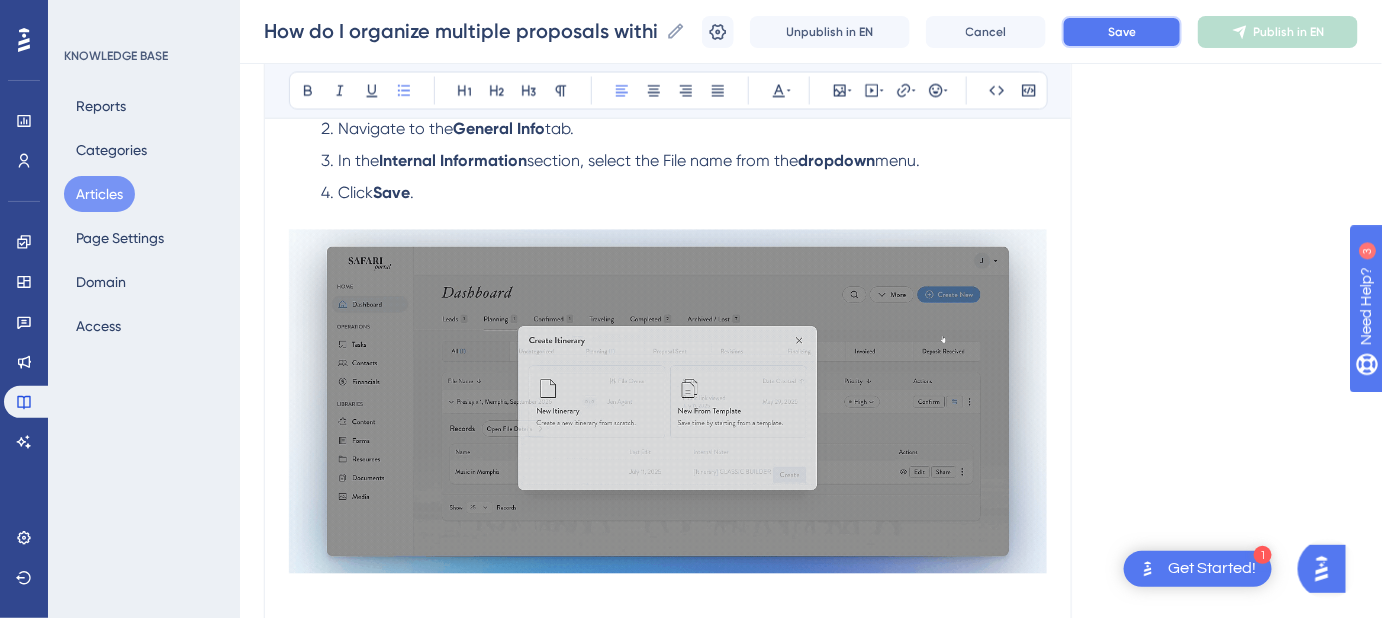 click on "Save" at bounding box center (1122, 32) 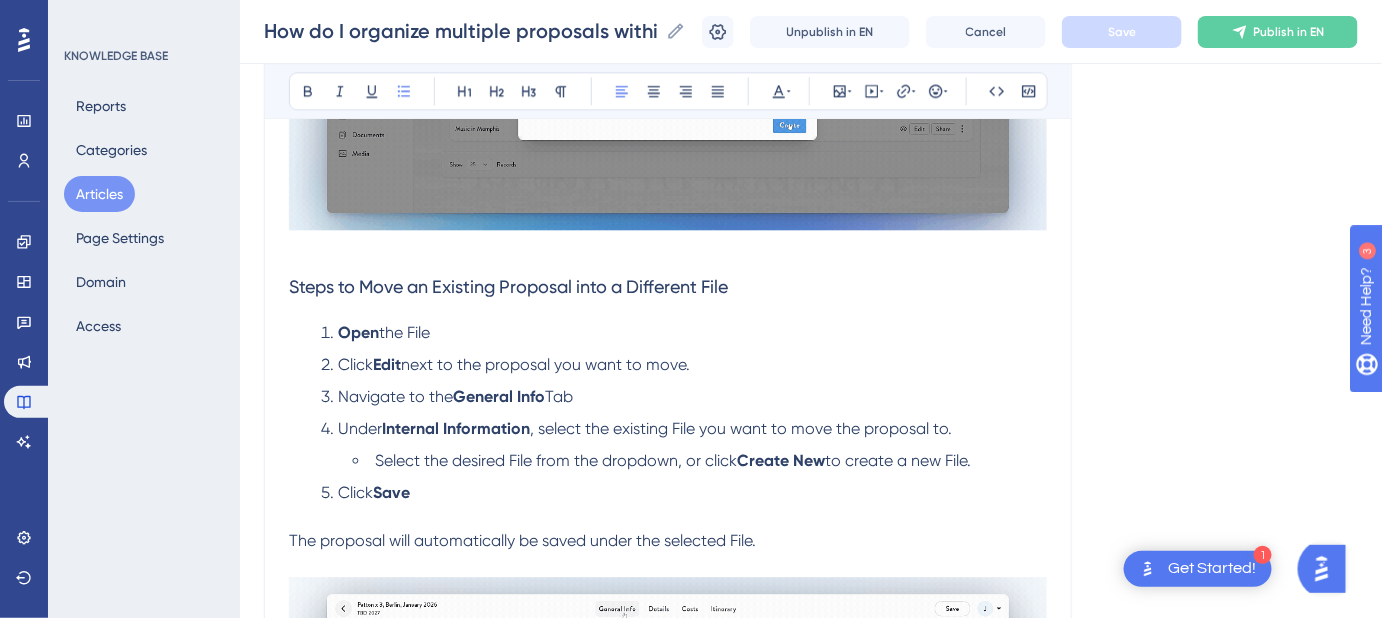 scroll, scrollTop: 1545, scrollLeft: 0, axis: vertical 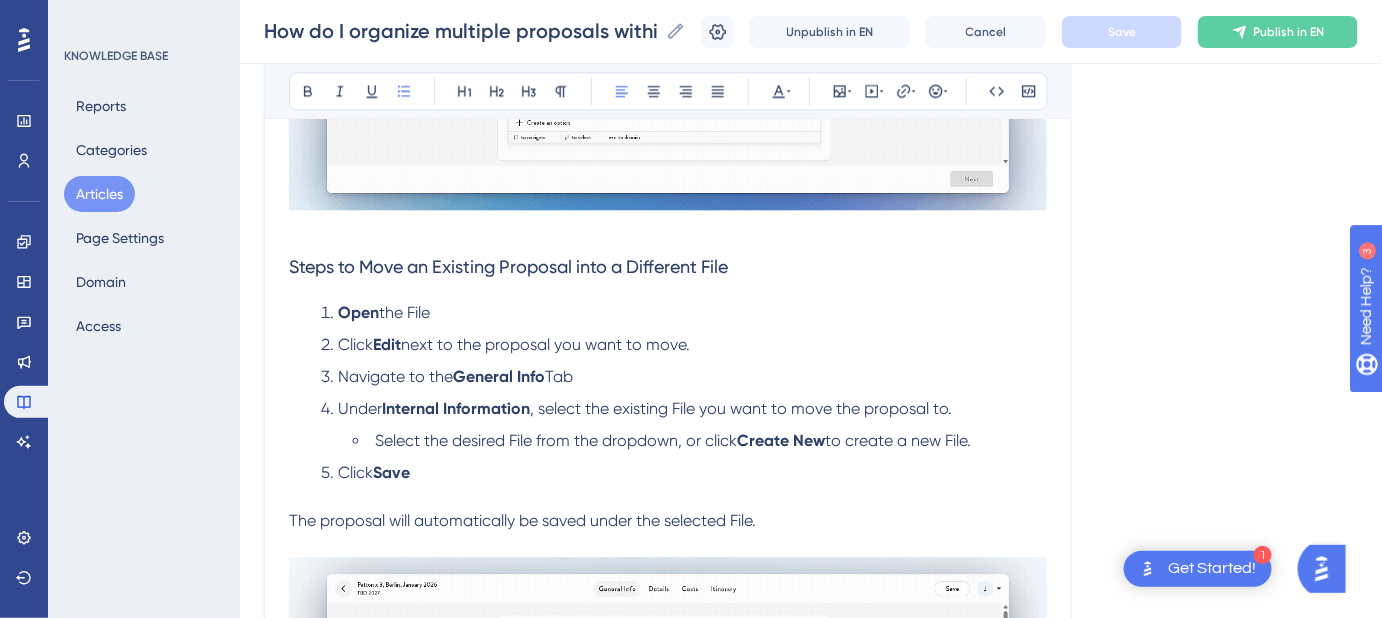drag, startPoint x: 1012, startPoint y: 432, endPoint x: 377, endPoint y: 436, distance: 635.0126 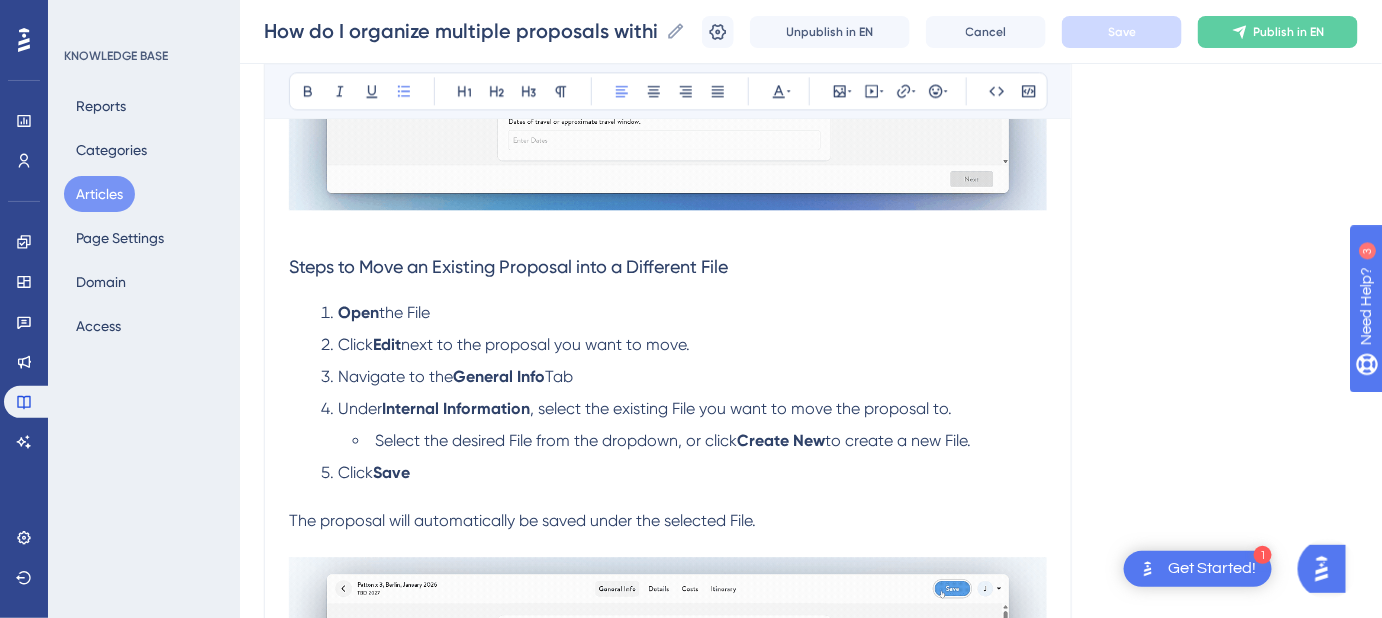 click on "Select the desired File from the dropdown, or click  Create New  to create a new File." at bounding box center (700, 441) 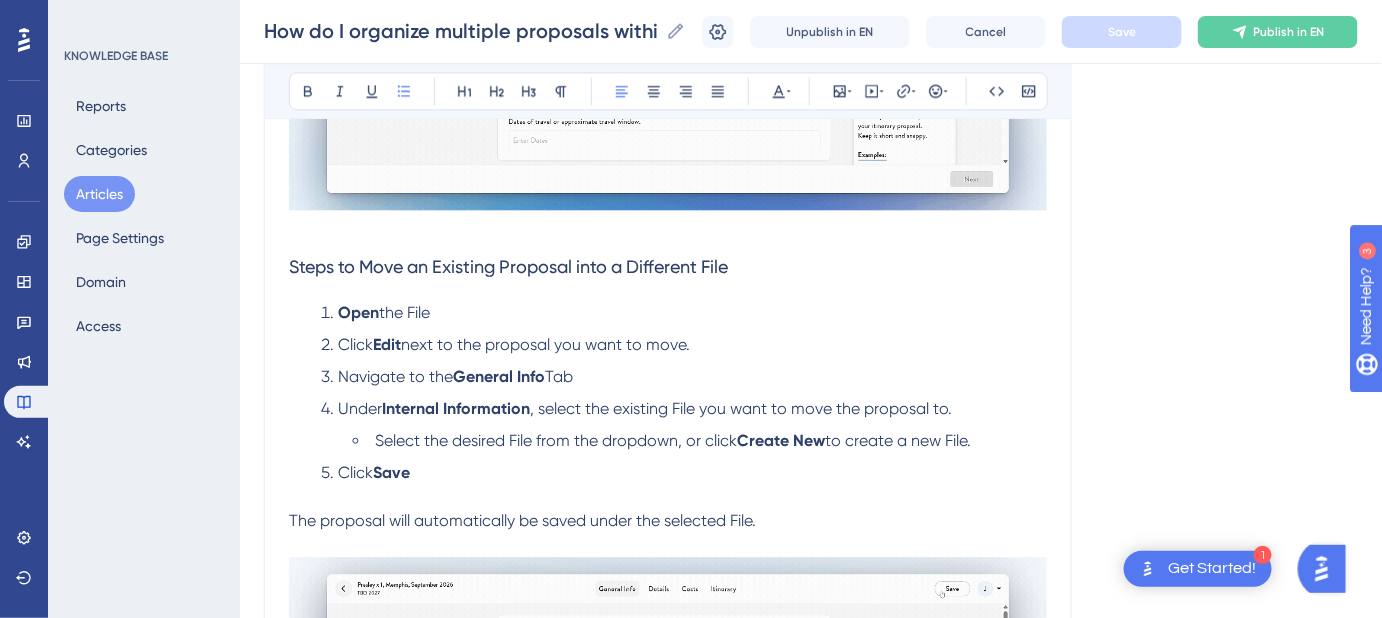 copy on "Select the desired File from the dropdown, or click  Create New  to create a new File." 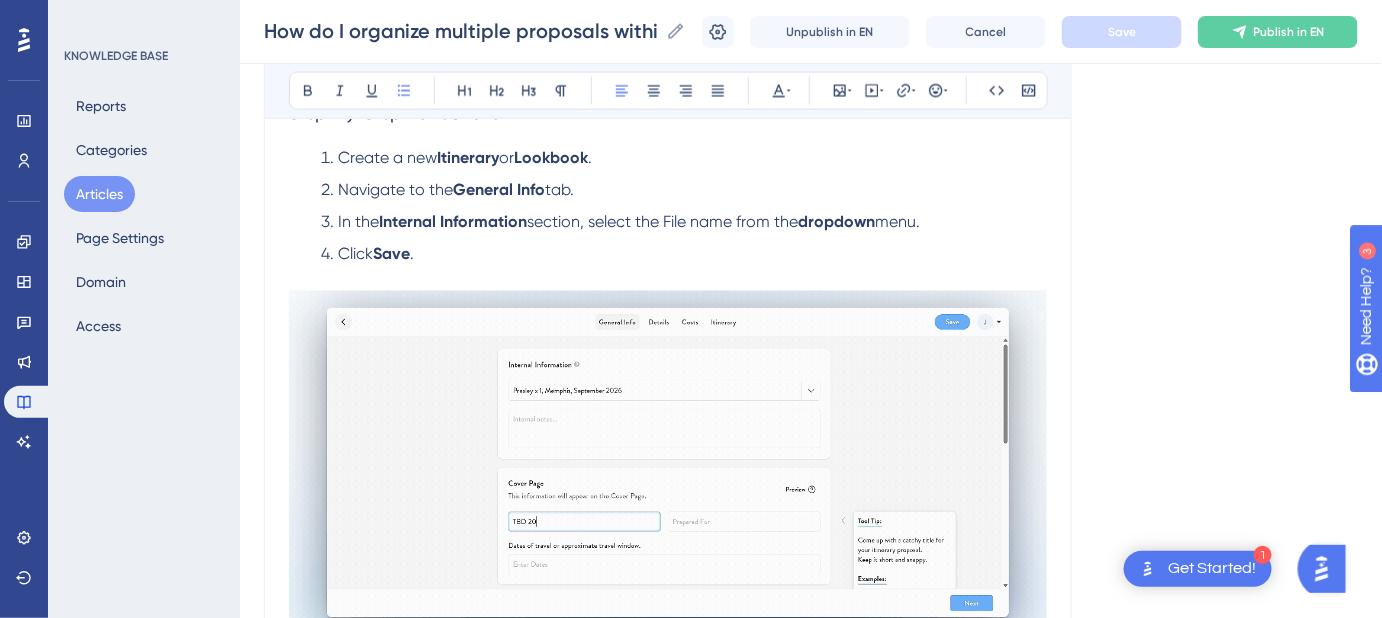scroll, scrollTop: 1000, scrollLeft: 0, axis: vertical 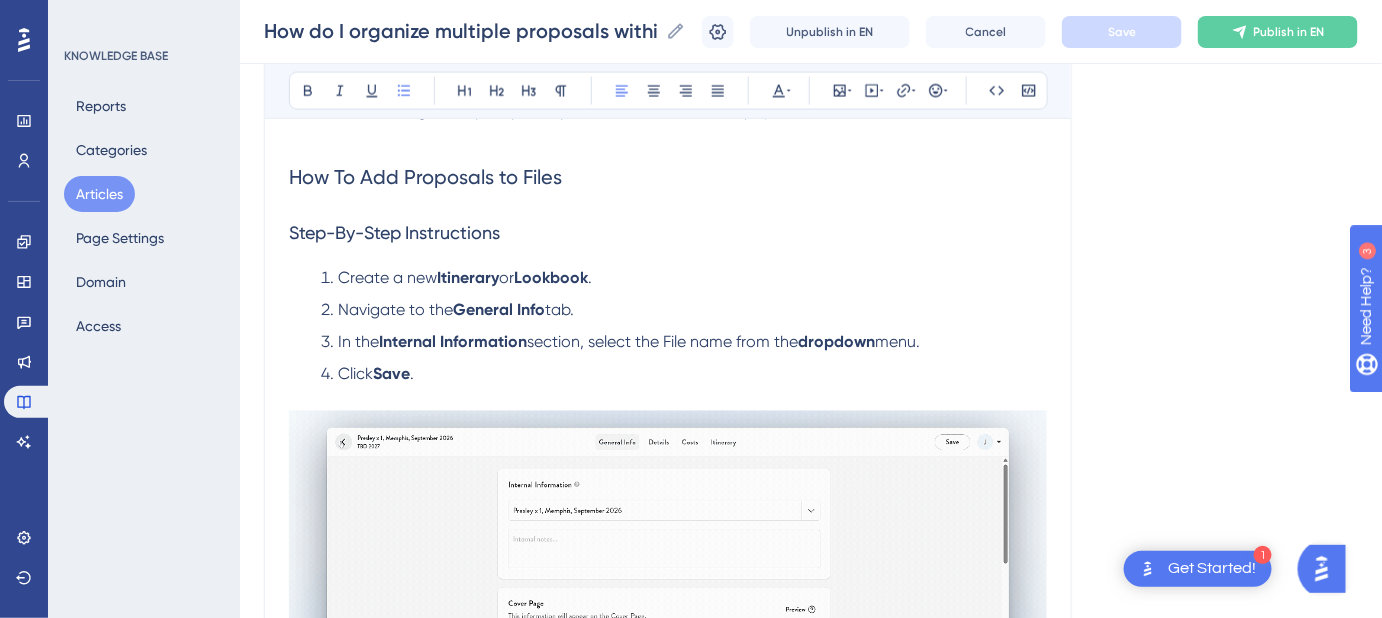 click on "In the  Internal Information  section, select the File name from the  dropdown  menu." at bounding box center (684, 343) 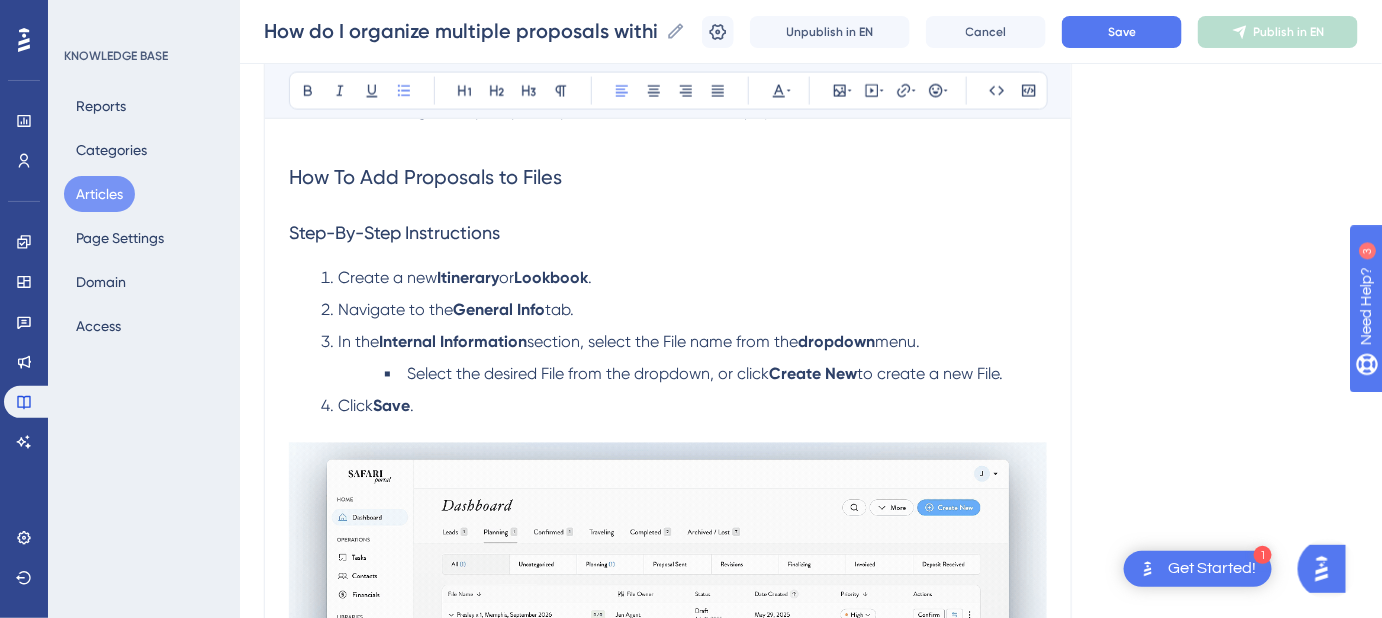 click on "Select the desired File from the dropdown, or click  Create New  to create a new File." at bounding box center (700, 375) 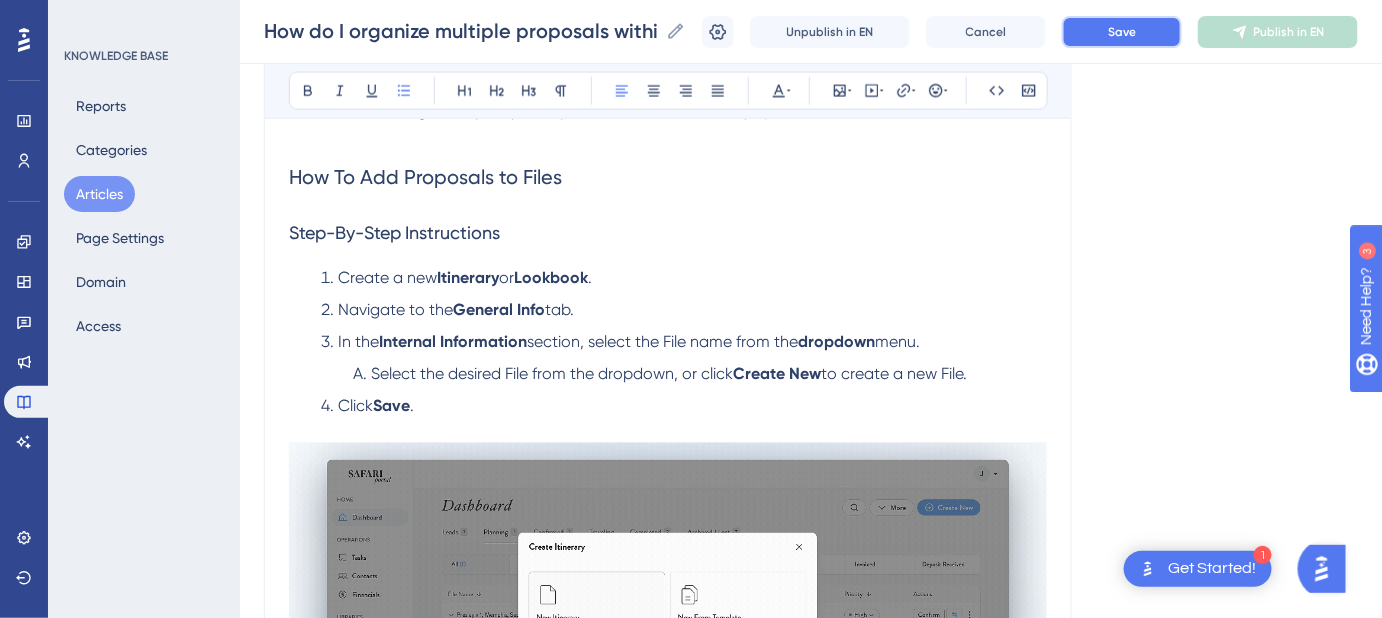 click on "Save" at bounding box center (1122, 32) 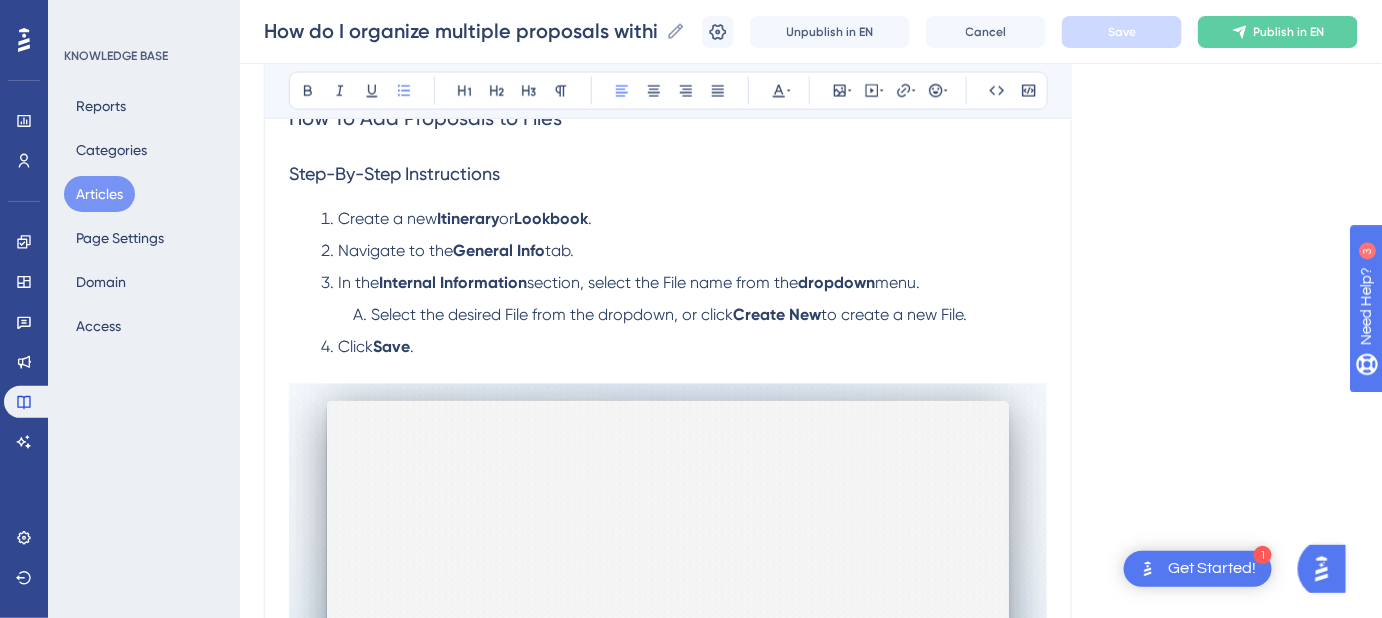 scroll, scrollTop: 1090, scrollLeft: 0, axis: vertical 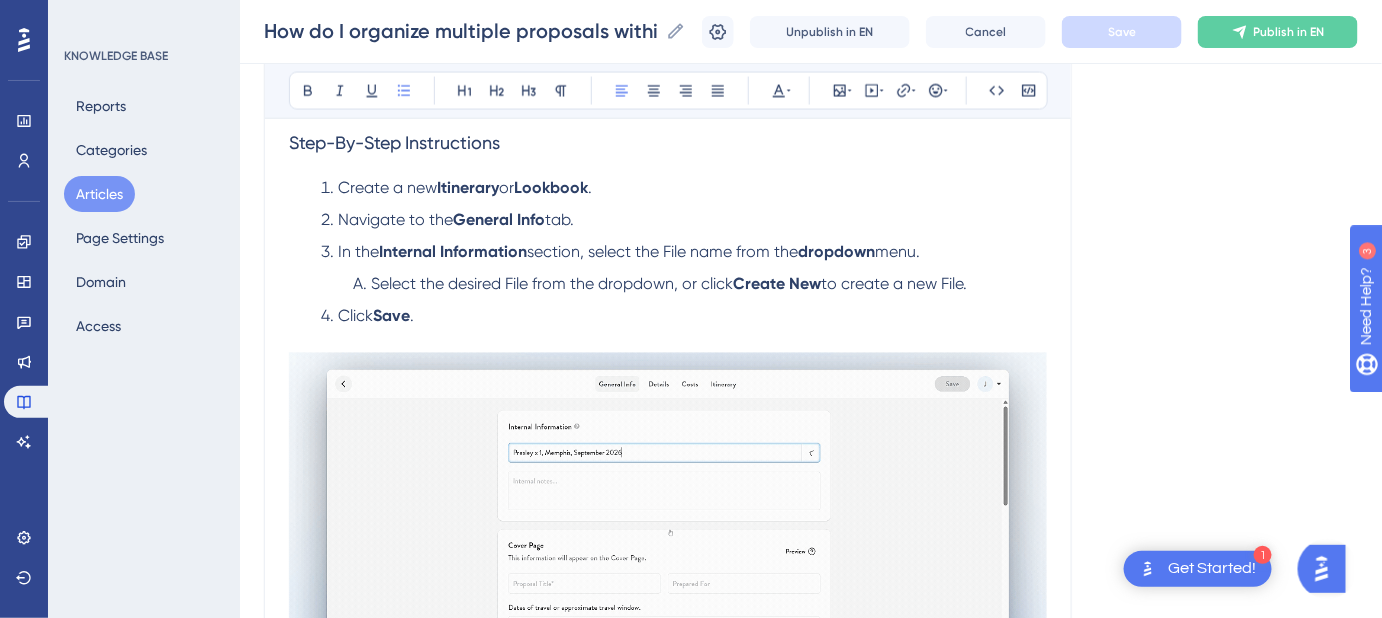 drag, startPoint x: 978, startPoint y: 282, endPoint x: 312, endPoint y: 286, distance: 666.012 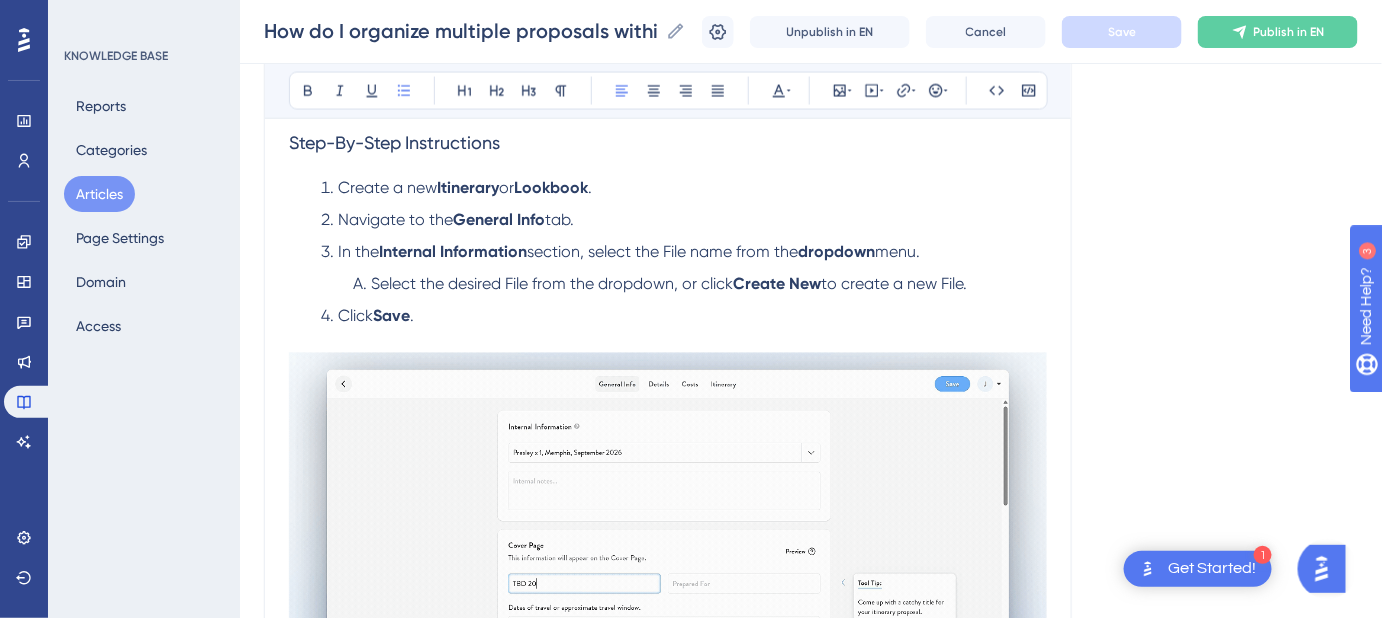 click on "Create a new  Itinerary  or  Lookbook . Navigate to the  General Info  tab. In the  Internal Information  section, select the File name from the  dropdown  menu. Select the desired File from the dropdown, or click  Create New  to create a new File. Click  Save ." at bounding box center (668, 253) 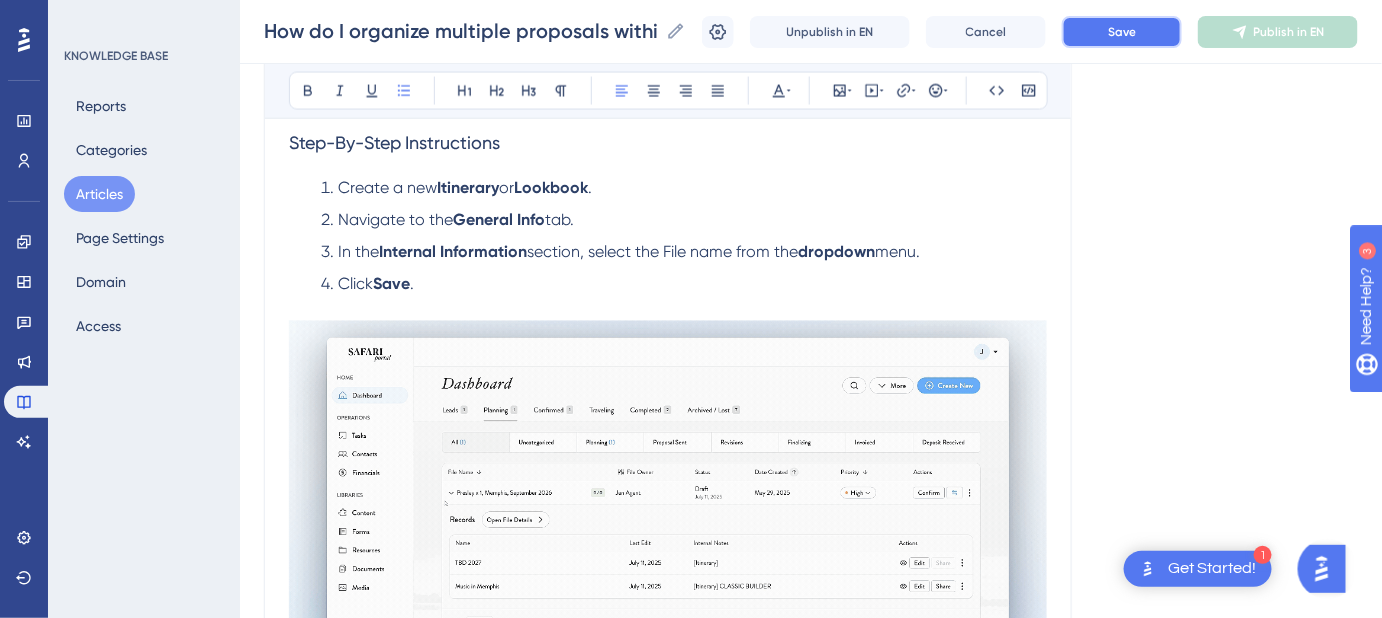 click on "Save" at bounding box center [1122, 32] 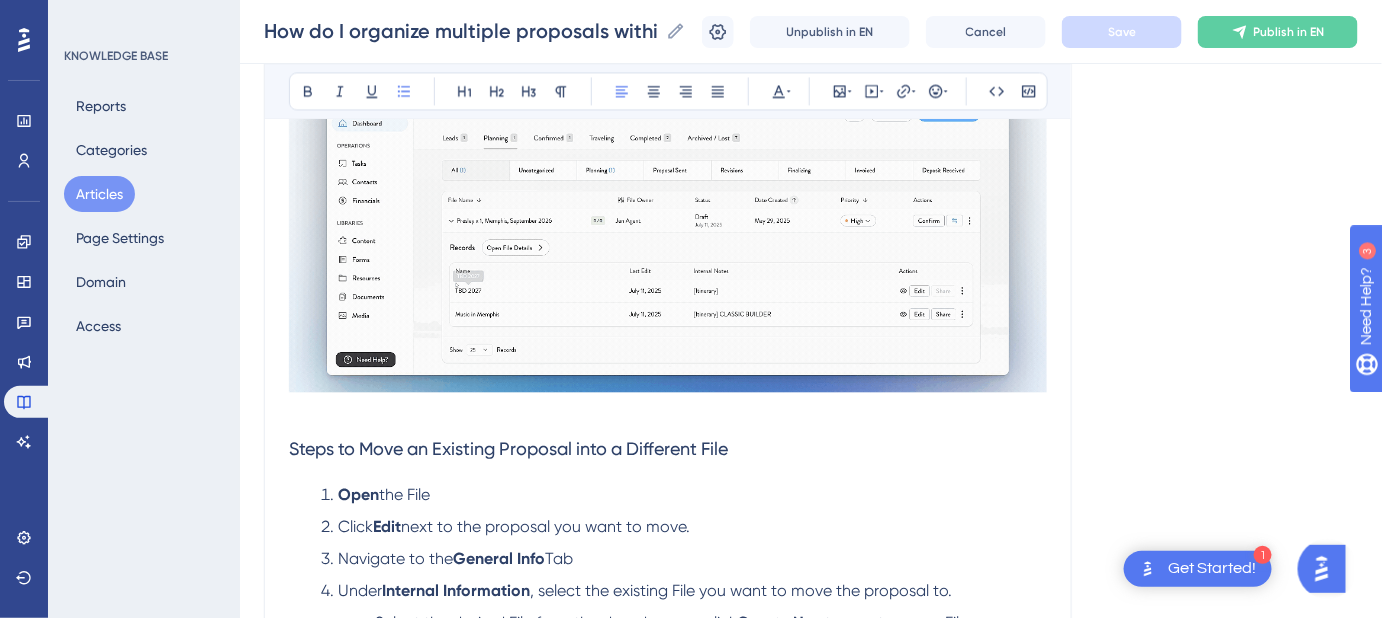 scroll, scrollTop: 1454, scrollLeft: 0, axis: vertical 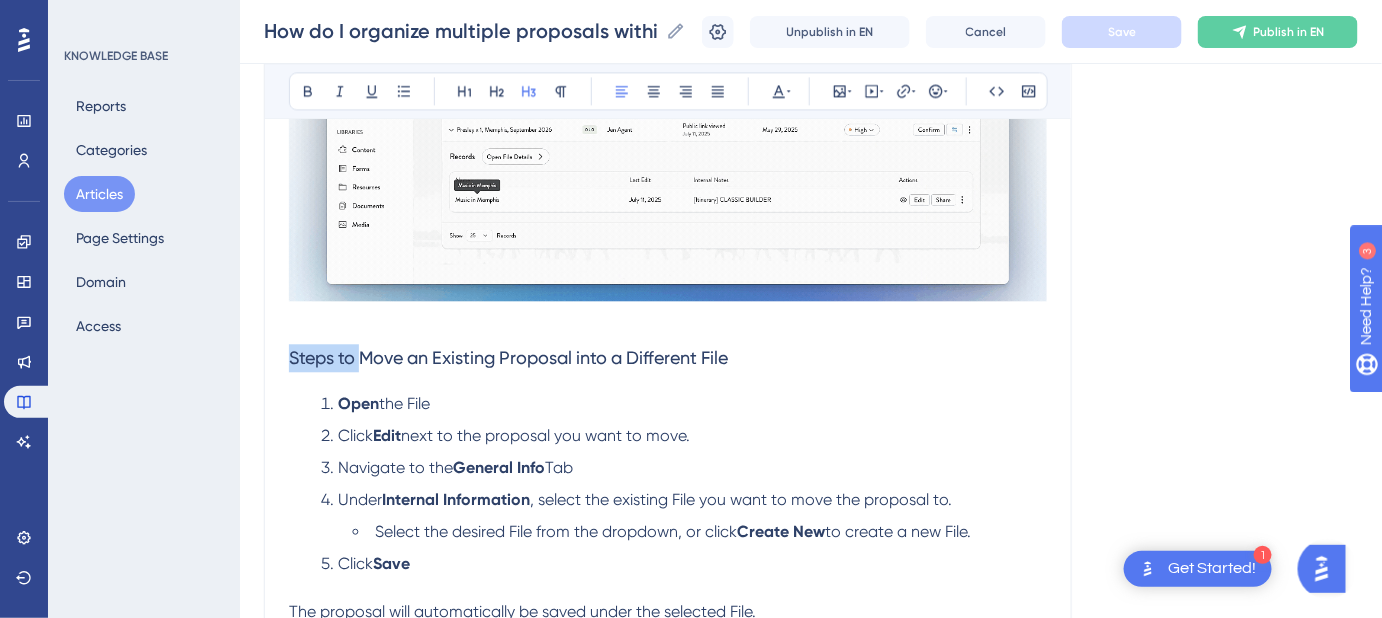 drag, startPoint x: 361, startPoint y: 356, endPoint x: 206, endPoint y: 355, distance: 155.00322 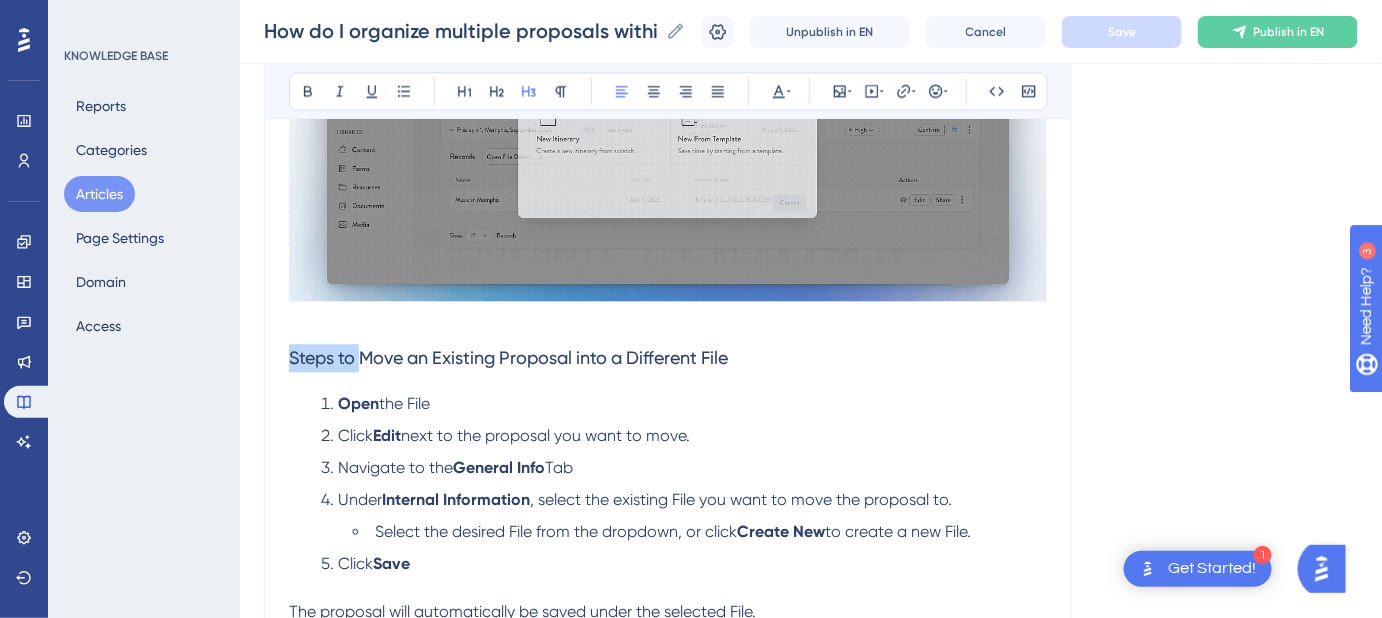 click on "Performance Users Engagement Widgets Feedback Product Updates Knowledge Base AI Assistant Settings Logout KNOWLEDGE BASE Reports Categories Articles Page Settings Domain Access How do I organize multiple proposals within one File? How do I organize multiple proposals within one File? How do I organize multiple proposals within one File? Unpublish in EN Cancel Save Publish in EN Language English (Default) How do I organize multiple proposals within one File? Stay organized by grouping multiple proposals within a single File. Bold Italic Underline Bullet Point Heading 1 Heading 2 Heading 3 Normal Align Left Align Center Align Right Align Justify Text Color Insert Image Embed Video Hyperlink Emojis Code Code Block You can store multiple proposals for the same inquiry within a single  File , making it easy to keep track of everything you've shared with them. Examples of When to Nest Multiple Proposals Within the Same File Multiple Revisions or  Versions : Keep track of different iterations of the same proposal. ." at bounding box center (811, -116) 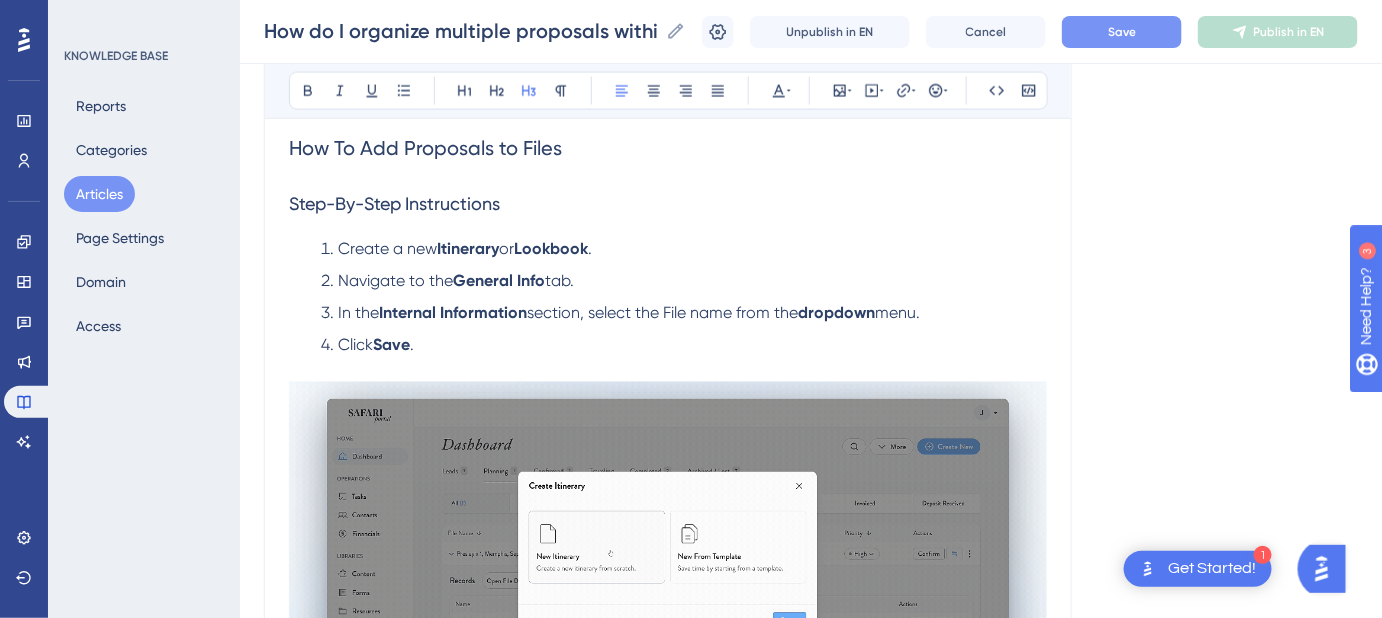 scroll, scrollTop: 1000, scrollLeft: 0, axis: vertical 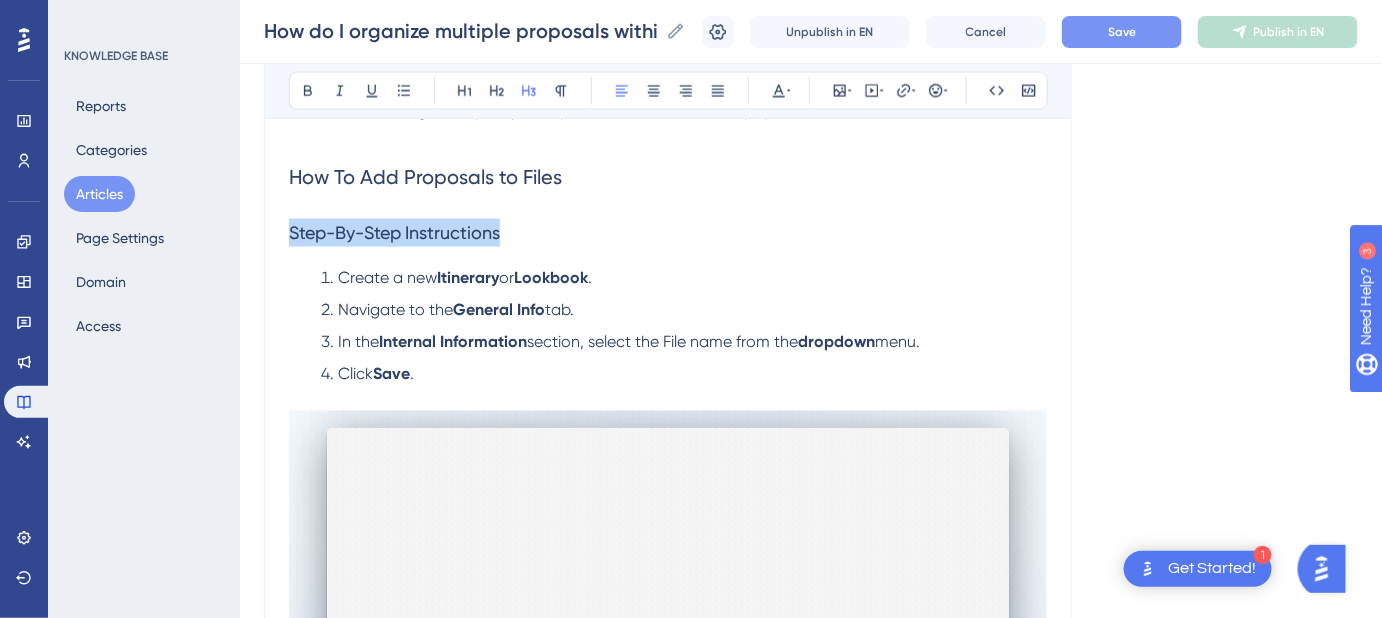 drag, startPoint x: 525, startPoint y: 239, endPoint x: 288, endPoint y: 236, distance: 237.01898 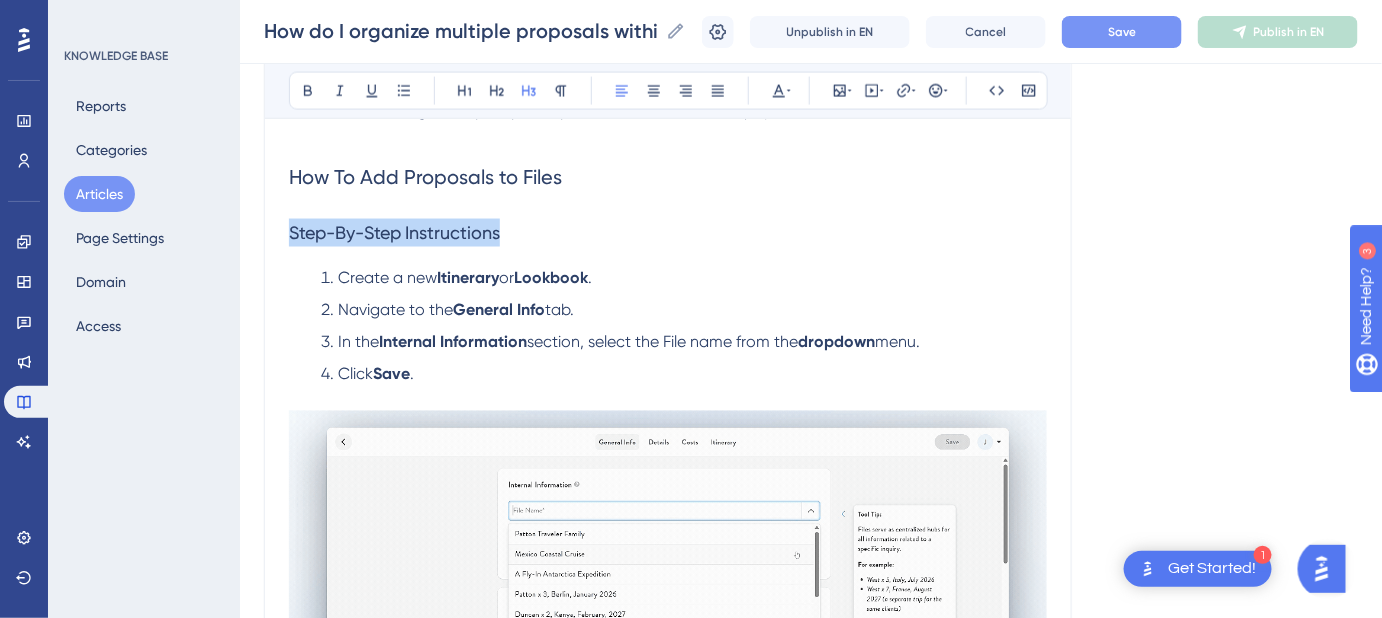 click on "How do I organize multiple proposals within one File? Stay organized by grouping multiple proposals within a single File. Bold Italic Underline Bullet Point Heading 1 Heading 2 Heading 3 Normal Align Left Align Center Align Right Align Justify Text Color Insert Image Embed Video Hyperlink Emojis Code Code Block You can store multiple proposals for the same inquiry within a single  File , making it easy to keep track of everything you've shared with them. Examples of When to Nest Multiple Proposals Within the Same File Multiple Revisions or  Versions : Keep track of different iterations of the same proposal. Related Proposals: Organize  Itineraries ,  Lookbooks , and  Guest Portals  connected to the same client inquiry. Client Requests for Options: Manage multiple options provided for the same inquiry within one File. How To Add Proposals to Files Step-By-Step Instructions Create a new  Itinerary  or  Lookbook . Navigate to the  General Info  tab. In the  Internal Information dropdown  menu. Click  Save .  Tab" at bounding box center [668, 374] 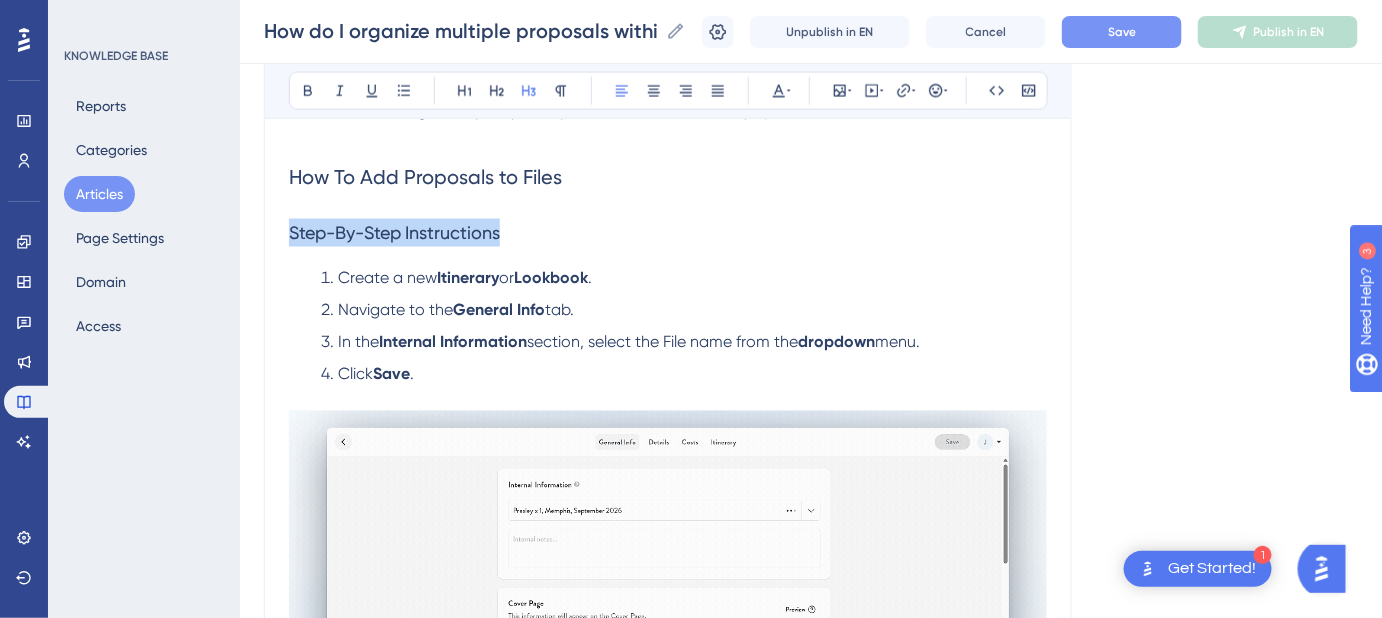 click on "Step-By-Step Instructions" at bounding box center [668, 233] 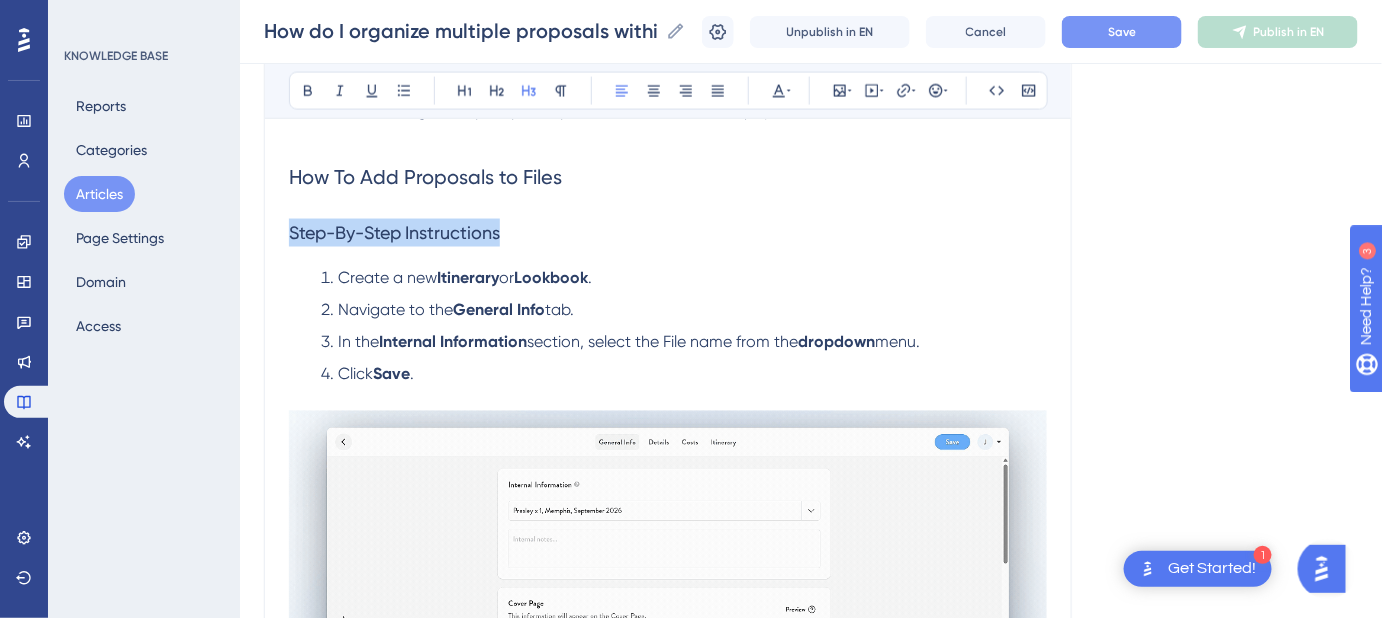 drag, startPoint x: 520, startPoint y: 234, endPoint x: 240, endPoint y: 236, distance: 280.00714 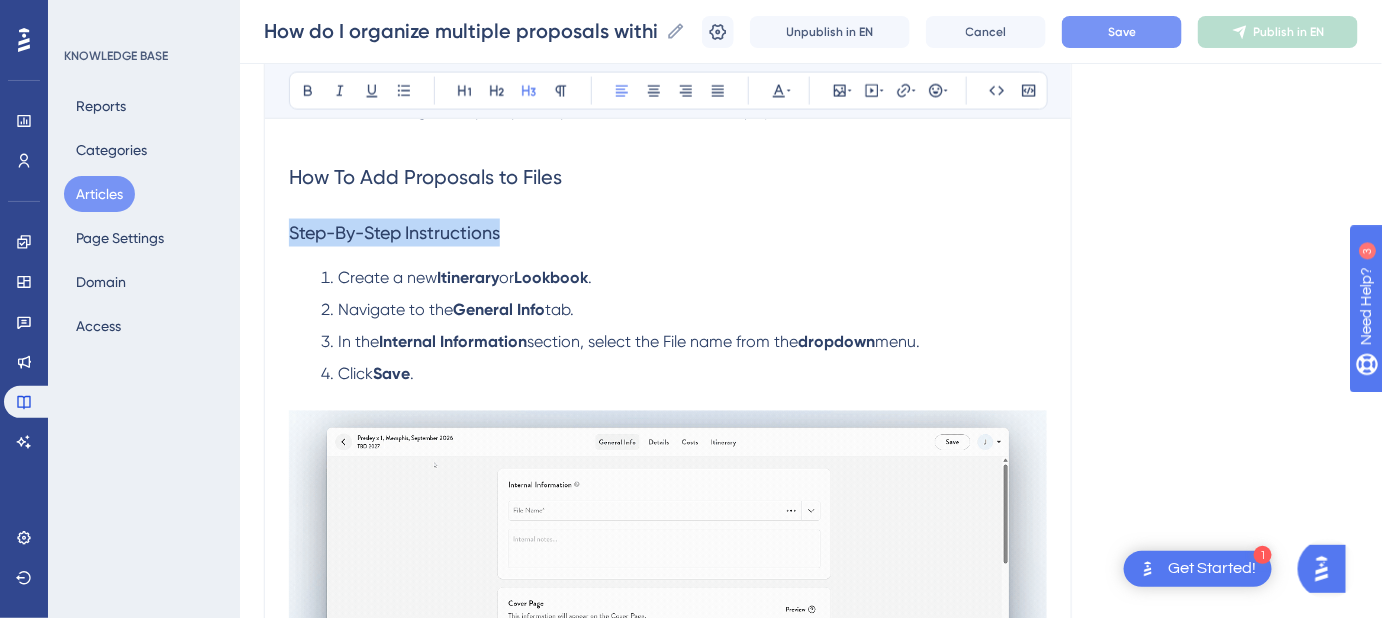 click on "Performance Users Engagement Widgets Feedback Product Updates Knowledge Base AI Assistant Settings Logout KNOWLEDGE BASE Reports Categories Articles Page Settings Domain Access How do I organize multiple proposals within one File? How do I organize multiple proposals within one File? How do I organize multiple proposals within one File? Unpublish in EN Cancel Save Publish in EN Language English (Default) How do I organize multiple proposals within one File? Stay organized by grouping multiple proposals within a single File. Bold Italic Underline Bullet Point Heading 1 Heading 2 Heading 3 Normal Align Left Align Center Align Right Align Justify Text Color Insert Image Embed Video Hyperlink Emojis Code Code Block You can store multiple proposals for the same inquiry within a single  File , making it easy to keep track of everything you've shared with them. Examples of When to Nest Multiple Proposals Within the Same File Multiple Revisions or  Versions : Keep track of different iterations of the same proposal. ." at bounding box center [811, 338] 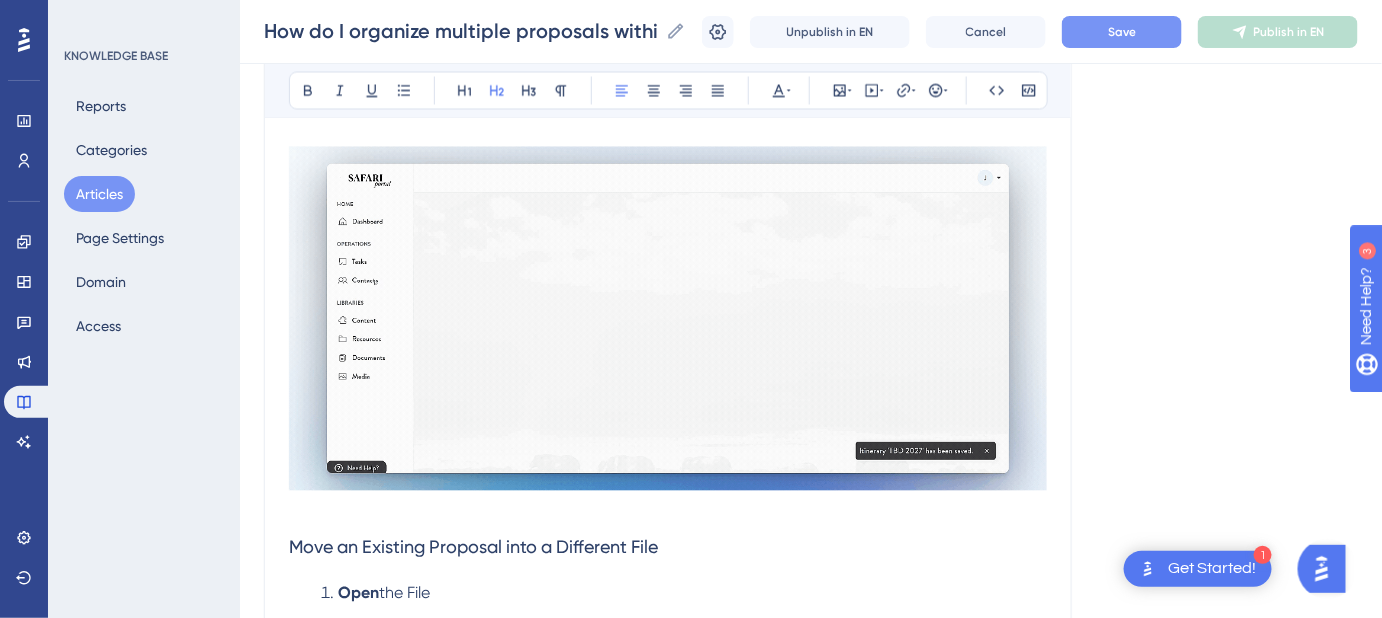 scroll, scrollTop: 1454, scrollLeft: 0, axis: vertical 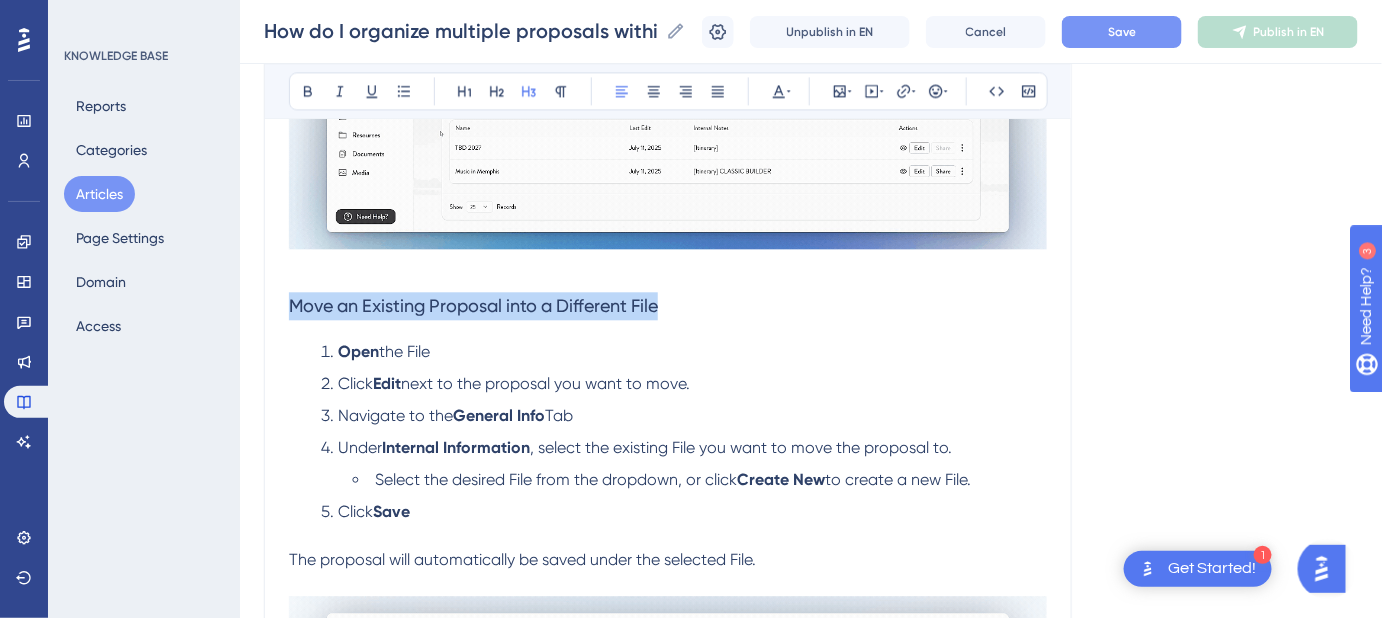 drag, startPoint x: 682, startPoint y: 303, endPoint x: 269, endPoint y: 303, distance: 413 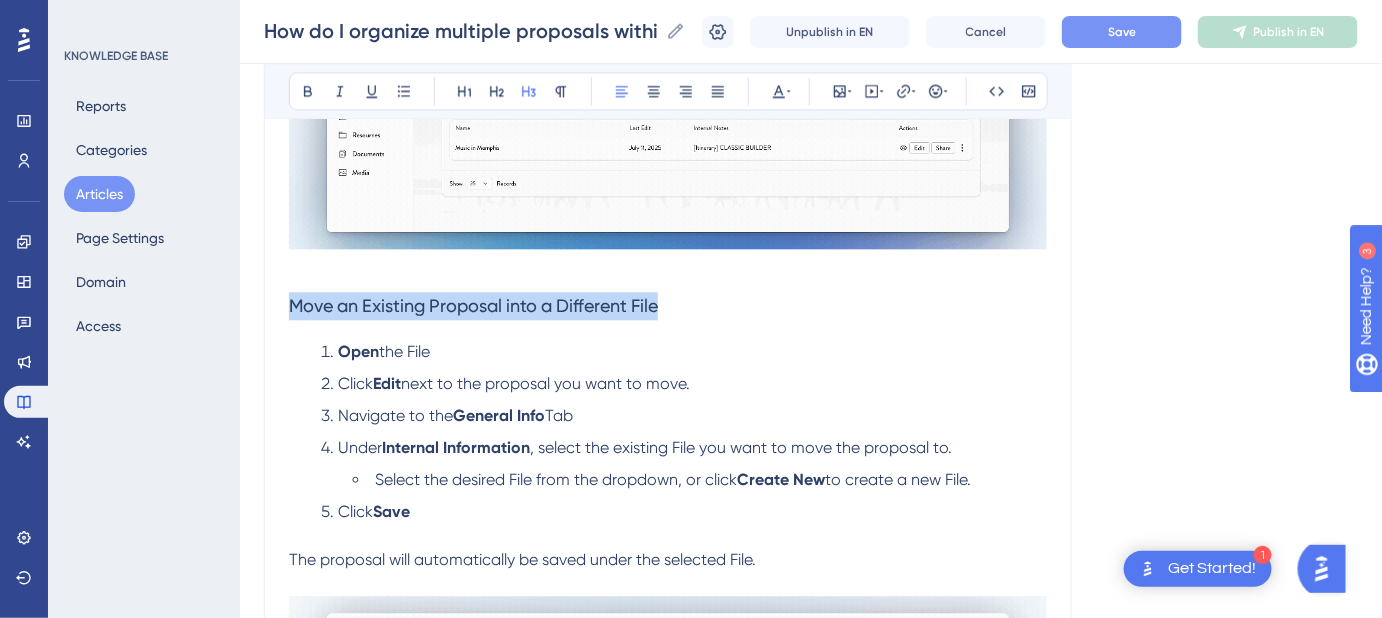 click on "How do I organize multiple proposals within one File? Stay organized by grouping multiple proposals within a single File. Bold Italic Underline Bullet Point Heading 1 Heading 2 Heading 3 Normal Align Left Align Center Align Right Align Justify Text Color Insert Image Embed Video Hyperlink Emojis Code Code Block You can store multiple proposals for the same inquiry within a single  File , making it easy to keep track of everything you've shared with them. Examples of When to Nest Multiple Proposals Within the Same File Multiple Revisions or  Versions : Keep track of different iterations of the same proposal. Related Proposals: Organize  Itineraries ,  Lookbooks , and  Guest Portals  connected to the same client inquiry. Client Requests for Options: Manage multiple options provided for the same inquiry within one File. How To Add Proposals to Files Create a new  Itinerary  or  Lookbook . Navigate to the  General Info  tab. In the  Internal Information  section, select the File name from the  dropdown  menu. ." at bounding box center [668, -106] 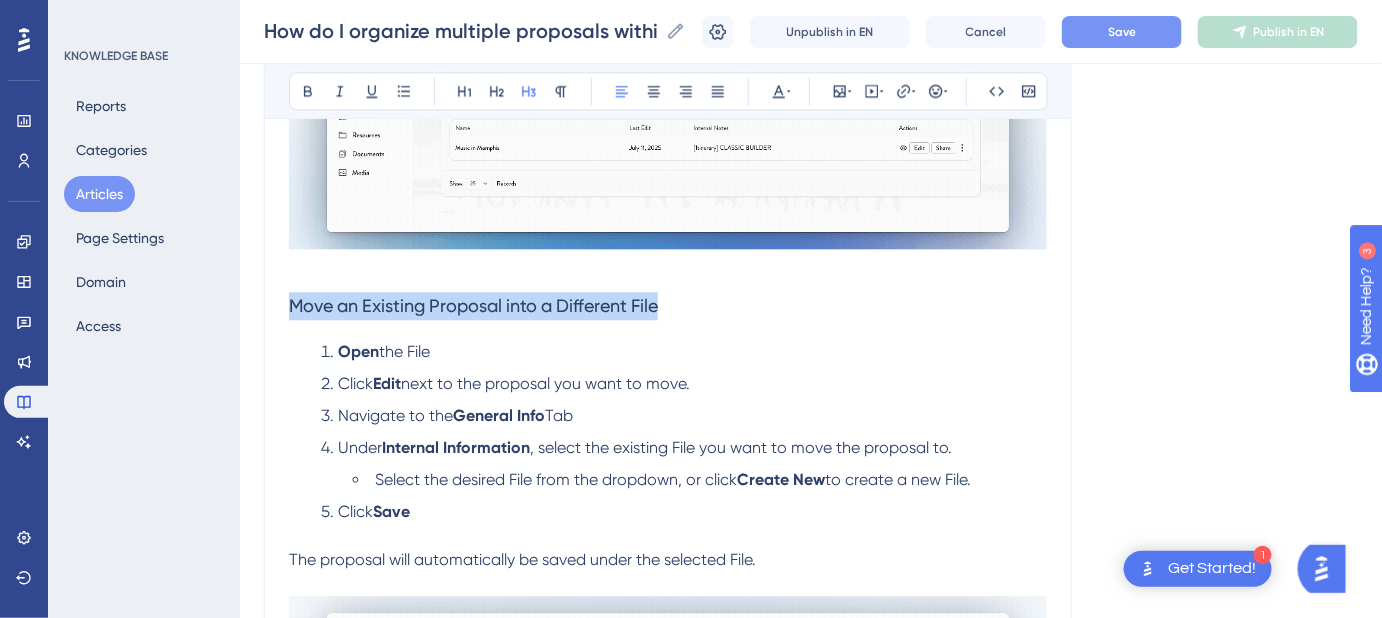 copy on "Move an Existing Proposal into a Different File" 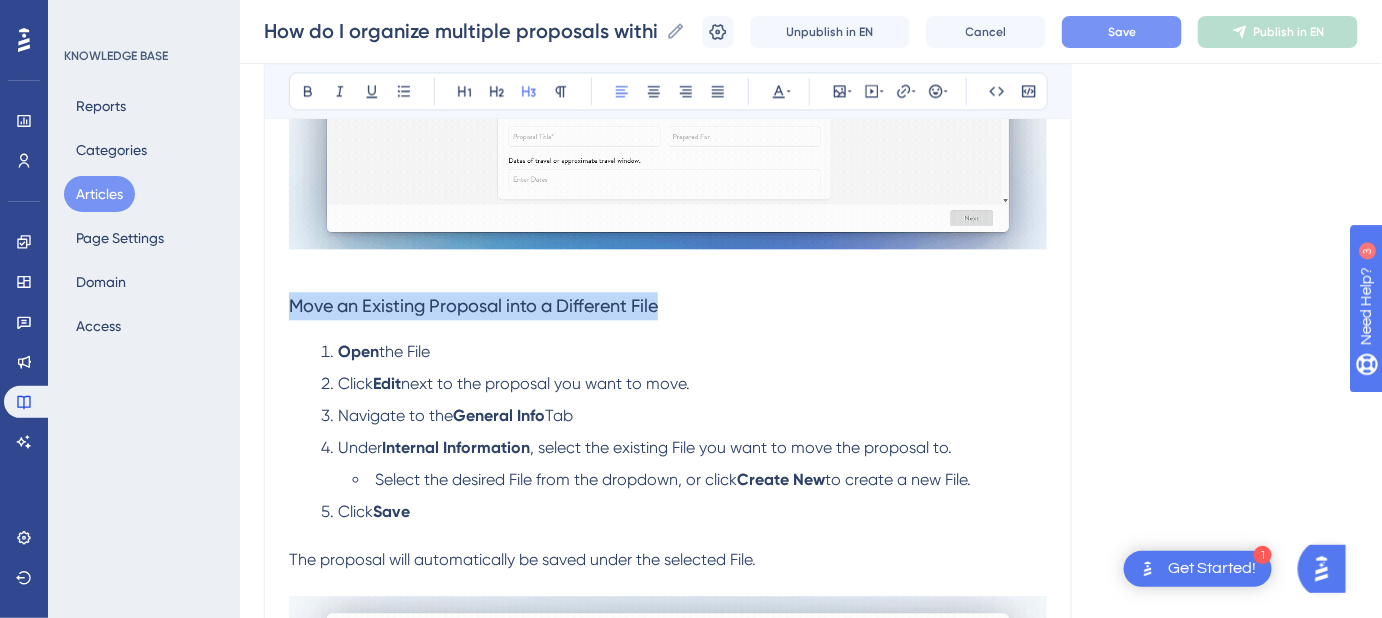 click on "Move an Existing Proposal into a Different File" at bounding box center (668, 306) 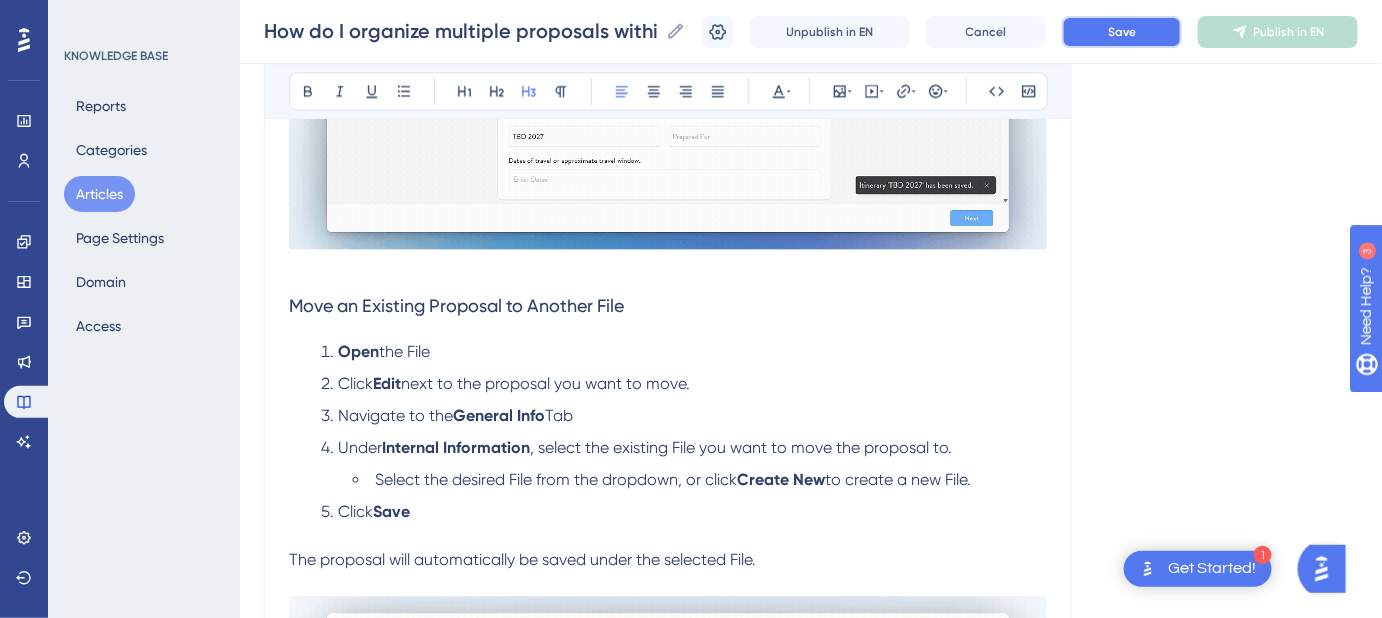 click on "Save" at bounding box center [1122, 32] 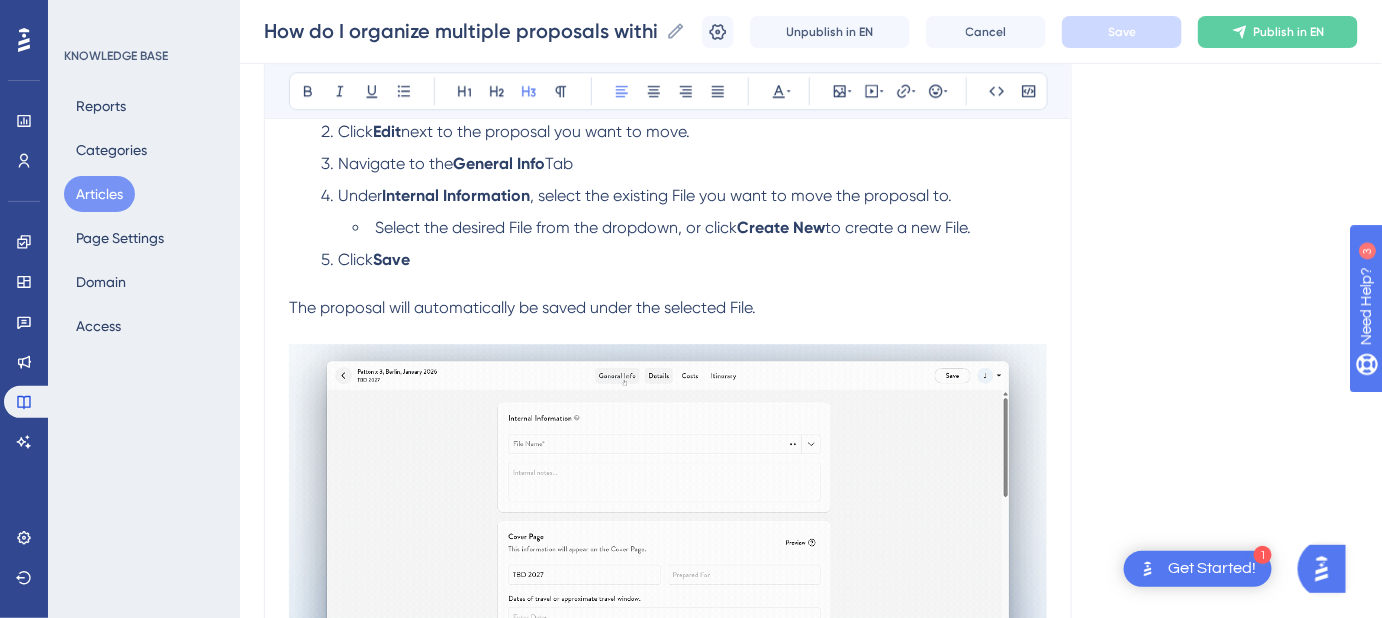 scroll, scrollTop: 1727, scrollLeft: 0, axis: vertical 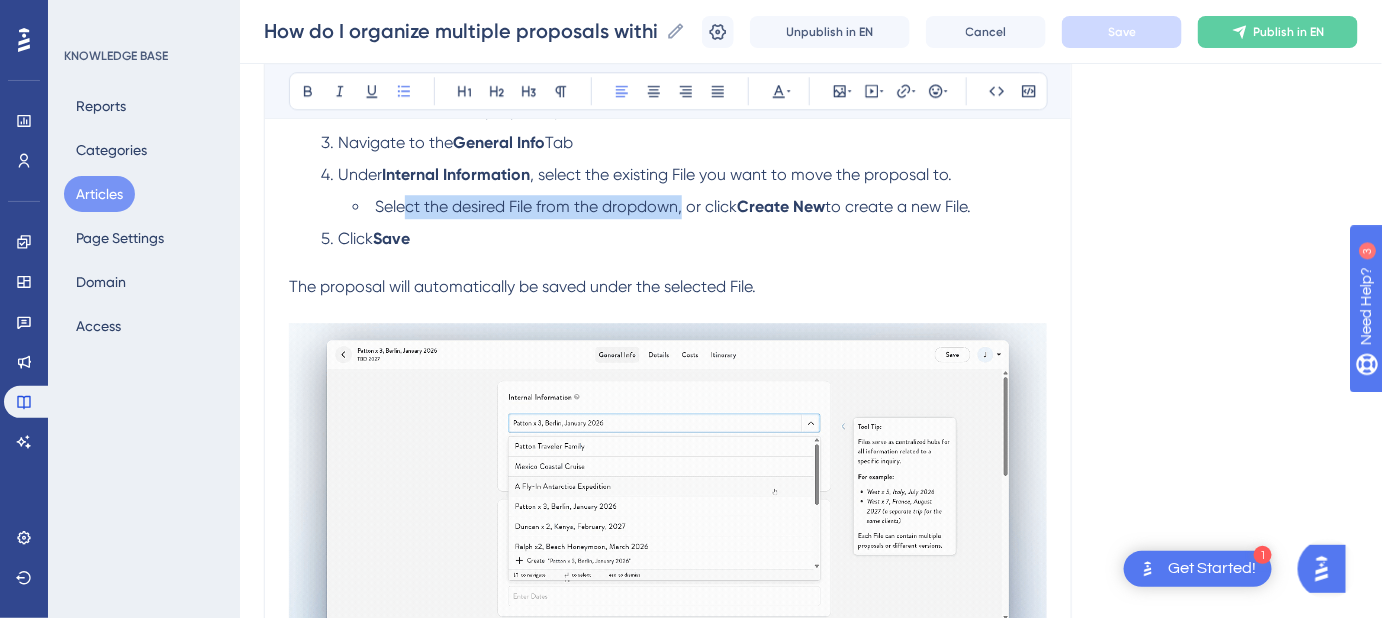 drag, startPoint x: 685, startPoint y: 203, endPoint x: 403, endPoint y: 211, distance: 282.11346 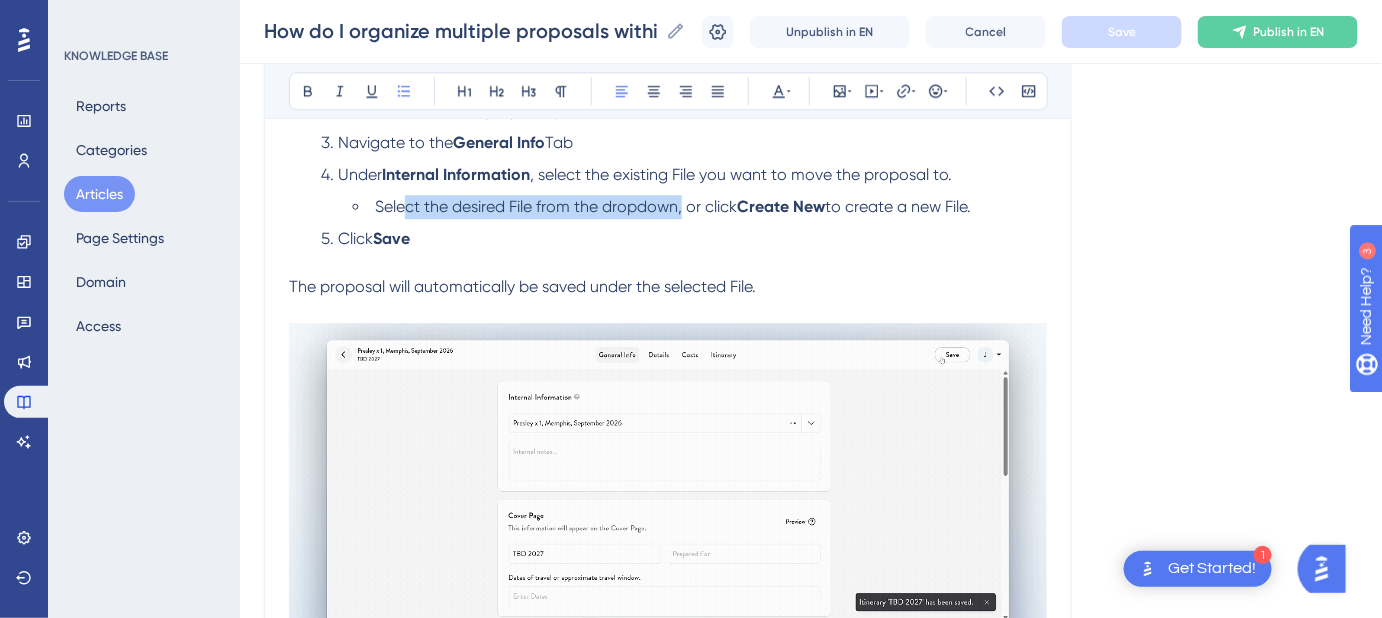 click on "Select the desired File from the dropdown, or click" at bounding box center (556, 206) 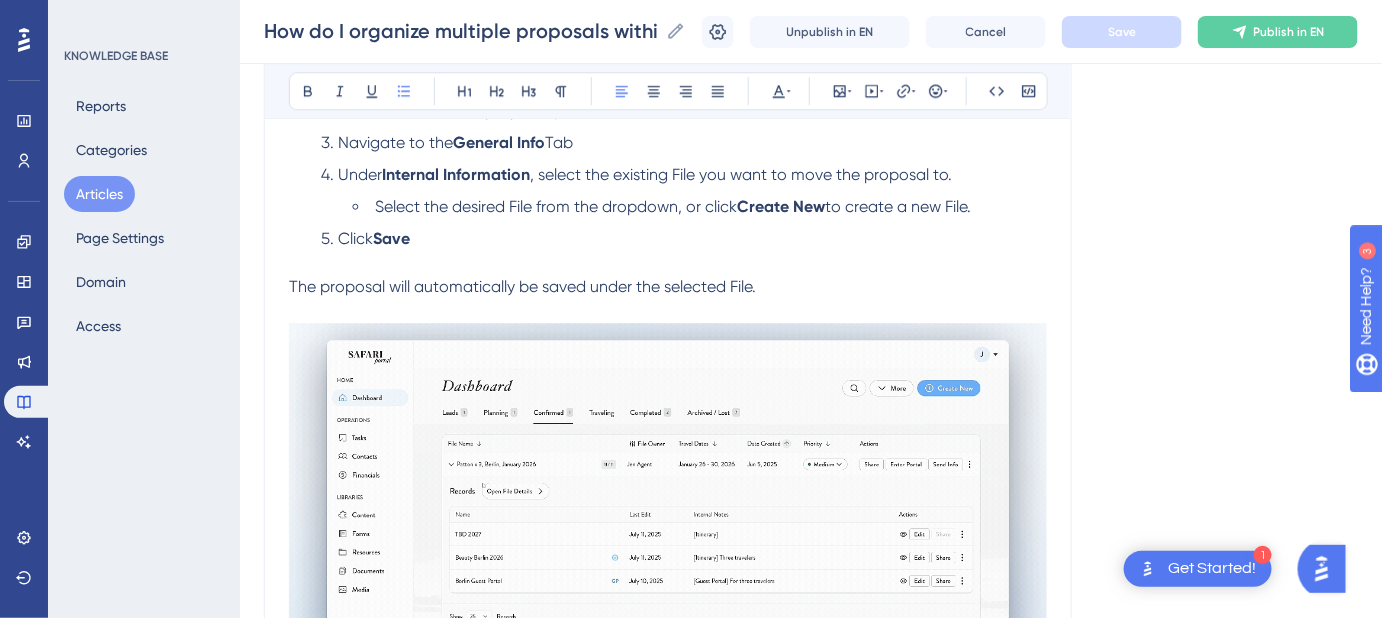 click on "Click  Save" at bounding box center (684, 239) 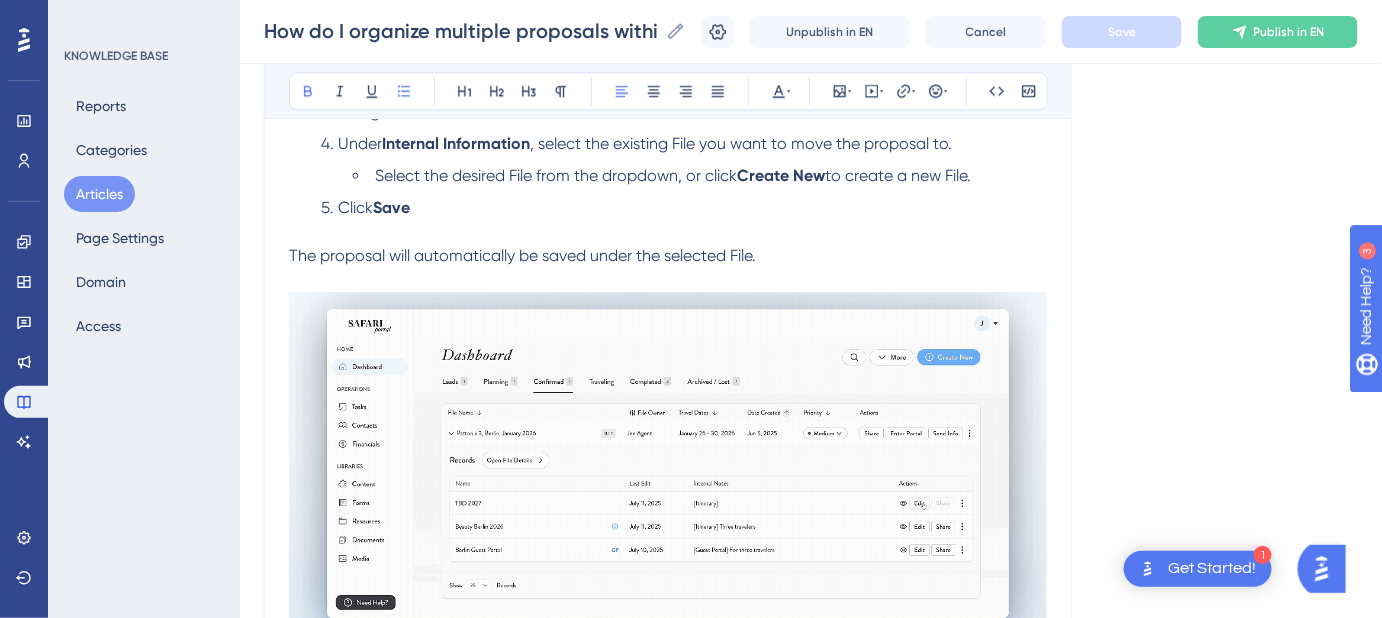 scroll, scrollTop: 1727, scrollLeft: 0, axis: vertical 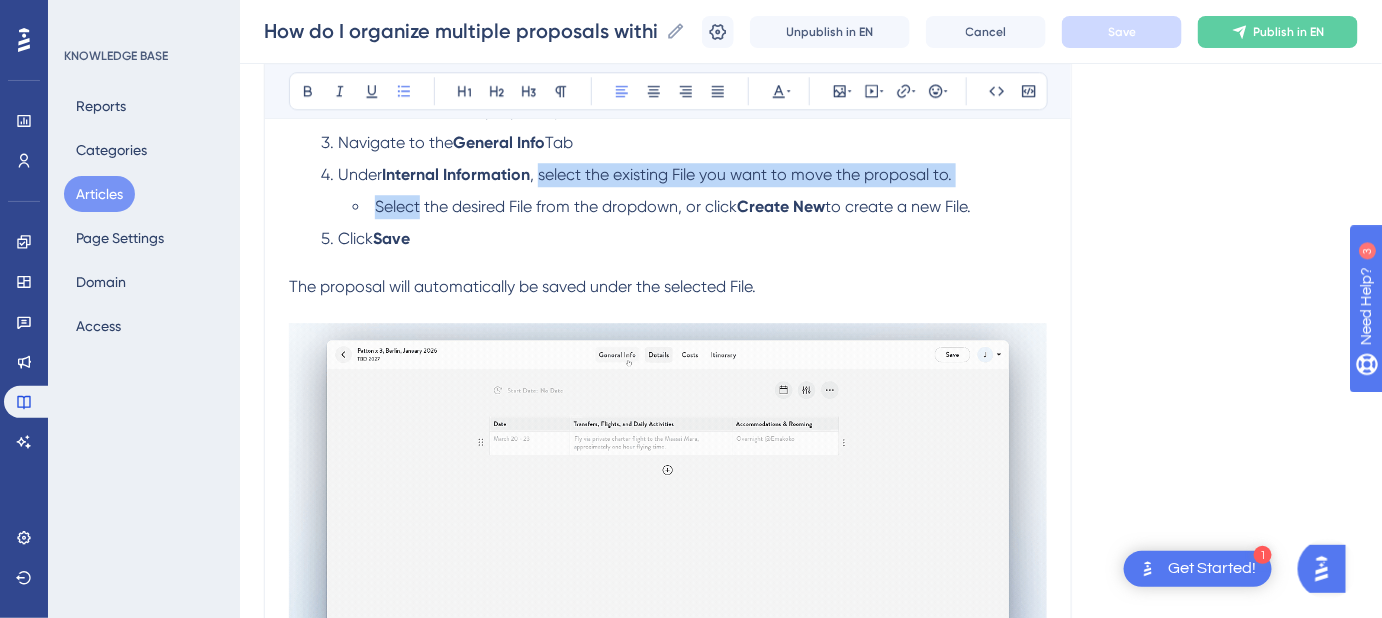drag, startPoint x: 421, startPoint y: 205, endPoint x: 541, endPoint y: 170, distance: 125 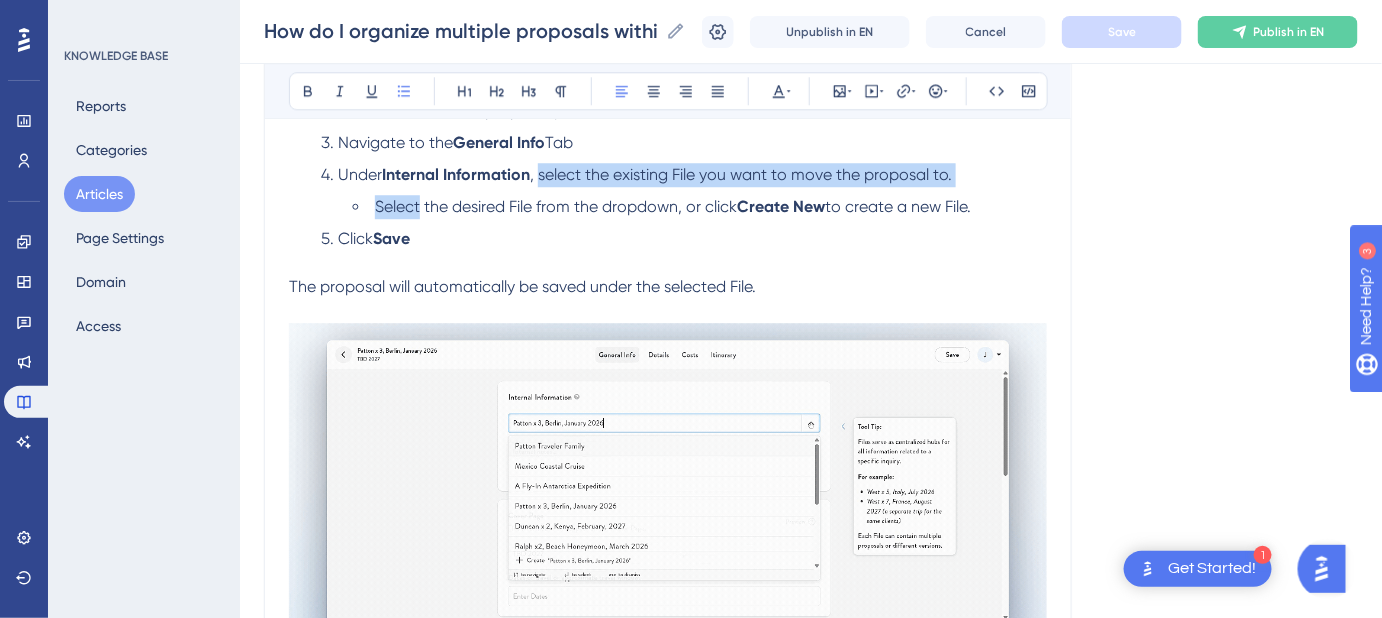 click on "Open  the File Click  Edit  next to the proposal you want to move. Navigate to the  General Info  Tab Under  Internal Information , select the existing File you want to move the proposal to. Select the desired File from the dropdown, or click  Create New  to create a new File. Click  Save" at bounding box center (668, 159) 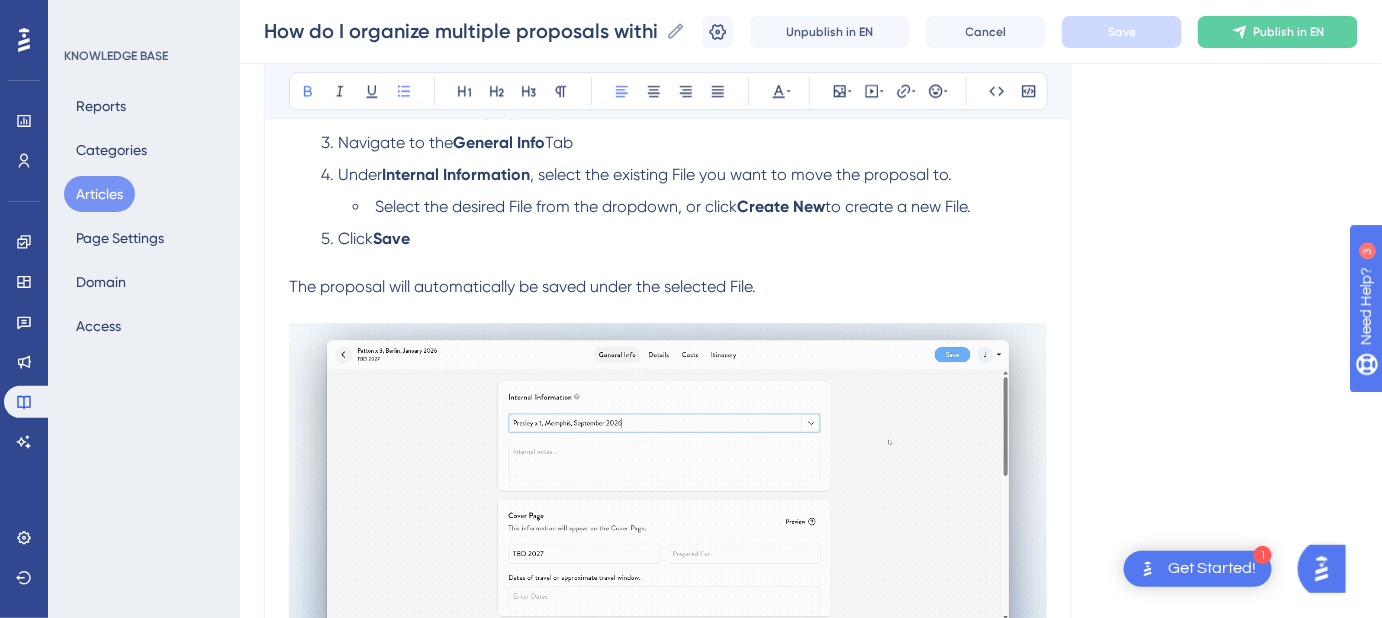click on "Open  the File Click  Edit  next to the proposal you want to move. Navigate to the  General Info  Tab Under  Internal Information , select the existing File you want to move the proposal to. Select the desired File from the dropdown, or click  Create New  to create a new File. Click  Save" at bounding box center (668, 159) 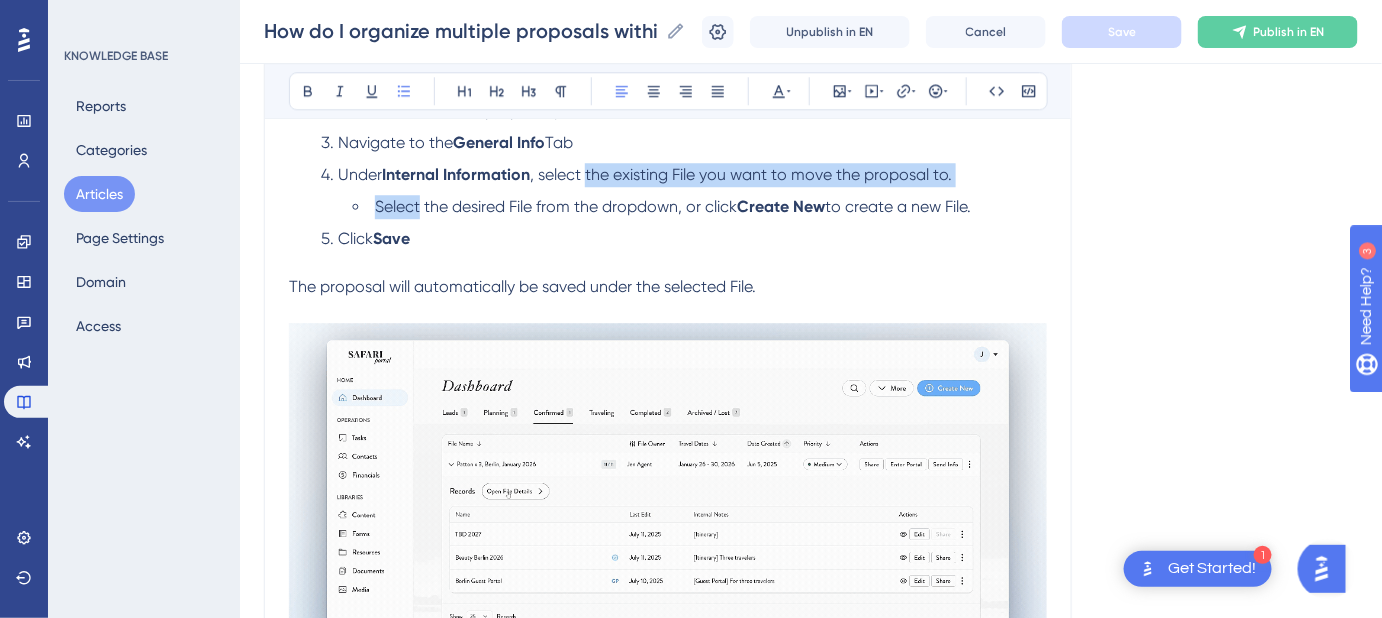 drag, startPoint x: 422, startPoint y: 199, endPoint x: 589, endPoint y: 167, distance: 170.03824 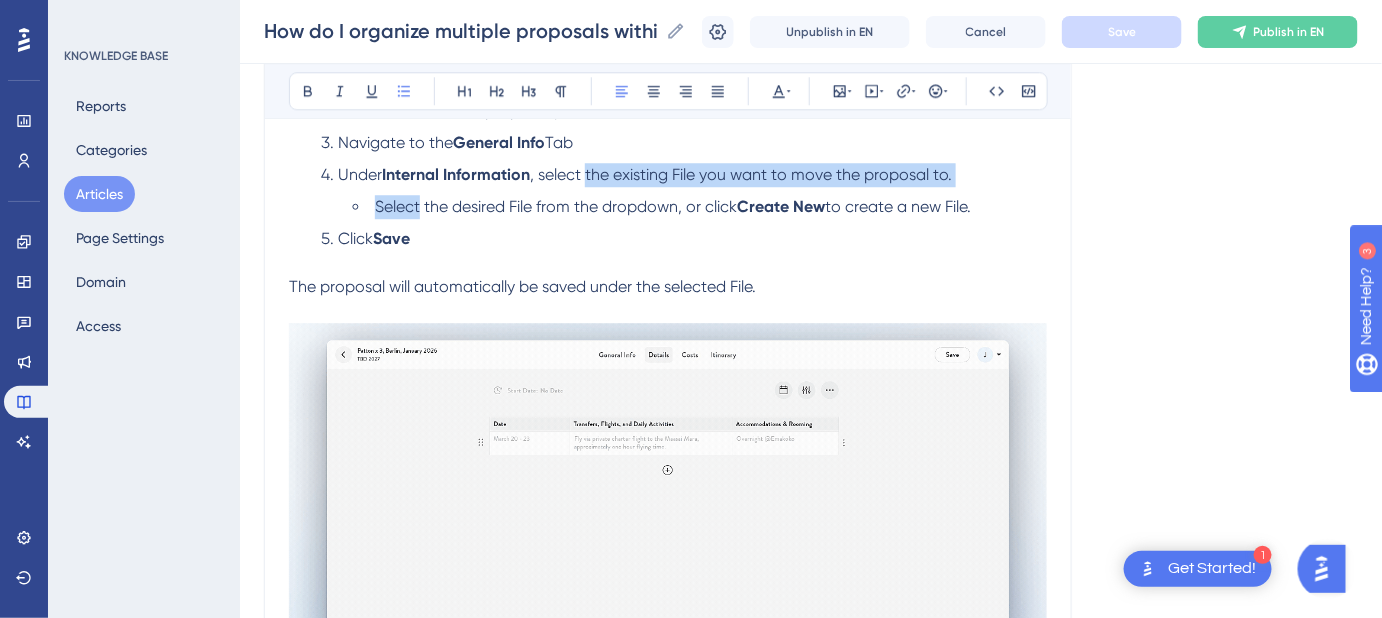 click on "Open  the File Click  Edit  next to the proposal you want to move. Navigate to the  General Info  Tab Under  Internal Information , select the existing File you want to move the proposal to. Select the desired File from the dropdown, or click  Create New  to create a new File. Click  Save" at bounding box center (668, 159) 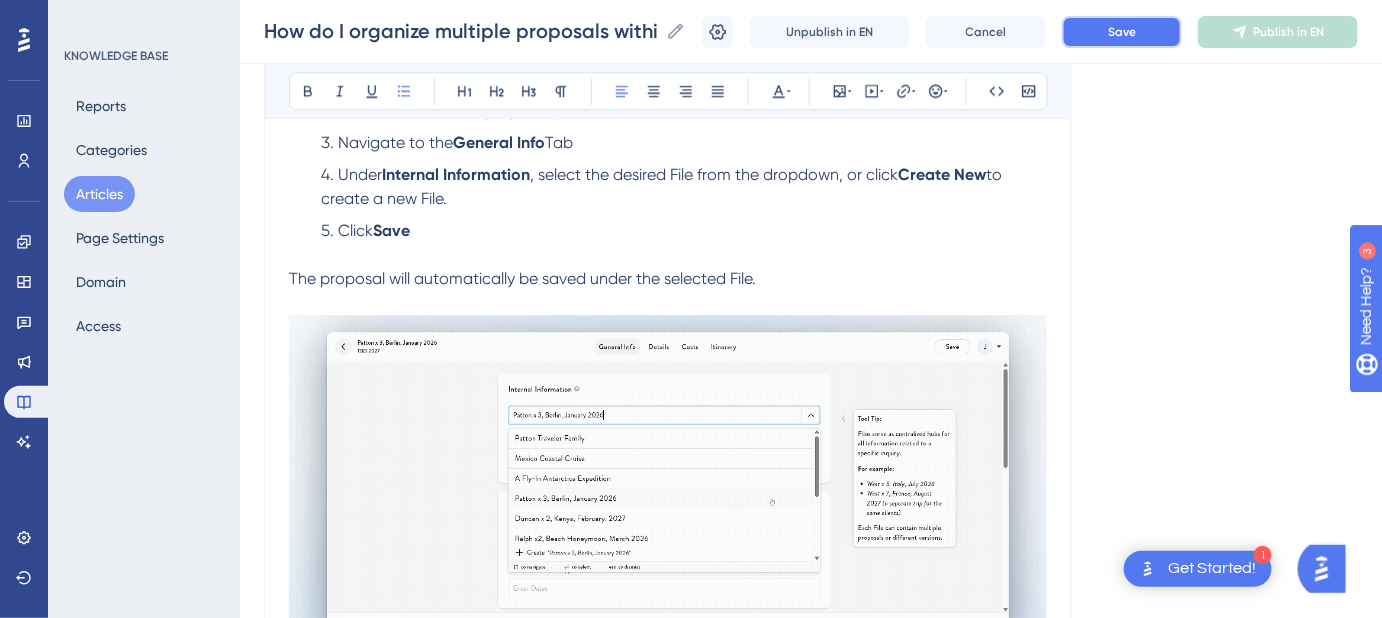 click on "Save" at bounding box center (1122, 32) 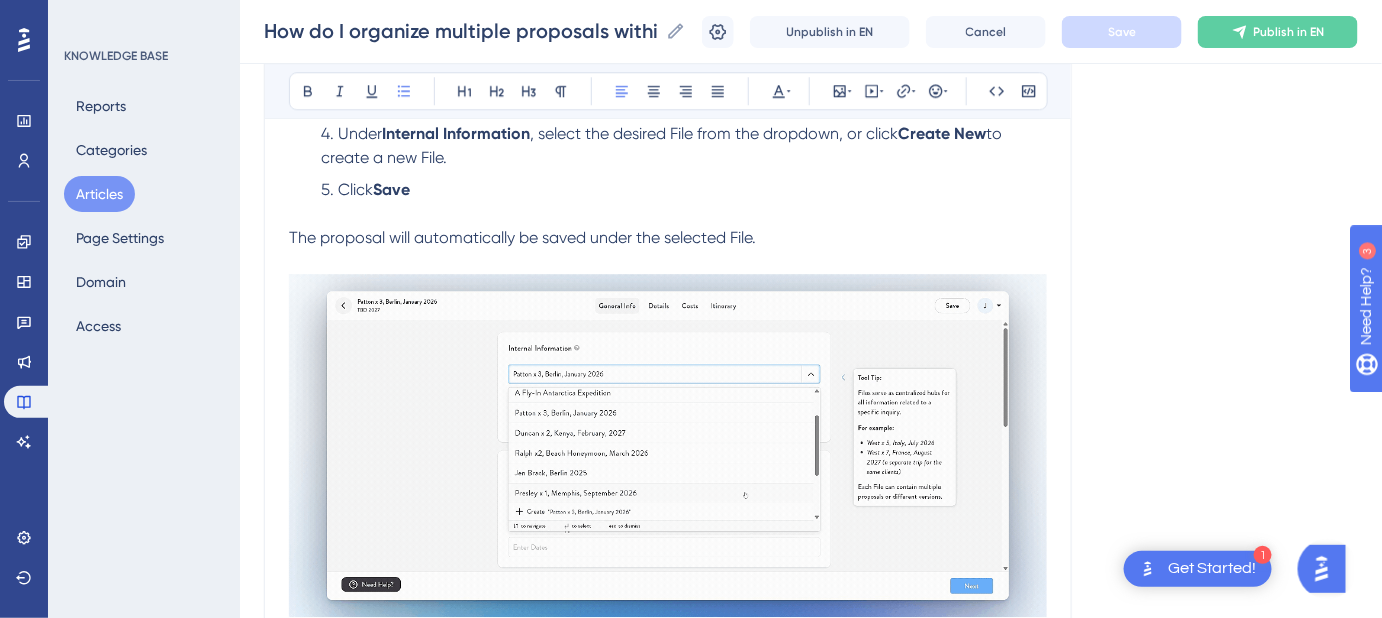 scroll, scrollTop: 1727, scrollLeft: 0, axis: vertical 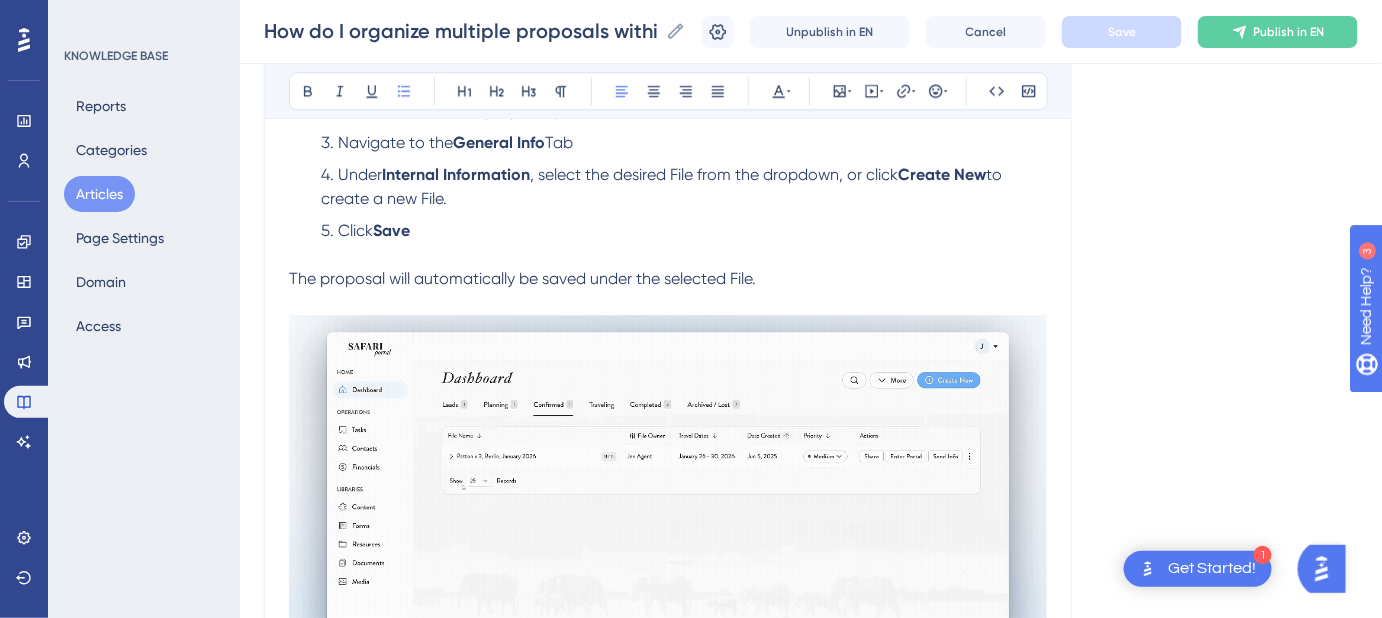 click on "Create New" at bounding box center (942, 174) 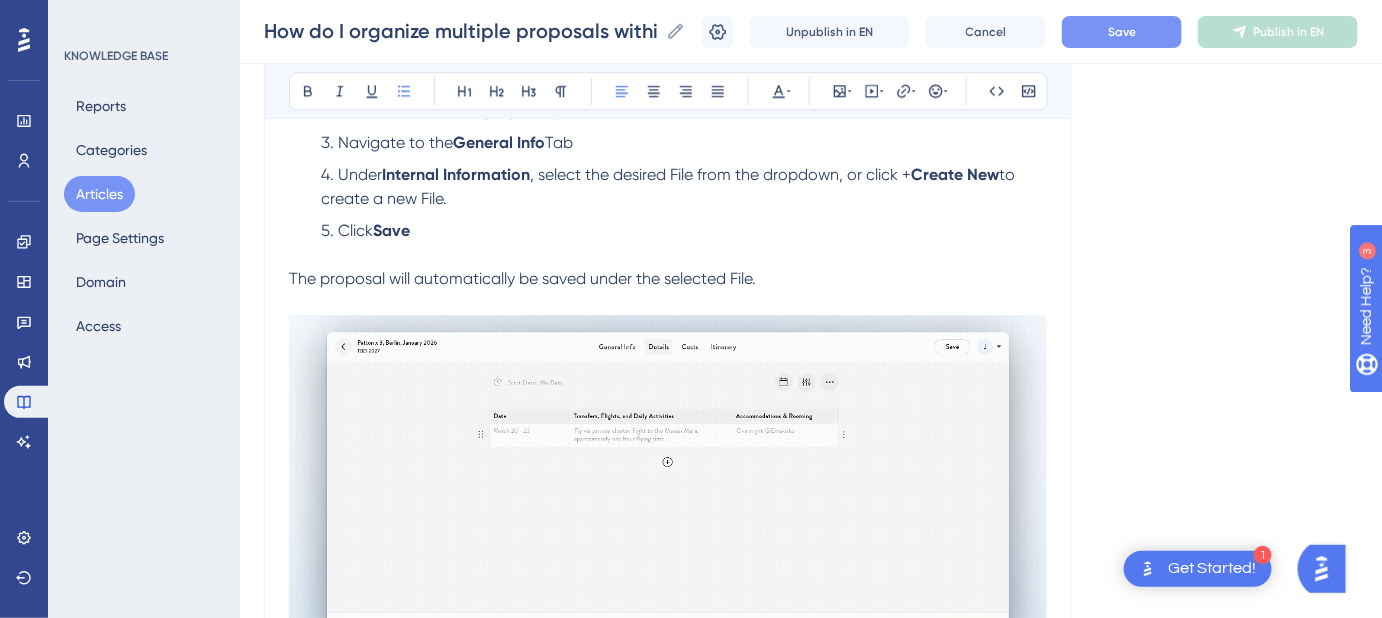 click on "Create New" at bounding box center (955, 174) 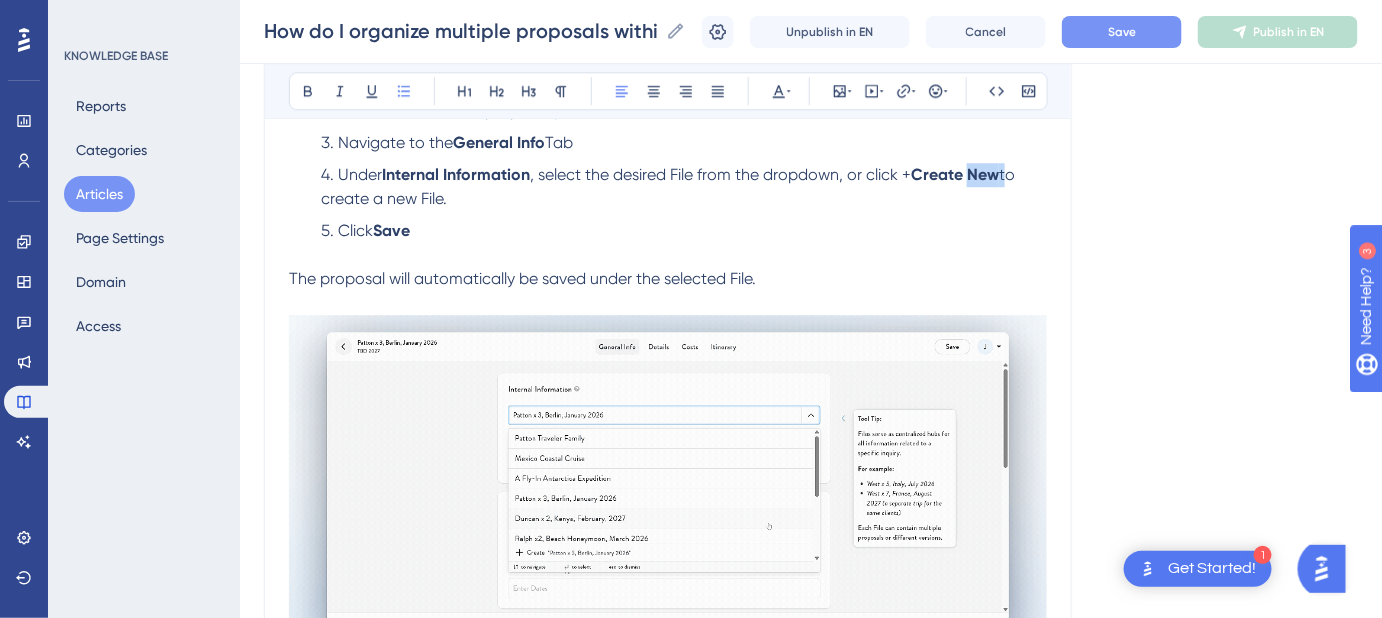 click on "Create New" at bounding box center [955, 174] 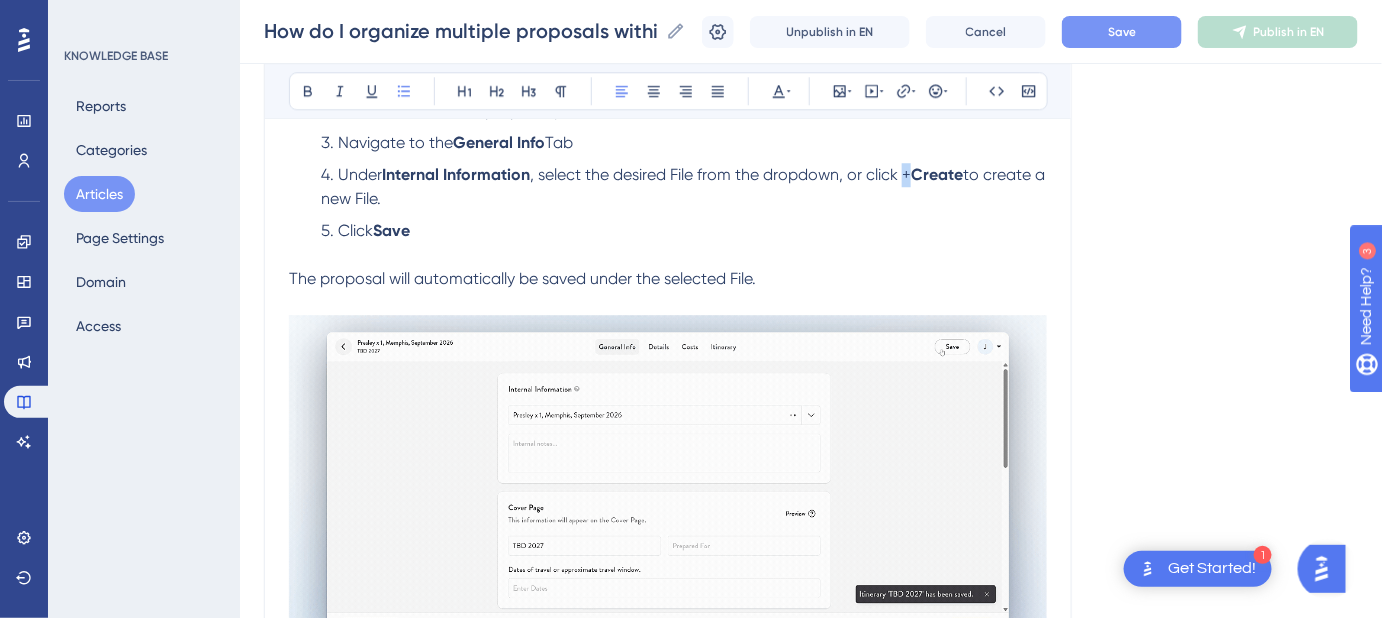 click on ", select the desired File from the dropdown, or click +" at bounding box center [720, 174] 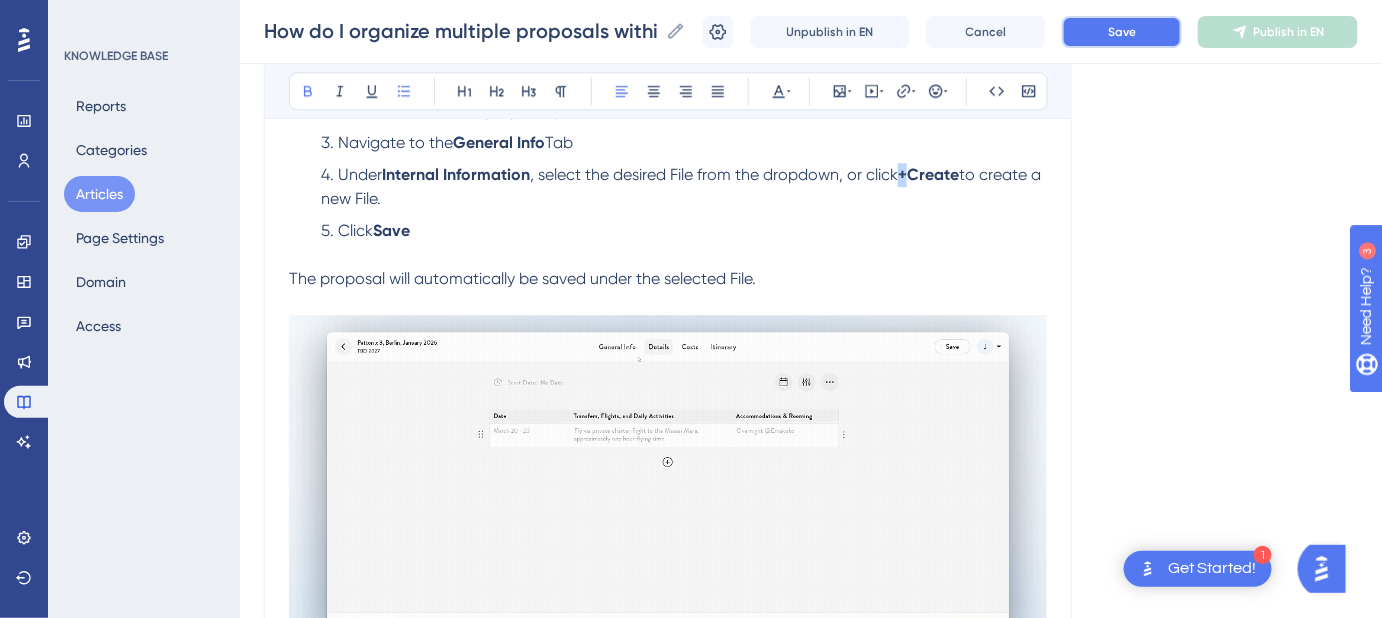 click on "Save" at bounding box center (1122, 32) 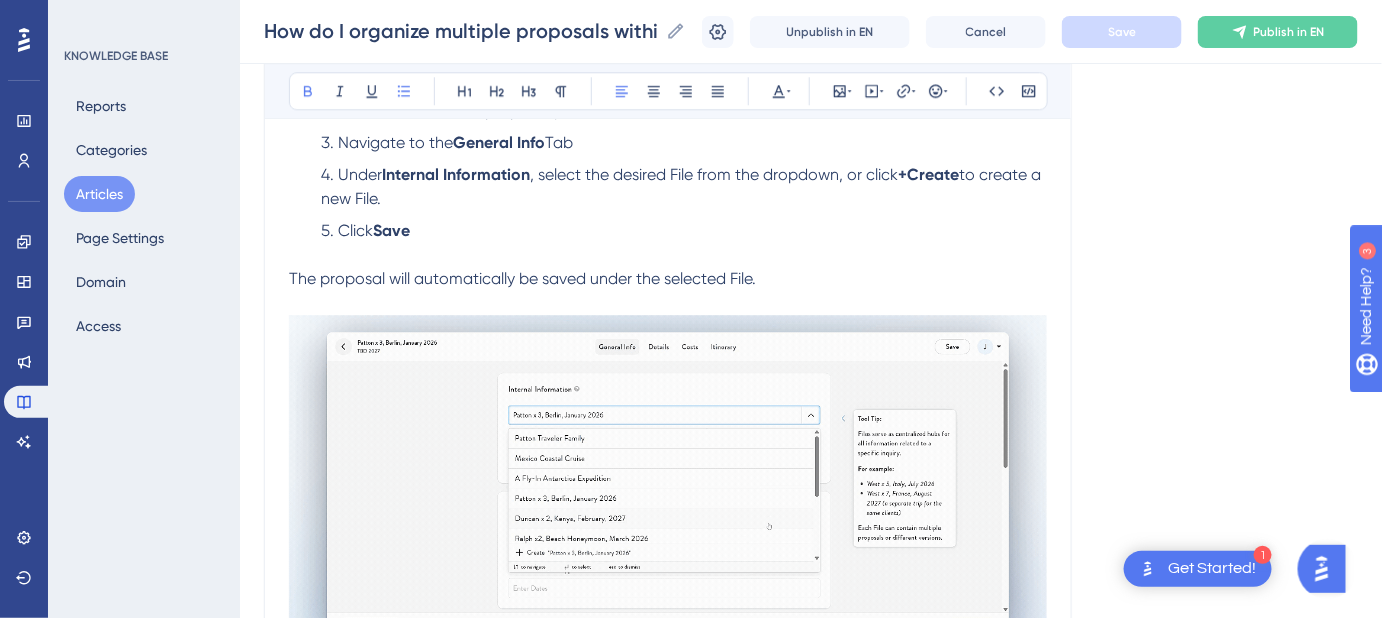 click on "Language English (Default) How do I organize multiple proposals within one File? Stay organized by grouping multiple proposals within a single File. Bold Italic Underline Bullet Point Heading 1 Heading 2 Heading 3 Normal Align Left Align Center Align Right Align Justify Text Color Insert Image Embed Video Hyperlink Emojis Code Code Block You can store multiple proposals for the same inquiry within a single  File , making it easy to keep track of everything you've shared with them. Examples of When to Nest Multiple Proposals Within the Same File Multiple Revisions or  Versions : Keep track of different iterations of the same proposal. Related Proposals: Organize  Itineraries ,  Lookbooks , and  Guest Portals  connected to the same client inquiry. Client Requests for Options: Manage multiple options provided for the same inquiry within one File. How To Add Proposals to Files Create a new  Itinerary  or  Lookbook . Navigate to the  General Info  tab. In the  Internal Information dropdown  menu. Click  Save ." at bounding box center [811, -371] 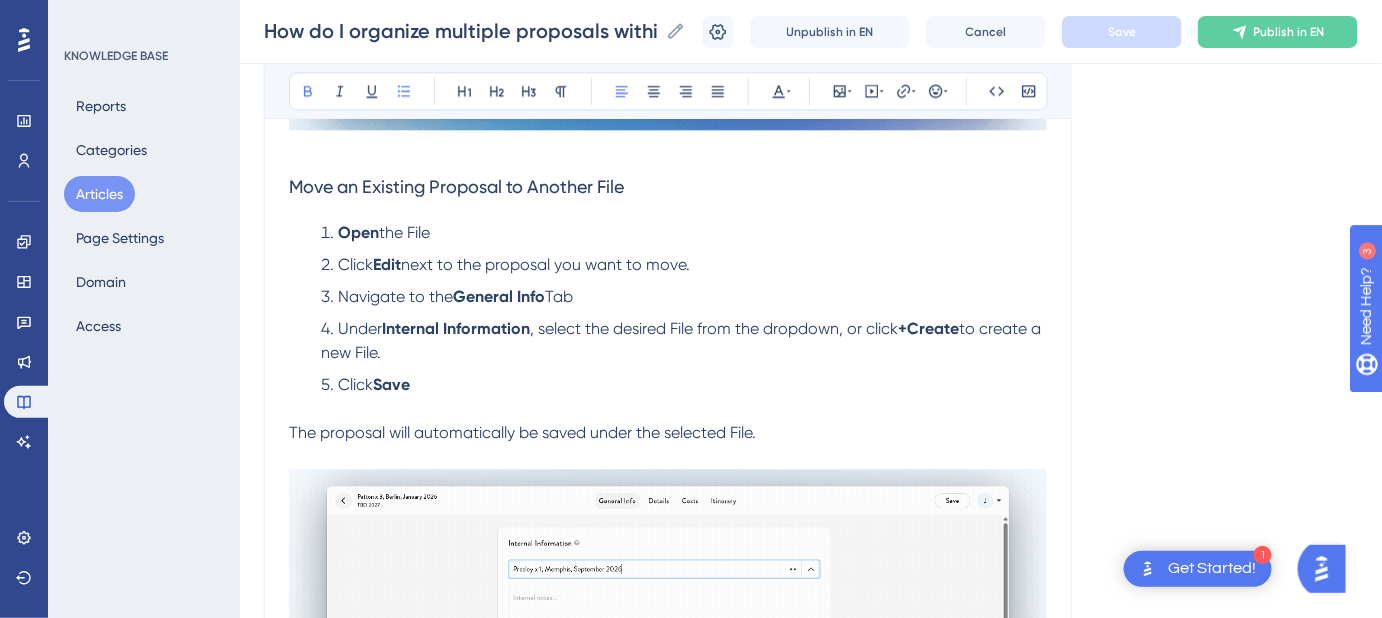 scroll, scrollTop: 1846, scrollLeft: 0, axis: vertical 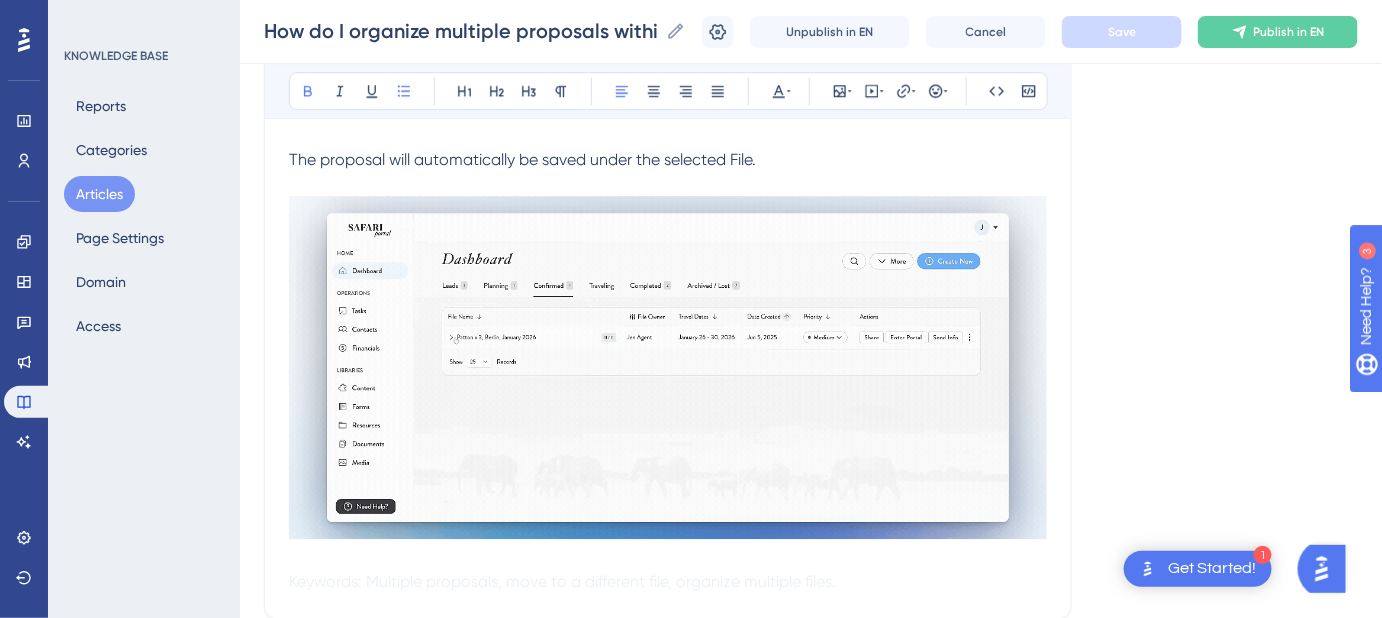 click on "The proposal will automatically be saved under the selected File." at bounding box center [522, 159] 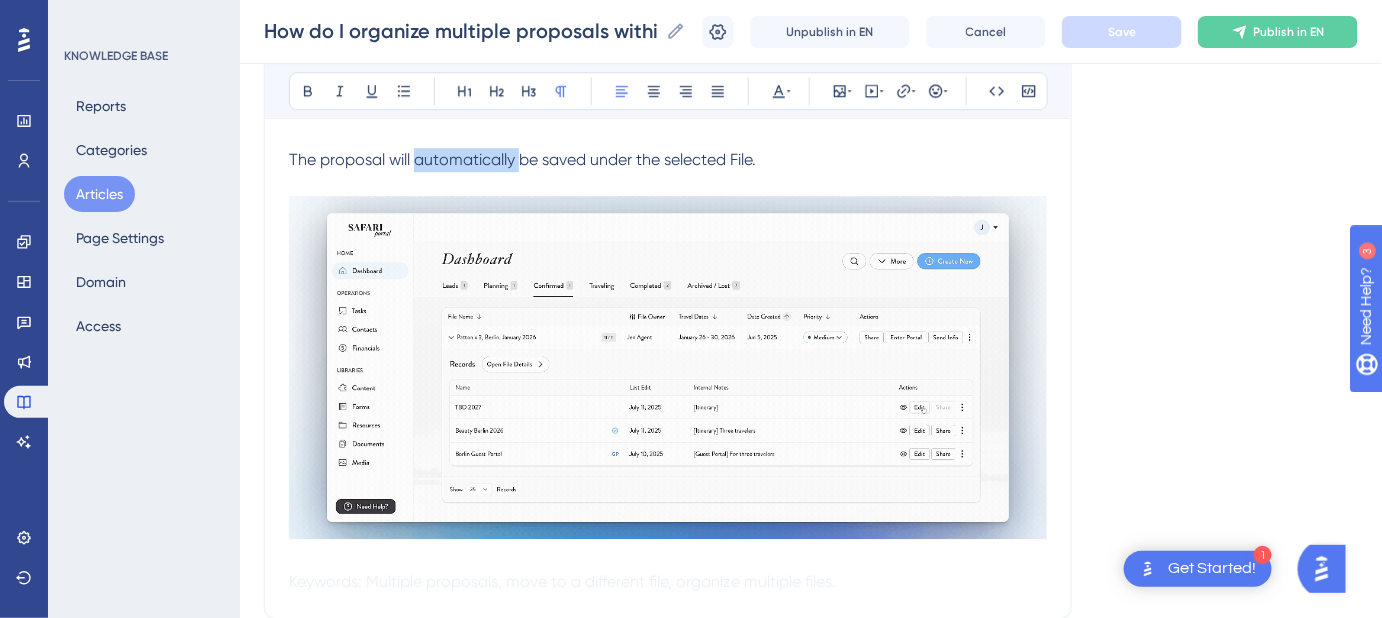 click on "The proposal will automatically be saved under the selected File." at bounding box center (522, 159) 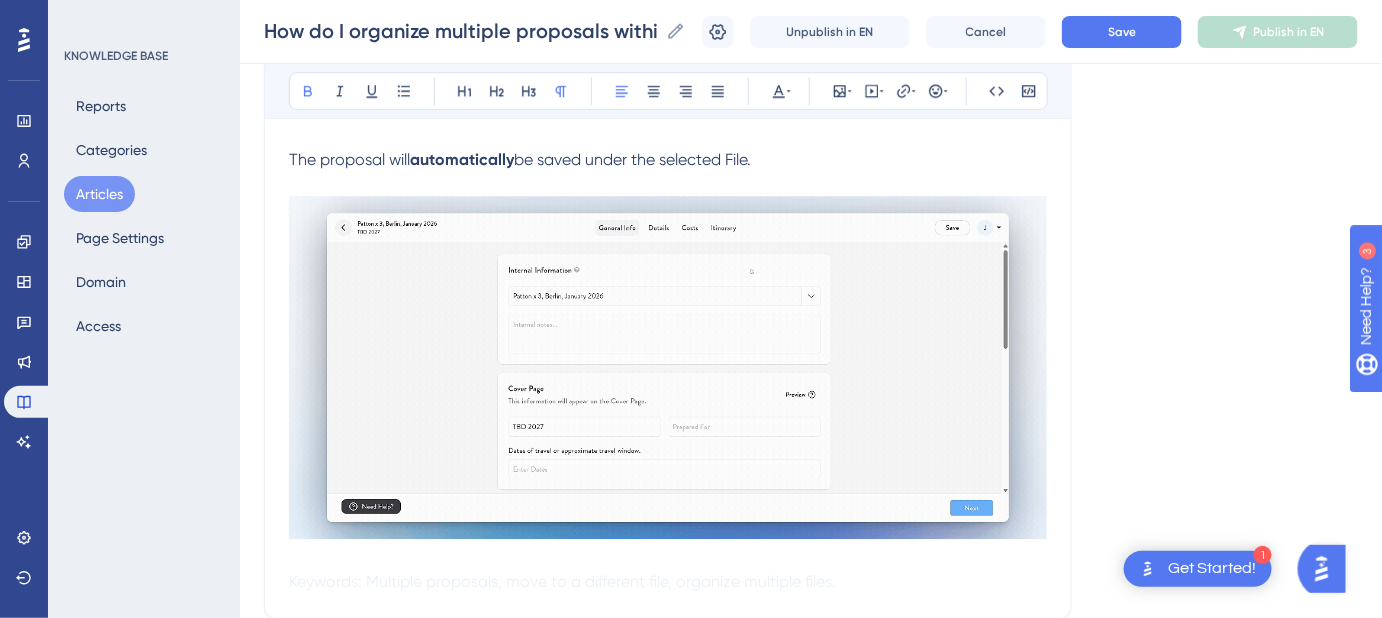 click on "Language English (Default) How do I organize multiple proposals within one File? Stay organized by grouping multiple proposals within a single File. Bold Italic Underline Bullet Point Heading 1 Heading 2 Heading 3 Normal Align Left Align Center Align Right Align Justify Text Color Insert Image Embed Video Hyperlink Emojis Code Code Block You can store multiple proposals for the same inquiry within a single  File , making it easy to keep track of everything you've shared with them. Examples of When to Nest Multiple Proposals Within the Same File Multiple Revisions or  Versions : Keep track of different iterations of the same proposal. Related Proposals: Organize  Itineraries ,  Lookbooks , and  Guest Portals  connected to the same client inquiry. Client Requests for Options: Manage multiple options provided for the same inquiry within one File. How To Add Proposals to Files Create a new  Itinerary  or  Lookbook . Navigate to the  General Info  tab. In the  Internal Information dropdown  menu. Click  Save ." at bounding box center (811, -490) 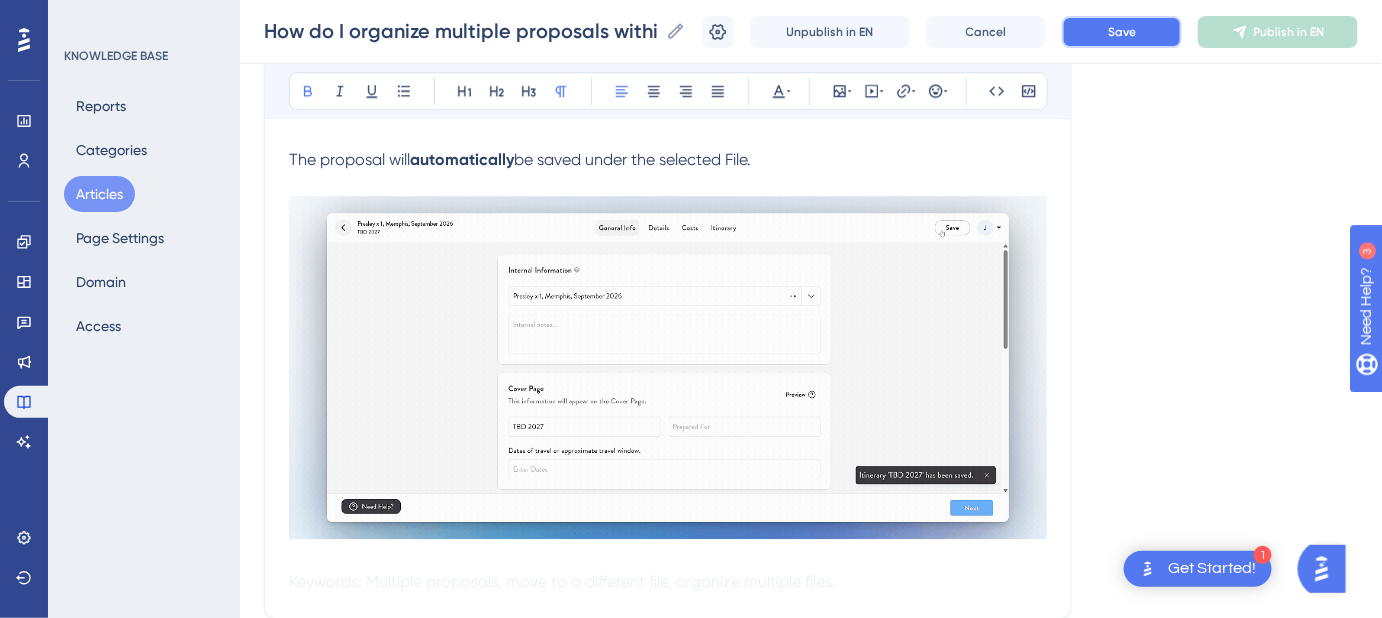 click on "Save" at bounding box center (1122, 32) 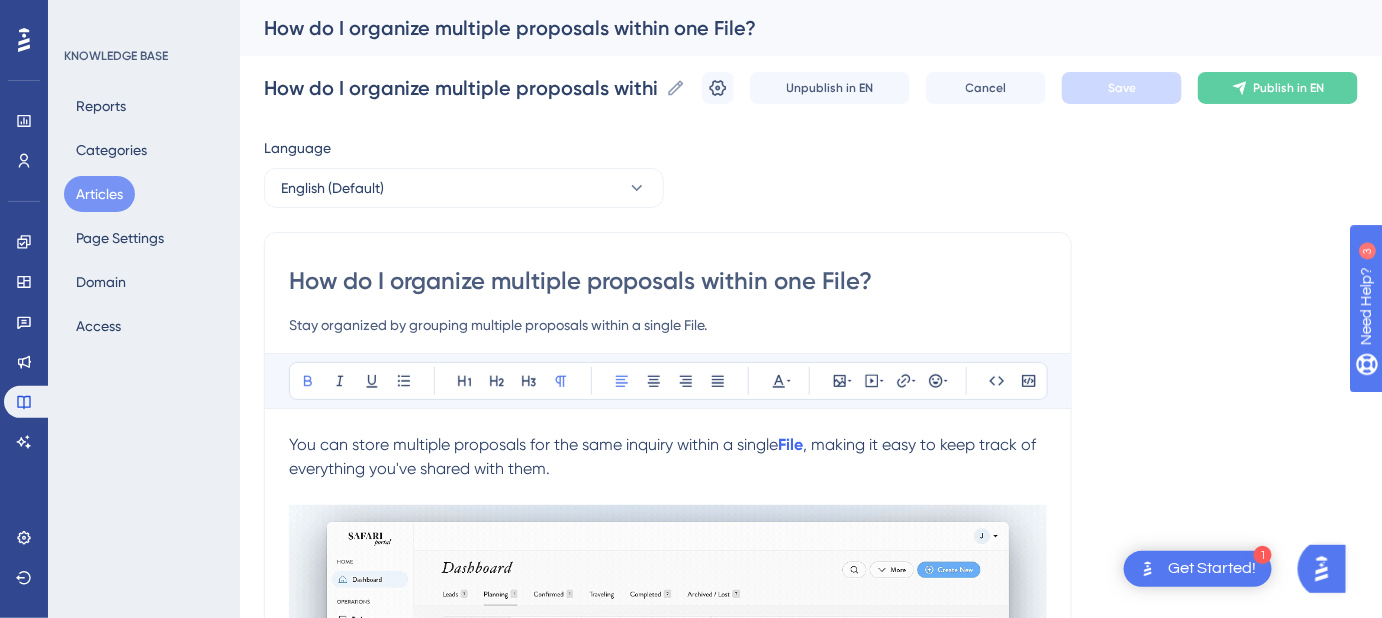 scroll, scrollTop: 90, scrollLeft: 0, axis: vertical 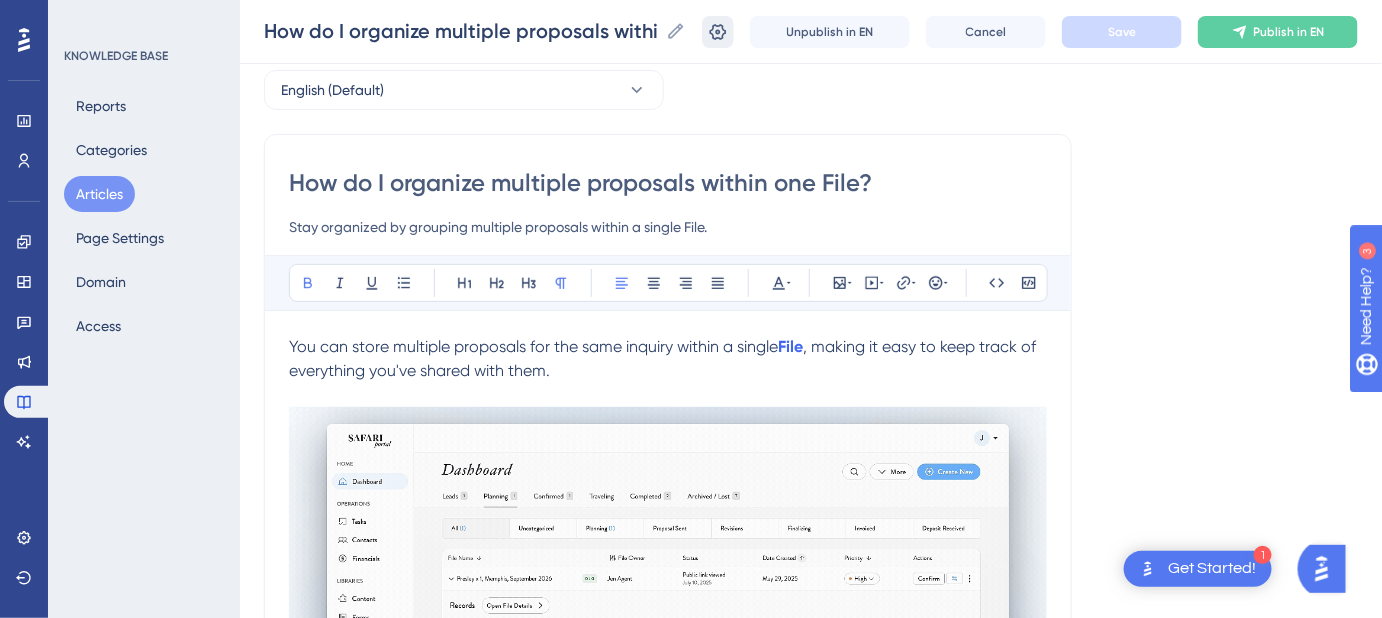 click 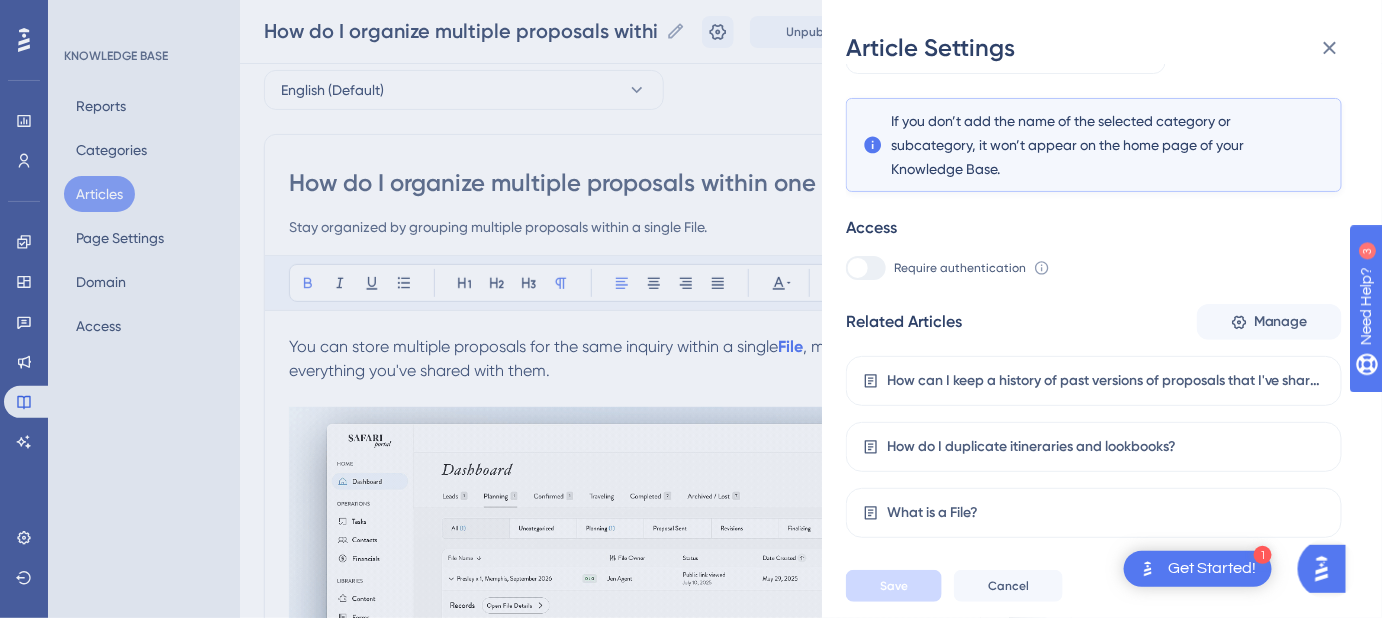 scroll, scrollTop: 359, scrollLeft: 0, axis: vertical 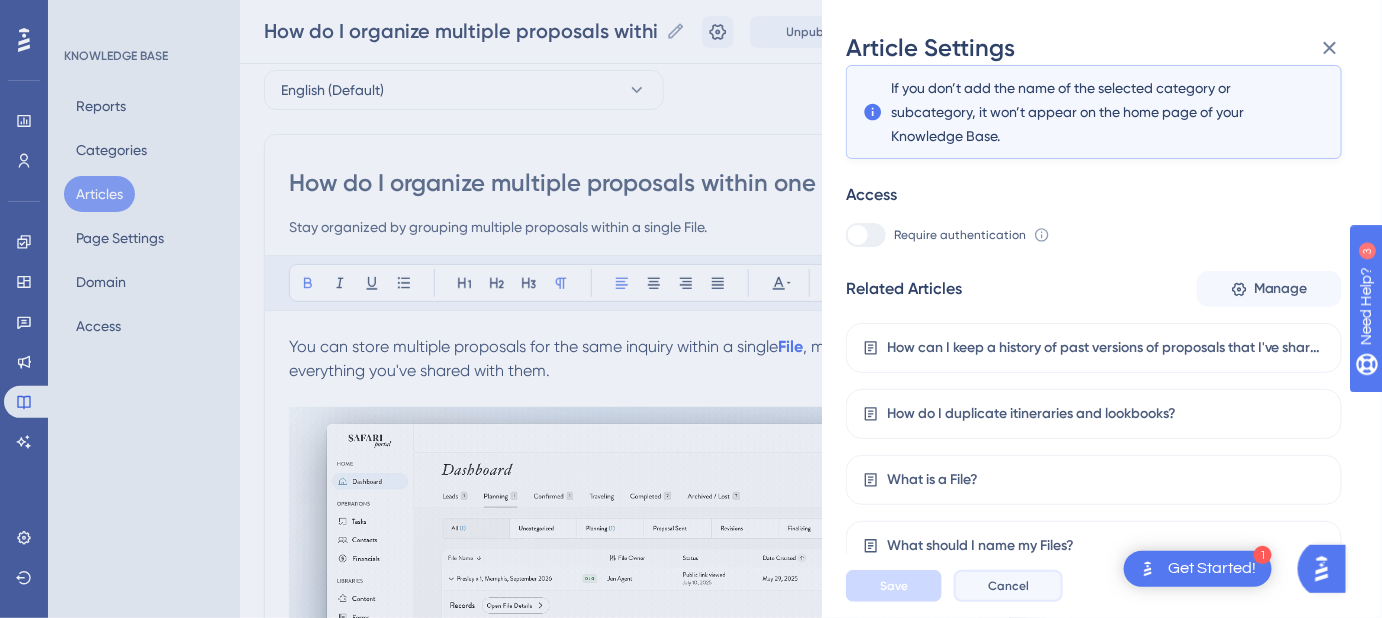 drag, startPoint x: 992, startPoint y: 596, endPoint x: 970, endPoint y: 562, distance: 40.496914 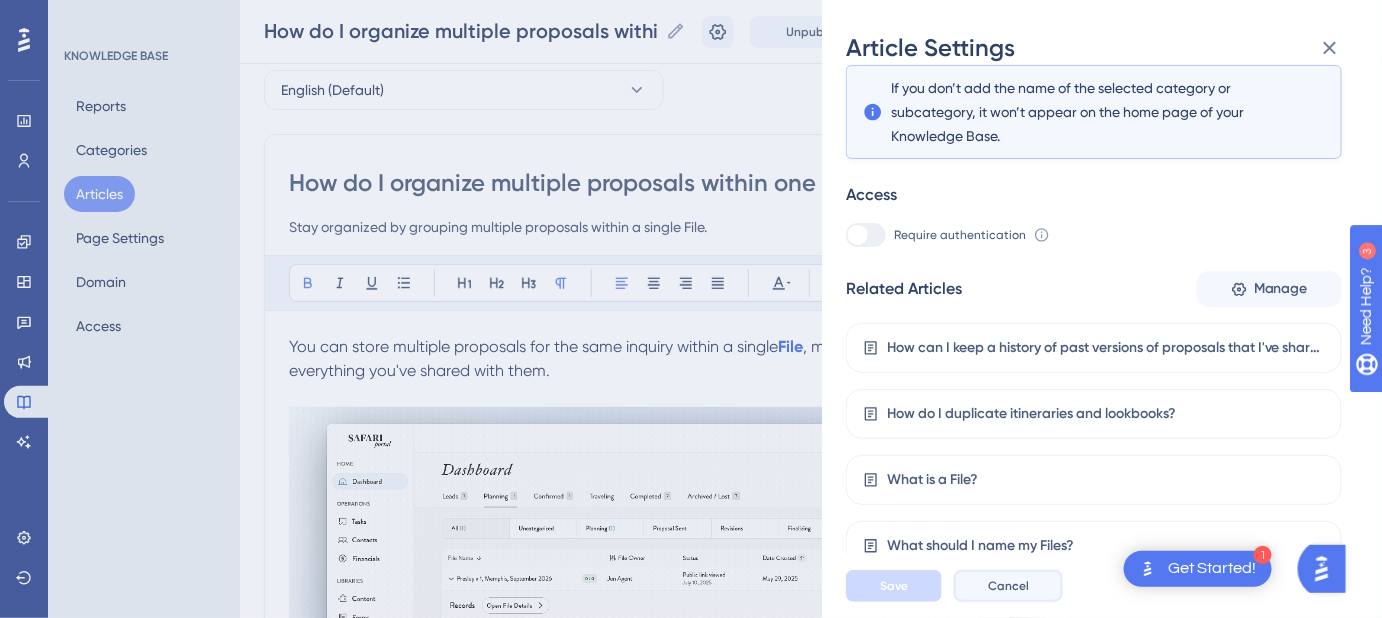 click on "Cancel" at bounding box center [1008, 586] 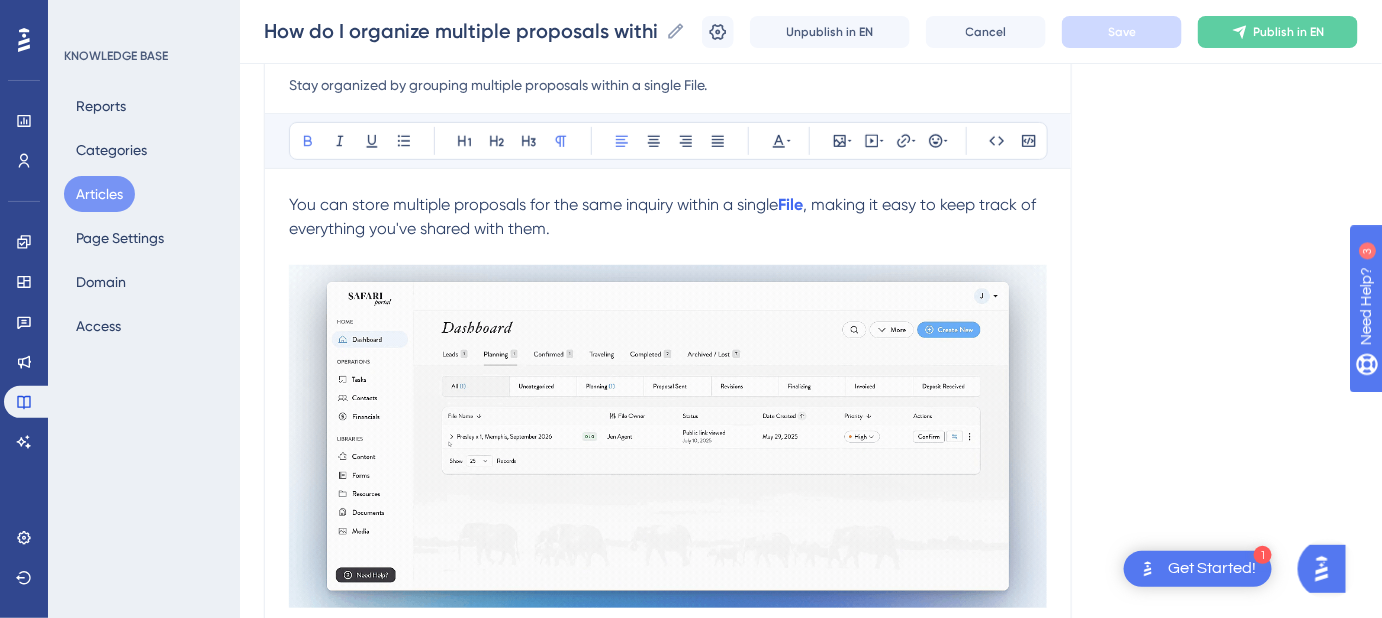 scroll, scrollTop: 272, scrollLeft: 0, axis: vertical 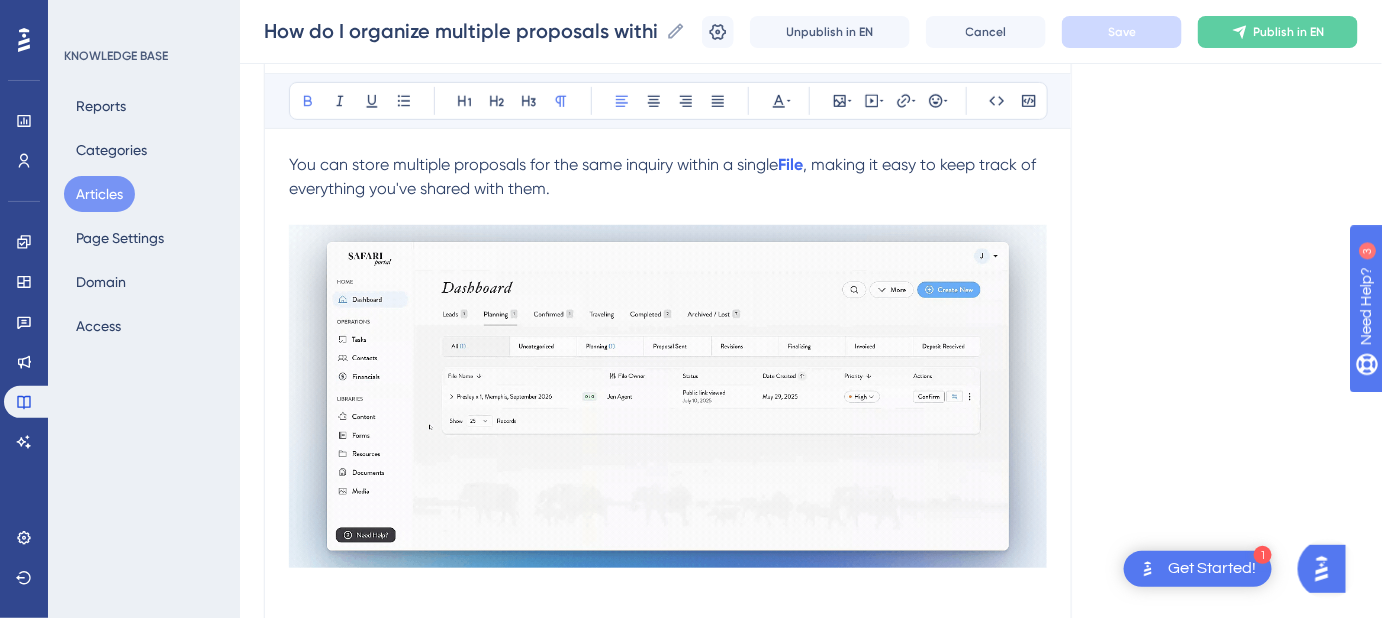 click on ", making it easy to keep track of everything you've shared with them." at bounding box center [664, 176] 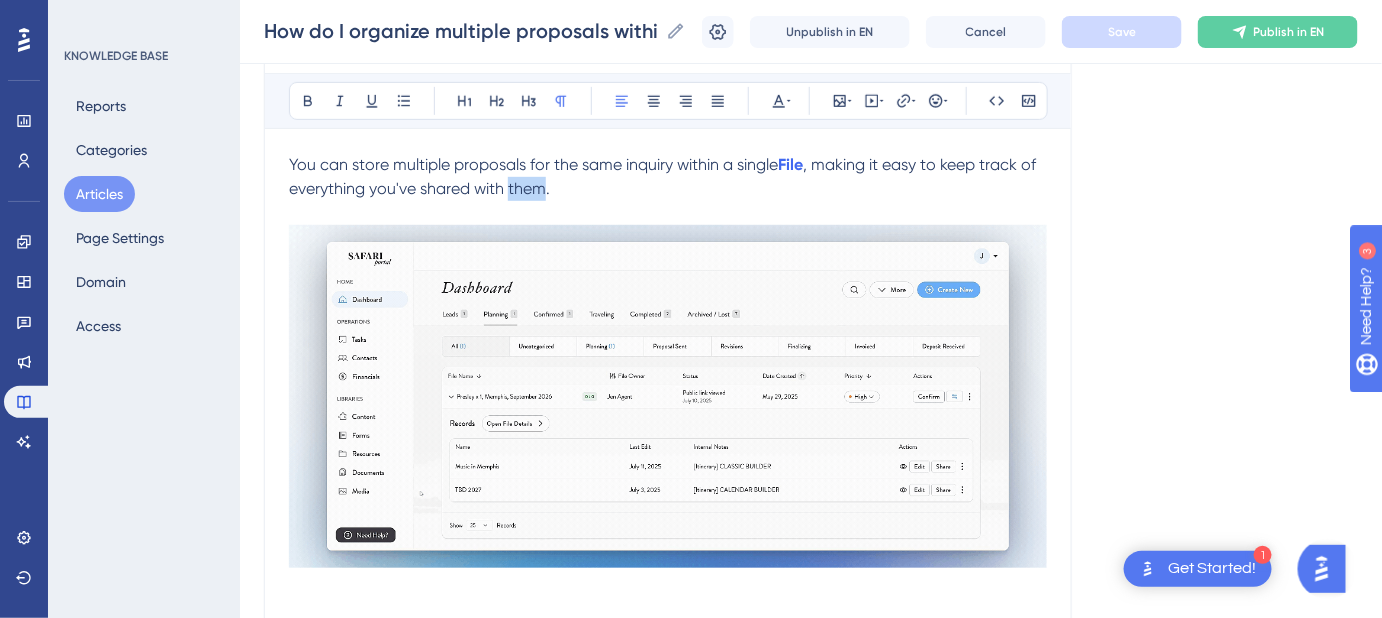click on ", making it easy to keep track of everything you've shared with them." at bounding box center (664, 176) 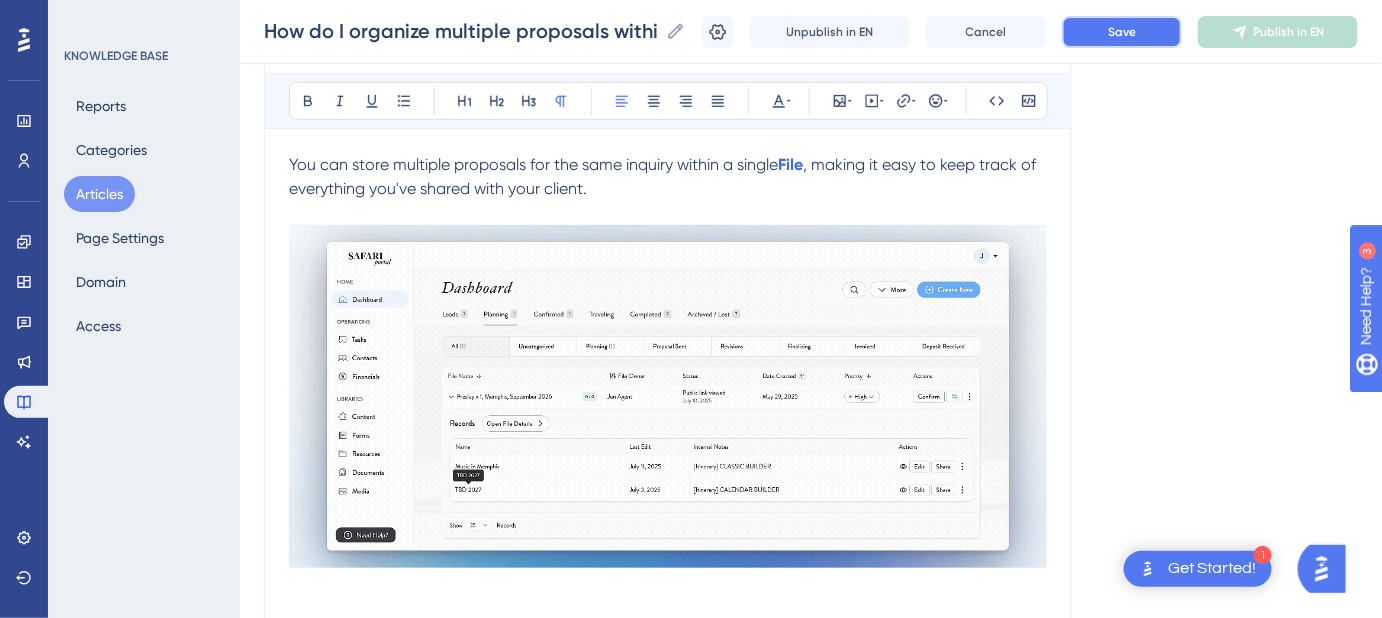 click on "Save" at bounding box center [1122, 32] 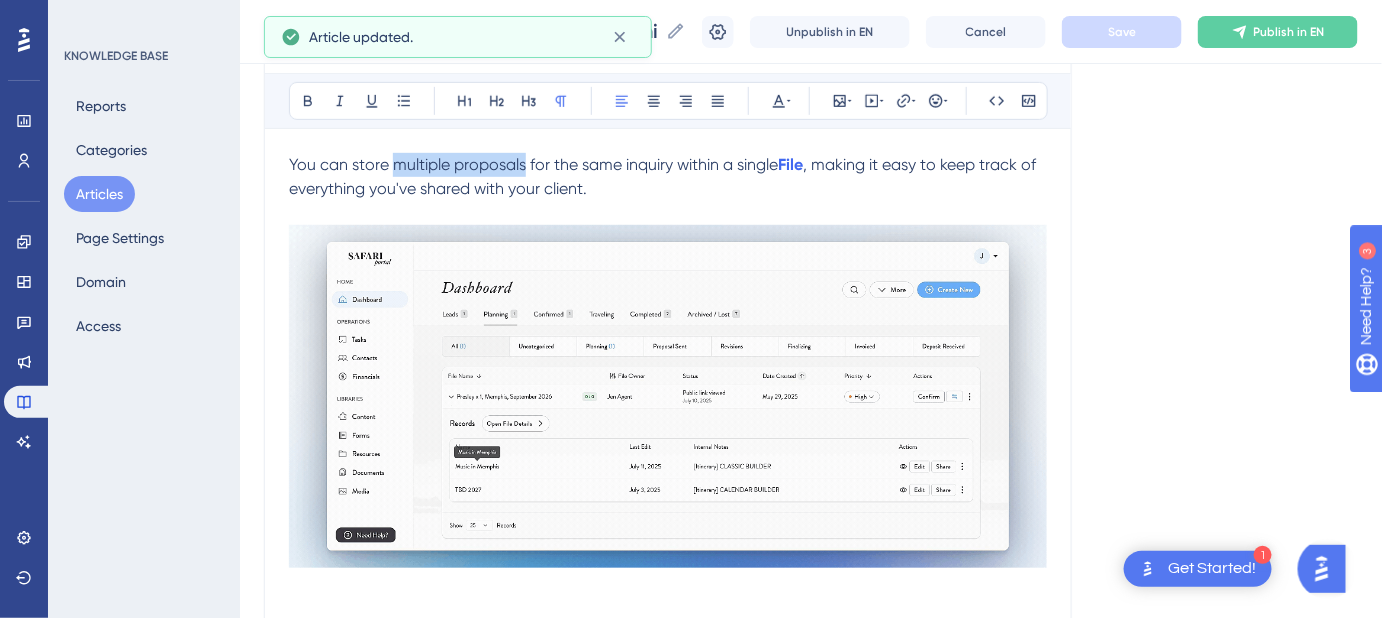 drag, startPoint x: 521, startPoint y: 160, endPoint x: 394, endPoint y: 160, distance: 127 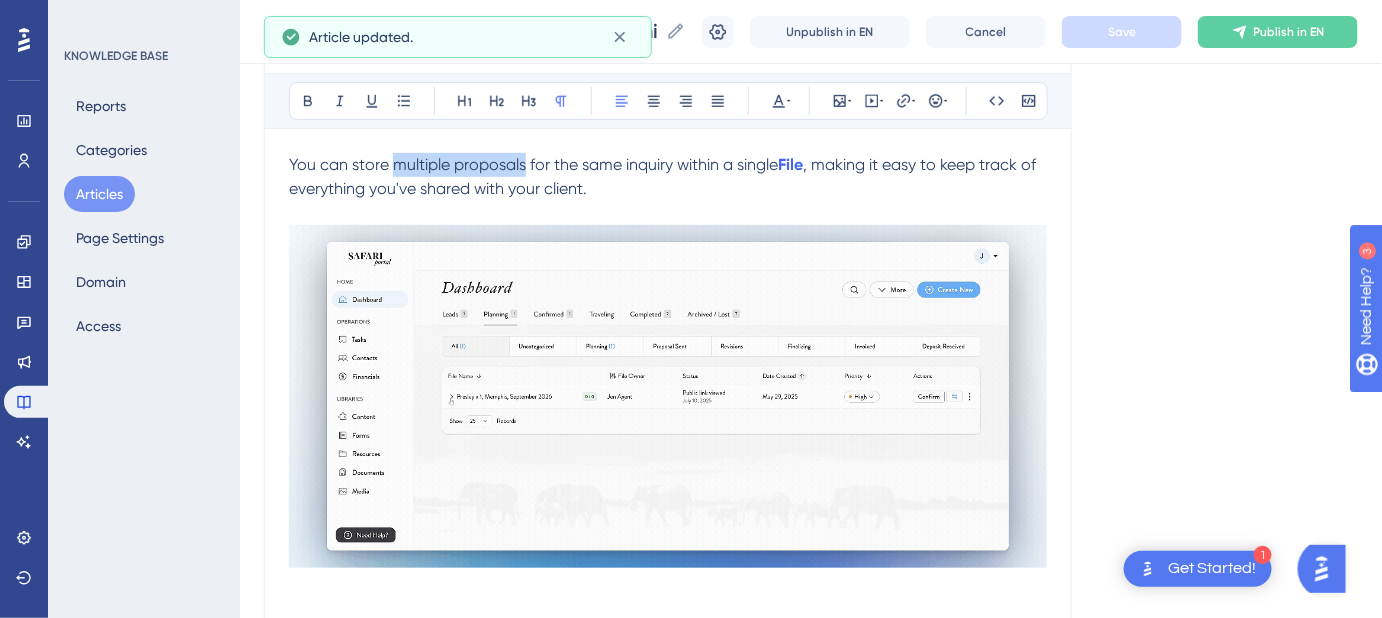 click on "You can store multiple proposals for the same inquiry within a single" at bounding box center (533, 164) 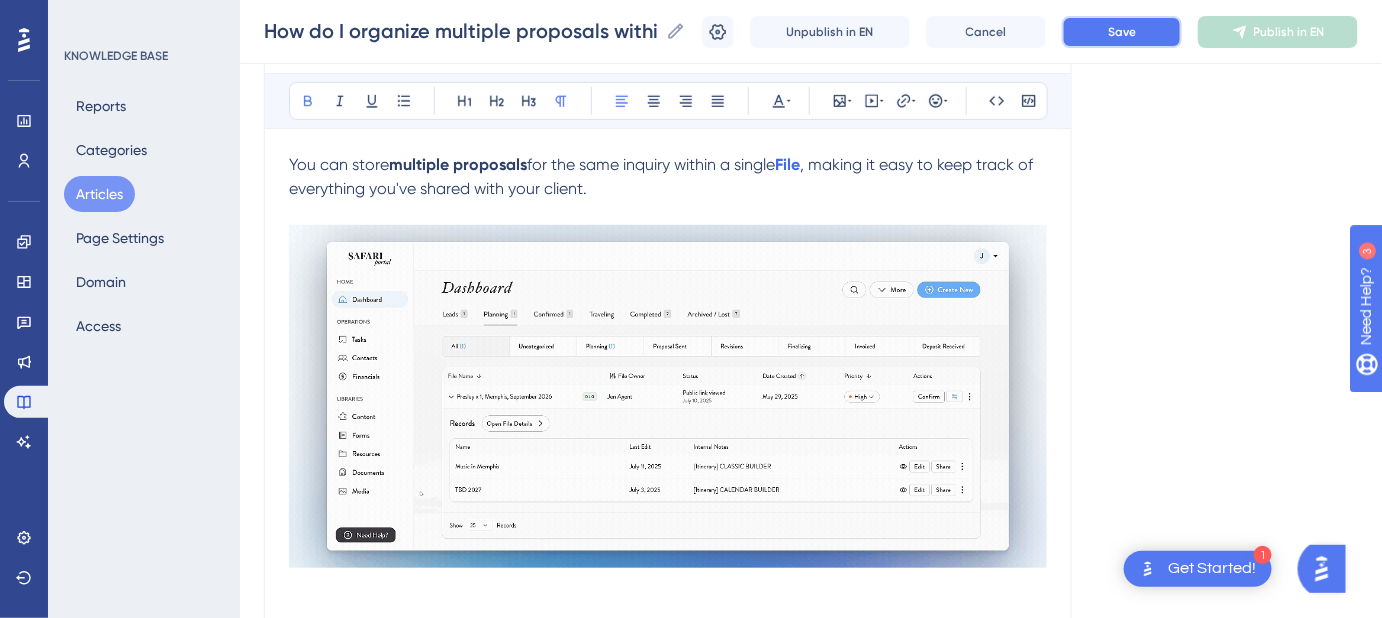 click on "Save" at bounding box center [1122, 32] 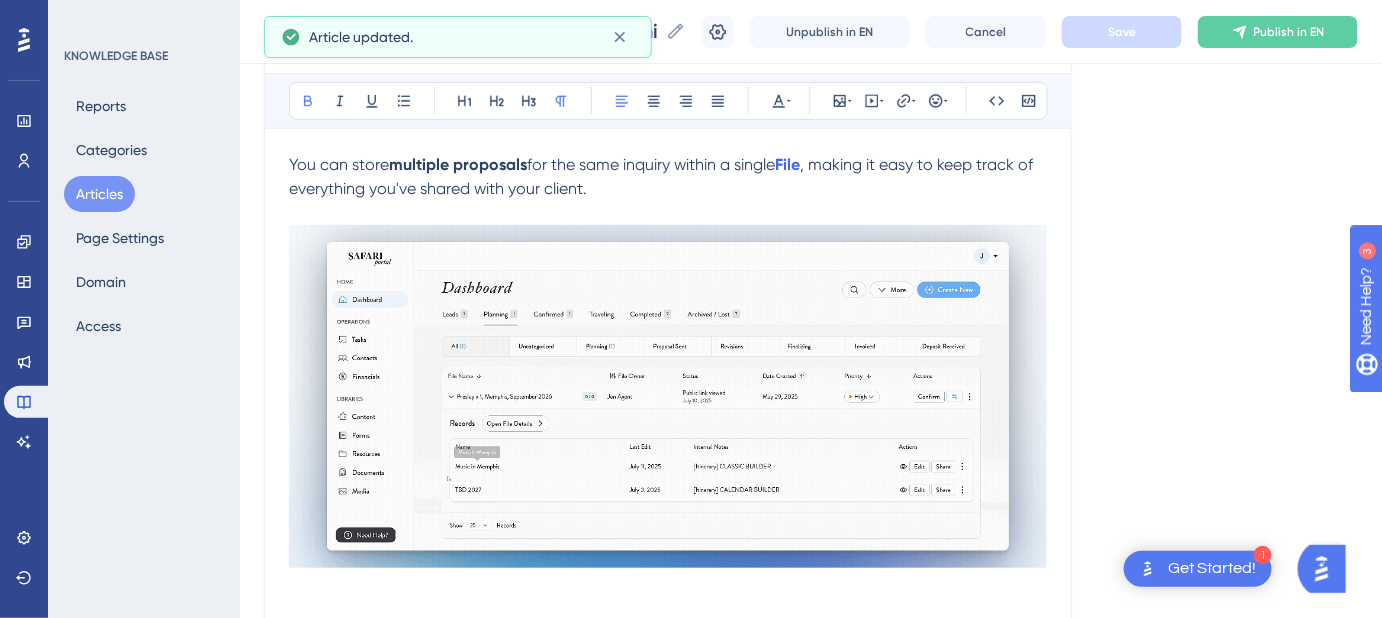 click on "Language English (Default) How do I organize multiple proposals within one File? Stay organized by grouping multiple proposals within a single File. Bold Italic Underline Bullet Point Heading 1 Heading 2 Heading 3 Normal Align Left Align Center Align Right Align Justify Text Color Insert Image Embed Video Hyperlink Emojis Code Code Block You can store  multiple proposals  for the same inquiry within a single  File , making it easy to keep track of everything you've shared with your client. Examples of When to Nest Multiple Proposals Within the Same File Multiple Revisions or  Versions : Keep track of different iterations of the same proposal. Related Proposals: Organize  Itineraries ,  Lookbooks , and  Guest Portals  connected to the same client inquiry. Client Requests for Options: Manage multiple options provided for the same inquiry within one File. How To Add Proposals to Files Create a new  Itinerary  or  Lookbook . Navigate to the  General Info  tab. In the  Internal Information dropdown  menu. Click ." at bounding box center (811, 1084) 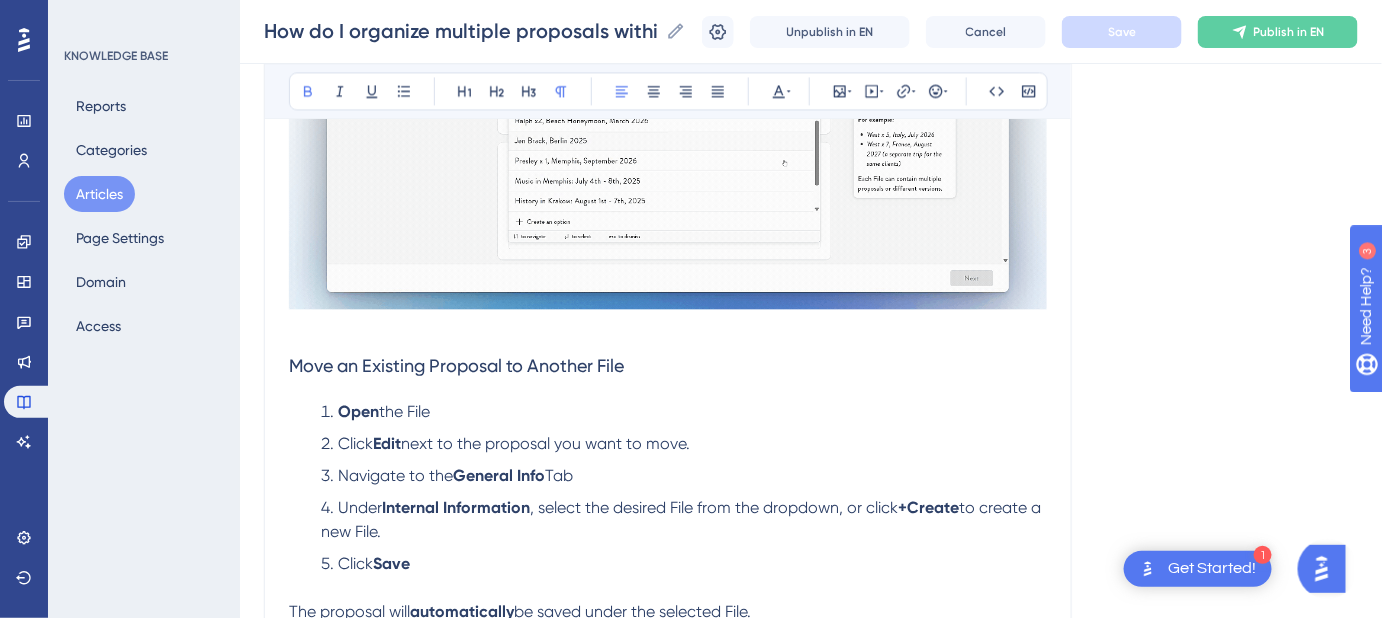 scroll, scrollTop: 1545, scrollLeft: 0, axis: vertical 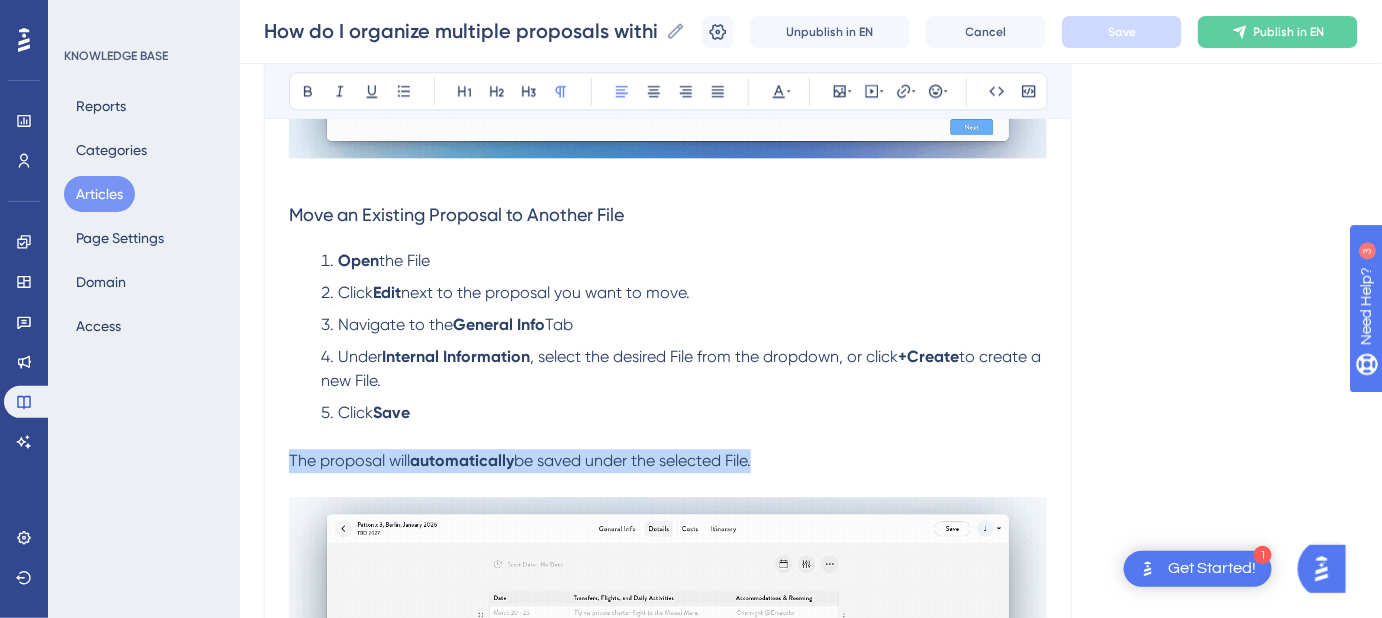 drag, startPoint x: 784, startPoint y: 462, endPoint x: 232, endPoint y: 462, distance: 552 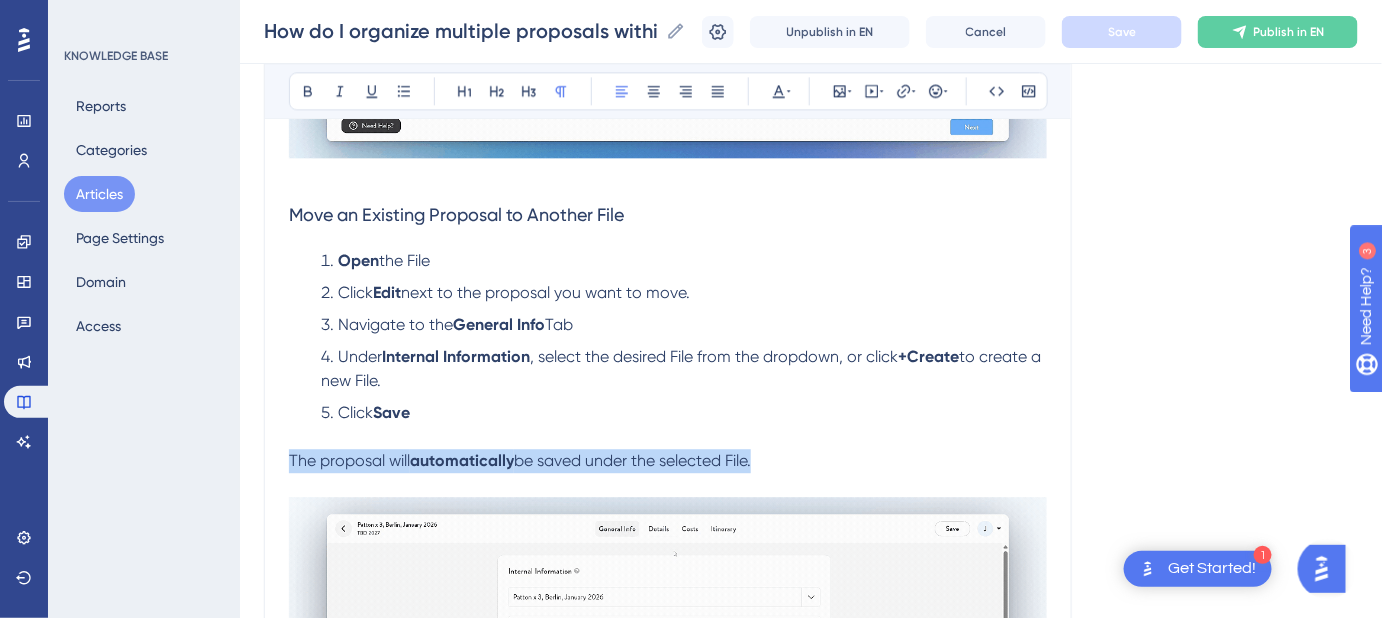 click on "Performance Users Engagement Widgets Feedback Product Updates Knowledge Base AI Assistant Settings Logout KNOWLEDGE BASE Reports Categories Articles Page Settings Domain Access How do I organize multiple proposals within one File? How do I organize multiple proposals within one File? How do I organize multiple proposals within one File? Unpublish in EN Cancel Save Publish in EN Language English (Default) How do I organize multiple proposals within one File? Stay organized by grouping multiple proposals within a single File. Bold Italic Underline Bullet Point Heading 1 Heading 2 Heading 3 Normal Align Left Align Center Align Right Align Justify Text Color Insert Image Embed Video Hyperlink Emojis Code Code Block You can store  multiple proposals  for the same inquiry within a single  File , making it easy to keep track of everything you've shared with your client. Examples of When to Nest Multiple Proposals Within the Same File Multiple Revisions or  Versions : Related Proposals: Organize  Itineraries ,  or  ." at bounding box center (811, -237) 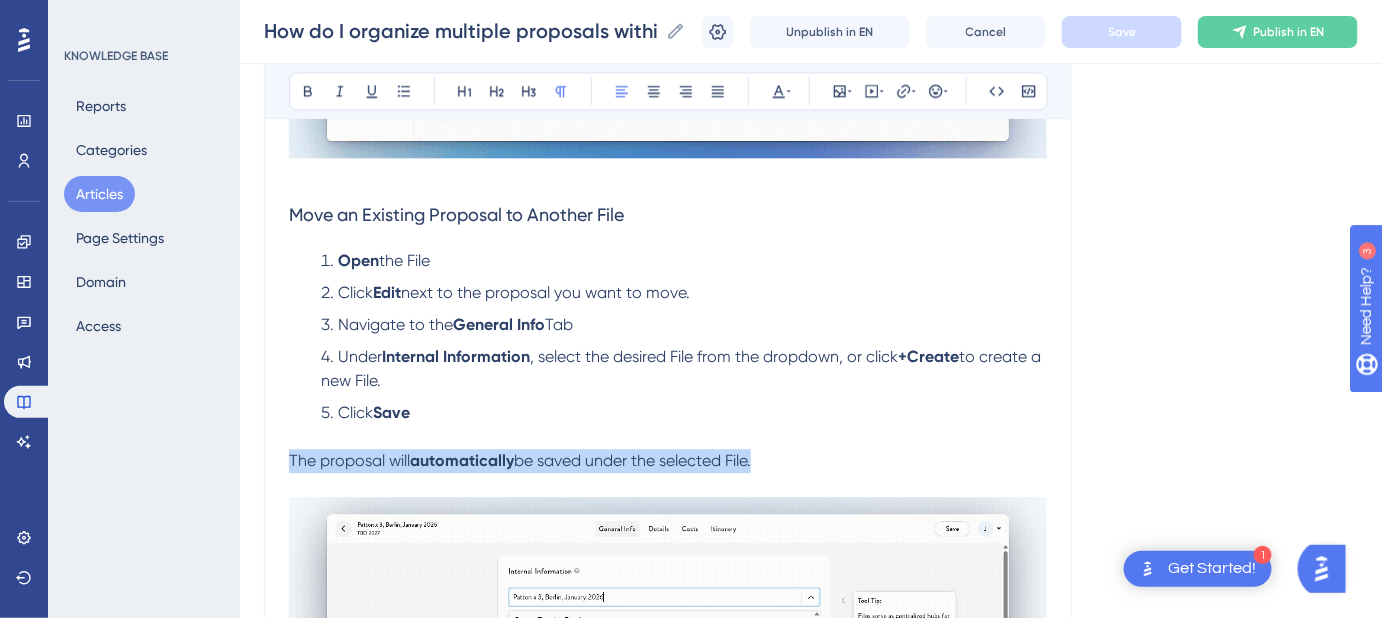 copy on "The proposal will  automatically  be saved under the selected File." 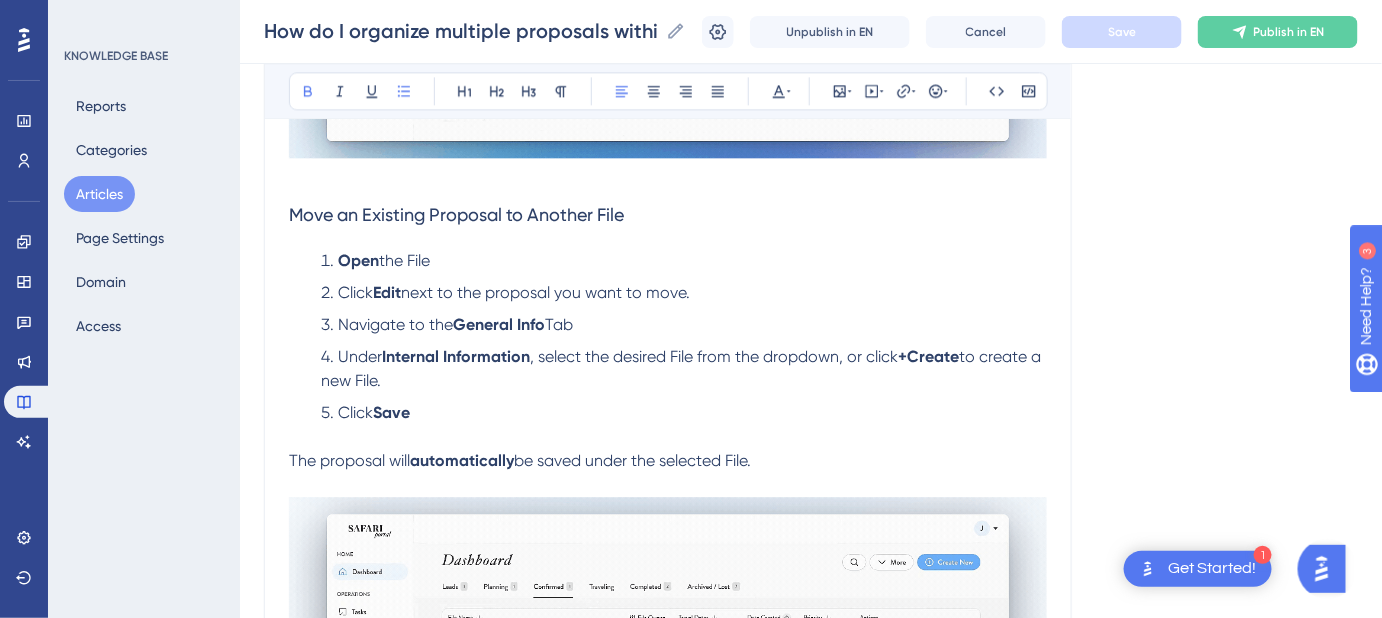 click on "Click  Save" at bounding box center [684, 413] 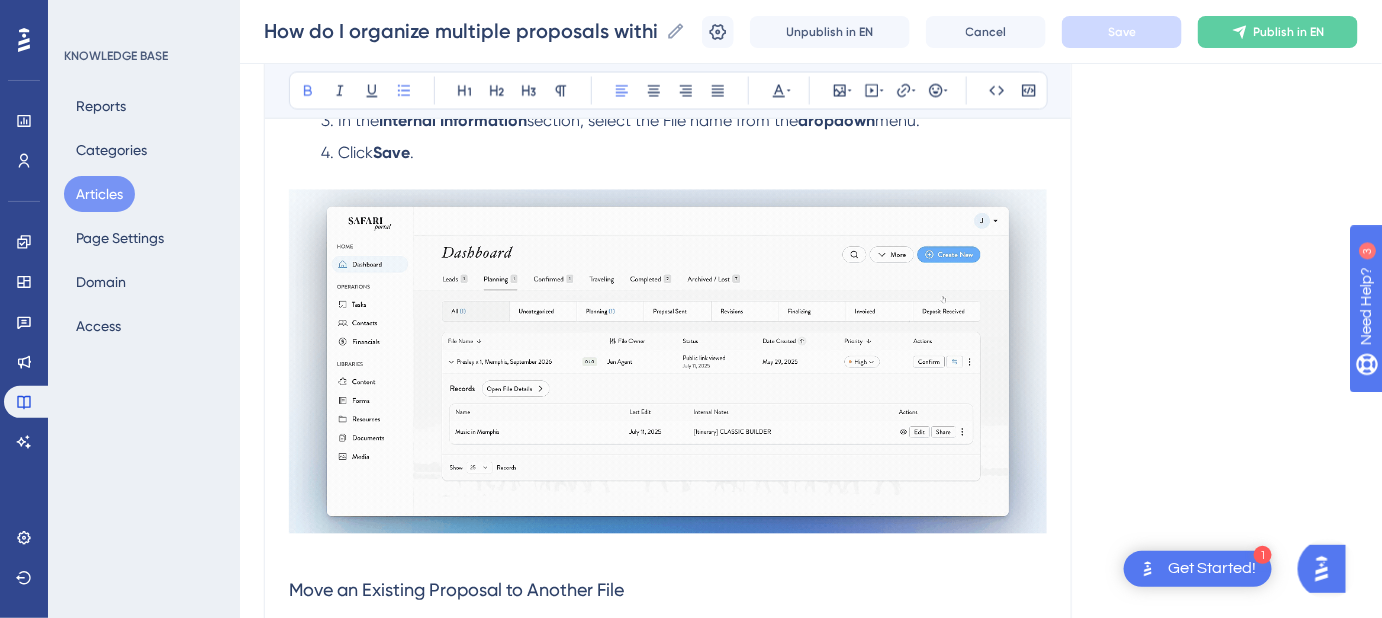 scroll, scrollTop: 1090, scrollLeft: 0, axis: vertical 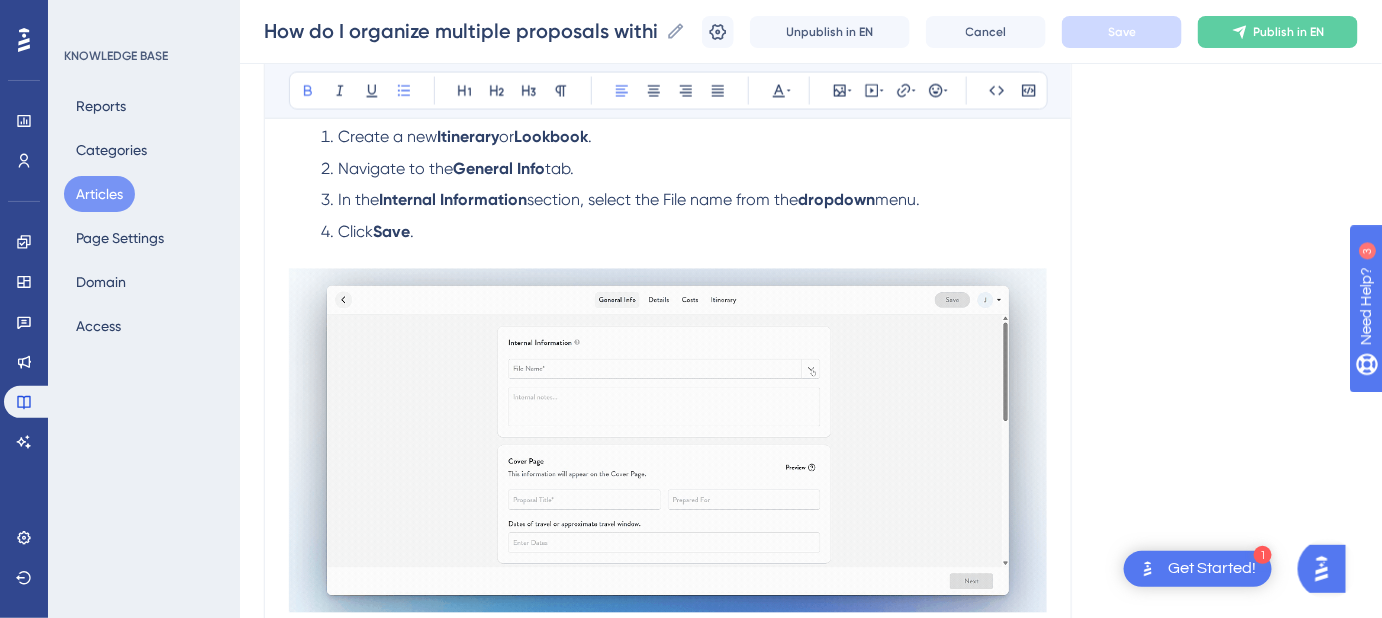 click at bounding box center (668, 257) 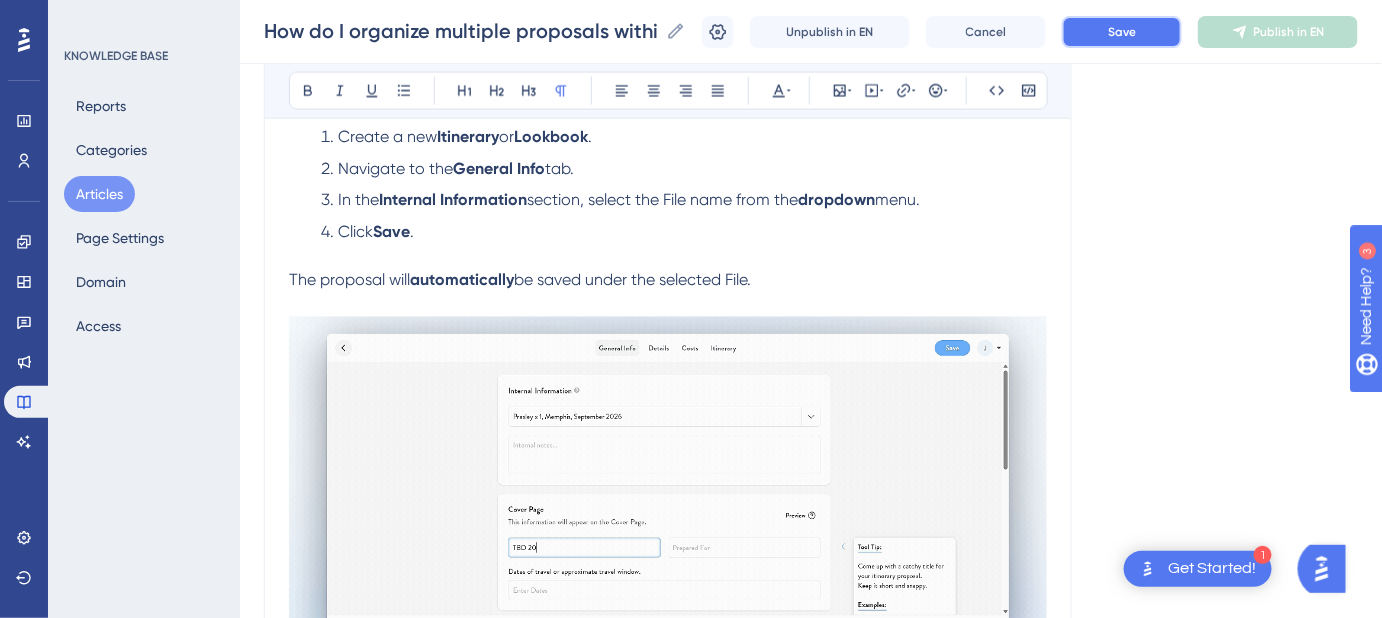 click on "Save" at bounding box center (1122, 32) 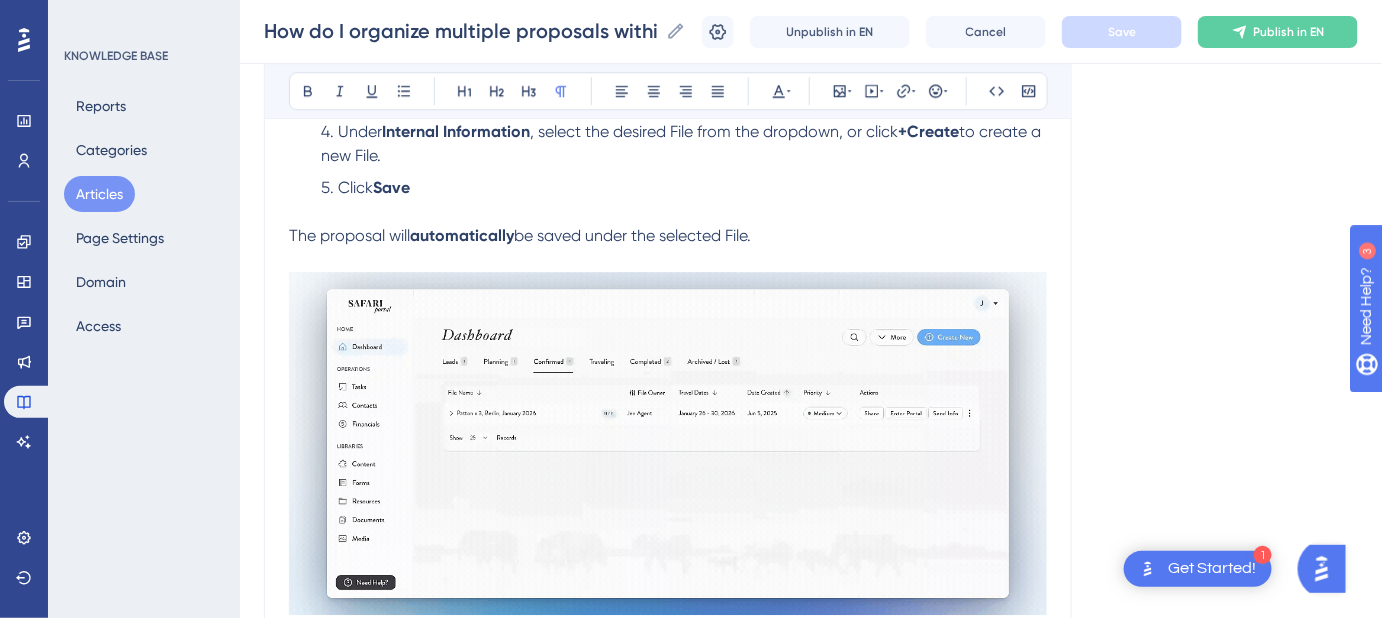 scroll, scrollTop: 1727, scrollLeft: 0, axis: vertical 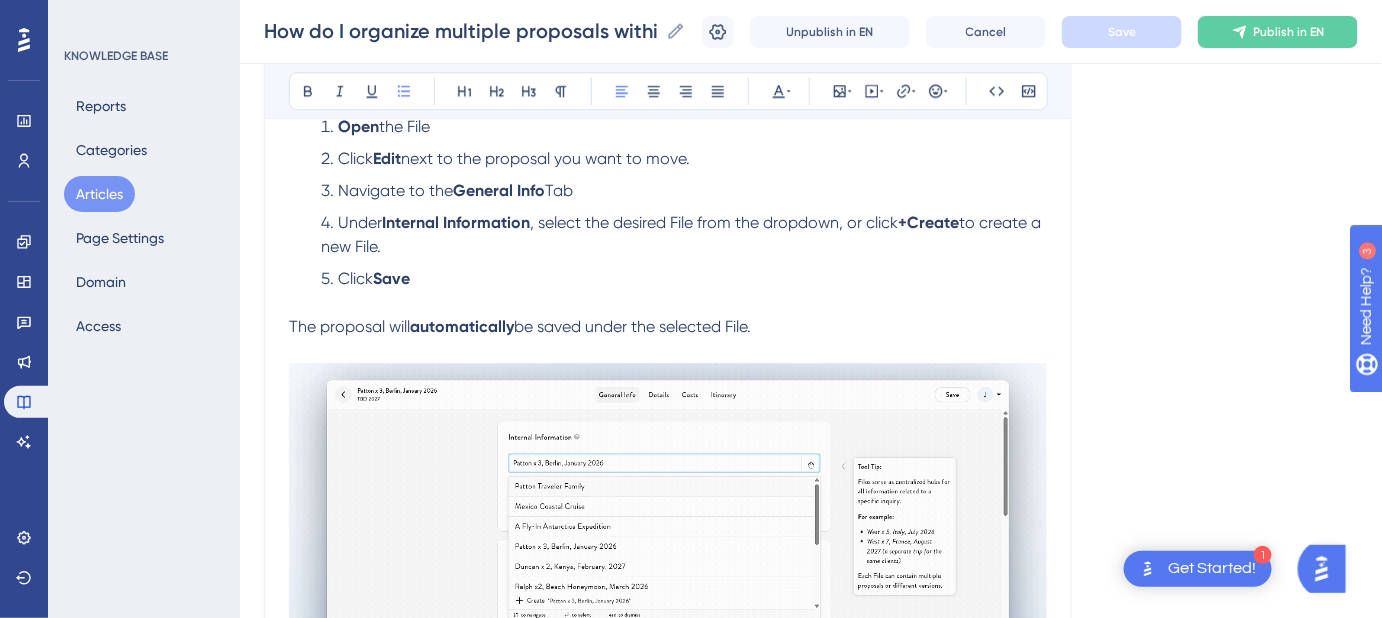 click on "Tab" at bounding box center (559, 190) 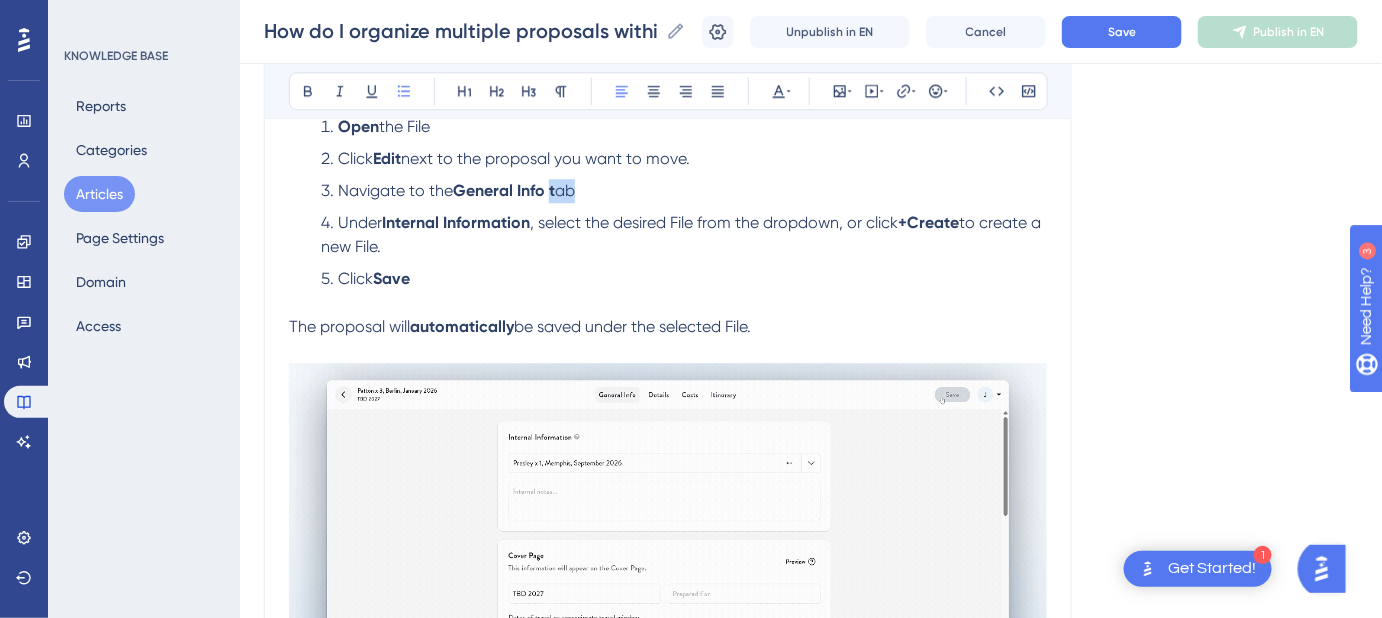 drag, startPoint x: 546, startPoint y: 182, endPoint x: 584, endPoint y: 190, distance: 38.832977 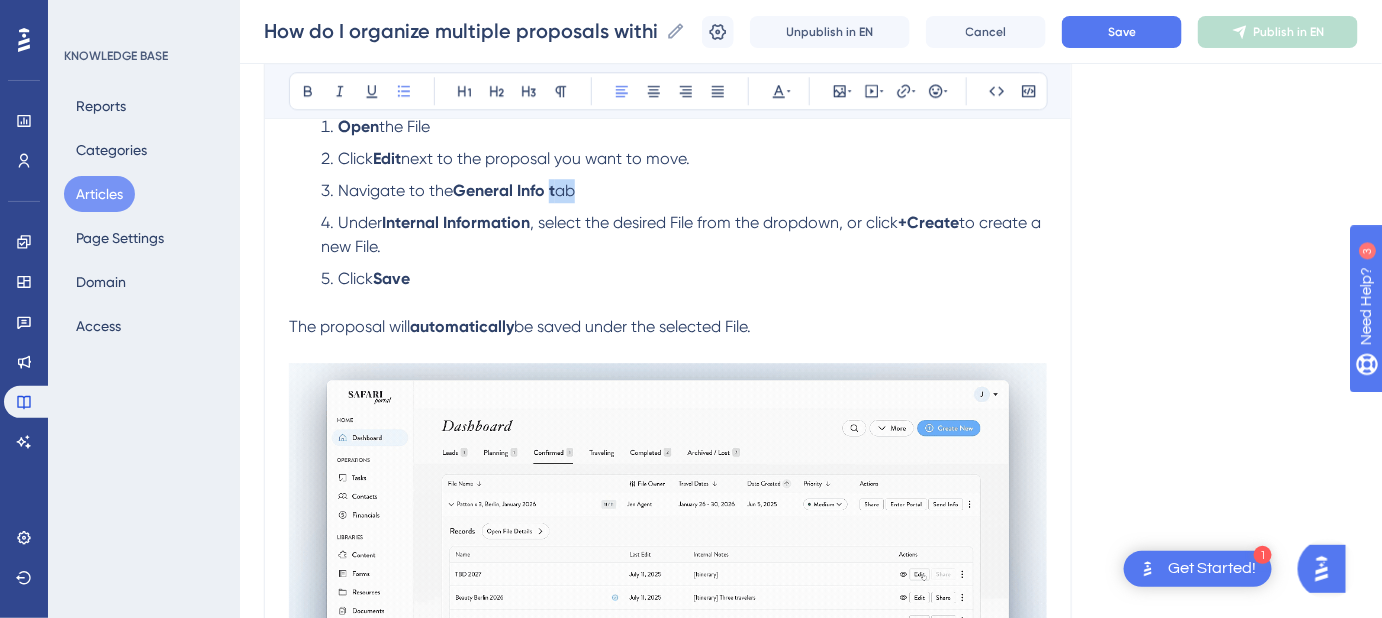 click on "Navigate to the  General Info t ab" at bounding box center (684, 191) 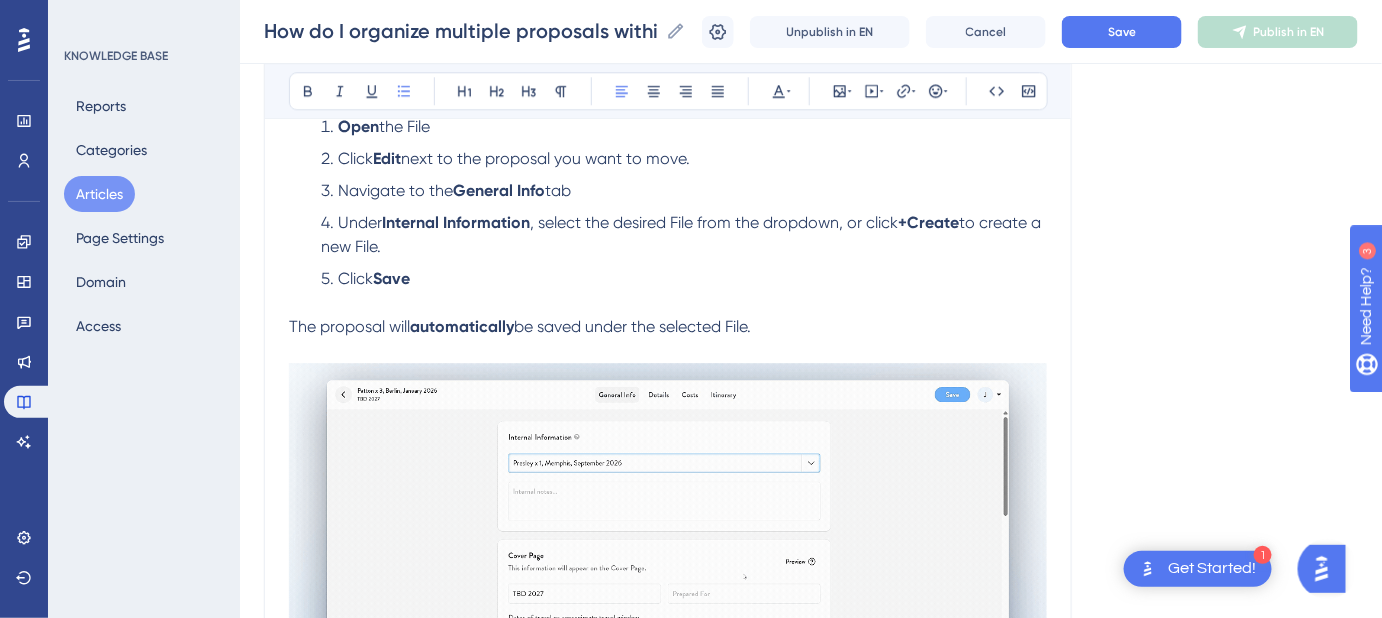 click on "next to the proposal you want to move." at bounding box center (545, 158) 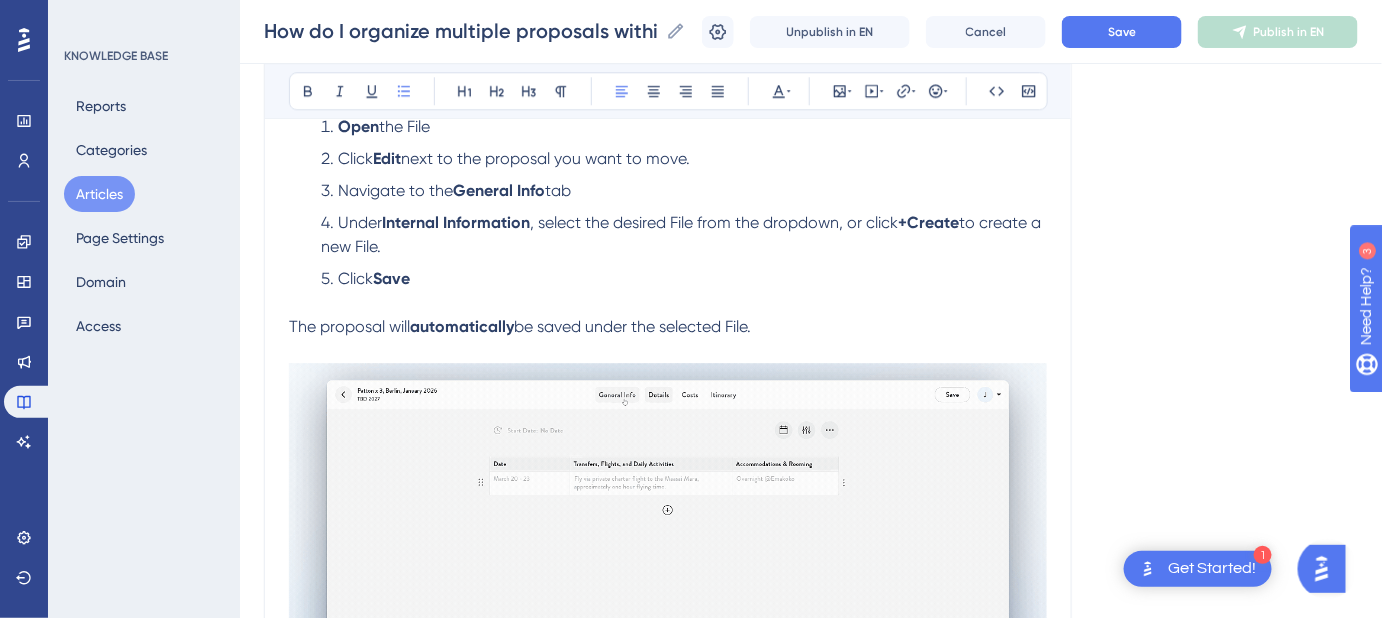 click on "Navigate to the  General Info  tab" at bounding box center [684, 191] 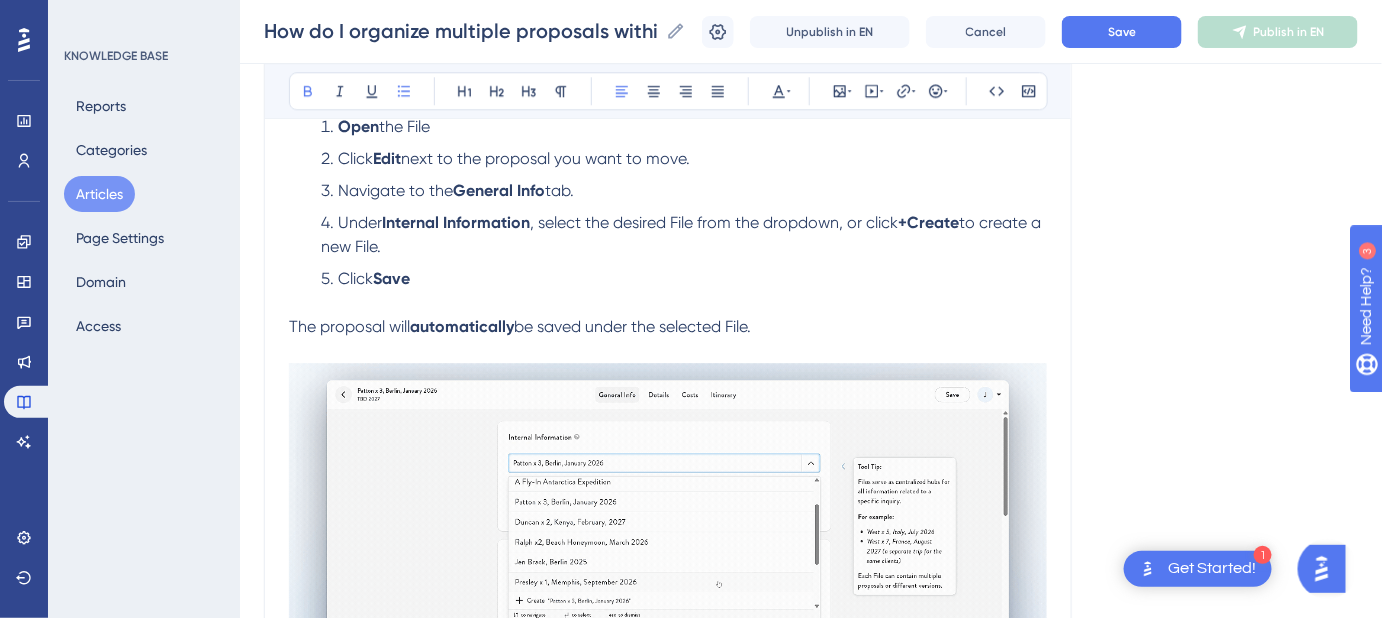 click on "Click  Save" at bounding box center (684, 279) 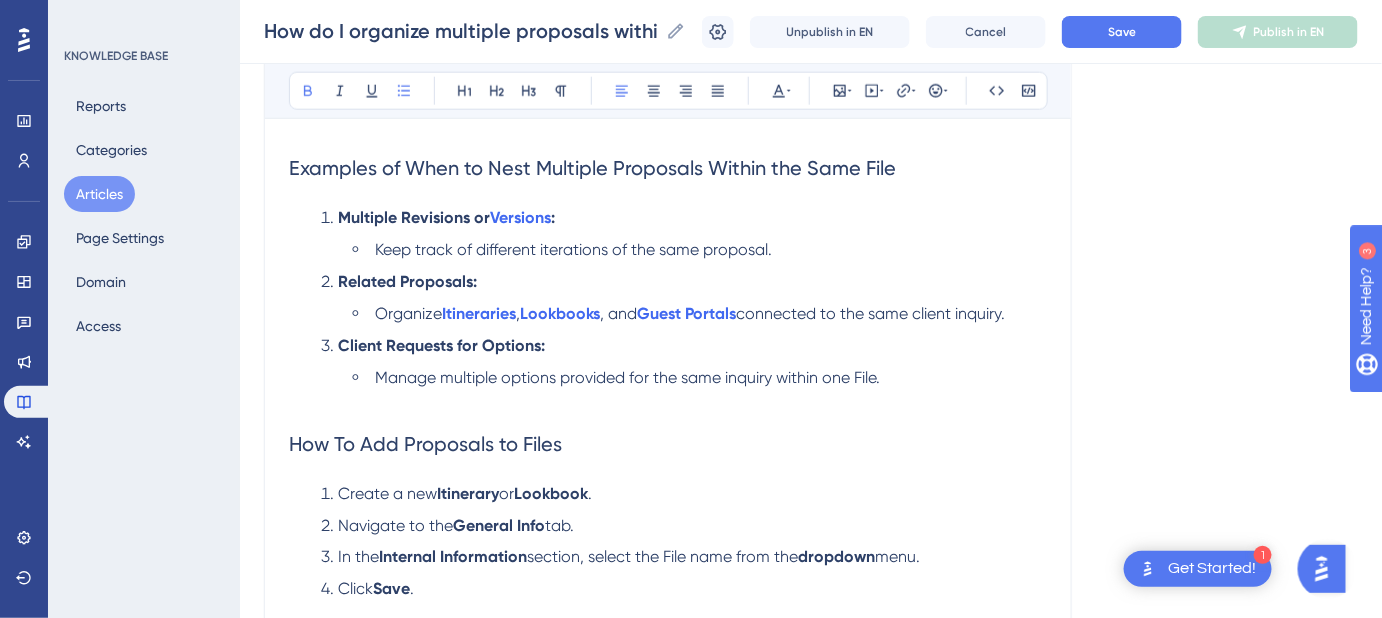 scroll, scrollTop: 712, scrollLeft: 0, axis: vertical 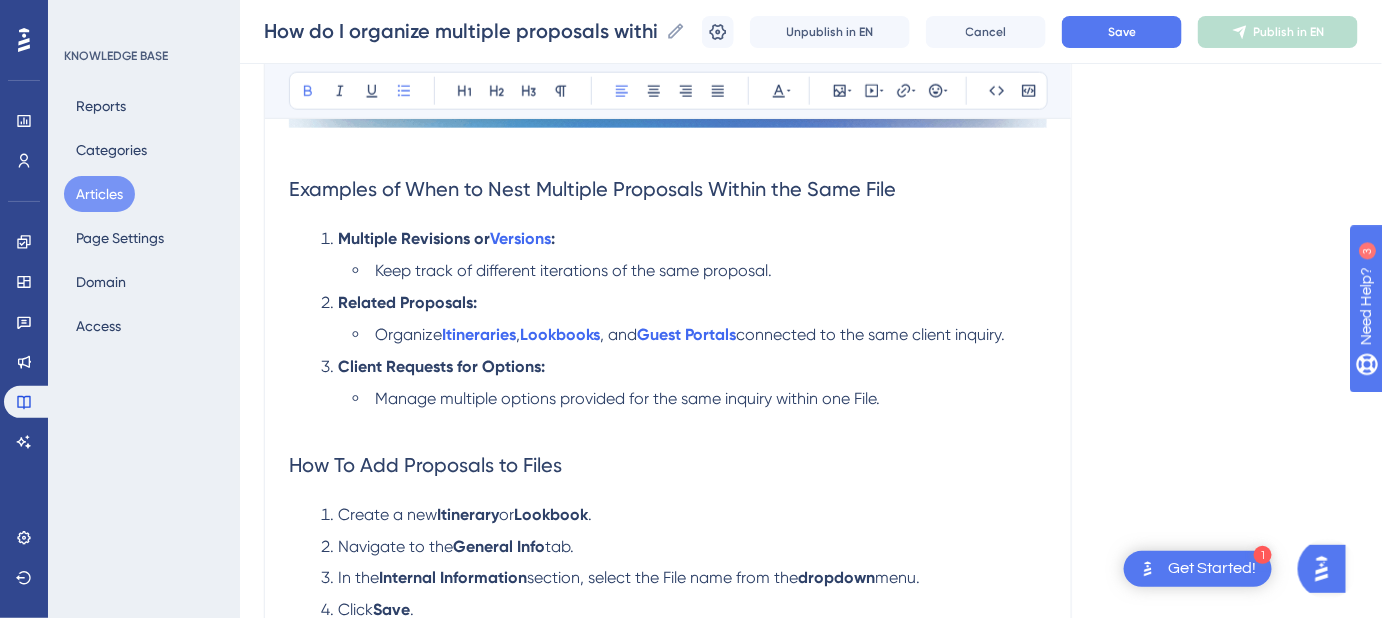 click on "Multiple Revisions or  Versions :" at bounding box center (684, 239) 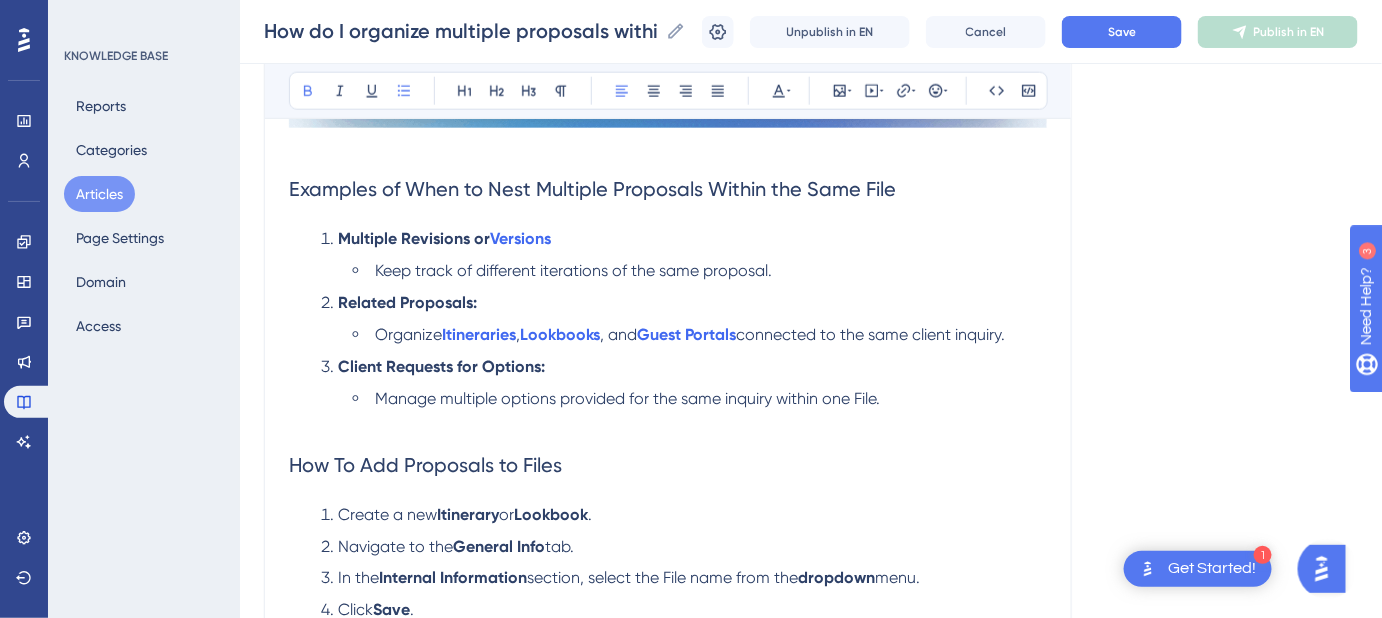 click on "Related Proposals:" at bounding box center [684, 303] 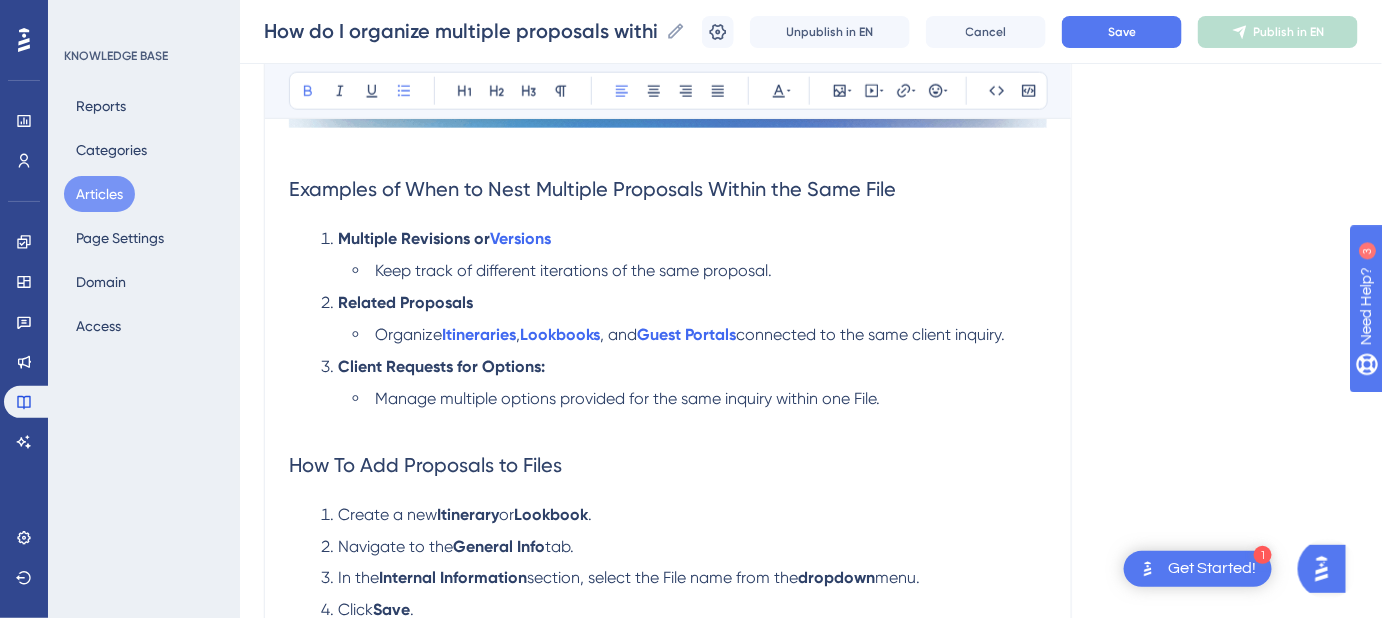 click on "Client Requests for Options:" at bounding box center [684, 367] 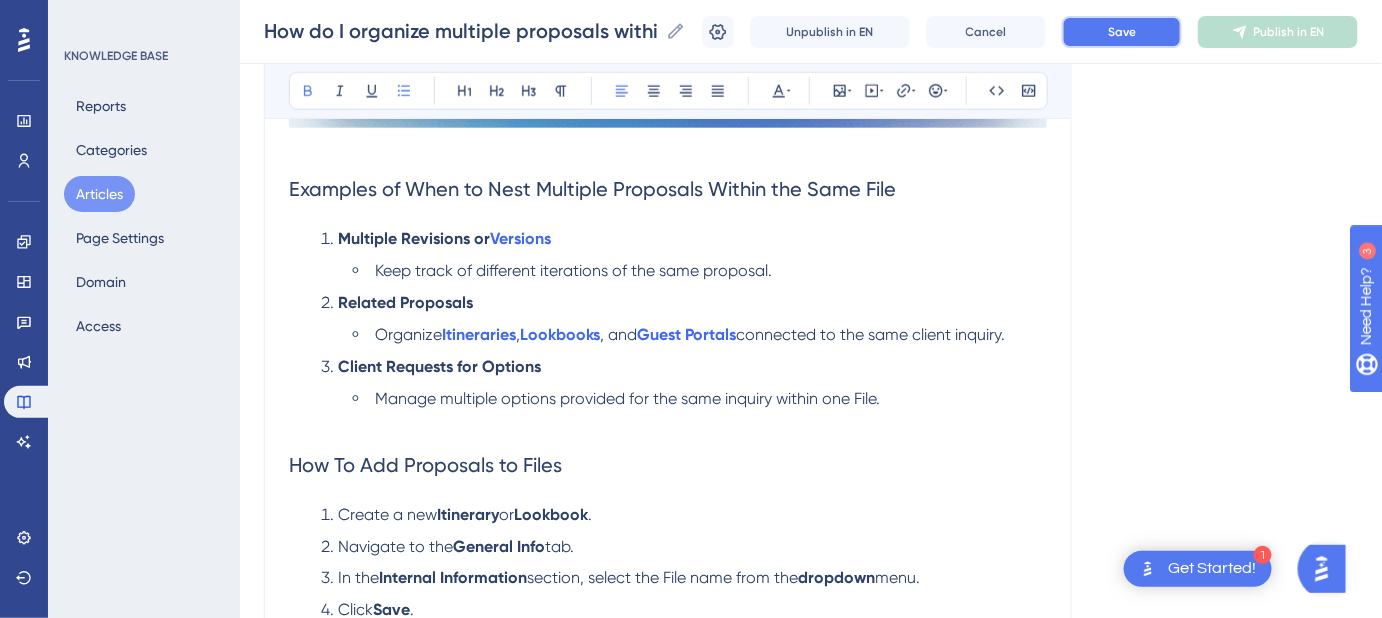 click on "Save" at bounding box center (1122, 32) 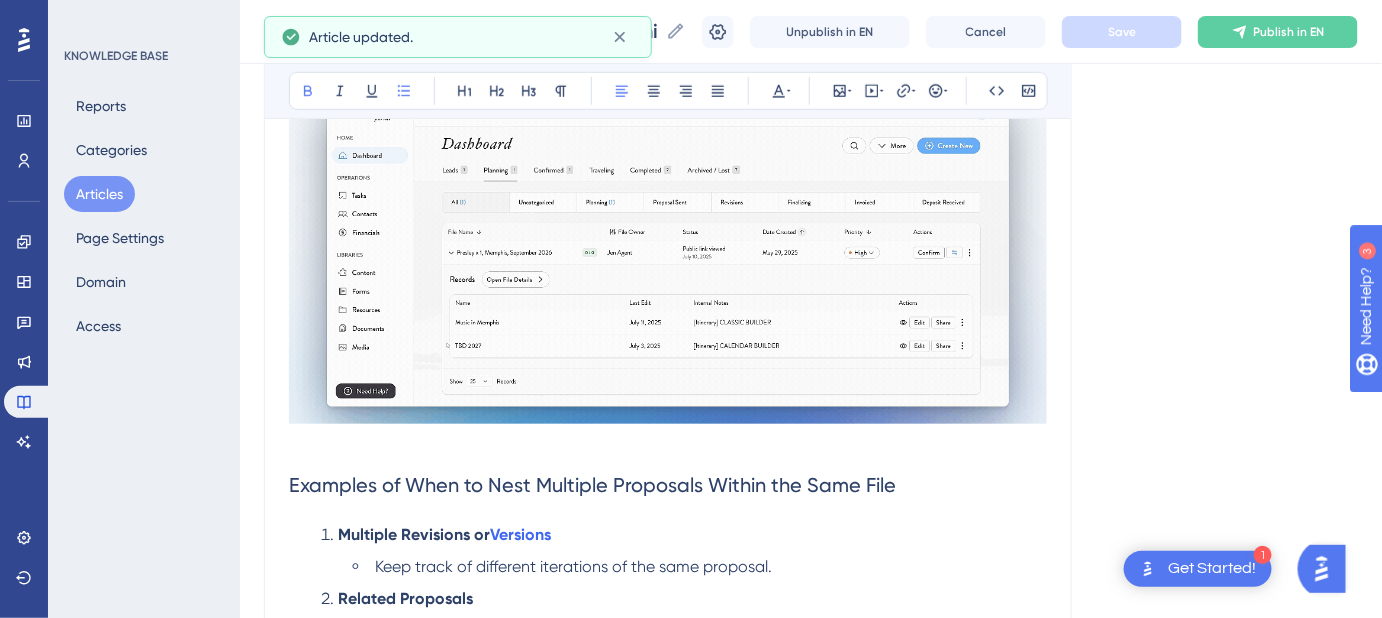 scroll, scrollTop: 167, scrollLeft: 0, axis: vertical 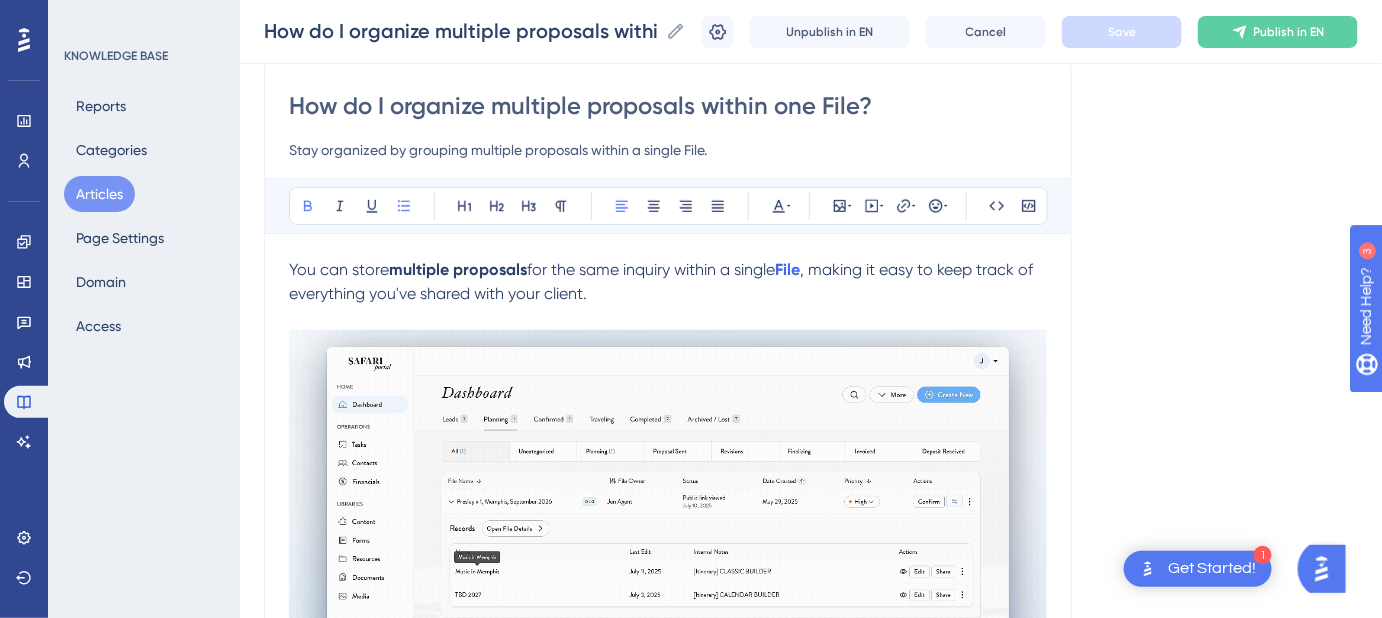 click on "for the same inquiry within a single" at bounding box center [651, 269] 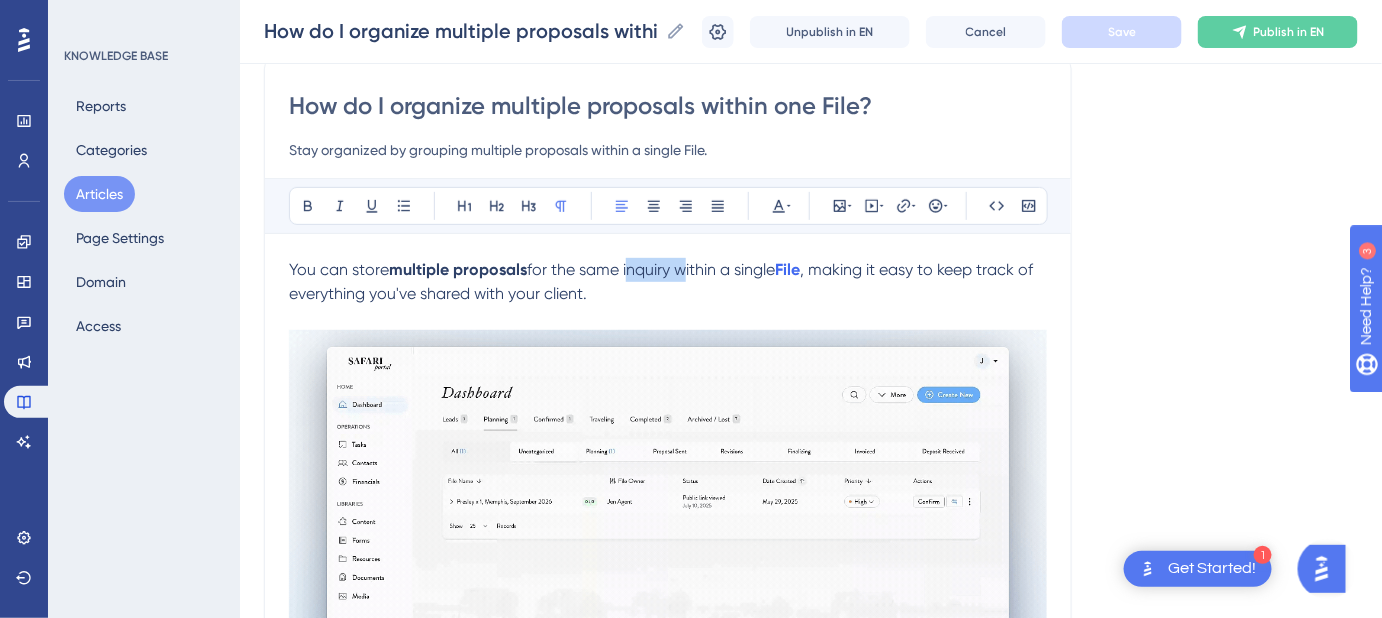click on "for the same inquiry within a single" at bounding box center (651, 269) 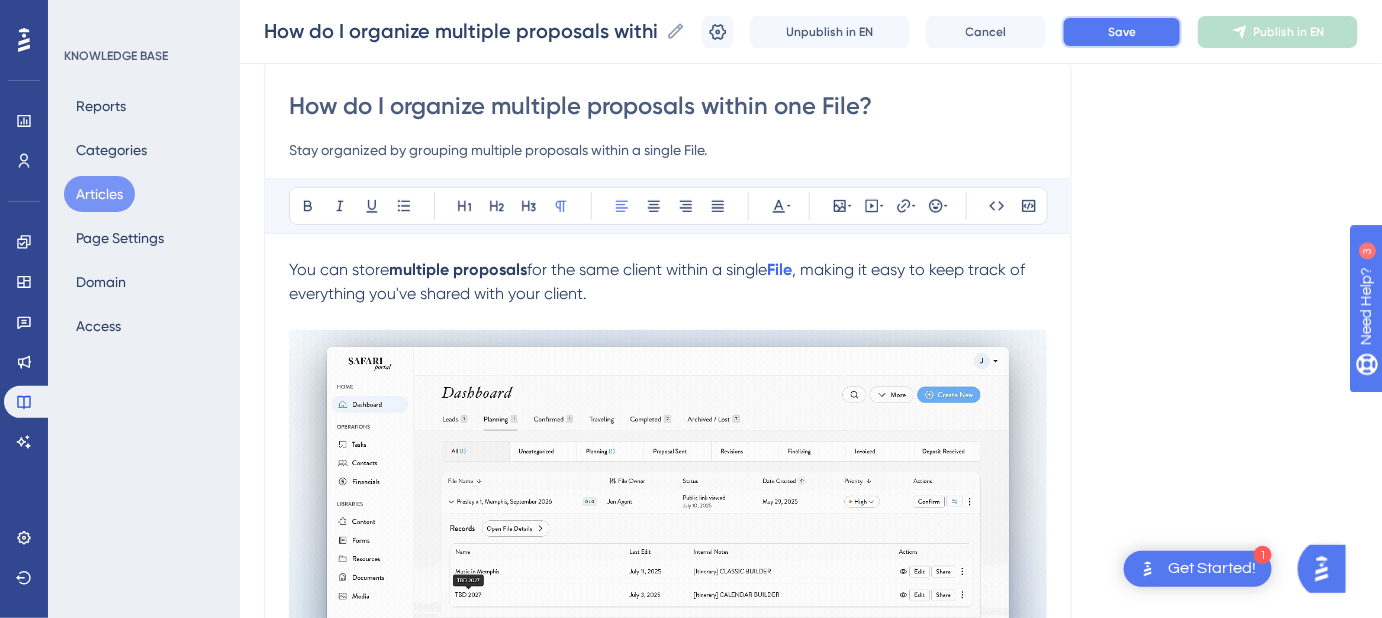 click on "Save" at bounding box center (1122, 32) 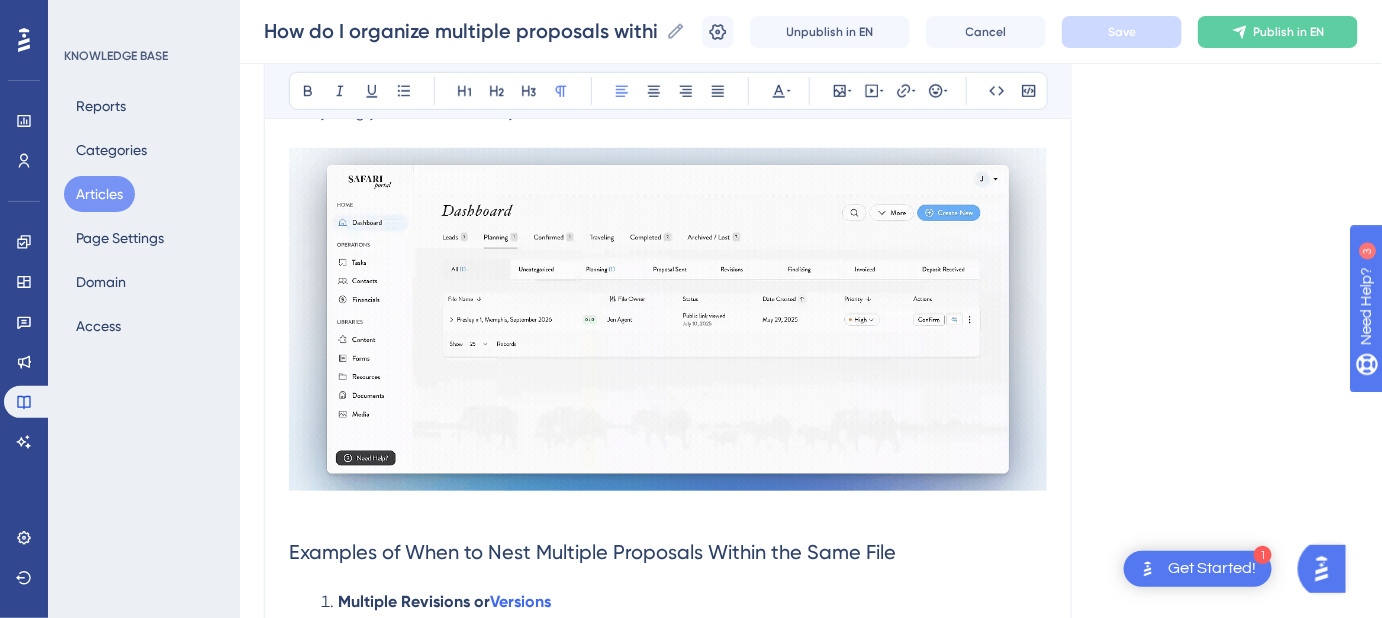 scroll, scrollTop: 258, scrollLeft: 0, axis: vertical 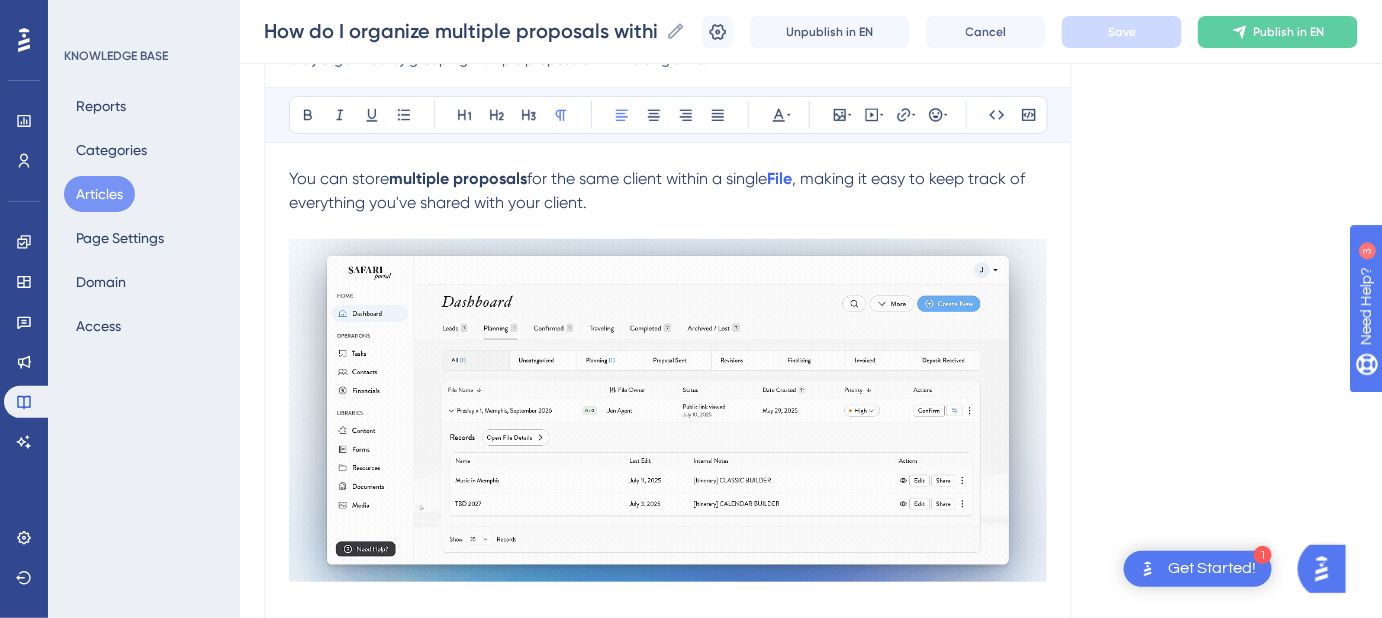 click on ", making it easy to keep track of everything you've shared with your client." at bounding box center [659, 190] 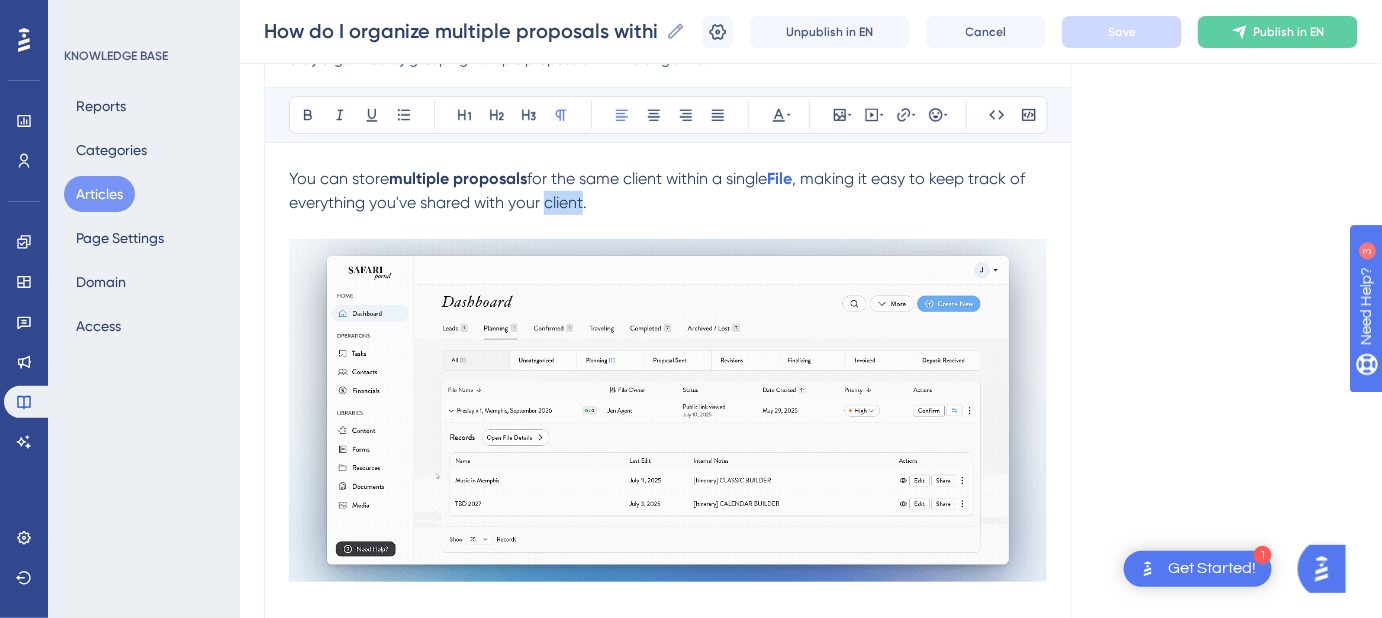 click on ", making it easy to keep track of everything you've shared with your client." at bounding box center [659, 190] 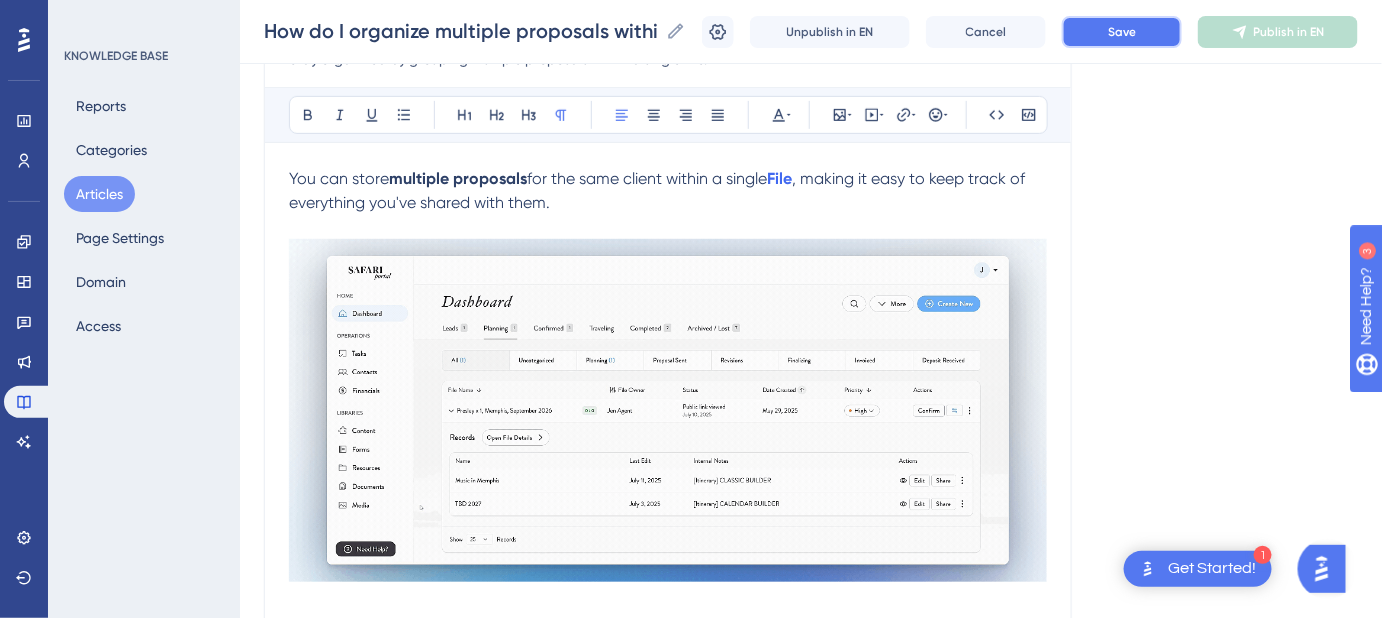click on "Save" at bounding box center [1122, 32] 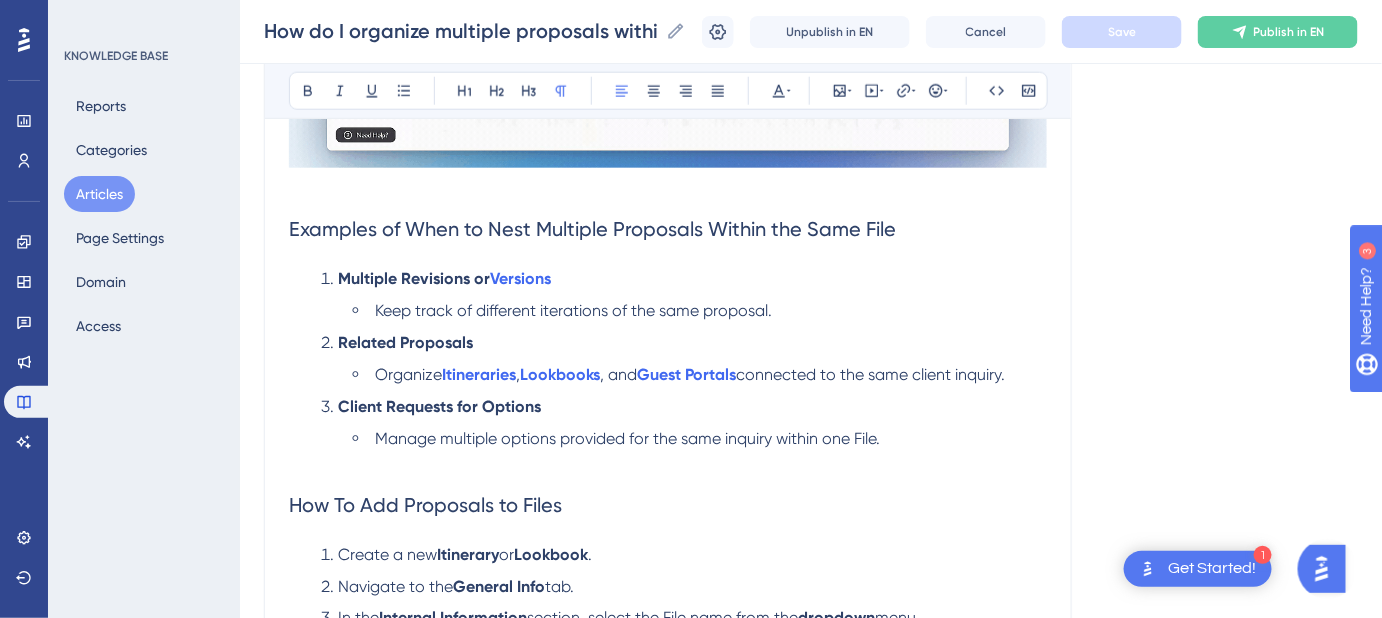scroll, scrollTop: 712, scrollLeft: 0, axis: vertical 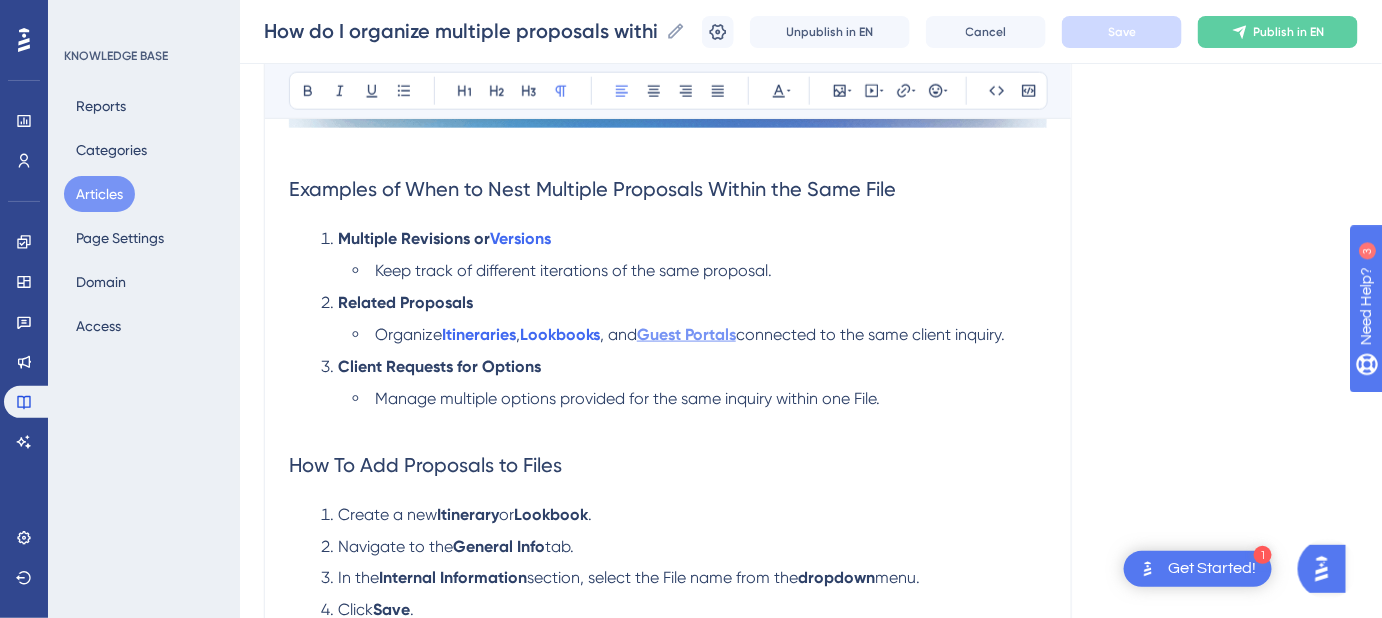 click on "Guest Portals" at bounding box center [686, 334] 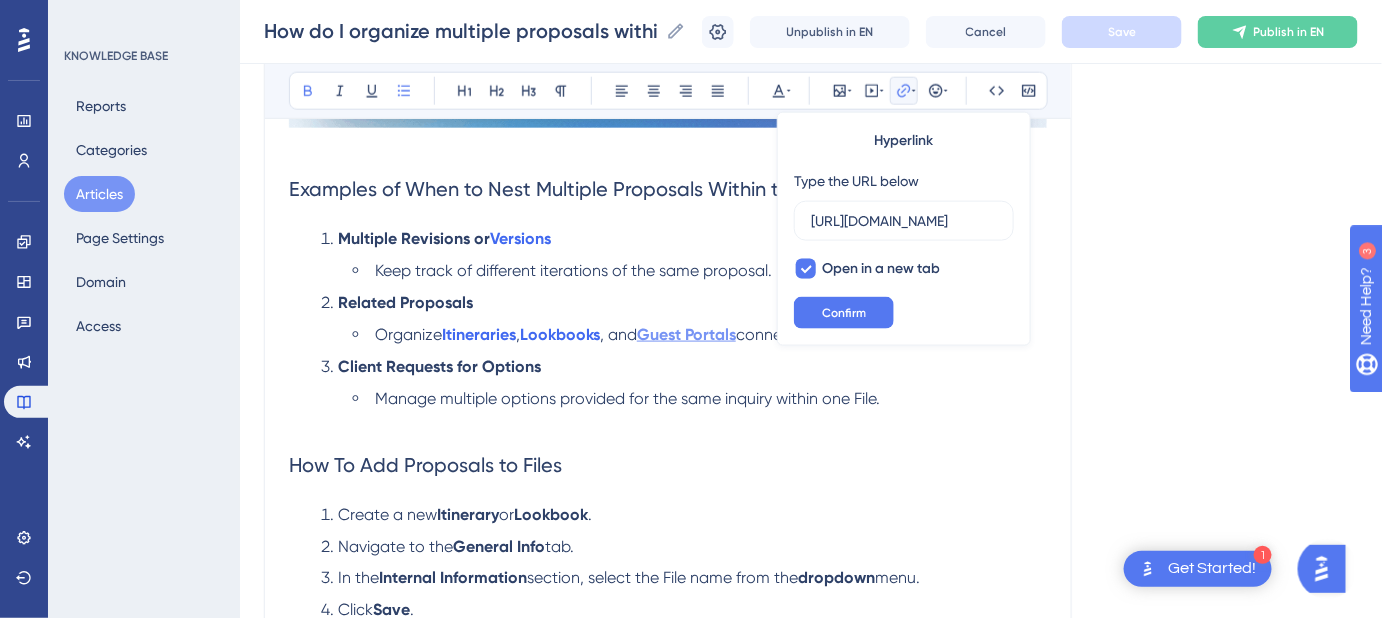 scroll, scrollTop: 0, scrollLeft: 215, axis: horizontal 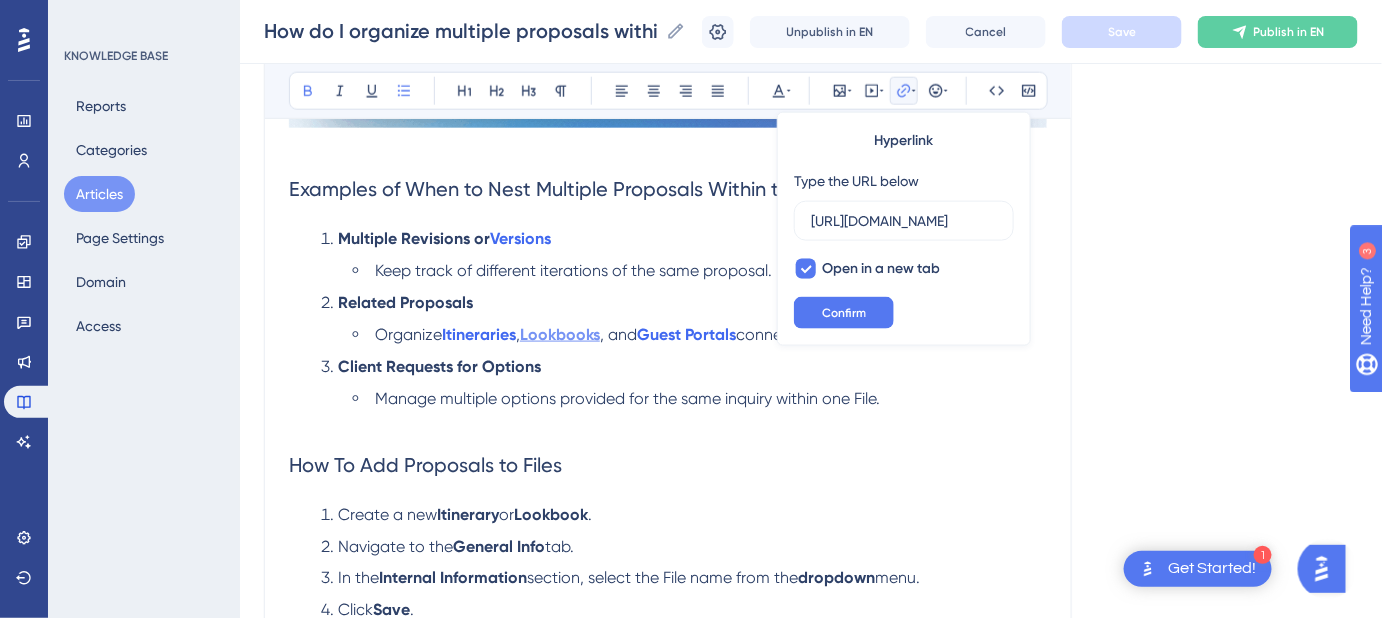click on "Lookbooks" at bounding box center [560, 334] 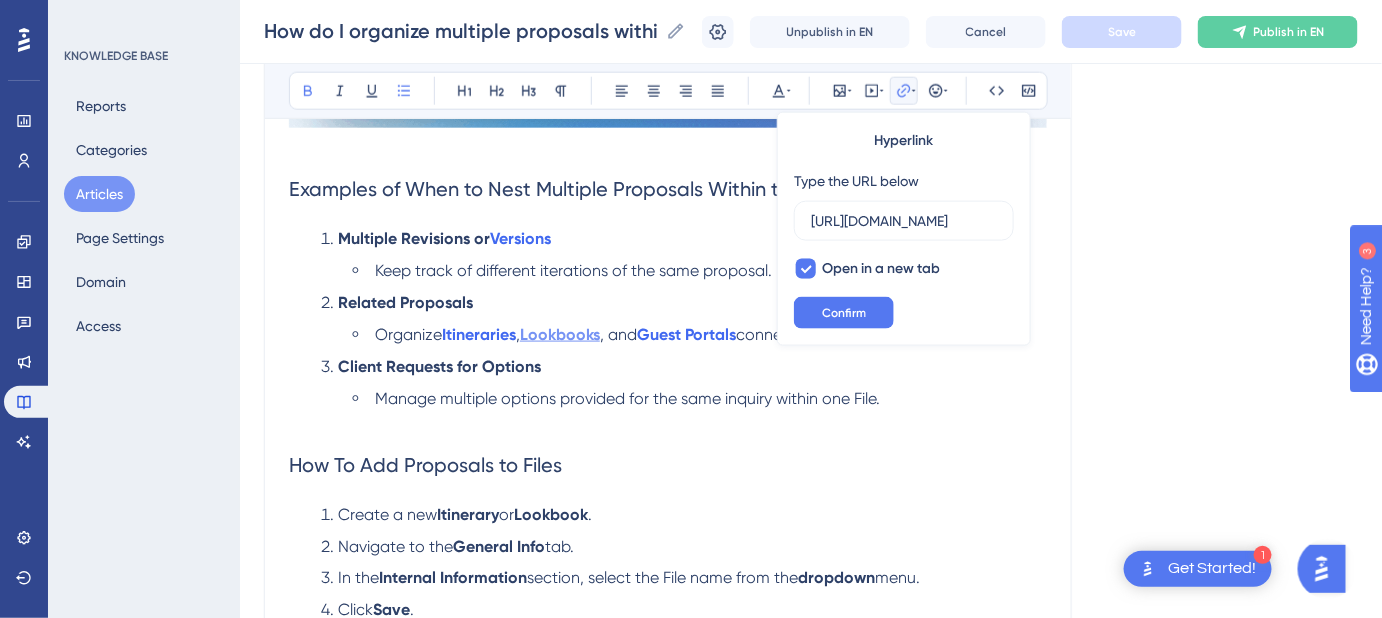 scroll, scrollTop: 0, scrollLeft: 0, axis: both 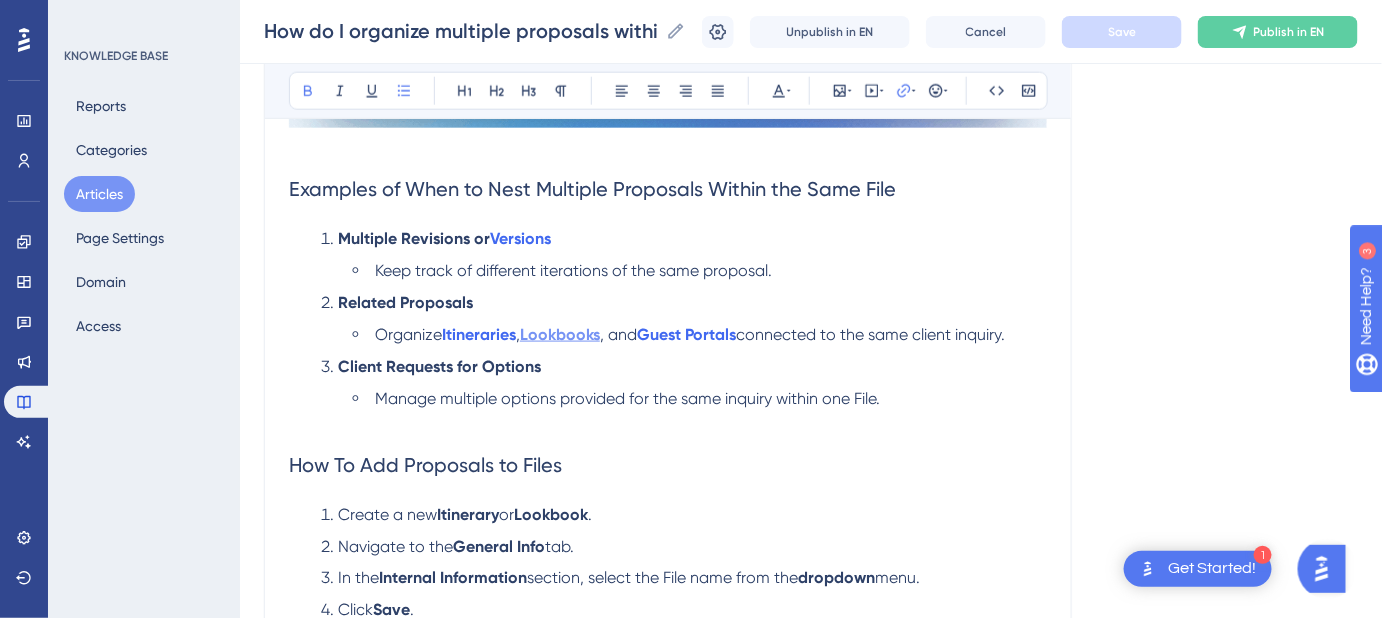 click on "Lookbooks" at bounding box center [560, 334] 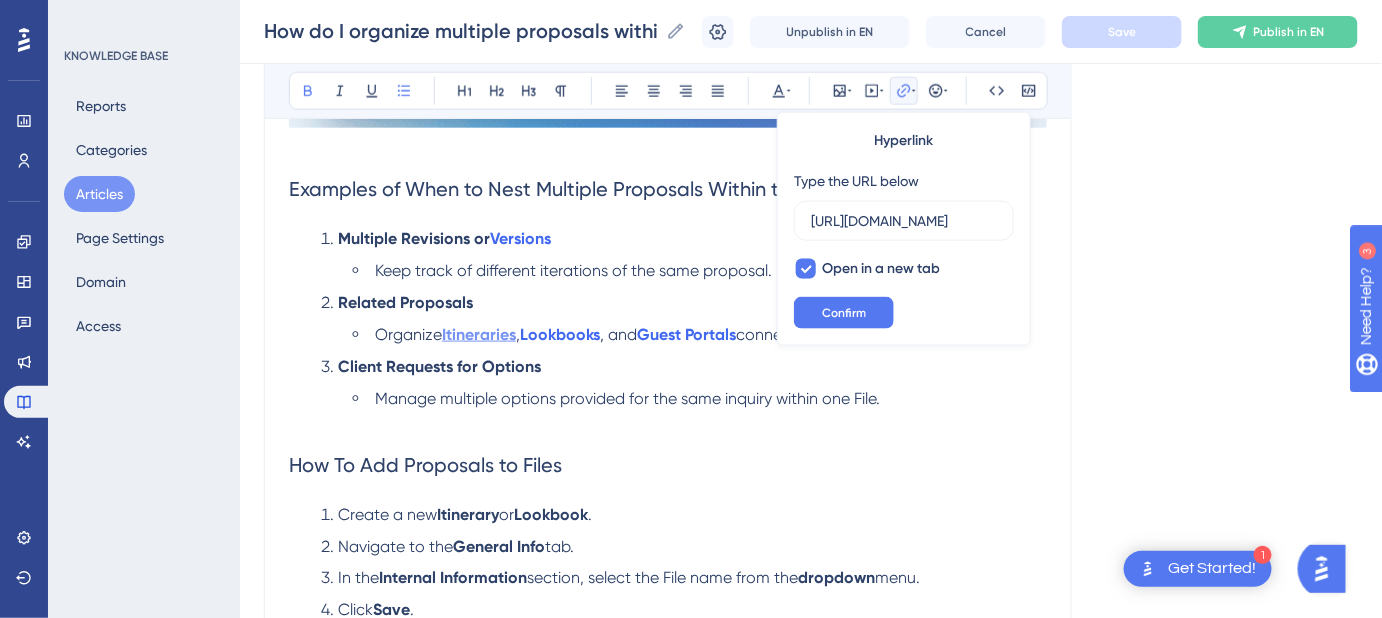 scroll, scrollTop: 0, scrollLeft: 194, axis: horizontal 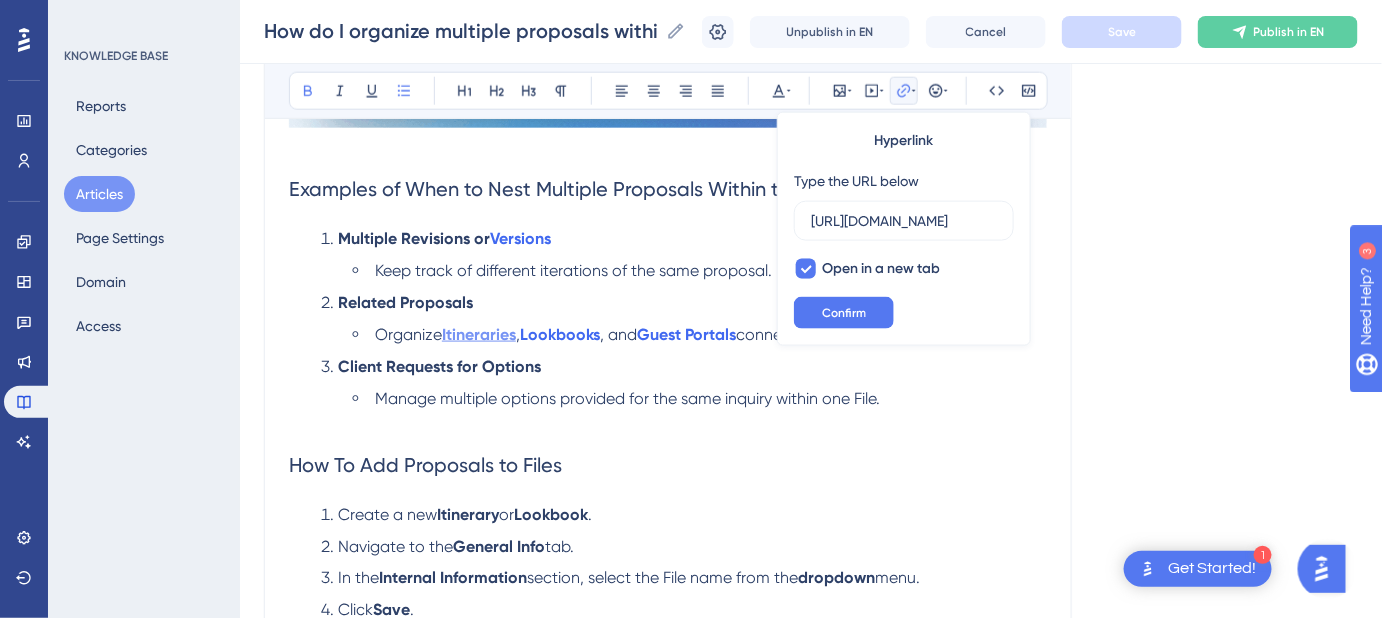 click on "Itineraries" at bounding box center [479, 334] 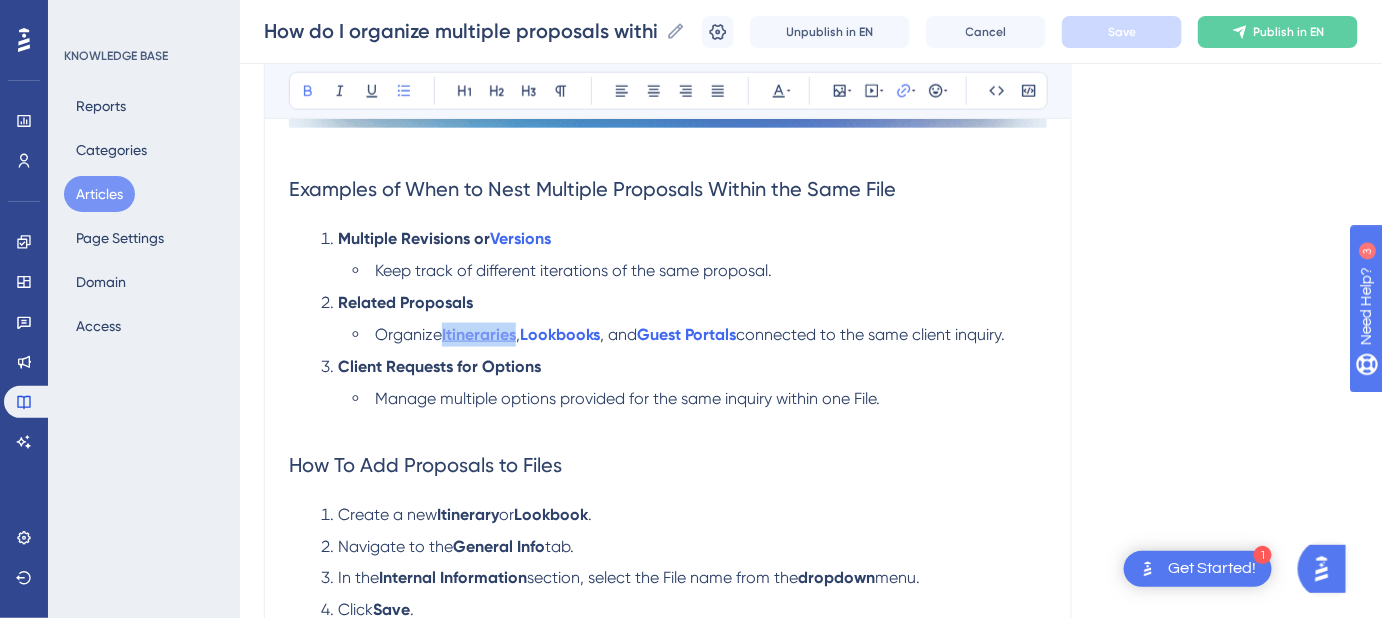 click on "Itineraries" at bounding box center [479, 334] 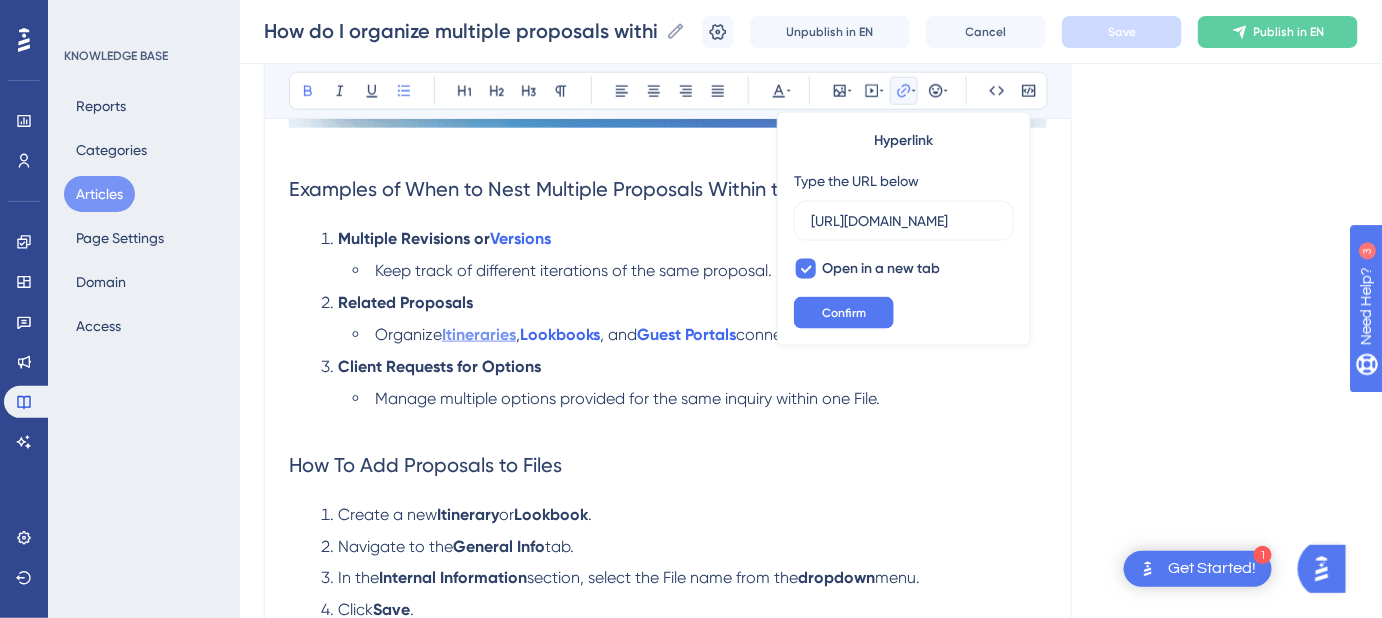 scroll, scrollTop: 0, scrollLeft: 191, axis: horizontal 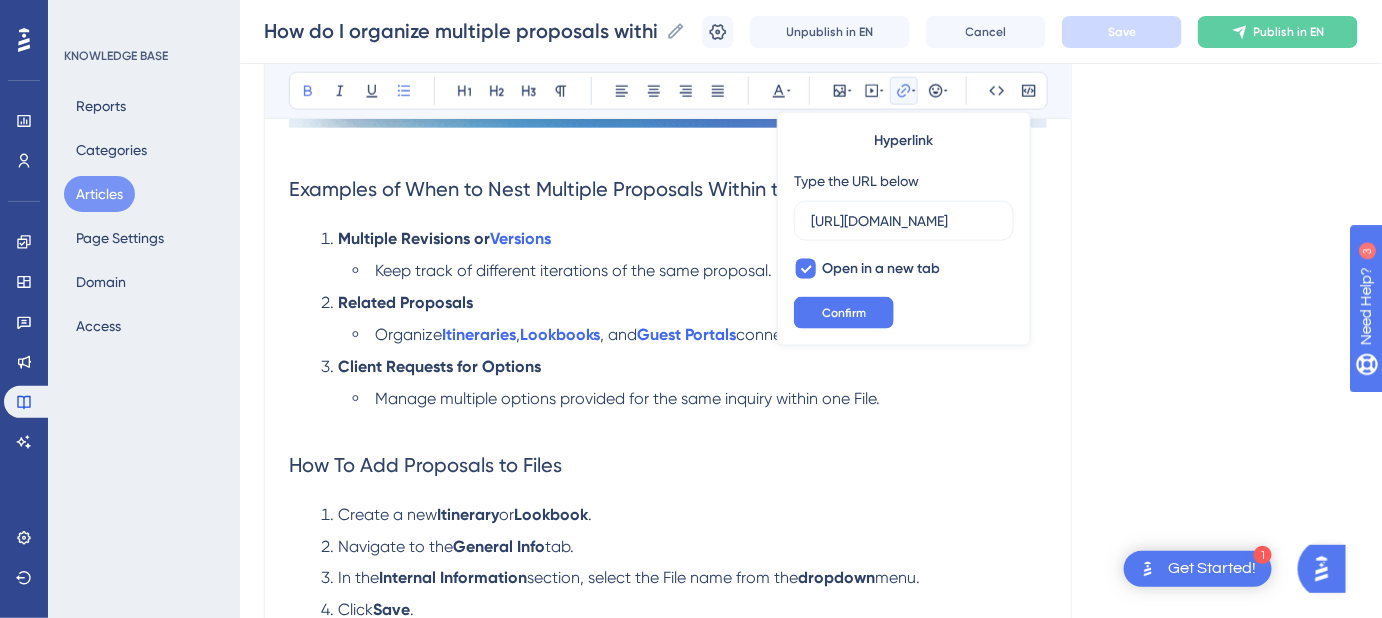 click at bounding box center [668, 423] 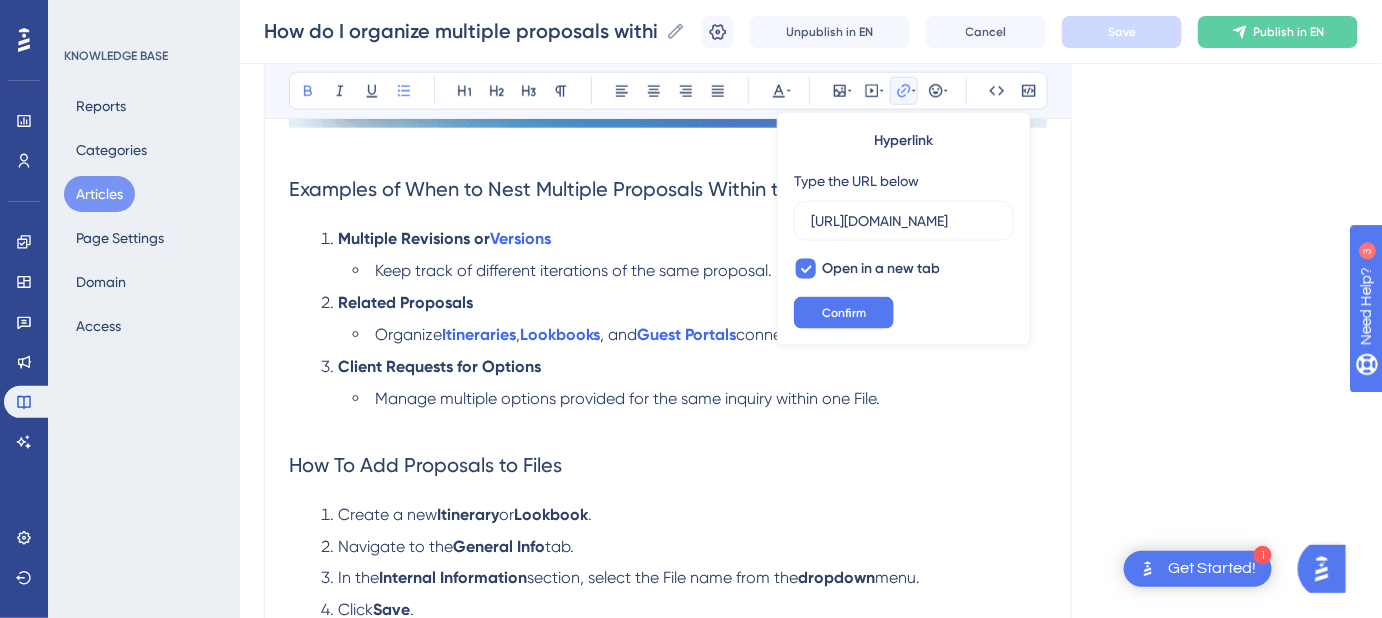 scroll, scrollTop: 0, scrollLeft: 0, axis: both 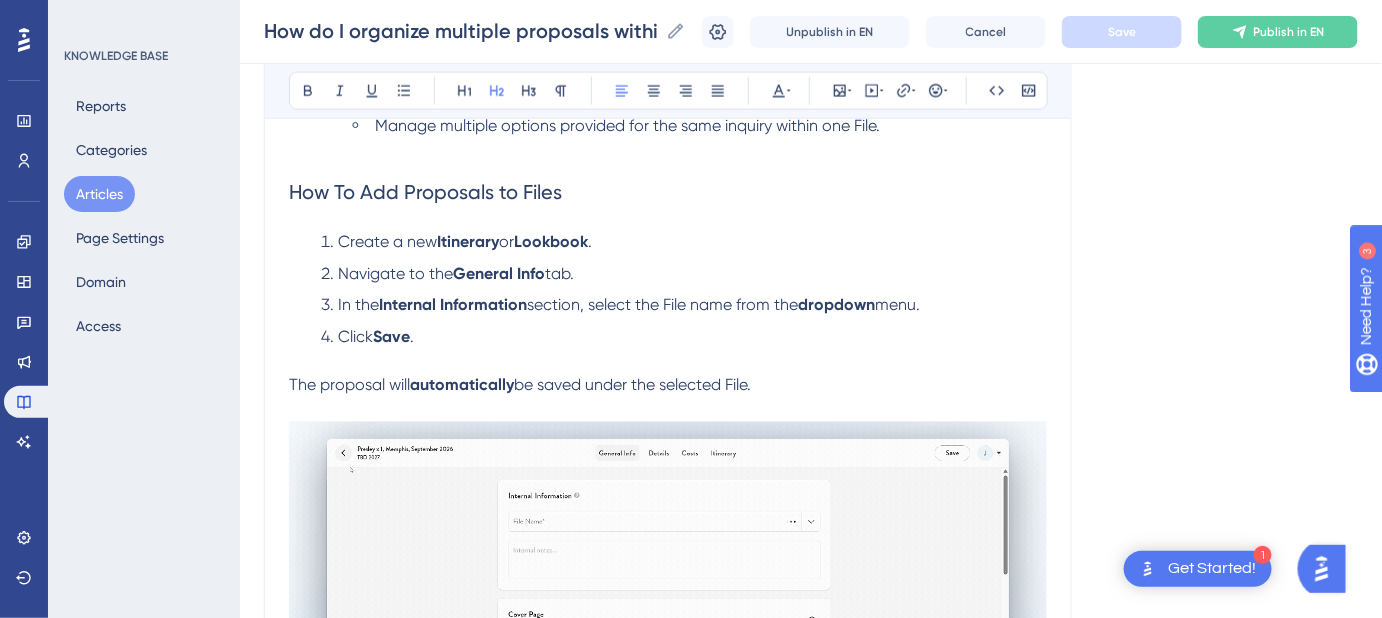 click on "How To Add Proposals to Files" at bounding box center (425, 192) 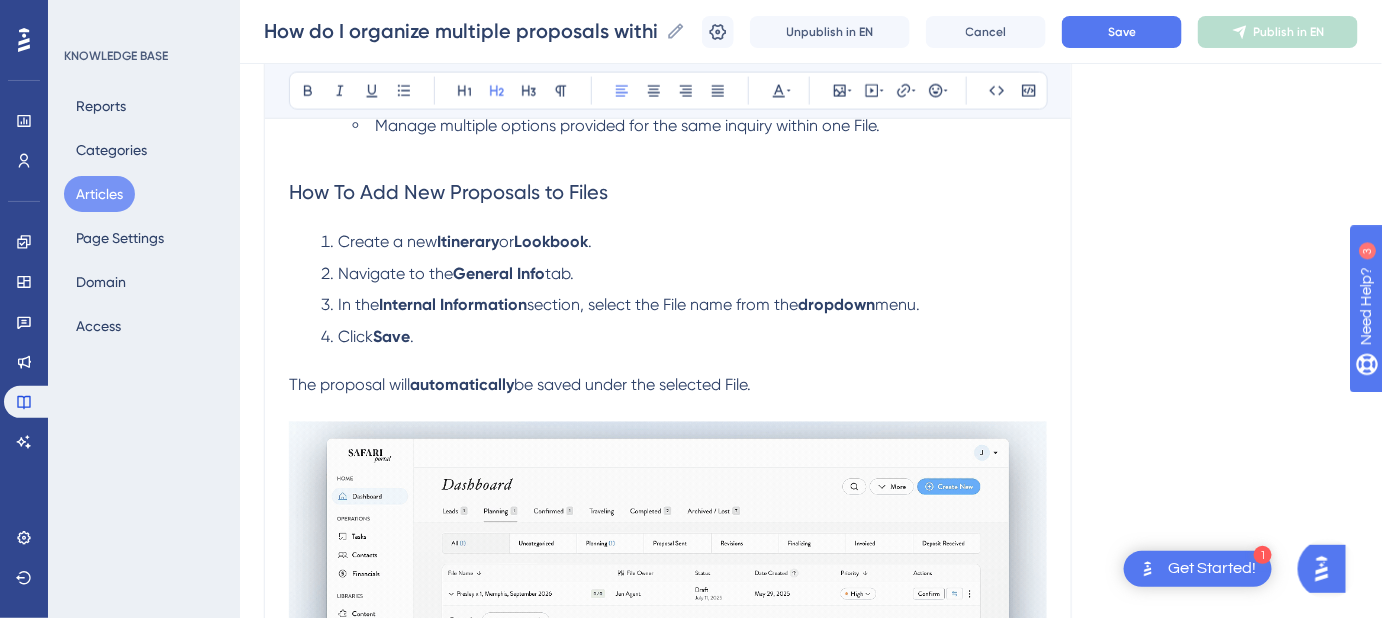 click on "How To Add New Proposals to Files" at bounding box center [448, 192] 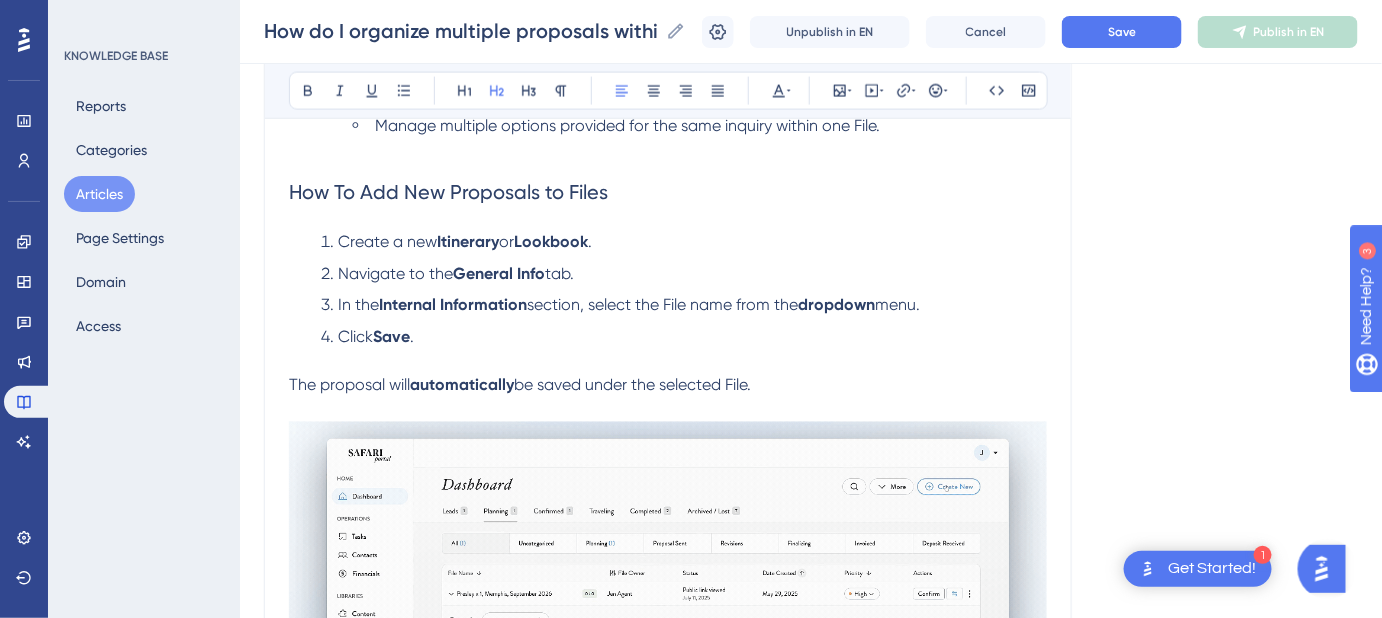click on "How To Add New Proposals to Files" at bounding box center [448, 192] 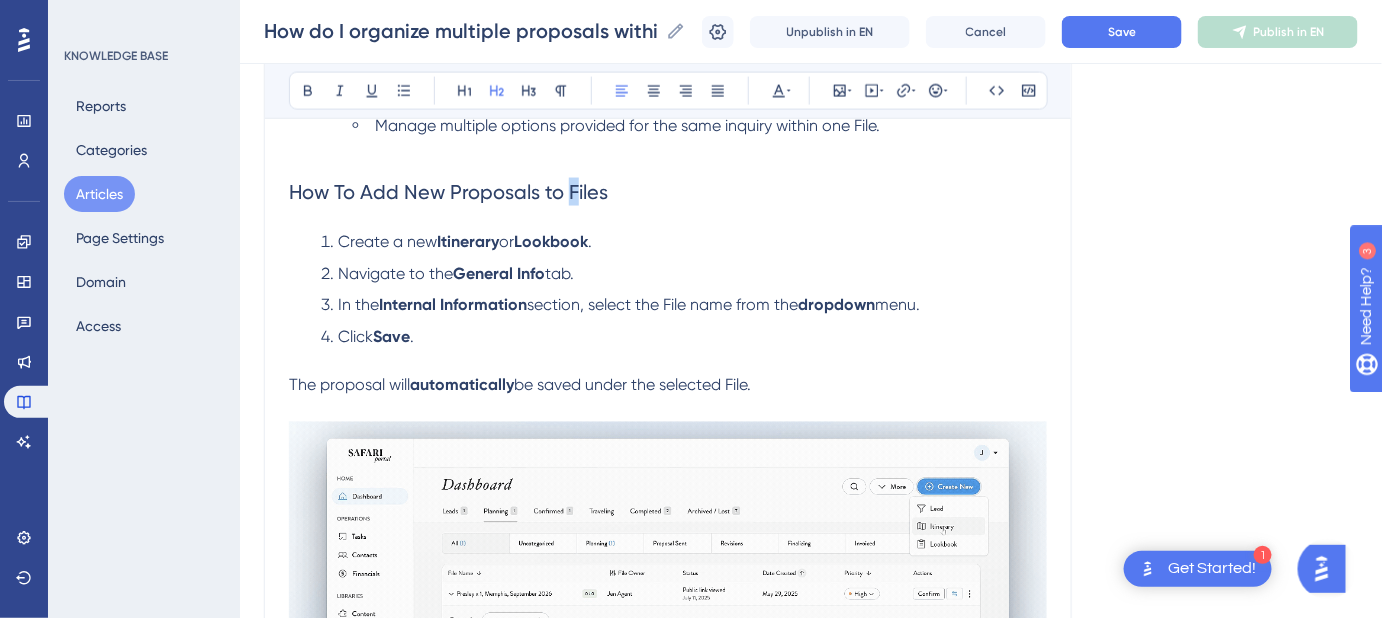click on "How To Add New Proposals to Files" at bounding box center [448, 192] 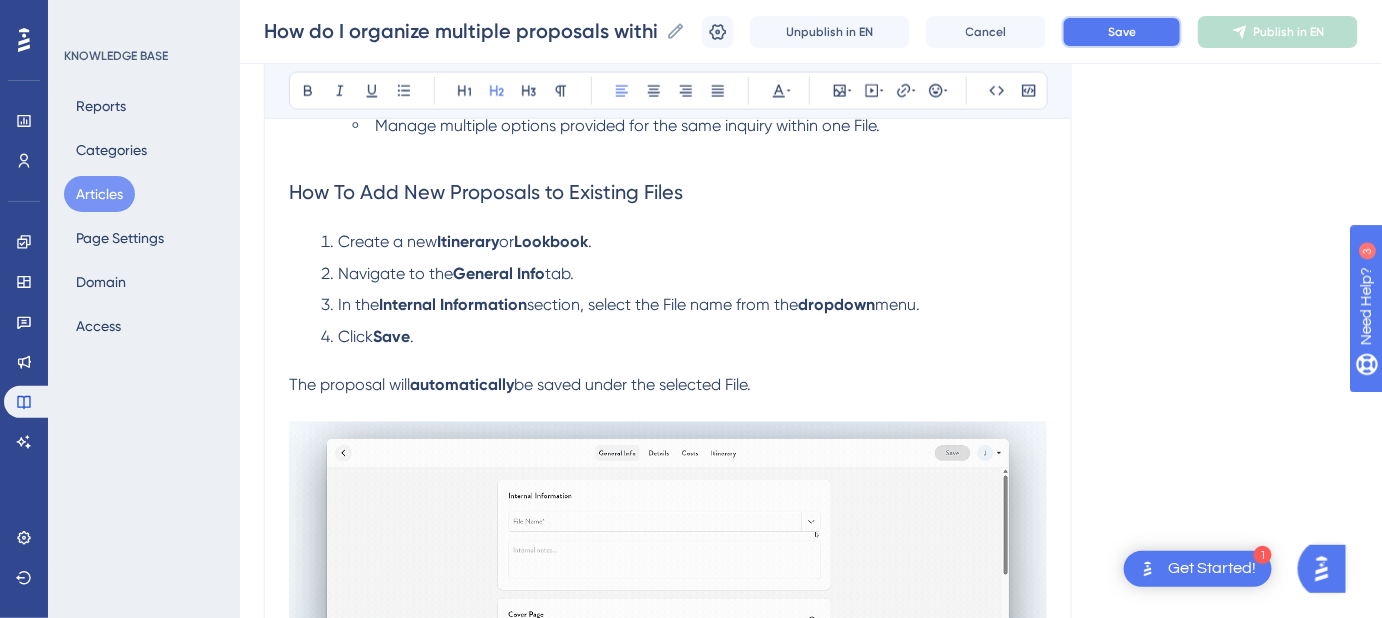 click on "Save" at bounding box center (1122, 32) 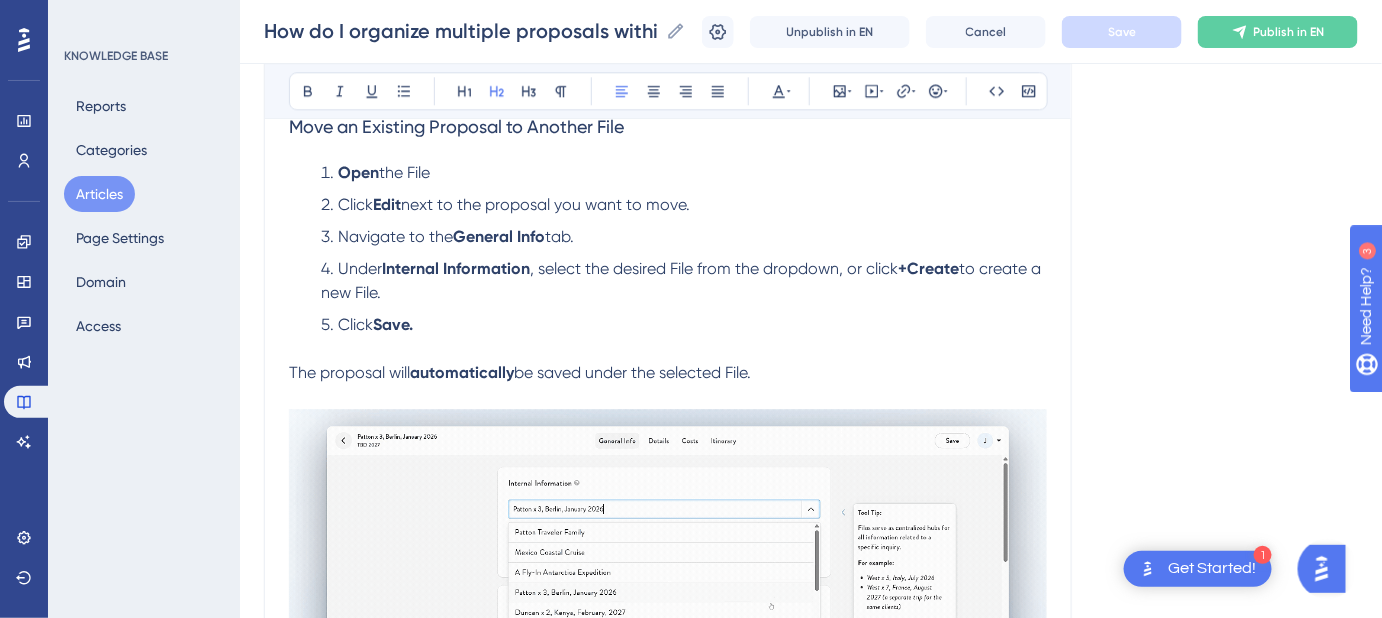 scroll, scrollTop: 1712, scrollLeft: 0, axis: vertical 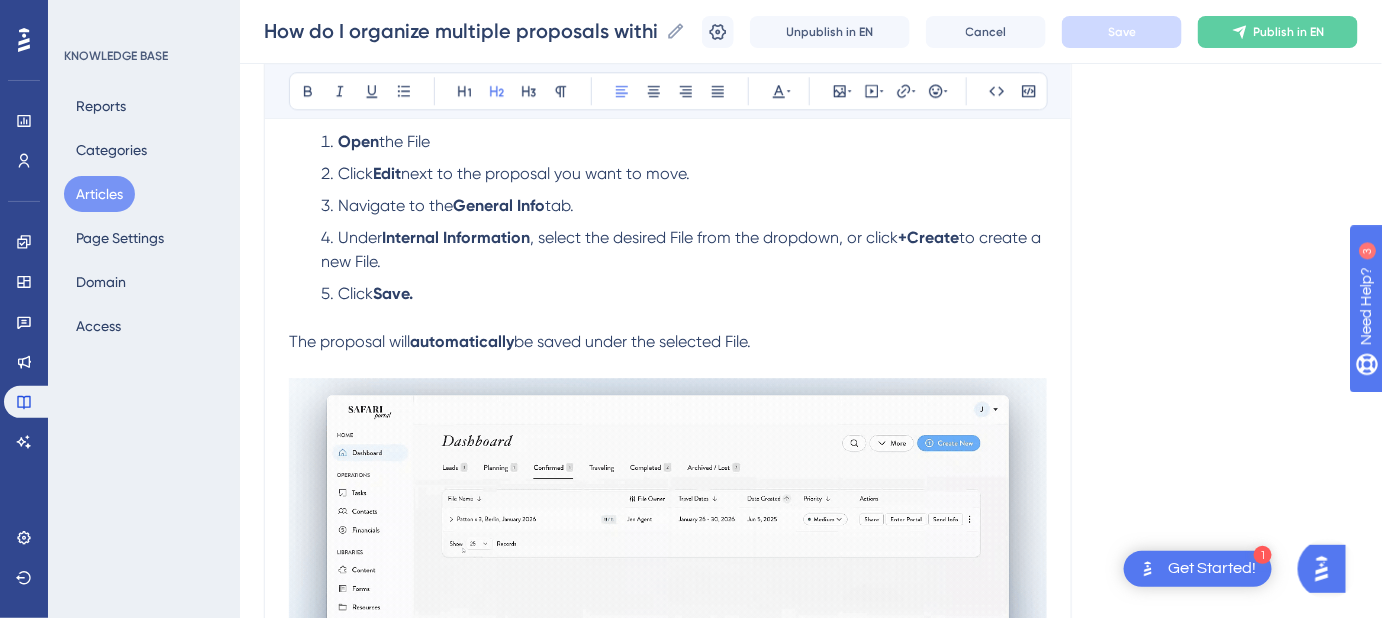click on "the File" at bounding box center [404, 141] 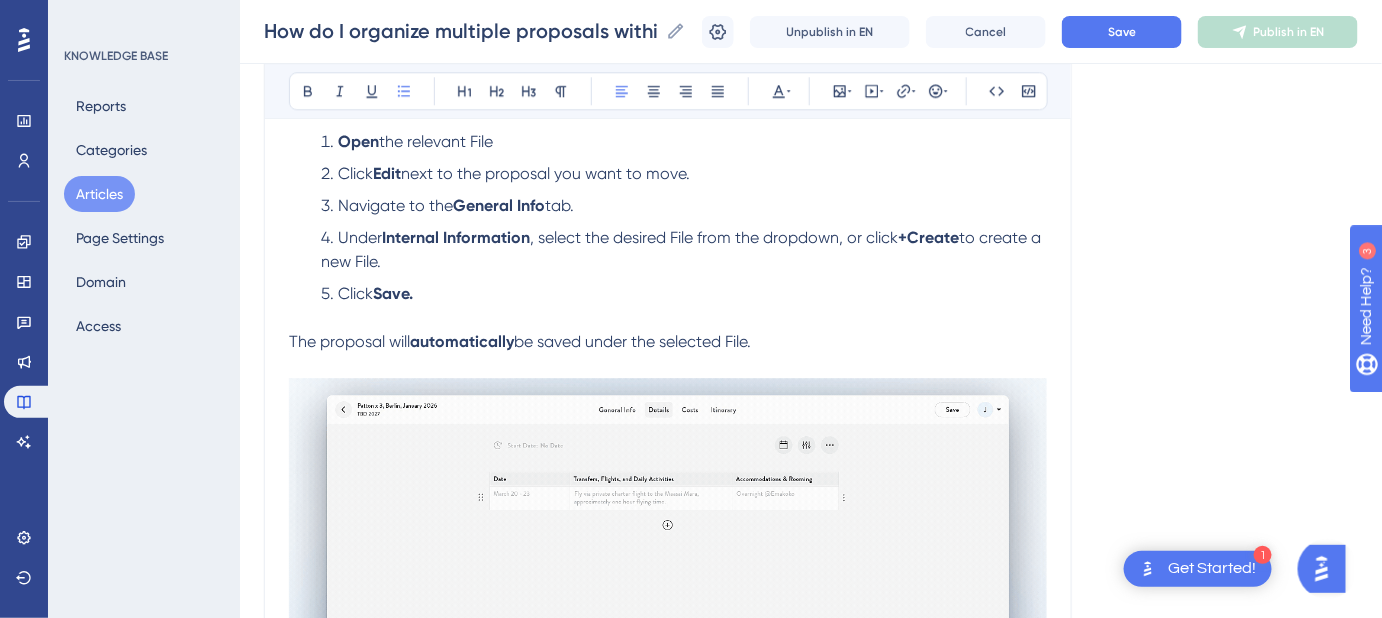 click on "Open  the relevant File" at bounding box center [684, 142] 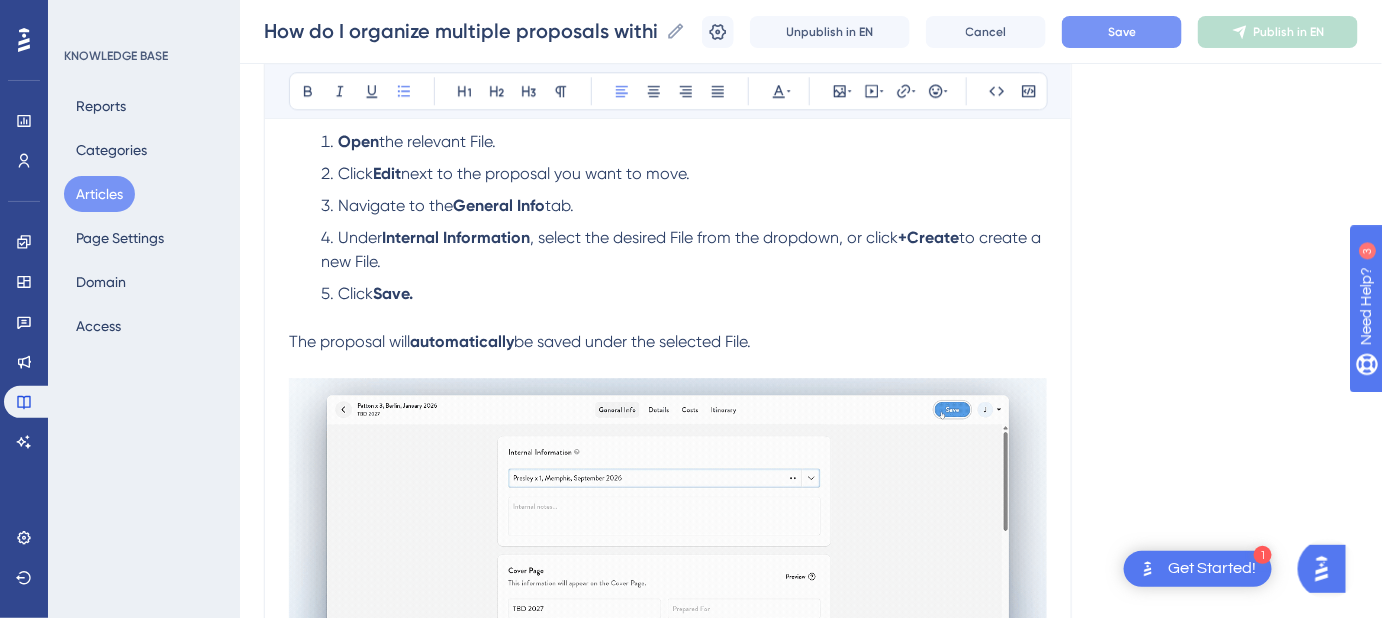click on "Save" at bounding box center [1122, 32] 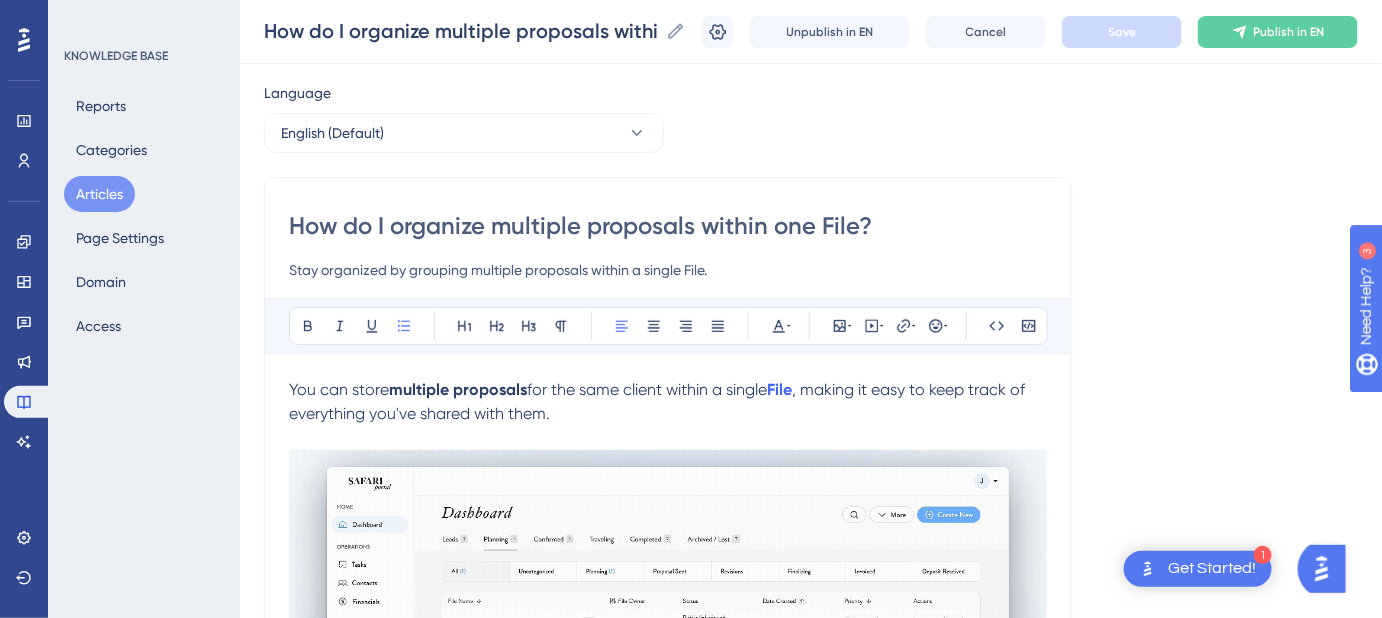scroll, scrollTop: 0, scrollLeft: 0, axis: both 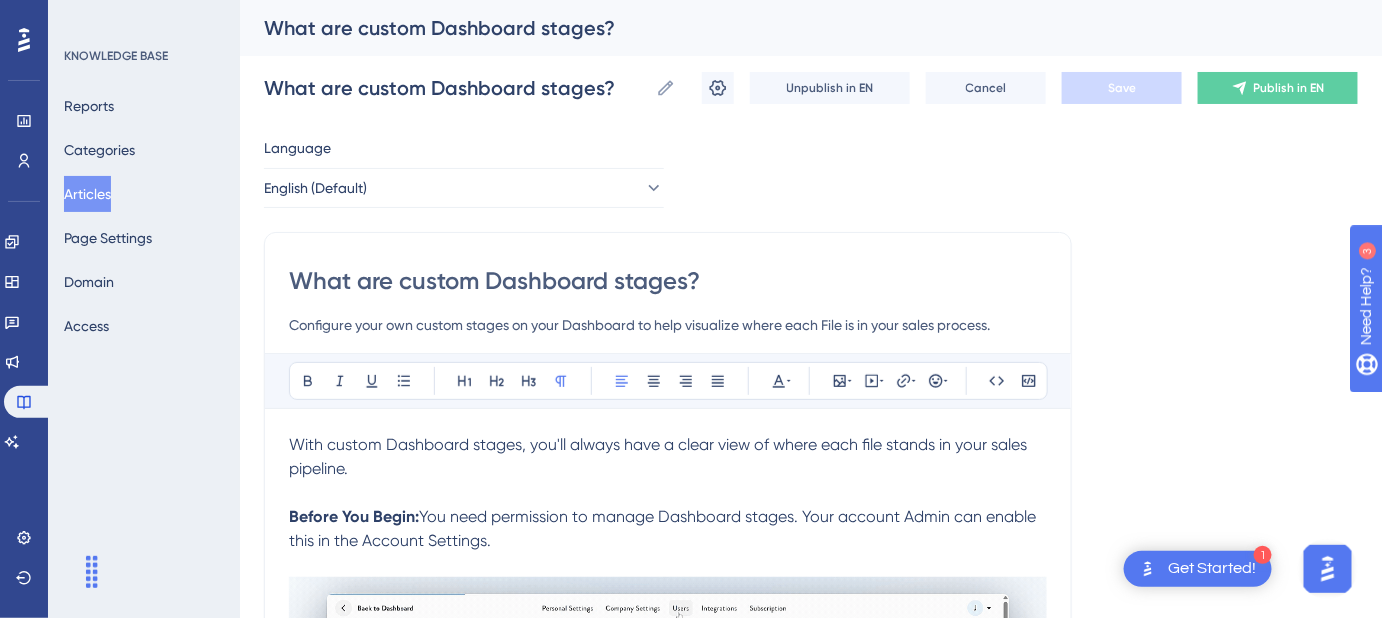 drag, startPoint x: 686, startPoint y: 276, endPoint x: 266, endPoint y: 274, distance: 420.00476 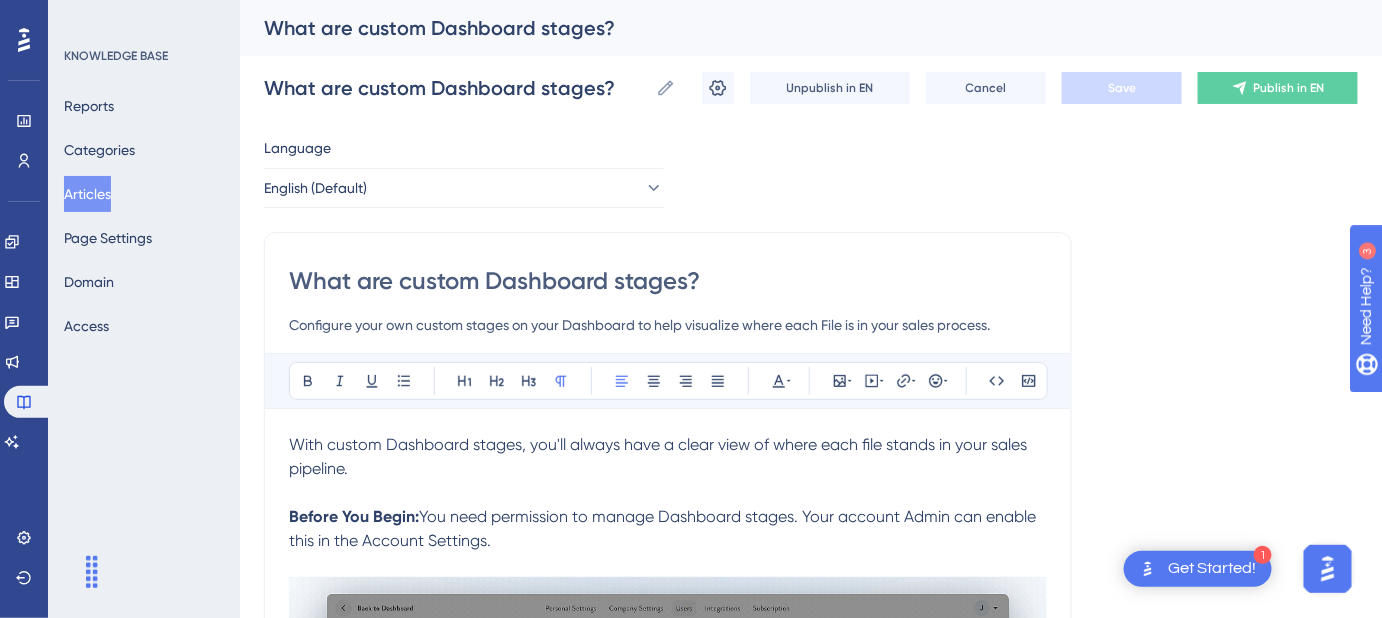 click on "What are custom Dashboard stages? Configure your own custom stages on your Dashboard to help visualize where each File is in your sales process. Bold Italic Underline Bullet Point Heading 1 Heading 2 Heading 3 Normal Align Left Align Center Align Right Align Justify Text Color Insert Image Embed Video Hyperlink Emojis Code Code Block With custom Dashboard stages, you'll always have a clear view of where each file stands in your sales pipeline. Before You Begin:  You need permission to manage Dashboard stages. Your account Admin can enable this in the Account Settings. Default Setup Safari Portal comes pre-loaded with custom stages on your  Leads  and  Planning  tab to help you get started. You can also add stages to the Confirmed, Traveling, Completed, and Archived stages. Editing and Managing Stages Click  More  from the dropdown. Select  Edit Stages . What You Can Customize  From here, you can: Add new stages. Edit or remove existing ones. Rearrange the order of stages. Creating Stages in Other Tabs Click" at bounding box center [668, 2071] 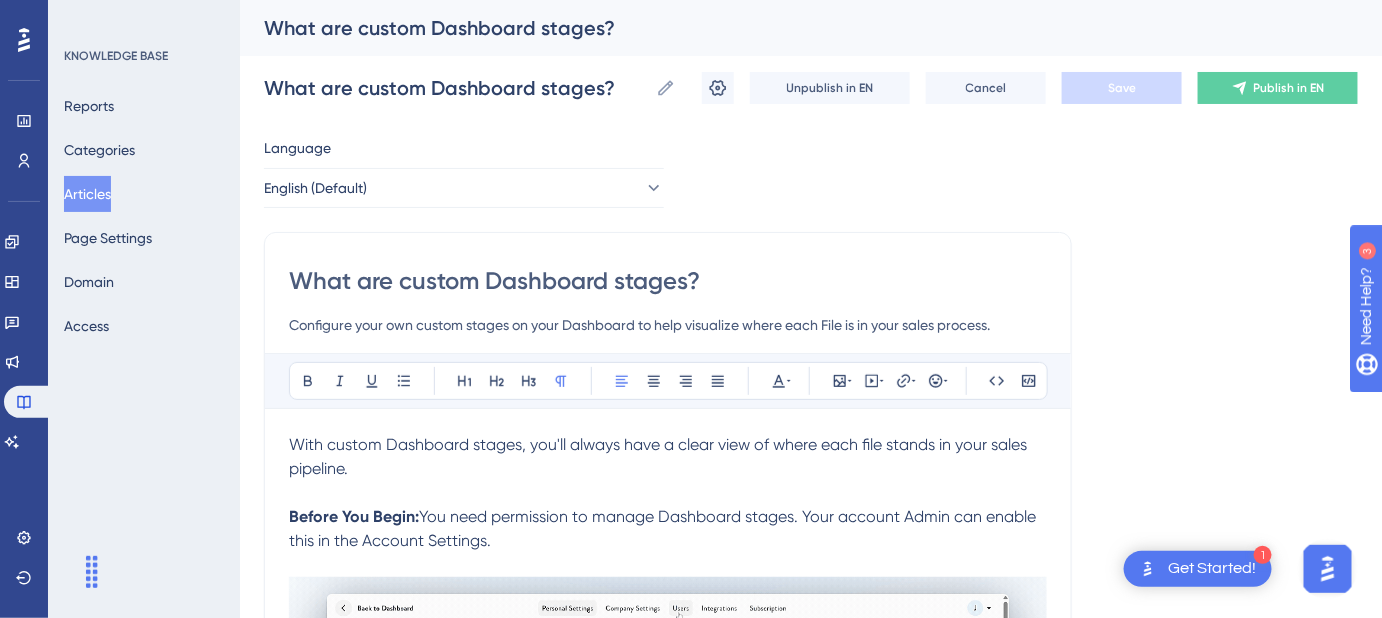 click on "What are custom Dashboard stages? Configure your own custom stages on your Dashboard to help visualize where each File is in your sales process. Bold Italic Underline Bullet Point Heading 1 Heading 2 Heading 3 Normal Align Left Align Center Align Right Align Justify Text Color Insert Image Embed Video Hyperlink Emojis Code Code Block With custom Dashboard stages, you'll always have a clear view of where each file stands in your sales pipeline. Before You Begin:  You need permission to manage Dashboard stages. Your account Admin can enable this in the Account Settings. Default Setup Safari Portal comes pre-loaded with custom stages on your  Leads  and  Planning  tab to help you get started. You can also add stages to the Confirmed, Traveling, Completed, and Archived stages. Editing and Managing Stages Click  More  from the dropdown. Select  Edit Stages . What You Can Customize  From here, you can: Add new stages. Edit or remove existing ones. Rearrange the order of stages. Creating Stages in Other Tabs Click" at bounding box center (668, 2071) 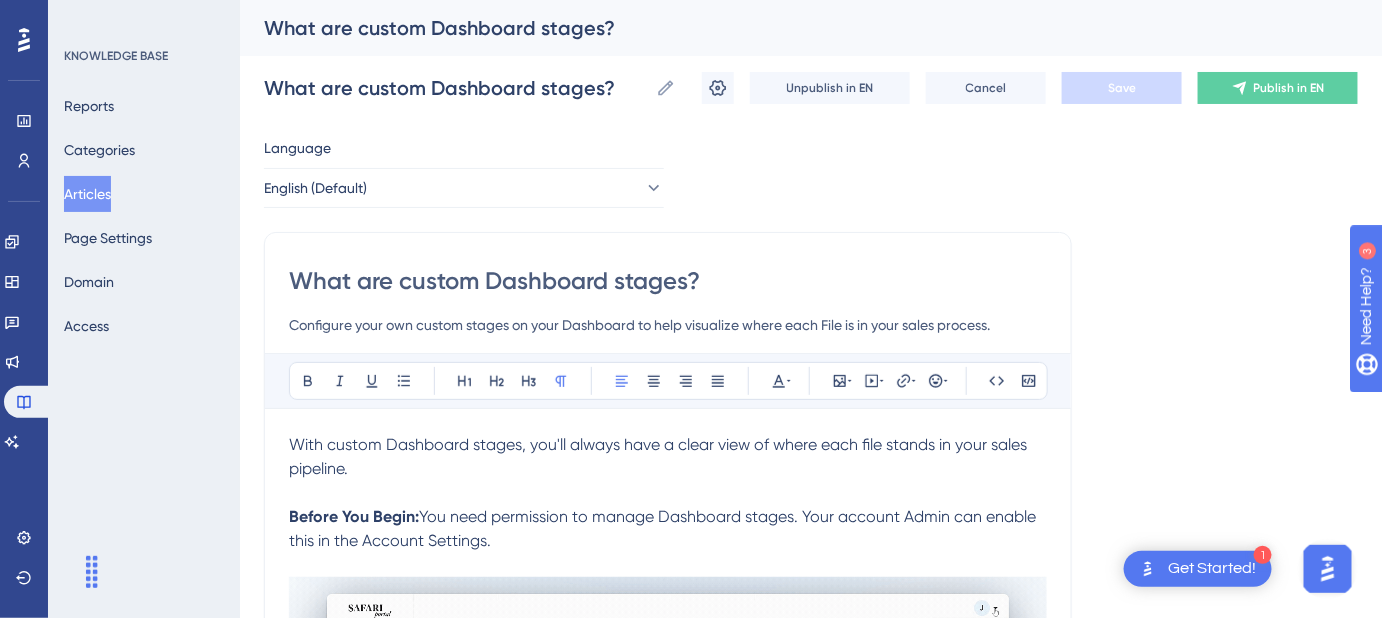 drag, startPoint x: 1007, startPoint y: 329, endPoint x: 258, endPoint y: 326, distance: 749.006 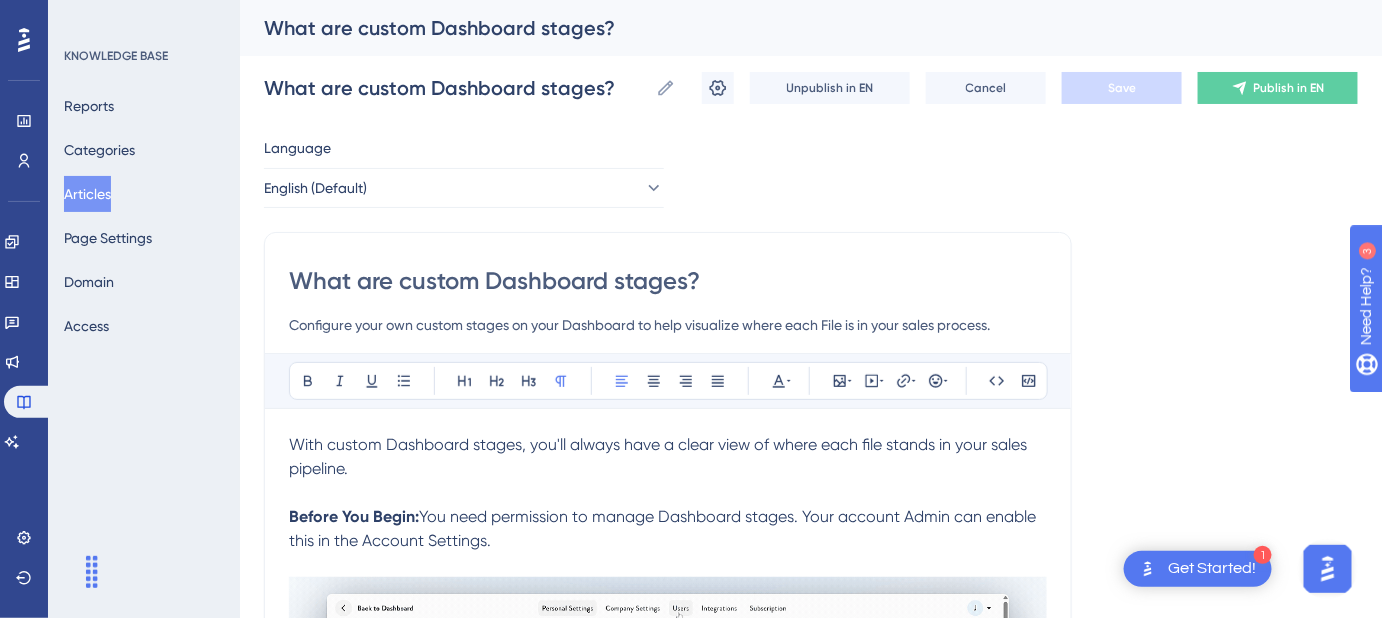 click on "Performance Users Engagement Widgets Feedback Product Updates Knowledge Base AI Assistant Settings Logout KNOWLEDGE BASE Reports Categories Articles Page Settings Domain Access What are custom Dashboard stages? What are custom Dashboard stages? What are custom Dashboard stages? Unpublish in EN Cancel Save Publish in EN Language English (Default) What are custom Dashboard stages? Configure your own custom stages on your Dashboard to help visualize where each File is in your sales process. Bold Italic Underline Bullet Point Heading 1 Heading 2 Heading 3 Normal Align Left Align Center Align Right Align Justify Text Color Insert Image Embed Video Hyperlink Emojis Code Code Block With custom Dashboard stages, you'll always have a clear view of where each file stands in your sales pipeline. Before You Begin:  You need permission to manage Dashboard stages. Your account Admin can enable this in the Account Settings. Default Setup Safari Portal comes pre-loaded with custom stages on your  Leads  and  Planning Click" at bounding box center (811, 2031) 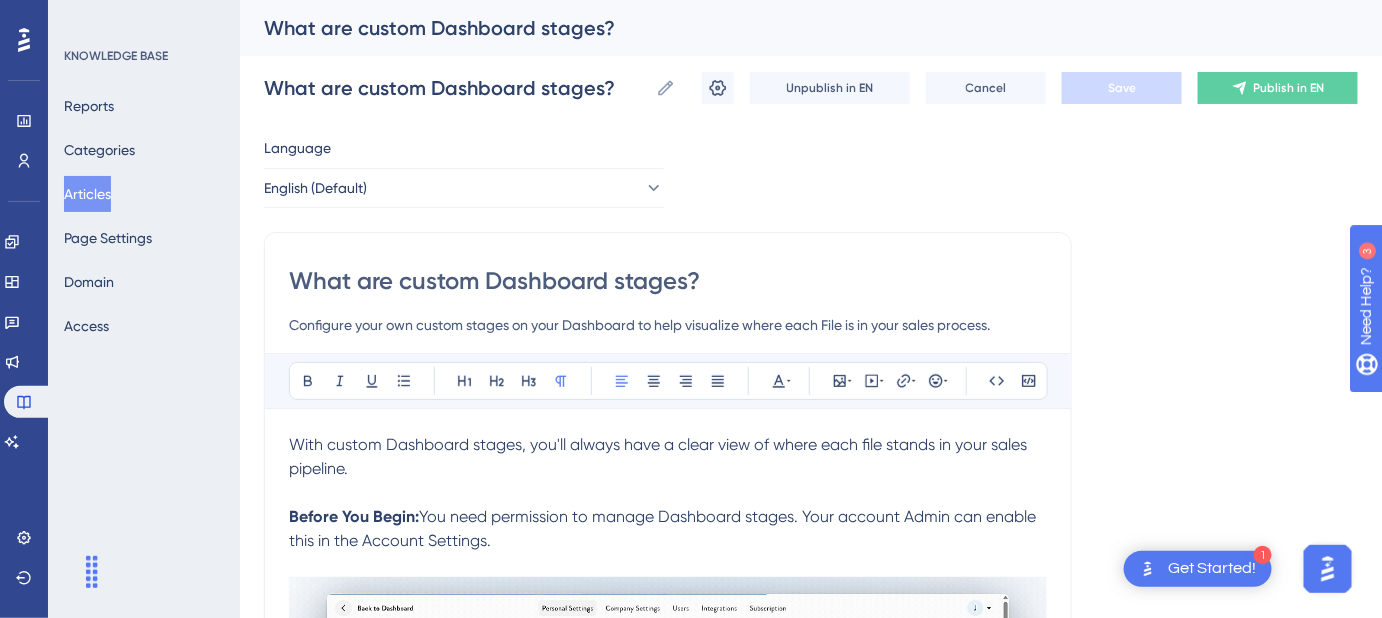 click on "Configure your own custom stages on your Dashboard to help visualize where each File is in your sales process." at bounding box center (668, 325) 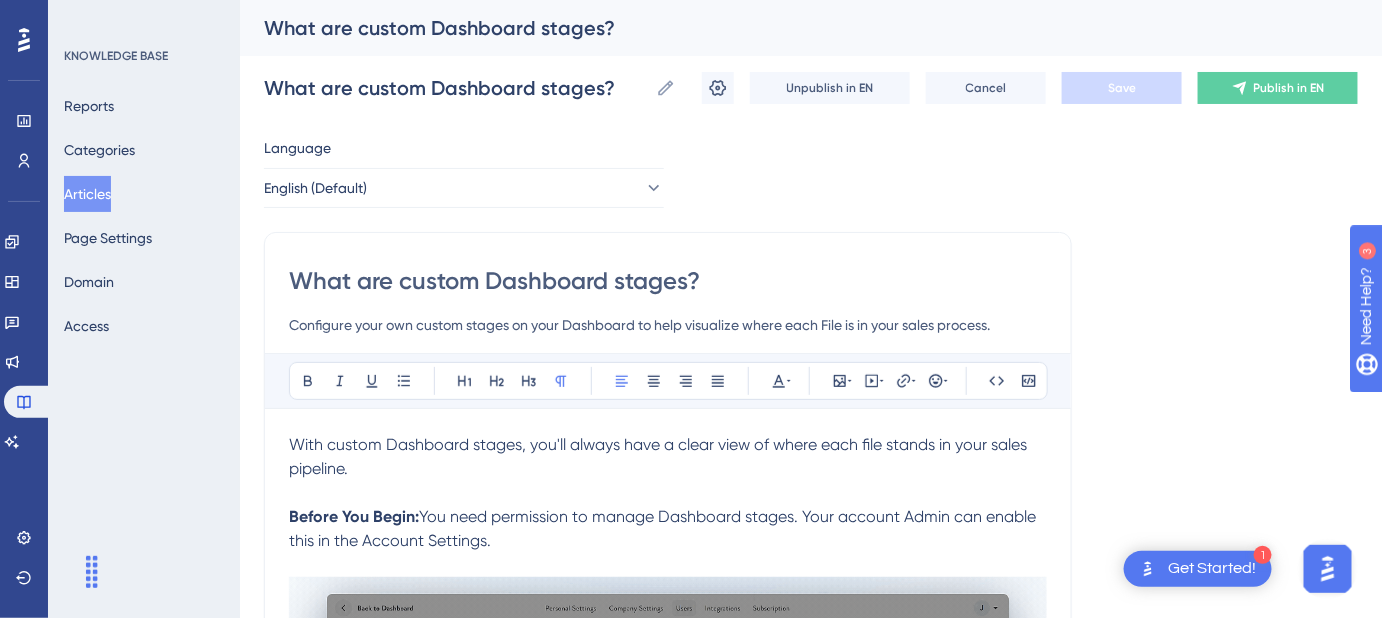 drag, startPoint x: 1007, startPoint y: 323, endPoint x: 254, endPoint y: 314, distance: 753.0538 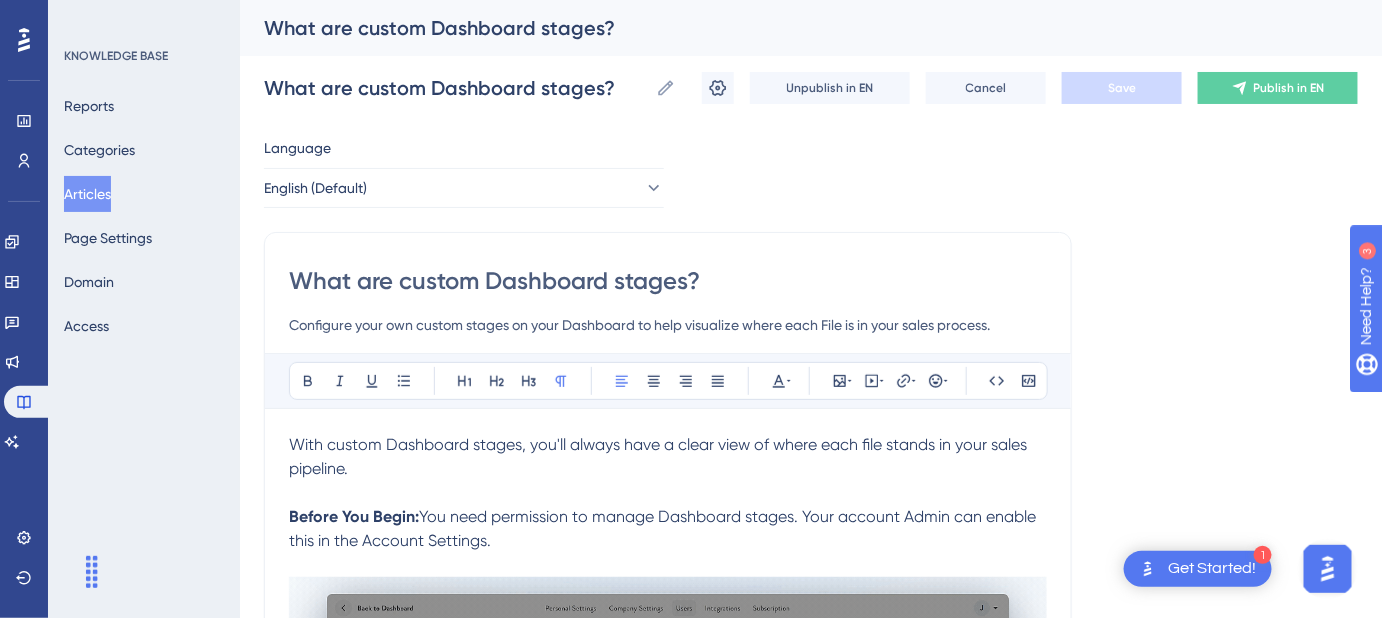 click on "Performance Users Engagement Widgets Feedback Product Updates Knowledge Base AI Assistant Settings Logout KNOWLEDGE BASE Reports Categories Articles Page Settings Domain Access What are custom Dashboard stages? What are custom Dashboard stages? What are custom Dashboard stages? Unpublish in EN Cancel Save Publish in EN Language English (Default) What are custom Dashboard stages? Configure your own custom stages on your Dashboard to help visualize where each File is in your sales process. Bold Italic Underline Bullet Point Heading 1 Heading 2 Heading 3 Normal Align Left Align Center Align Right Align Justify Text Color Insert Image Embed Video Hyperlink Emojis Code Code Block With custom Dashboard stages, you'll always have a clear view of where each file stands in your sales pipeline. Before You Begin:  You need permission to manage Dashboard stages. Your account Admin can enable this in the Account Settings. Default Setup Safari Portal comes pre-loaded with custom stages on your  Leads  and  Planning Click" at bounding box center [811, 2031] 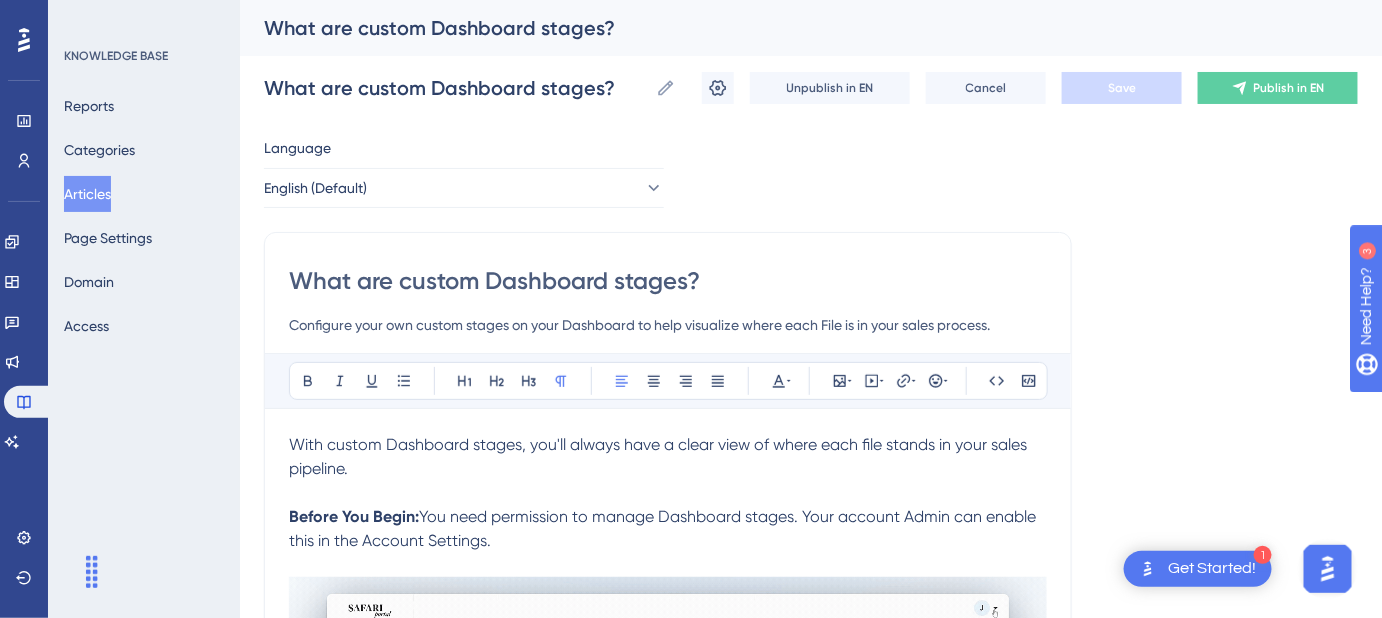 paste on "Set up custom stages on your dashboard to visualize where each file stand" 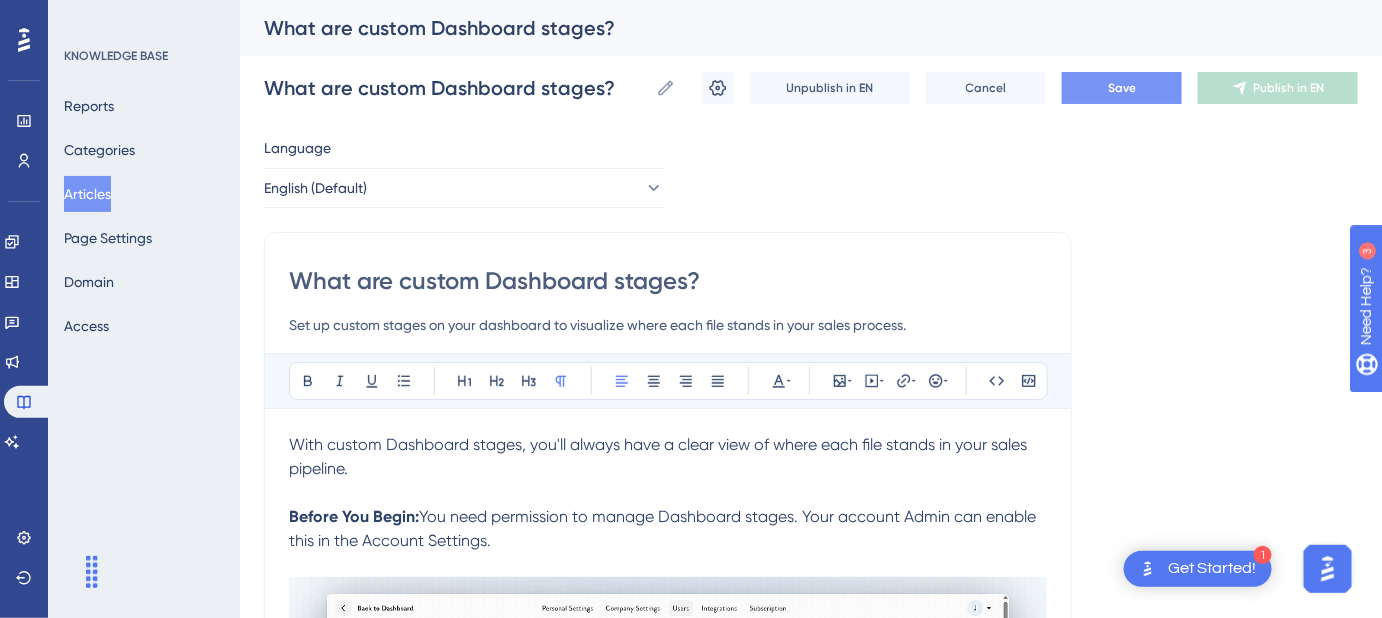 type on "Set up custom stages on your dashboard to visualize where each file stands in your sales process." 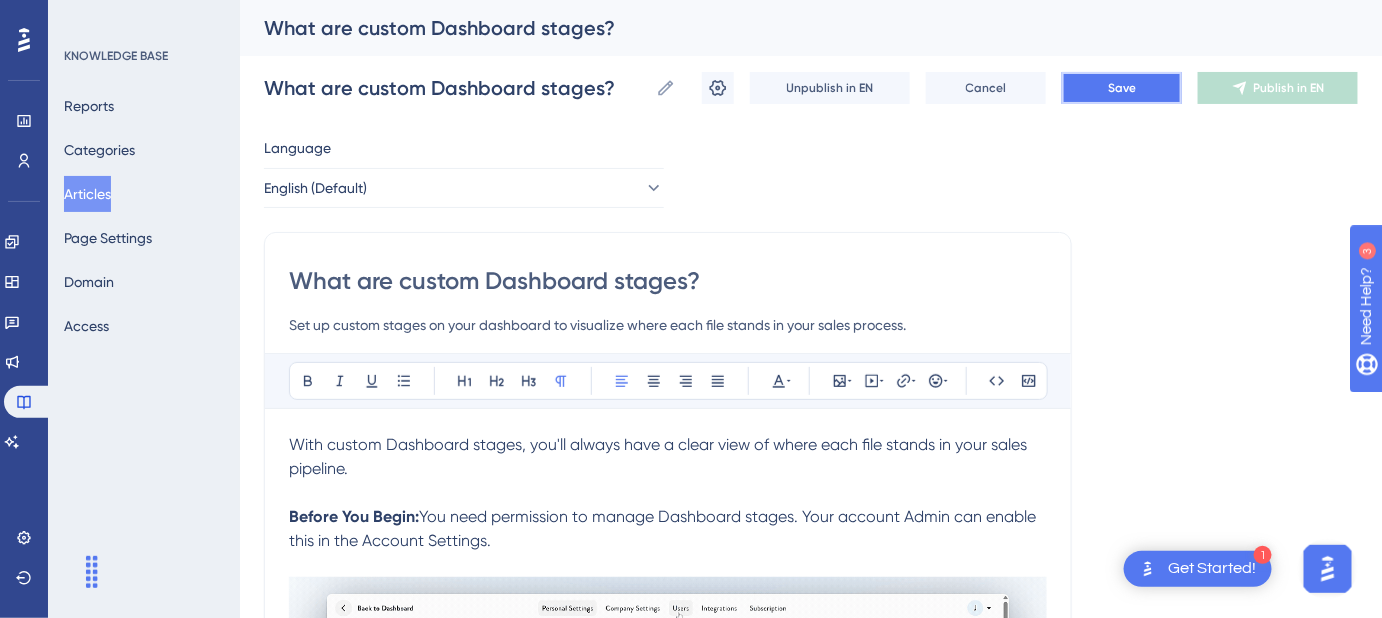 click on "Save" at bounding box center (1122, 88) 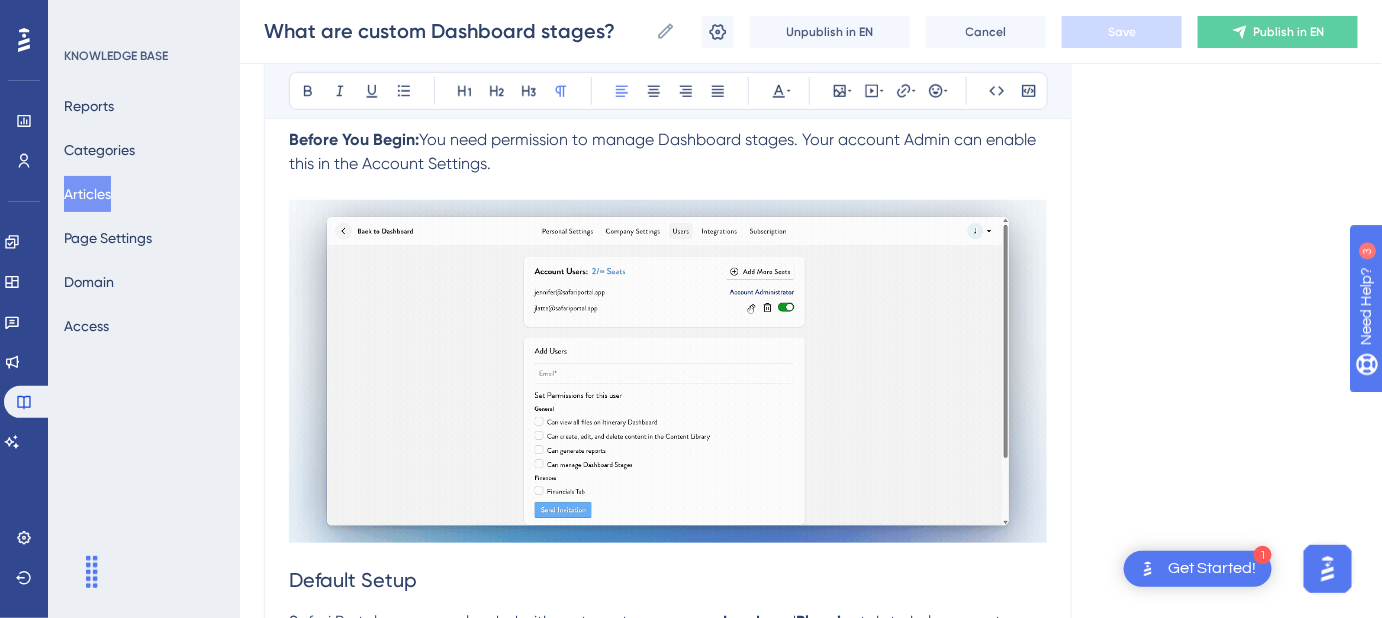 scroll, scrollTop: 272, scrollLeft: 0, axis: vertical 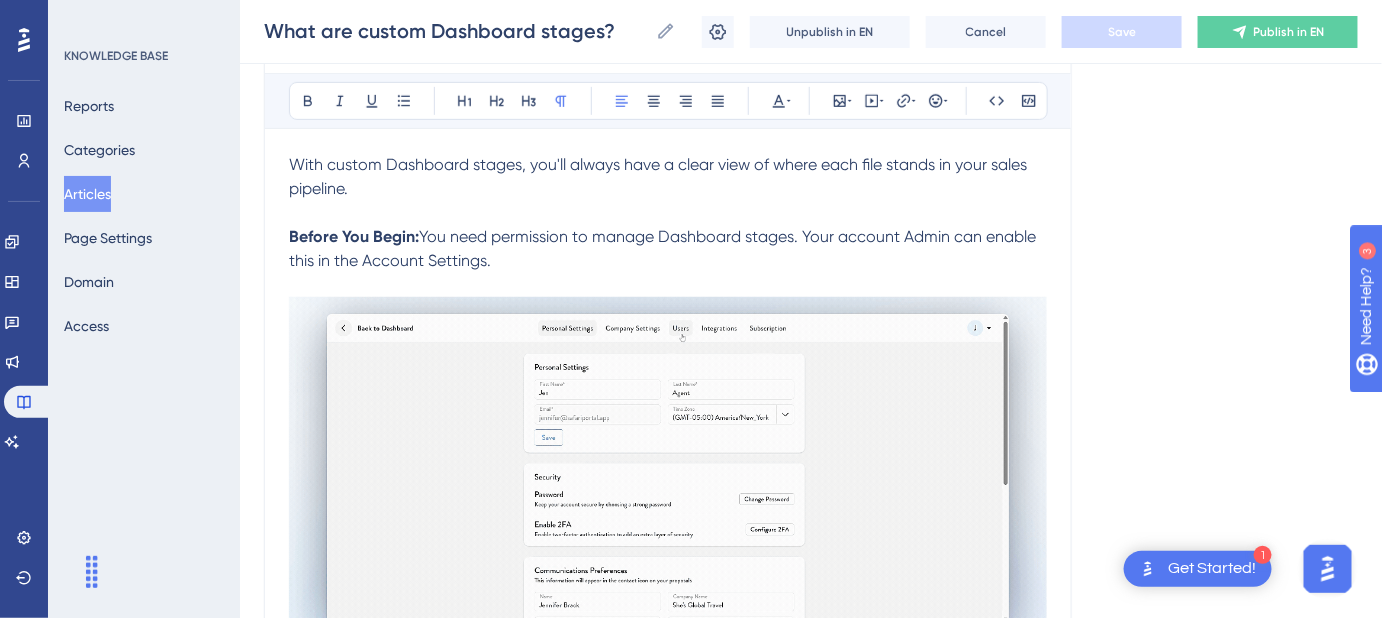 click at bounding box center [668, 285] 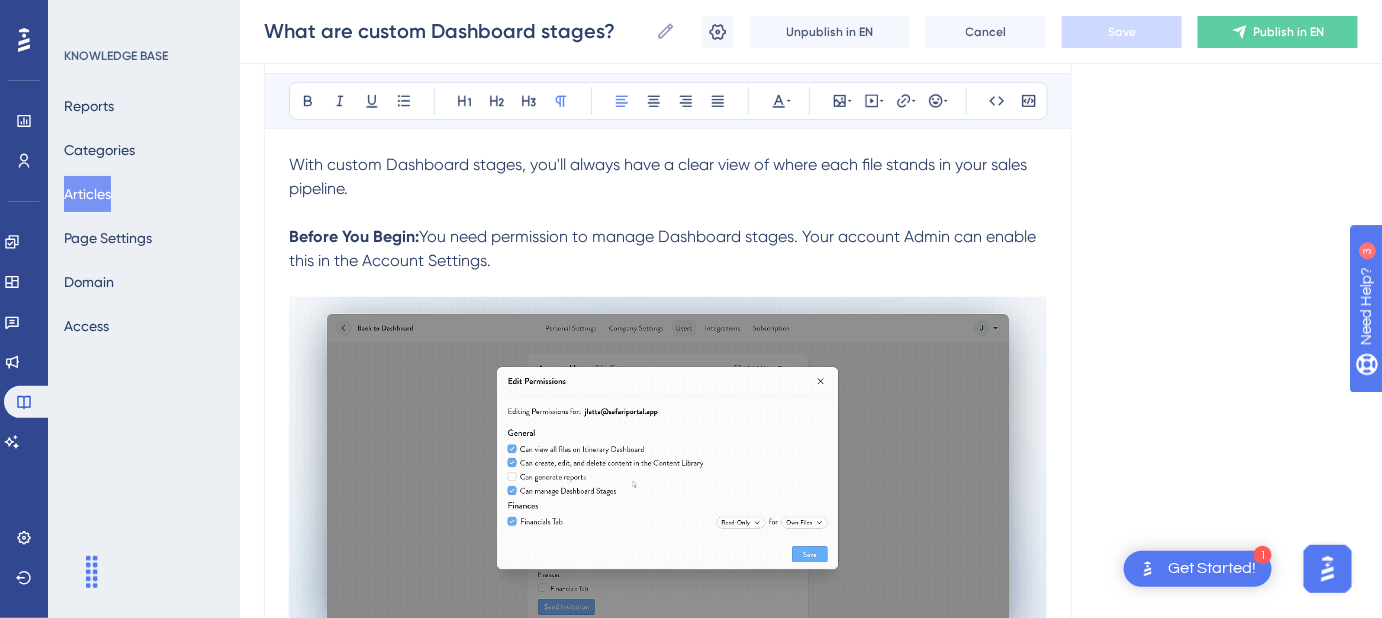 click on "Before You Begin:  You need permission to manage Dashboard stages. Your account Admin can enable this in the Account Settings." at bounding box center (668, 249) 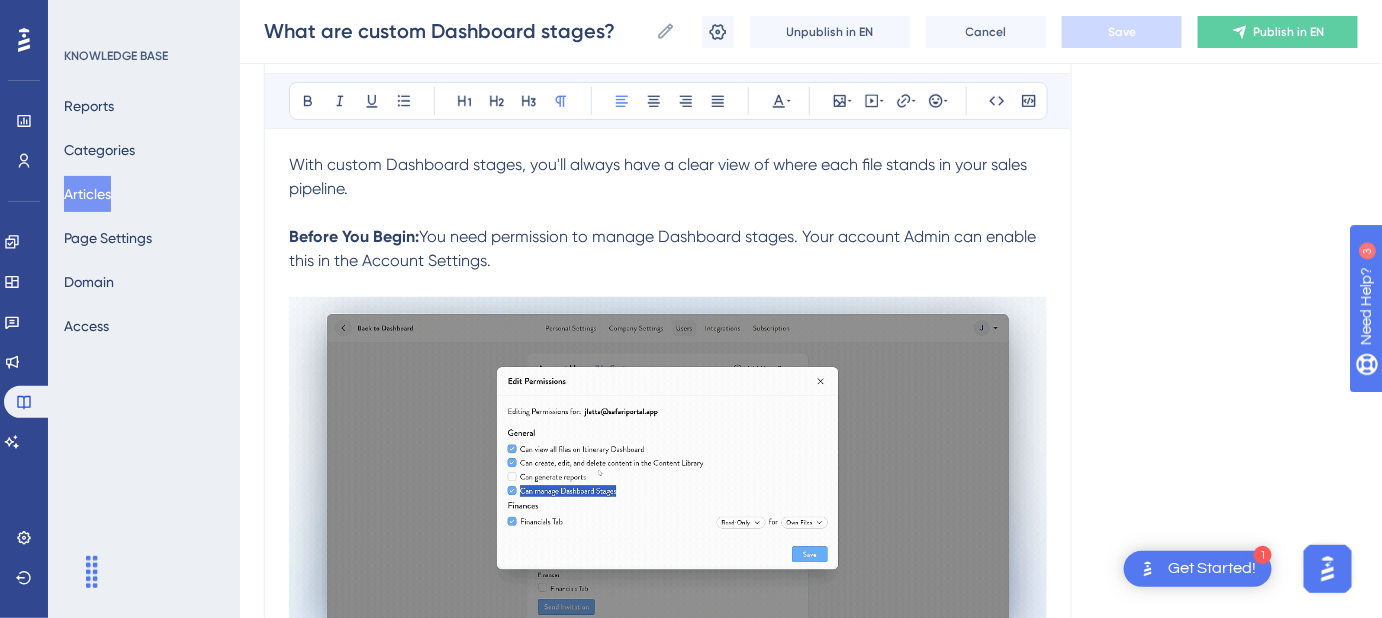 type 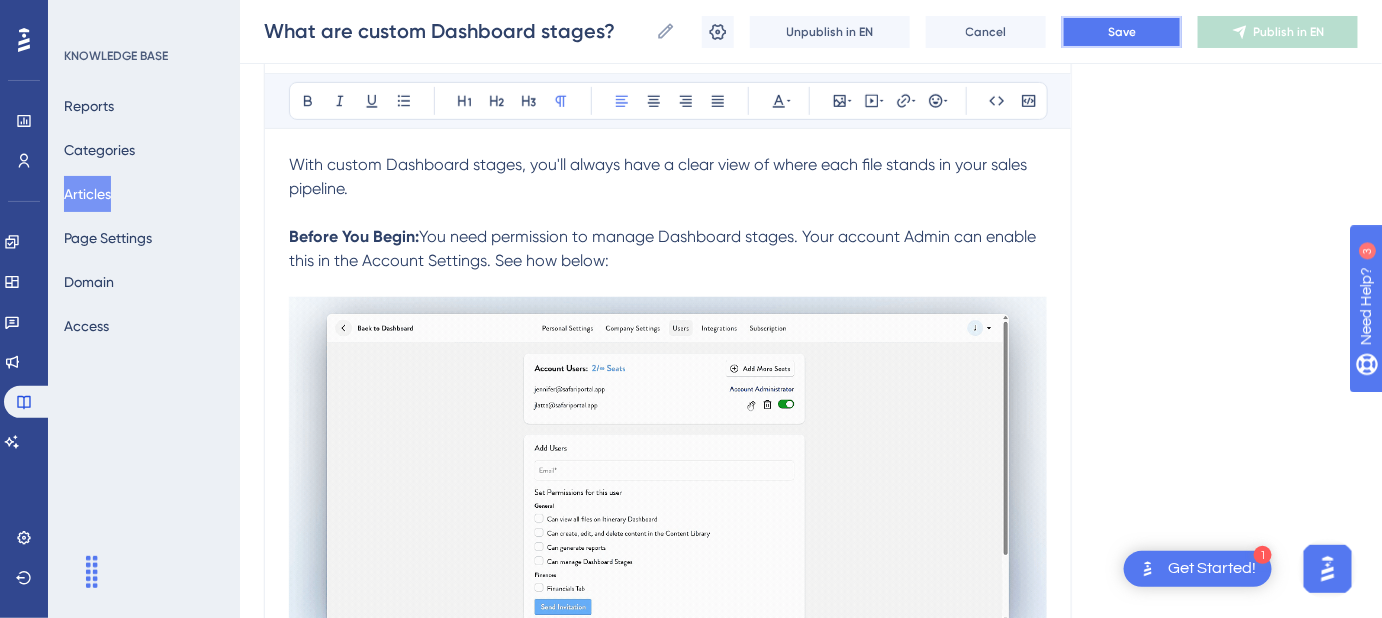 click on "Save" at bounding box center (1122, 32) 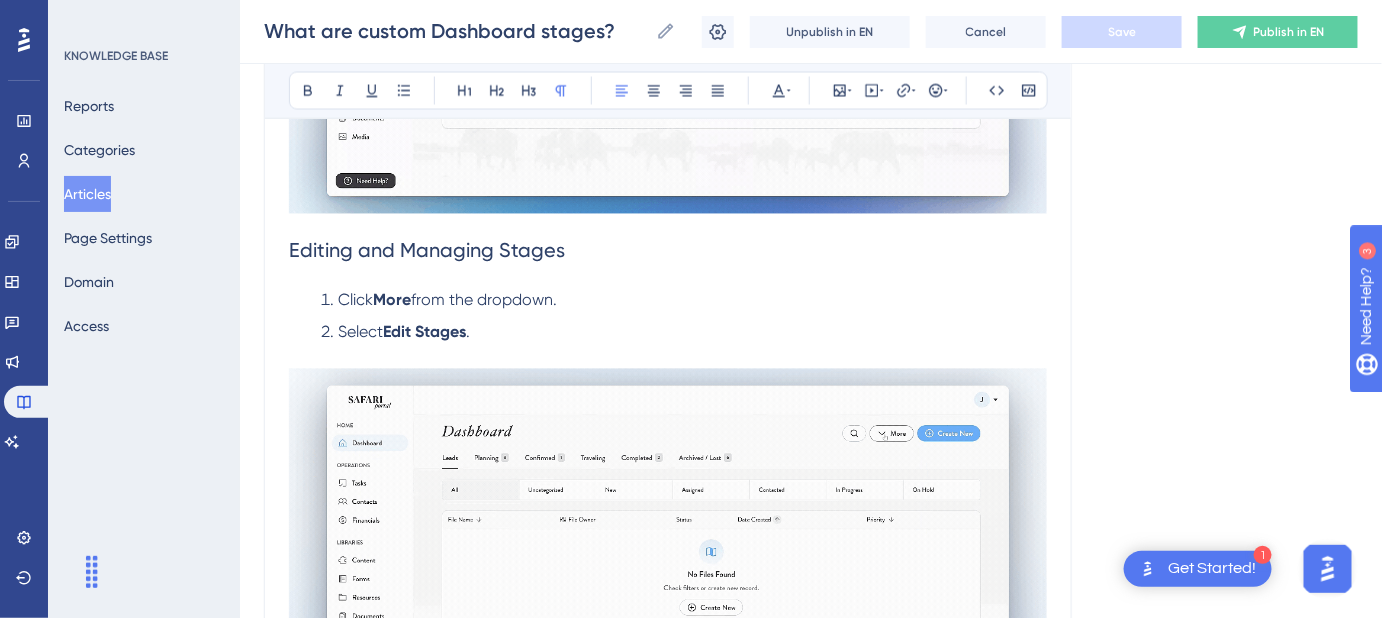 scroll, scrollTop: 1272, scrollLeft: 0, axis: vertical 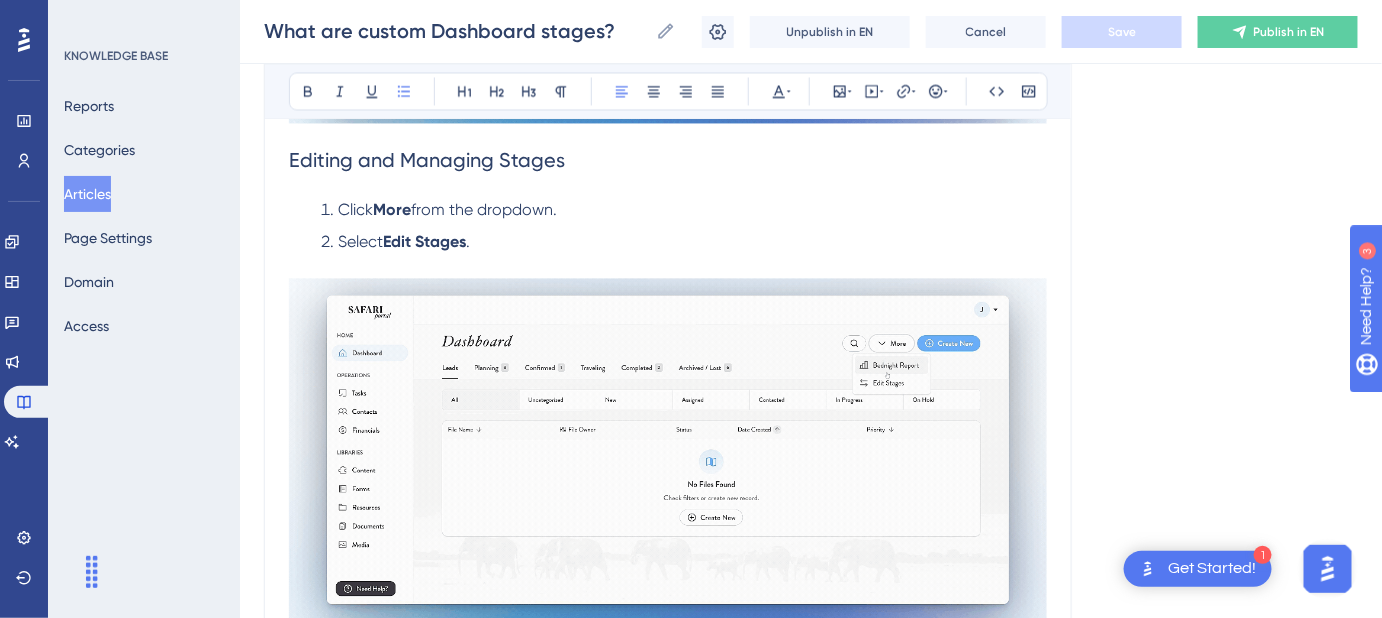 click on "More" at bounding box center [392, 209] 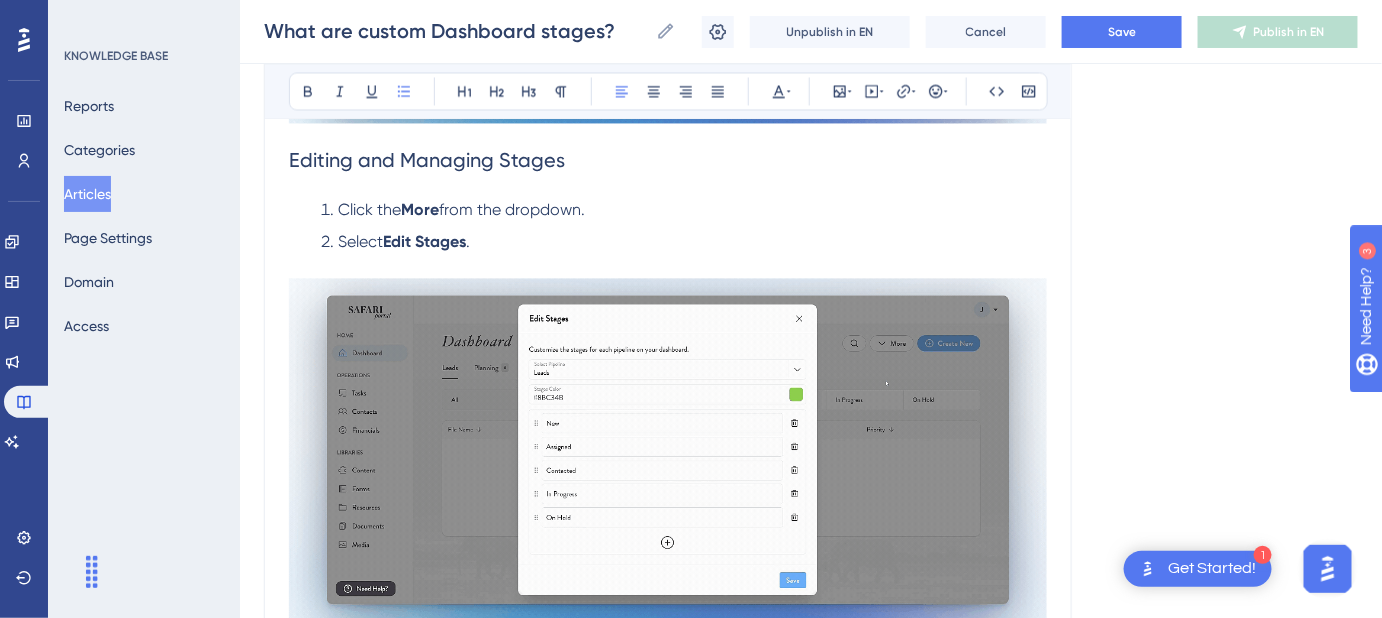 drag, startPoint x: 576, startPoint y: 210, endPoint x: 448, endPoint y: 215, distance: 128.09763 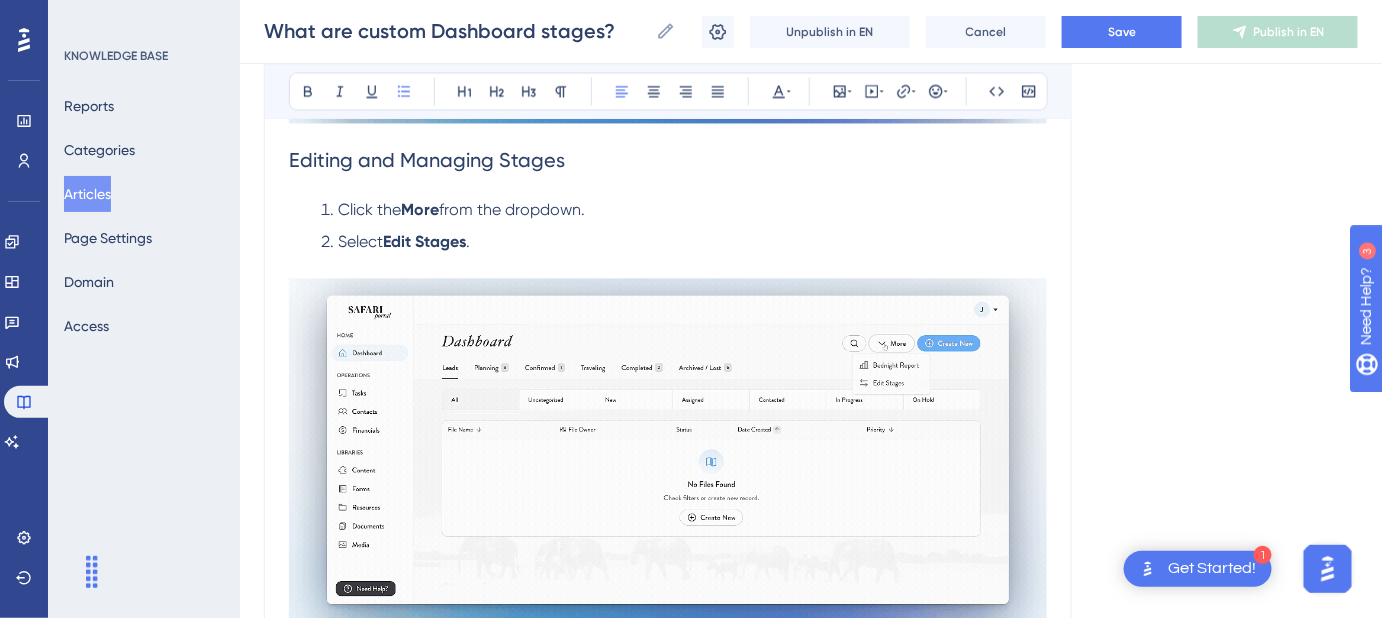 click on "Click the  More  from the dropdown." at bounding box center (684, 210) 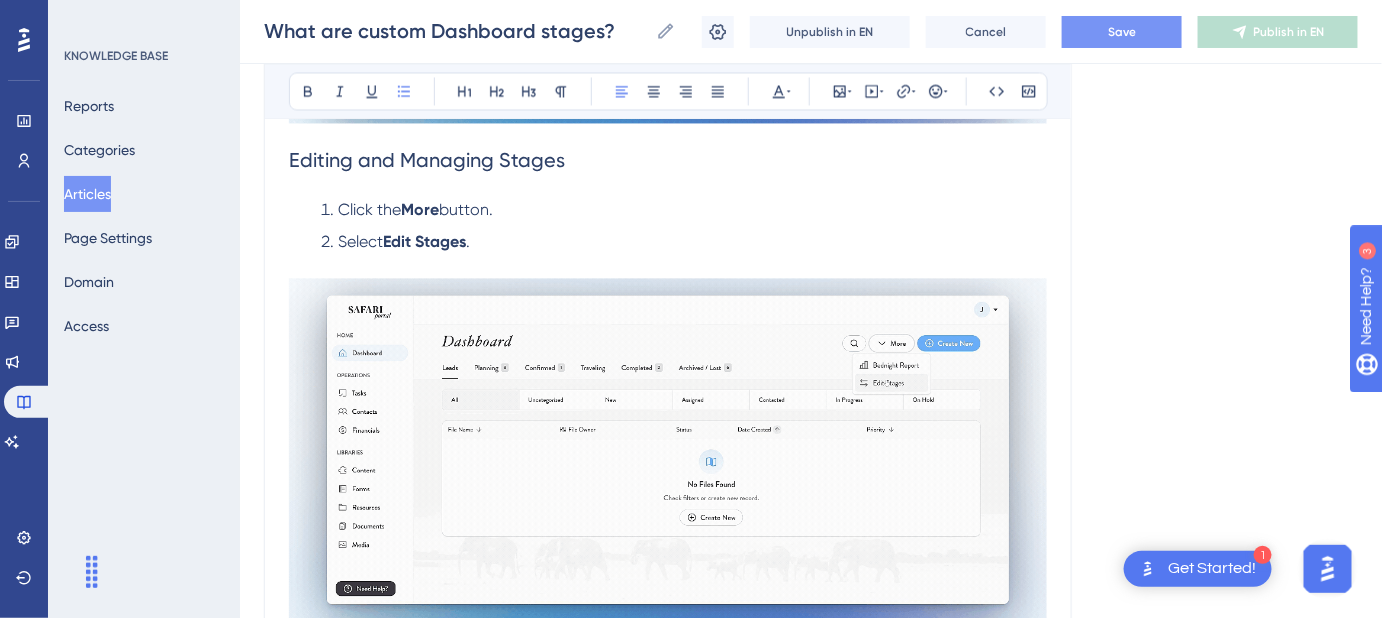 click on "Save" at bounding box center (1122, 32) 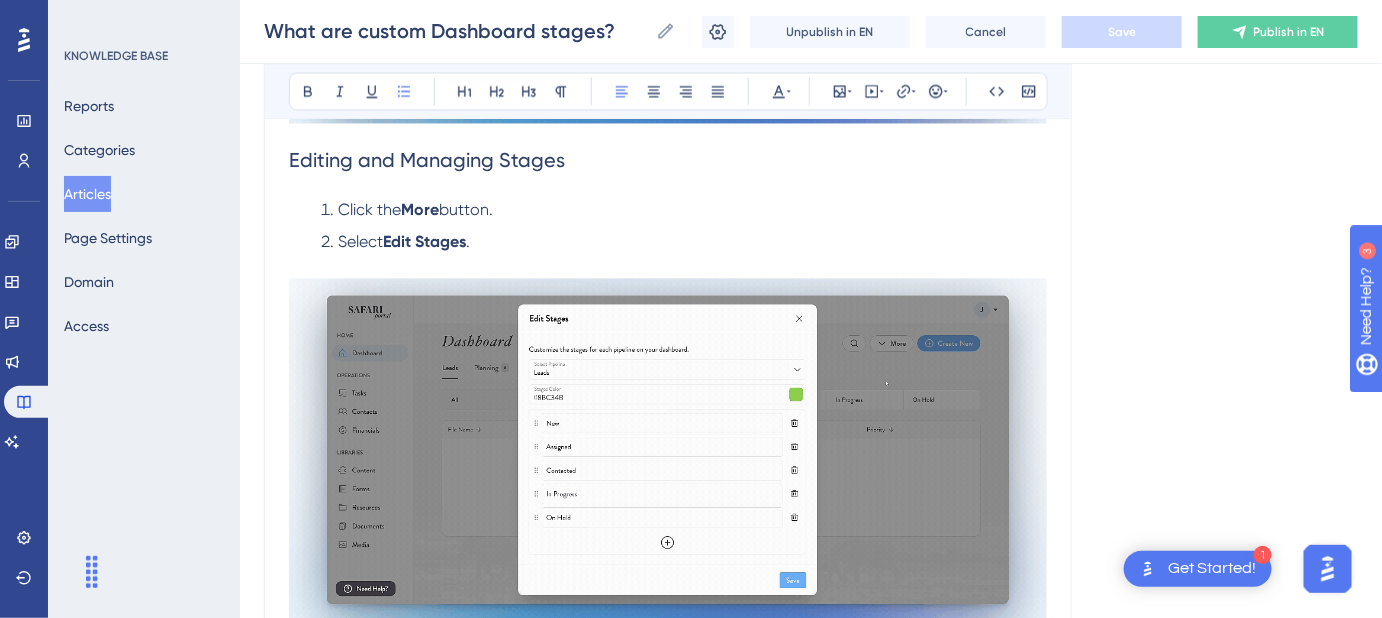 scroll, scrollTop: 1181, scrollLeft: 0, axis: vertical 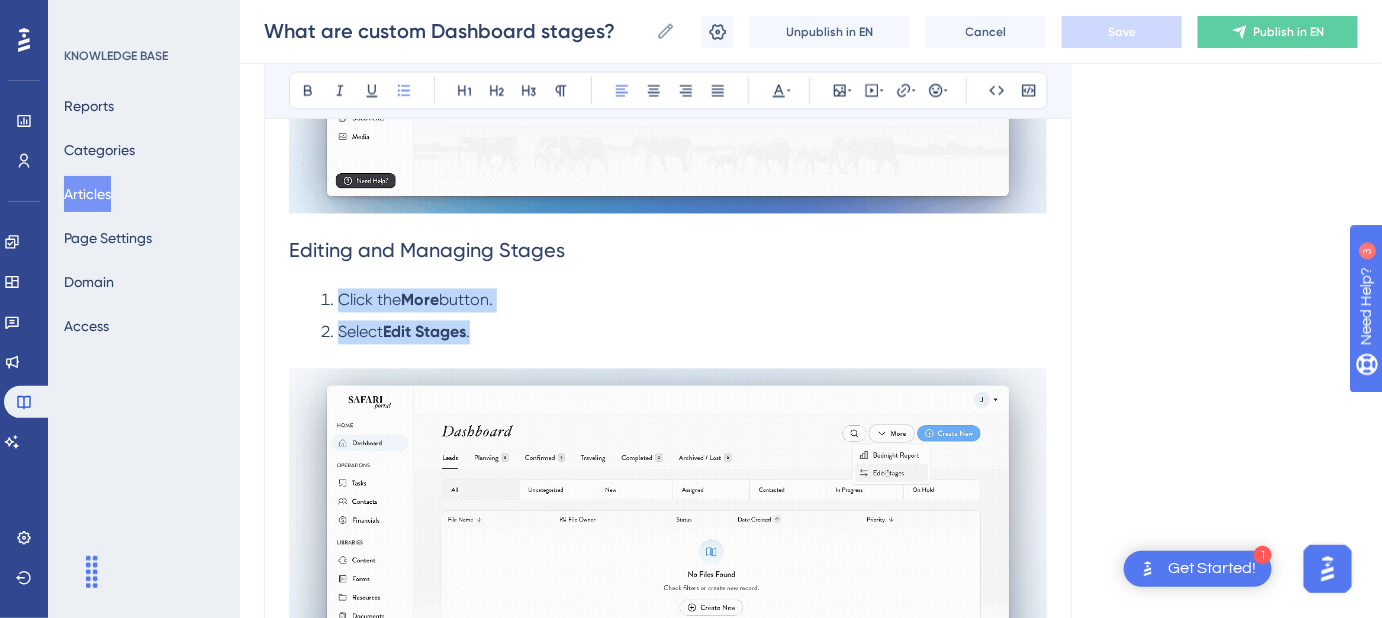 drag, startPoint x: 489, startPoint y: 330, endPoint x: 328, endPoint y: 299, distance: 163.9573 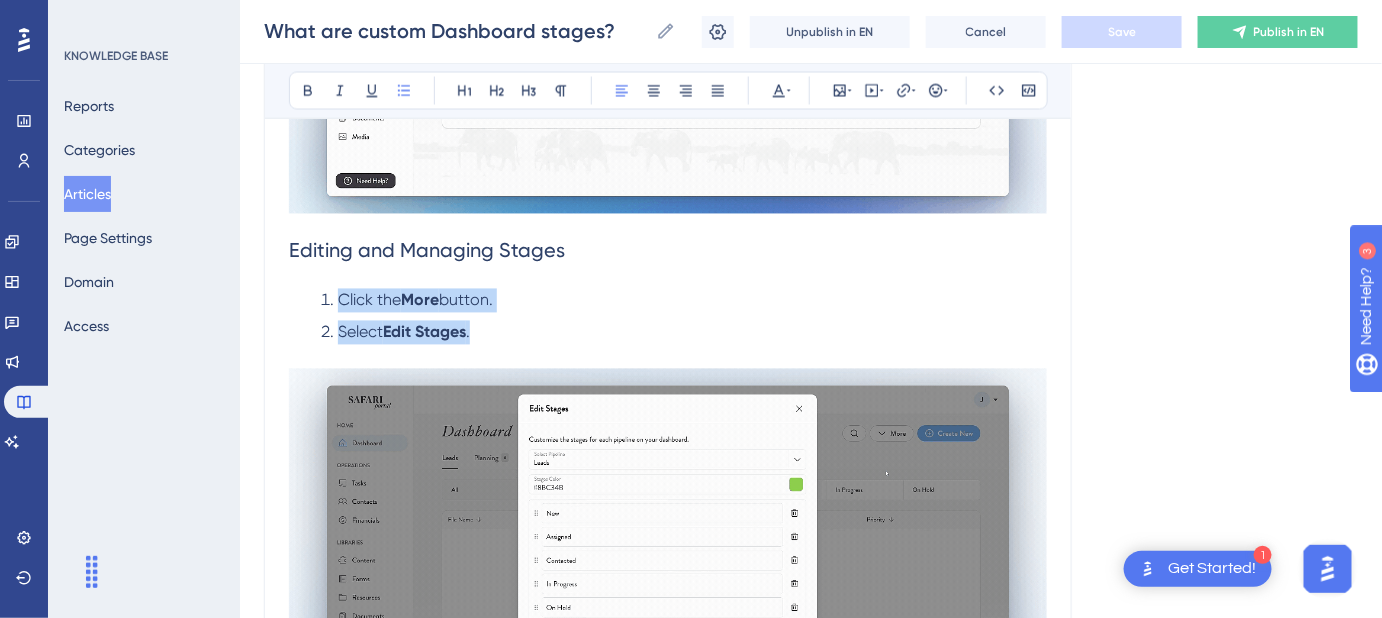 click on "Click the  More  button. Select  Edit Stages ." at bounding box center [668, 329] 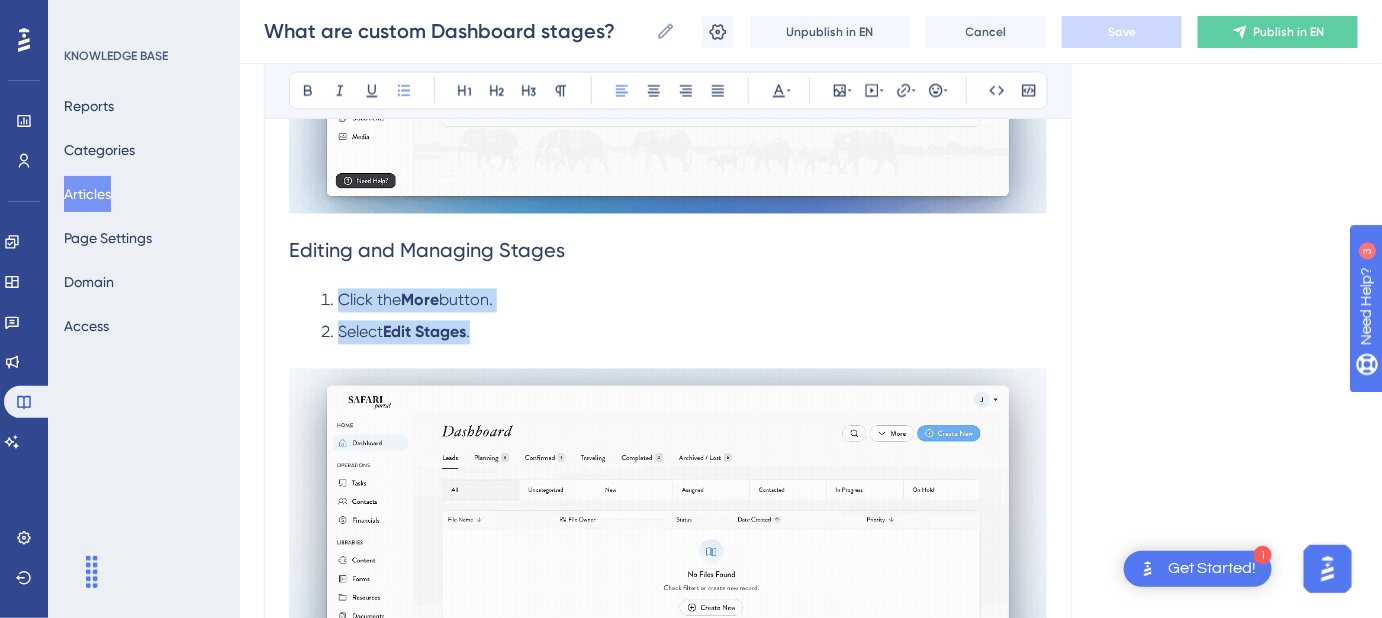 copy on "Click the  More  button. Select  Edit Stages ." 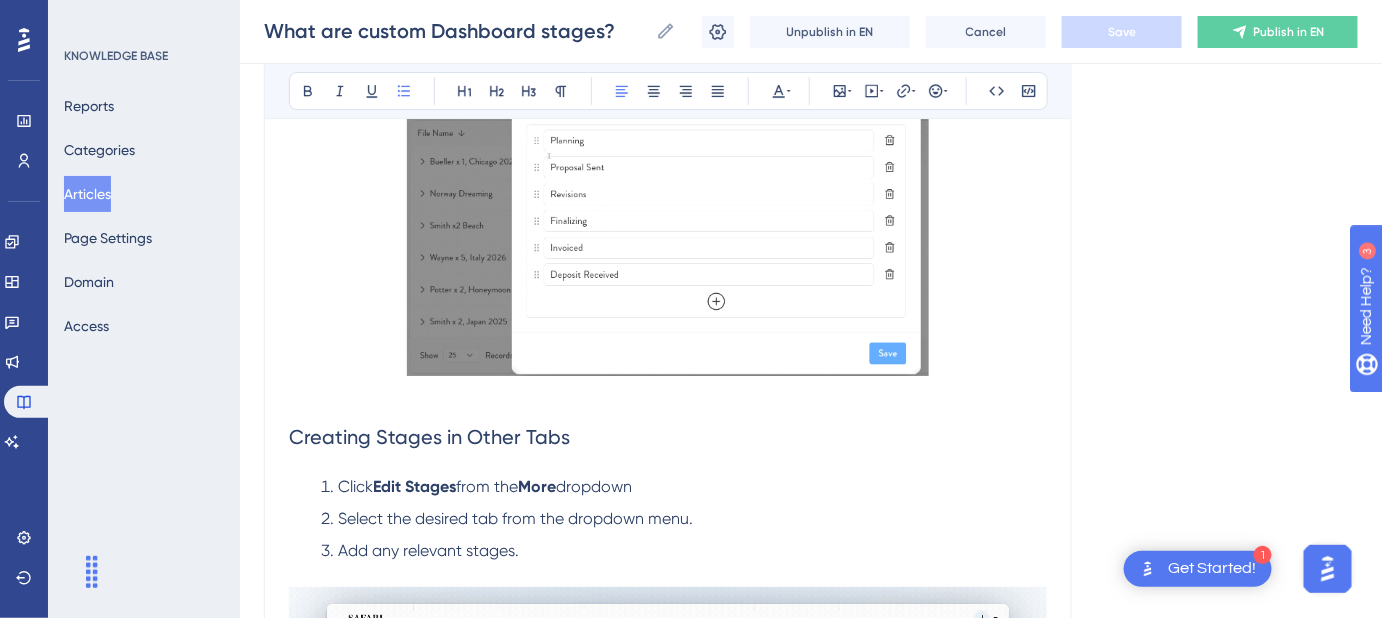 scroll, scrollTop: 2454, scrollLeft: 0, axis: vertical 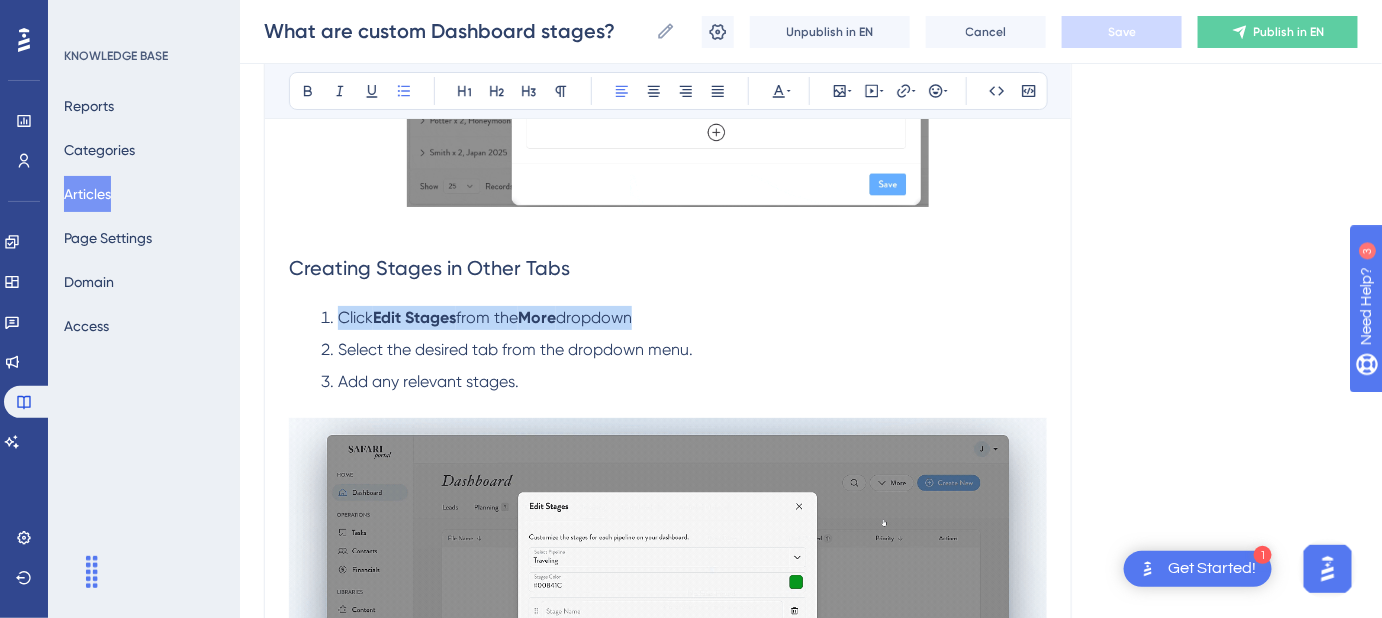 drag, startPoint x: 666, startPoint y: 309, endPoint x: 328, endPoint y: 316, distance: 338.07248 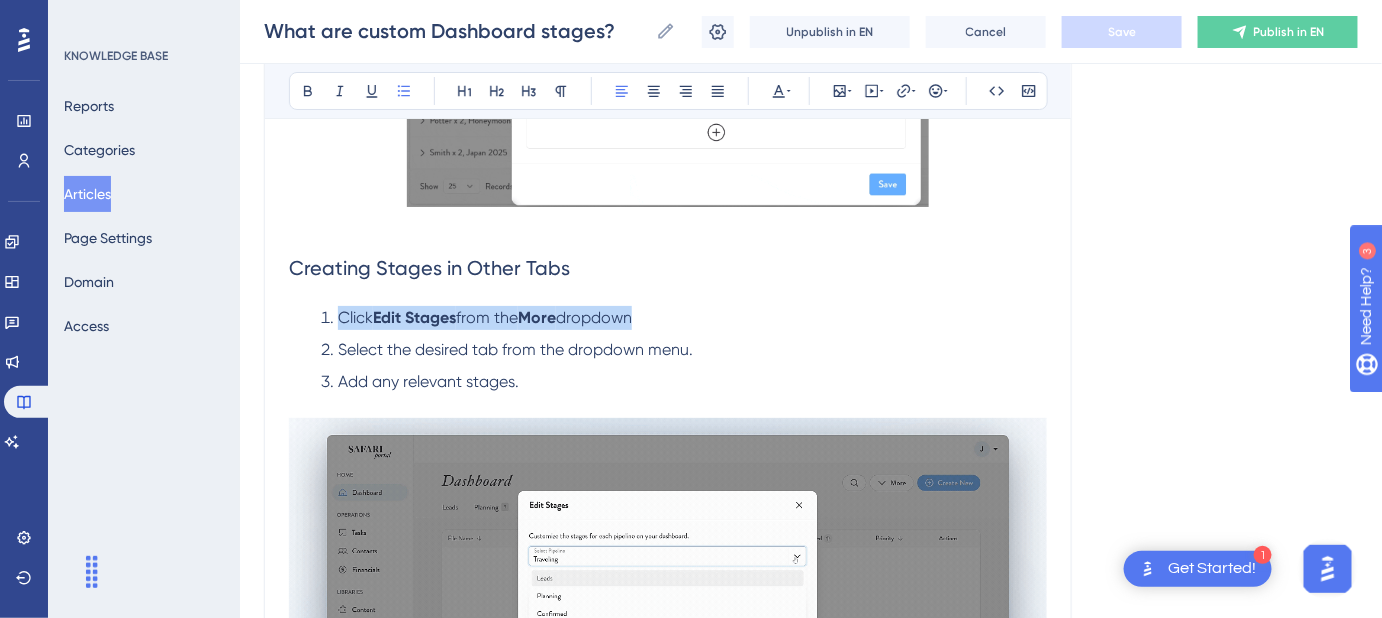 click on "Click  Edit Stages  from the  More  dropdown" at bounding box center (684, 318) 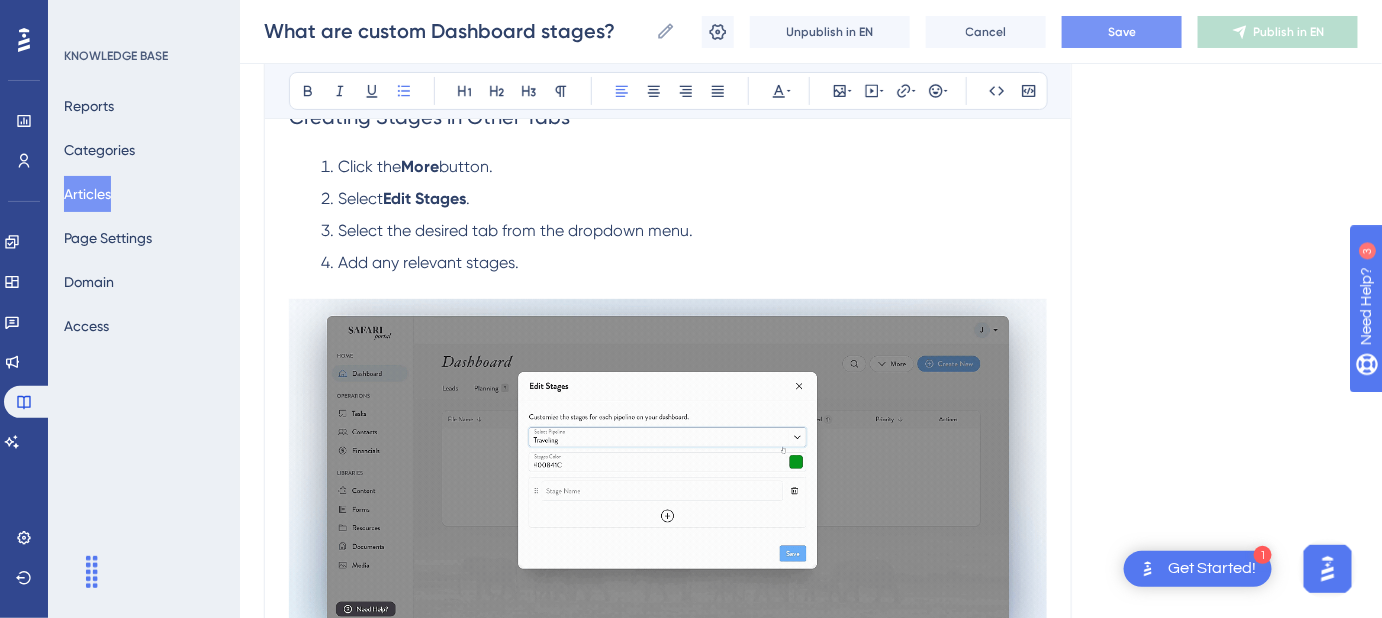 scroll, scrollTop: 2636, scrollLeft: 0, axis: vertical 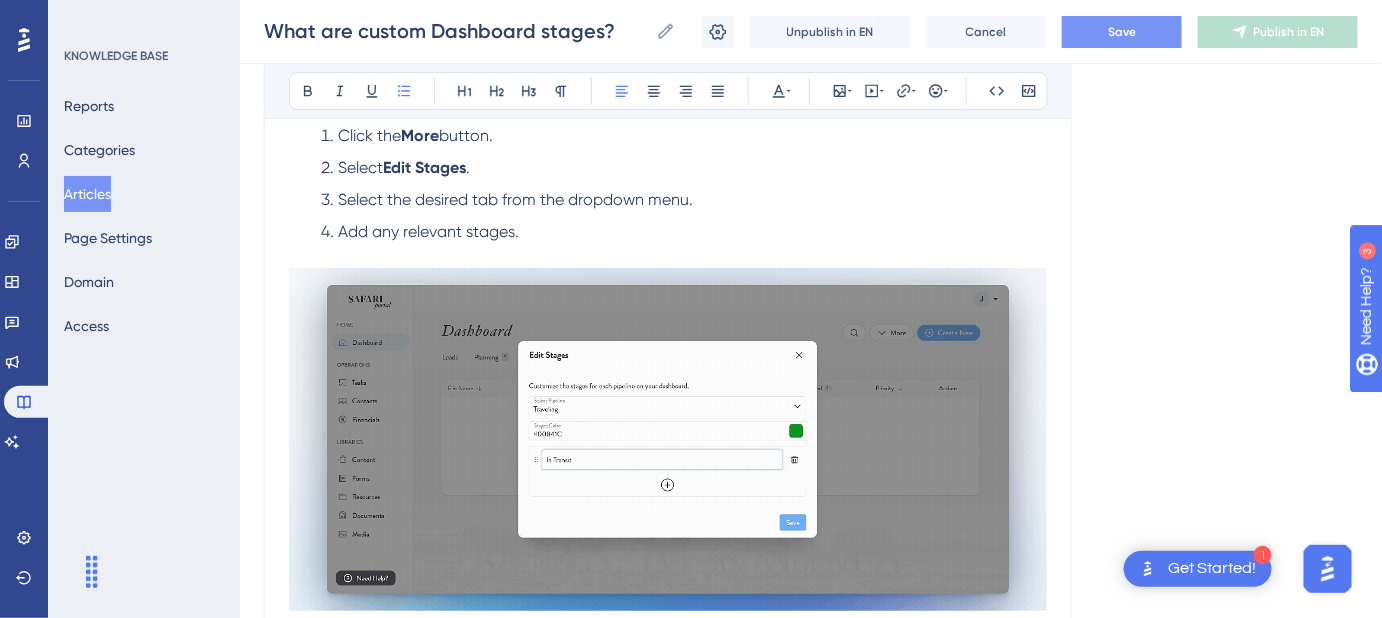 click on "Select the desired tab from the dropdown menu." at bounding box center [515, 199] 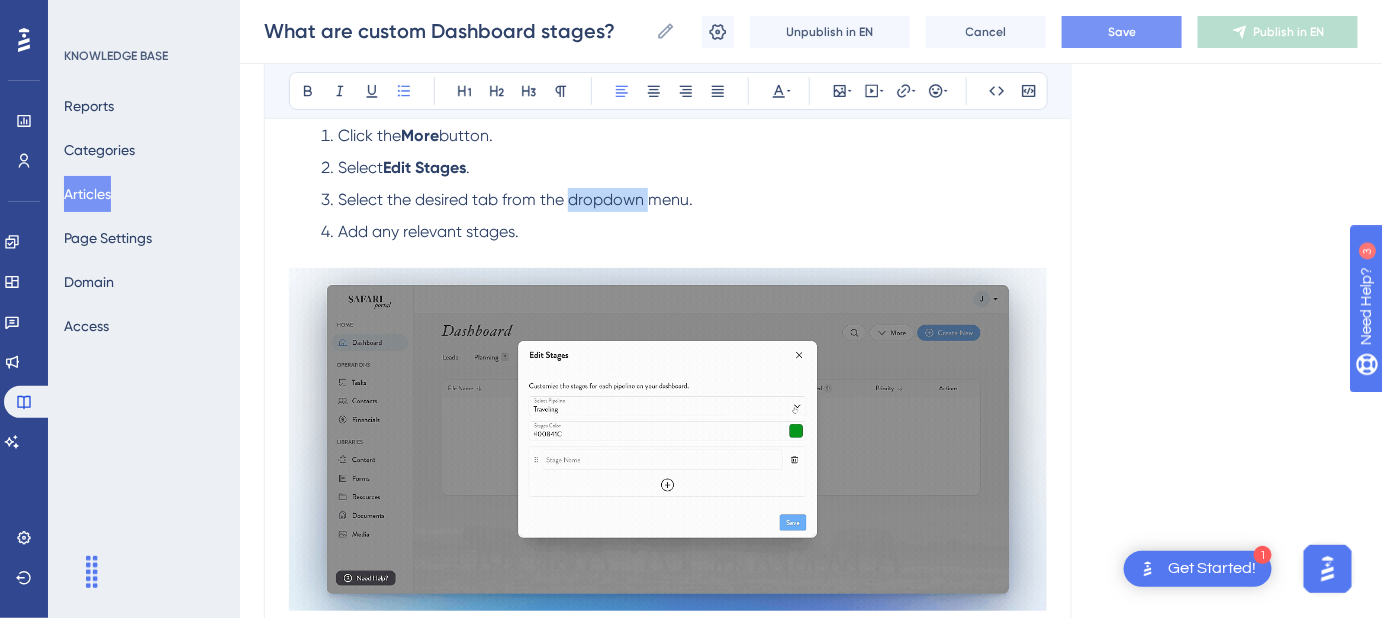 click on "Select the desired tab from the dropdown menu." at bounding box center [515, 199] 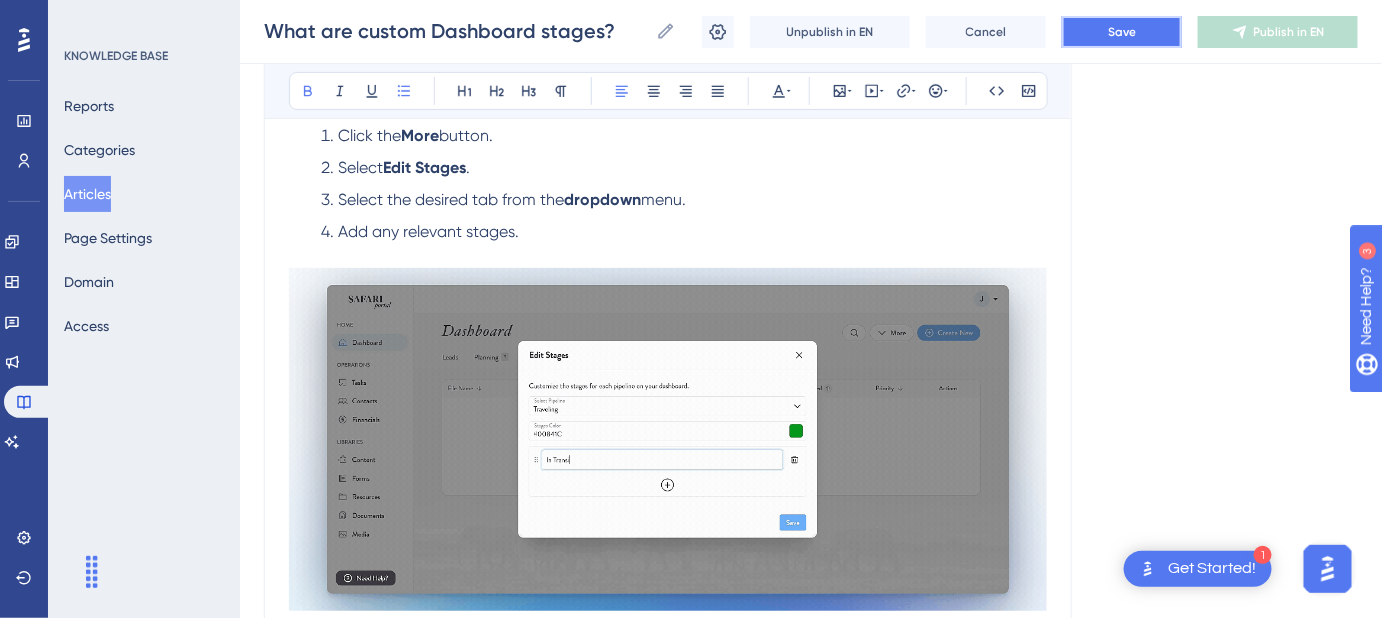 click on "Save" at bounding box center (1122, 32) 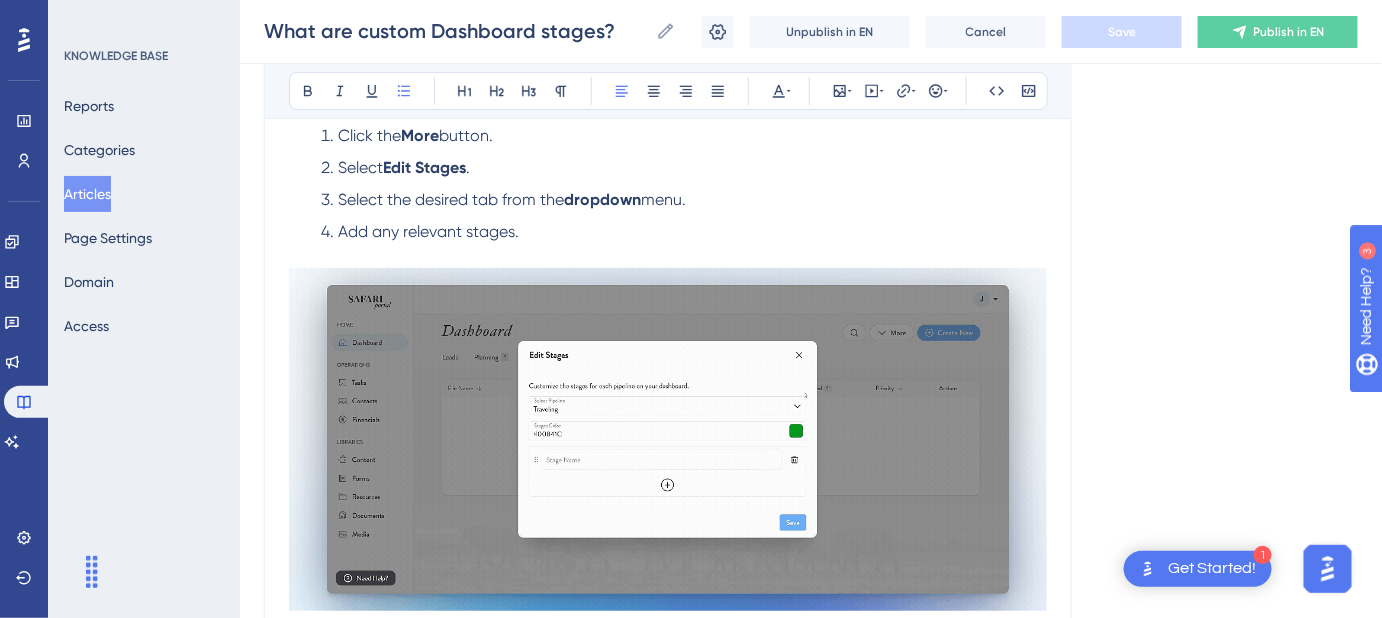click on "Add any relevant stages." at bounding box center (428, 231) 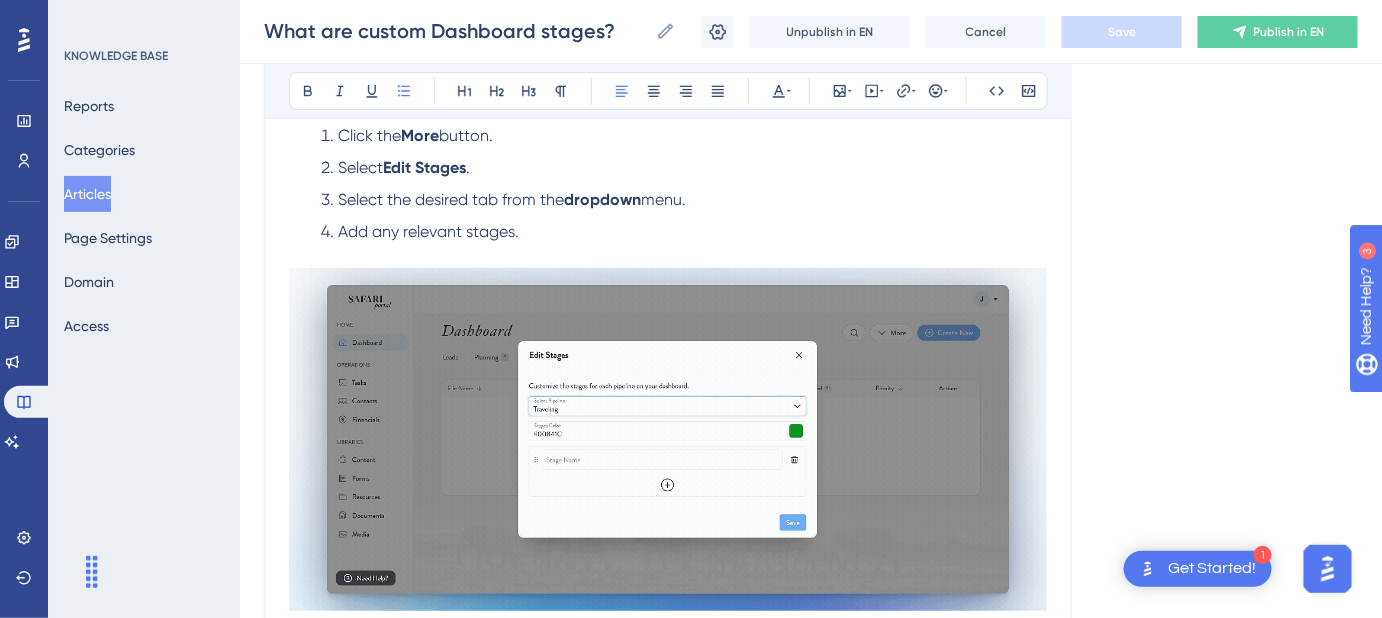 click on "Language English (Default) What are custom Dashboard stages? Set up custom stages on your dashboard to visualize where each file stands in your sales process. Bold Italic Underline Bullet Point Heading 1 Heading 2 Heading 3 Normal Align Left Align Center Align Right Align Justify Text Color Insert Image Embed Video Hyperlink Emojis Code Code Block With custom Dashboard stages, you'll always have a clear view of where each file stands in your sales pipeline. Before You Begin:  You need permission to manage Dashboard stages. Your account Admin can enable this in the Account Settings. See how below: Default Setup Safari Portal comes pre-loaded with custom stages on your  Leads  and  Planning  tab to help you get started. You can also add stages to the Confirmed, Traveling, Completed, and Archived stages. Editing and Managing Stages Click the  More  button. Select  Edit Stages . What You Can Customize  From here, you can: Add new stages. Edit or remove existing ones. Rearrange the order of stages. Click the  More" at bounding box center [811, -545] 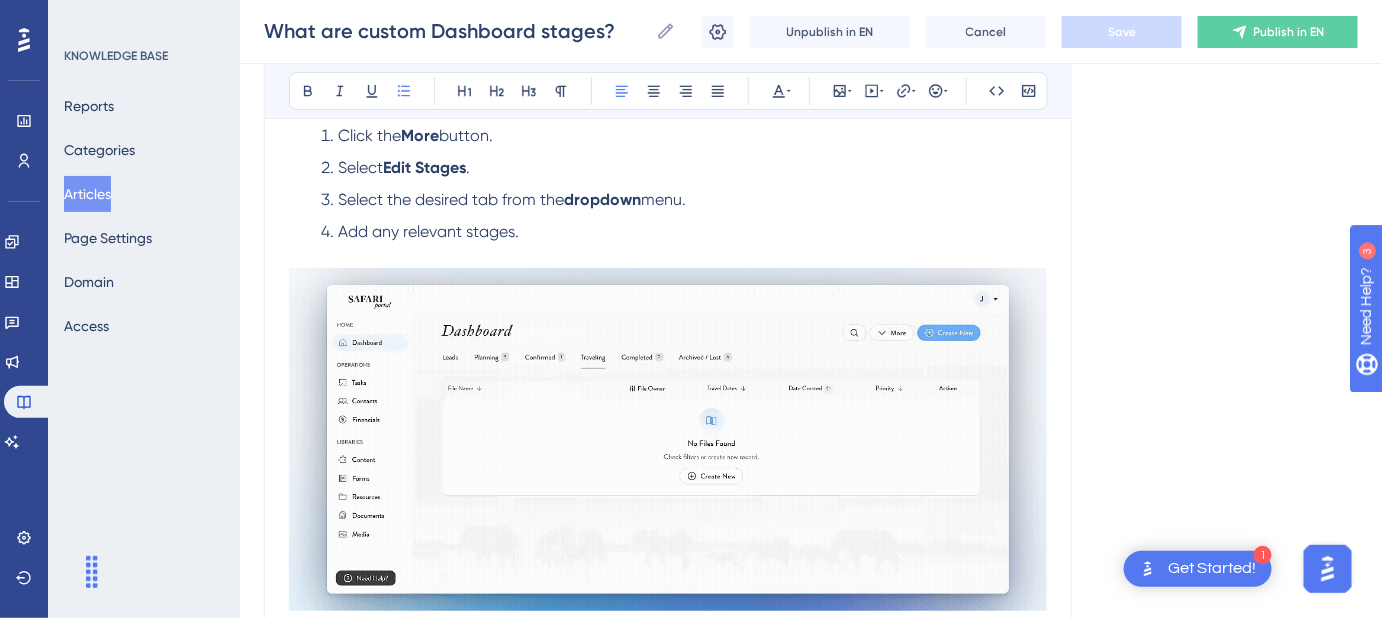 click on "Add any relevant stages." at bounding box center [428, 231] 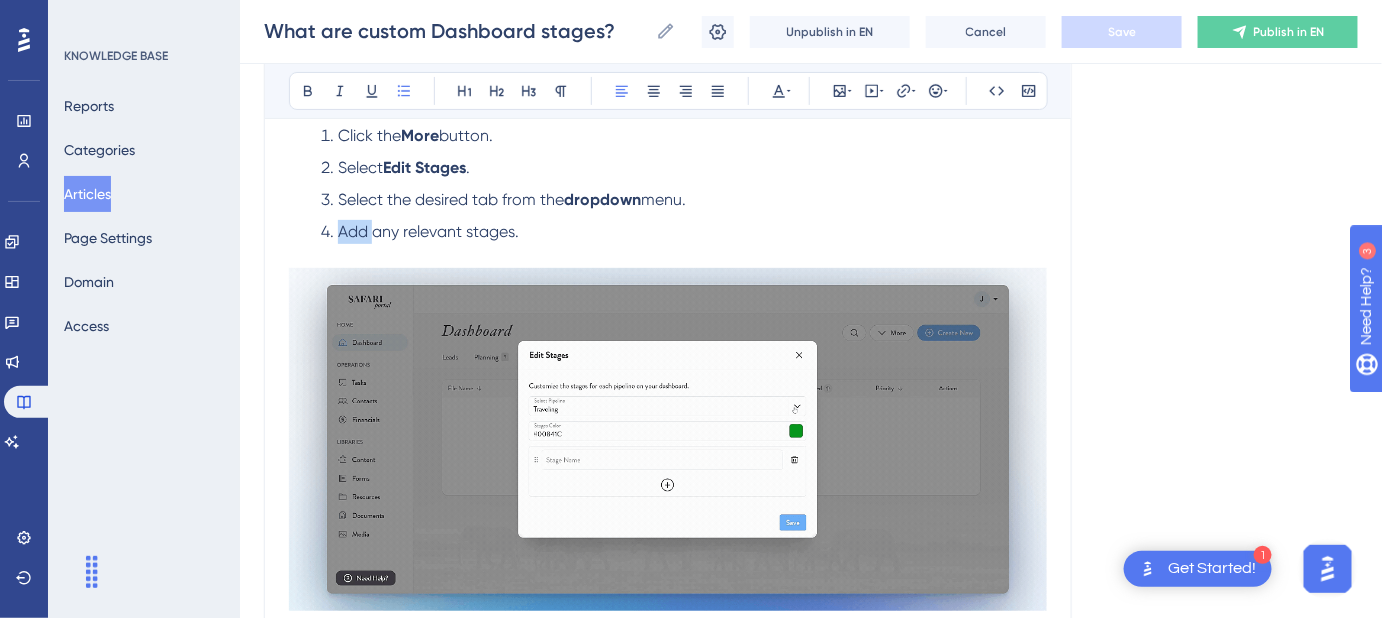 click on "Add any relevant stages." at bounding box center [428, 231] 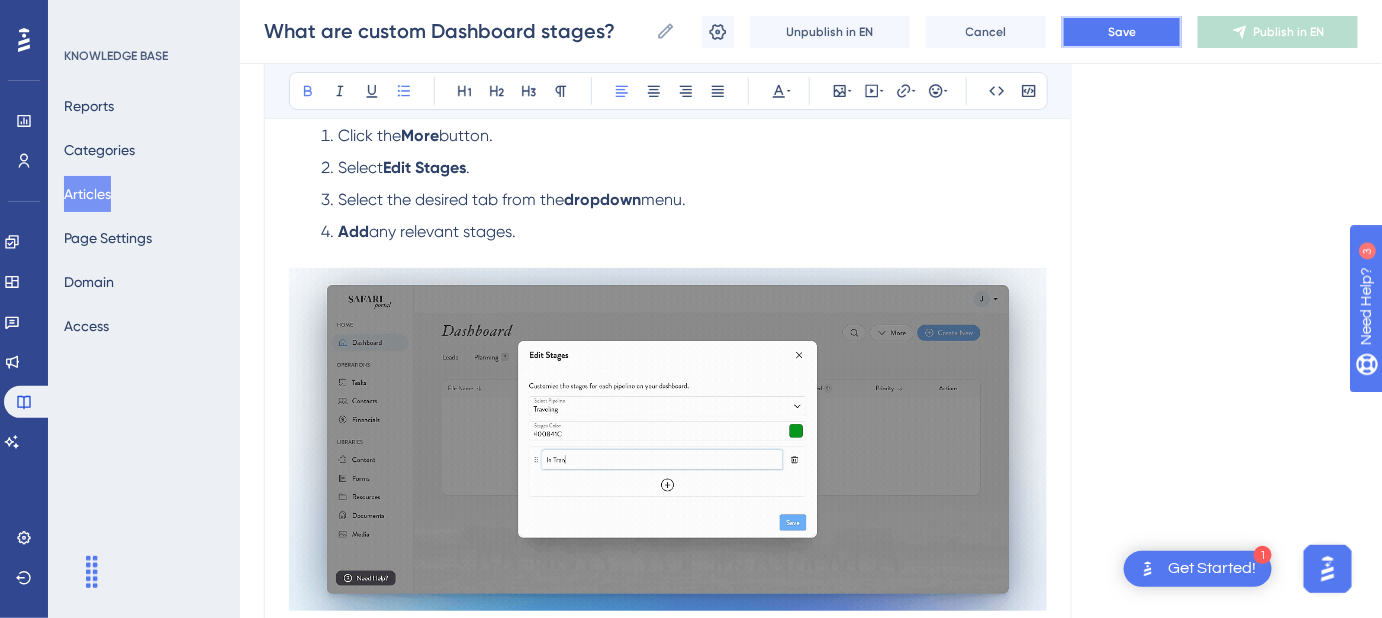 click on "Save" at bounding box center [1122, 32] 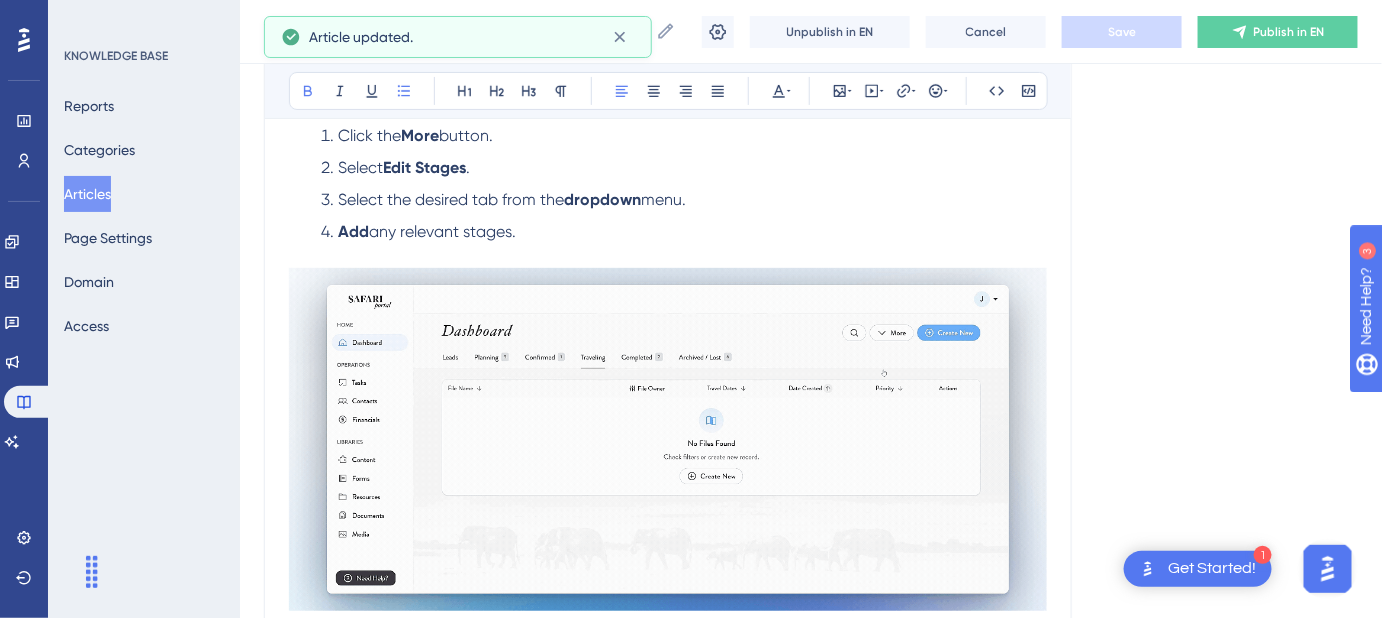 click on "Language English (Default) What are custom Dashboard stages? Set up custom stages on your dashboard to visualize where each file stands in your sales process. Bold Italic Underline Bullet Point Heading 1 Heading 2 Heading 3 Normal Align Left Align Center Align Right Align Justify Text Color Insert Image Embed Video Hyperlink Emojis Code Code Block With custom Dashboard stages, you'll always have a clear view of where each file stands in your sales pipeline. Before You Begin:  You need permission to manage Dashboard stages. Your account Admin can enable this in the Account Settings. See how below: Default Setup Safari Portal comes pre-loaded with custom stages on your  Leads  and  Planning  tab to help you get started. You can also add stages to the Confirmed, Traveling, Completed, and Archived stages. Editing and Managing Stages Click the  More  button. Select  Edit Stages . What You Can Customize  From here, you can: Add new stages. Edit or remove existing ones. Rearrange the order of stages. Click the  More" at bounding box center (811, -545) 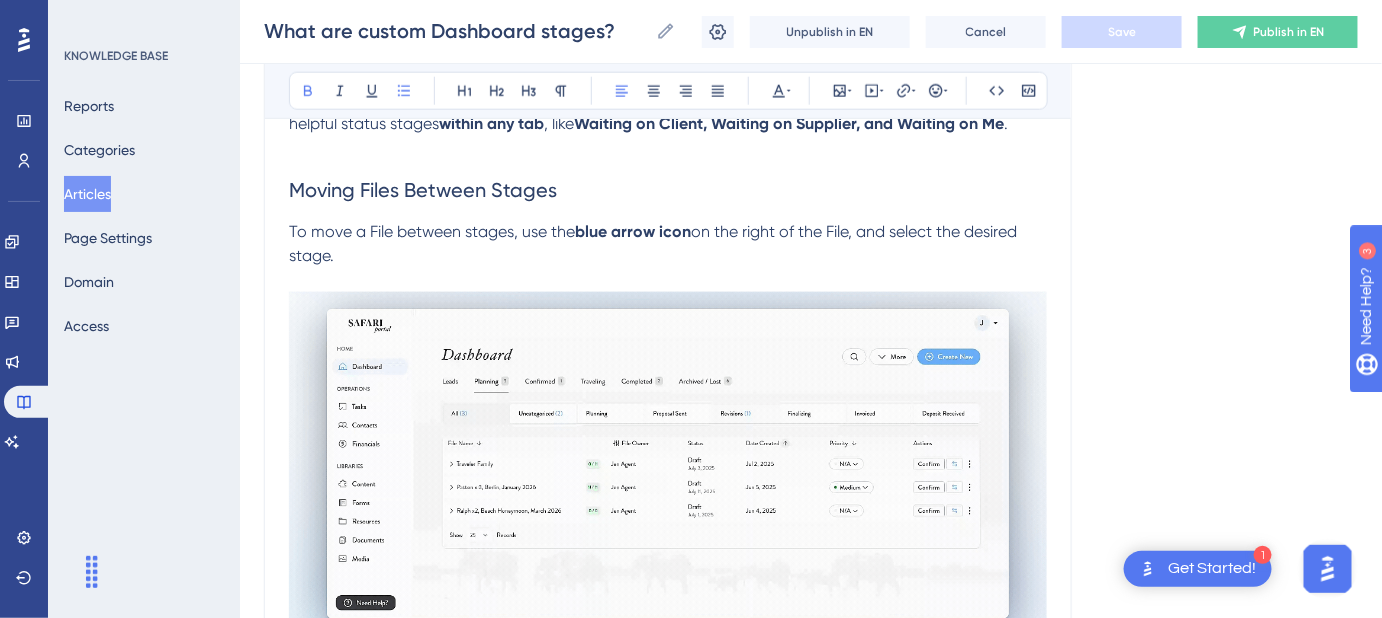 scroll, scrollTop: 3272, scrollLeft: 0, axis: vertical 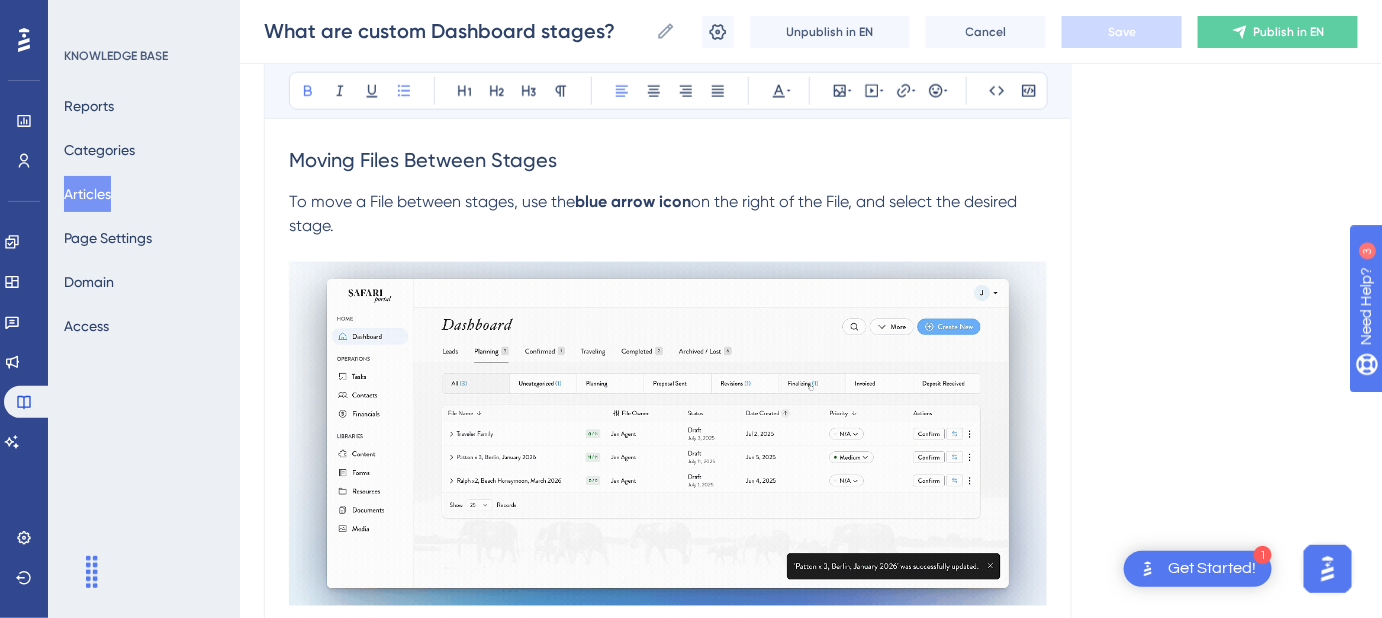 click on "on the right of the File, and select the desired stage." at bounding box center (655, 213) 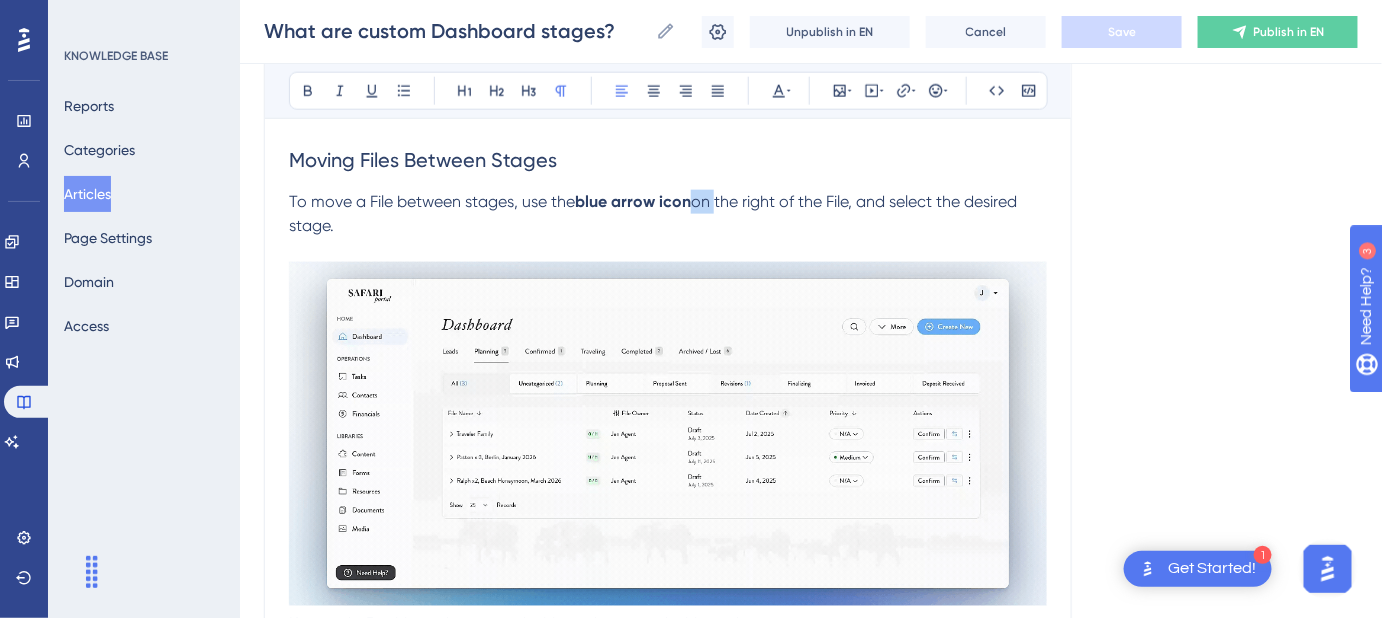 click on "on the right of the File, and select the desired stage." at bounding box center (655, 213) 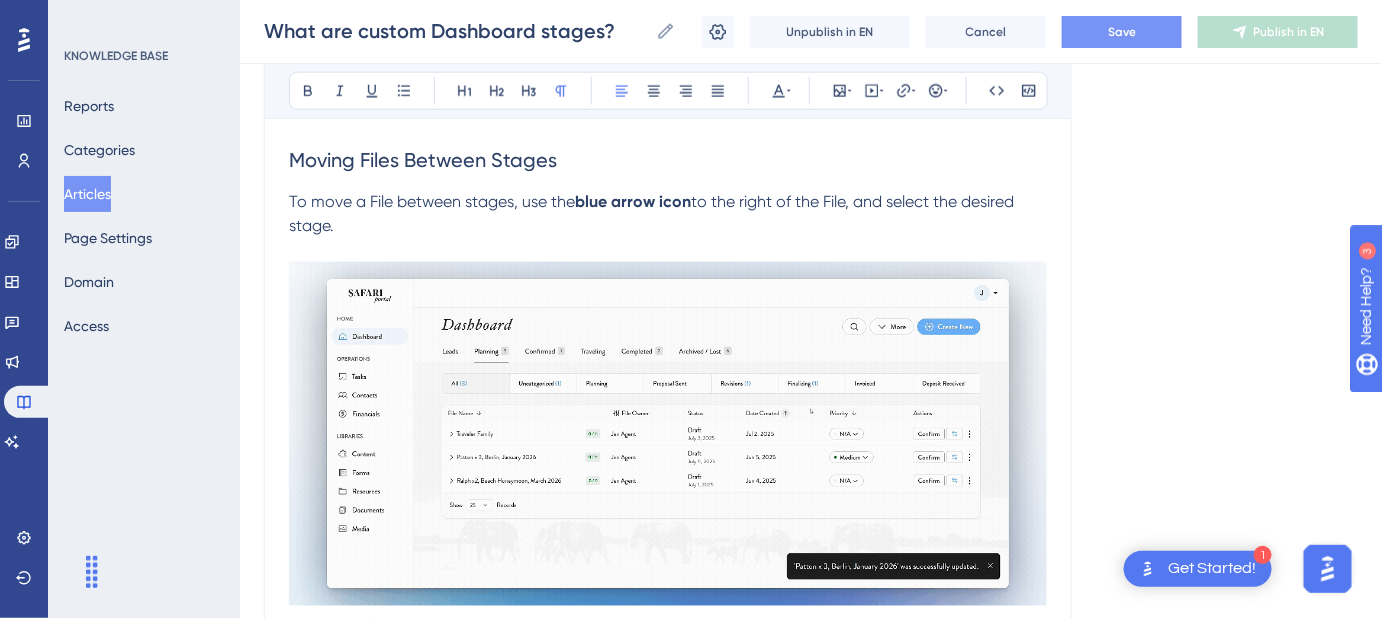 click on "Save" at bounding box center (1122, 32) 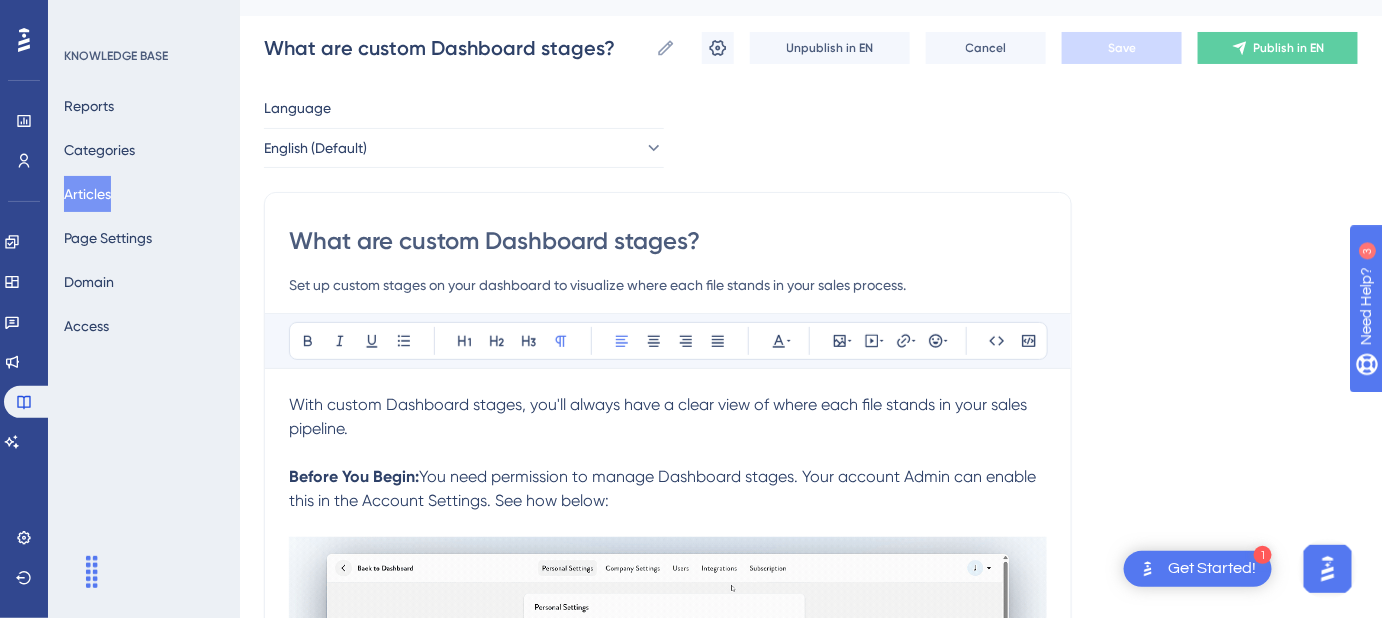 scroll, scrollTop: 0, scrollLeft: 0, axis: both 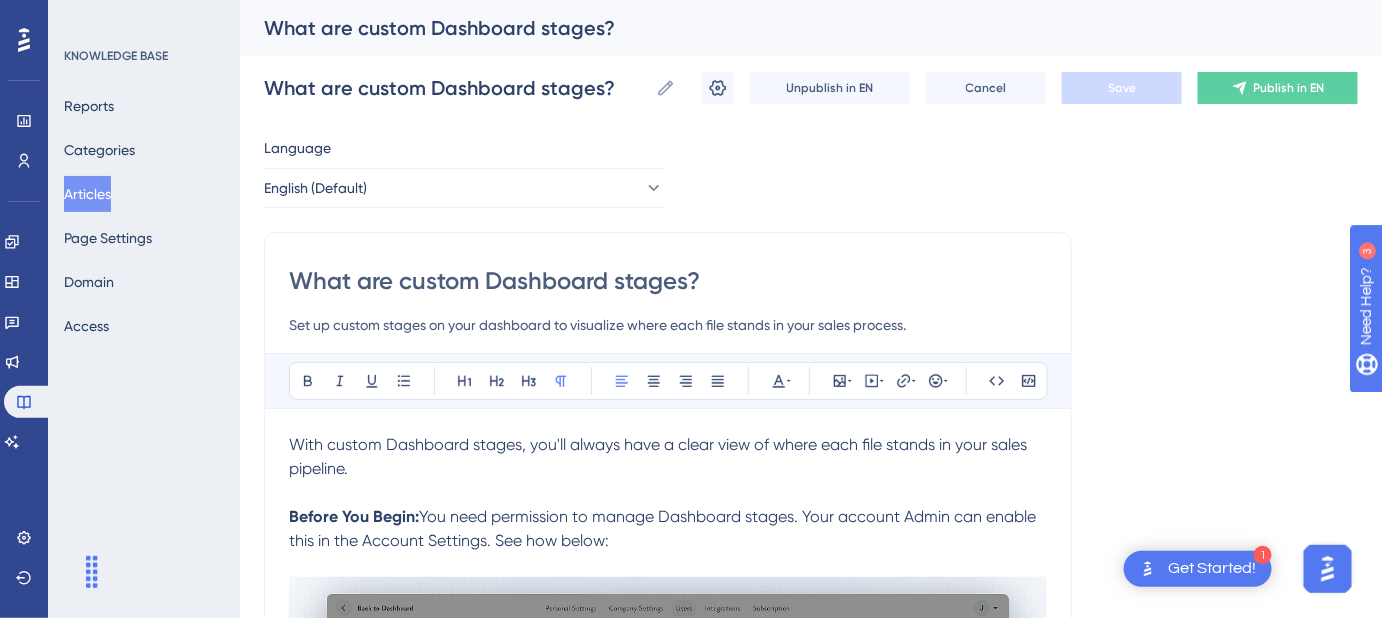 click on "Set up custom stages on your dashboard to visualize where each file stands in your sales process." at bounding box center (668, 325) 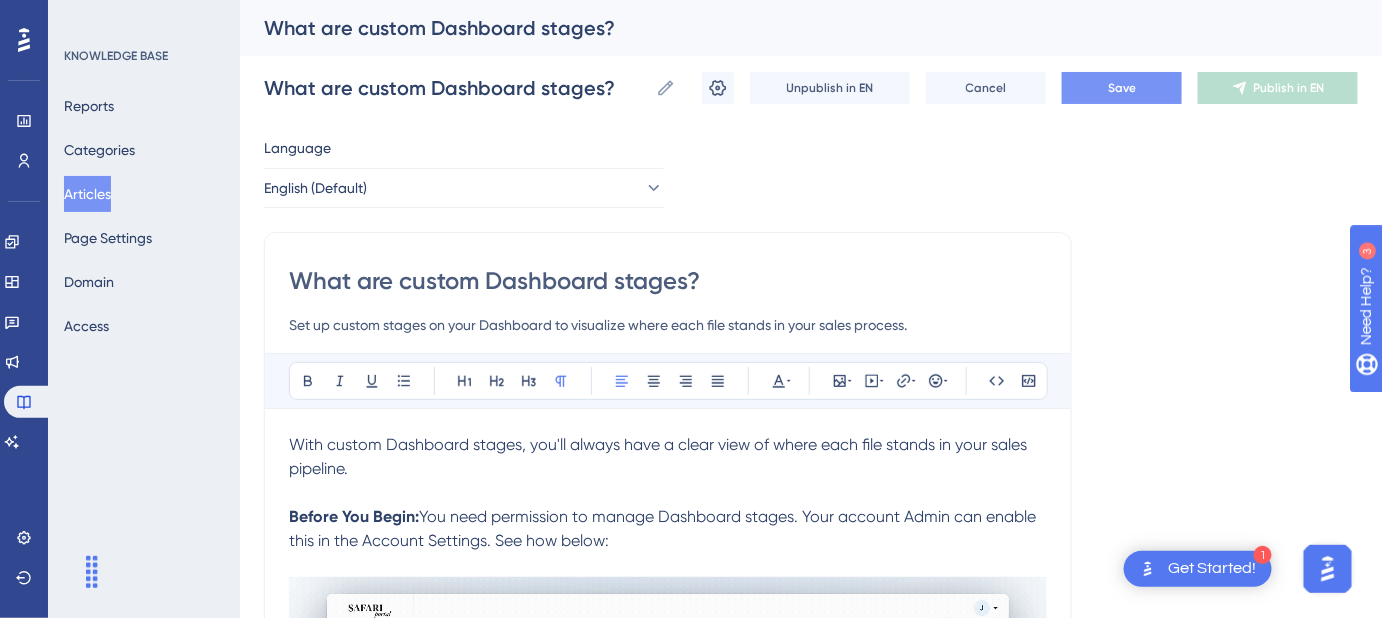 click on "Set up custom stages on your Dashboard to visualize where each file stands in your sales process." at bounding box center [668, 325] 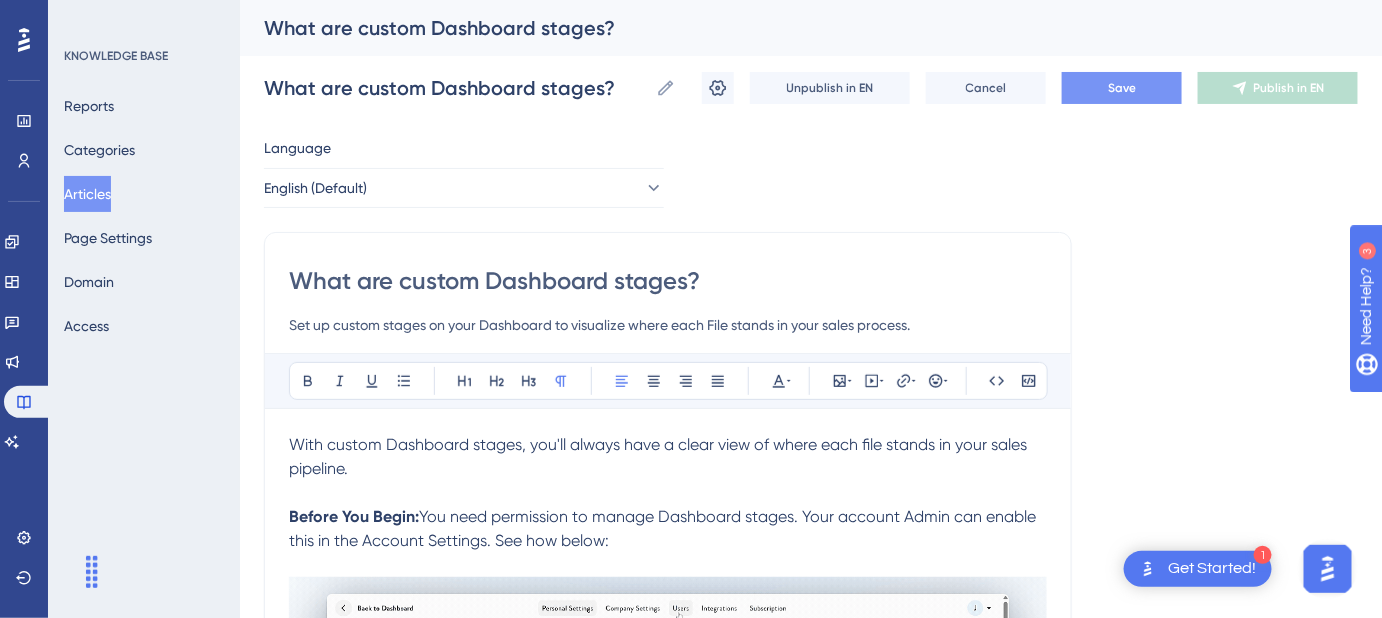 type on "Set up custom stages on your Dashboard to visualize where each File stands in your sales process." 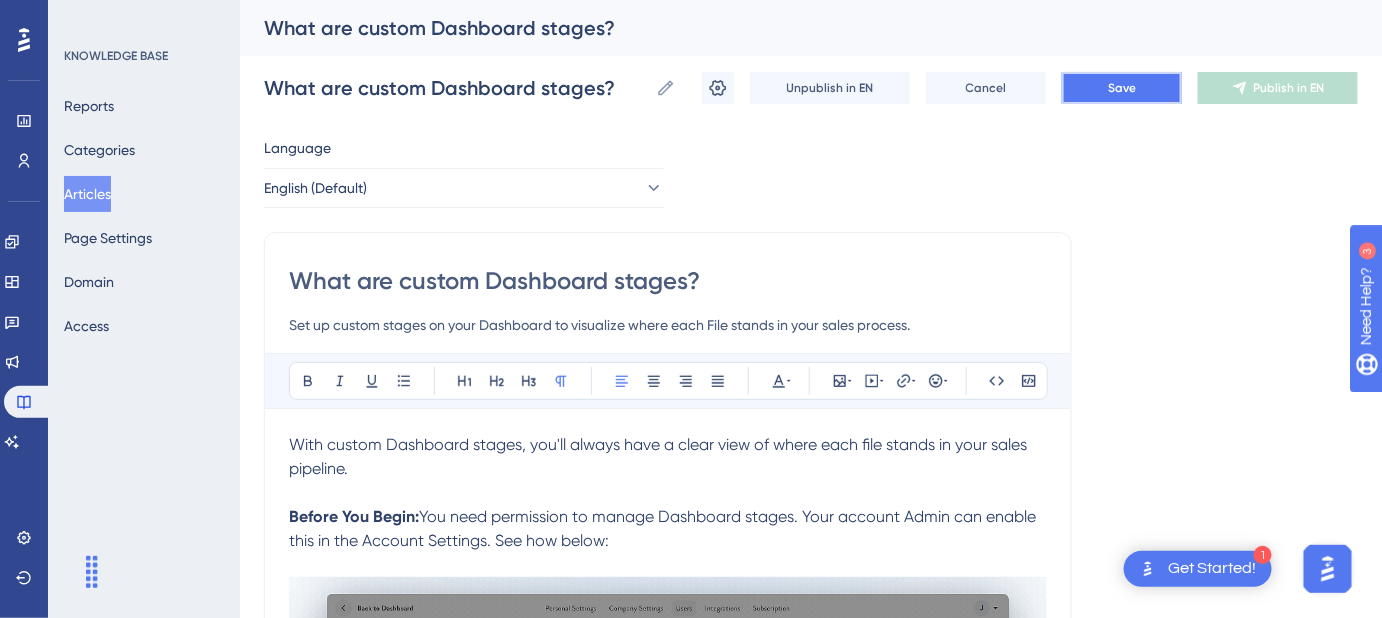 click on "Save" at bounding box center (1122, 88) 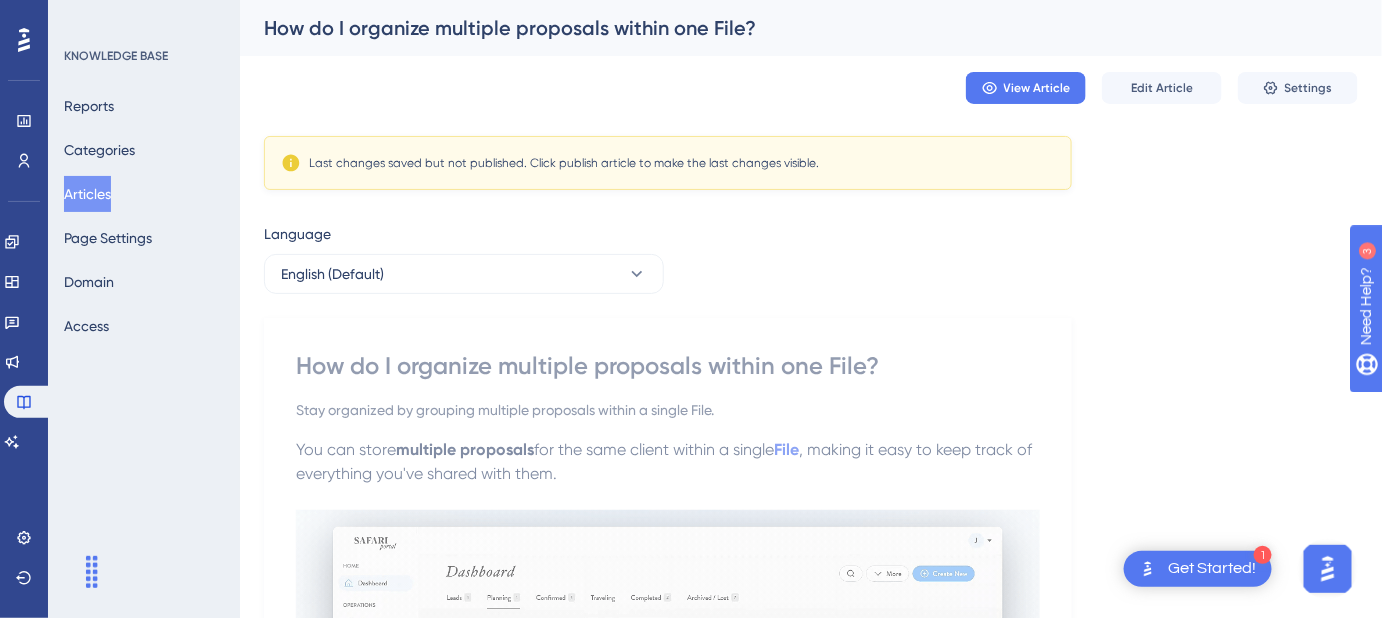 scroll, scrollTop: 0, scrollLeft: 0, axis: both 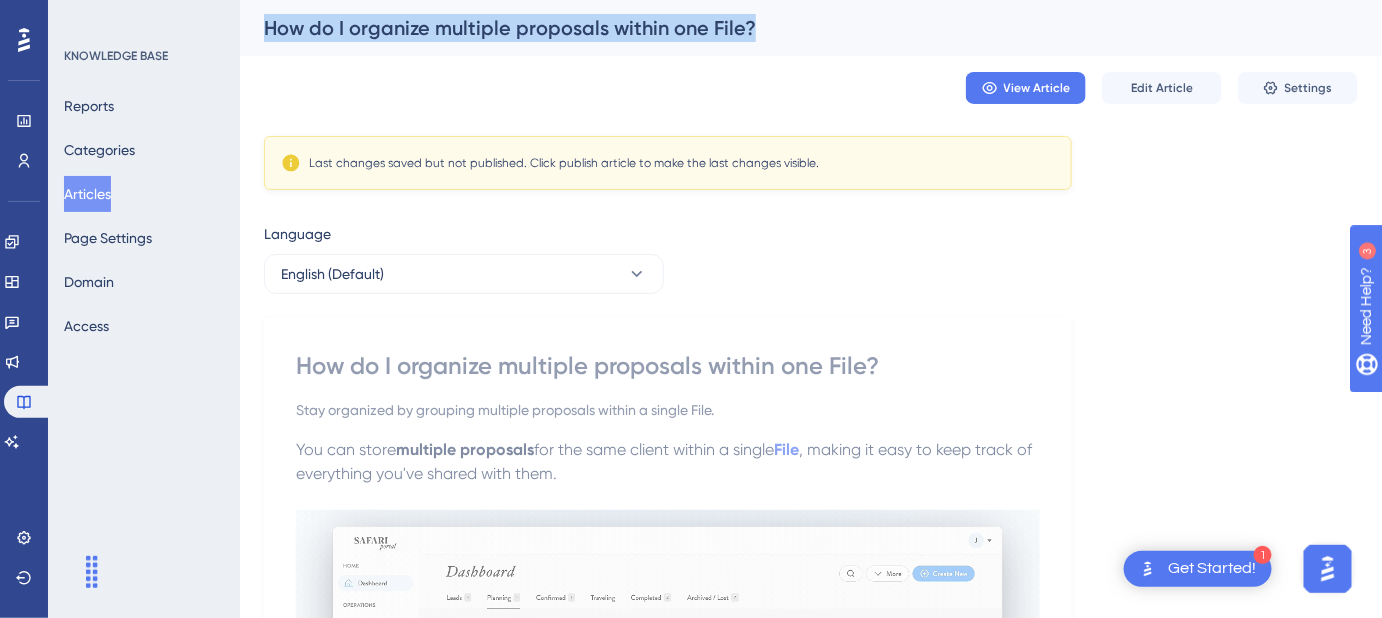 drag, startPoint x: 754, startPoint y: 23, endPoint x: 263, endPoint y: 38, distance: 491.22906 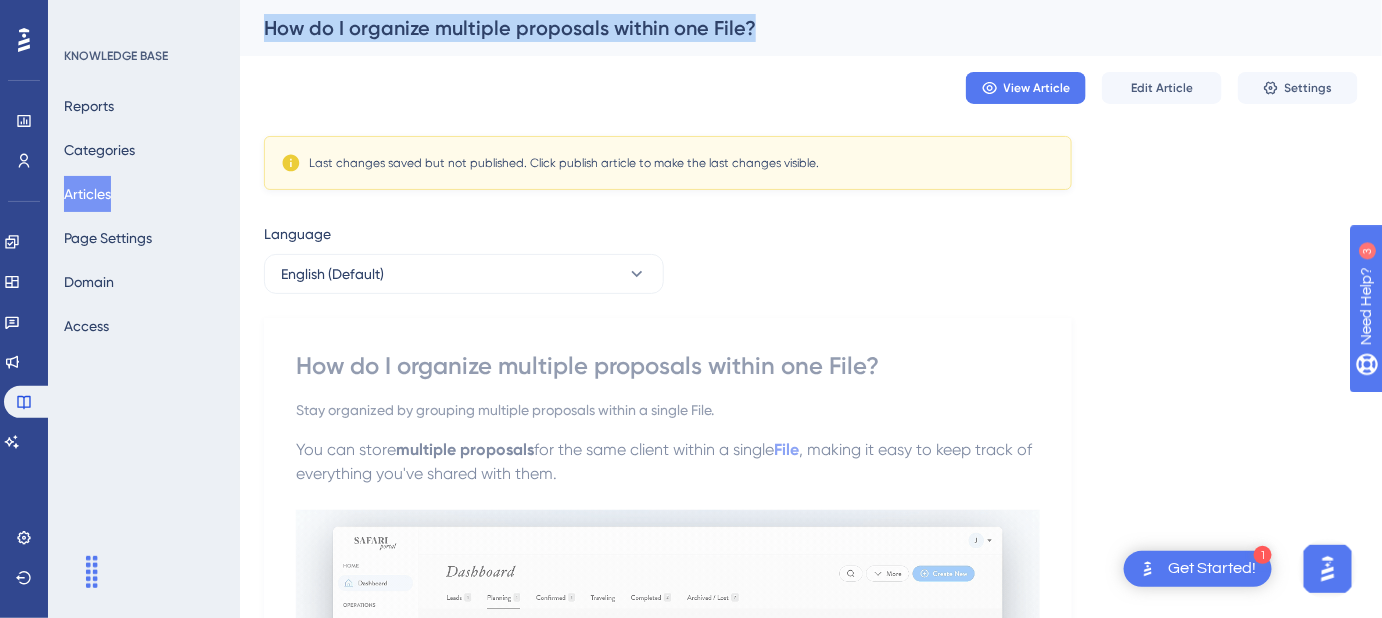 click on "How do I organize multiple proposals within one File?" at bounding box center [811, 28] 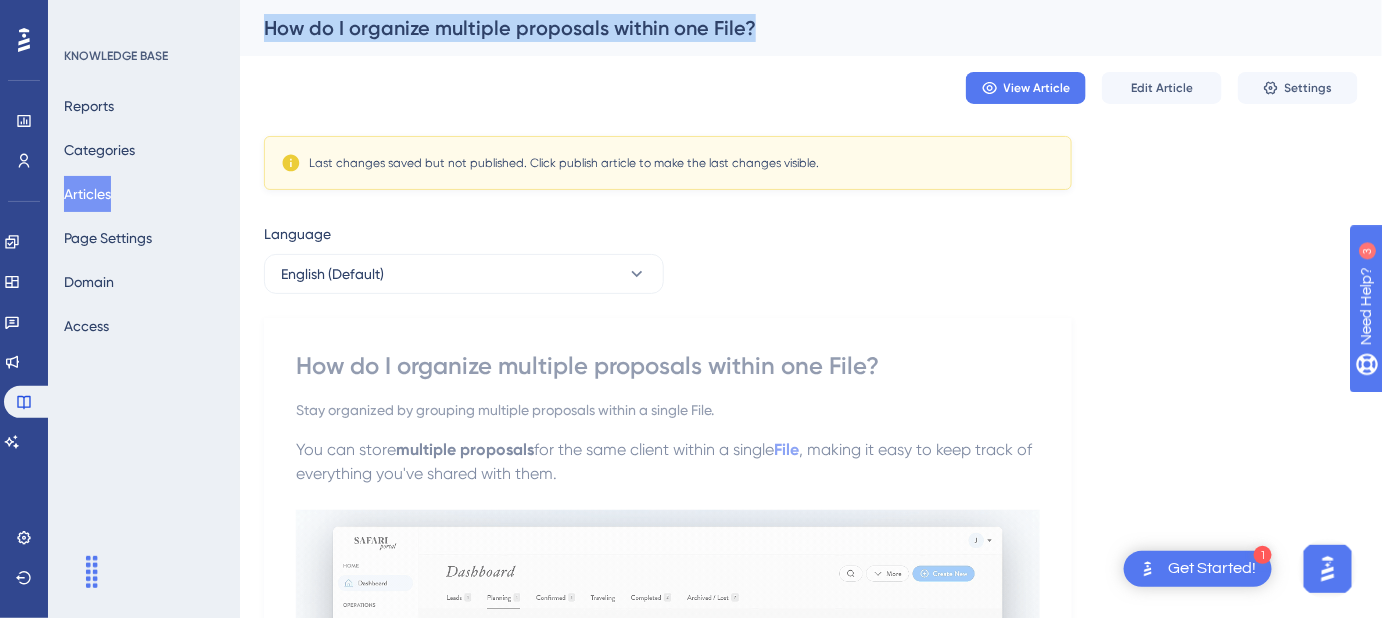 copy on "How do I organize multiple proposals within one File?" 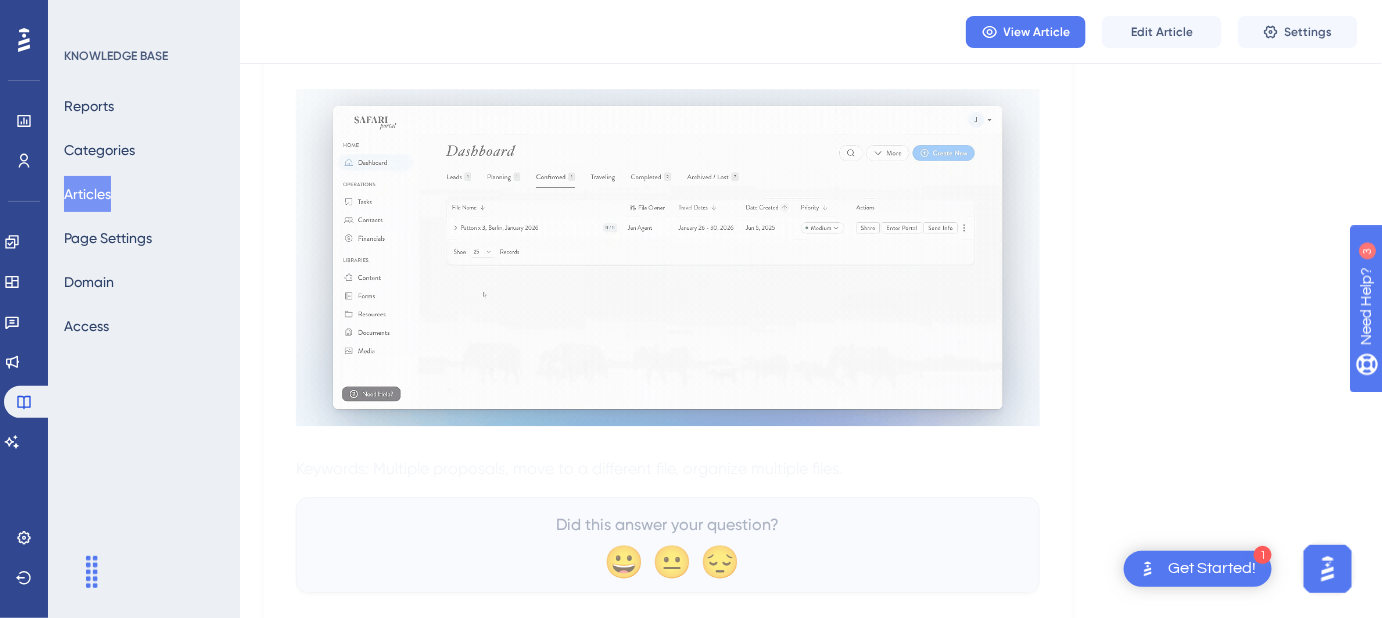 scroll, scrollTop: 2066, scrollLeft: 0, axis: vertical 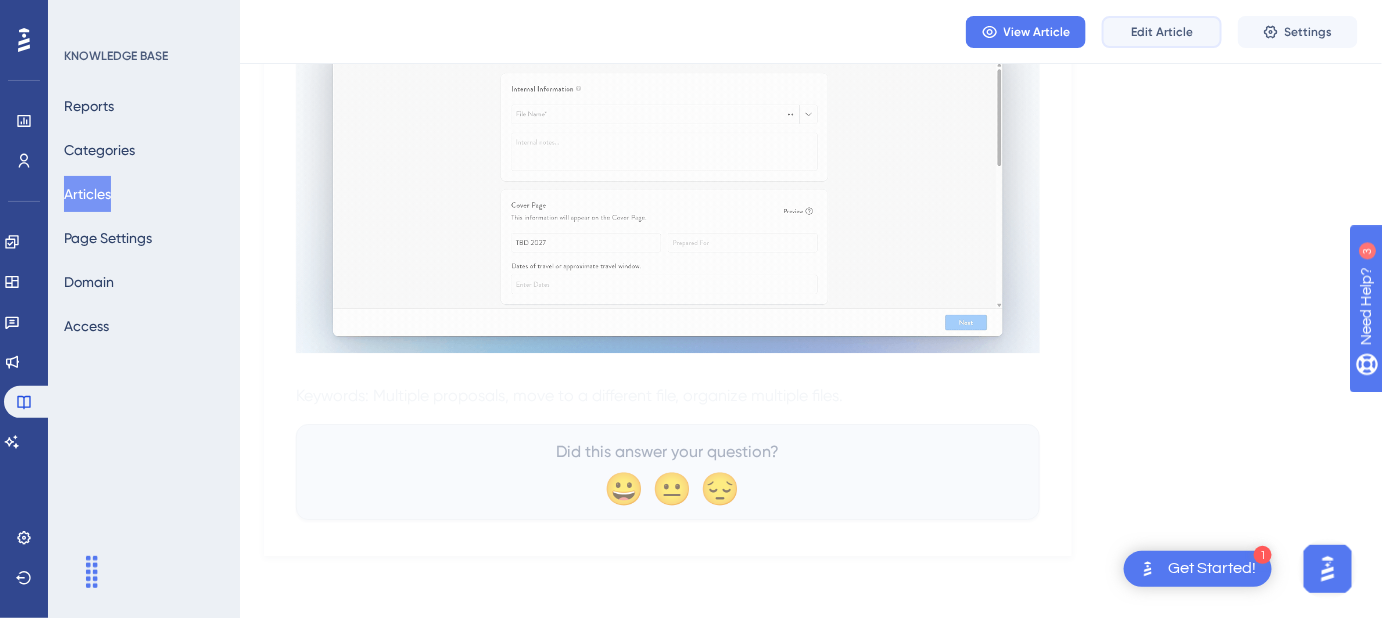 click on "Edit Article" at bounding box center [1162, 32] 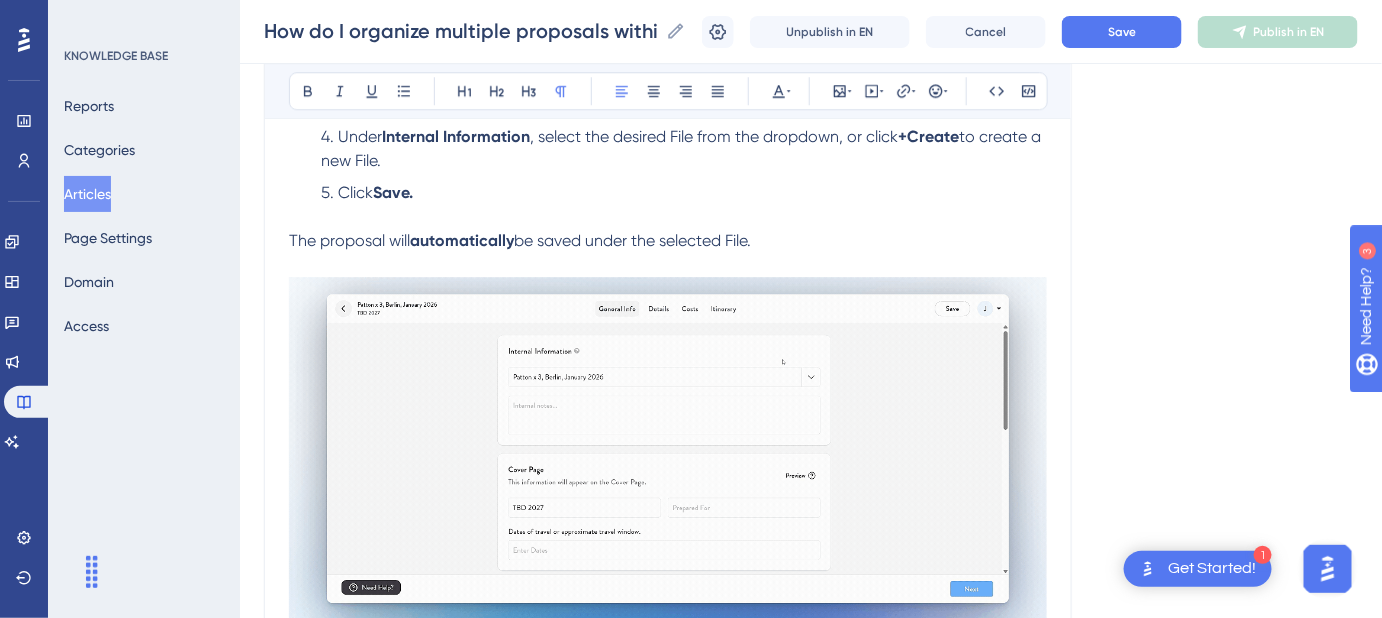 scroll, scrollTop: 2054, scrollLeft: 0, axis: vertical 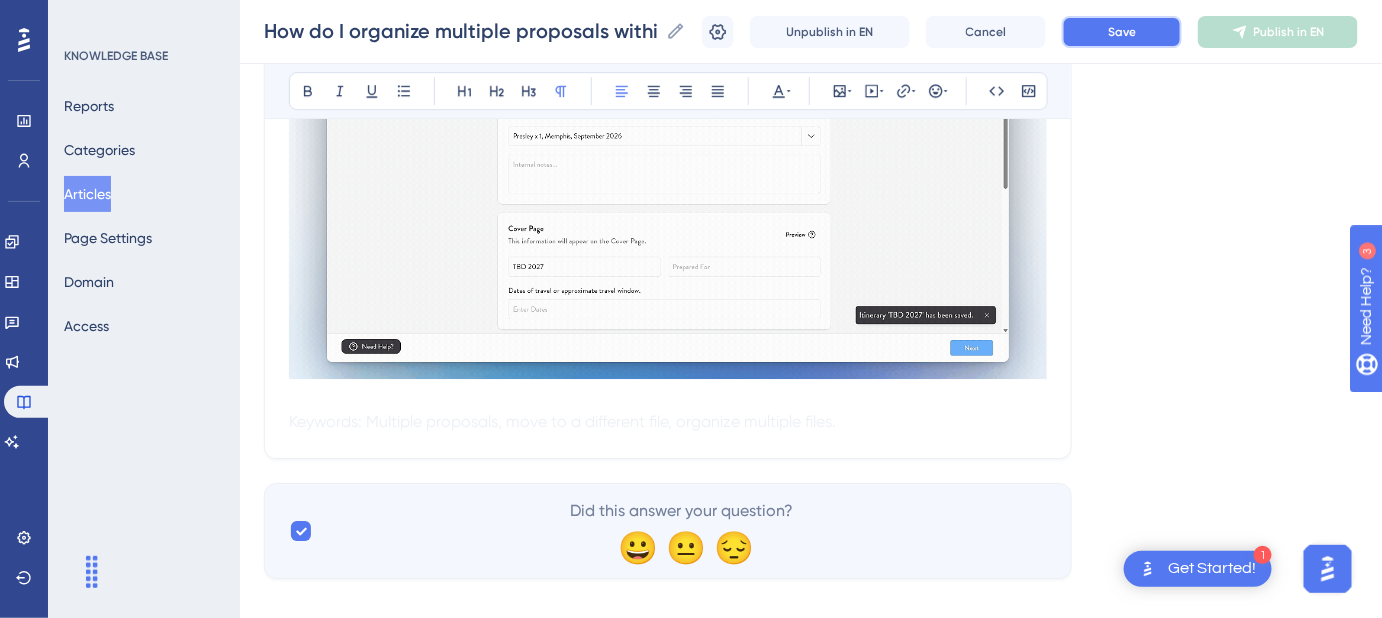 click on "Save" at bounding box center [1122, 32] 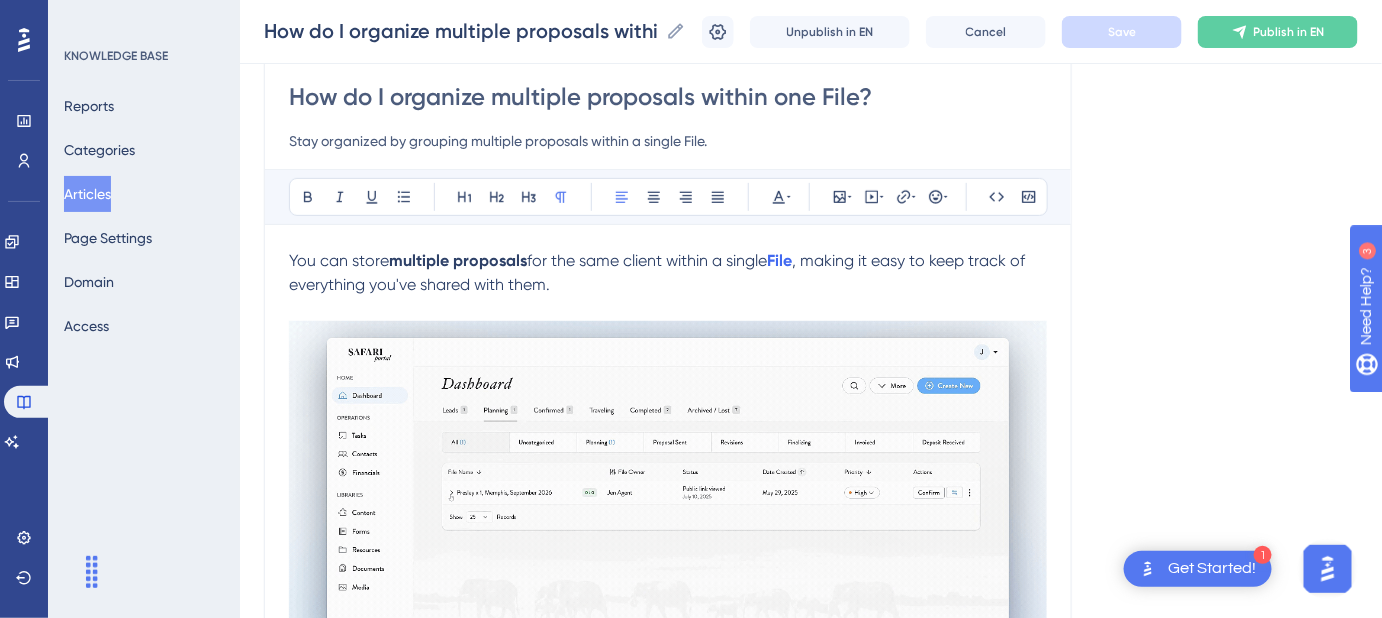 scroll, scrollTop: 145, scrollLeft: 0, axis: vertical 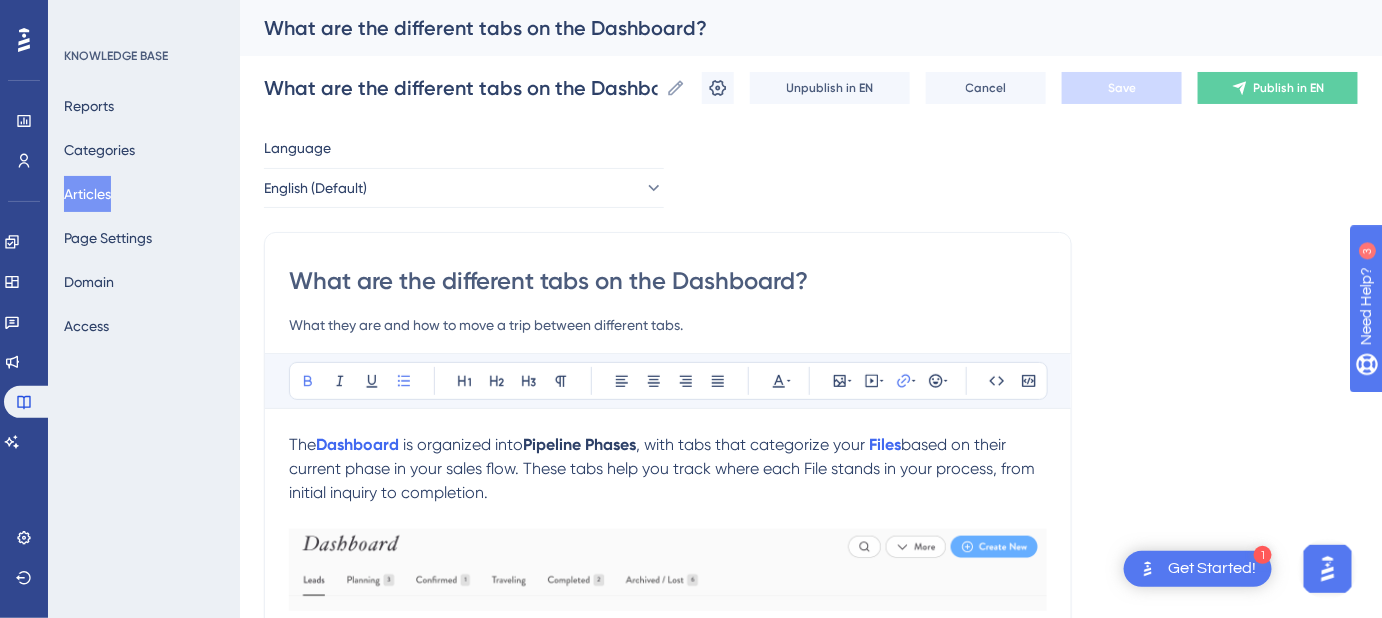 drag, startPoint x: 820, startPoint y: 275, endPoint x: 293, endPoint y: 262, distance: 527.16034 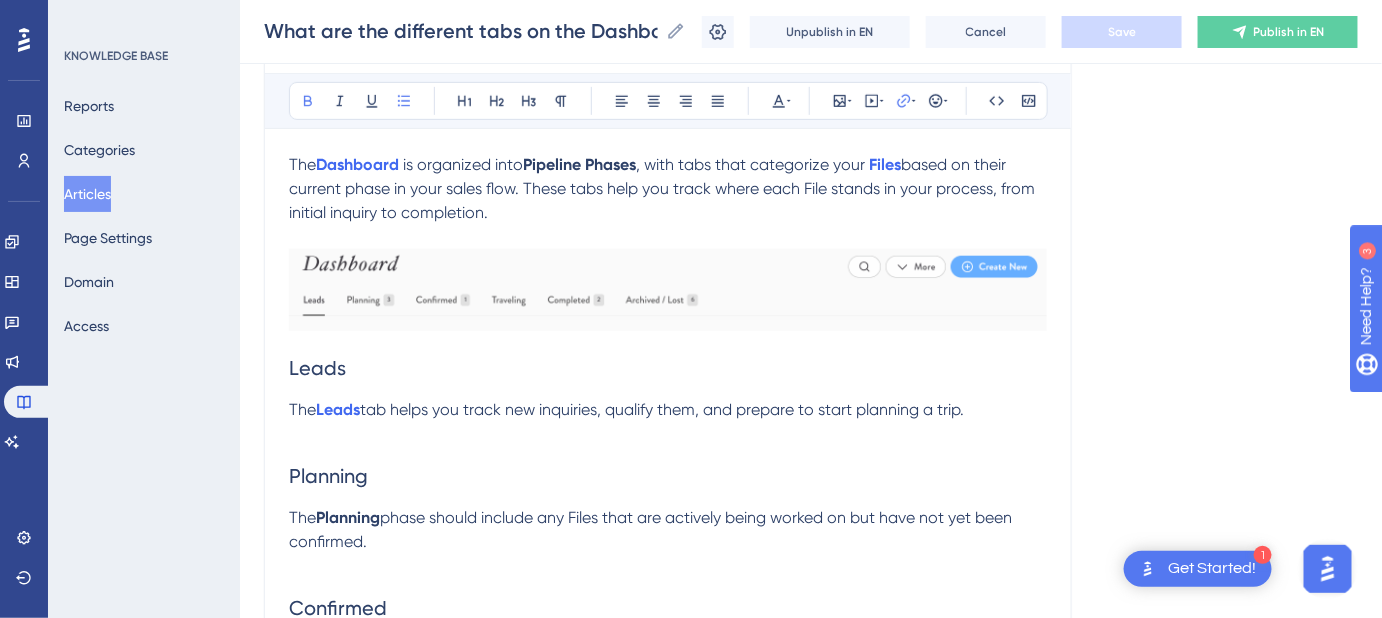 scroll, scrollTop: 181, scrollLeft: 0, axis: vertical 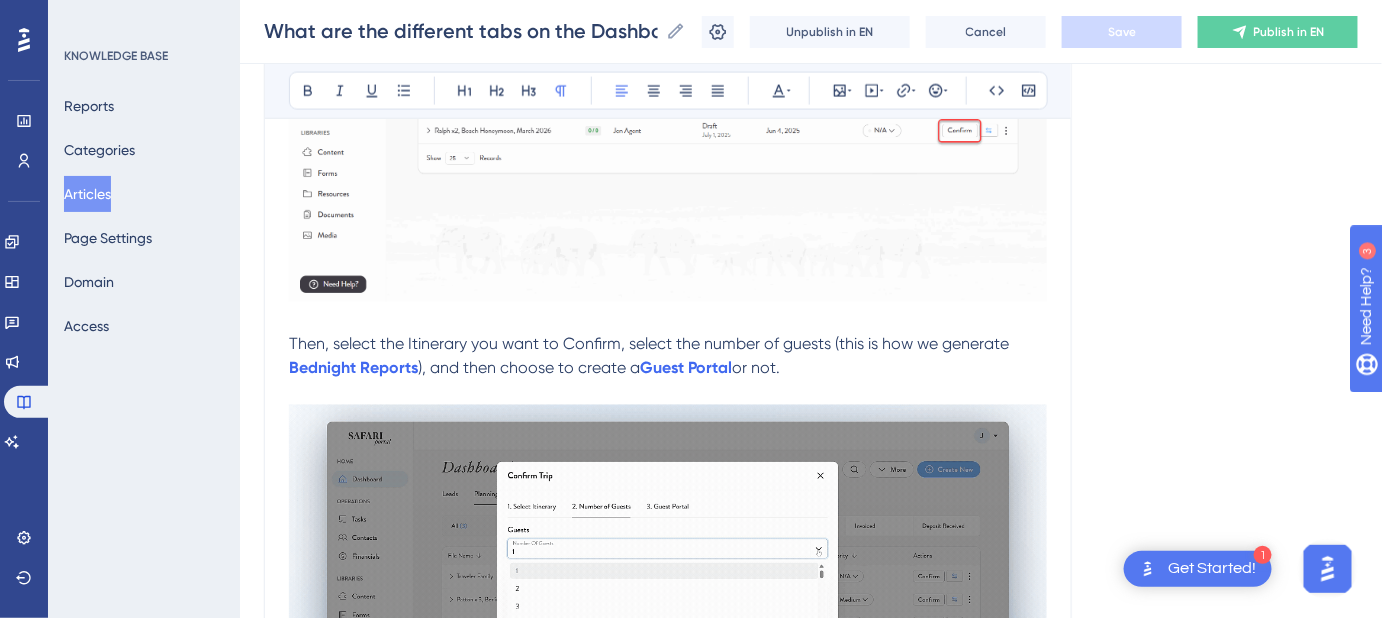 click on "Then, select the Itinerary you want to Confirm, select the number of guests (this is how we generate" at bounding box center (649, 344) 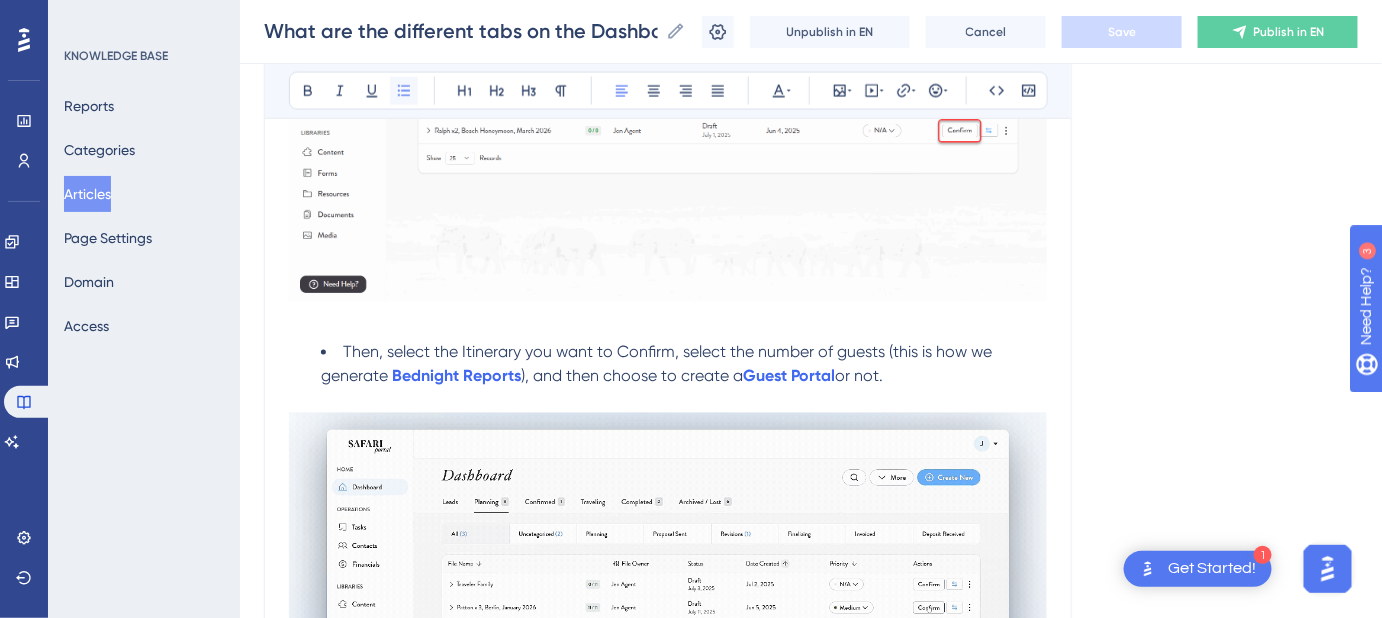 click 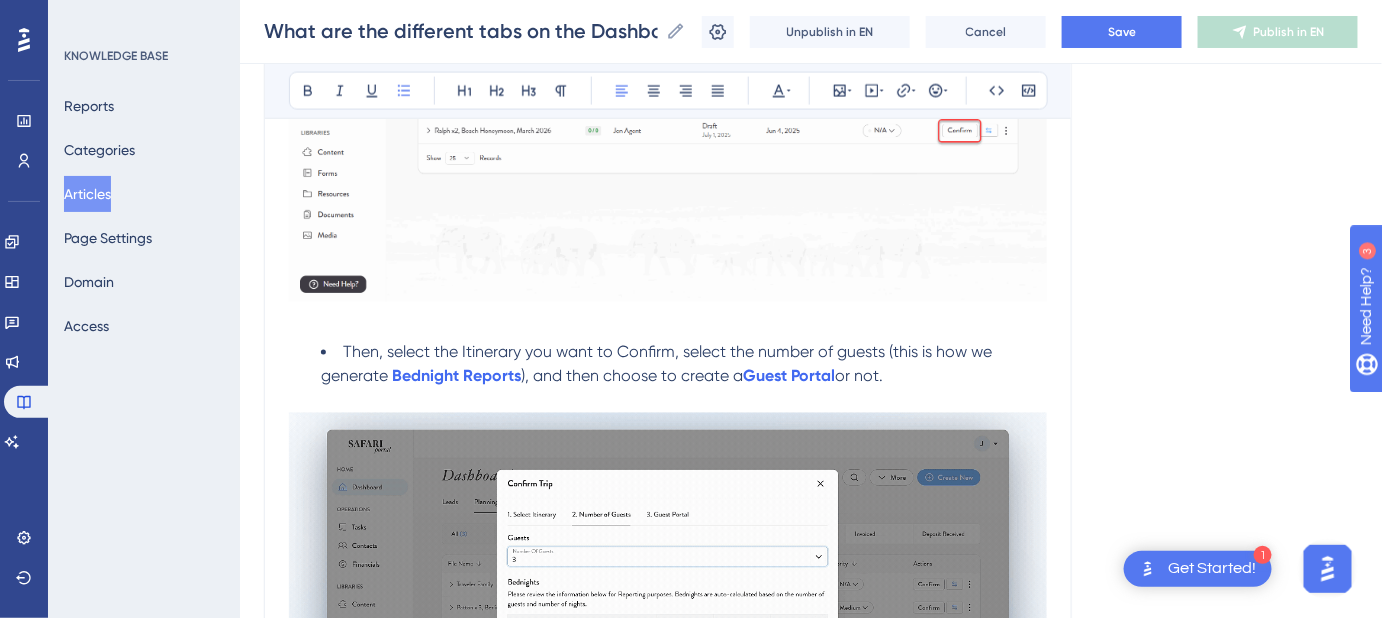 click on "Then, select the Itinerary you want to Confirm, select the number of guests (this is how we generate" at bounding box center (658, 364) 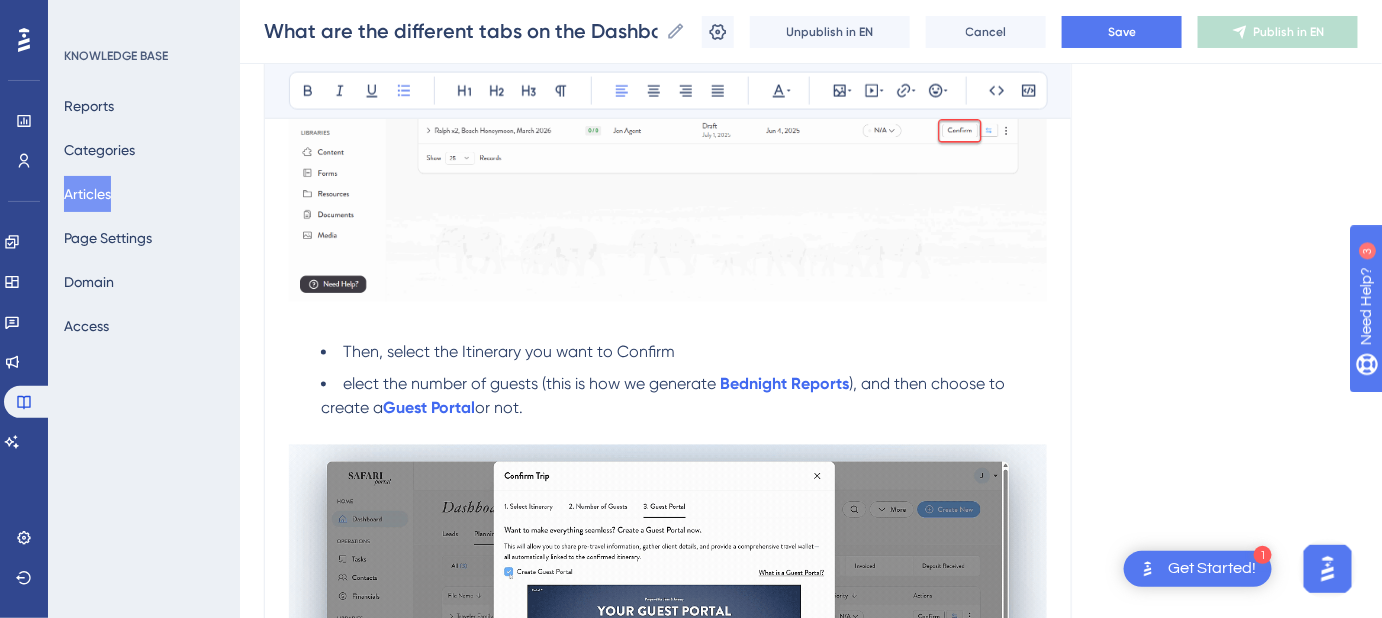 type 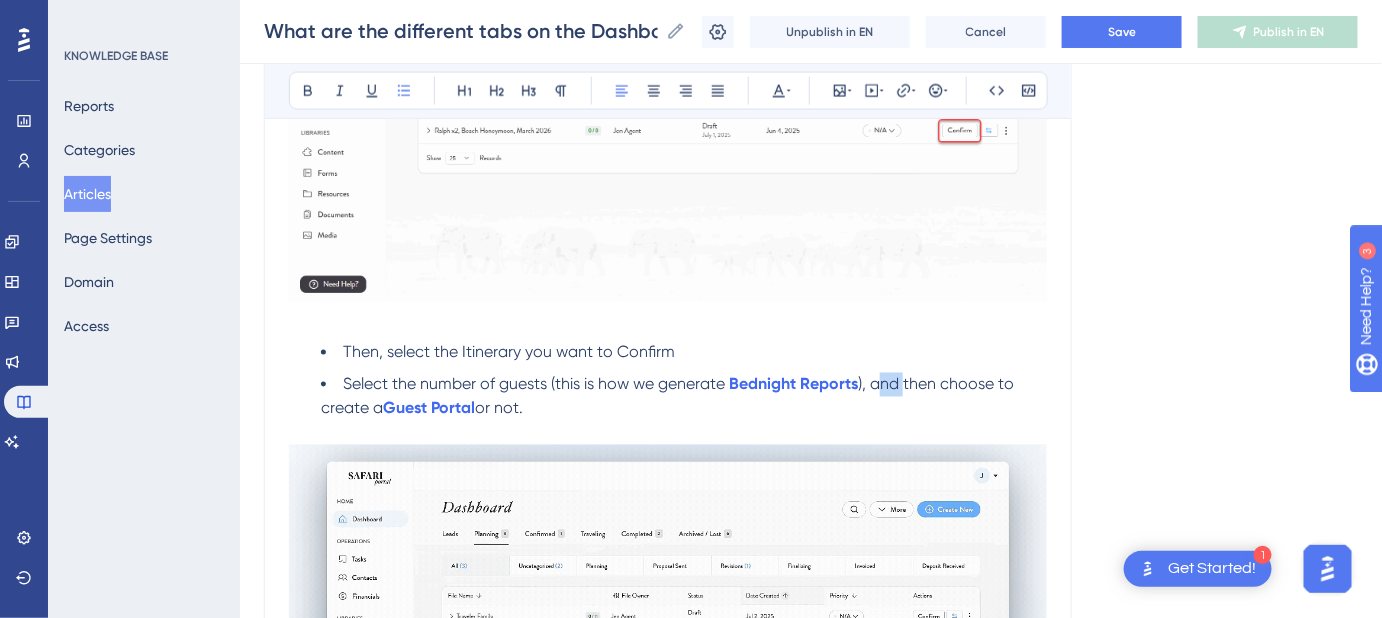 drag, startPoint x: 905, startPoint y: 382, endPoint x: 881, endPoint y: 382, distance: 24 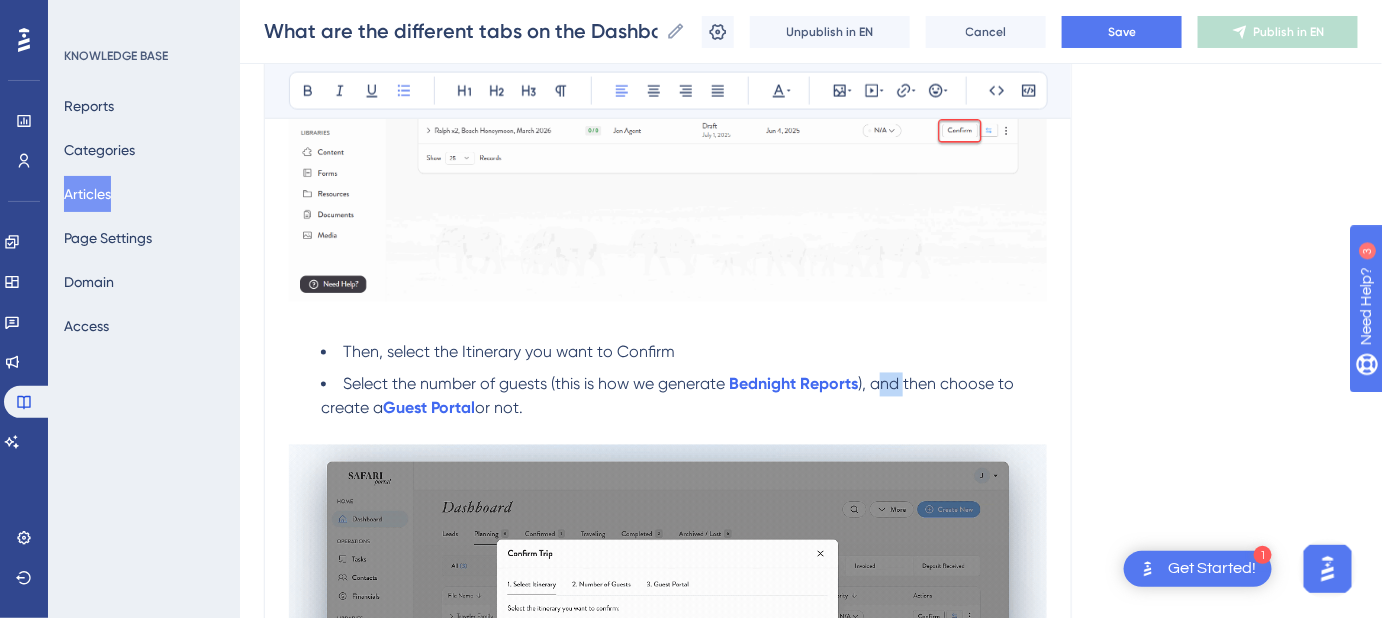 click on "), and then choose to create a" at bounding box center [669, 396] 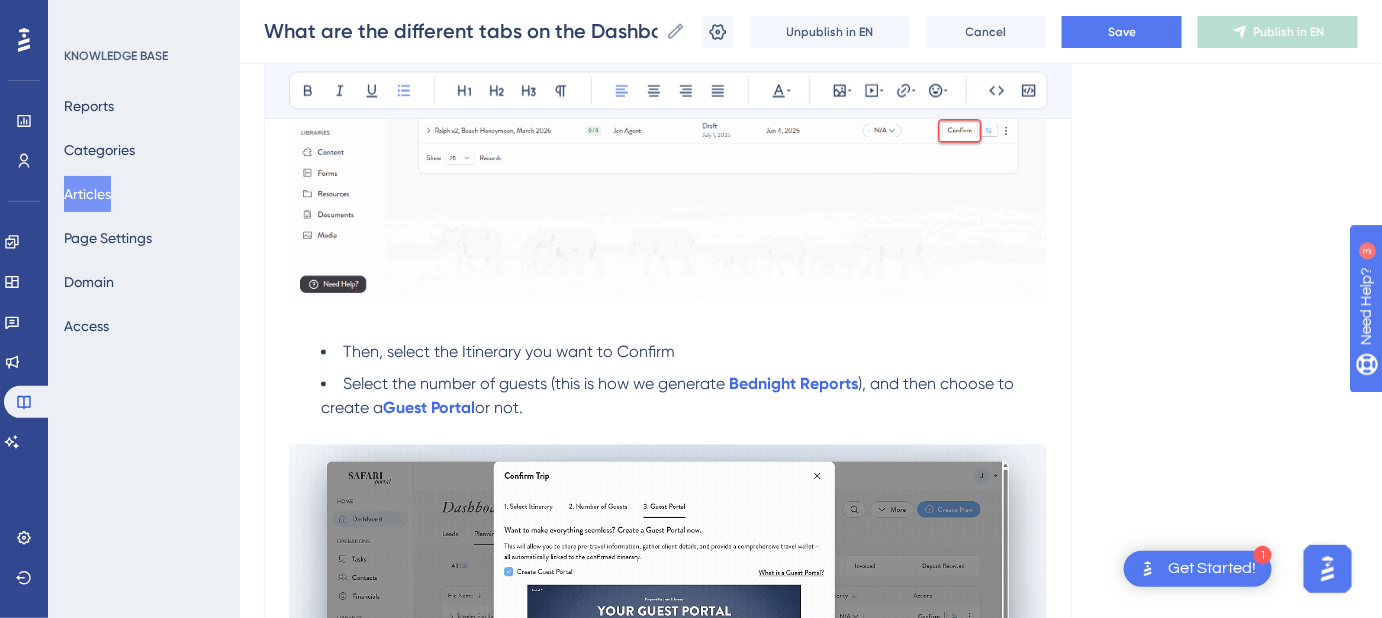 click on "), and then choose to create a" at bounding box center [669, 396] 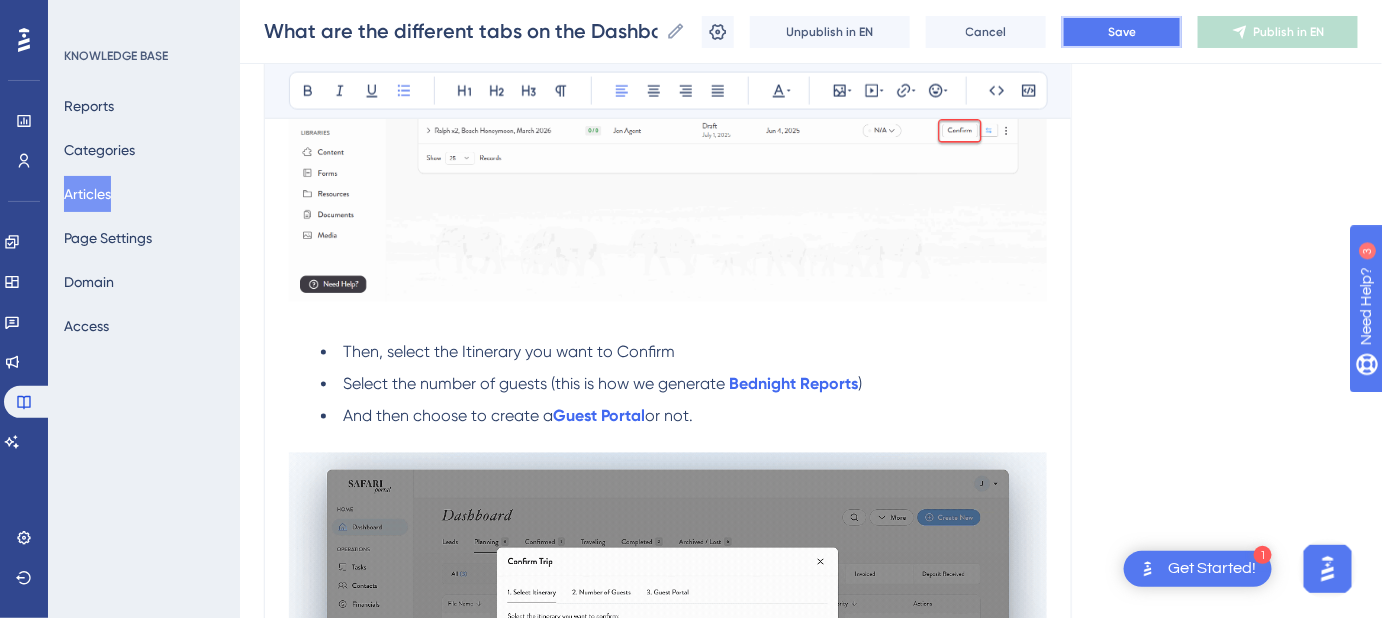 click on "Save" at bounding box center [1122, 32] 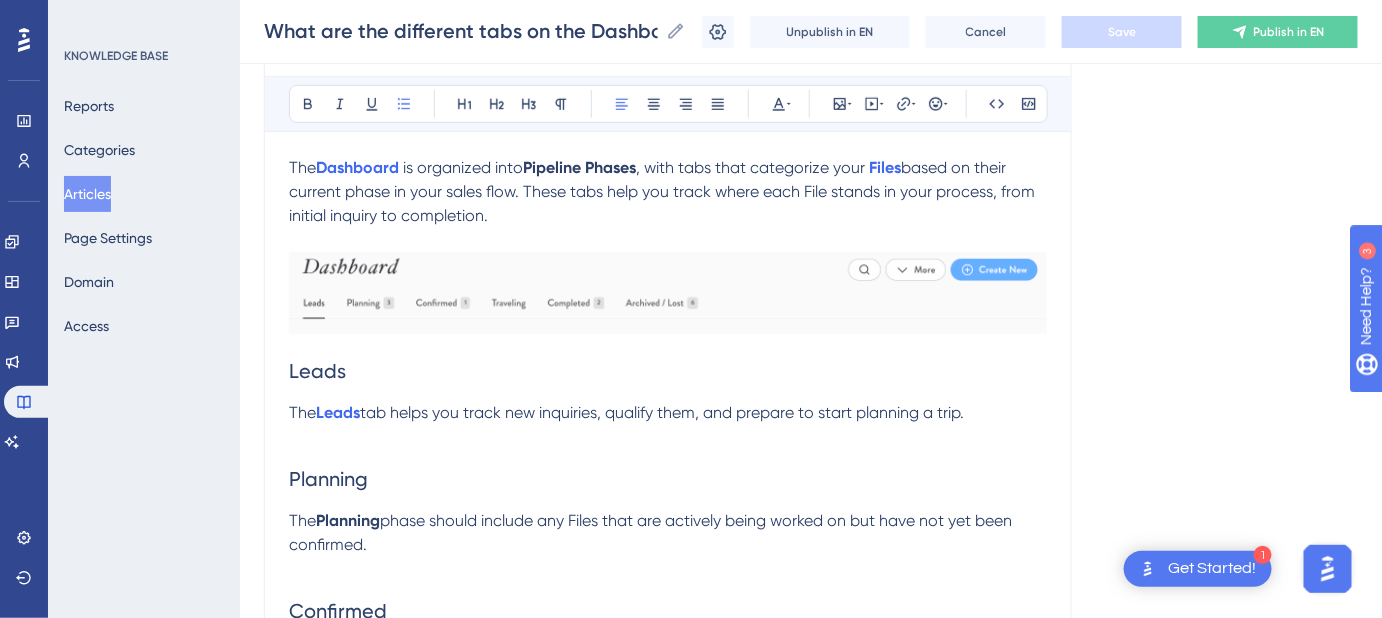 scroll, scrollTop: 272, scrollLeft: 0, axis: vertical 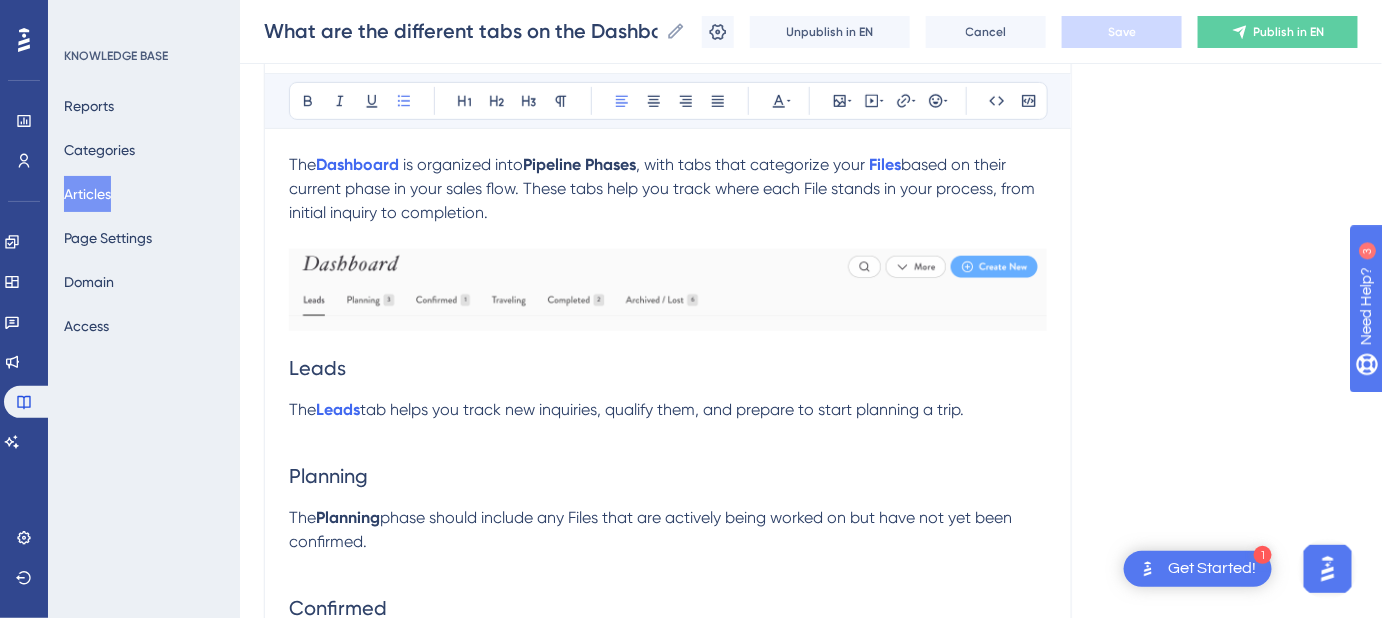 click on "What are the different tabs on the Dashboard? What they are and how to move a trip between different tabs. Bold Italic Underline Bullet Point Heading 1 Heading 2 Heading 3 Normal Align Left Align Center Align Right Align Justify Text Color Insert Image Embed Video Hyperlink Emojis Code Code Block The  Dashboard   is organized into  Pipeline Phases , with tabs that categorize your   Files  based on their current phase in your sales flow. These tabs help you track where each File stands in your process, from initial inquiry to completion. Leads The  Leads  tab helps you track new inquiries, qualify them, and prepare to start planning a trip. Planning The  Planning  phase should include any Files that are actively being worked on but have not yet been confirmed. Confirmed To confirm a trip, you can move it to  Confirmed  by clicking   the button at the File level. Then, select the Itinerary you want to Confirm Select the number of guests (this is how we generate   Bednight Reports ) And then choose to create a" at bounding box center [668, 1649] 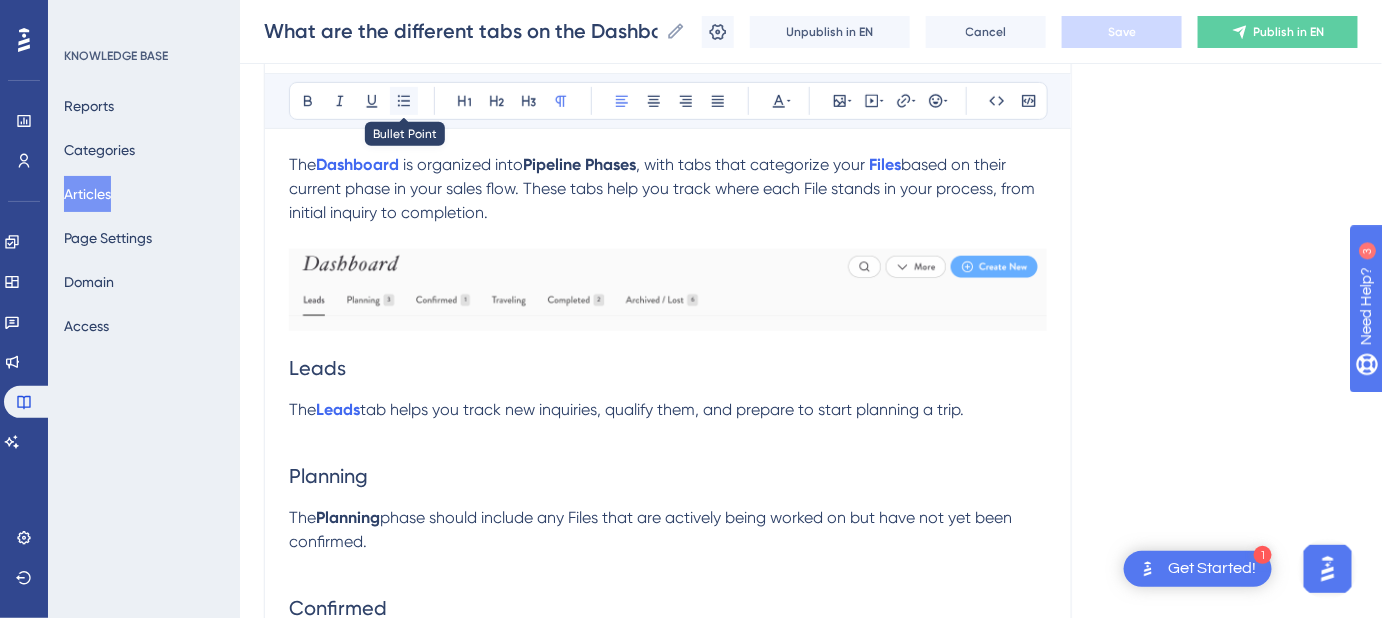 click at bounding box center [404, 101] 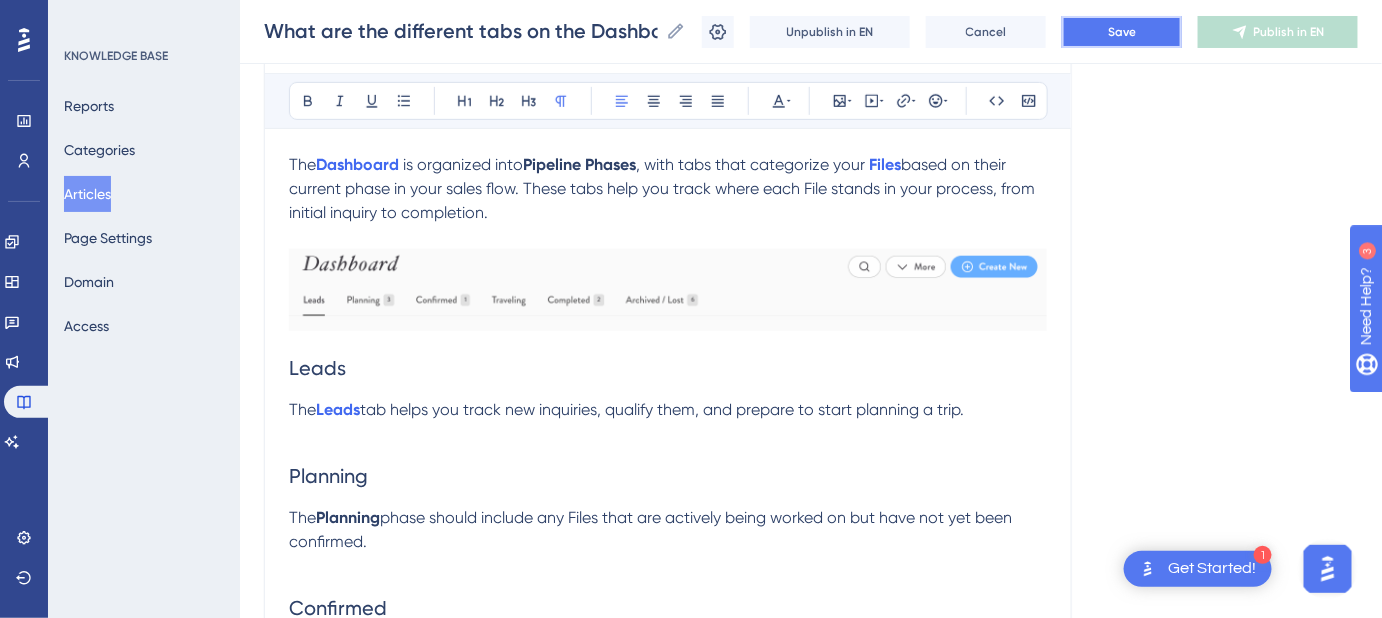 click on "Save" at bounding box center [1122, 32] 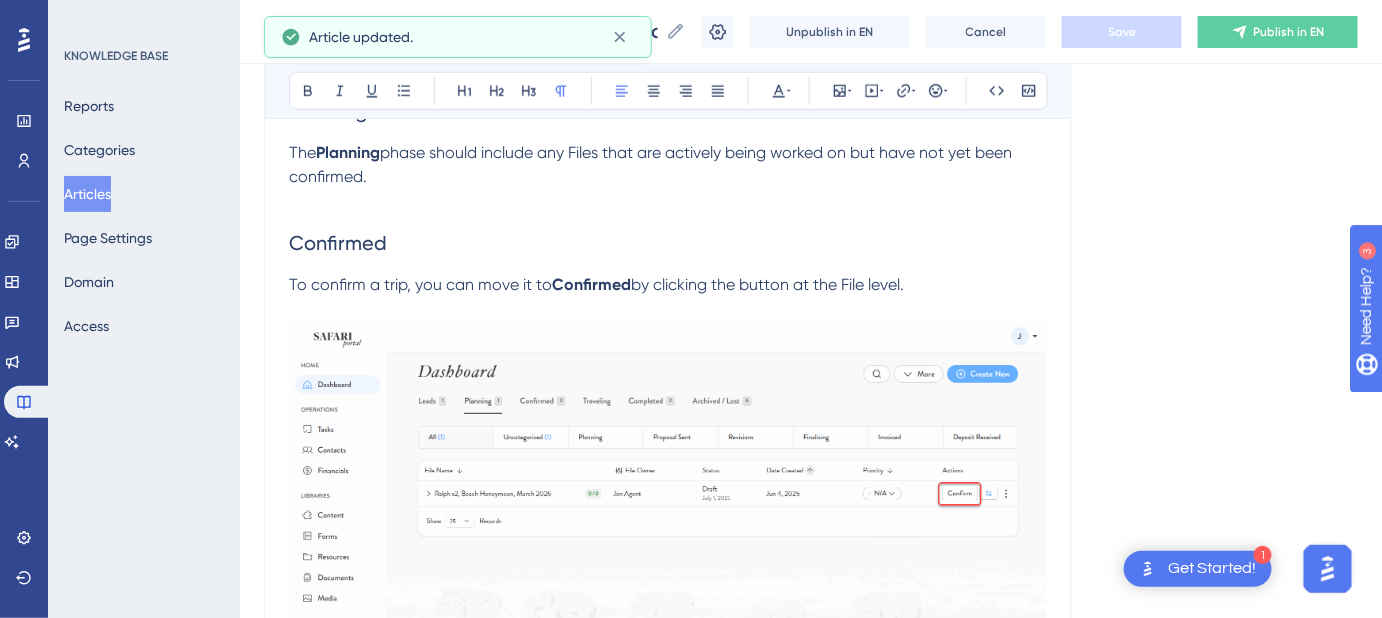 scroll, scrollTop: 909, scrollLeft: 0, axis: vertical 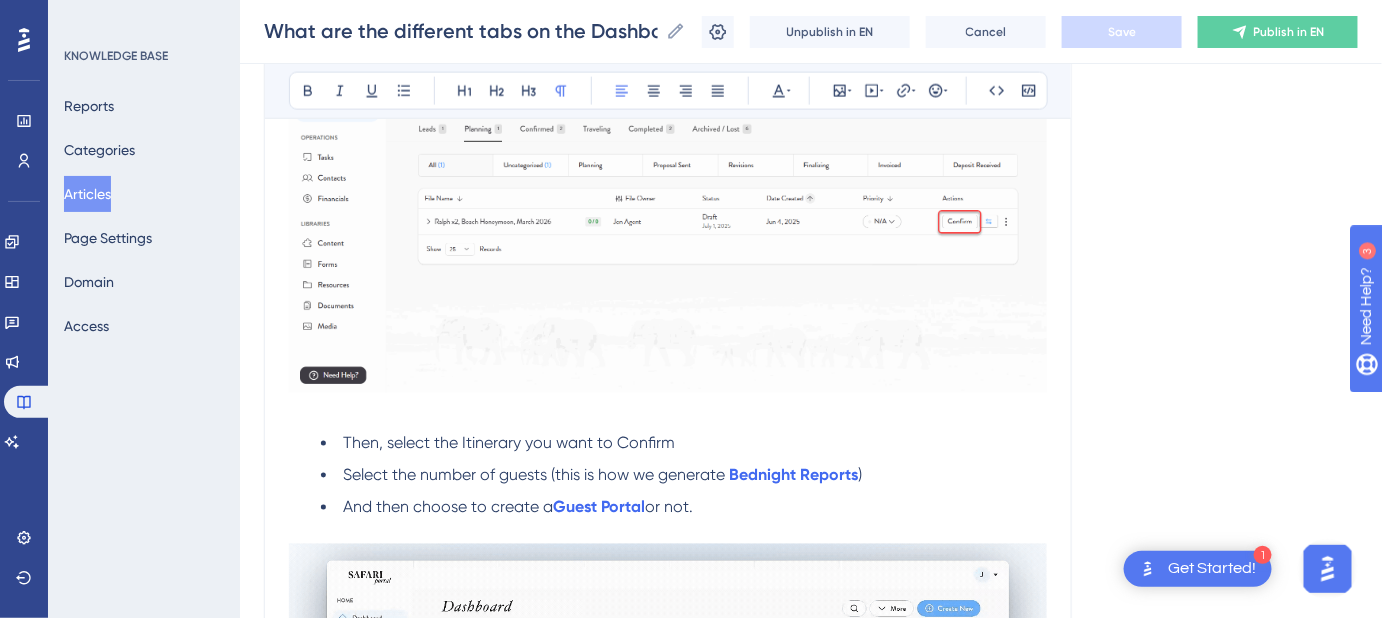 click on "Then, select the Itinerary you want to Confirm" at bounding box center [684, 444] 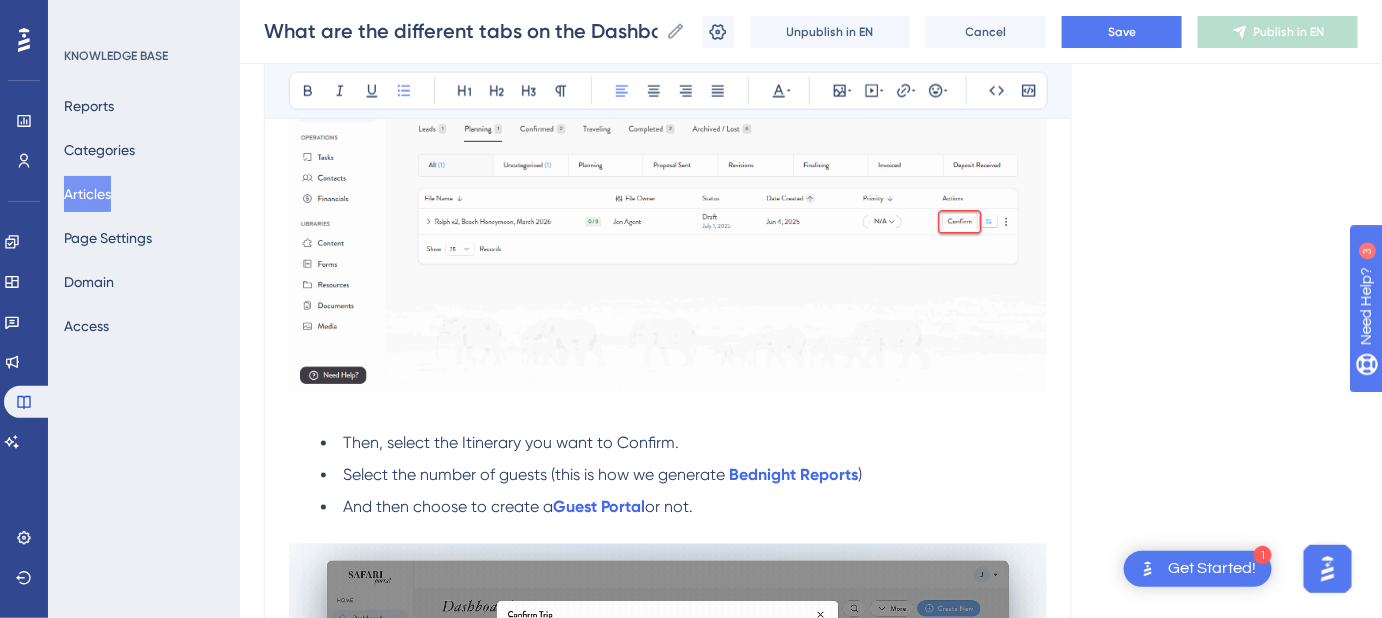 click on "Select the number of guests (this is how we generate   Bednight Reports )" at bounding box center [684, 476] 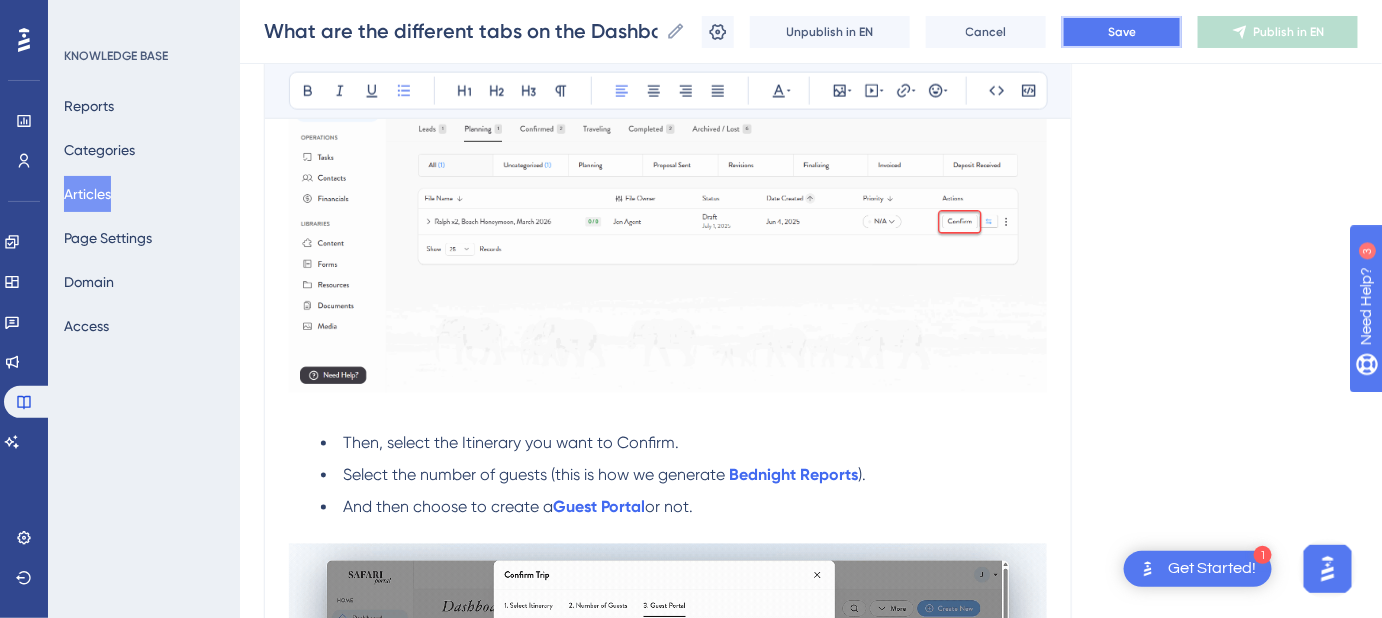 click on "Save" at bounding box center [1122, 32] 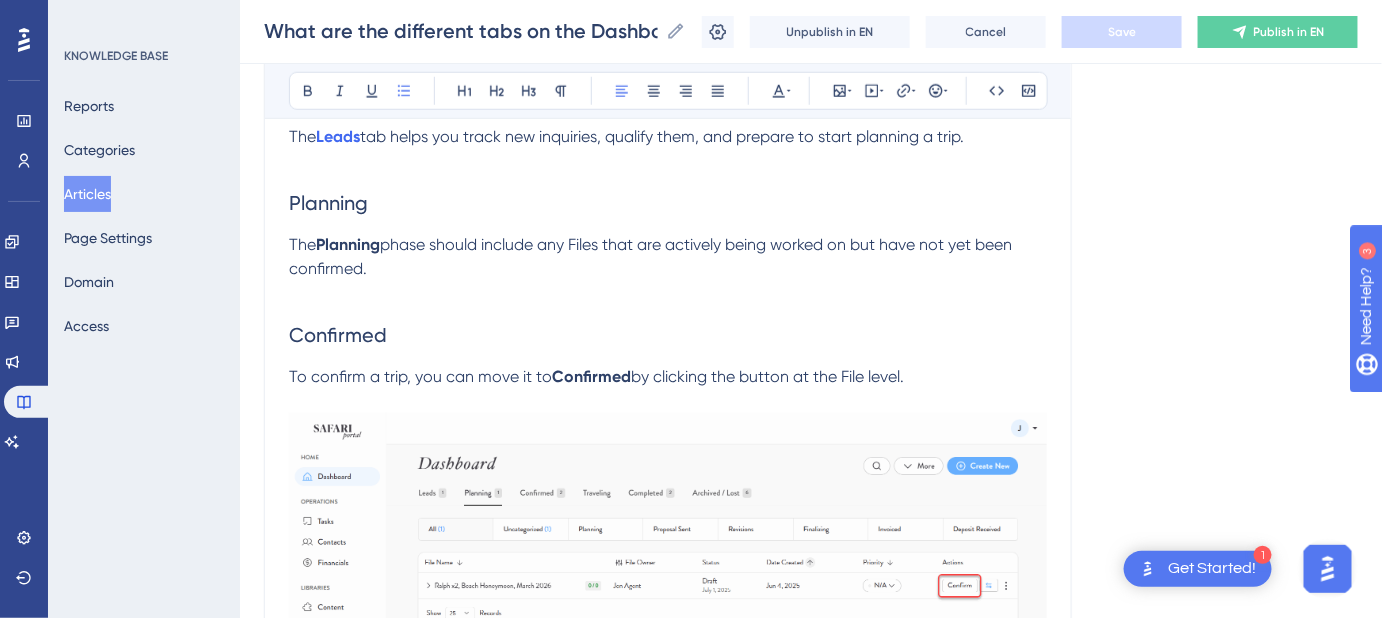 scroll, scrollTop: 636, scrollLeft: 0, axis: vertical 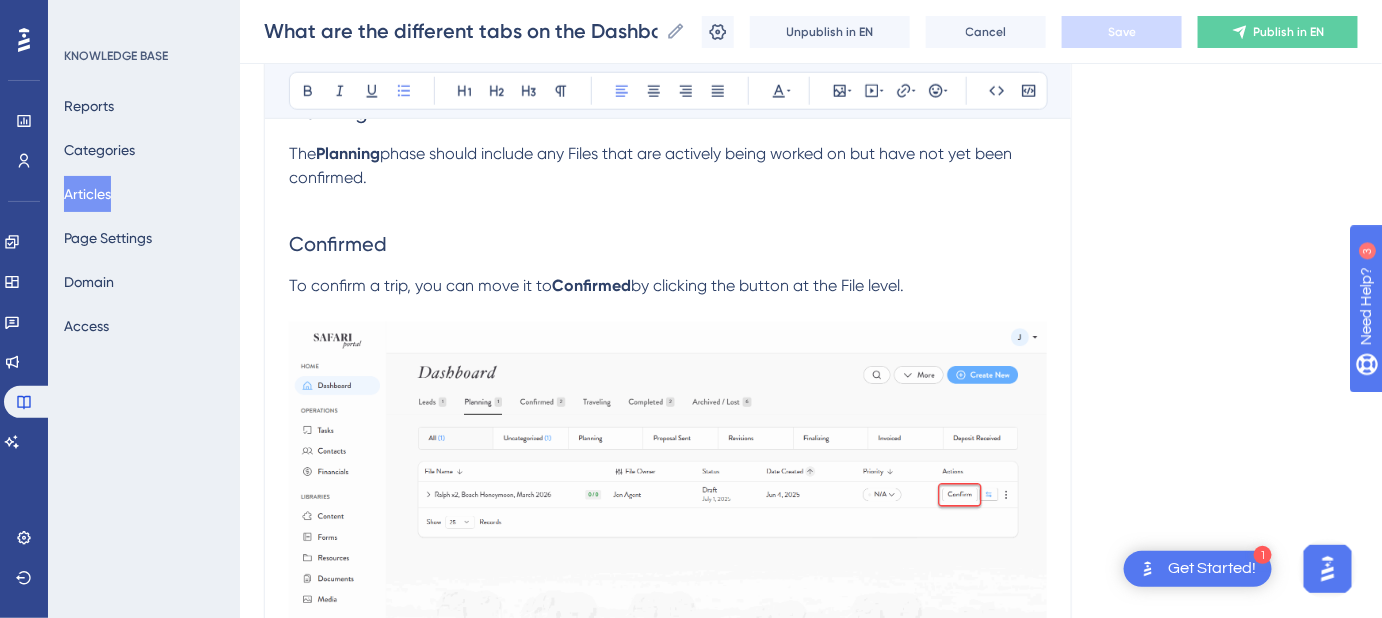 click on "the button at the File level." at bounding box center [807, 285] 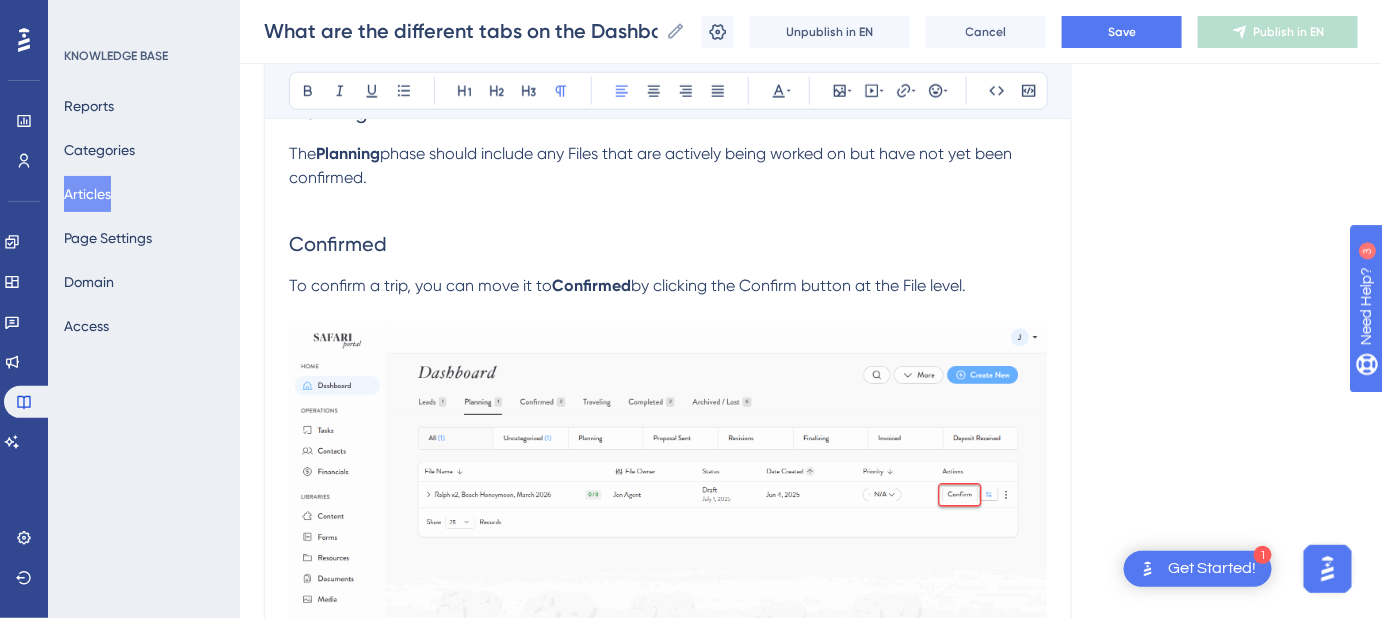 click on "the Confirm button at the File level." at bounding box center (838, 285) 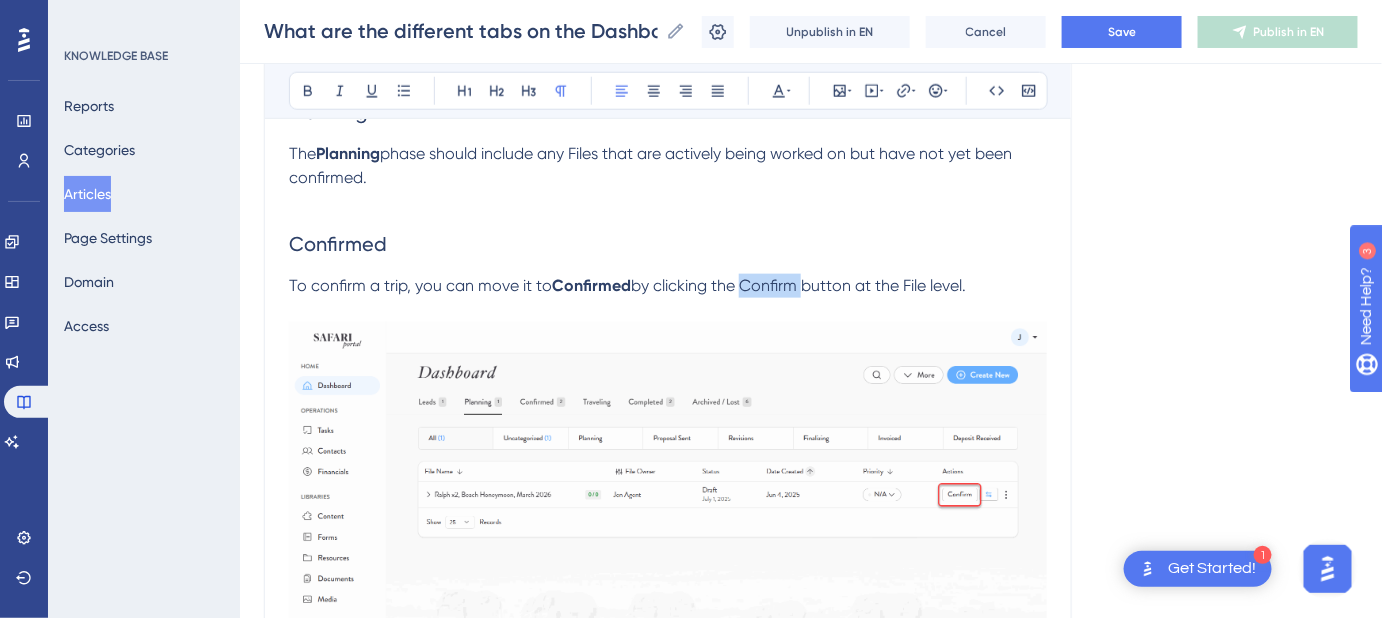 click on "the Confirm button at the File level." at bounding box center [838, 285] 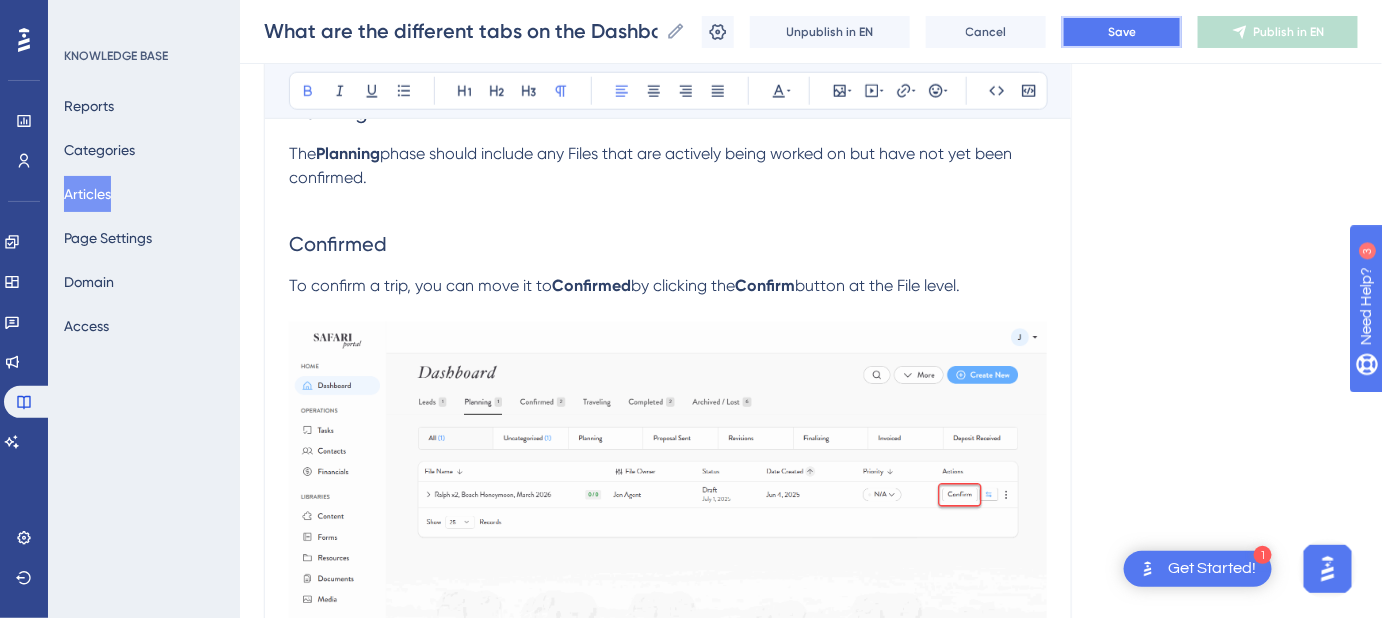 click on "Save" at bounding box center [1122, 32] 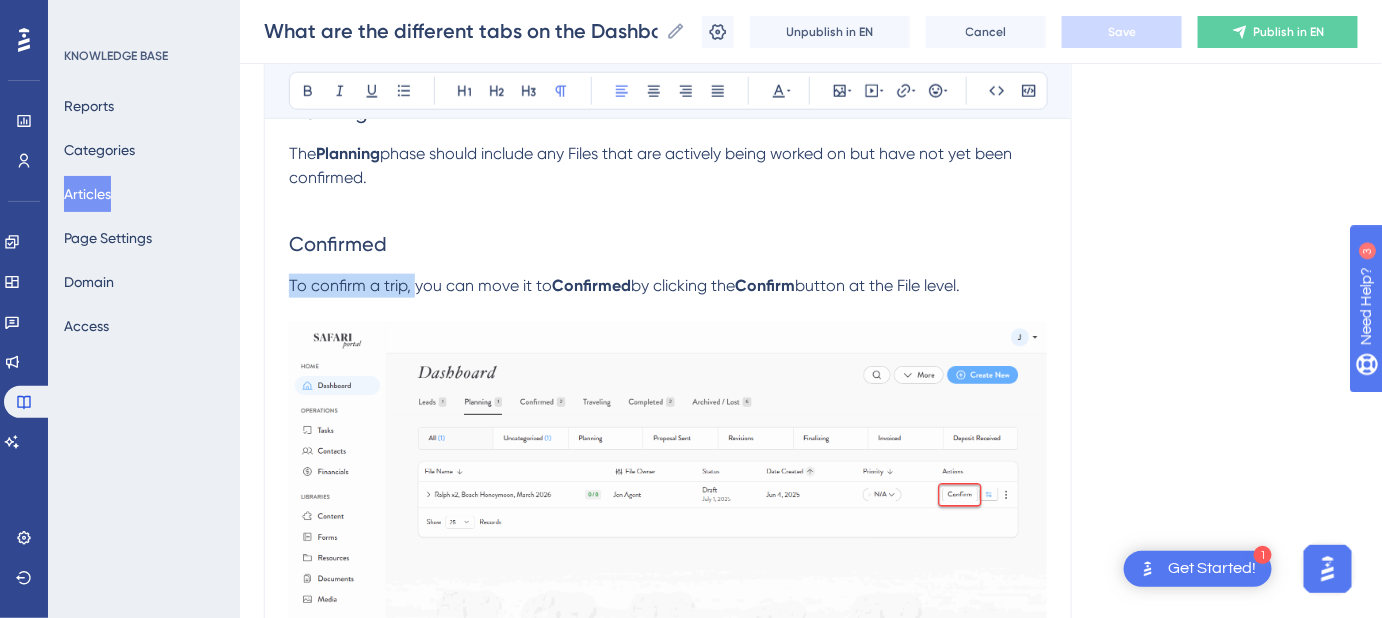 drag, startPoint x: 392, startPoint y: 279, endPoint x: 288, endPoint y: 278, distance: 104.00481 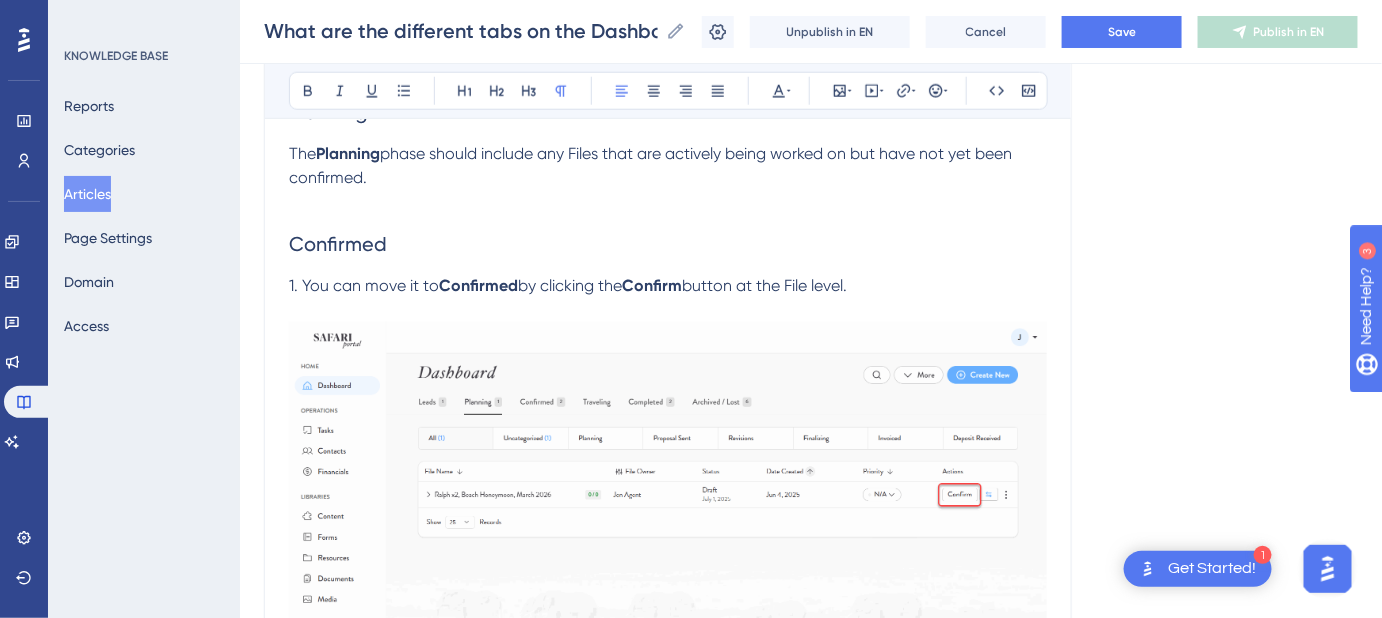 click on "1. You can move it to" at bounding box center [364, 285] 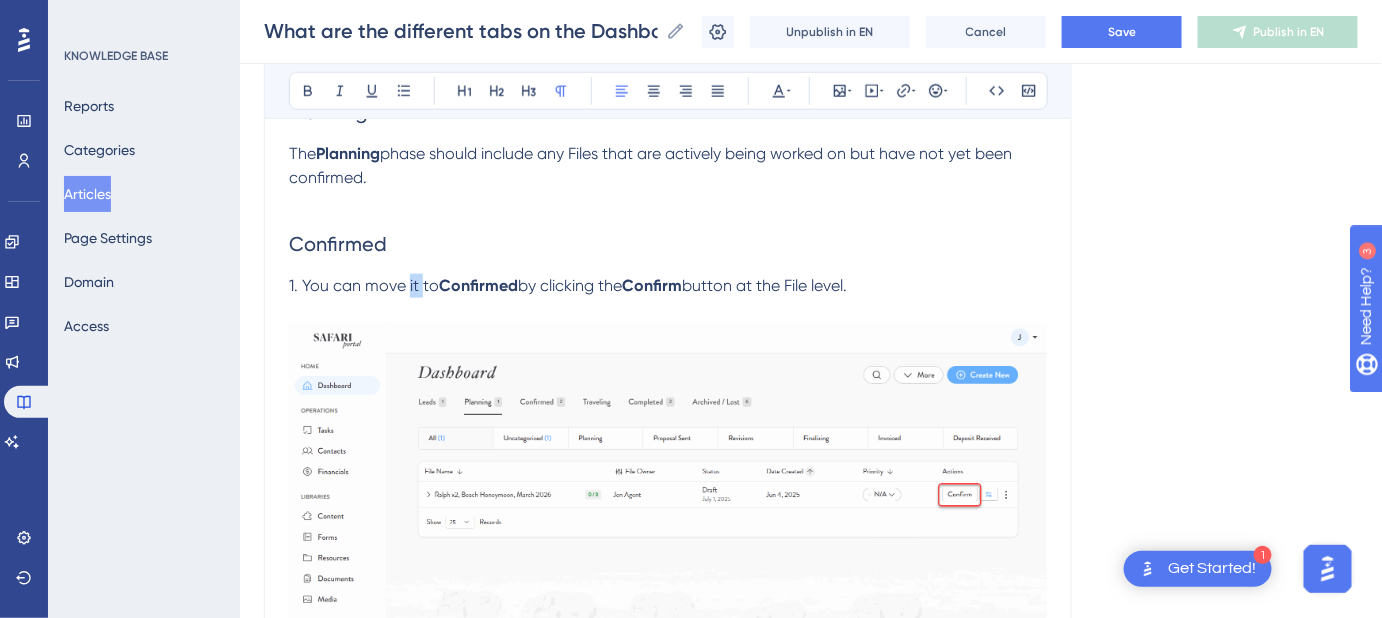 click on "1. You can move it to" at bounding box center (364, 285) 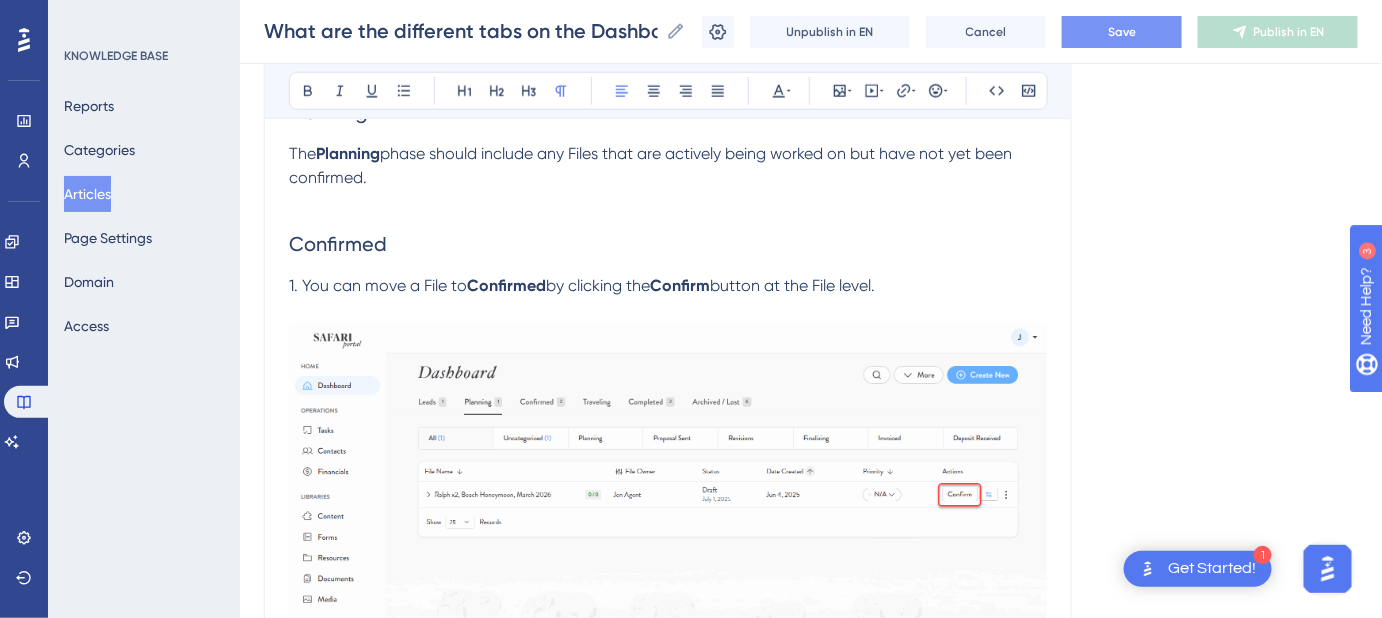 click on "Save" at bounding box center [1122, 32] 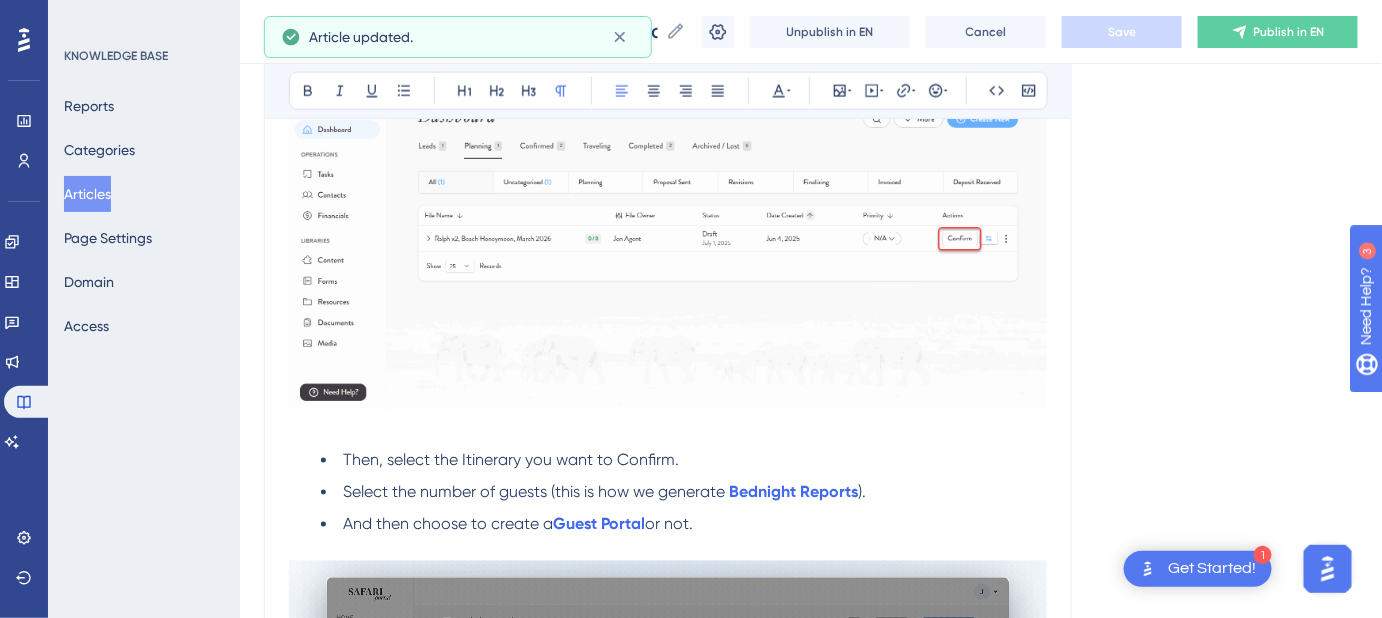 scroll, scrollTop: 1000, scrollLeft: 0, axis: vertical 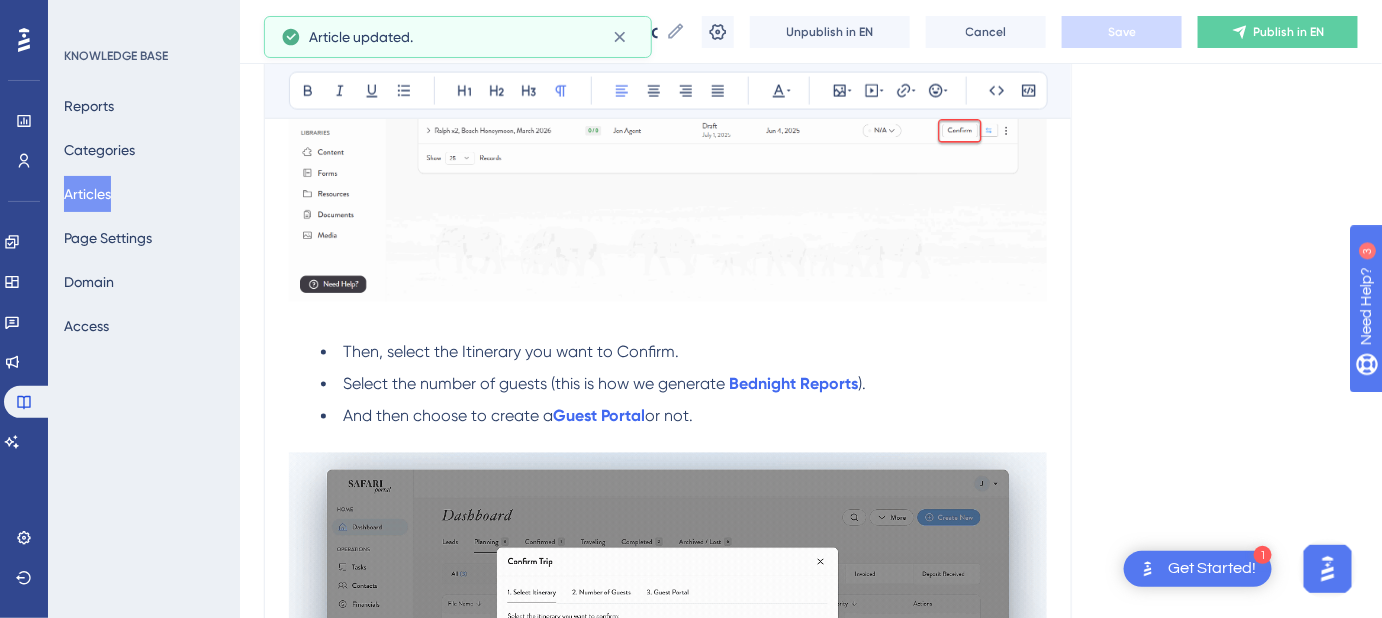 click on "Then, select the Itinerary you want to Confirm." at bounding box center (684, 353) 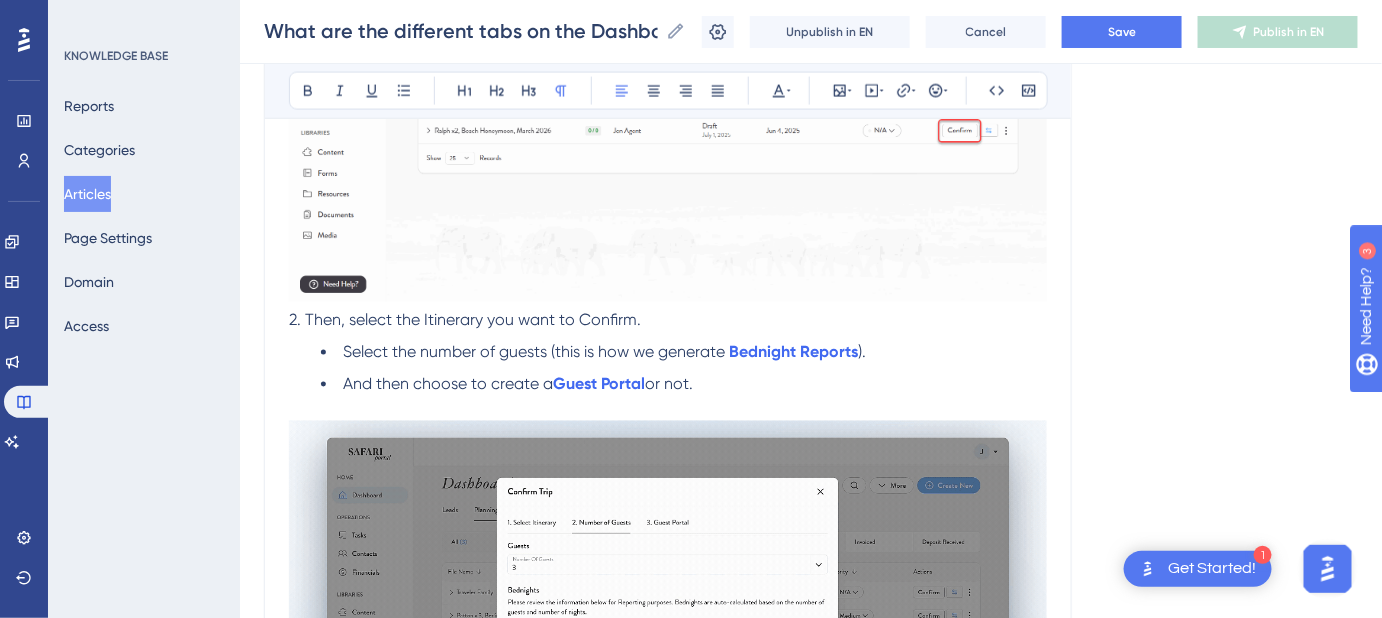 click on "Select the number of guests (this is how we generate" at bounding box center (534, 352) 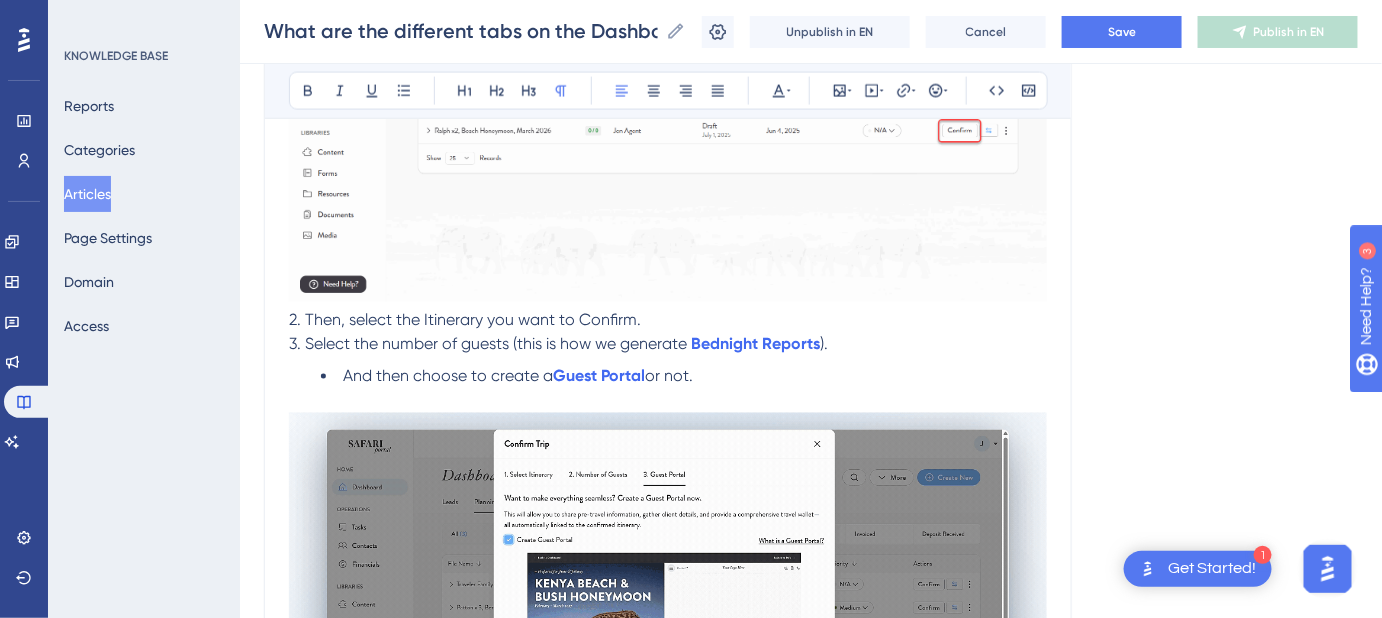 click on "And then choose to create a  Guest Portal  or not." at bounding box center (684, 377) 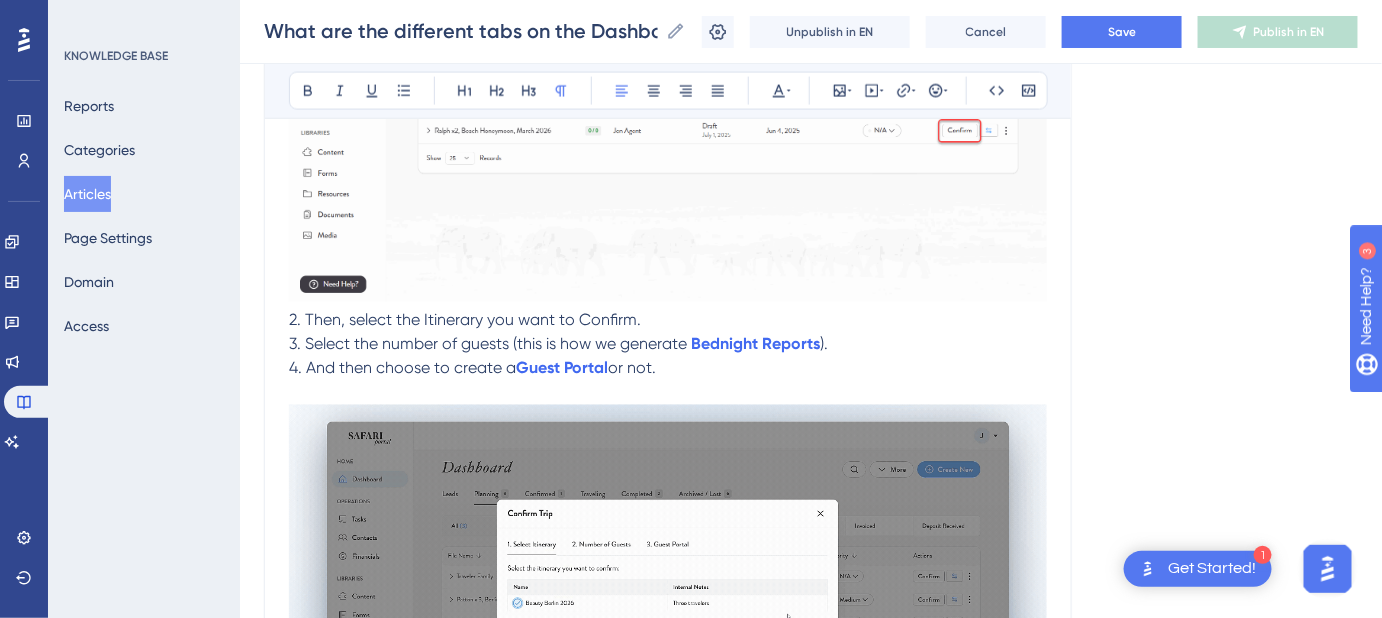 click on "2. Then, select the Itinerary you want to Confirm." at bounding box center (465, 320) 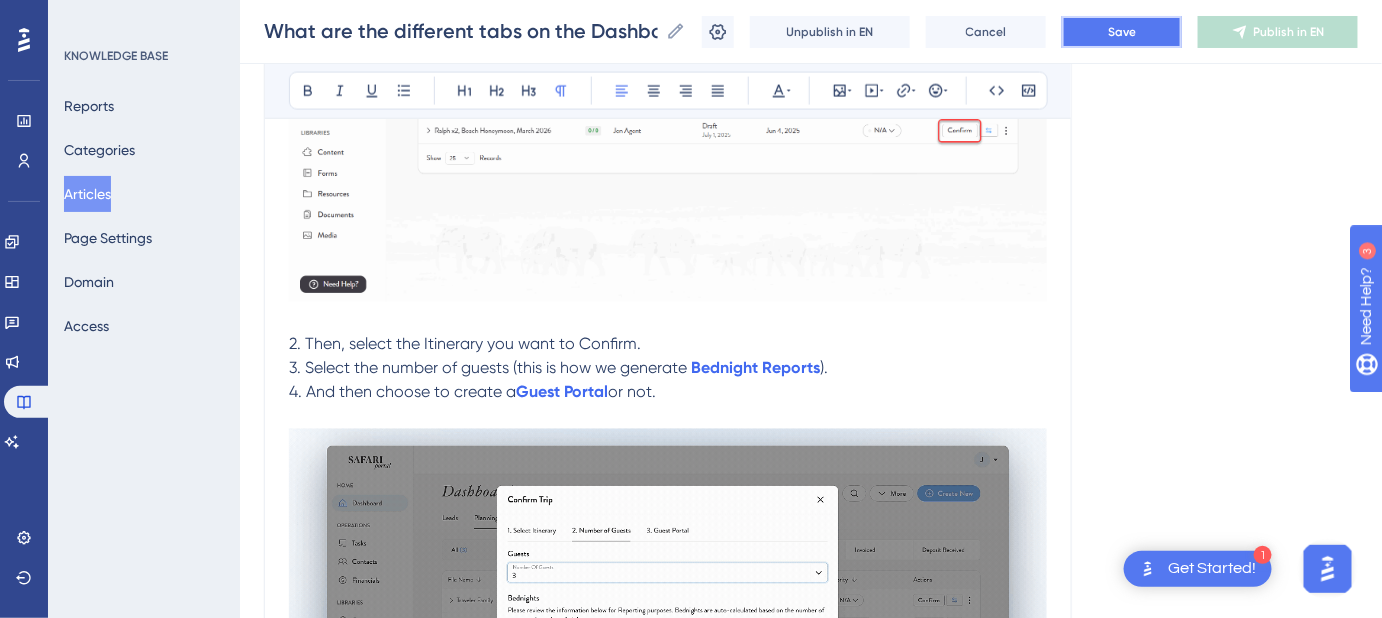 click on "Save" at bounding box center (1122, 32) 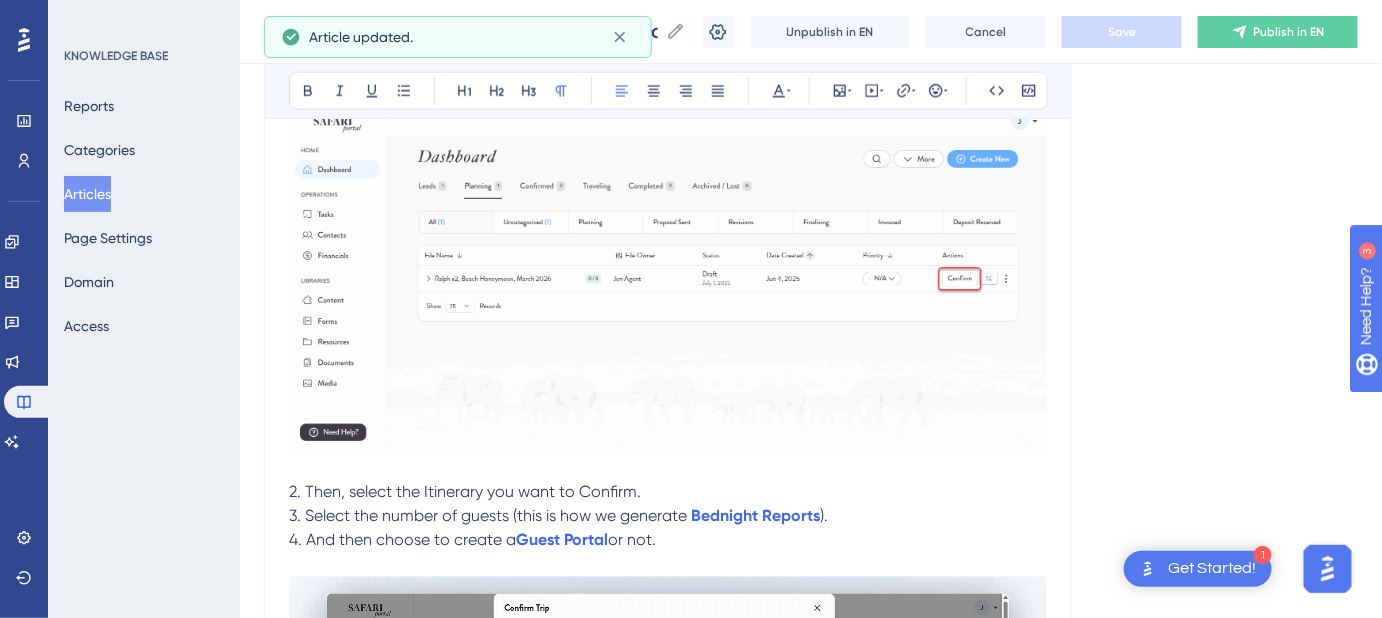 scroll, scrollTop: 909, scrollLeft: 0, axis: vertical 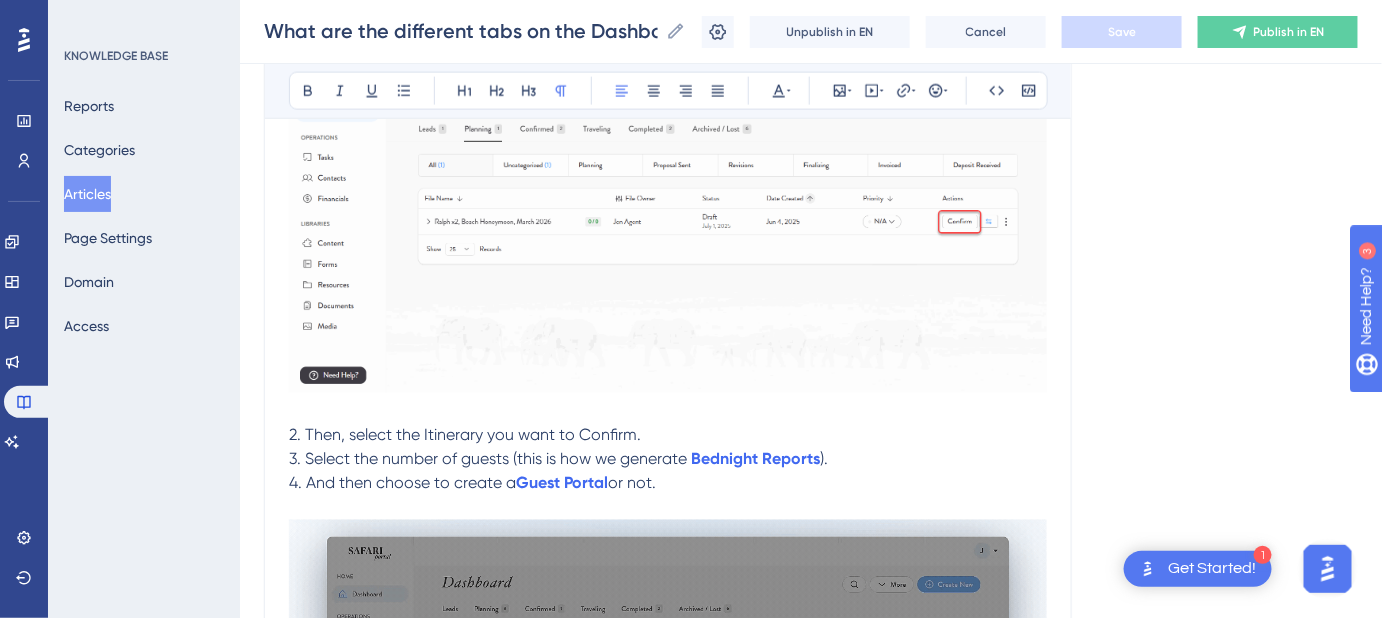 click on "2. Then, select the Itinerary you want to Confirm." at bounding box center (465, 435) 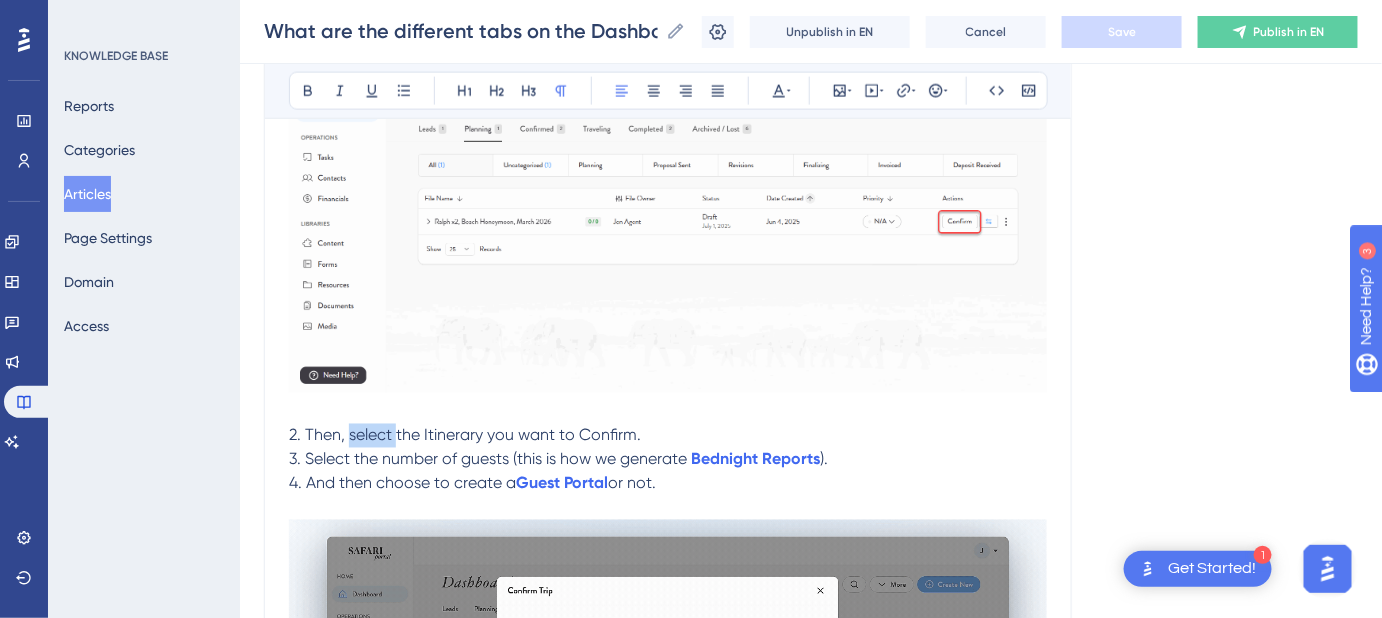 click on "2. Then, select the Itinerary you want to Confirm." at bounding box center [465, 435] 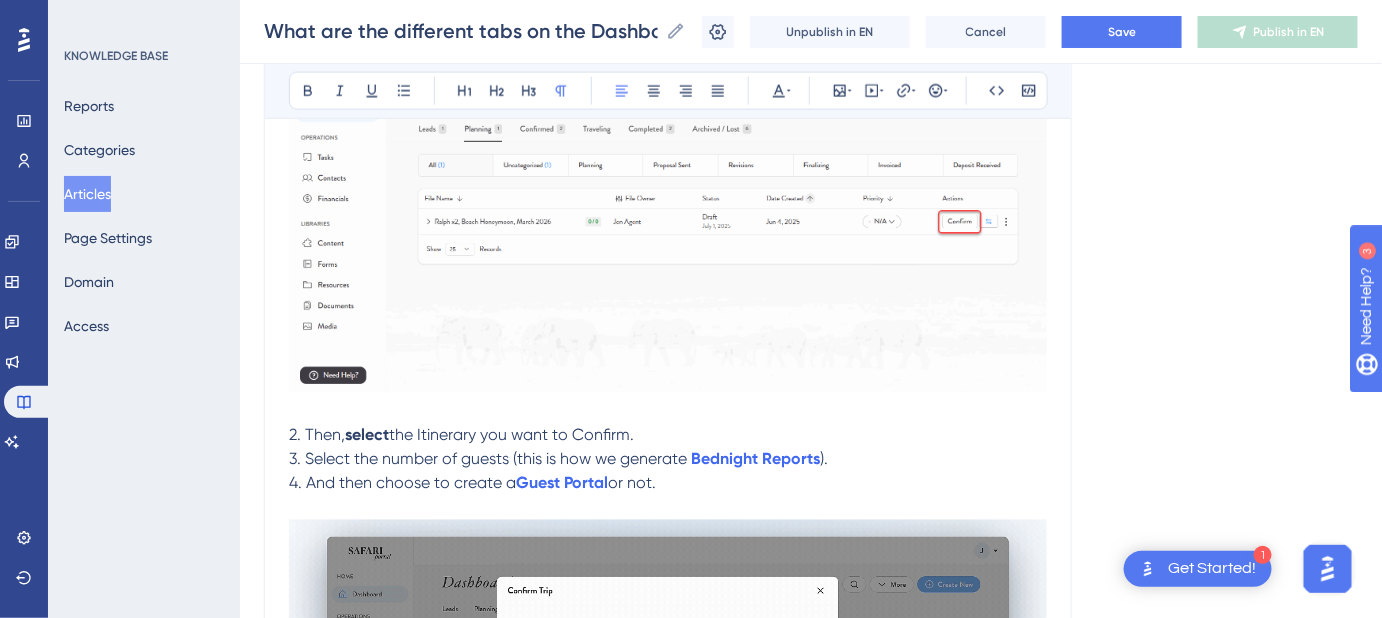 click on "the Itinerary you want to Confirm." at bounding box center [511, 435] 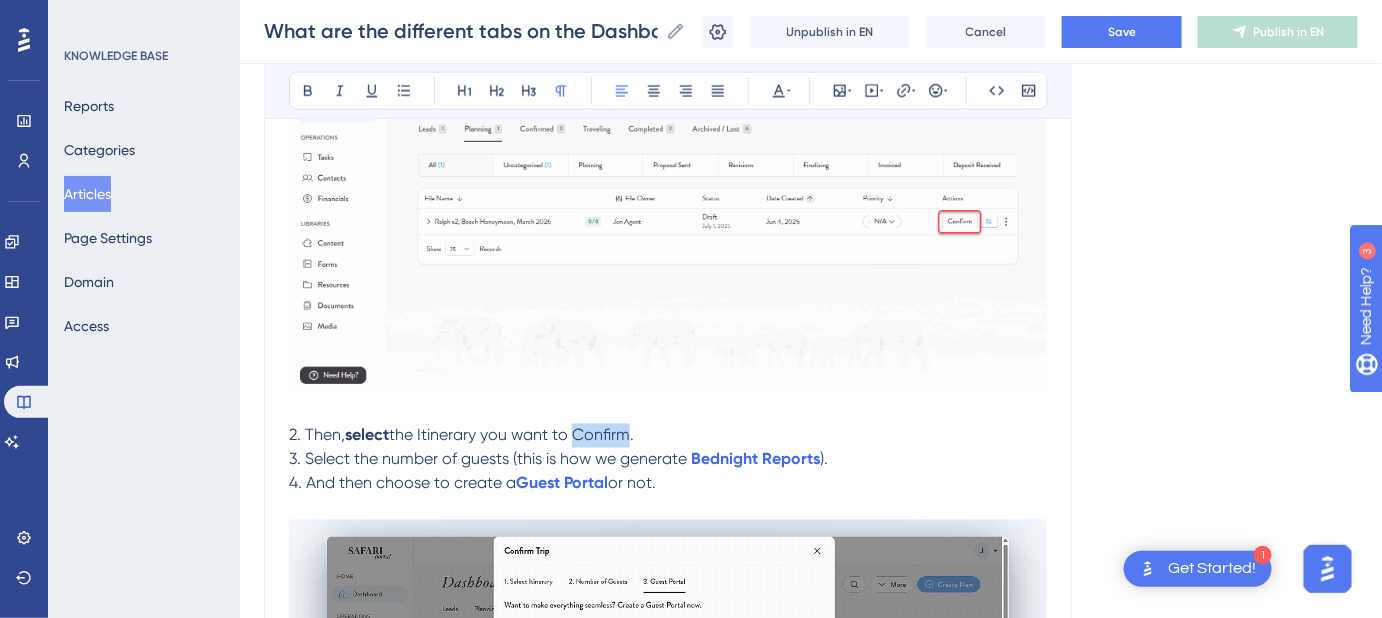 click on "the Itinerary you want to Confirm." at bounding box center [511, 435] 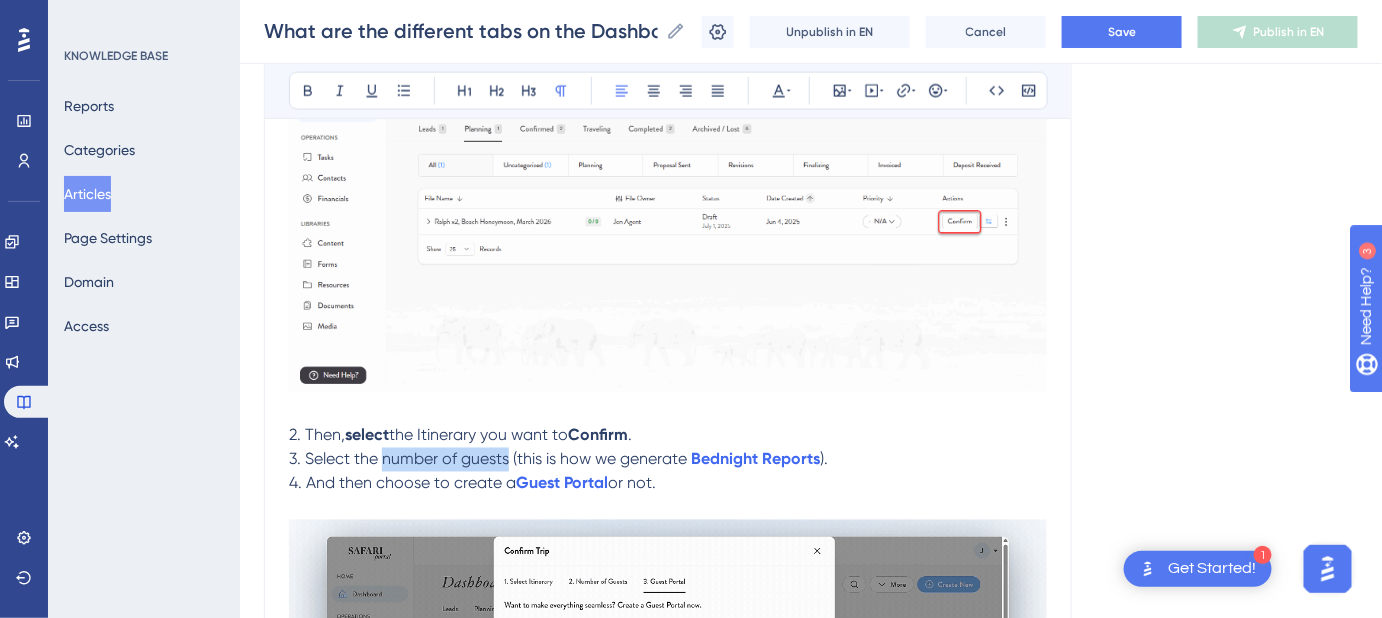 drag, startPoint x: 385, startPoint y: 459, endPoint x: 506, endPoint y: 459, distance: 121 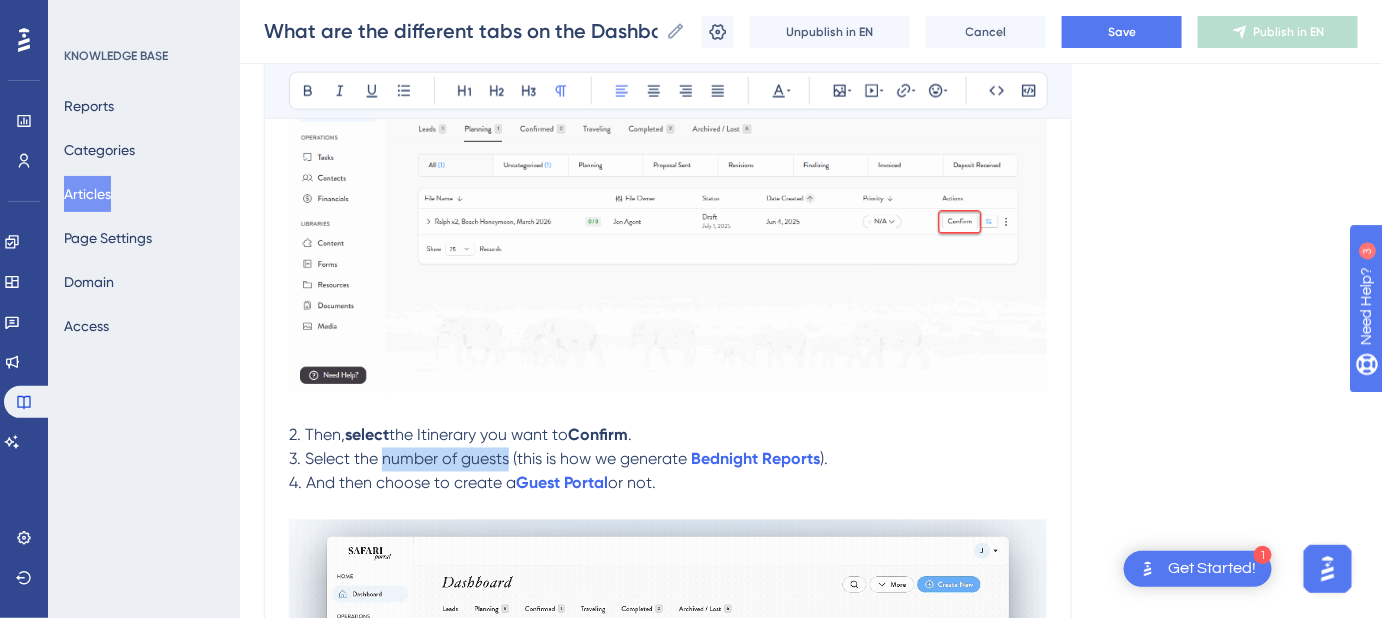 click on "3. Select the number of guests (this is how we generate" at bounding box center (488, 459) 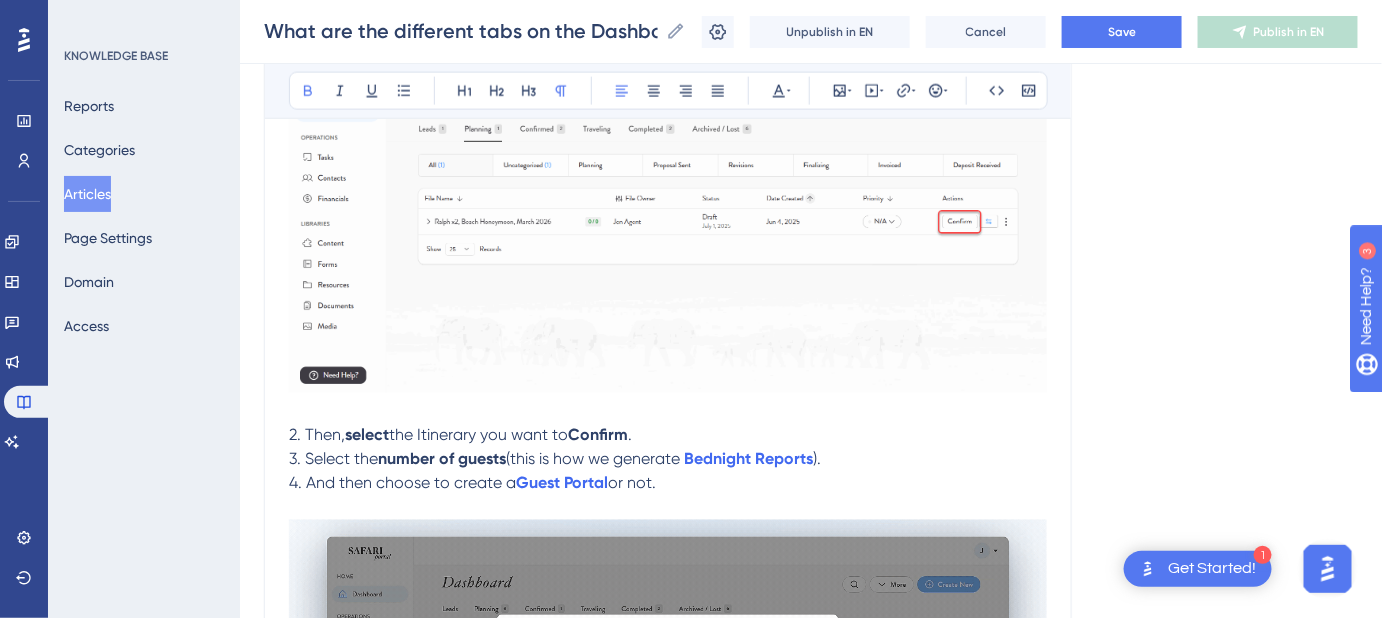 click on "4. And then choose to create a" at bounding box center [402, 483] 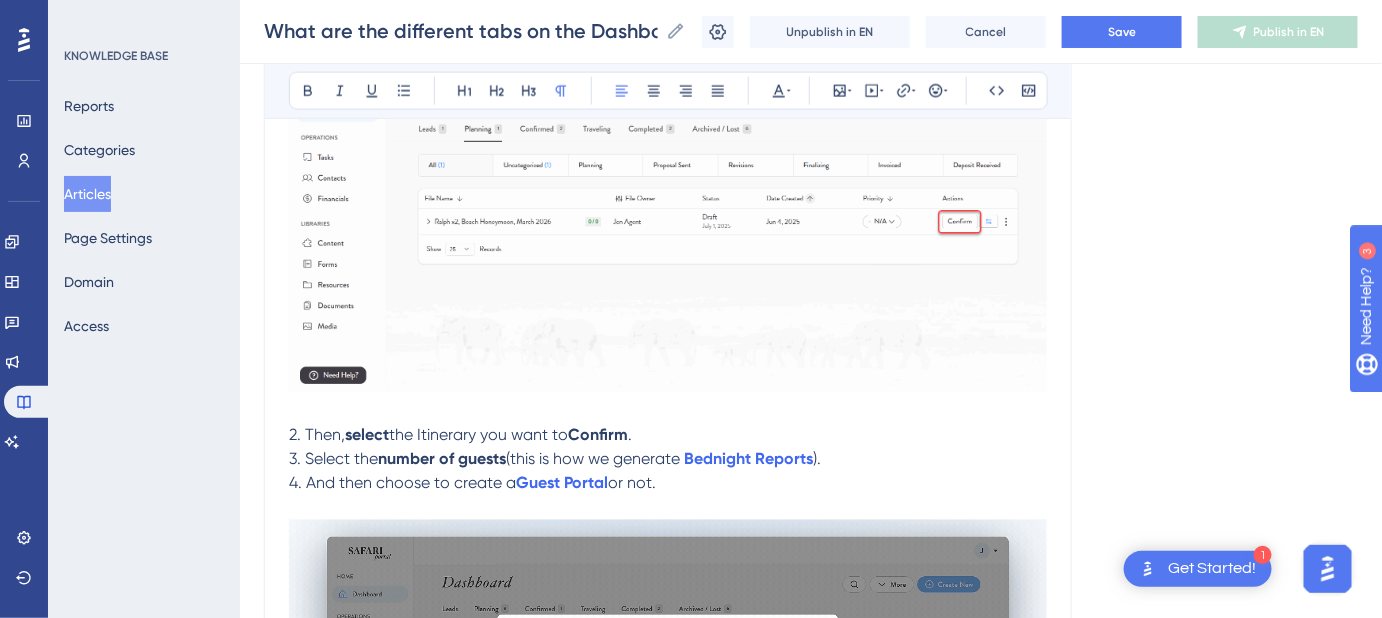 click on "4. And then choose to create a" at bounding box center (402, 483) 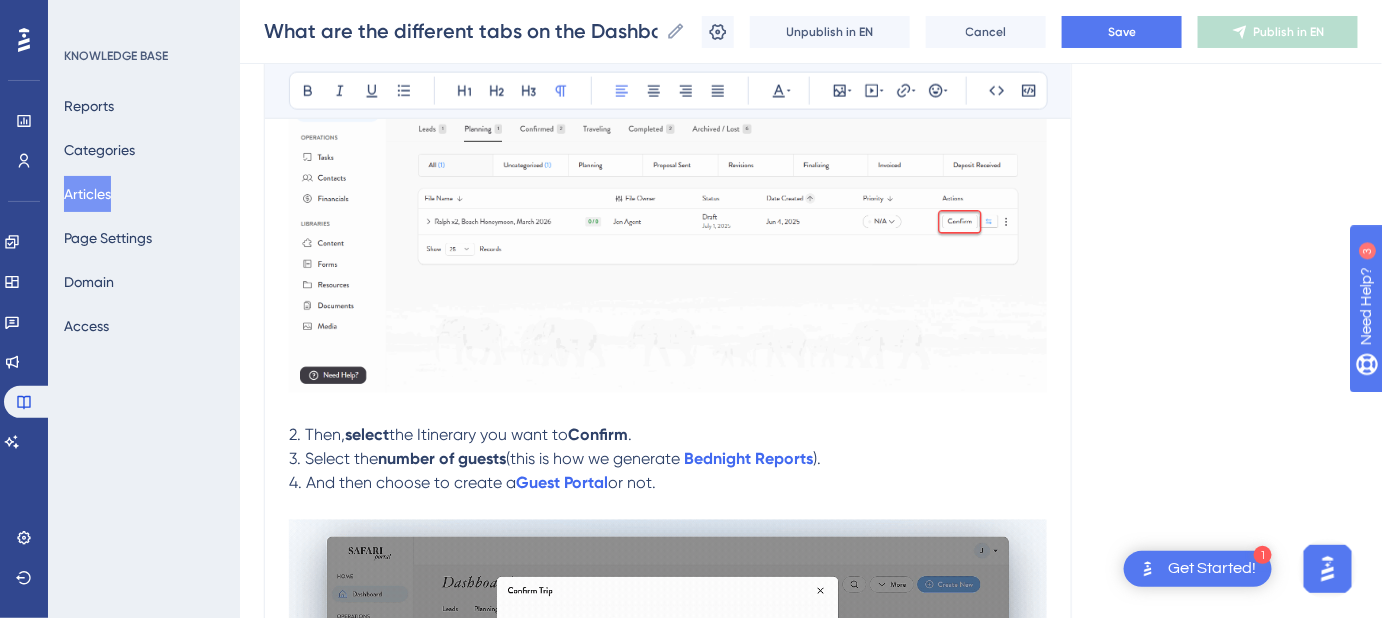 click on "4. And then choose to create a" at bounding box center [402, 483] 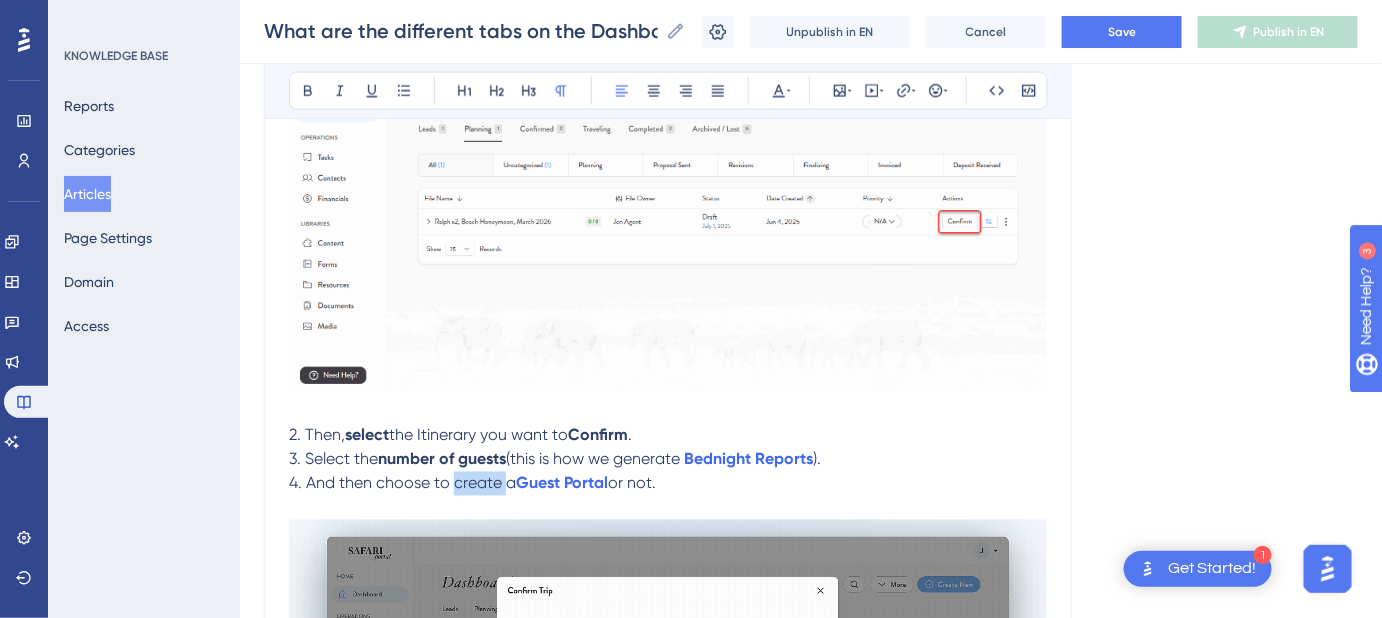 click on "4. And then choose to create a" at bounding box center [402, 483] 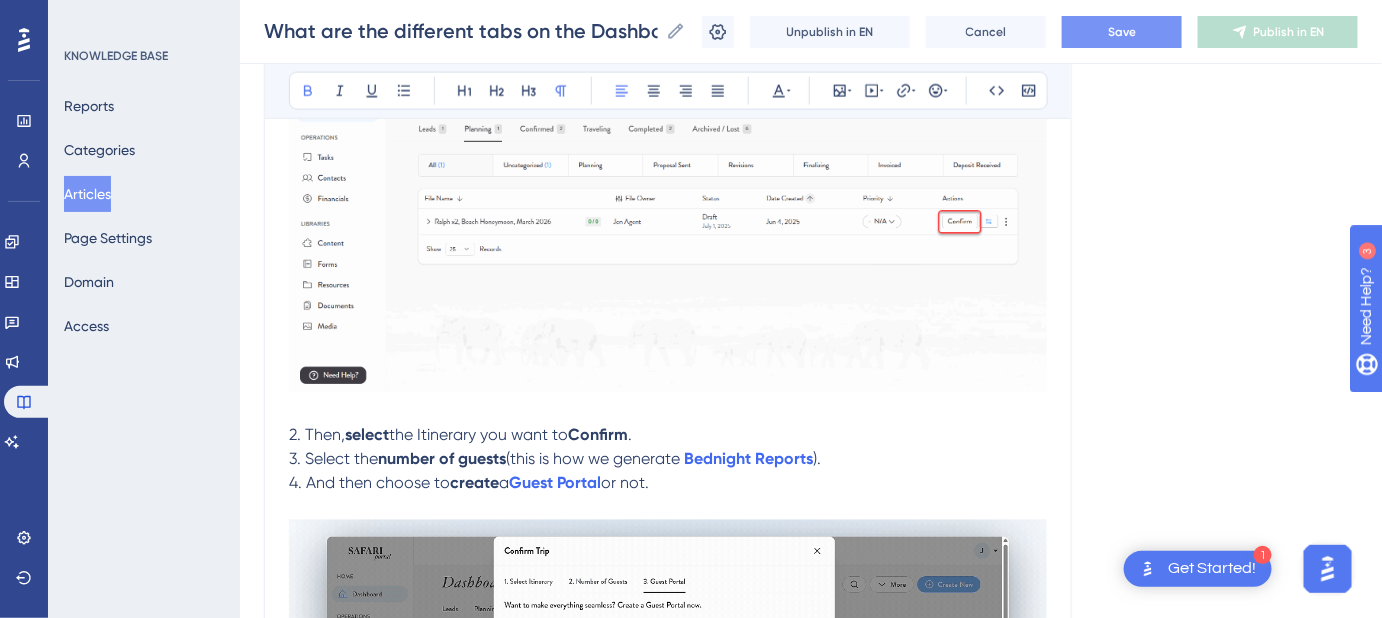 click on "Save" at bounding box center (1122, 32) 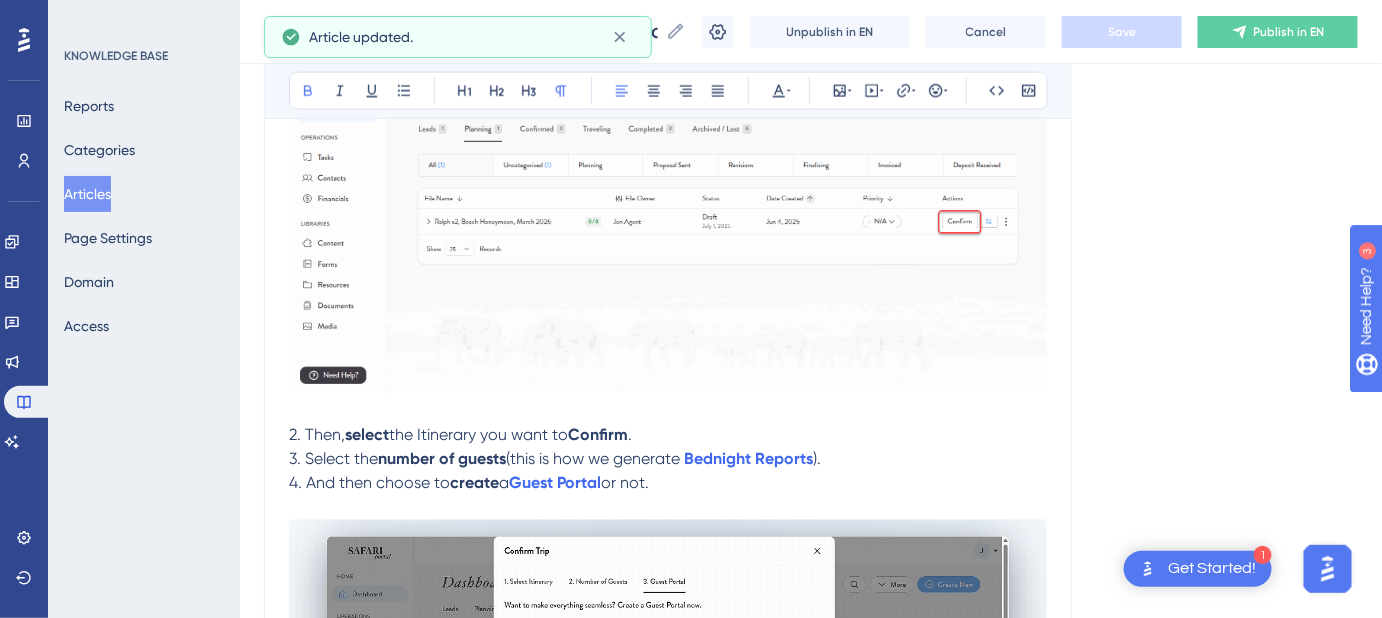 click on "Language English (Default) What are the different tabs on the Dashboard? What they are and how to move a trip between different tabs. Bold Italic Underline Bullet Point Heading 1 Heading 2 Heading 3 Normal Align Left Align Center Align Right Align Justify Text Color Insert Image Embed Video Hyperlink Emojis Code Code Block The  Dashboard   is organized into  Pipeline Phases , with tabs that categorize your   Files  based on their current phase in your sales flow. These tabs help you track where each File stands in your process, from initial inquiry to completion. Leads The  Leads  tab helps you track new inquiries, qualify them, and prepare to start planning a trip. Planning The  Planning  phase should include any Files that are actively being worked on but have not yet been confirmed. Confirmed 1. You can move a File to  Confirmed  by clicking   the  Confirm  button at the File level. 2. Then,  select  the Itinerary you want to  Confirm . 3. Select the  number of guests  (this is how we generate   ). create" at bounding box center (811, 1012) 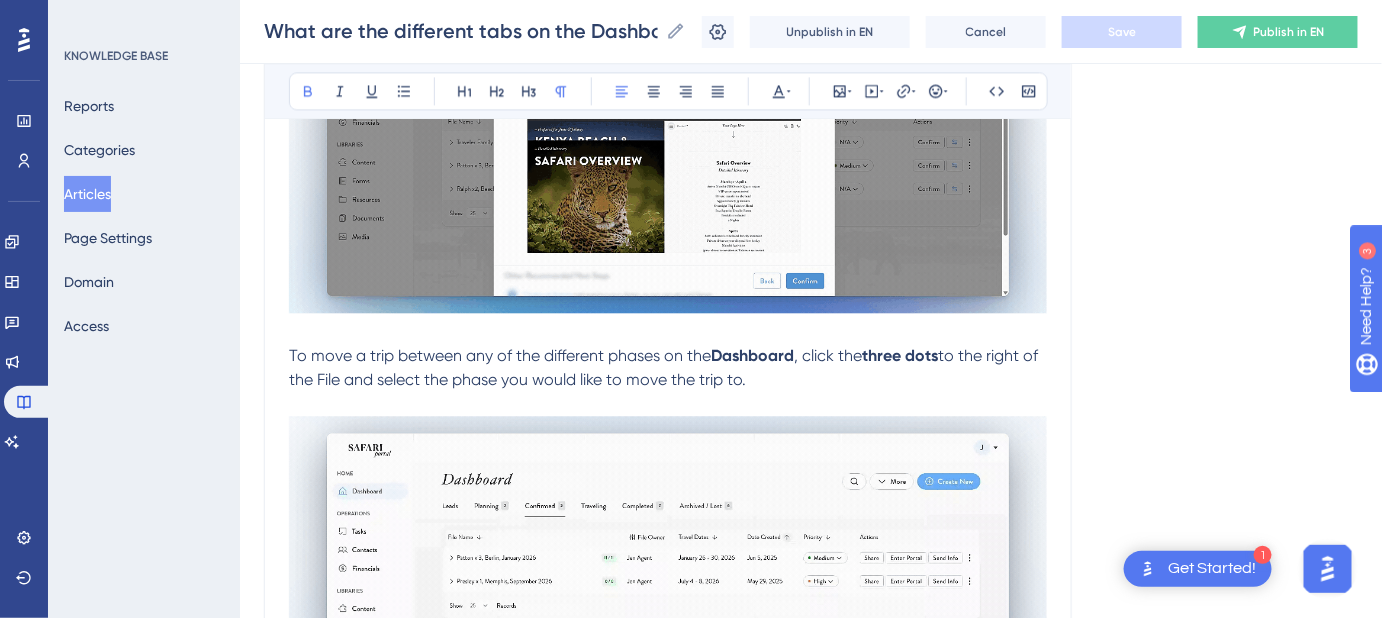 scroll, scrollTop: 1454, scrollLeft: 0, axis: vertical 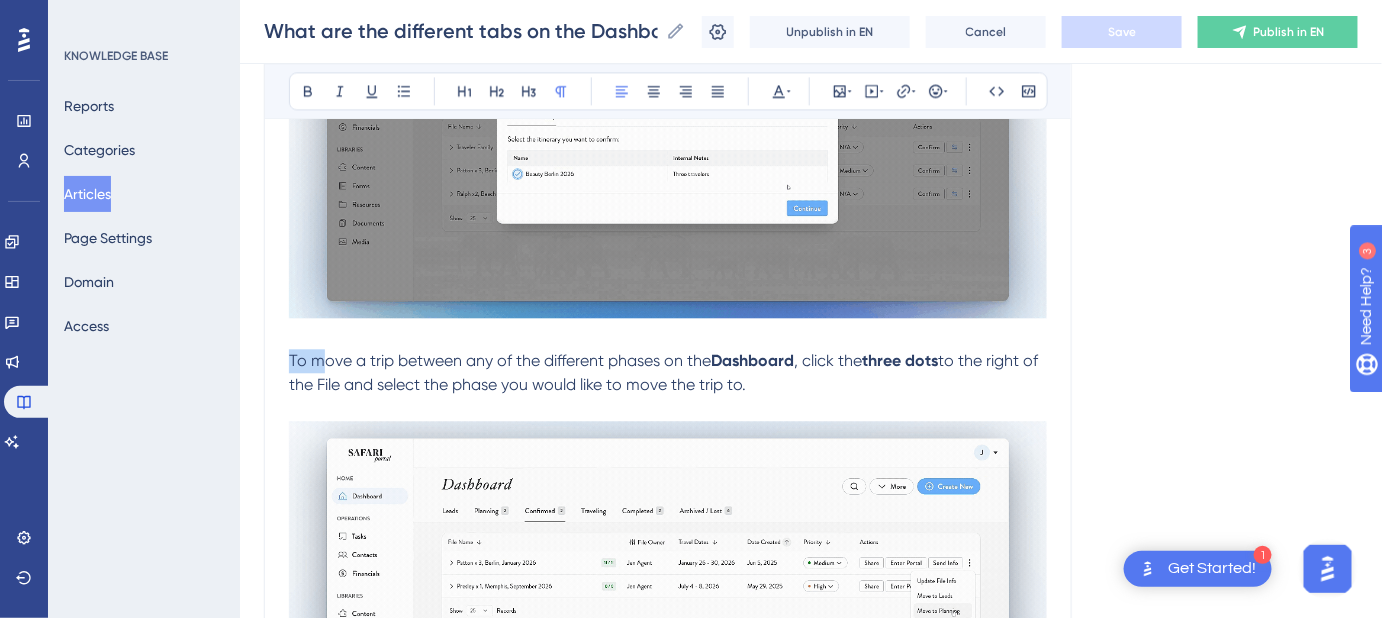 drag, startPoint x: 318, startPoint y: 356, endPoint x: 276, endPoint y: 351, distance: 42.296574 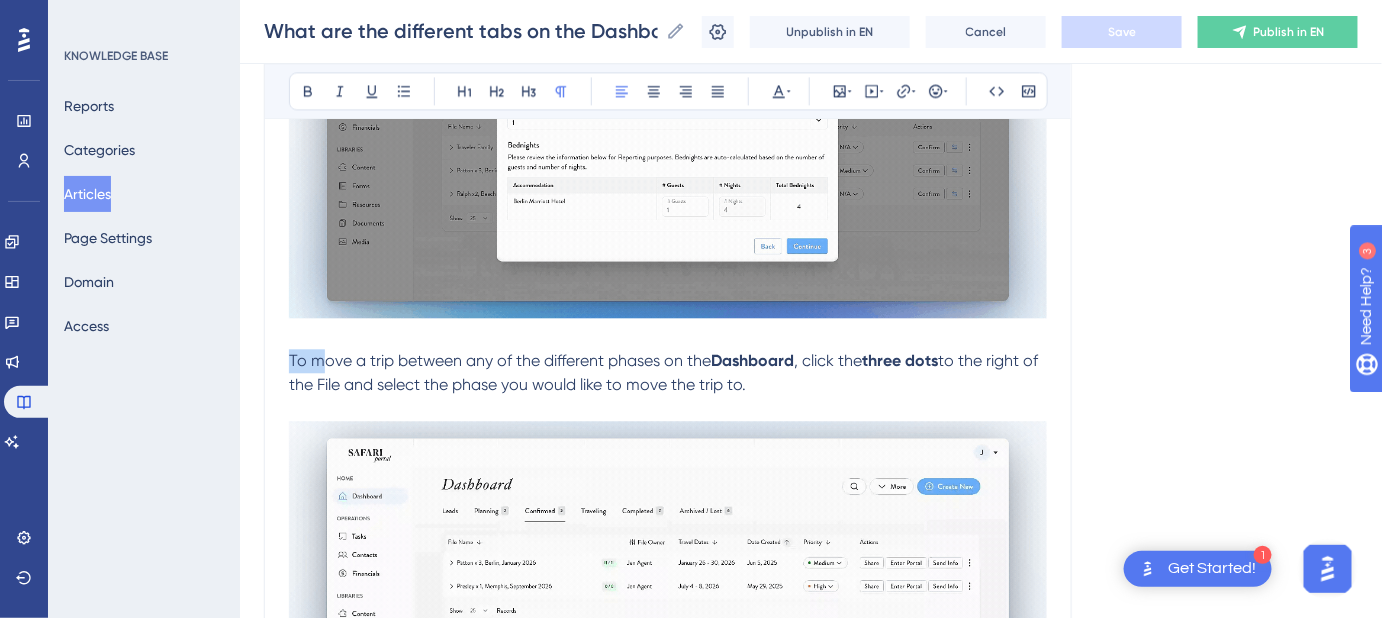 click on "What are the different tabs on the Dashboard? What they are and how to move a trip between different tabs. Bold Italic Underline Bullet Point Heading 1 Heading 2 Heading 3 Normal Align Left Align Center Align Right Align Justify Text Color Insert Image Embed Video Hyperlink Emojis Code Code Block The  Dashboard   is organized into  Pipeline Phases , with tabs that categorize your   Files  based on their current phase in your sales flow. These tabs help you track where each File stands in your process, from initial inquiry to completion. Leads The  Leads  tab helps you track new inquiries, qualify them, and prepare to start planning a trip. Planning The  Planning  phase should include any Files that are actively being worked on but have not yet been confirmed. Confirmed 1. You can move a File to  Confirmed  by clicking   the  Confirm  button at the File level. 2. Then,  select  the Itinerary you want to  Confirm . 3. Select the  number of guests  (this is how we generate   Bednight Reports ). create  a   💥" at bounding box center [668, 455] 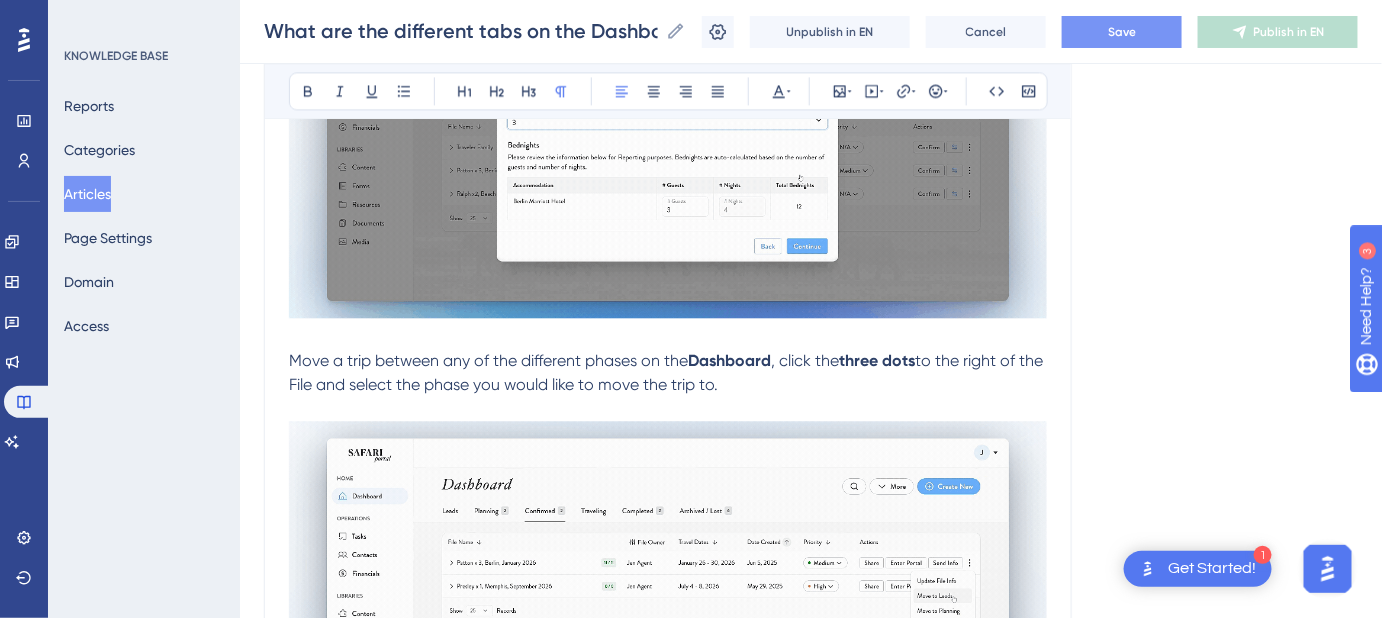 click on ", click the" at bounding box center [805, 360] 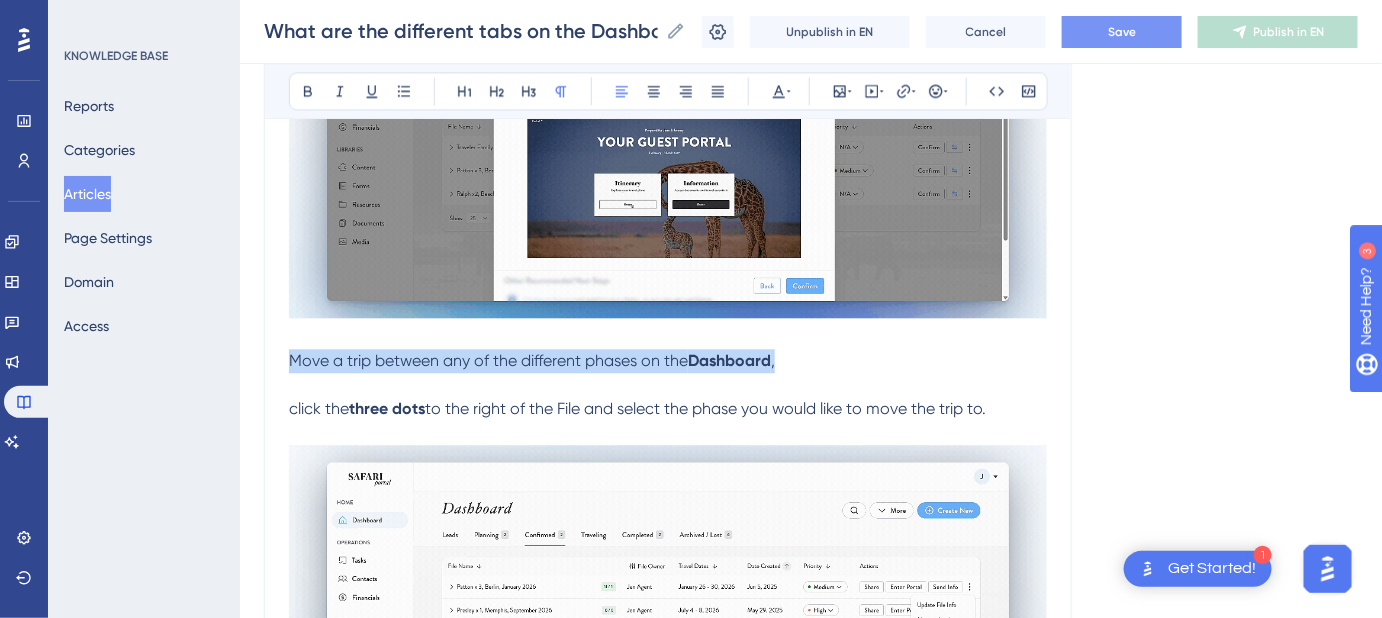 drag, startPoint x: 786, startPoint y: 354, endPoint x: 436, endPoint y: 170, distance: 395.41876 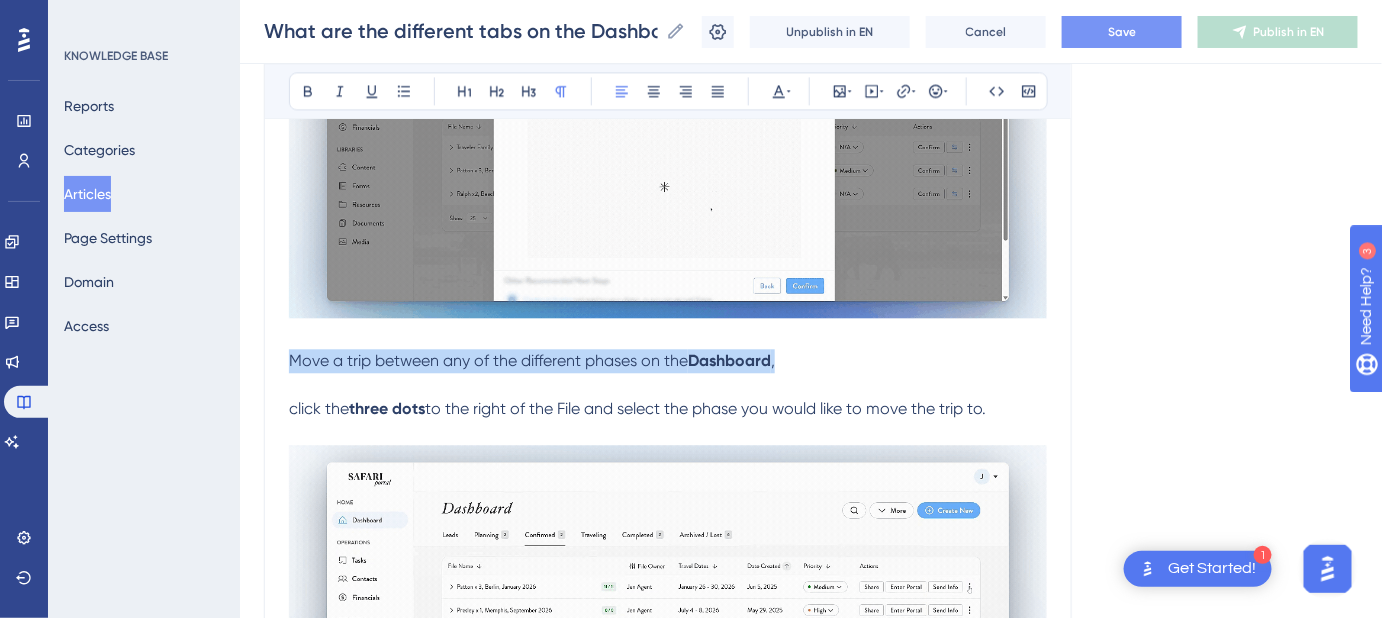 click on "What are the different tabs on the Dashboard? What they are and how to move a trip between different tabs. Bold Italic Underline Bullet Point Heading 1 Heading 2 Heading 3 Normal Align Left Align Center Align Right Align Justify Text Color Insert Image Embed Video Hyperlink Emojis Code Code Block The  Dashboard   is organized into  Pipeline Phases , with tabs that categorize your   Files  based on their current phase in your sales flow. These tabs help you track where each File stands in your process, from initial inquiry to completion. Leads The  Leads  tab helps you track new inquiries, qualify them, and prepare to start planning a trip. Planning The  Planning  phase should include any Files that are actively being worked on but have not yet been confirmed. Confirmed 1. You can move a File to  Confirmed  by clicking   the  Confirm  button at the File level. 2. Then,  select  the Itinerary you want to  Confirm . 3. Select the  number of guests  (this is how we generate   Bednight Reports ). create  a  , You" at bounding box center (668, 467) 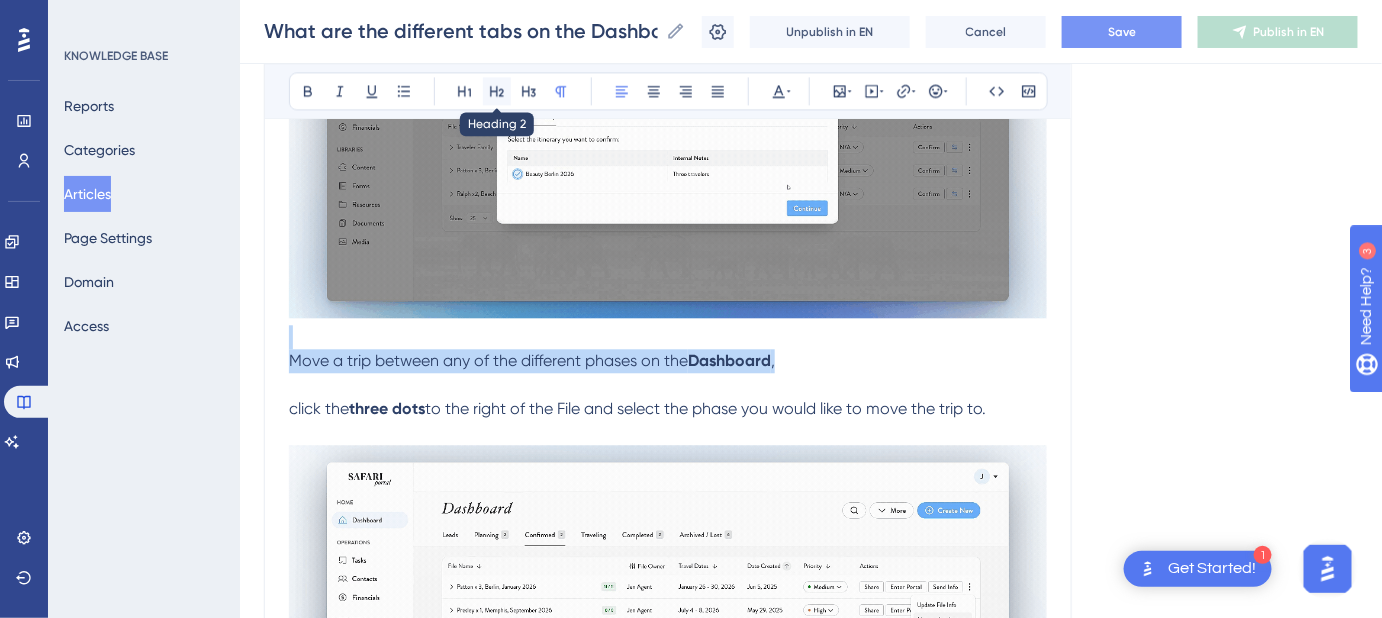 click 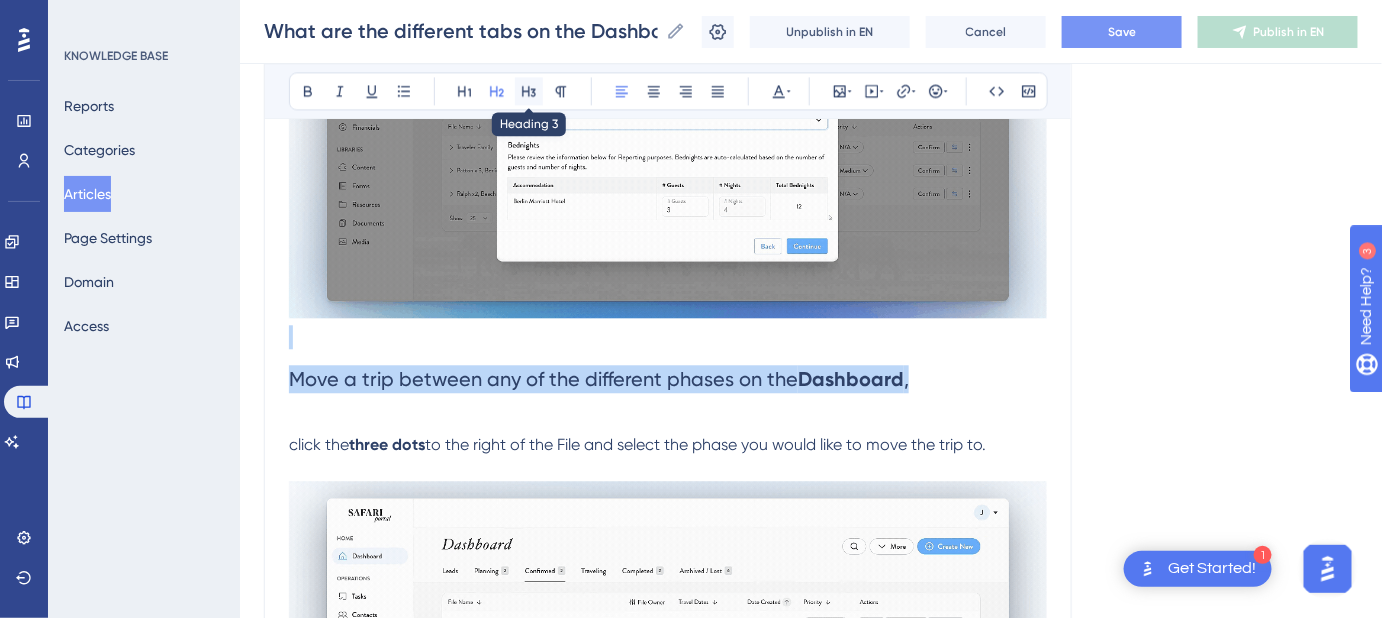 click 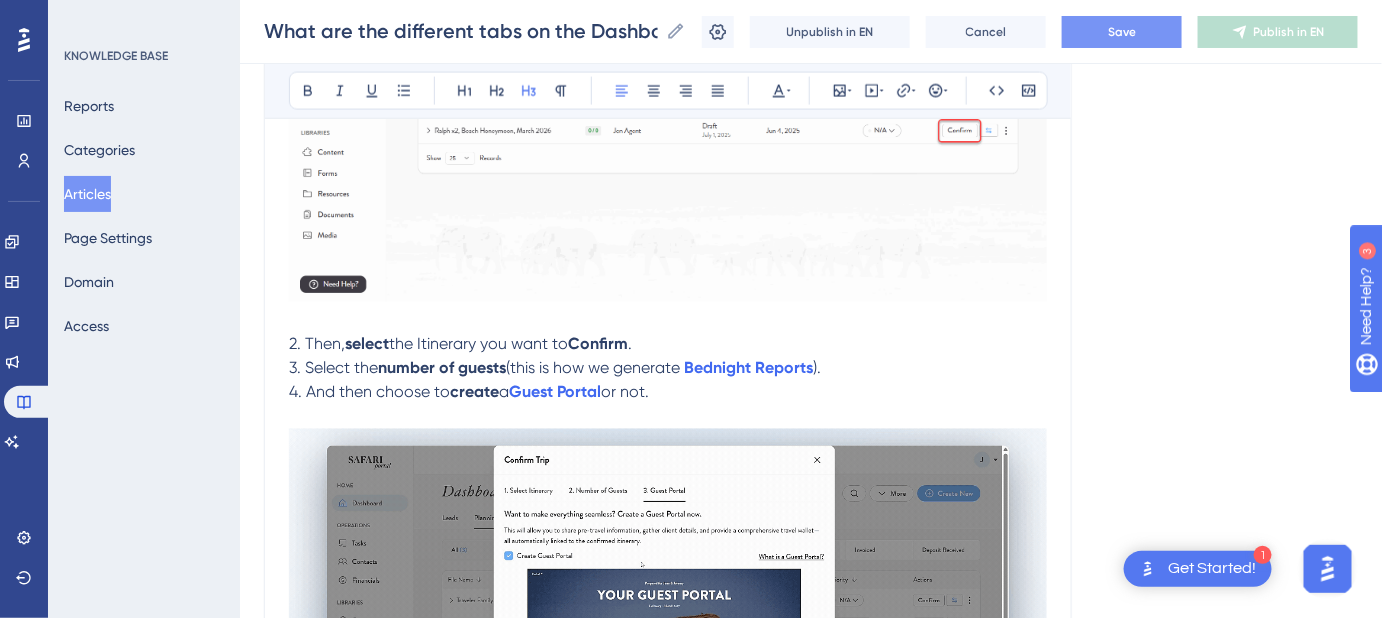 scroll, scrollTop: 545, scrollLeft: 0, axis: vertical 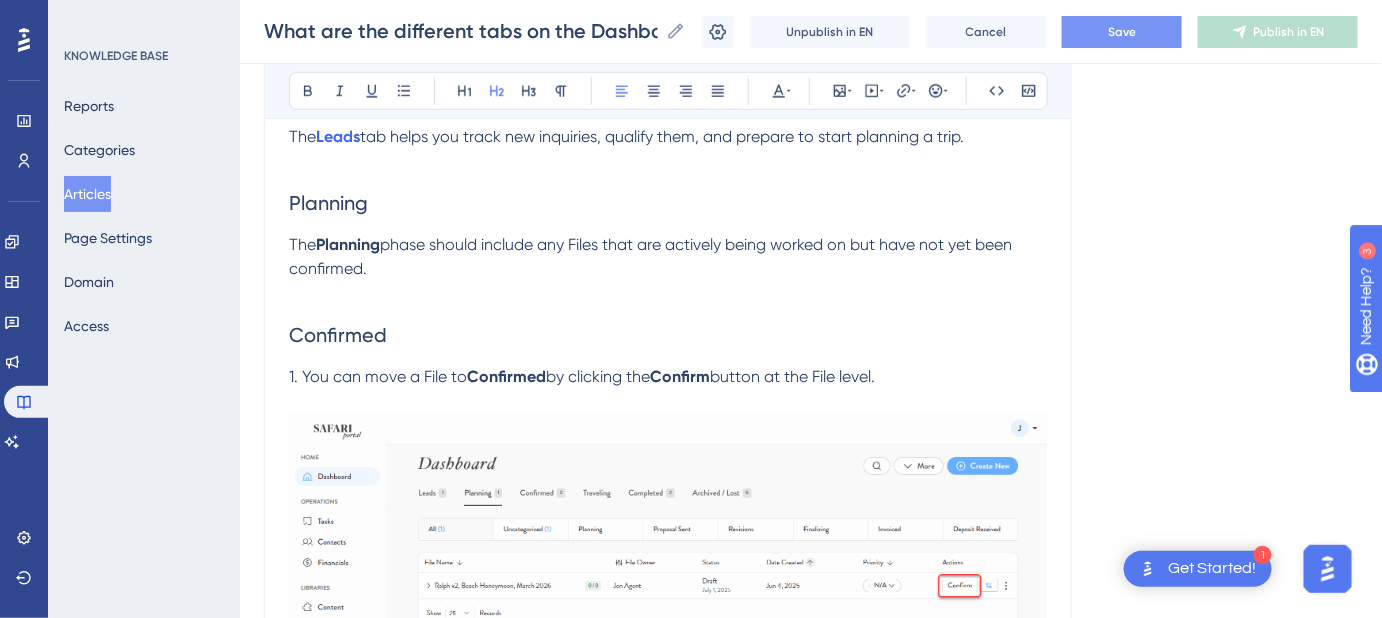 click on "Confirmed" at bounding box center [338, 335] 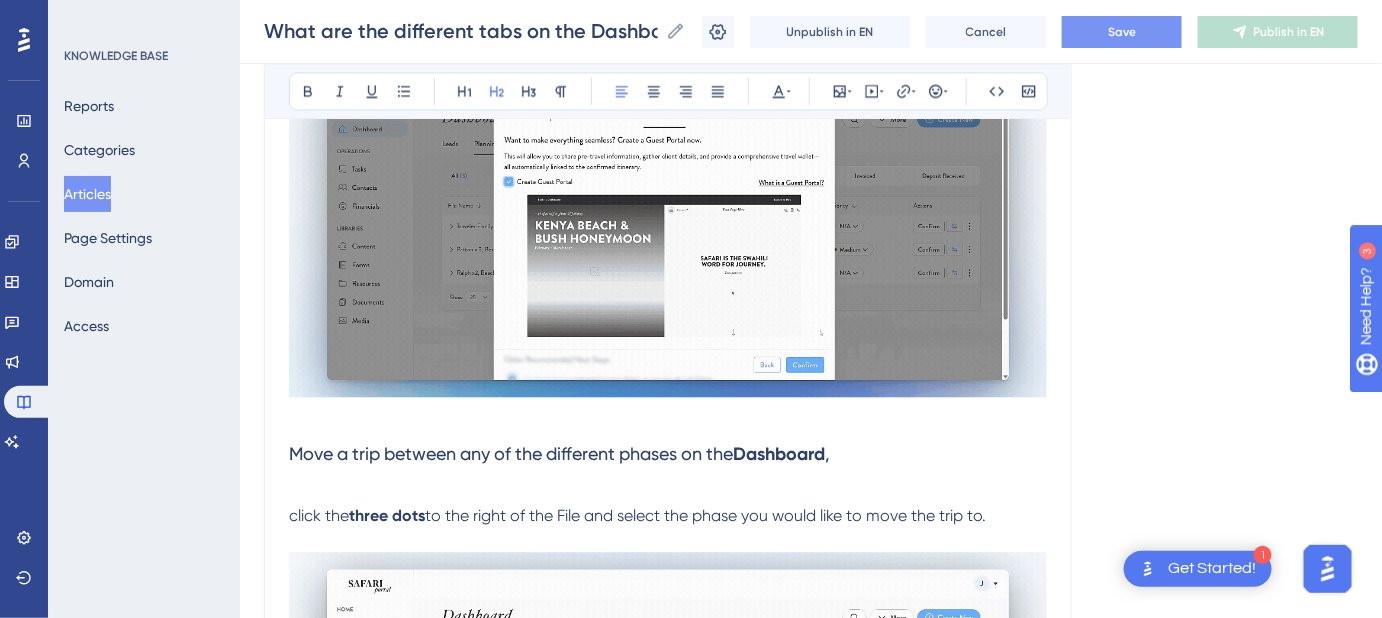 scroll, scrollTop: 1545, scrollLeft: 0, axis: vertical 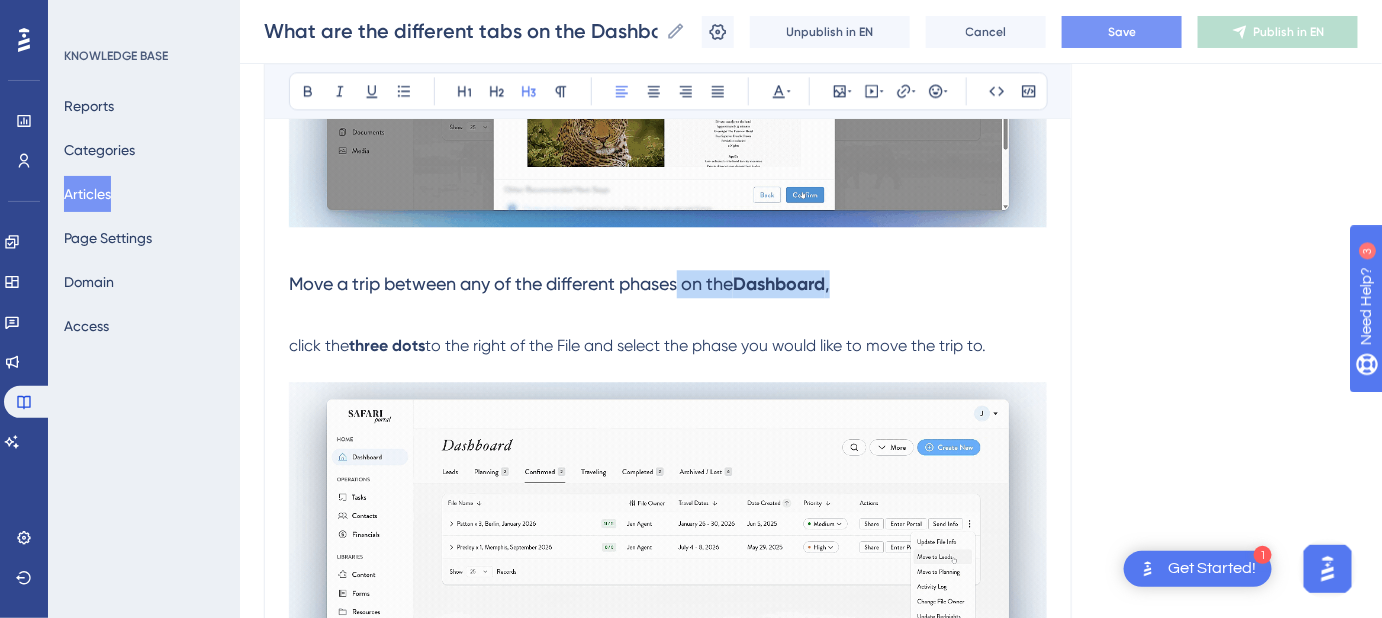drag, startPoint x: 852, startPoint y: 282, endPoint x: 680, endPoint y: 290, distance: 172.18594 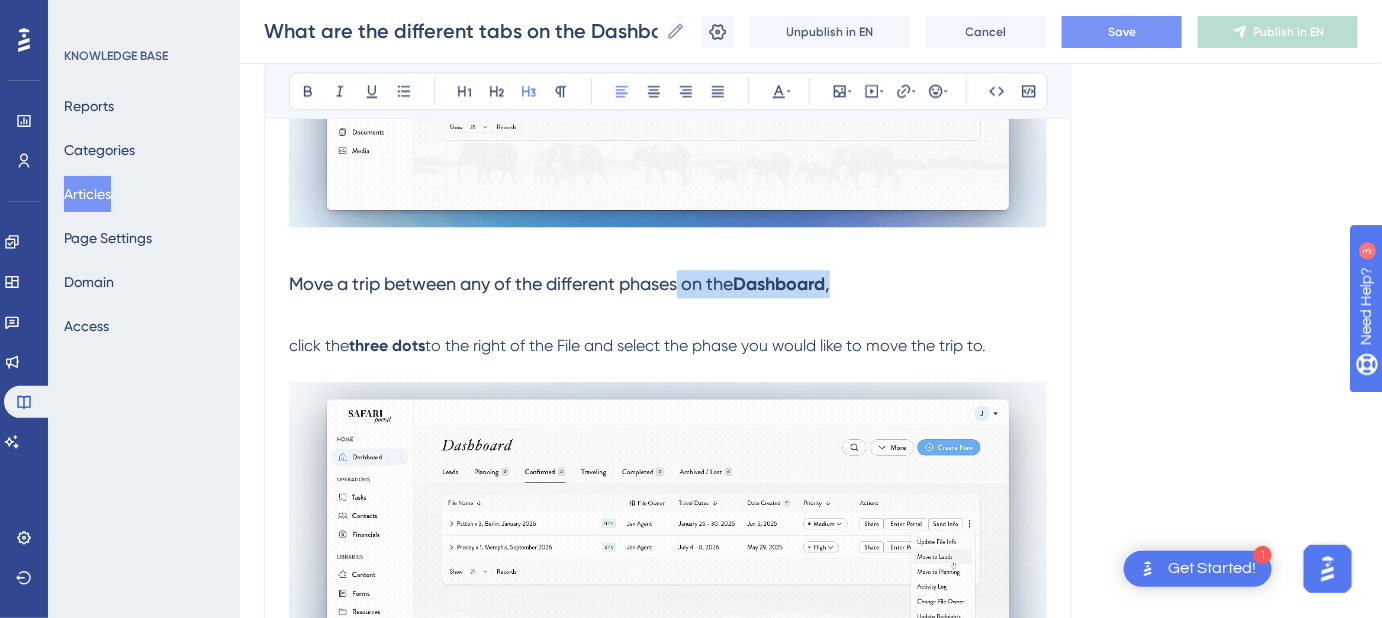 click on "Move a trip between any of the different phases on the  Dashboard ," at bounding box center (668, 284) 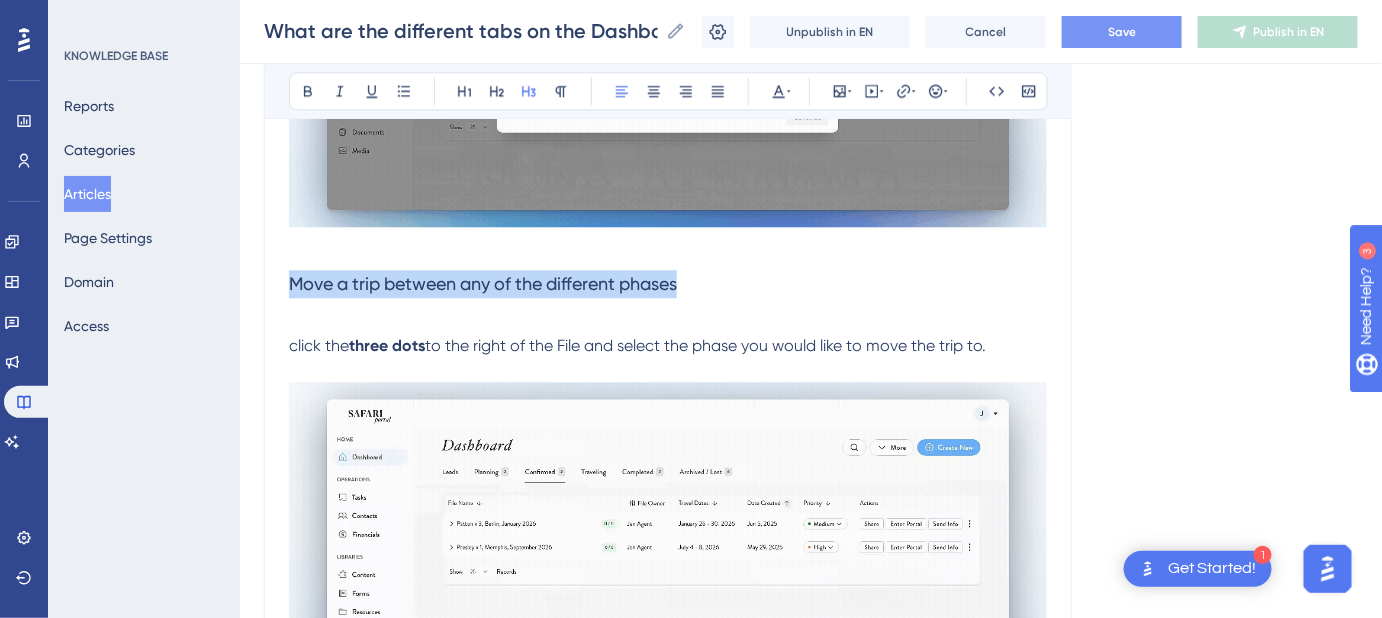 drag, startPoint x: 693, startPoint y: 283, endPoint x: 369, endPoint y: 214, distance: 331.26575 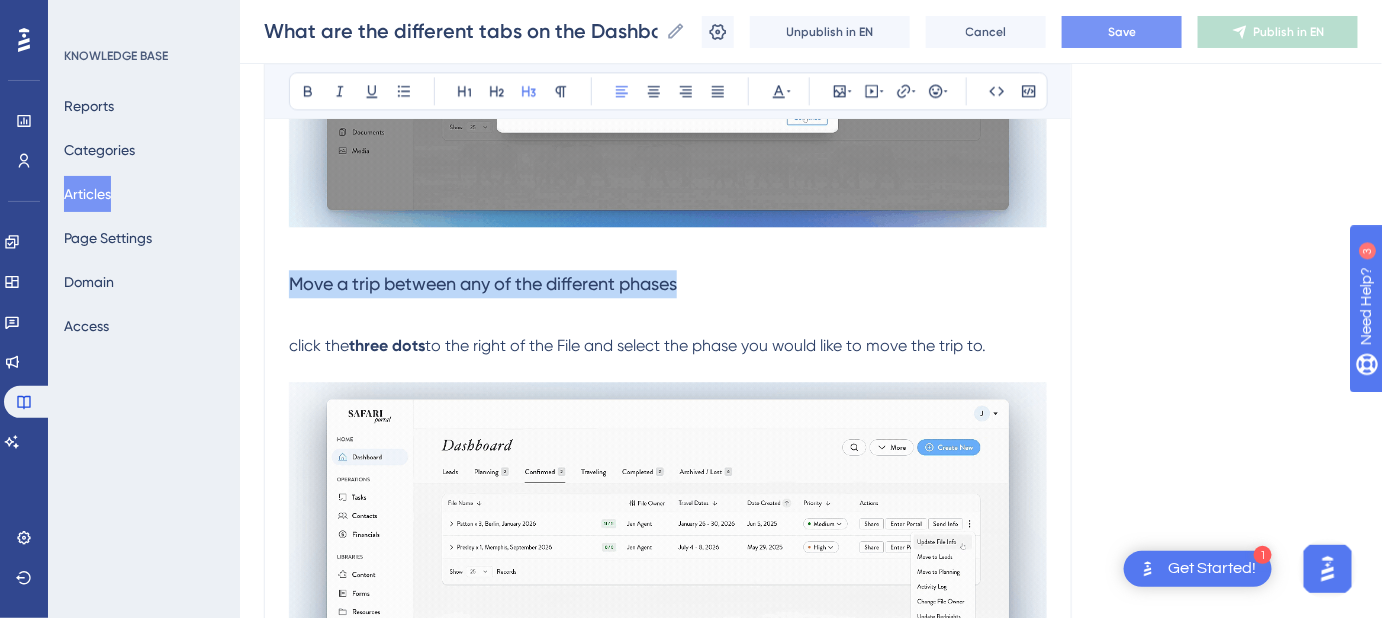 click on "What are the different tabs on the Dashboard? What they are and how to move a trip between different tabs. Bold Italic Underline Bullet Point Heading 1 Heading 2 Heading 3 Normal Align Left Align Center Align Right Align Justify Text Color Insert Image Embed Video Hyperlink Emojis Code Code Block The  Dashboard   is organized into  Pipeline Phases , with tabs that categorize your   Files  based on their current phase in your sales flow. These tabs help you track where each File stands in your process, from initial inquiry to completion. Leads The  Leads  tab helps you track new inquiries, qualify them, and prepare to start planning a trip. Planning The  Planning  phase should include any Files that are actively being worked on but have not yet been confirmed. Confirmed 1. You can move a File to  Confirmed  by clicking   the  Confirm  button at the File level. 2. Then,  select  the Itinerary you want to  Confirm . 3. Select the  number of guests  (this is how we generate   Bednight Reports ). create  a   💥" at bounding box center [668, 390] 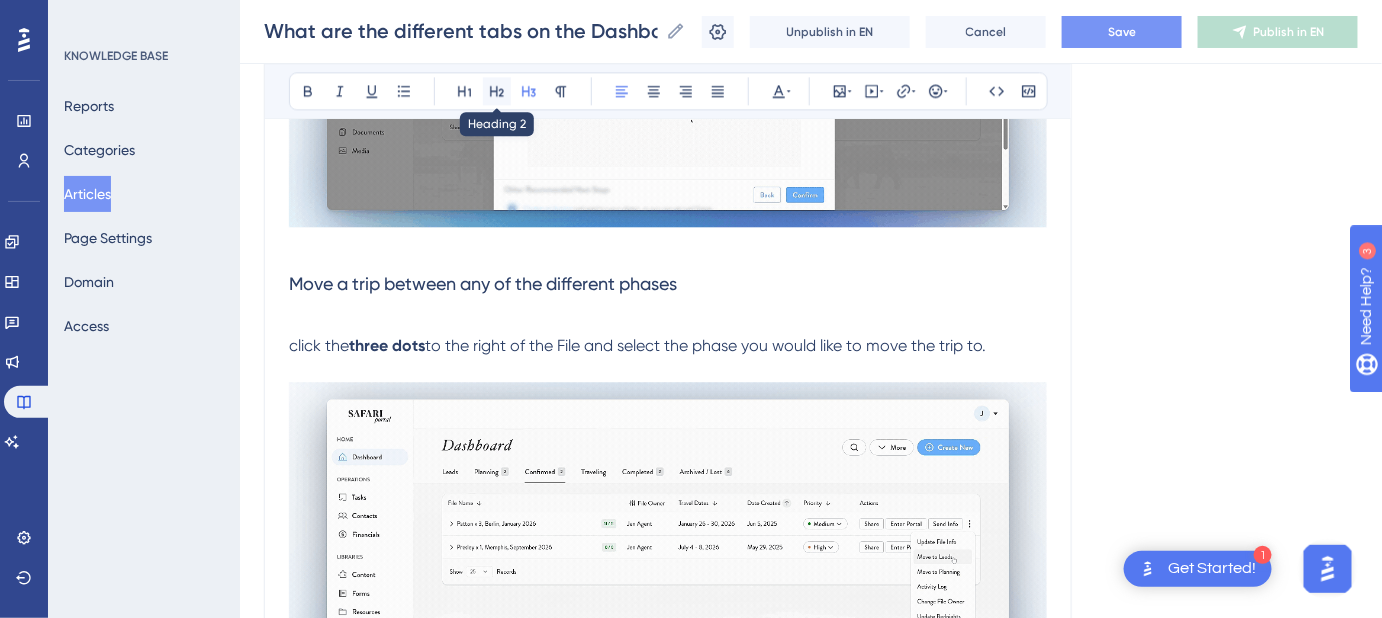 click 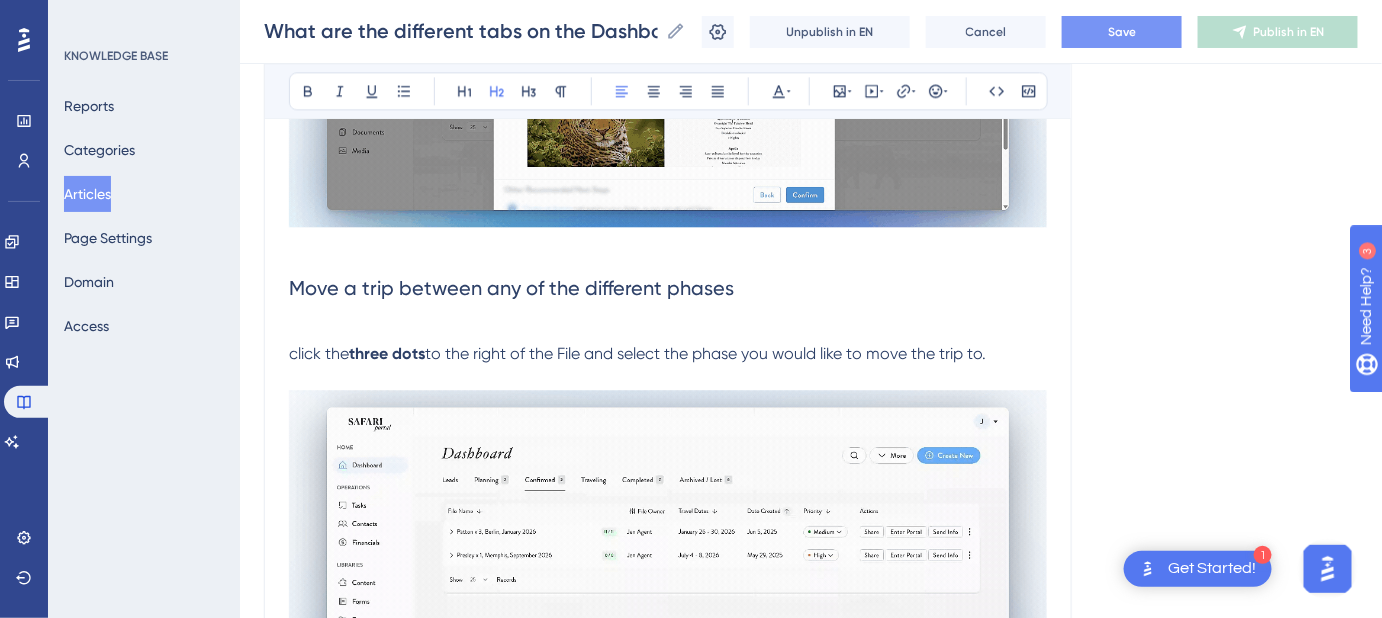 click on "click the" at bounding box center (319, 353) 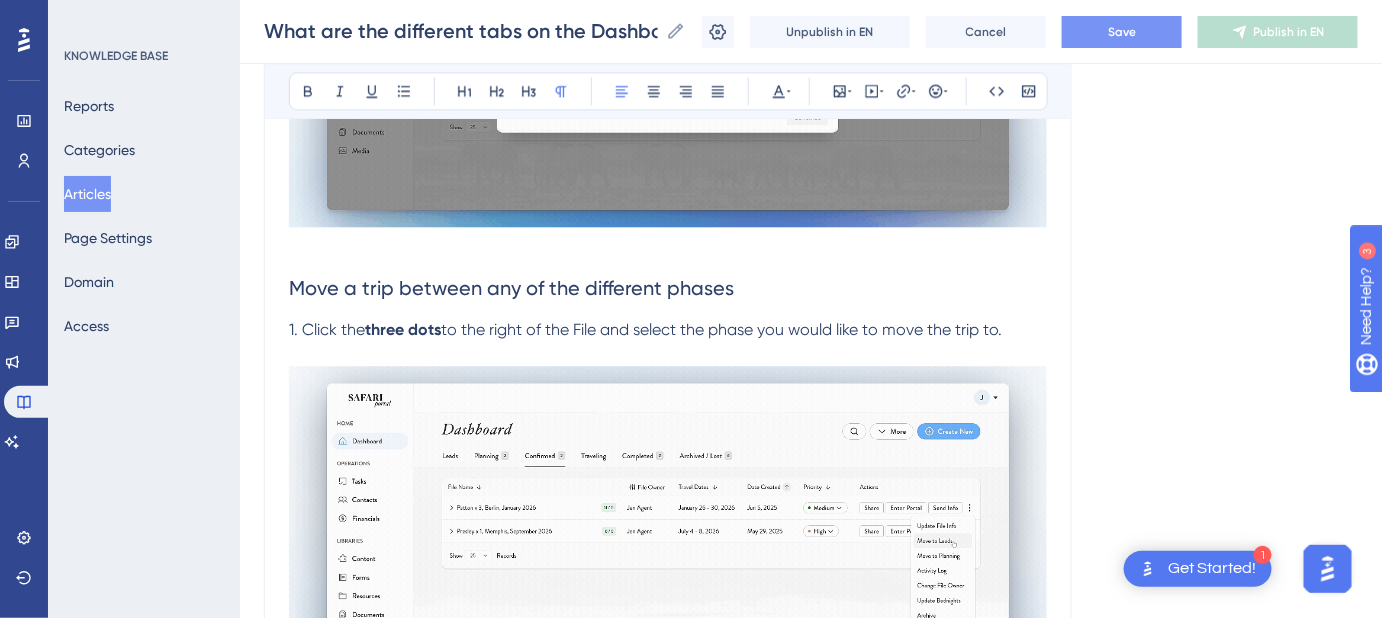 click on "to the right of the File and select the phase you would like to move the trip to." at bounding box center (721, 329) 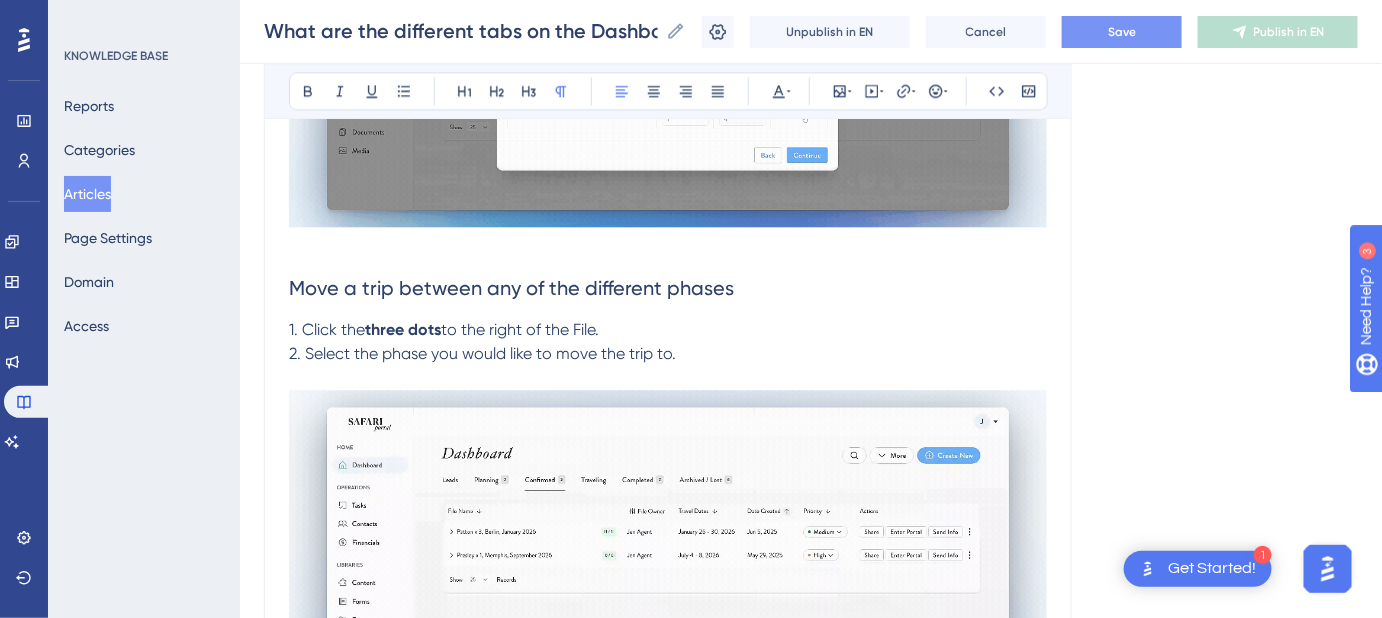 click on "2. Select the phase you would like to move the trip to." at bounding box center [482, 353] 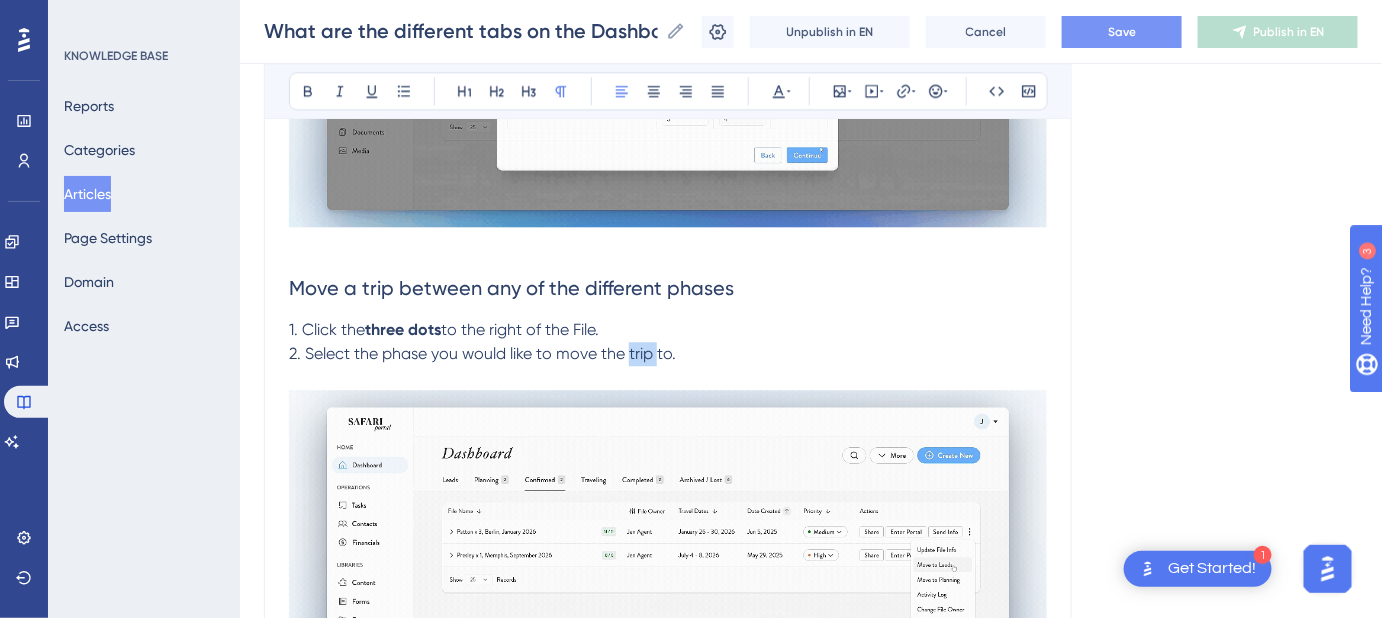 click on "2. Select the phase you would like to move the trip to." at bounding box center (482, 353) 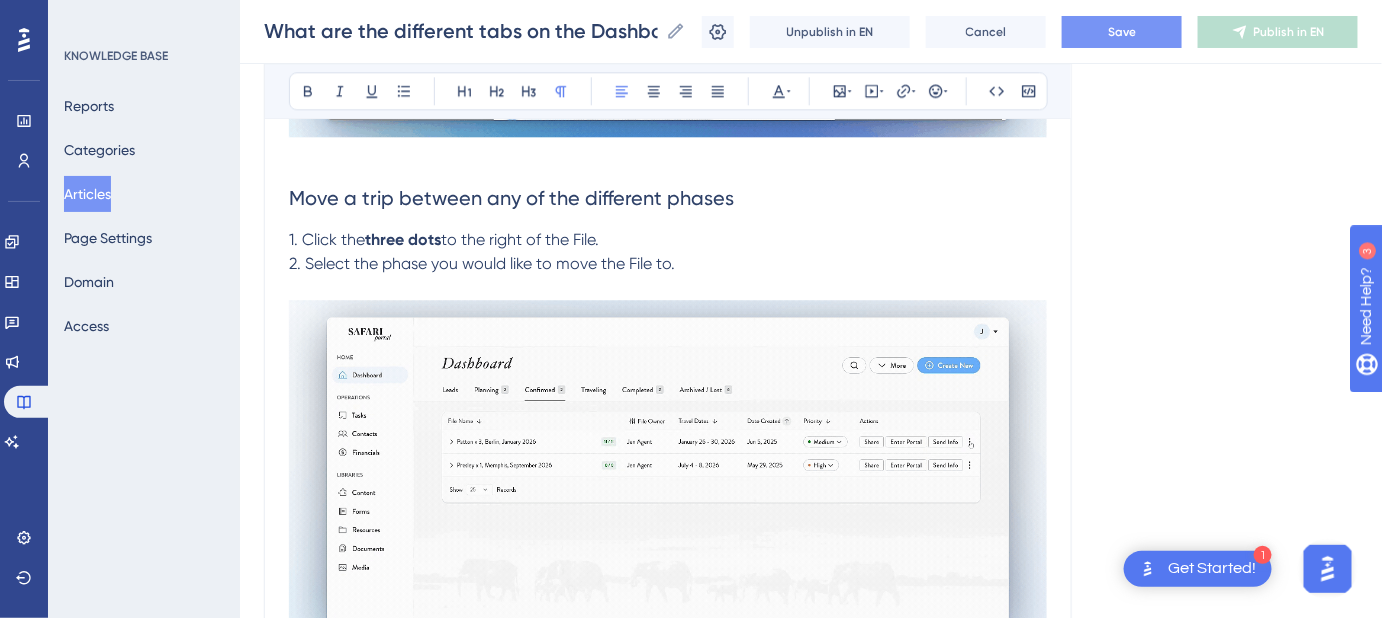 scroll, scrollTop: 1636, scrollLeft: 0, axis: vertical 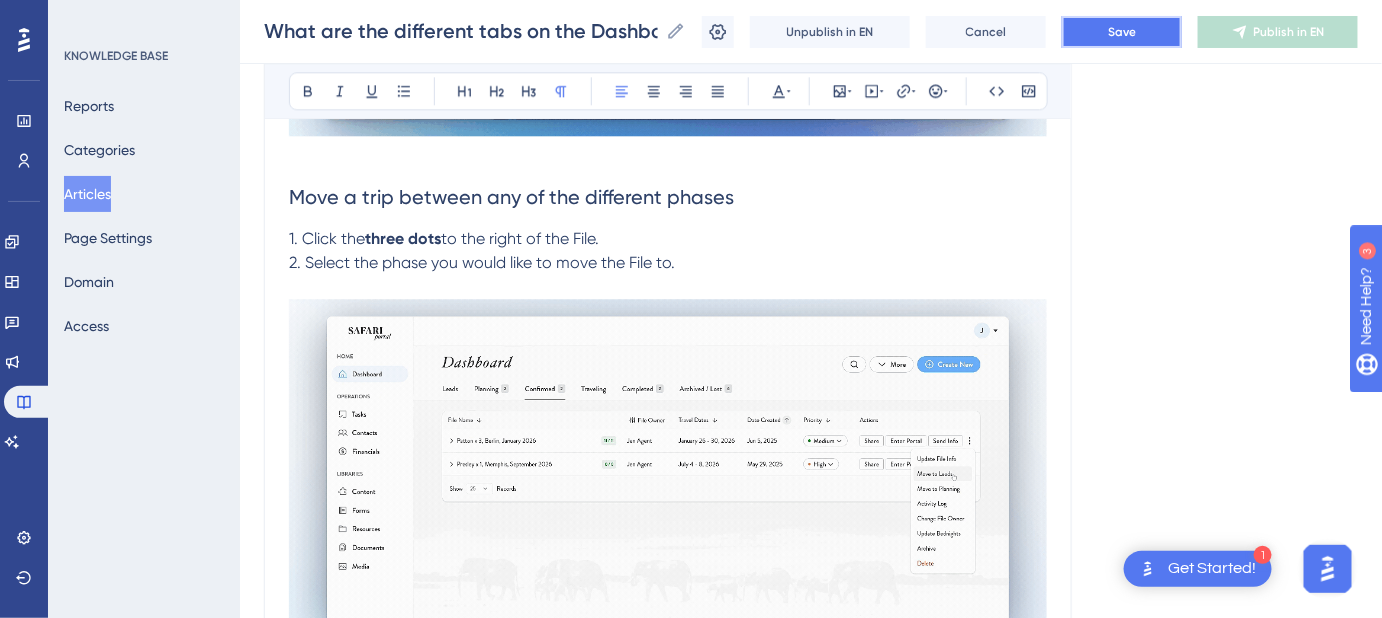 click on "Save" at bounding box center [1122, 32] 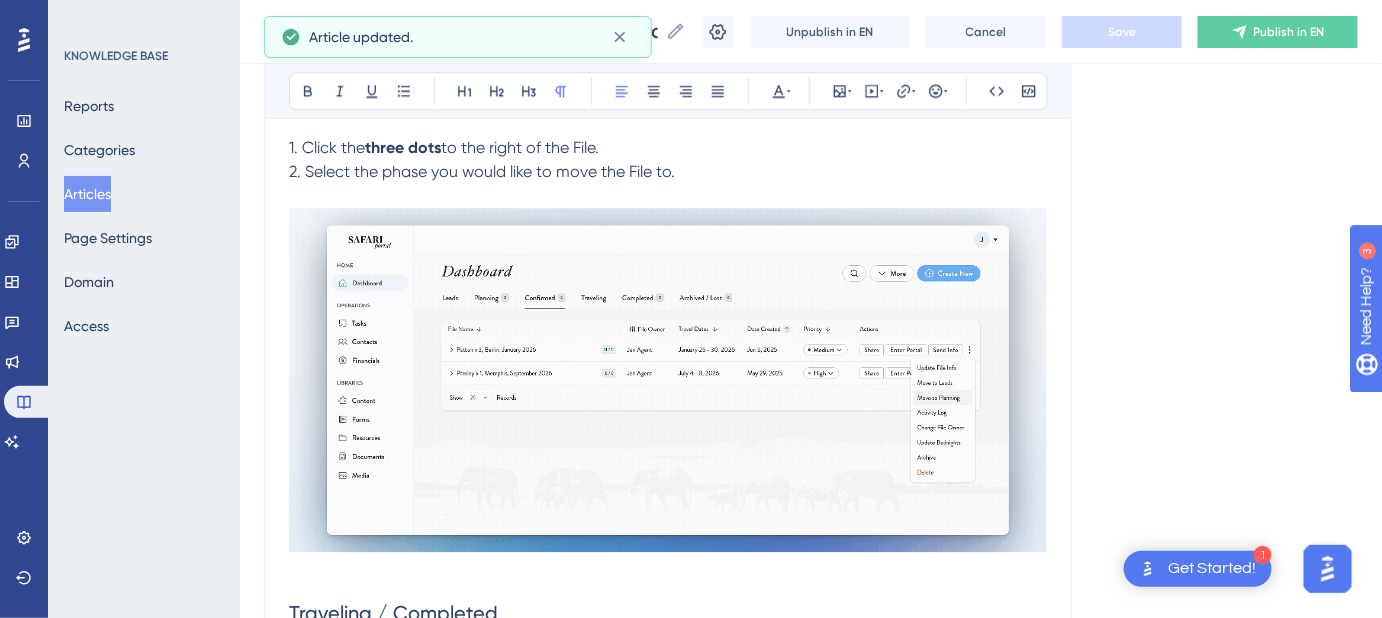 scroll, scrollTop: 1636, scrollLeft: 0, axis: vertical 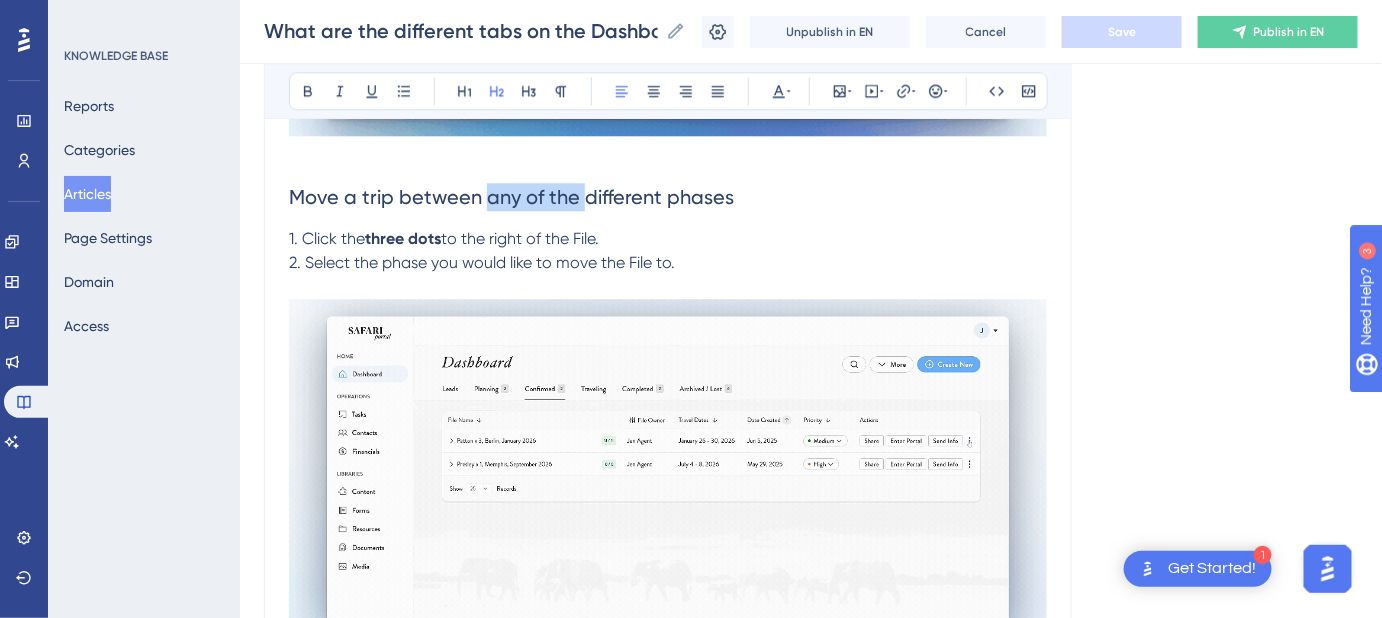 drag, startPoint x: 578, startPoint y: 191, endPoint x: 488, endPoint y: 200, distance: 90.44888 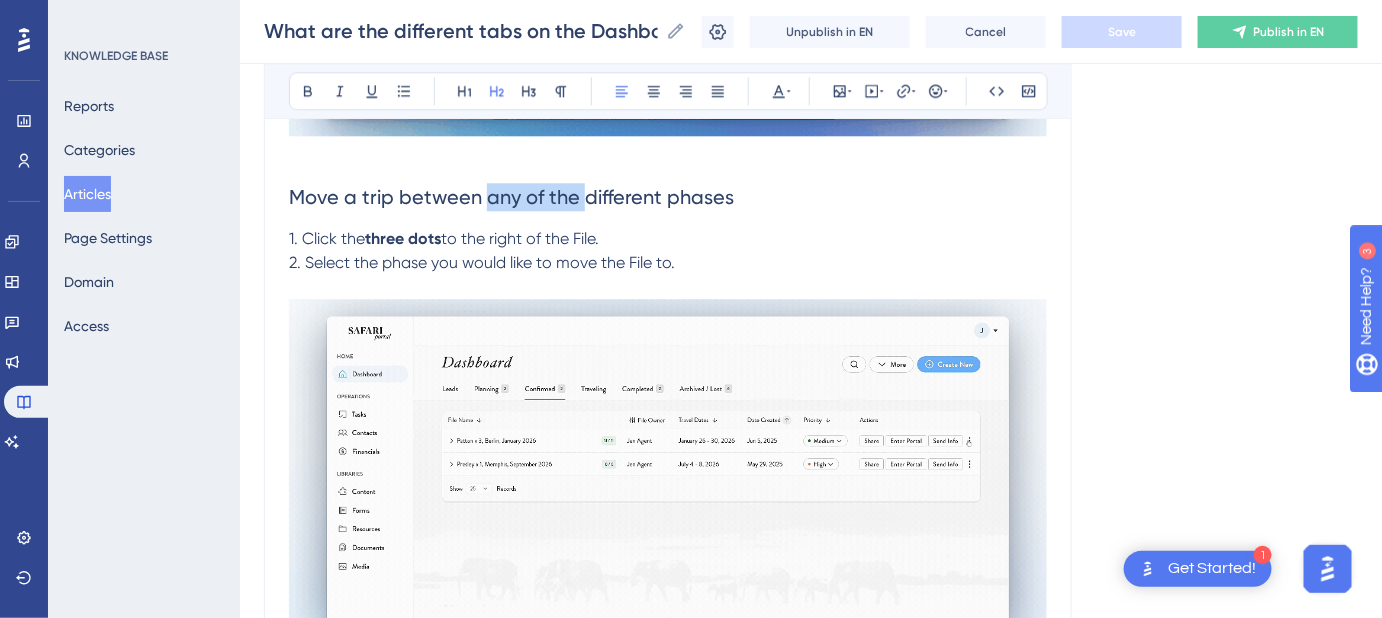 click on "Move a trip between any of the different phases" at bounding box center (511, 197) 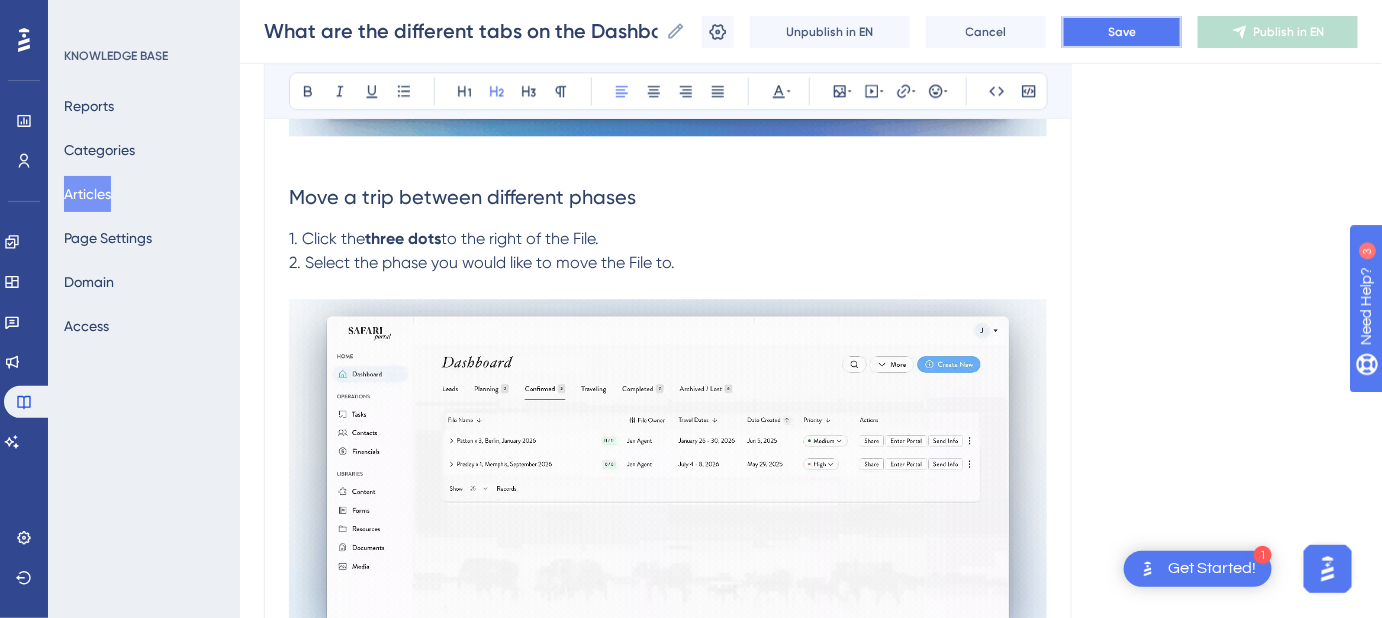 click on "Save" at bounding box center [1122, 32] 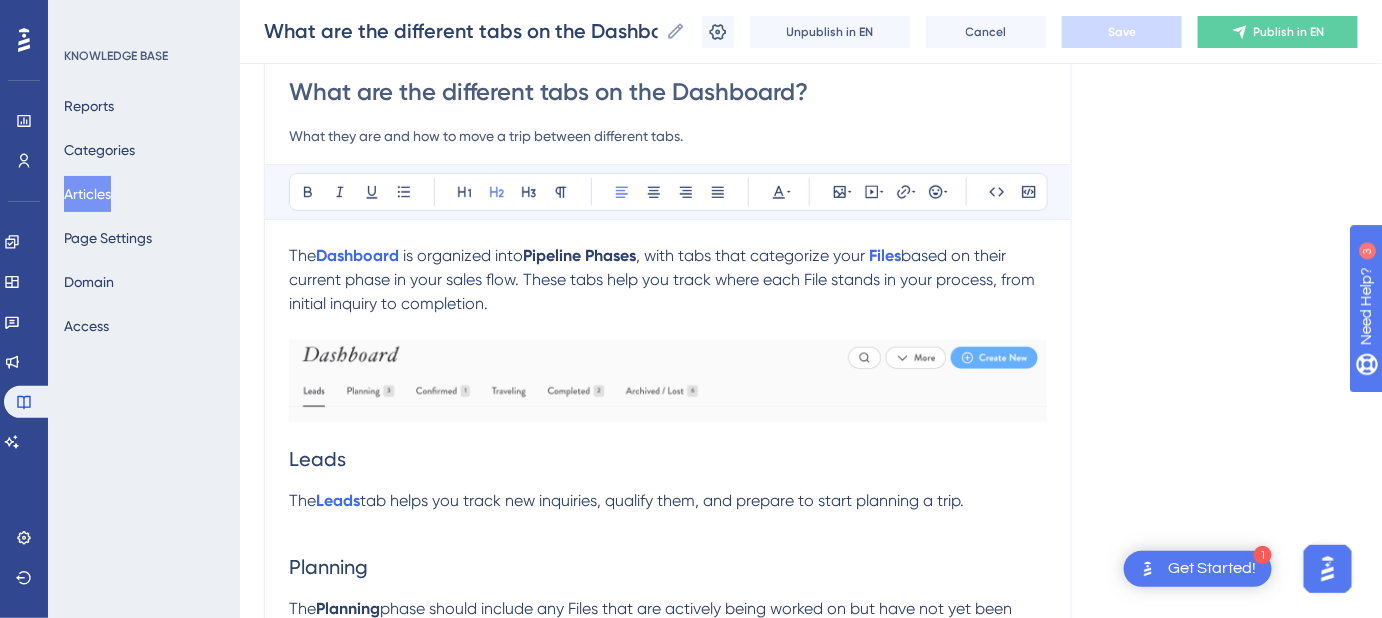 scroll, scrollTop: 272, scrollLeft: 0, axis: vertical 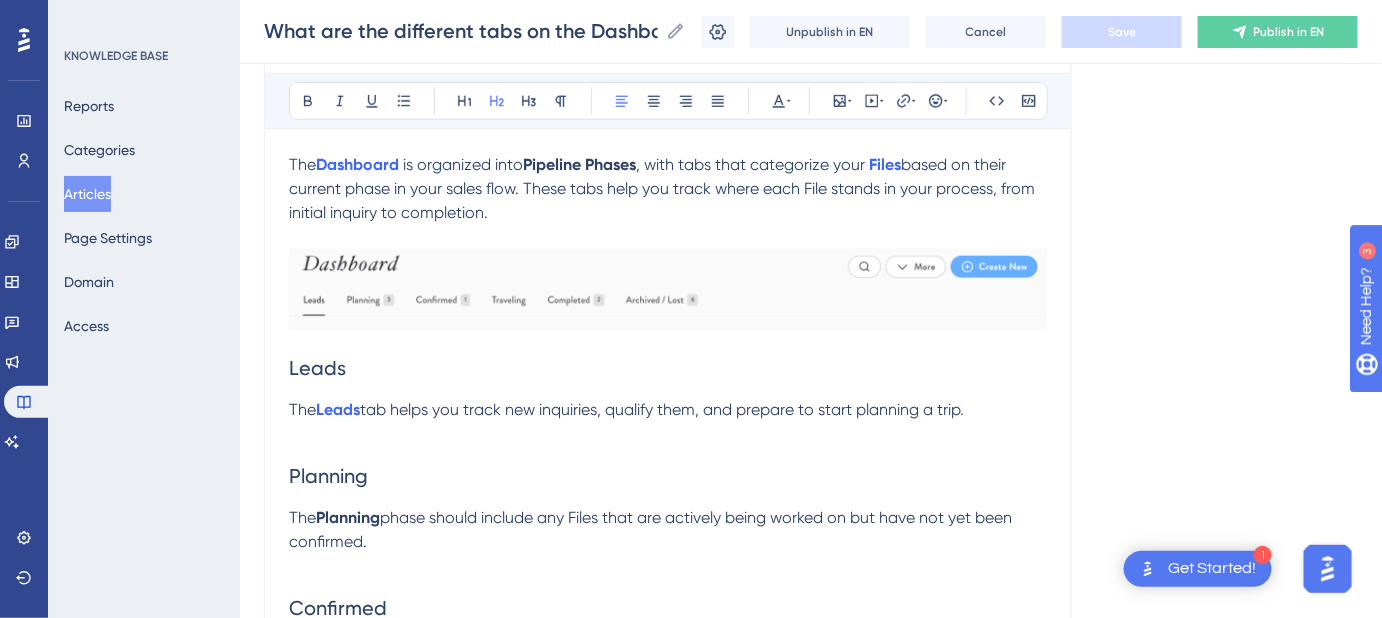 click on "based on their current phase in your sales flow. These tabs help you track where each File stands in your process, from initial inquiry to completion." at bounding box center (664, 188) 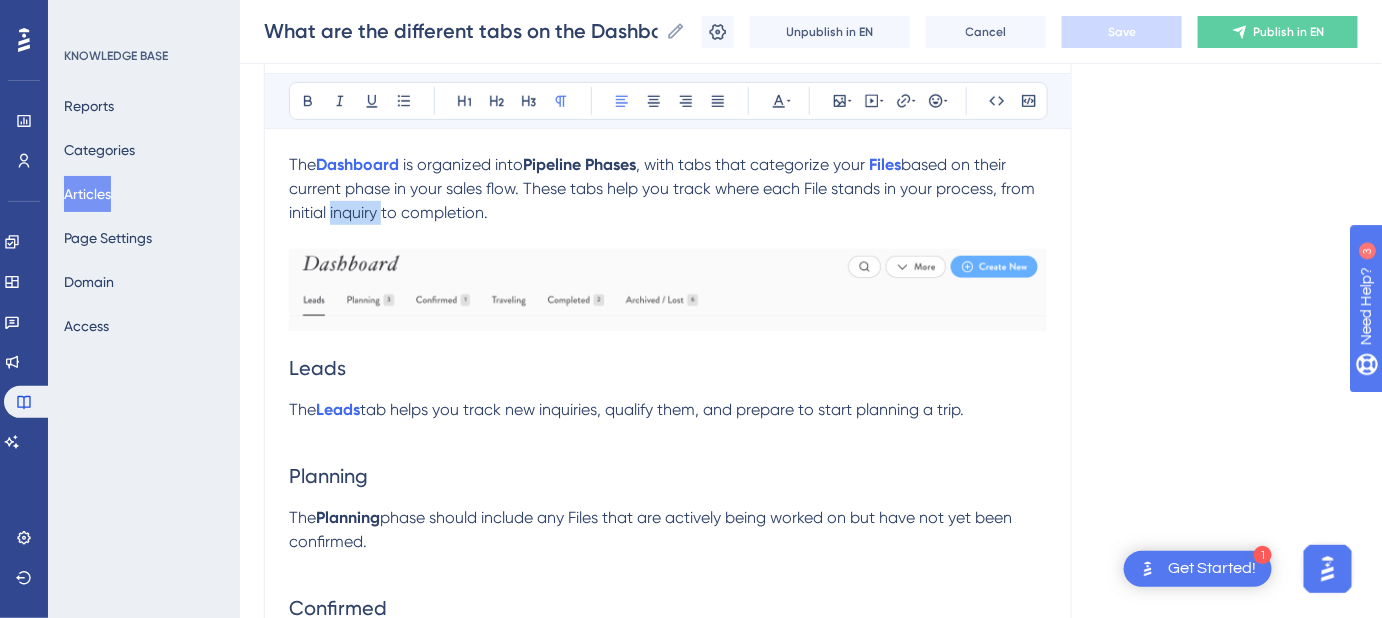 click on "based on their current phase in your sales flow. These tabs help you track where each File stands in your process, from initial inquiry to completion." at bounding box center [664, 188] 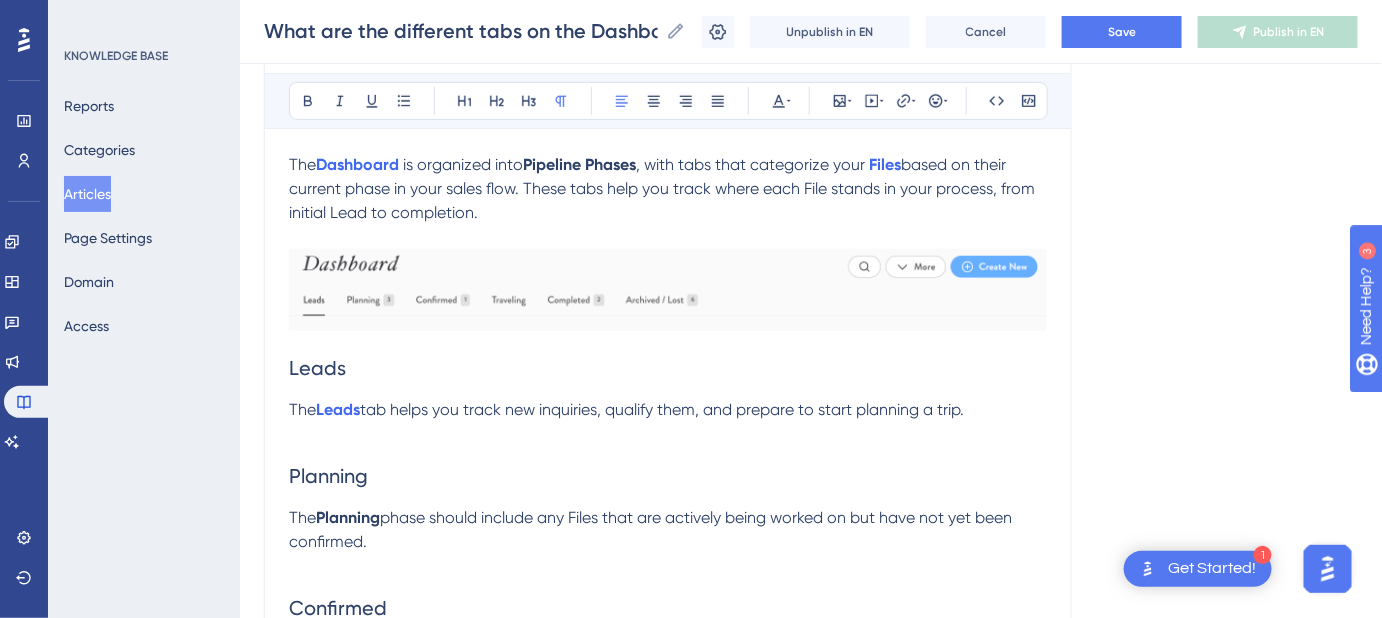 click on "based on their current phase in your sales flow. These tabs help you track where each File stands in your process, from initial Lead to completion." at bounding box center (664, 188) 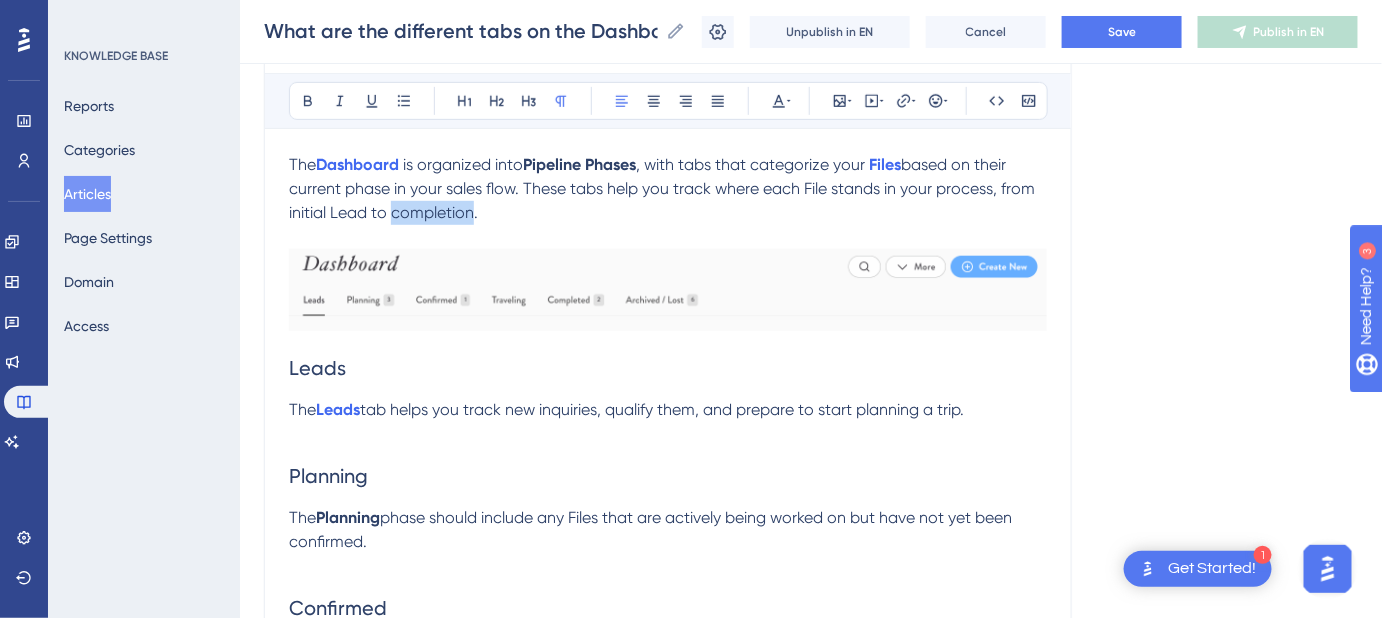 click on "based on their current phase in your sales flow. These tabs help you track where each File stands in your process, from initial Lead to completion." at bounding box center (664, 188) 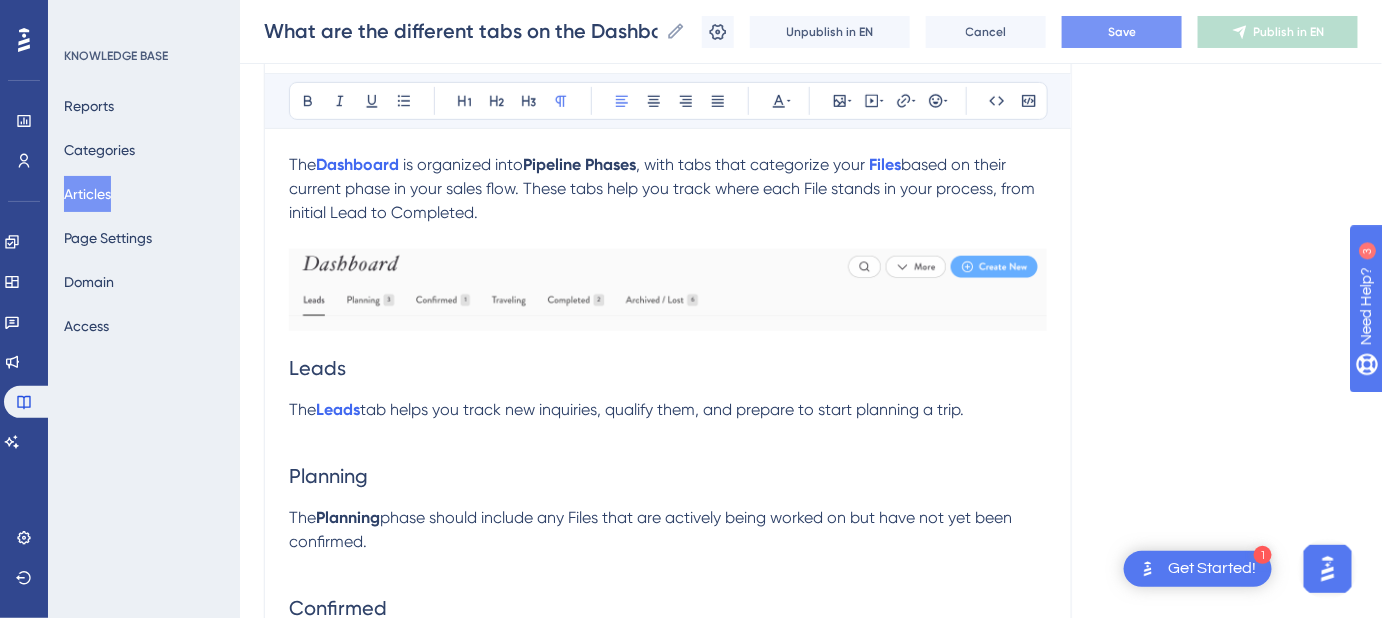 click on "Save" at bounding box center [1122, 32] 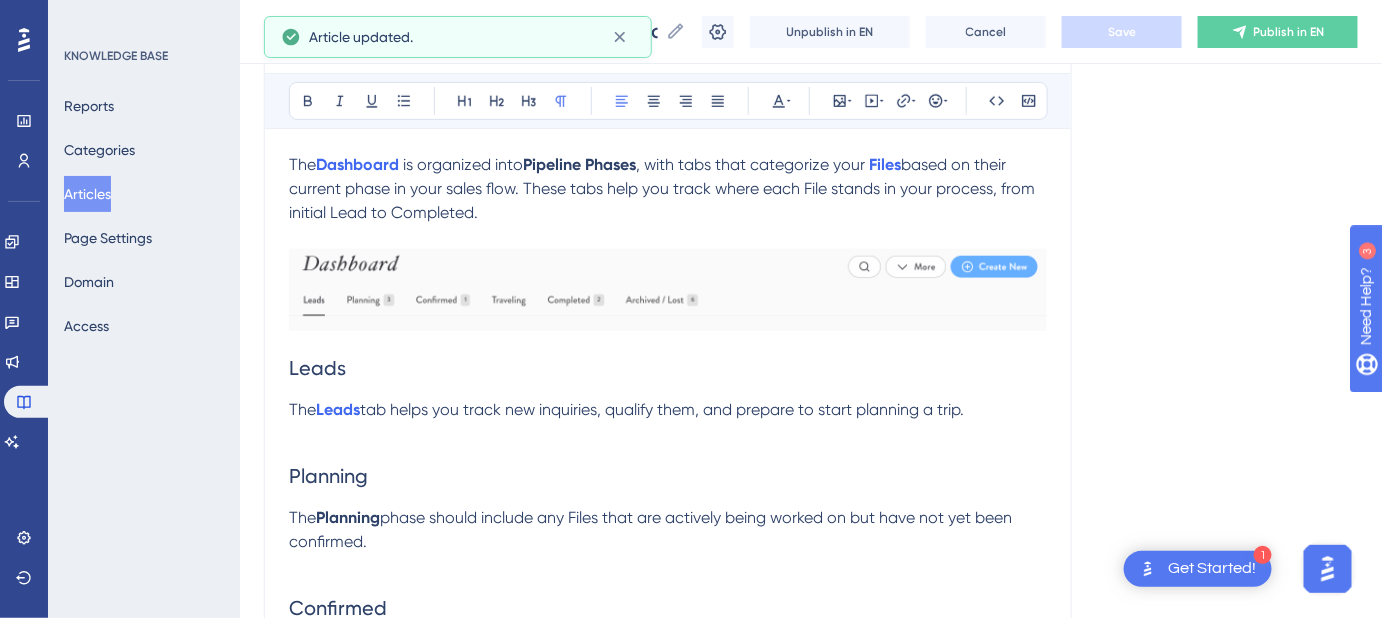 click on "based on their current phase in your sales flow. These tabs help you track where each File stands in your process, from initial Lead to Completed." at bounding box center [664, 188] 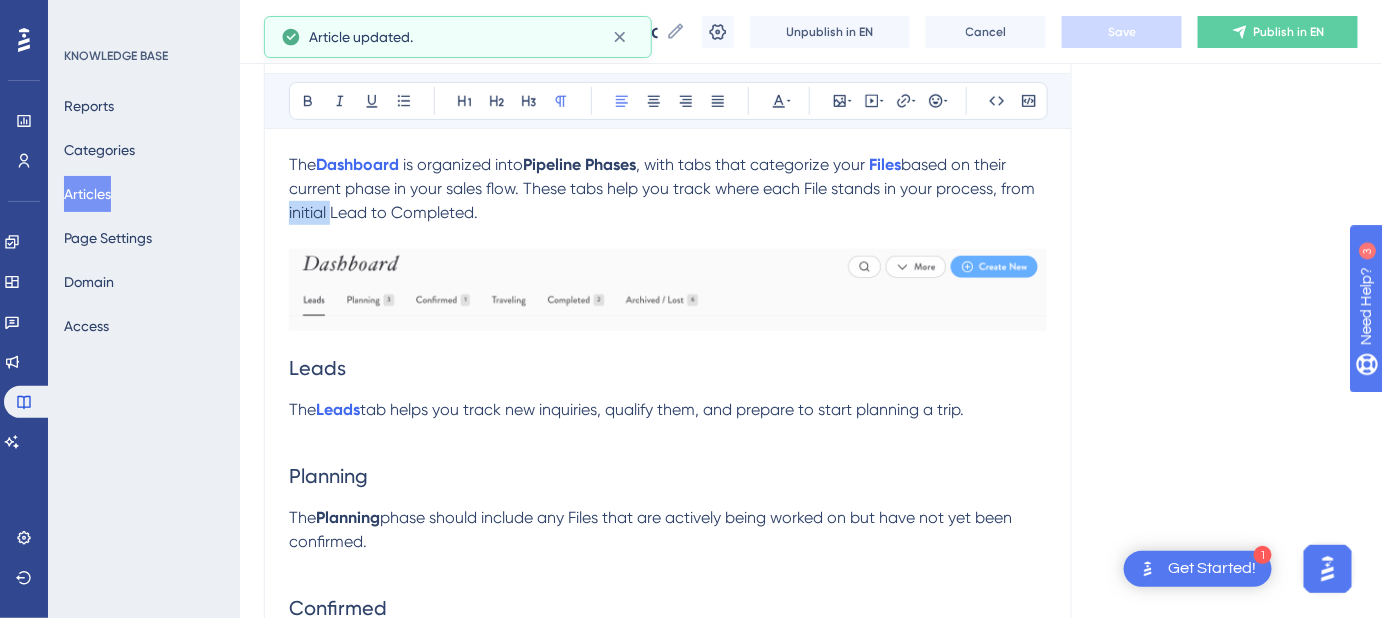 click on "based on their current phase in your sales flow. These tabs help you track where each File stands in your process, from initial Lead to Completed." at bounding box center (664, 188) 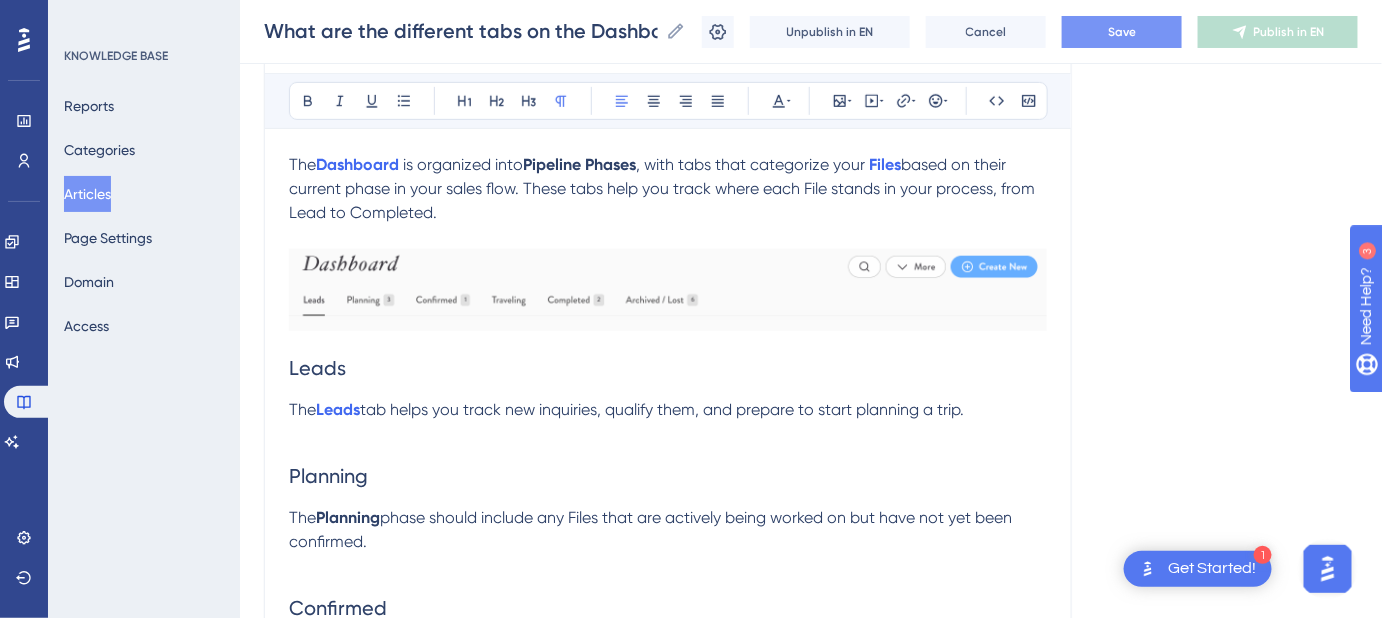 click on "Save" at bounding box center (1122, 32) 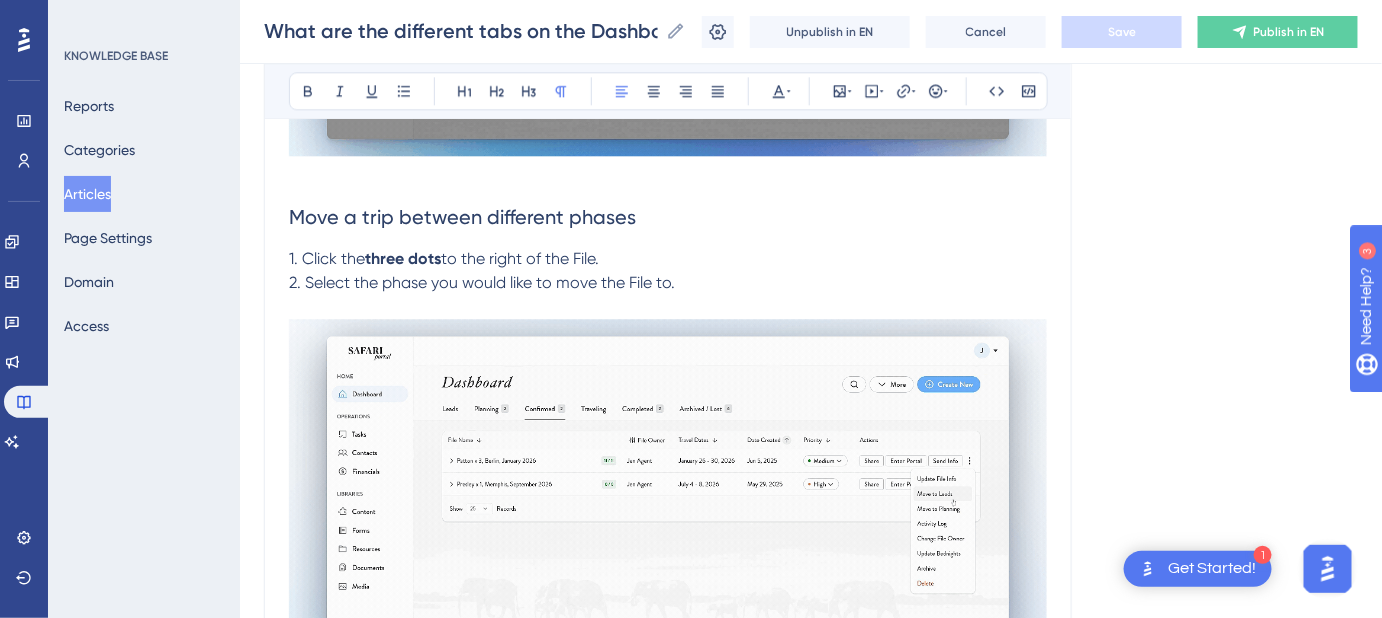 scroll, scrollTop: 1636, scrollLeft: 0, axis: vertical 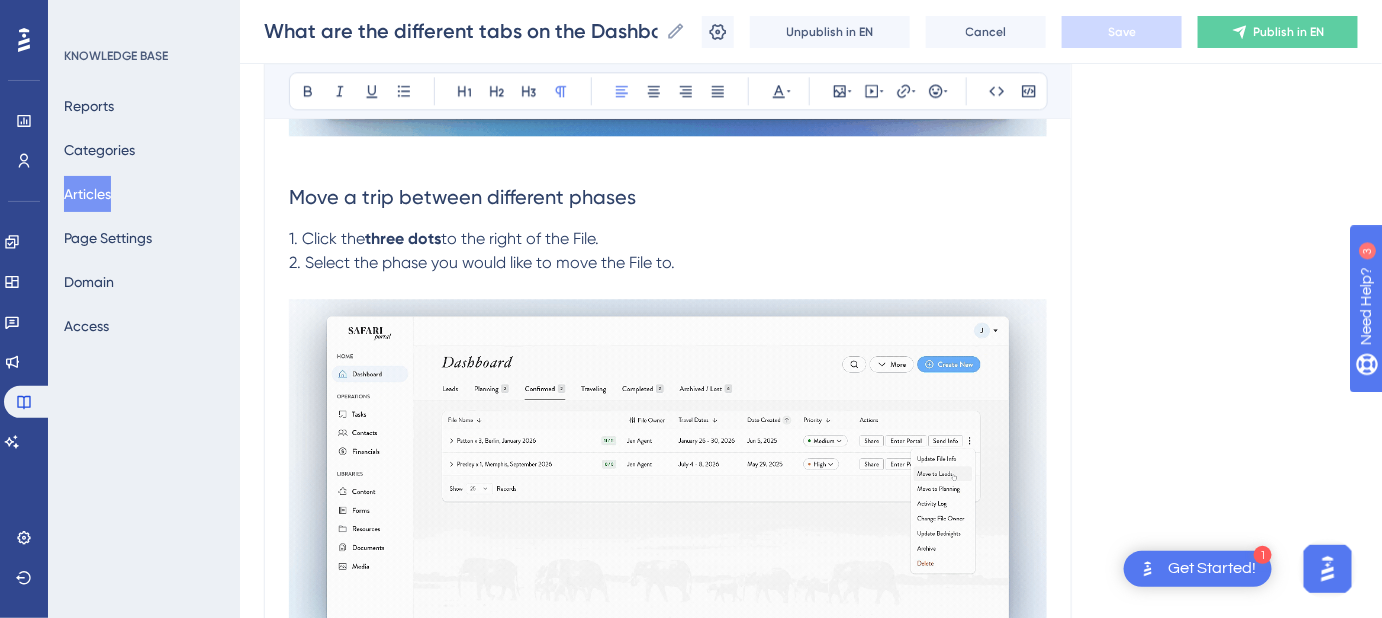 click on "2. Select the phase you would like to move the File to." at bounding box center (482, 262) 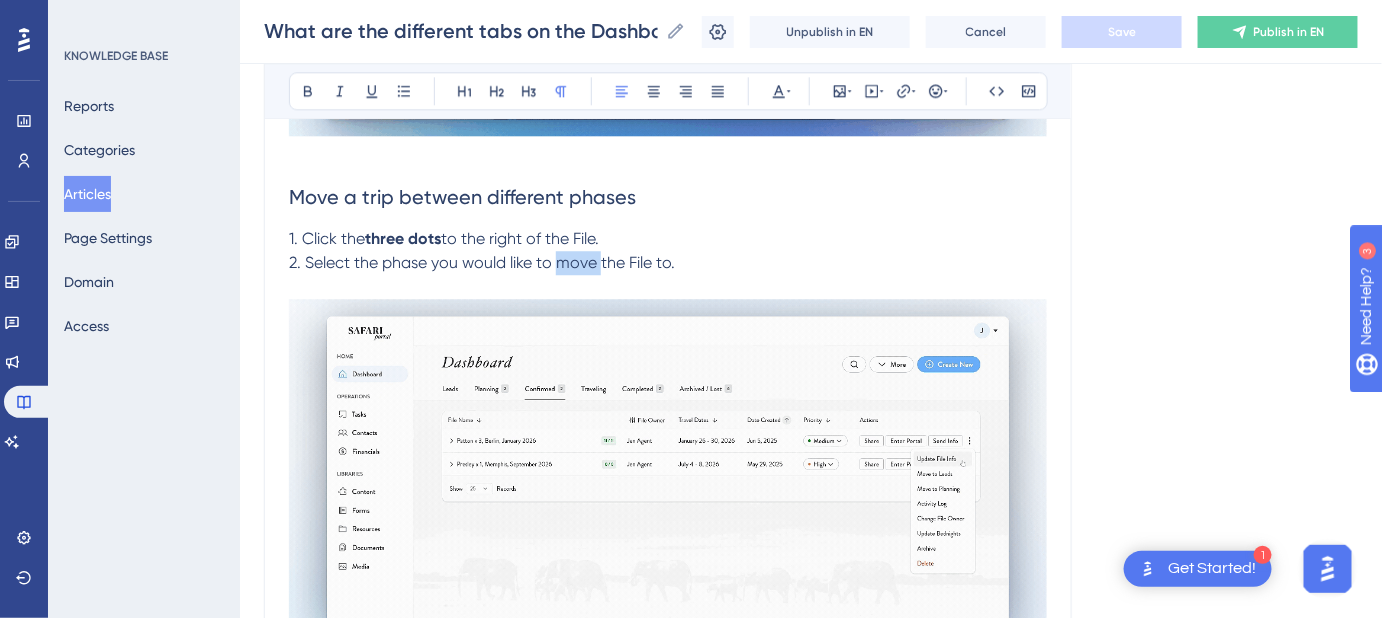 click on "2. Select the phase you would like to move the File to." at bounding box center (482, 262) 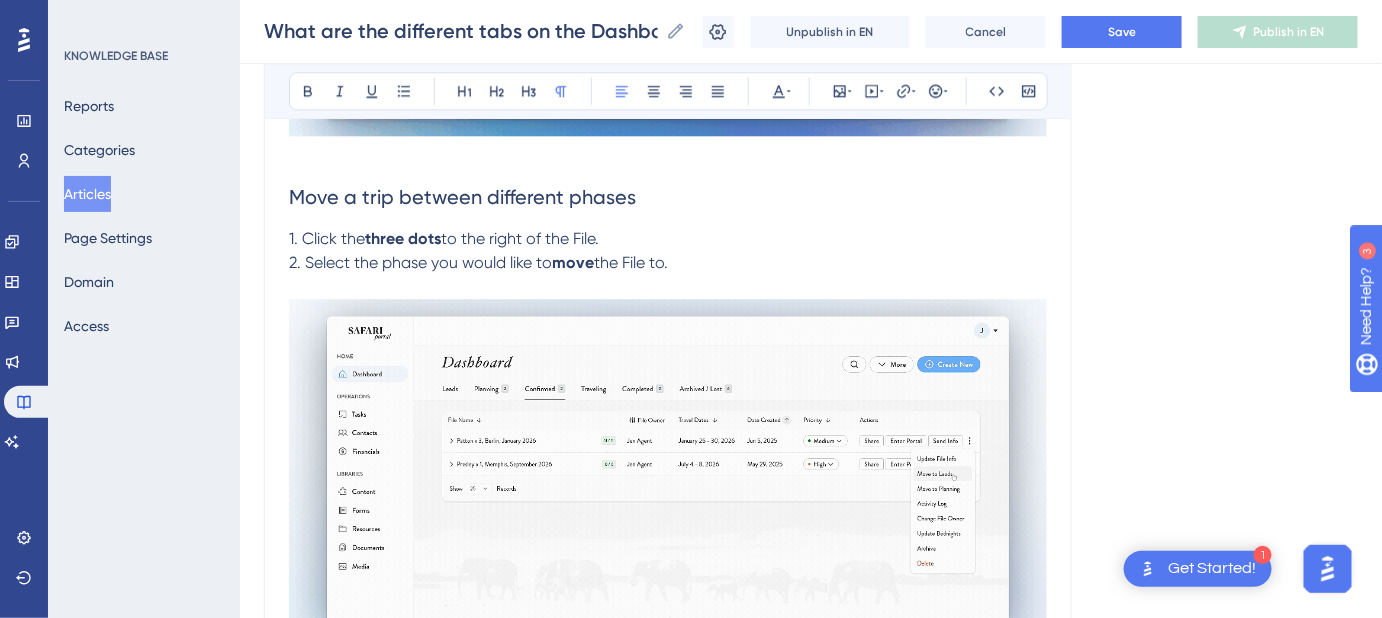 click on "2. Select the phase you would like to" at bounding box center (420, 262) 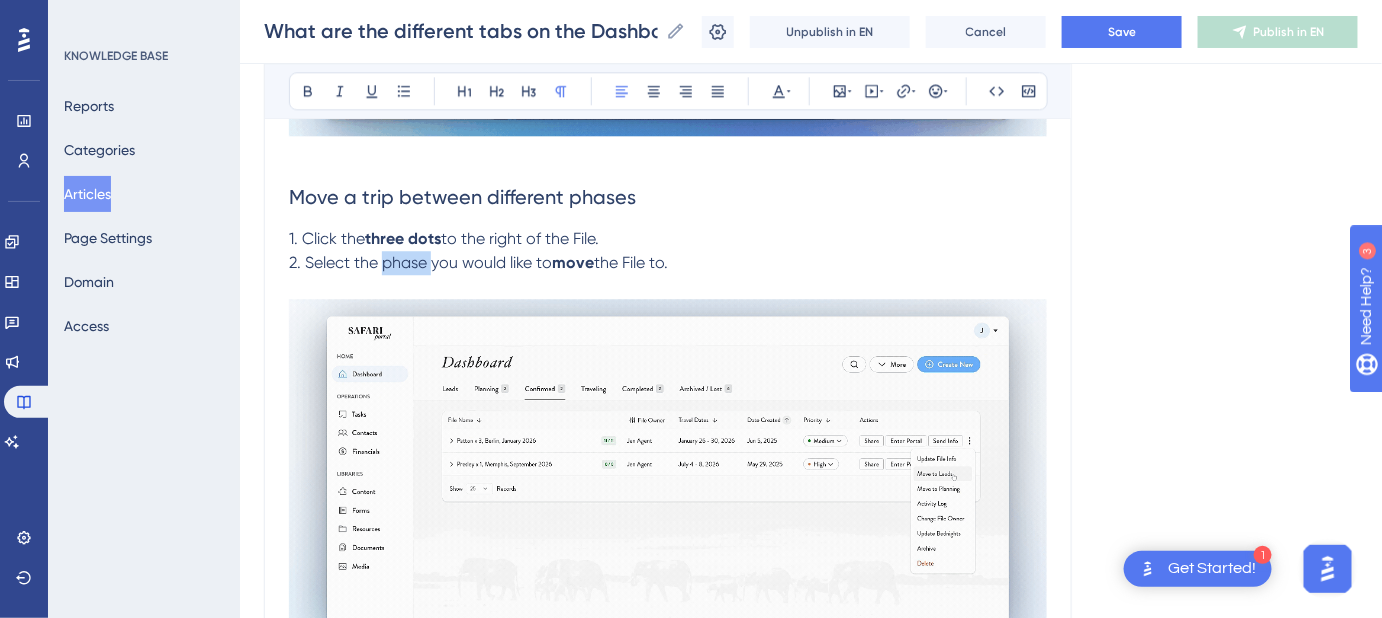 click on "2. Select the phase you would like to" at bounding box center (420, 262) 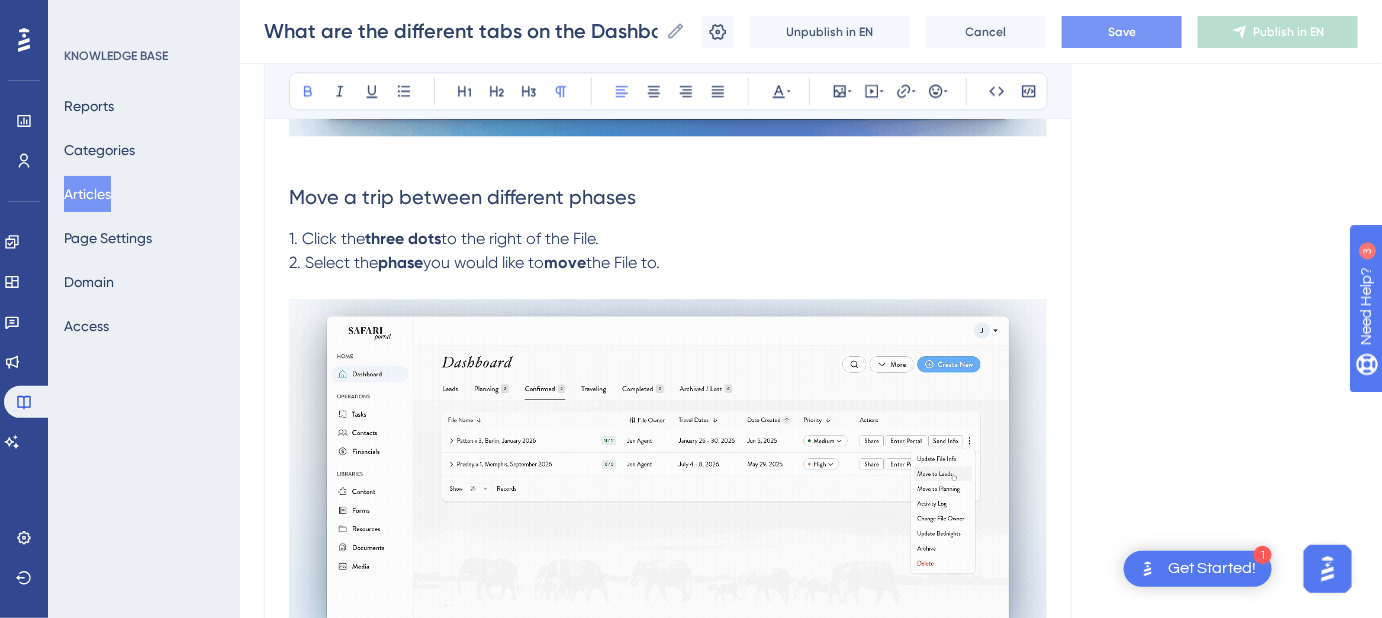 click on "Save" at bounding box center (1122, 32) 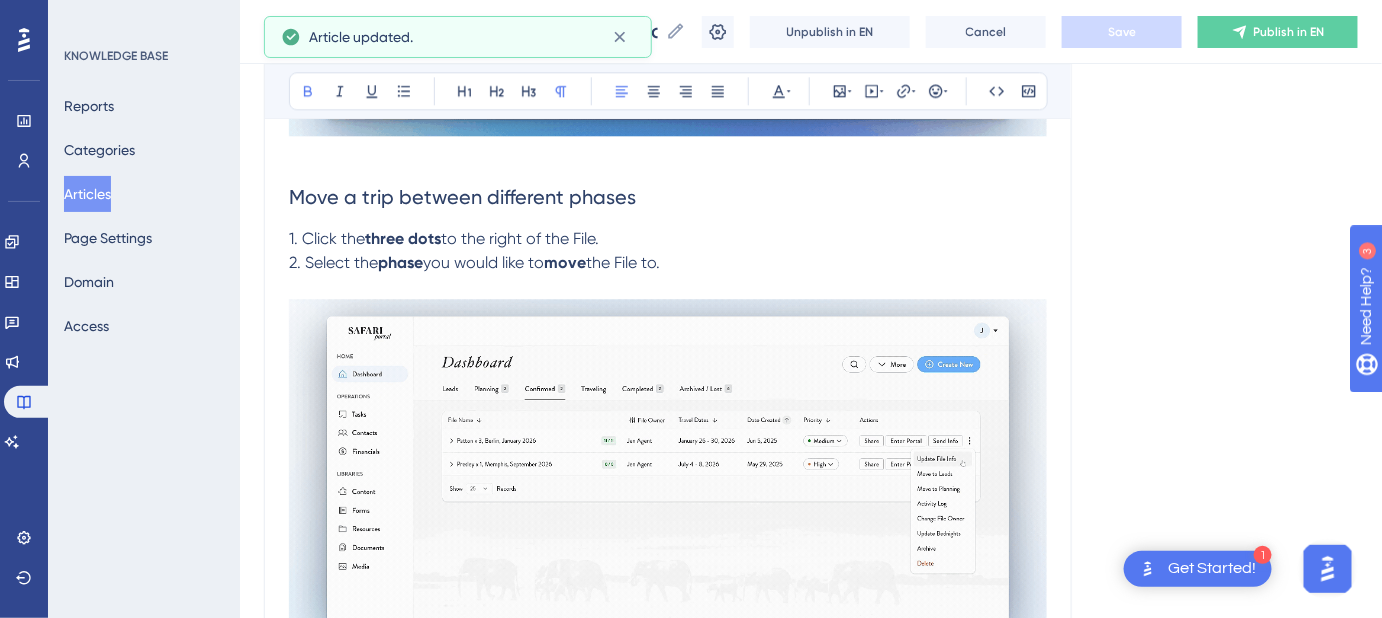 click on "Language English (Default) What are the different tabs on the Dashboard? What they are and how to move a trip between different tabs. Bold Italic Underline Bullet Point Heading 1 Heading 2 Heading 3 Normal Align Left Align Center Align Right Align Justify Text Color Insert Image Embed Video Hyperlink Emojis Code Code Block The  Dashboard   is organized into  Pipeline Phases , with tabs that categorize your   Files  based on their current phase in your sales flow. These tabs help you track where each File stands in your process, from Lead to Completed. Leads The  Leads  tab helps you track new inquiries, qualify them, and prepare to start planning a trip. Planning The  Planning  phase should include any Files that are actively being worked on but have not yet been confirmed. Confirmed 1. You can move a File to  Confirmed  by clicking   the  Confirm  button at the File level. 2. Then,  select  the Itinerary you want to  Confirm . 3. Select the  number of guests  (this is how we generate   Bednight Reports ). a" at bounding box center (811, 315) 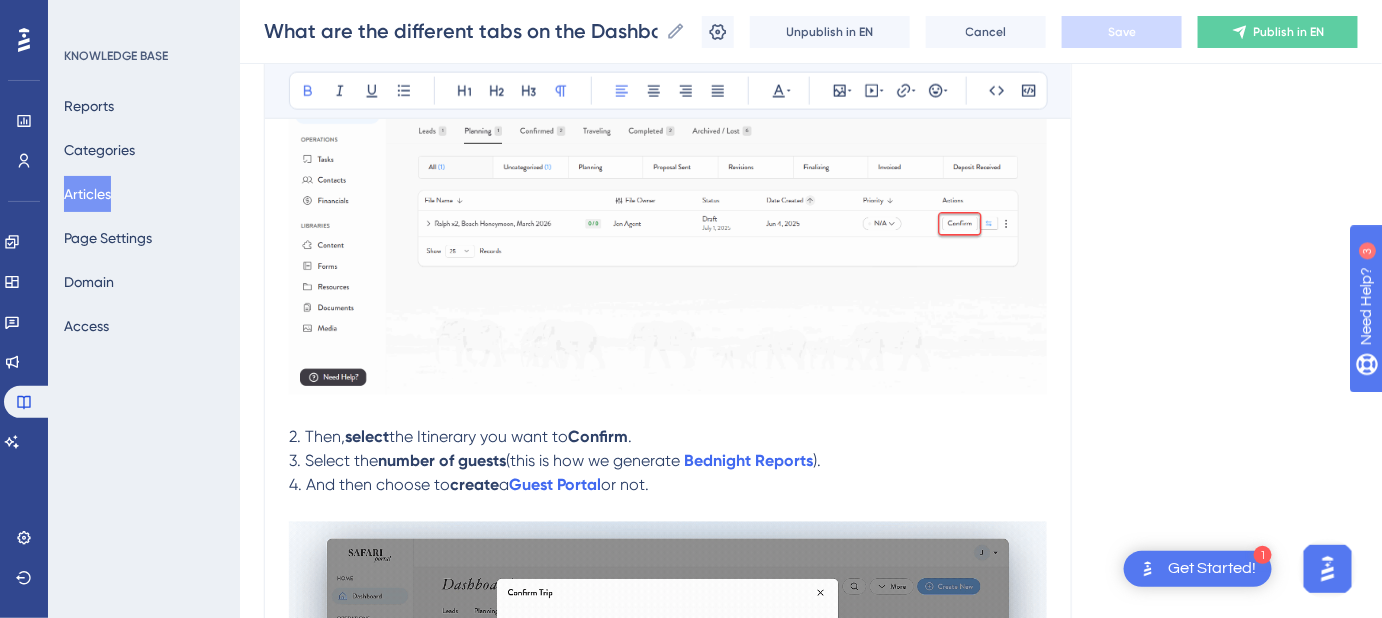 scroll, scrollTop: 909, scrollLeft: 0, axis: vertical 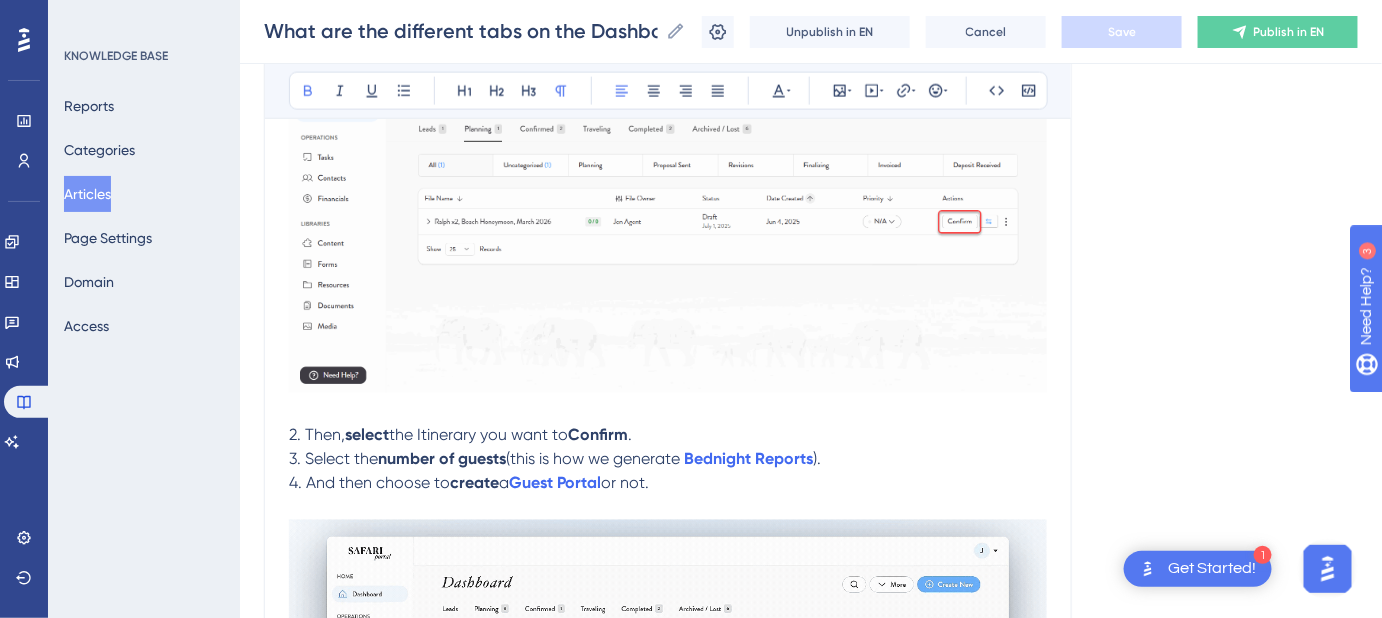 click on "select" at bounding box center (367, 435) 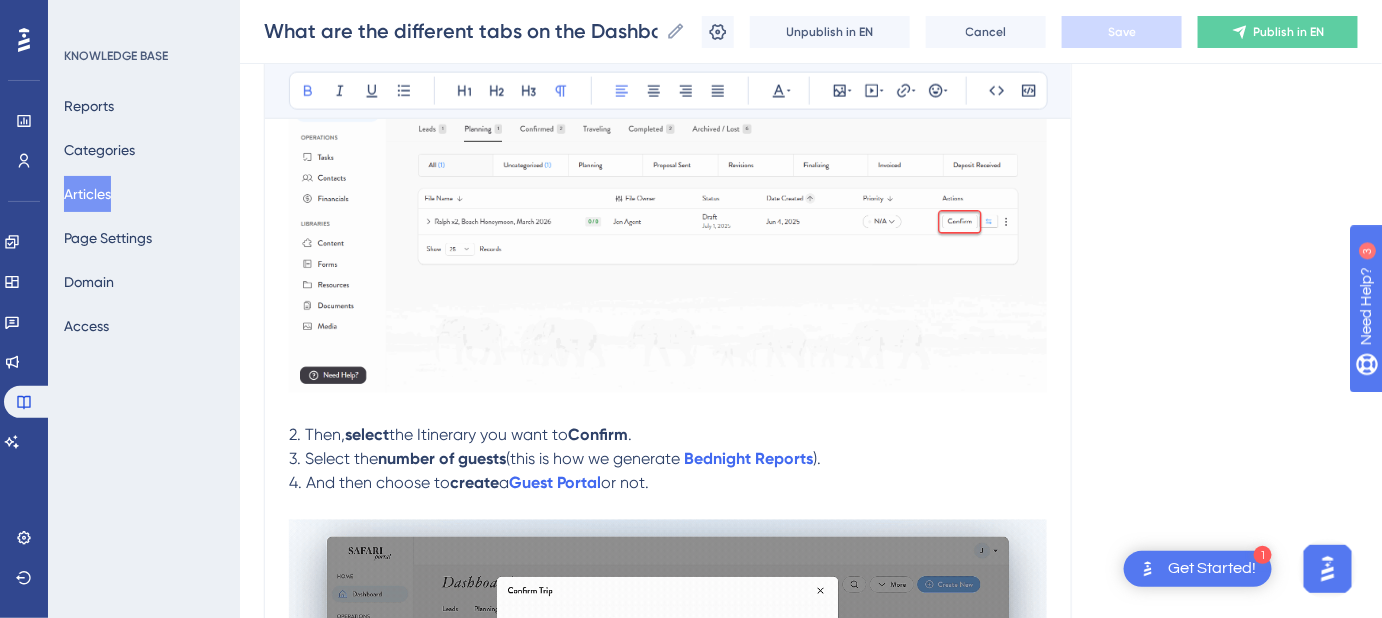 click on "select" at bounding box center (367, 435) 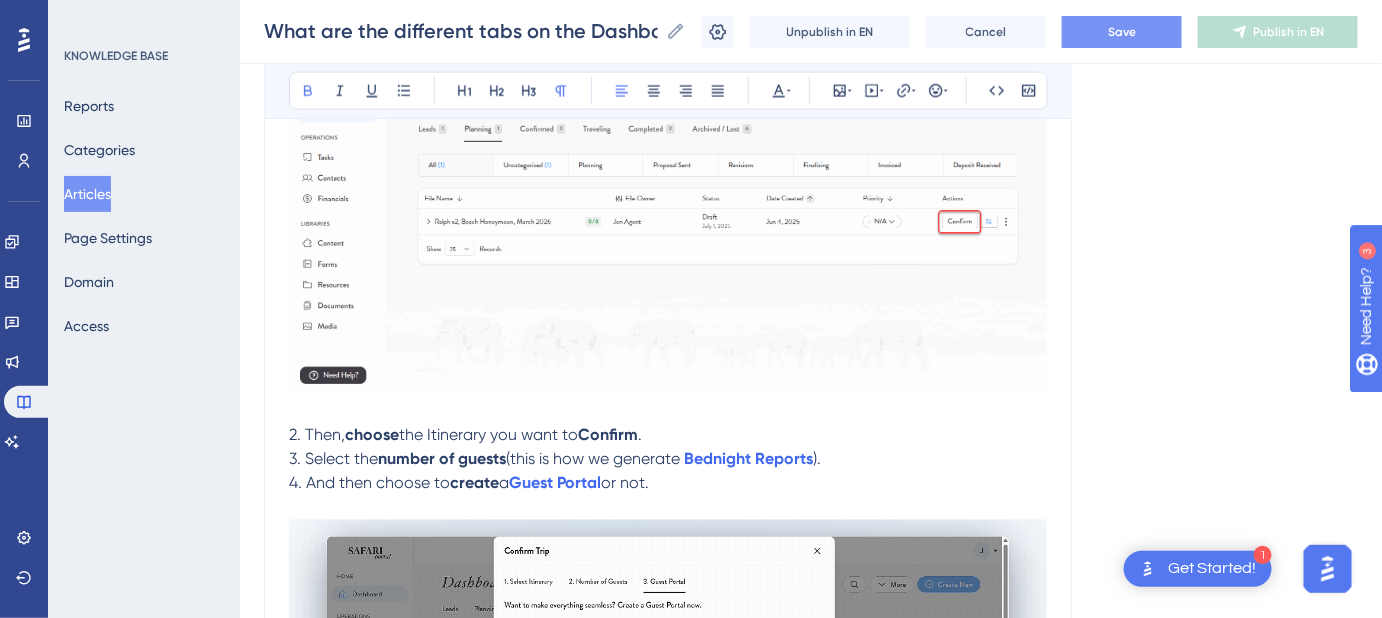 click on "choose" at bounding box center (372, 435) 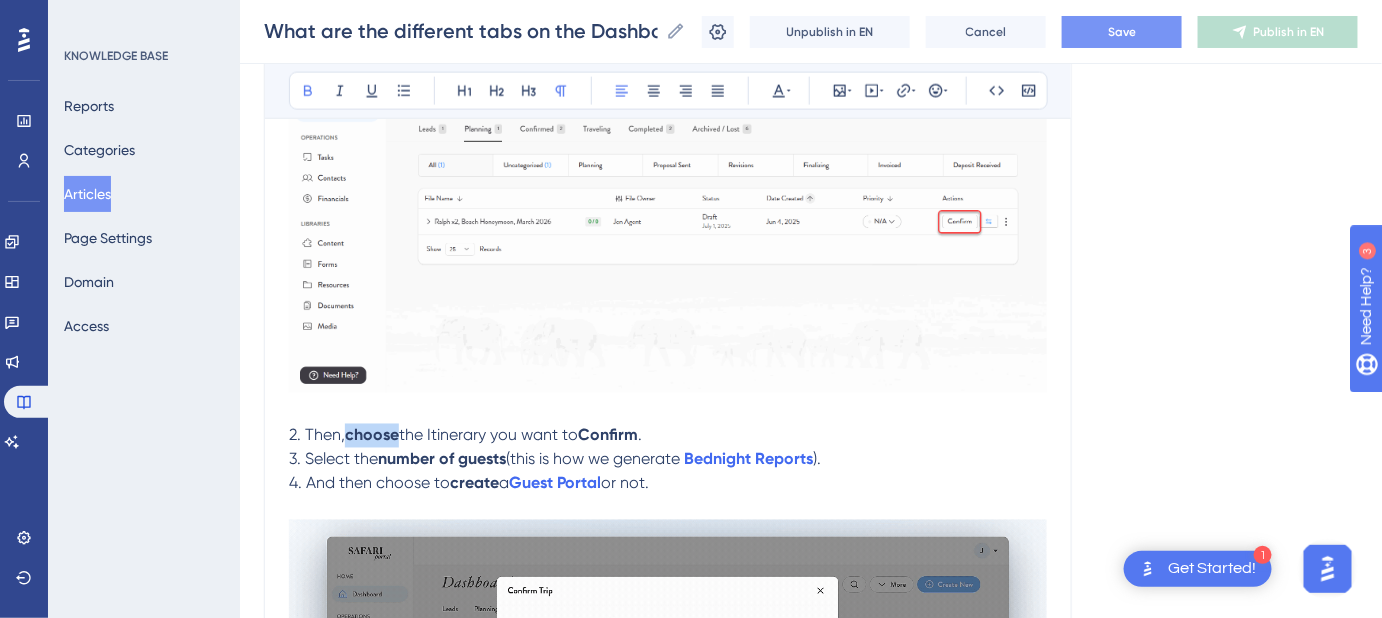 click on "choose" at bounding box center (372, 435) 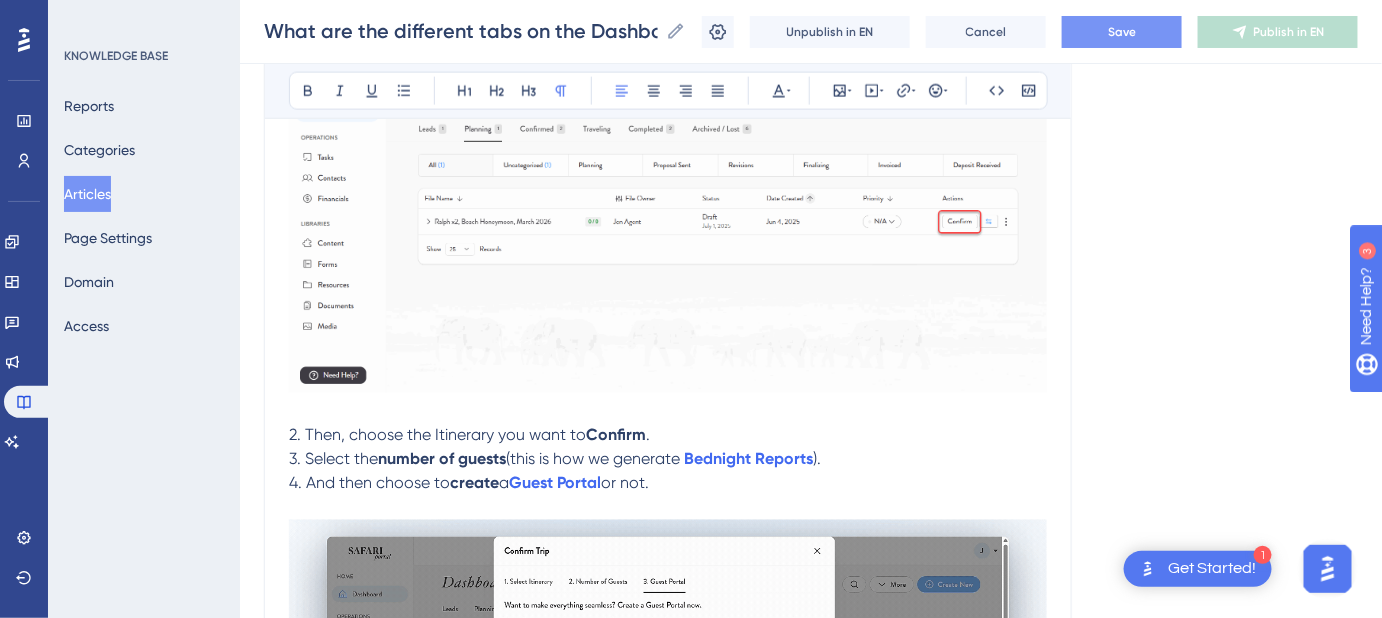 click on "the Itinerary you want to" at bounding box center (496, 435) 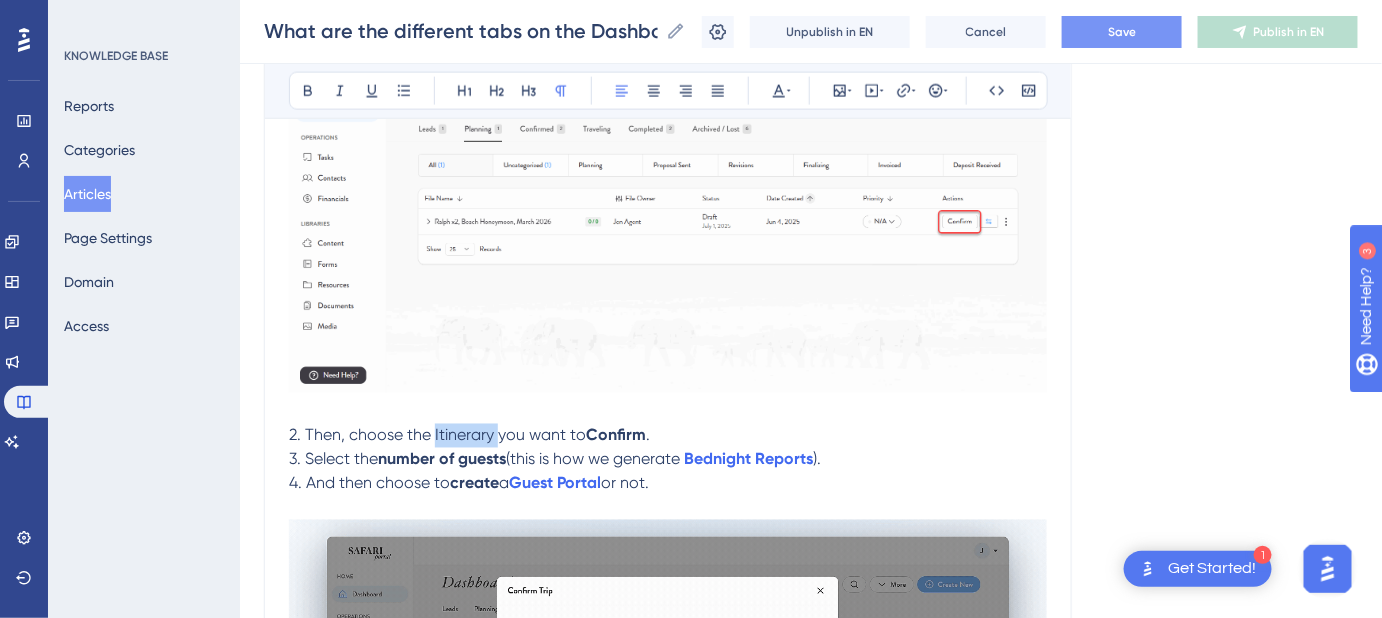 click on "the Itinerary you want to" at bounding box center (496, 435) 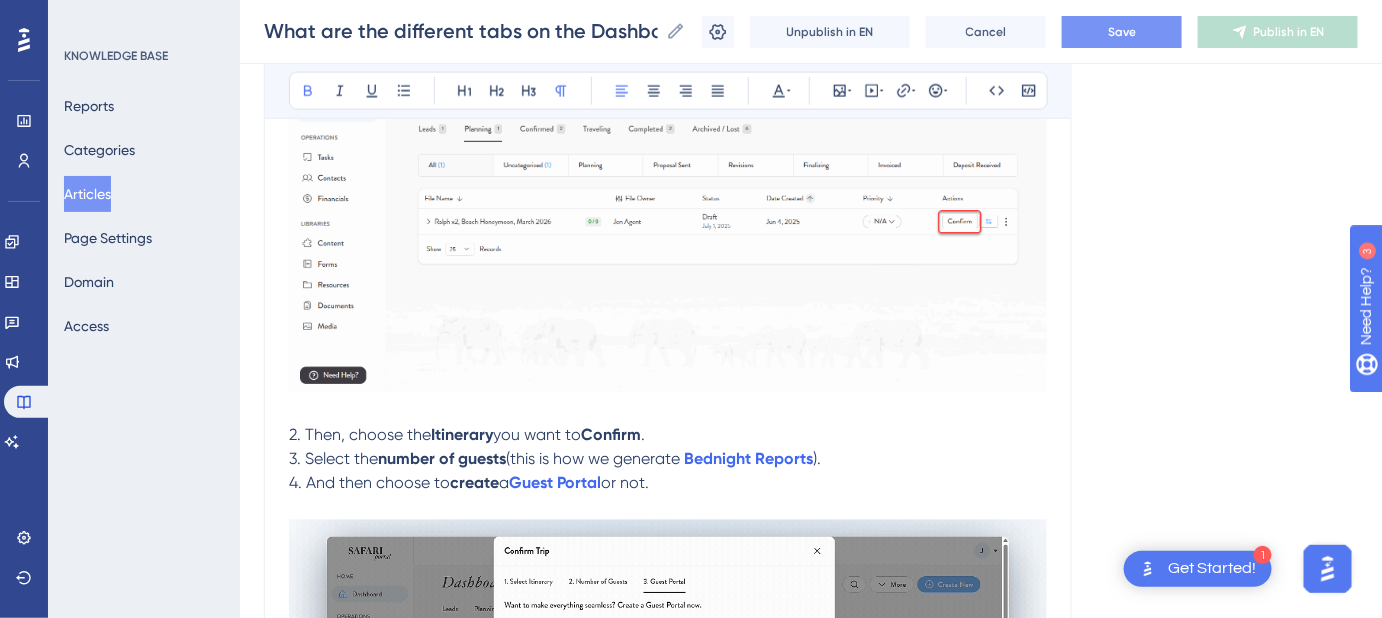 click on "Save" at bounding box center (1122, 32) 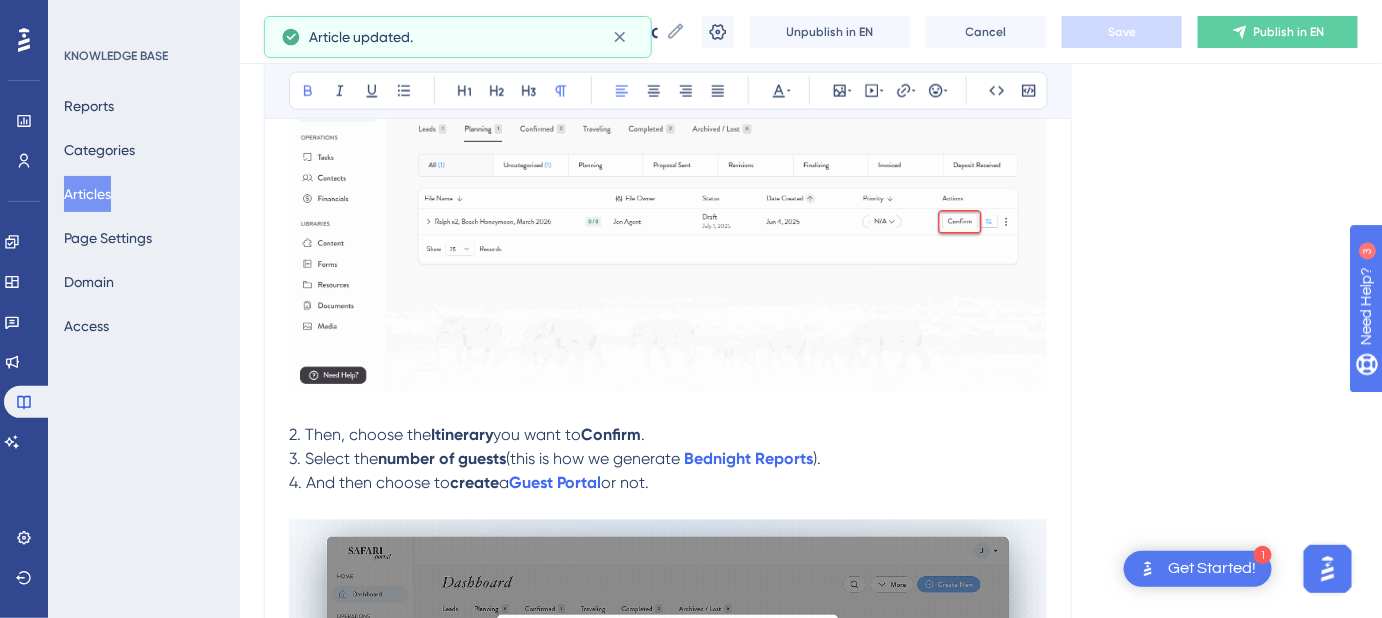 click on "Language English (Default) What are the different tabs on the Dashboard? What they are and how to move a trip between different tabs. Bold Italic Underline Bullet Point Heading 1 Heading 2 Heading 3 Normal Align Left Align Center Align Right Align Justify Text Color Insert Image Embed Video Hyperlink Emojis Code Code Block The  Dashboard   is organized into  Pipeline Phases , with tabs that categorize your   Files  based on their current phase in your sales flow. These tabs help you track where each File stands in your process, from Lead to Completed. Leads The  Leads  tab helps you track new inquiries, qualify them, and prepare to start planning a trip. Planning The  Planning  phase should include any Files that are actively being worked on but have not yet been confirmed. Confirmed 1. You can move a File to  Confirmed  by clicking   the  Confirm  button at the File level. 2. Then, choose   the  Itinerary  you want to  Confirm . 3. Select the  number of guests  (this is how we generate   Bednight Reports )." at bounding box center (811, 1042) 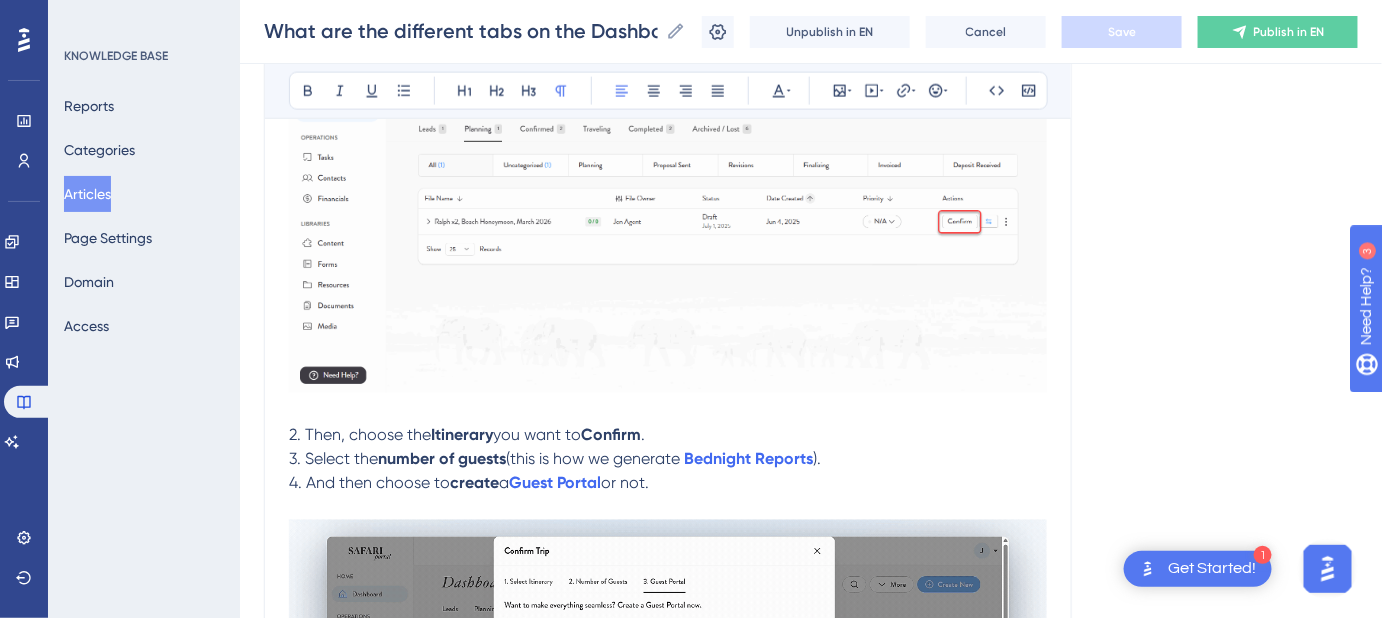 click on "4. And then choose to" at bounding box center (369, 483) 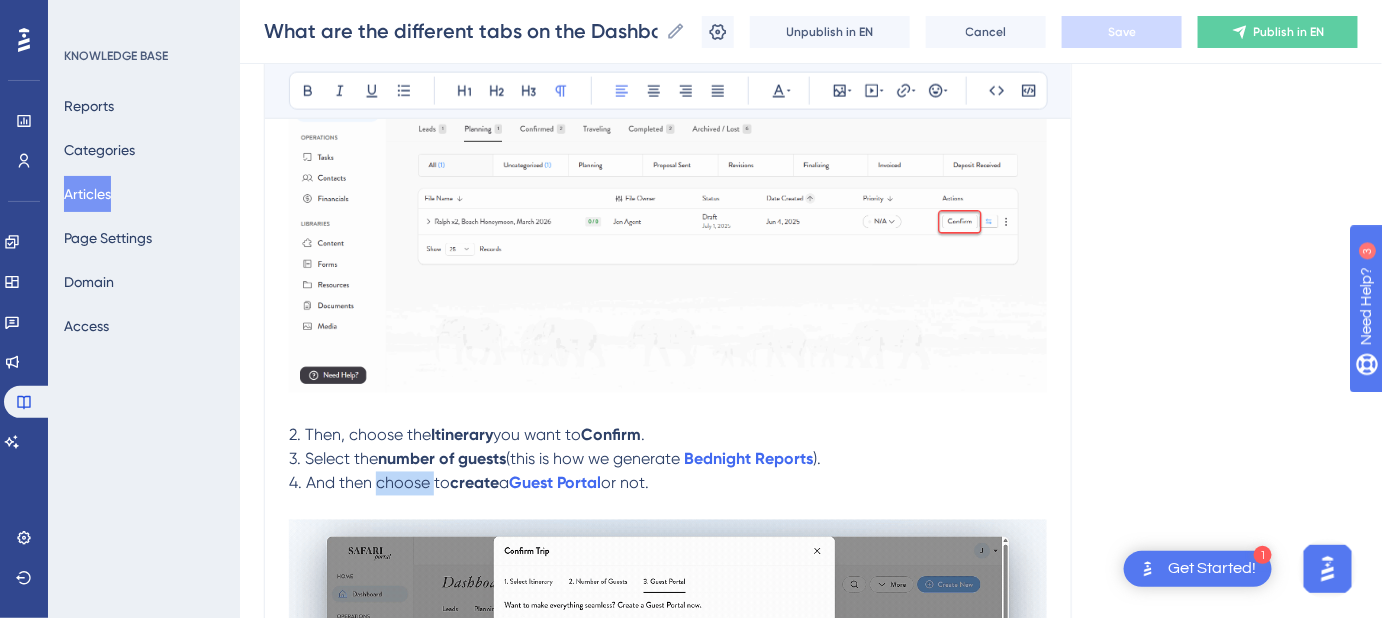click on "4. And then choose to" at bounding box center (369, 483) 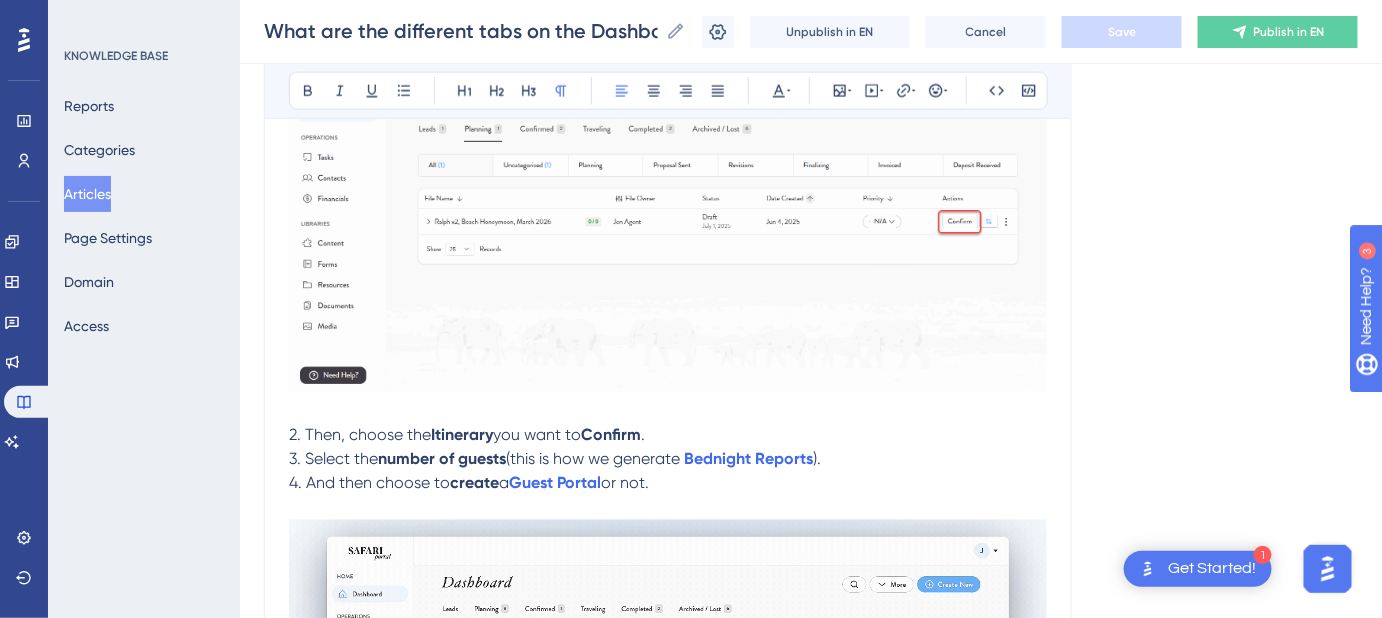 click on "Language English (Default) What are the different tabs on the Dashboard? What they are and how to move a trip between different tabs. Bold Italic Underline Bullet Point Heading 1 Heading 2 Heading 3 Normal Align Left Align Center Align Right Align Justify Text Color Insert Image Embed Video Hyperlink Emojis Code Code Block The  Dashboard   is organized into  Pipeline Phases , with tabs that categorize your   Files  based on their current phase in your sales flow. These tabs help you track where each File stands in your process, from Lead to Completed. Leads The  Leads  tab helps you track new inquiries, qualify them, and prepare to start planning a trip. Planning The  Planning  phase should include any Files that are actively being worked on but have not yet been confirmed. Confirmed 1. You can move a File to  Confirmed  by clicking   the  Confirm  button at the File level. 2. Then, choose   the  Itinerary  you want to  Confirm . 3. Select the  number of guests  (this is how we generate   Bednight Reports )." at bounding box center (811, 1042) 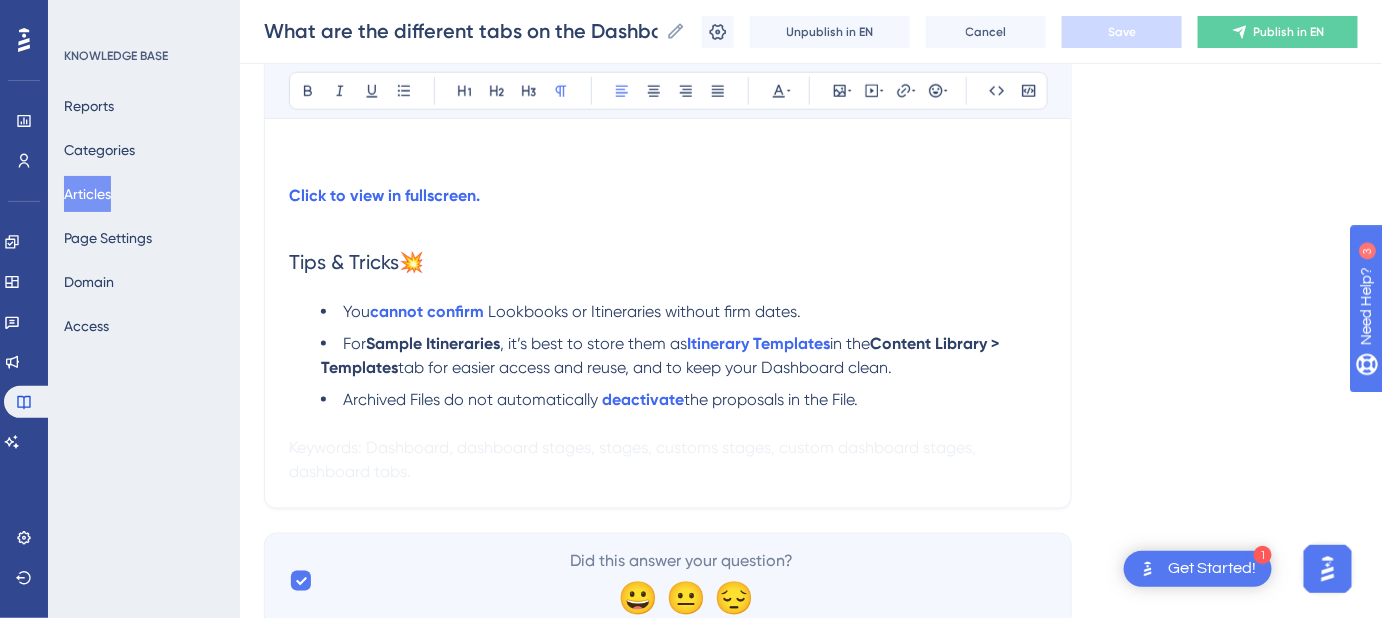 scroll, scrollTop: 3181, scrollLeft: 0, axis: vertical 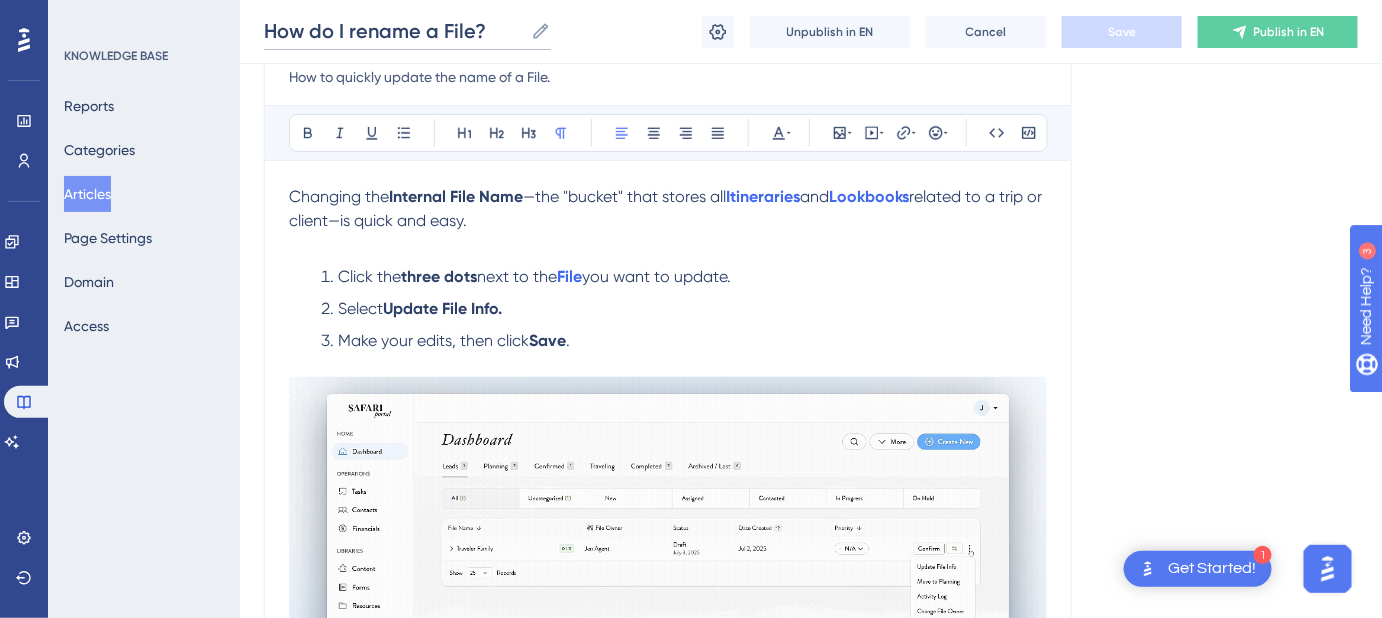 drag, startPoint x: 485, startPoint y: 35, endPoint x: 233, endPoint y: 35, distance: 252 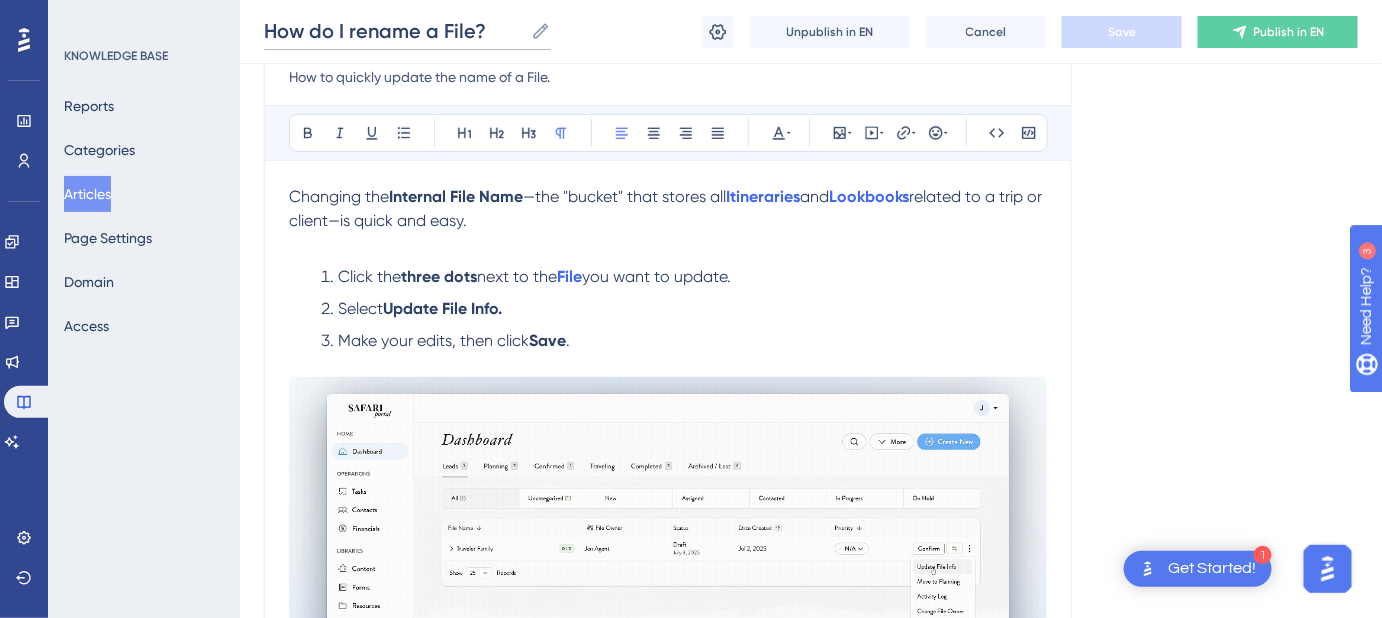click on "Performance Users Engagement Widgets Feedback Product Updates Knowledge Base AI Assistant Settings Logout KNOWLEDGE BASE Reports Categories Articles Page Settings Domain Access How do I rename a File? How do I rename a File? How do I rename a File? Unpublish in EN Cancel Save Publish in EN Language English (Default) How do I rename a File? How to quickly update the name of a File. Bold Italic Underline Bullet Point Heading 1 Heading 2 Heading 3 Normal Align Left Align Center Align Right Align Justify Text Color Insert Image Embed Video Hyperlink Emojis Code Code Block Changing the  Internal File Name —the "bucket" that stores all  Itineraries  and  Lookbooks  related to a trip or client—is quick and easy. Click the  three dots  next to the  File  you want to update. Select  Update File Info. Make your edits, then click  Save . Keywords: File, rename a file, update file name, change file name. Did this answer your question? 😀 😐 😔" at bounding box center (811, 356) 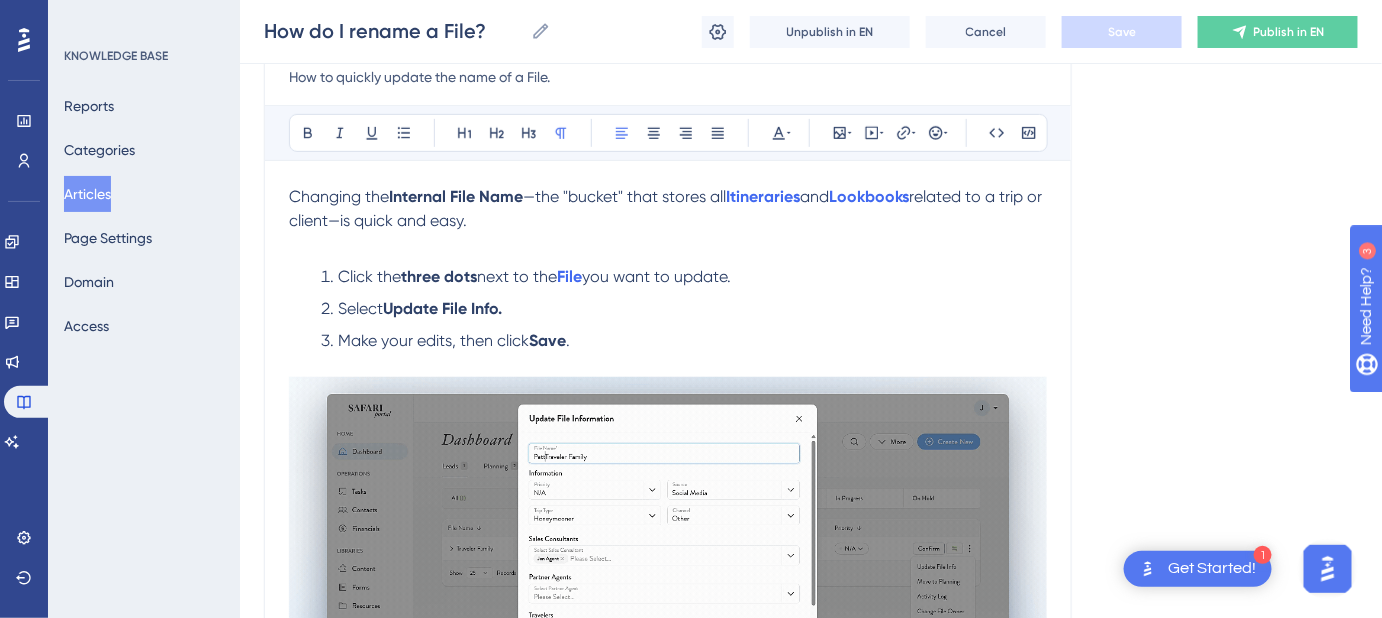 click on "Language English (Default) How do I rename a File? How to quickly update the name of a File. Bold Italic Underline Bullet Point Heading 1 Heading 2 Heading 3 Normal Align Left Align Center Align Right Align Justify Text Color Insert Image Embed Video Hyperlink Emojis Code Code Block Changing the  Internal File Name —the "bucket" that stores all  Itineraries  and  Lookbooks  related to a trip or client—is quick and easy. Click the  three dots  next to the  File  you want to update. Select  Update File Info. Make your edits, then click  Save . Keywords: File, rename a file, update file name, change file name. Did this answer your question? 😀 😐 😔" at bounding box center [811, 404] 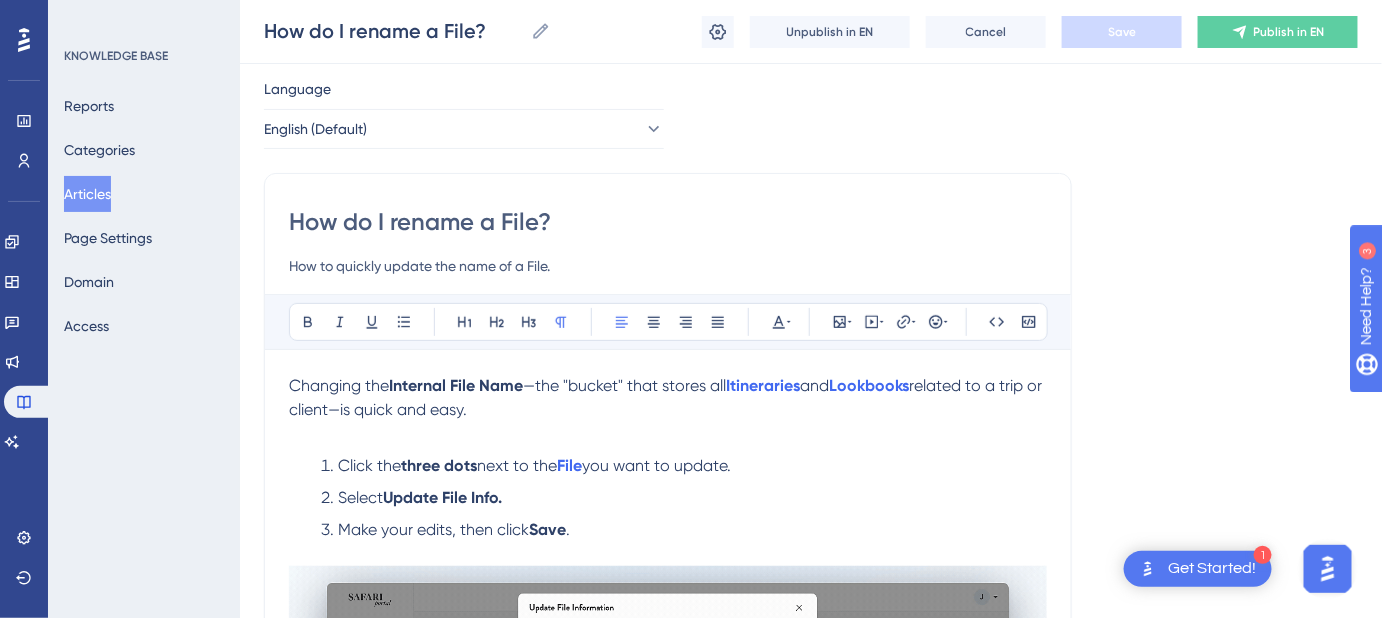scroll, scrollTop: 90, scrollLeft: 0, axis: vertical 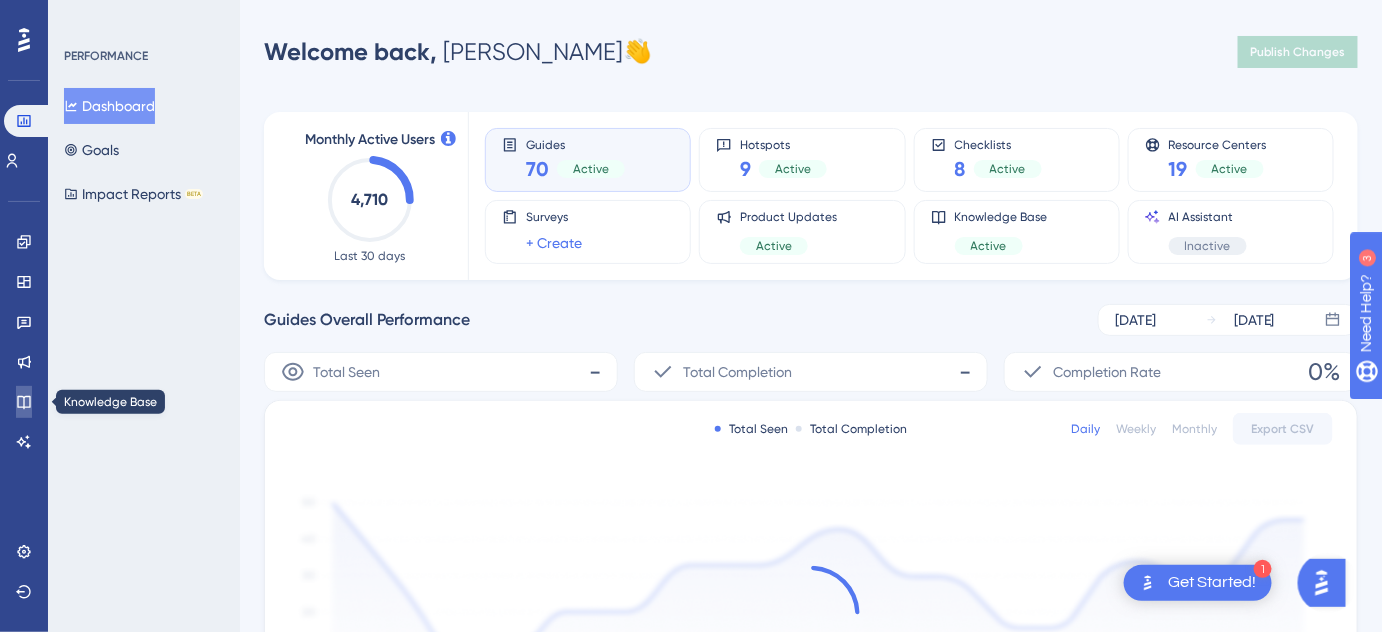 click 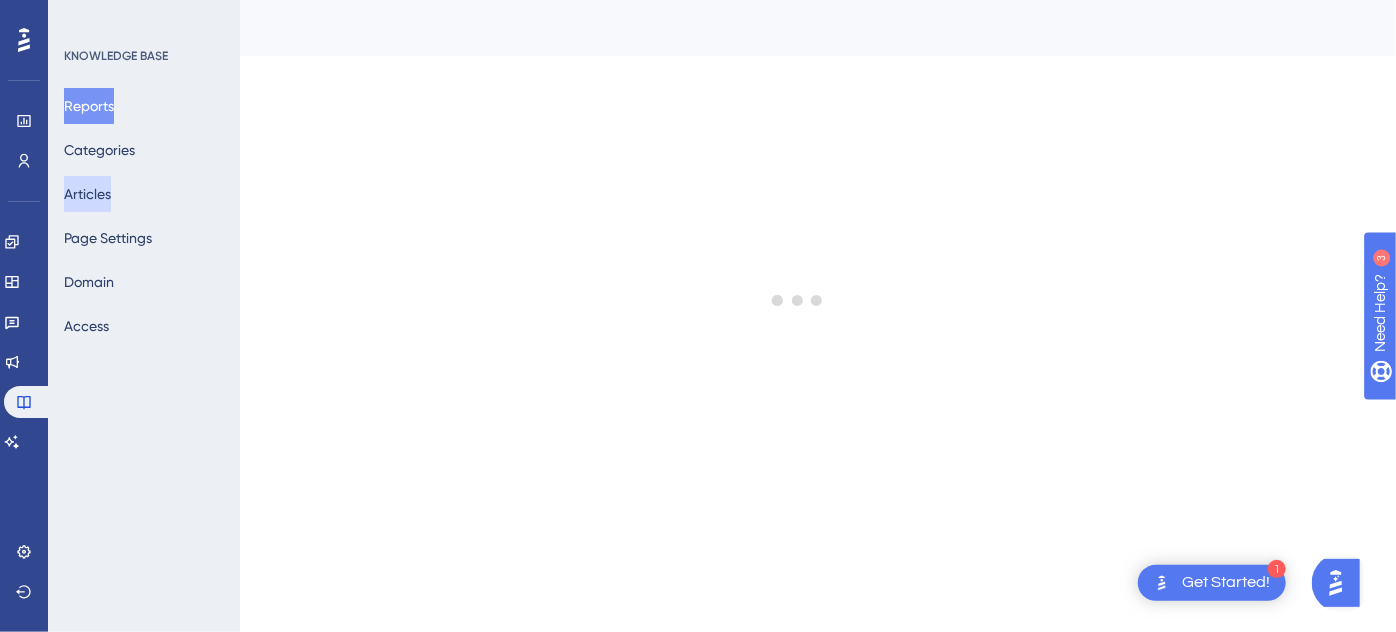 click on "Articles" at bounding box center [87, 194] 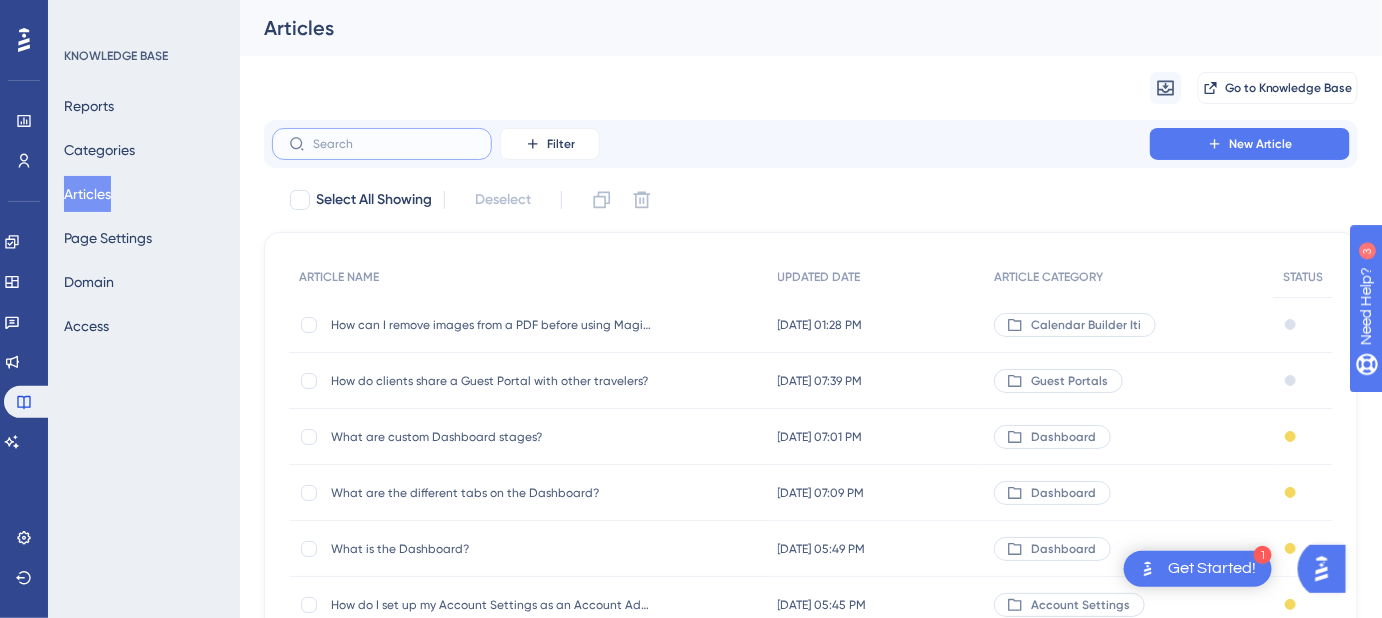 click at bounding box center (394, 144) 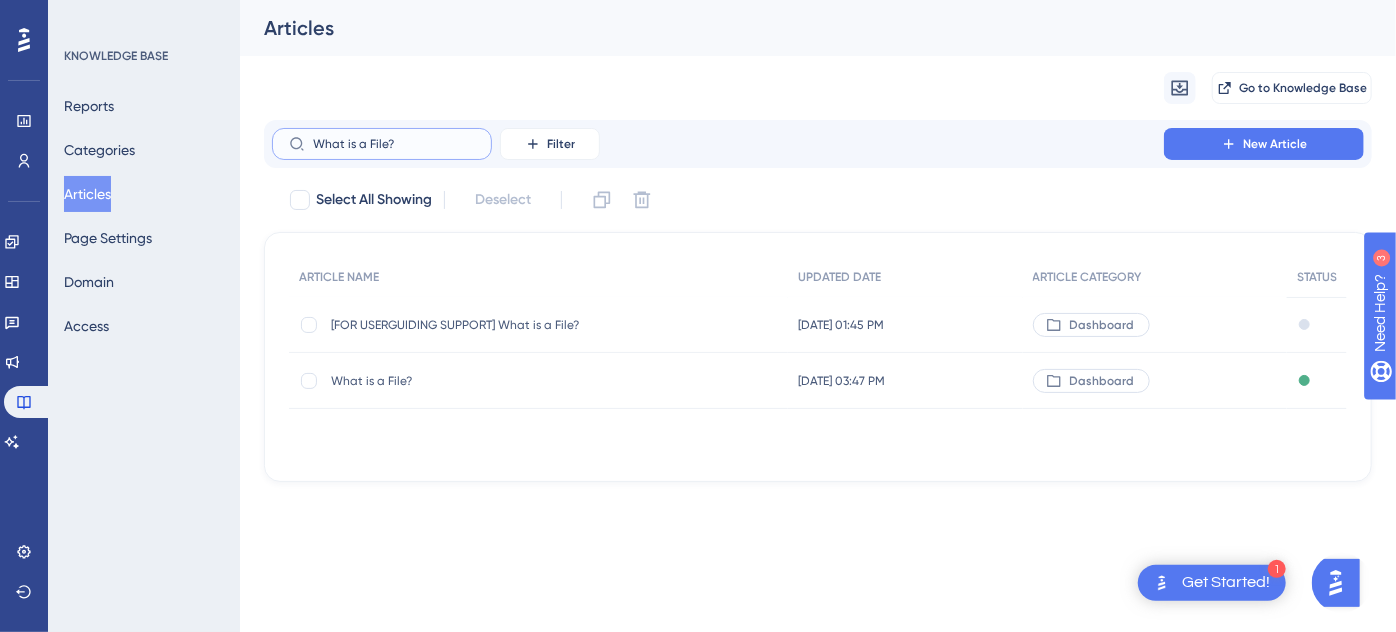 type on "What is a File?" 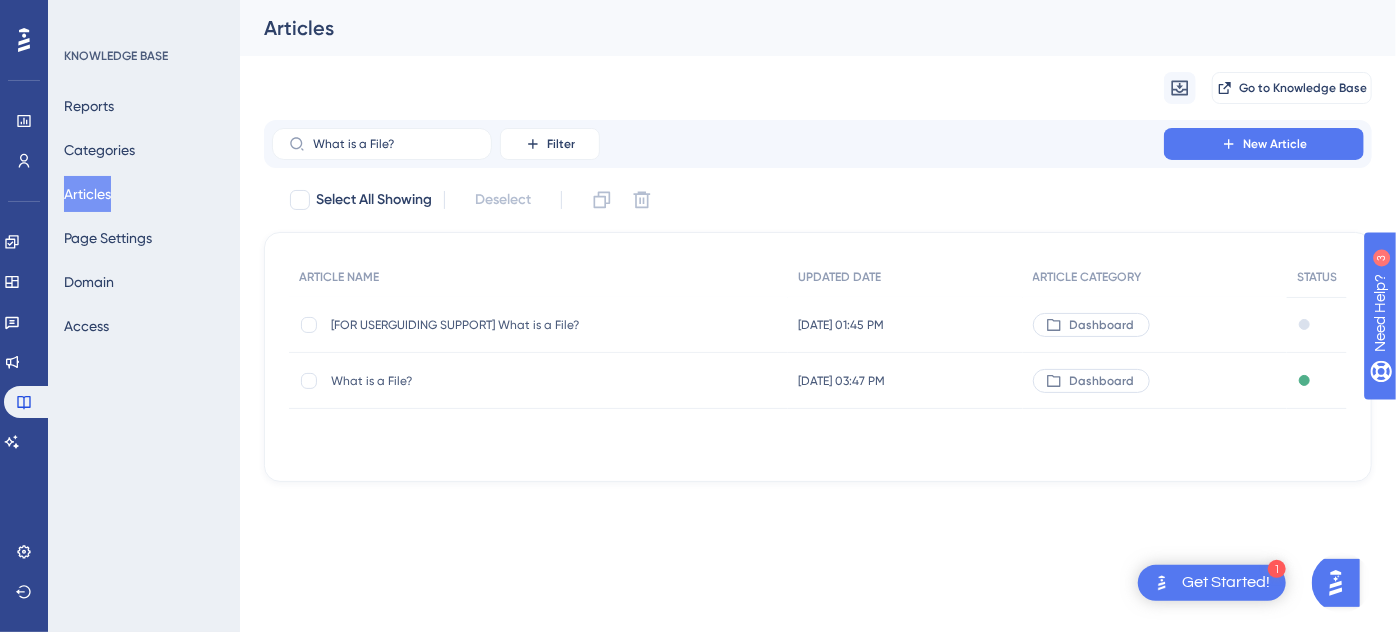 click on "What is a File?" at bounding box center [491, 381] 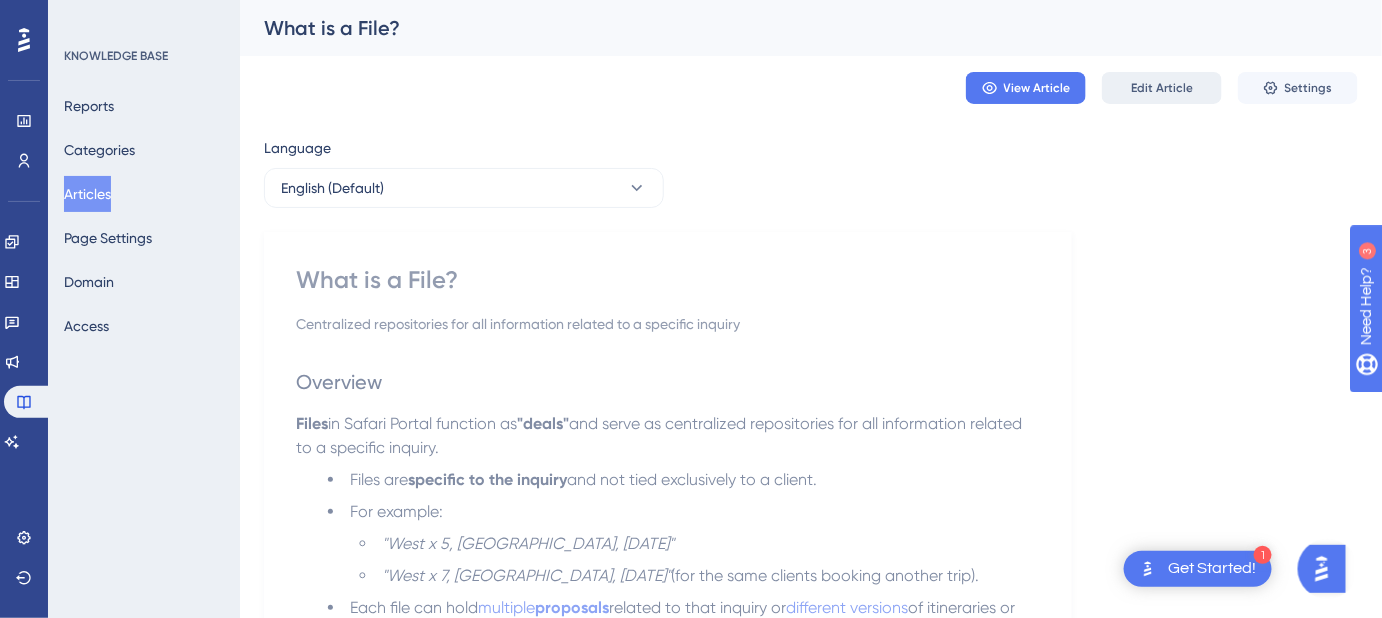 click on "Edit Article" at bounding box center [1162, 88] 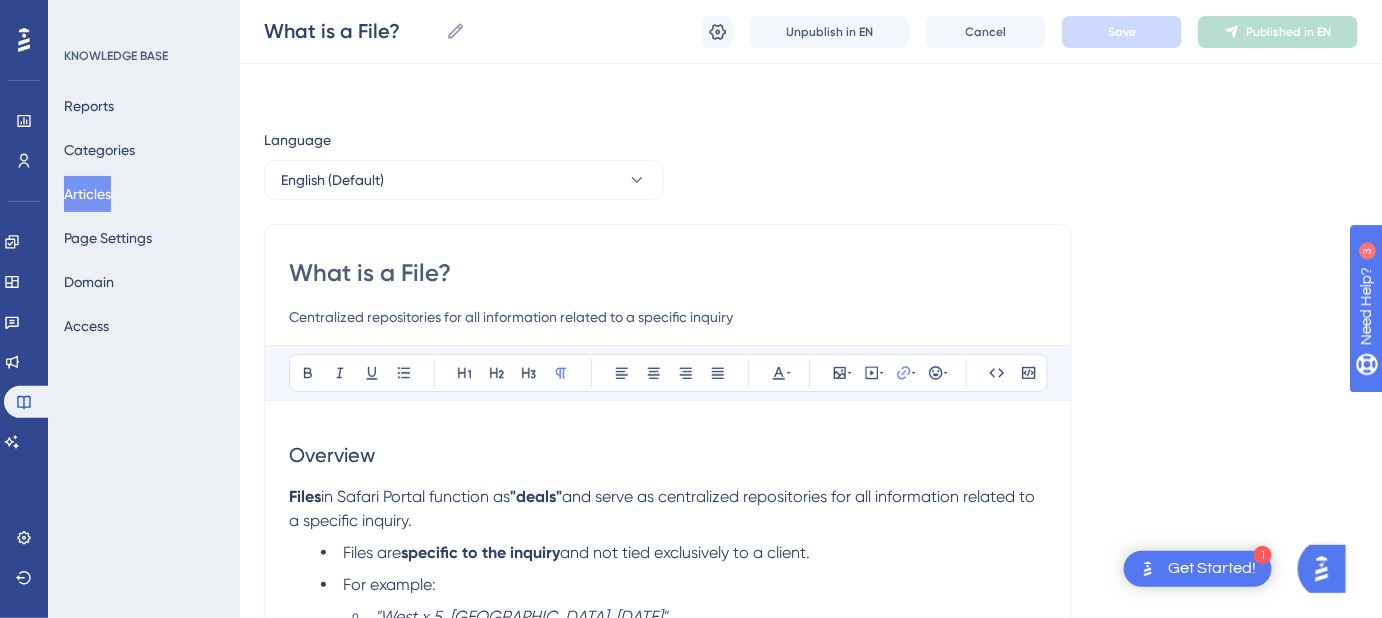 scroll, scrollTop: 421, scrollLeft: 0, axis: vertical 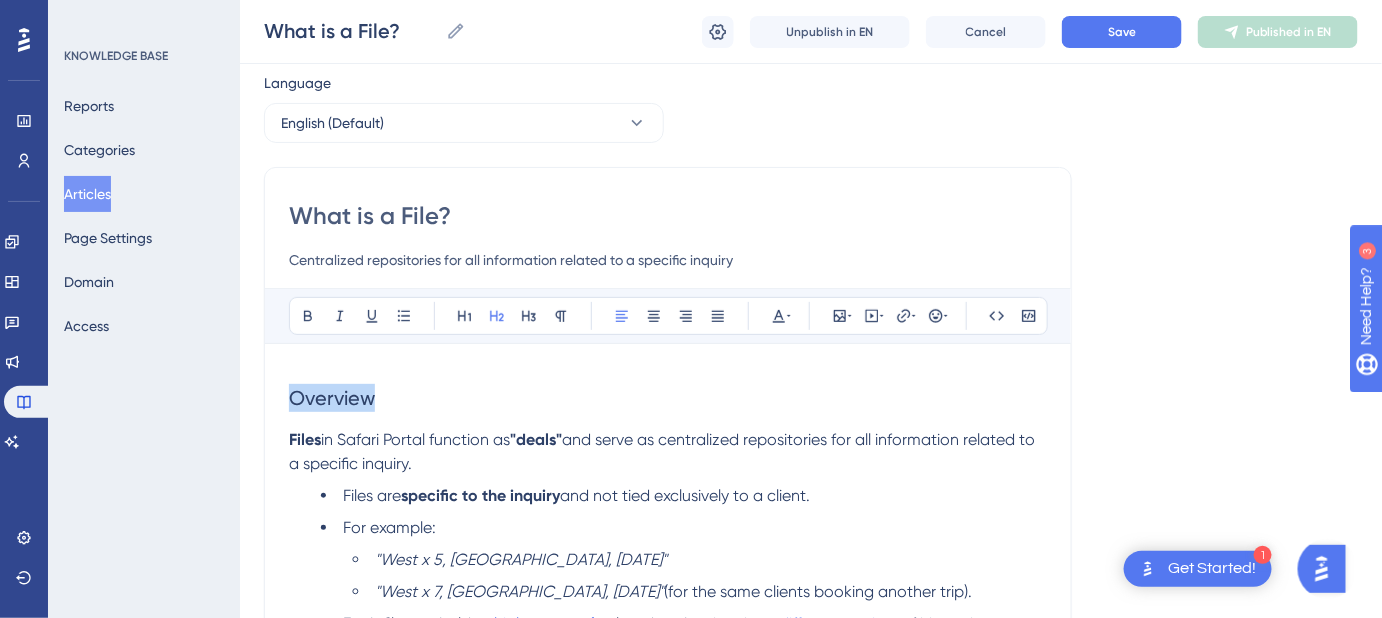drag, startPoint x: 382, startPoint y: 394, endPoint x: 255, endPoint y: 365, distance: 130.26895 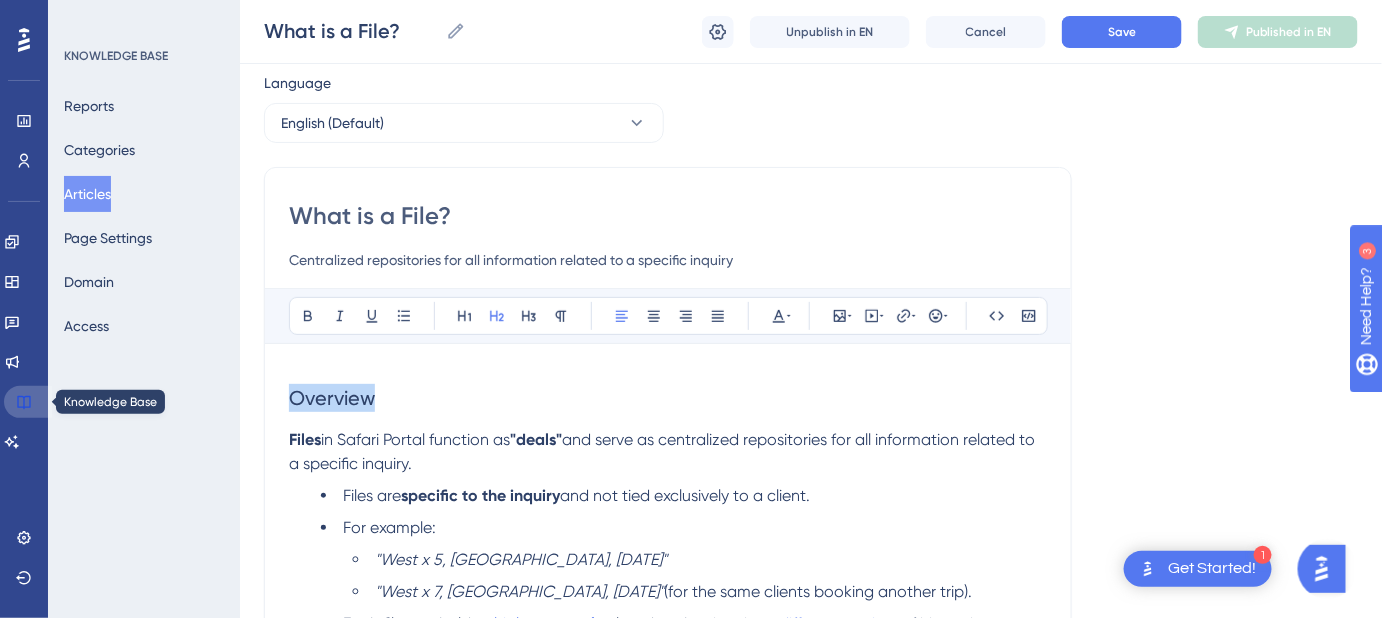 click 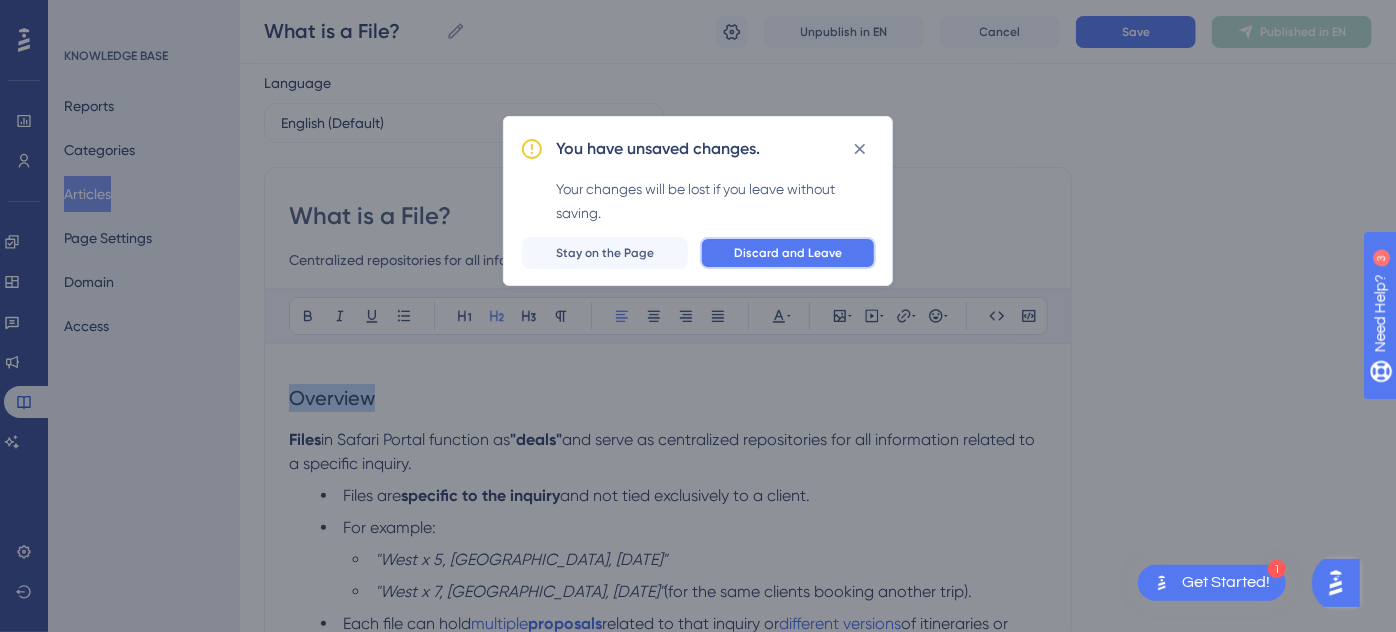 click on "Discard and Leave" at bounding box center [788, 253] 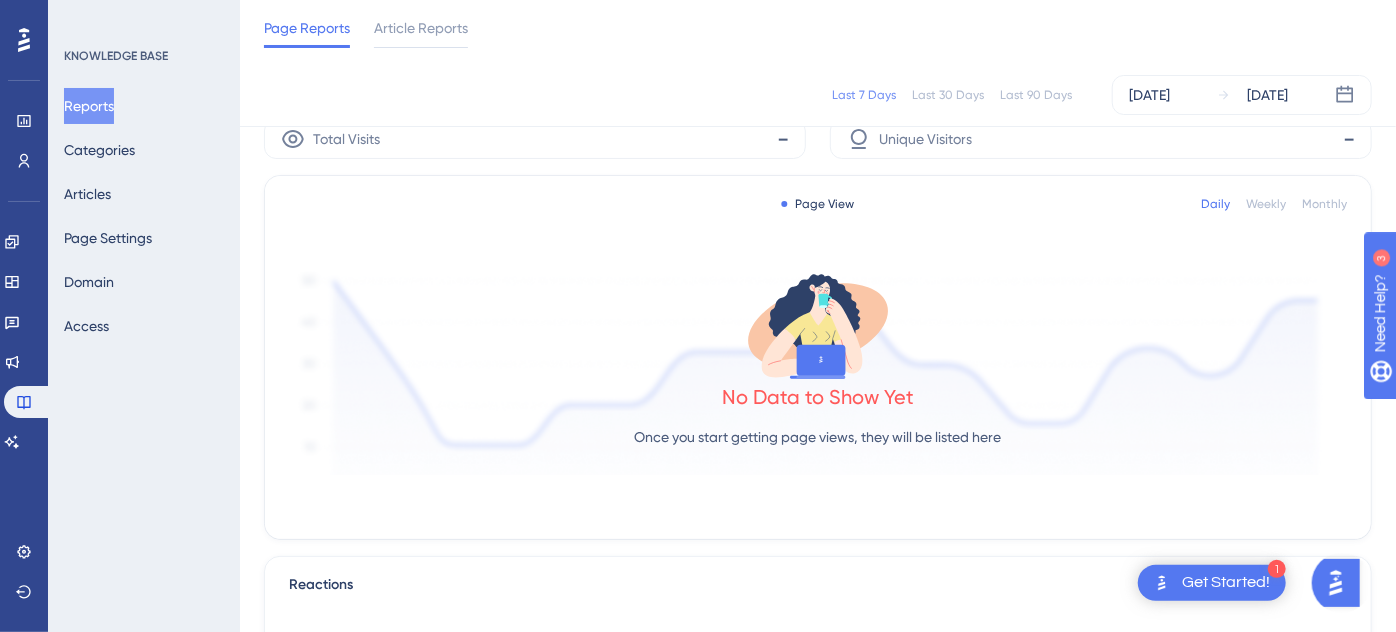 scroll, scrollTop: 0, scrollLeft: 0, axis: both 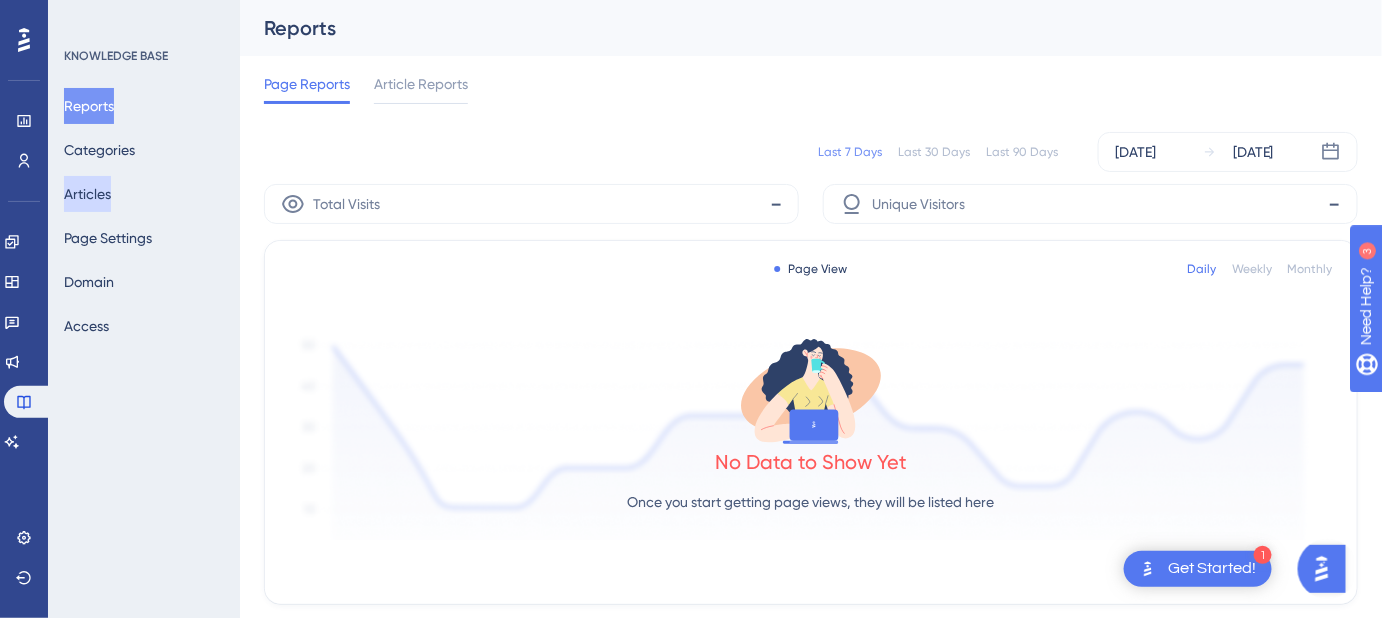 click on "Articles" at bounding box center [87, 194] 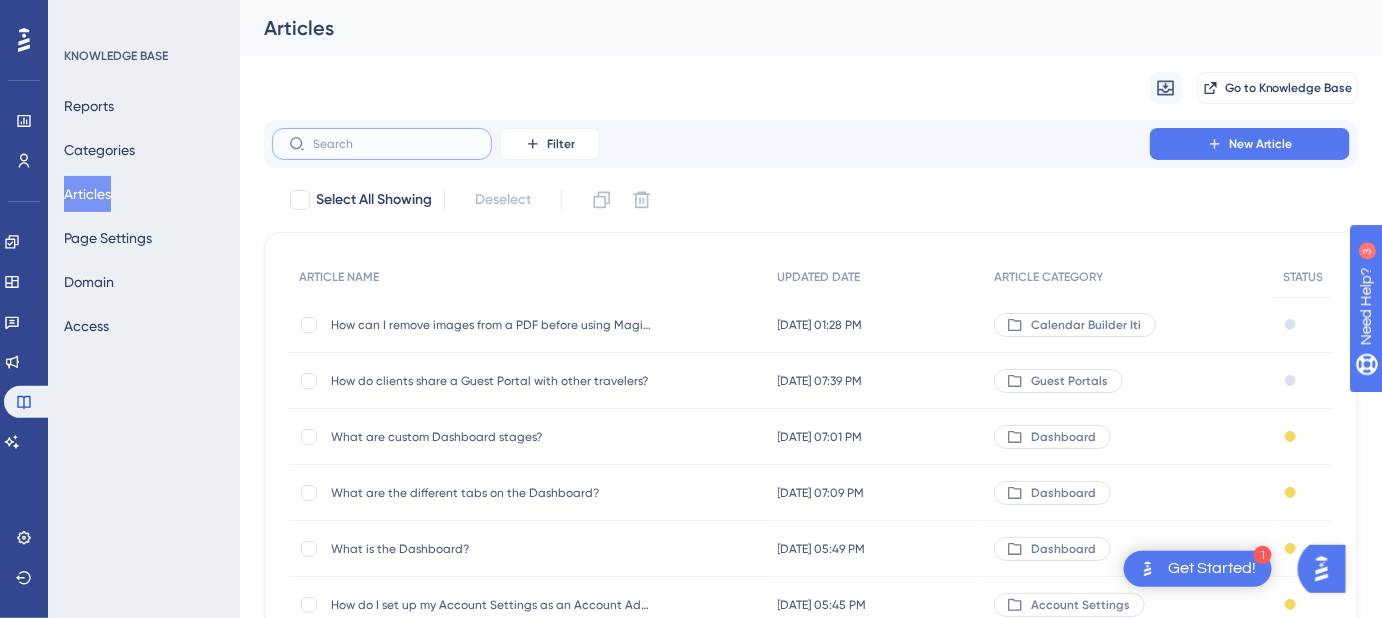 click at bounding box center (394, 144) 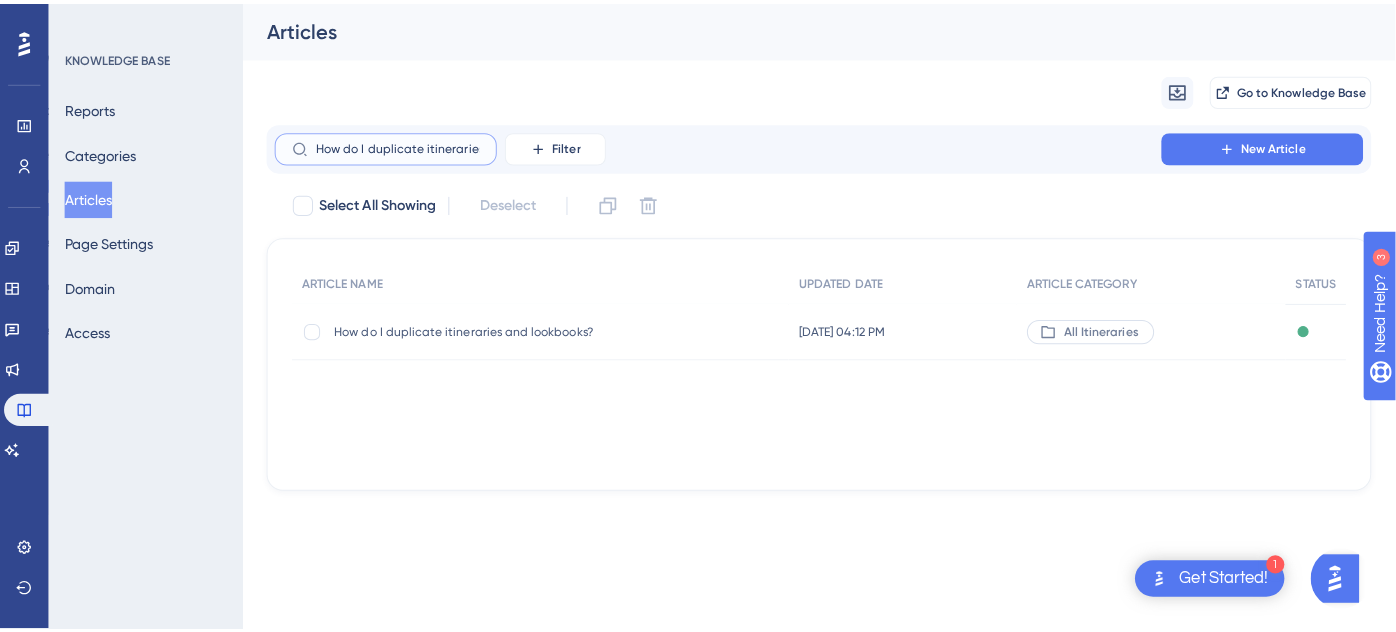 scroll, scrollTop: 0, scrollLeft: 87, axis: horizontal 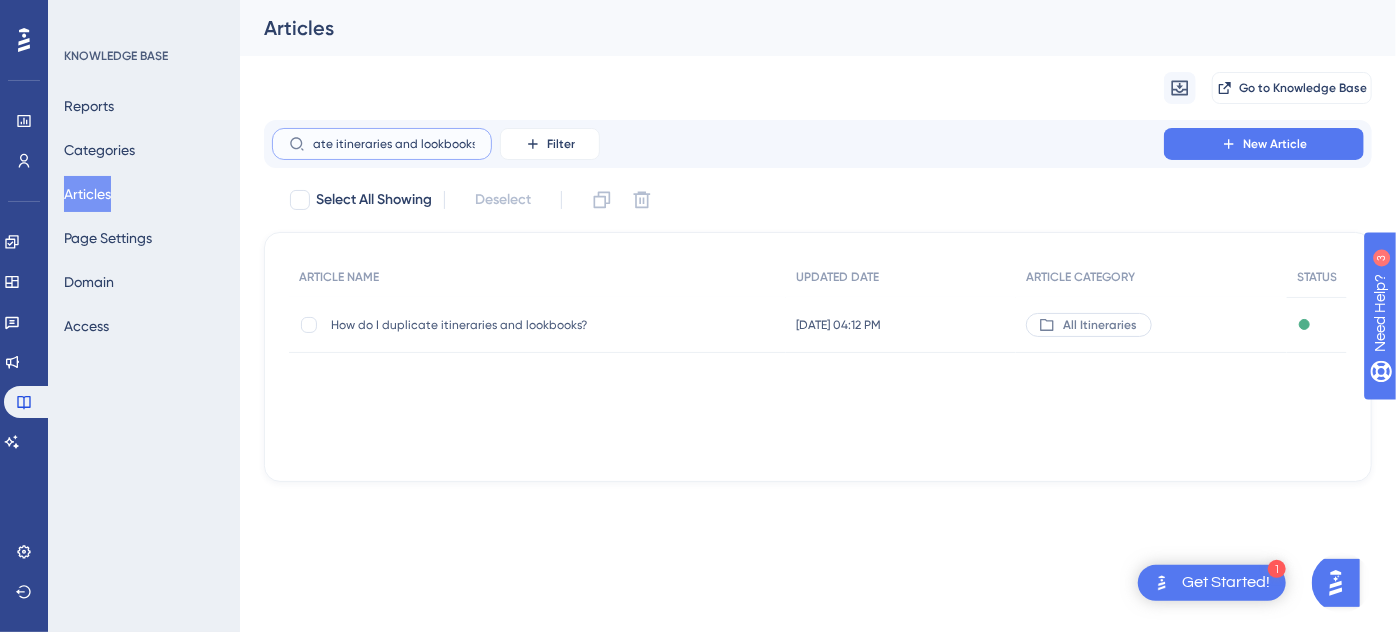 type on "How do I duplicate itineraries and lookbooks?" 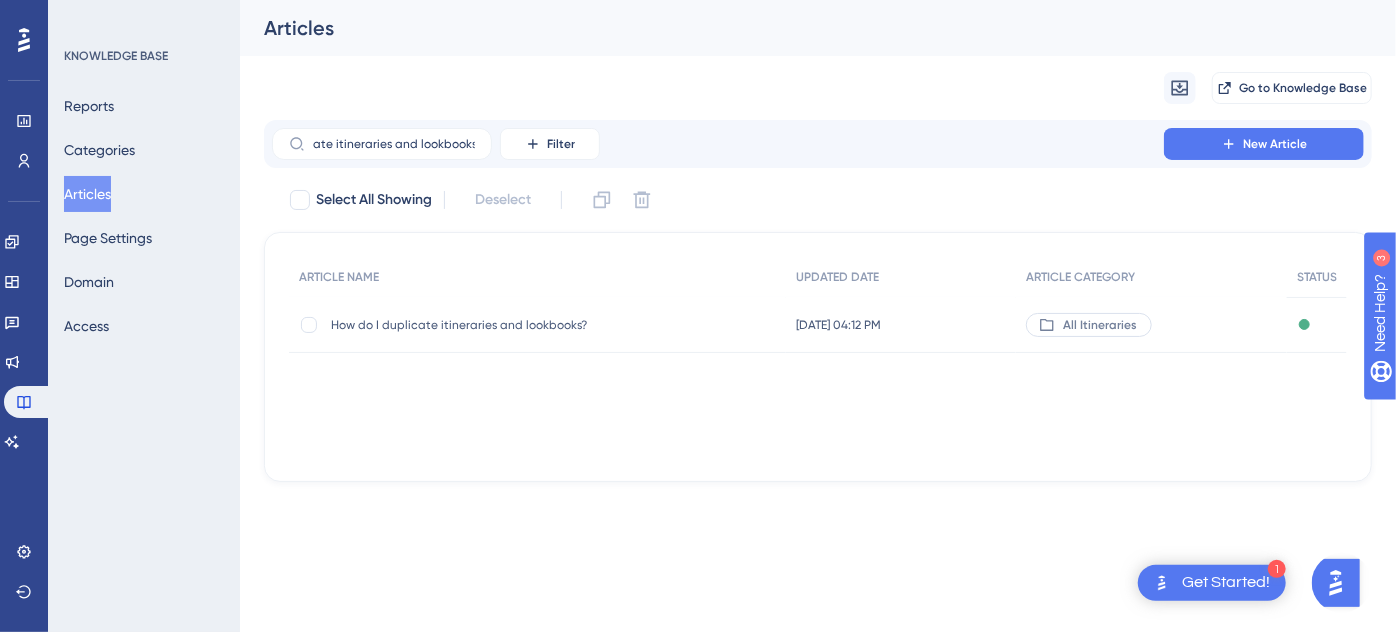 click on "How do I duplicate itineraries and lookbooks?" at bounding box center [491, 325] 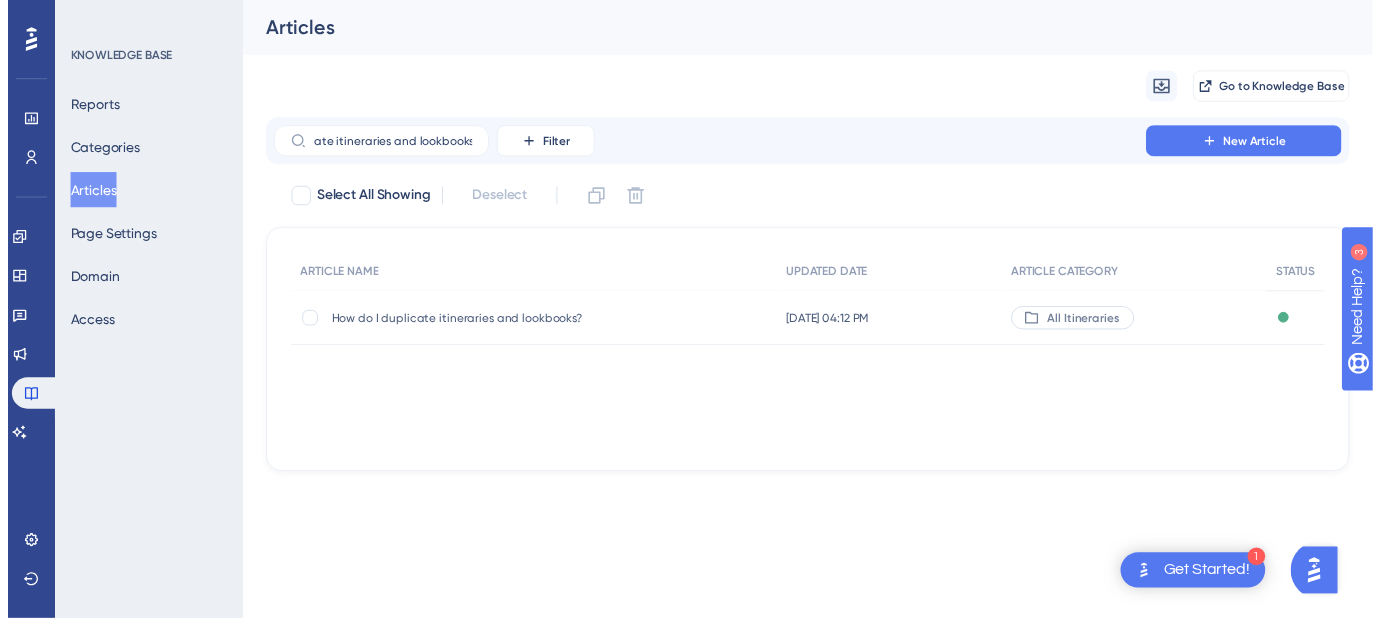 scroll, scrollTop: 0, scrollLeft: 0, axis: both 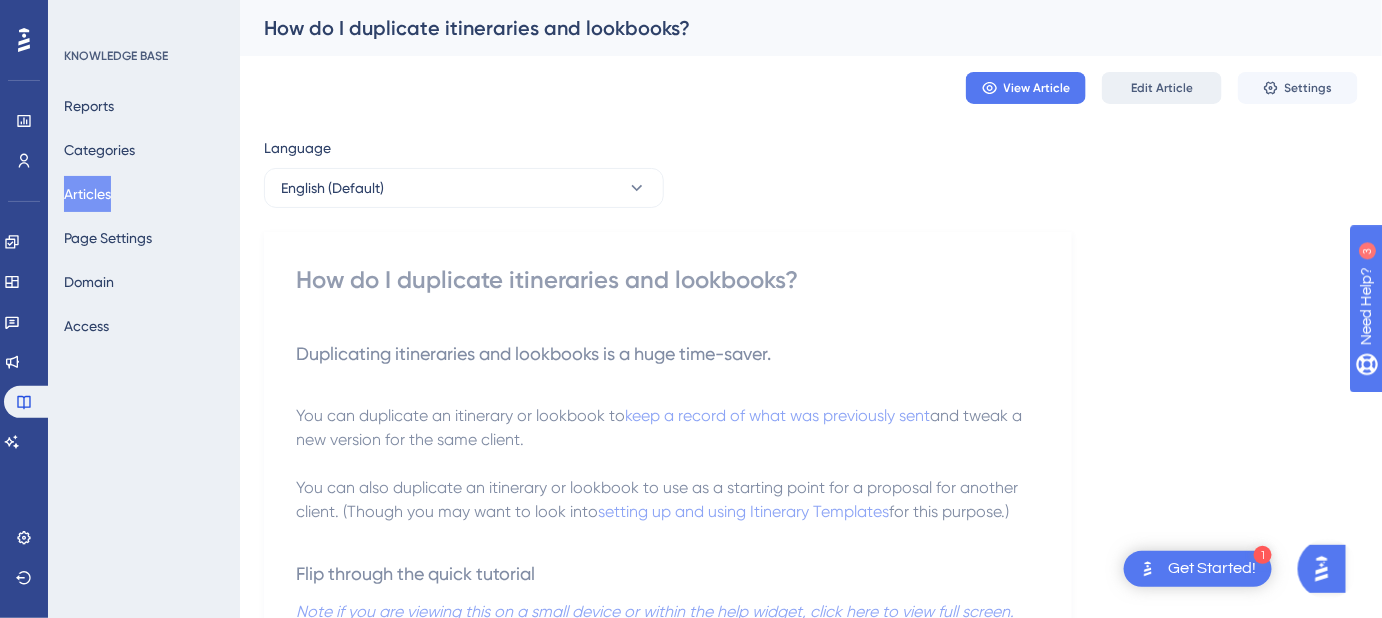 click on "Edit Article" at bounding box center (1162, 88) 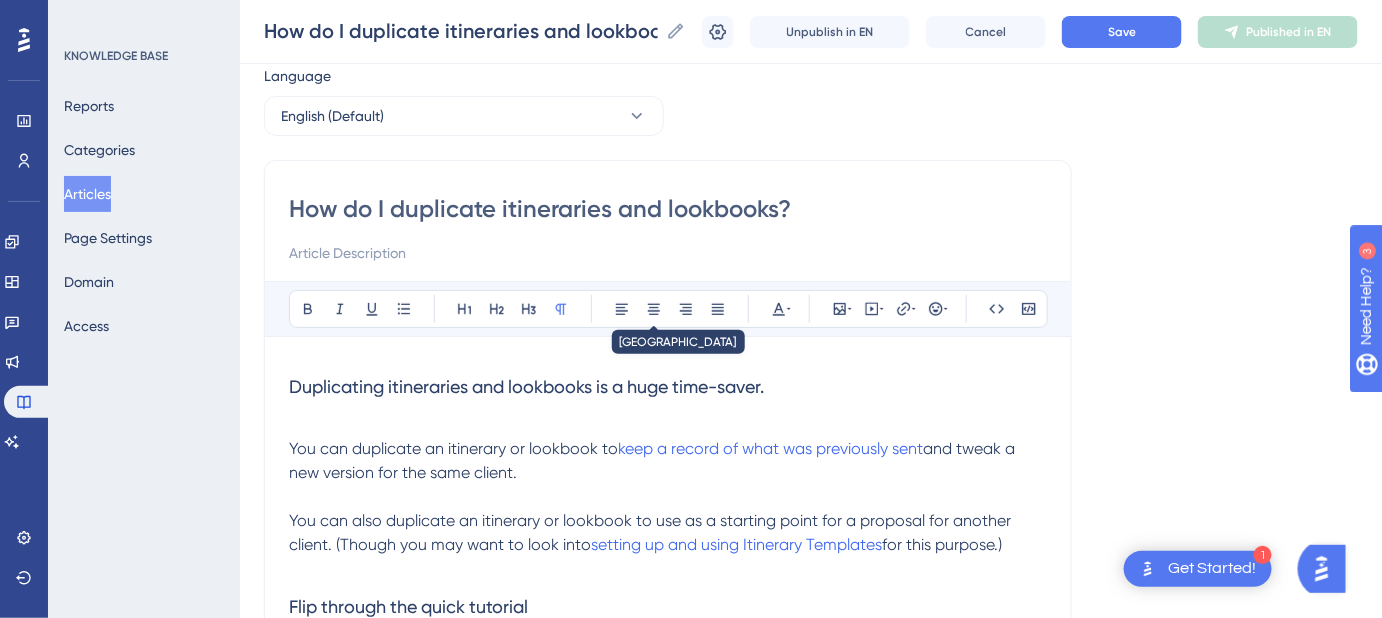 scroll, scrollTop: 0, scrollLeft: 0, axis: both 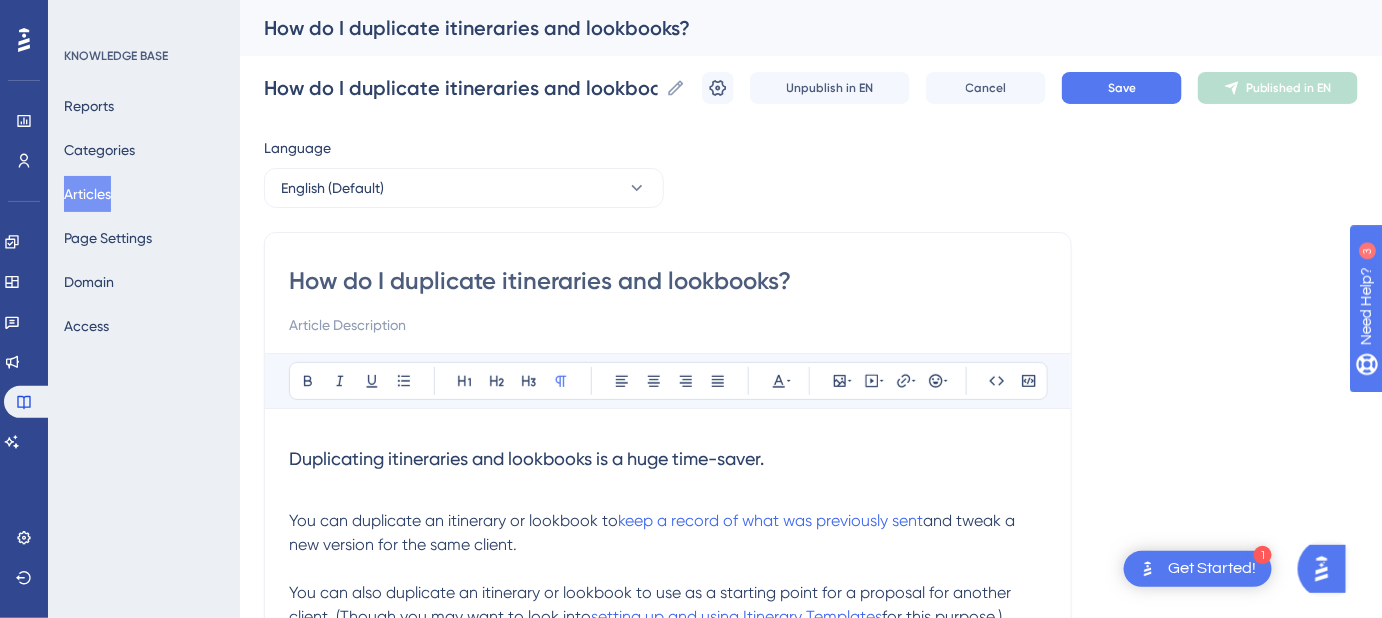 click on "How do I duplicate itineraries and lookbooks?" at bounding box center [668, 281] 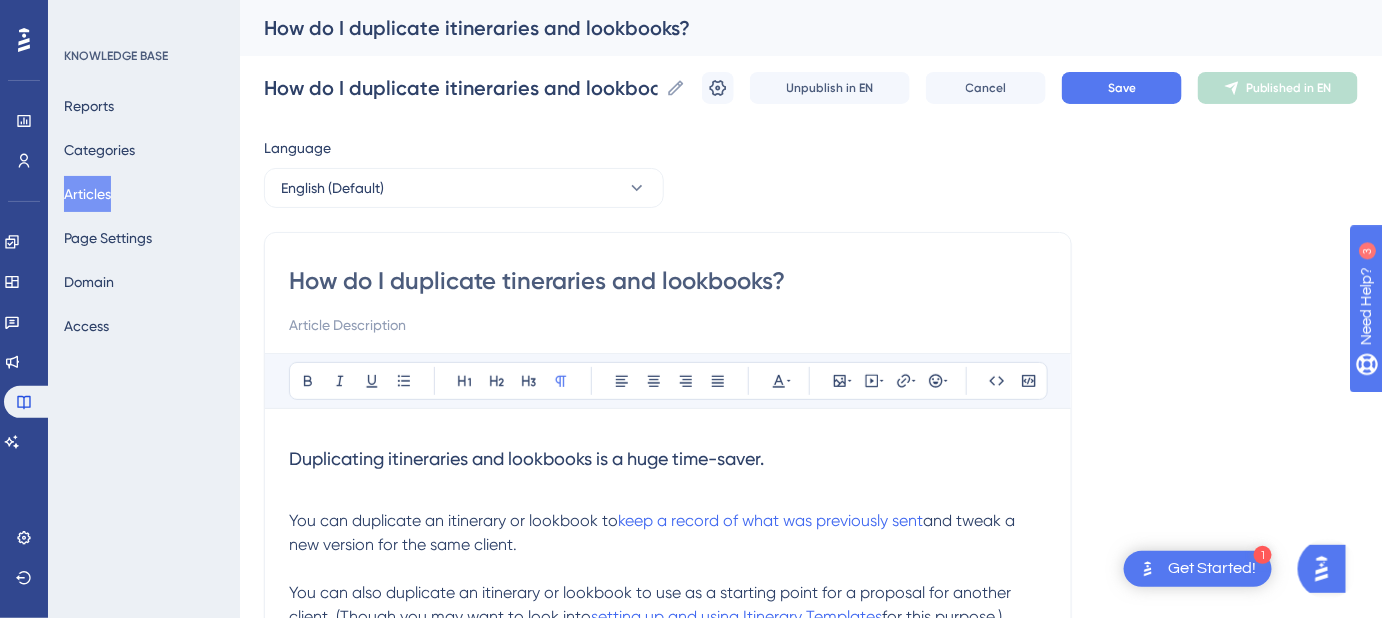 type on "How do I duplicate Itineraries and lookbooks?" 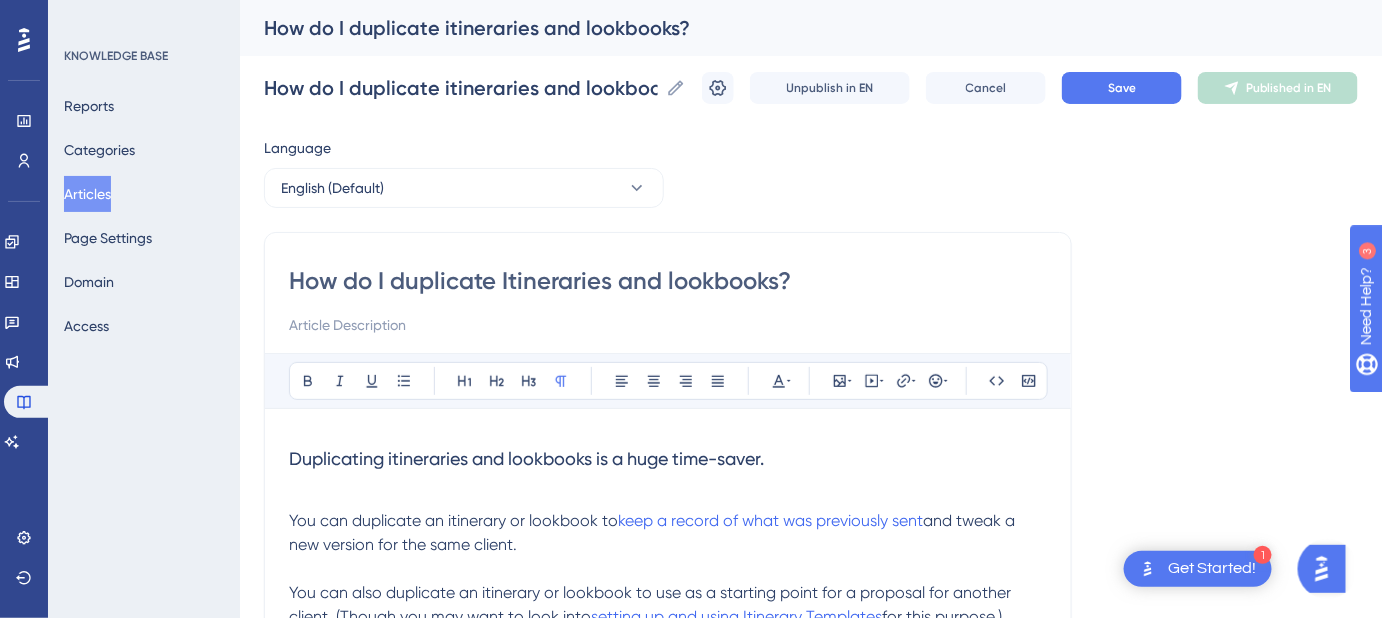 type on "How do I duplicate Itineraries and lookbooks?" 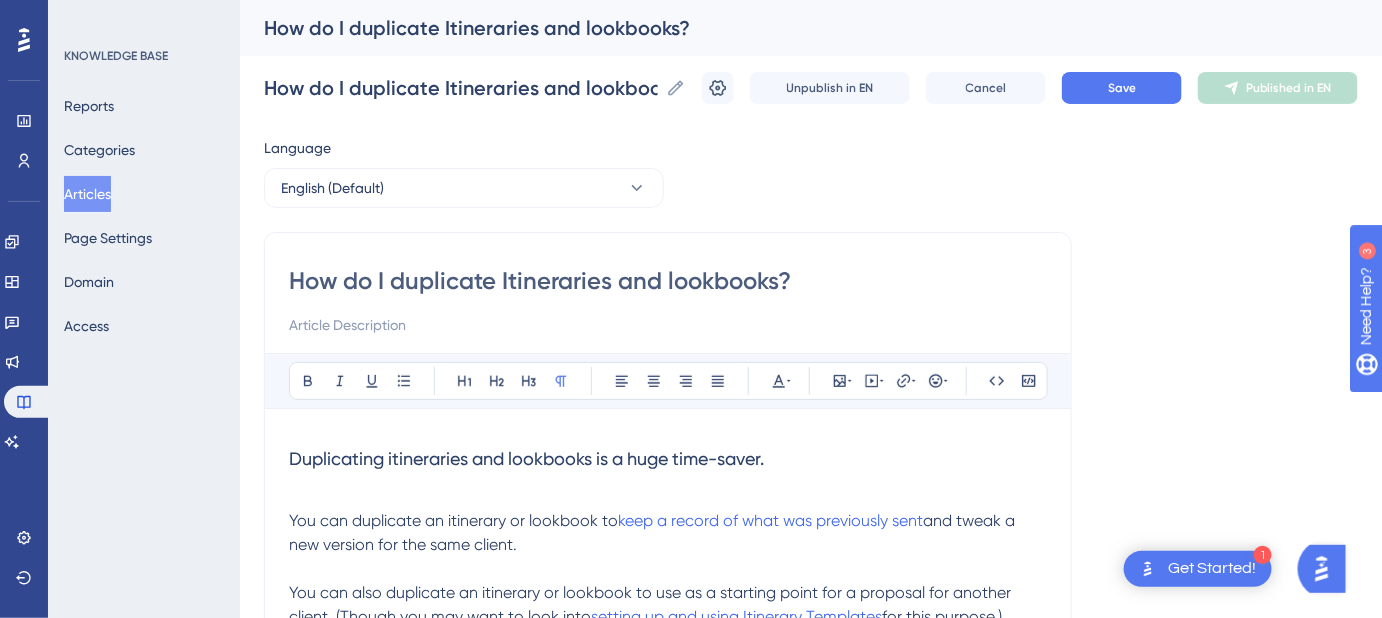 click on "How do I duplicate Itineraries and lookbooks?" at bounding box center (668, 281) 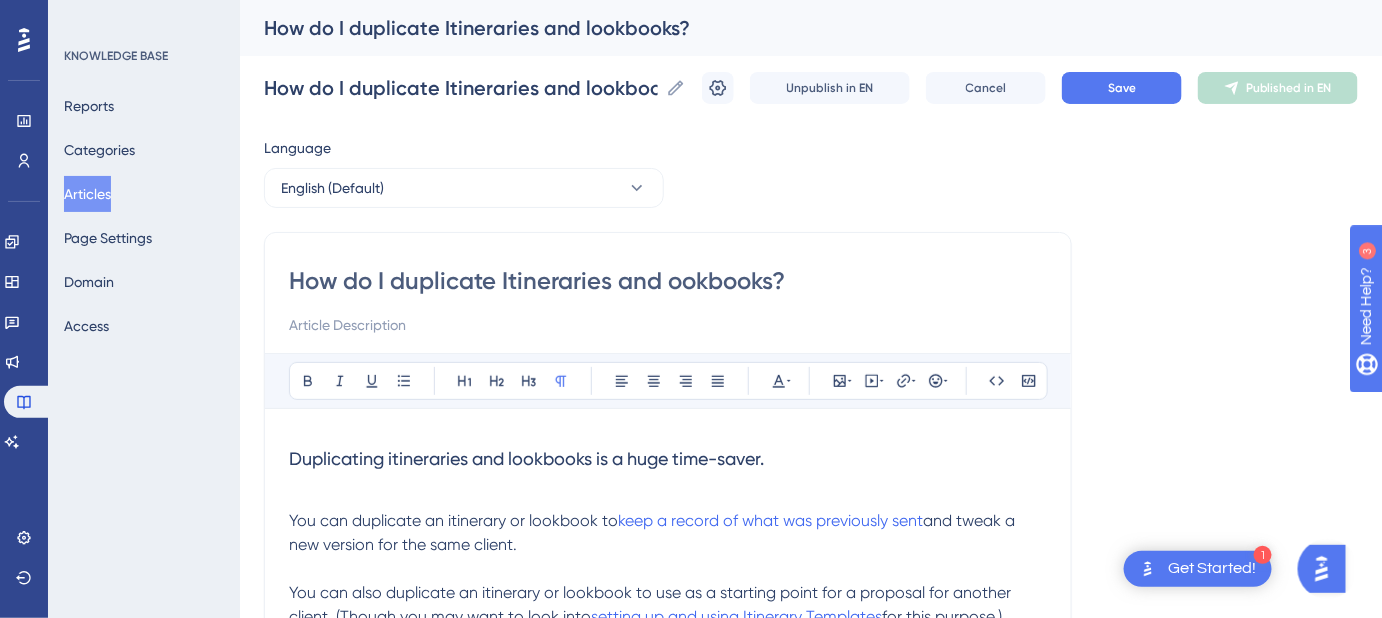type on "How do I duplicate Itineraries and Lookbooks?" 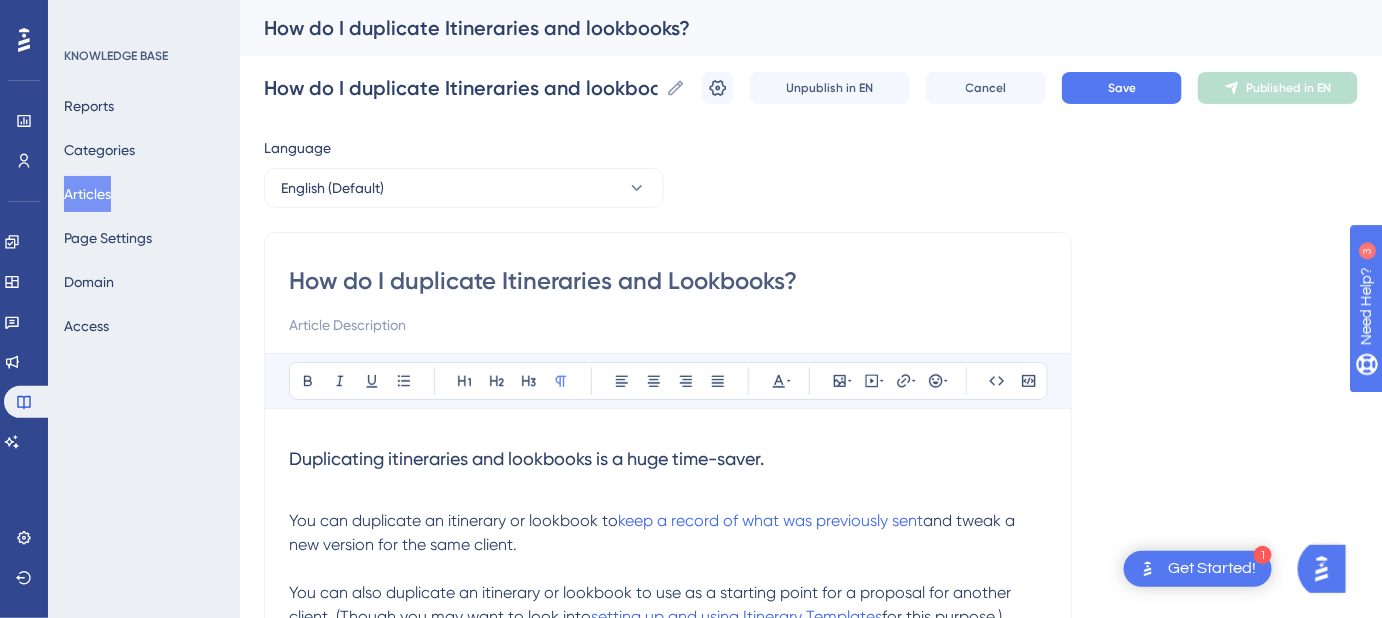type on "How do I duplicate Itineraries and Lookbooks?" 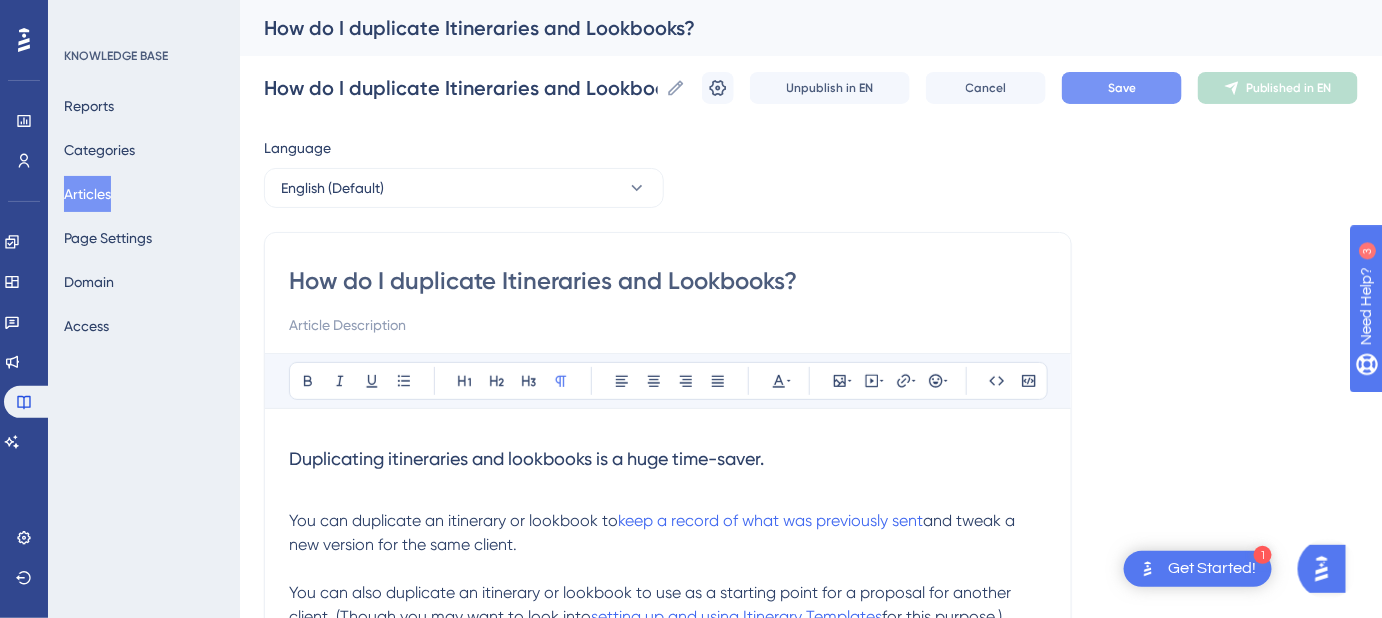 type on "How do I duplicate Itineraries and Lookbooks?" 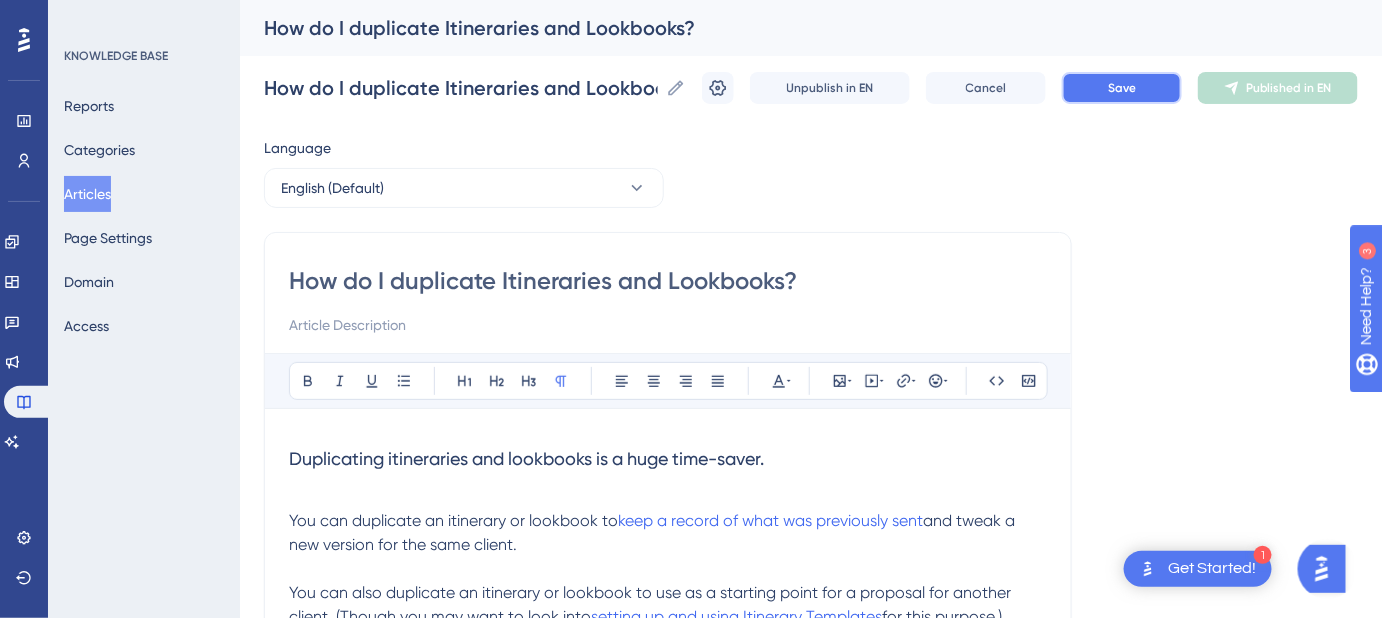 click on "Save" at bounding box center (1122, 88) 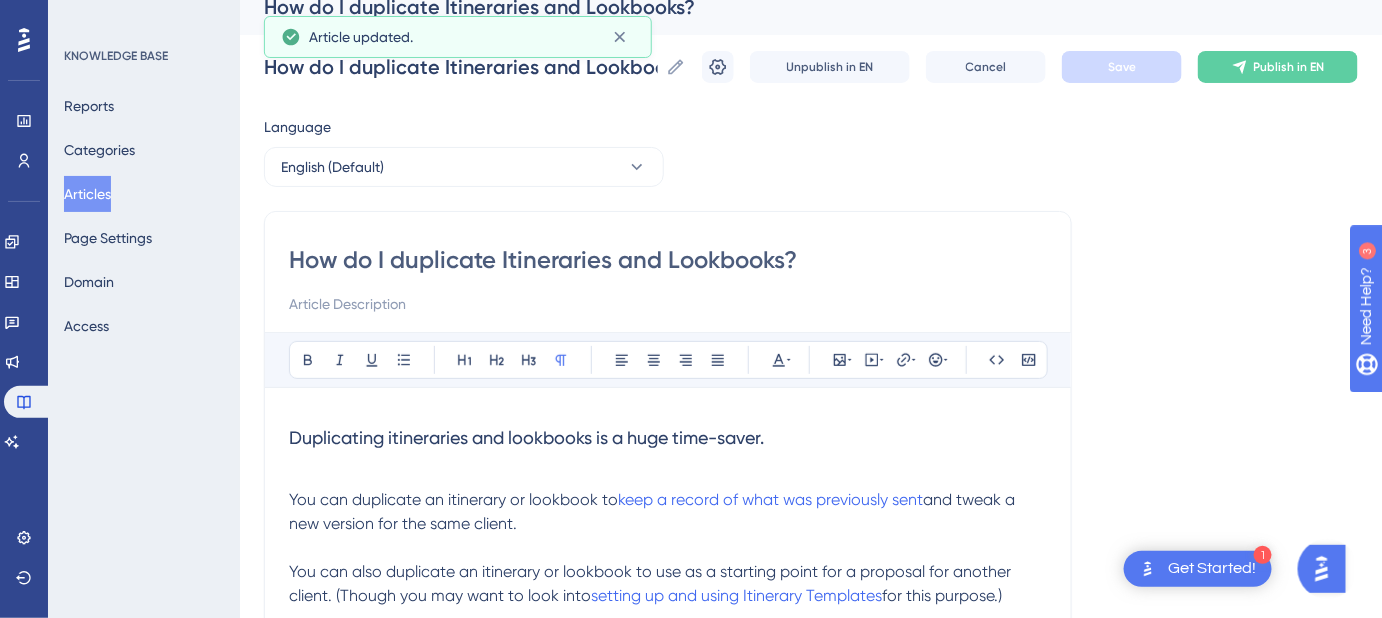 scroll, scrollTop: 90, scrollLeft: 0, axis: vertical 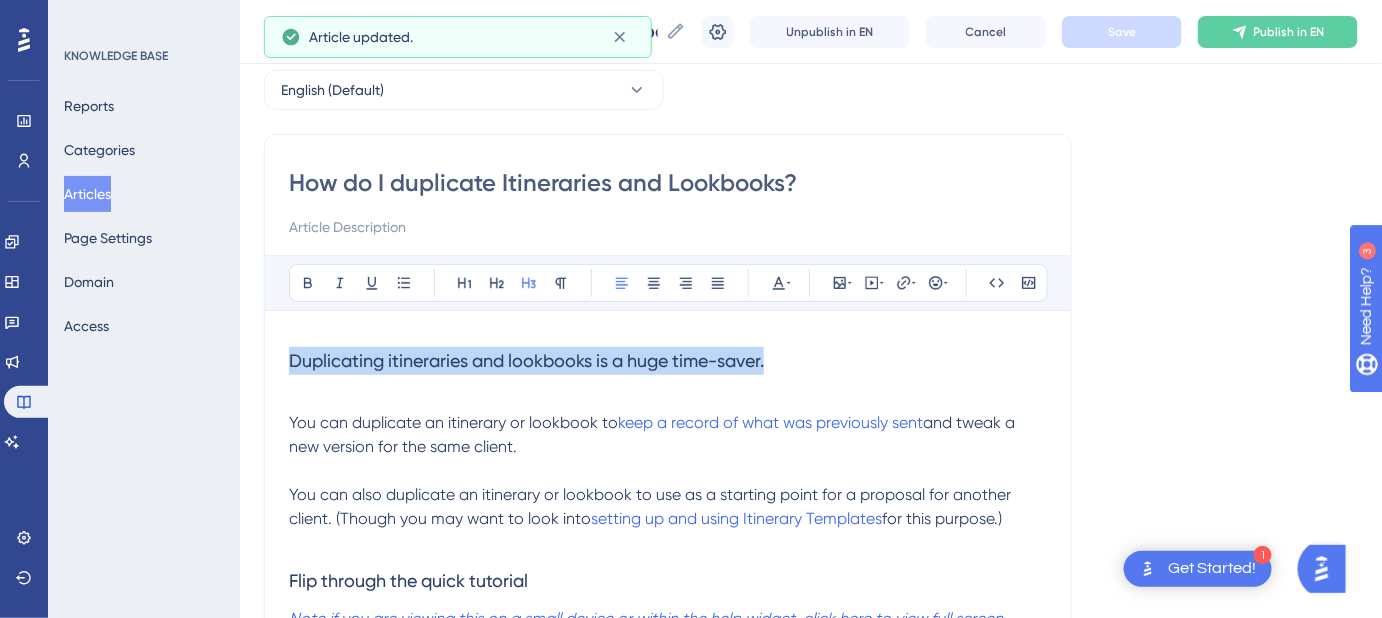drag, startPoint x: 786, startPoint y: 358, endPoint x: 191, endPoint y: 341, distance: 595.2428 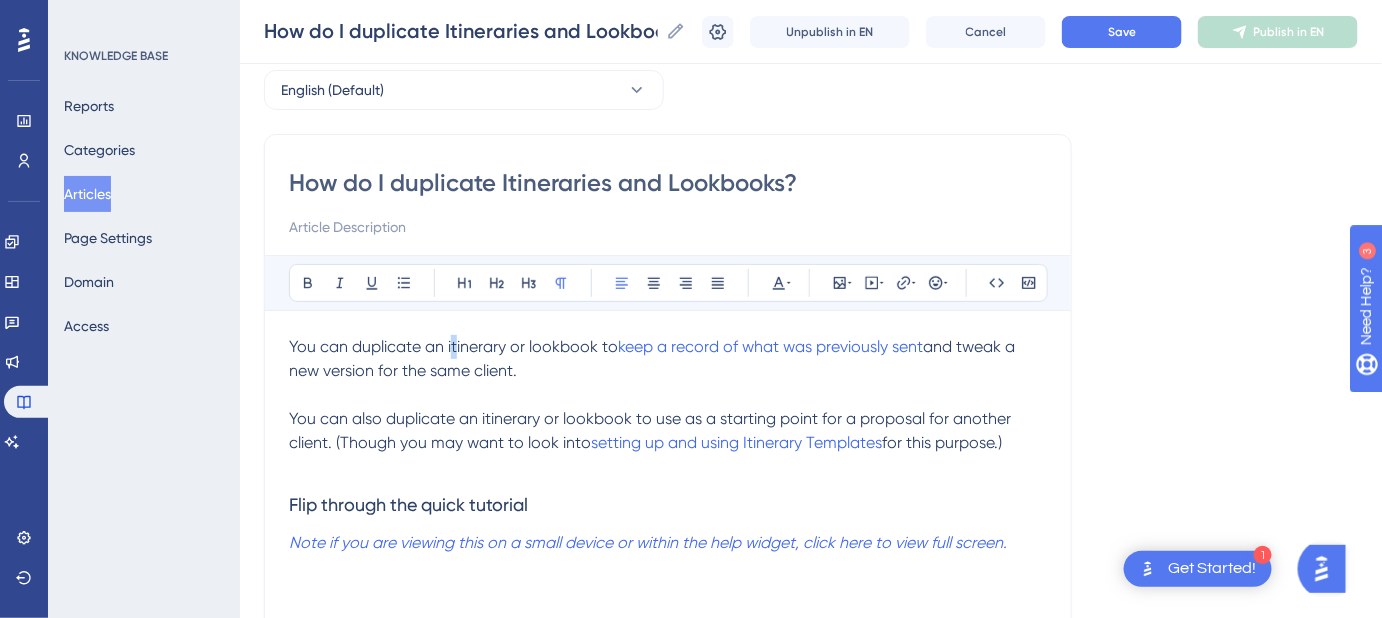 click on "You can duplicate an itinerary or lookbook to" at bounding box center (453, 346) 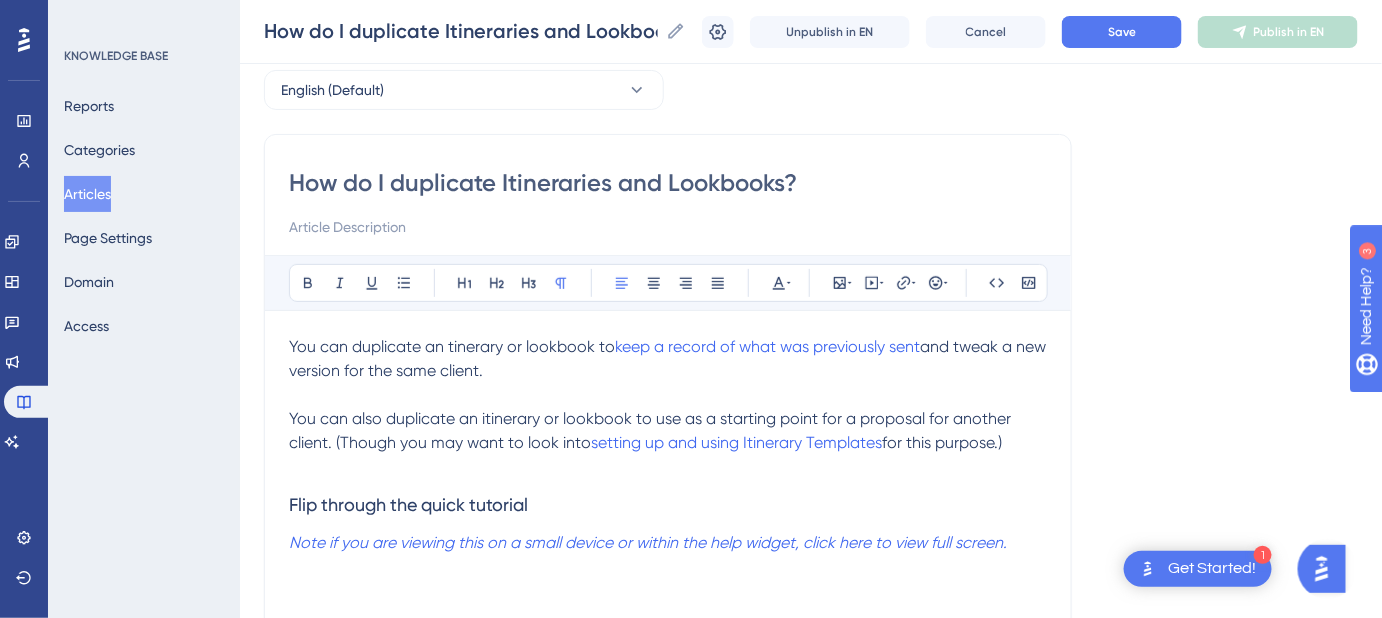 type 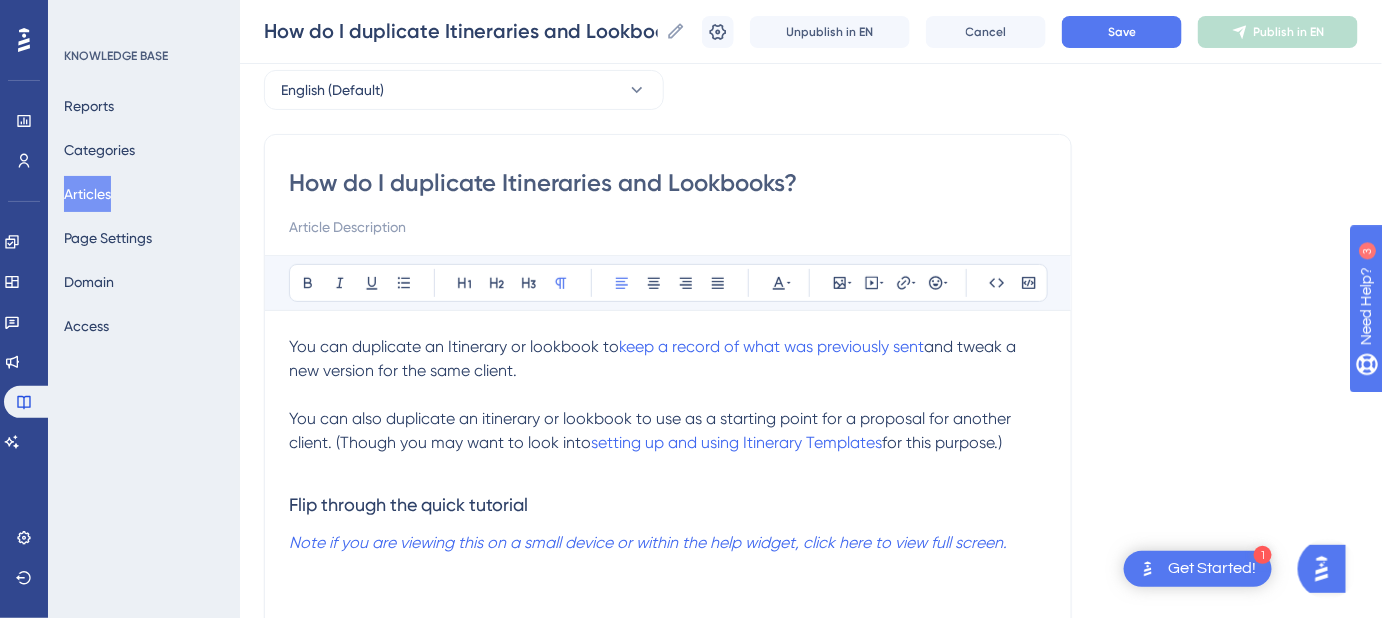 click on "You can duplicate an Itinerary or lookbook to" at bounding box center (454, 346) 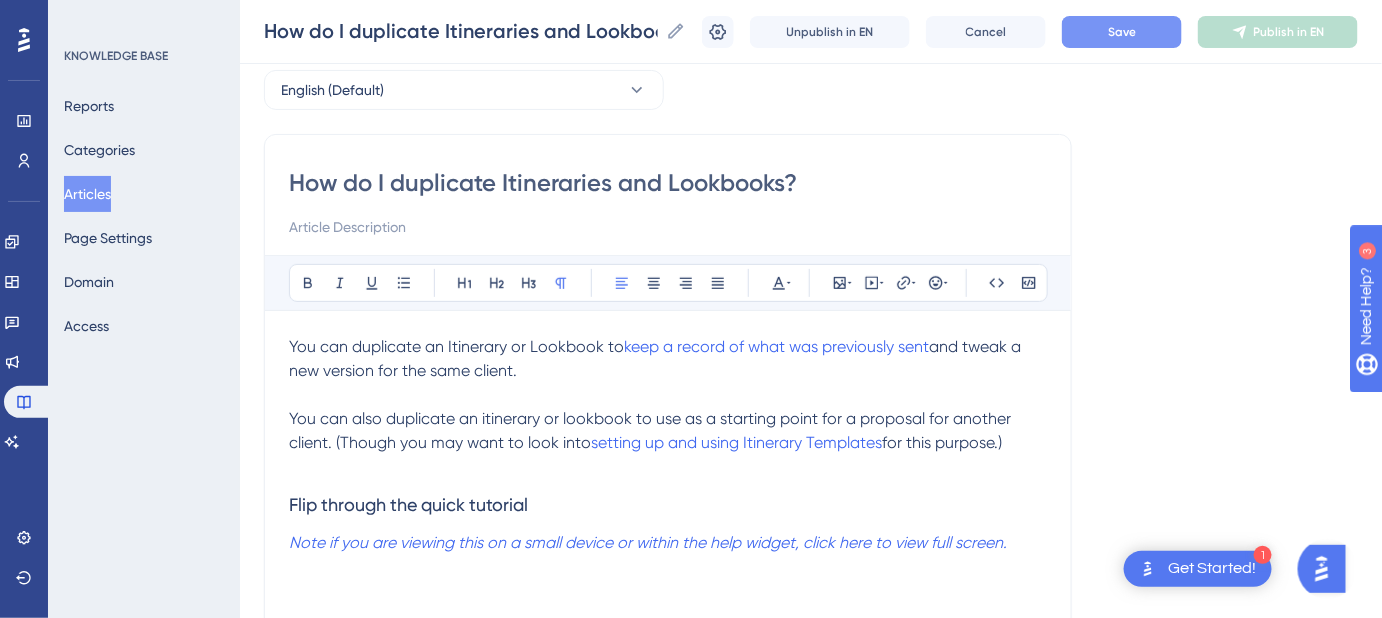 click on "Save" at bounding box center [1122, 32] 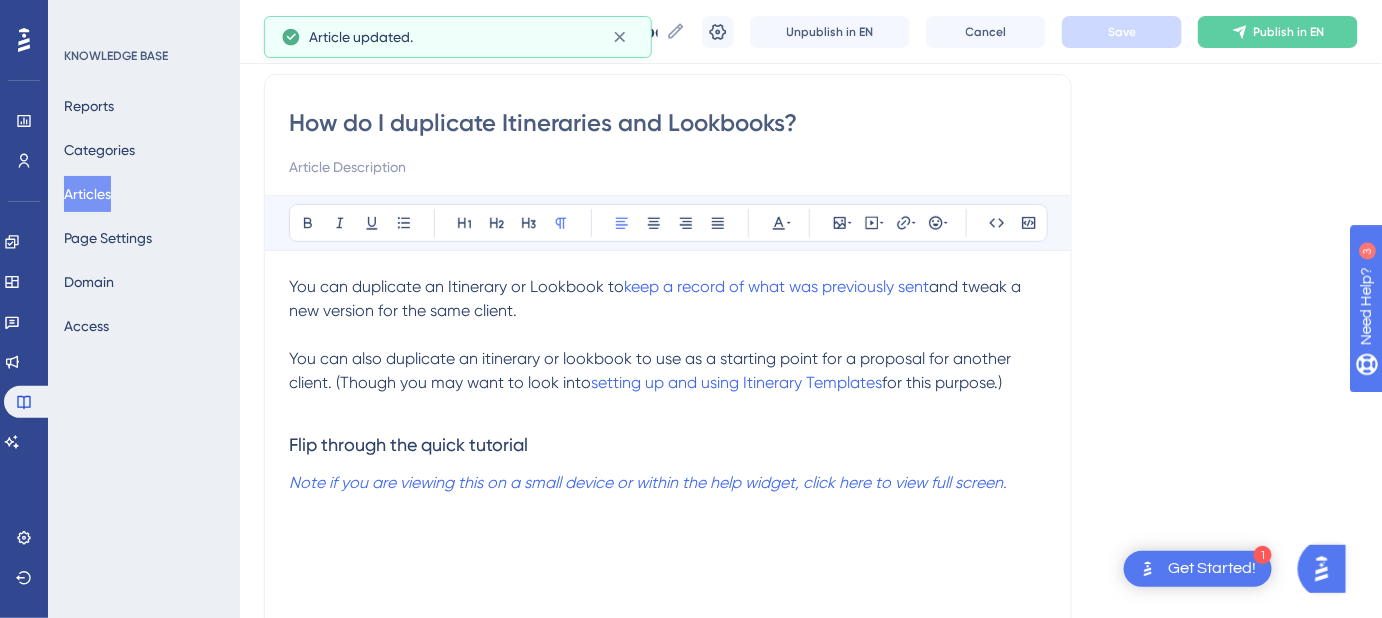 scroll, scrollTop: 181, scrollLeft: 0, axis: vertical 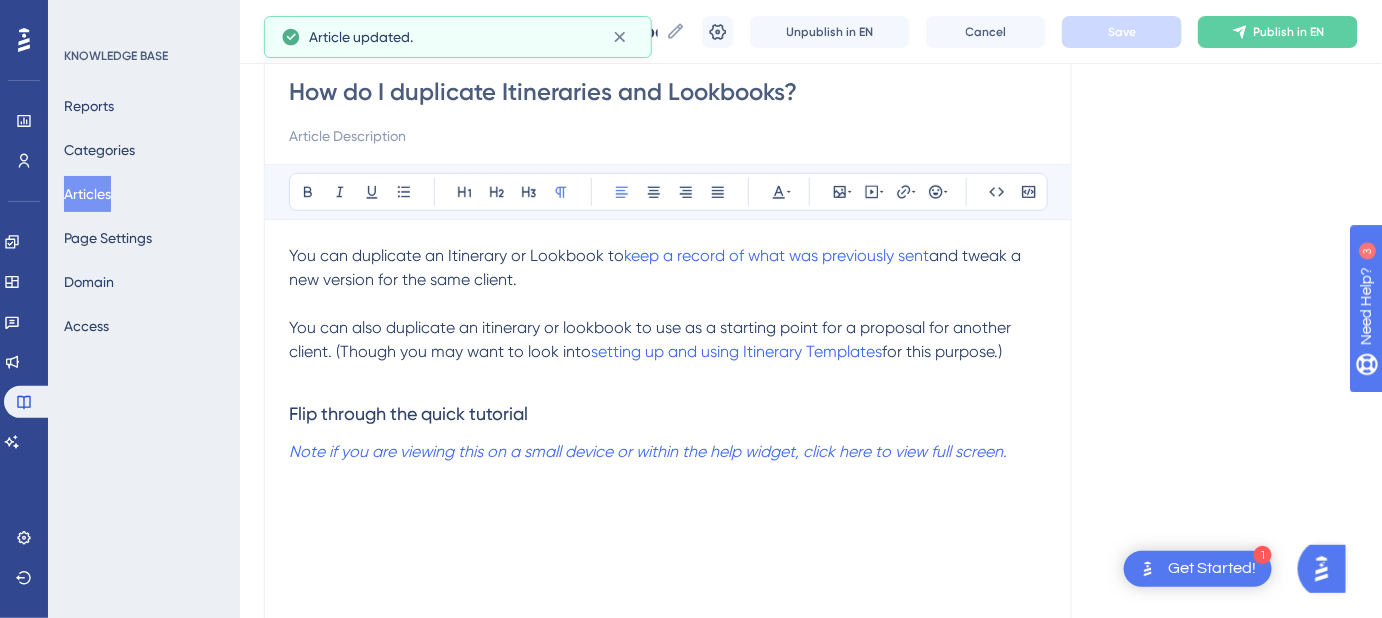 click on "You can also duplicate an itinerary or lookbook to use as a starting point for a proposal for another client. (Though you may want to look into" at bounding box center [652, 339] 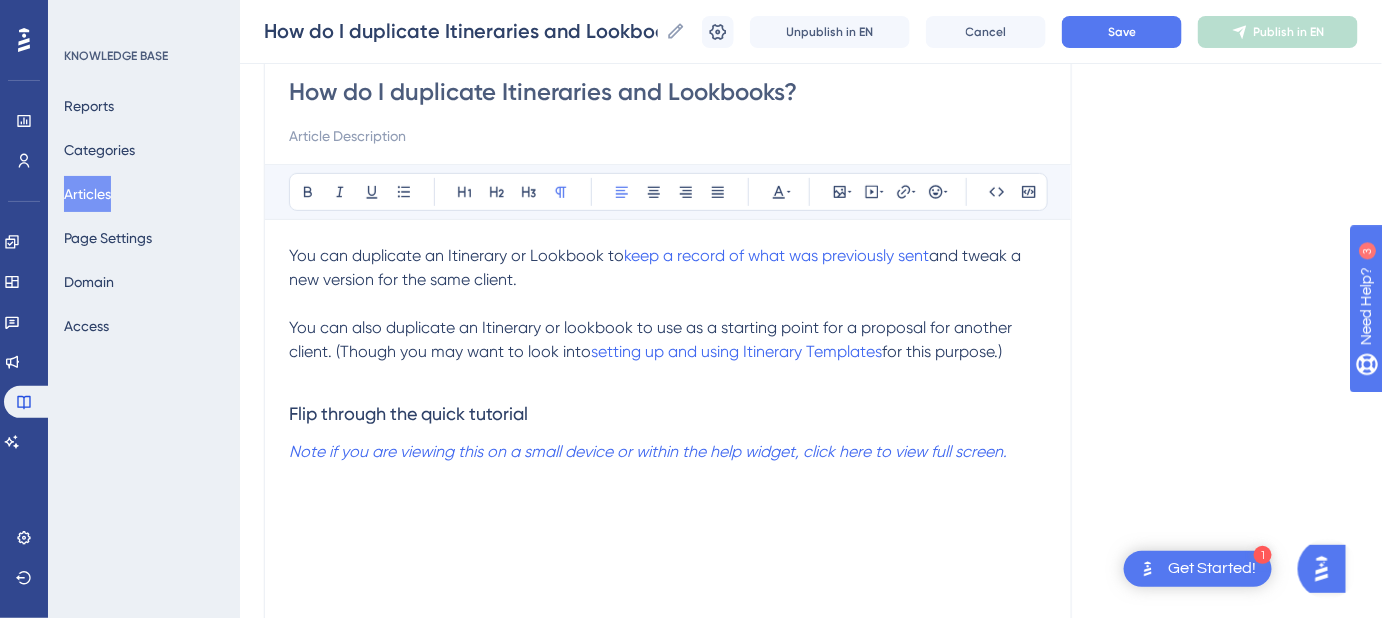 click on "You can also duplicate an Itinerary or lookbook to use as a starting point for a proposal for another client. (Though you may want to look into" at bounding box center (652, 339) 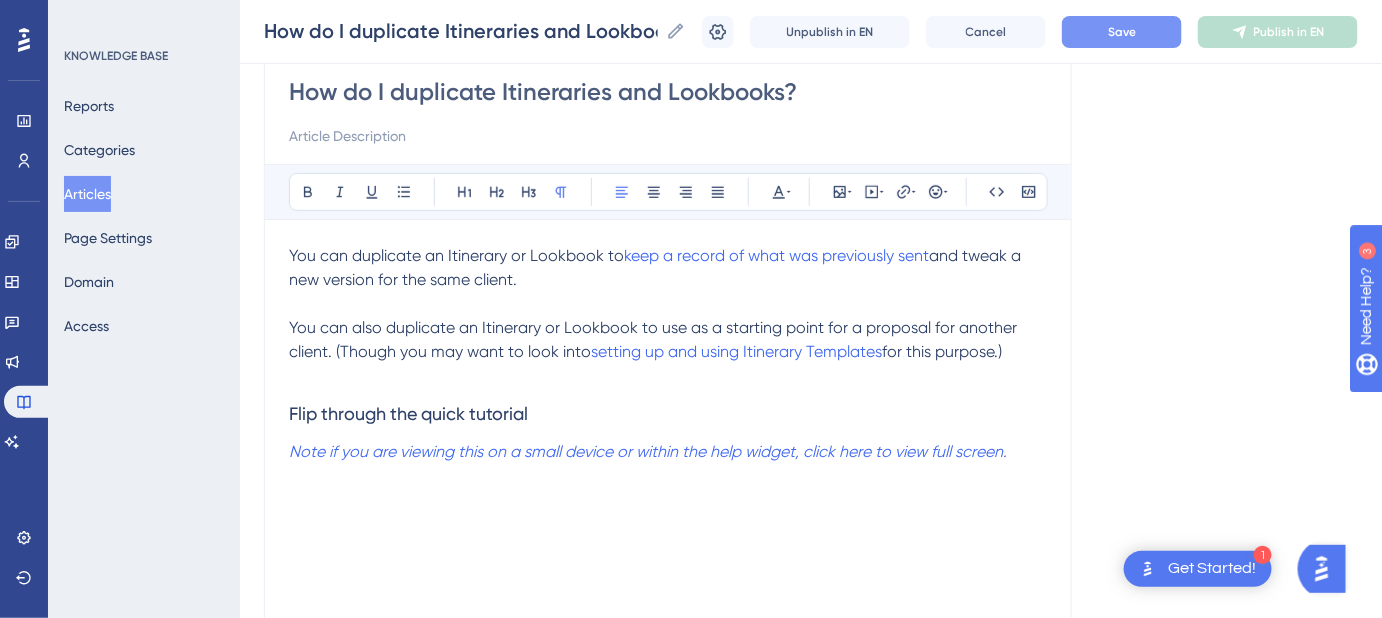 click on "Save" at bounding box center (1122, 32) 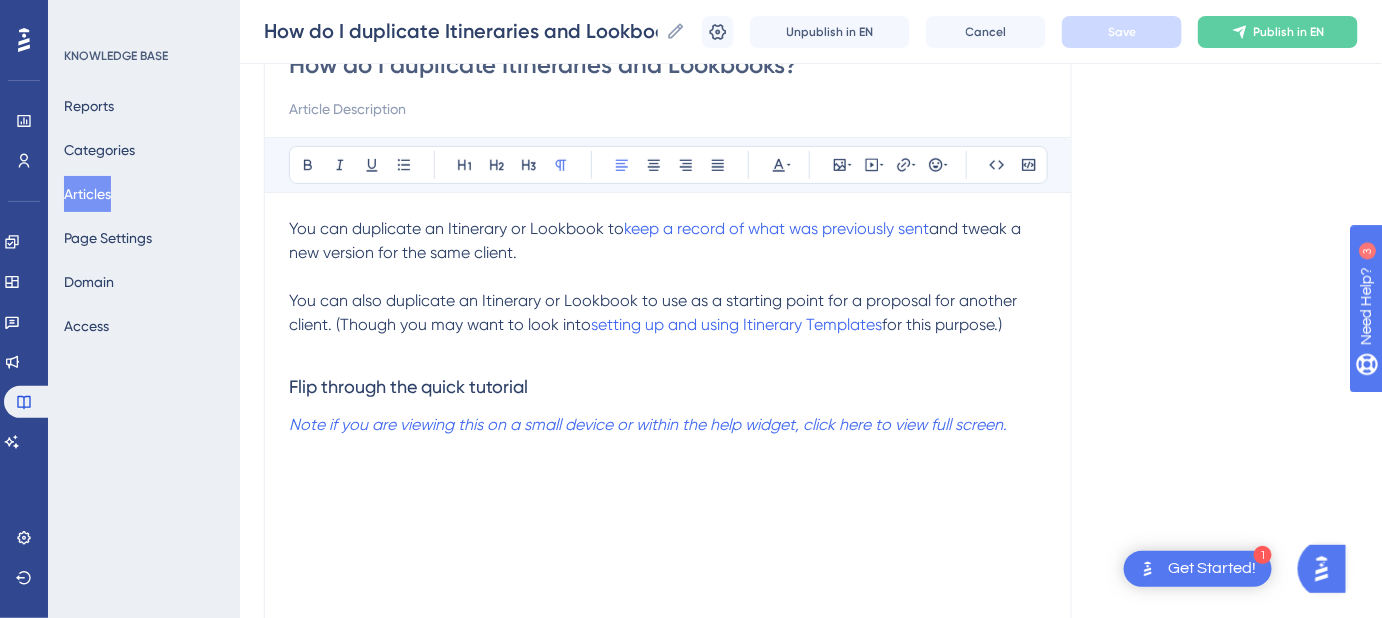 scroll, scrollTop: 181, scrollLeft: 0, axis: vertical 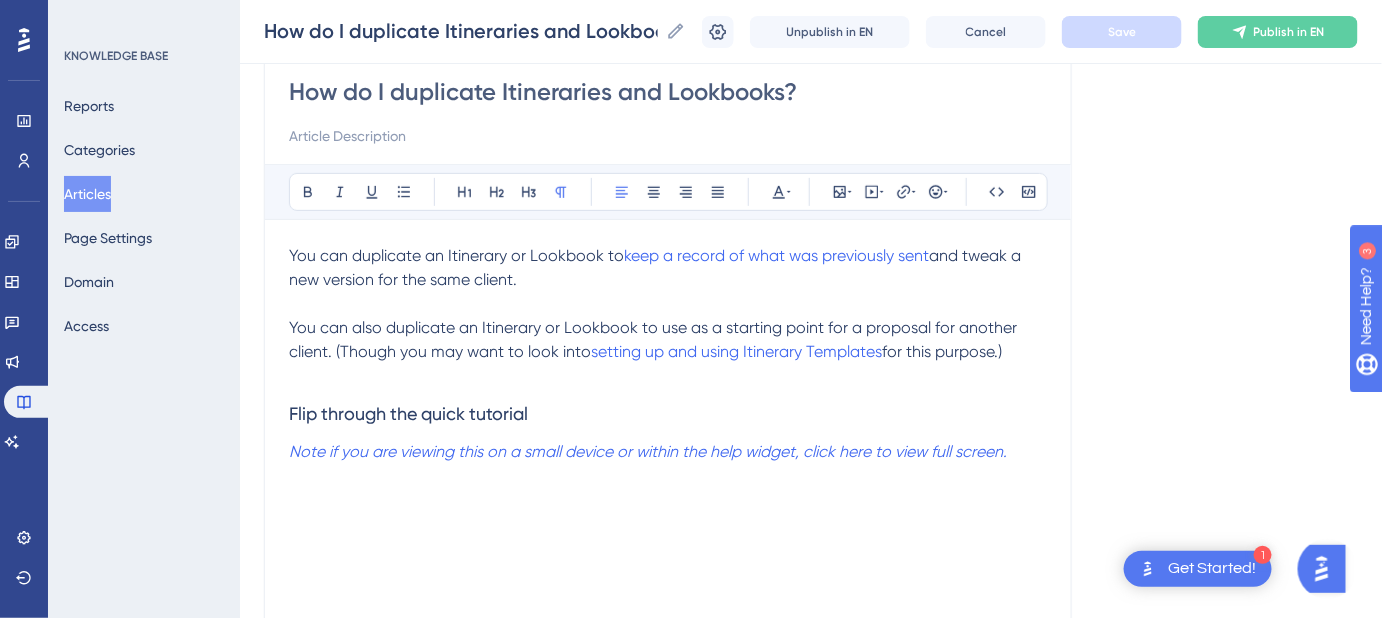 click on "Language English (Default) How do I duplicate Itineraries and Lookbooks? Bold Italic Underline Bullet Point Heading 1 Heading 2 Heading 3 Normal Align Left Align Center Align Right Align Justify Text Color Insert Image Embed Video Hyperlink Emojis Code Code Block You can duplicate an Itinerary or Lookbook to  keep a record of what was previously sent  and tweak a new version for the same client. You can also duplicate an Itinerary or Lookbook to use as a starting point for a proposal for another client. (Though you may want to look into  setting up and using Itinerary Templates  for this purpose.) Flip through the quick tutorial Note if you are viewing this on a small device or within the help widget, click here to view full screen. Step-by-step instructions: From your  Dashboard , click the  three dots  next to the itinerary, lookbook, or guest portal you want to duplicate and click  Duplicate  from the dropdown. This will take you to the  General Info tab  COPY  to the  Internal Itinerary Notes . *  😀" at bounding box center [811, 1121] 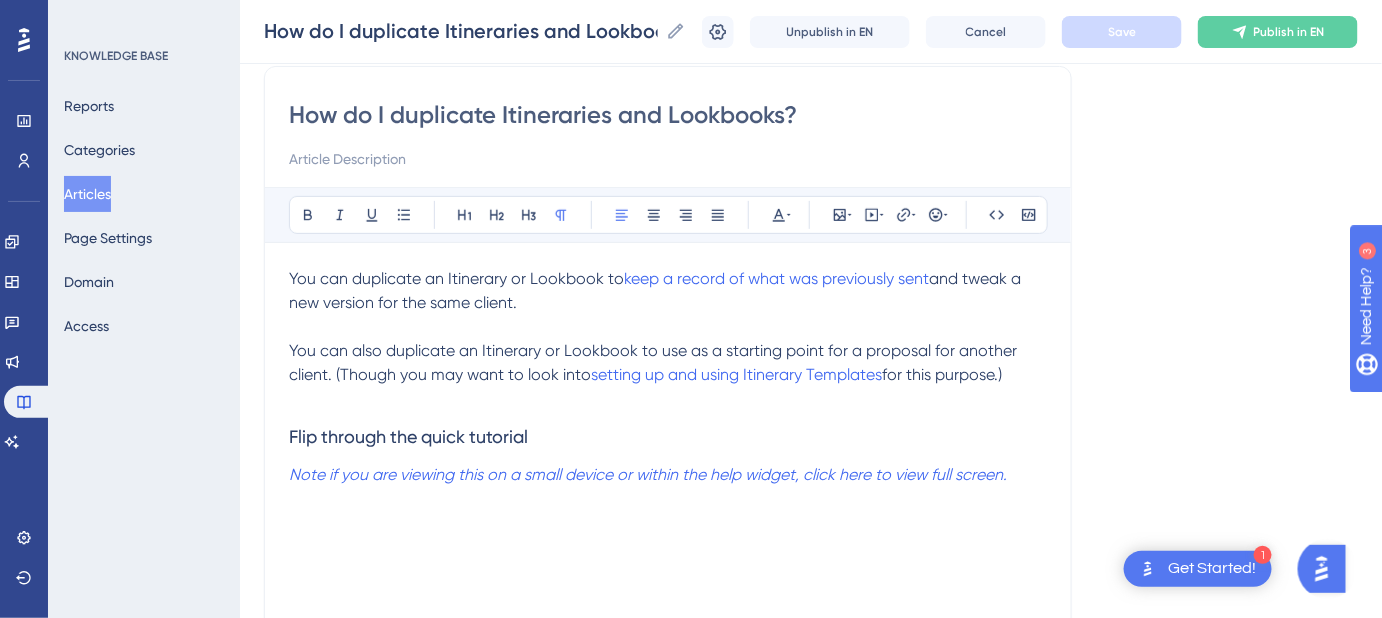 scroll, scrollTop: 181, scrollLeft: 0, axis: vertical 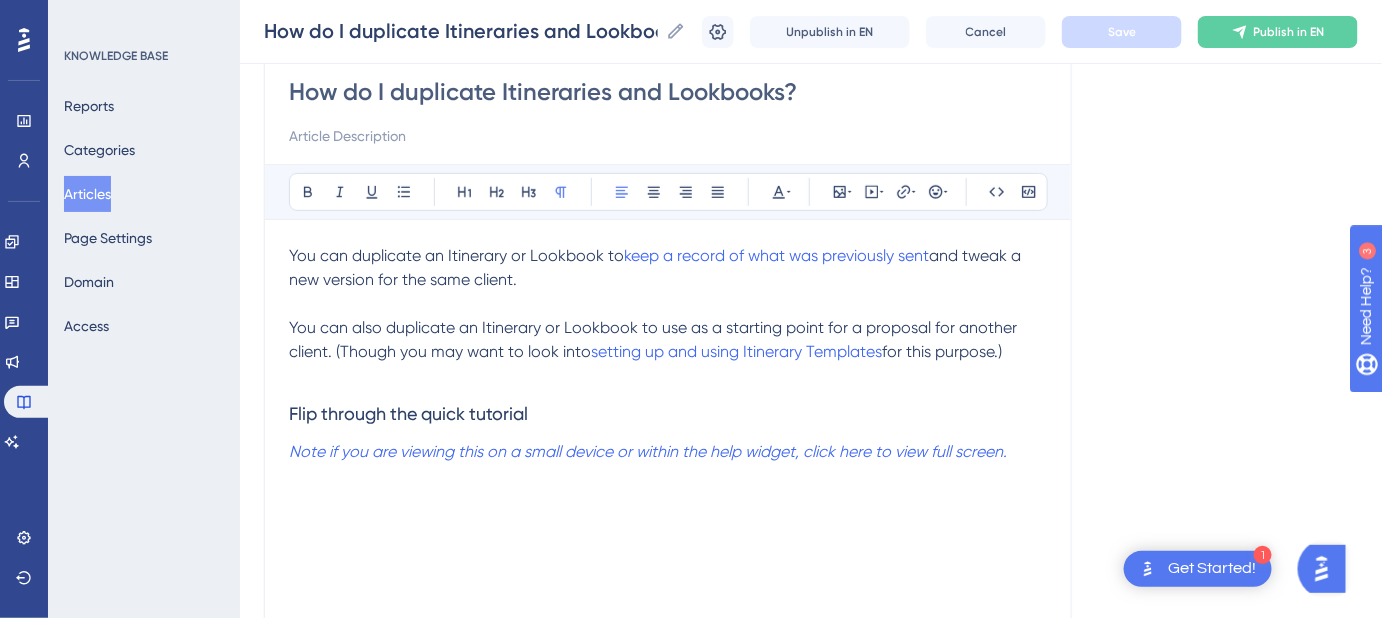 click on "You can duplicate an Itinerary or Lookbook to" at bounding box center [456, 255] 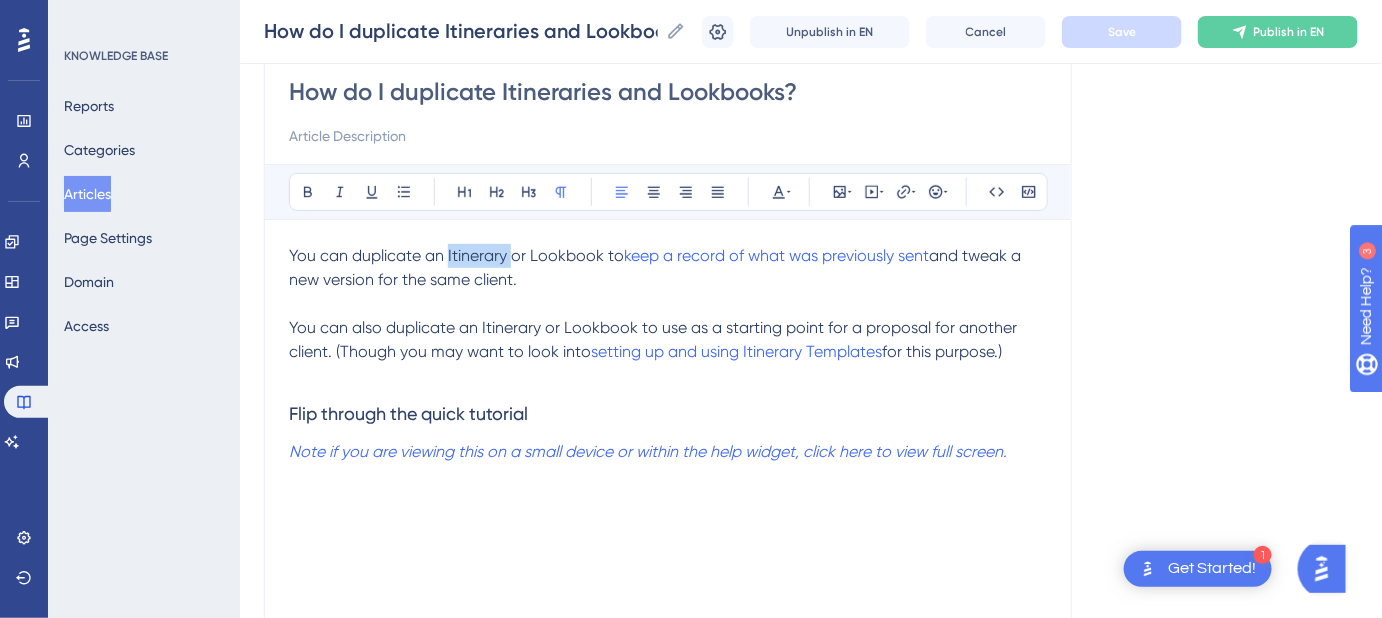 click on "You can duplicate an Itinerary or Lookbook to" at bounding box center [456, 255] 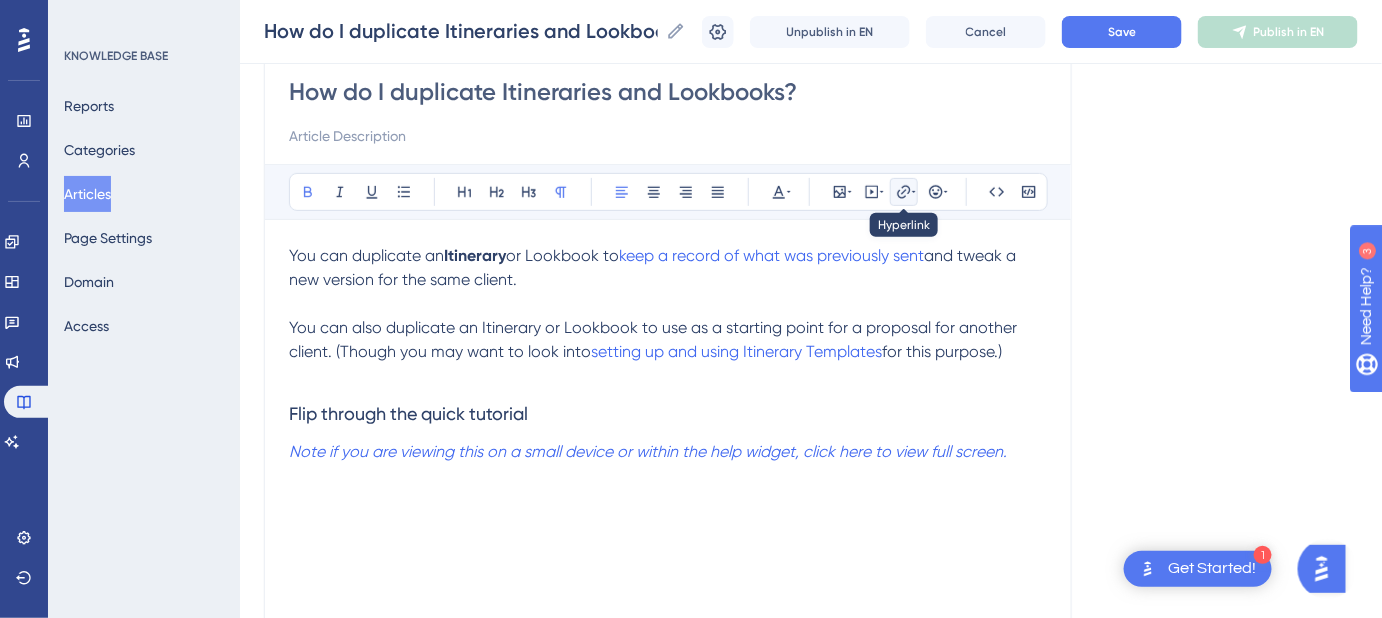 click 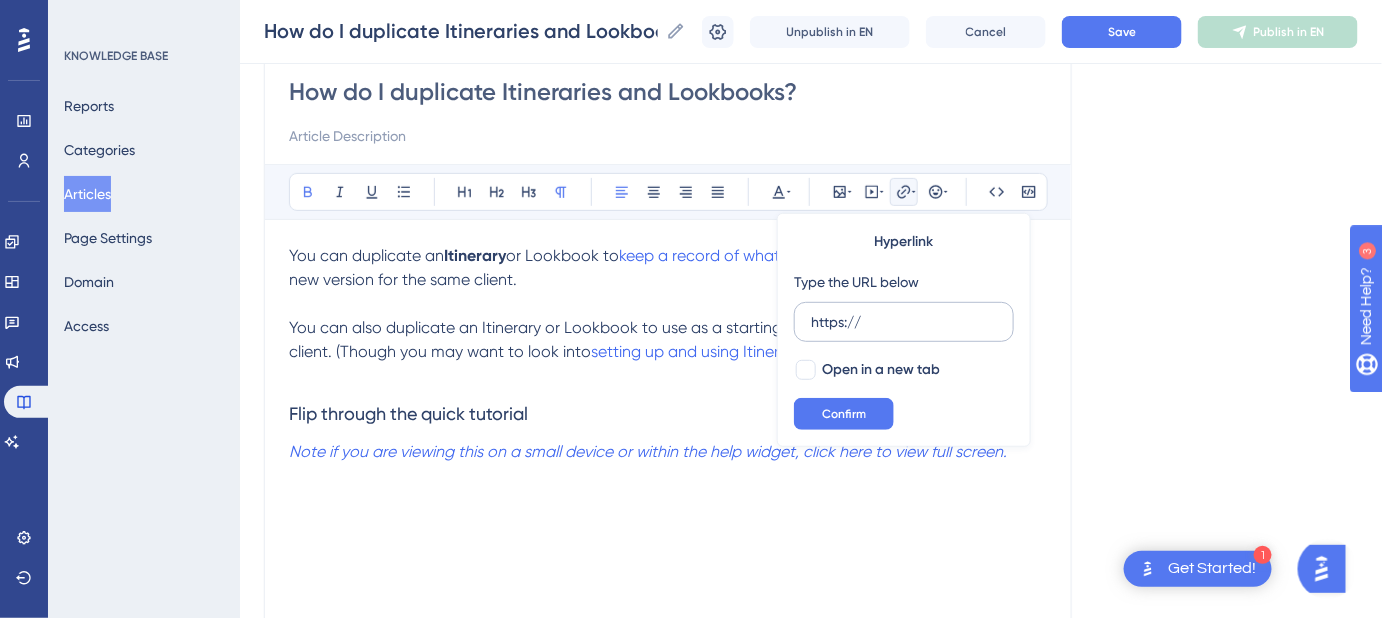 drag, startPoint x: 888, startPoint y: 309, endPoint x: 798, endPoint y: 314, distance: 90.13878 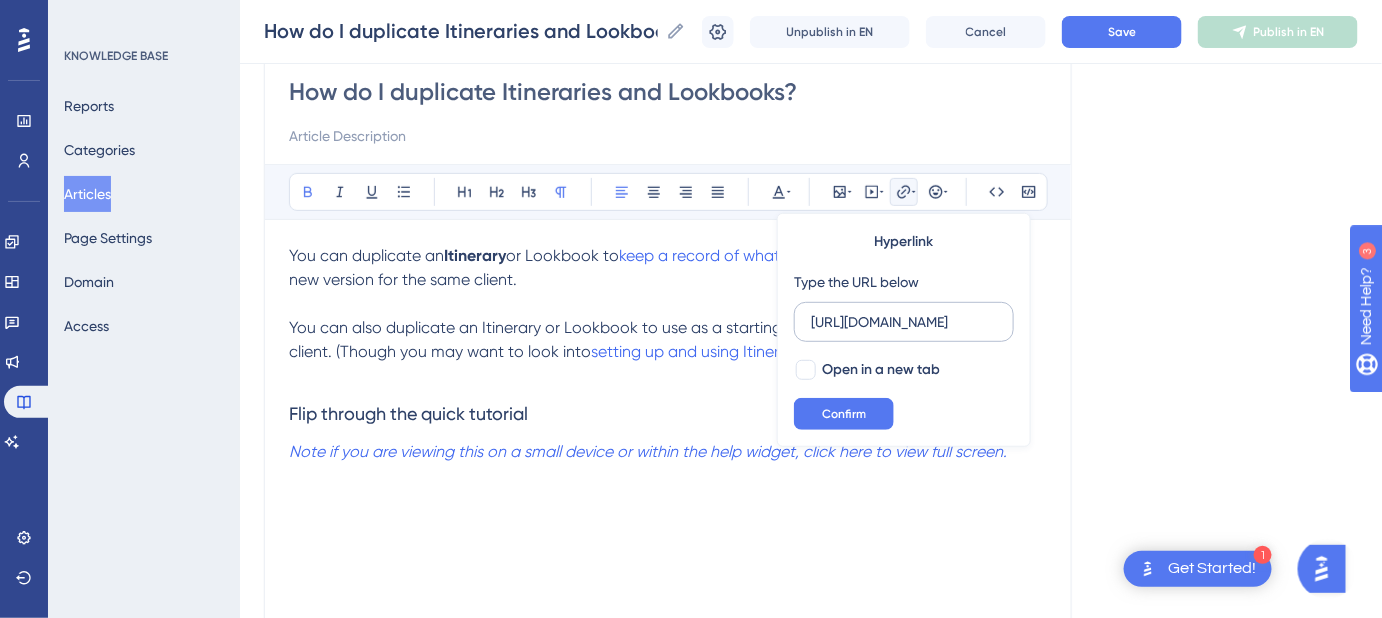 scroll, scrollTop: 0, scrollLeft: 191, axis: horizontal 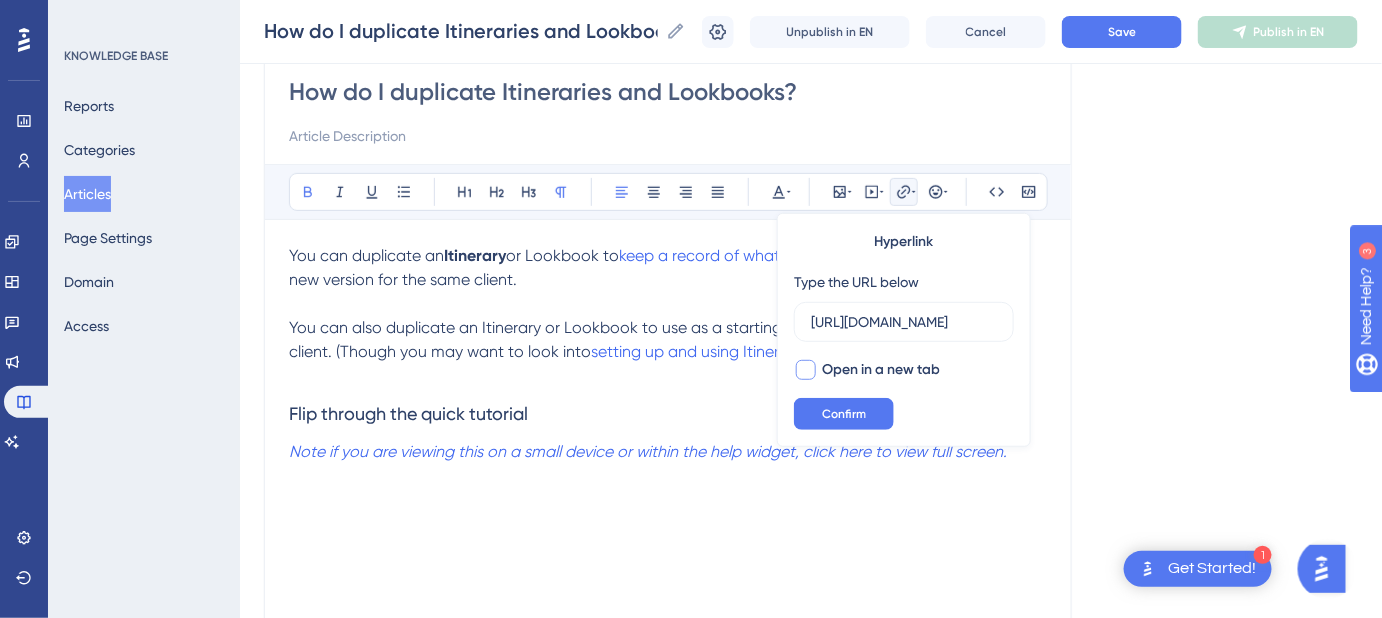 type on "[URL][DOMAIN_NAME]" 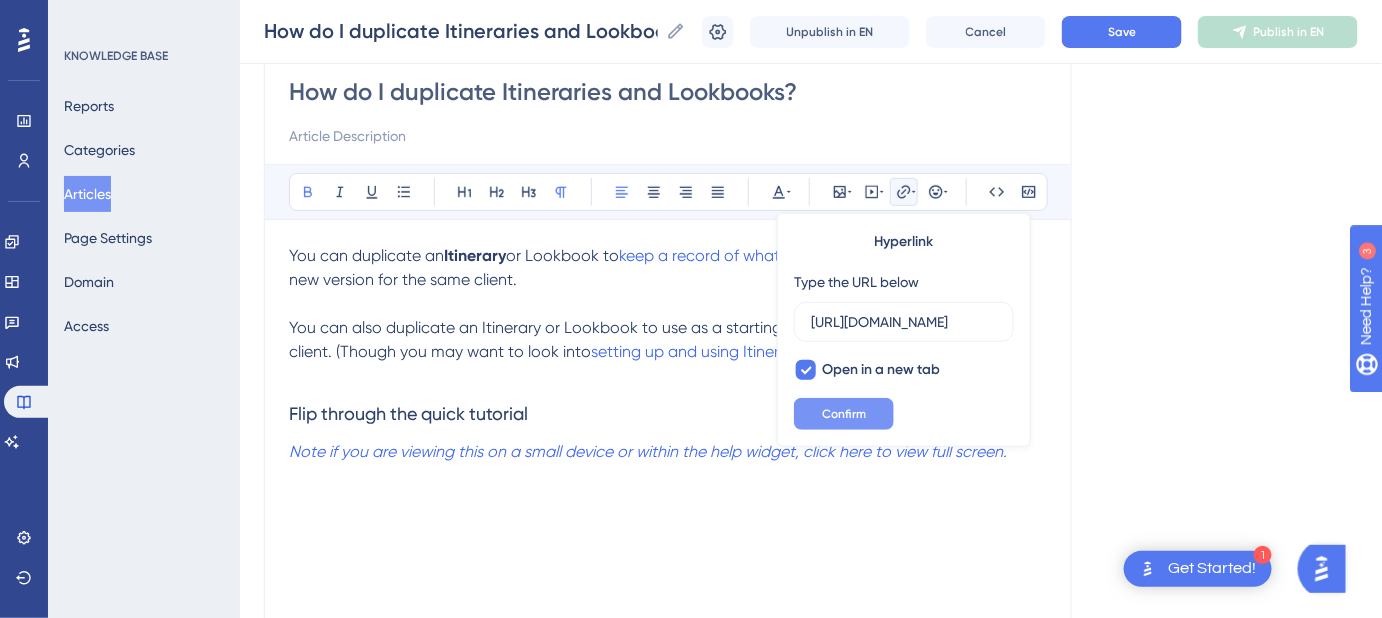 click on "Confirm" at bounding box center (844, 414) 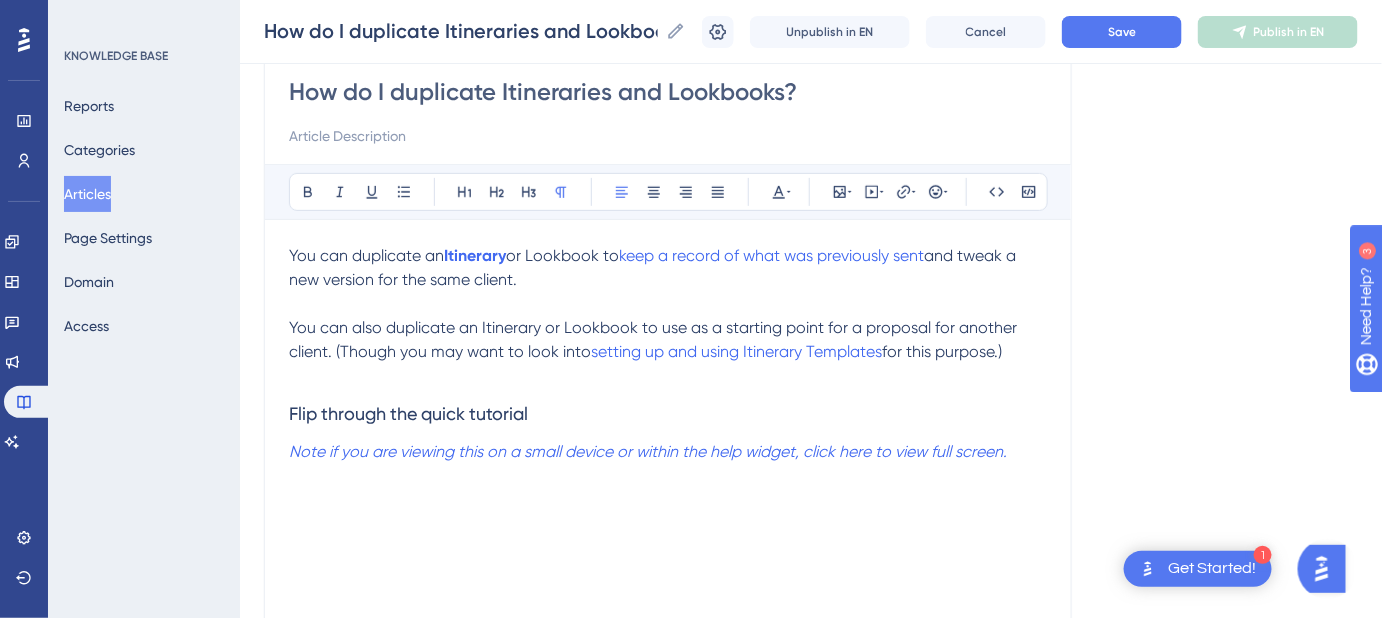 click on "or Lookbook to" at bounding box center [562, 255] 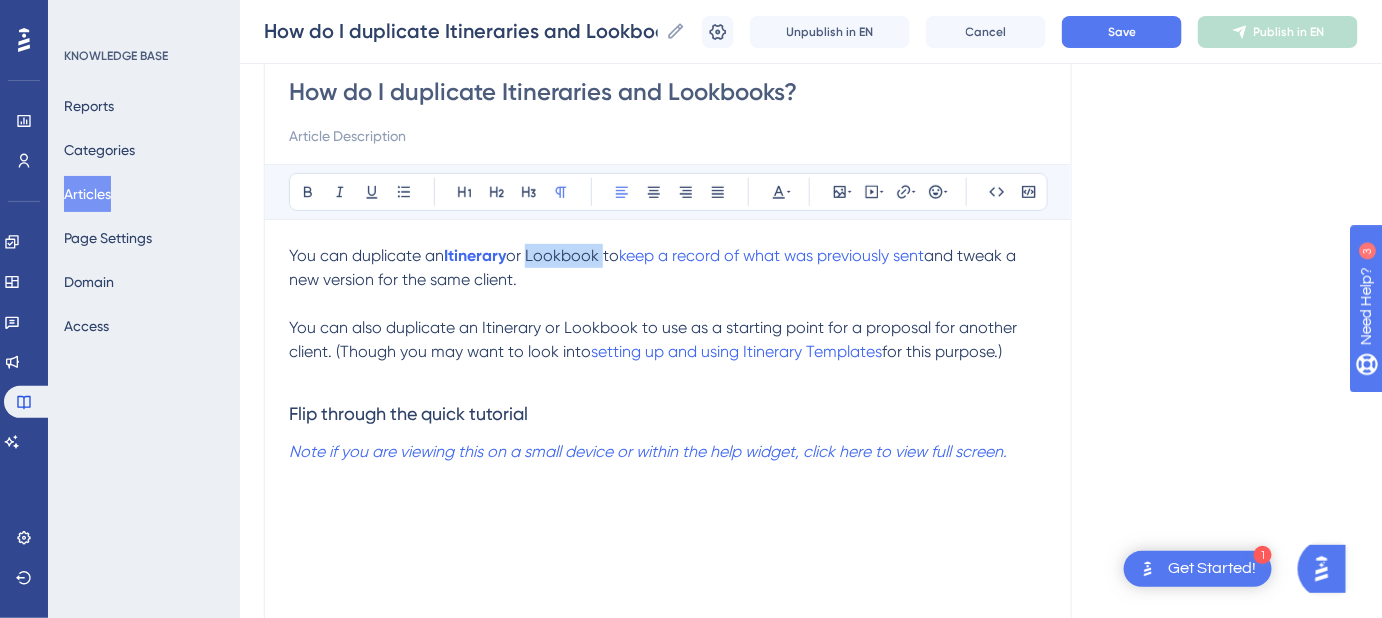 click on "or Lookbook to" at bounding box center (562, 255) 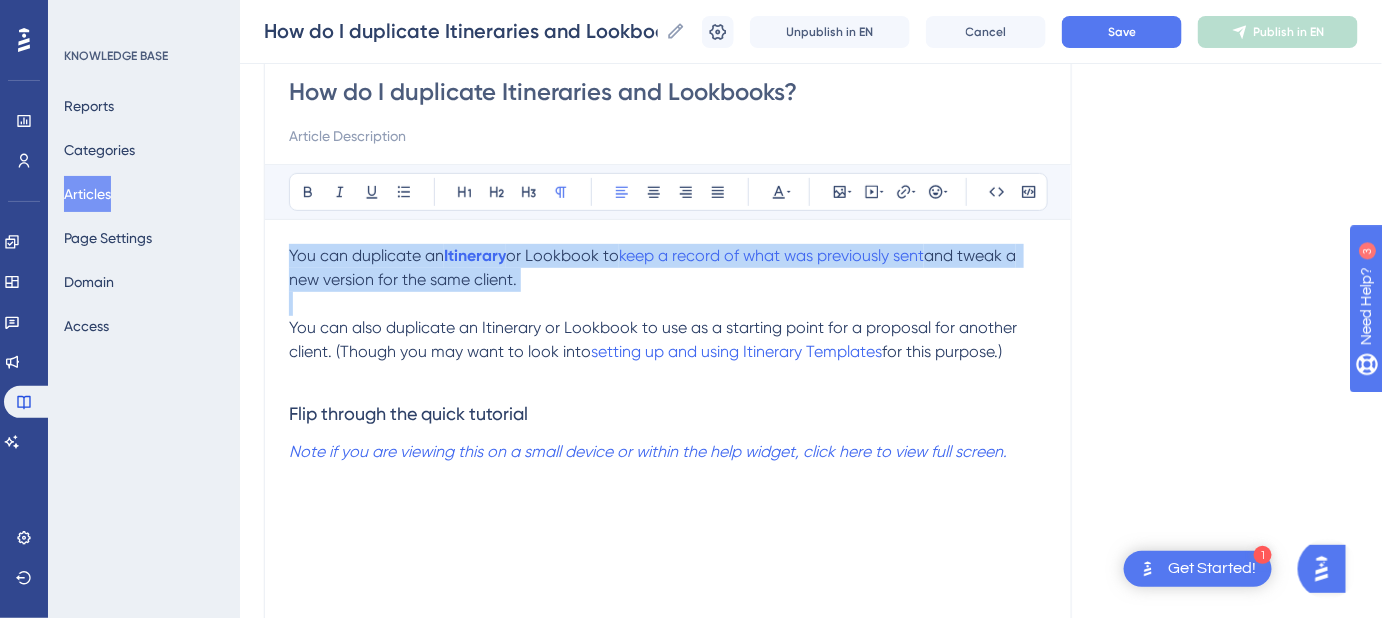 click on "or Lookbook to" at bounding box center [562, 255] 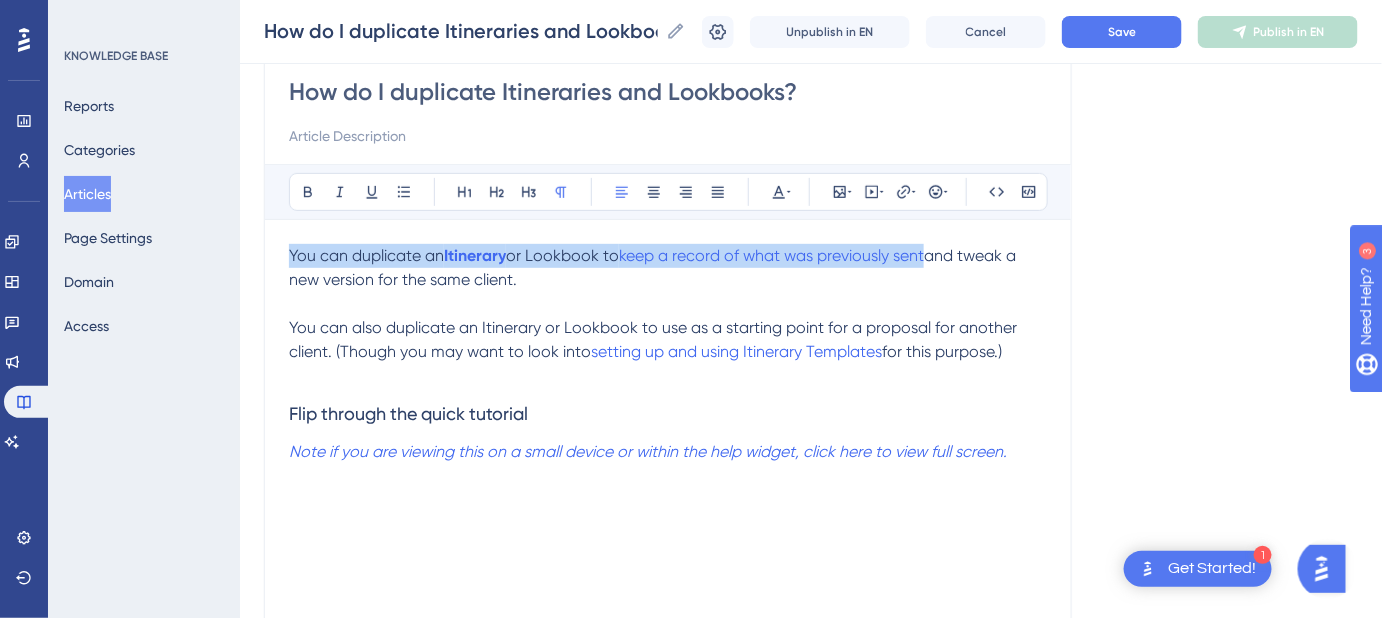 click on "or Lookbook to" at bounding box center (562, 255) 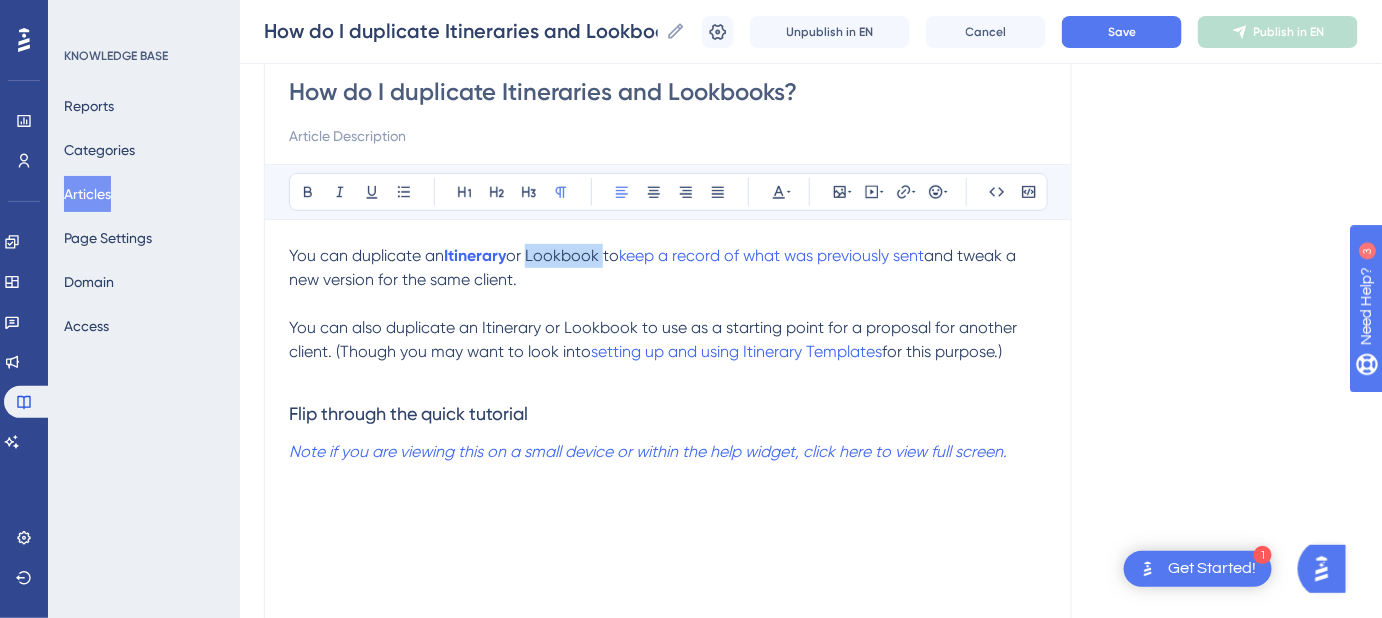 click on "or Lookbook to" at bounding box center (562, 255) 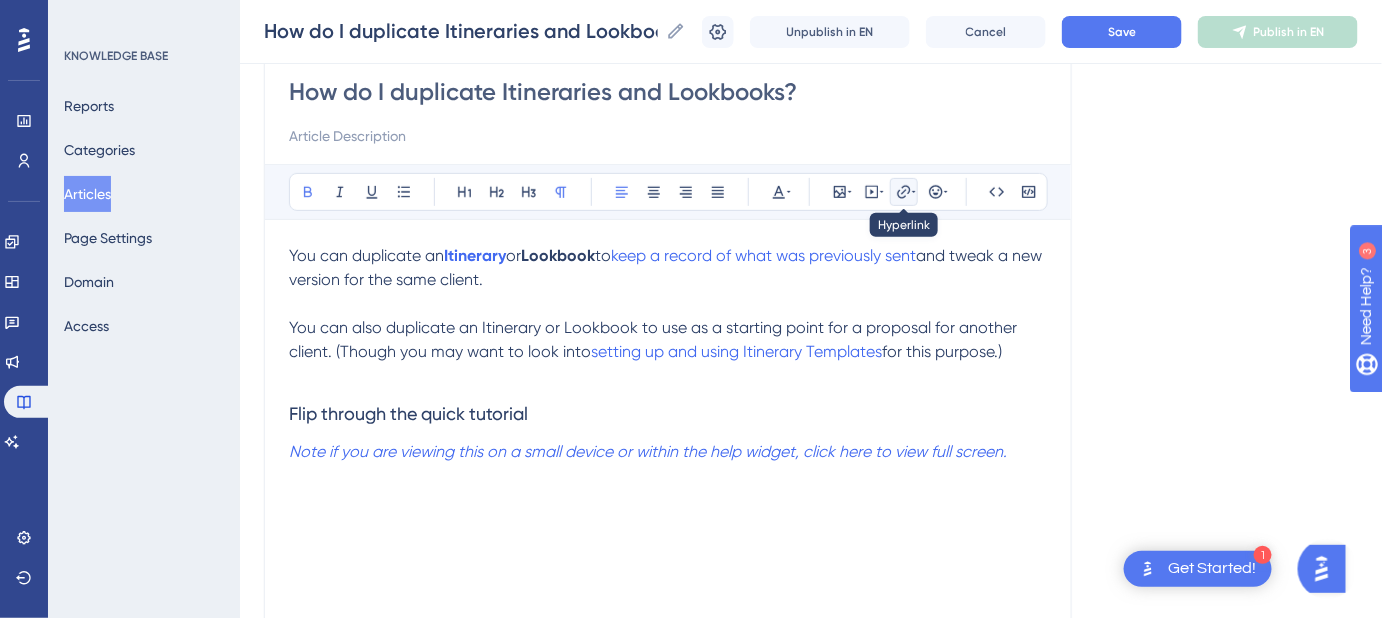 click 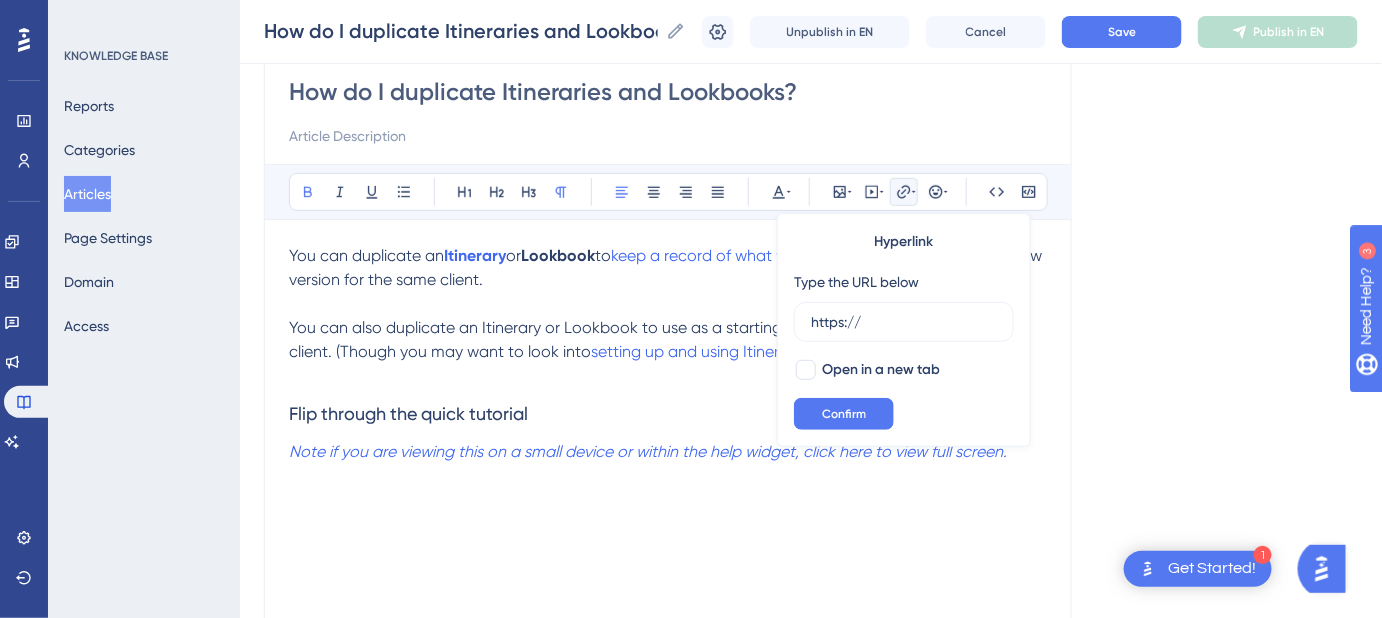 drag, startPoint x: 869, startPoint y: 317, endPoint x: 786, endPoint y: 321, distance: 83.09633 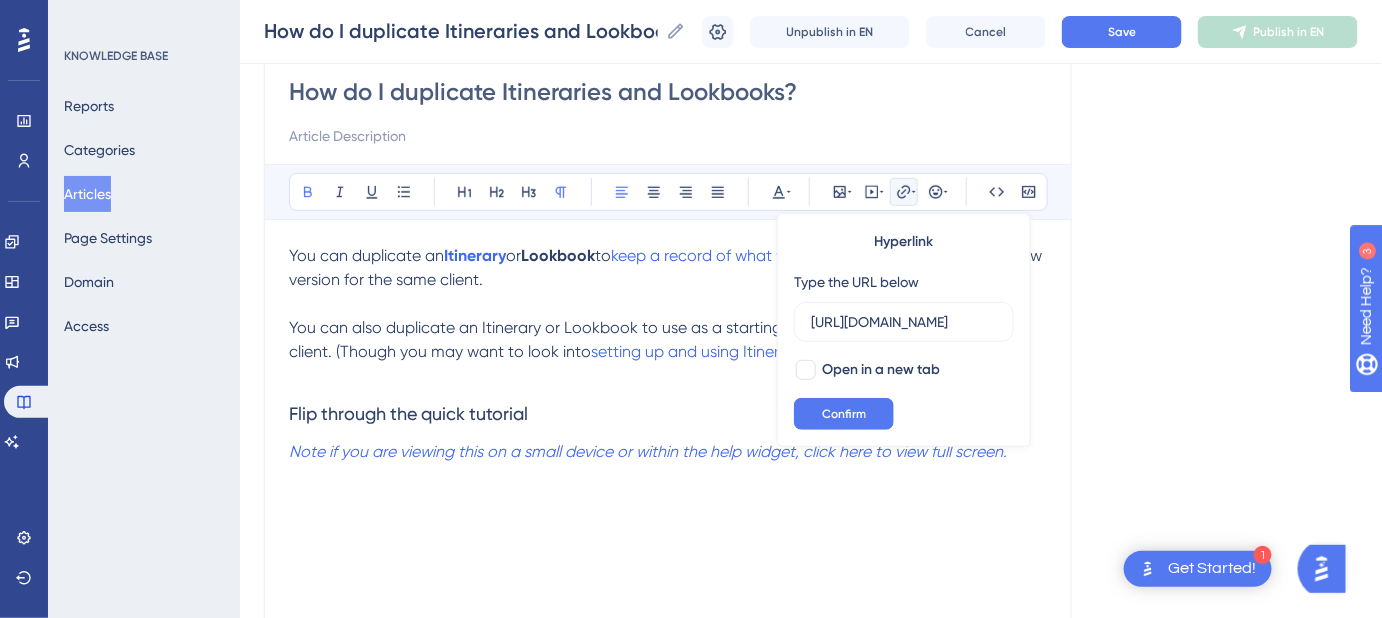 scroll, scrollTop: 0, scrollLeft: 194, axis: horizontal 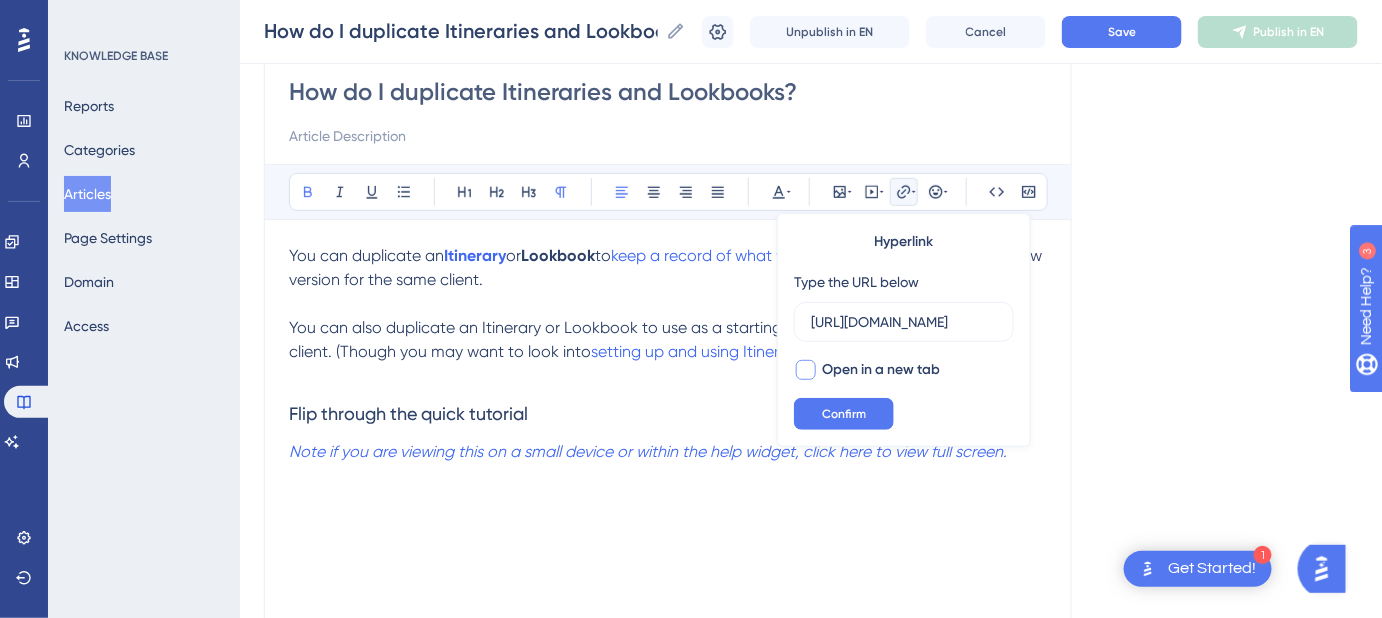 type on "https://help.safariportal.app/en/articles/5647--lookbooks" 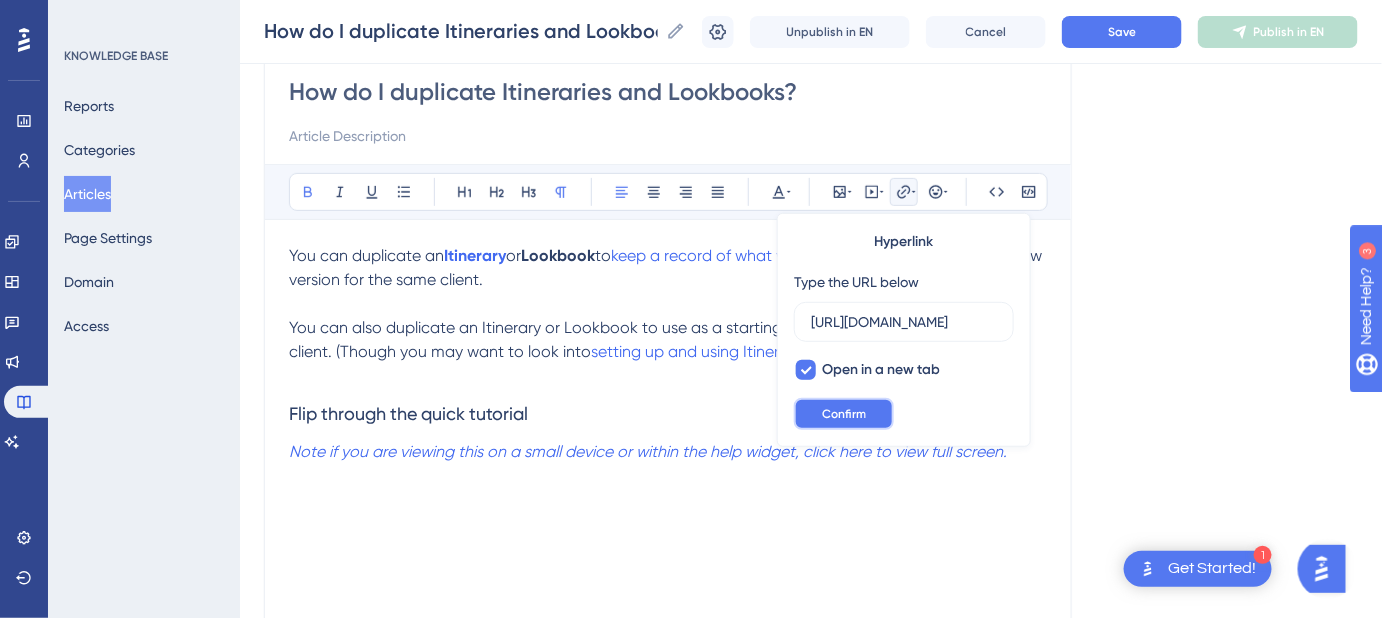 click on "Confirm" at bounding box center [844, 414] 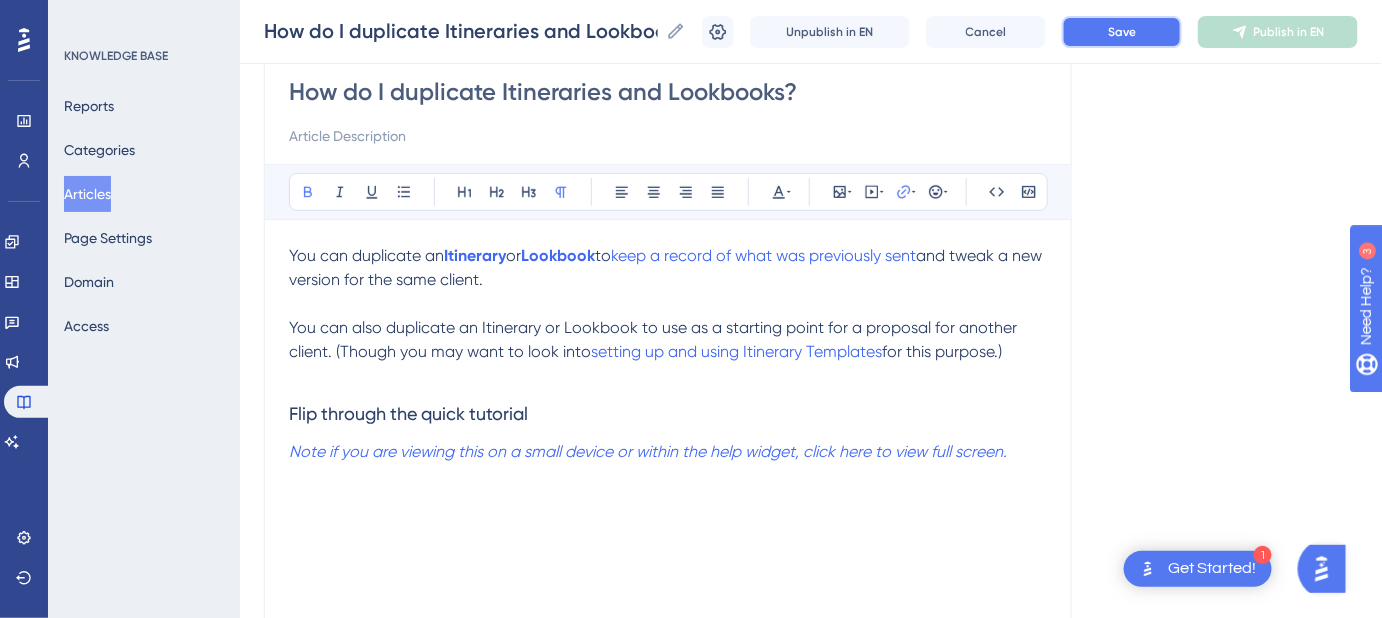 click on "Save" at bounding box center (1122, 32) 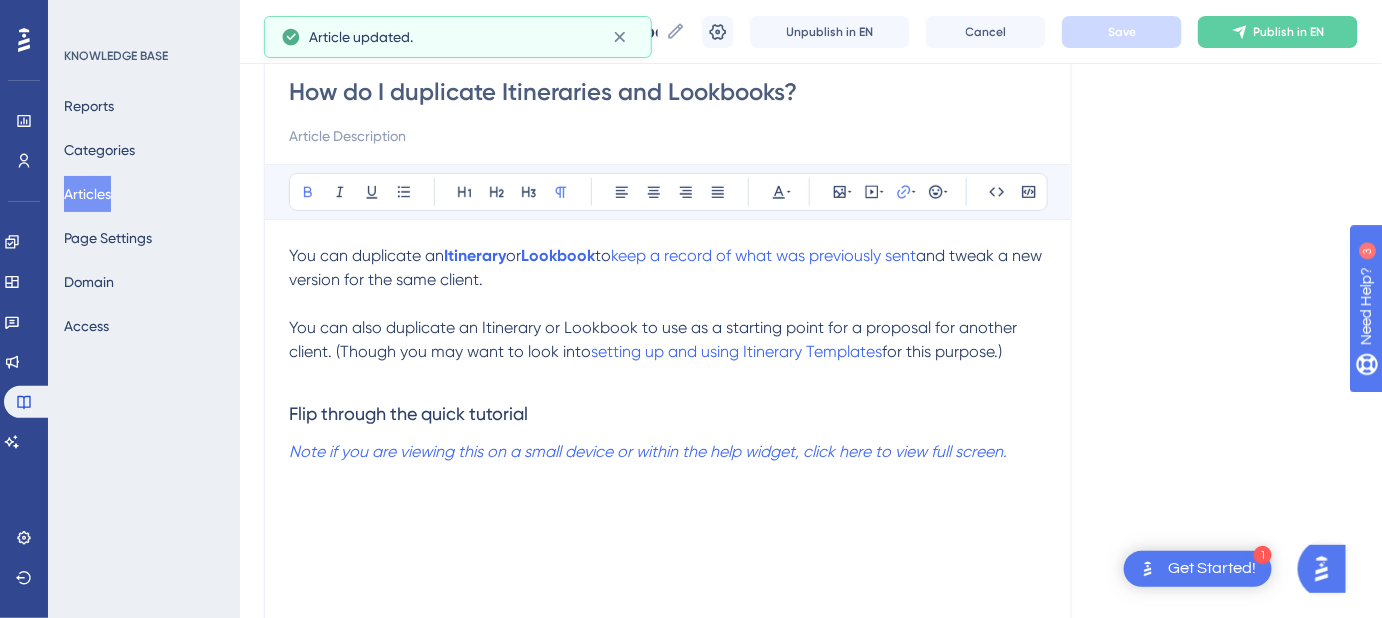 click on "You can duplicate an  Itinerary  or  Lookbook  to  keep a record of what was previously sent  and tweak a new version for the same client." at bounding box center (668, 268) 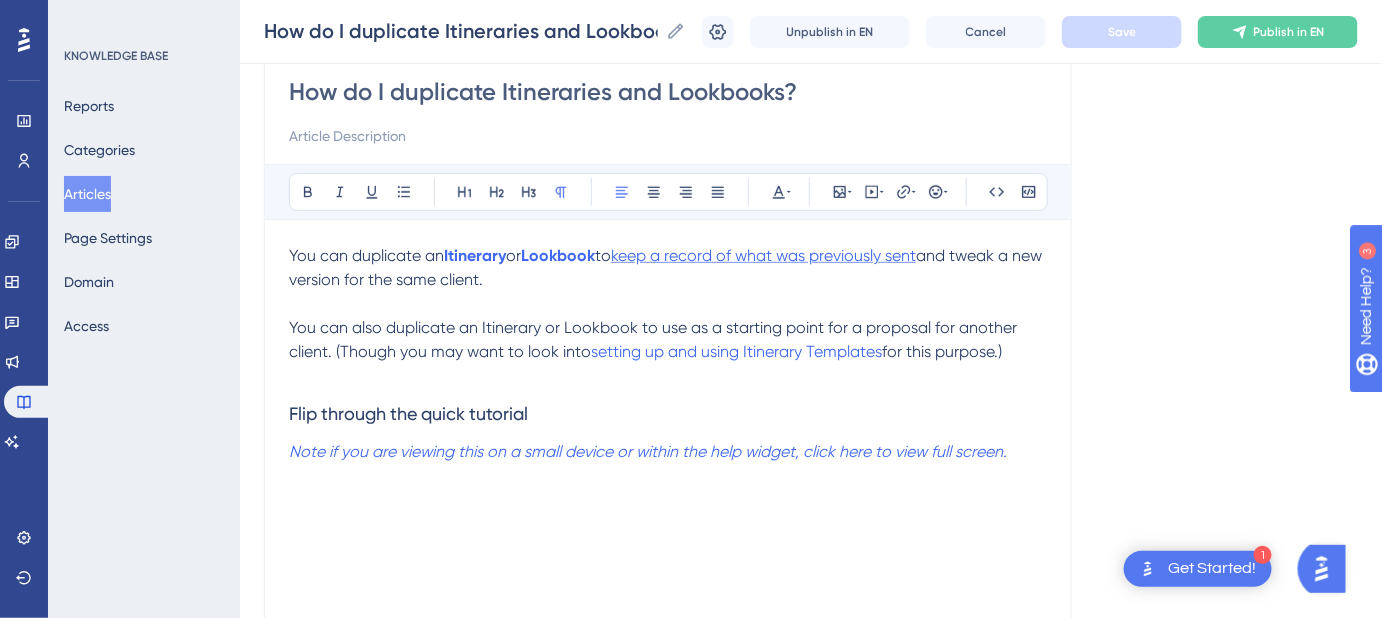 click on "keep a record of what was previously sent" at bounding box center [763, 255] 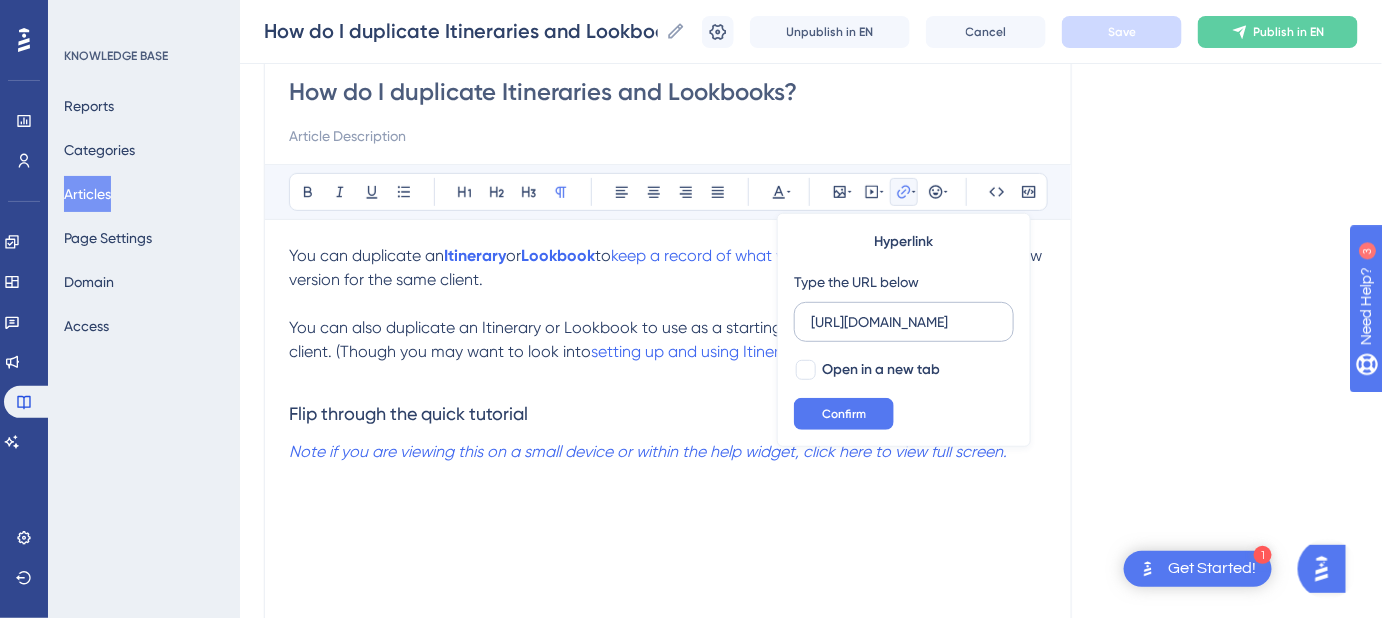 scroll, scrollTop: 0, scrollLeft: 0, axis: both 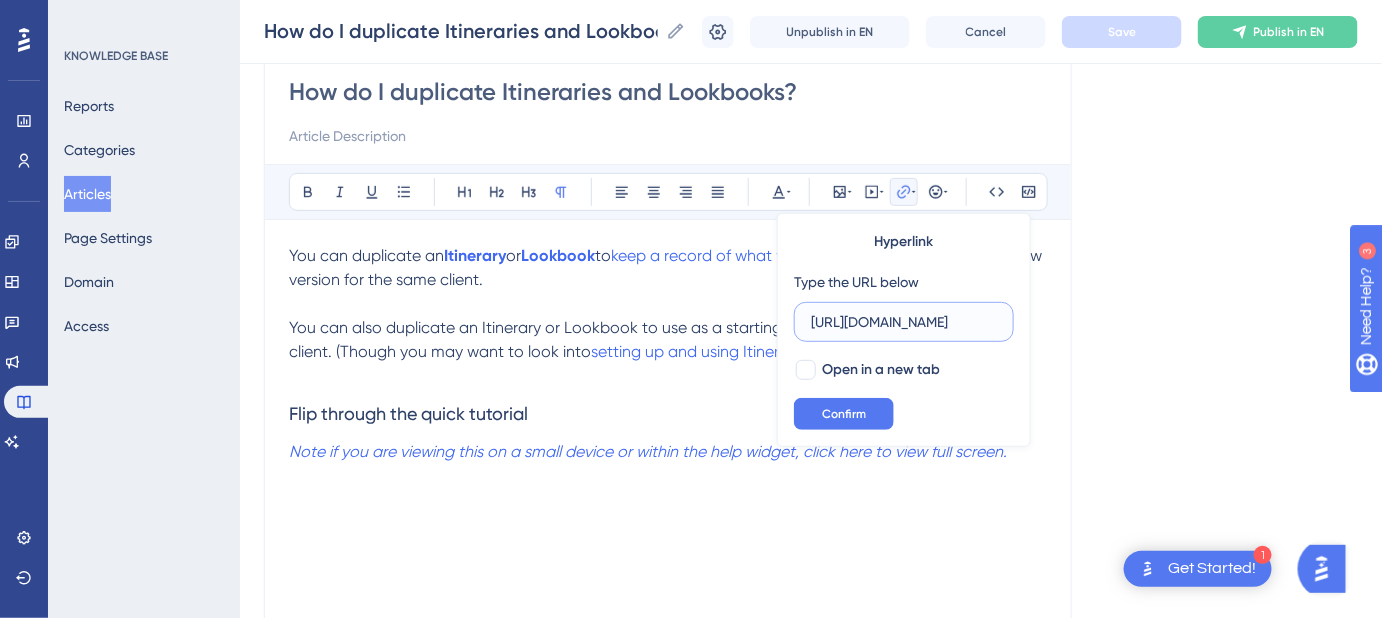 click on "https://safariportal.help.userguiding.com/en/articles/5664-how-can-i-keep-a-history-of-past-versions-of" at bounding box center (904, 322) 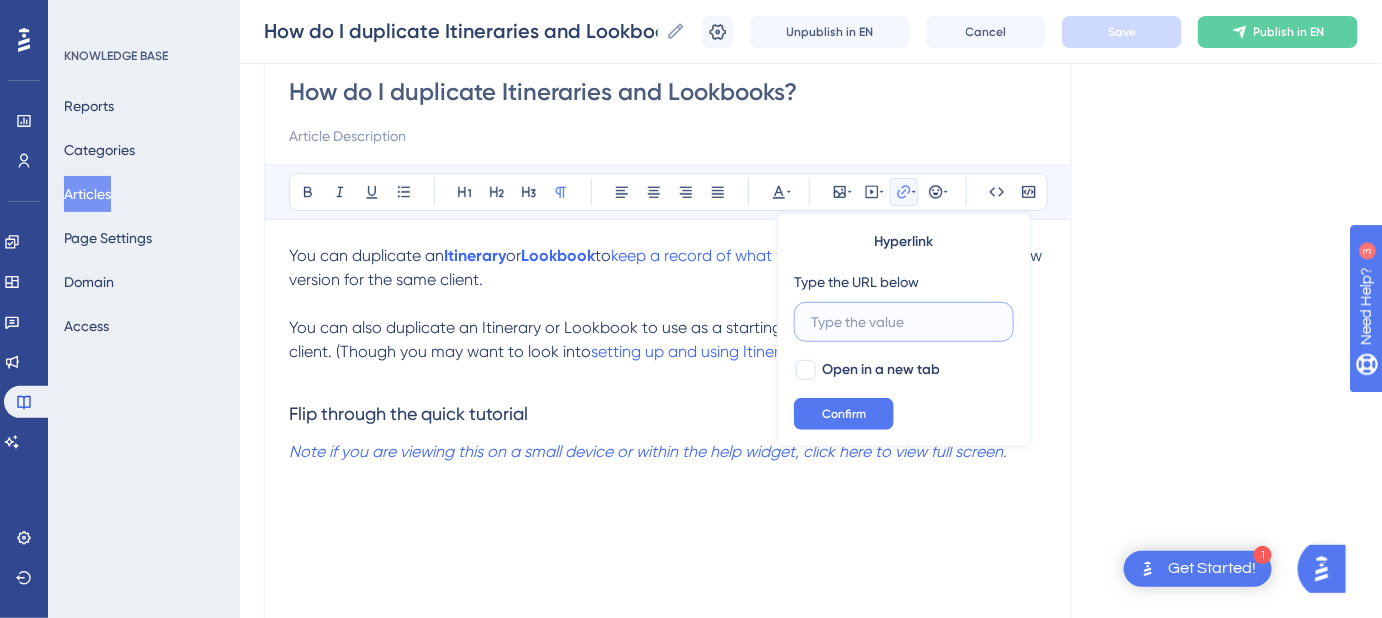 scroll, scrollTop: 0, scrollLeft: 0, axis: both 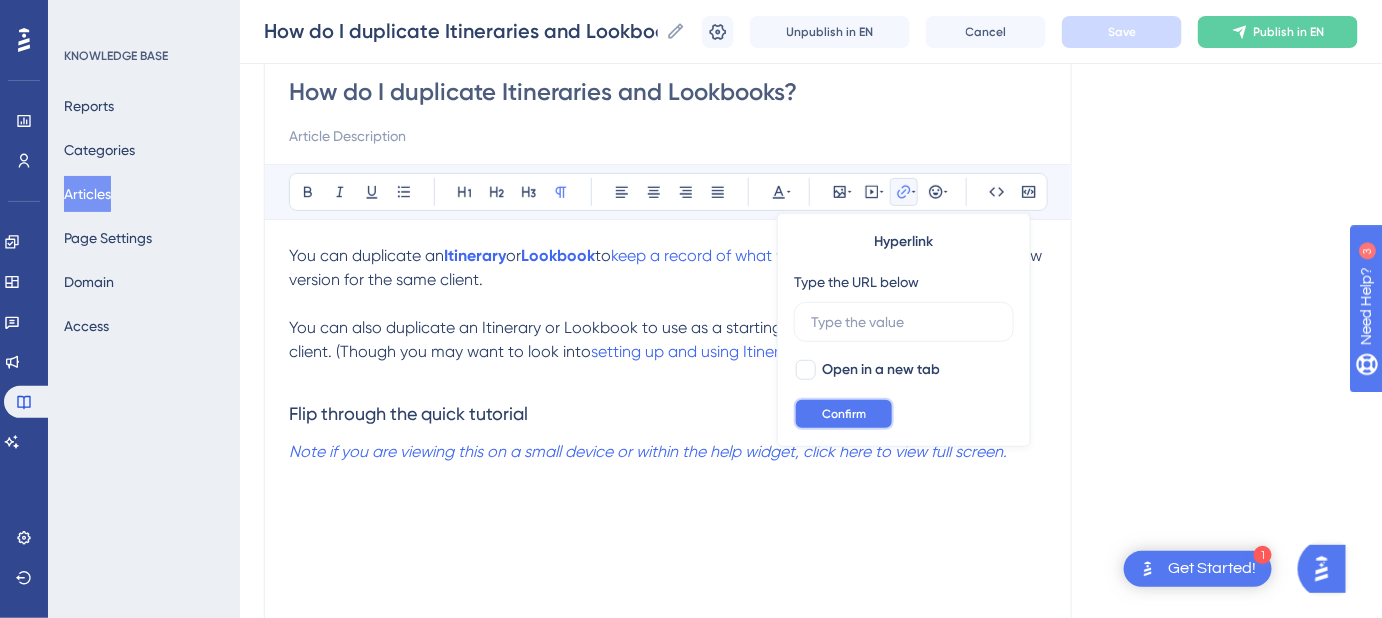 drag, startPoint x: 872, startPoint y: 412, endPoint x: 868, endPoint y: 401, distance: 11.7046995 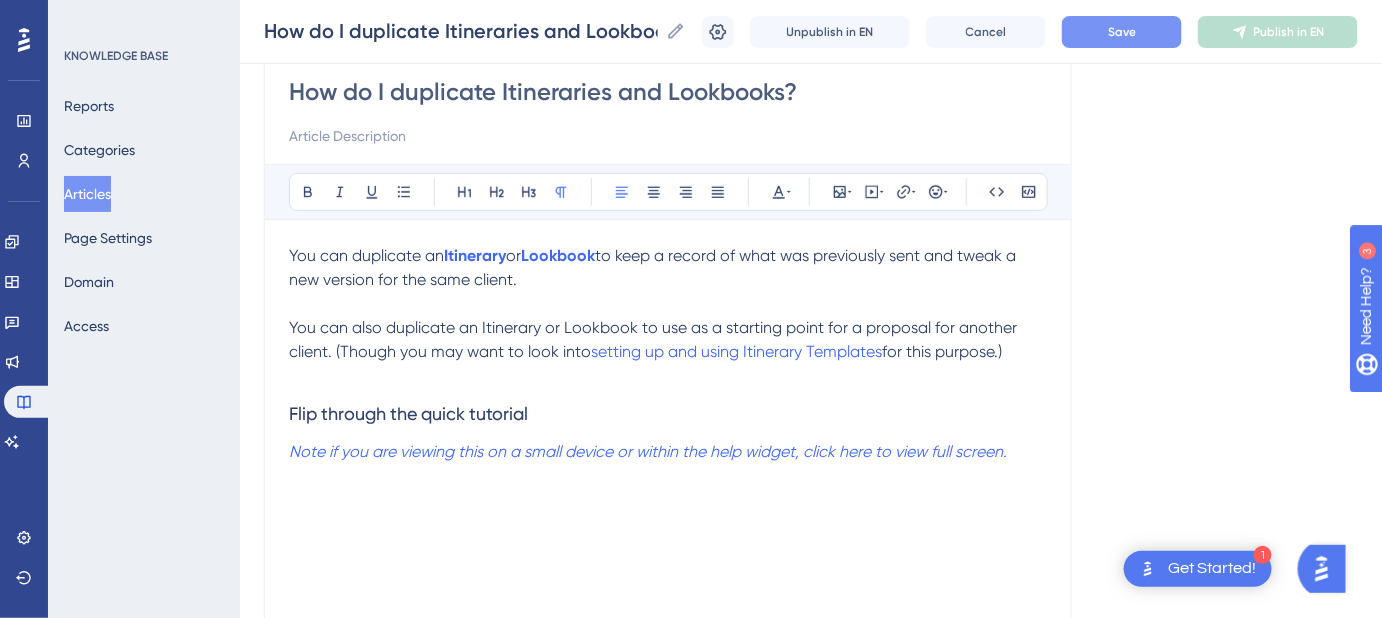 click on "to keep a record of what was previously sent and tweak a new version for the same client." at bounding box center [654, 267] 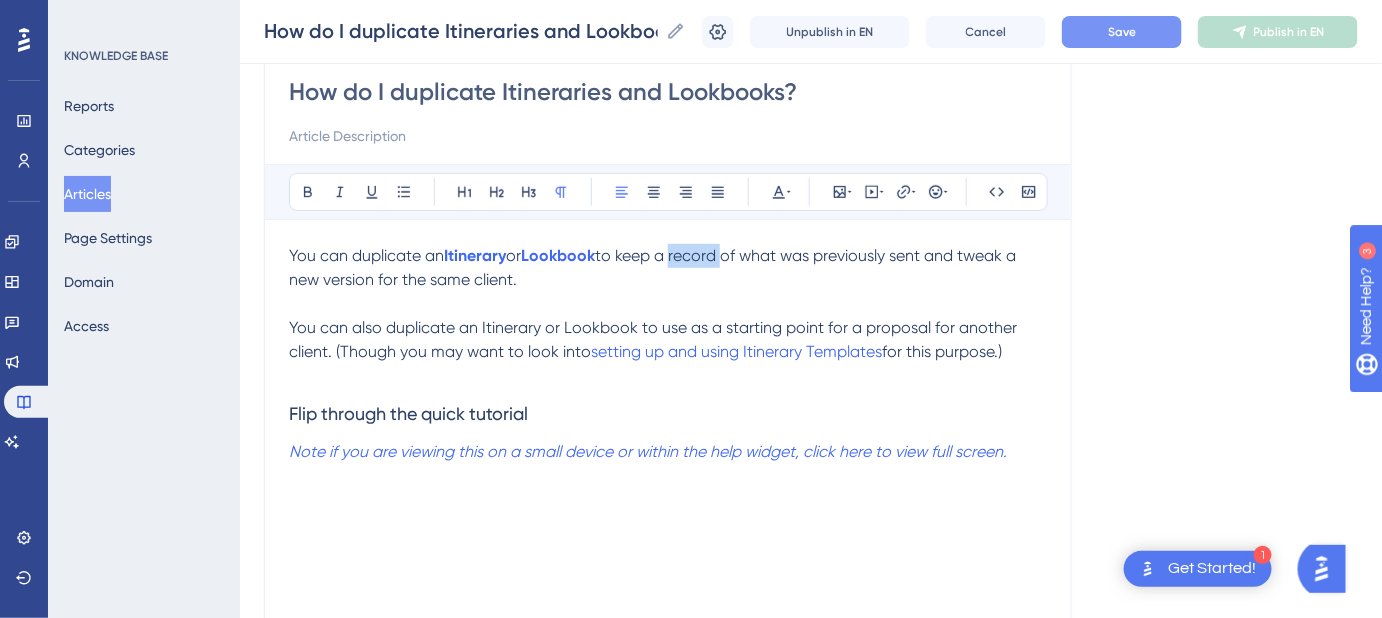 click on "to keep a record of what was previously sent and tweak a new version for the same client." at bounding box center [654, 267] 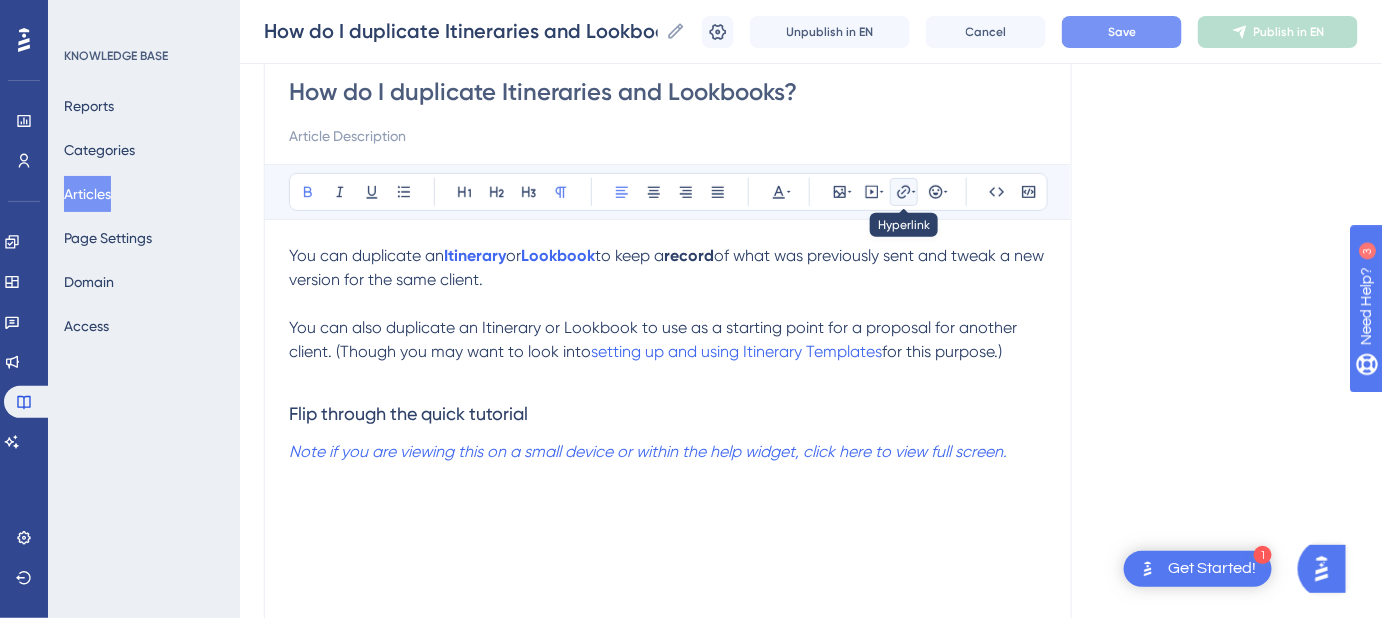 click 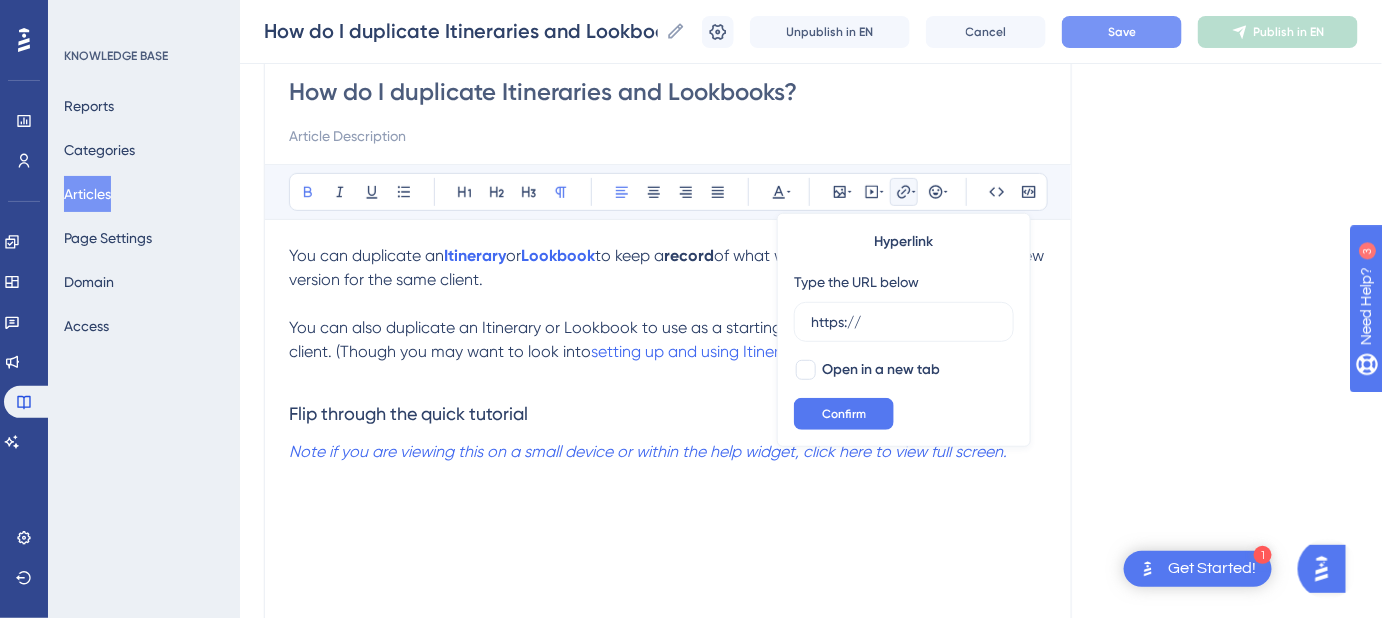 drag, startPoint x: 859, startPoint y: 321, endPoint x: 786, endPoint y: 333, distance: 73.97973 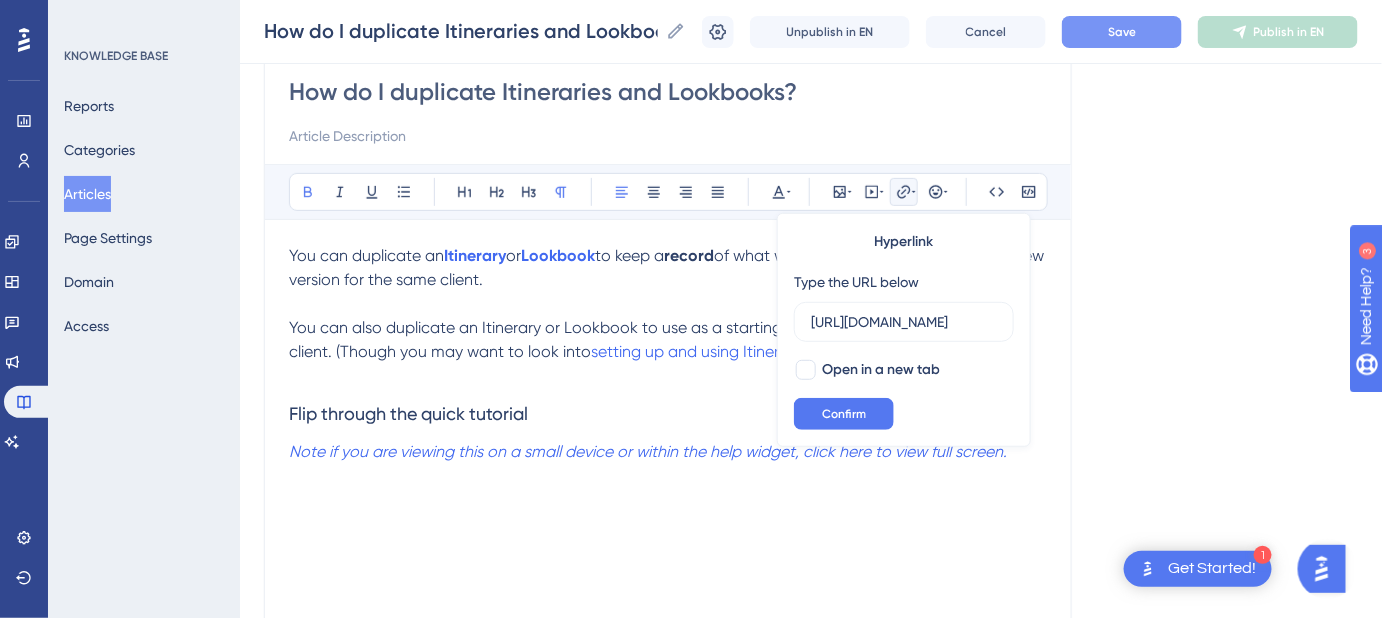scroll, scrollTop: 0, scrollLeft: 509, axis: horizontal 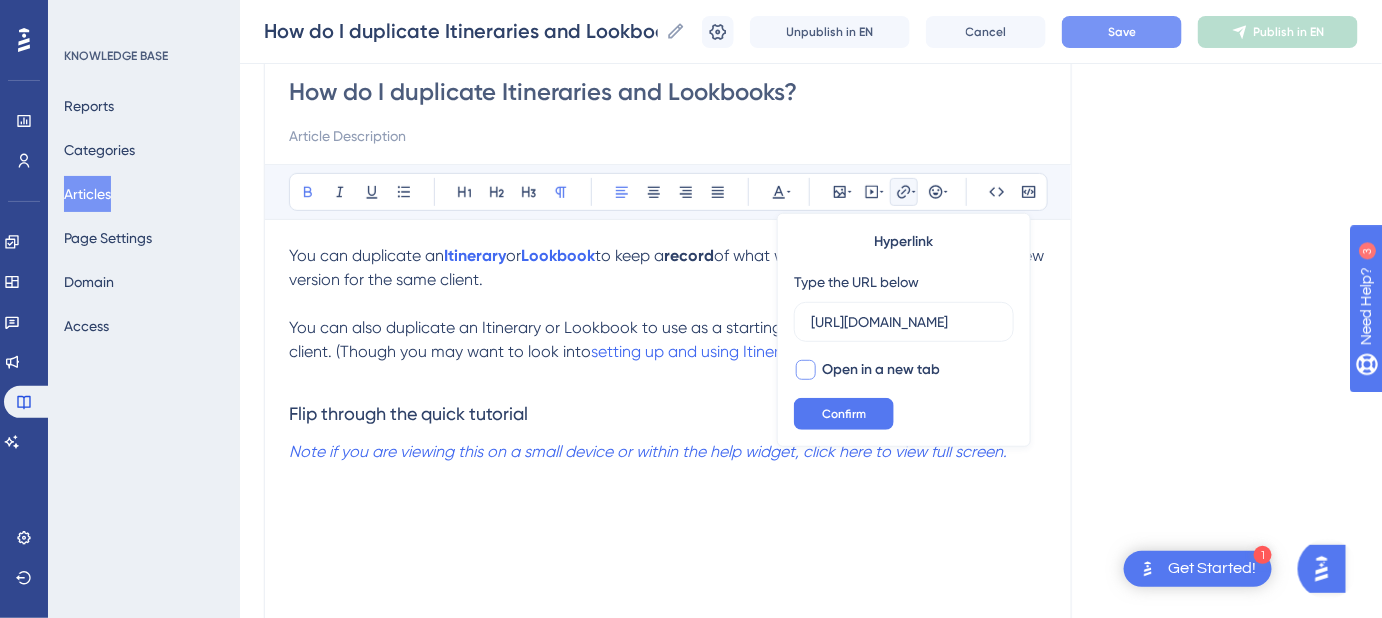type on "https://safariportal.help.userguiding.com/en/articles/5664-how-can-i-keep-a-history-of-past-versions-of" 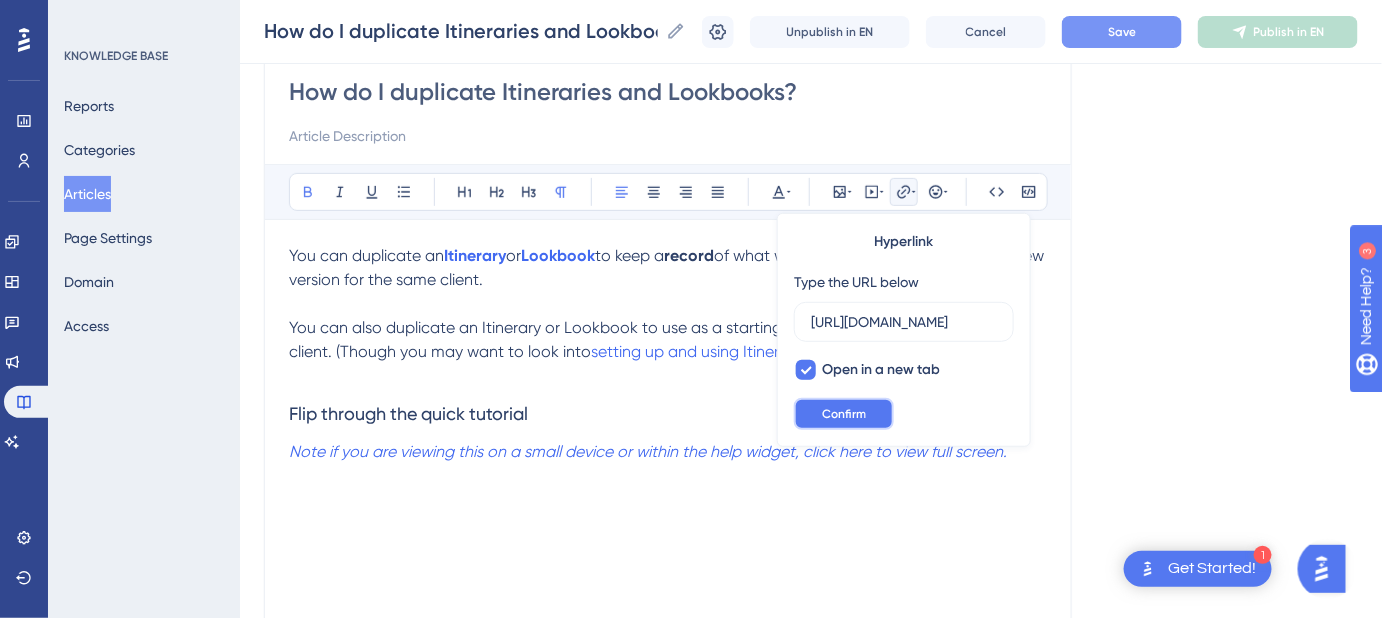 click on "Confirm" at bounding box center (844, 414) 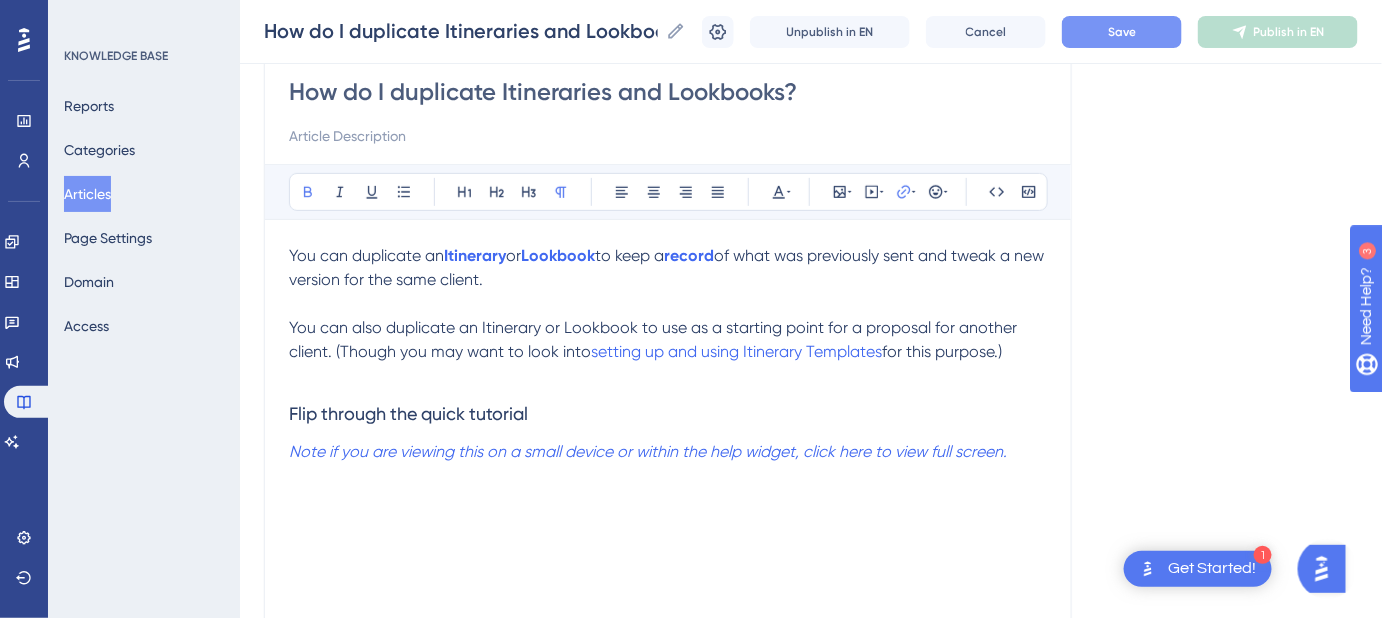 click on "Save" at bounding box center [1122, 32] 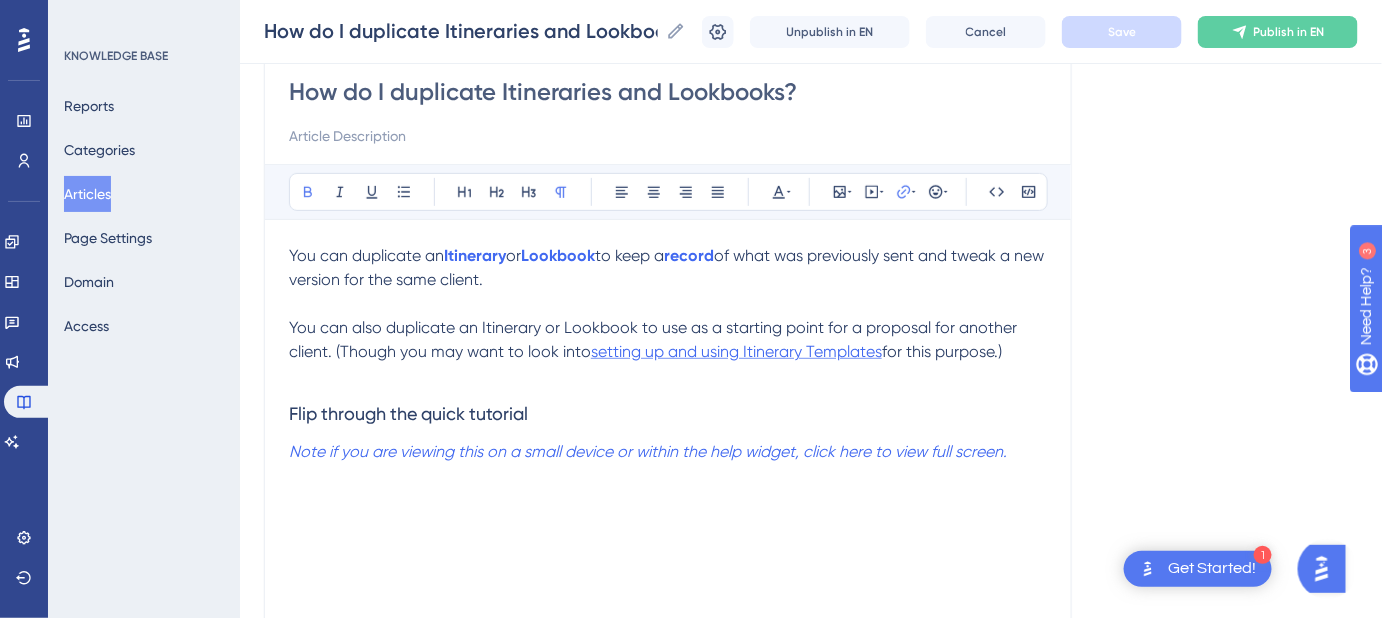 click on "setting up and using Itinerary Templates" at bounding box center (736, 351) 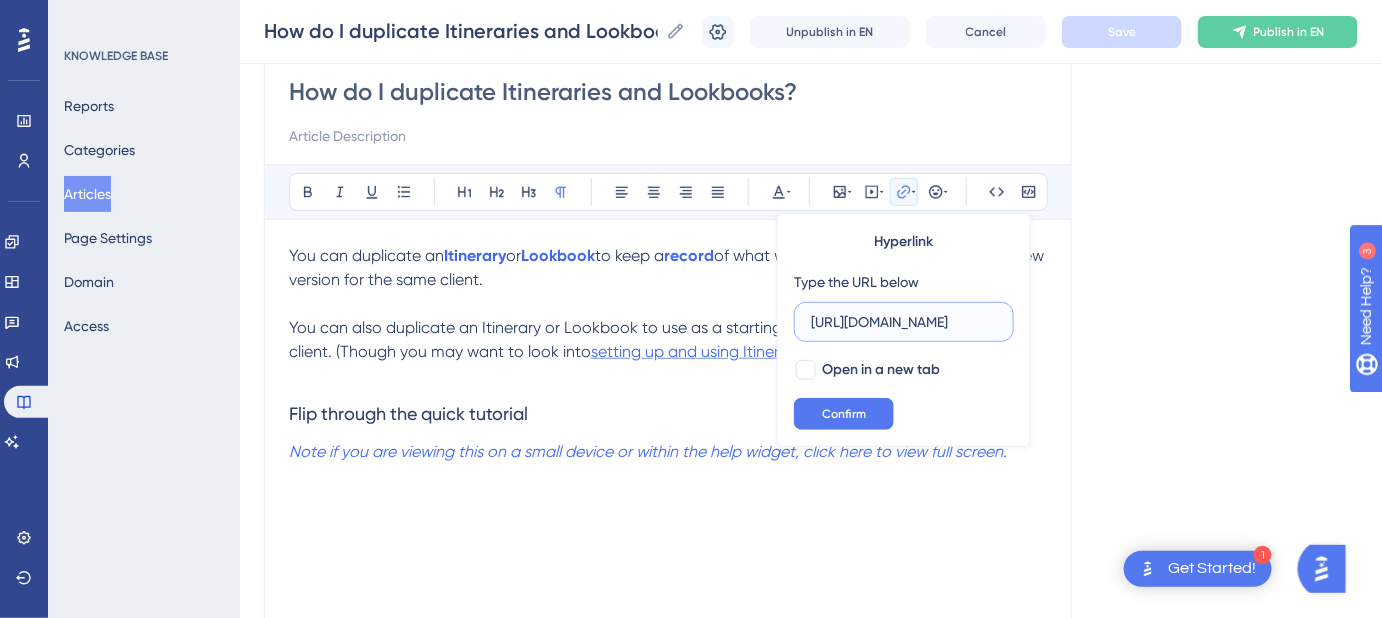 scroll, scrollTop: 0, scrollLeft: 549, axis: horizontal 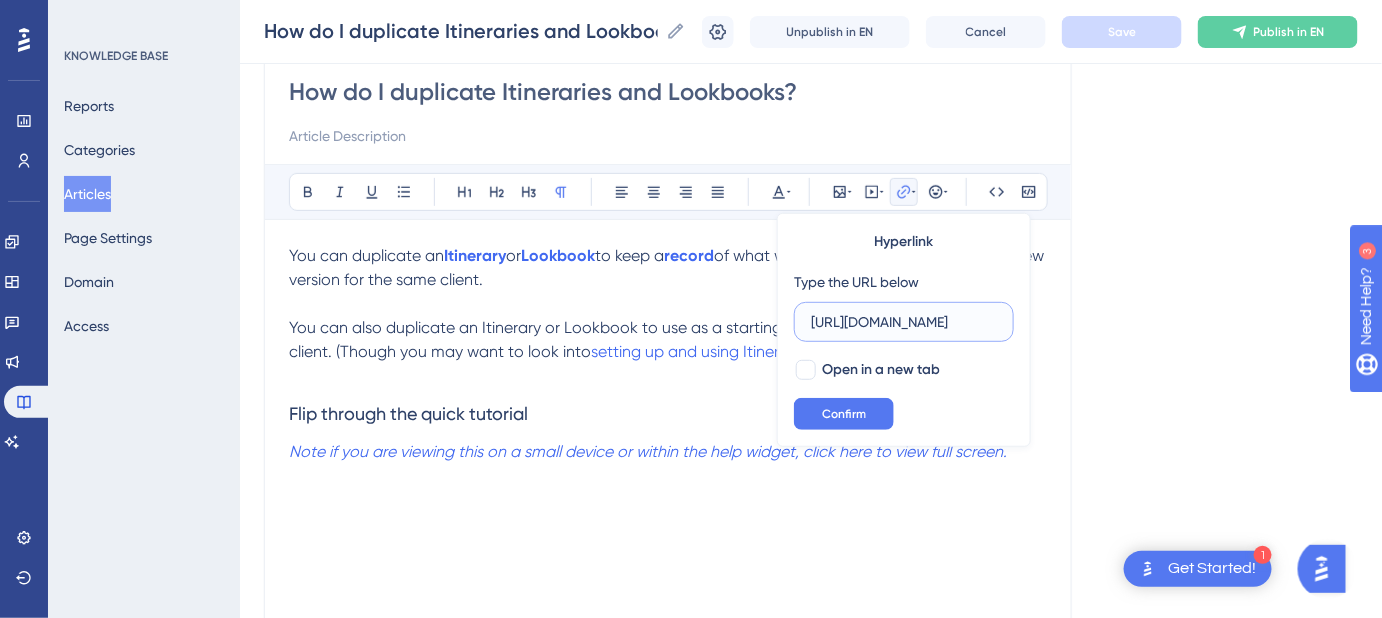 click on "https://safariportal.help.userguiding.com/en/articles/5766-what-is-an-itinerary-template-how-do-i-create-and" at bounding box center [904, 322] 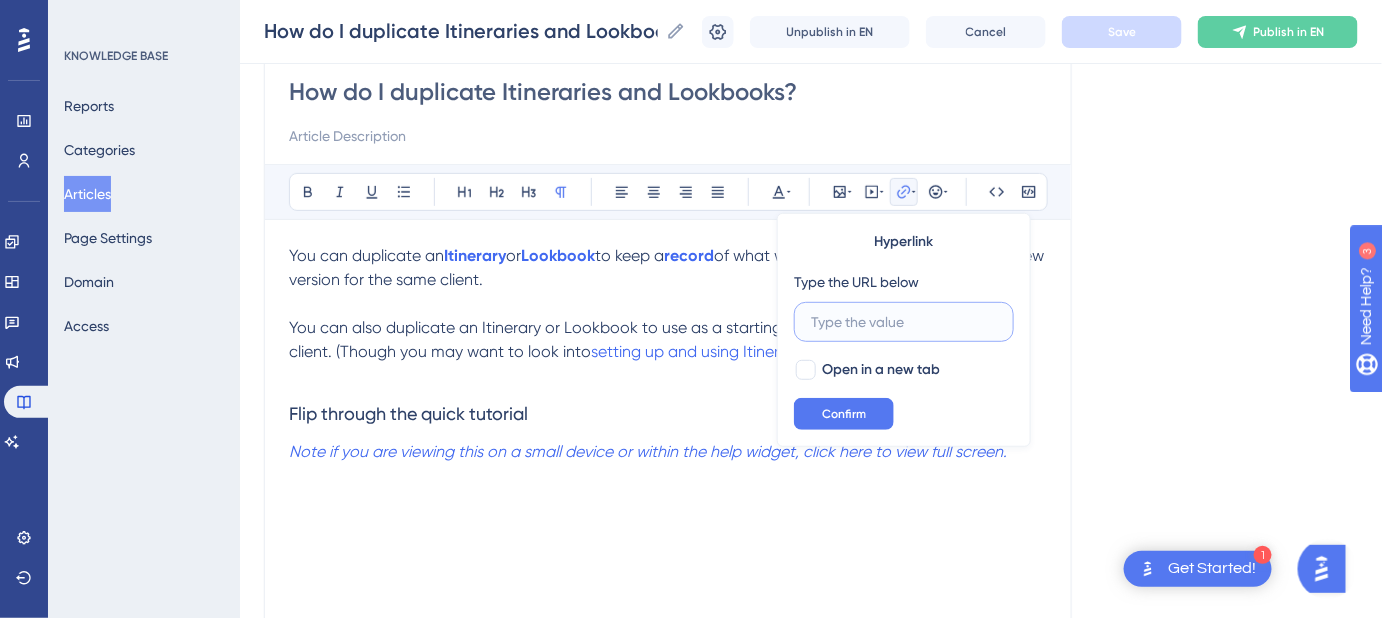 scroll, scrollTop: 0, scrollLeft: 0, axis: both 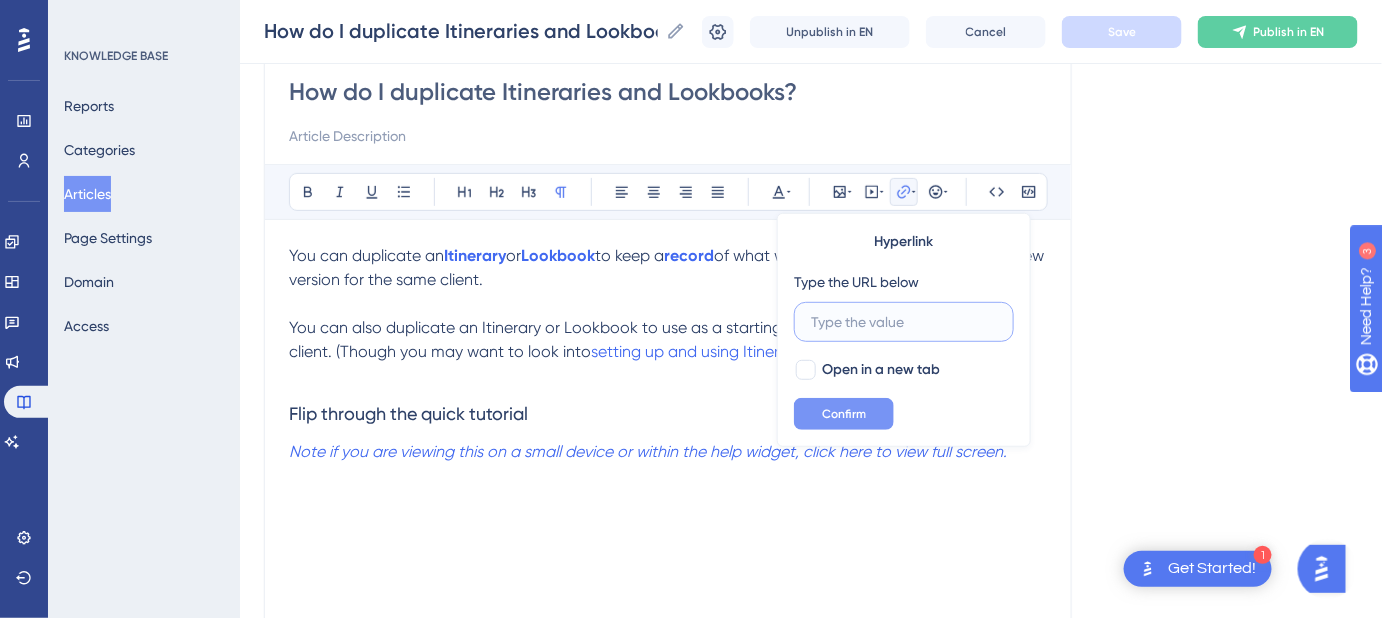 type 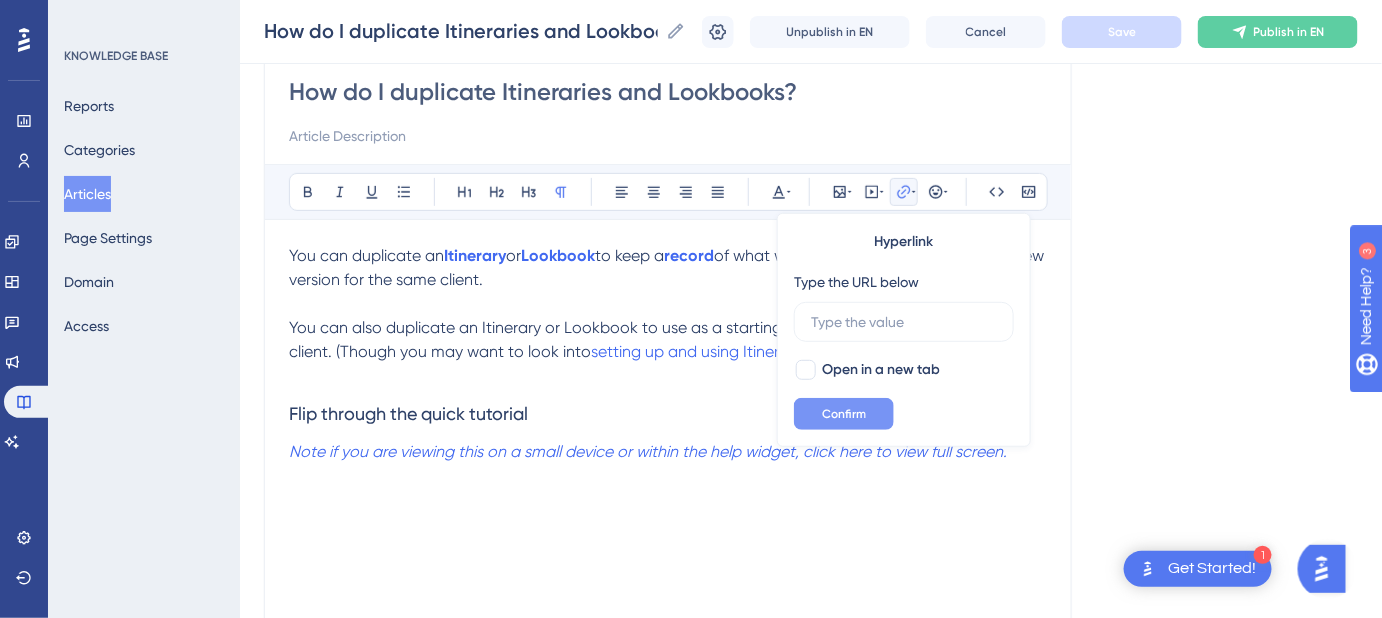 click on "Confirm" at bounding box center (844, 414) 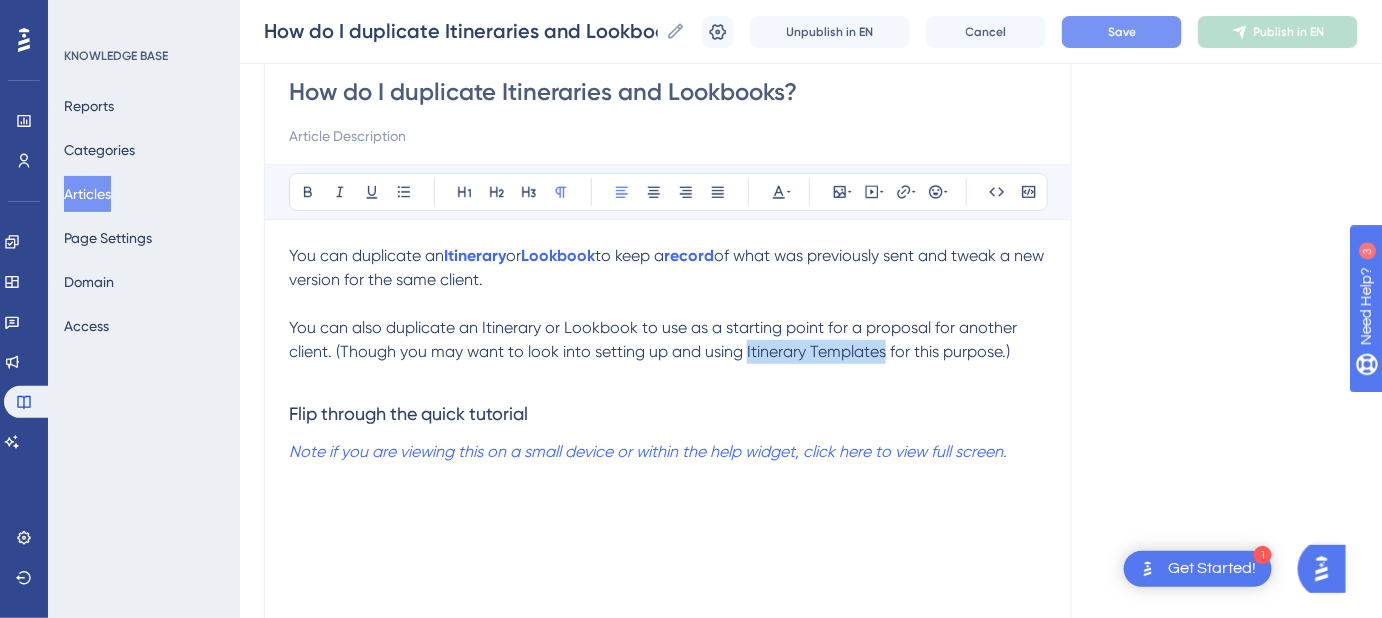 drag, startPoint x: 885, startPoint y: 348, endPoint x: 744, endPoint y: 351, distance: 141.0319 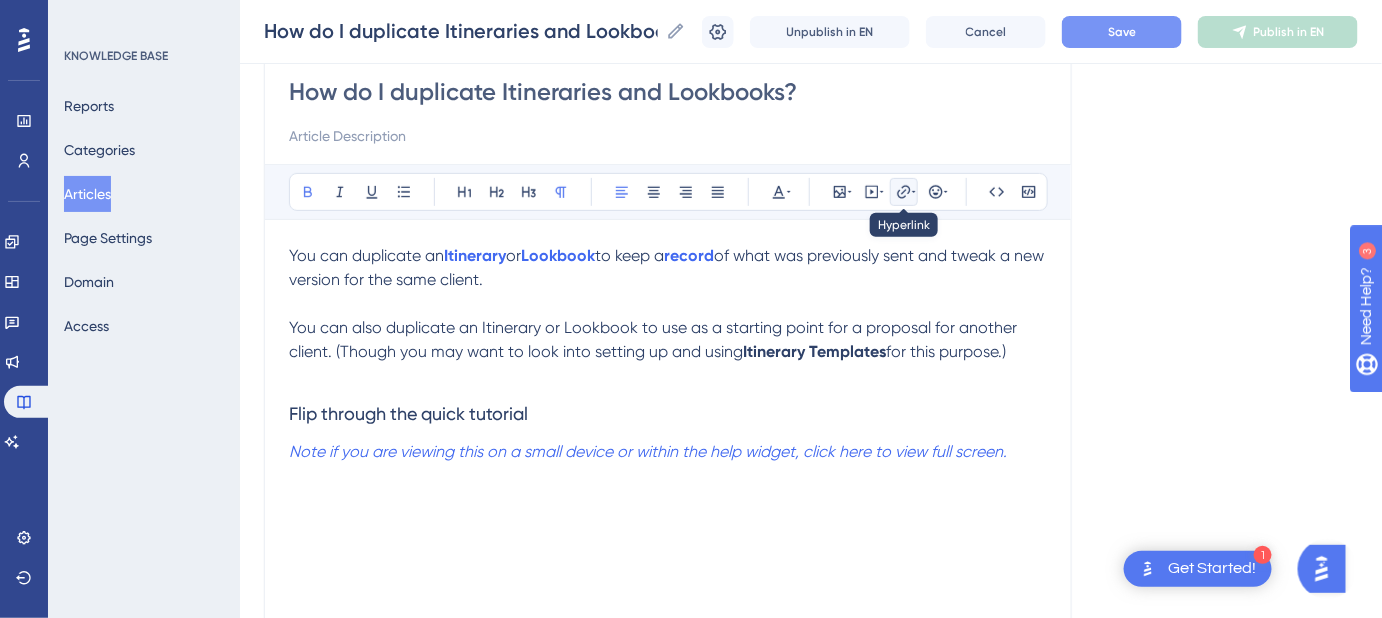 click 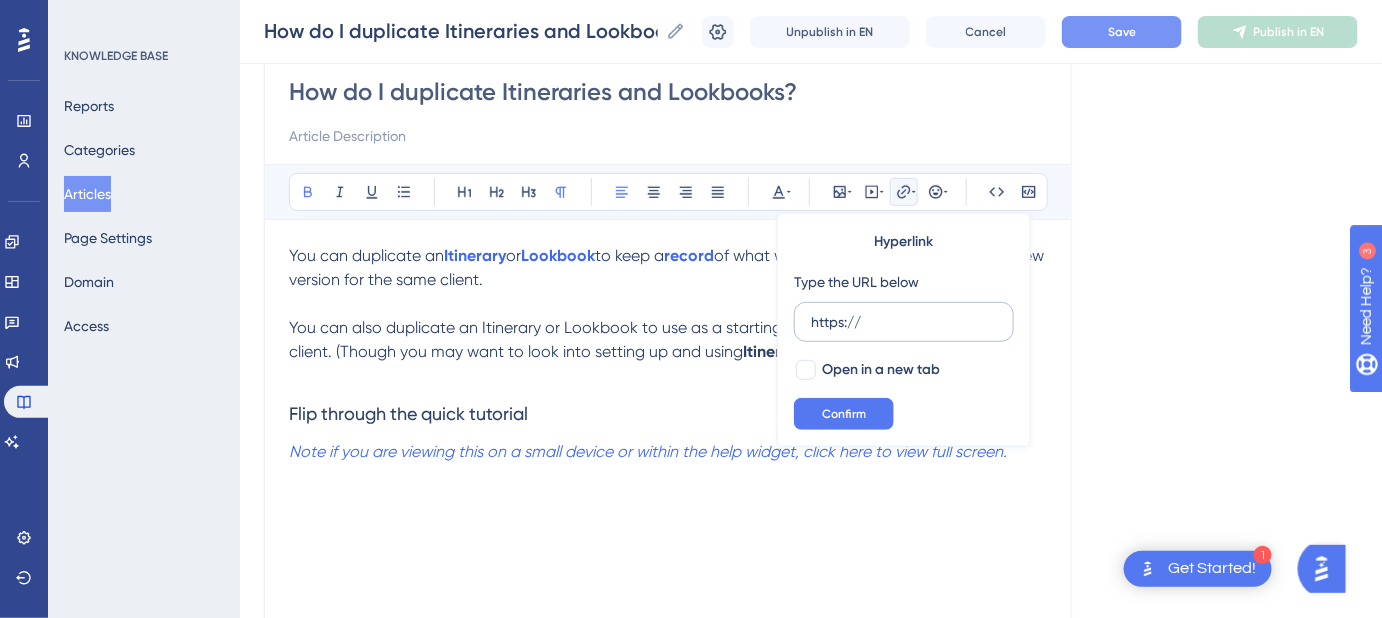 drag, startPoint x: 888, startPoint y: 322, endPoint x: 798, endPoint y: 325, distance: 90.04999 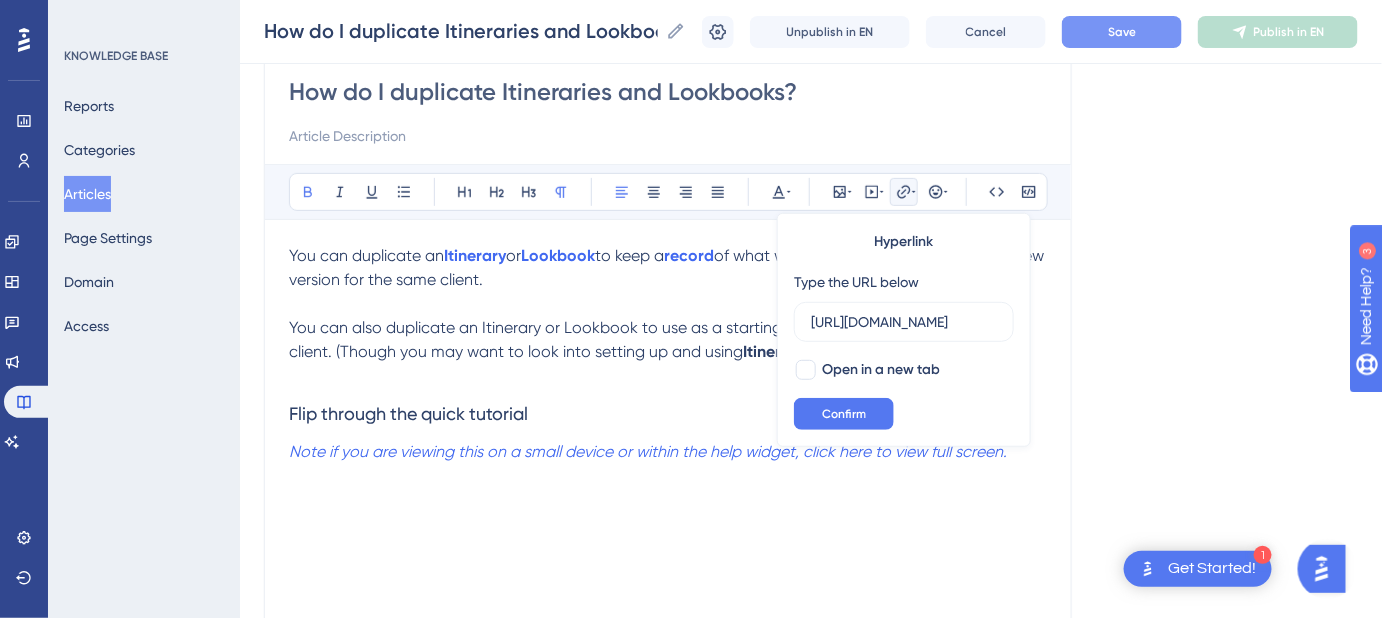 scroll, scrollTop: 0, scrollLeft: 549, axis: horizontal 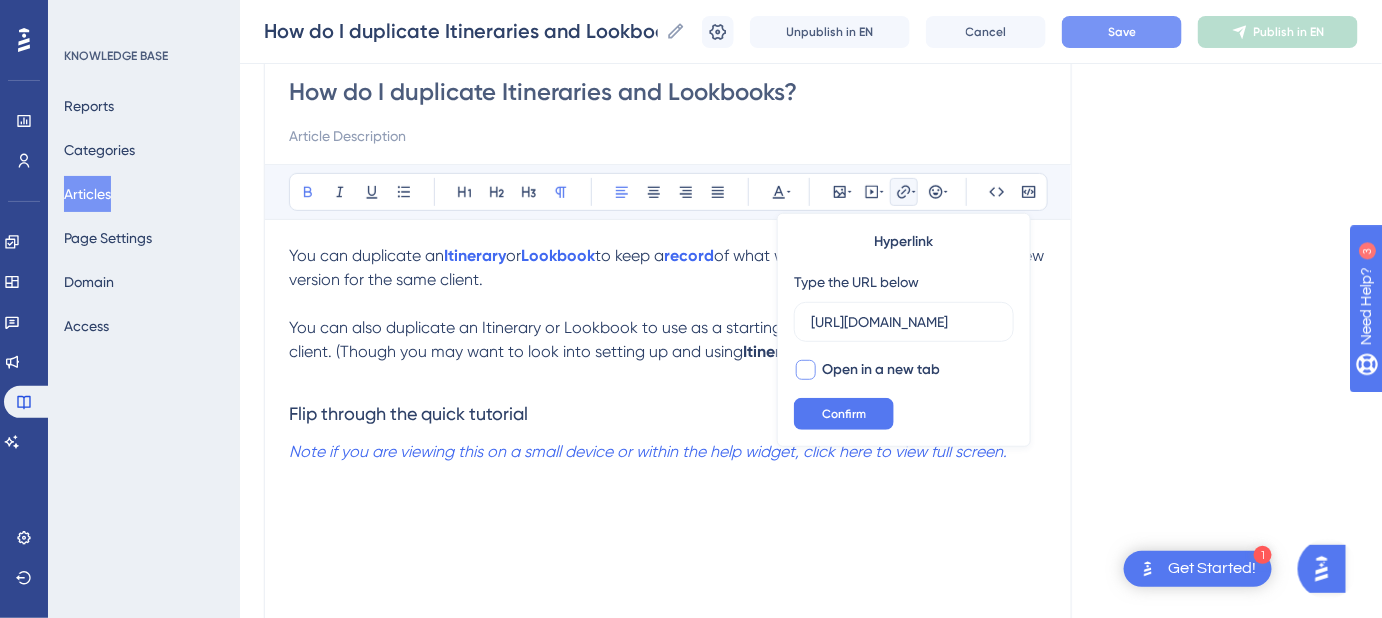 type on "https://safariportal.help.userguiding.com/en/articles/5766-what-is-an-itinerary-template-how-do-i-create-and" 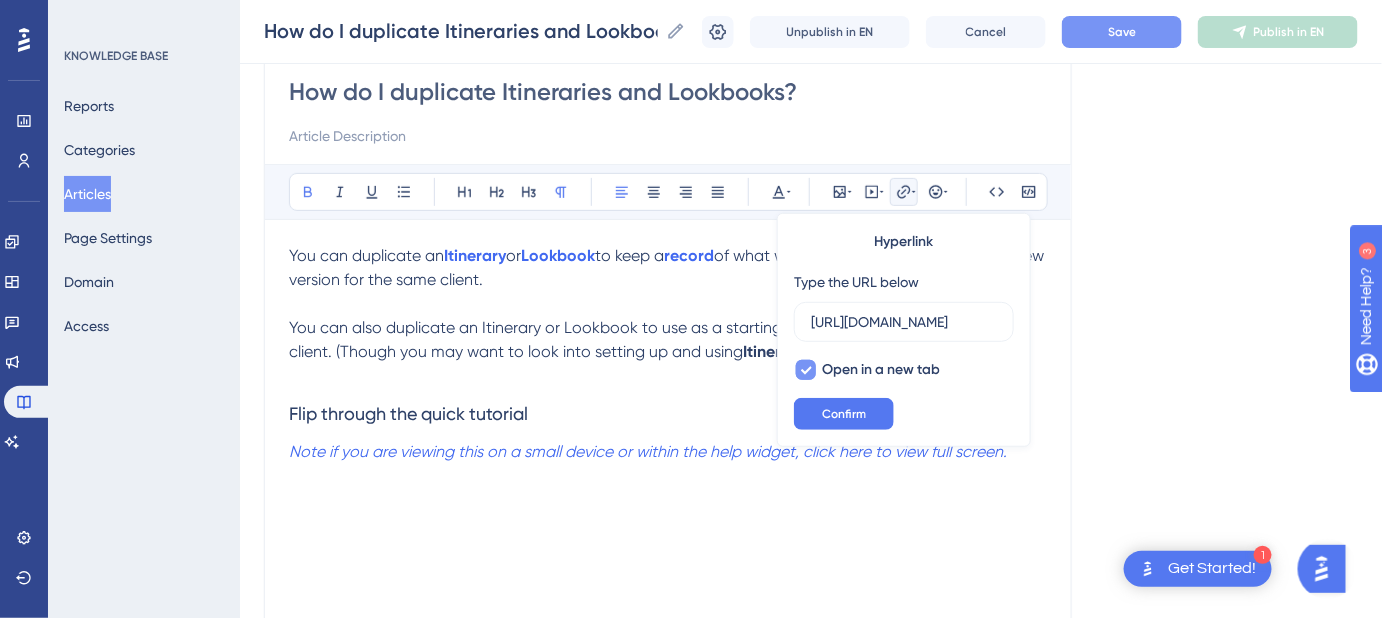 scroll, scrollTop: 0, scrollLeft: 0, axis: both 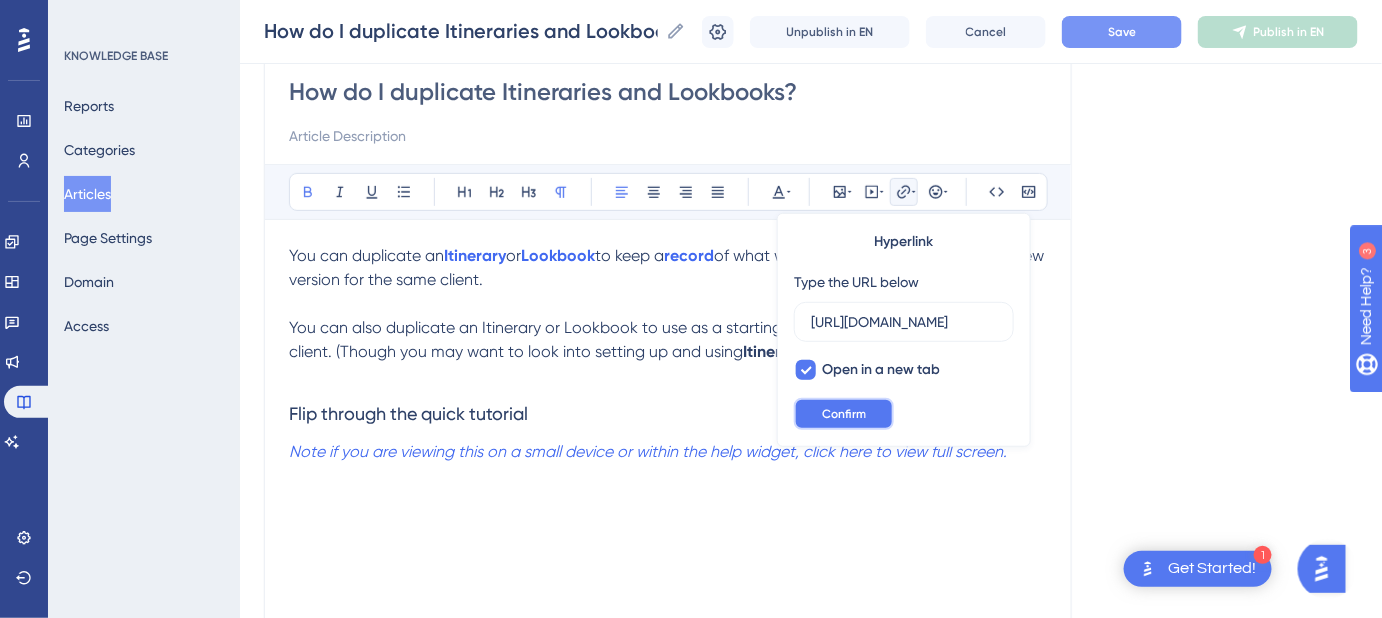 click on "Confirm" at bounding box center [844, 414] 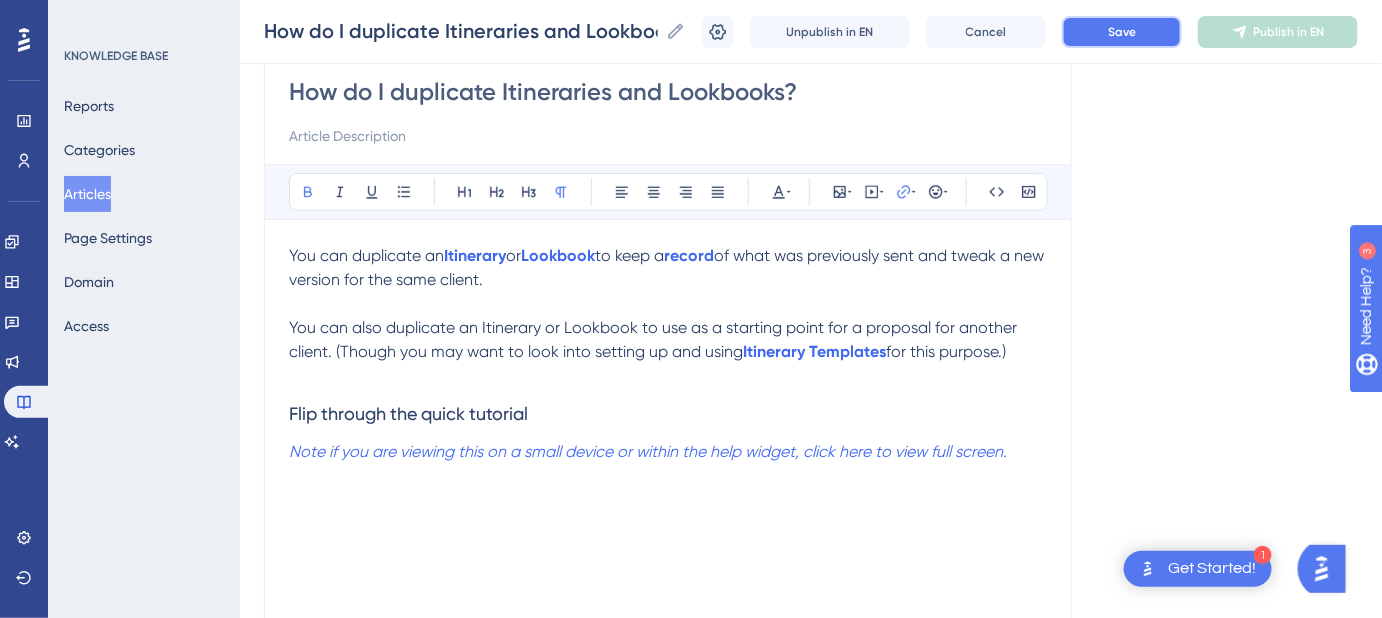click on "Save" at bounding box center (1122, 32) 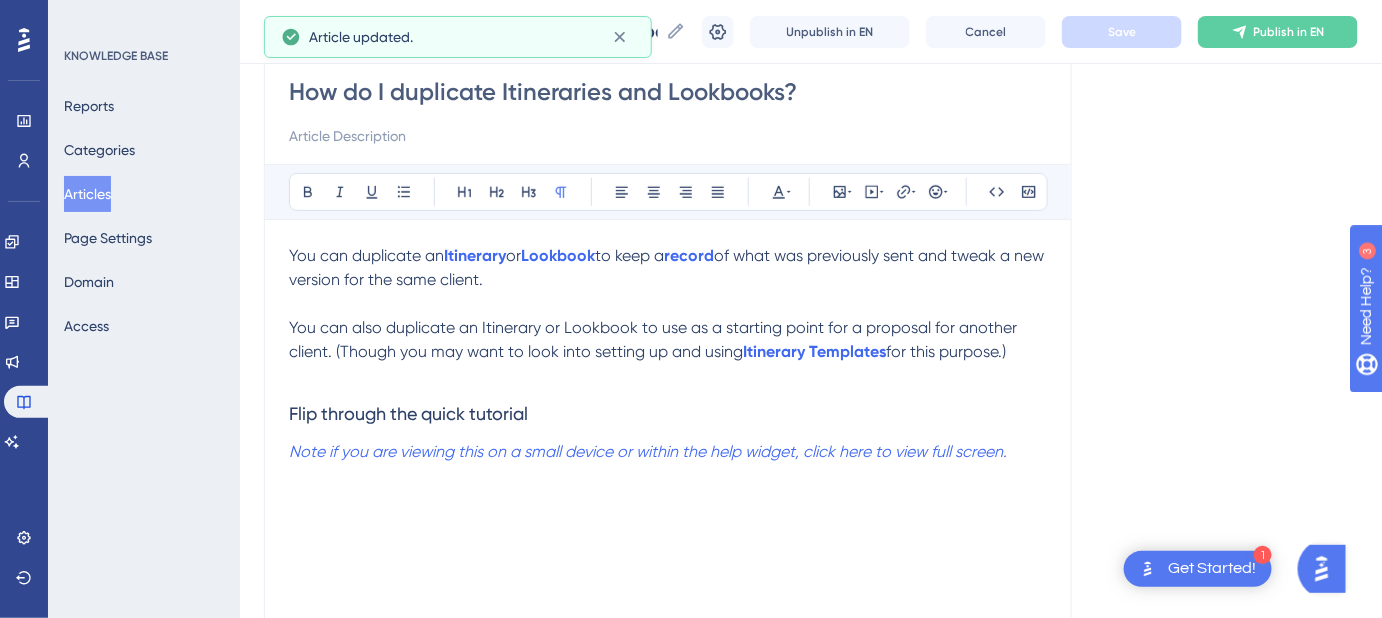 click at bounding box center (668, 304) 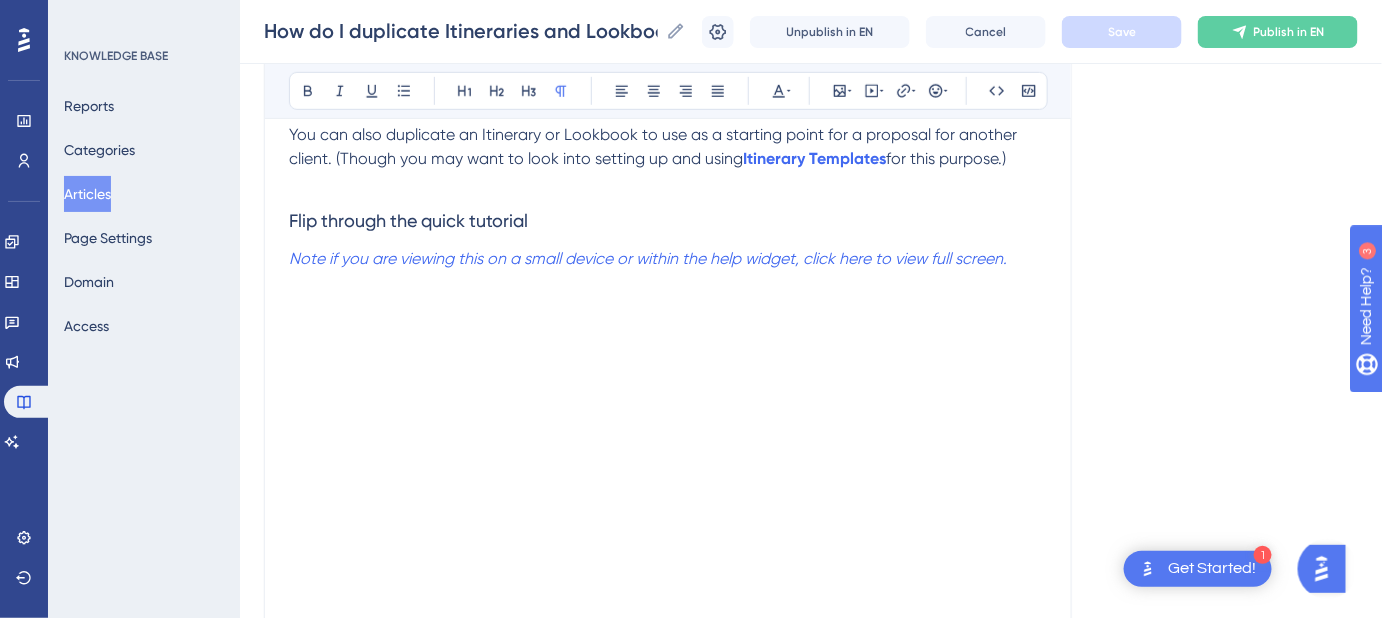 scroll, scrollTop: 556, scrollLeft: 0, axis: vertical 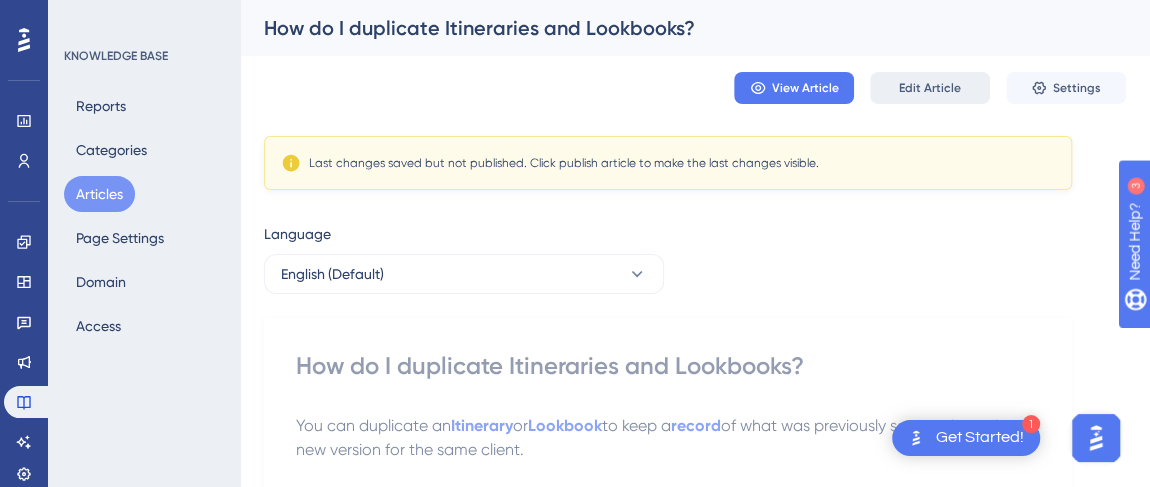 click on "Edit Article" at bounding box center (930, 88) 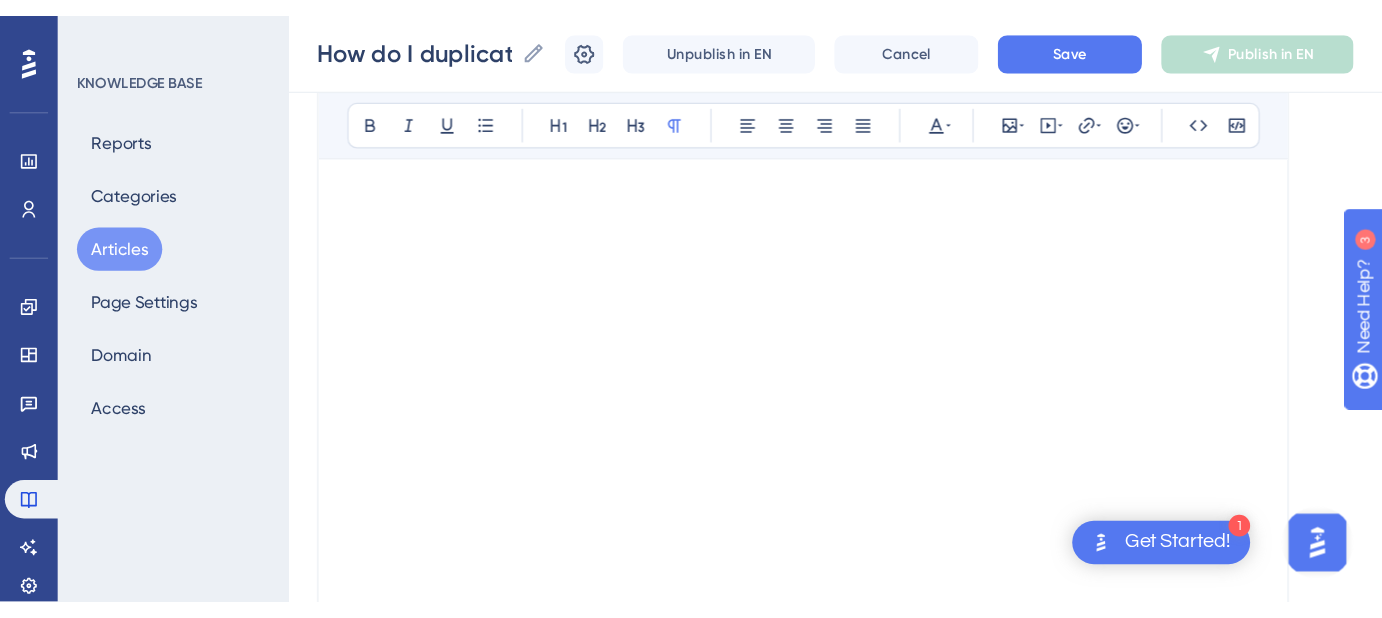 scroll, scrollTop: 563, scrollLeft: 0, axis: vertical 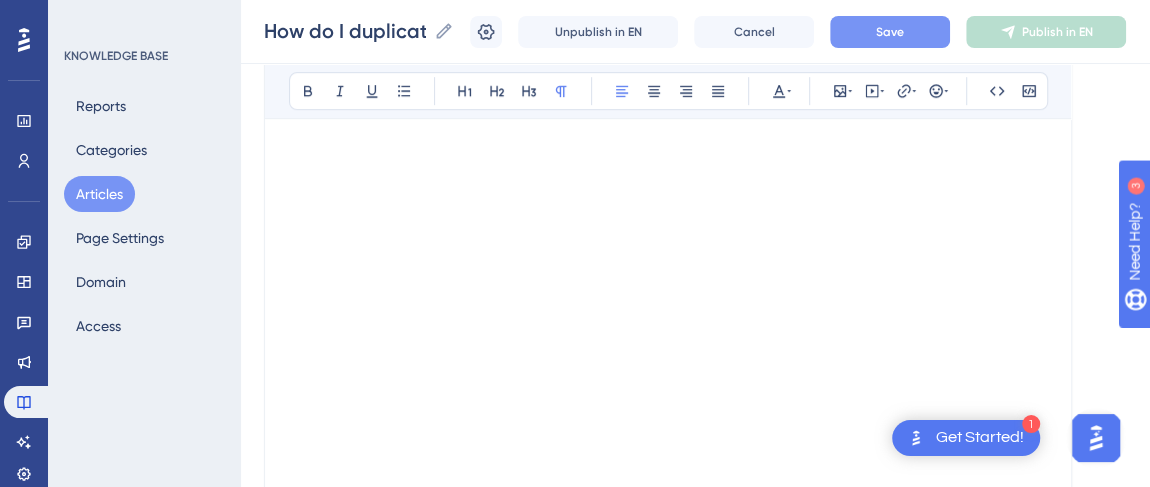 click on "Save" at bounding box center [890, 32] 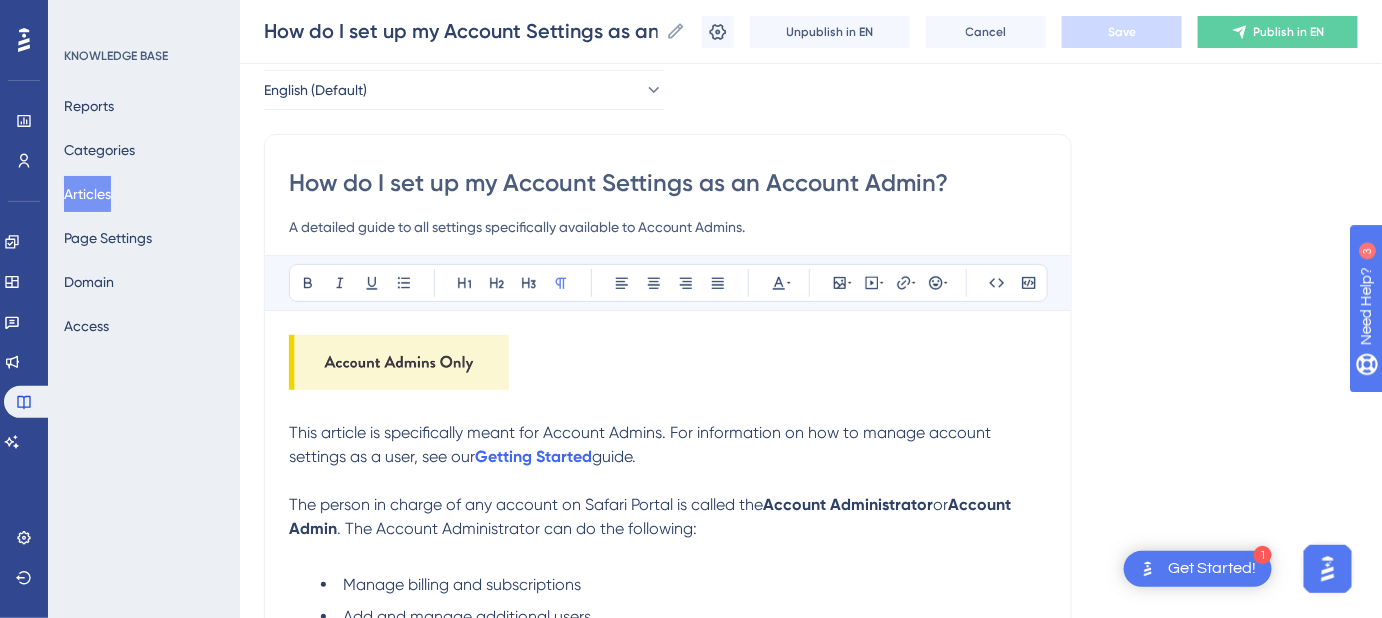 scroll, scrollTop: 0, scrollLeft: 0, axis: both 